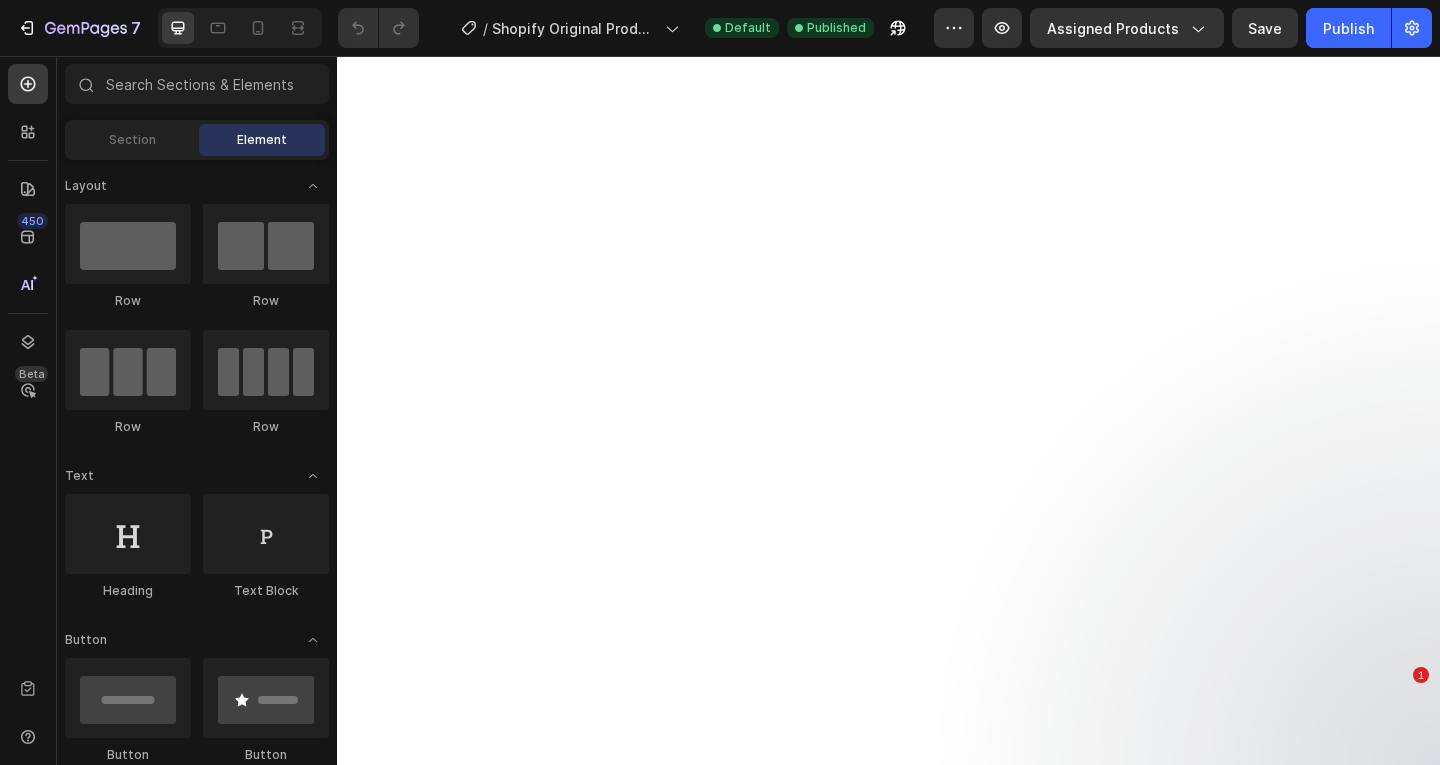 scroll, scrollTop: 0, scrollLeft: 0, axis: both 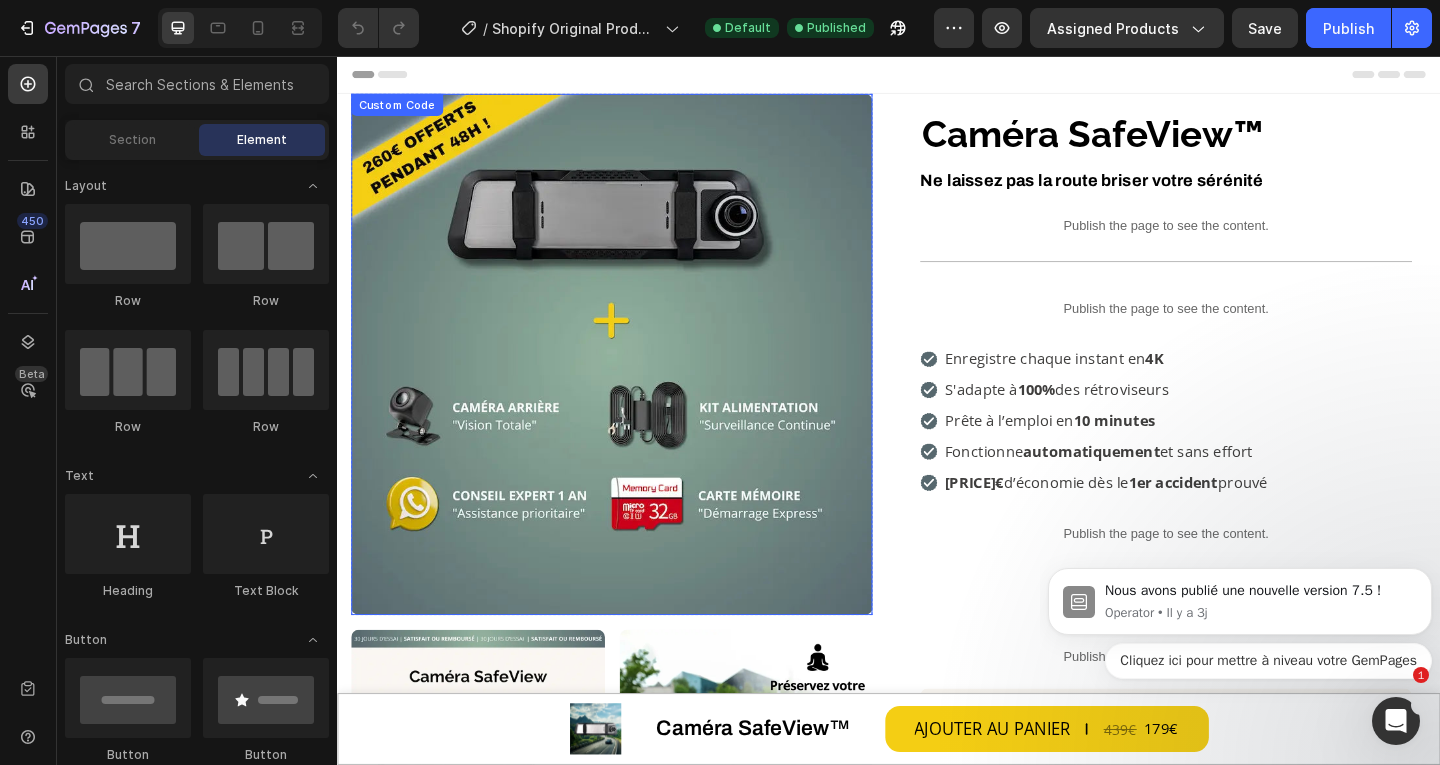 click at bounding box center [635, 380] 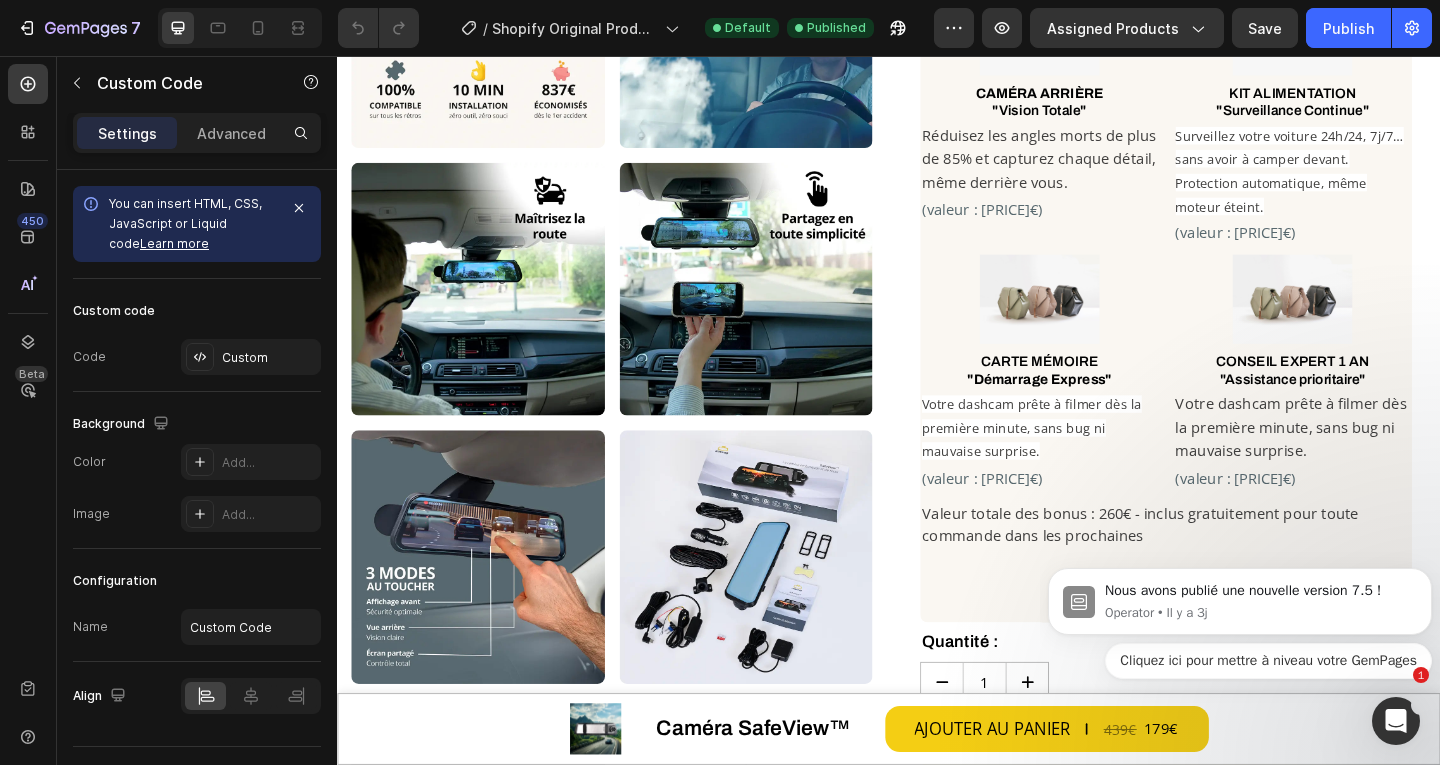 scroll, scrollTop: 1100, scrollLeft: 0, axis: vertical 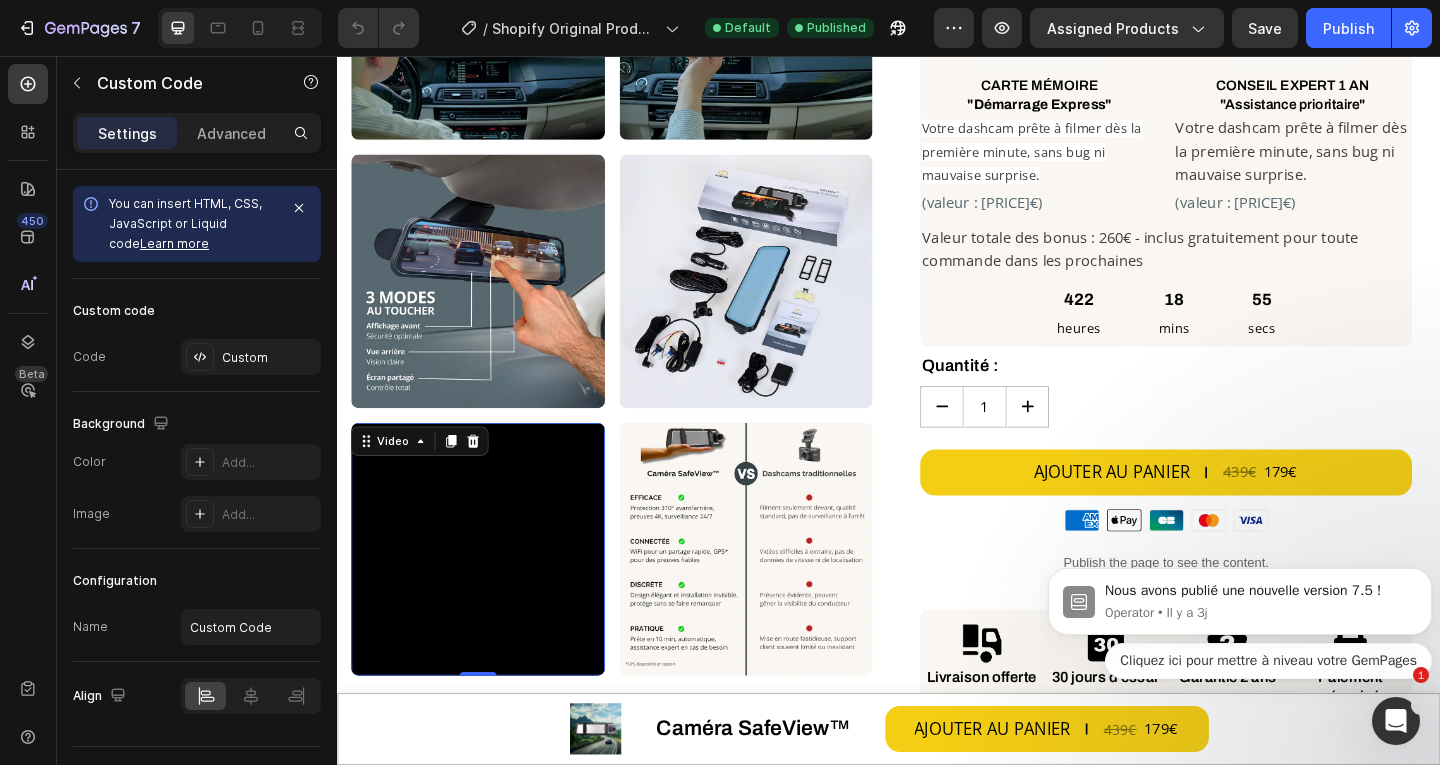 click at bounding box center [490, 593] 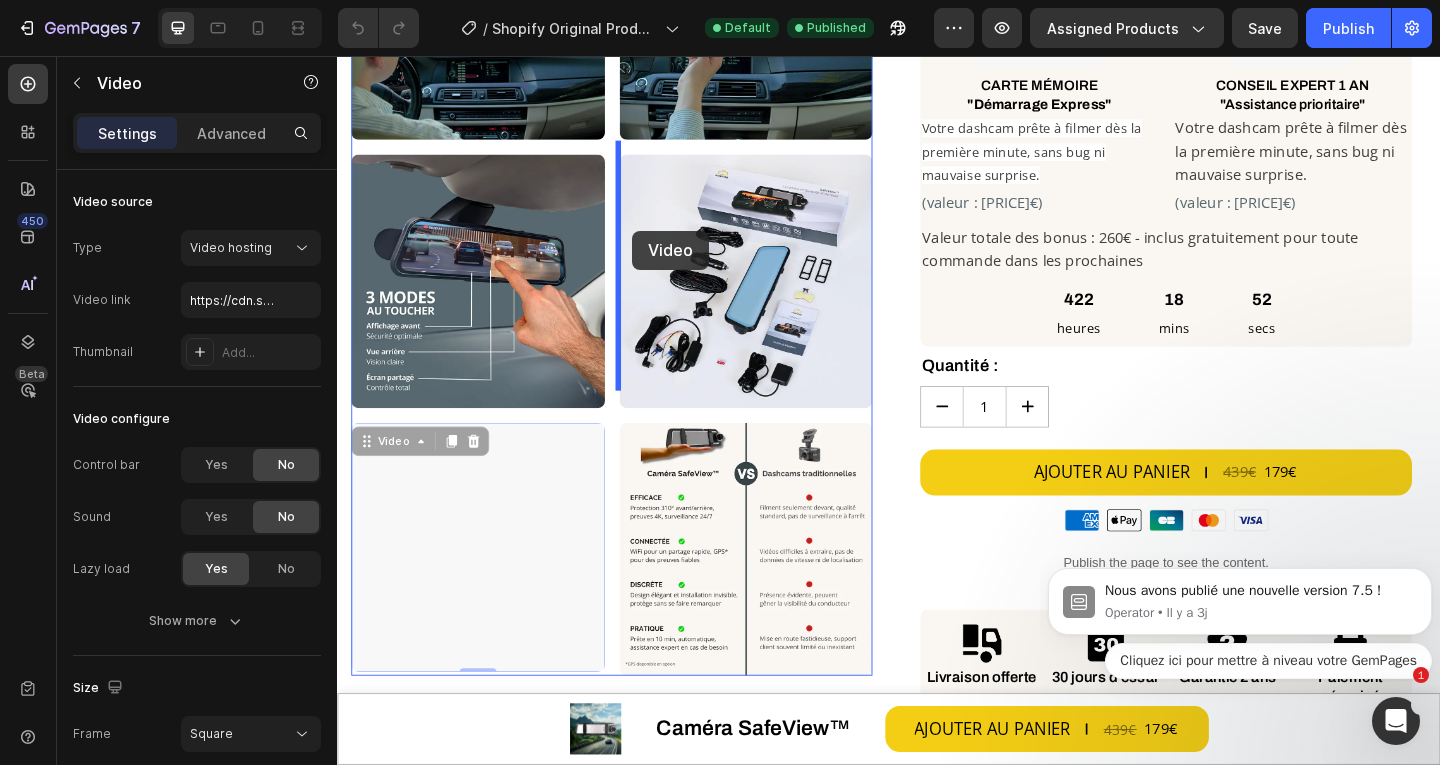 drag, startPoint x: 364, startPoint y: 462, endPoint x: 658, endPoint y: 246, distance: 364.81775 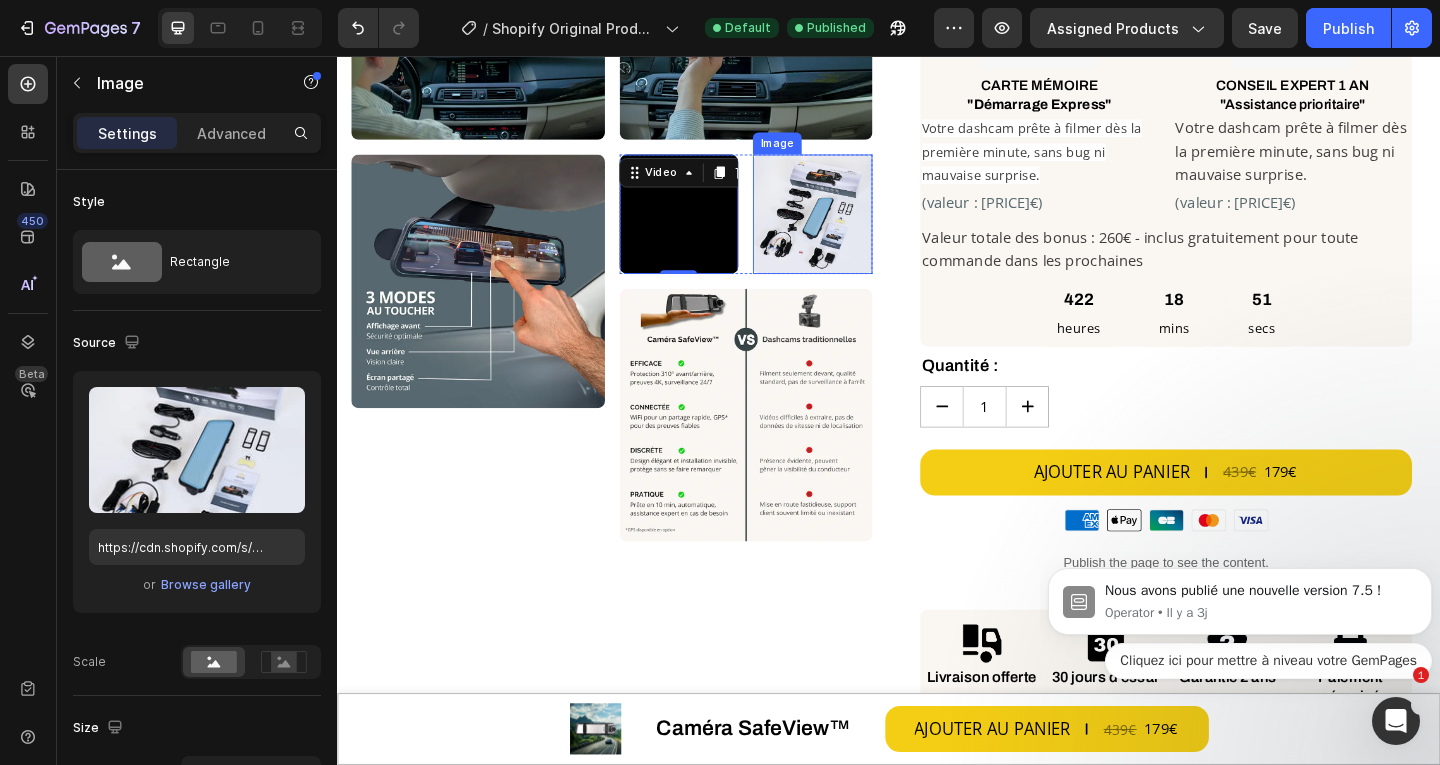 click at bounding box center (854, 228) 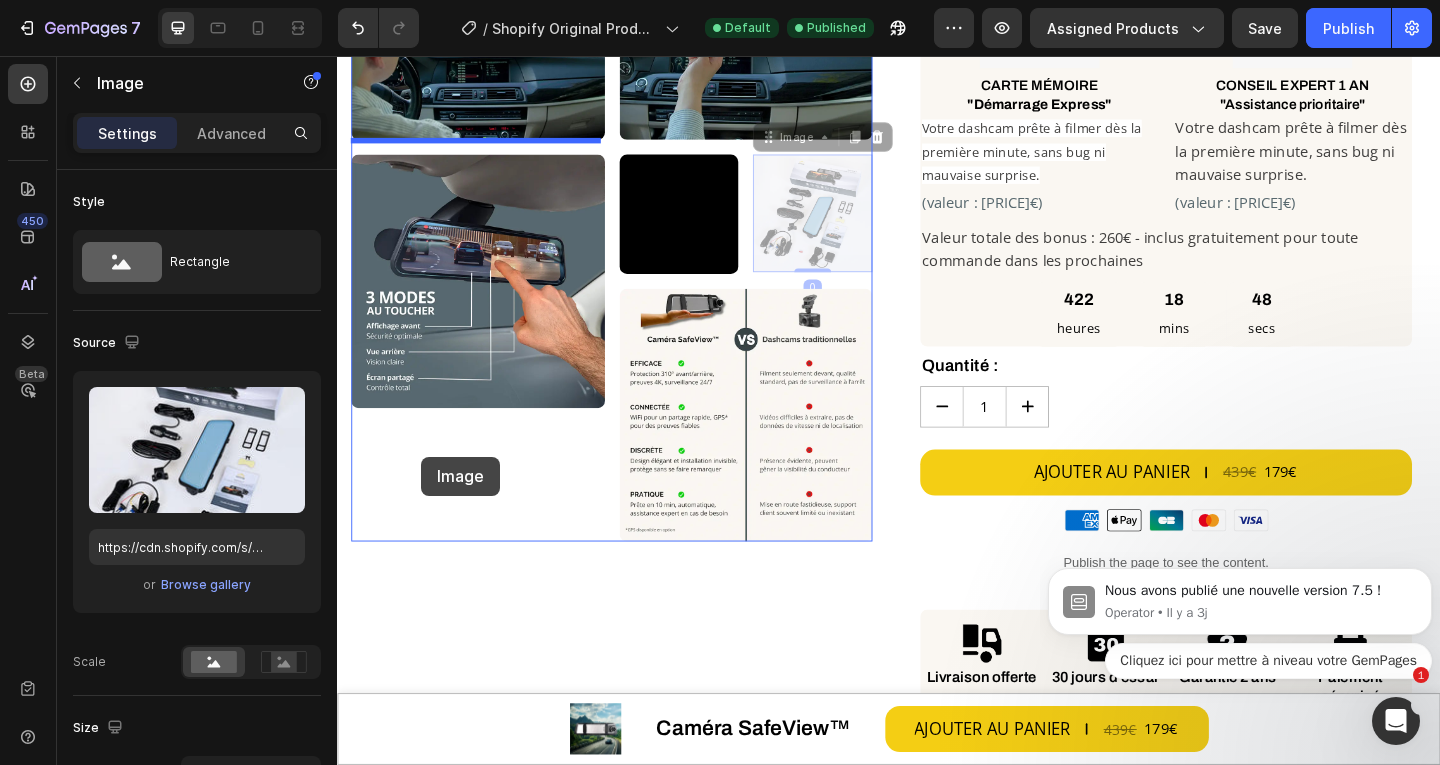 drag, startPoint x: 797, startPoint y: 132, endPoint x: 428, endPoint y: 492, distance: 515.52014 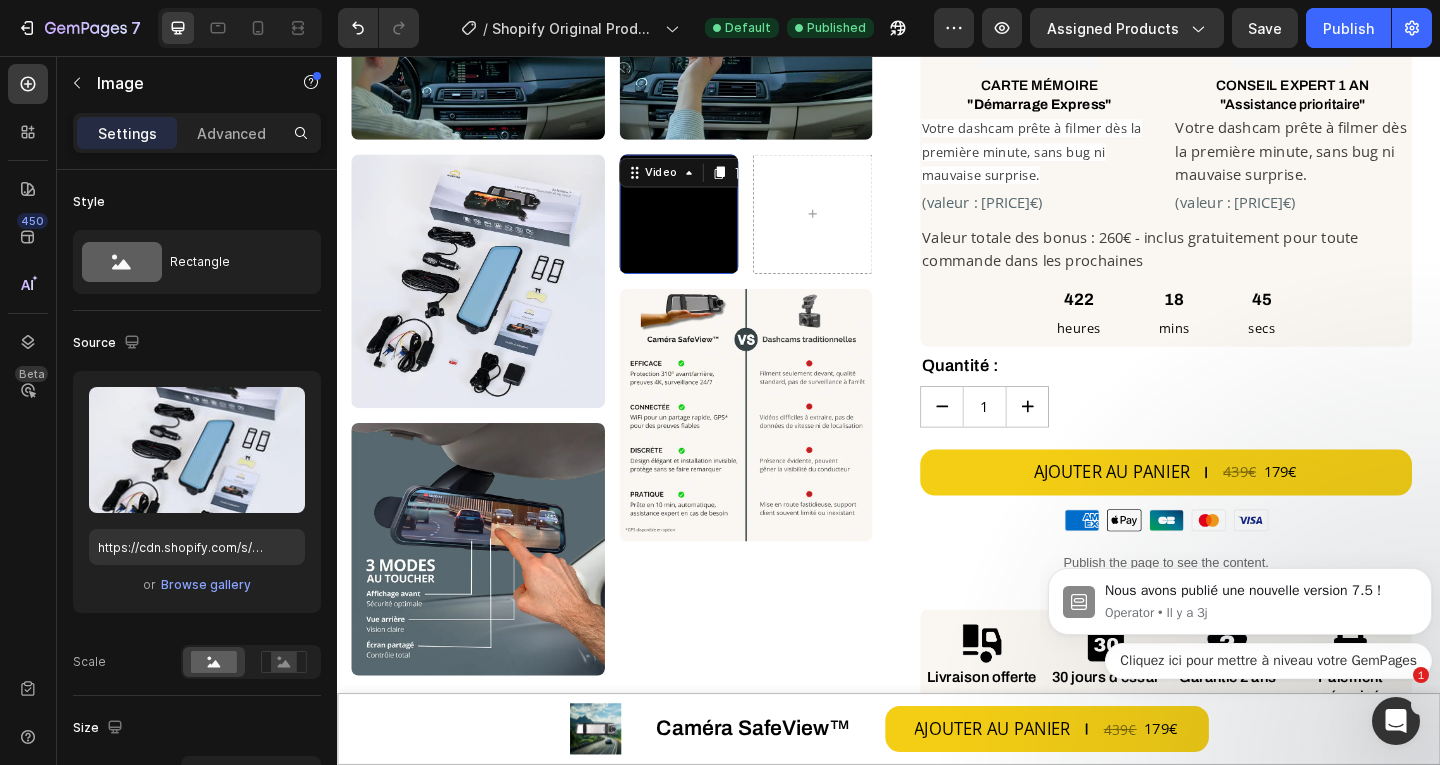 click at bounding box center (709, 228) 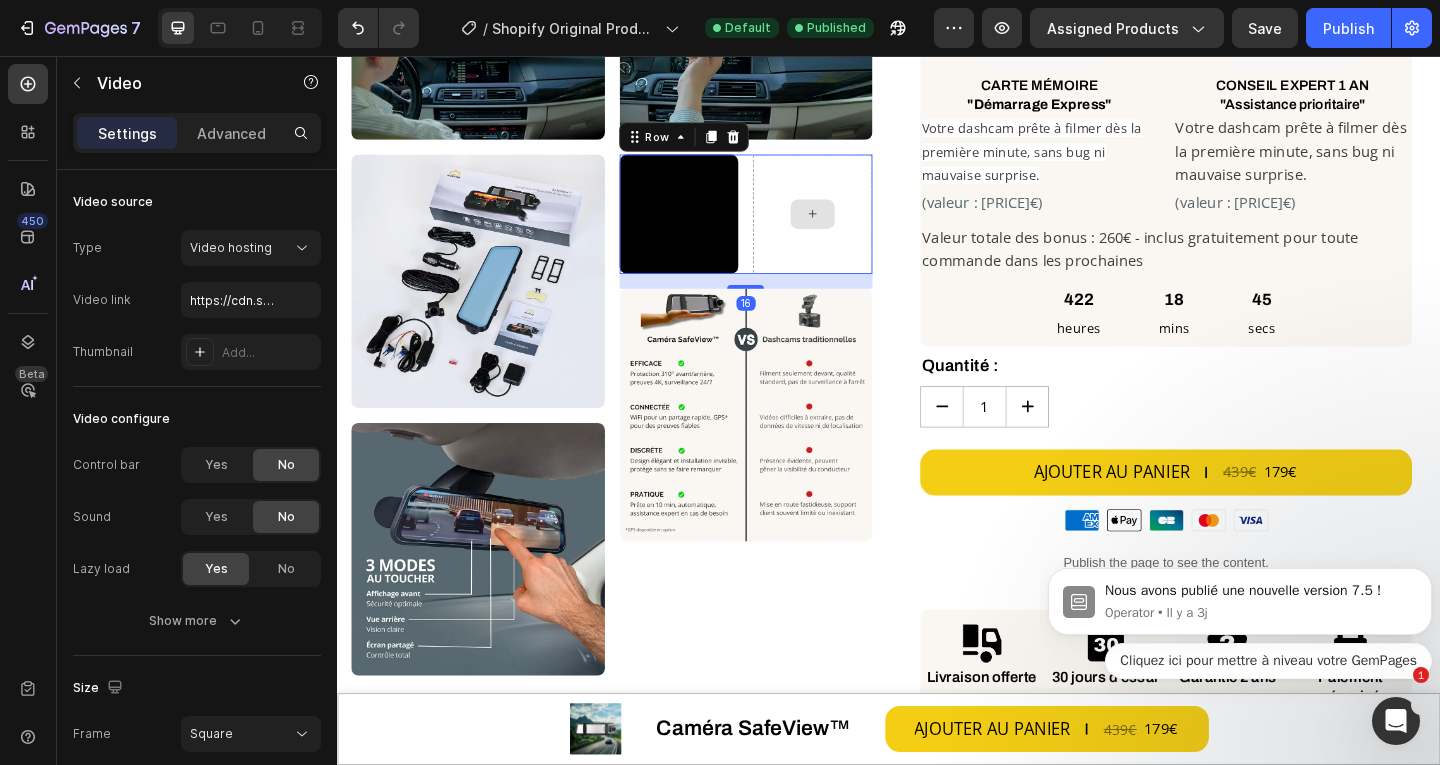 click at bounding box center [854, 228] 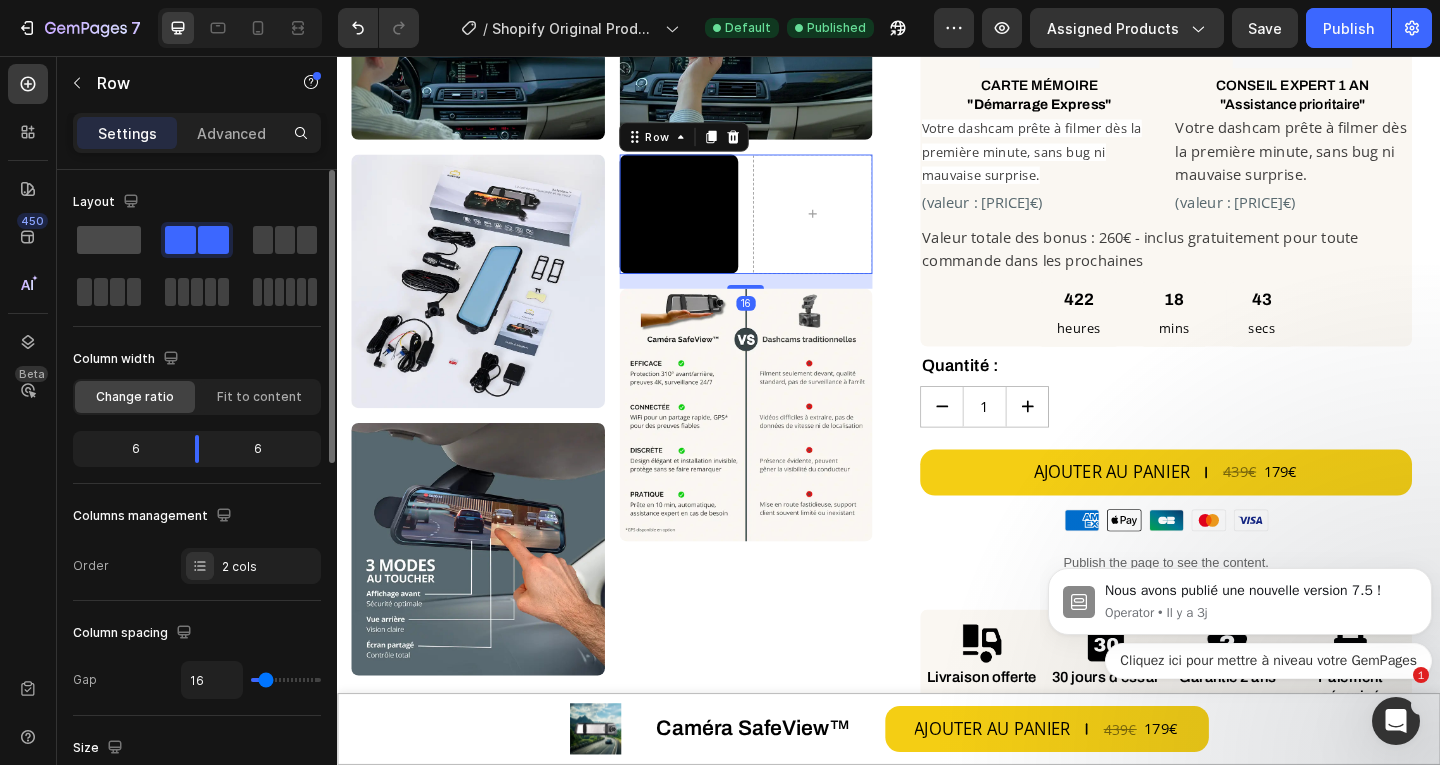 click 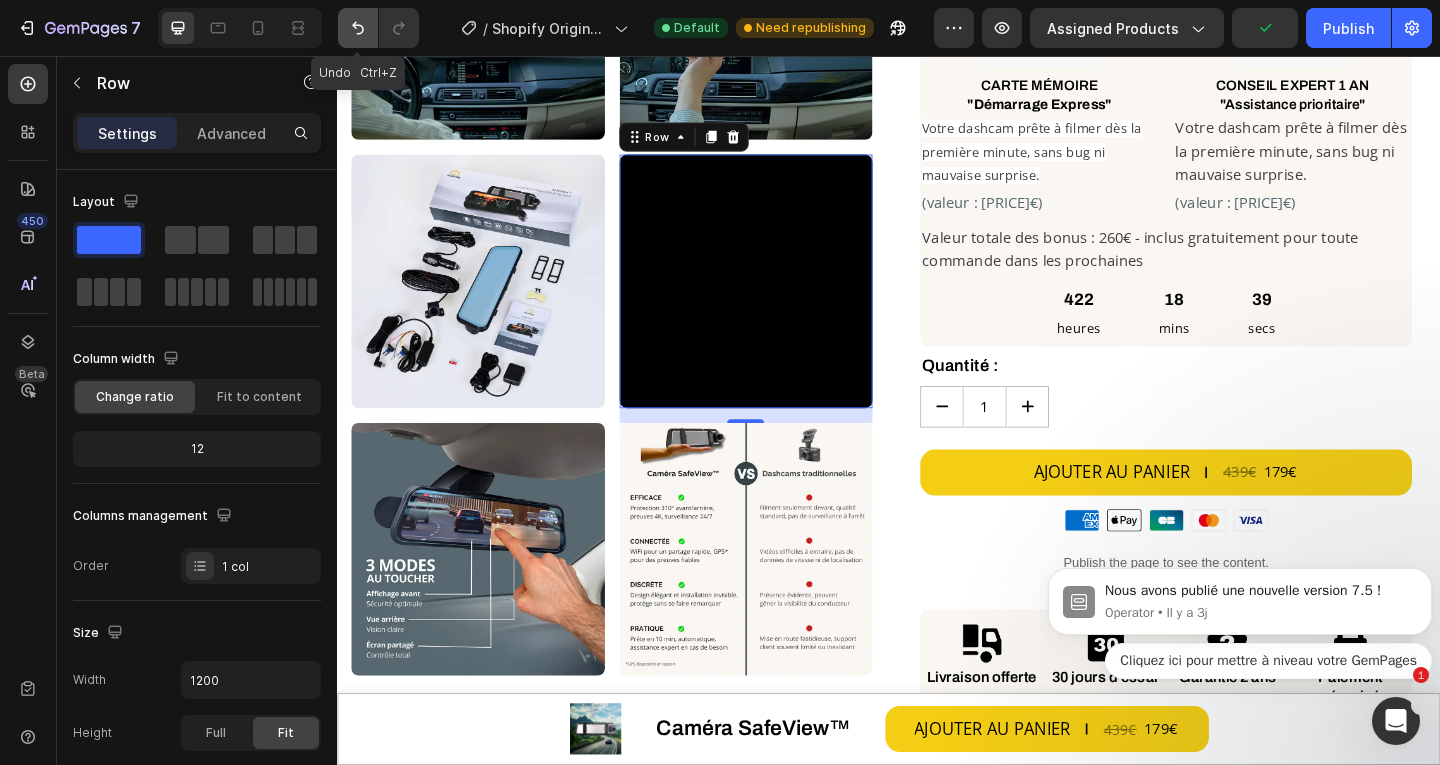 click 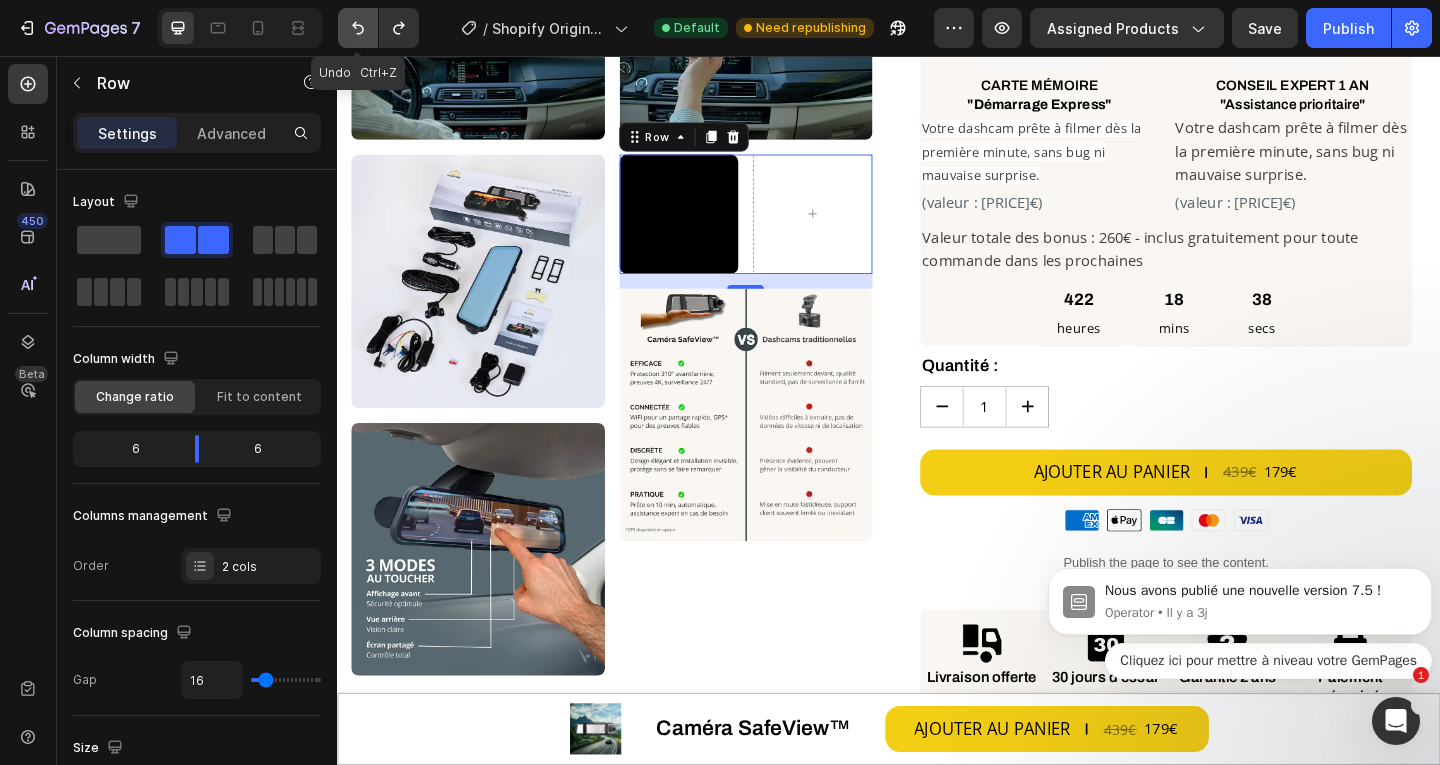 click 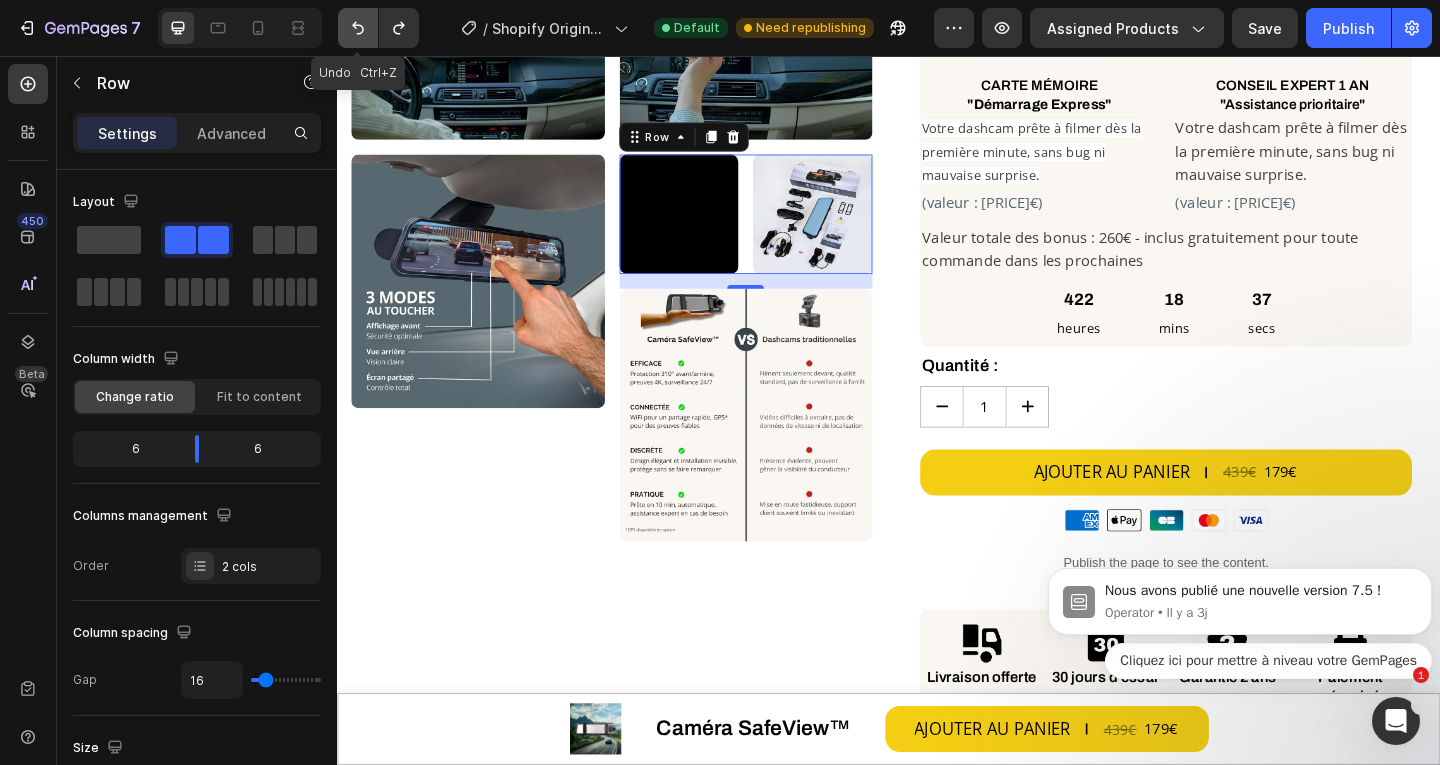 click 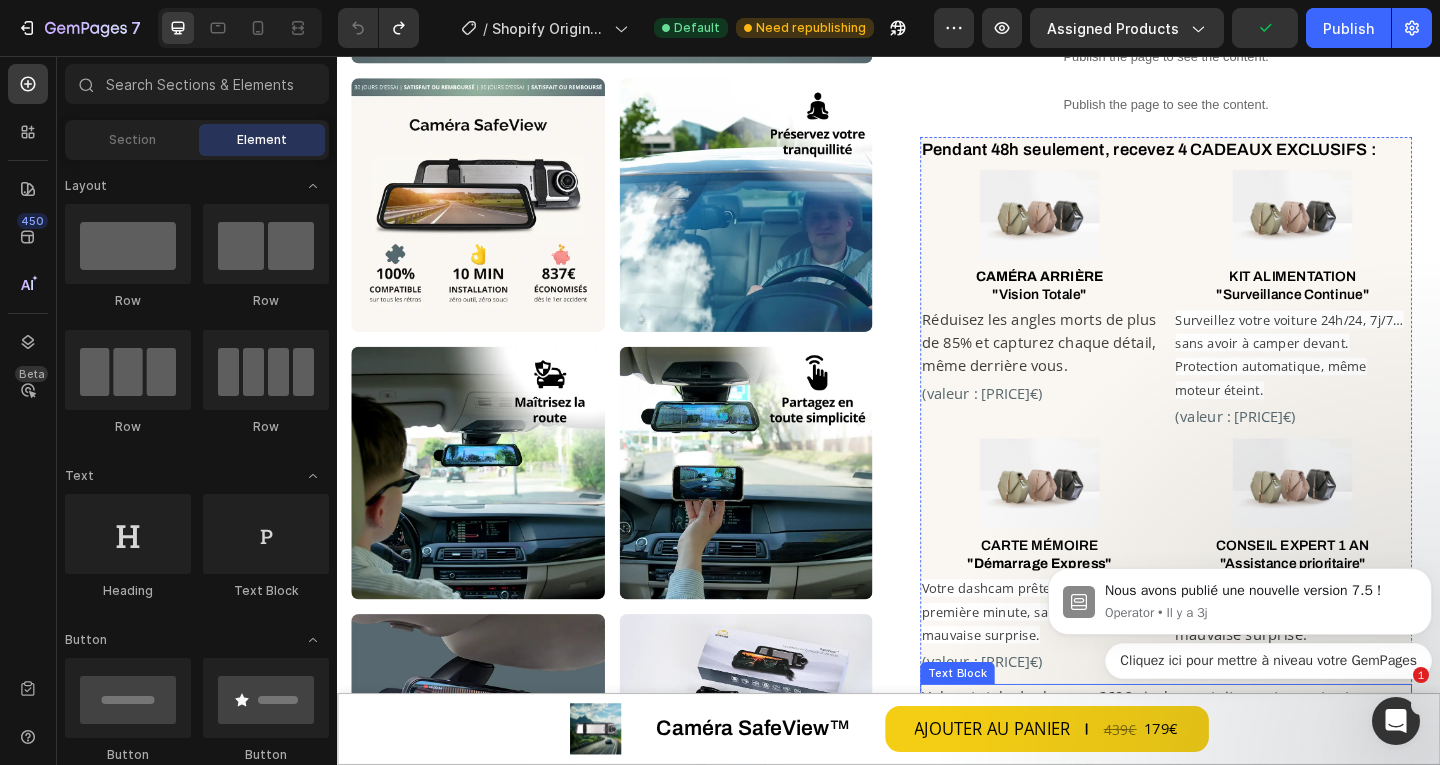 scroll, scrollTop: 600, scrollLeft: 0, axis: vertical 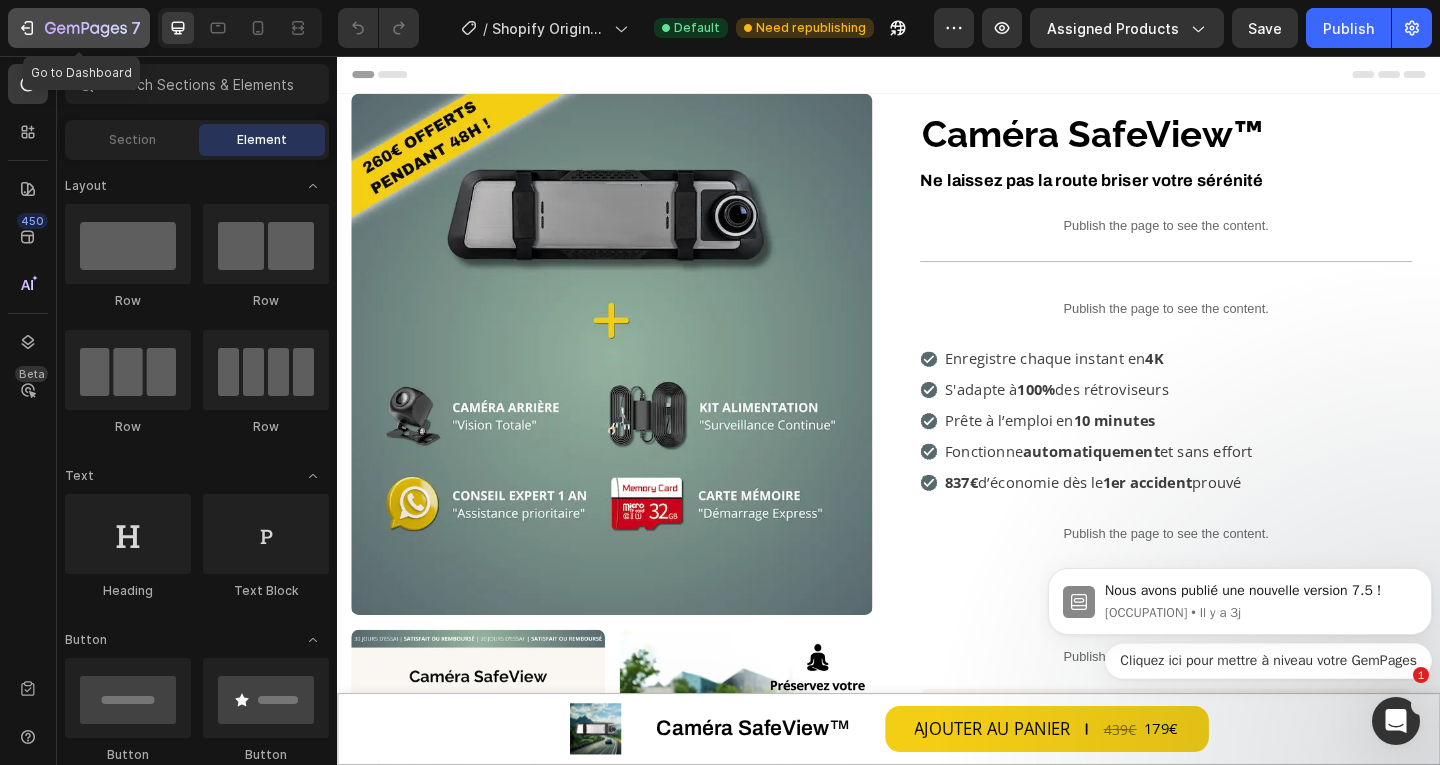 click 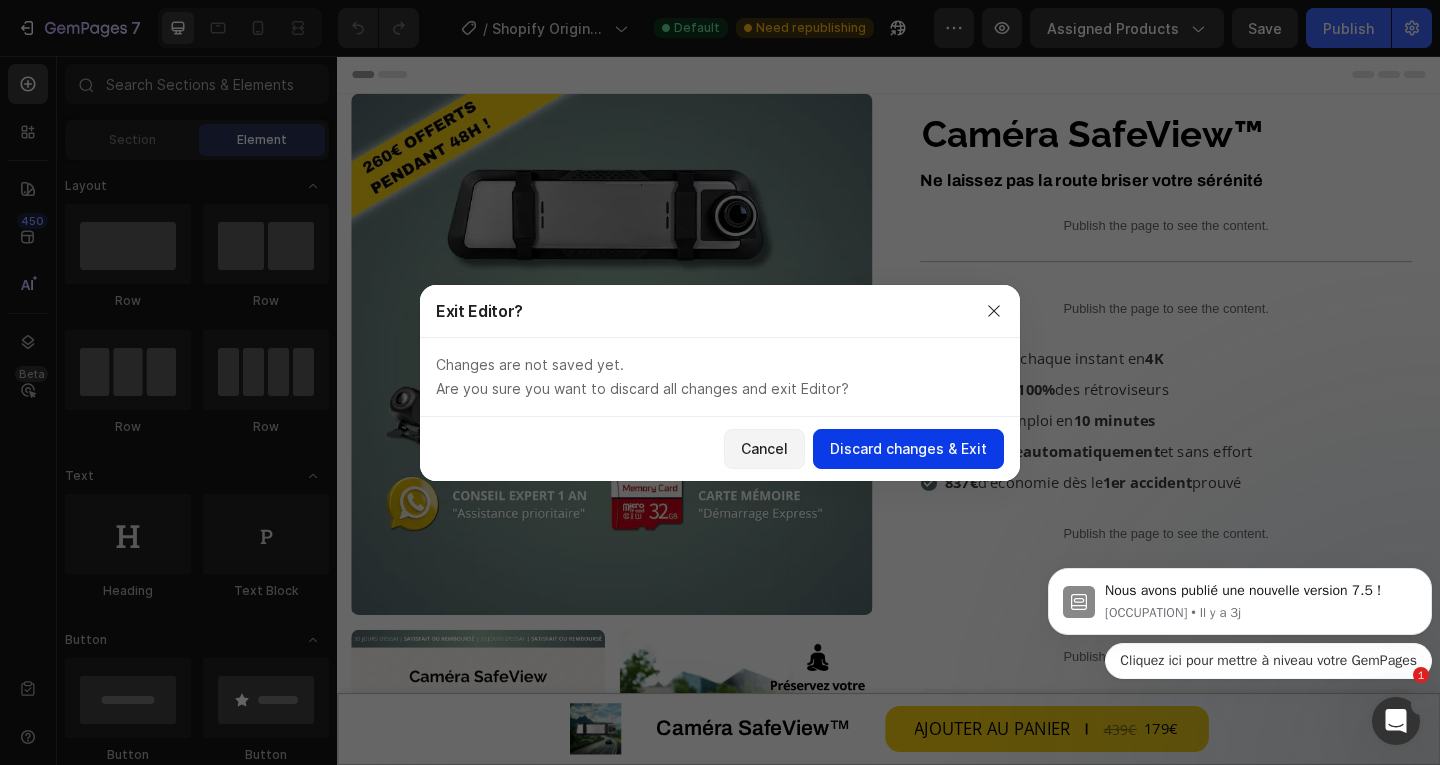 click on "Discard changes & Exit" at bounding box center (908, 448) 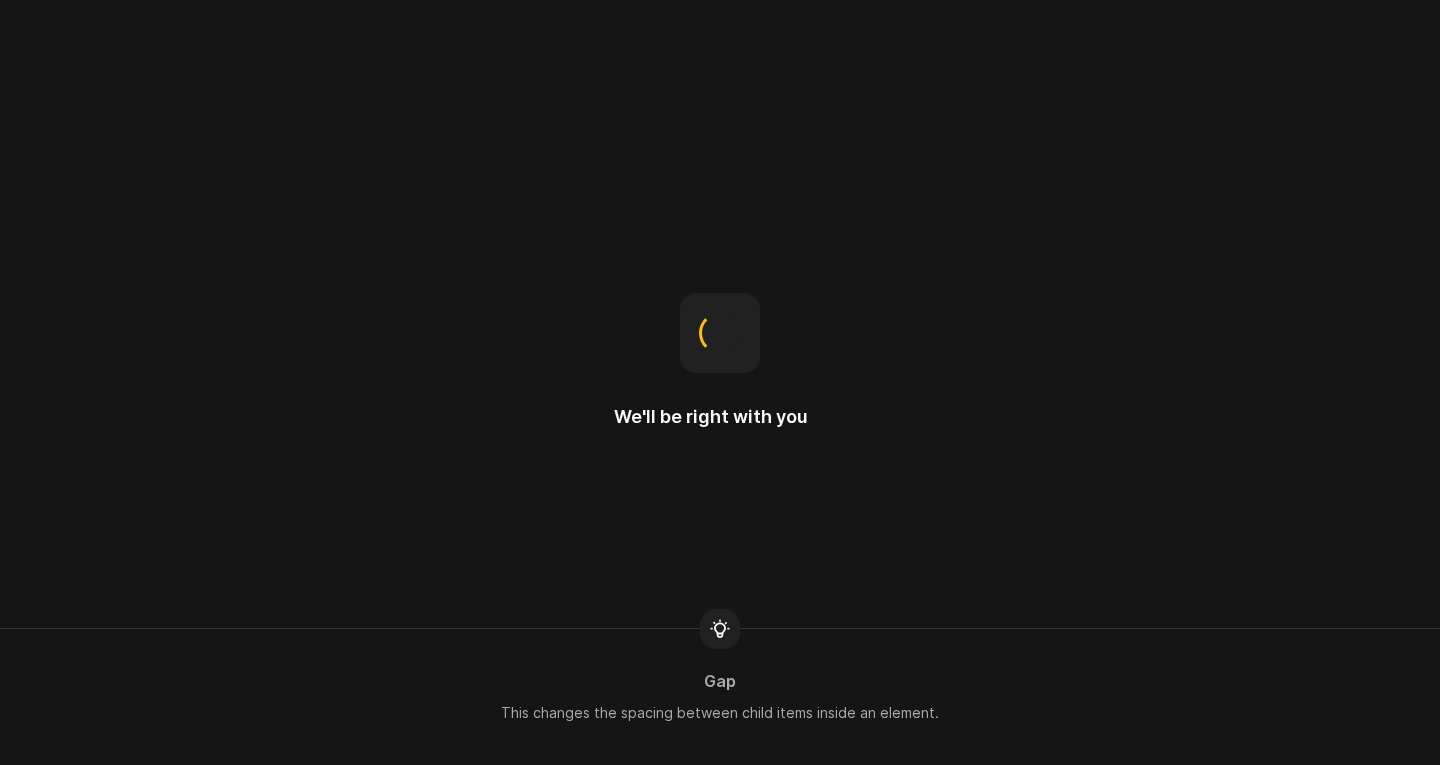 scroll, scrollTop: 0, scrollLeft: 0, axis: both 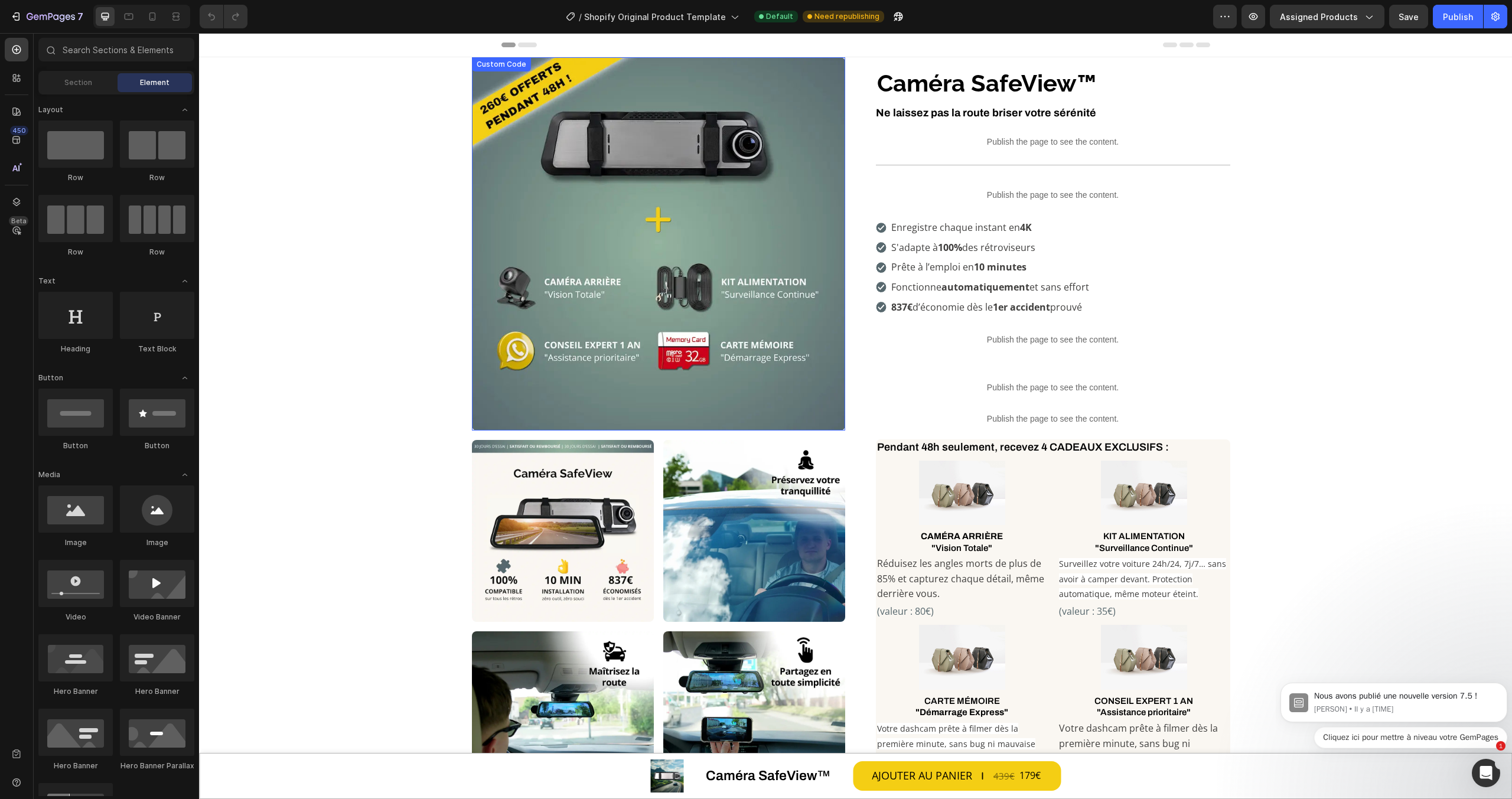 click at bounding box center (659, 244) 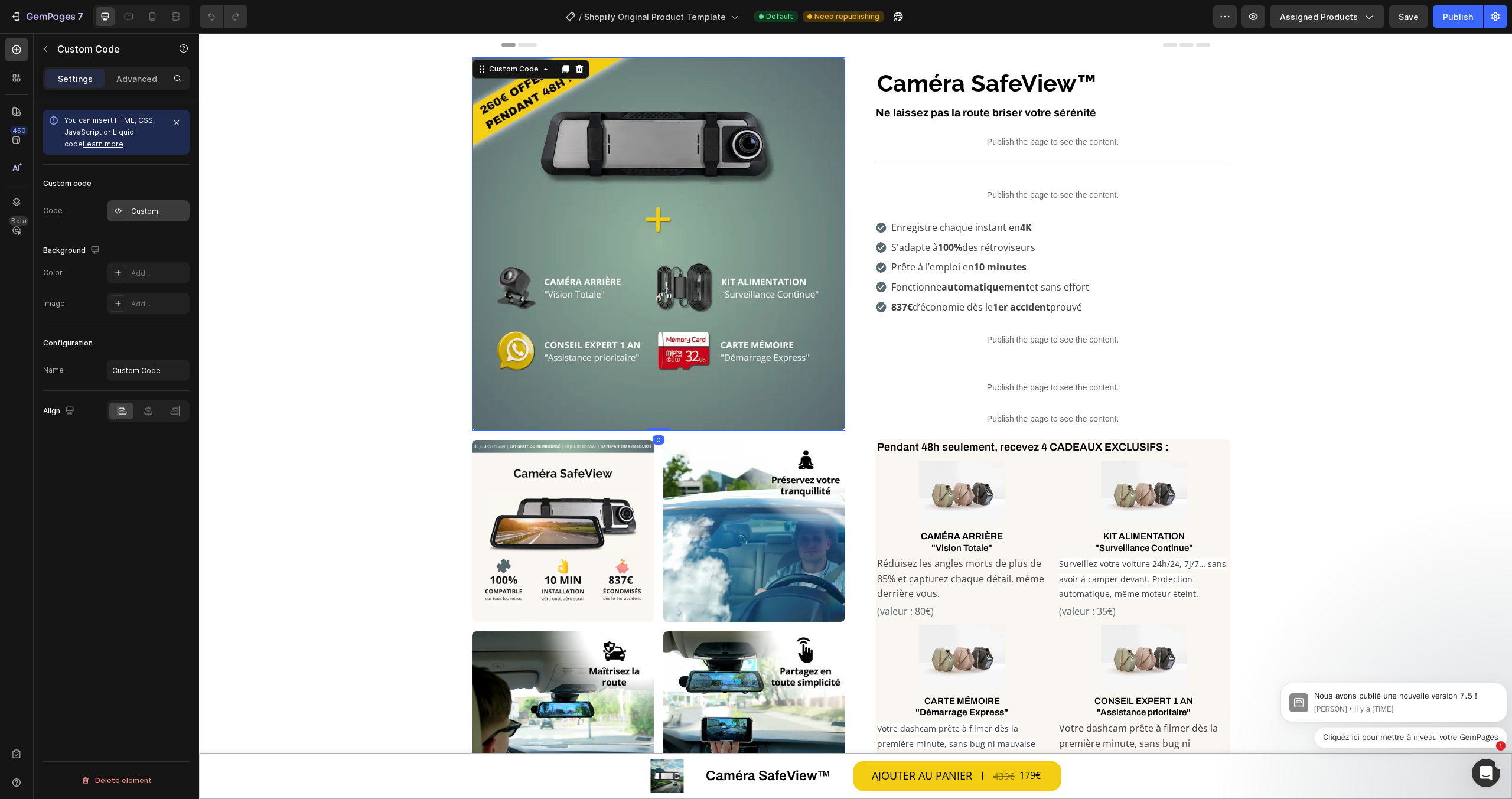 click on "Custom" at bounding box center [148, 211] 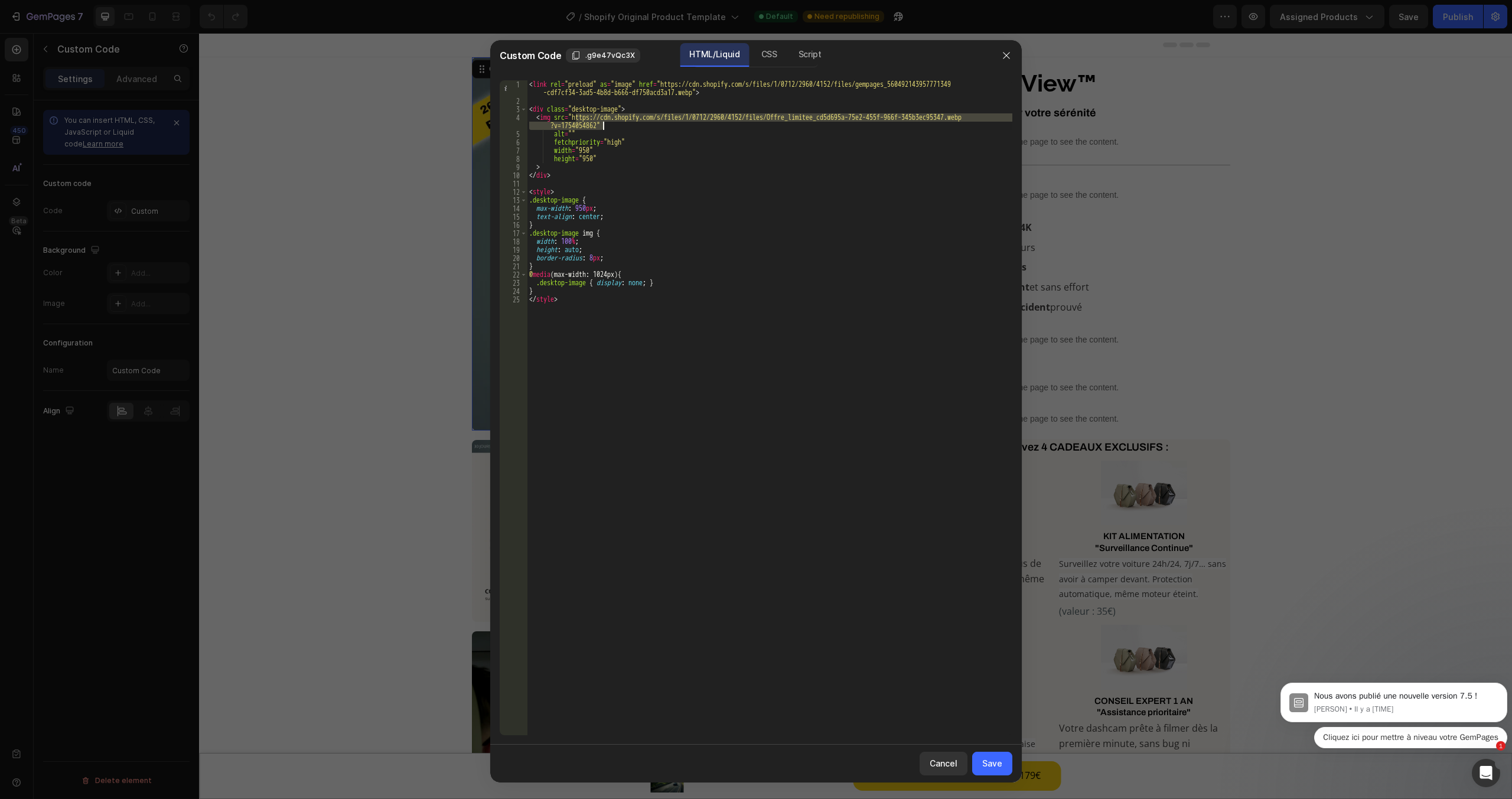 drag, startPoint x: 576, startPoint y: 116, endPoint x: 605, endPoint y: 123, distance: 29.83287 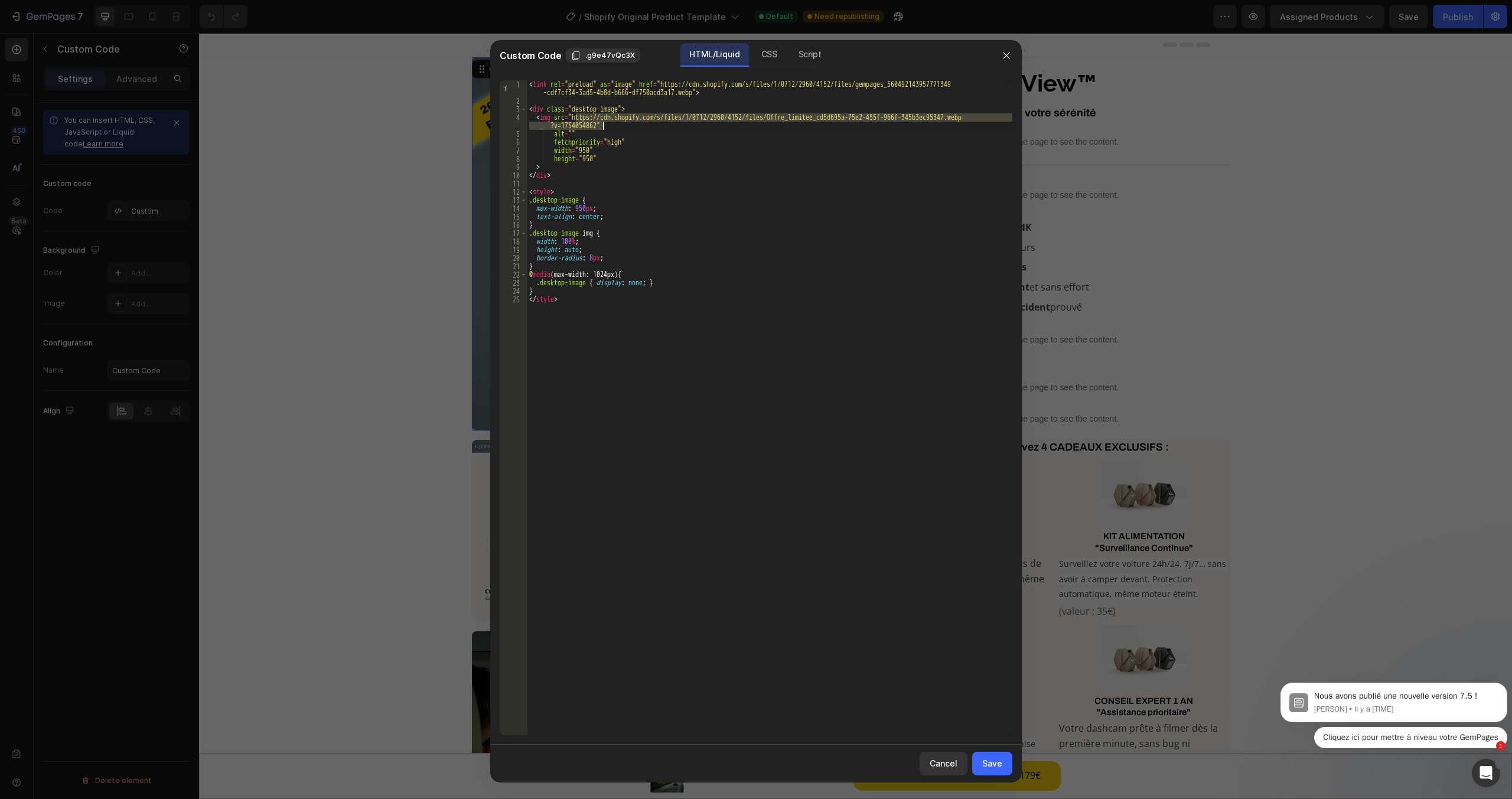 paste on "8a7133cb-c7ea-4ea3-8eb7-a15b2aa6c7c7.webp?v=1754122961" 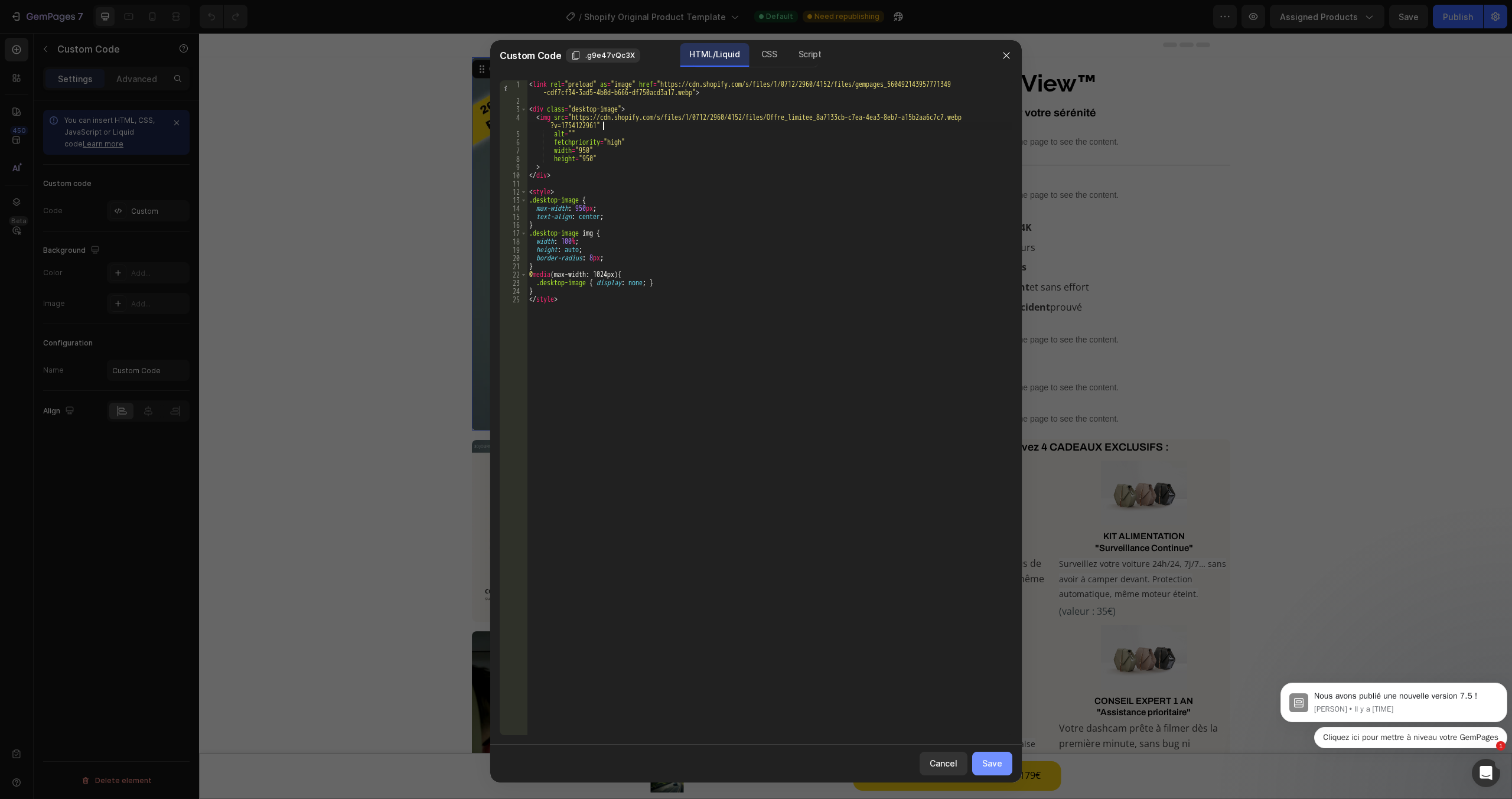 click on "Save" at bounding box center (992, 763) 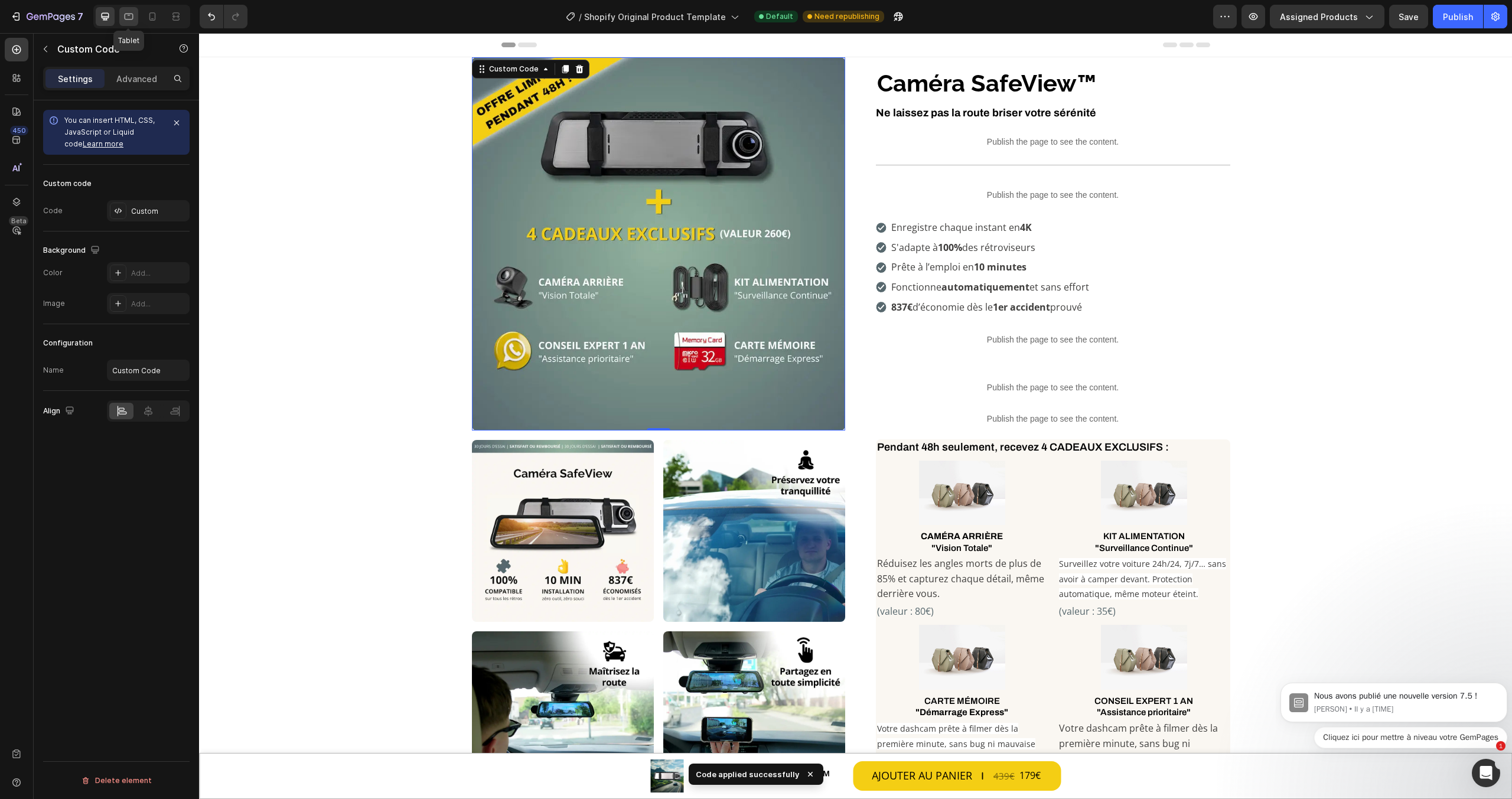 click 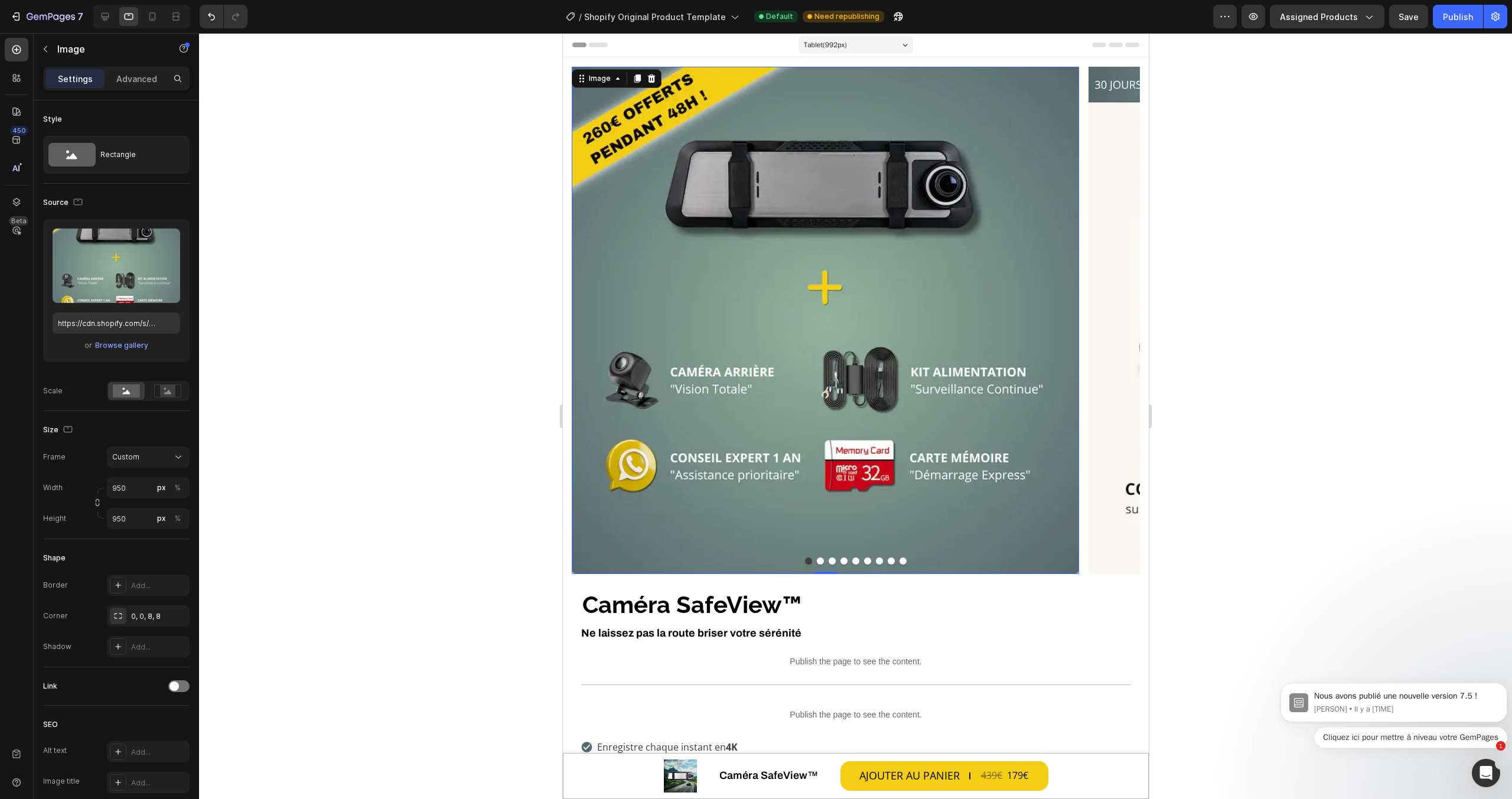 click at bounding box center [825, 320] 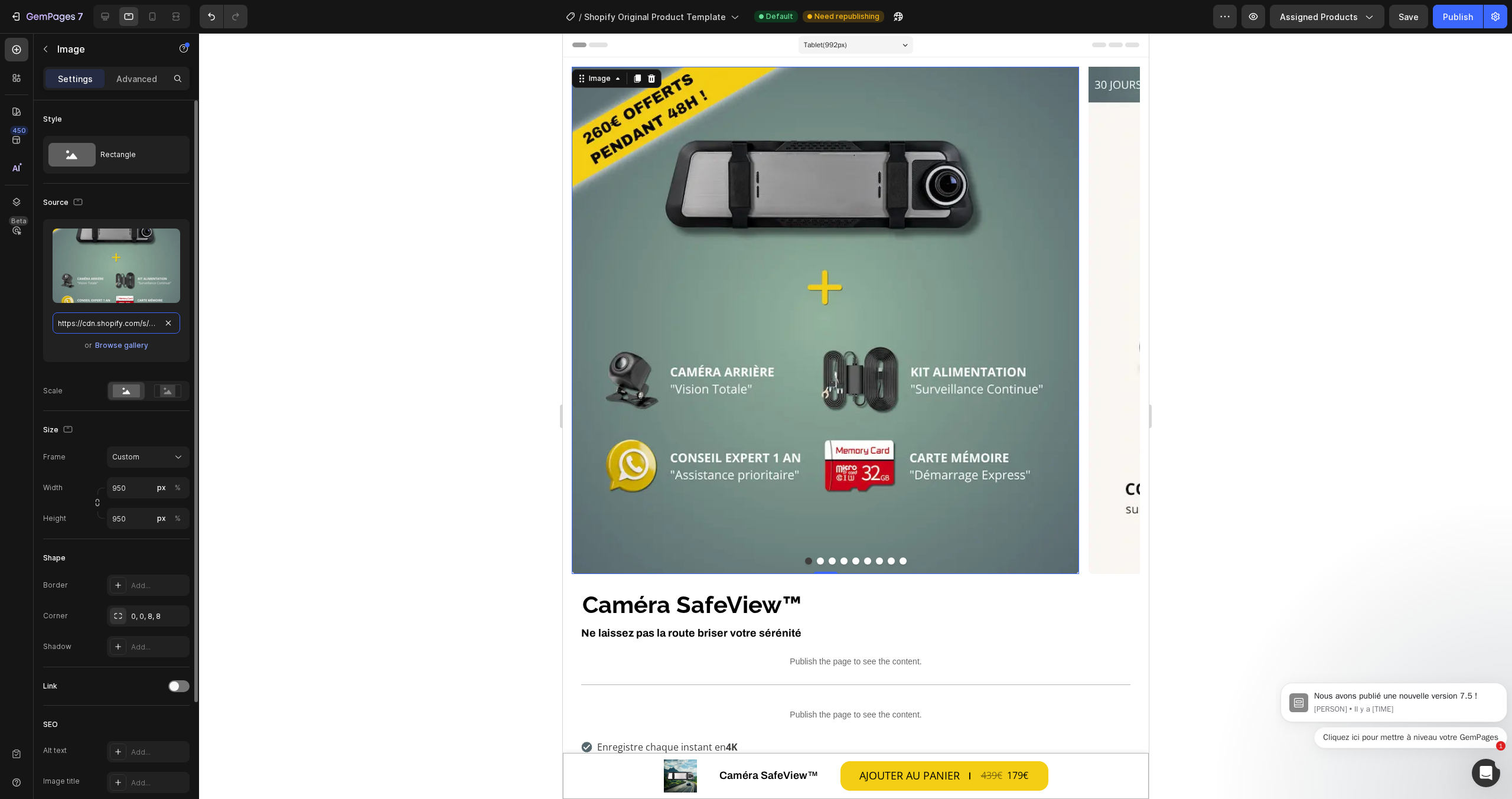 click on "https://cdn.shopify.com/s/files/1/0712/2960/4152/files/Offre_limitee_cd5d695a-75e2-455f-966f-345b3ec95347.webp?v=1754054862" at bounding box center (116, 323) 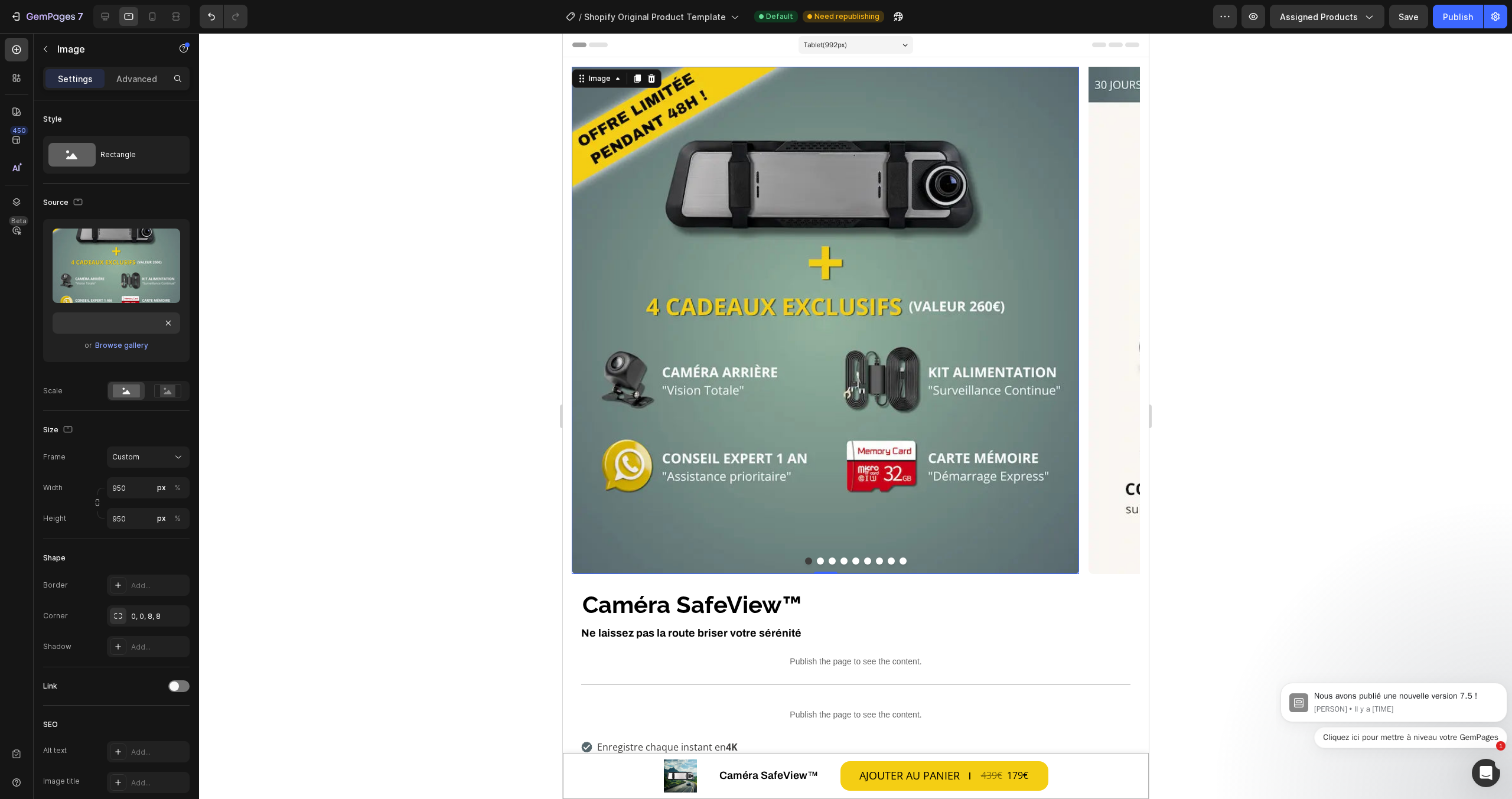 scroll, scrollTop: 0, scrollLeft: 0, axis: both 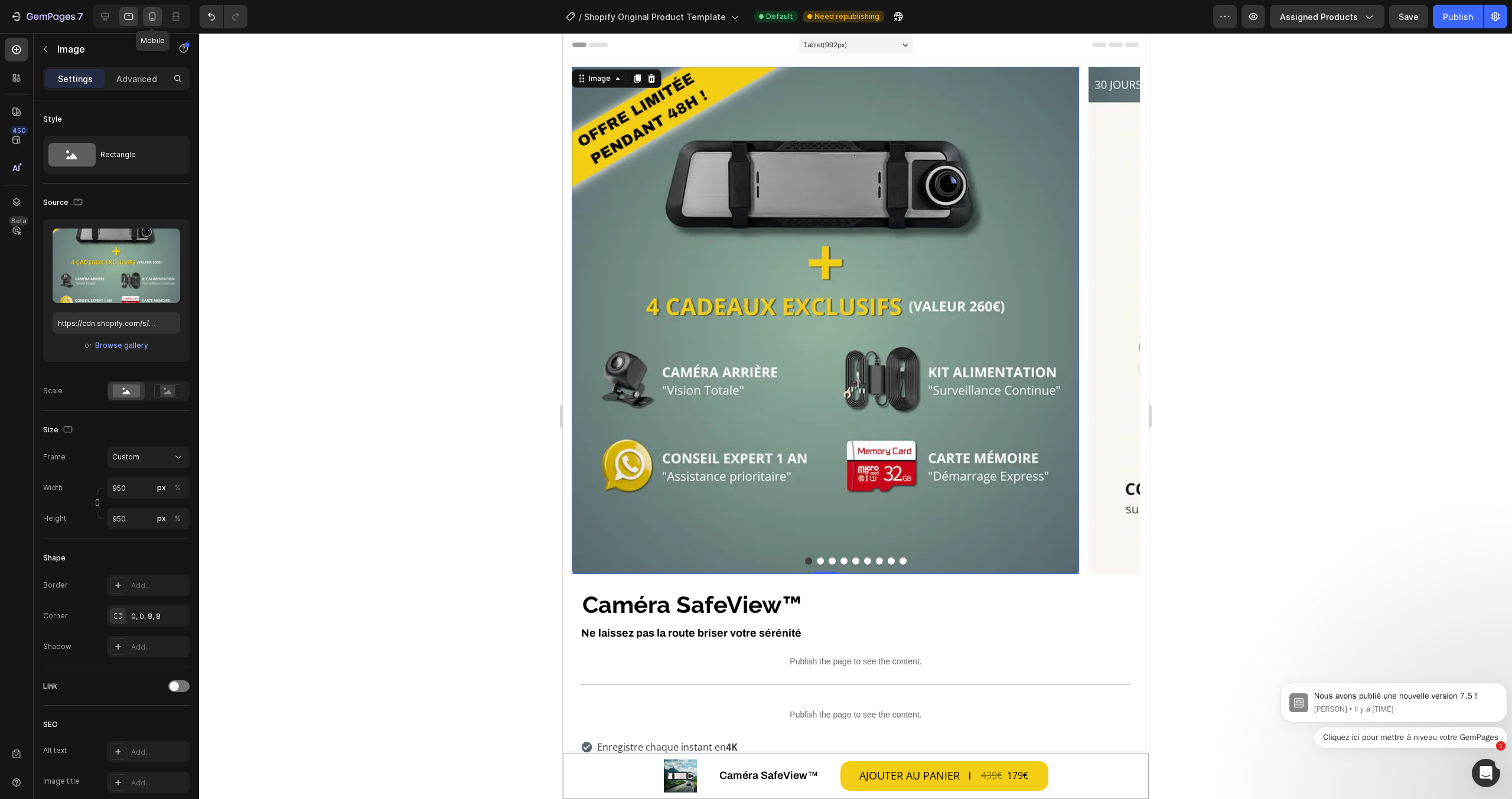 click 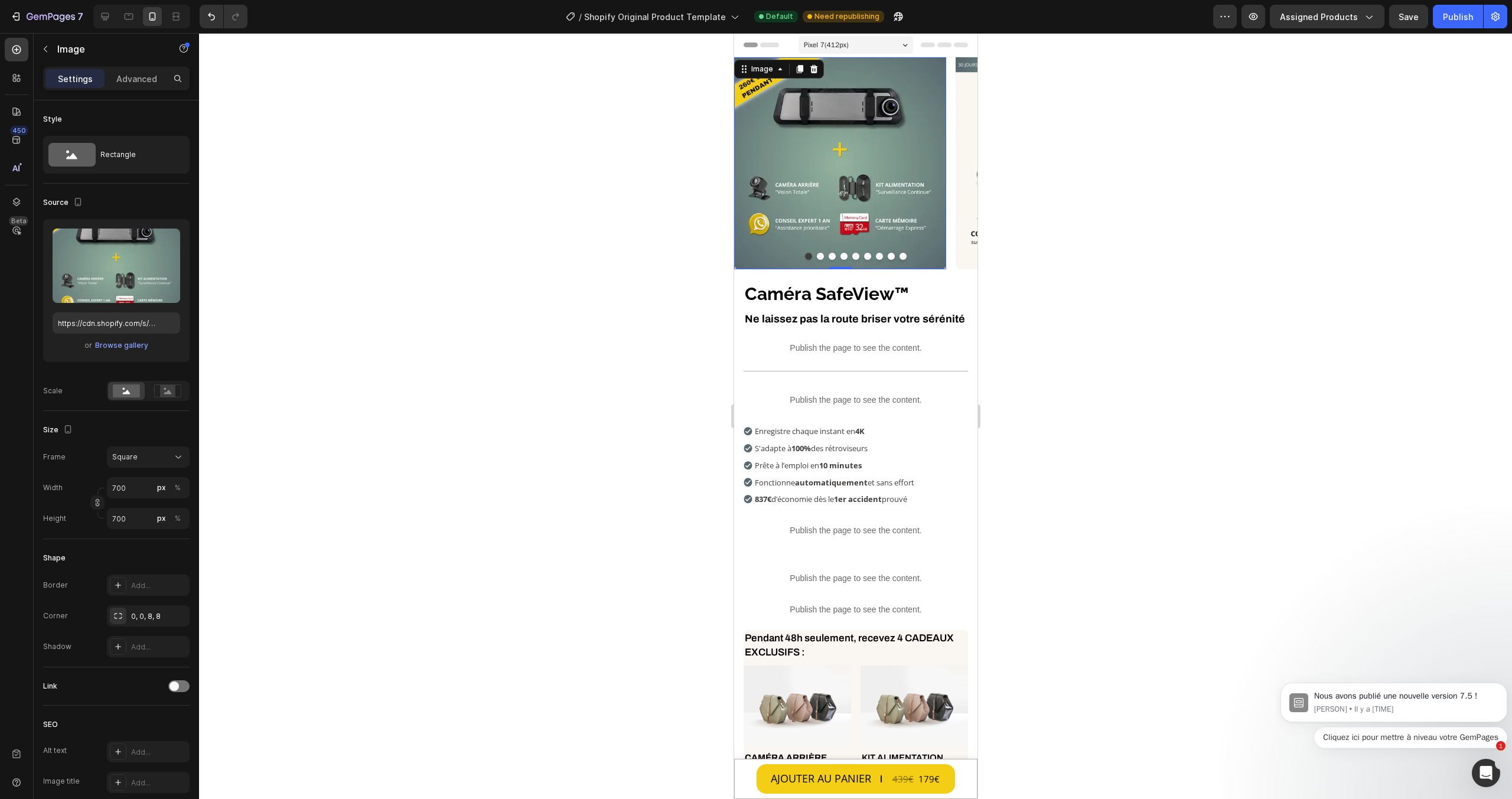 click at bounding box center [839, 163] 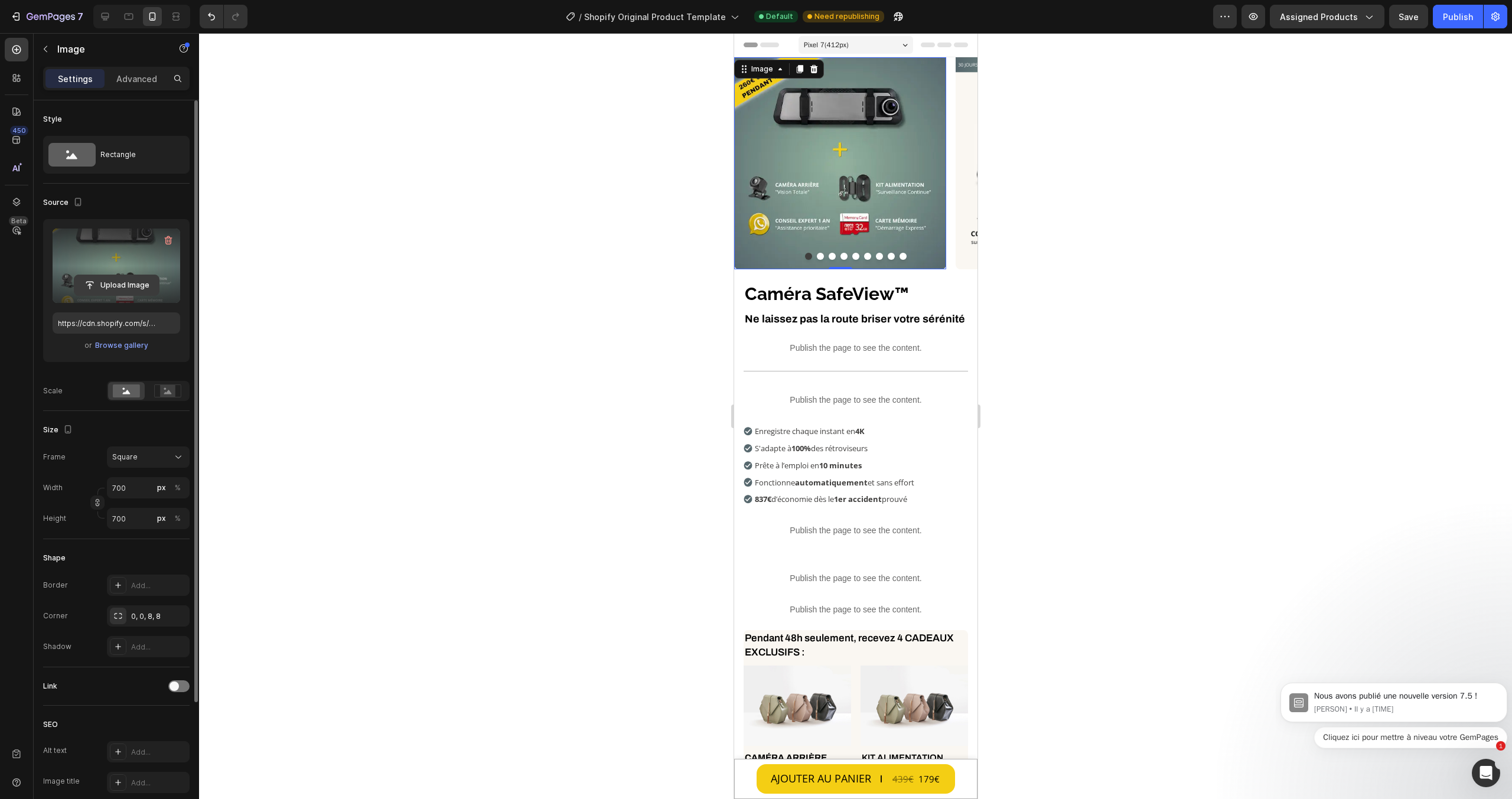 click 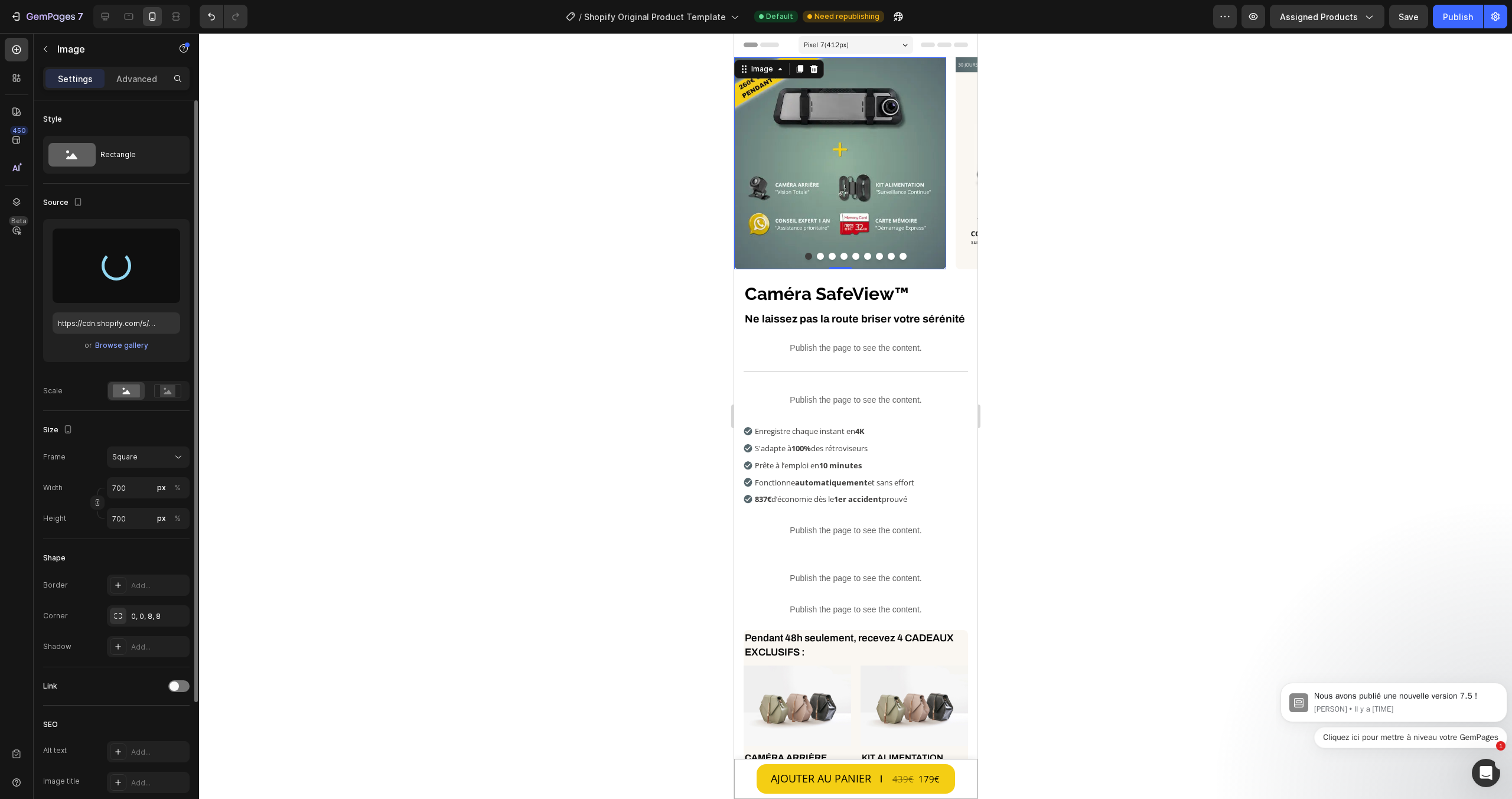 type on "https://cdn.shopify.com/s/files/1/0712/2960/4152/files/gempages_560492143957771349-35913fde-ac69-426e-b3c9-f3033bb60ae2.webp" 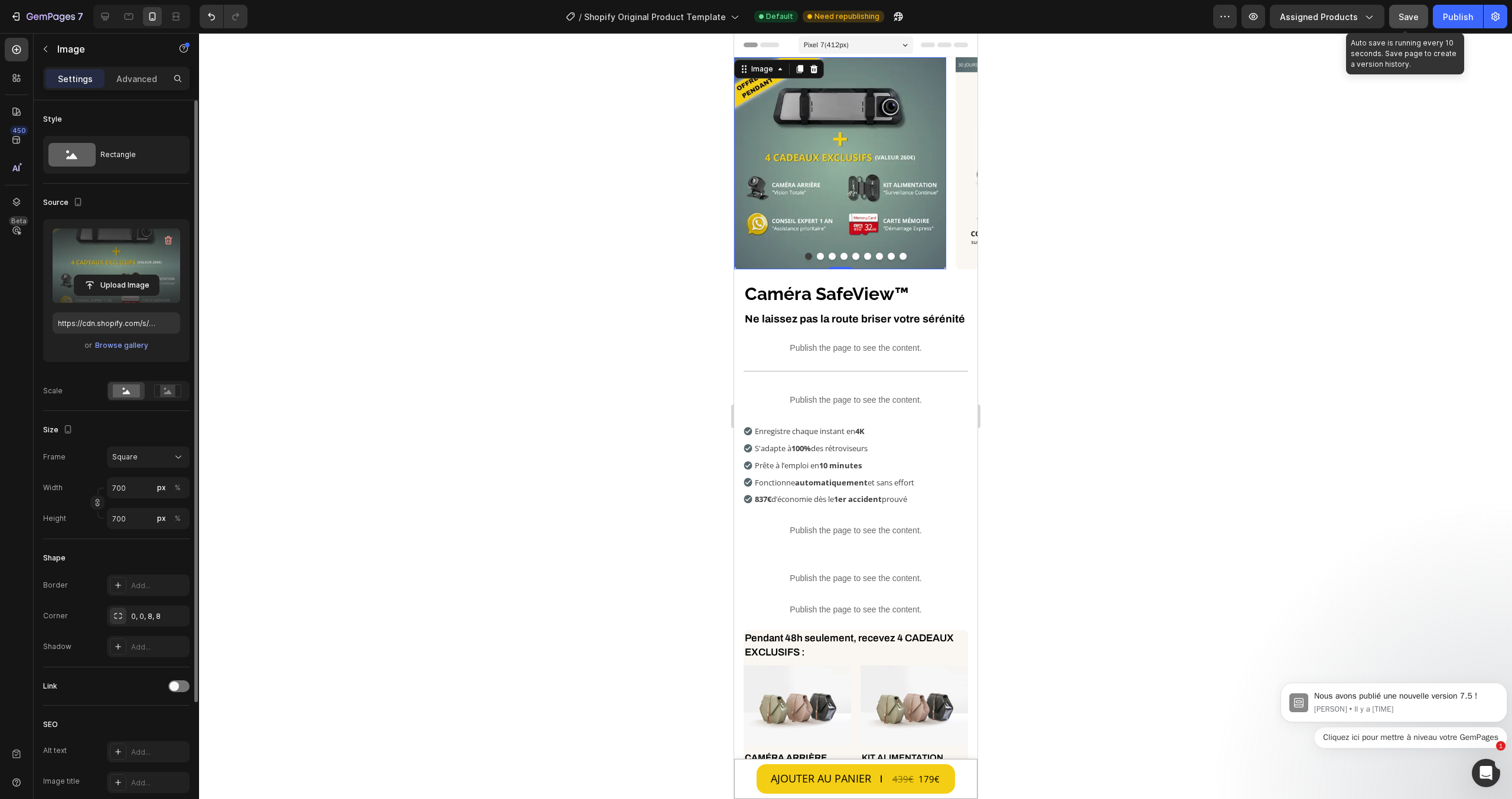 click on "Save" at bounding box center (1409, 17) 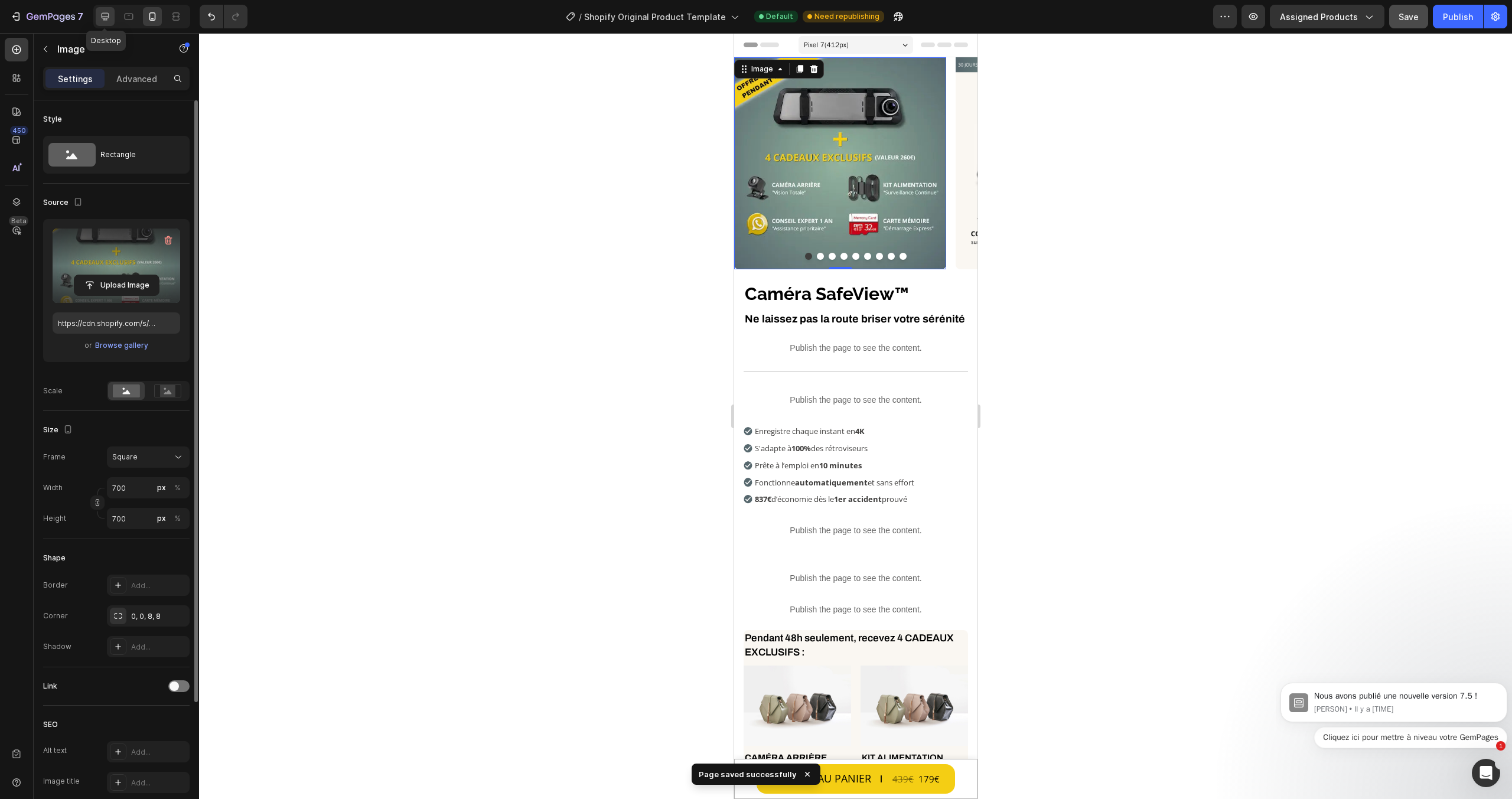 click 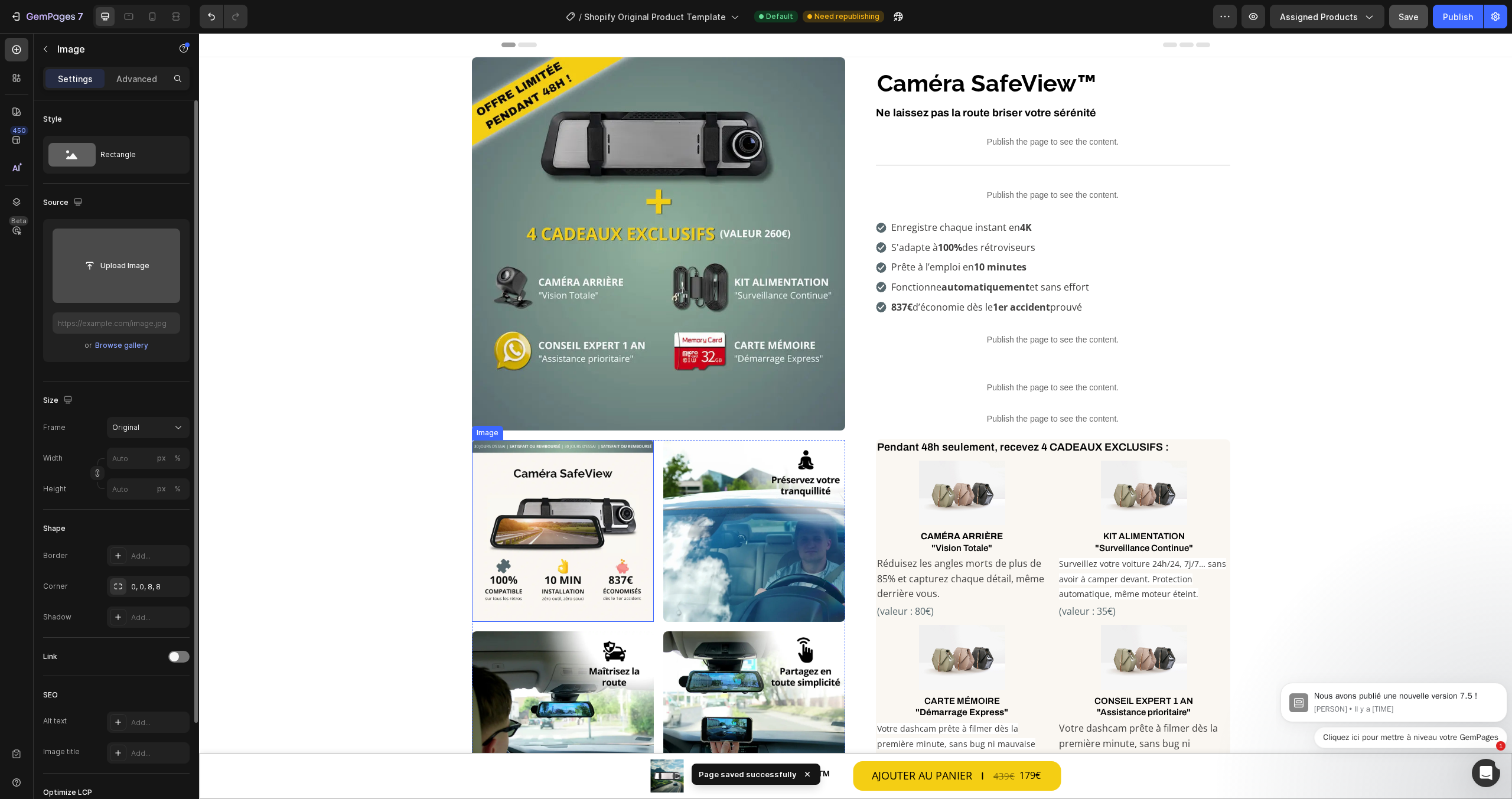 click at bounding box center [563, 531] 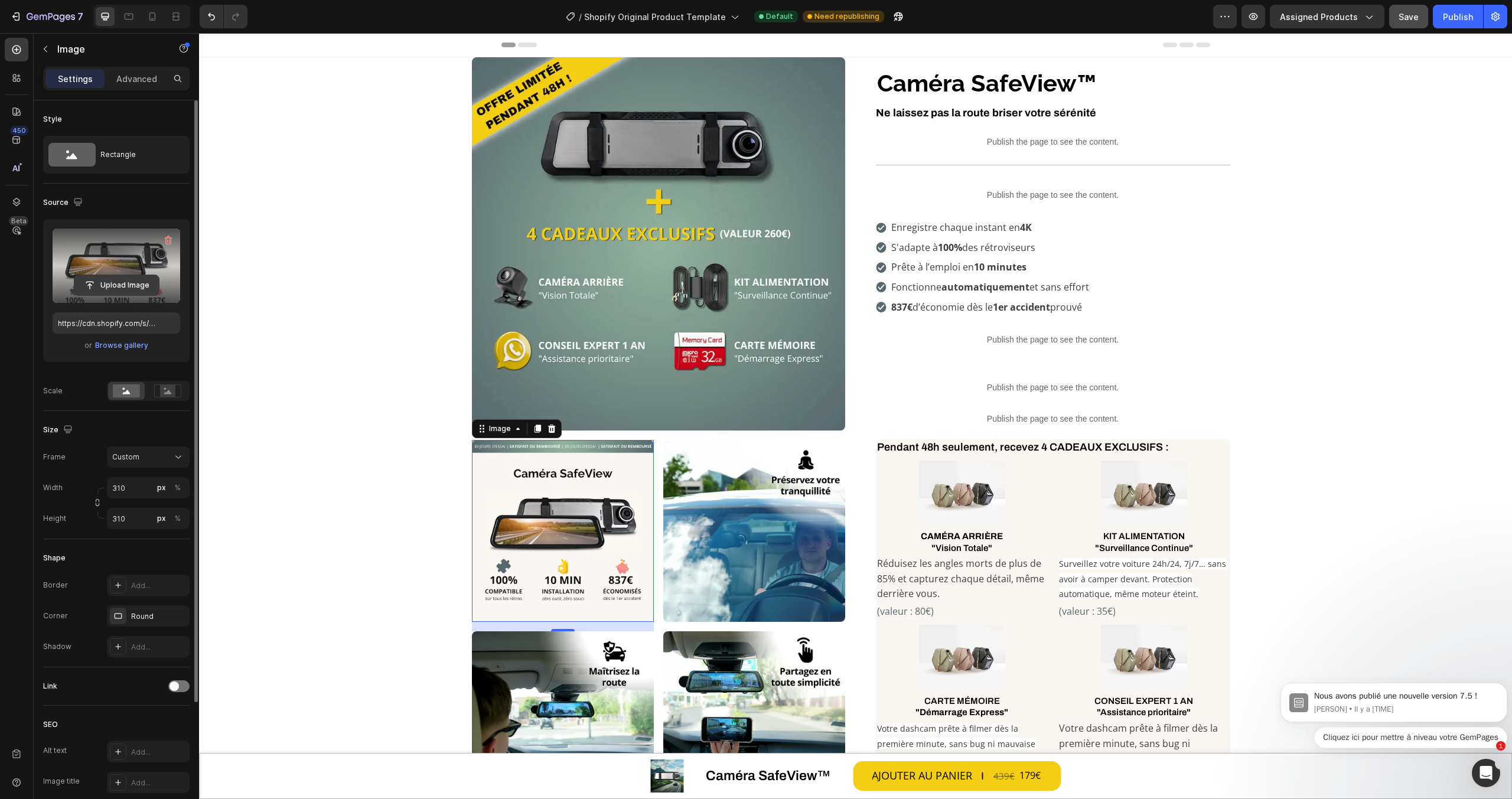 click 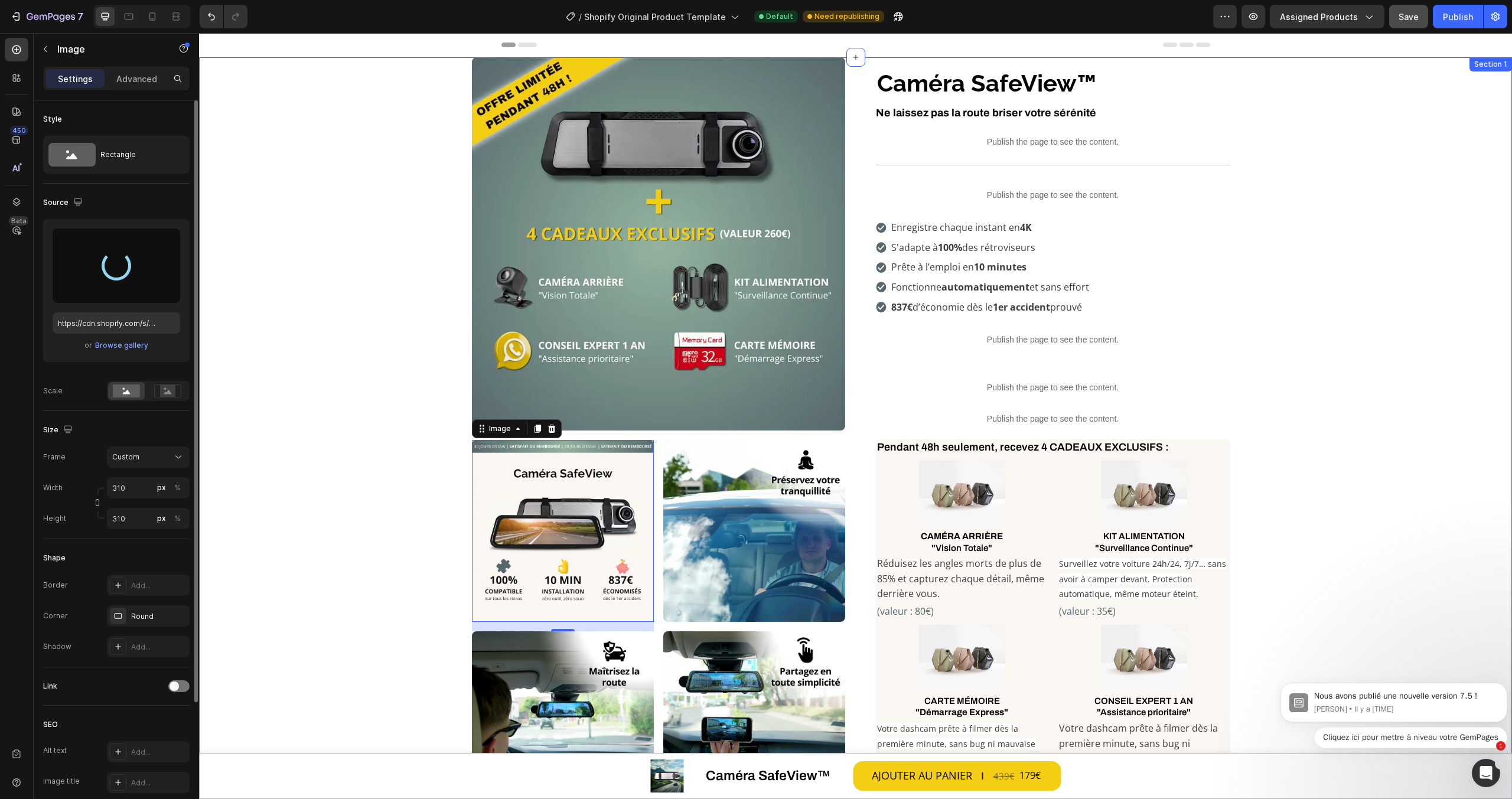 type on "https://cdn.shopify.com/s/files/1/0712/2960/4152/files/gempages_560492143957771349-7f804a62-884c-4f86-a662-35d7e70bb47a.webp" 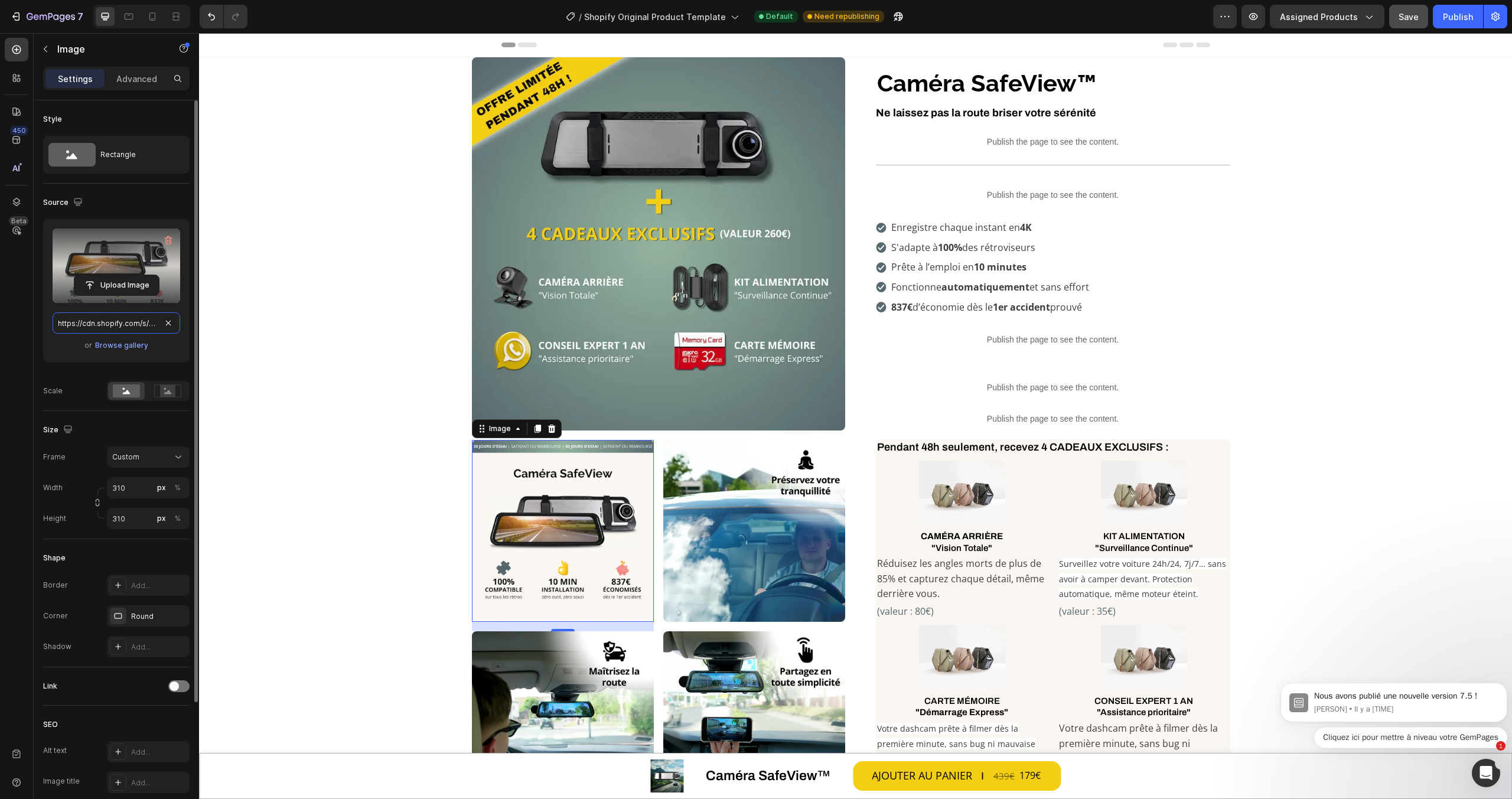 click on "https://cdn.shopify.com/s/files/1/0712/2960/4152/files/gempages_560492143957771349-7f804a62-884c-4f86-a662-35d7e70bb47a.webp" at bounding box center [116, 323] 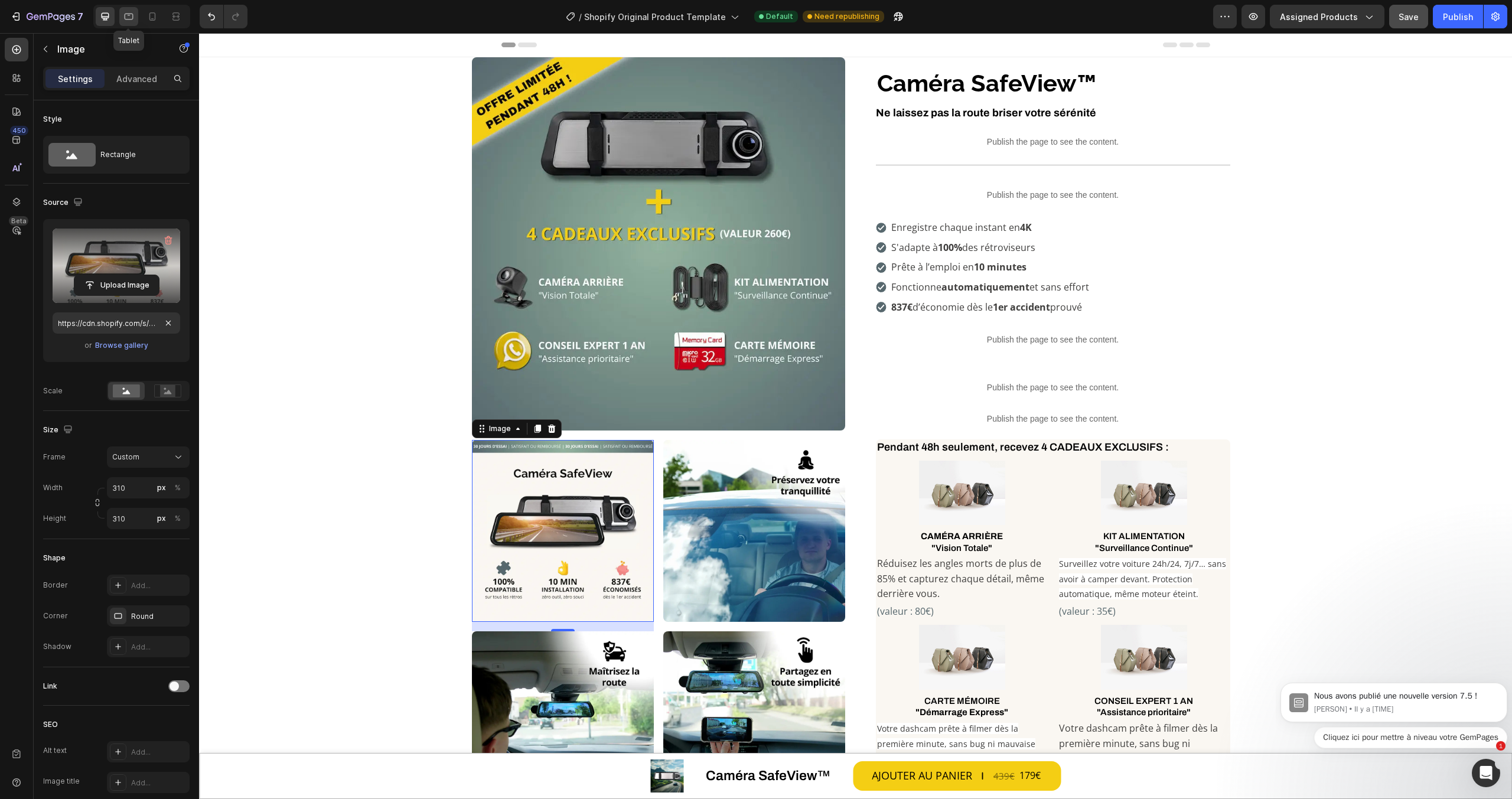 click 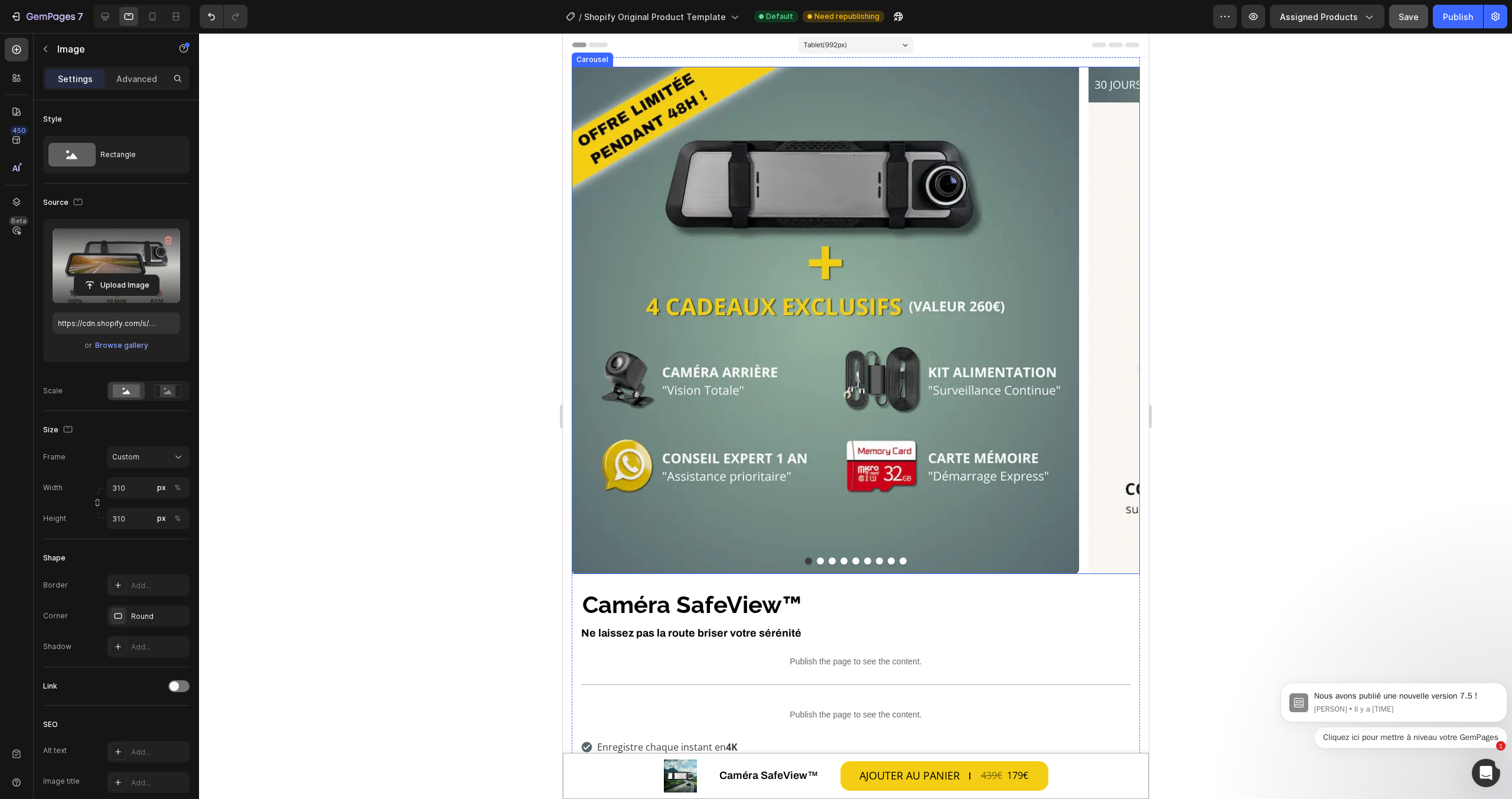 click at bounding box center (820, 561) 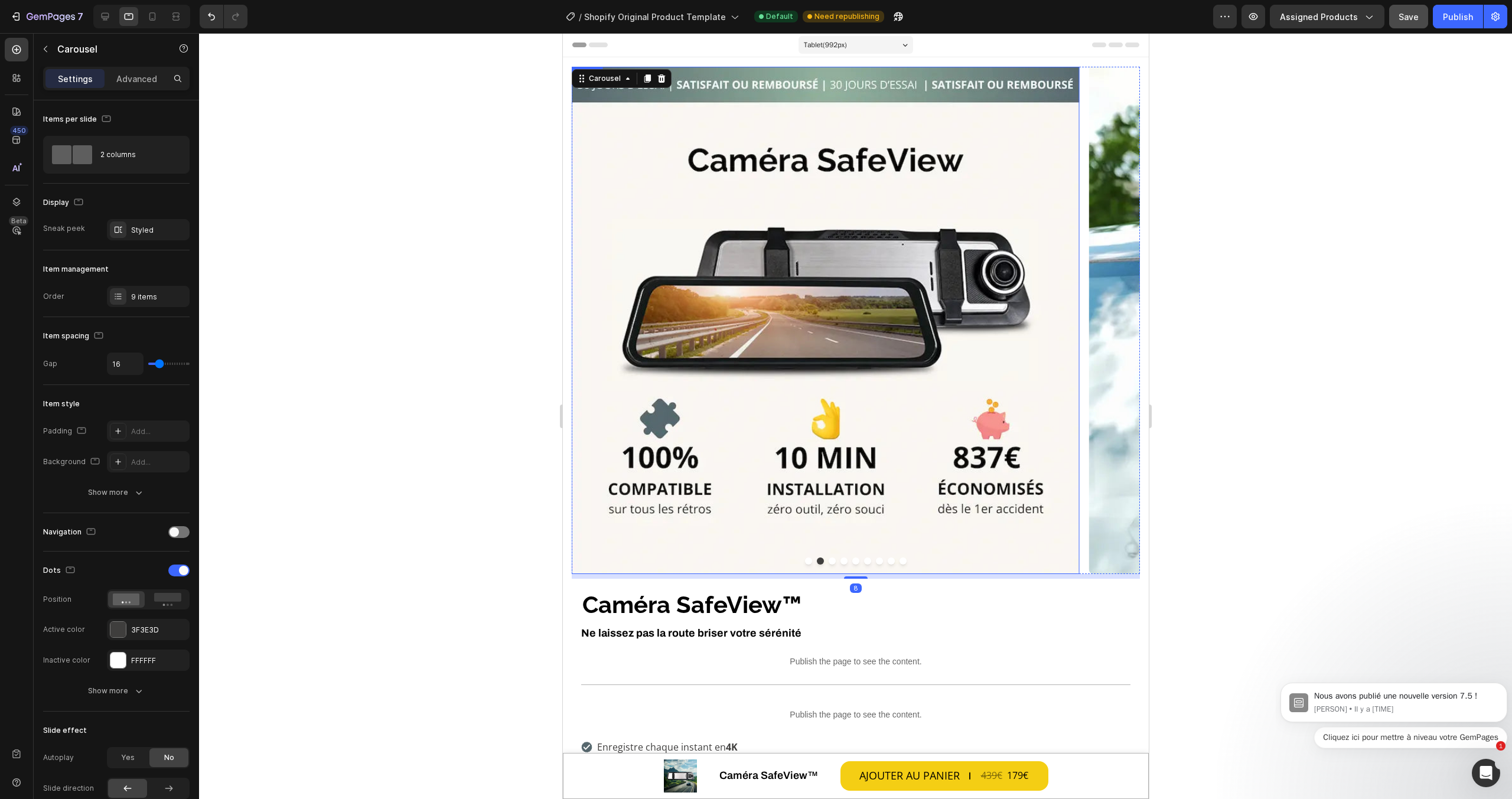 click at bounding box center (825, 320) 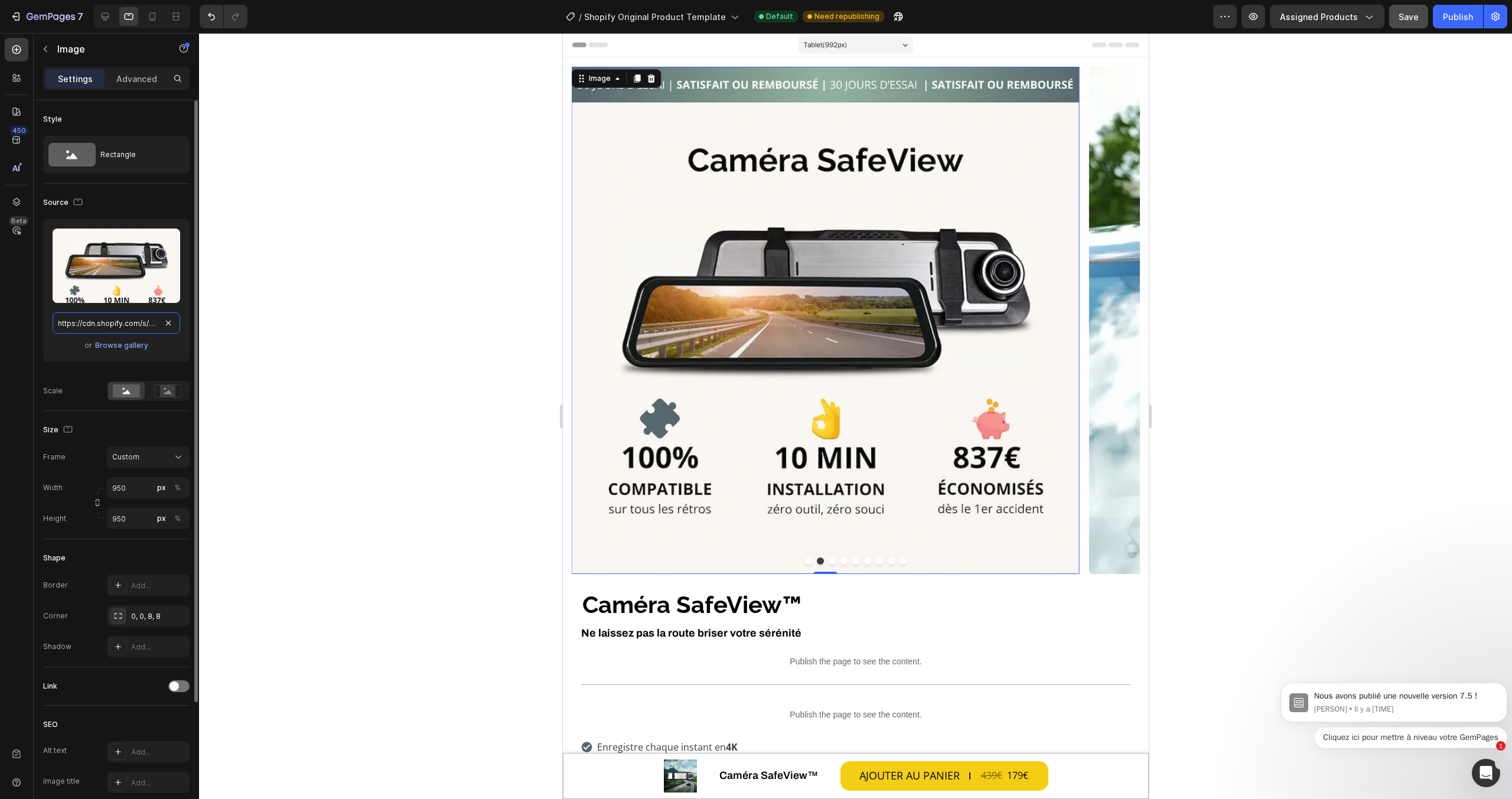 click on "https://cdn.shopify.com/s/files/1/0712/2960/4152/files/gempages_560492143957771349-abe94eb0-40f6-49ec-aba4-73f813669093.webp" at bounding box center (116, 323) 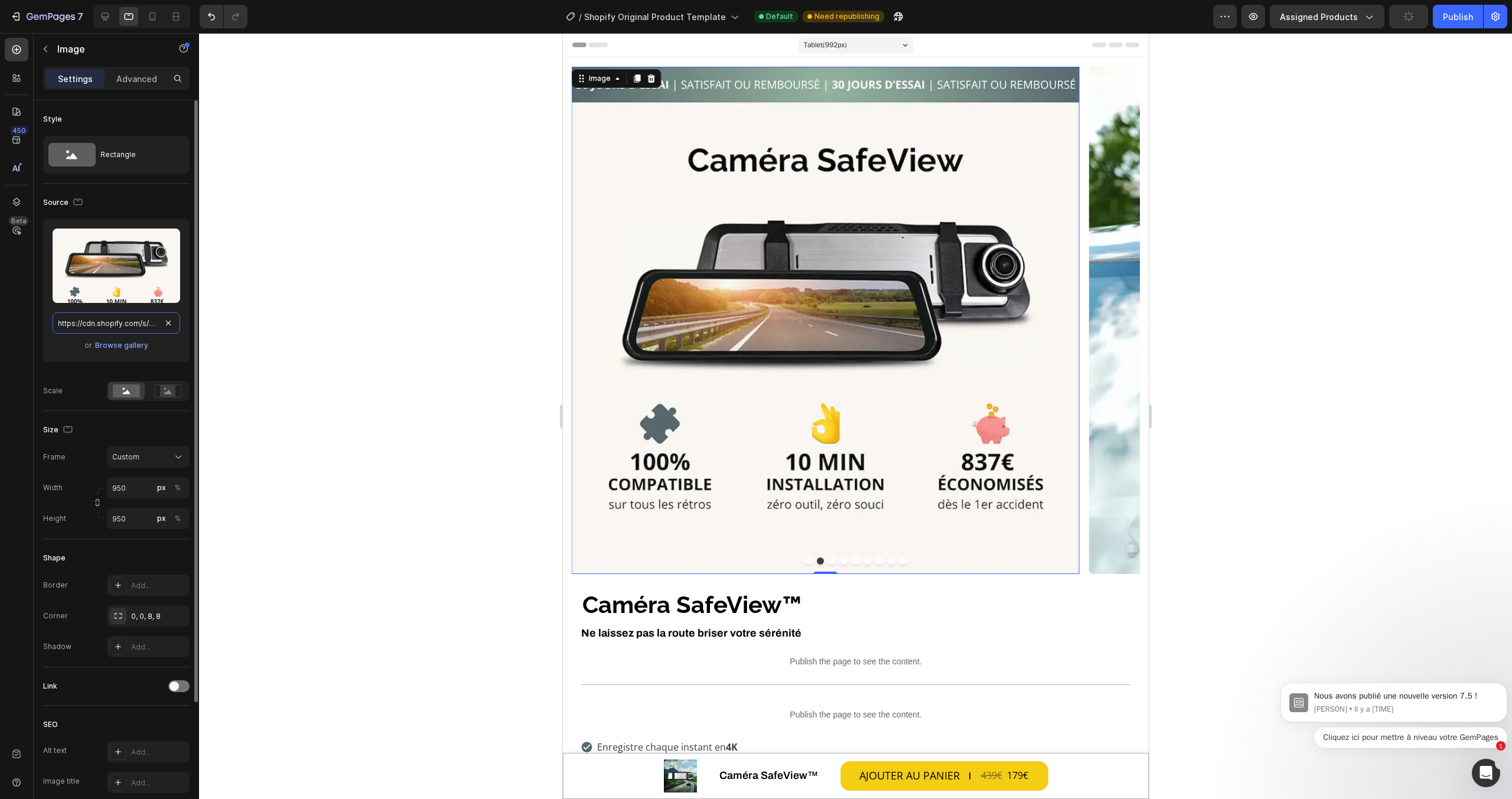scroll, scrollTop: 0, scrollLeft: 370, axis: horizontal 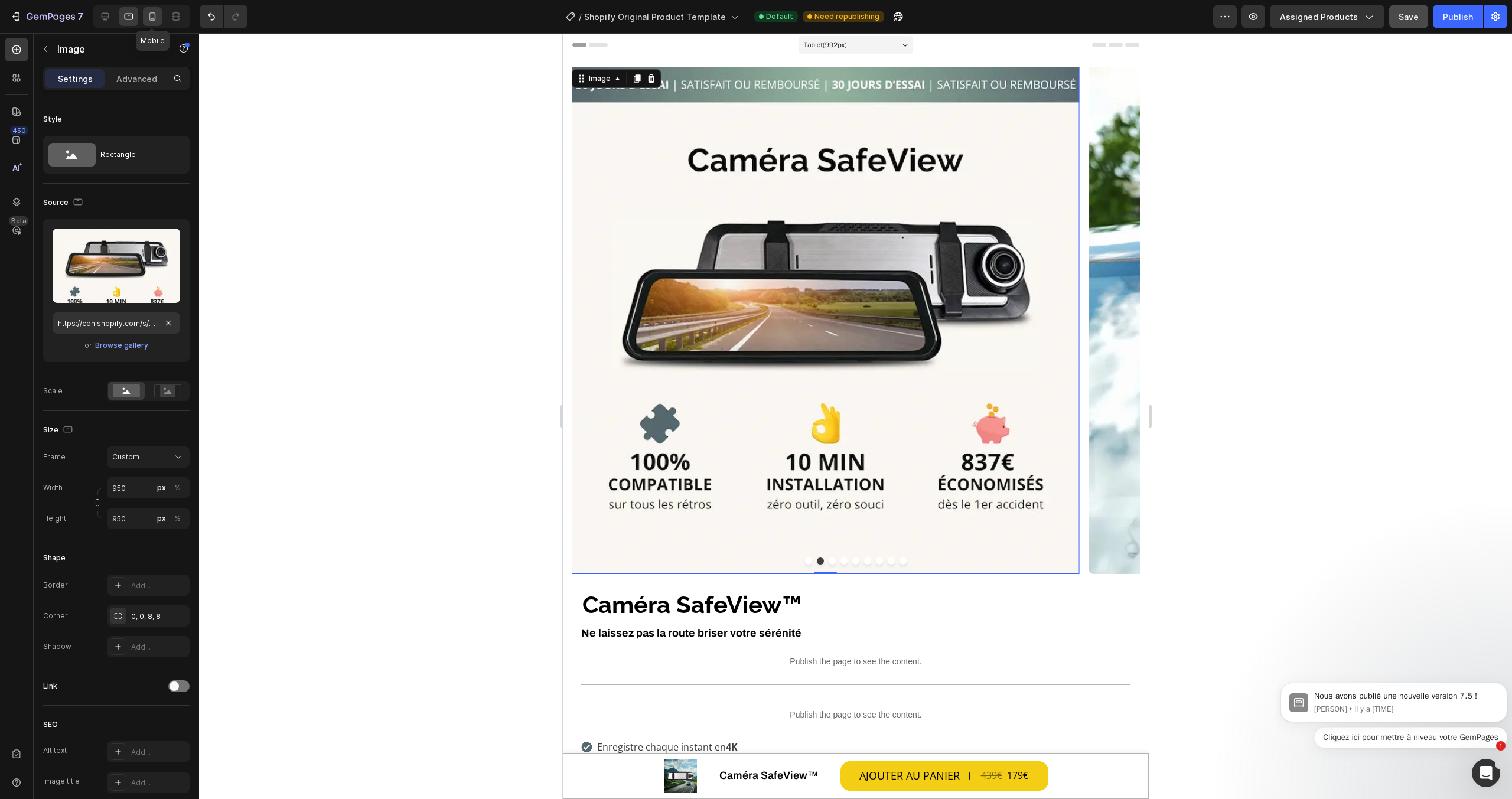 click 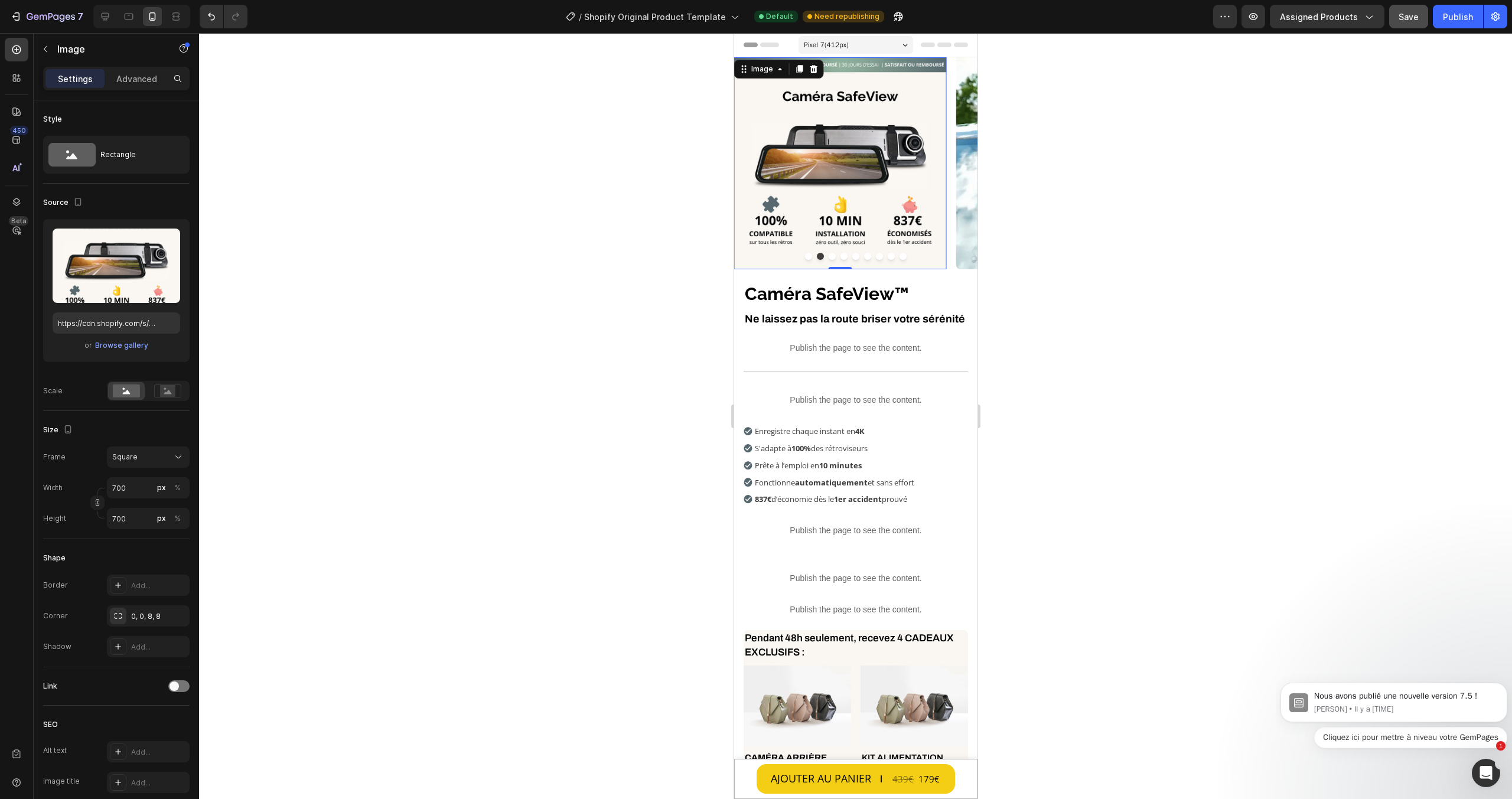 click at bounding box center [839, 163] 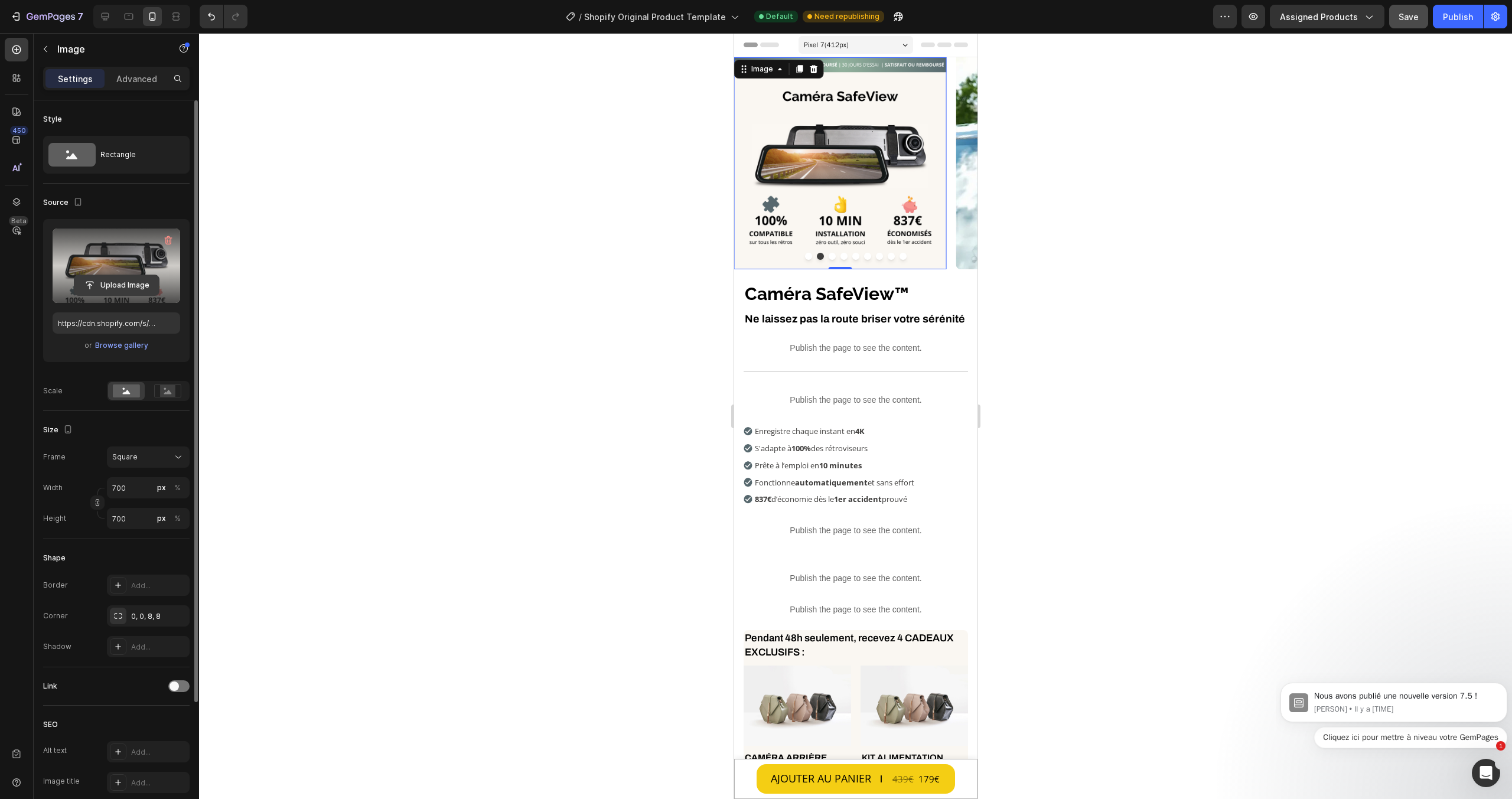 click 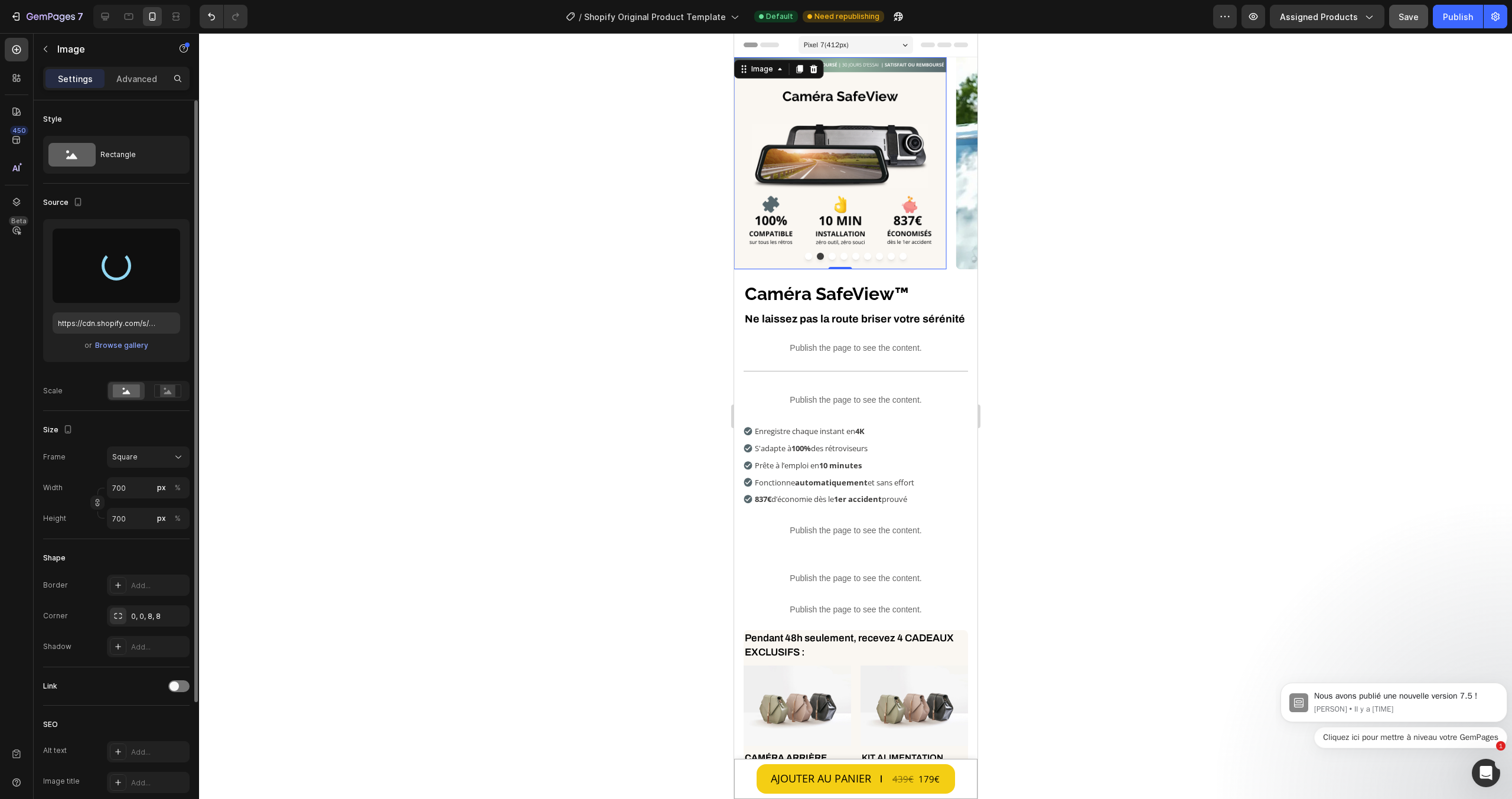 type on "https://cdn.shopify.com/s/files/1/0712/2960/4152/files/gempages_560492143957771349-090fb8cc-0d65-4380-bbc4-a6cbb4632413.webp" 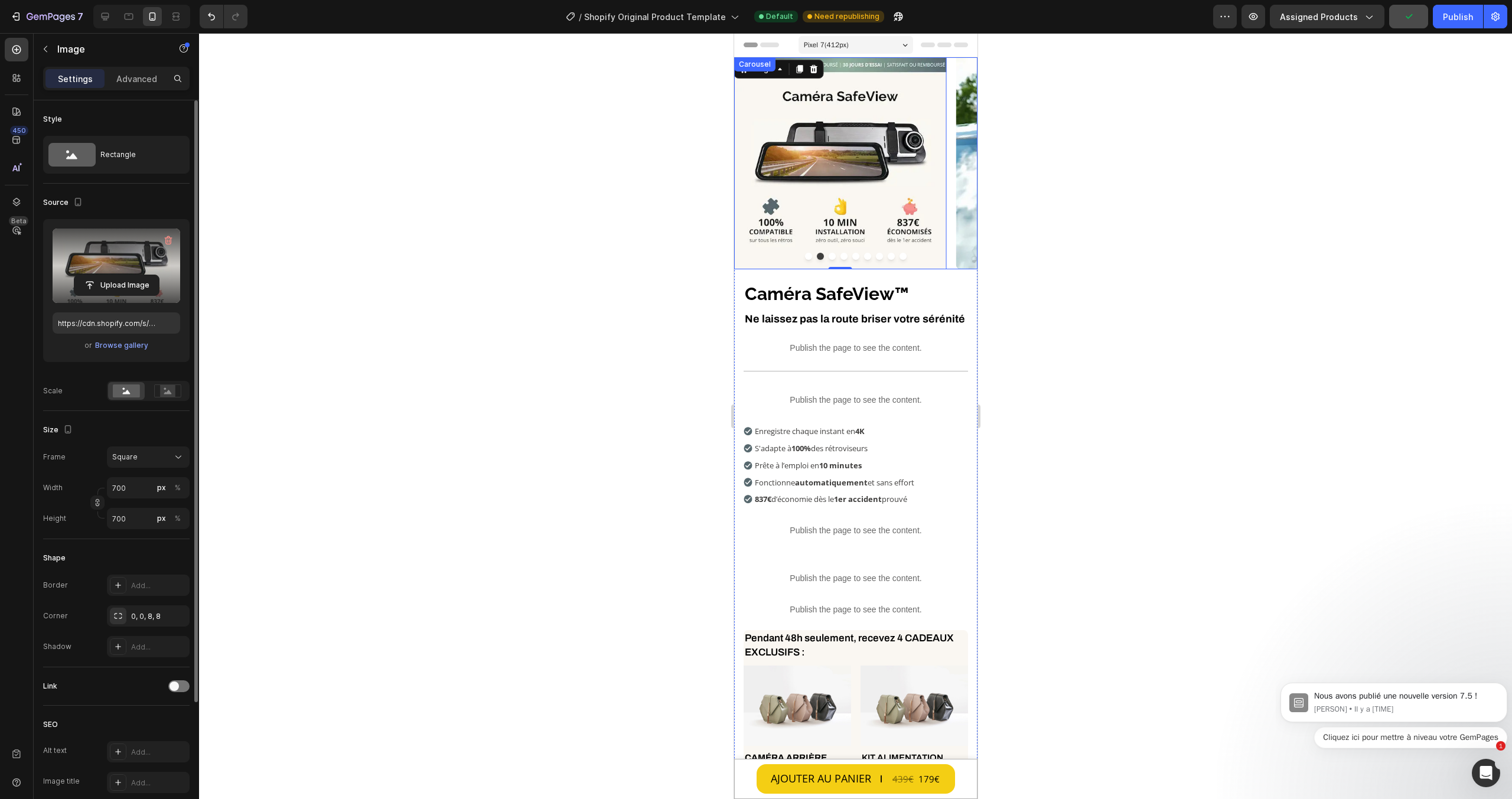 click at bounding box center (832, 256) 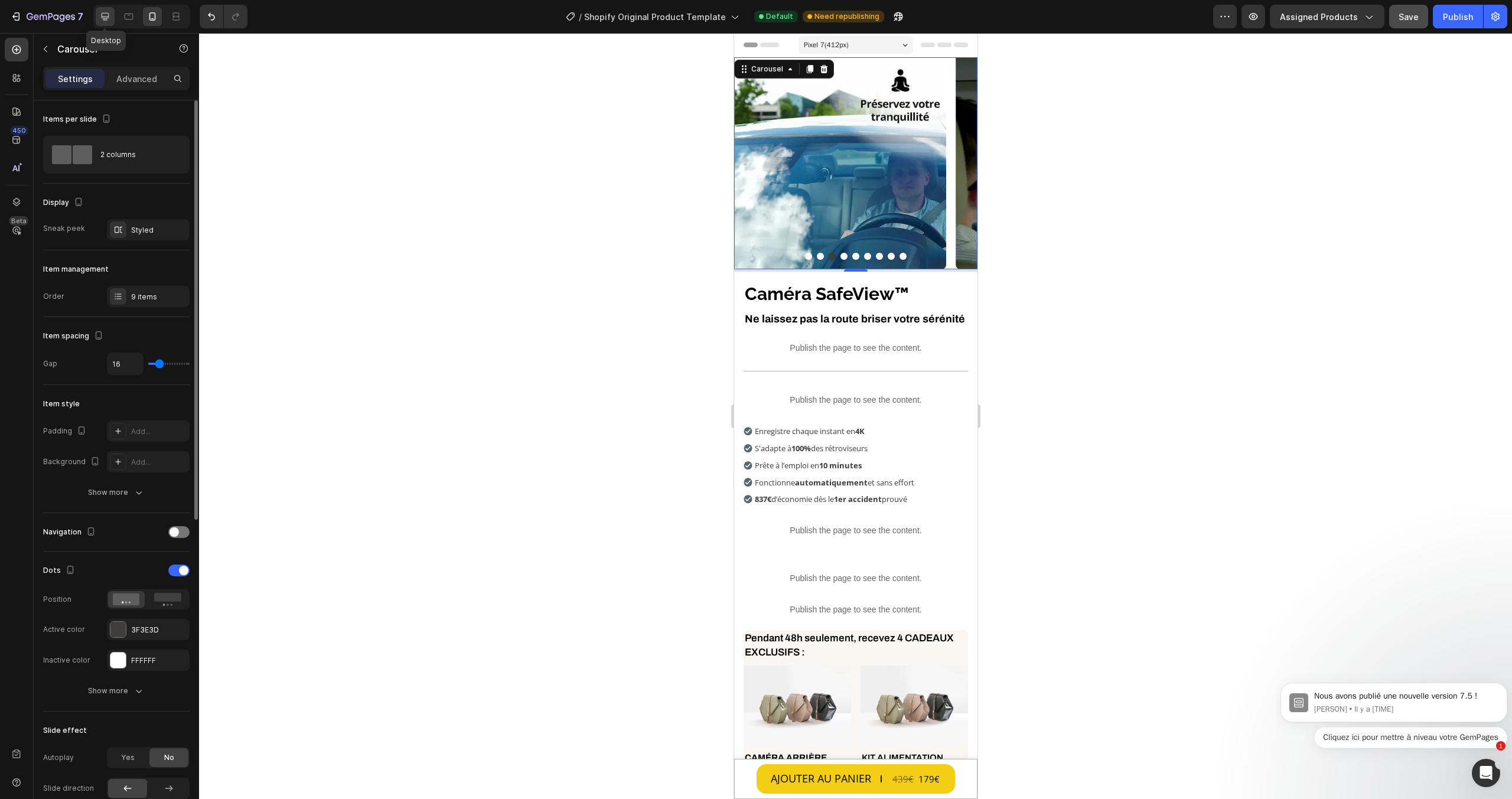 click 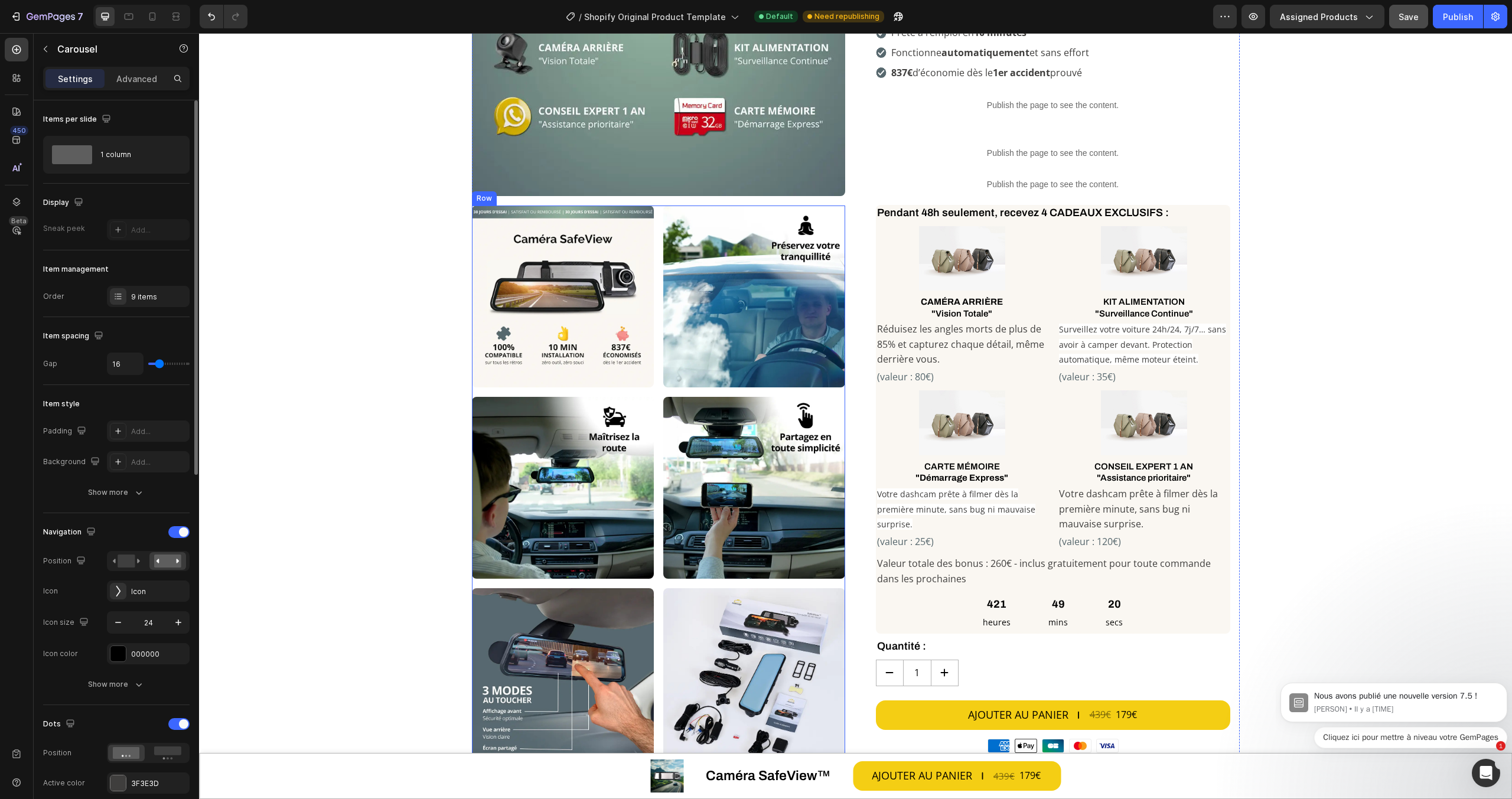 scroll, scrollTop: 236, scrollLeft: 0, axis: vertical 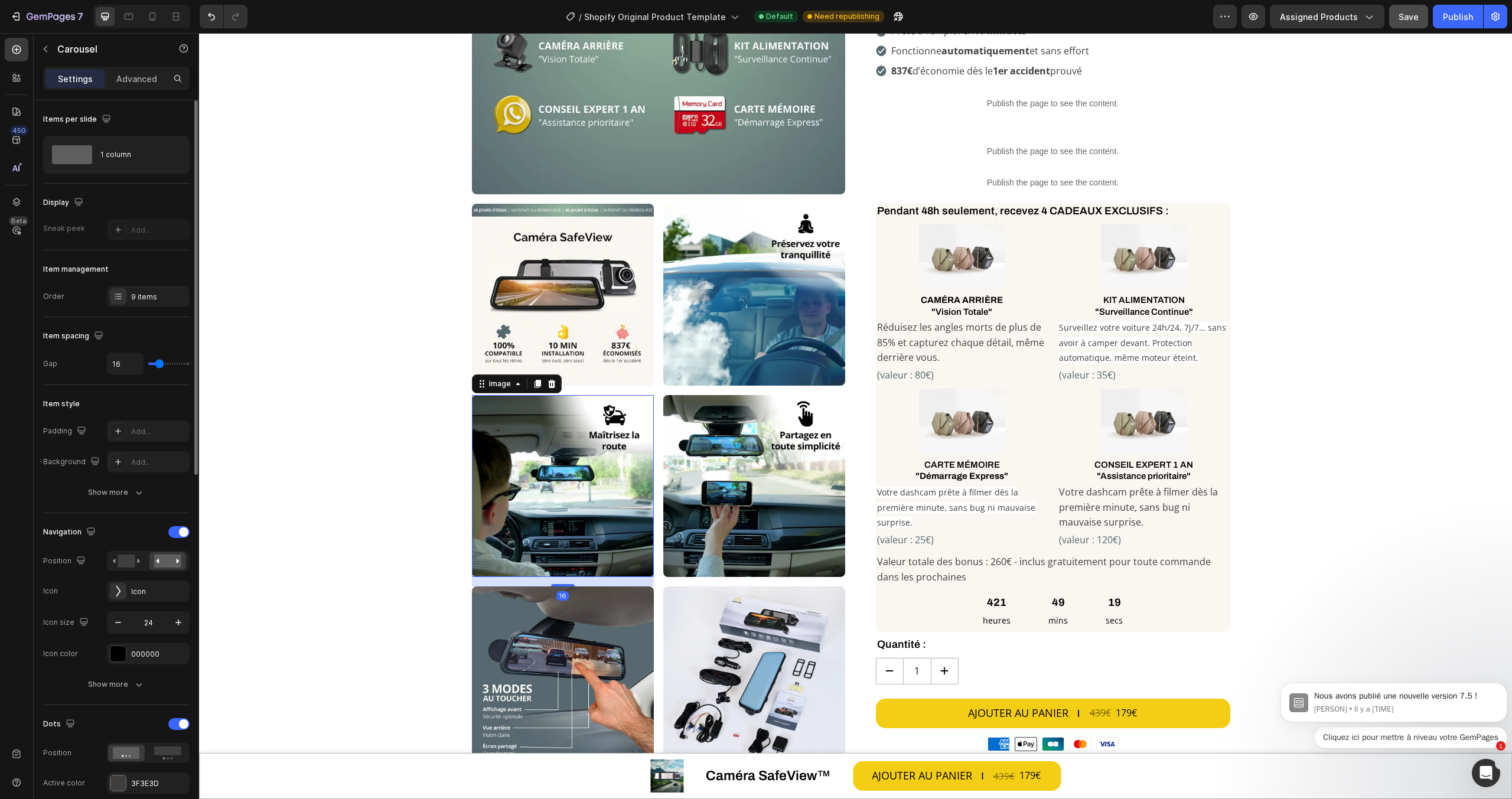 click at bounding box center (563, 486) 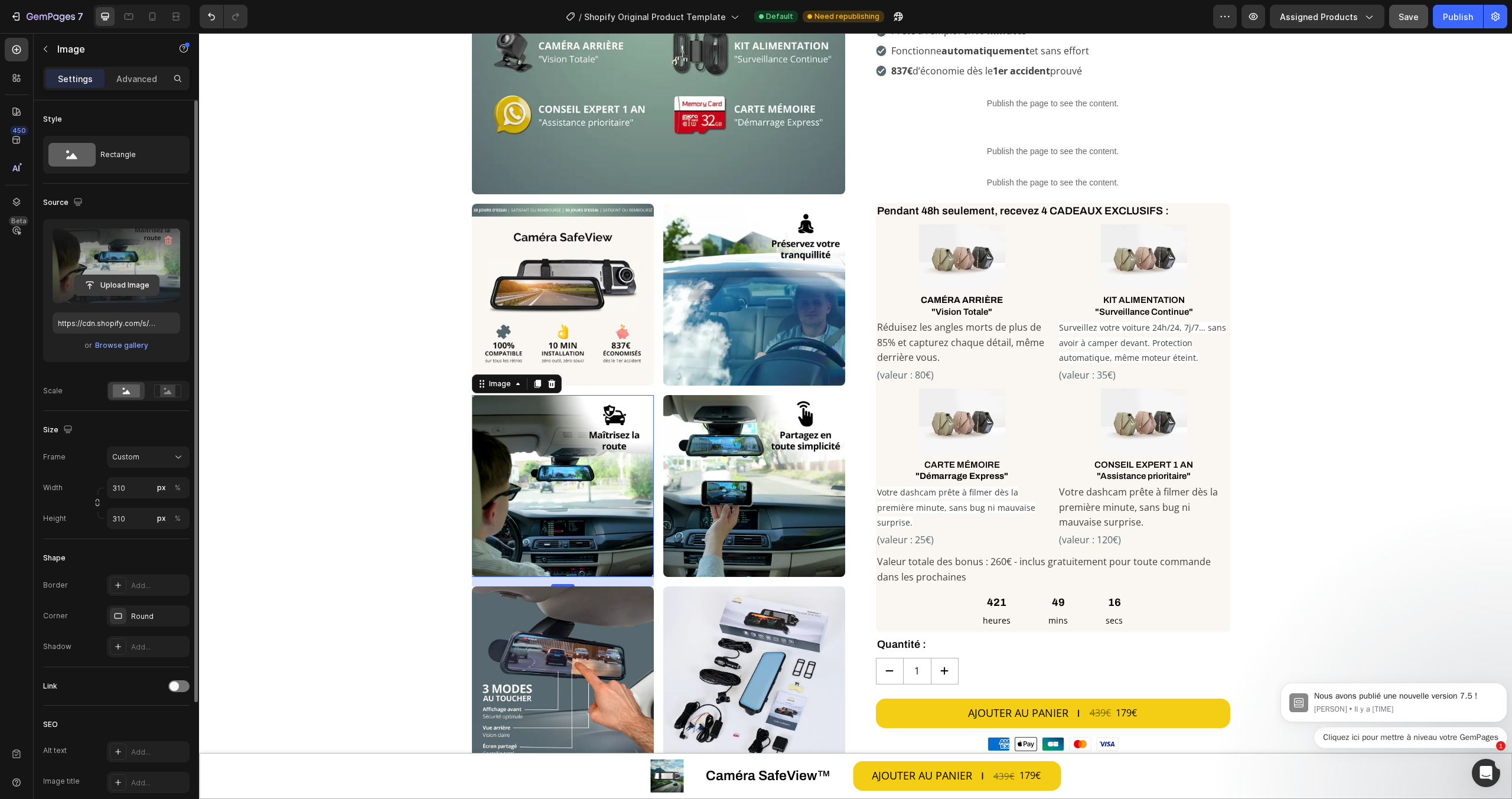 click 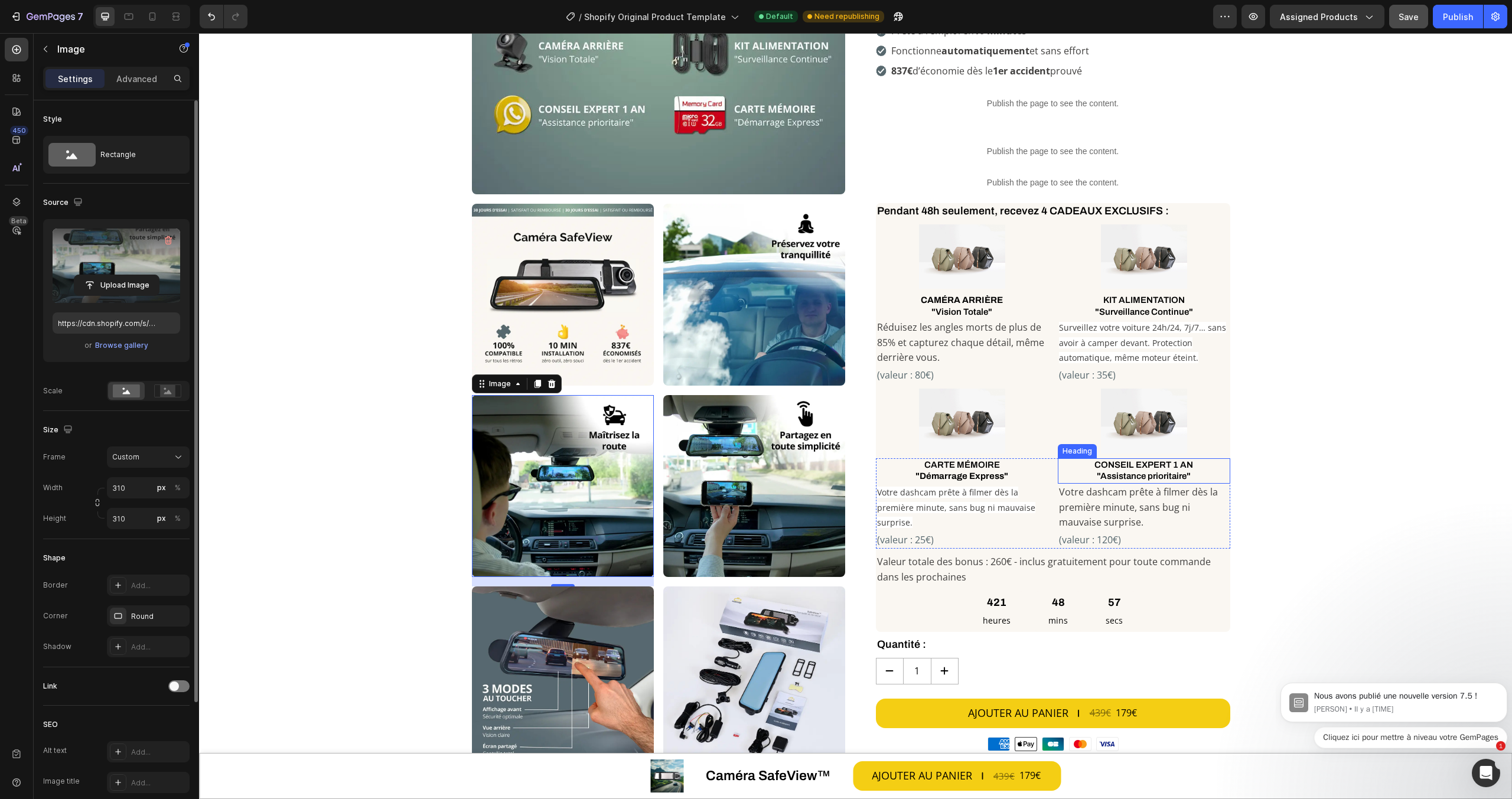 type on "https://cdn.shopify.com/s/files/1/0712/2960/4152/files/gempages_560492143957771349-c7ac1119-24e5-4587-9c87-d76b25b8785c.webp" 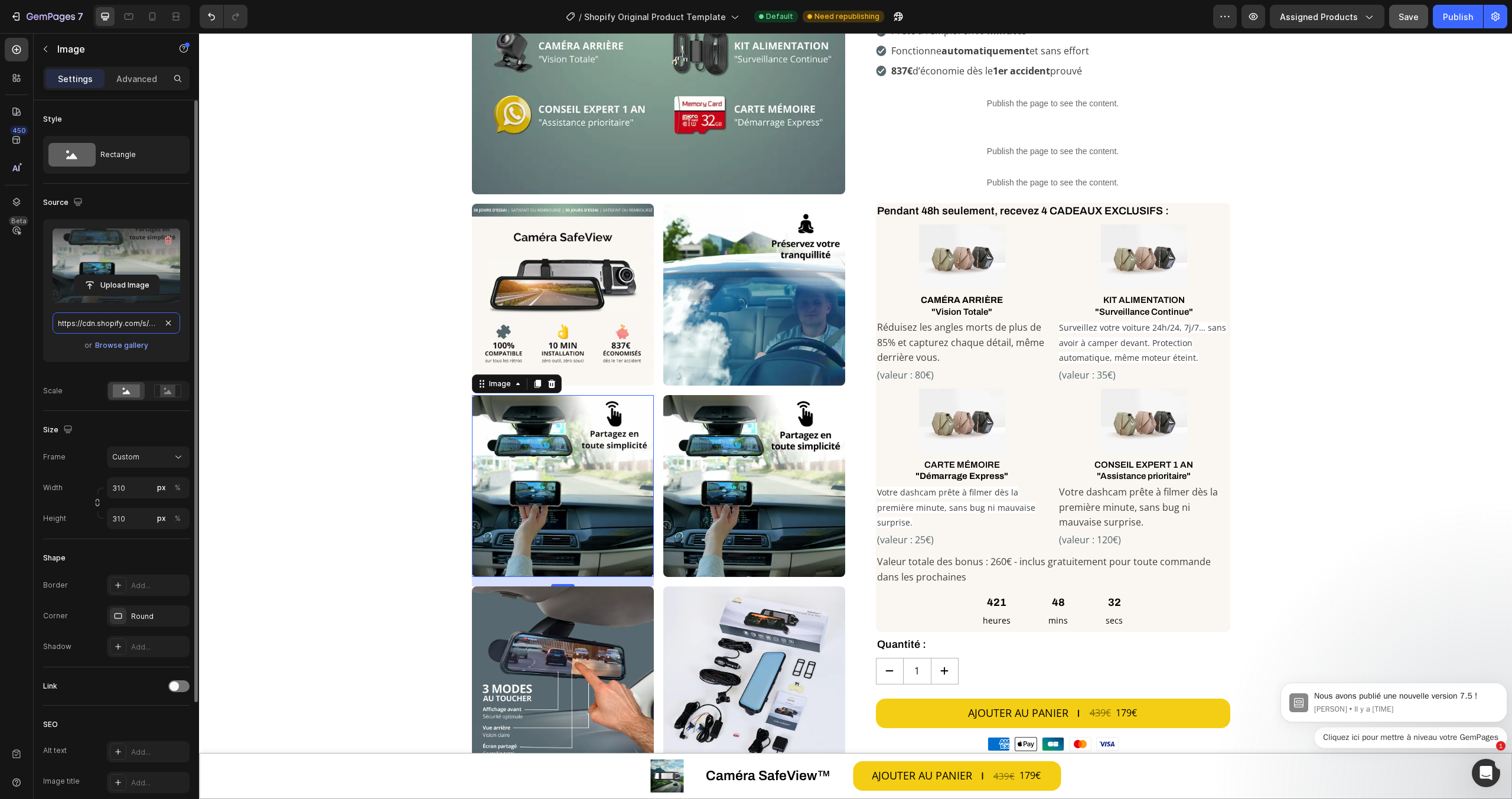click on "https://cdn.shopify.com/s/files/1/0712/2960/4152/files/gempages_560492143957771349-c7ac1119-24e5-4587-9c87-d76b25b8785c.webp" at bounding box center [116, 323] 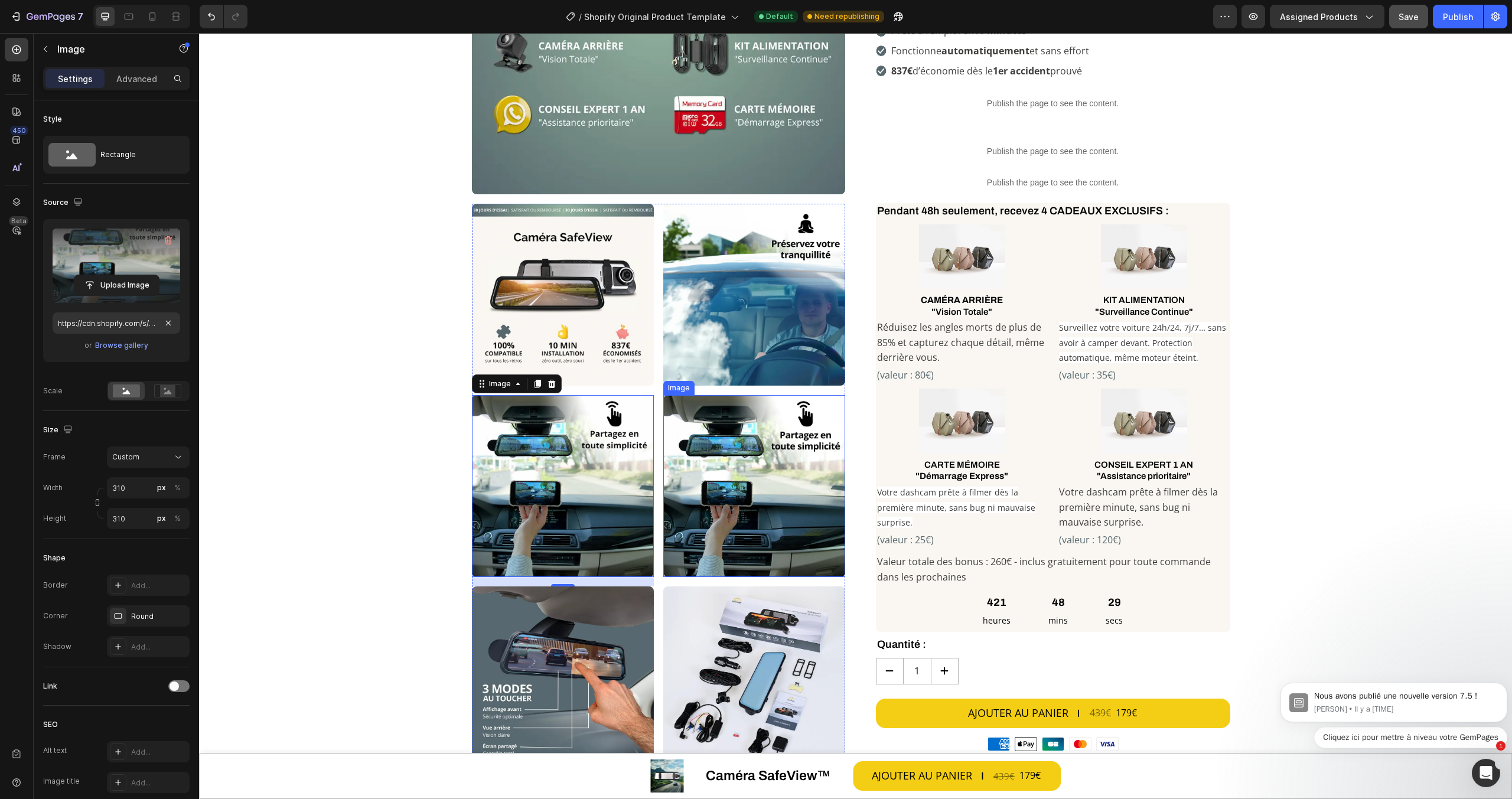 click at bounding box center (754, 486) 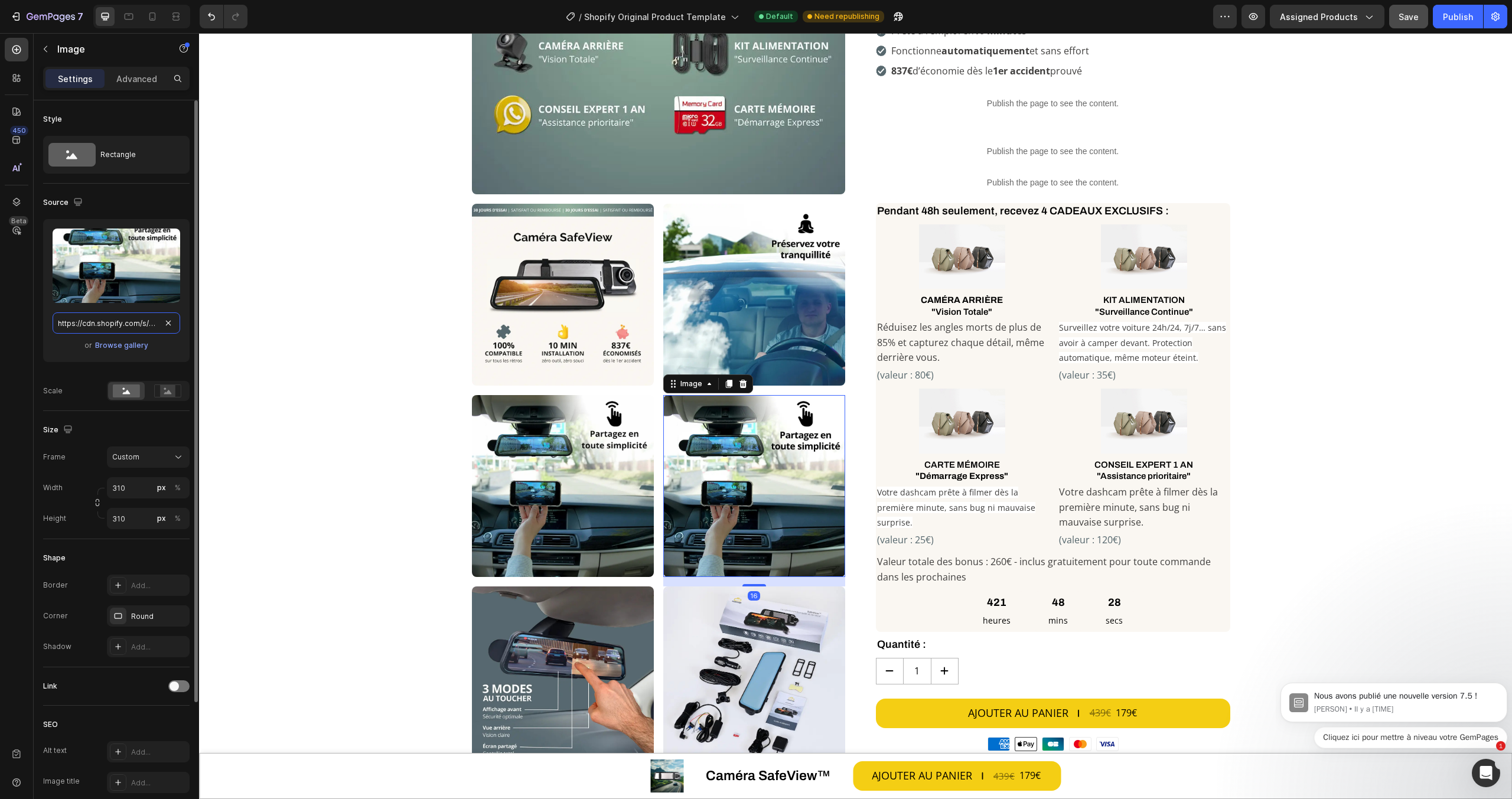 click on "https://cdn.shopify.com/s/files/1/0712/2960/4152/files/gempages_560492143957771349-3af261bf-7dc3-4f0b-aba5-efd79e33c99f.webp" at bounding box center [116, 323] 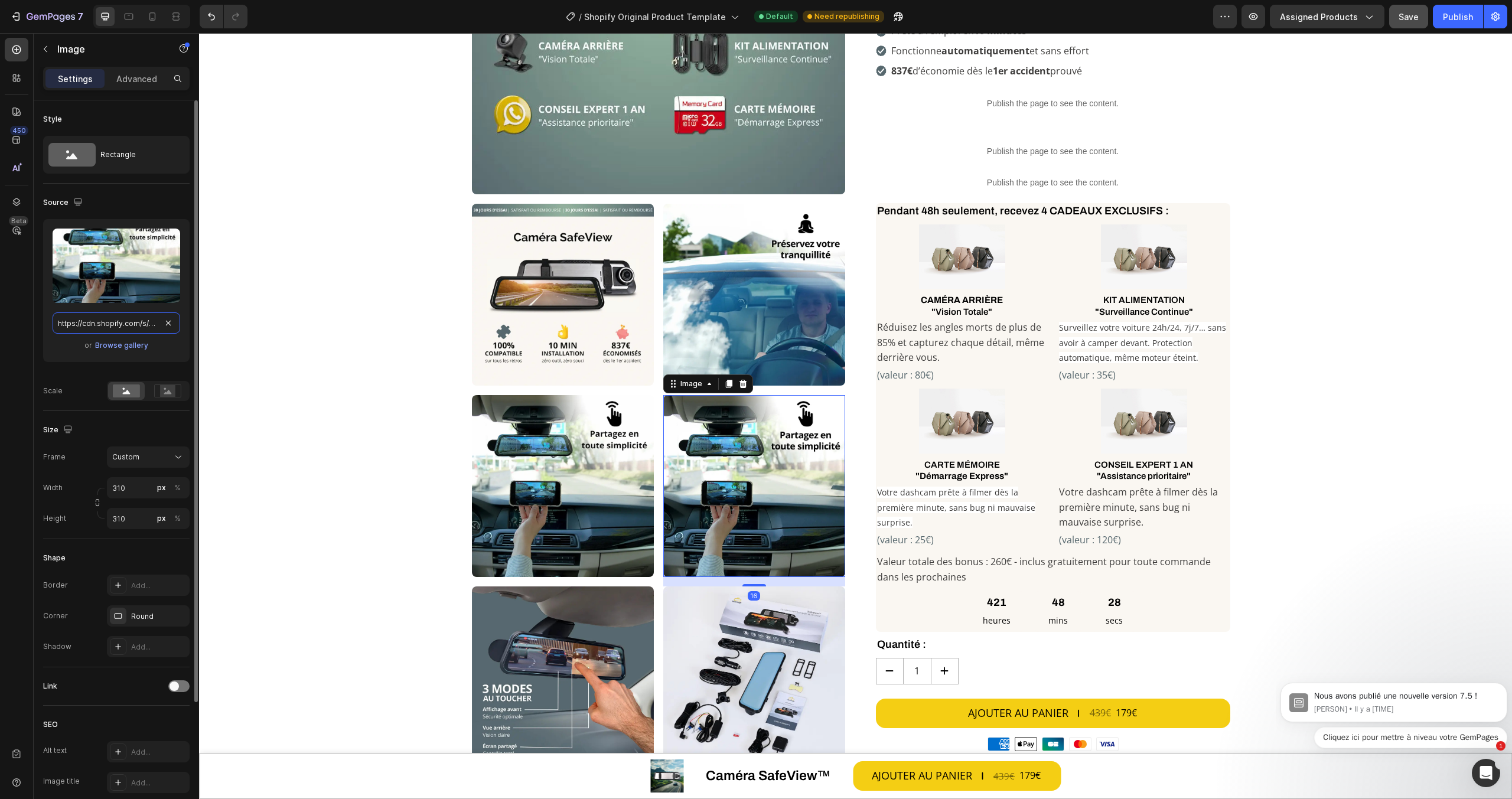 scroll, scrollTop: 0, scrollLeft: 369, axis: horizontal 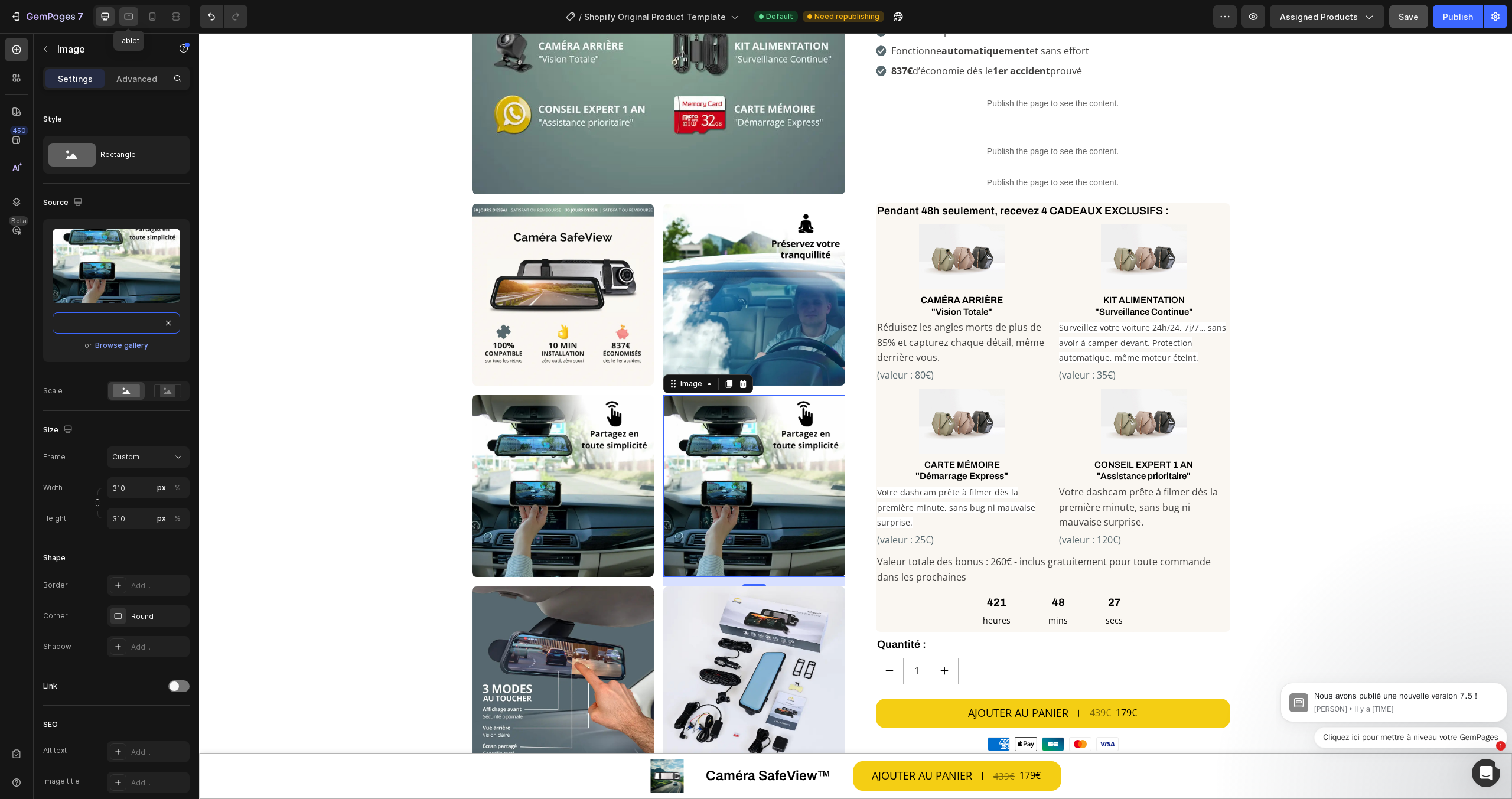 type on "https://cdn.shopify.com/s/files/1/0712/2960/4152/files/gempages_560492143957771349-c7ac1119-24e5-4587-9c87-d76b25b8785c.webp" 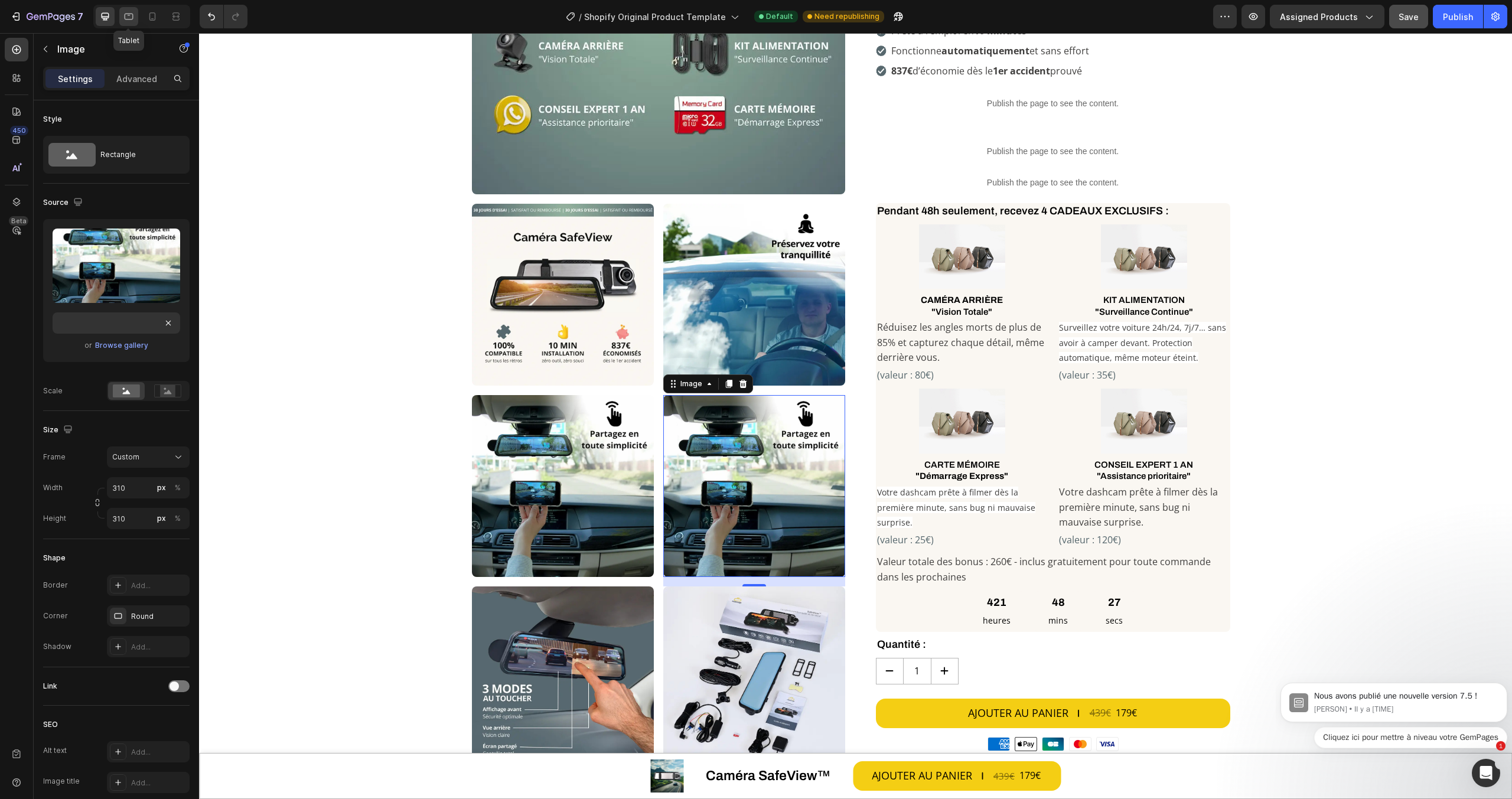 scroll, scrollTop: 0, scrollLeft: 0, axis: both 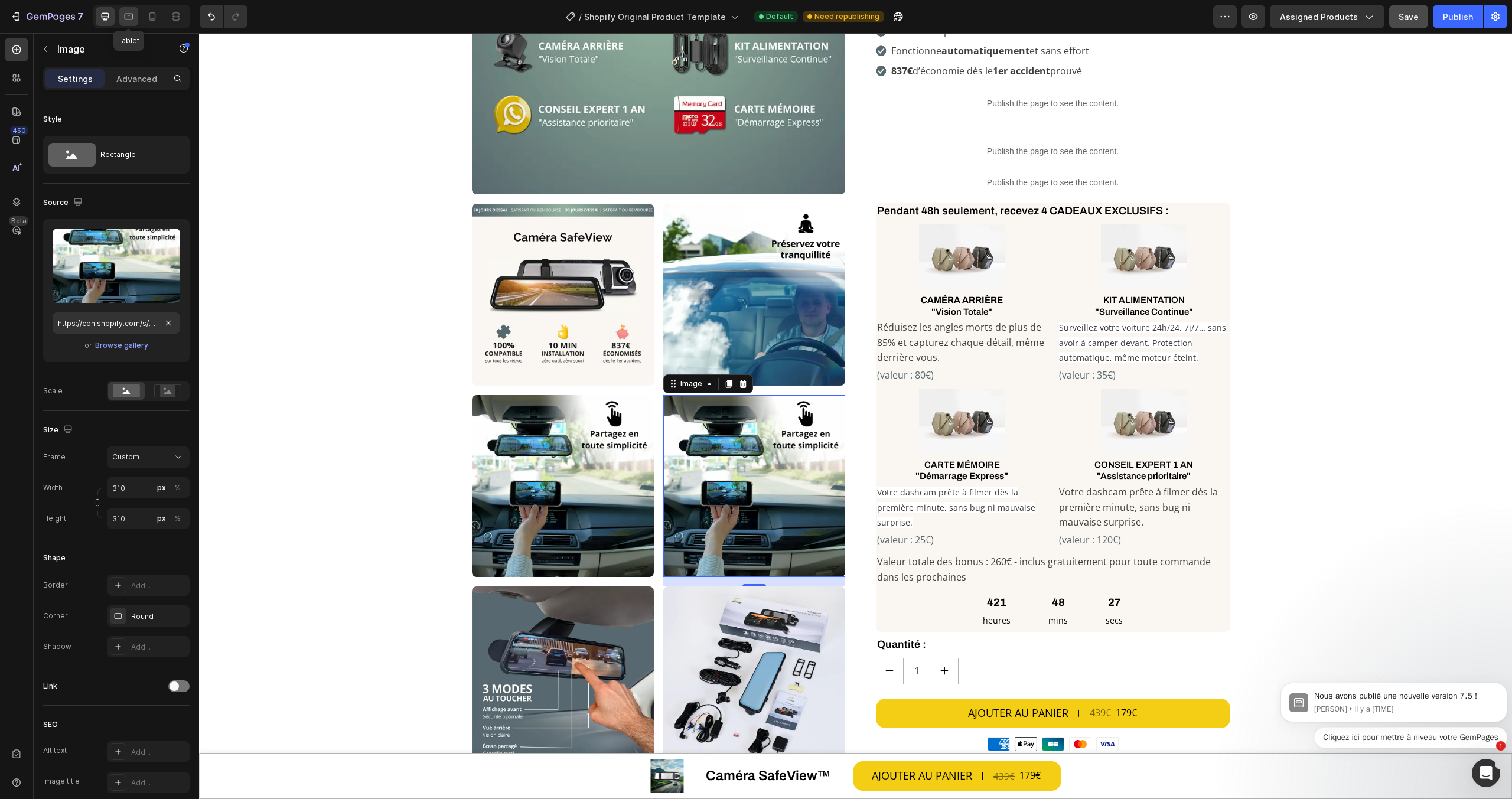 click 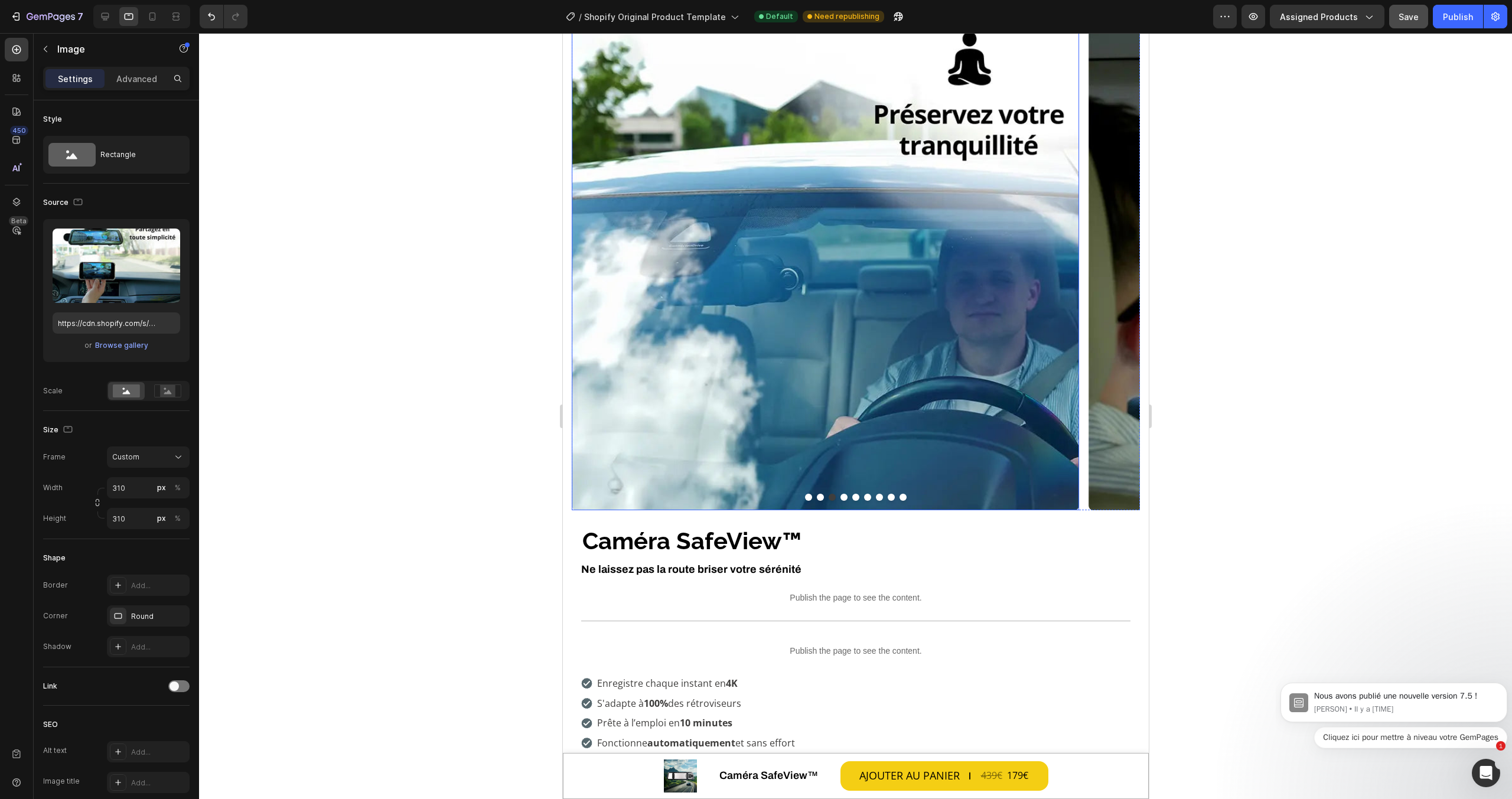 scroll, scrollTop: 0, scrollLeft: 0, axis: both 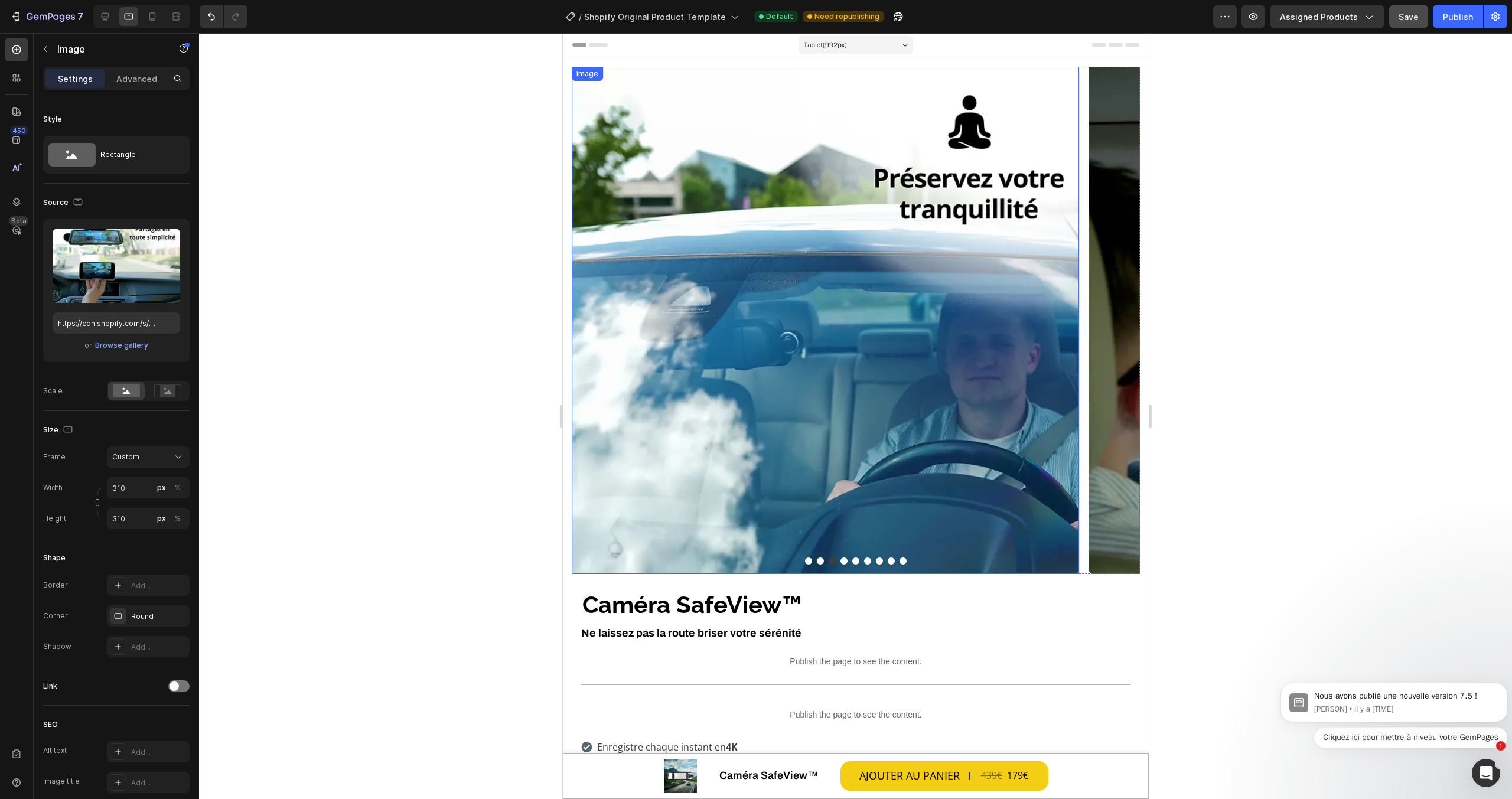 click at bounding box center (855, 561) 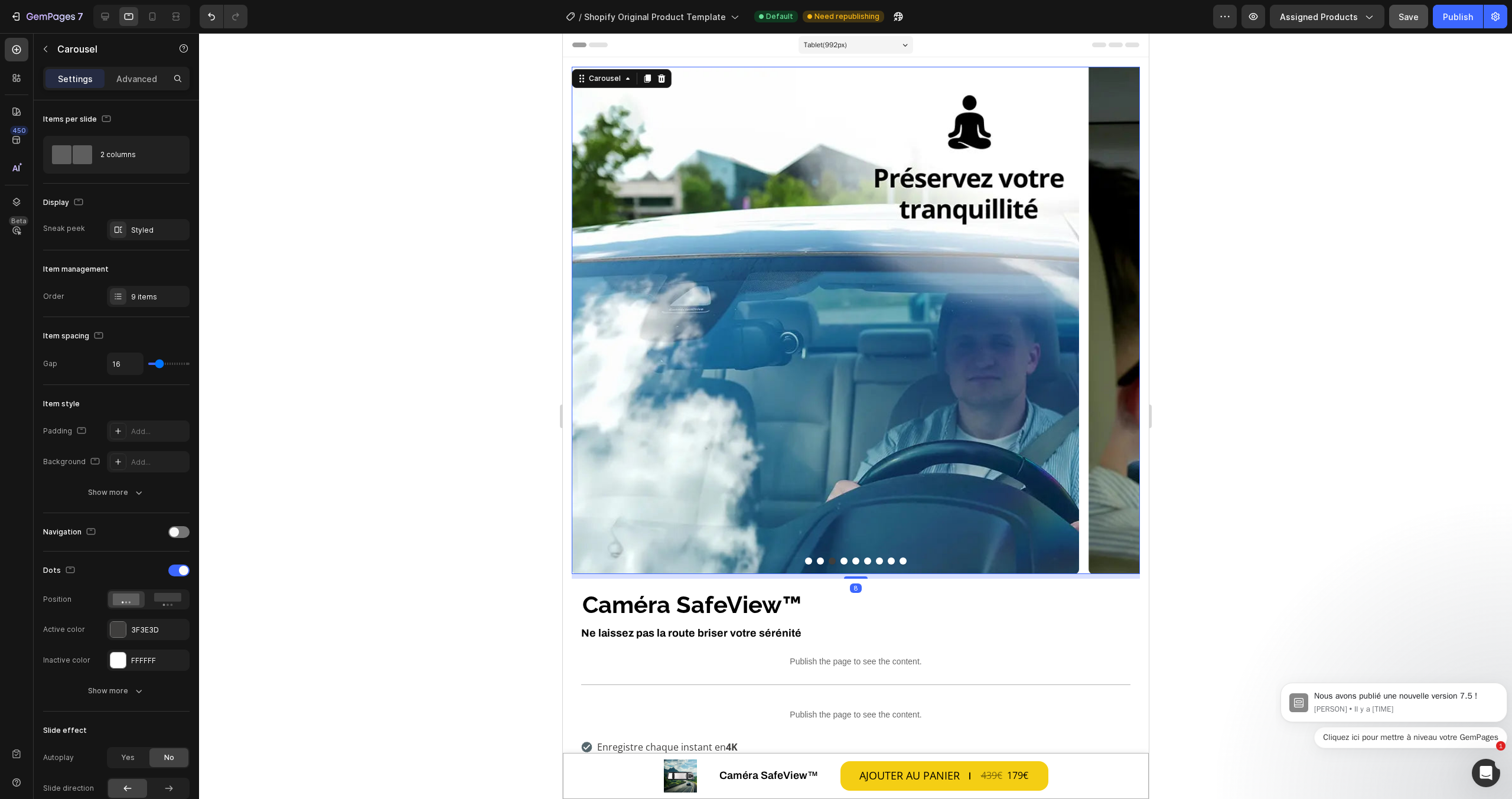 click at bounding box center [855, 561] 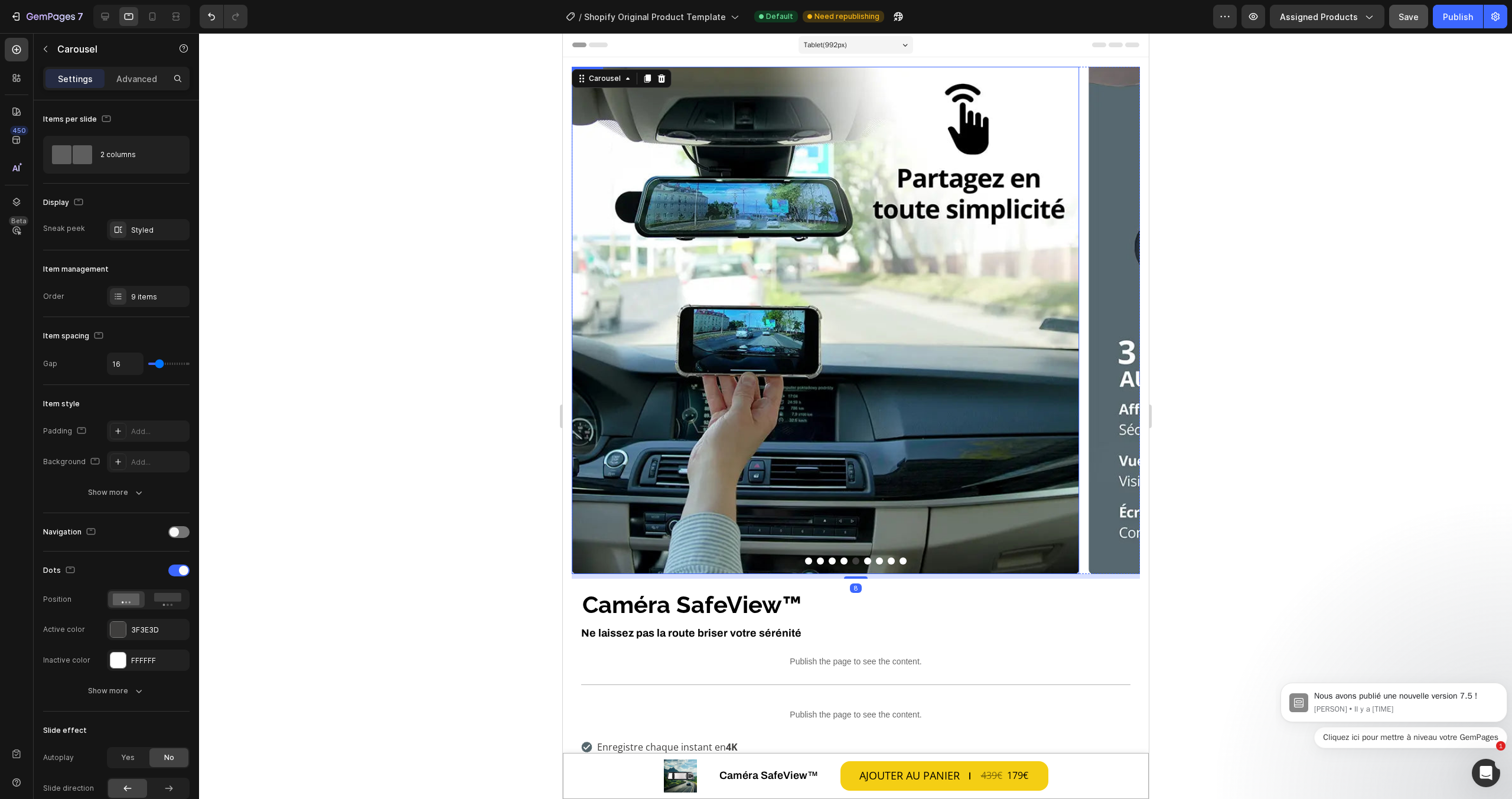 click at bounding box center [825, 320] 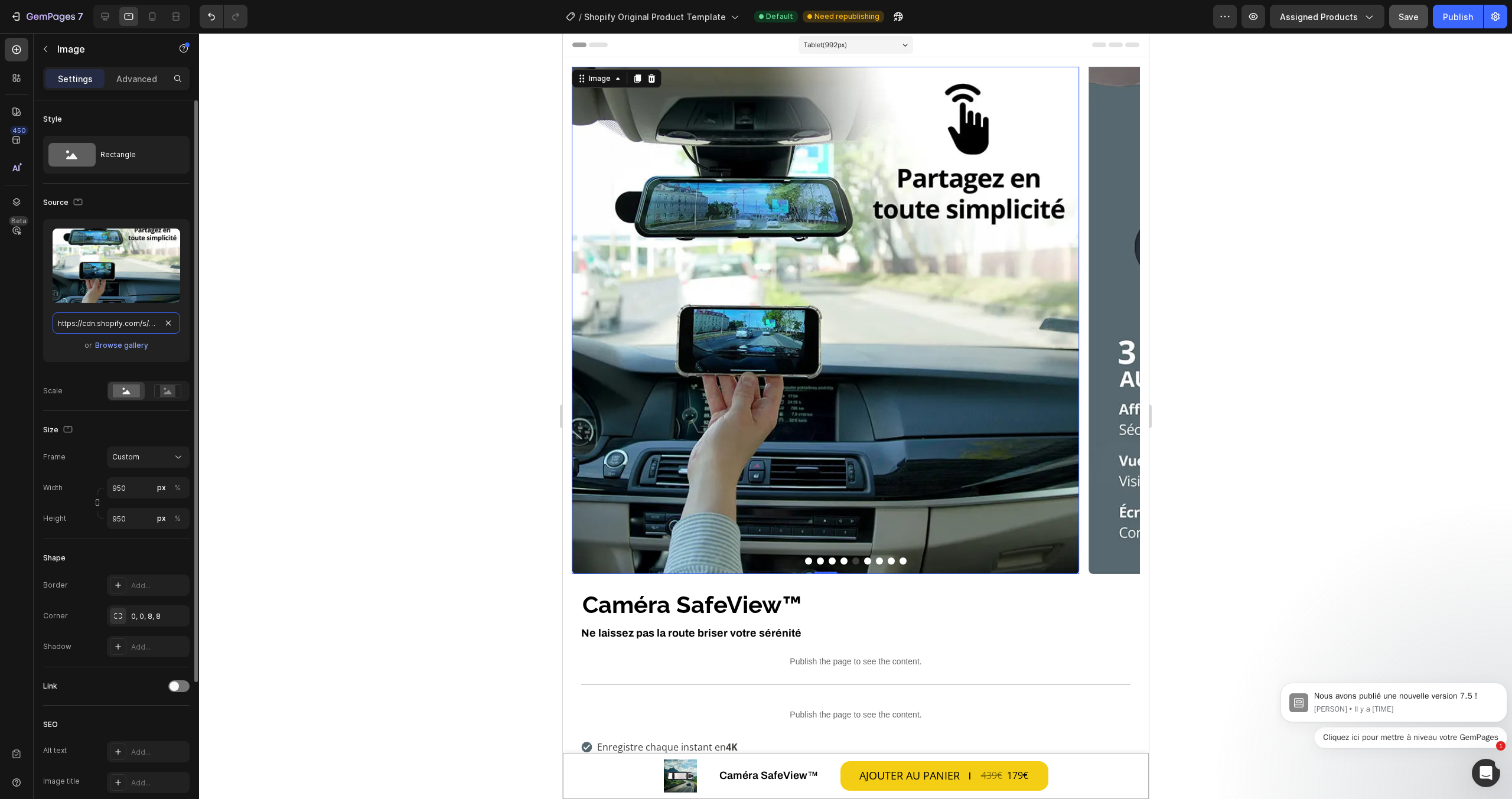 click on "https://cdn.shopify.com/s/files/1/0712/2960/4152/files/gempages_560492143957771349-3af261bf-7dc3-4f0b-aba5-efd79e33c99f.webp" at bounding box center (116, 323) 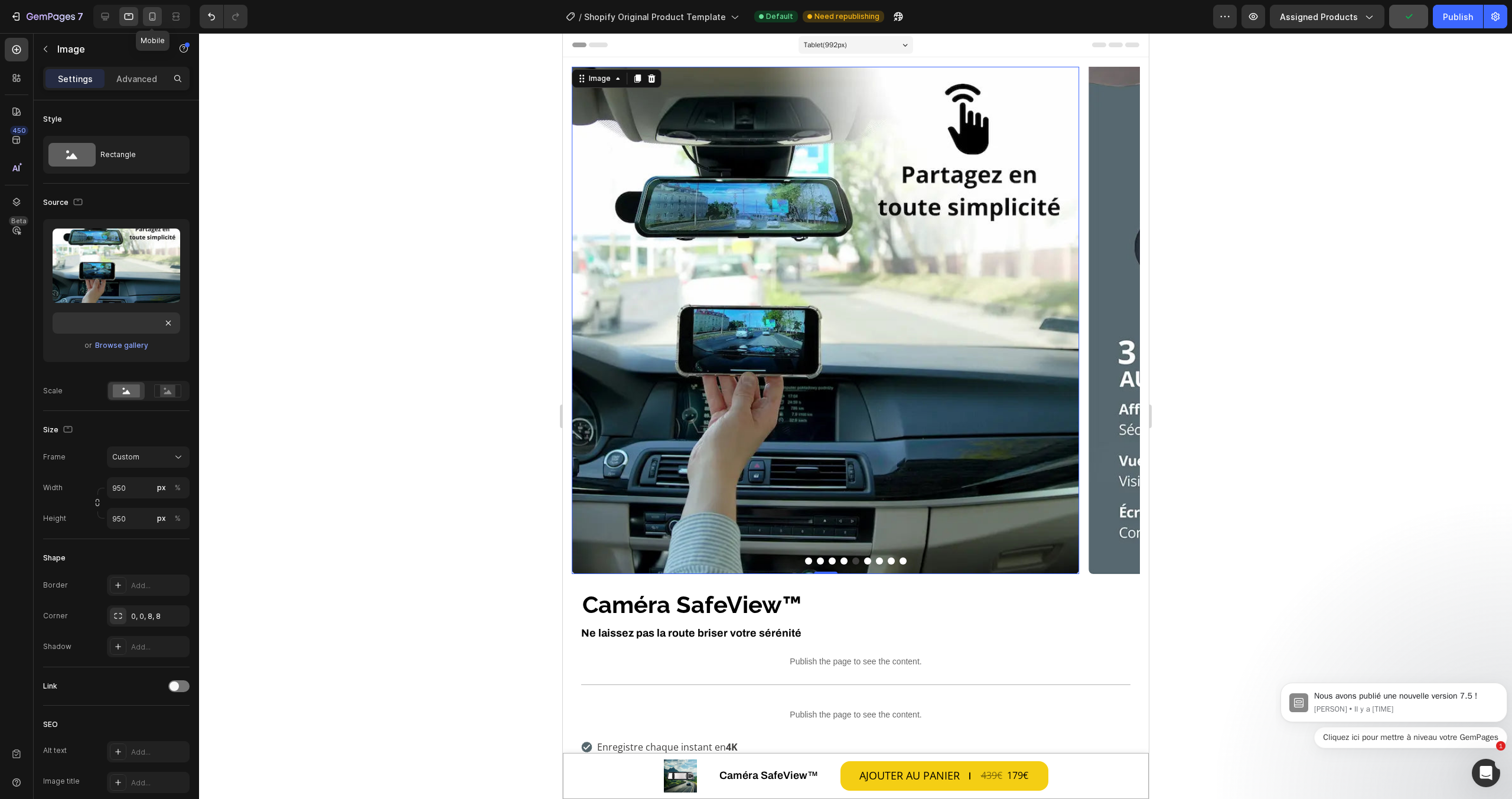 scroll, scrollTop: 0, scrollLeft: 0, axis: both 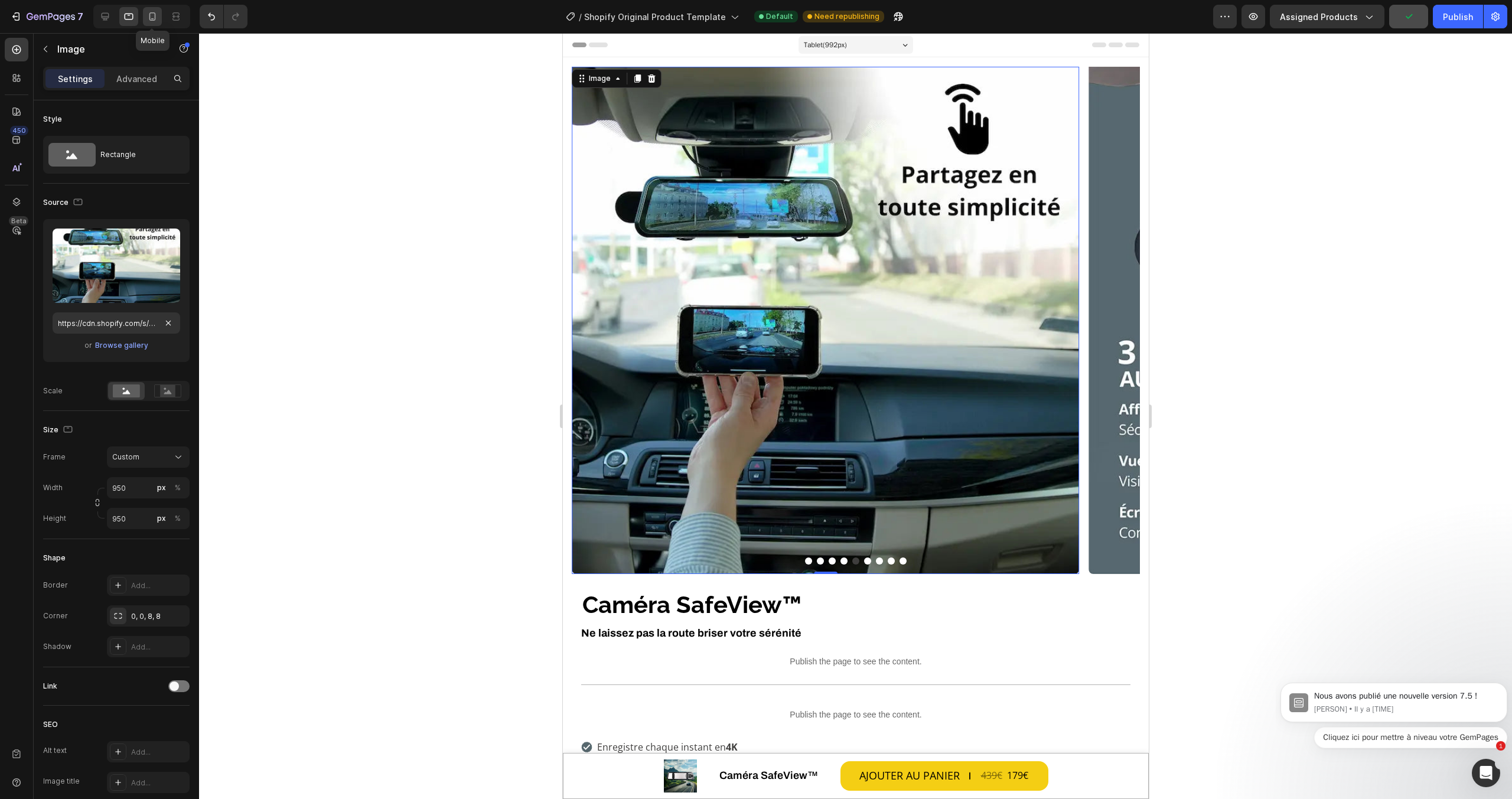click 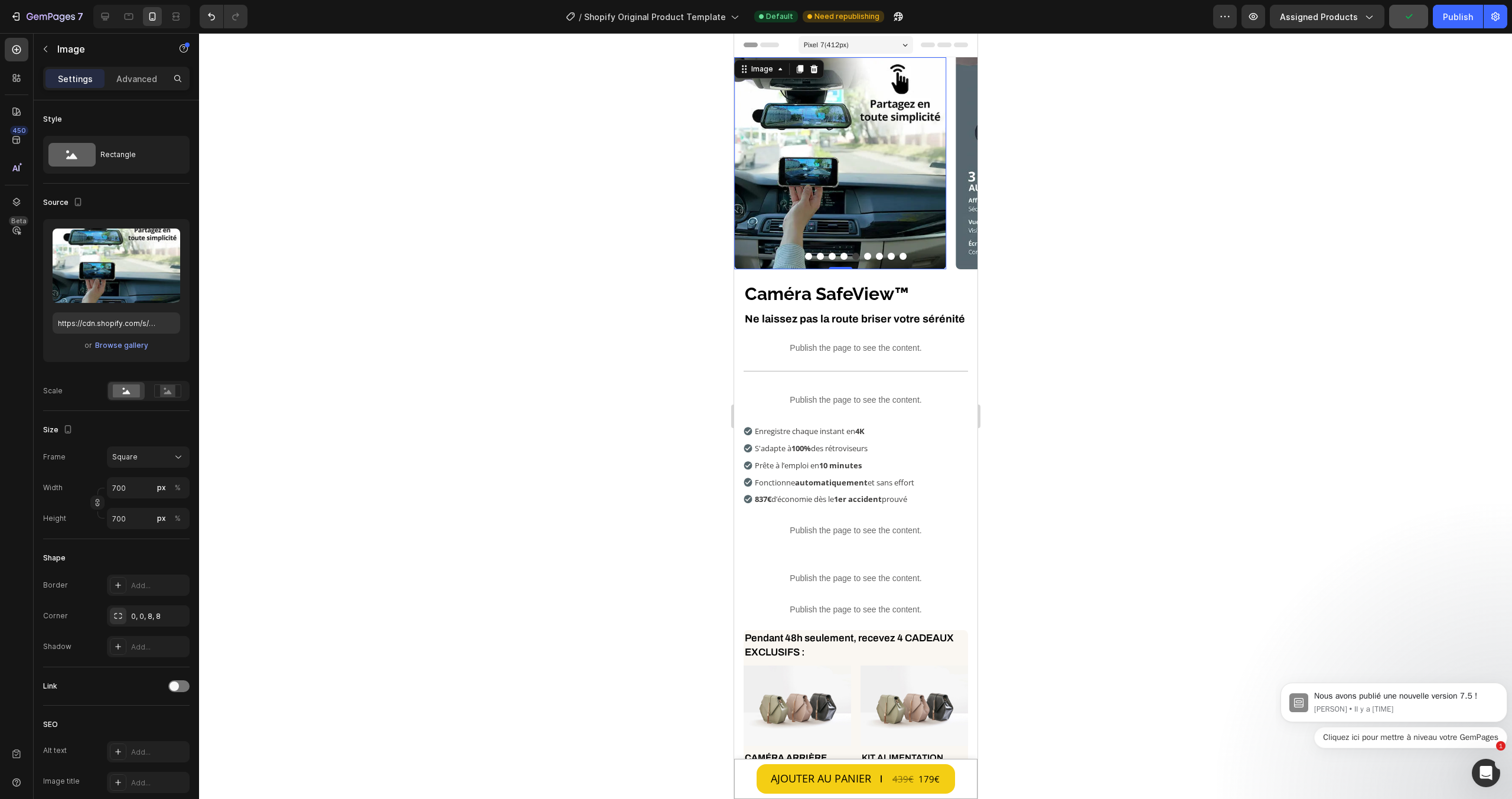 click at bounding box center [839, 163] 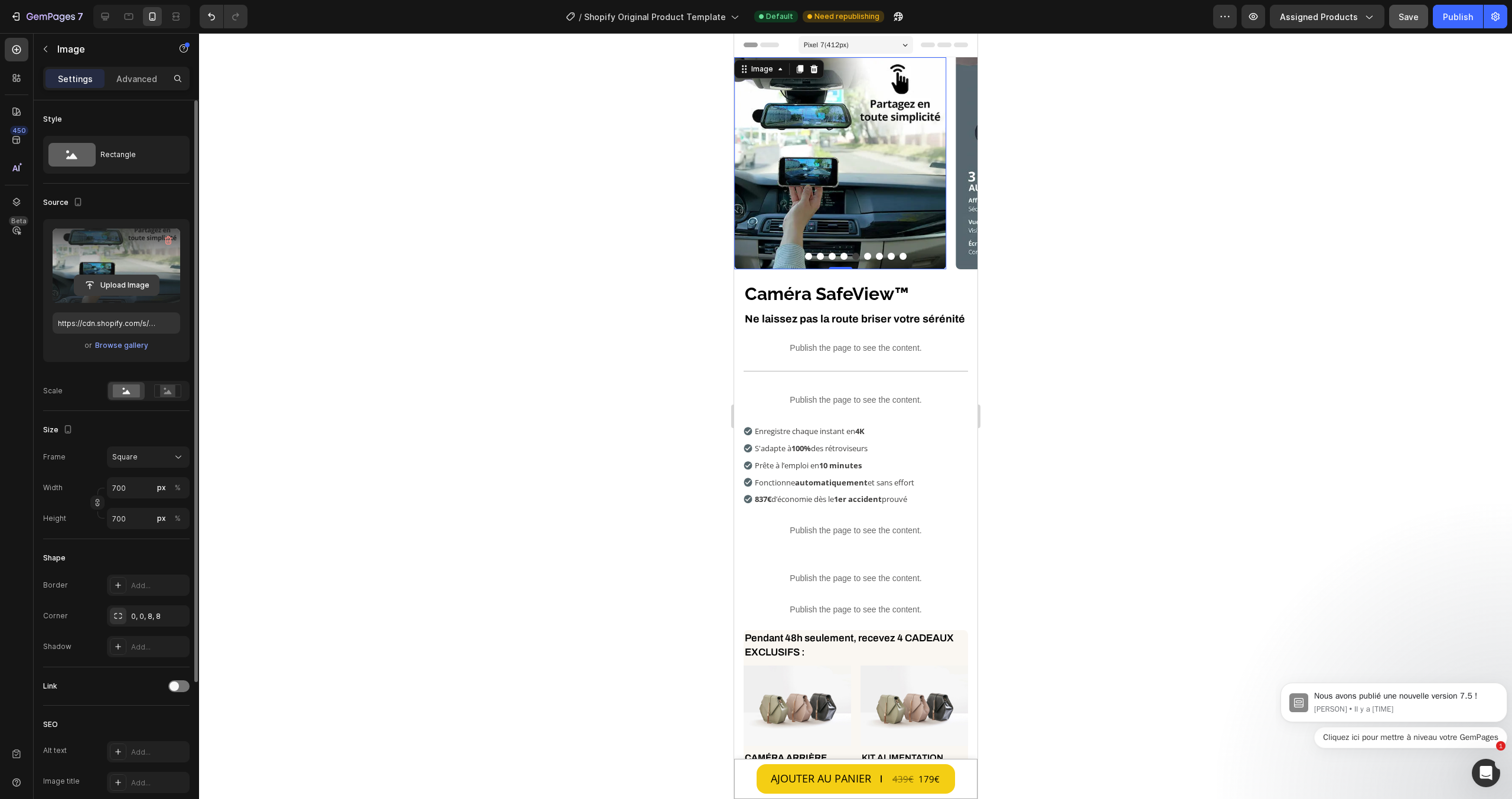 click 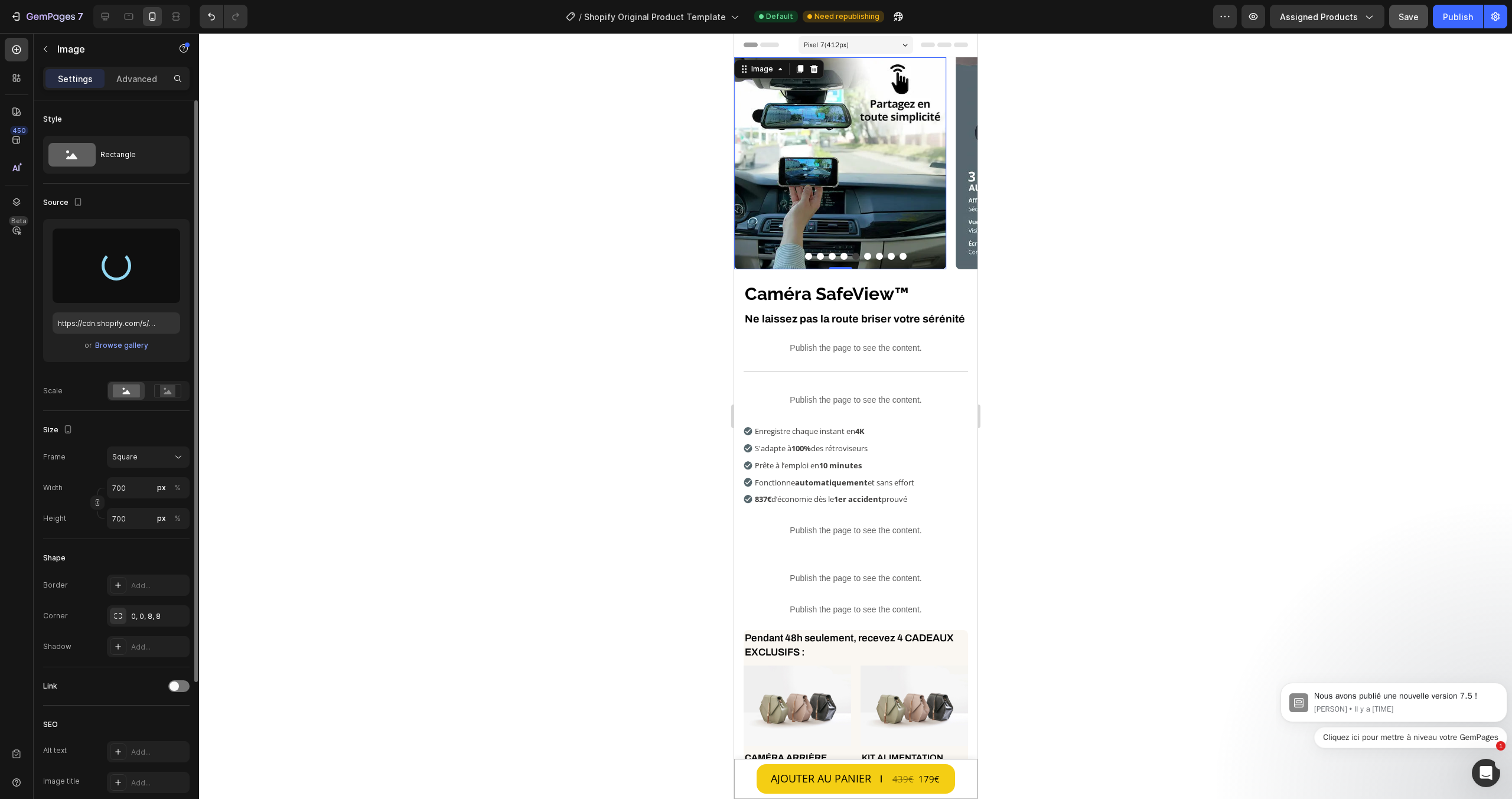 type on "https://cdn.shopify.com/s/files/1/0712/2960/4152/files/gempages_560492143957771349-f258fc31-aea0-4128-affe-5f03bdd82b8f.webp" 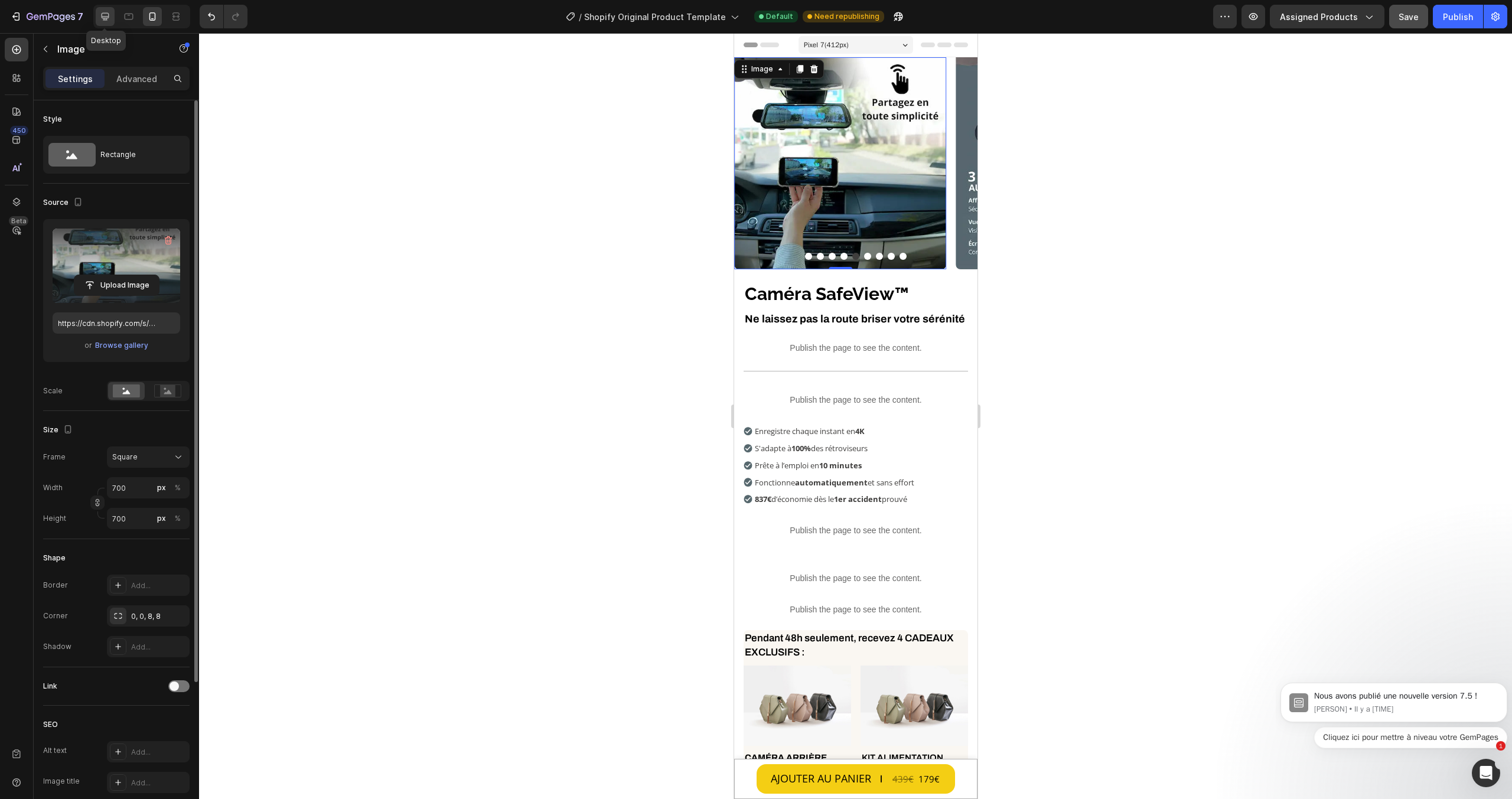 click 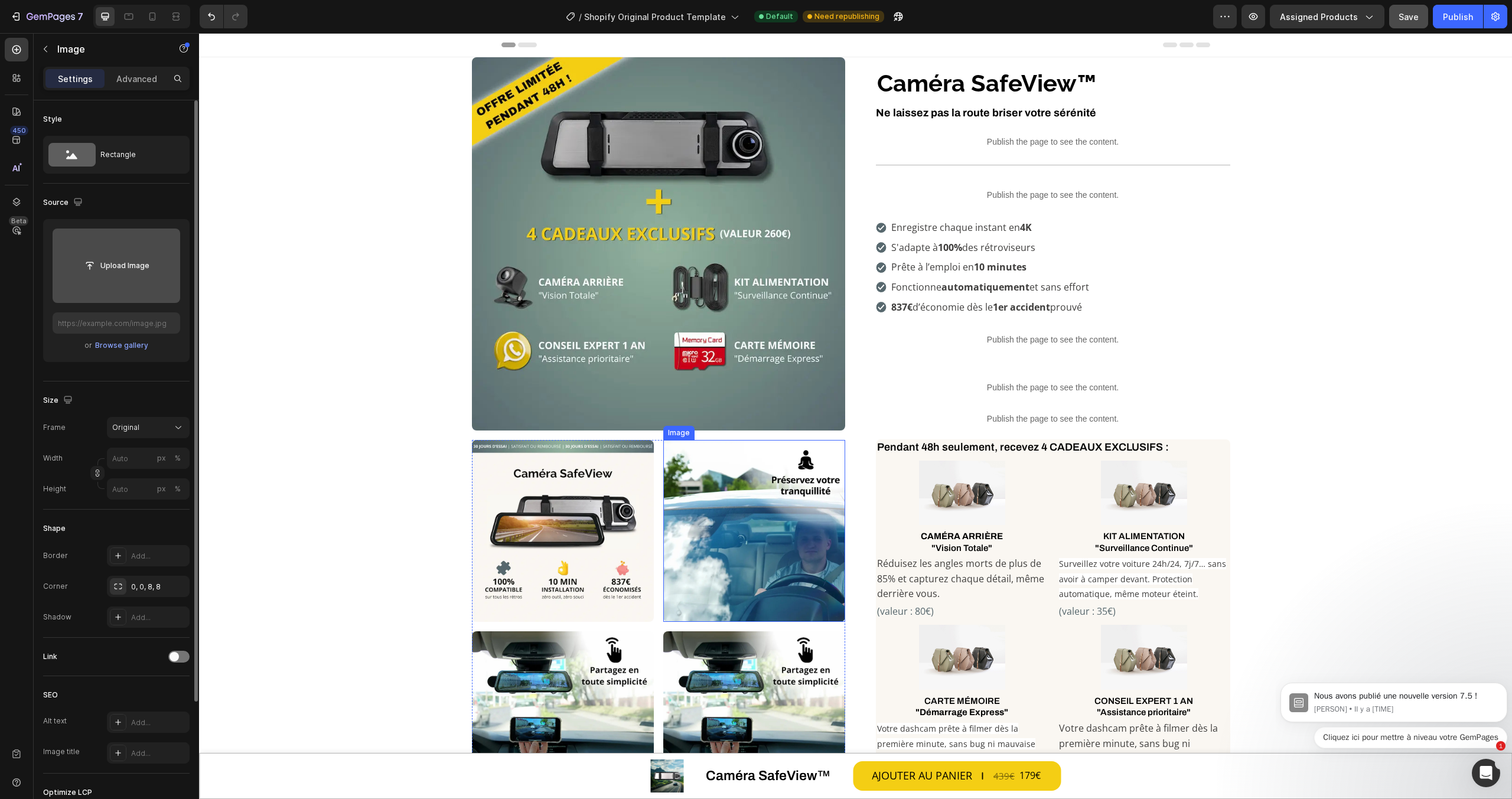 scroll, scrollTop: 177, scrollLeft: 0, axis: vertical 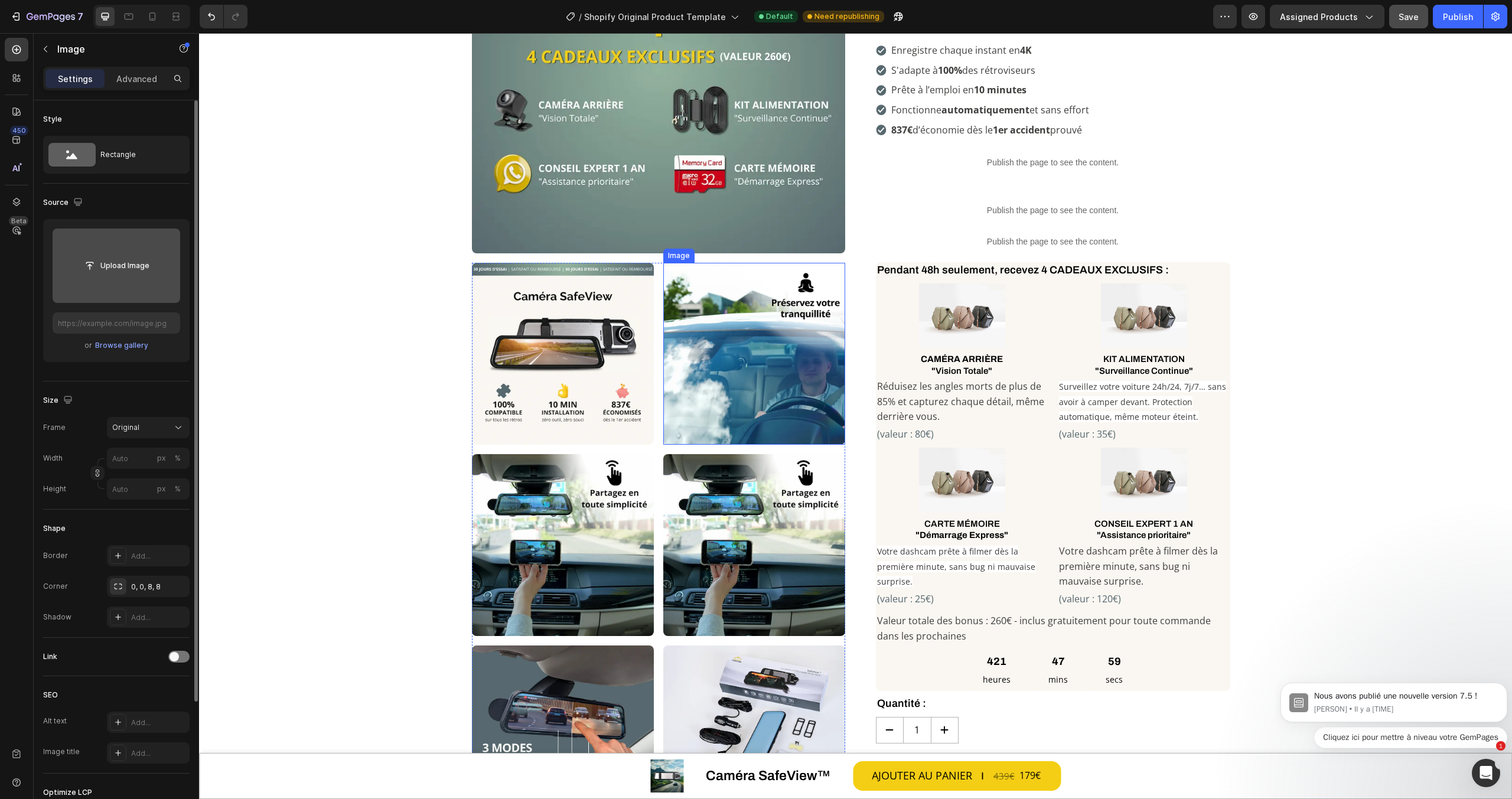 click at bounding box center [754, 354] 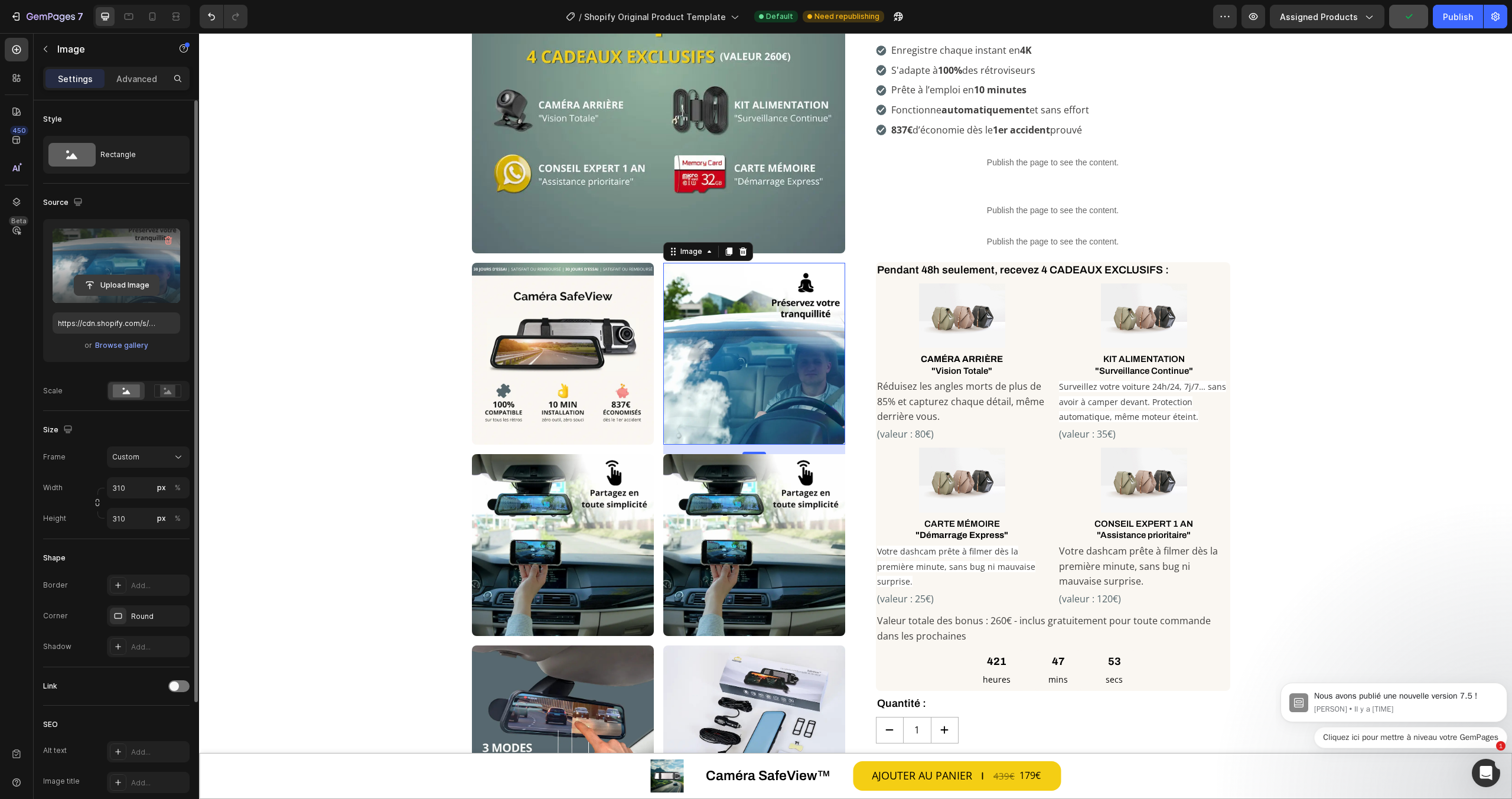 click 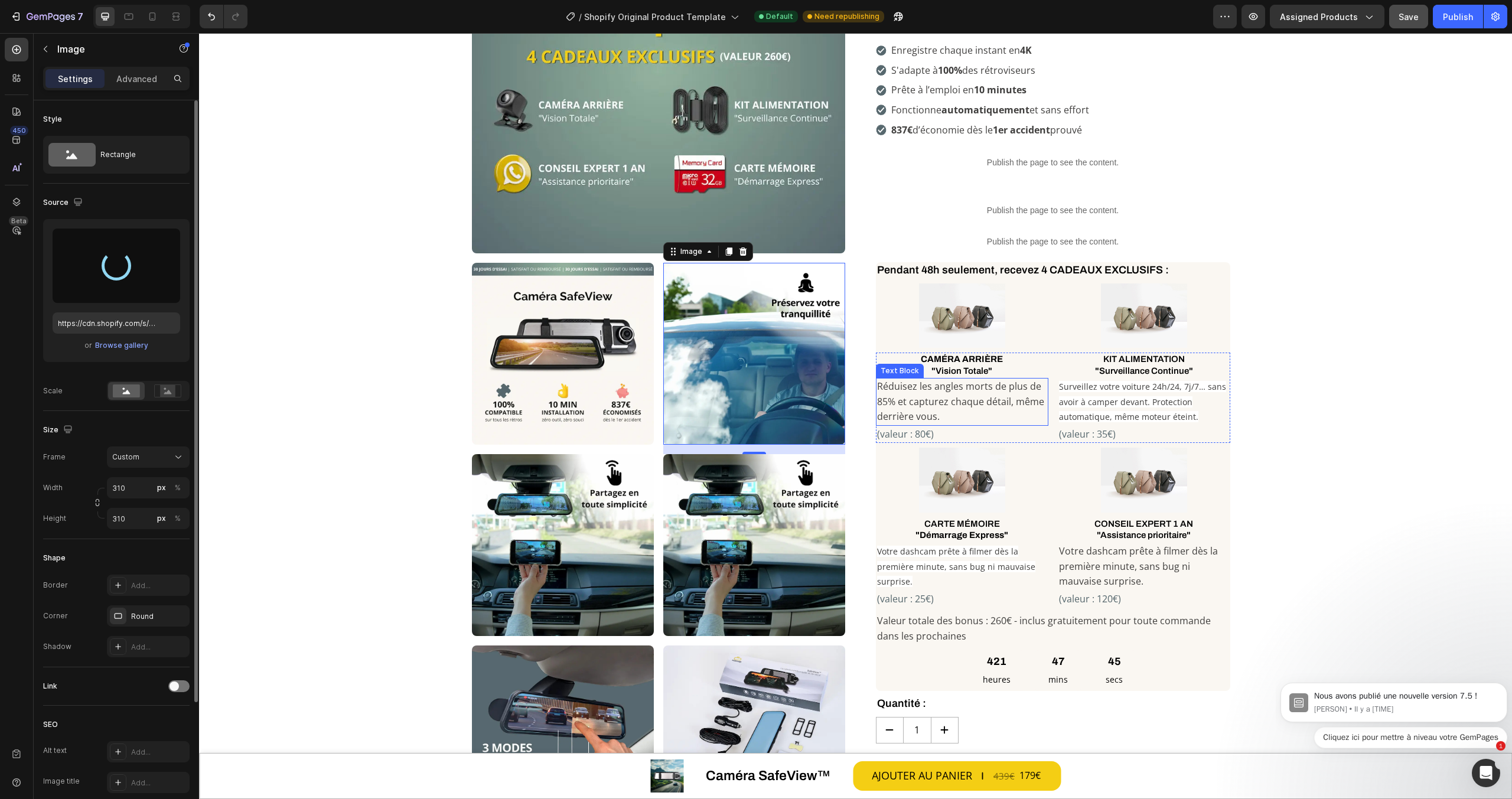 type on "https://cdn.shopify.com/s/files/1/0712/2960/4152/files/gempages_560492143957771349-03bc87e5-ebff-41b2-9106-ab8cb9ff32cb.webp" 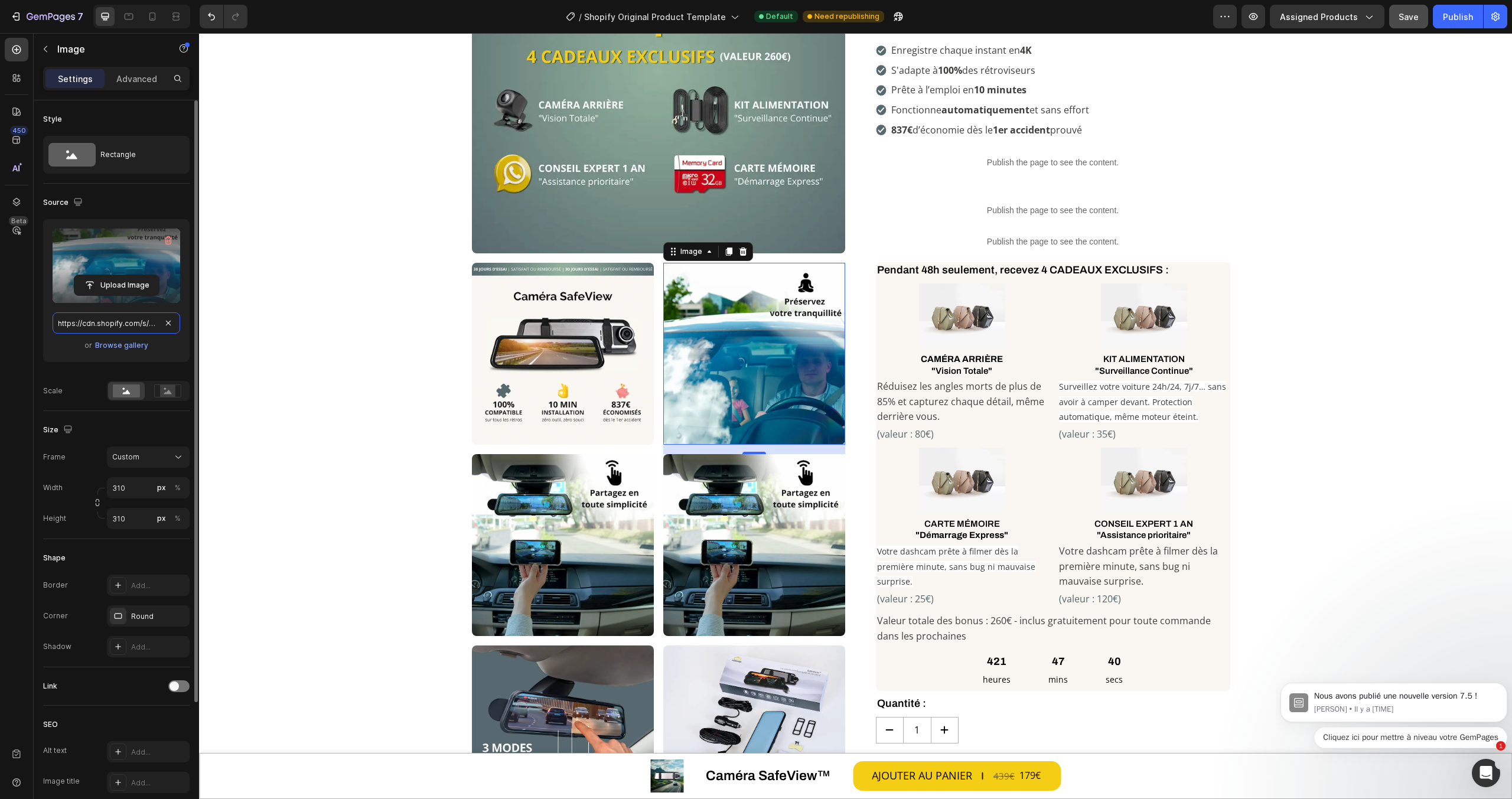 click on "https://cdn.shopify.com/s/files/1/0712/2960/4152/files/gempages_560492143957771349-03bc87e5-ebff-41b2-9106-ab8cb9ff32cb.webp" at bounding box center [116, 323] 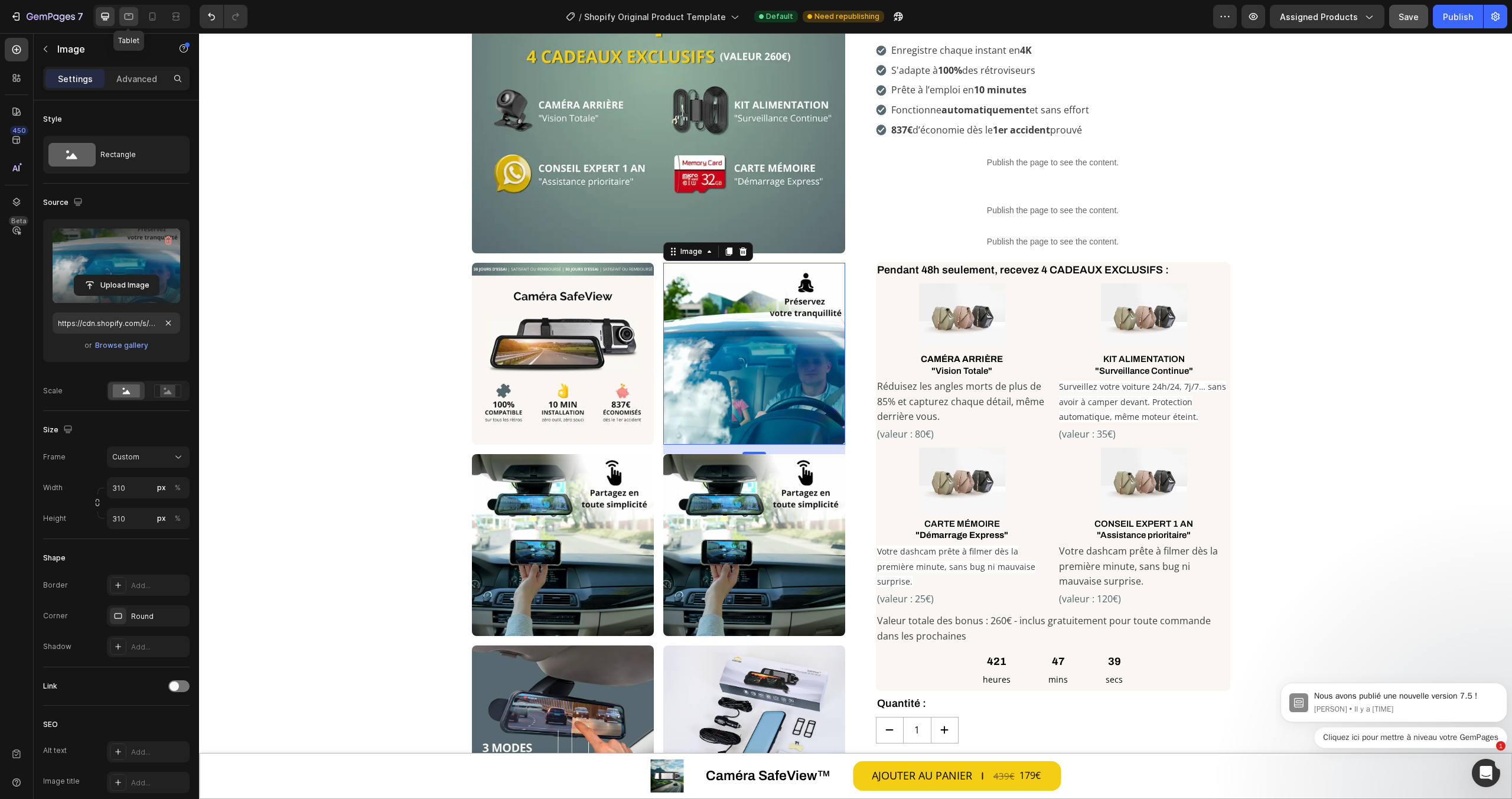 click 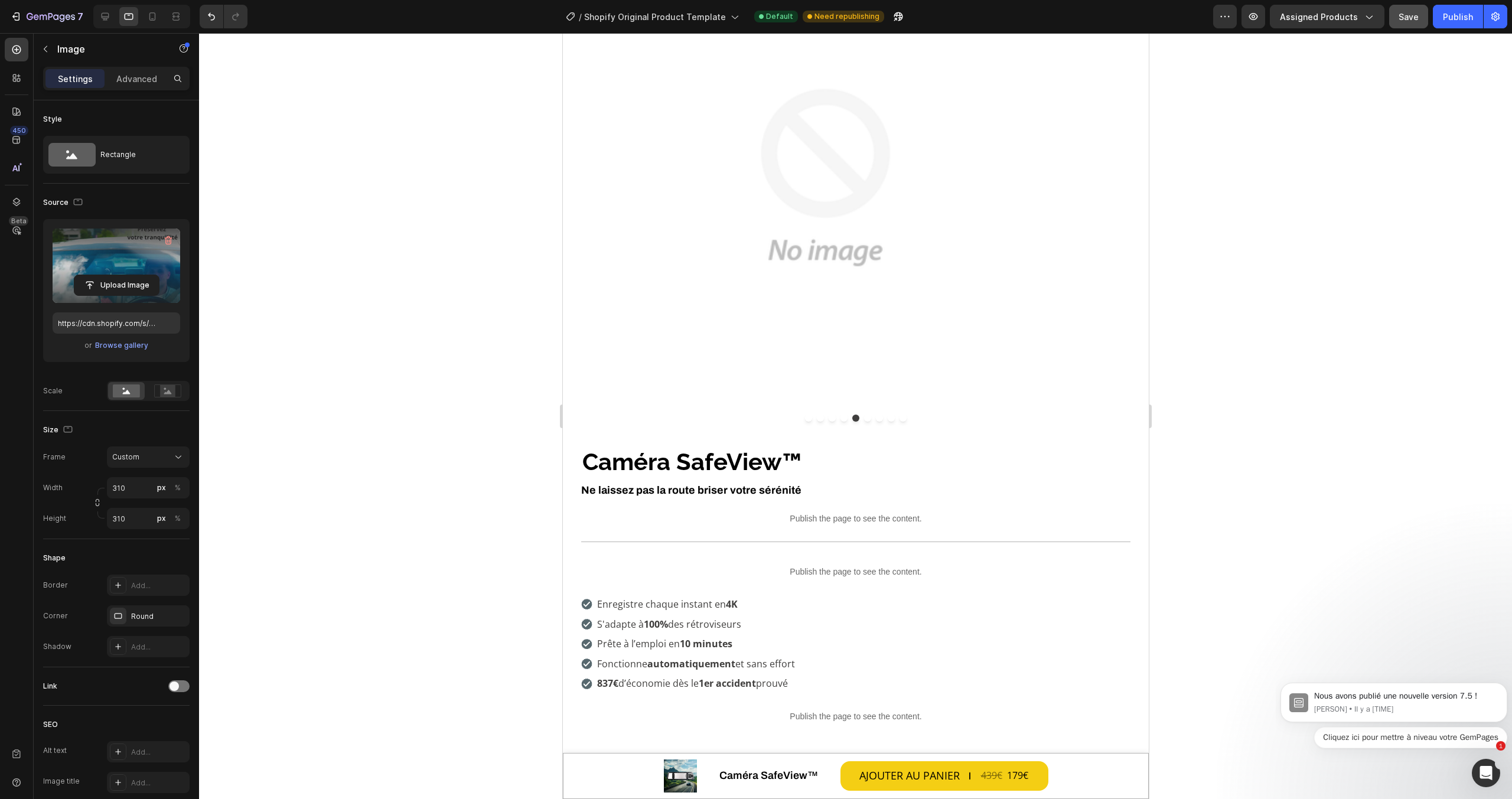 scroll, scrollTop: 136, scrollLeft: 0, axis: vertical 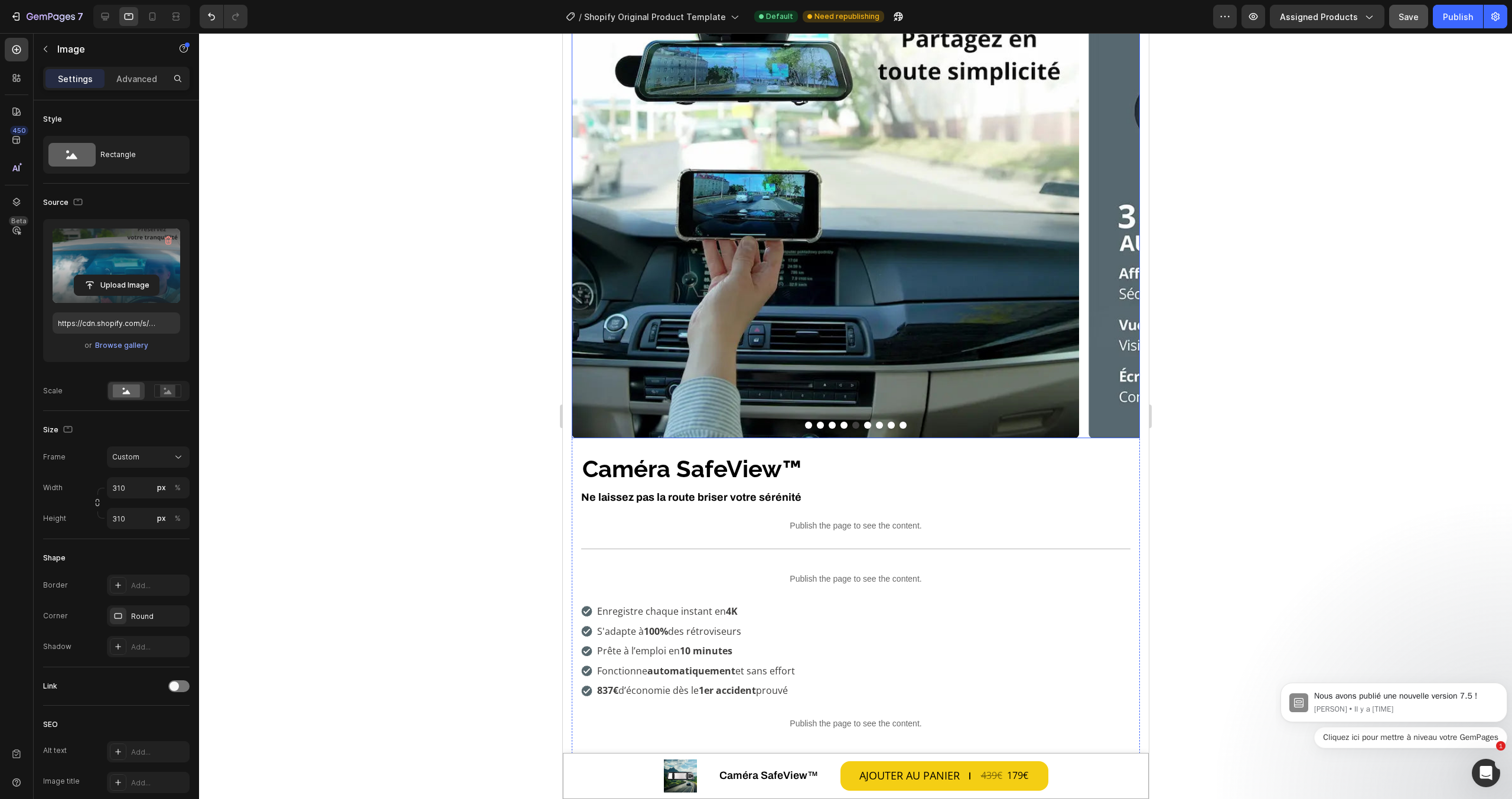 click at bounding box center (820, 425) 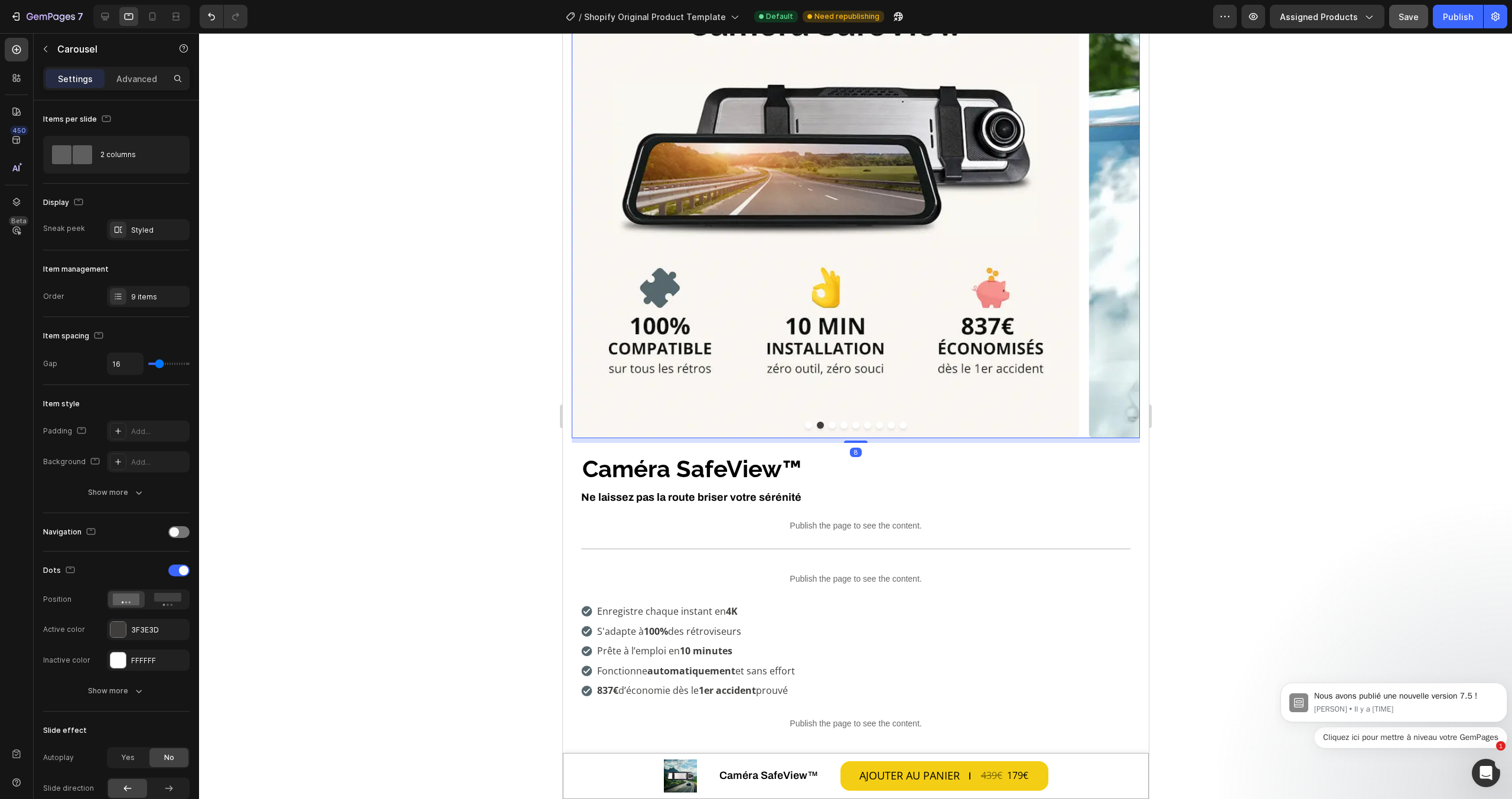 click at bounding box center [832, 425] 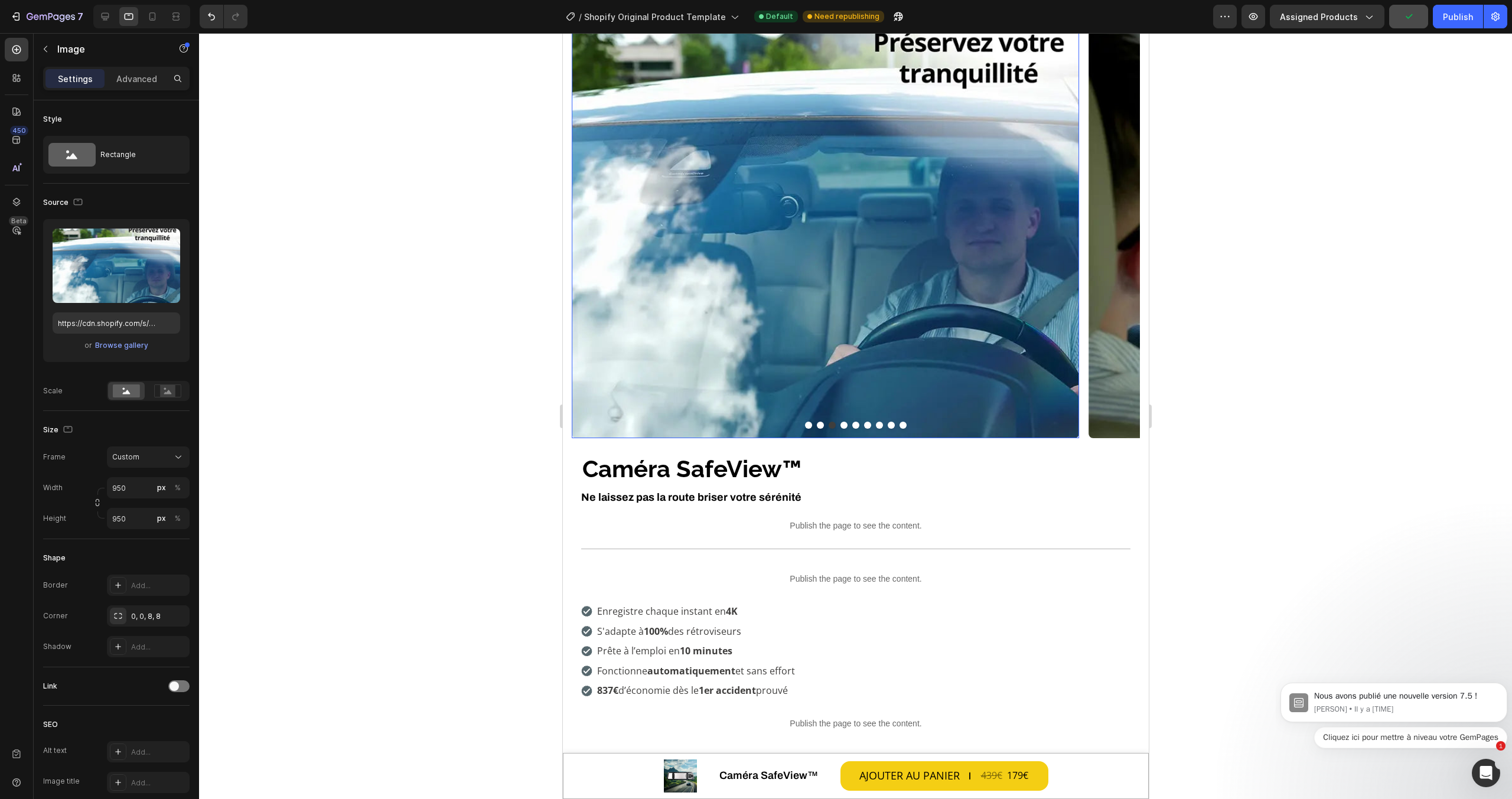 click at bounding box center [825, 184] 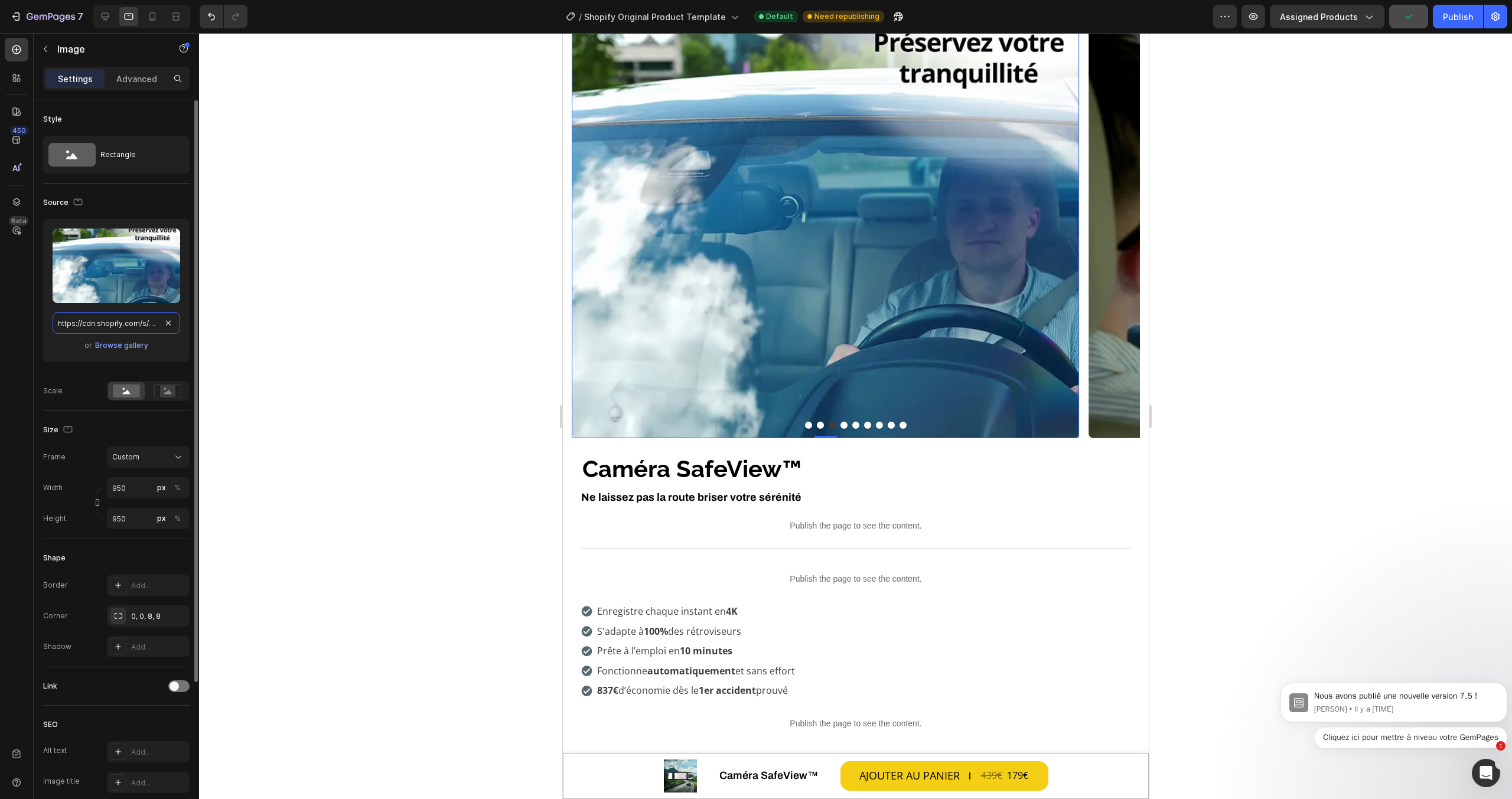 click on "https://cdn.shopify.com/s/files/1/0712/2960/4152/files/gempages_560492143957771349-cdf7cf34-3ad5-4b8d-b666-df750acd3a17.webp" at bounding box center (116, 323) 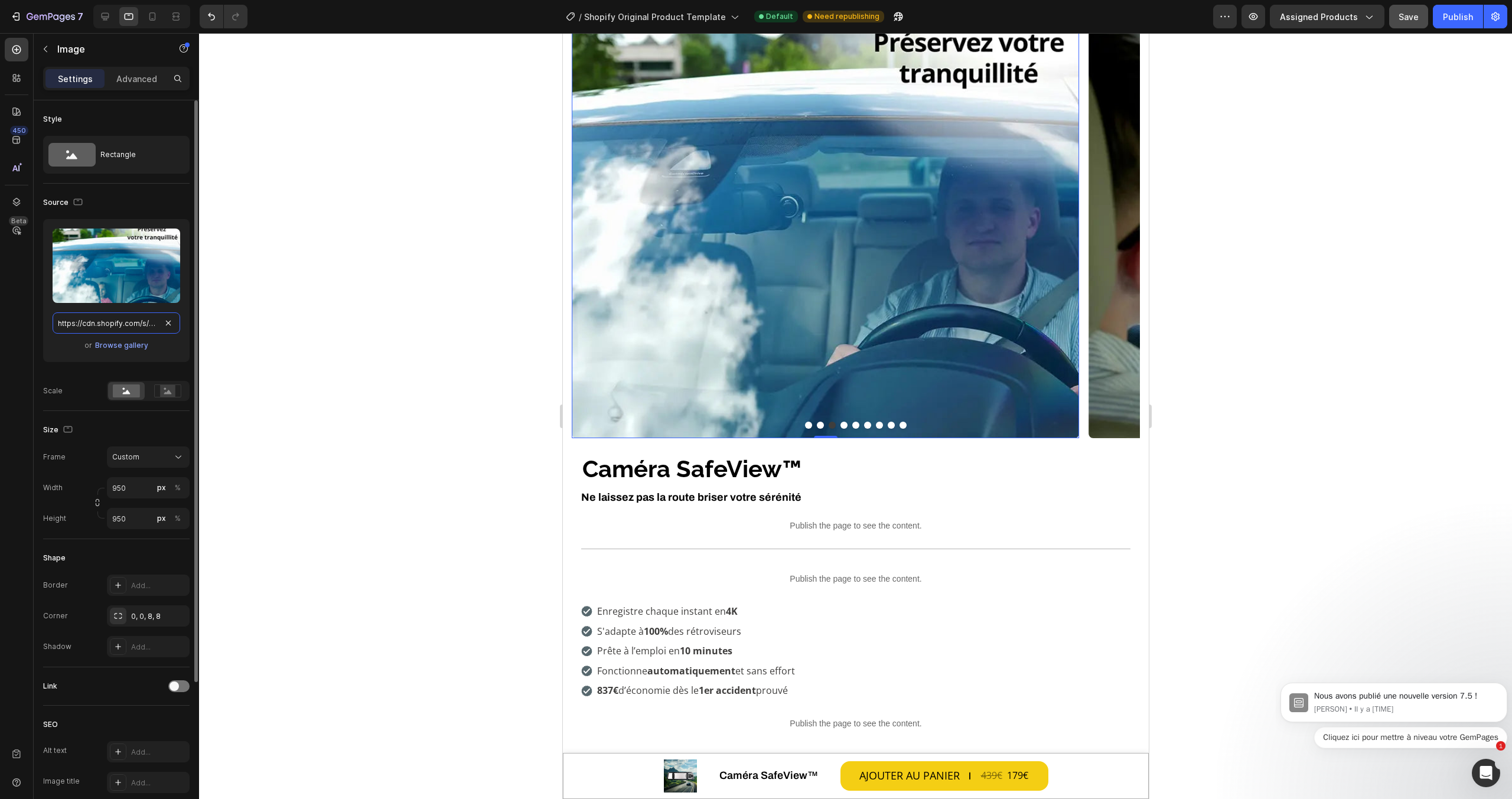 scroll, scrollTop: 0, scrollLeft: 365, axis: horizontal 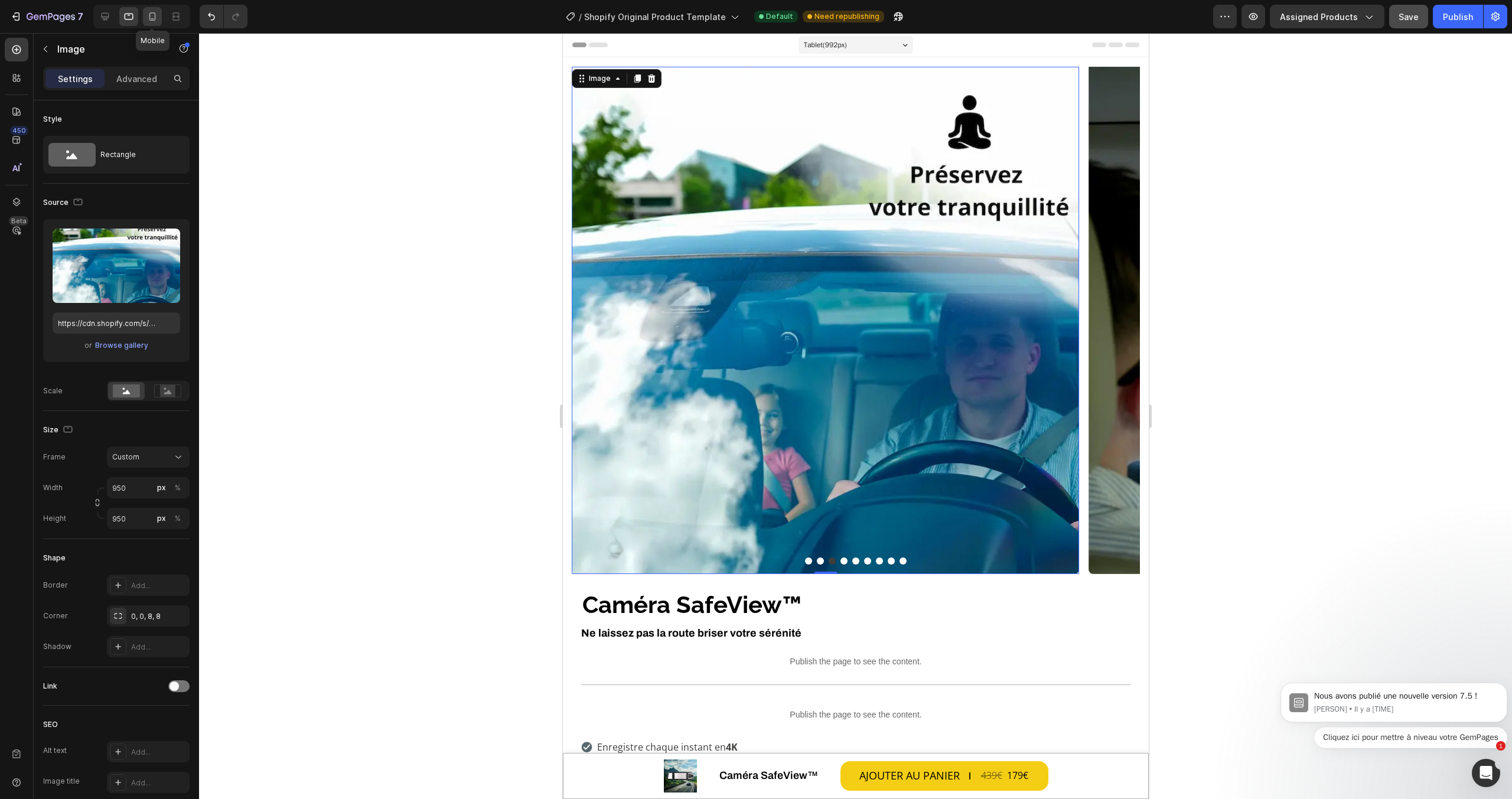 click 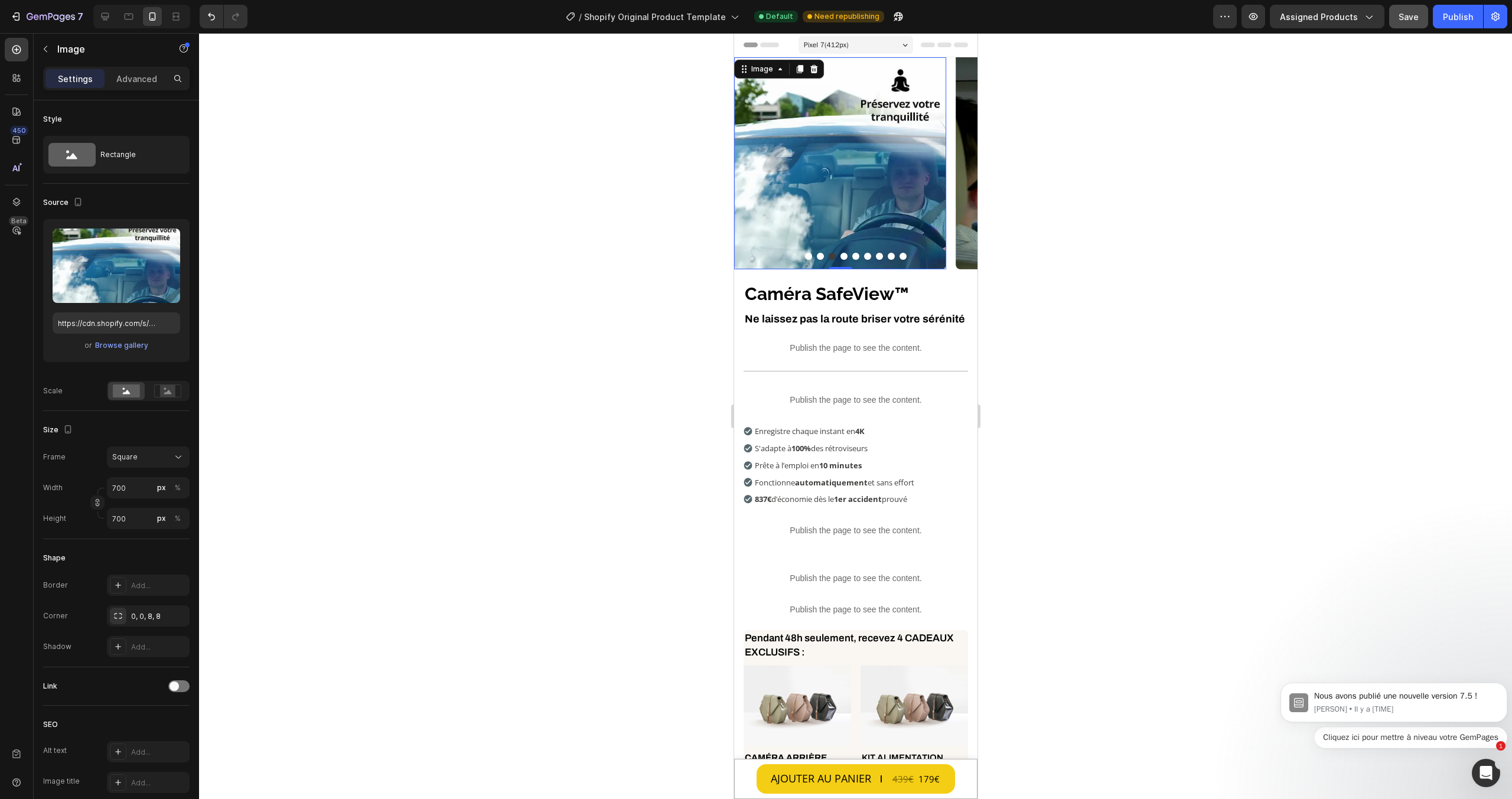 click at bounding box center (839, 163) 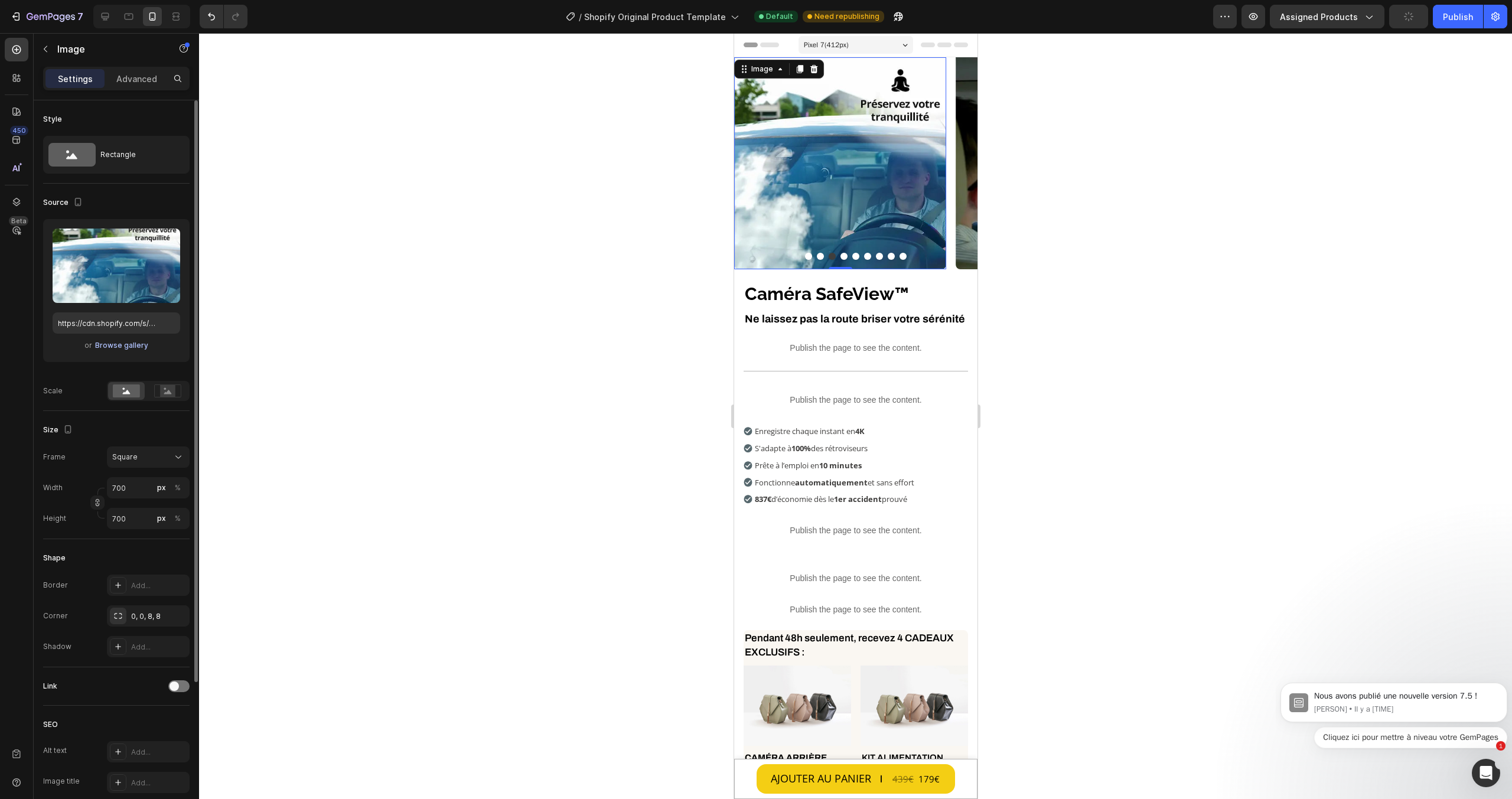 click on "Browse gallery" at bounding box center (122, 345) 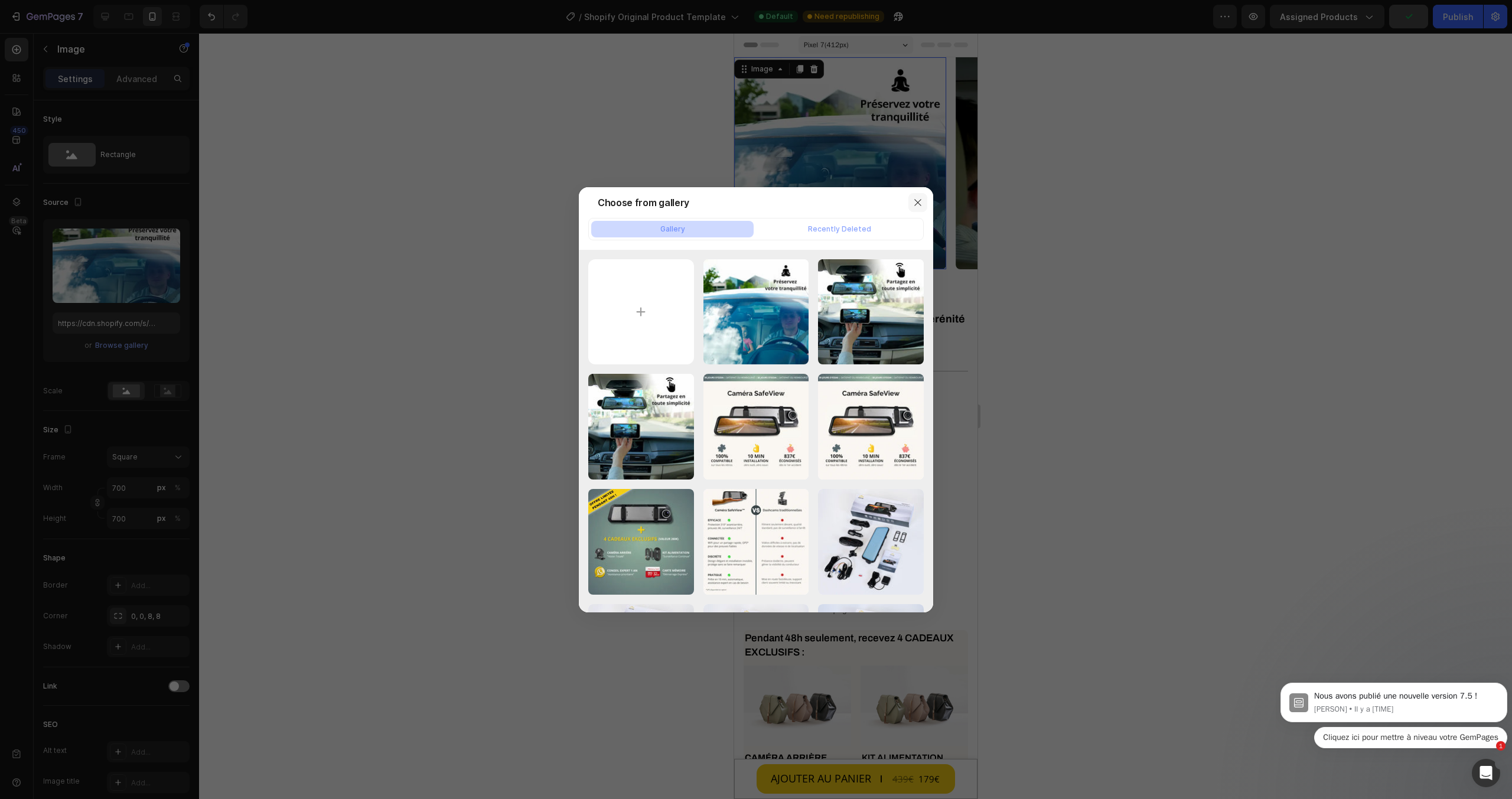 click 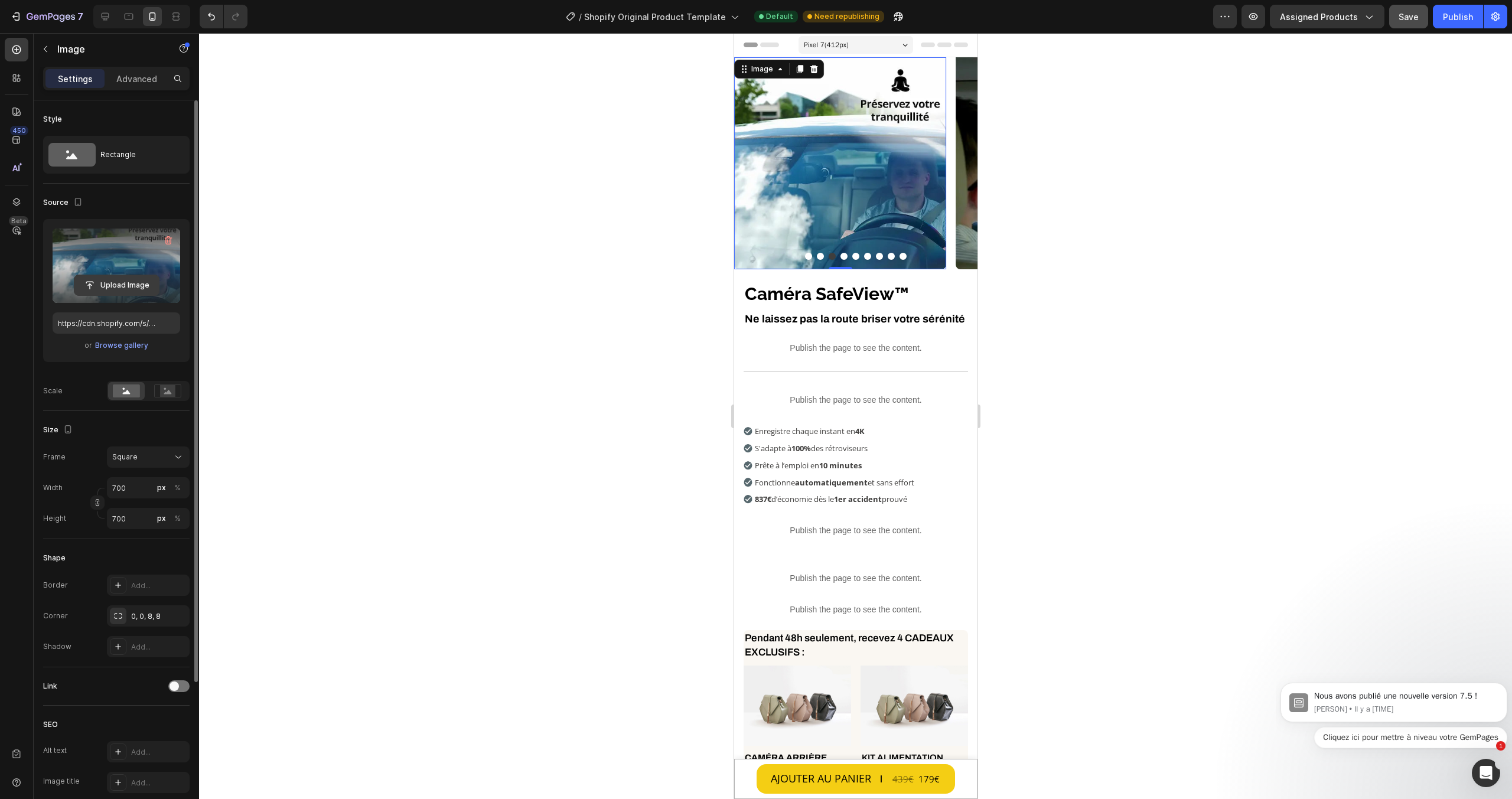 click 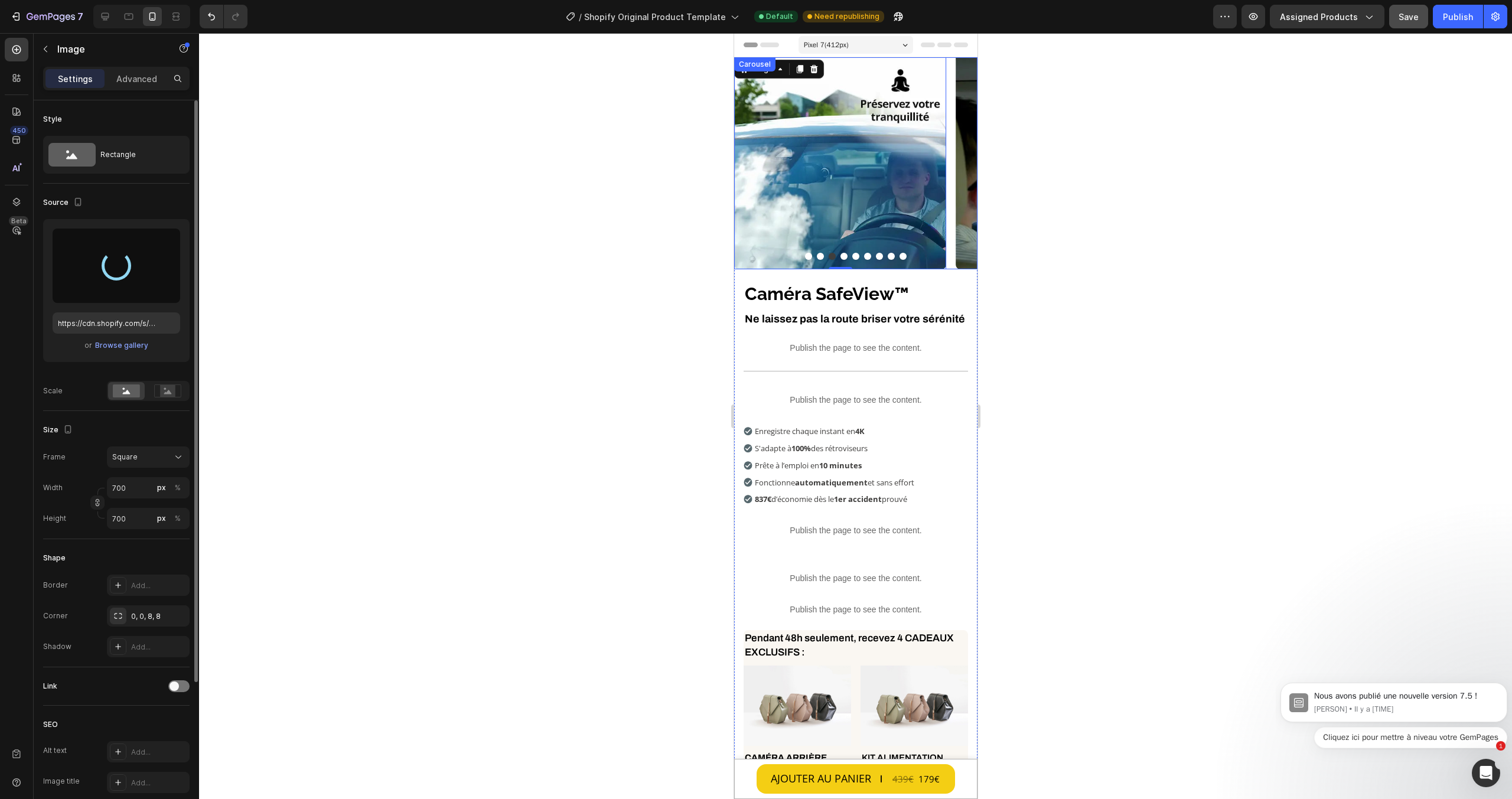 type on "https://cdn.shopify.com/s/files/1/0712/2960/4152/files/gempages_560492143957771349-b45f70f7-4a48-4af4-b7df-fe4ba9446be3.webp" 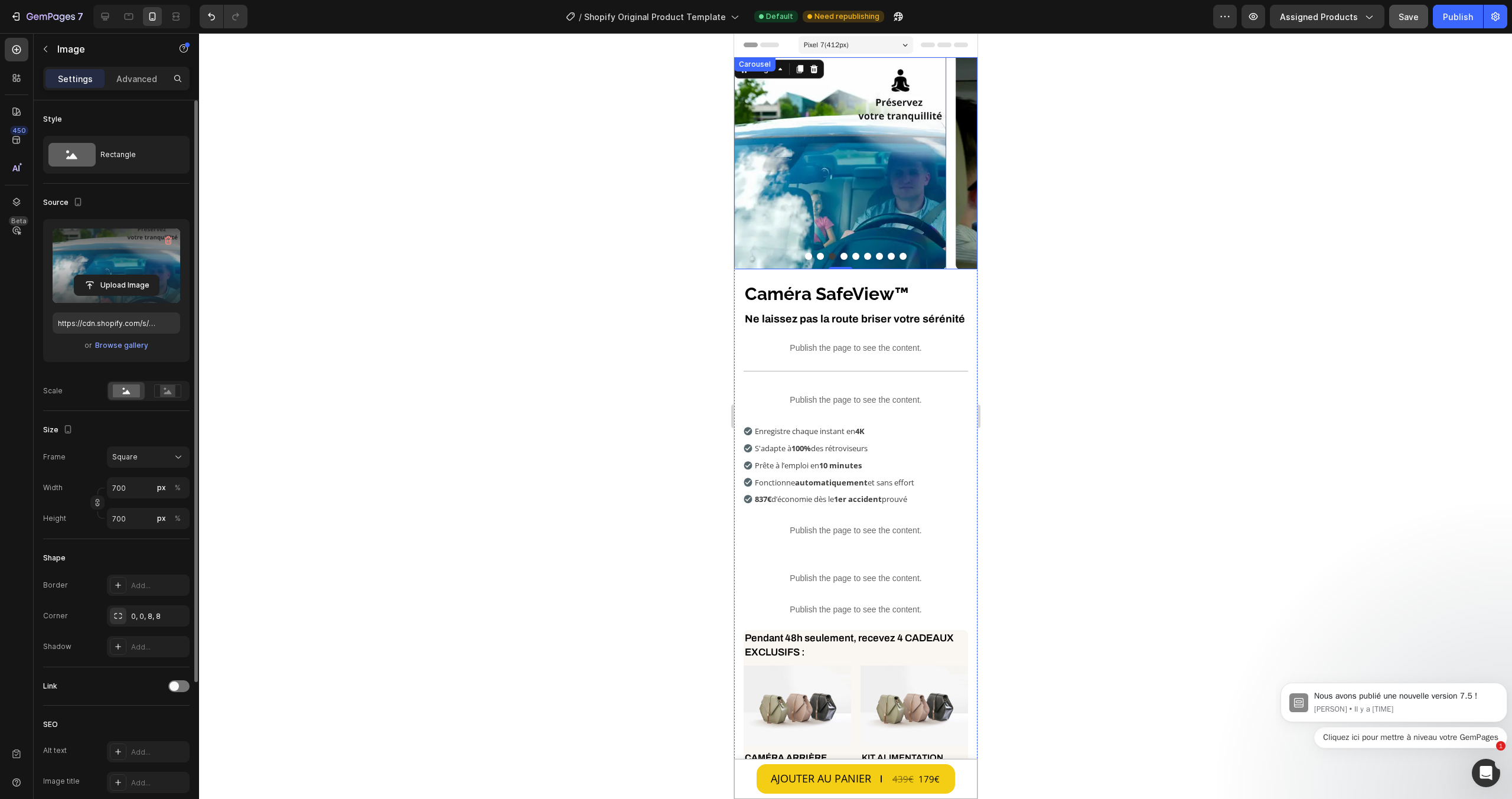 click at bounding box center [843, 256] 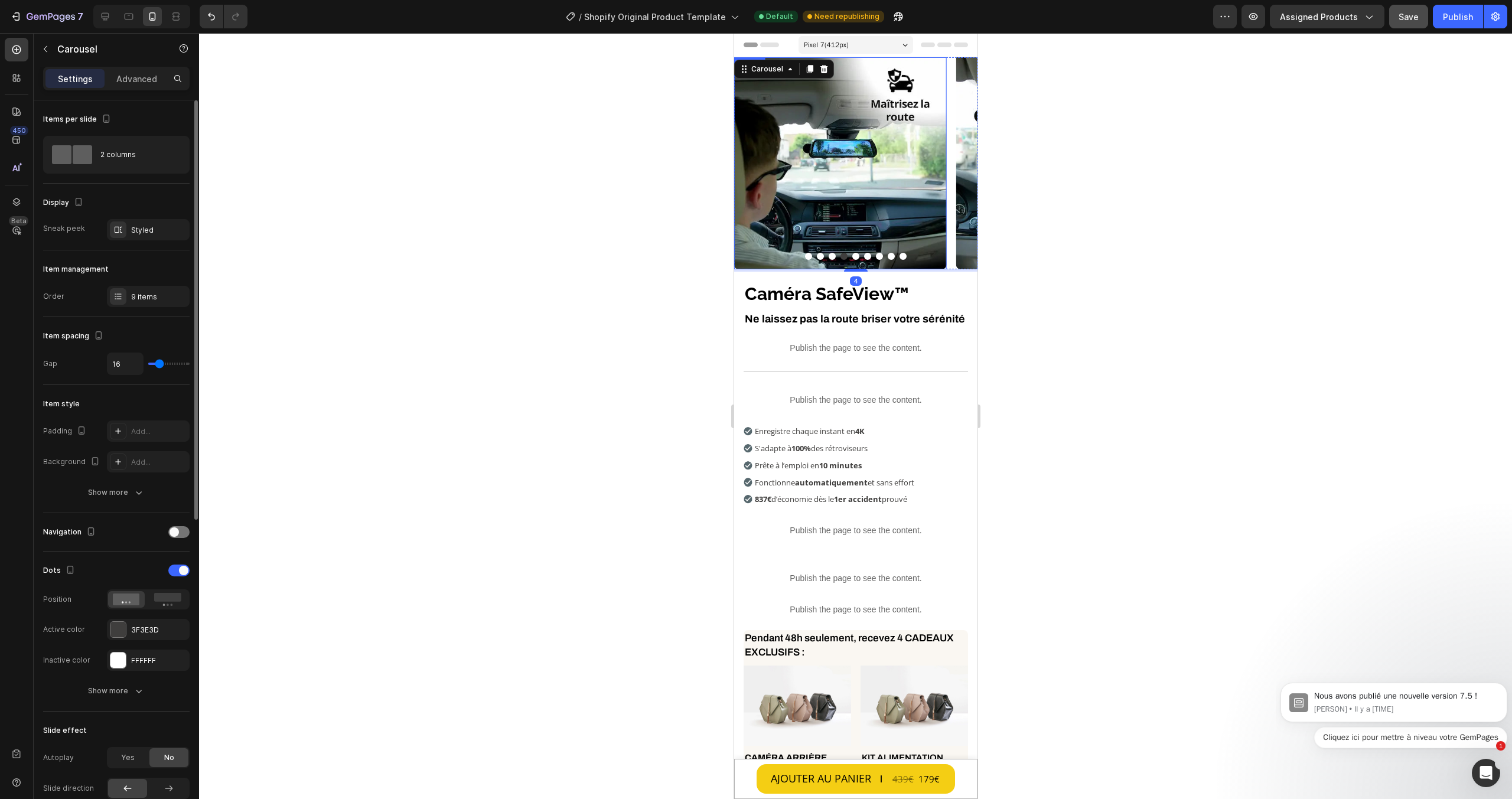 click at bounding box center [839, 163] 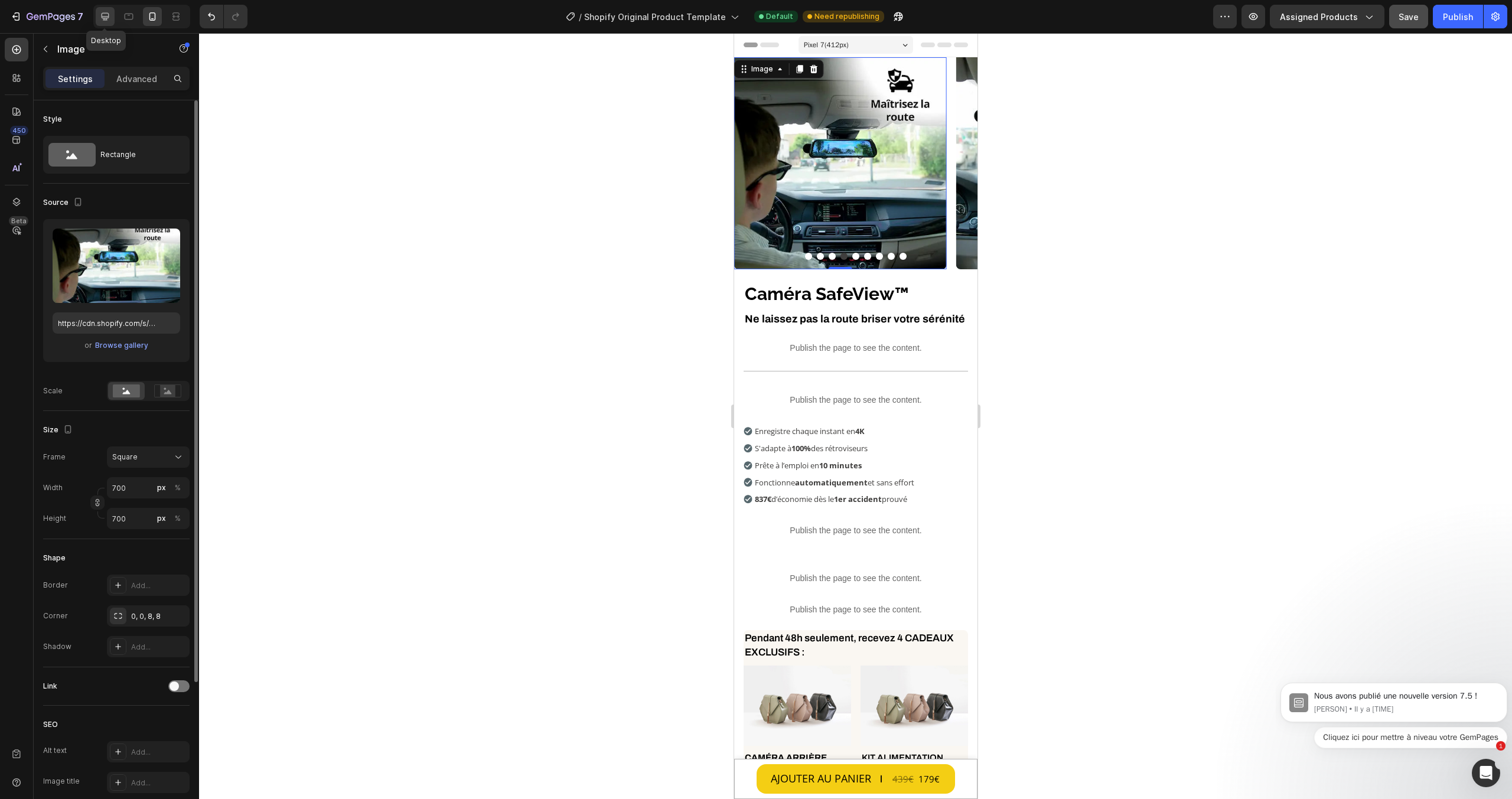 click 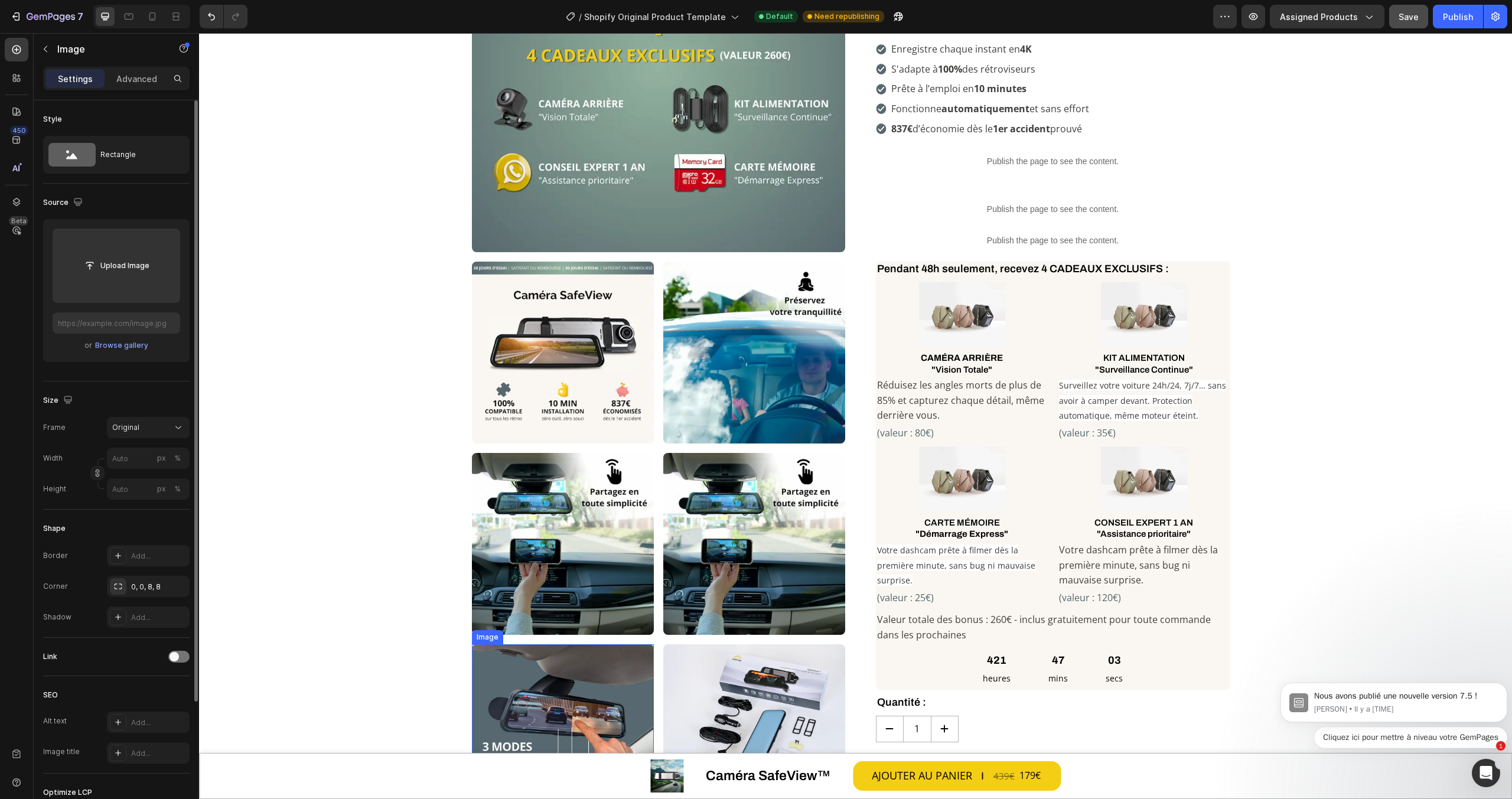 scroll, scrollTop: 295, scrollLeft: 0, axis: vertical 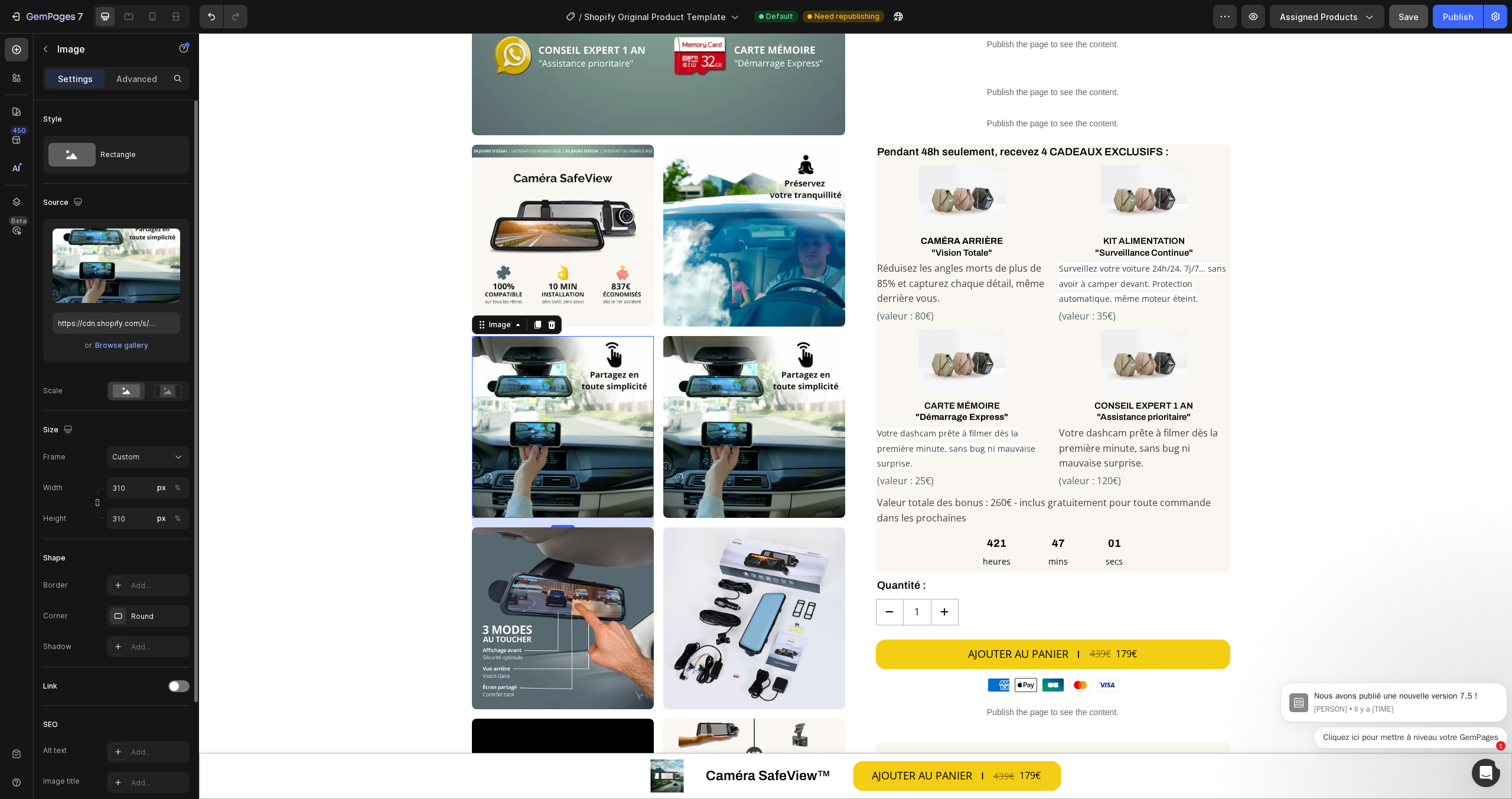 click at bounding box center (563, 427) 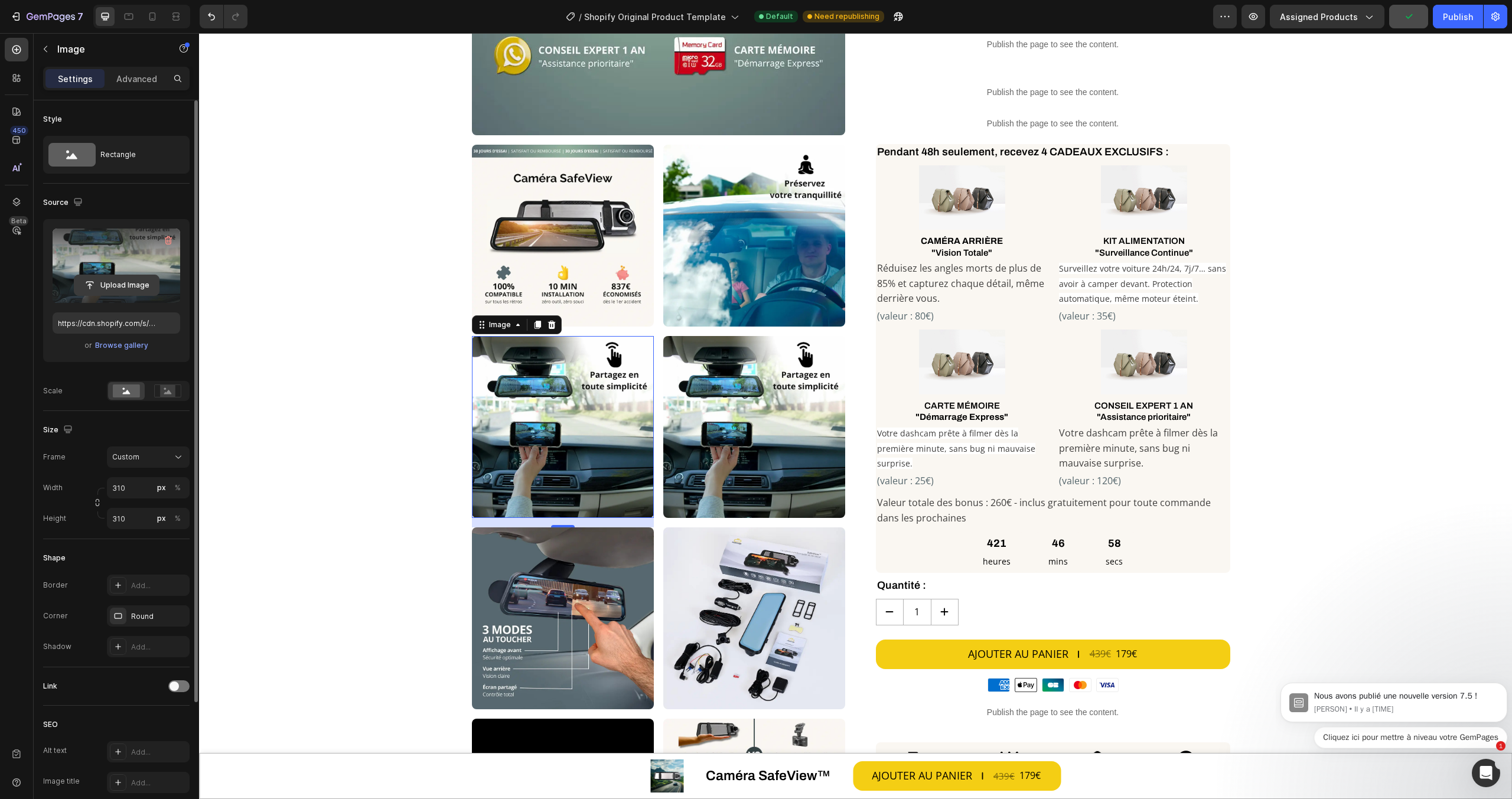 click 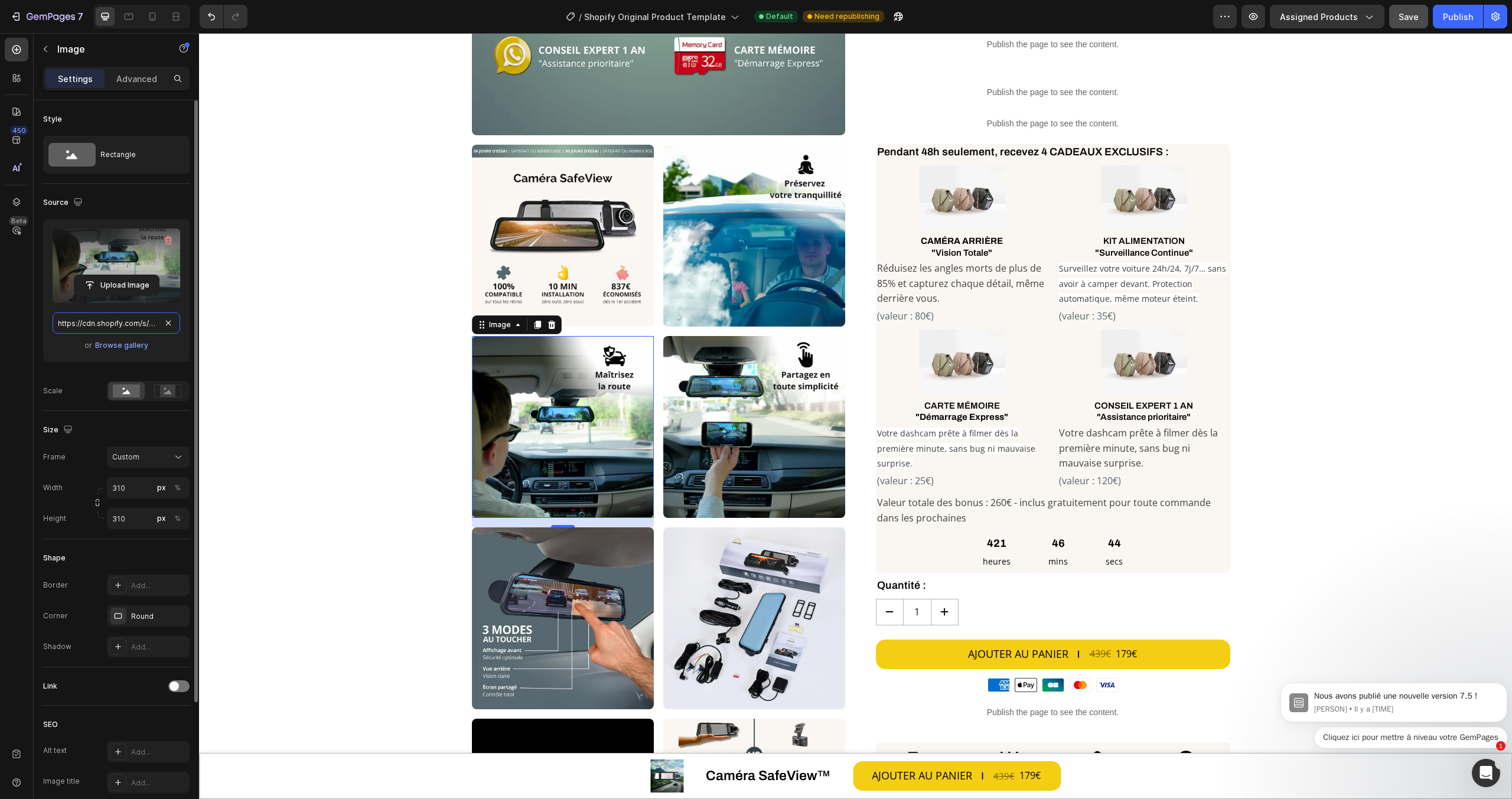 click on "https://cdn.shopify.com/s/files/1/0712/2960/4152/files/gempages_560492143957771349-c14ce1ee-cadc-4b1f-b590-adb3e0787e10.webp" at bounding box center [116, 323] 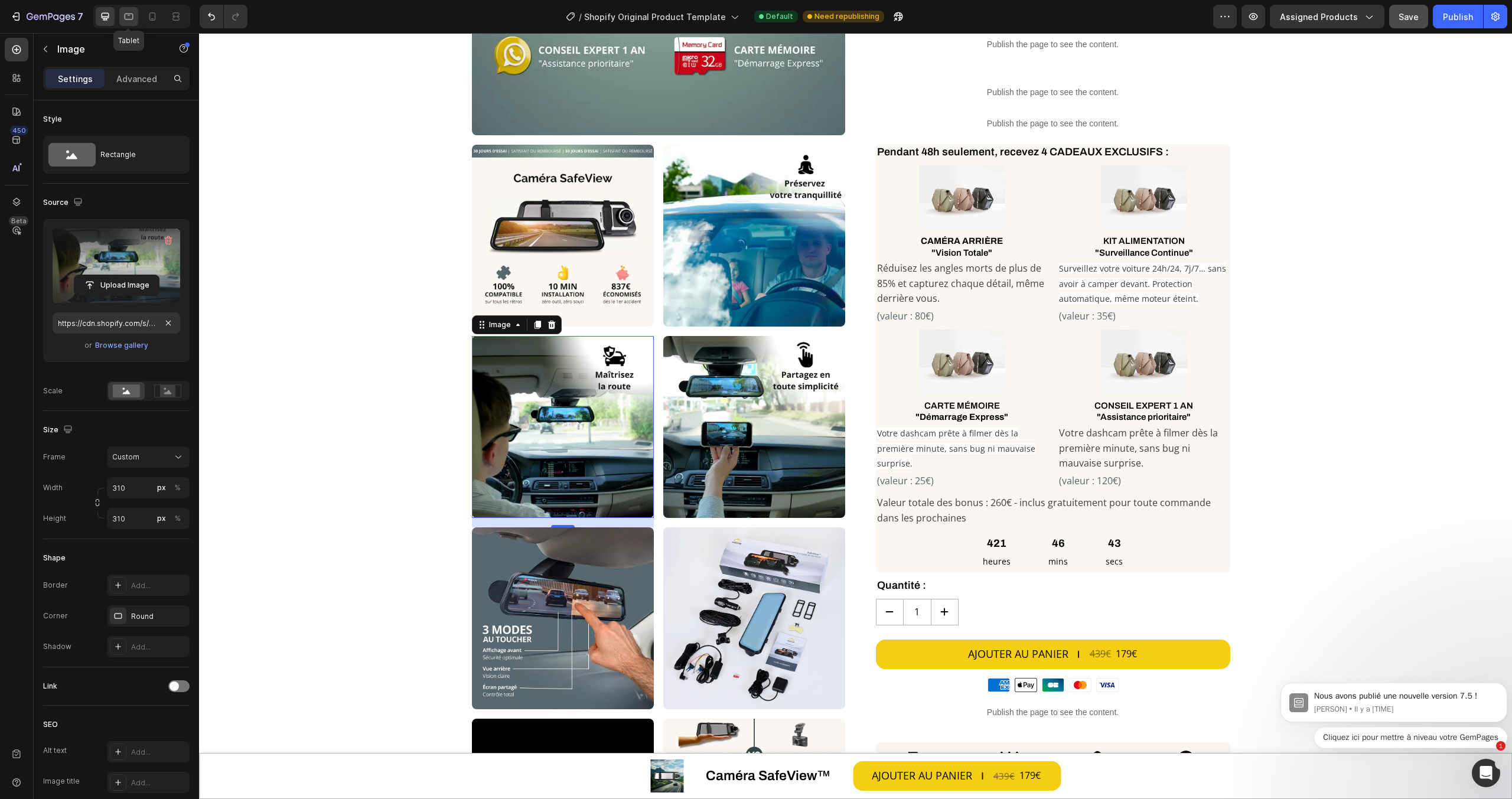 click 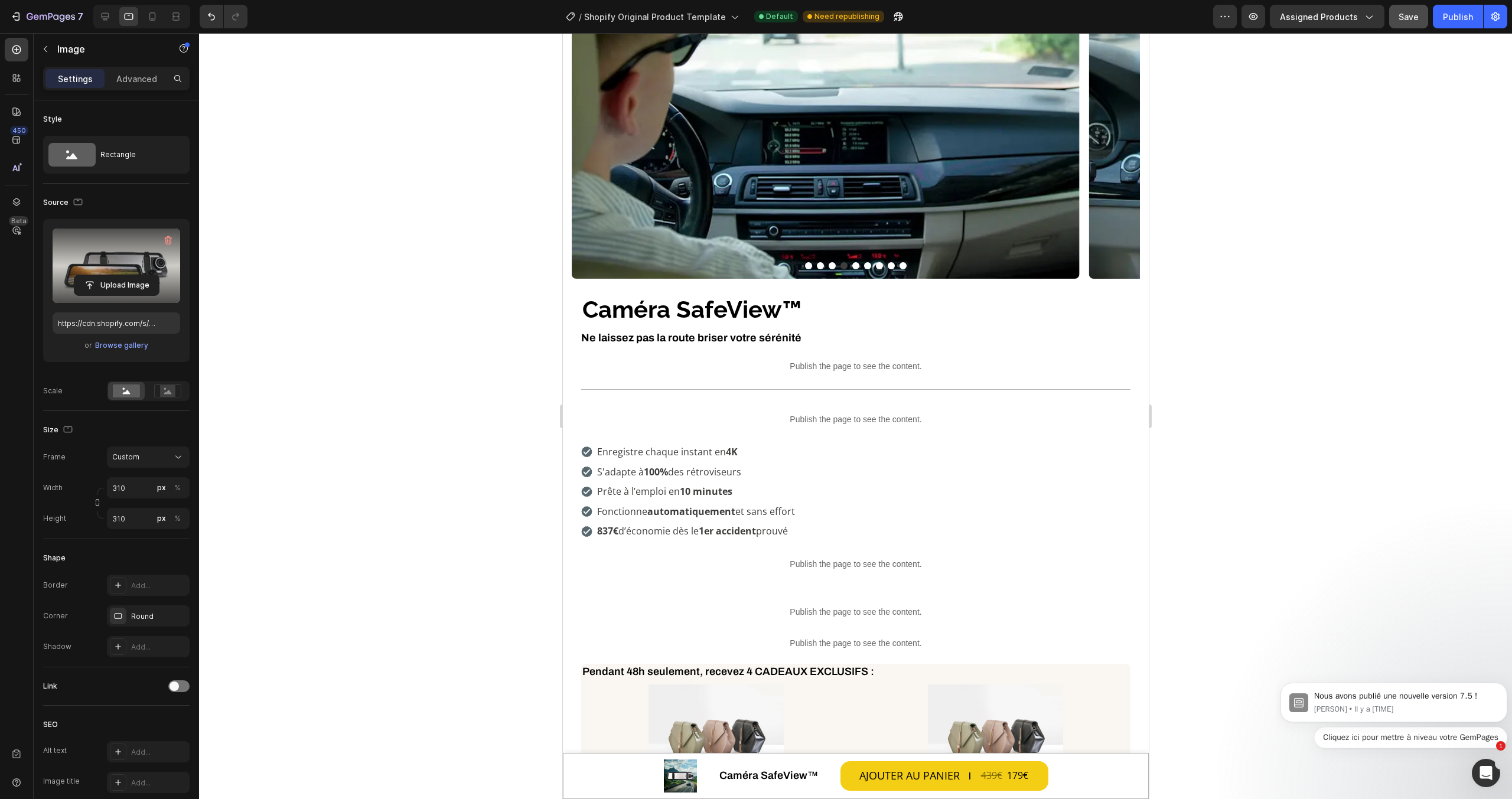 scroll, scrollTop: 254, scrollLeft: 0, axis: vertical 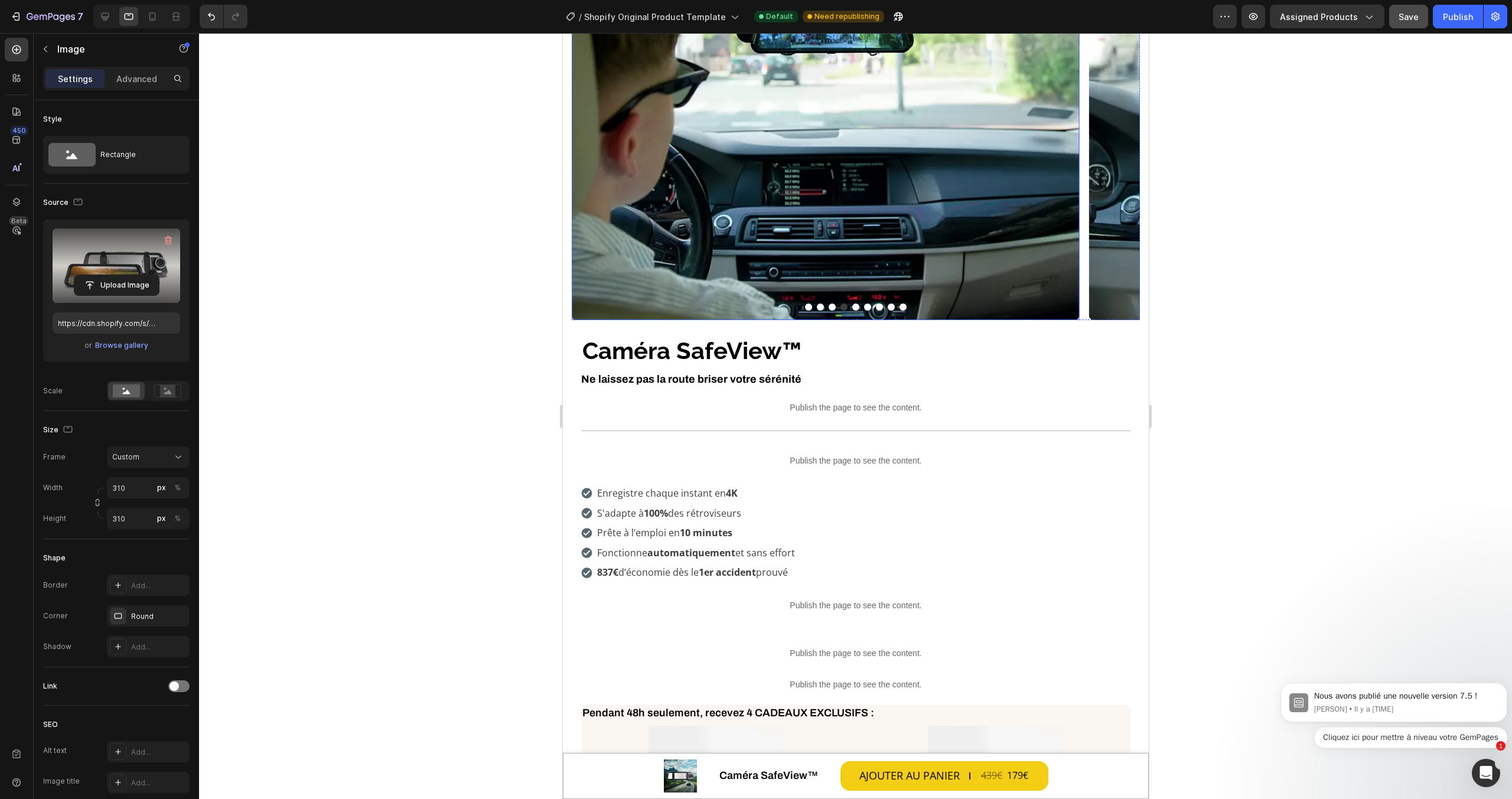 click at bounding box center [825, 66] 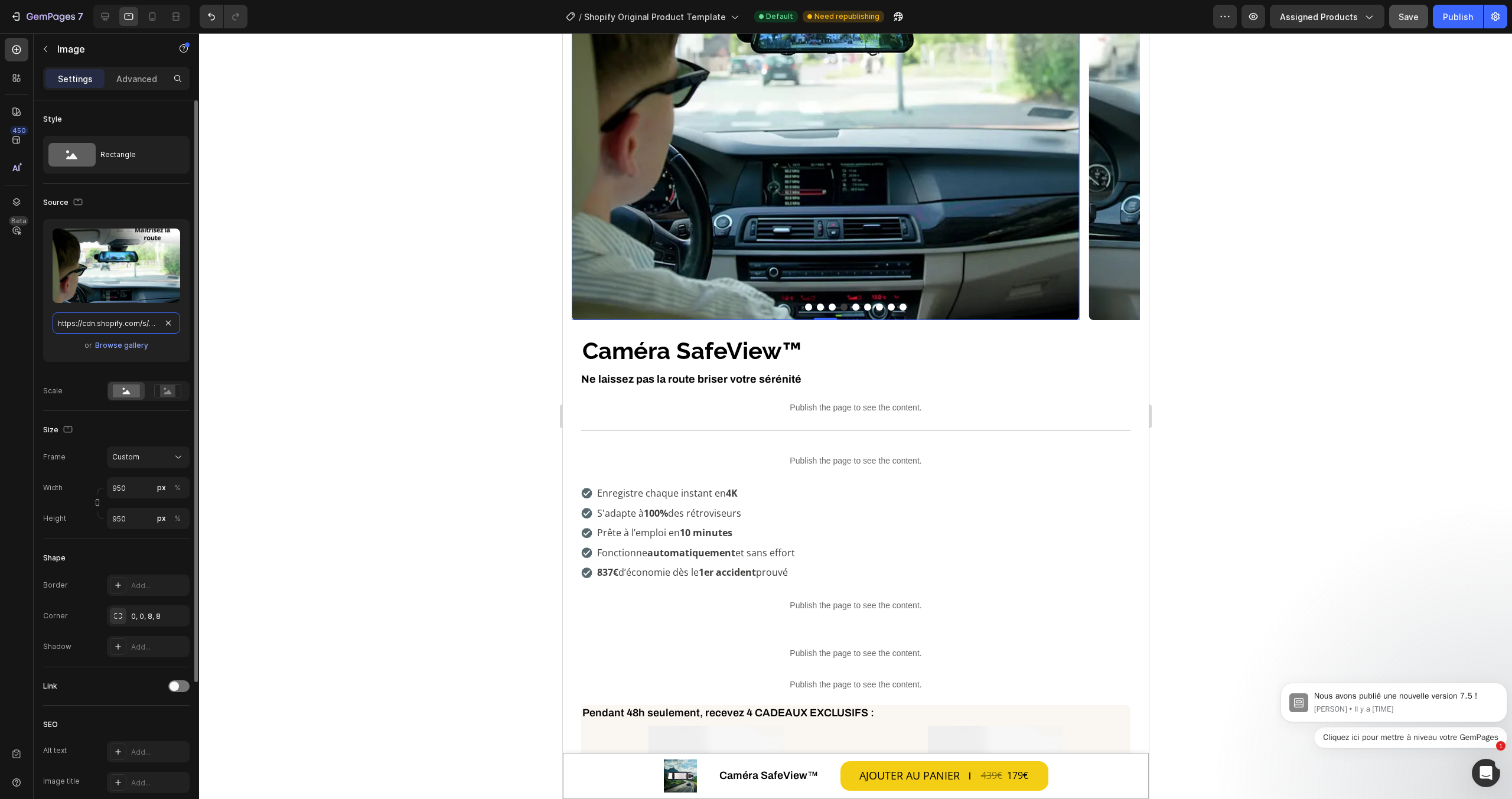 click on "https://cdn.shopify.com/s/files/1/0712/2960/4152/files/gempages_560492143957771349-fe3940bd-f0ed-4c98-a768-68a608c9a36e.webp" at bounding box center [116, 323] 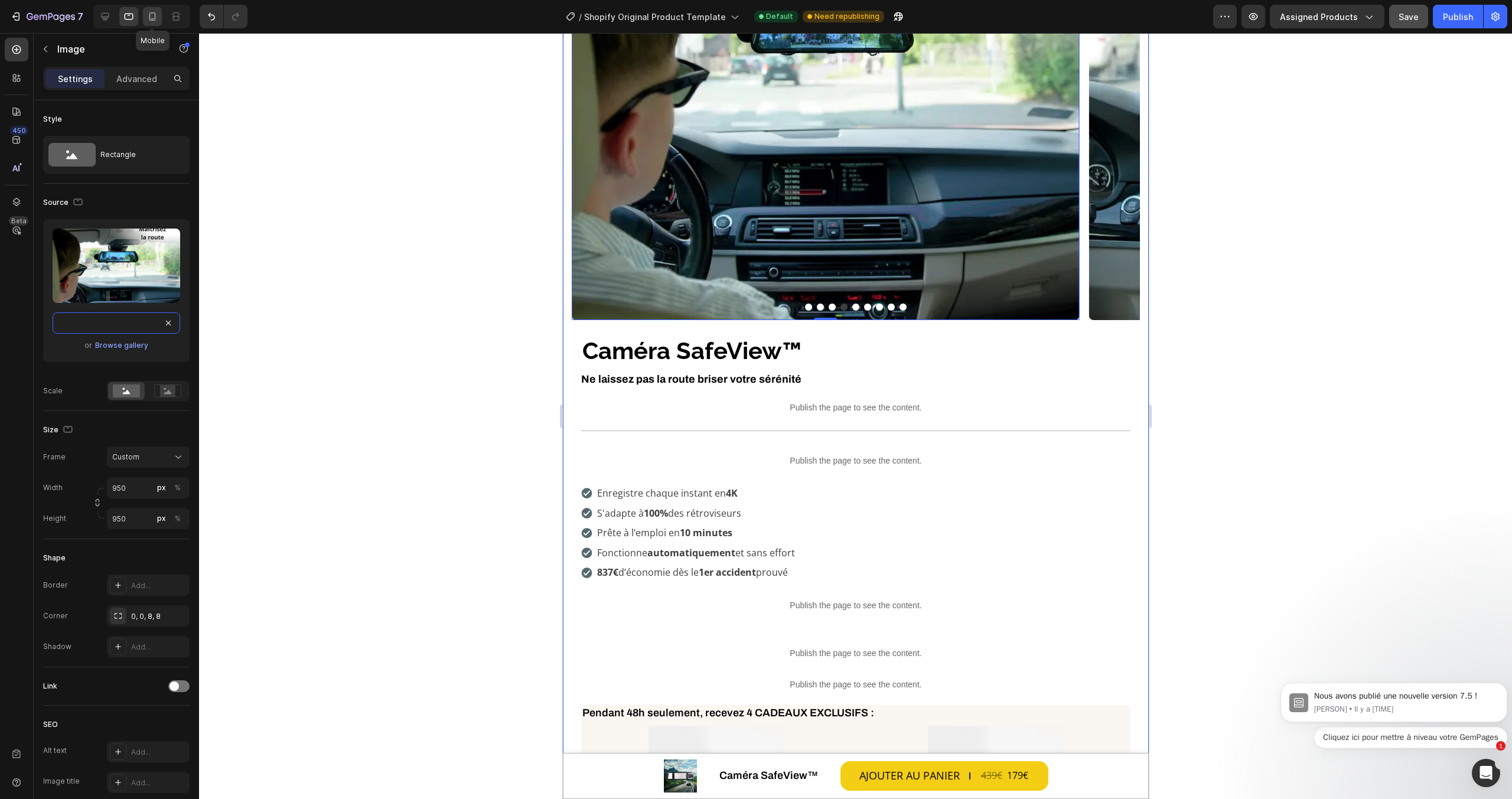type on "https://cdn.shopify.com/s/files/1/0712/2960/4152/files/gempages_560492143957771349-c14ce1ee-cadc-4b1f-b590-adb3e0787e10.webp" 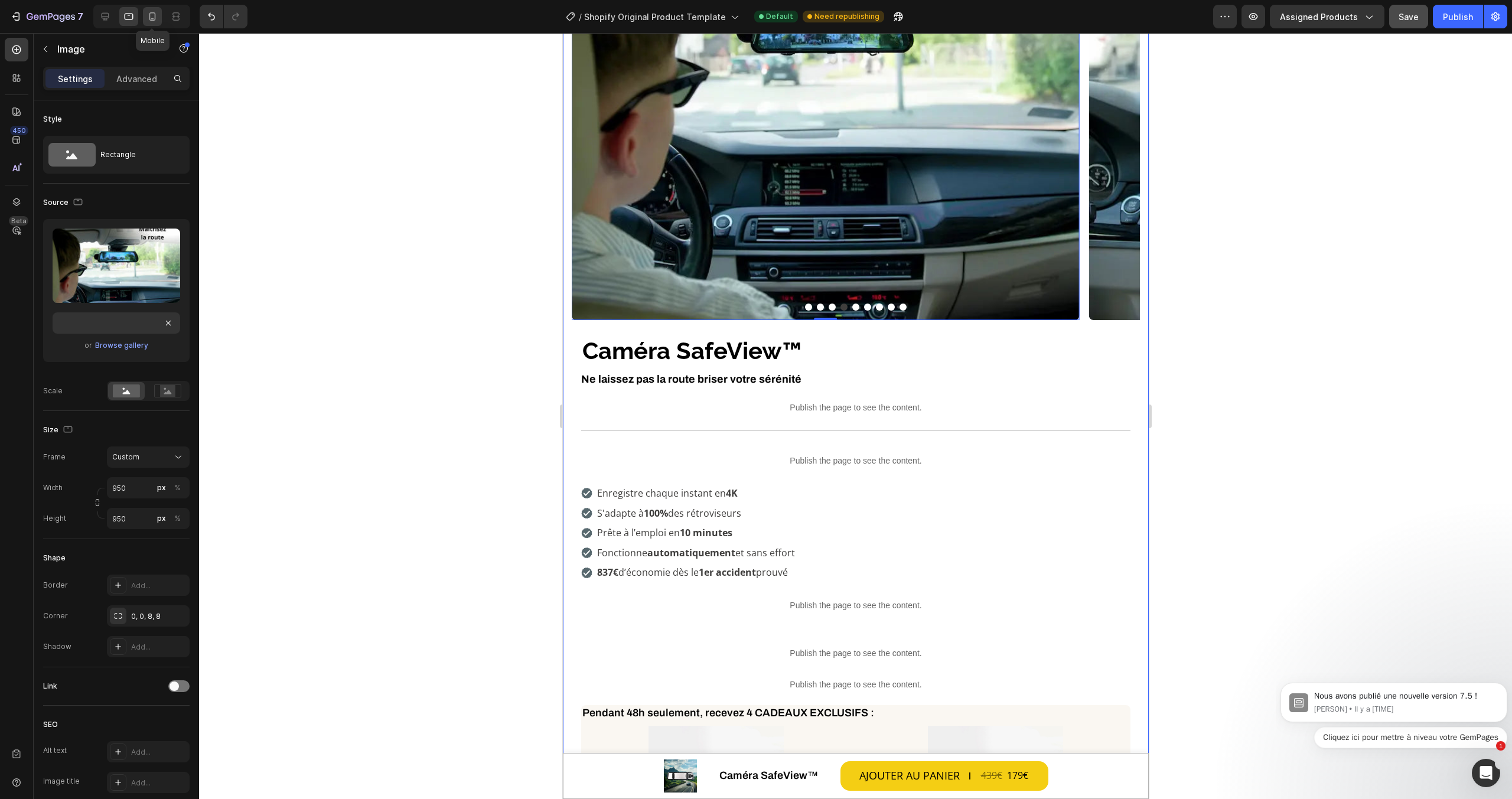 click 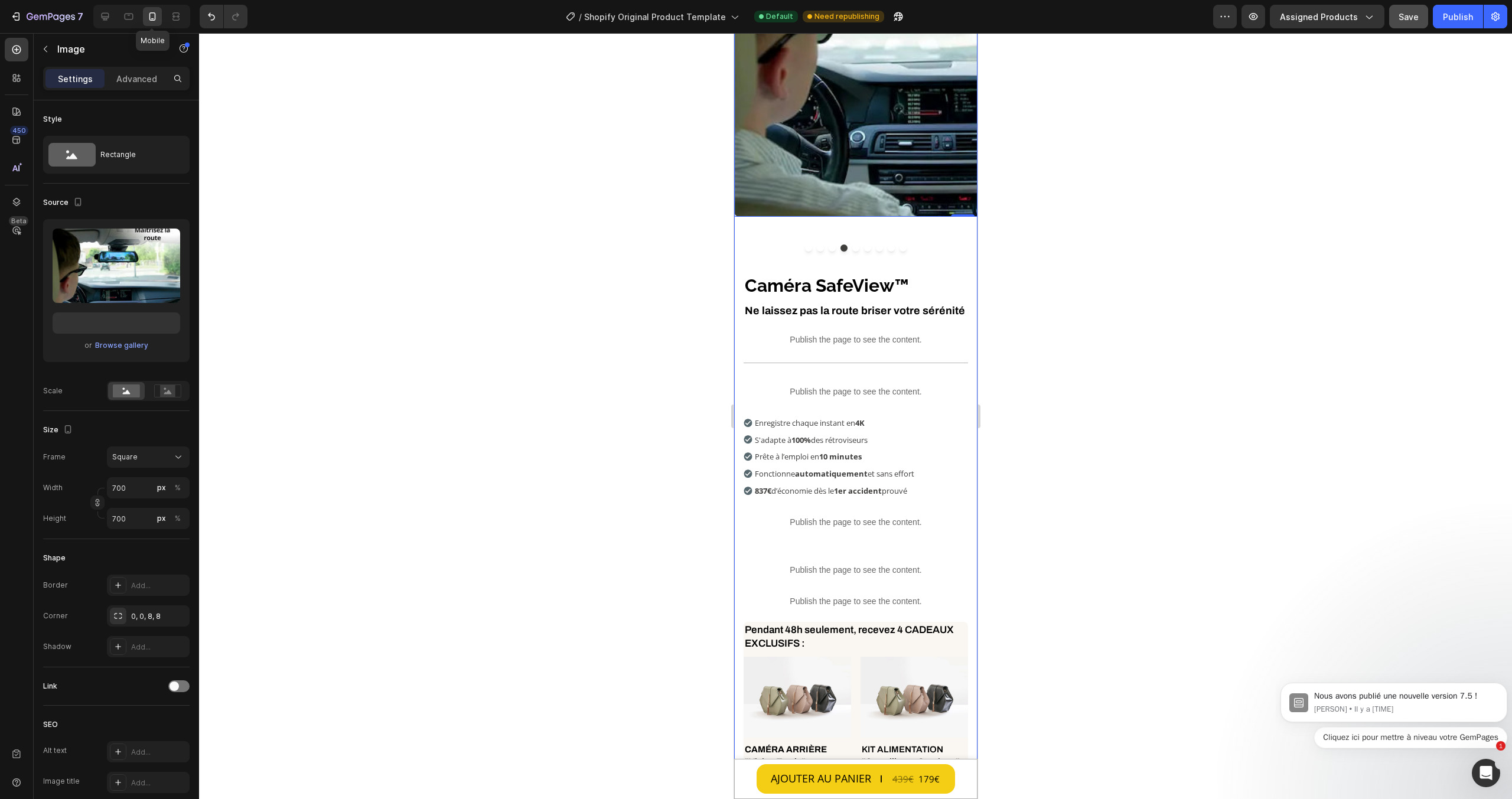 scroll, scrollTop: 0, scrollLeft: 0, axis: both 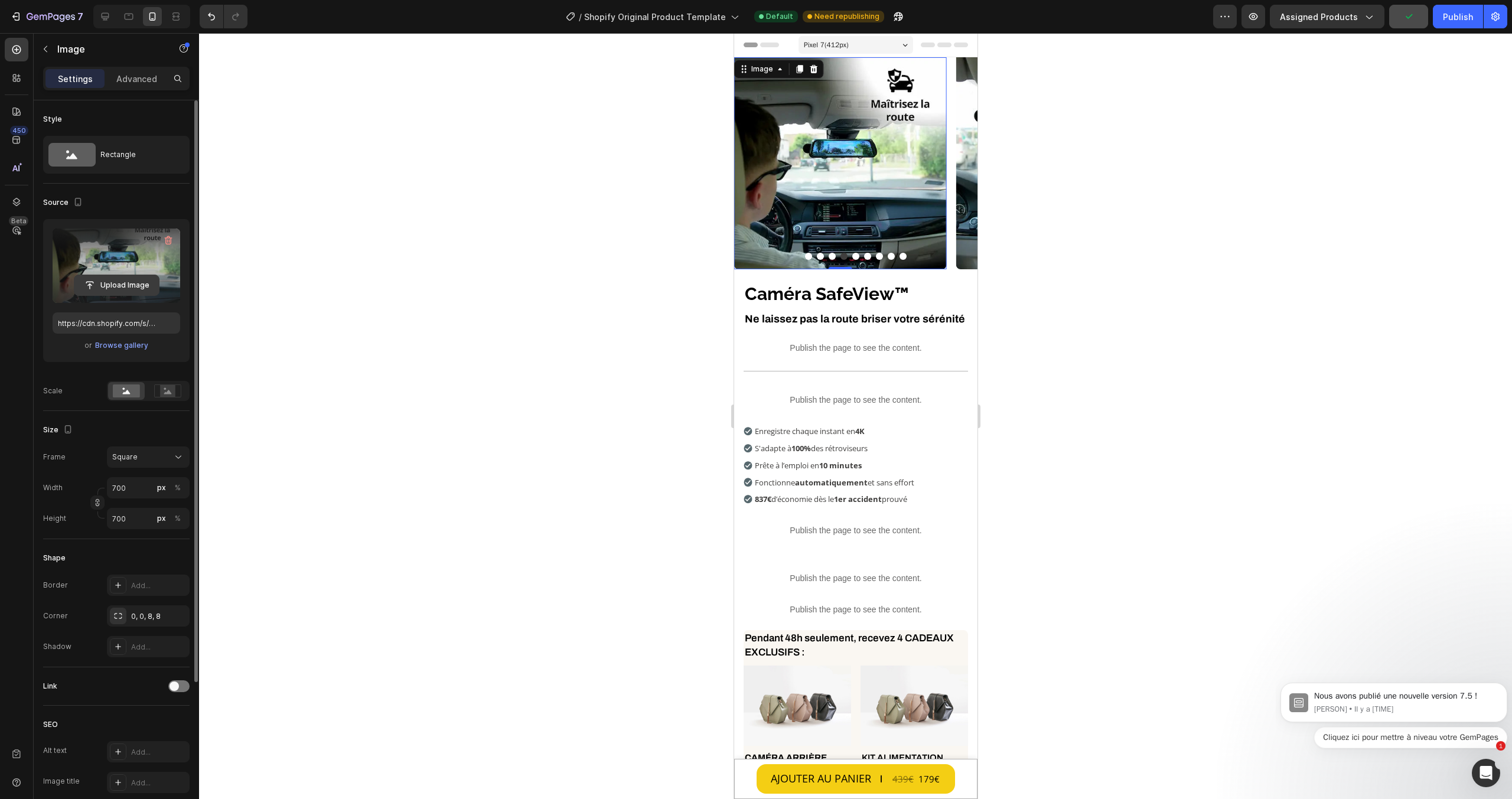 click 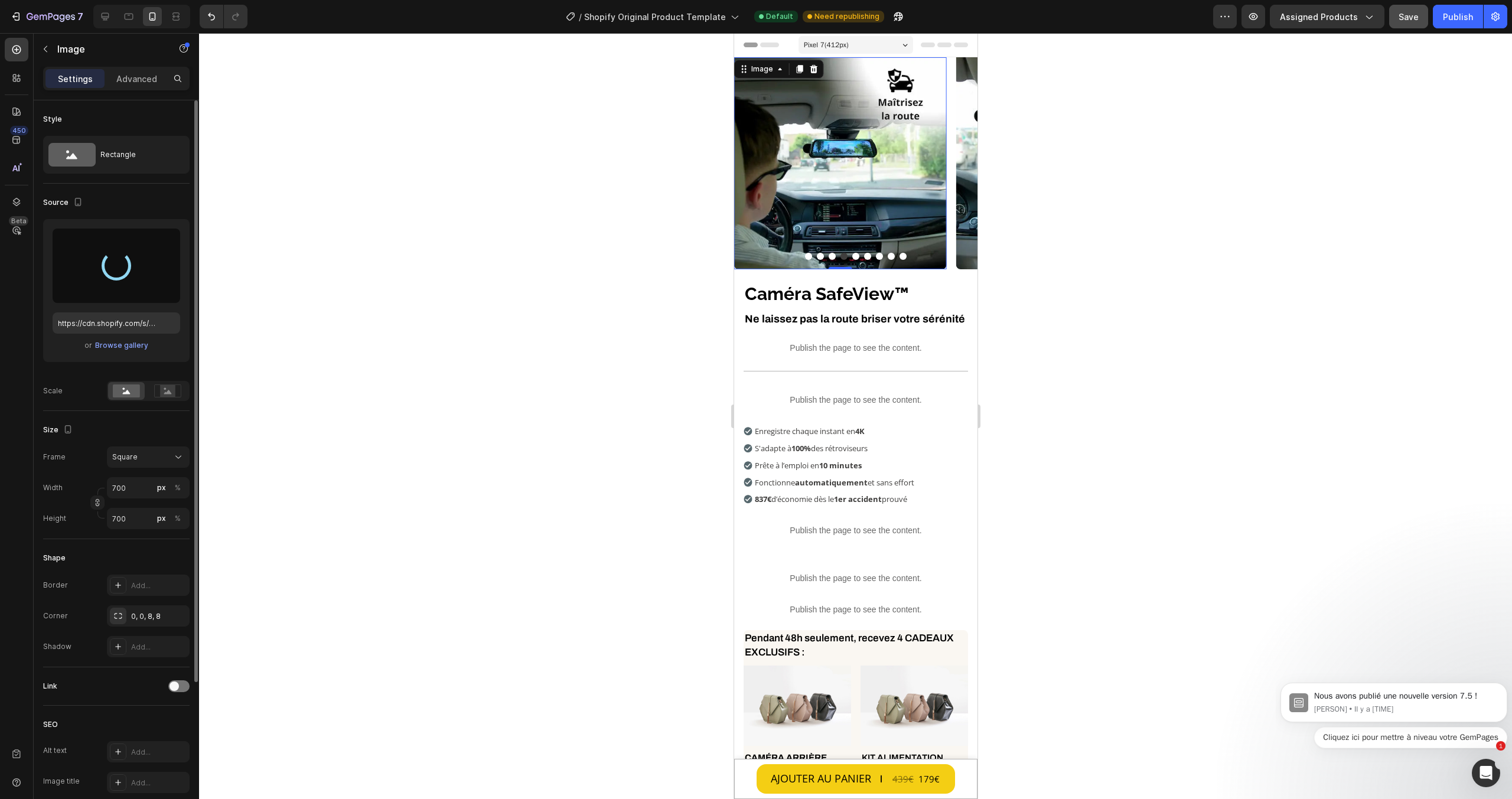 type on "https://cdn.shopify.com/s/files/1/0712/2960/4152/files/gempages_560492143957771349-125cbe7f-683d-4799-9816-567601632e0d.webp" 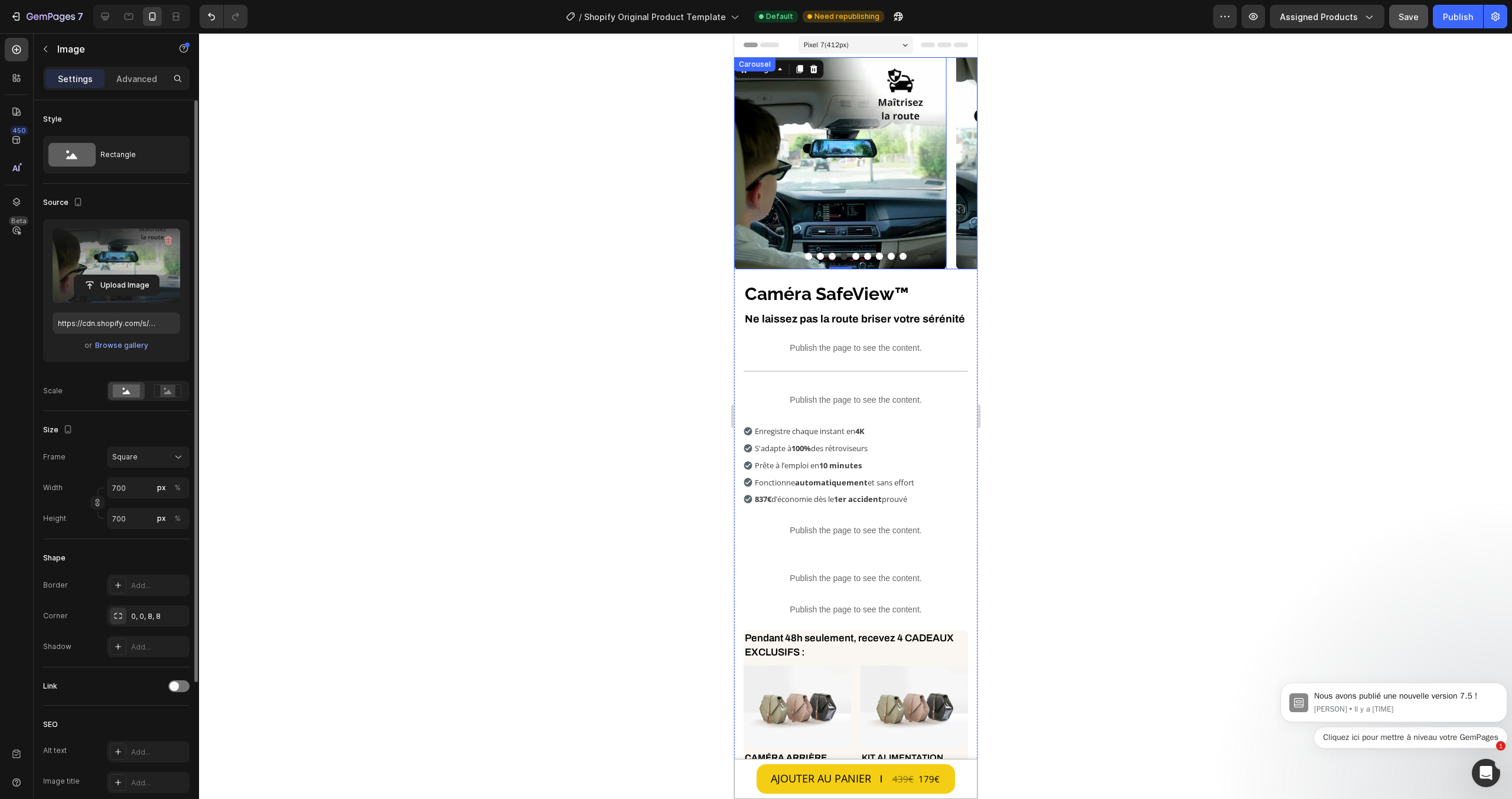 click at bounding box center [855, 256] 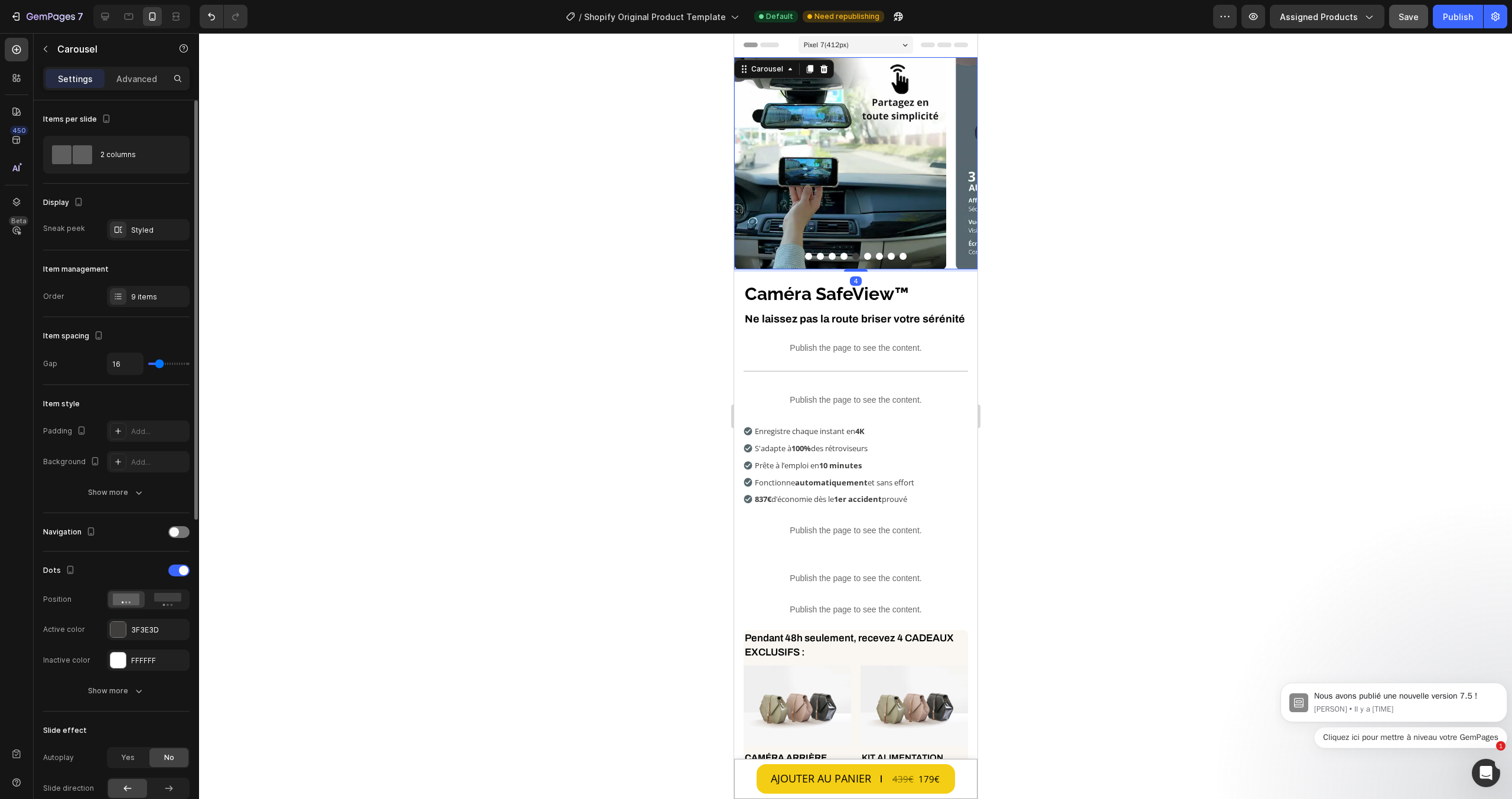 click at bounding box center (843, 256) 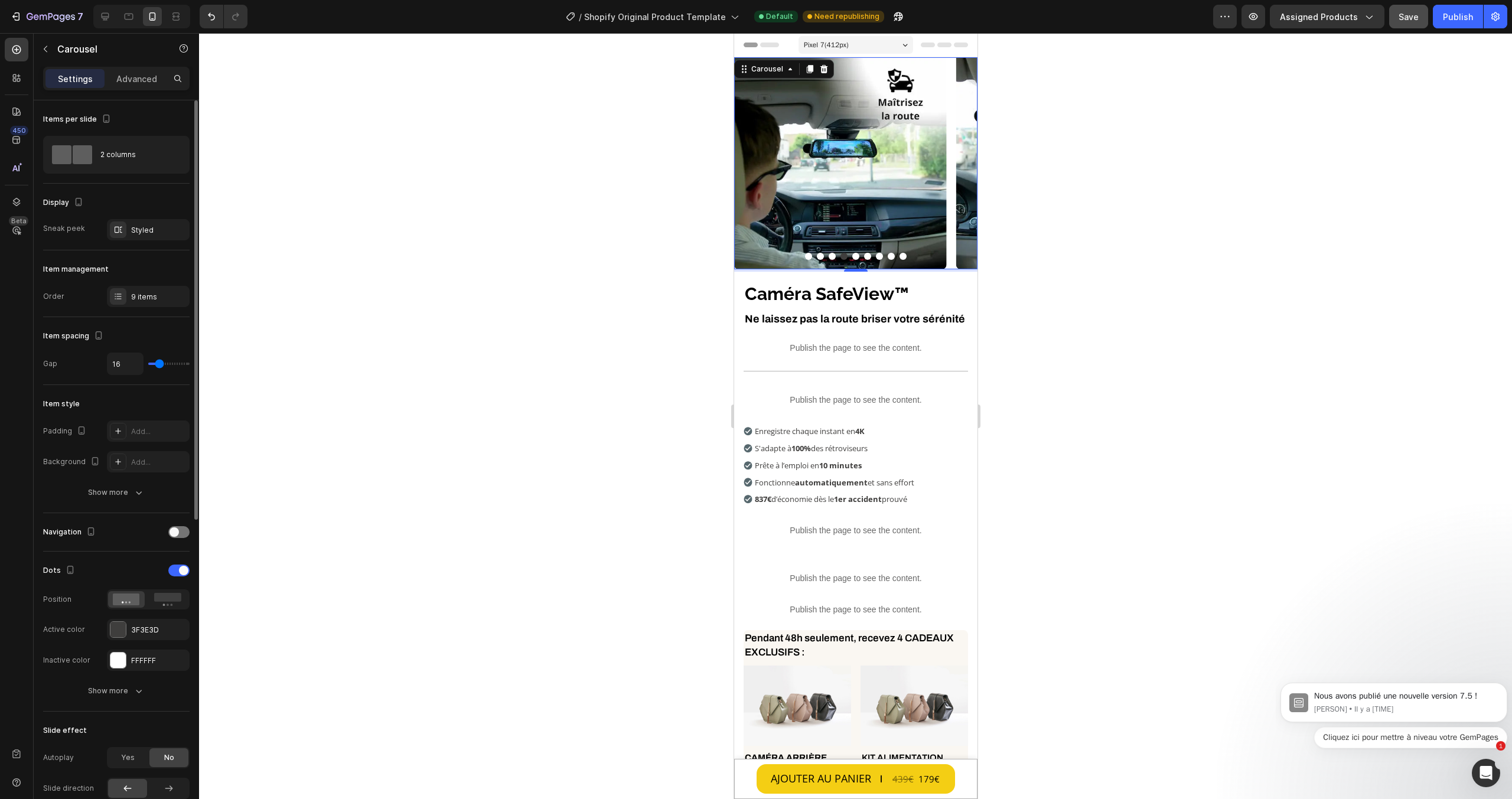 click at bounding box center [867, 256] 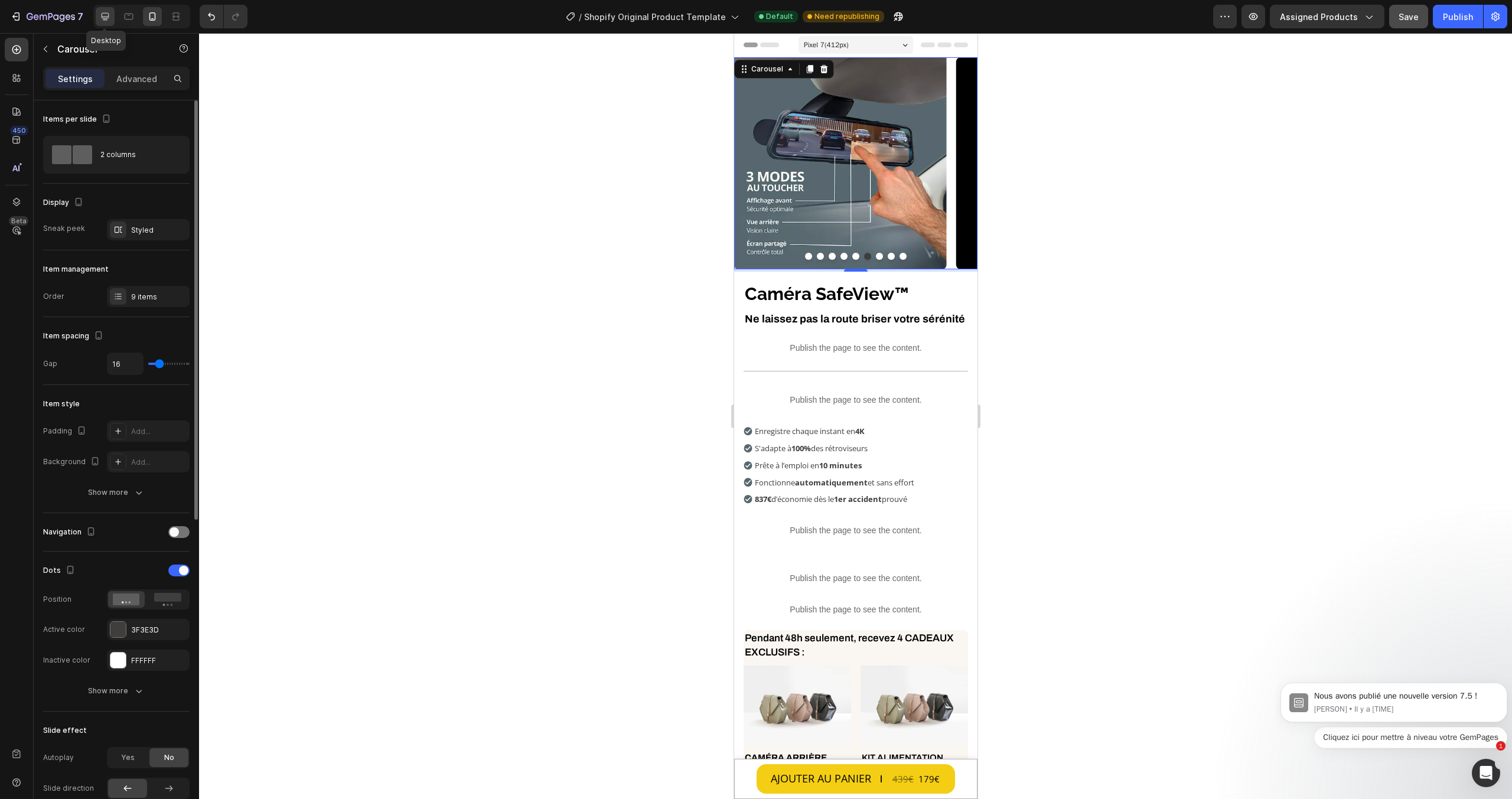 click 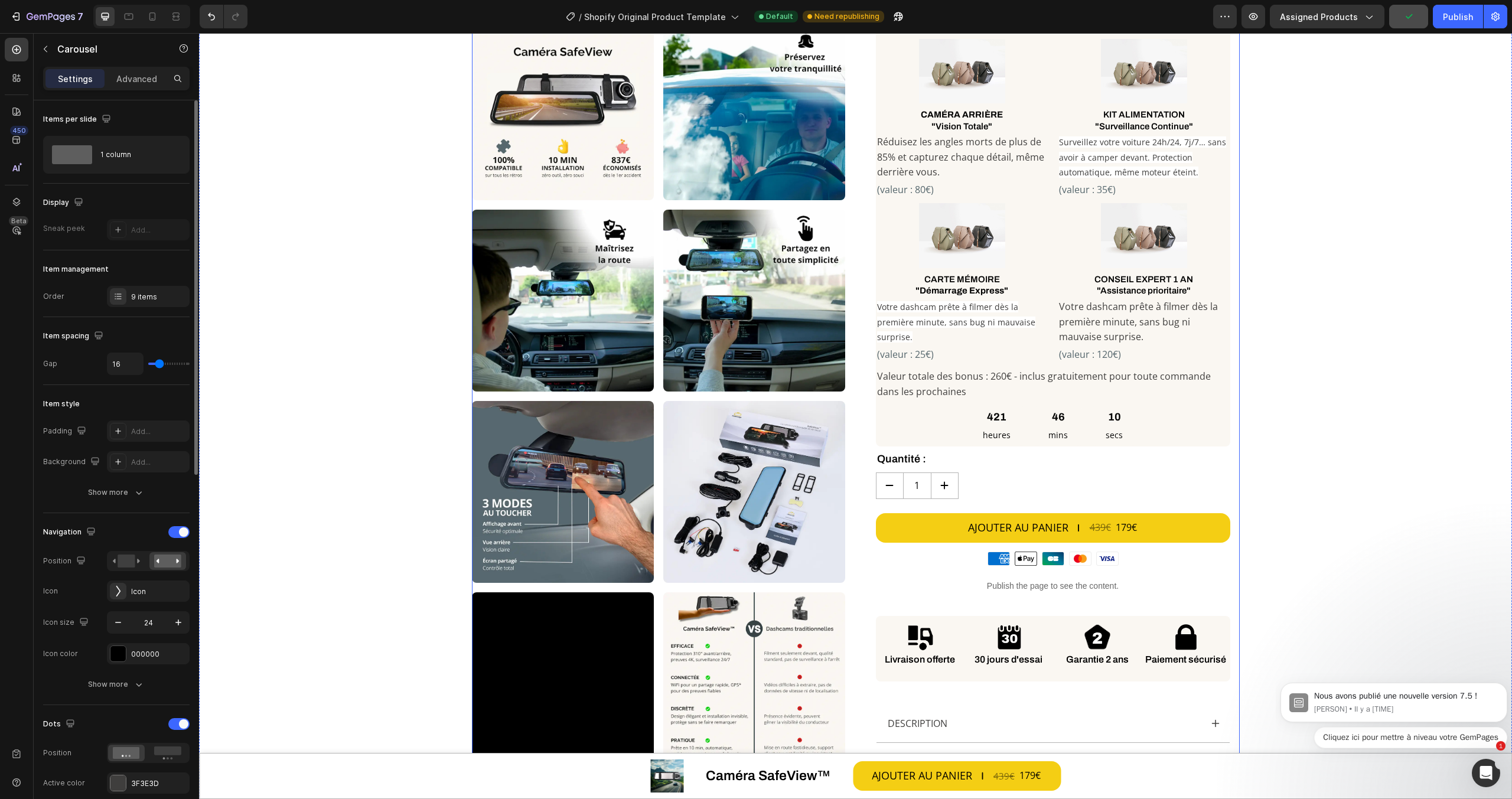 scroll, scrollTop: 591, scrollLeft: 0, axis: vertical 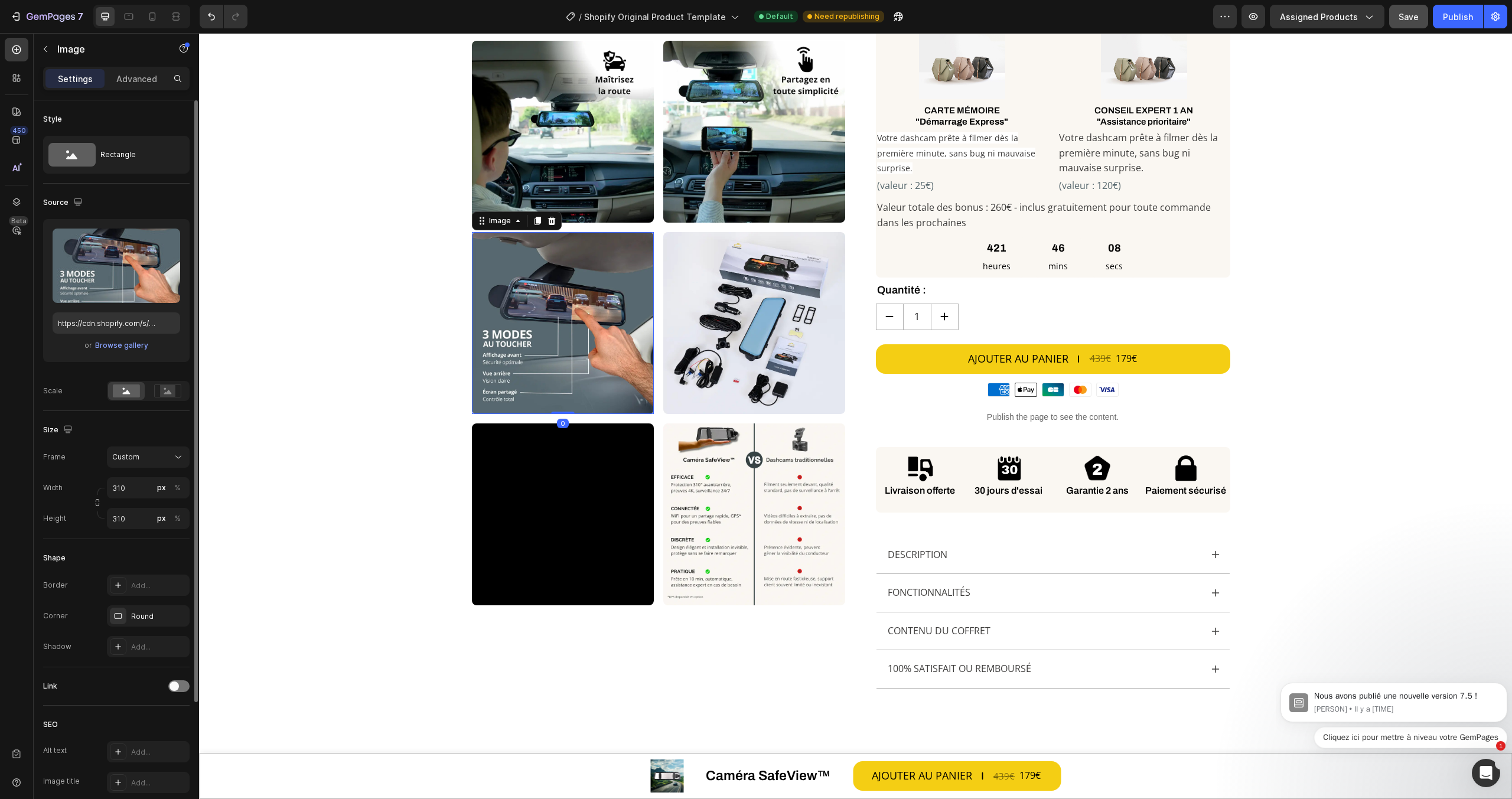 click at bounding box center (563, 323) 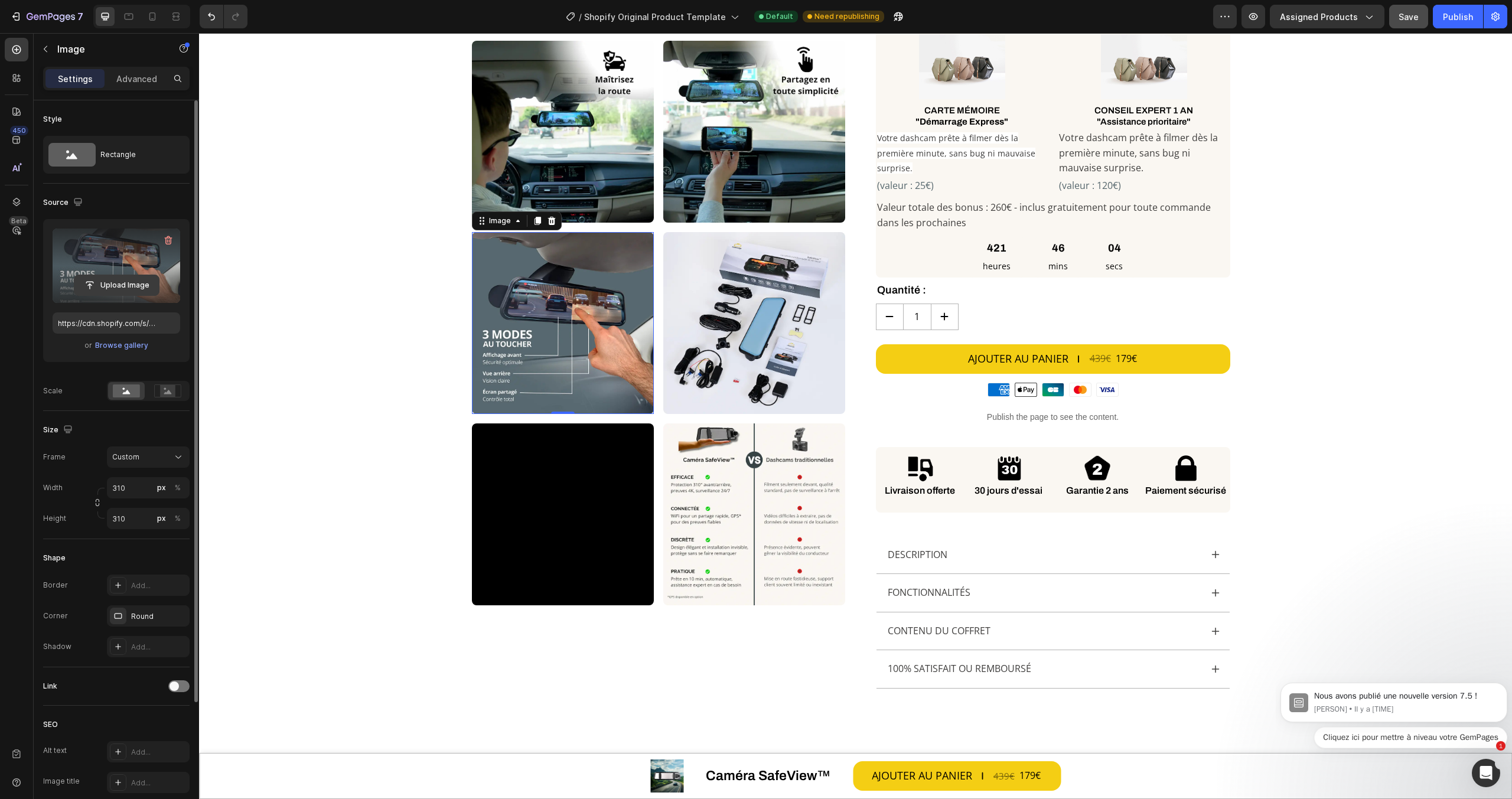 click 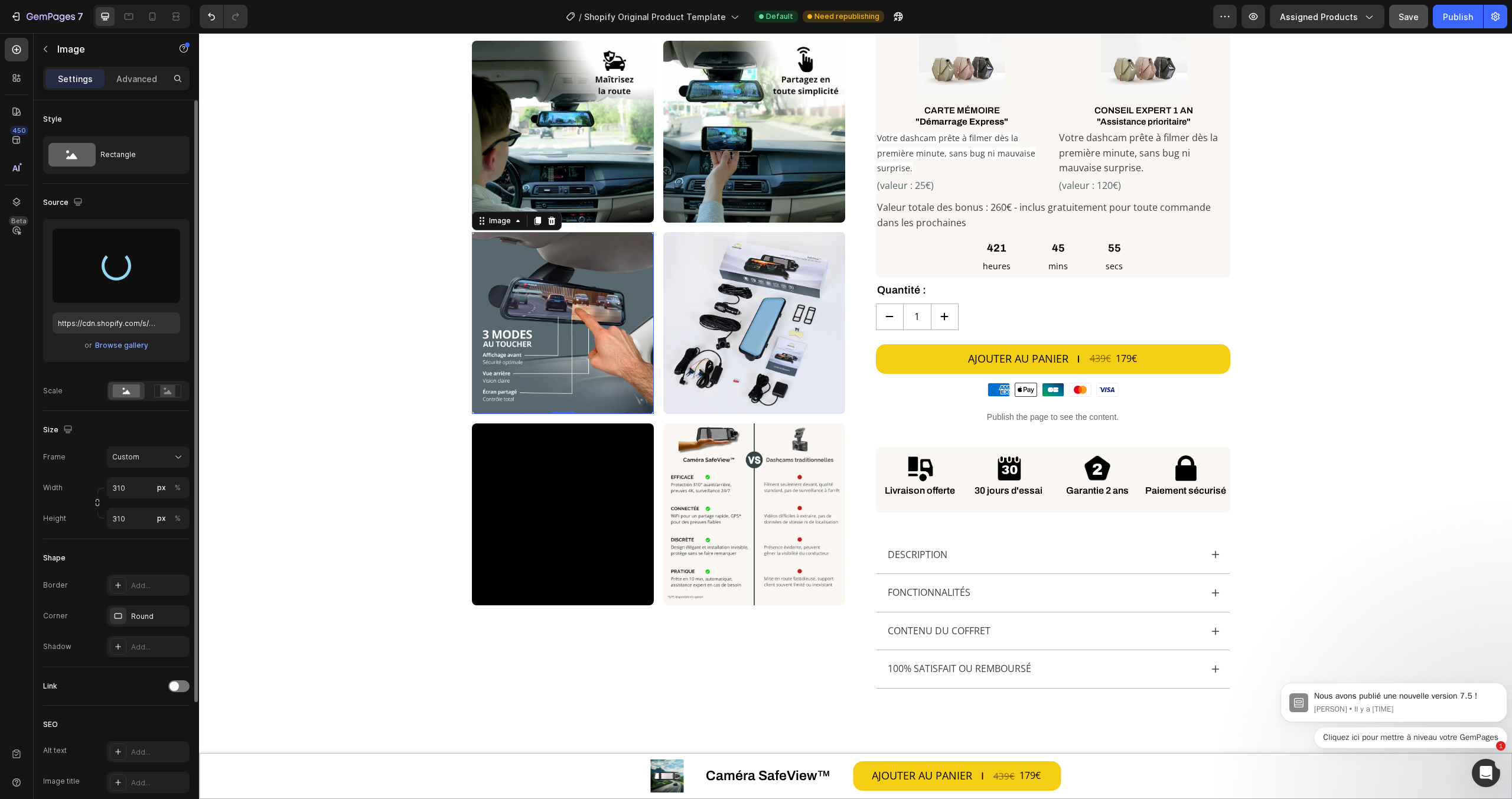 type on "https://cdn.shopify.com/s/files/1/0712/2960/4152/files/gempages_560492143957771349-6ee97436-f187-4489-ab51-43d4e4073409.webp" 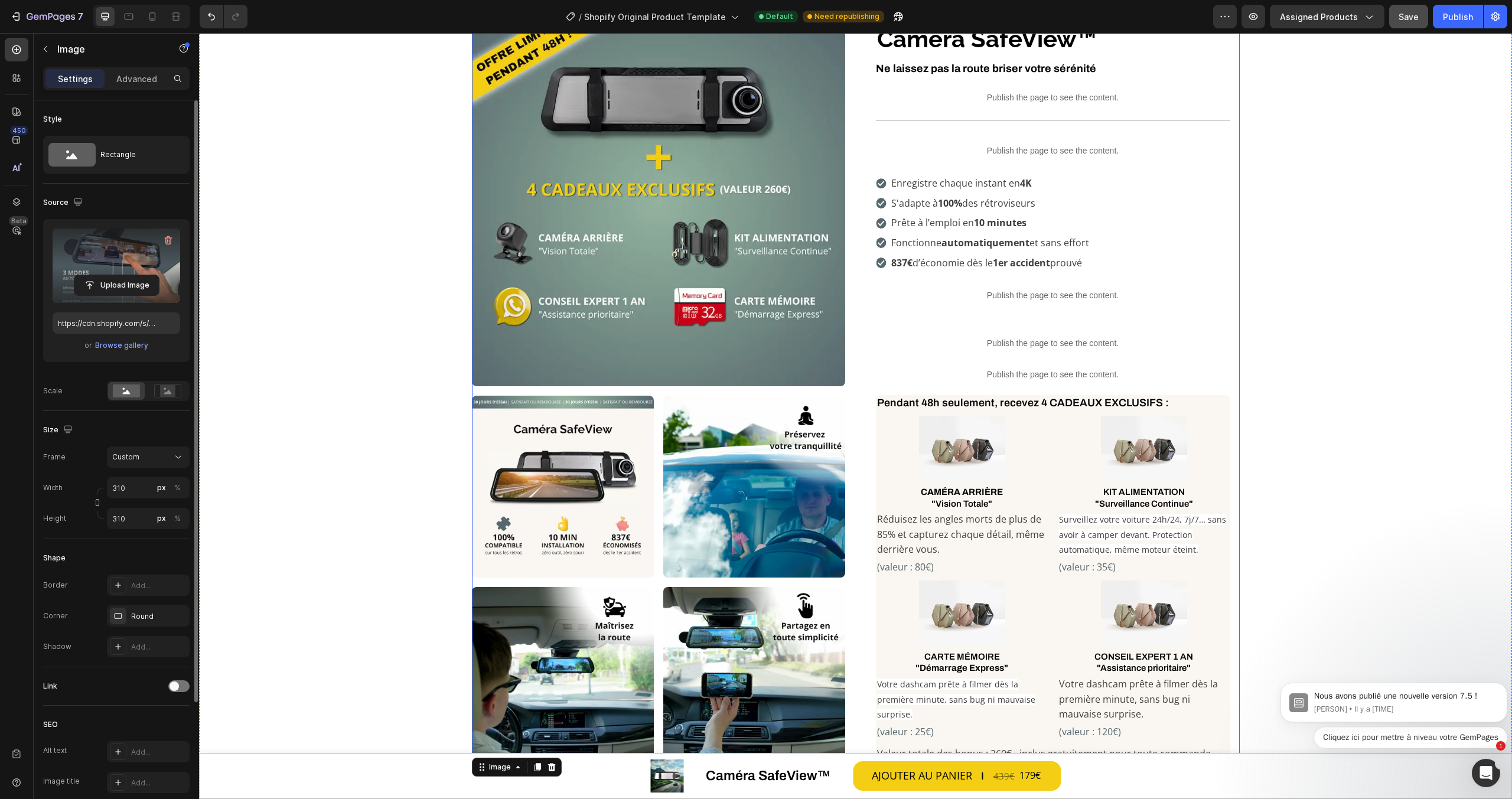 scroll, scrollTop: 0, scrollLeft: 0, axis: both 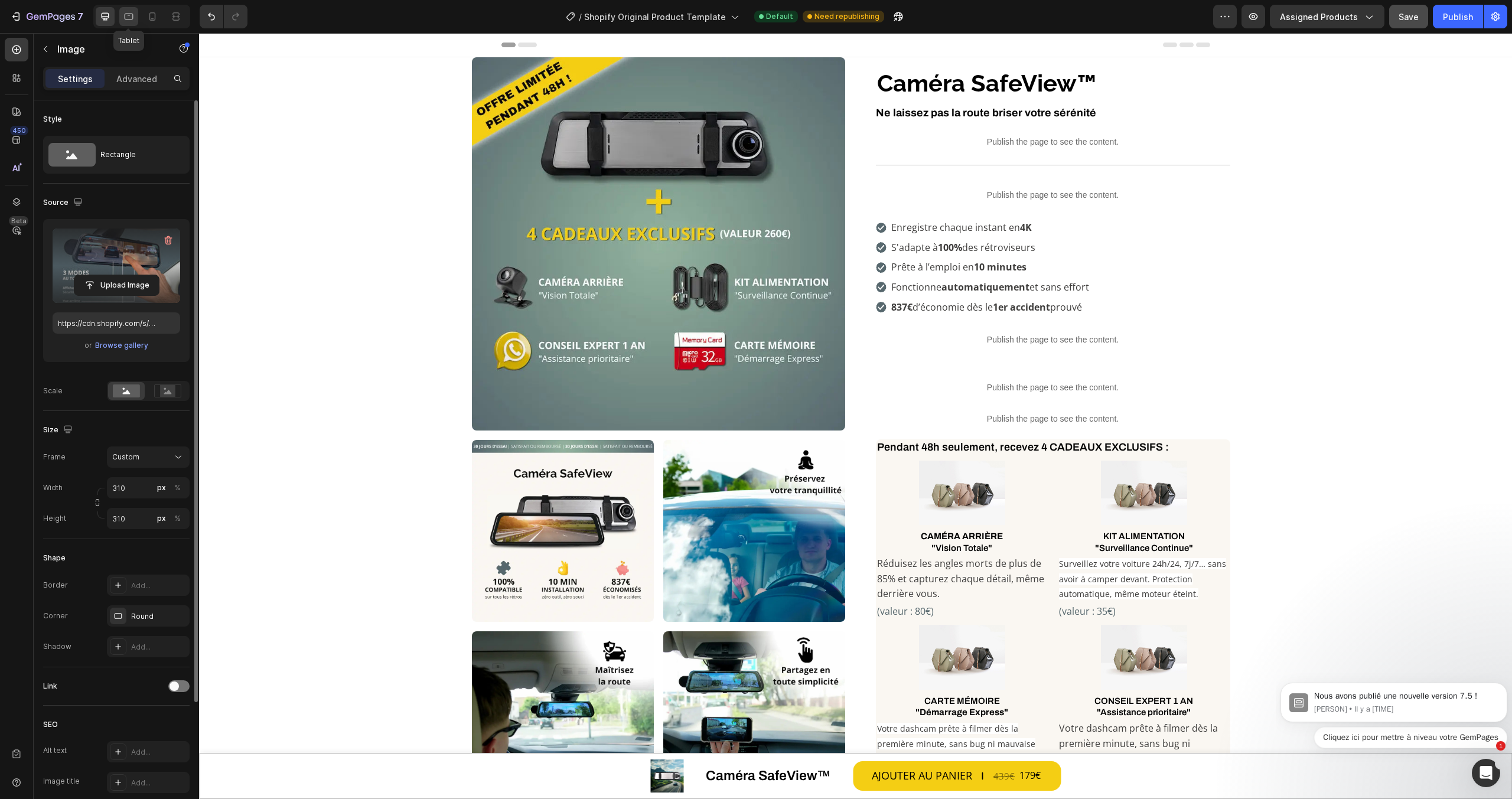 click 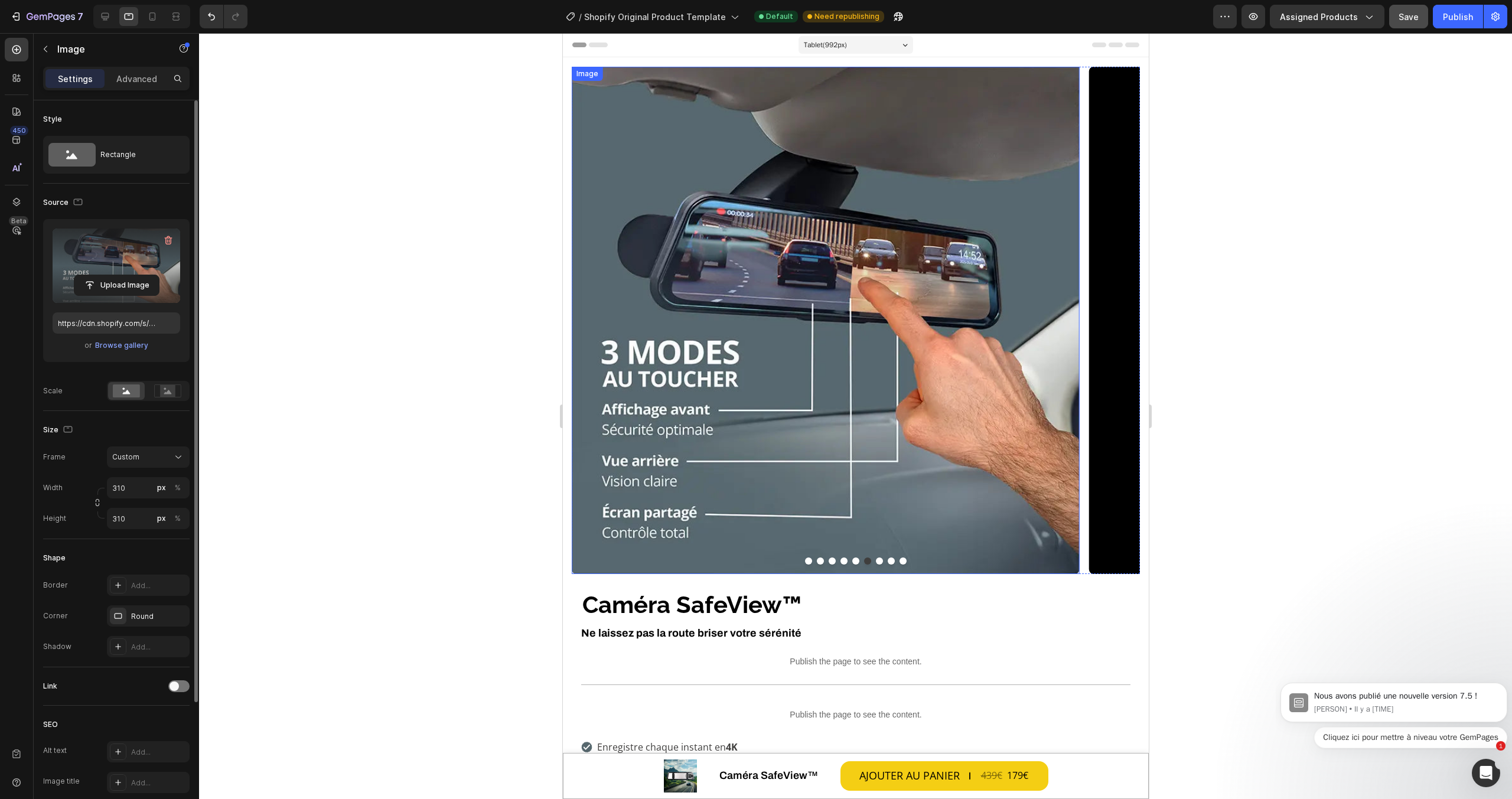 click at bounding box center (825, 320) 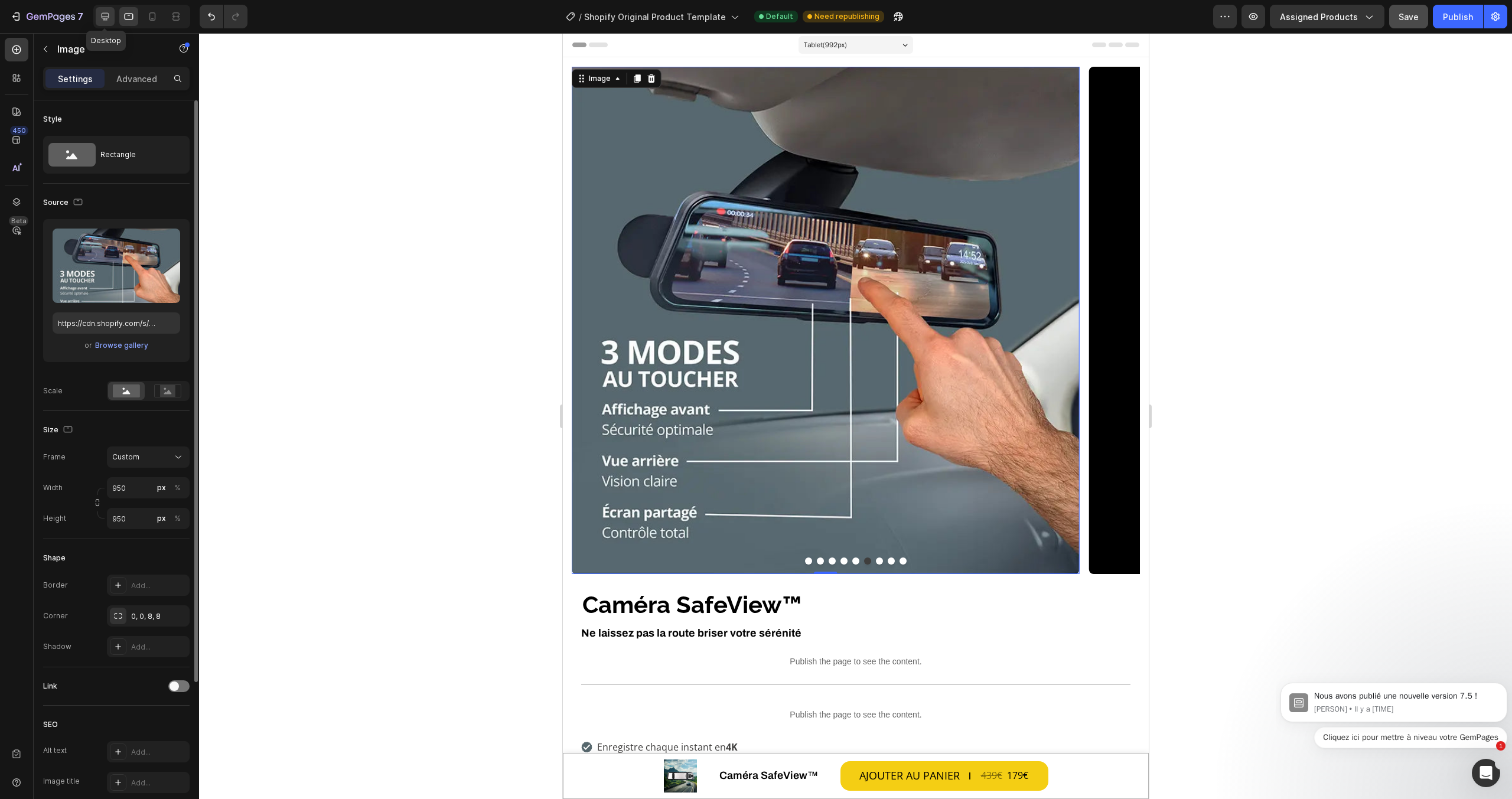 click 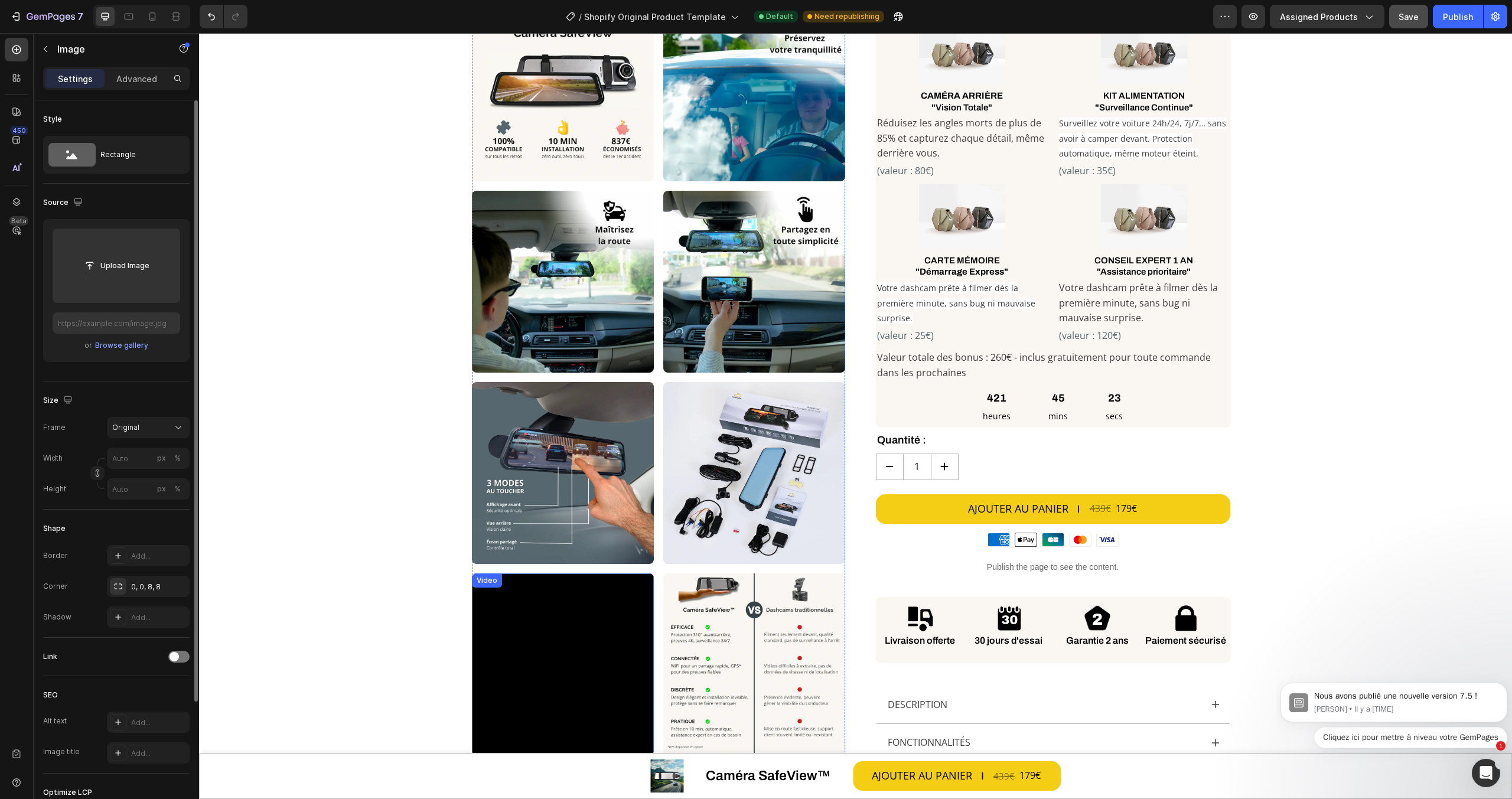 scroll, scrollTop: 472, scrollLeft: 0, axis: vertical 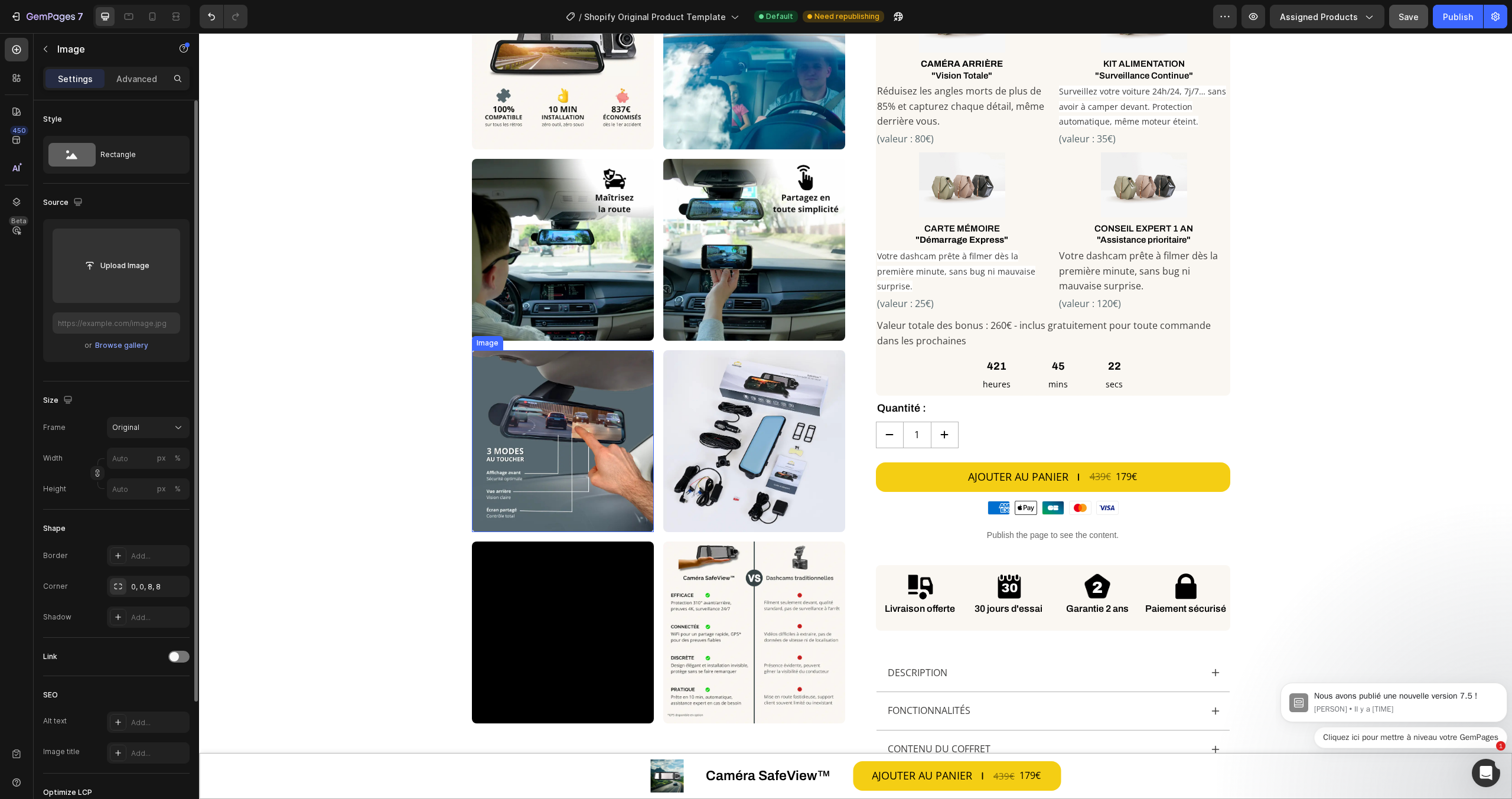click at bounding box center (563, 441) 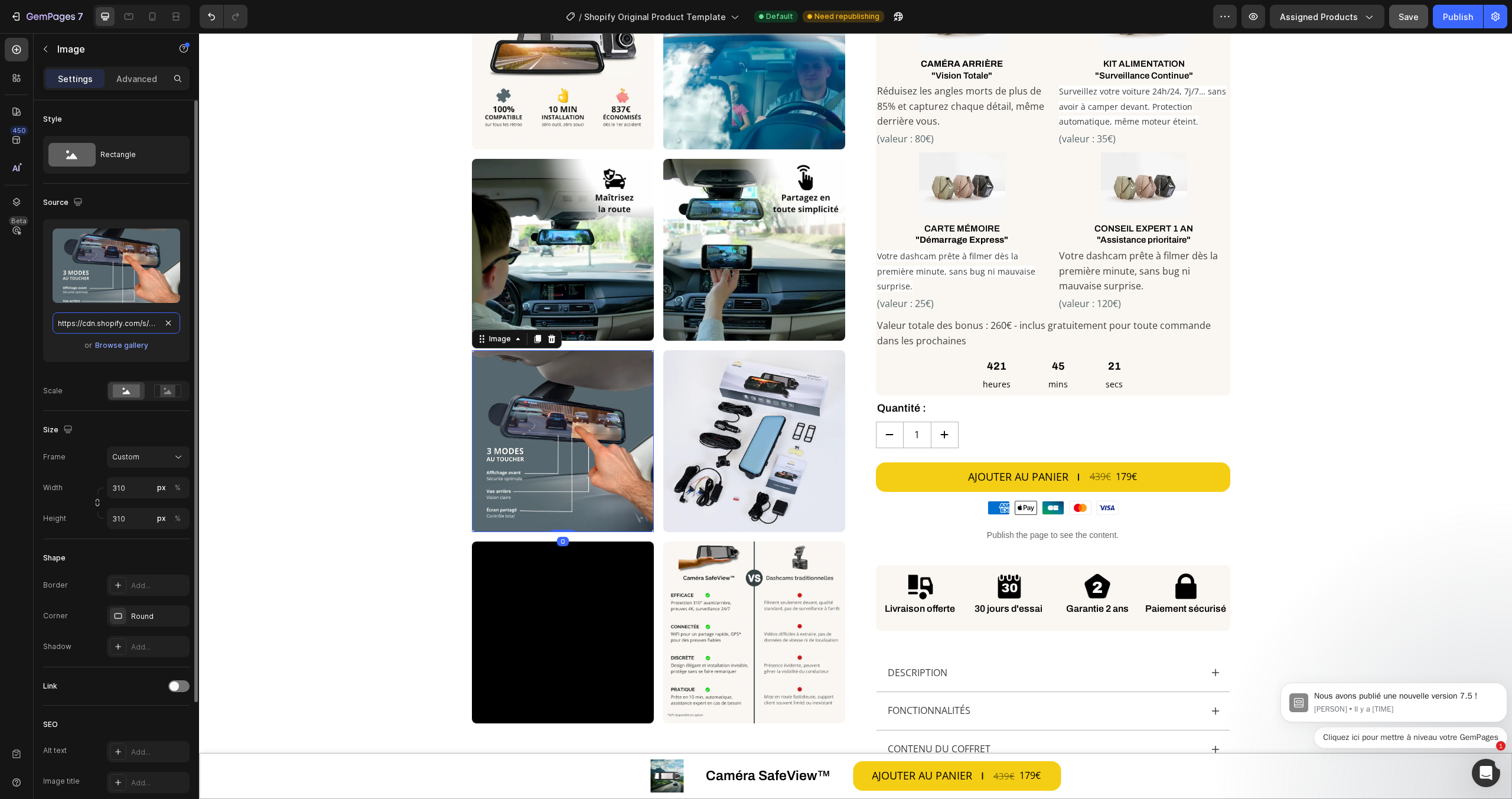 click on "https://cdn.shopify.com/s/files/1/0712/2960/4152/files/gempages_560492143957771349-6ee97436-f187-4489-ab51-43d4e4073409.webp" at bounding box center (116, 323) 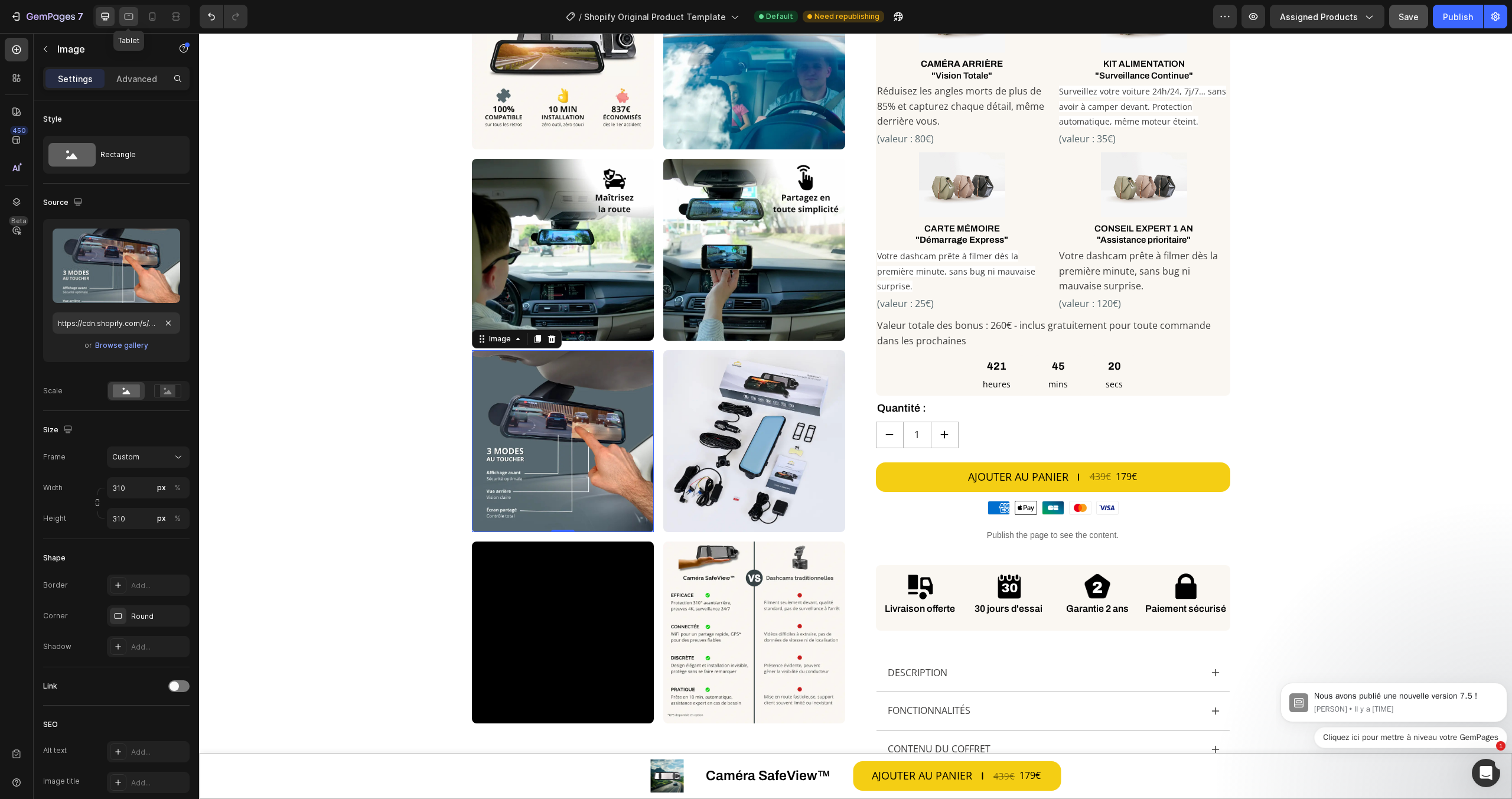 click 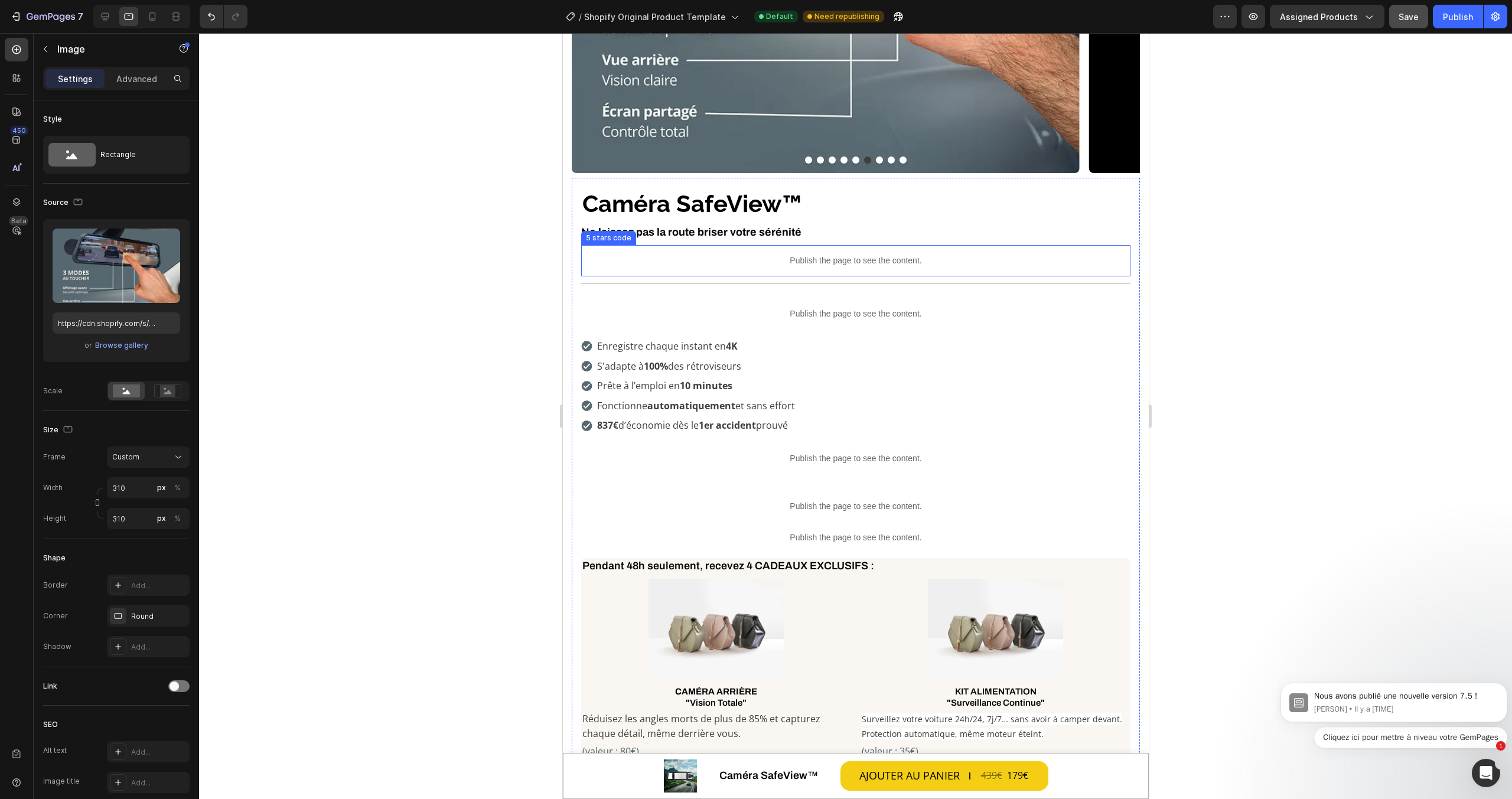 scroll, scrollTop: 360, scrollLeft: 0, axis: vertical 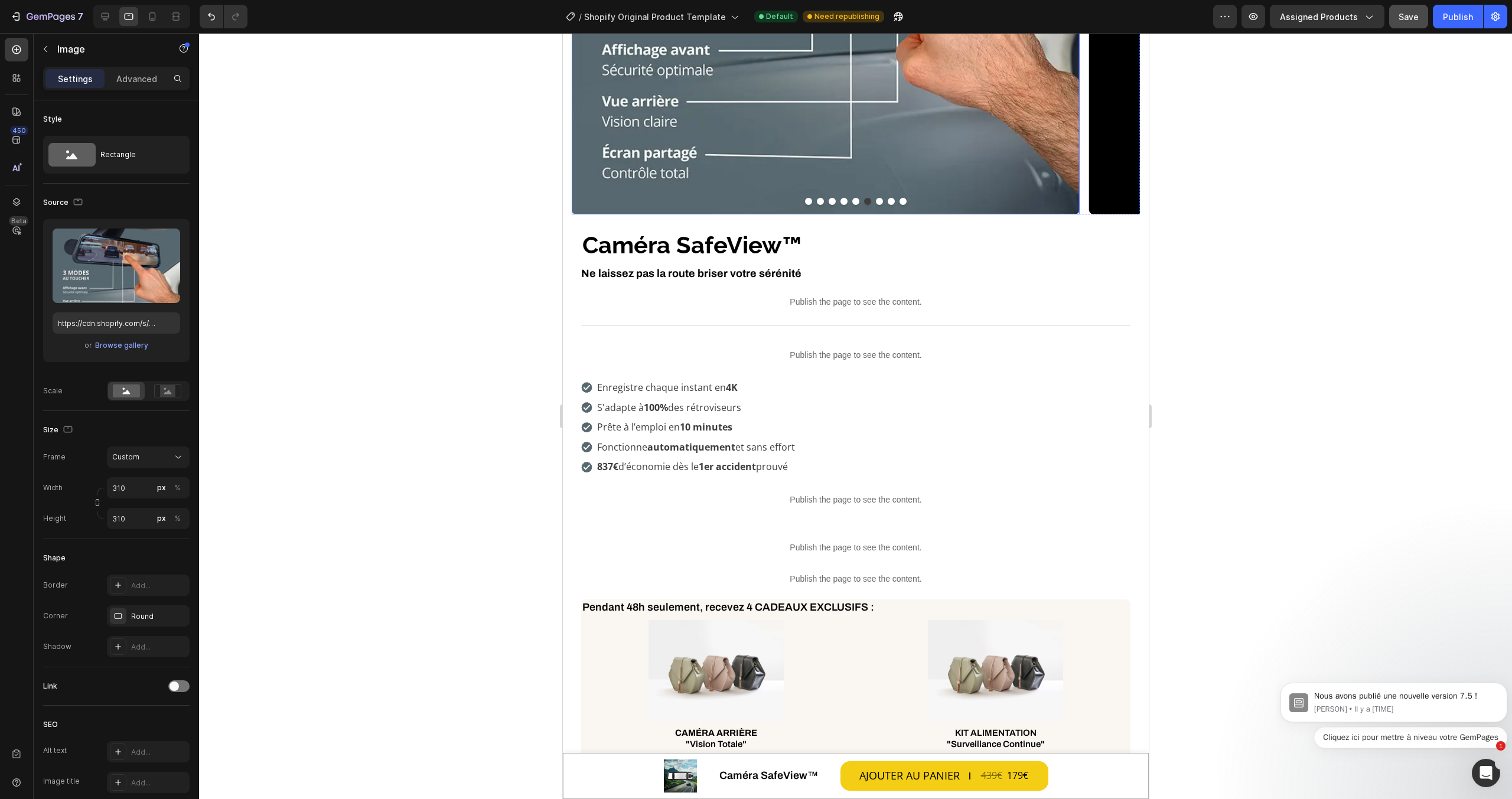 click at bounding box center [825, -40] 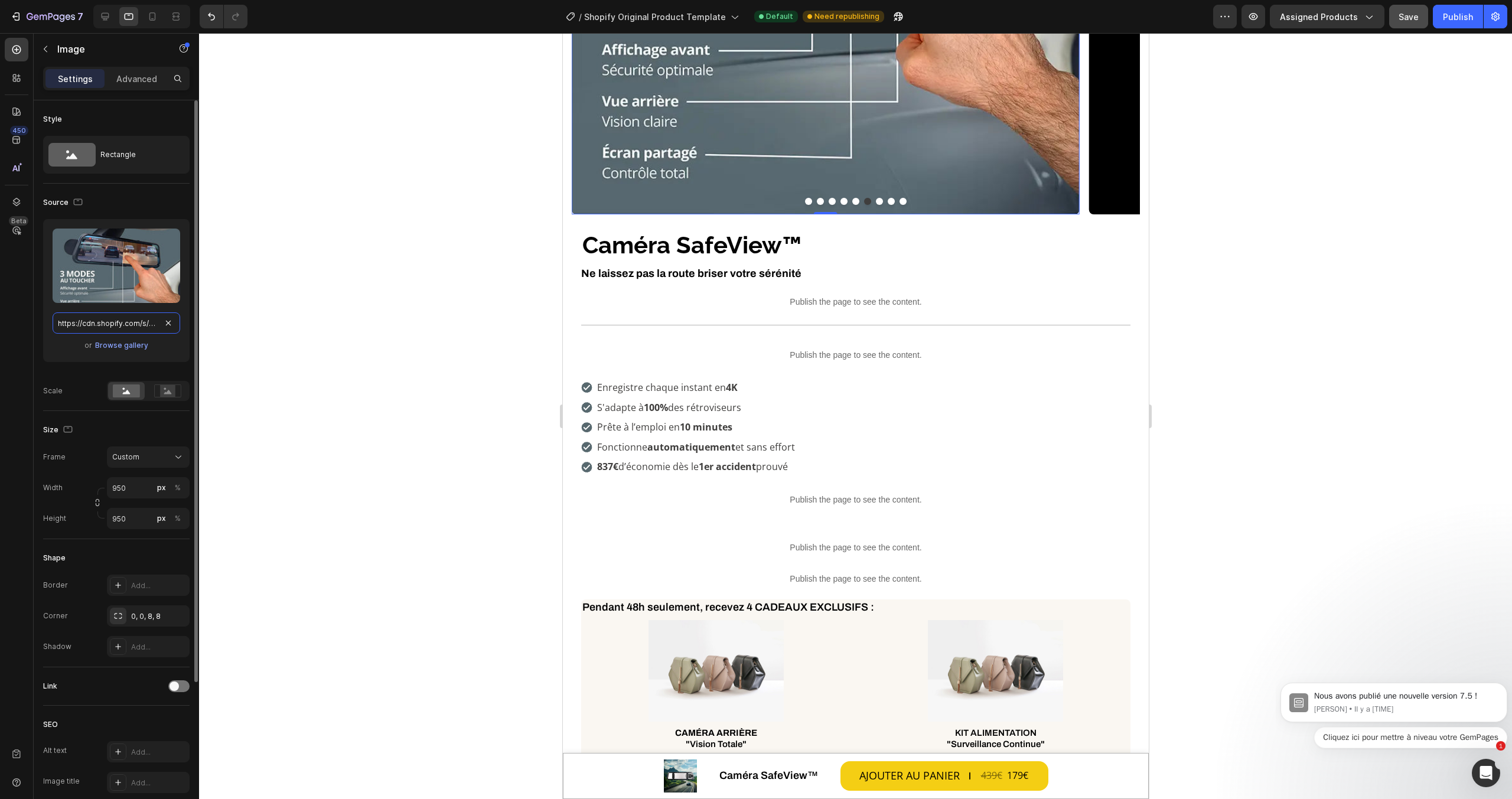 click on "https://cdn.shopify.com/s/files/1/0712/2960/4152/files/gempages_560492143957771349-47491dcf-23c1-42eb-ad15-e63659395055.webp" at bounding box center (116, 323) 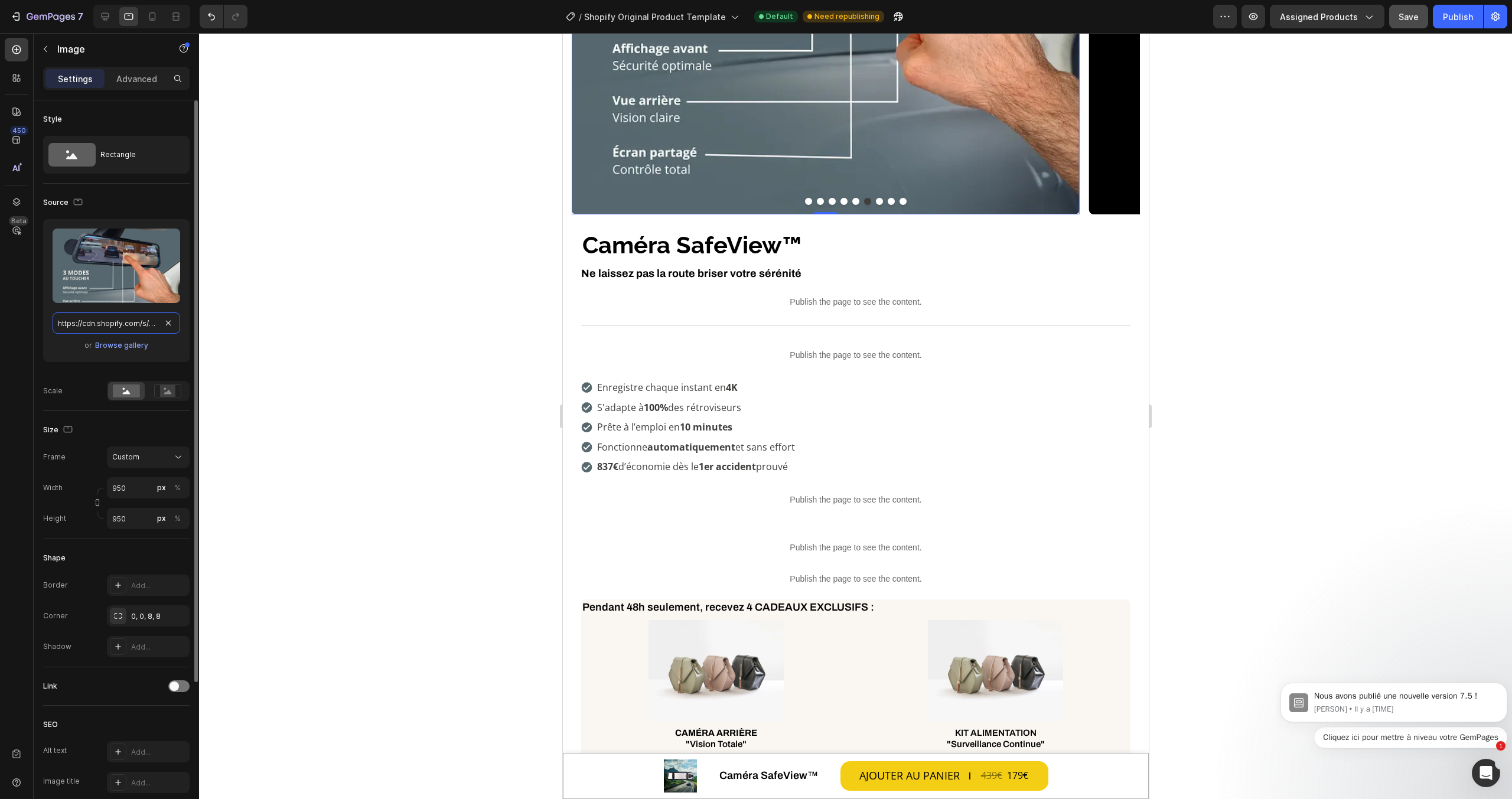 scroll, scrollTop: 0, scrollLeft: 372, axis: horizontal 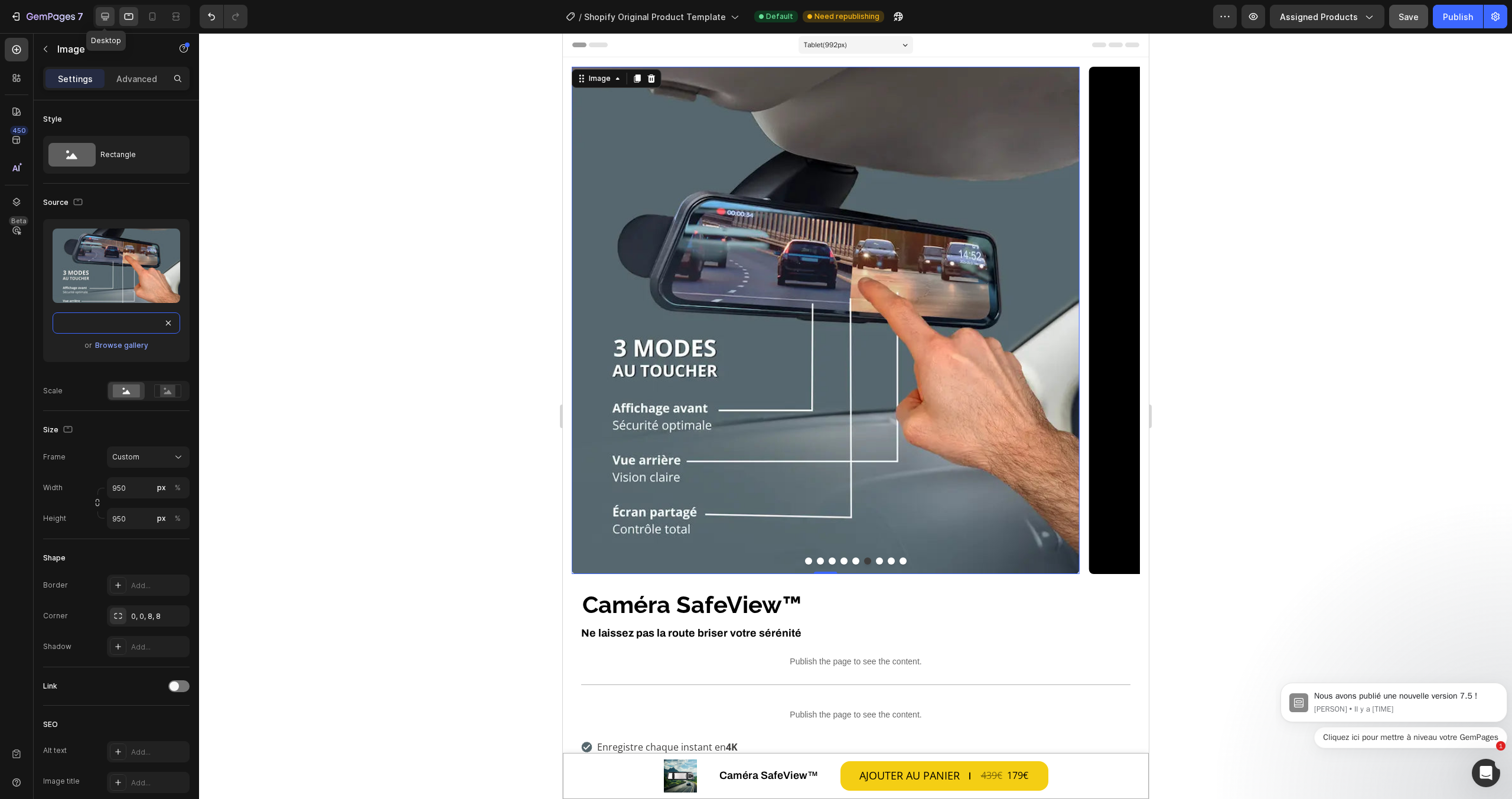 type on "https://cdn.shopify.com/s/files/1/0712/2960/4152/files/gempages_560492143957771349-6ee97436-f187-4489-ab51-43d4e4073409.webp" 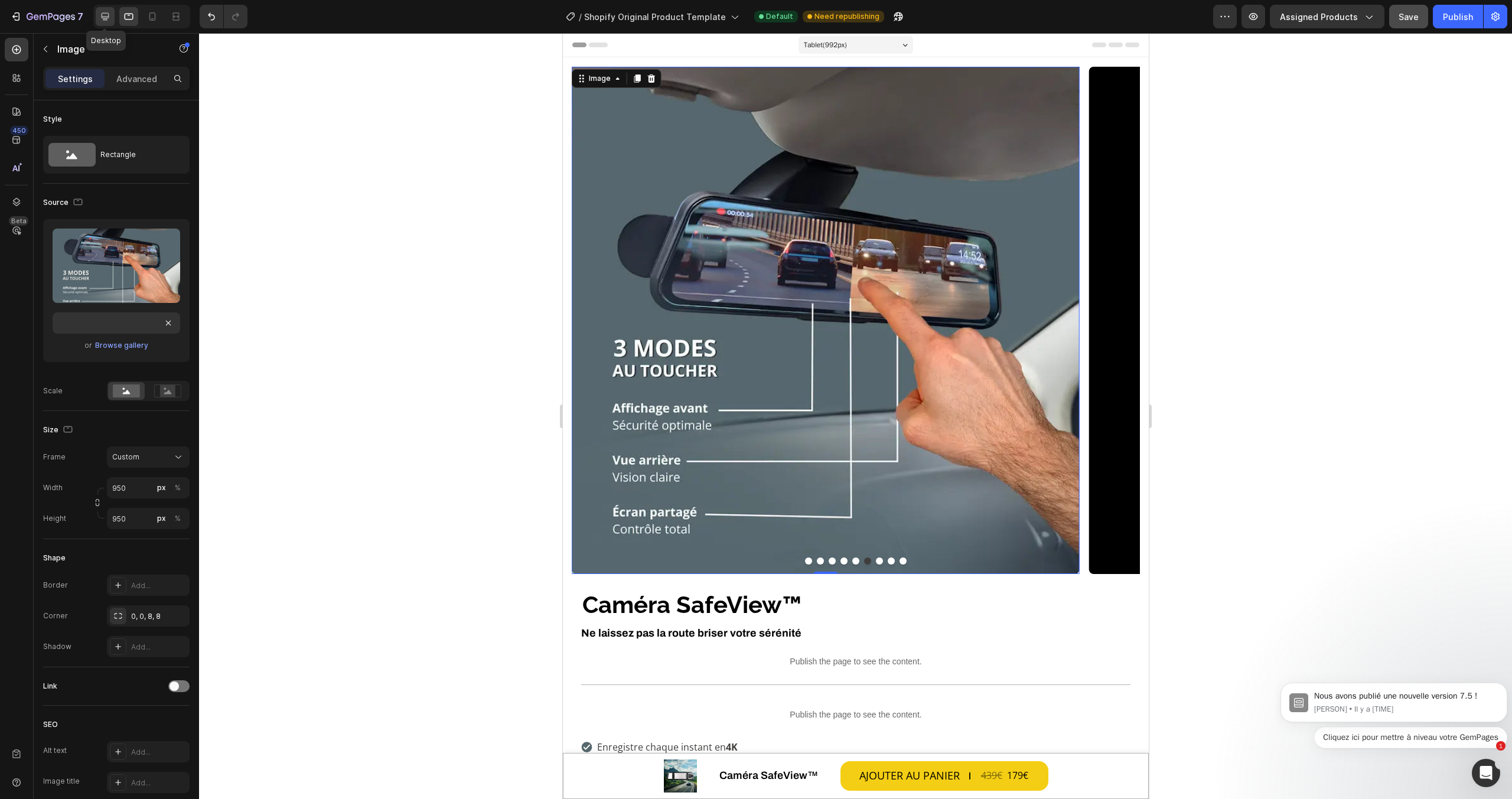 scroll, scrollTop: 0, scrollLeft: 0, axis: both 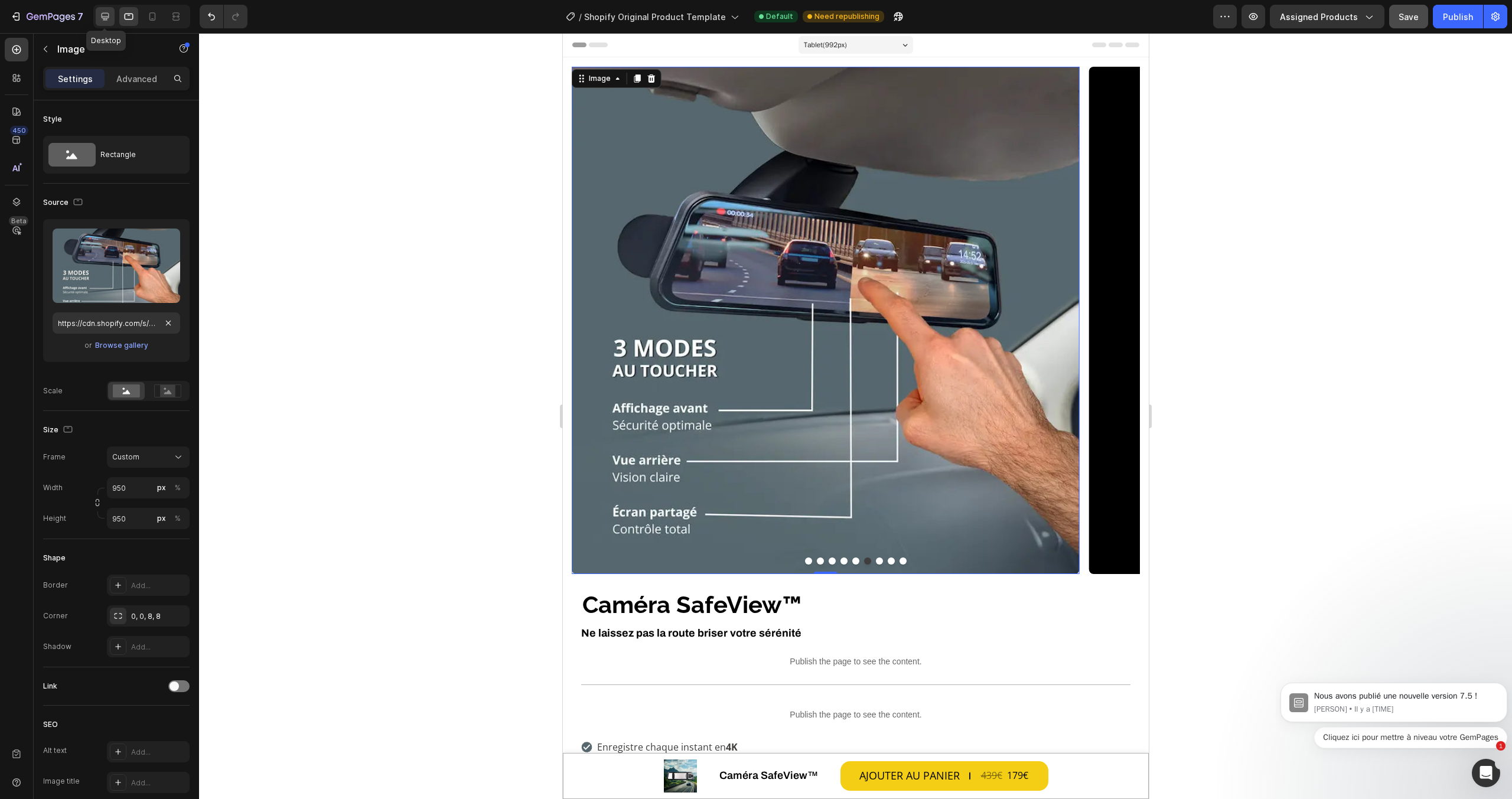 click 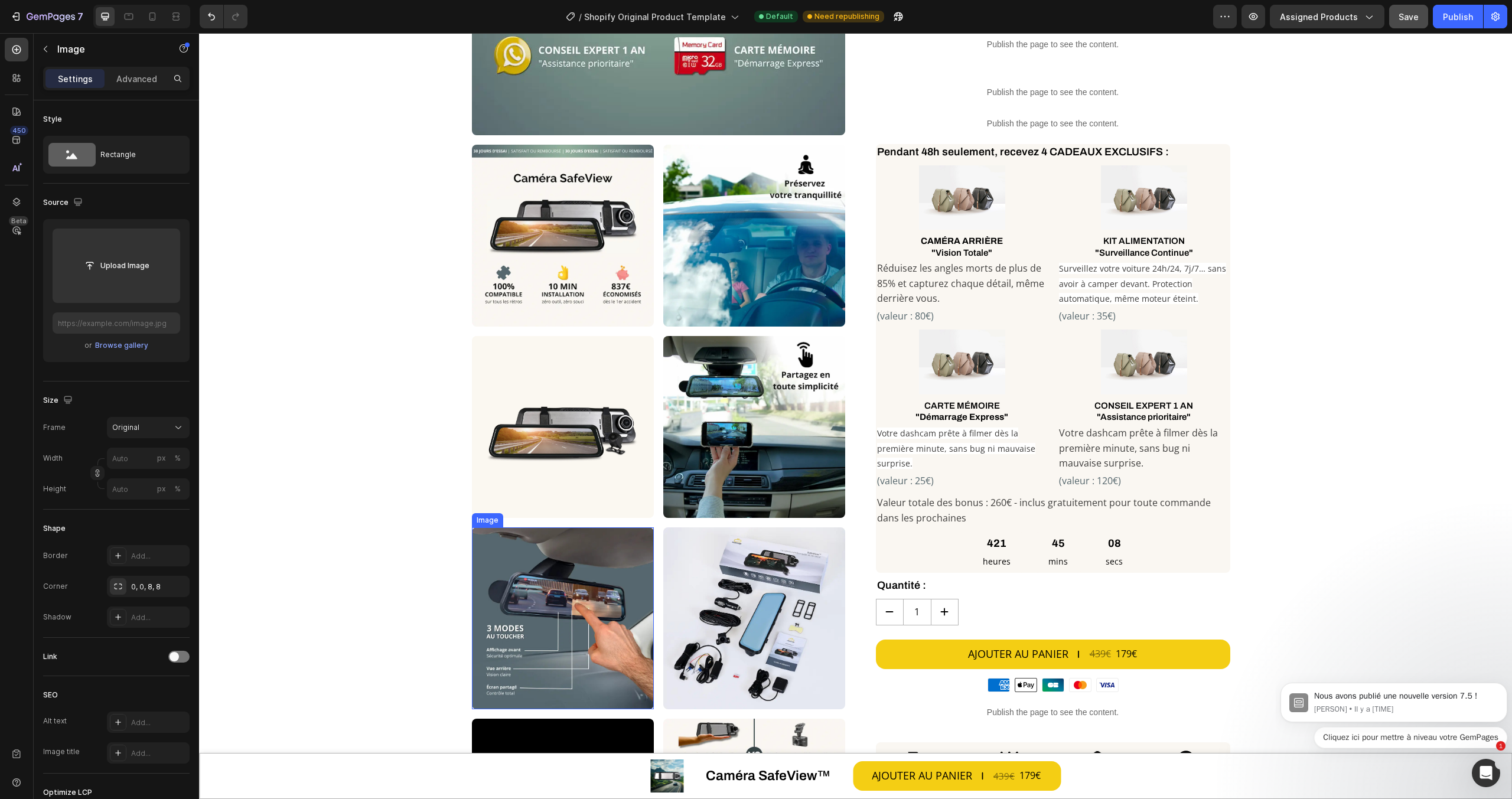 scroll, scrollTop: 591, scrollLeft: 0, axis: vertical 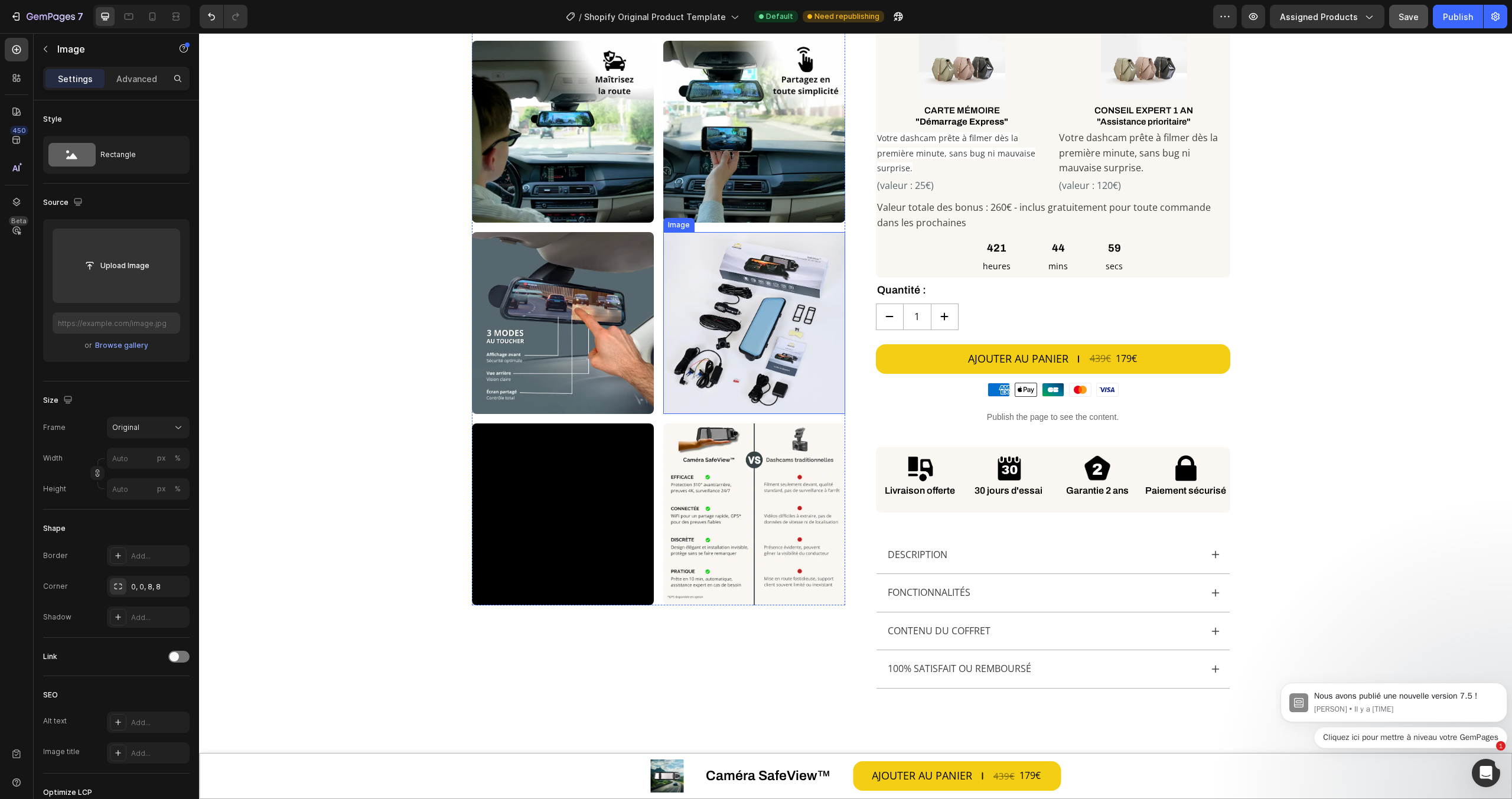click at bounding box center [754, 323] 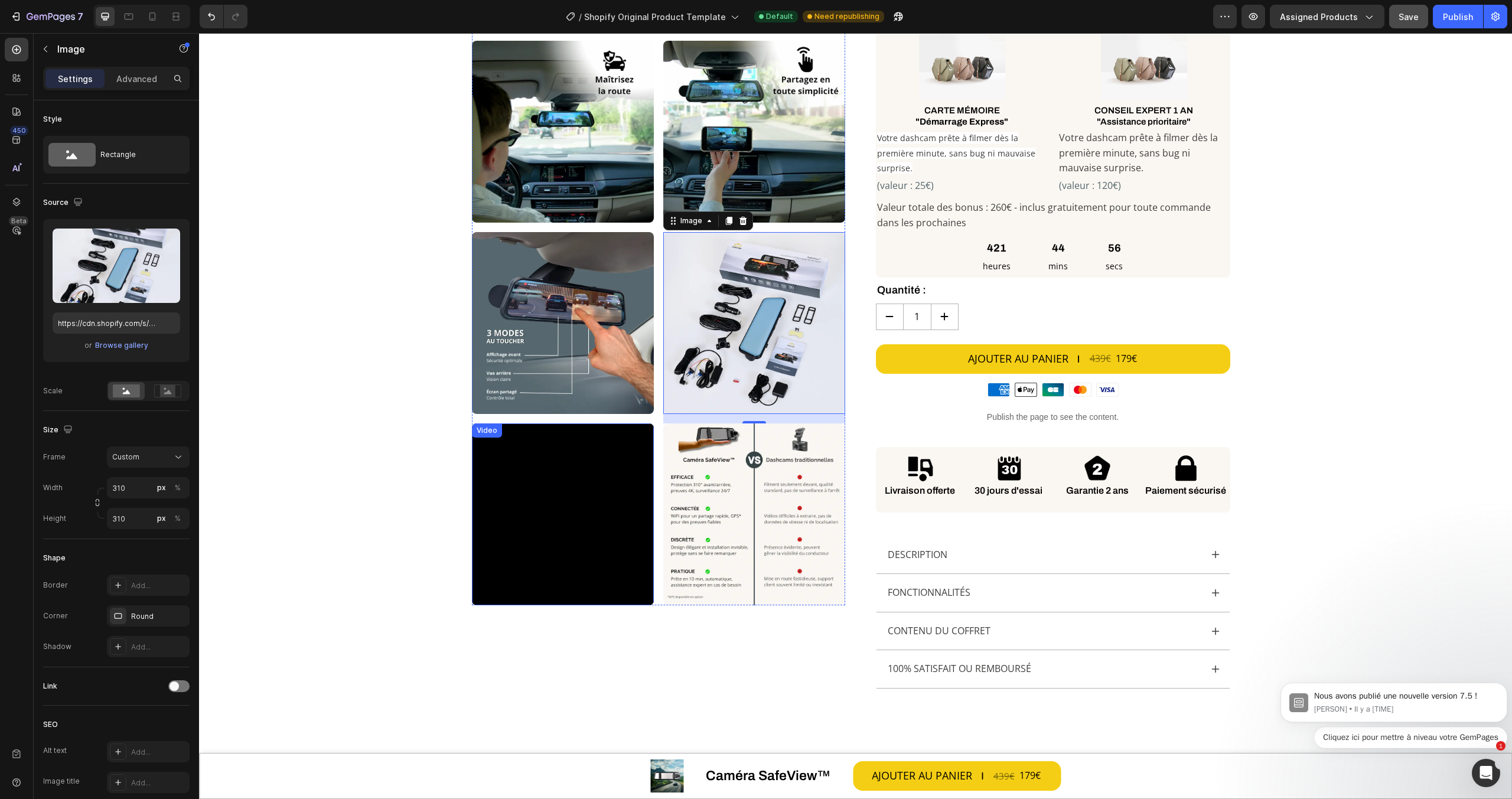click at bounding box center (563, 514) 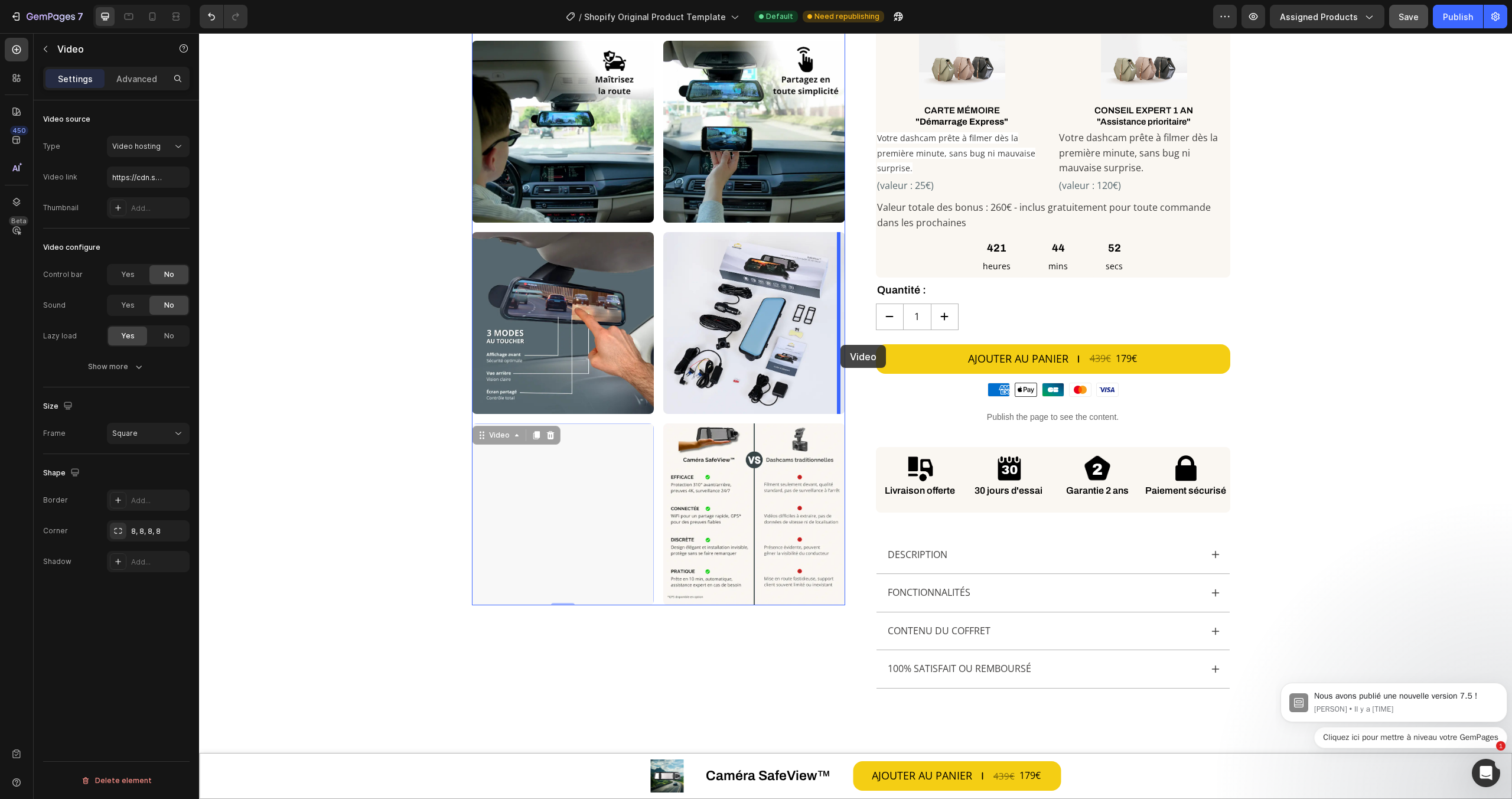 drag, startPoint x: 476, startPoint y: 435, endPoint x: 840, endPoint y: 345, distance: 374.961 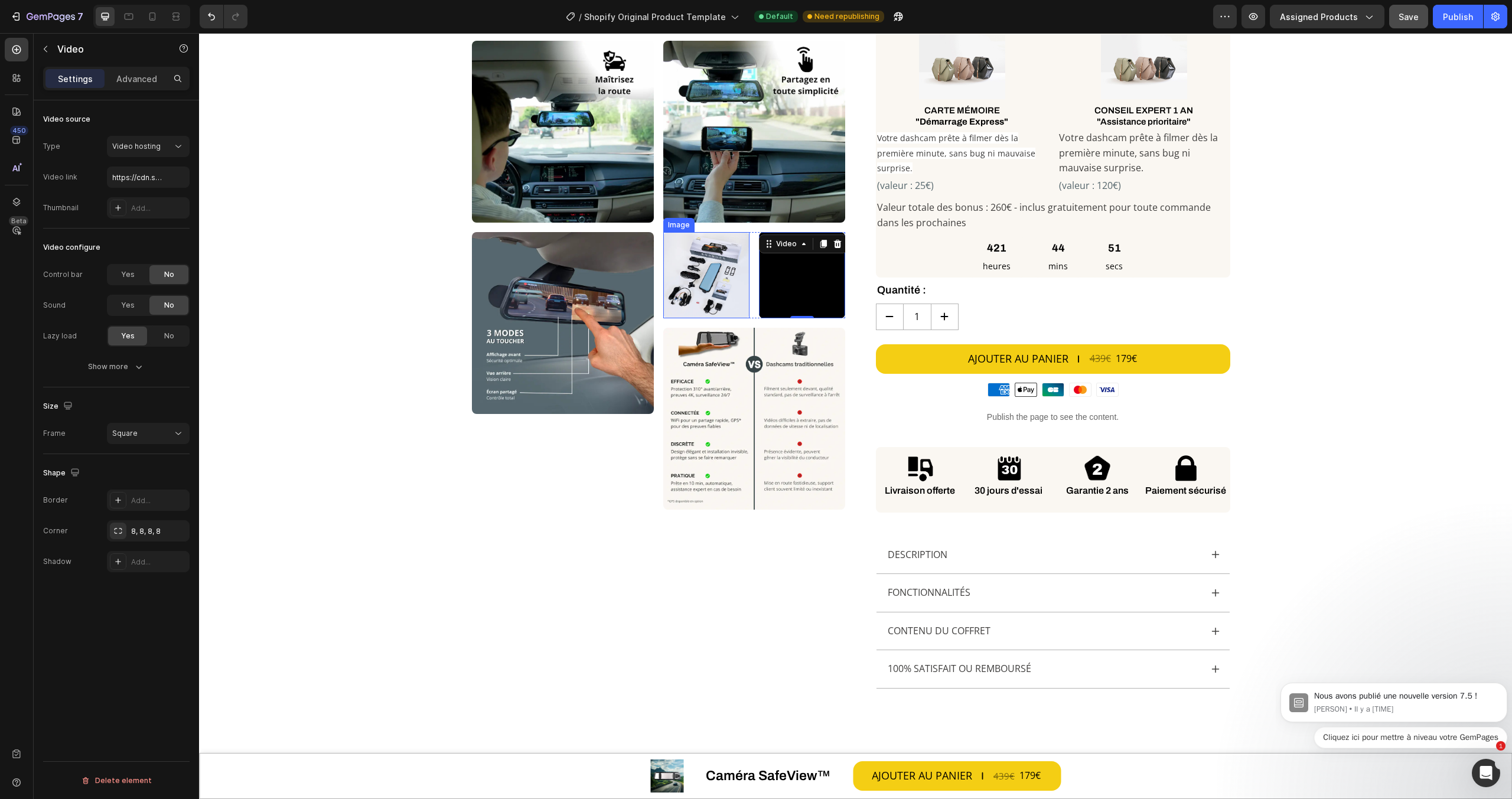 click at bounding box center [706, 275] 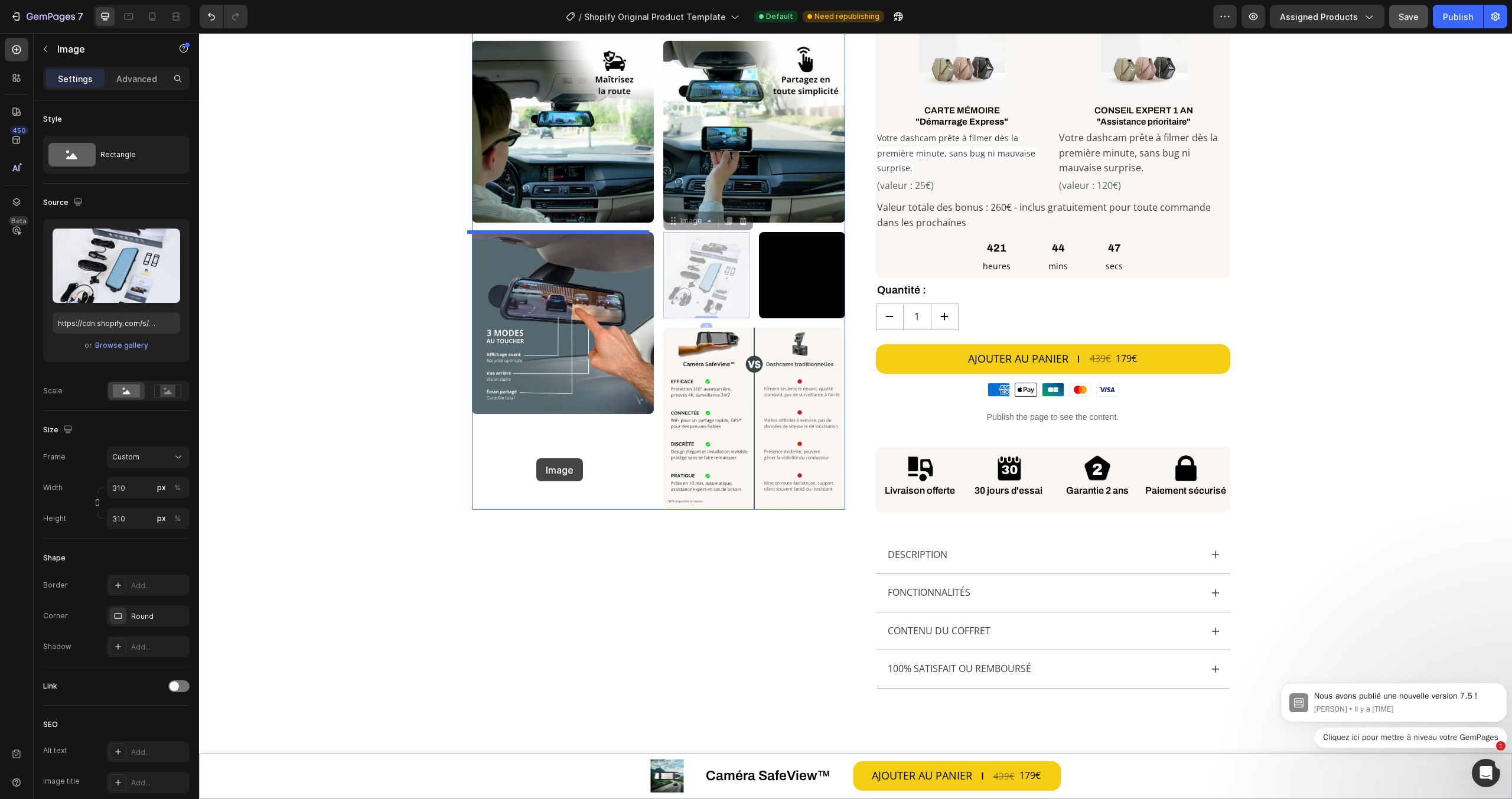 drag, startPoint x: 672, startPoint y: 224, endPoint x: 536, endPoint y: 458, distance: 270.6511 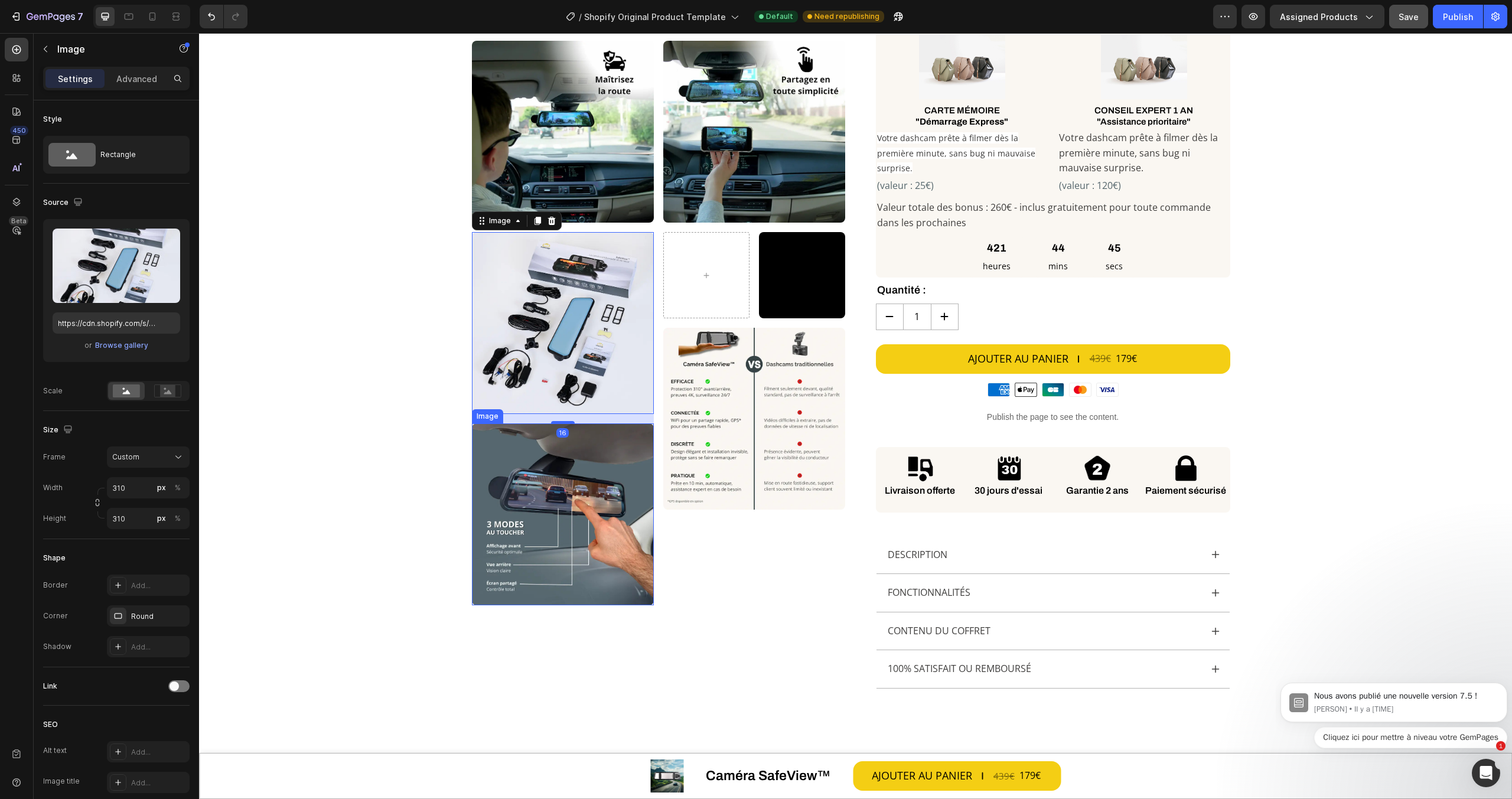 click at bounding box center [563, 514] 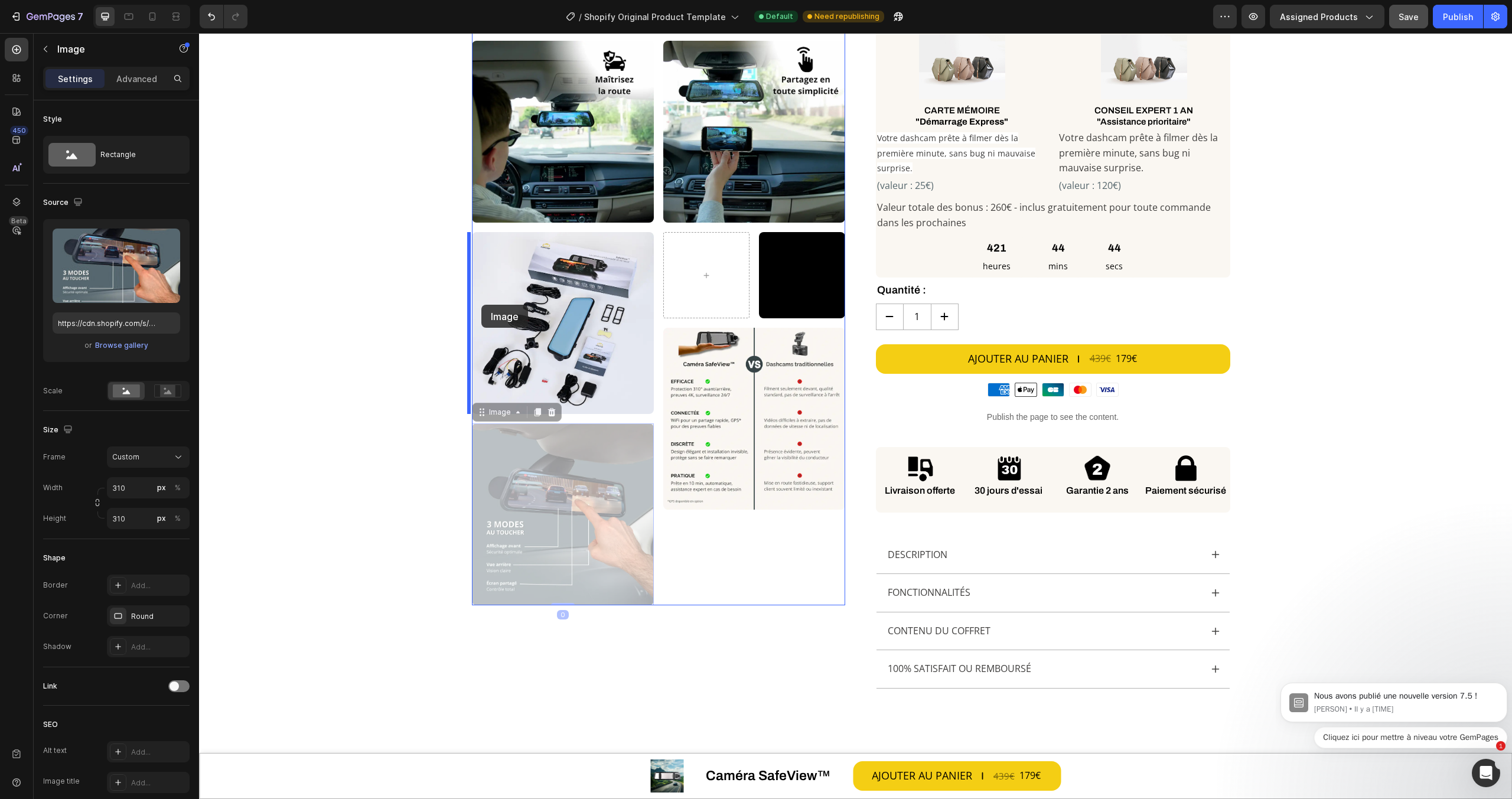 drag, startPoint x: 479, startPoint y: 413, endPoint x: 481, endPoint y: 305, distance: 108.01852 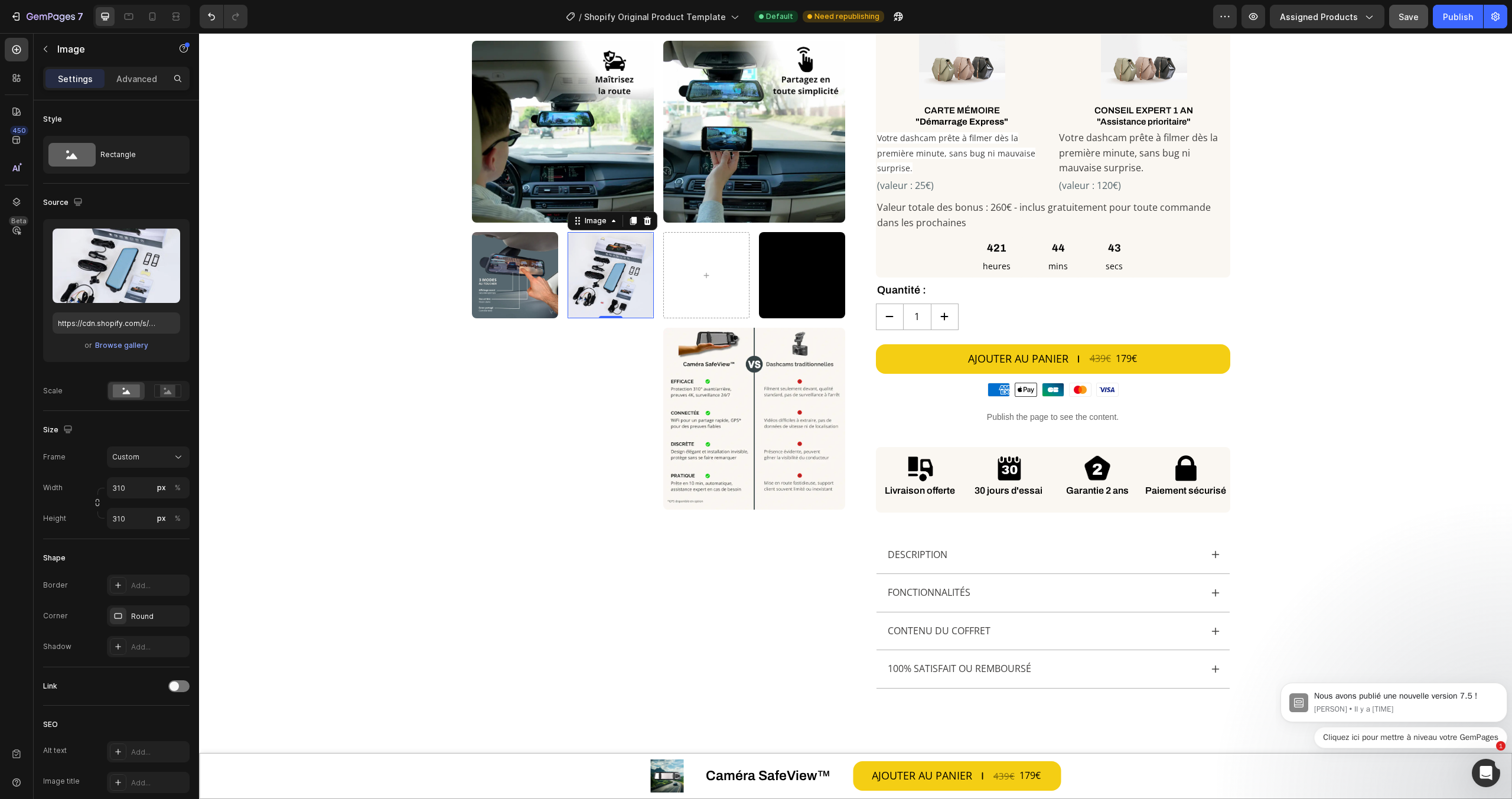 click at bounding box center (611, 275) 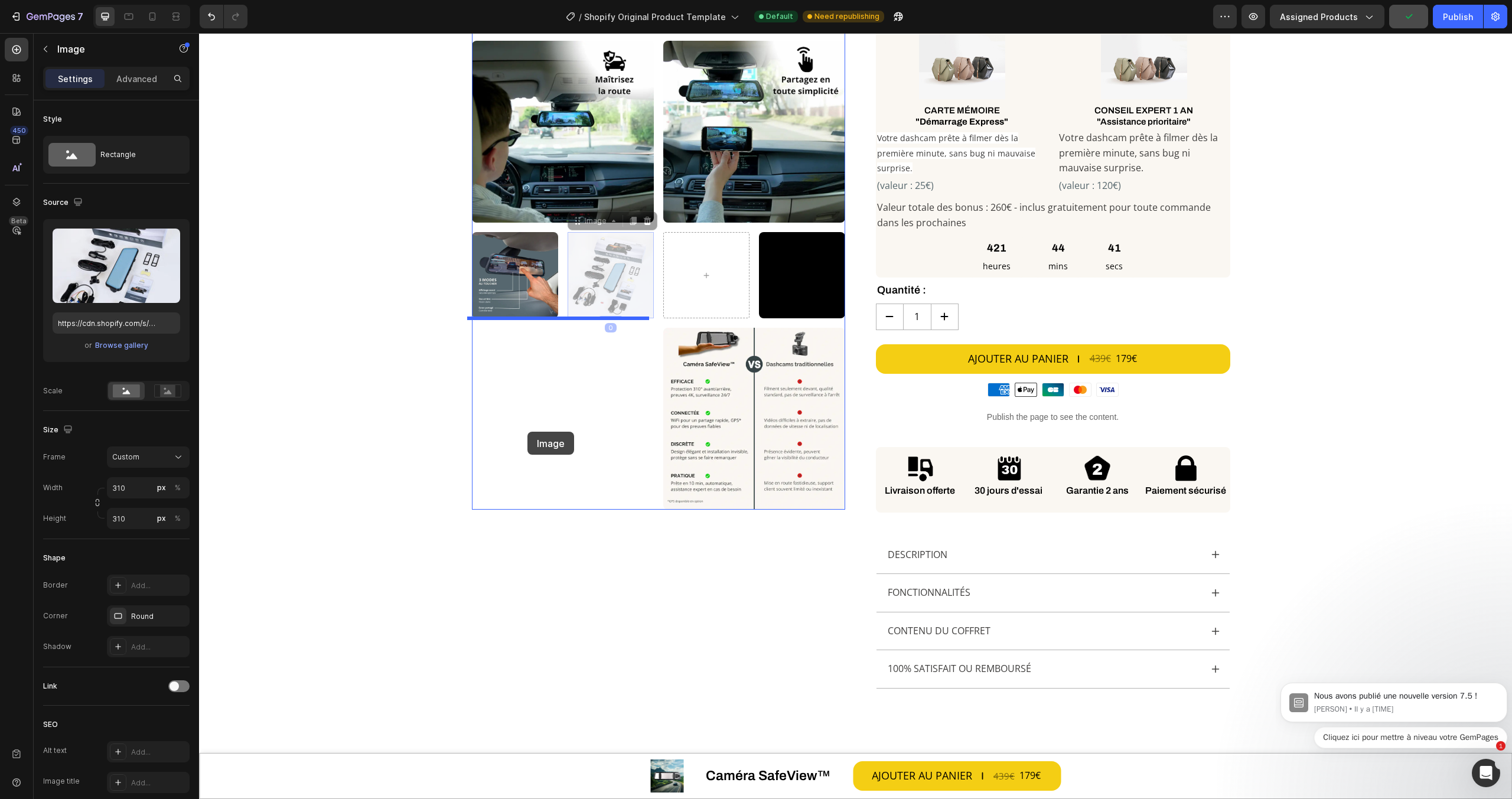 drag, startPoint x: 573, startPoint y: 220, endPoint x: 527, endPoint y: 432, distance: 216.93317 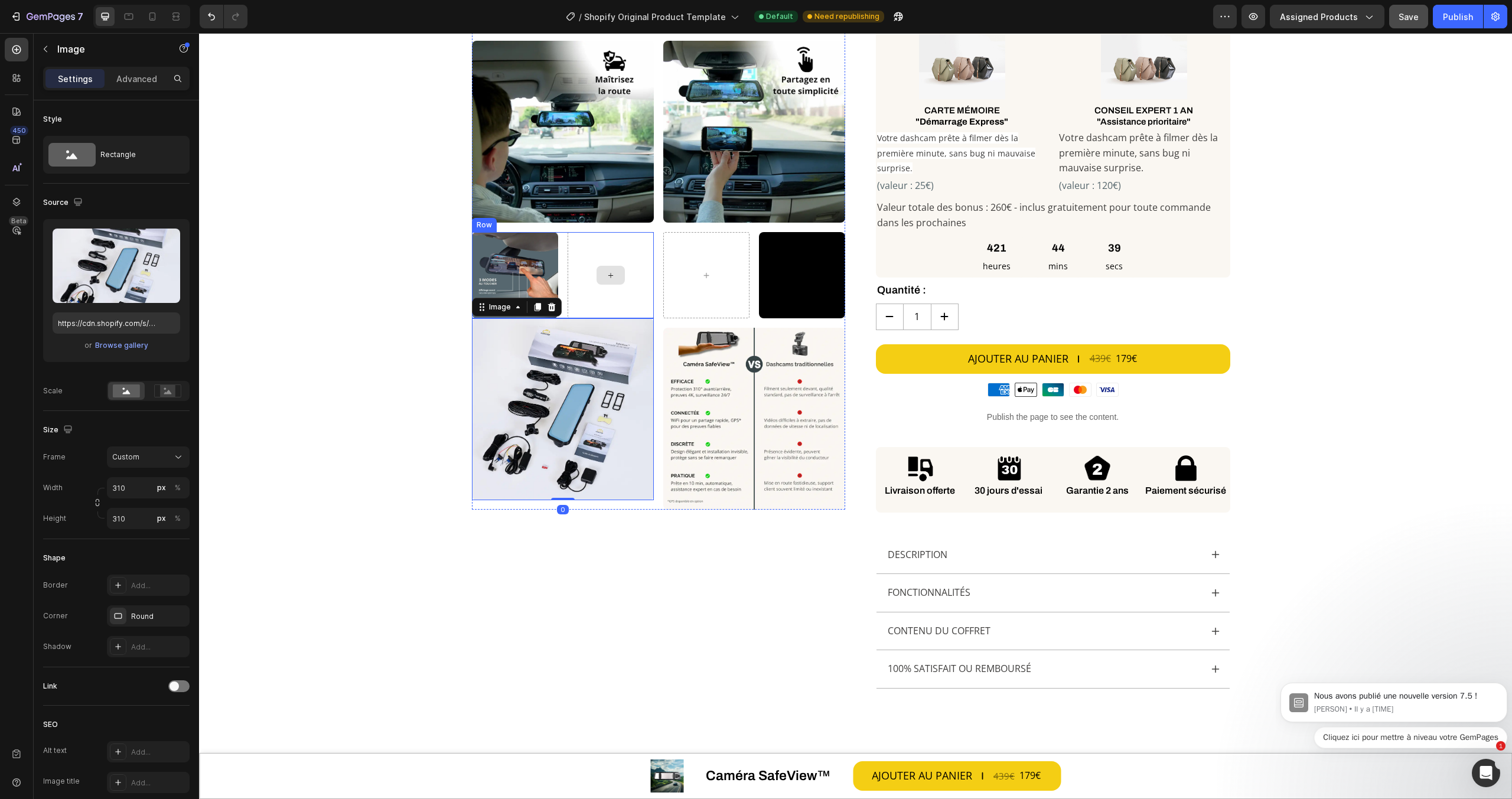 click at bounding box center [611, 275] 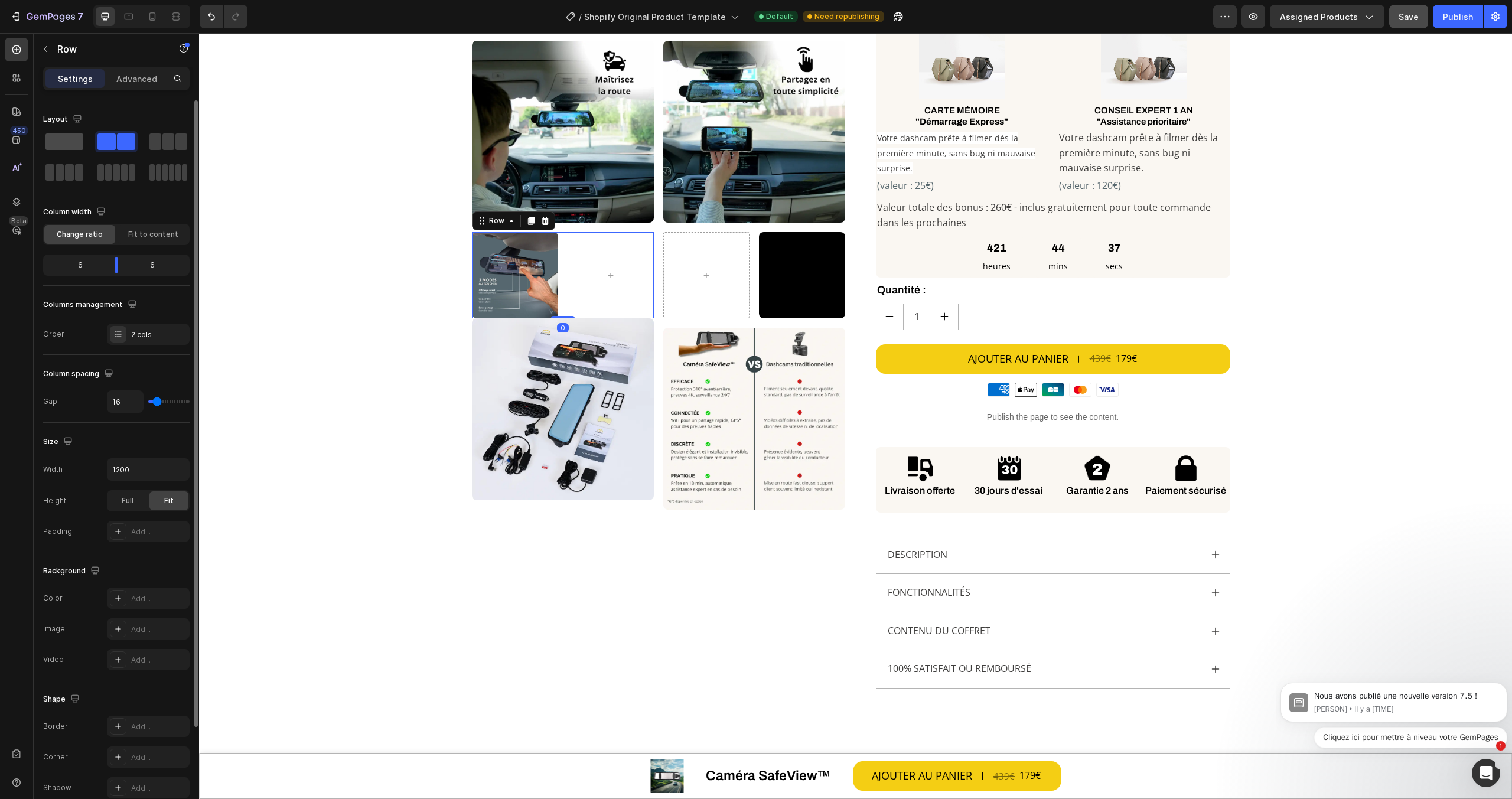 click 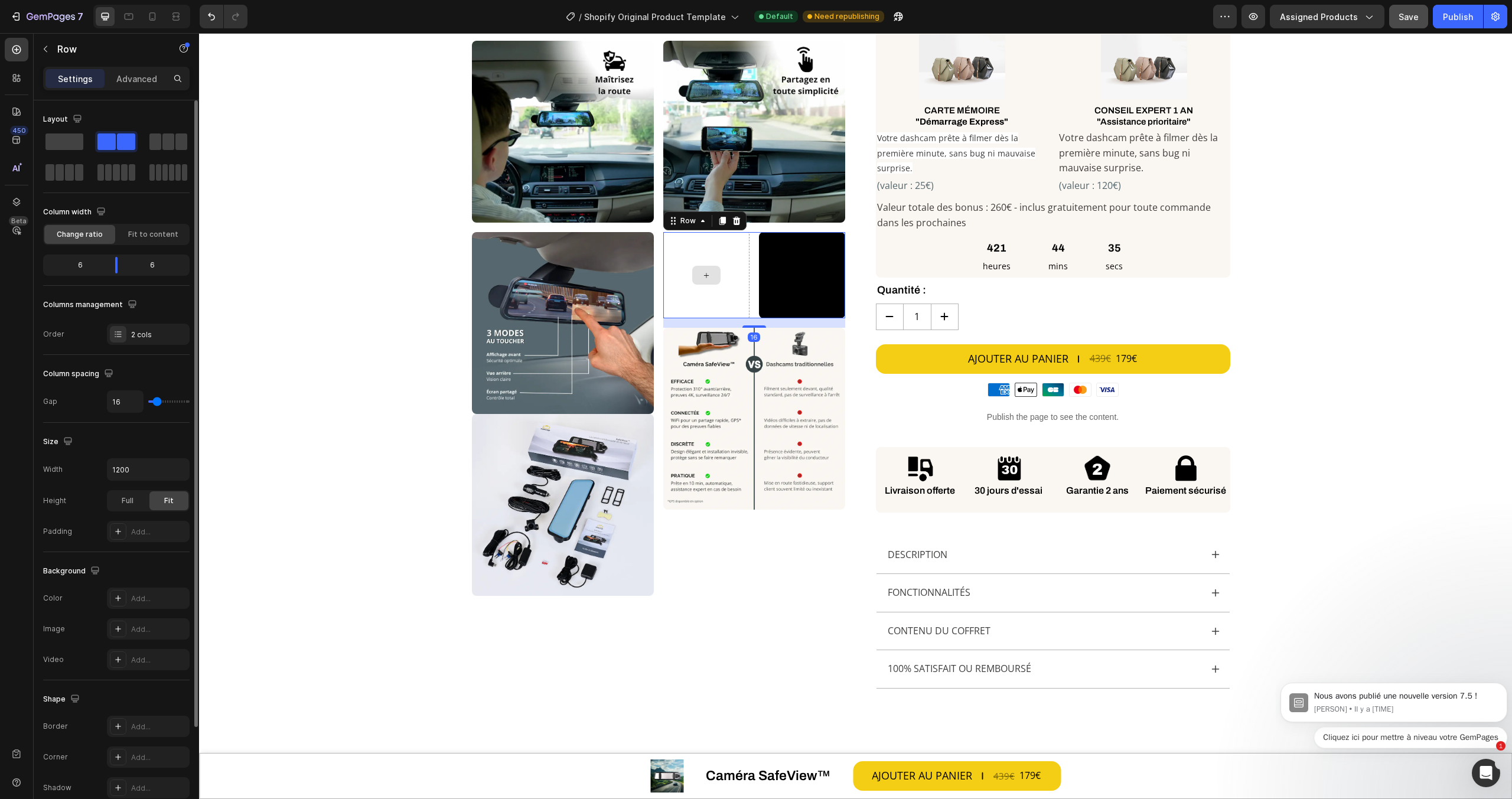click at bounding box center (706, 275) 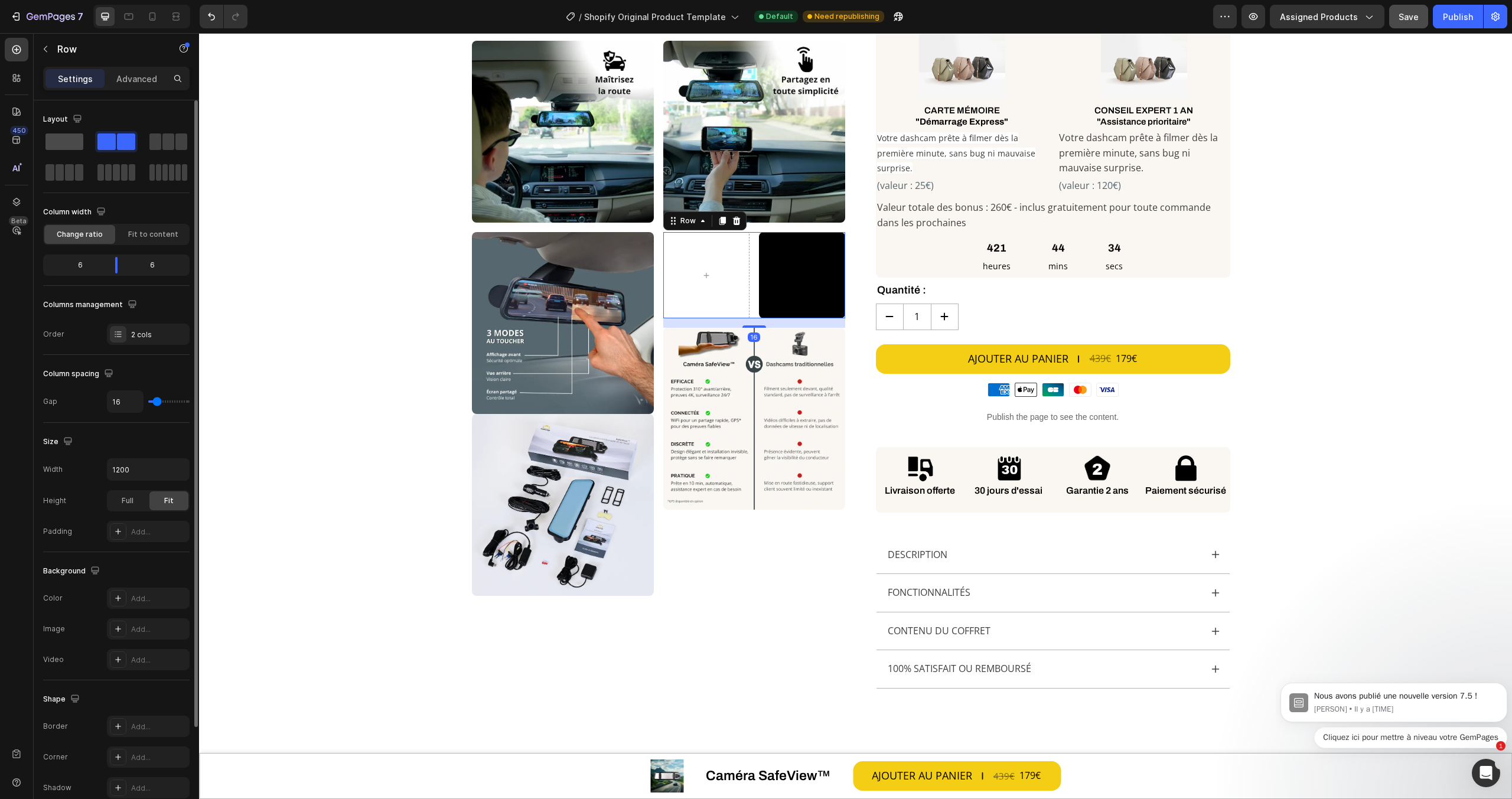 click 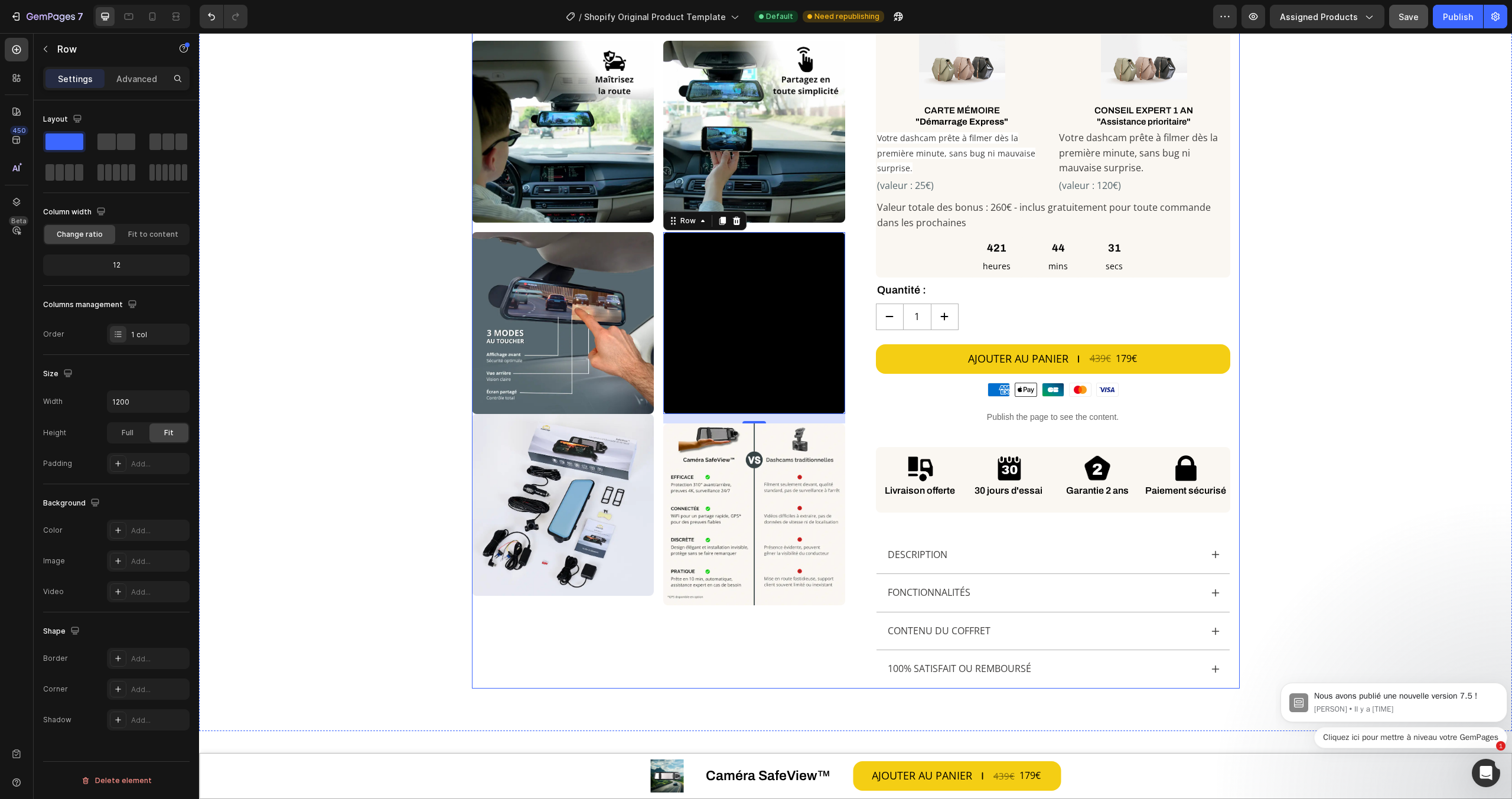 click on "Custom Code Row Row Image Image Image Row Image Image Image Video Row   16 Image Row Row
Image Image Image Image Image Image Video Image Image
Carousel" at bounding box center (659, 77) 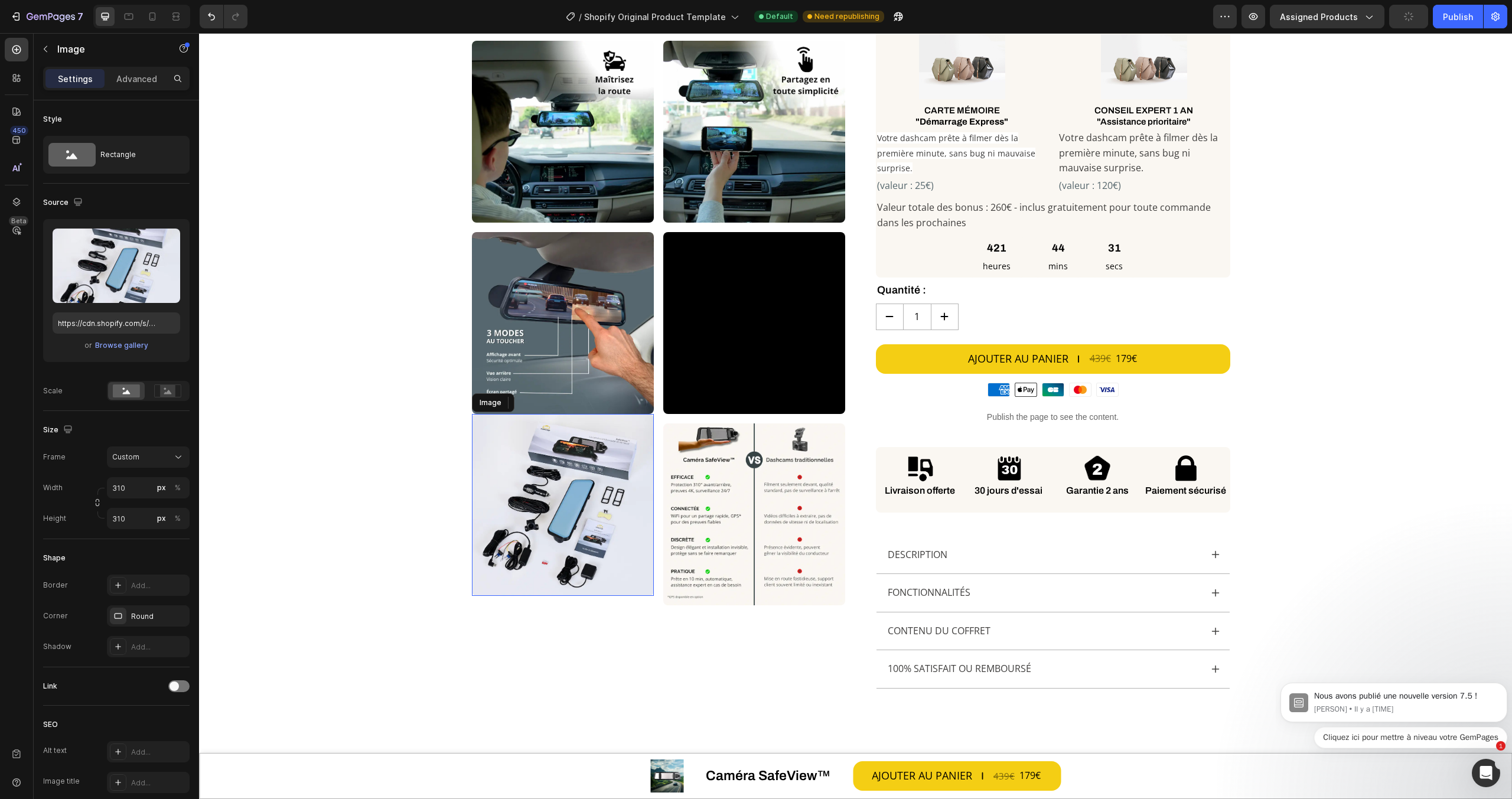 click at bounding box center (563, 505) 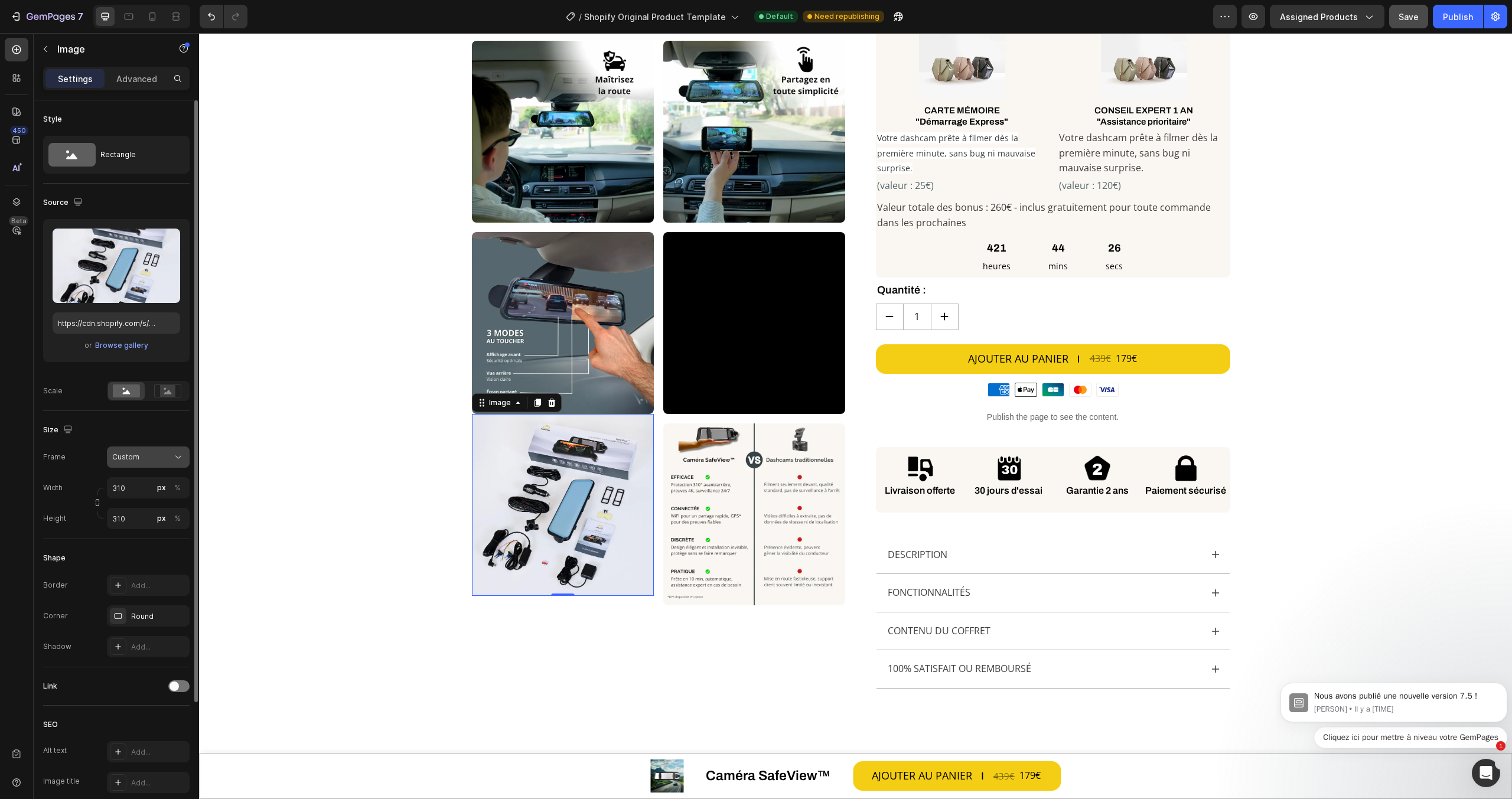 click on "Custom" at bounding box center [126, 457] 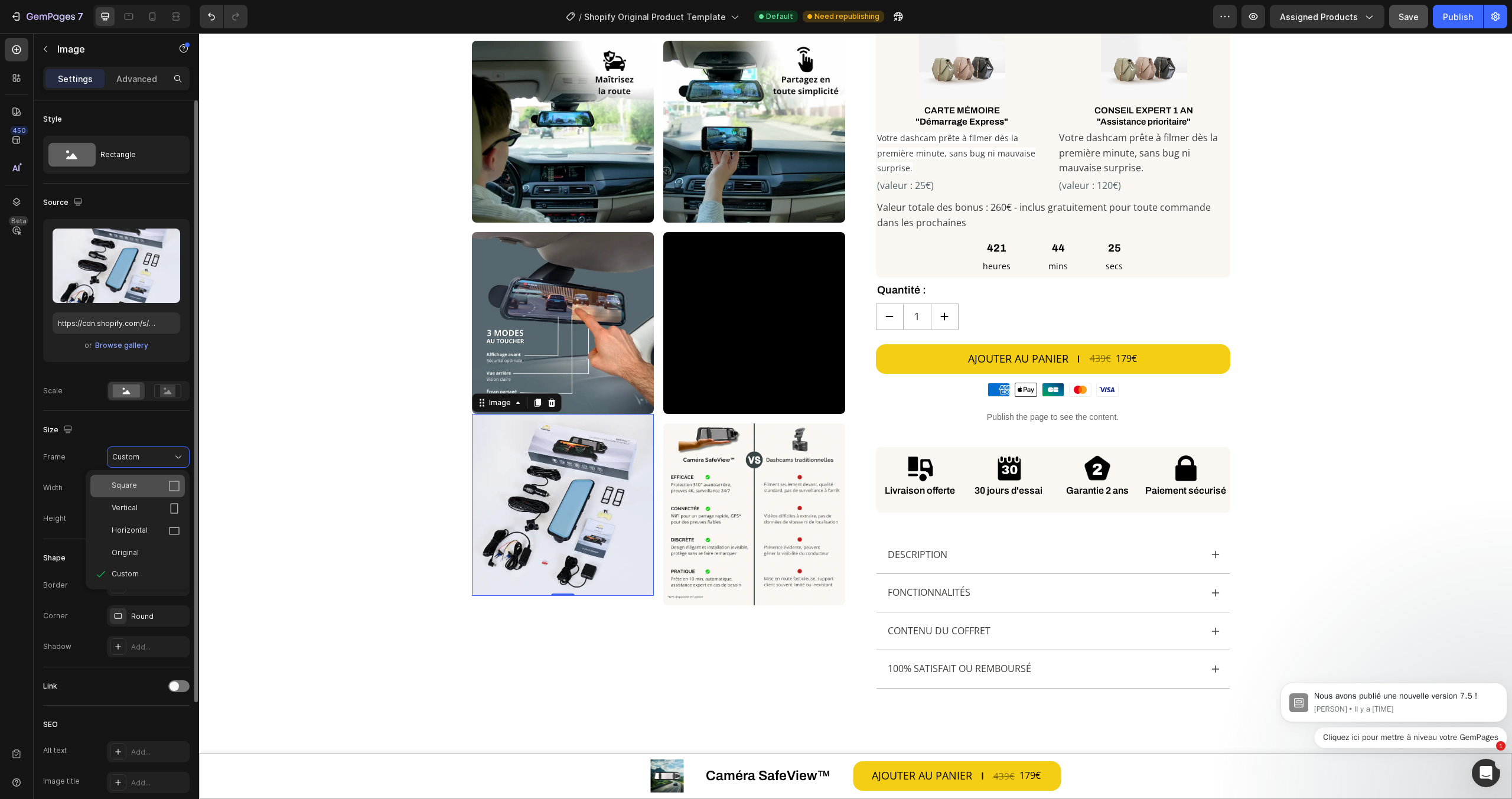 click on "Square" at bounding box center [124, 486] 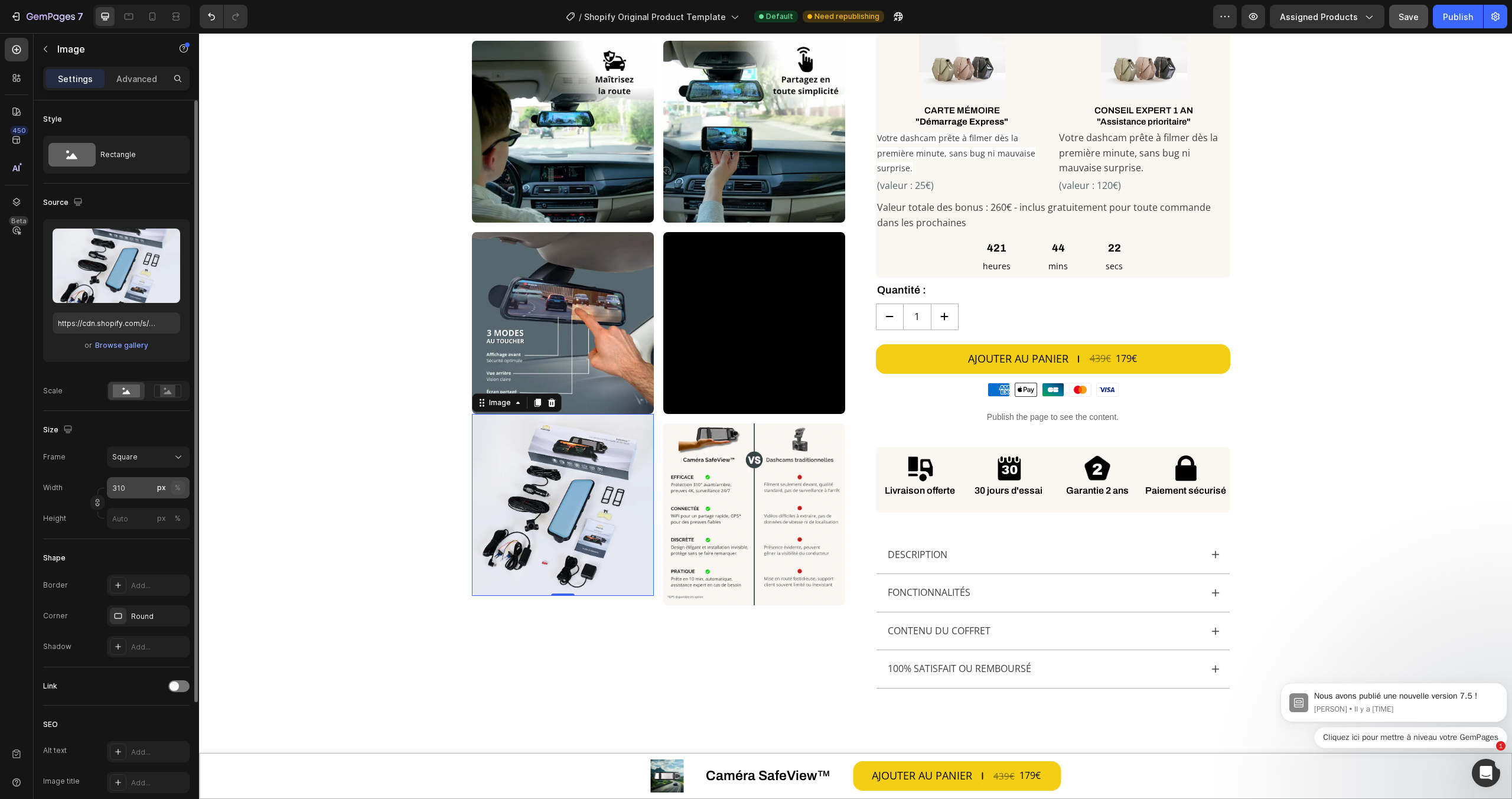 click on "%" at bounding box center (178, 488) 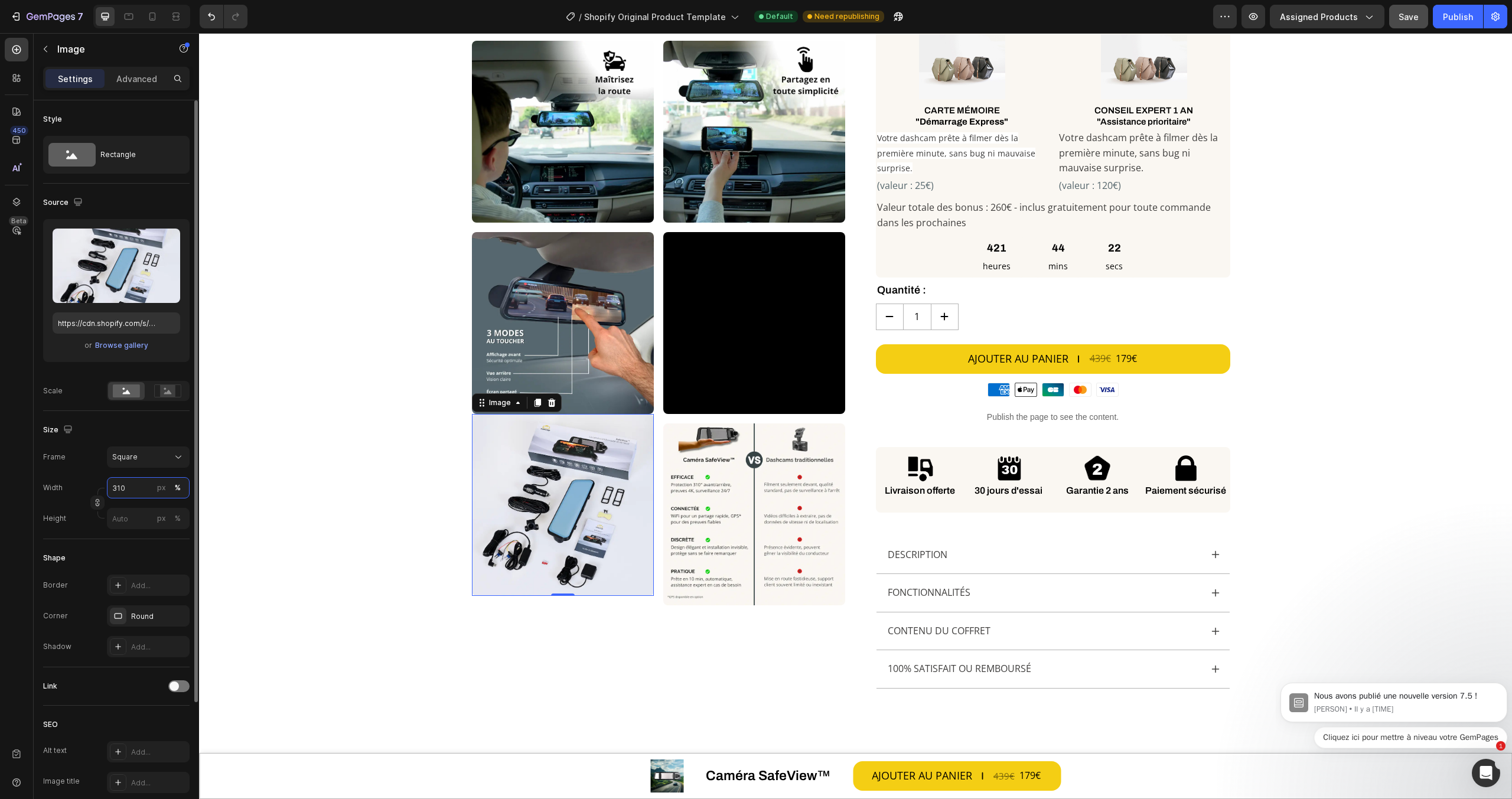 click on "310" at bounding box center (148, 488) 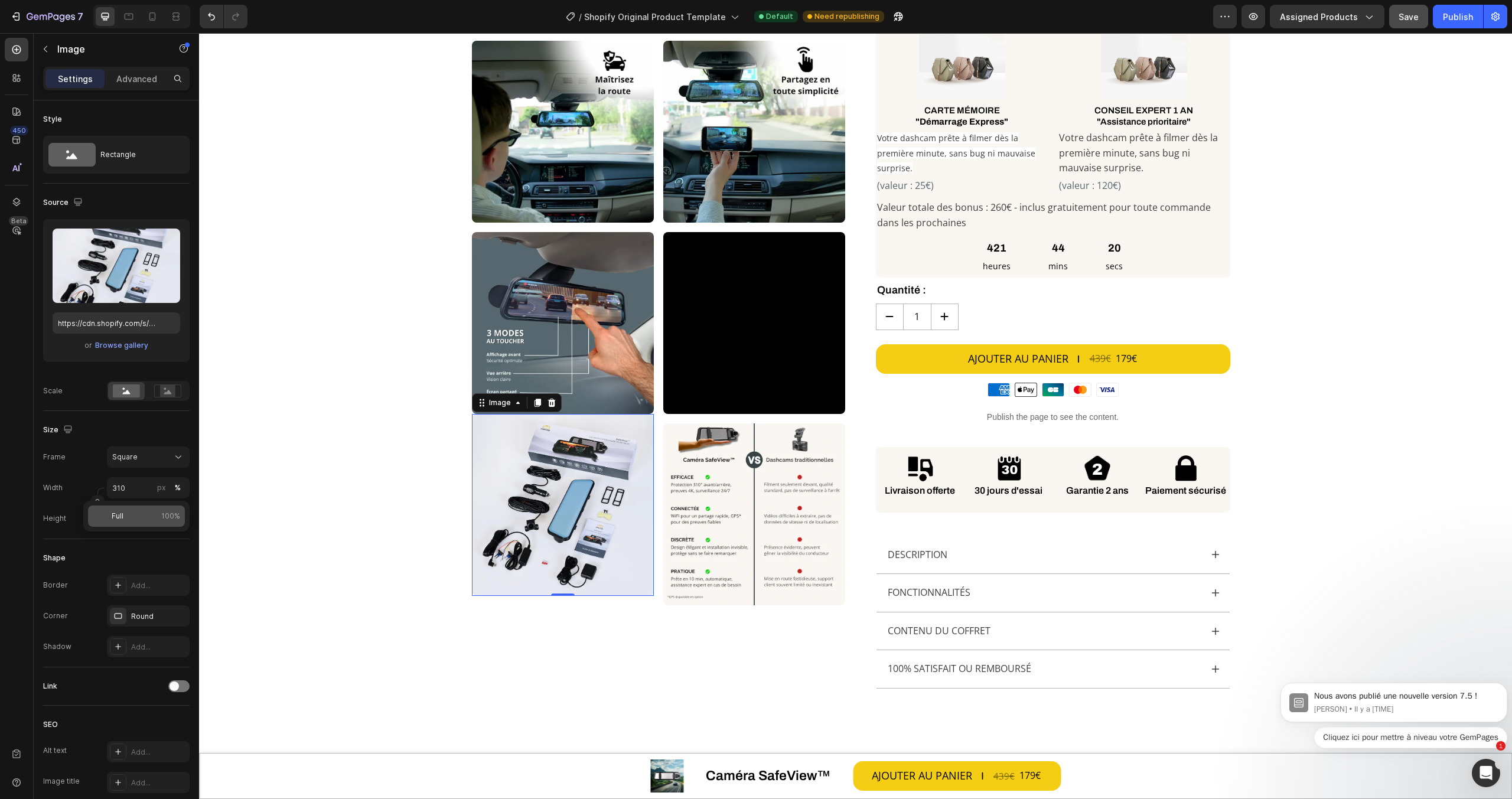 click on "Full 100%" at bounding box center (146, 516) 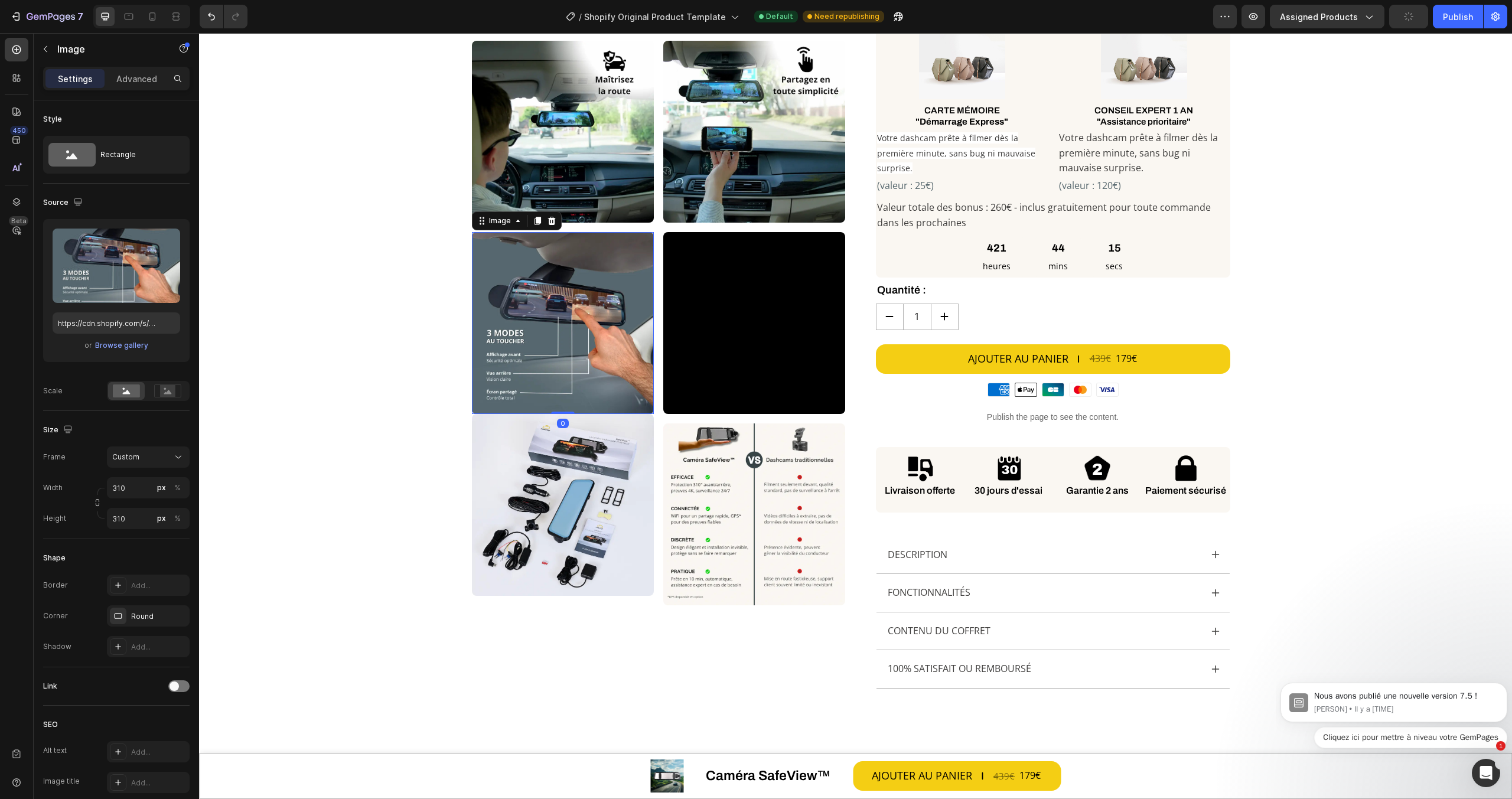 click at bounding box center (563, 323) 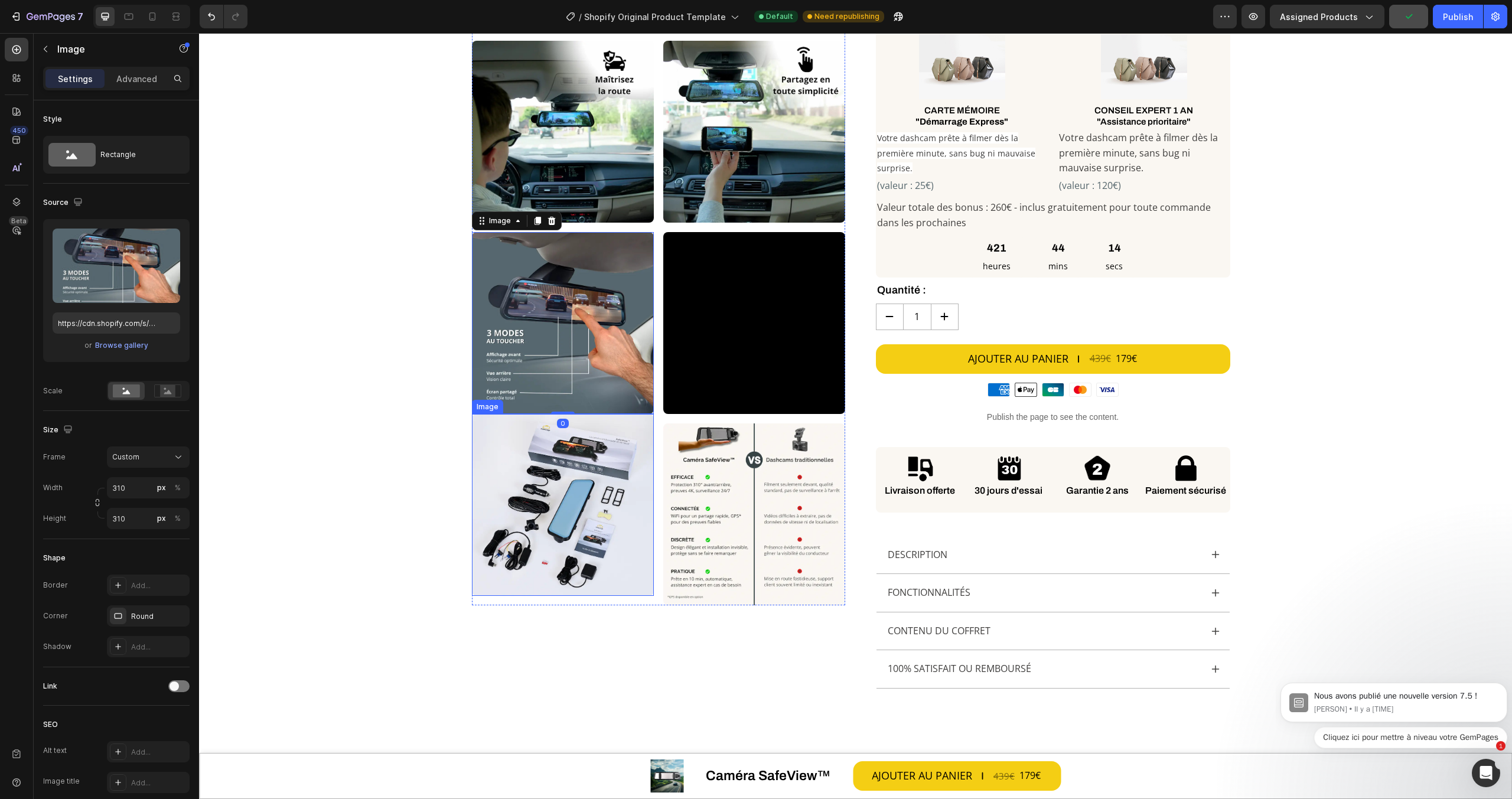 click at bounding box center [563, 505] 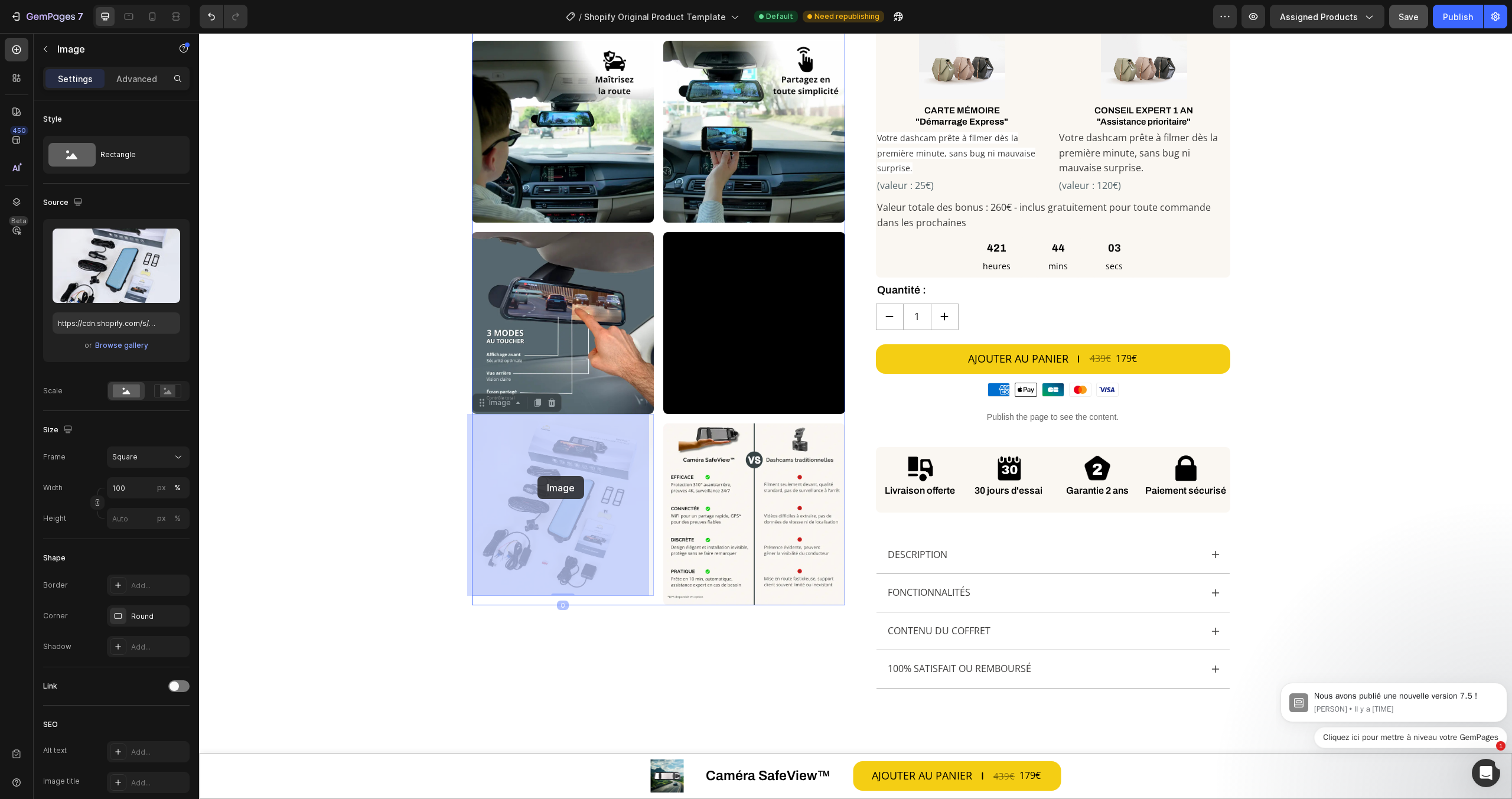drag, startPoint x: 603, startPoint y: 501, endPoint x: 537, endPoint y: 476, distance: 70.5762 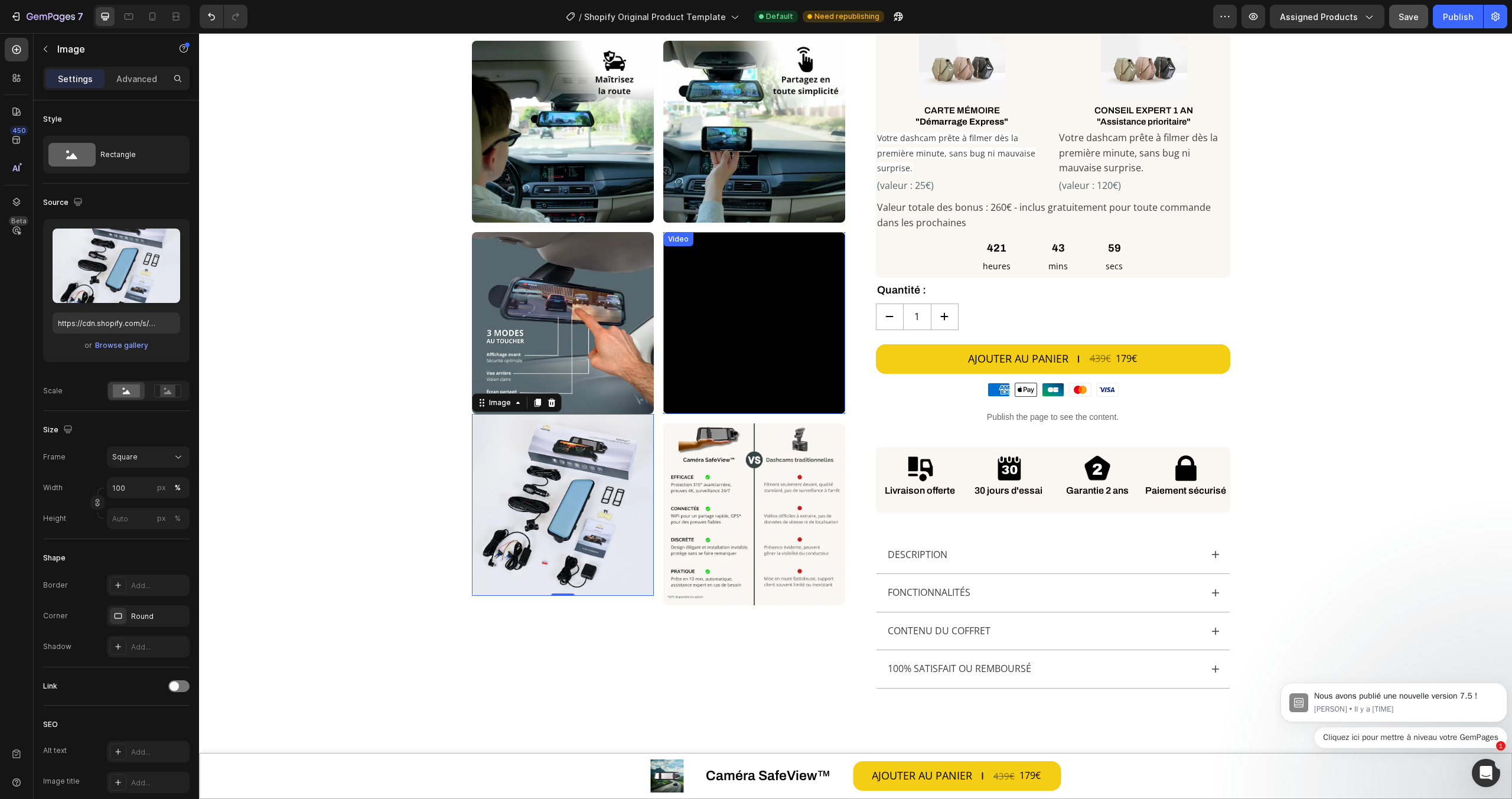 click at bounding box center [754, 323] 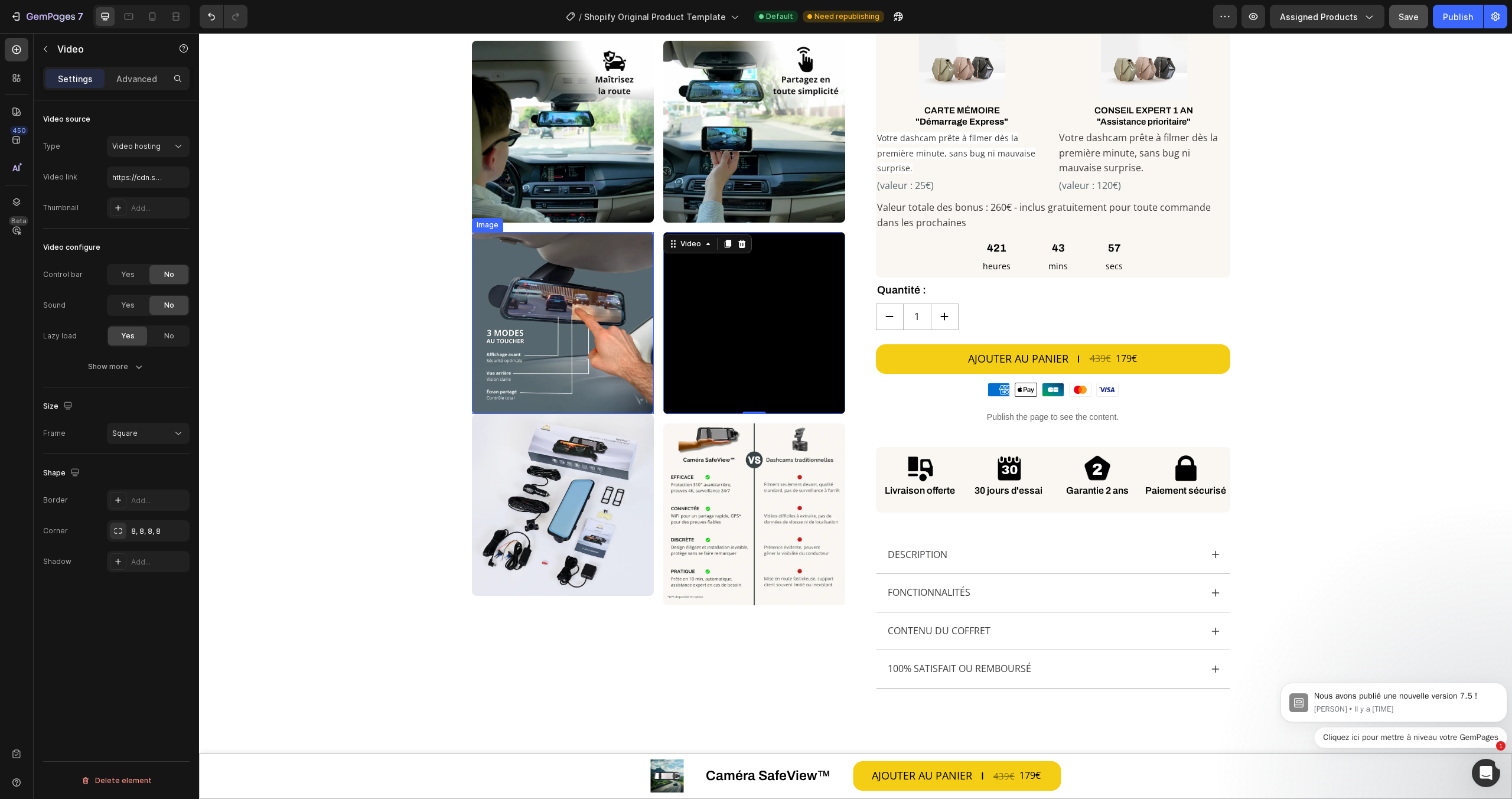 click at bounding box center [563, 323] 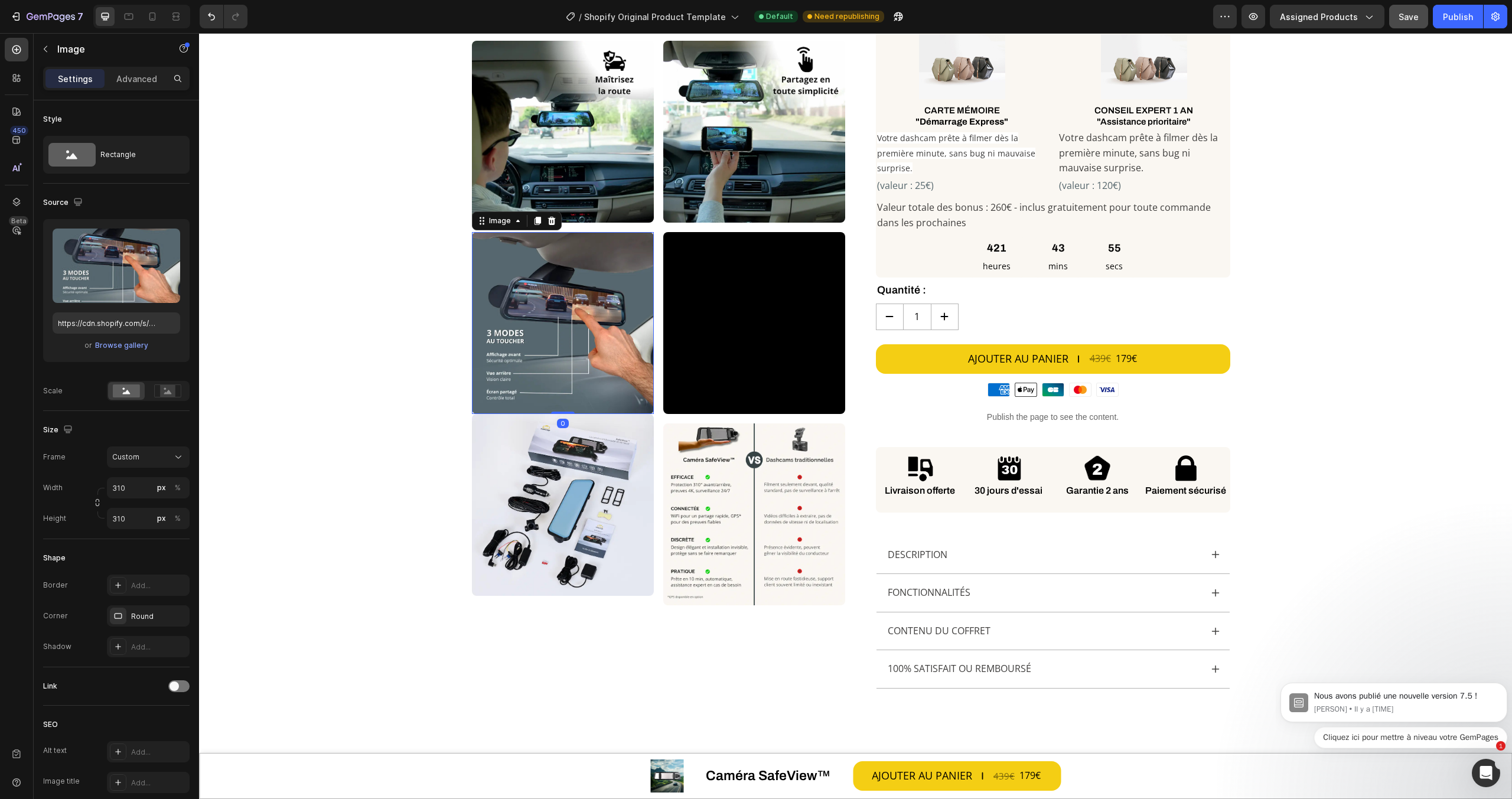 click on "Settings Advanced" at bounding box center [116, 79] 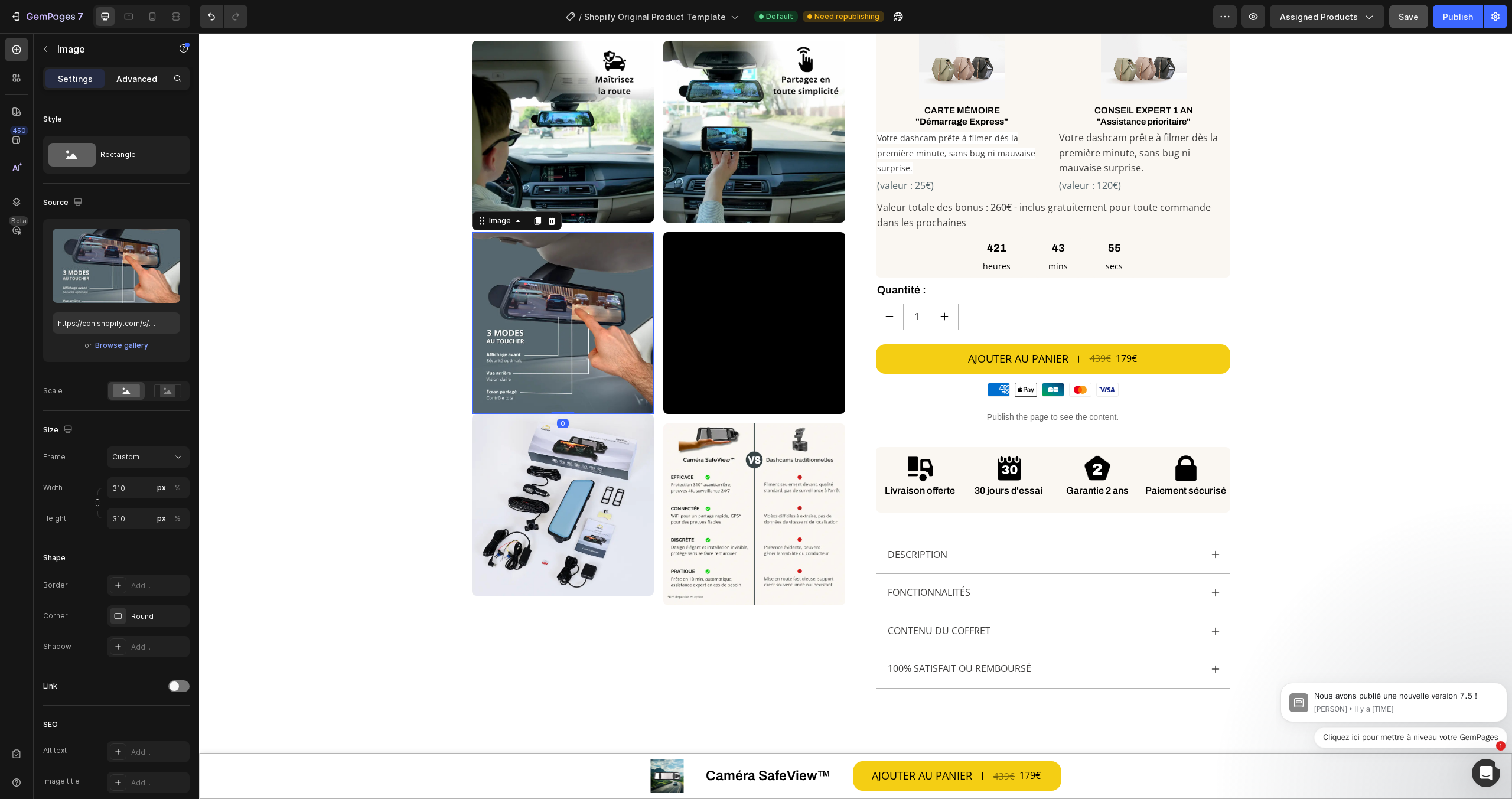 click on "Advanced" at bounding box center (136, 79) 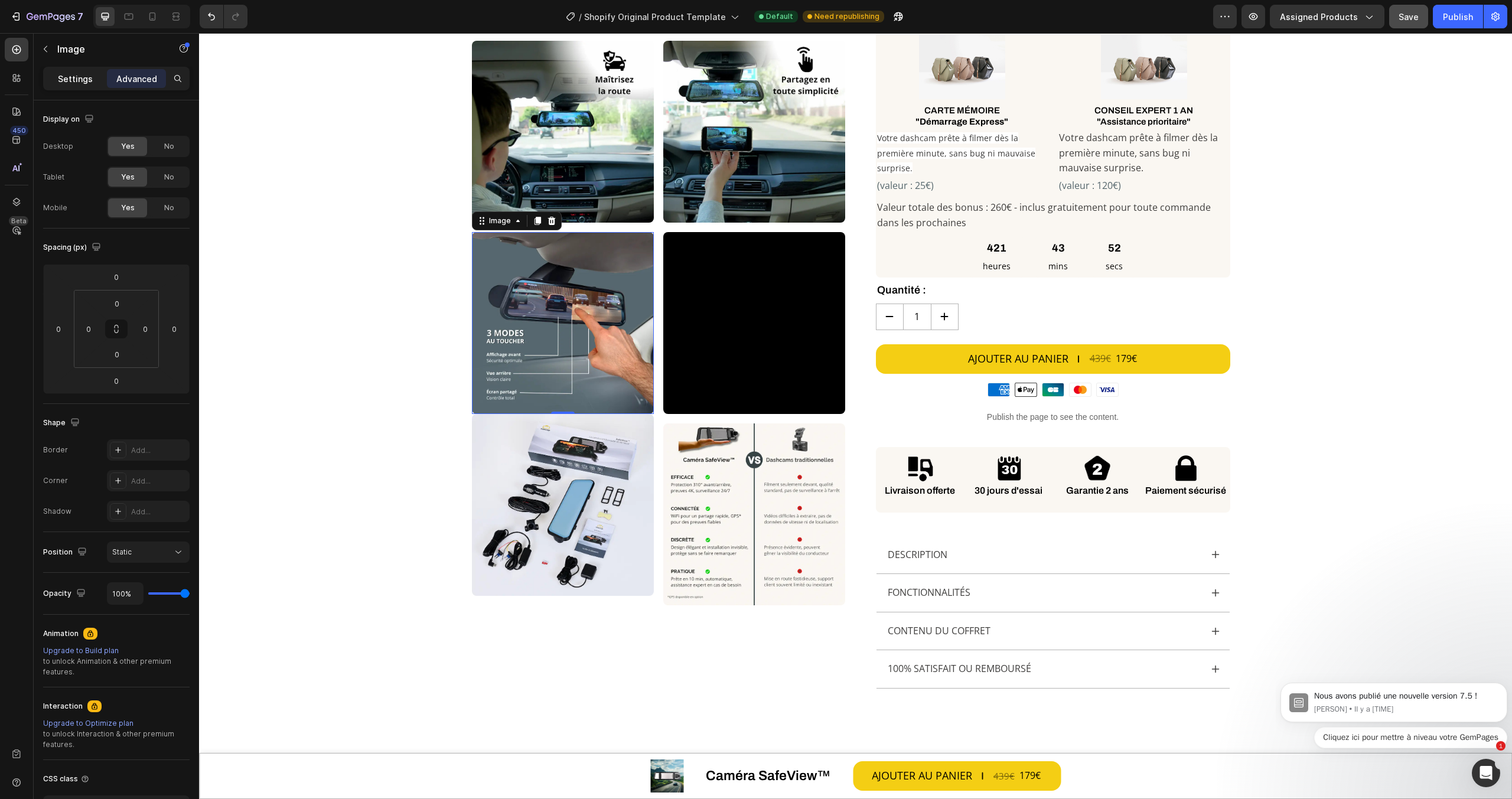 click on "Settings" at bounding box center (75, 79) 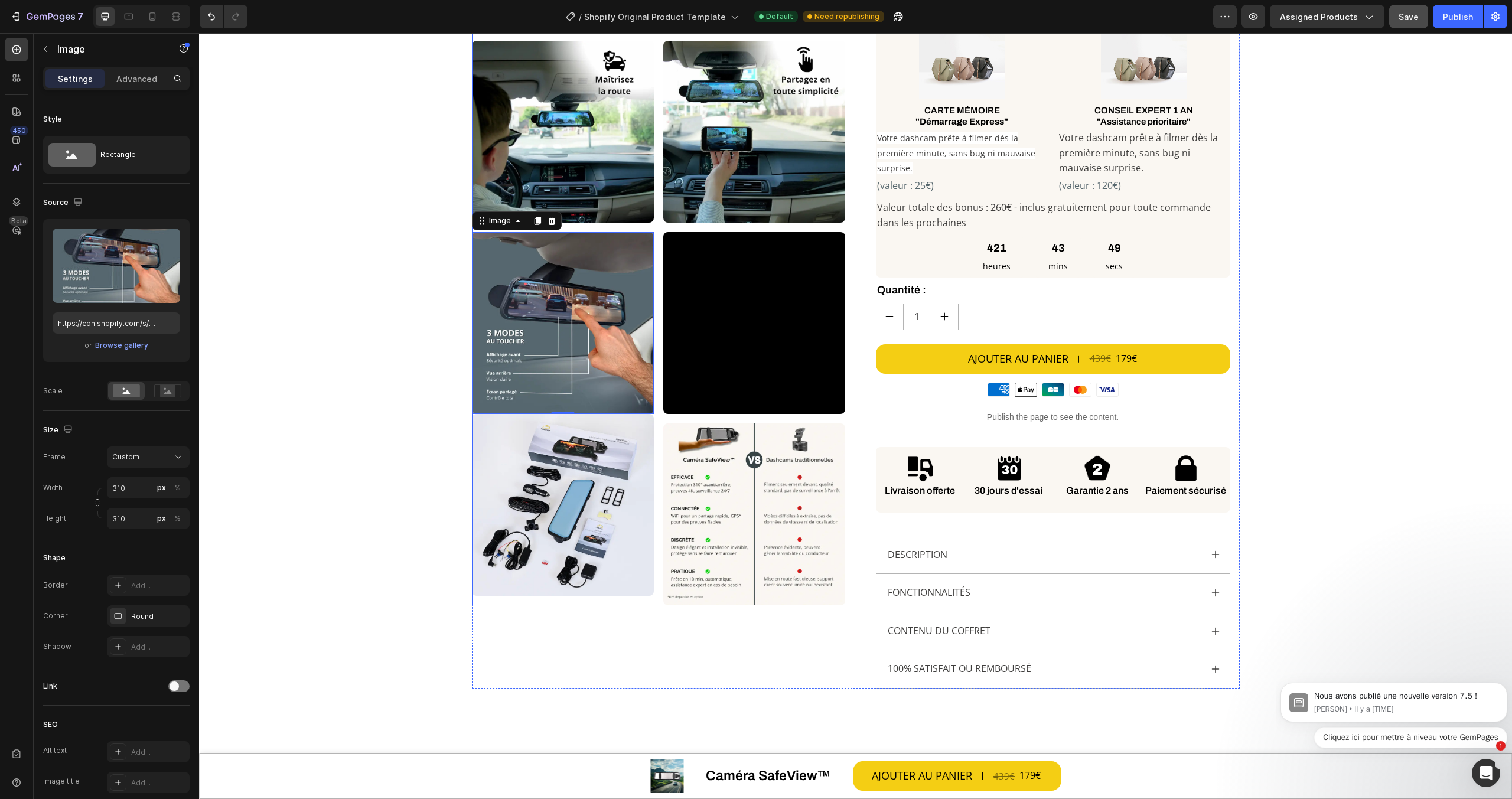 click on "Image Image Image   0 Row Image Image Image Video Row Image Row Row" at bounding box center (659, 227) 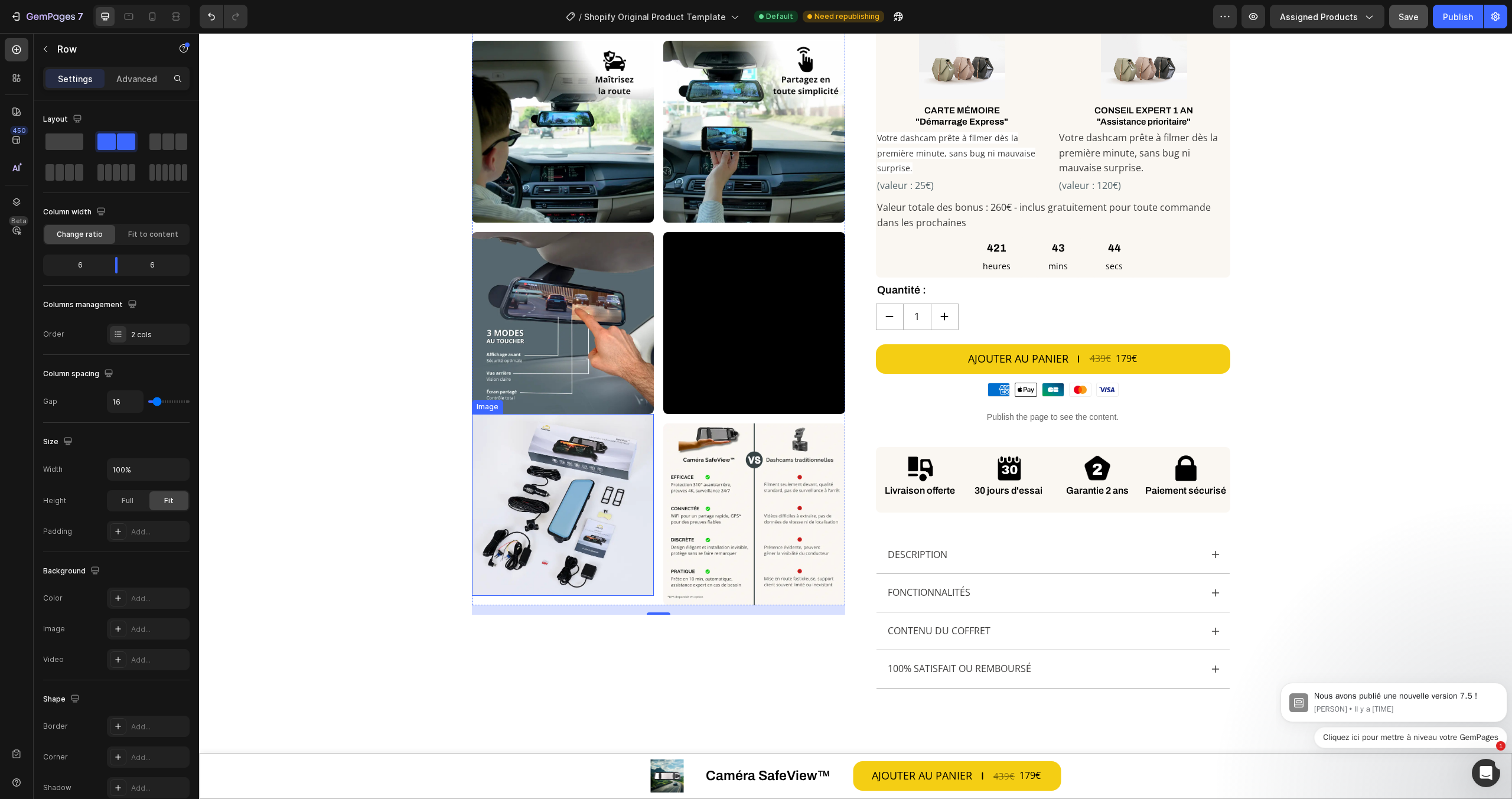 click at bounding box center (563, 505) 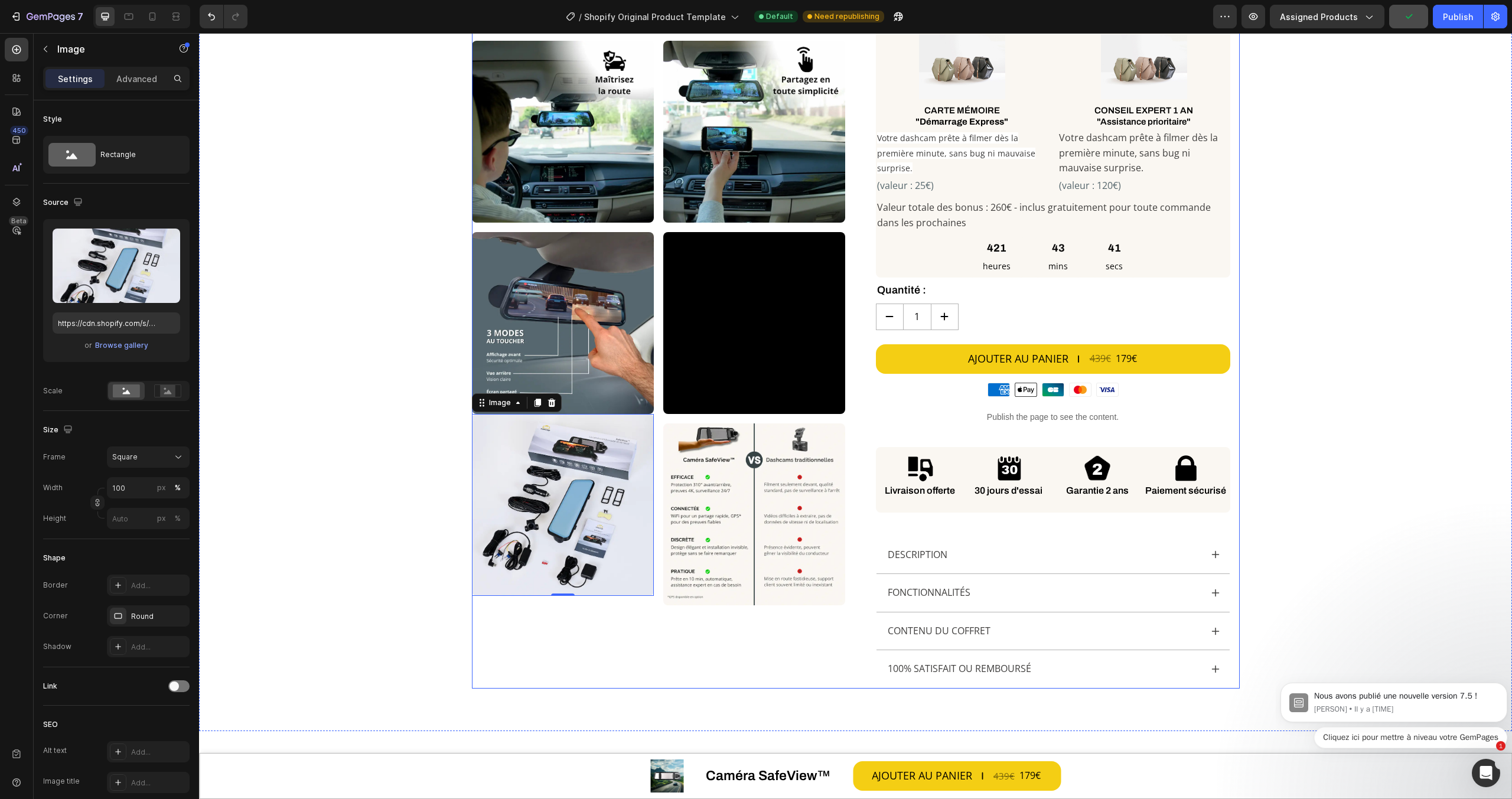 click on "Custom Code Row Row Image Image Image Row Image   0 Image Image Video Row Image Row Row
Image Image Image Image Image Image Video Image Image
Carousel" at bounding box center (659, 77) 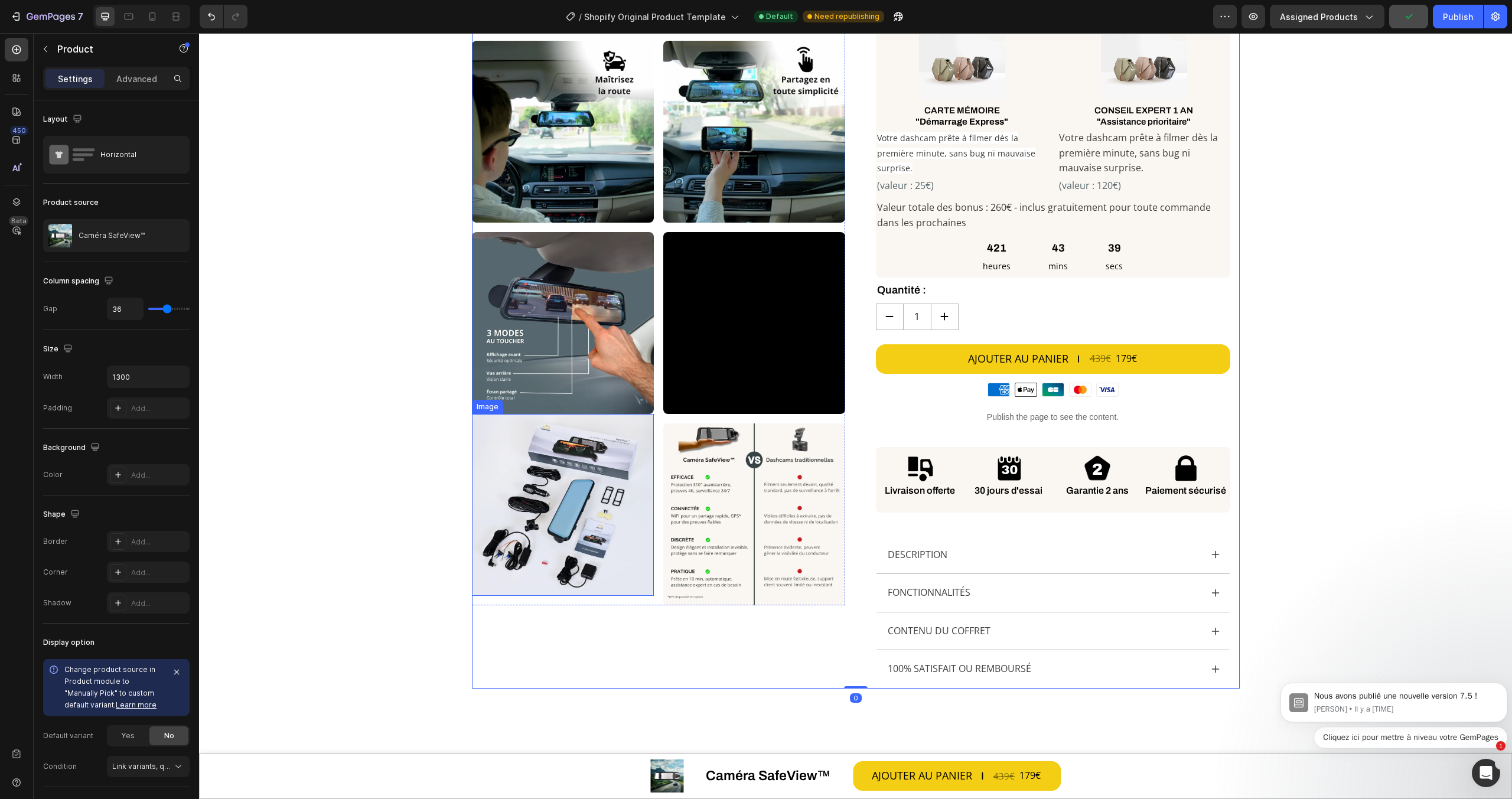 click at bounding box center (563, 505) 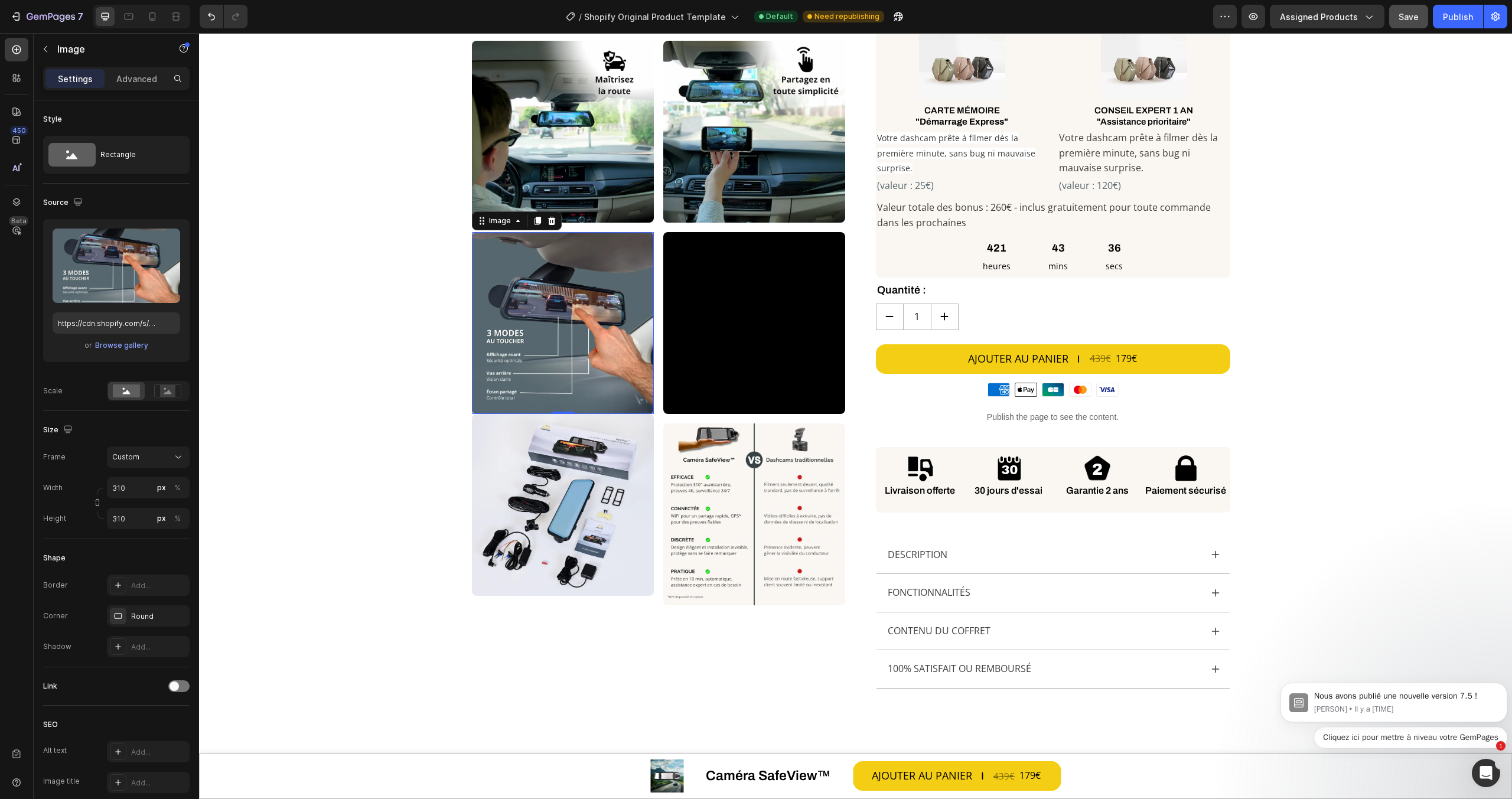 click at bounding box center [563, 323] 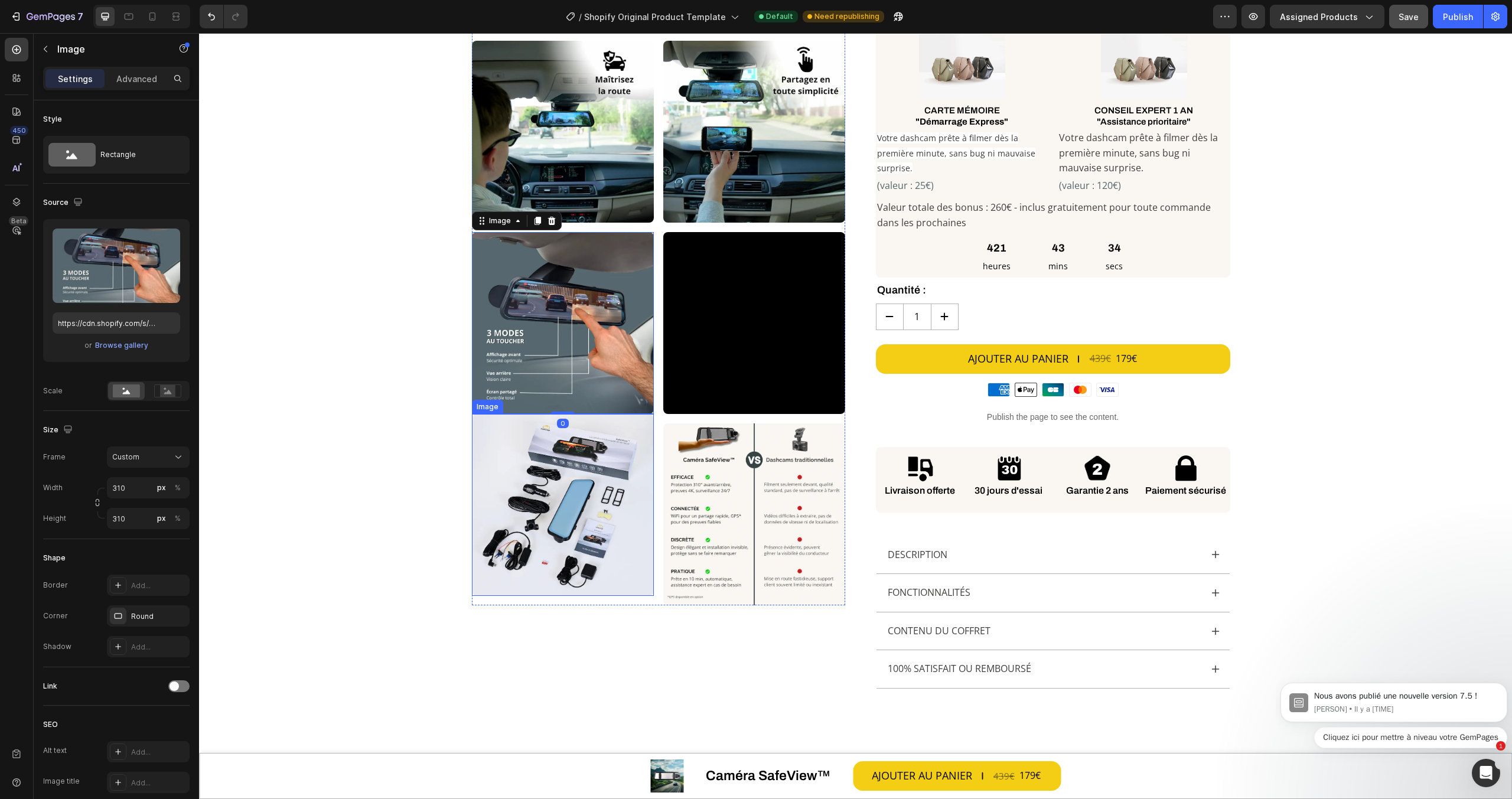 click at bounding box center [563, 505] 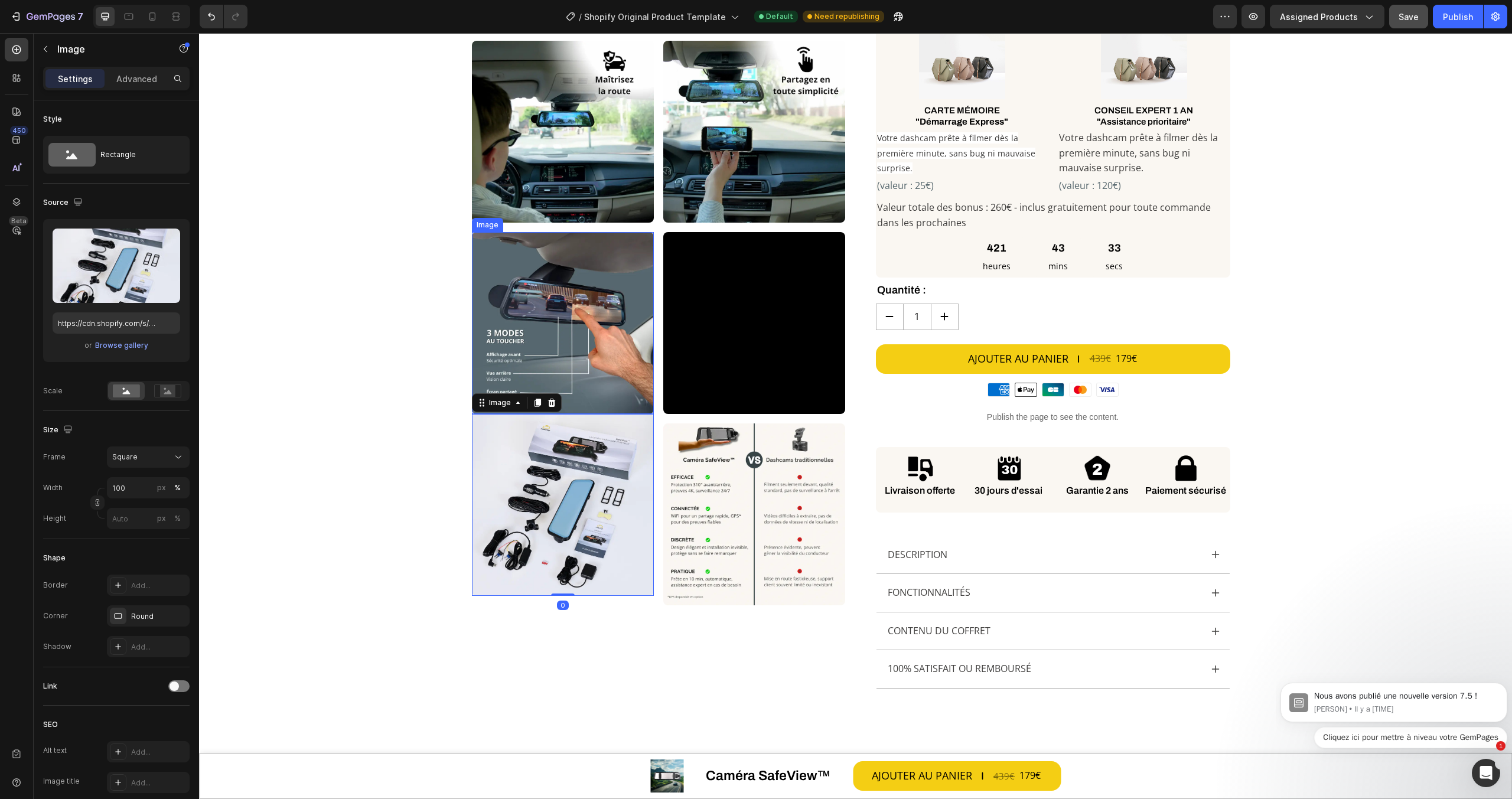 click at bounding box center [563, 323] 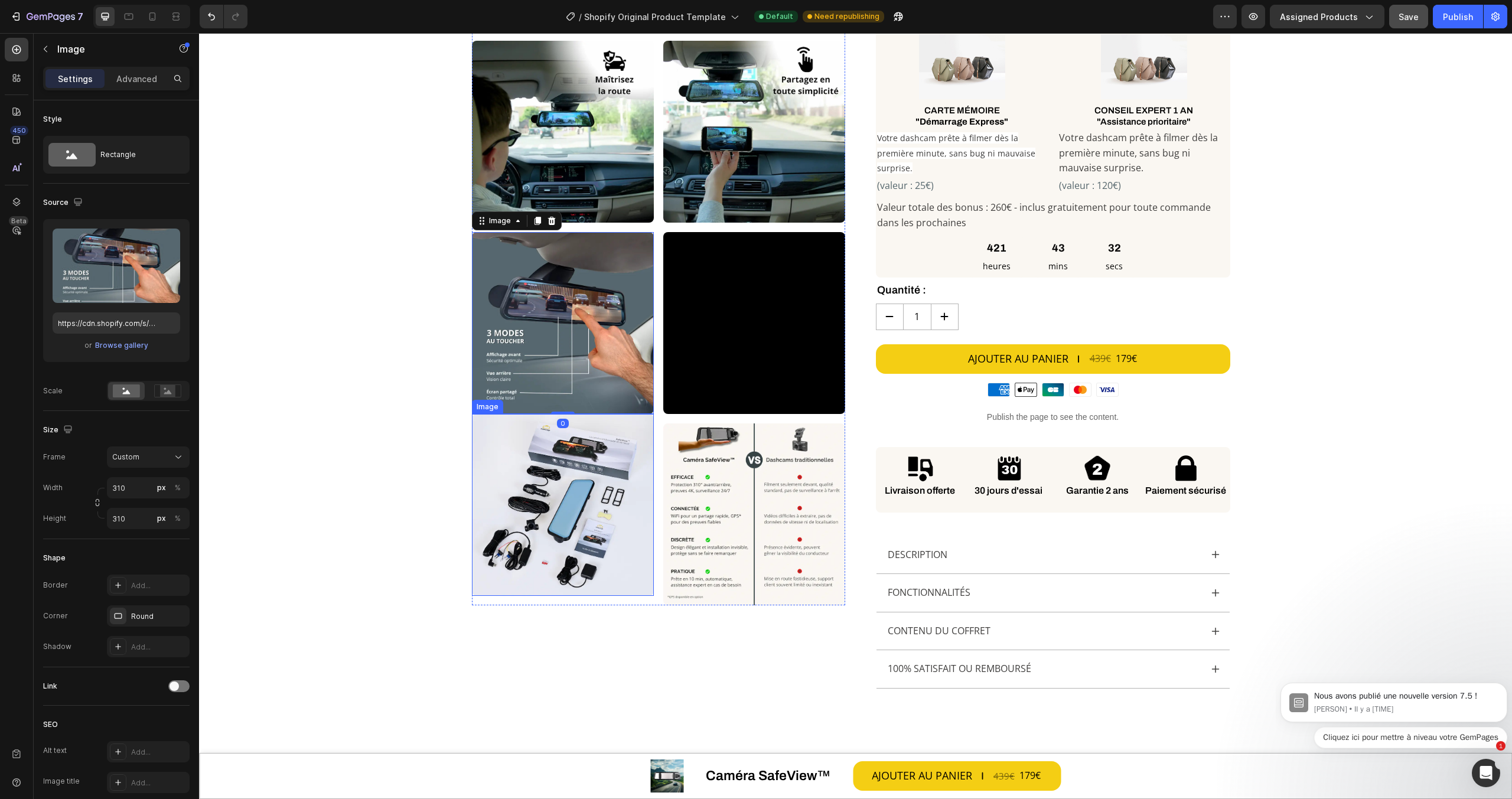 click at bounding box center [563, 505] 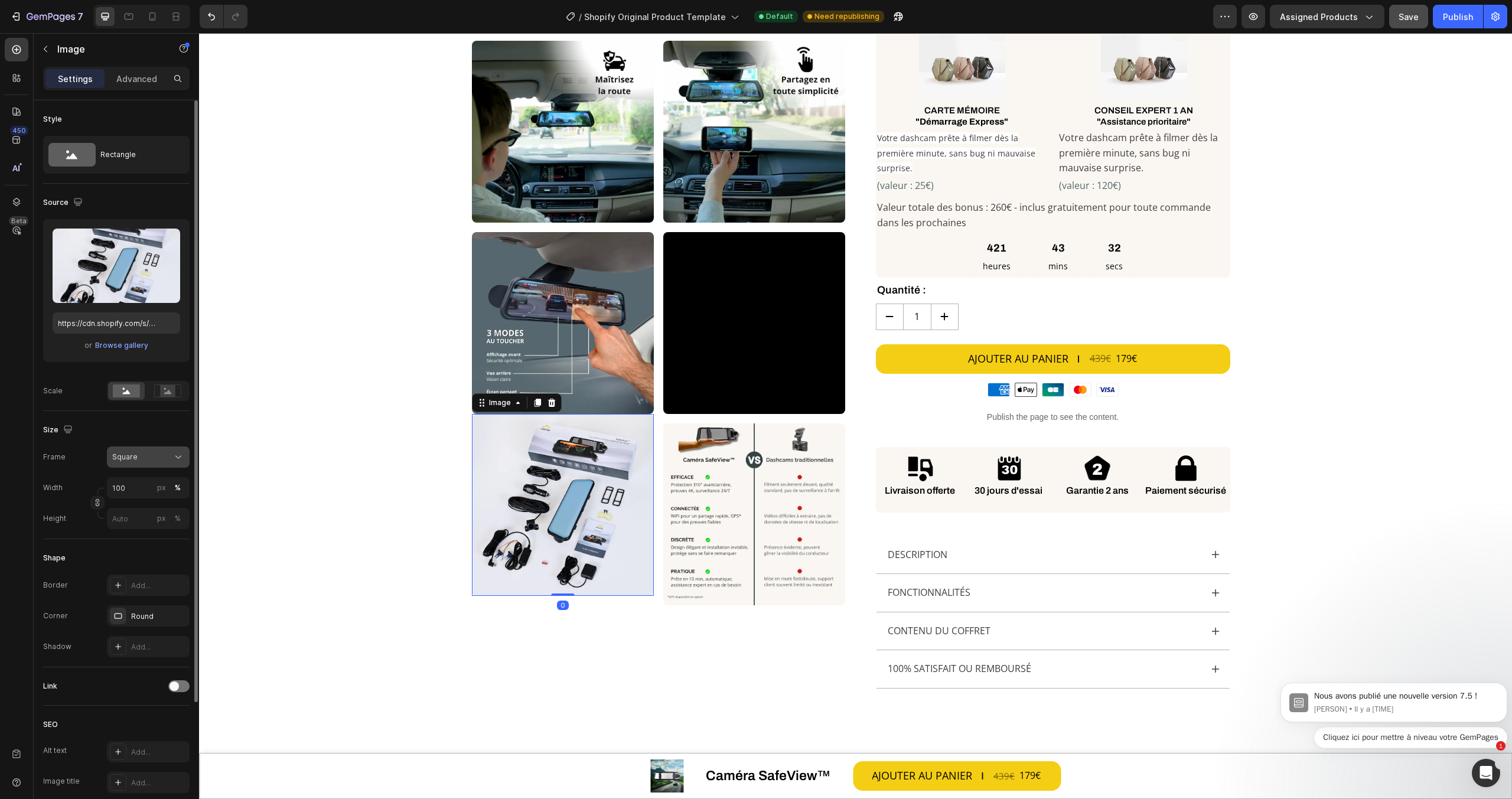 click on "Square" 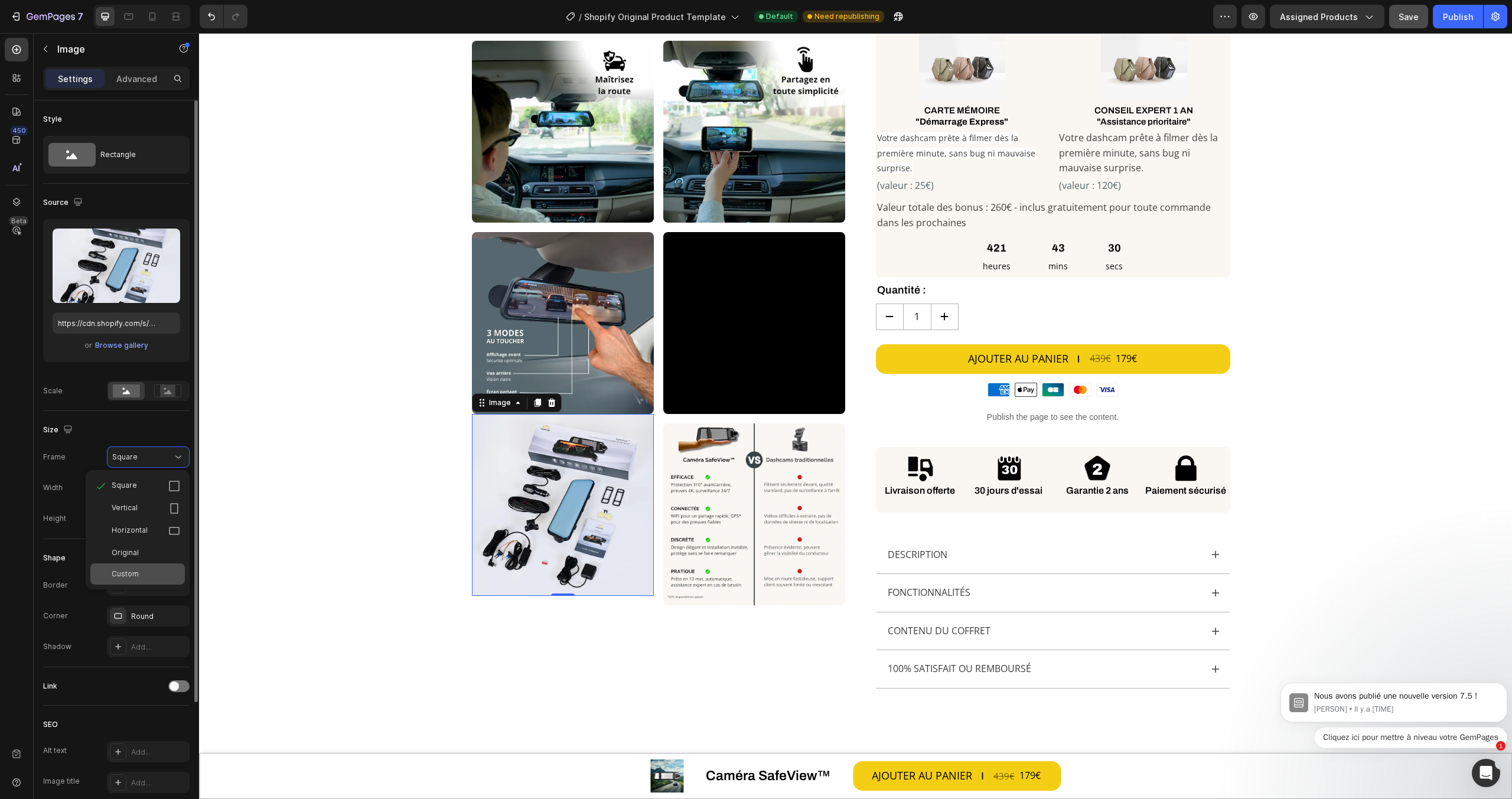 click on "Custom" at bounding box center [125, 574] 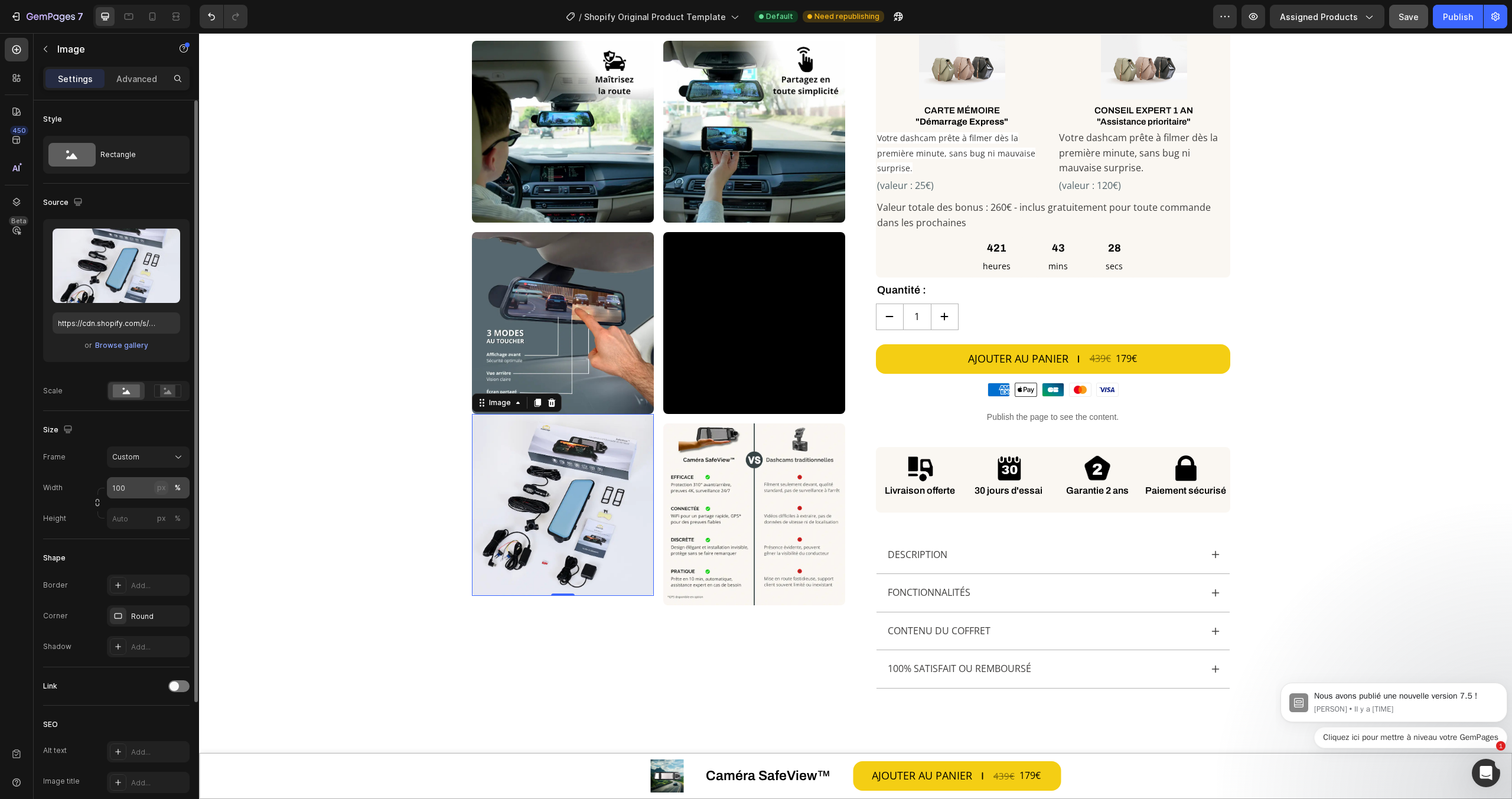 click on "px" 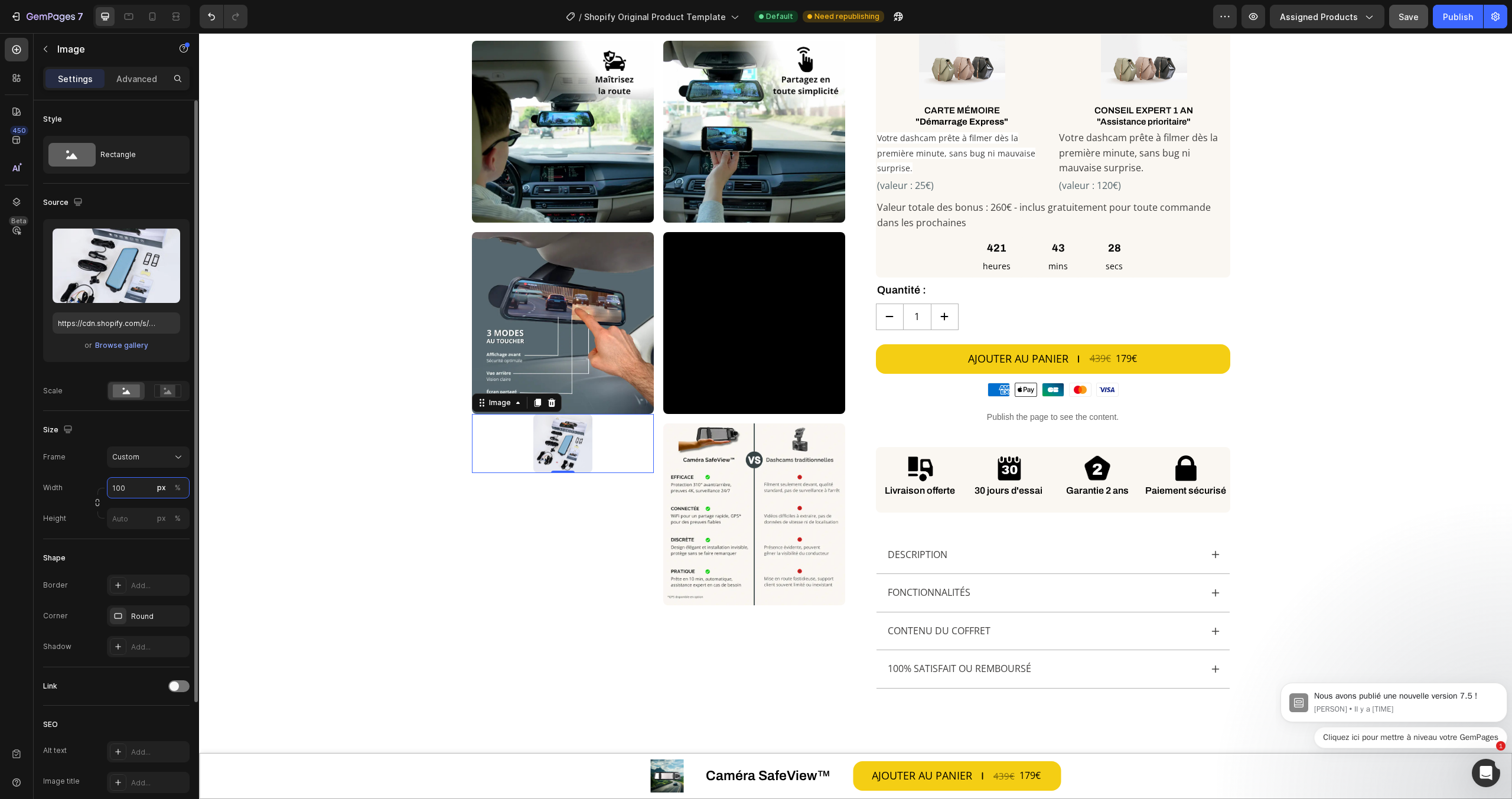 click on "100" at bounding box center [148, 488] 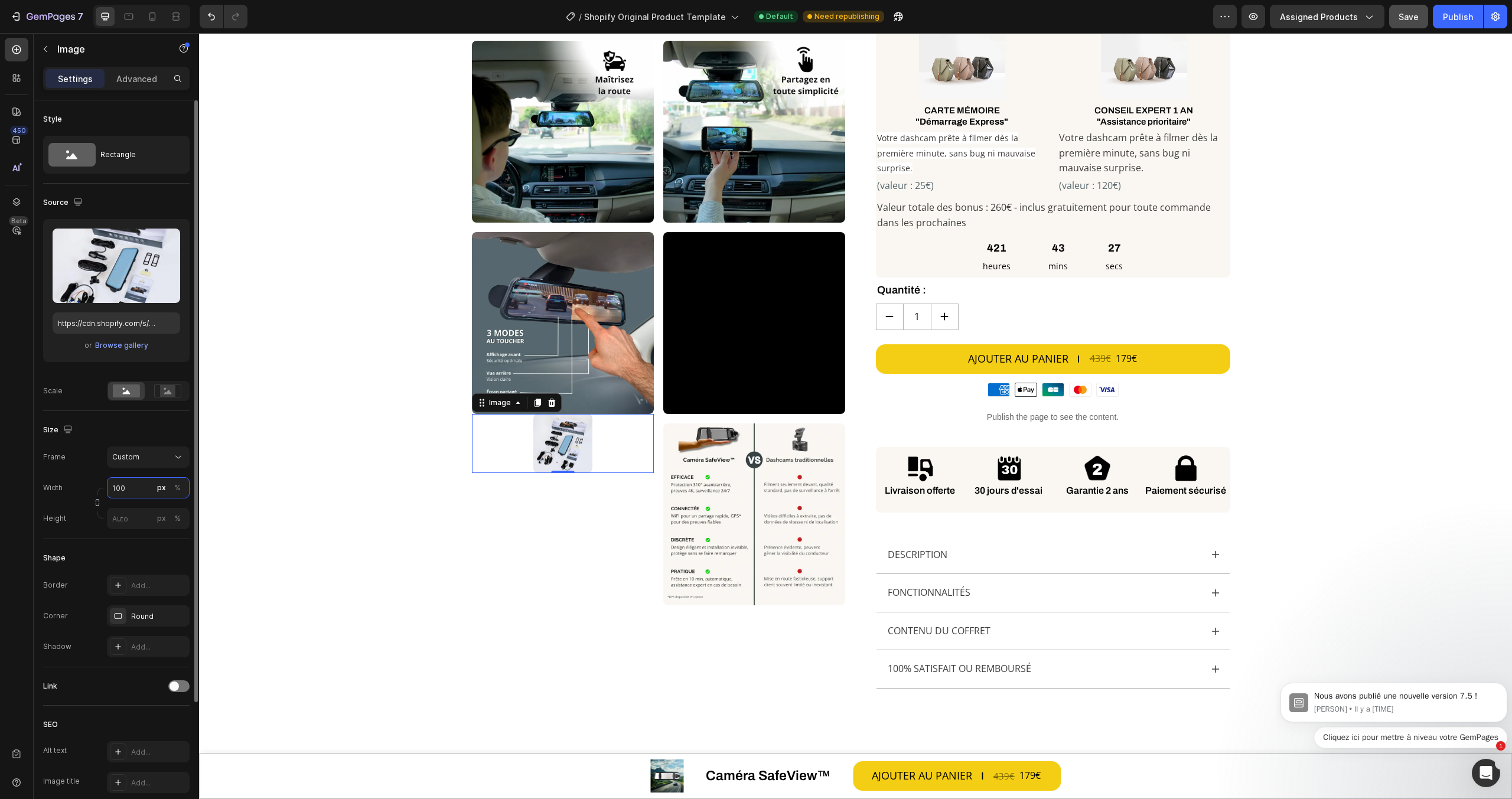drag, startPoint x: 126, startPoint y: 490, endPoint x: 67, endPoint y: 483, distance: 59.4138 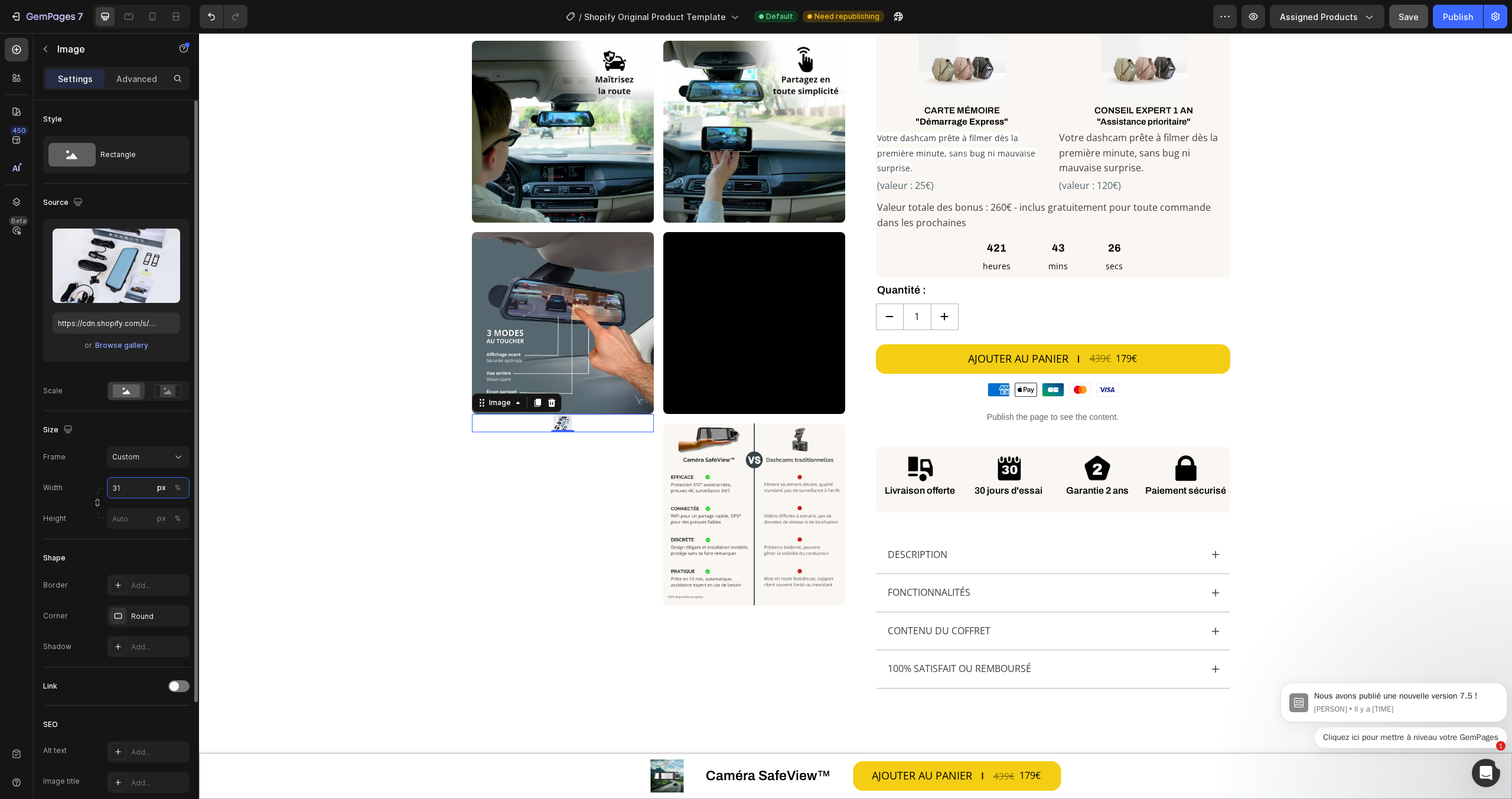 type on "310" 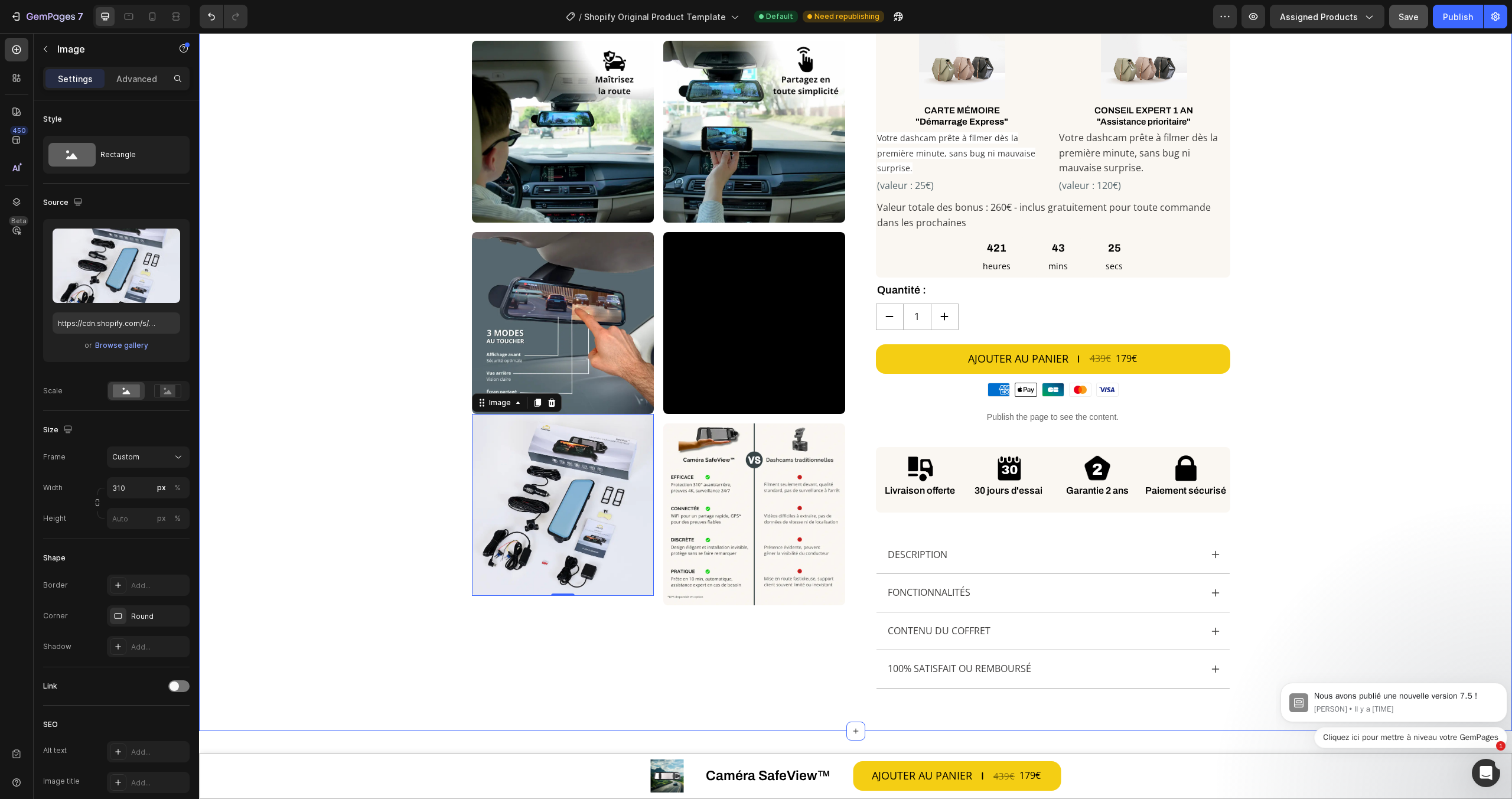 click on "Custom Code Row Row Image Image Image Row Image   0 Image Image Video Row Image Row Row
Image Image Image Image Image Image Video Image Image
Carousel Caméra SafeView™ Product Title Row Ne laissez pas la route briser votre sérénité Heading Row Ne laissez pas la route briser votre sérénité Heading
Publish the page to see the content.
5 stars code                Title Line
Publish the page to see the content.
Custom Code Image Enregistre chaque instant en  4K Heading Image S'adapte à  100%  des rétroviseurs Heading Image Prête à l’emploi en  10 minutes Heading Image Fonctionne  automatiquement  et sans effort Heading Image 837€  d’économie dès le  1er accident  prouvé Heading Advanced List
Publish the page to see the content.
Custom Code Custom Code Custom Code" at bounding box center (855, 77) 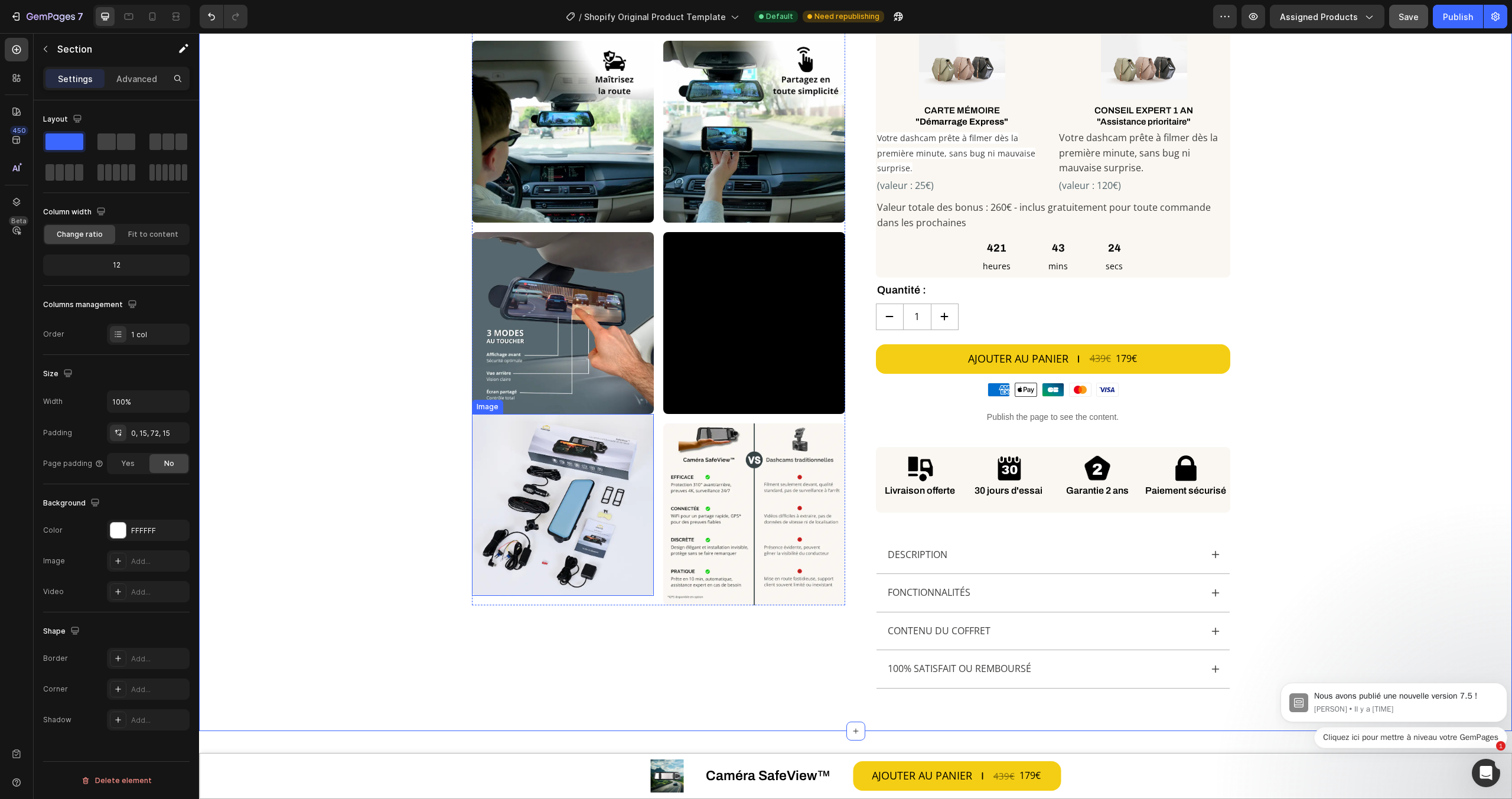 click at bounding box center (563, 505) 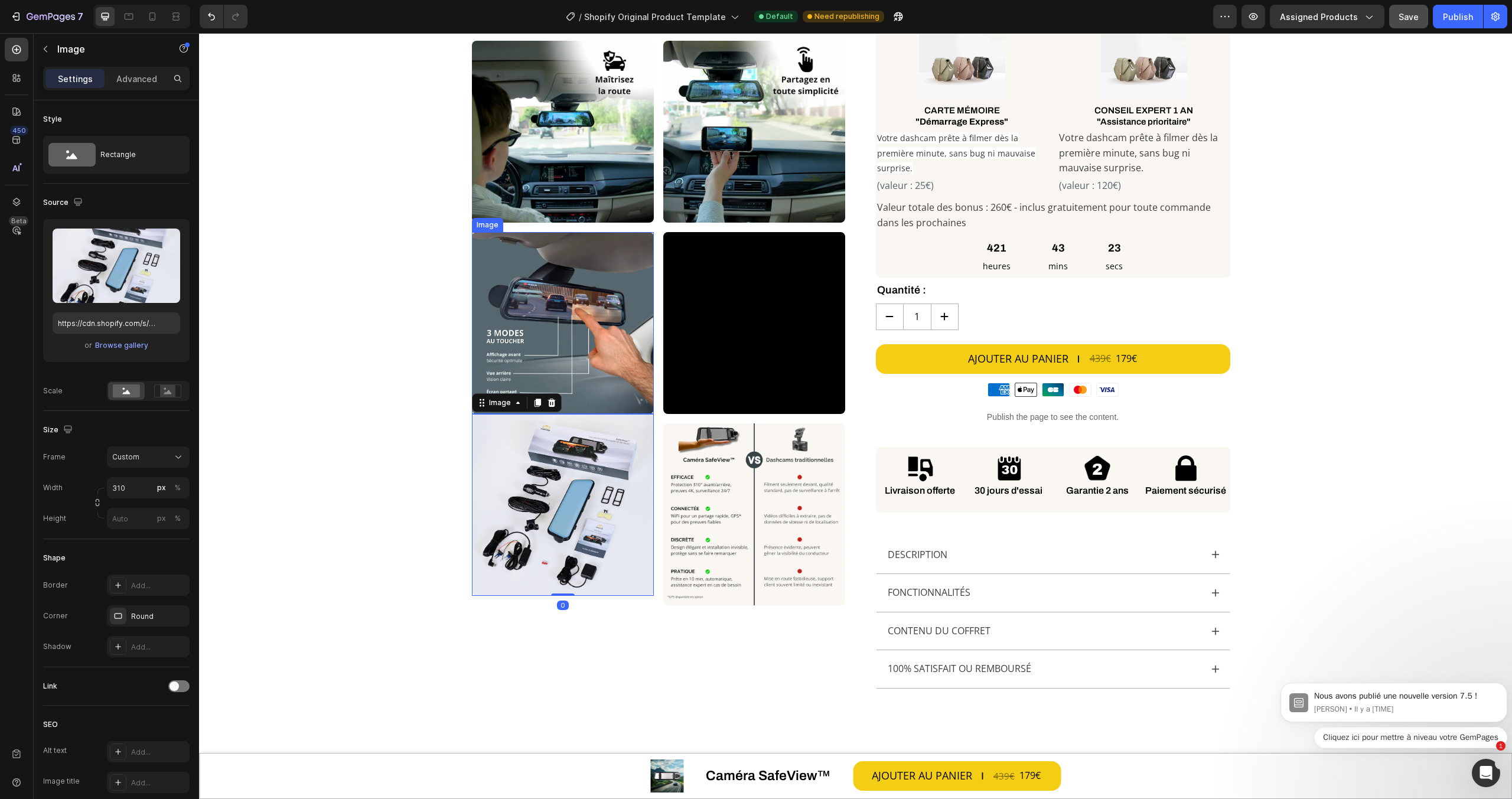 click at bounding box center (563, 323) 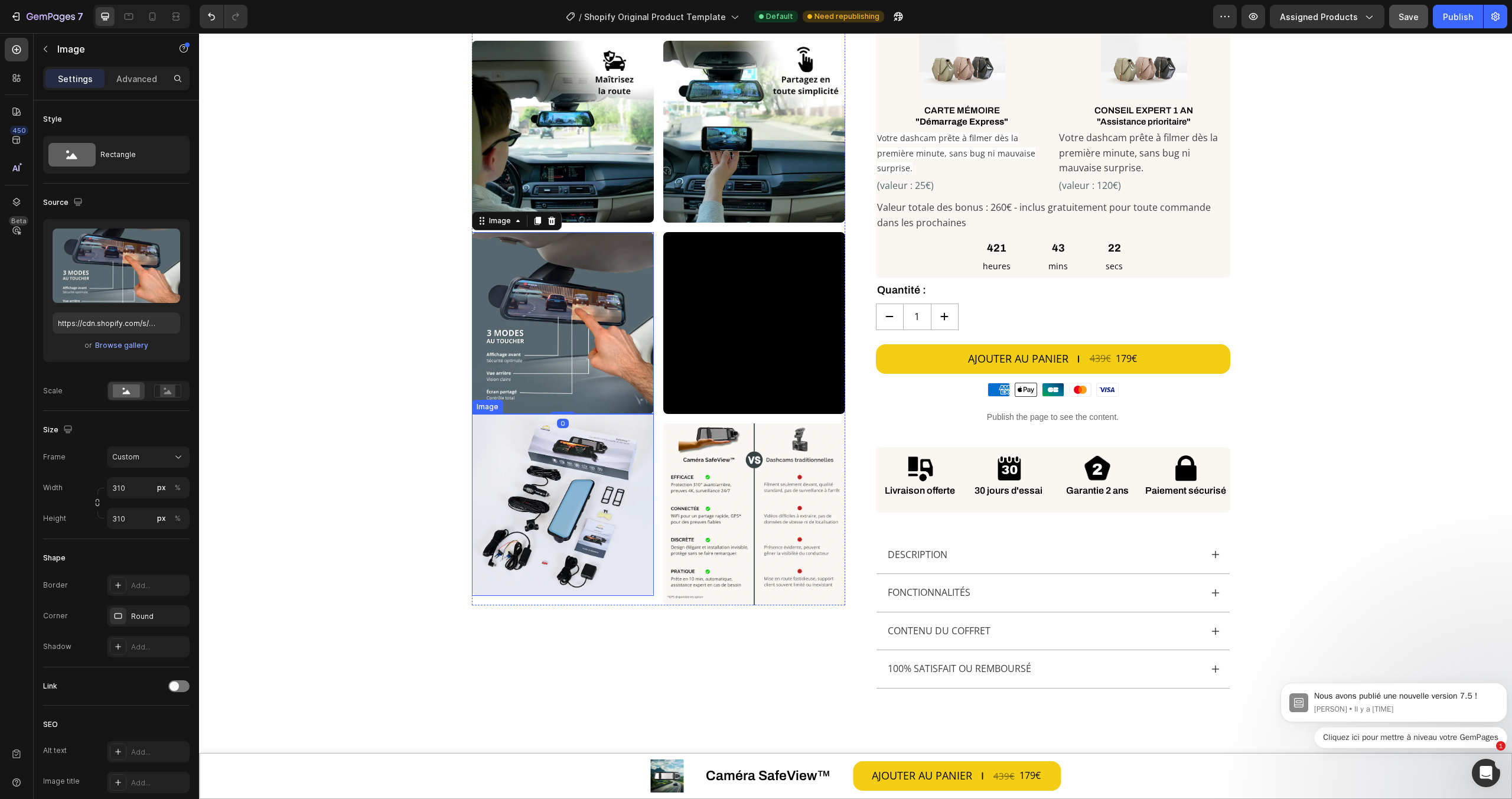 click at bounding box center [563, 505] 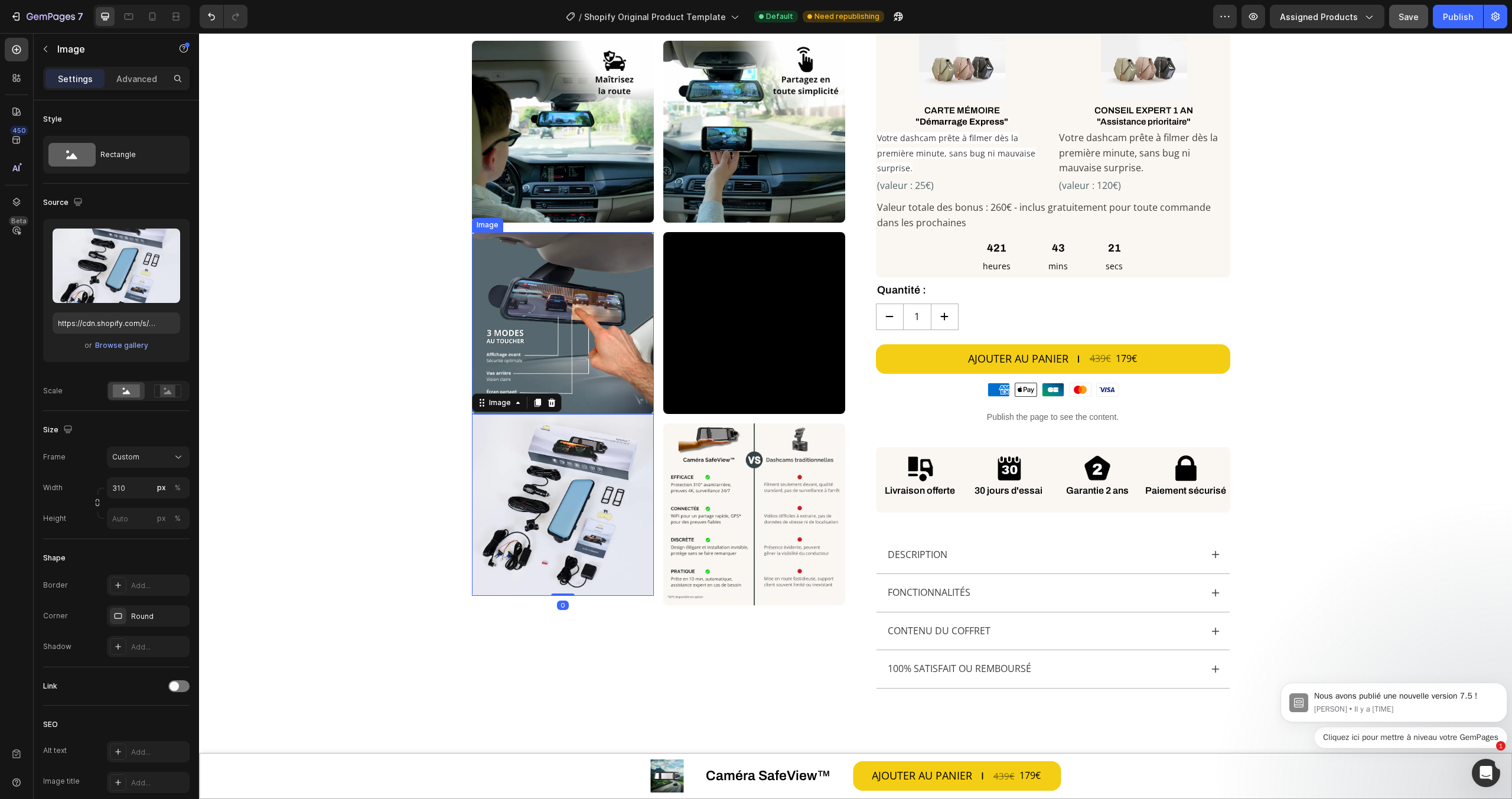 click at bounding box center [563, 323] 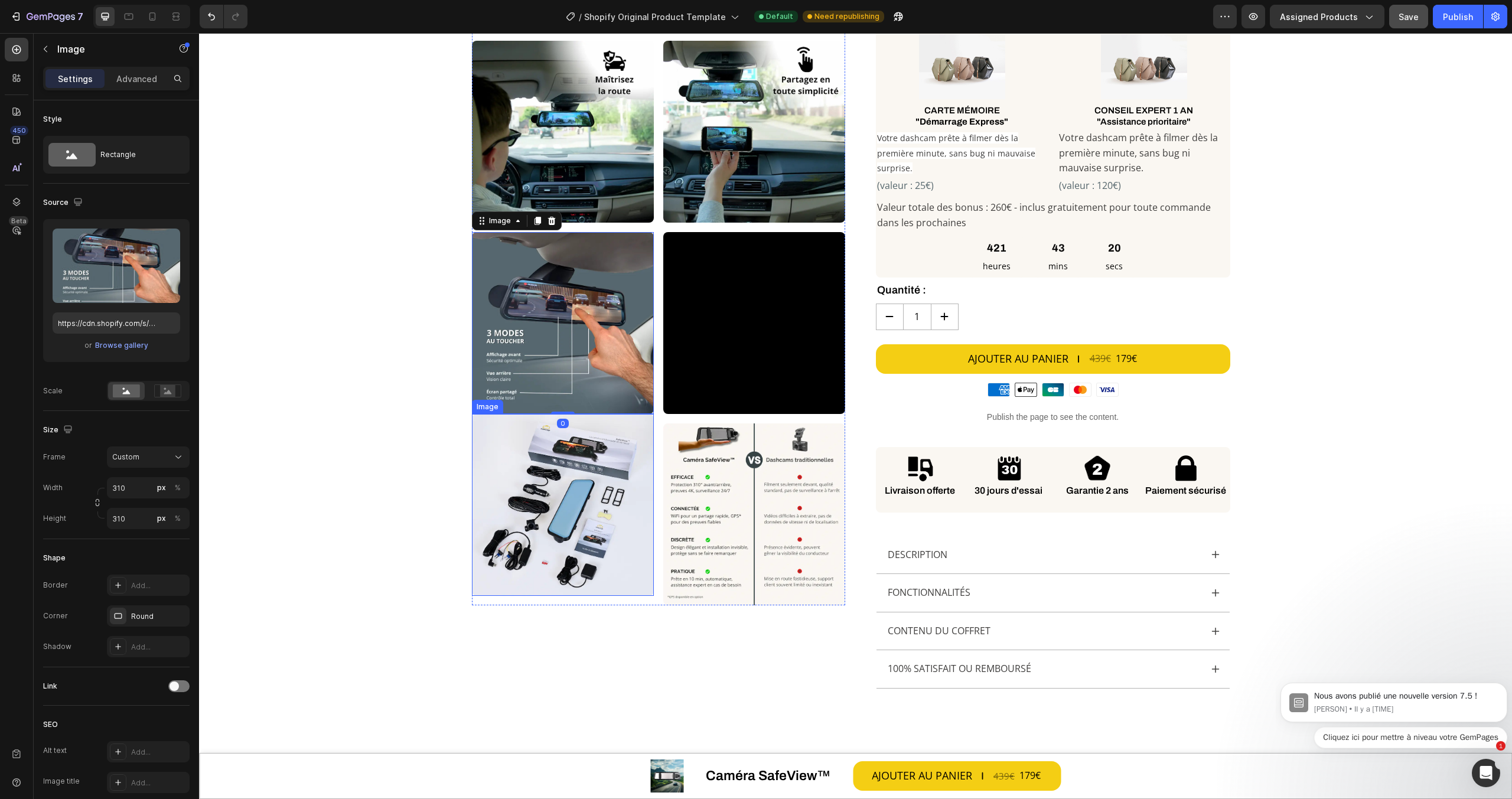 click at bounding box center [563, 505] 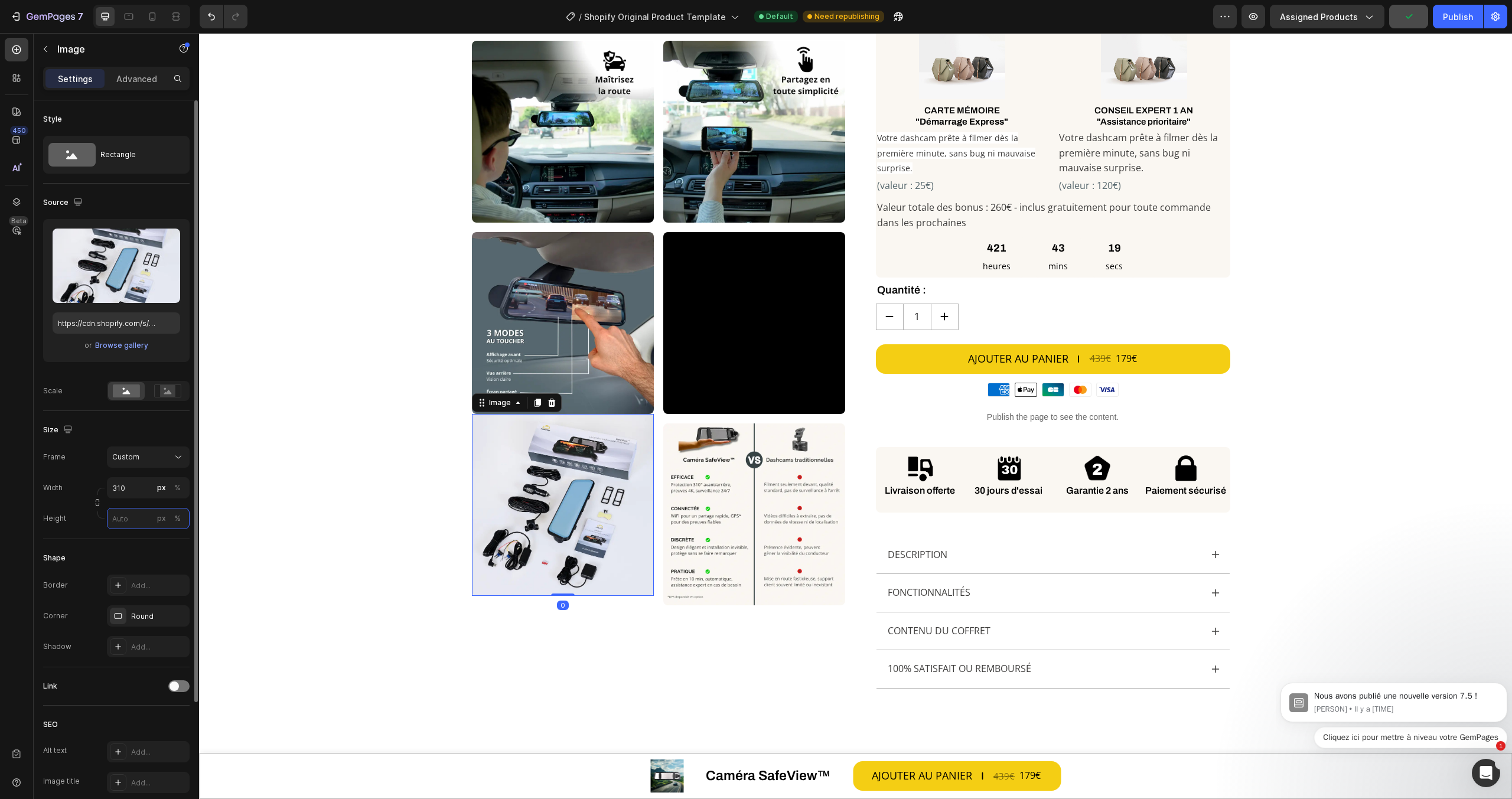 click on "px %" at bounding box center (148, 518) 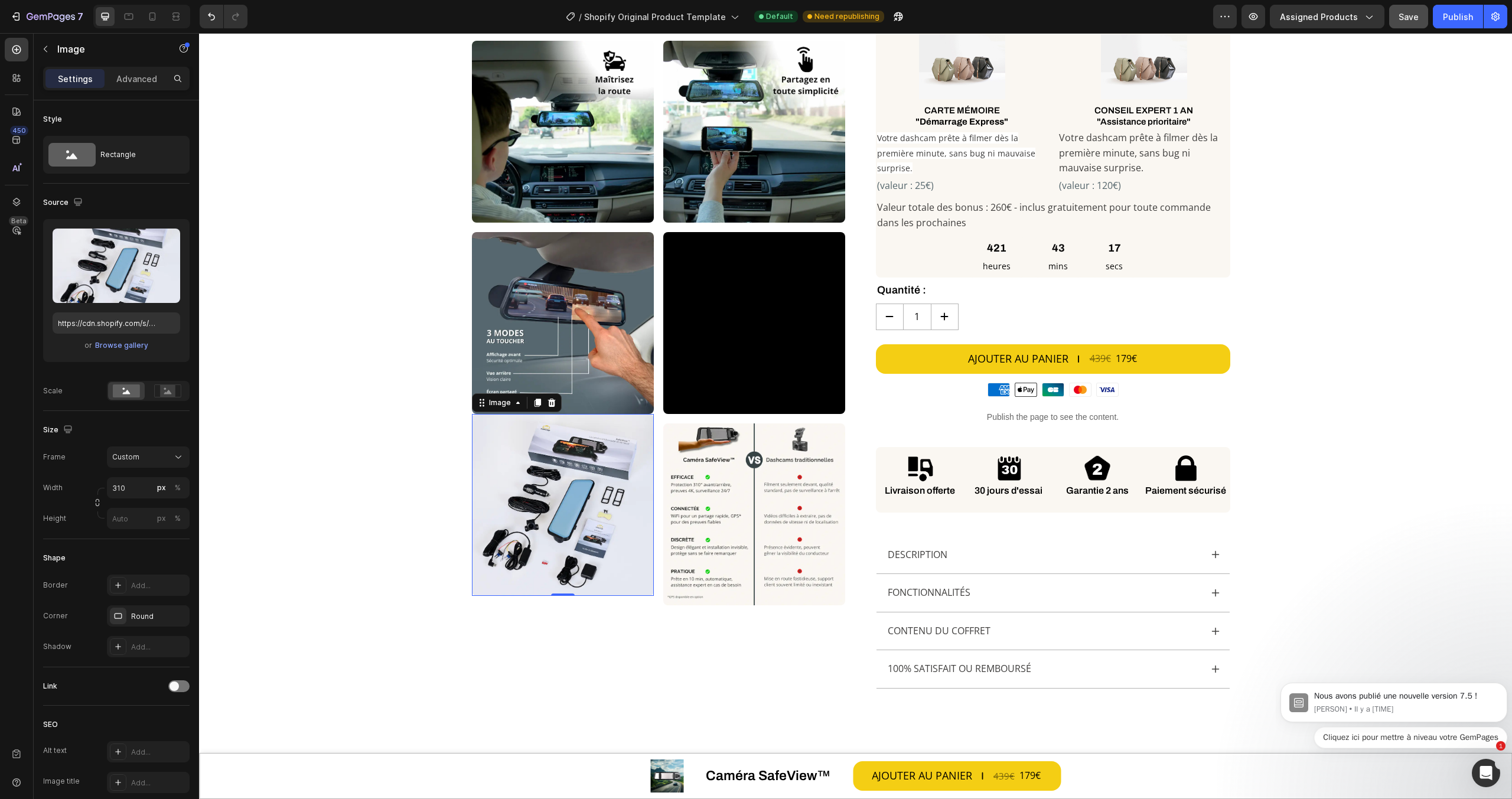 click at bounding box center [563, 505] 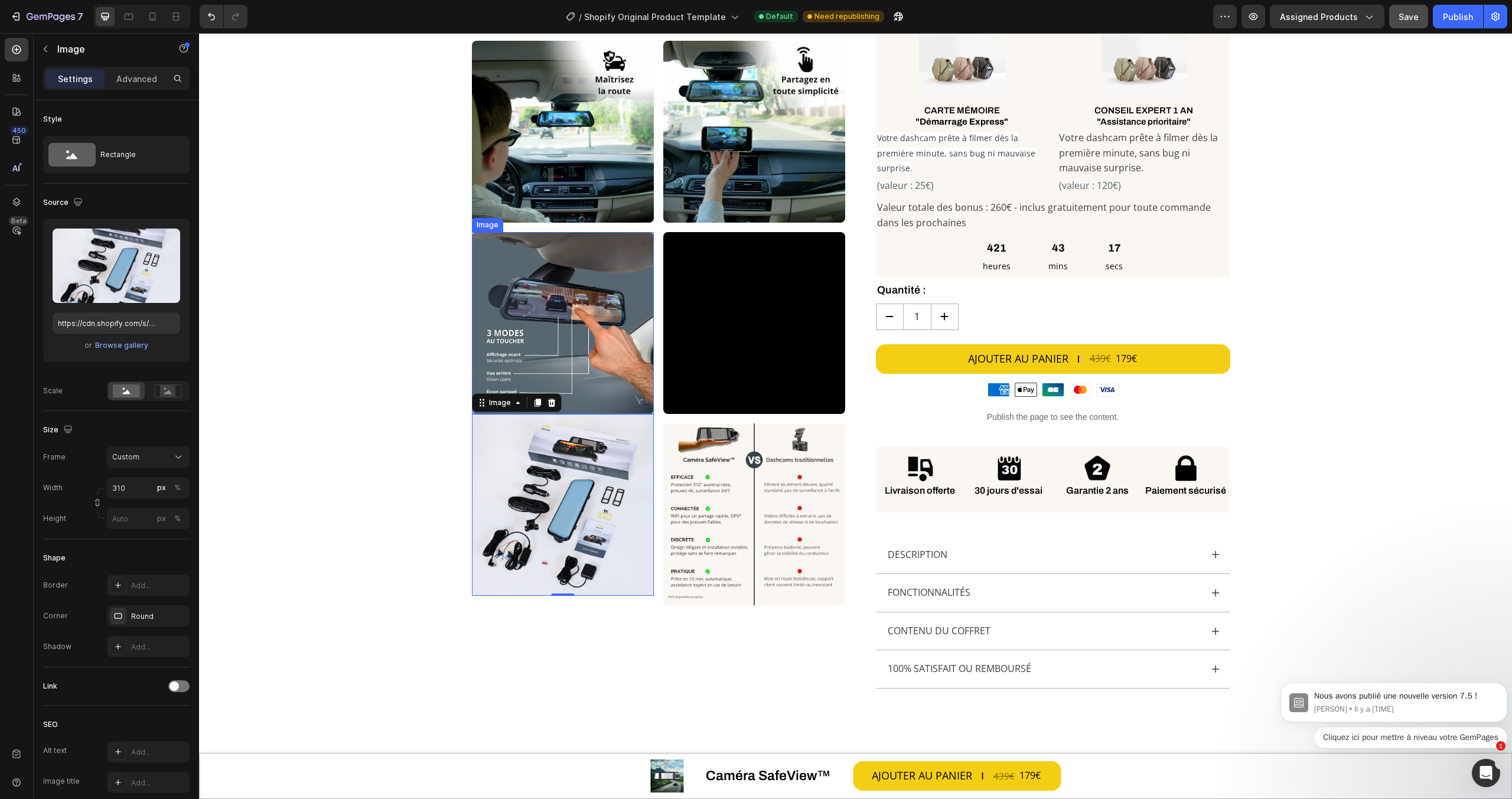 click at bounding box center [563, 323] 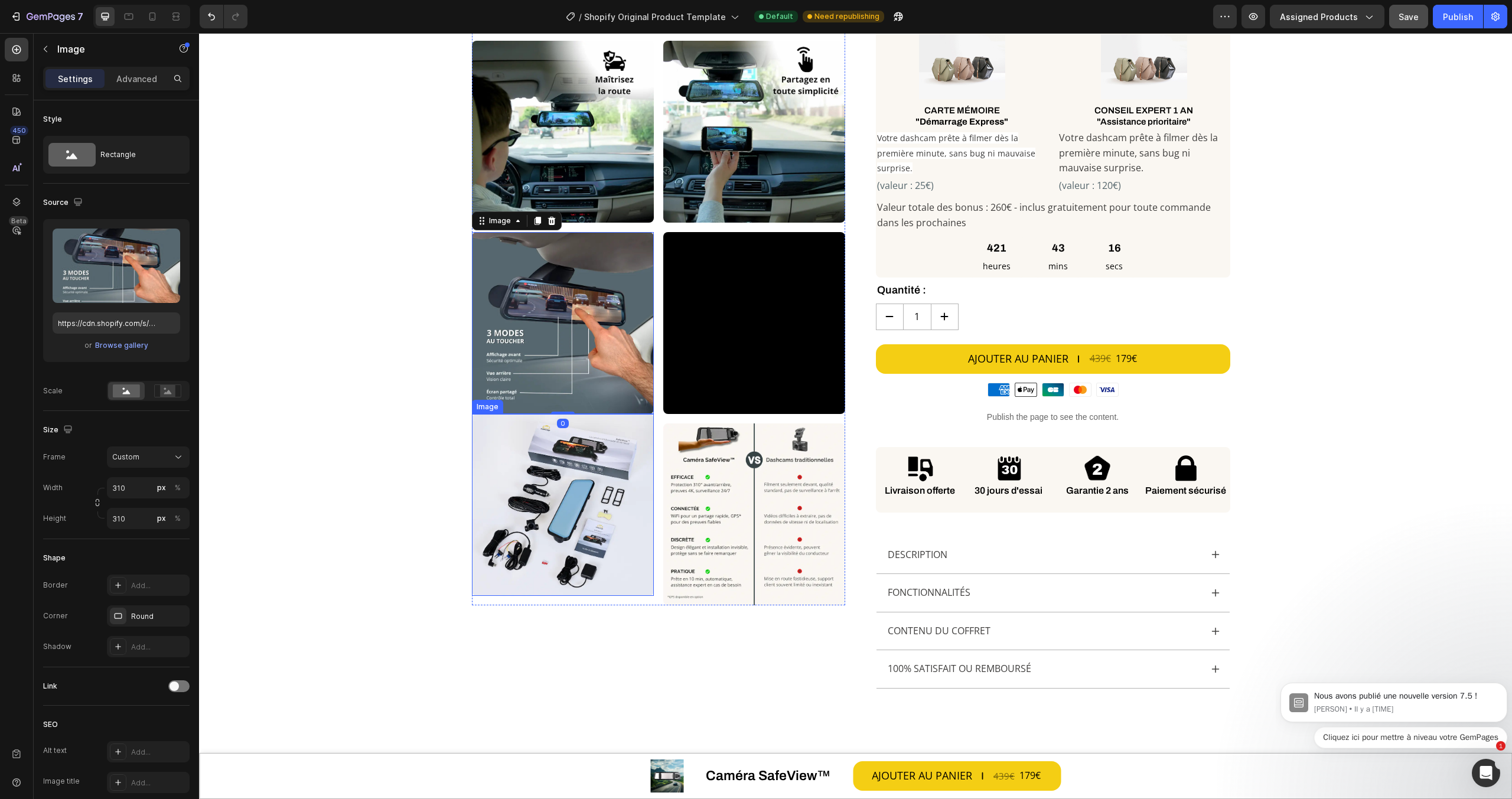 click at bounding box center [563, 505] 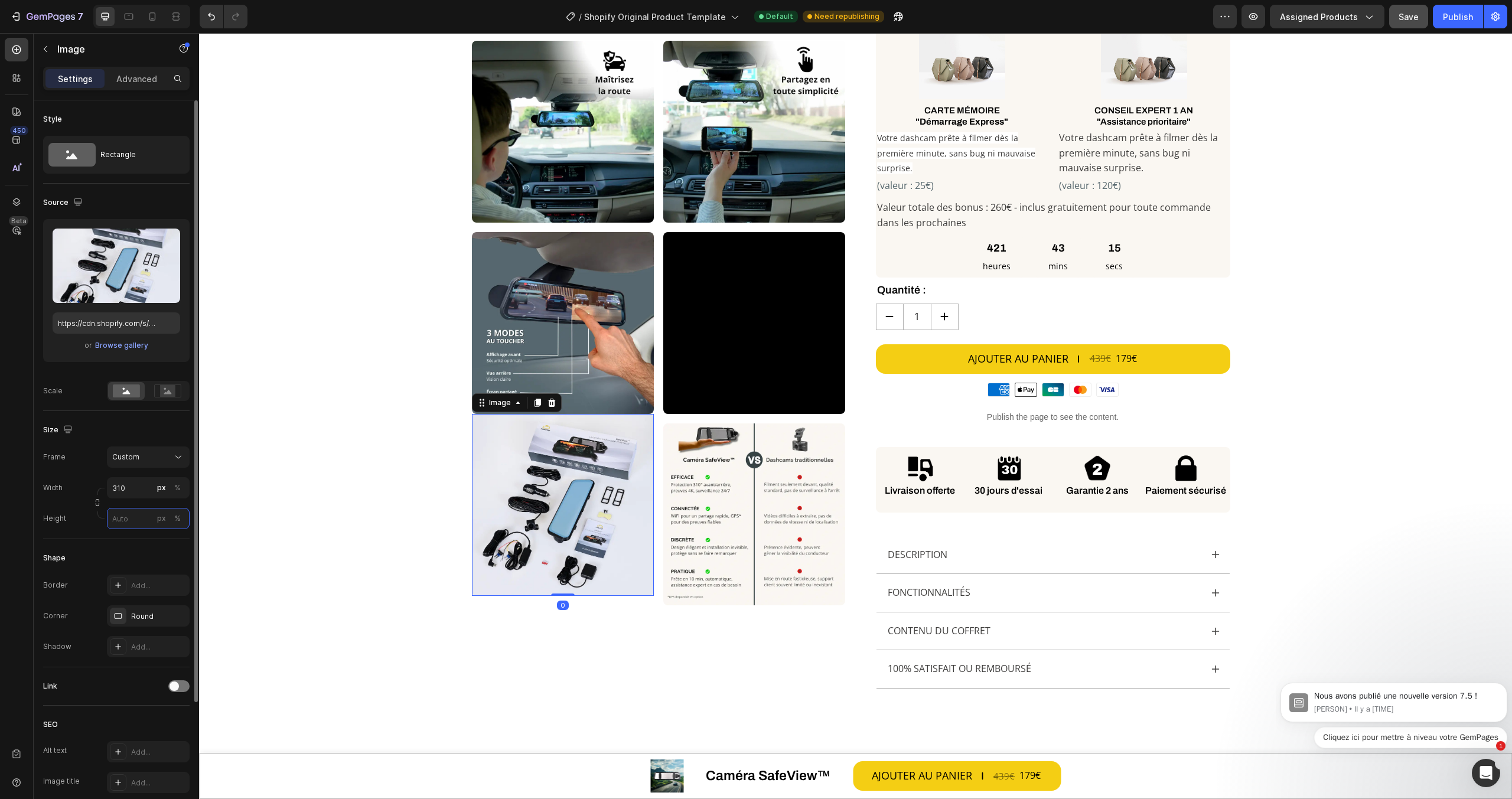 click on "px %" at bounding box center (148, 518) 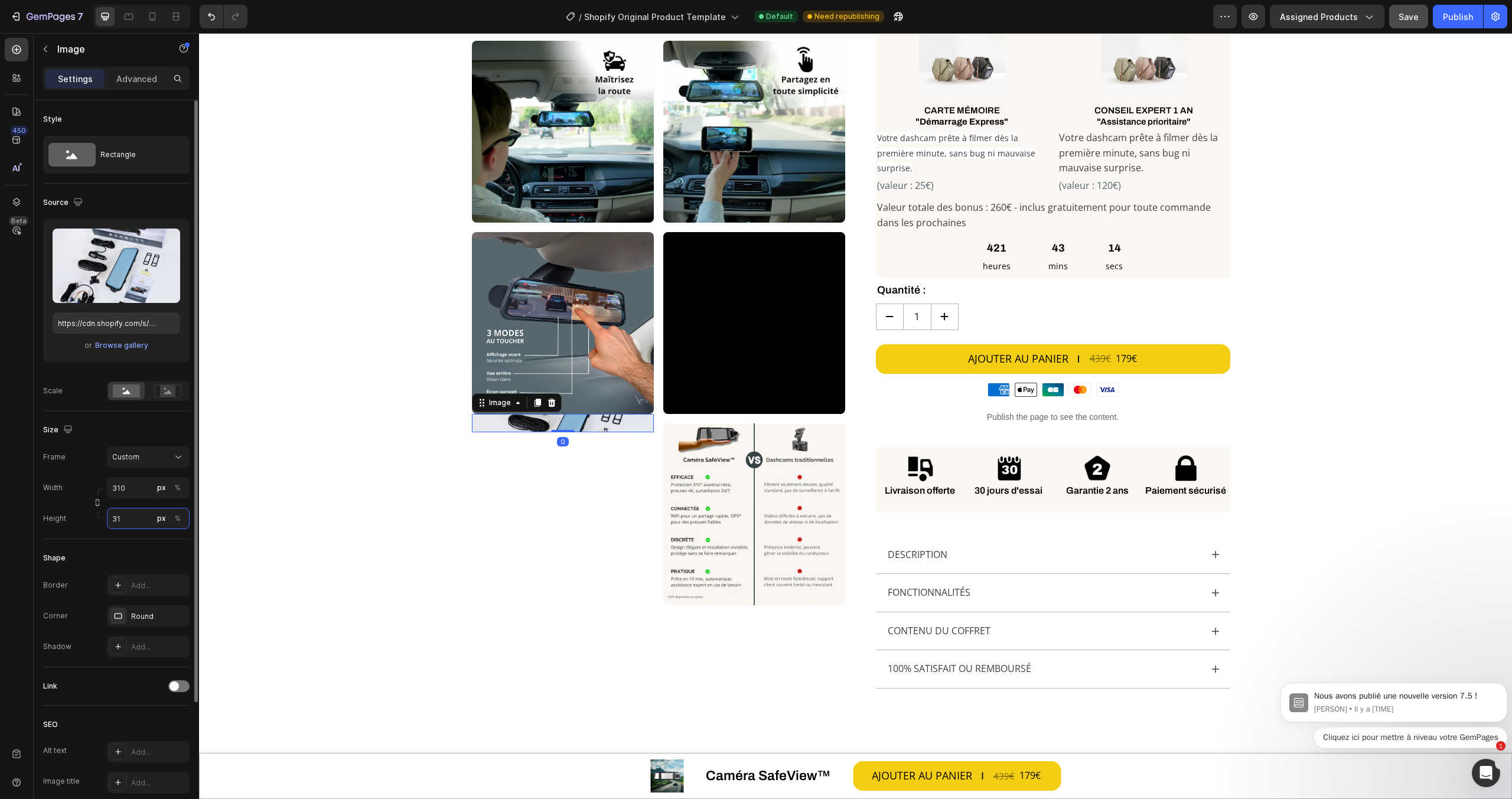 type on "310" 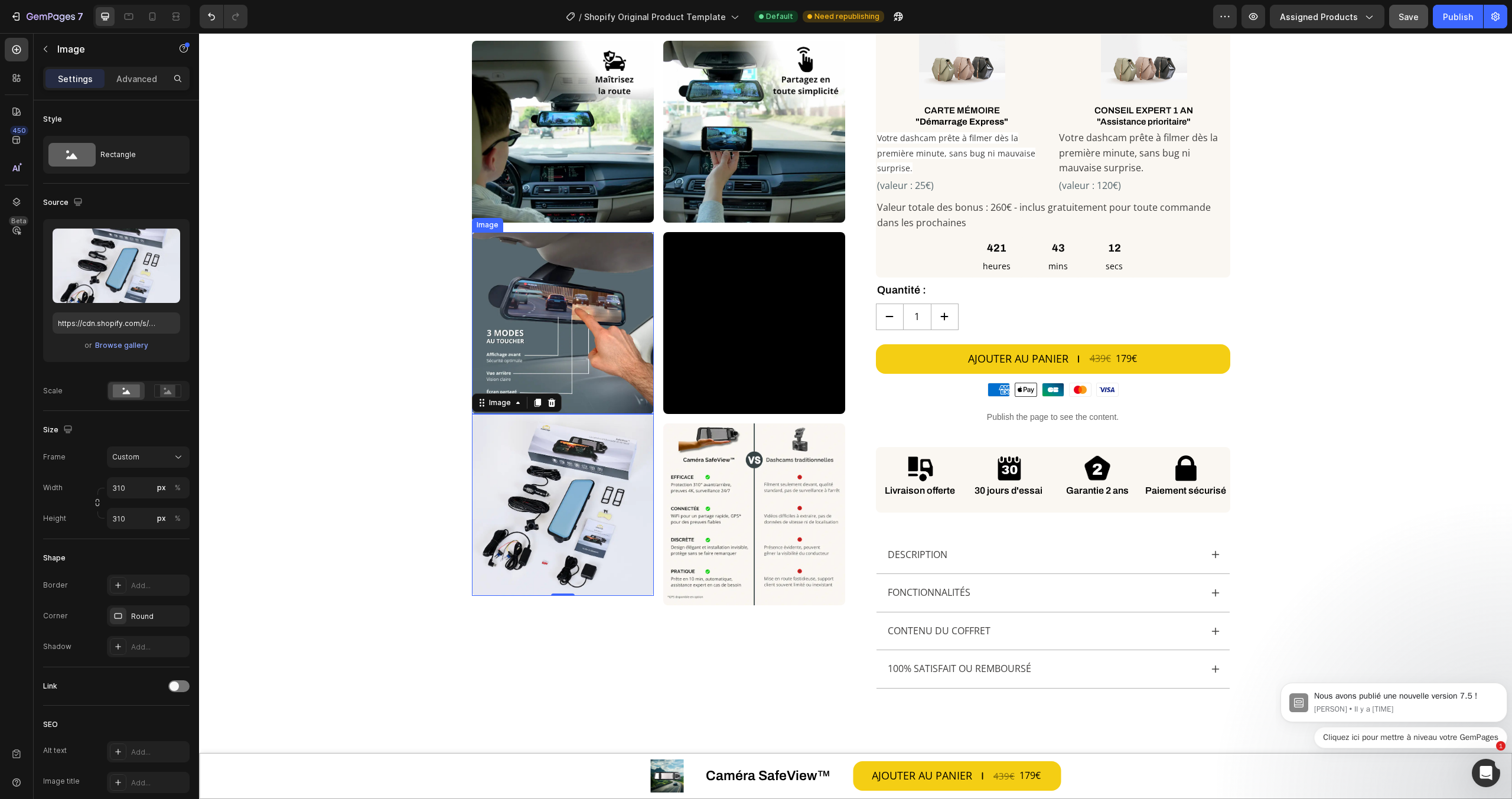click at bounding box center (563, 323) 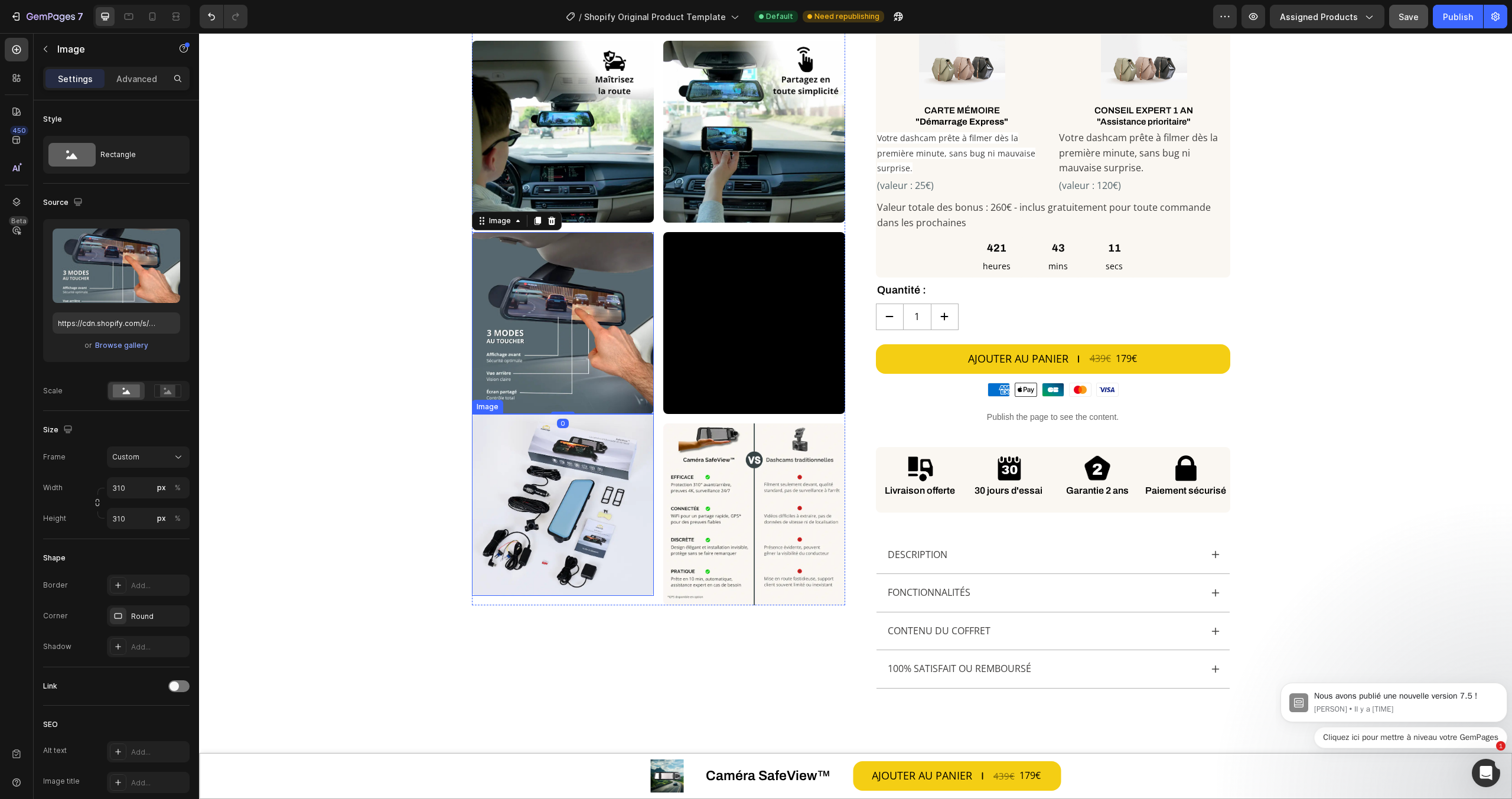click at bounding box center (563, 505) 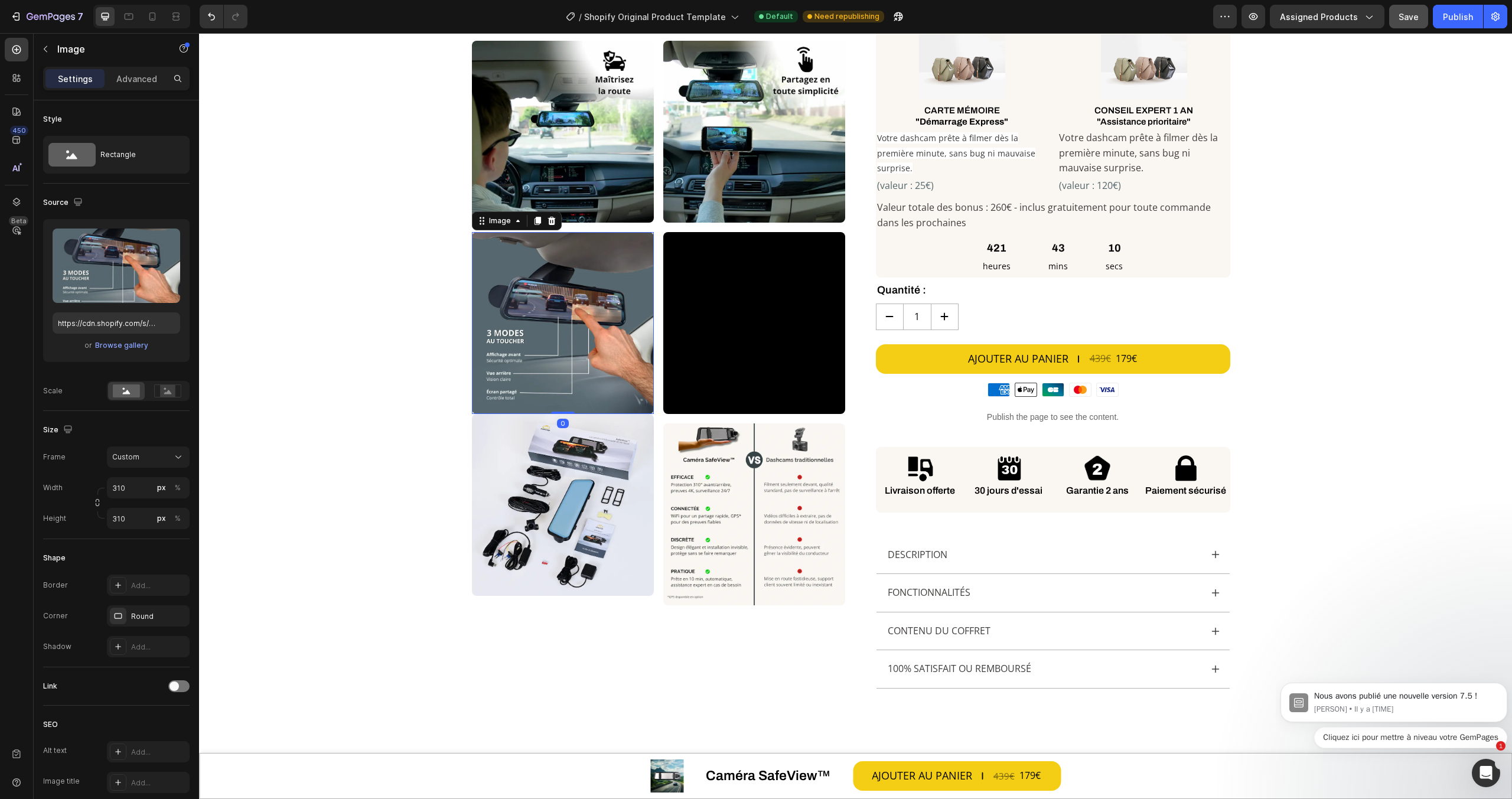 click at bounding box center (563, 323) 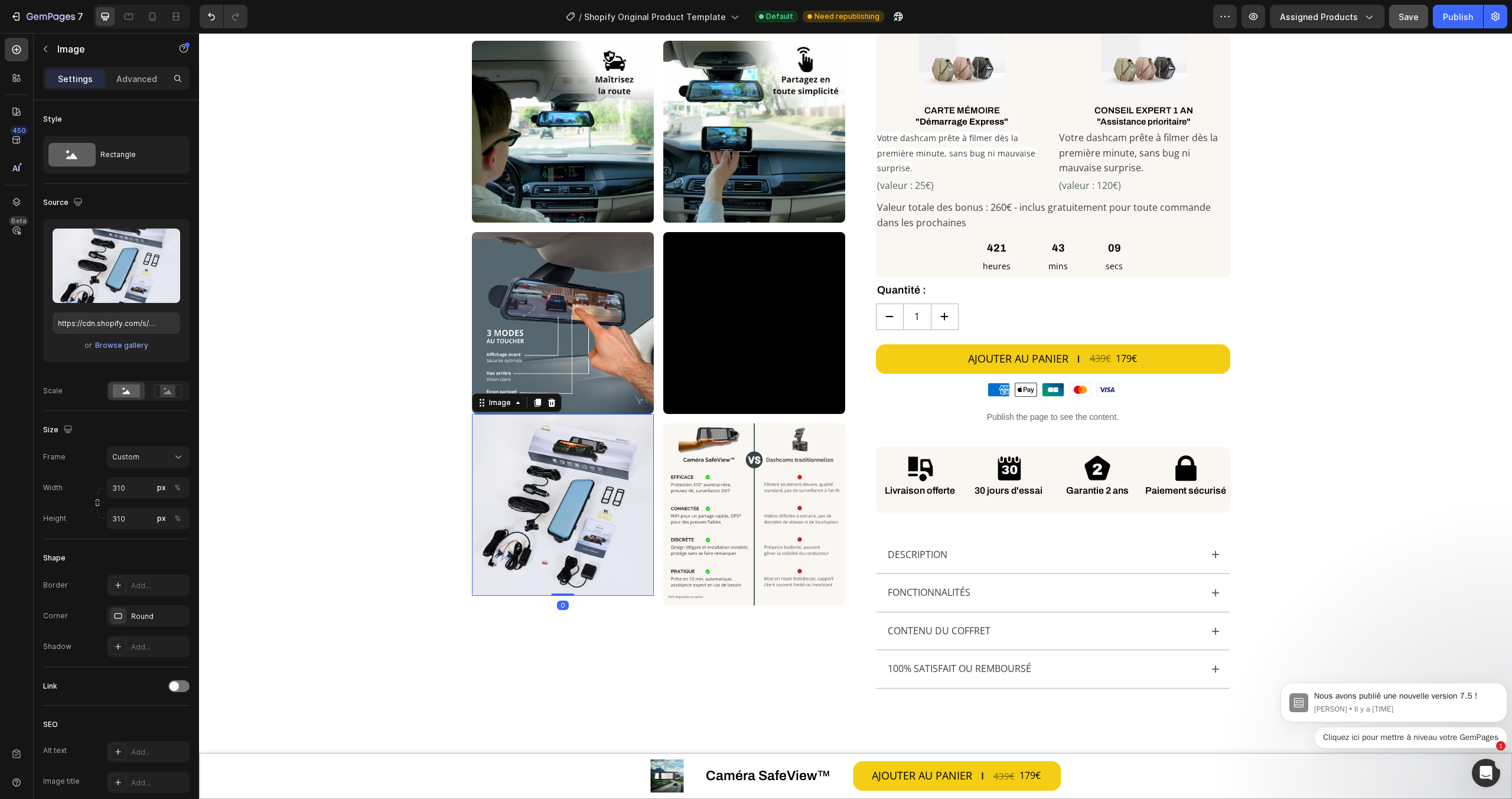 click at bounding box center (563, 505) 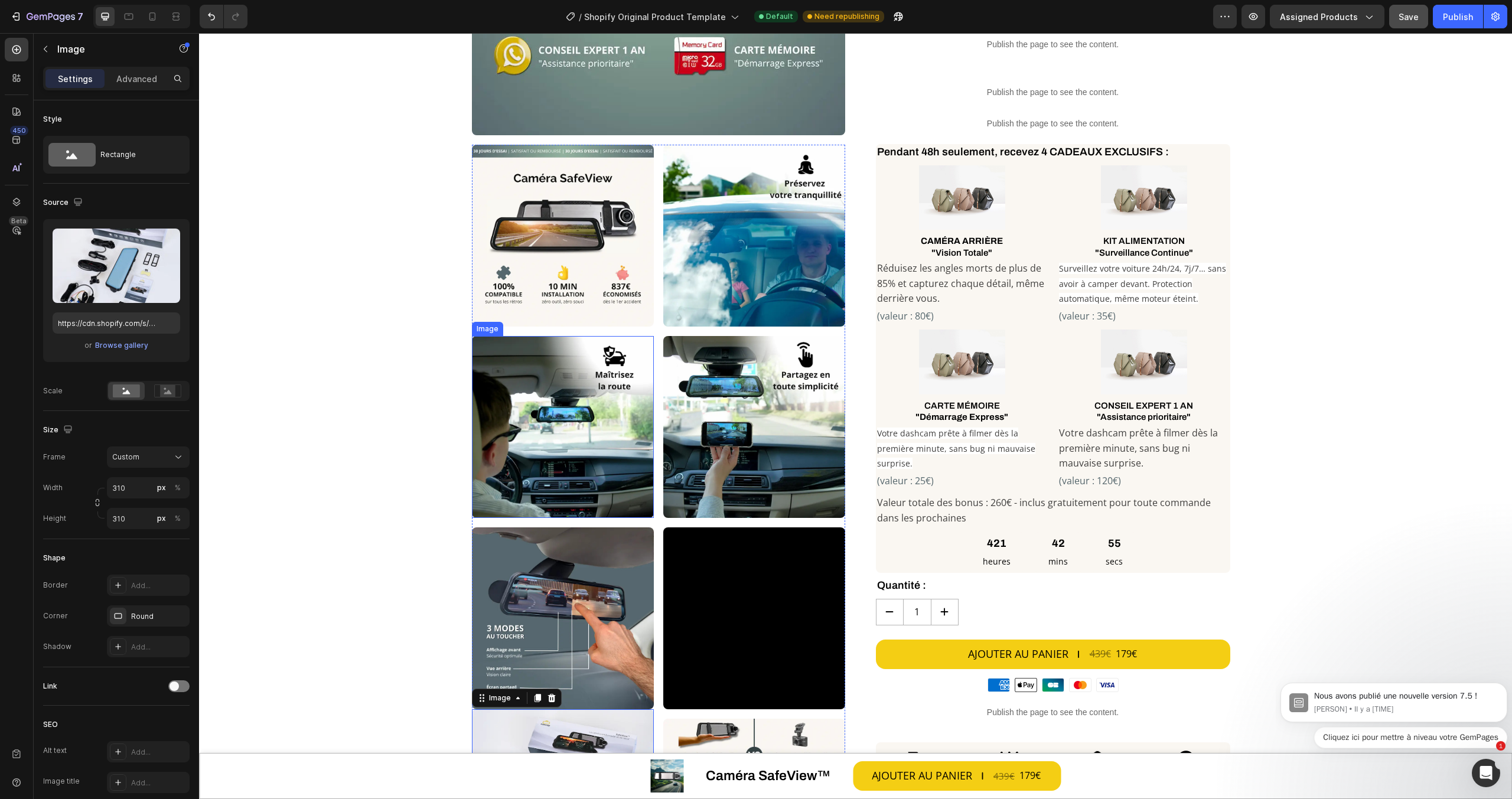 scroll, scrollTop: 531, scrollLeft: 0, axis: vertical 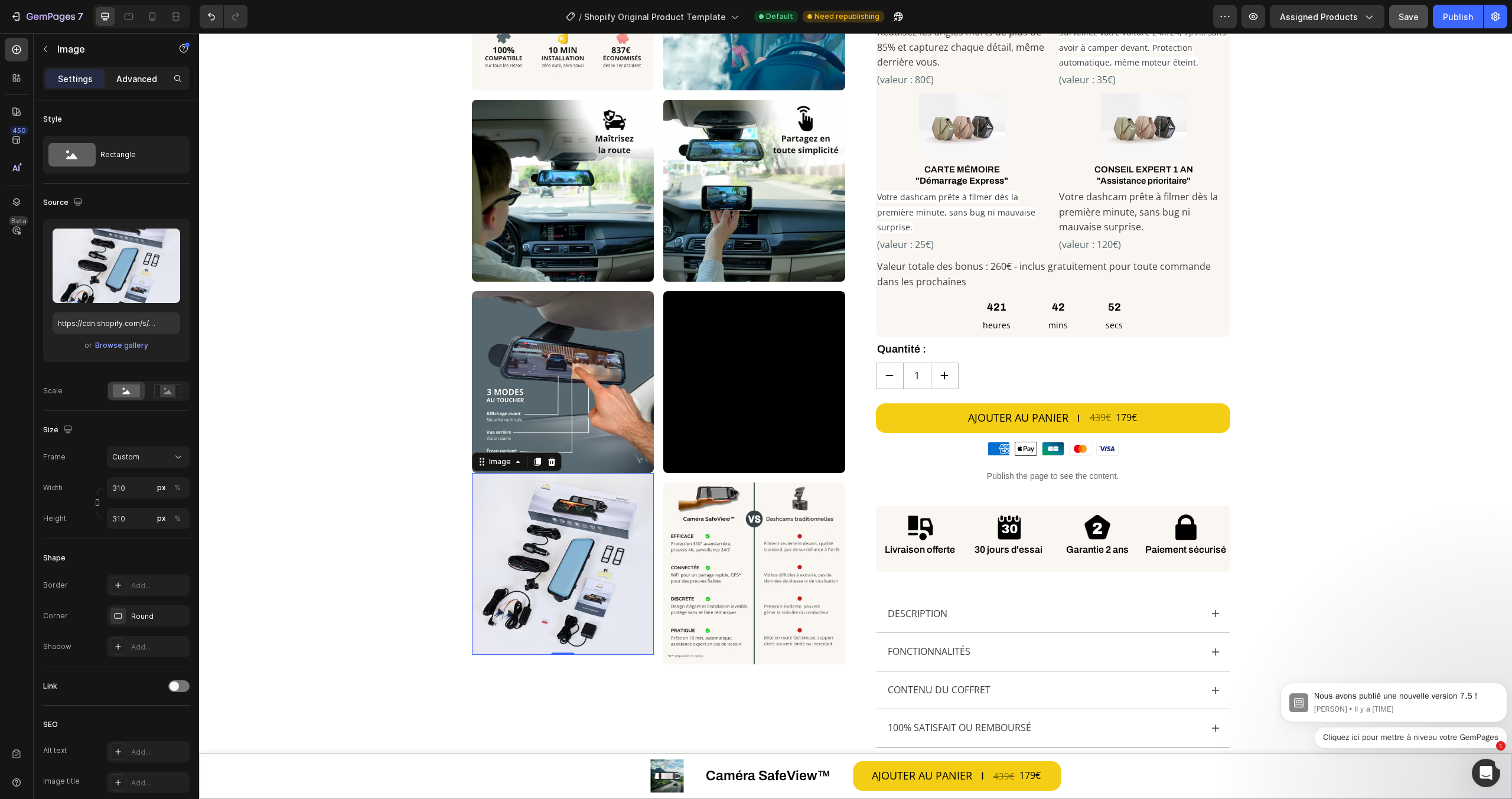 click on "Advanced" at bounding box center (136, 79) 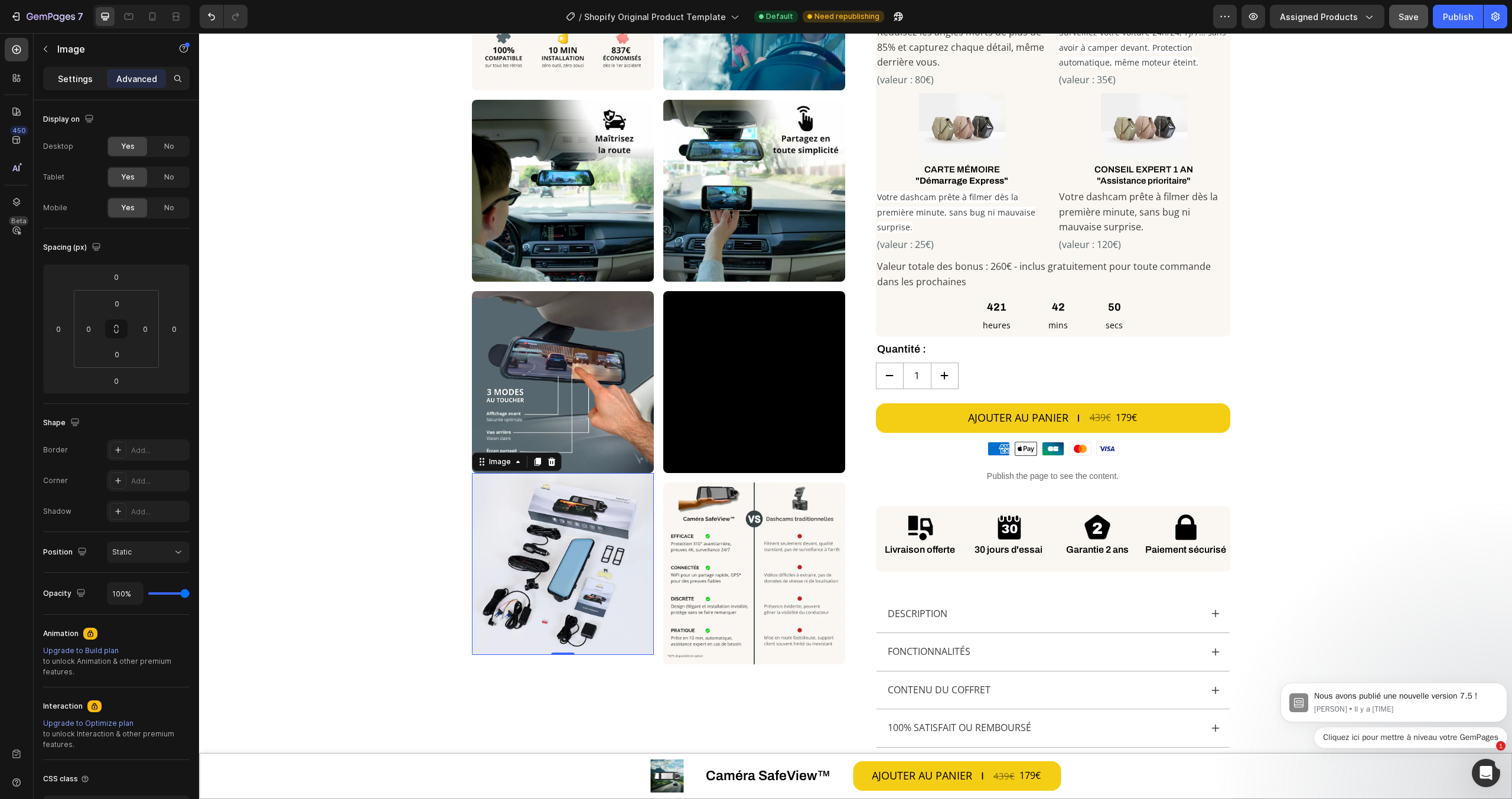 click on "Settings" 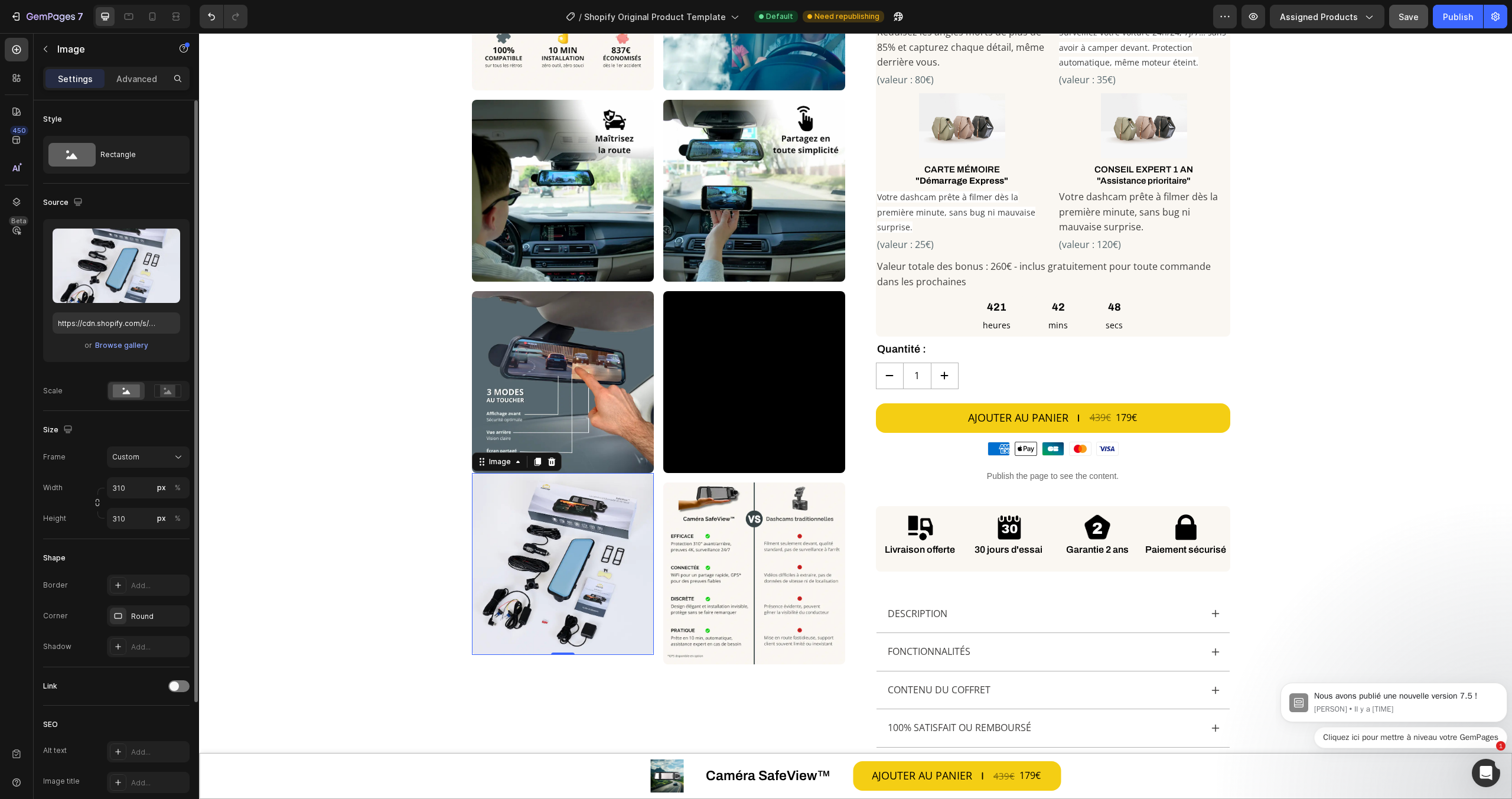 scroll, scrollTop: 158, scrollLeft: 0, axis: vertical 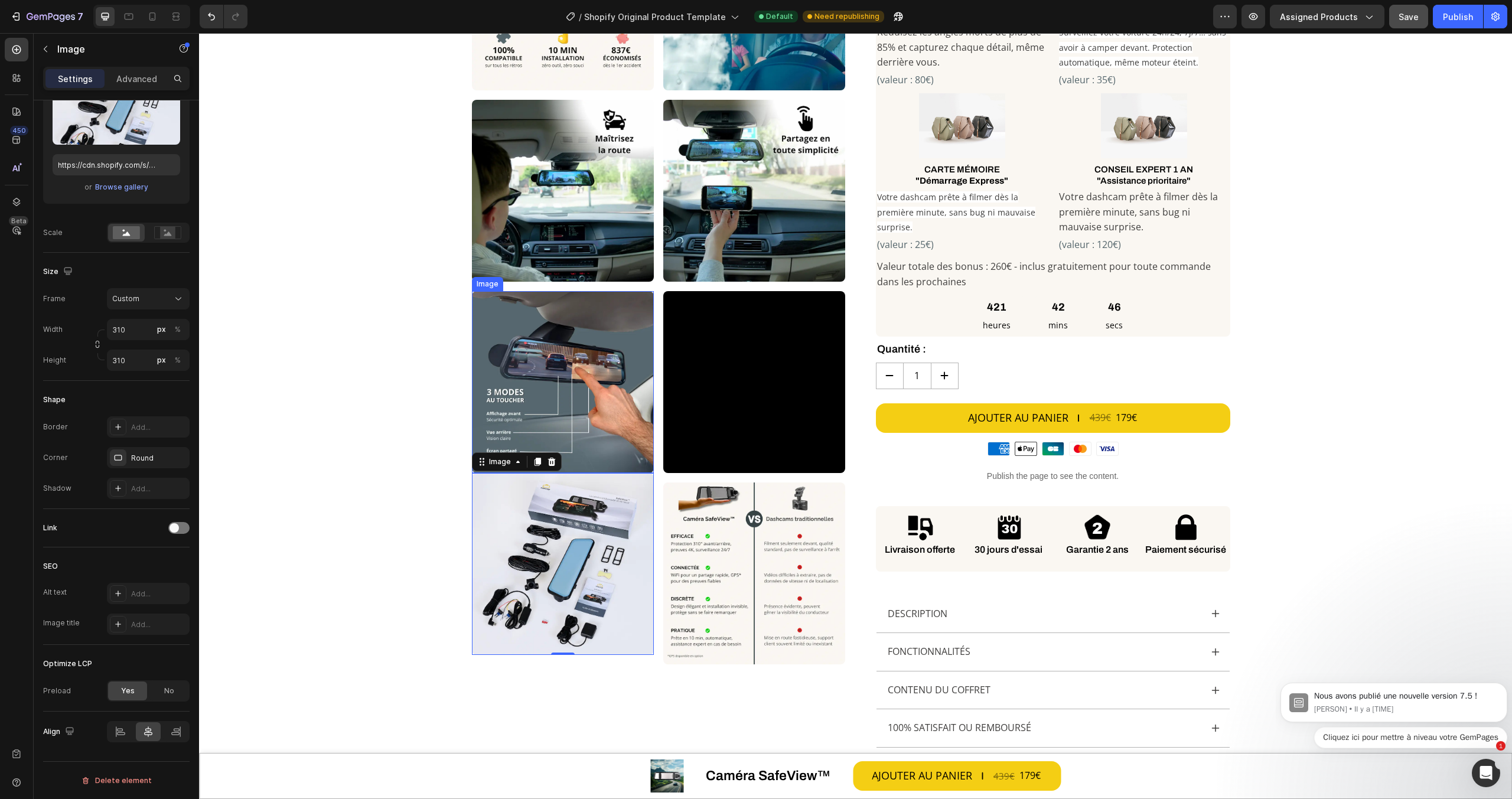 click at bounding box center [563, 382] 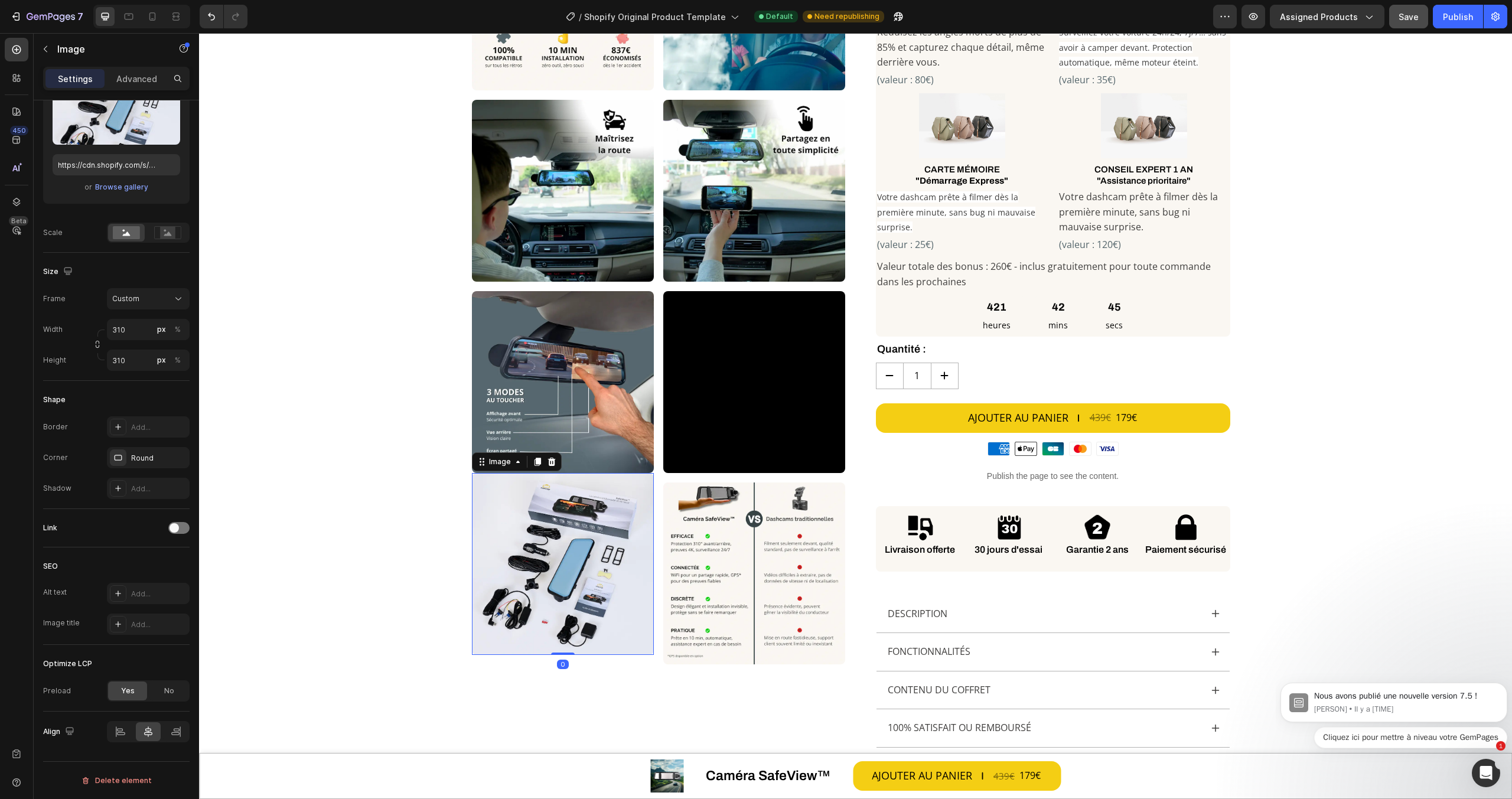 click at bounding box center (563, 564) 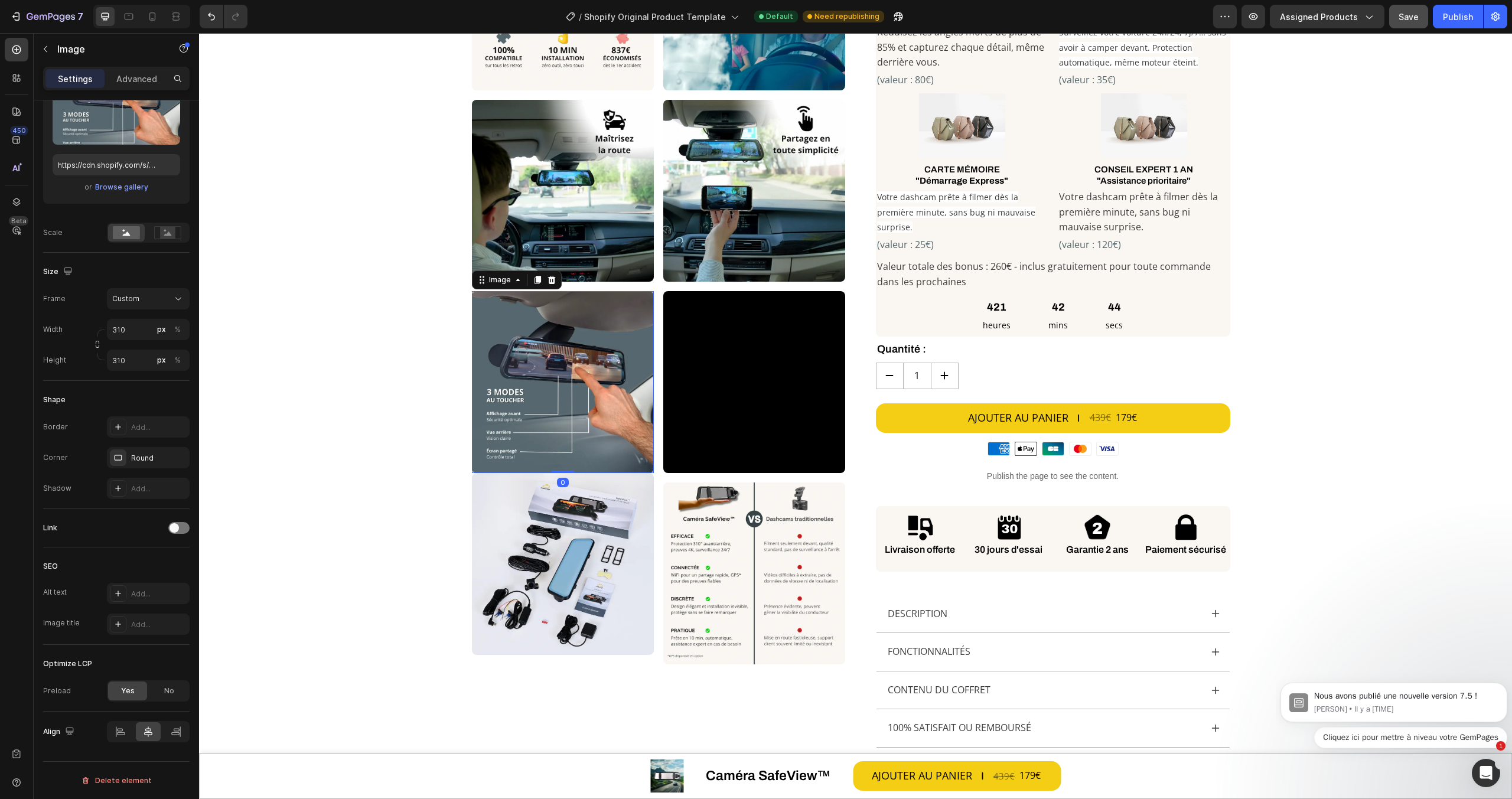 click at bounding box center (563, 382) 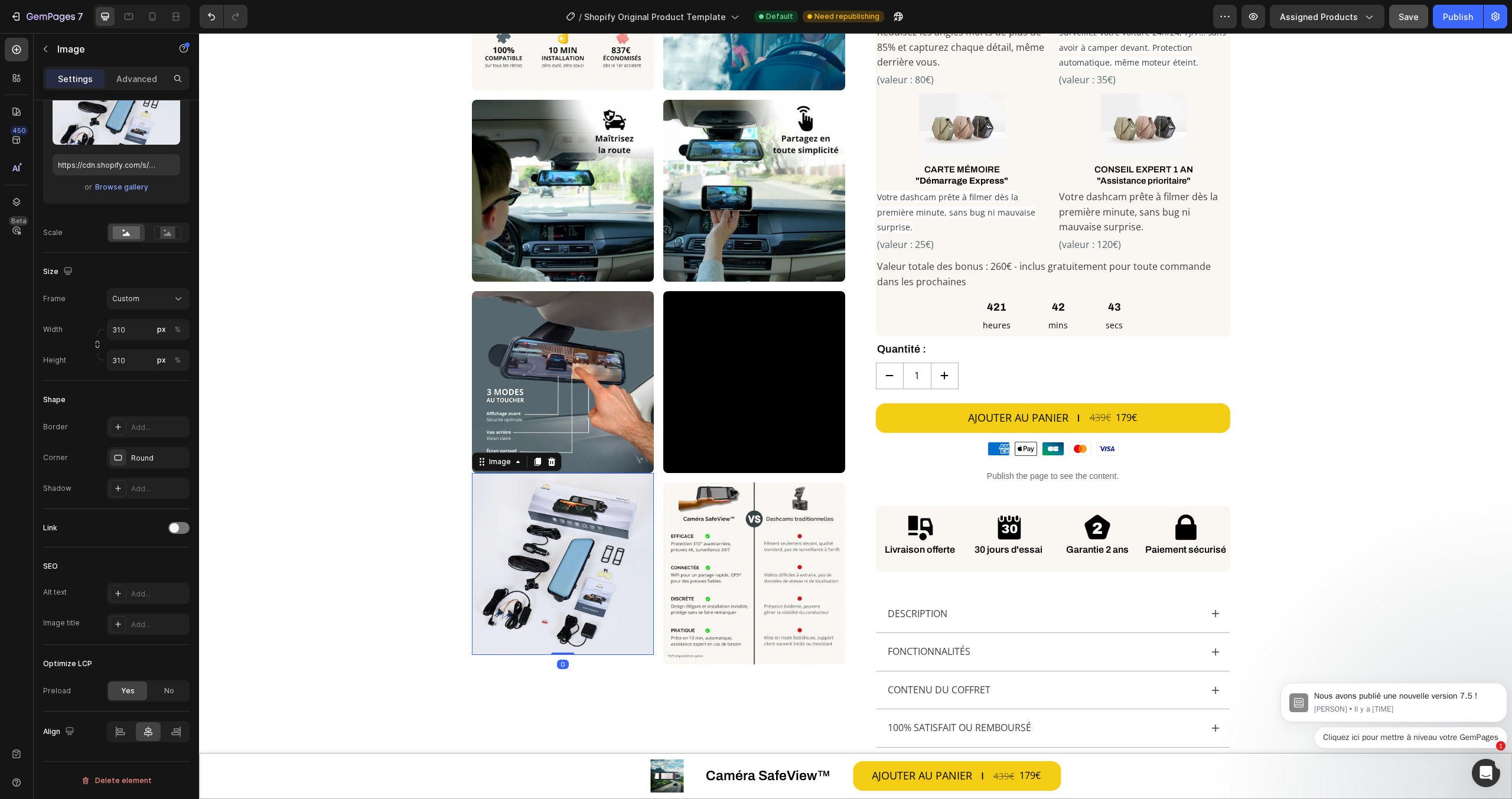 click at bounding box center (563, 564) 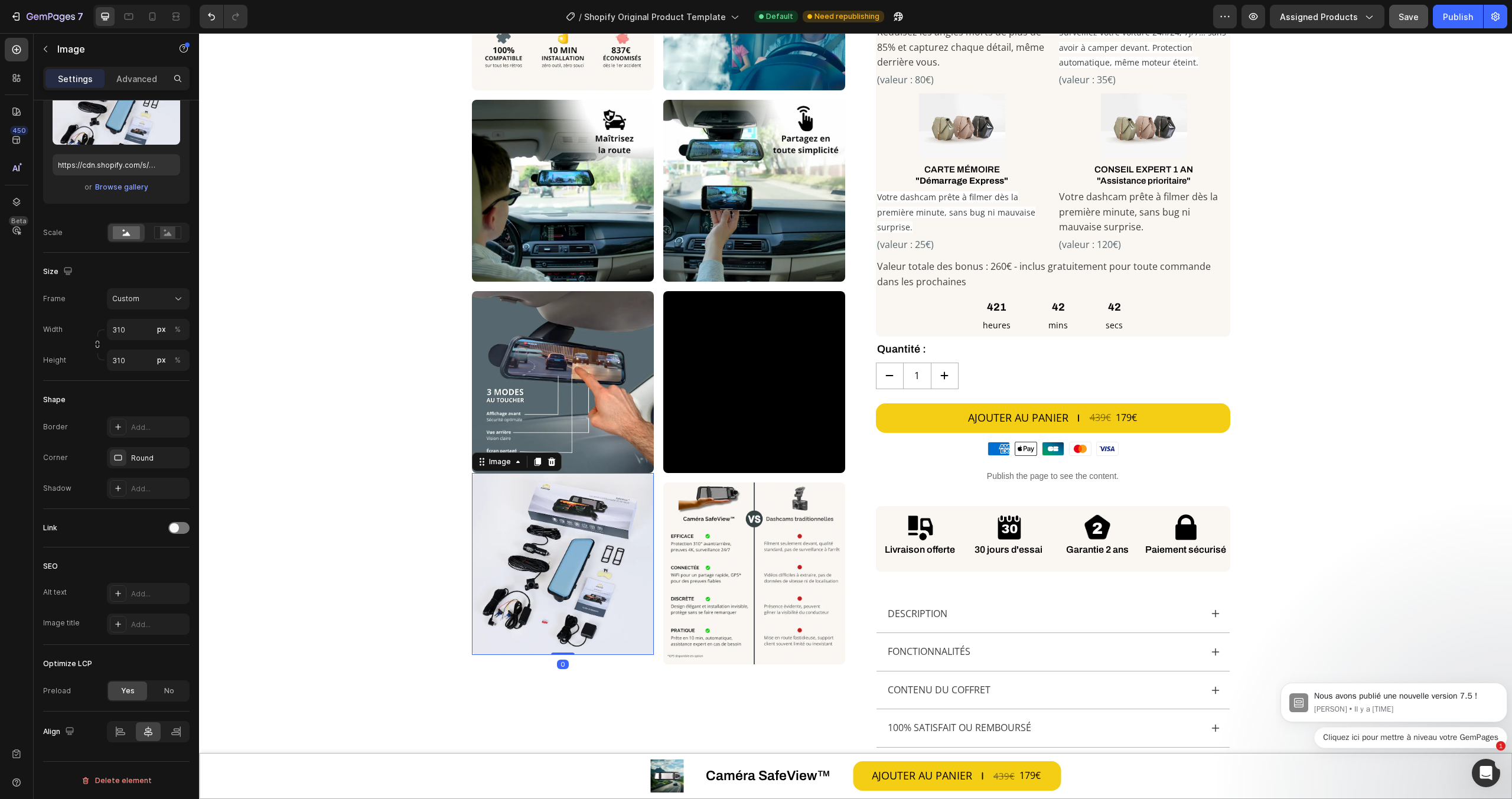 click at bounding box center (563, 564) 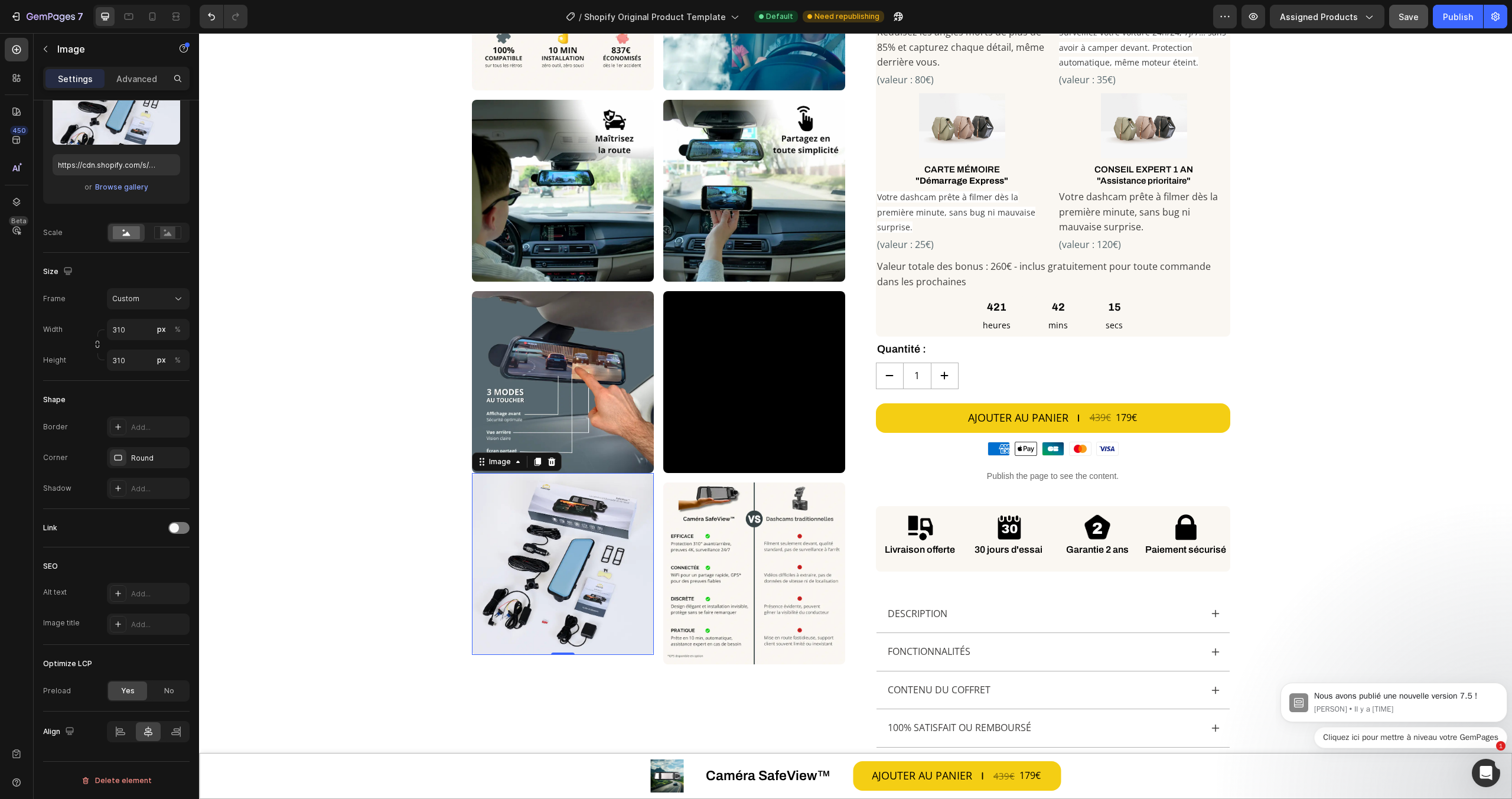 click at bounding box center [563, 564] 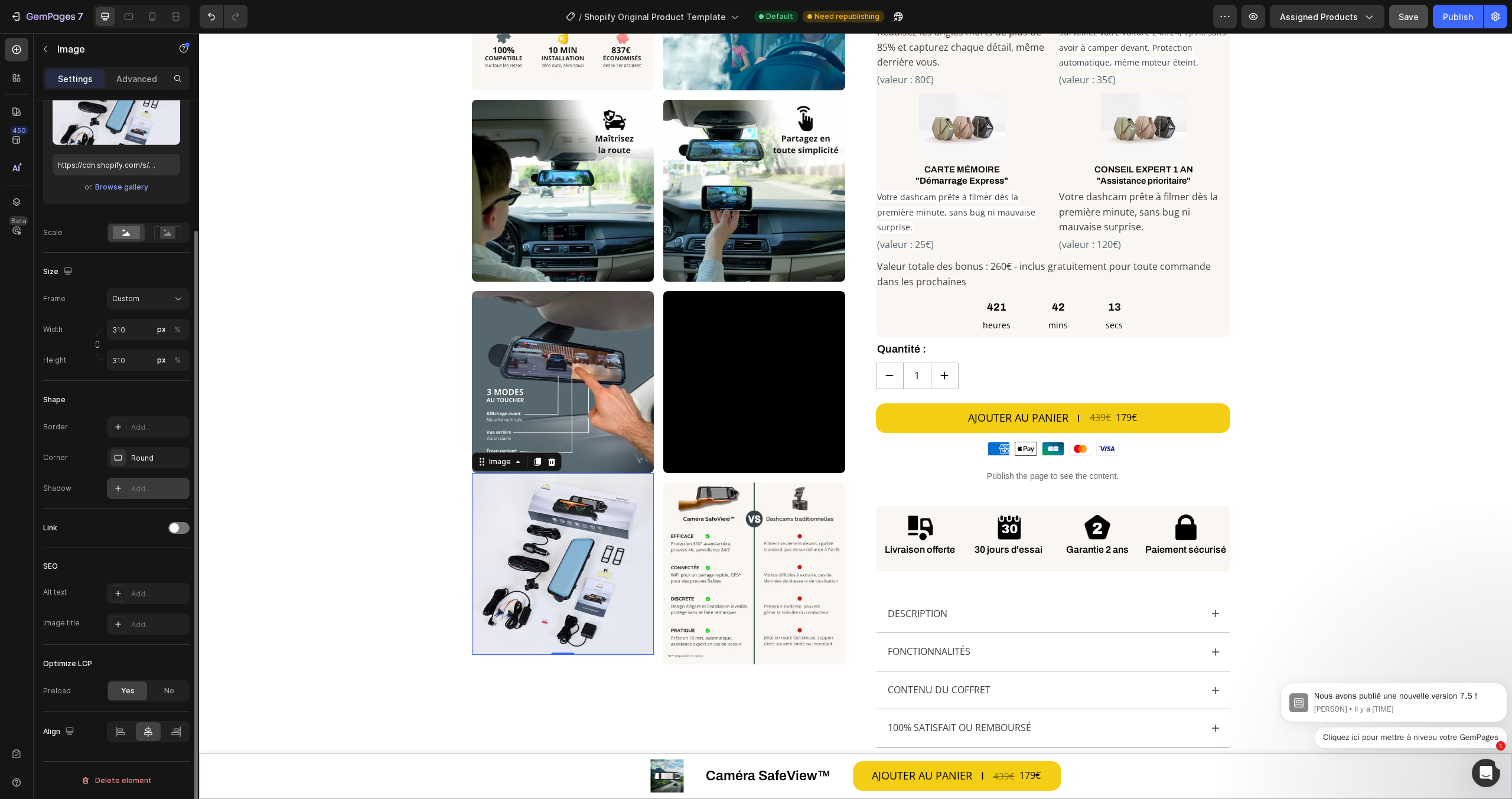 click on "Add..." at bounding box center (148, 488) 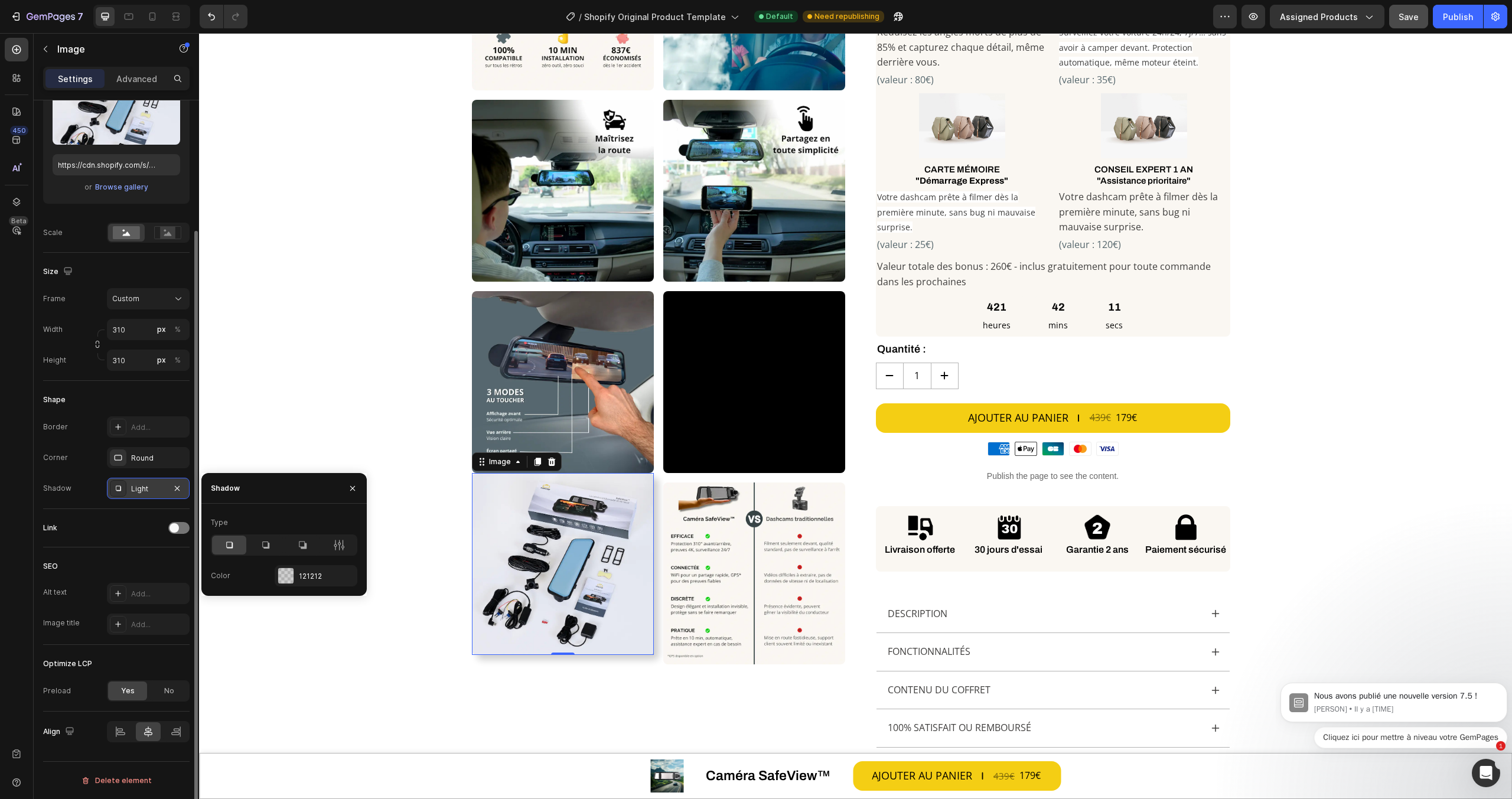 click on "Light" at bounding box center (148, 488) 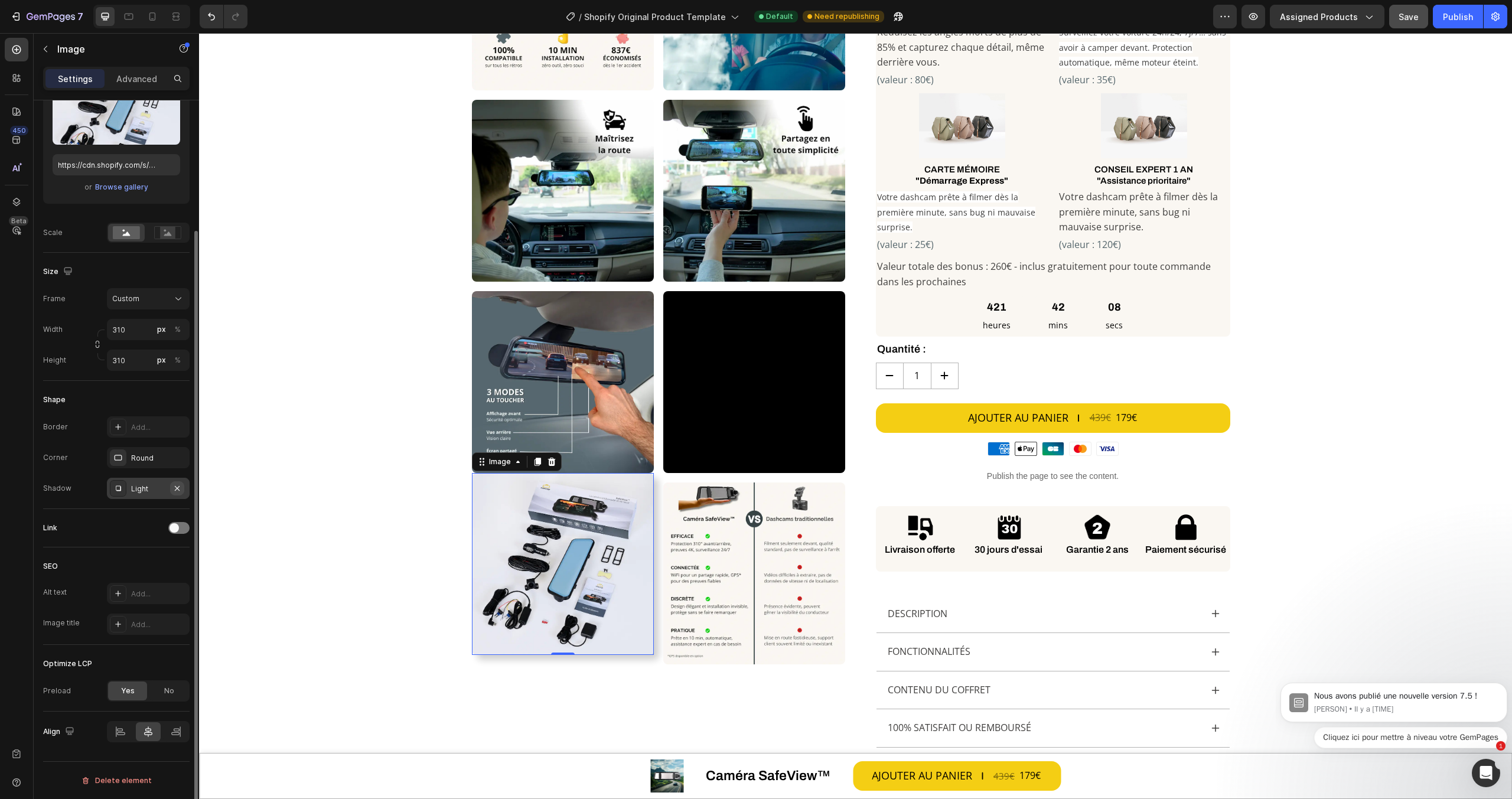 click 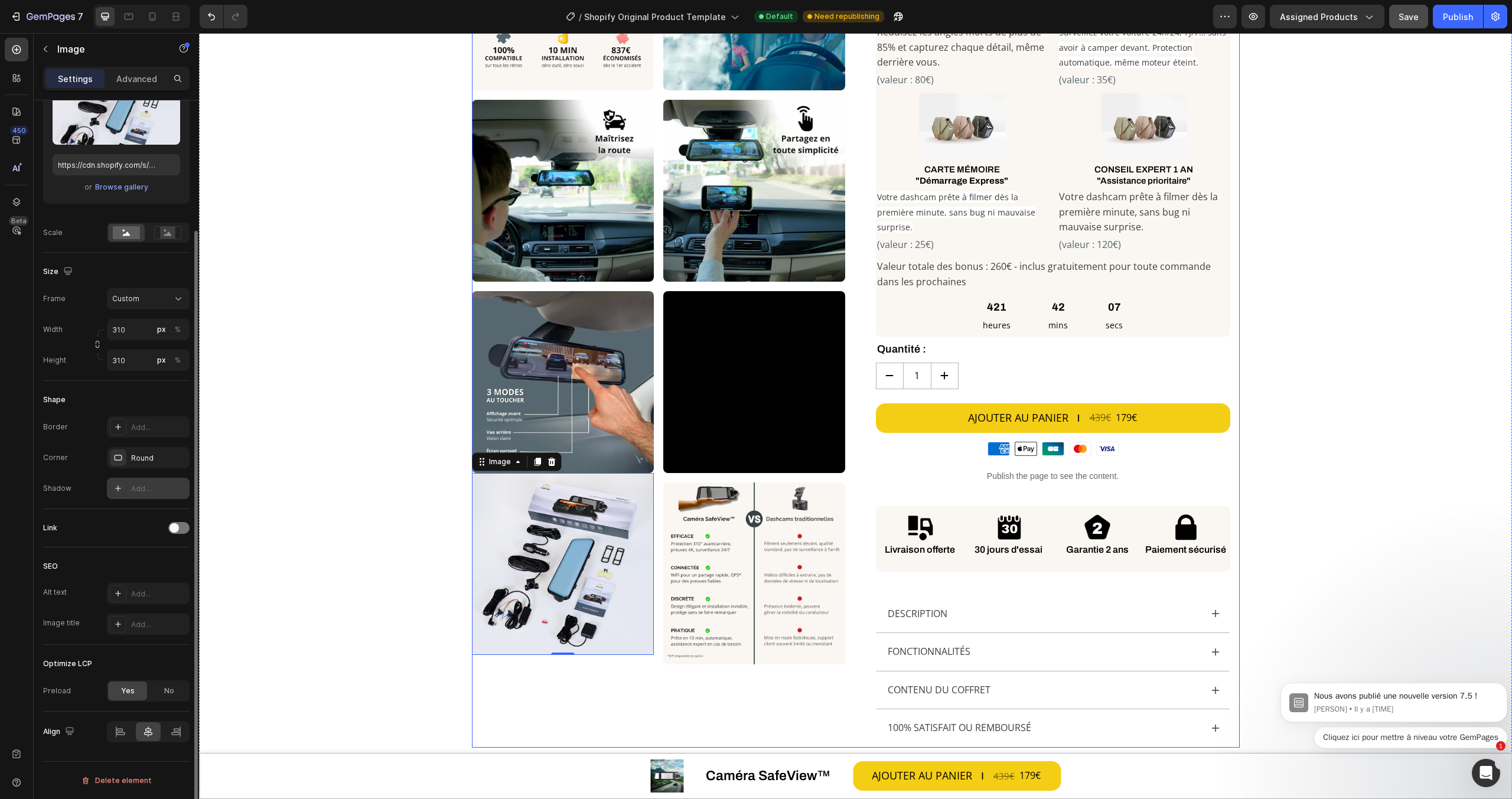 click on "Custom Code Row Row Image Image Image Row Image   0 Image Image Video Row Image Row Row
Image Image Image Image Image Image Video Image Image
Carousel" at bounding box center (659, 136) 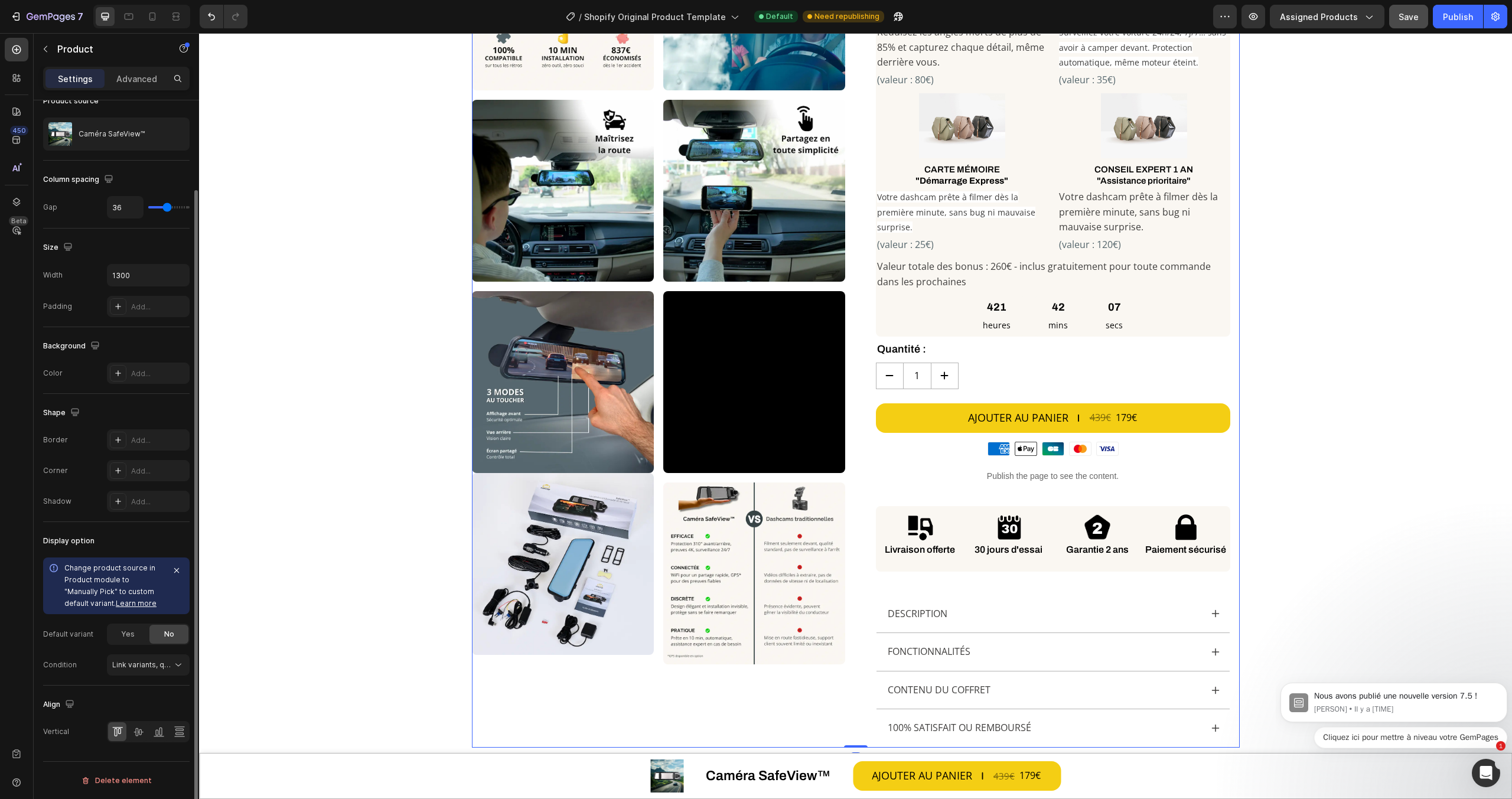 scroll, scrollTop: 0, scrollLeft: 0, axis: both 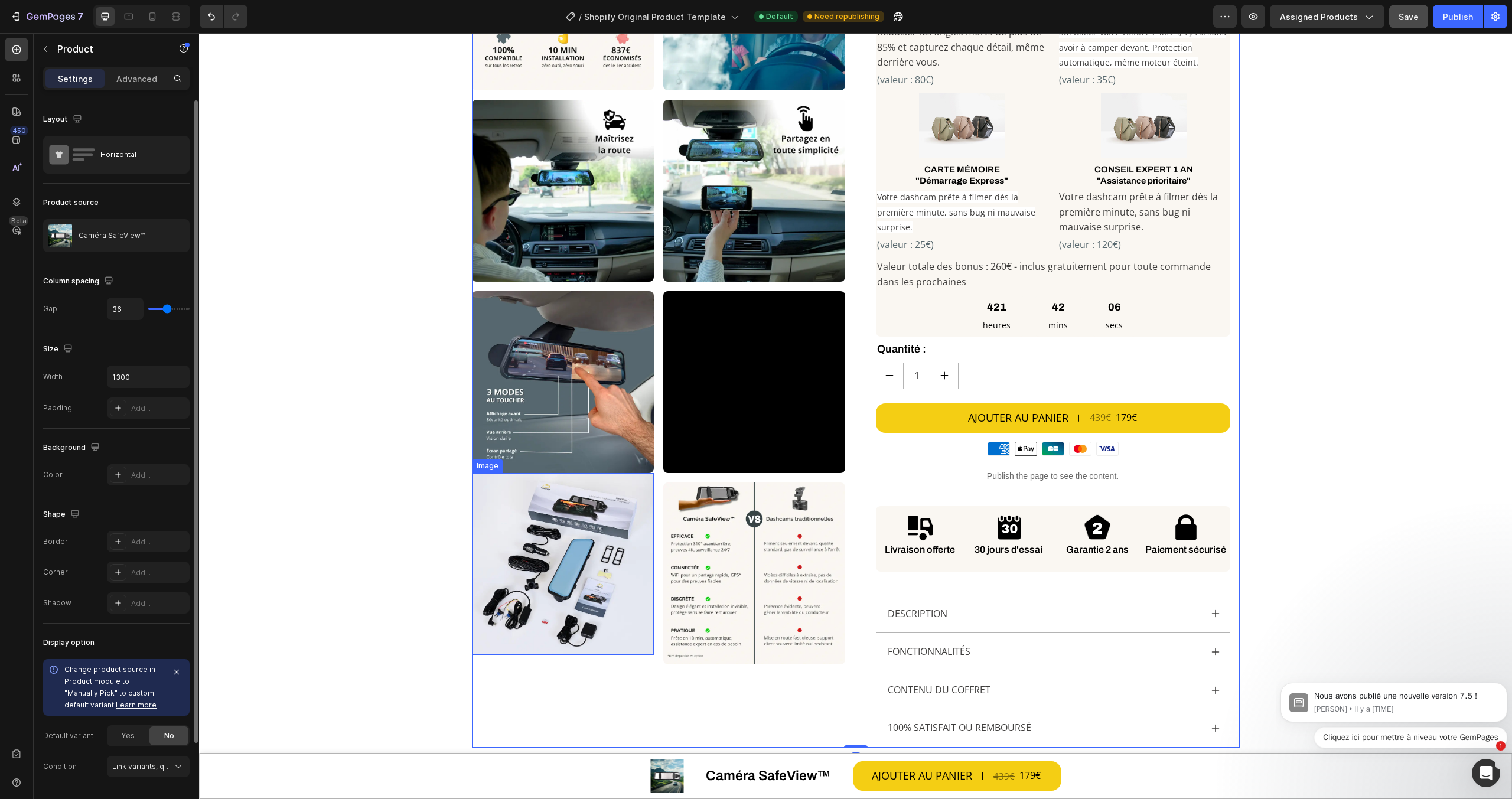 click at bounding box center [563, 564] 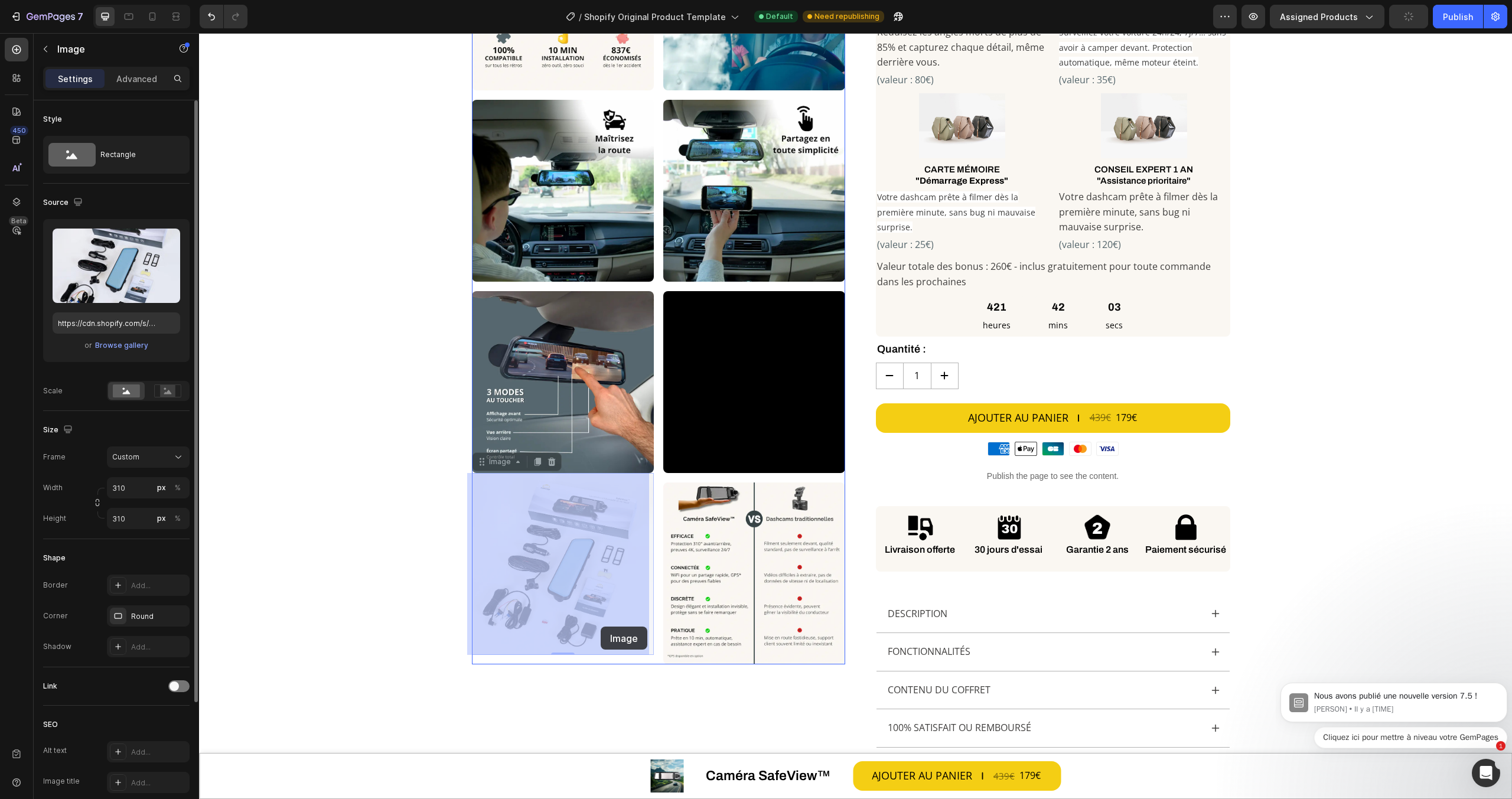 drag, startPoint x: 597, startPoint y: 645, endPoint x: 601, endPoint y: 627, distance: 18.43909 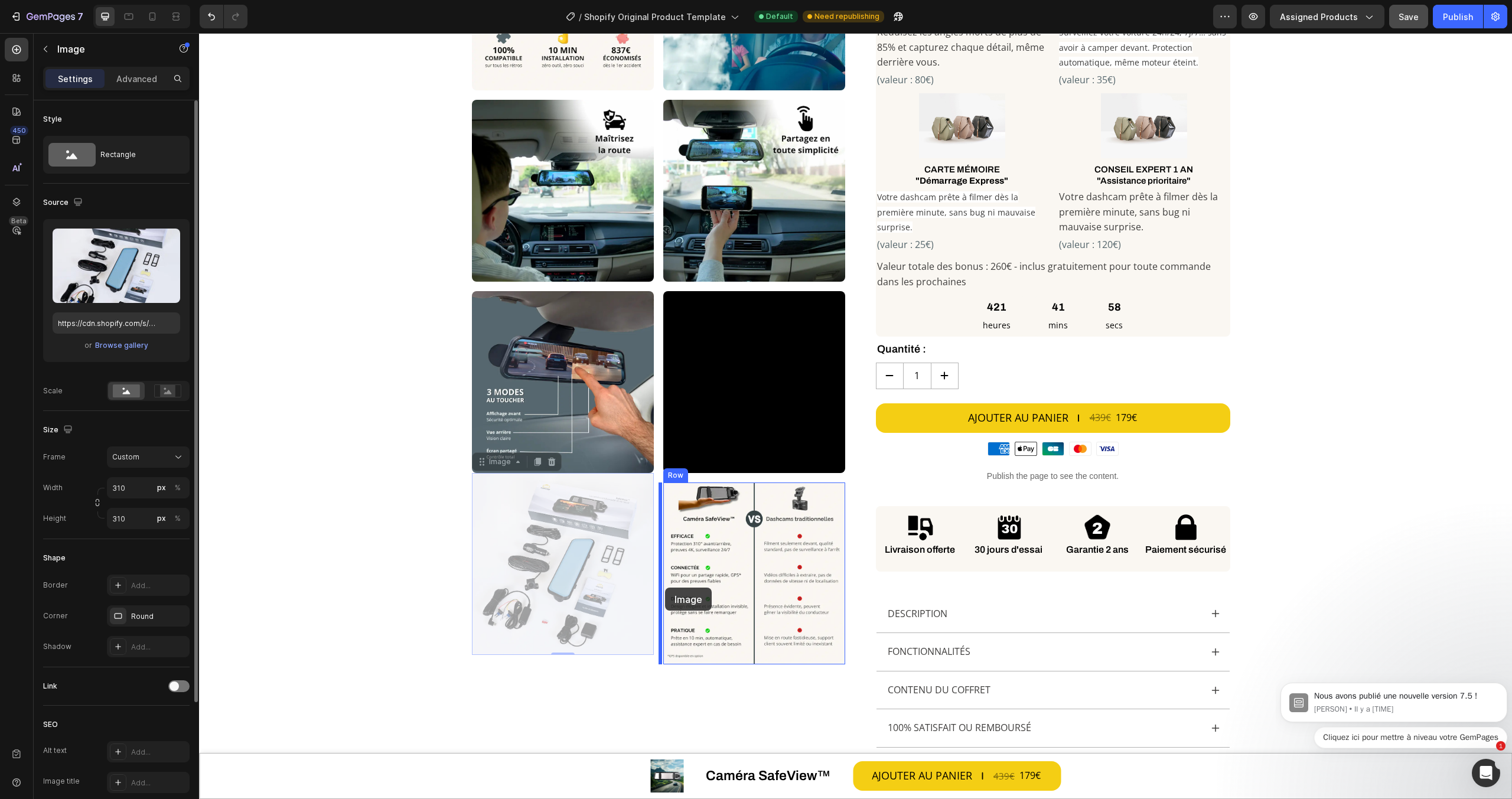 drag, startPoint x: 532, startPoint y: 572, endPoint x: 665, endPoint y: 588, distance: 133.95895 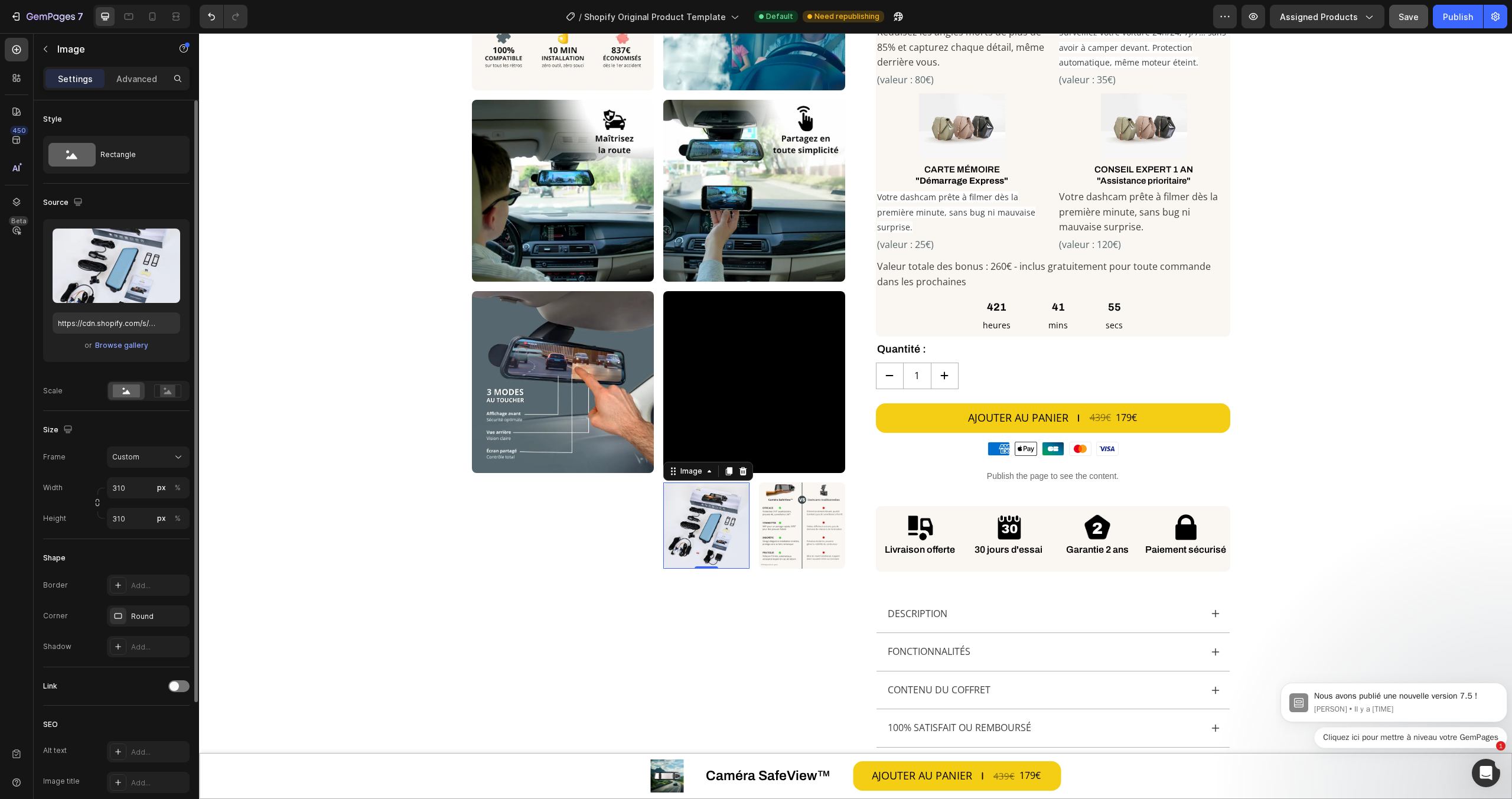 click at bounding box center (706, 526) 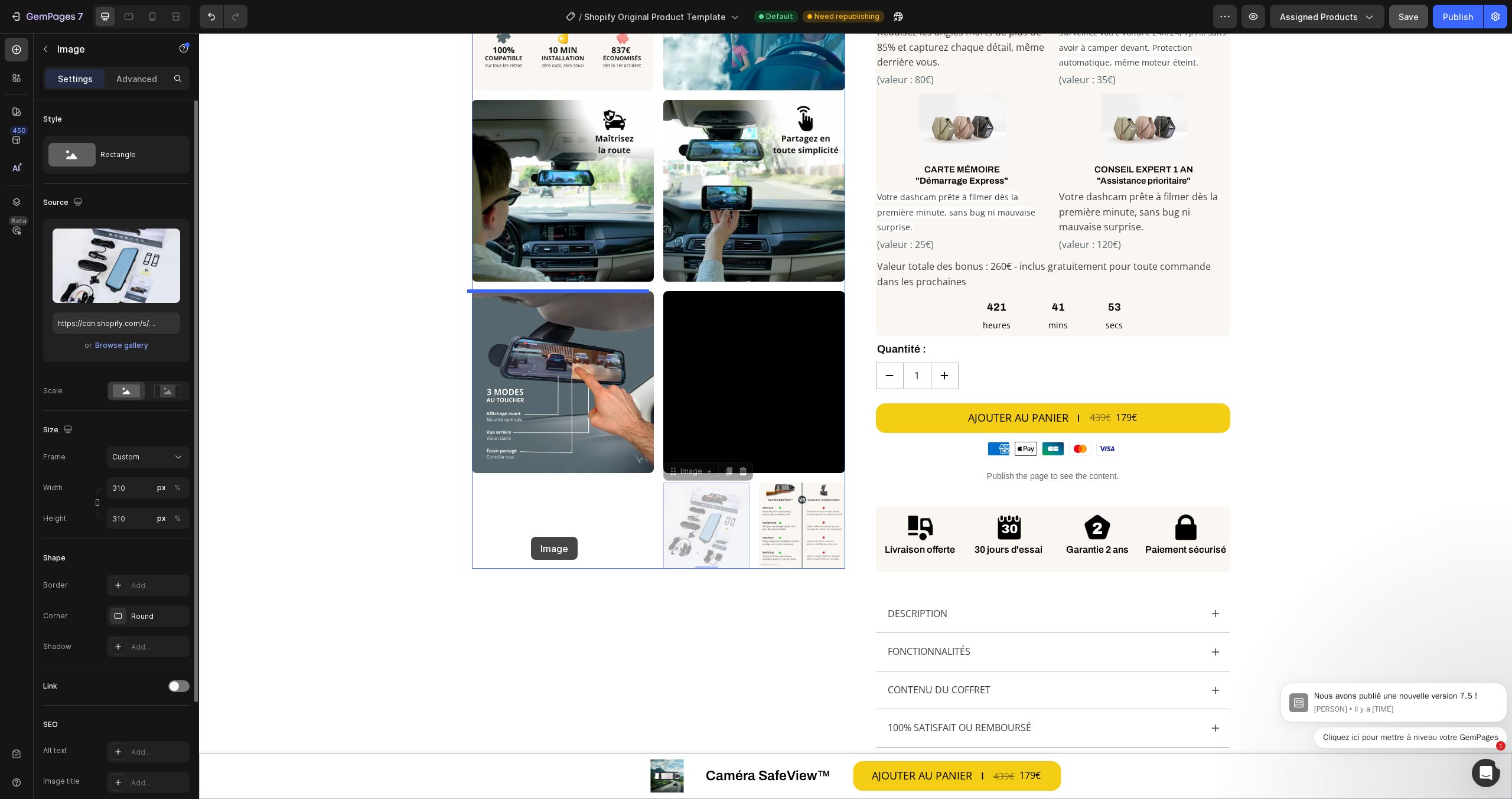 drag, startPoint x: 686, startPoint y: 534, endPoint x: 531, endPoint y: 537, distance: 155.029 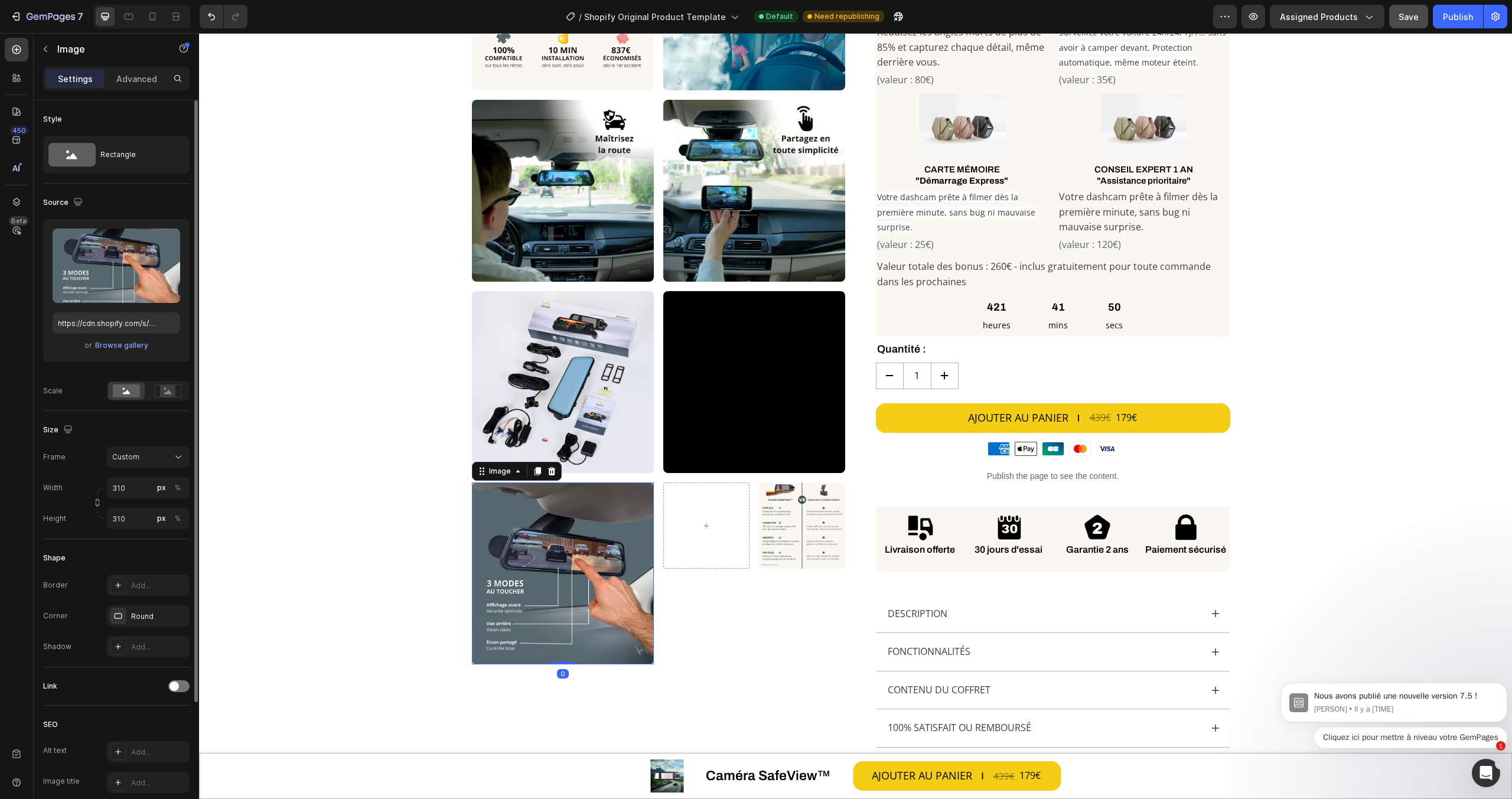 click at bounding box center [563, 573] 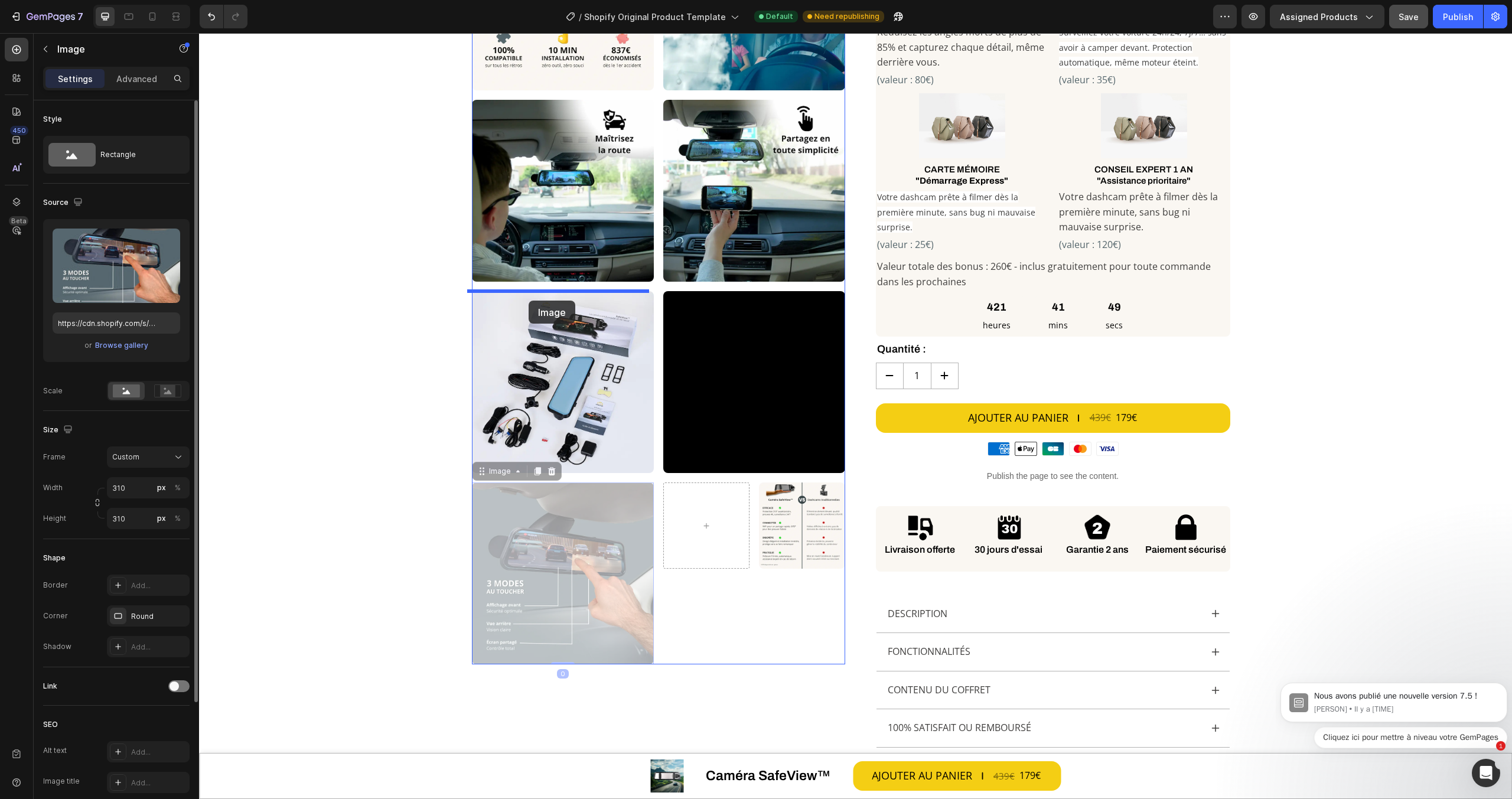 drag, startPoint x: 506, startPoint y: 570, endPoint x: 529, endPoint y: 301, distance: 269.98148 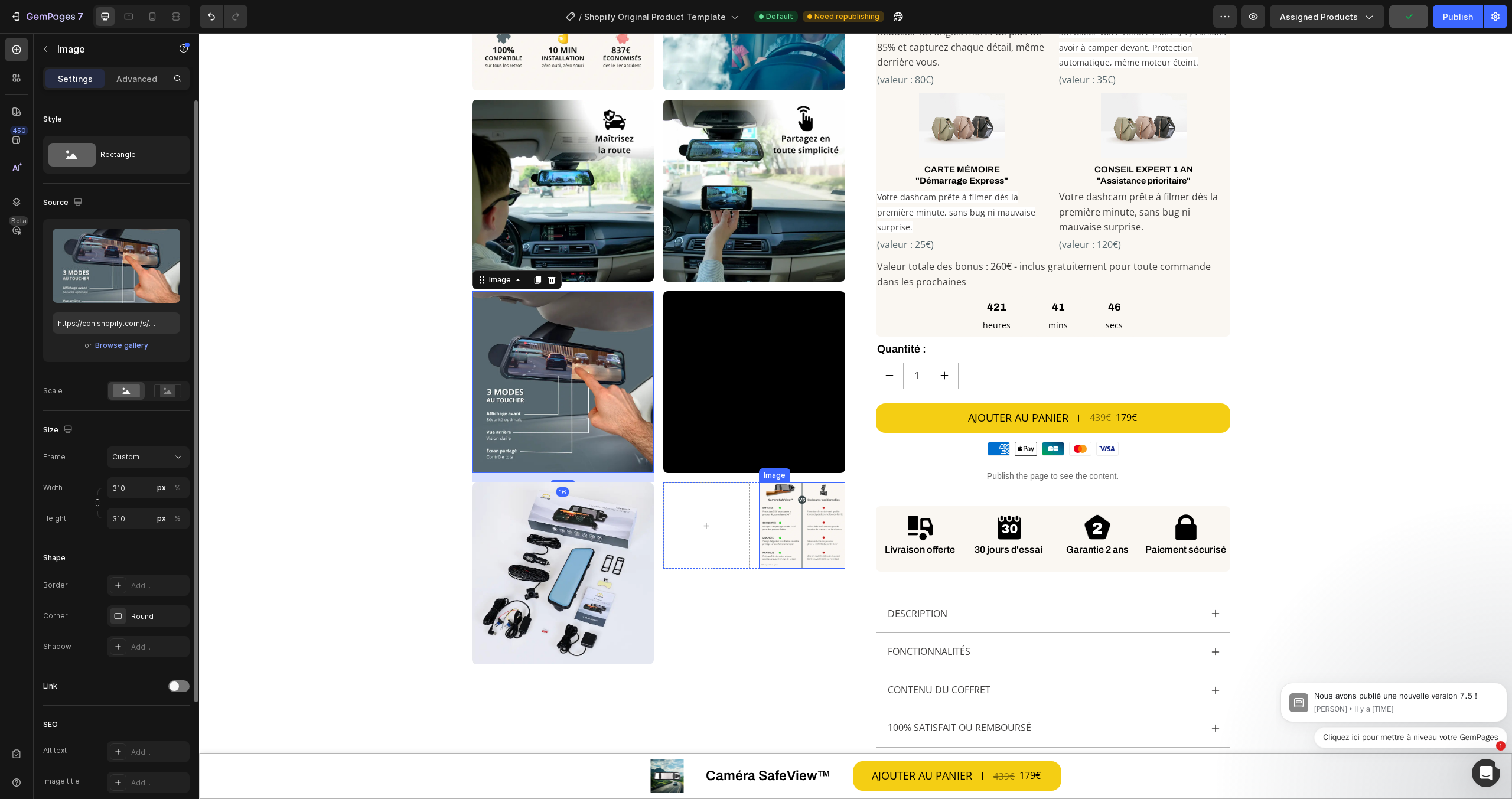 click at bounding box center (802, 526) 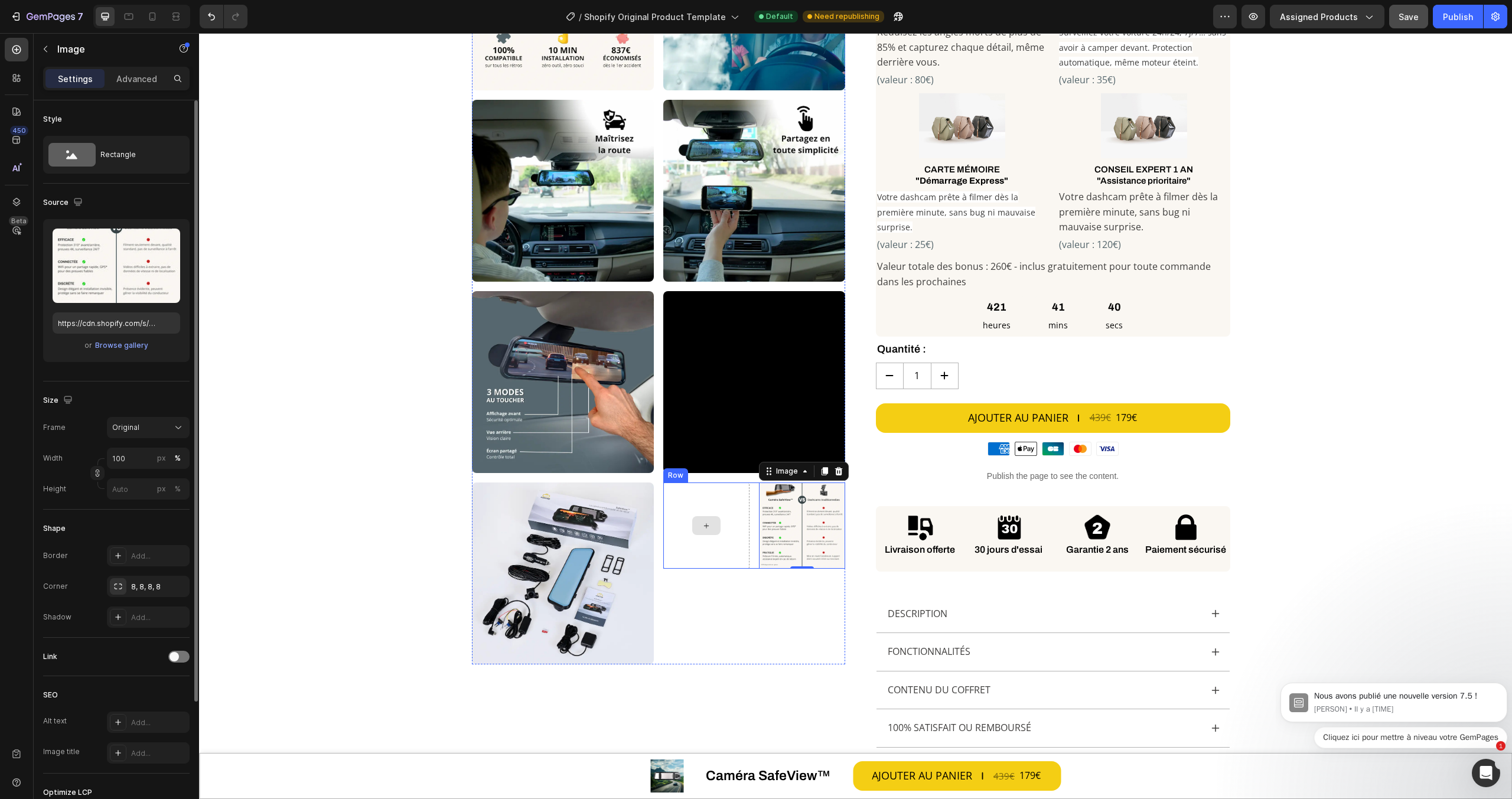 click at bounding box center (706, 526) 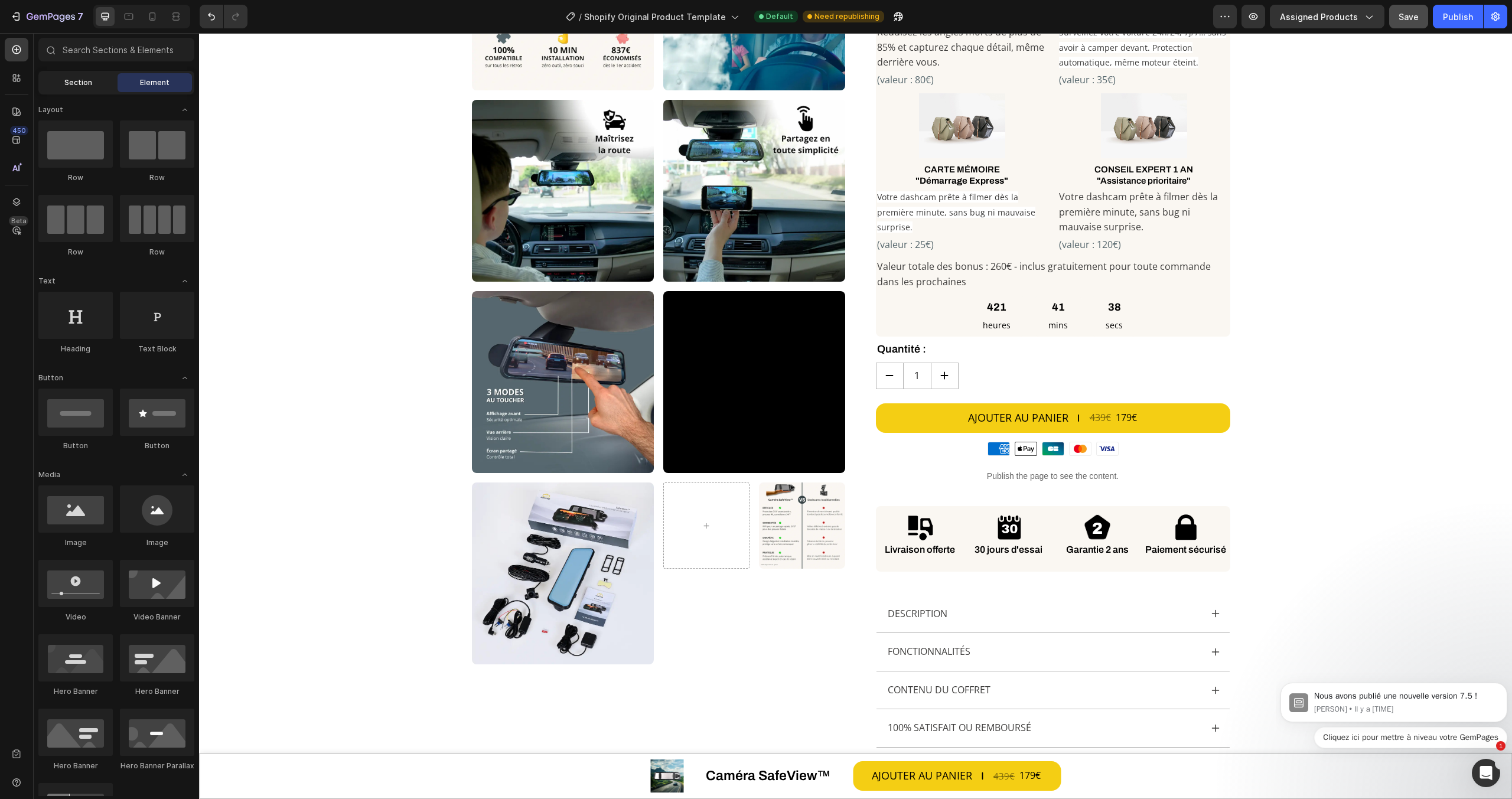 click on "Section" at bounding box center [78, 83] 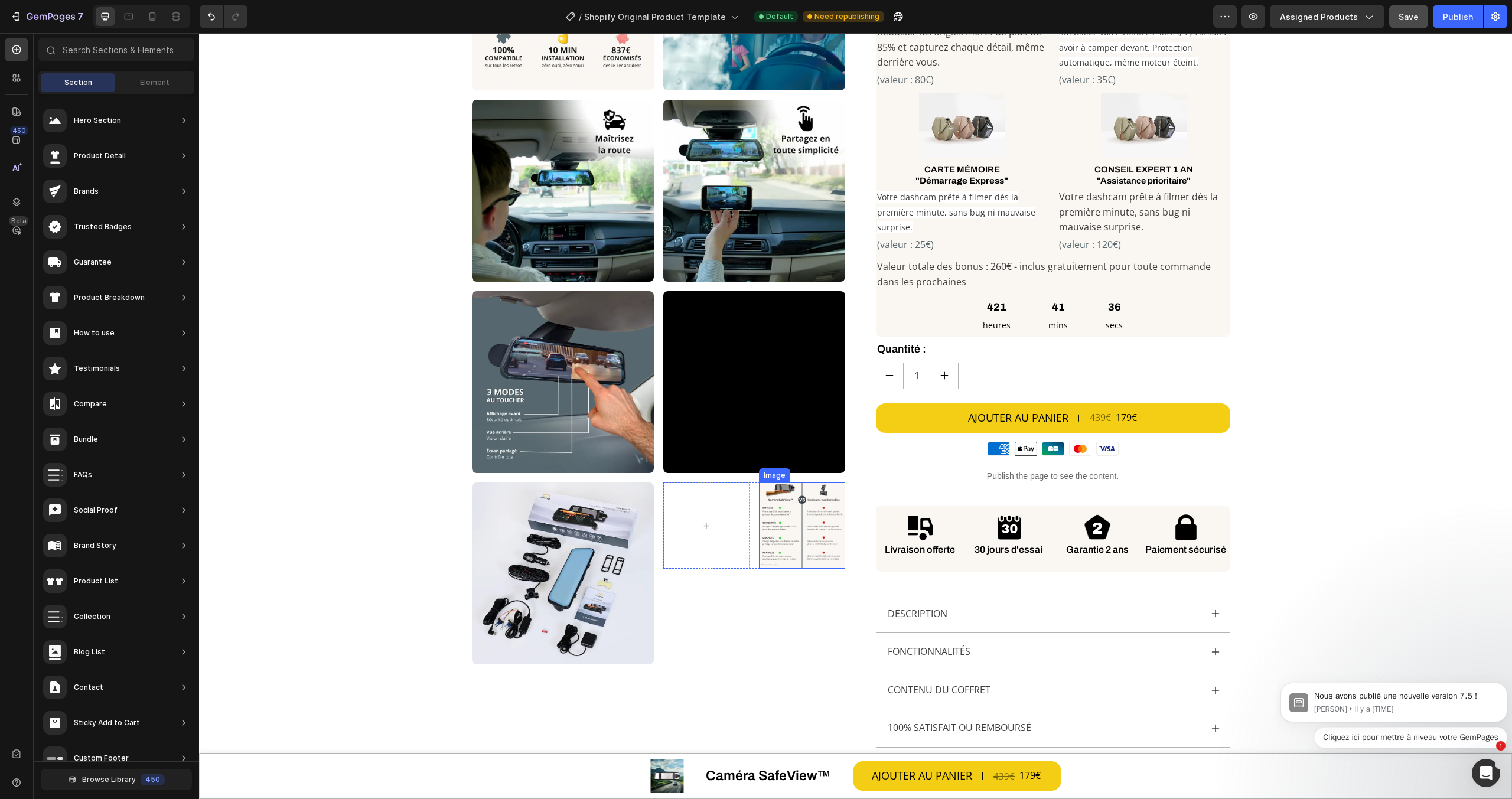 click at bounding box center (802, 526) 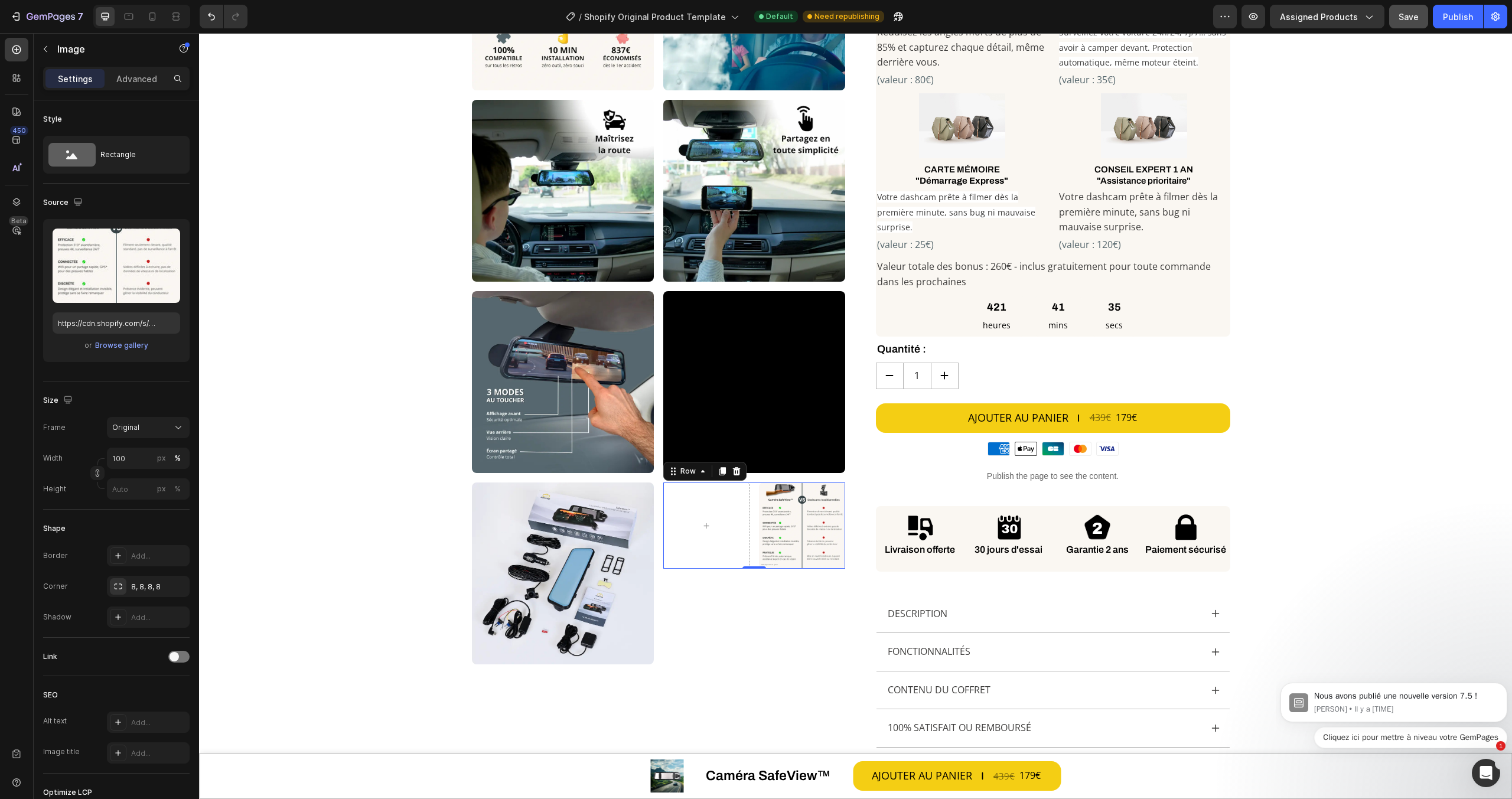click on "Image Row   0" at bounding box center [754, 526] 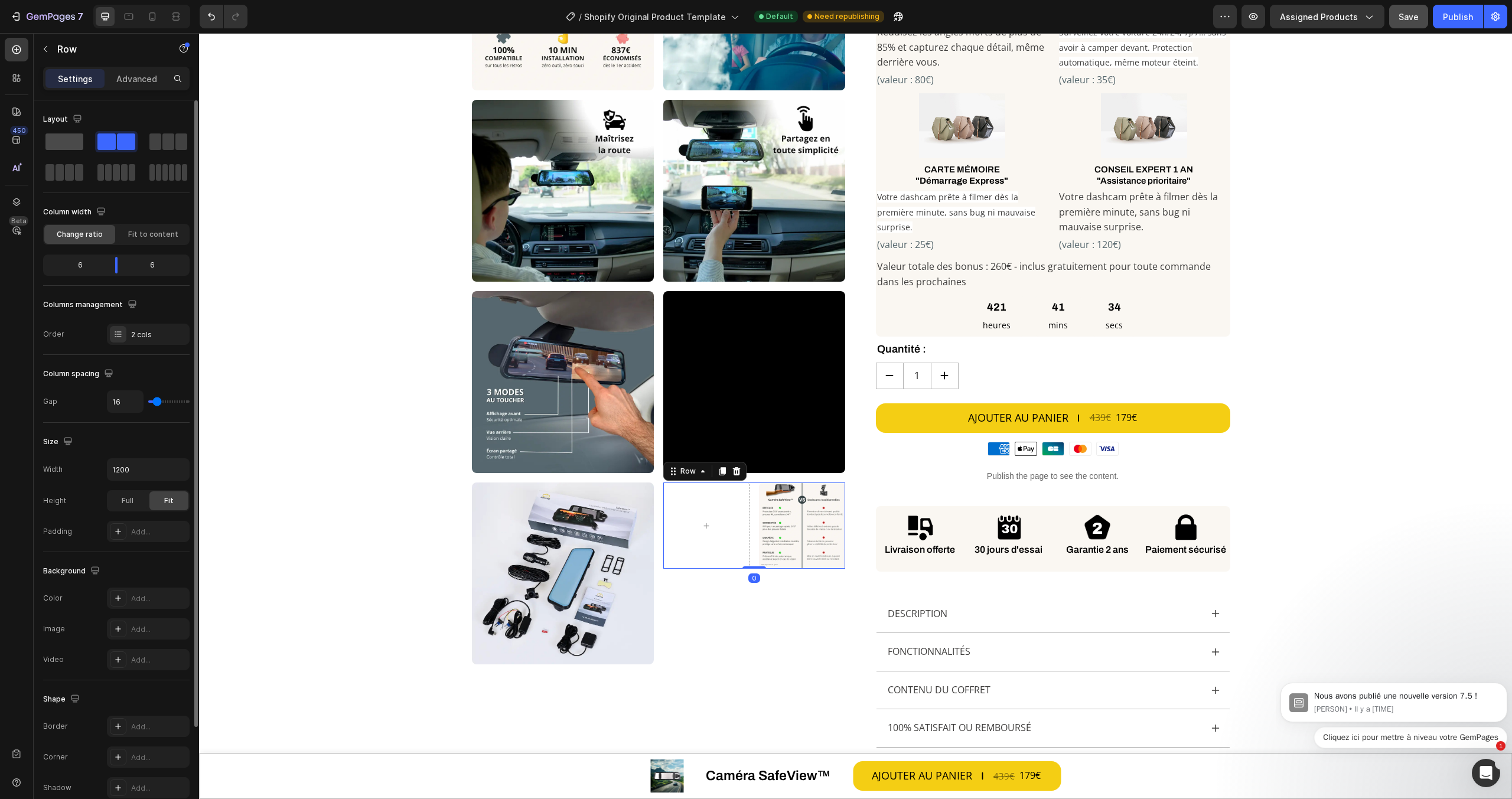 click 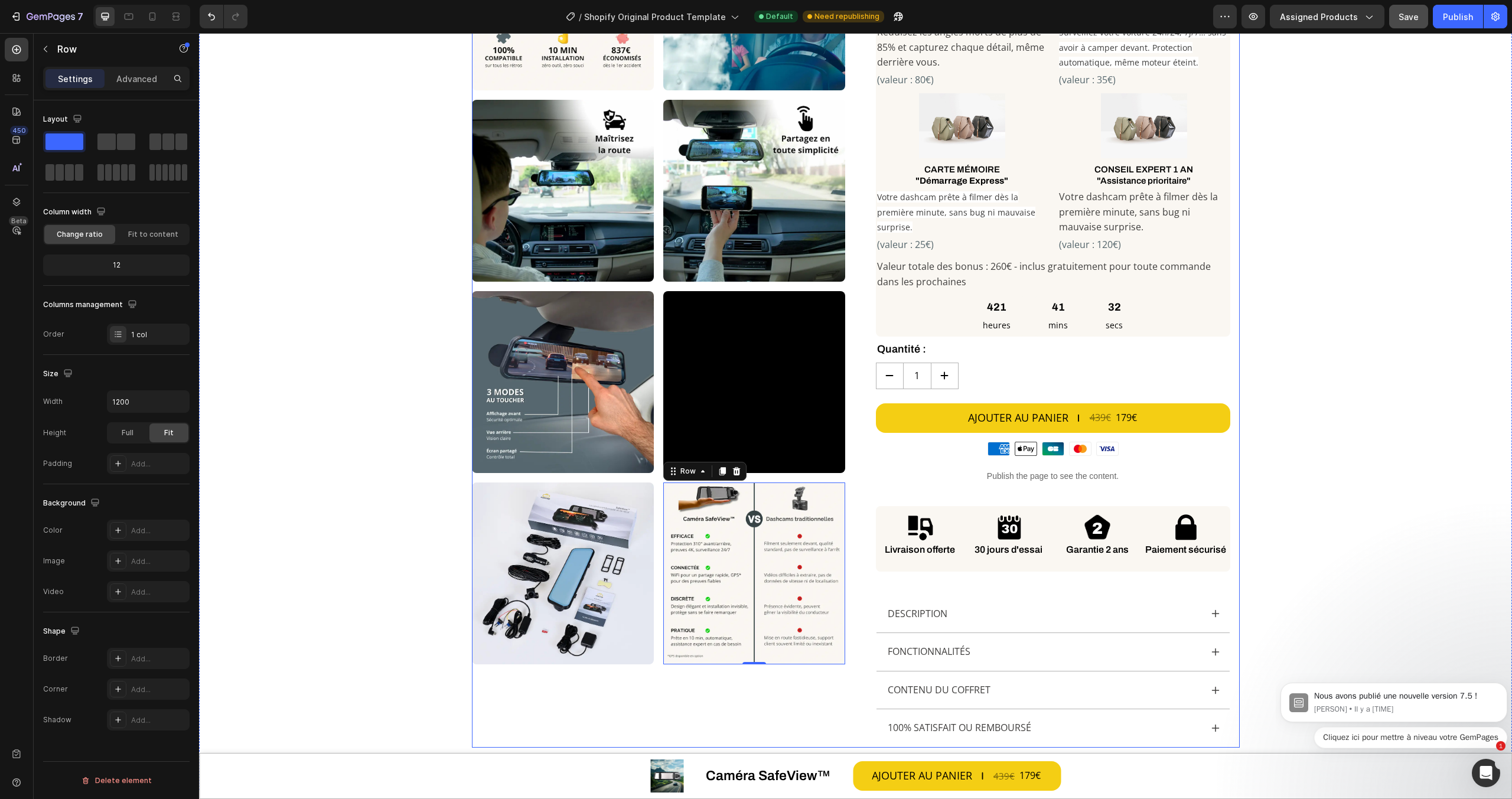 click on "Custom Code Row Row Image Image Image Image Image Image Video Row Image Row   0 Row
Image Image Image Image Image Image Video Image Image
Carousel" at bounding box center [659, 136] 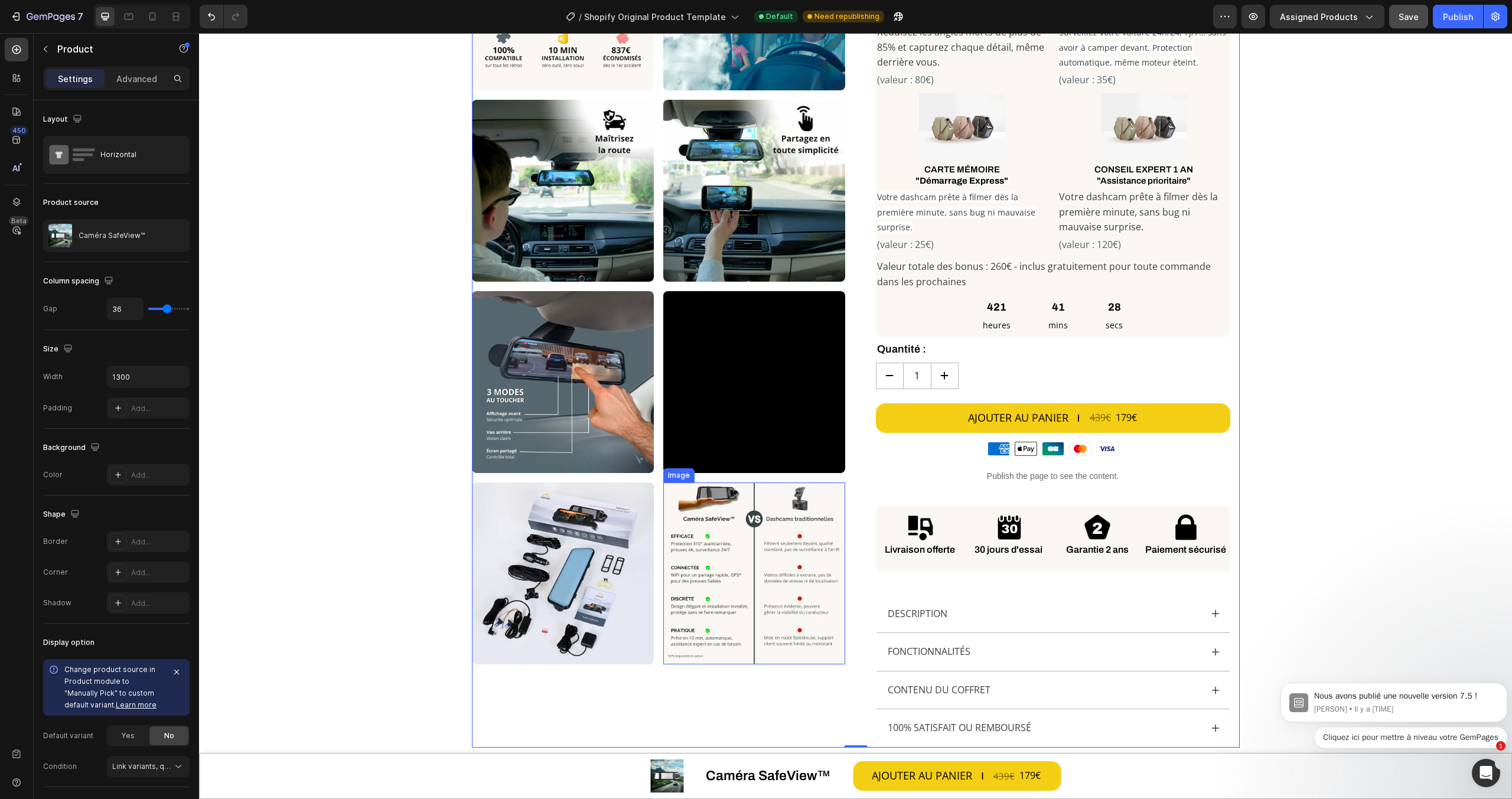 click at bounding box center [754, 573] 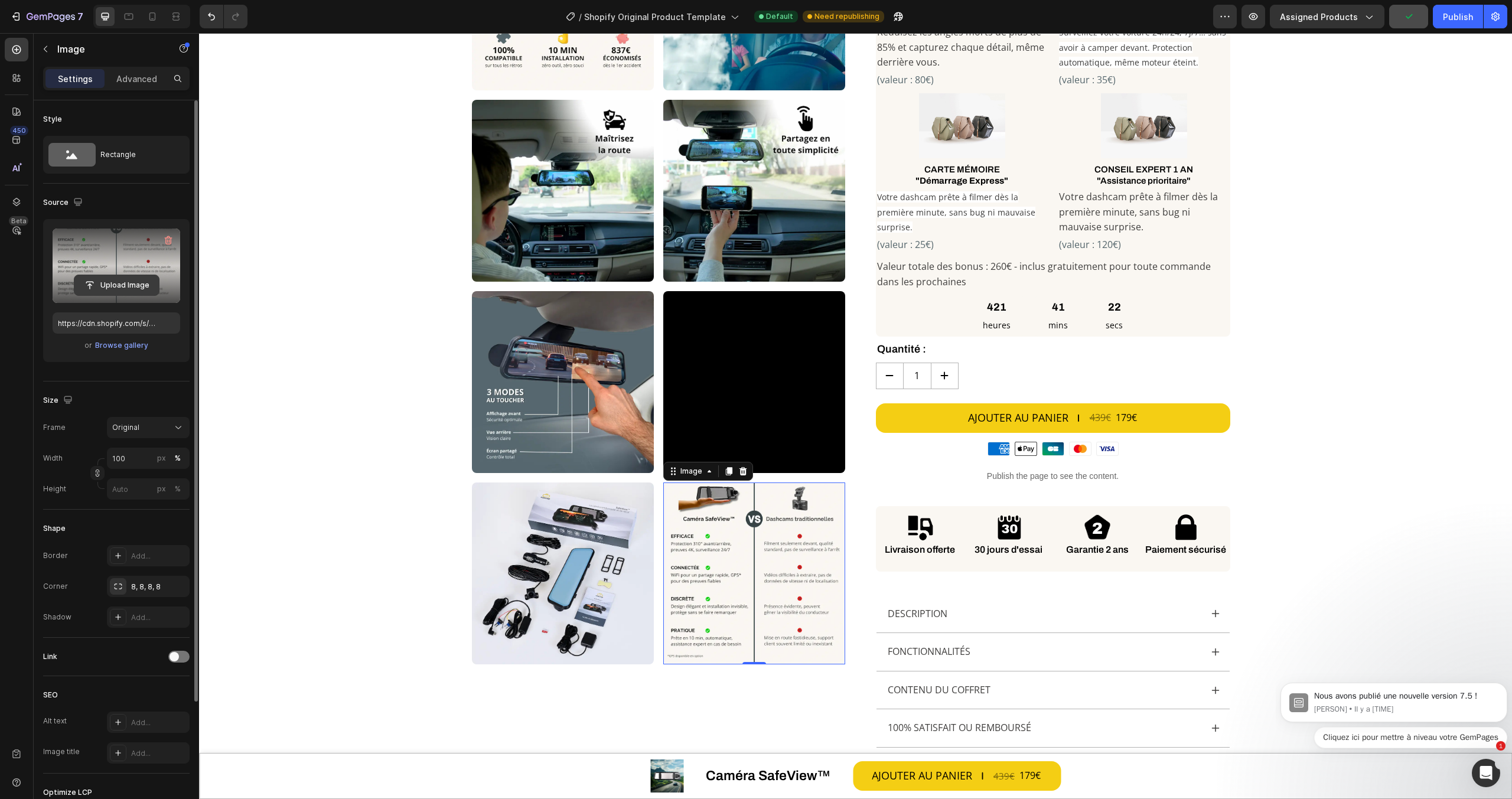 click 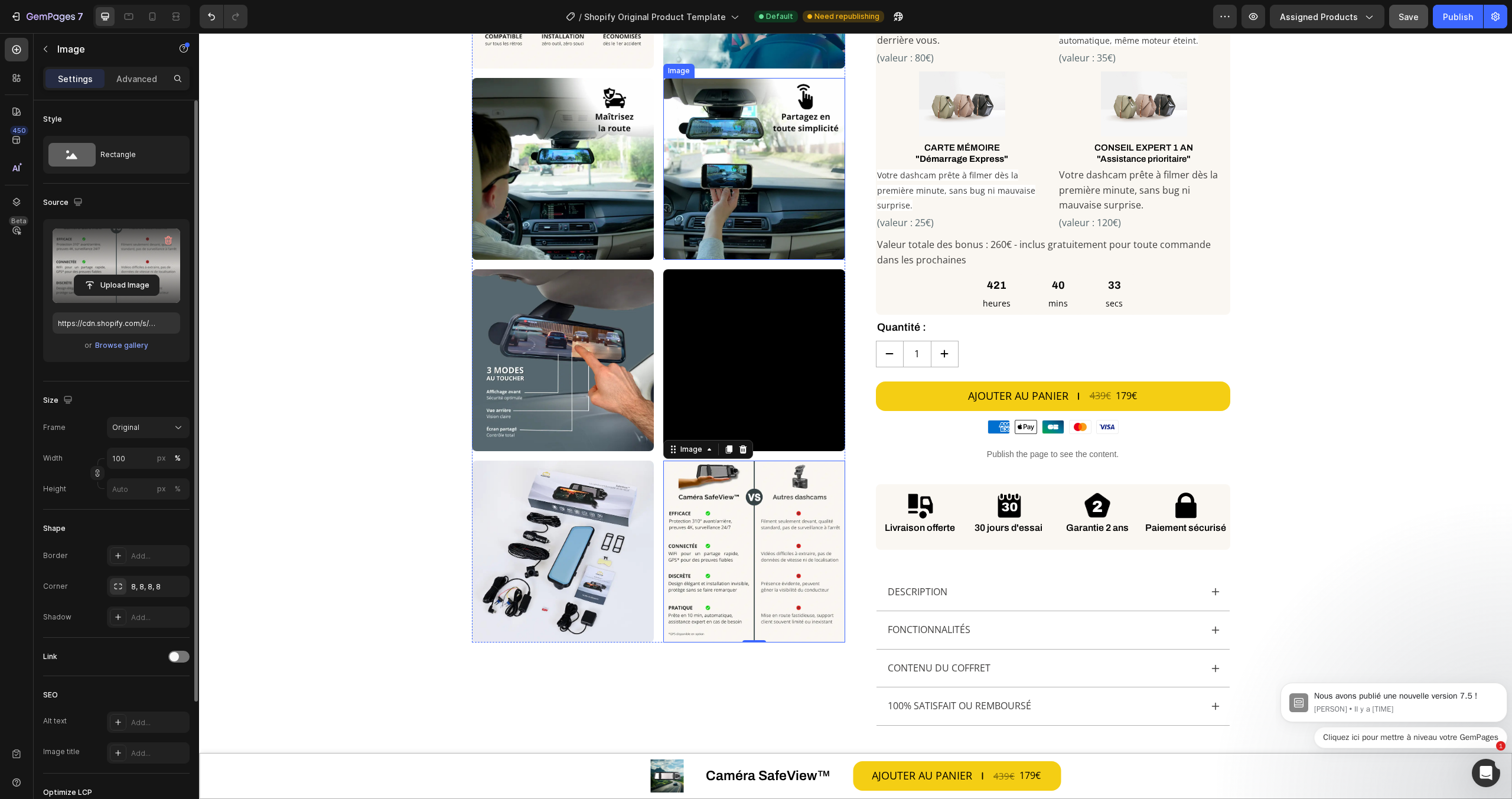 scroll, scrollTop: 591, scrollLeft: 0, axis: vertical 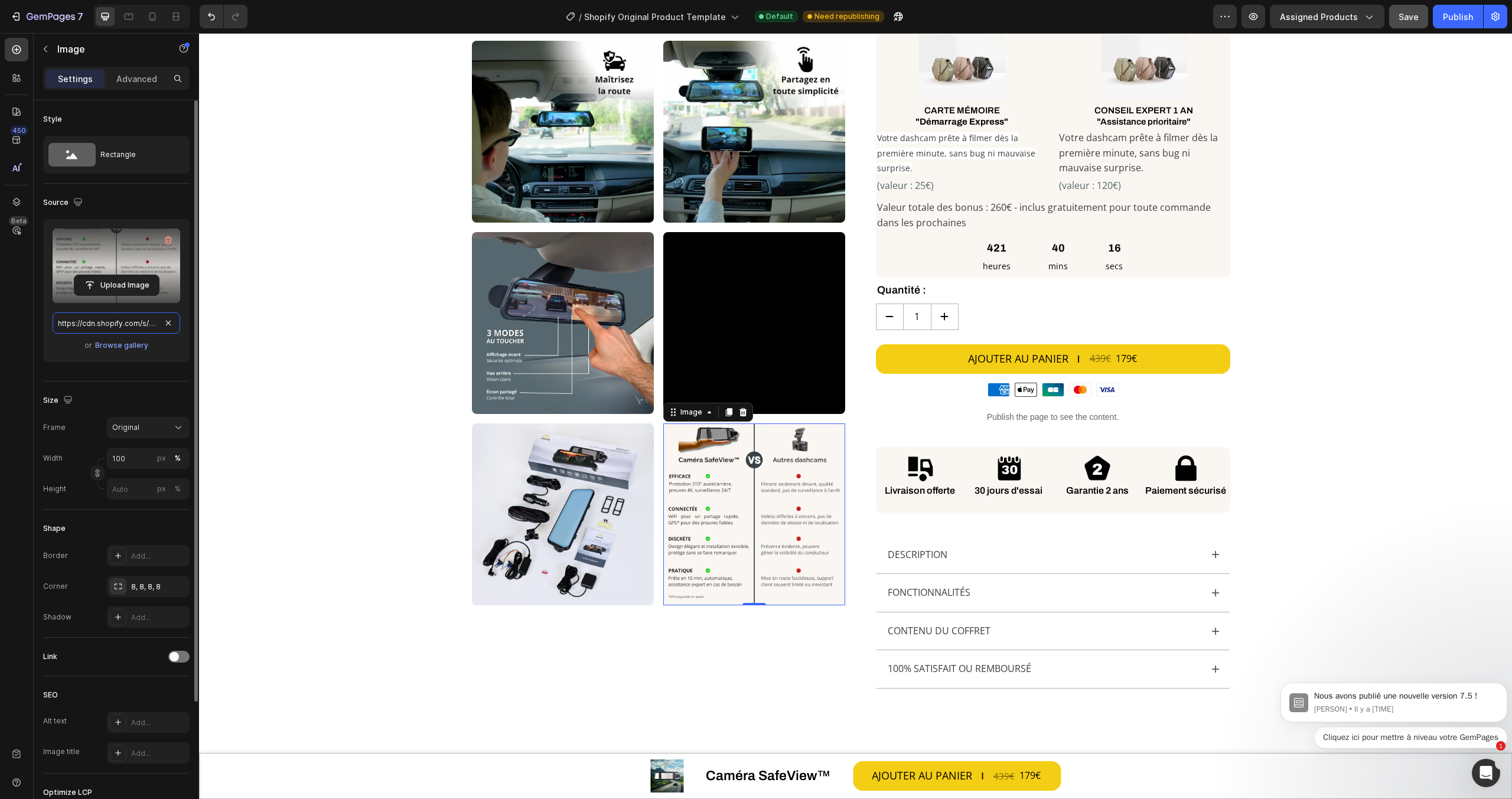 click on "https://cdn.shopify.com/s/files/1/0712/2960/4152/files/gempages_560492143957771349-e27266ea-f430-4648-ac6e-0fd6357c0a74.webp" at bounding box center [116, 323] 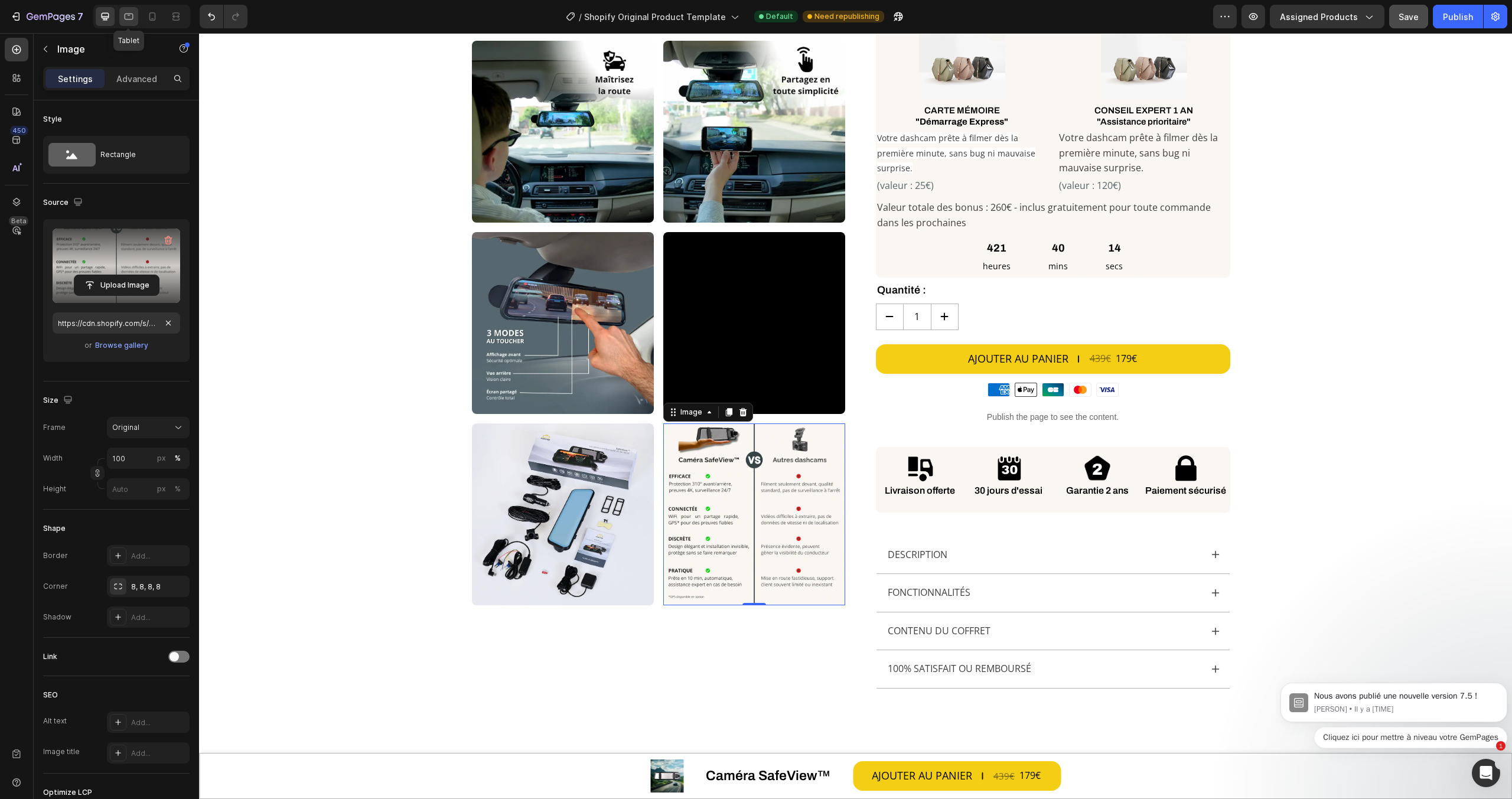 click 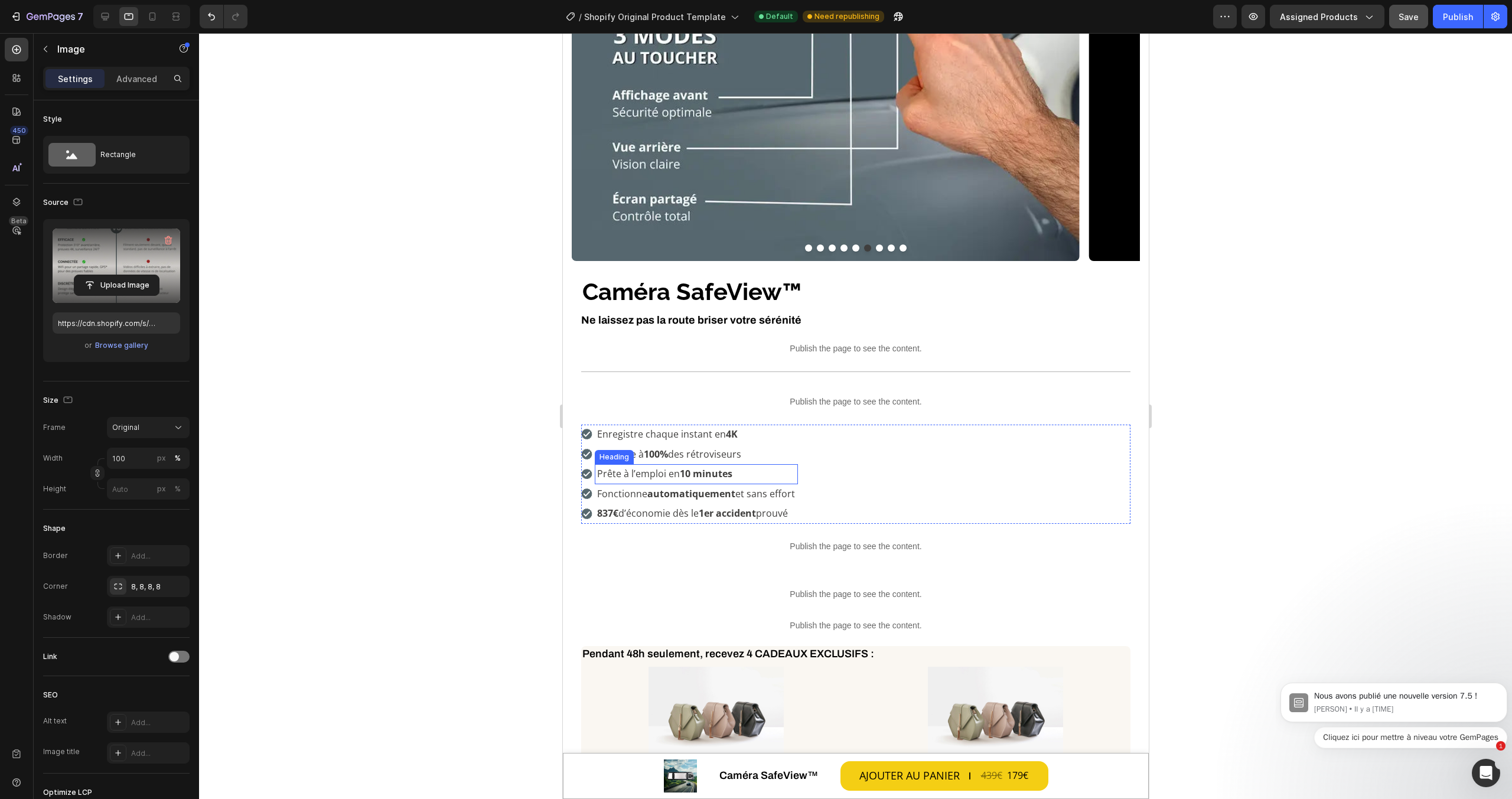 scroll, scrollTop: 119, scrollLeft: 0, axis: vertical 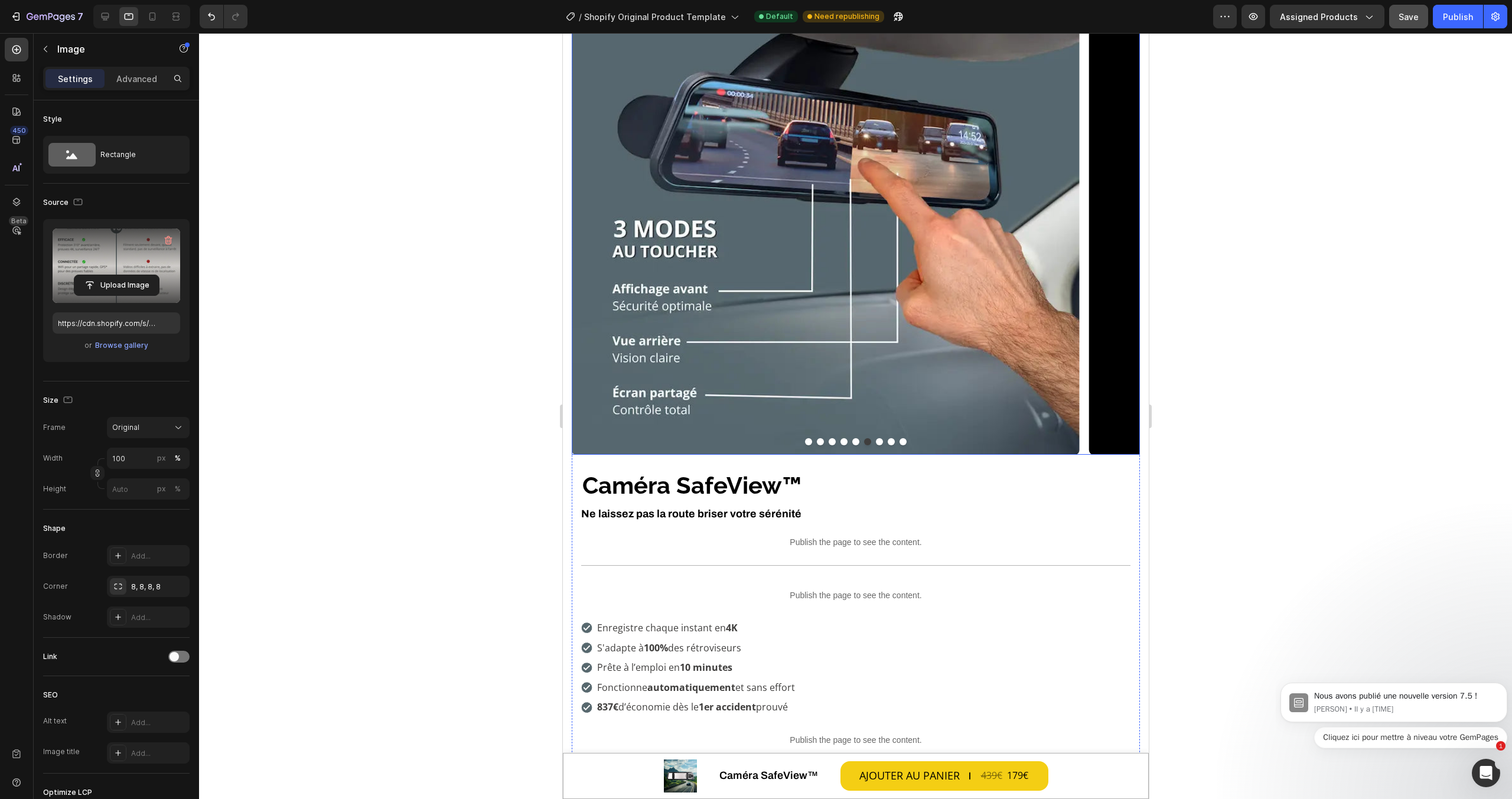 click at bounding box center [855, 442] 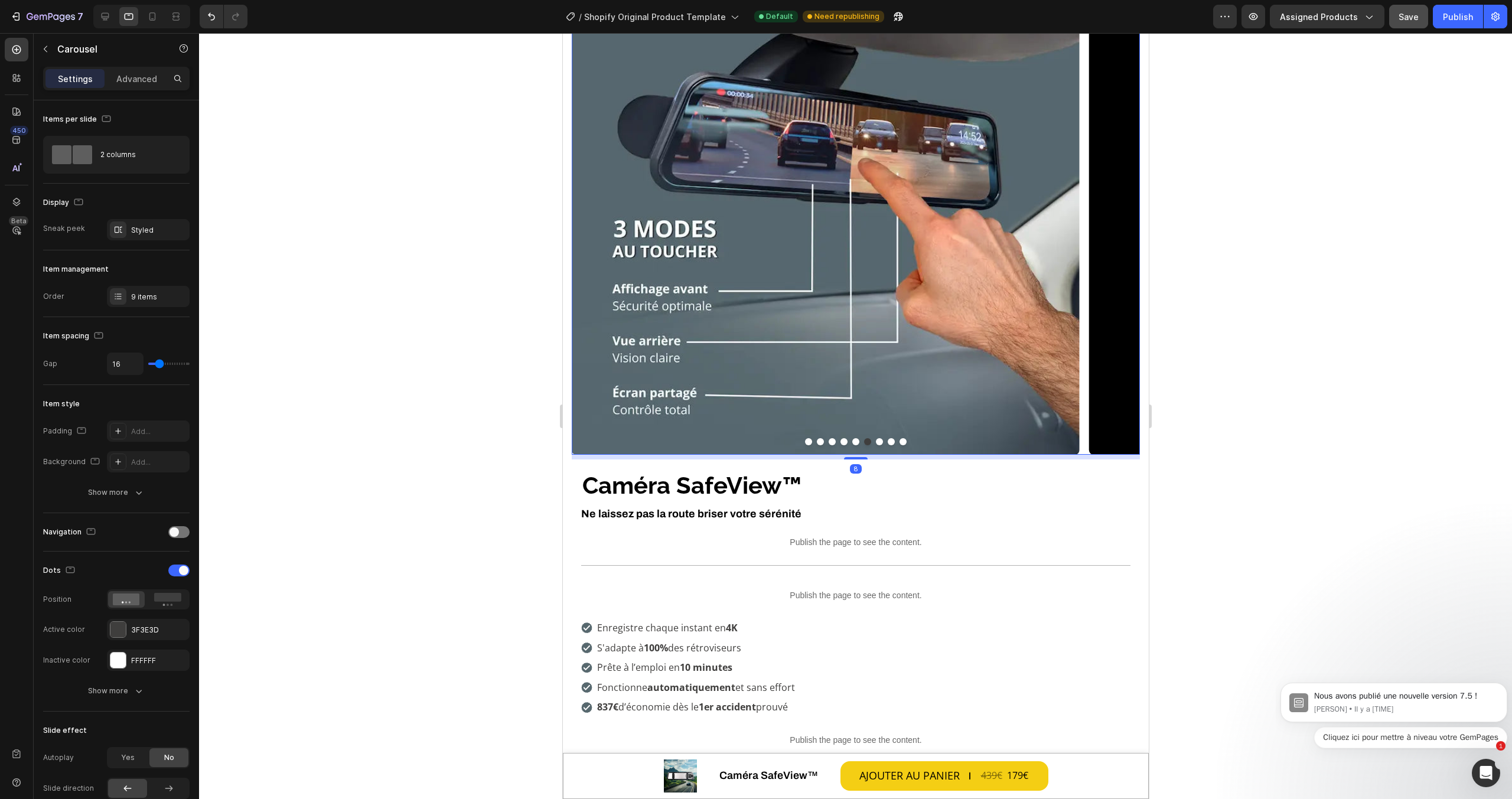 click at bounding box center [902, 442] 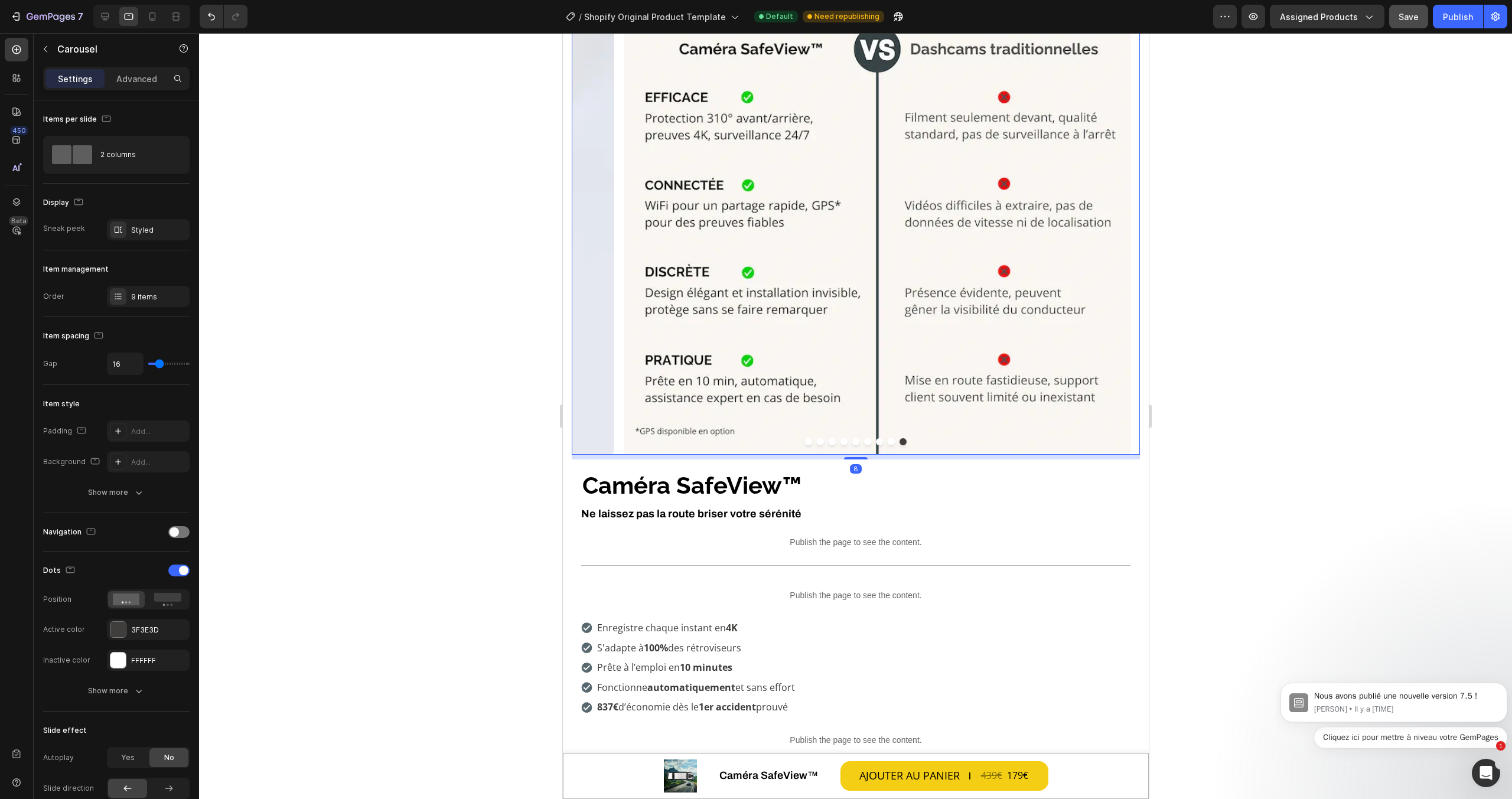 click at bounding box center [891, 442] 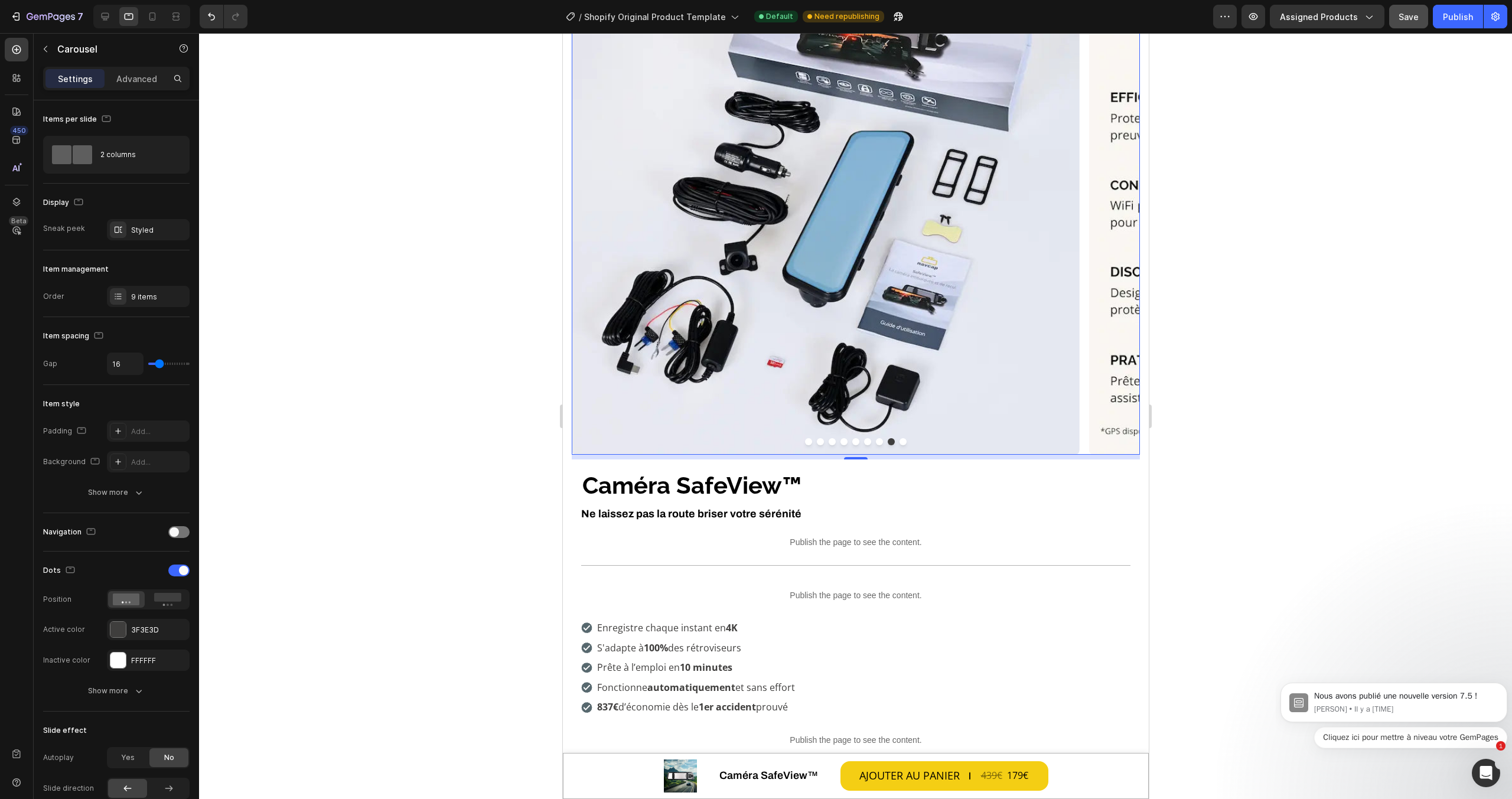click at bounding box center [879, 442] 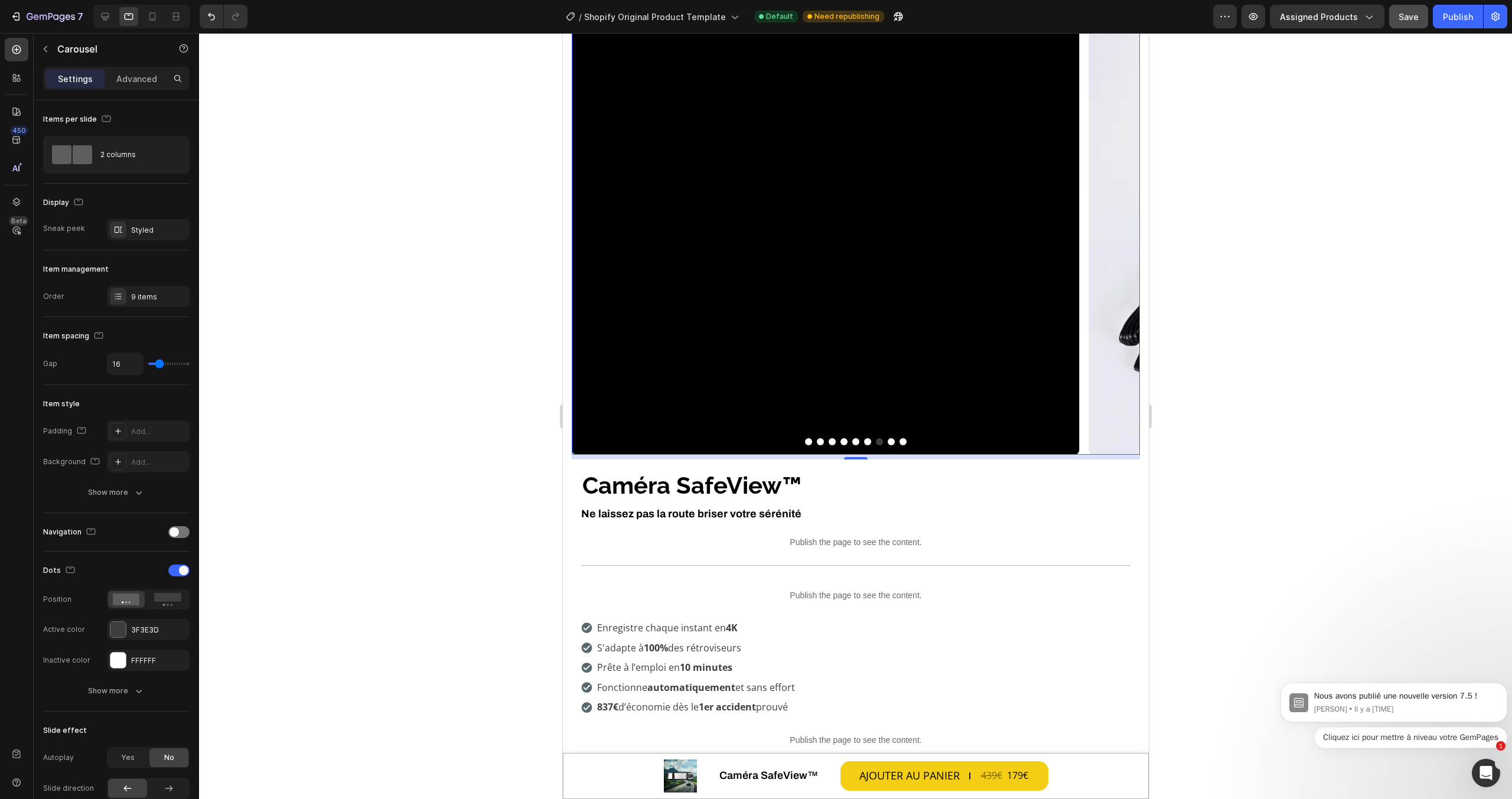 click at bounding box center [891, 442] 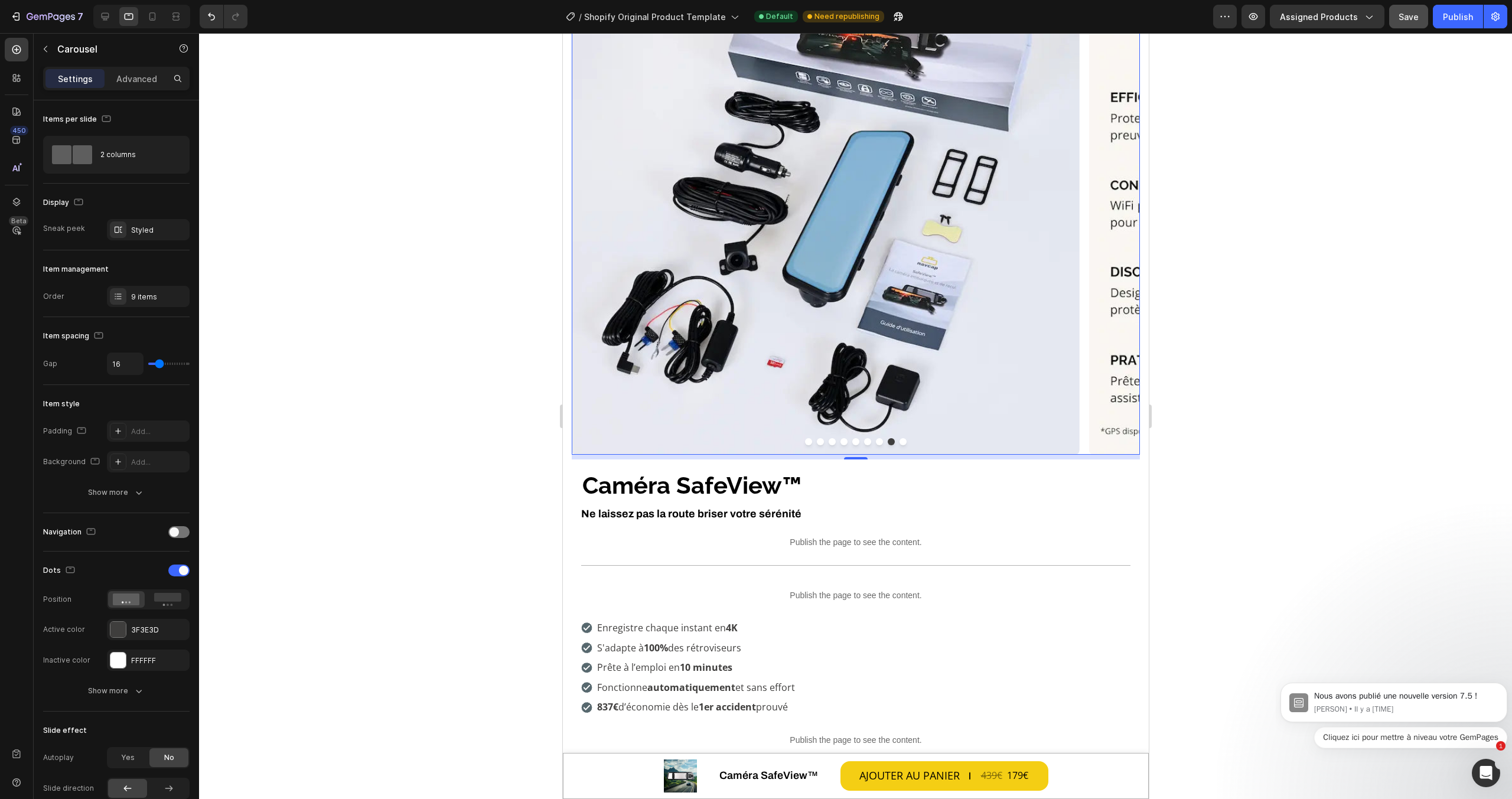 click at bounding box center [855, 442] 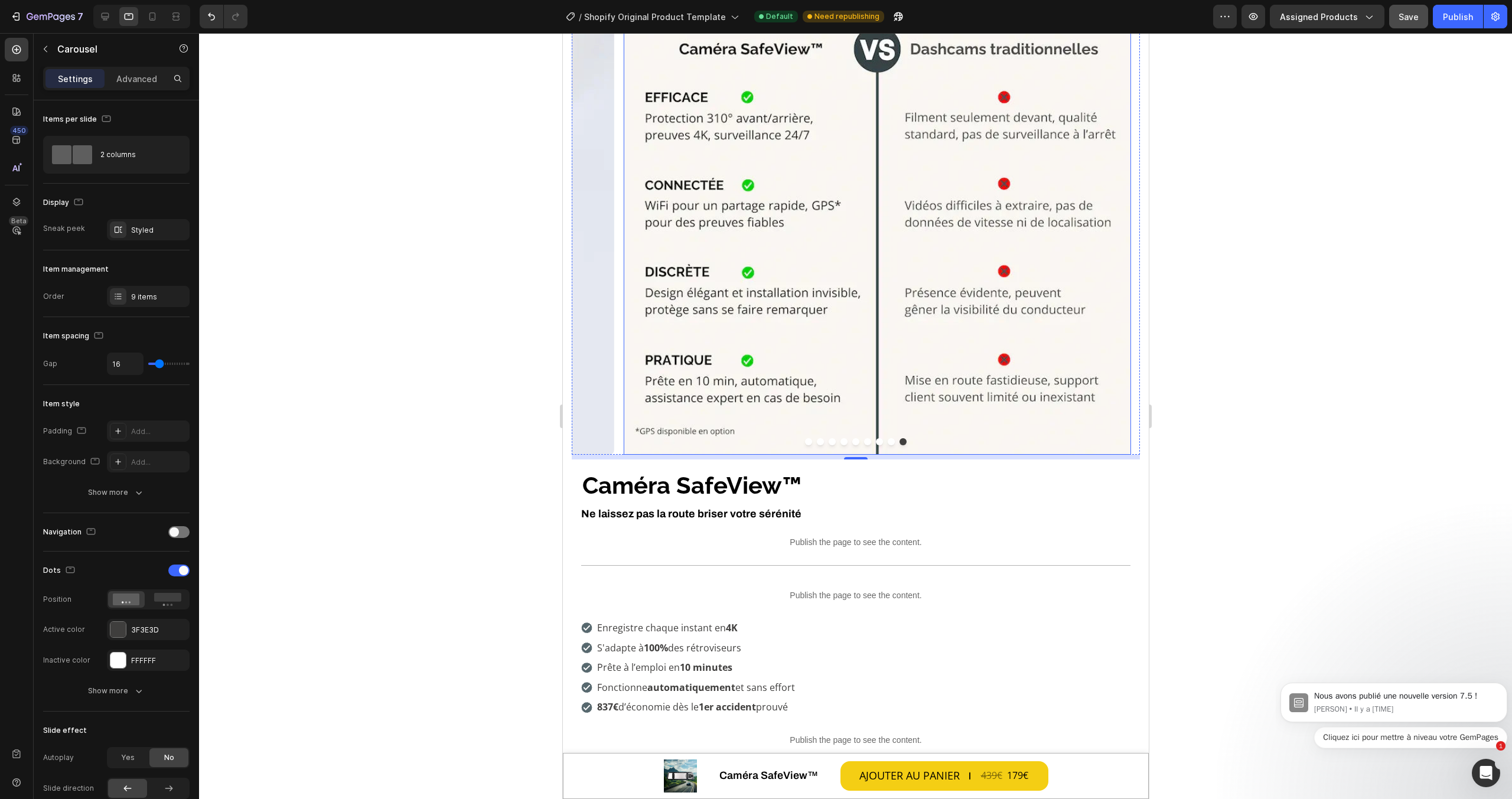 click at bounding box center [876, 201] 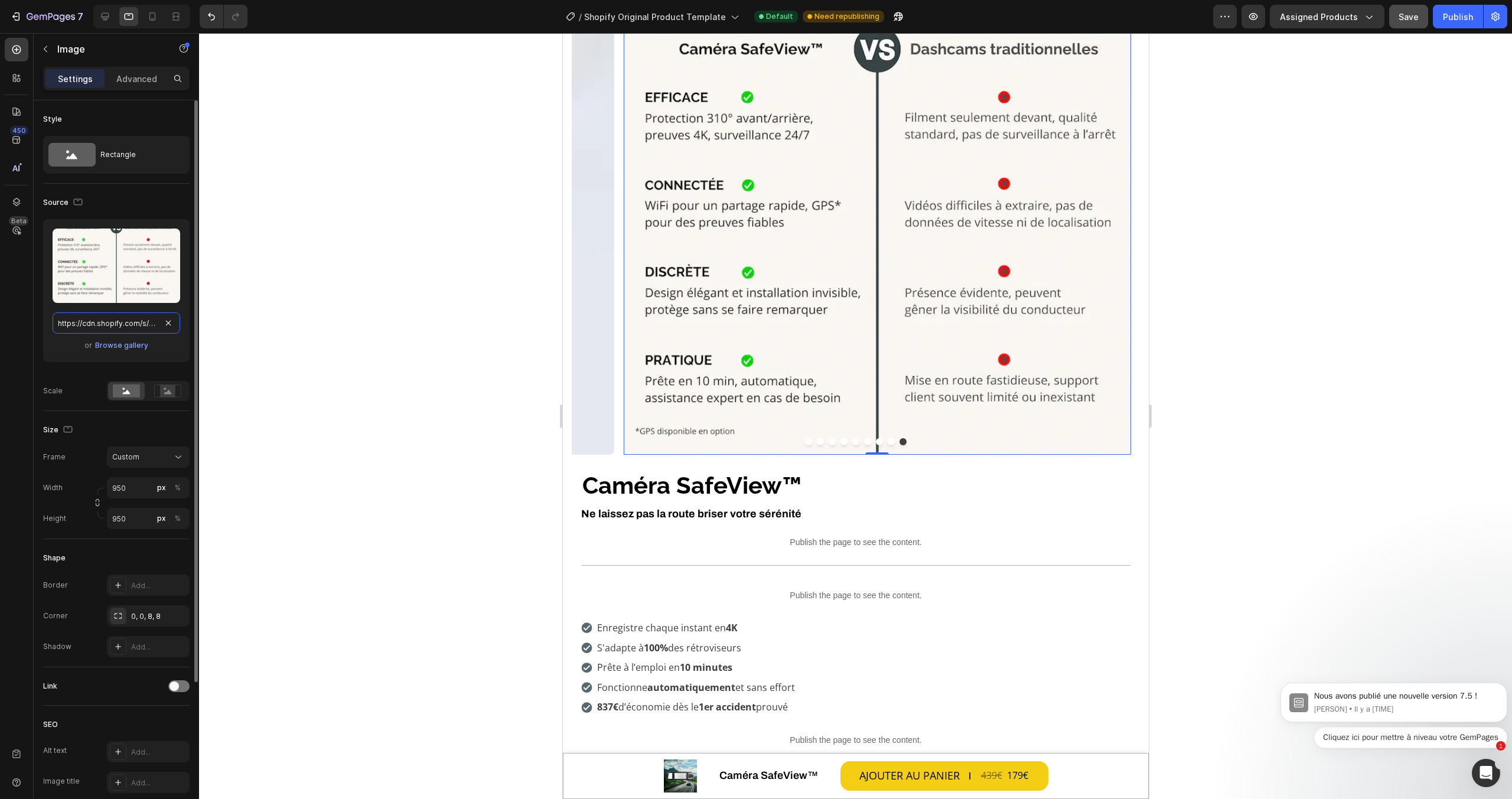 click on "https://cdn.shopify.com/s/files/1/0712/2960/4152/files/gempages_560492143957771349-6ba39cfc-e6fd-4e42-a1a9-18849f96eaaa.webp" at bounding box center [116, 323] 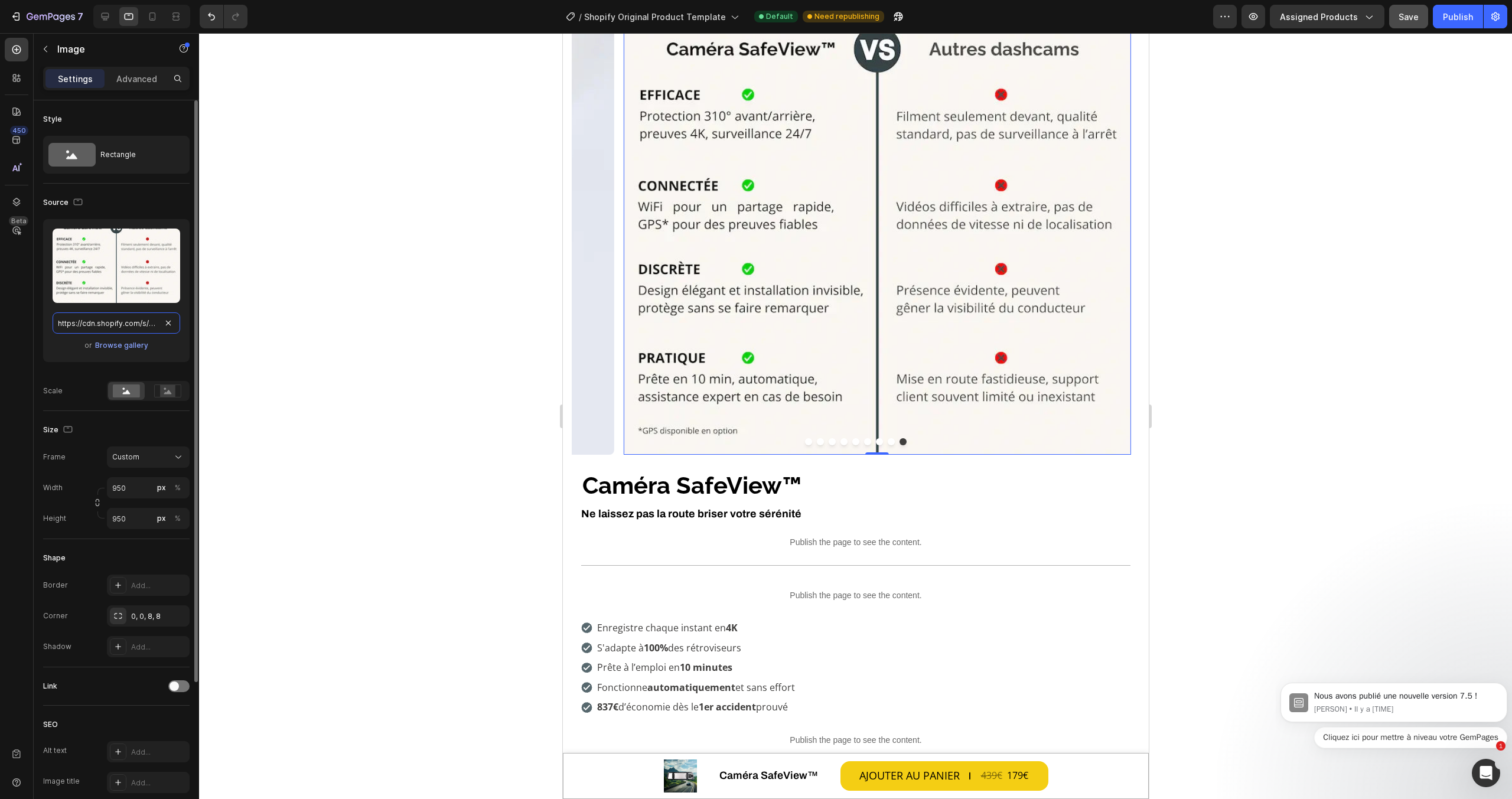 scroll, scrollTop: 0, scrollLeft: 369, axis: horizontal 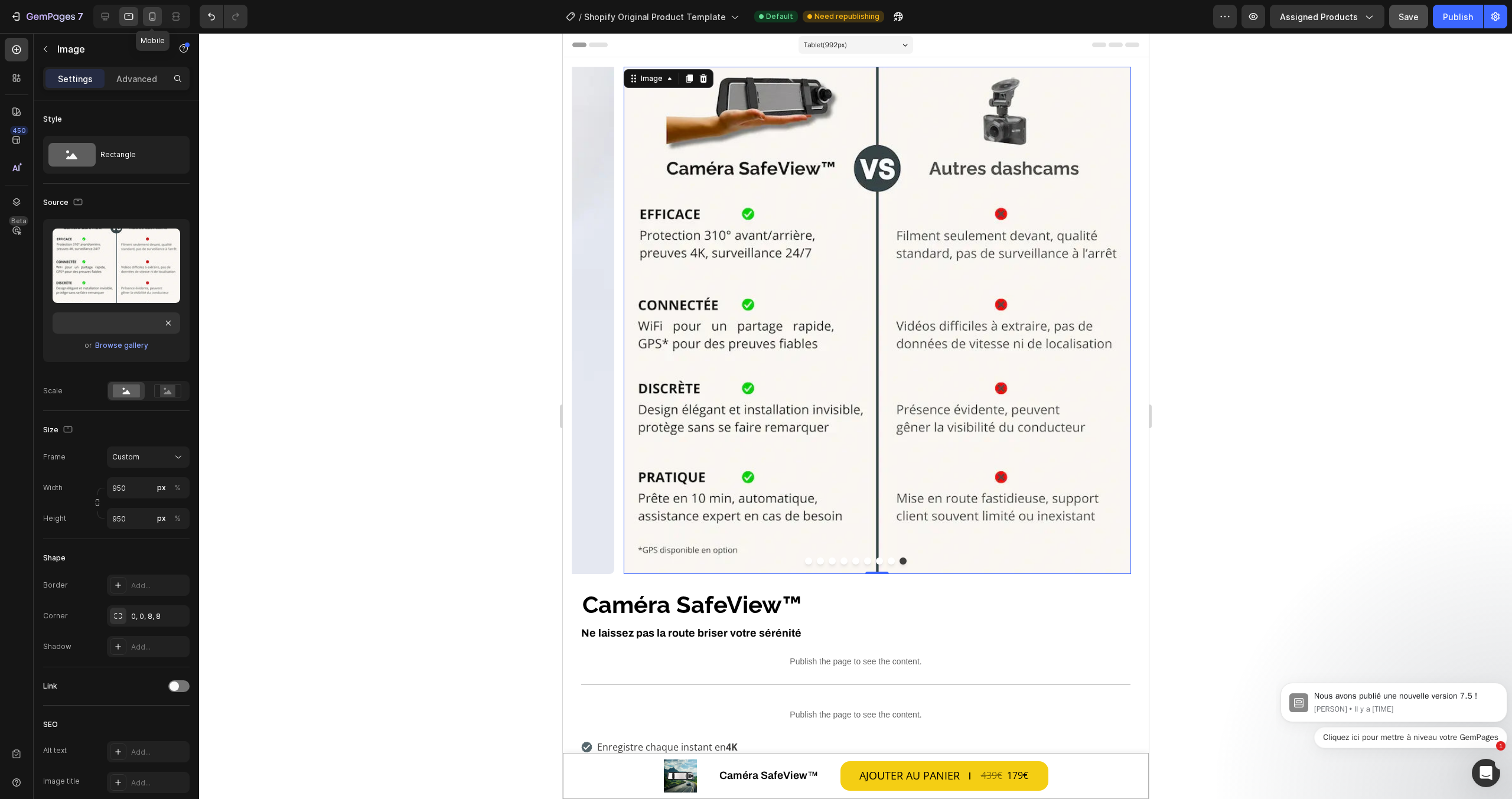 click 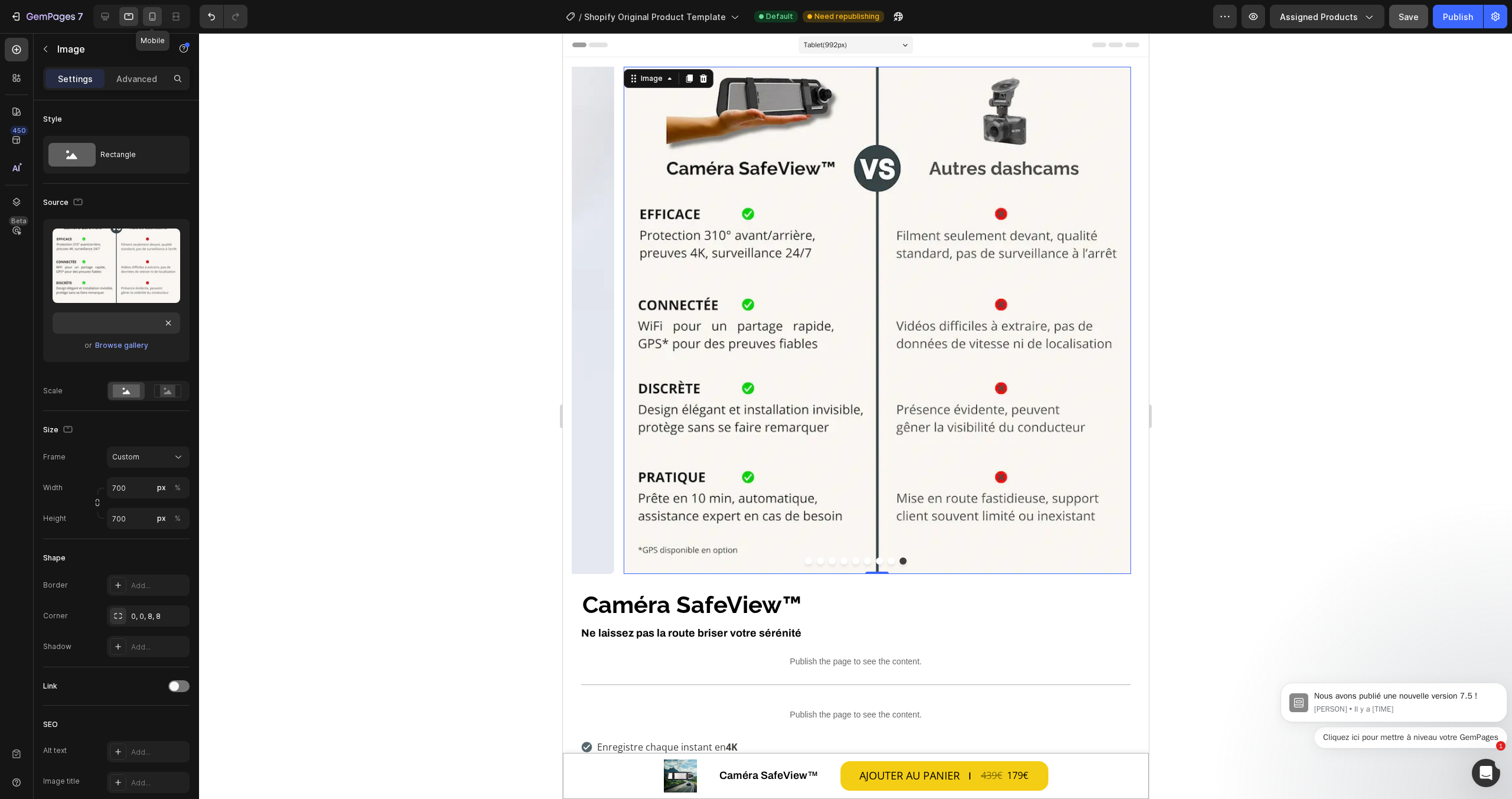 scroll, scrollTop: 0, scrollLeft: 0, axis: both 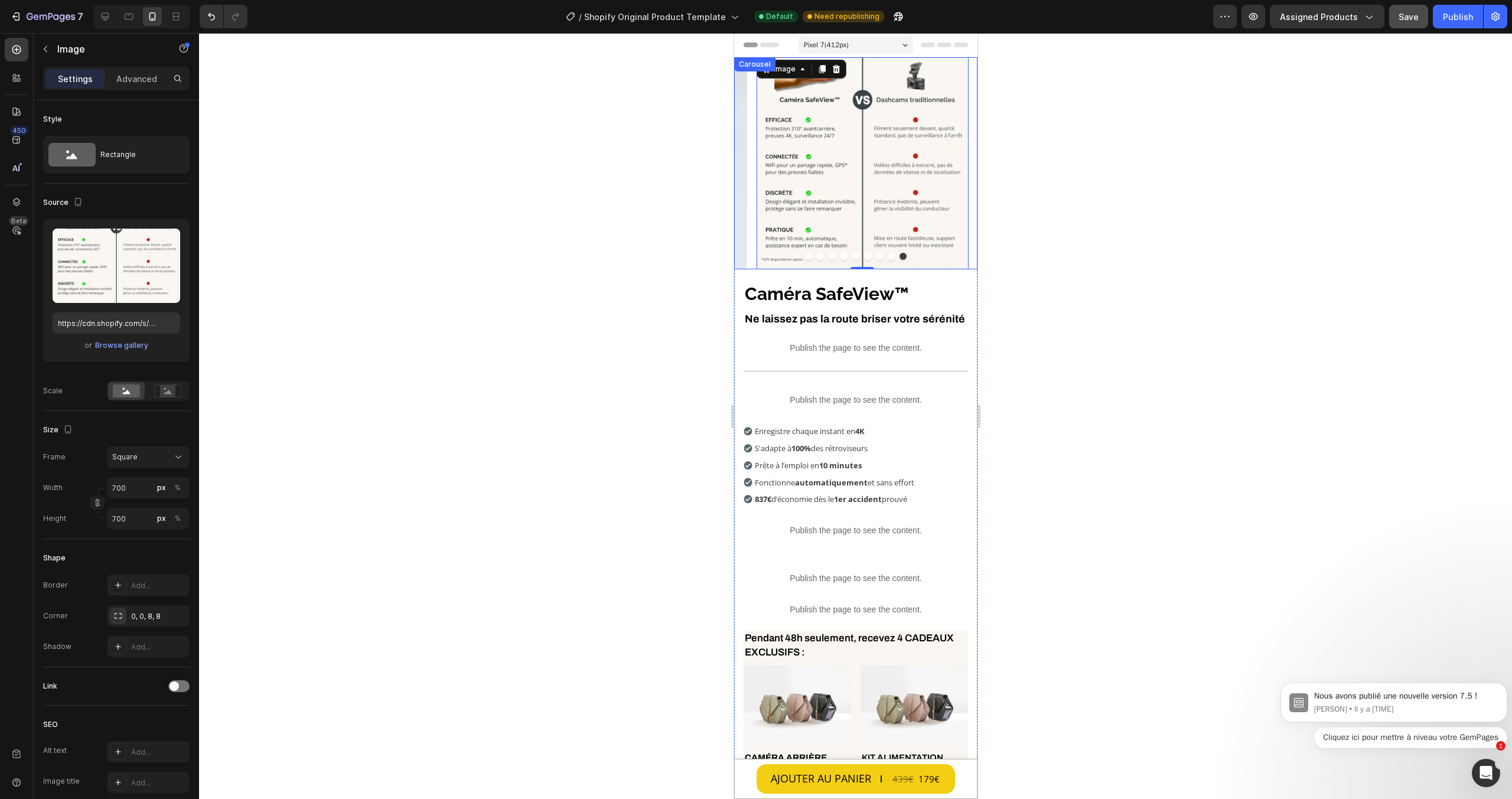 click at bounding box center (879, 256) 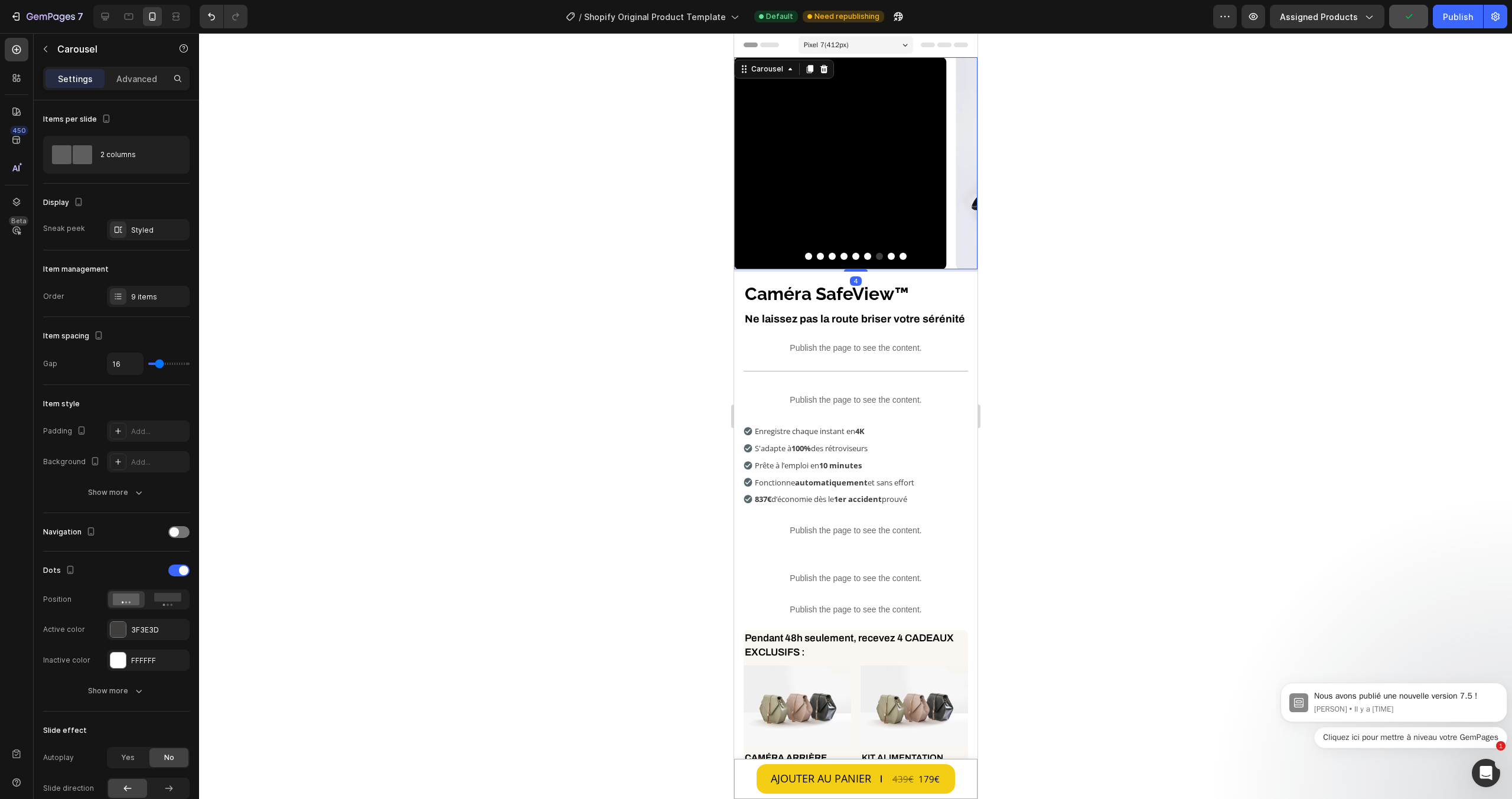 click at bounding box center [891, 256] 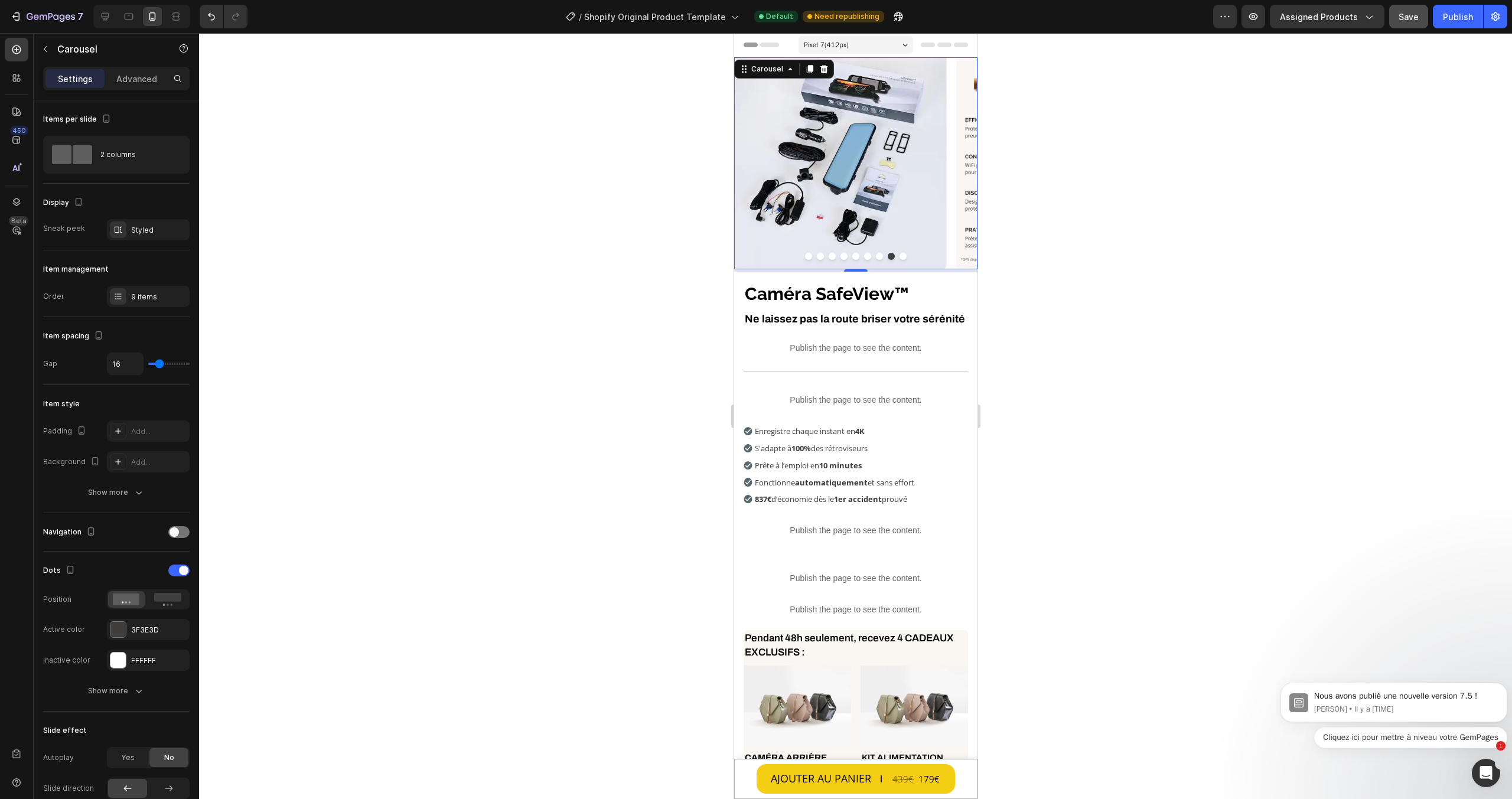 click at bounding box center [867, 256] 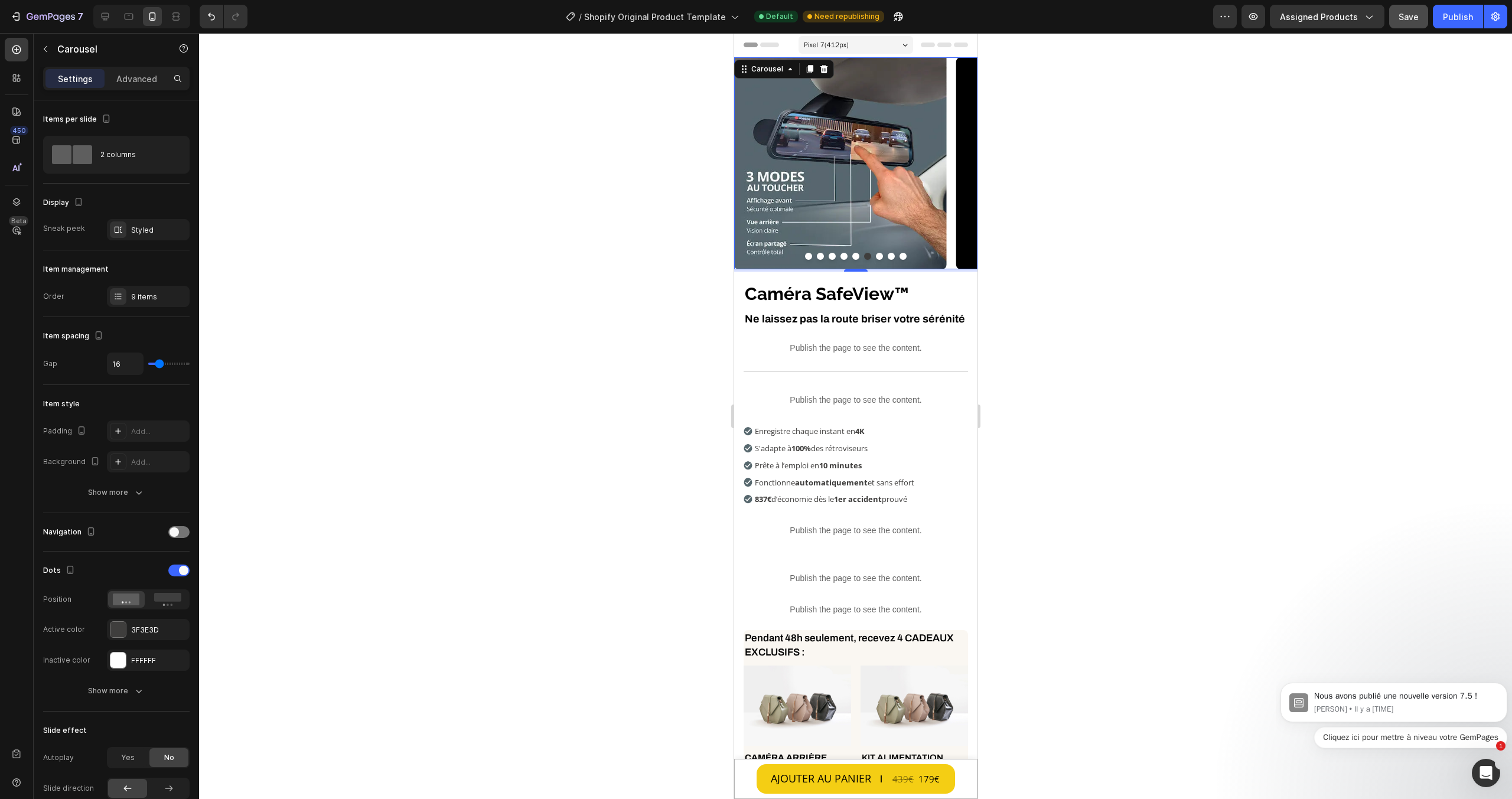 click at bounding box center [855, 256] 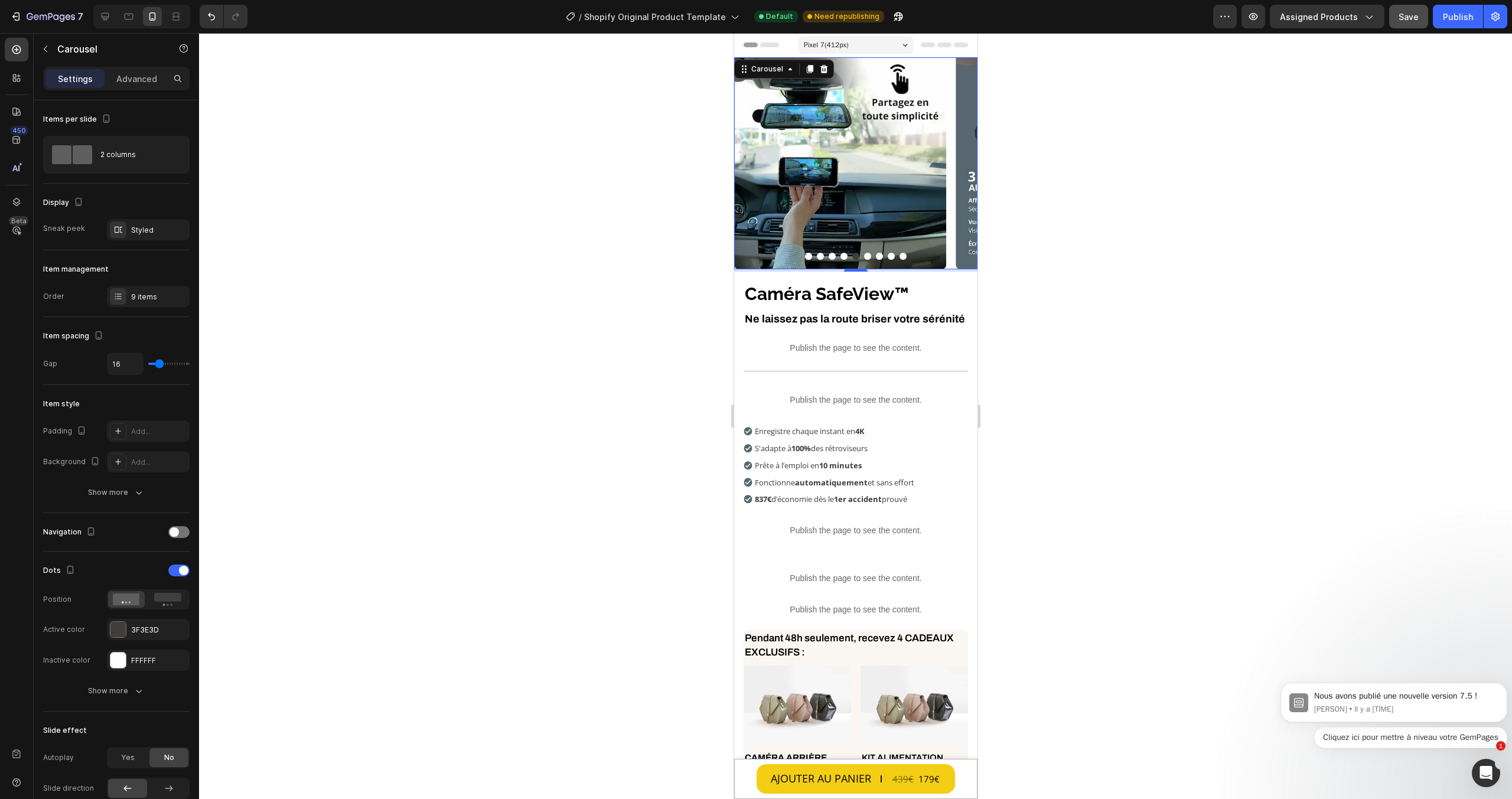 click at bounding box center (867, 256) 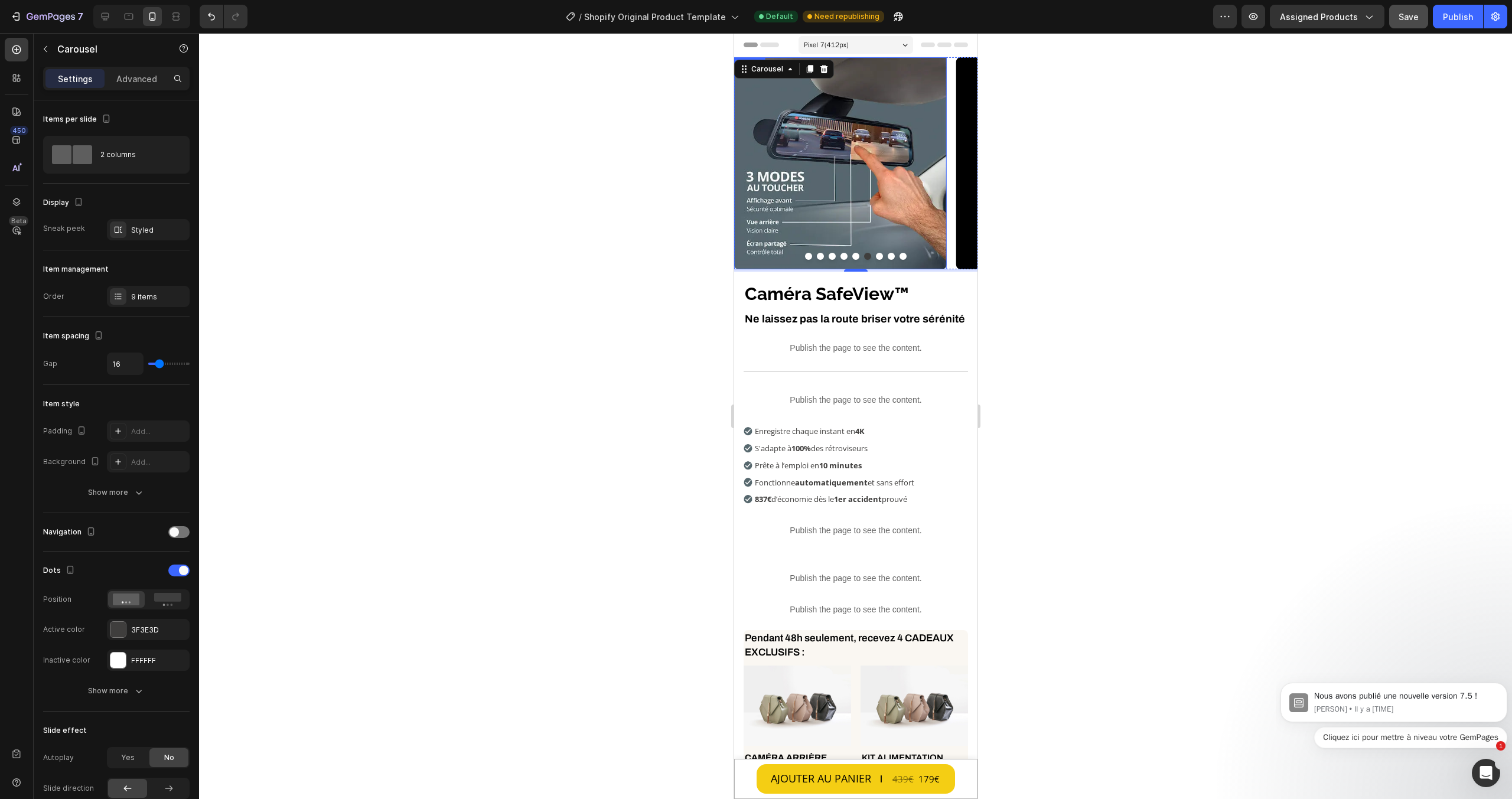click at bounding box center [839, 163] 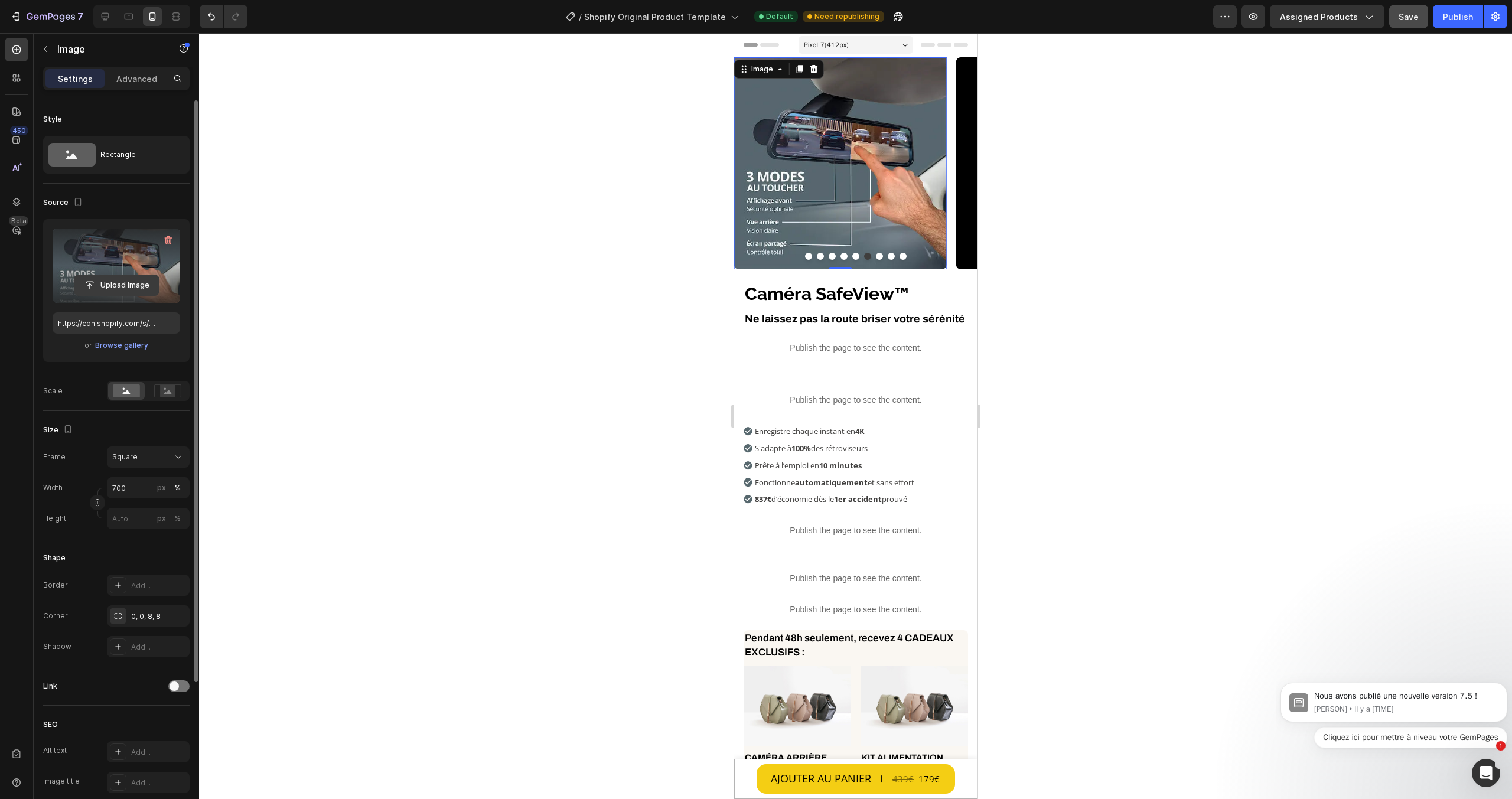 click 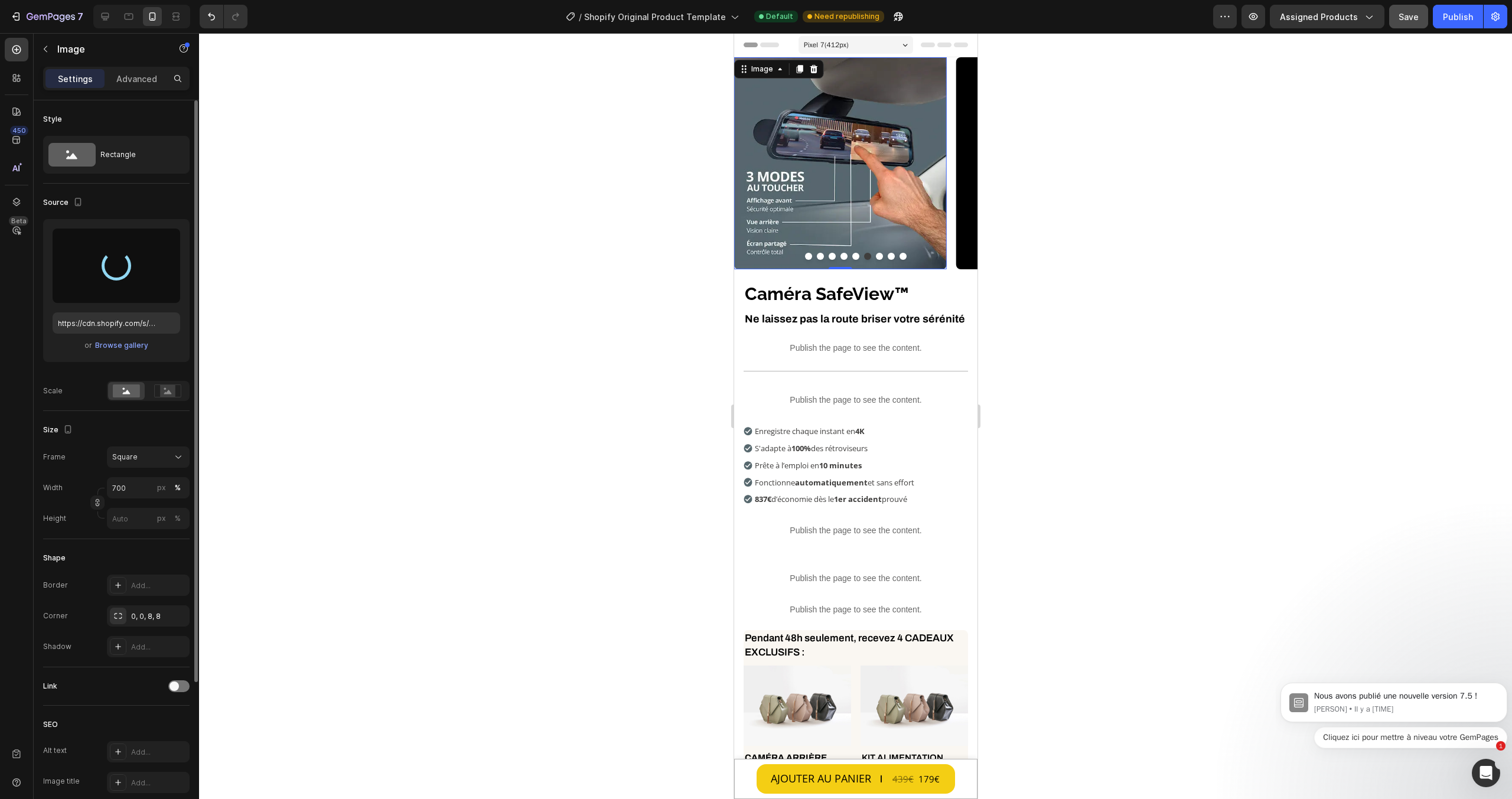type on "https://cdn.shopify.com/s/files/1/0712/2960/4152/files/gempages_560492143957771349-df5d3467-d580-45c1-841d-962edf9baa68.webp" 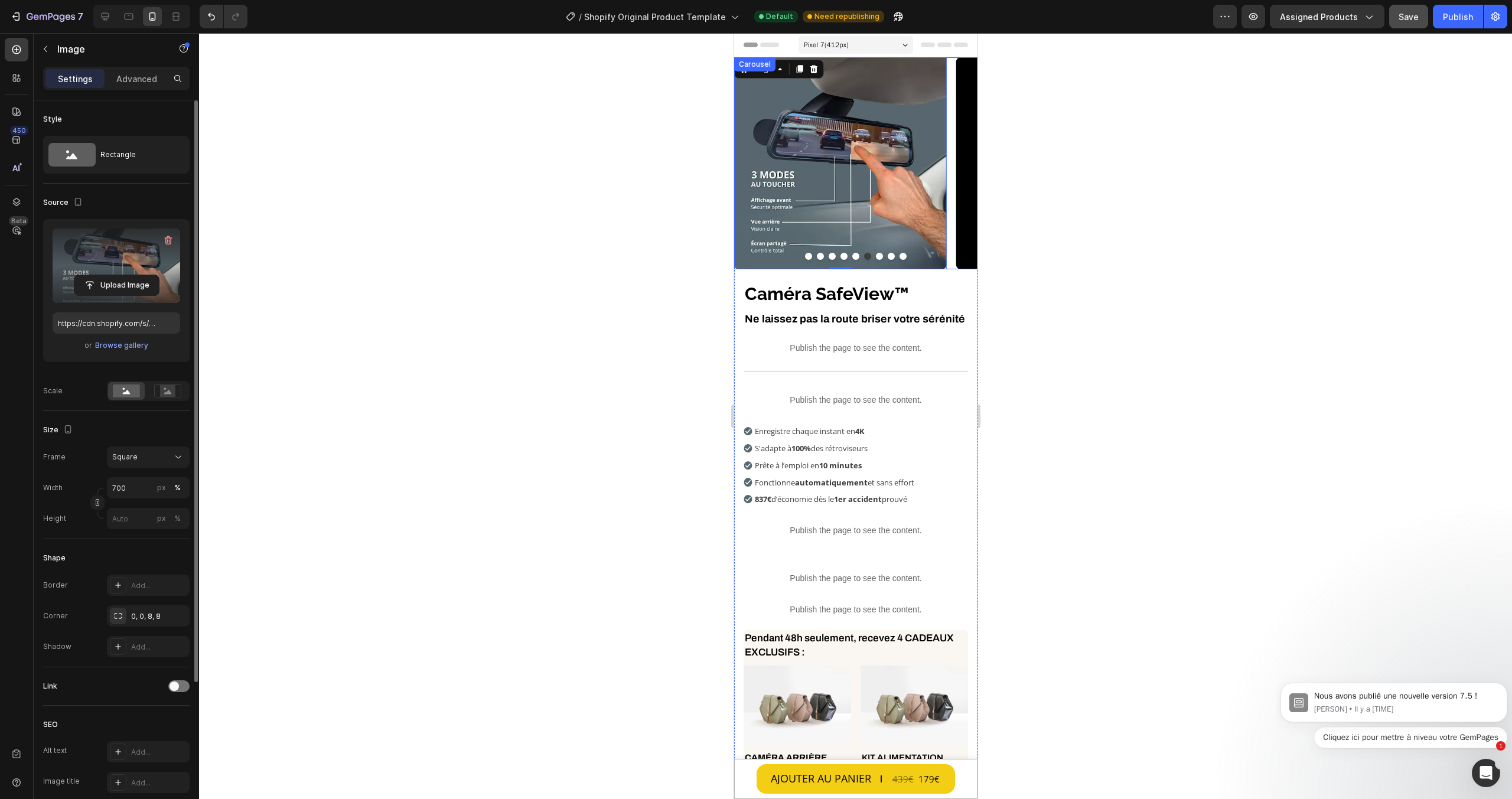 click at bounding box center (855, 256) 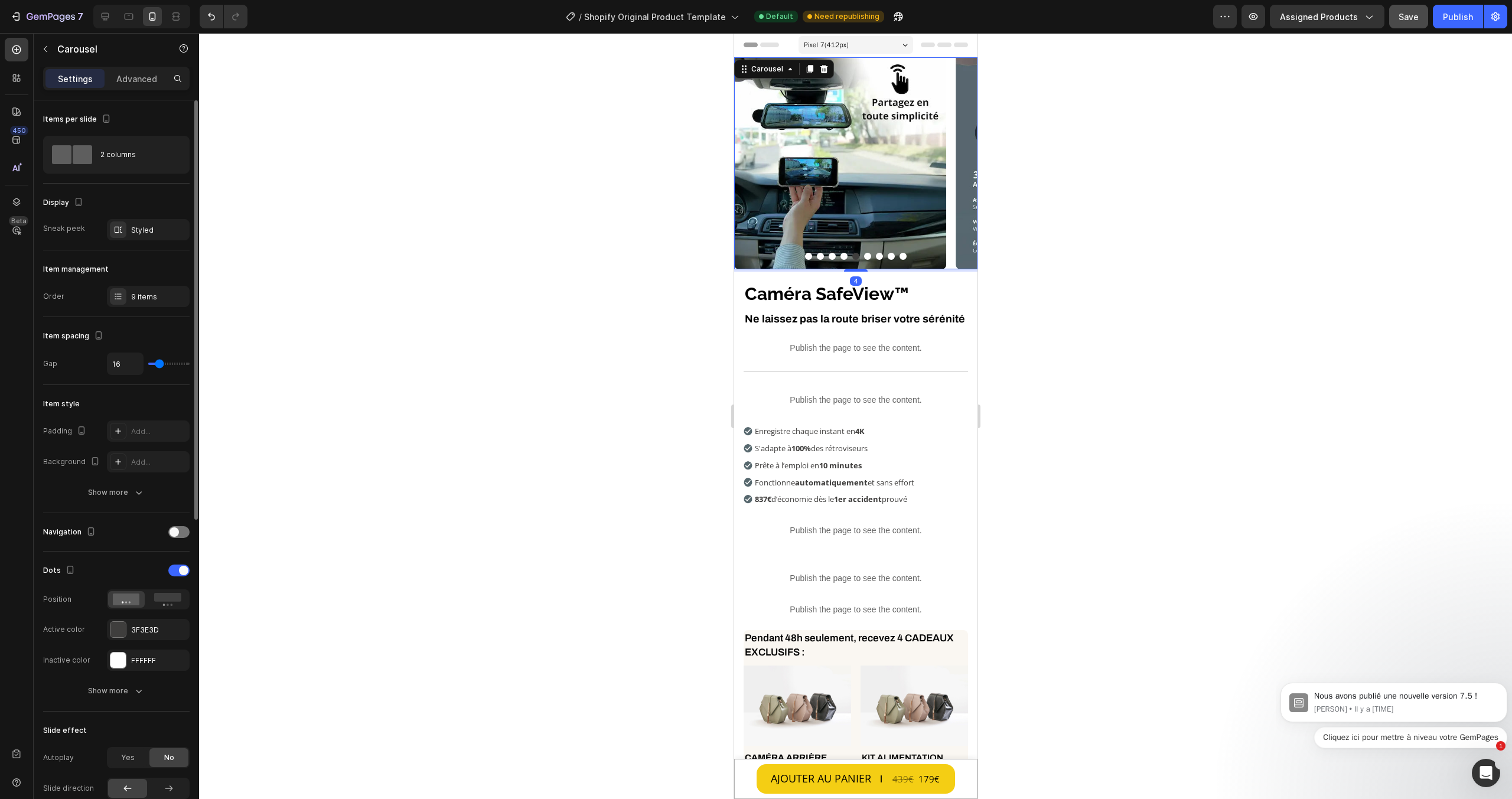 click at bounding box center (867, 256) 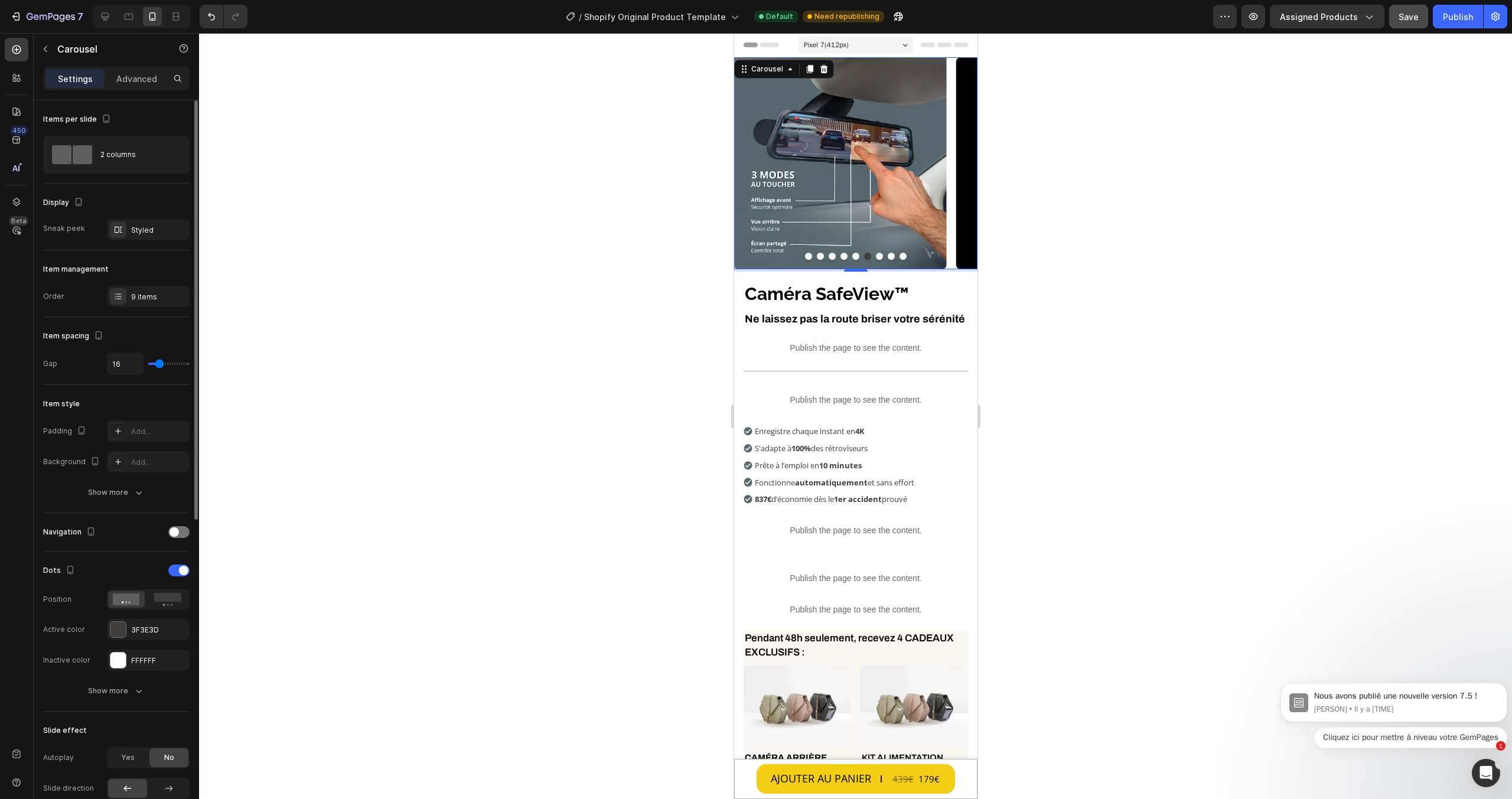 click at bounding box center (879, 256) 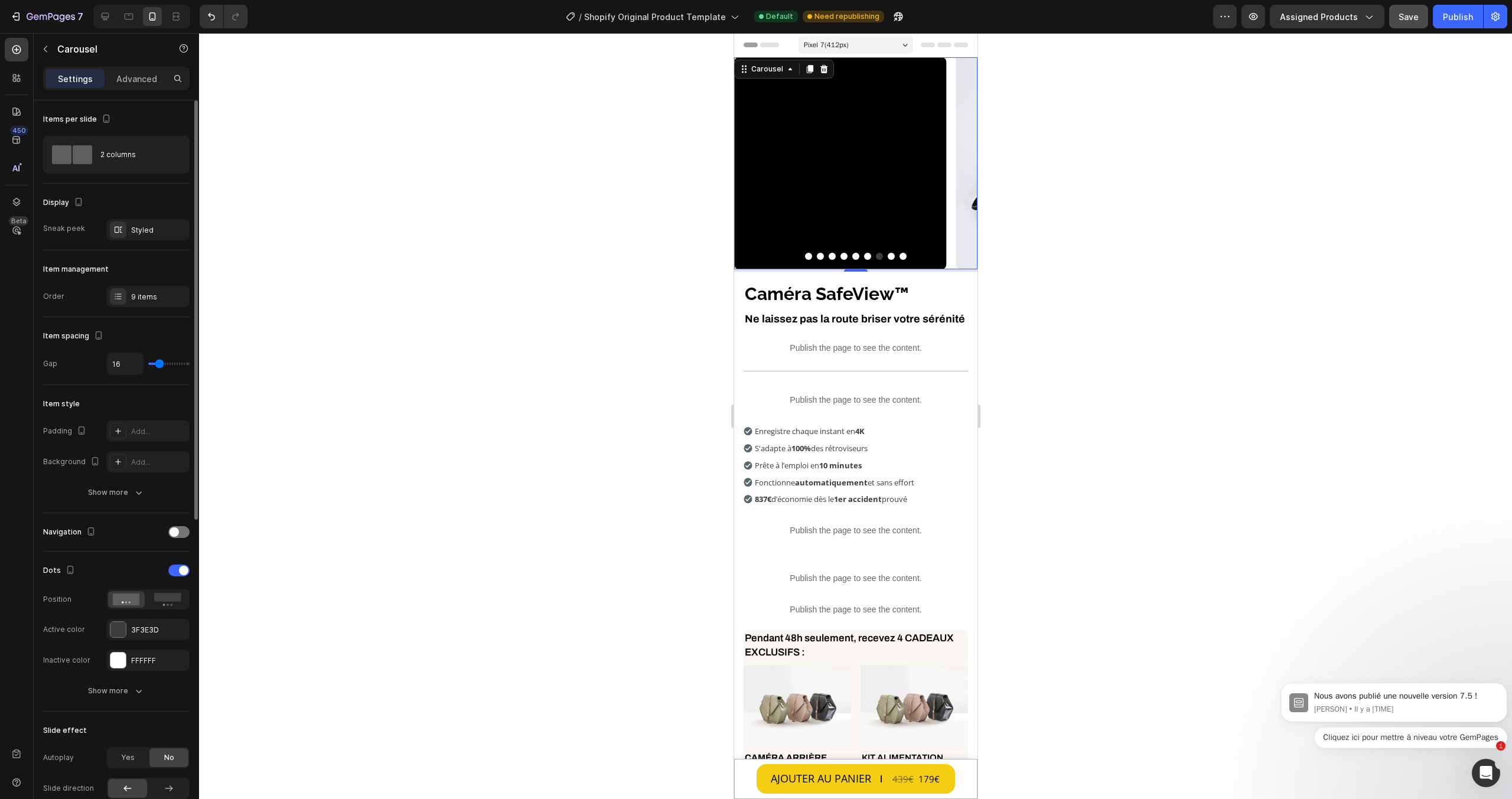 click at bounding box center [891, 256] 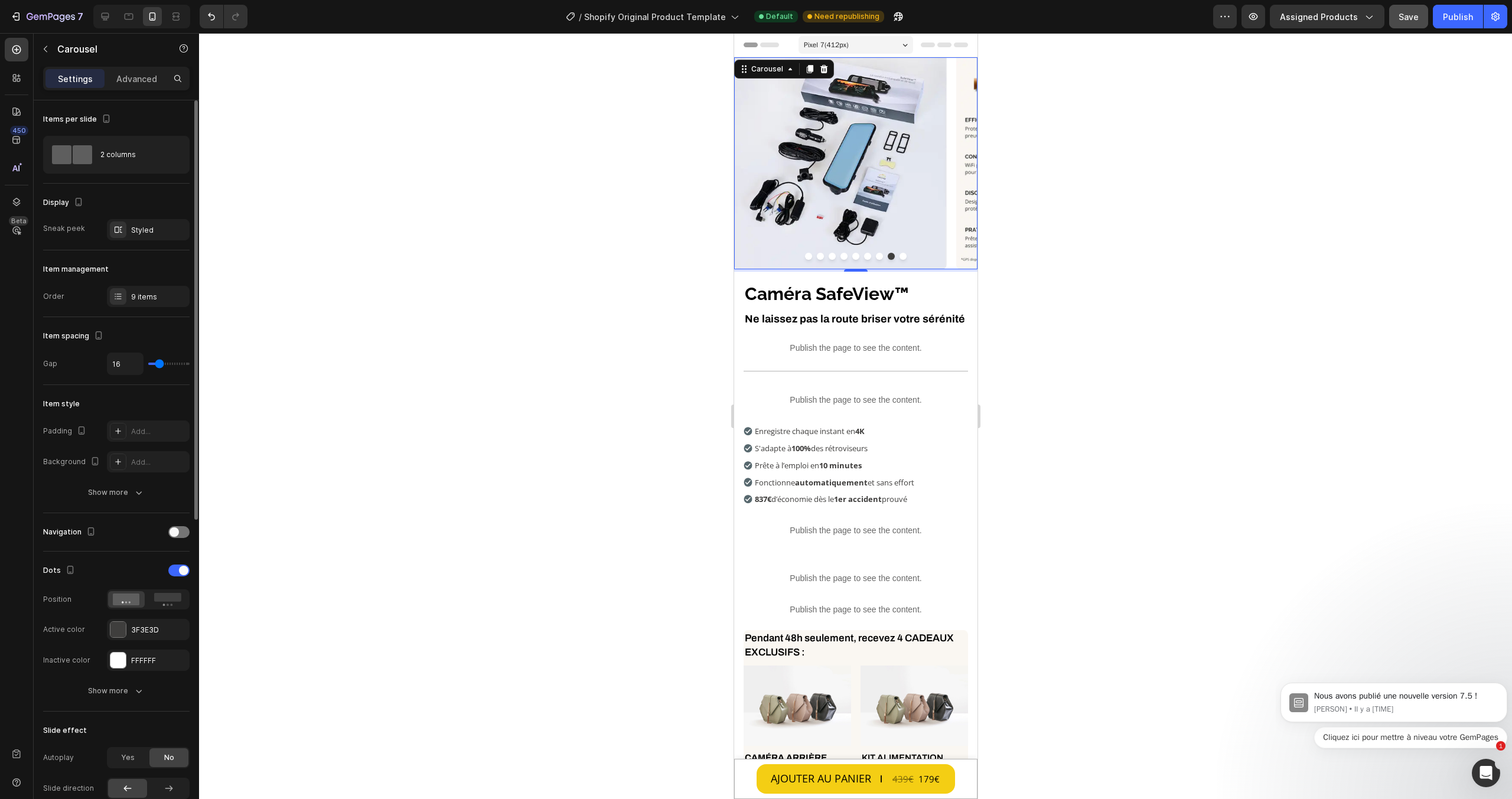 click at bounding box center (902, 256) 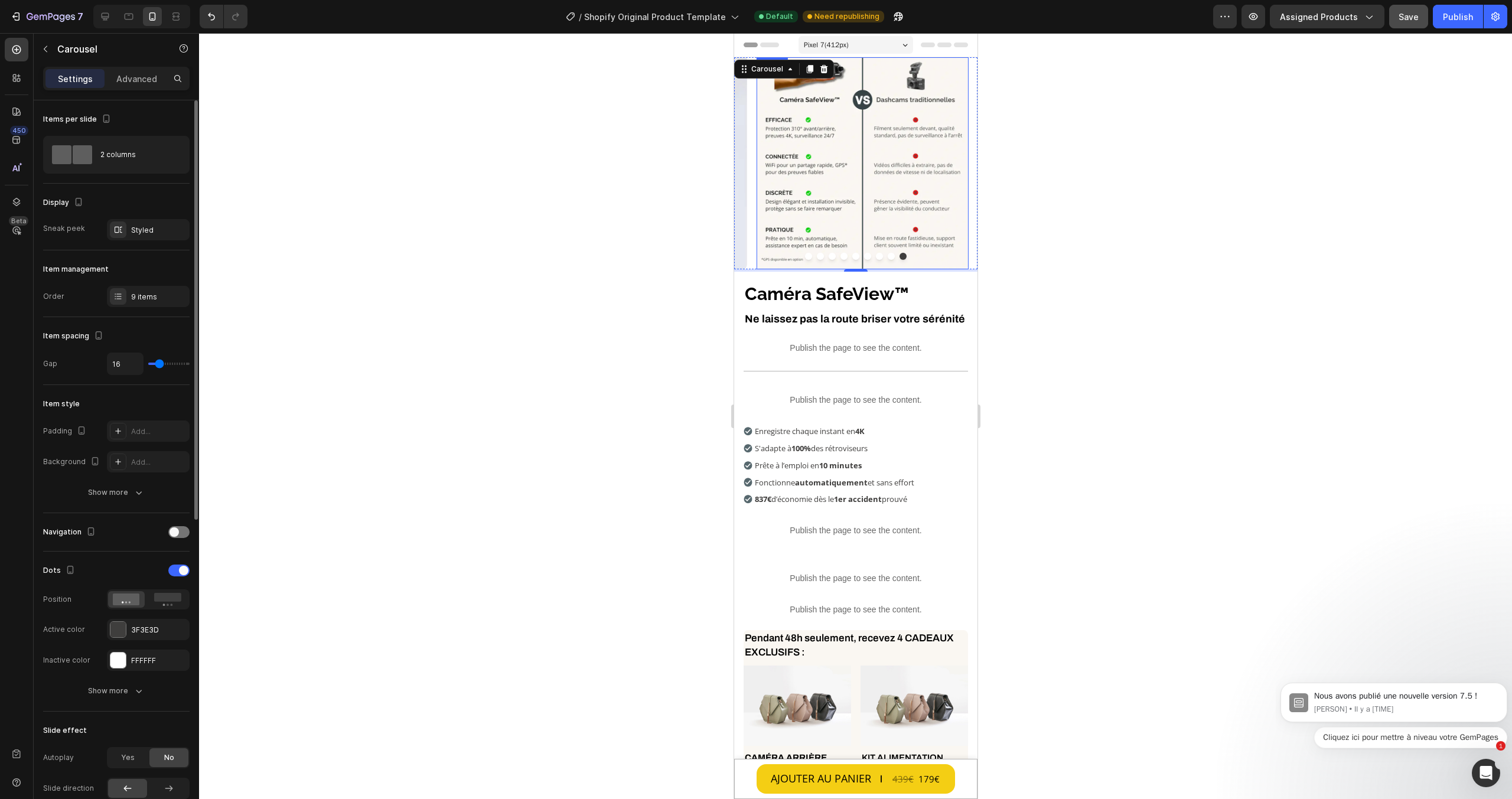 click at bounding box center (862, 163) 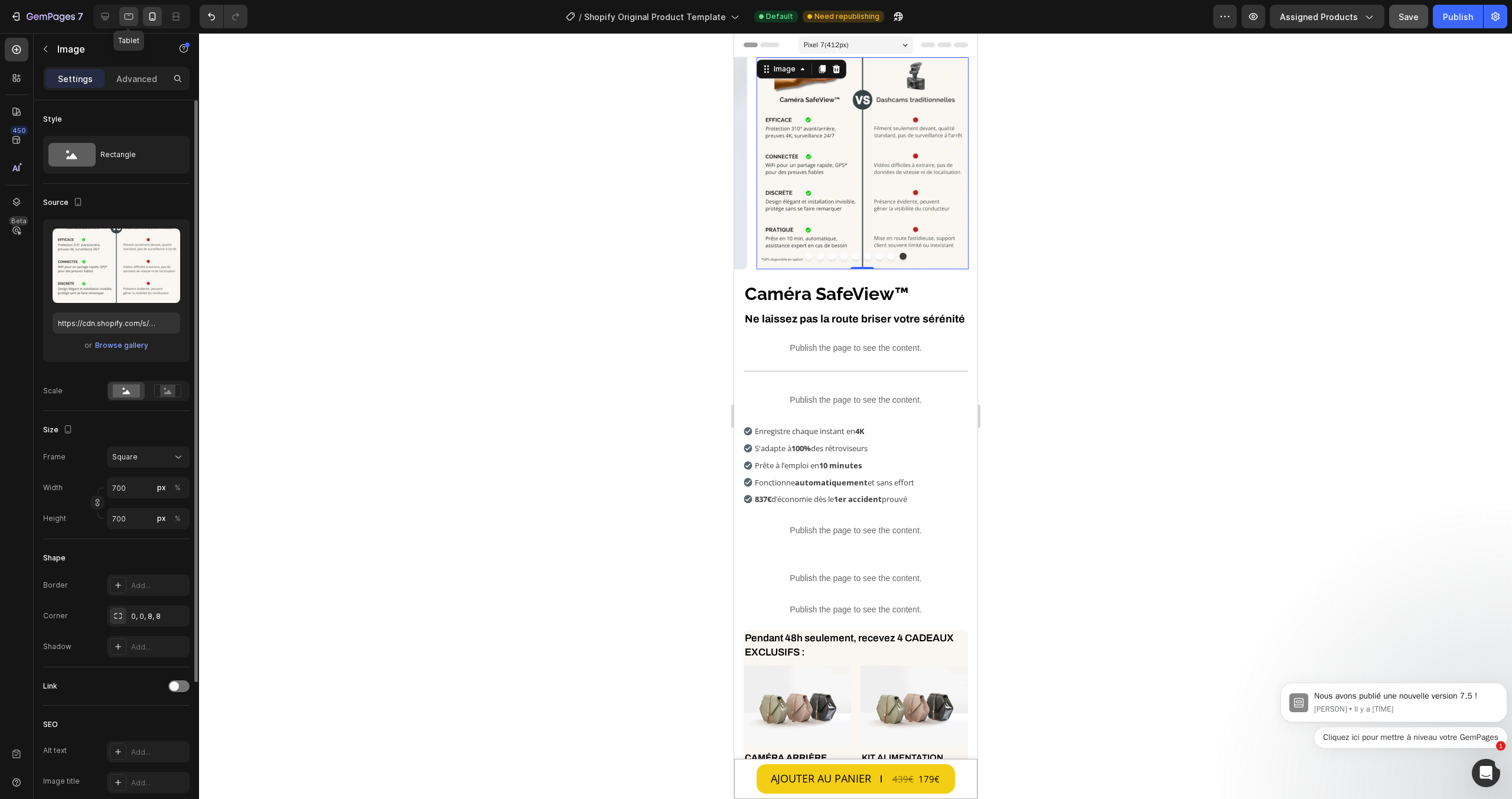 click 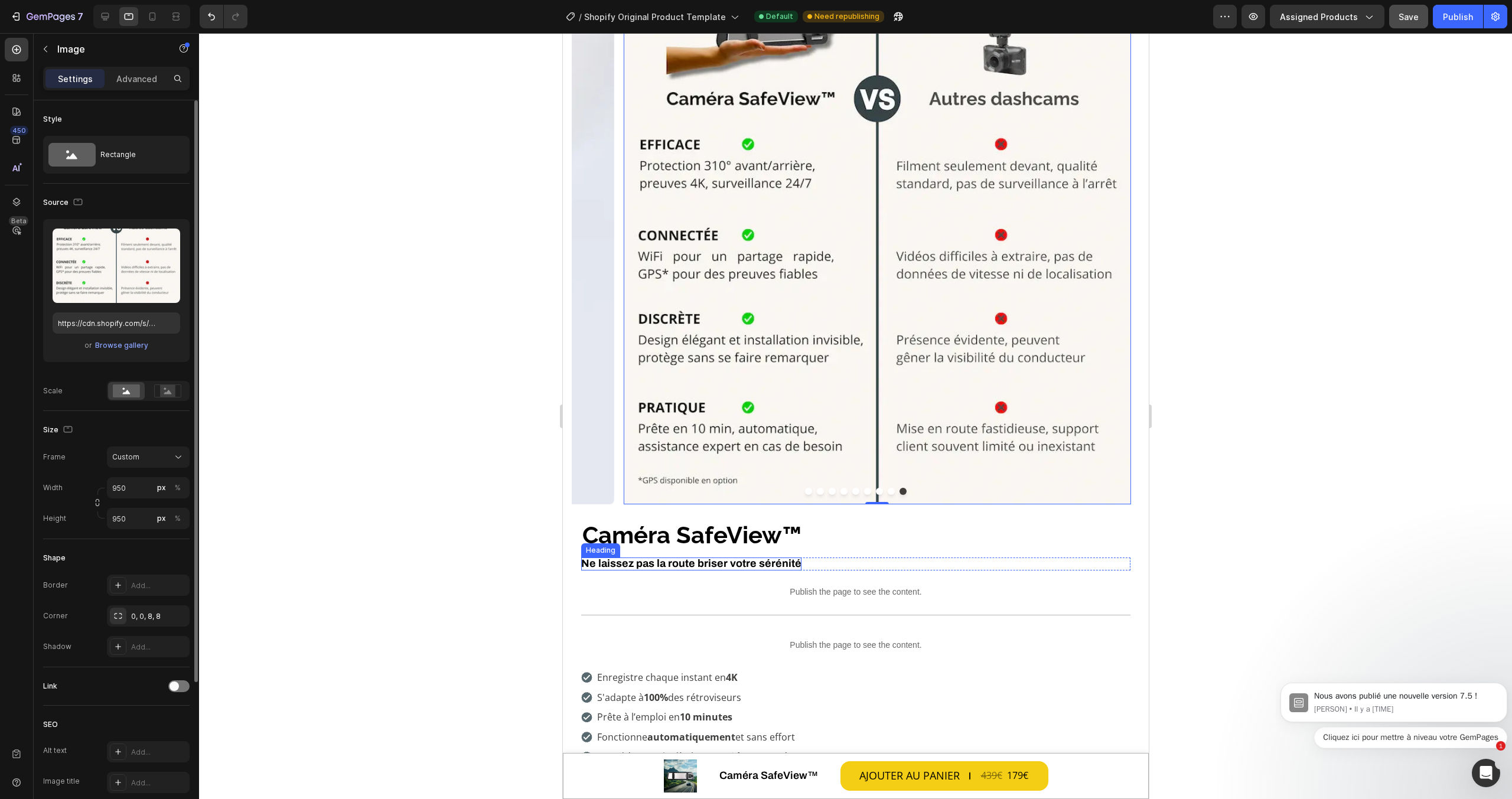 scroll, scrollTop: 236, scrollLeft: 0, axis: vertical 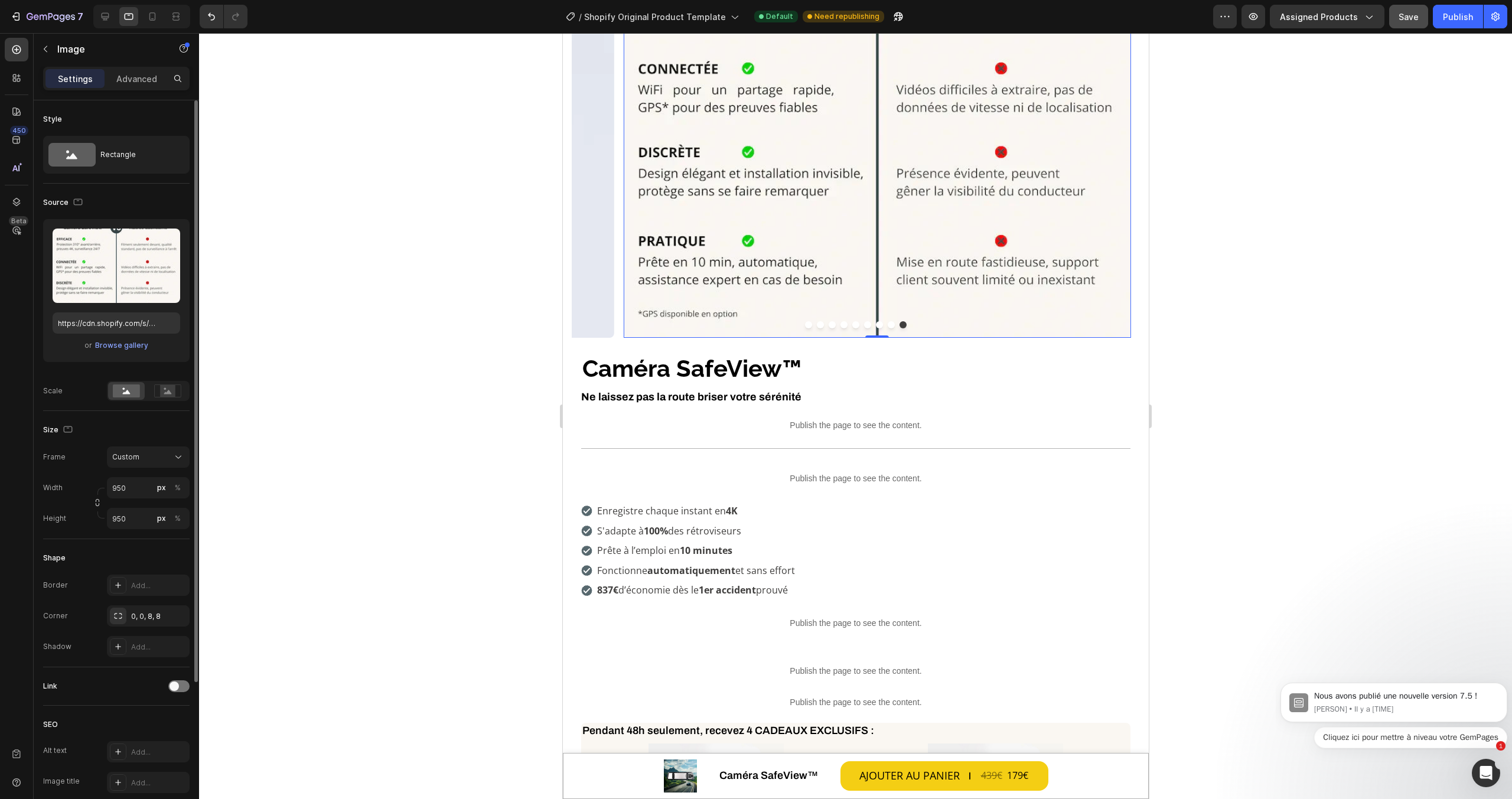click at bounding box center (876, 84) 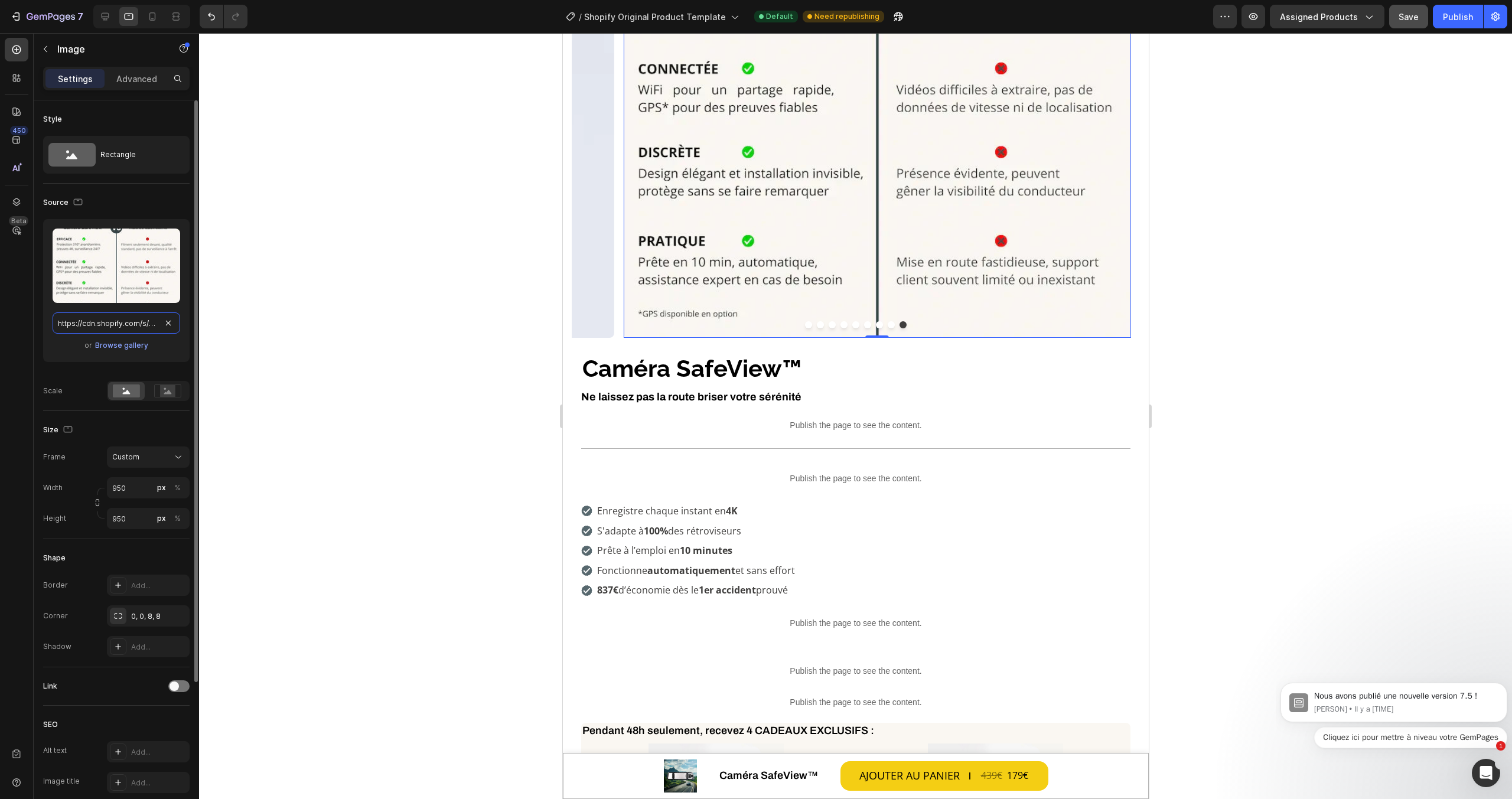 click on "https://cdn.shopify.com/s/files/1/0712/2960/4152/files/gempages_560492143957771349-e27266ea-f430-4648-ac6e-0fd6357c0a74.webp" at bounding box center [116, 323] 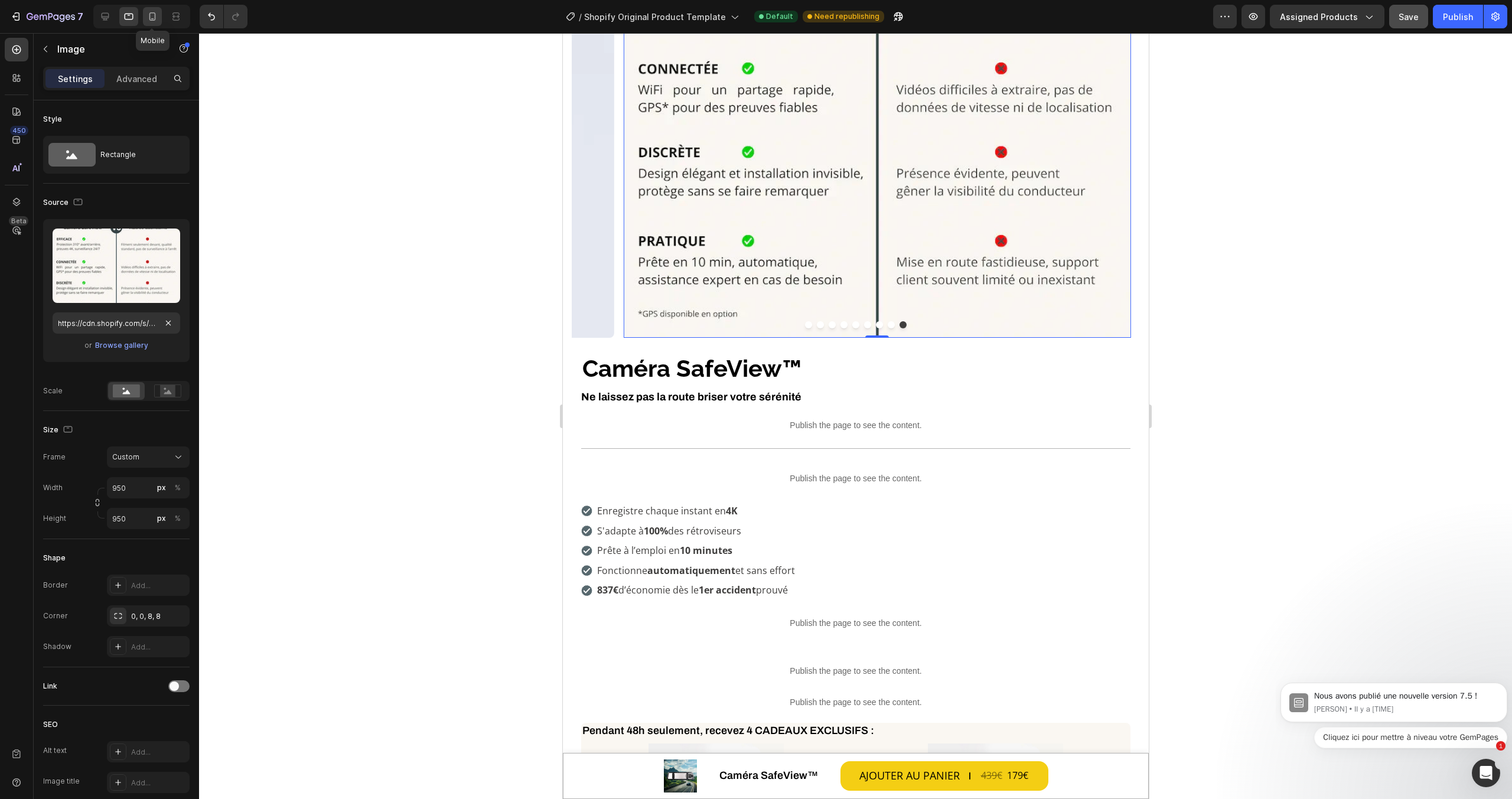 click 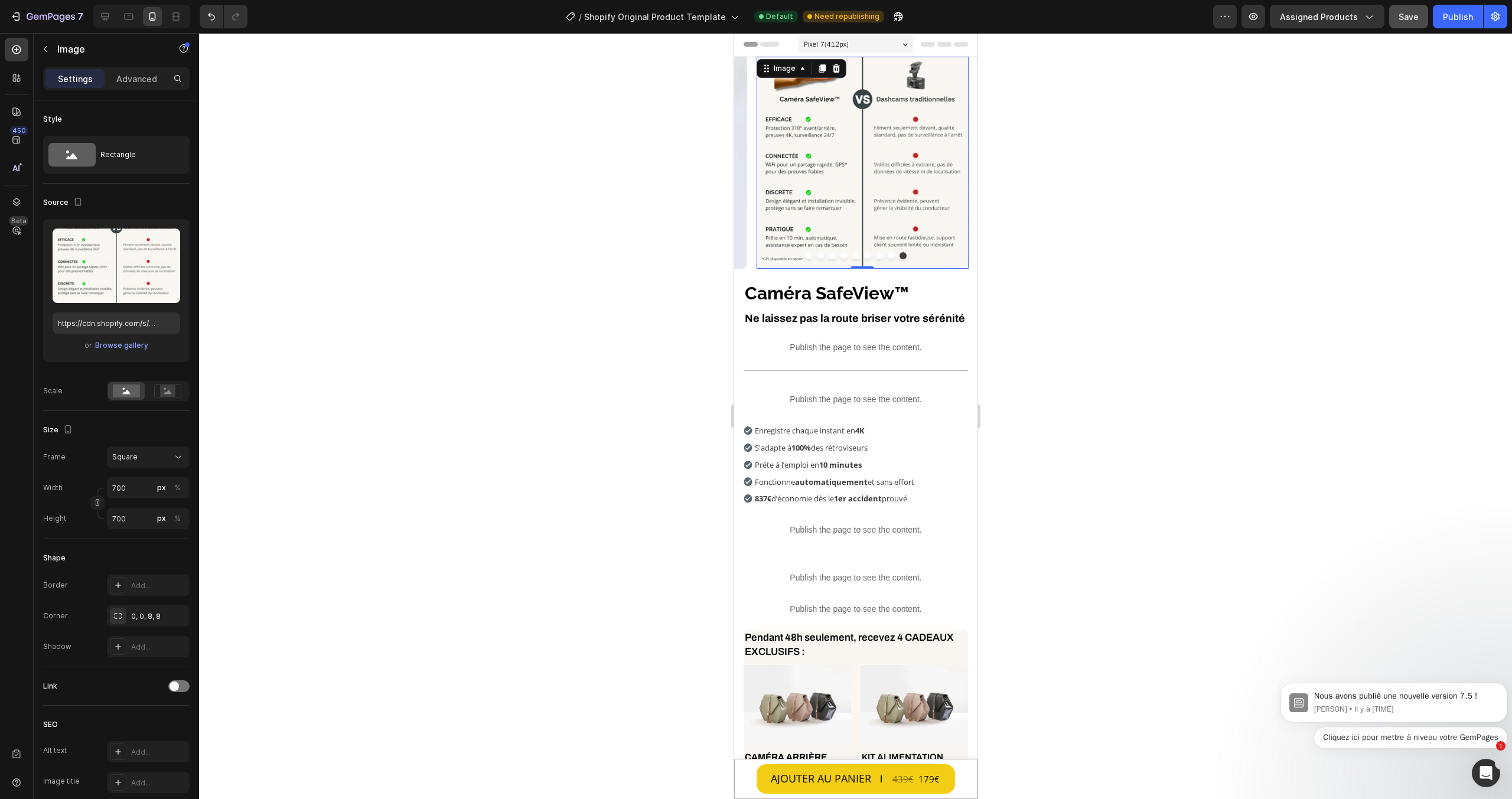 scroll, scrollTop: 0, scrollLeft: 0, axis: both 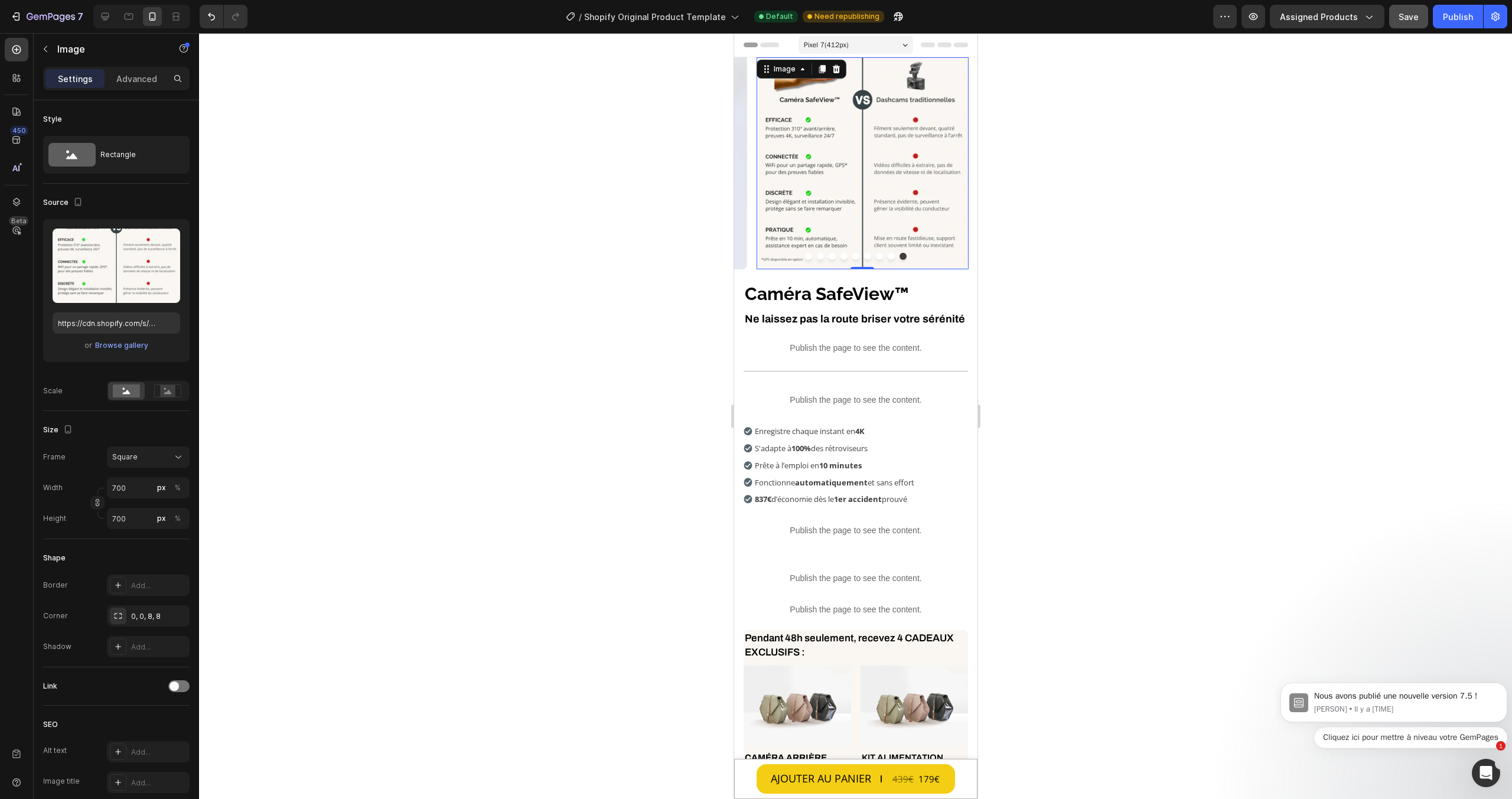 click at bounding box center [862, 163] 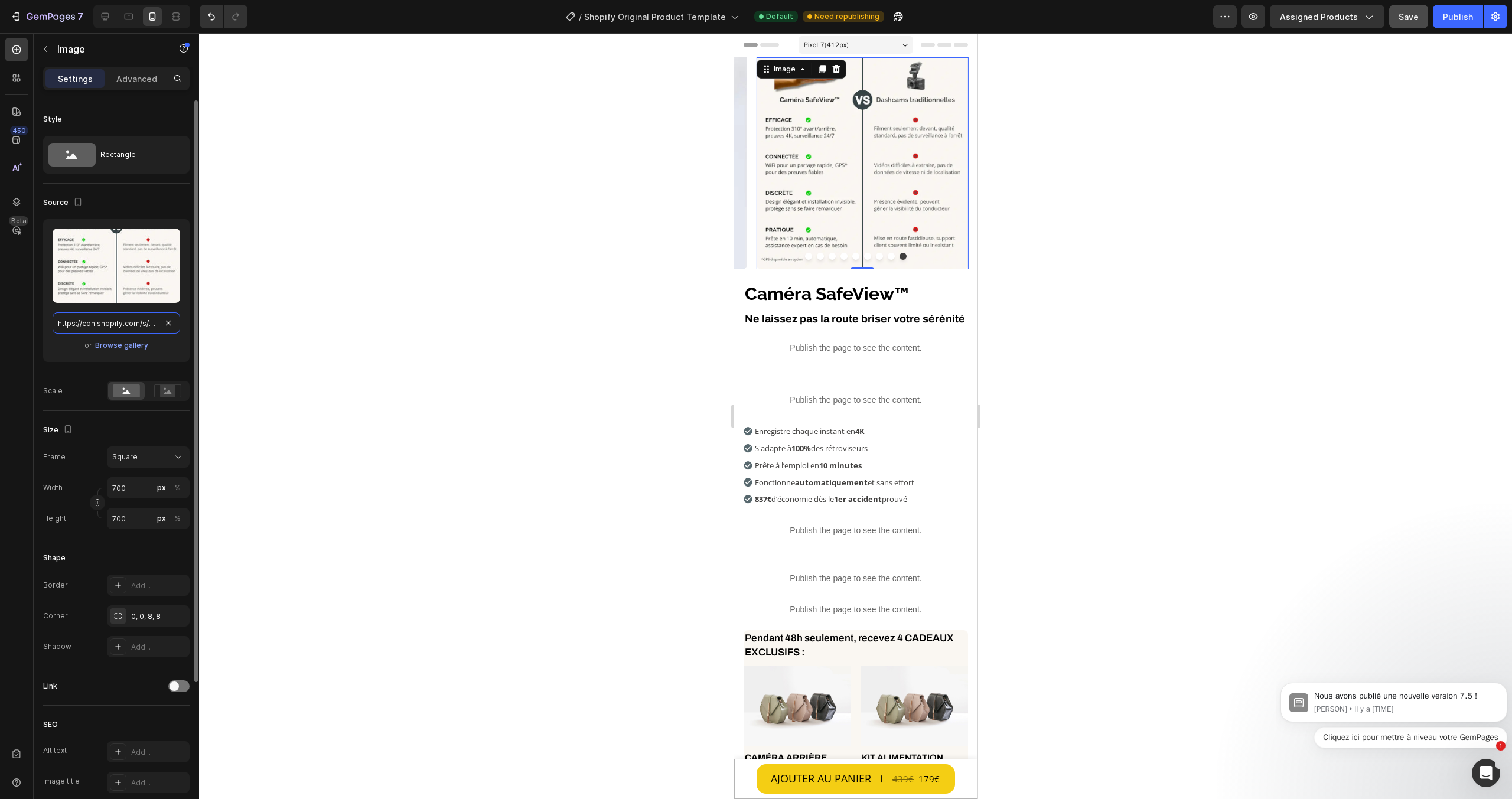 click on "https://cdn.shopify.com/s/files/1/0712/2960/4152/files/gempages_560492143957771349-6ba39cfc-e6fd-4e42-a1a9-18849f96eaaa.webp" at bounding box center [116, 323] 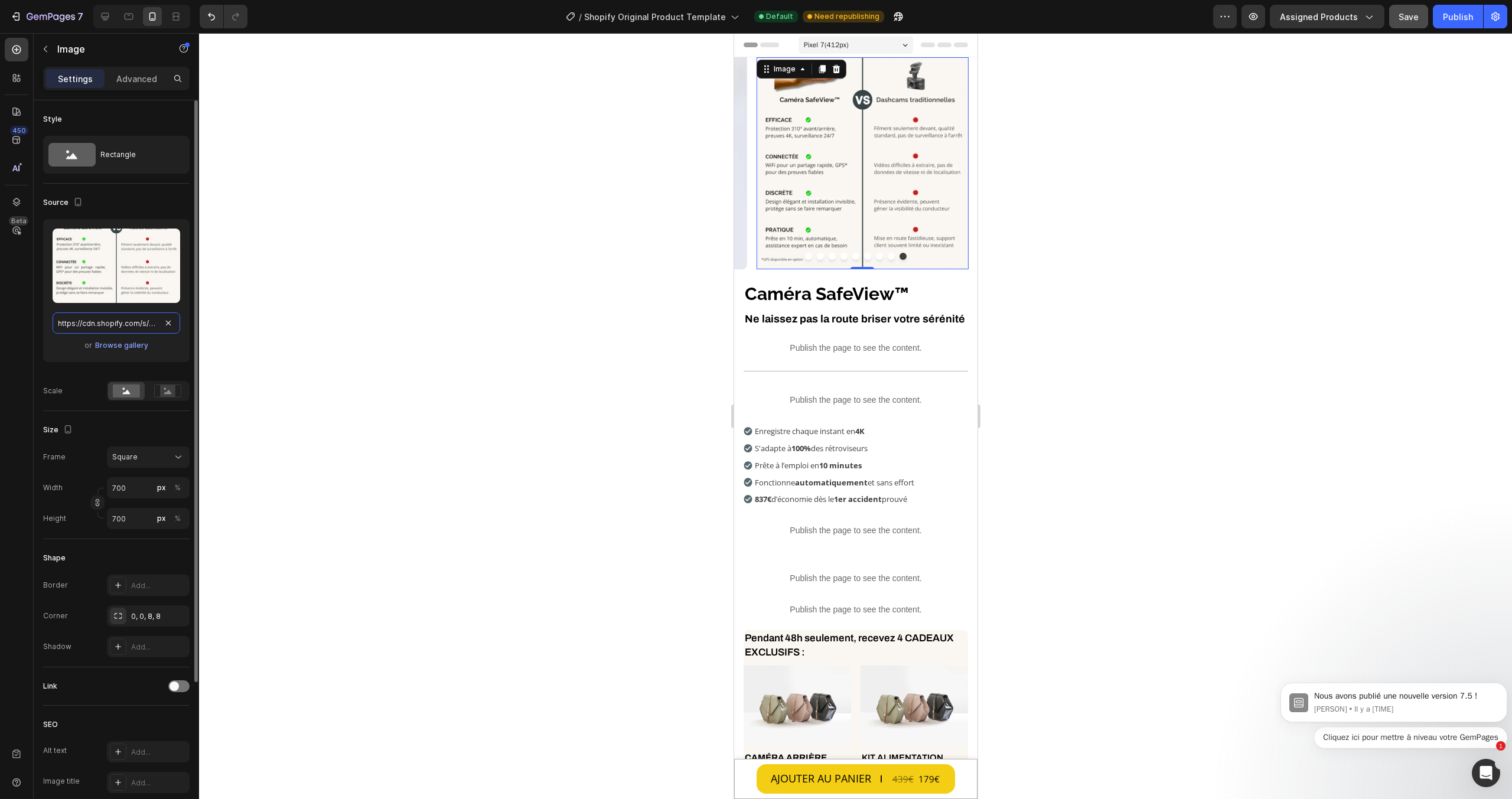 scroll, scrollTop: 0, scrollLeft: 369, axis: horizontal 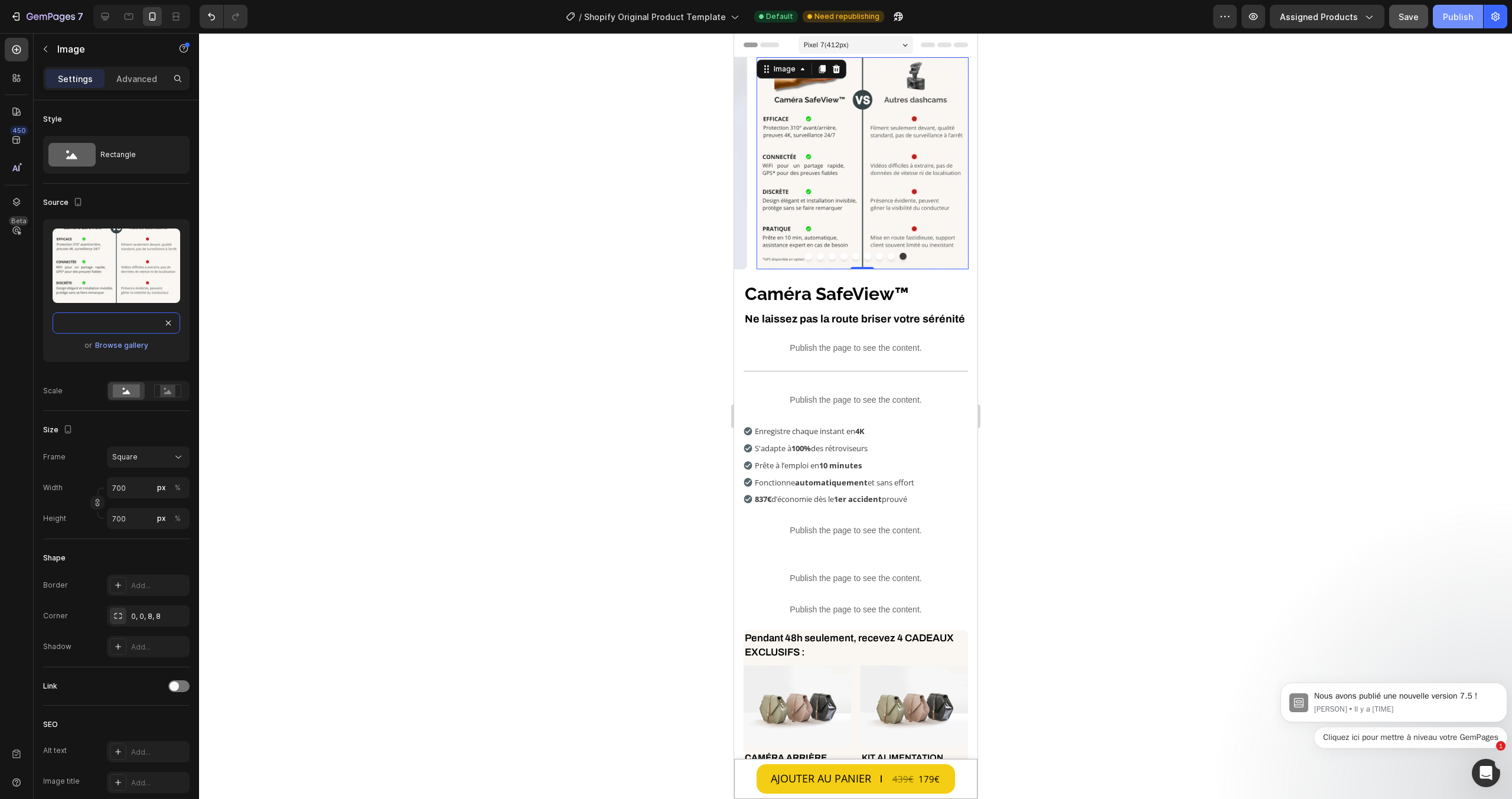 type on "https://cdn.shopify.com/s/files/1/0712/2960/4152/files/gempages_560492143957771349-e27266ea-f430-4648-ac6e-0fd6357c0a74.webp" 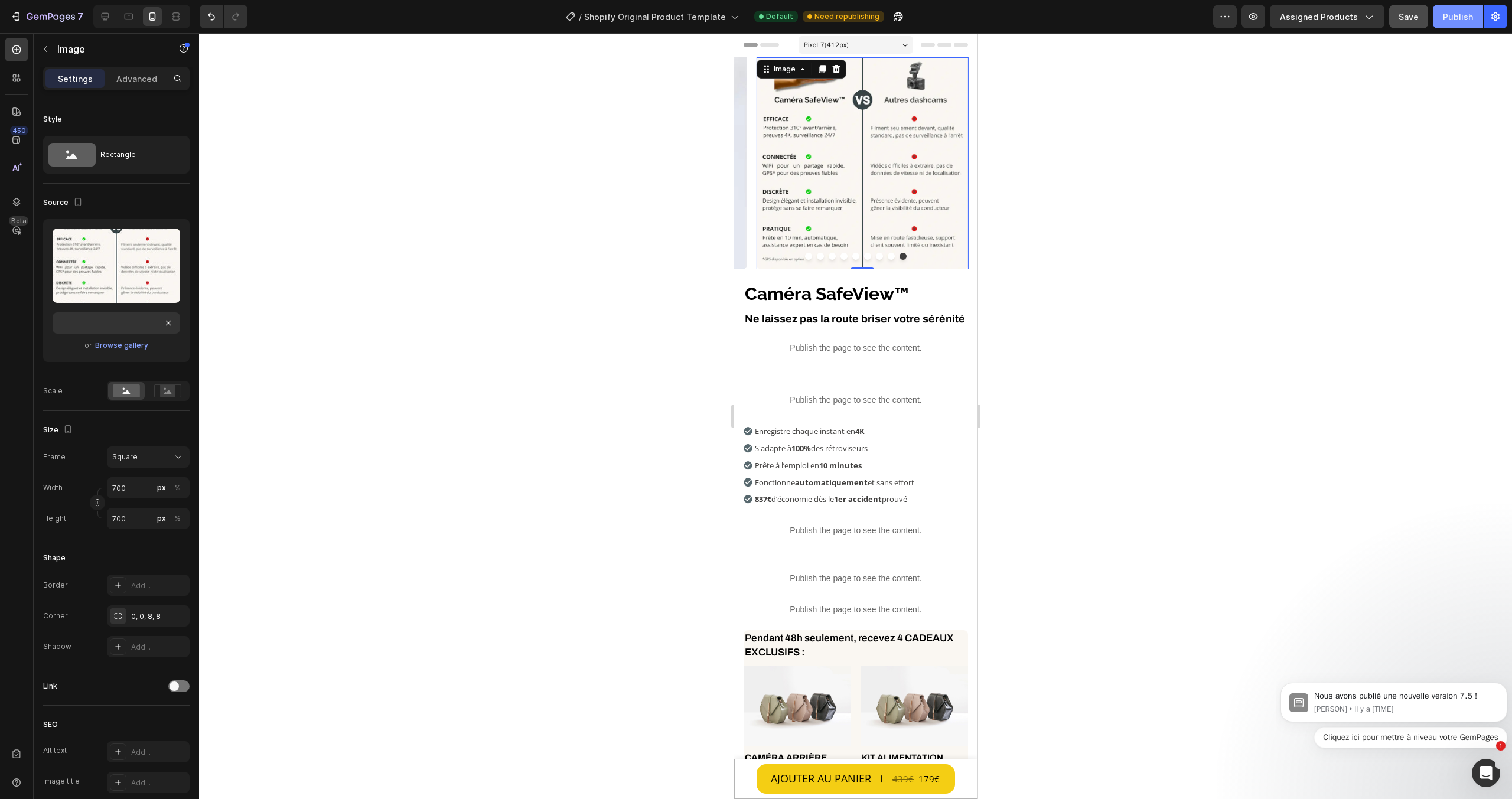 scroll, scrollTop: 0, scrollLeft: 0, axis: both 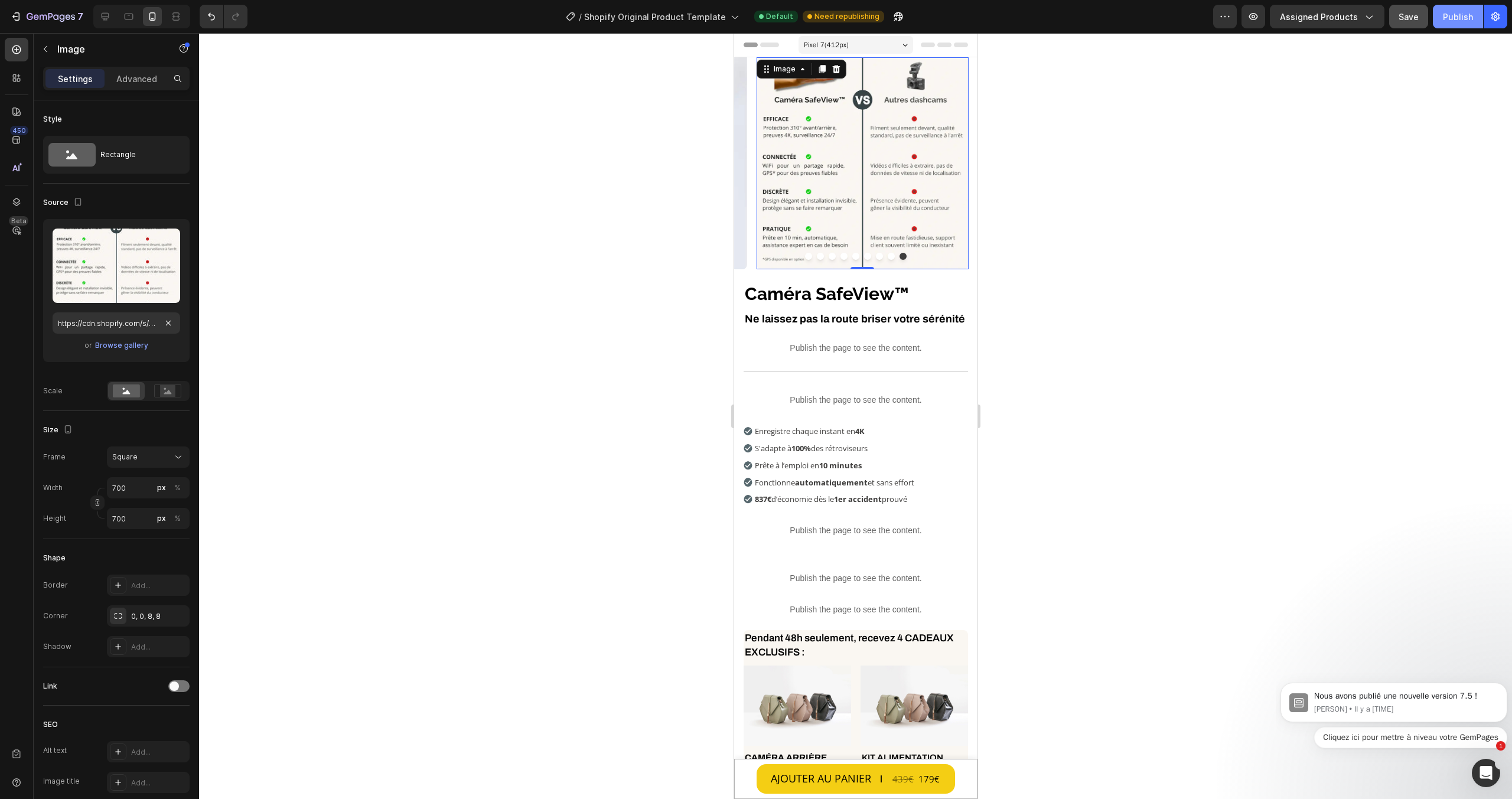 click on "Publish" at bounding box center (1458, 17) 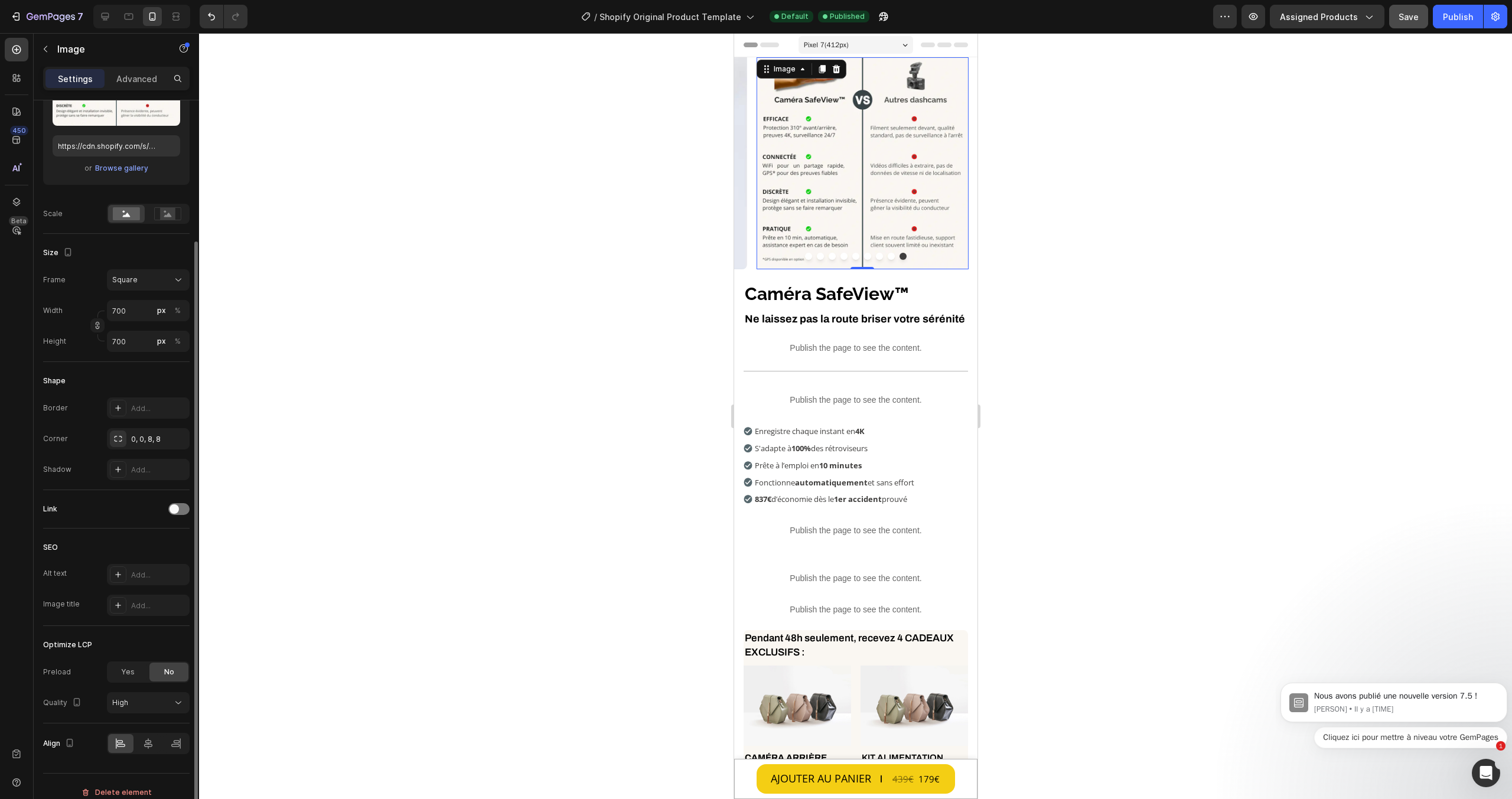 scroll, scrollTop: 189, scrollLeft: 0, axis: vertical 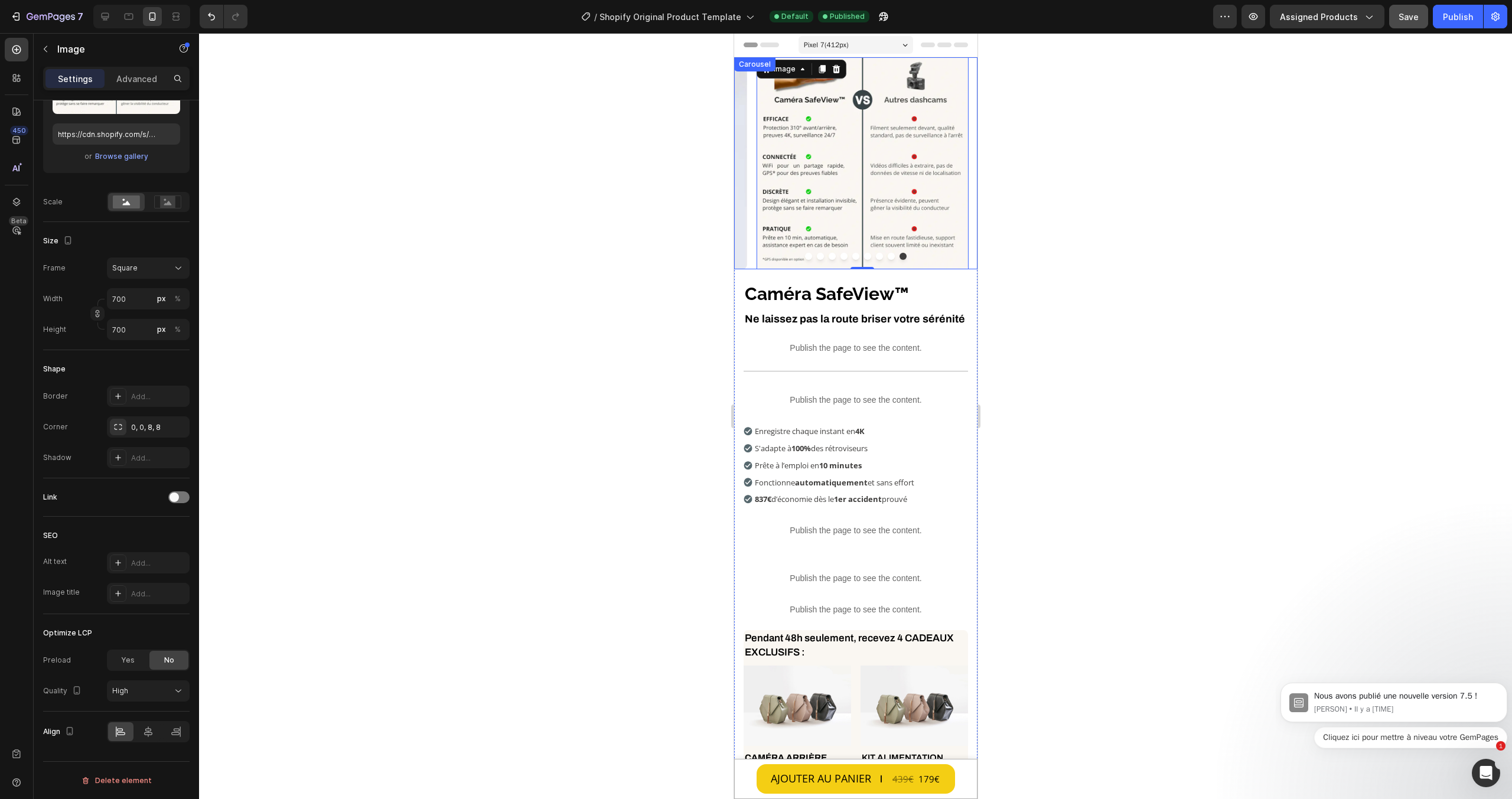 click at bounding box center (891, 256) 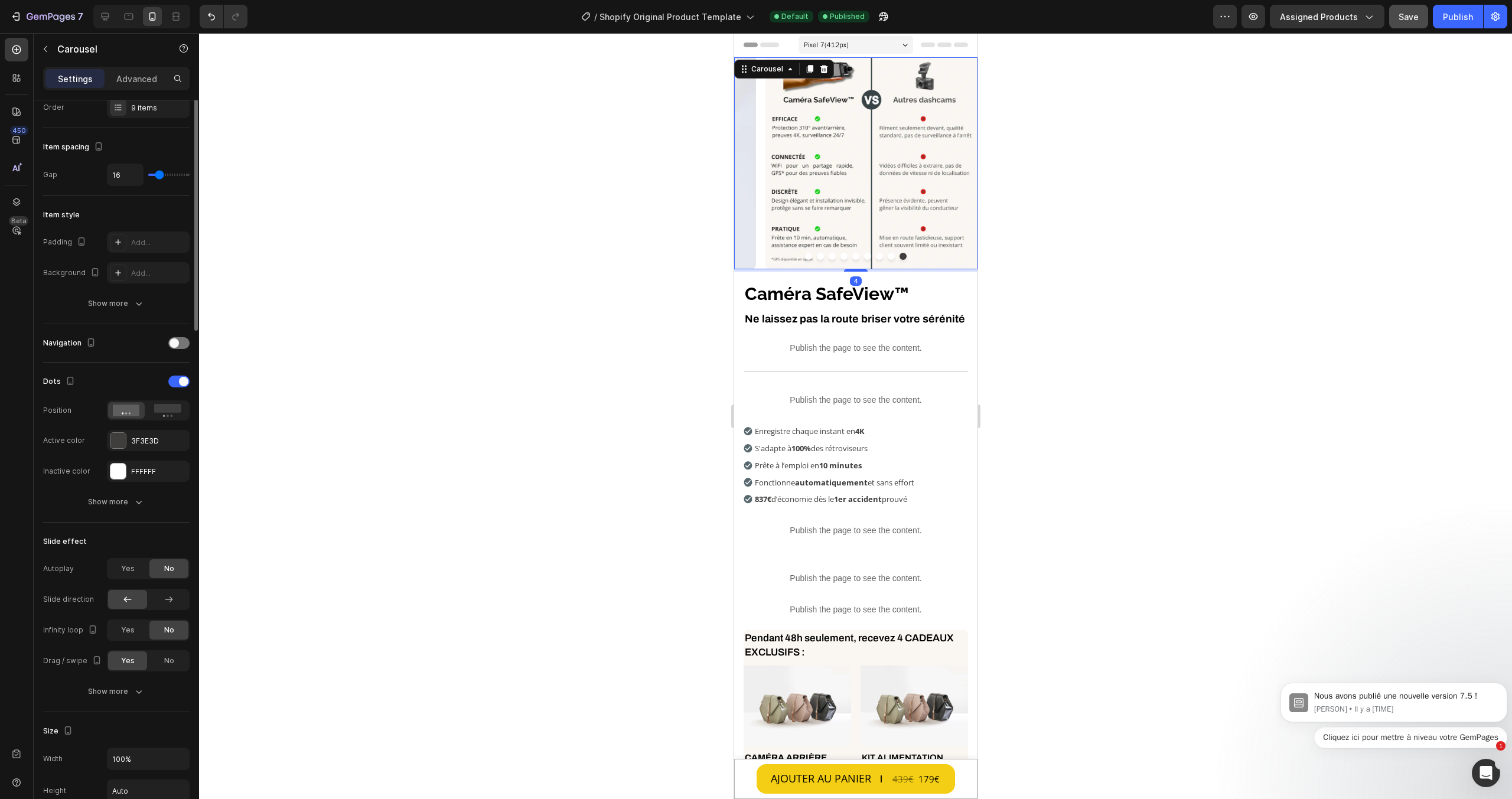 scroll, scrollTop: 0, scrollLeft: 0, axis: both 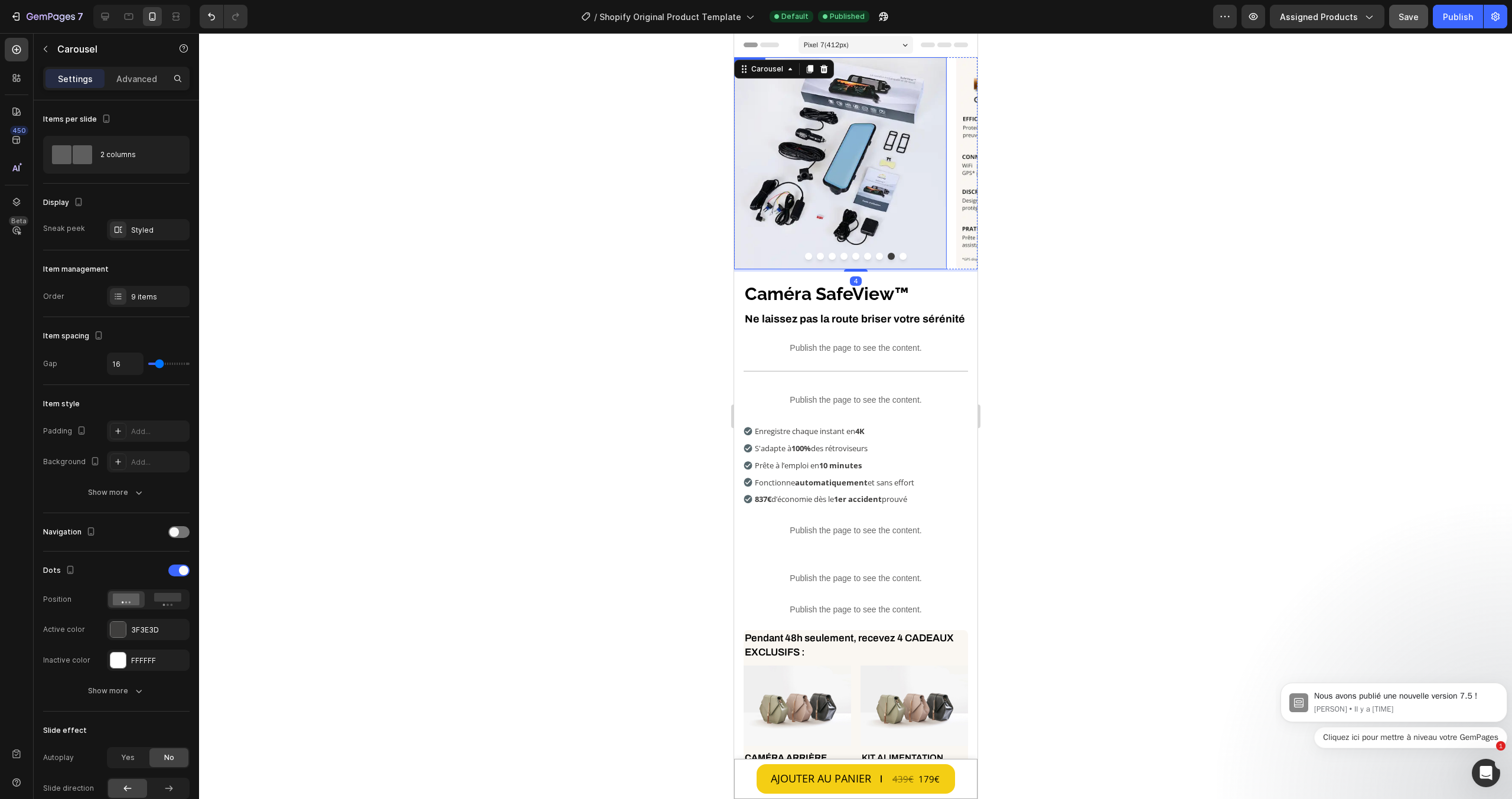 click at bounding box center [839, 163] 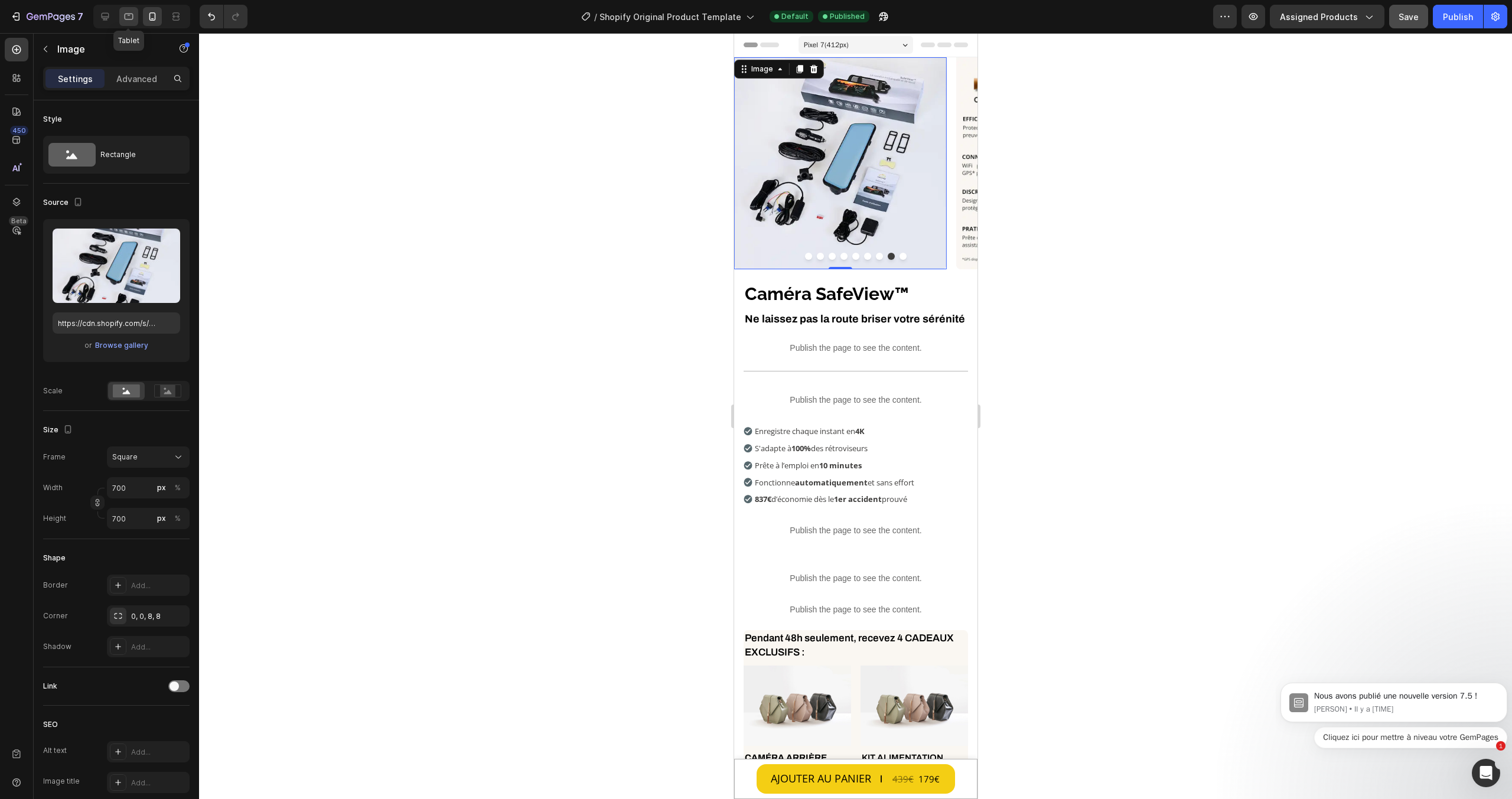 click 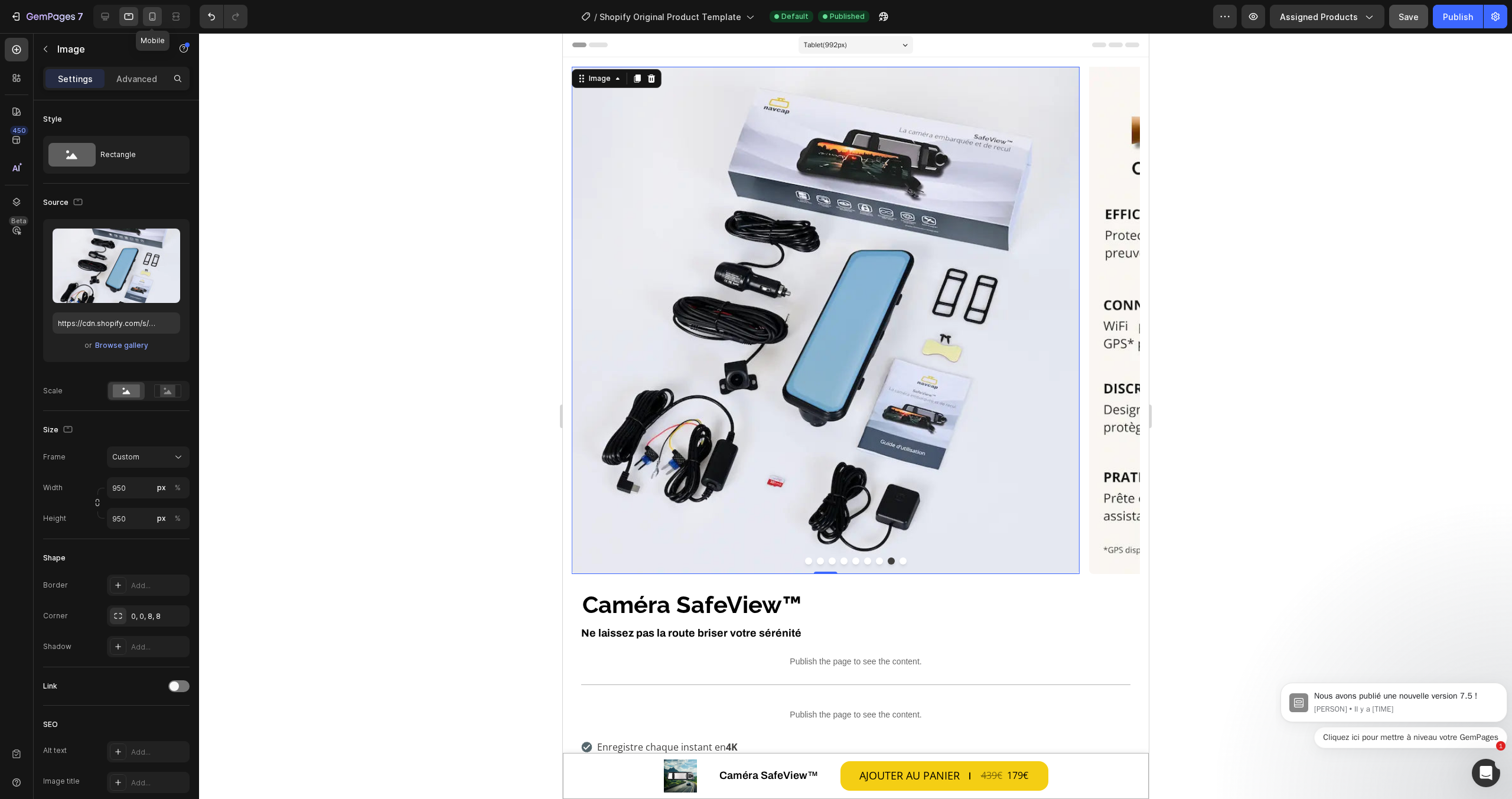click 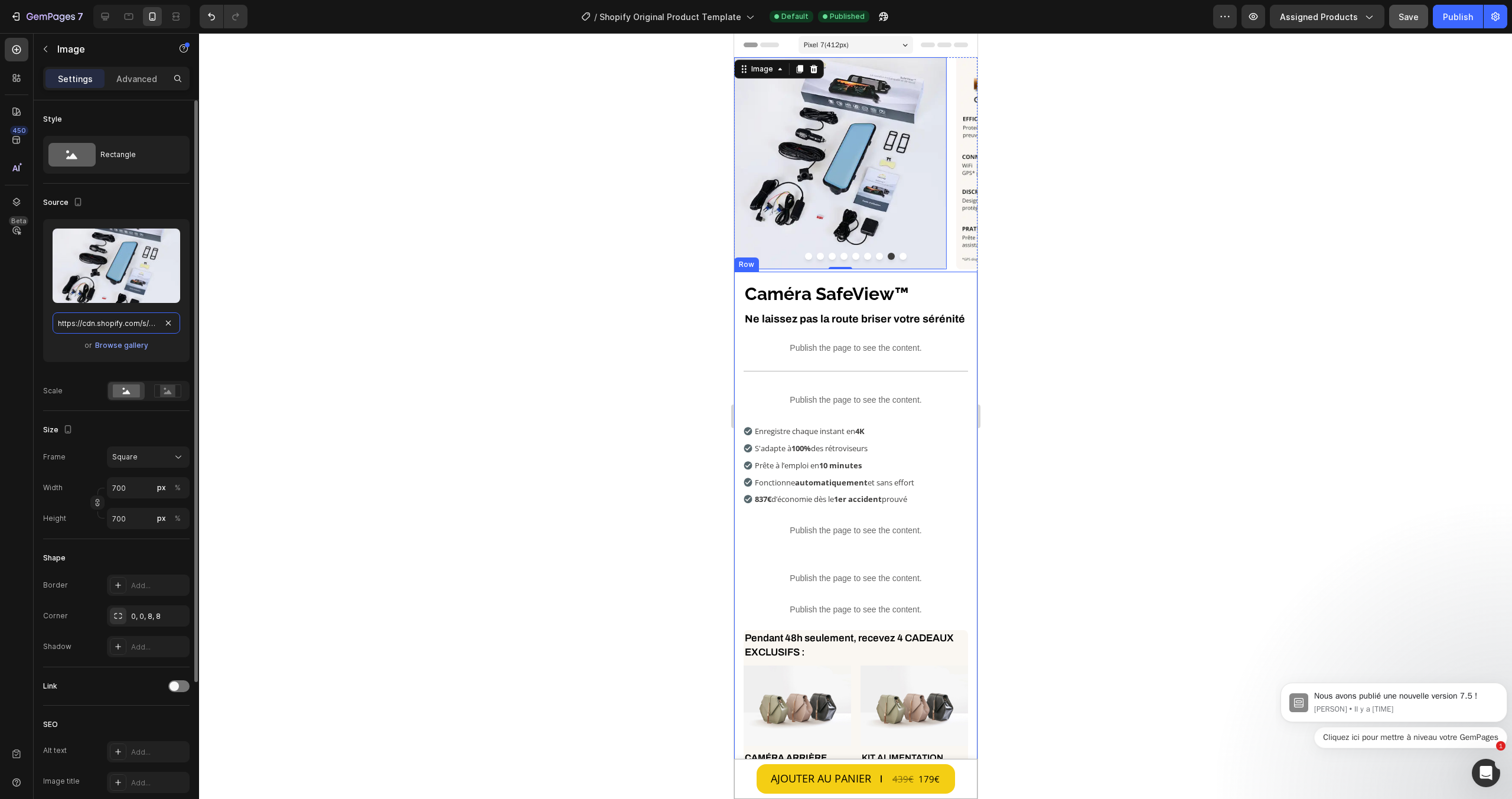 click on "https://cdn.shopify.com/s/files/1/0712/2960/4152/files/gempages_560492143957771349-b0418609-17e8-4754-8e60-955bc0e9f720.webp" at bounding box center [116, 323] 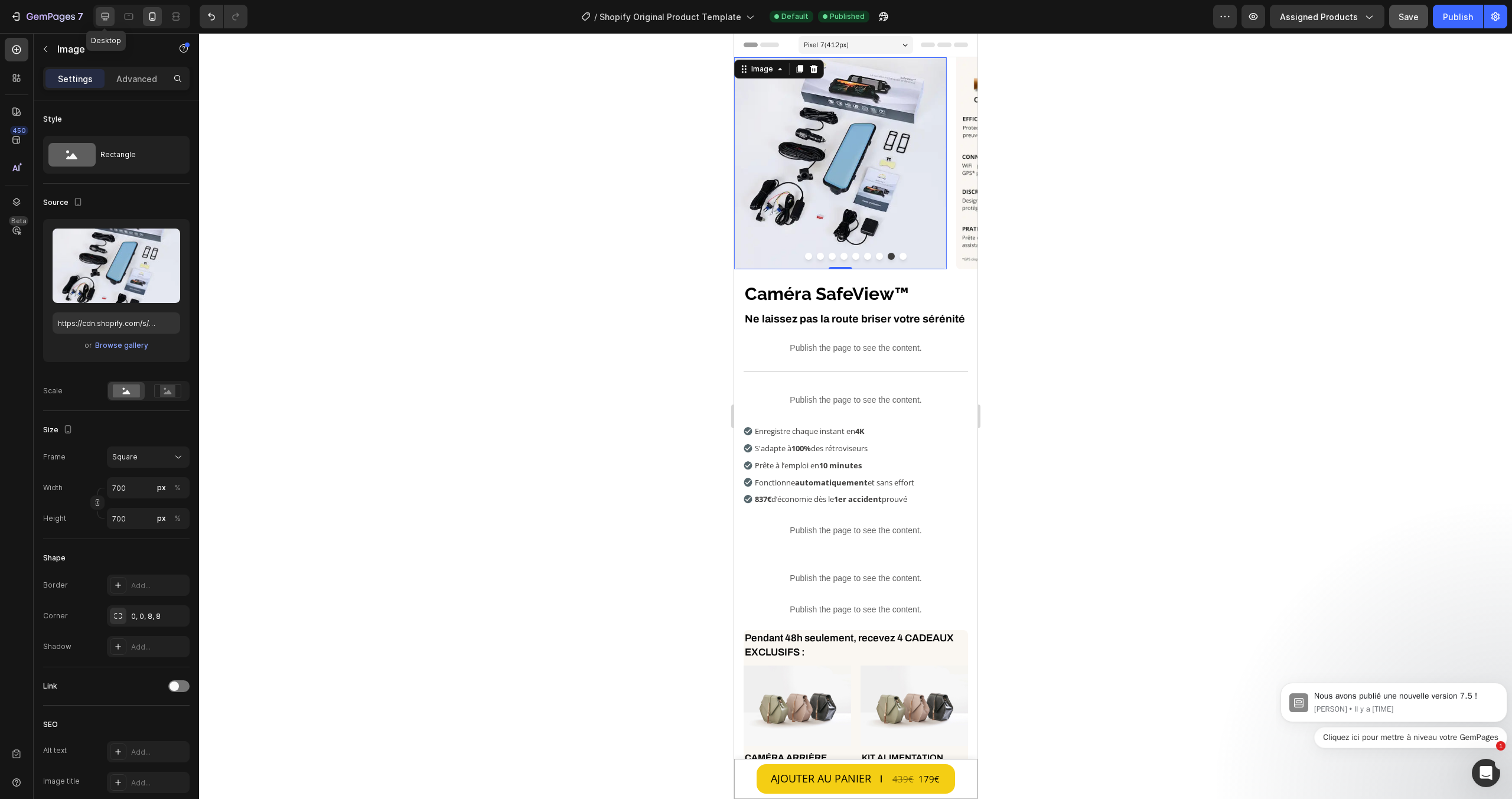 click 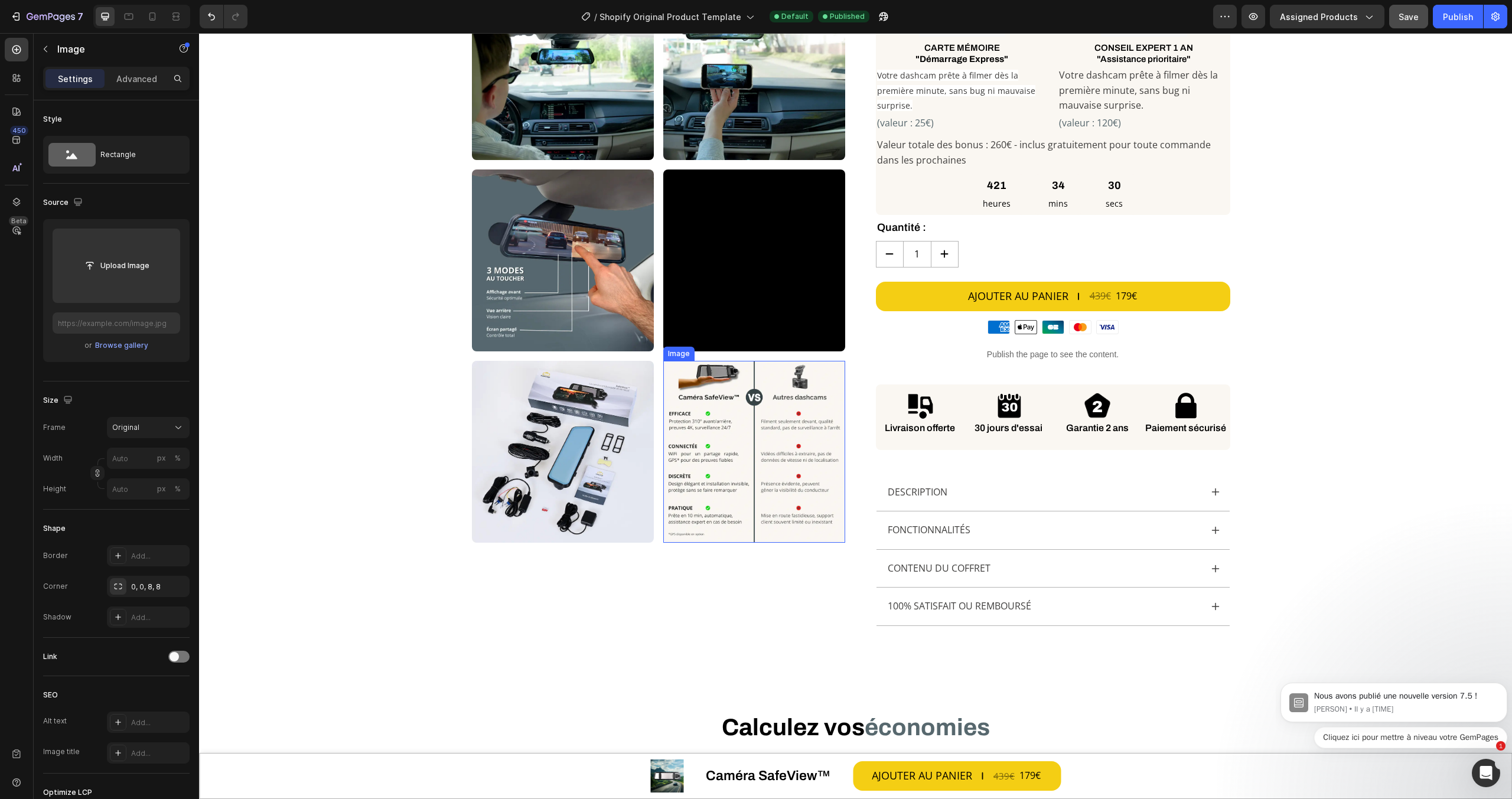 scroll, scrollTop: 709, scrollLeft: 0, axis: vertical 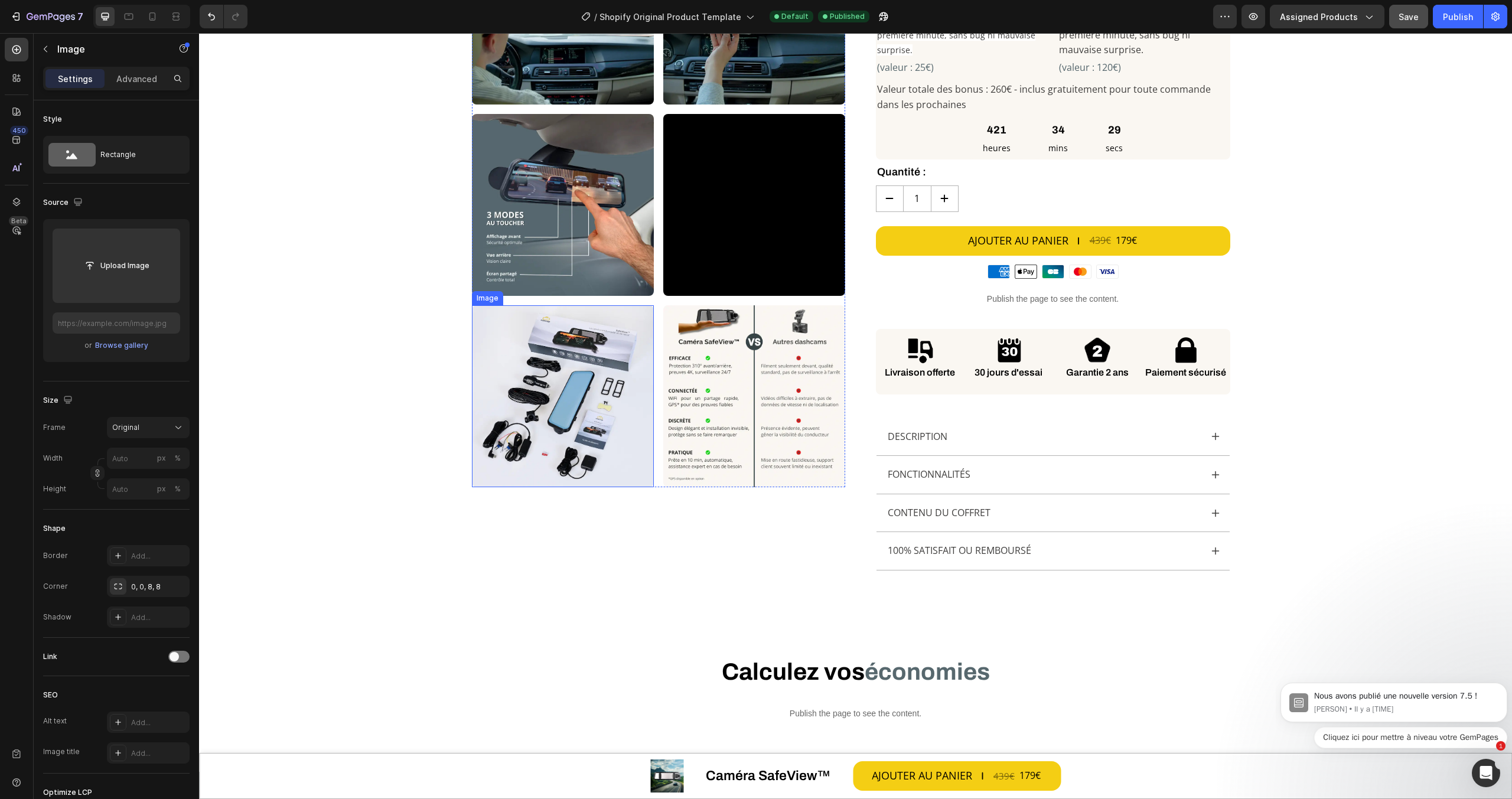 click at bounding box center [563, 396] 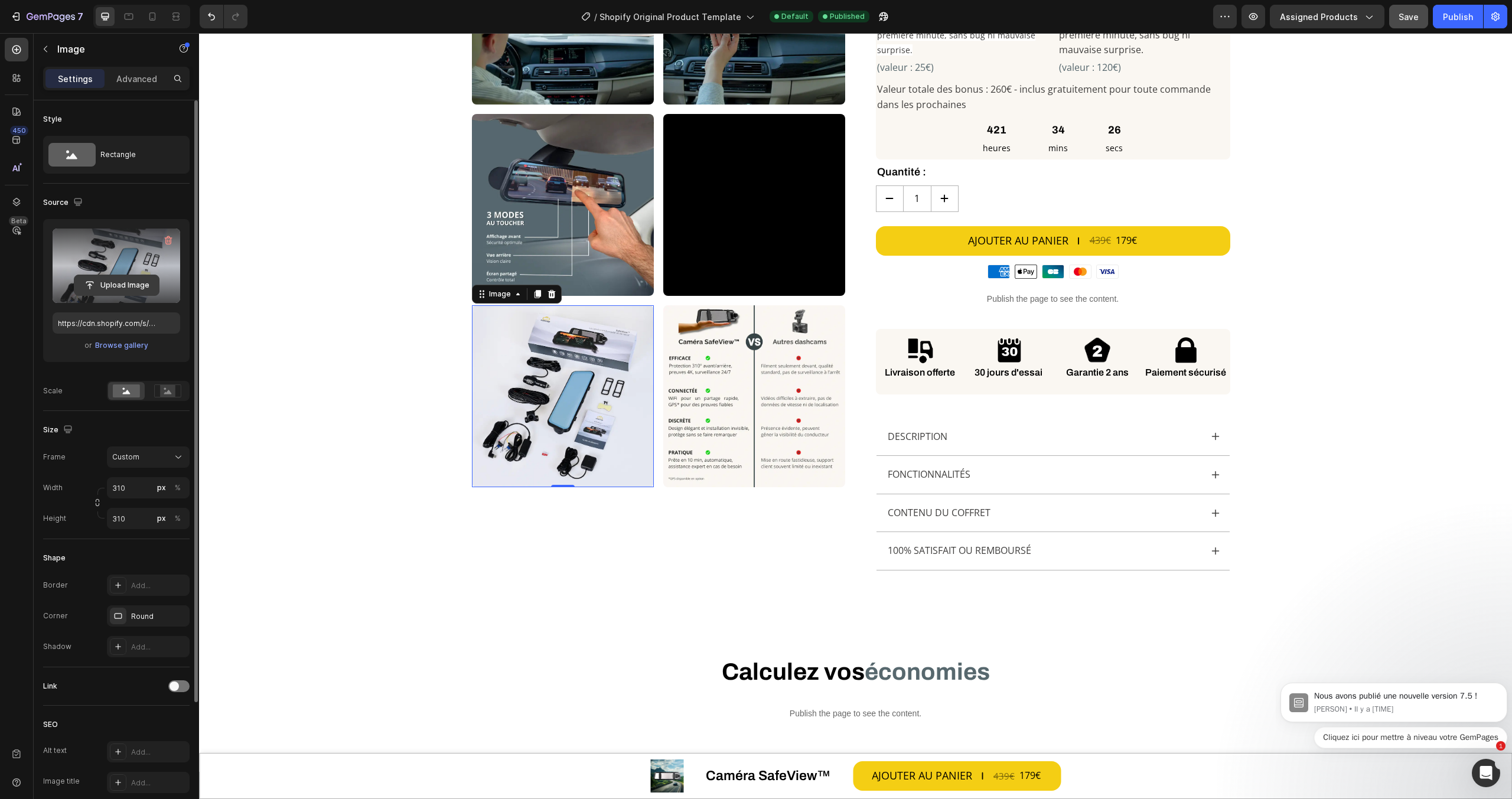 click 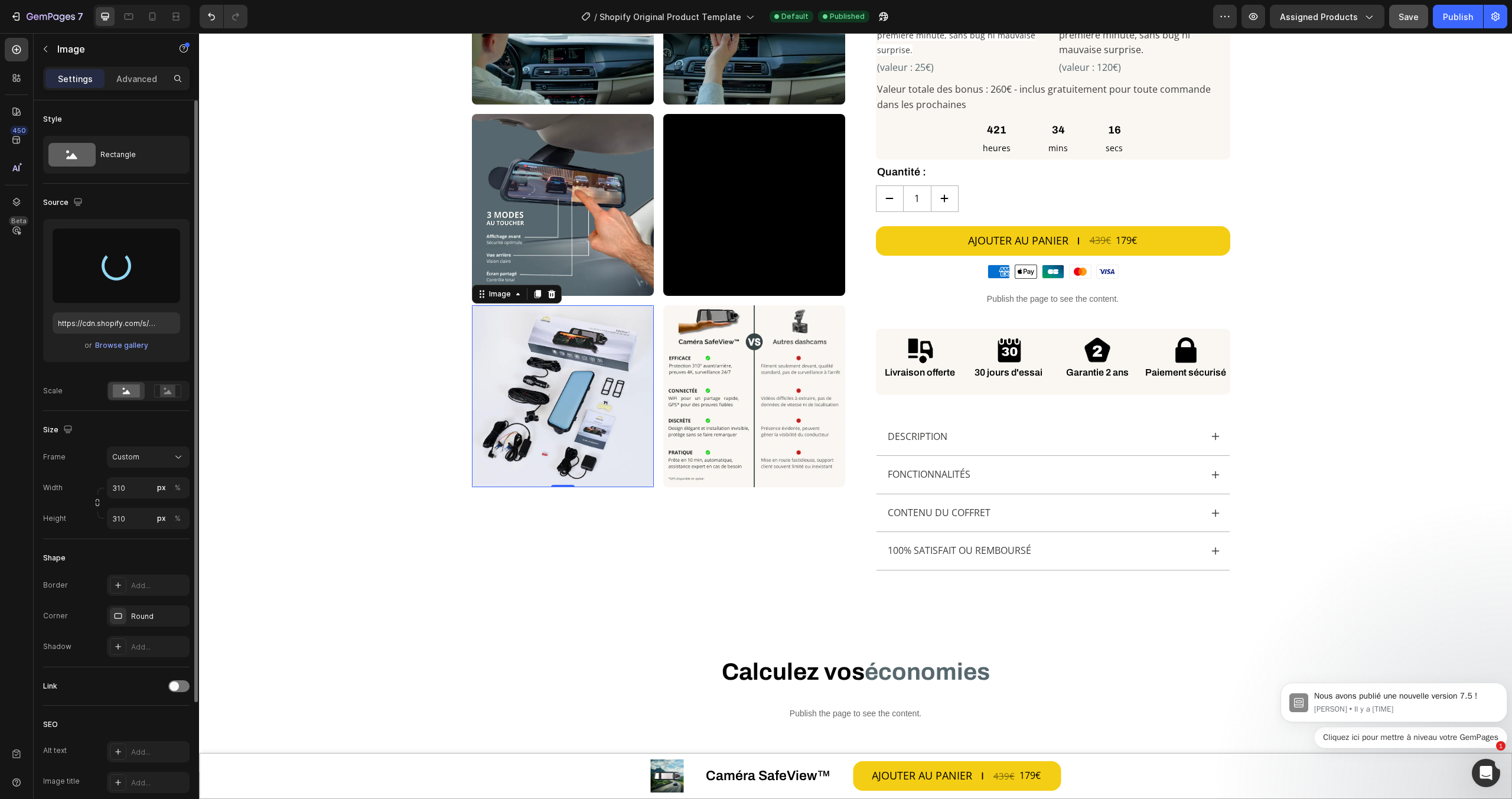 type on "https://cdn.shopify.com/s/files/1/0712/2960/4152/files/gempages_560492143957771349-9df27ce1-f415-4e3e-9fef-9e32f32e7be1.webp" 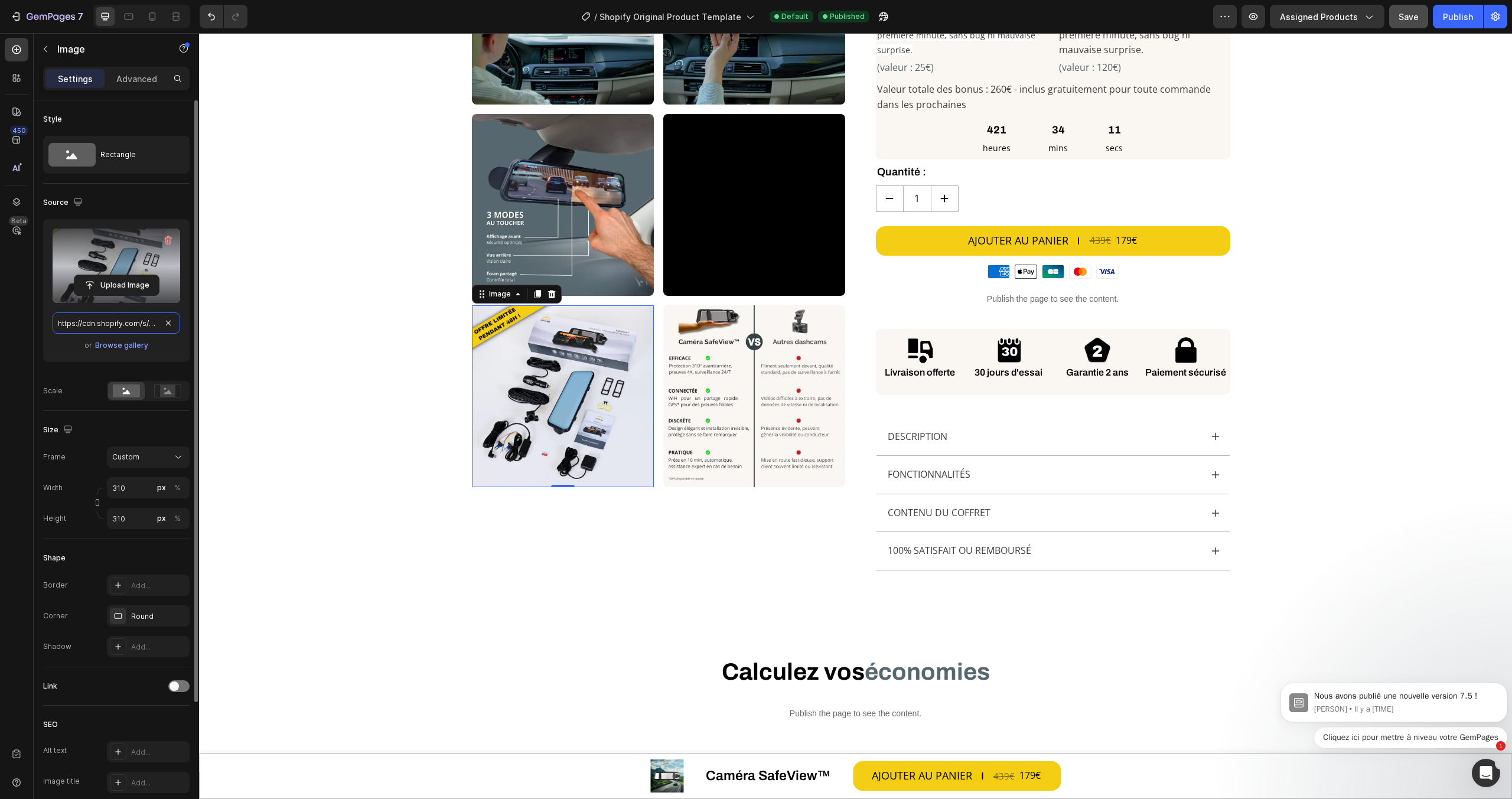 click on "https://cdn.shopify.com/s/files/1/0712/2960/4152/files/gempages_560492143957771349-9df27ce1-f415-4e3e-9fef-9e32f32e7be1.webp" at bounding box center [116, 323] 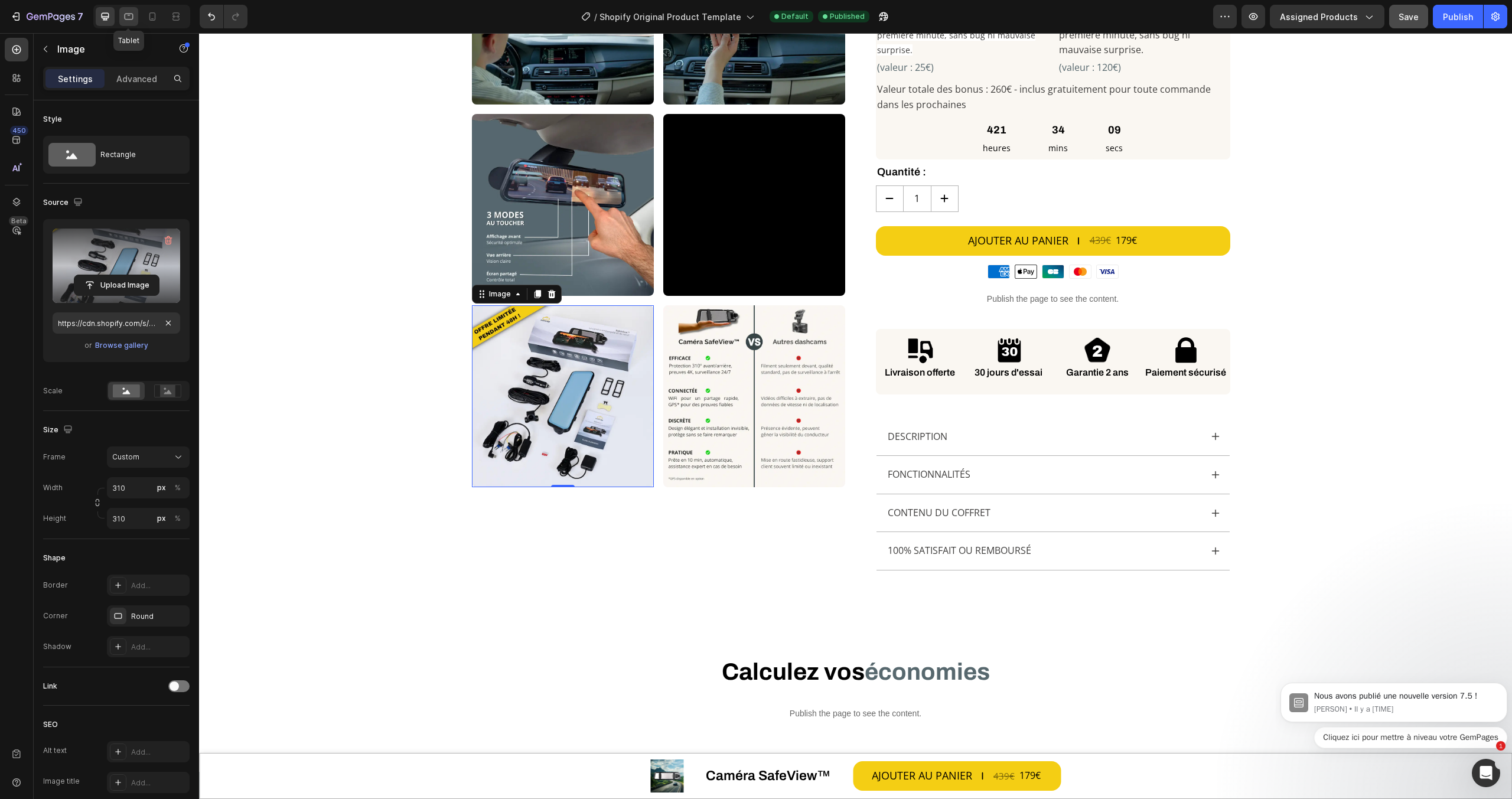 click 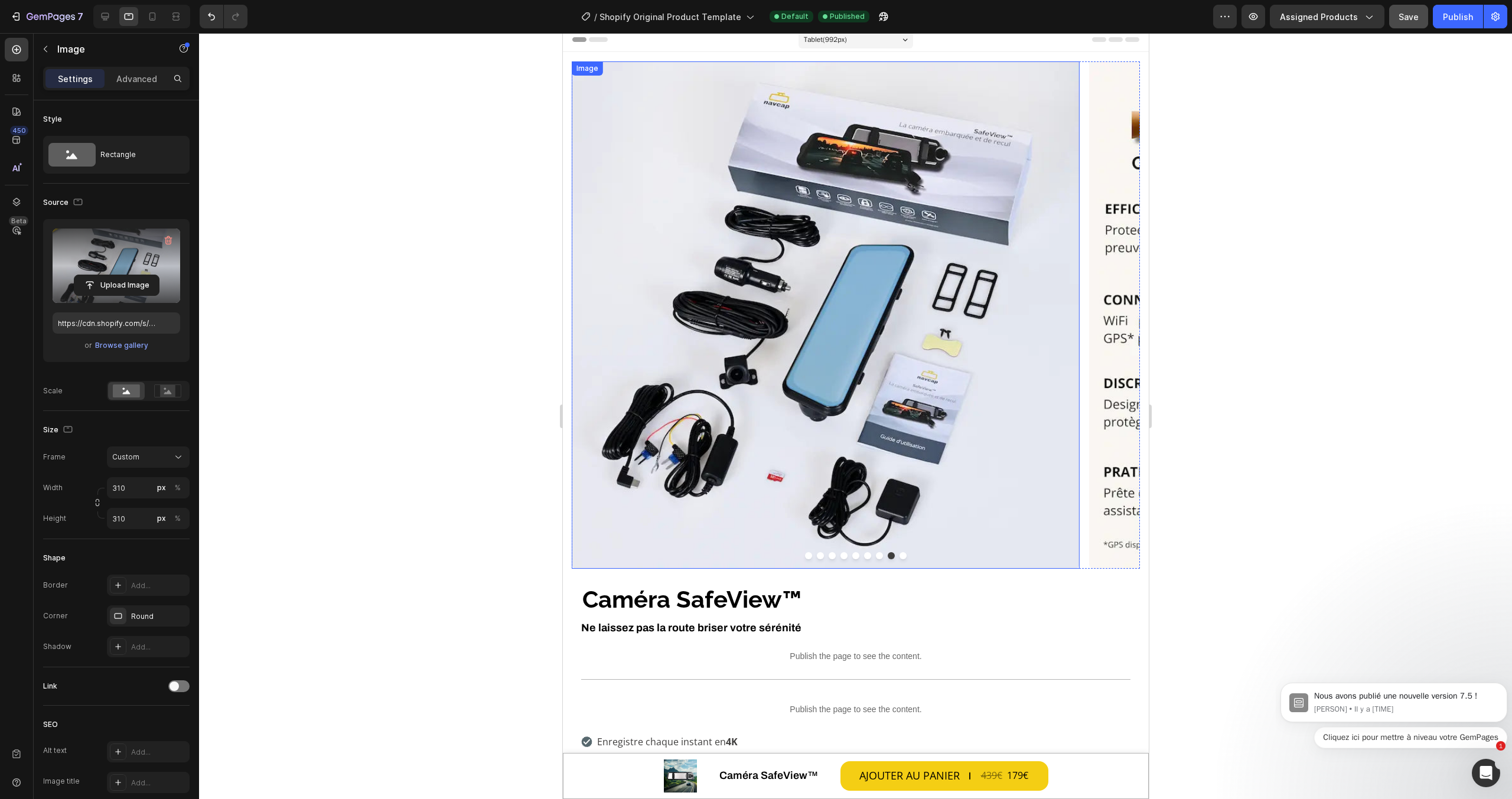 scroll, scrollTop: 0, scrollLeft: 0, axis: both 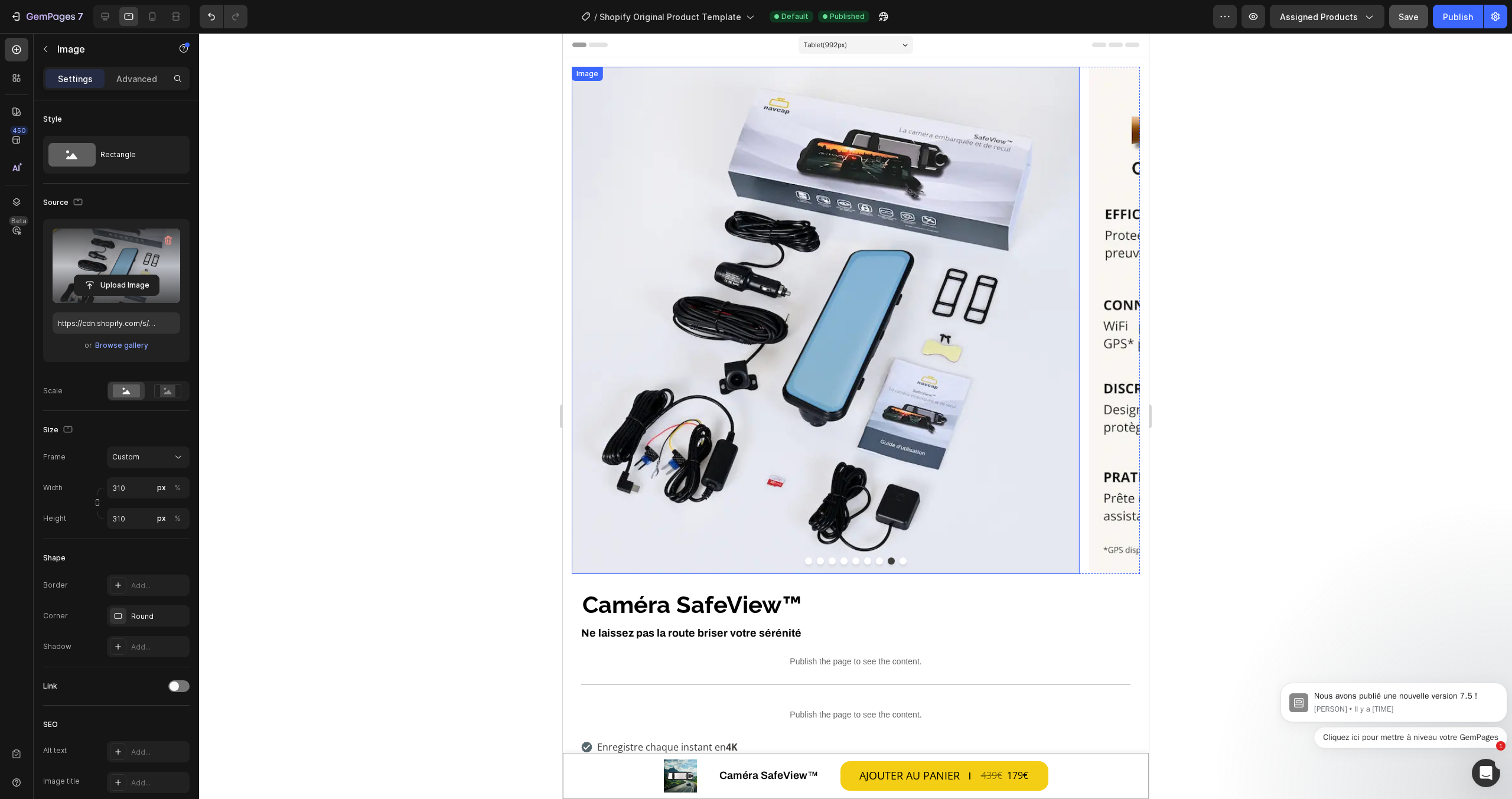 click at bounding box center [825, 320] 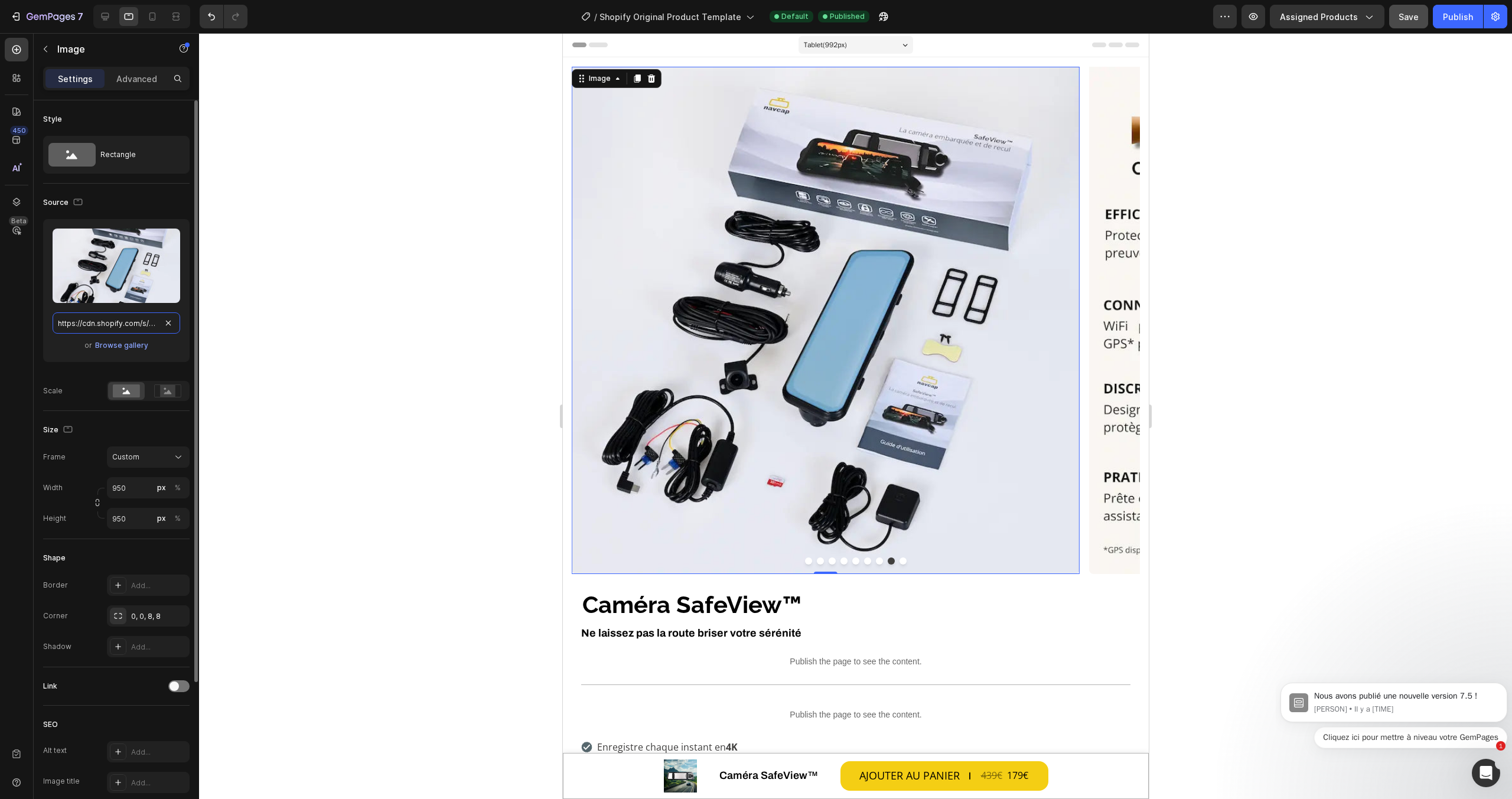 click on "https://cdn.shopify.com/s/files/1/0712/2960/4152/files/gempages_560492143957771349-cddbce14-a24b-428c-ac37-acf33752bbb8.webp" at bounding box center [116, 323] 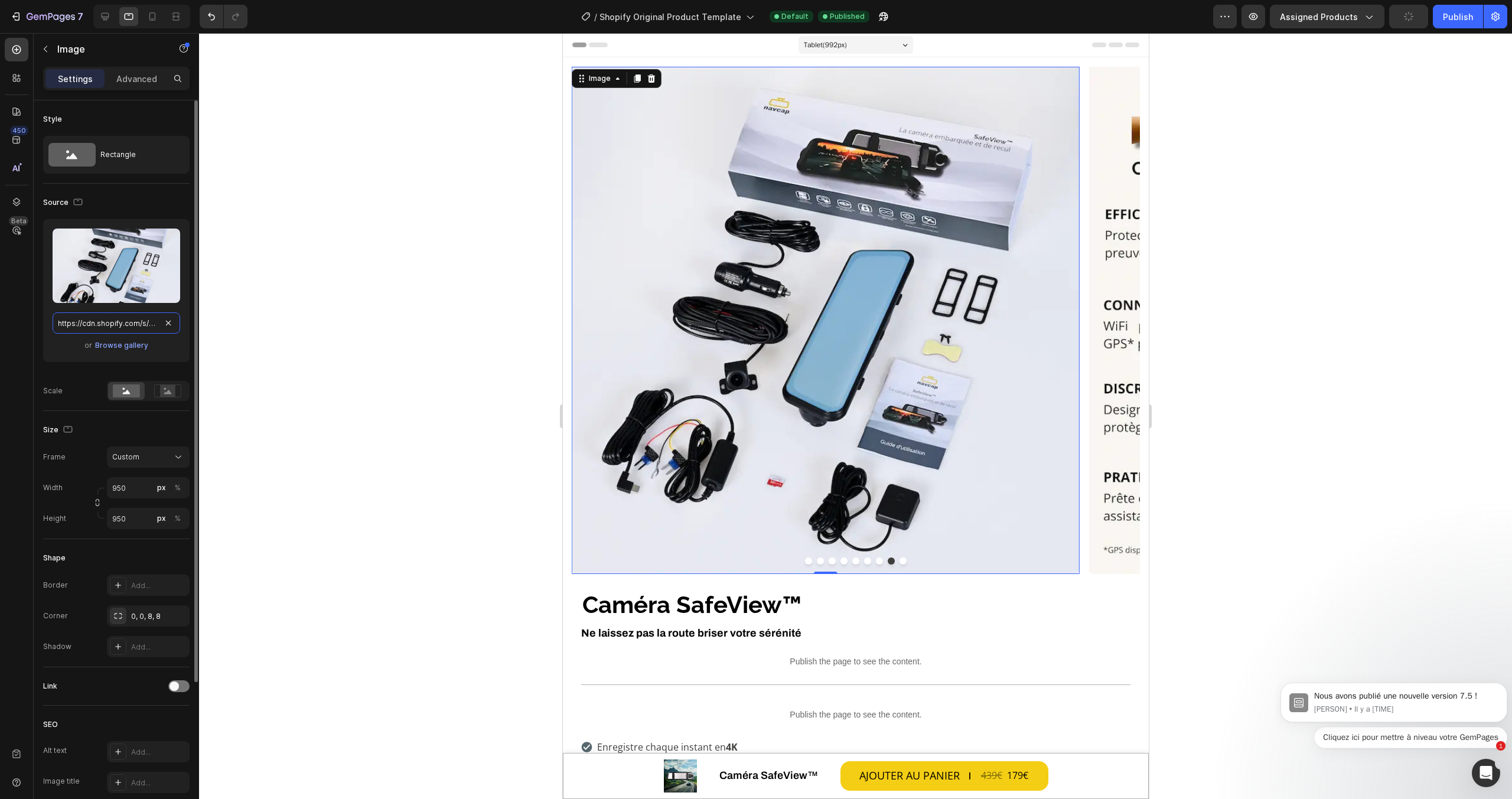 paste on "9df27ce1-f415-4e3e-9fef-9e32f32e7be1" 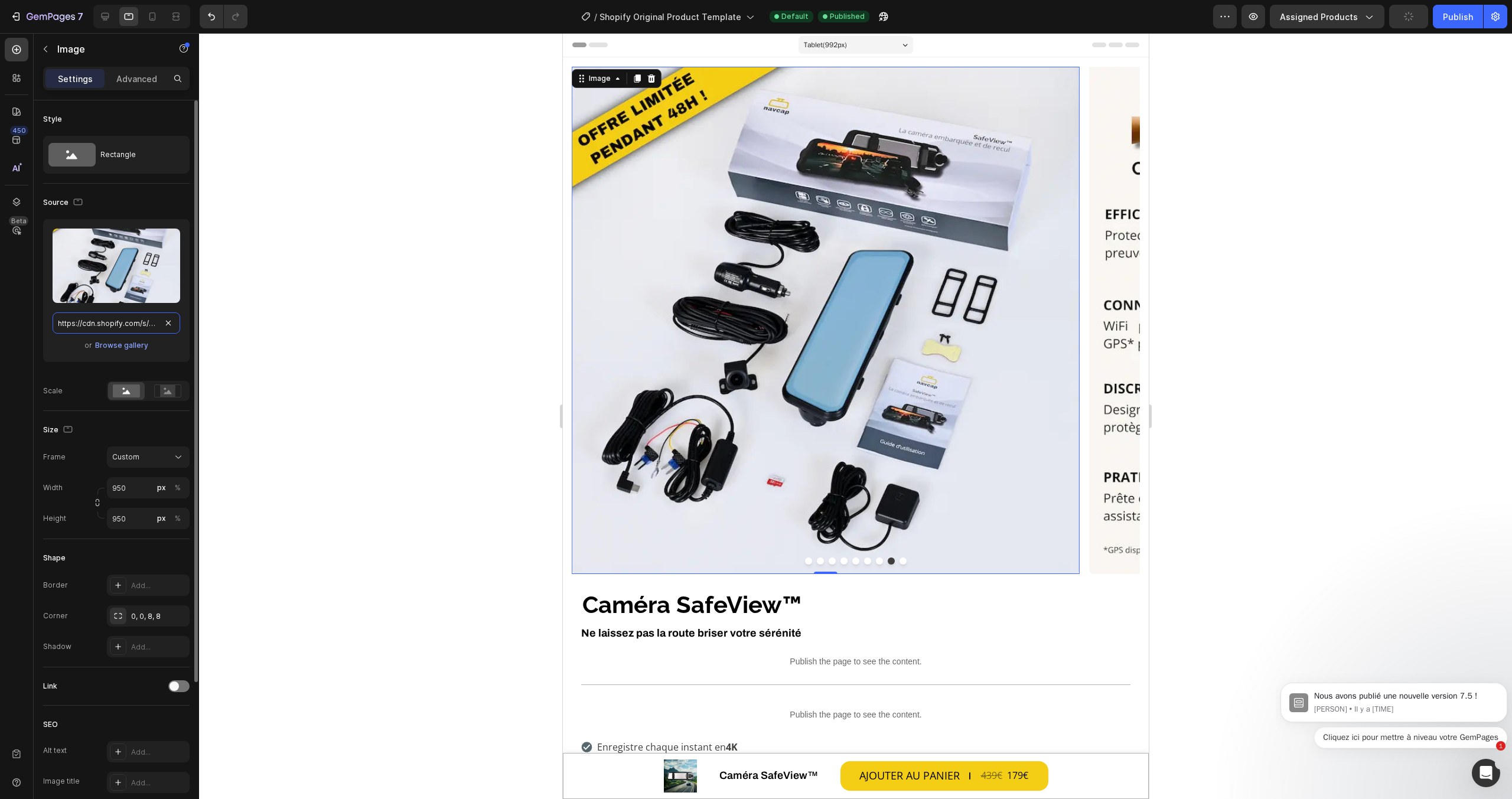 scroll, scrollTop: 0, scrollLeft: 361, axis: horizontal 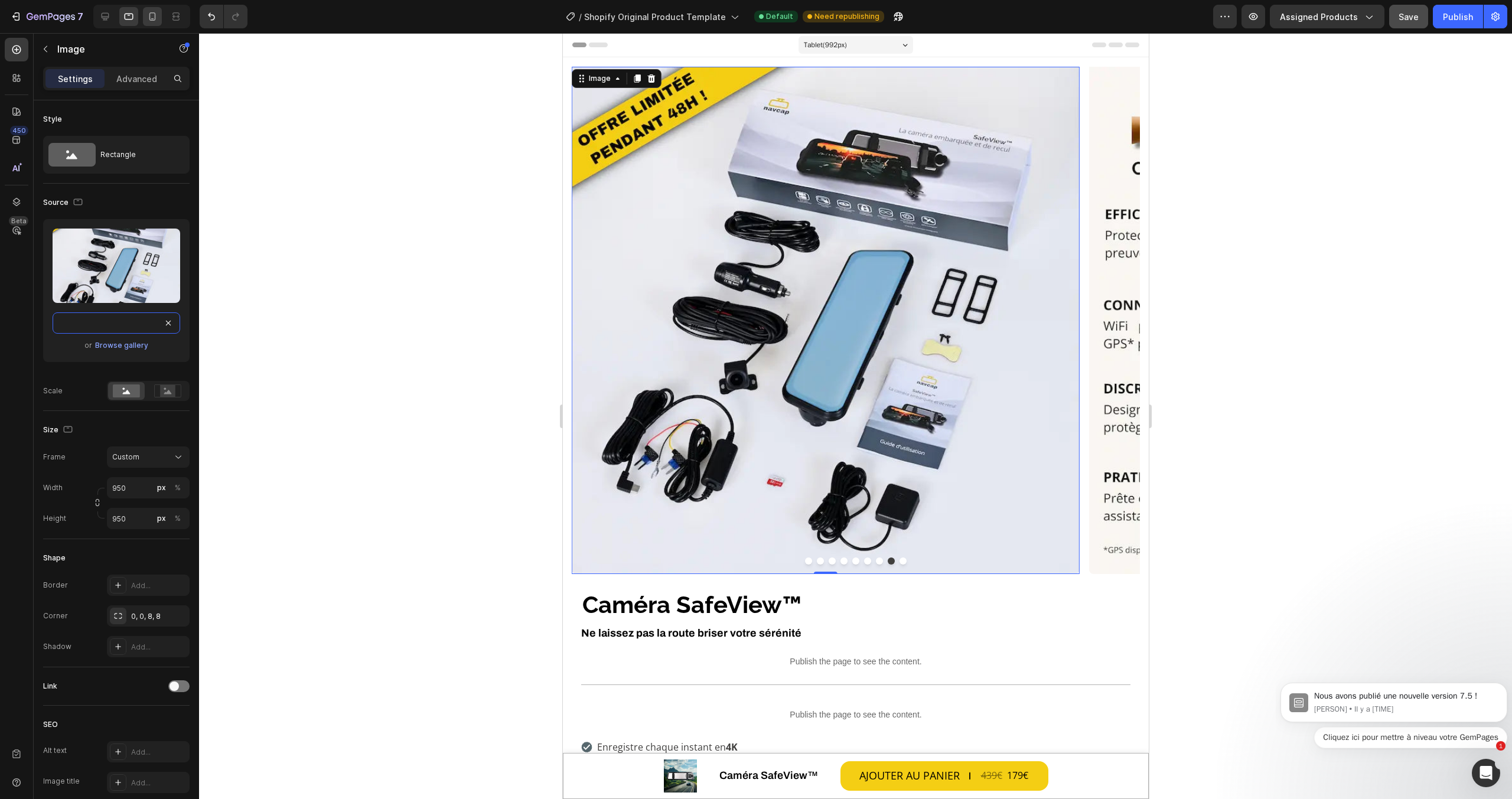 type on "https://cdn.shopify.com/s/files/1/0712/2960/4152/files/gempages_560492143957771349-9df27ce1-f415-4e3e-9fef-9e32f32e7be1.webp" 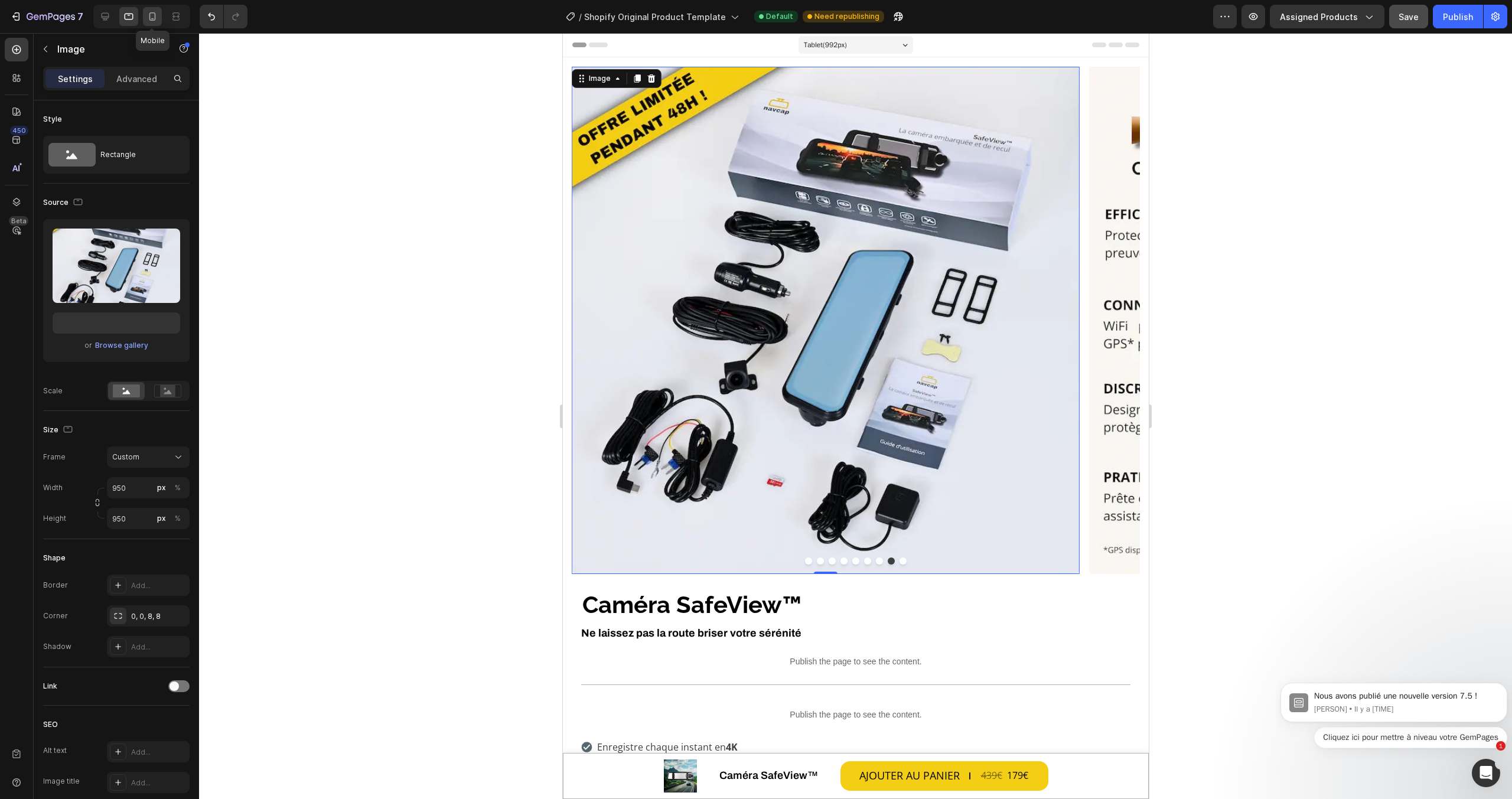 scroll, scrollTop: 0, scrollLeft: 0, axis: both 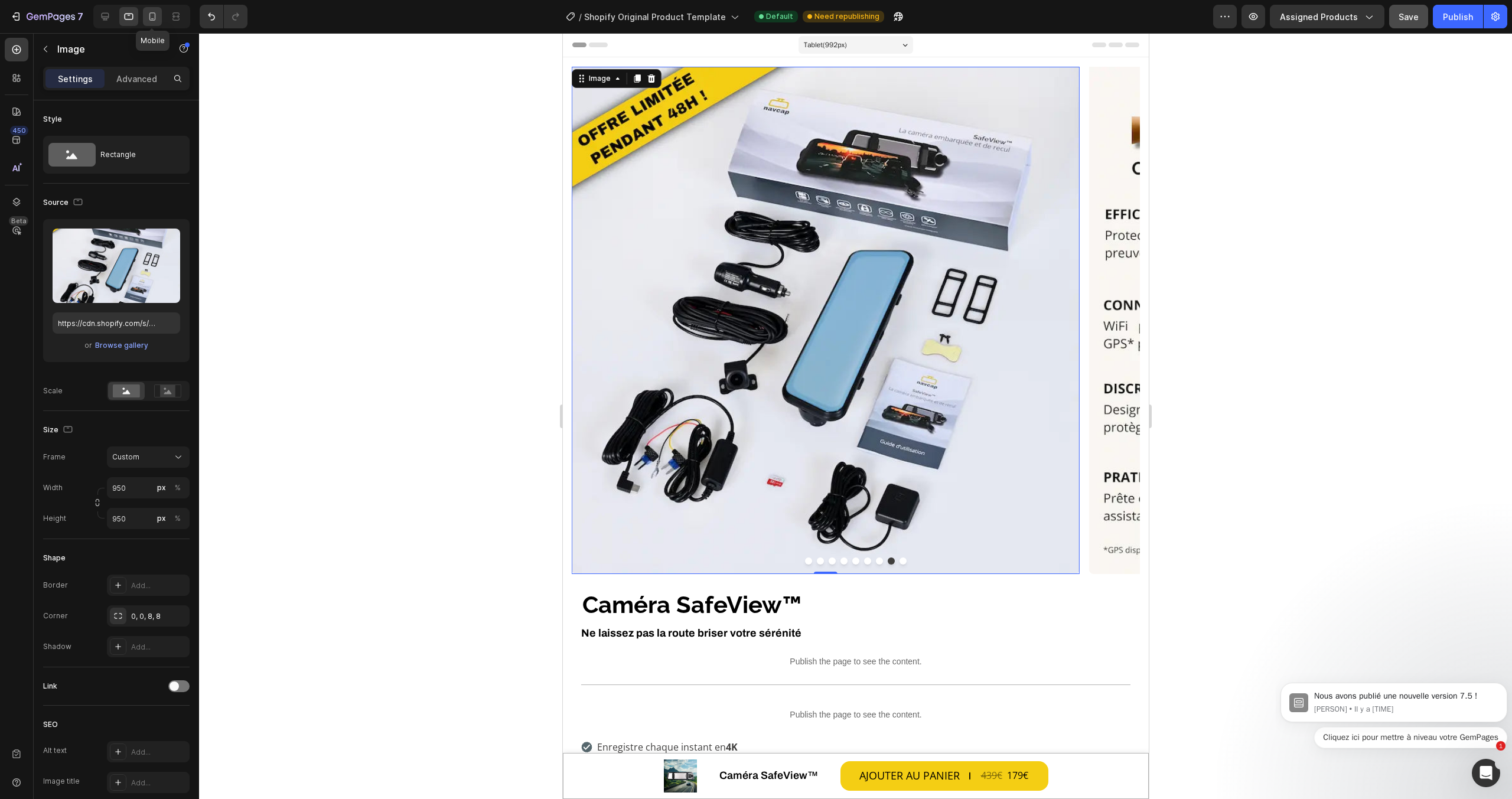click 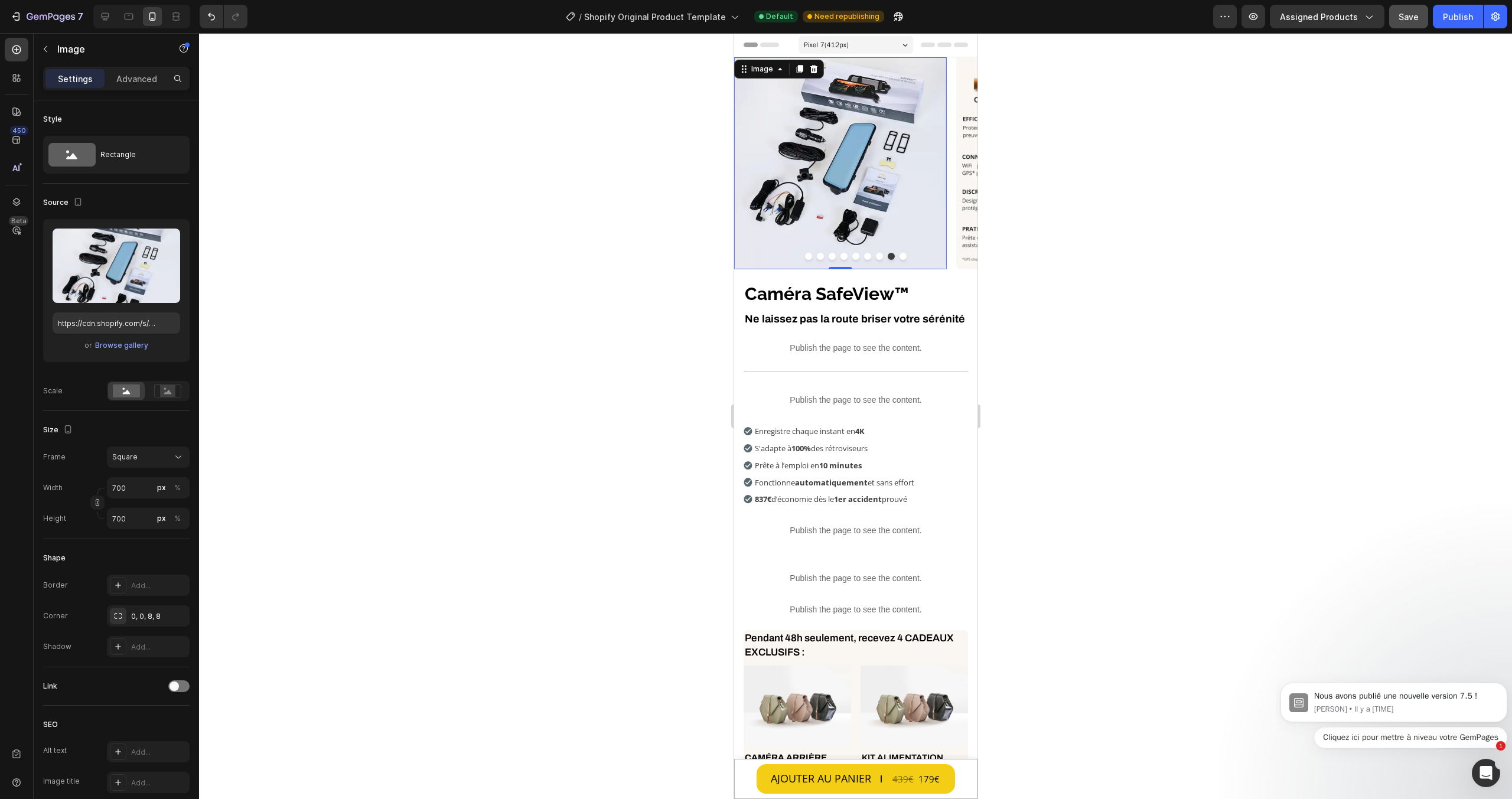 click at bounding box center [839, 163] 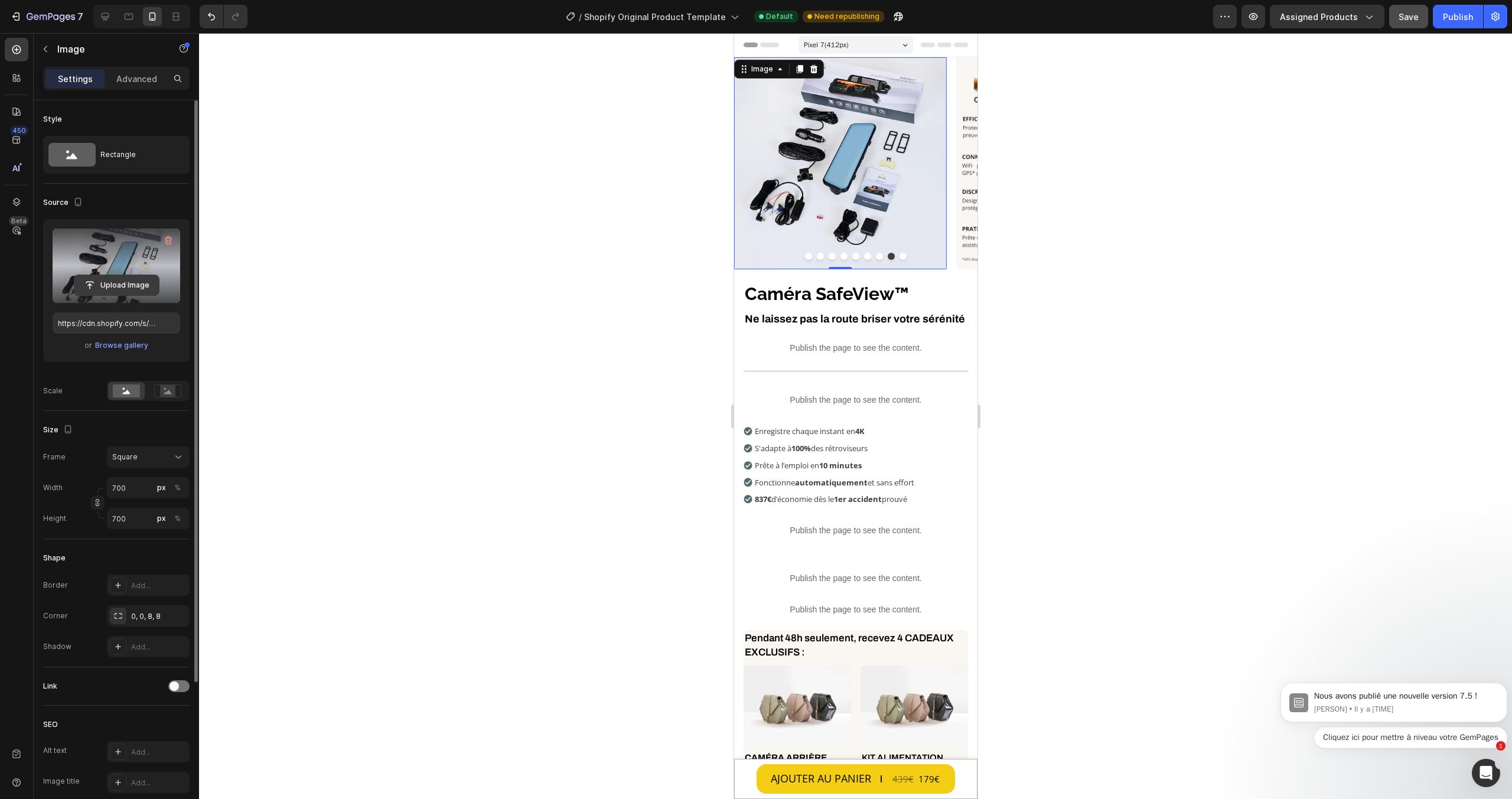 click 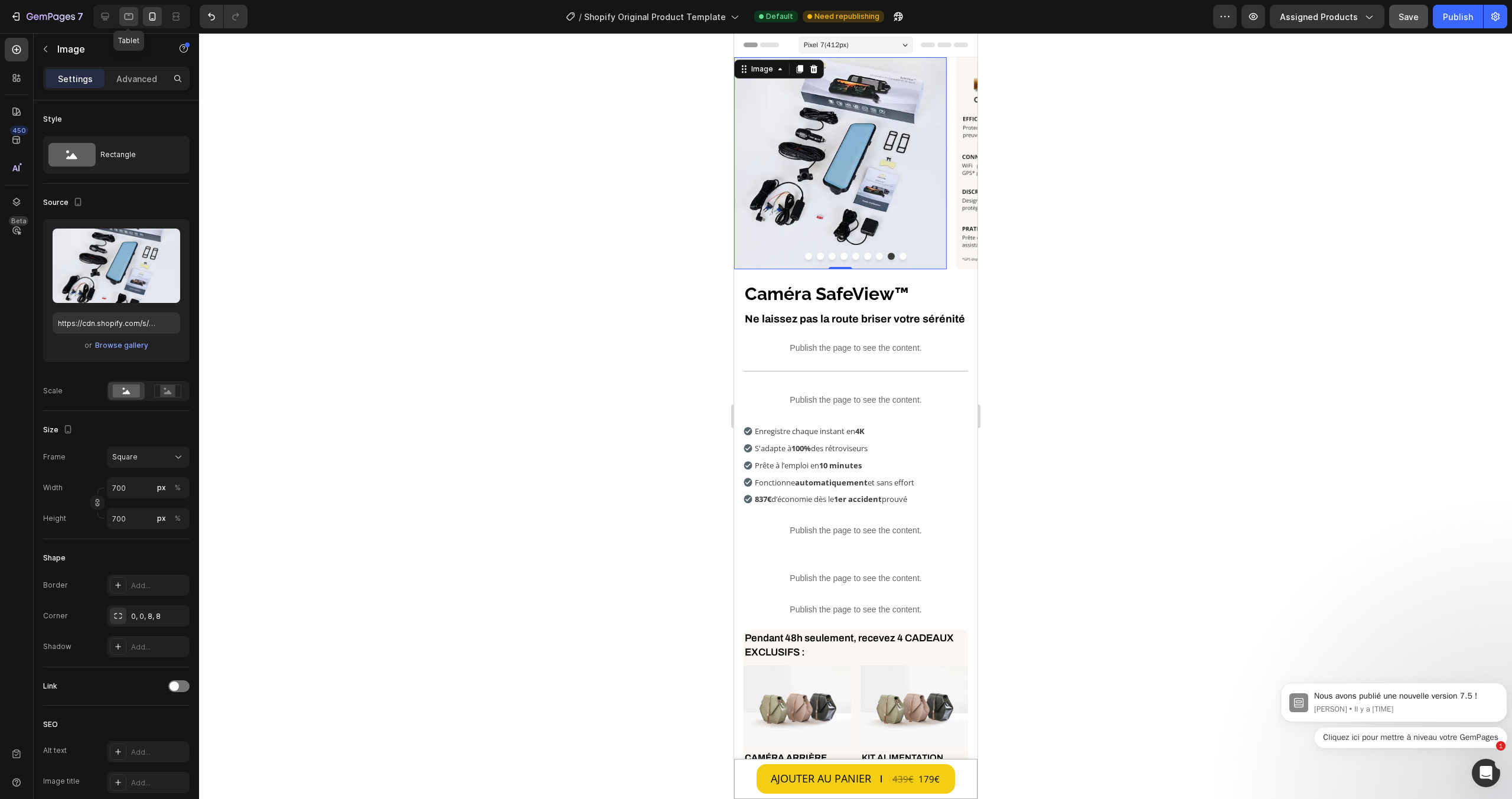 click 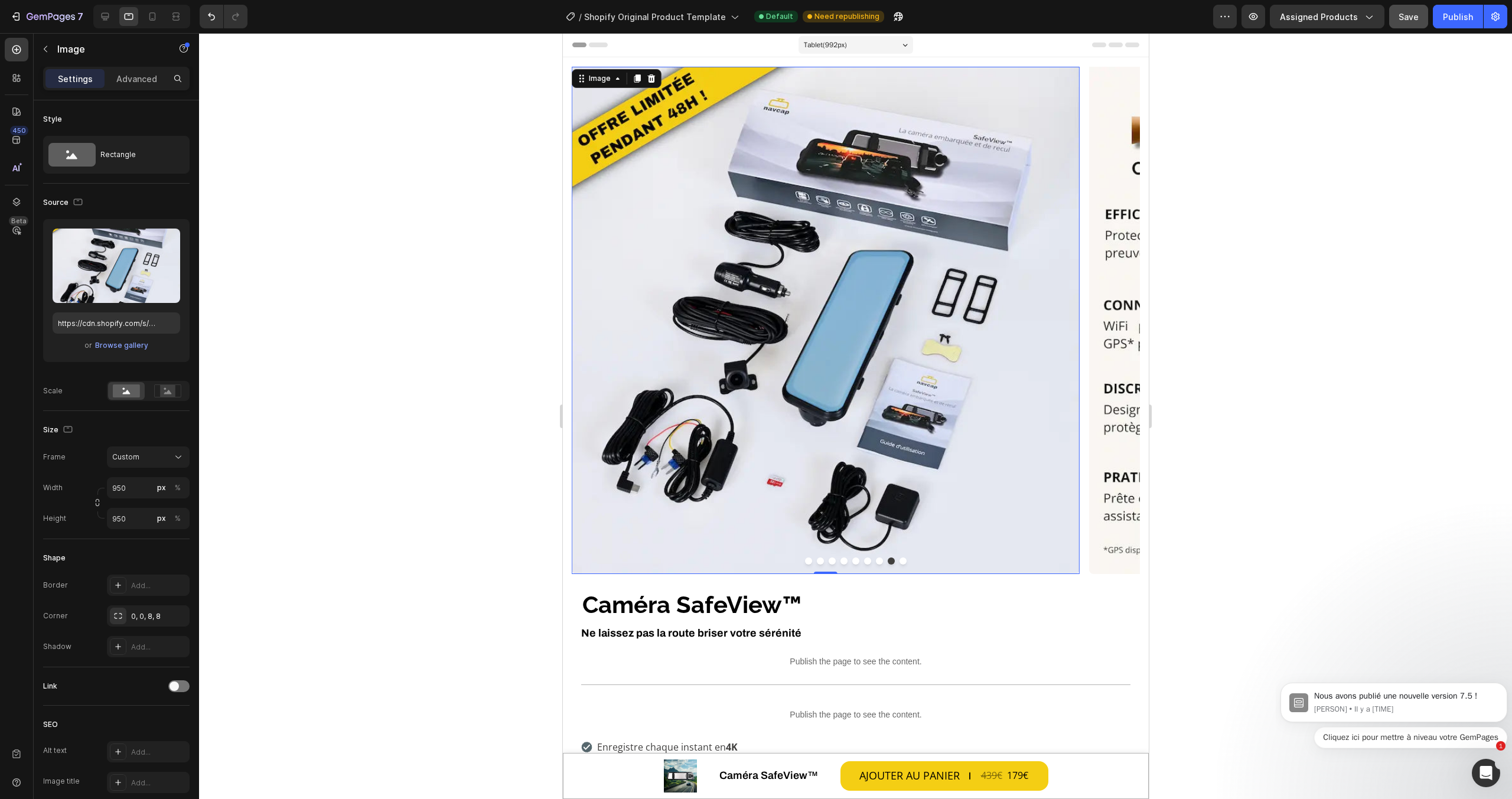 click at bounding box center (825, 320) 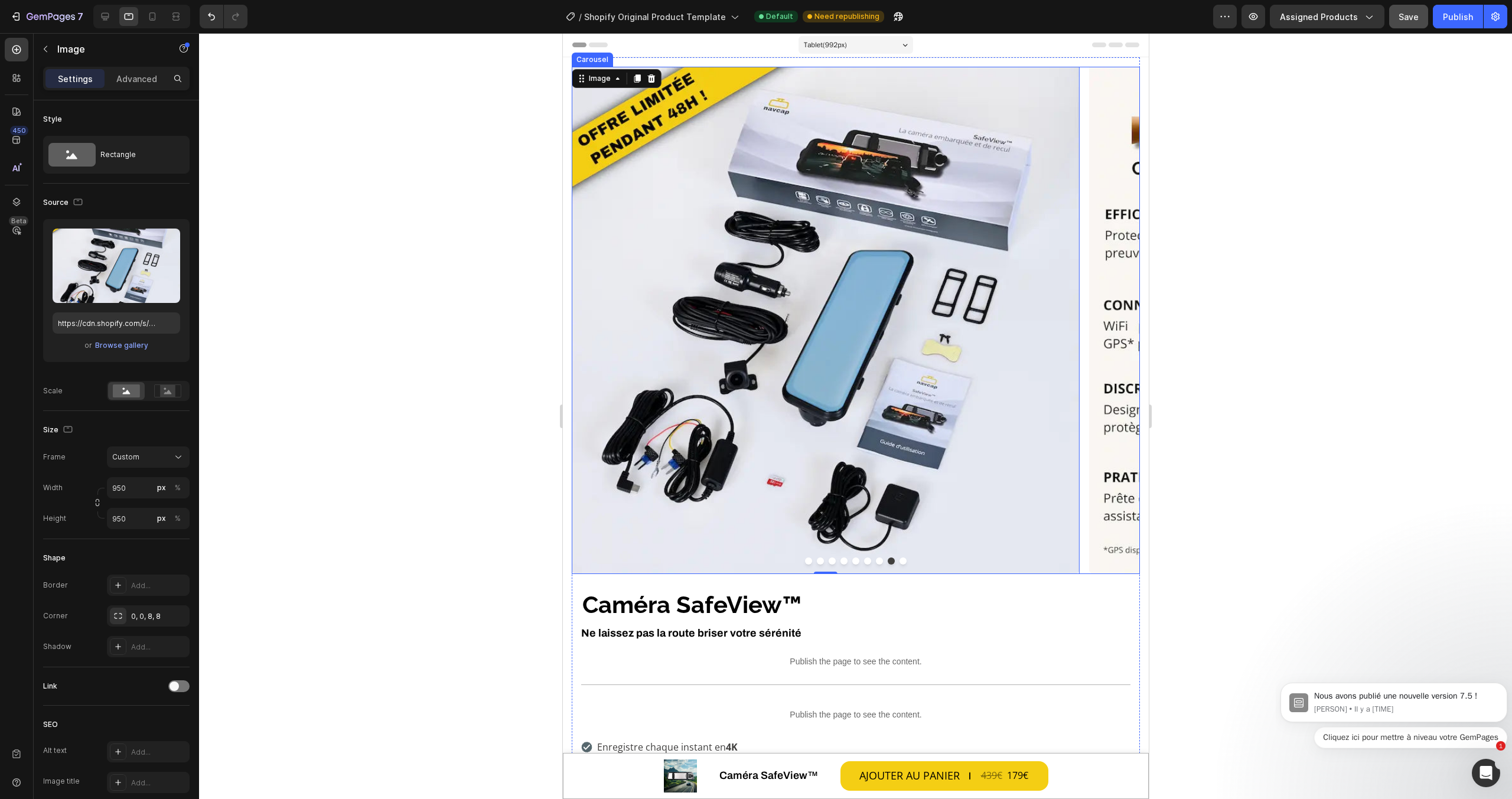 click at bounding box center (902, 561) 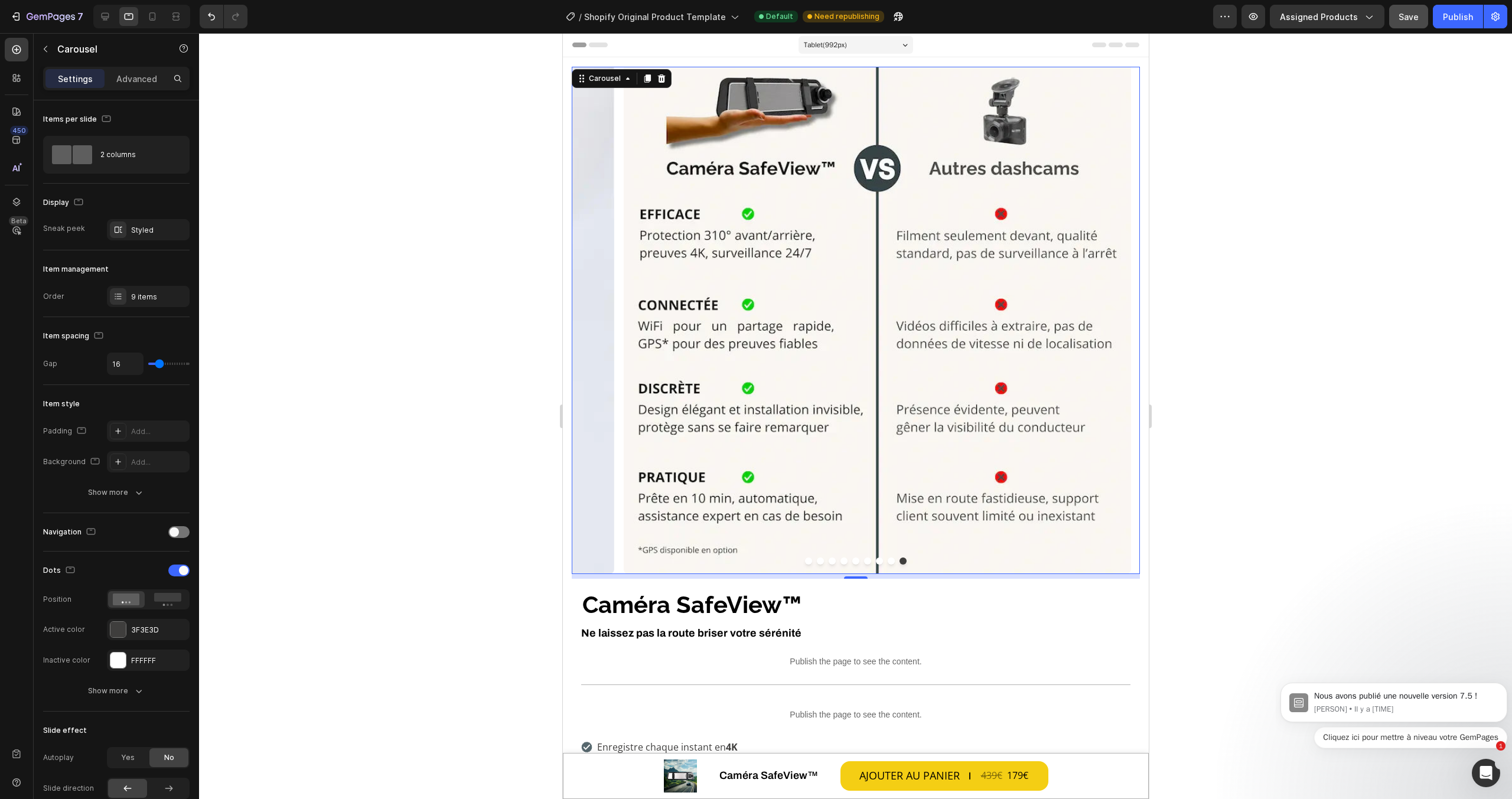 click 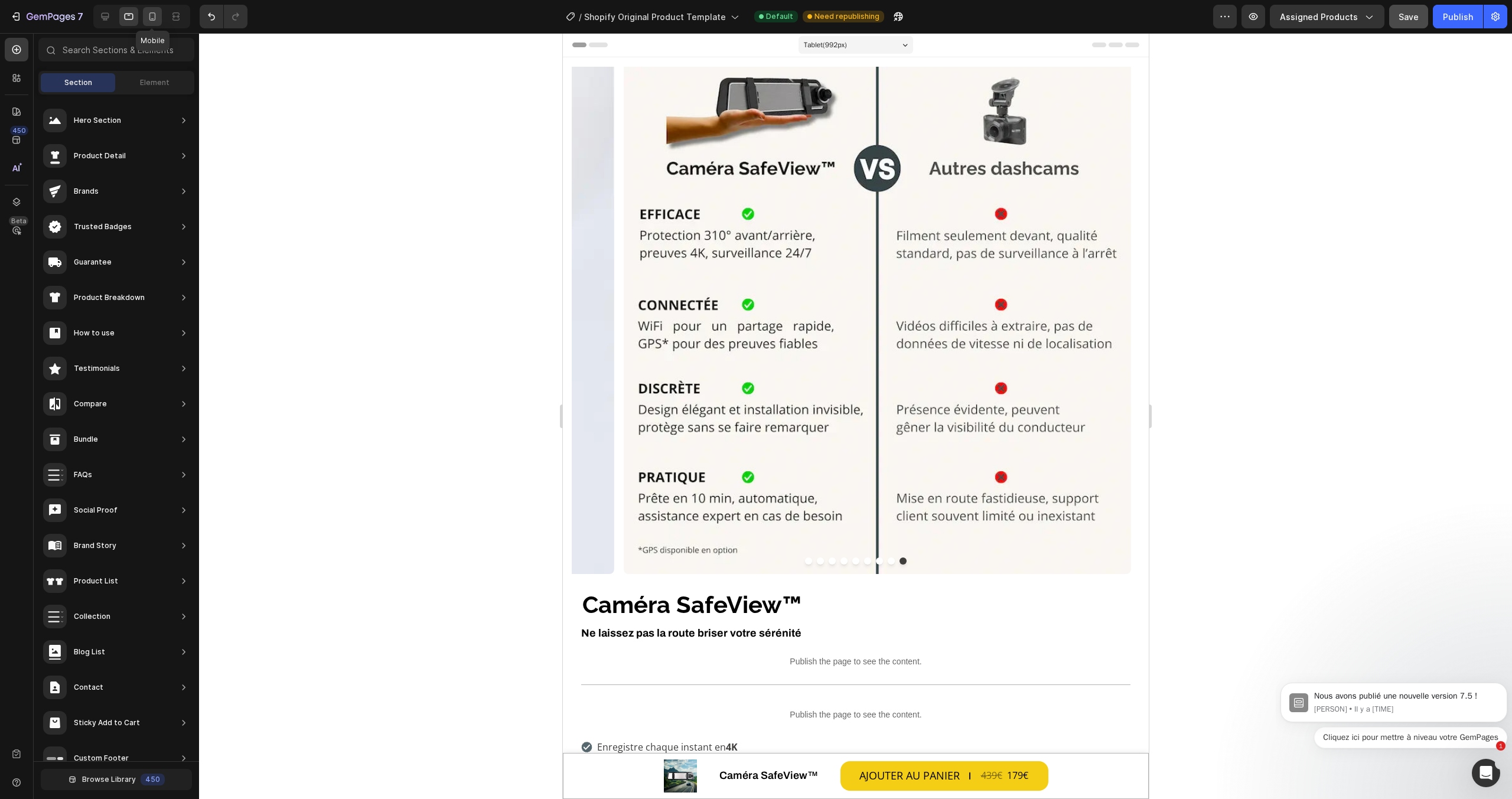 click 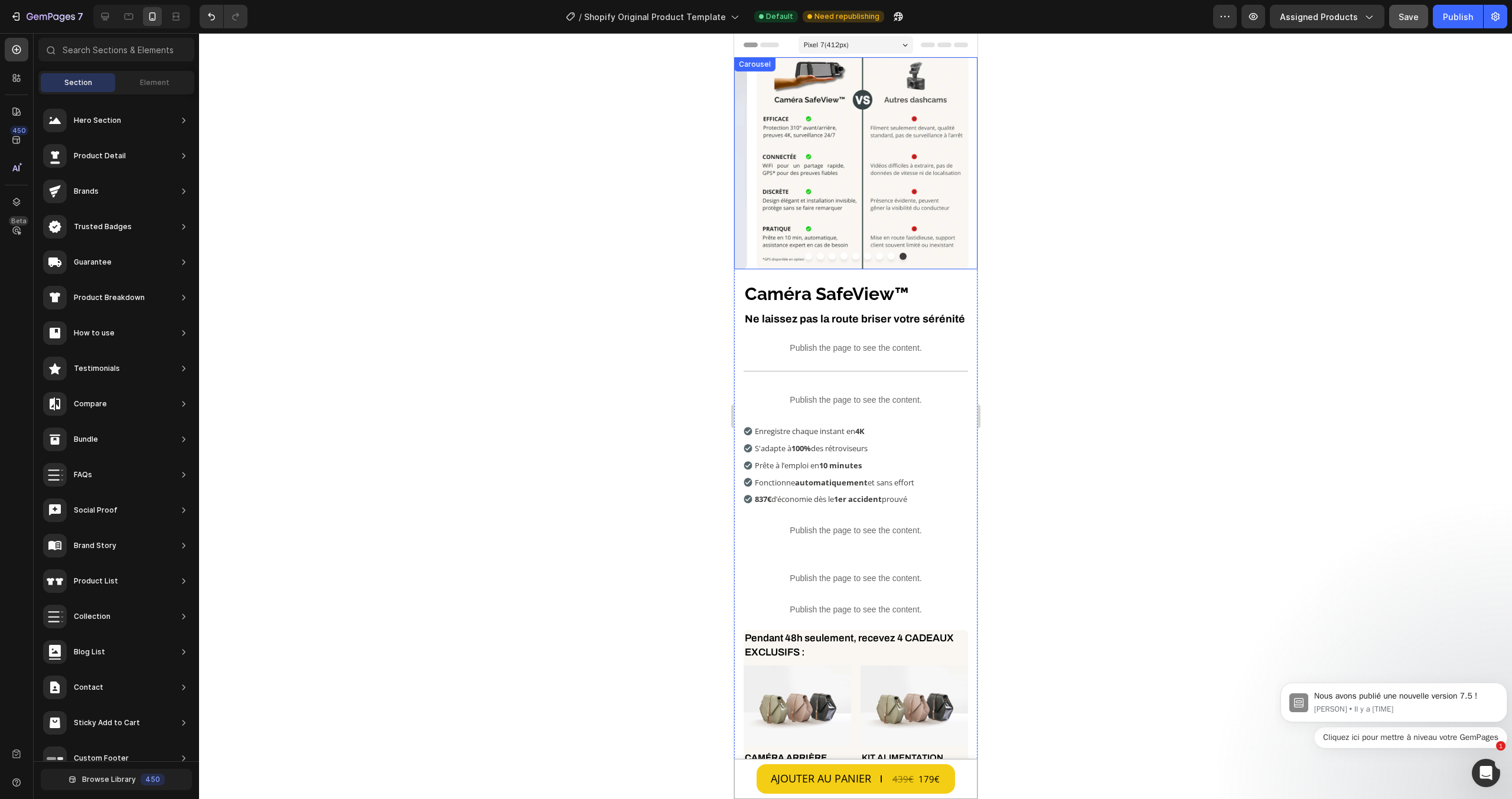 click at bounding box center (891, 256) 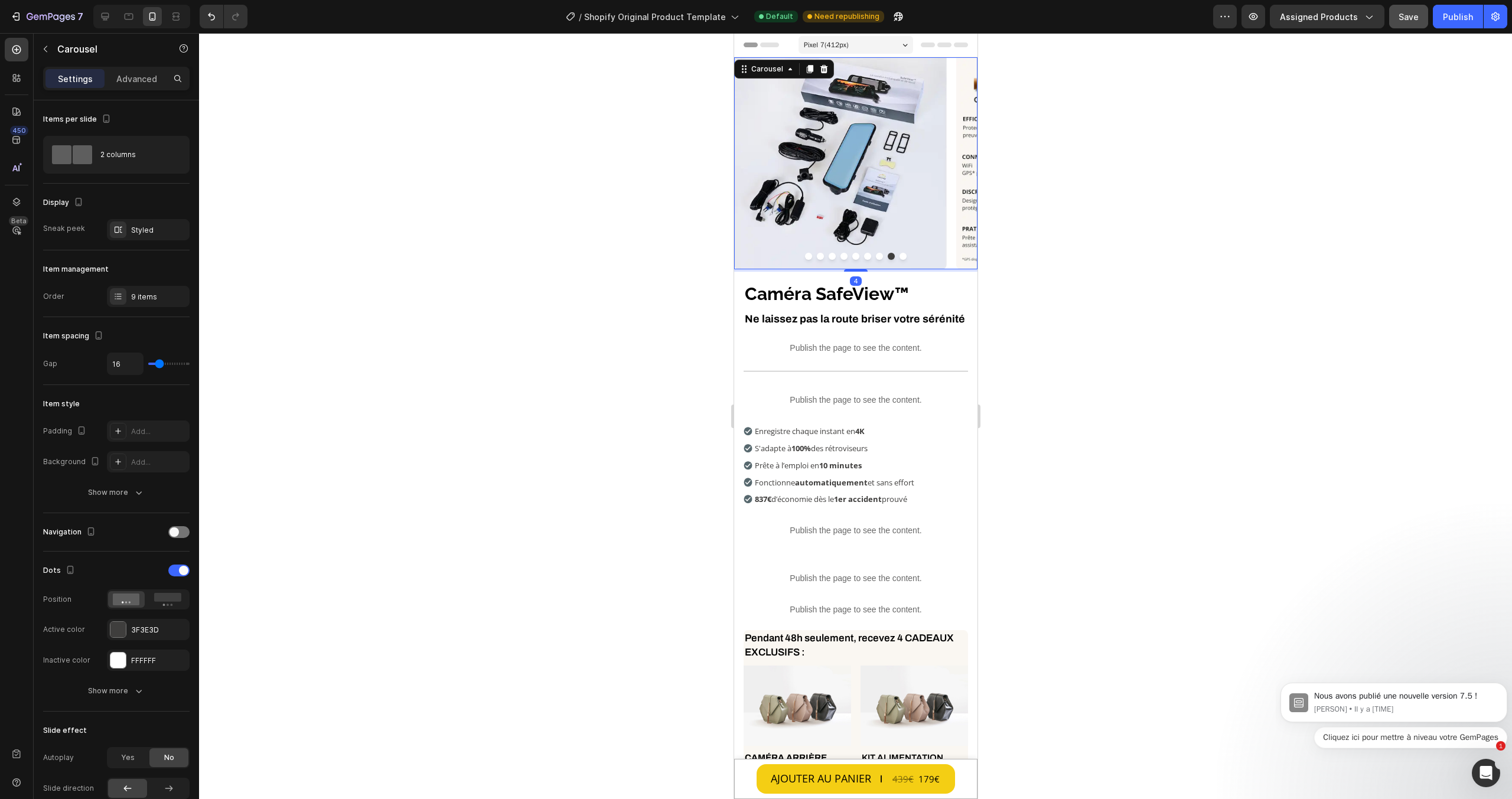 click at bounding box center (902, 256) 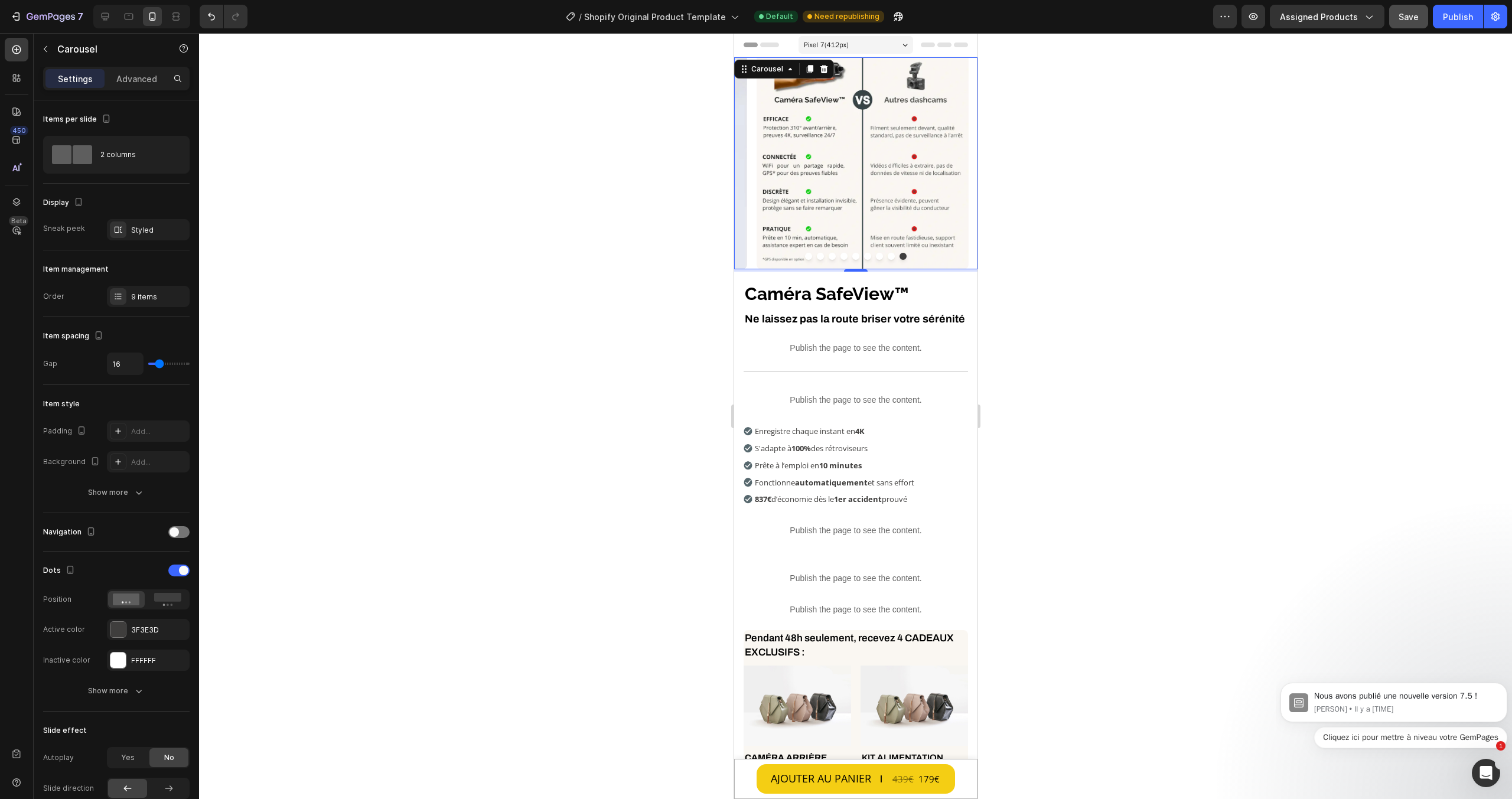 click at bounding box center (891, 256) 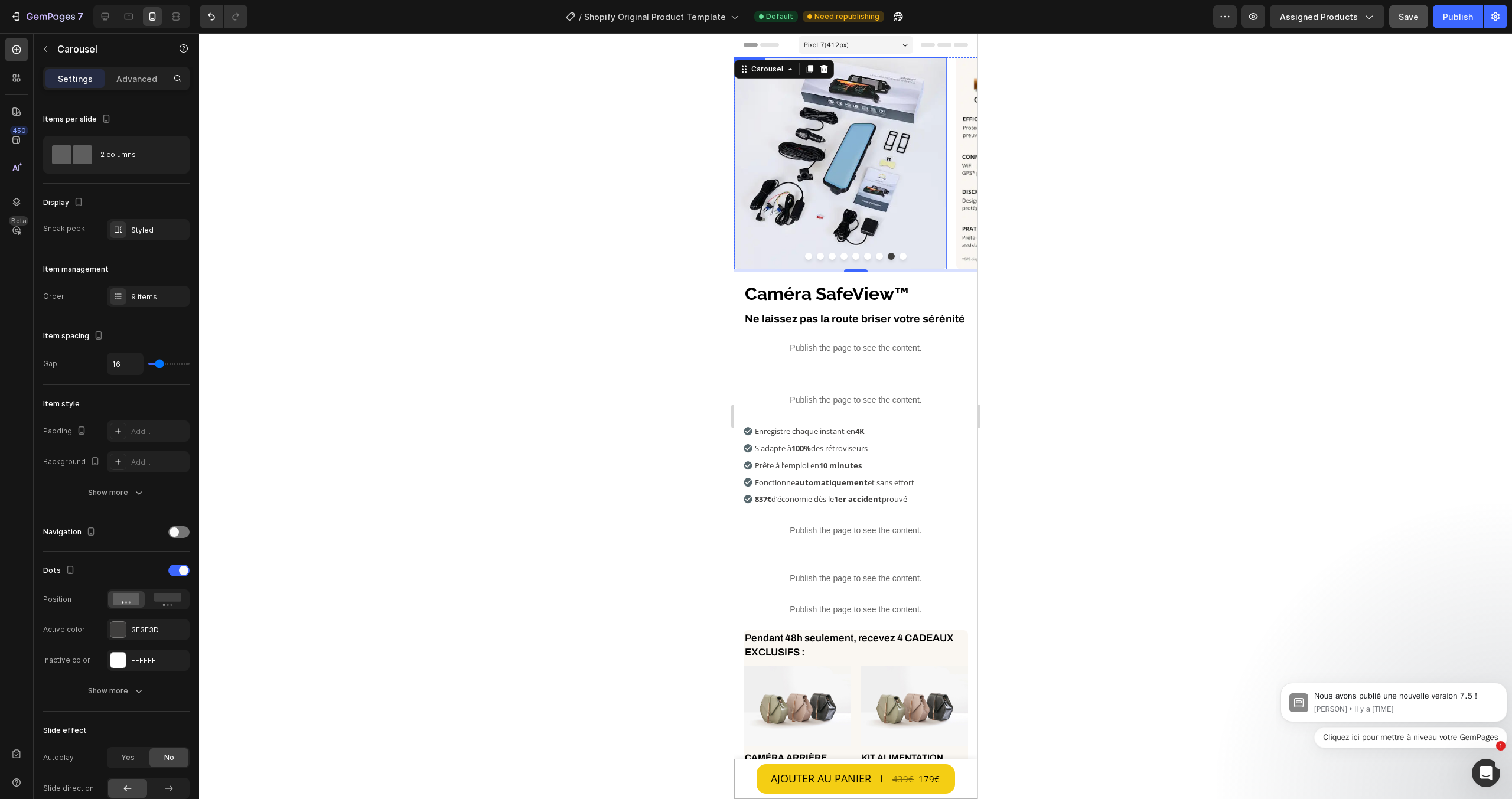click at bounding box center (839, 163) 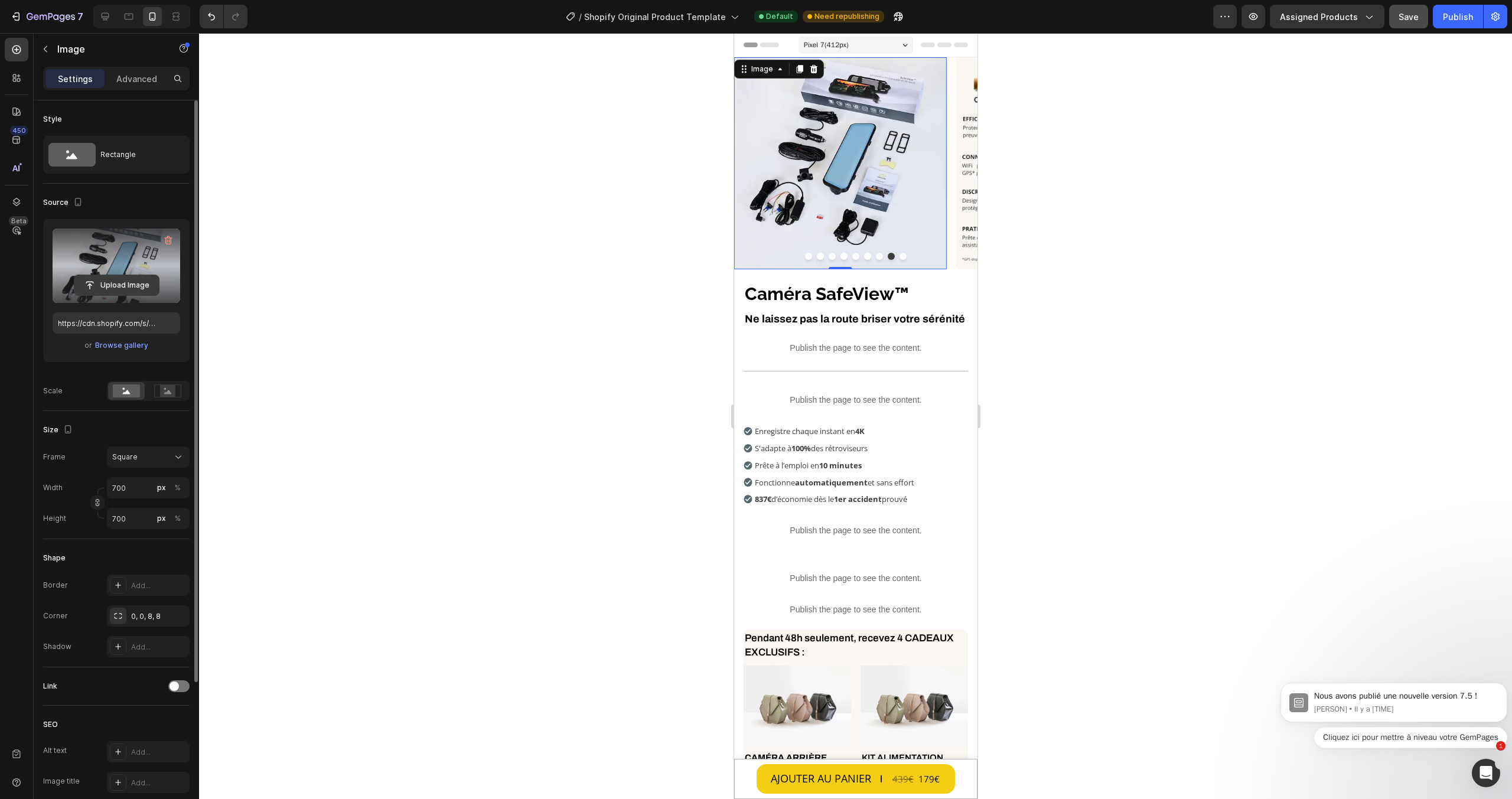 click 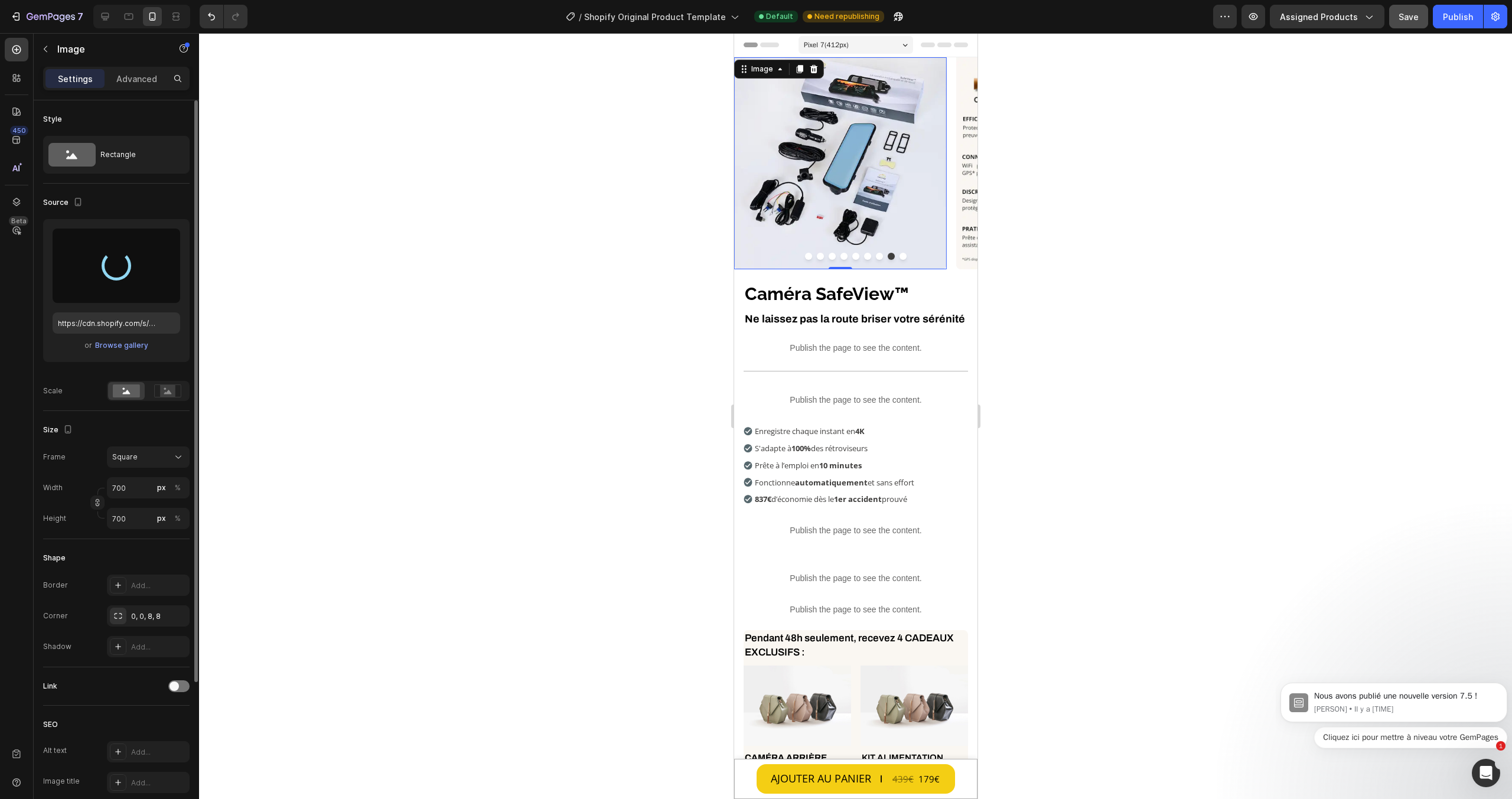 type on "https://cdn.shopify.com/s/files/1/0712/2960/4152/files/gempages_560492143957771349-a2920b41-b623-4d75-b1af-db4ab8f7bd80.webp" 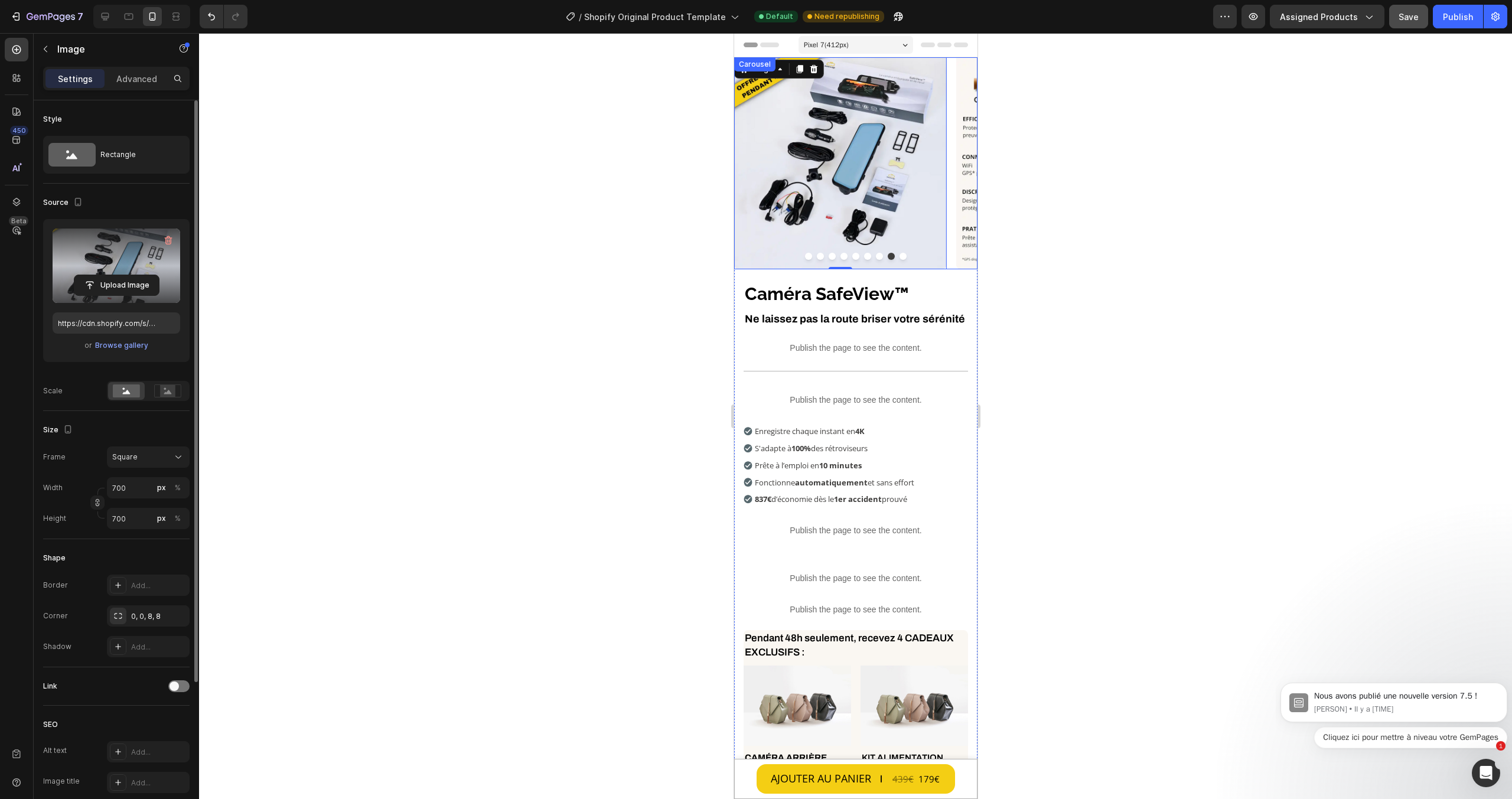 click at bounding box center (902, 256) 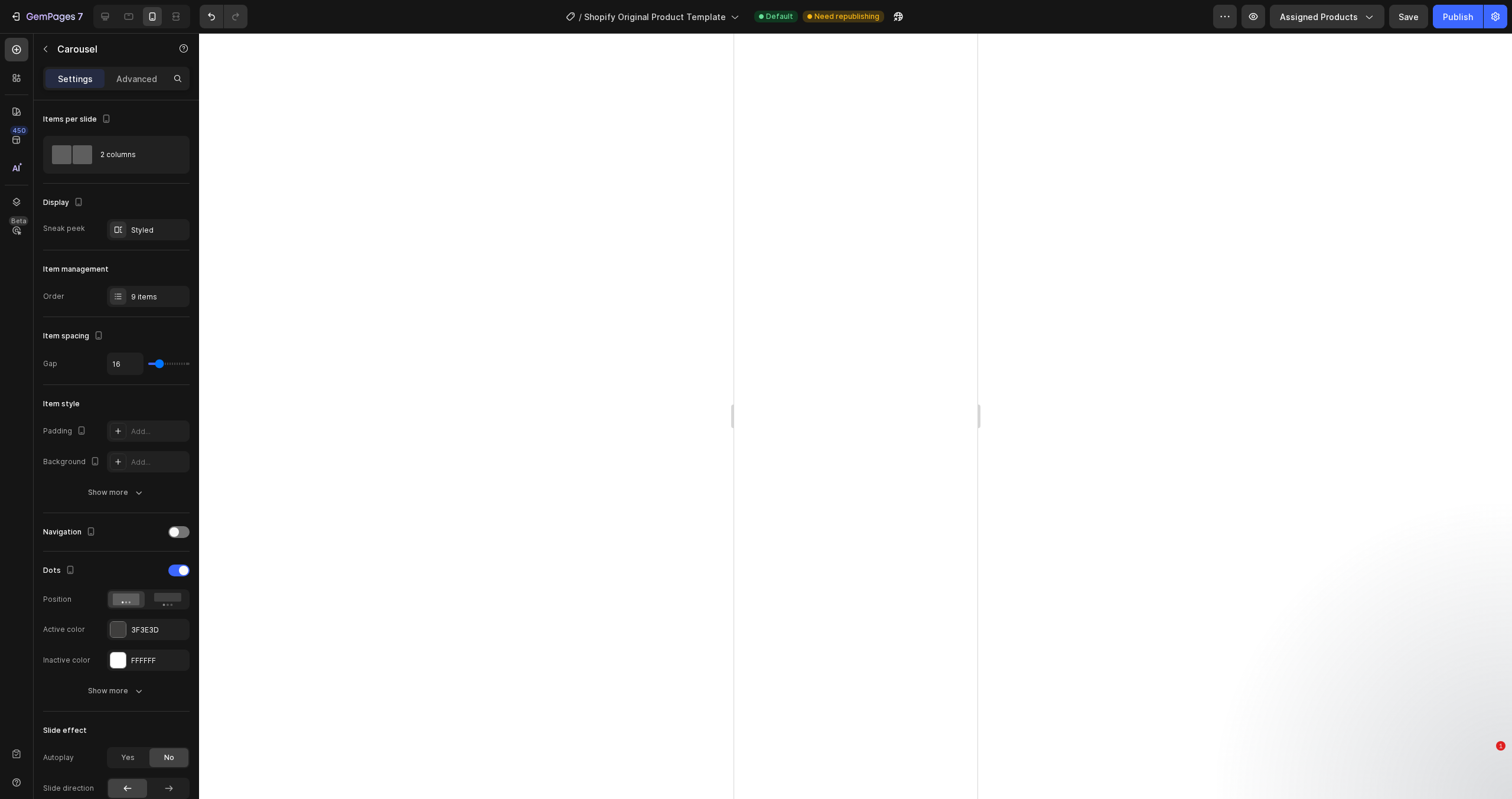scroll, scrollTop: 0, scrollLeft: 0, axis: both 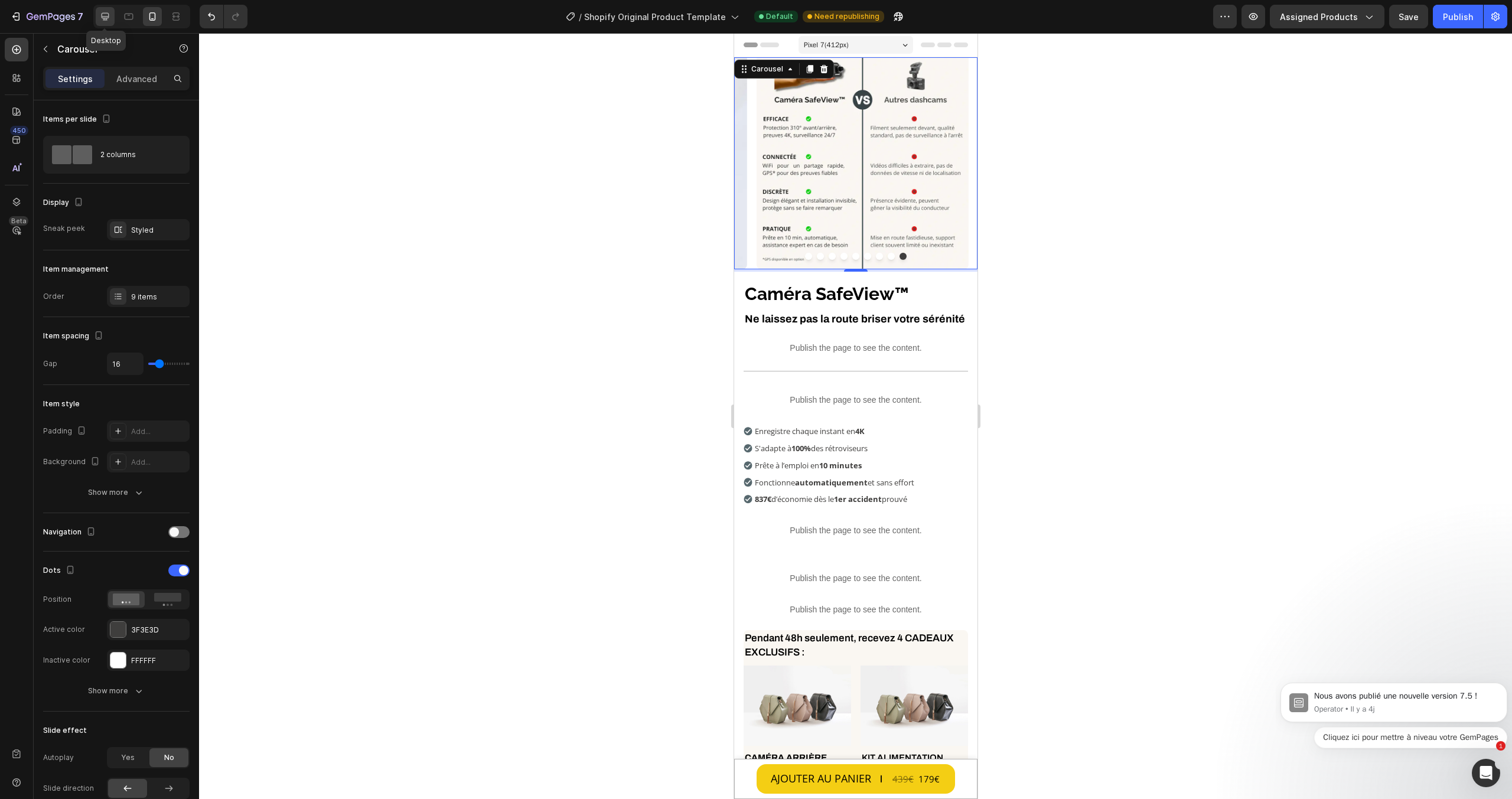 click 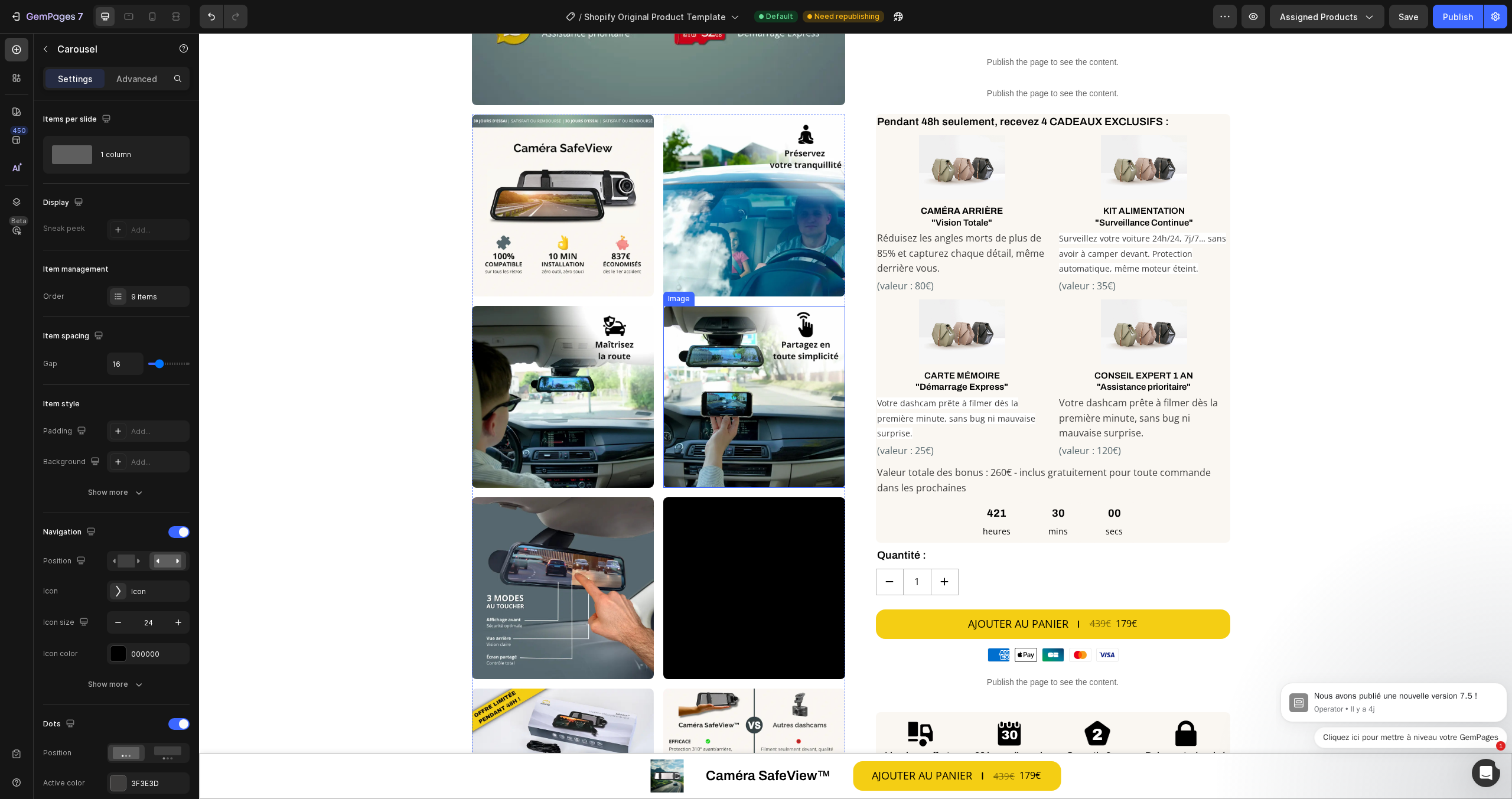 scroll, scrollTop: 591, scrollLeft: 0, axis: vertical 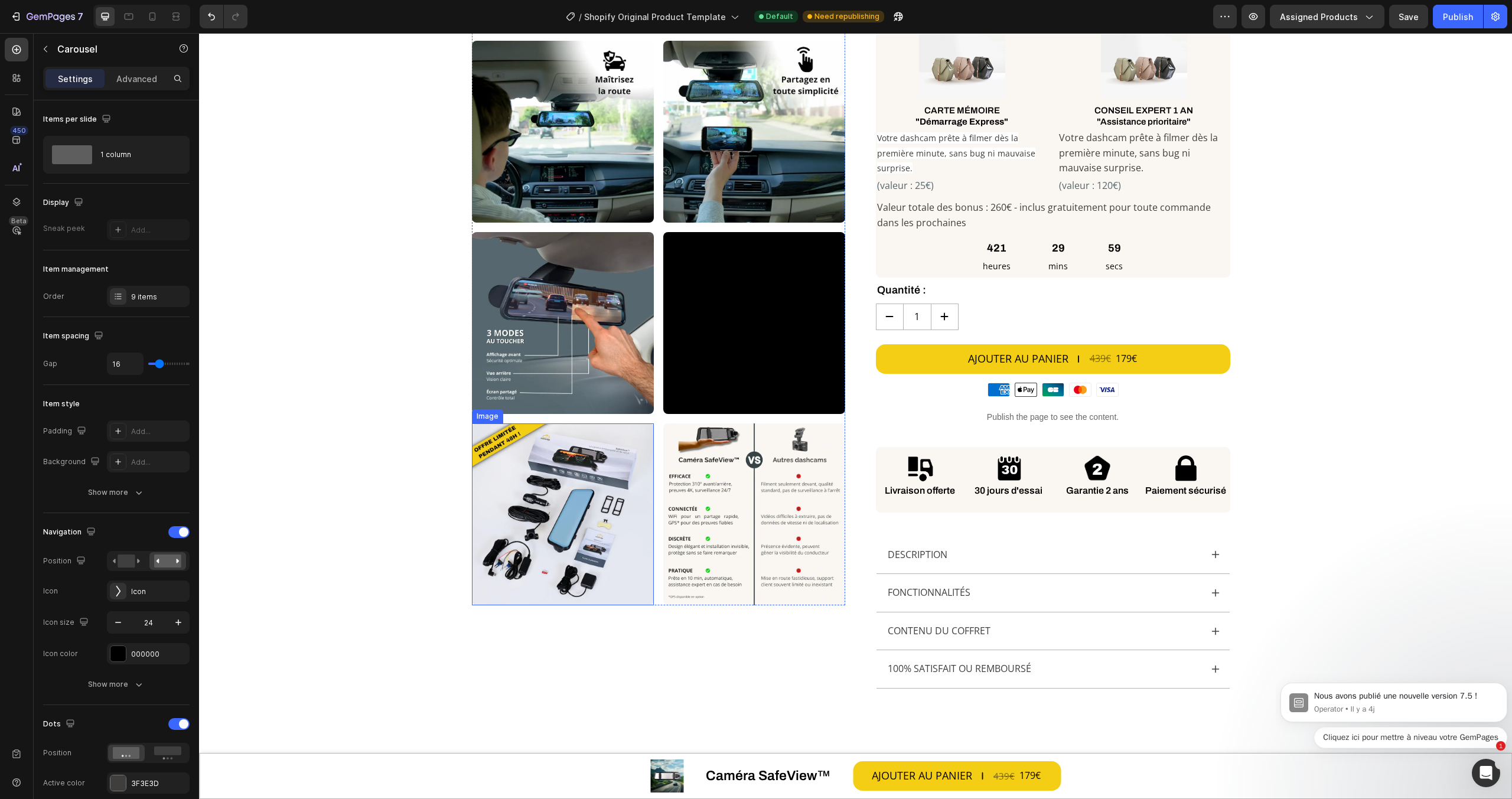 click at bounding box center (563, 514) 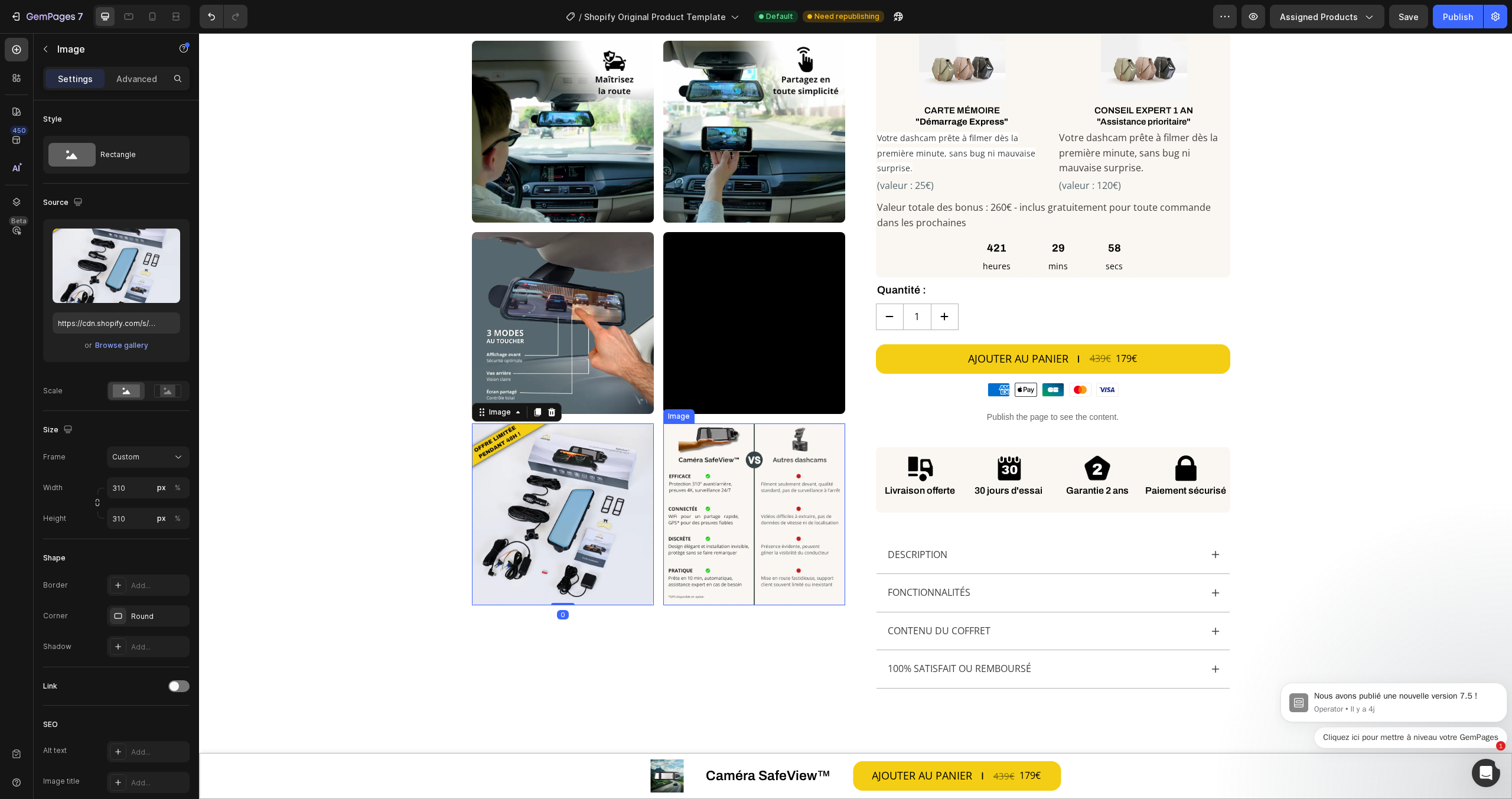 click at bounding box center [754, 514] 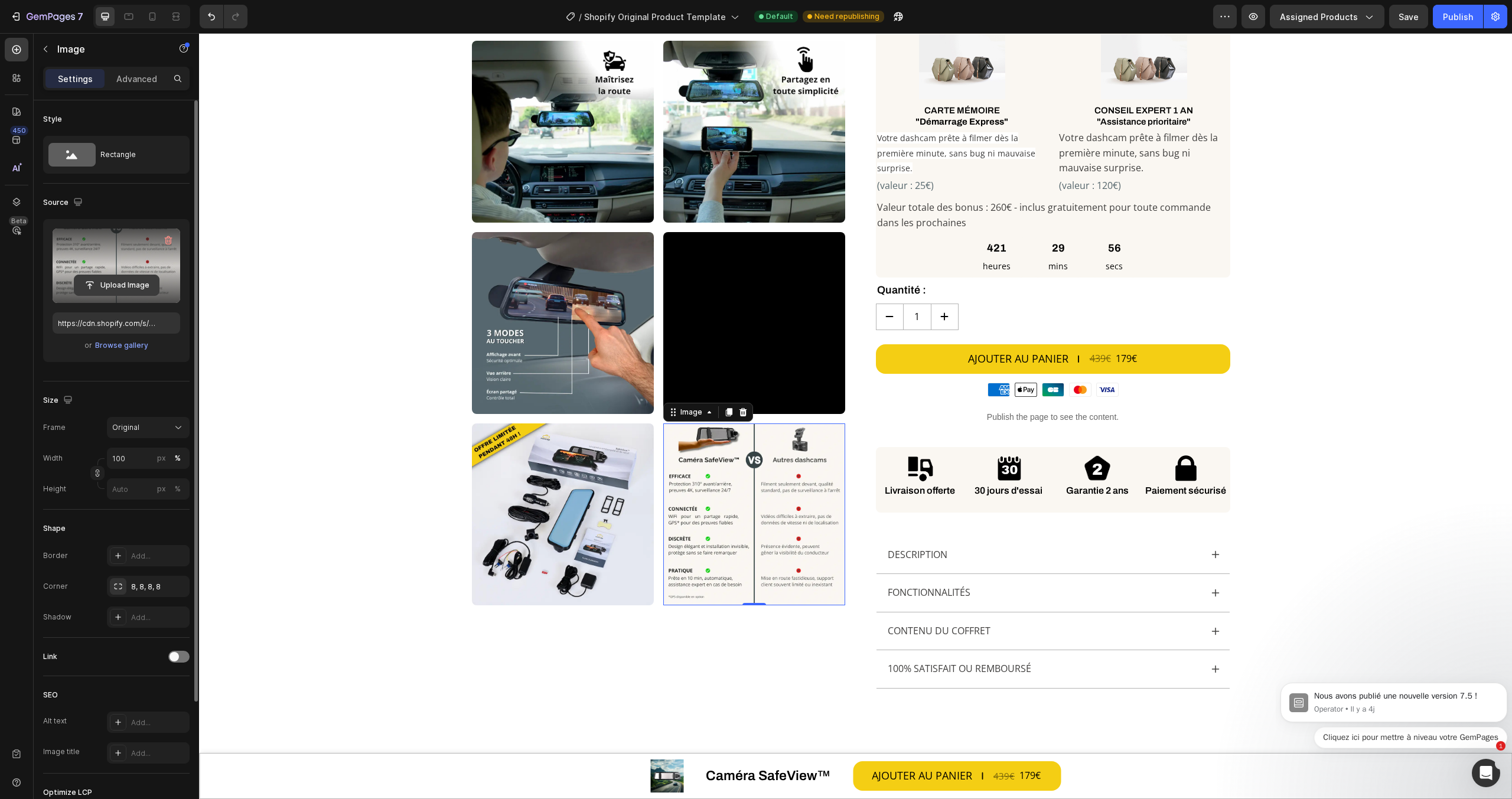 click 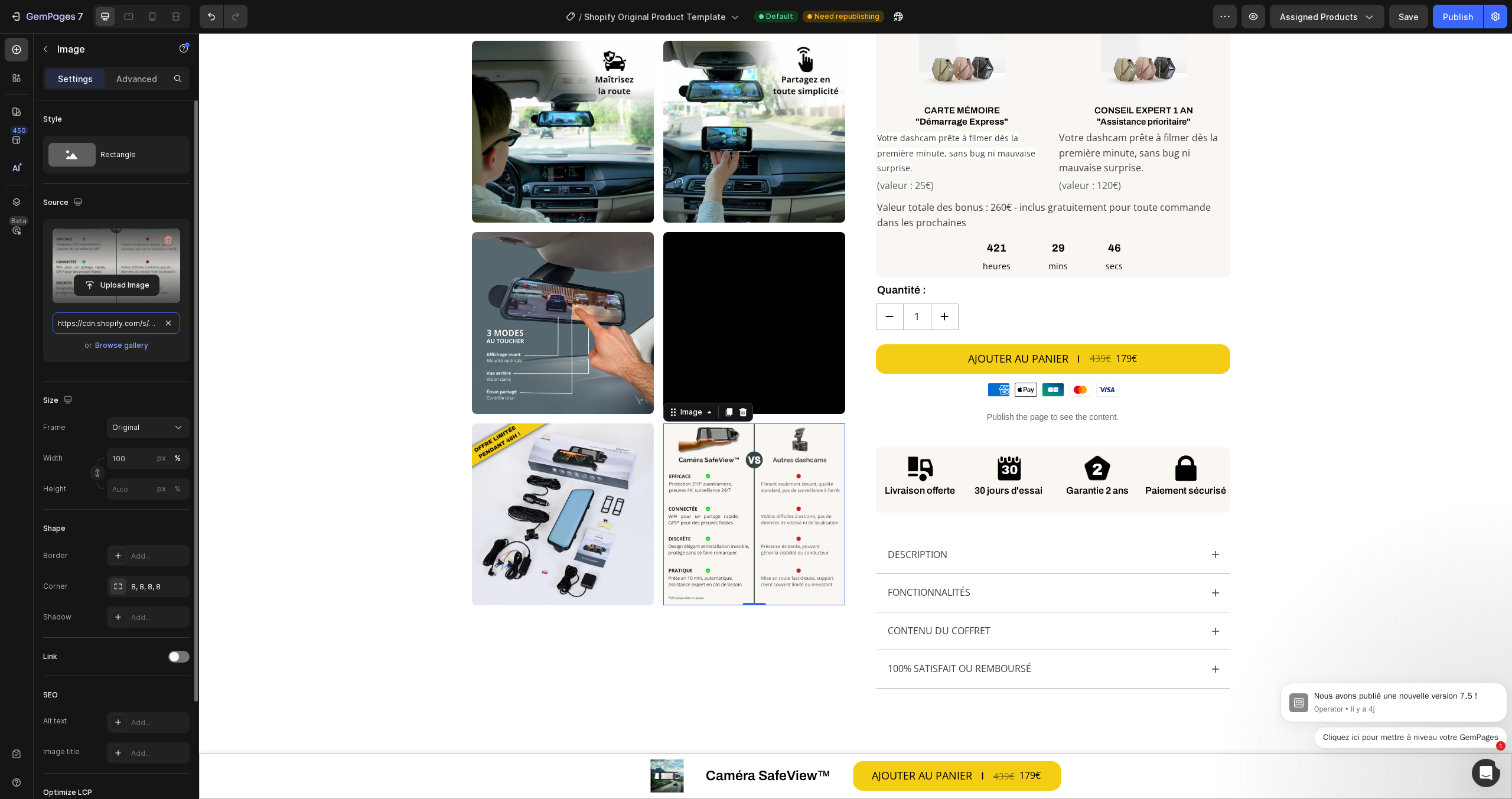 click on "https://cdn.shopify.com/s/files/1/0712/2960/4152/files/gempages_560492143957771349-abe1b76f-791b-4f8b-b84c-b879644b8c8f.webp" at bounding box center (116, 323) 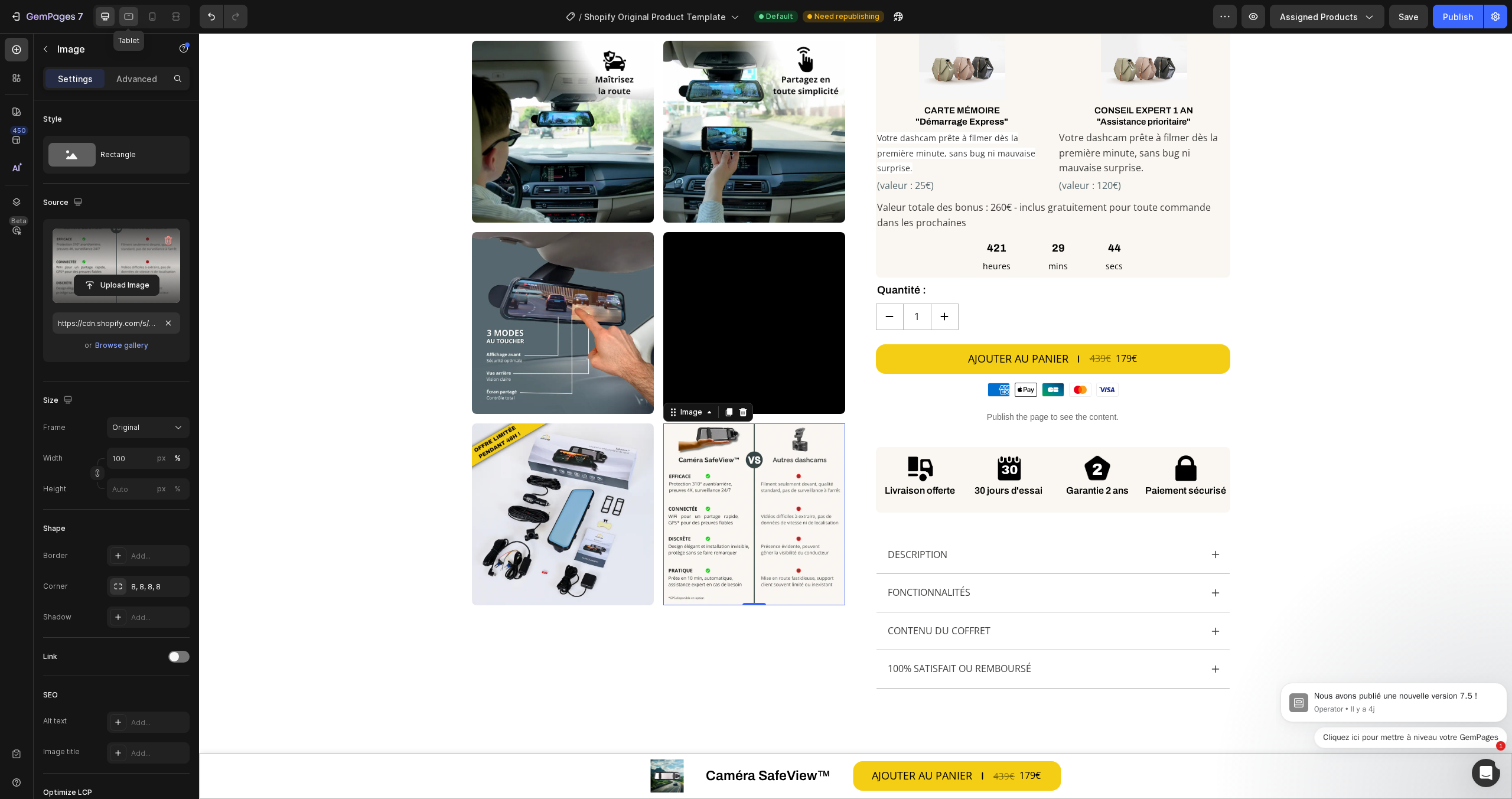 click 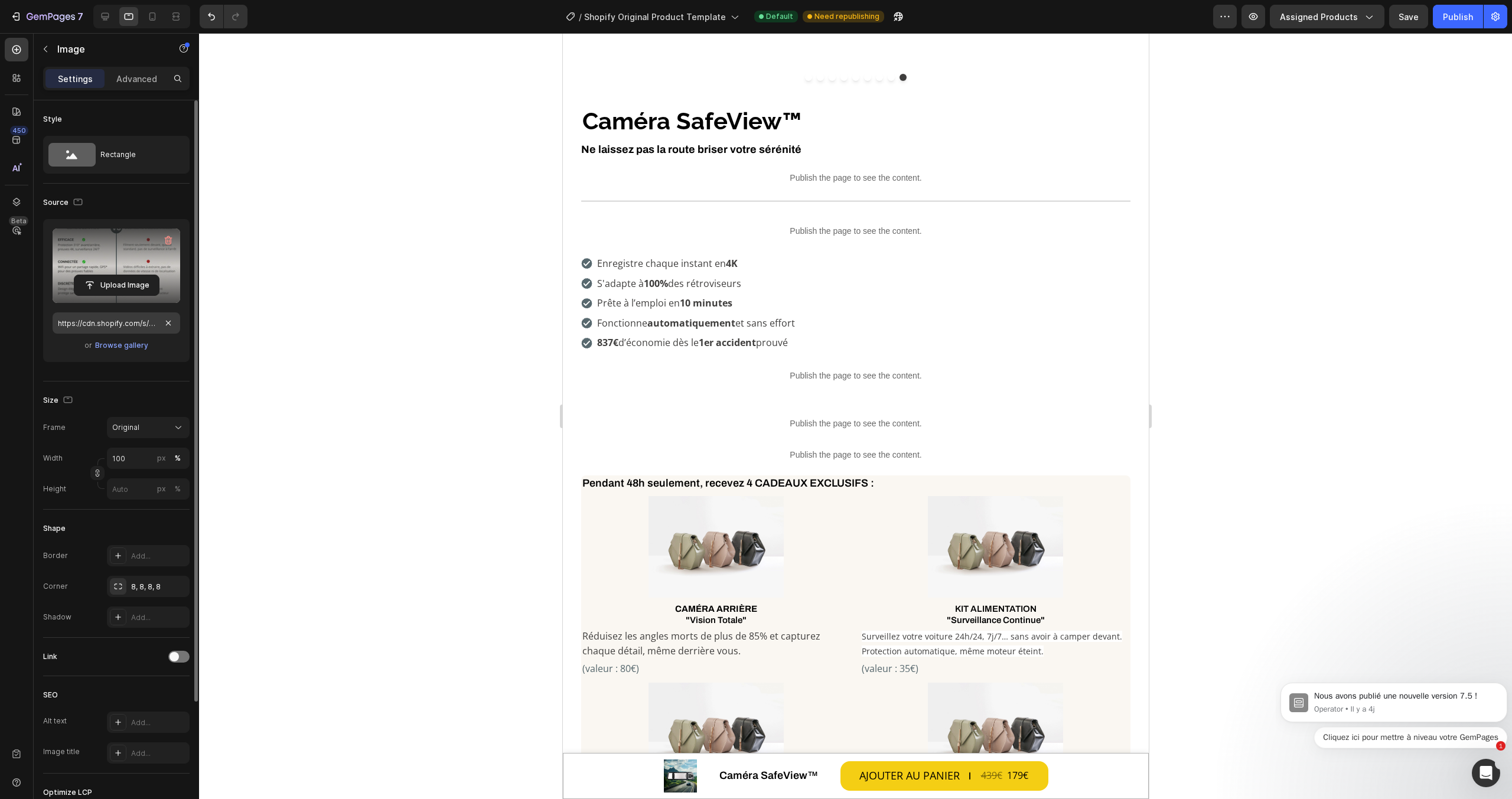 scroll, scrollTop: 442, scrollLeft: 0, axis: vertical 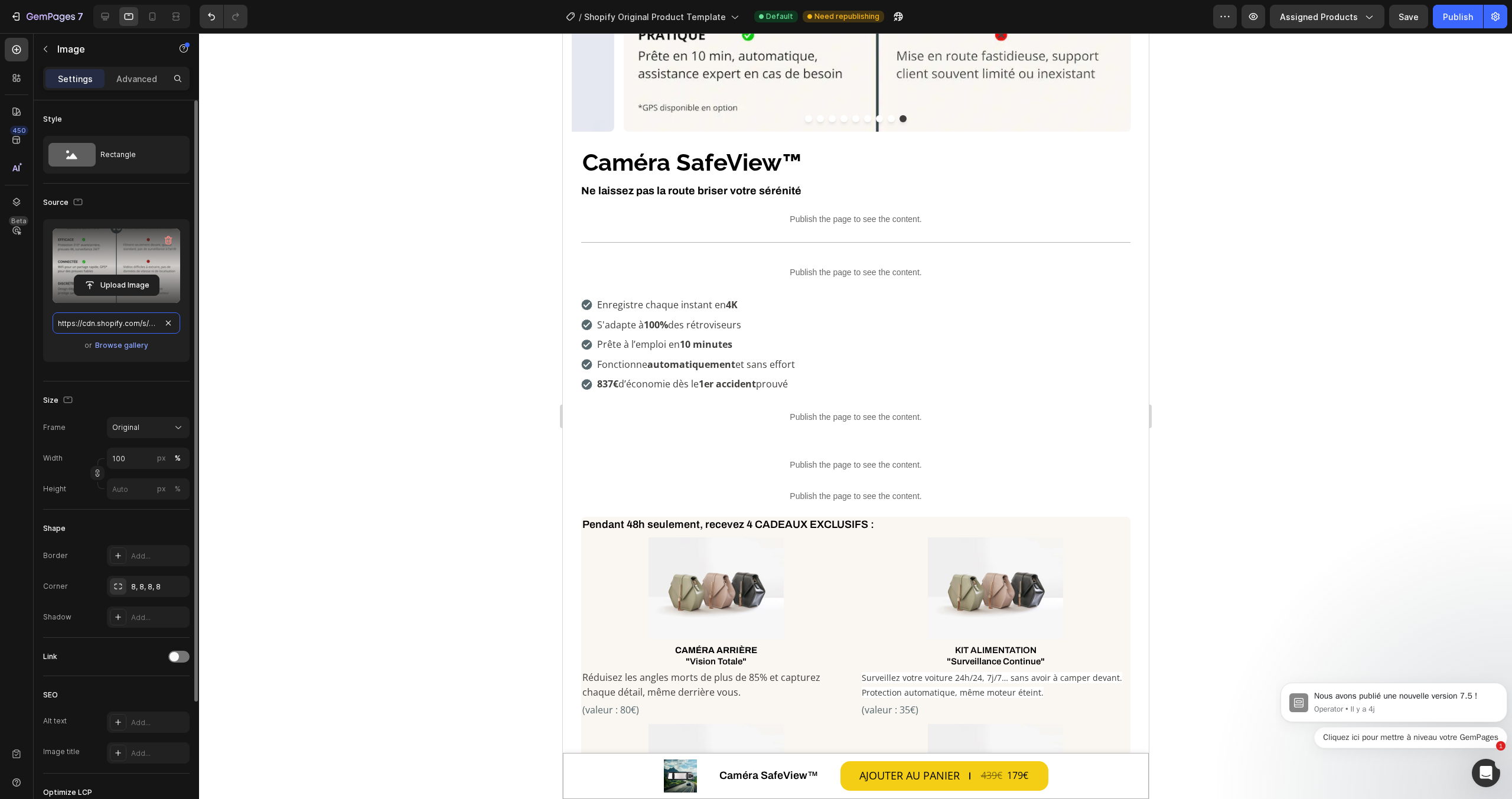 click on "https://cdn.shopify.com/s/files/1/0712/2960/4152/files/gempages_560492143957771349-6ba39cfc-e6fd-4e42-a1a9-18849f96eaaa.webp" at bounding box center (116, 323) 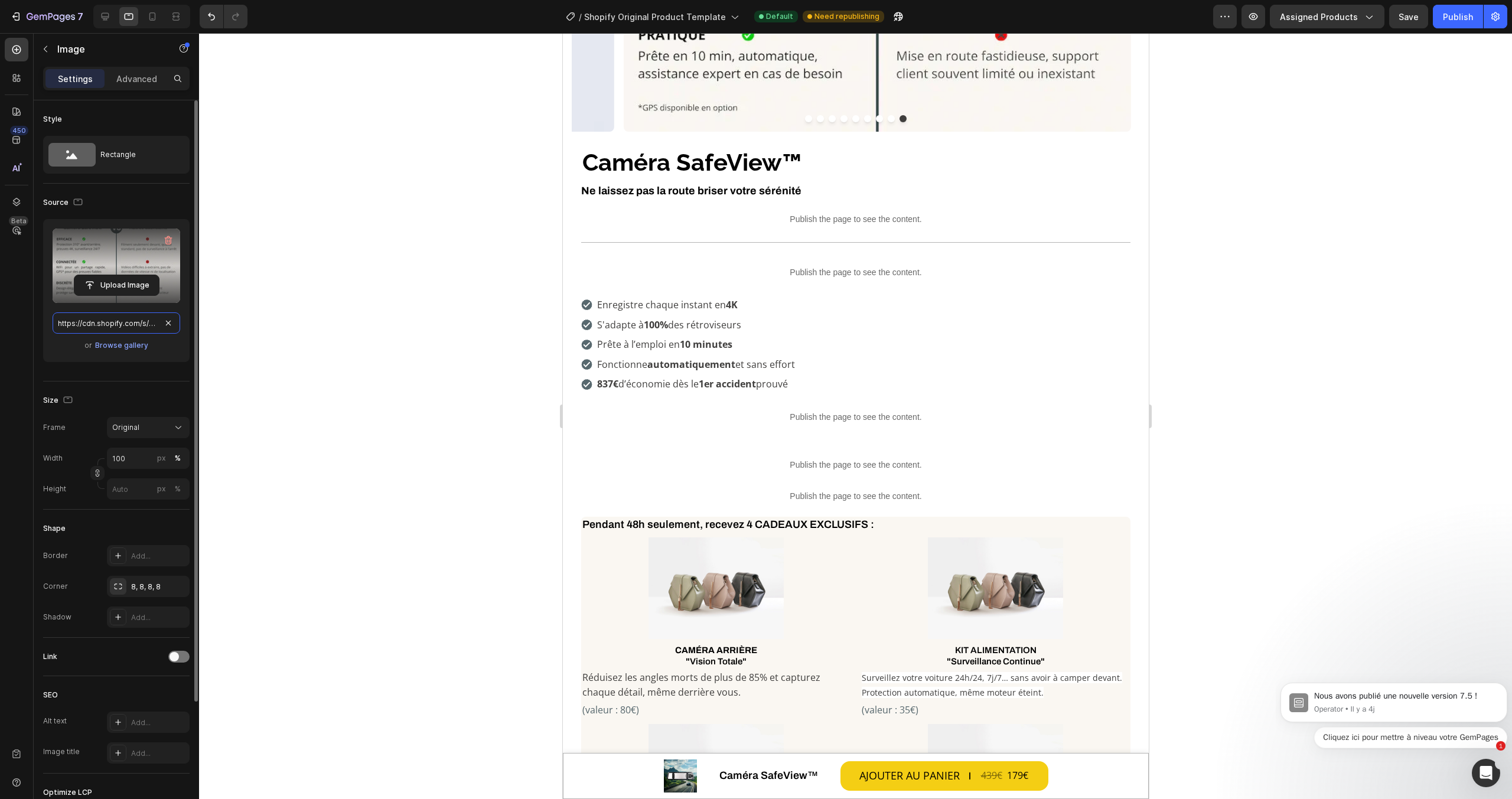 scroll, scrollTop: 0, scrollLeft: 367, axis: horizontal 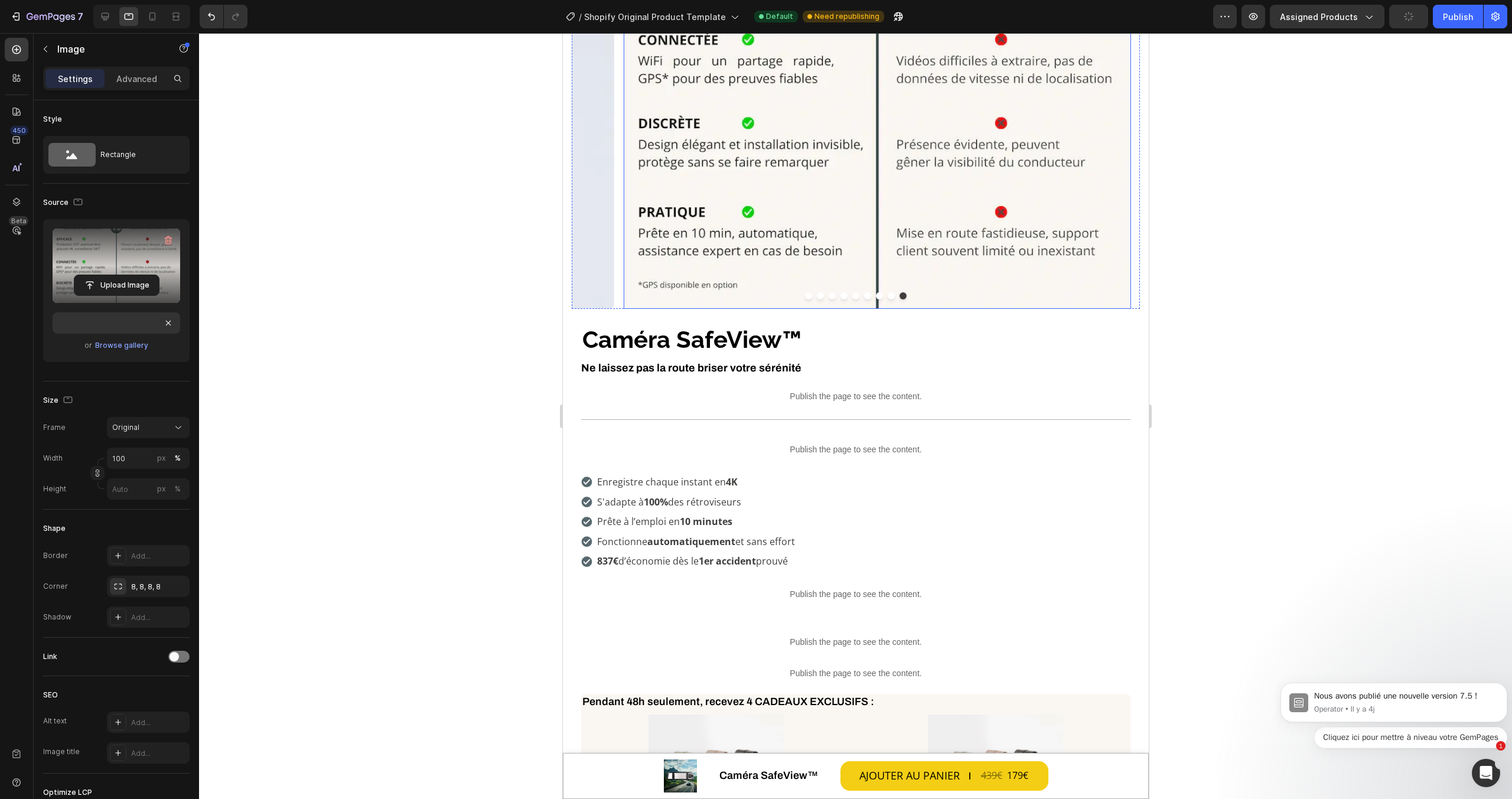 click at bounding box center [876, 55] 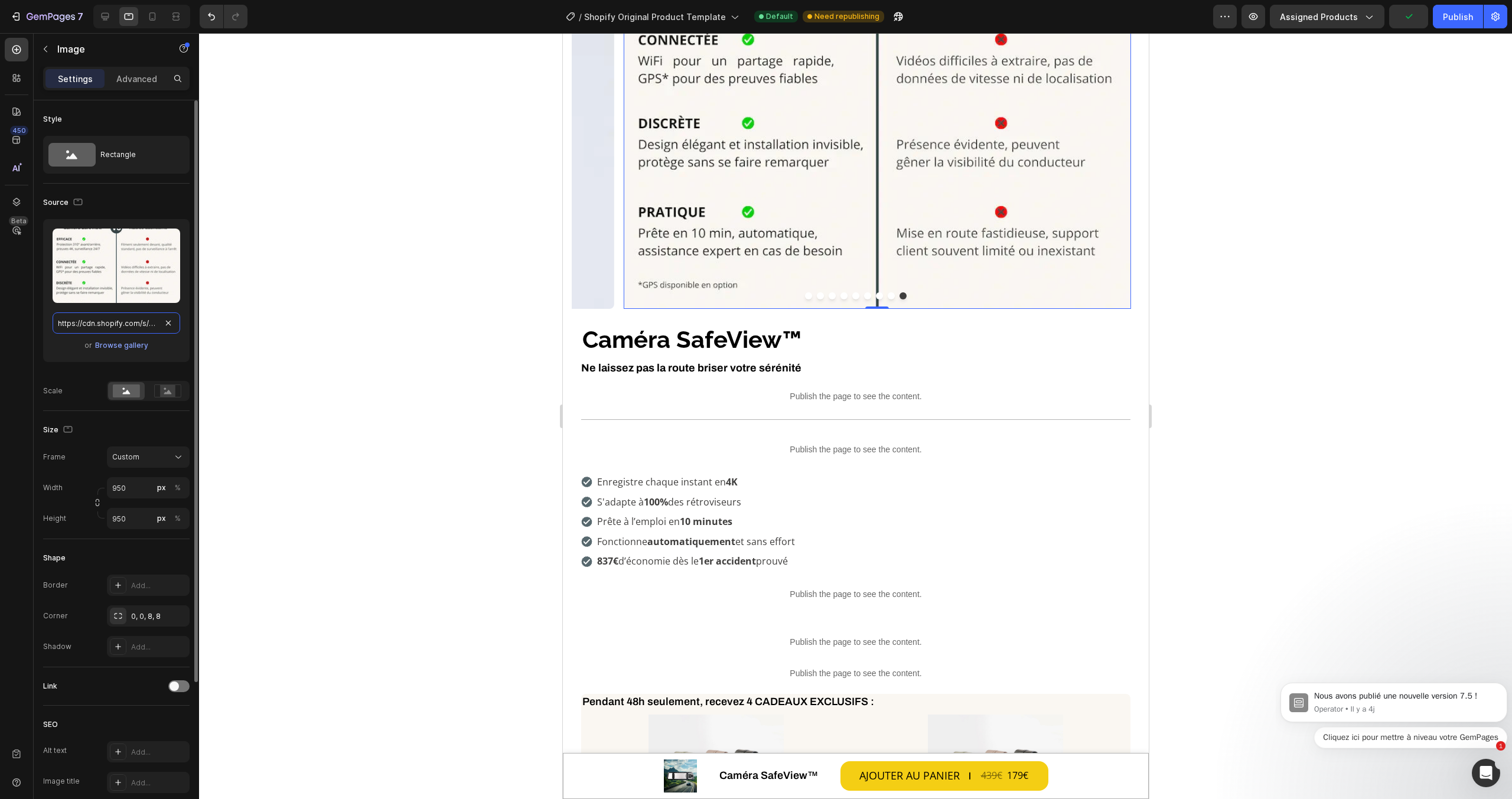 click on "https://cdn.shopify.com/s/files/1/0712/2960/4152/files/gempages_560492143957771349-e27266ea-f430-4648-ac6e-0fd6357c0a74.webp" at bounding box center (116, 323) 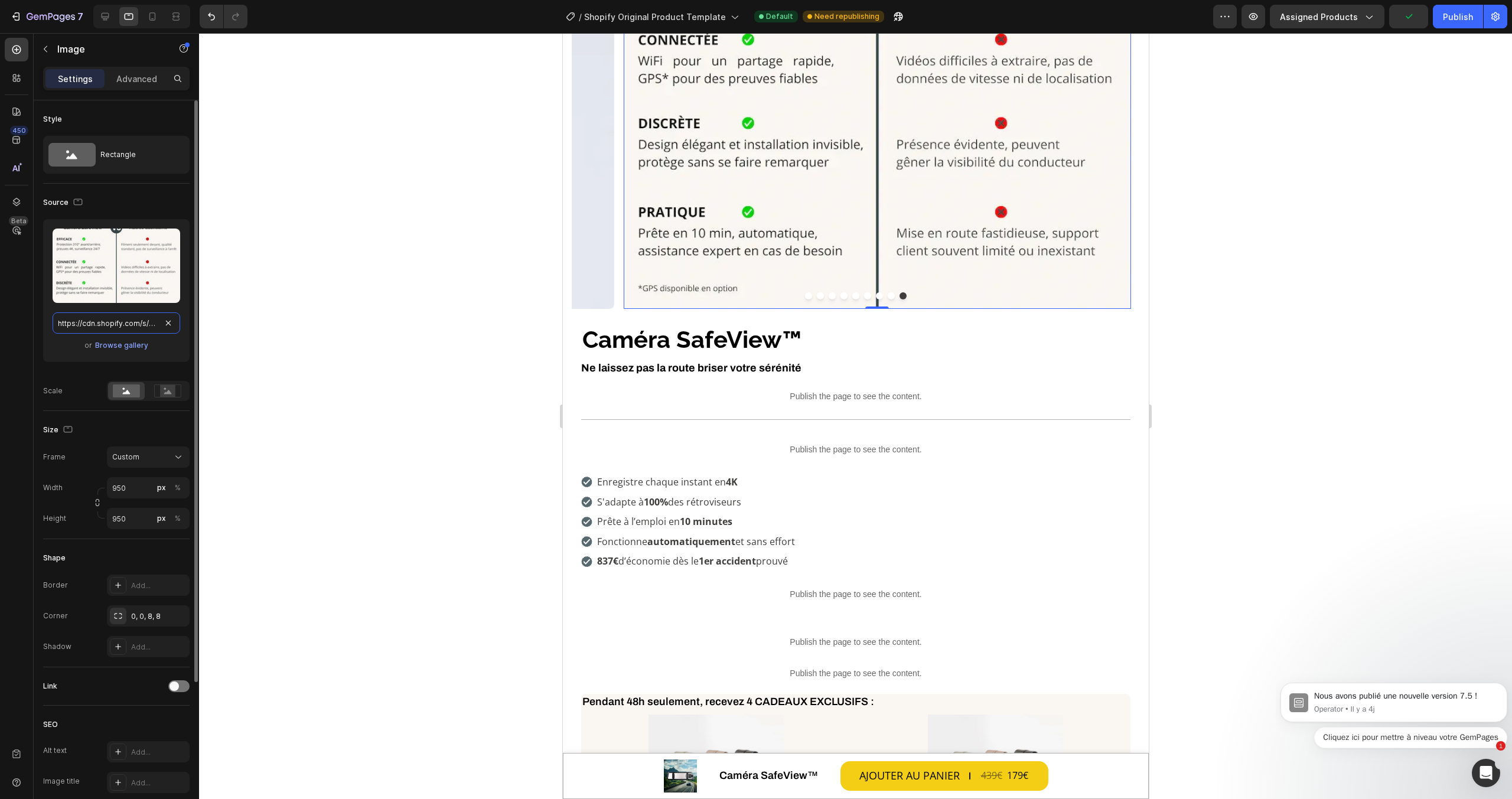 scroll, scrollTop: 0, scrollLeft: 367, axis: horizontal 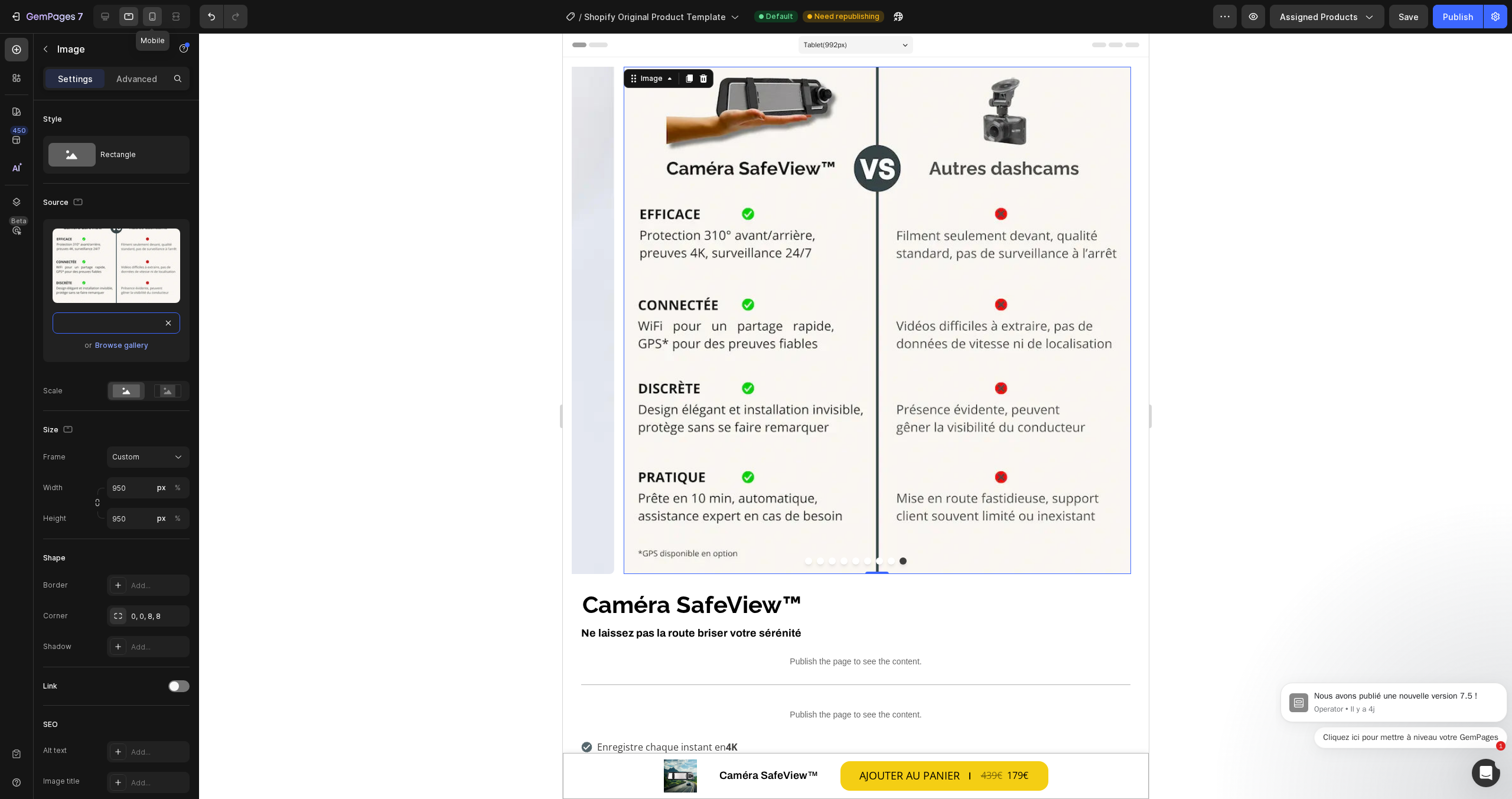 type on "https://cdn.shopify.com/s/files/1/0712/2960/4152/files/gempages_560492143957771349-abe1b76f-791b-4f8b-b84c-b879644b8c8f.webp" 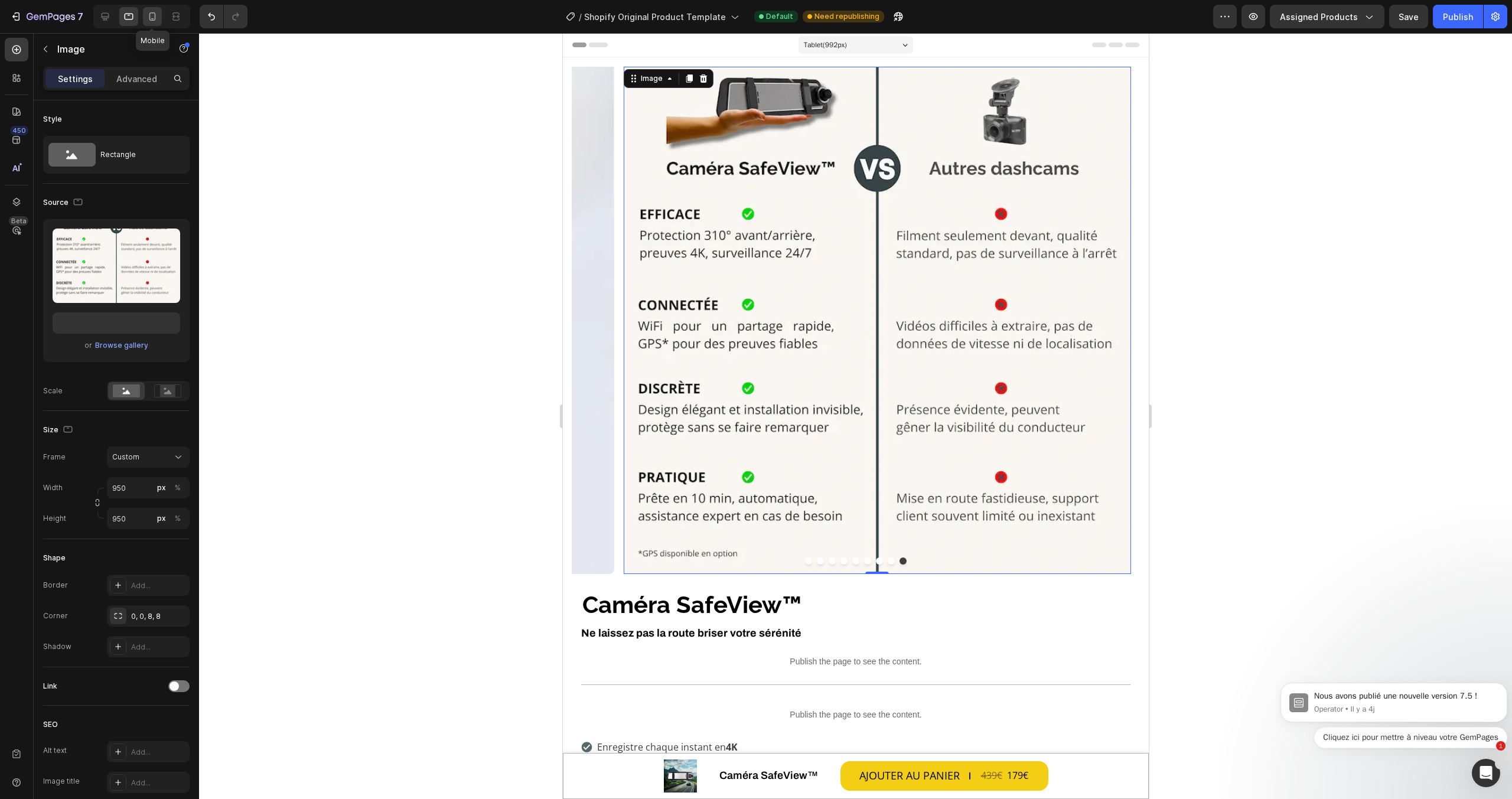 scroll, scrollTop: 0, scrollLeft: 0, axis: both 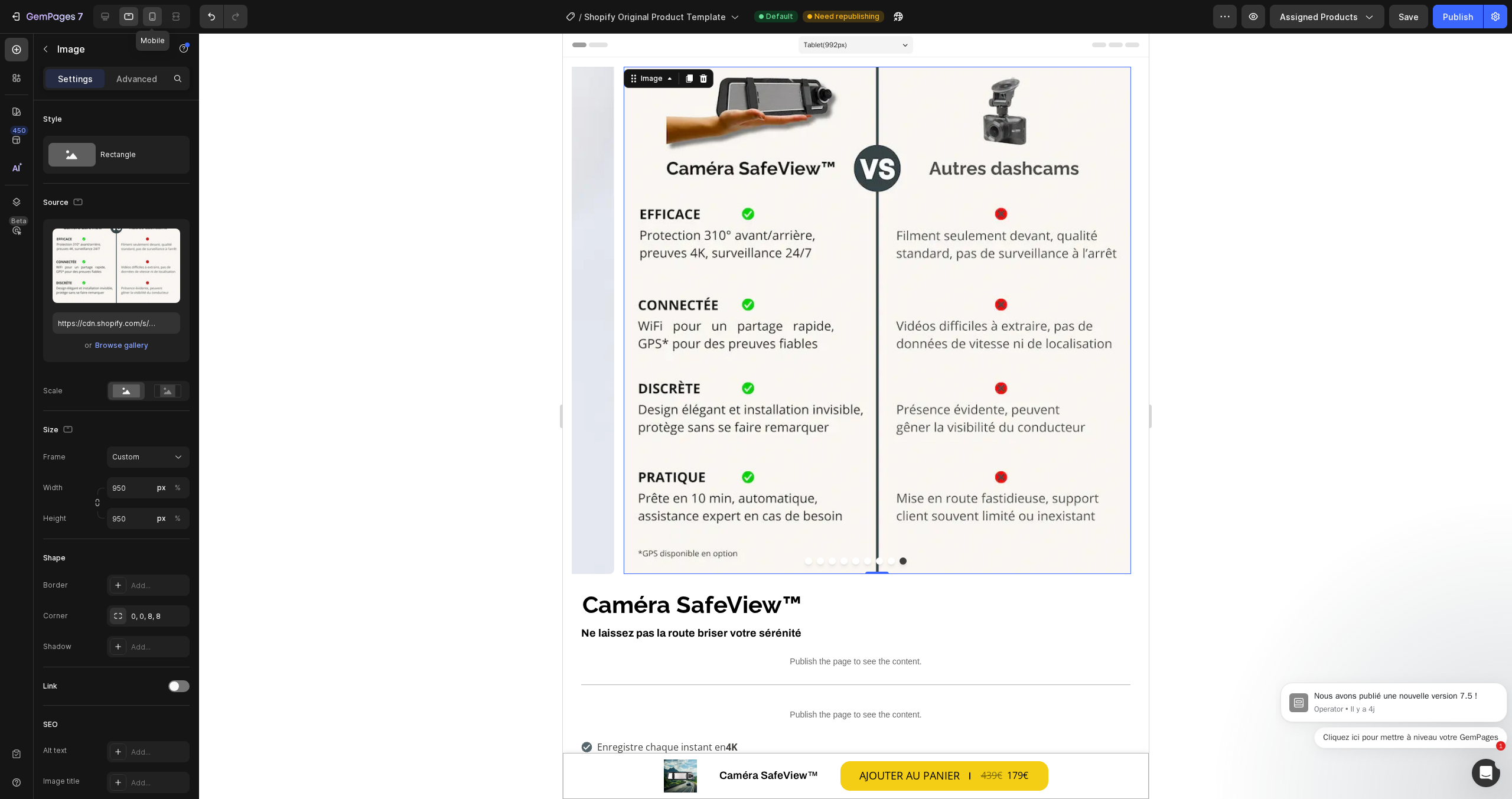 click 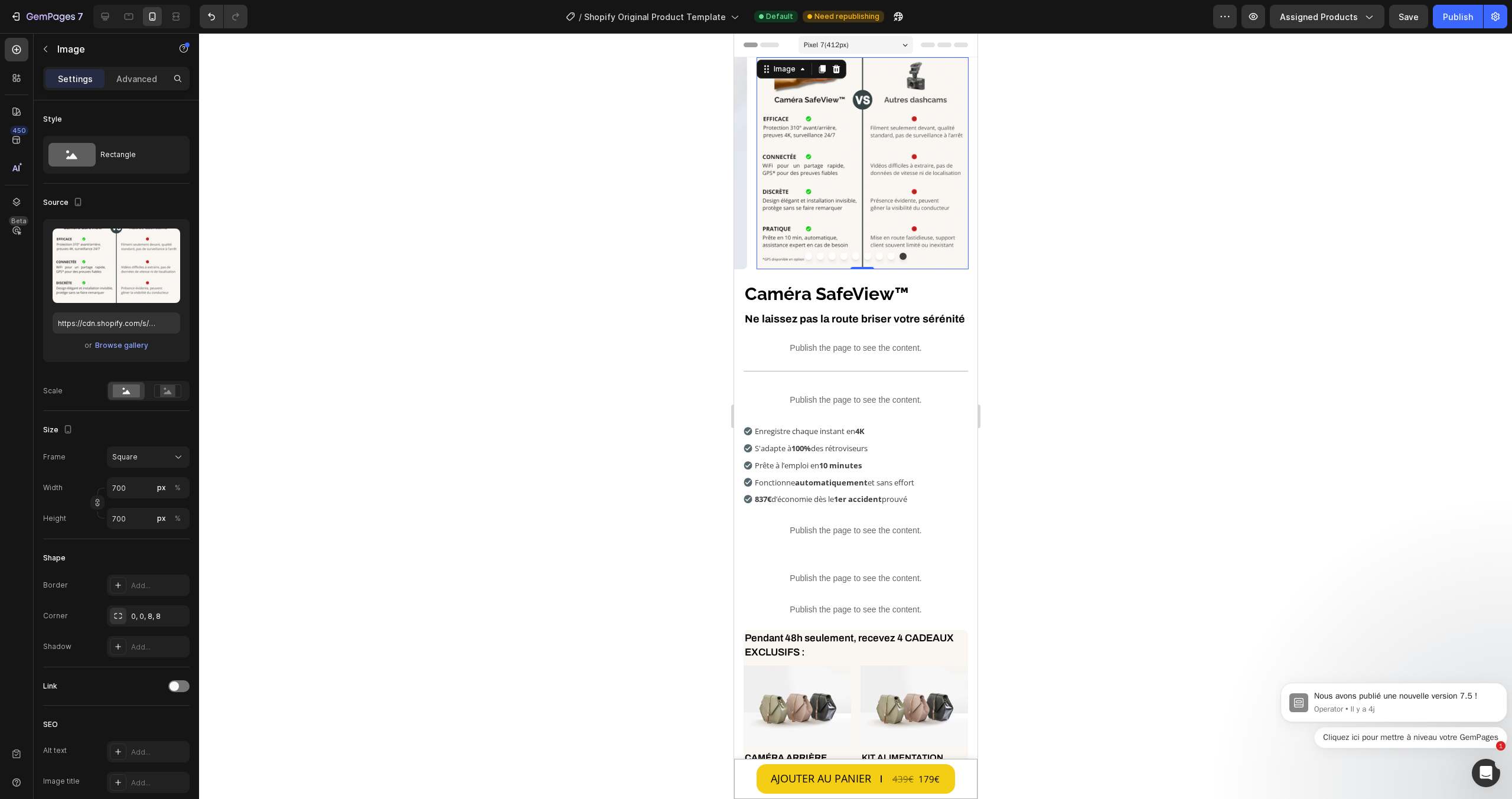 click at bounding box center (862, 163) 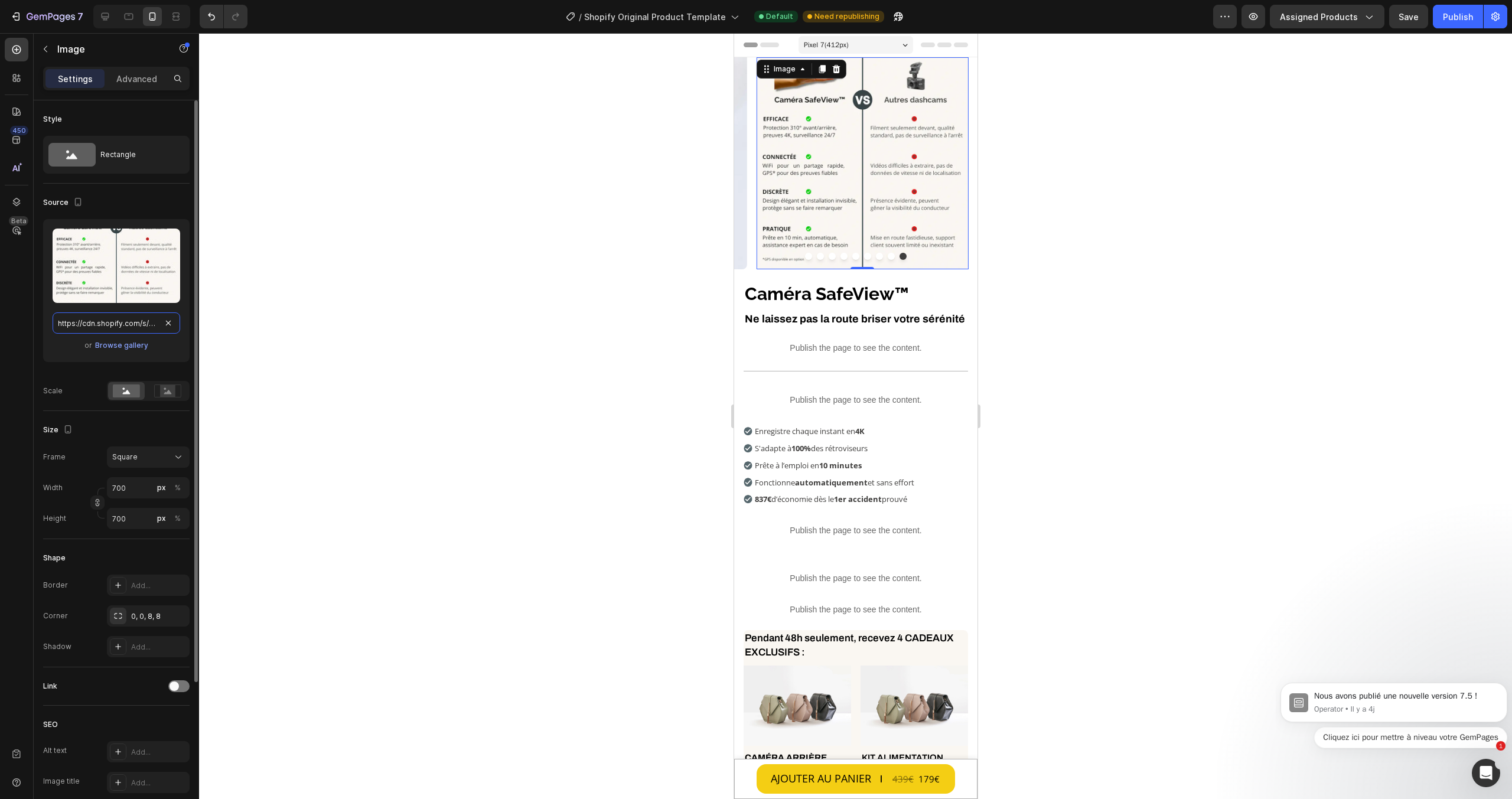 click on "https://cdn.shopify.com/s/files/1/0712/2960/4152/files/gempages_560492143957771349-e27266ea-f430-4648-ac6e-0fd6357c0a74.webp" at bounding box center [116, 323] 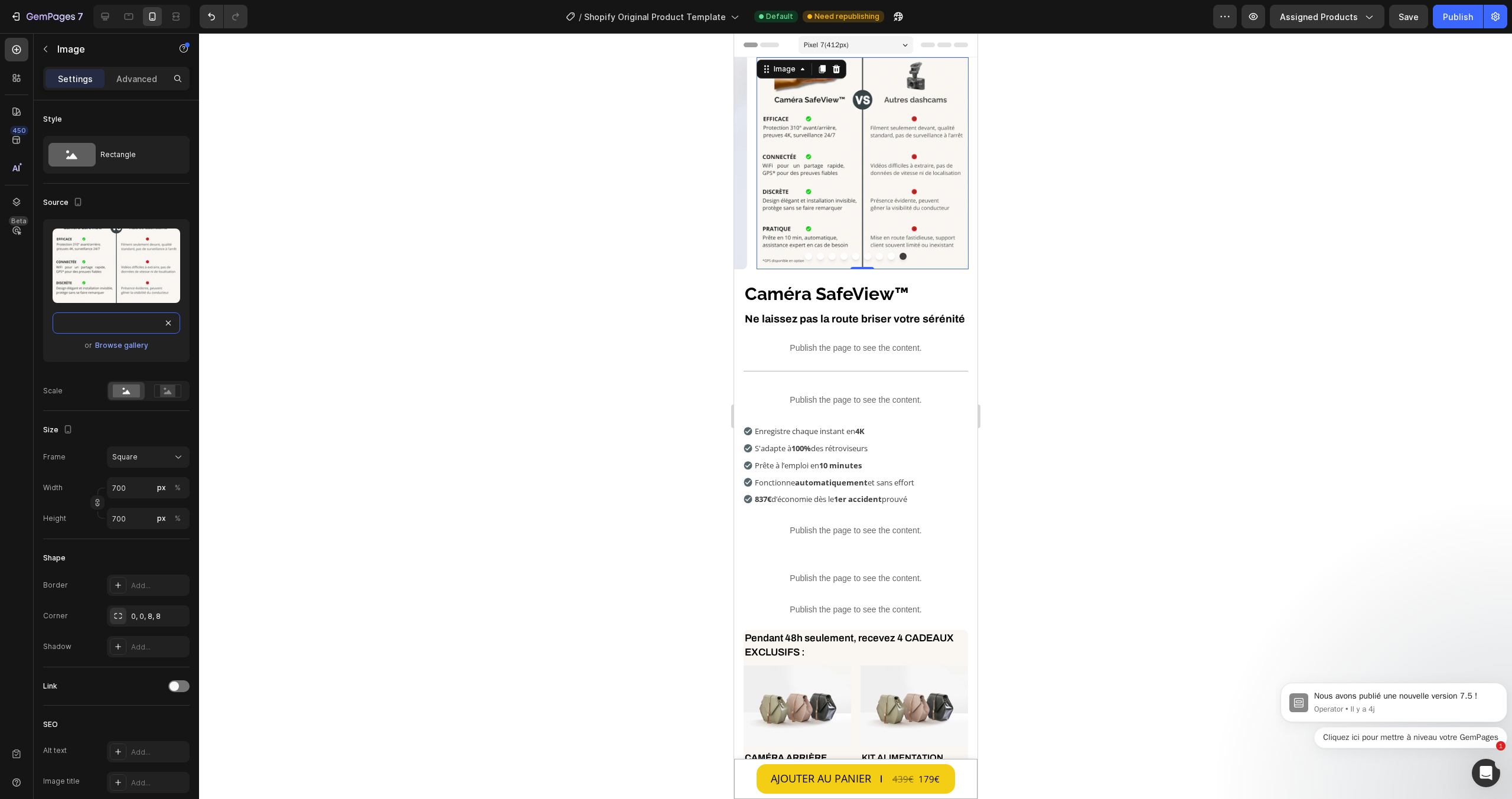 type on "https://cdn.shopify.com/s/files/1/0712/2960/4152/files/gempages_560492143957771349-abe1b76f-791b-4f8b-b84c-b879644b8c8f.webp" 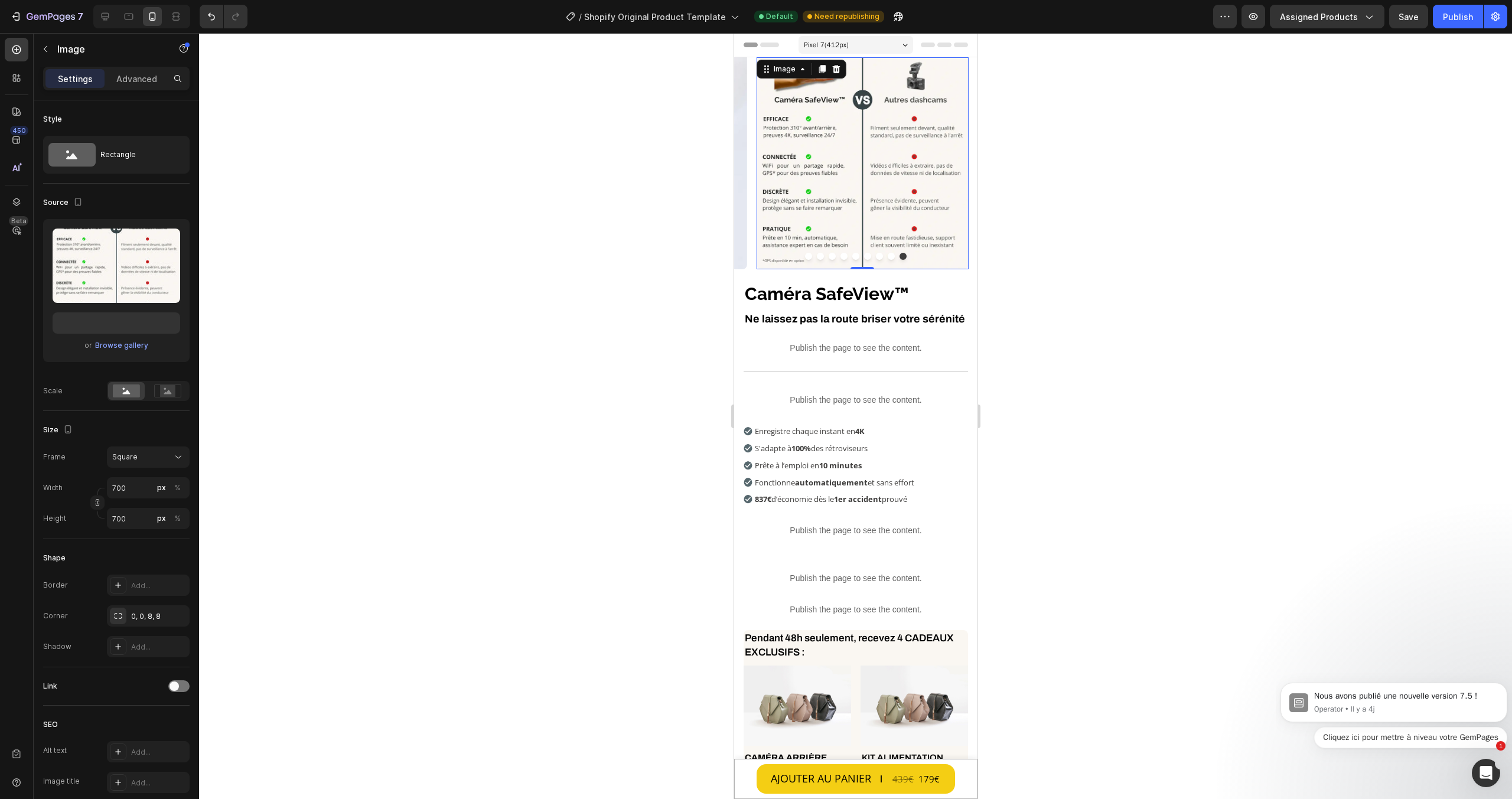 scroll, scrollTop: 0, scrollLeft: 0, axis: both 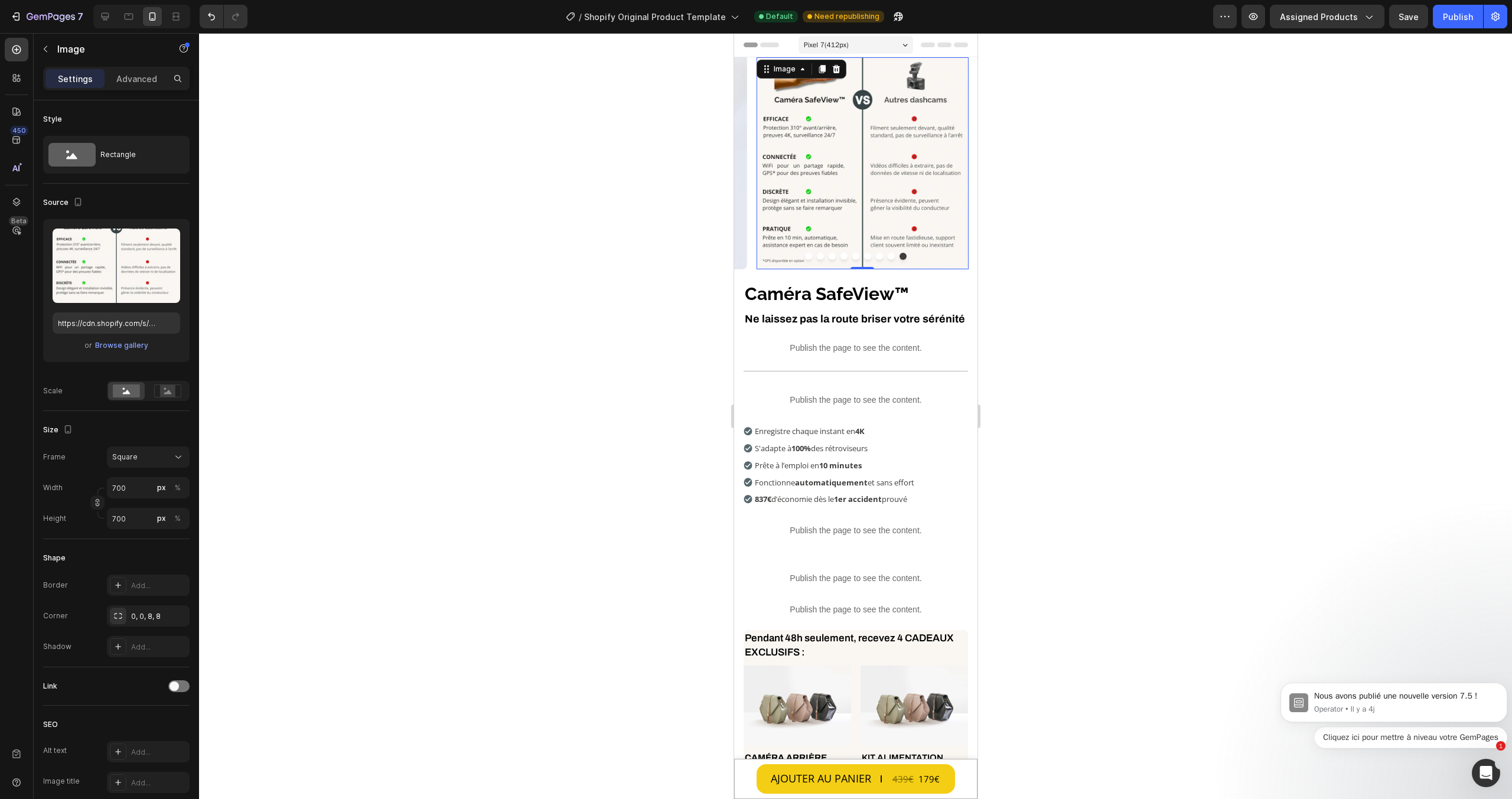 click at bounding box center (862, 163) 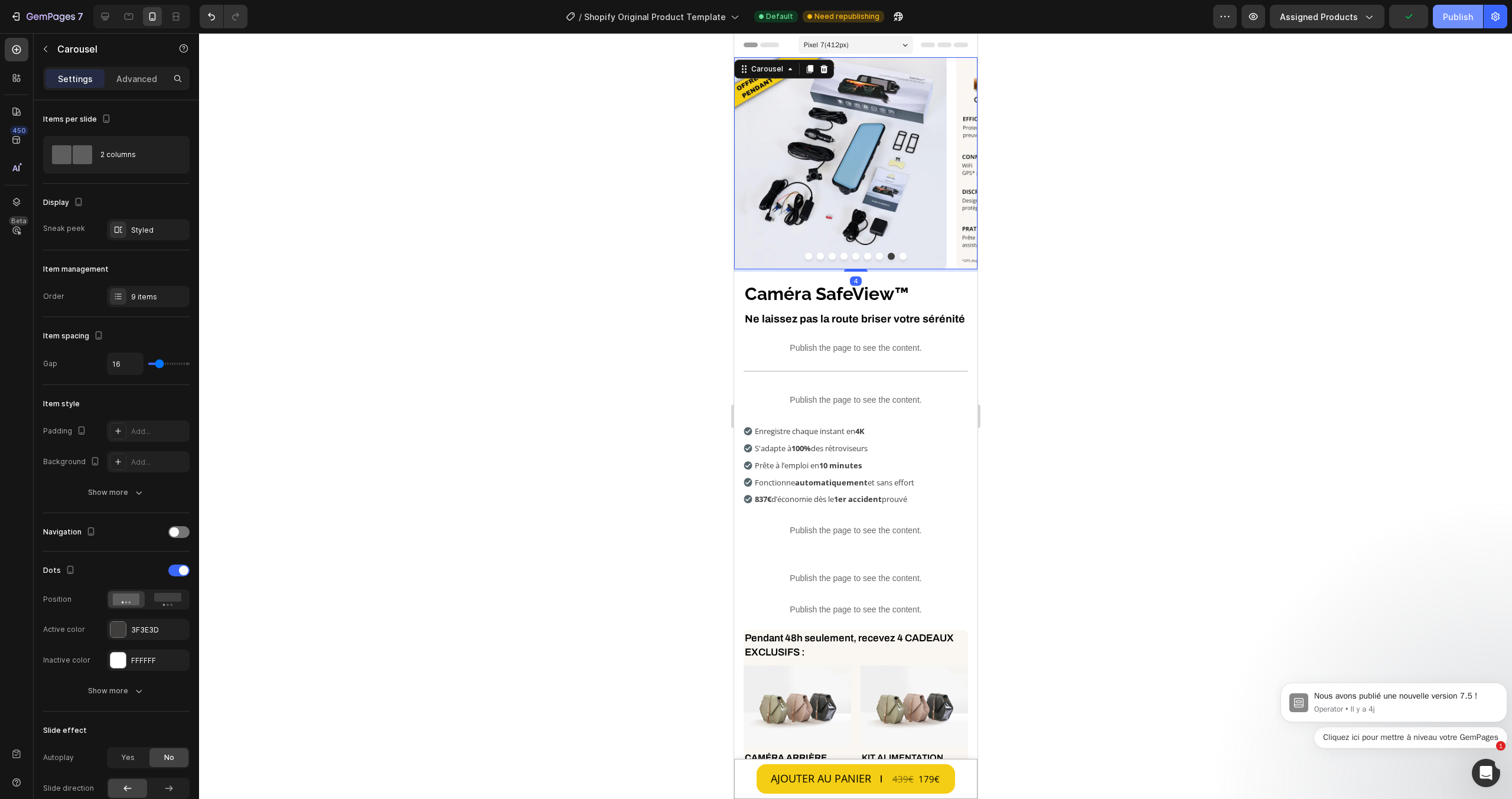 click on "Publish" at bounding box center [1458, 17] 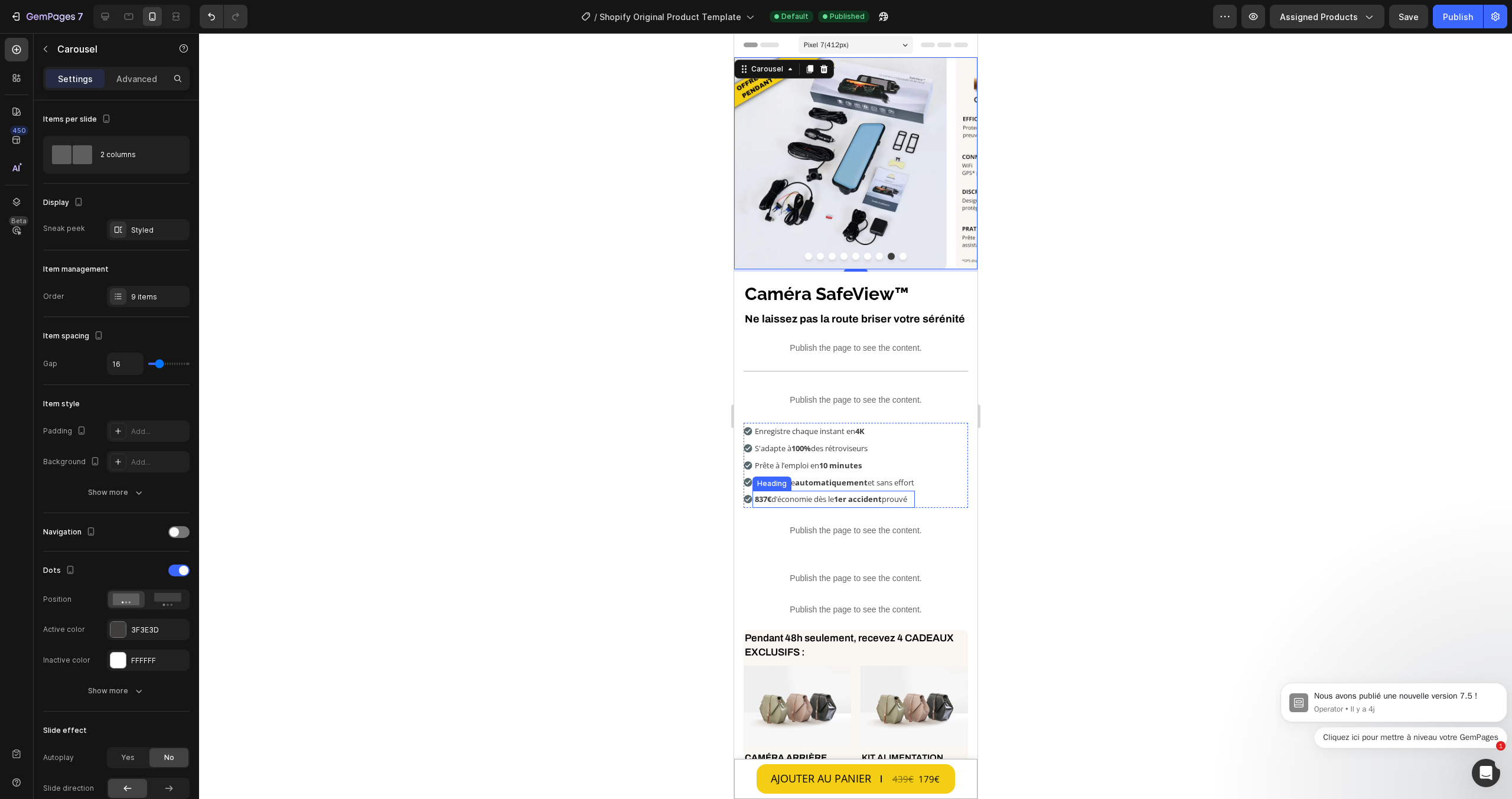 click on "1er accident" at bounding box center [857, 499] 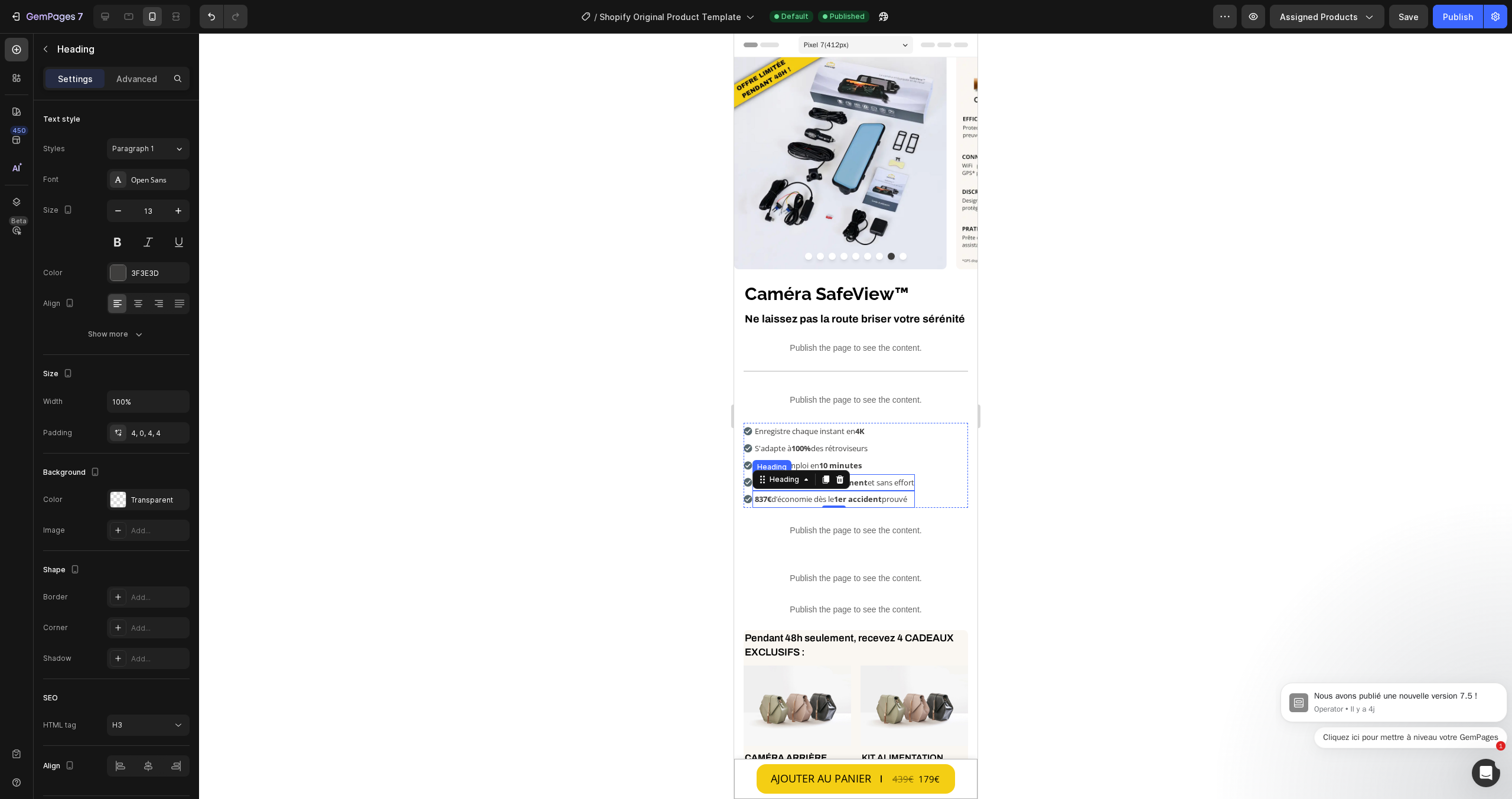 click on "Fonctionne  automatiquement  et sans effort" at bounding box center (833, 482) 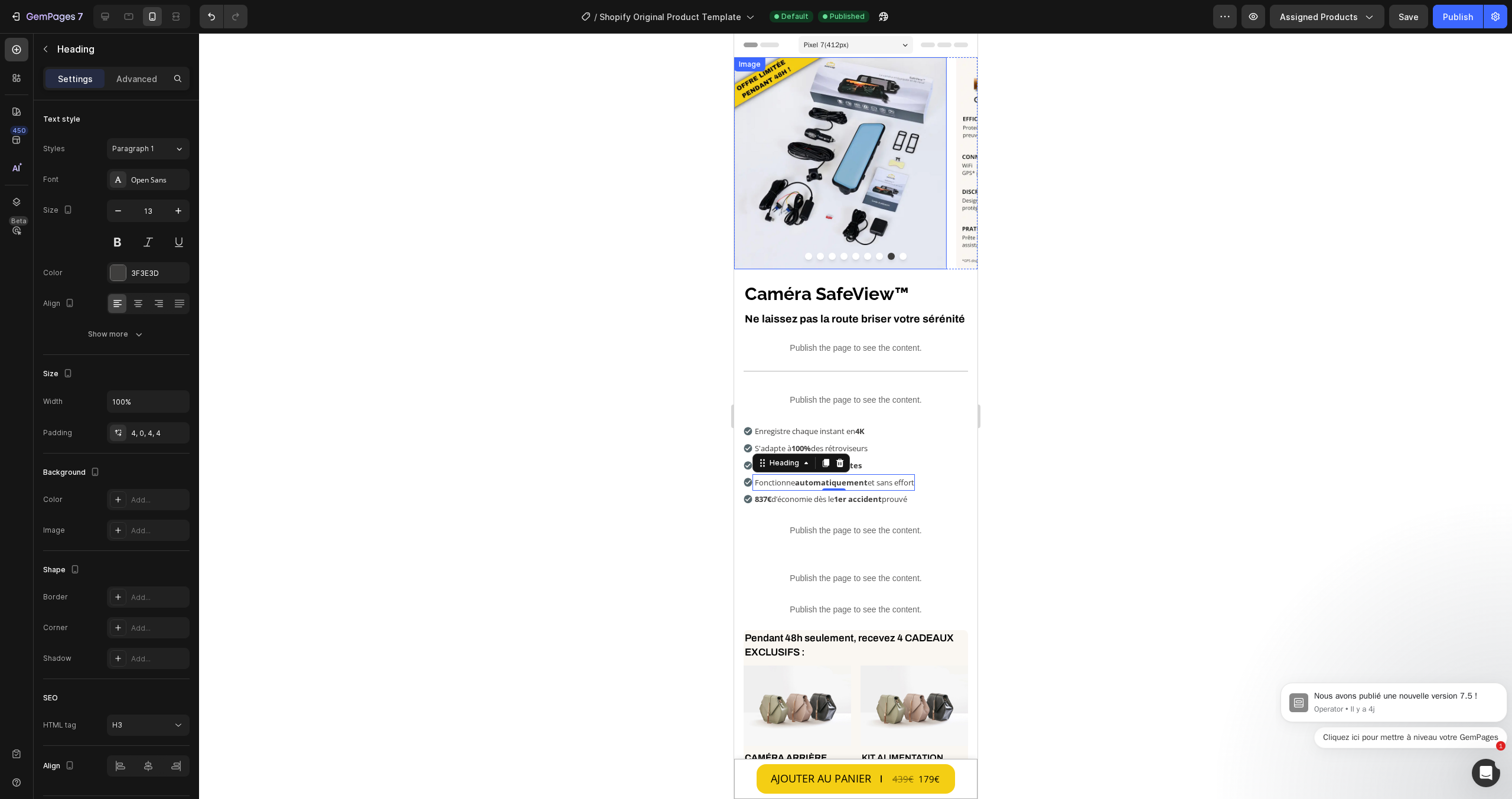 click on "Pixel 7  ( 412 px)" at bounding box center (855, 45) 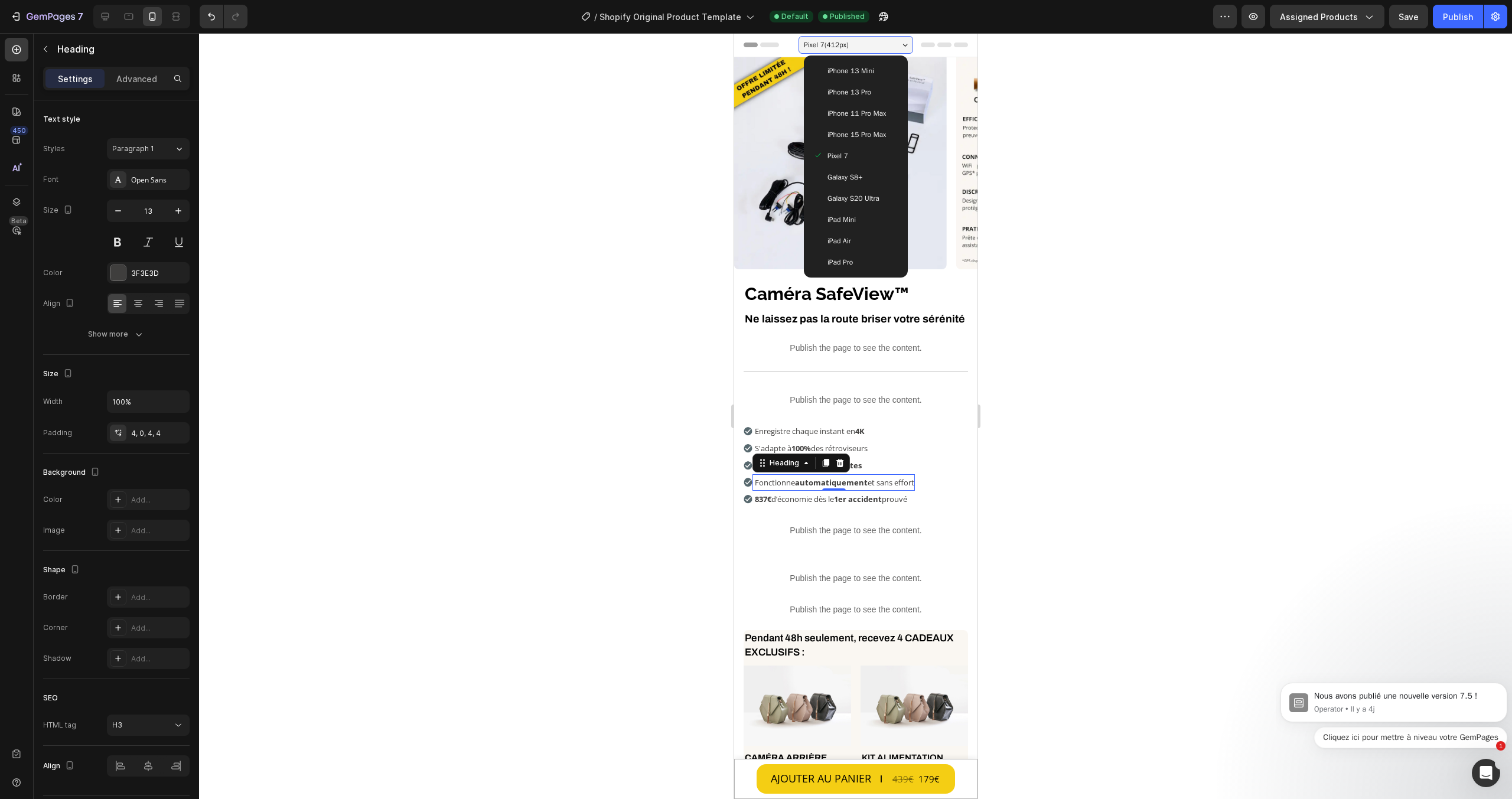 click on "iPhone 13 Mini" at bounding box center [850, 71] 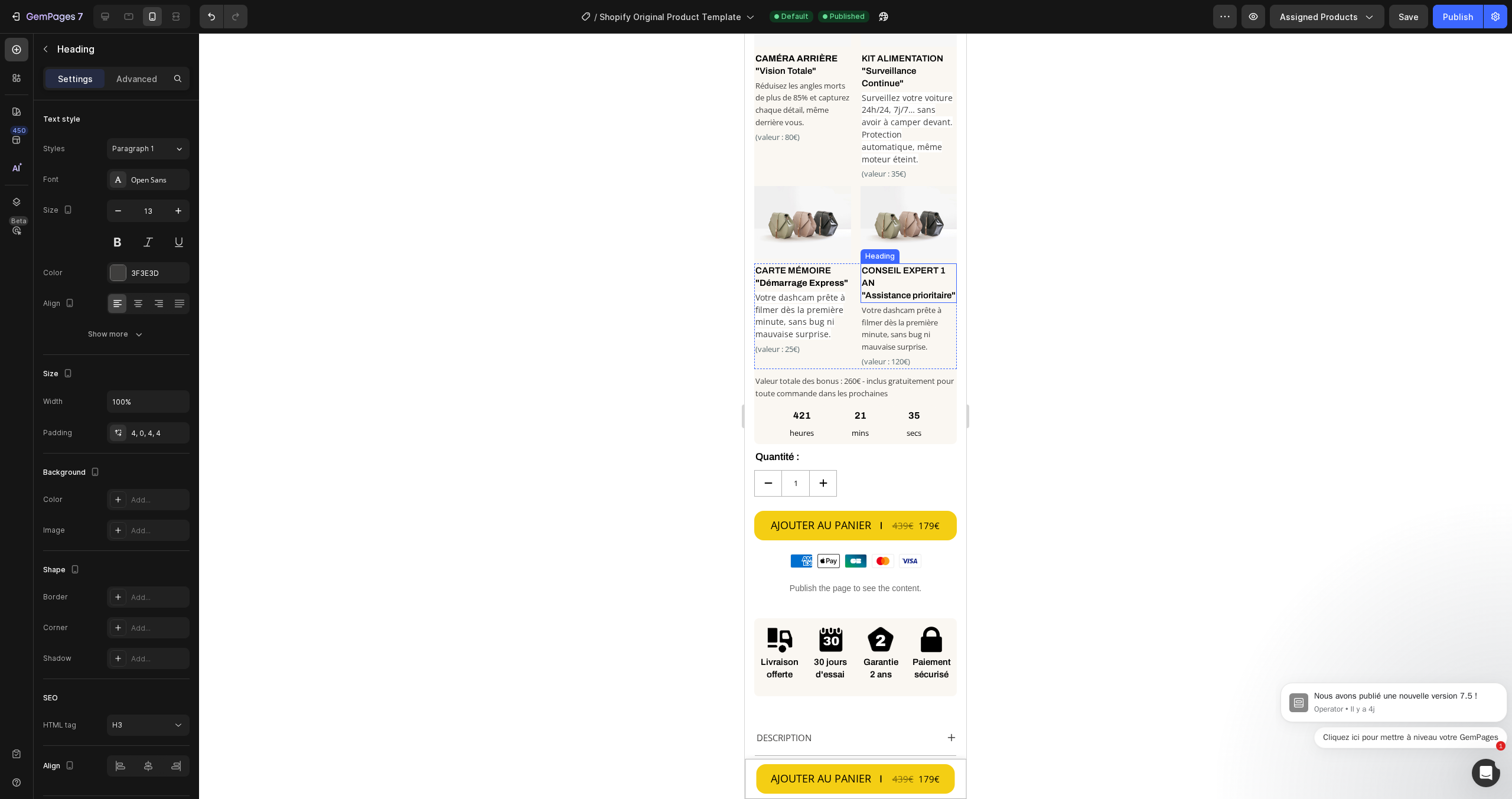 scroll, scrollTop: 709, scrollLeft: 0, axis: vertical 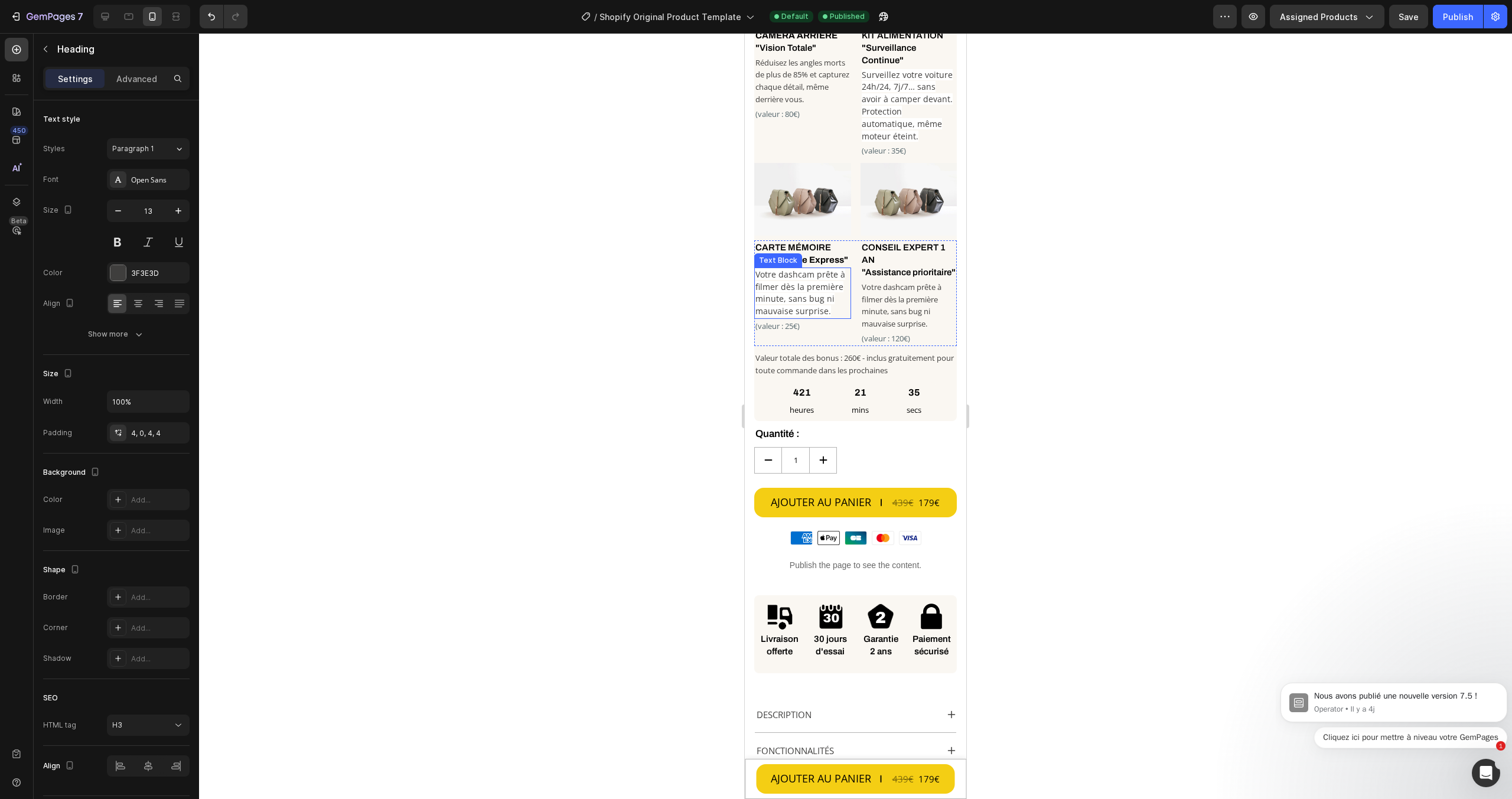 click on "Votre dashcam prête à filmer dès la première minute, sans bug ni mauvaise surprise." at bounding box center [800, 292] 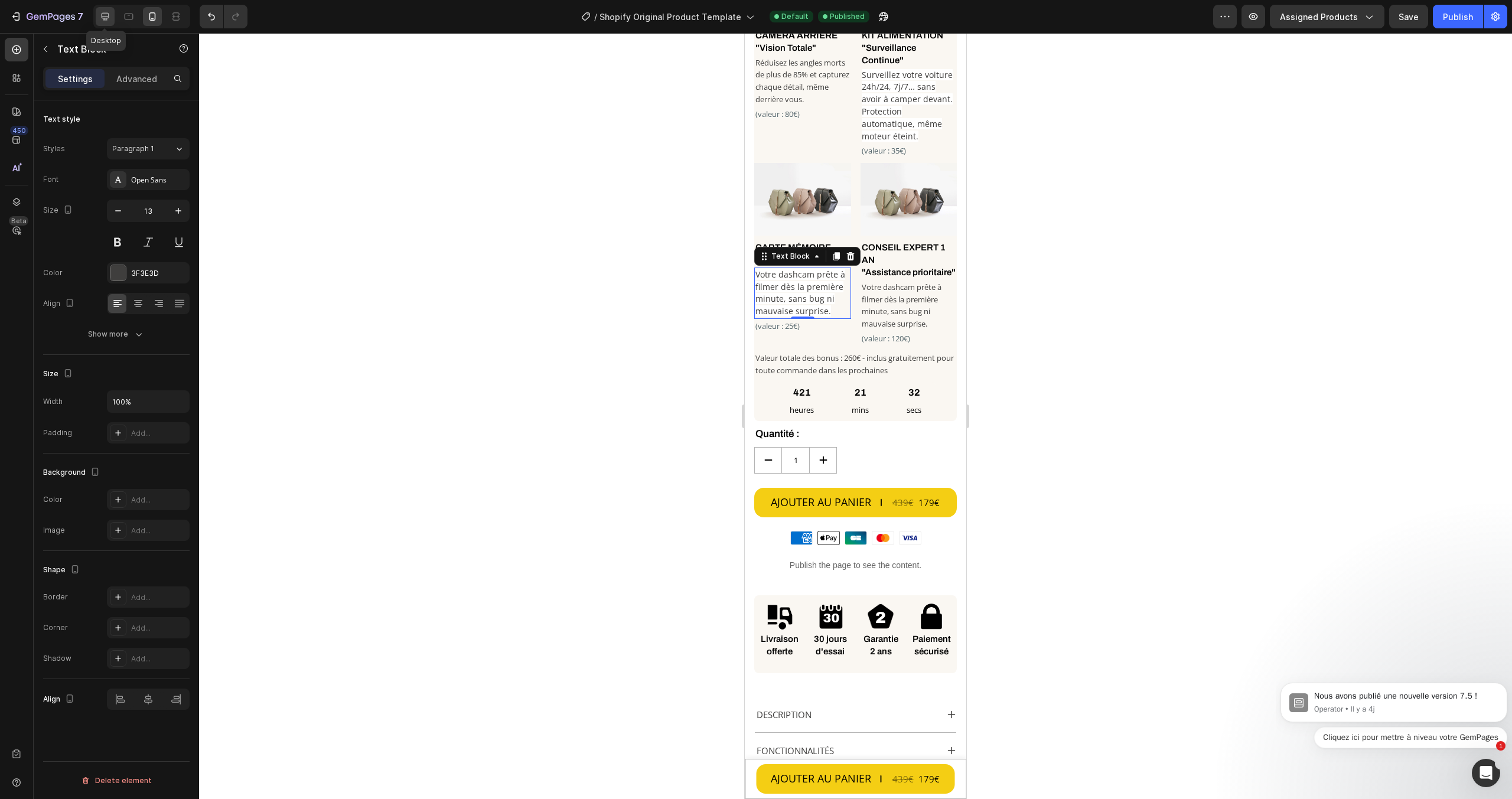 click 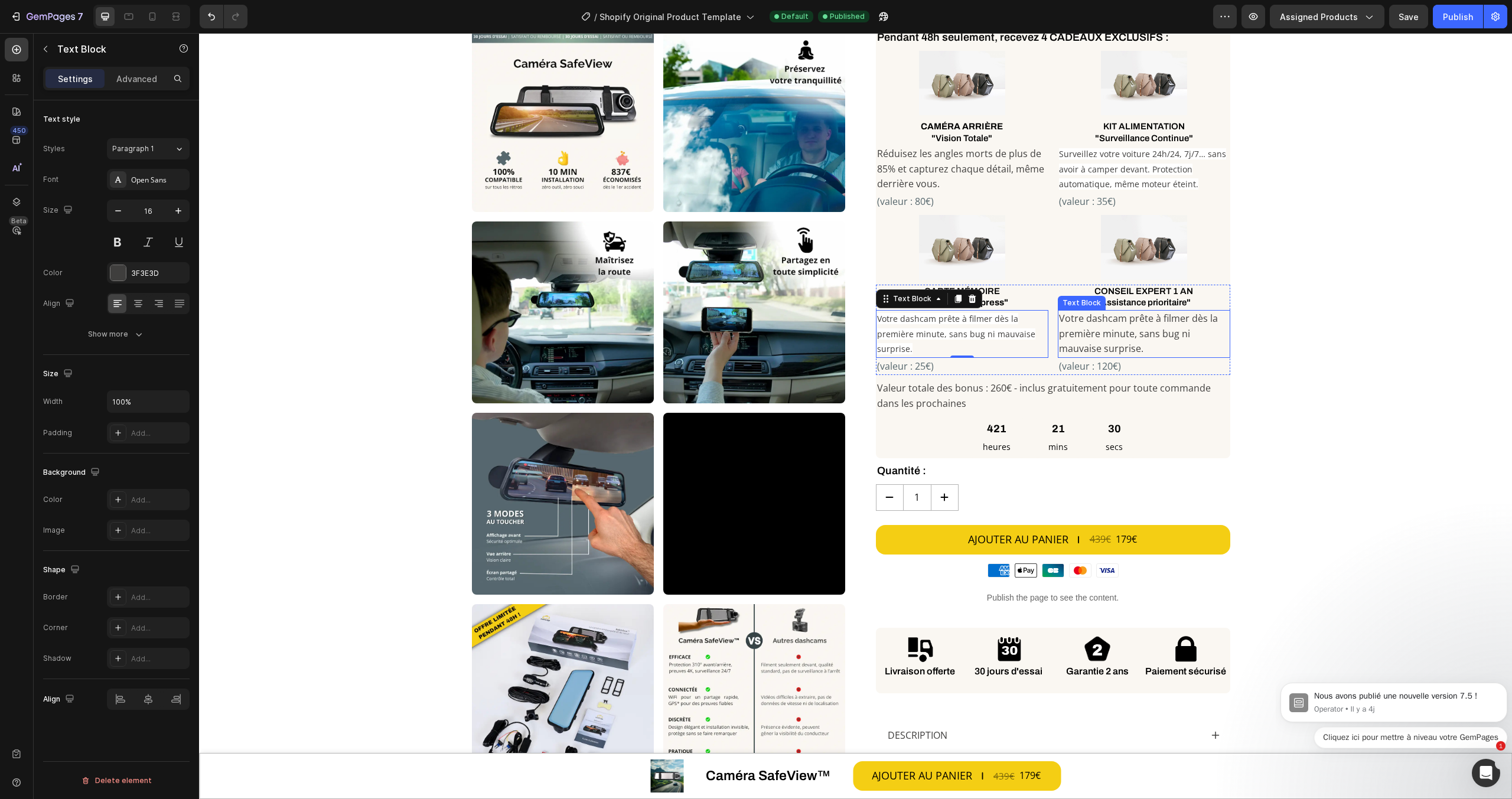 scroll, scrollTop: 350, scrollLeft: 0, axis: vertical 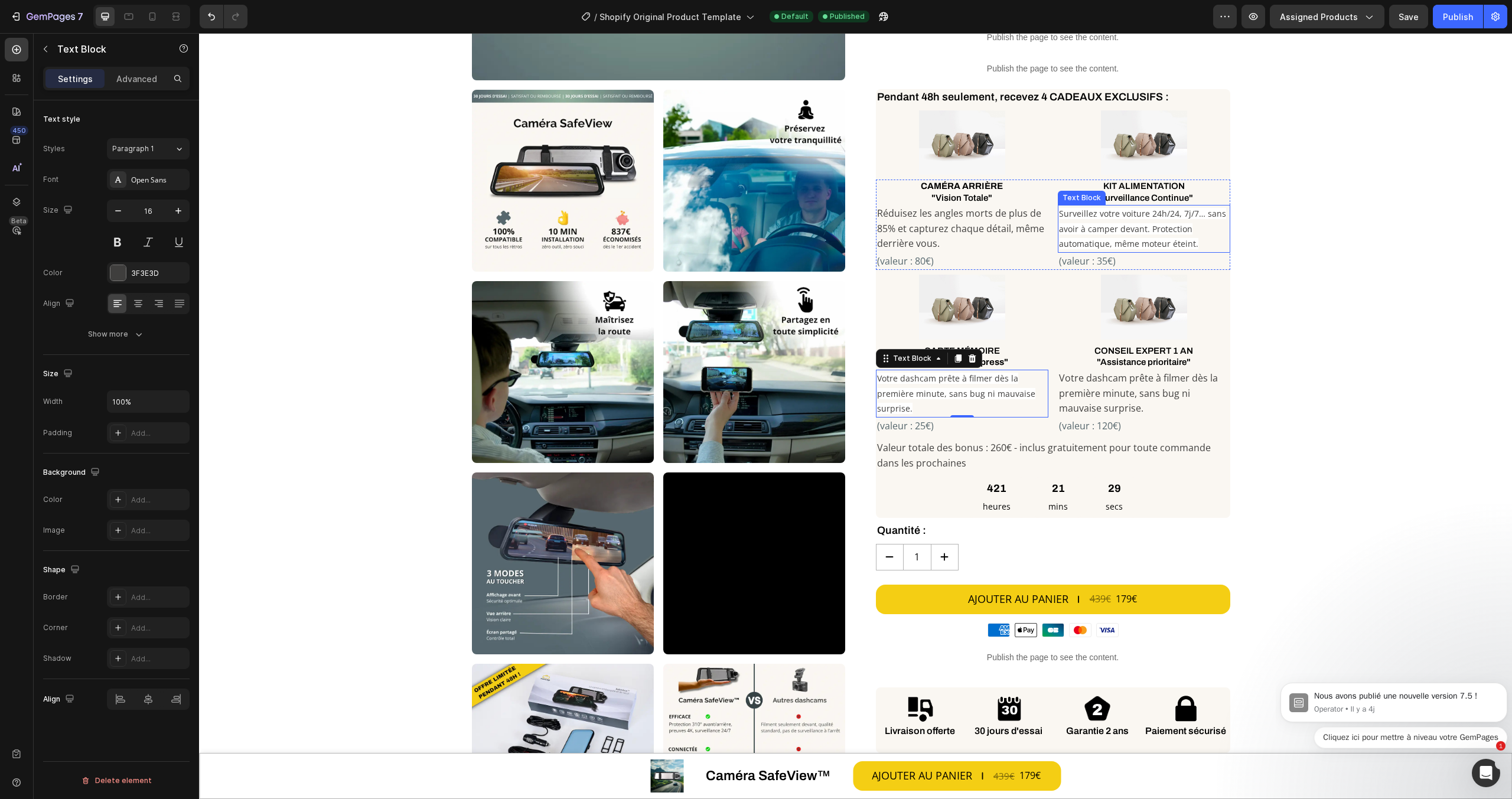 click on "Surveillez votre voiture 24h/24, 7j/7… sans avoir à camper devant. Protection automatique, même moteur éteint." at bounding box center (1142, 229) 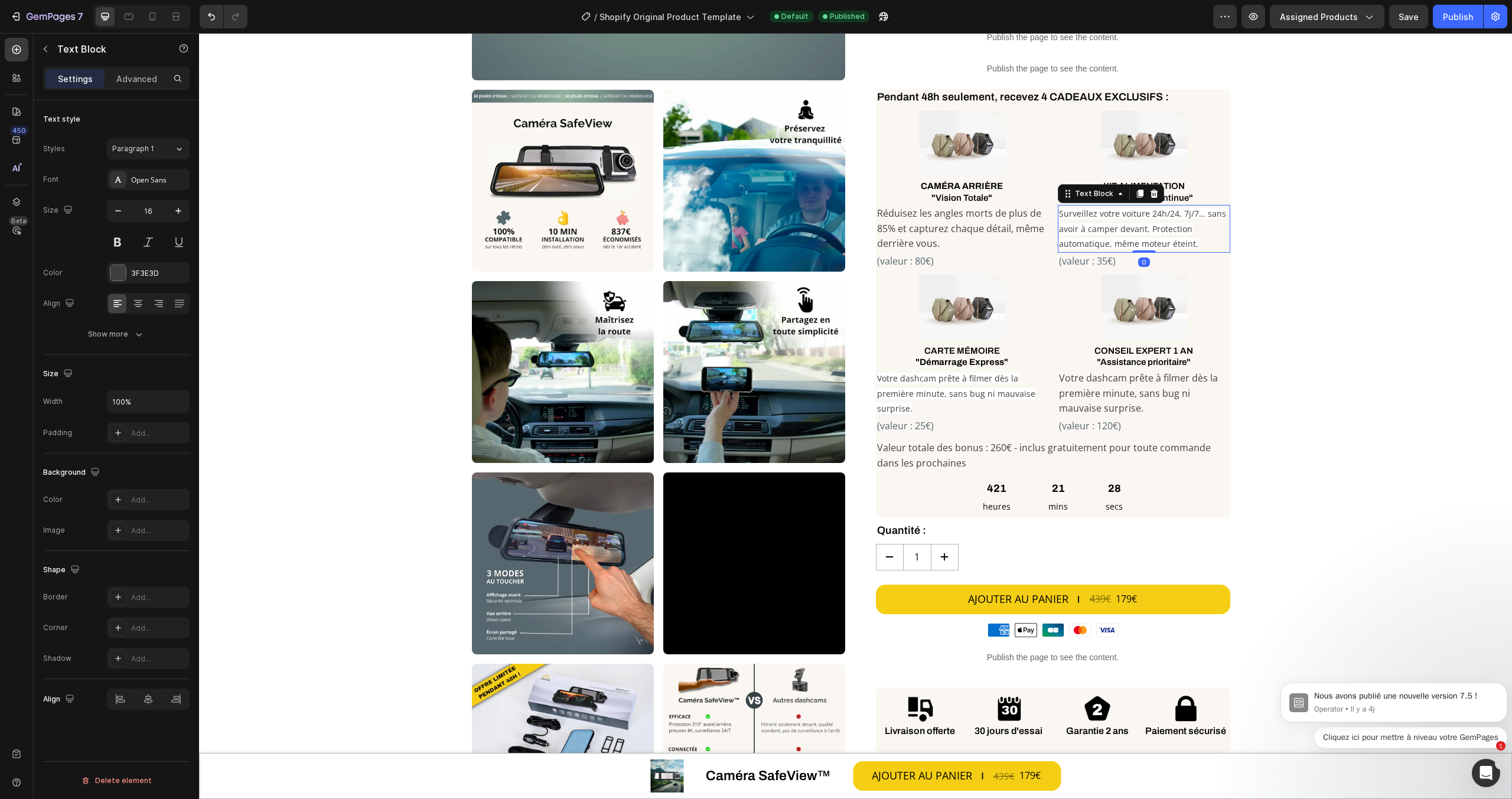 click on "Surveillez votre voiture 24h/24, 7j/7… sans avoir à camper devant. Protection automatique, même moteur éteint." at bounding box center (1144, 229) 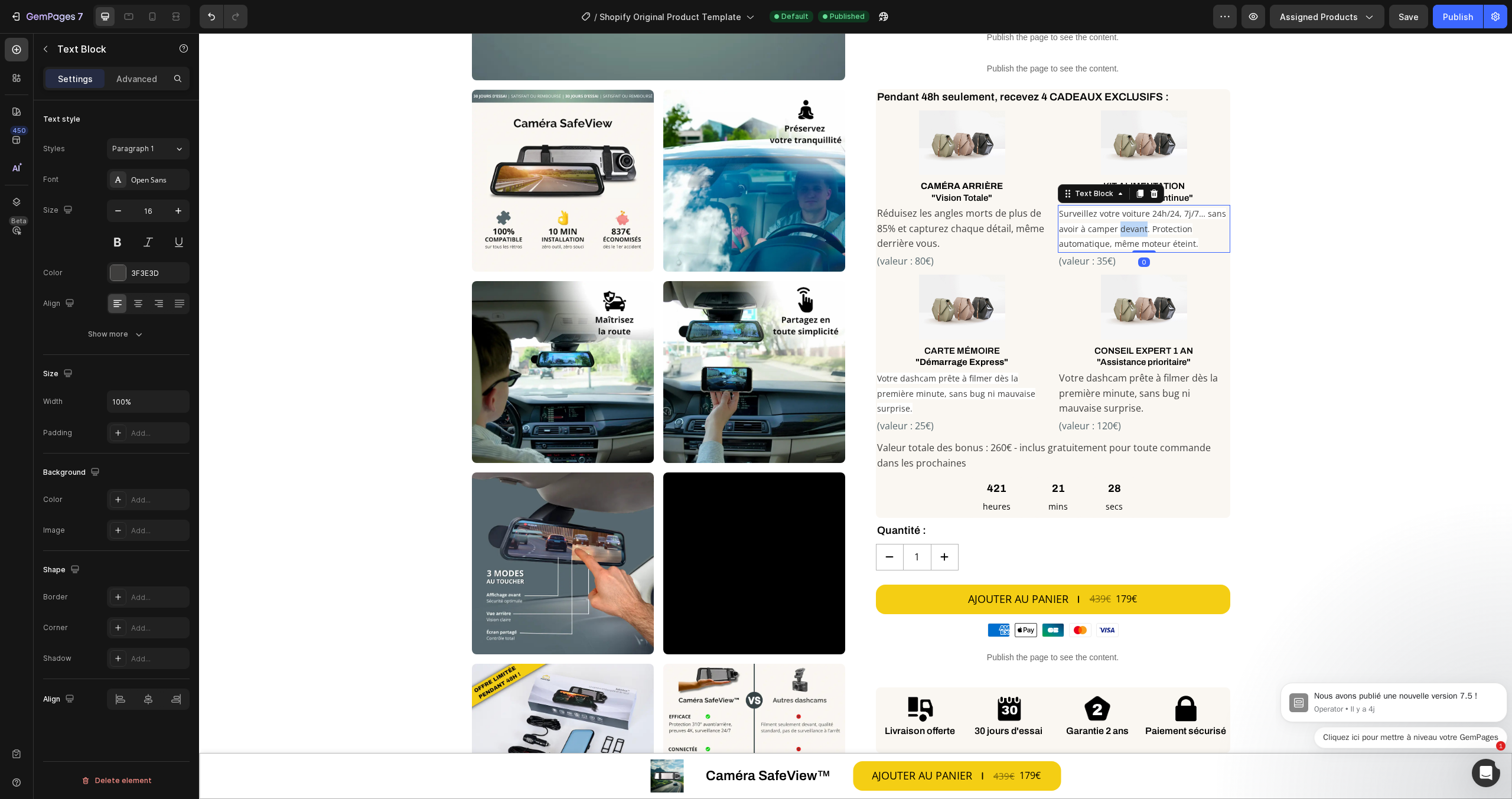 click on "Surveillez votre voiture 24h/24, 7j/7… sans avoir à camper devant. Protection automatique, même moteur éteint." at bounding box center (1144, 229) 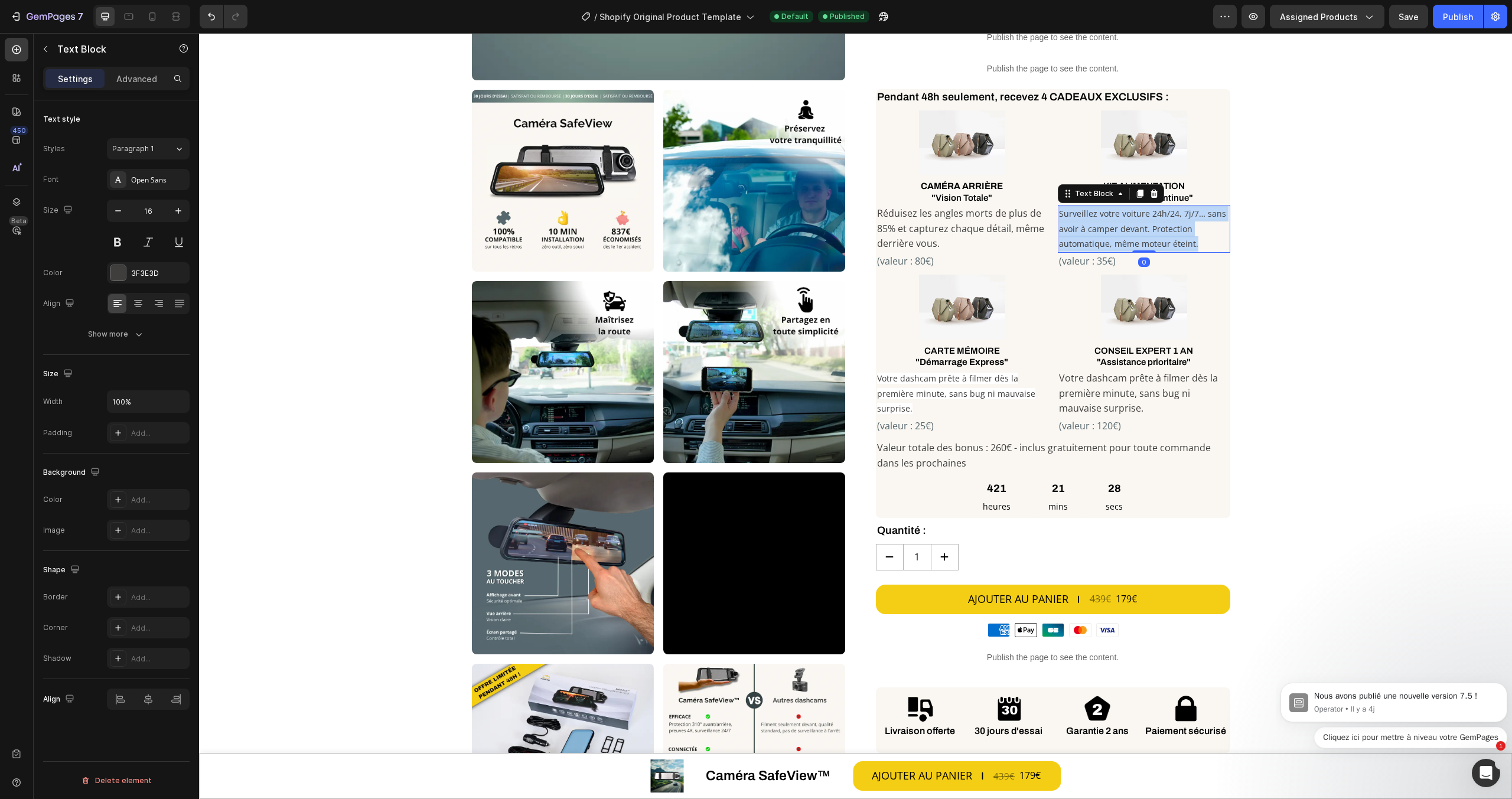 click on "Surveillez votre voiture 24h/24, 7j/7… sans avoir à camper devant. Protection automatique, même moteur éteint." at bounding box center (1144, 229) 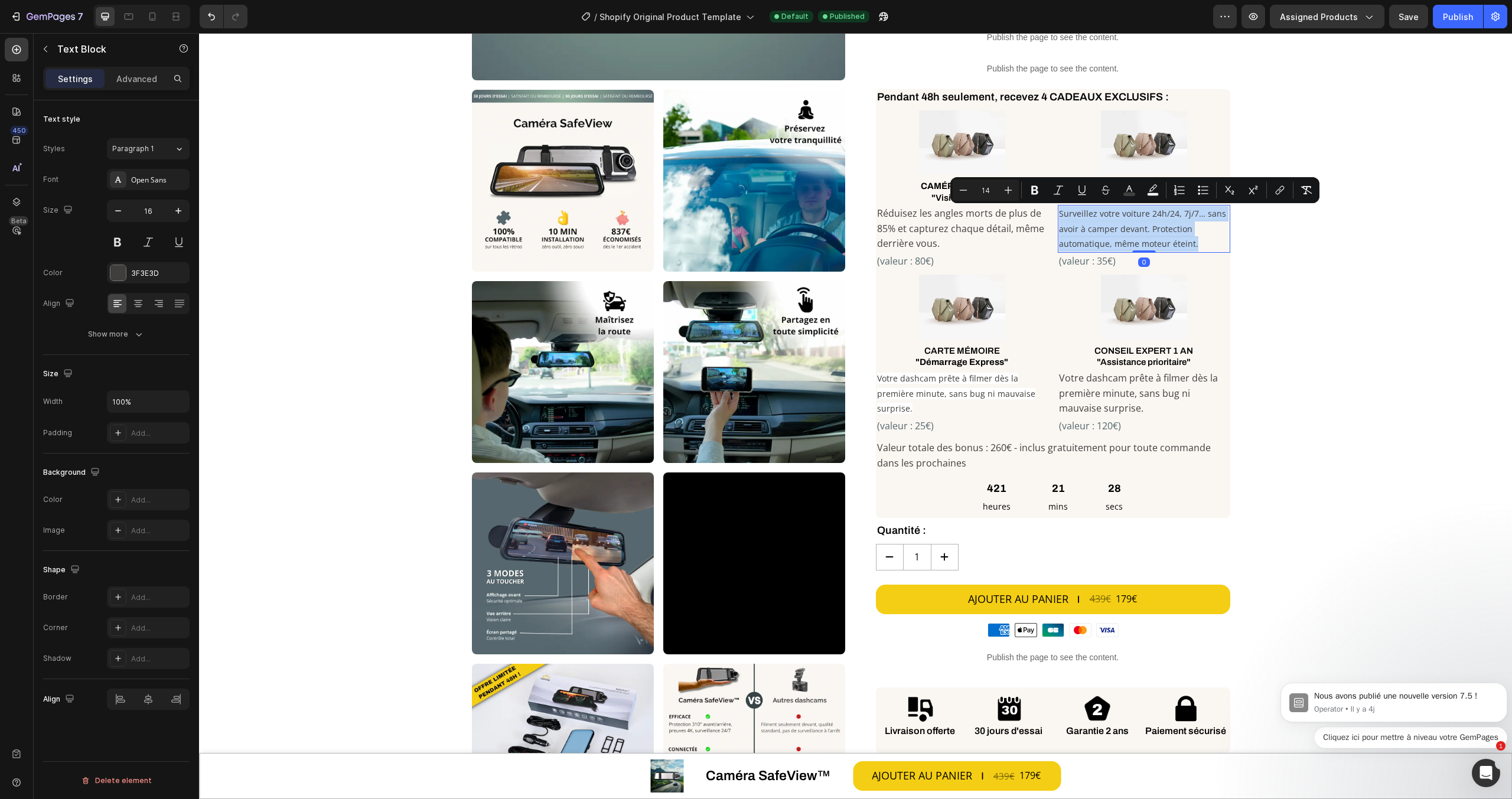 click on "Surveillez votre voiture 24h/24, 7j/7… sans avoir à camper devant. Protection automatique, même moteur éteint." at bounding box center (1144, 229) 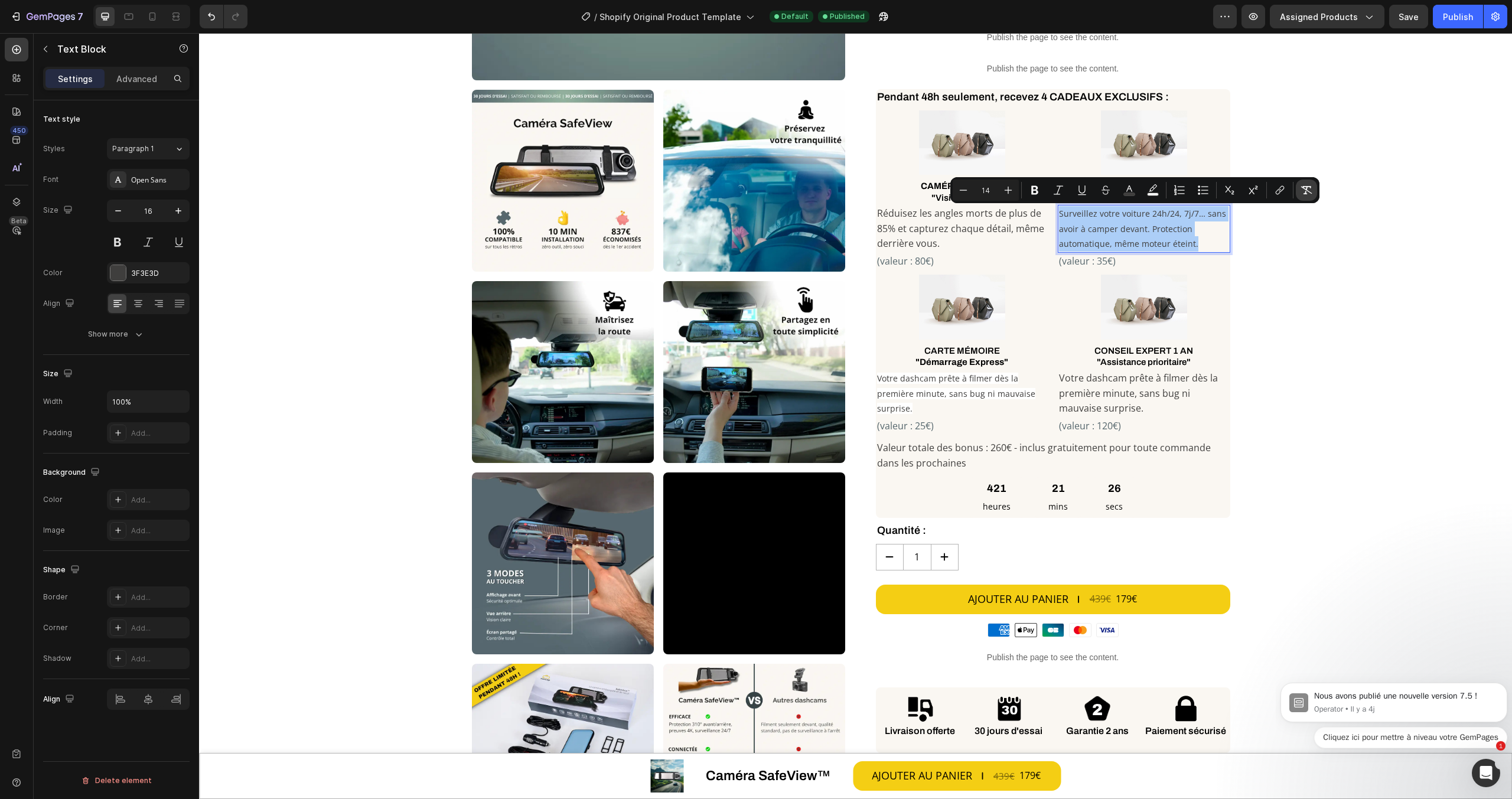click 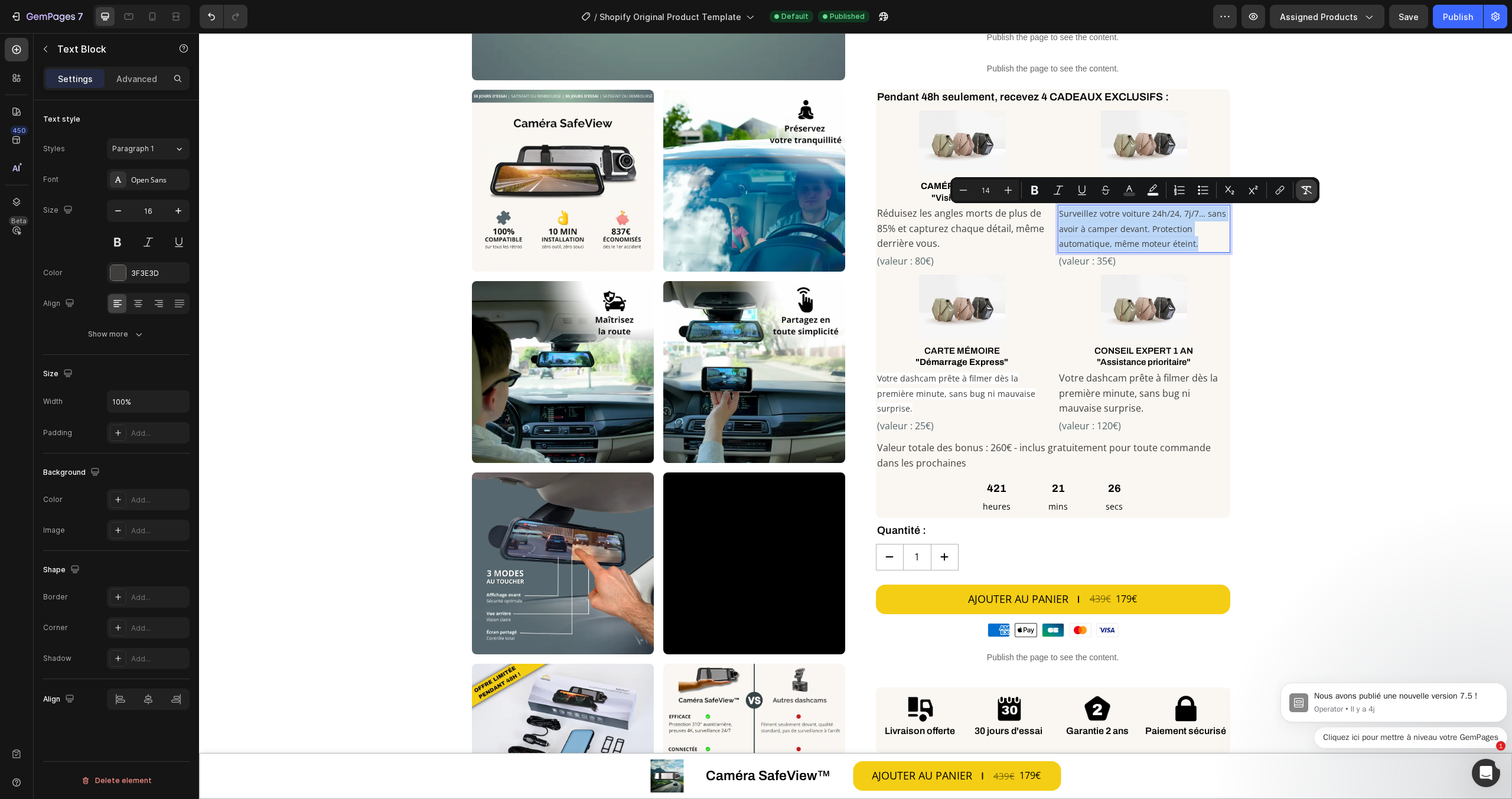 type on "16" 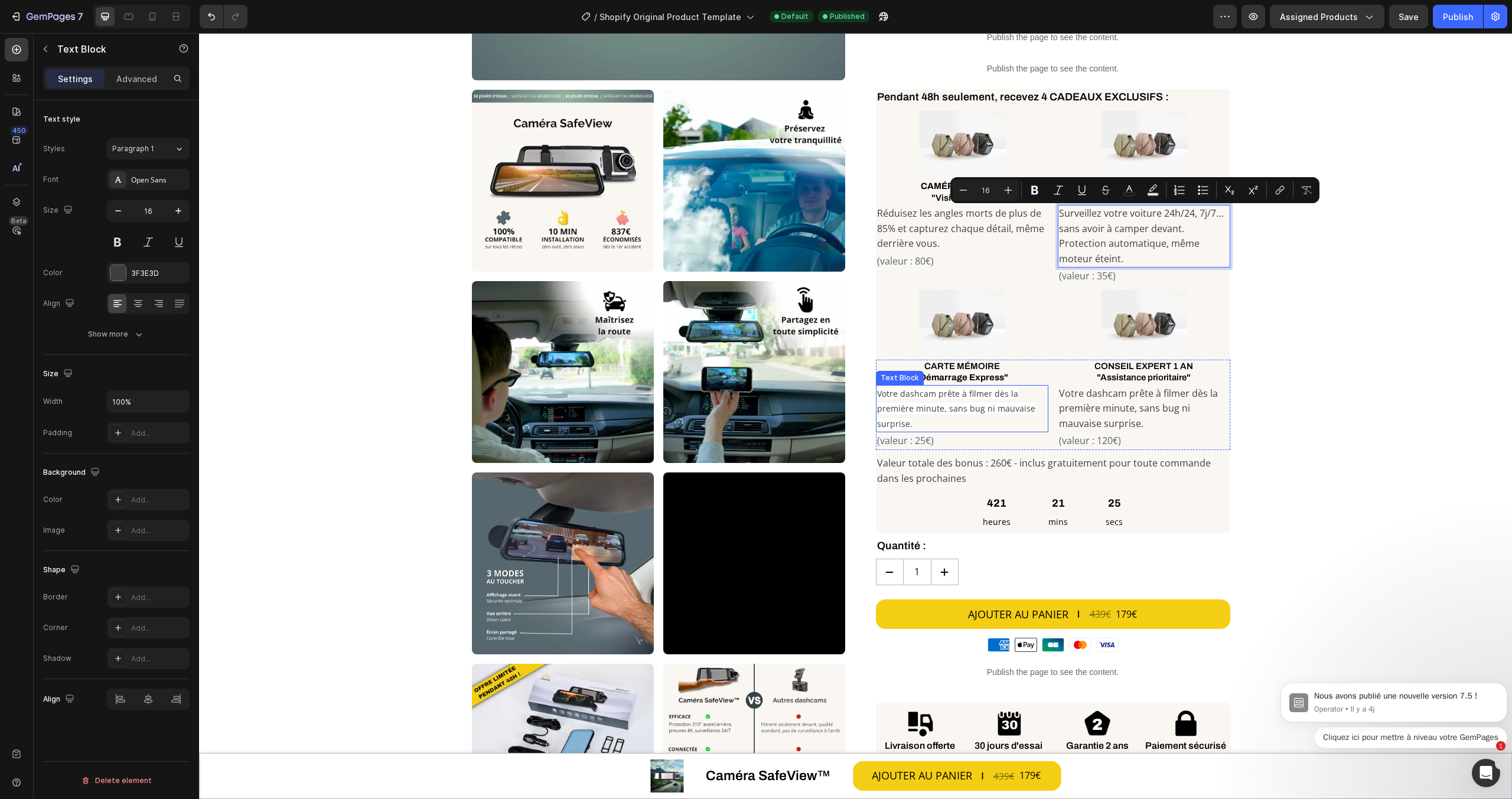 click on "Votre dashcam prête à filmer dès la première minute, sans bug ni mauvaise surprise." at bounding box center (956, 409) 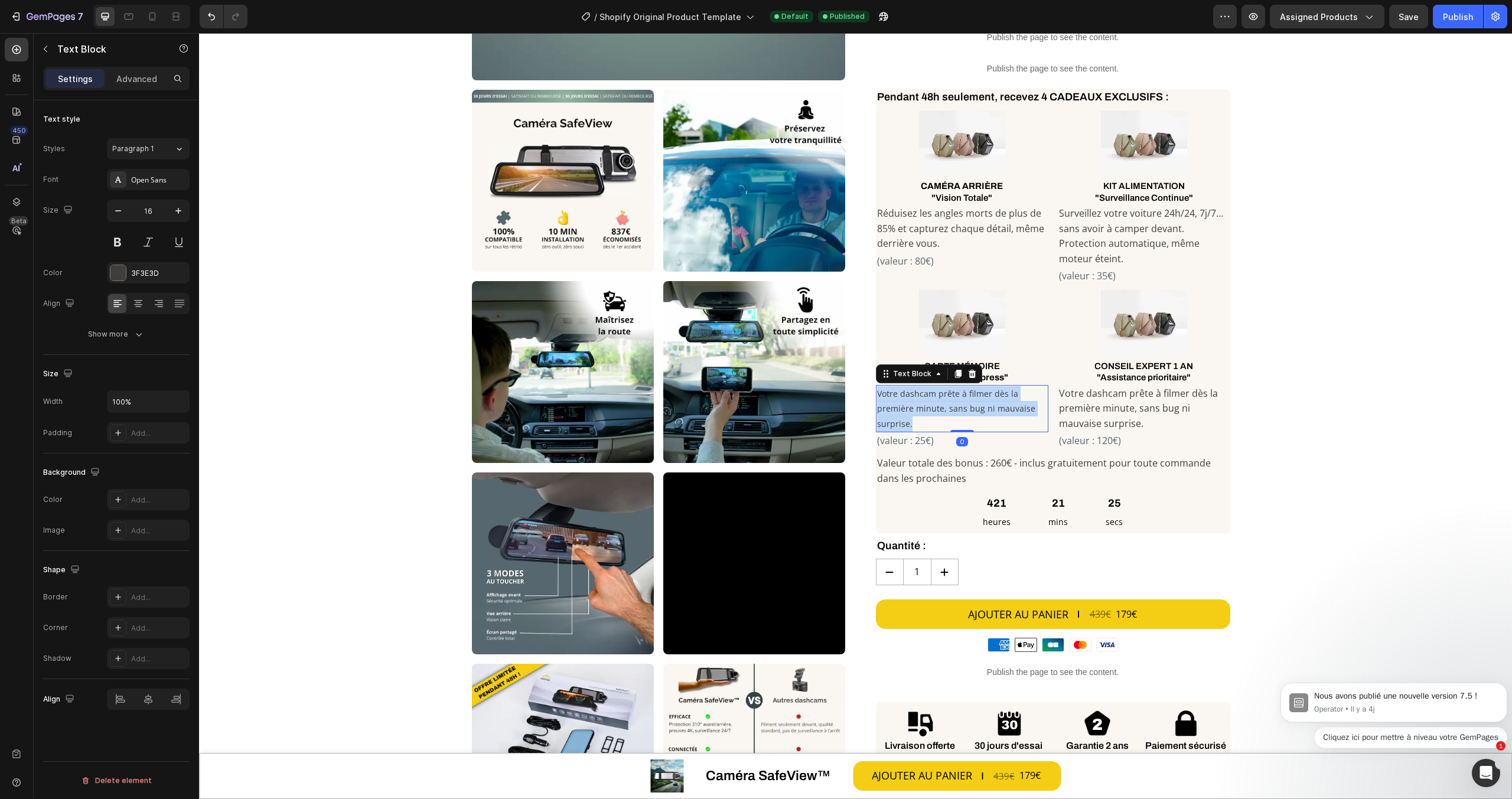 click on "Votre dashcam prête à filmer dès la première minute, sans bug ni mauvaise surprise." at bounding box center (956, 409) 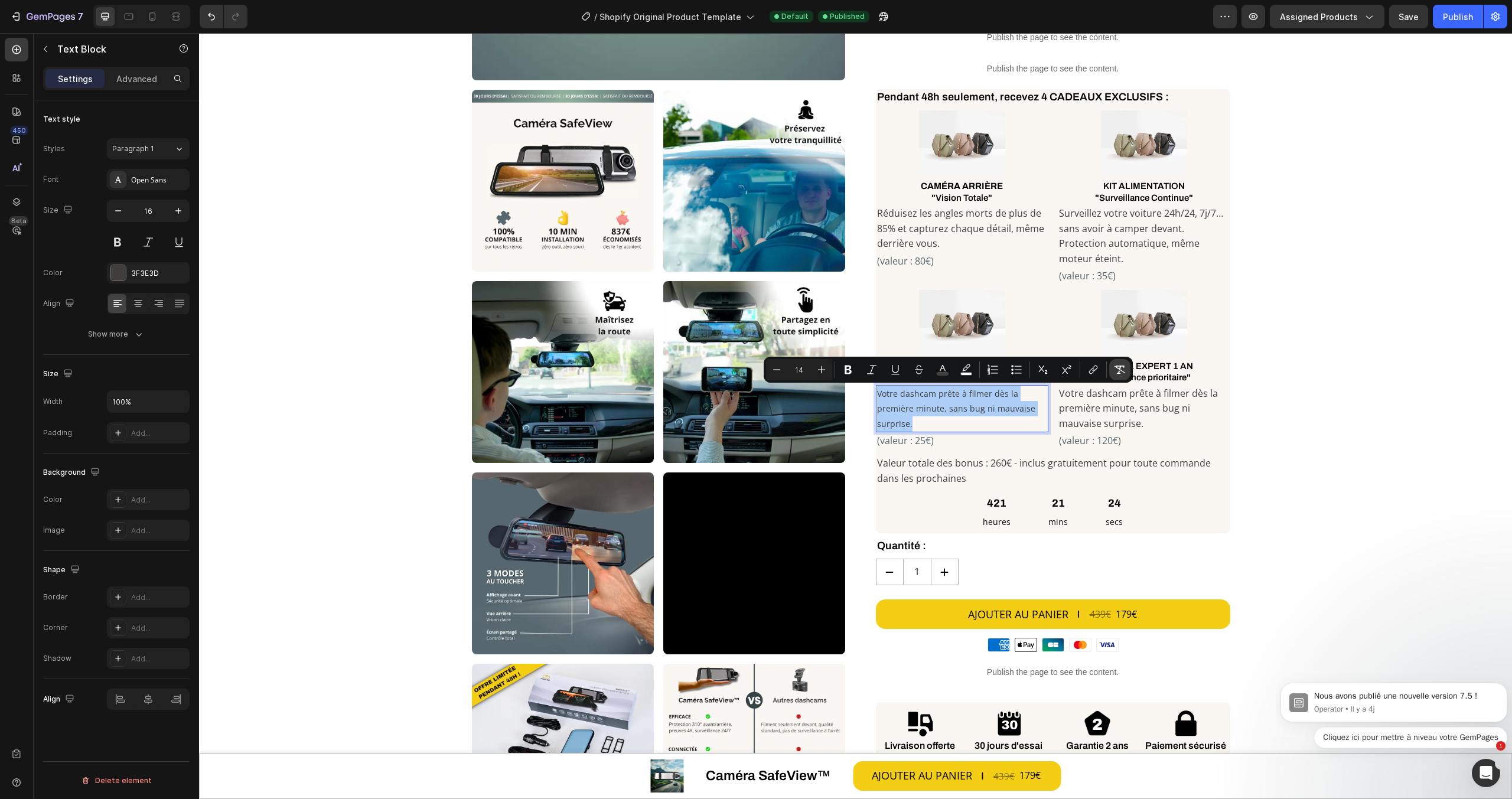 click 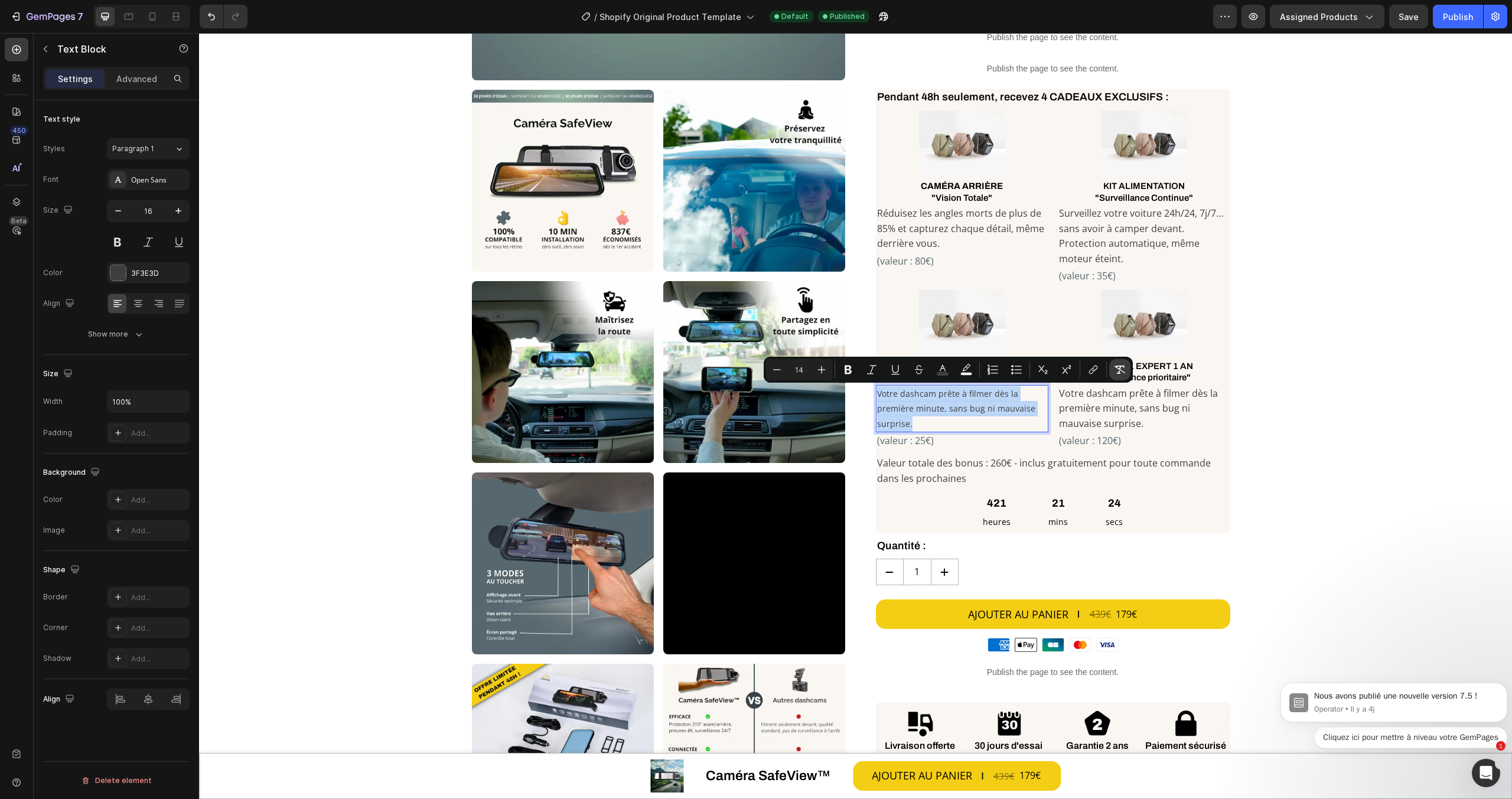type on "16" 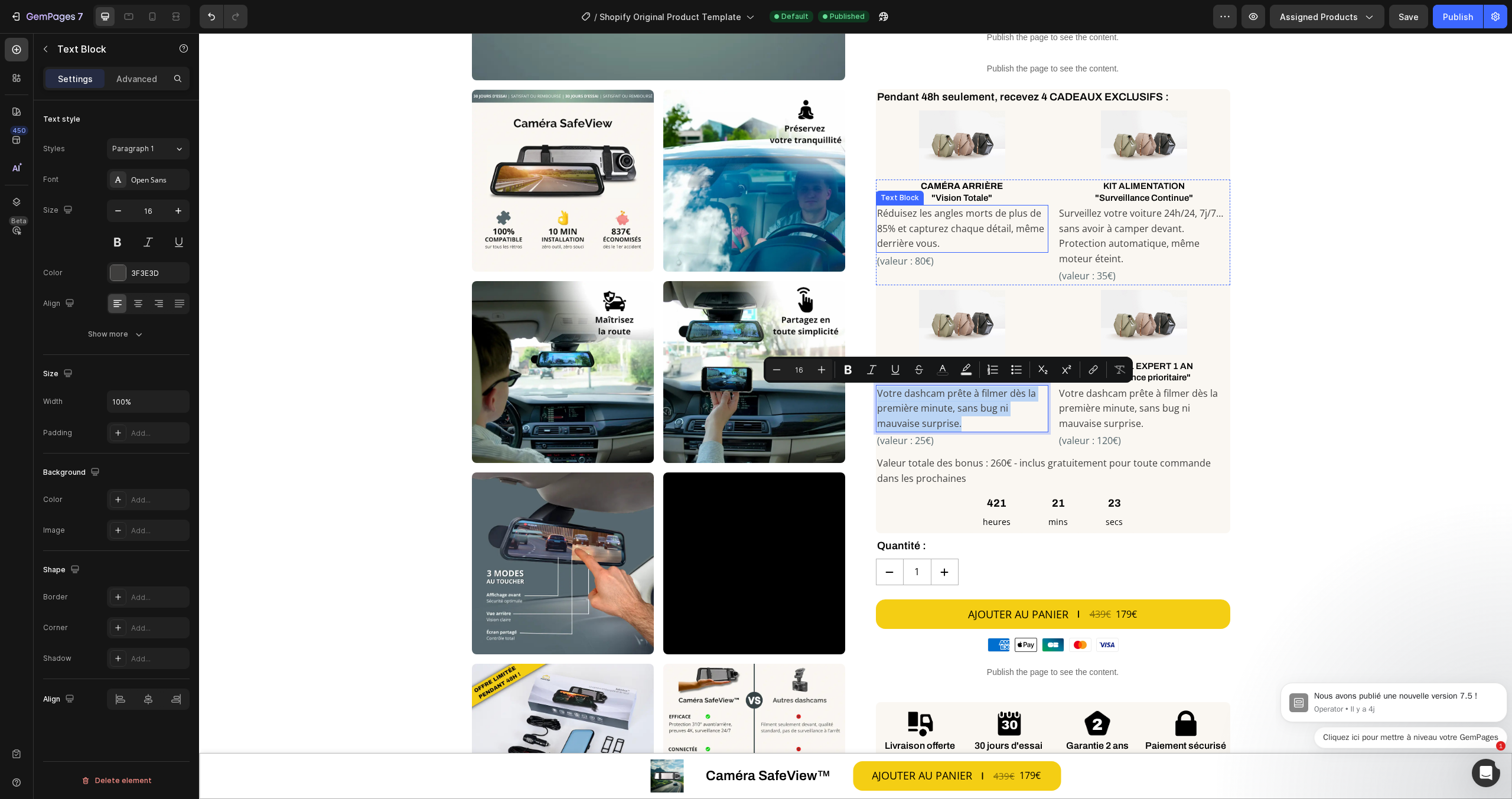 click on "Réduisez les angles morts de plus de 85% et capturez chaque détail, même derrière vous." at bounding box center [962, 229] 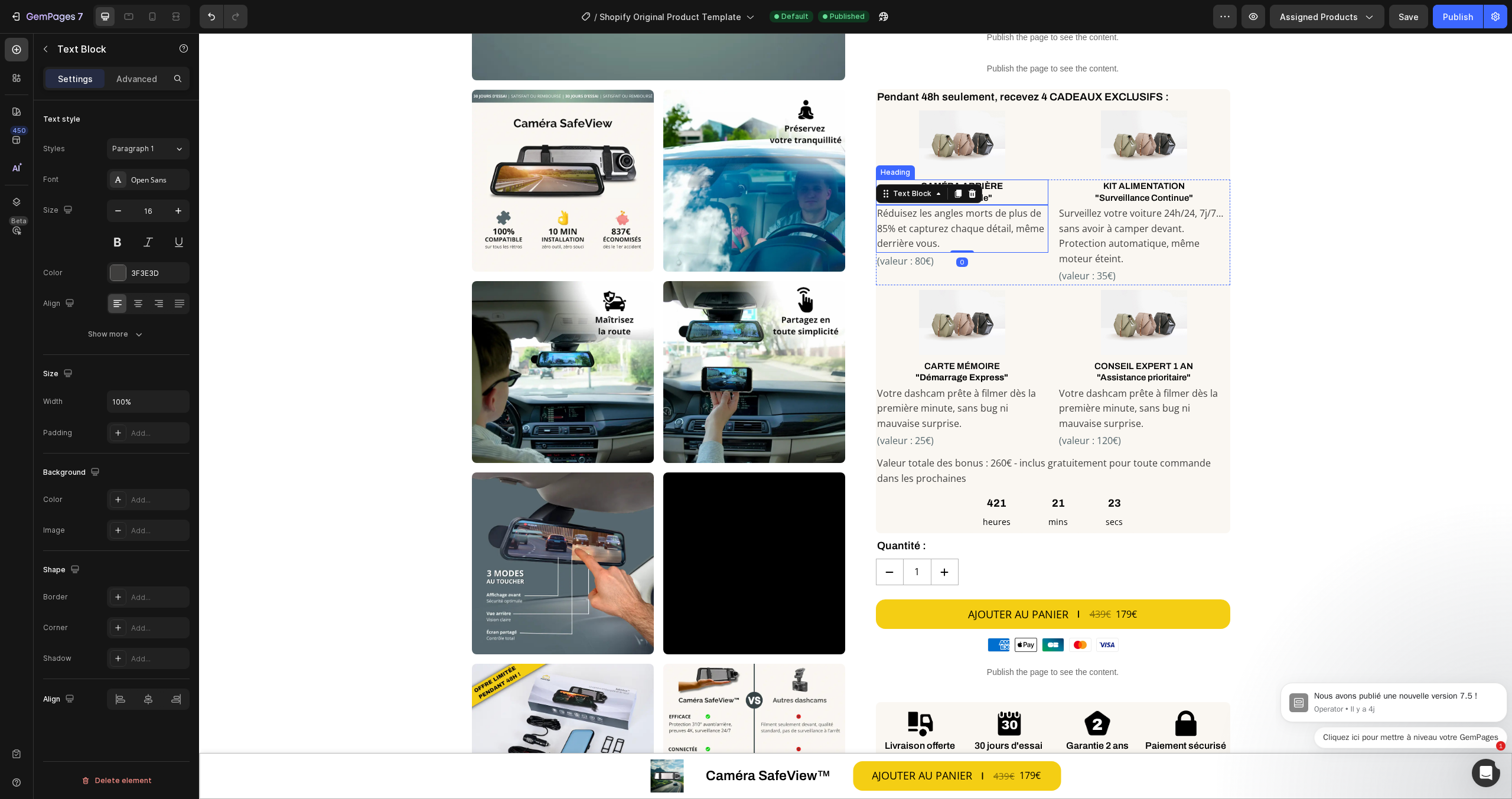 scroll, scrollTop: 0, scrollLeft: 0, axis: both 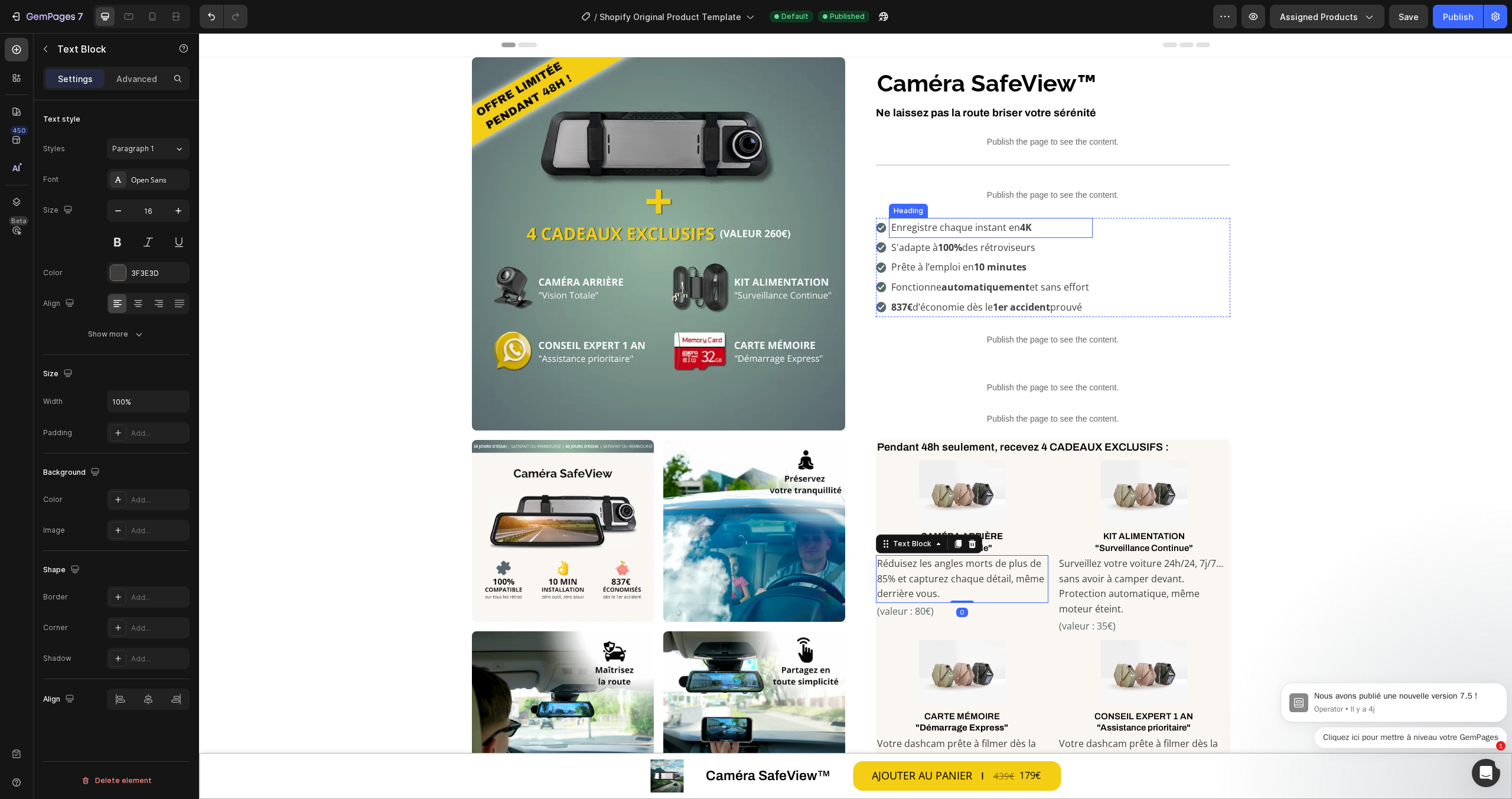 click on "Enregistre chaque instant en  4K" at bounding box center (990, 228) 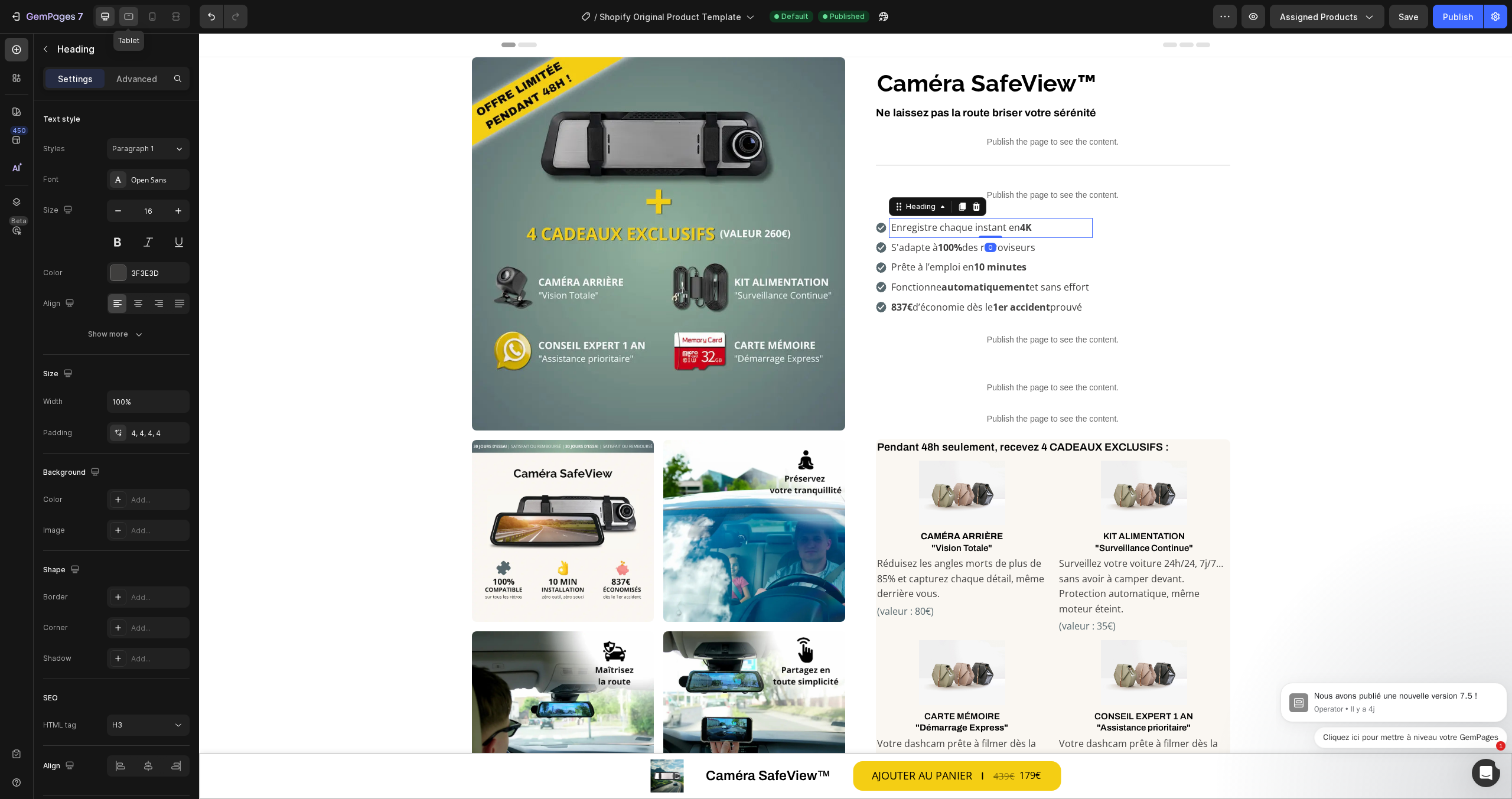 click 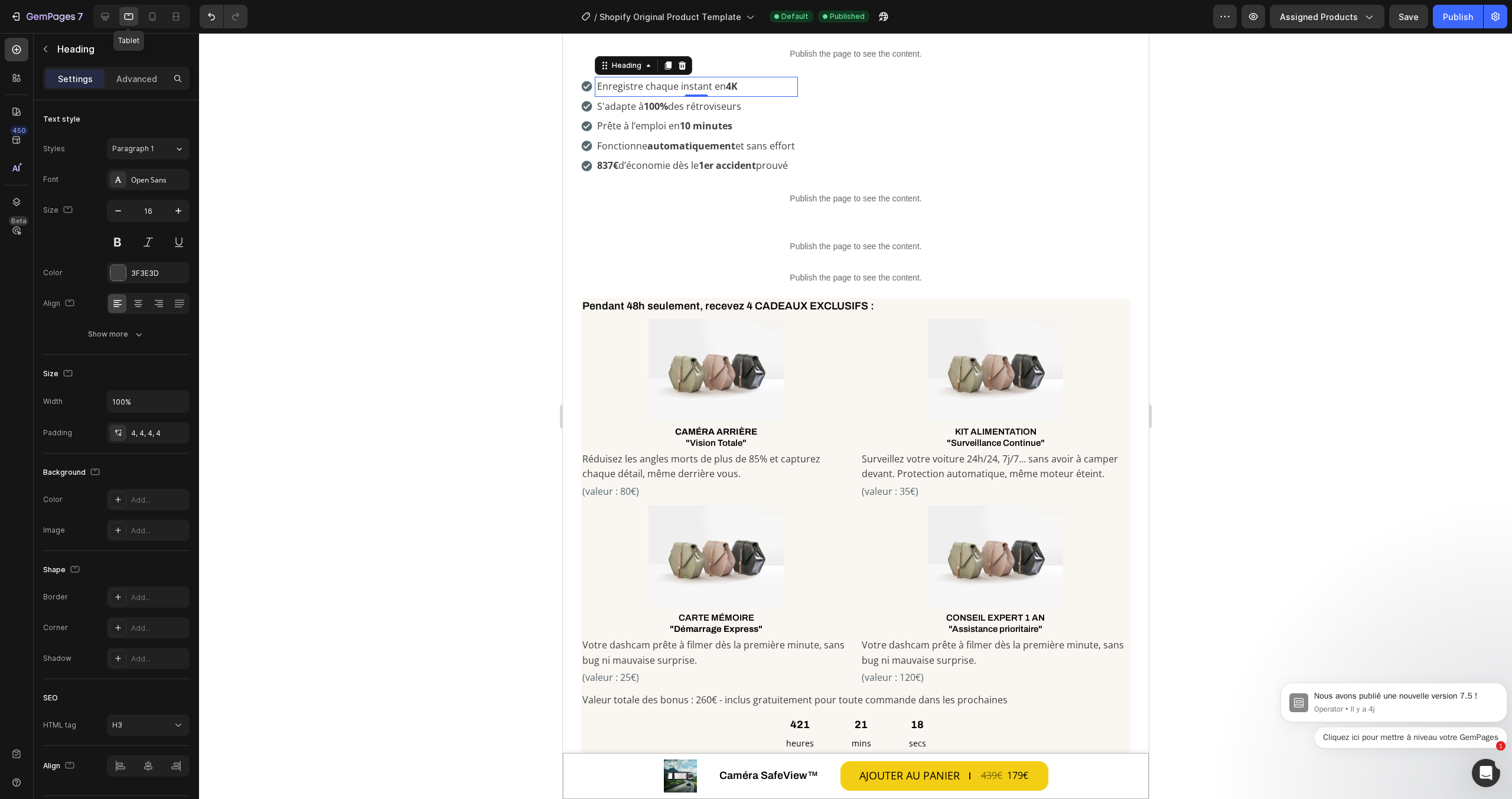 scroll, scrollTop: 663, scrollLeft: 0, axis: vertical 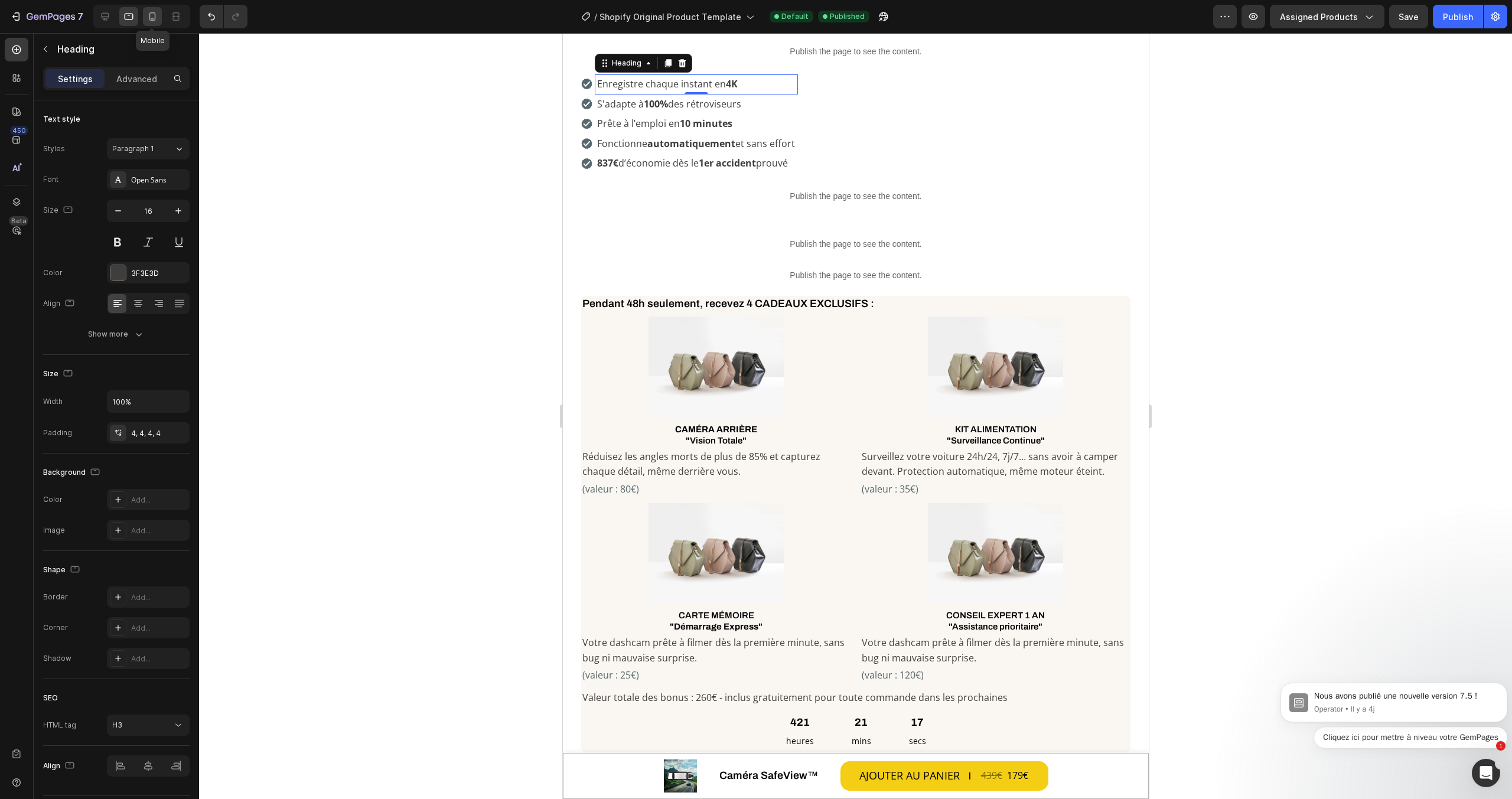 click 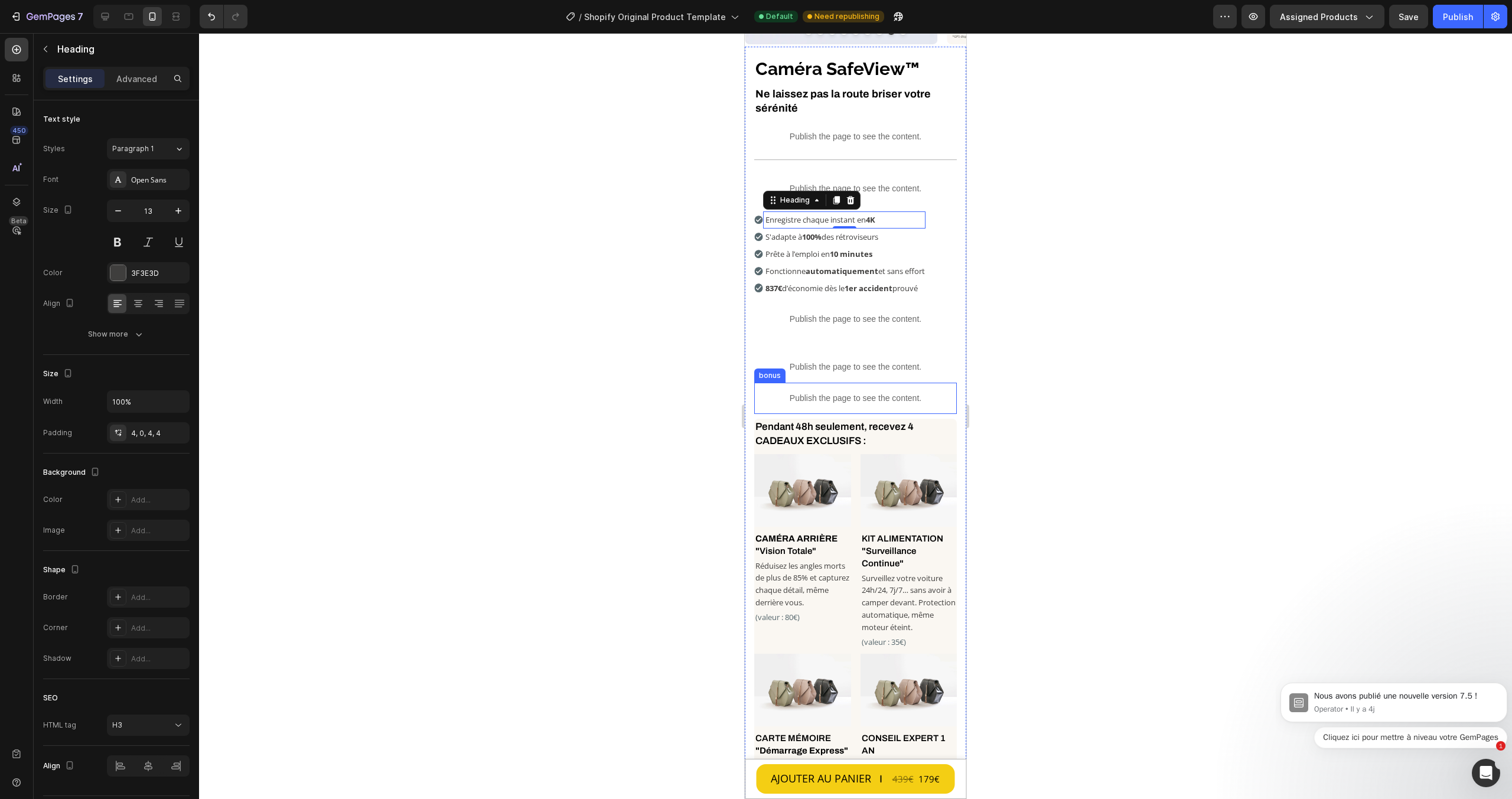 scroll, scrollTop: 295, scrollLeft: 0, axis: vertical 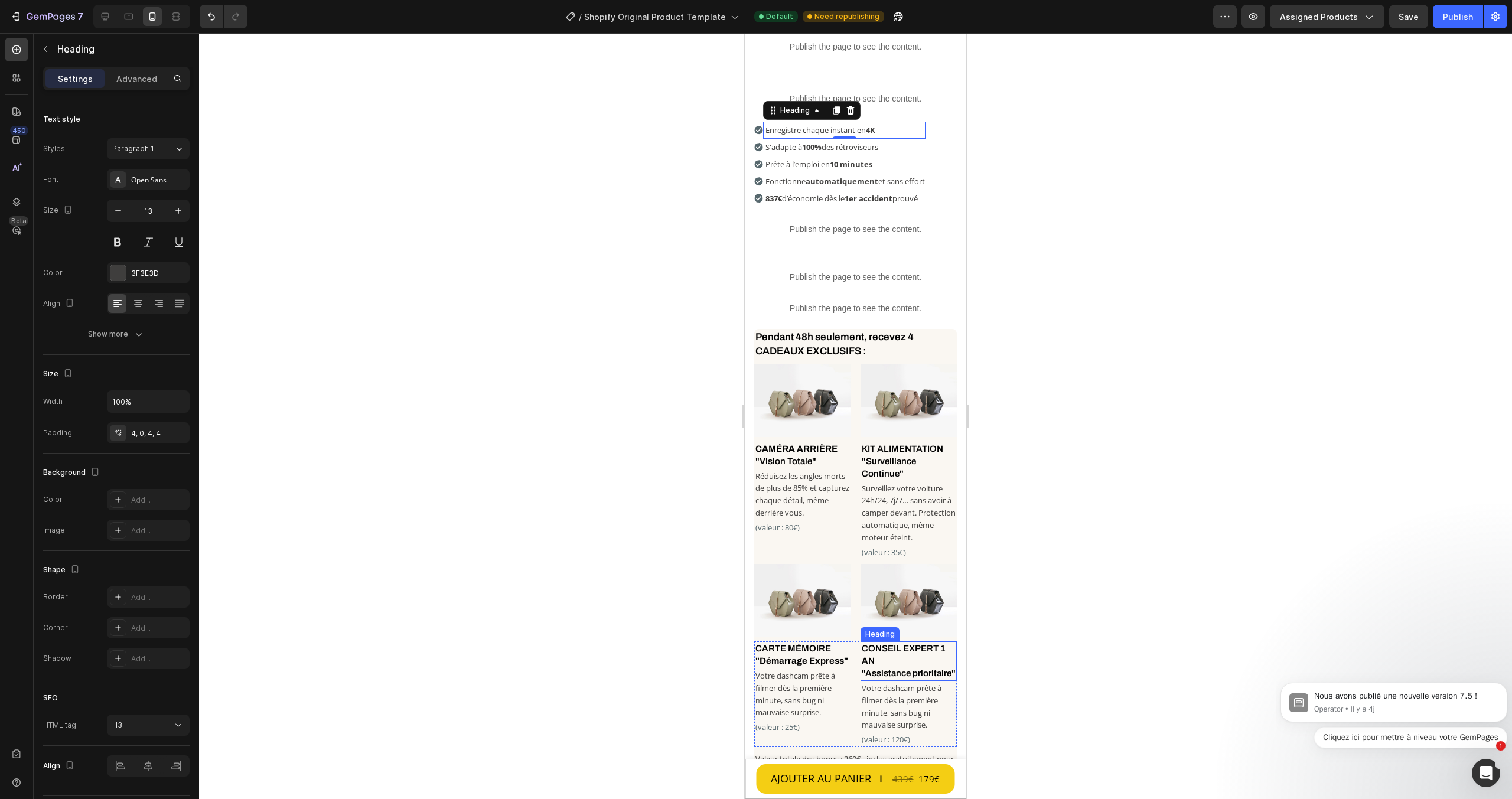click on "CONSEIL EXPERT 1 AN "Assistance prioritaire"" at bounding box center [909, 661] 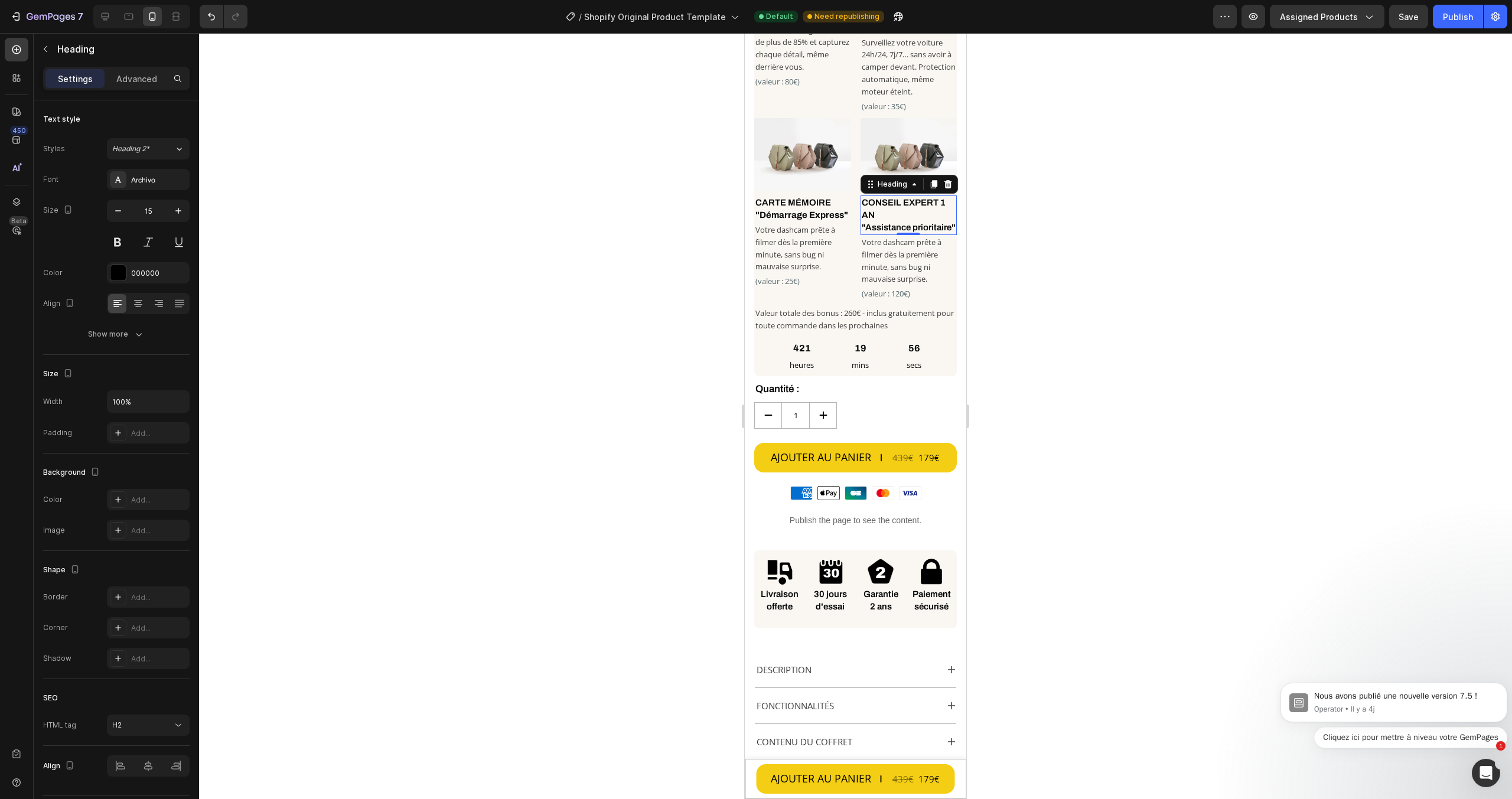 scroll, scrollTop: 768, scrollLeft: 0, axis: vertical 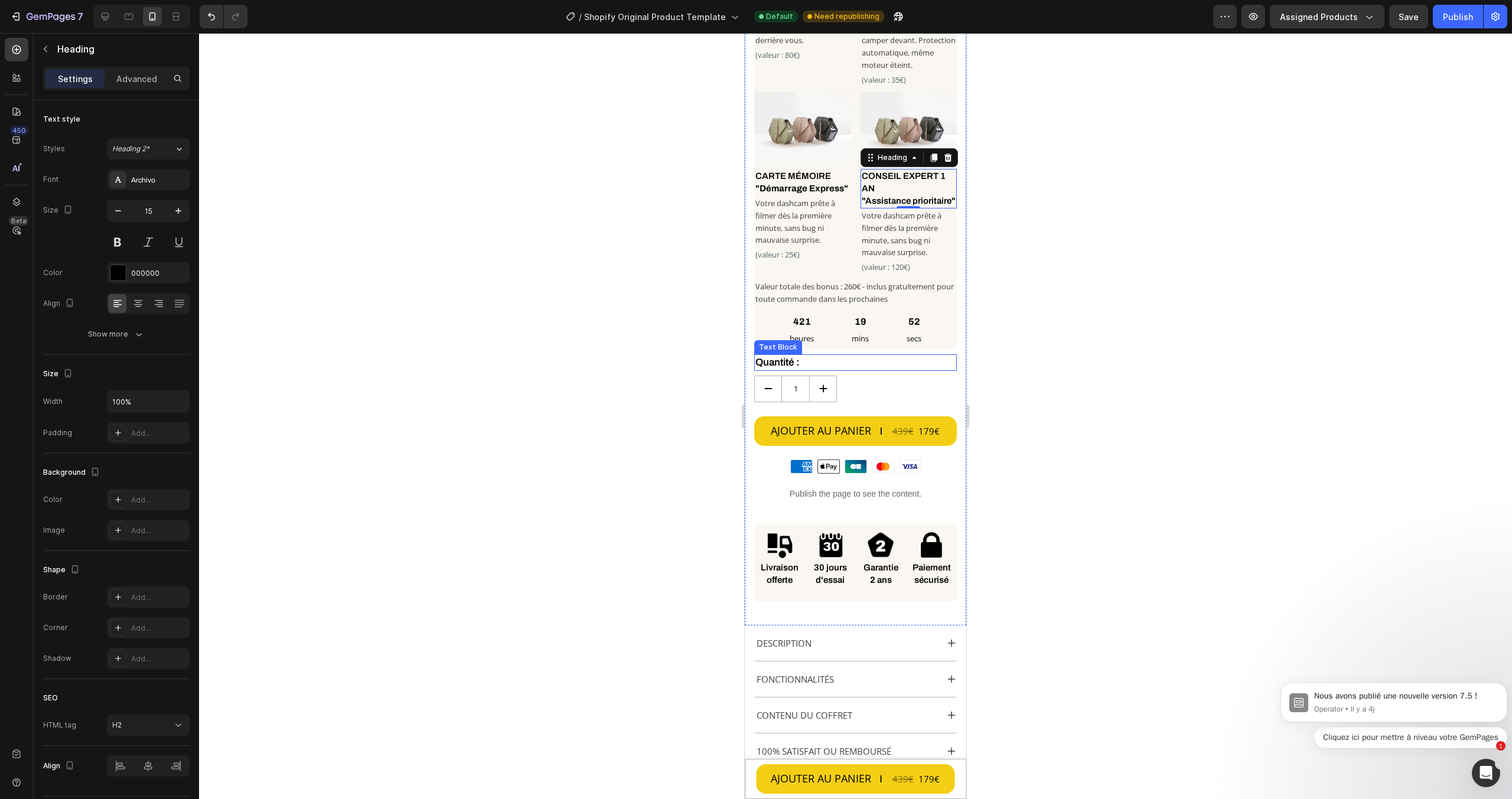 click on "Quantité :" at bounding box center (855, 363) 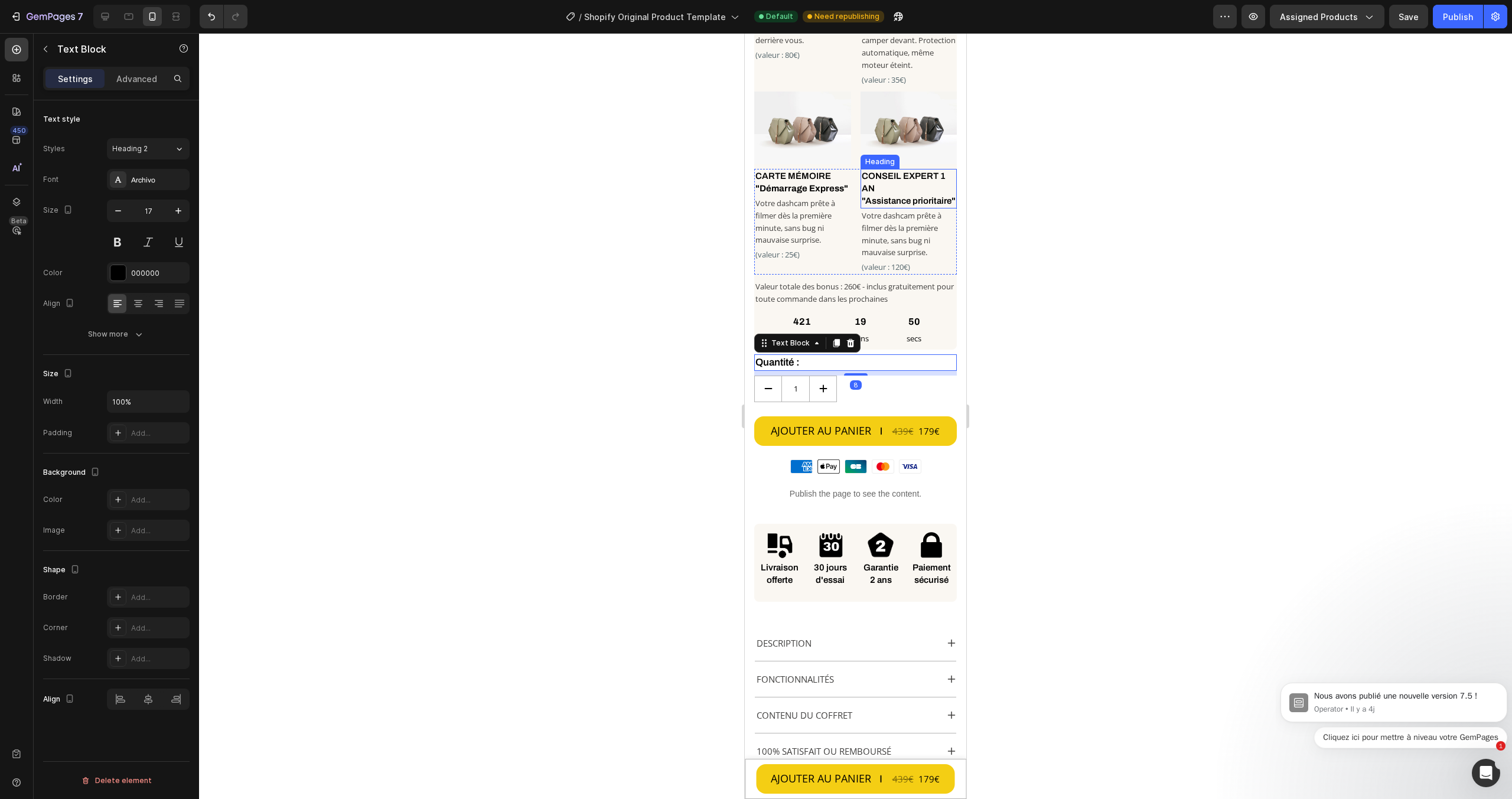 click on "CONSEIL EXPERT 1 AN "Assistance prioritaire"" at bounding box center (909, 188) 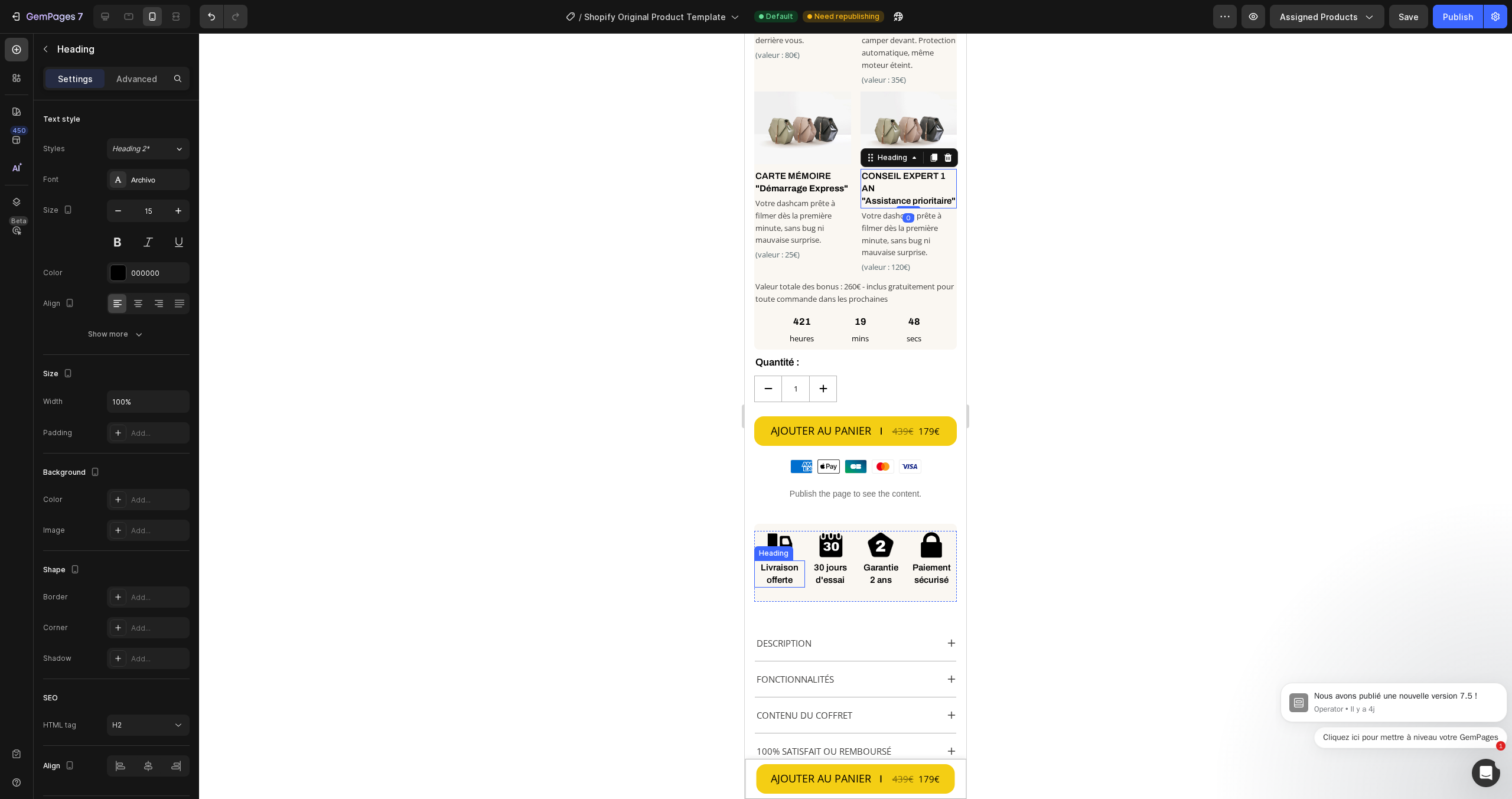 click on "Livraison offerte" at bounding box center (780, 574) 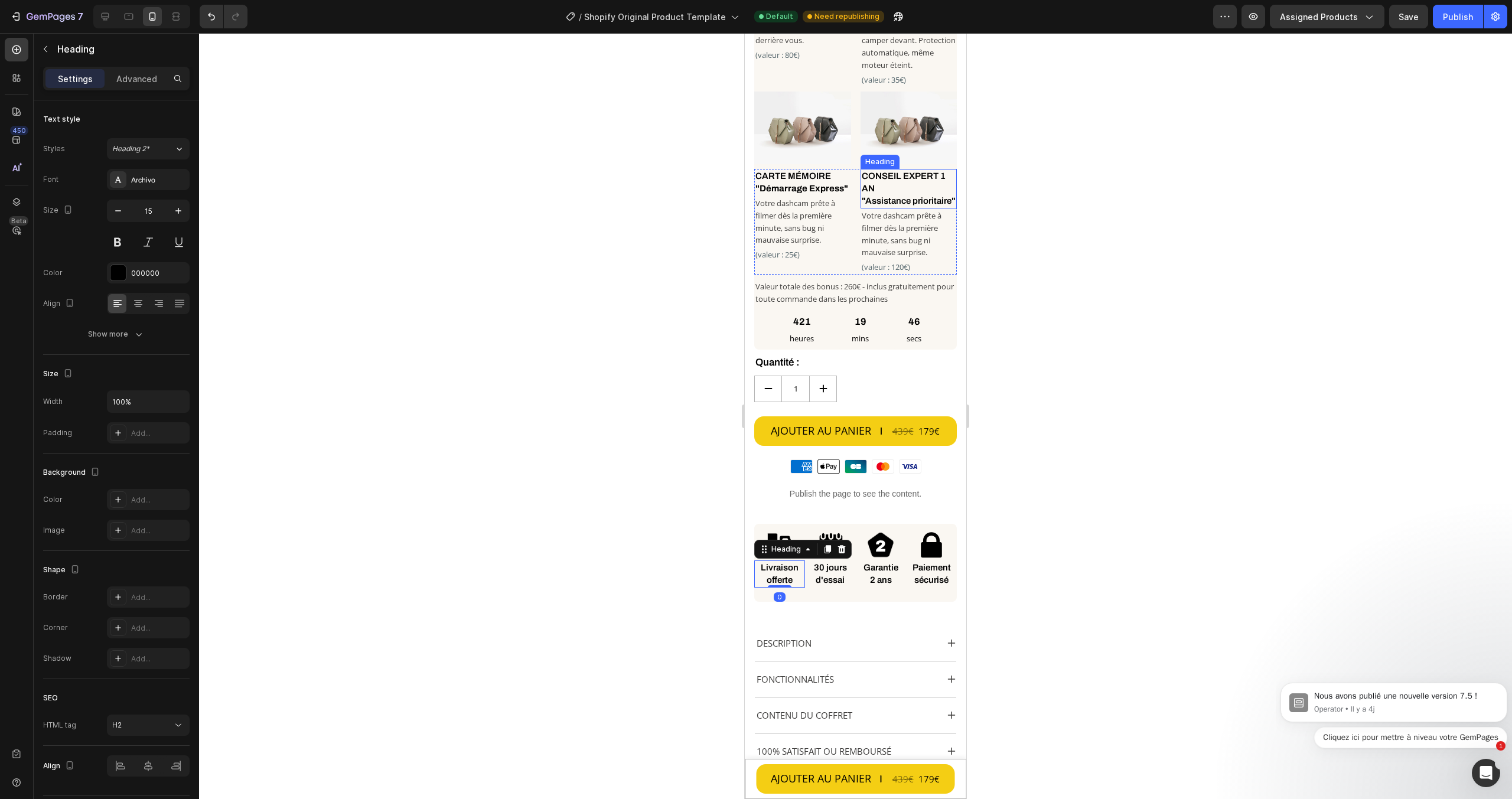 click on "CONSEIL EXPERT 1 AN "Assistance prioritaire"" at bounding box center (909, 188) 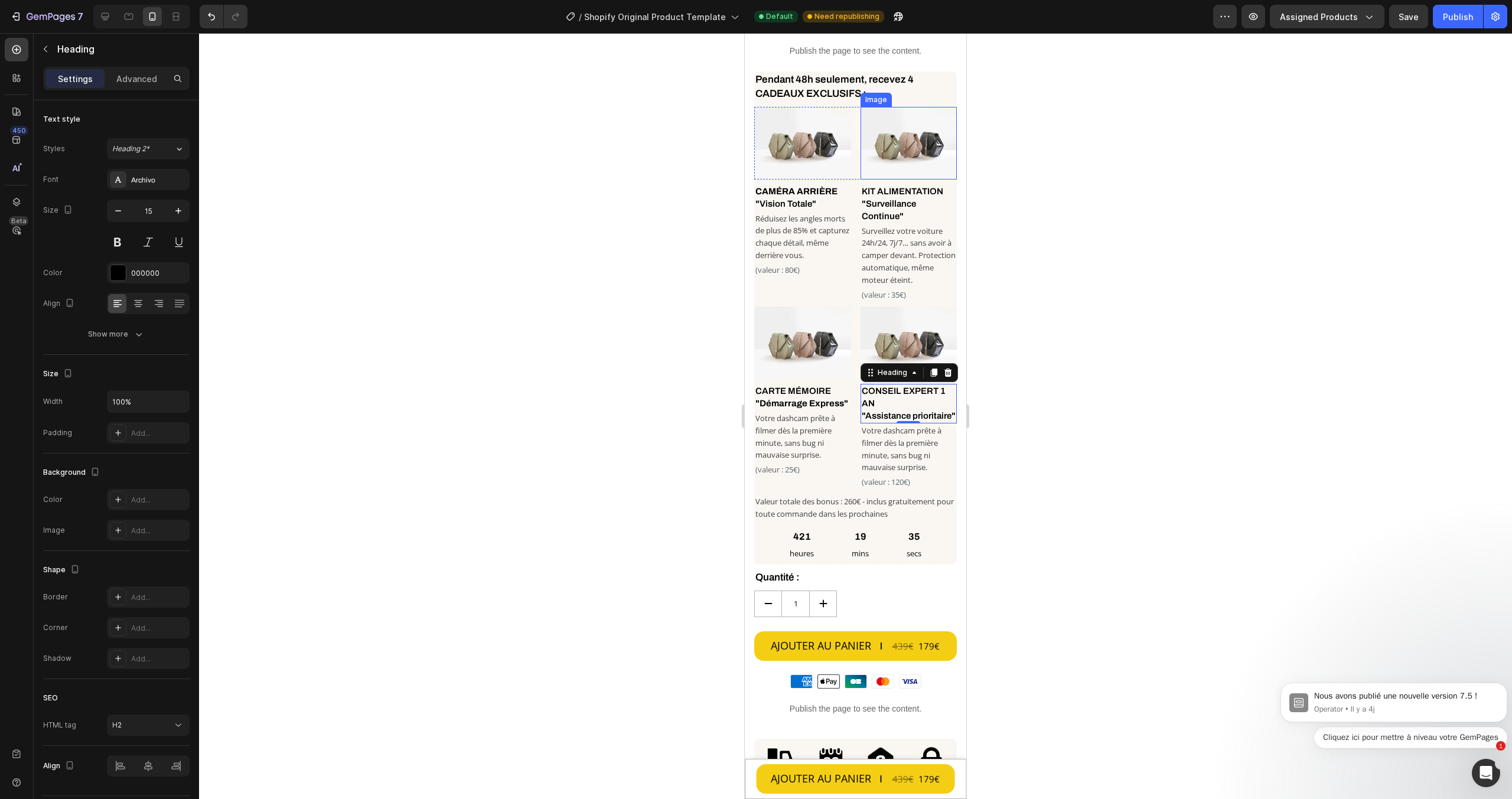 scroll, scrollTop: 472, scrollLeft: 0, axis: vertical 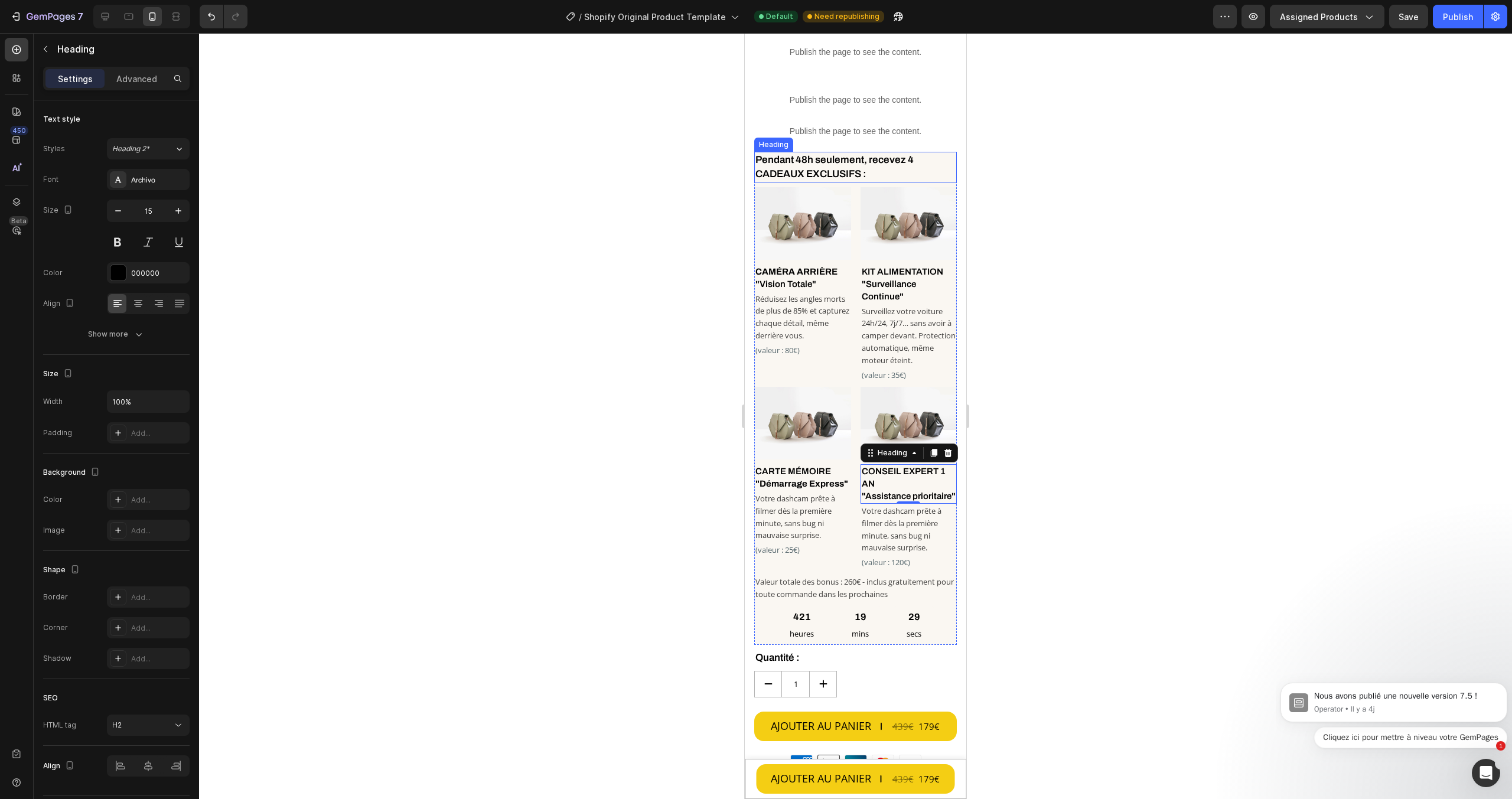 click on "Pendant 48h seulement, recevez 4 CADEAUX EXCLUSIFS :" at bounding box center (855, 167) 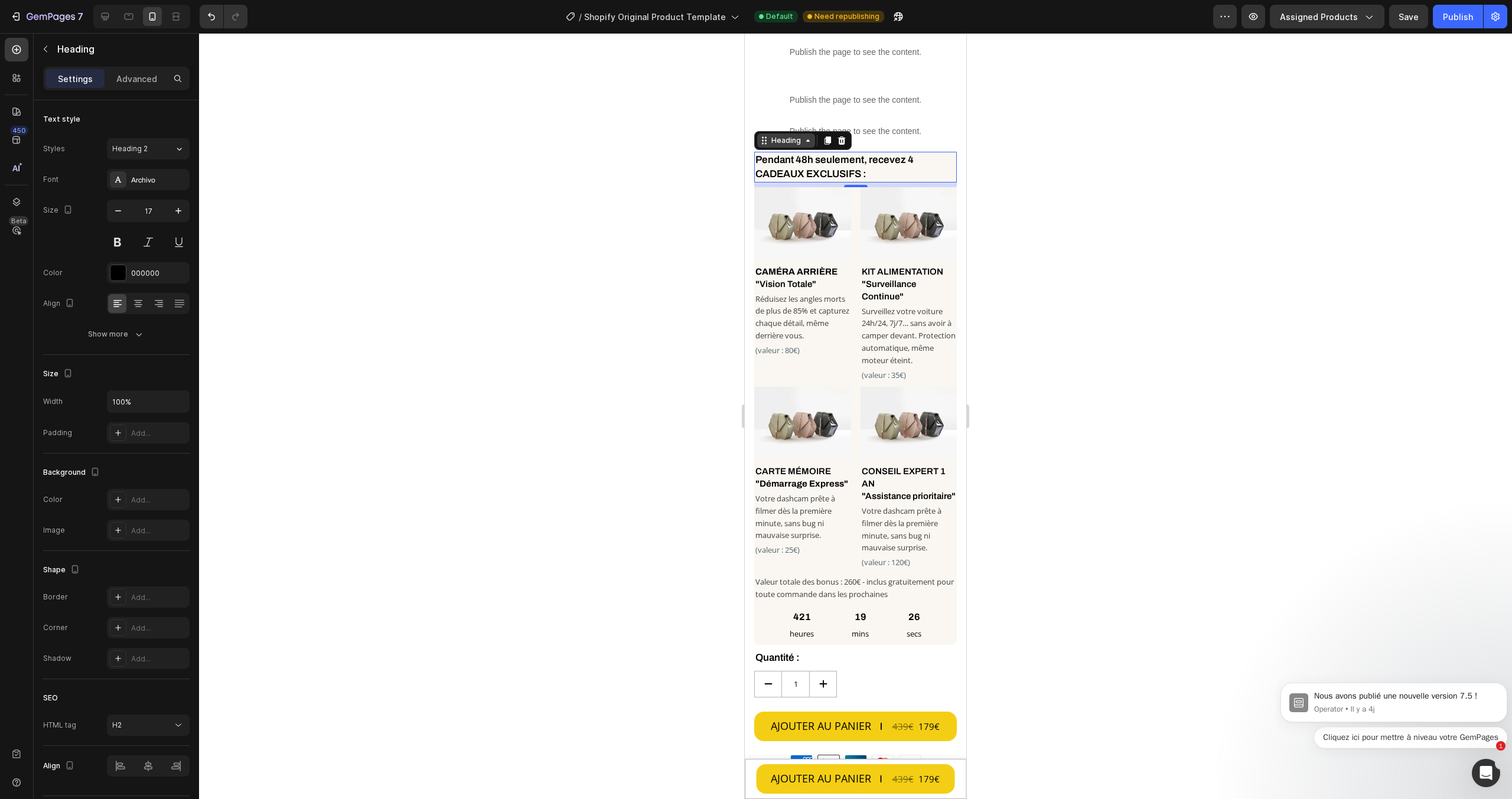 click on "Heading" at bounding box center [786, 141] 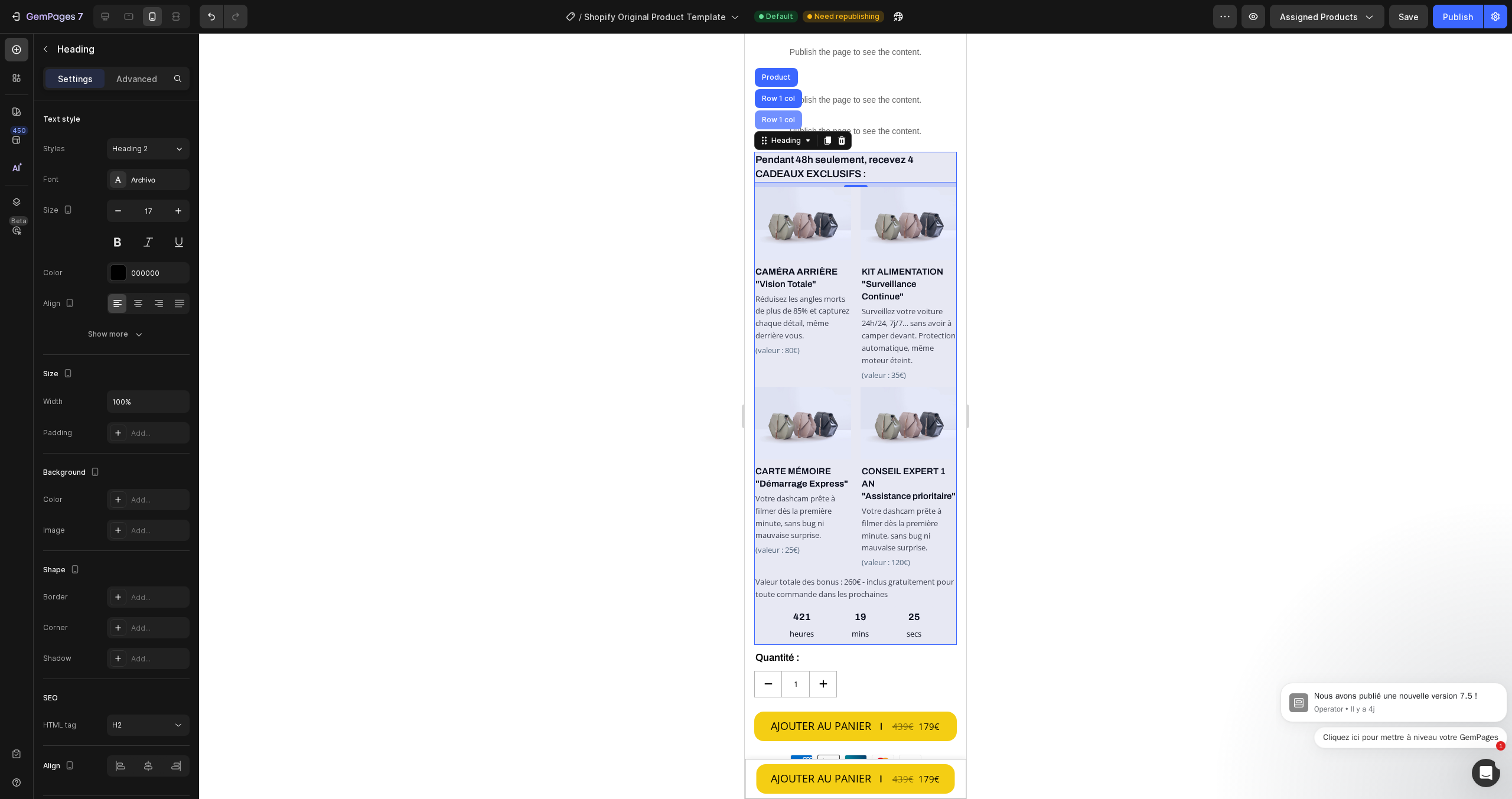 click on "Row 1 col" at bounding box center (778, 120) 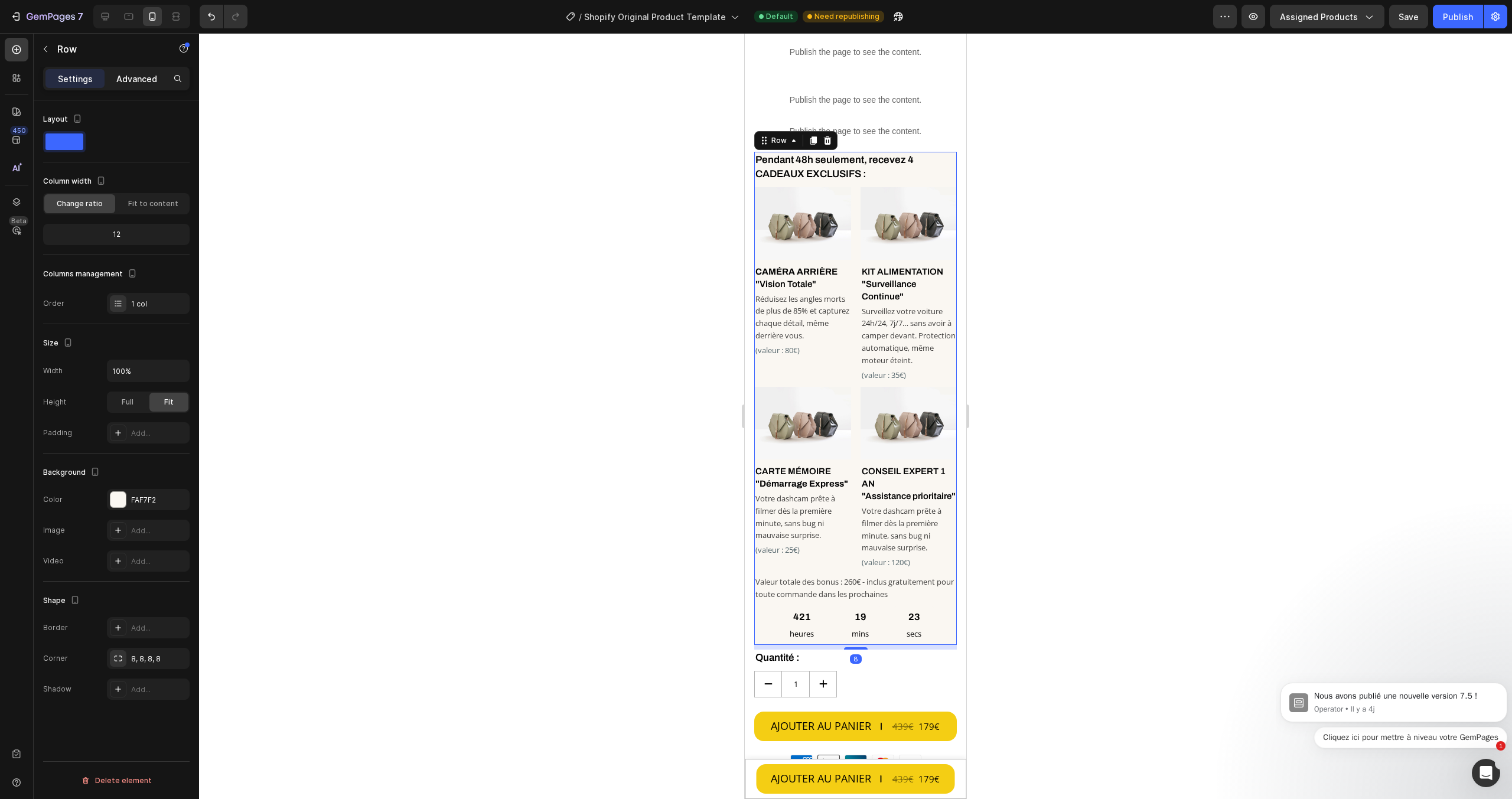 click on "Advanced" at bounding box center [136, 79] 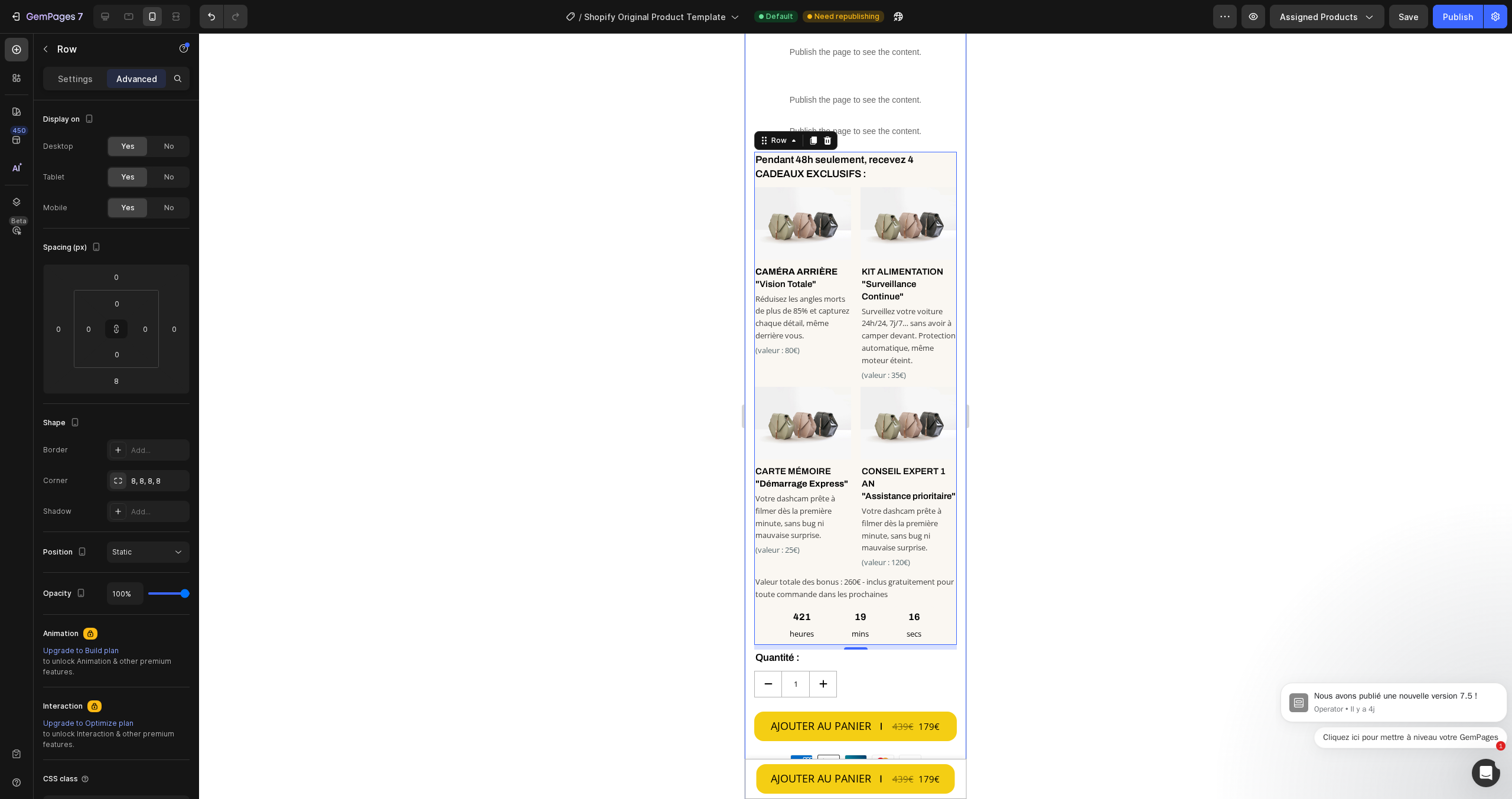 click on "Caméra SafeView™ Product Title Row Ne laissez pas la route briser votre sérénité Heading Row Ne laissez pas la route briser votre sérénité Heading
Publish the page to see the content.
5 stars code                Title Line
Publish the page to see the content.
Custom Code Image Enregistre chaque instant en  4K Heading Image S'adapte à  100%  des rétroviseurs Heading Image Prête à l’emploi en  10 minutes Heading Image Fonctionne  automatiquement  et sans effort Heading Image 837€  d’économie dès le  1er accident  prouvé Heading Advanced List
Publish the page to see the content.
Custom Code Custom Code Custom Code
Publish the page to see the content.
Remove tooltips
bonus Heading Image Row" at bounding box center [855, 350] 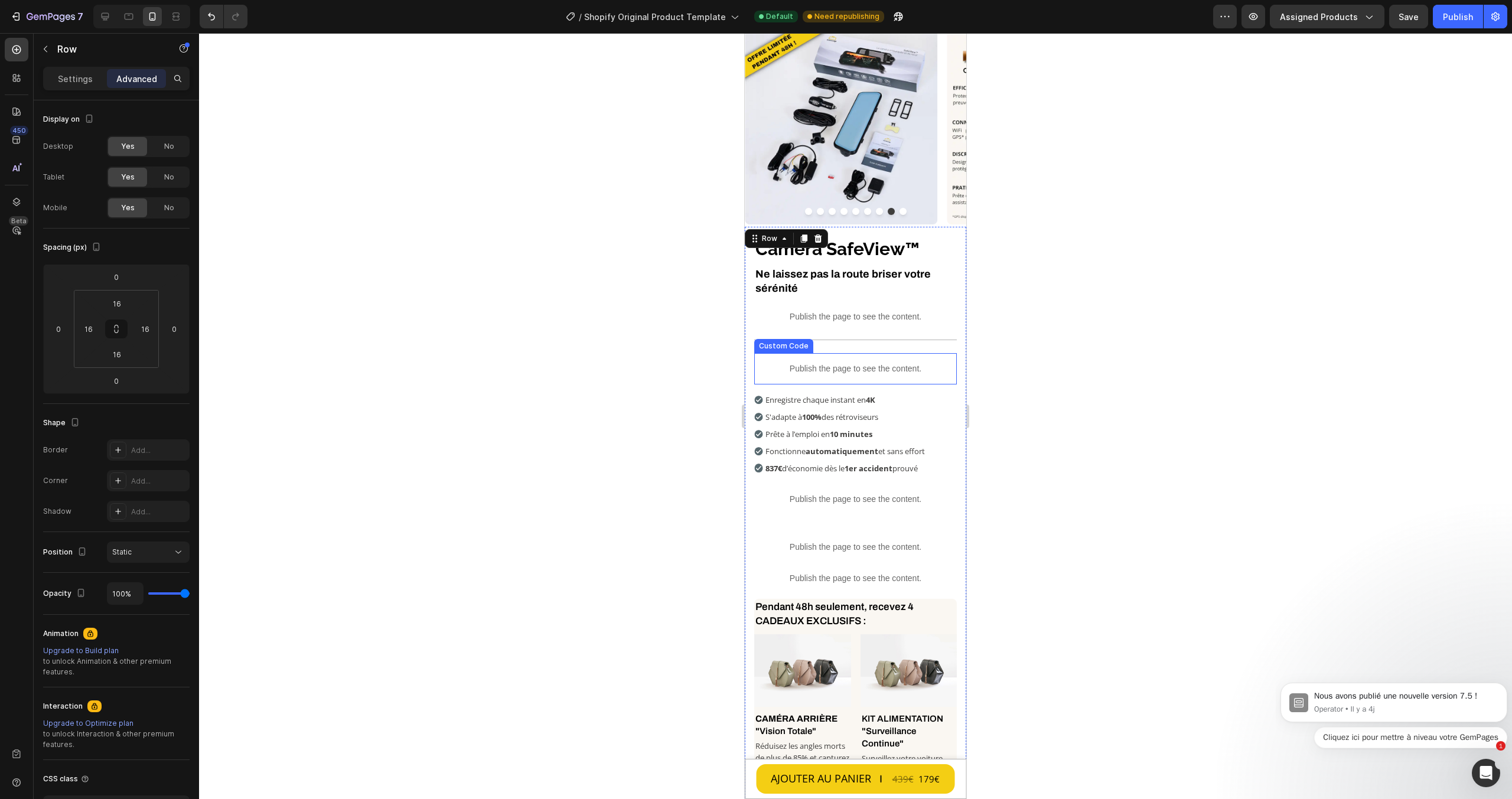 scroll, scrollTop: 0, scrollLeft: 0, axis: both 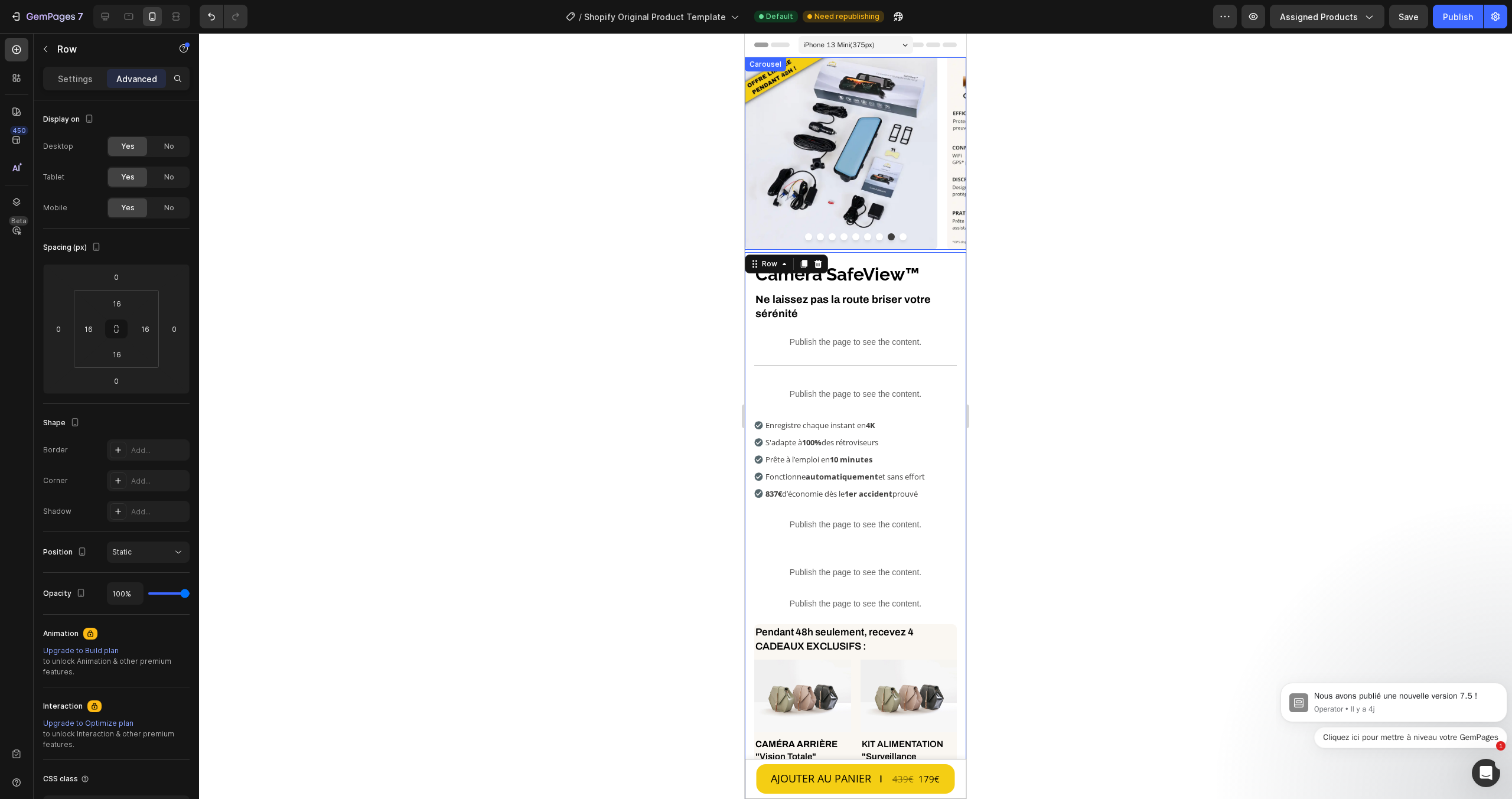 click at bounding box center [855, 237] 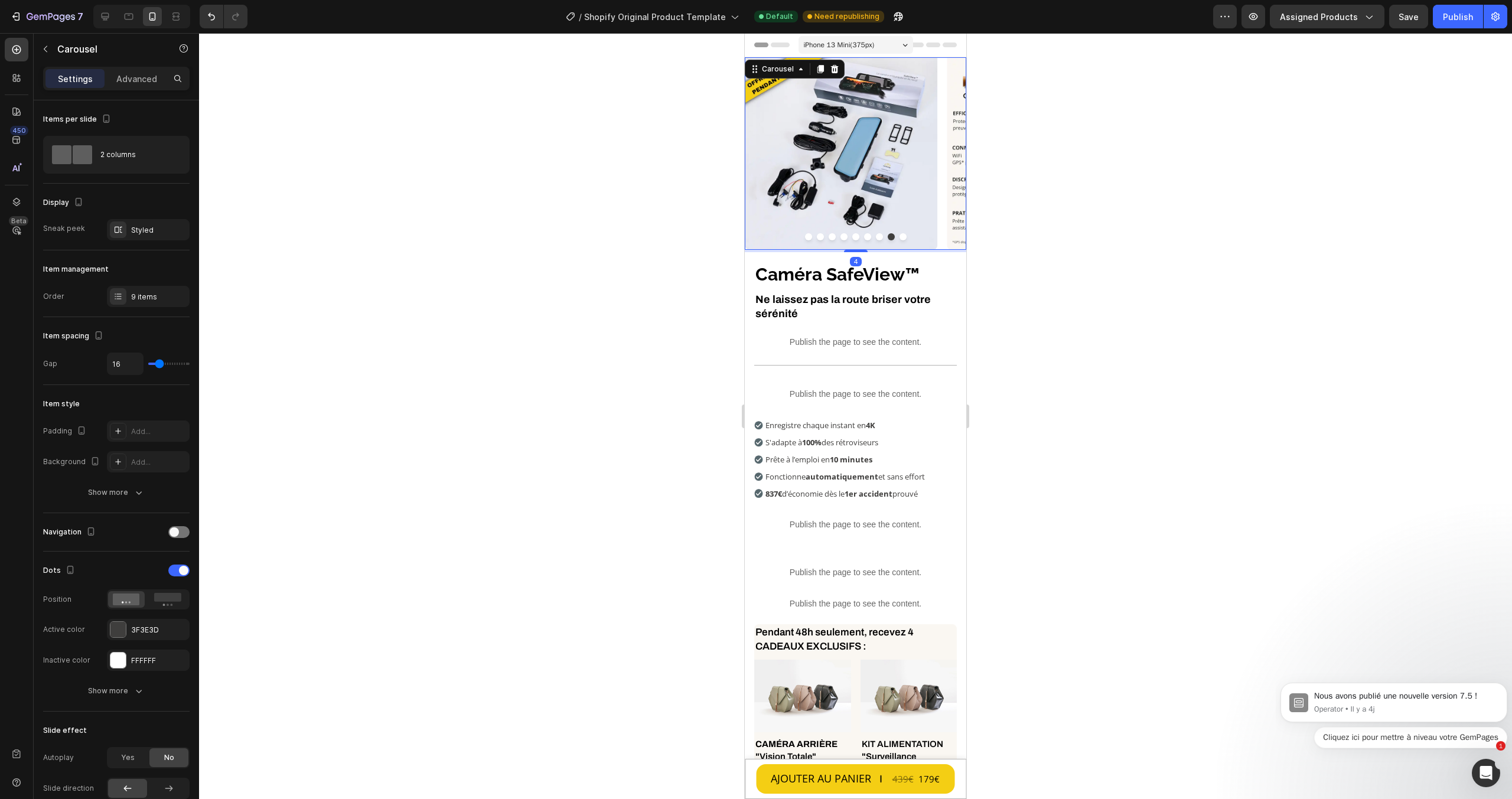 click at bounding box center [809, 237] 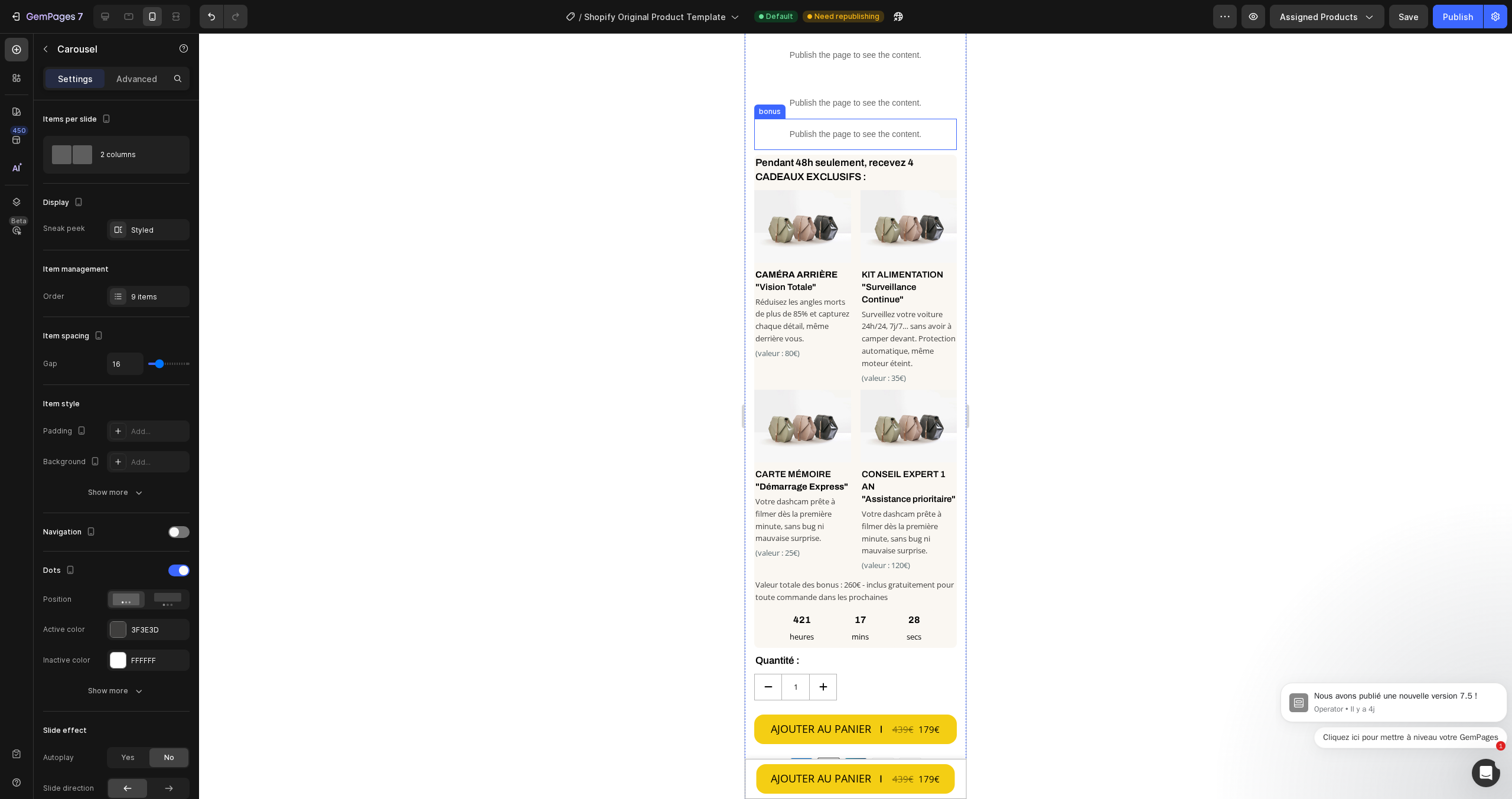 scroll, scrollTop: 591, scrollLeft: 0, axis: vertical 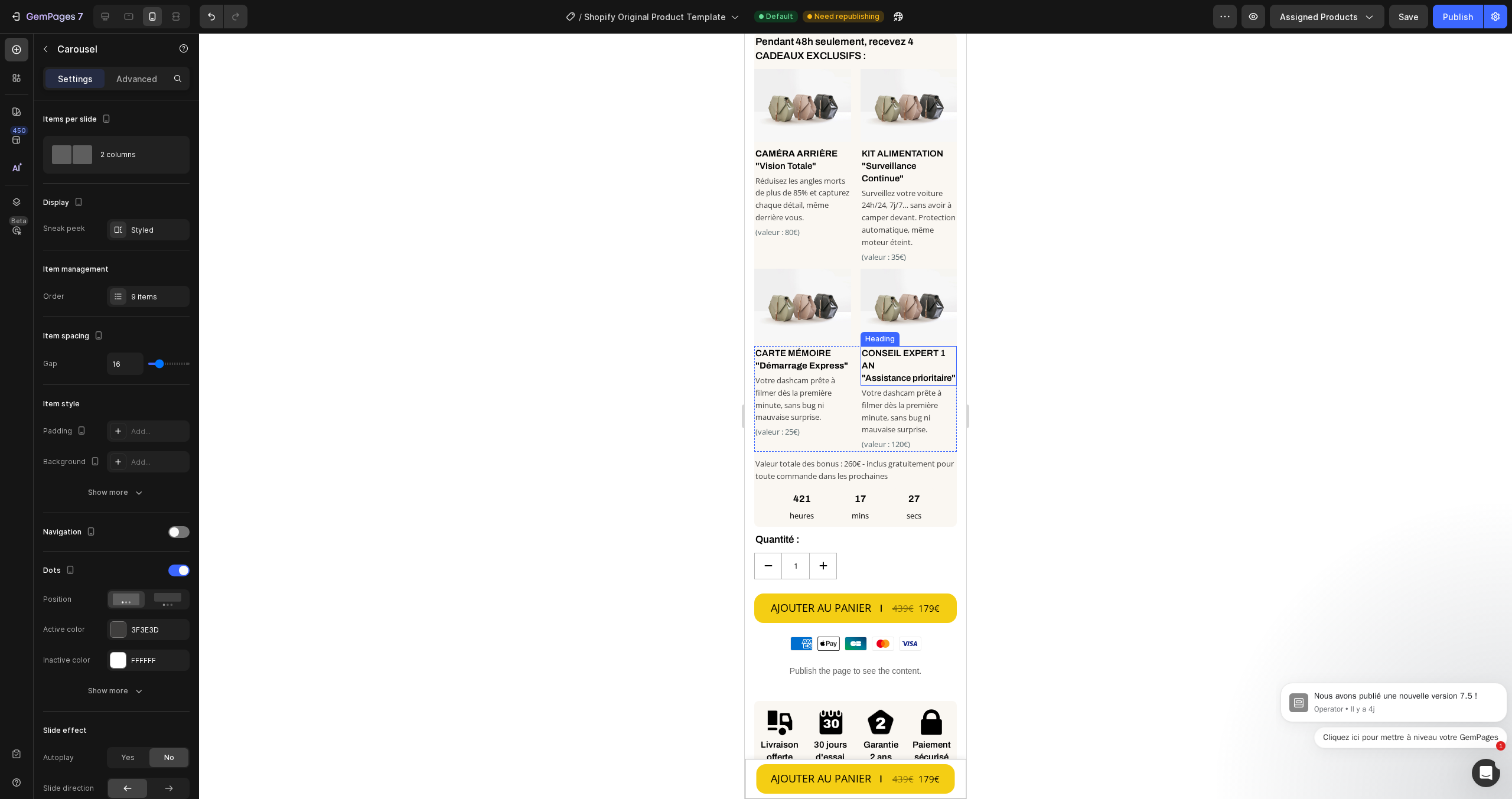 click on "CONSEIL EXPERT 1 AN "Assistance prioritaire"" at bounding box center (909, 366) 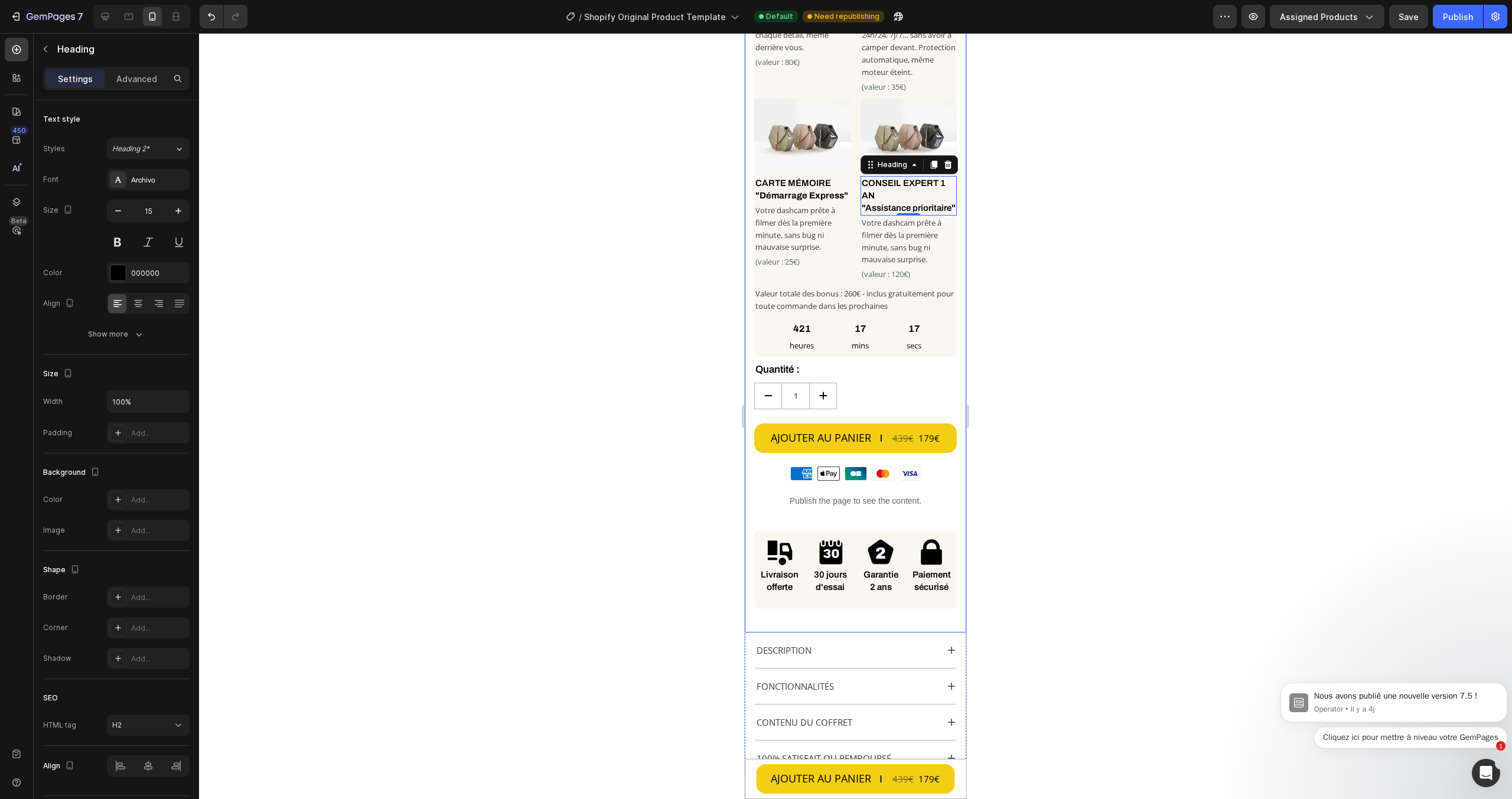 scroll, scrollTop: 768, scrollLeft: 0, axis: vertical 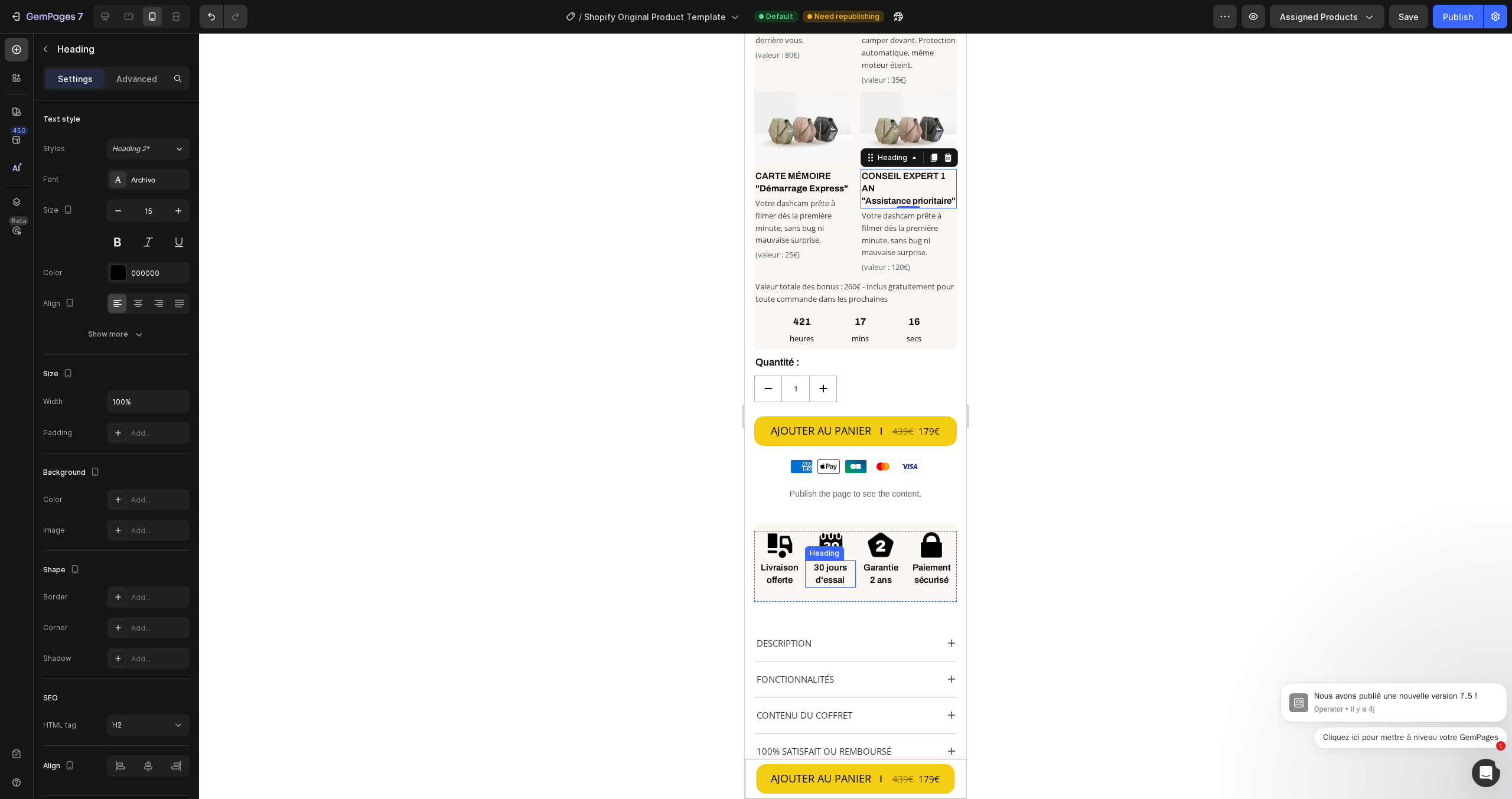 click on "30 jours d'essai" at bounding box center [830, 574] 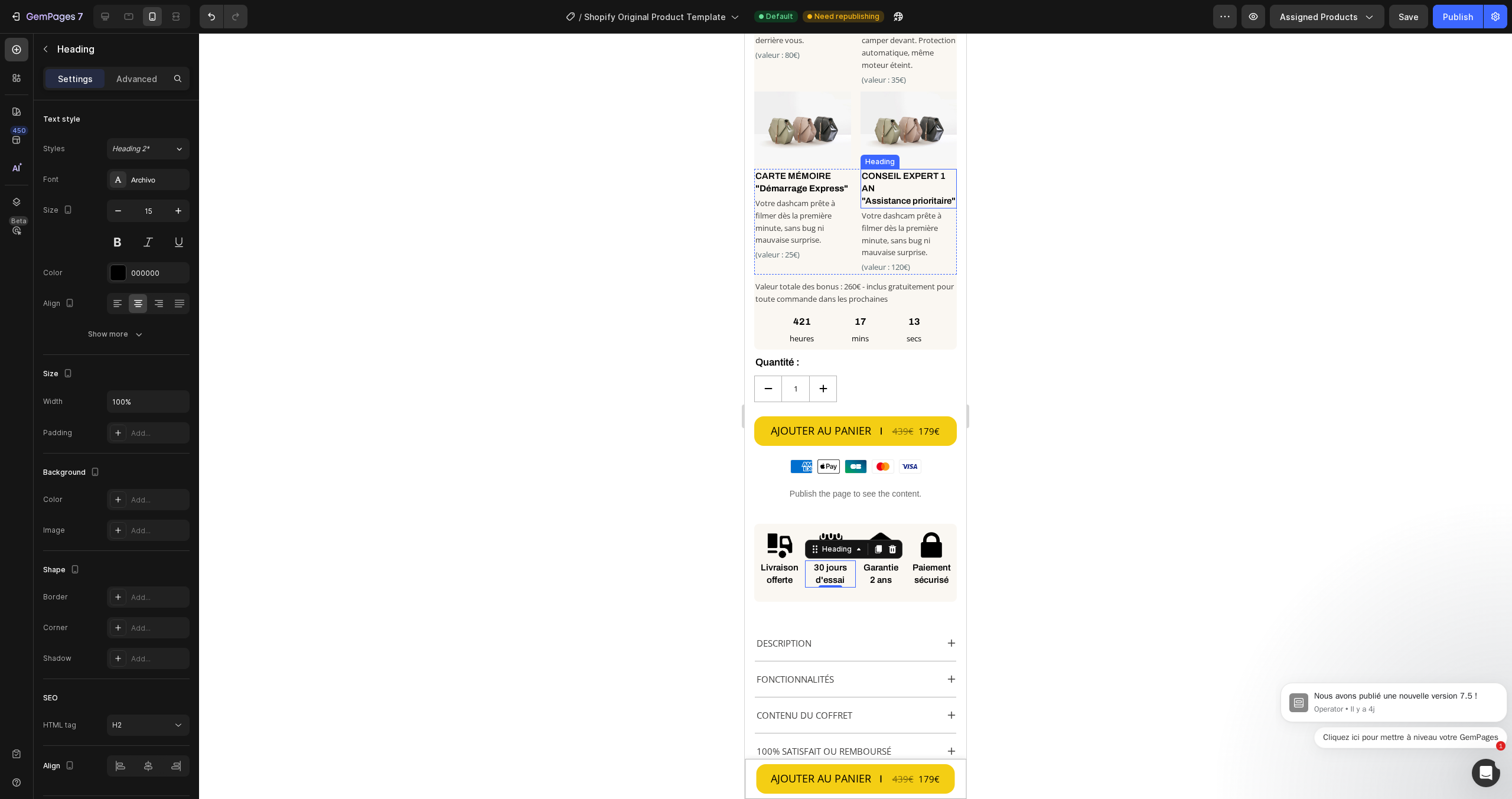 click on "CONSEIL EXPERT 1 AN "Assistance prioritaire"" at bounding box center [909, 188] 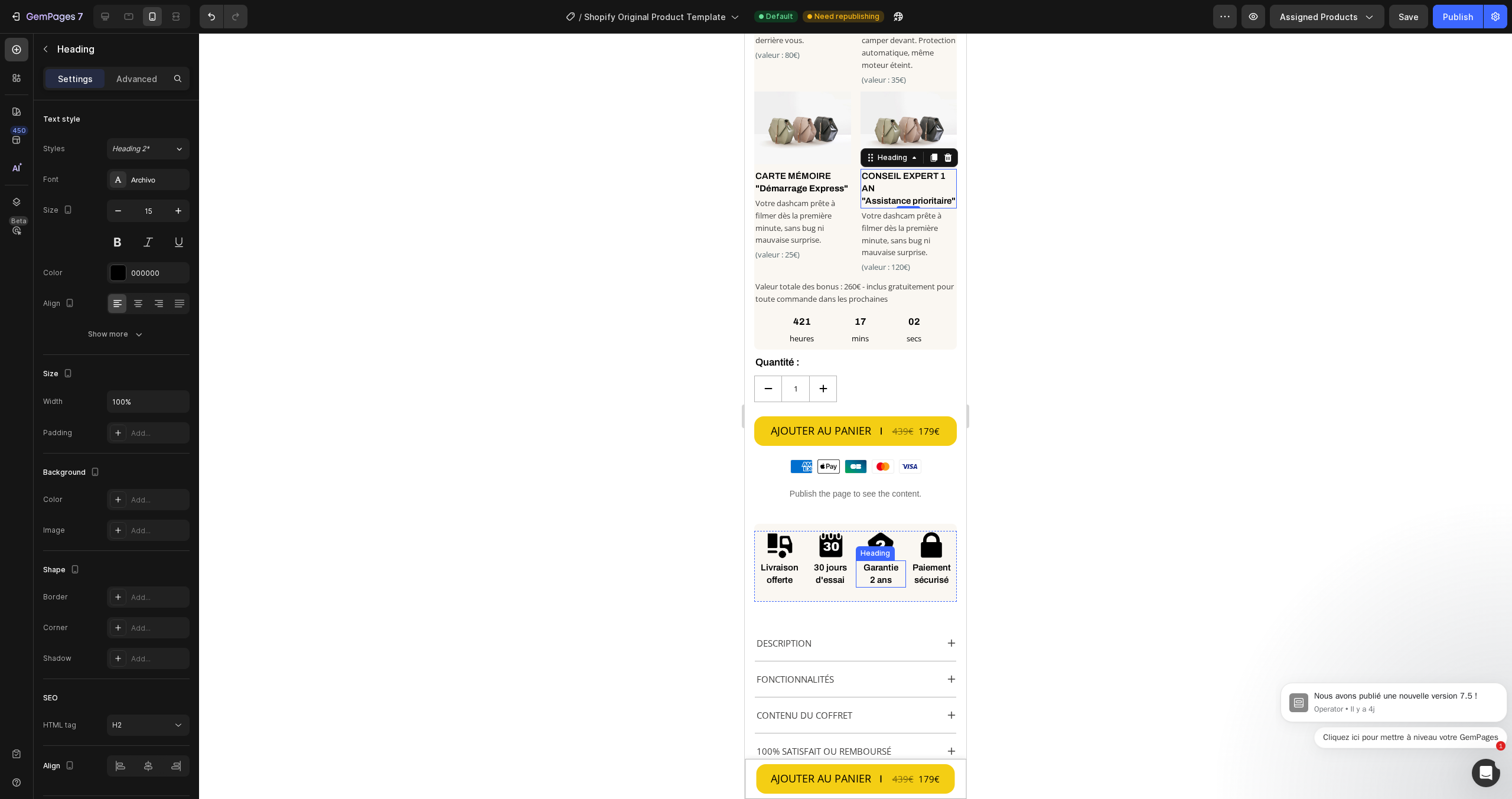 click on "Garantie 2 ans" at bounding box center [881, 574] 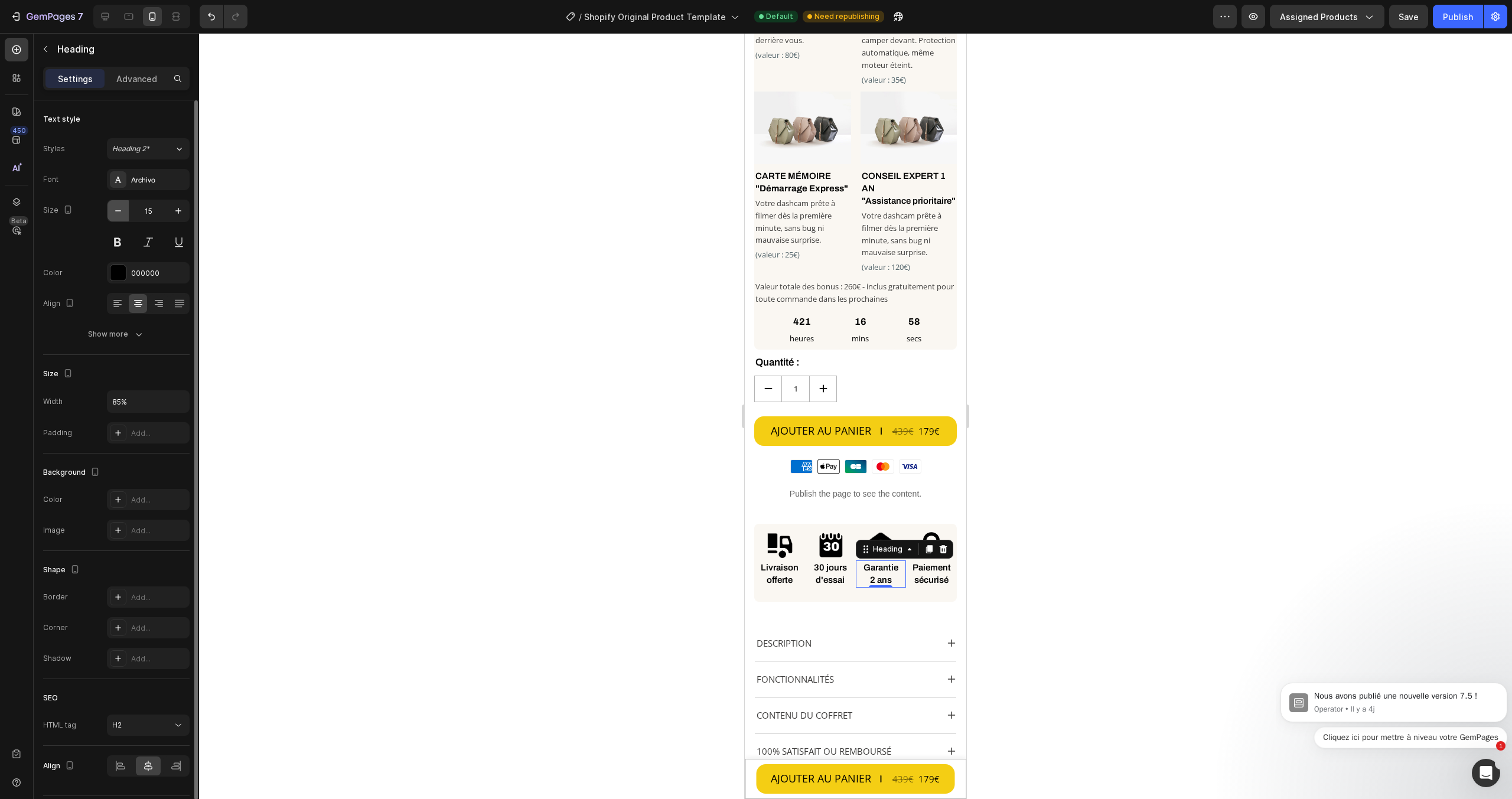 click 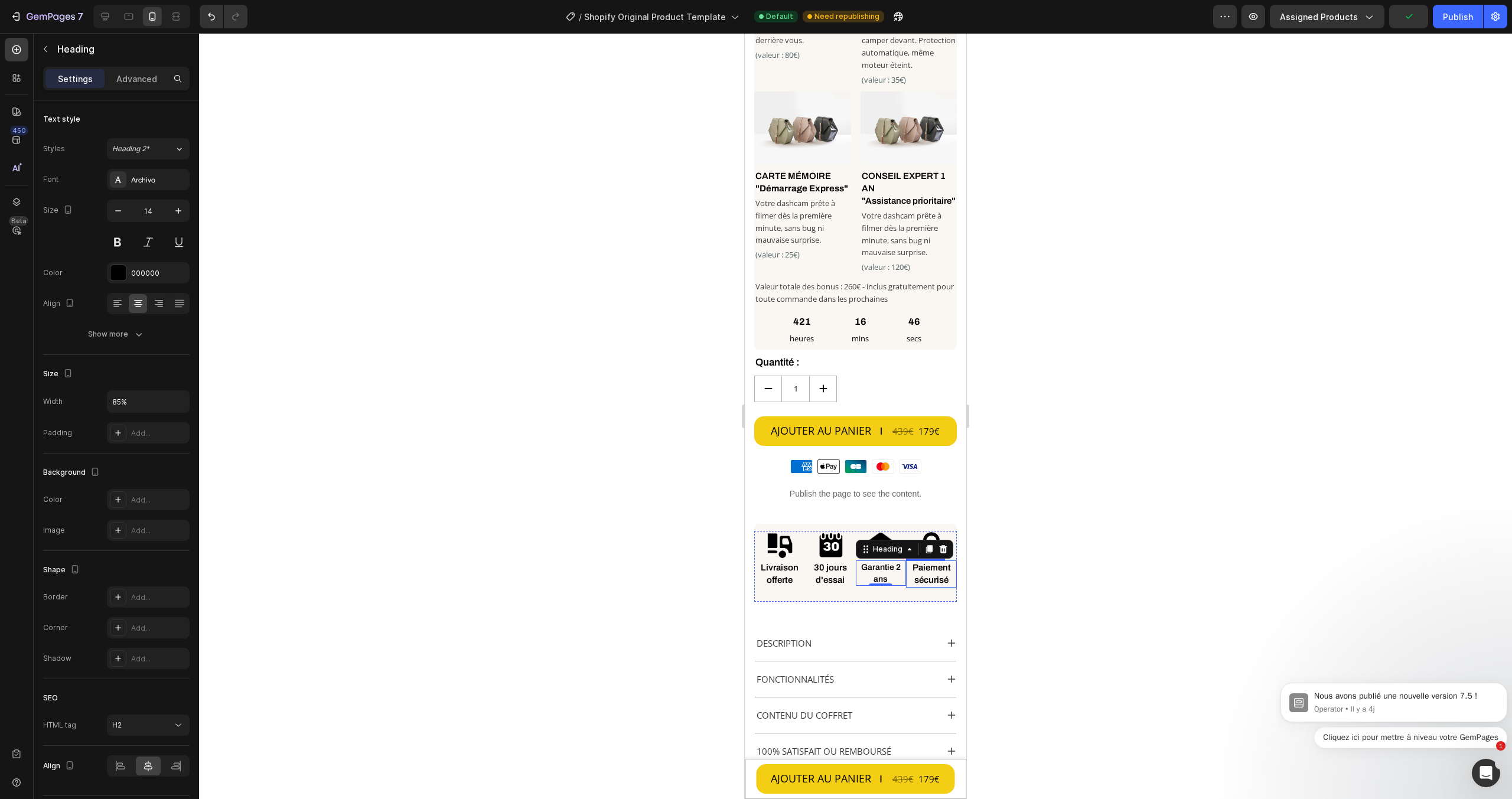click on "Paiement sécurisé" at bounding box center (931, 574) 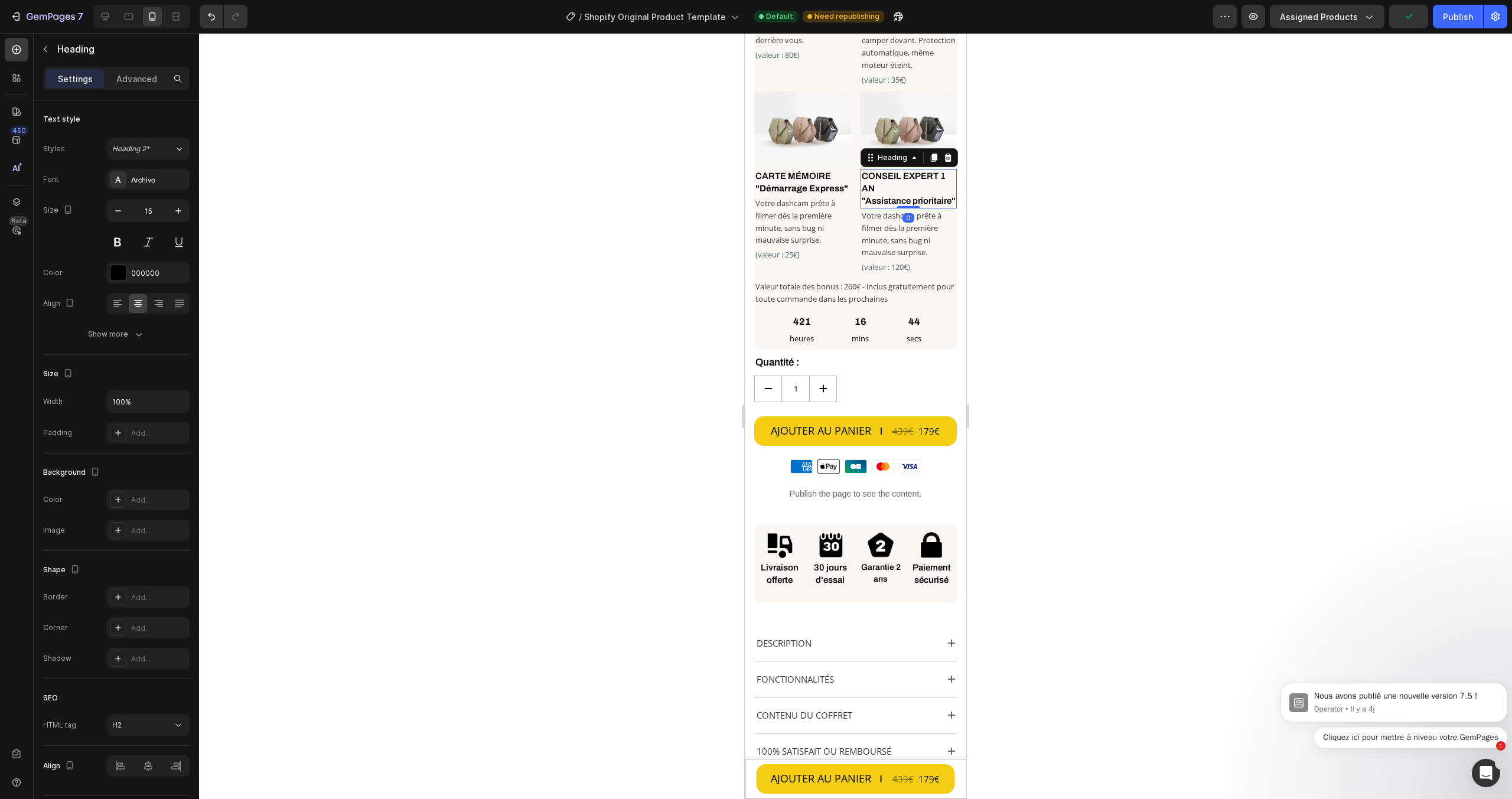 click on "CONSEIL EXPERT 1 AN "Assistance prioritaire"" at bounding box center [909, 188] 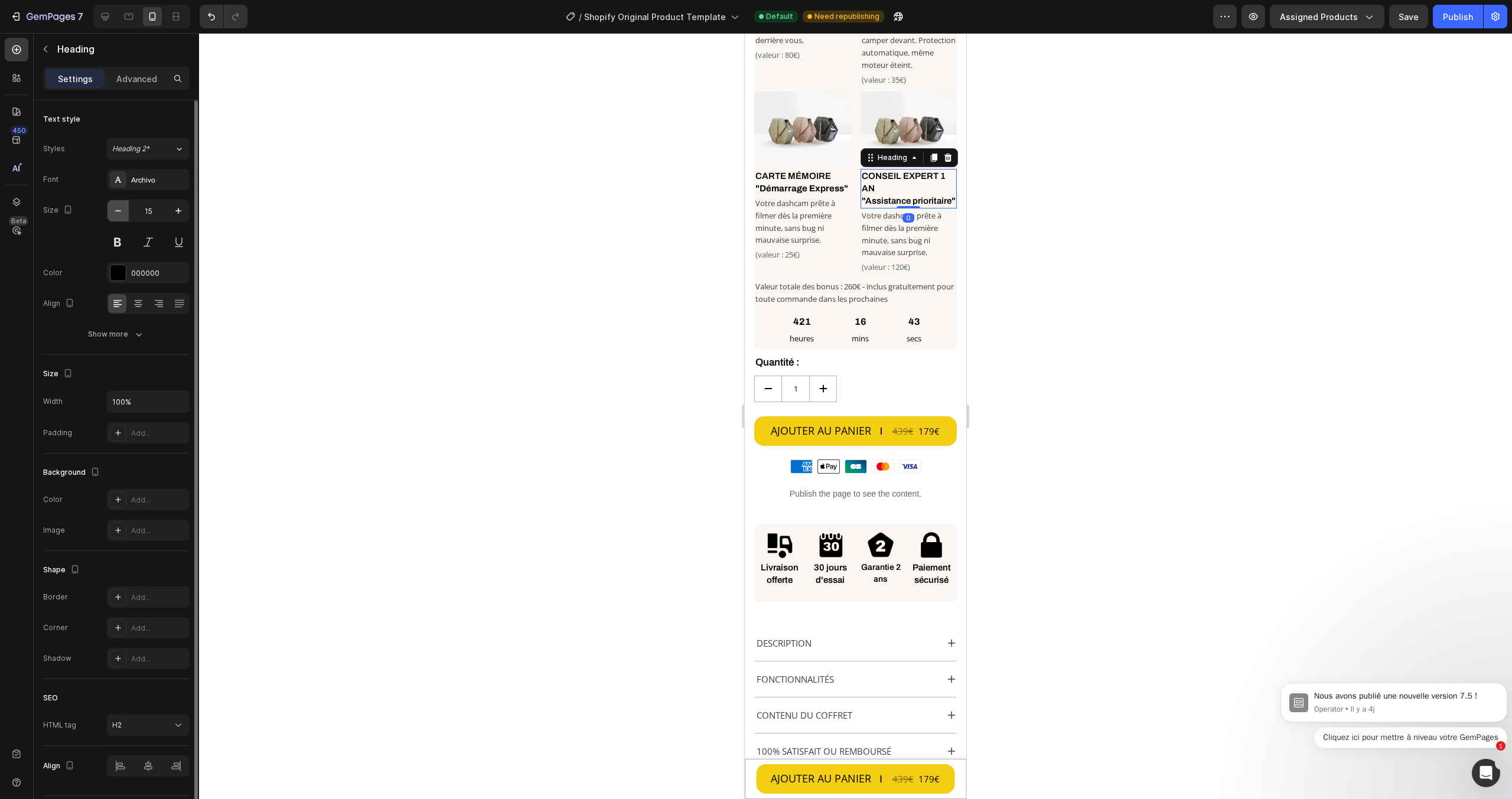 click 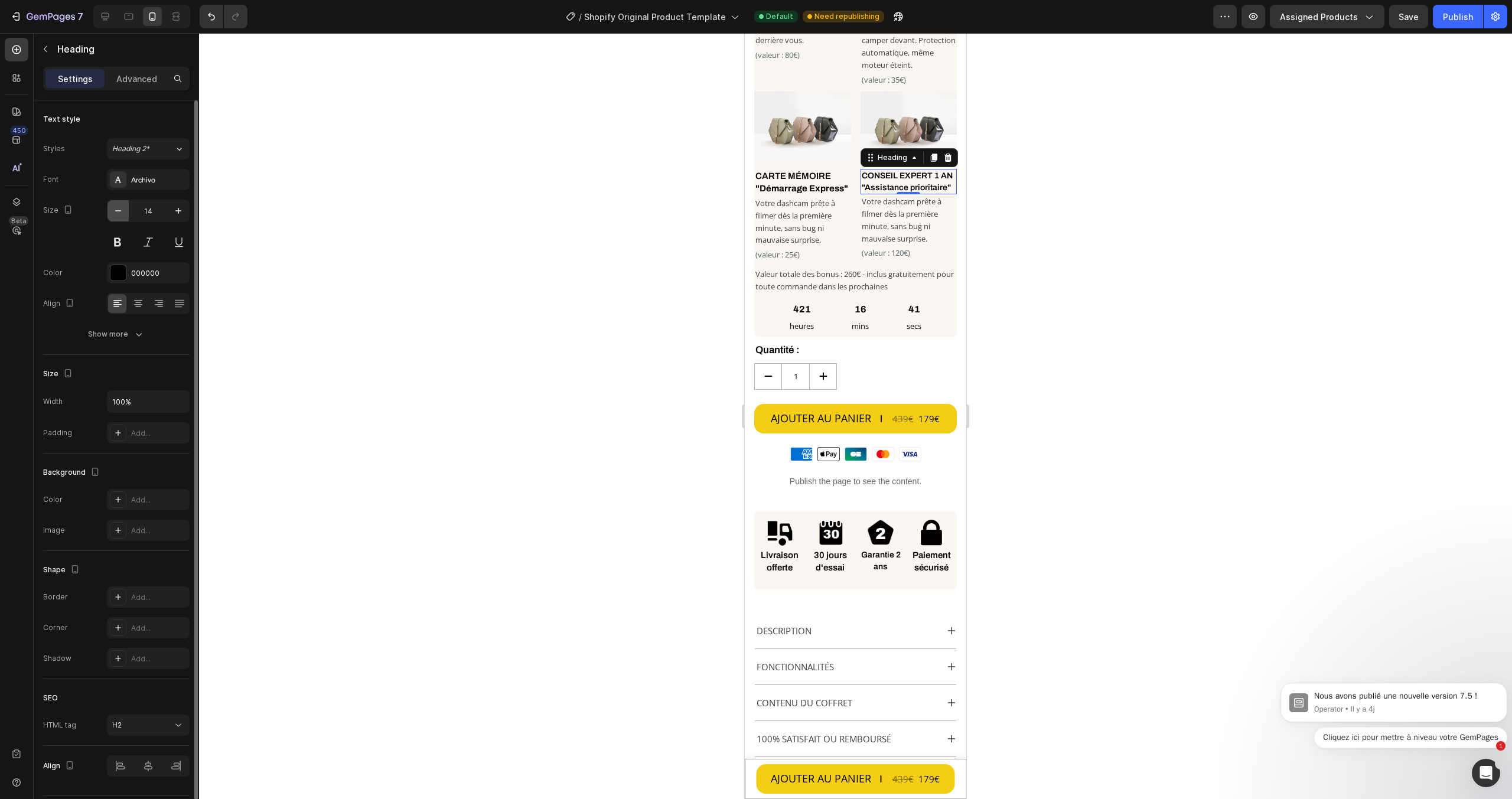 click 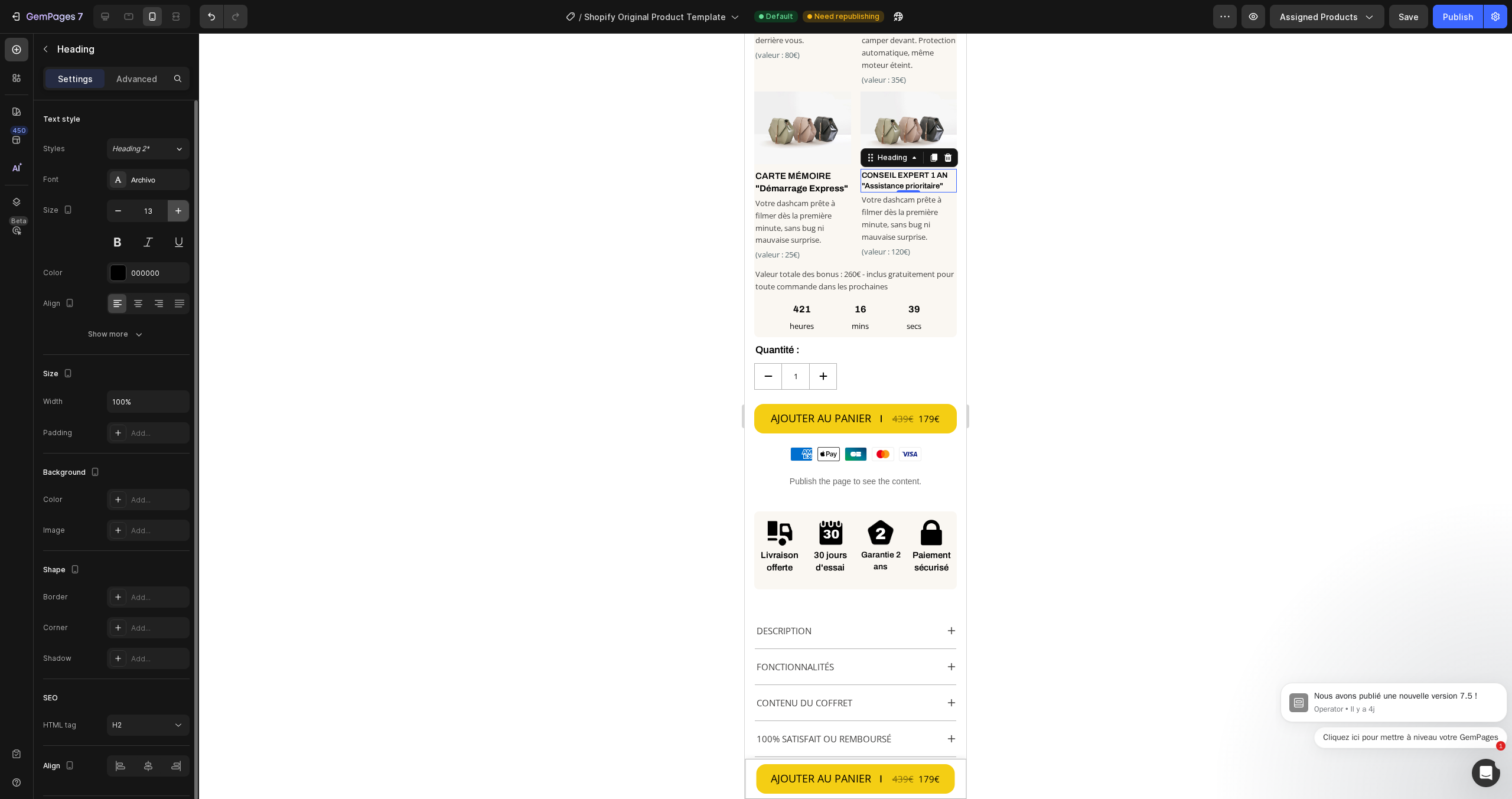 click 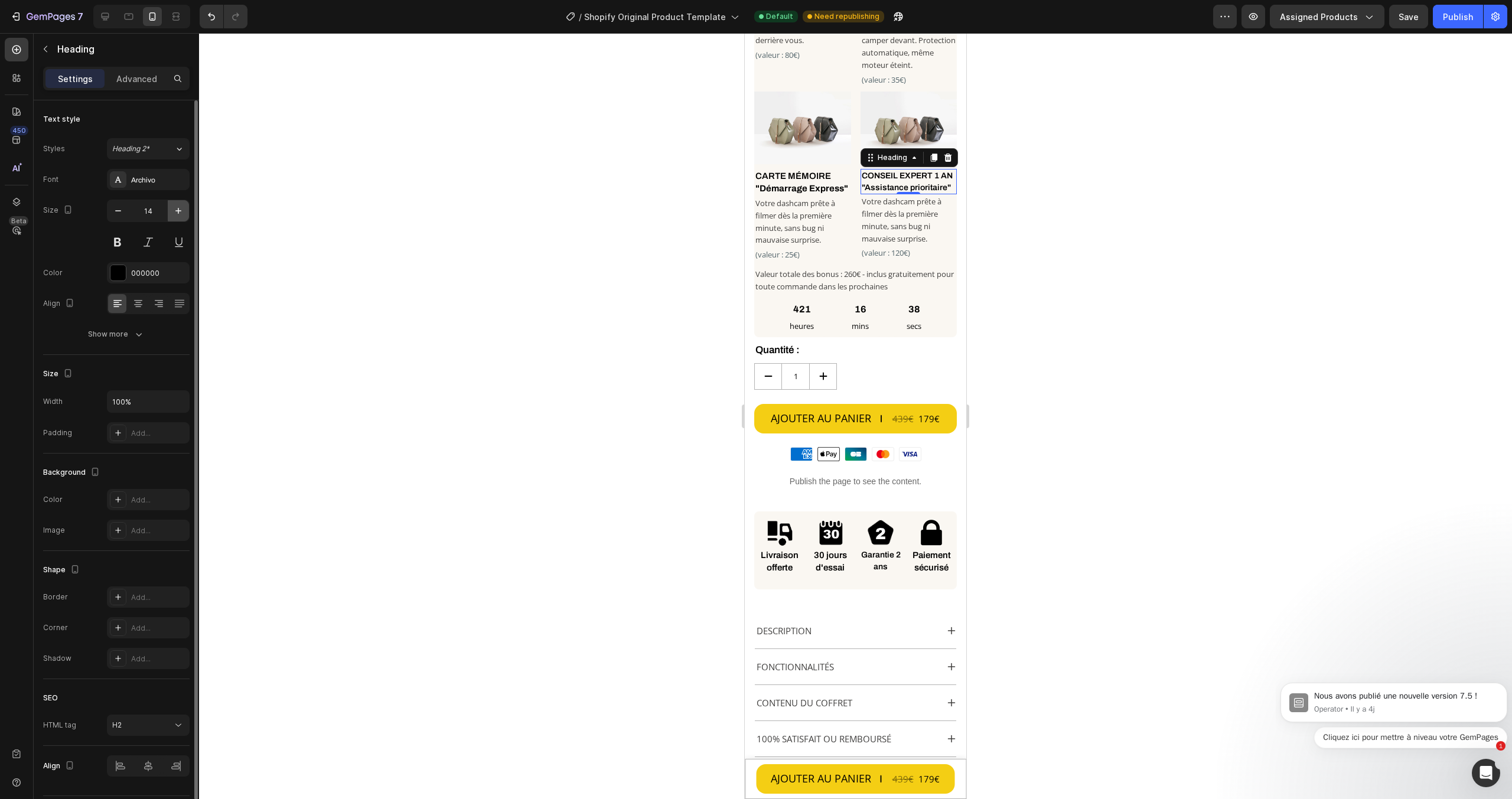 click 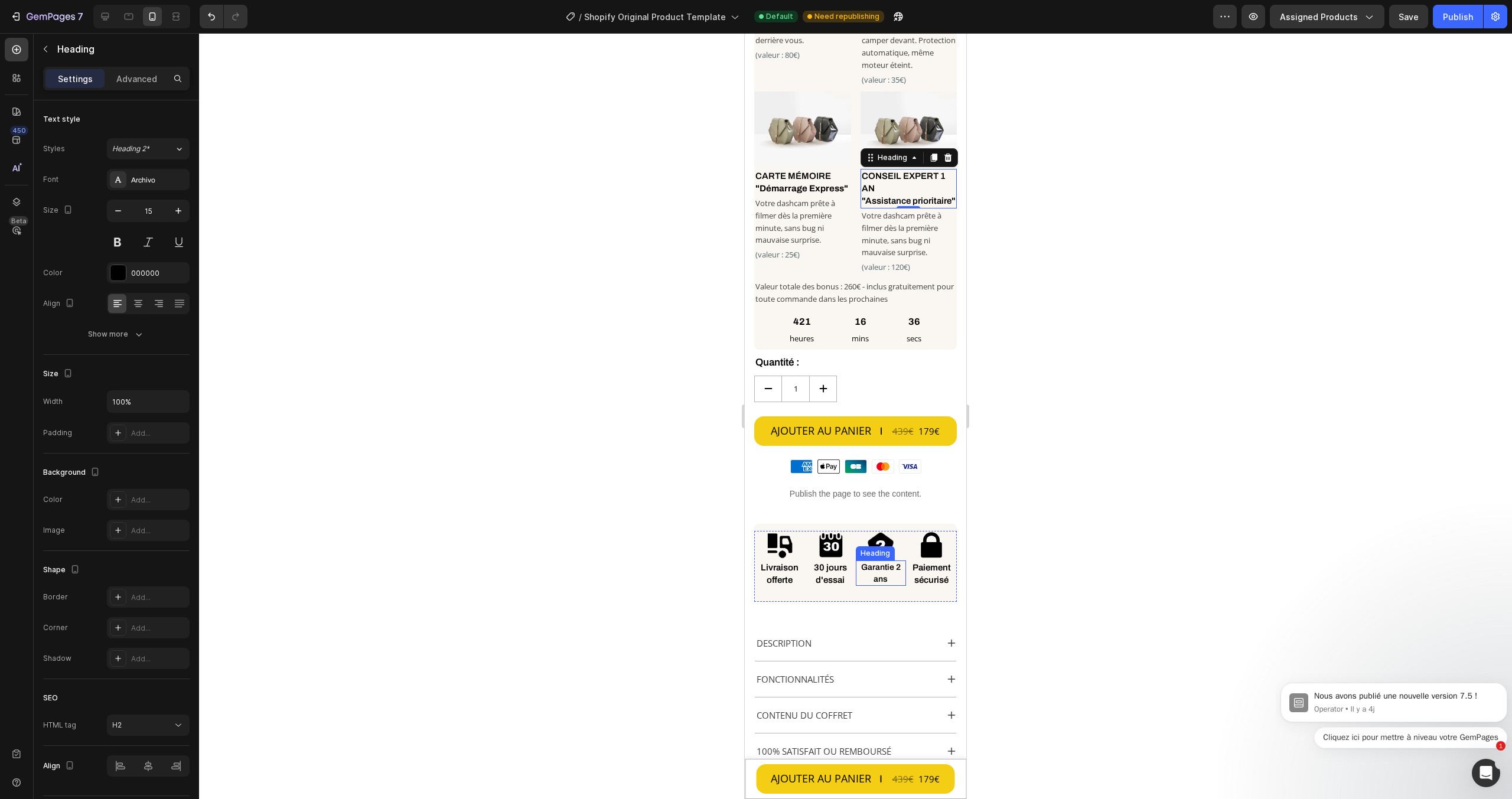 click on "Garantie 2 ans" at bounding box center (881, 573) 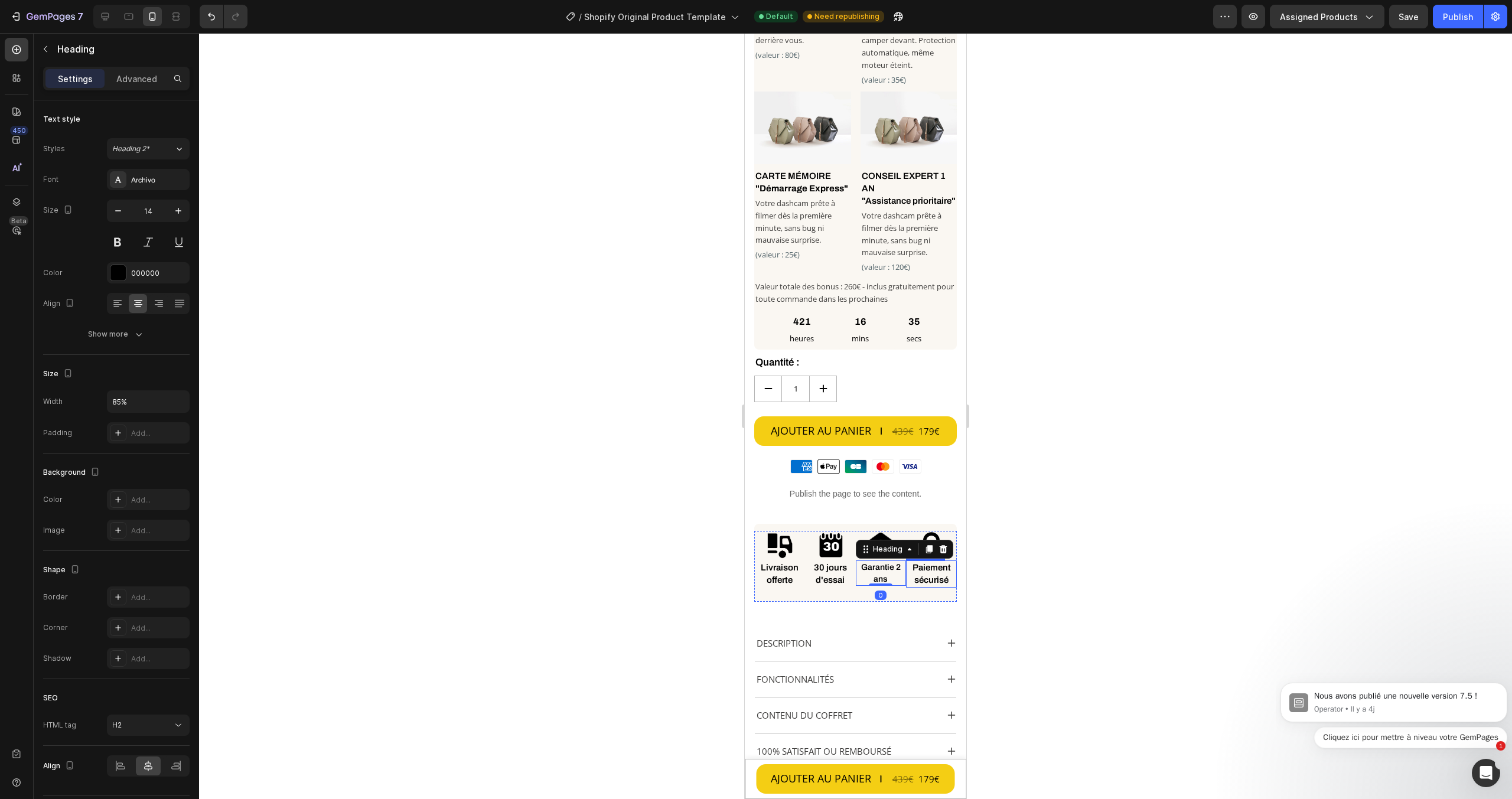 click on "Paiement sécurisé" at bounding box center (931, 574) 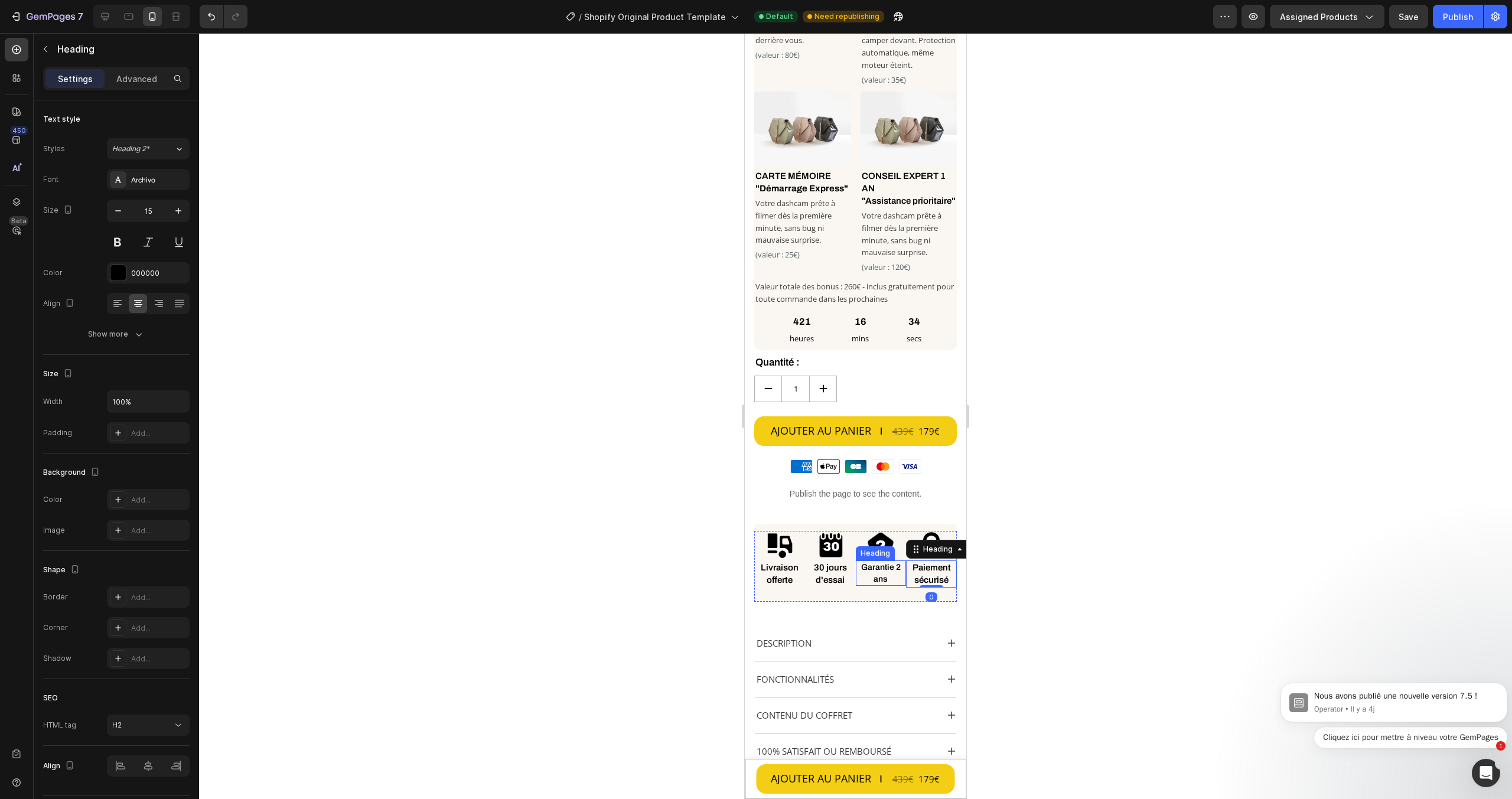 click on "Garantie 2 ans" at bounding box center (881, 573) 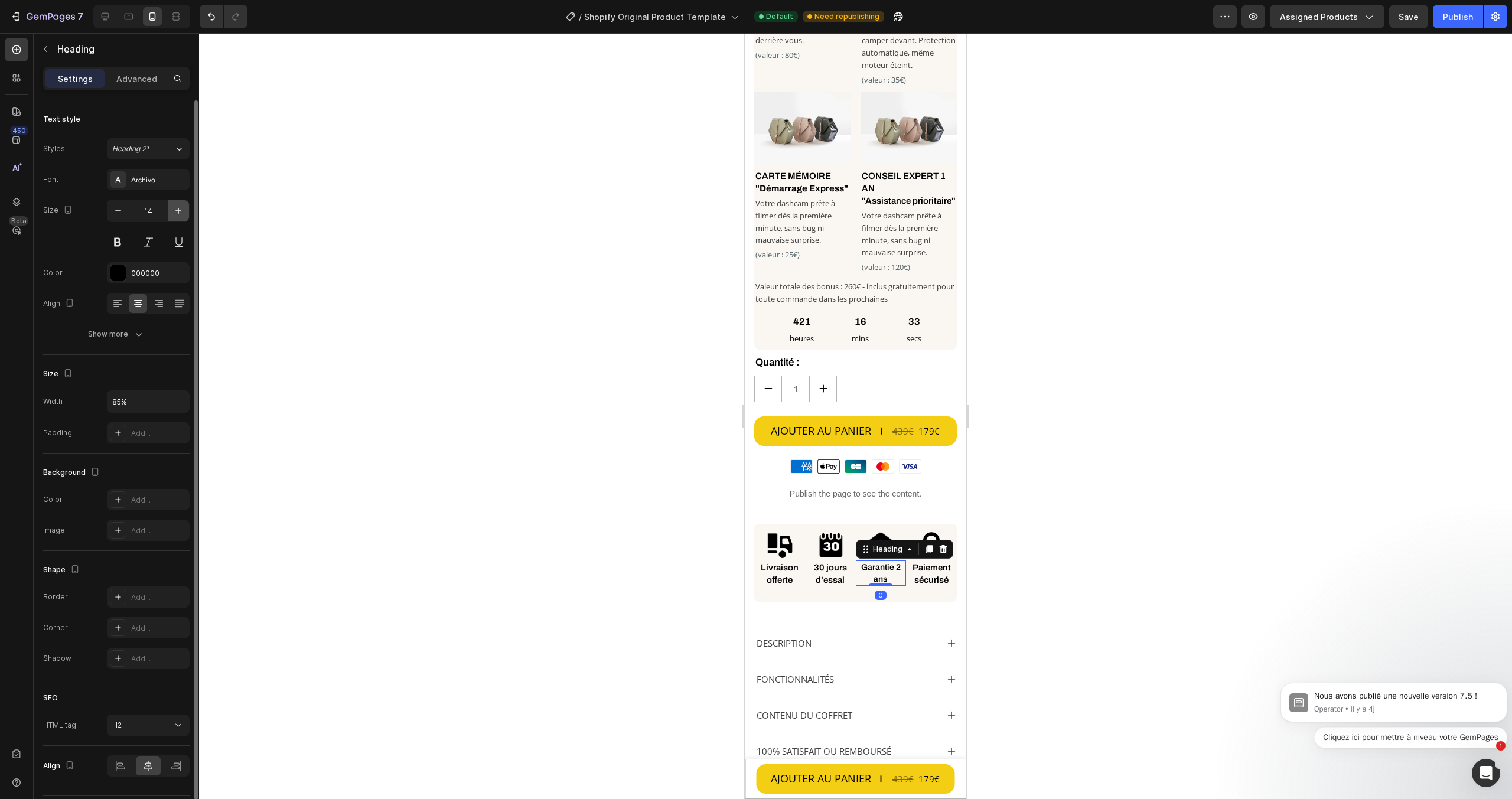 click 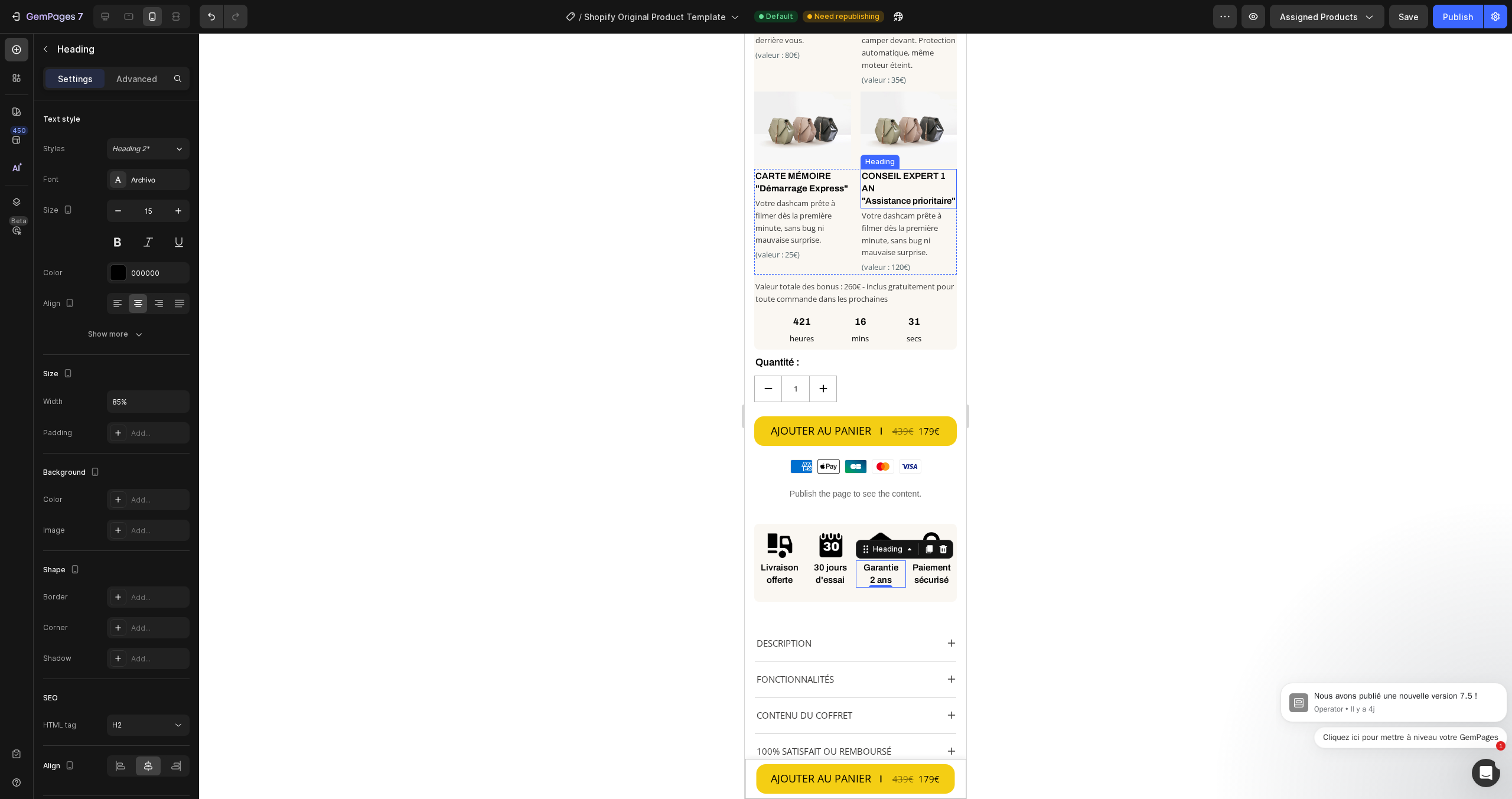 click on "CONSEIL EXPERT 1 AN "Assistance prioritaire"" at bounding box center (909, 188) 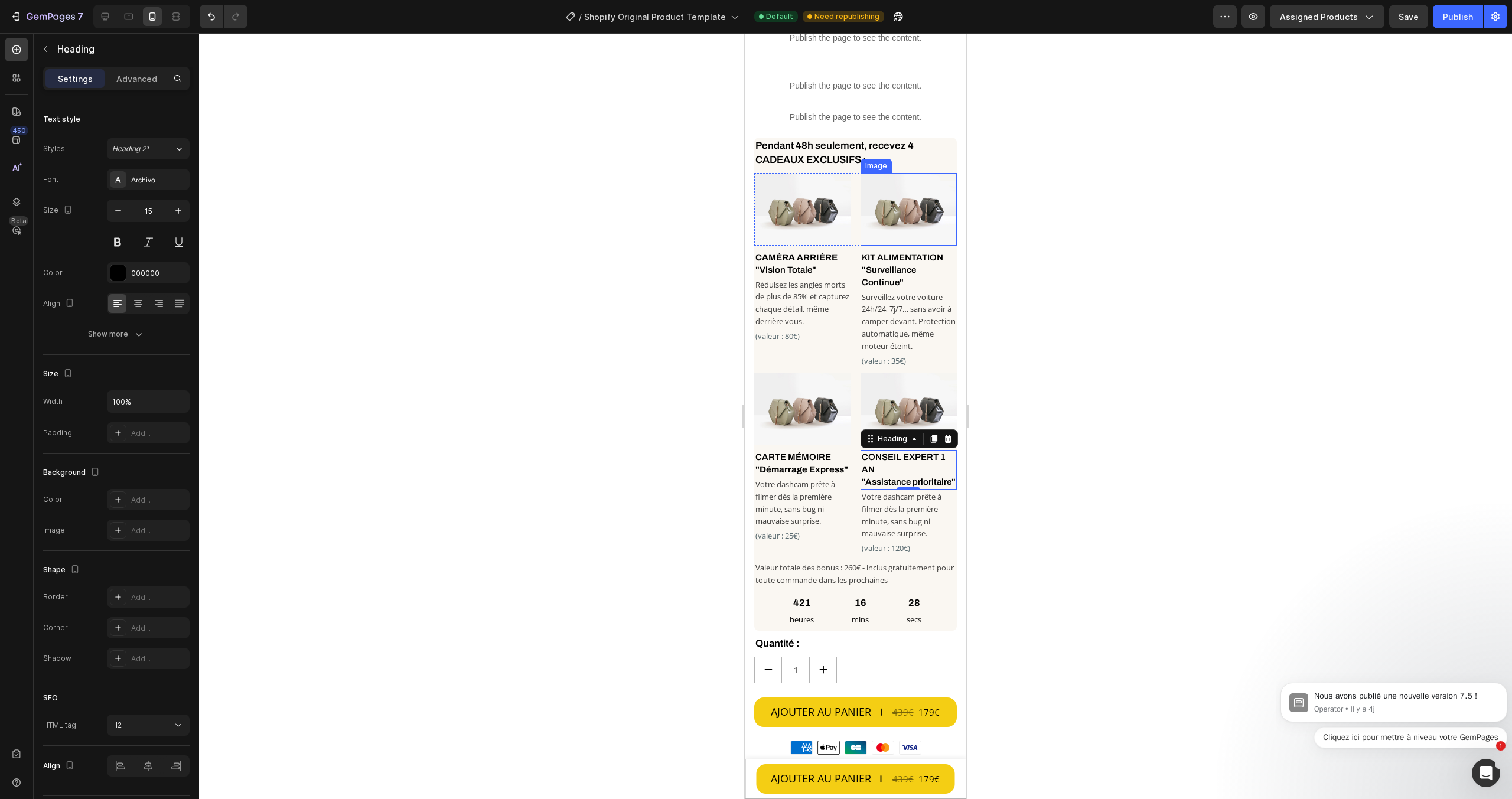 scroll, scrollTop: 354, scrollLeft: 0, axis: vertical 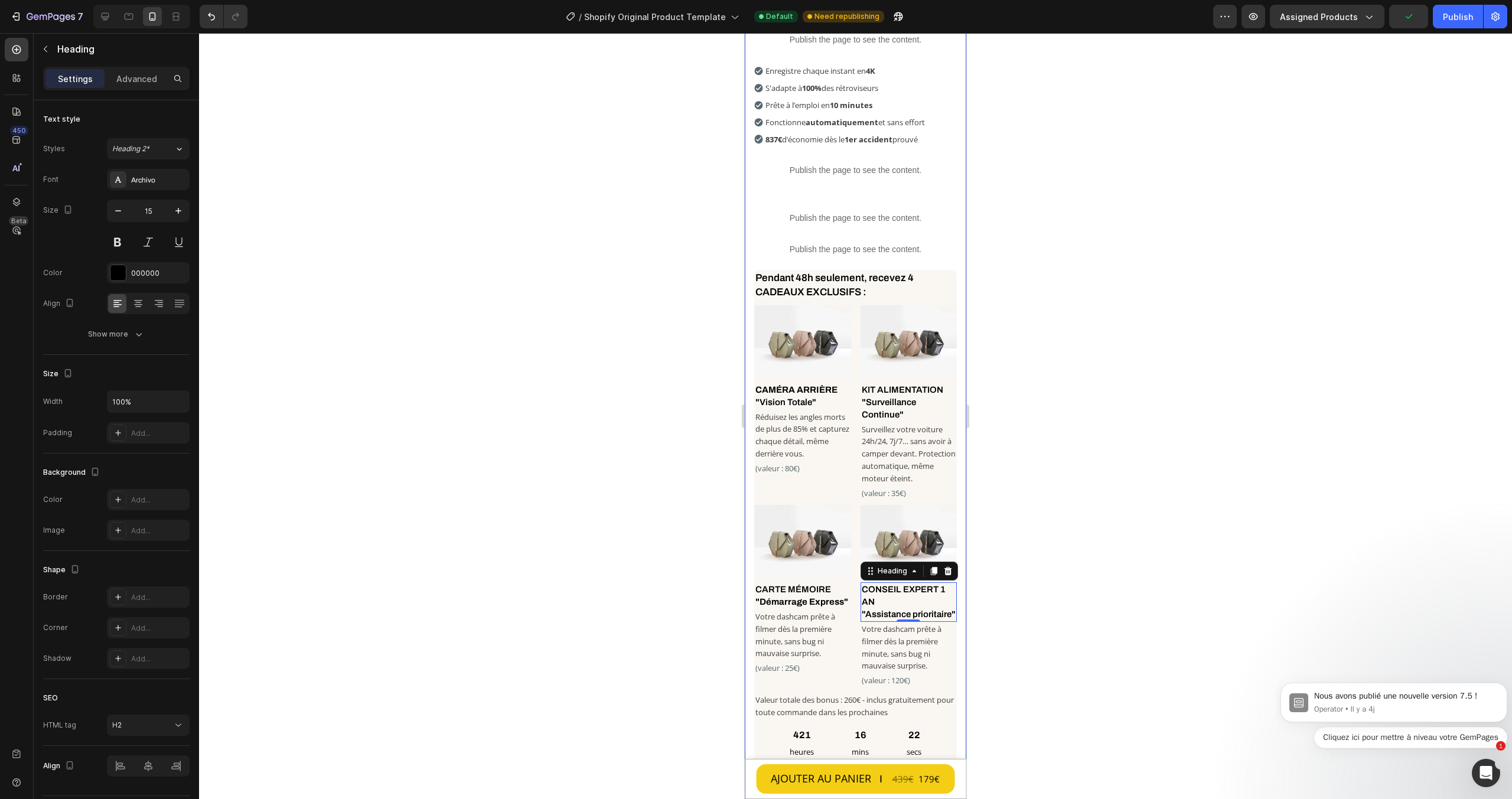 click on "Caméra SafeView™ Product Title Row Ne laissez pas la route briser votre sérénité Heading Row Ne laissez pas la route briser votre sérénité Heading
Publish the page to see the content.
5 stars code                Title Line
Publish the page to see the content.
Custom Code Image Enregistre chaque instant en  4K Heading Image S'adapte à  100%  des rétroviseurs Heading Image Prête à l’emploi en  10 minutes Heading Image Fonctionne  automatiquement  et sans effort Heading Image 837€  d’économie dès le  1er accident  prouvé Heading Advanced List
Publish the page to see the content.
Custom Code Custom Code Custom Code
Publish the page to see the content.
Remove tooltips
bonus Heading Image Row" at bounding box center (855, 468) 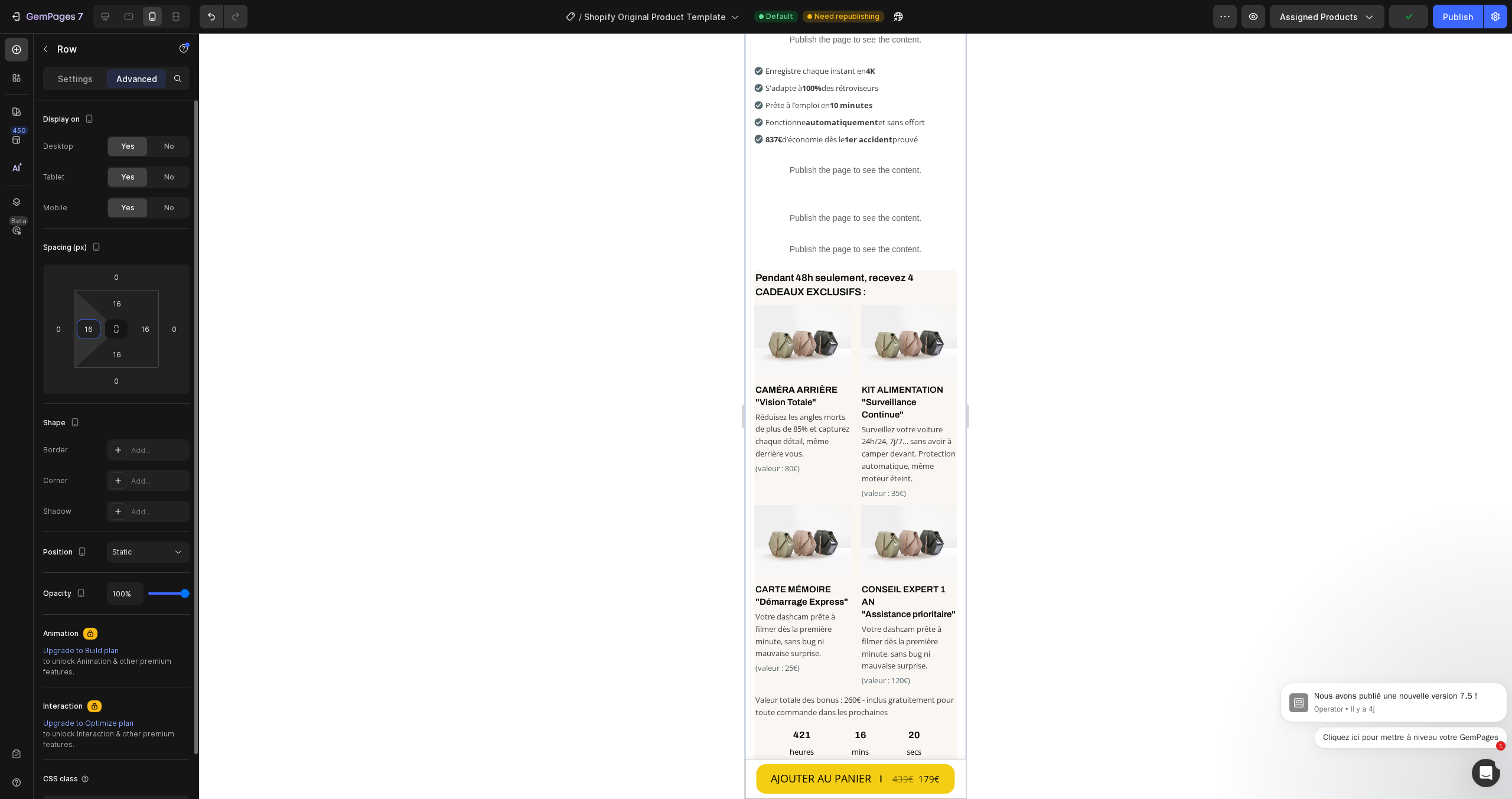 click on "16" at bounding box center [89, 329] 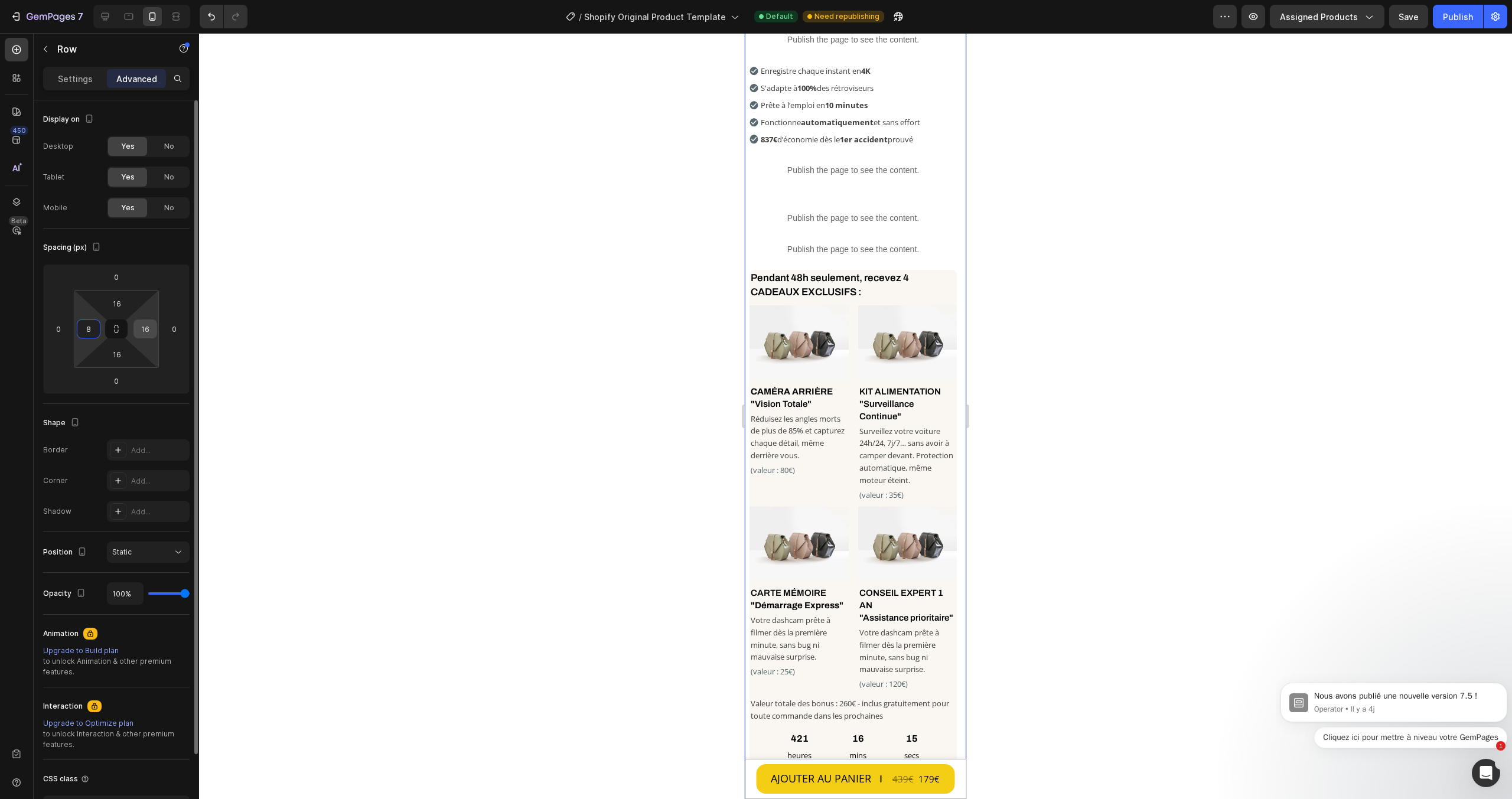 type on "8" 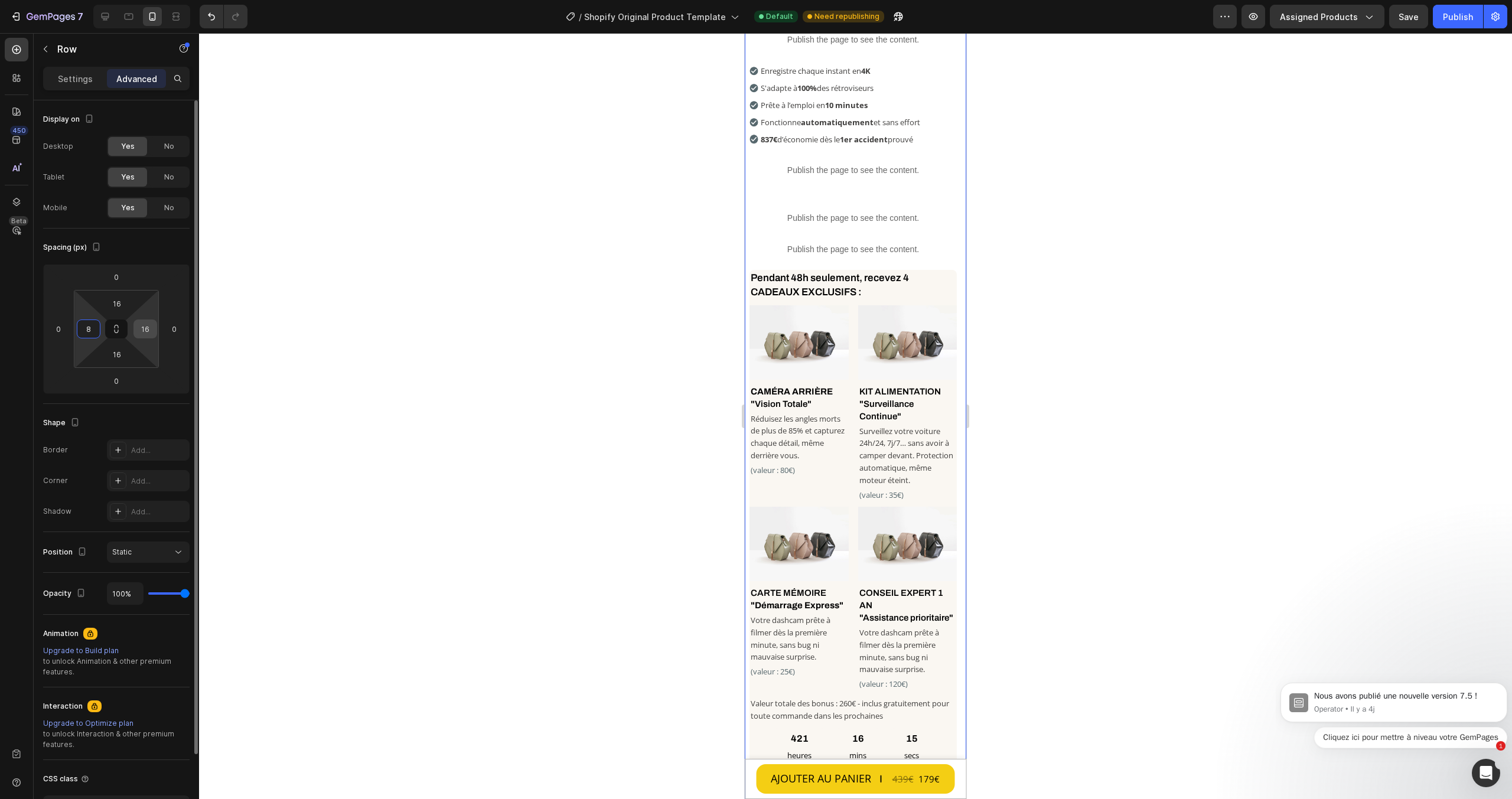 click on "16" at bounding box center [145, 329] 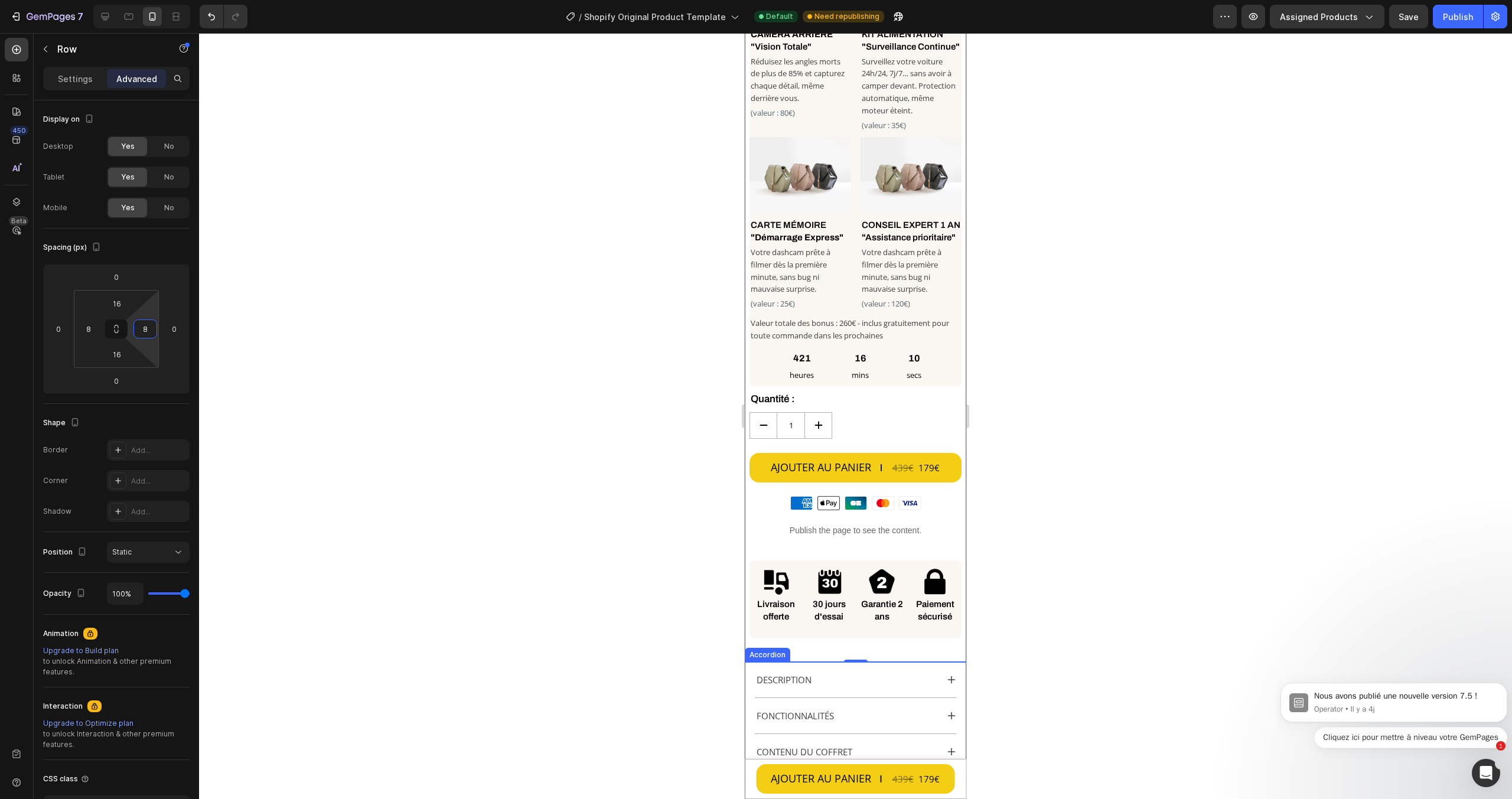 scroll, scrollTop: 709, scrollLeft: 0, axis: vertical 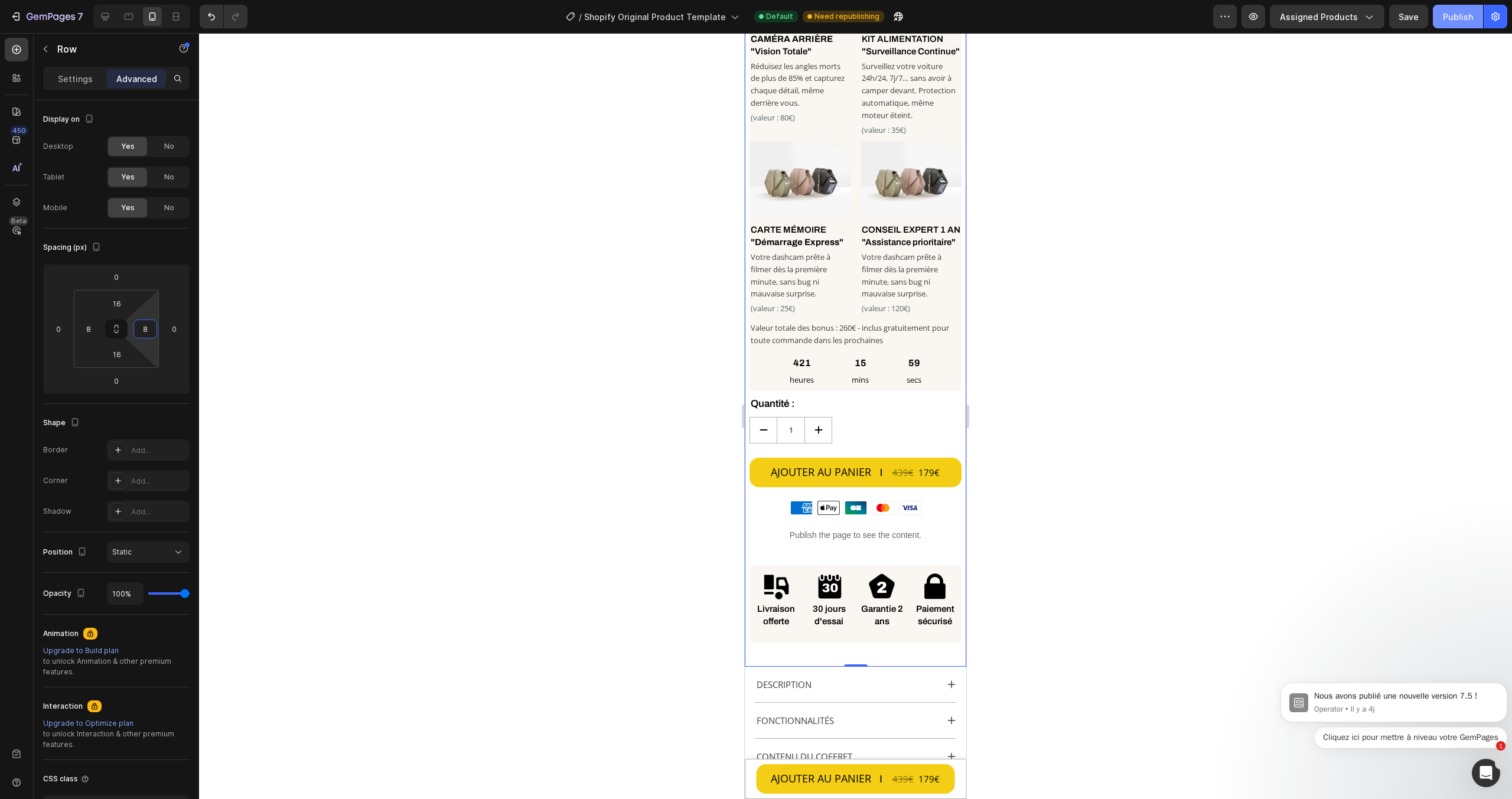 type on "8" 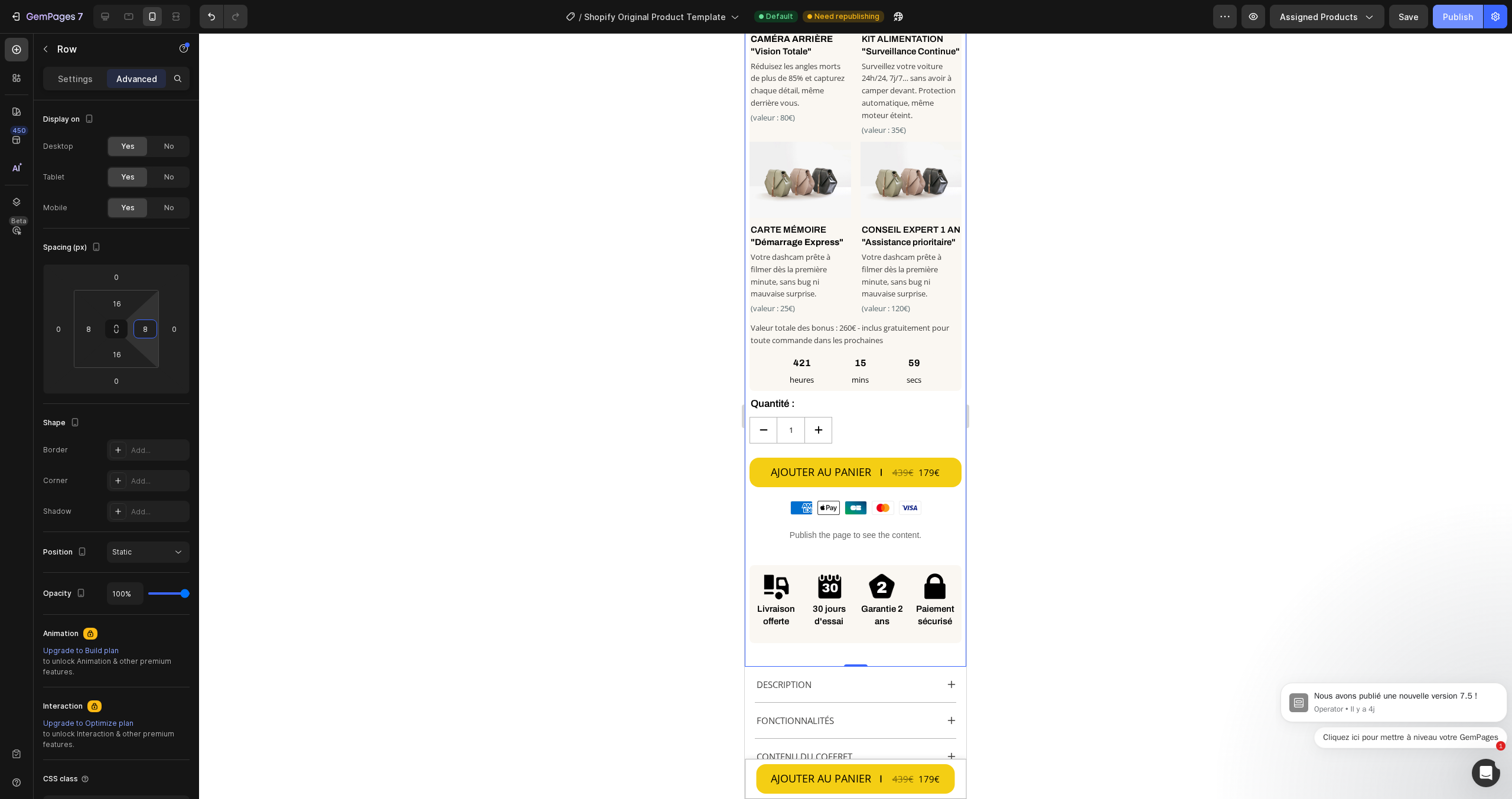 click on "Publish" at bounding box center (1458, 17) 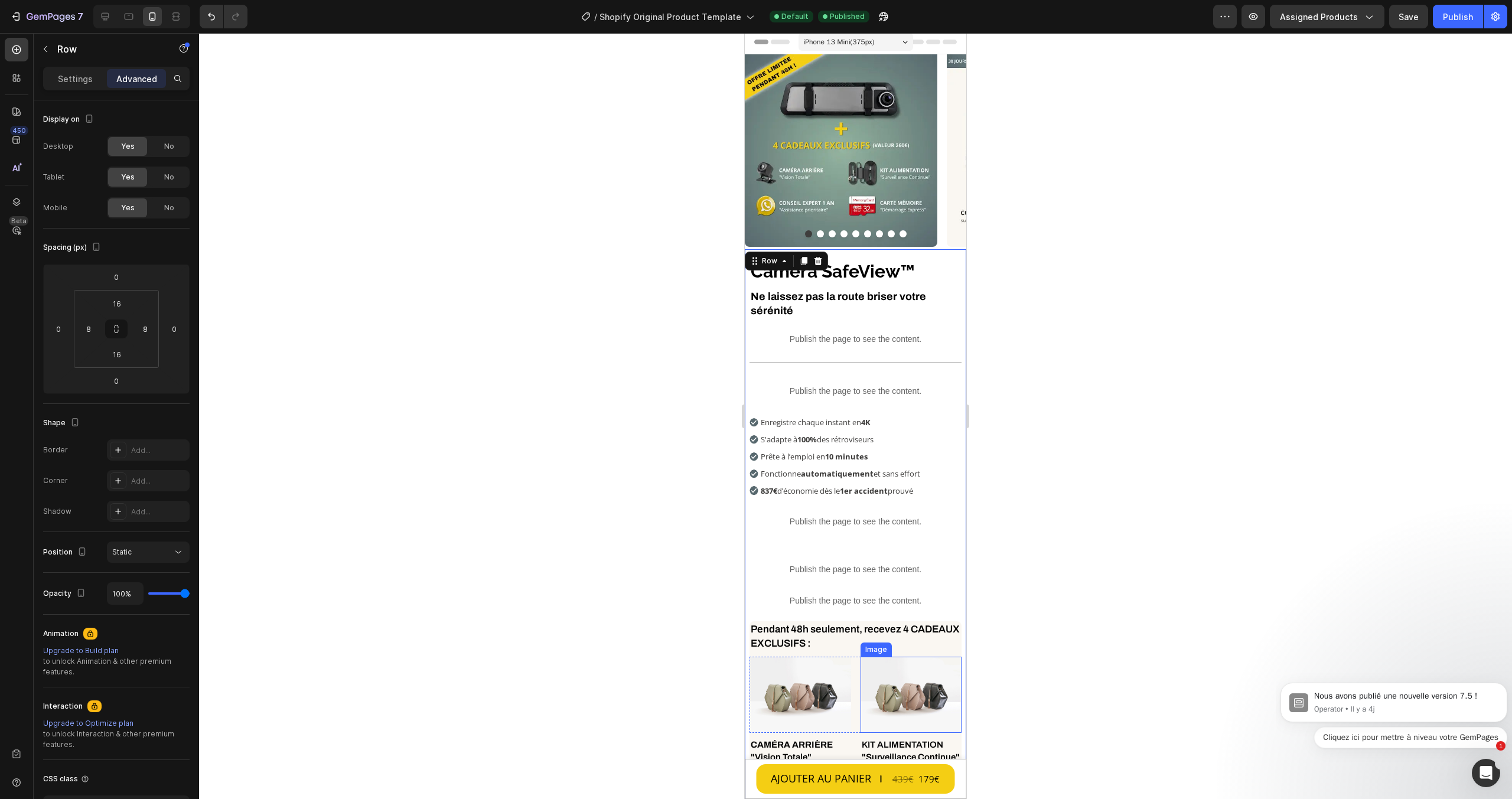 scroll, scrollTop: 0, scrollLeft: 0, axis: both 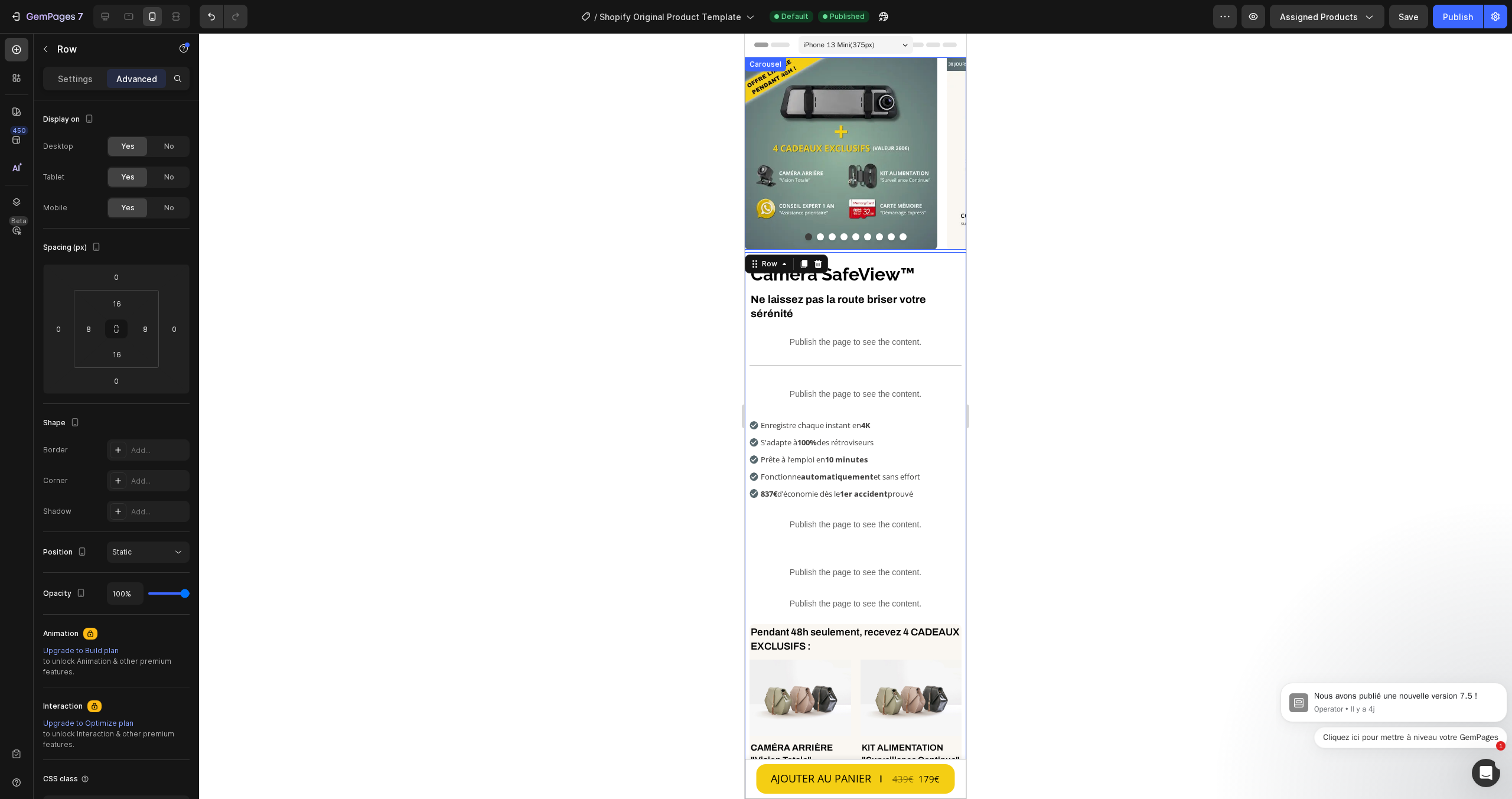 click at bounding box center [891, 237] 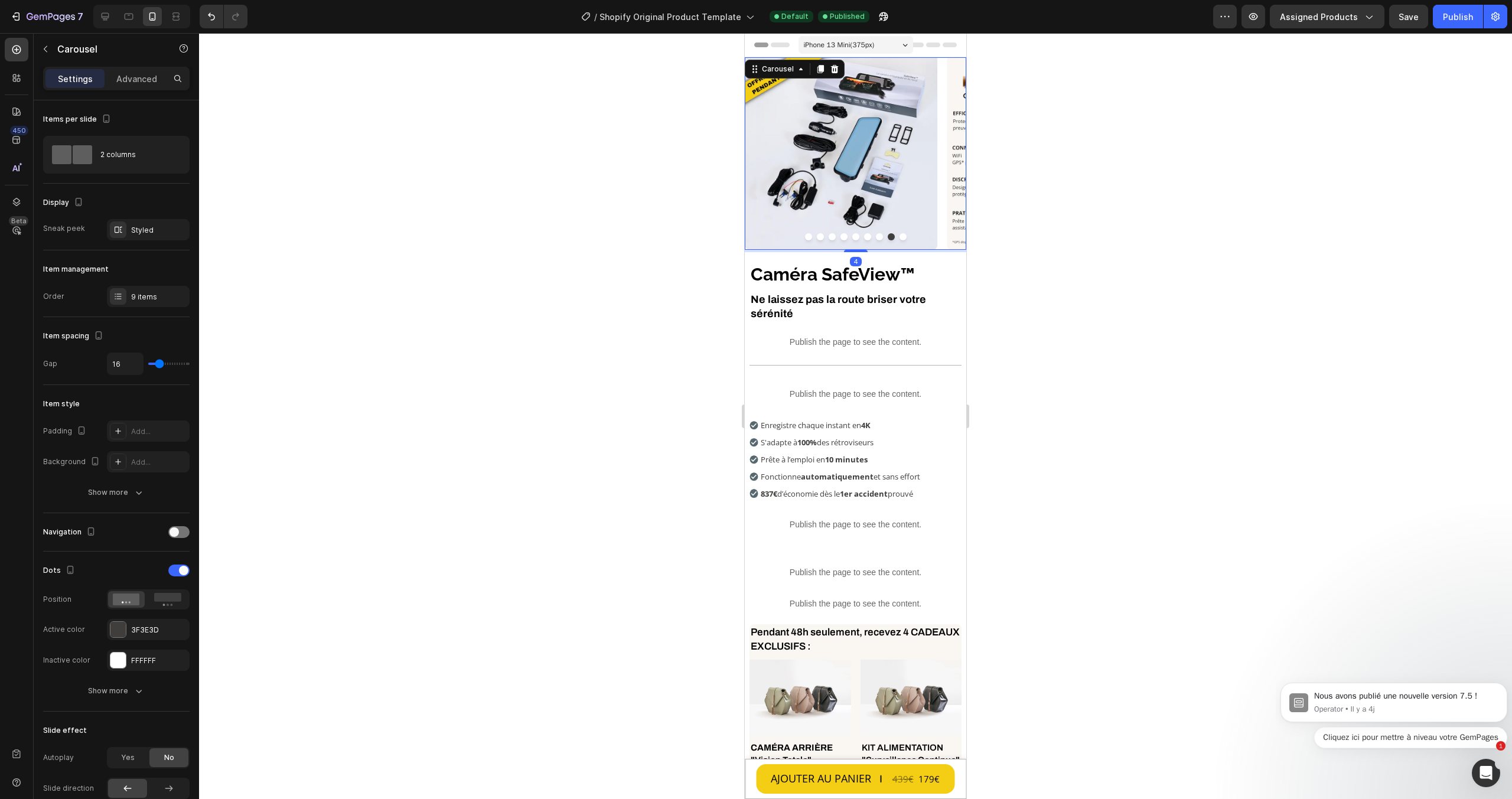 click at bounding box center (879, 237) 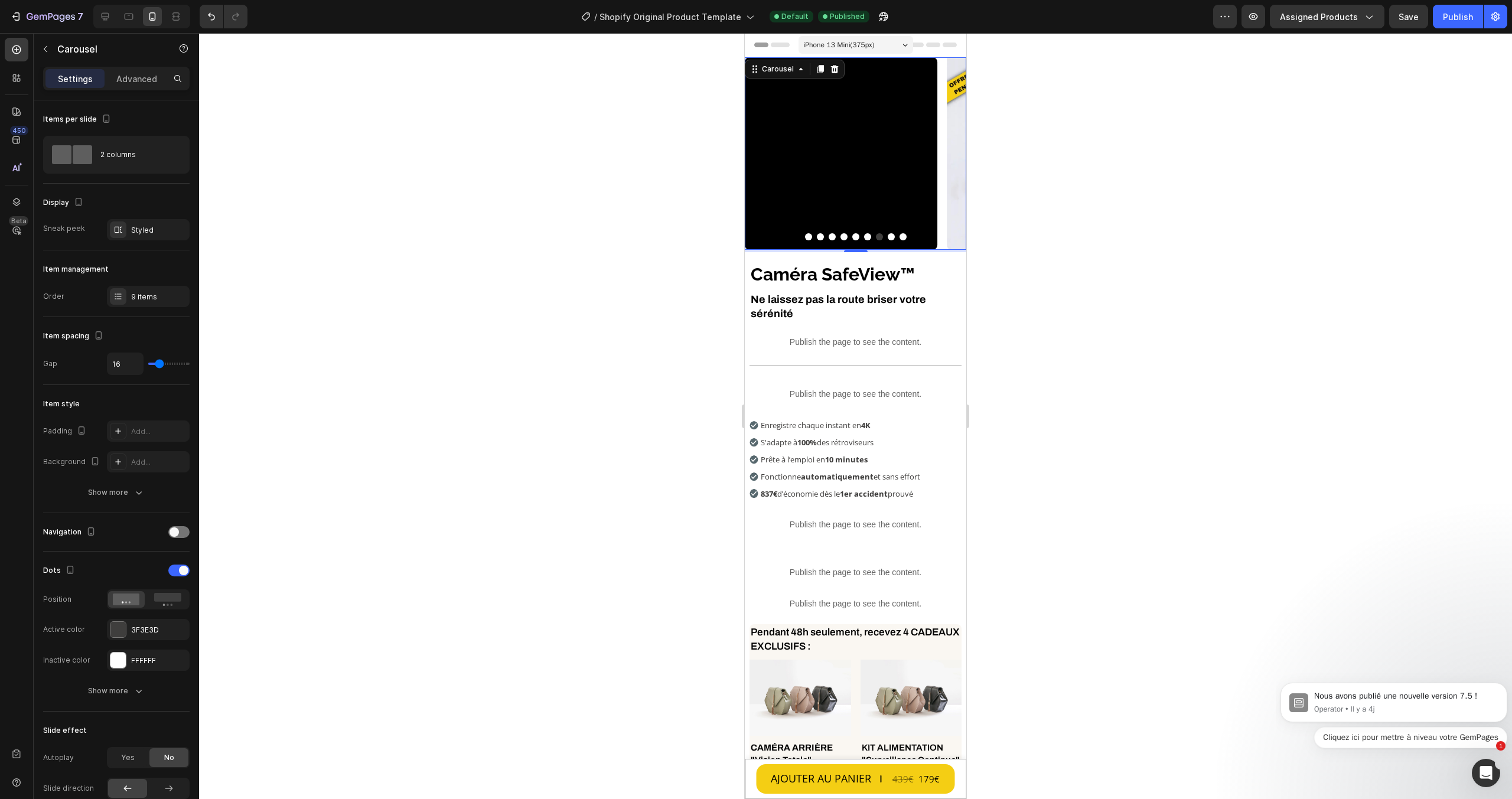 click at bounding box center [809, 237] 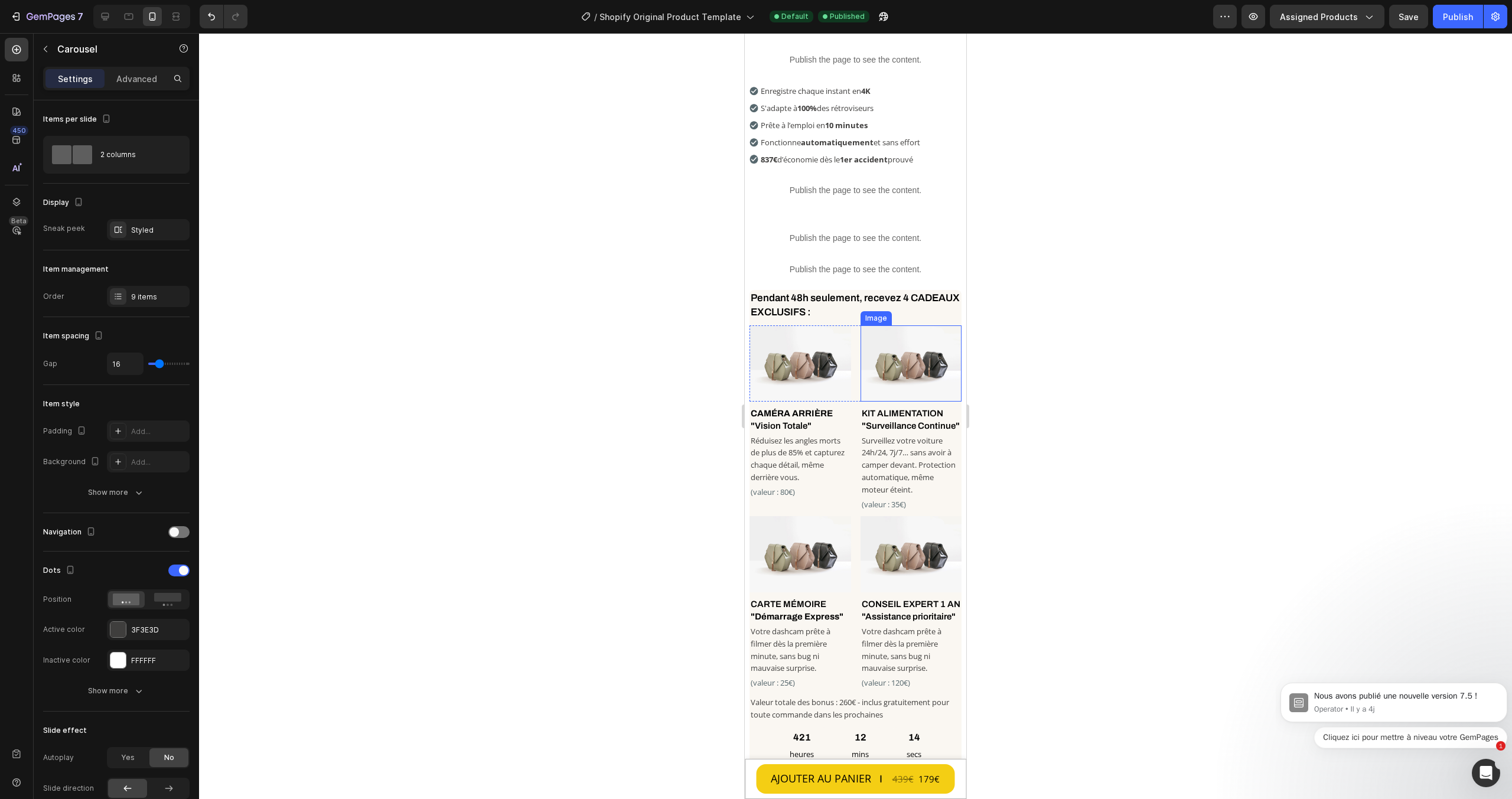 scroll, scrollTop: 354, scrollLeft: 0, axis: vertical 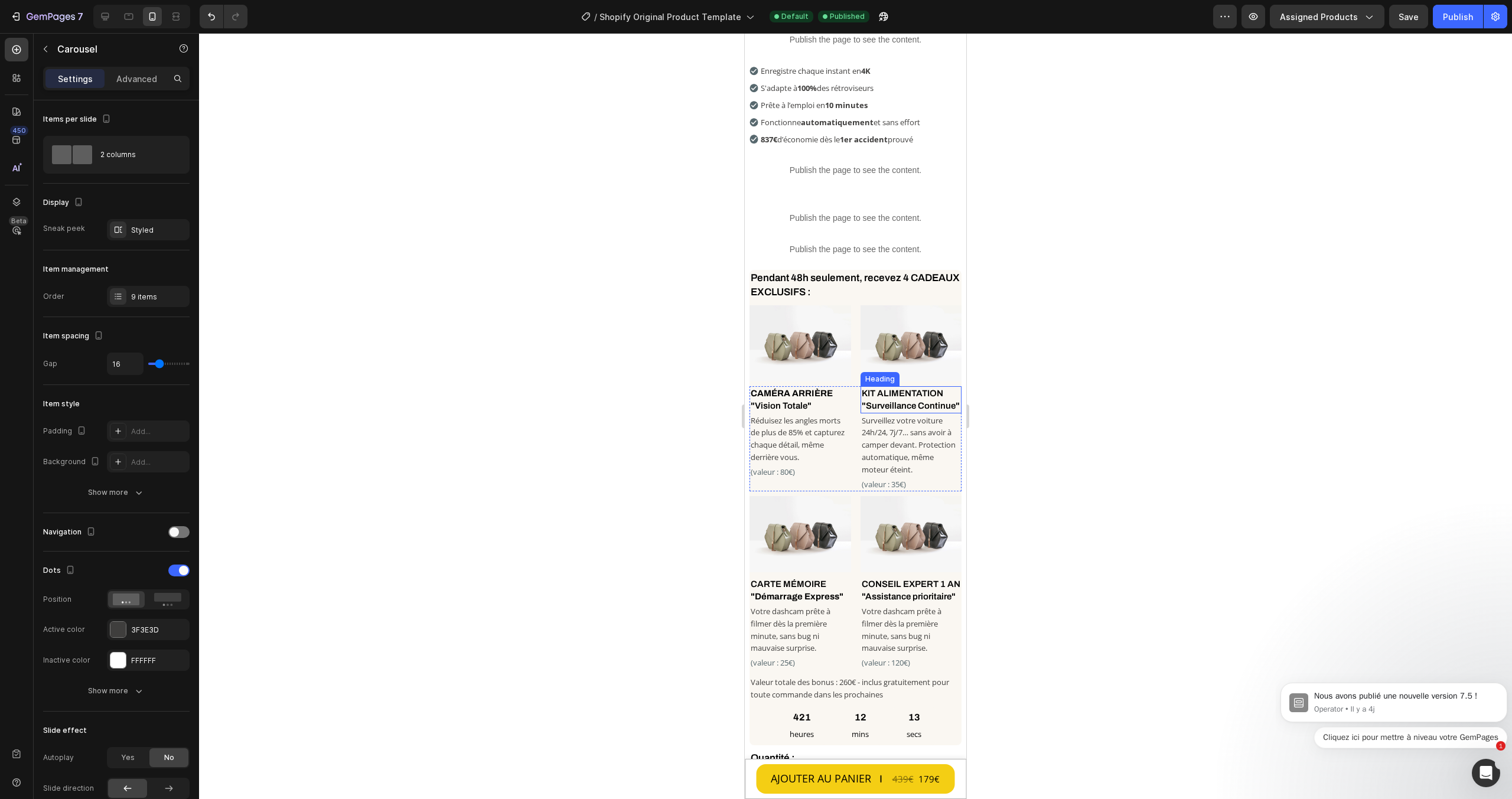 click on "KIT ALIMENTATION "Surveillance Continue"" at bounding box center (911, 400) 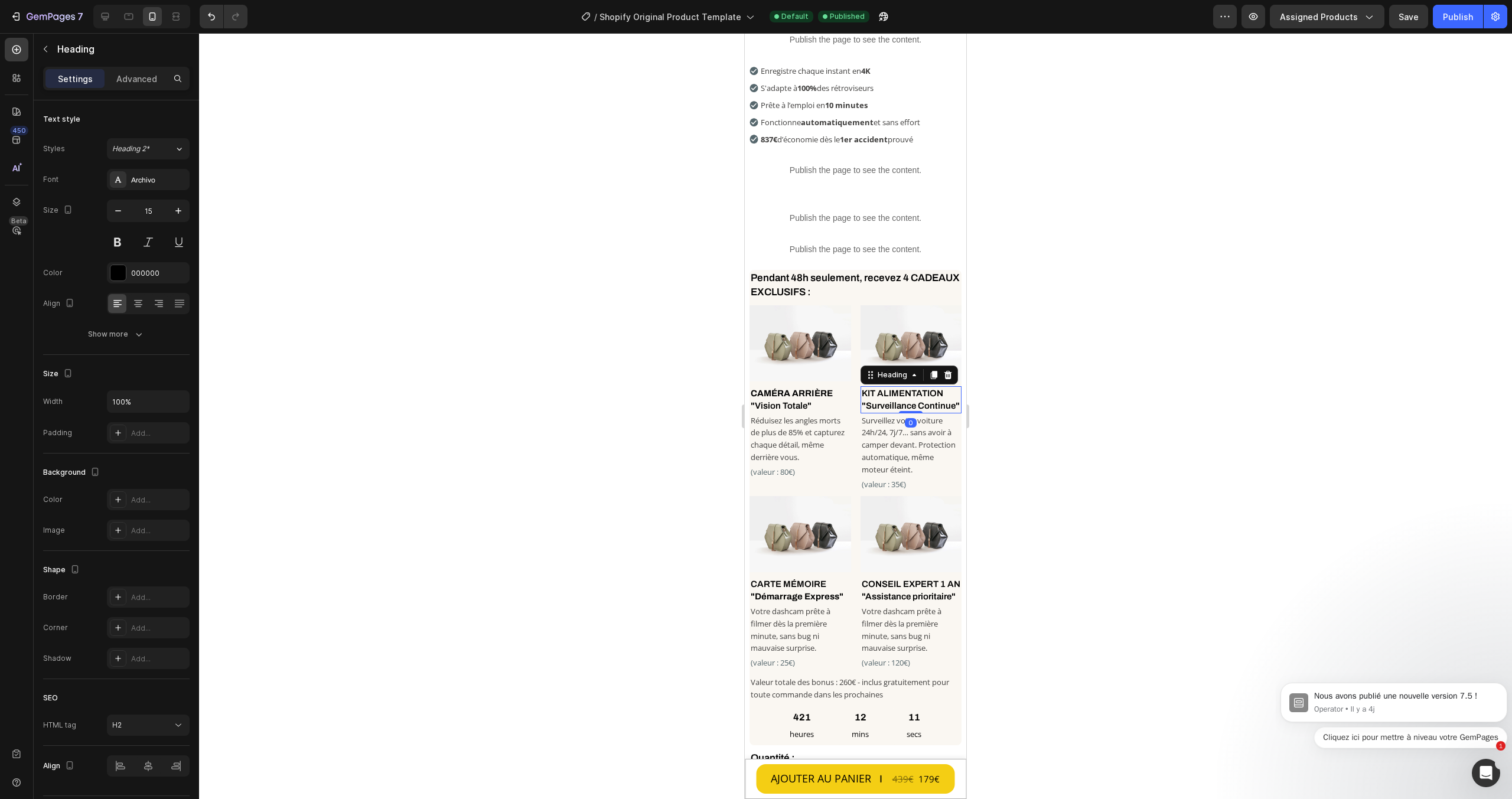click on "KIT ALIMENTATION "Surveillance Continue"" at bounding box center [911, 400] 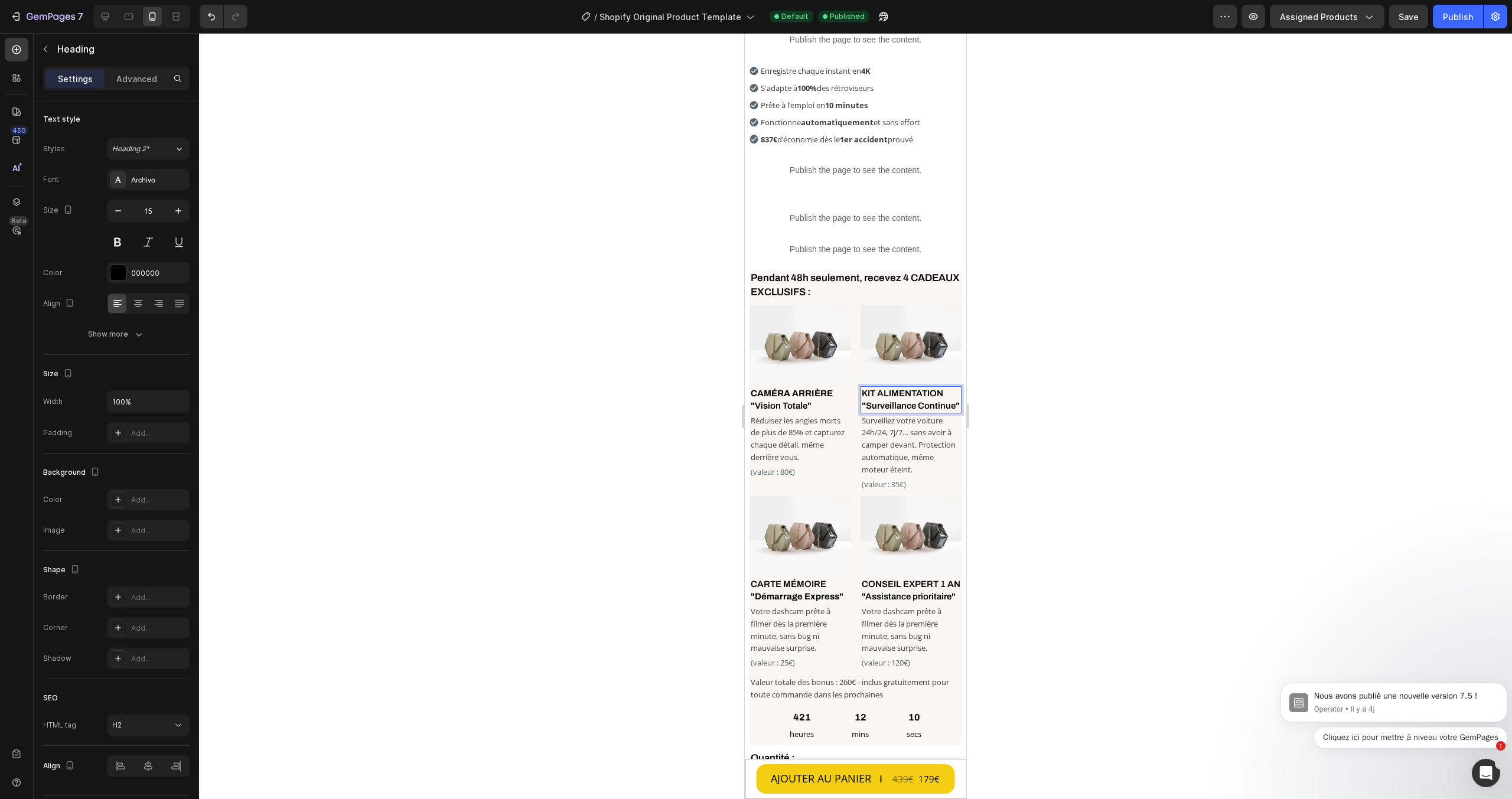 click on "KIT ALIMENTATION "Surveillance Continue"" at bounding box center [911, 400] 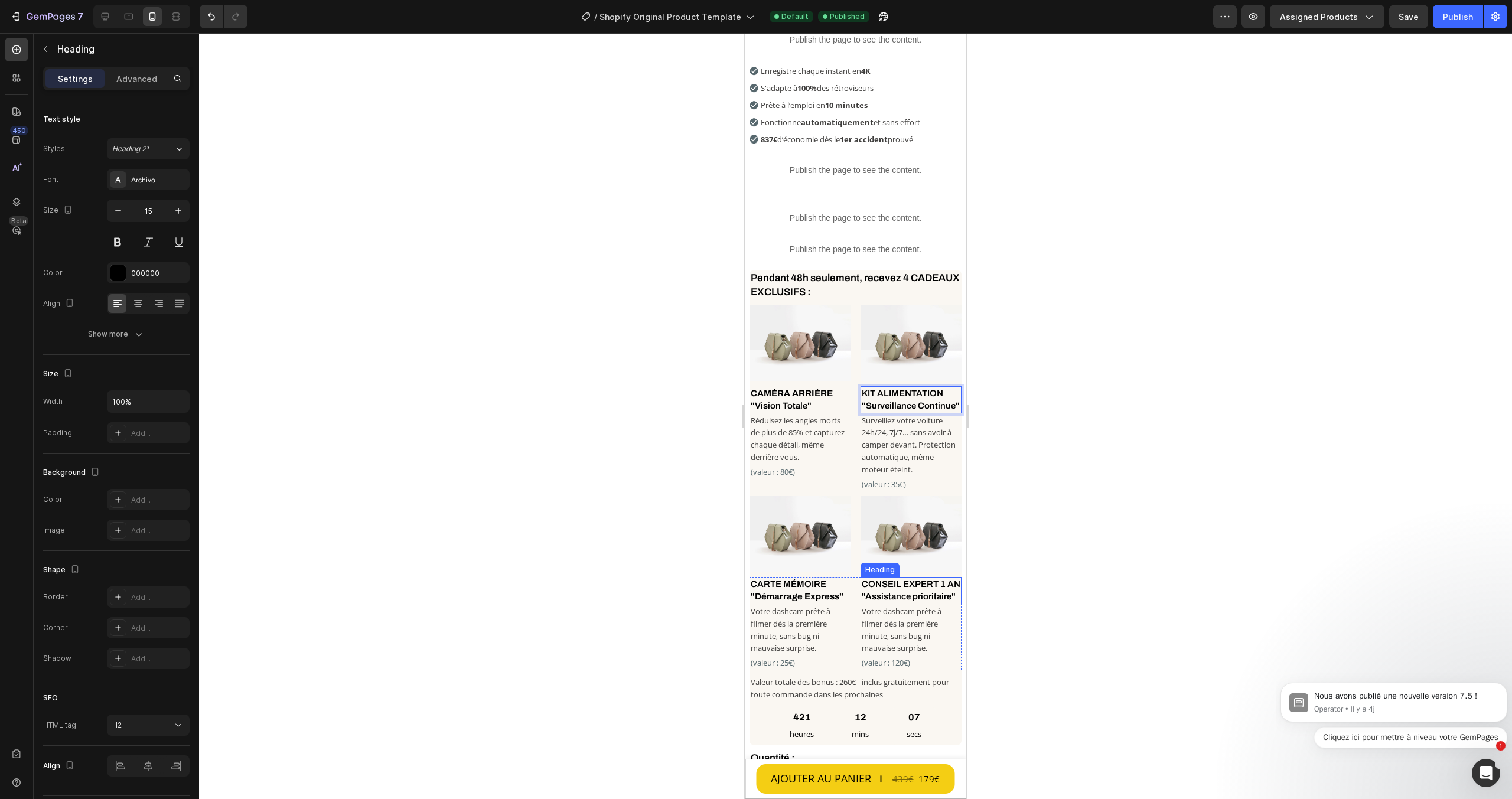 scroll, scrollTop: 591, scrollLeft: 0, axis: vertical 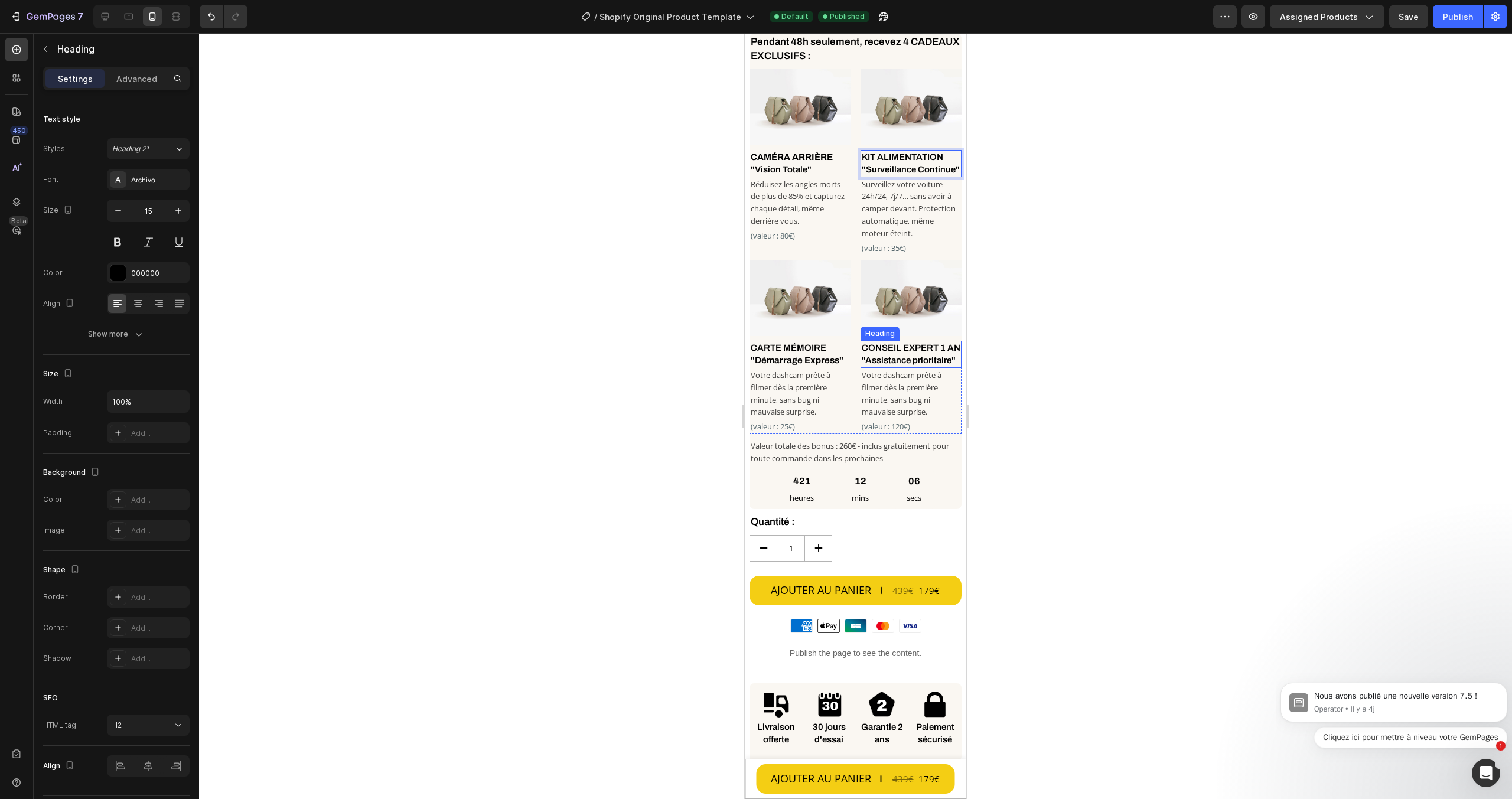 click on "CONSEIL EXPERT 1 AN "Assistance prioritaire"" at bounding box center [911, 354] 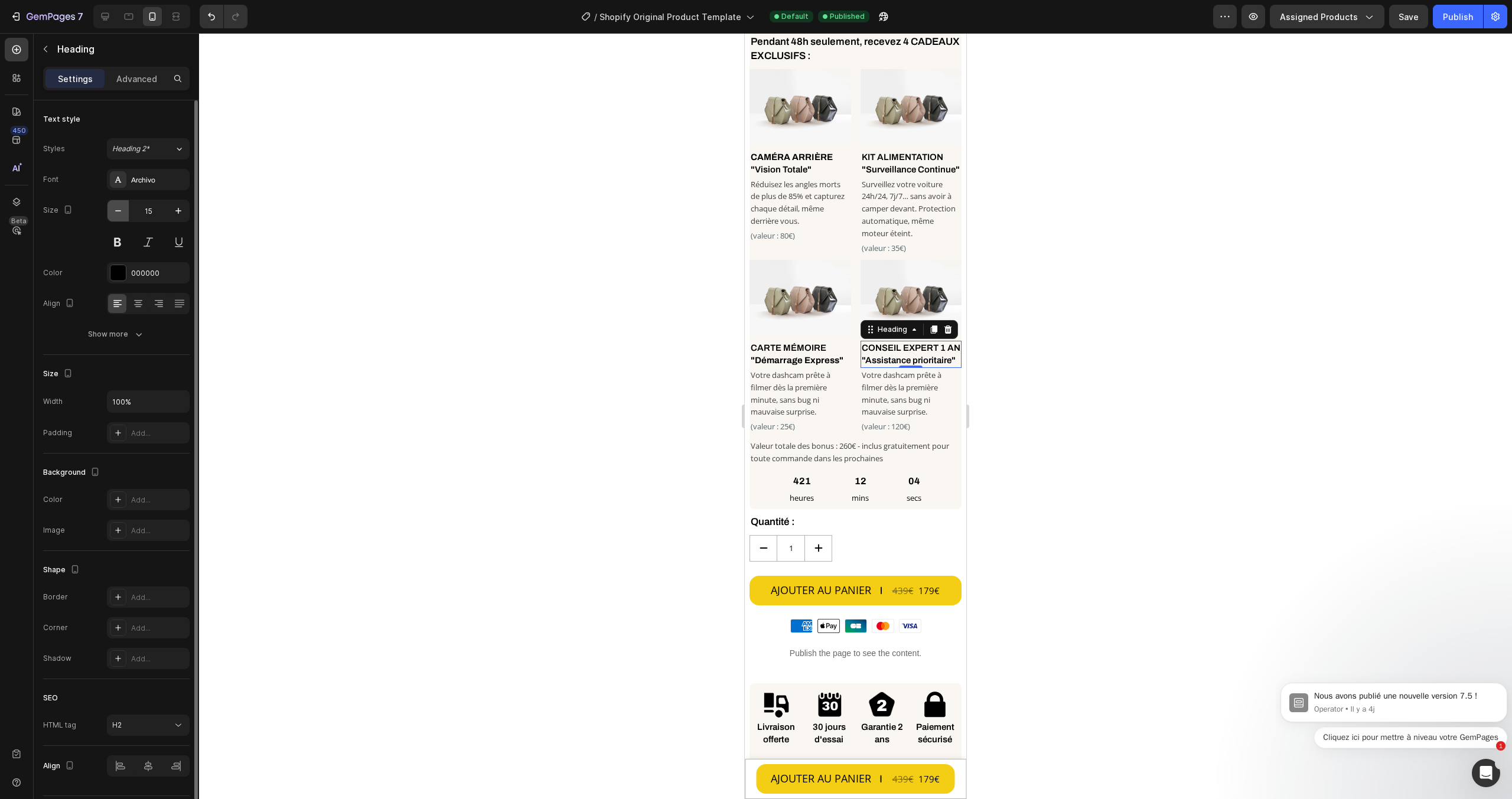 click 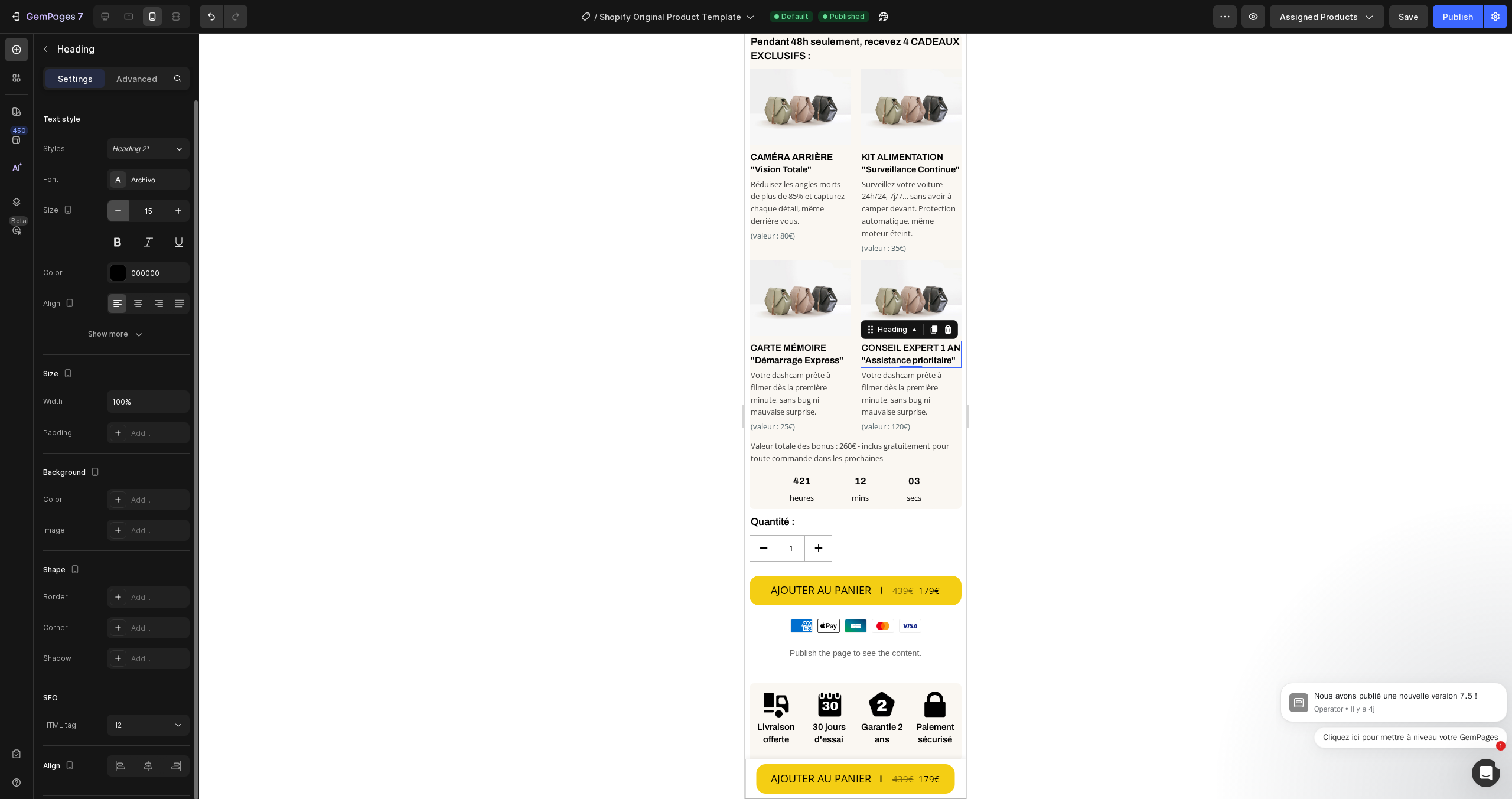 type on "14" 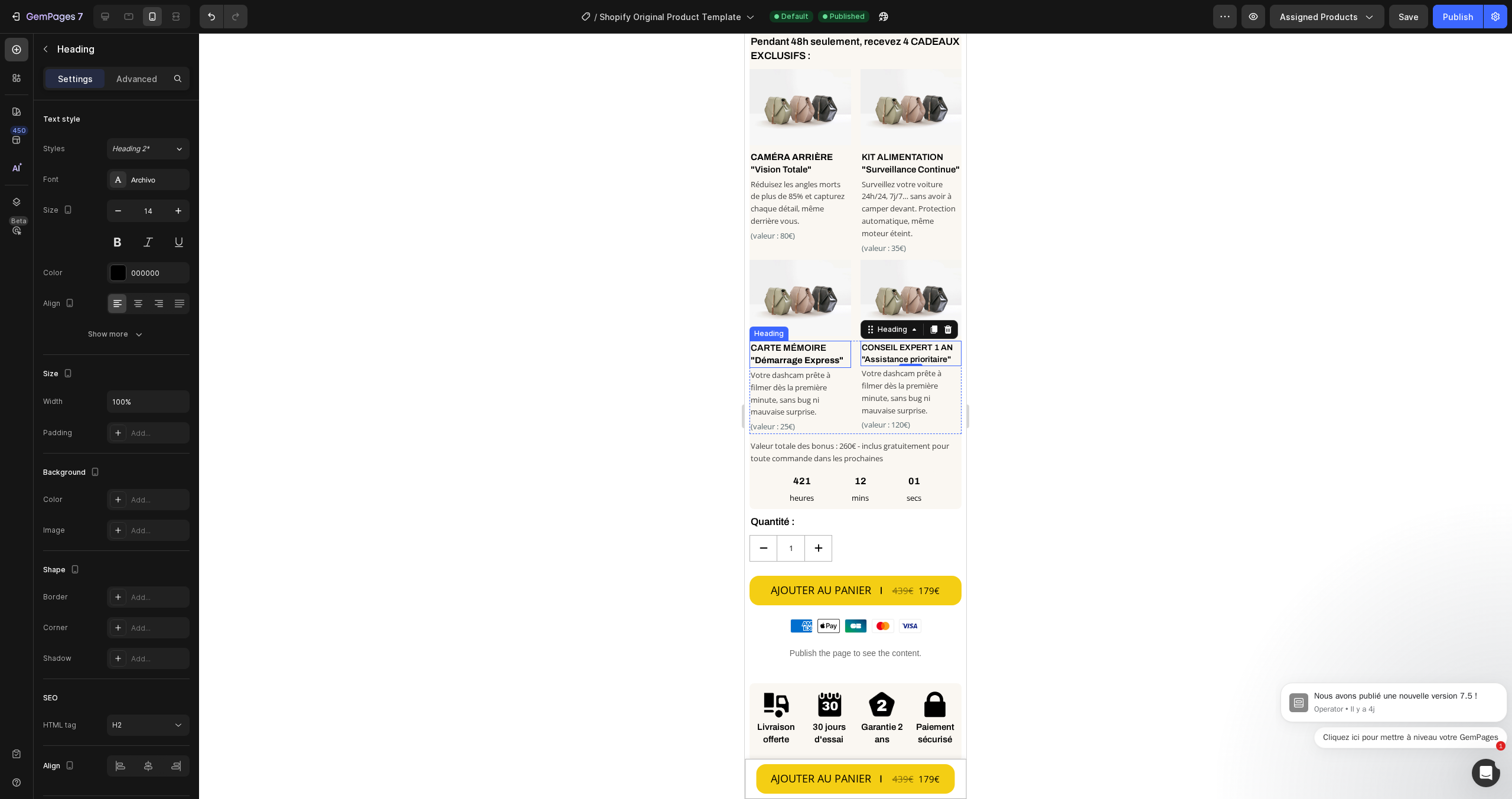 click on "CARTE MÉMOIRE  "Démarrage Express"" at bounding box center (800, 354) 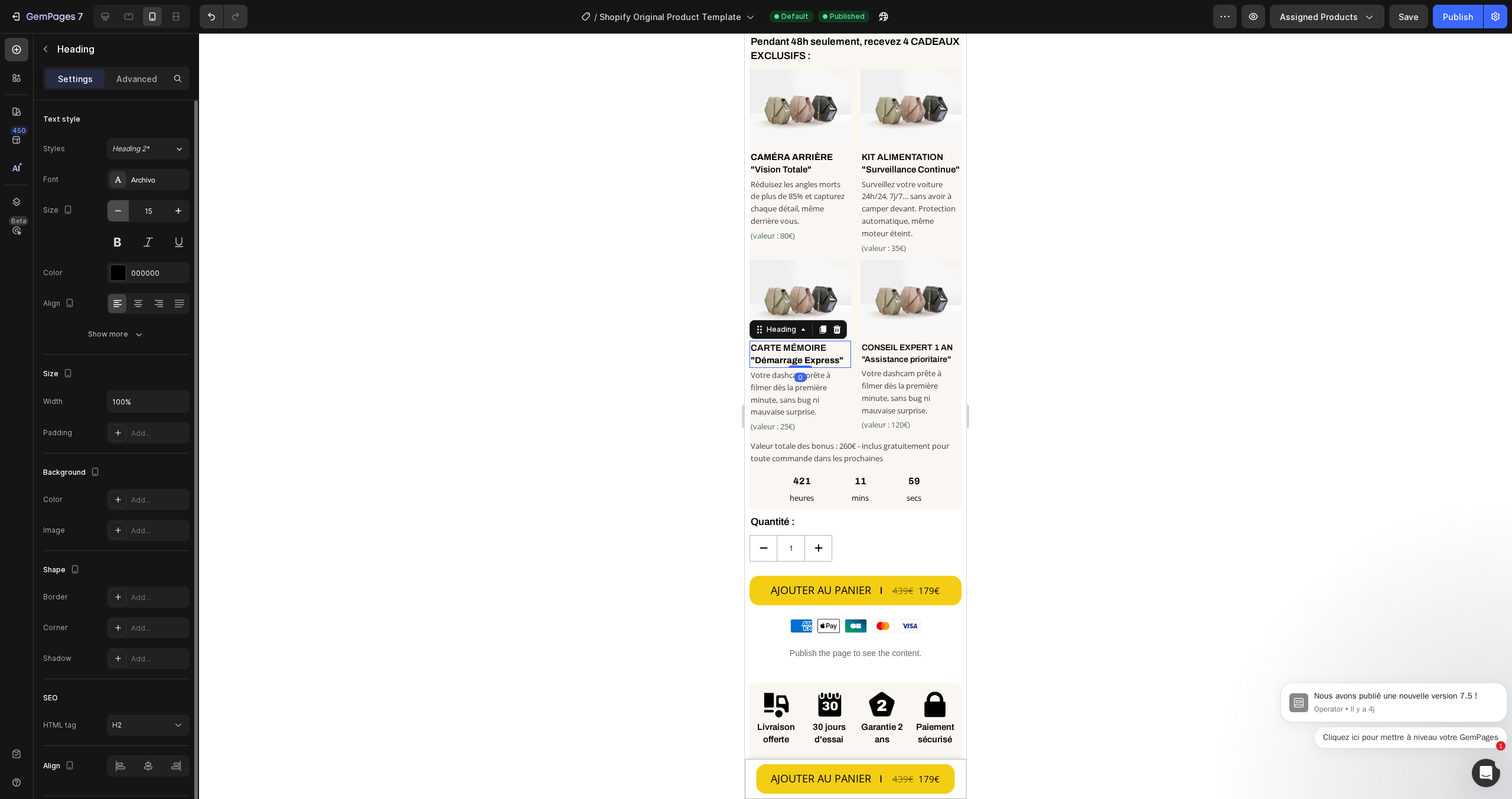 click 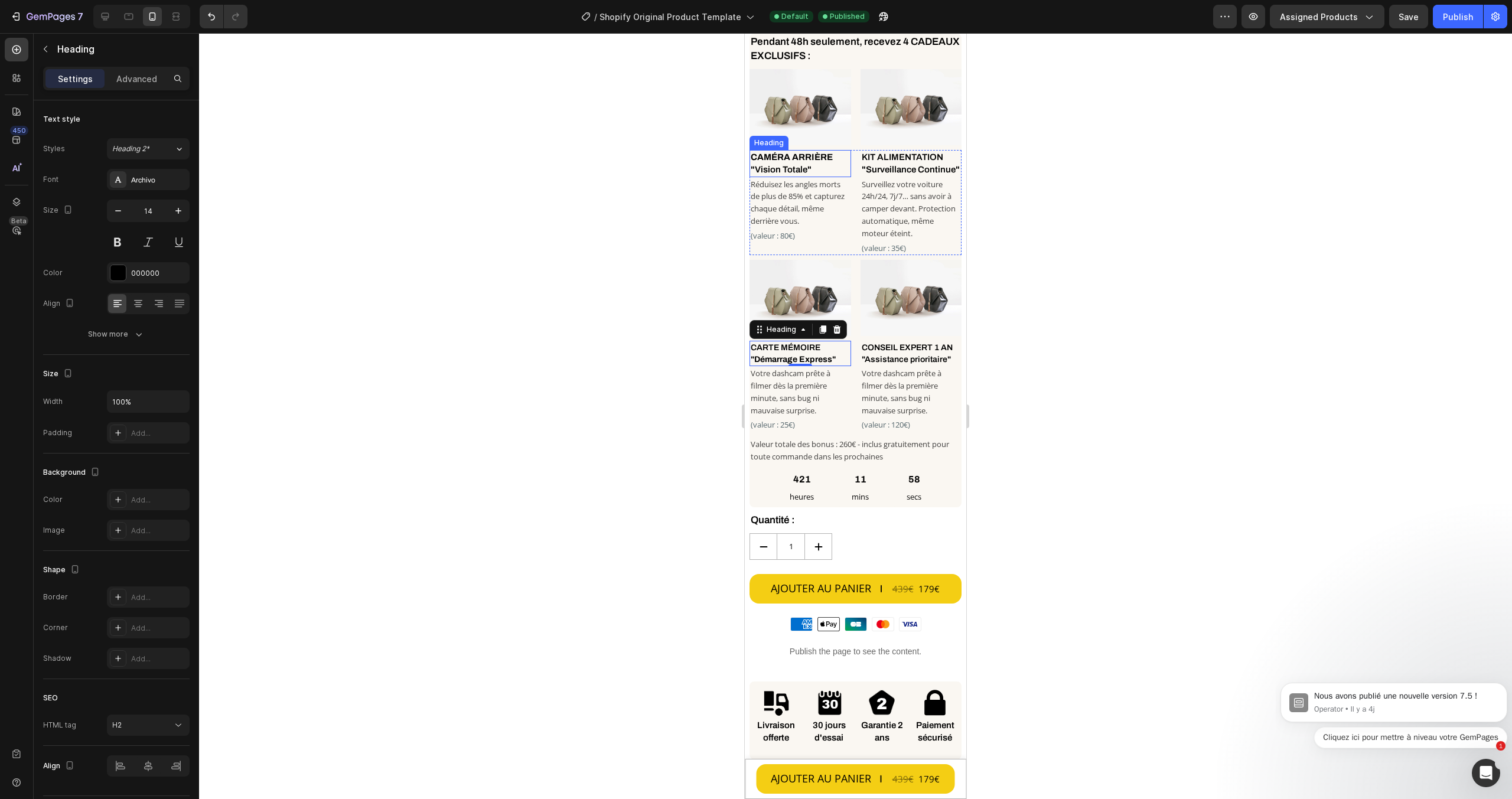 click on "CAMÉRA ARRIÈRE" at bounding box center (791, 157) 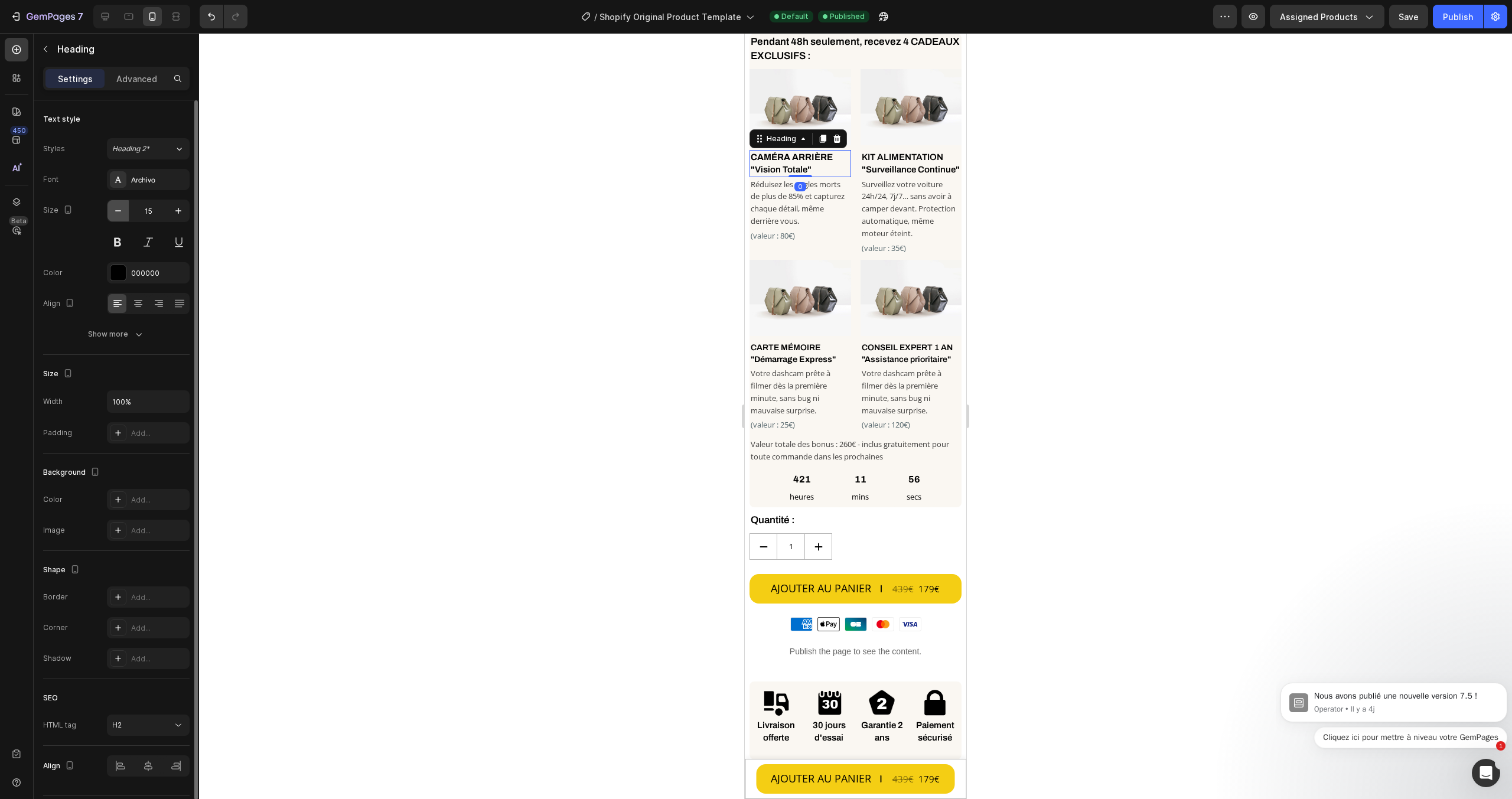 click 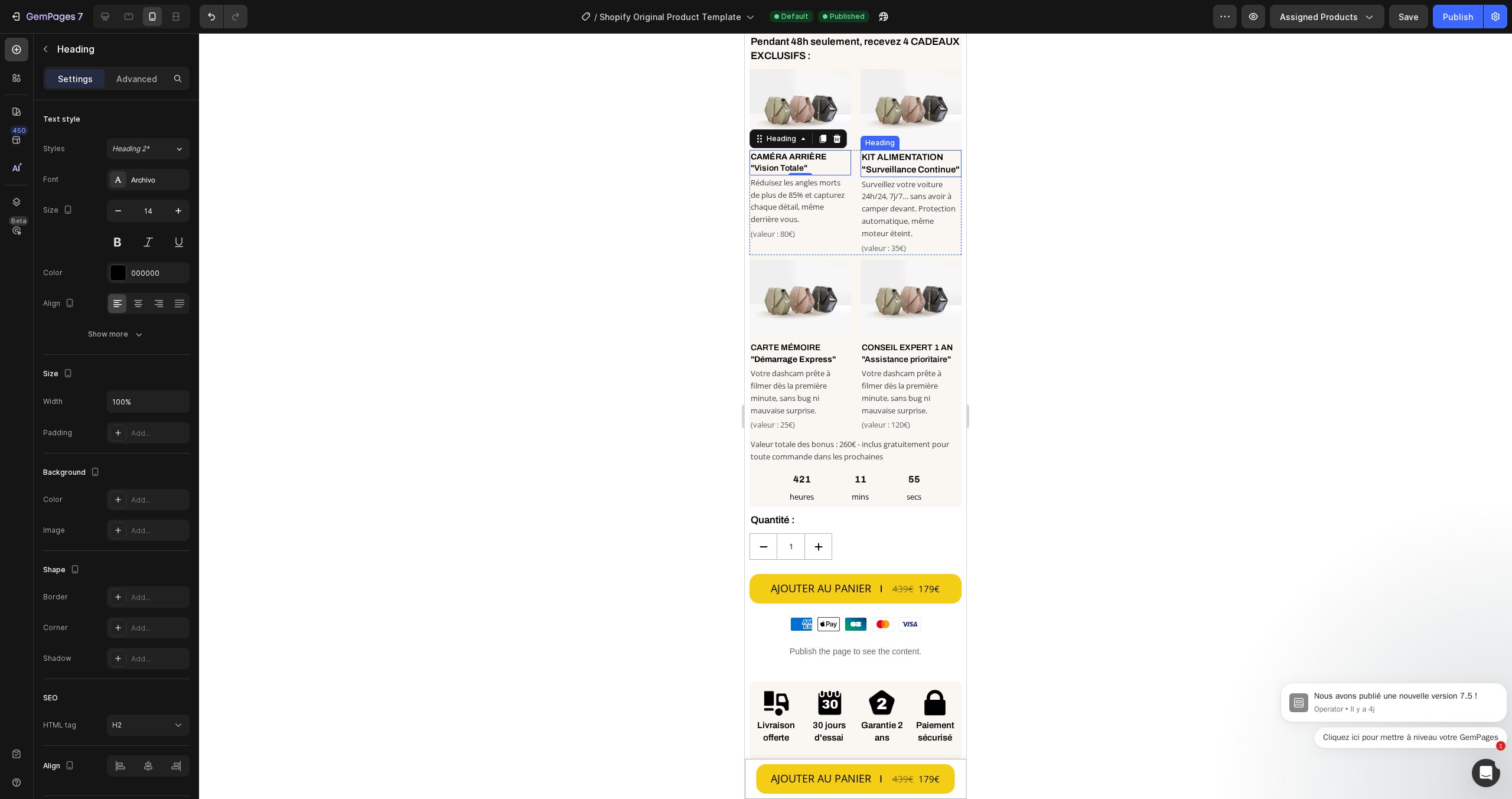 click on "KIT ALIMENTATION "Surveillance Continue"" at bounding box center [911, 164] 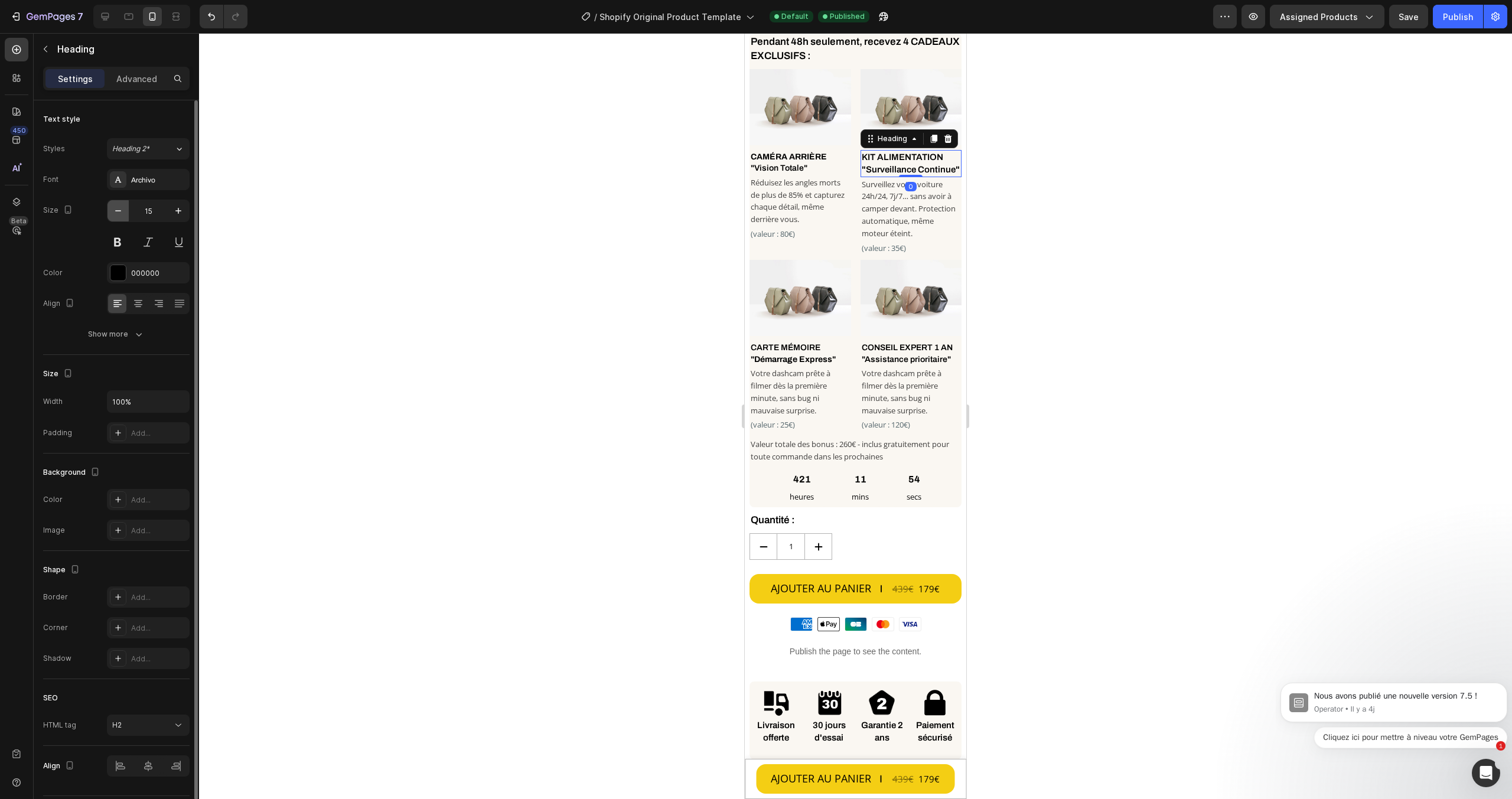 click at bounding box center (118, 211) 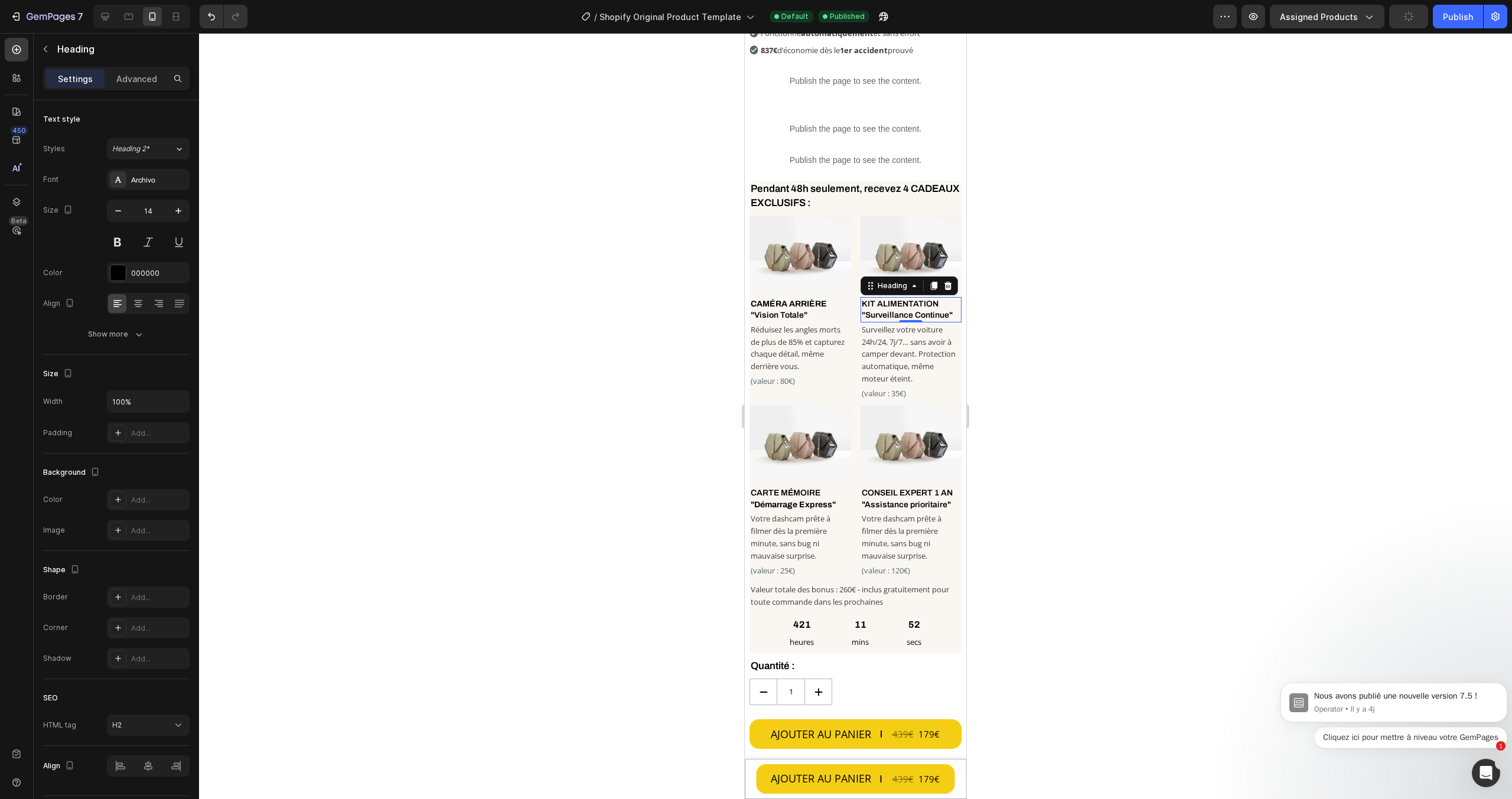 scroll, scrollTop: 413, scrollLeft: 0, axis: vertical 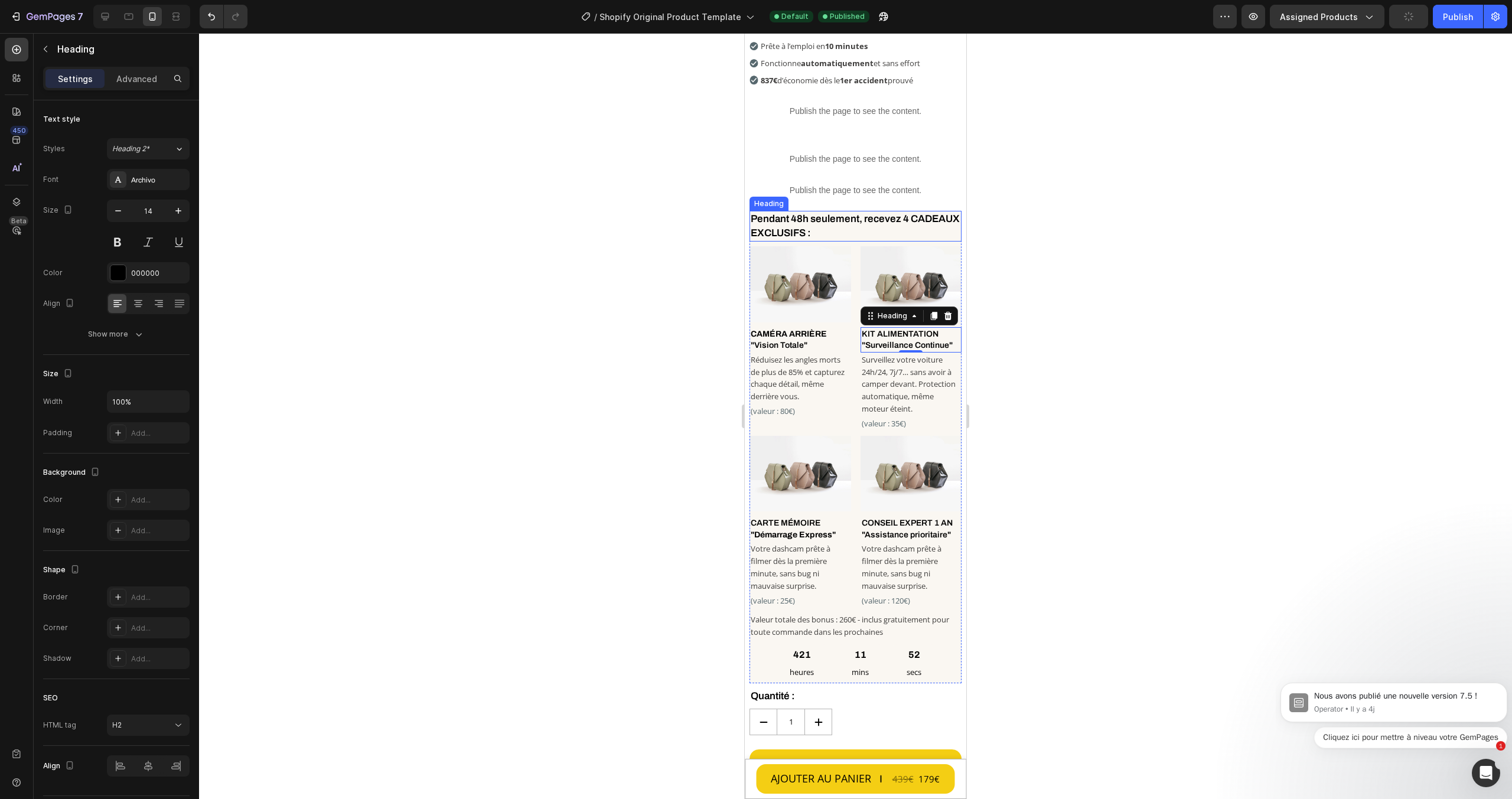 click on "Pendant 48h seulement, recevez 4 CADEAUX EXCLUSIFS :" at bounding box center (855, 226) 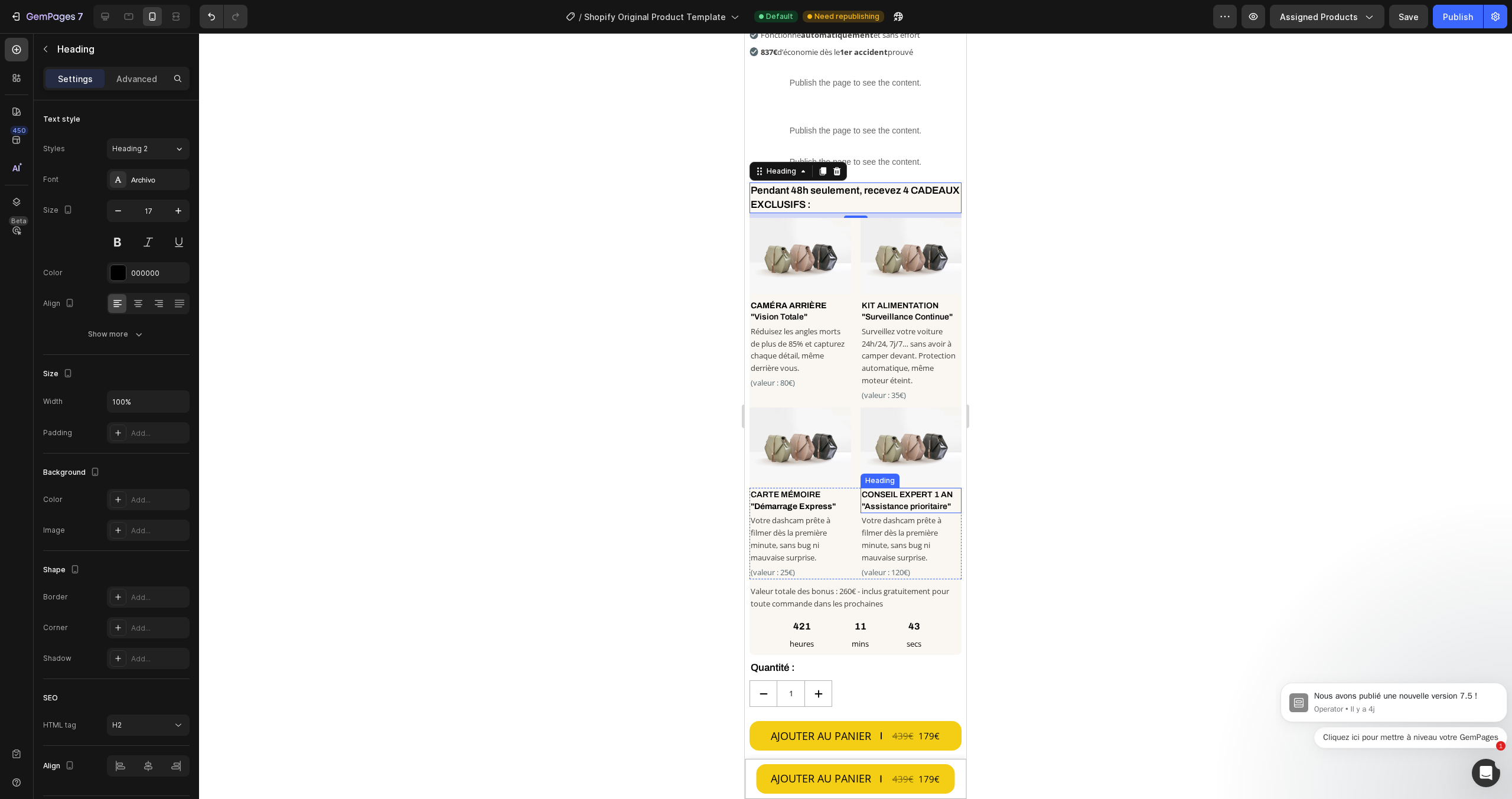 scroll, scrollTop: 472, scrollLeft: 0, axis: vertical 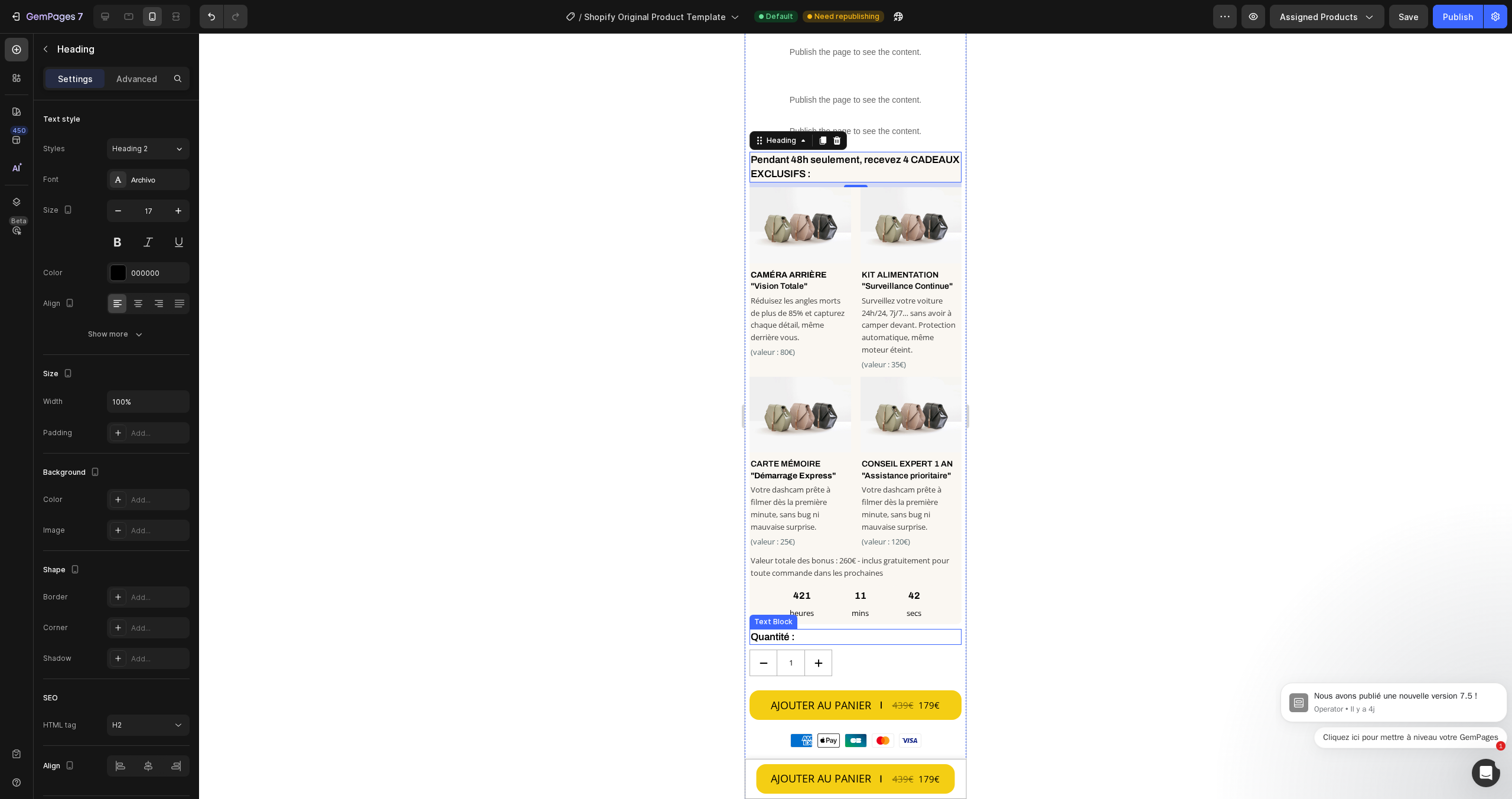 click on "Quantité :" at bounding box center [855, 637] 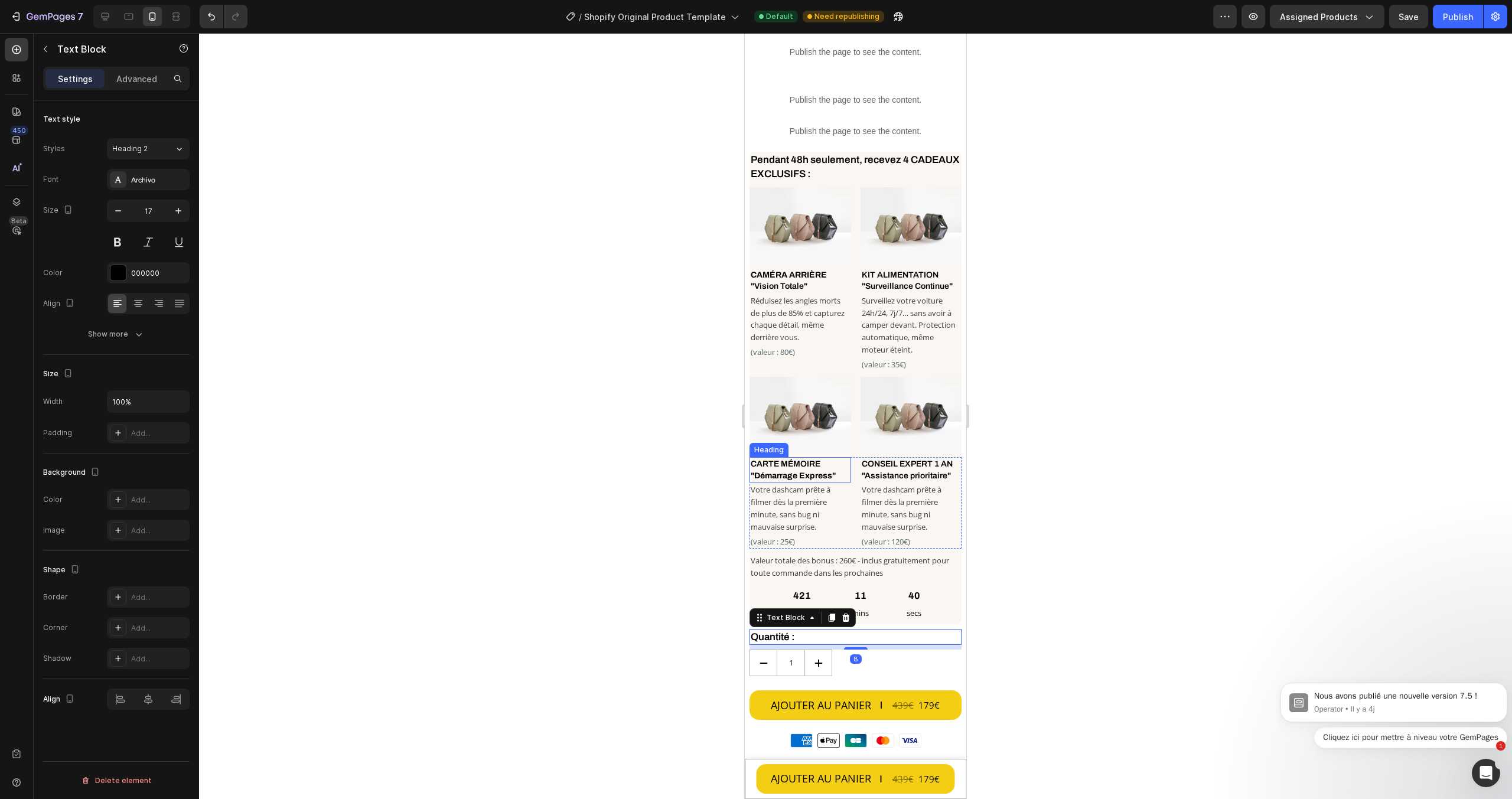 click on ""Démarrage Express"" at bounding box center (793, 475) 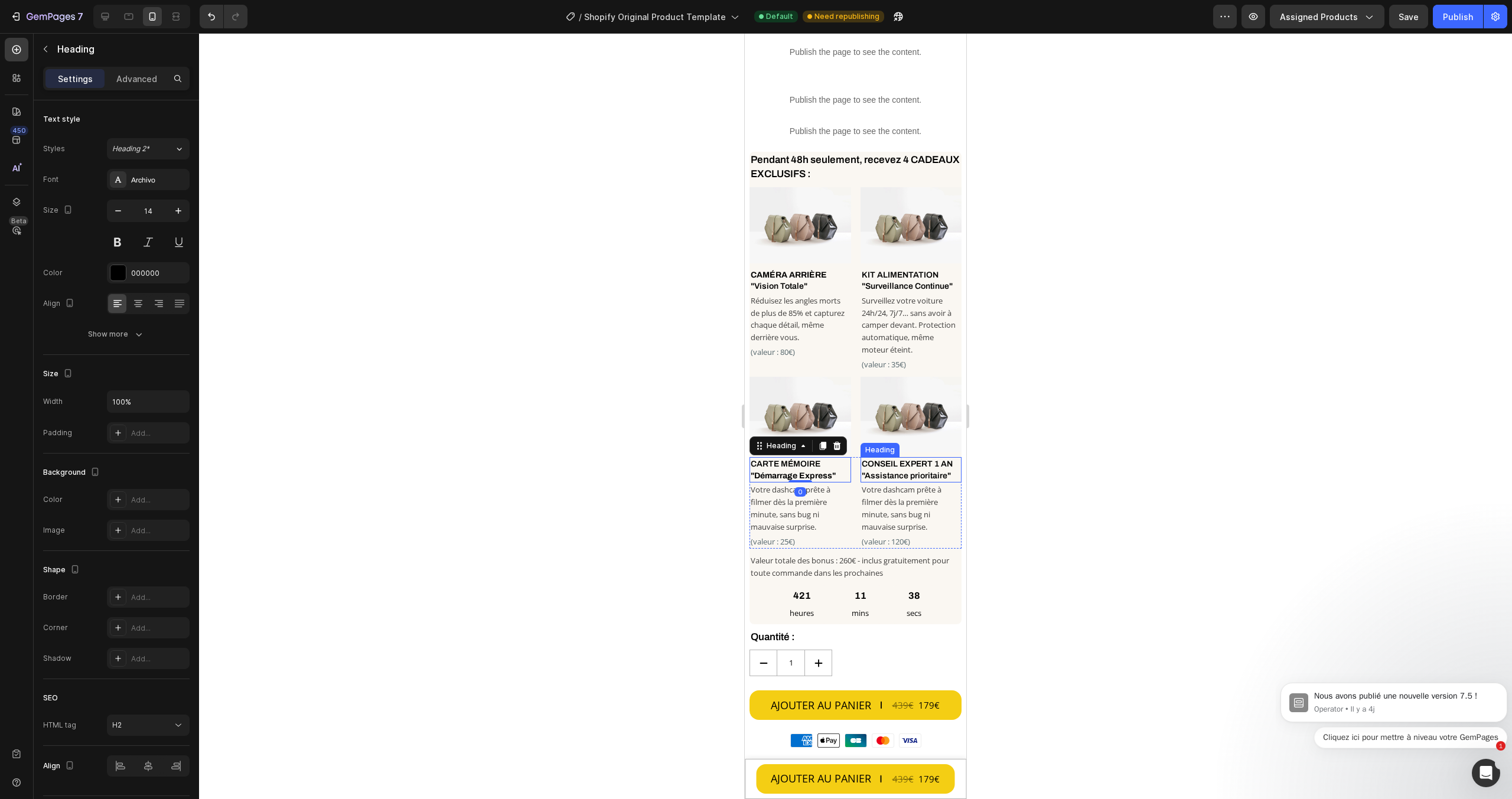 click on "CONSEIL EXPERT 1 AN "Assistance prioritaire"" at bounding box center (911, 469) 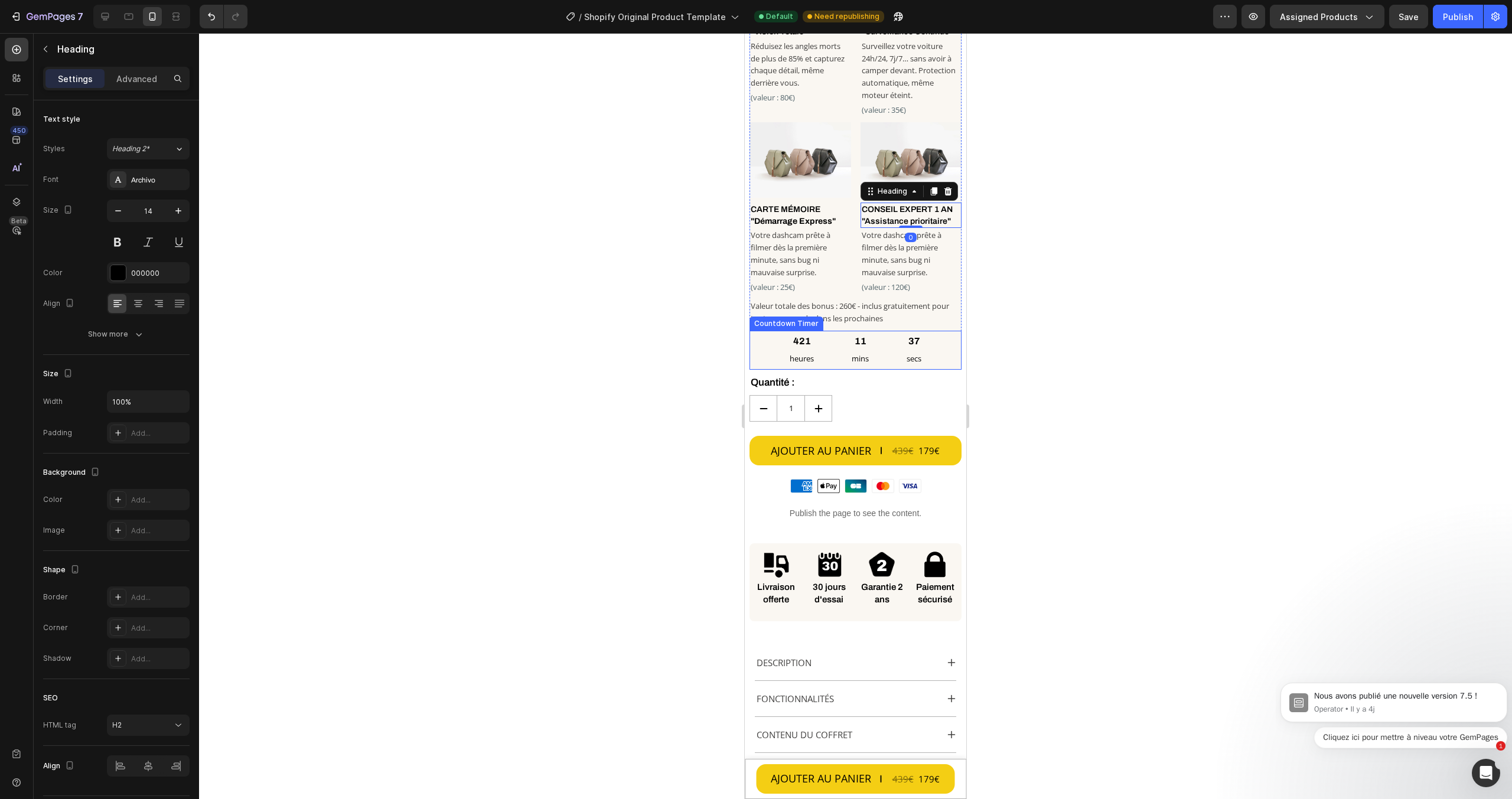 scroll, scrollTop: 768, scrollLeft: 0, axis: vertical 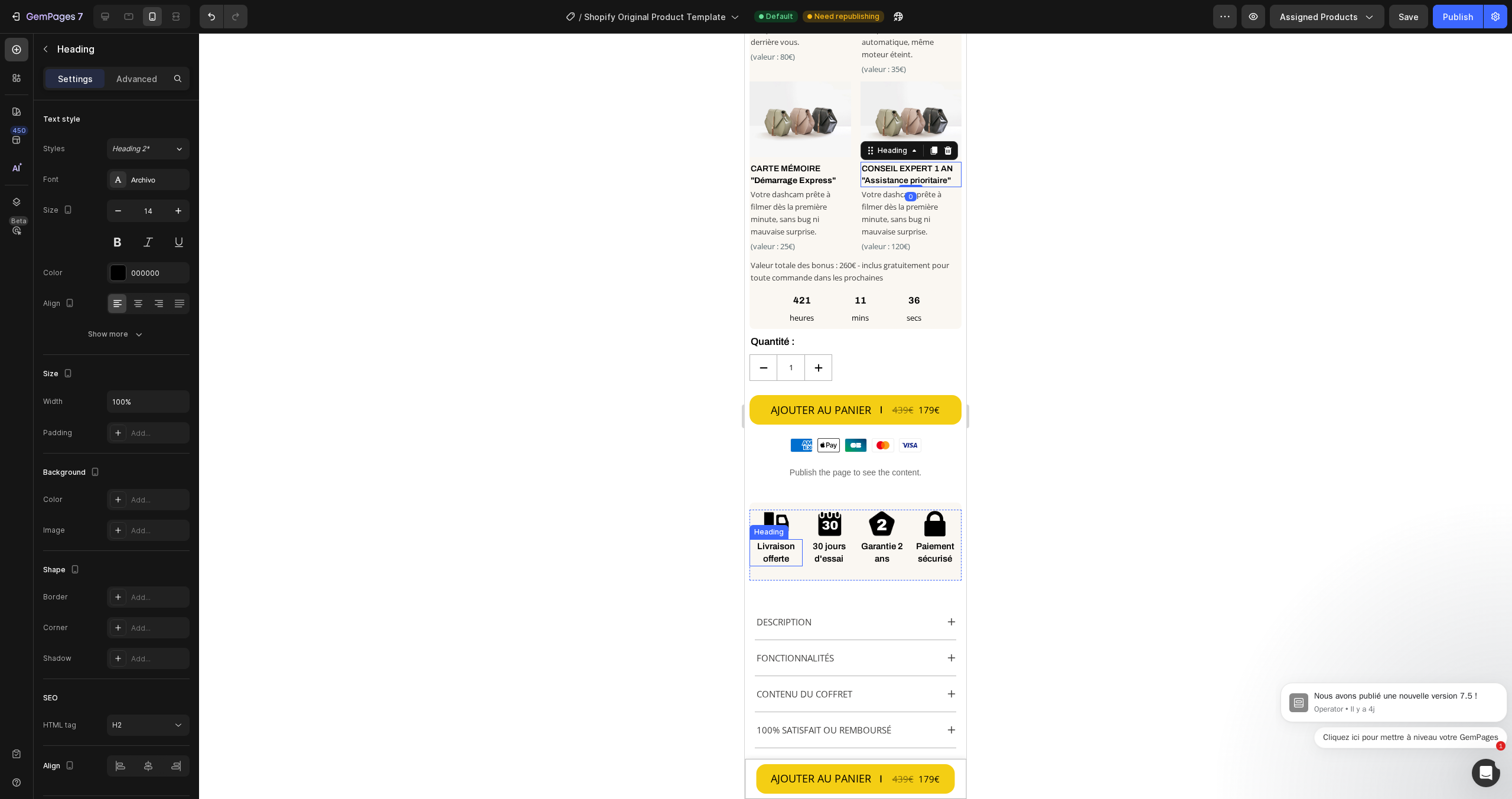 click on "Livraison offerte" at bounding box center [776, 553] 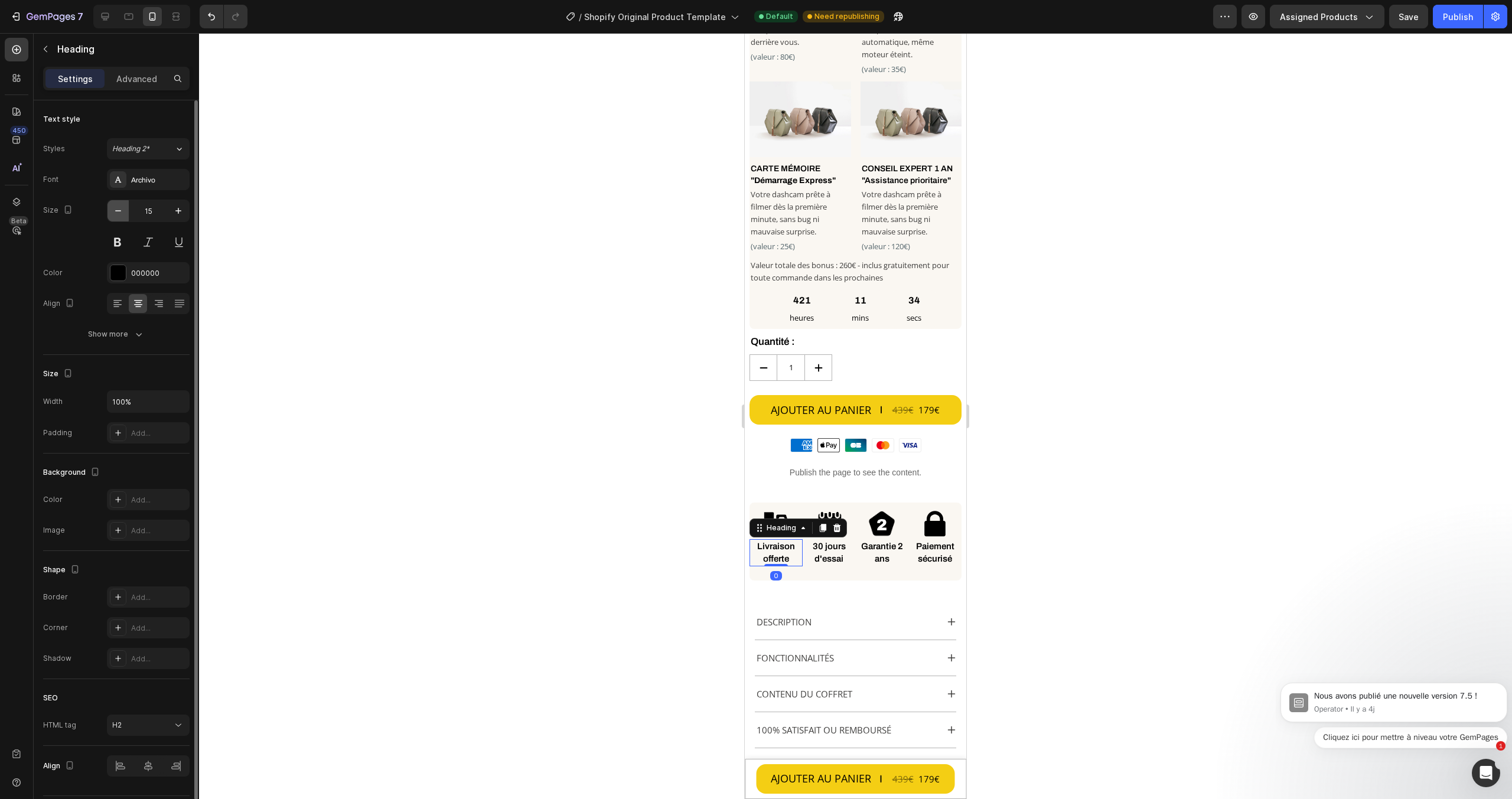 click at bounding box center (118, 211) 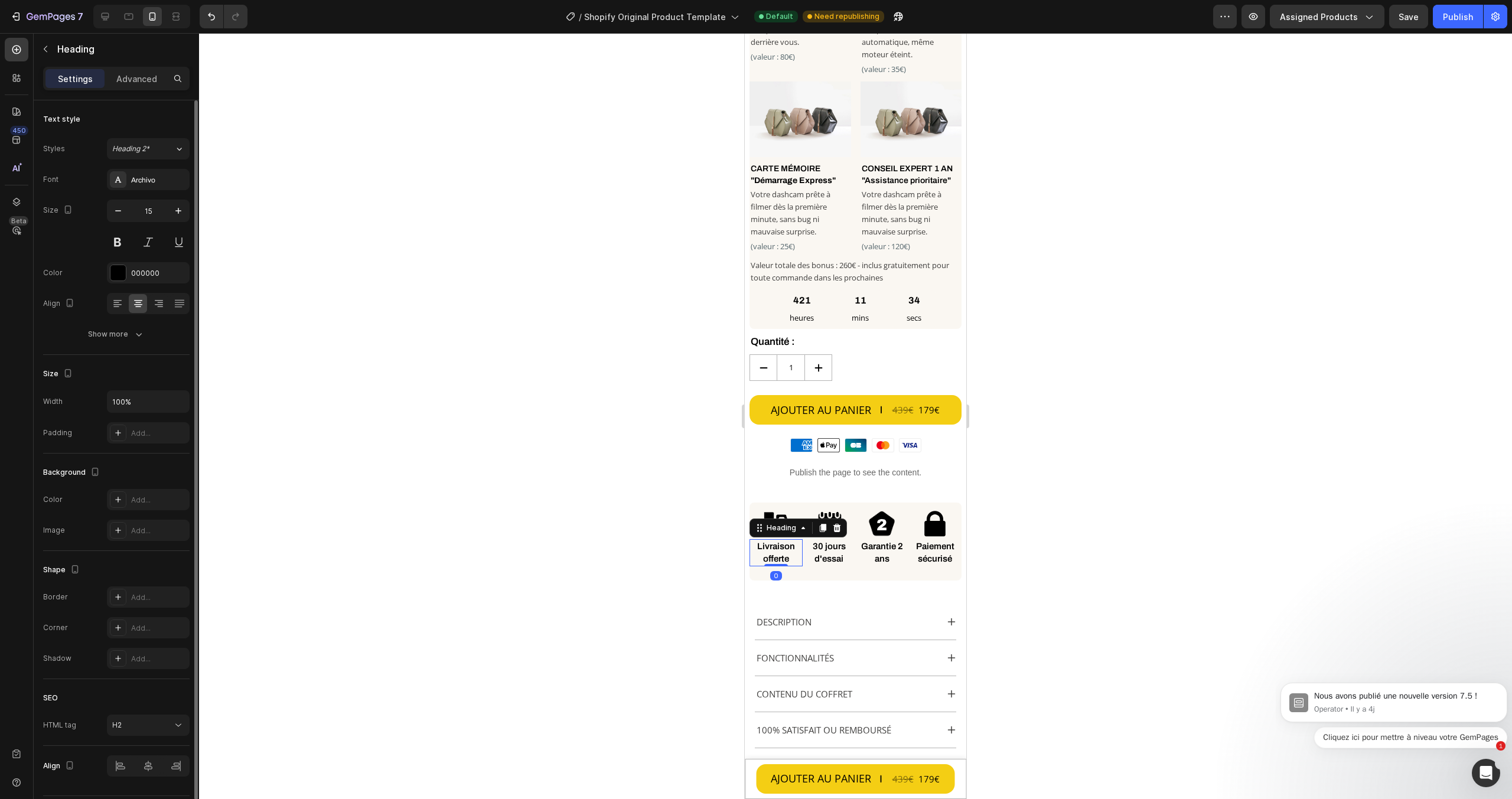 type on "14" 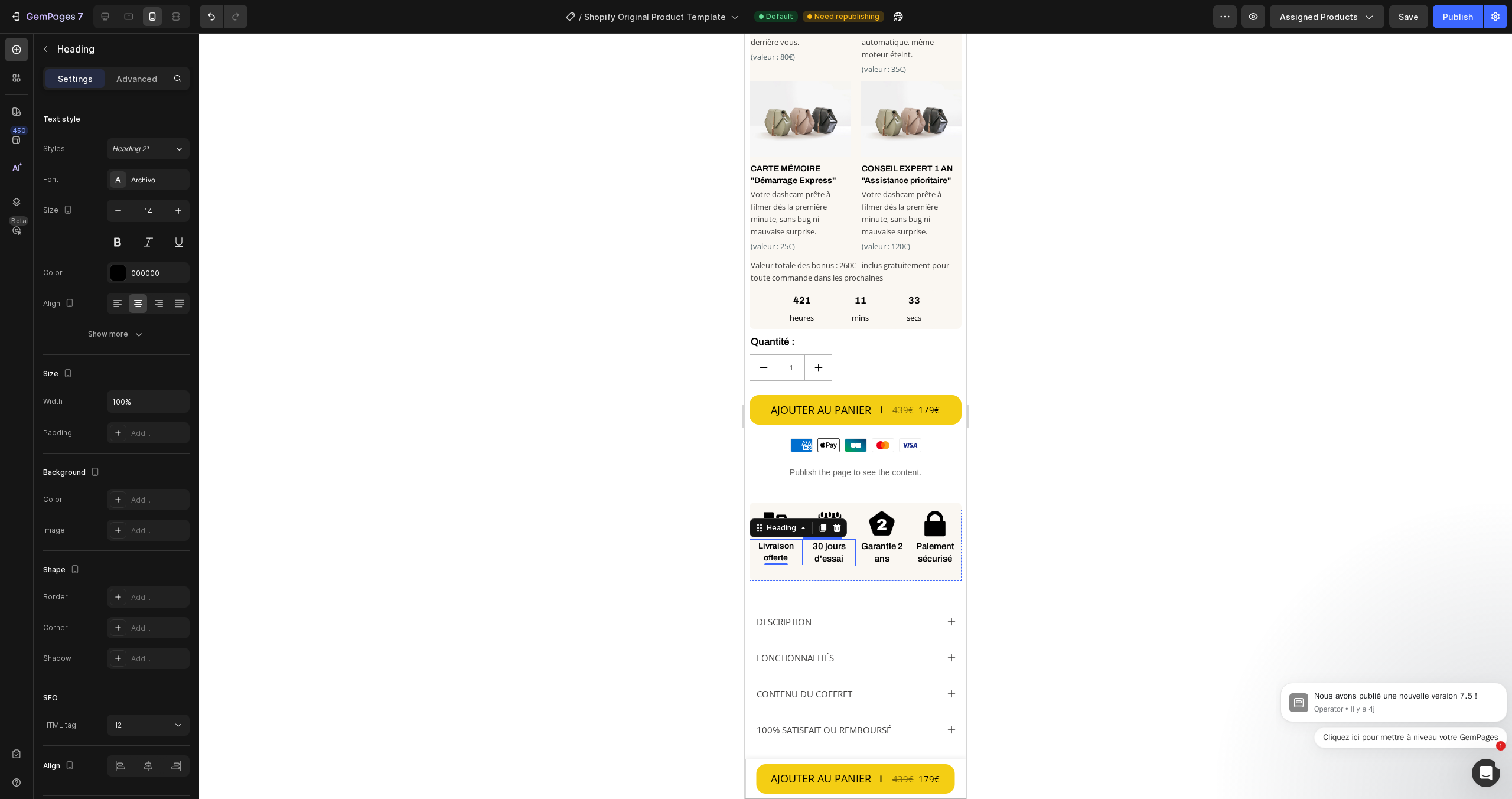 click on "30 jours d'essai" at bounding box center (829, 553) 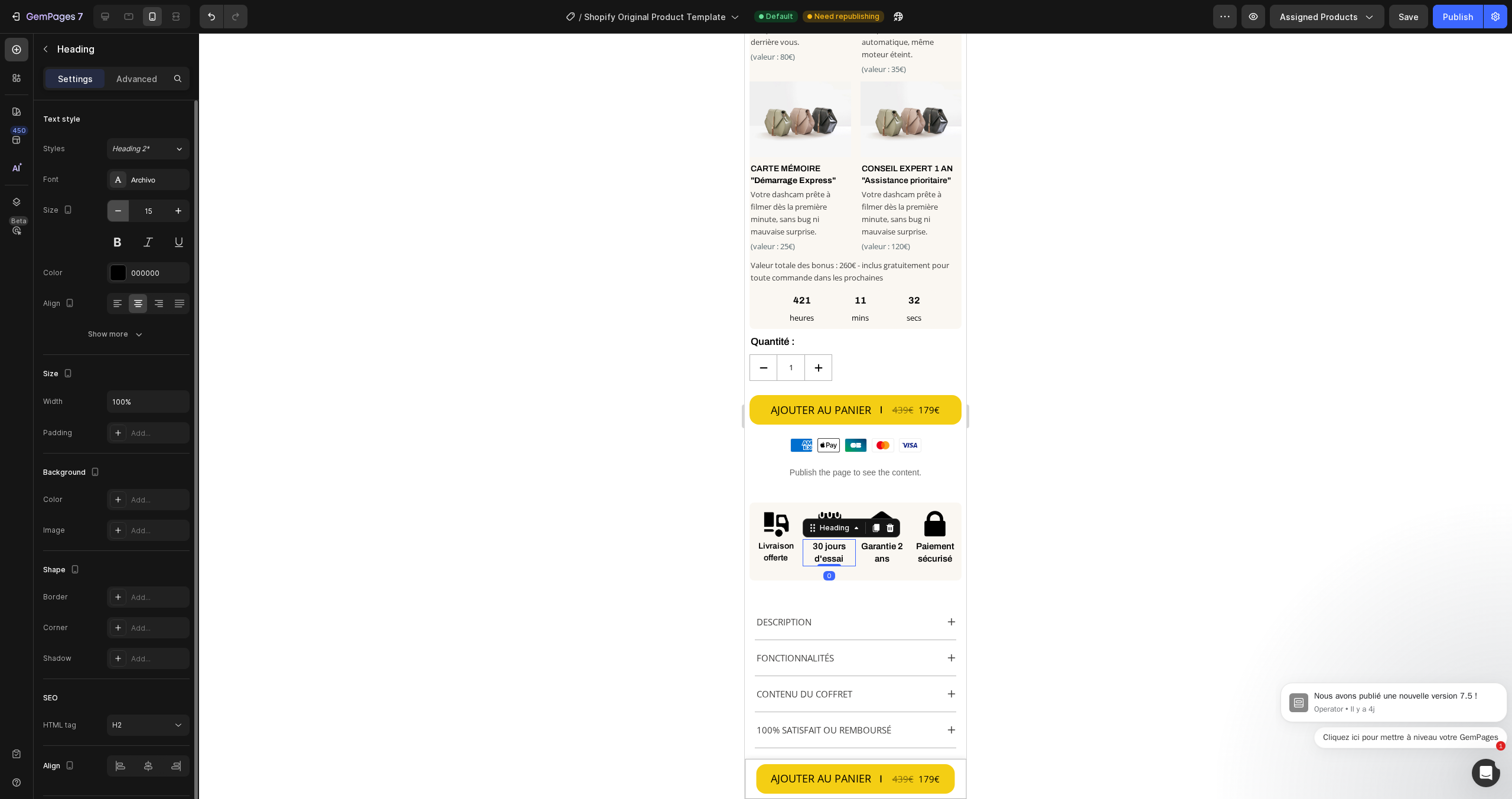 click 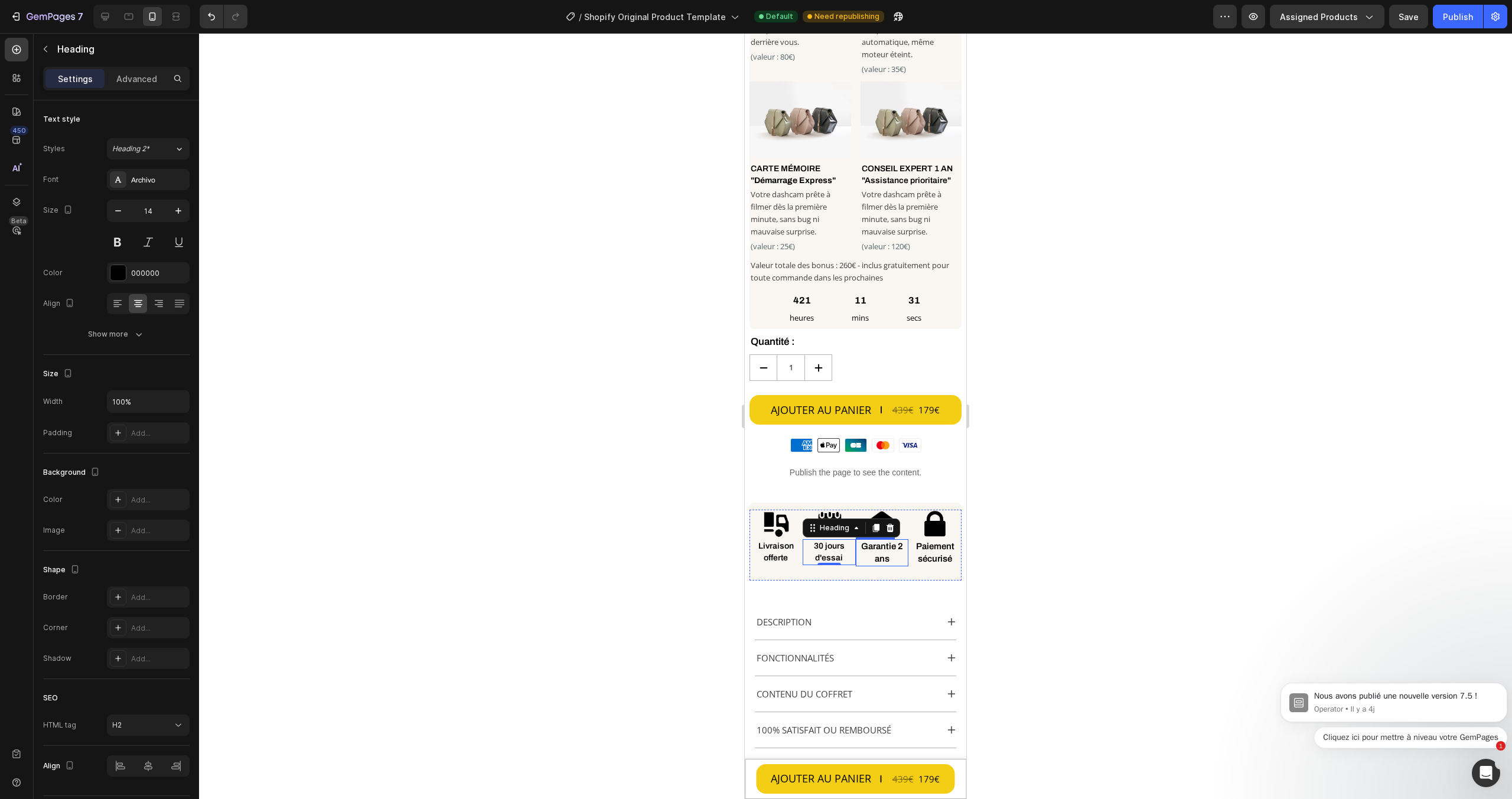 click on "Garantie 2 ans" at bounding box center (882, 553) 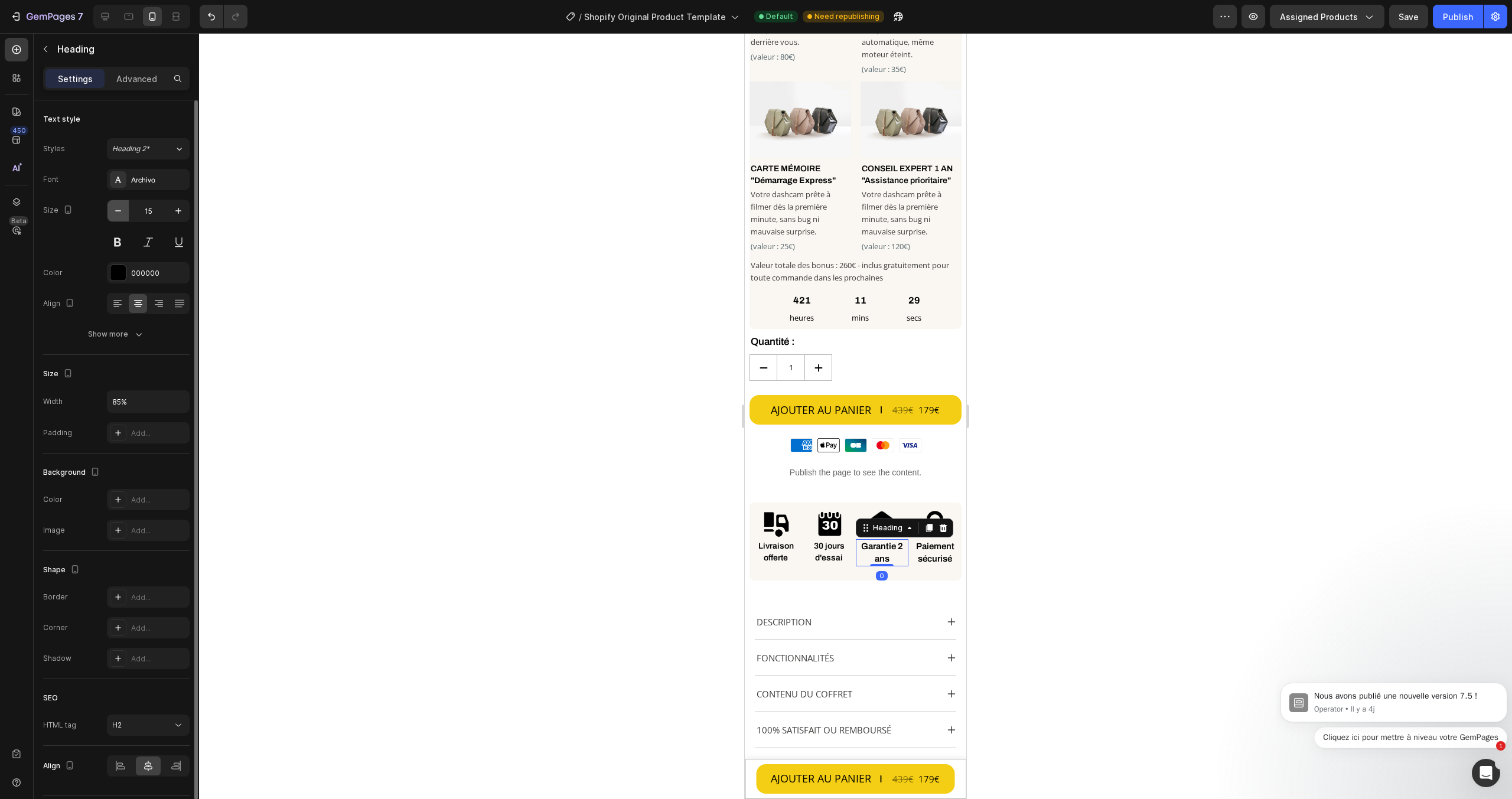 click 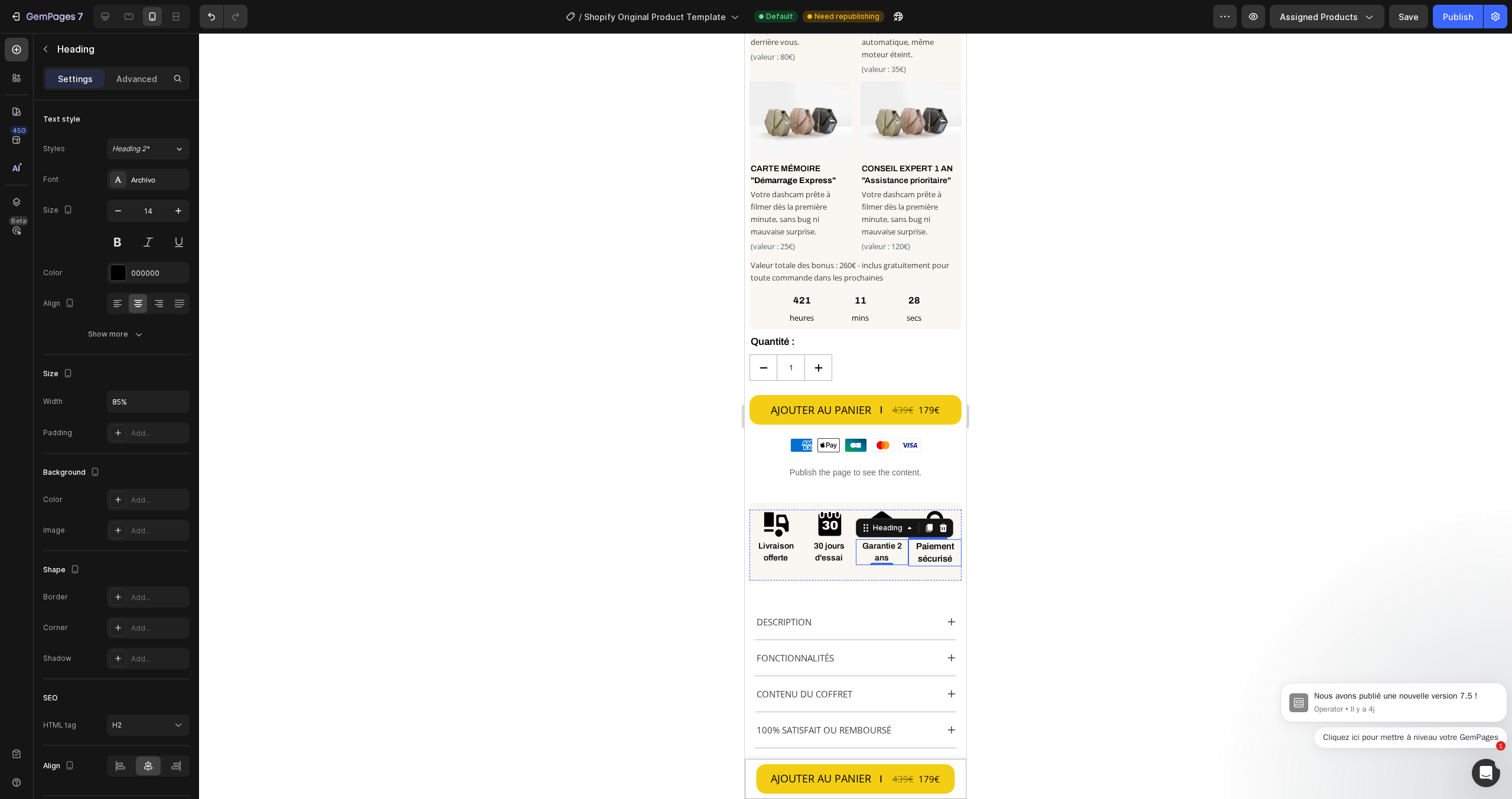 click on "Paiement sécurisé" at bounding box center (935, 553) 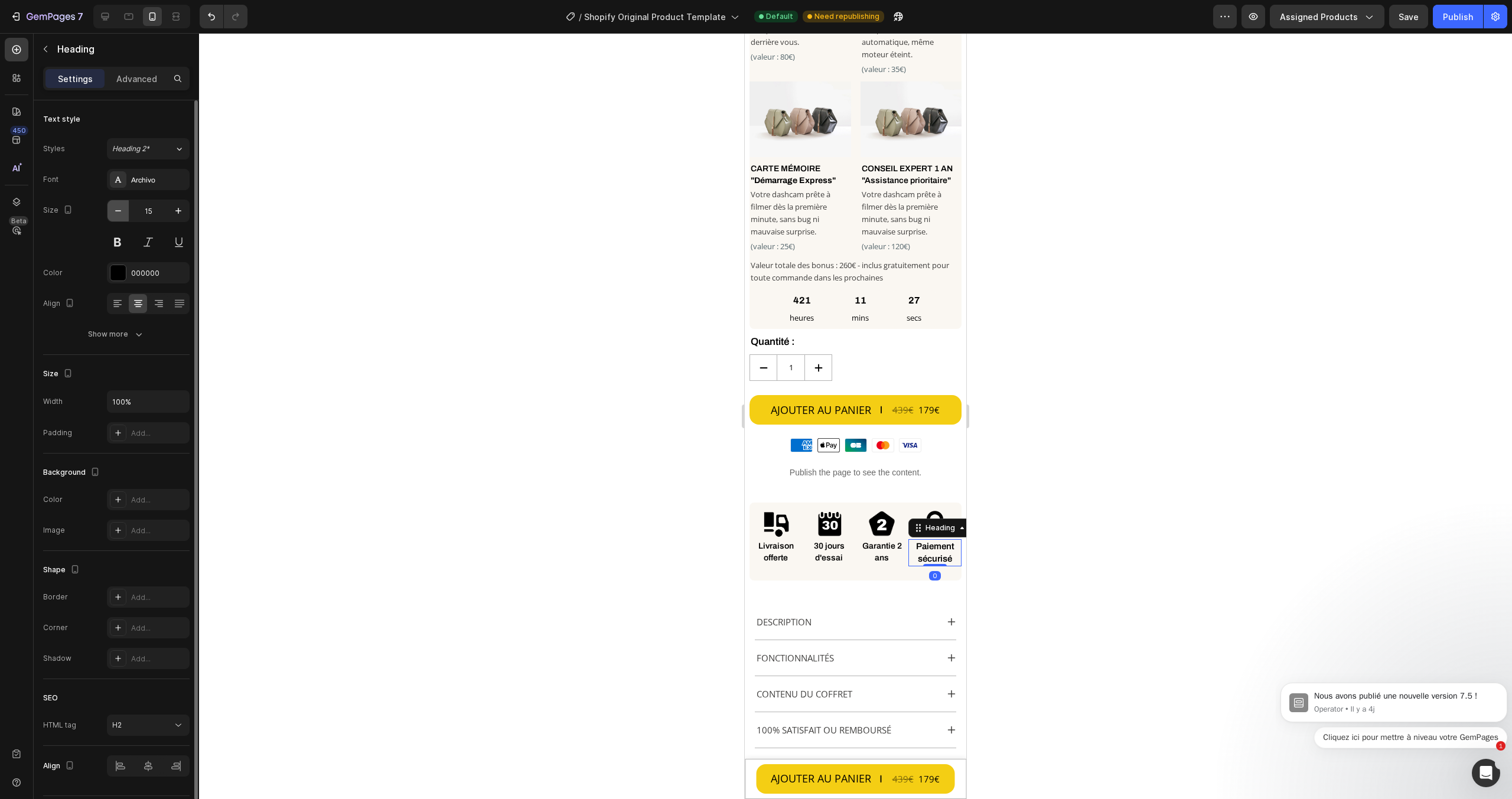 click 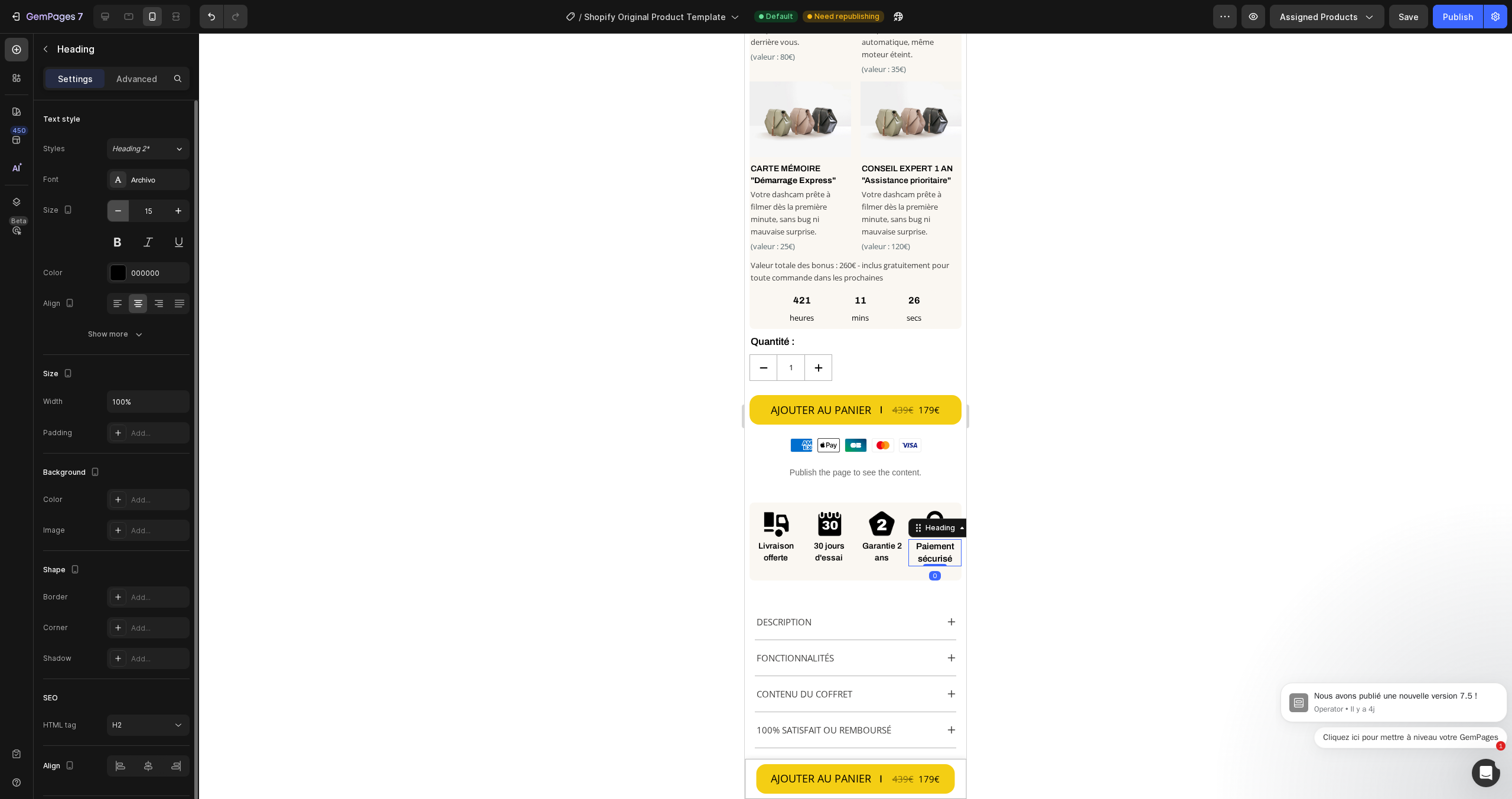 type on "14" 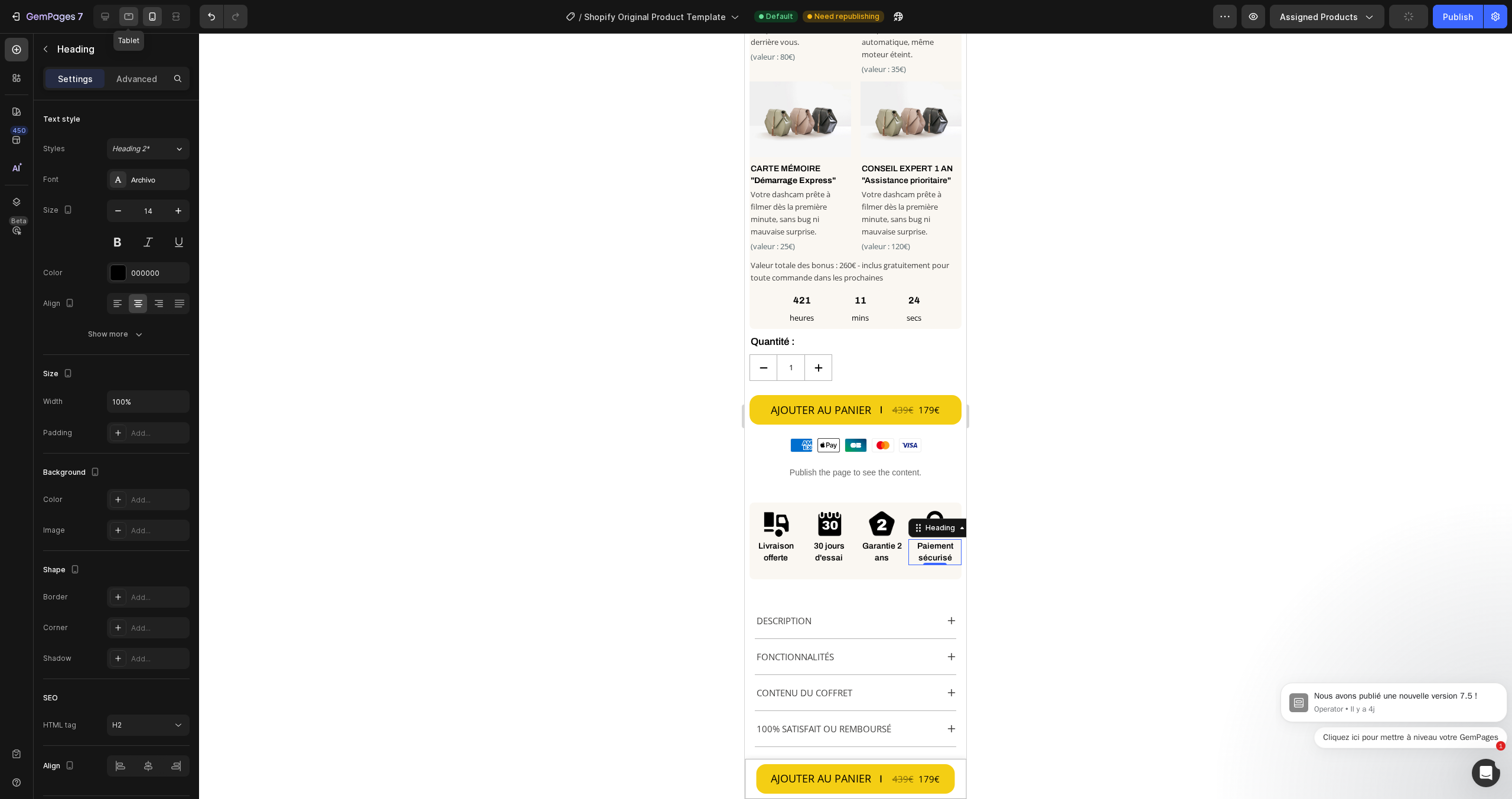 click 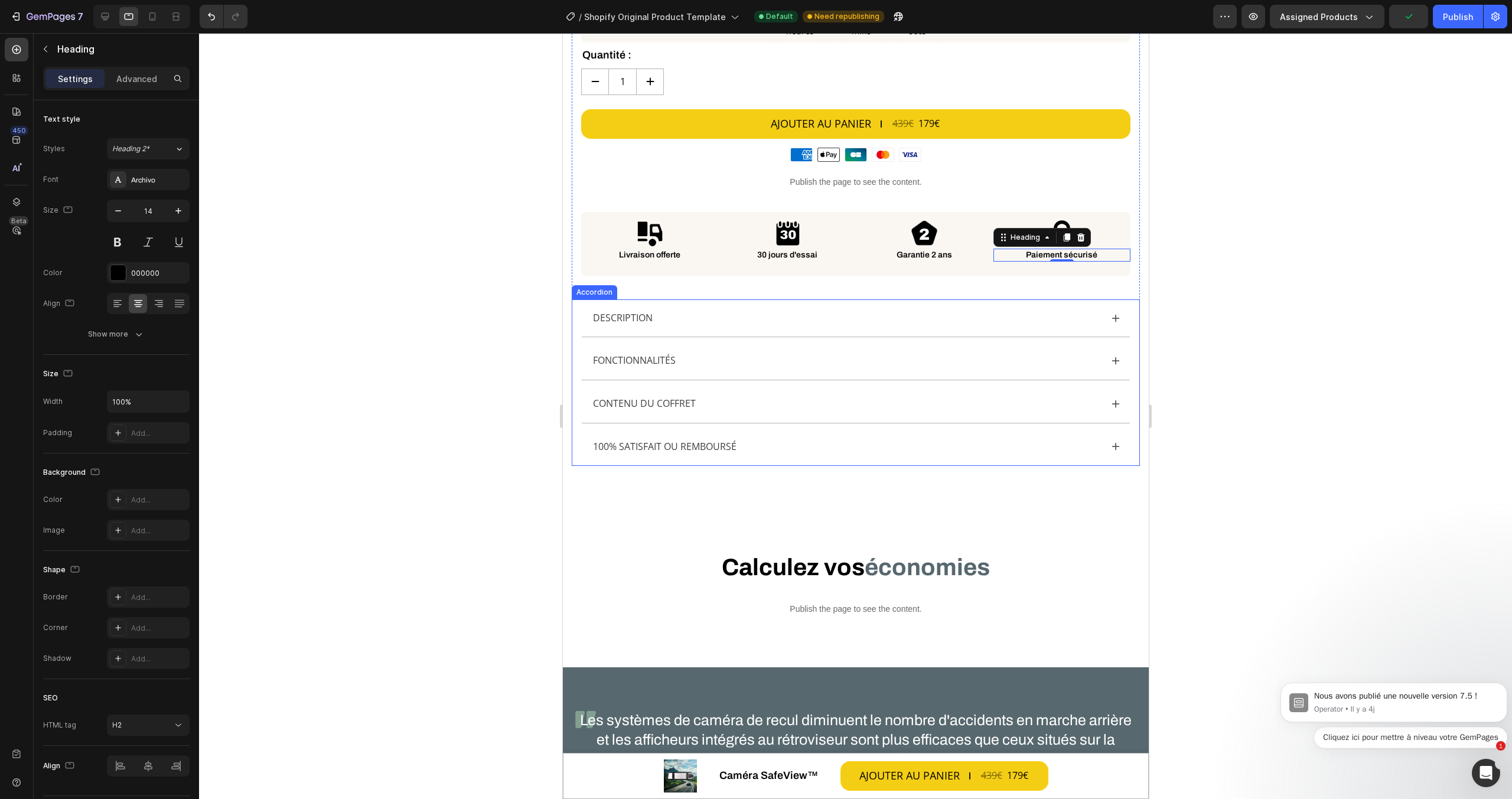 scroll, scrollTop: 1367, scrollLeft: 0, axis: vertical 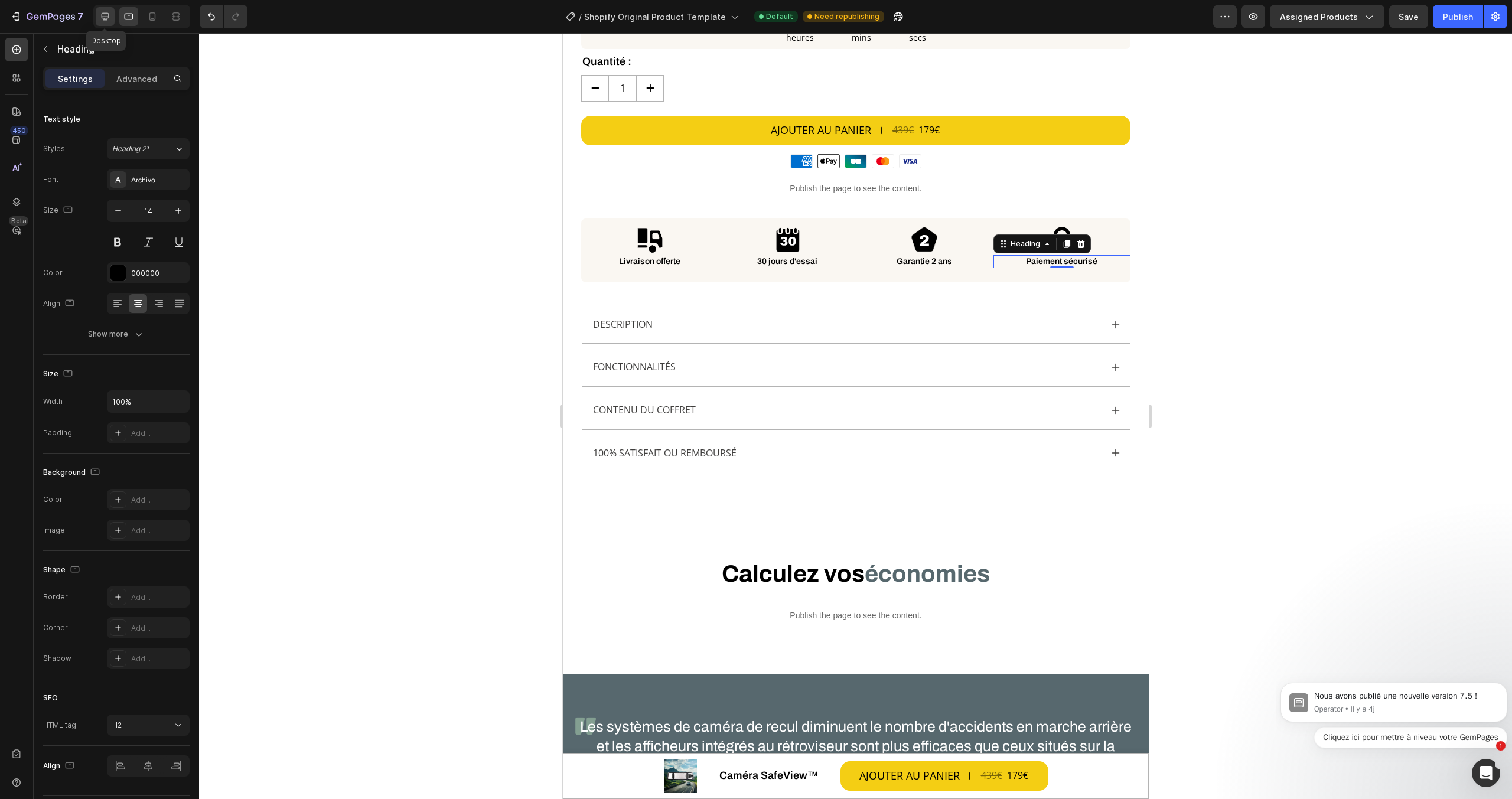 click 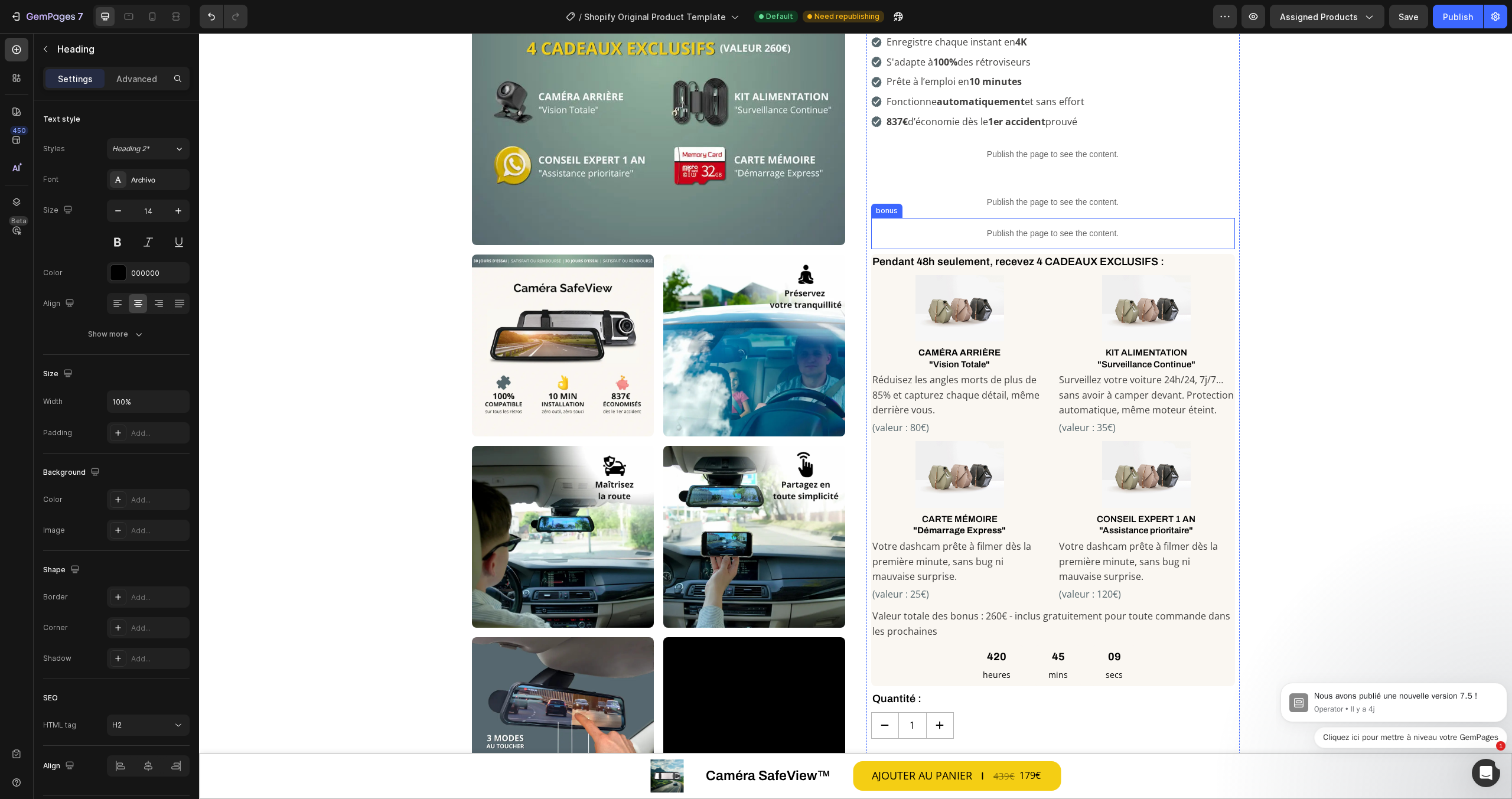 scroll, scrollTop: 0, scrollLeft: 0, axis: both 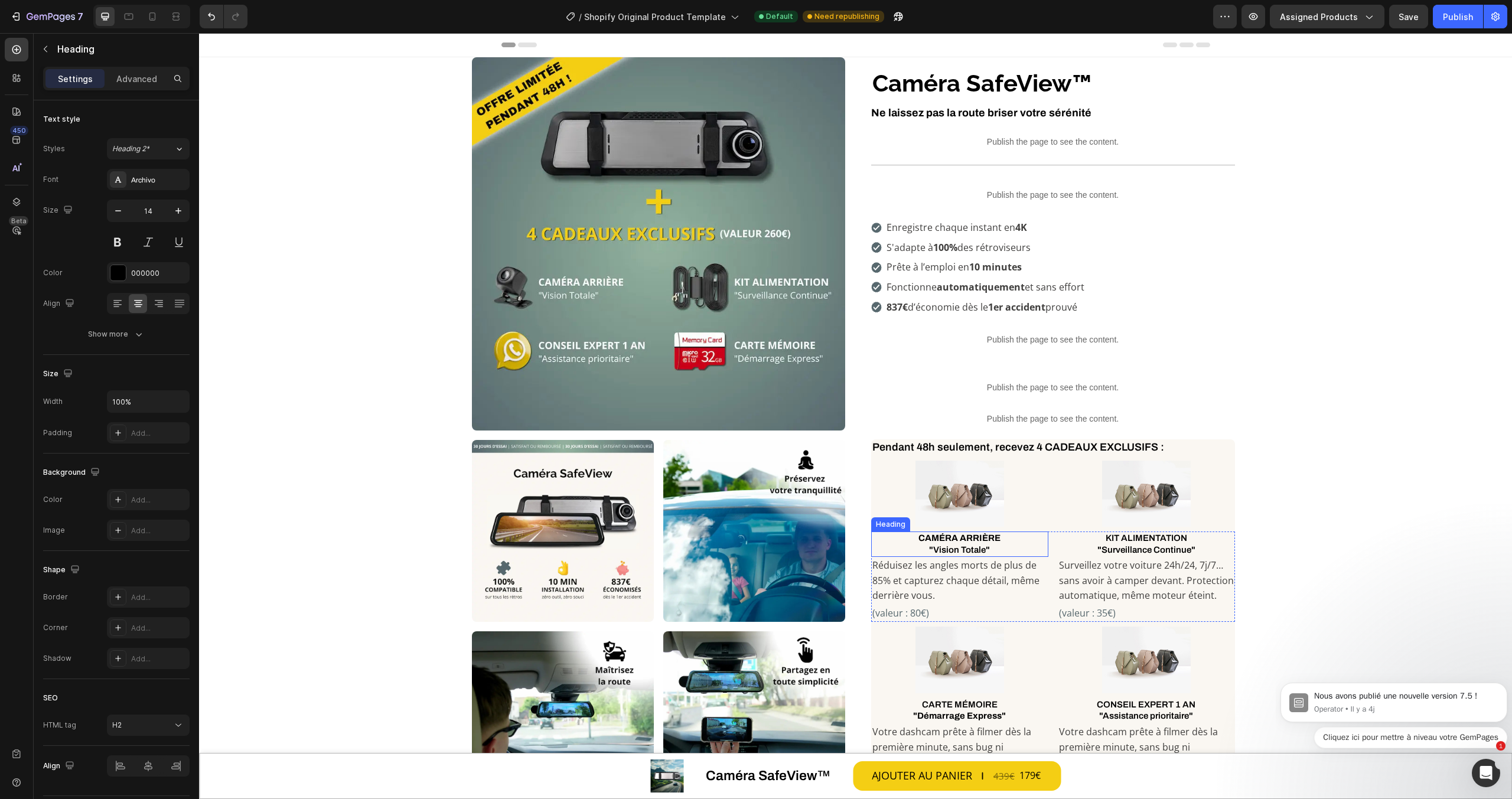 click on "CAMÉRA ARRIÈRE "Vision Totale"" at bounding box center [960, 544] 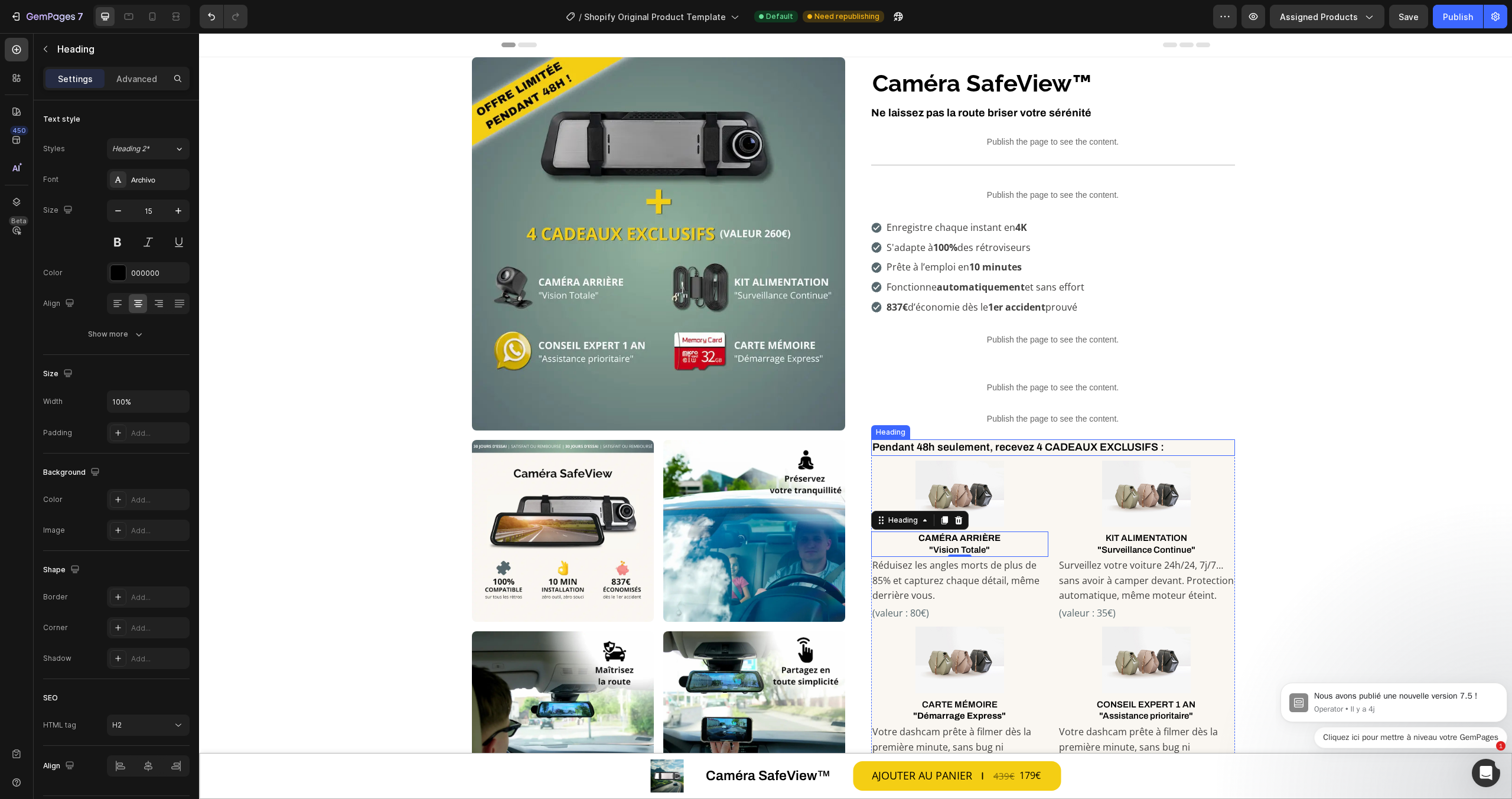 click on "Pendant 48h seulement, recevez 4 CADEAUX EXCLUSIFS :" at bounding box center [1053, 447] 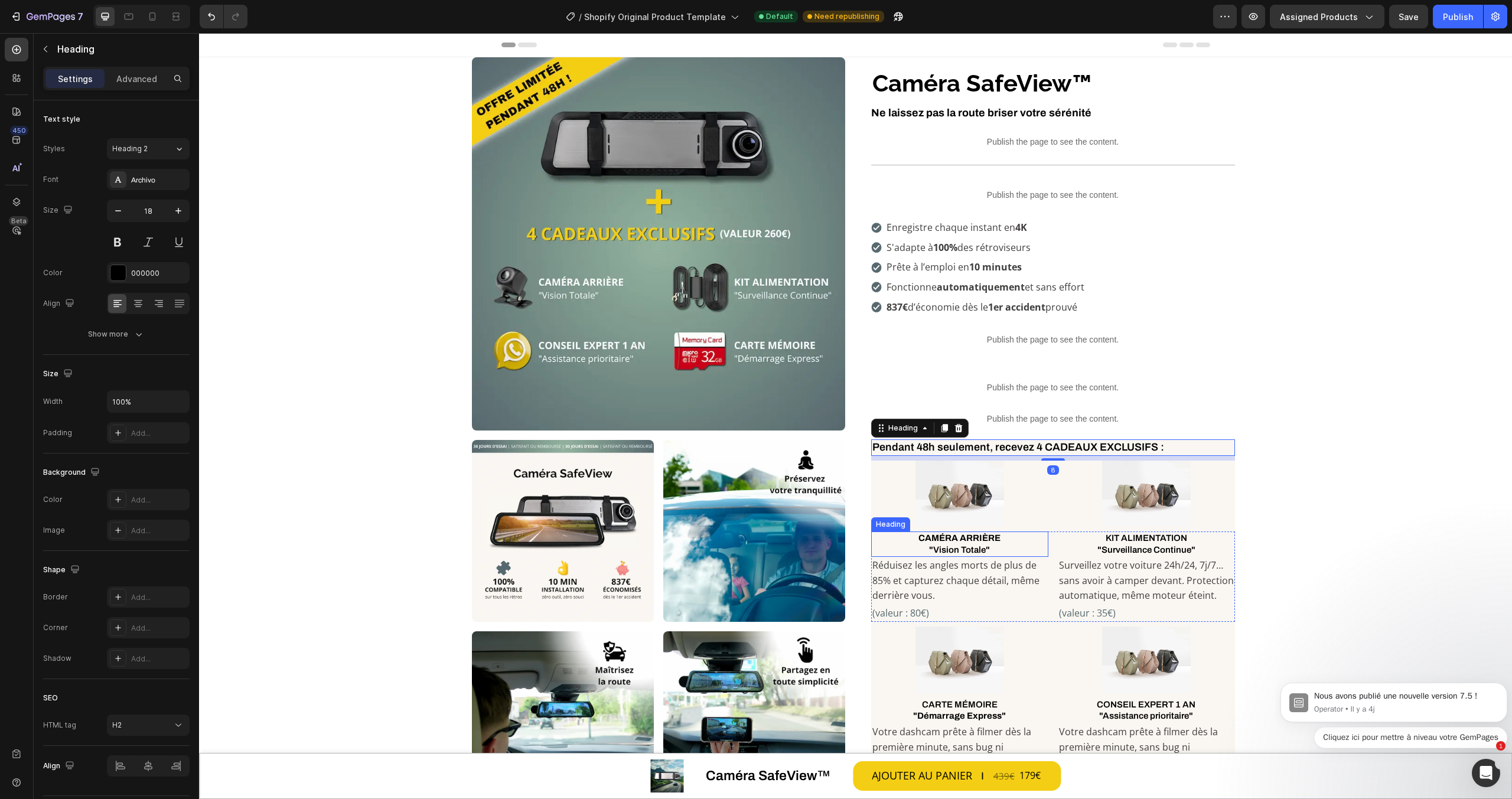 click on "CAMÉRA ARRIÈRE" at bounding box center (959, 538) 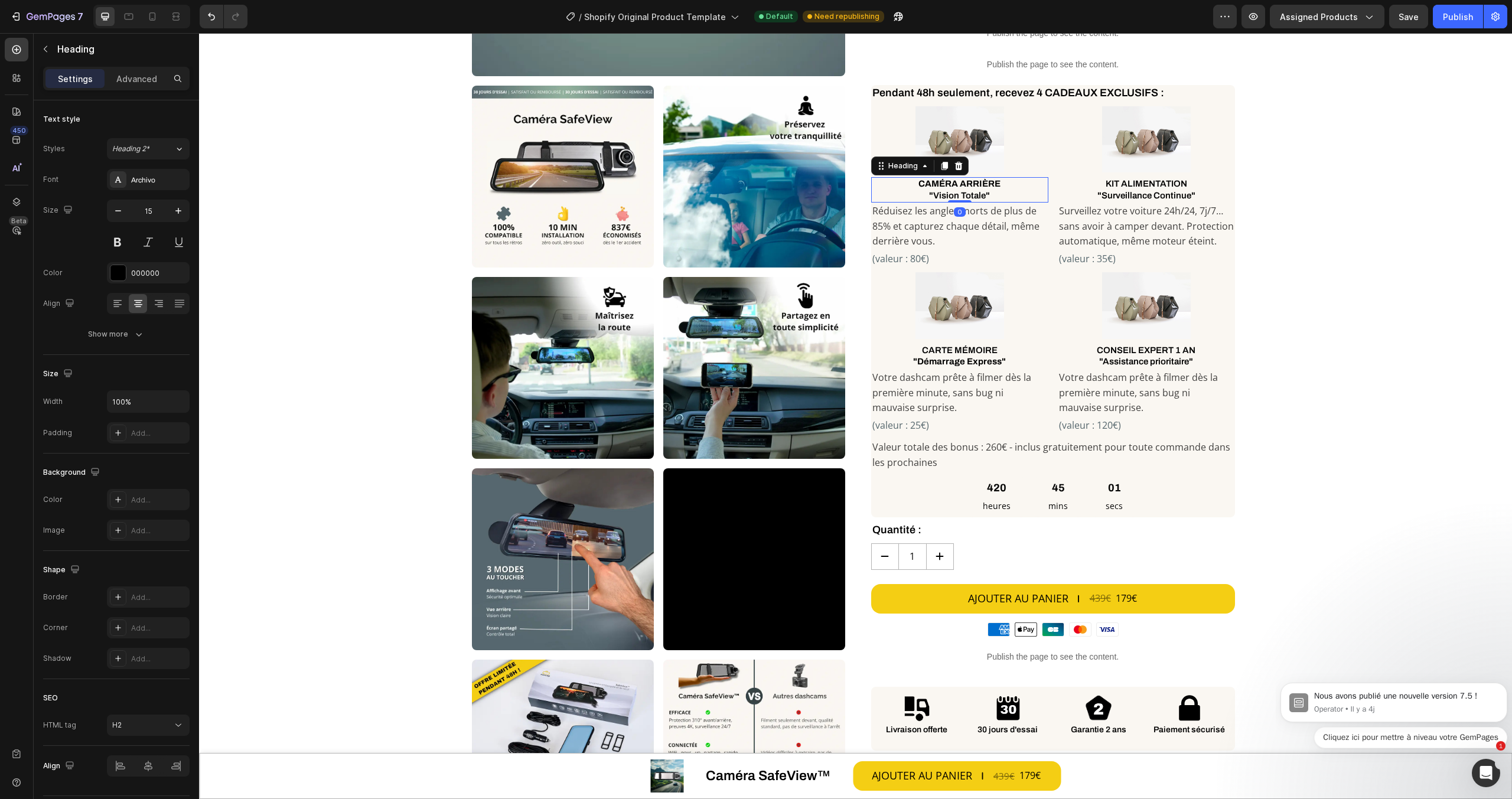 scroll, scrollTop: 591, scrollLeft: 0, axis: vertical 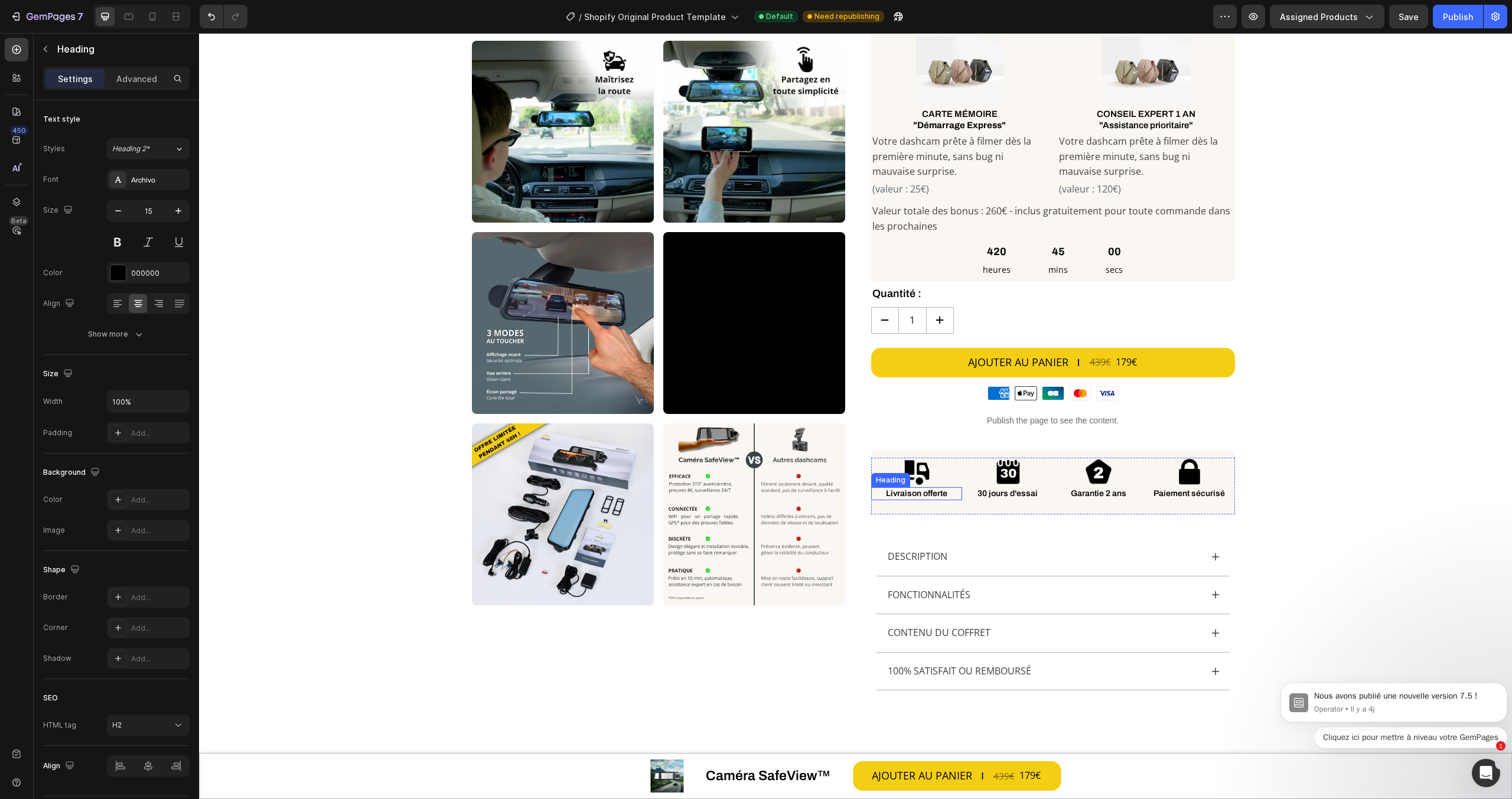 click on "Livraison offerte" at bounding box center (917, 494) 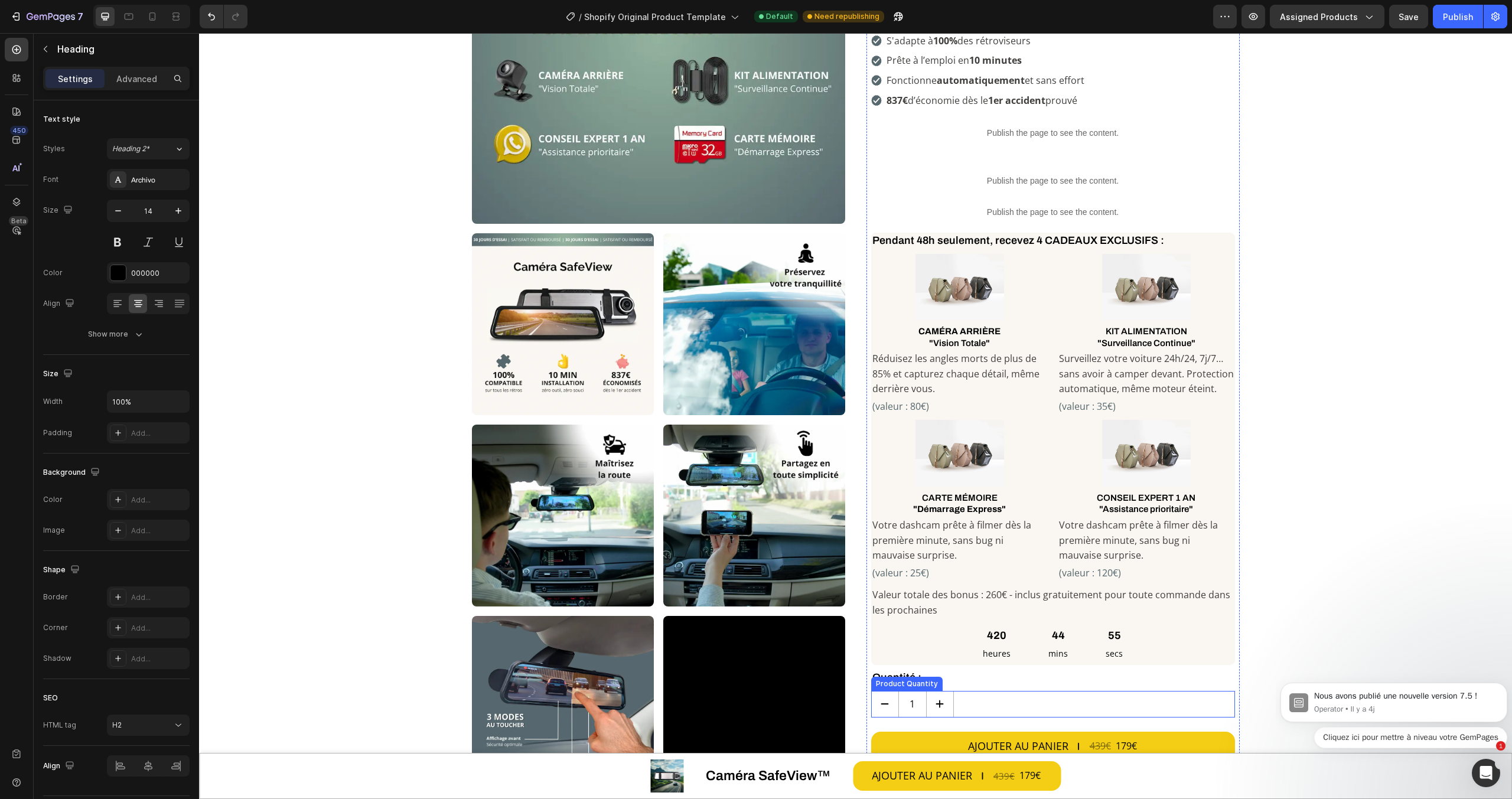 scroll, scrollTop: 177, scrollLeft: 0, axis: vertical 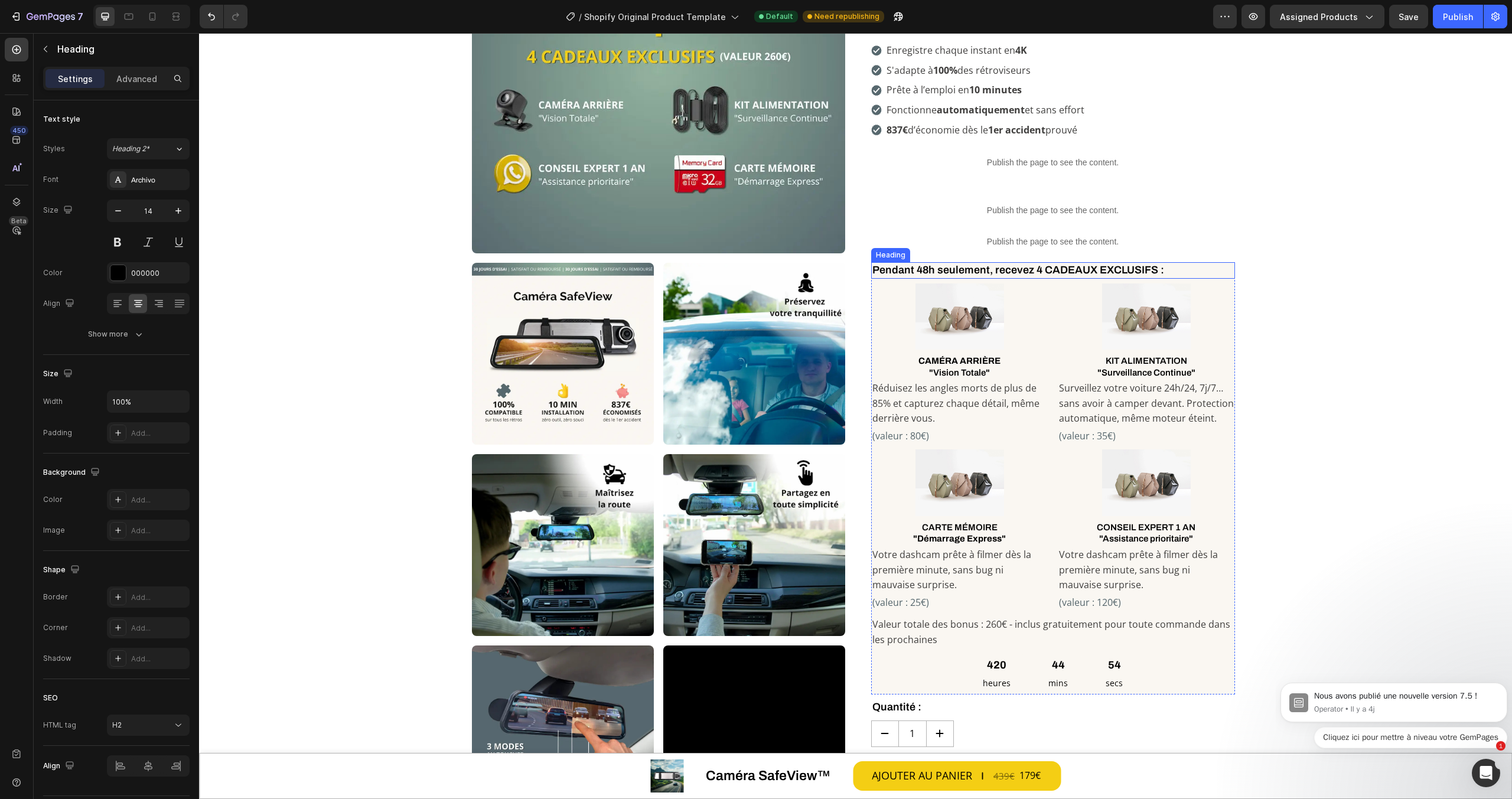 click on "Pendant 48h seulement, recevez 4 CADEAUX EXCLUSIFS :" at bounding box center (1053, 270) 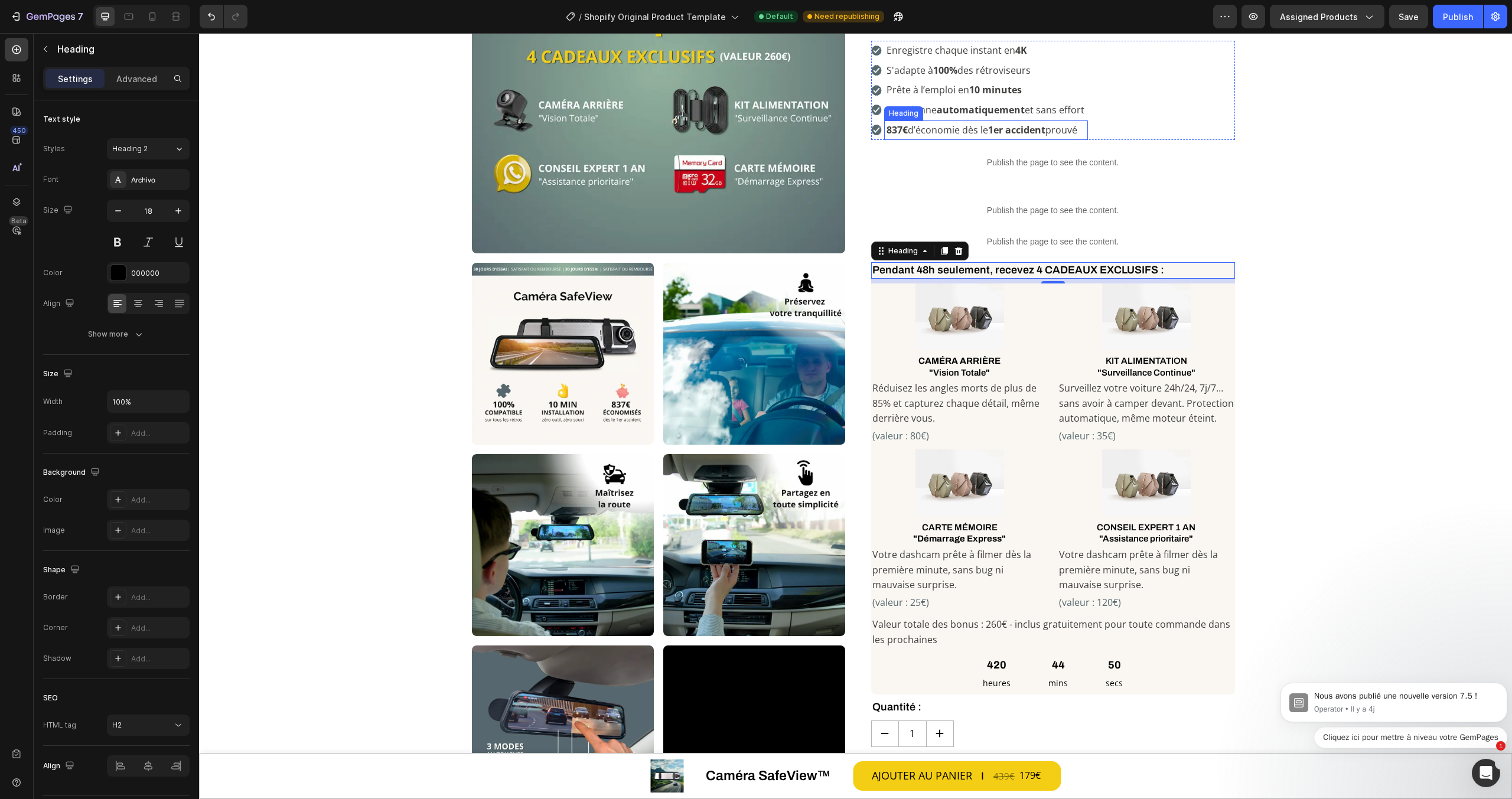 click on "837€  d’économie dès le  1er accident  prouvé" at bounding box center (986, 131) 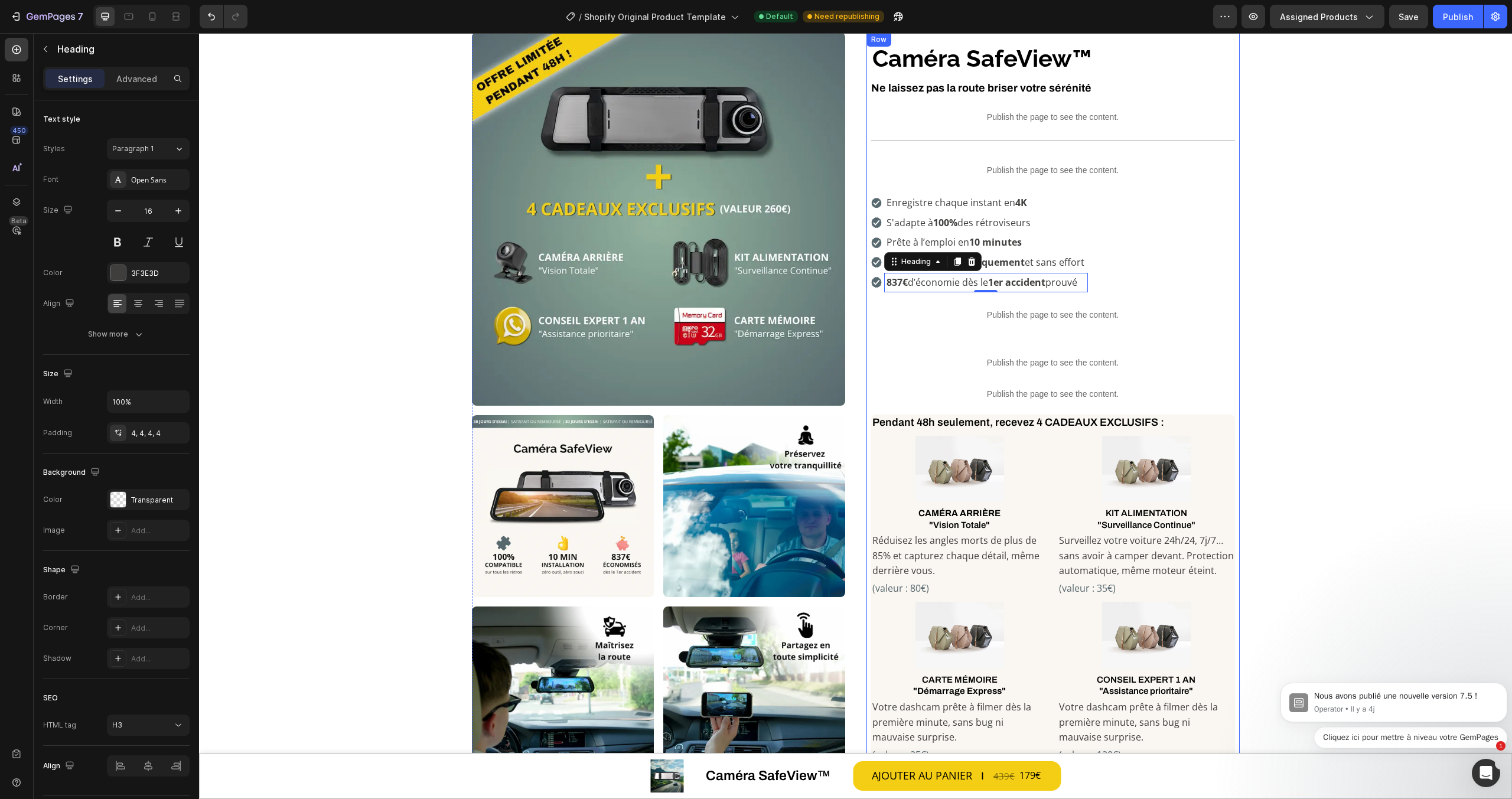scroll, scrollTop: 0, scrollLeft: 0, axis: both 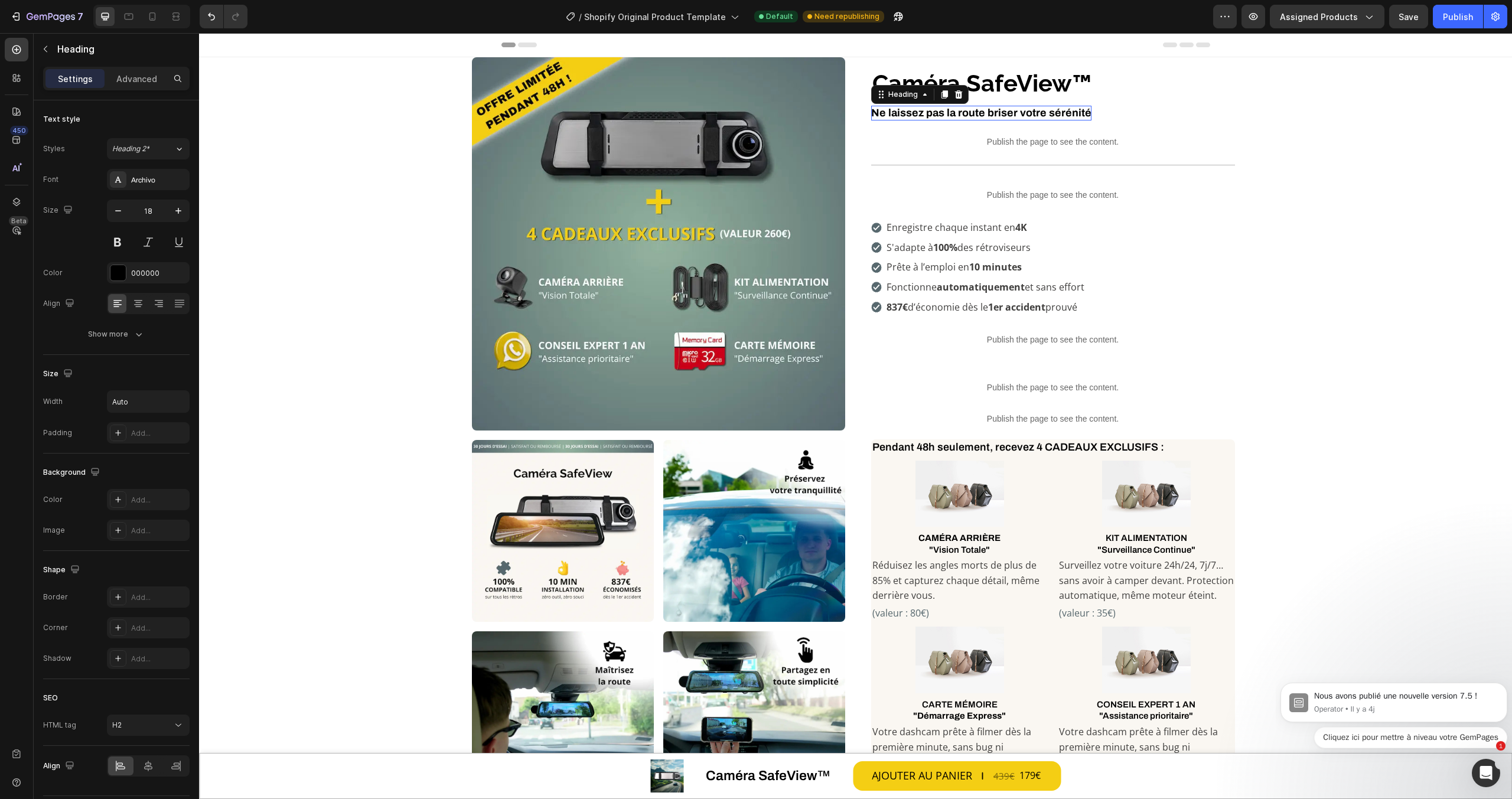 click on "Ne laissez pas la route briser votre sérénité" at bounding box center [981, 113] 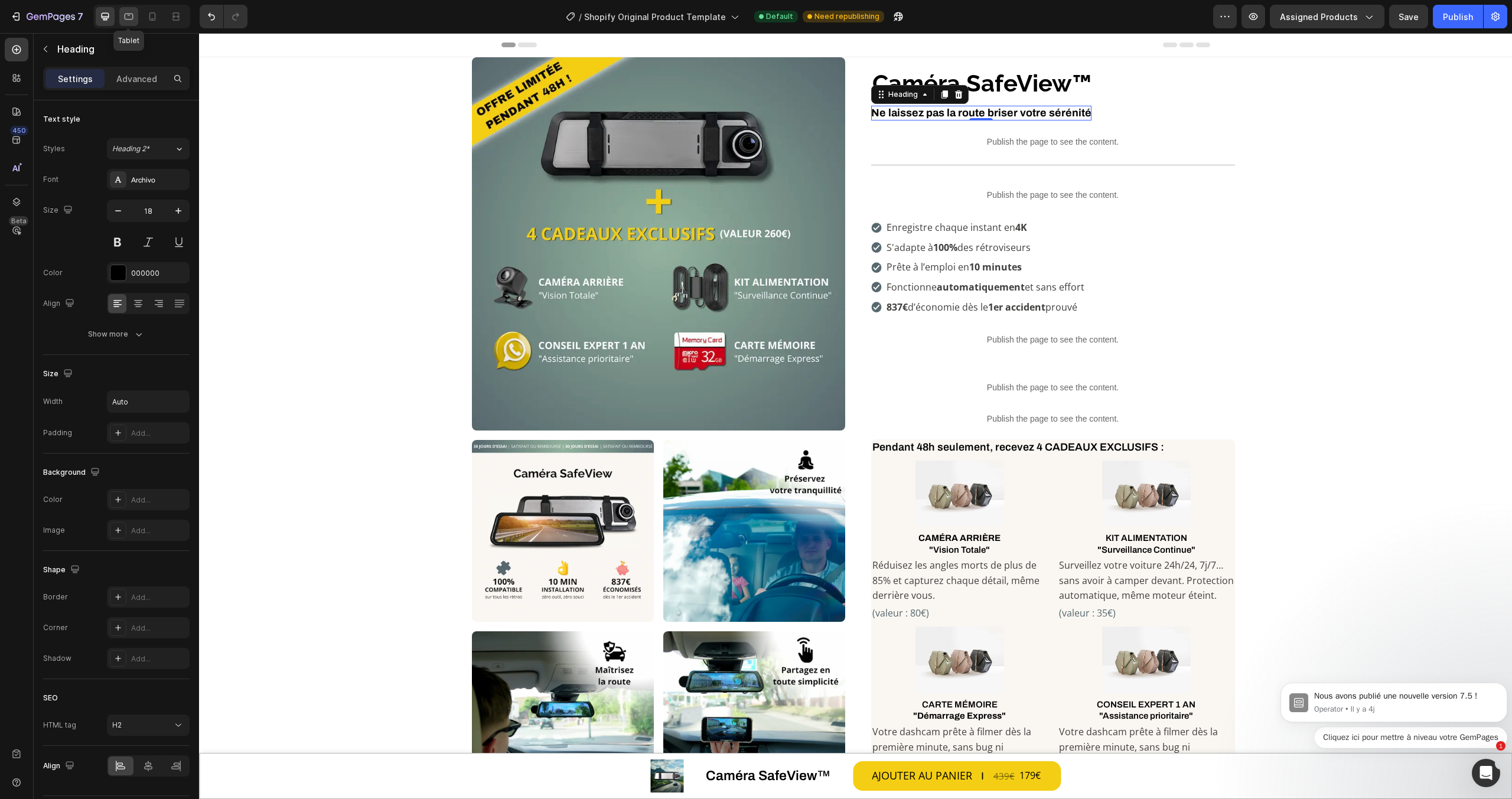 click 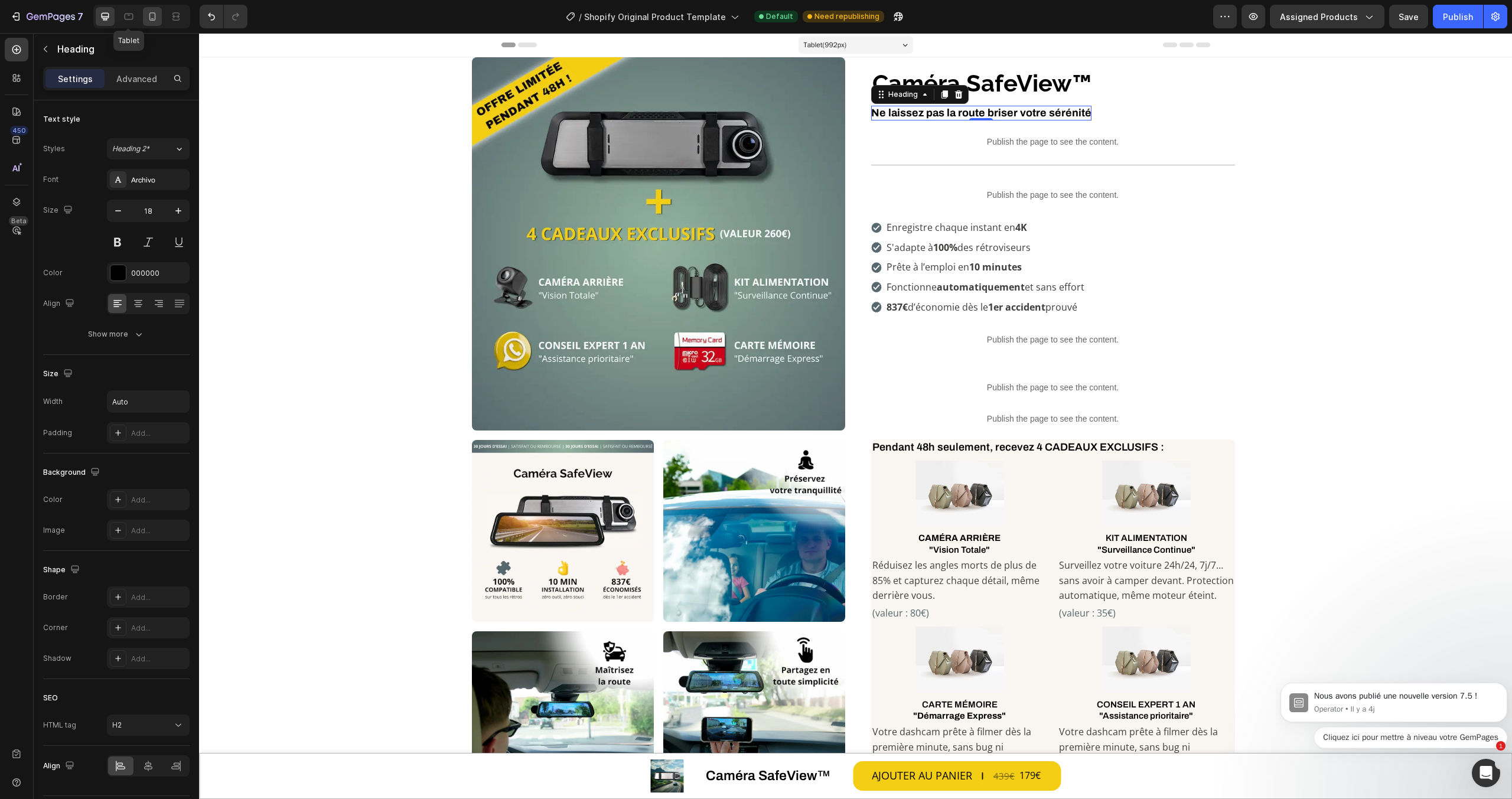 click 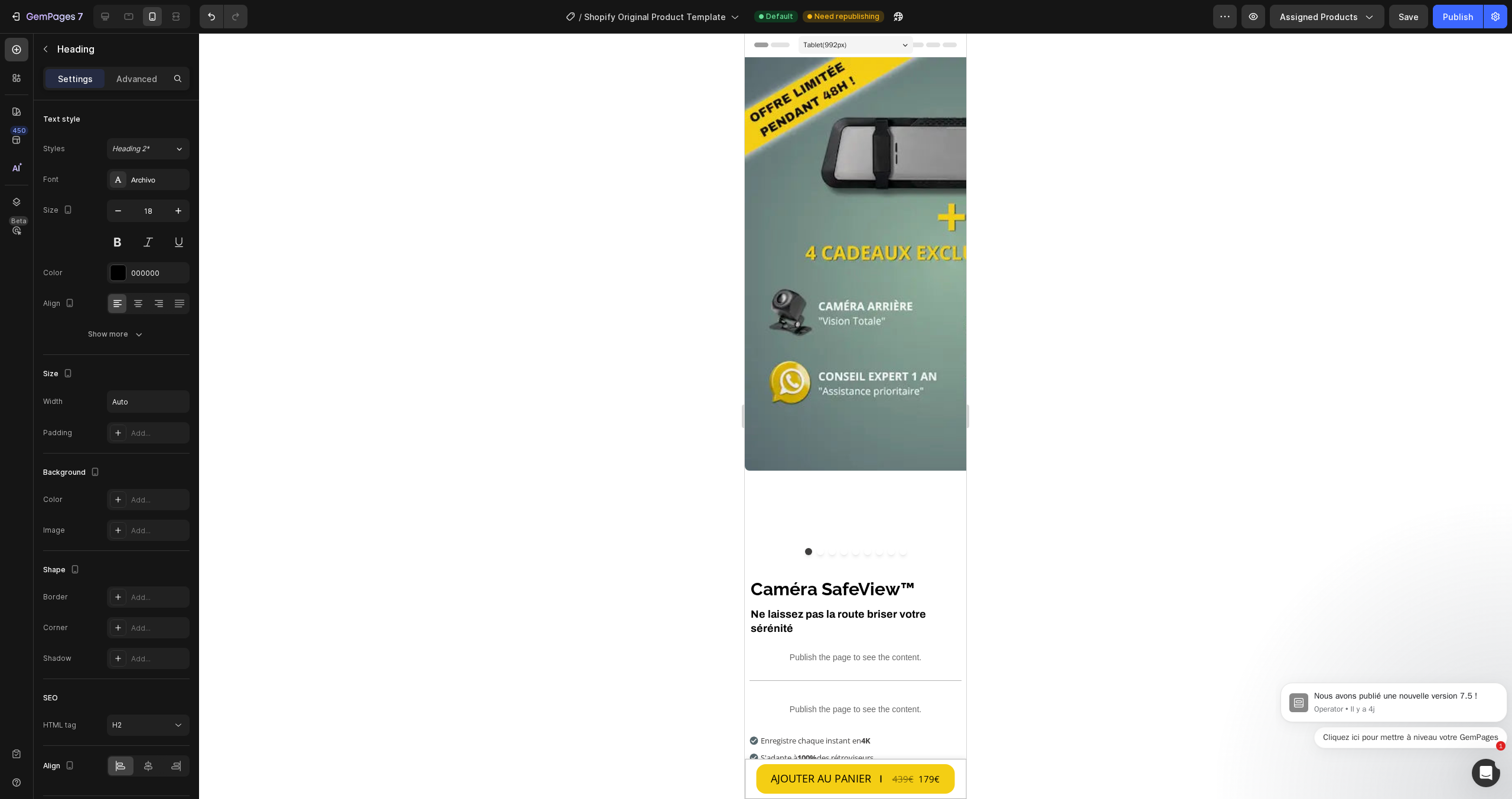 type on "12" 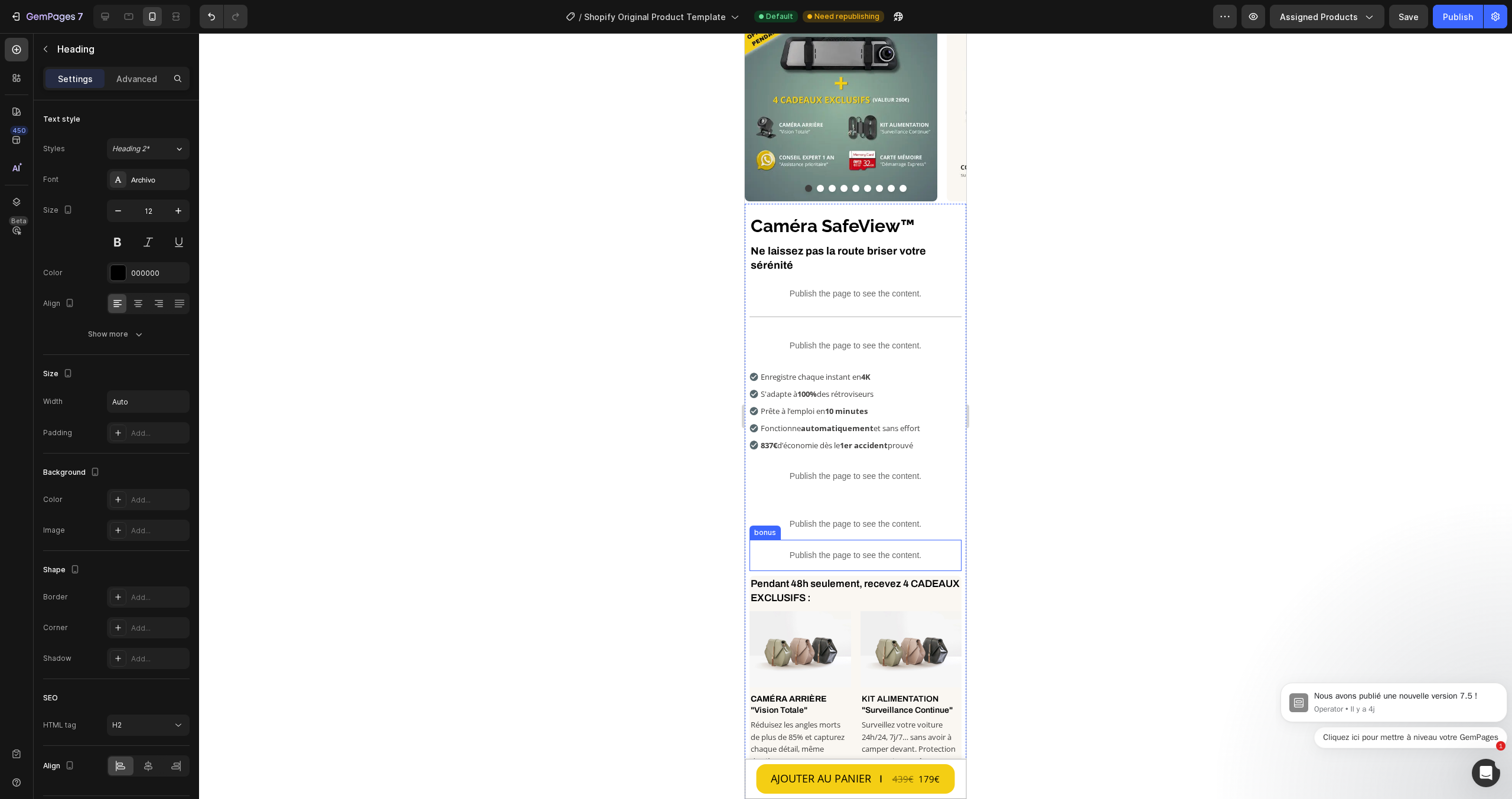 scroll, scrollTop: 20, scrollLeft: 0, axis: vertical 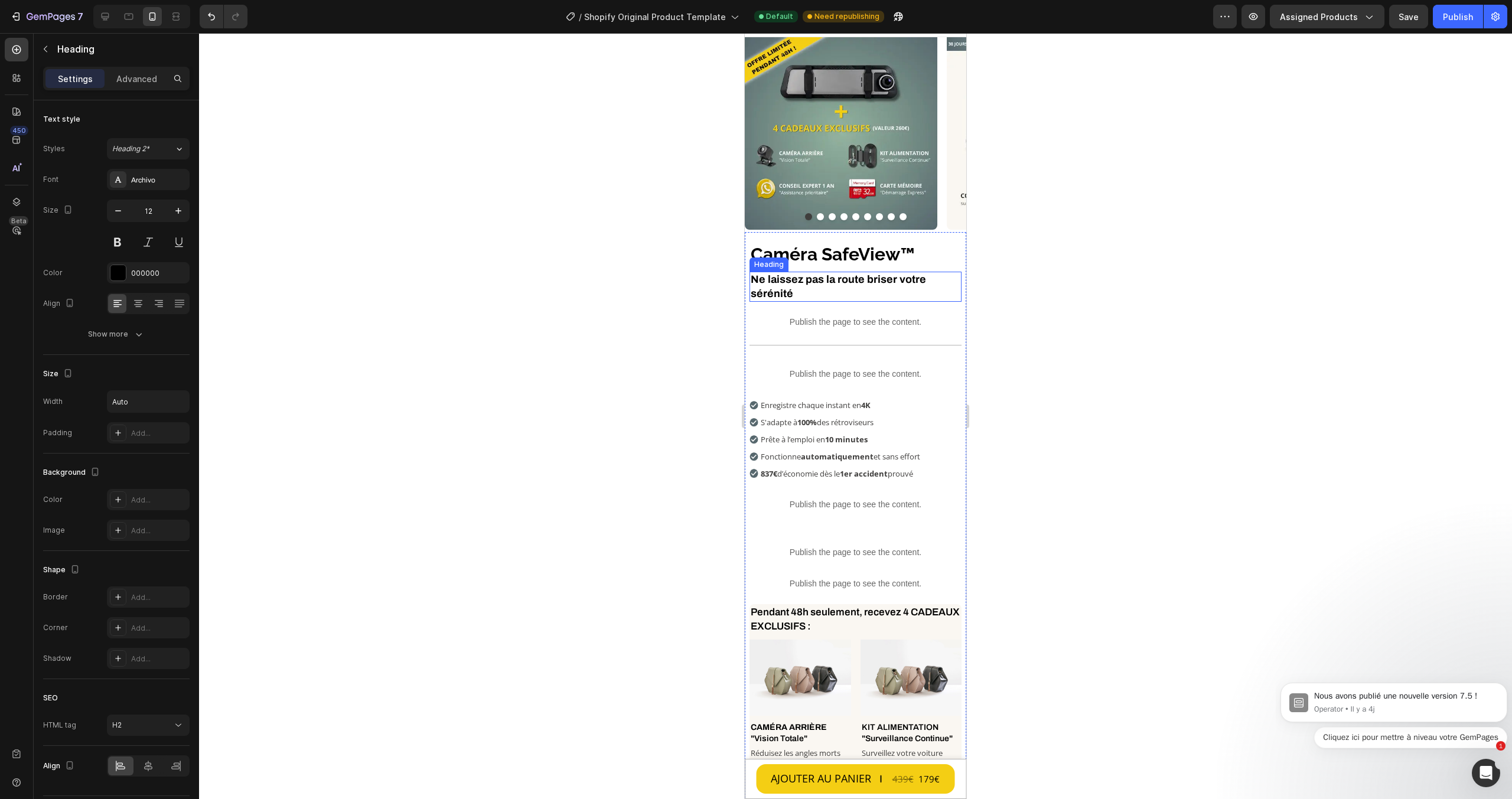 click on "Ne laissez pas la route briser votre sérénité" at bounding box center (855, 287) 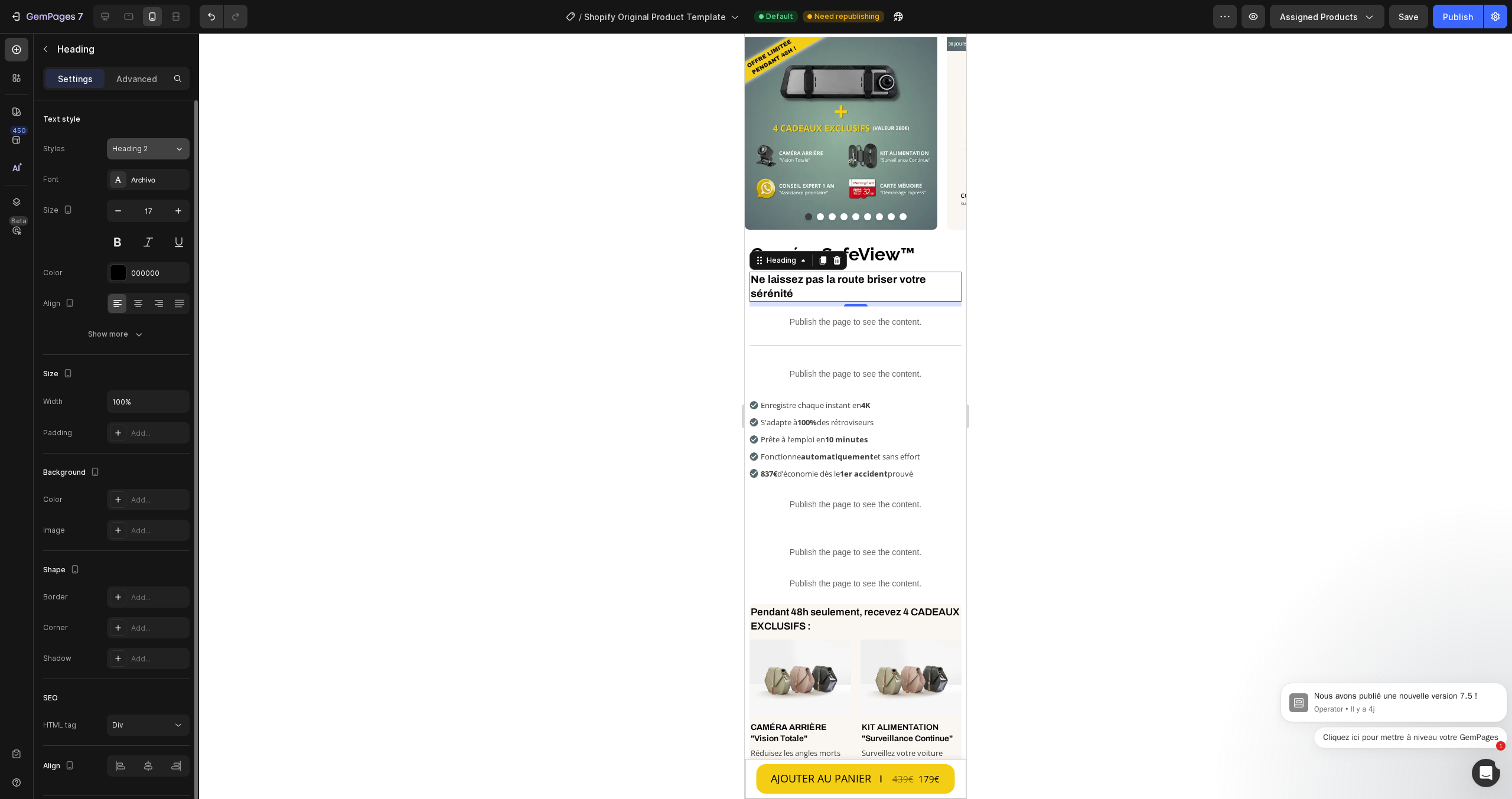 click on "Heading 2" at bounding box center (143, 149) 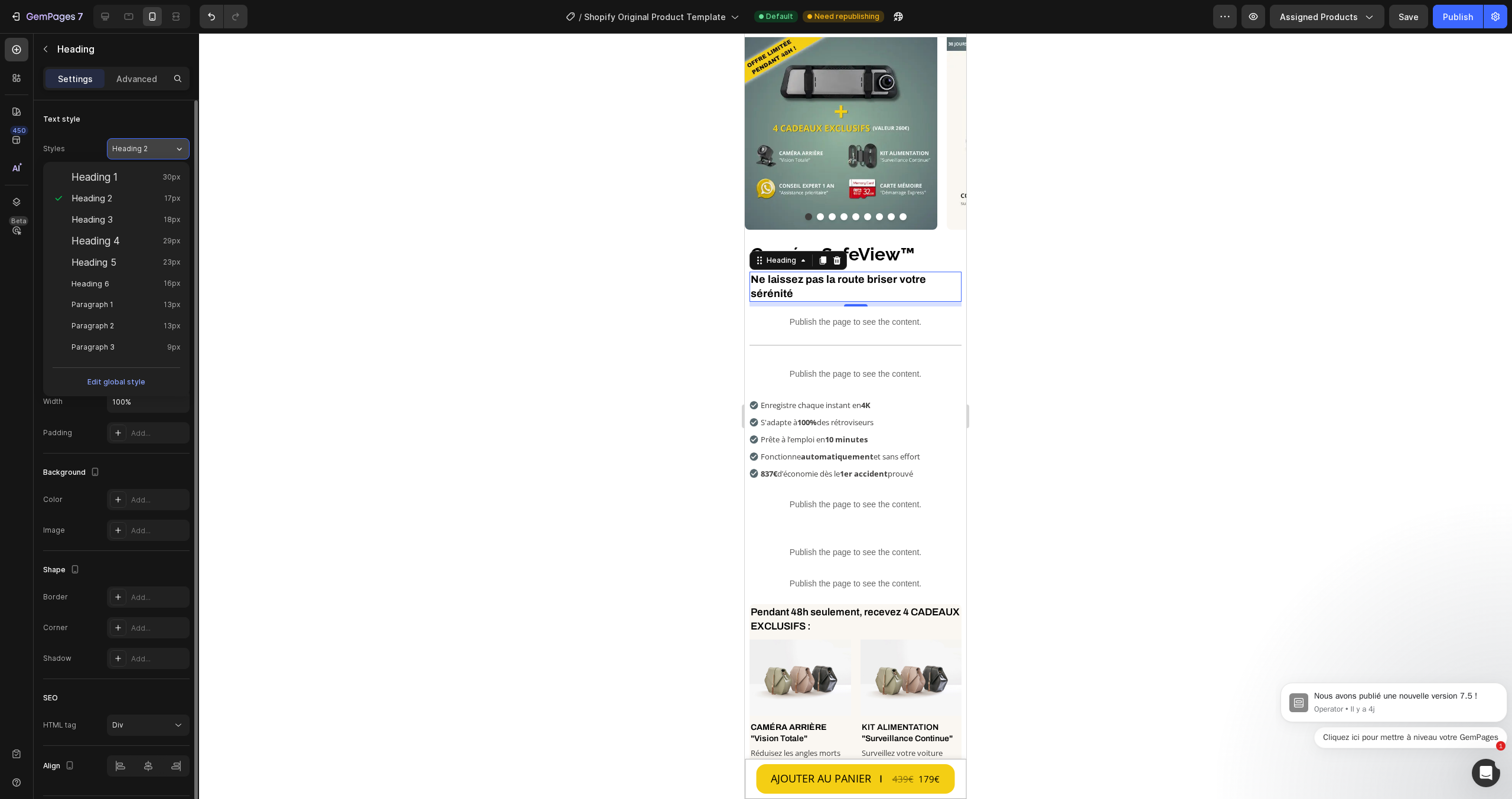click on "Heading 2" at bounding box center [143, 149] 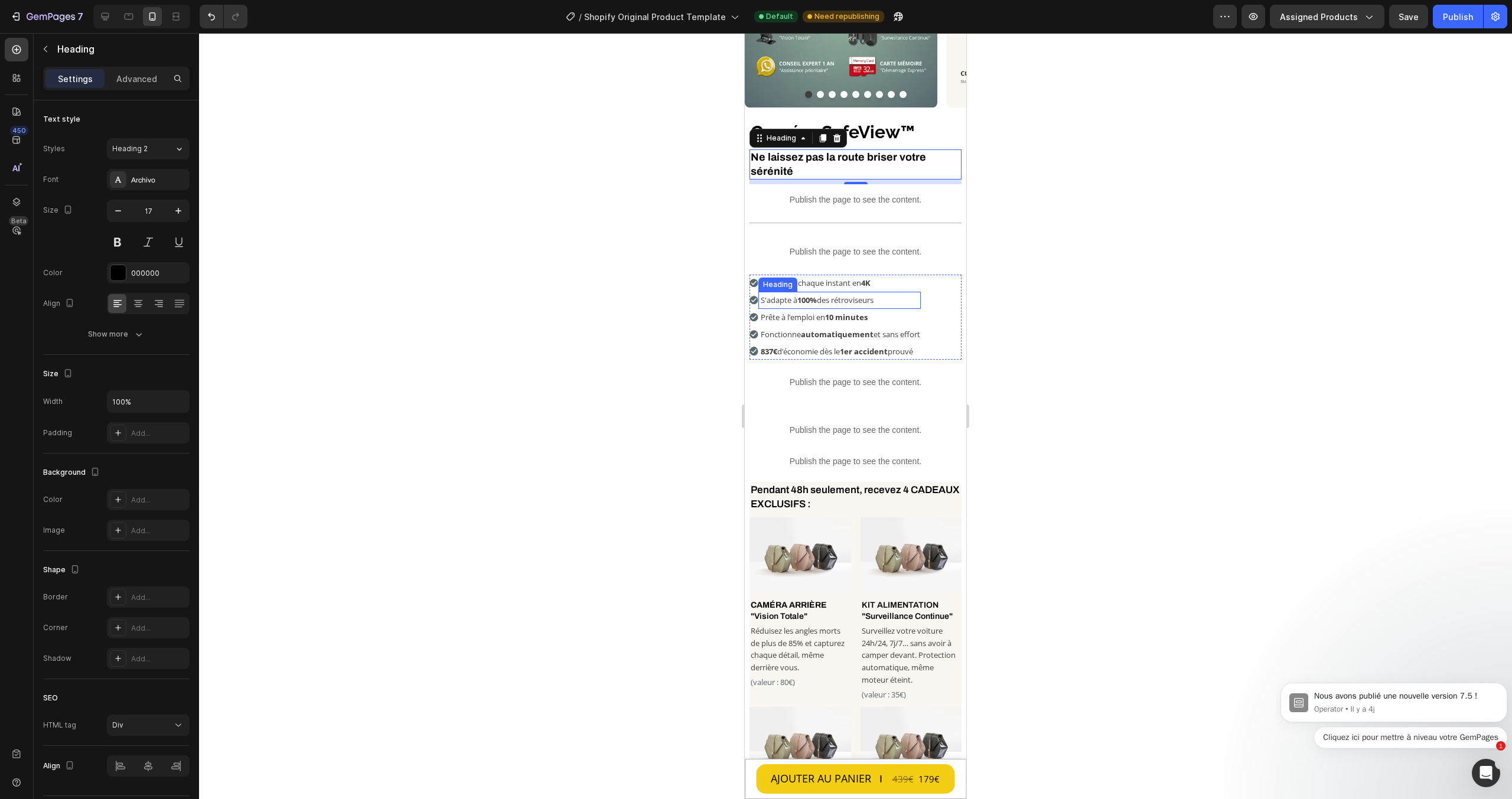scroll, scrollTop: 315, scrollLeft: 0, axis: vertical 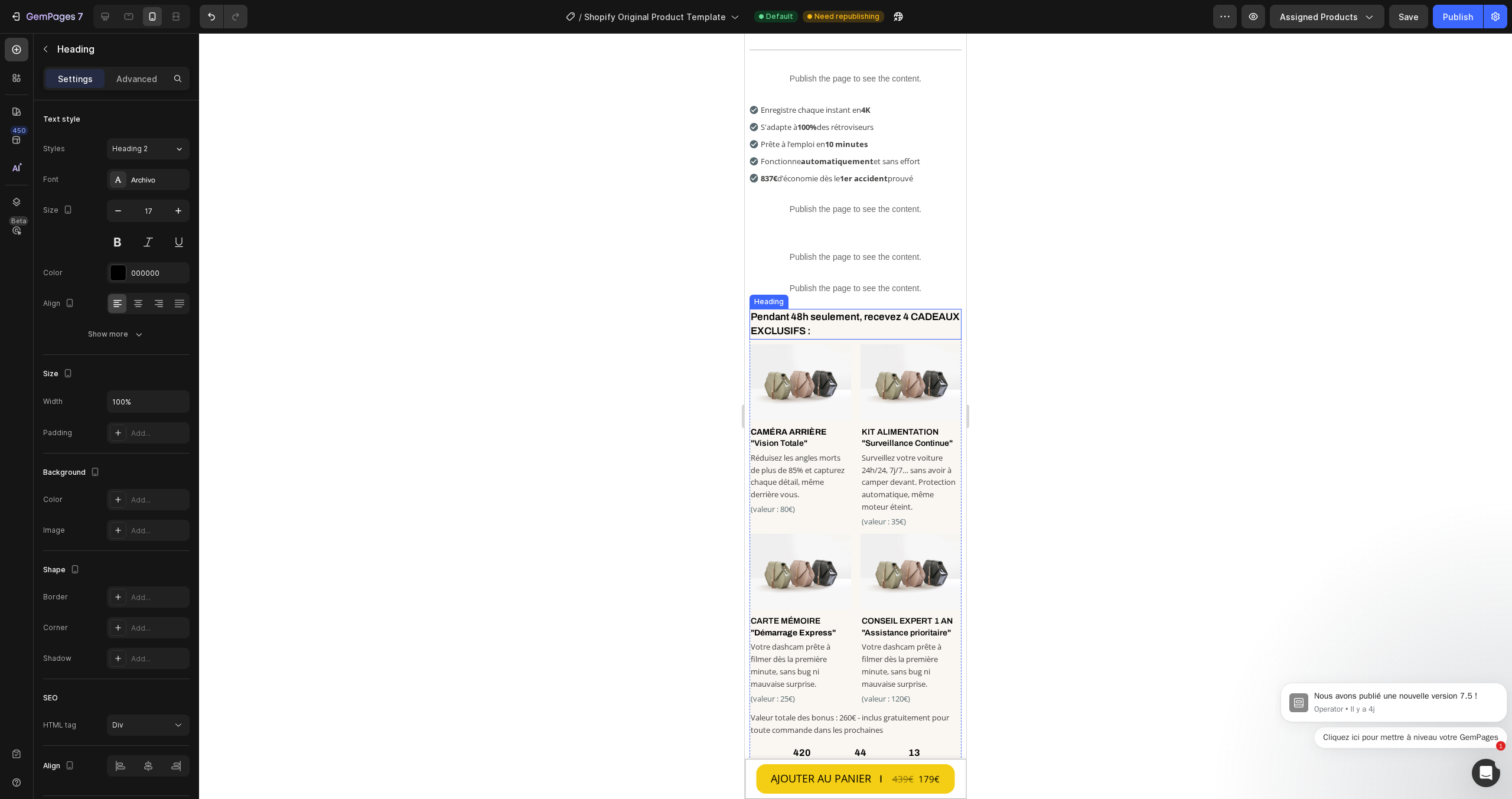 click on "Pendant 48h seulement, recevez 4 CADEAUX EXCLUSIFS :" at bounding box center [855, 324] 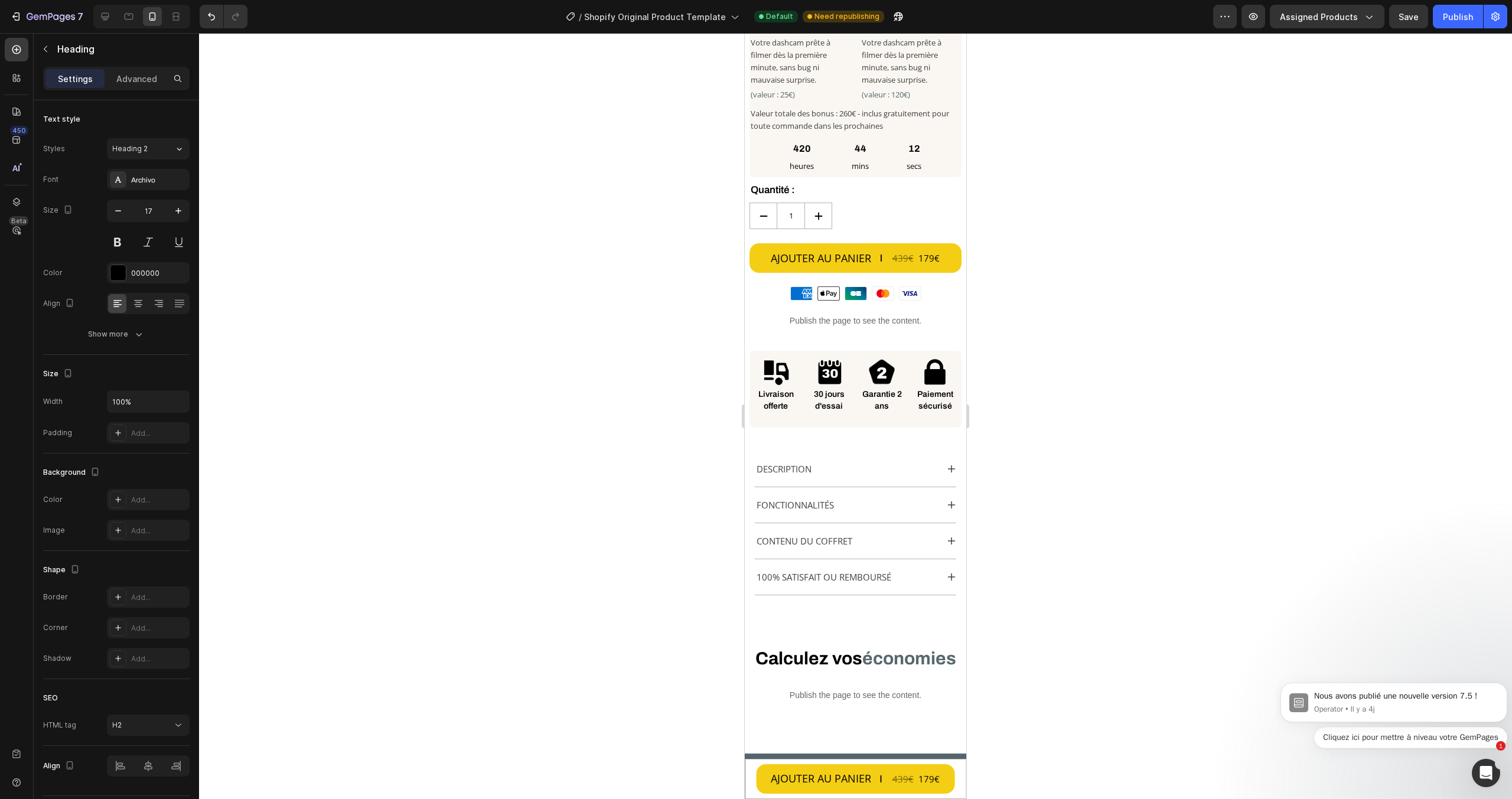 scroll, scrollTop: 965, scrollLeft: 0, axis: vertical 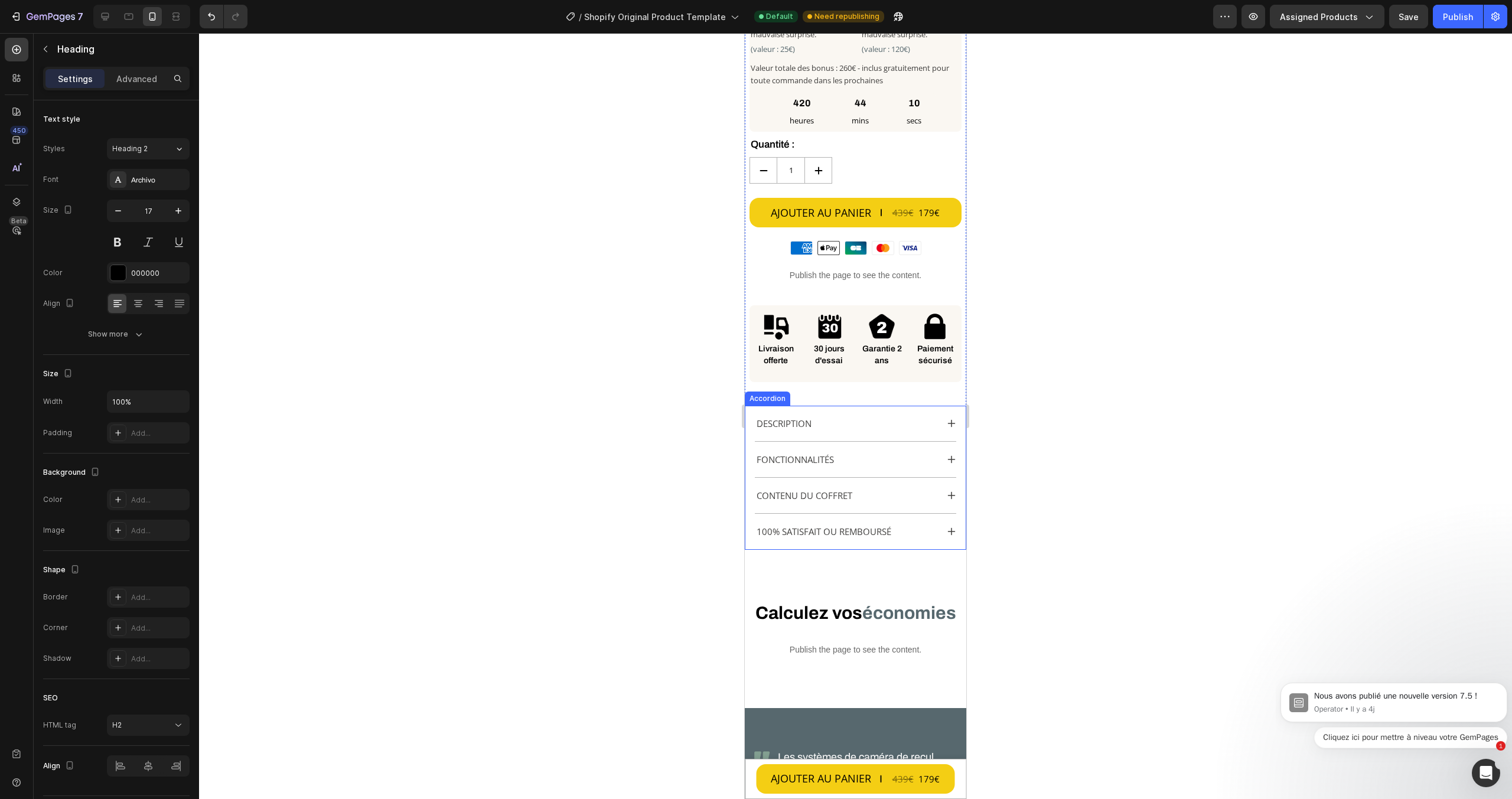 click on "DESCRIPTION" at bounding box center [784, 423] 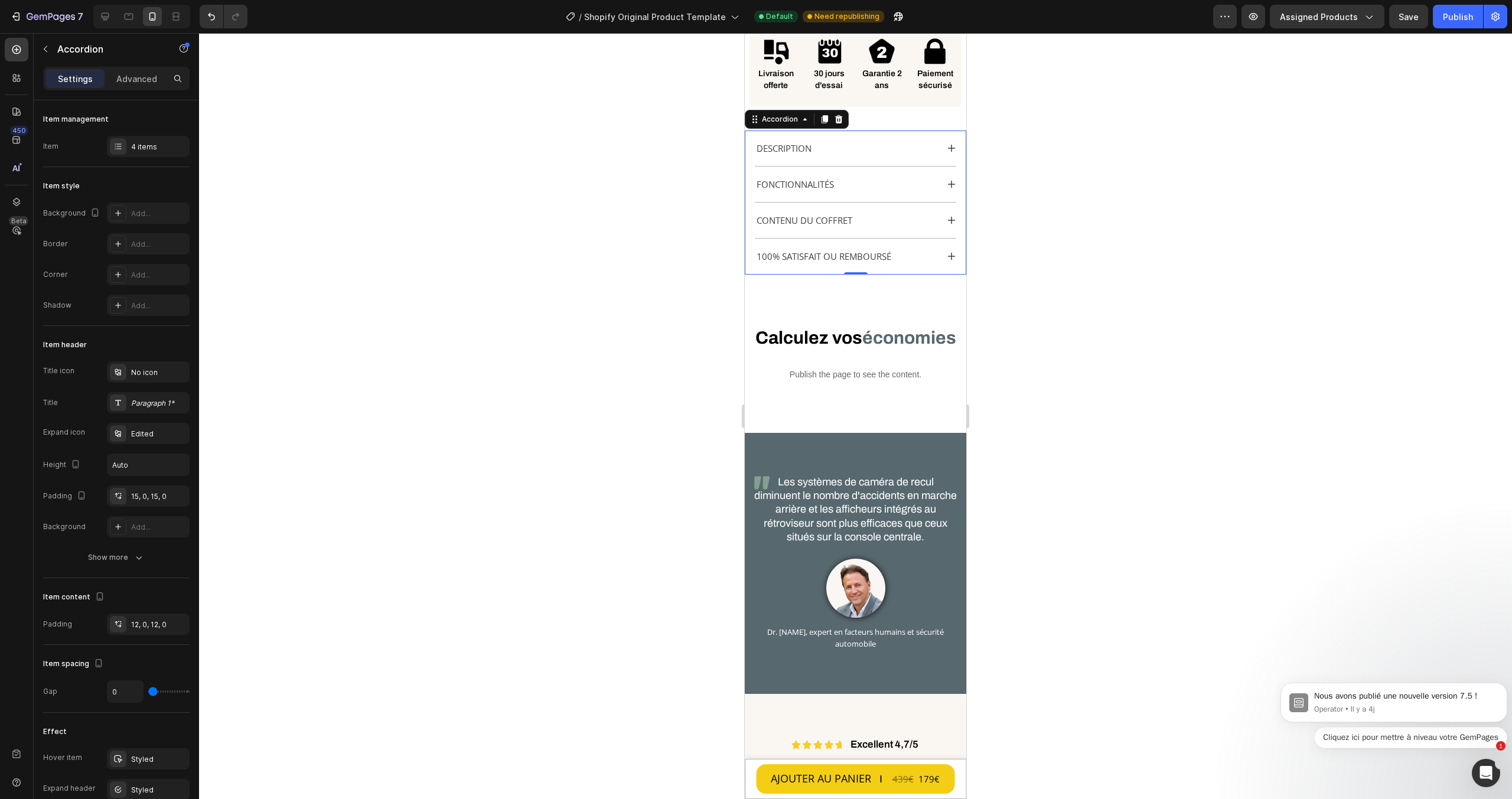 scroll, scrollTop: 1319, scrollLeft: 0, axis: vertical 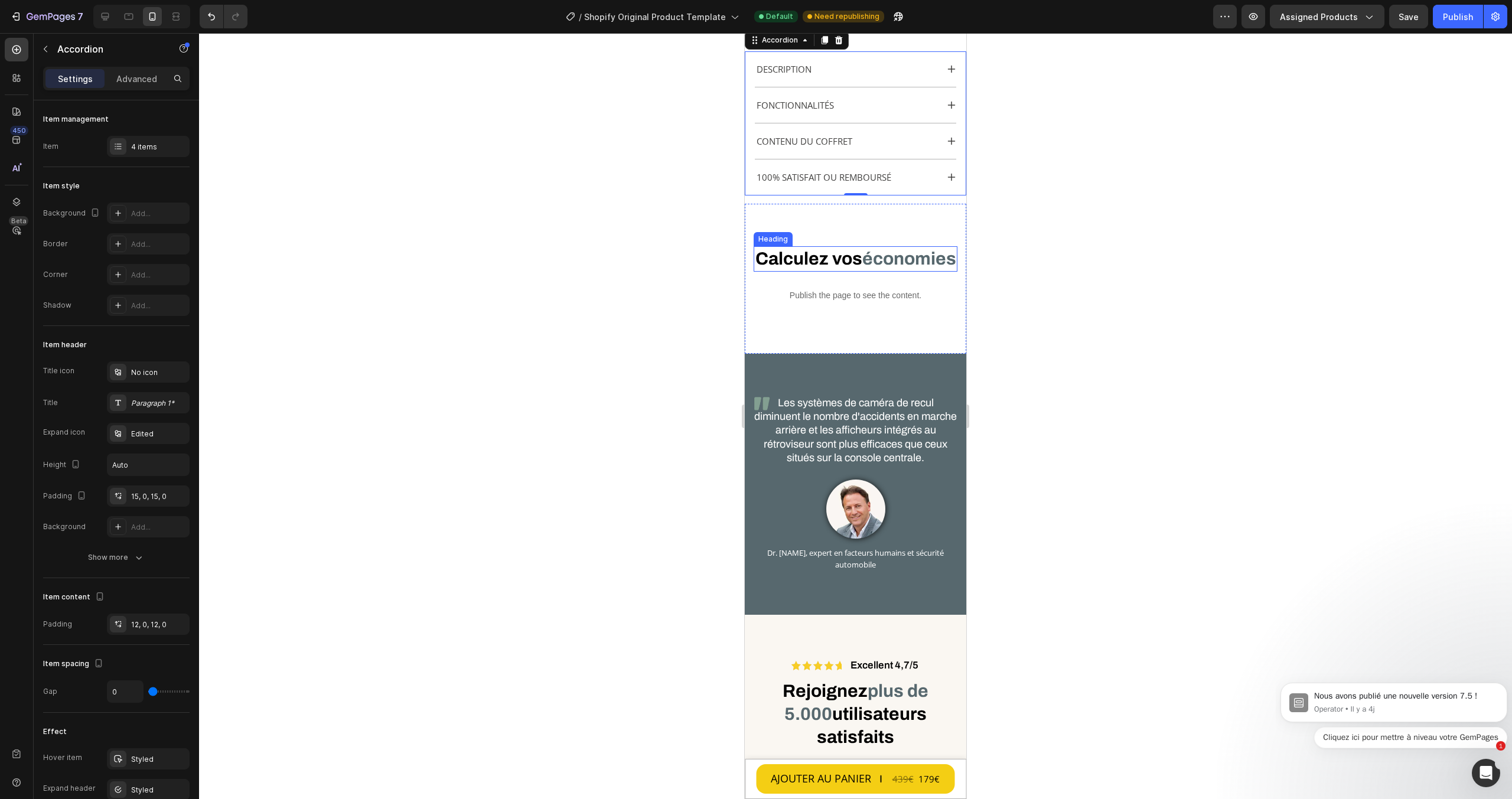 click on "Calculez vos" at bounding box center [809, 259] 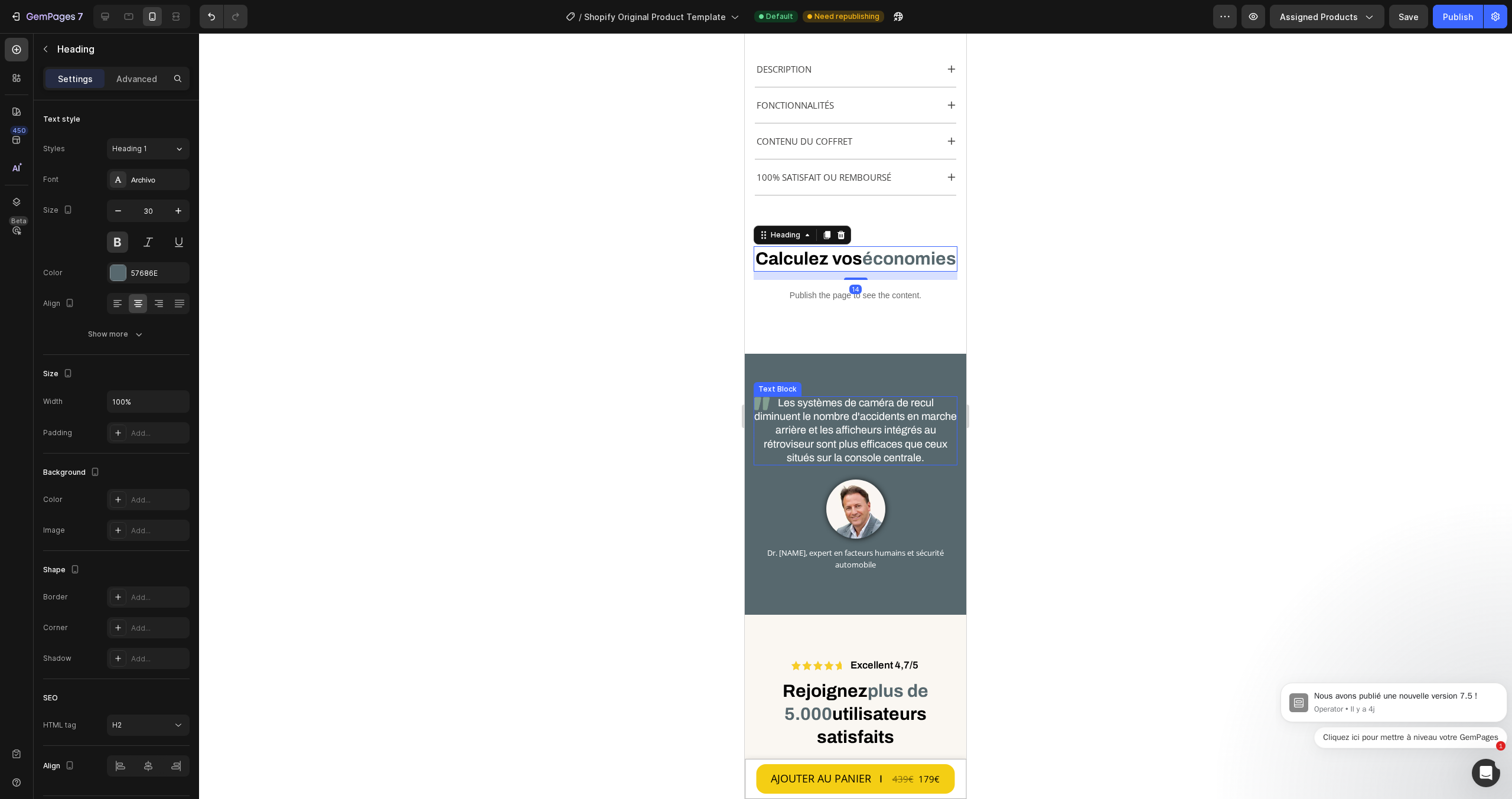 click on "Les systèmes de caméra de recul diminuent le nombre d'accidents en marche arrière et les afficheurs intégrés au rétroviseur sont plus efficaces que ceux situés sur la console centrale." at bounding box center [855, 431] 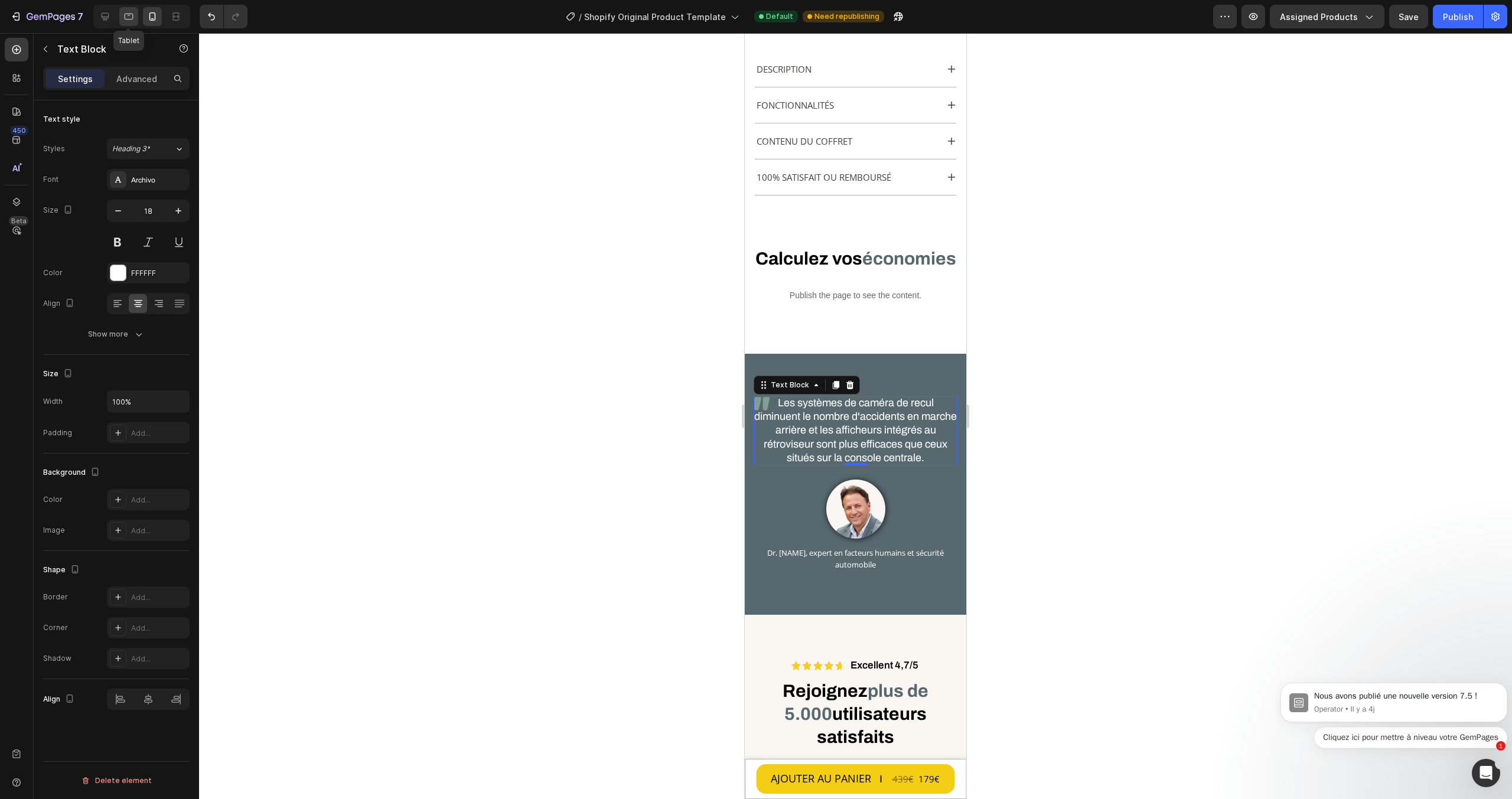 click 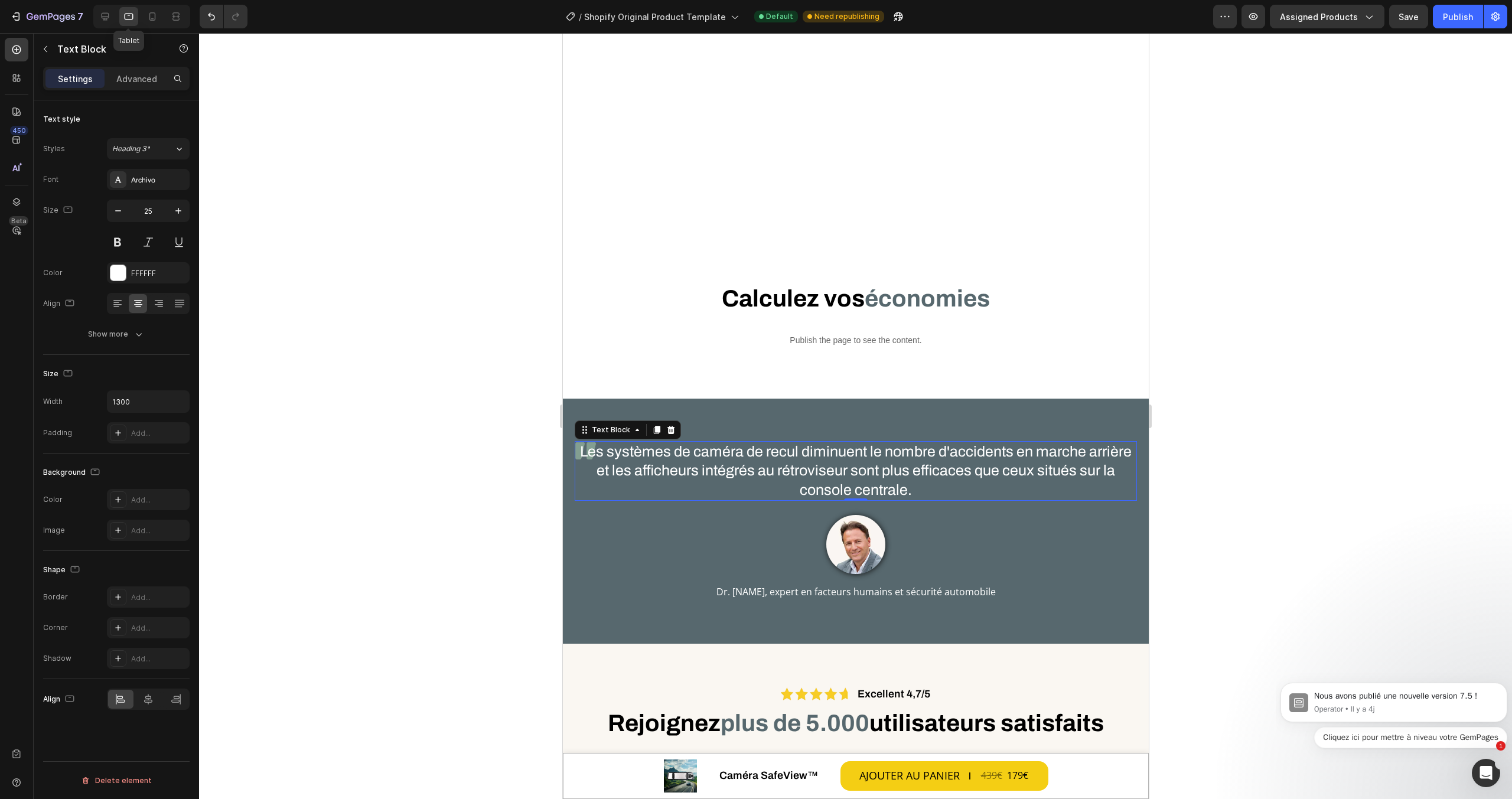 scroll, scrollTop: 2005, scrollLeft: 0, axis: vertical 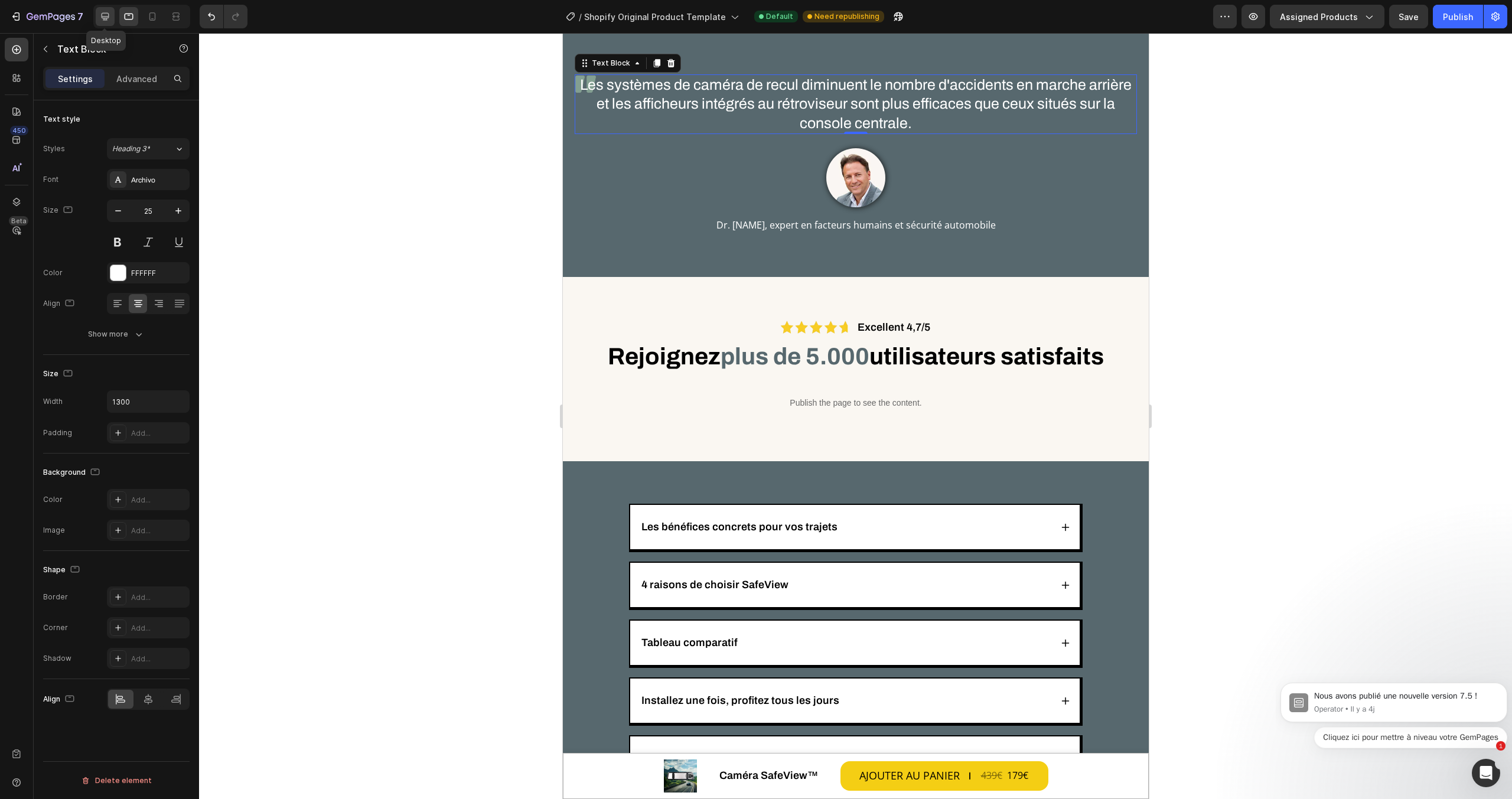 click 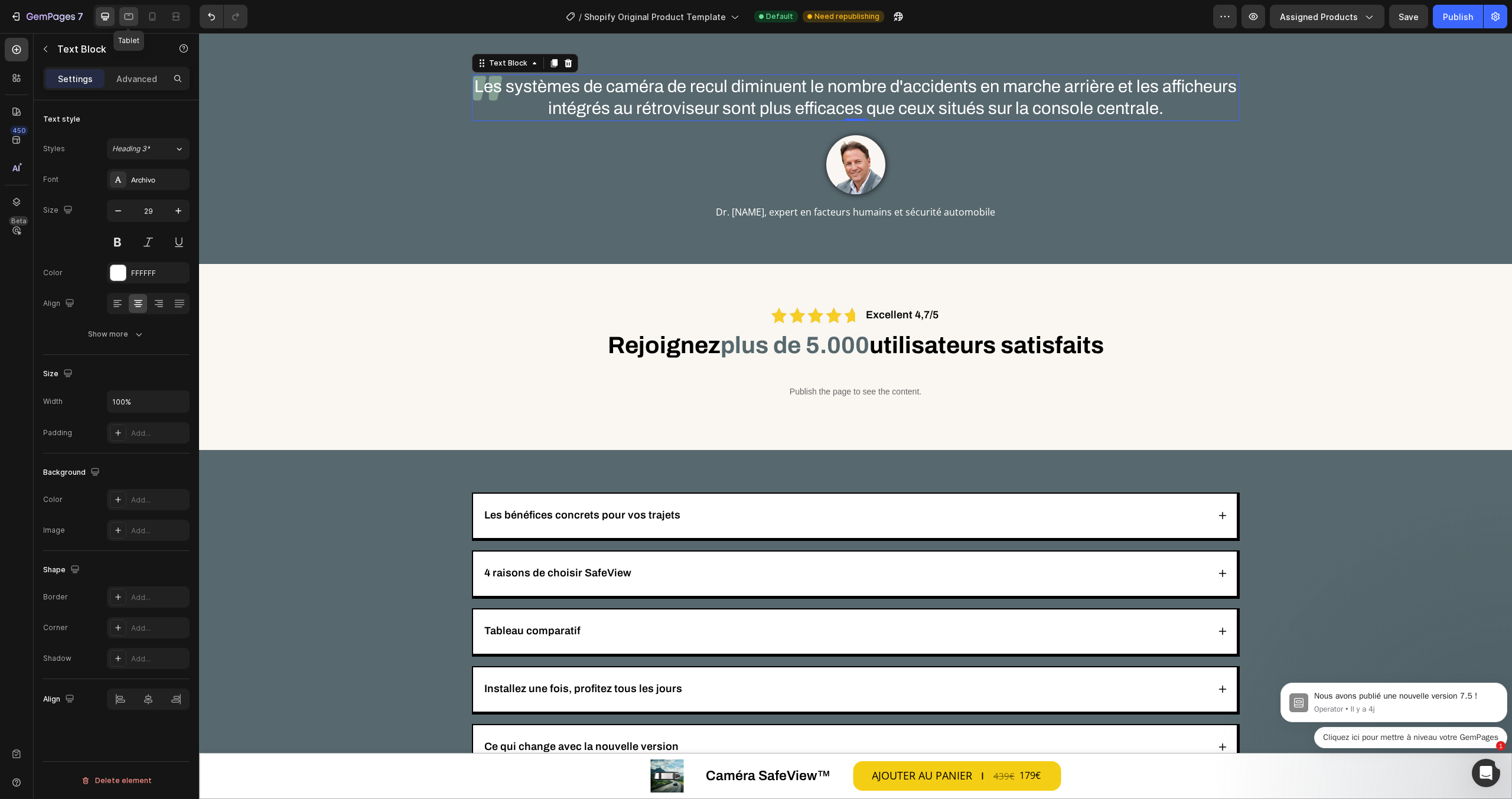 click 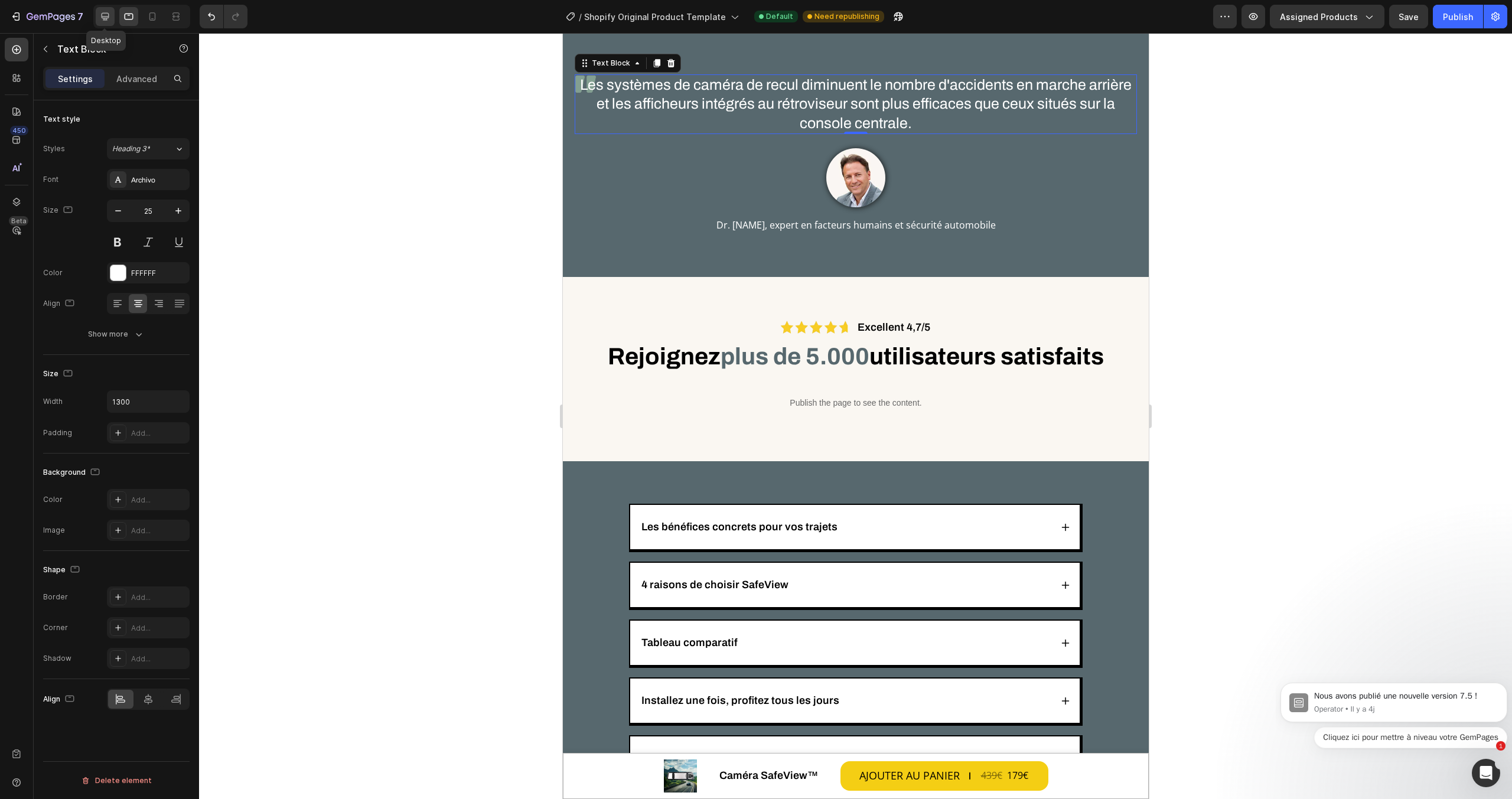 click 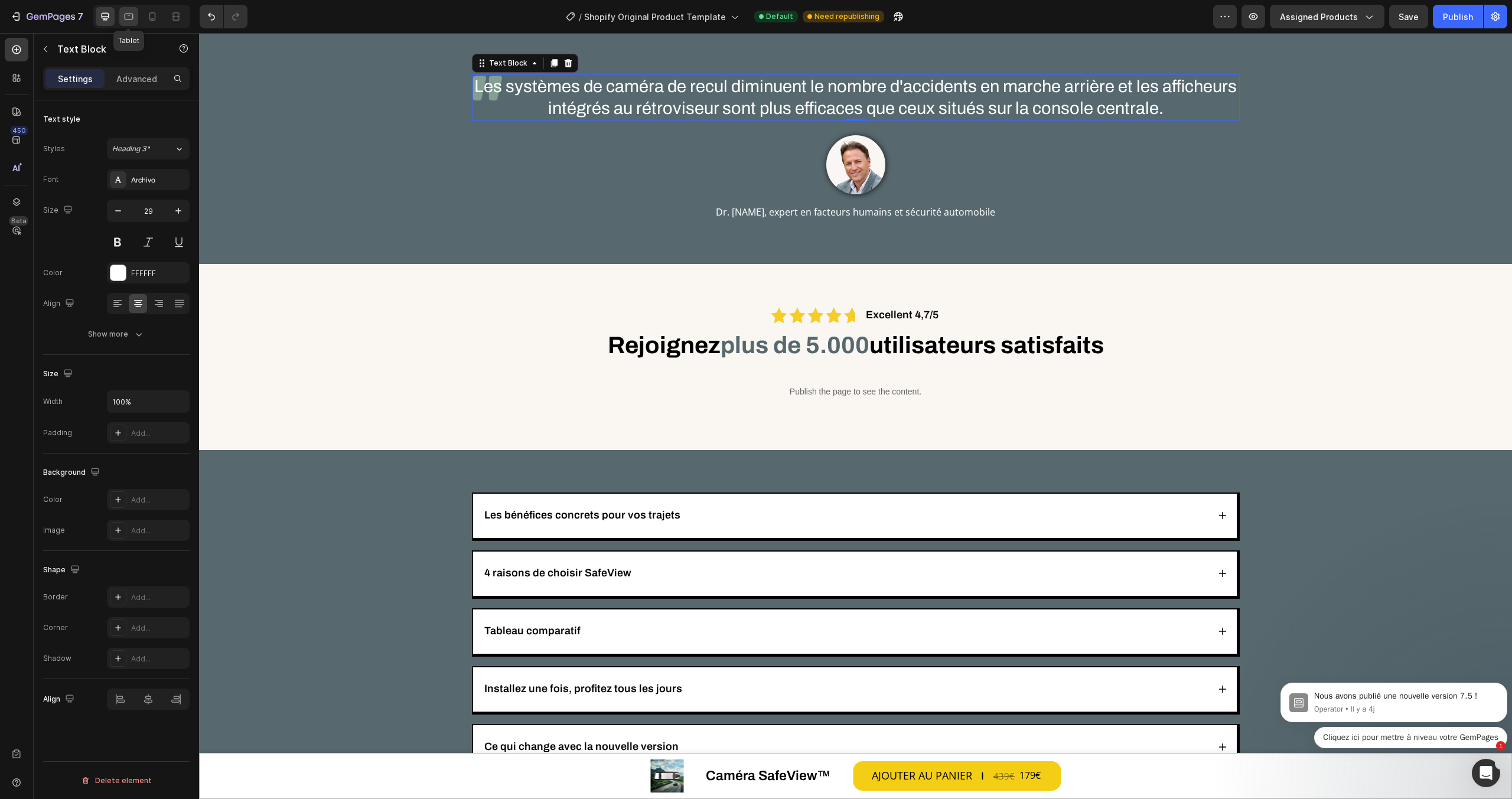 click 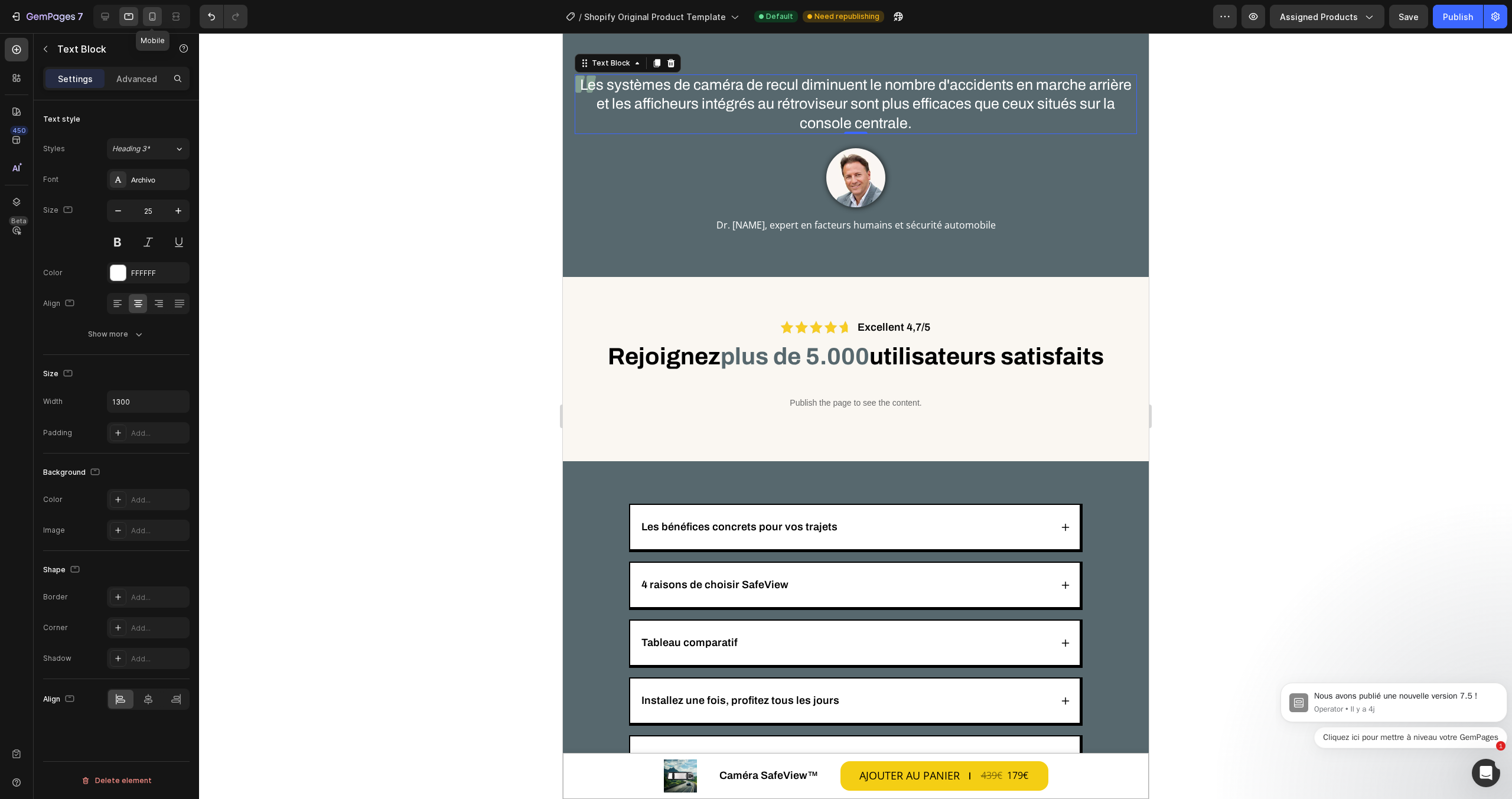 click 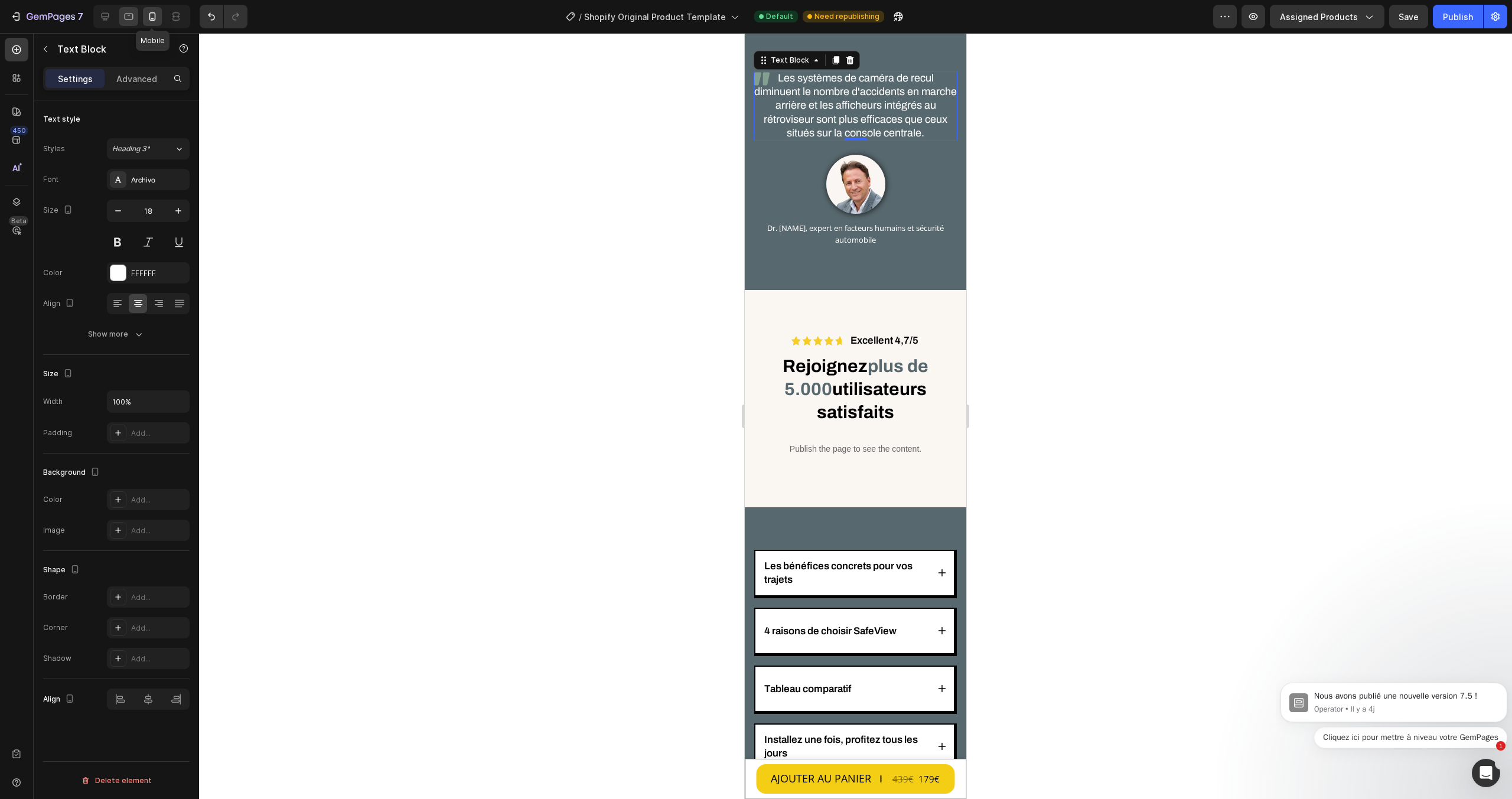 scroll, scrollTop: 1971, scrollLeft: 0, axis: vertical 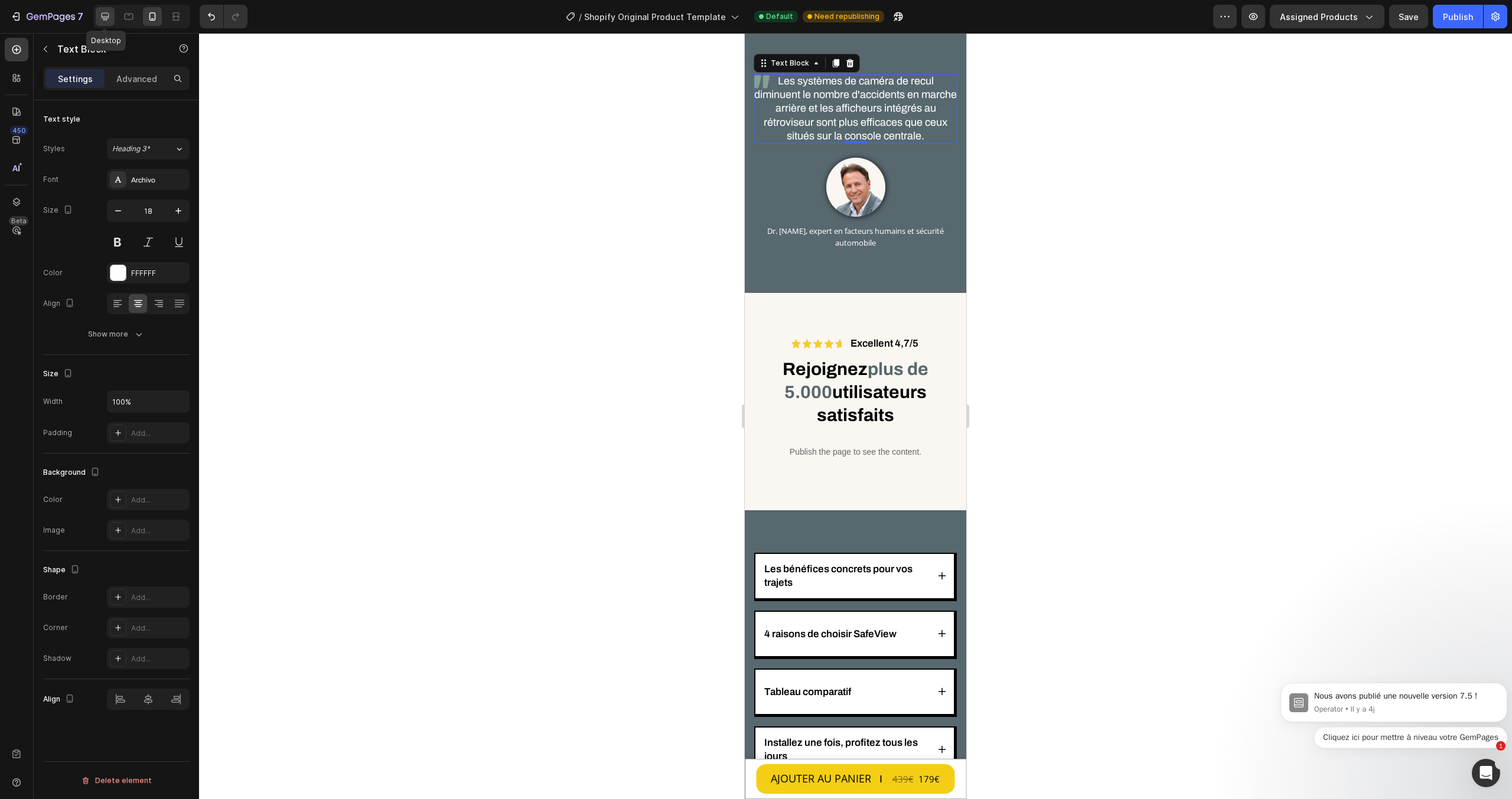 click 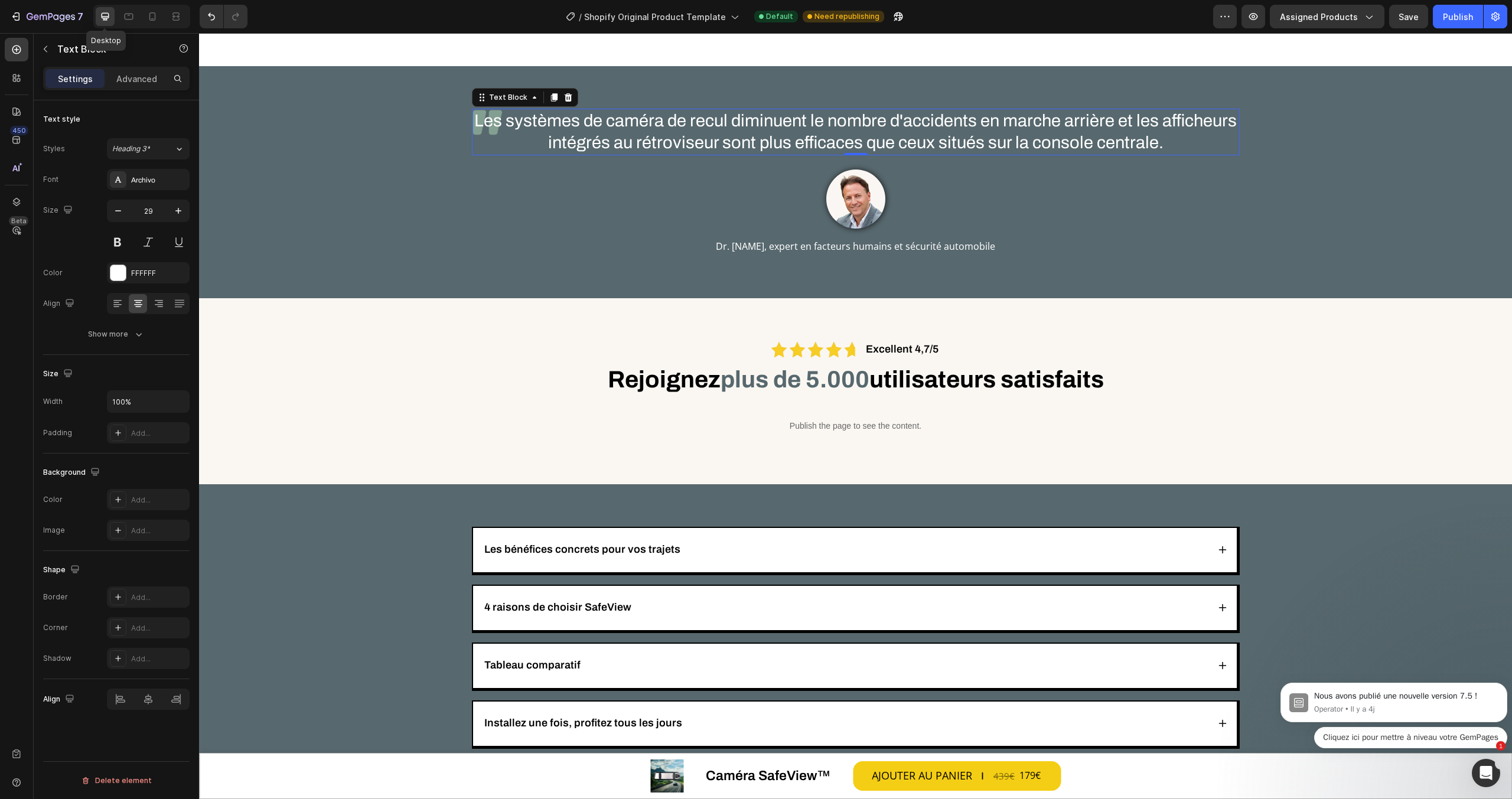 scroll, scrollTop: 2005, scrollLeft: 0, axis: vertical 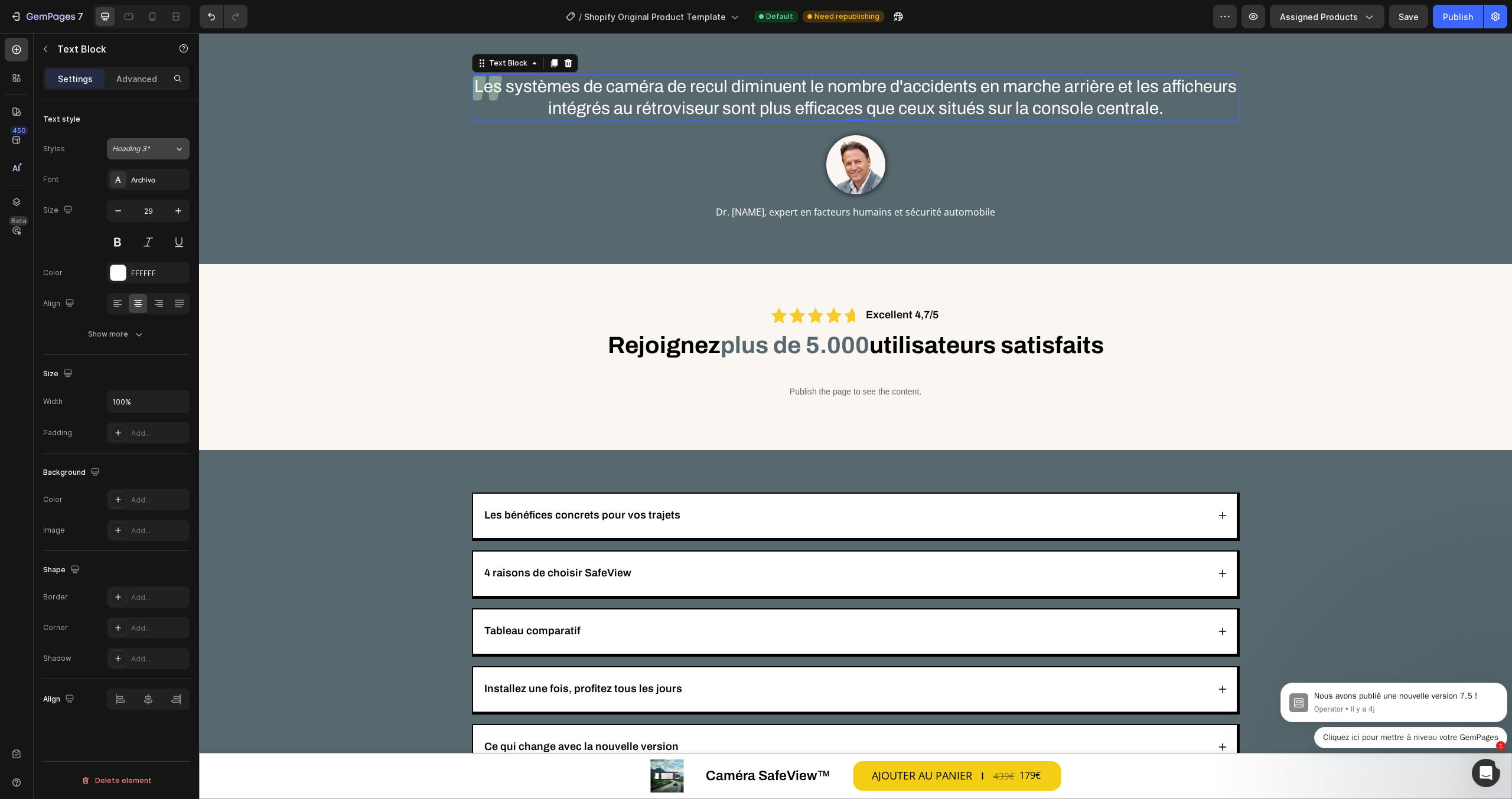 click on "Heading 3*" 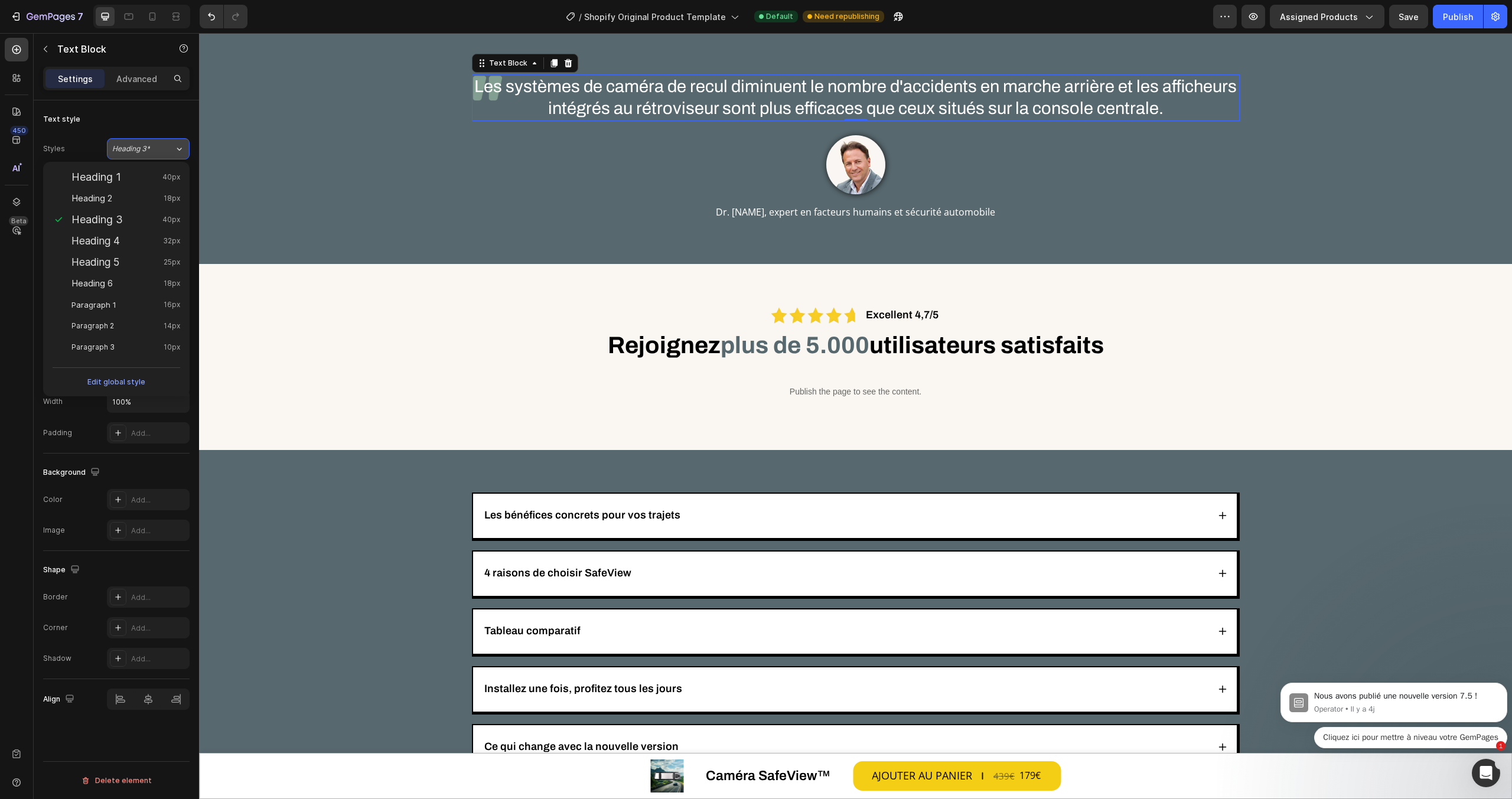 click on "Heading 3*" 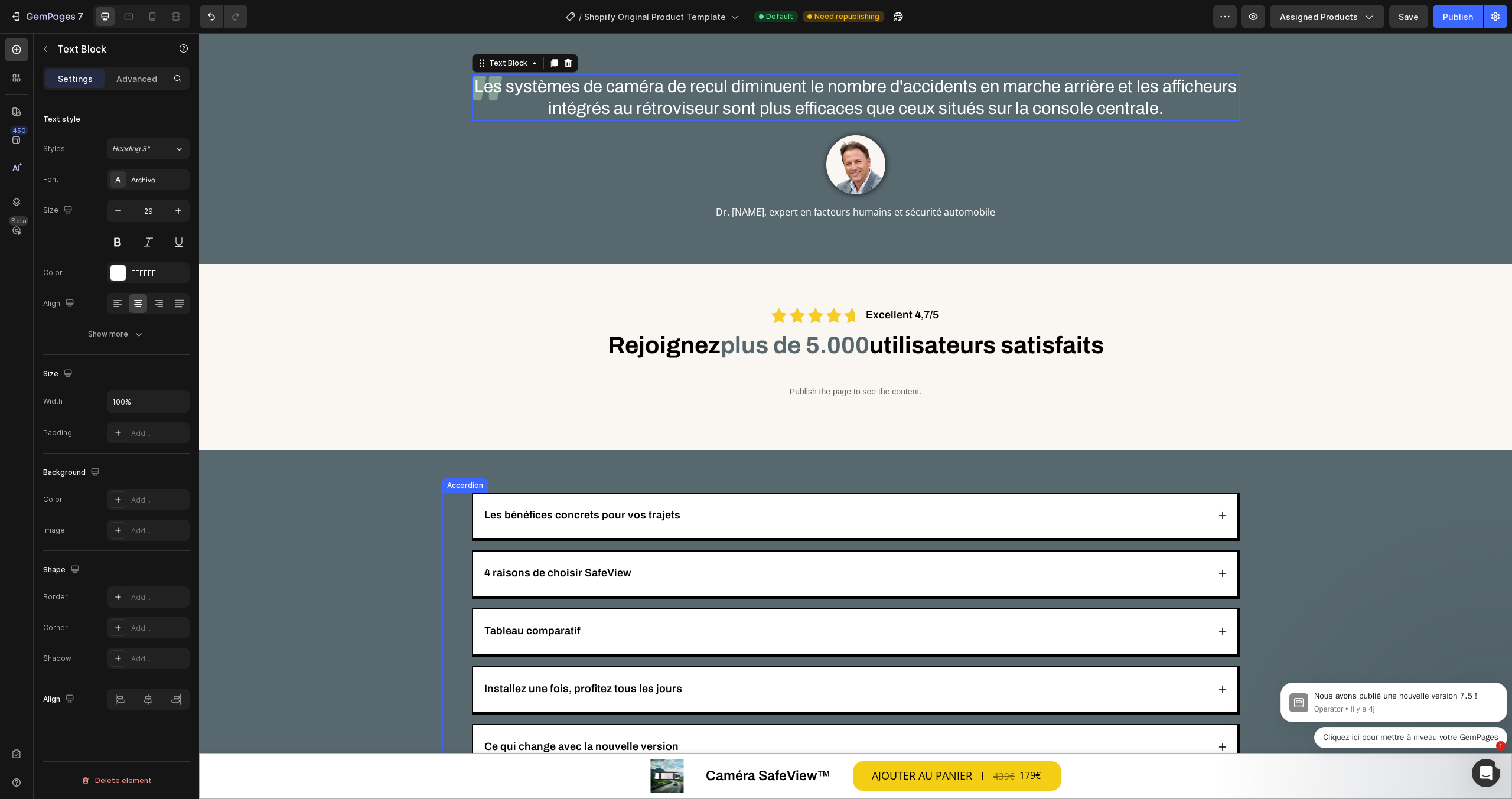 click on "Les bénéfices concrets pour vos trajets" at bounding box center (582, 515) 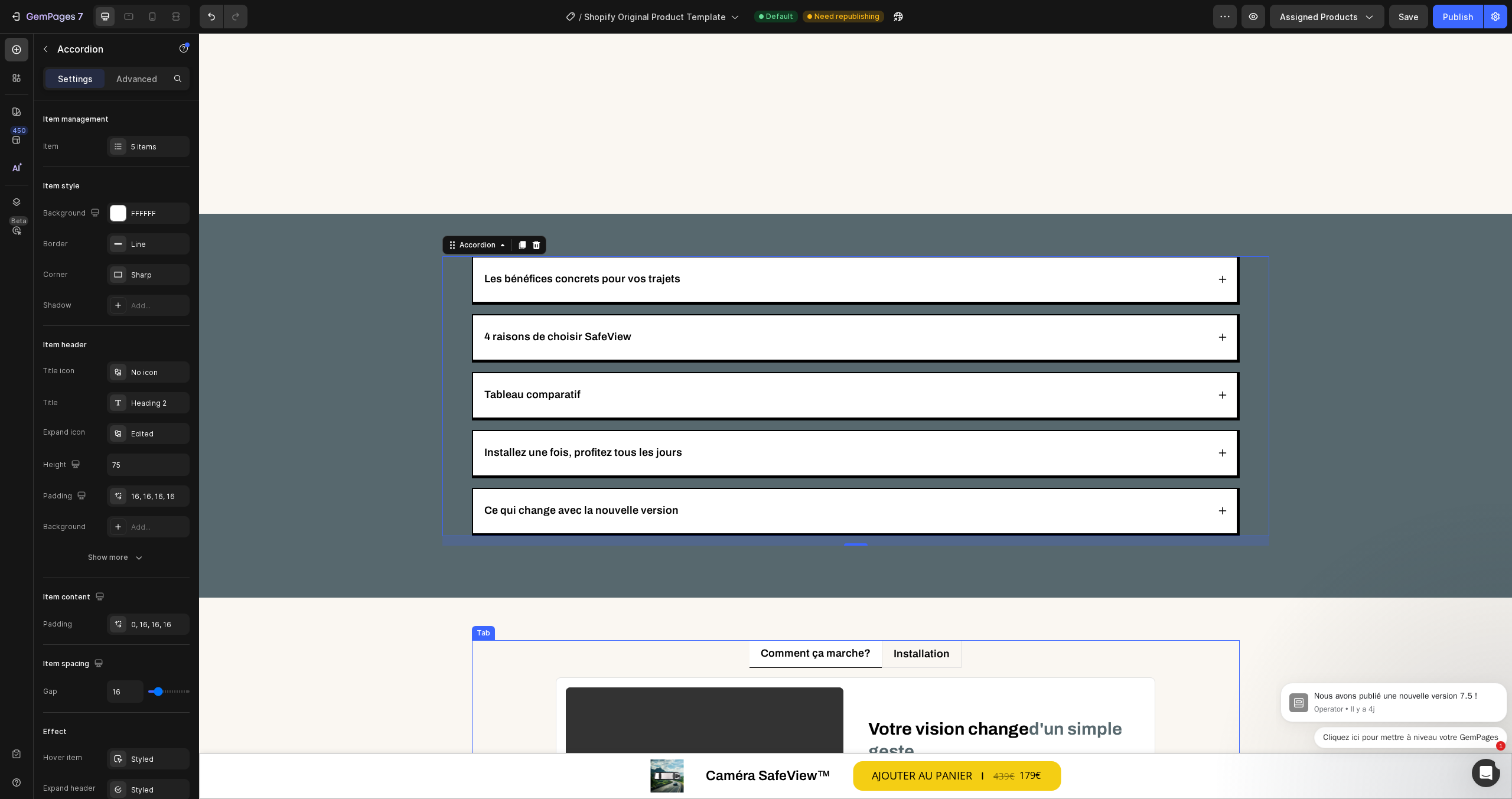 scroll, scrollTop: 2537, scrollLeft: 0, axis: vertical 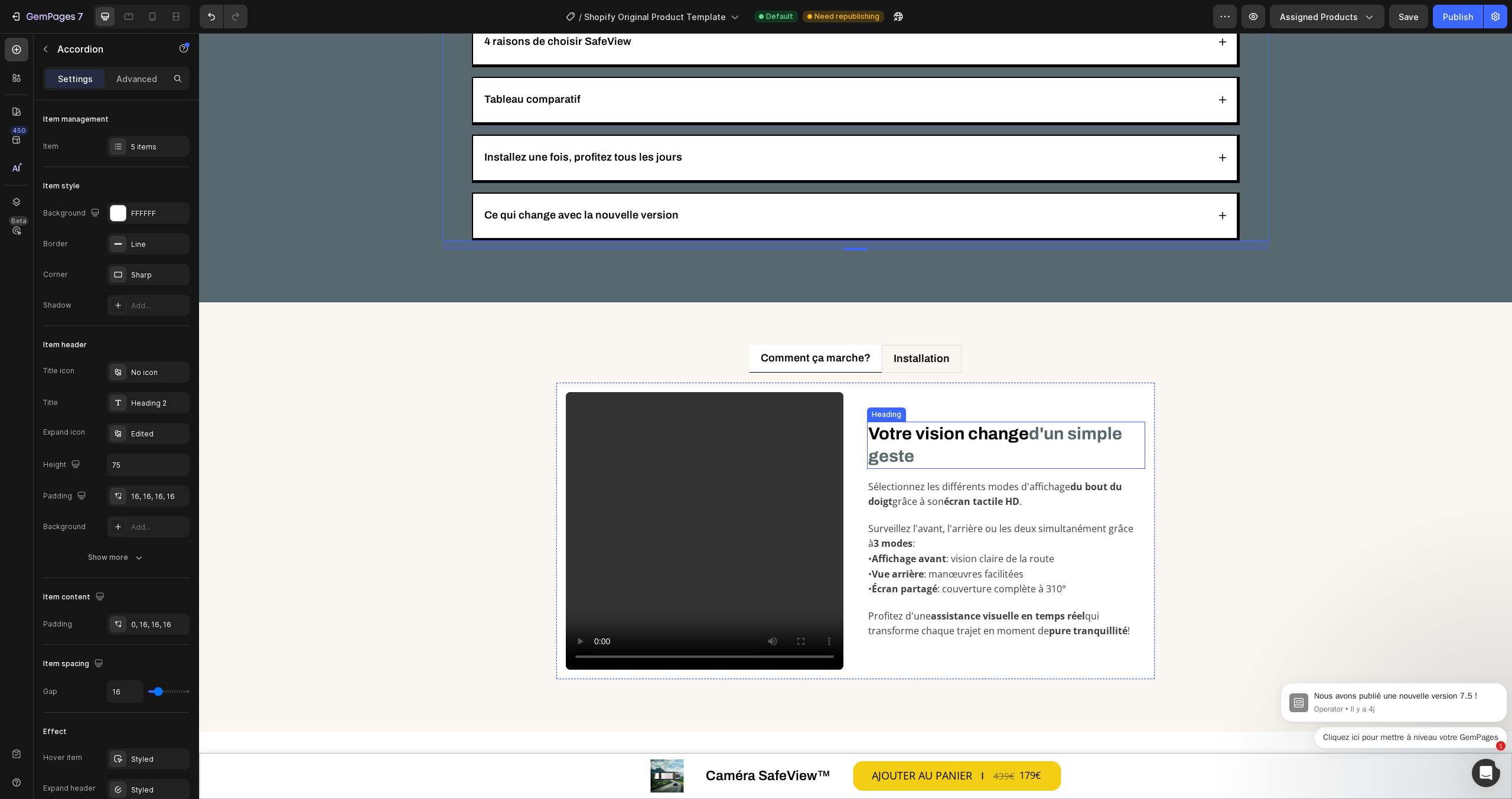 click on "Votre vision change  d'un simple geste" at bounding box center (1006, 445) 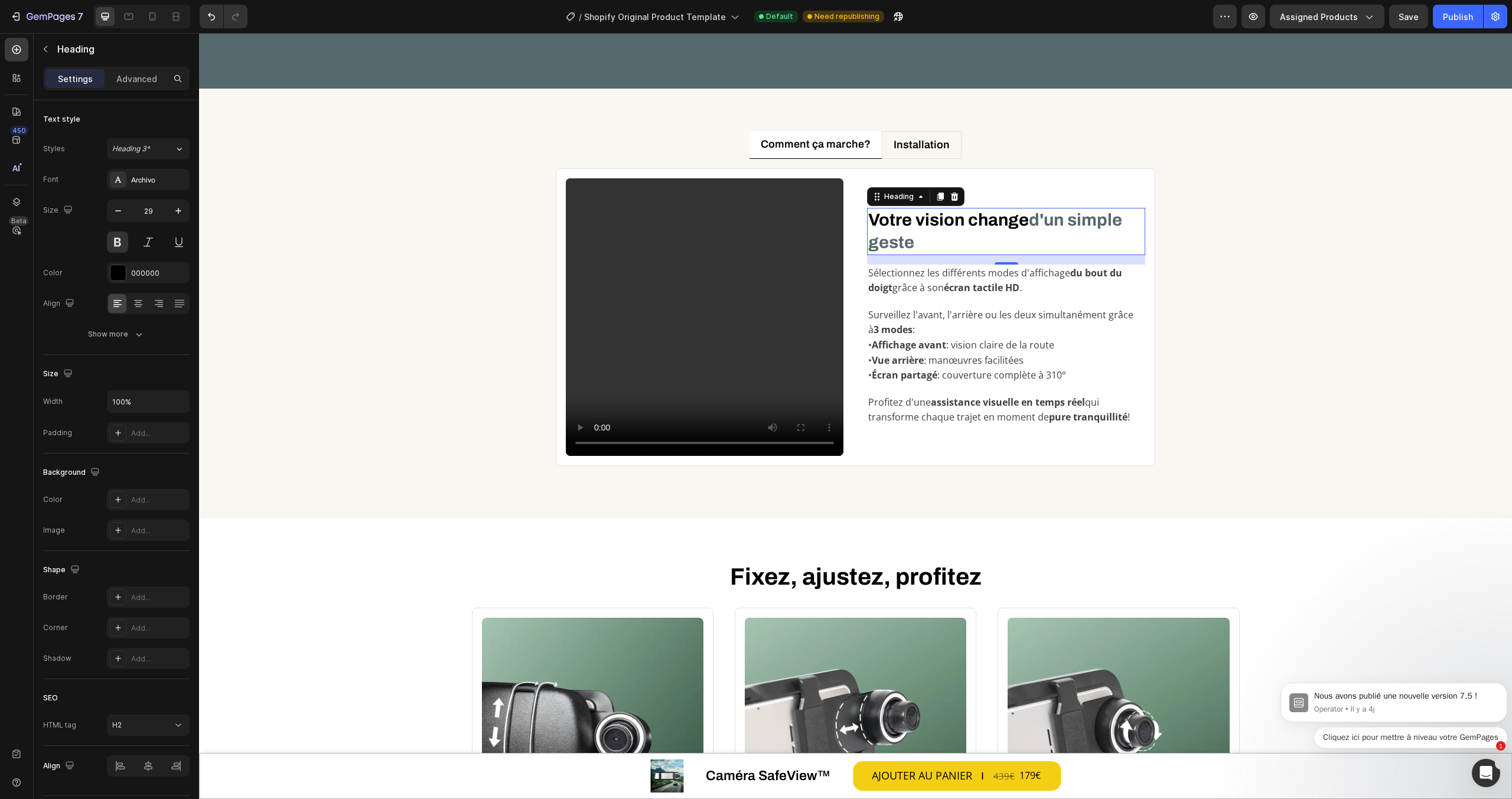 scroll, scrollTop: 2773, scrollLeft: 0, axis: vertical 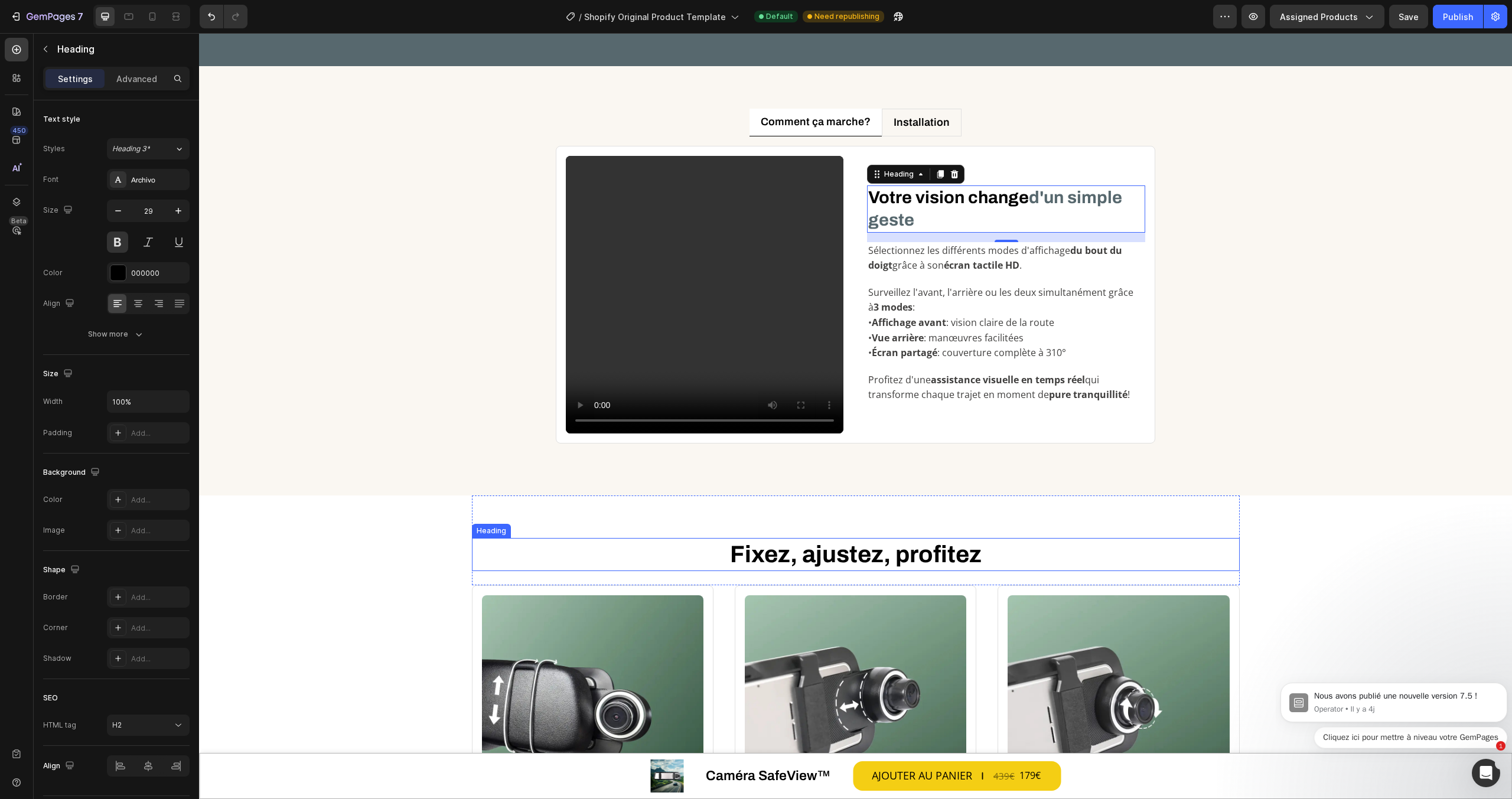 click on "Fixez, ajustez, profitez" at bounding box center [856, 554] 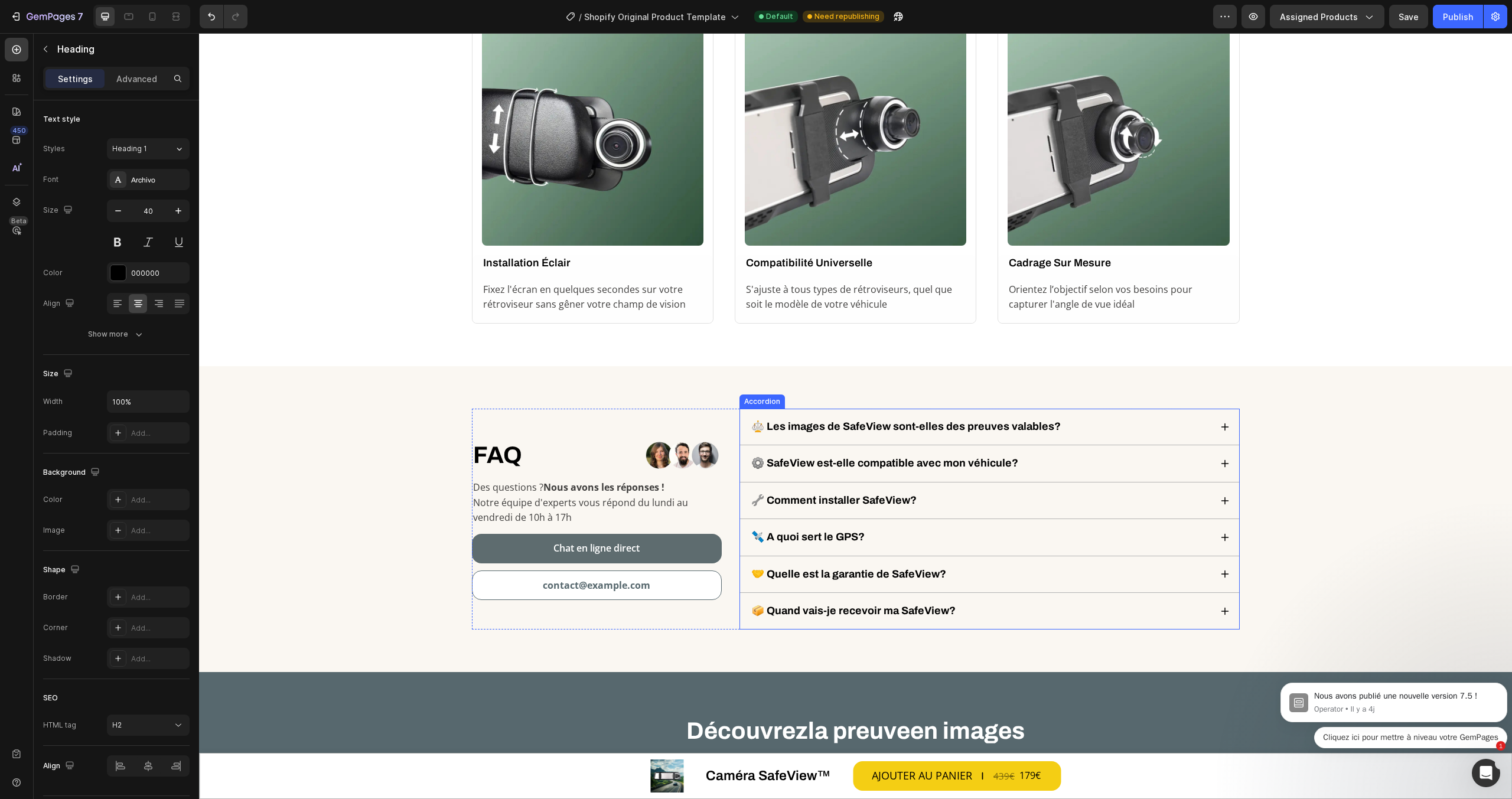 scroll, scrollTop: 3364, scrollLeft: 0, axis: vertical 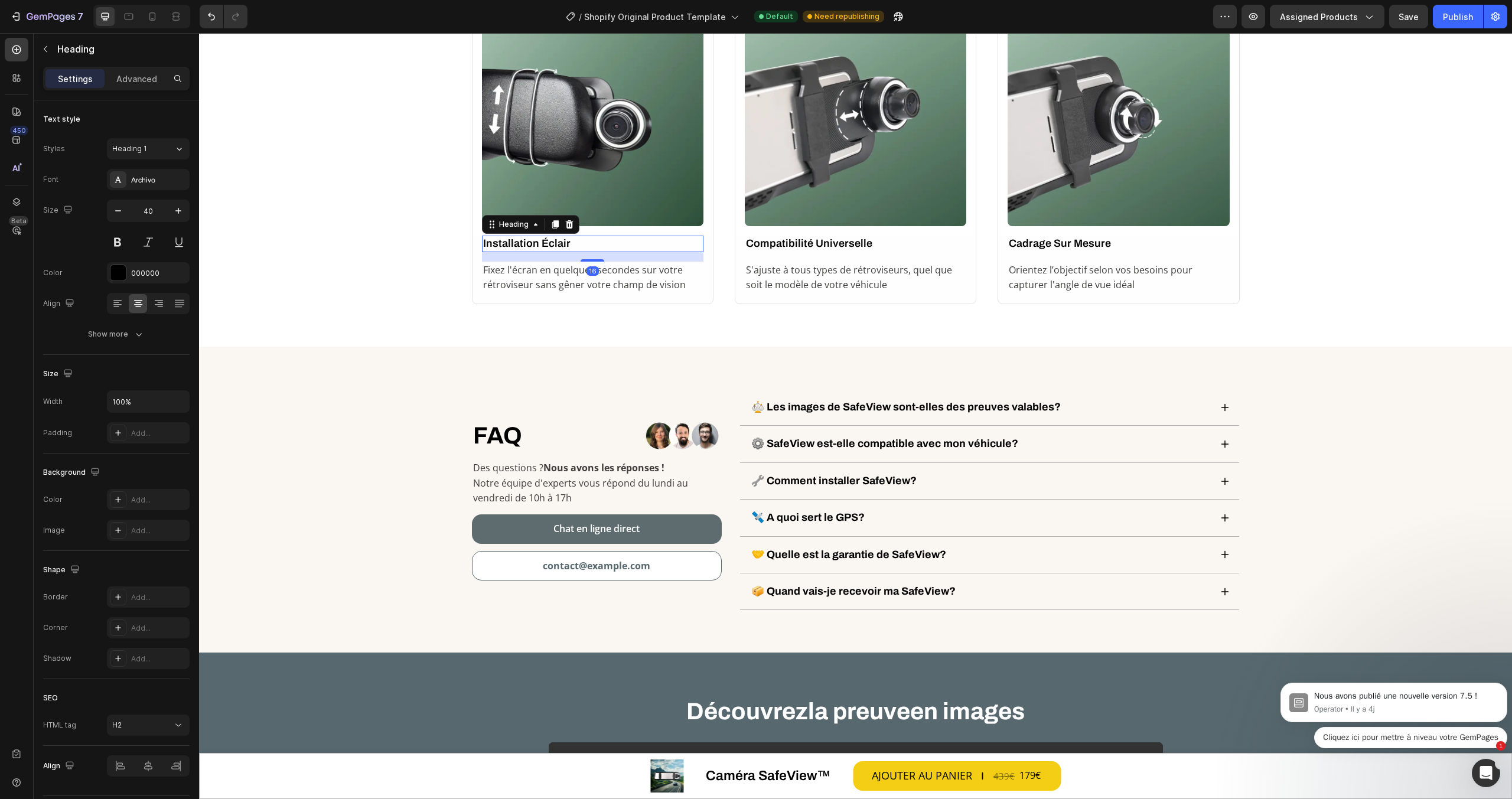 click on "Installation Éclair" at bounding box center [592, 243] 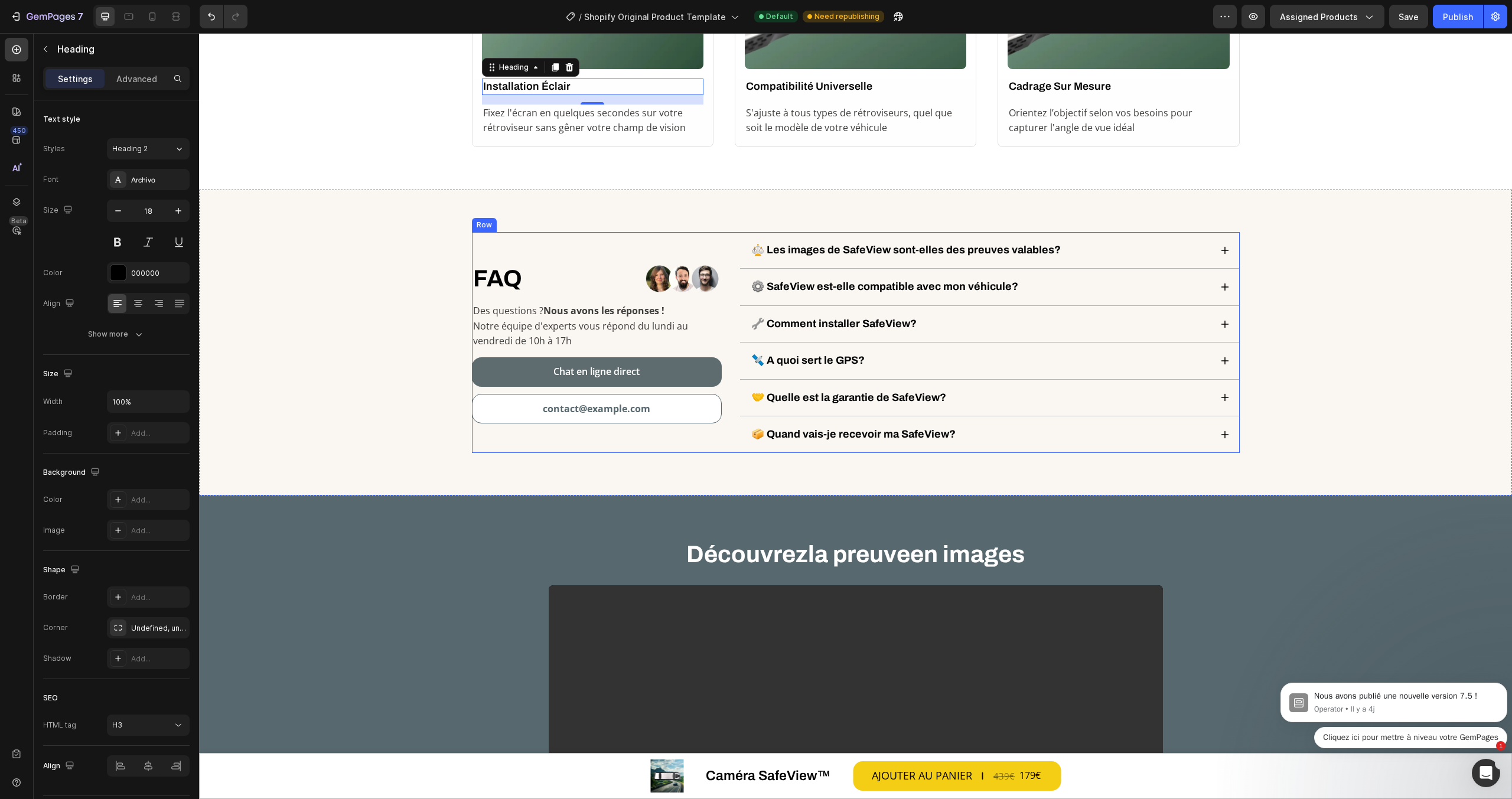 scroll, scrollTop: 3541, scrollLeft: 0, axis: vertical 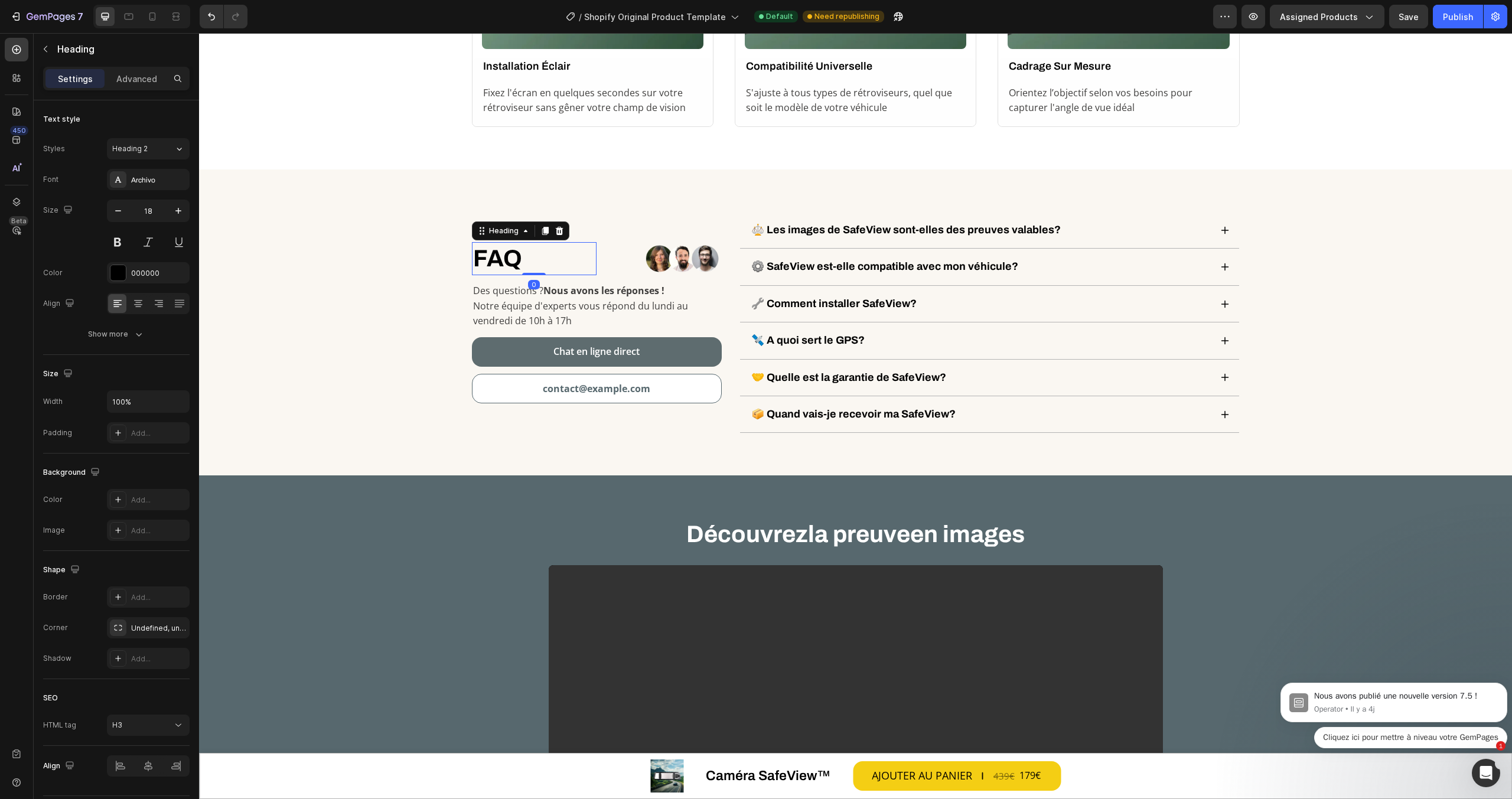click on "FAQ" at bounding box center [535, 259] 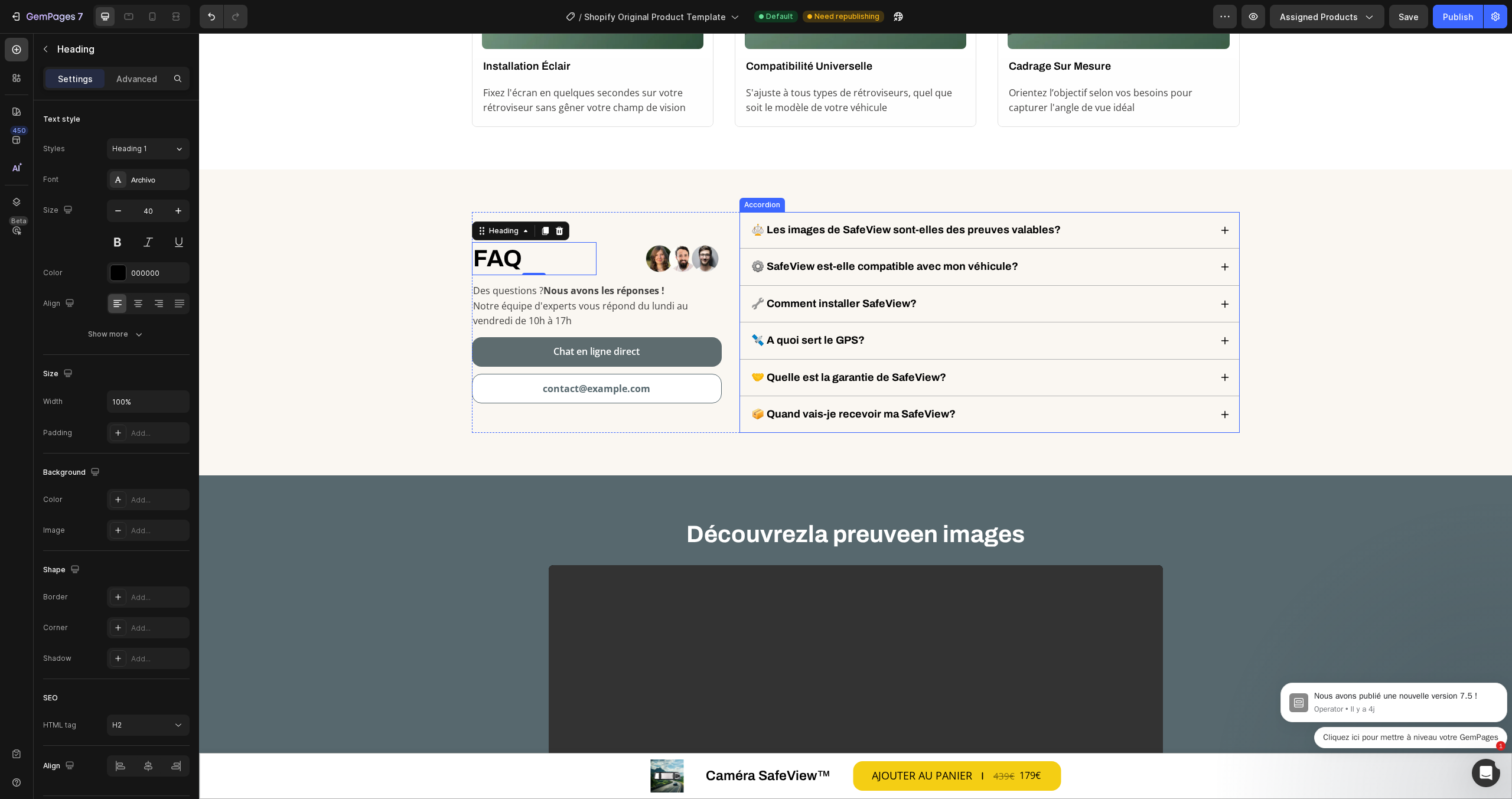 click on "⚖️ Les images de SafeView sont-elles des preuves valables?" at bounding box center [906, 230] 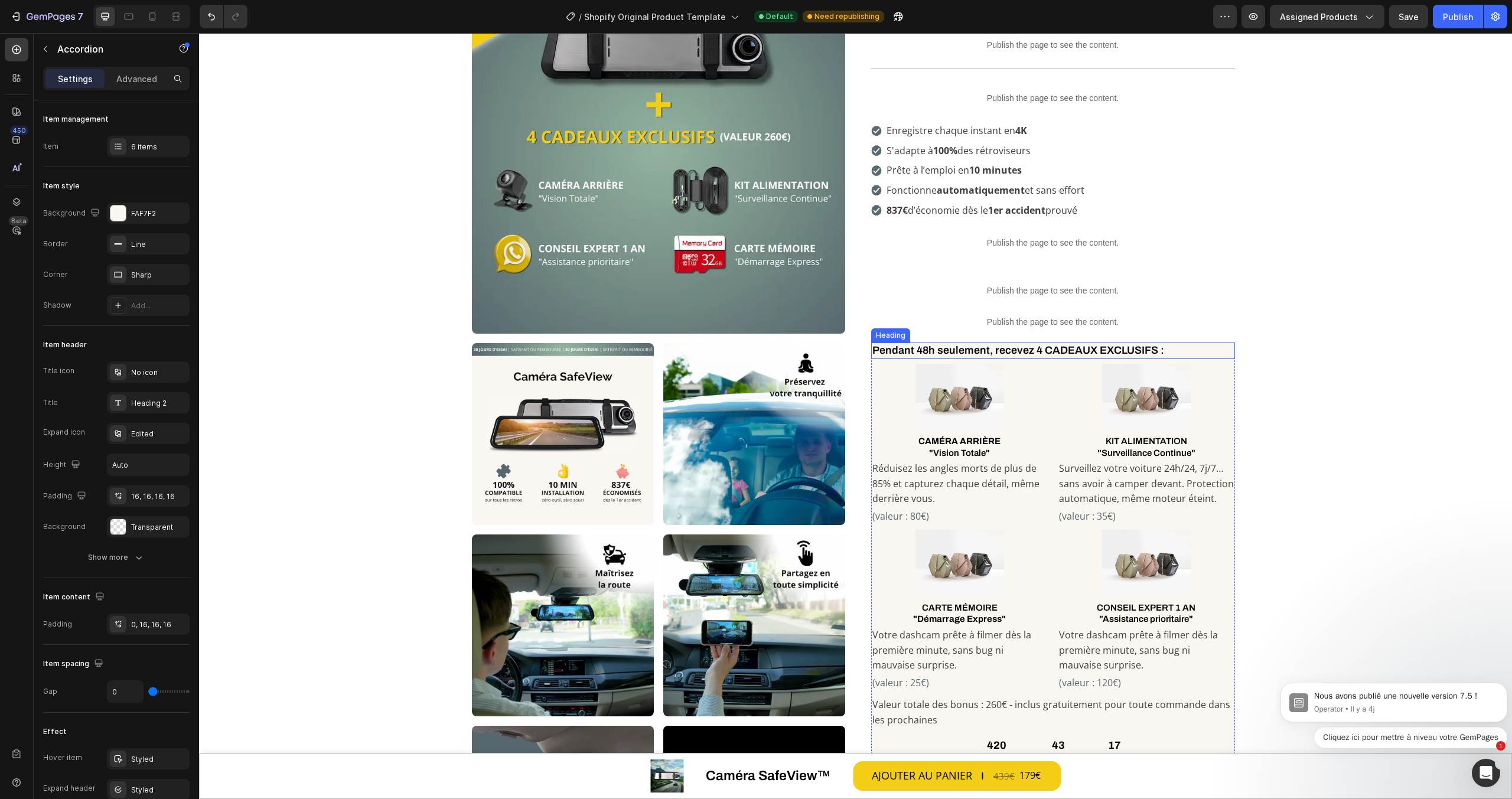 scroll, scrollTop: 0, scrollLeft: 0, axis: both 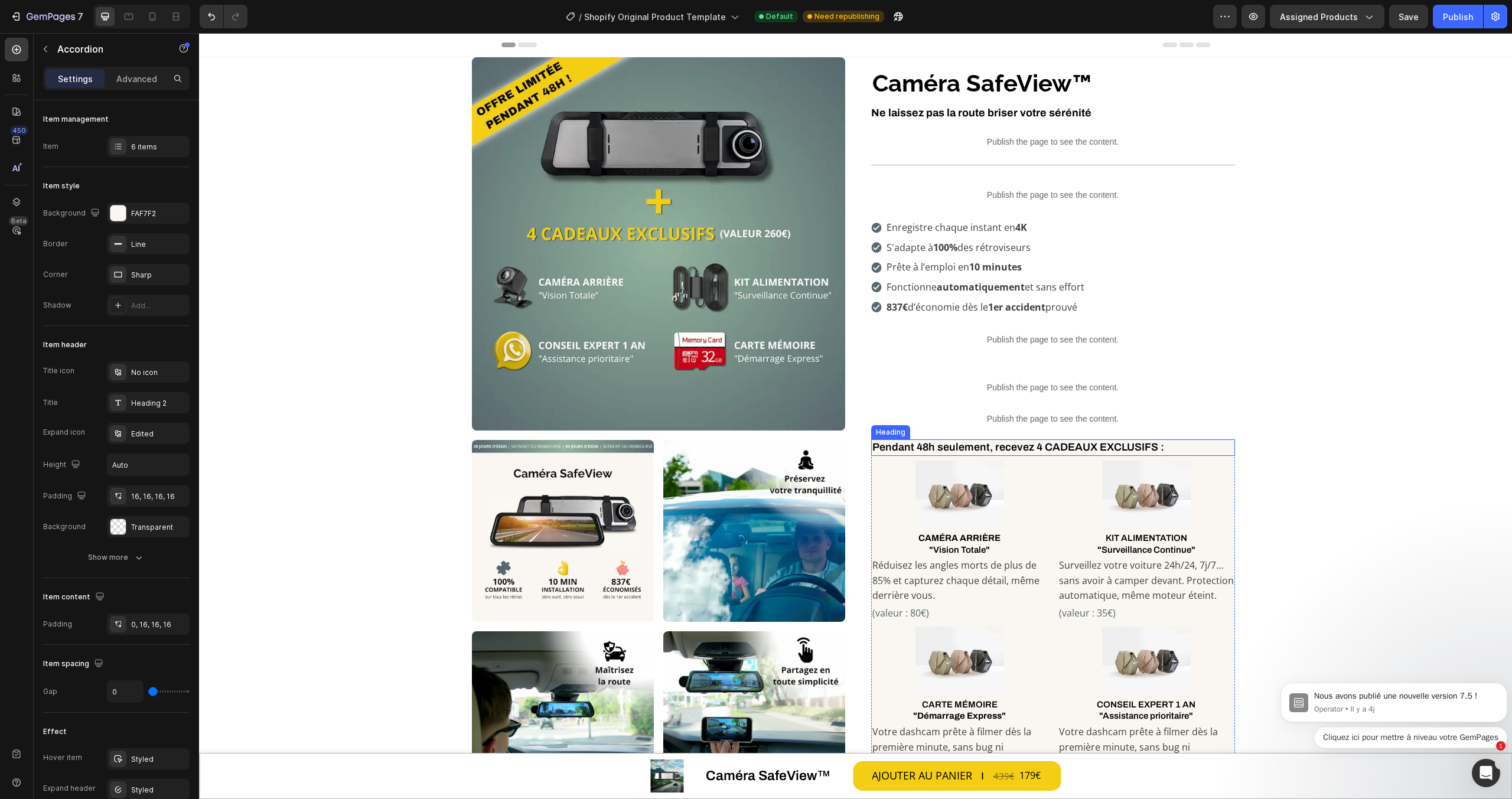 click on "Pendant 48h seulement, recevez 4 CADEAUX EXCLUSIFS :" at bounding box center (1053, 447) 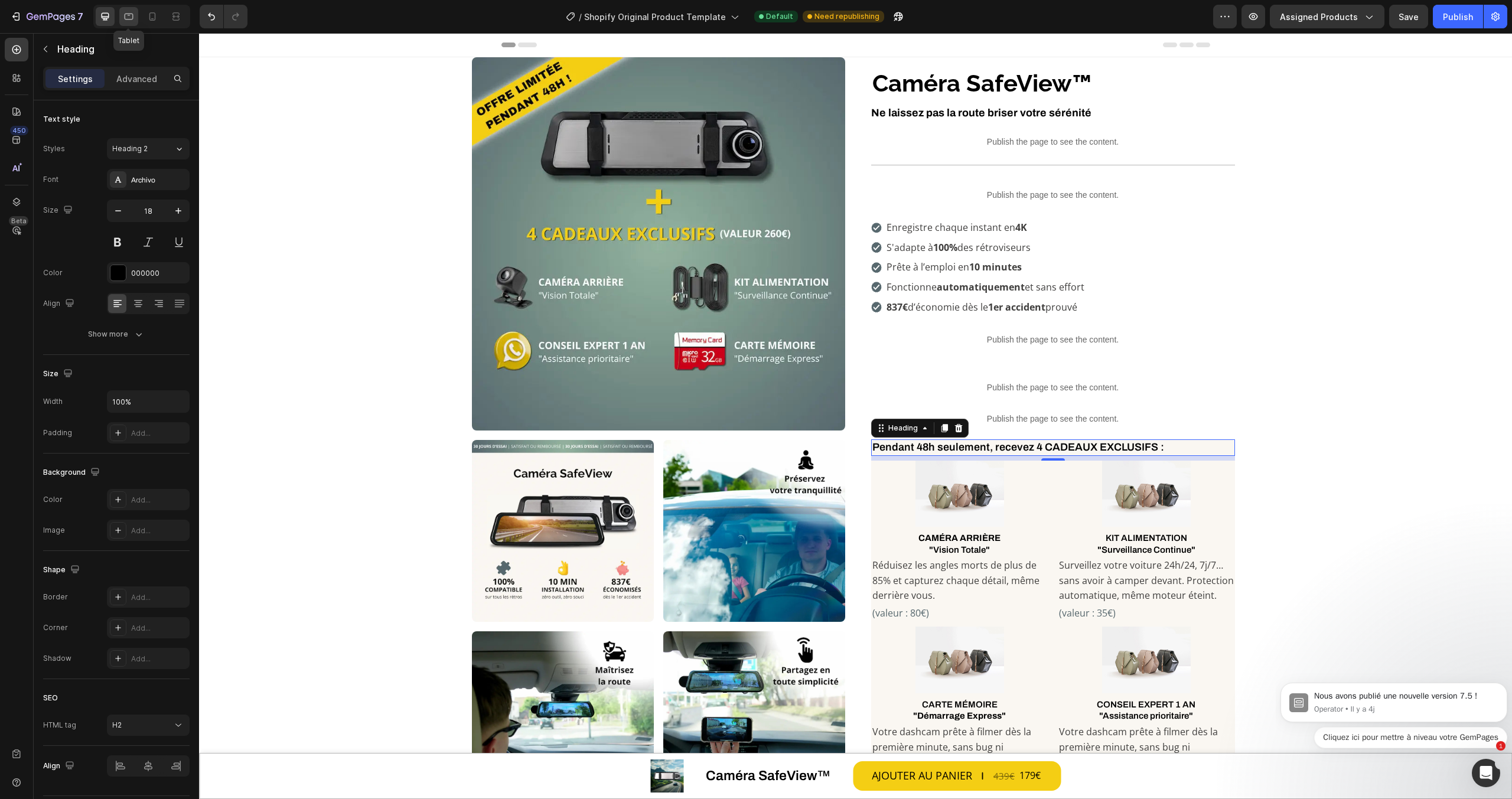 click 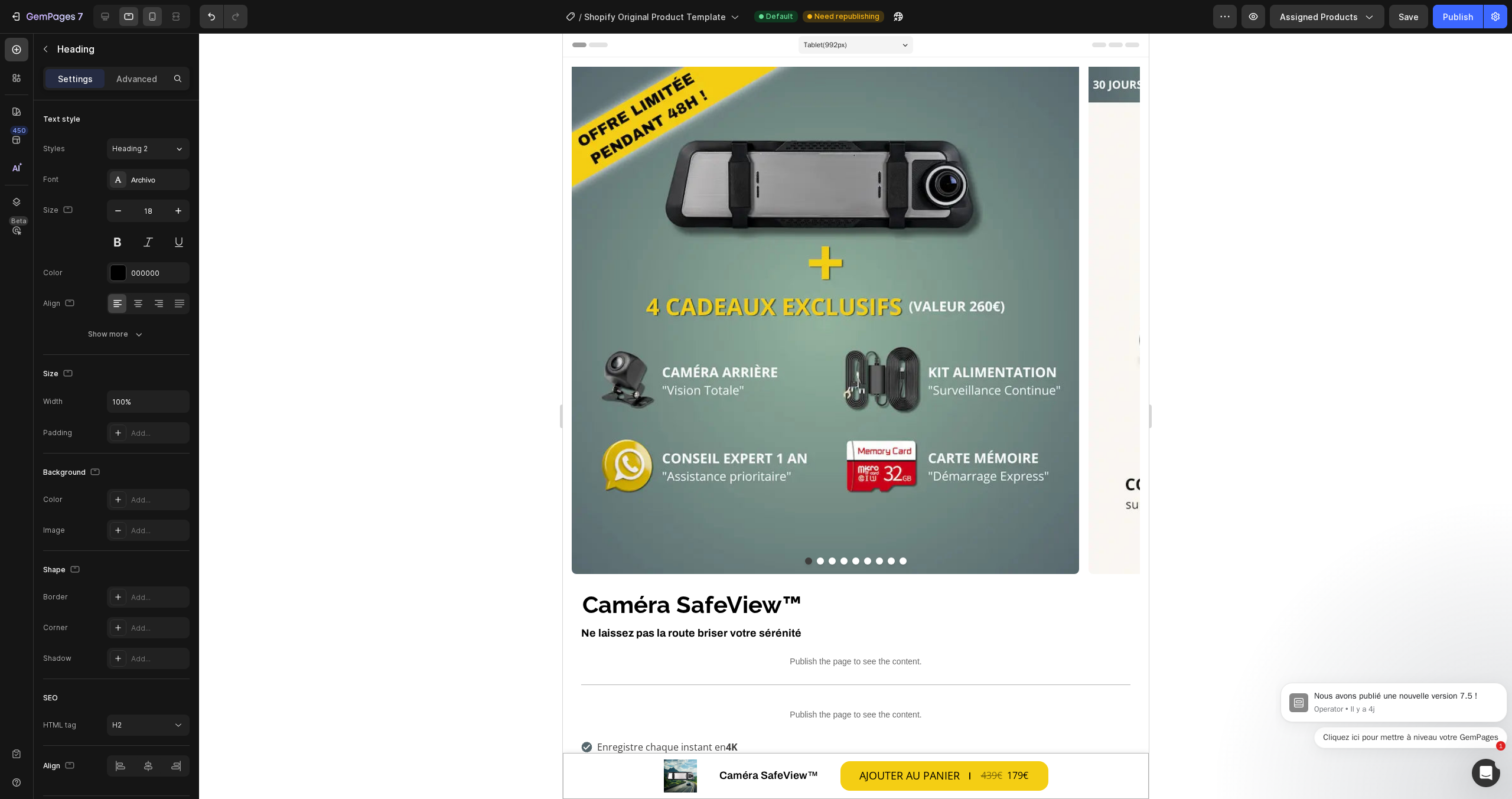 scroll, scrollTop: 1, scrollLeft: 0, axis: vertical 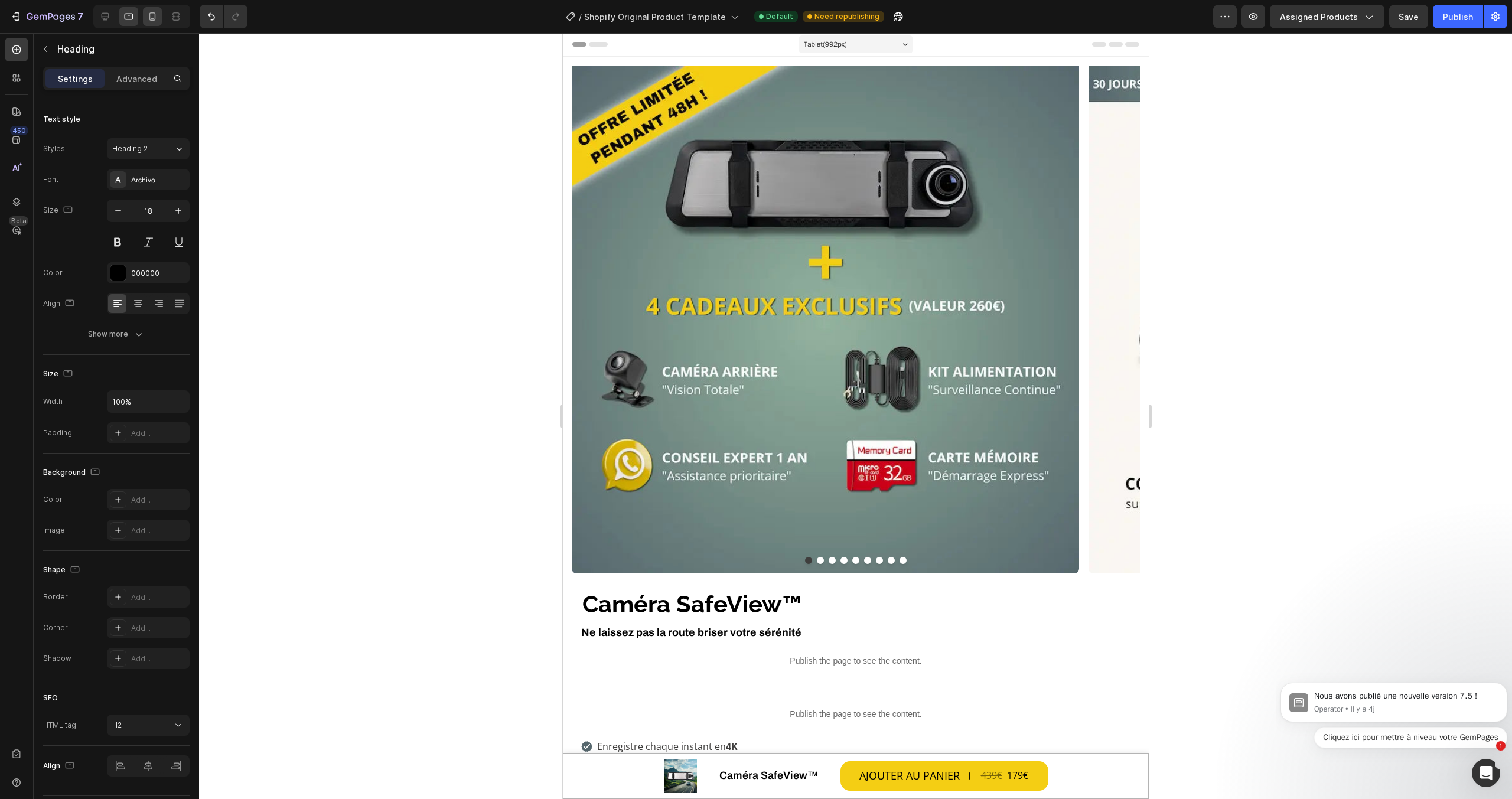 click 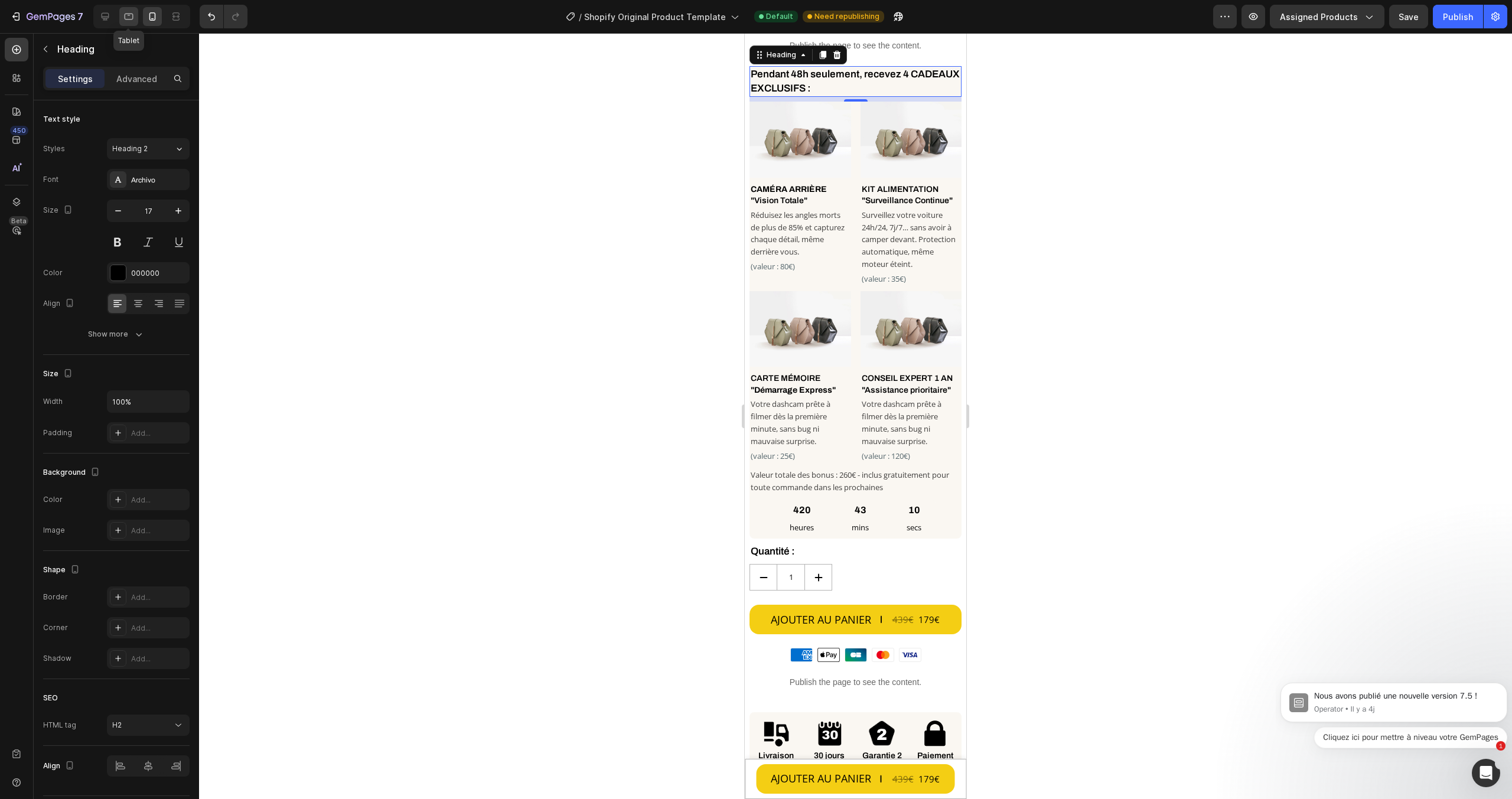 click 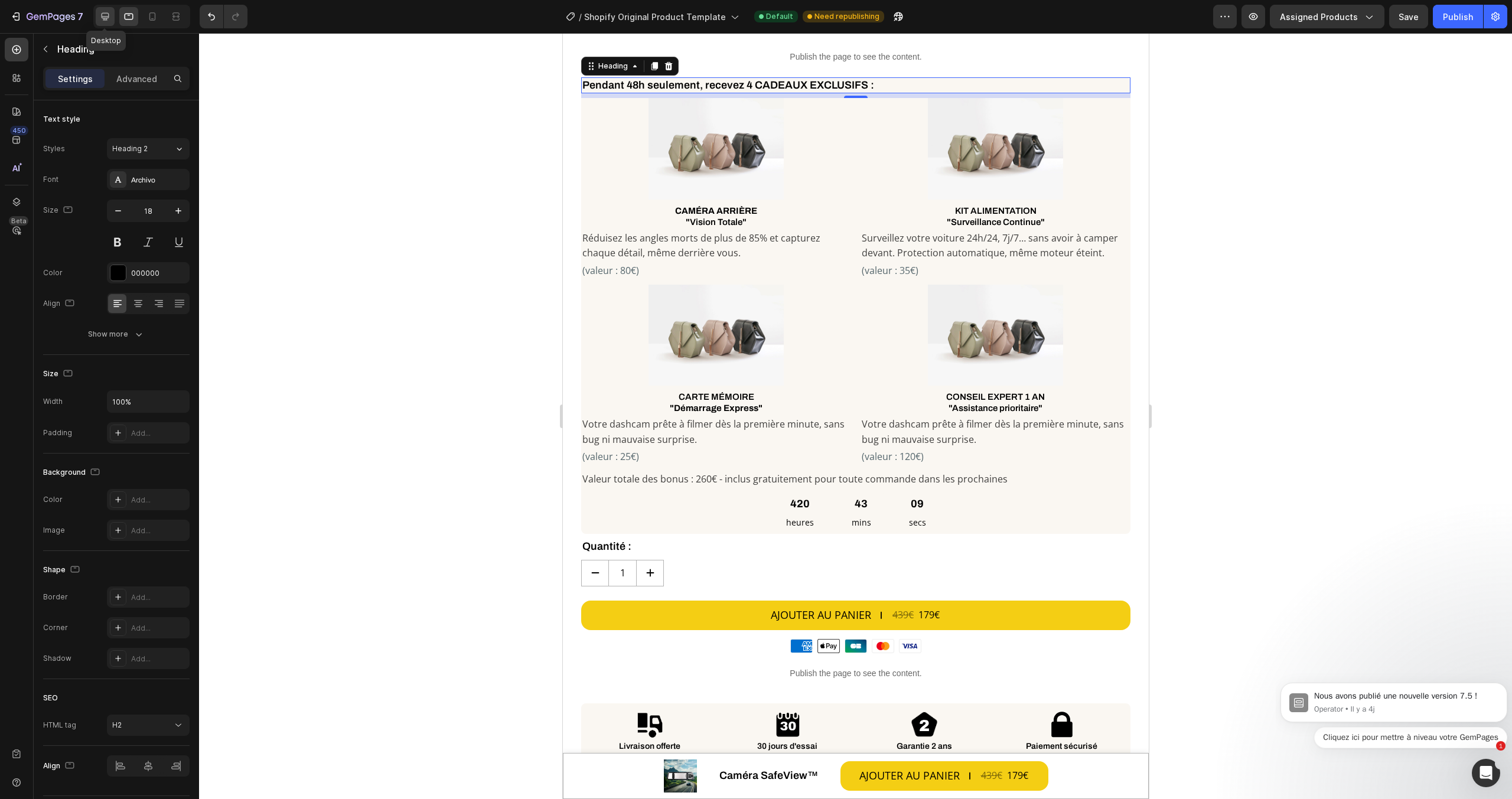 scroll, scrollTop: 885, scrollLeft: 0, axis: vertical 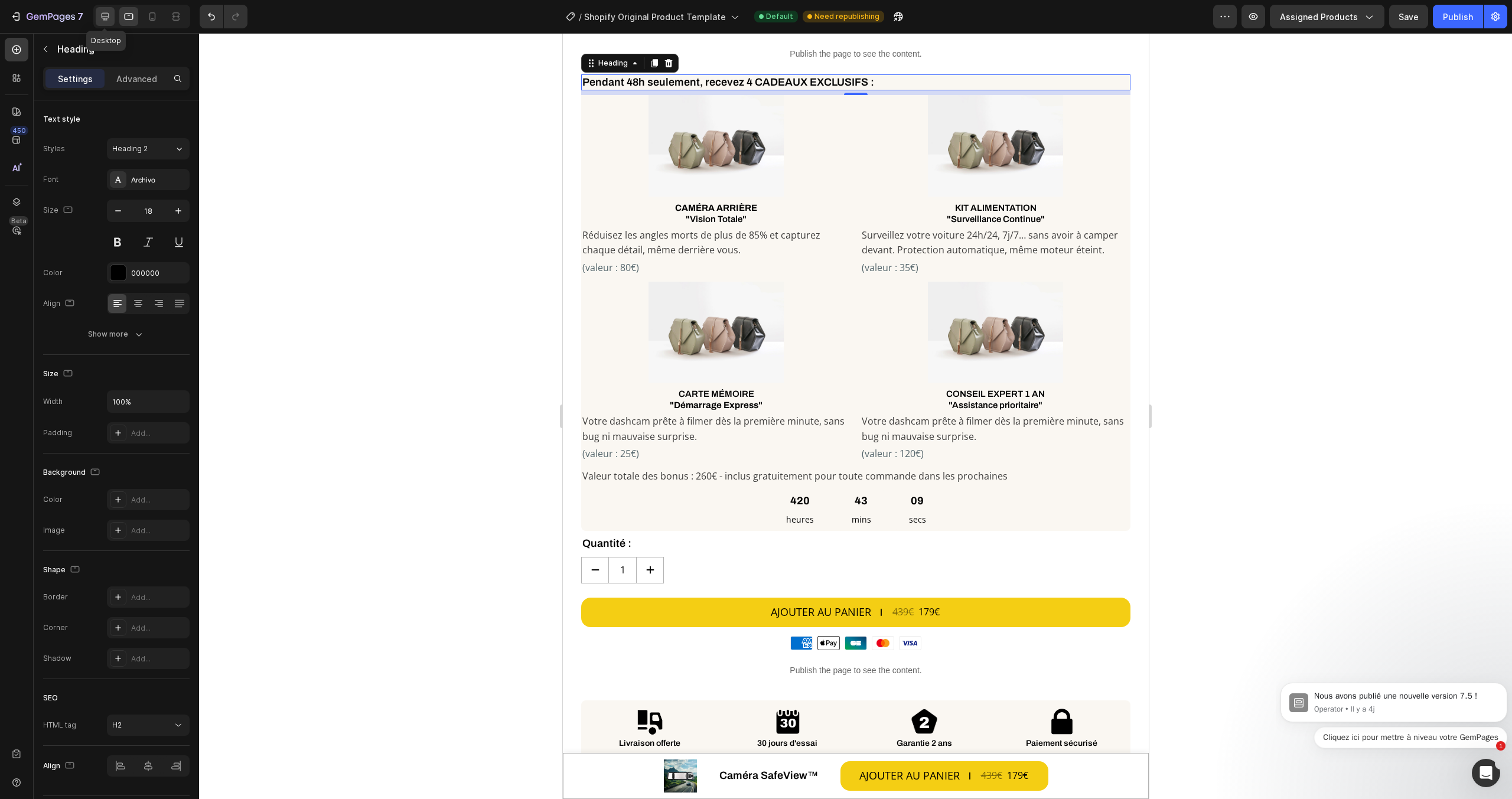 click 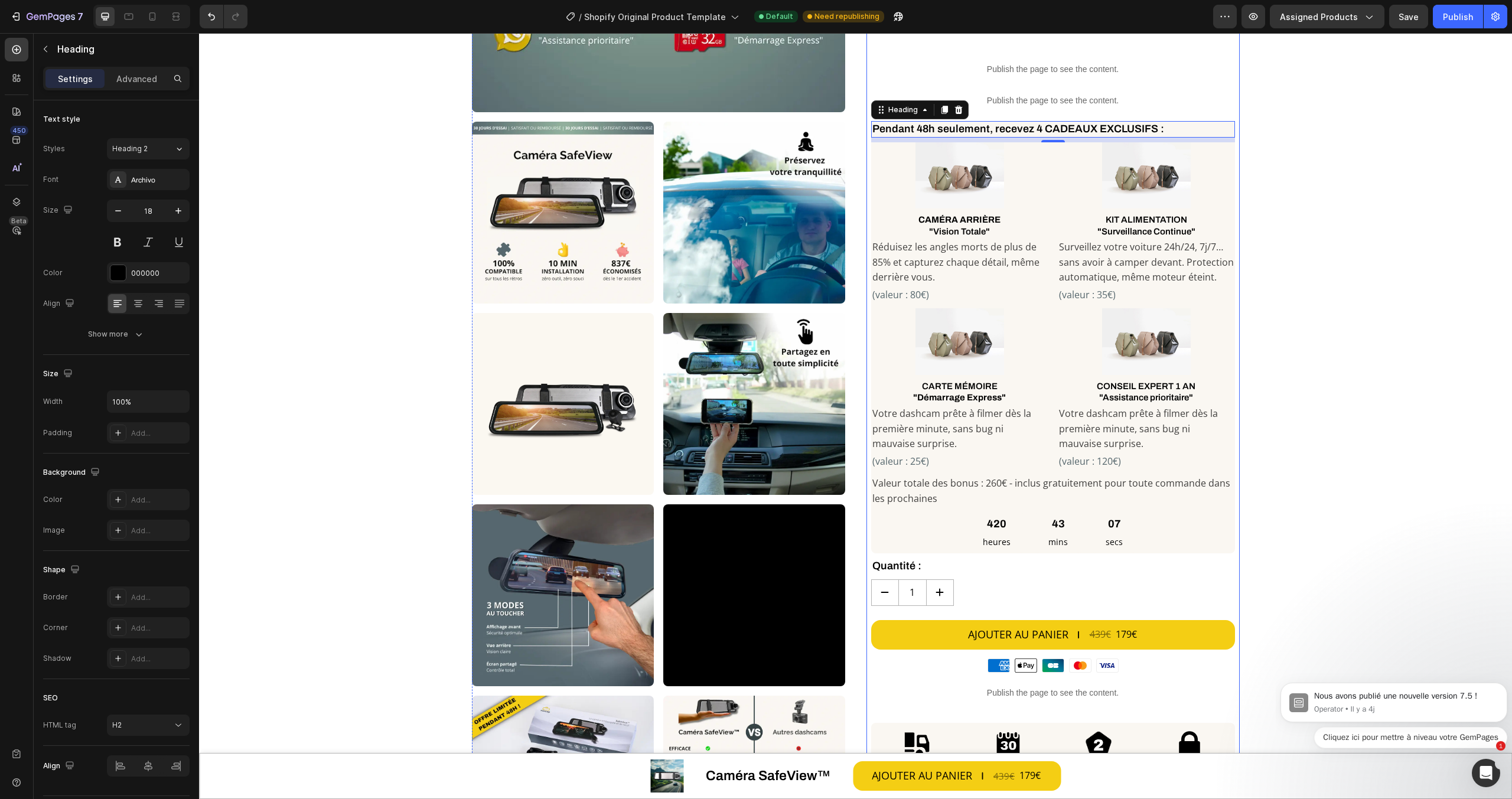 scroll, scrollTop: 180, scrollLeft: 0, axis: vertical 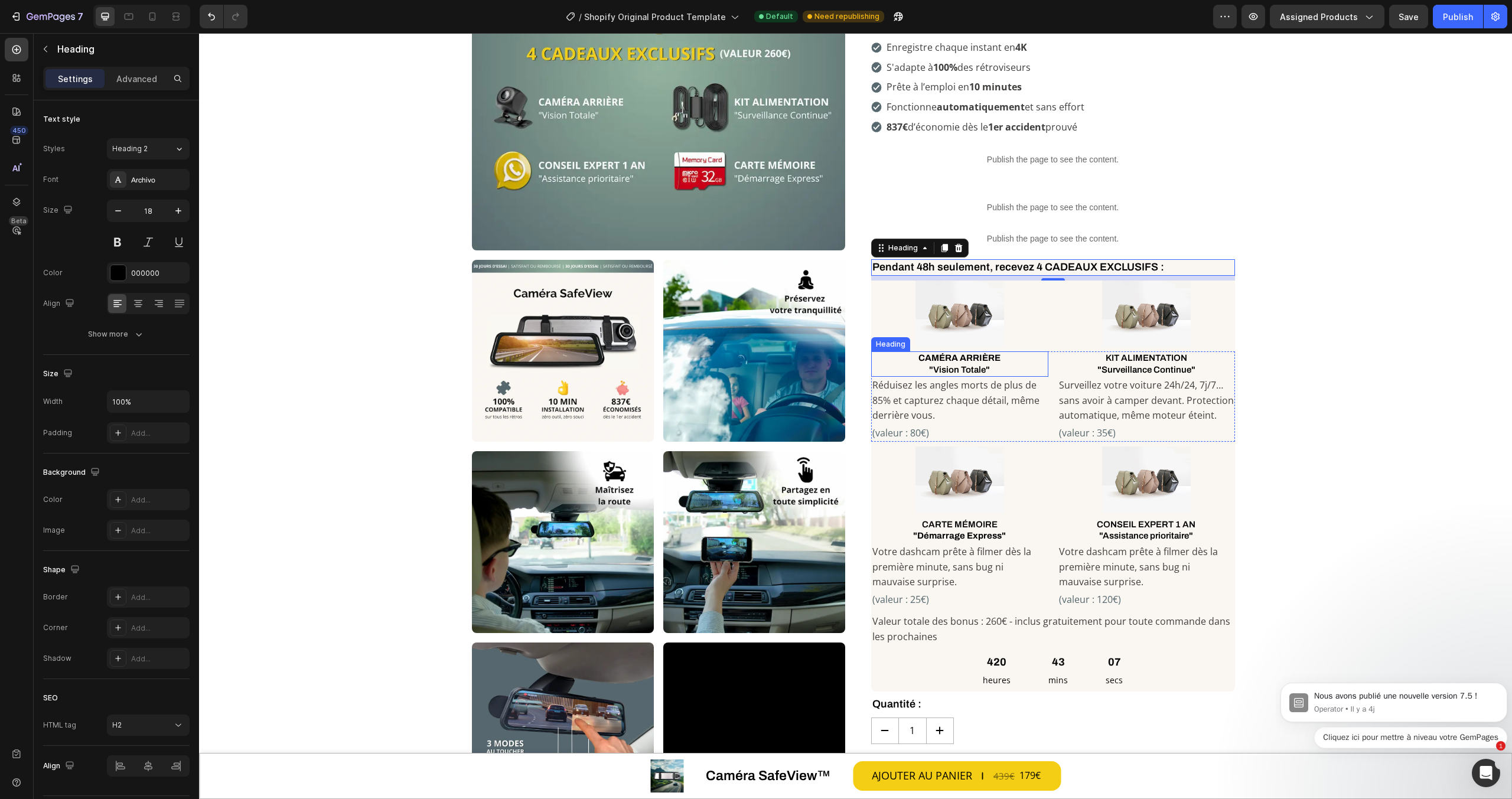 click on "CAMÉRA ARRIÈRE "Vision Totale"" at bounding box center (960, 364) 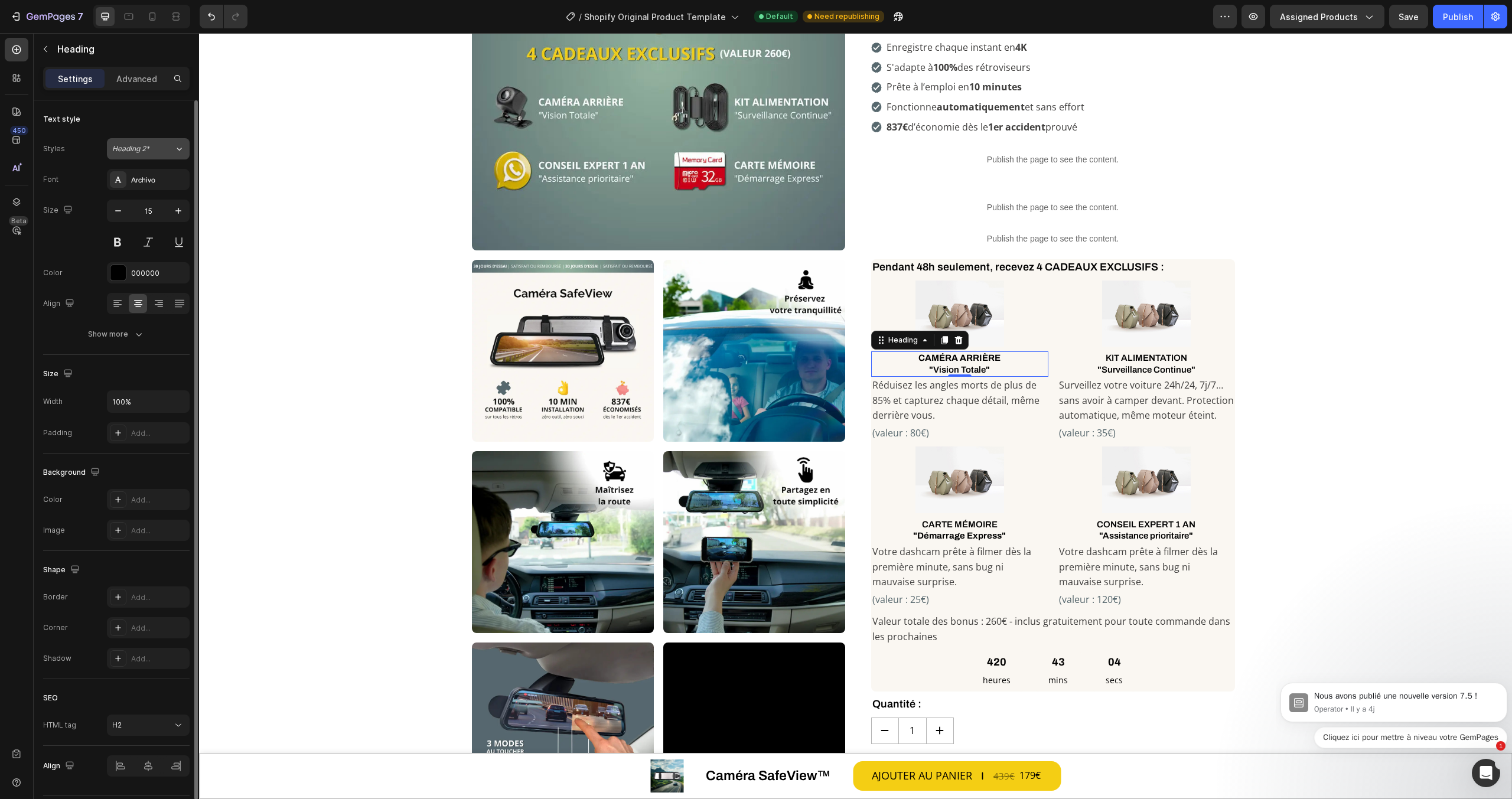 click 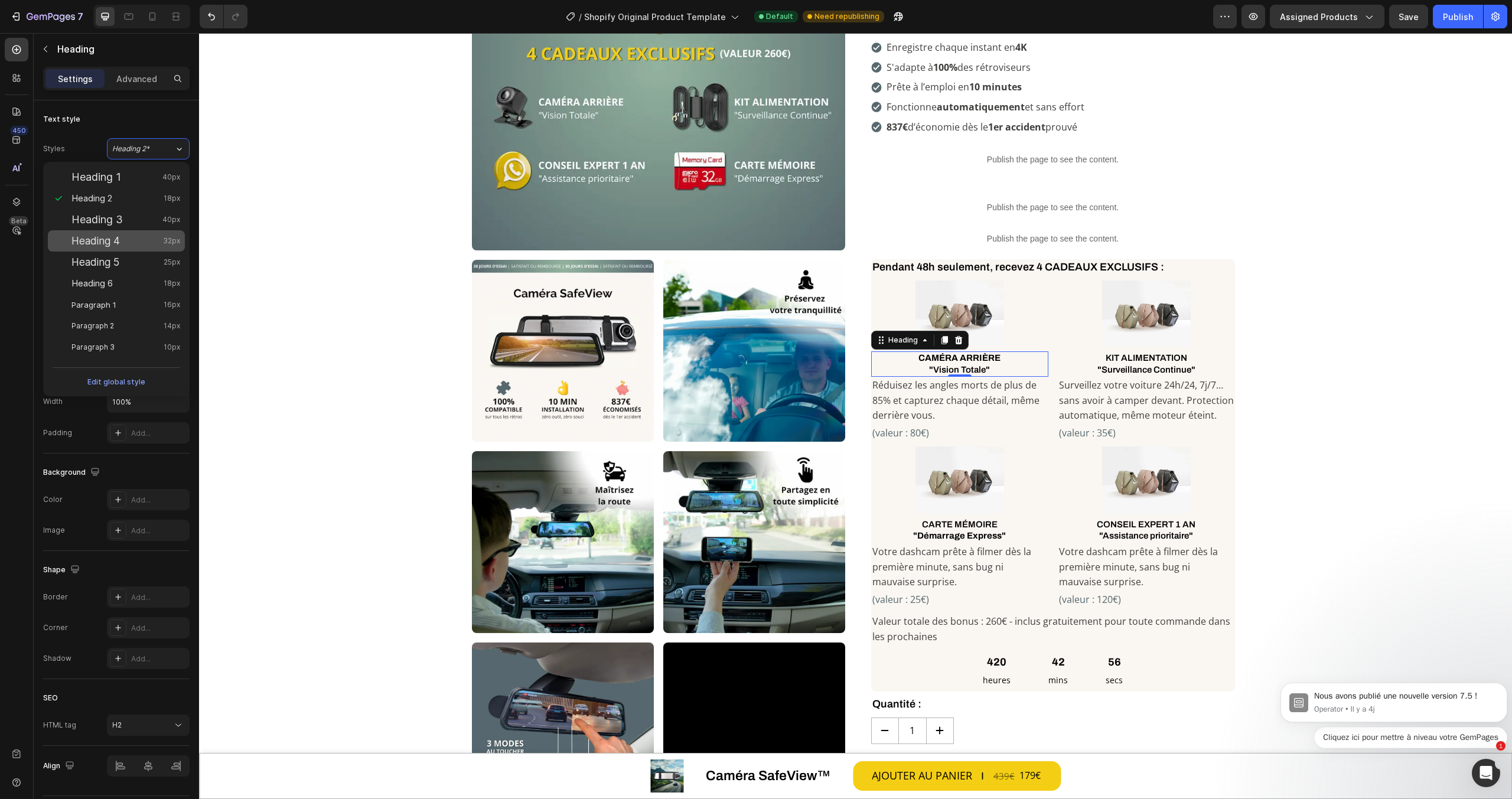 click on "Heading 4 32px" at bounding box center [126, 241] 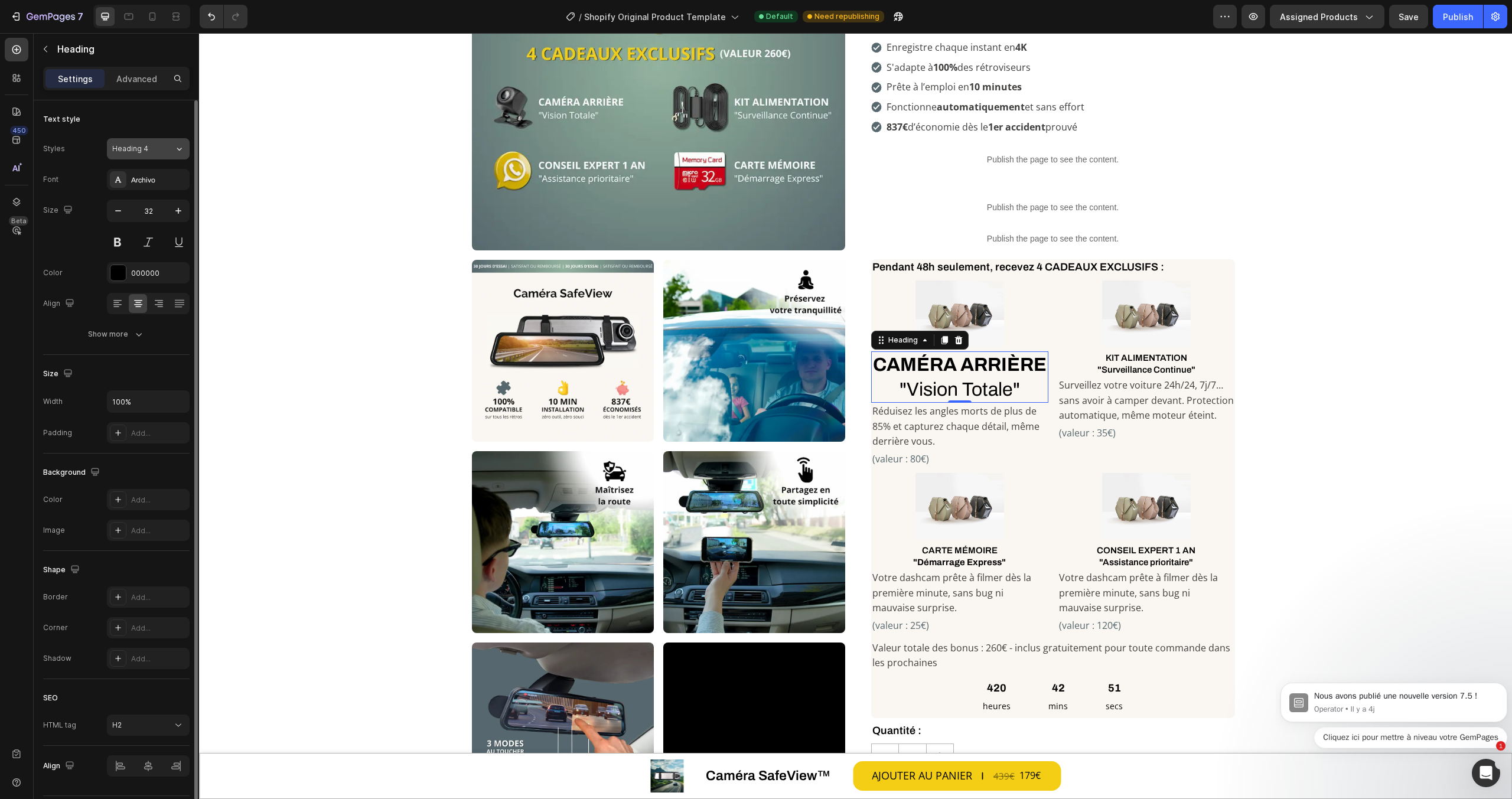 click on "Heading 4" at bounding box center (143, 149) 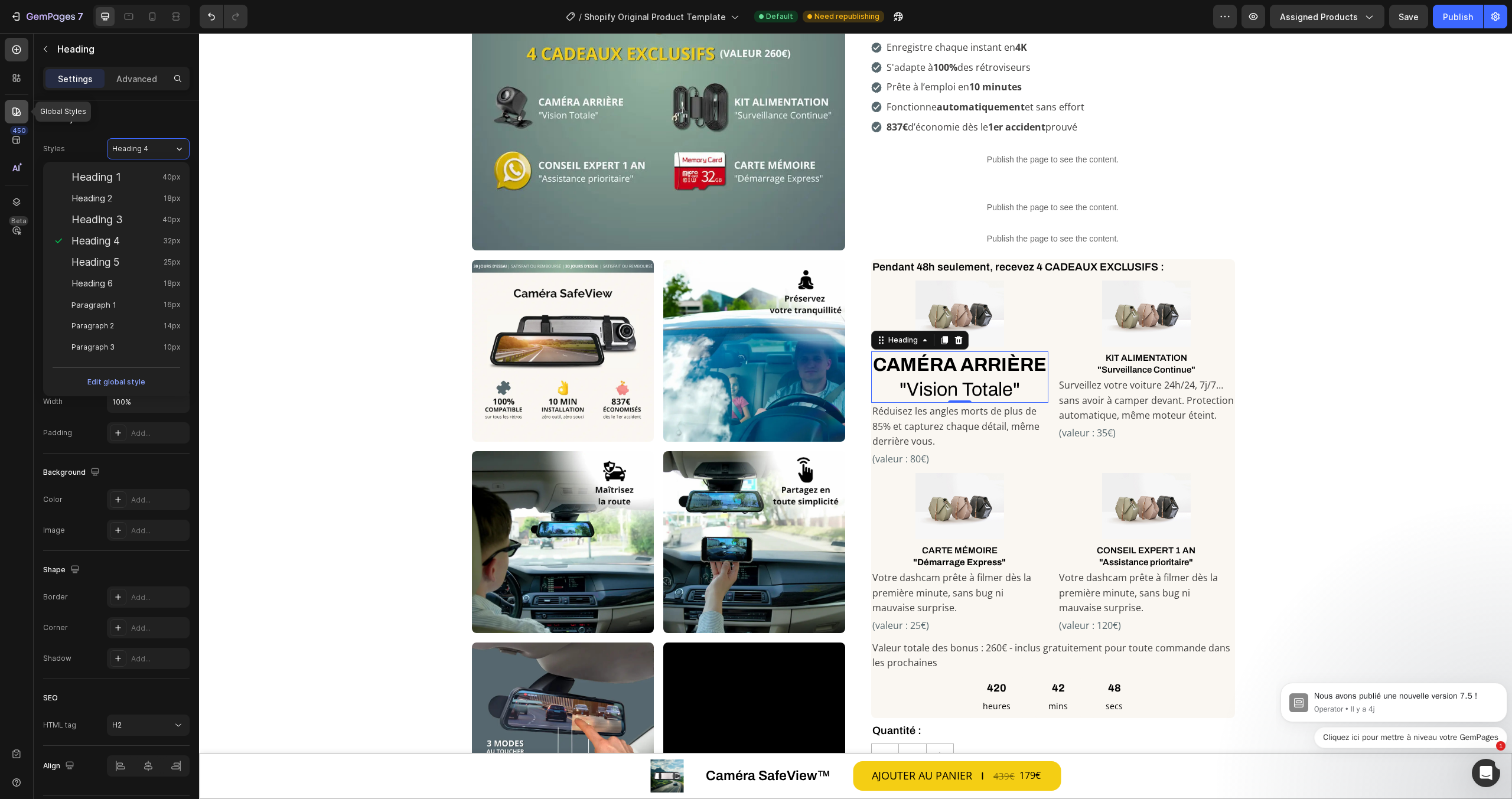 click 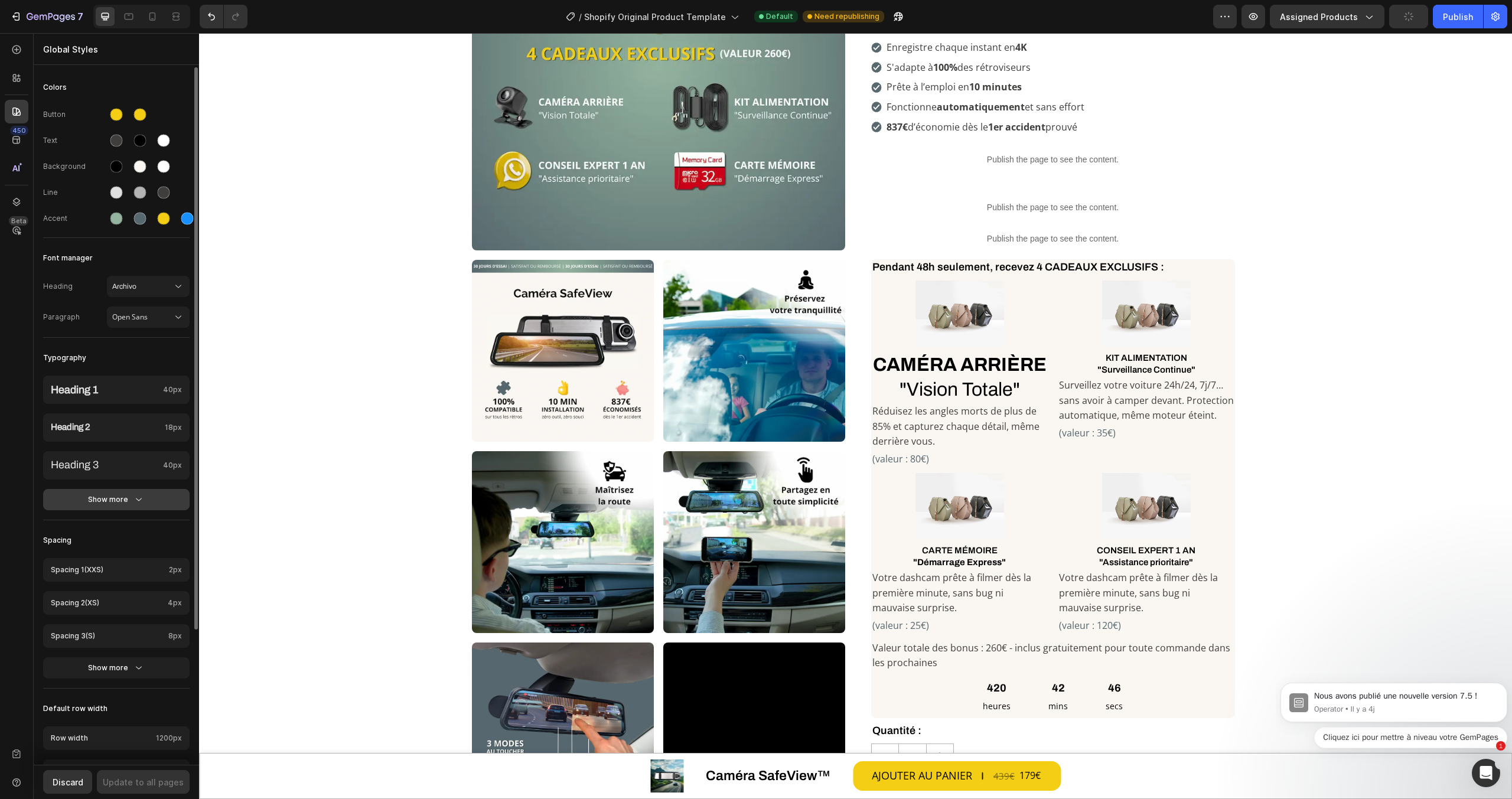 click on "Show more" at bounding box center [116, 500] 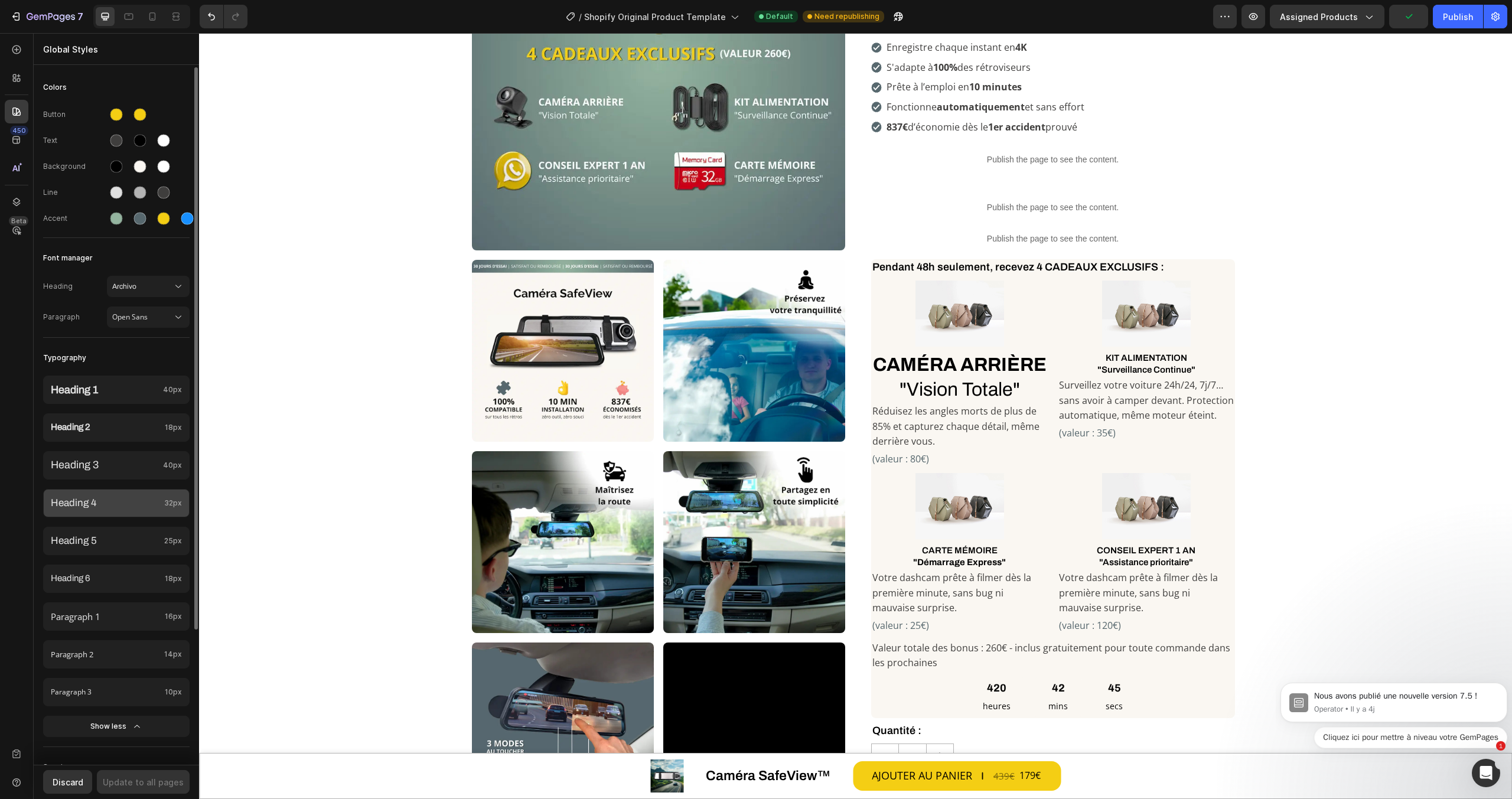 click on "Heading 4" at bounding box center [105, 503] 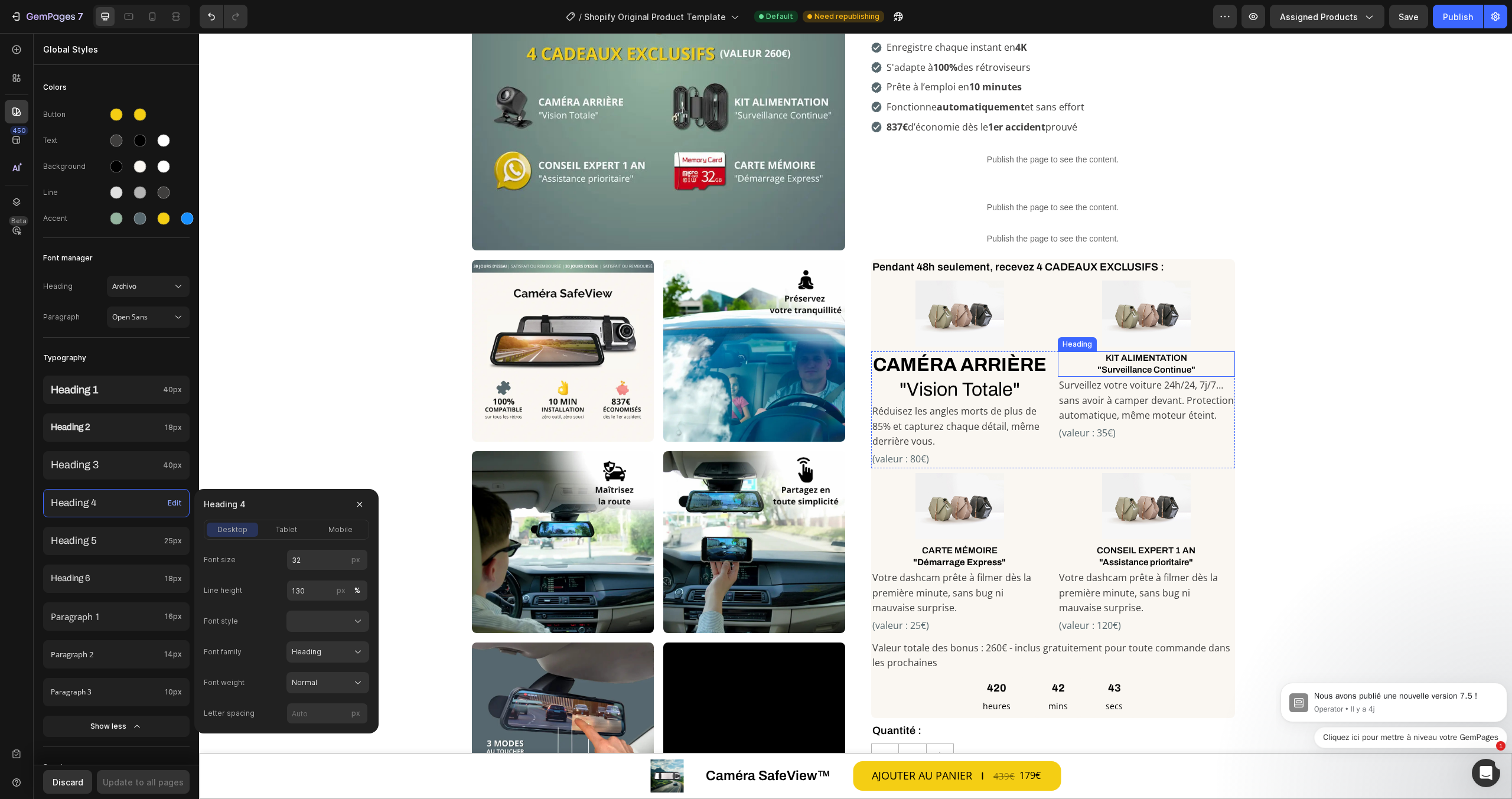 click on "KIT ALIMENTATION "Surveillance Continue"" at bounding box center (1146, 364) 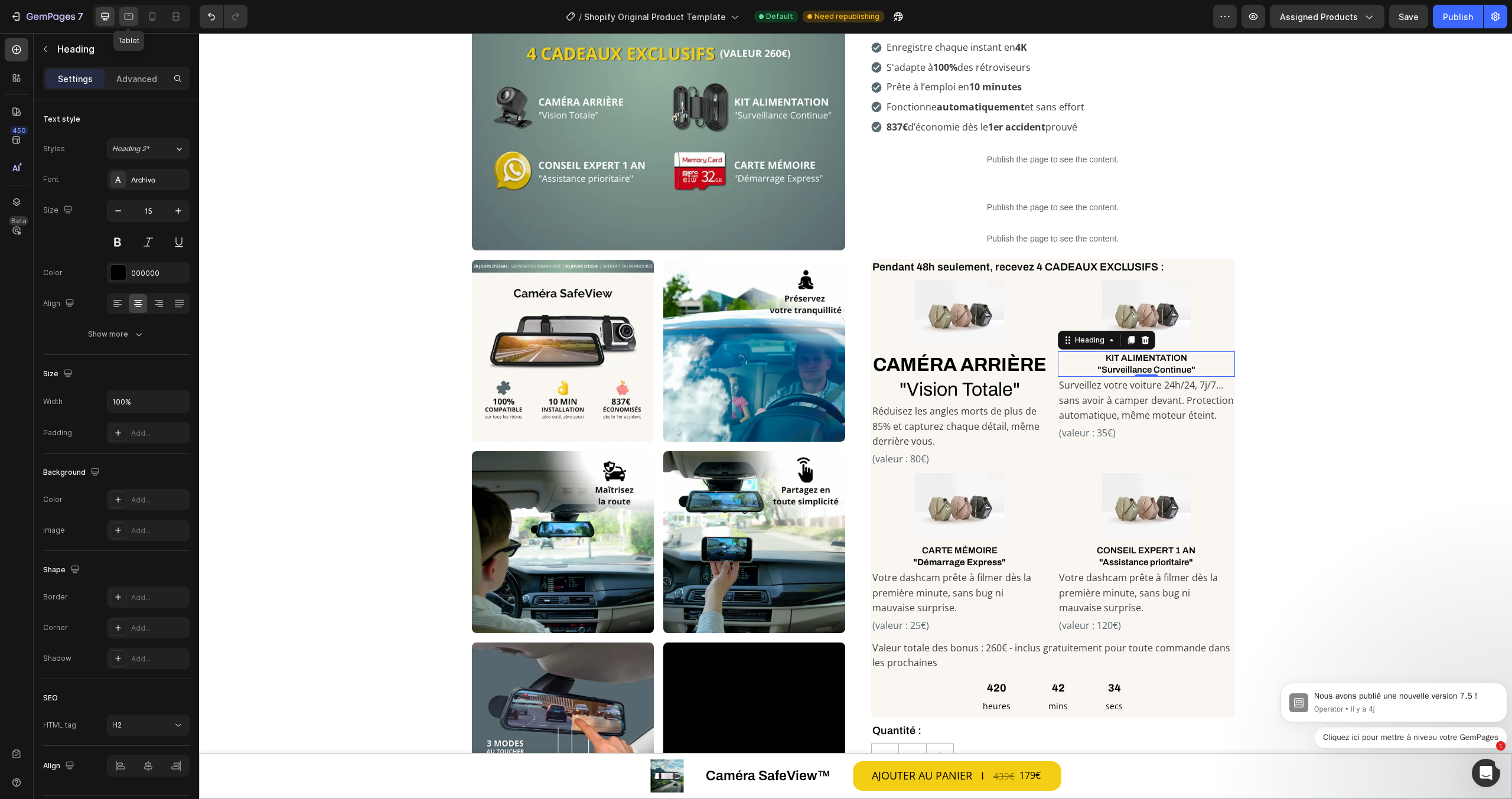 click 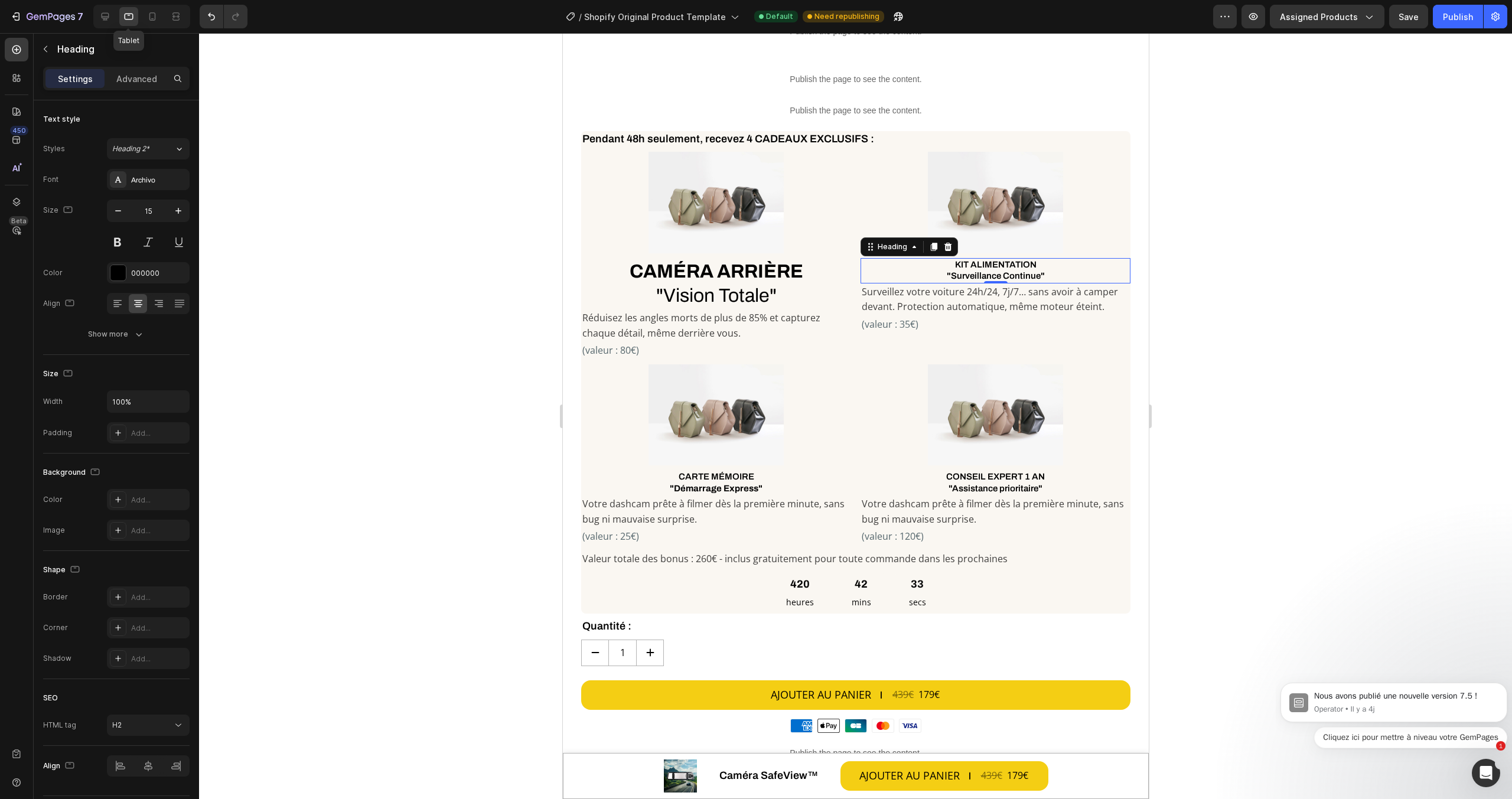 scroll, scrollTop: 1010, scrollLeft: 0, axis: vertical 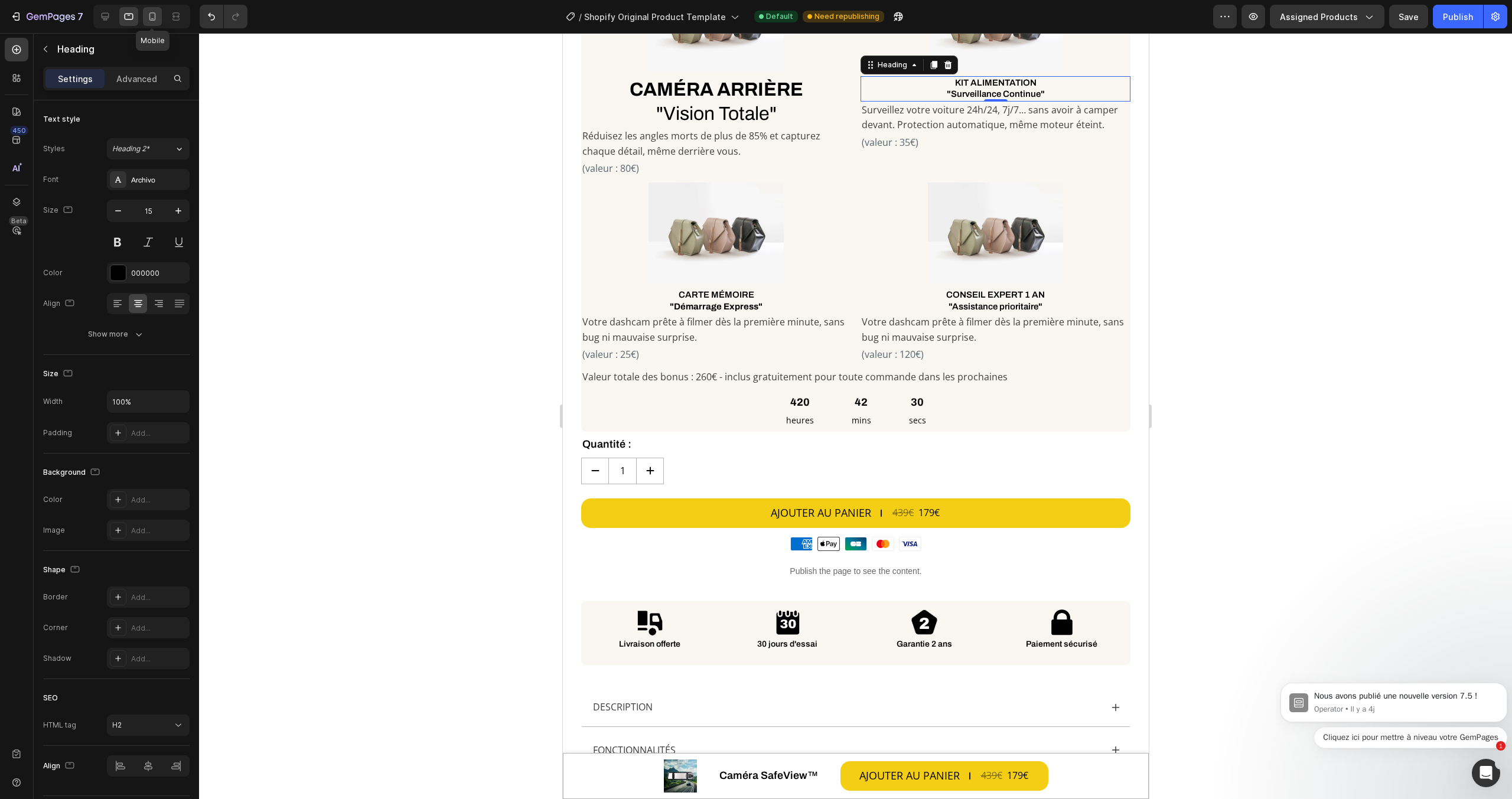 click 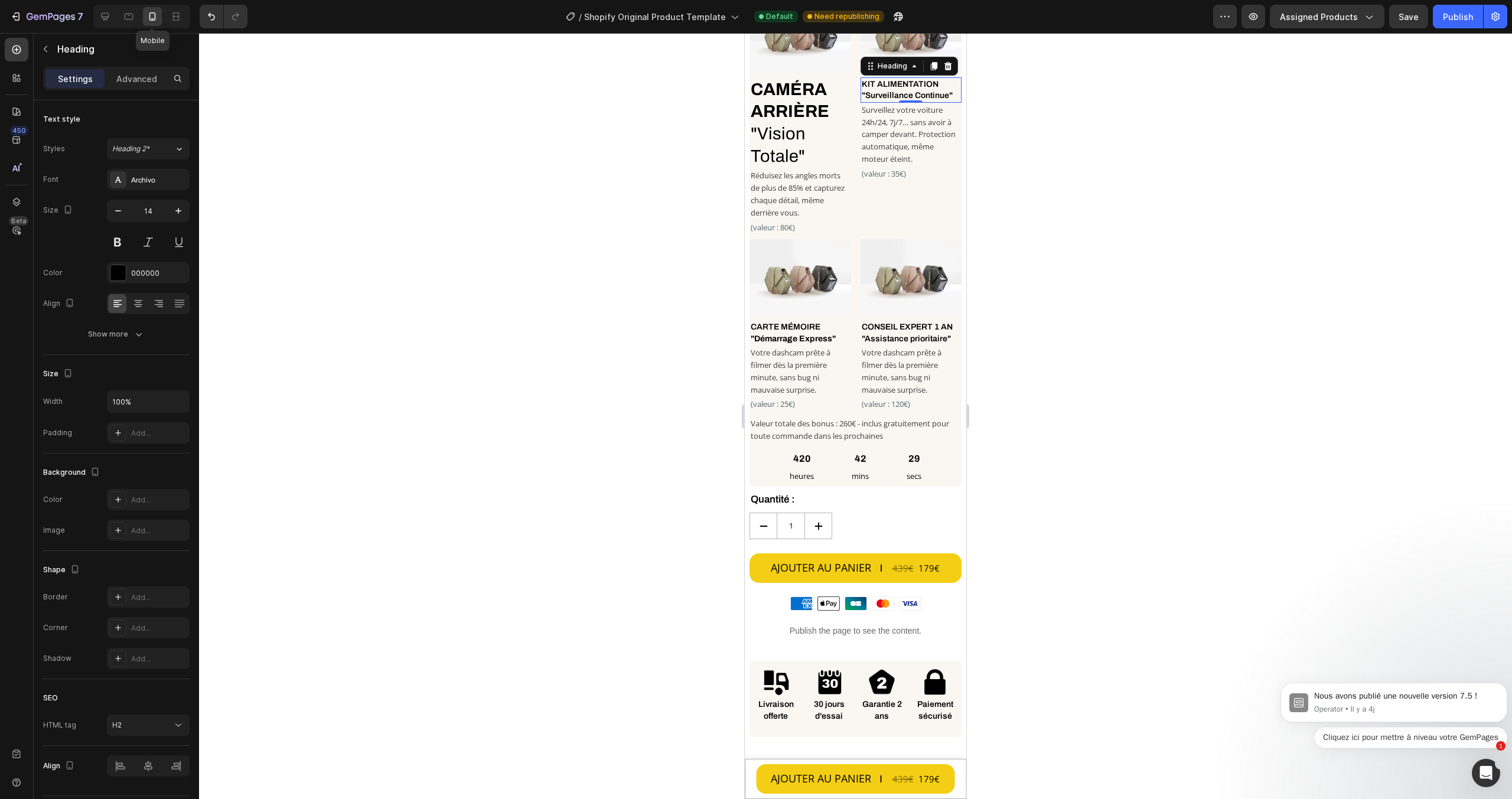 scroll, scrollTop: 663, scrollLeft: 0, axis: vertical 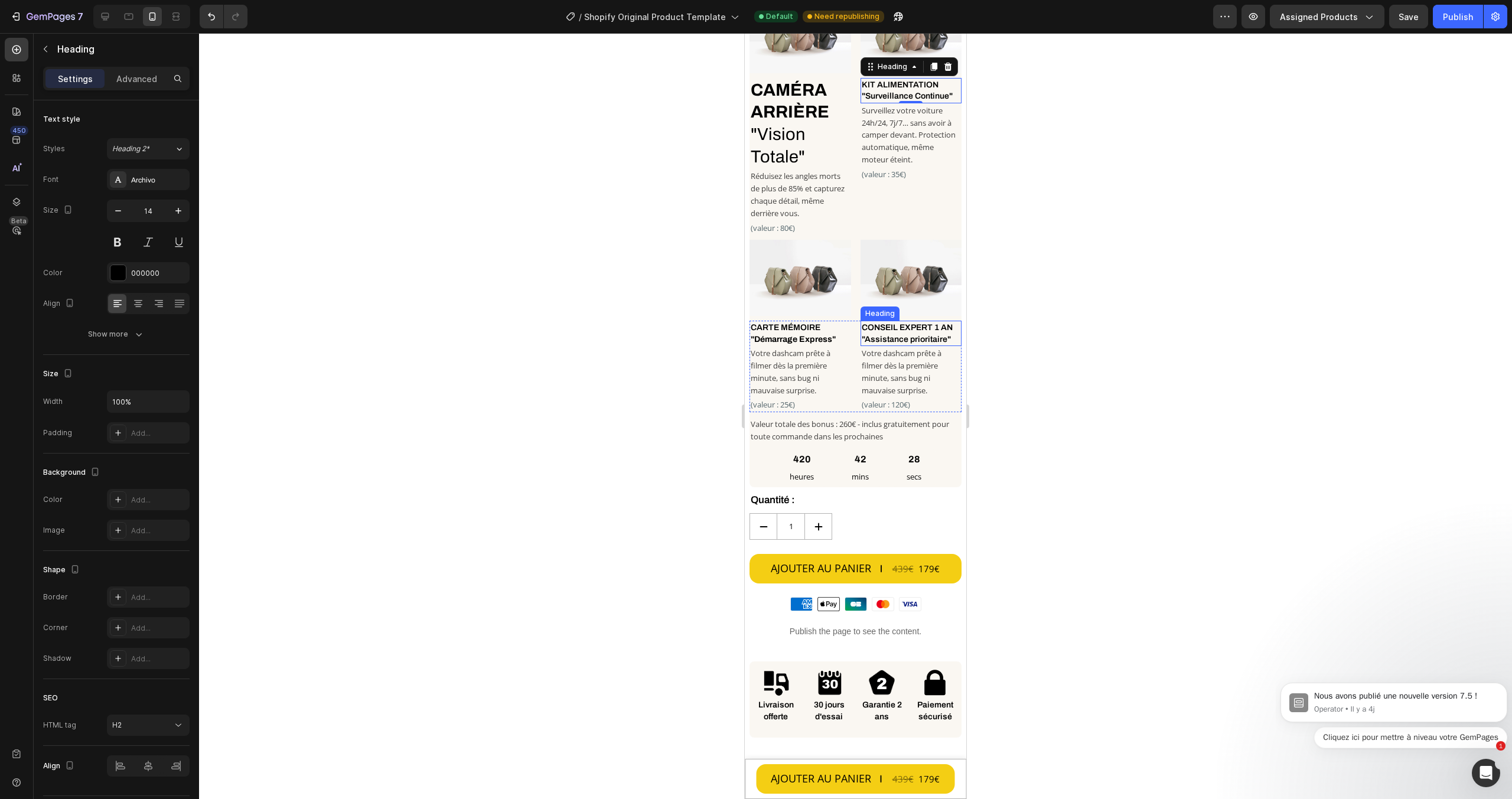 click on "CONSEIL EXPERT 1 AN "Assistance prioritaire"" at bounding box center (911, 333) 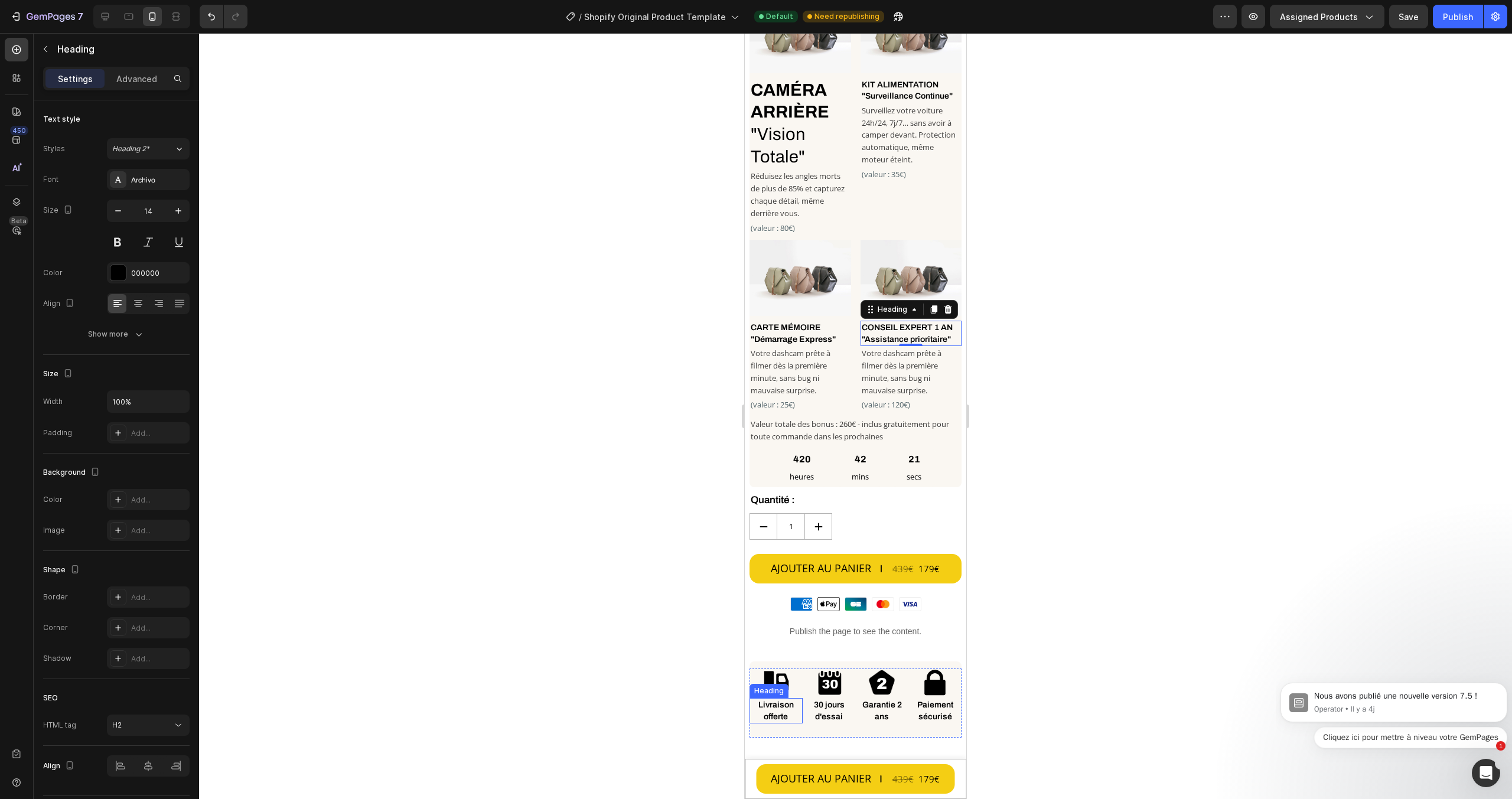 click on "Livraison offerte" at bounding box center (776, 710) 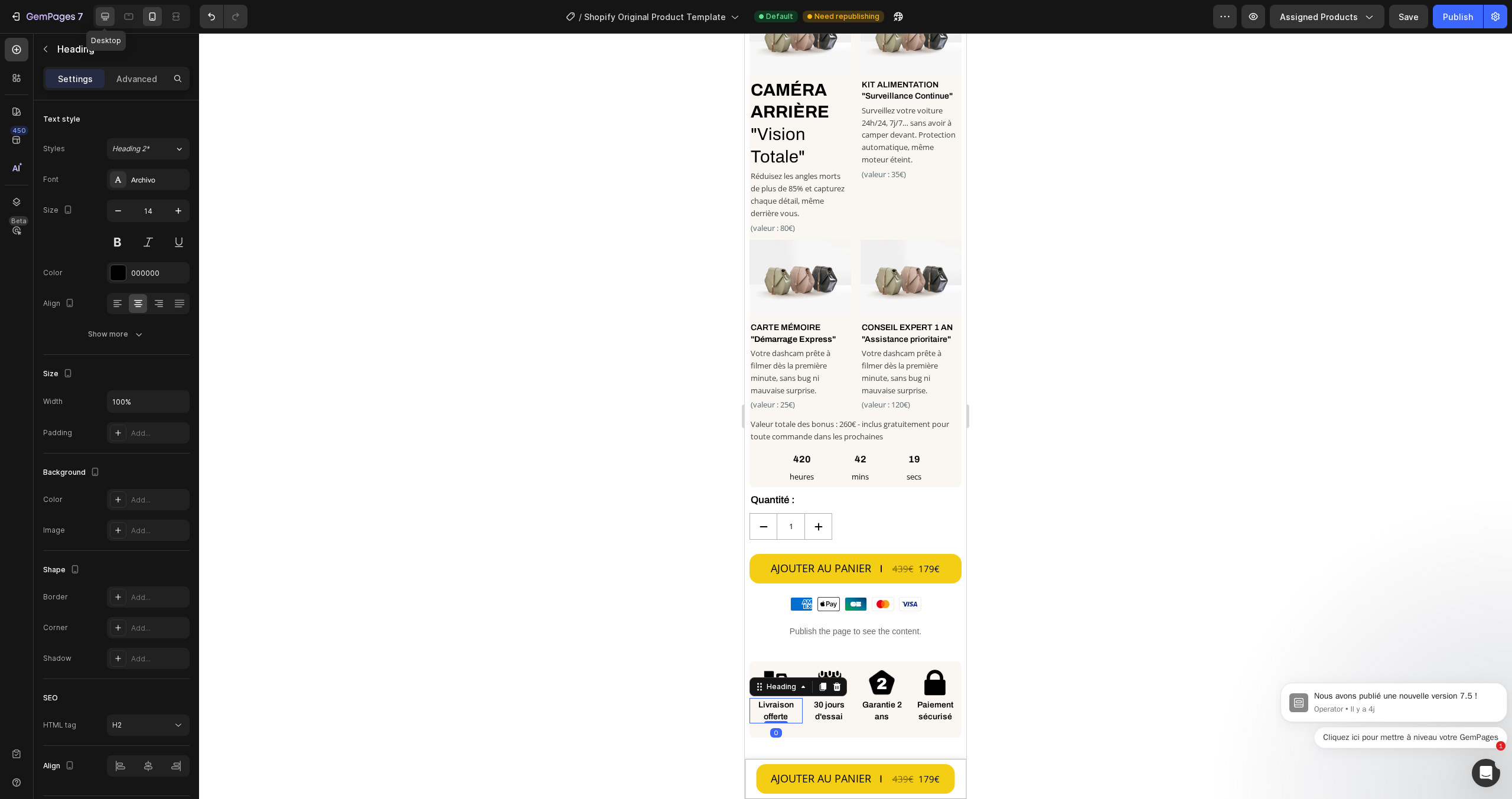 click 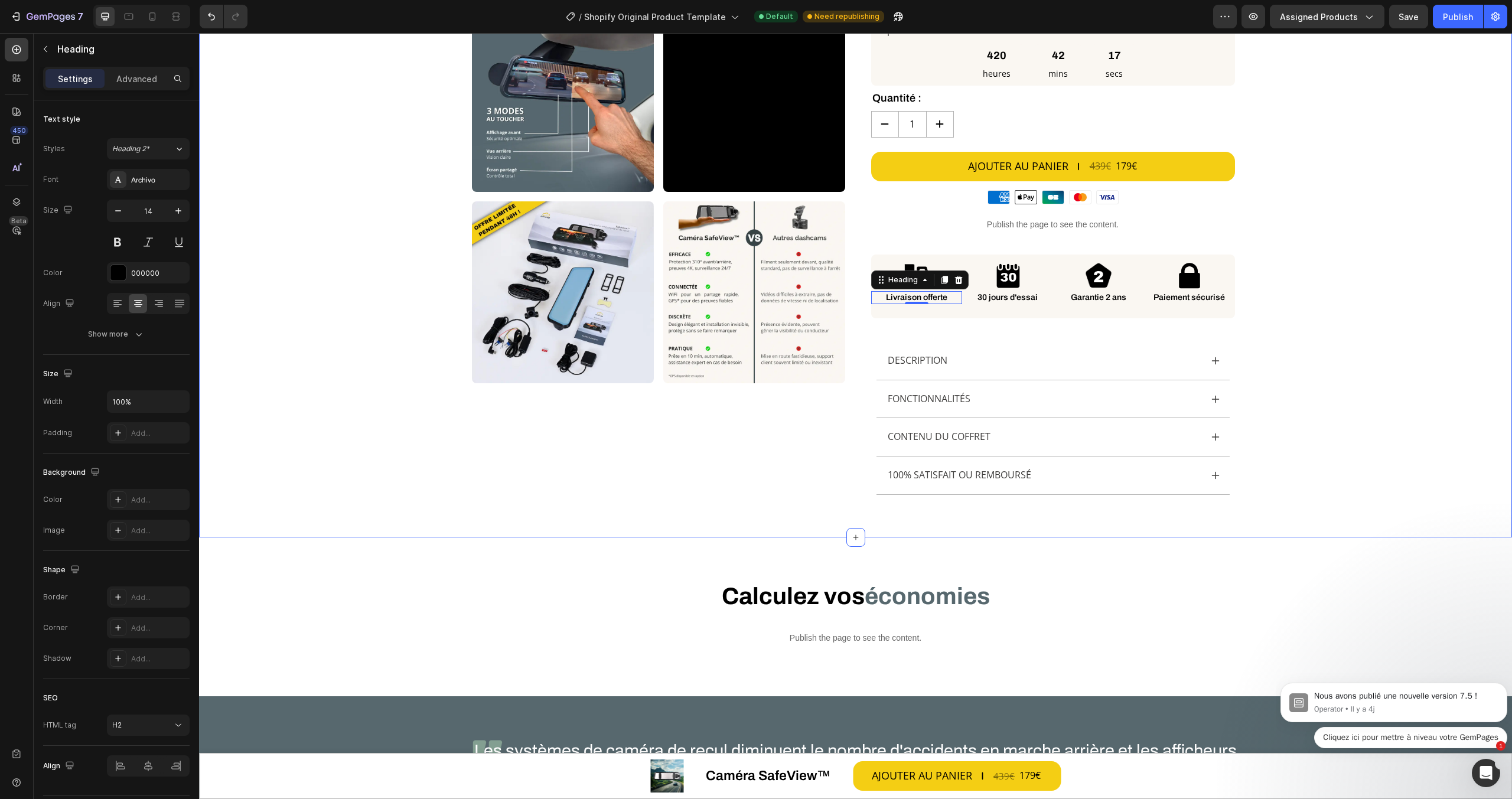 scroll, scrollTop: 734, scrollLeft: 0, axis: vertical 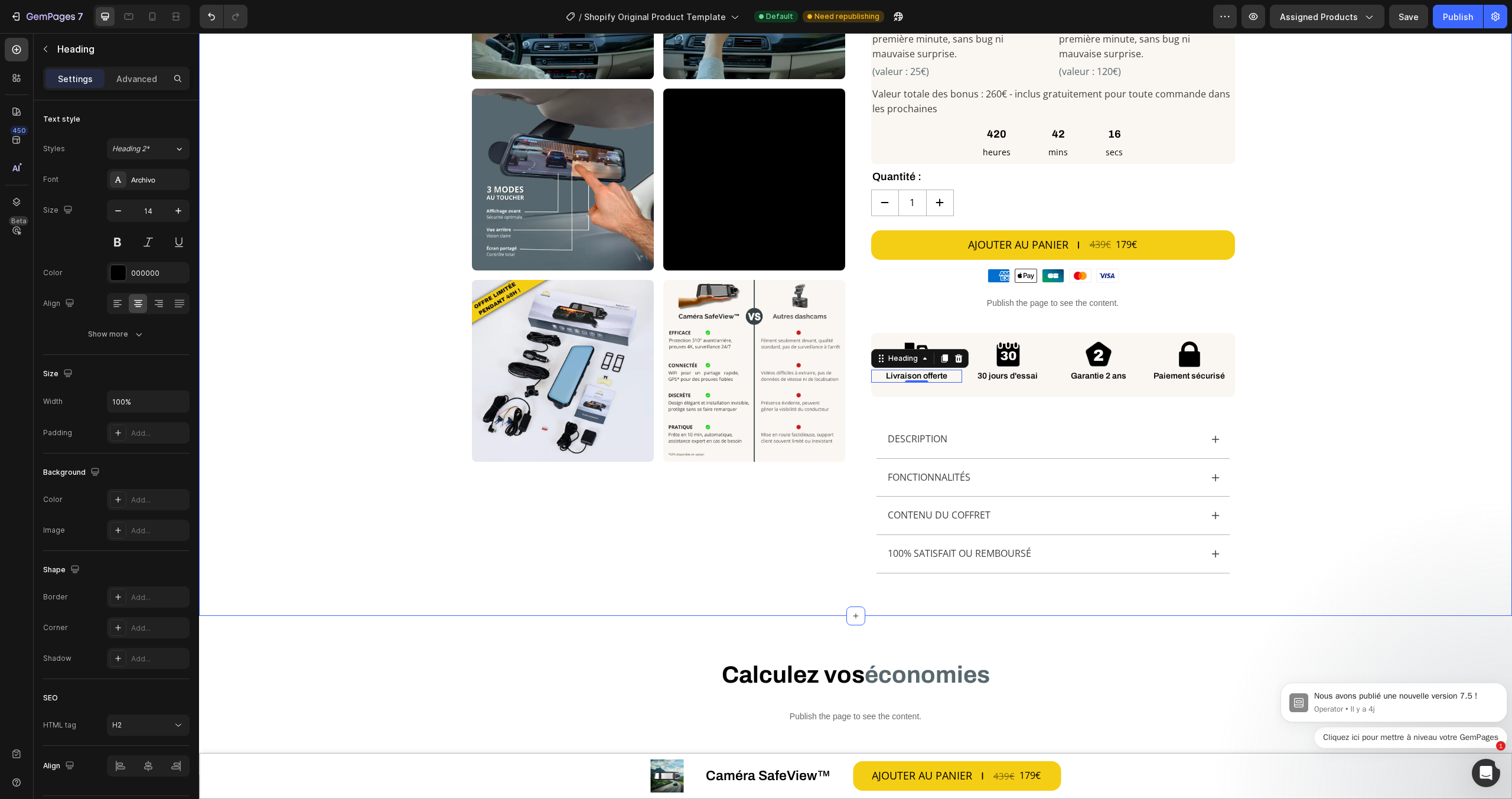 click on "Custom Code Row Row Image Image Image Image Image Image Video Row Image Row Row
Image Image Image Image Image Image Video Image Image
Carousel Caméra SafeView™ Product Title Row Ne laissez pas la route briser votre sérénité Heading Row Ne laissez pas la route briser votre sérénité Heading
Publish the page to see the content.
5 stars code                Title Line
Publish the page to see the content.
Custom Code Image Enregistre chaque instant en  4K Heading Image S'adapte à  100%  des rétroviseurs Heading Image Prête à l’emploi en  10 minutes Heading Image Fonctionne  automatiquement  et sans effort Heading Image 837€  d’économie dès le  1er accident  prouvé Heading Advanced List
Publish the page to see the content.
Custom Code Custom Code Custom Code
bonus 42" at bounding box center [855, -52] 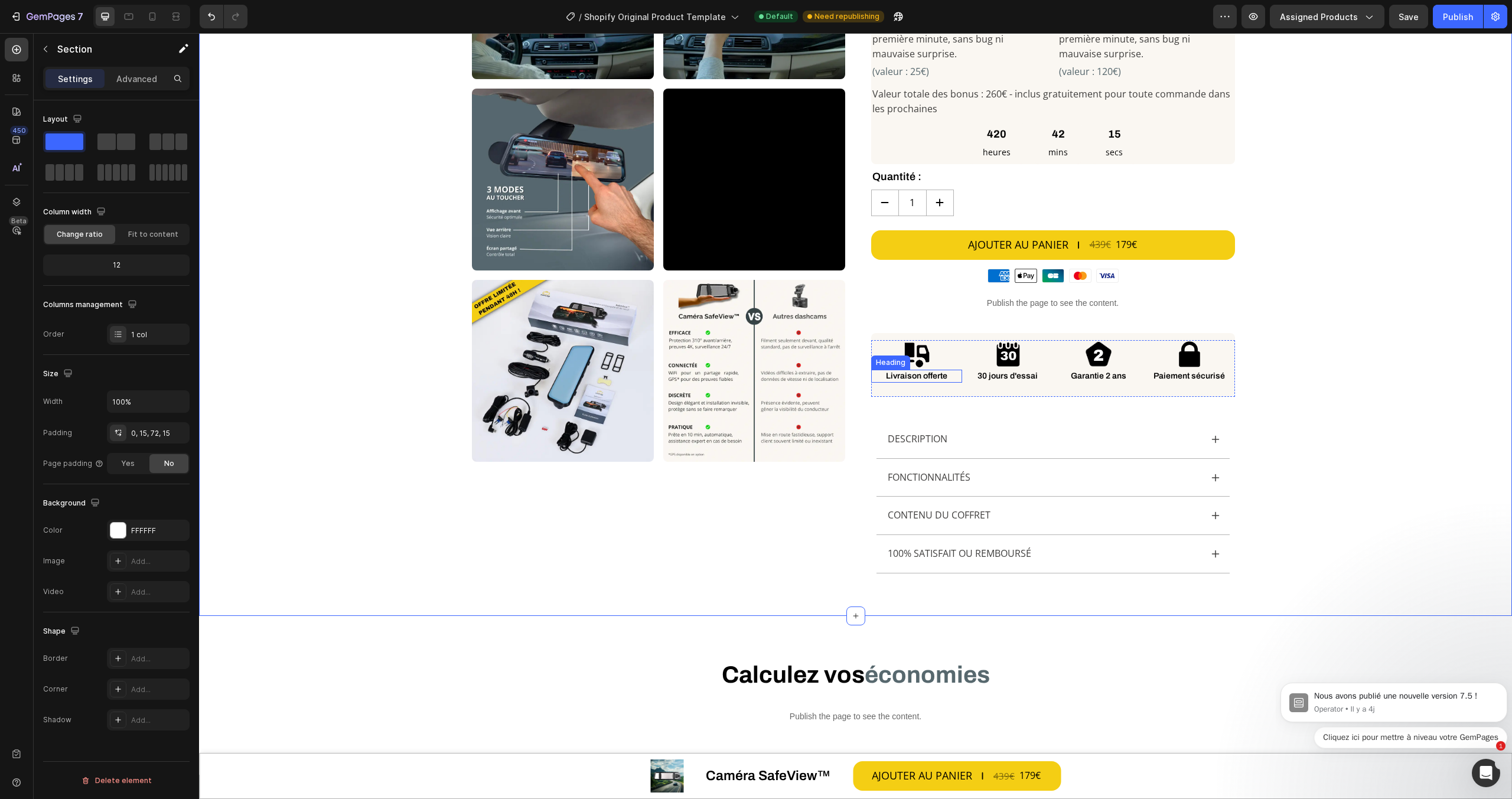 click on "Livraison offerte" at bounding box center (917, 376) 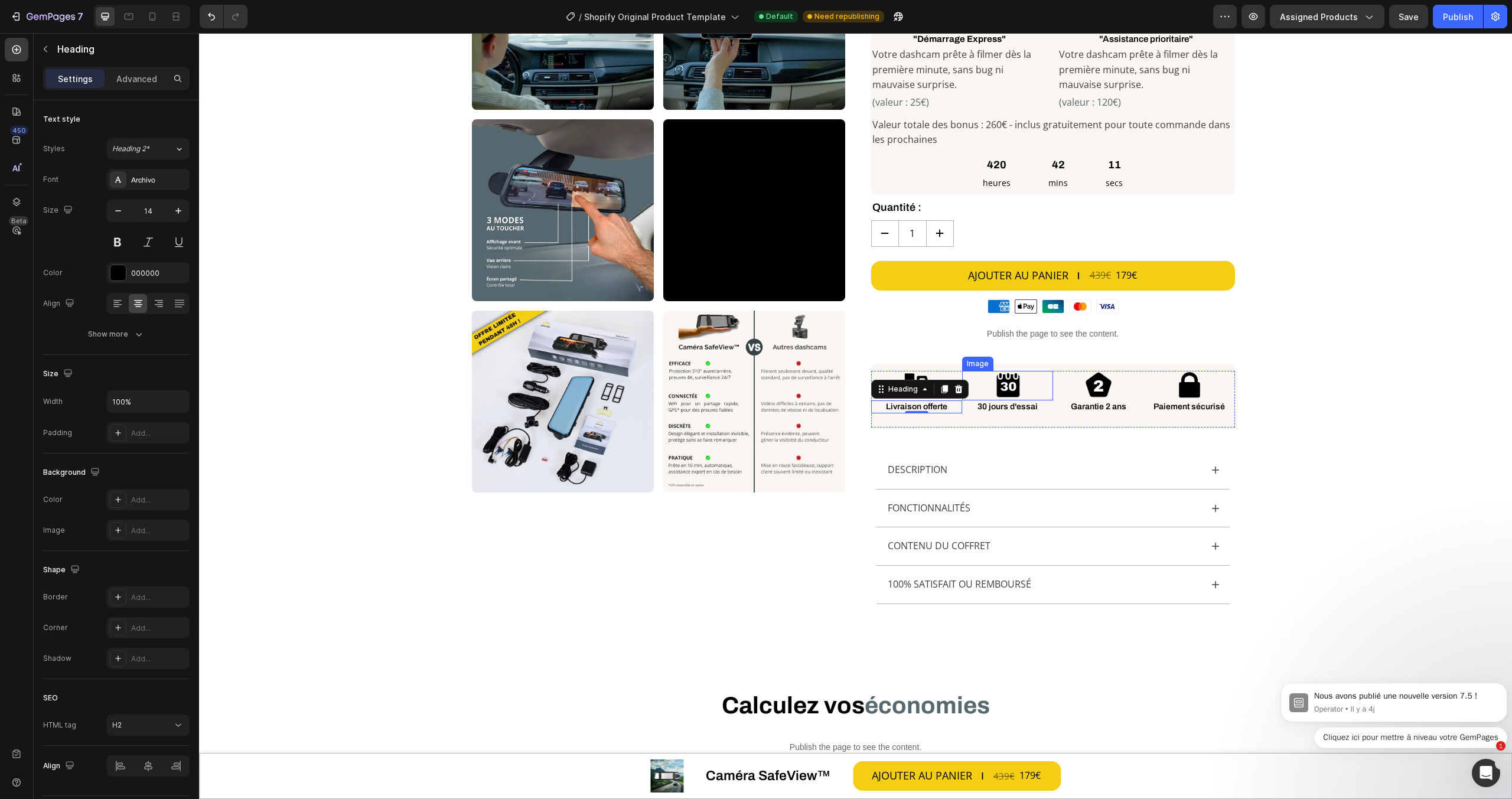 scroll, scrollTop: 675, scrollLeft: 0, axis: vertical 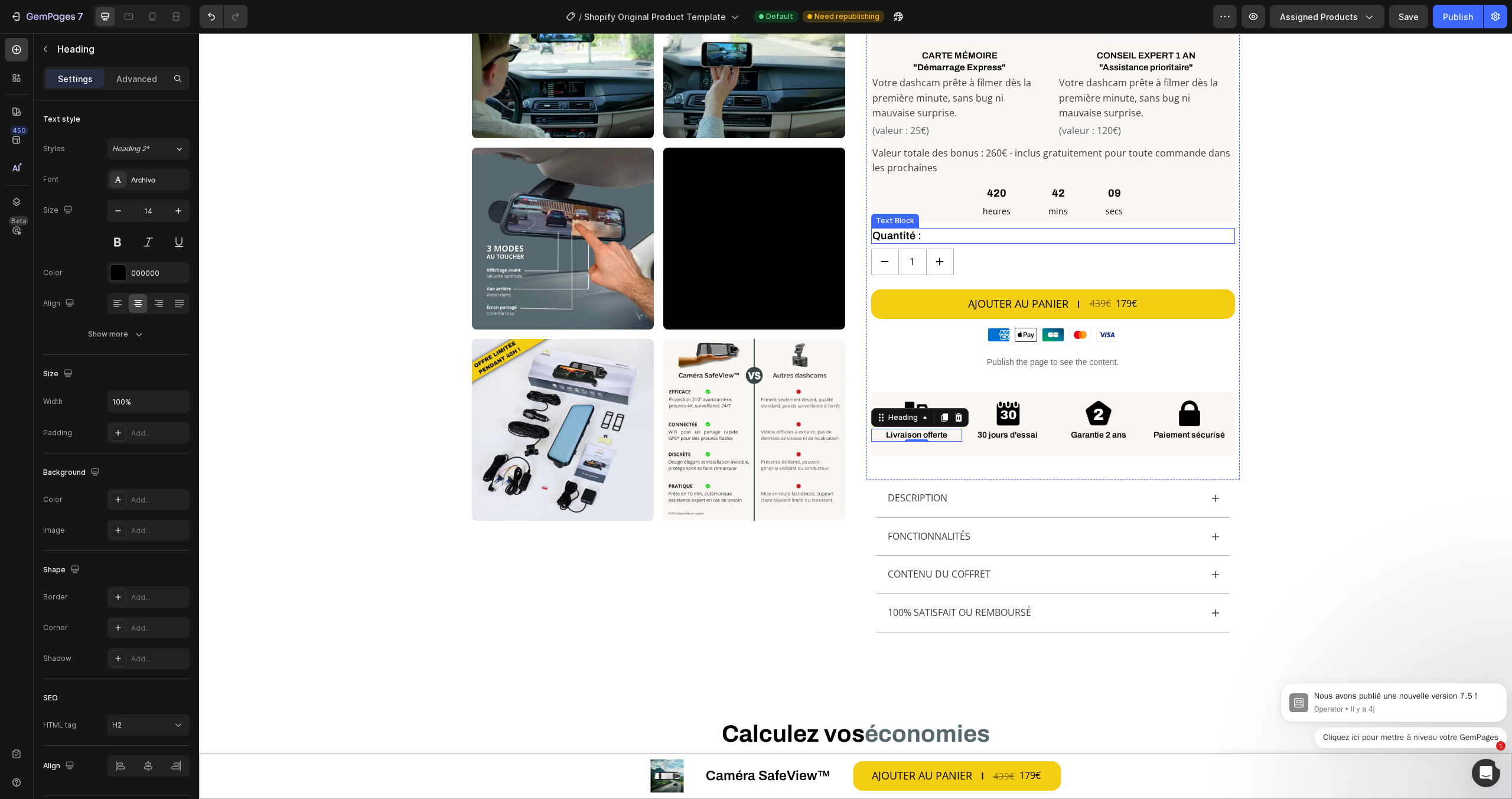 click on "Quantité :" at bounding box center (1053, 236) 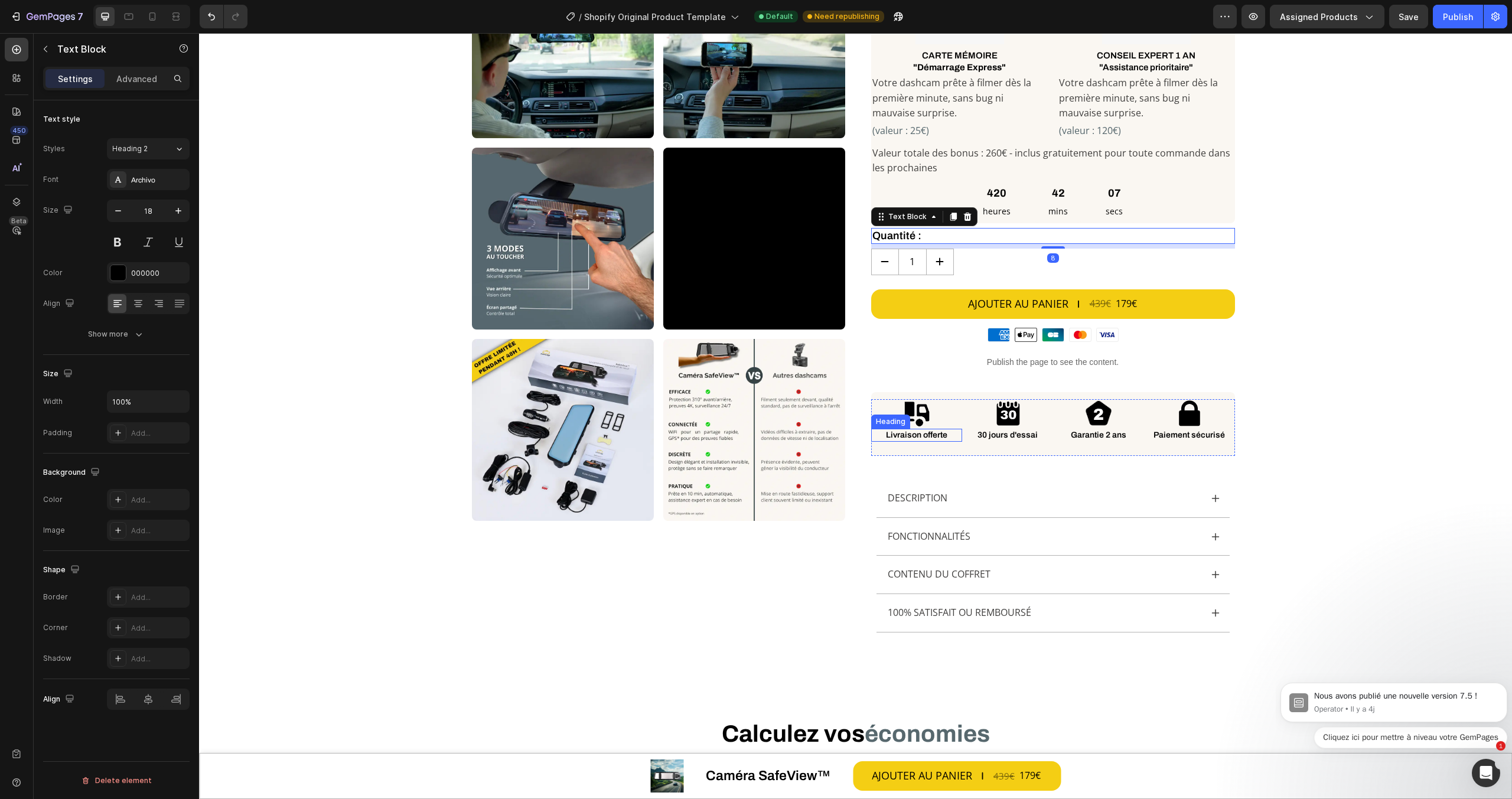 click on "Livraison offerte" at bounding box center (917, 435) 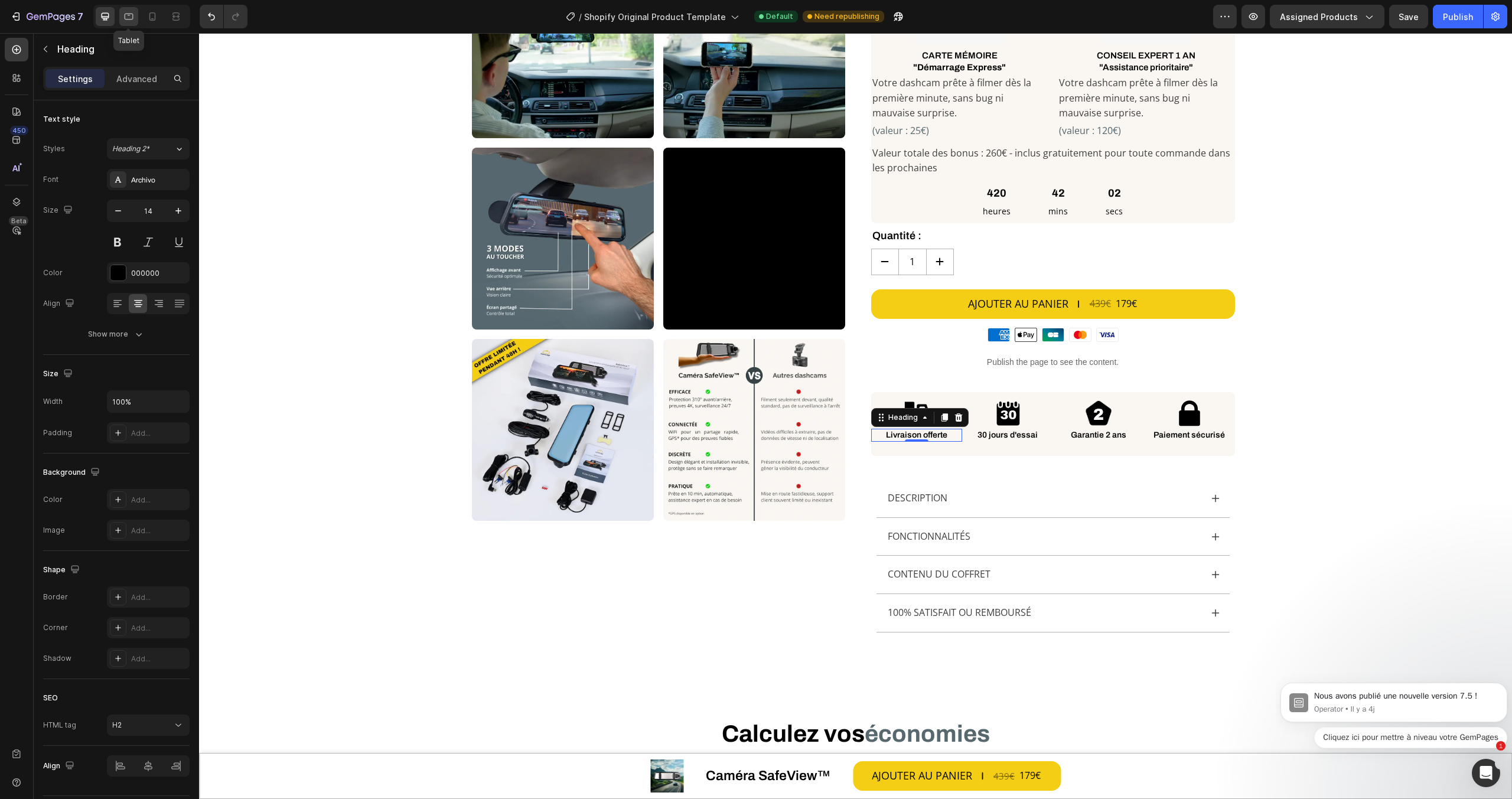 click 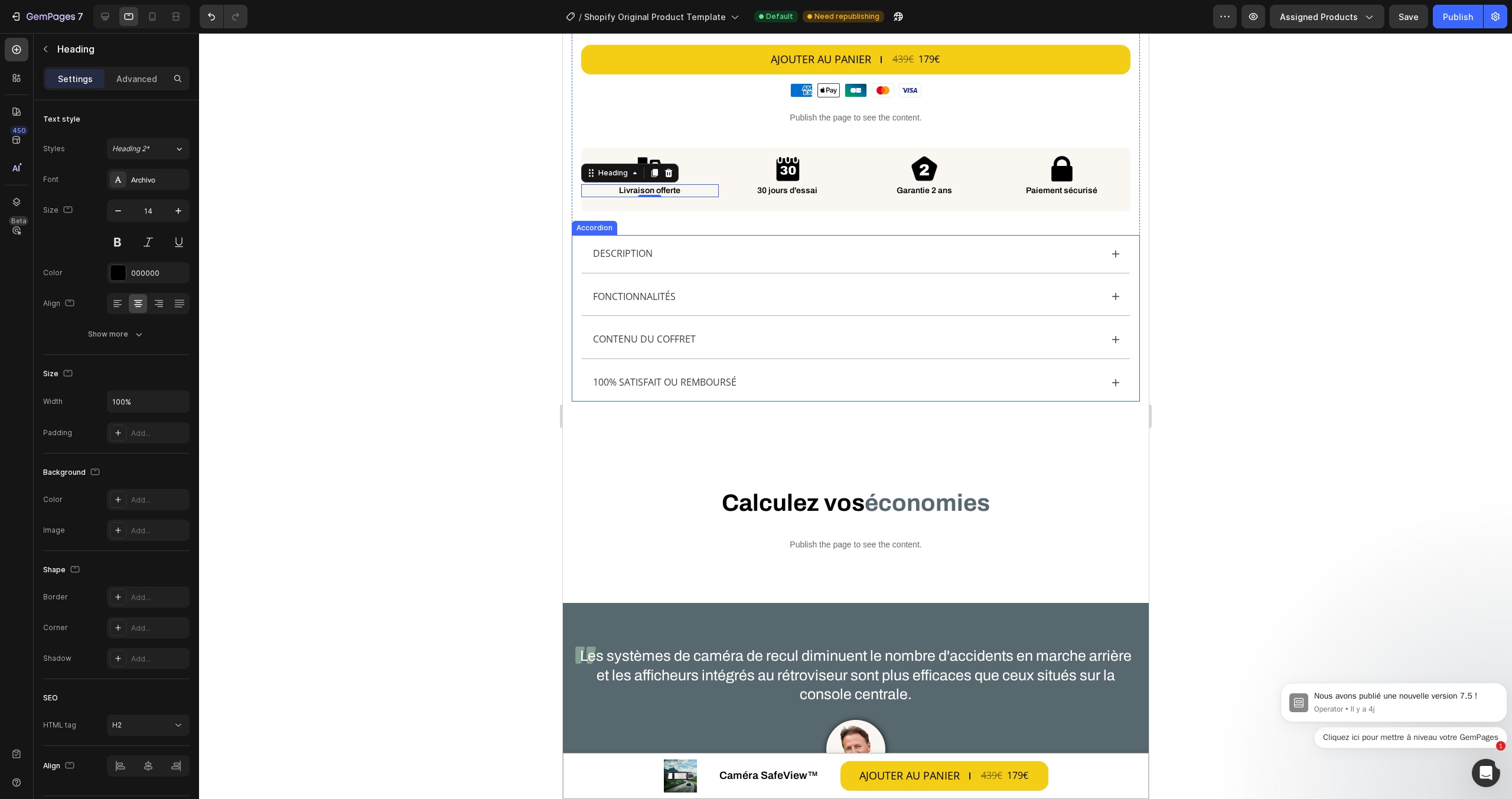 scroll, scrollTop: 1452, scrollLeft: 0, axis: vertical 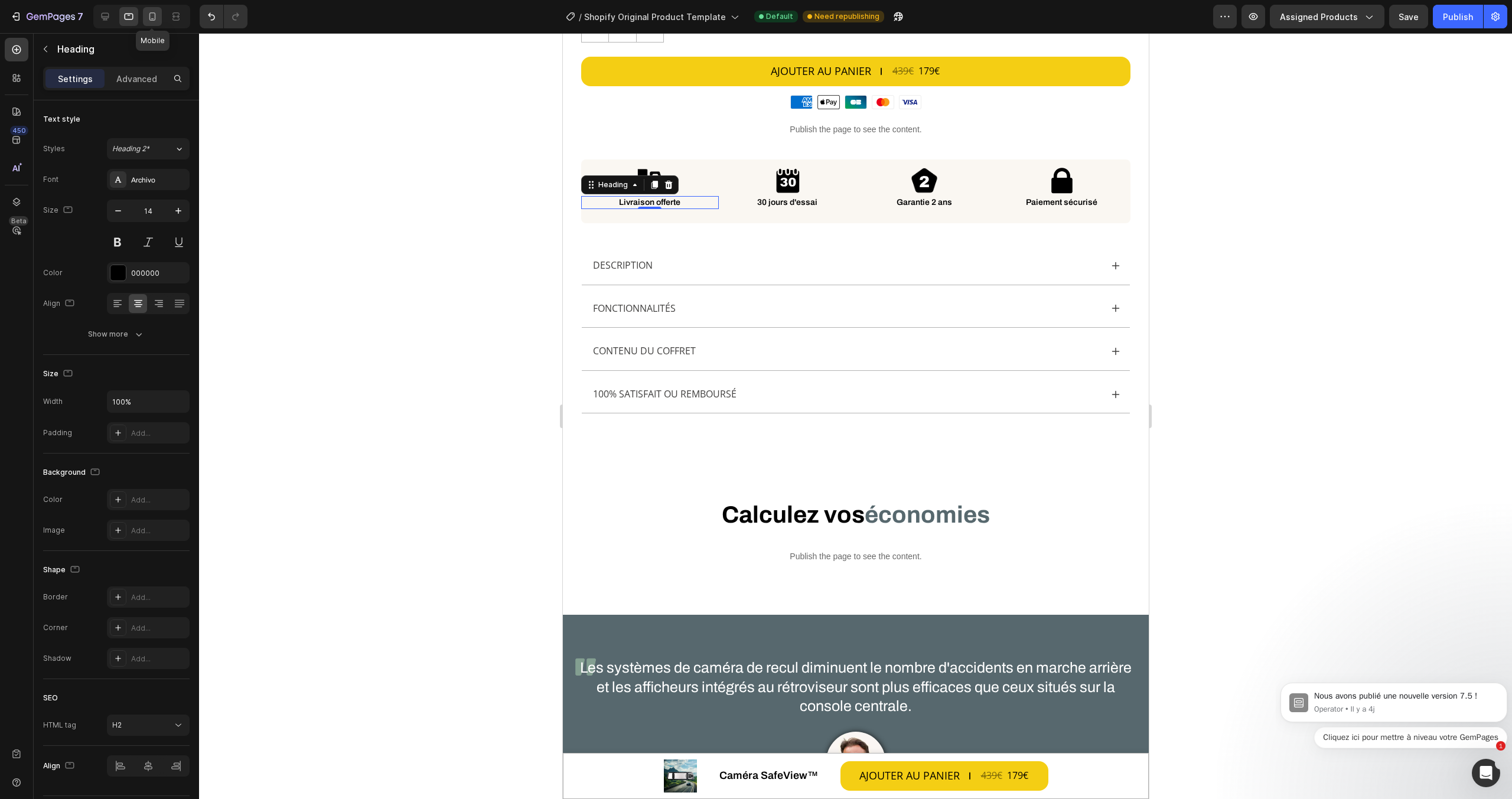 click 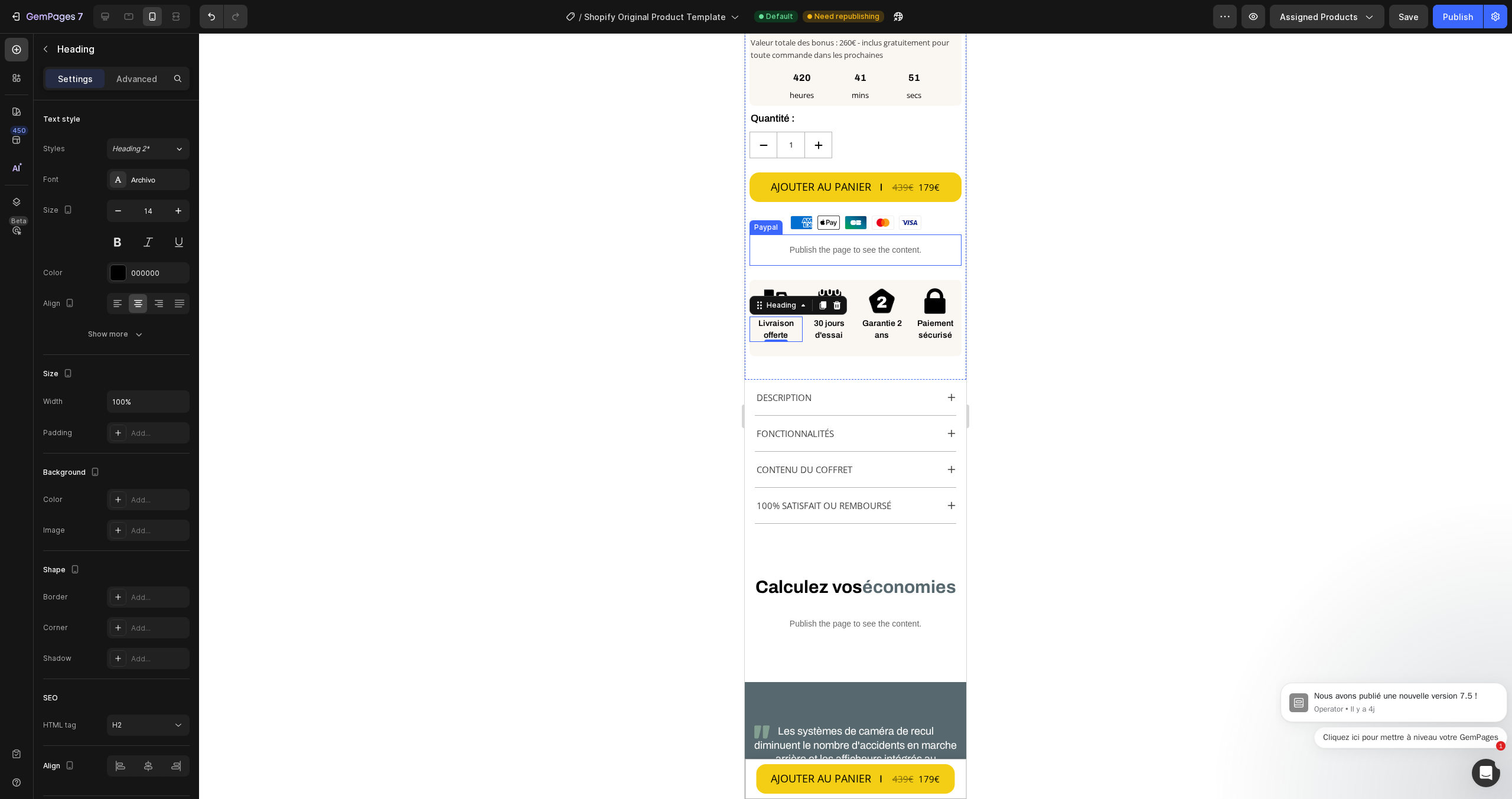 scroll, scrollTop: 1043, scrollLeft: 0, axis: vertical 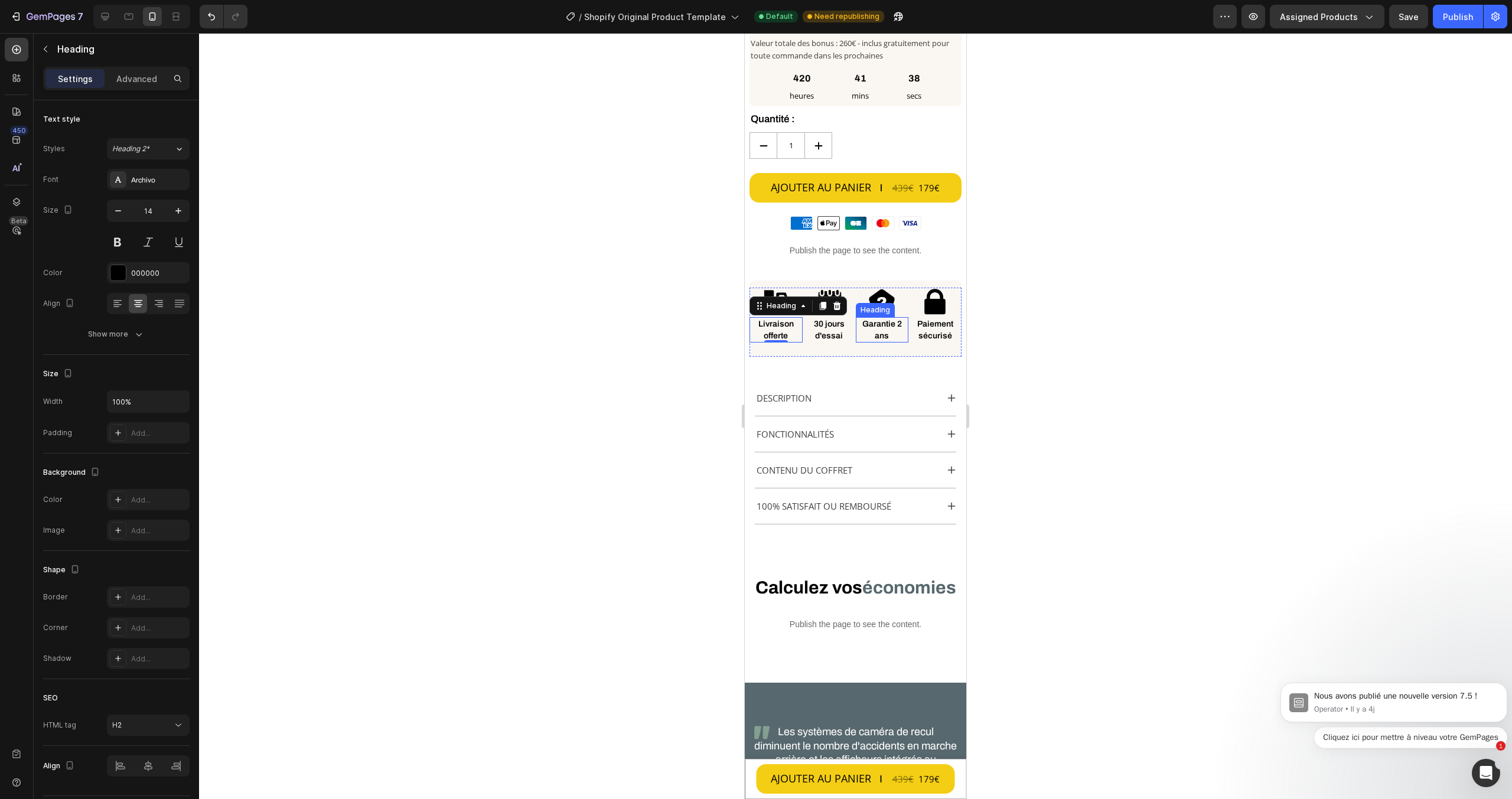 click on "Garantie 2 ans" at bounding box center (882, 330) 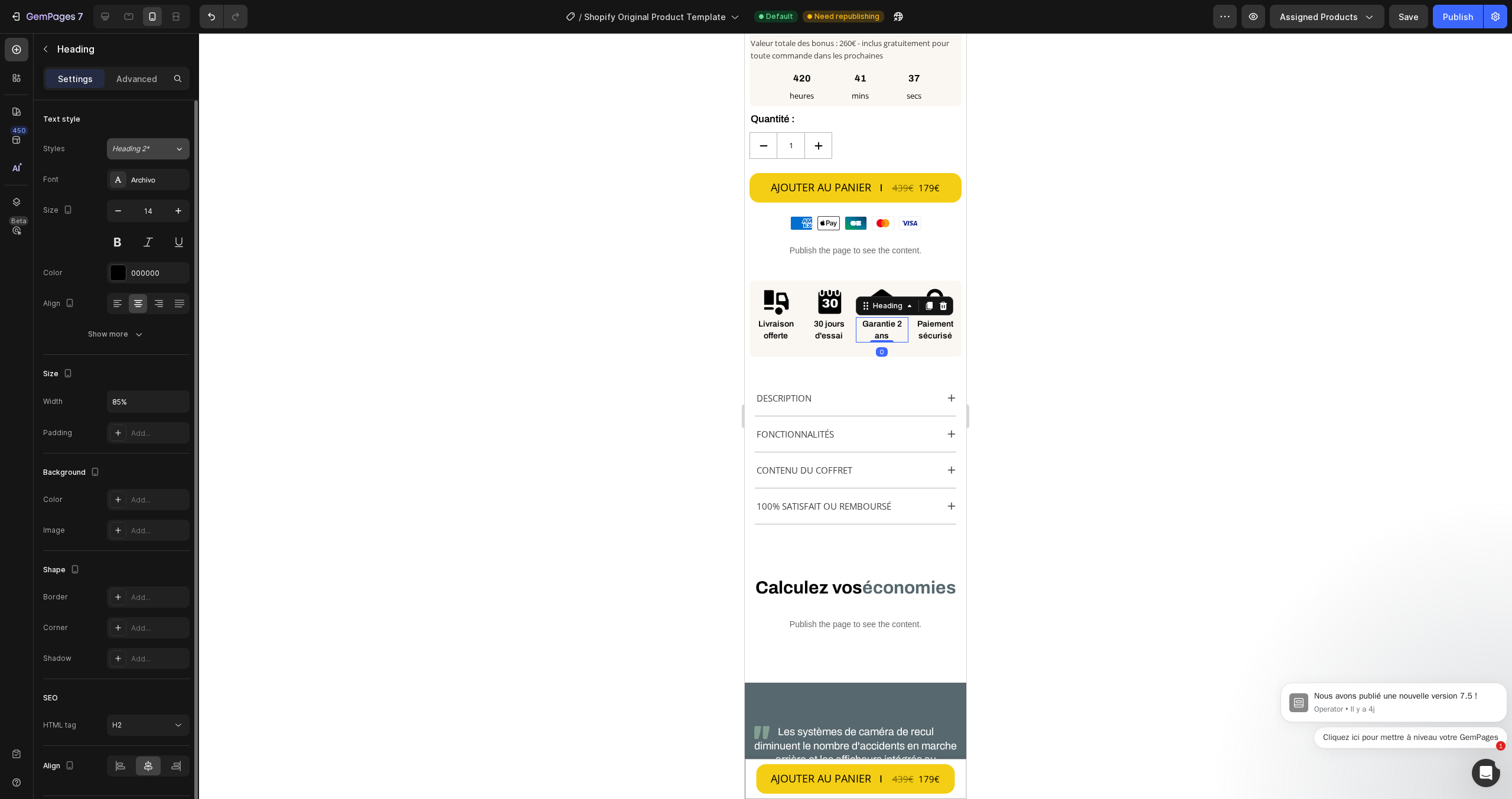click on "Heading 2*" at bounding box center [143, 149] 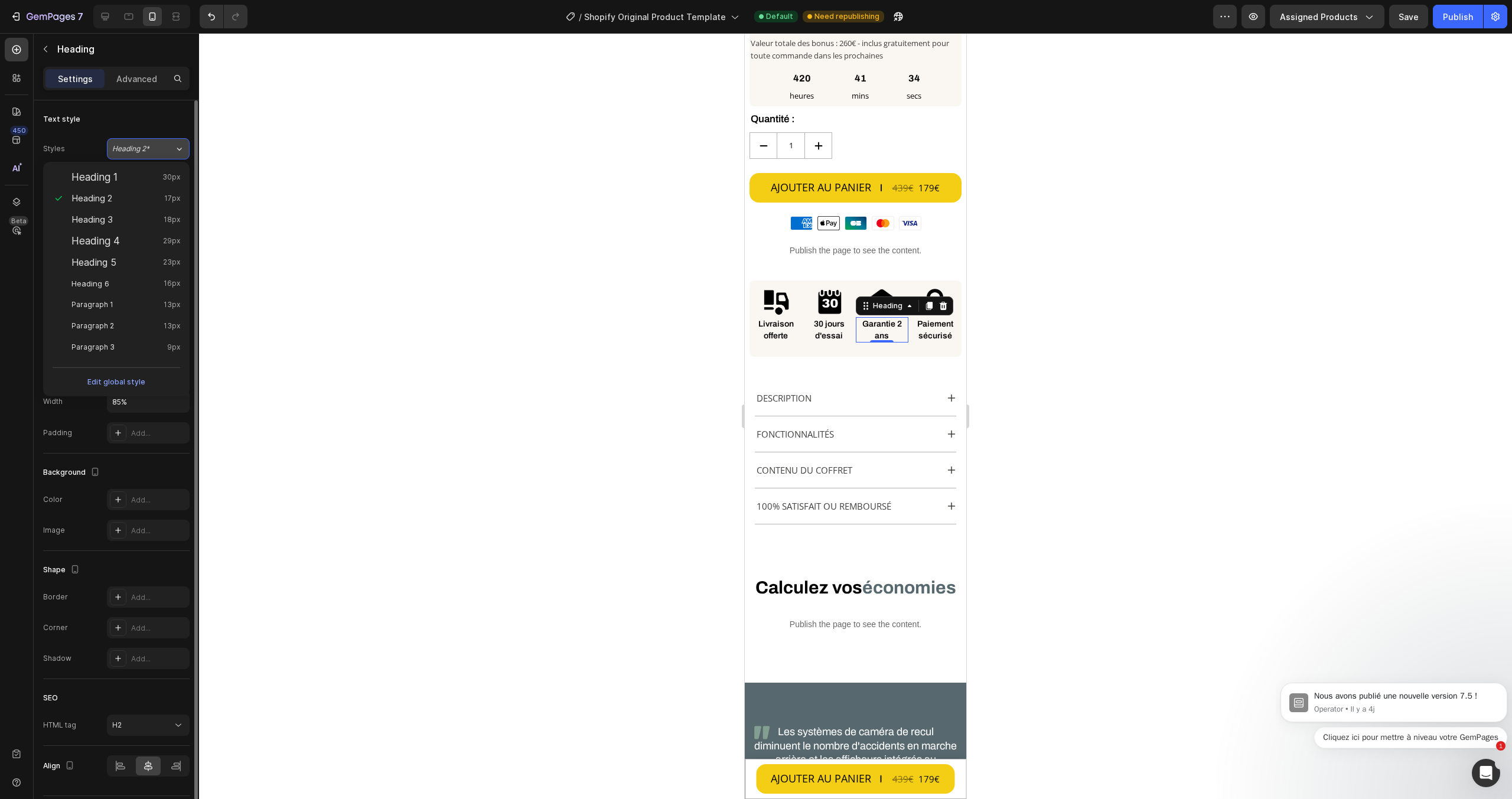 click 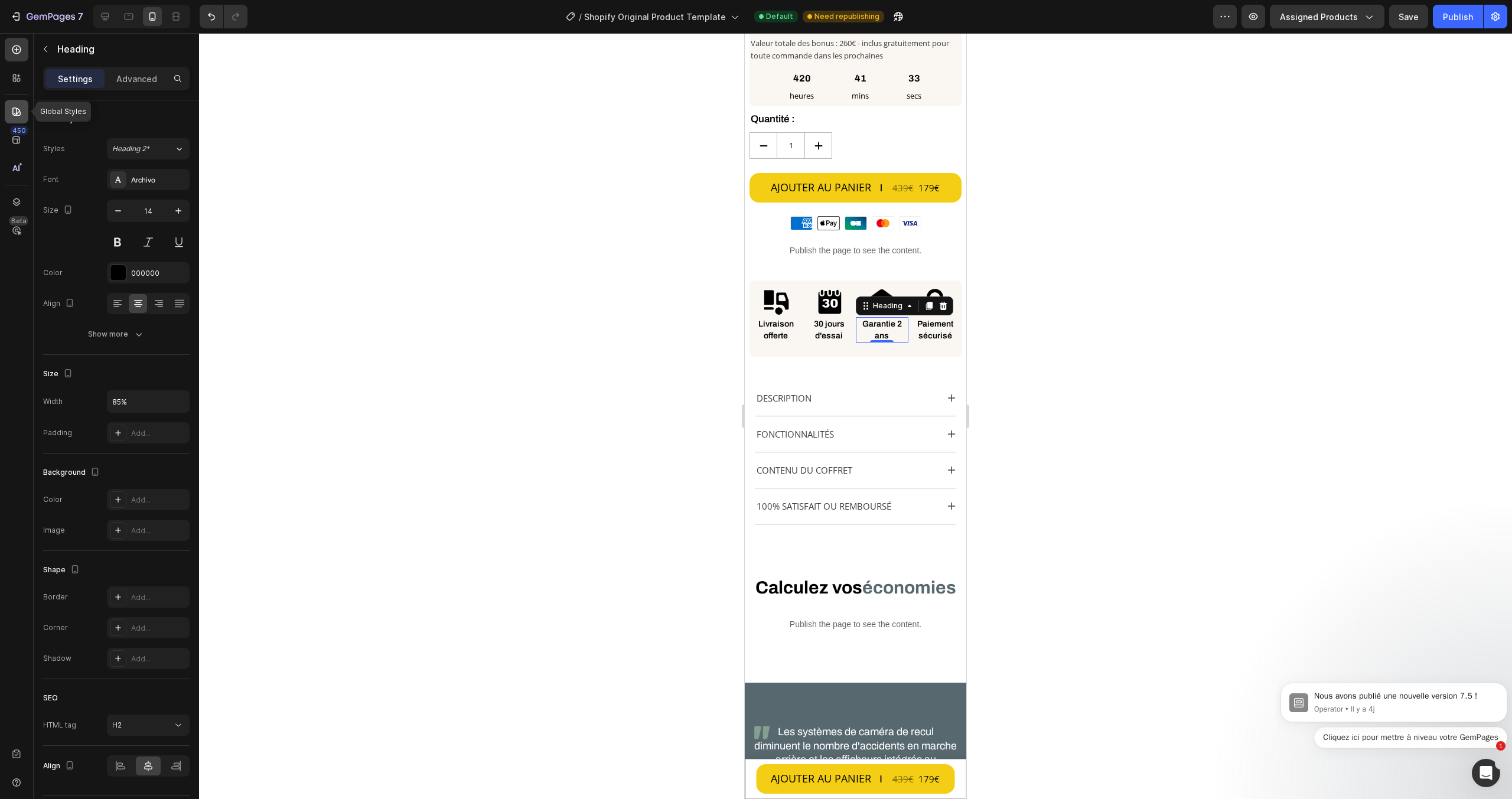 click 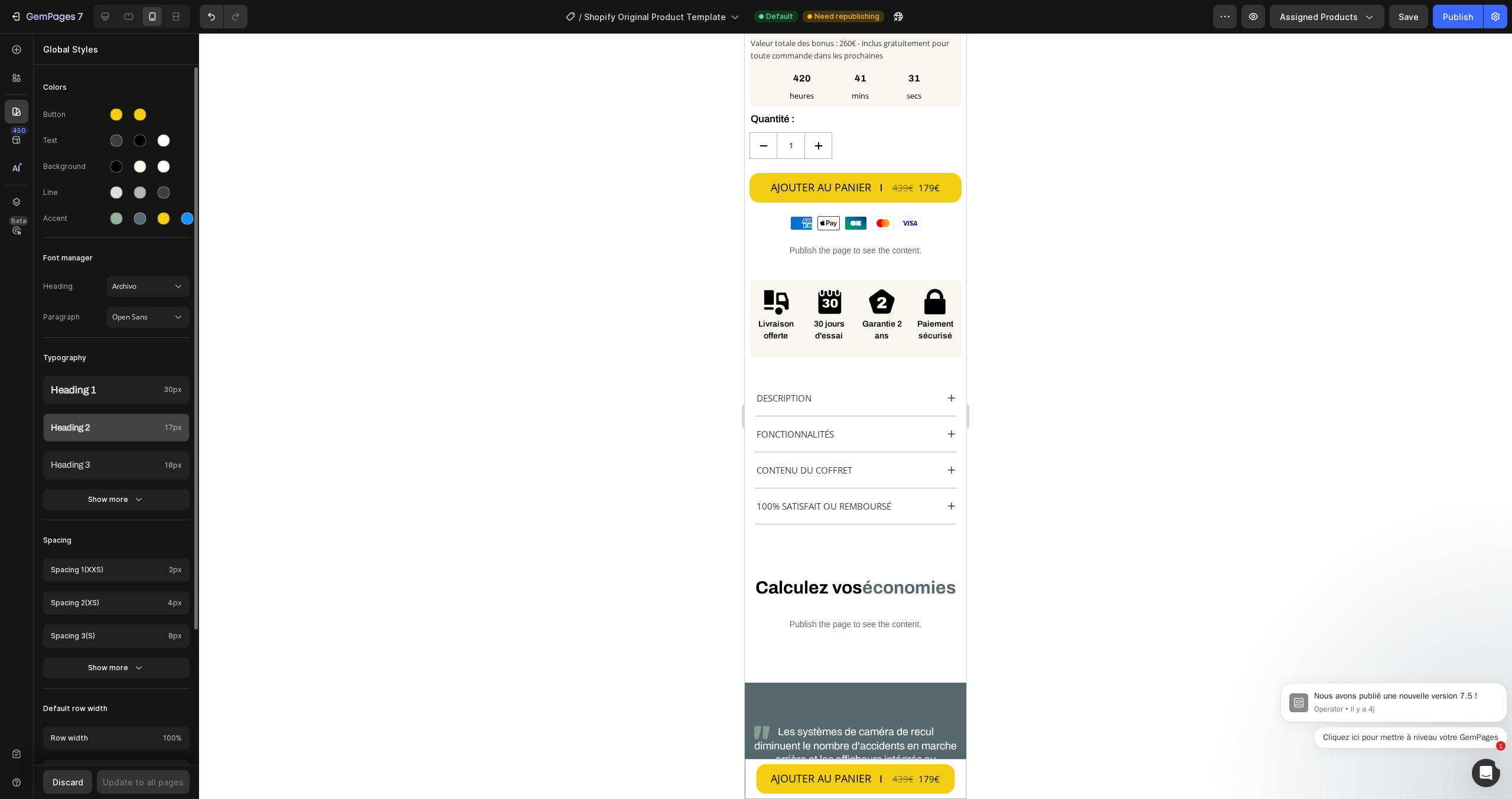 click on "17px" 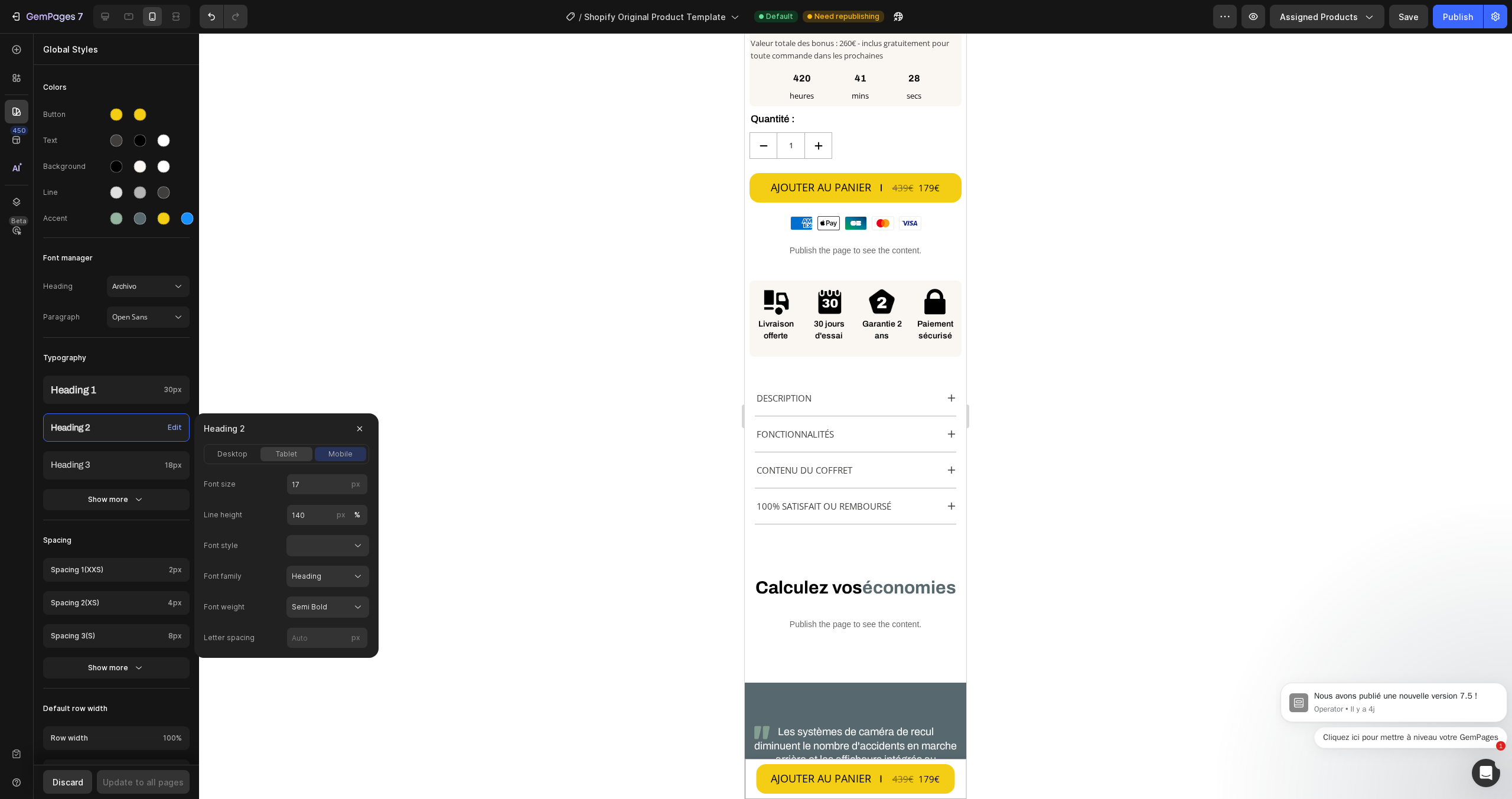 click on "tablet" 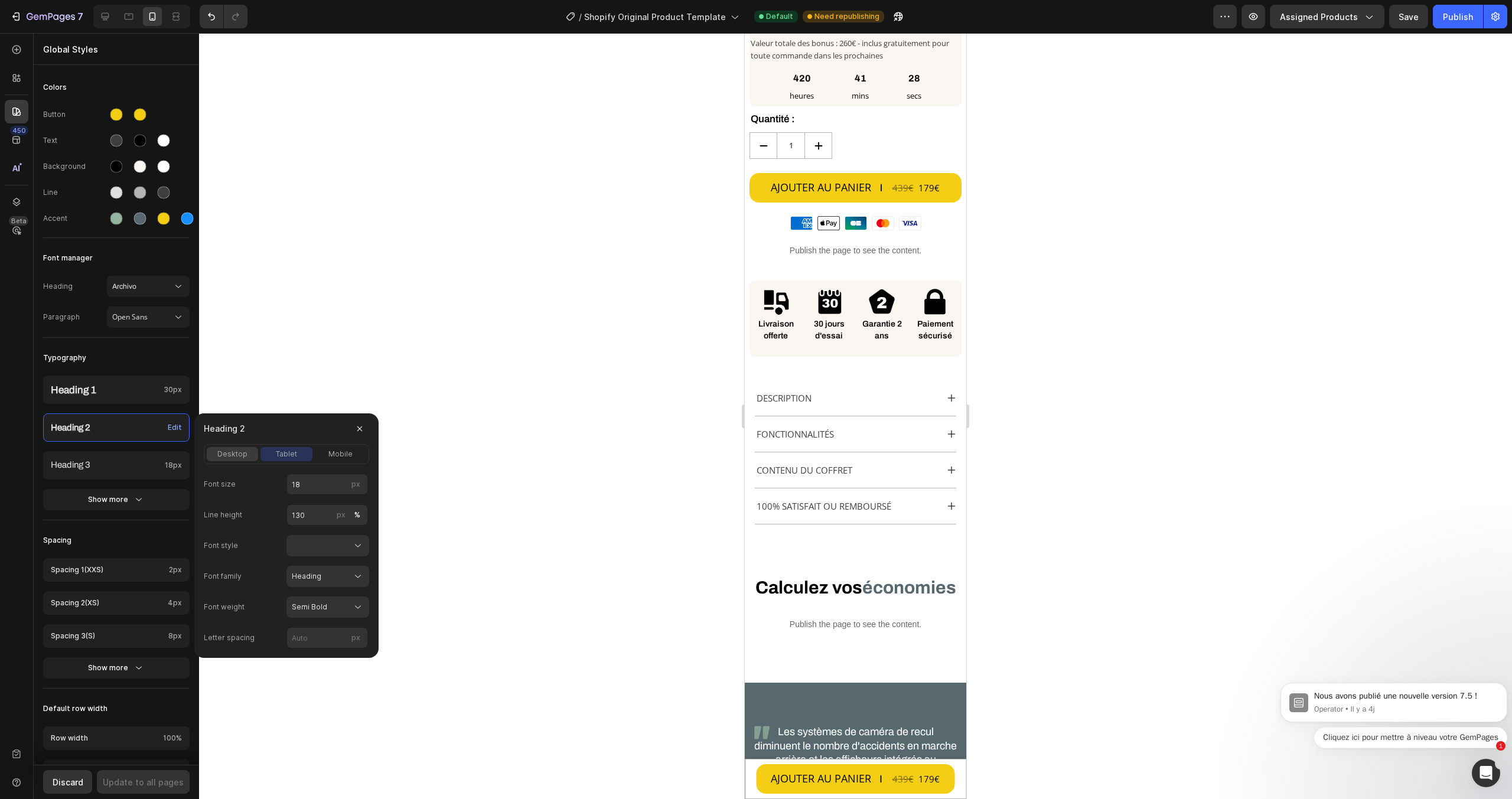 click on "desktop" at bounding box center [232, 454] 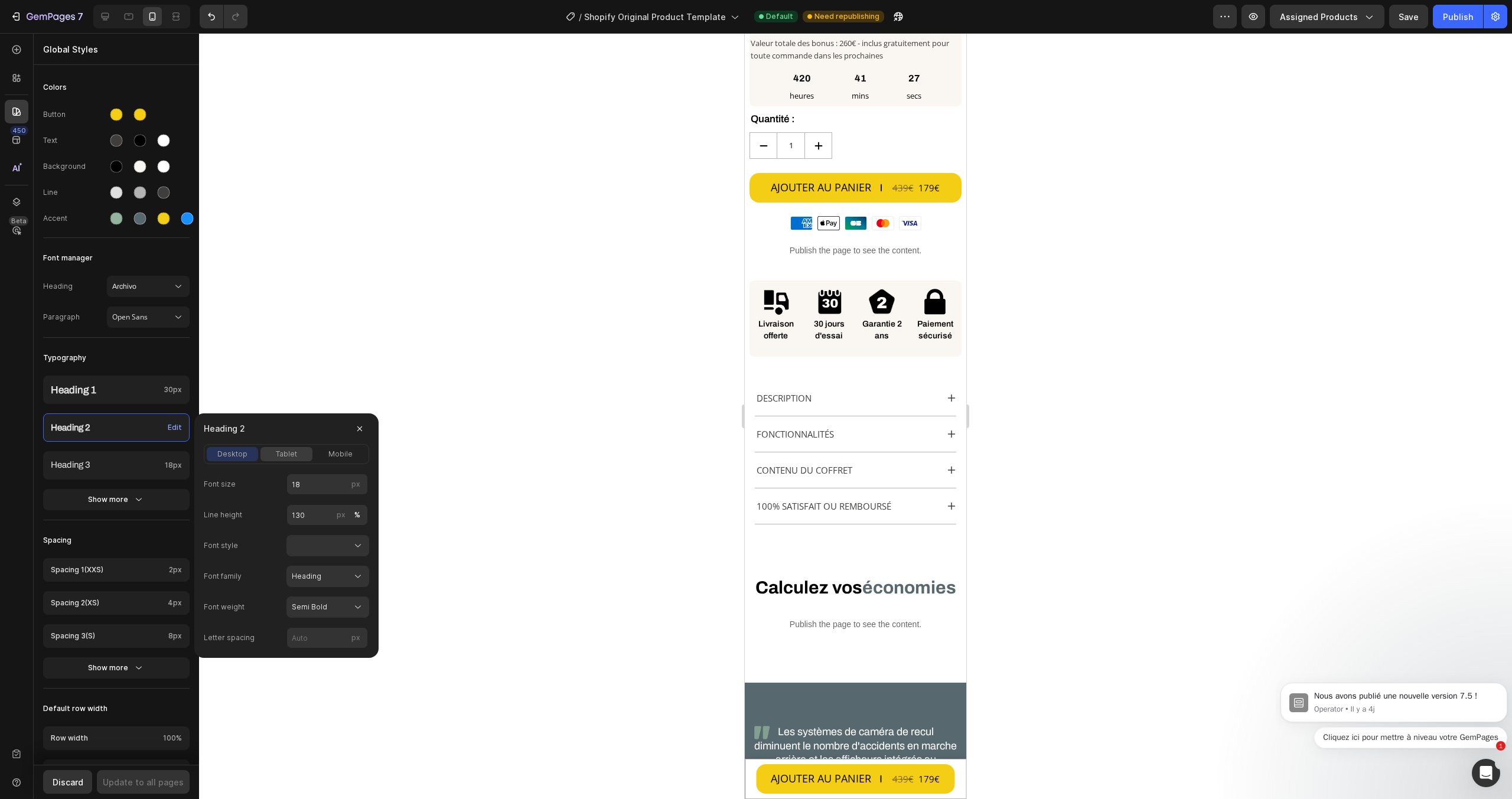click on "tablet" at bounding box center (286, 454) 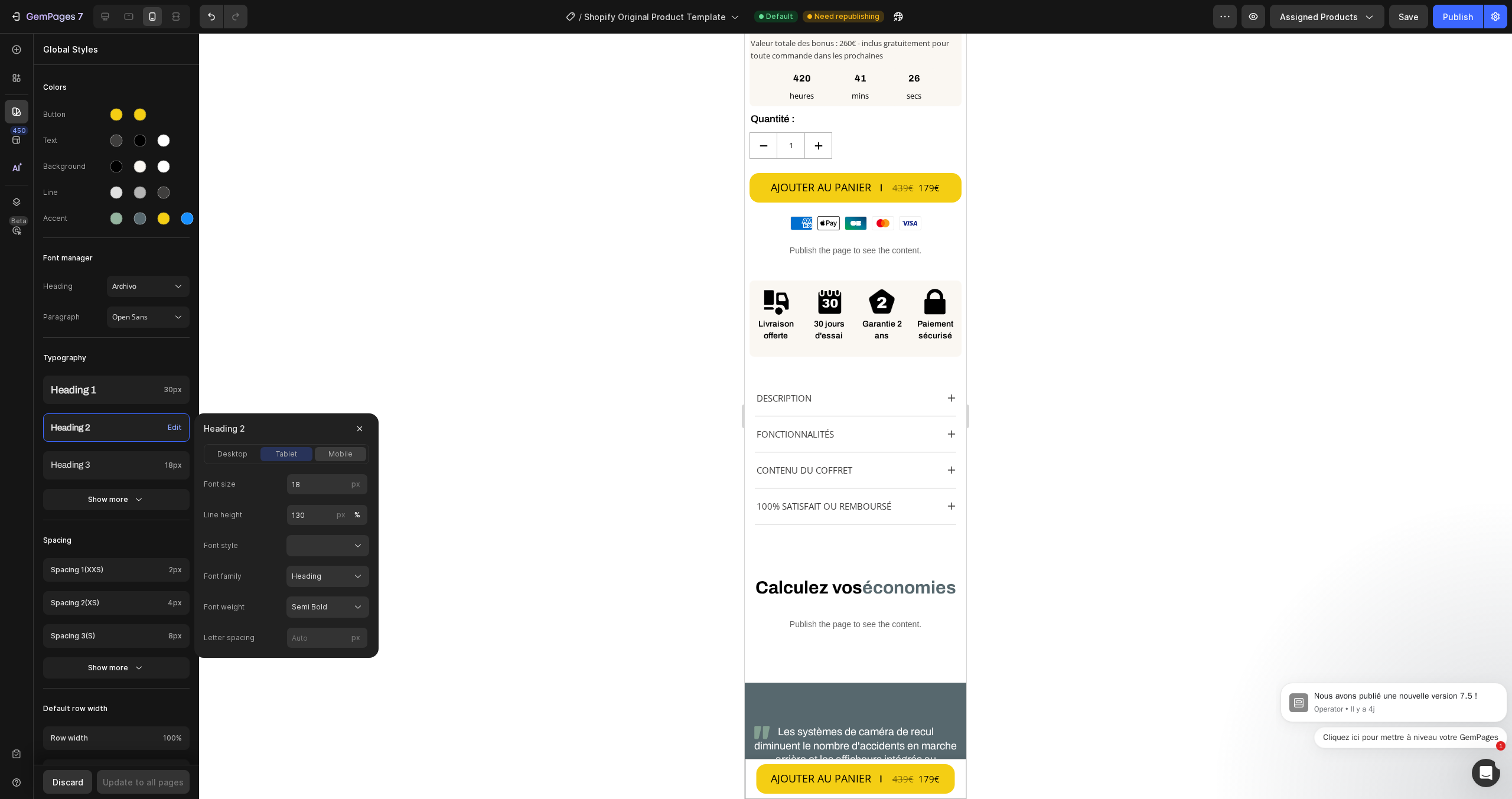 click on "mobile" at bounding box center (340, 454) 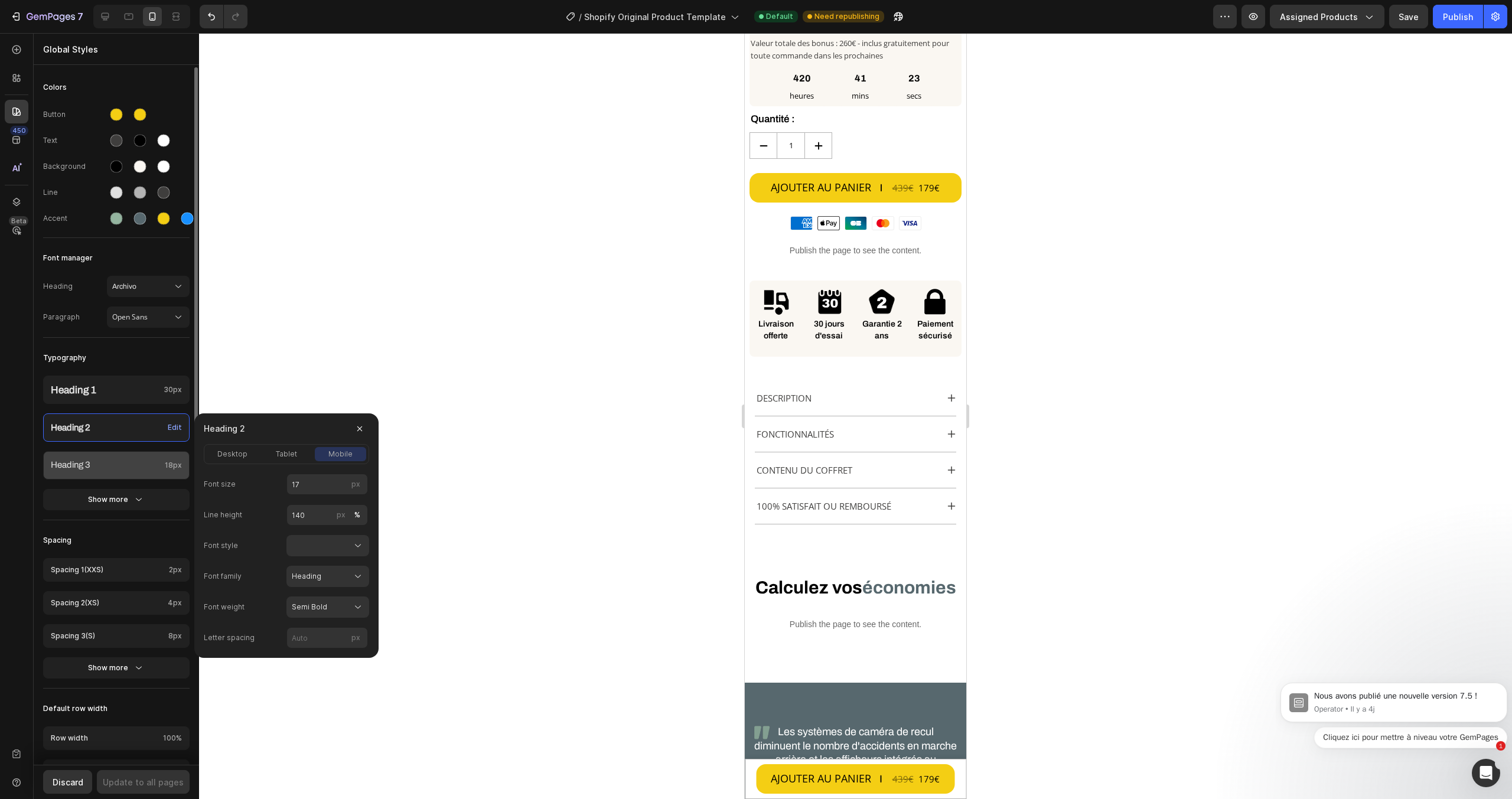 click on "Heading 3 18px" 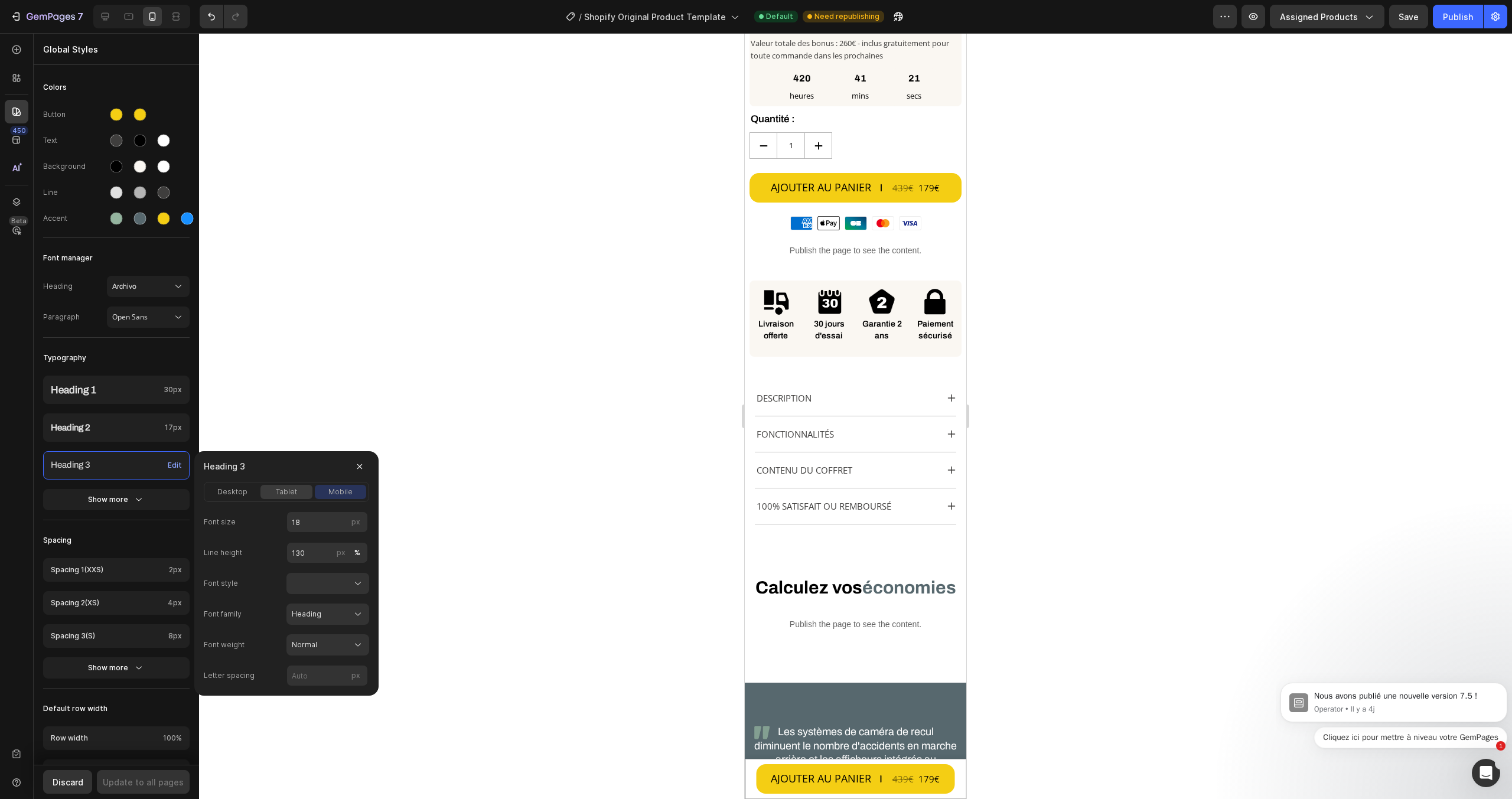 click on "tablet" at bounding box center [286, 492] 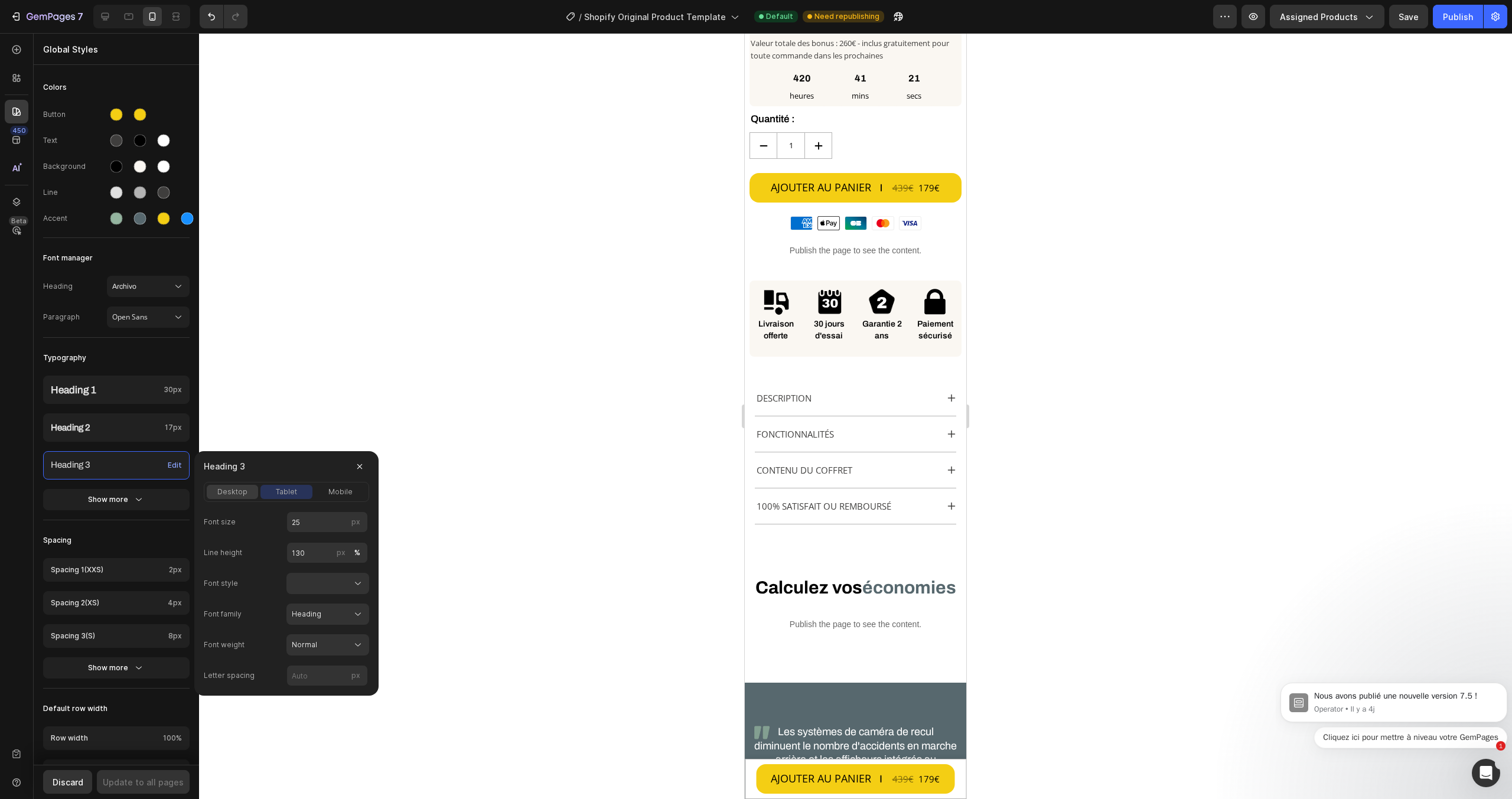 click on "desktop" at bounding box center (232, 492) 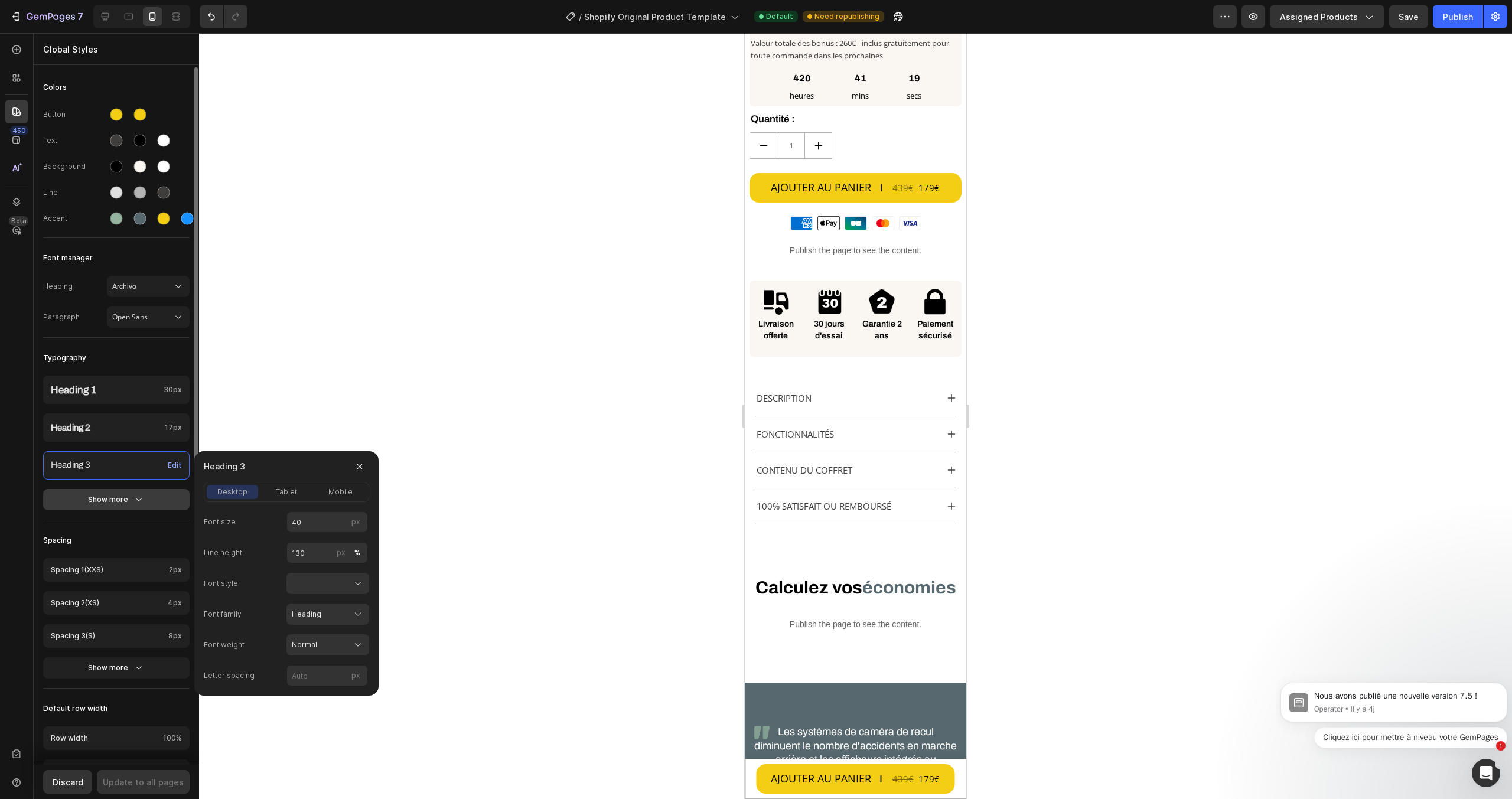 click 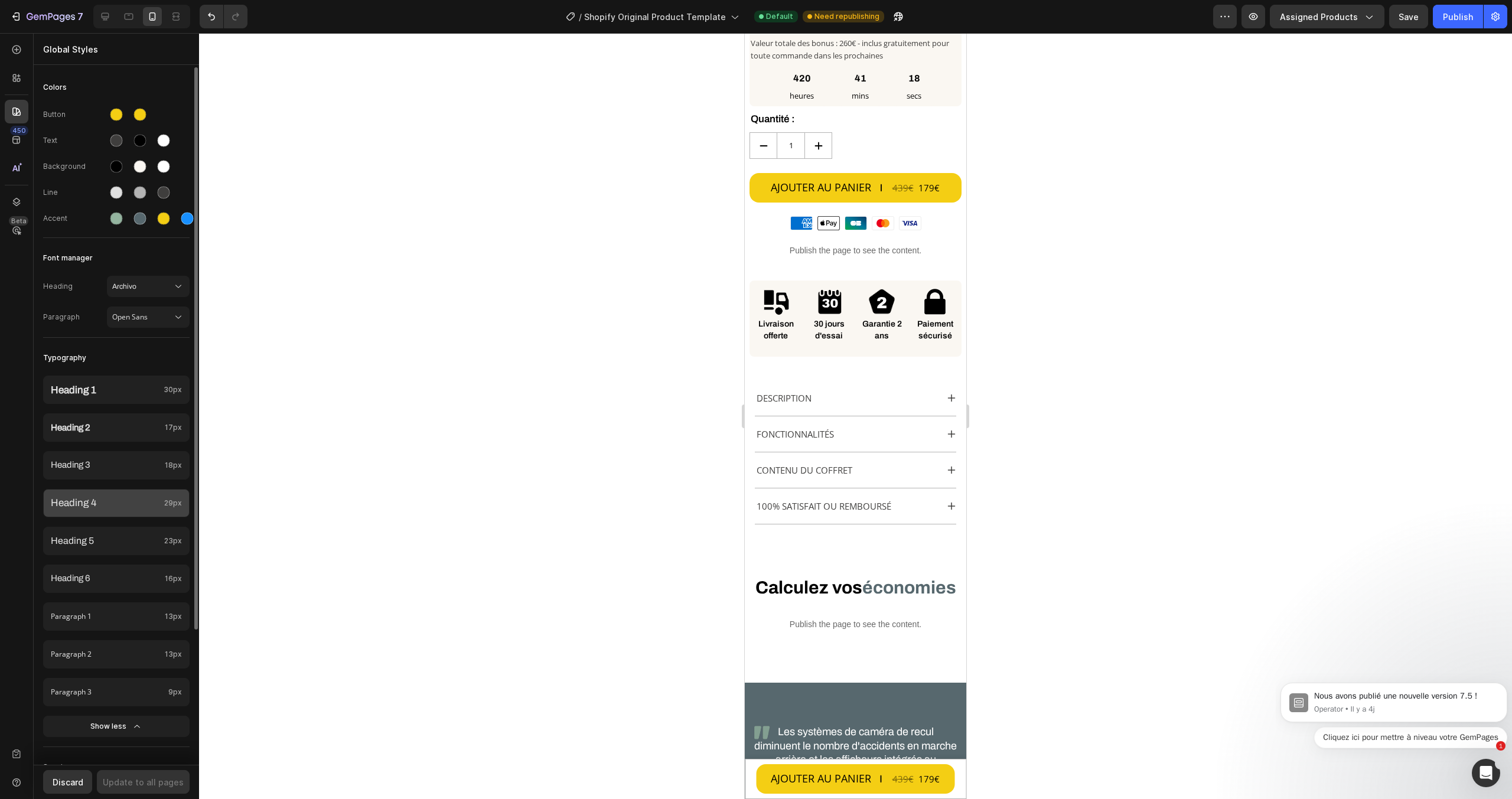 click on "29px" 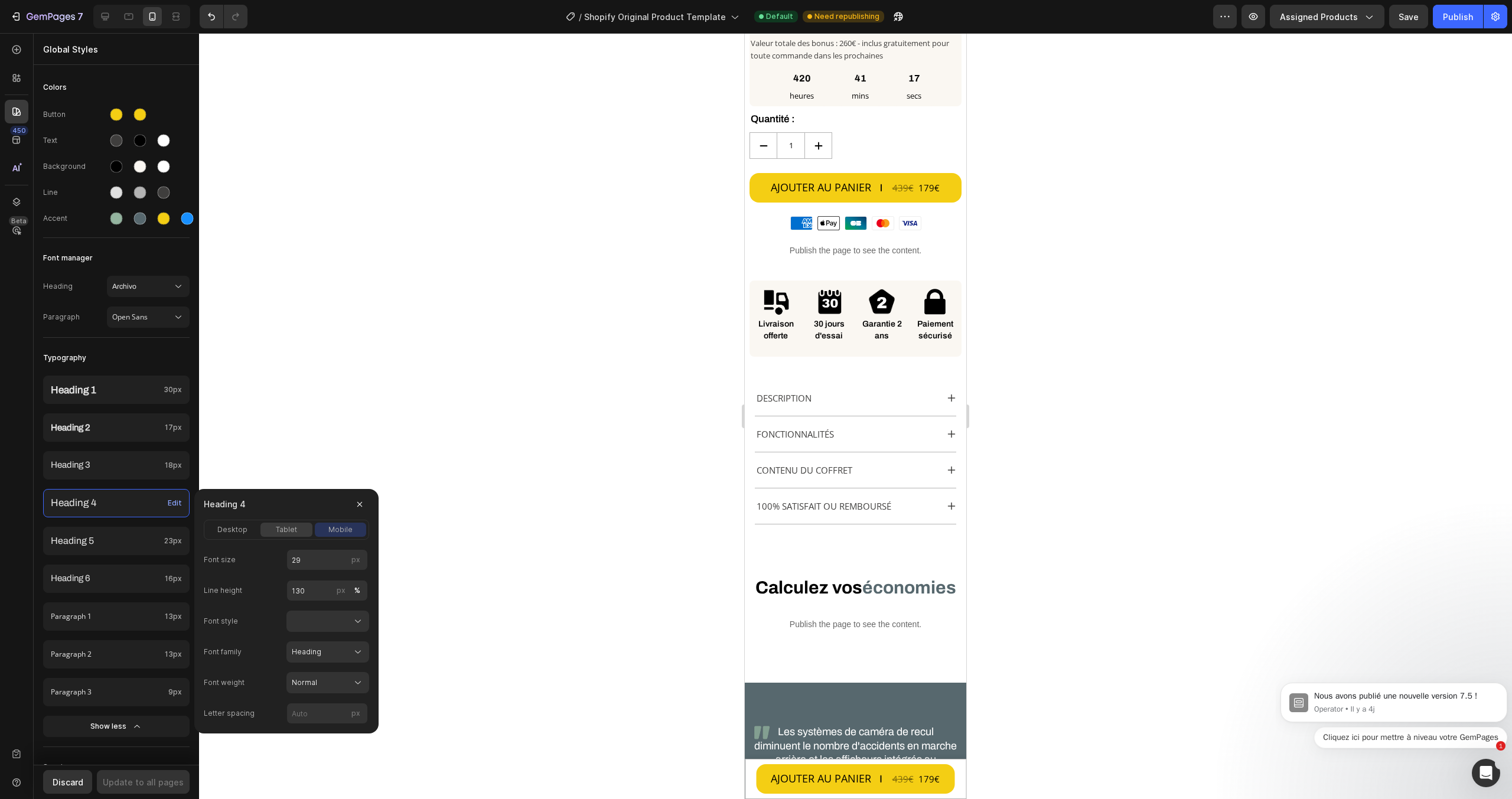 click on "tablet" at bounding box center [286, 530] 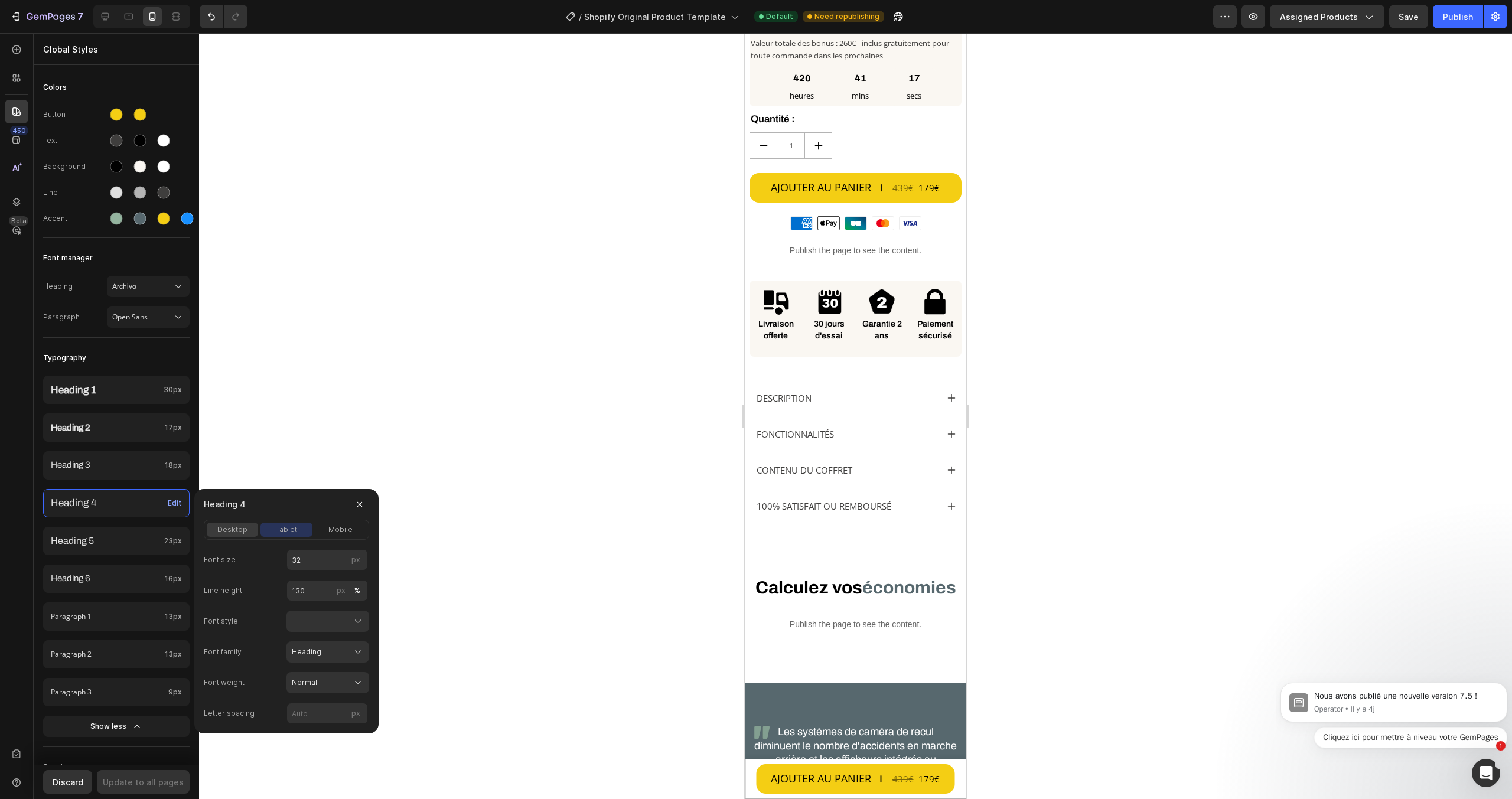 click on "desktop" at bounding box center (232, 530) 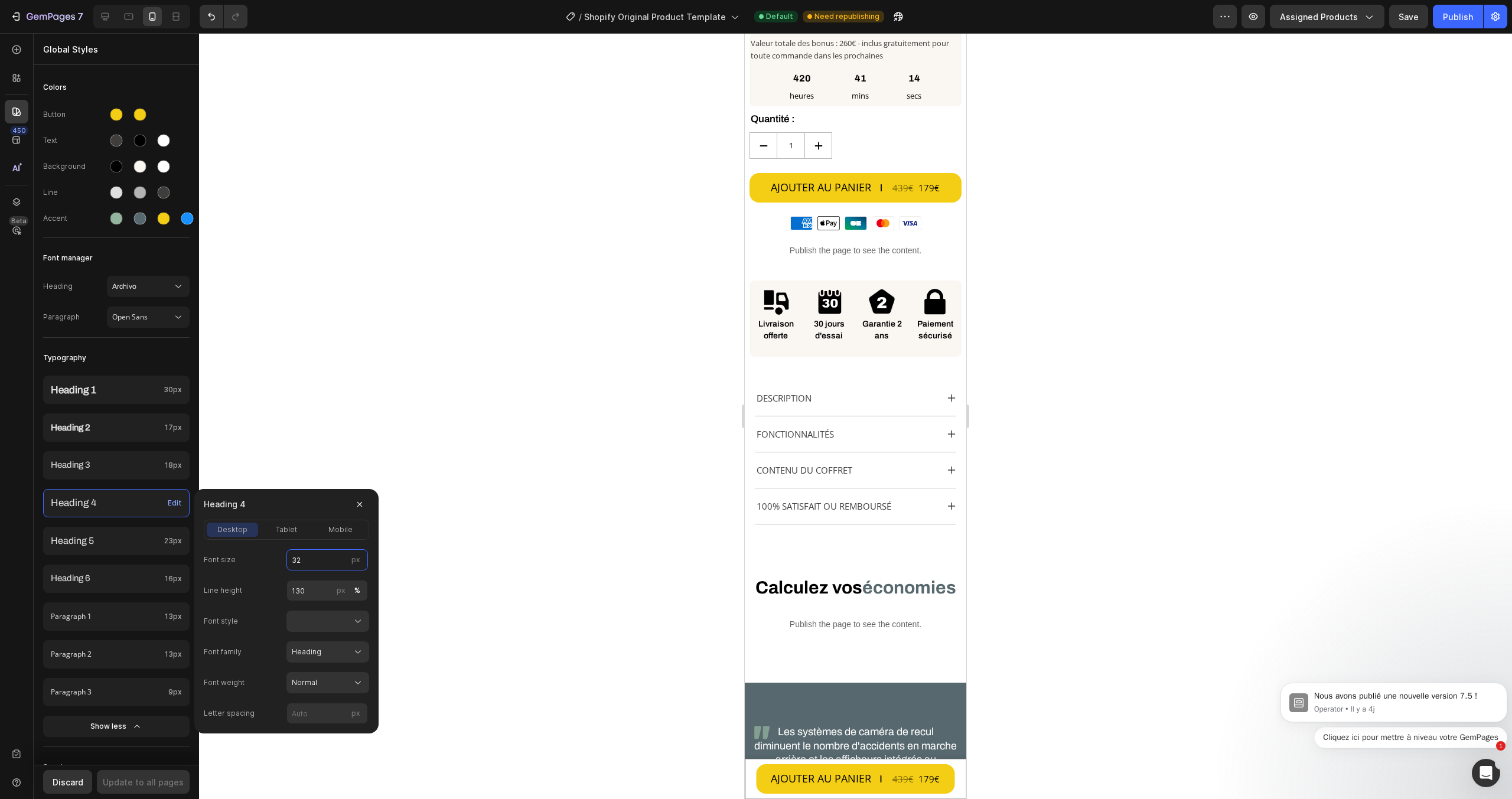click on "32" at bounding box center [327, 560] 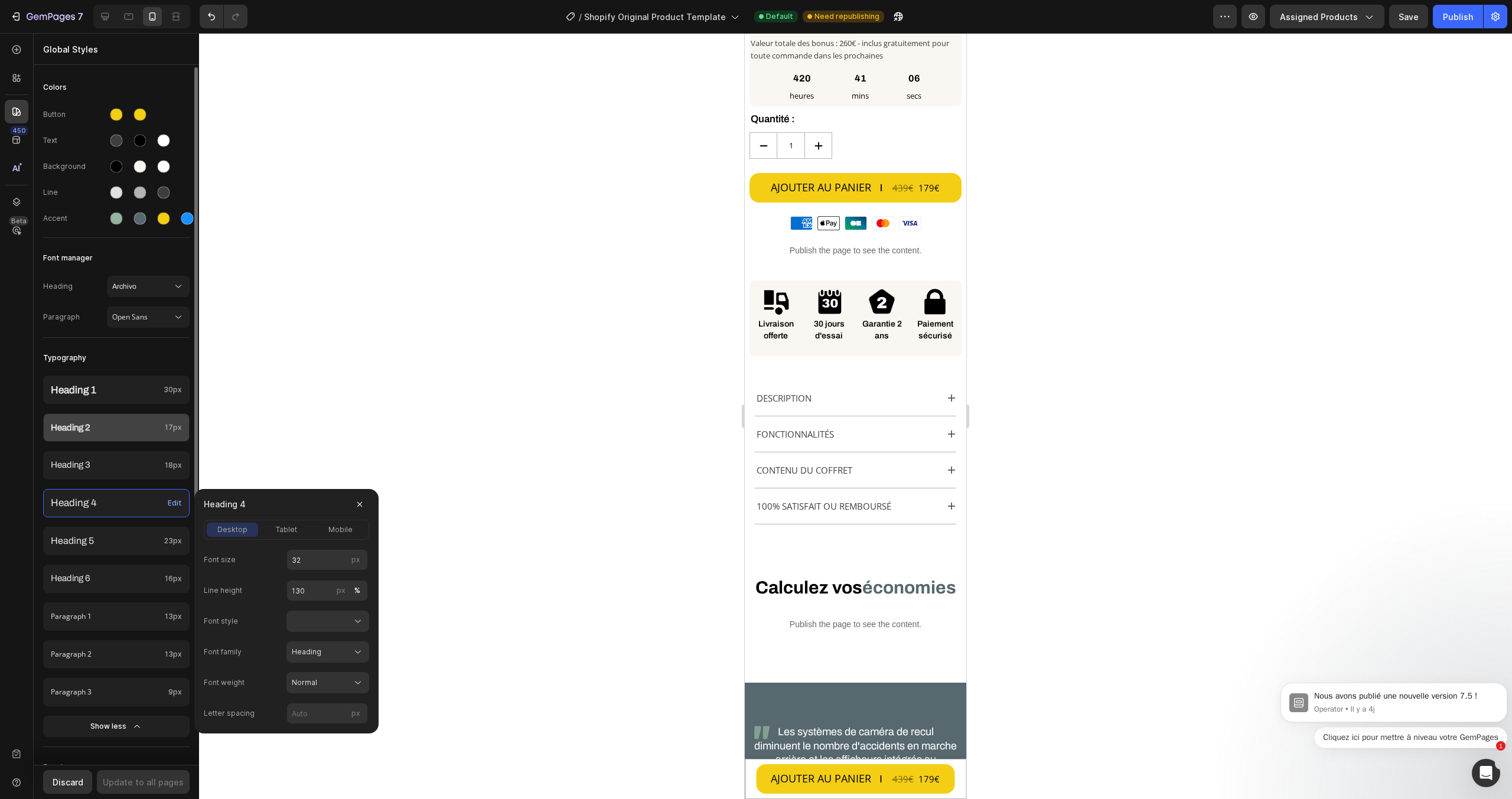 click on "17px" 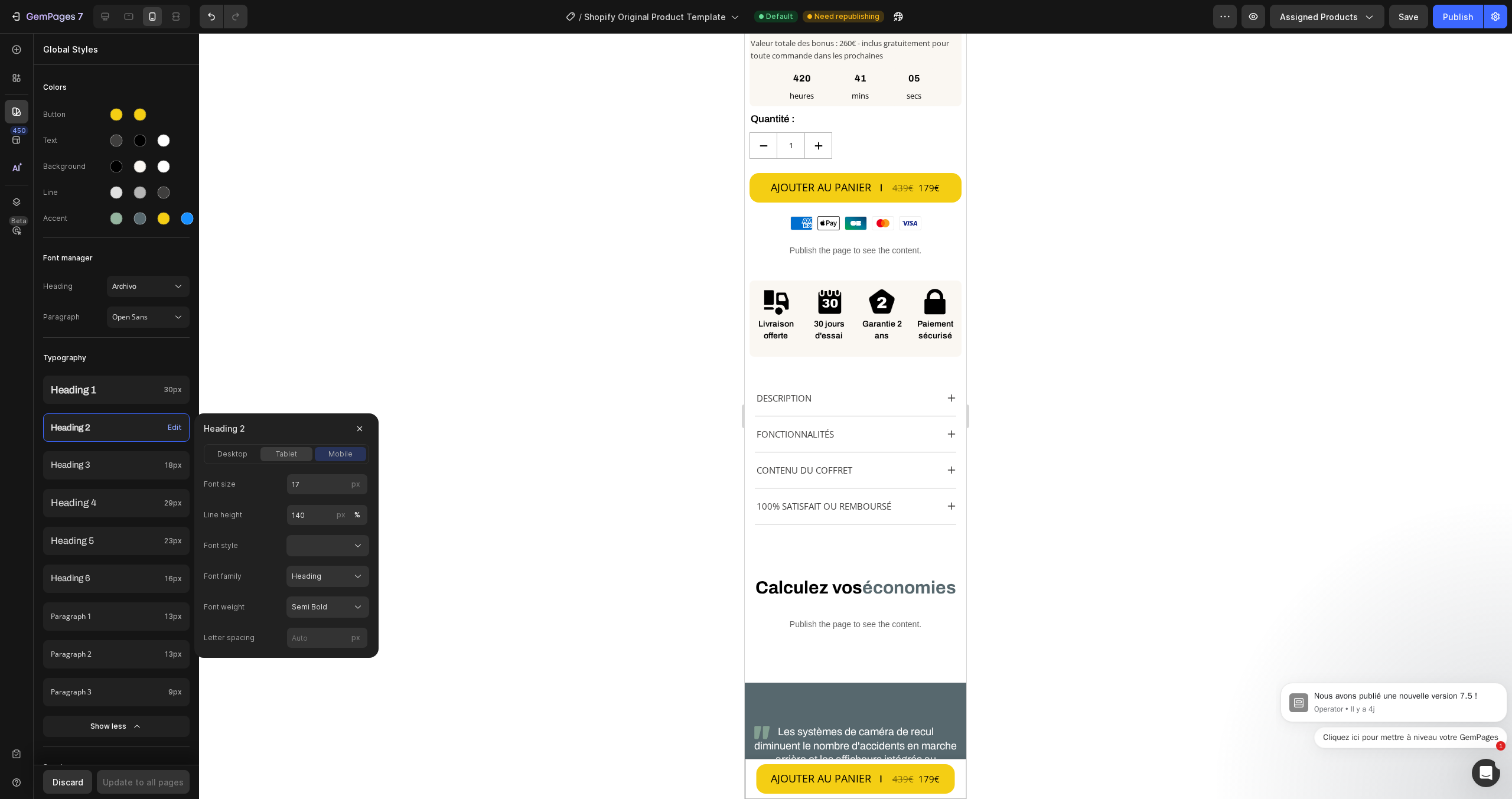 click on "tablet" at bounding box center (286, 454) 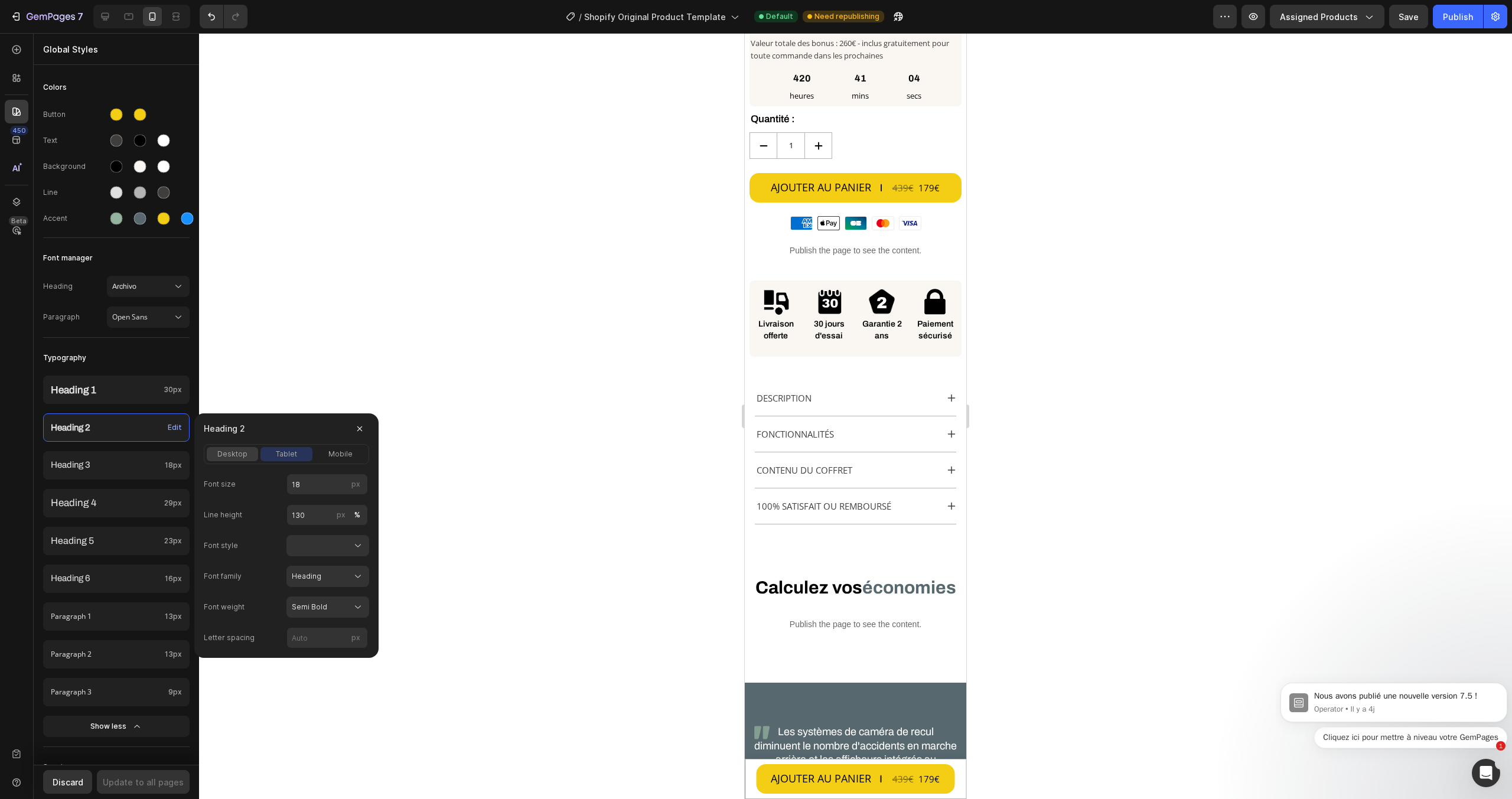 click on "desktop" at bounding box center [232, 454] 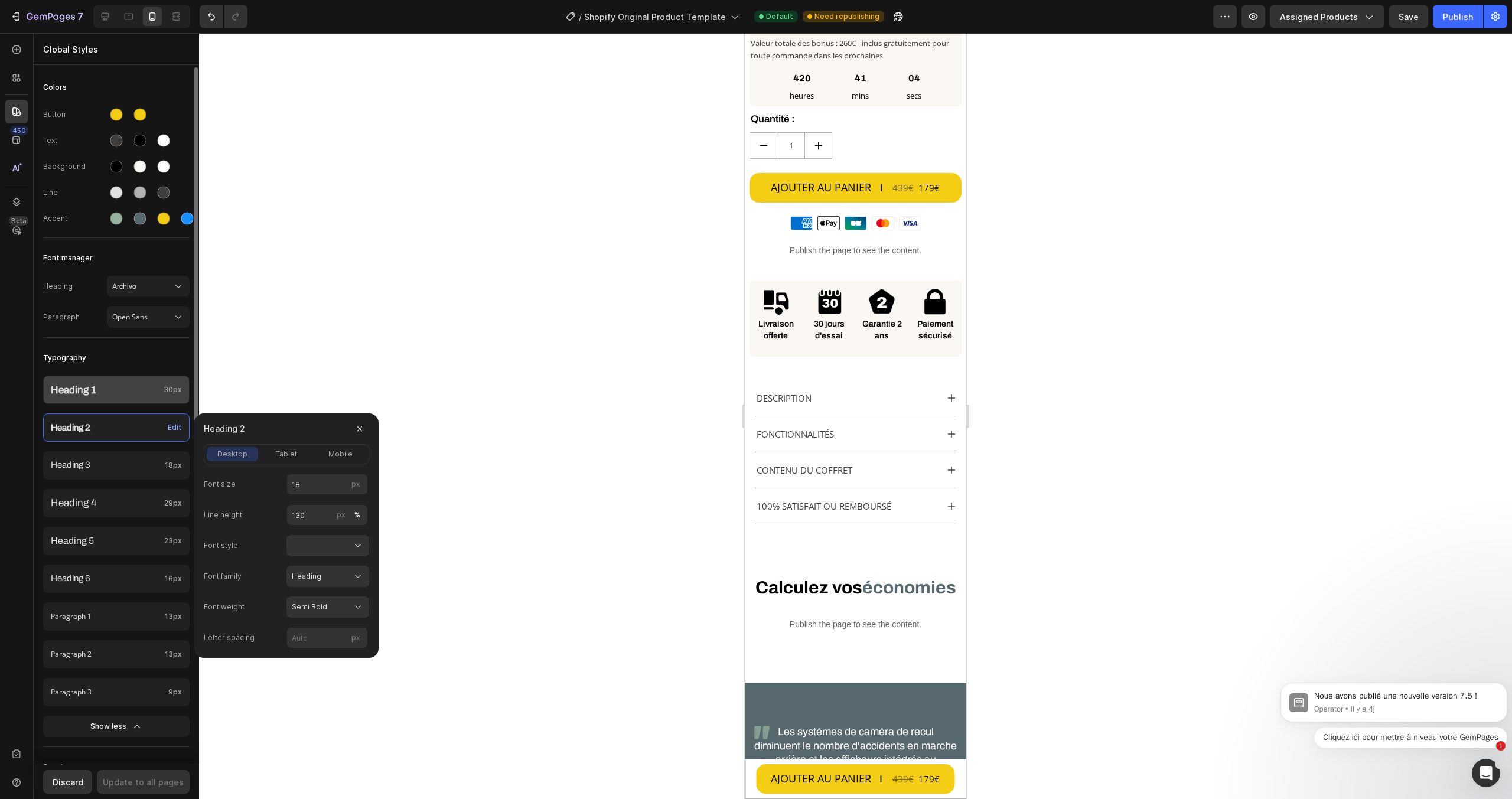 click on "Heading 1" at bounding box center [105, 390] 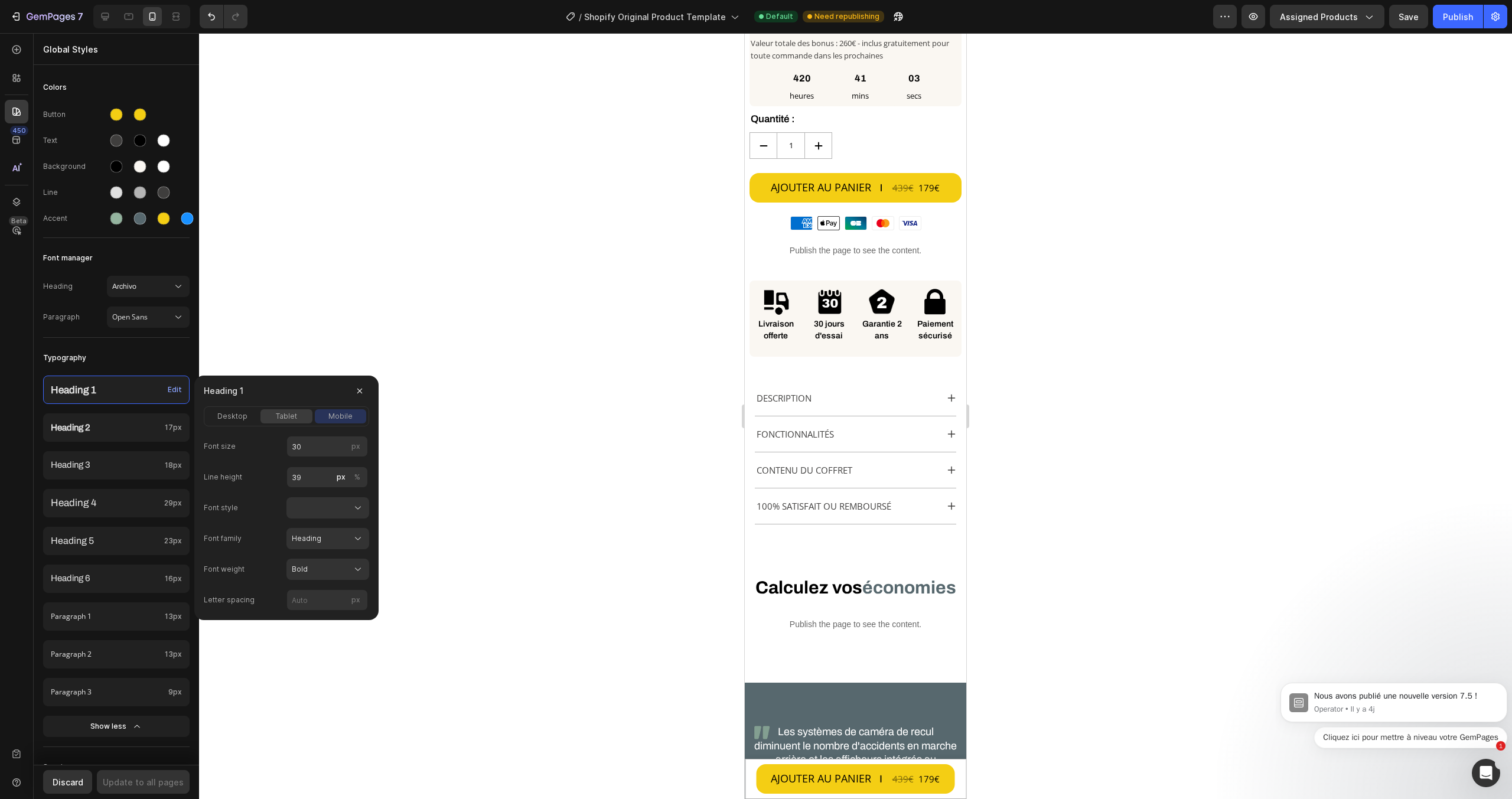 click on "tablet" at bounding box center (286, 416) 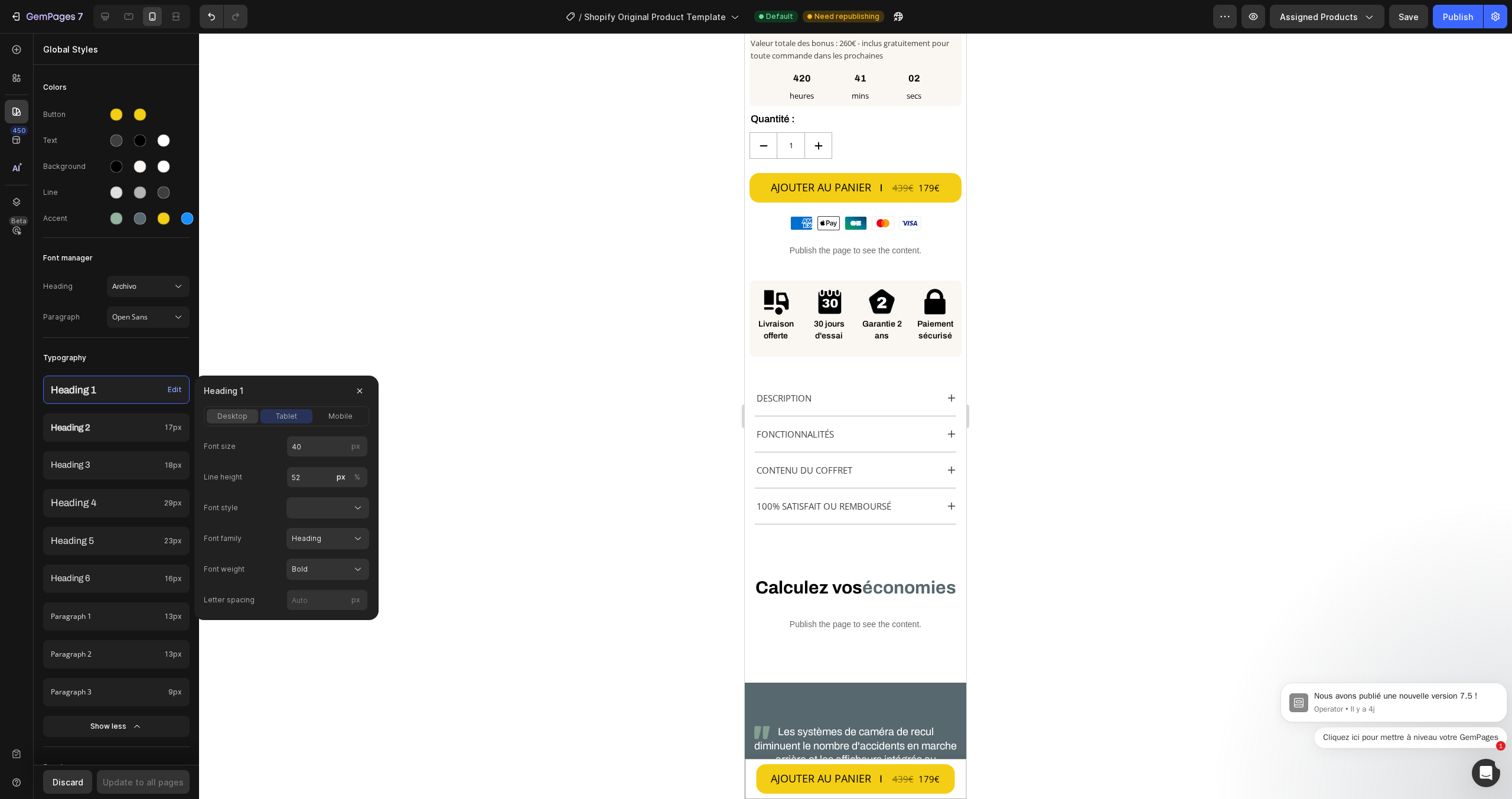 click on "desktop" at bounding box center [232, 416] 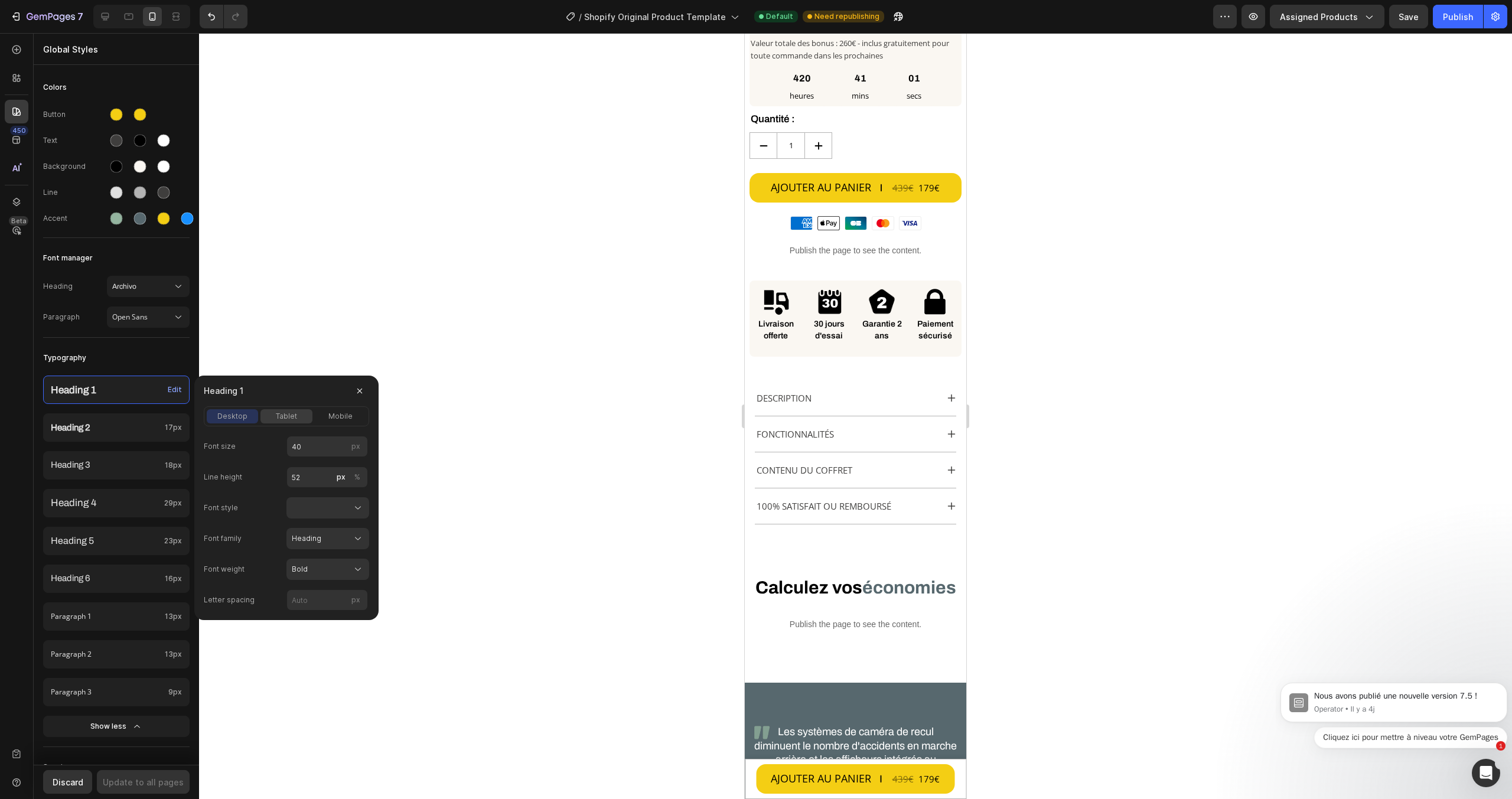 click on "tablet" at bounding box center (286, 416) 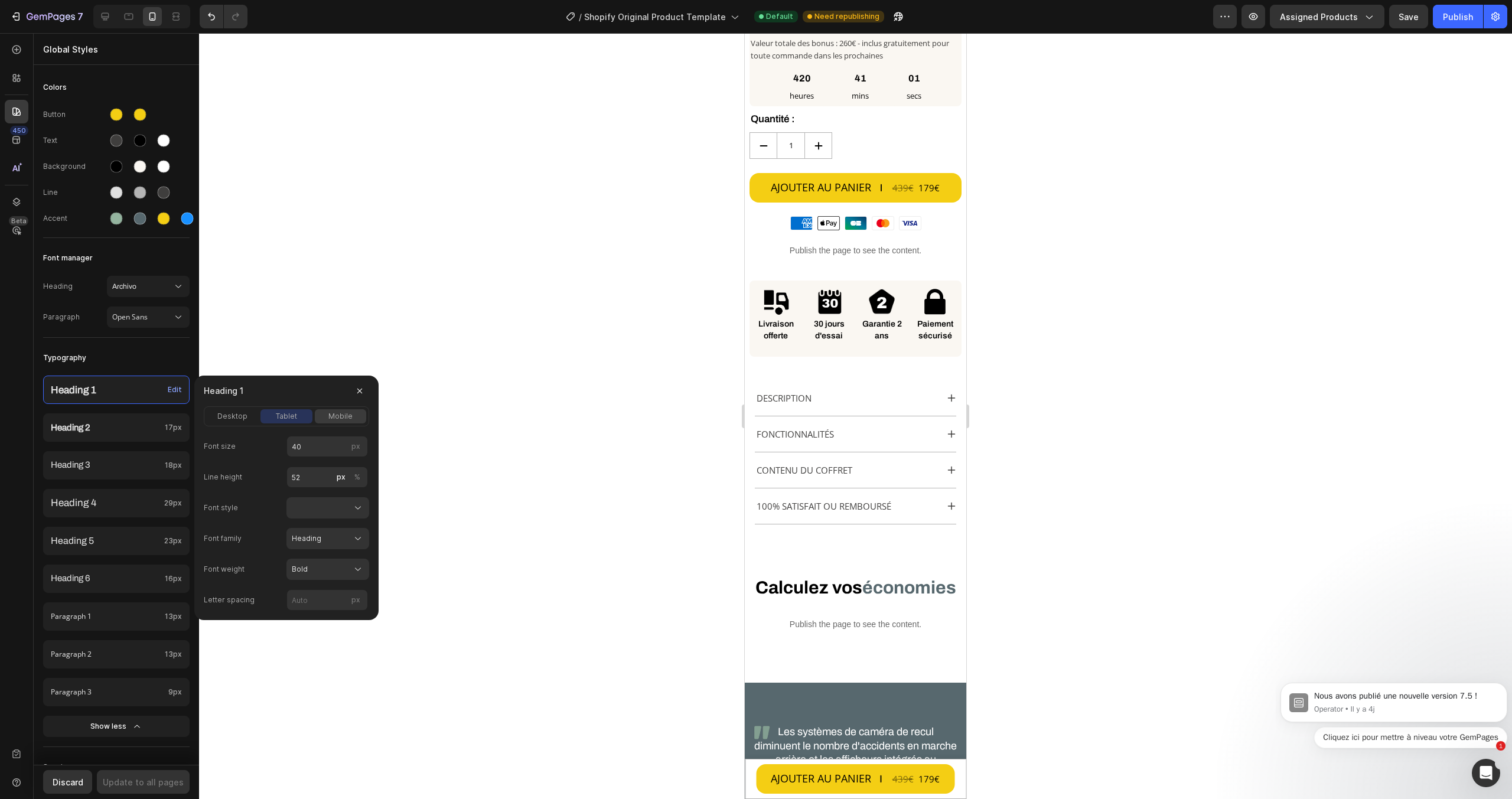 click on "mobile" at bounding box center (340, 416) 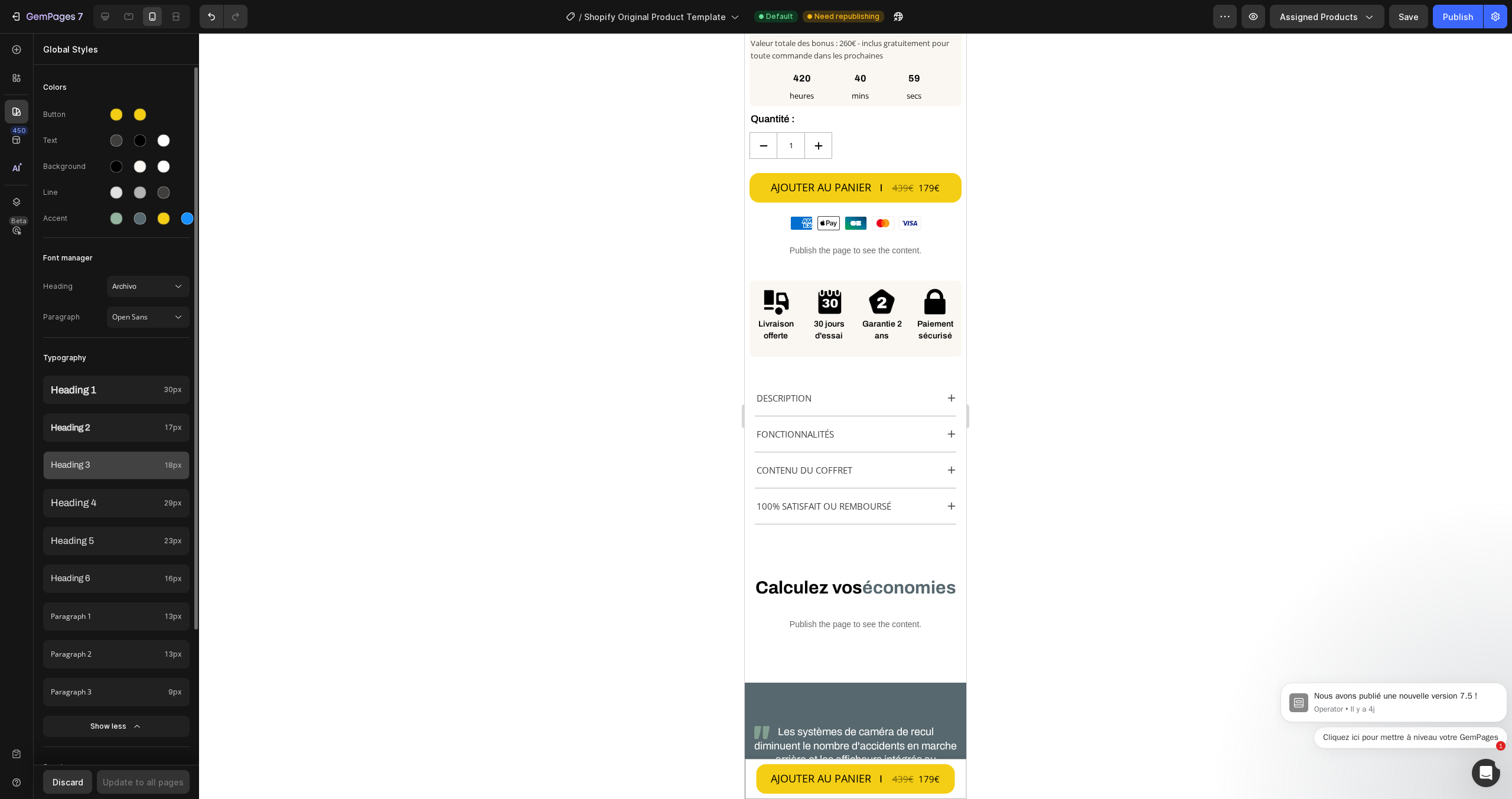 click on "Heading 3" at bounding box center [105, 465] 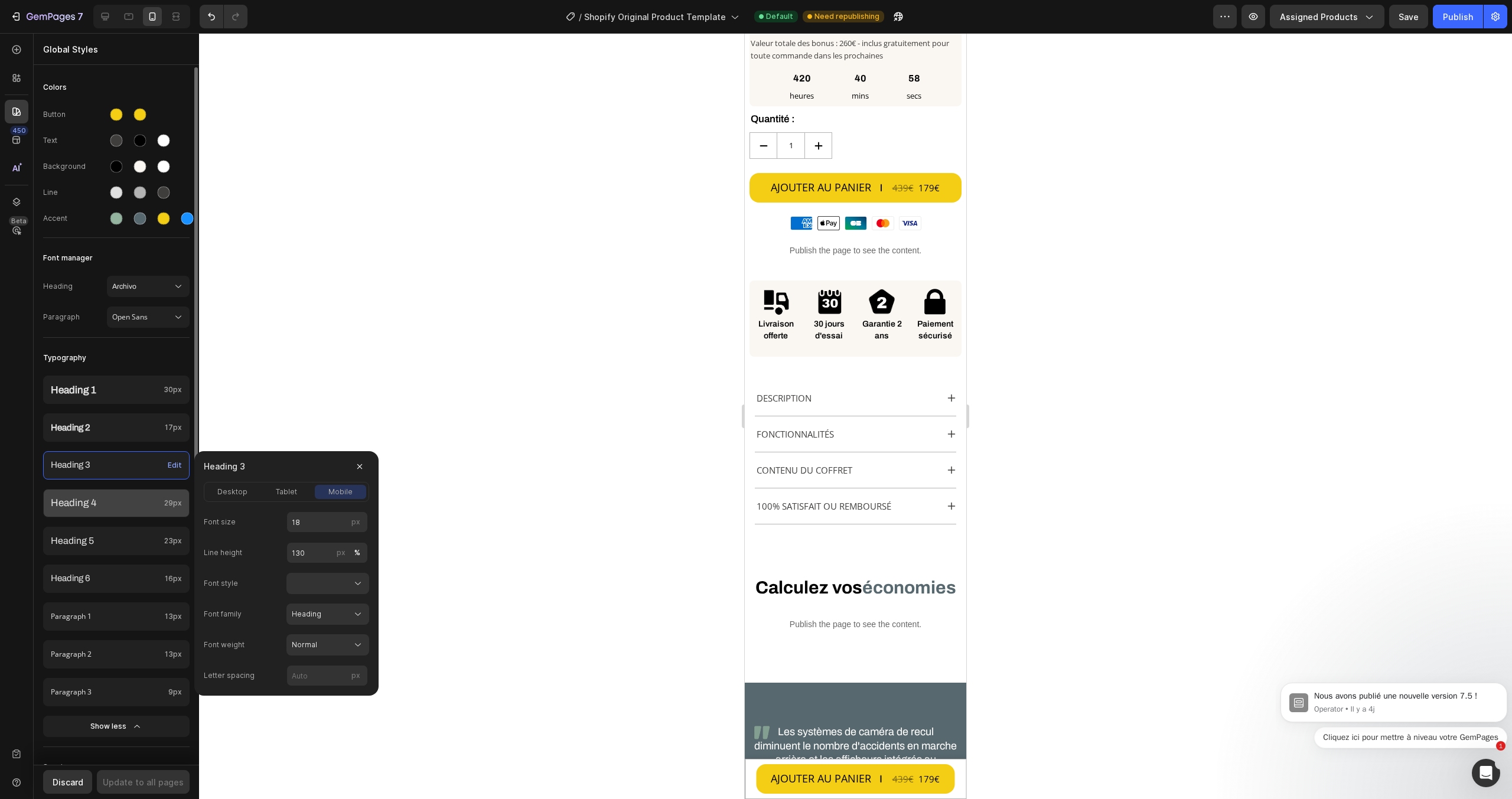 click on "Heading 4" at bounding box center [105, 503] 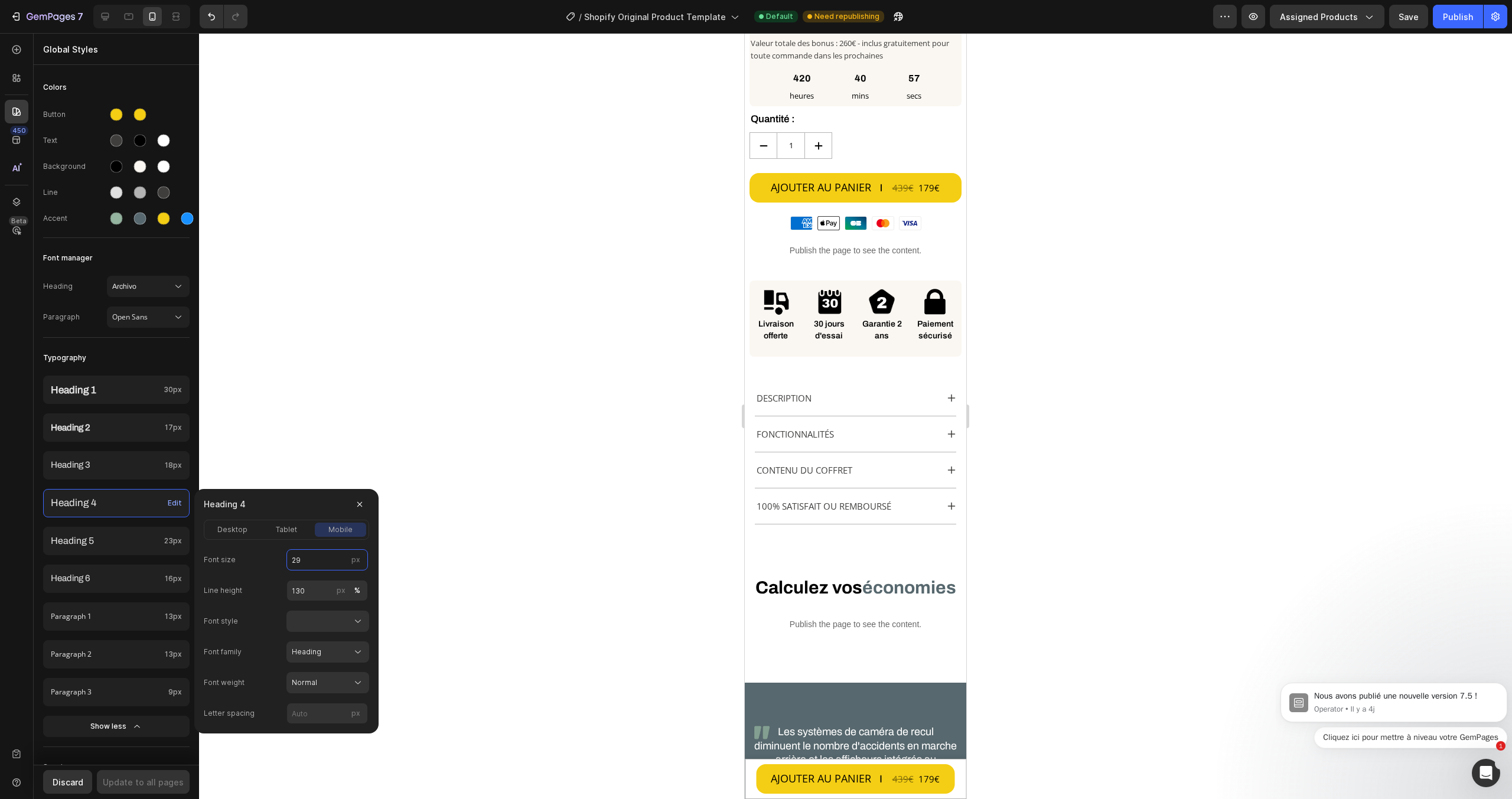 click on "29" at bounding box center [327, 560] 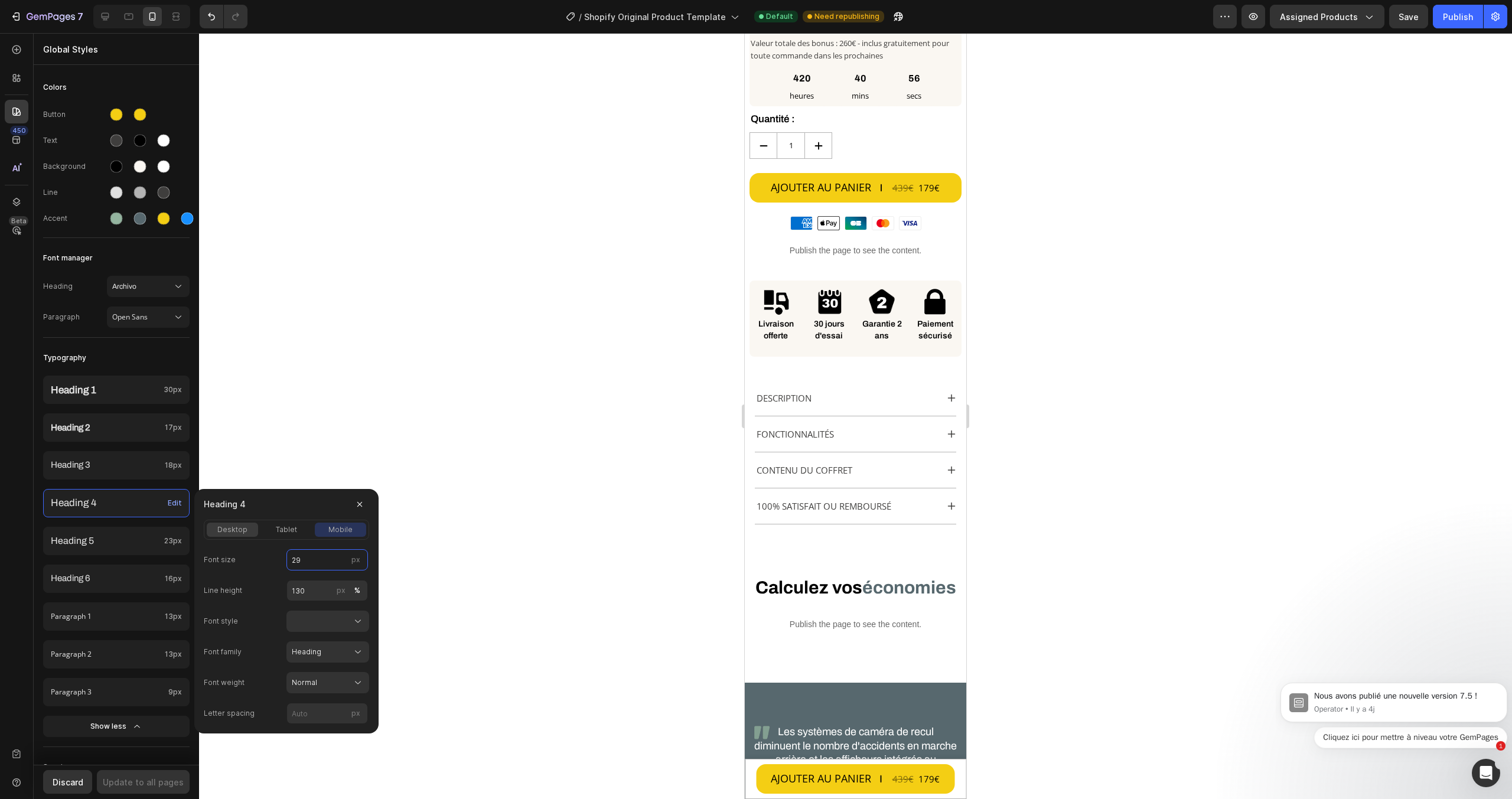 click on "desktop" at bounding box center (232, 530) 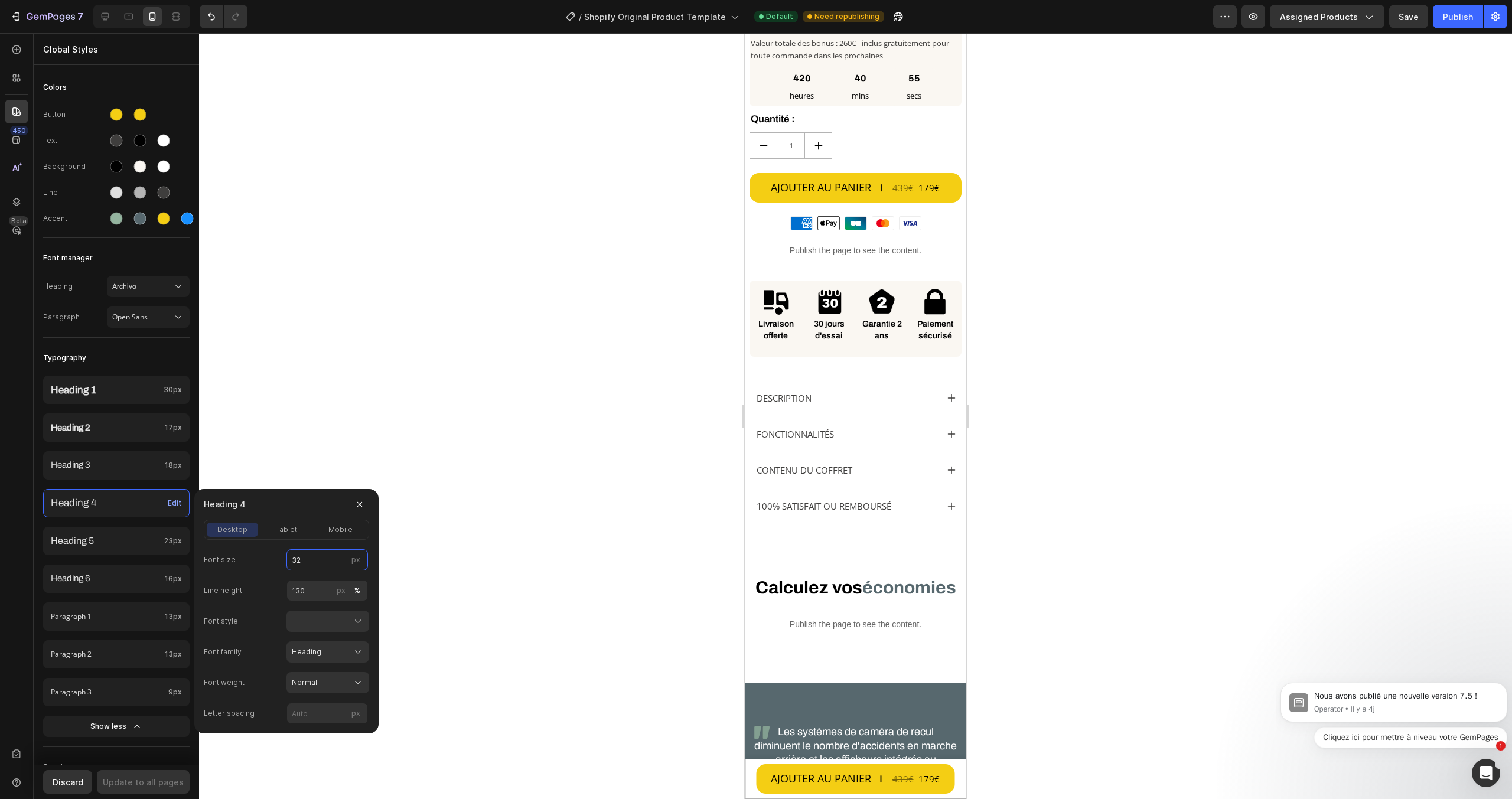 click on "32" at bounding box center [327, 560] 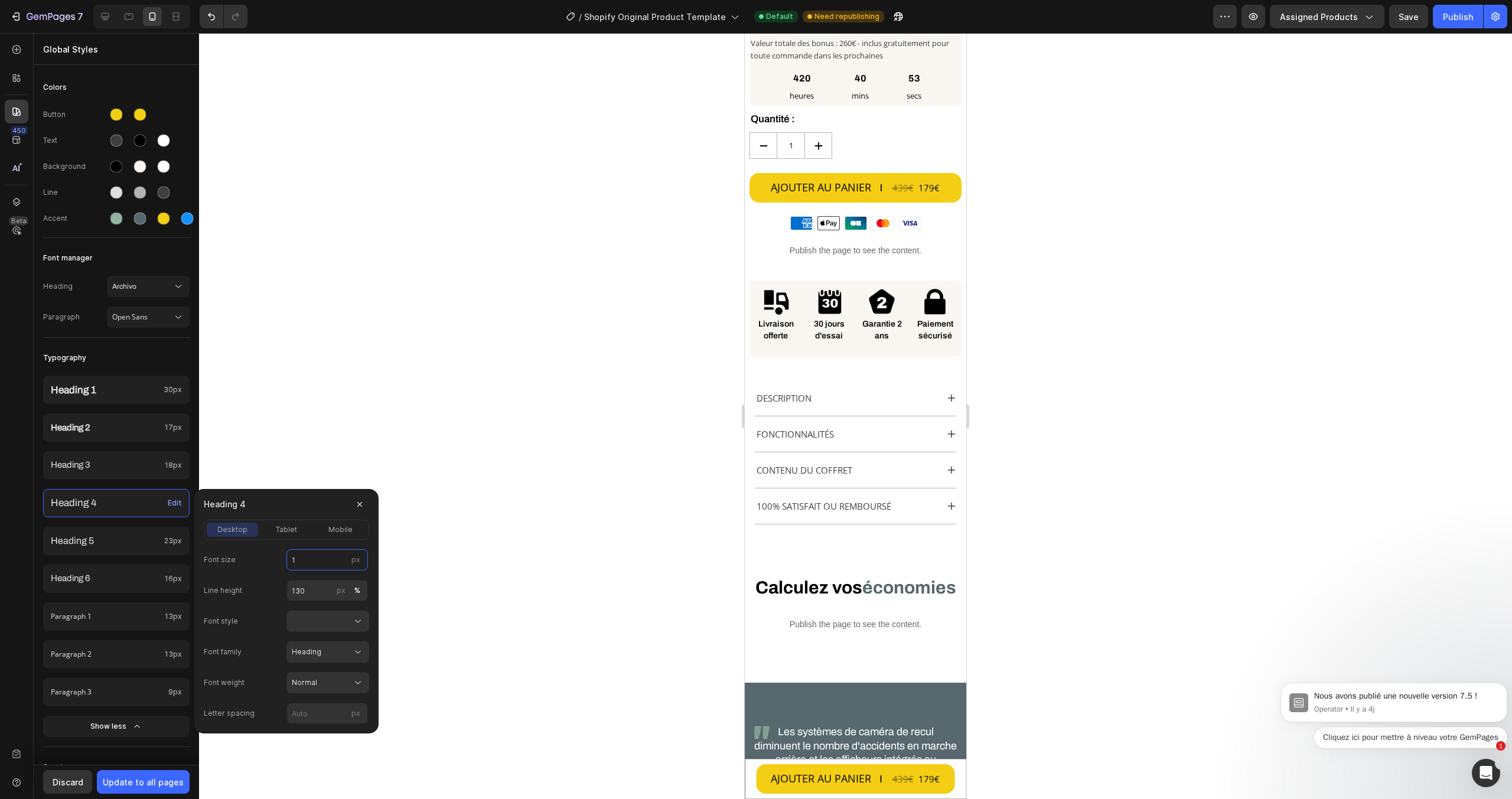 type on "18" 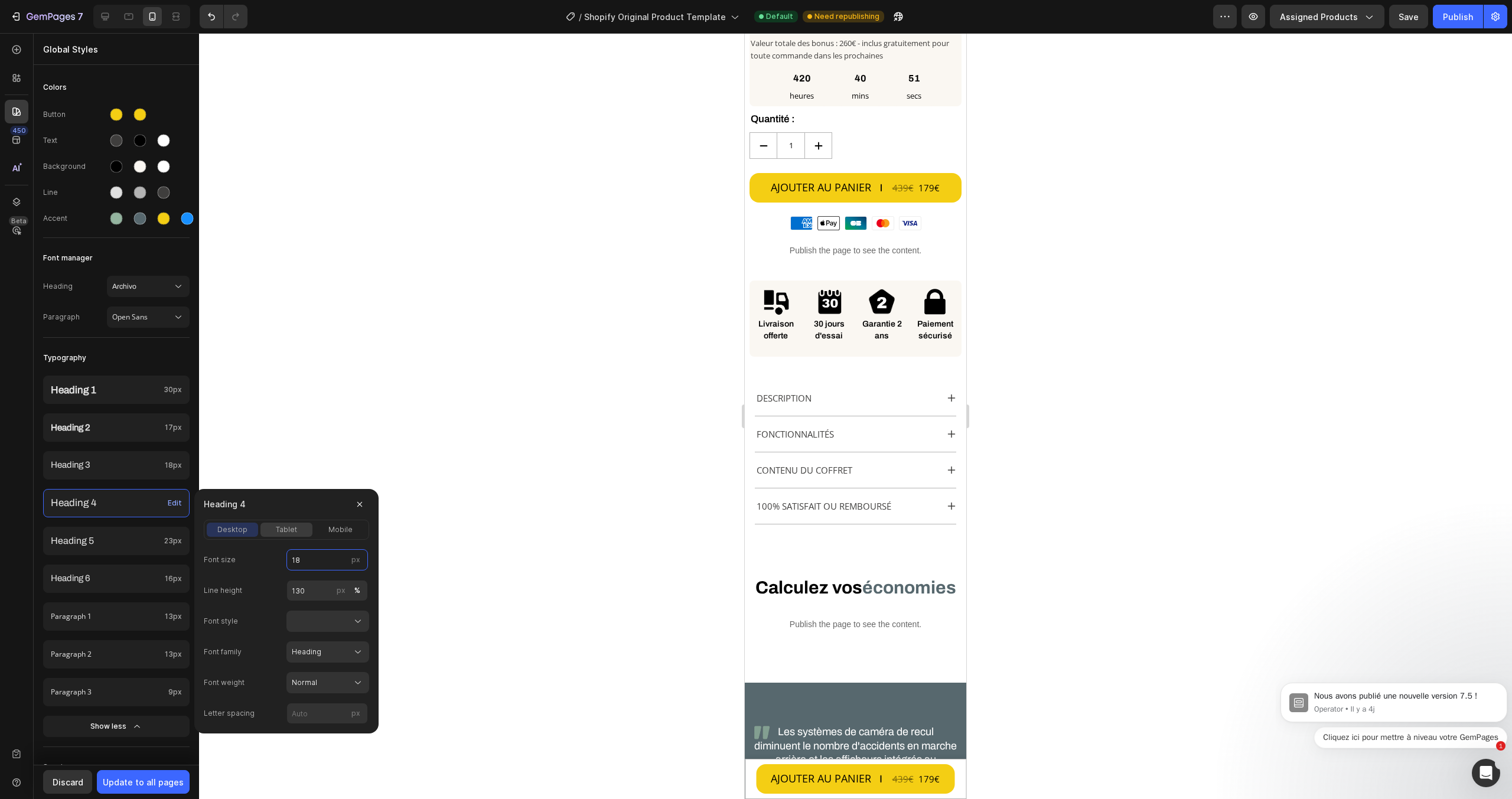 click on "tablet" at bounding box center [286, 530] 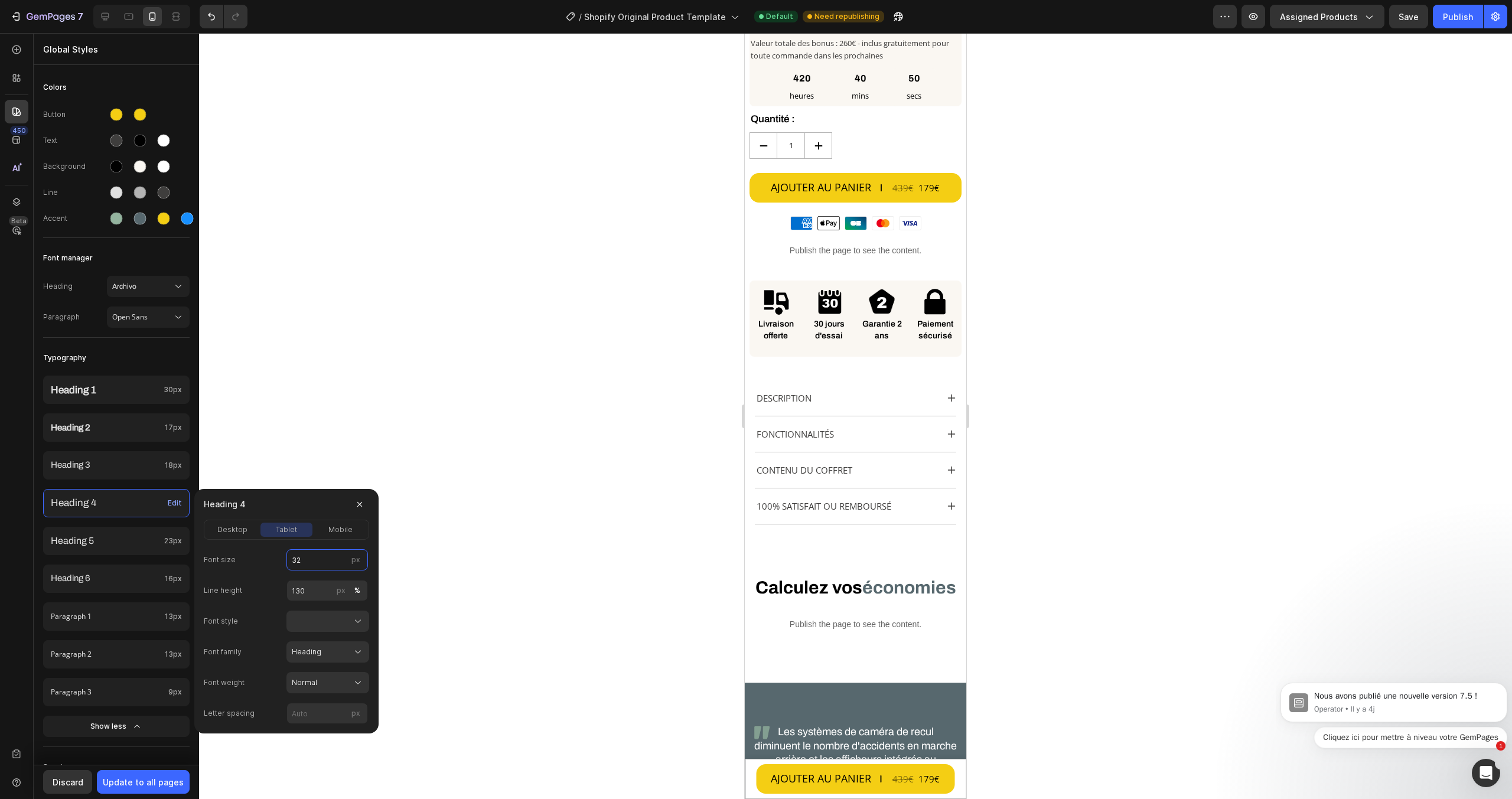 click on "32" at bounding box center (327, 560) 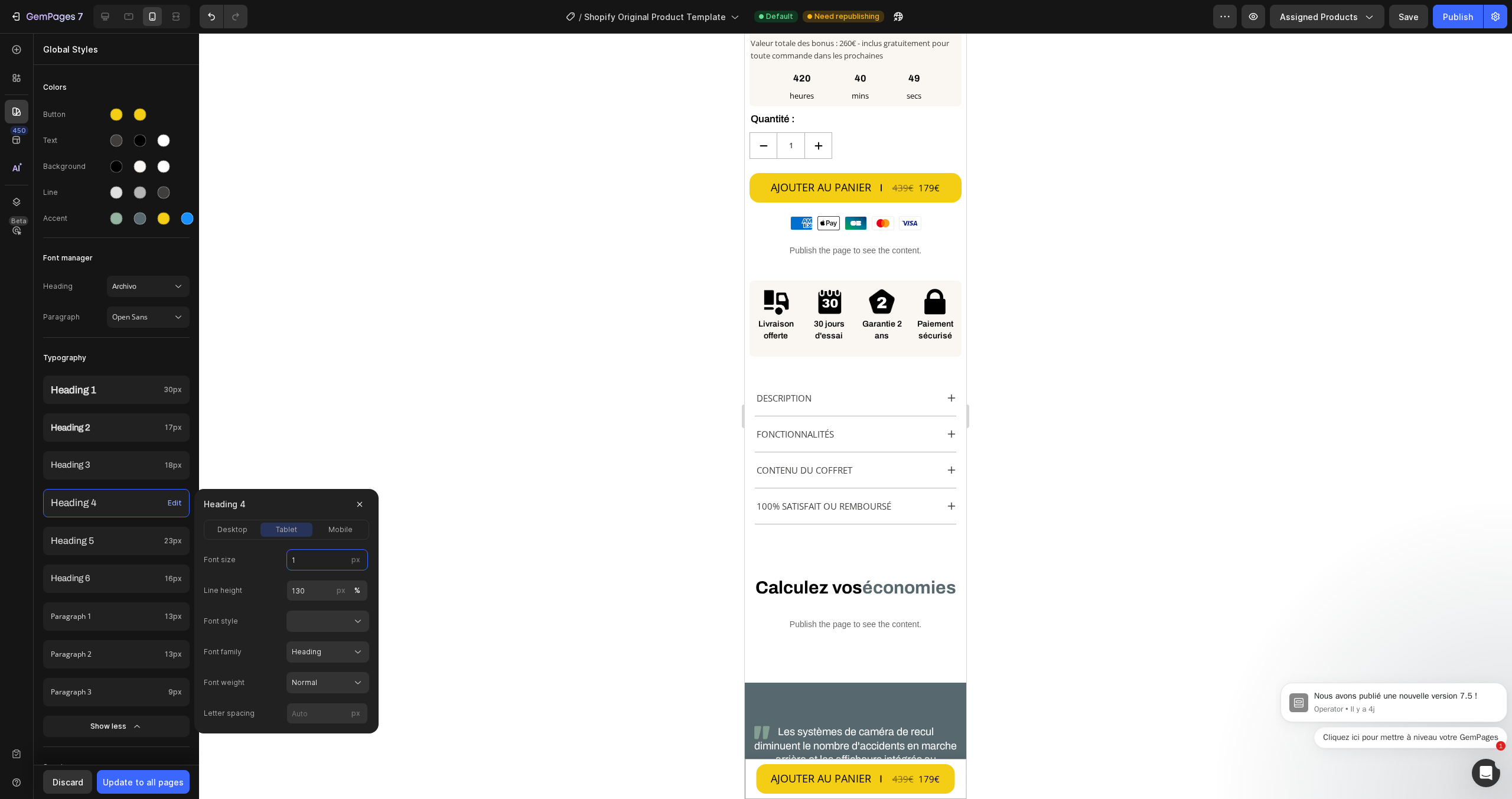 type on "18" 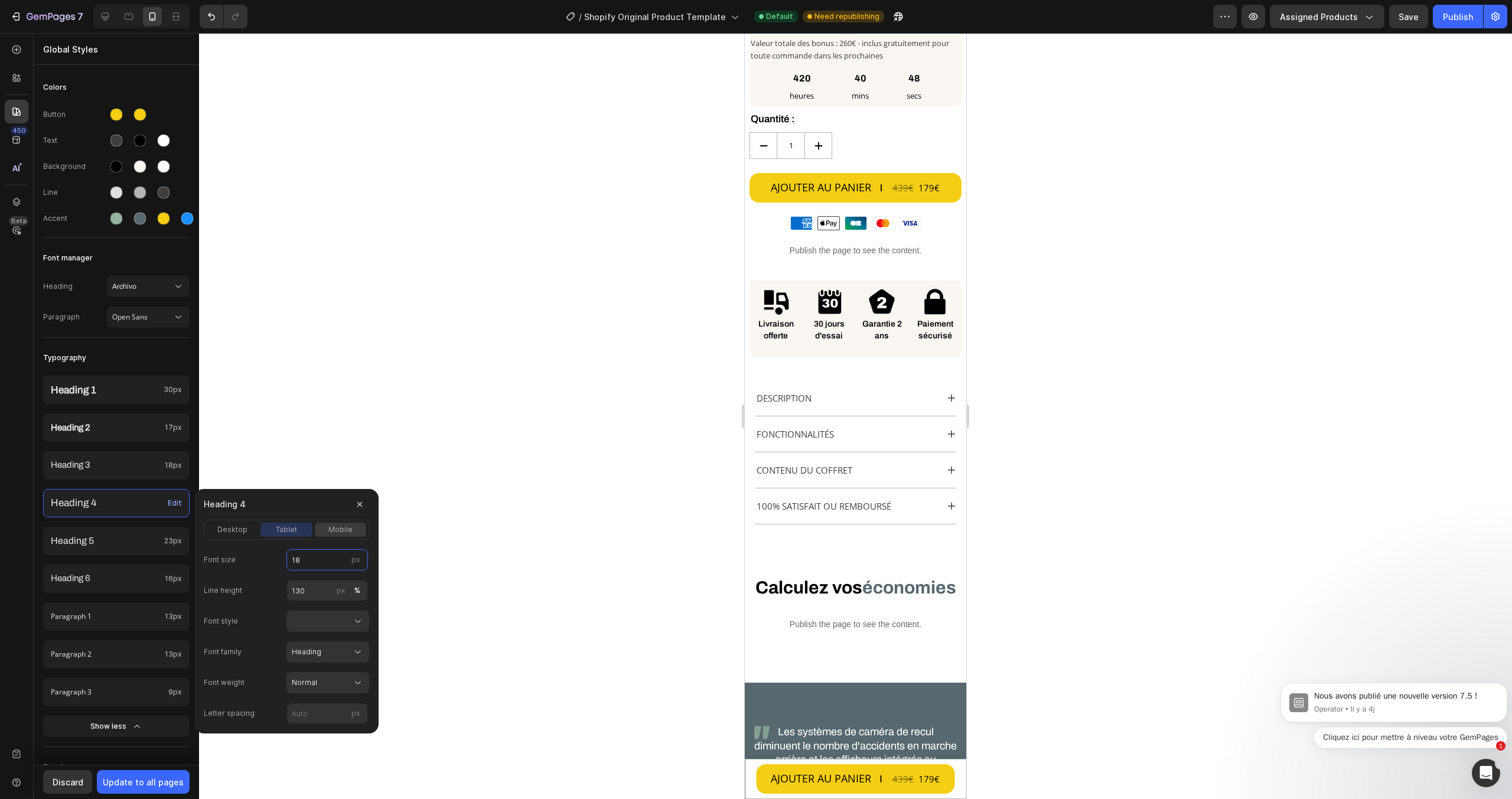 click on "mobile" at bounding box center (340, 530) 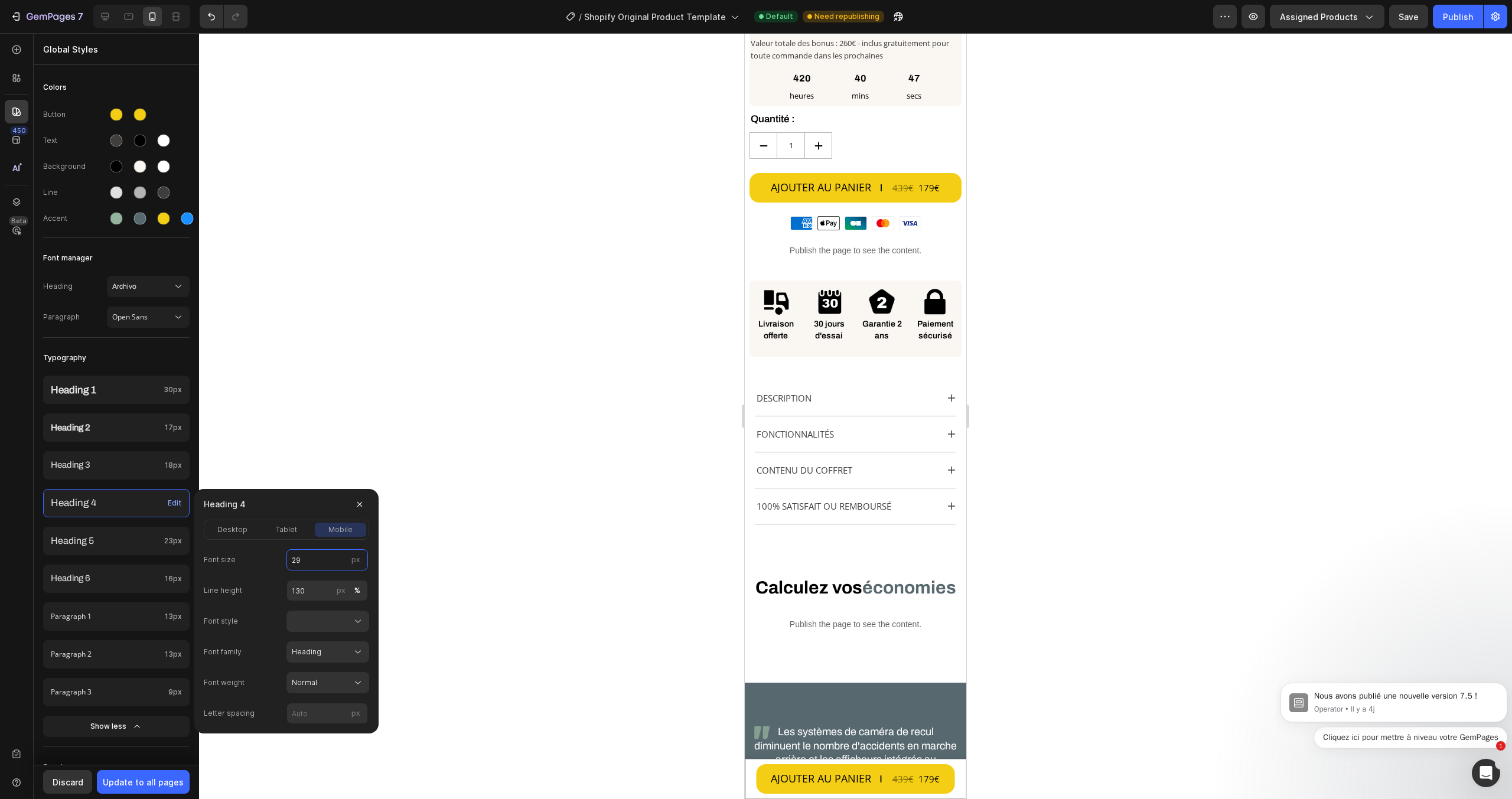 click on "29" at bounding box center (327, 560) 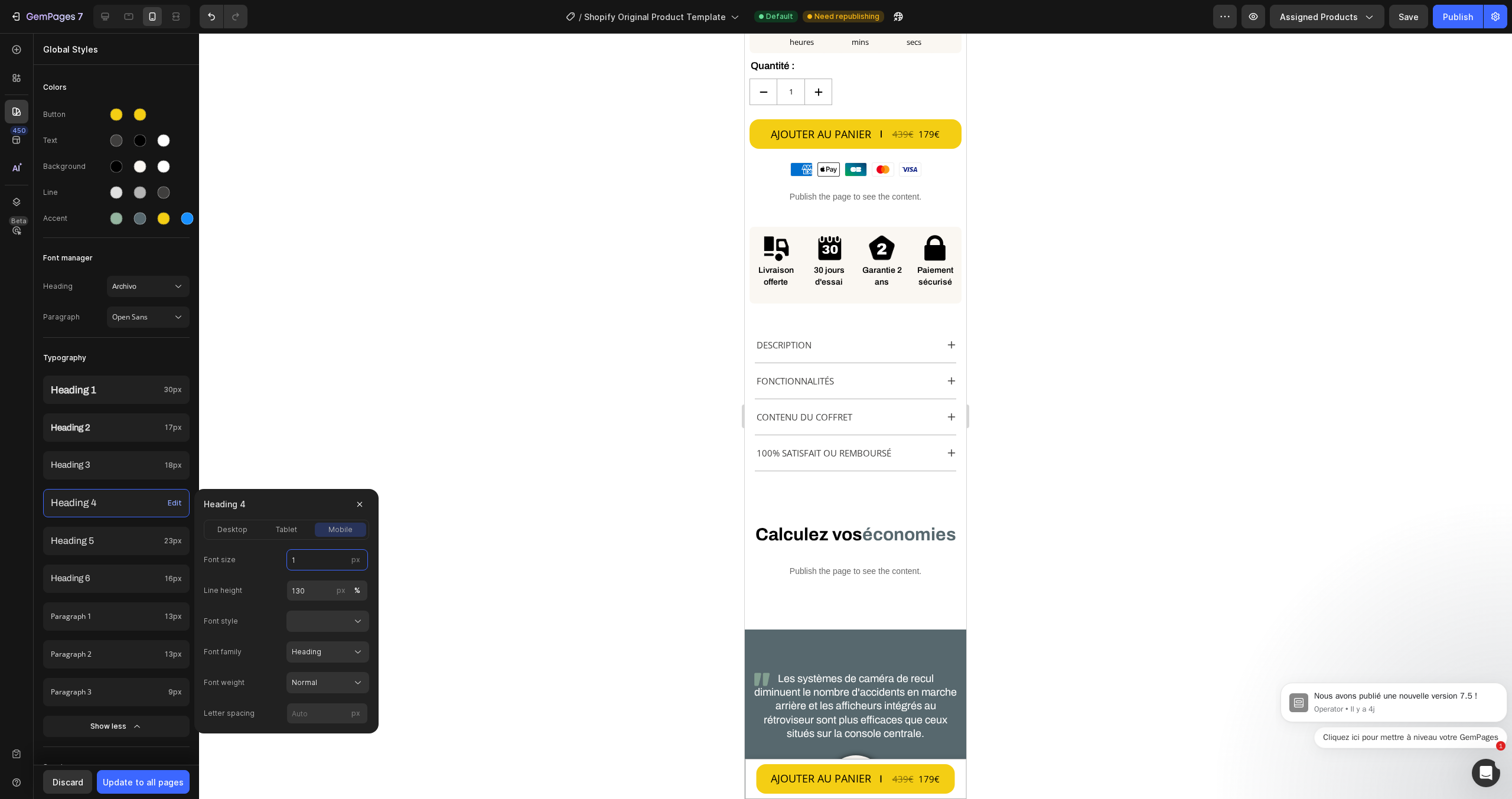 scroll, scrollTop: 990, scrollLeft: 0, axis: vertical 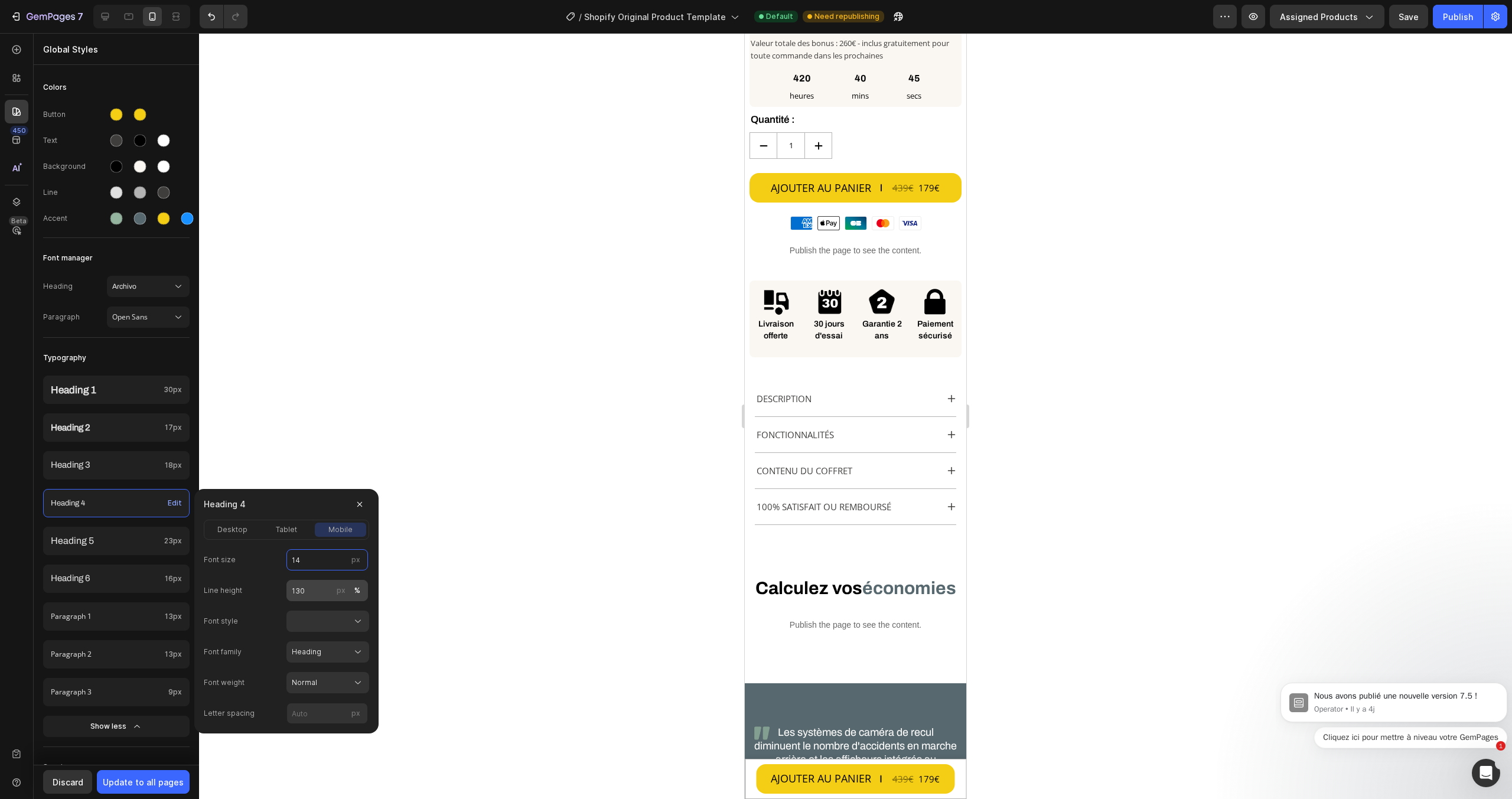 type on "14" 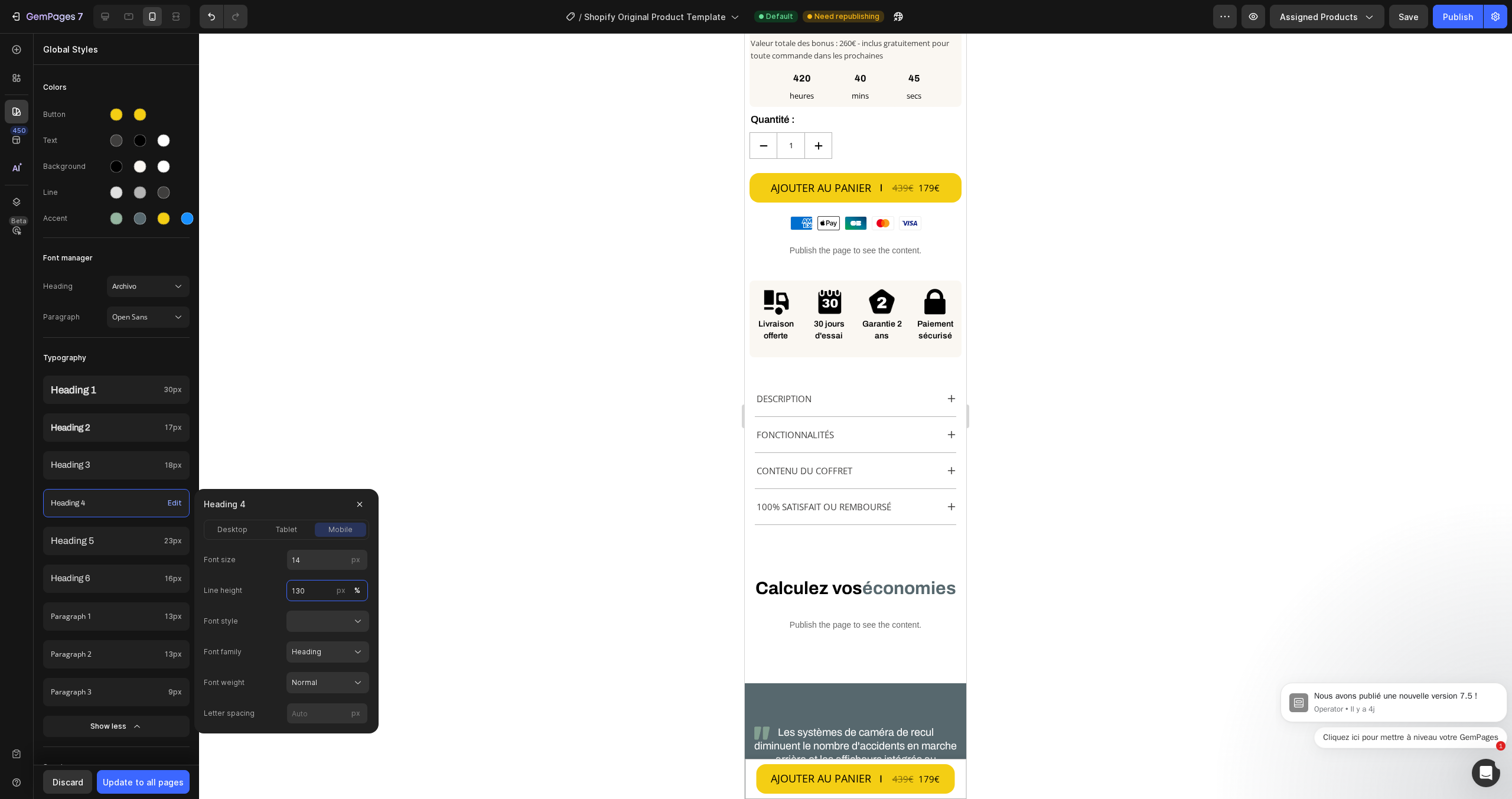 click on "130" at bounding box center (327, 591) 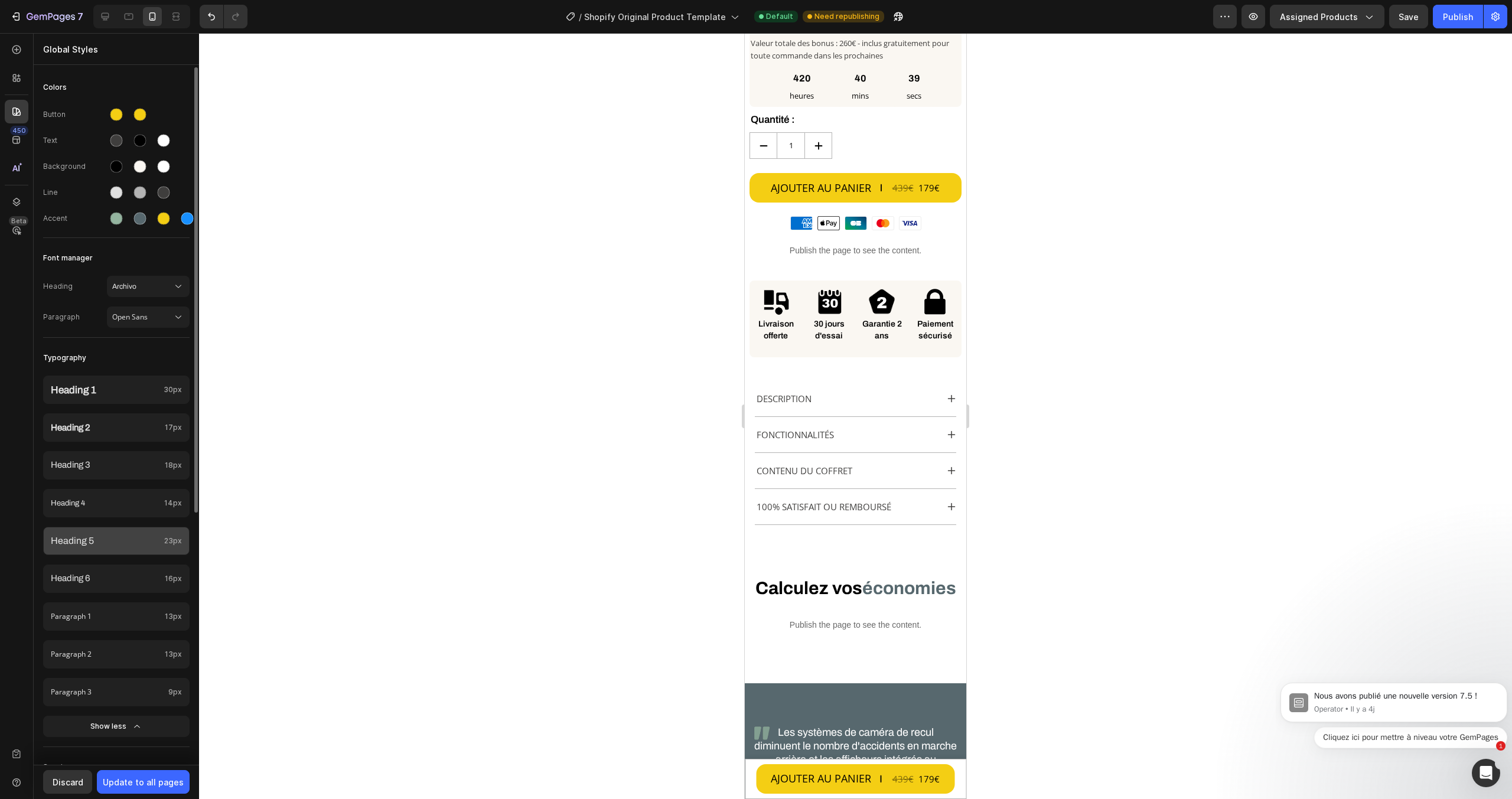 click on "Heading 5" at bounding box center [105, 541] 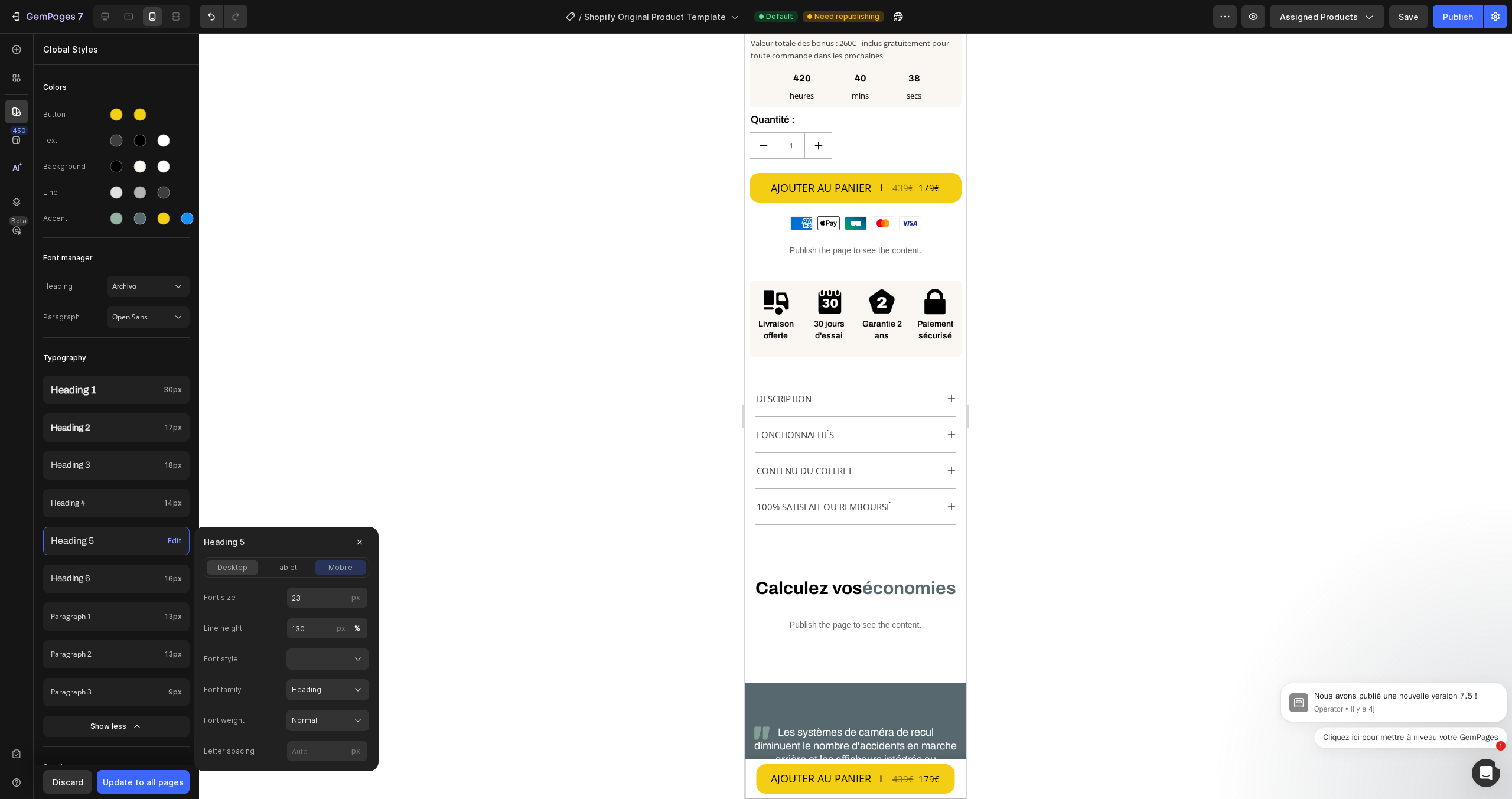click on "desktop" at bounding box center [232, 568] 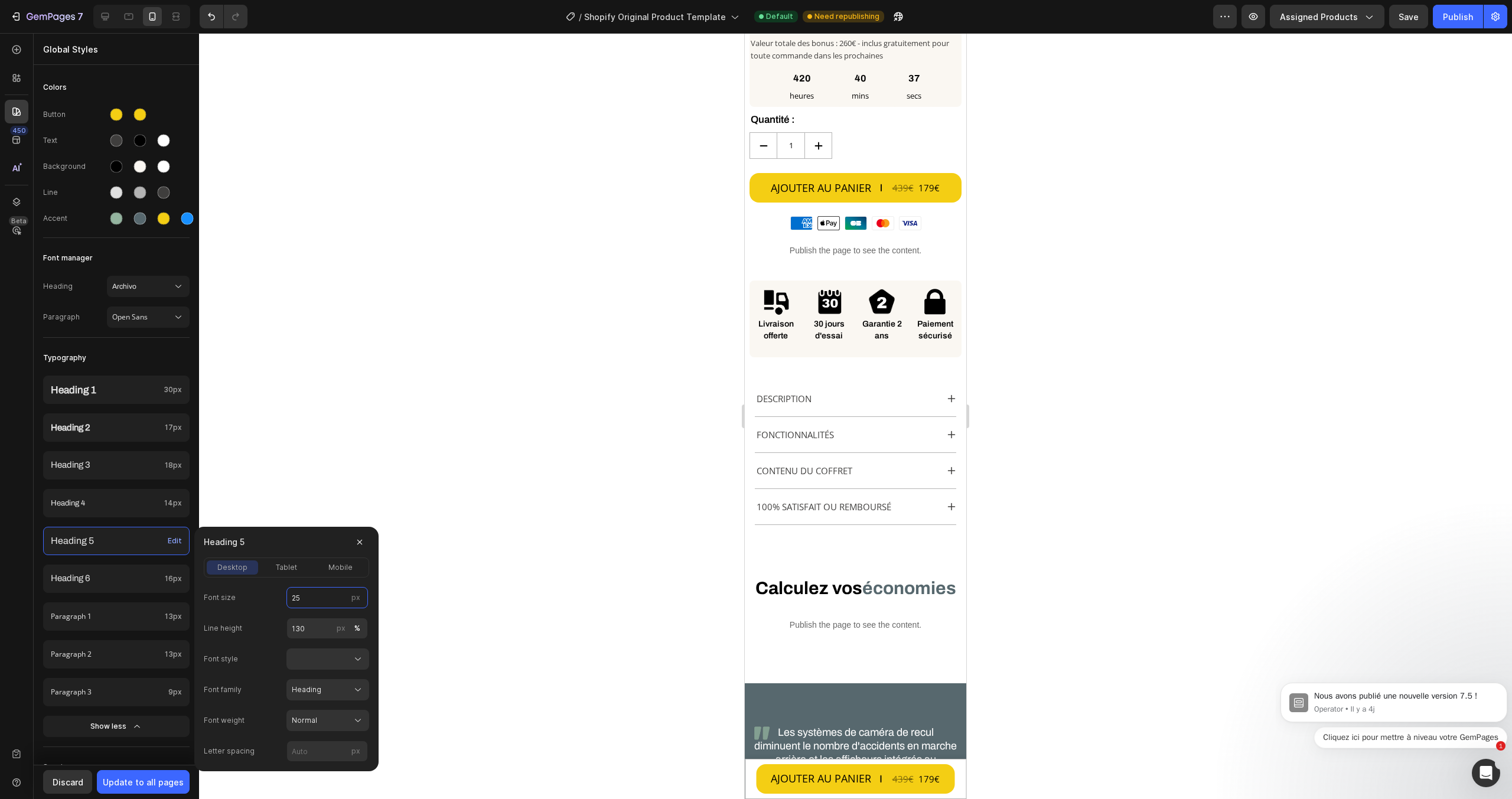 click on "25" at bounding box center [327, 598] 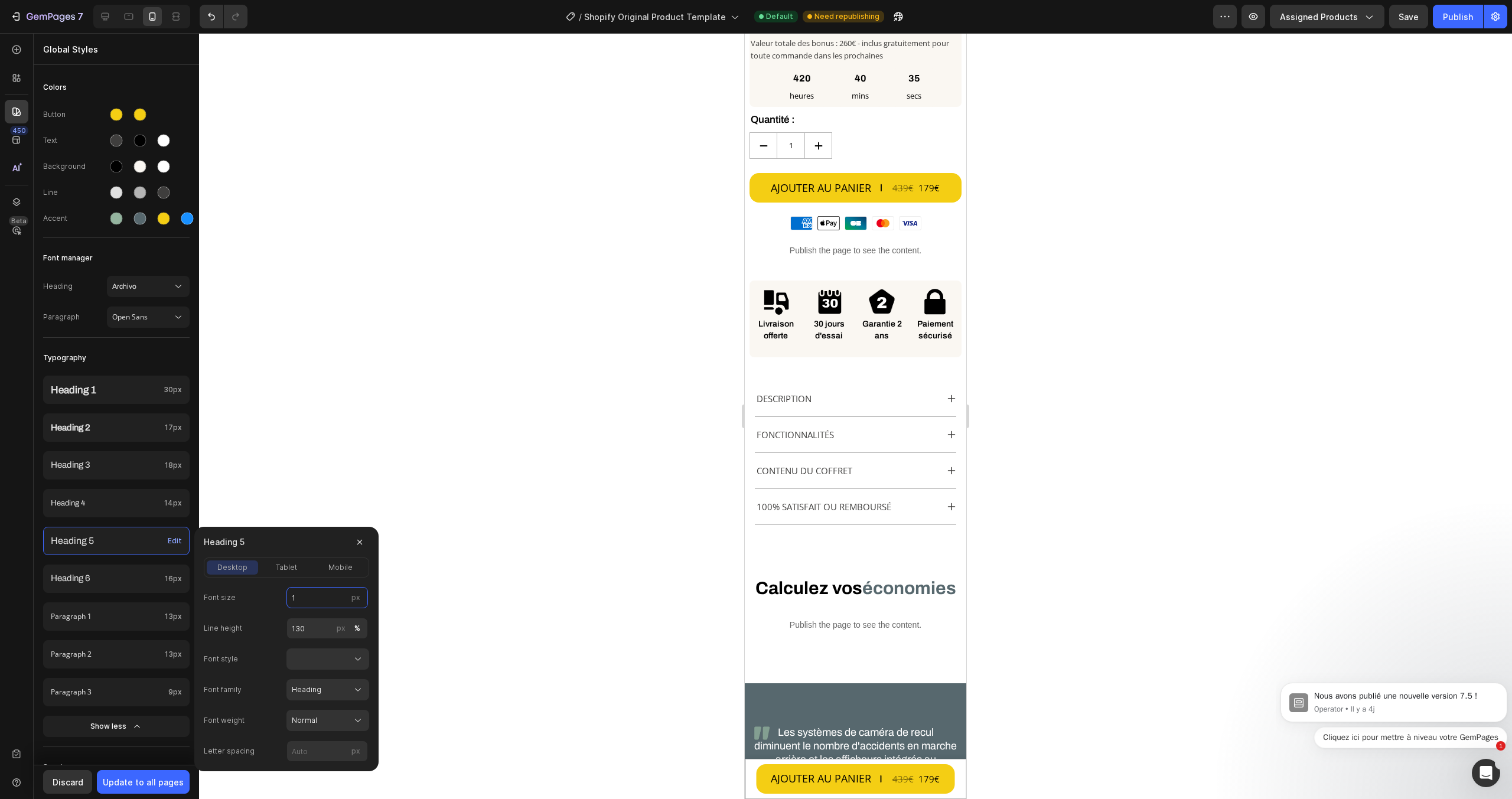 type on "15" 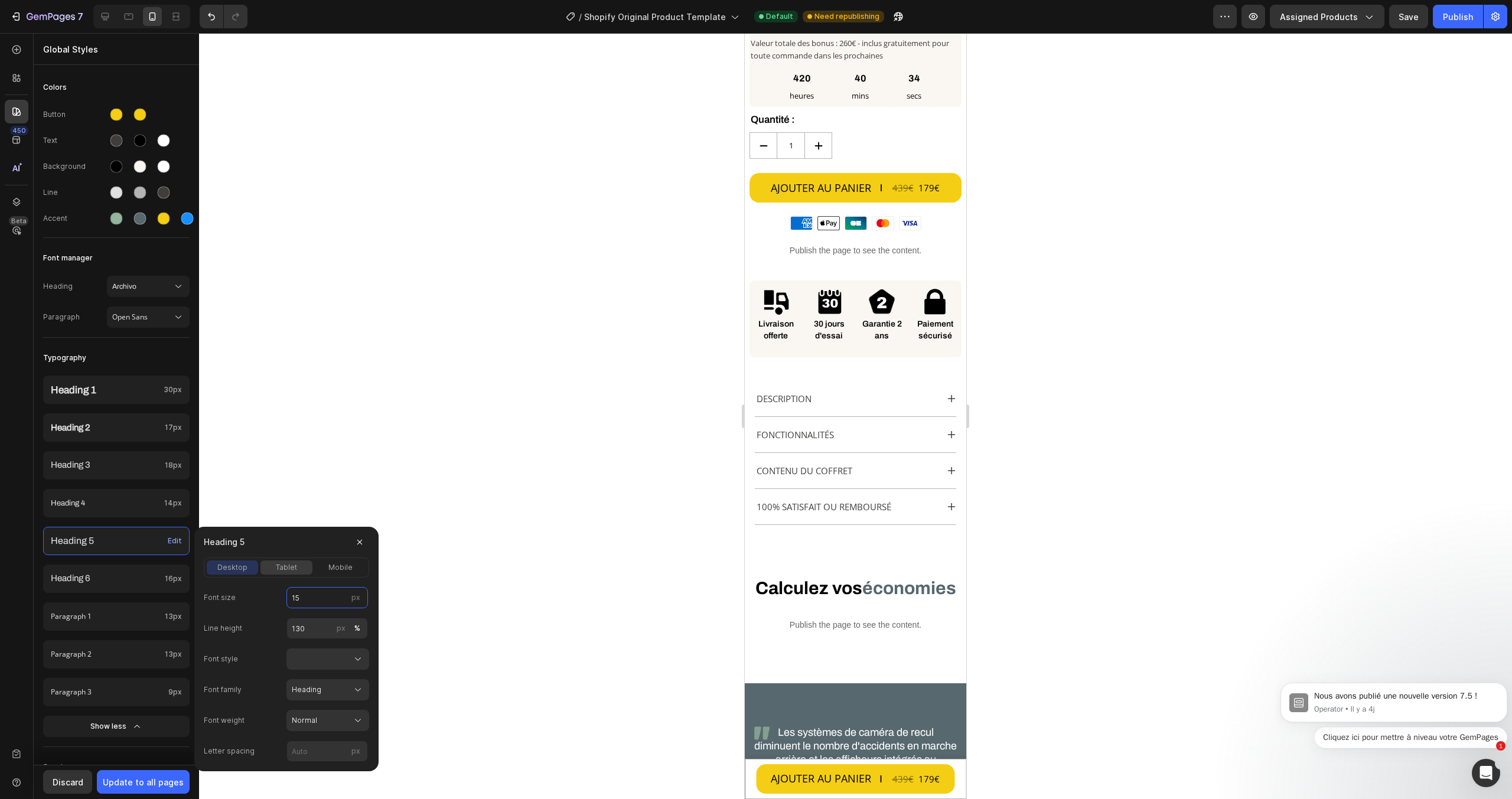 click on "tablet" at bounding box center (286, 568) 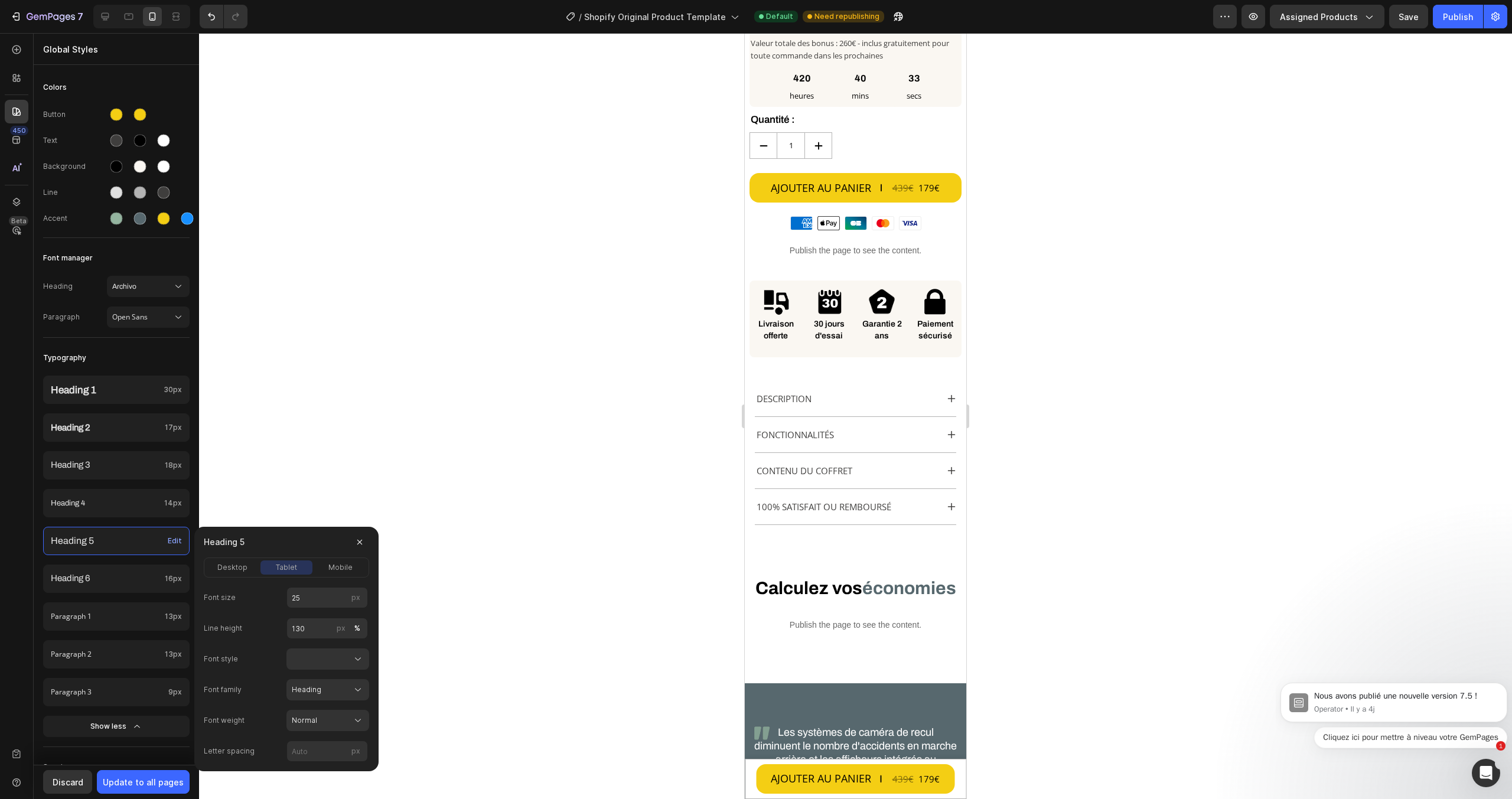 click on "Font size 25 px Line height 130 px % Font style Font family Heading Font weight Normal Letter spacing px" 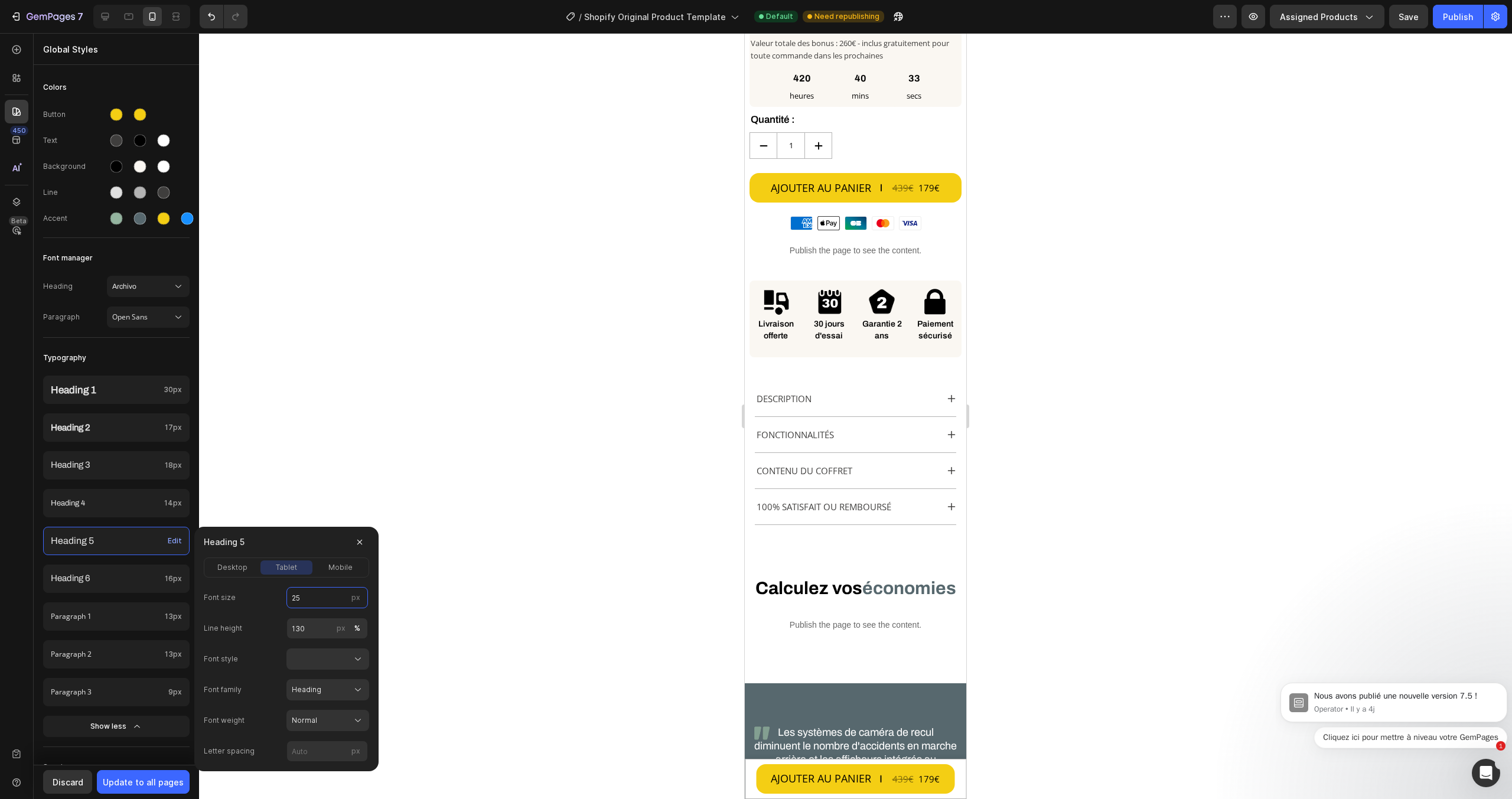 click on "25" at bounding box center [327, 598] 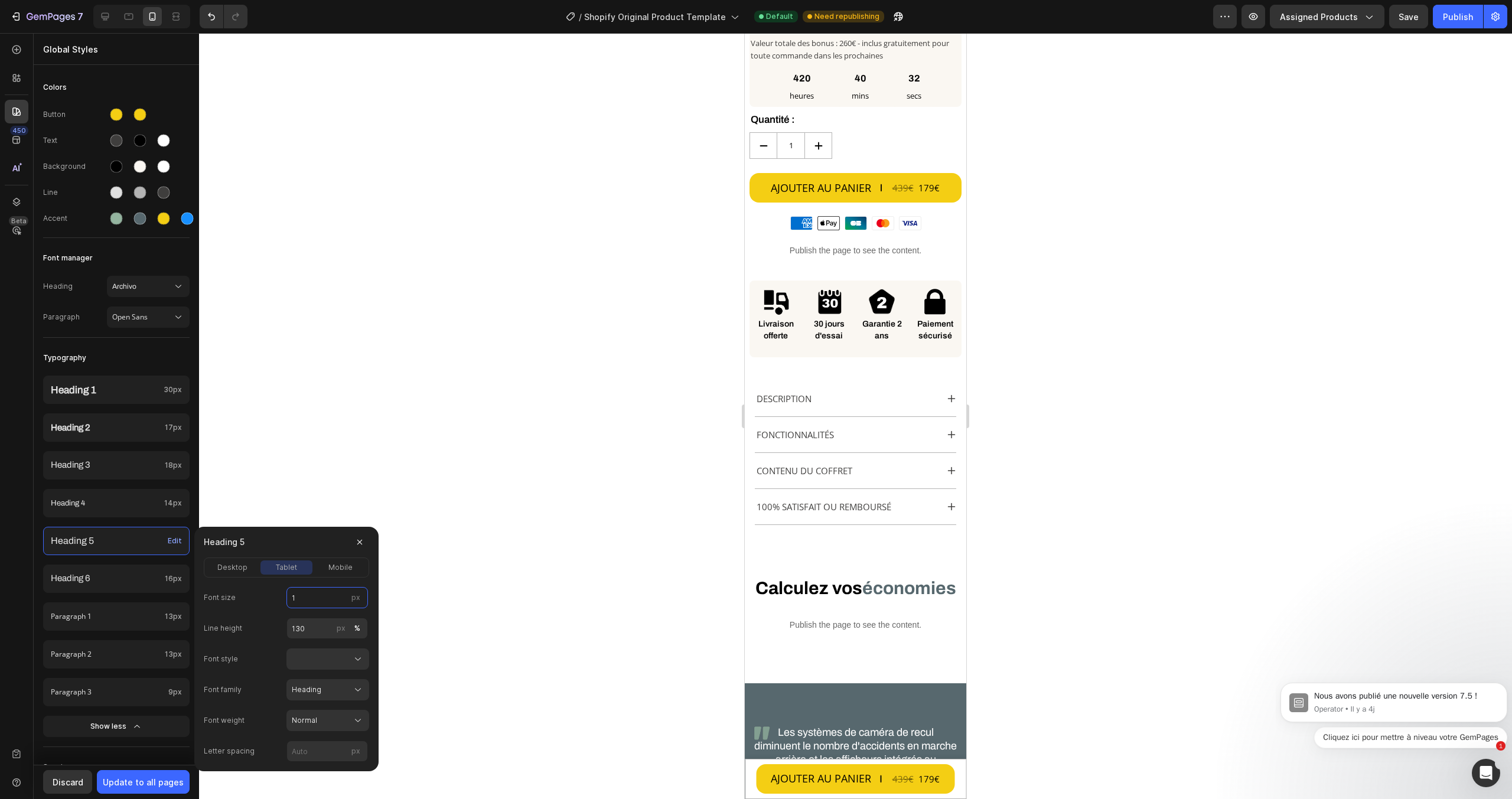 type on "15" 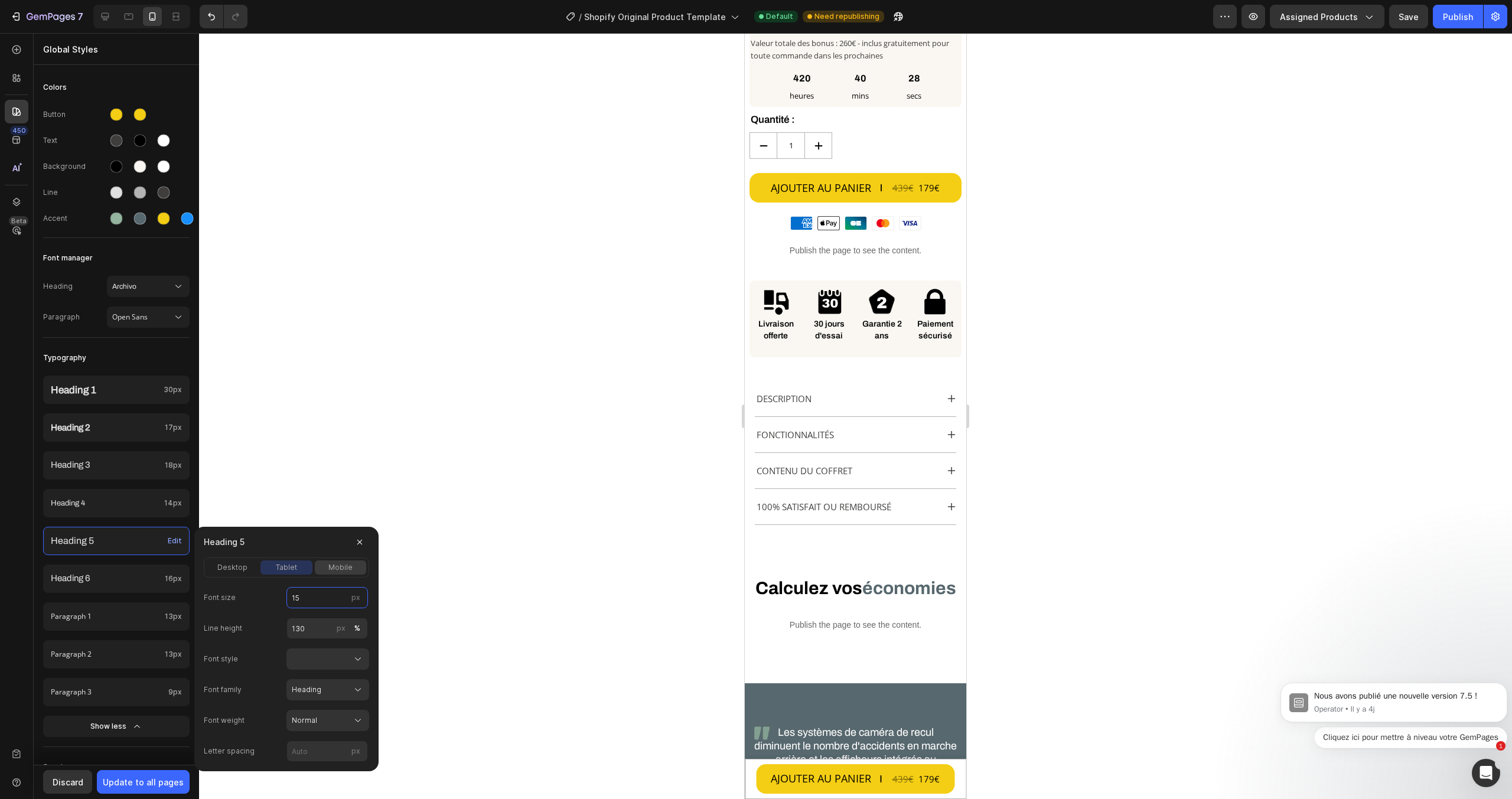 click on "mobile" at bounding box center [340, 568] 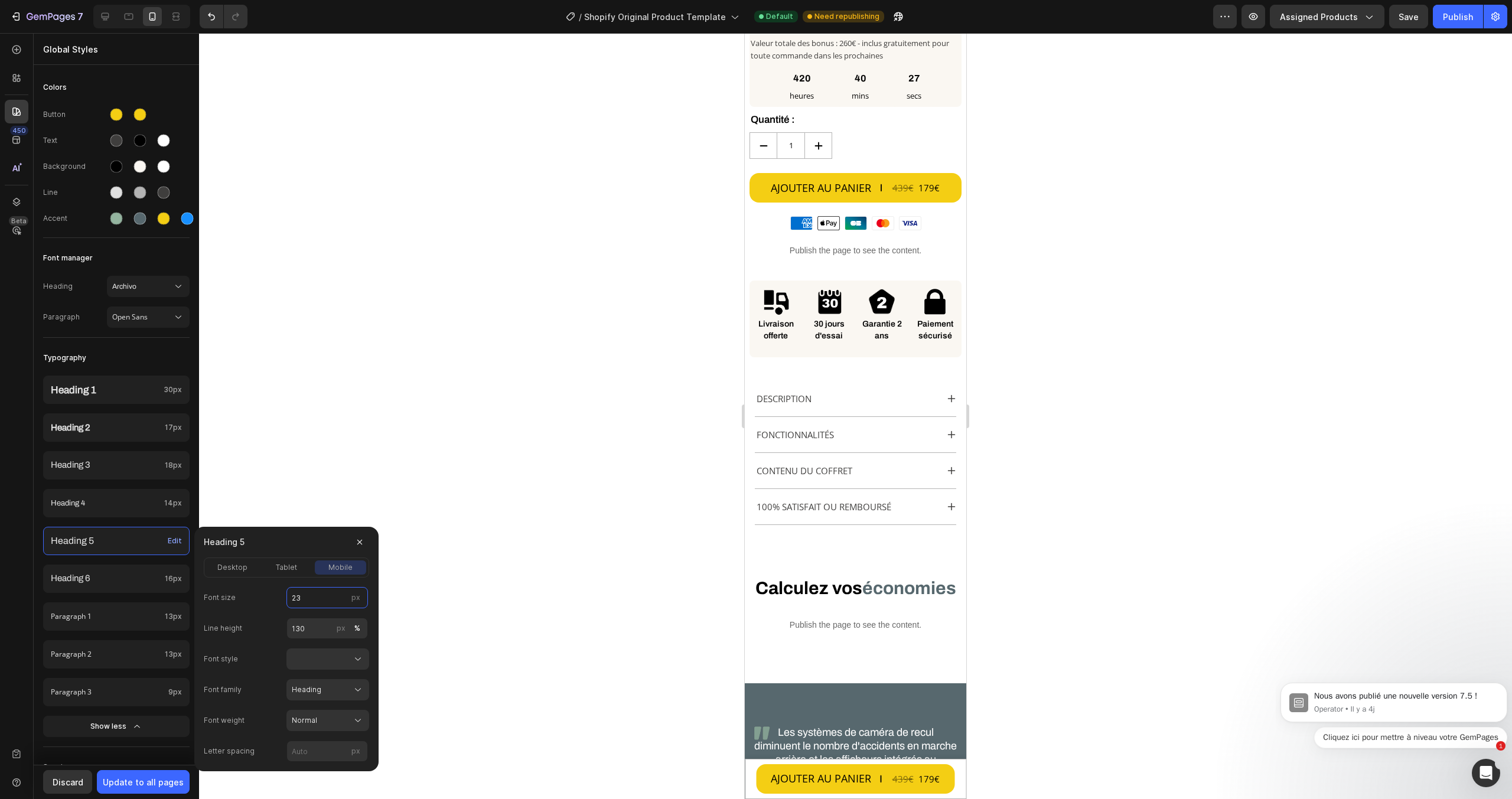click on "23" at bounding box center (327, 598) 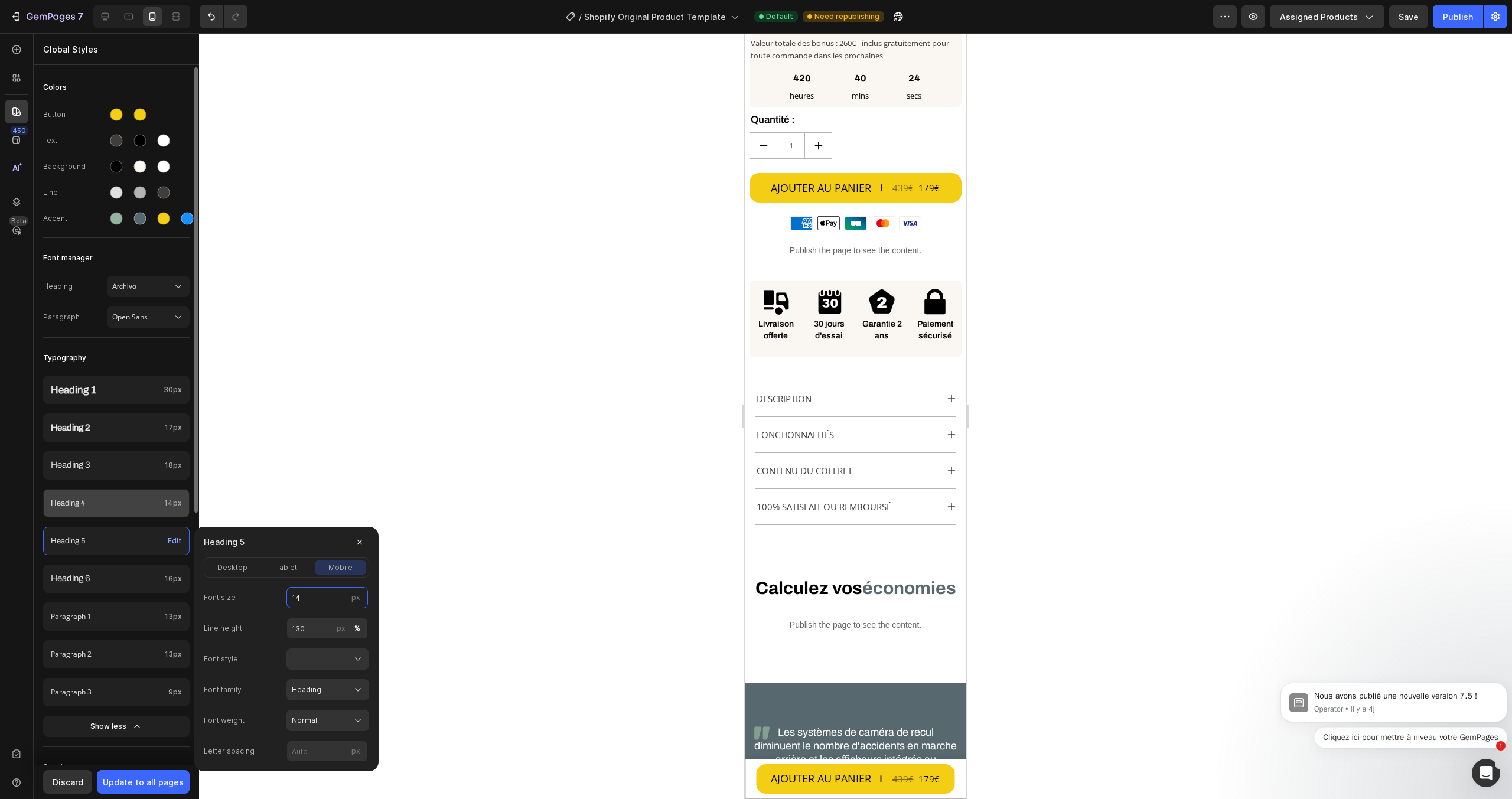 type on "14" 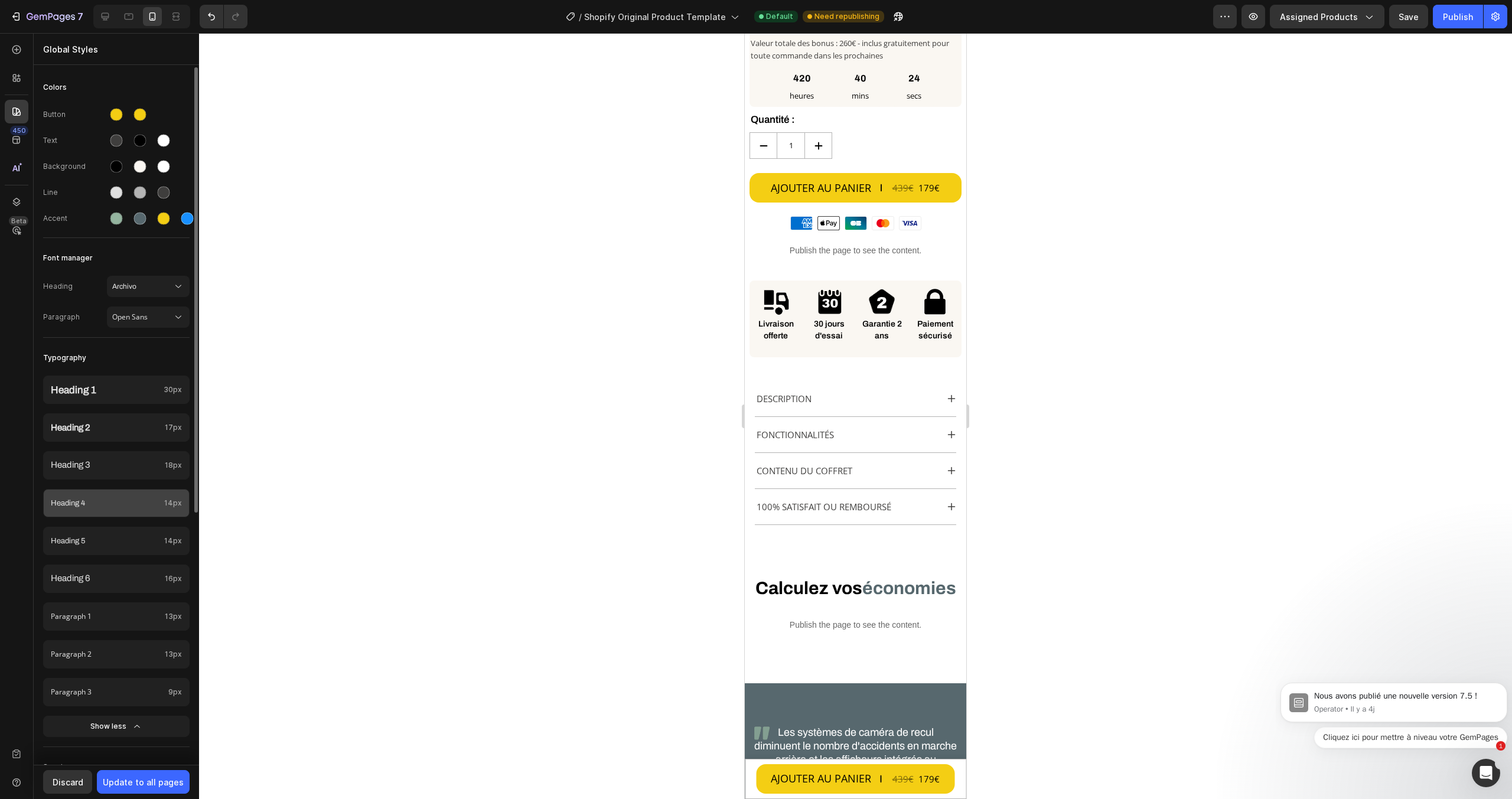 click on "Heading 4" at bounding box center (105, 503) 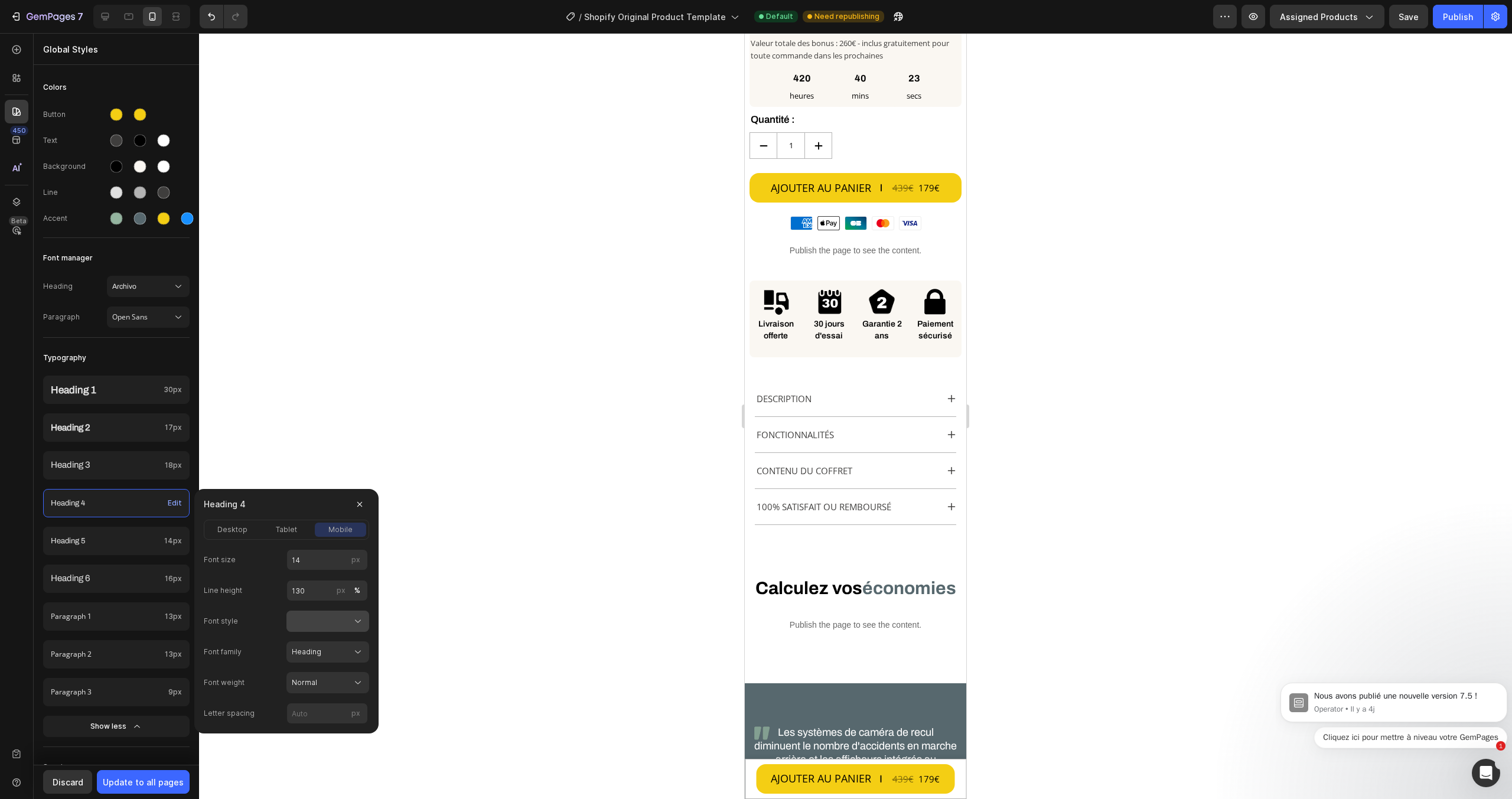 click at bounding box center [328, 621] 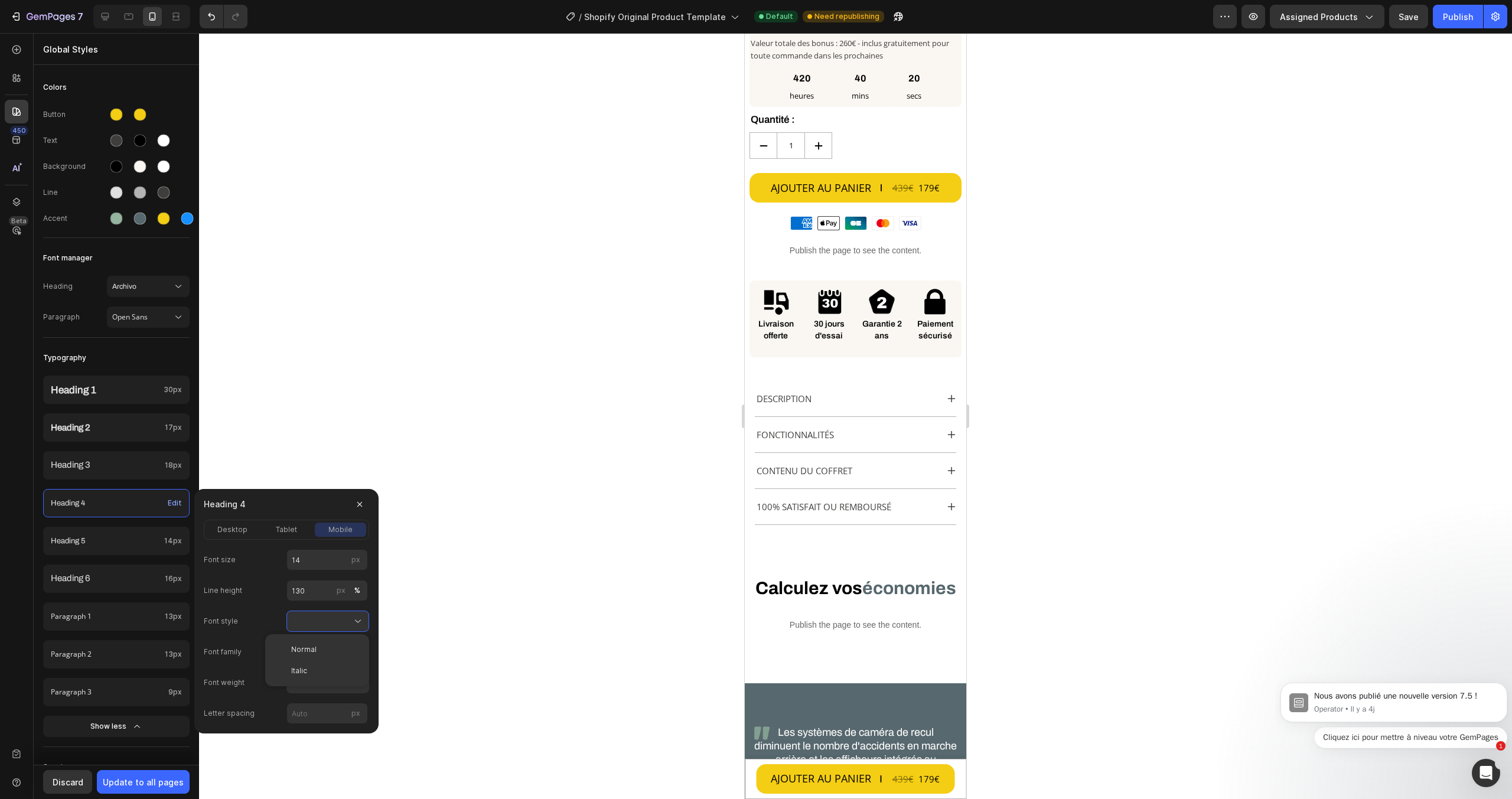 click on "Font style Normal Italic" at bounding box center [286, 621] 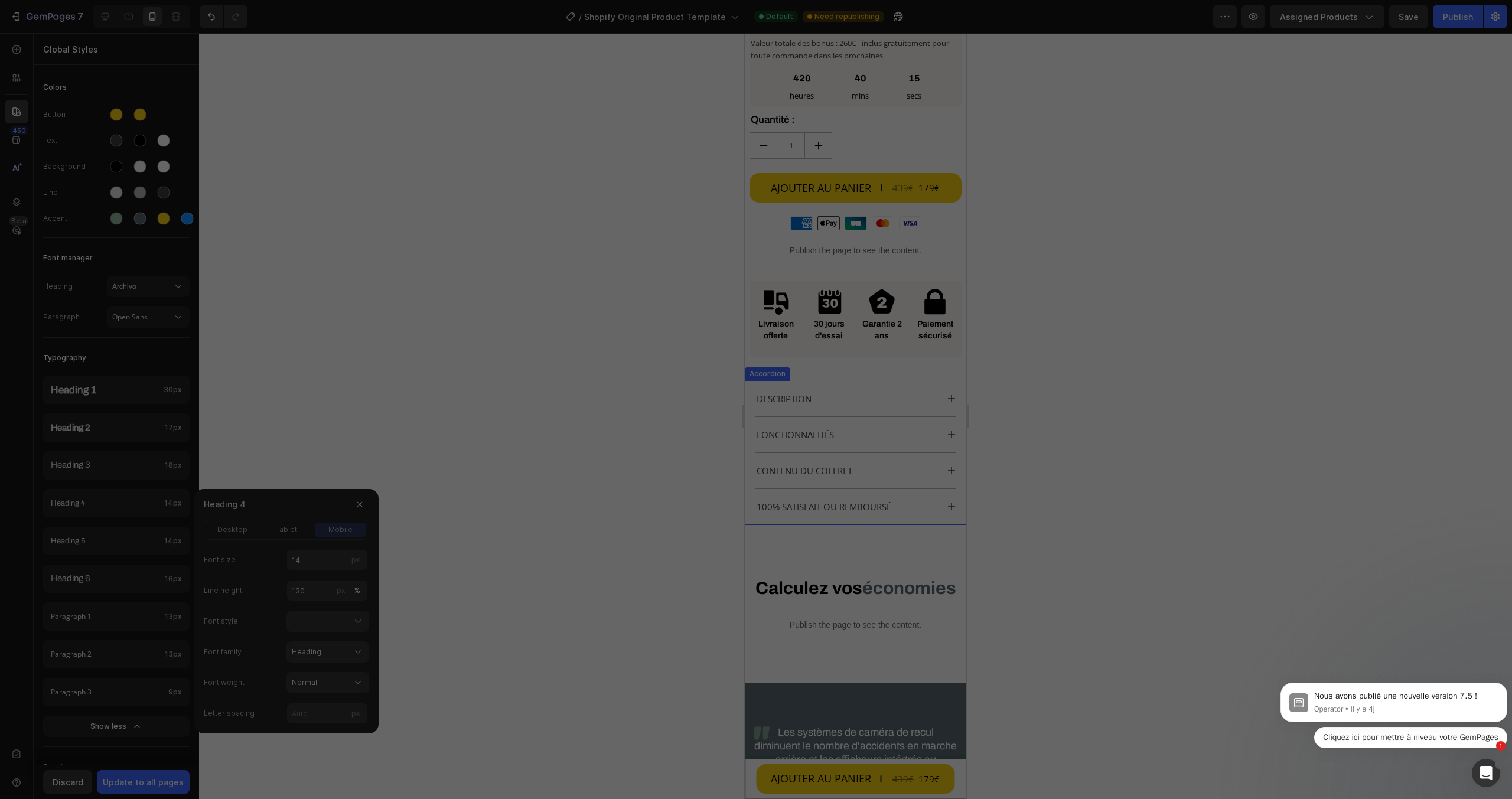 click on "DESCRIPTION" at bounding box center (855, 399) 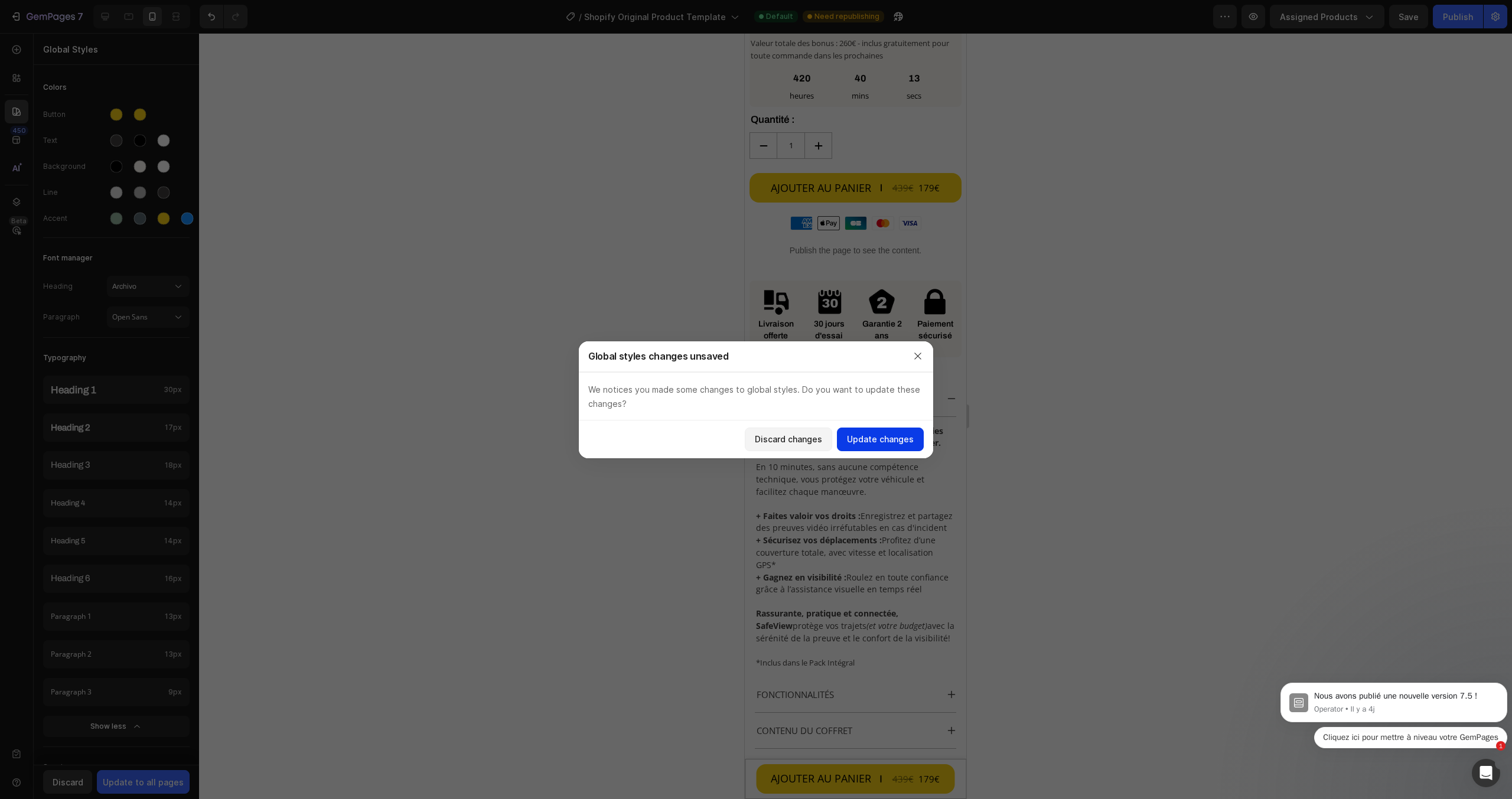click on "Update changes" at bounding box center (880, 439) 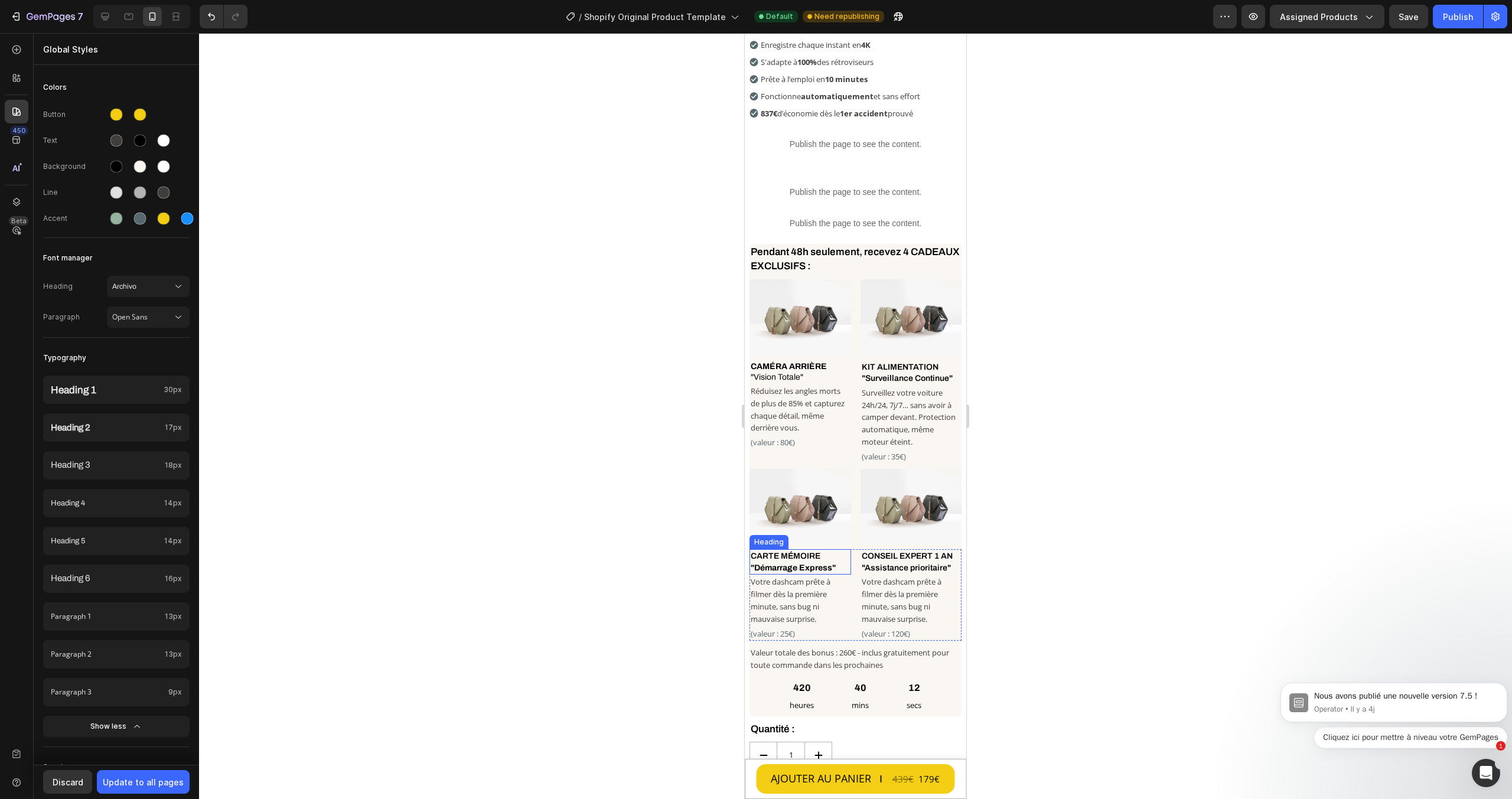 scroll, scrollTop: 340, scrollLeft: 0, axis: vertical 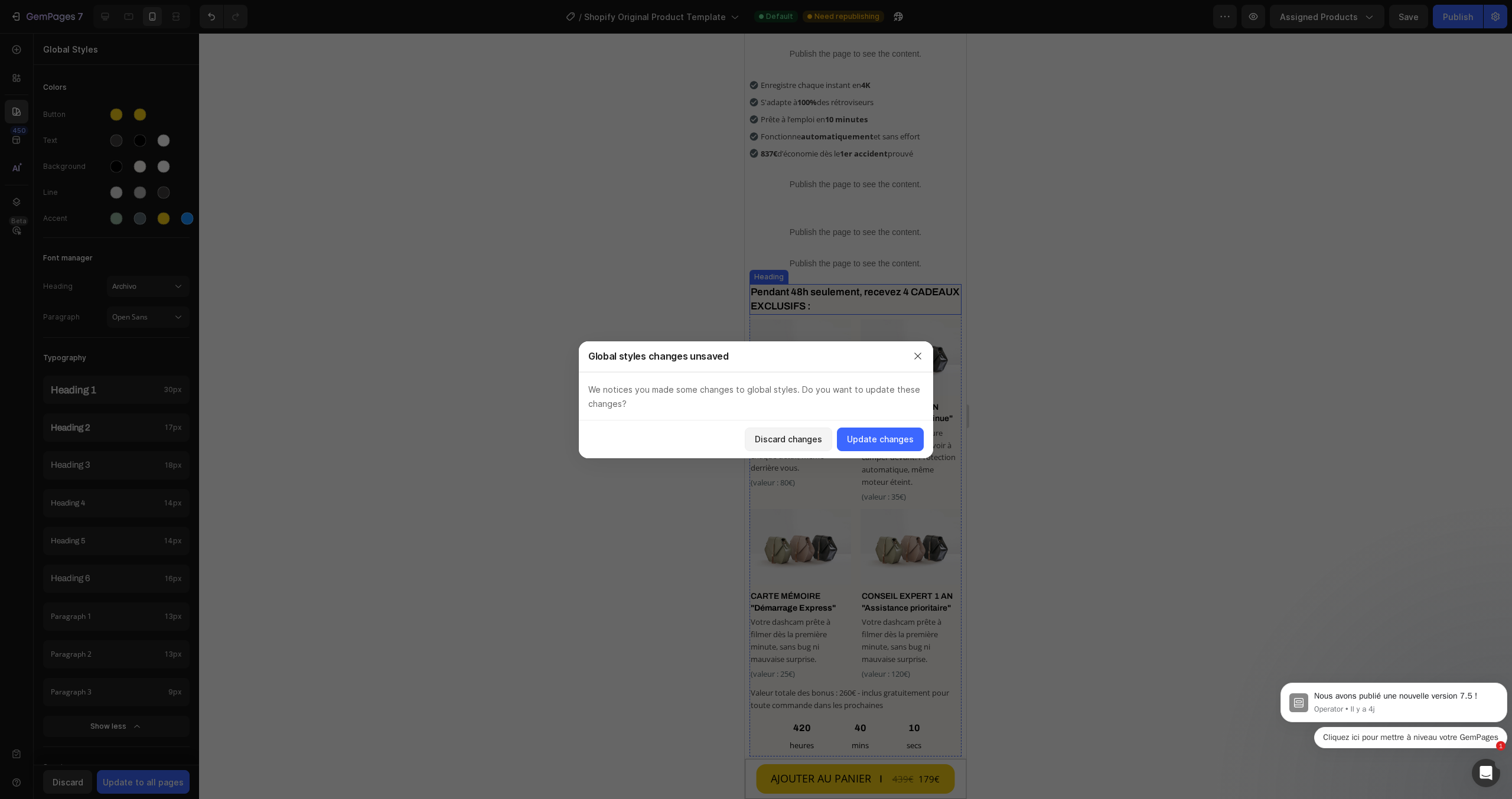click on "Pendant 48h seulement, recevez 4 CADEAUX EXCLUSIFS :" at bounding box center (855, 299) 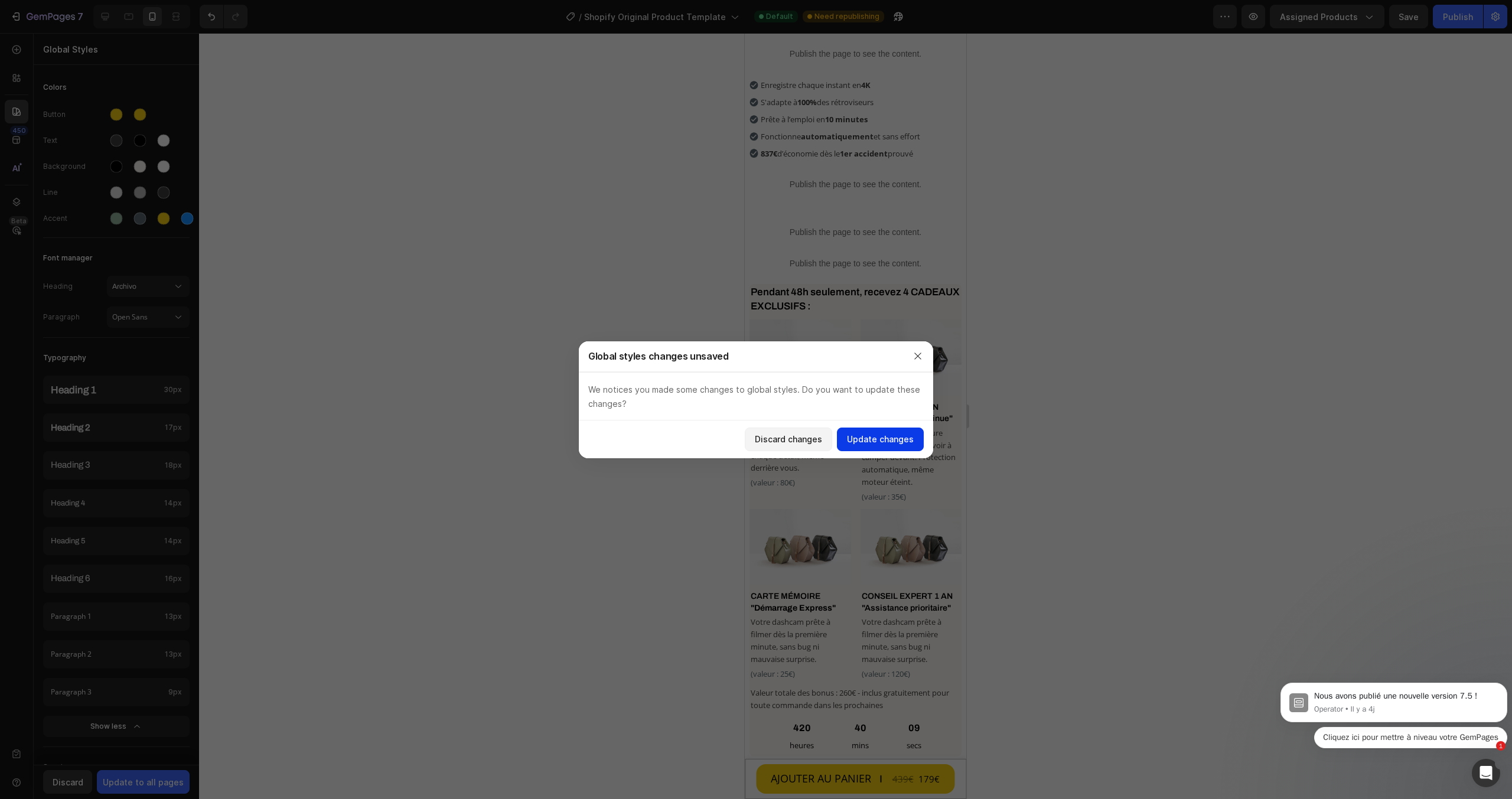 click on "Update changes" at bounding box center [880, 439] 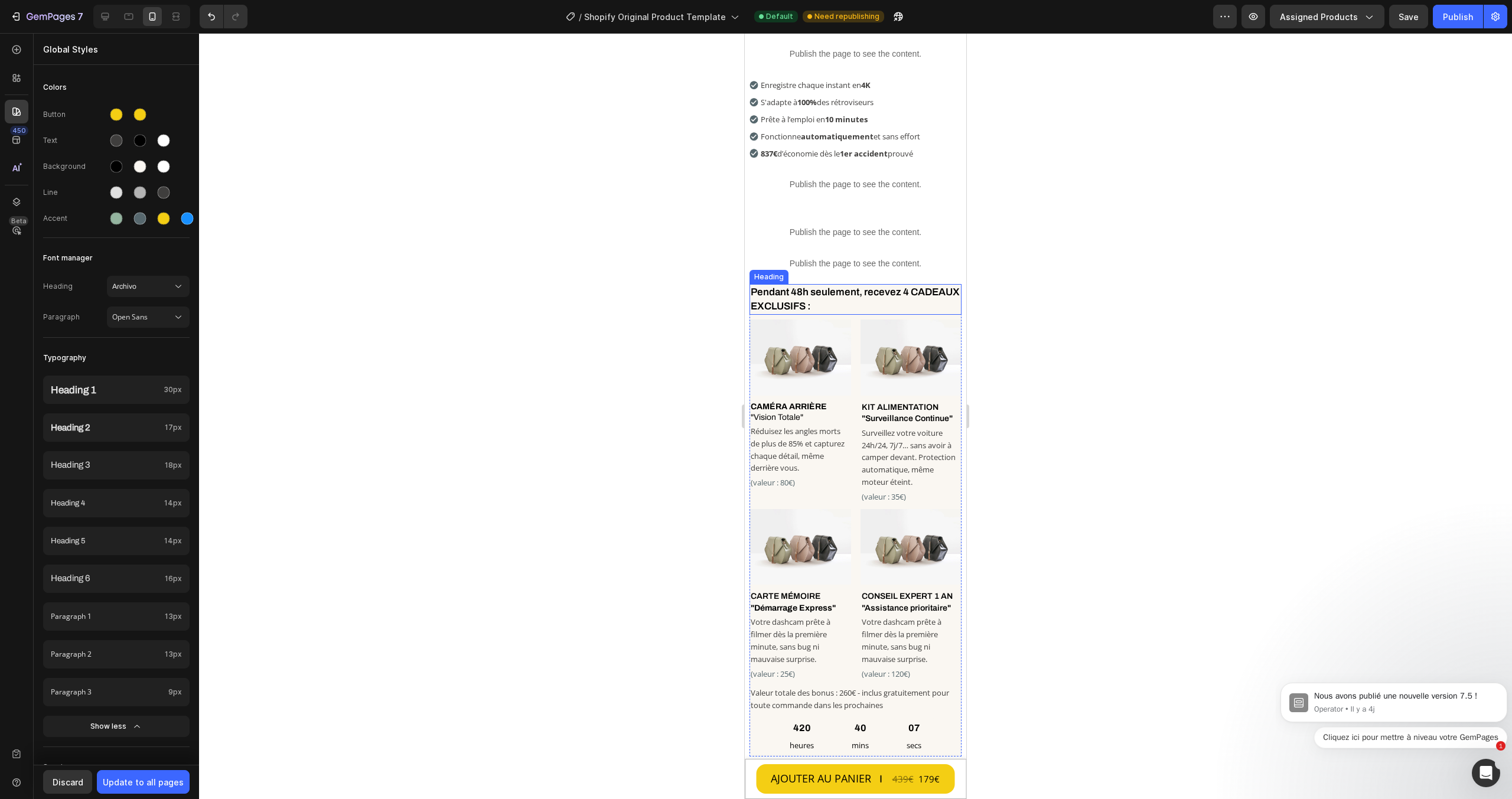 click on "Pendant 48h seulement, recevez 4 CADEAUX EXCLUSIFS :" at bounding box center [855, 299] 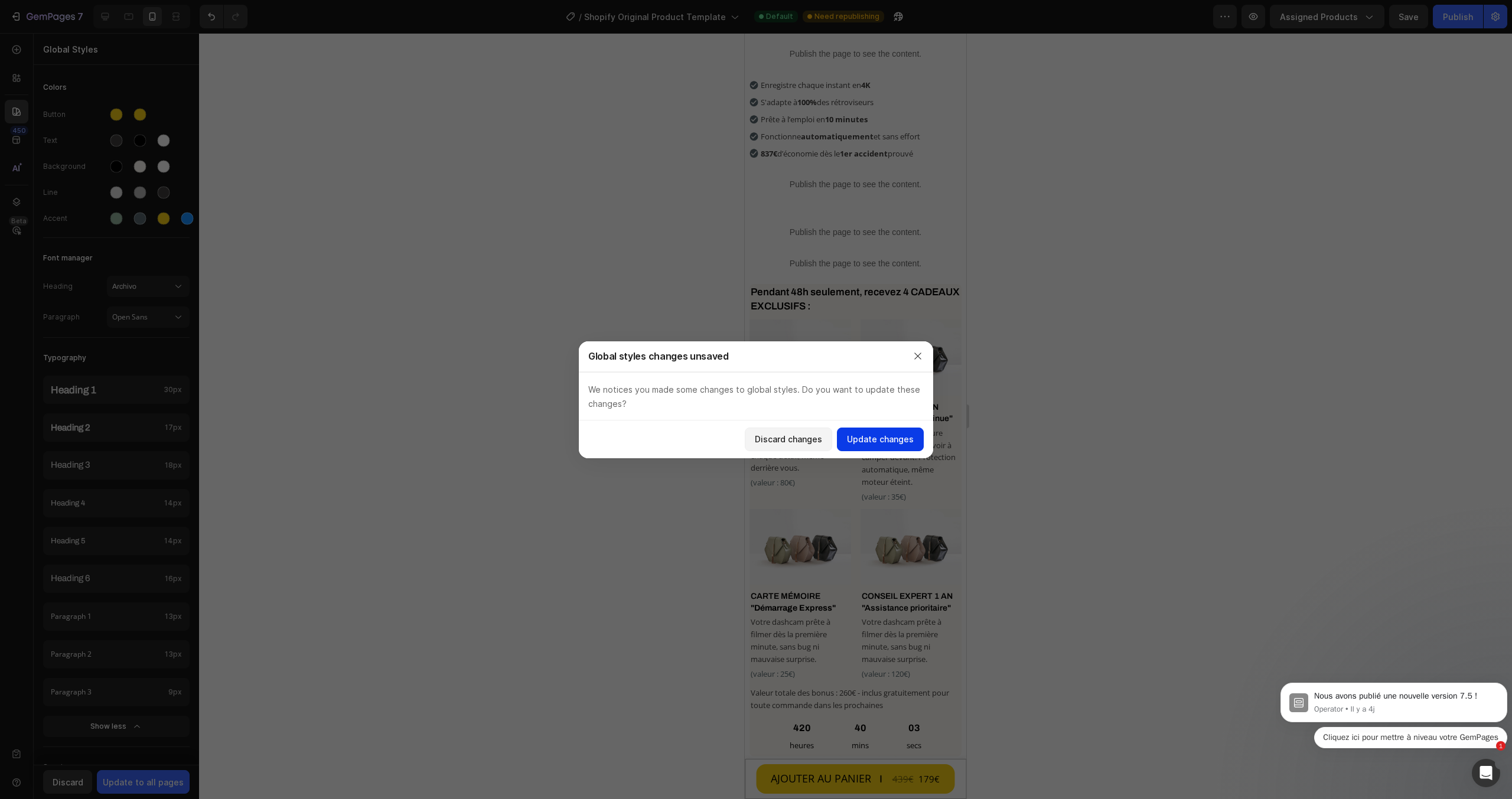 click on "Update changes" at bounding box center [880, 439] 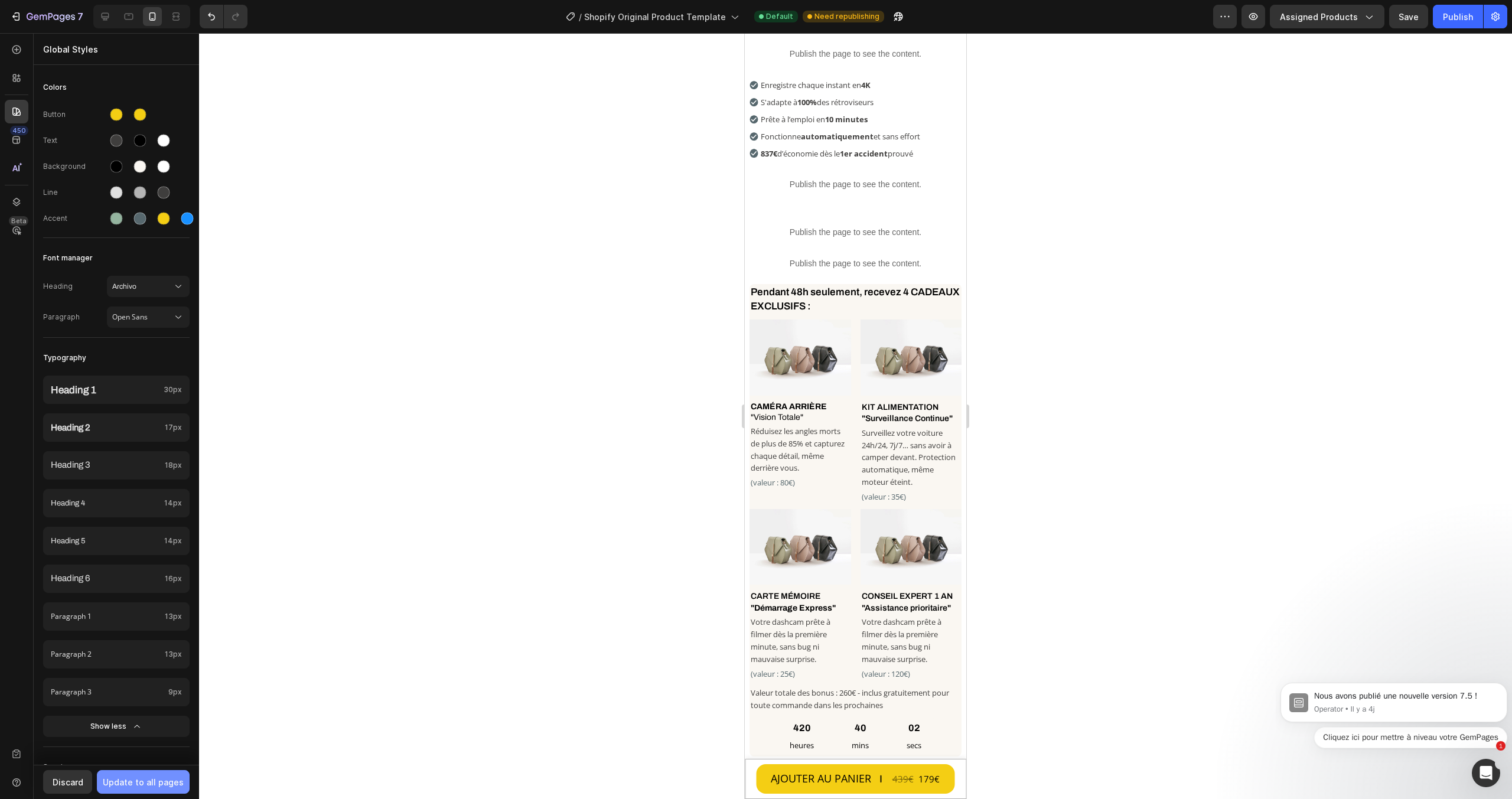 click on "Update to all pages" at bounding box center (143, 782) 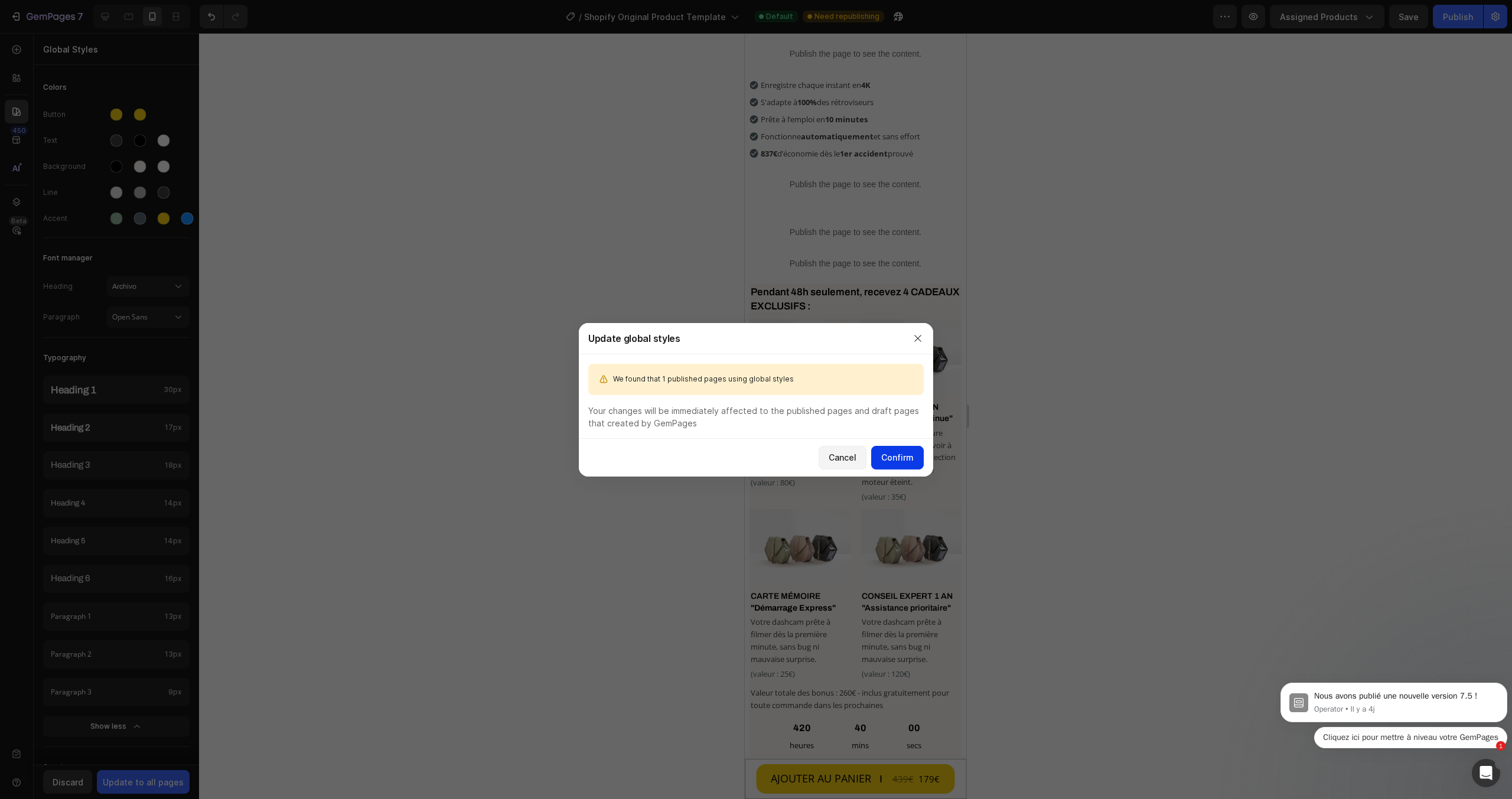 click on "Confirm" 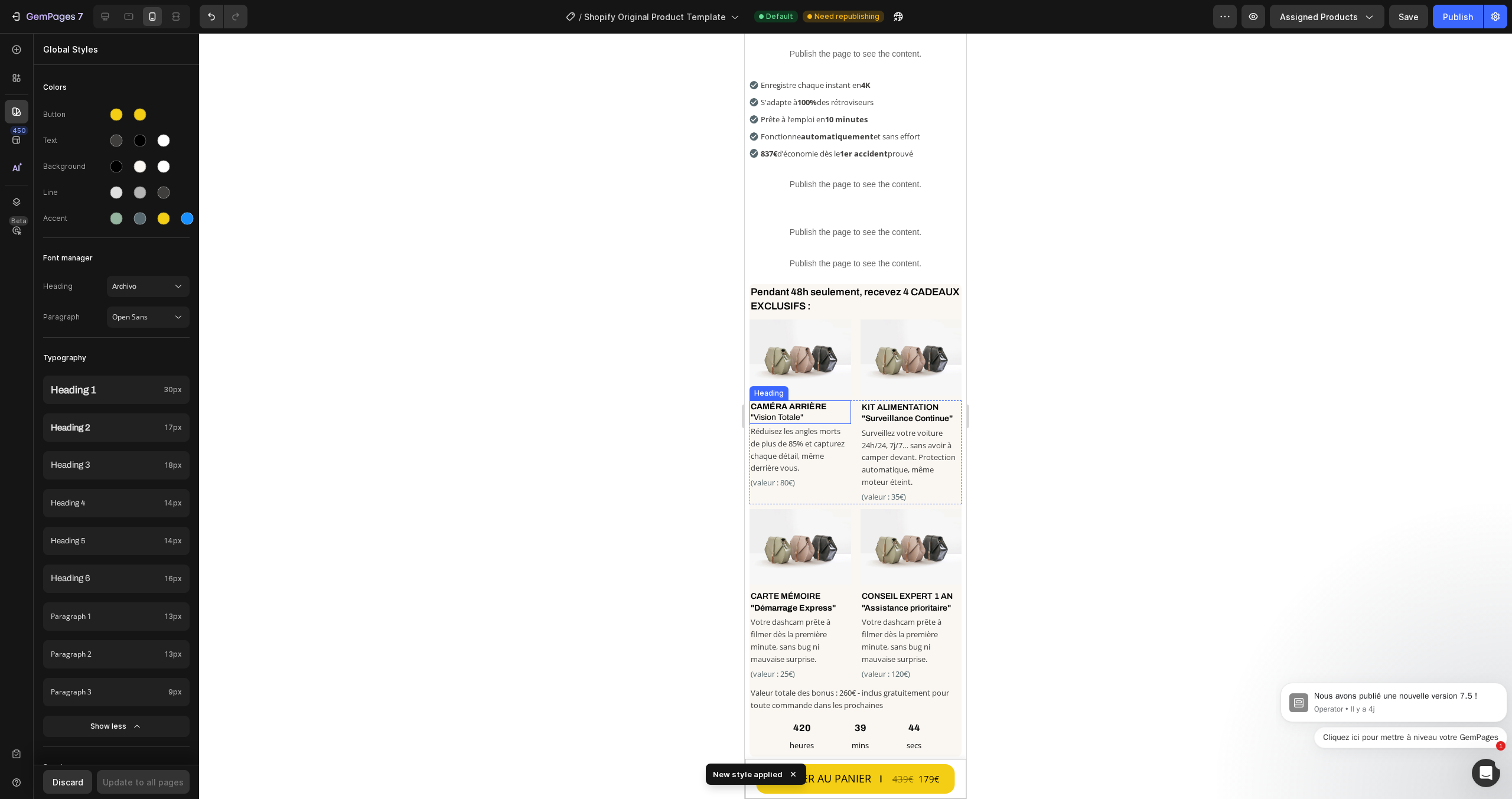 click on "CAMÉRA ARRIÈRE "Vision Totale"" at bounding box center [800, 412] 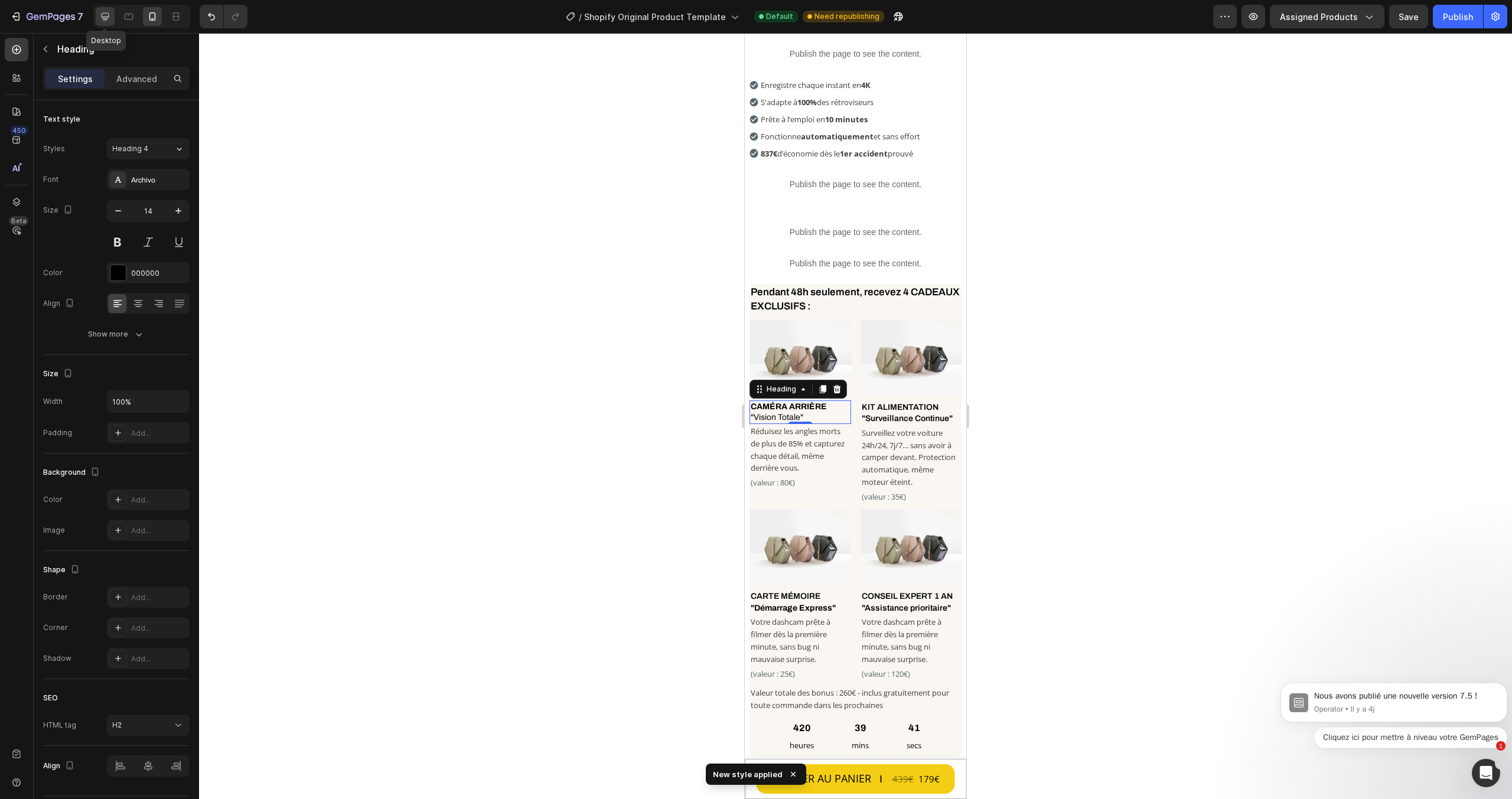 click 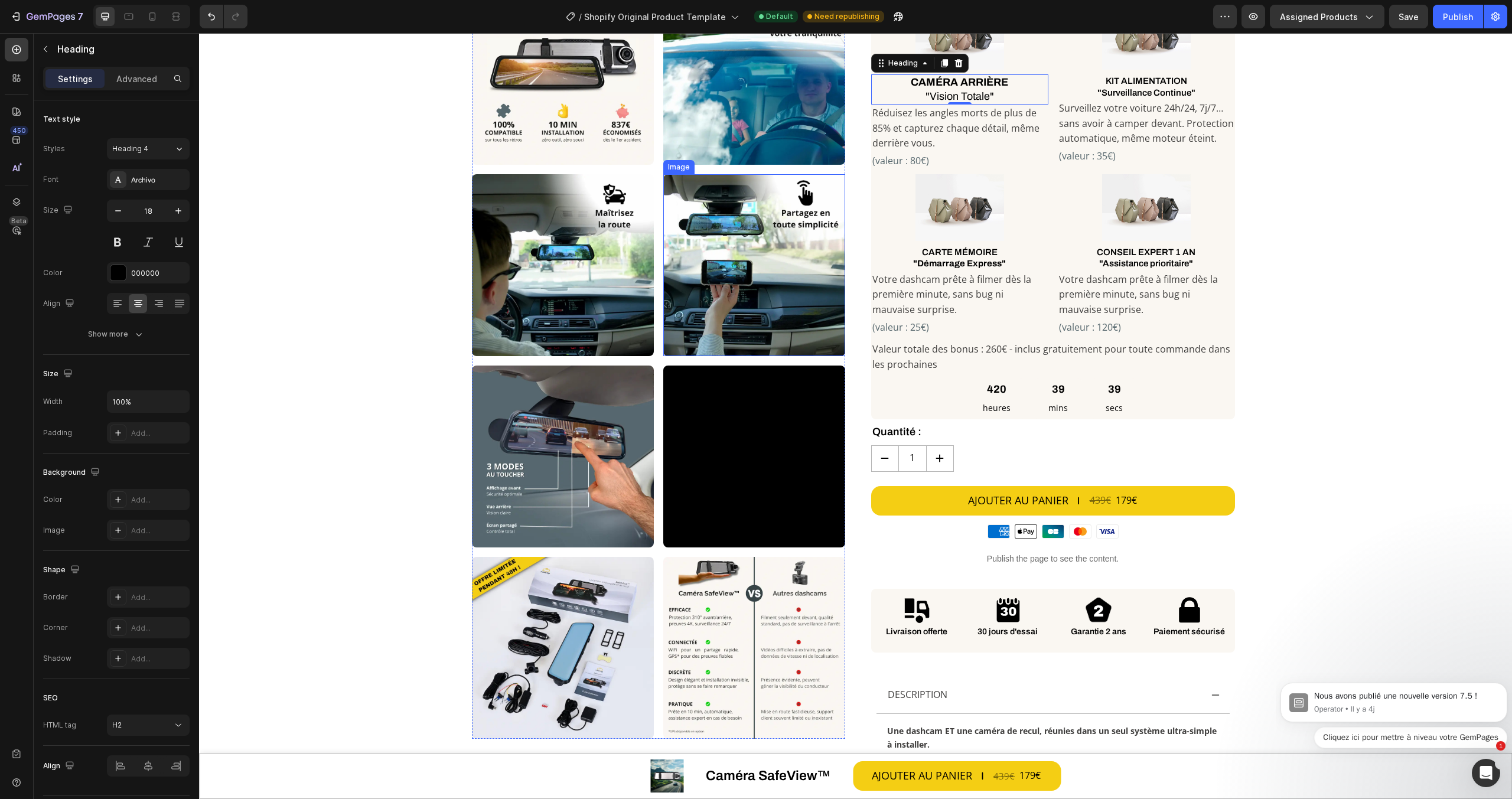 scroll, scrollTop: 221, scrollLeft: 0, axis: vertical 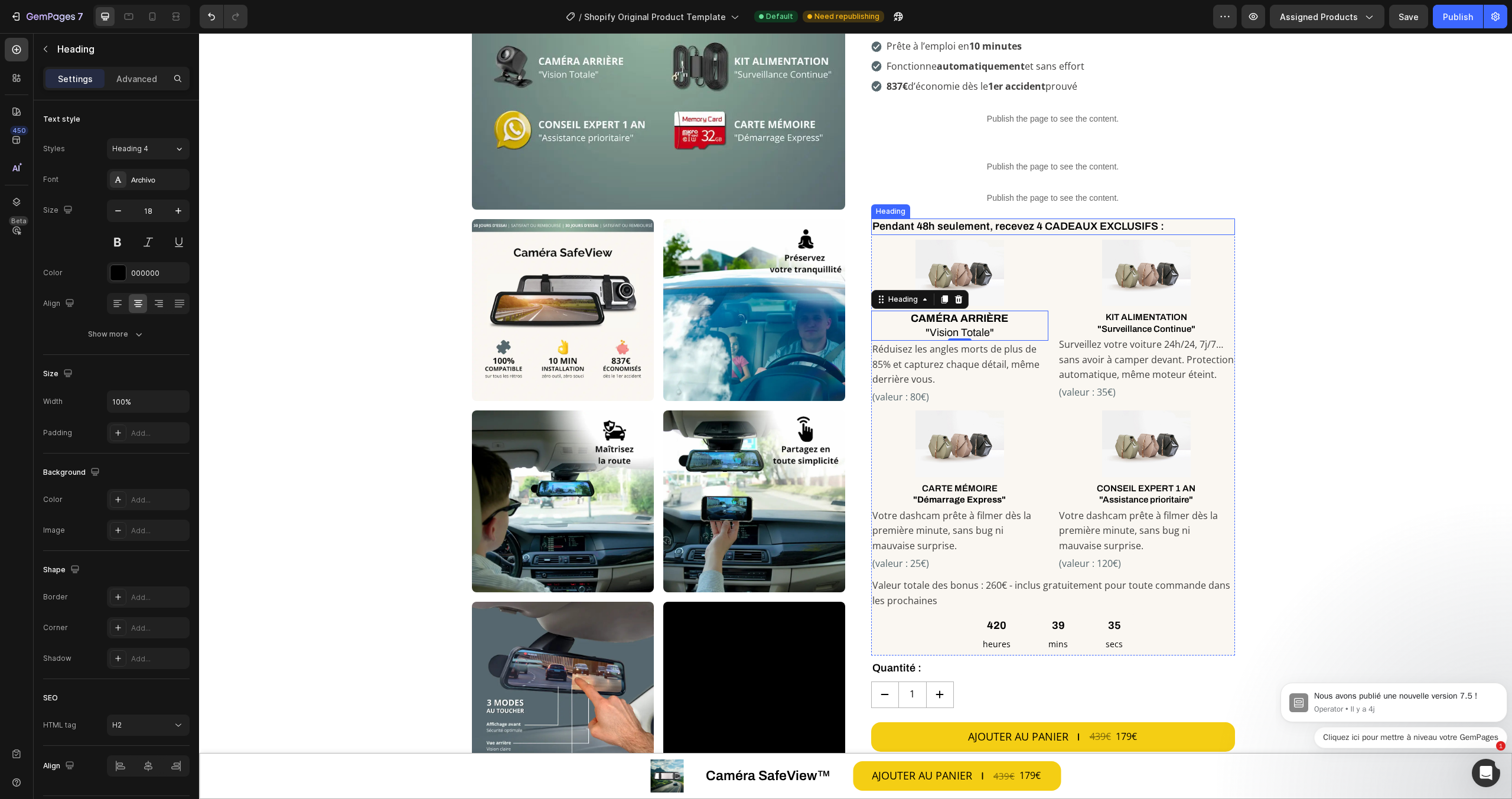 click on "Pendant 48h seulement, recevez 4 CADEAUX EXCLUSIFS :" at bounding box center (1053, 226) 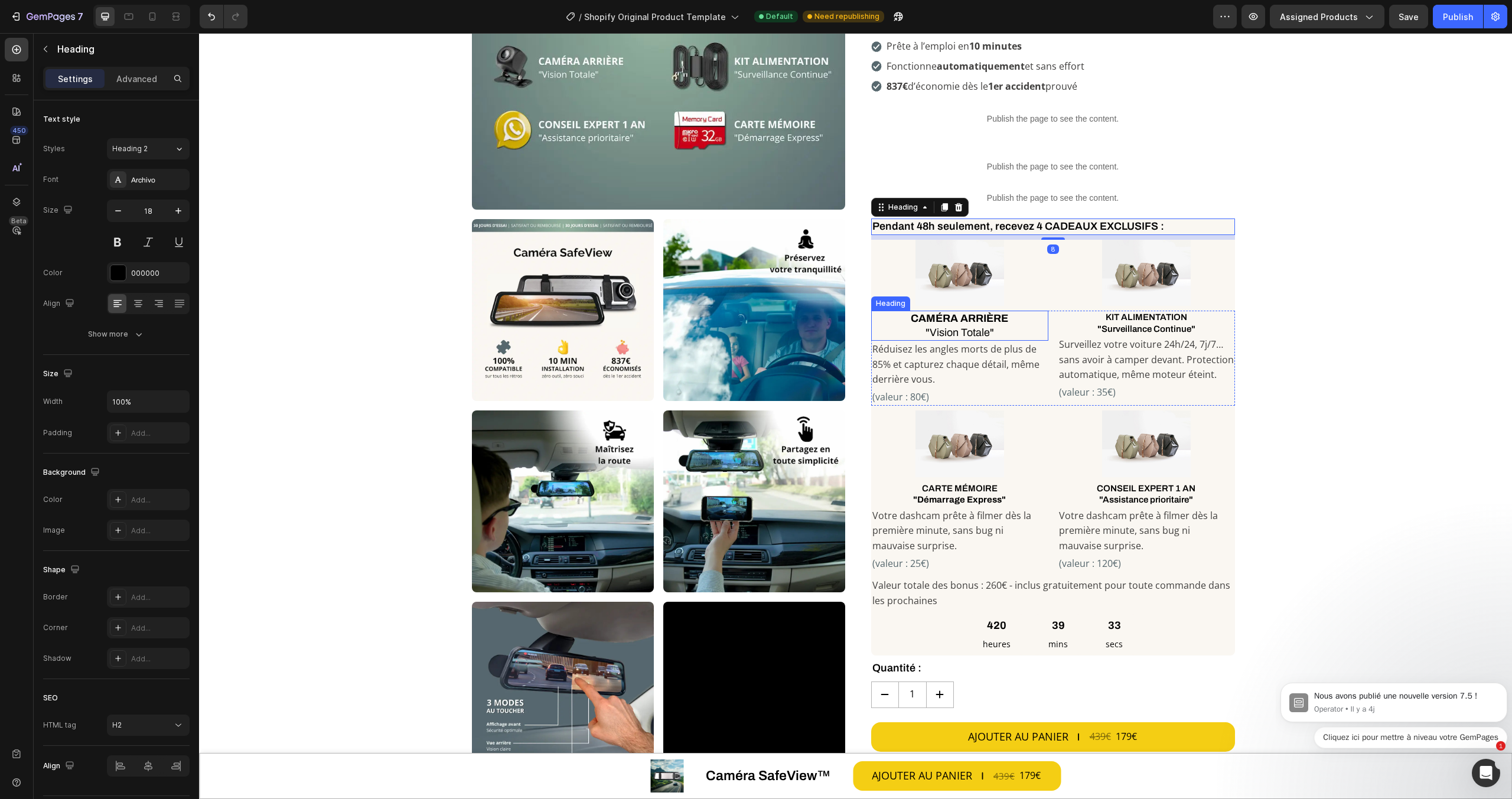 click on ""Vision Totale"" at bounding box center [960, 332] 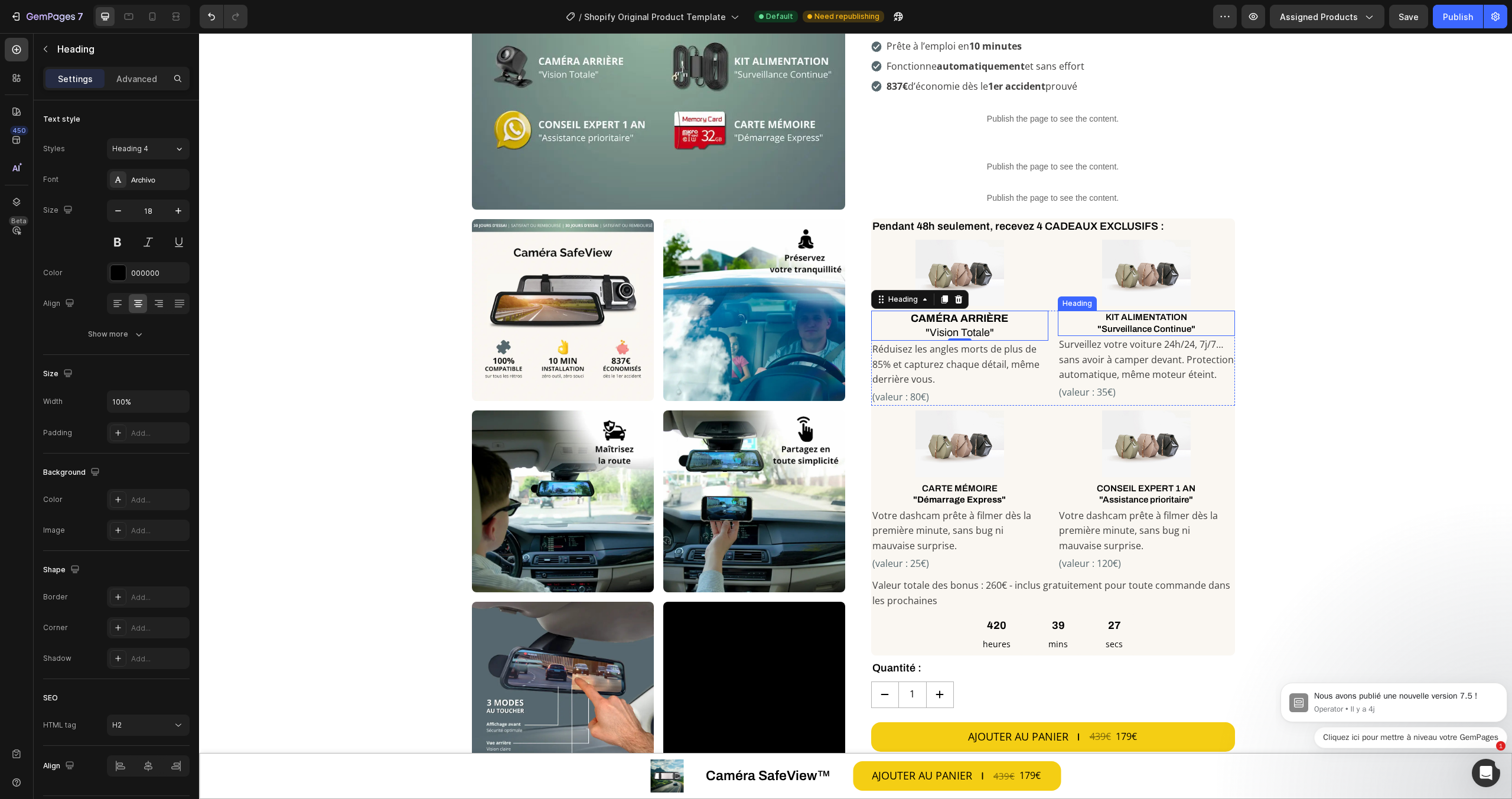 click on "KIT ALIMENTATION "Surveillance Continue"" at bounding box center (1146, 323) 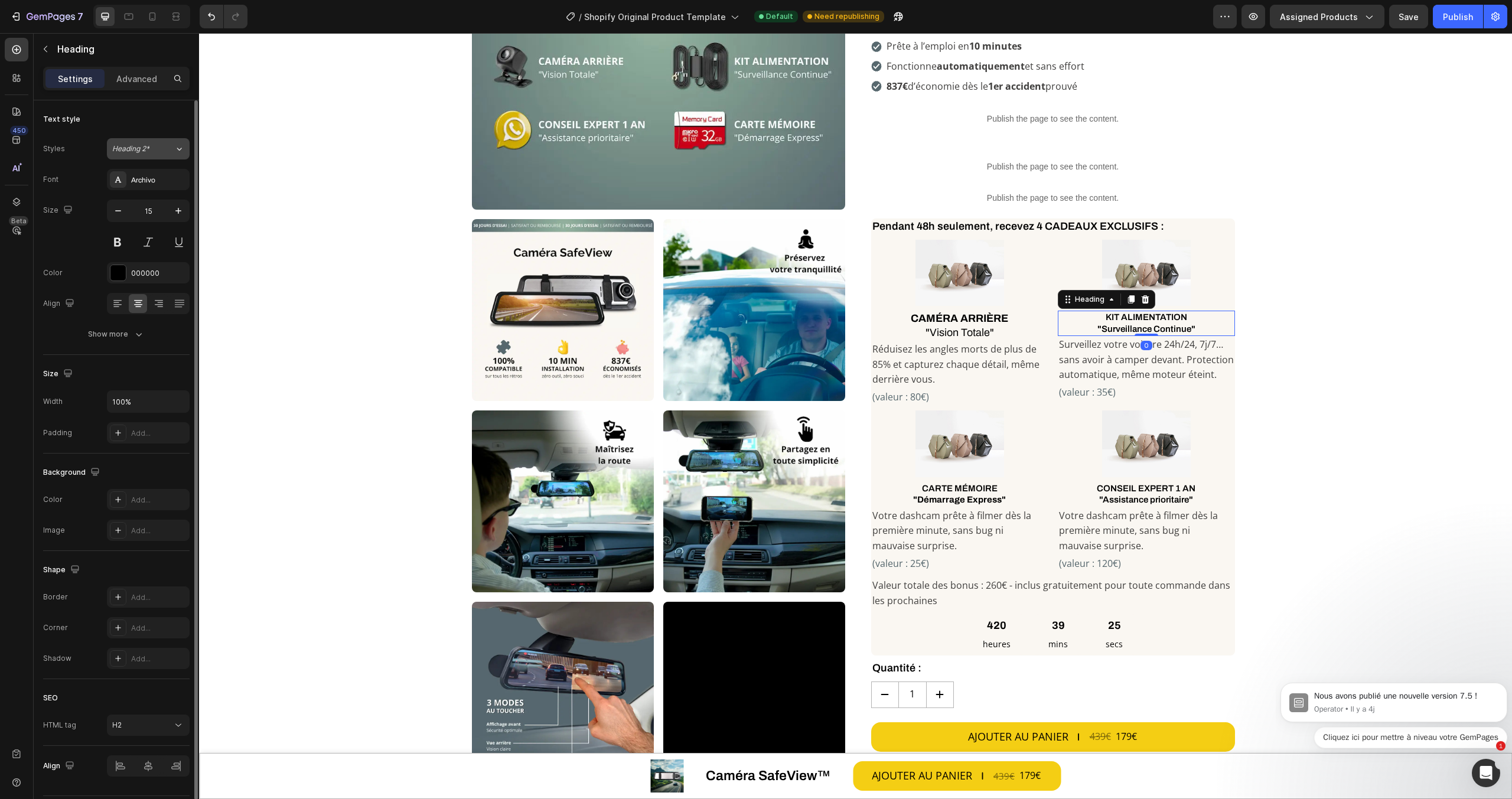 click on "Heading 2*" 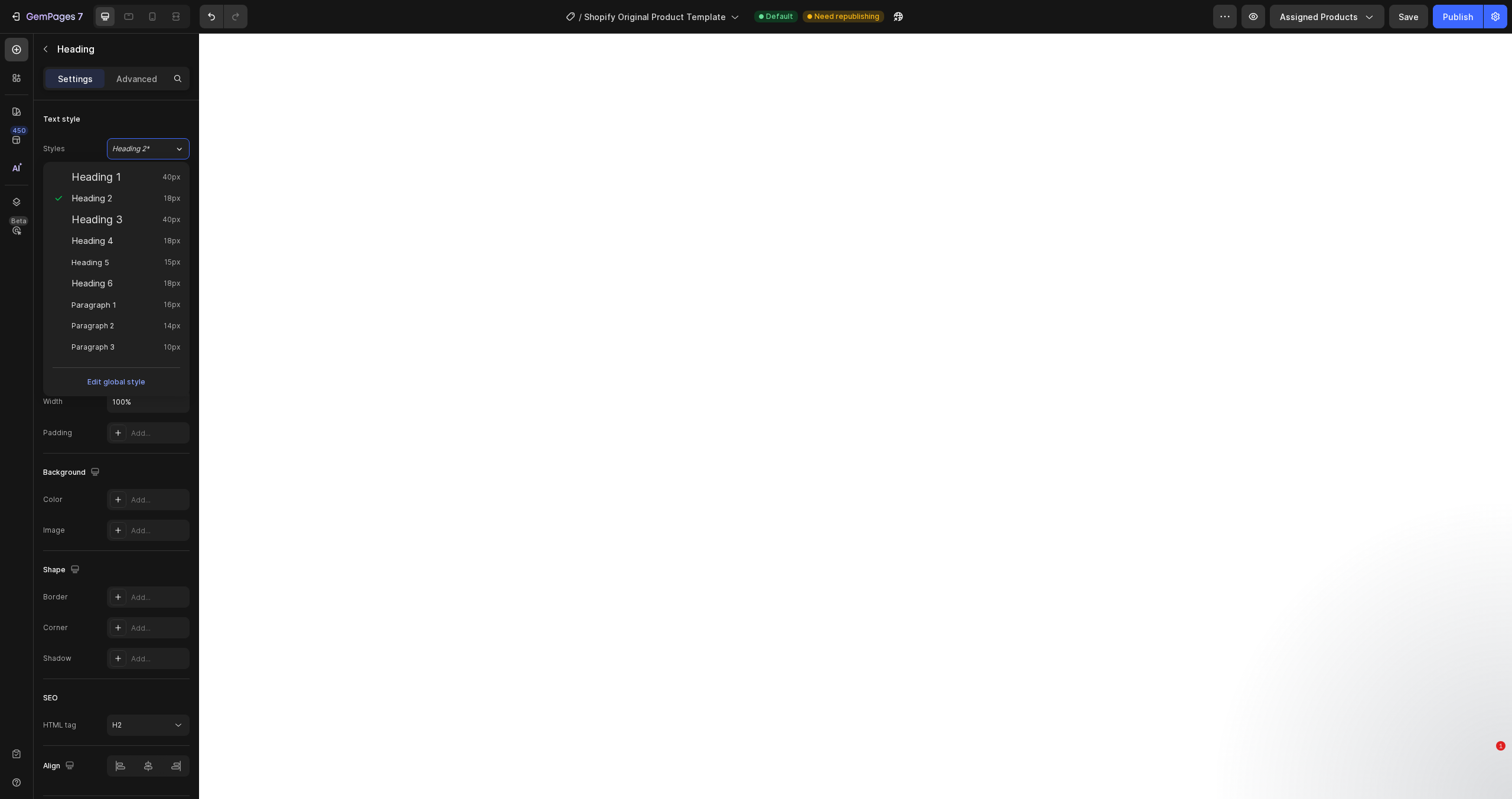 scroll, scrollTop: 0, scrollLeft: 0, axis: both 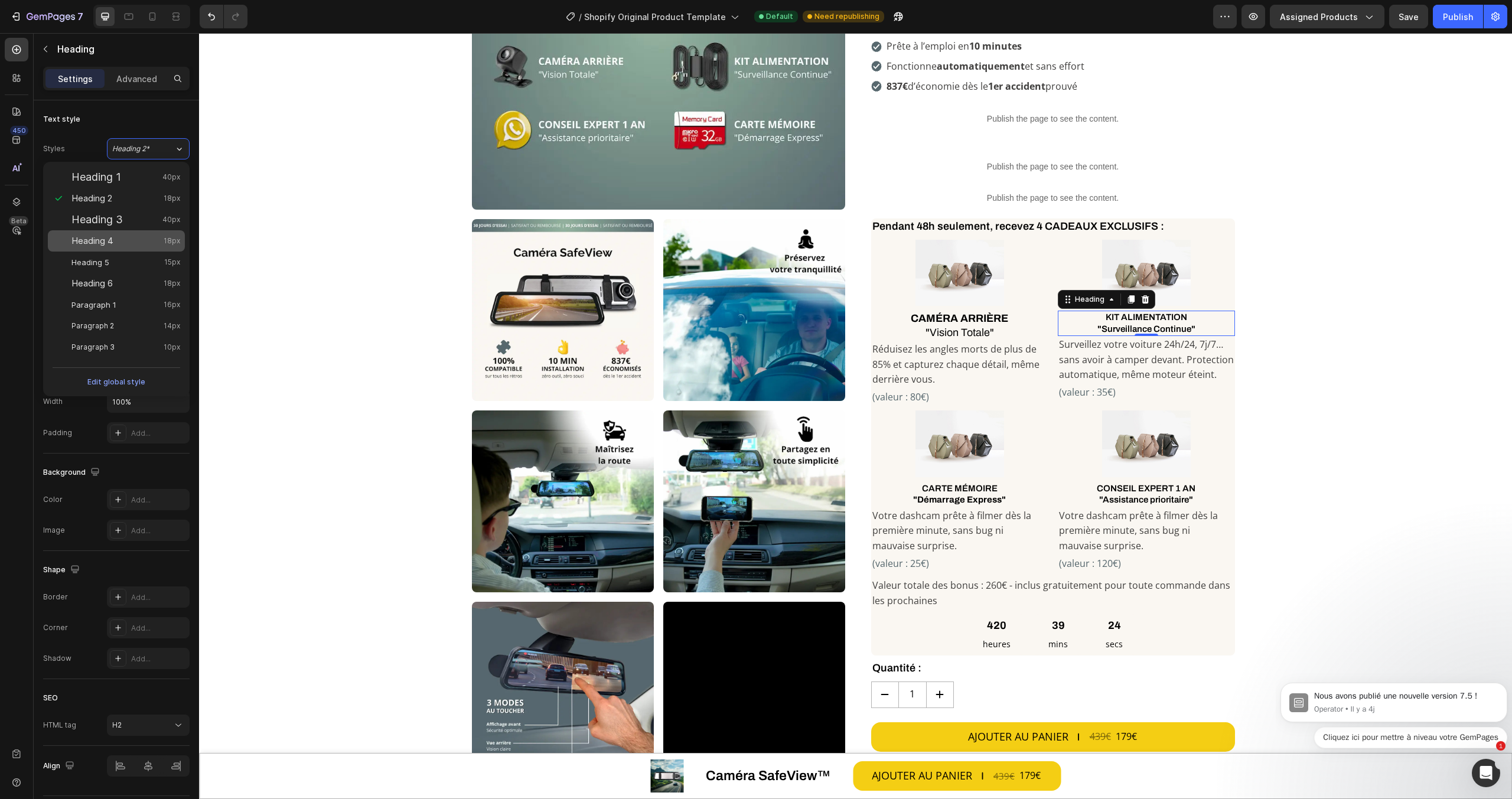 click on "Heading 4 18px" at bounding box center [126, 241] 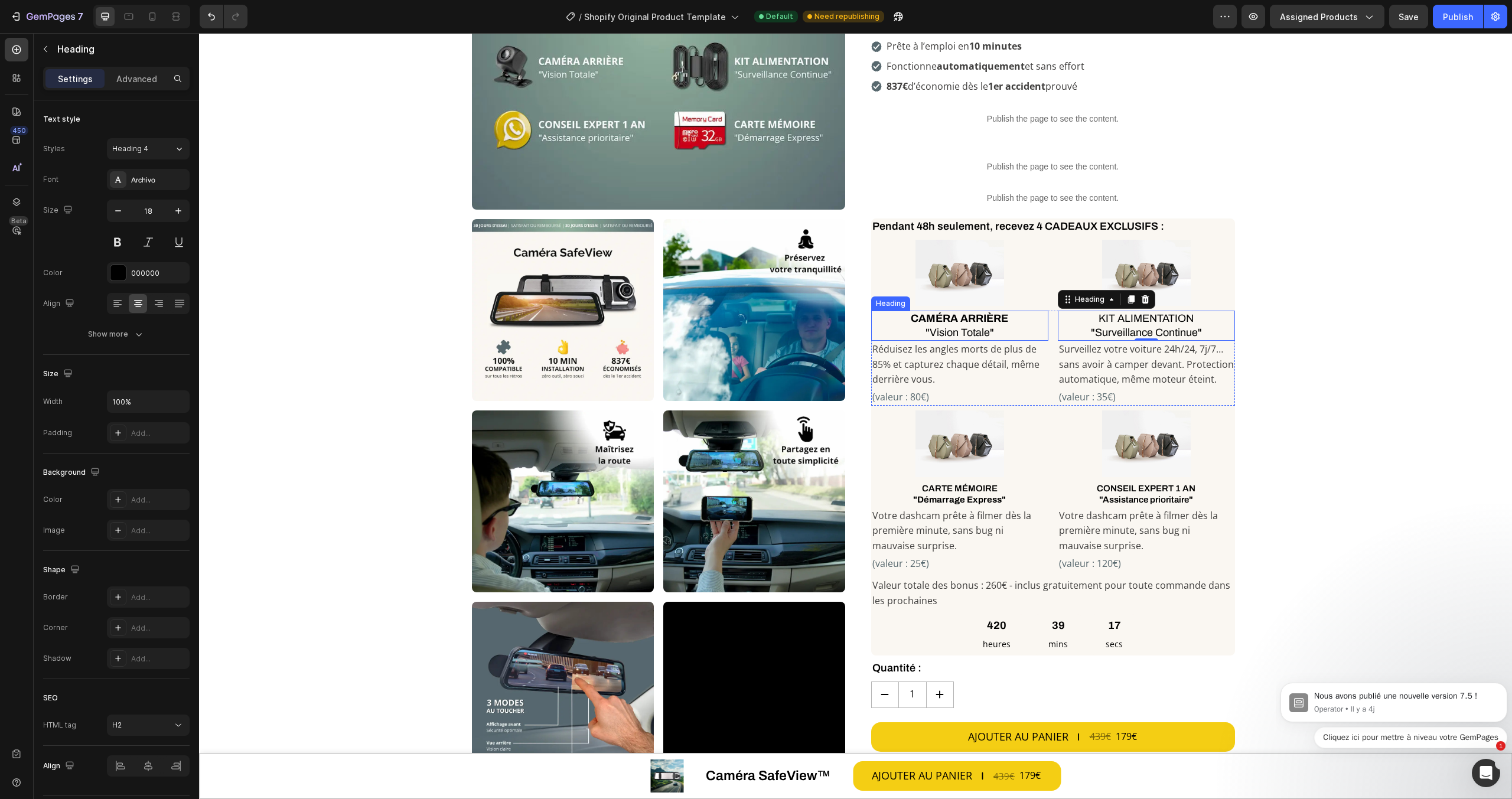 click on "CAMÉRA ARRIÈRE" at bounding box center [959, 318] 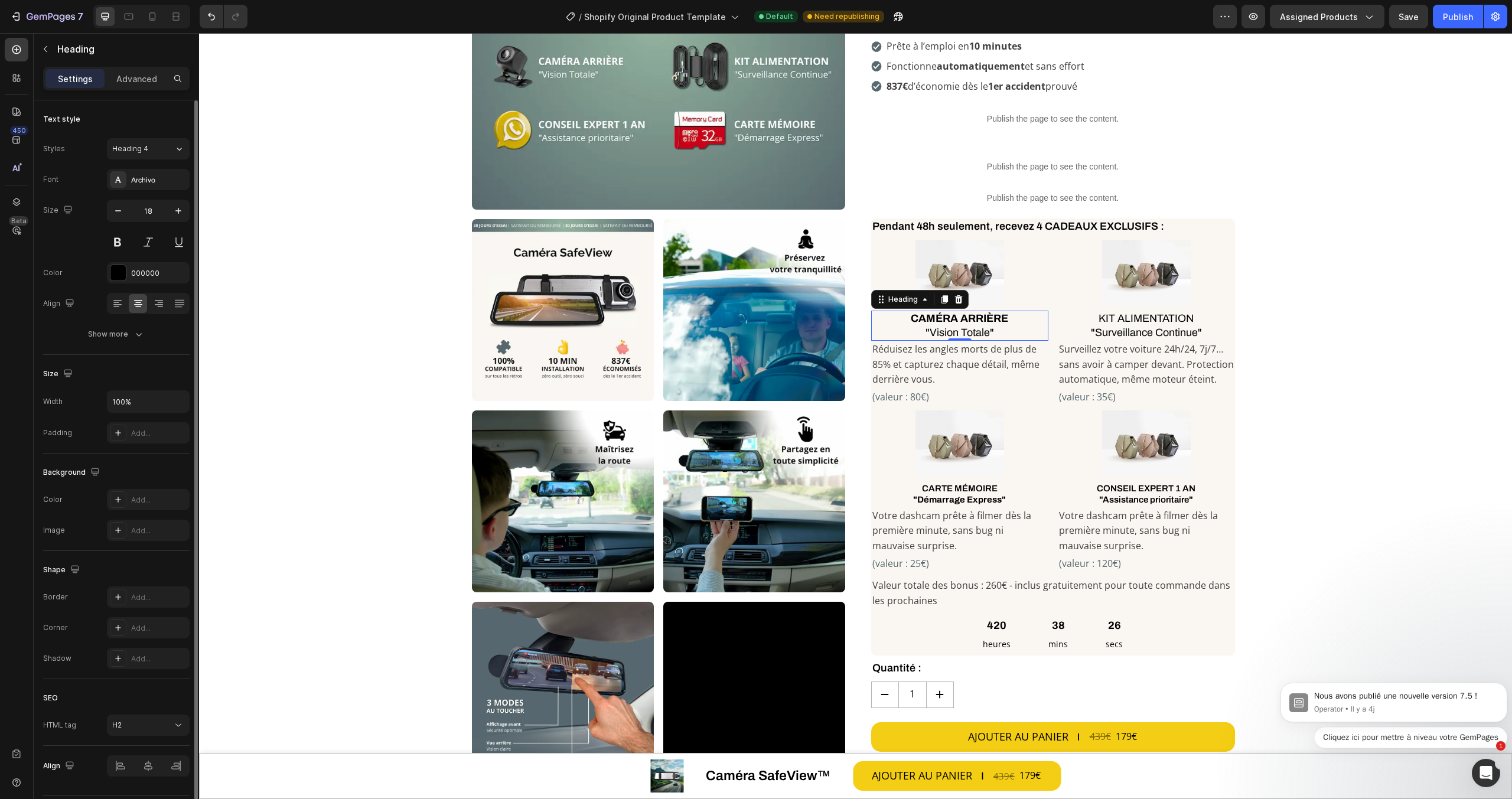 click on "Font Archivo" at bounding box center (116, 180) 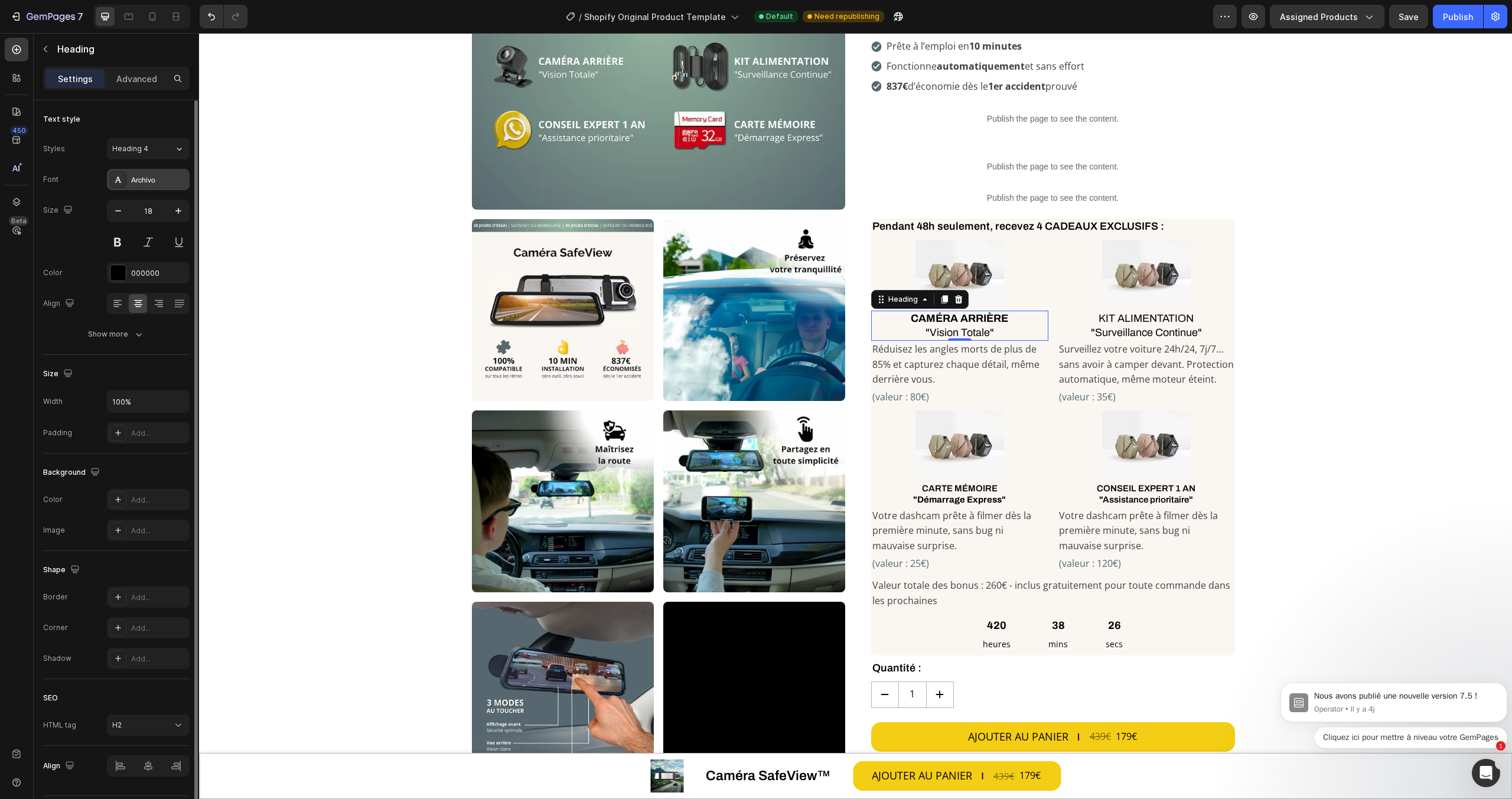 click on "Archivo" at bounding box center [159, 180] 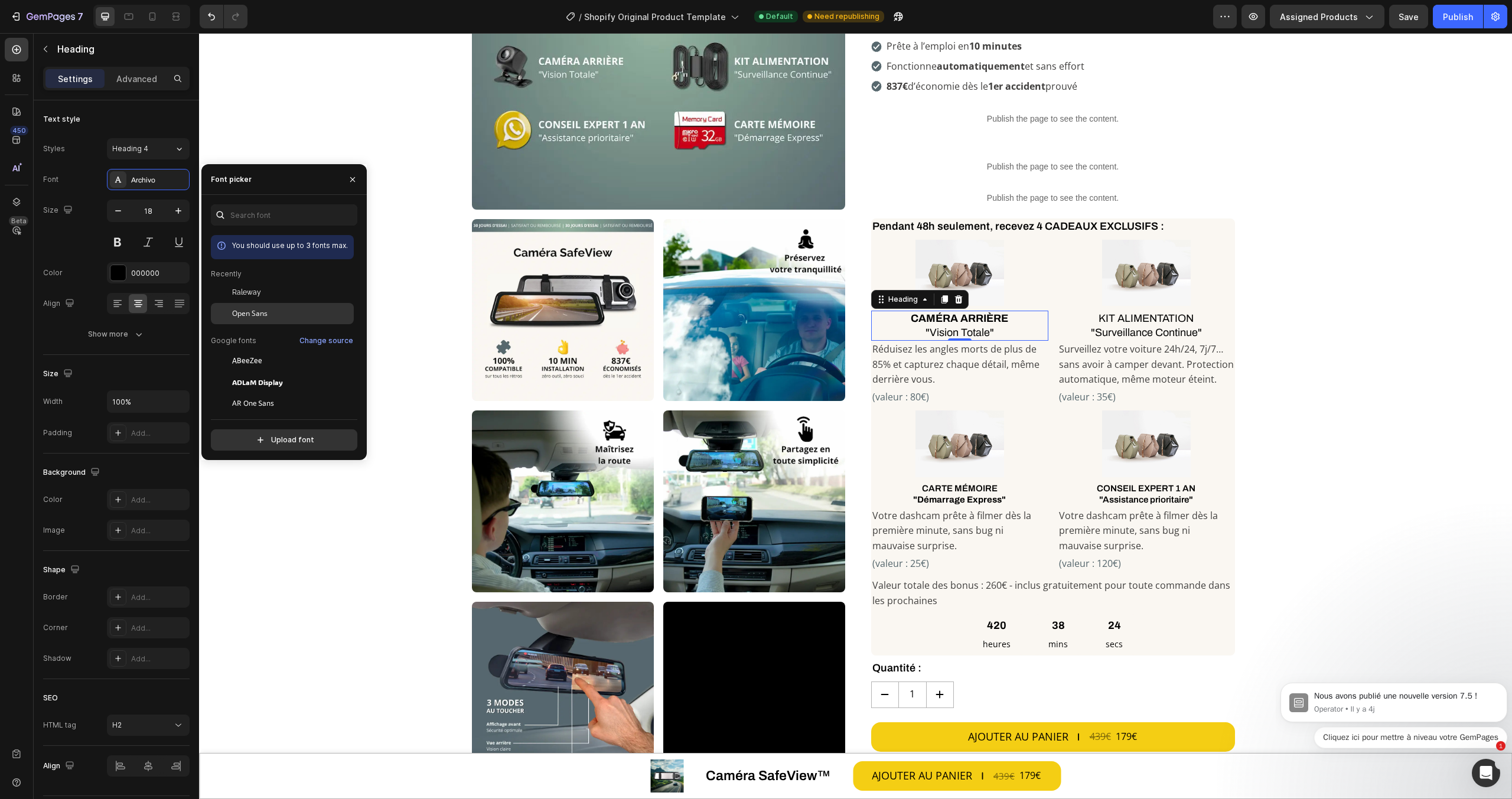 click on "Open Sans" at bounding box center (250, 314) 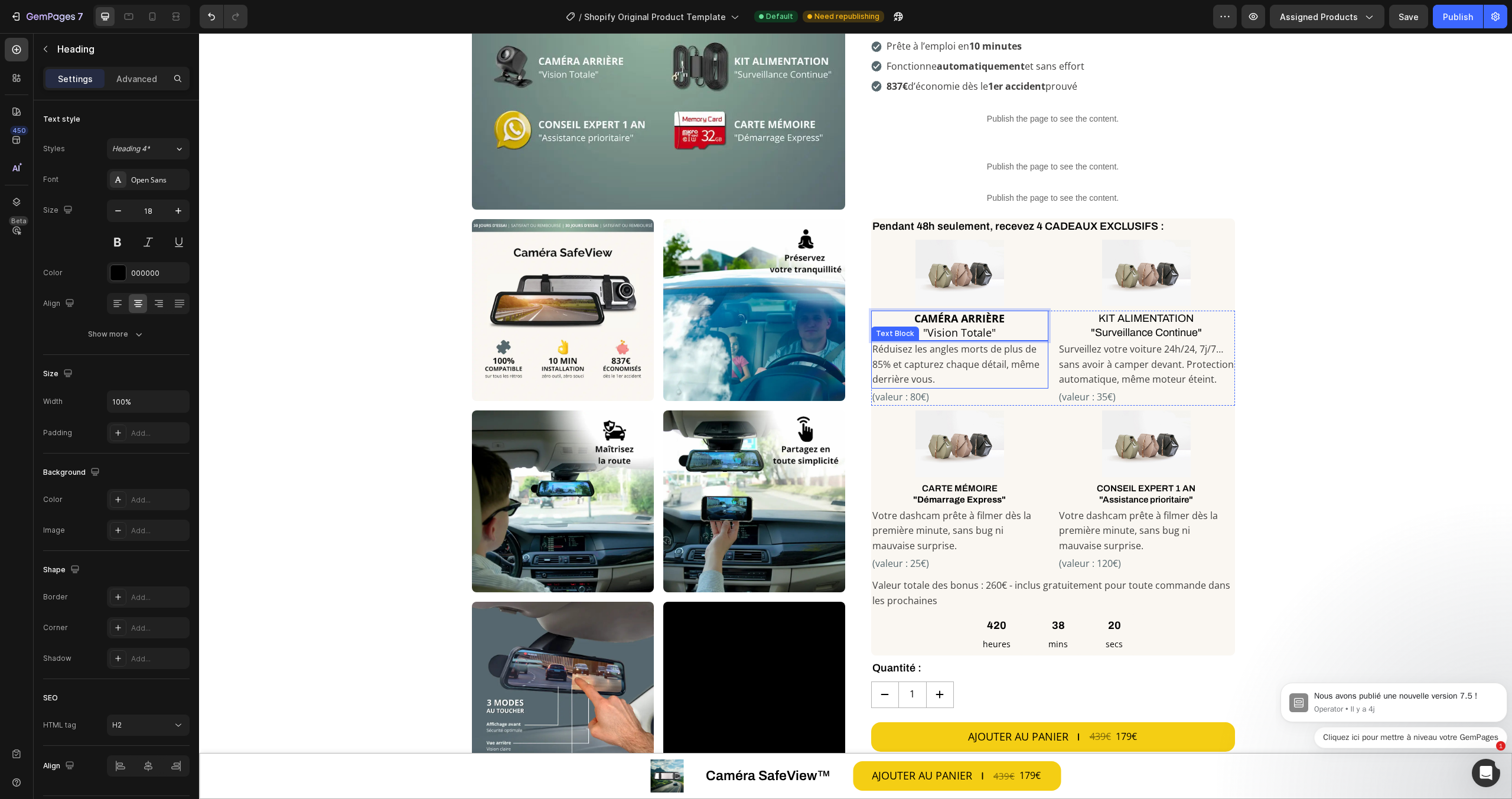 click on "Réduisez les angles morts de plus de 85% et capturez chaque détail, même derrière vous." at bounding box center (960, 364) 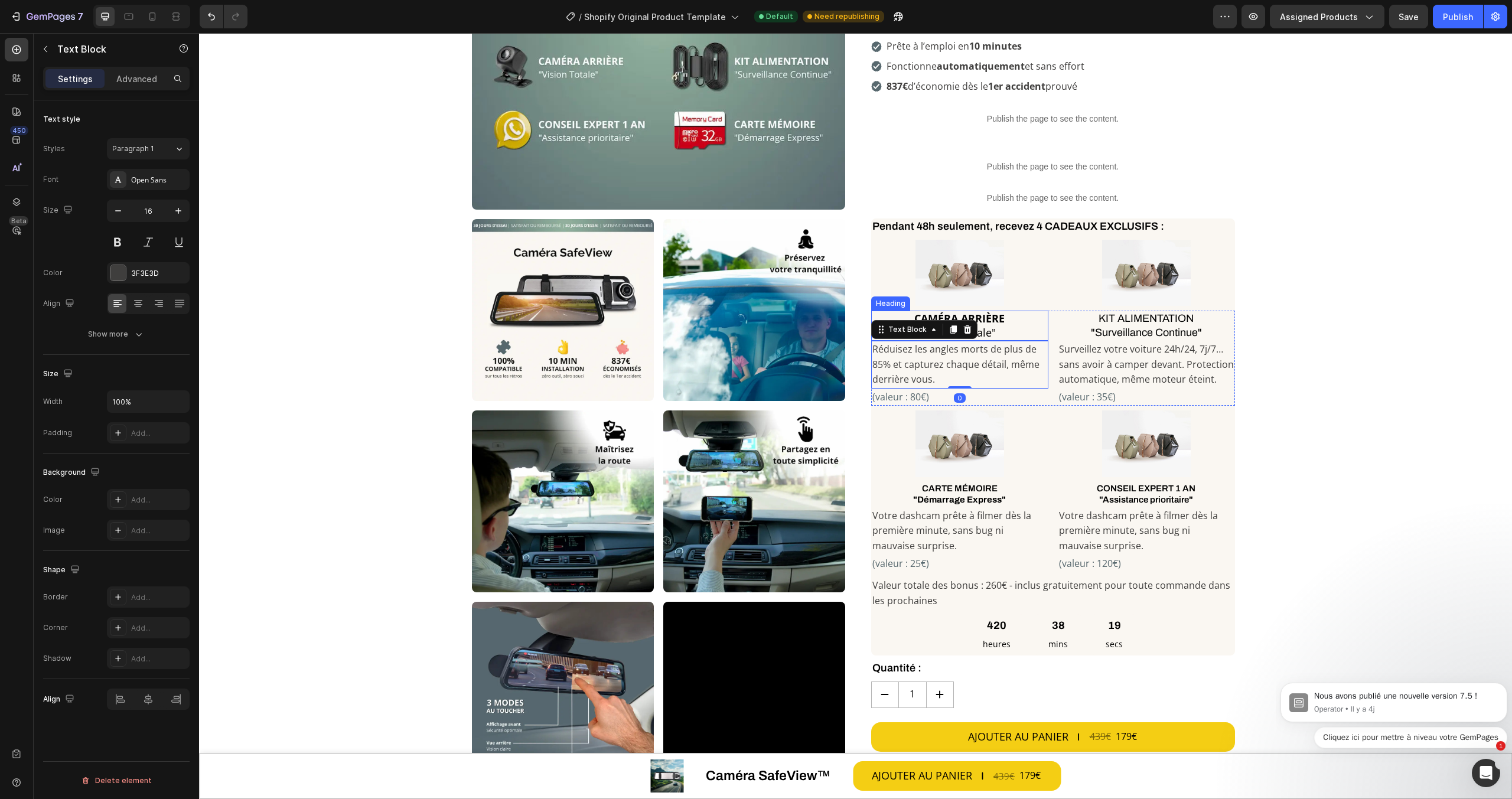 click on ""Vision Totale"" at bounding box center (959, 332) 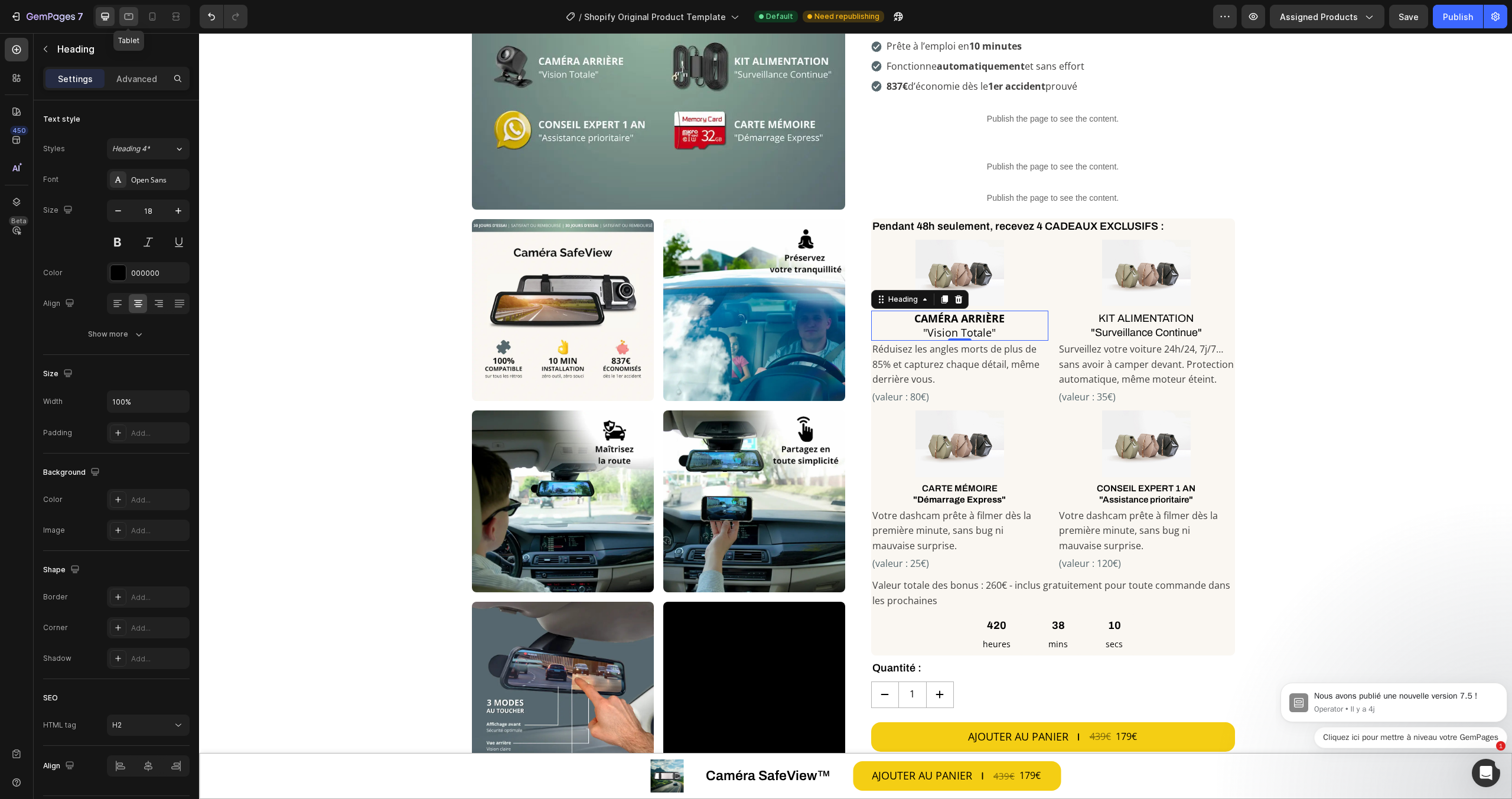 click 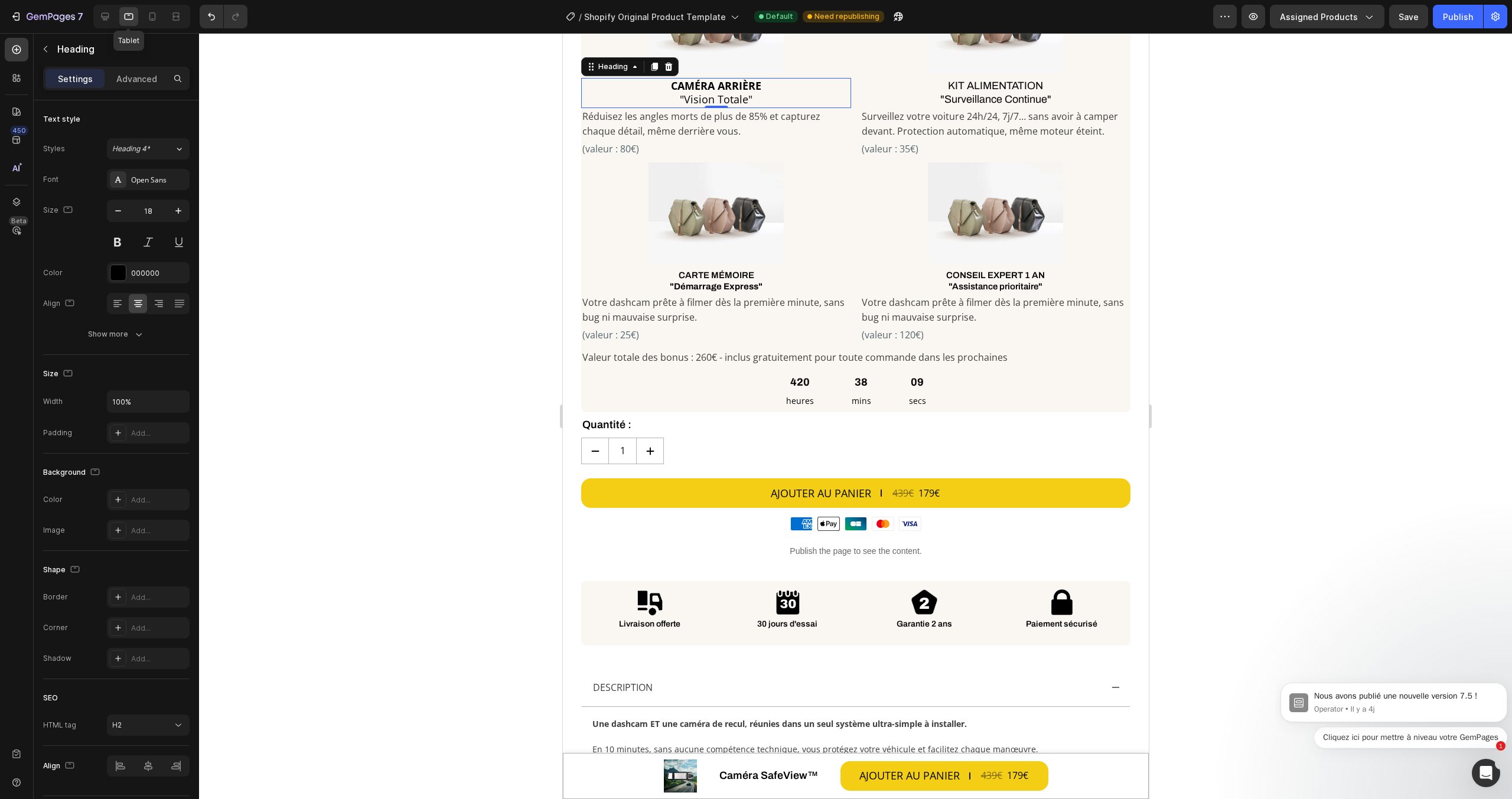 scroll, scrollTop: 1010, scrollLeft: 0, axis: vertical 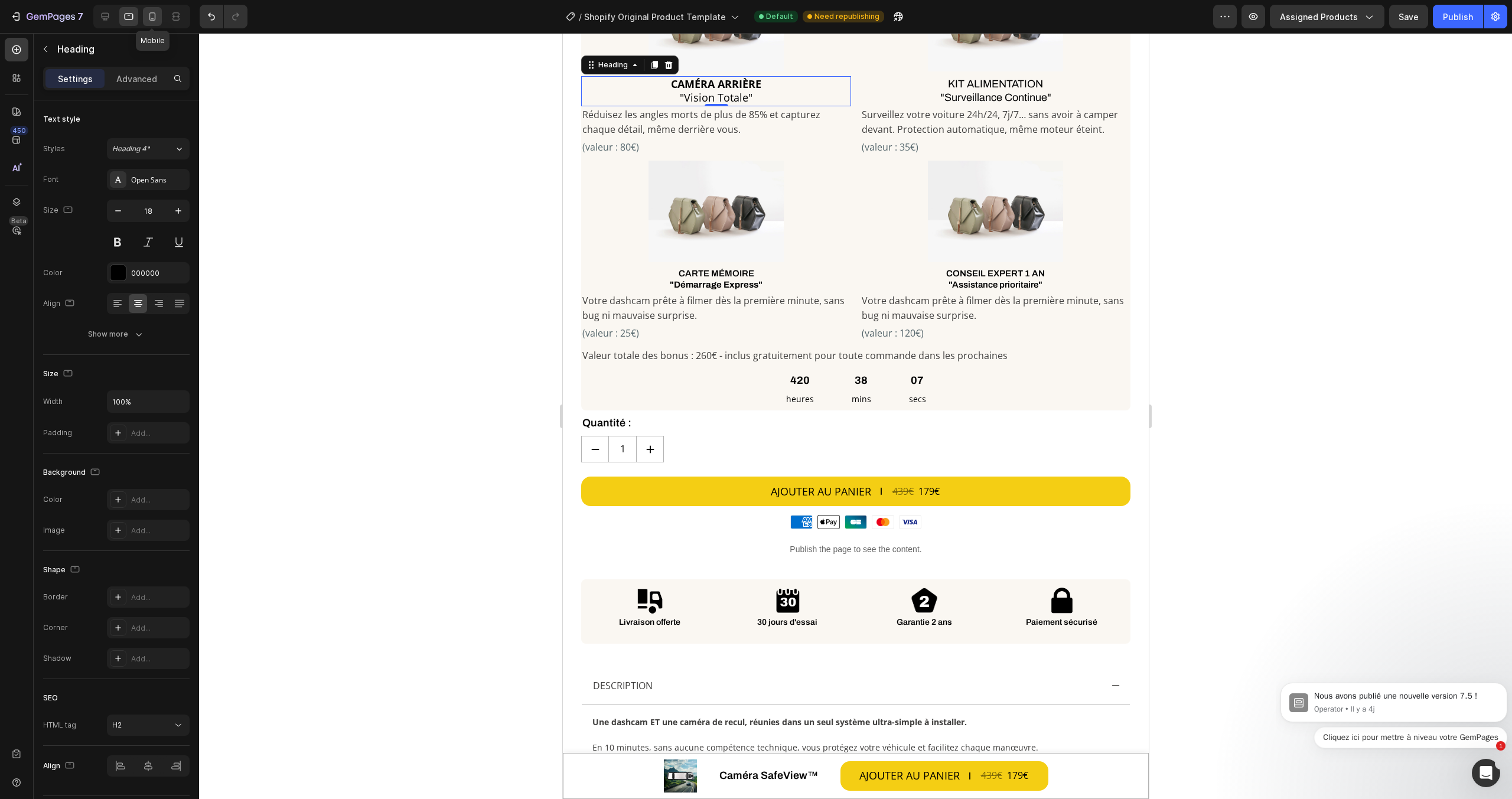 click 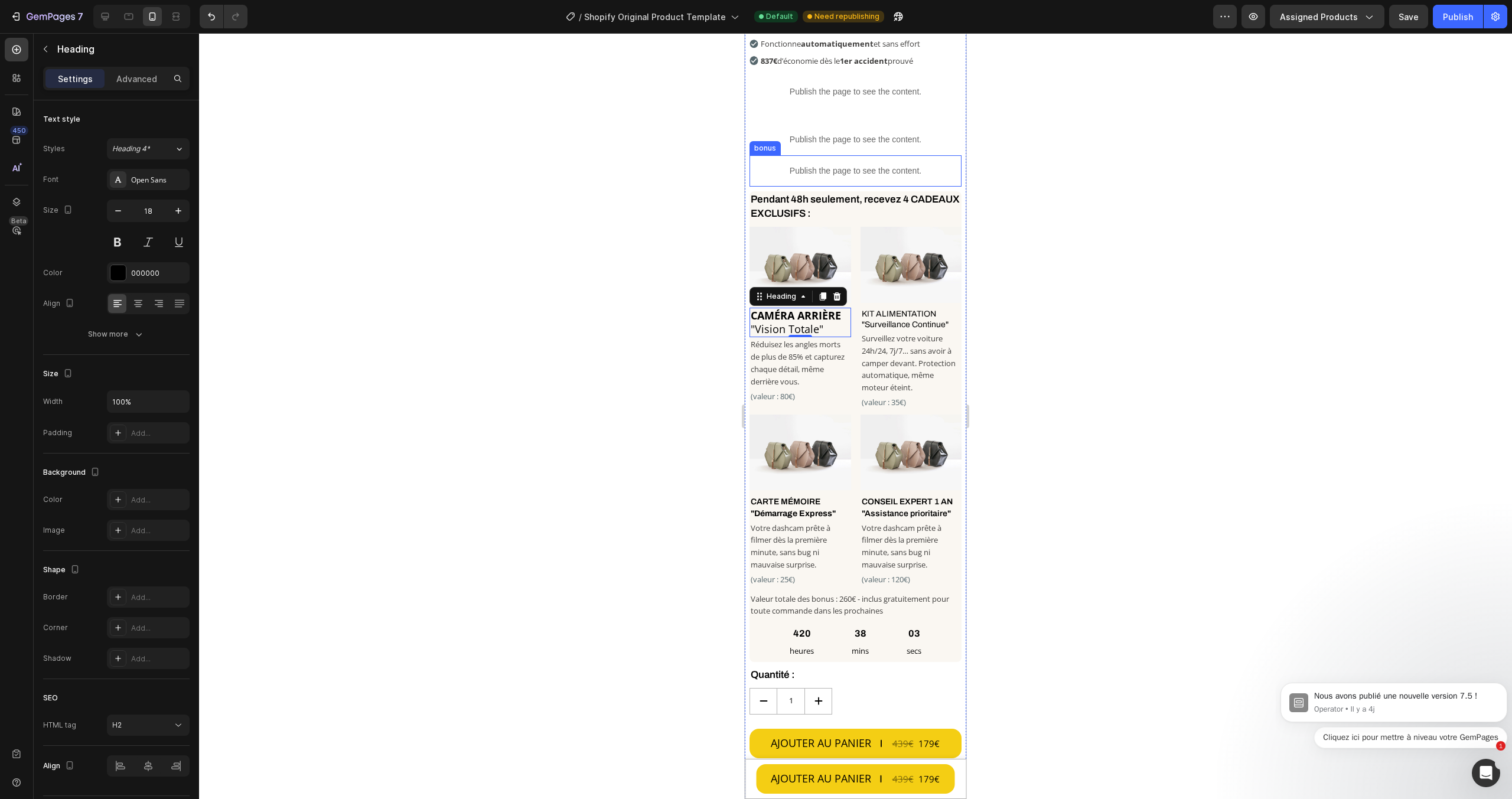 scroll, scrollTop: 308, scrollLeft: 0, axis: vertical 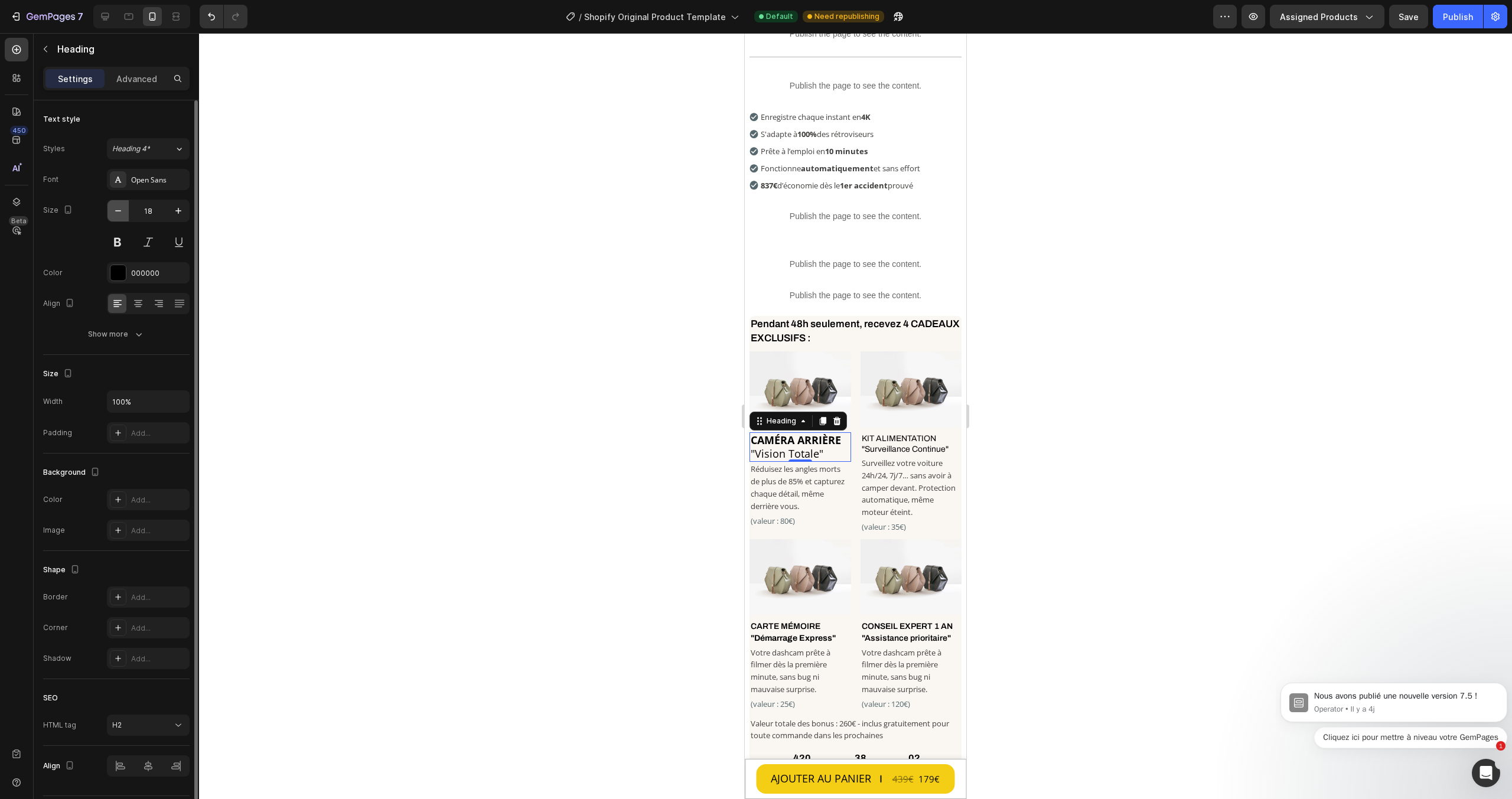 click 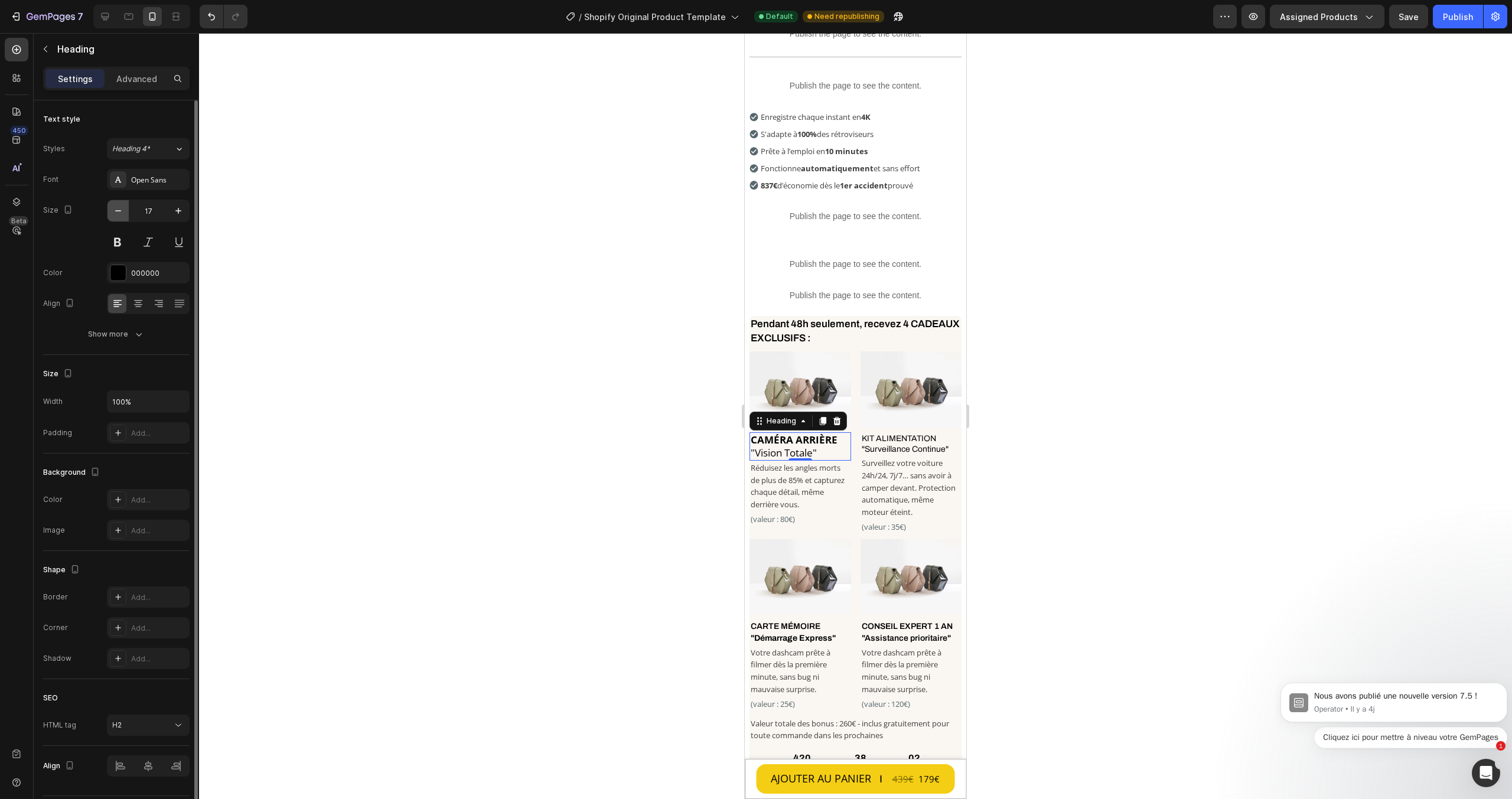 click 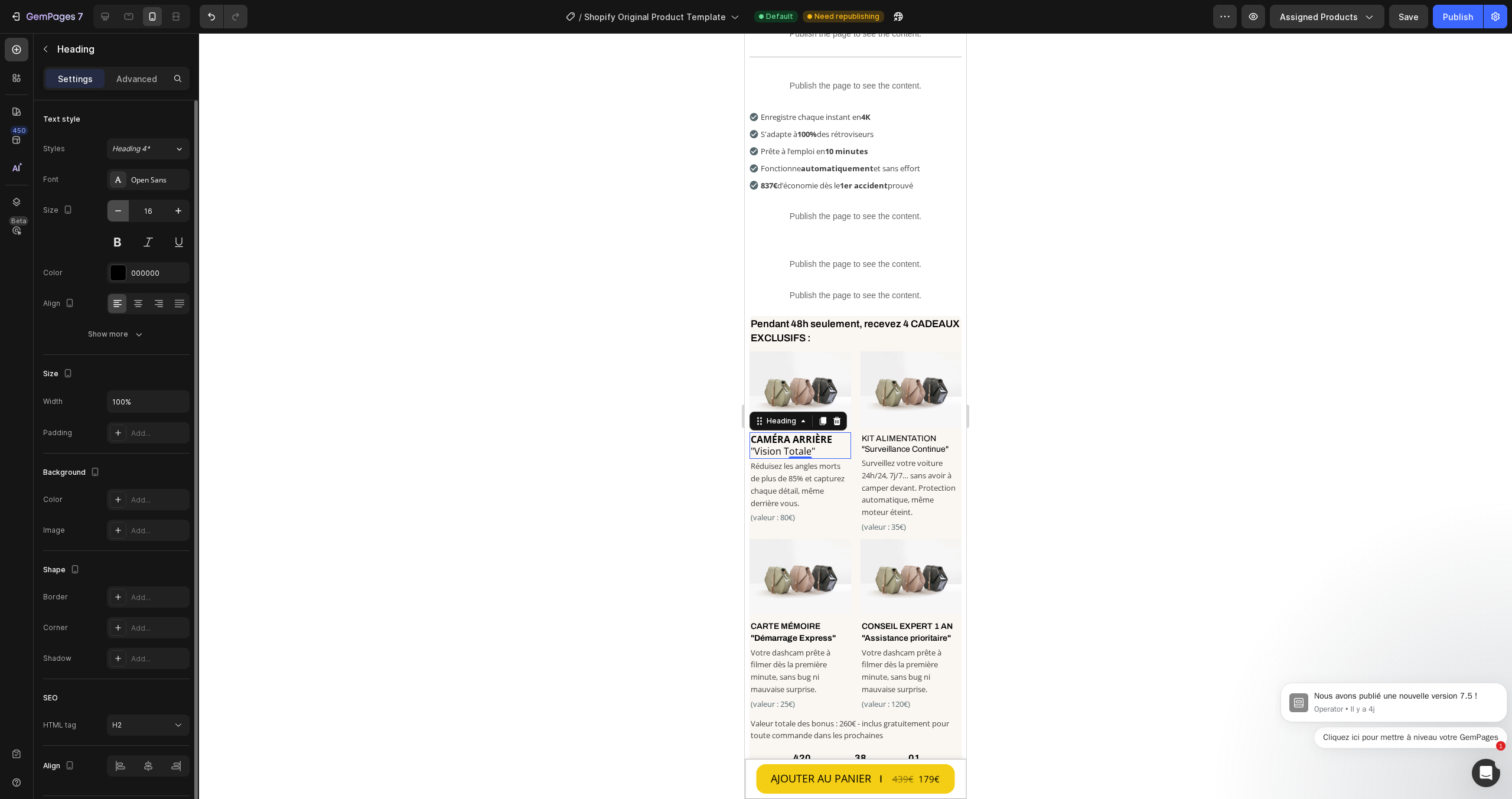 click 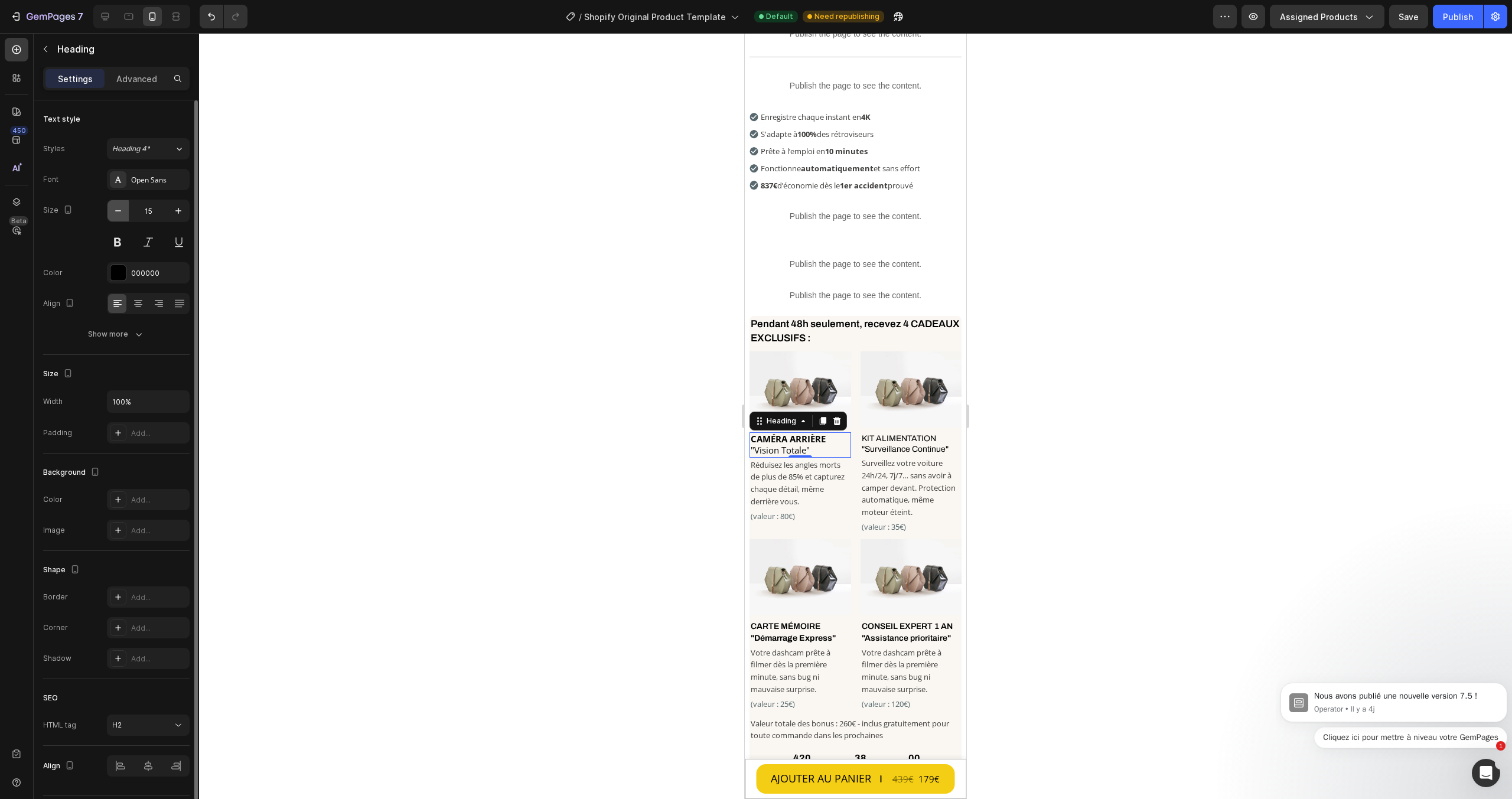 click 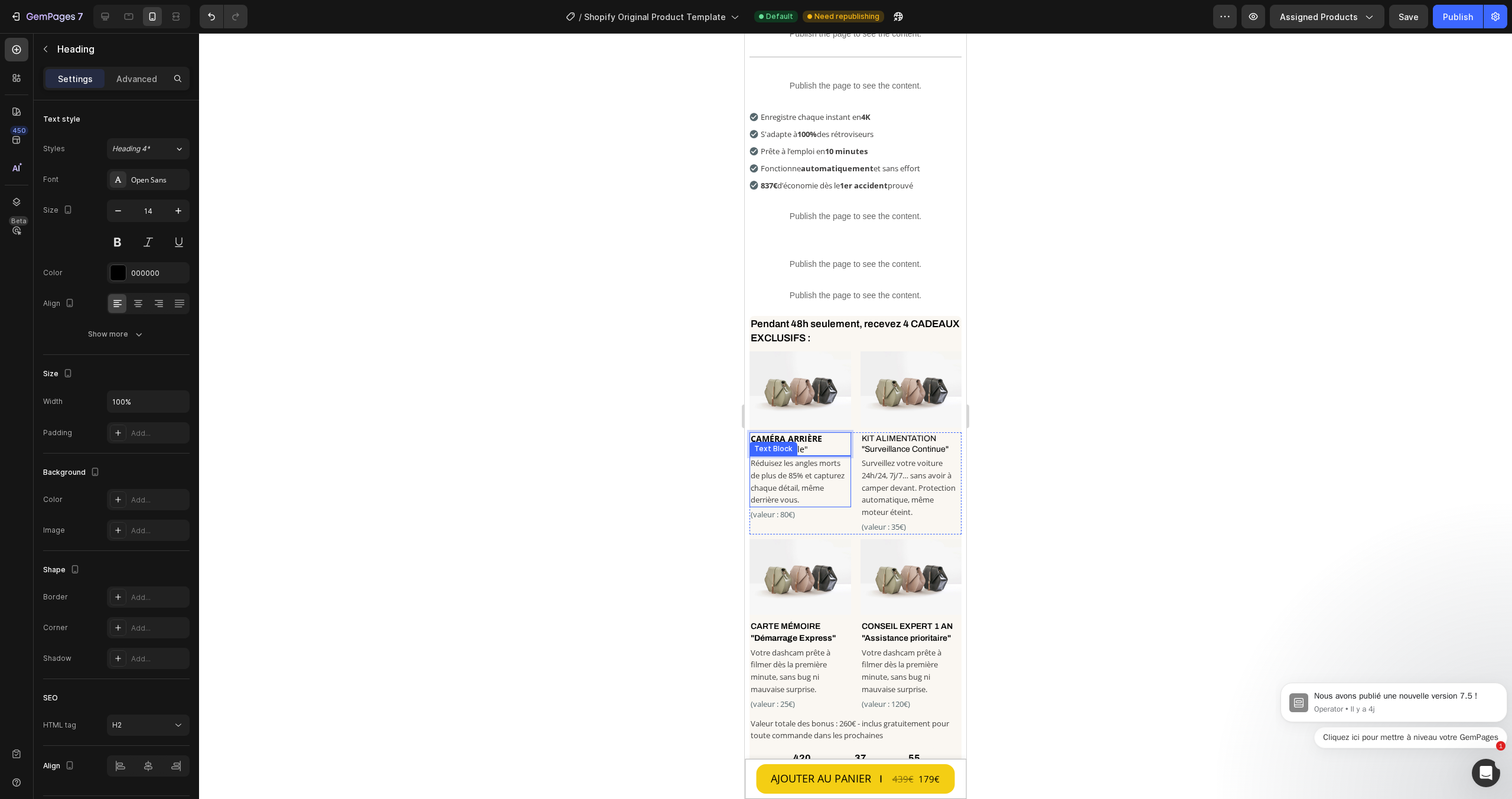click on "Réduisez les angles morts de plus de 85% et capturez chaque détail, même derrière vous." at bounding box center [800, 481] 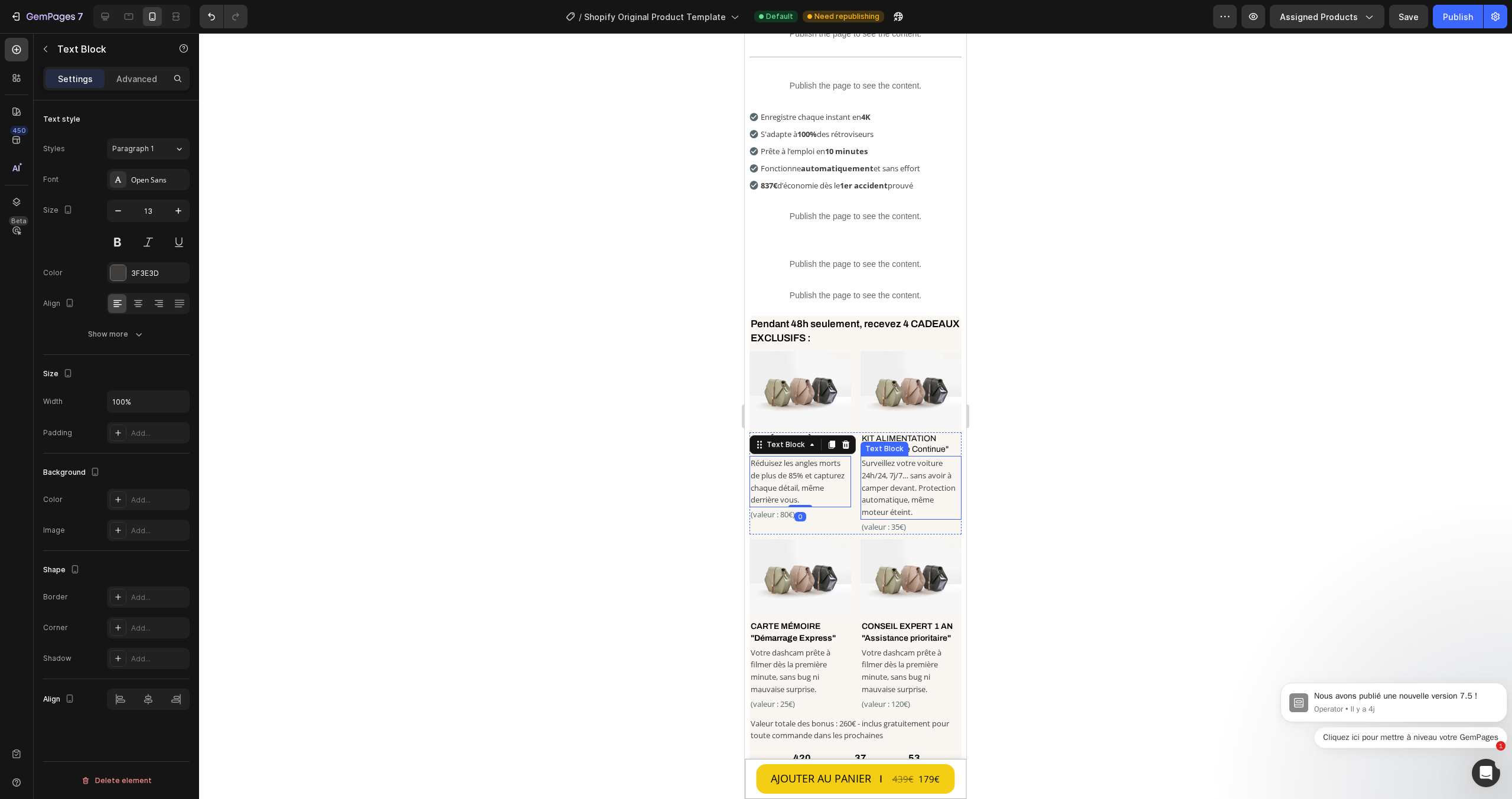 click on "Surveillez votre voiture 24h/24, 7j/7… sans avoir à camper devant. Protection automatique, même moteur éteint." at bounding box center [911, 488] 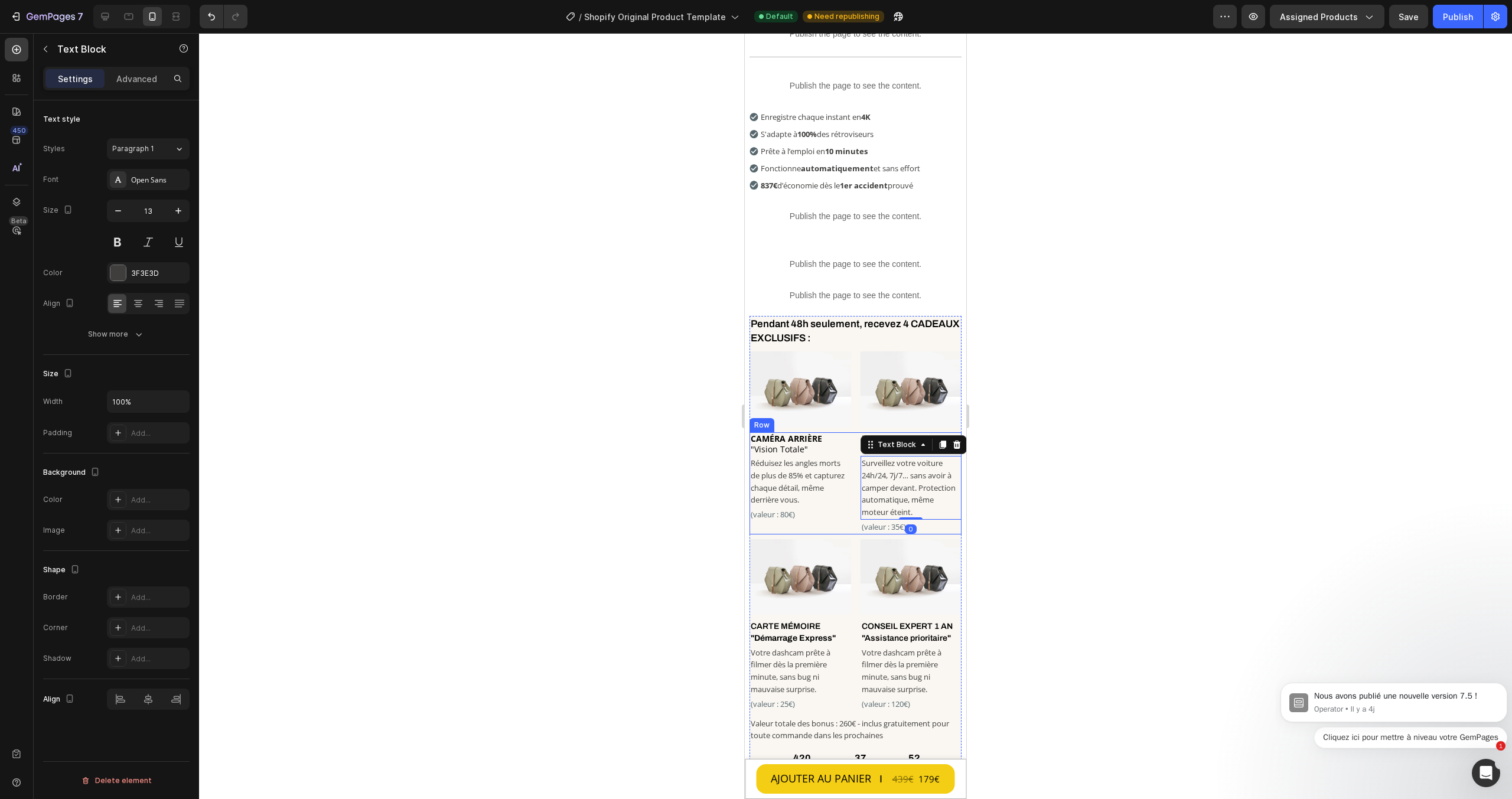 click on "⁠⁠⁠⁠⁠⁠⁠ CAMÉRA ARRIÈRE "Vision Totale" Heading Réduisez les angles morts de plus de 85% et capturez chaque détail, même derrière vous. Text Block (valeur : [PRICE]) Text Block" at bounding box center (800, 483) 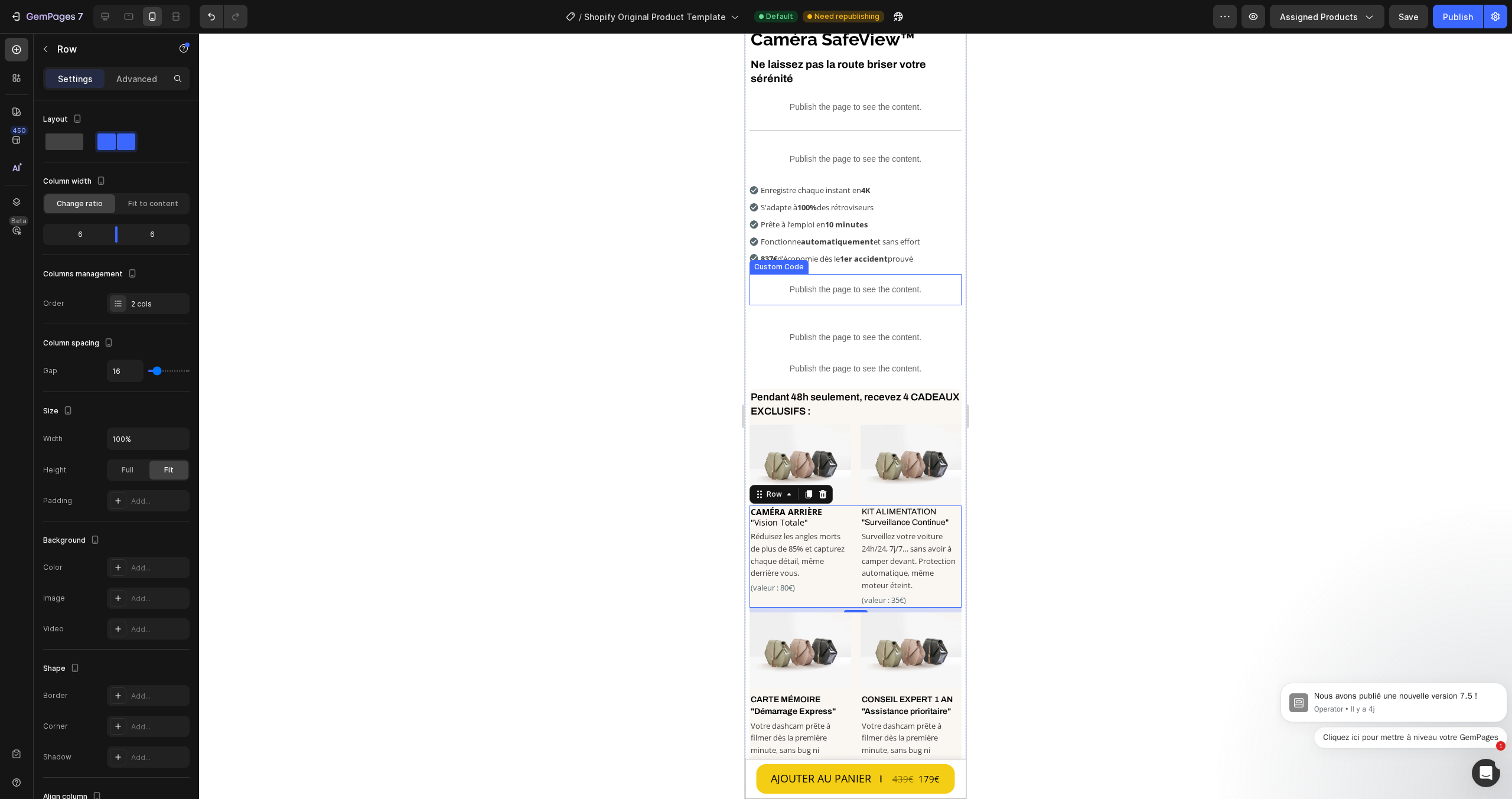 scroll, scrollTop: 236, scrollLeft: 0, axis: vertical 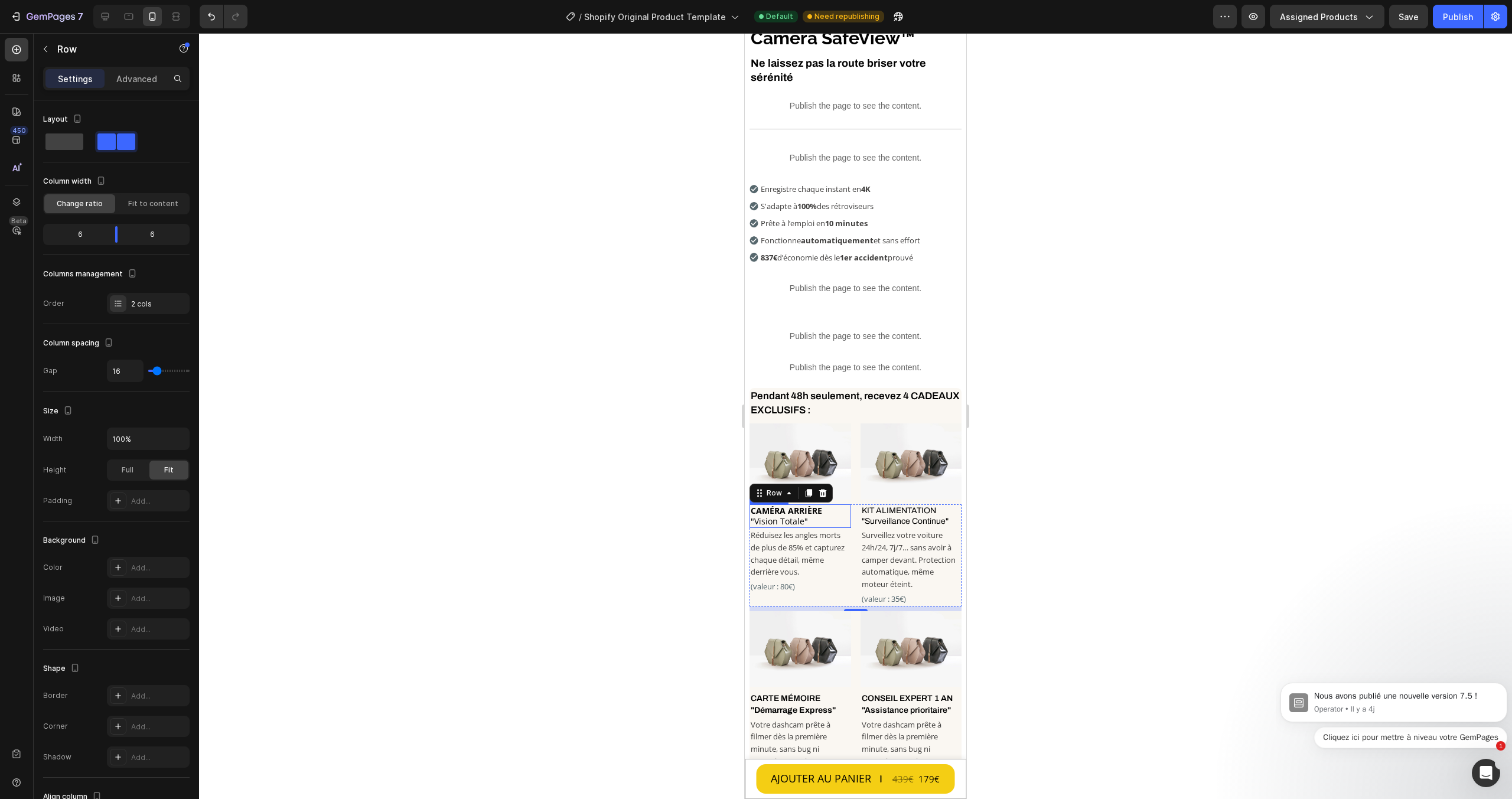 click on "CAMÉRA ARRIÈRE" at bounding box center (786, 510) 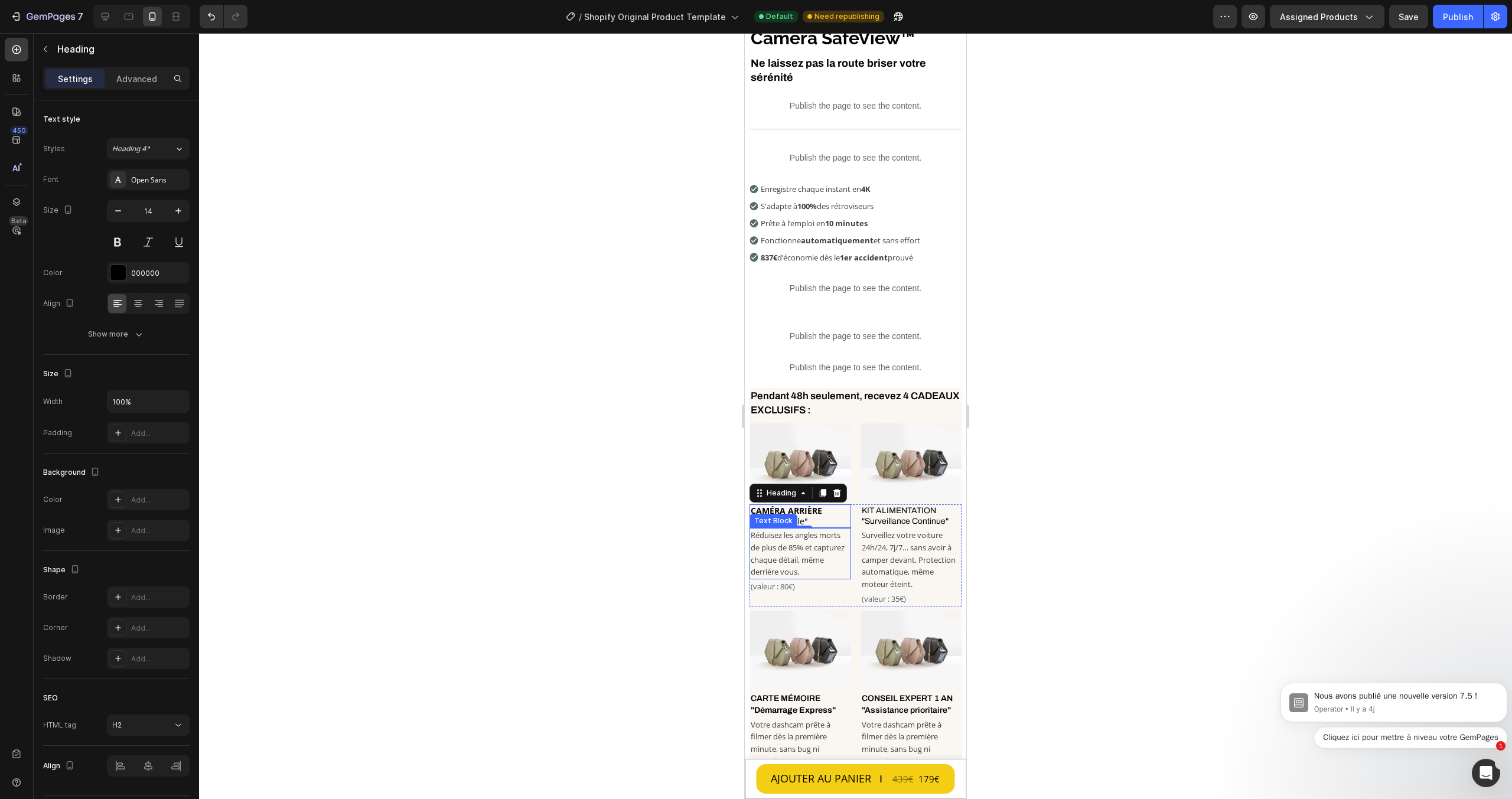 click on "Réduisez les angles morts de plus de 85% et capturez chaque détail, même derrière vous." at bounding box center [800, 553] 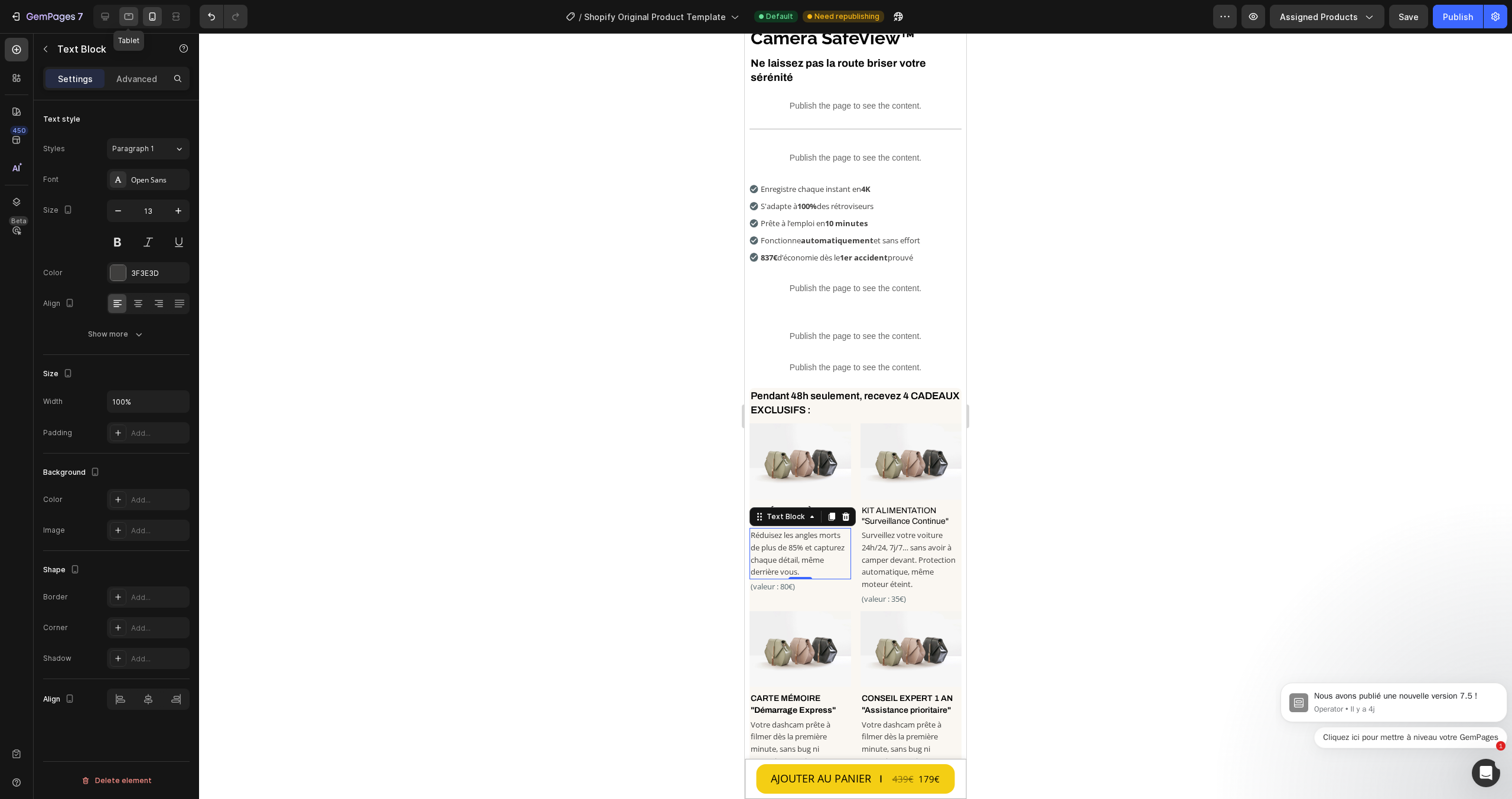 click 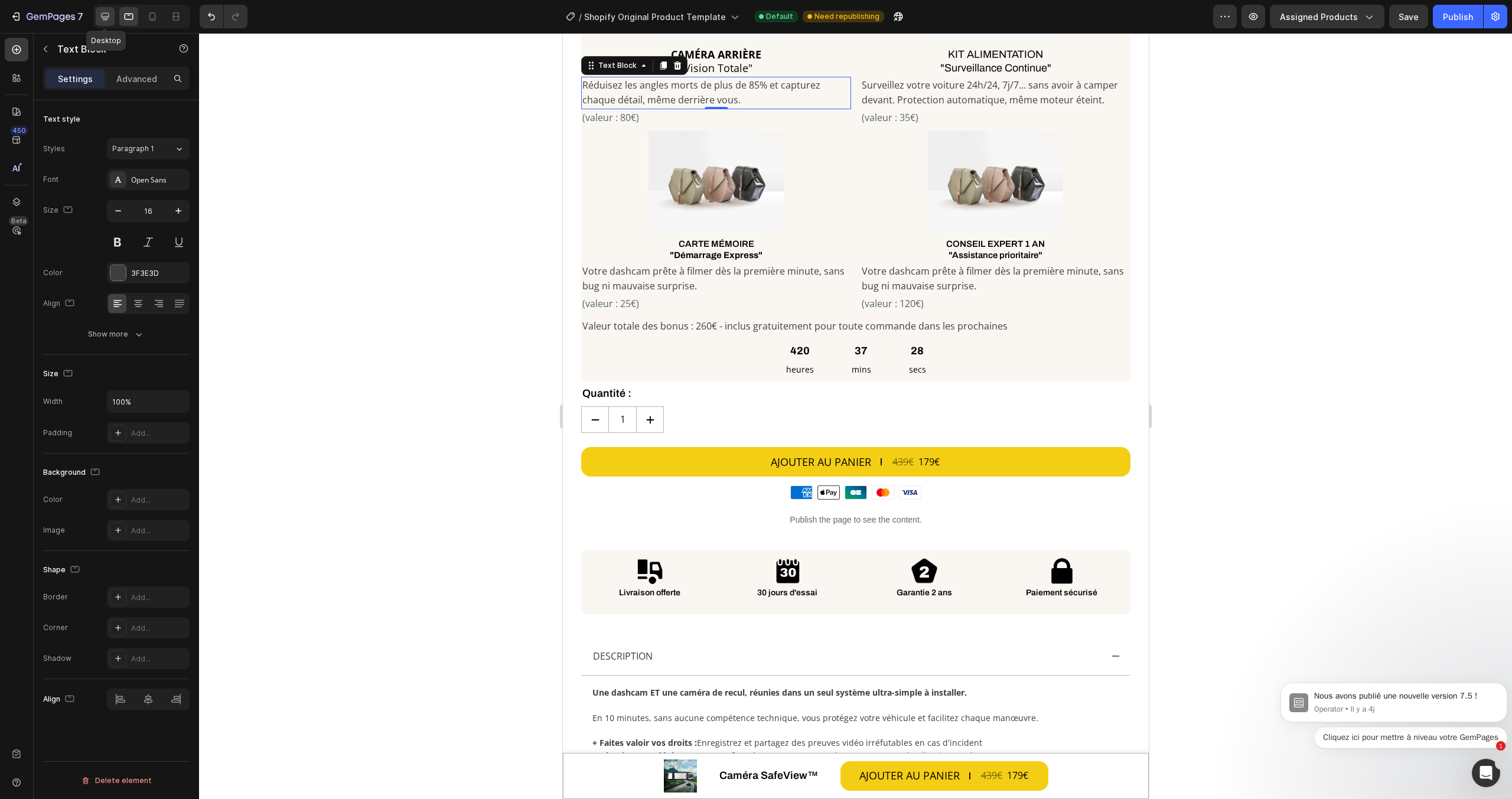 click 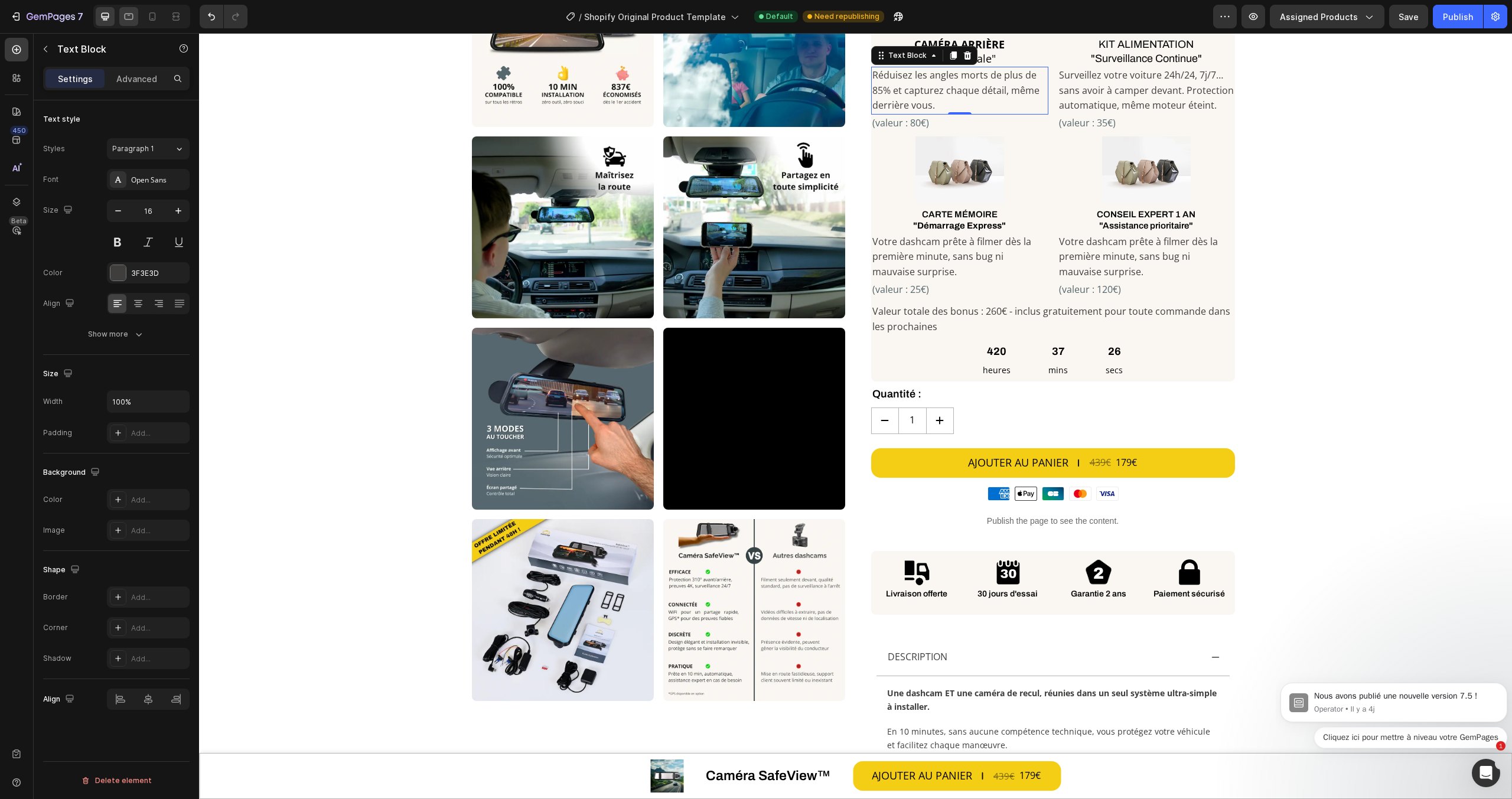scroll, scrollTop: 487, scrollLeft: 0, axis: vertical 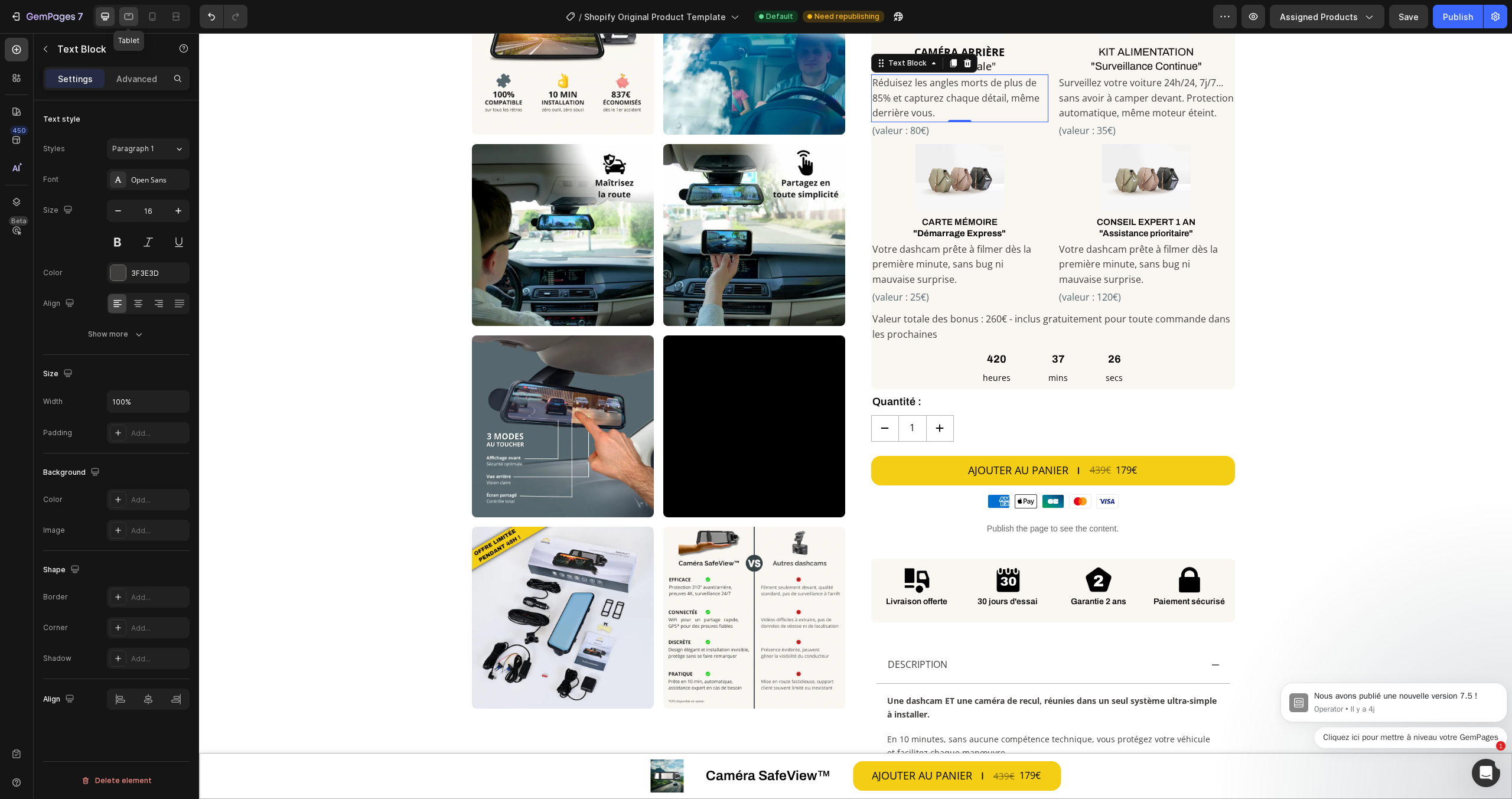 click 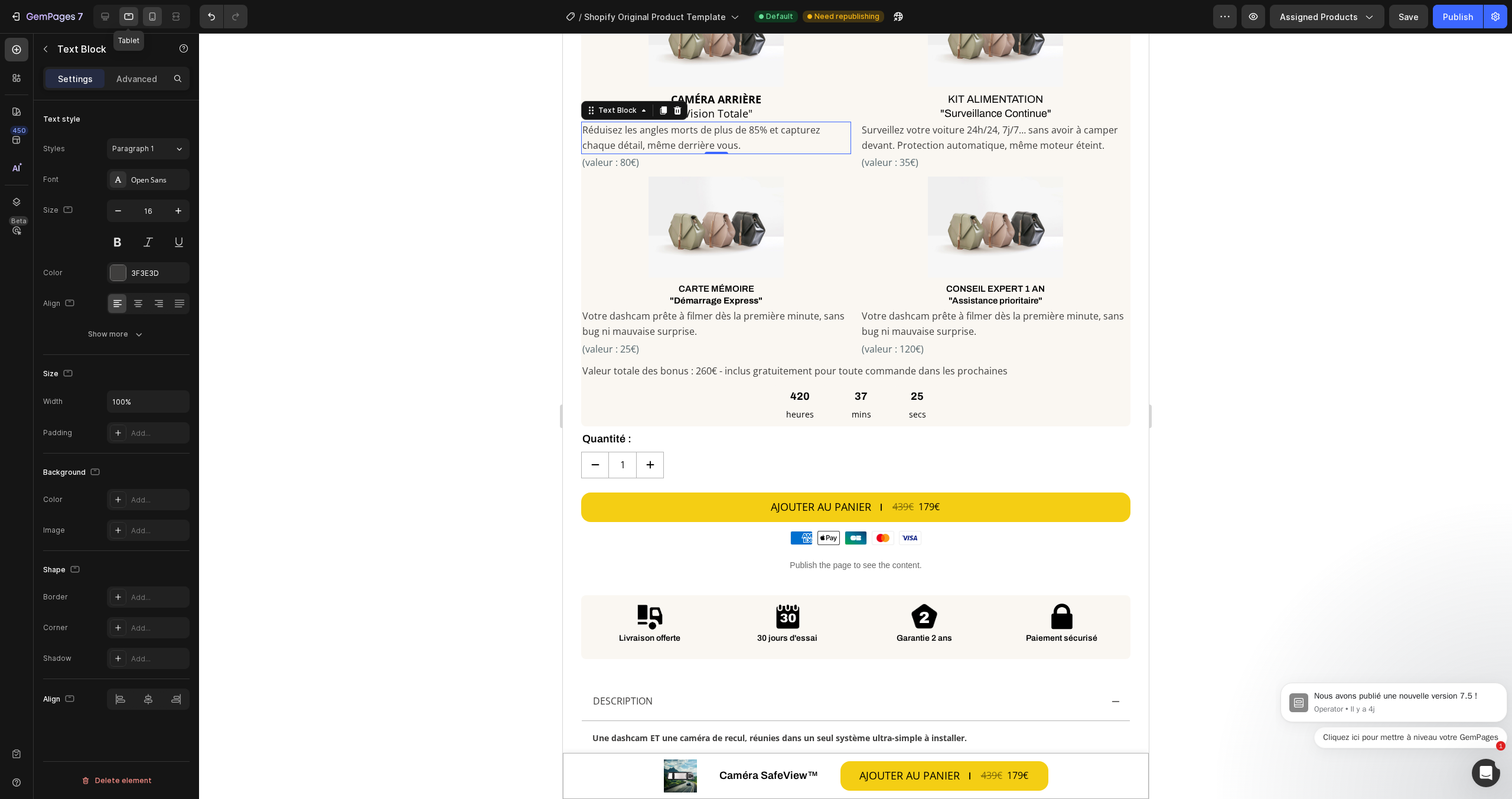 click 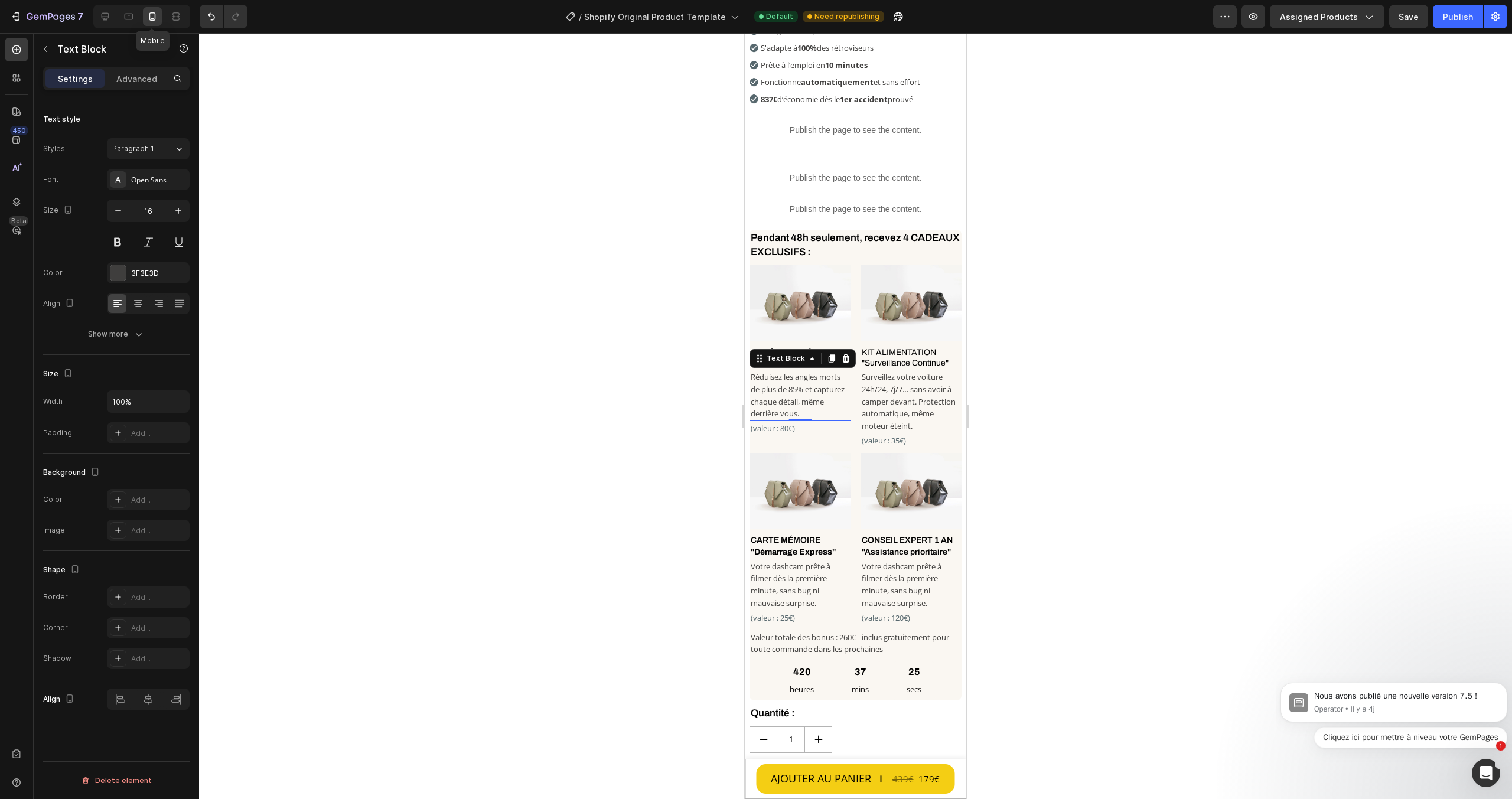type on "13" 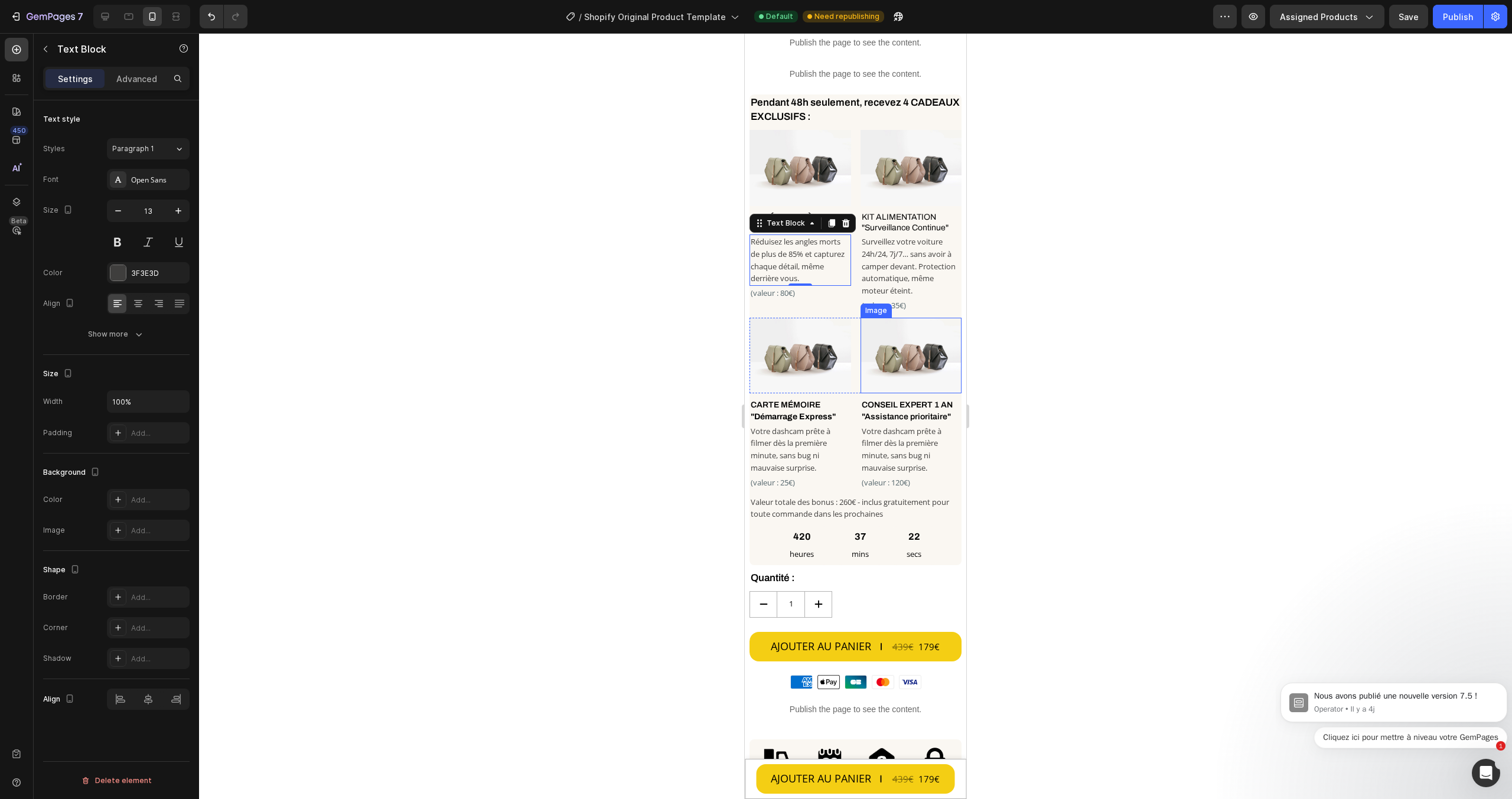 scroll, scrollTop: 509, scrollLeft: 0, axis: vertical 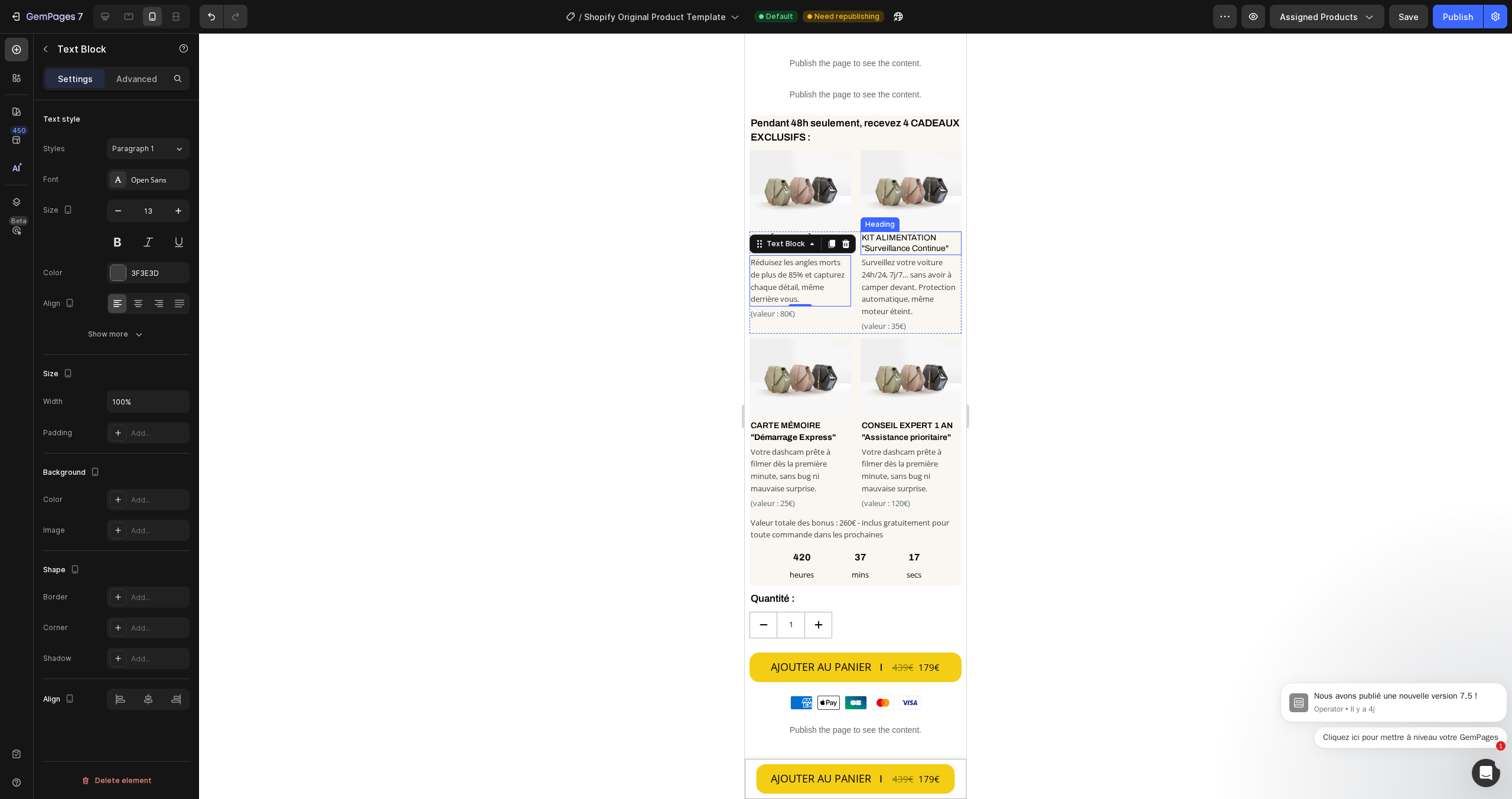 click on "KIT ALIMENTATION "Surveillance Continue"" at bounding box center (911, 243) 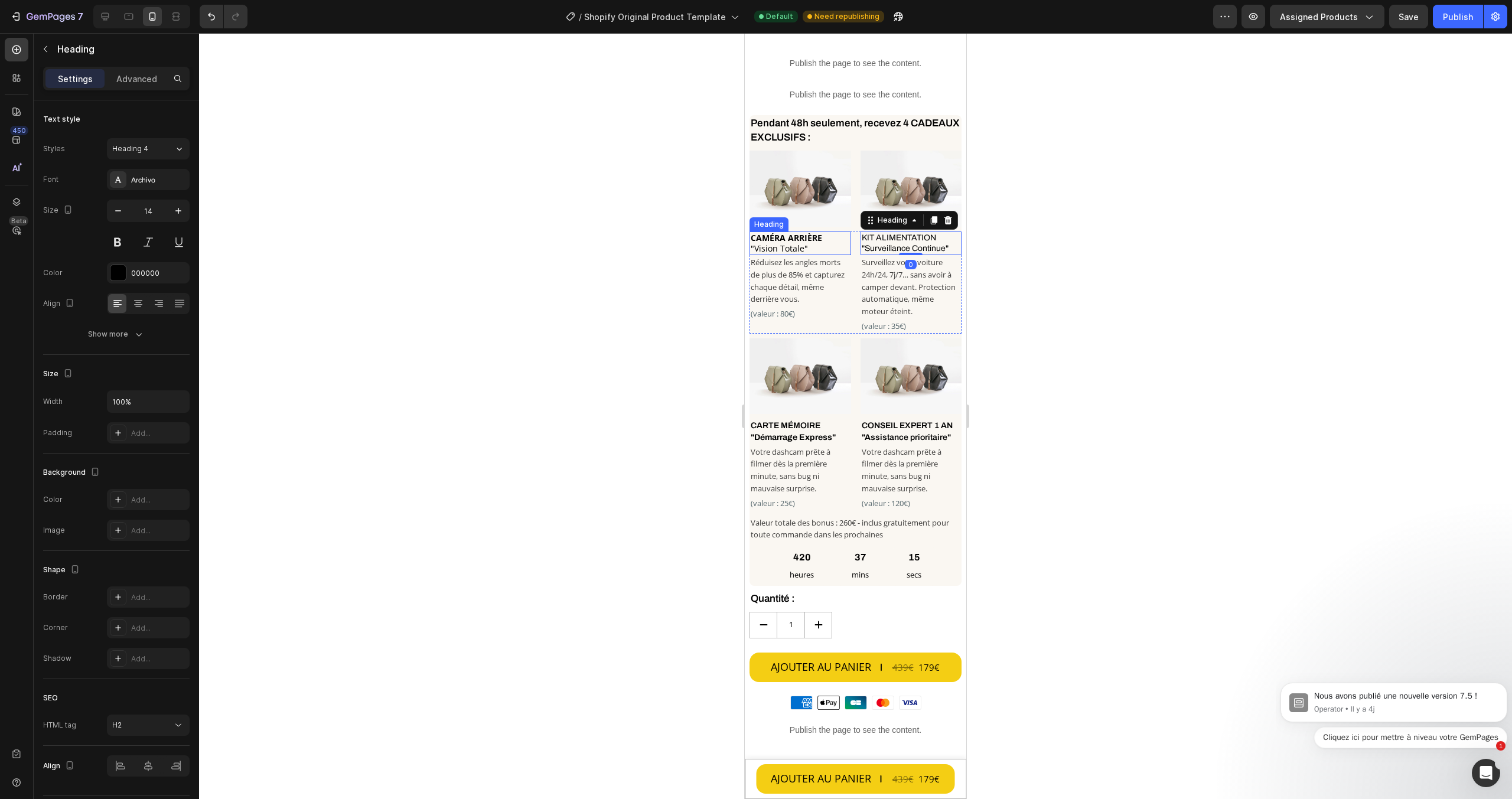 click on "⁠⁠⁠⁠⁠⁠⁠ CAMÉRA ARRIÈRE "Vision Totale"" at bounding box center (800, 243) 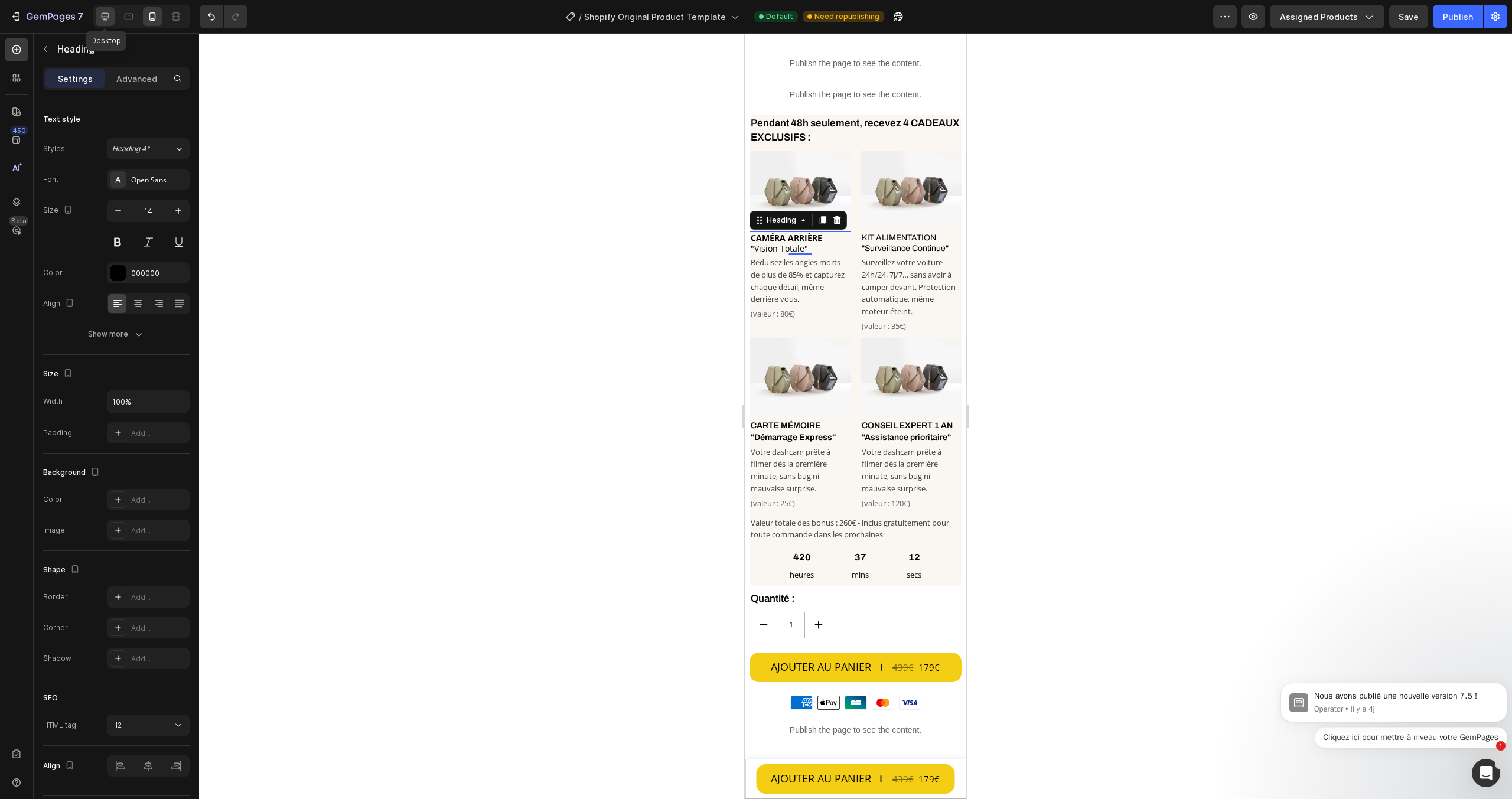 click 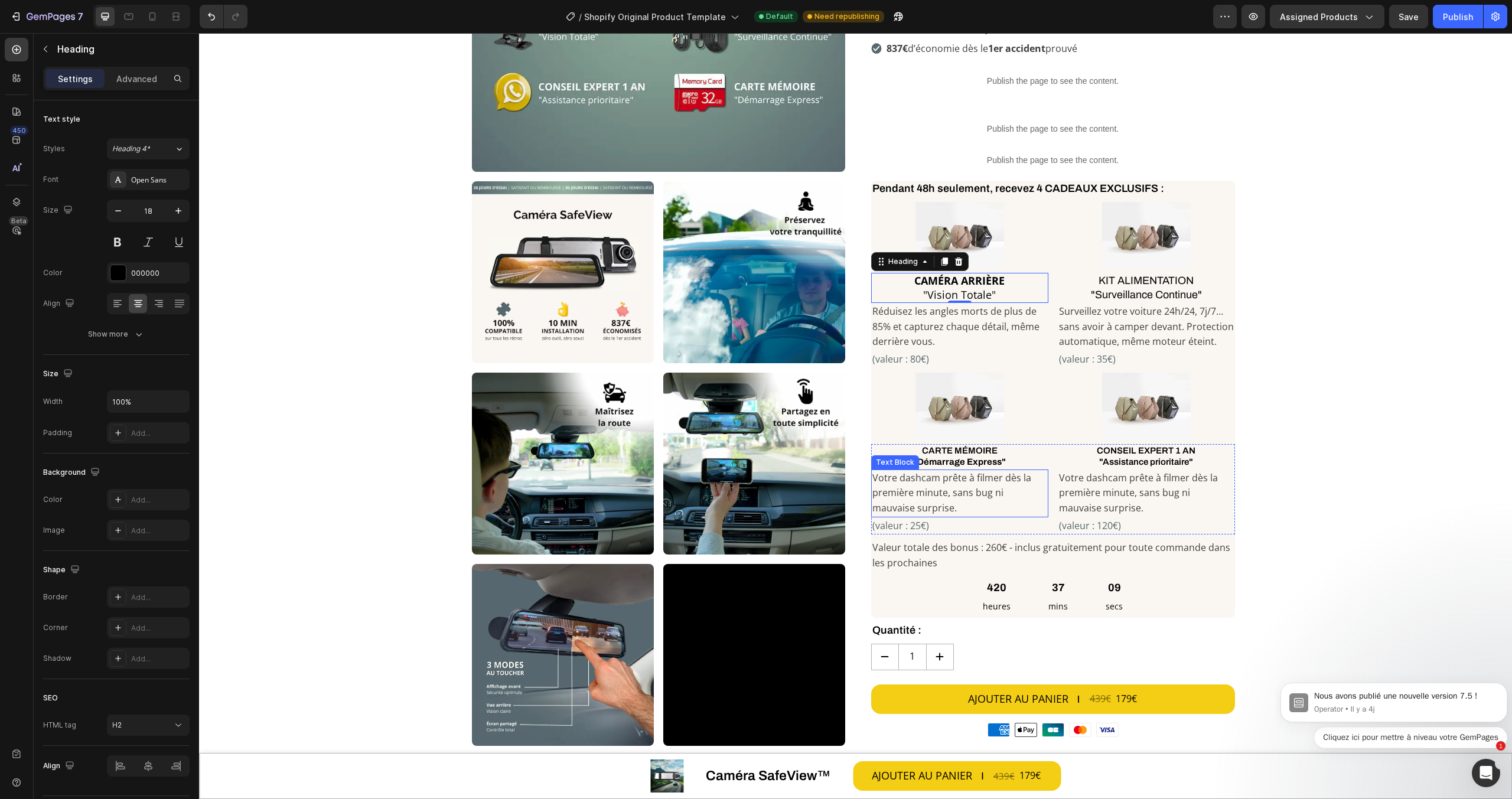 scroll, scrollTop: 221, scrollLeft: 0, axis: vertical 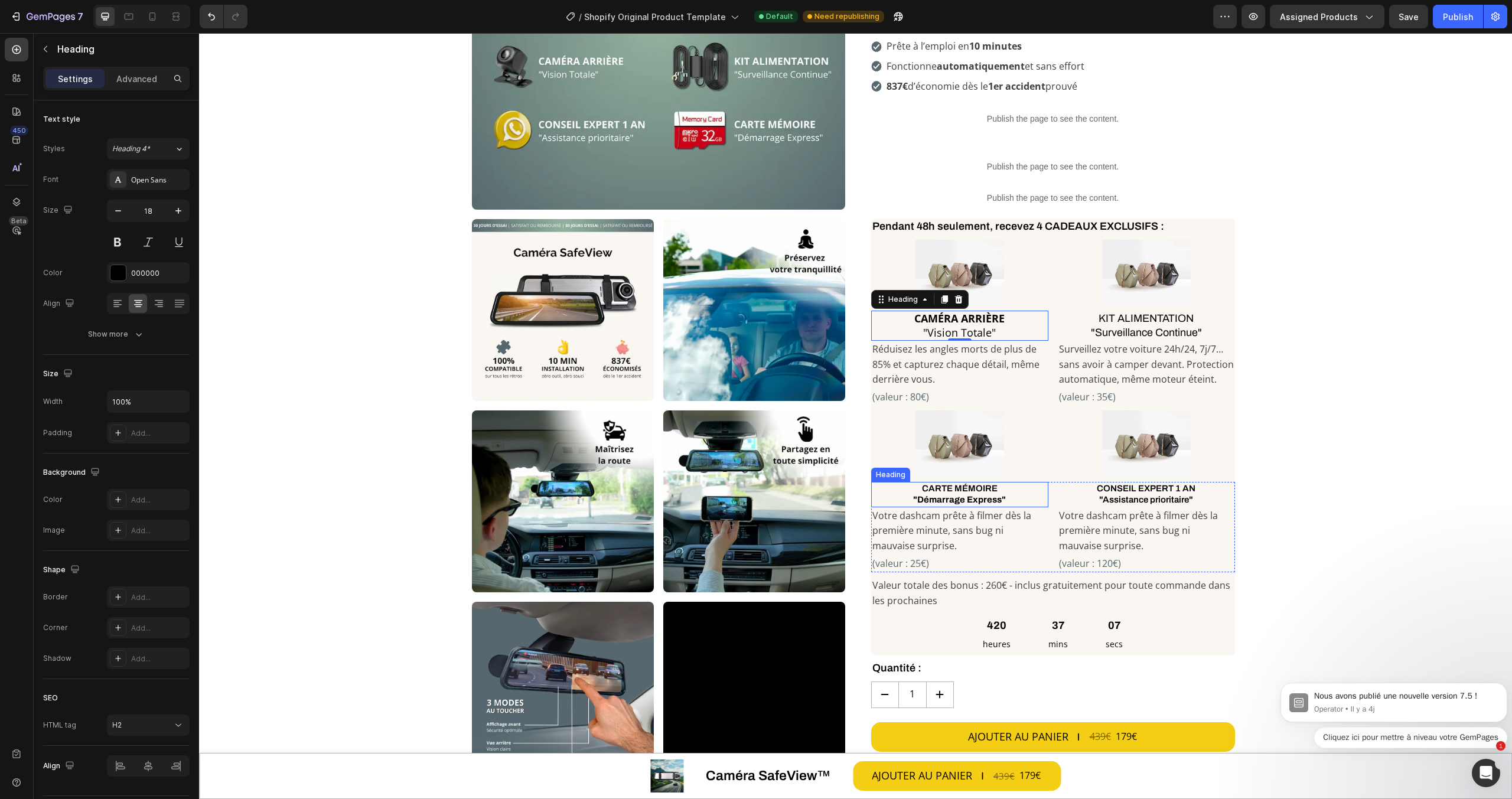 click on ""Démarrage Express"" at bounding box center (959, 500) 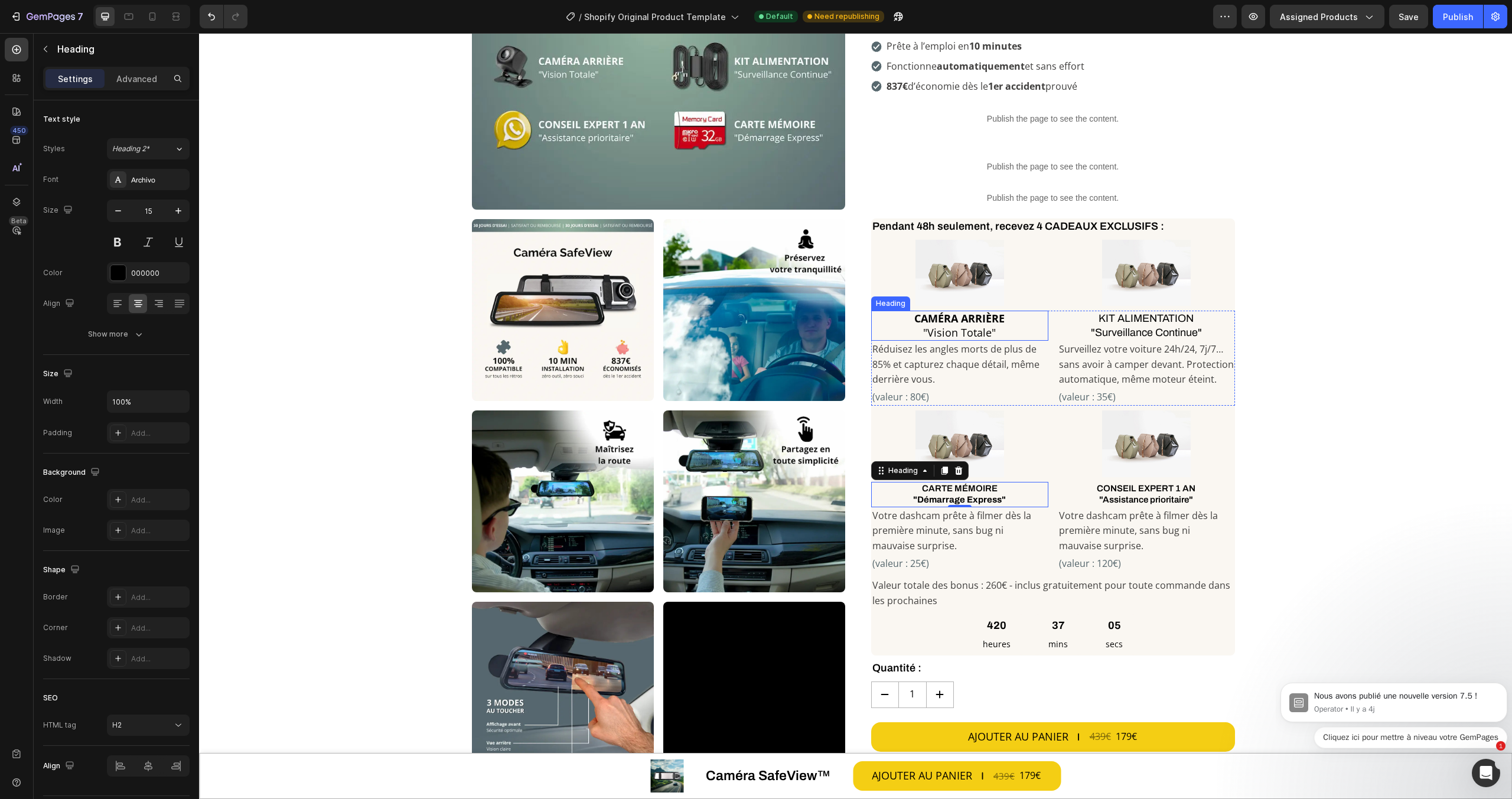 click on ""Vision Totale"" at bounding box center (959, 332) 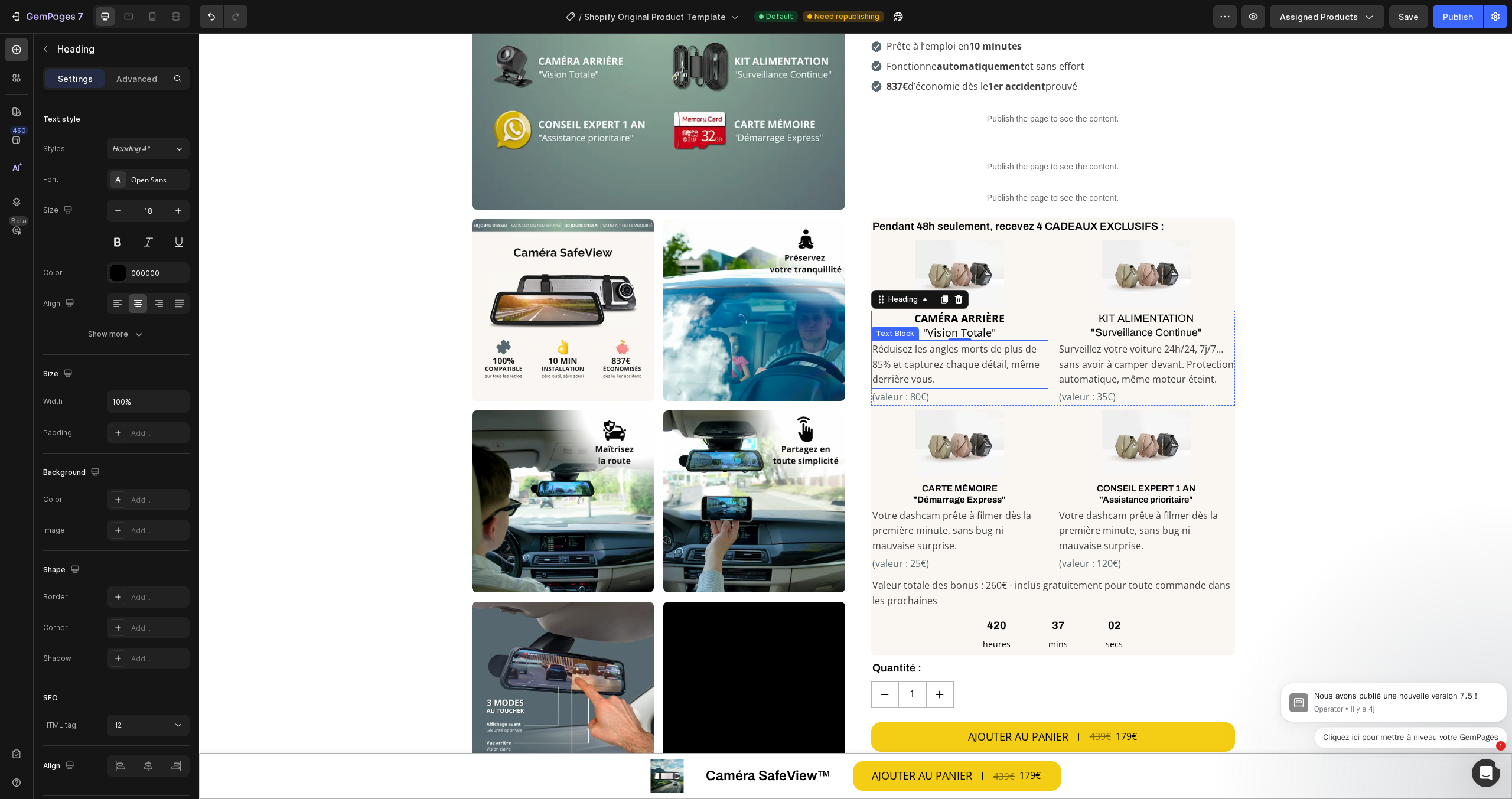 click on "Réduisez les angles morts de plus de 85% et capturez chaque détail, même derrière vous." at bounding box center (960, 364) 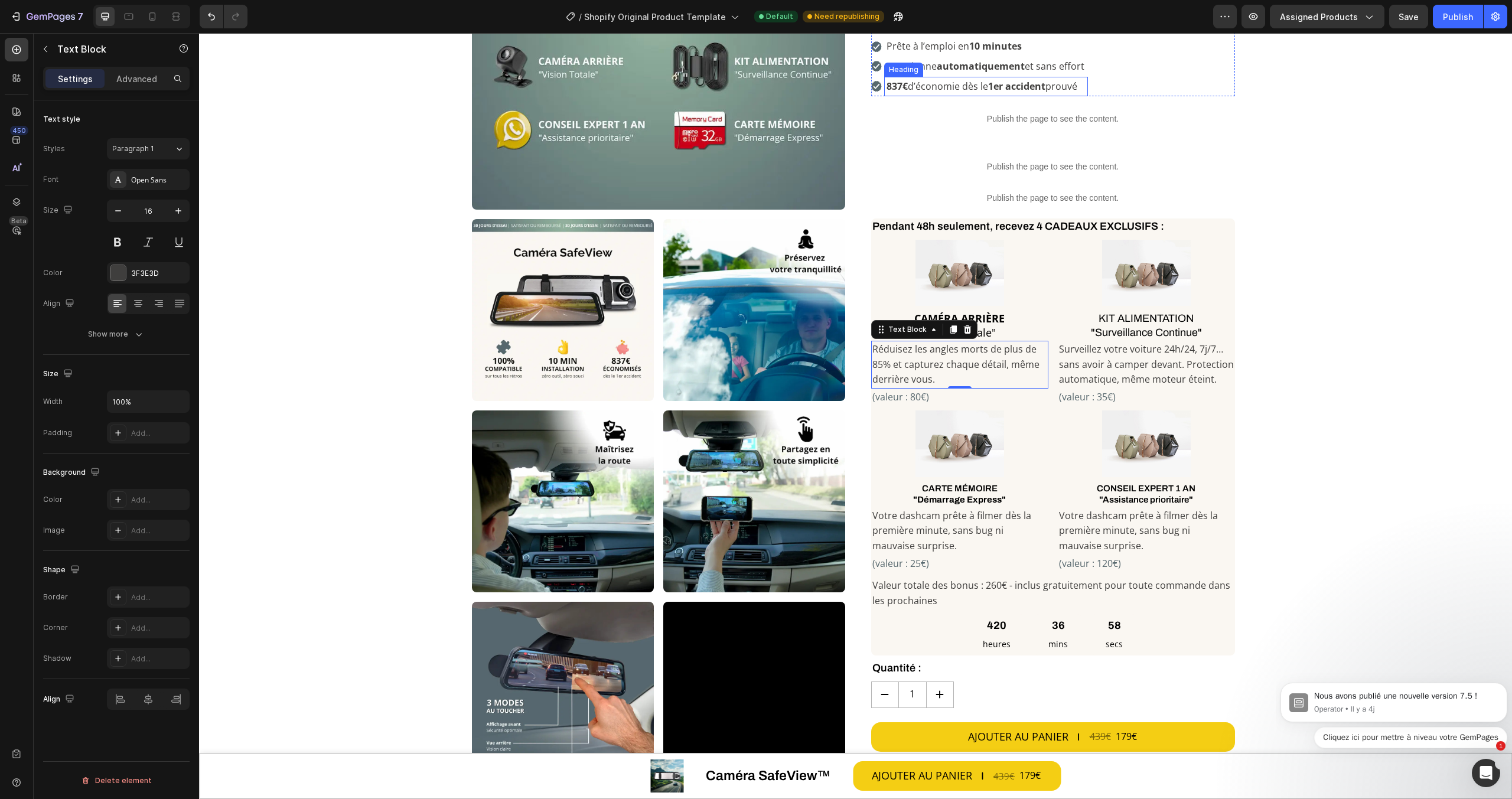 click on "837€  d’économie dès le  1er accident  prouvé" at bounding box center (986, 87) 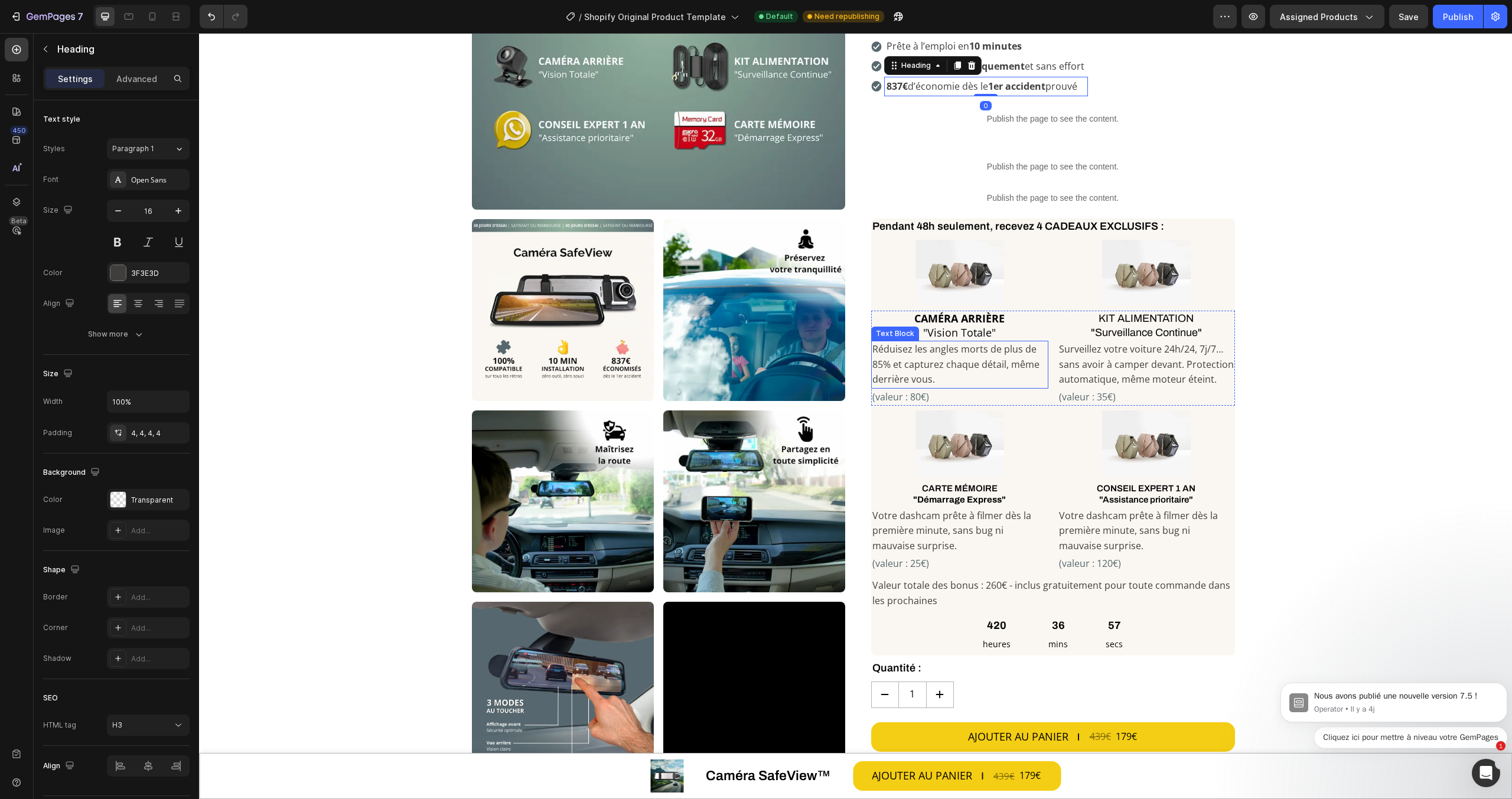 click on "Réduisez les angles morts de plus de 85% et capturez chaque détail, même derrière vous." at bounding box center [960, 364] 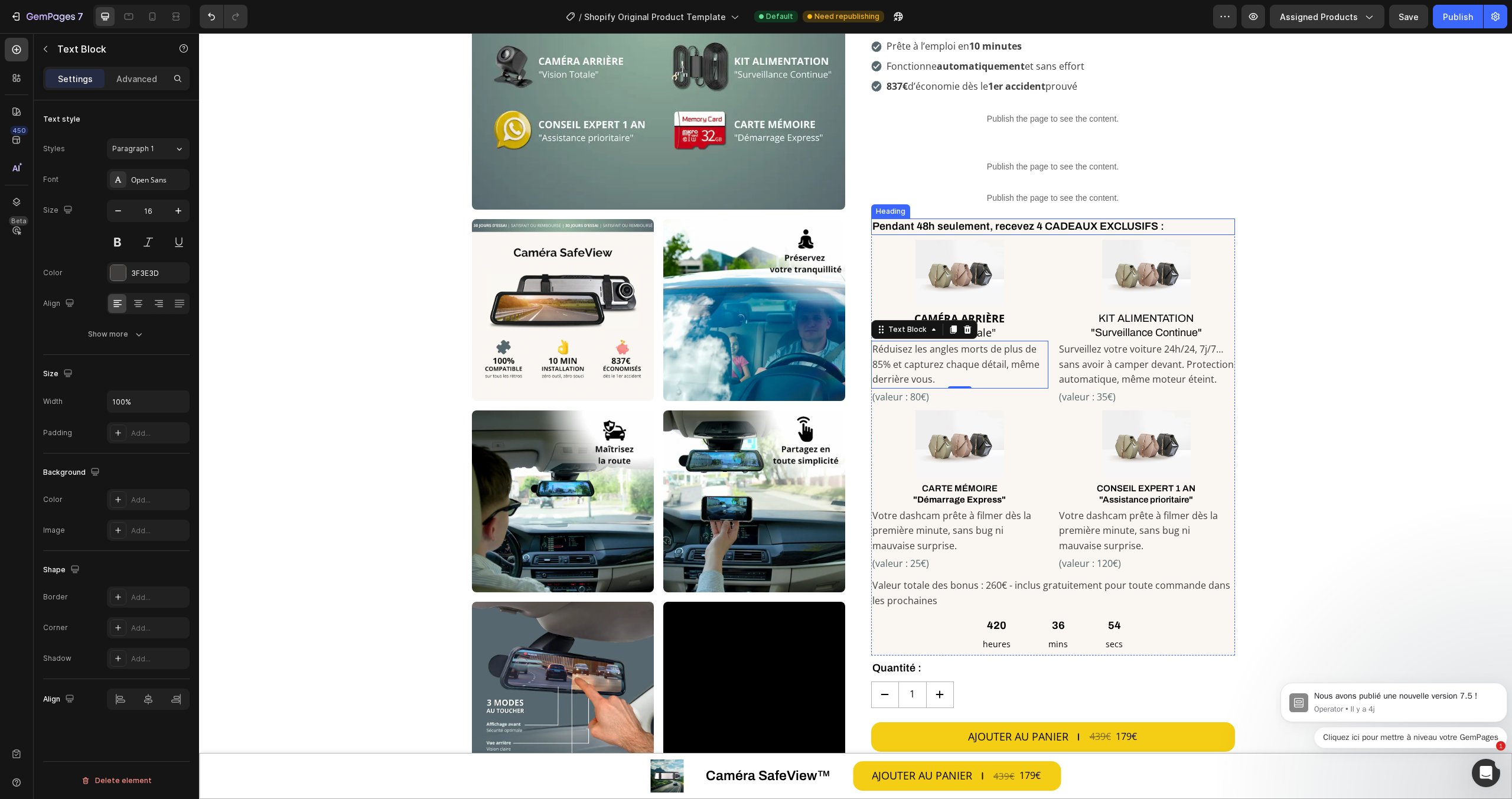 click on "Pendant 48h seulement, recevez 4 CADEAUX EXCLUSIFS :" at bounding box center [1053, 226] 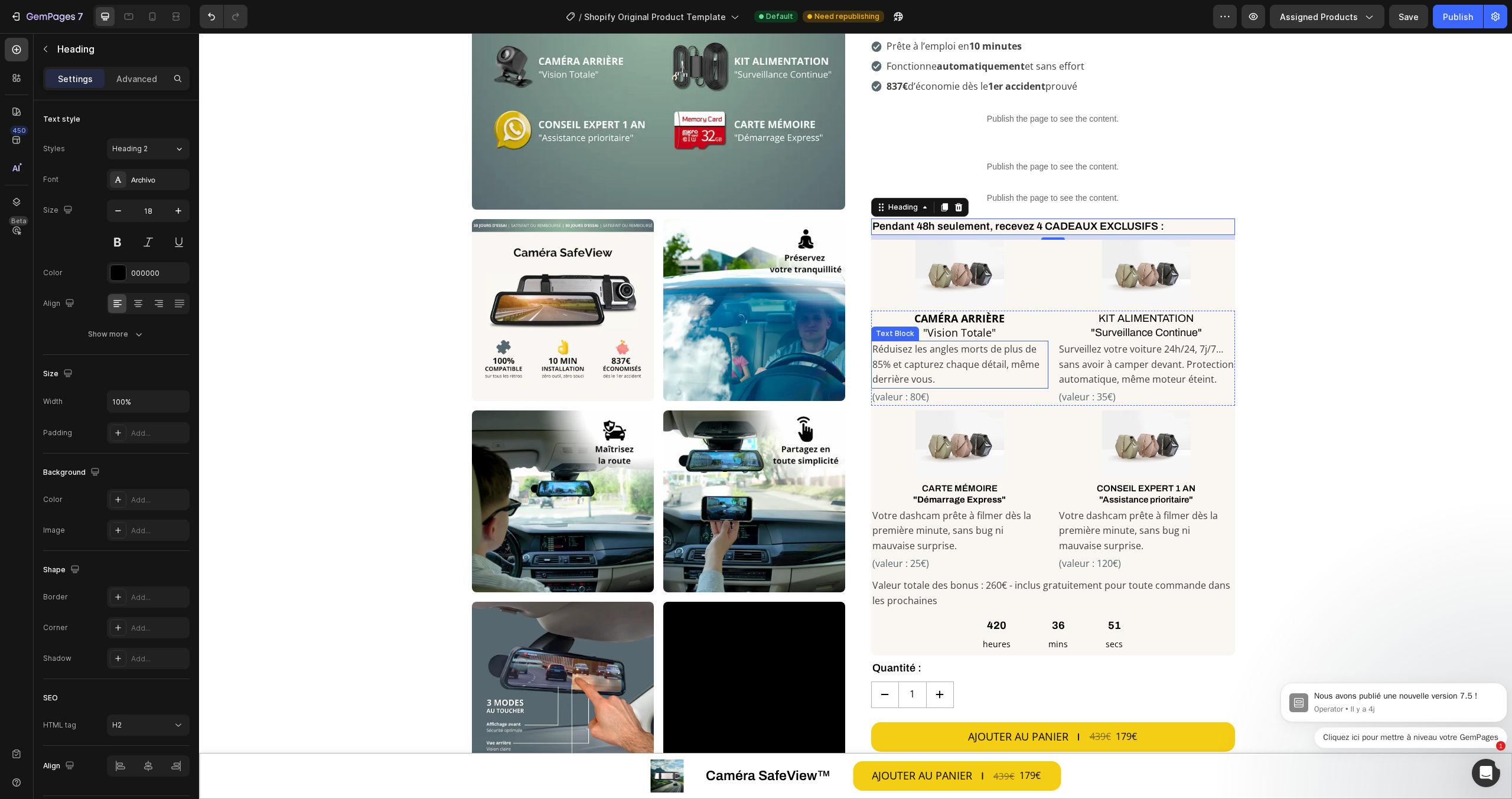 click on "Réduisez les angles morts de plus de 85% et capturez chaque détail, même derrière vous." at bounding box center (960, 364) 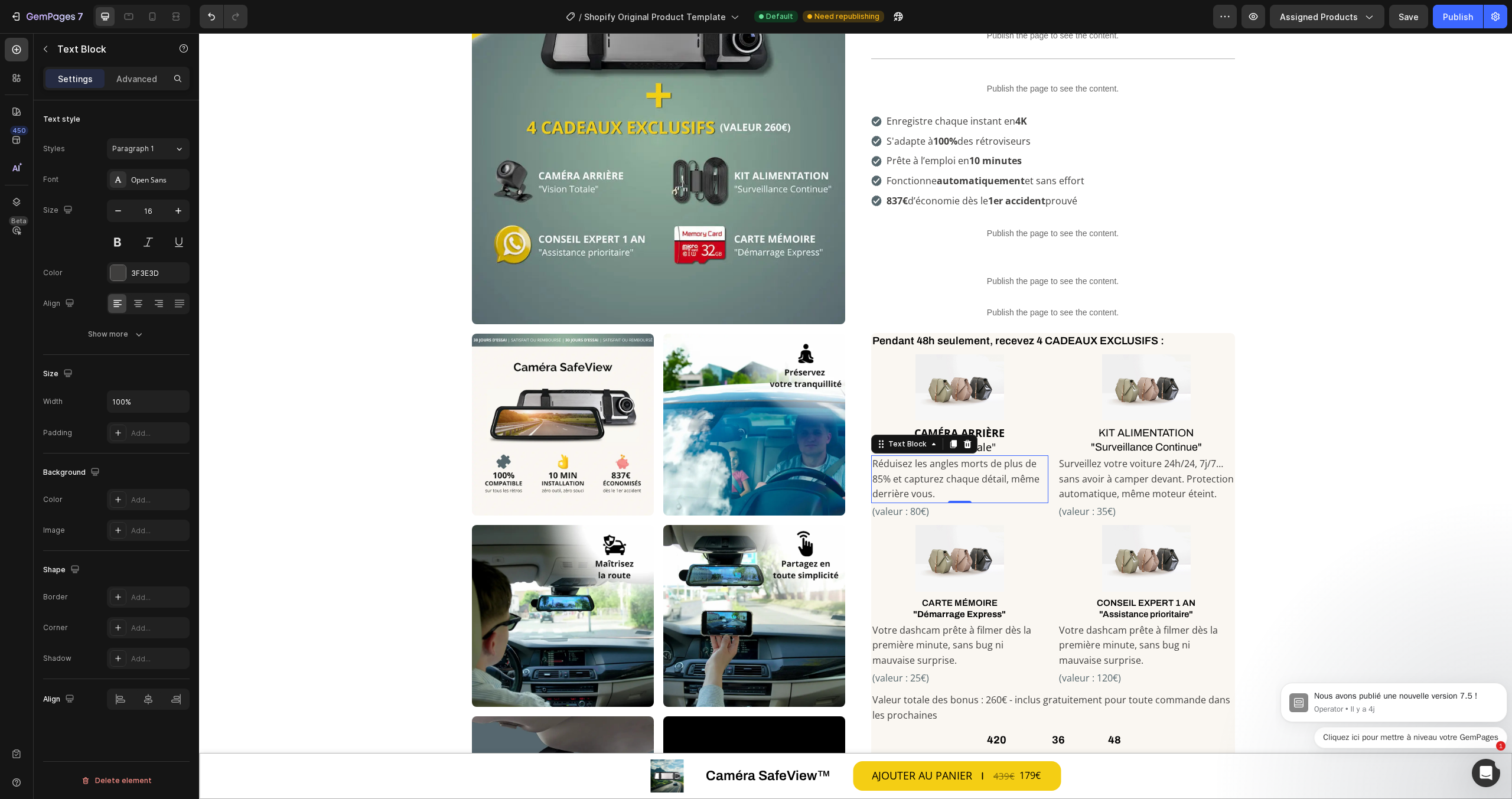 scroll, scrollTop: 103, scrollLeft: 0, axis: vertical 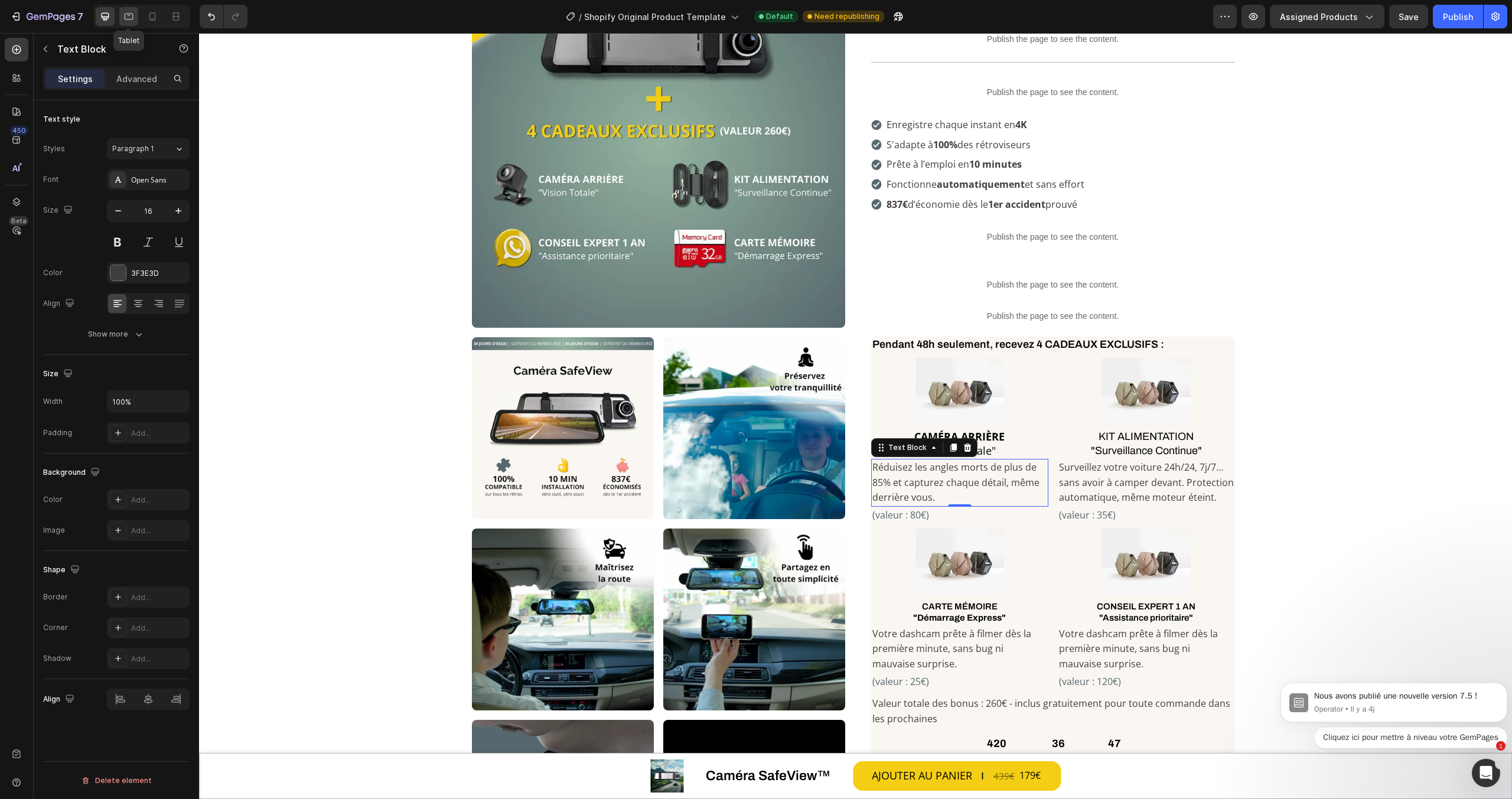 click 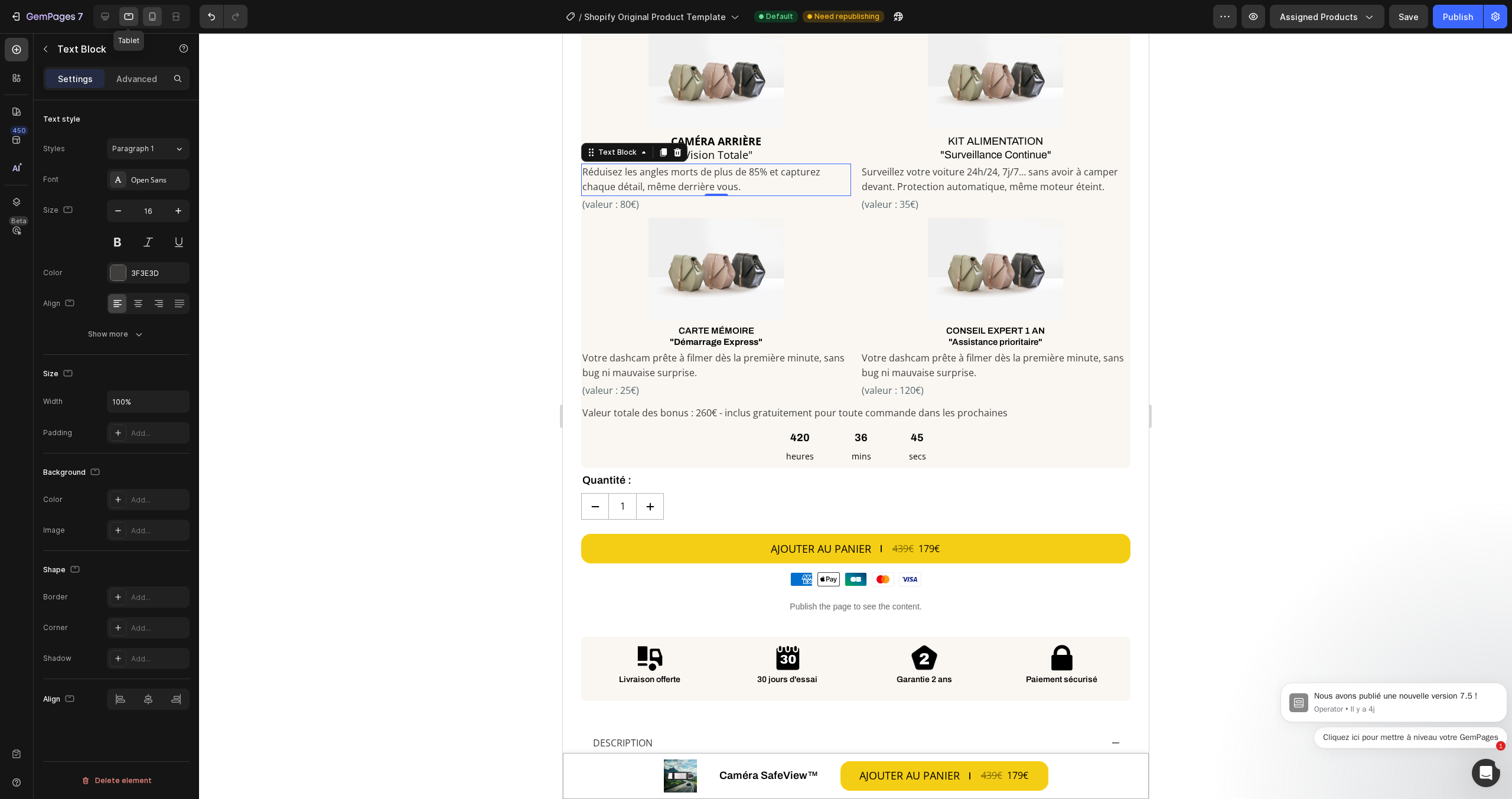 scroll, scrollTop: 1040, scrollLeft: 0, axis: vertical 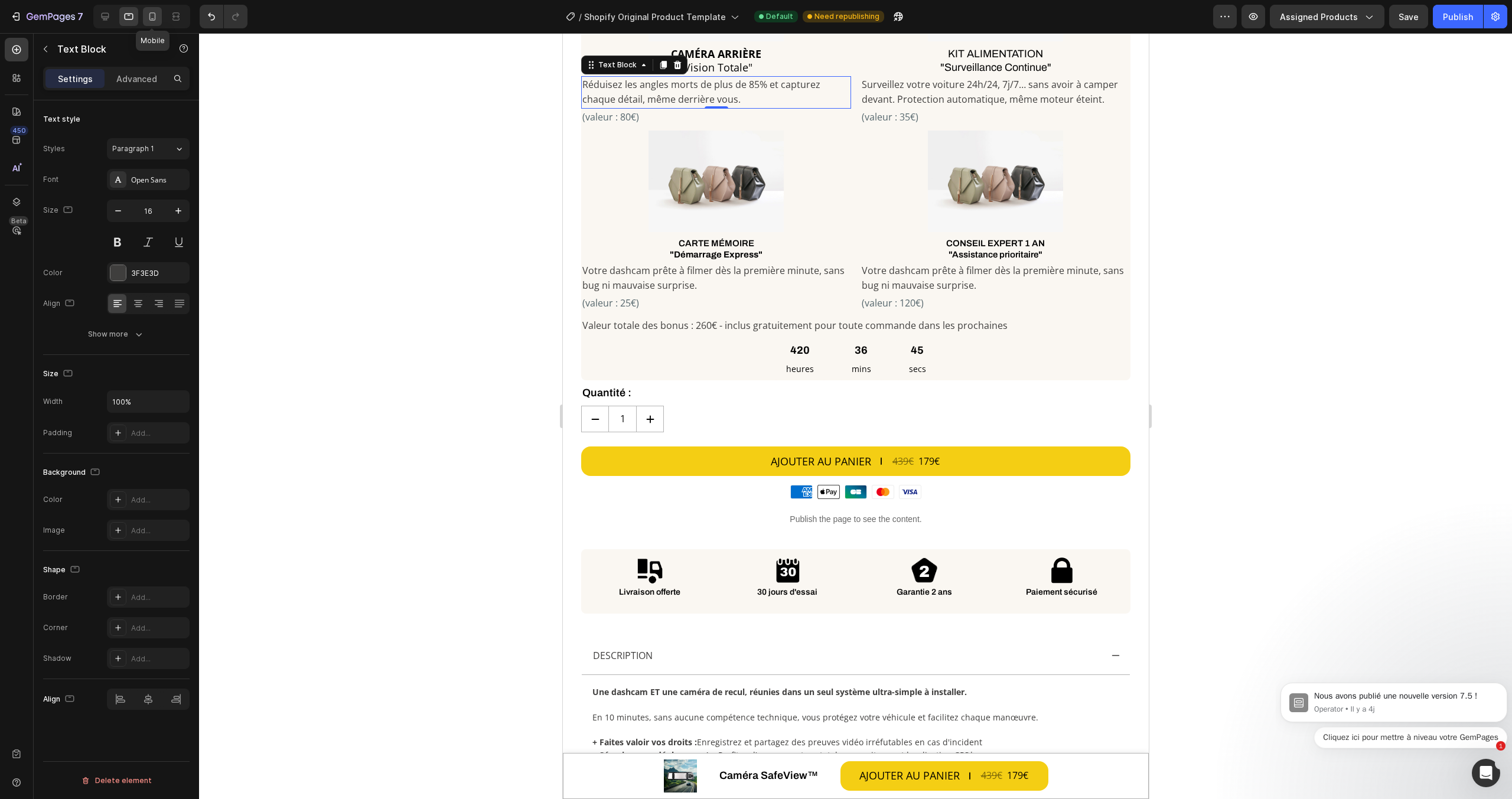 click 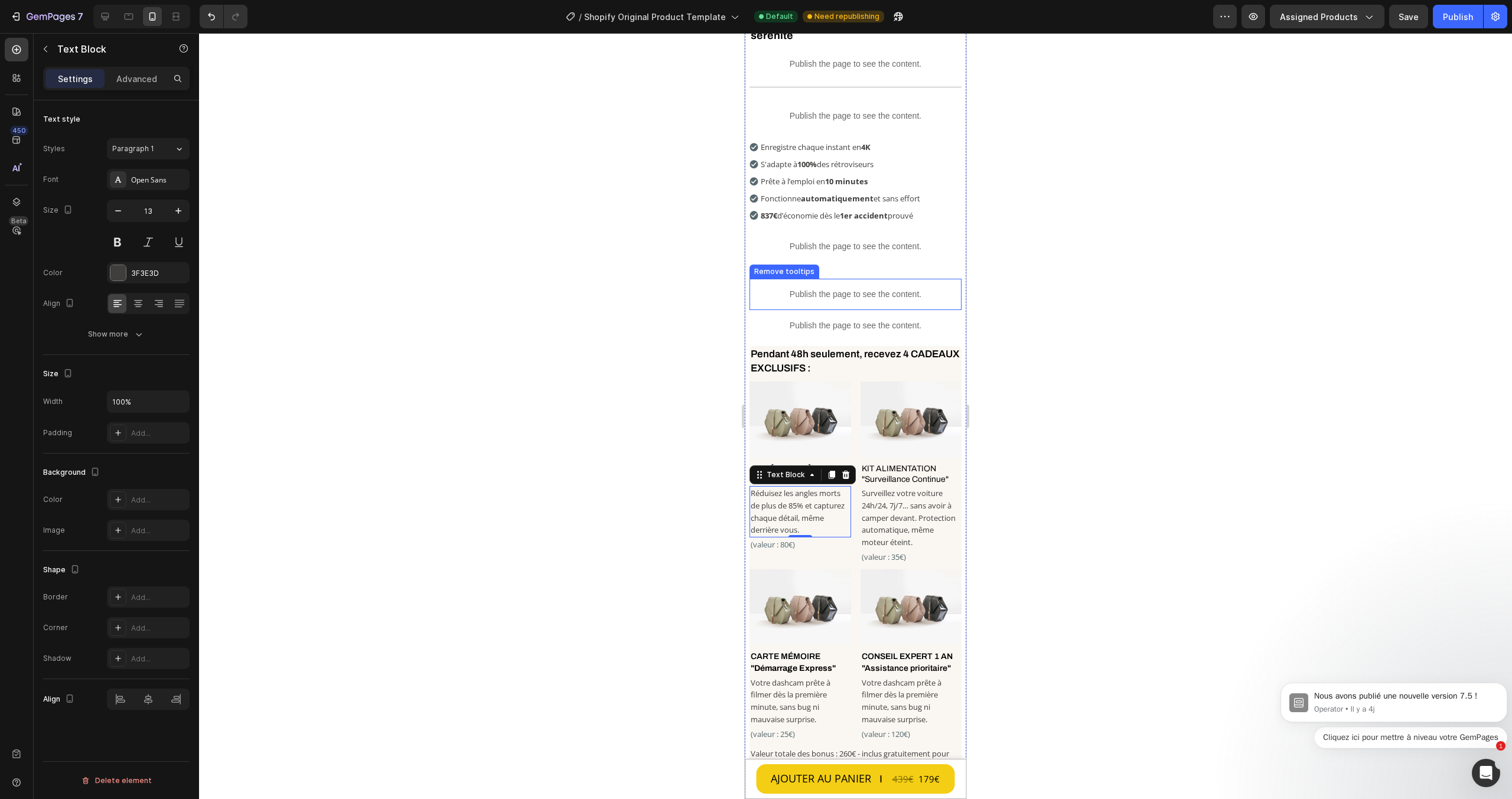 scroll, scrollTop: 273, scrollLeft: 0, axis: vertical 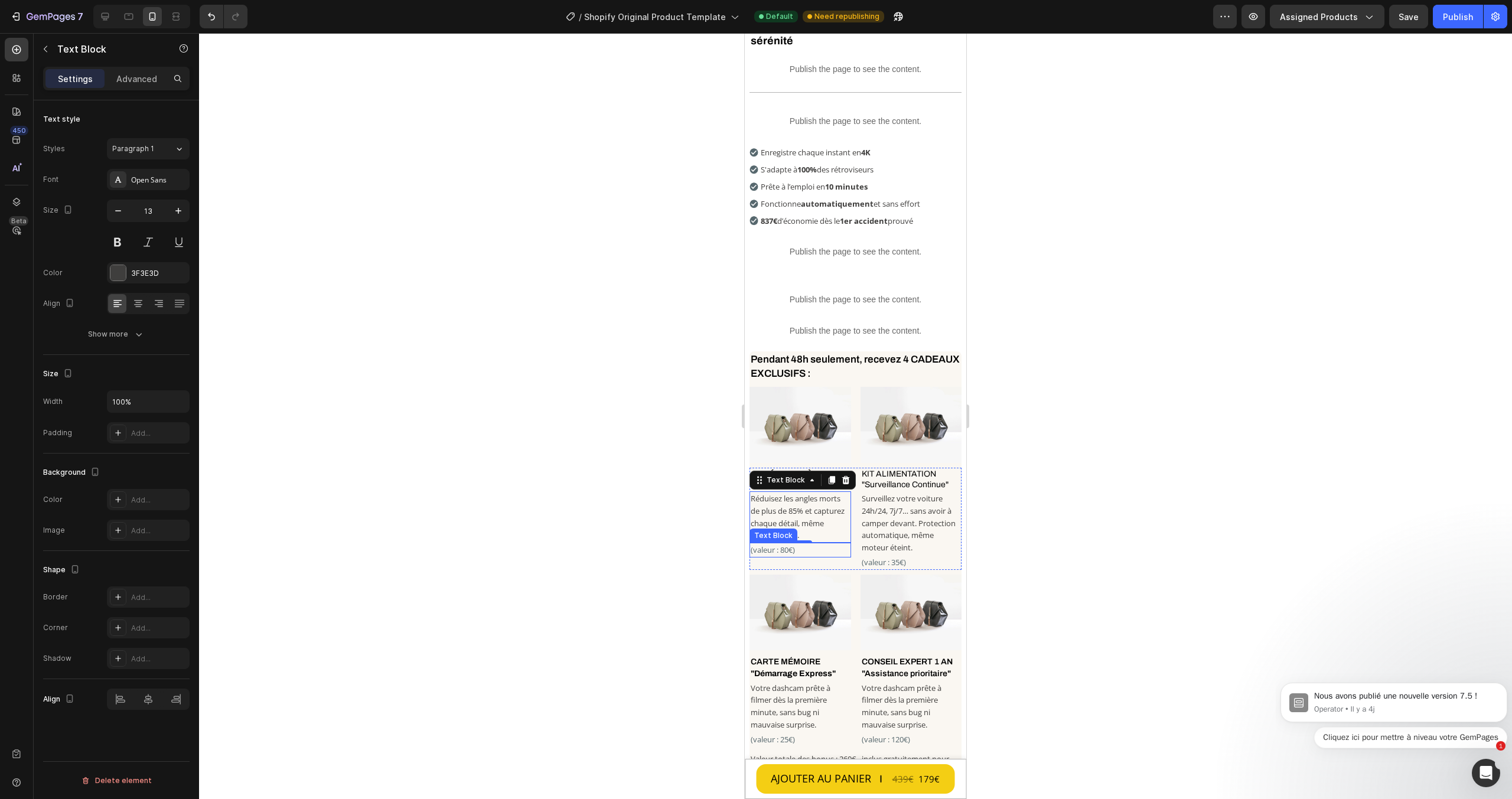 click on "(valeur : 80€)" at bounding box center (800, 550) 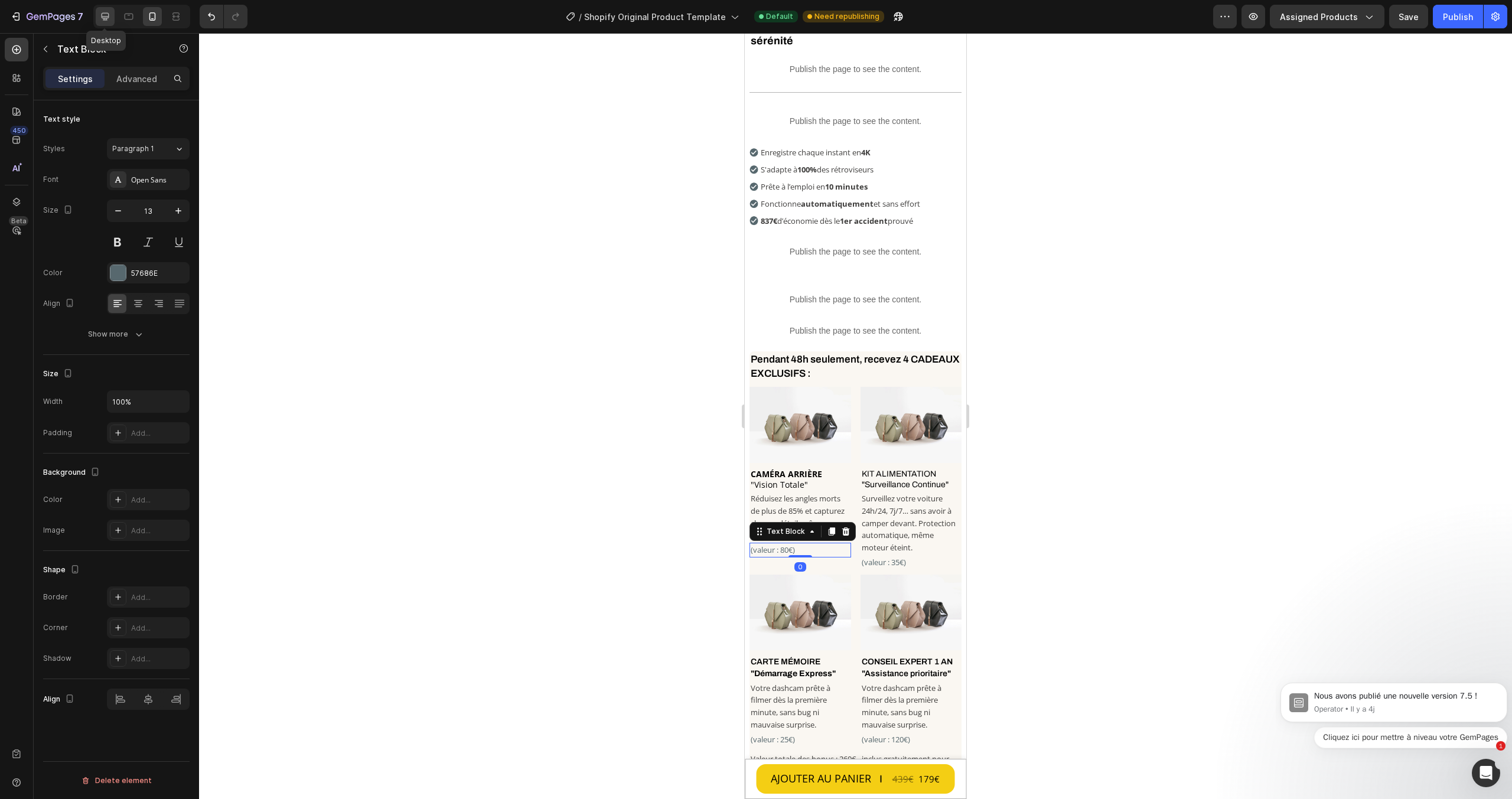 click 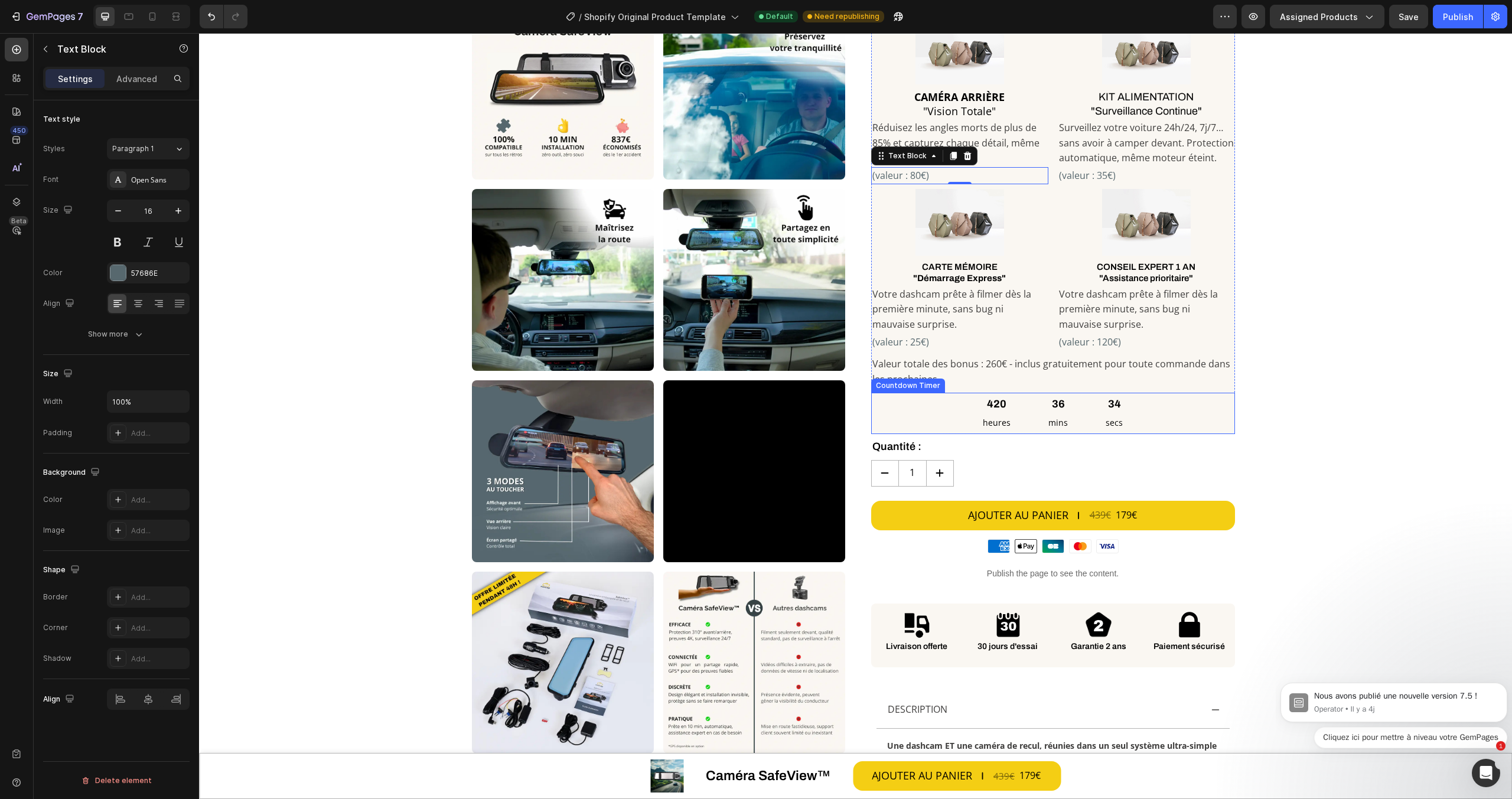 scroll, scrollTop: 299, scrollLeft: 0, axis: vertical 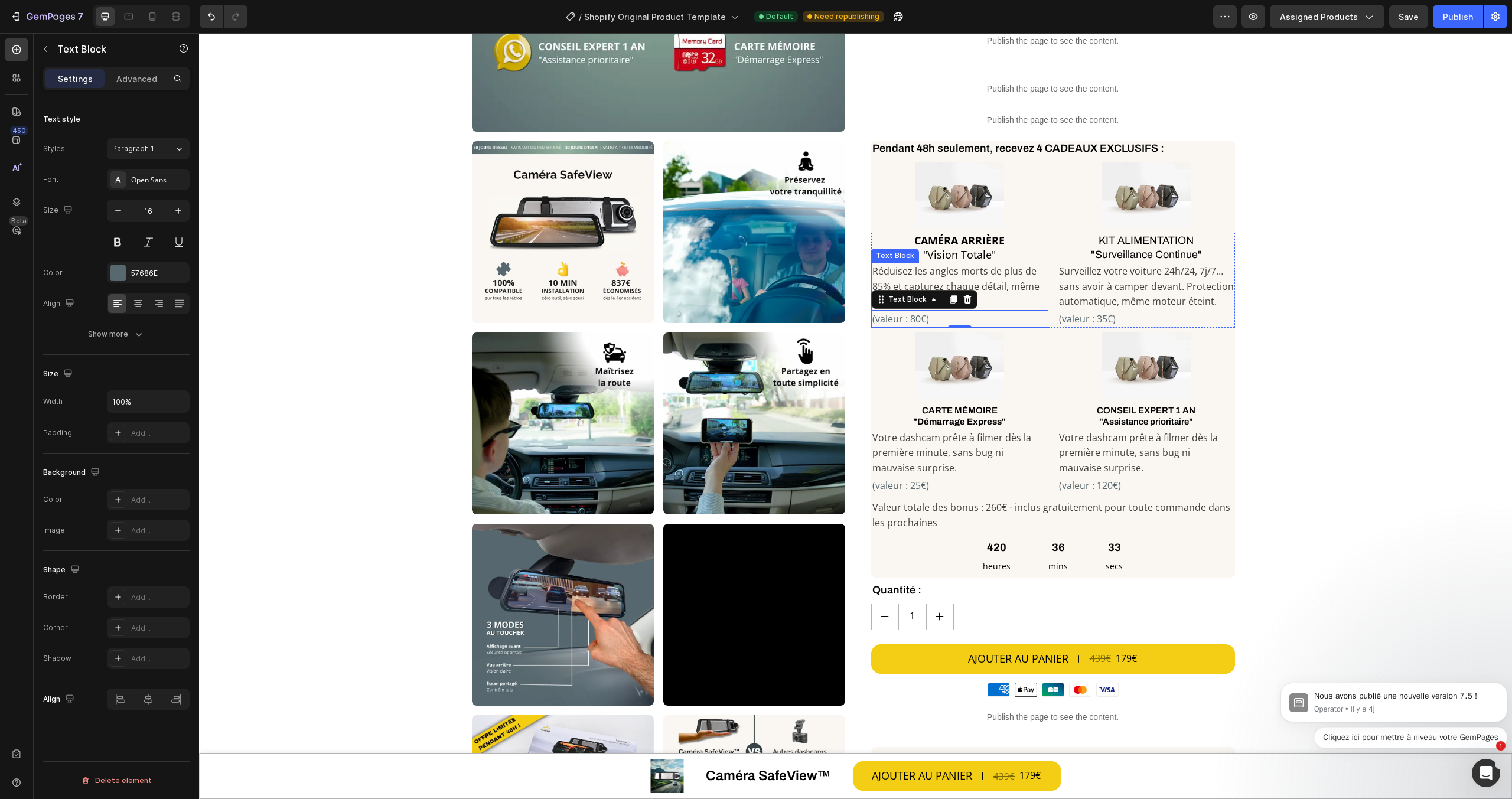 click on "Réduisez les angles morts de plus de 85% et capturez chaque détail, même derrière vous." at bounding box center (960, 286) 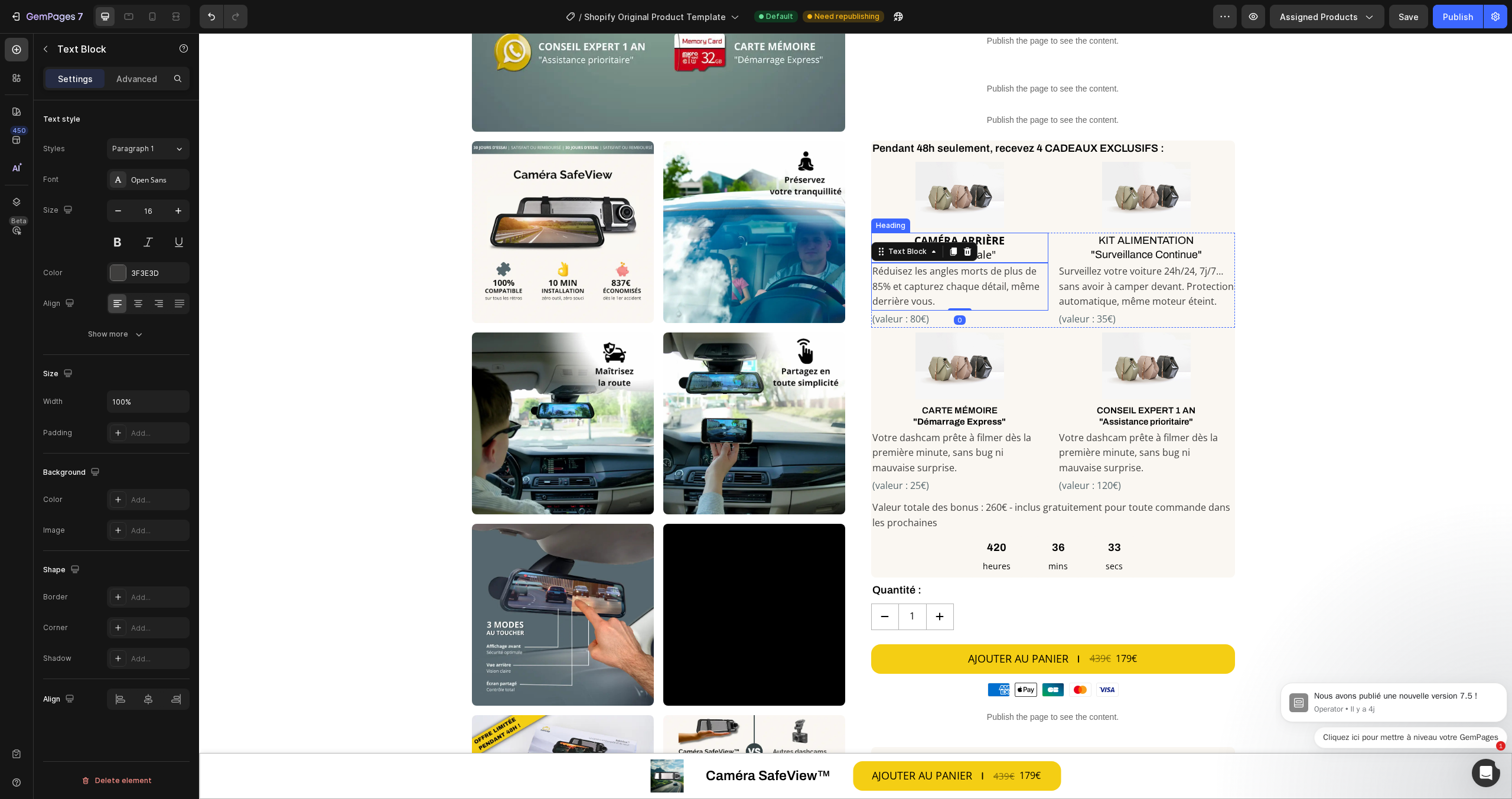 click on ""Vision Totale"" at bounding box center (959, 255) 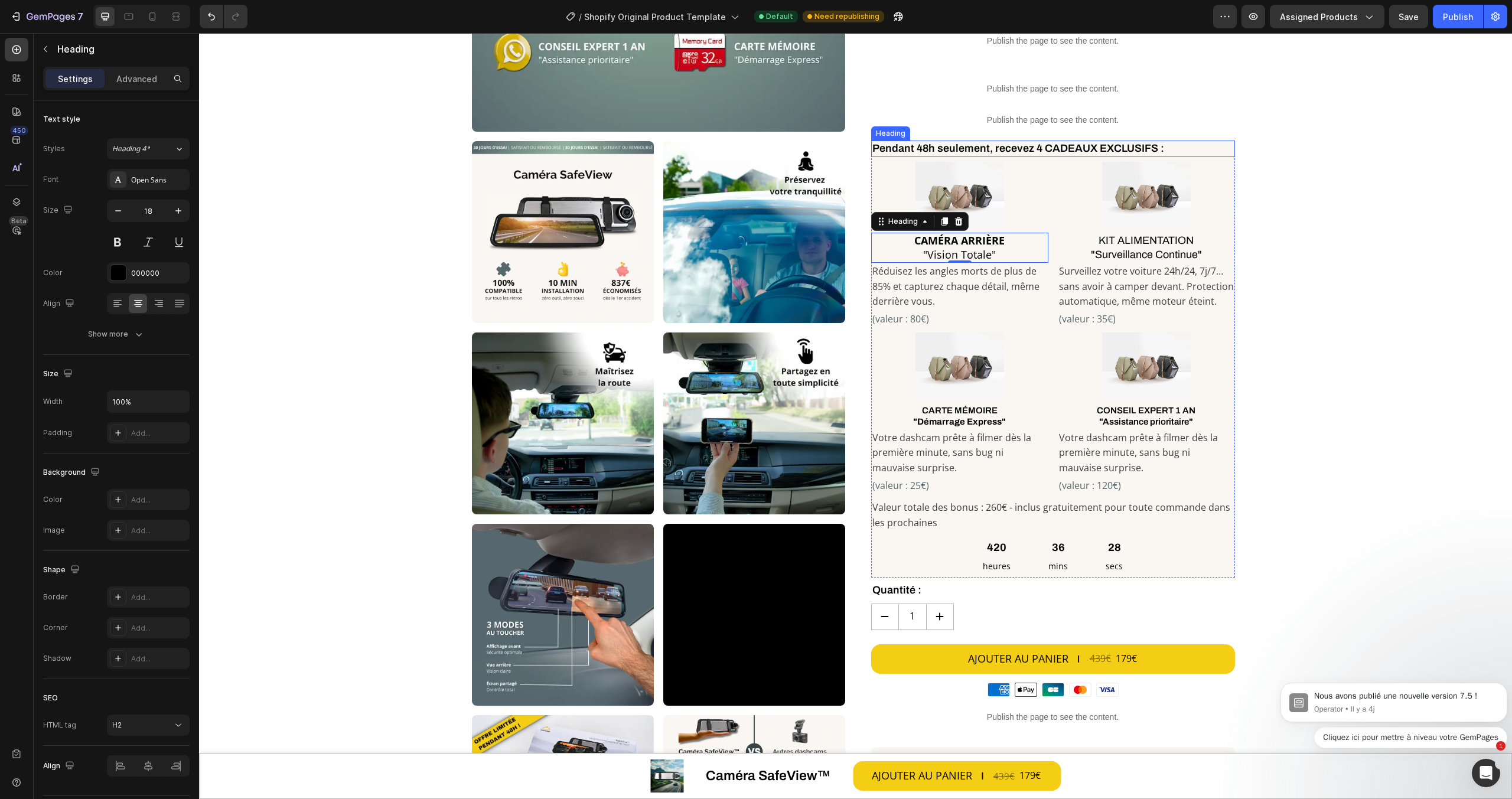 click on "Pendant 48h seulement, recevez 4 CADEAUX EXCLUSIFS :" at bounding box center (1053, 148) 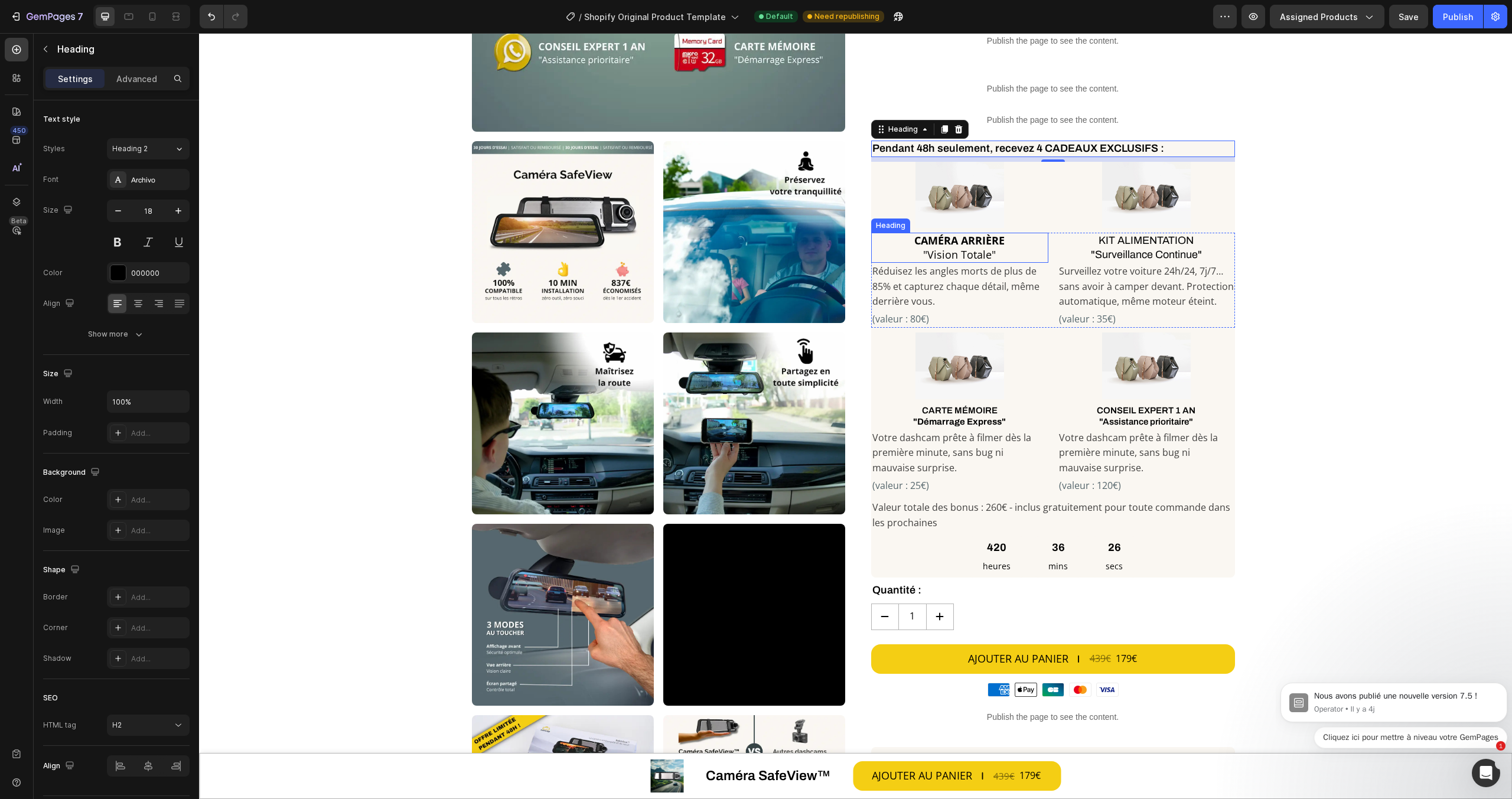 click on "CAMÉRA ARRIÈRE" at bounding box center (959, 240) 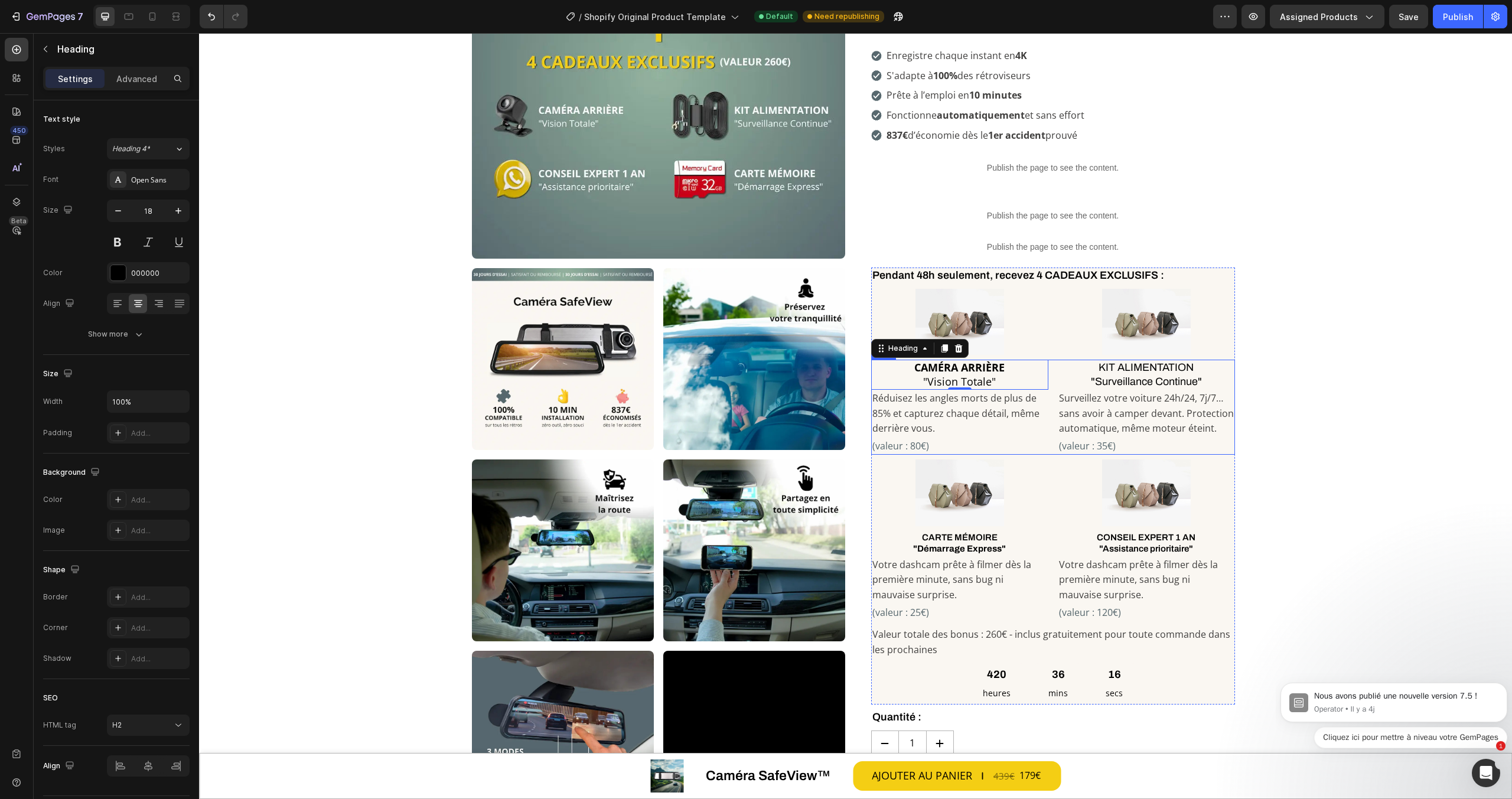 scroll, scrollTop: 63, scrollLeft: 0, axis: vertical 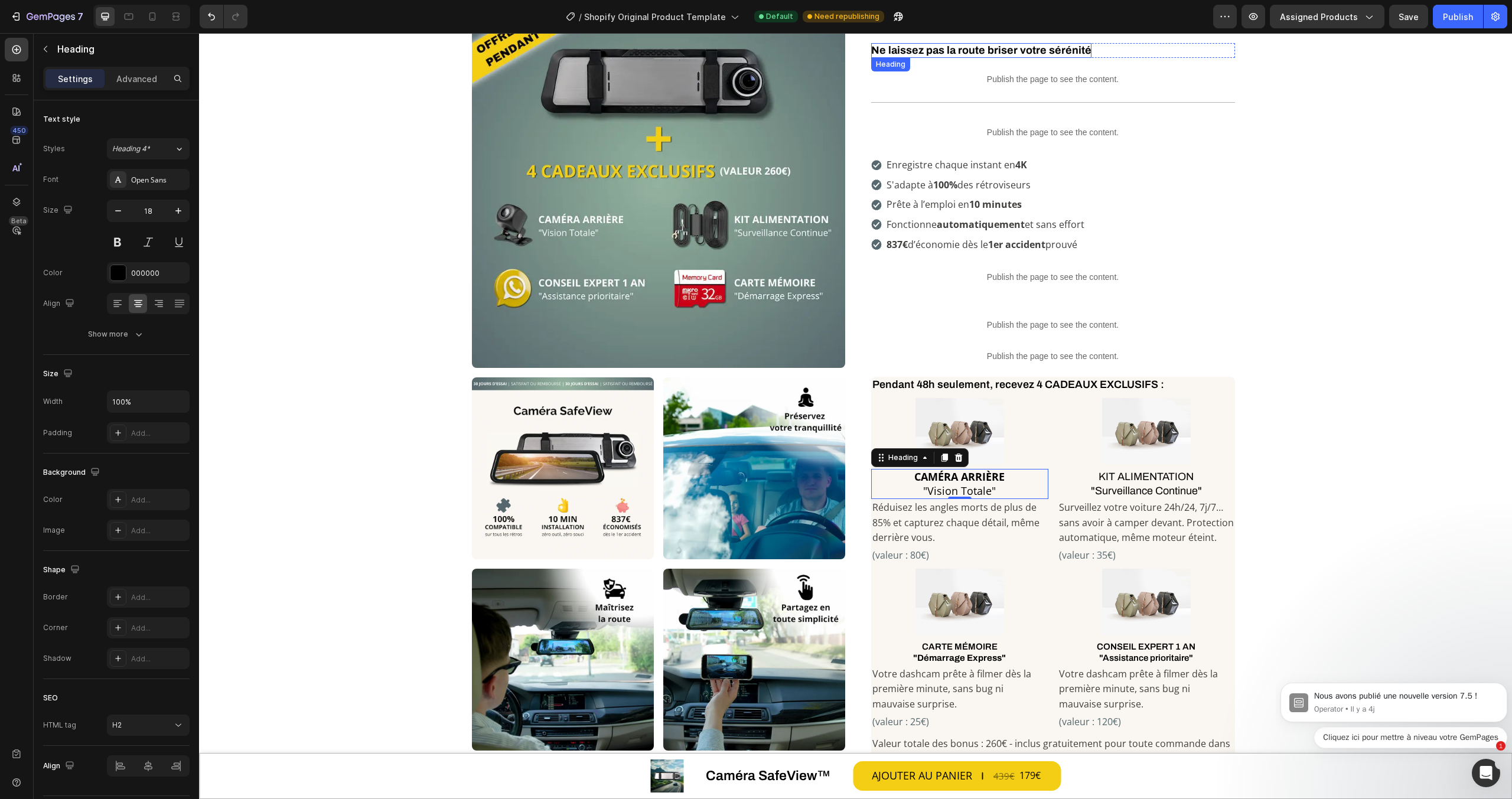 click on "Ne laissez pas la route briser votre sérénité" at bounding box center [981, 50] 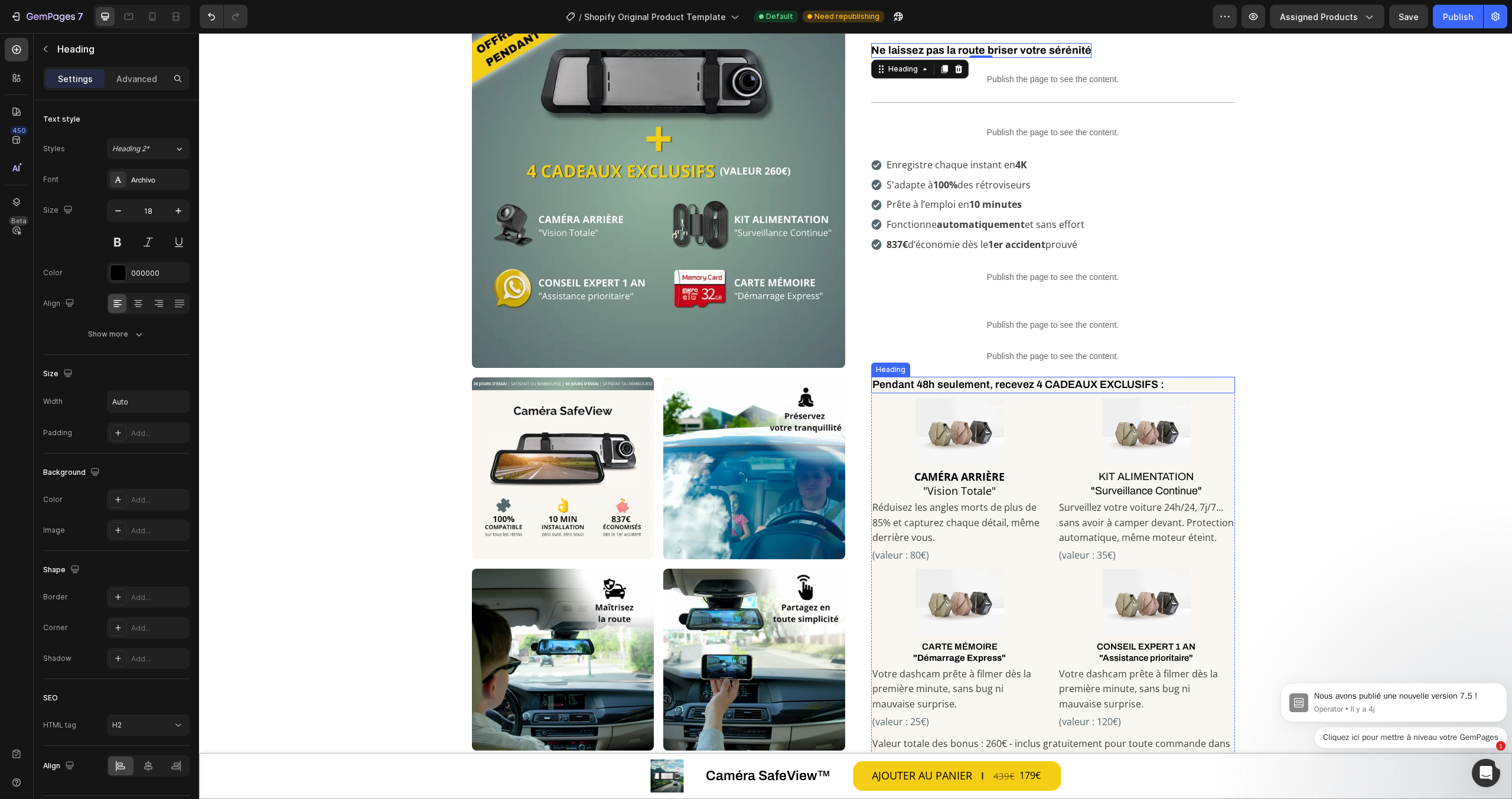 click on "Pendant 48h seulement, recevez 4 CADEAUX EXCLUSIFS :" at bounding box center [1053, 384] 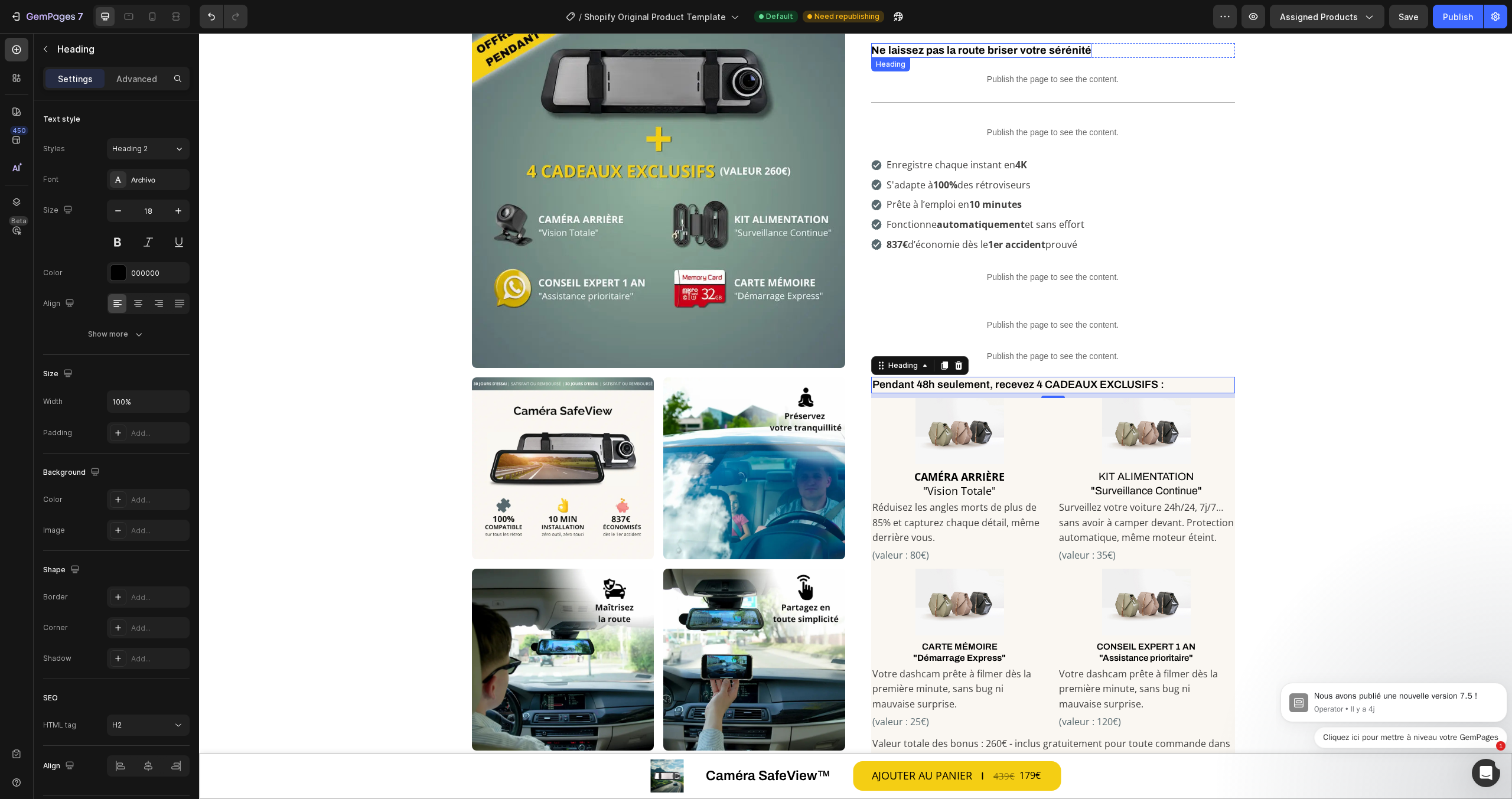 click on "Ne laissez pas la route briser votre sérénité" at bounding box center [981, 50] 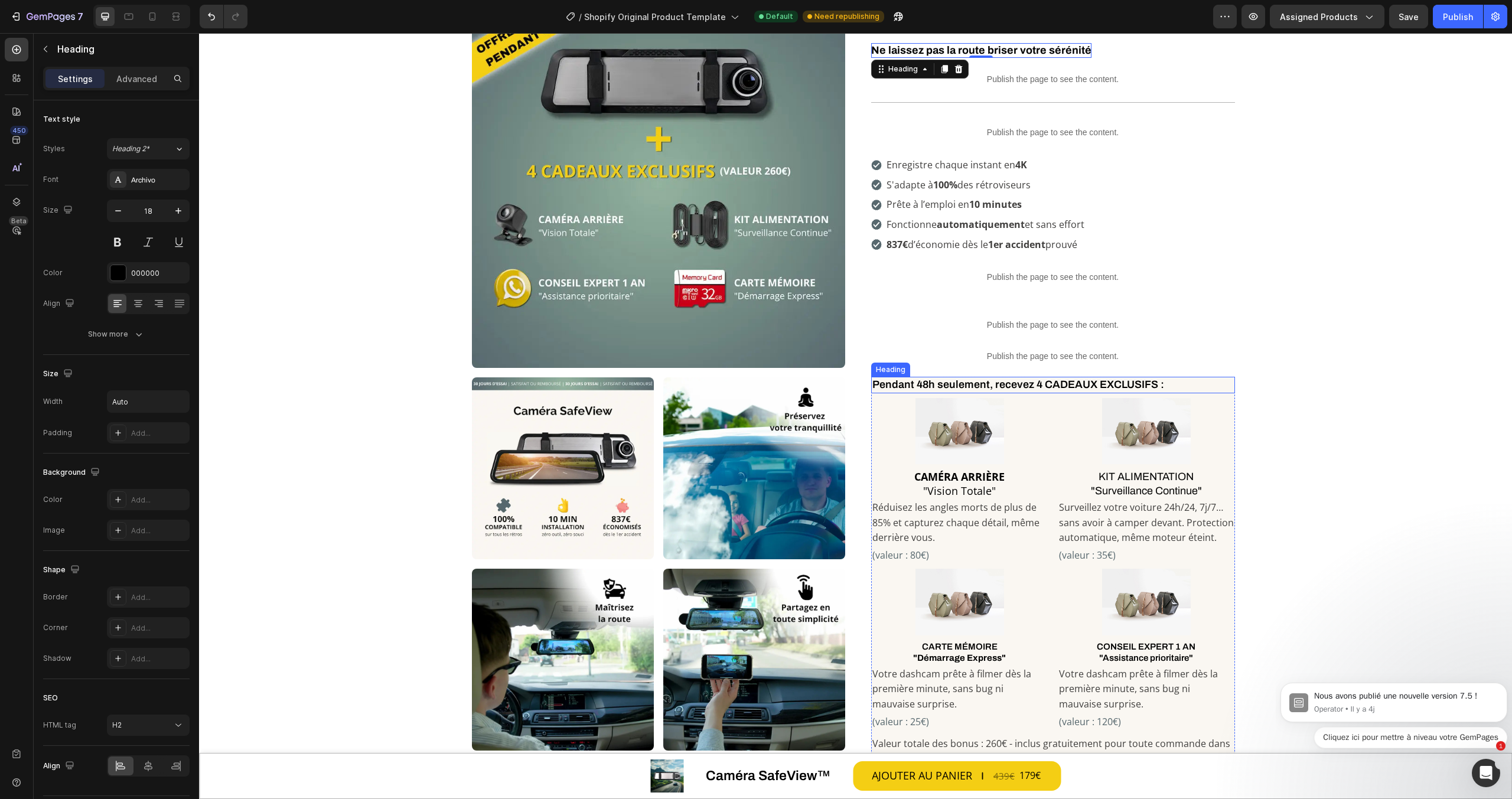 click on "Pendant 48h seulement, recevez 4 CADEAUX EXCLUSIFS :" at bounding box center [1053, 384] 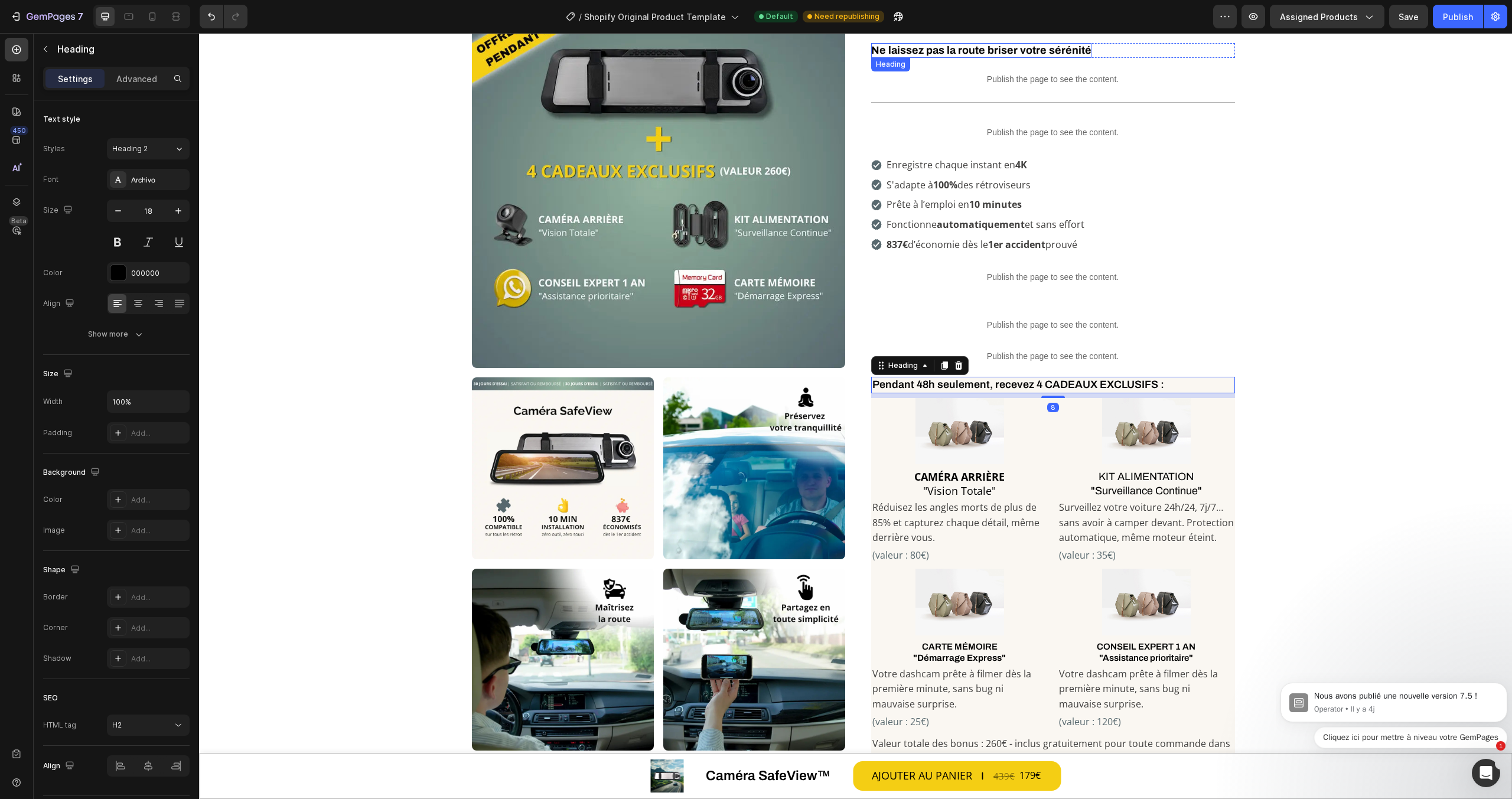 click on "Ne laissez pas la route briser votre sérénité" at bounding box center (981, 50) 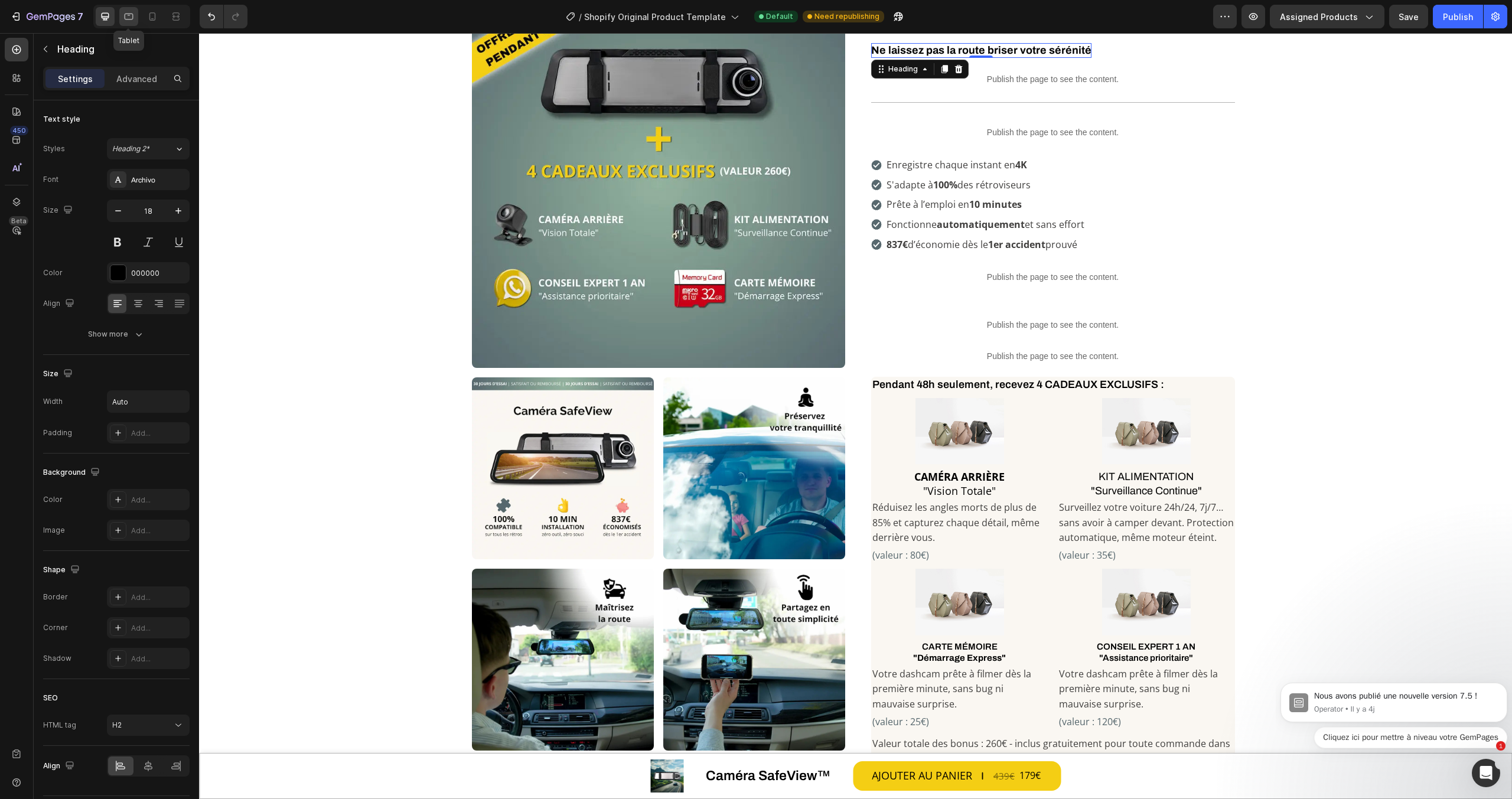 click 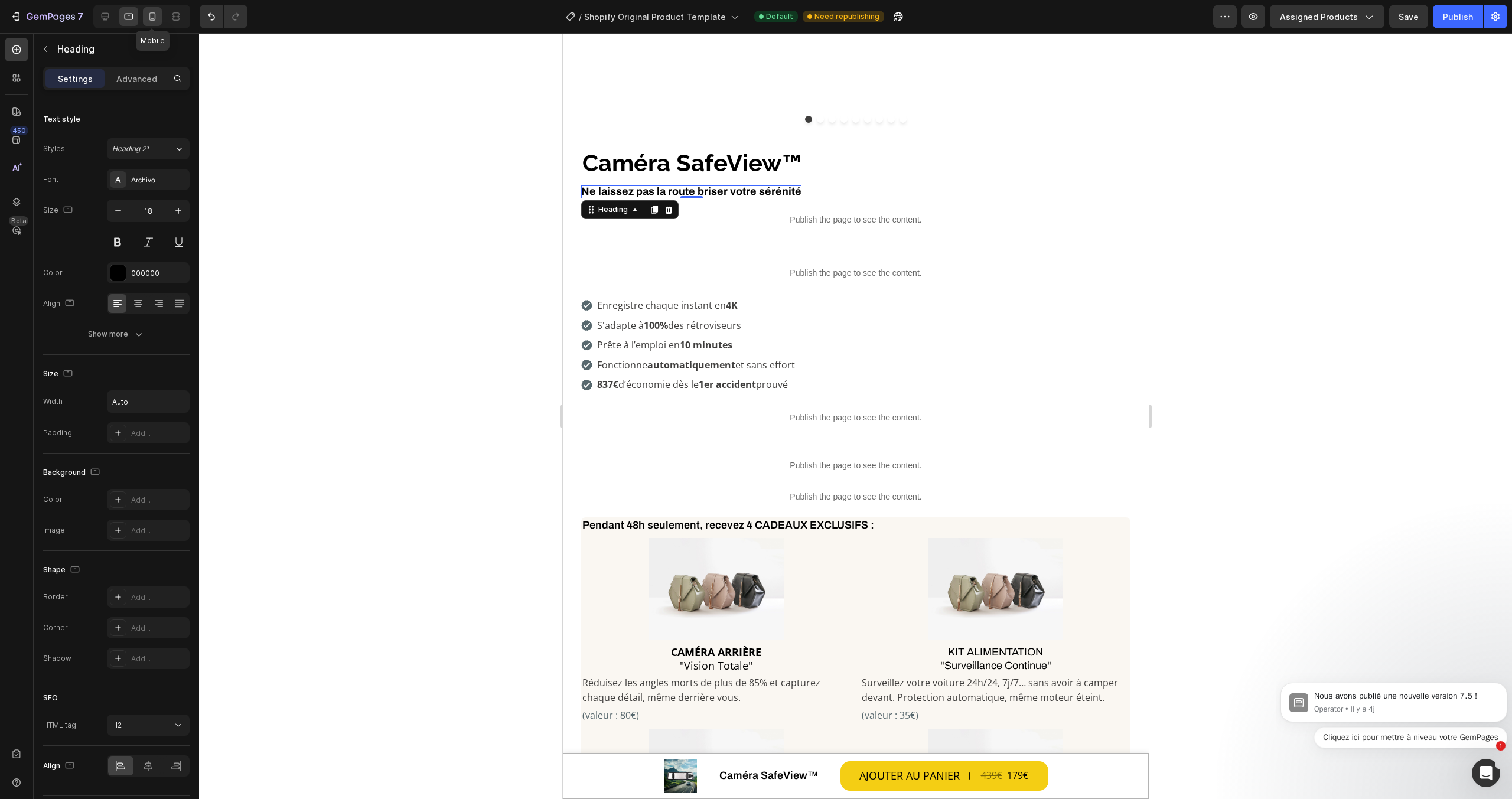 scroll, scrollTop: 543, scrollLeft: 0, axis: vertical 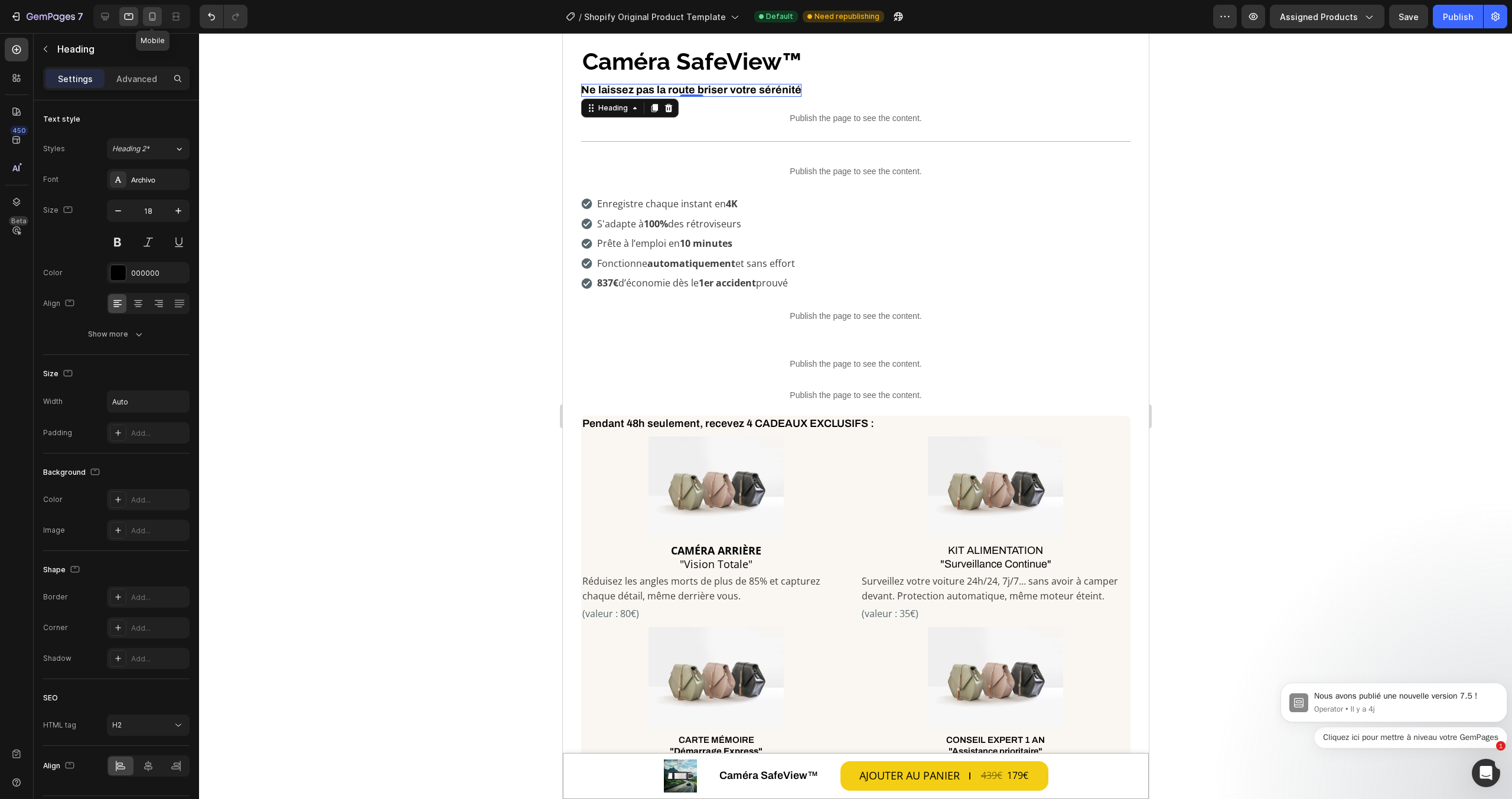 click 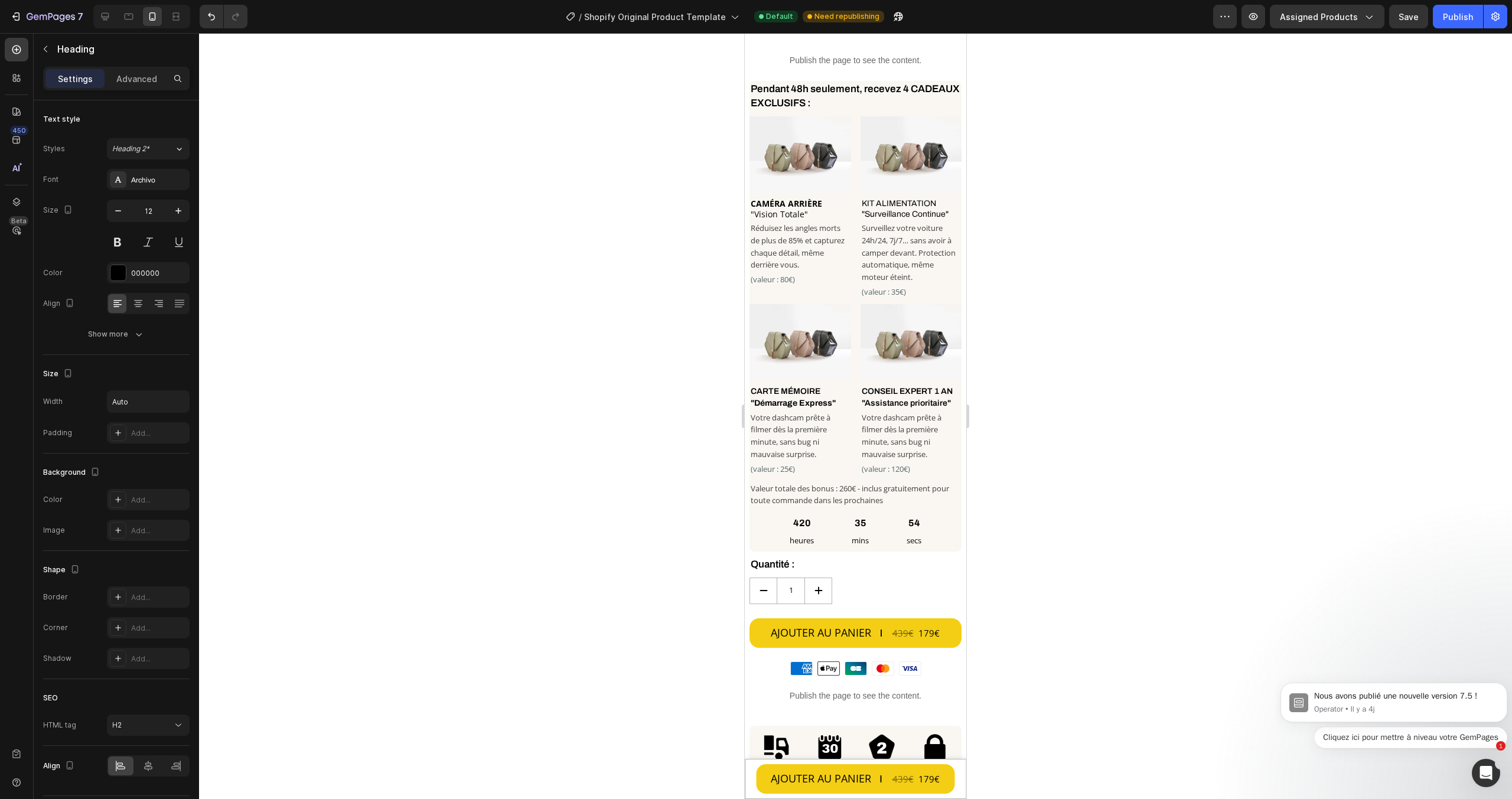 scroll, scrollTop: 197, scrollLeft: 0, axis: vertical 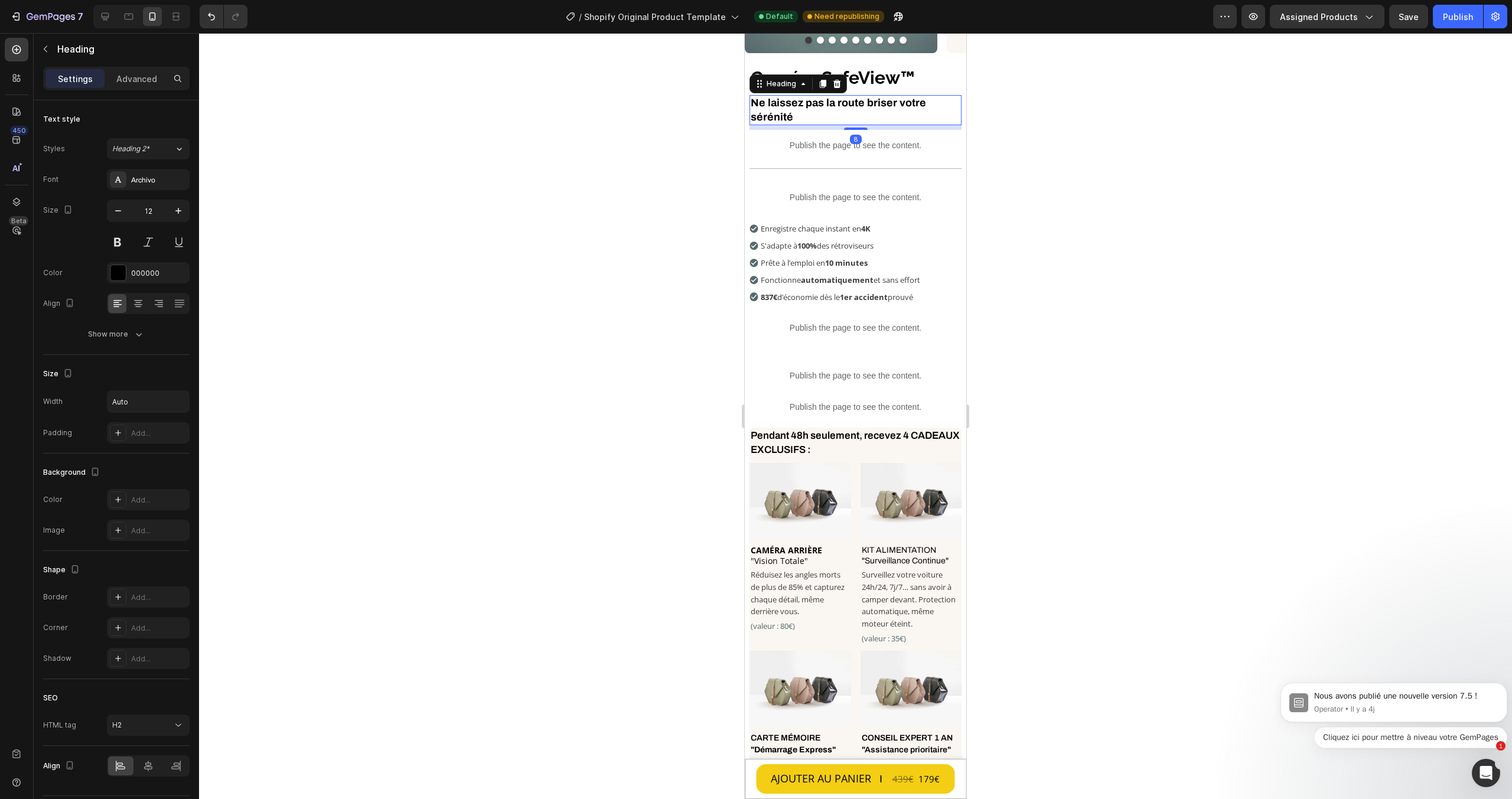 click on "Ne laissez pas la route briser votre sérénité" at bounding box center (838, 110) 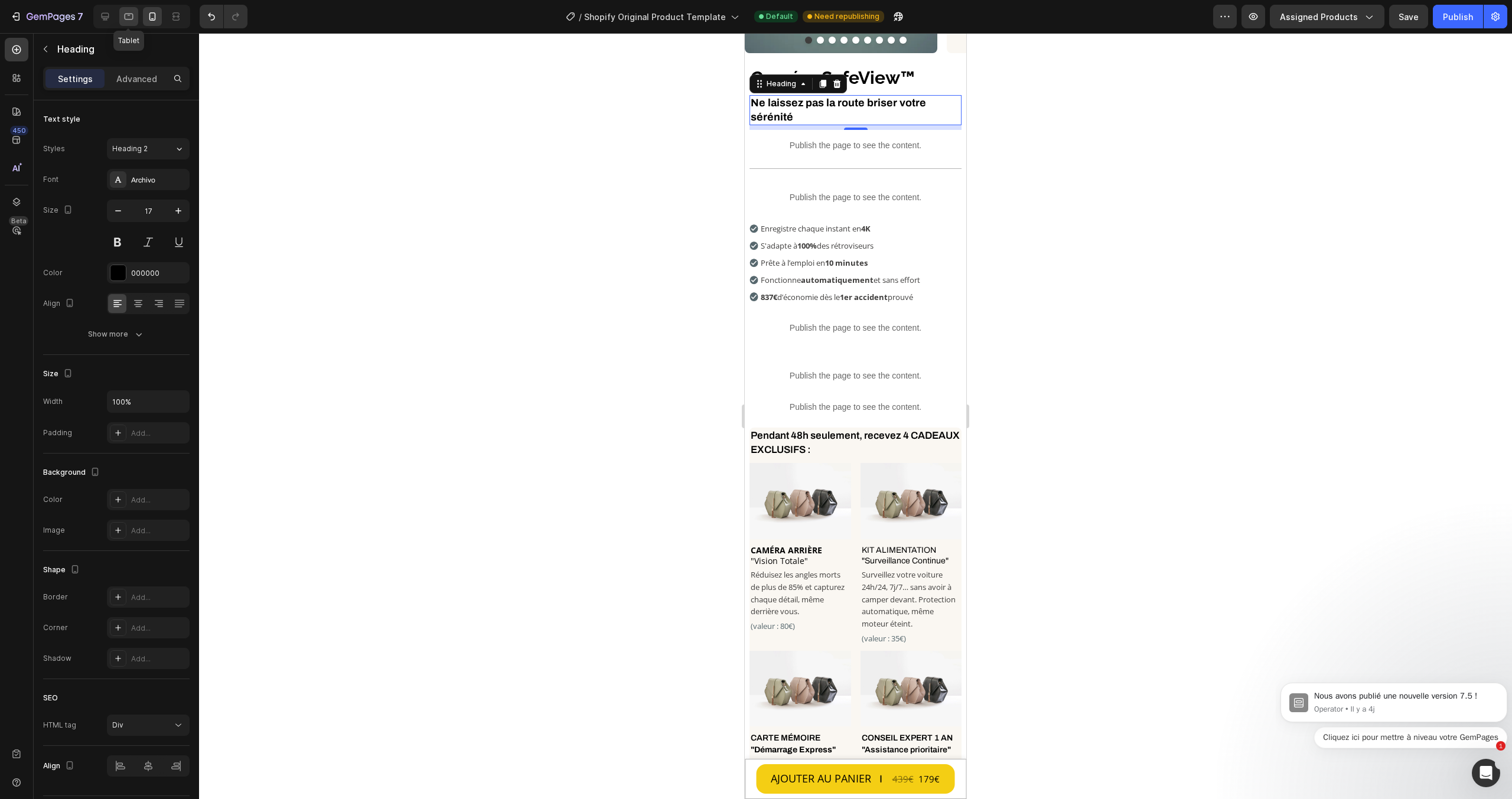 click 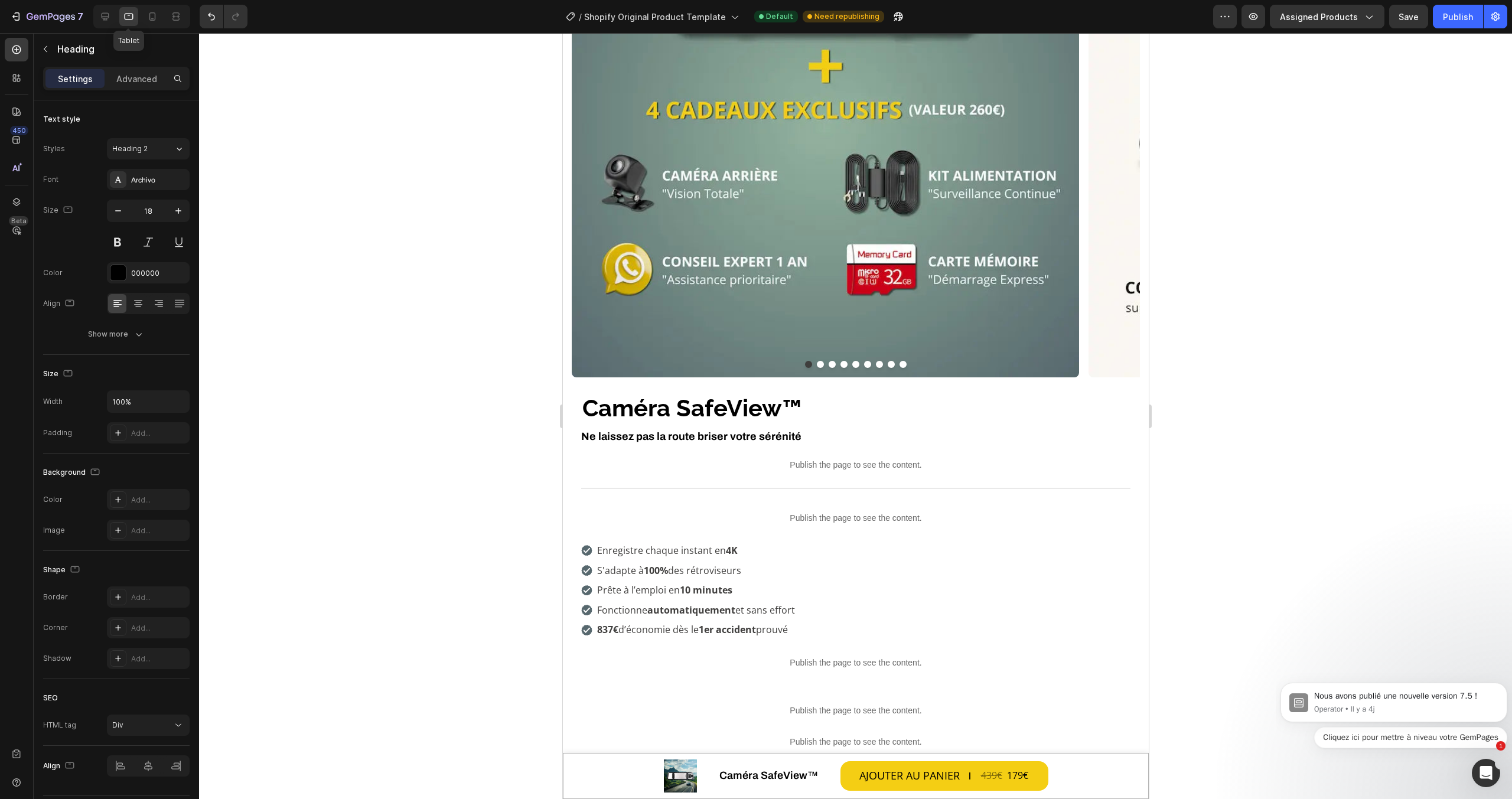 scroll, scrollTop: 155, scrollLeft: 0, axis: vertical 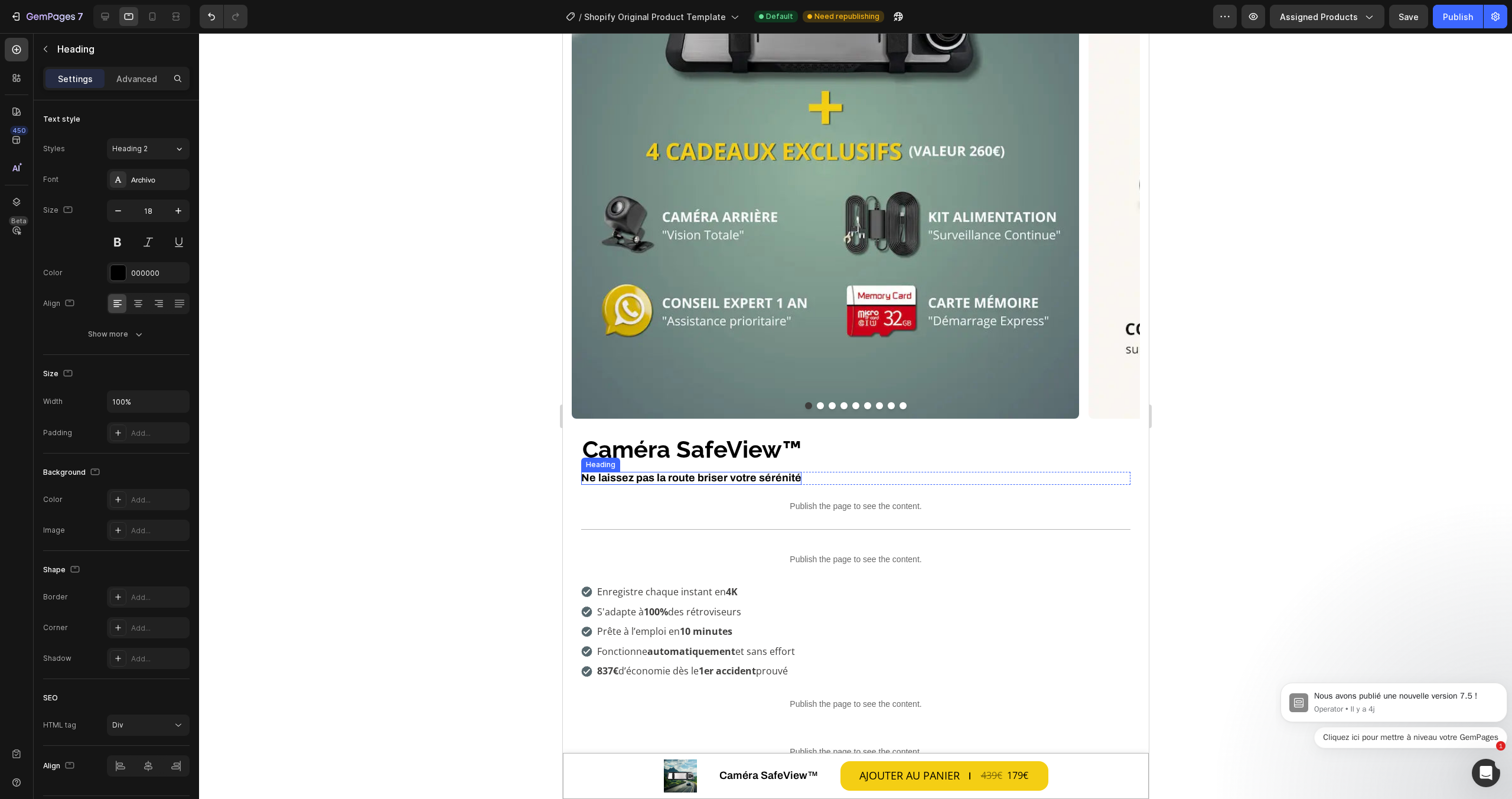 click on "Ne laissez pas la route briser votre sérénité" at bounding box center (690, 478) 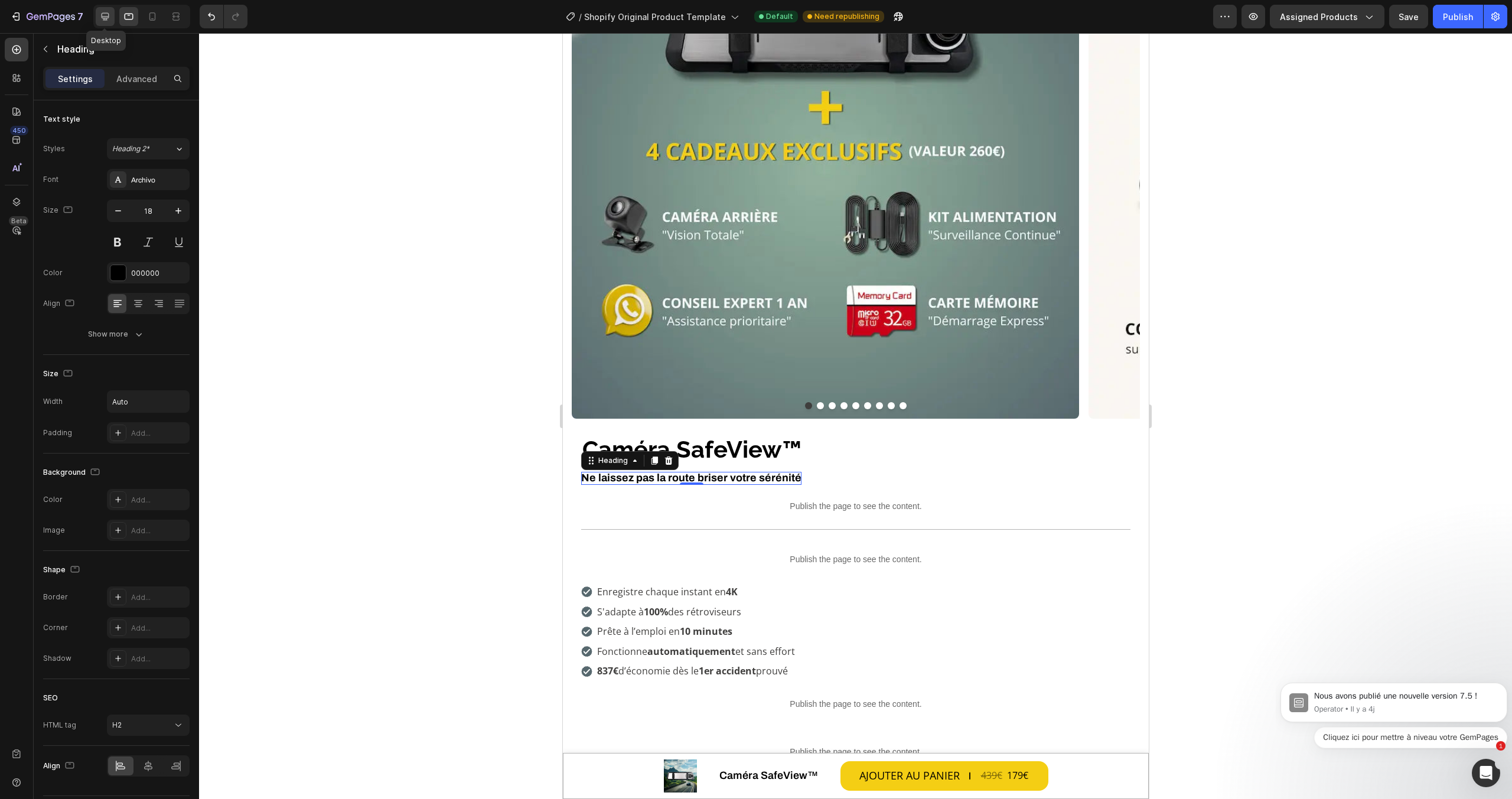 click 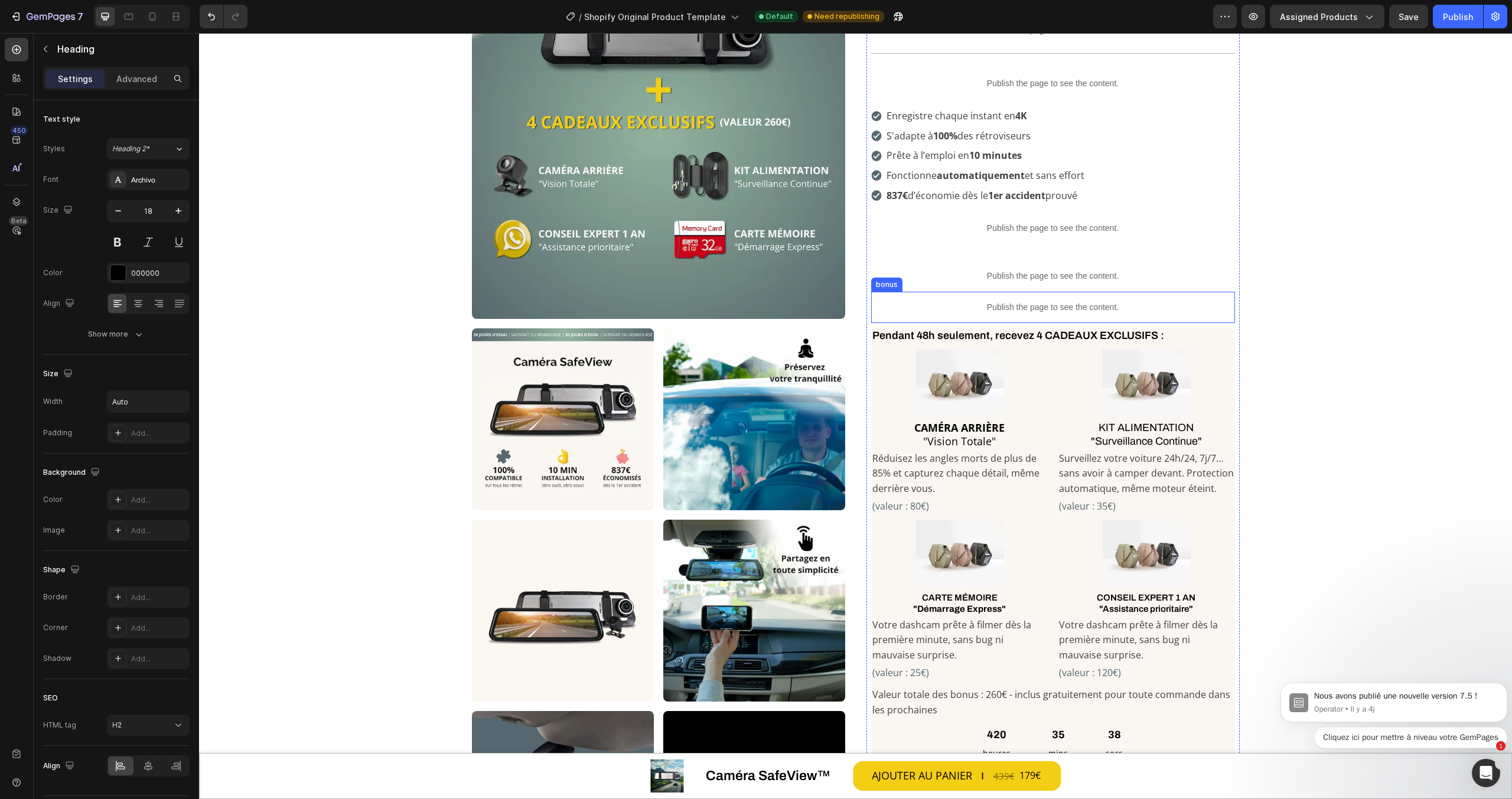 scroll, scrollTop: 31, scrollLeft: 0, axis: vertical 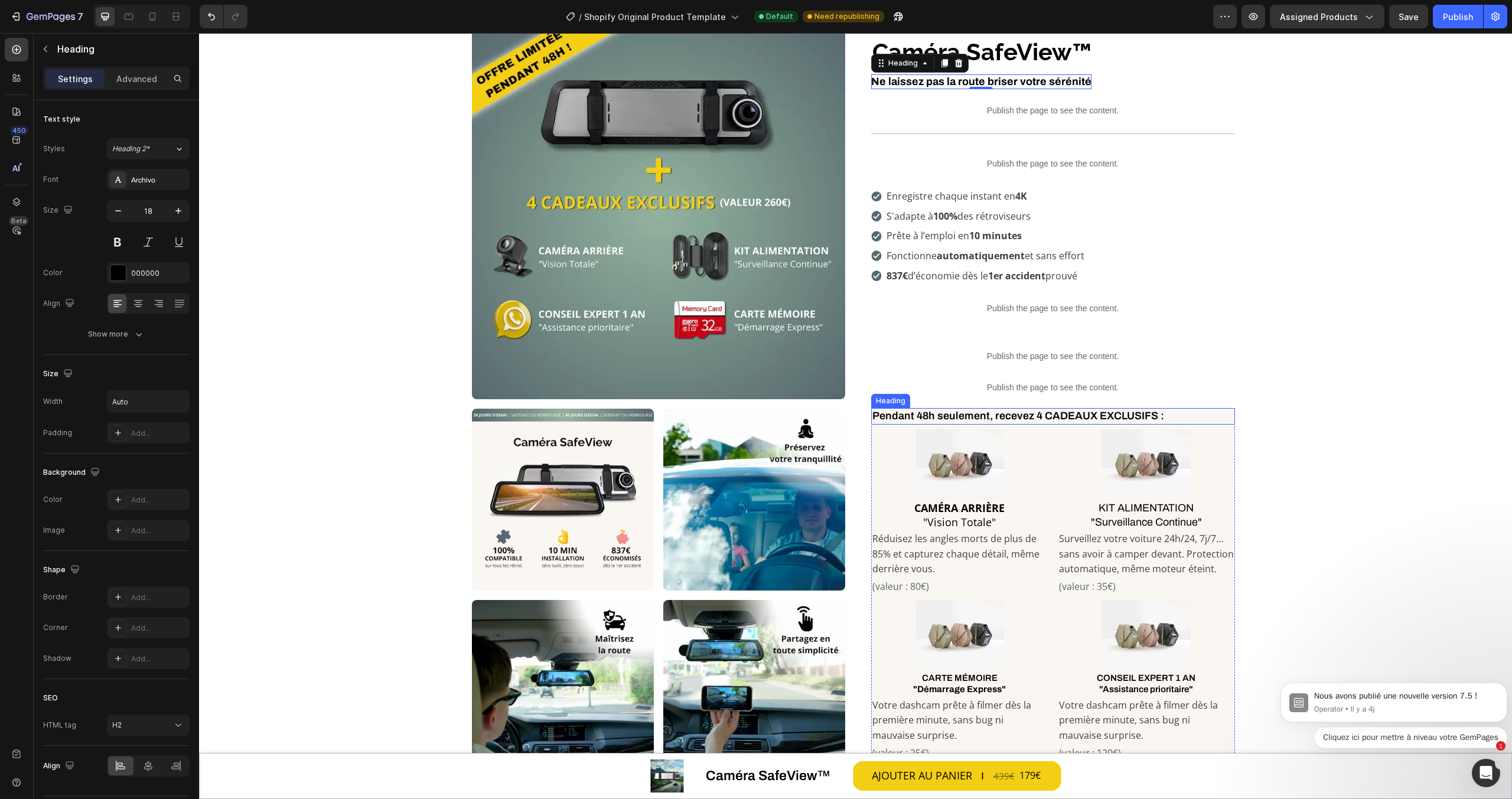 click on "Pendant 48h seulement, recevez 4 CADEAUX EXCLUSIFS :" at bounding box center [1053, 416] 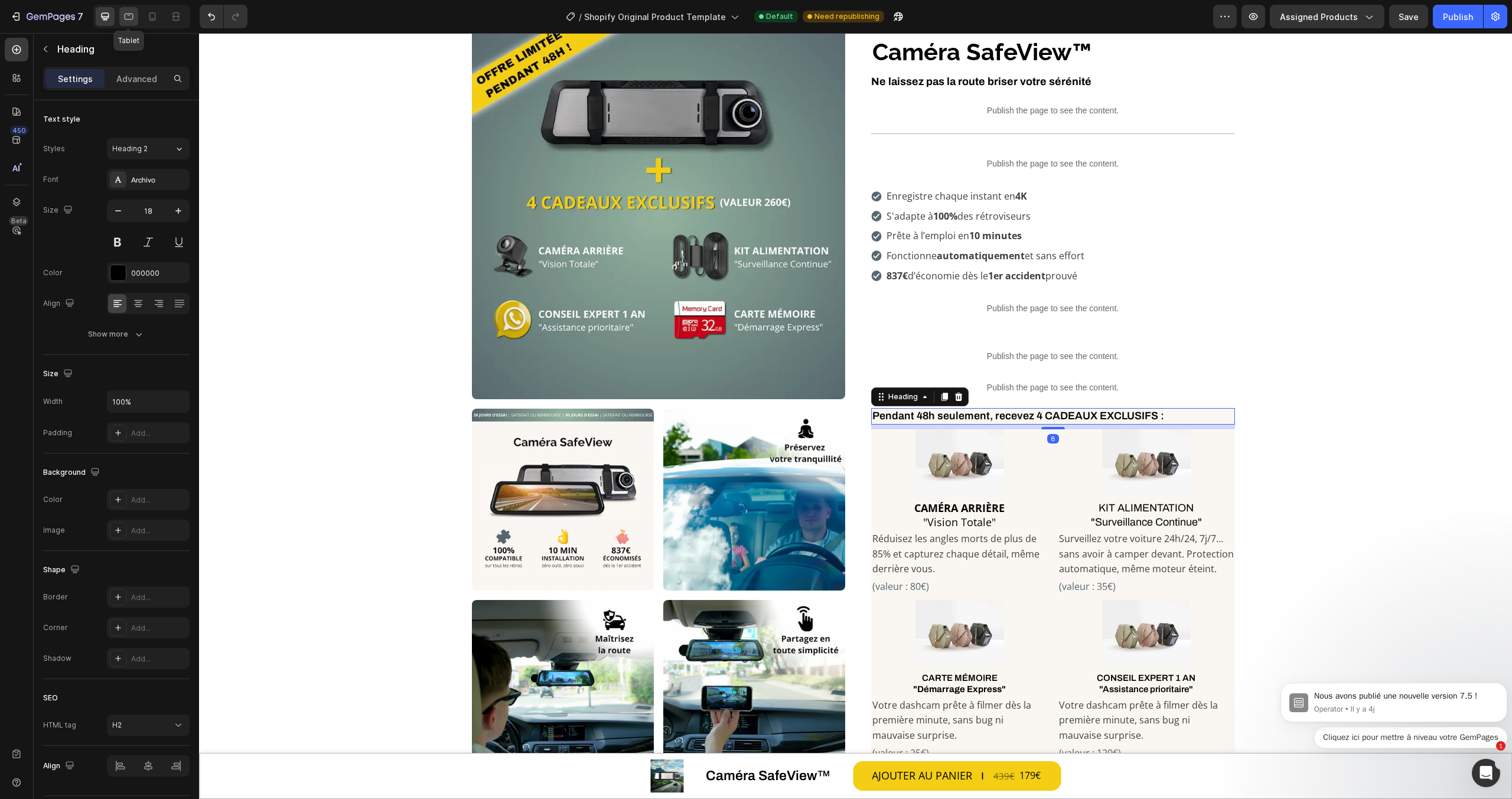 click 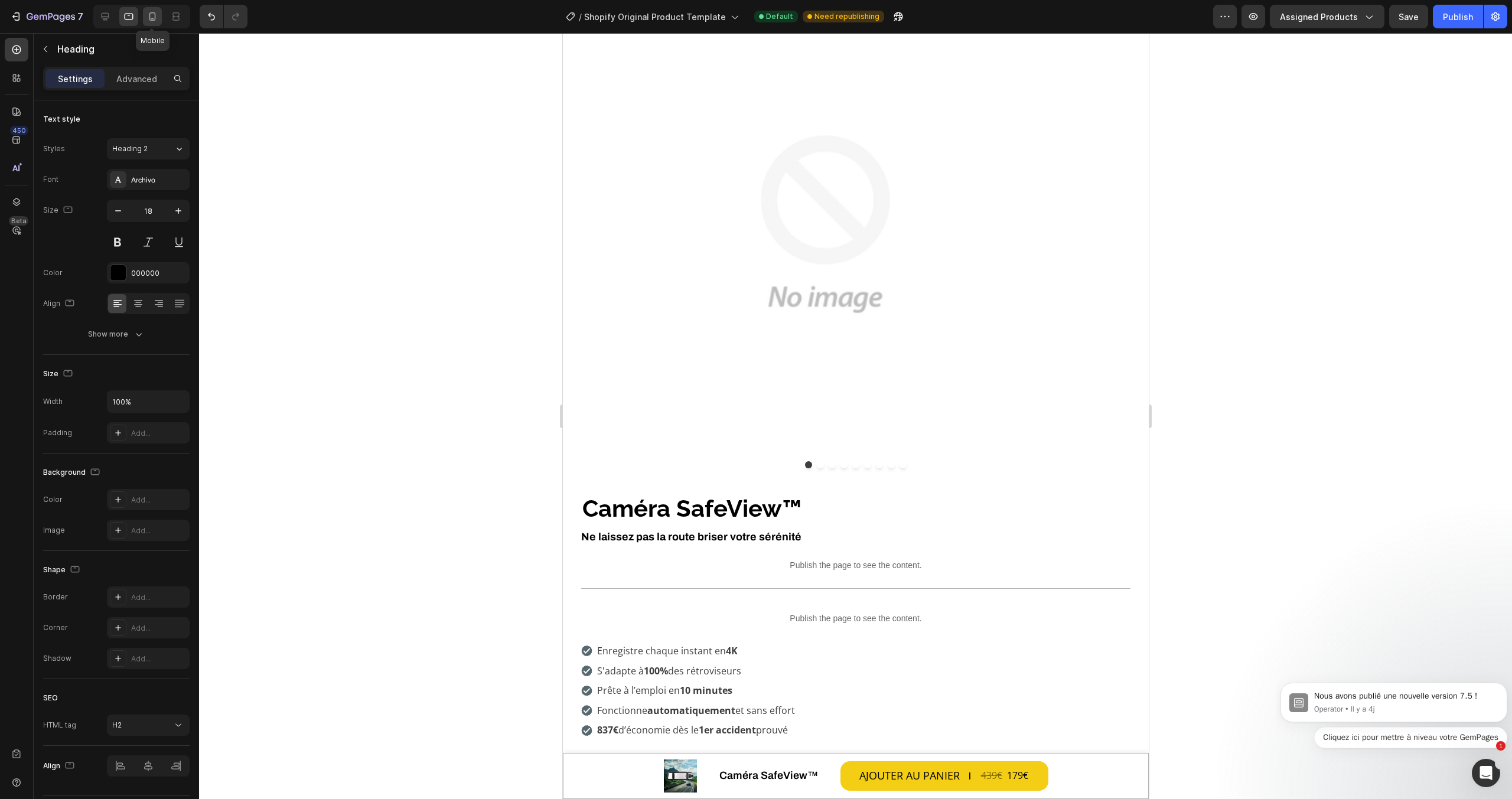click 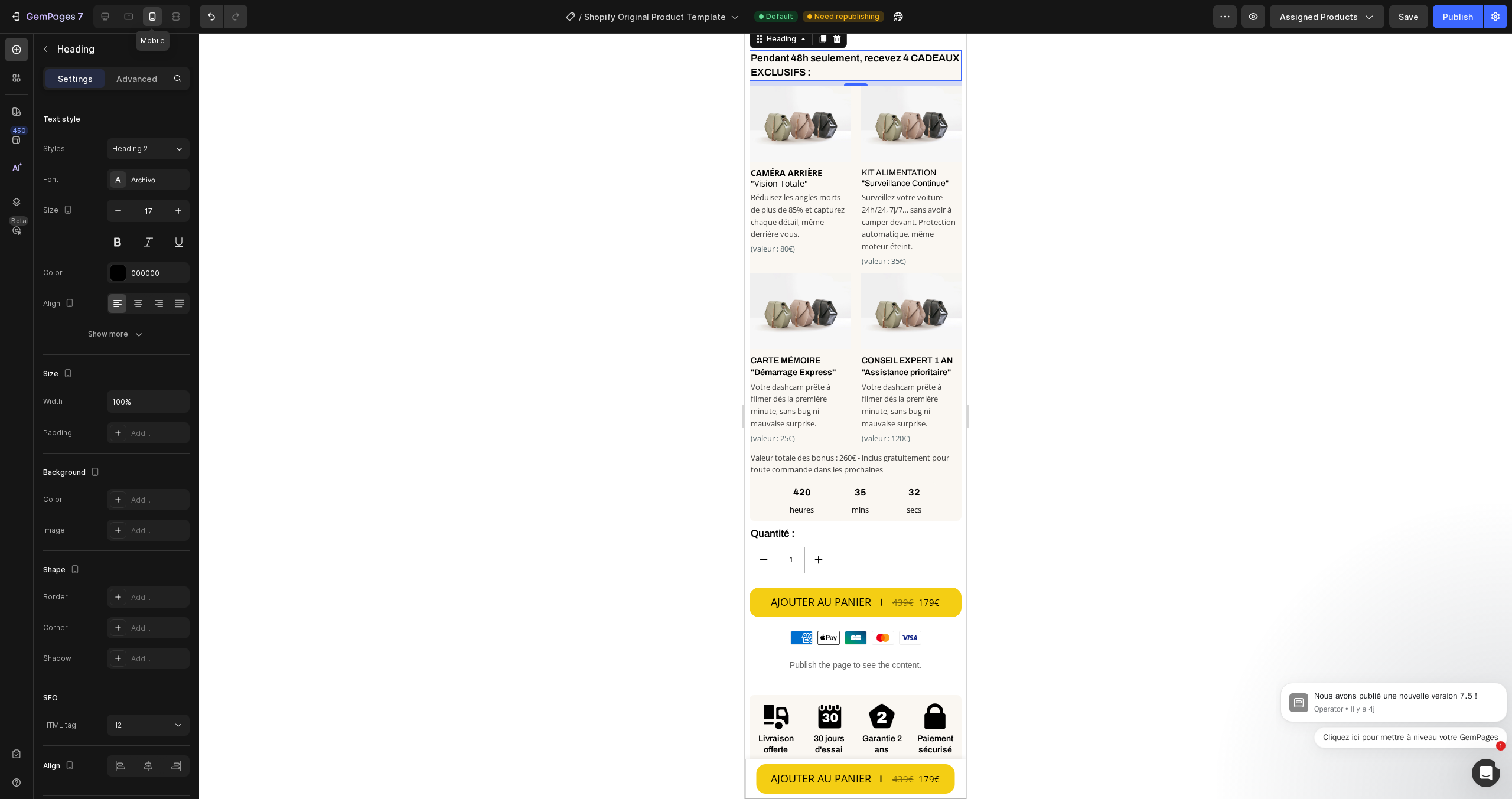 scroll, scrollTop: 550, scrollLeft: 0, axis: vertical 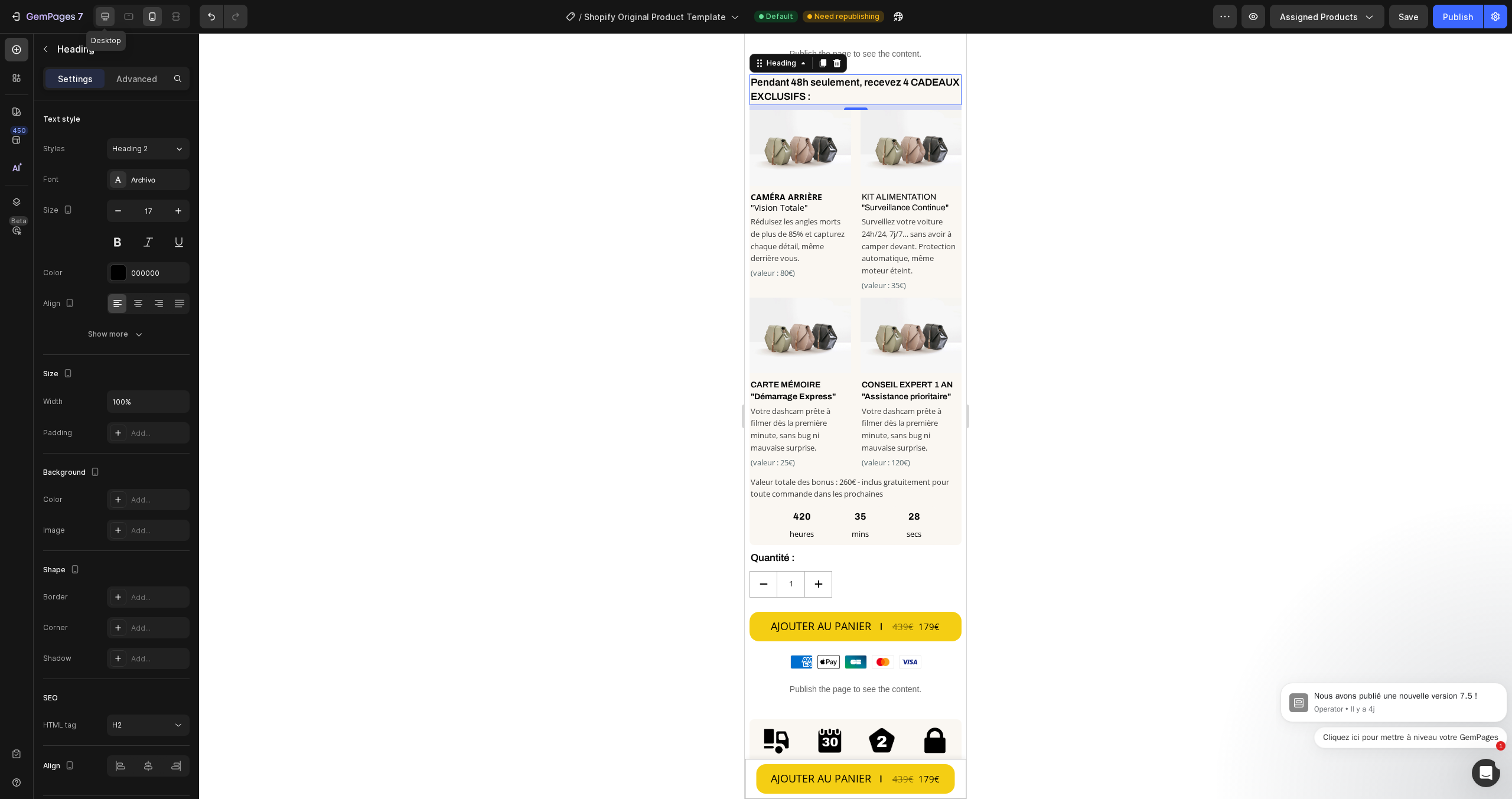 click 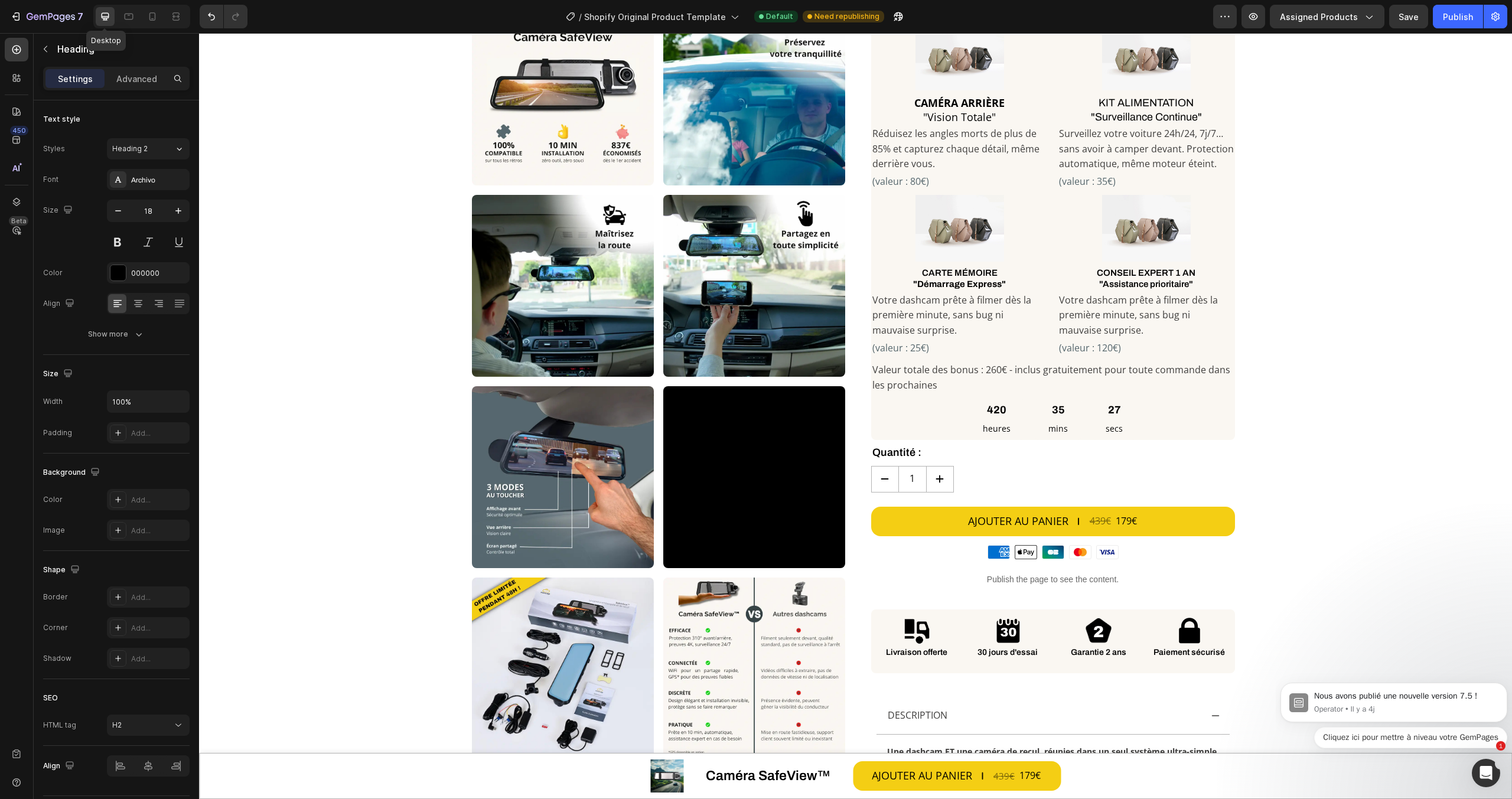 scroll, scrollTop: 365, scrollLeft: 0, axis: vertical 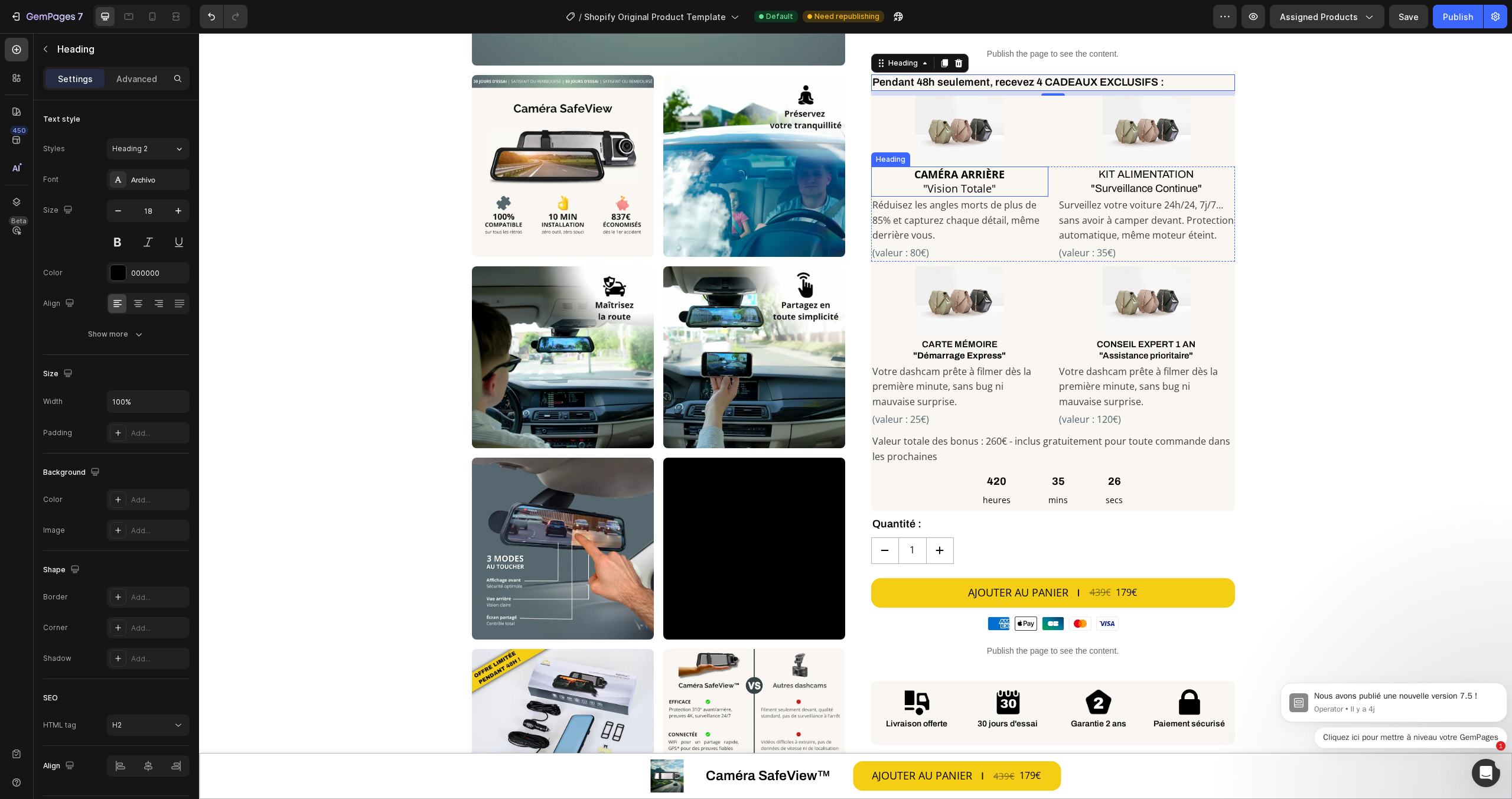 click on ""Vision Totale"" at bounding box center [959, 188] 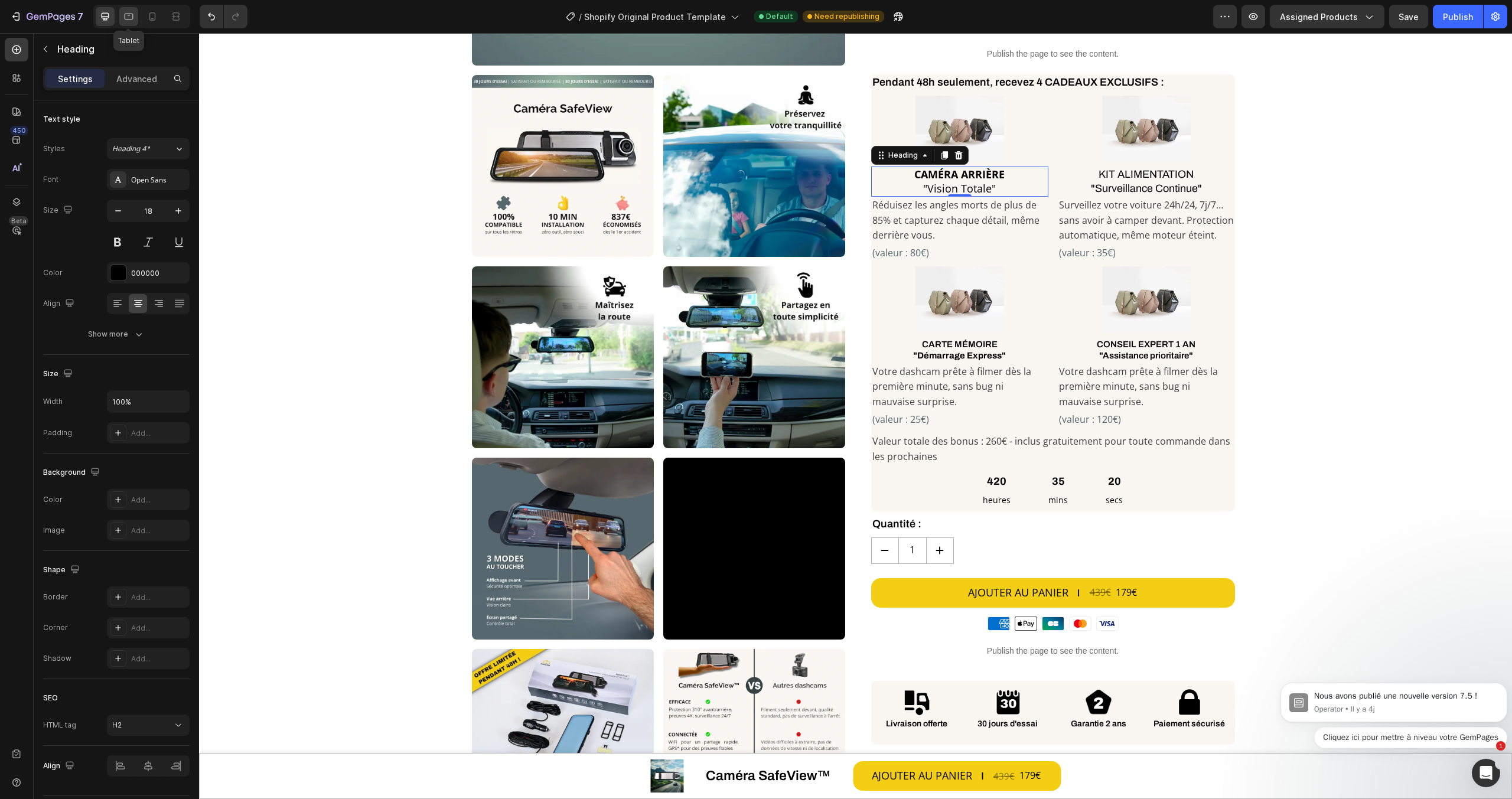click 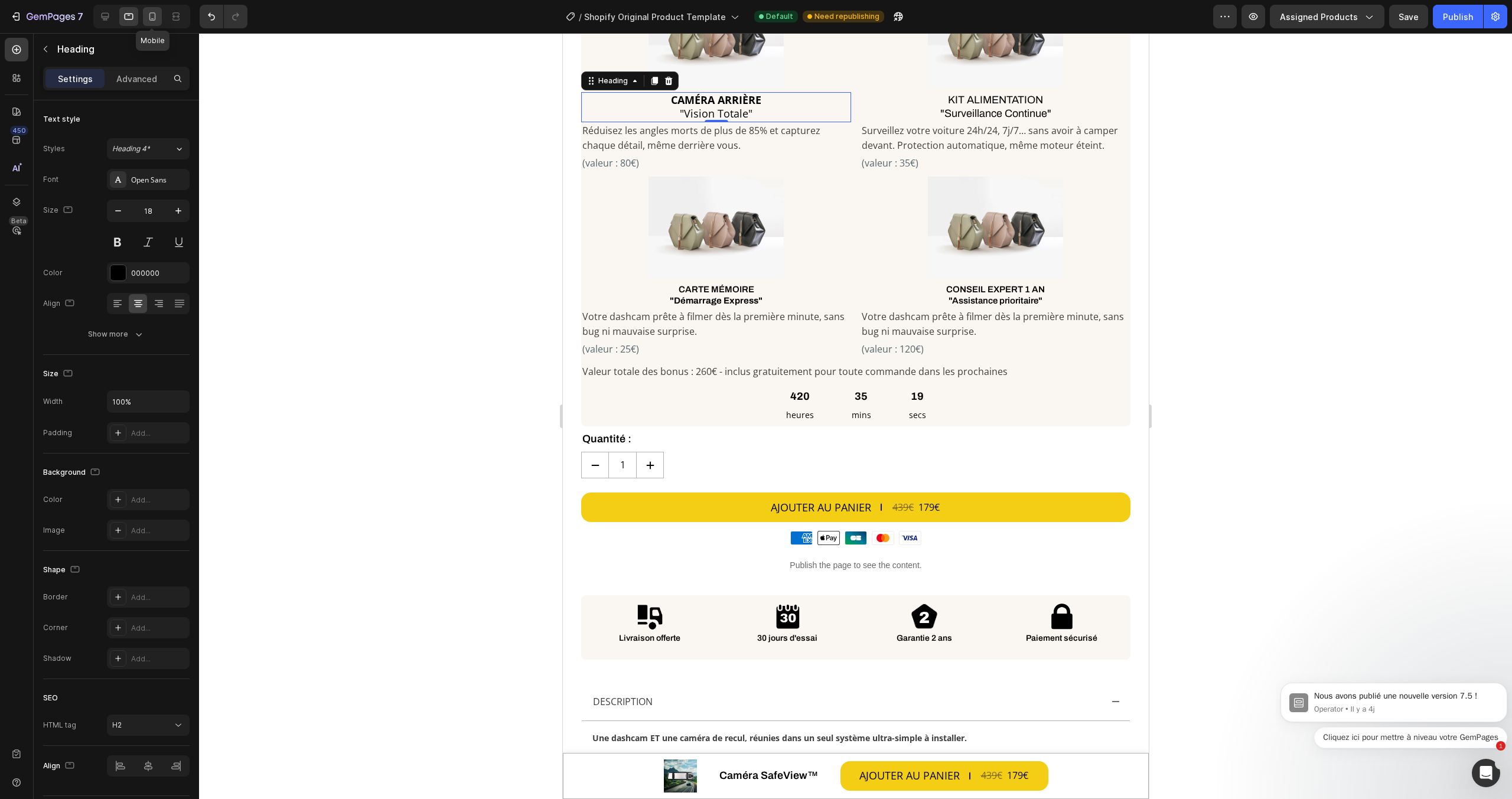 scroll, scrollTop: 1010, scrollLeft: 0, axis: vertical 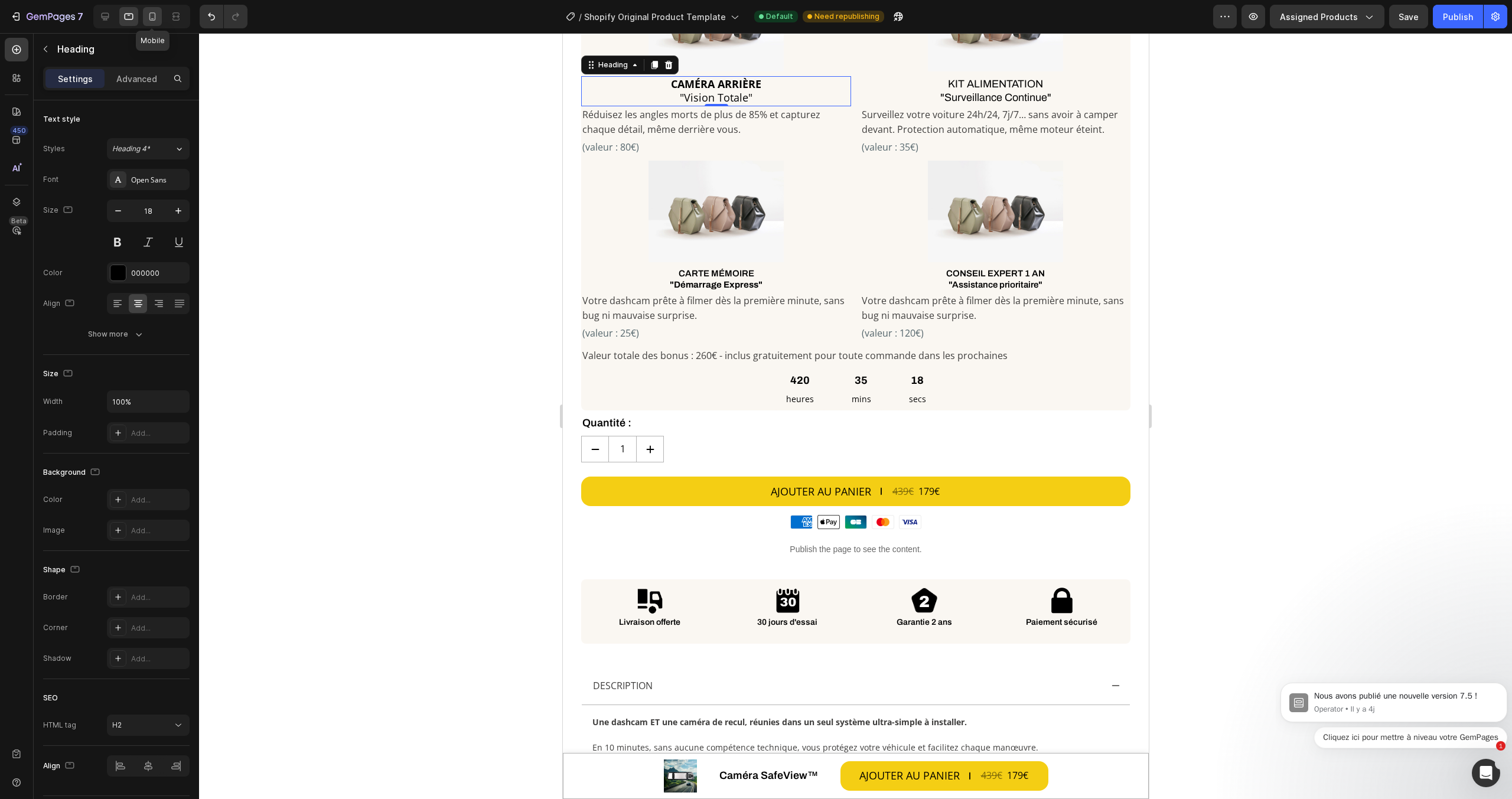 click 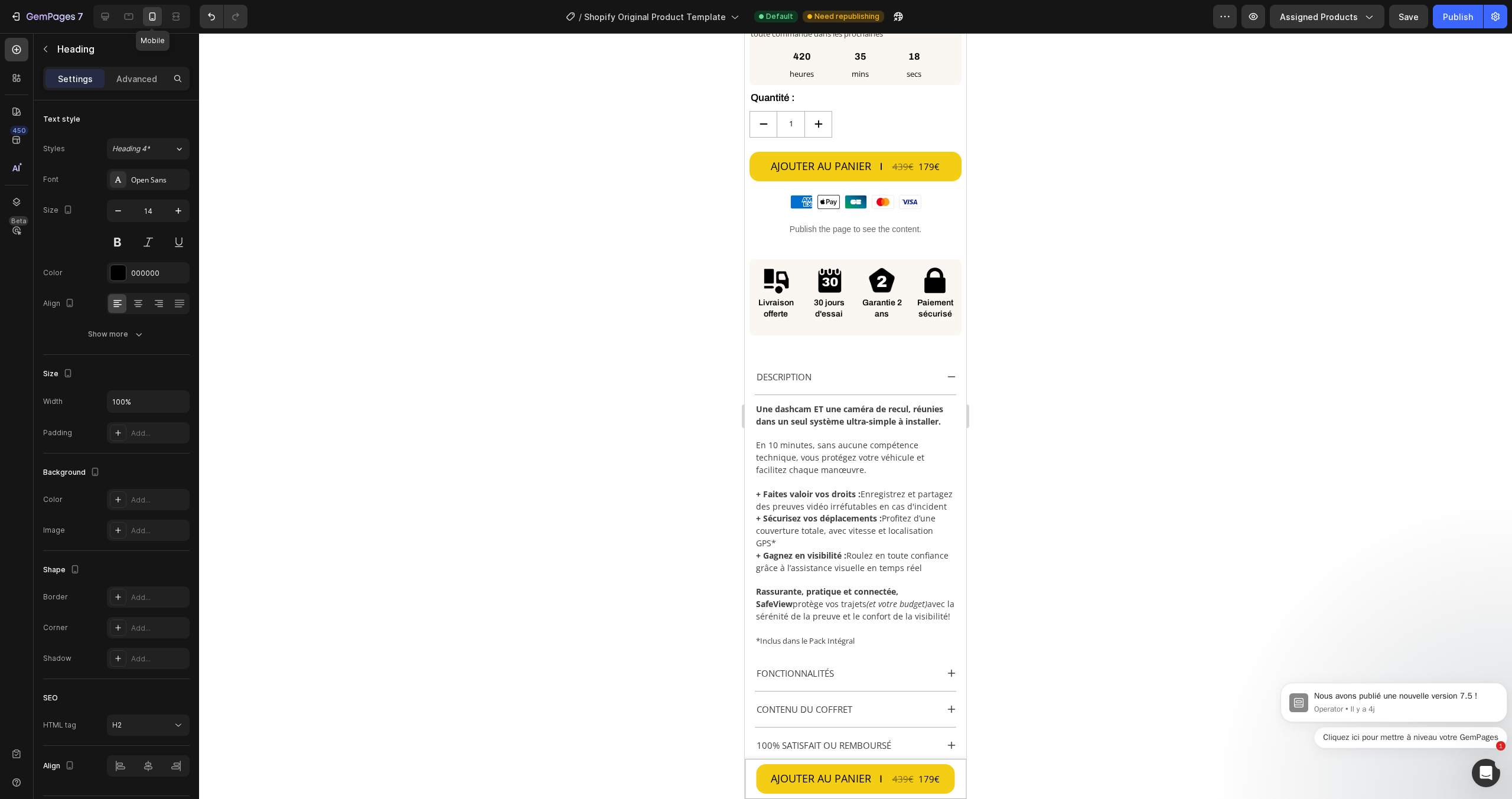 scroll, scrollTop: 663, scrollLeft: 0, axis: vertical 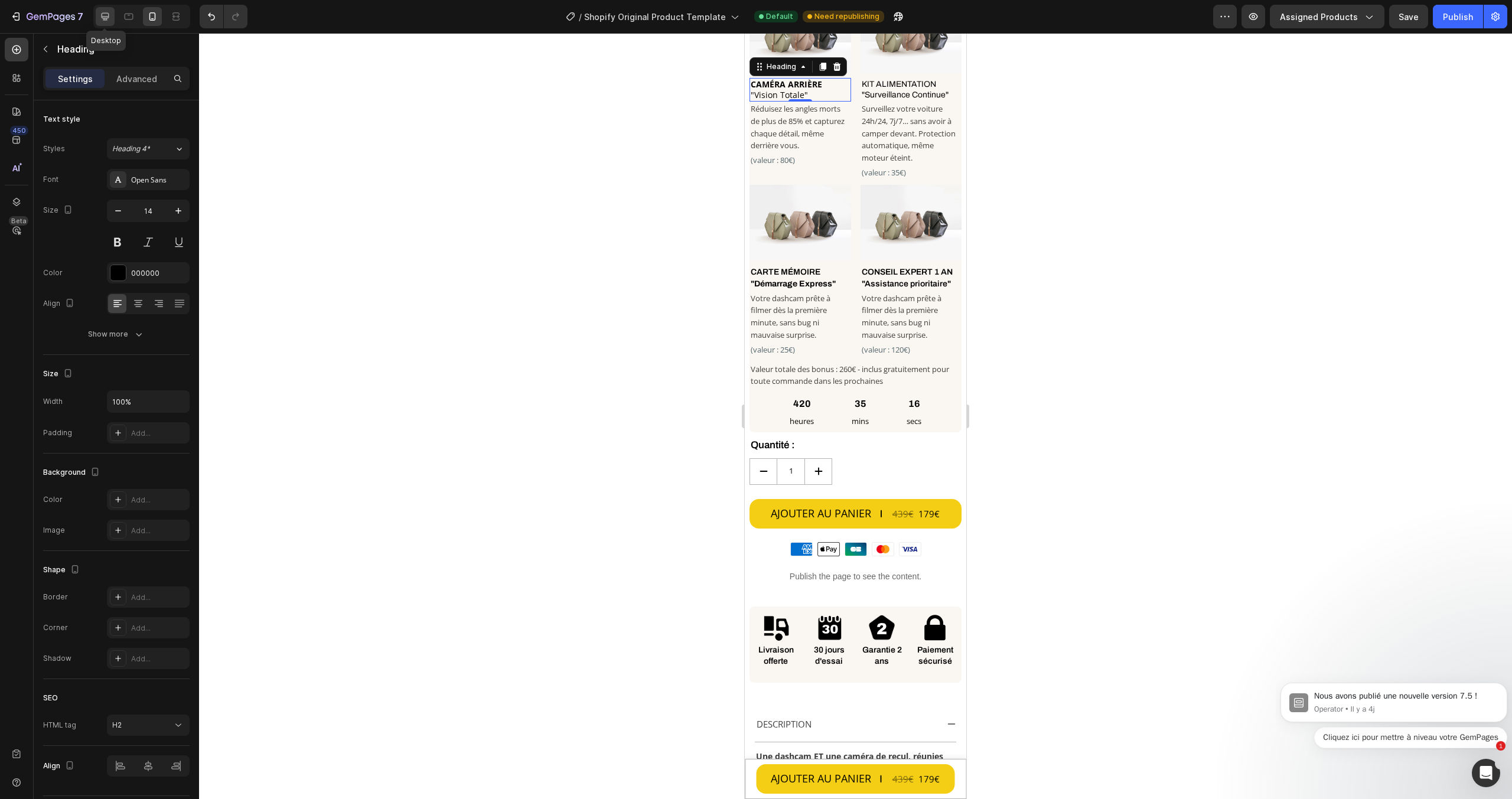 click 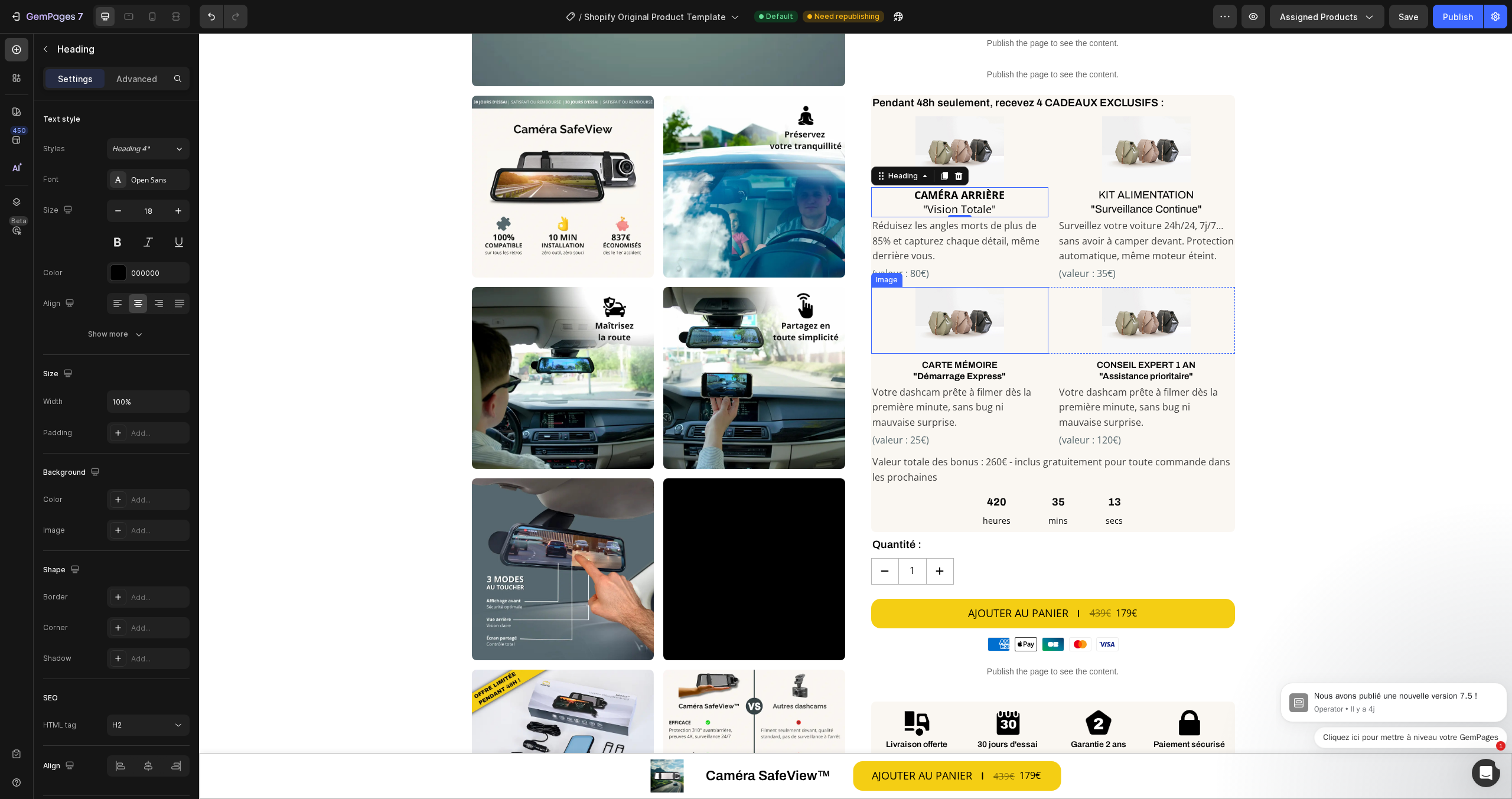 scroll, scrollTop: 339, scrollLeft: 0, axis: vertical 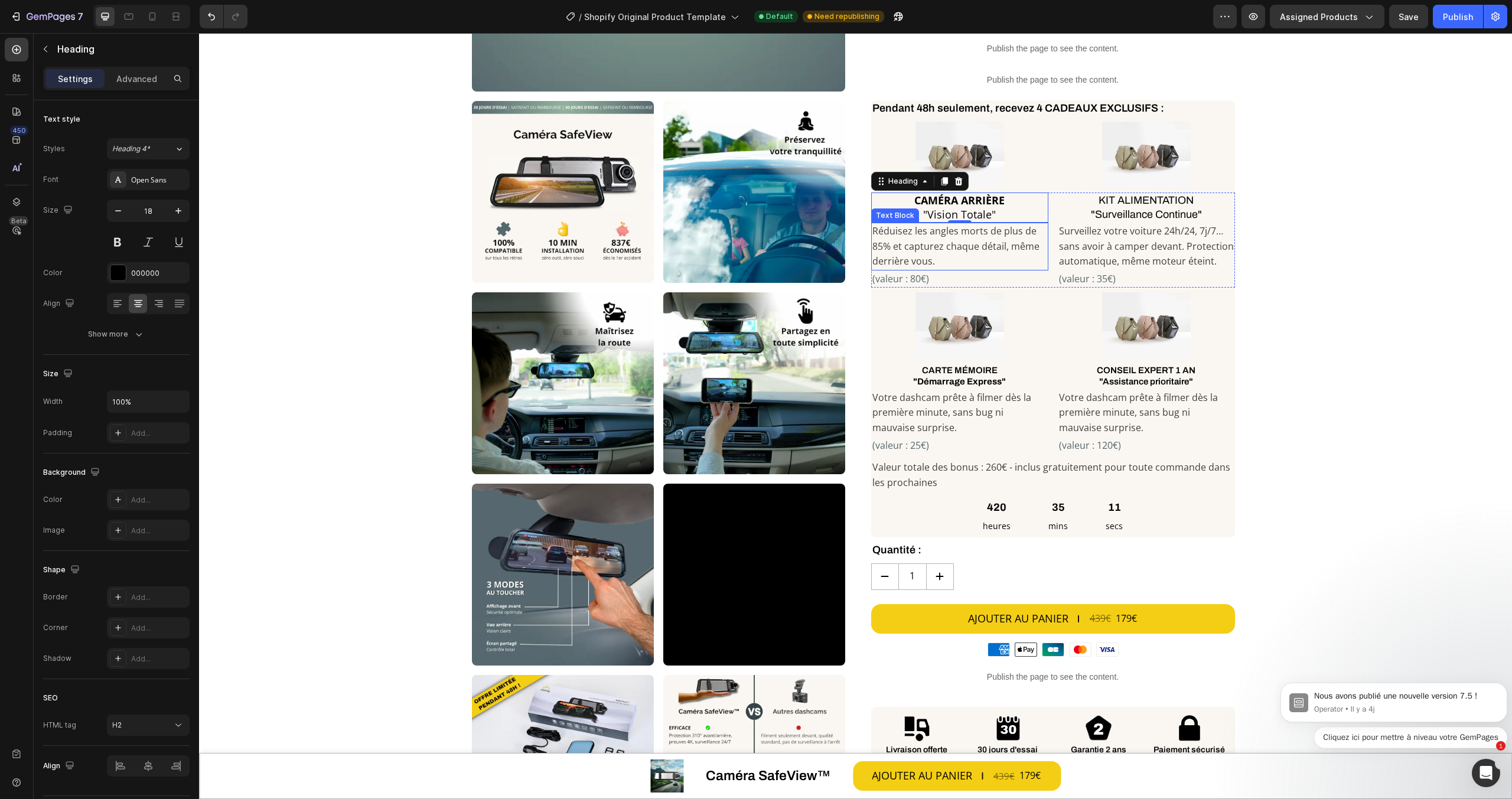 click on "Réduisez les angles morts de plus de 85% et capturez chaque détail, même derrière vous." at bounding box center [960, 246] 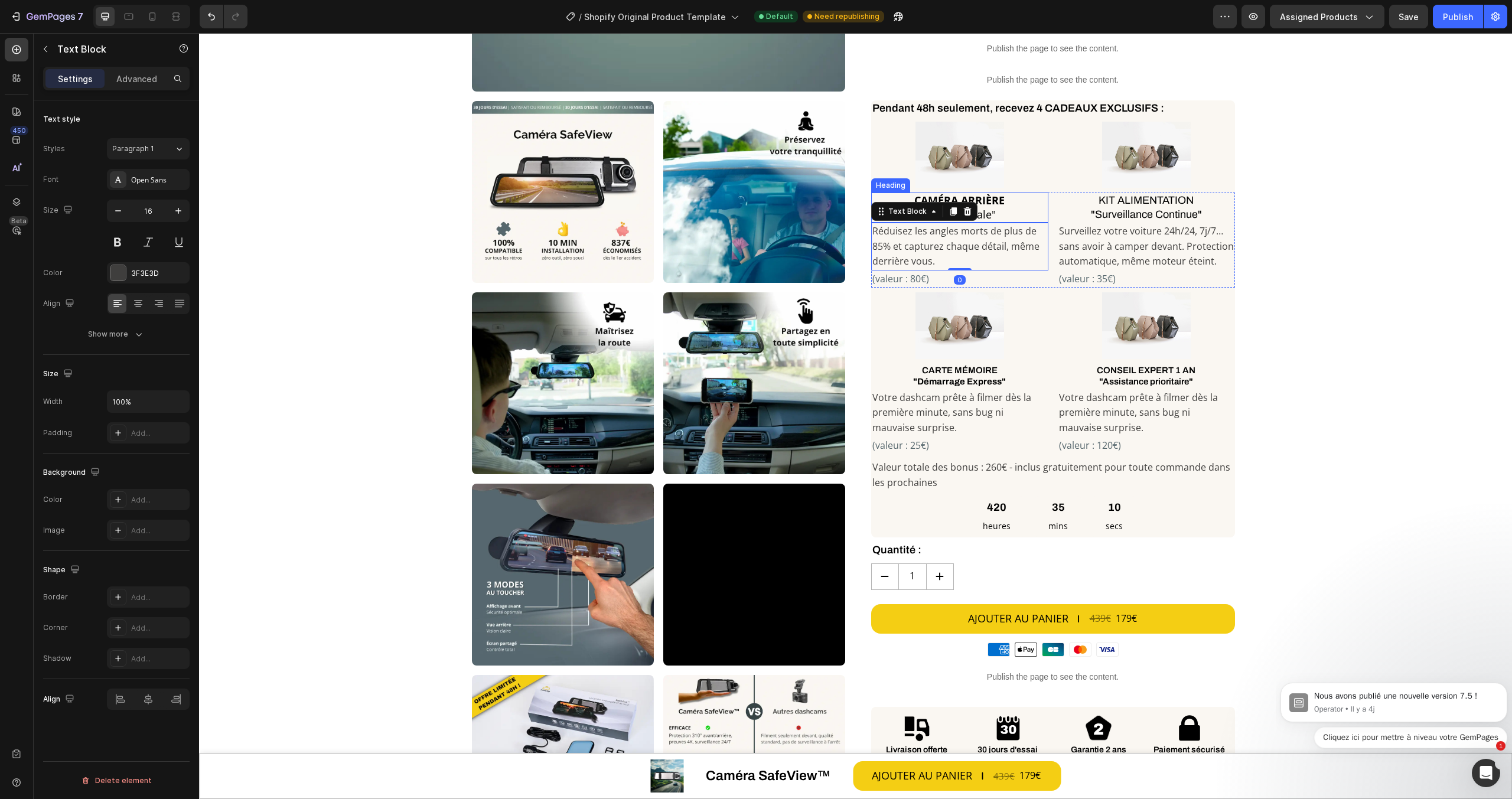 click on "⁠⁠⁠⁠⁠⁠⁠ CAMÉRA ARRIÈRE "Vision Totale"" at bounding box center [960, 207] 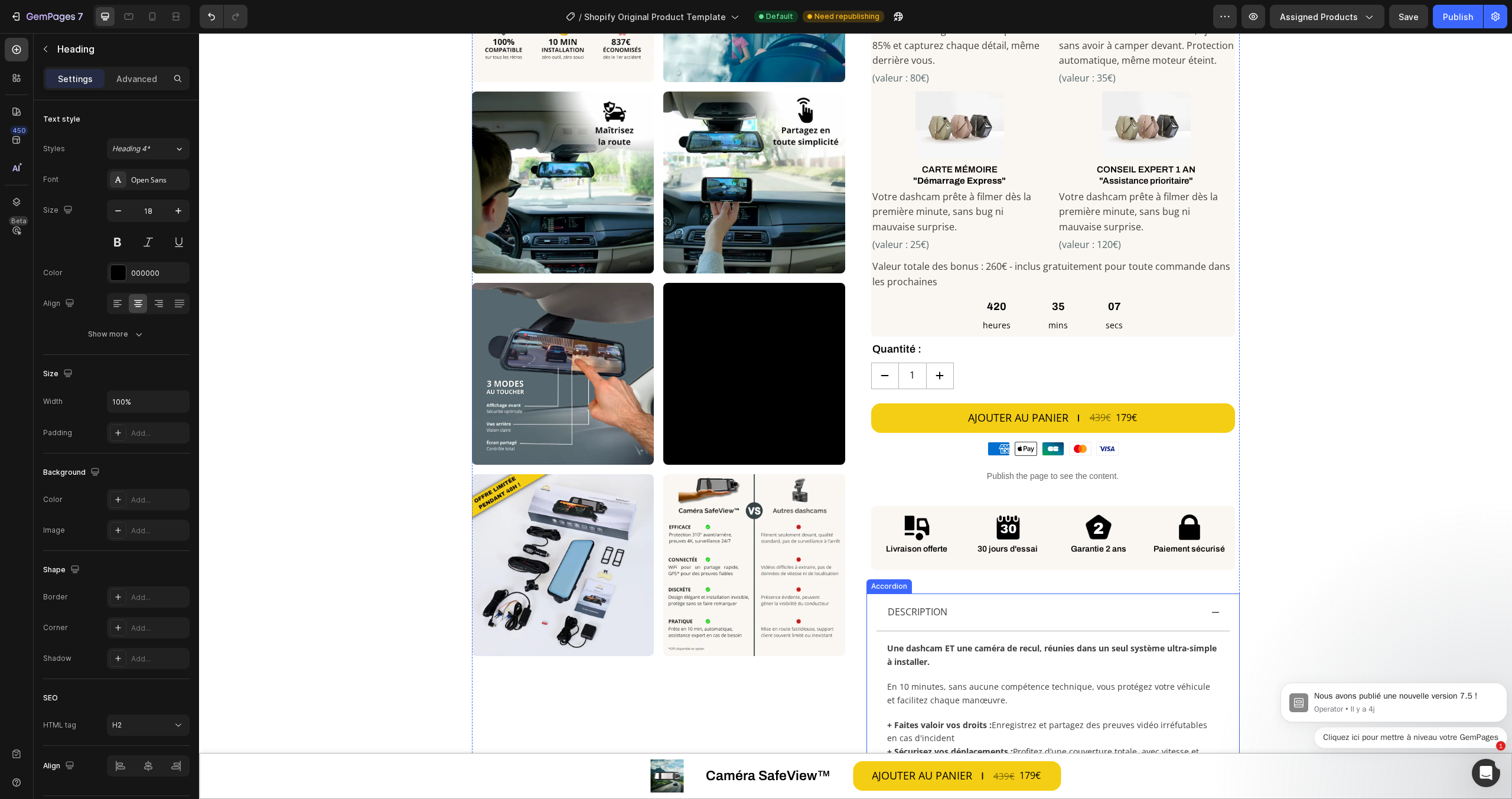 scroll, scrollTop: 575, scrollLeft: 0, axis: vertical 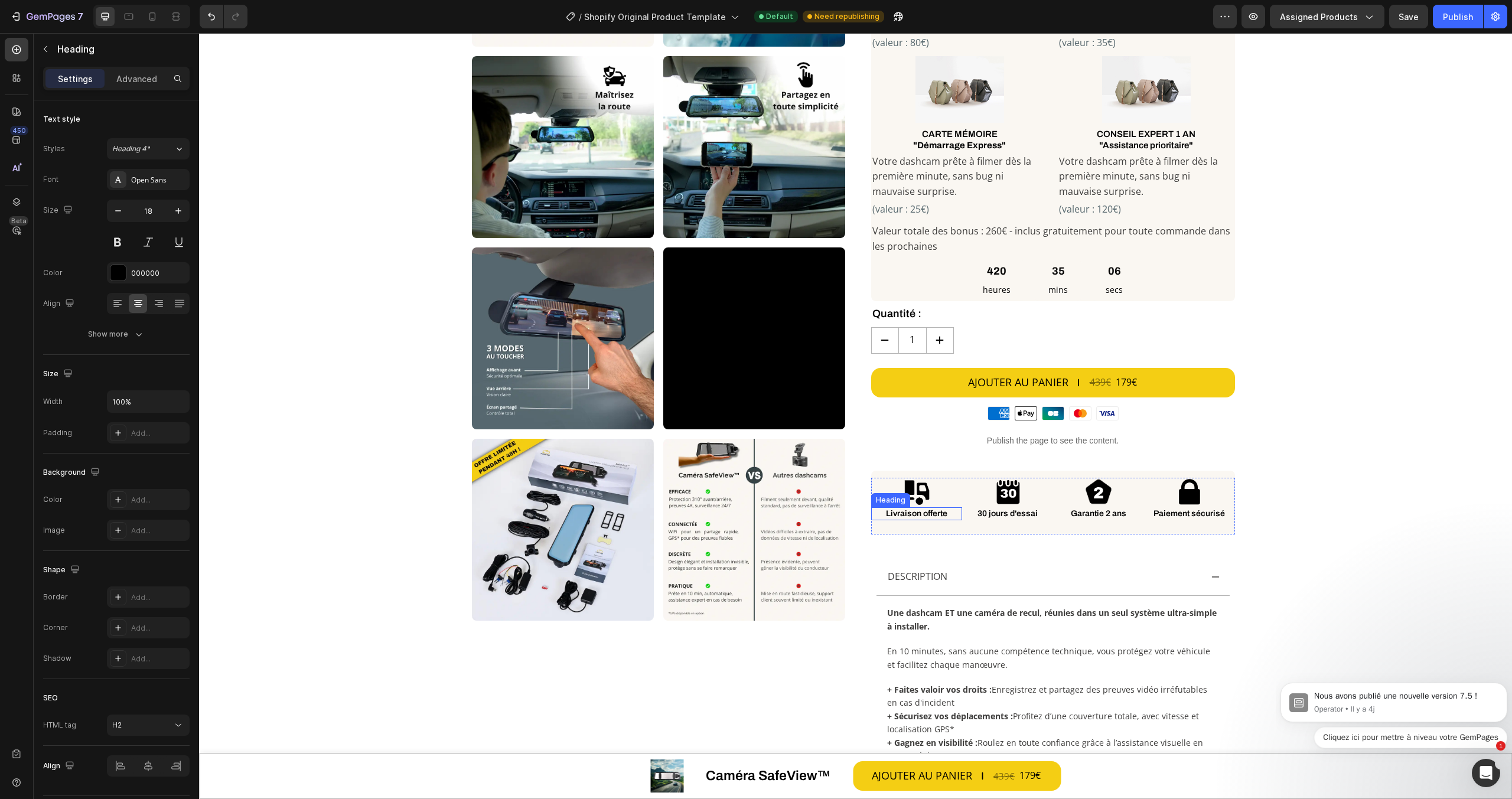 click on "Livraison offerte" at bounding box center [917, 514] 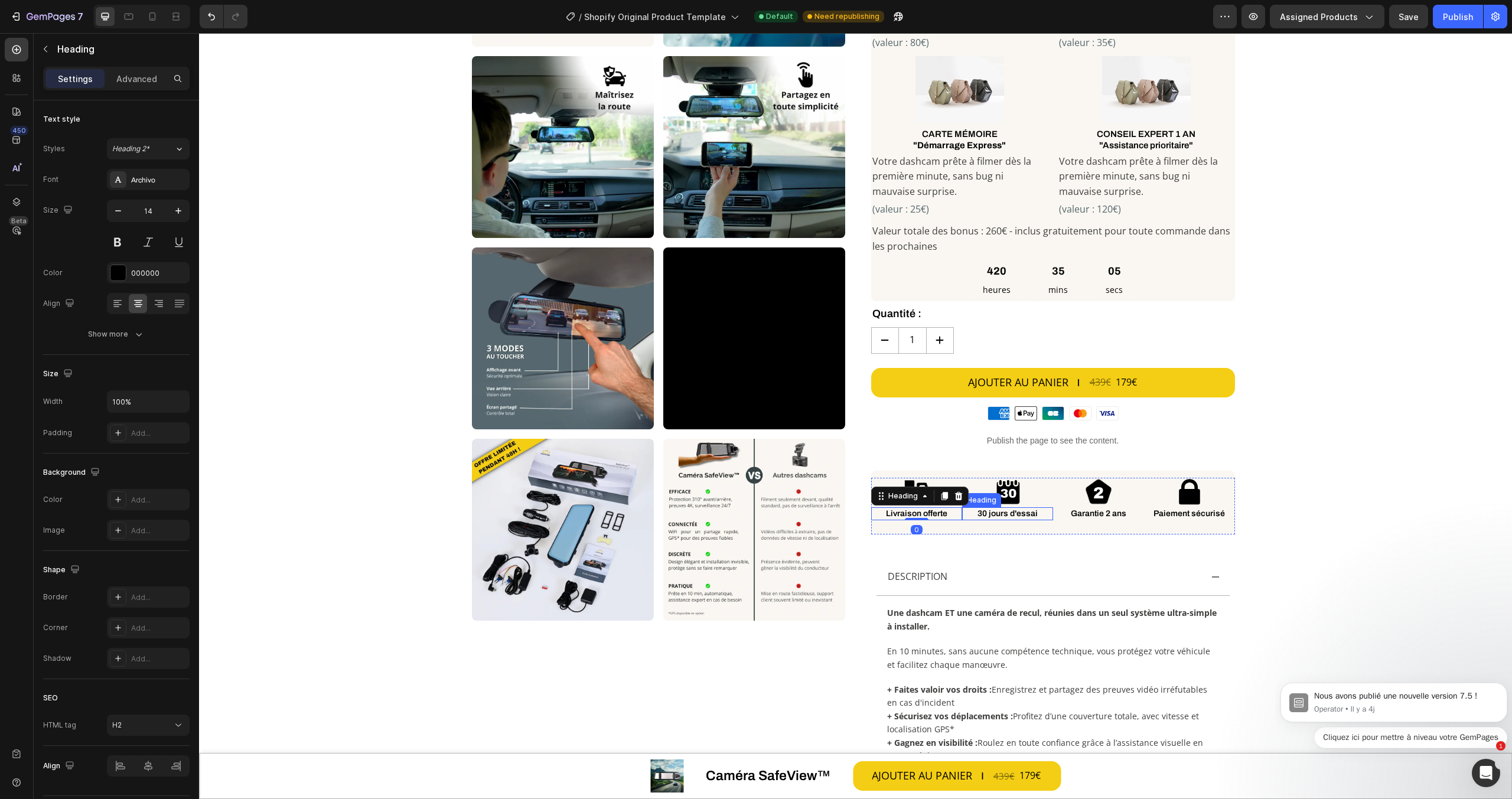 click on "30 jours d'essai" at bounding box center [1008, 514] 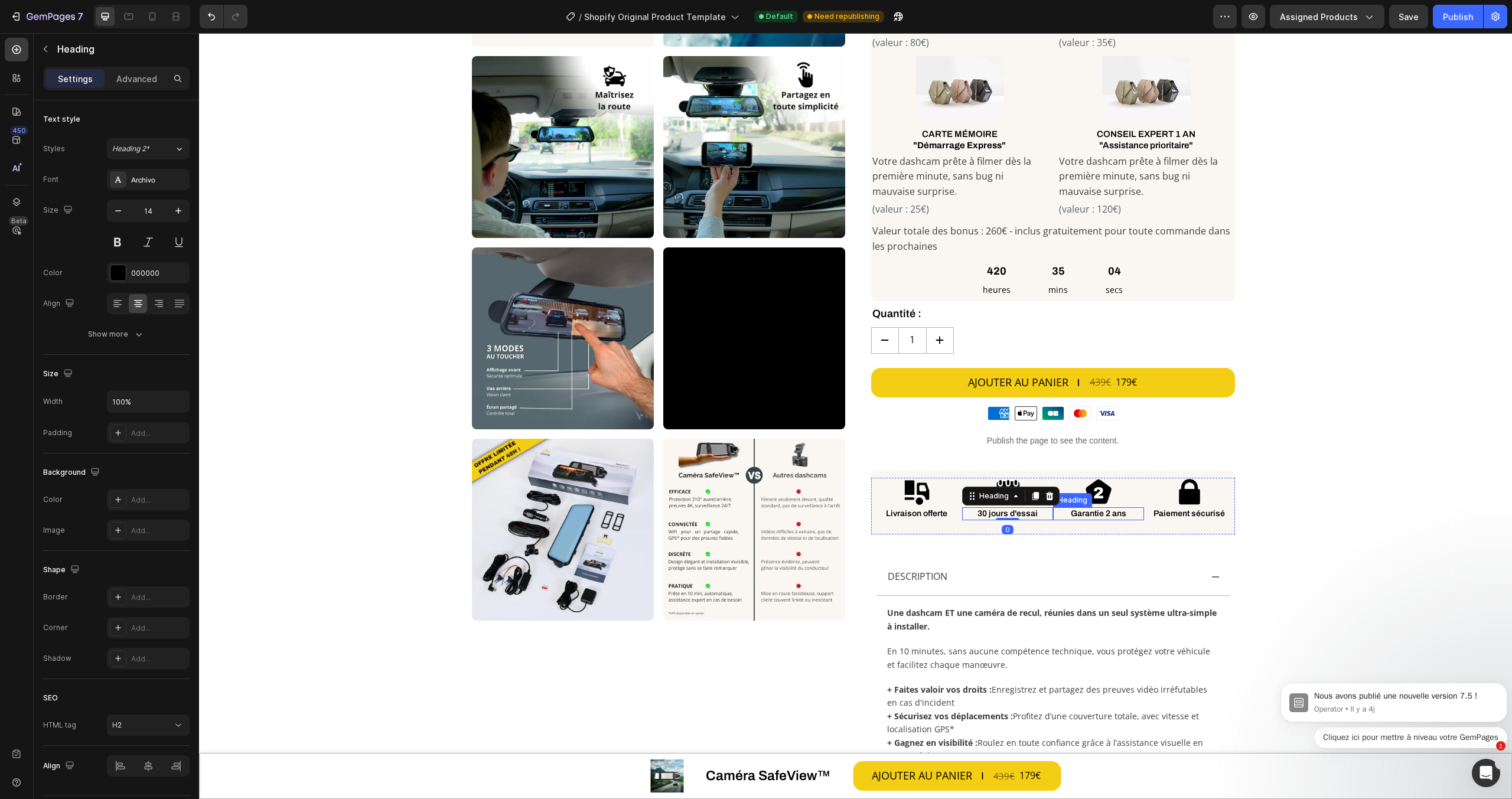 click on "Garantie 2 ans" at bounding box center (1099, 514) 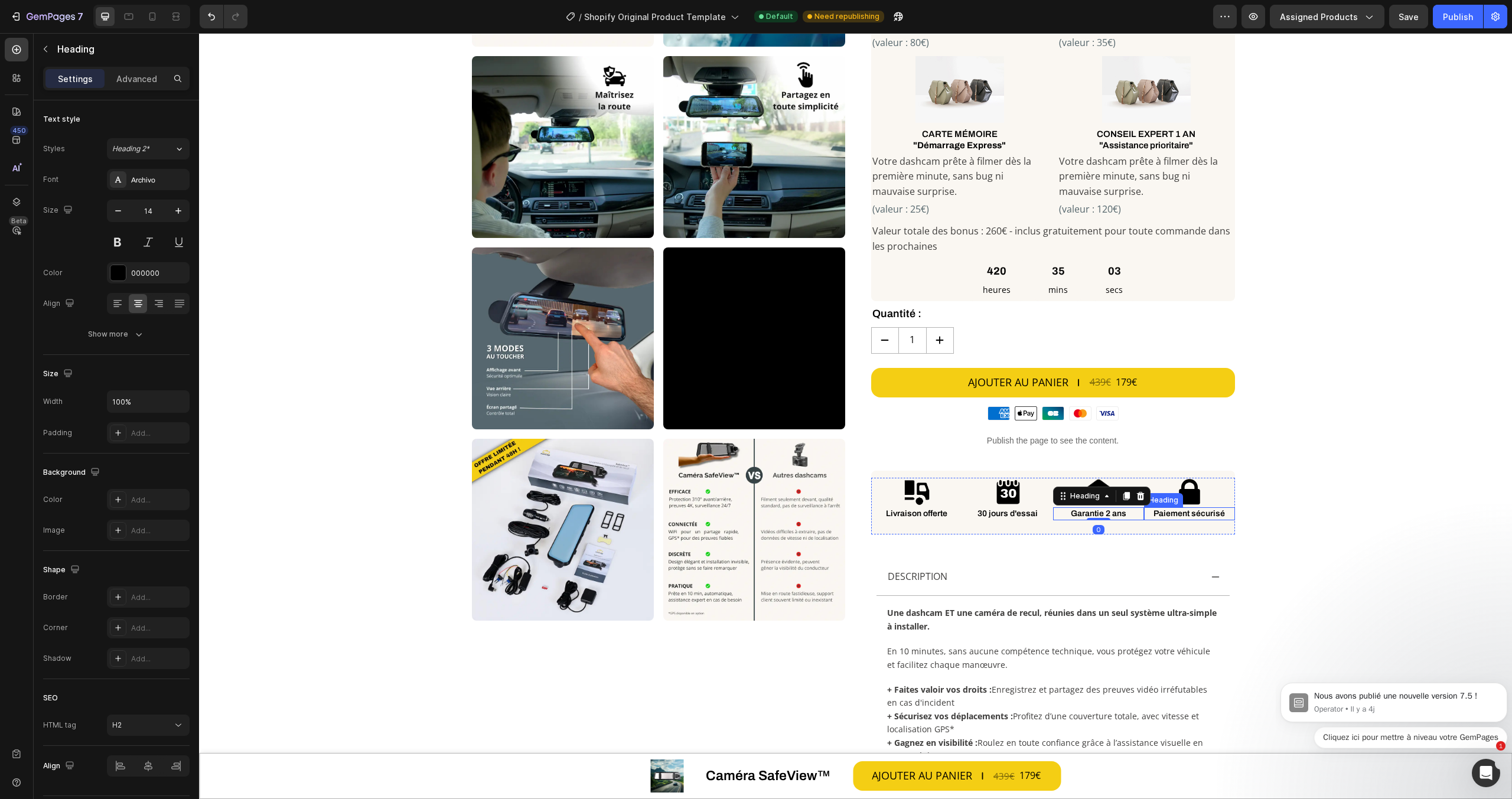 click on "Paiement sécurisé" at bounding box center [1190, 514] 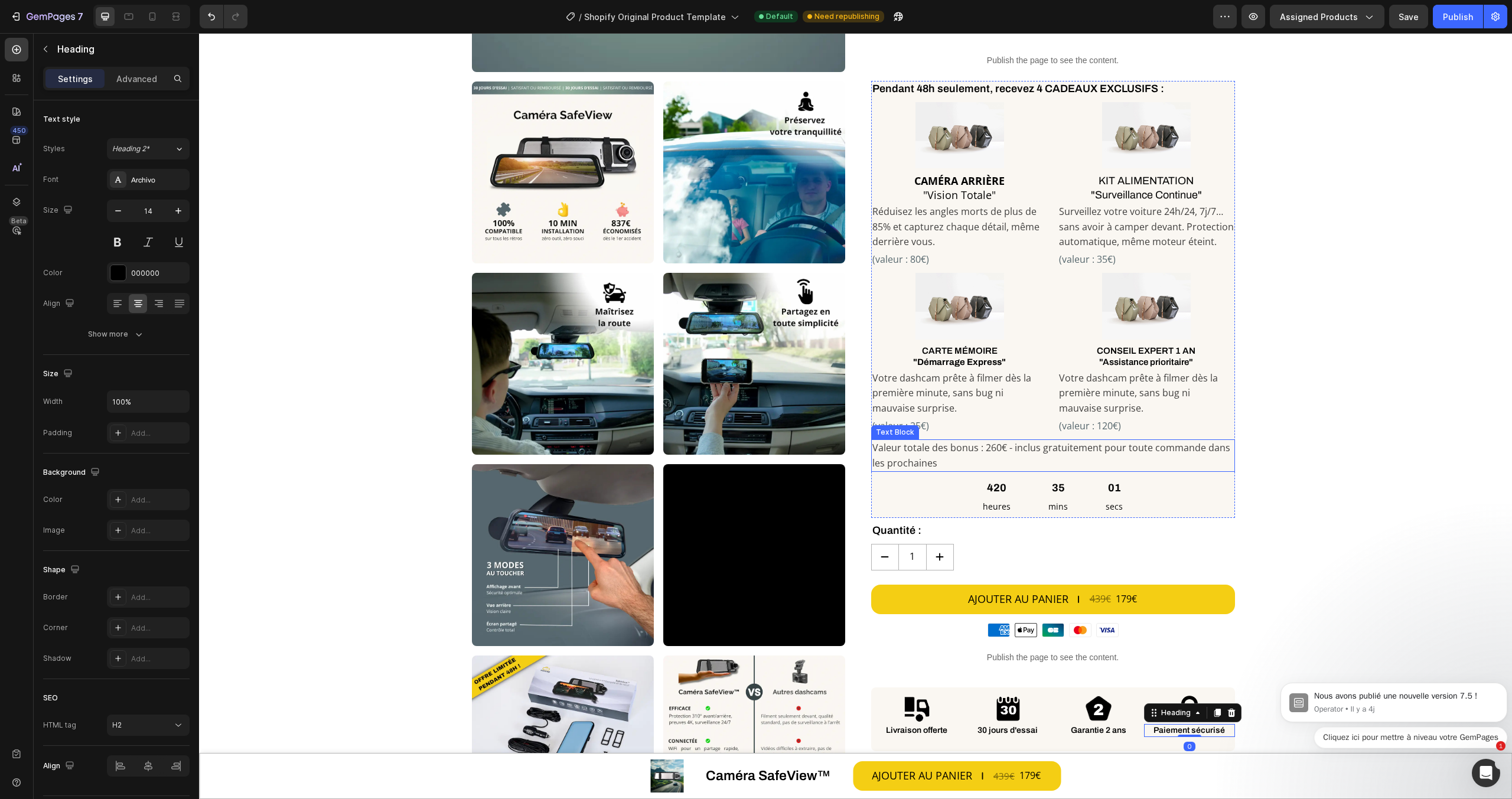 scroll, scrollTop: 339, scrollLeft: 0, axis: vertical 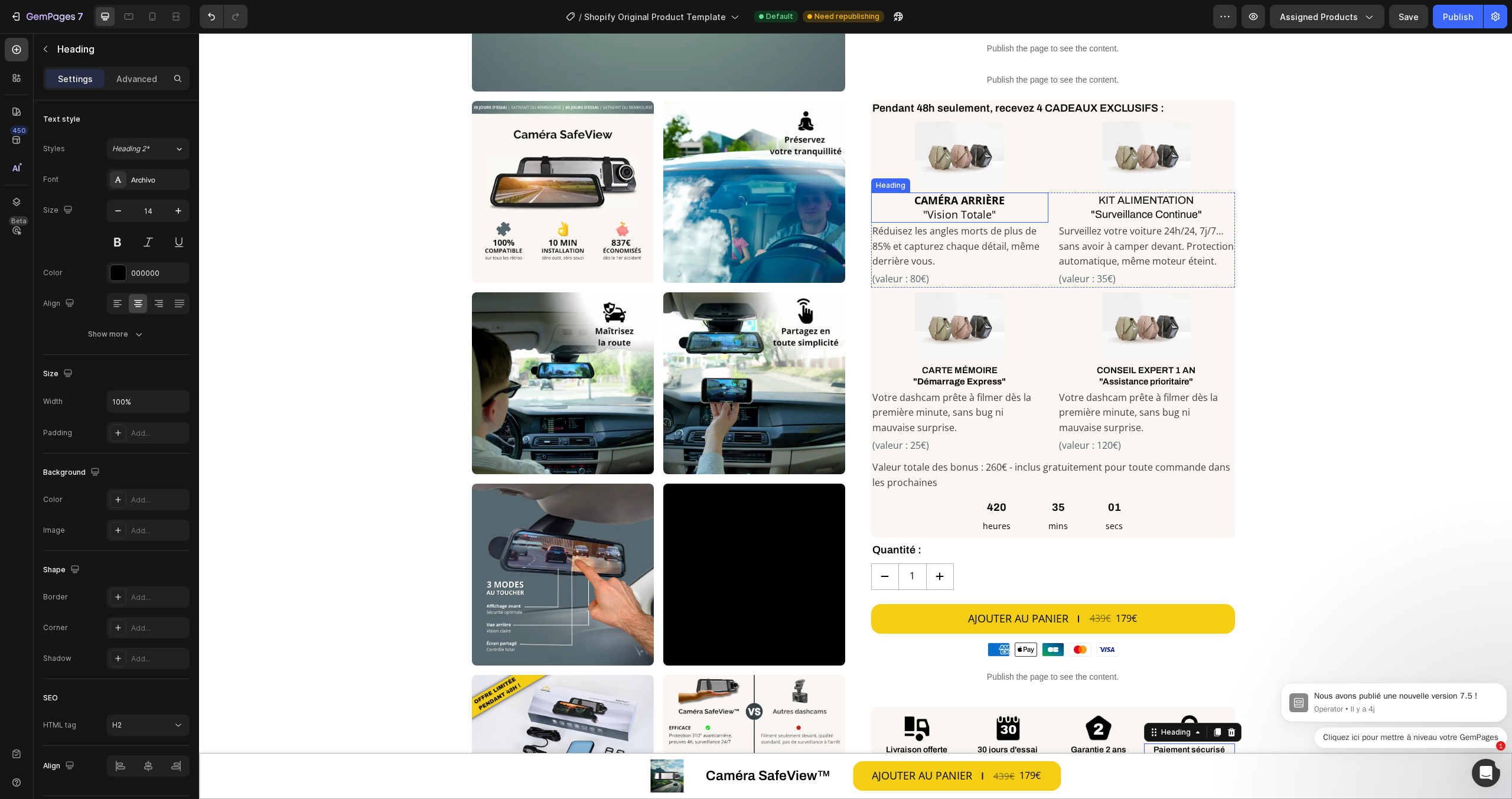 click on "CAMÉRA ARRIÈRE" at bounding box center [959, 200] 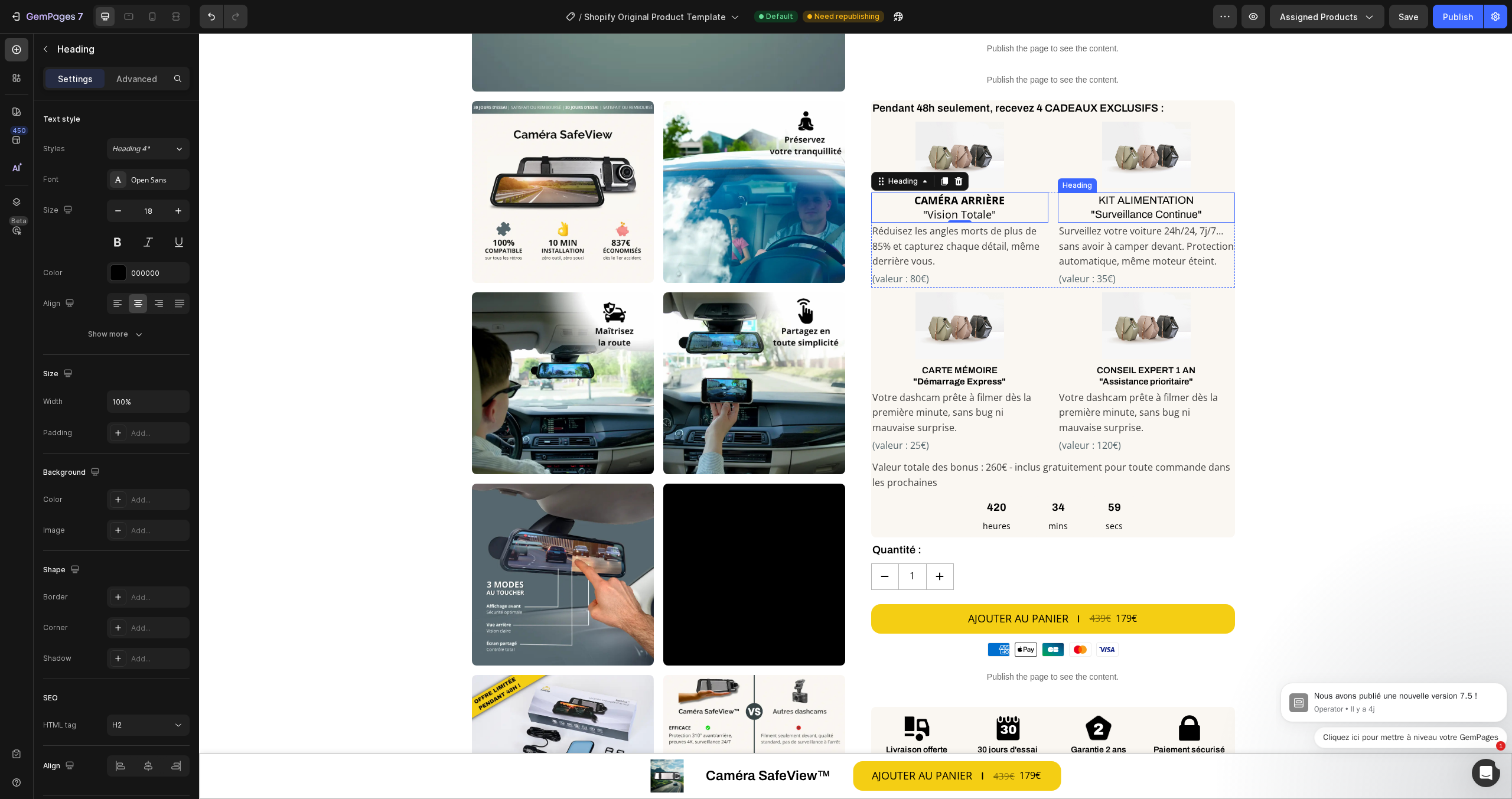 click on "KIT ALIMENTATION "Surveillance Continue"" at bounding box center (1146, 207) 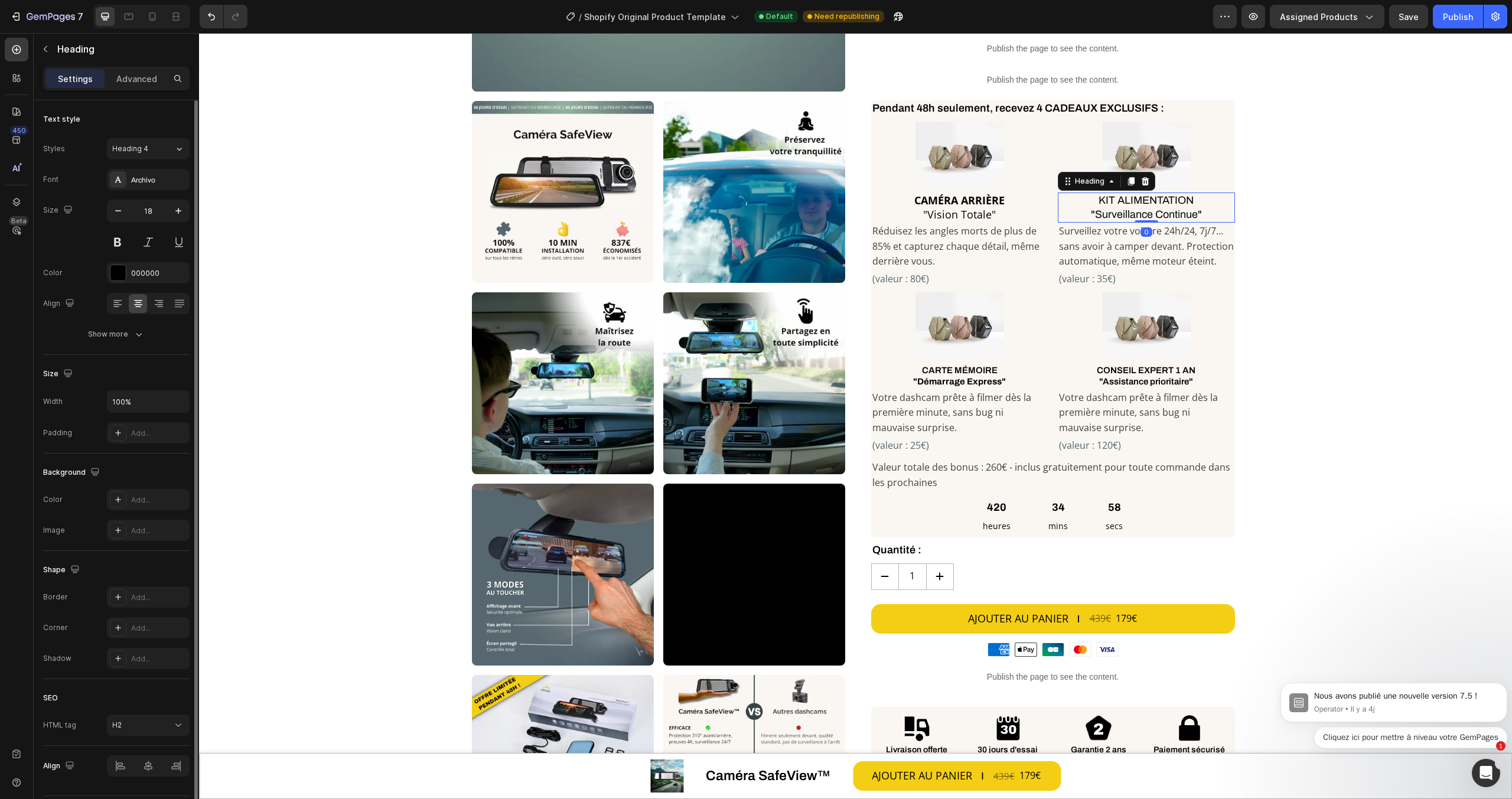 click on "Font Archivo Size 18 Color 000000 Align Show more" at bounding box center (116, 257) 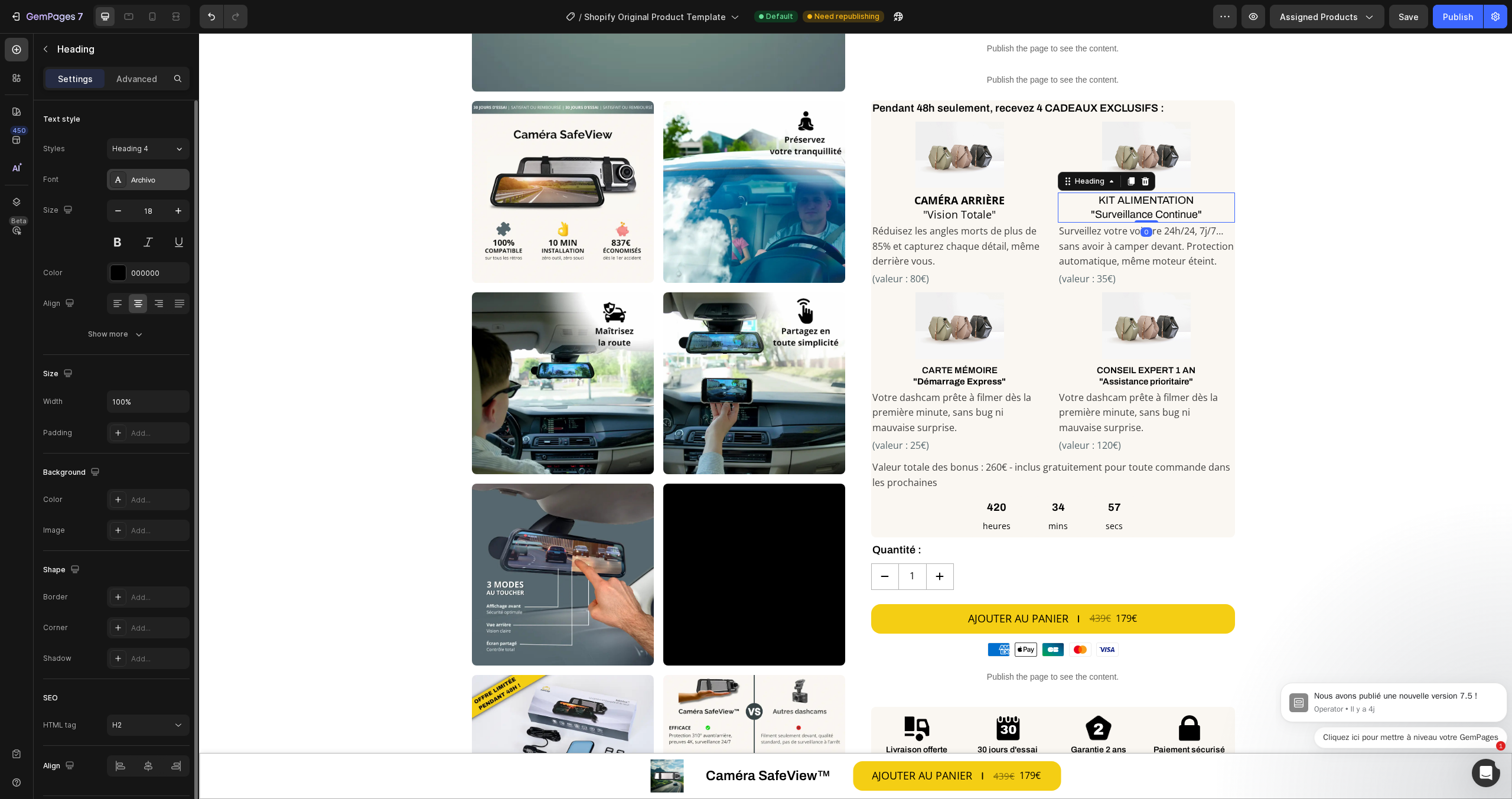 click on "Archivo" at bounding box center [148, 180] 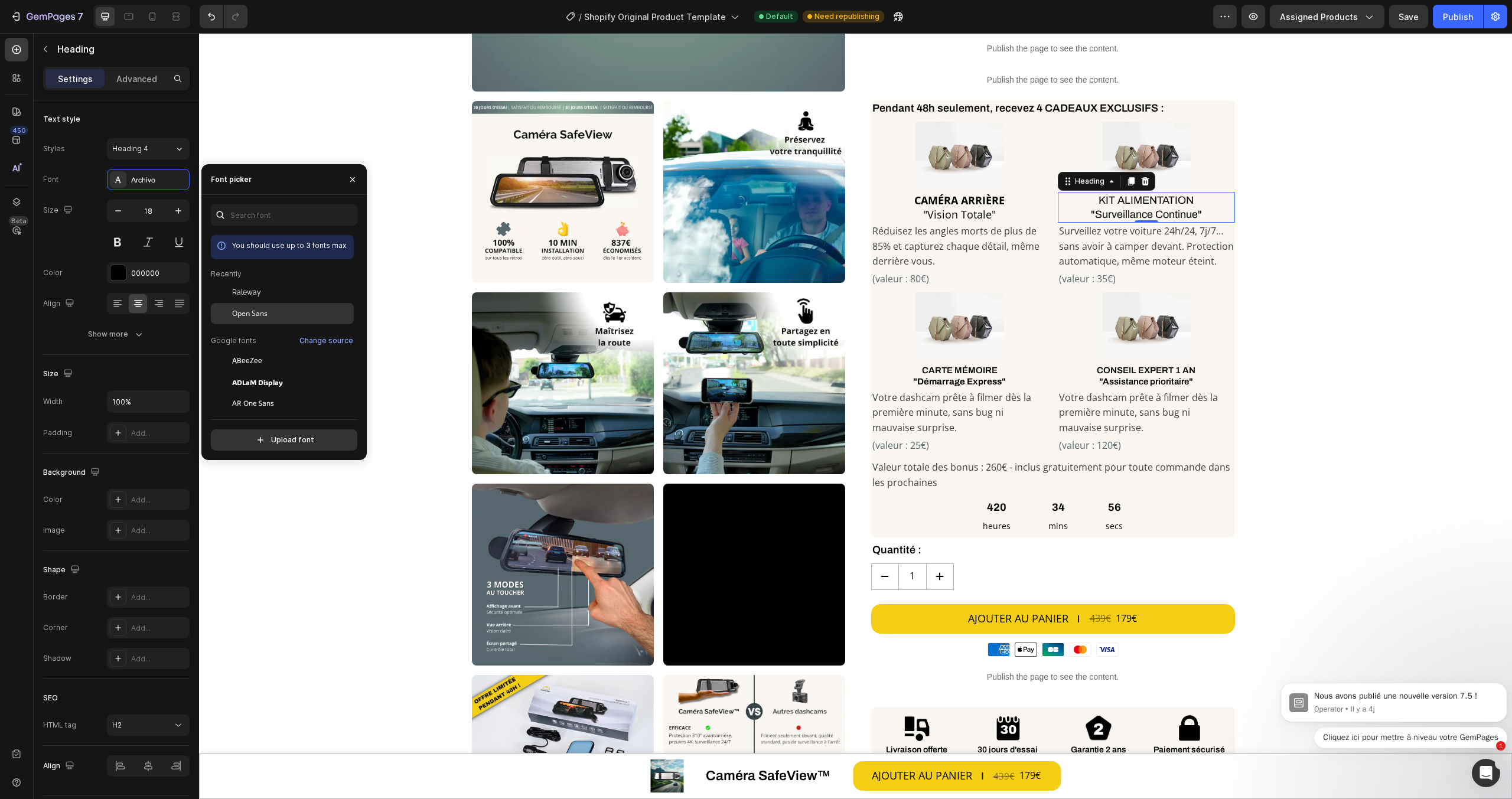 click on "Open Sans" at bounding box center [250, 314] 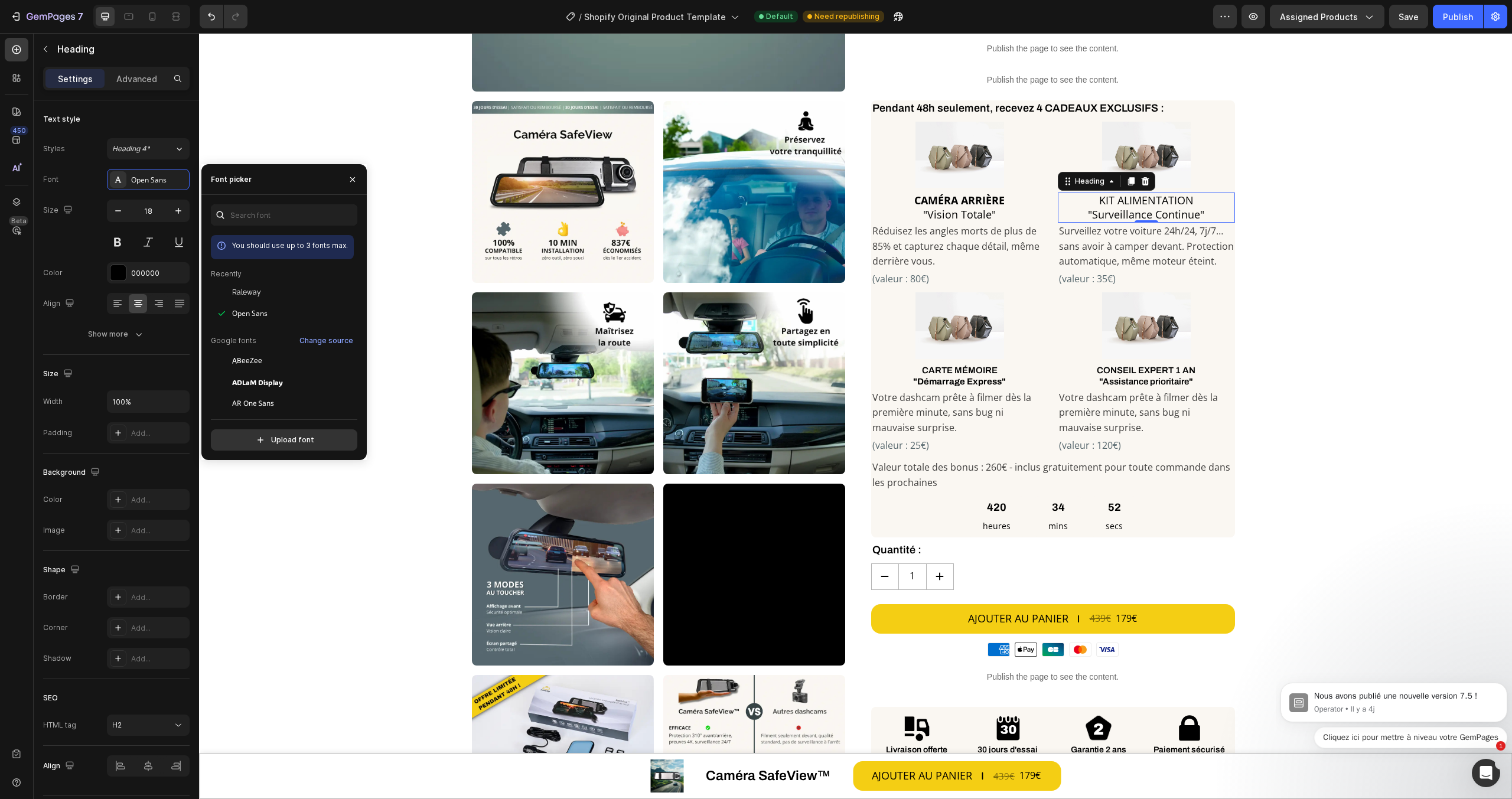 click on "KIT ALIMENTATION "Surveillance Continue"" at bounding box center (1146, 207) 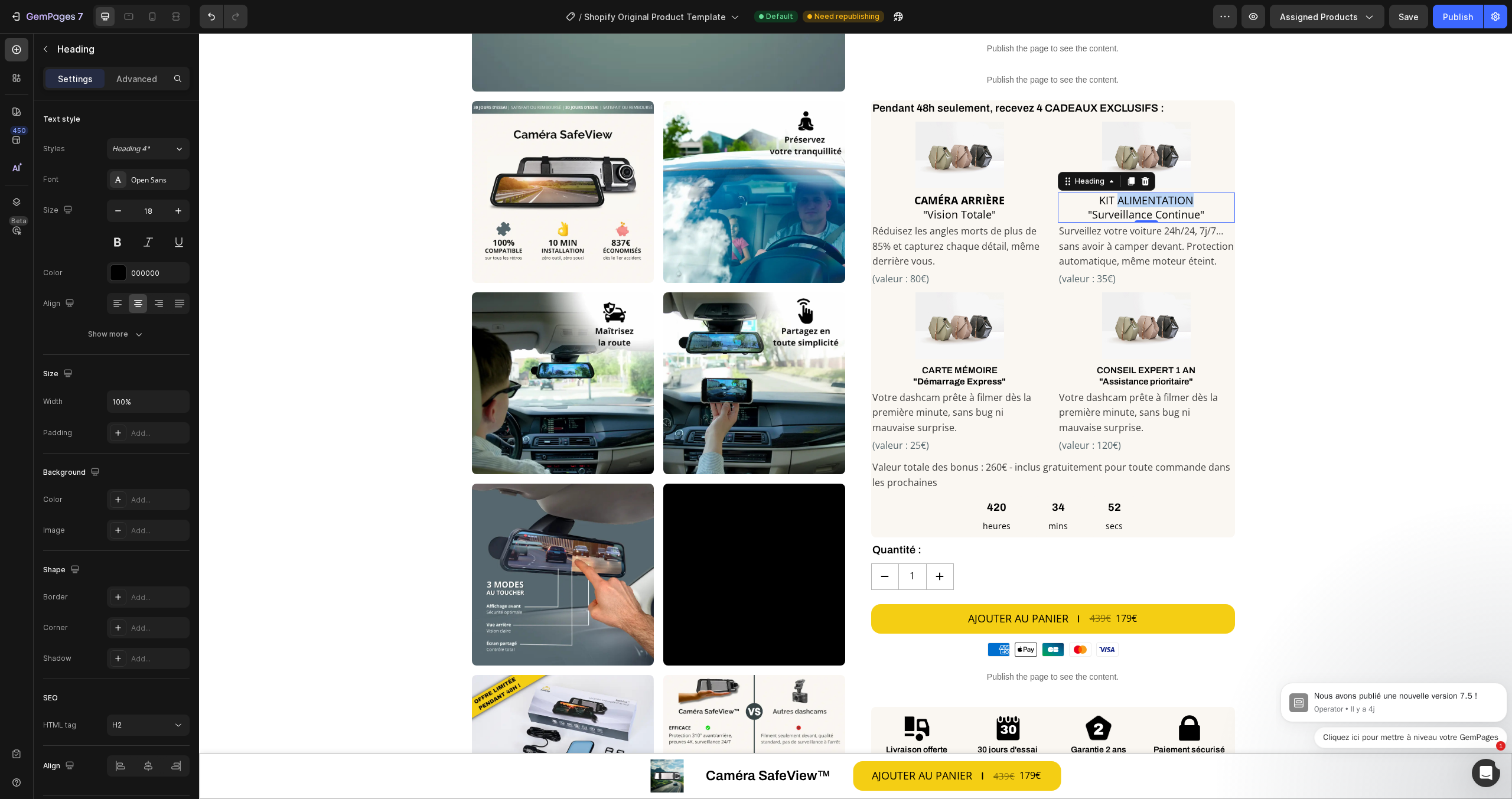 click on "KIT ALIMENTATION "Surveillance Continue"" at bounding box center [1146, 207] 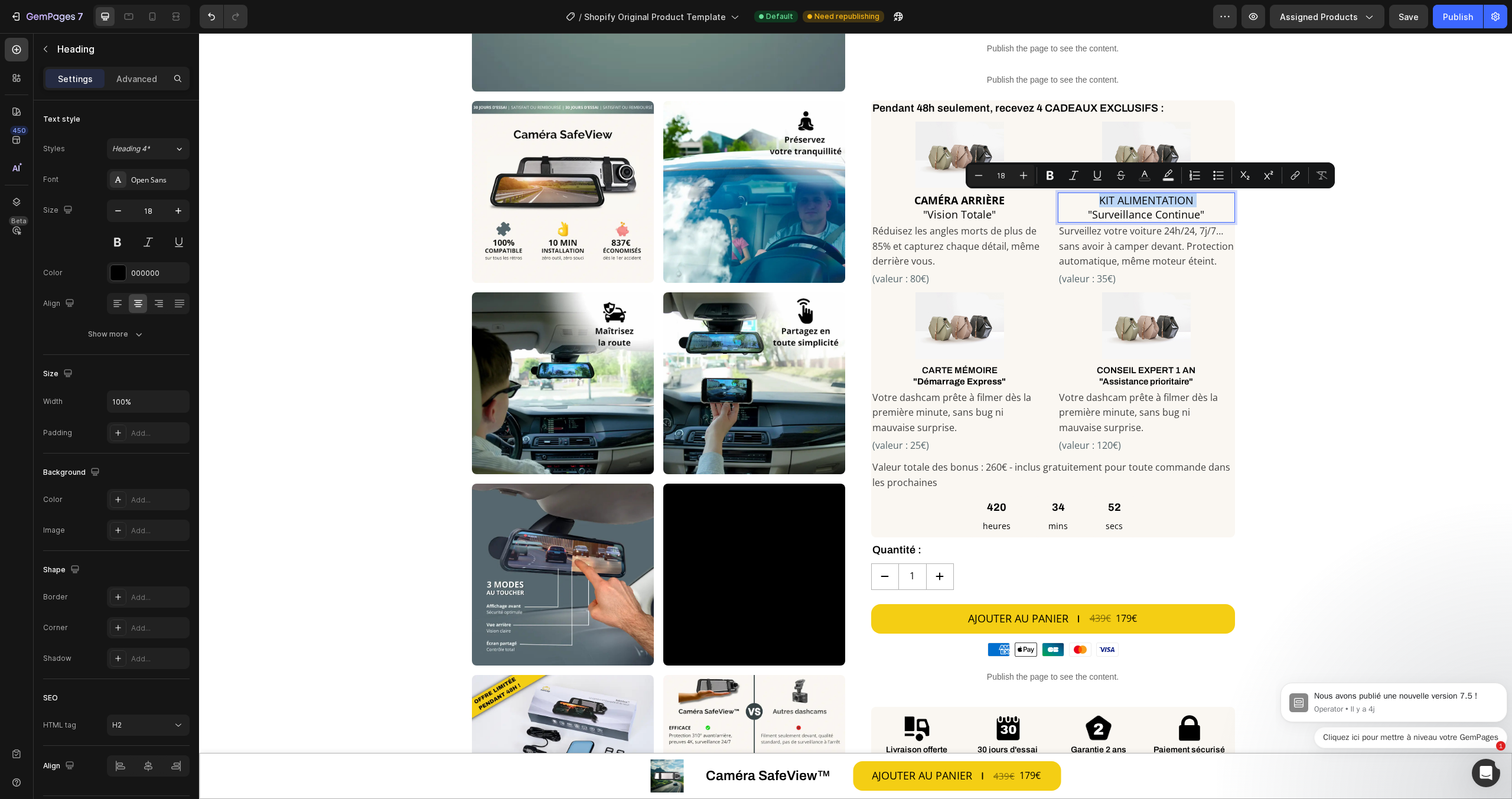 click on "KIT ALIMENTATION "Surveillance Continue"" at bounding box center (1146, 207) 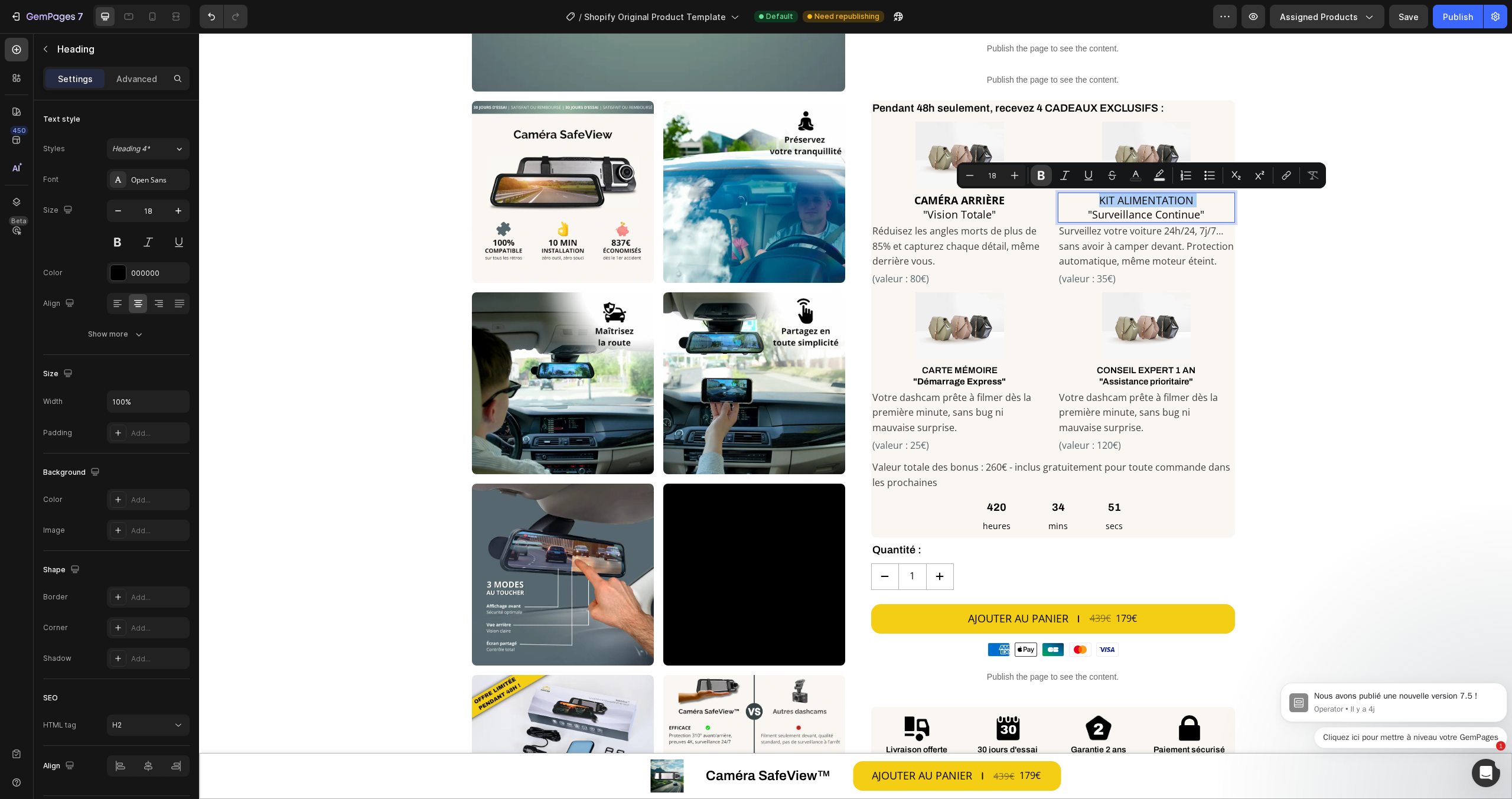 click 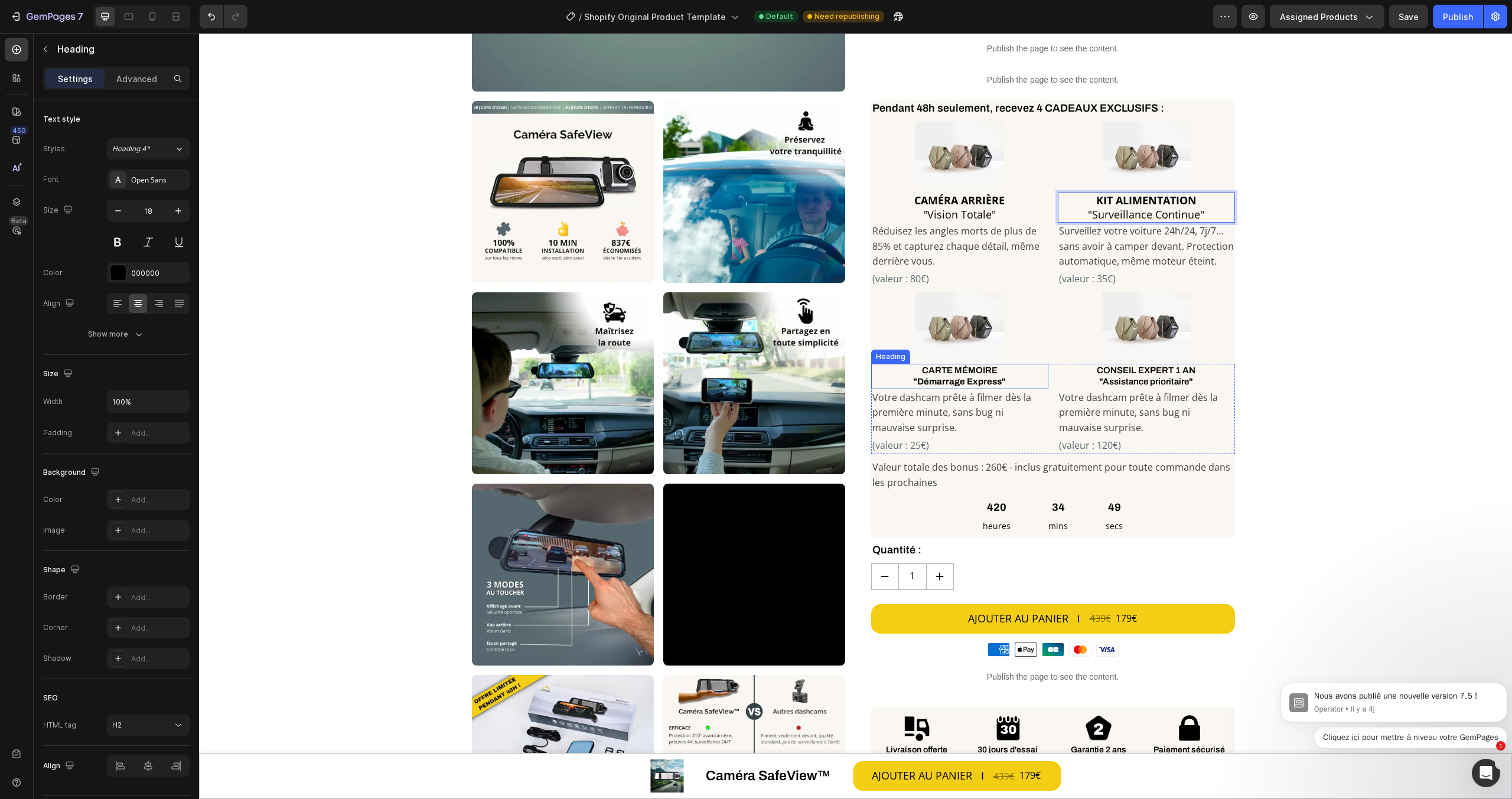 click on ""Démarrage Express"" at bounding box center (959, 381) 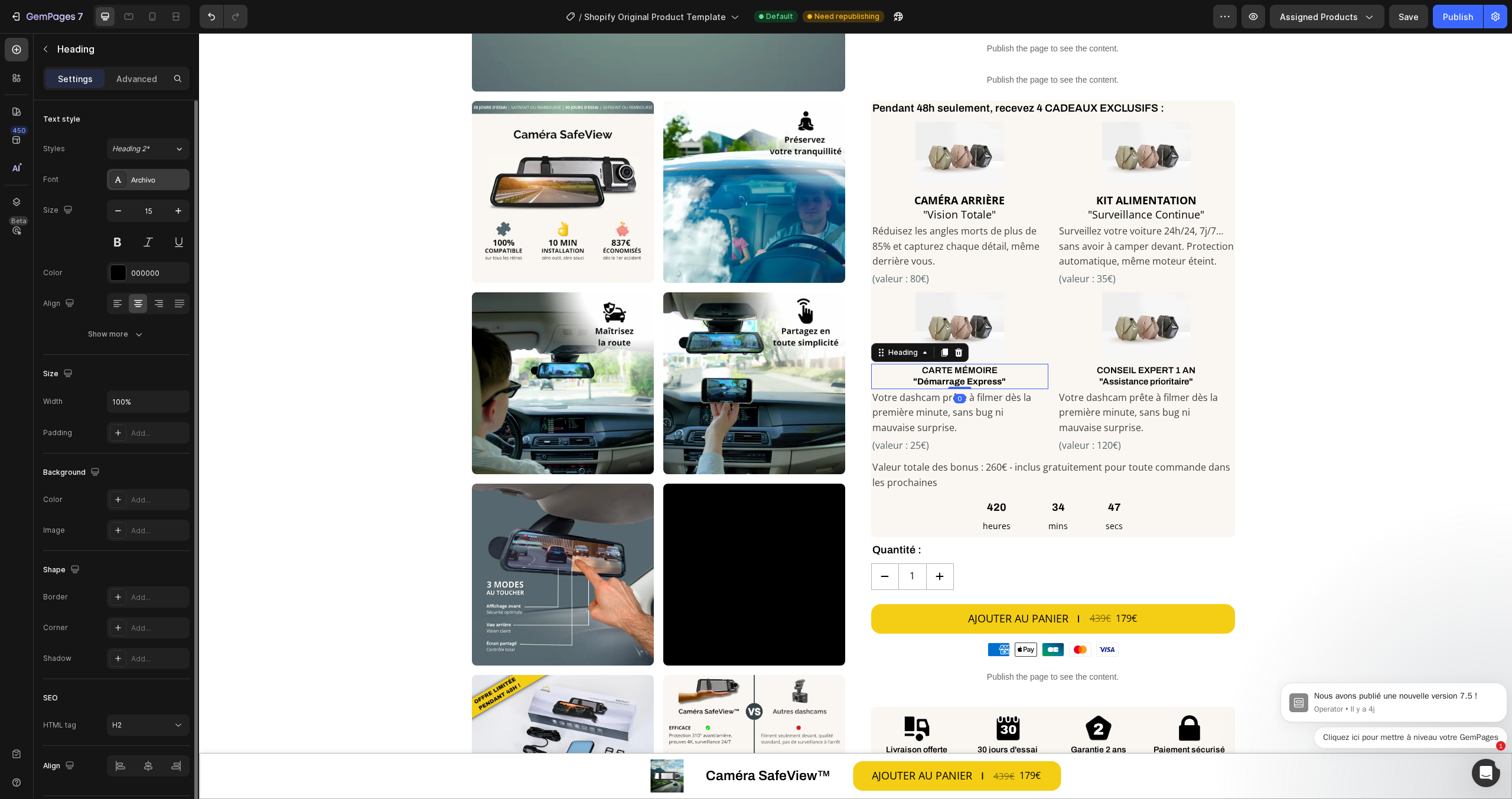 click 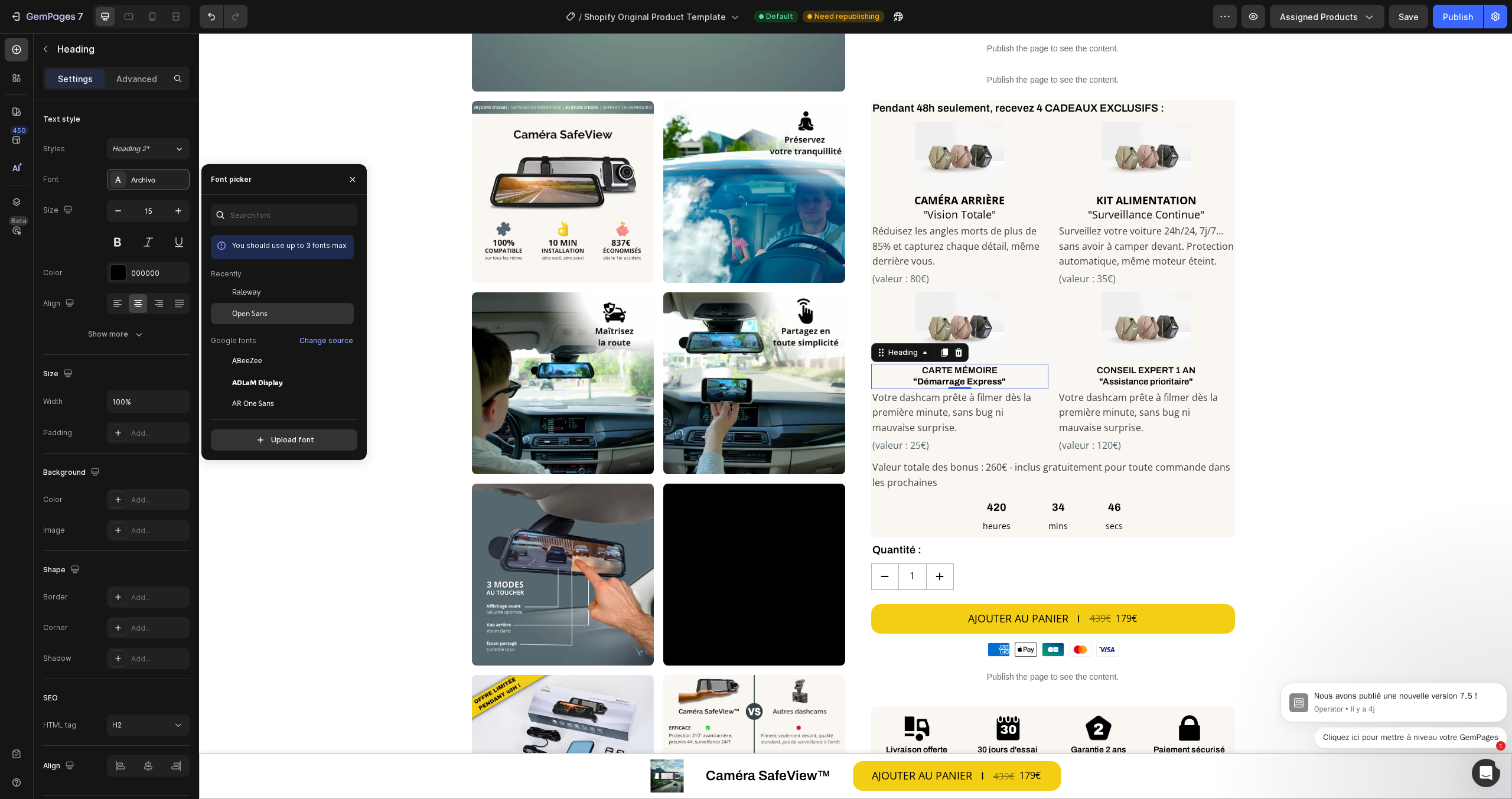 click on "Open Sans" at bounding box center [250, 314] 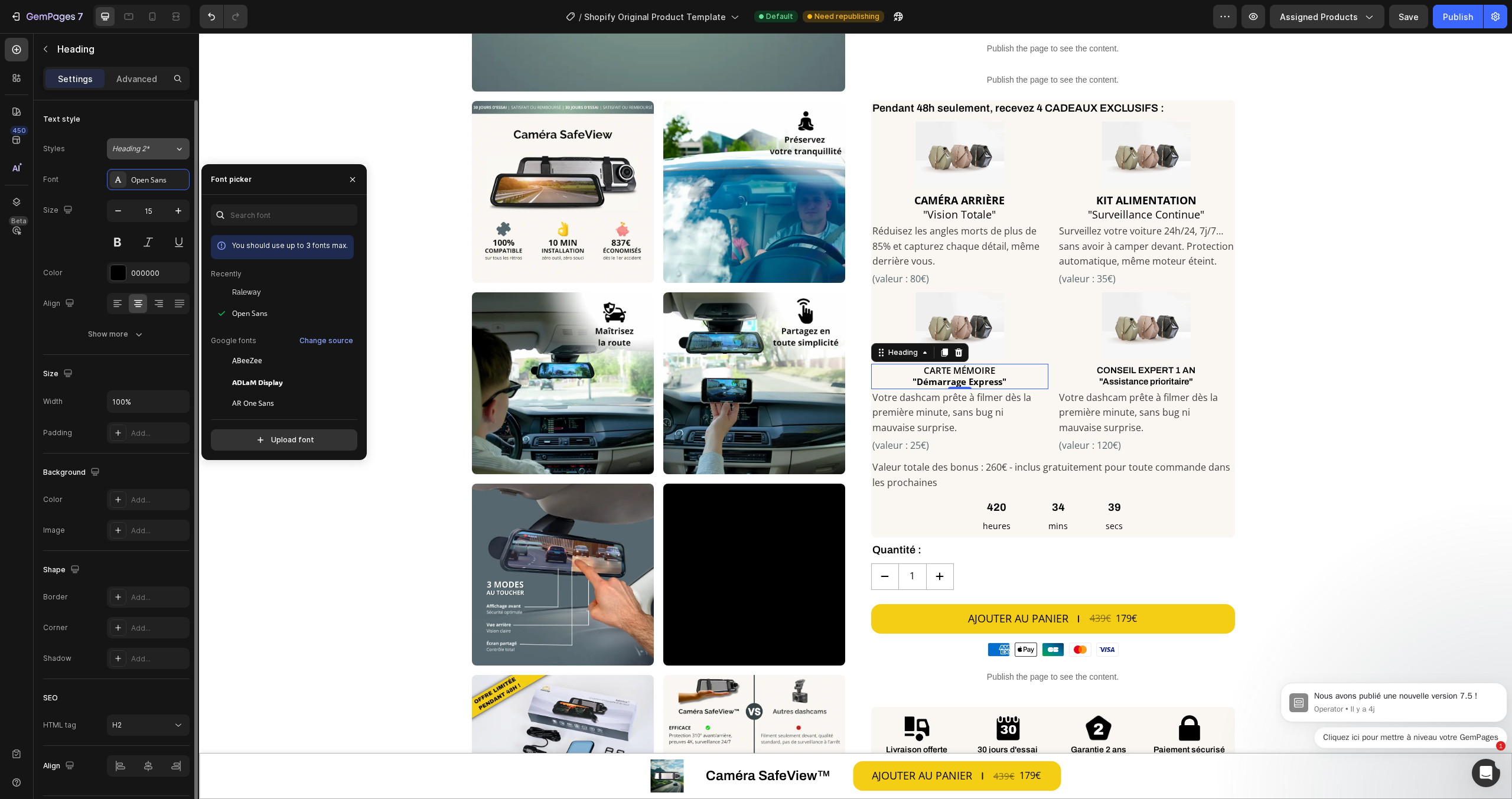 click on "Heading 2*" 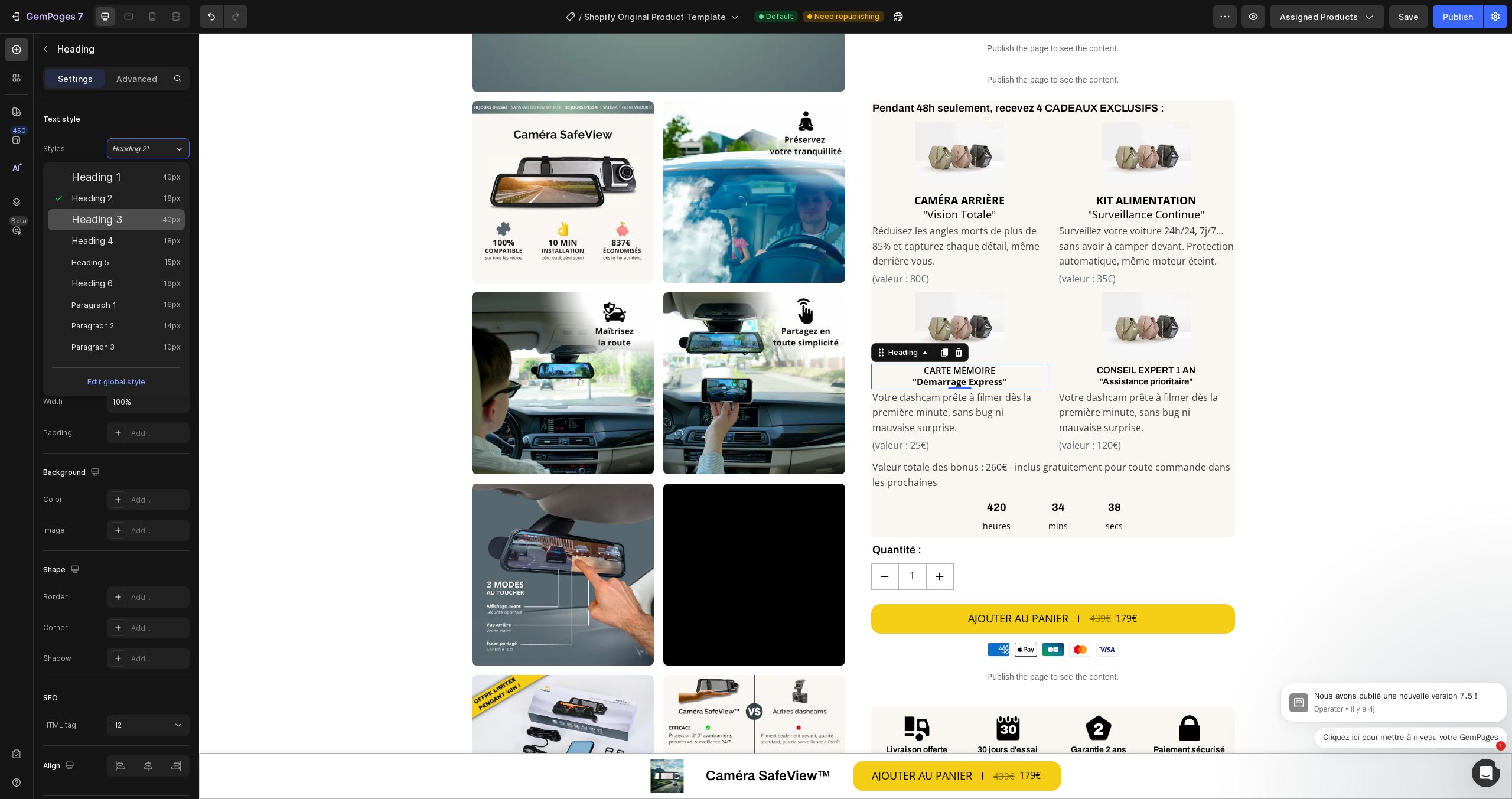 click on "Heading 3" at bounding box center (97, 220) 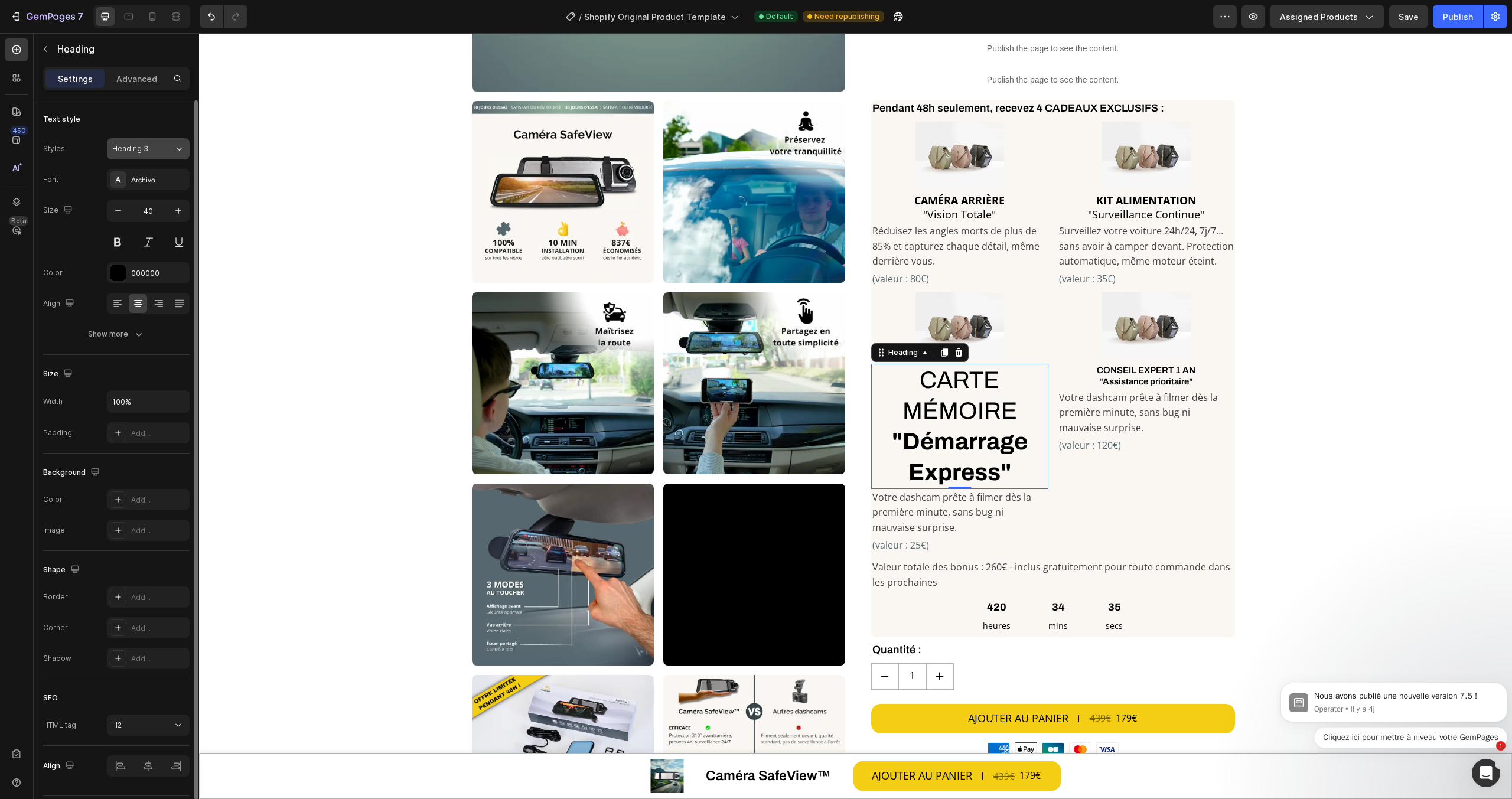 click on "Heading 3" at bounding box center [136, 149] 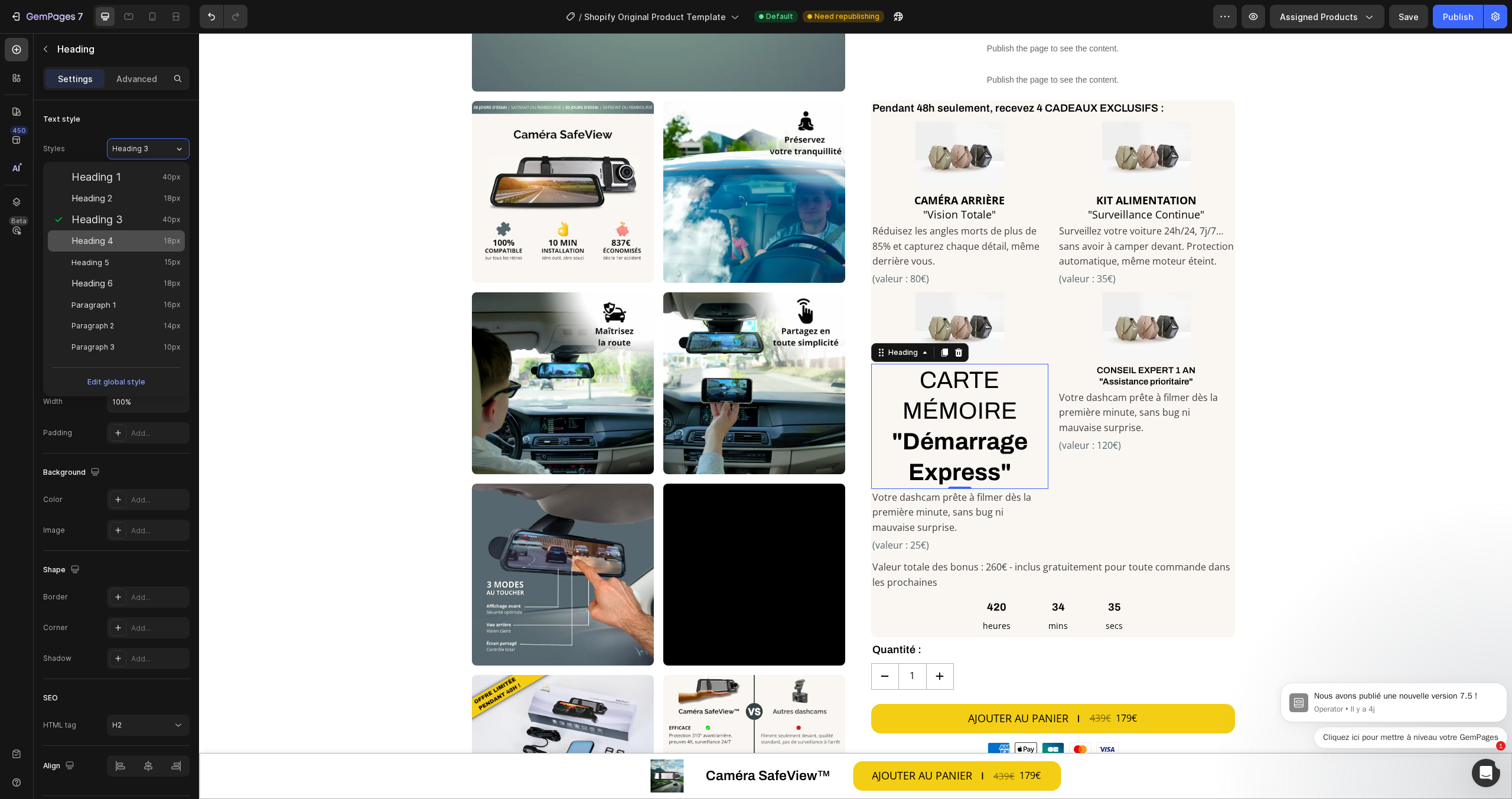 click on "Heading 4 18px" at bounding box center [126, 241] 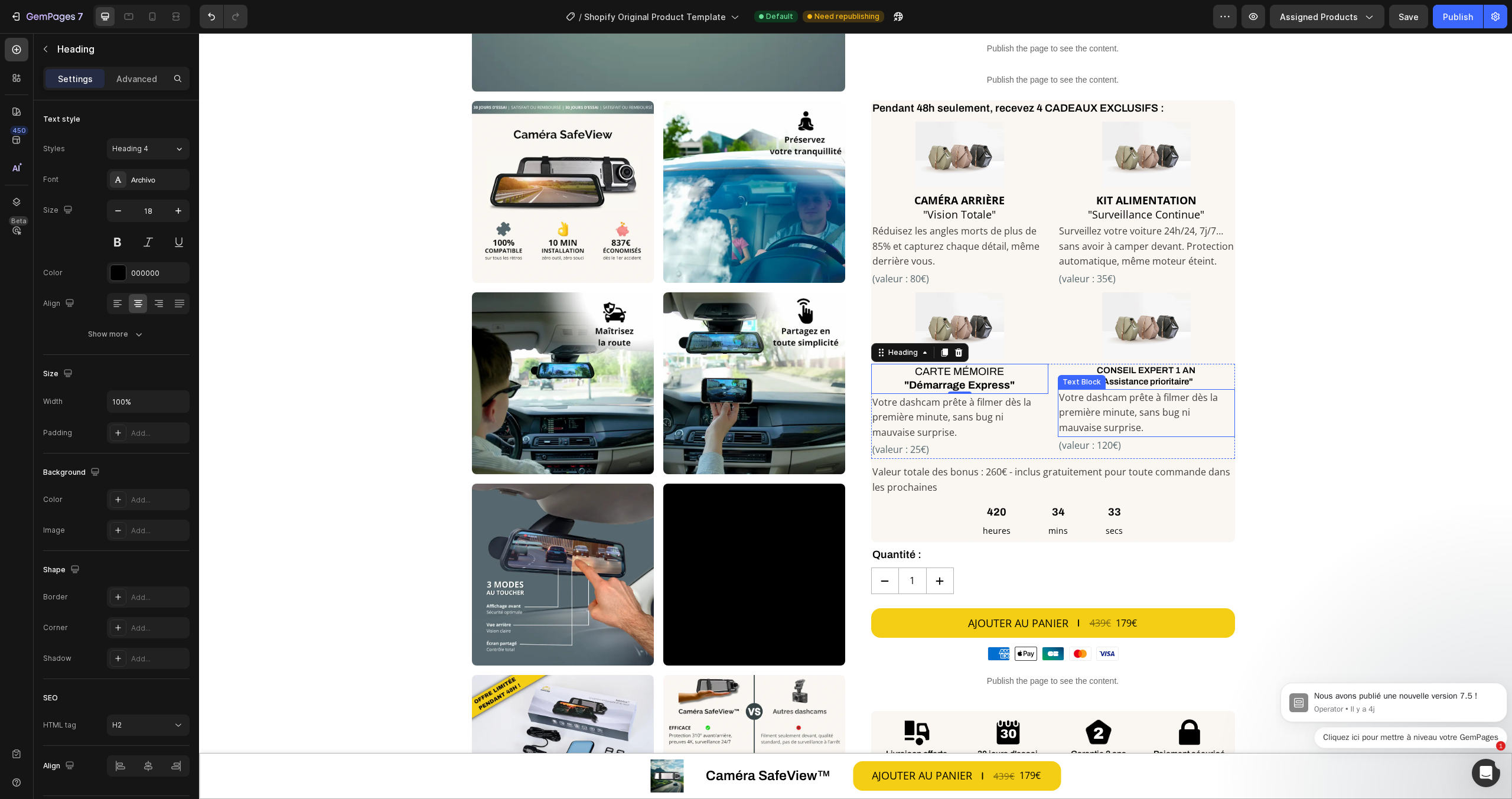 click on "CONSEIL EXPERT 1 AN "Assistance prioritaire"" at bounding box center [1146, 376] 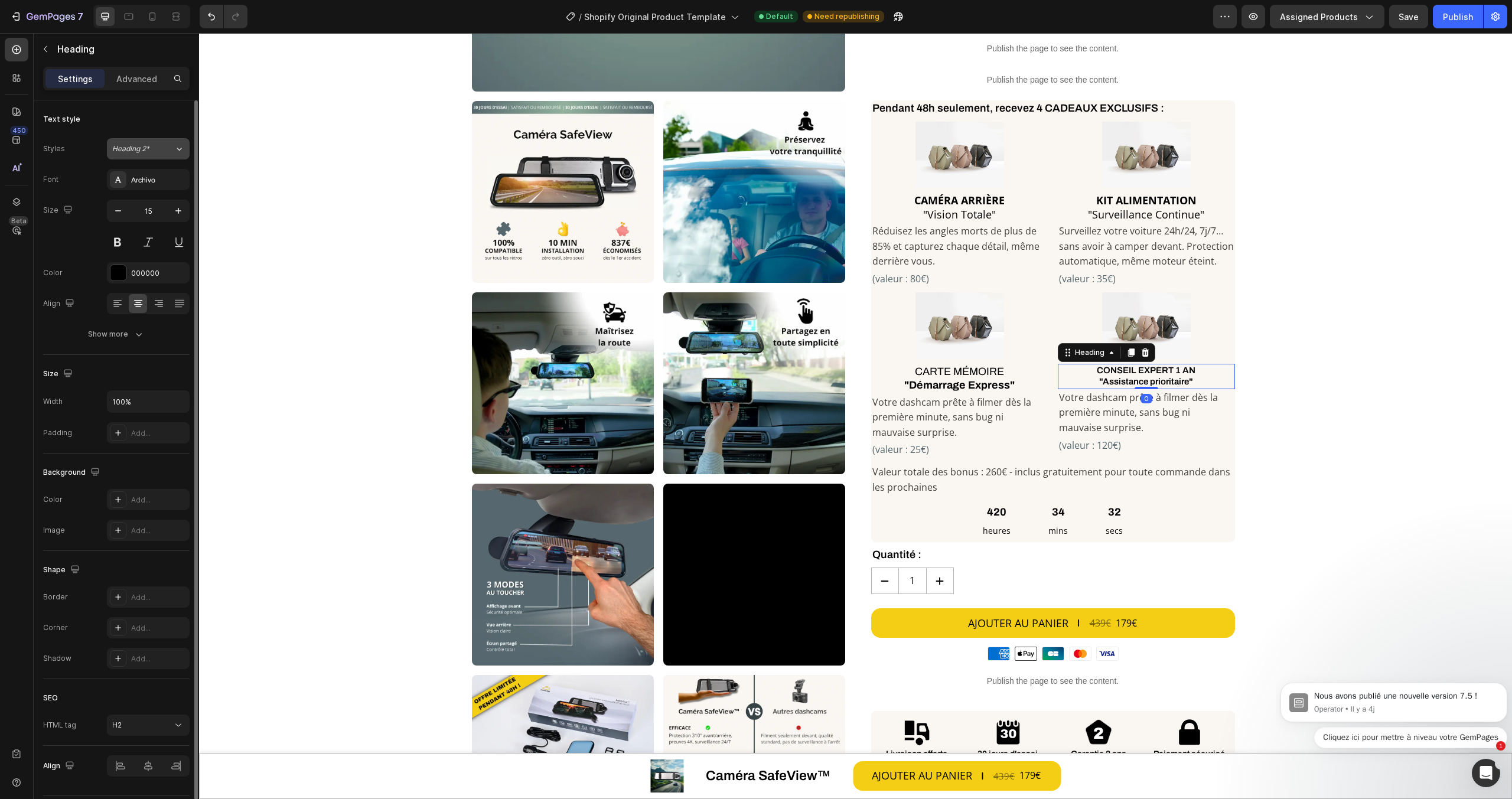 click on "Heading 2*" 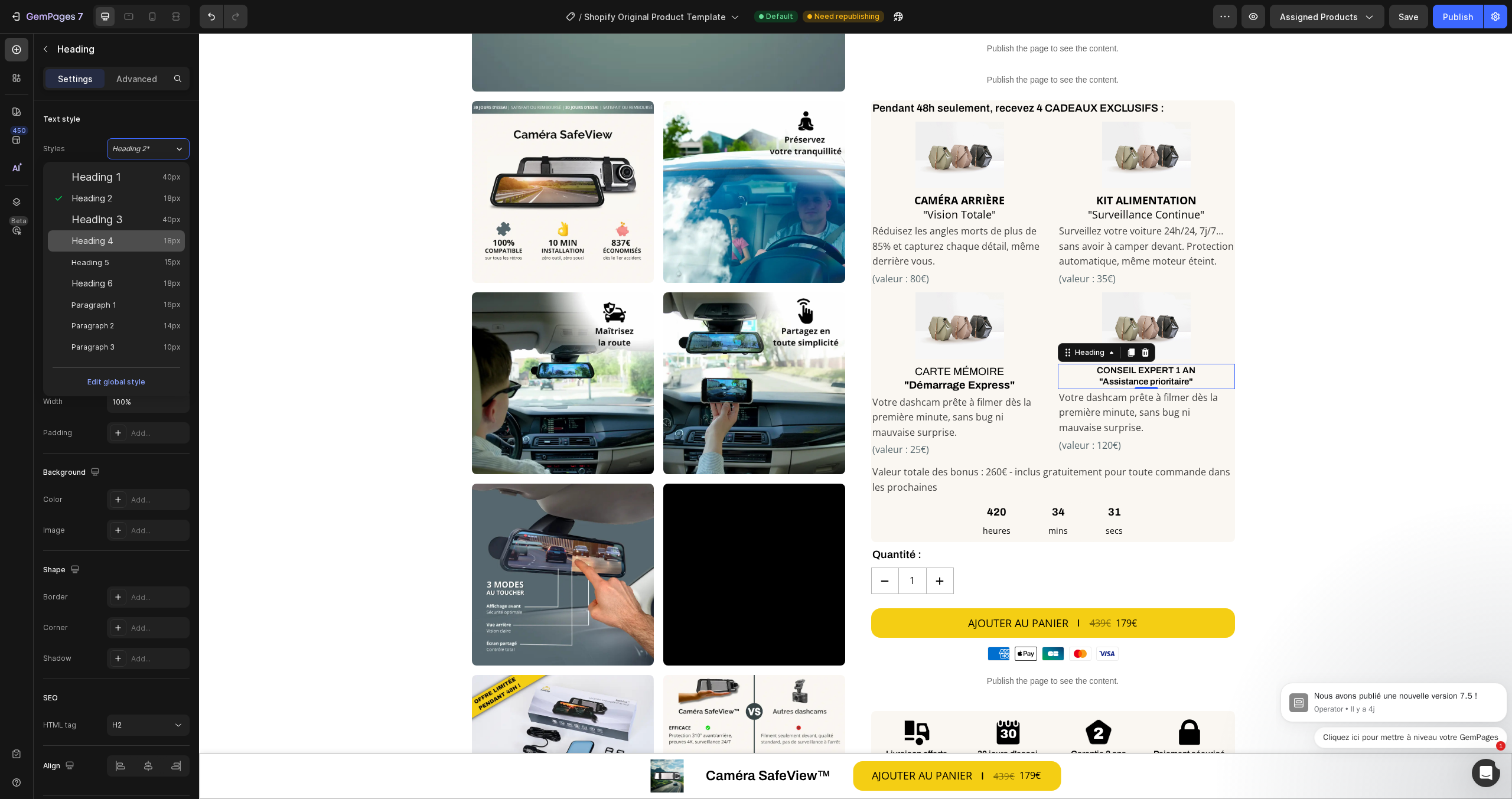 click on "Heading 4 18px" at bounding box center (126, 241) 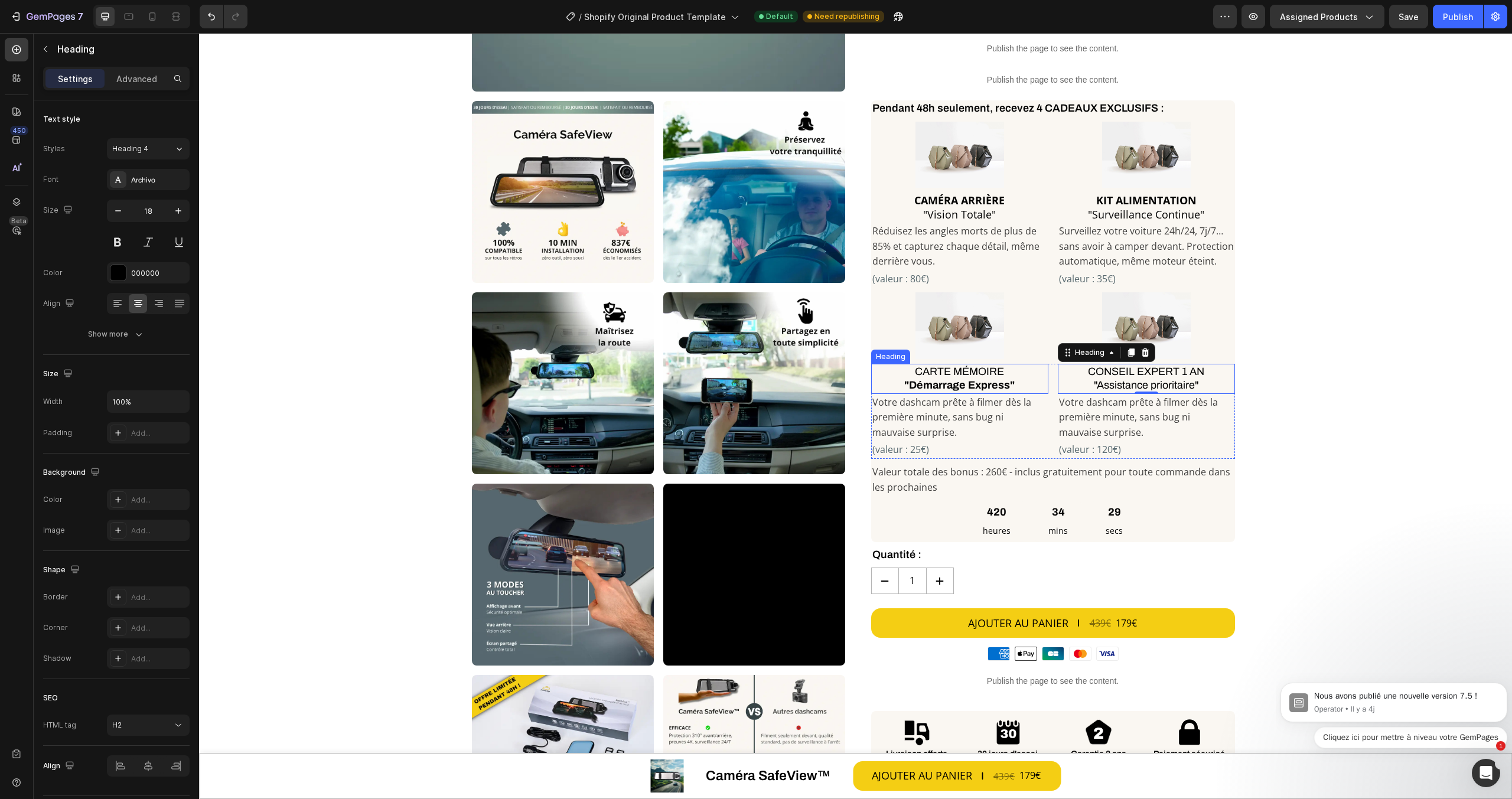 click on ""Démarrage Express"" at bounding box center (959, 385) 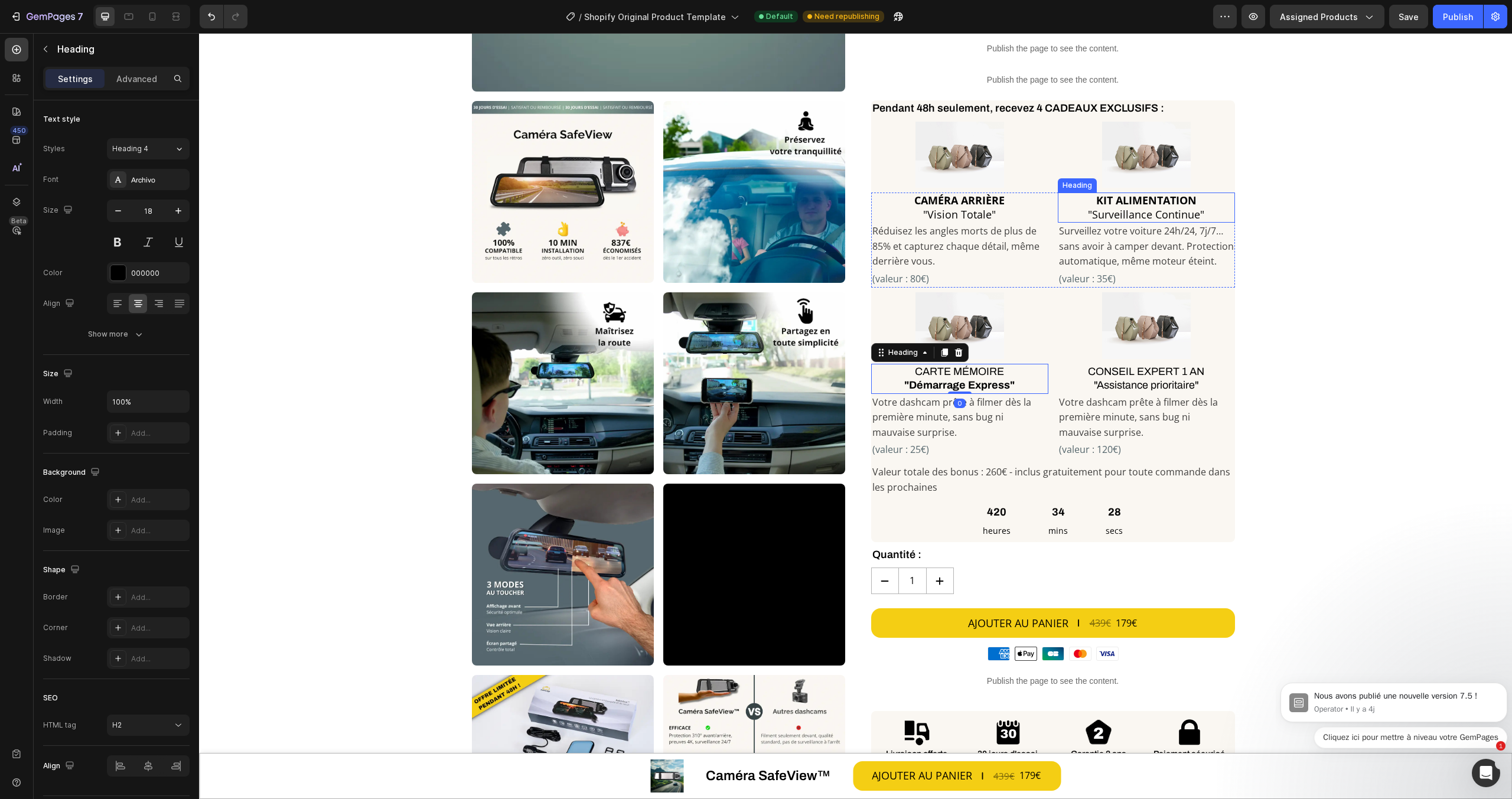 click on "KIT ALIMENTATION" at bounding box center (1146, 200) 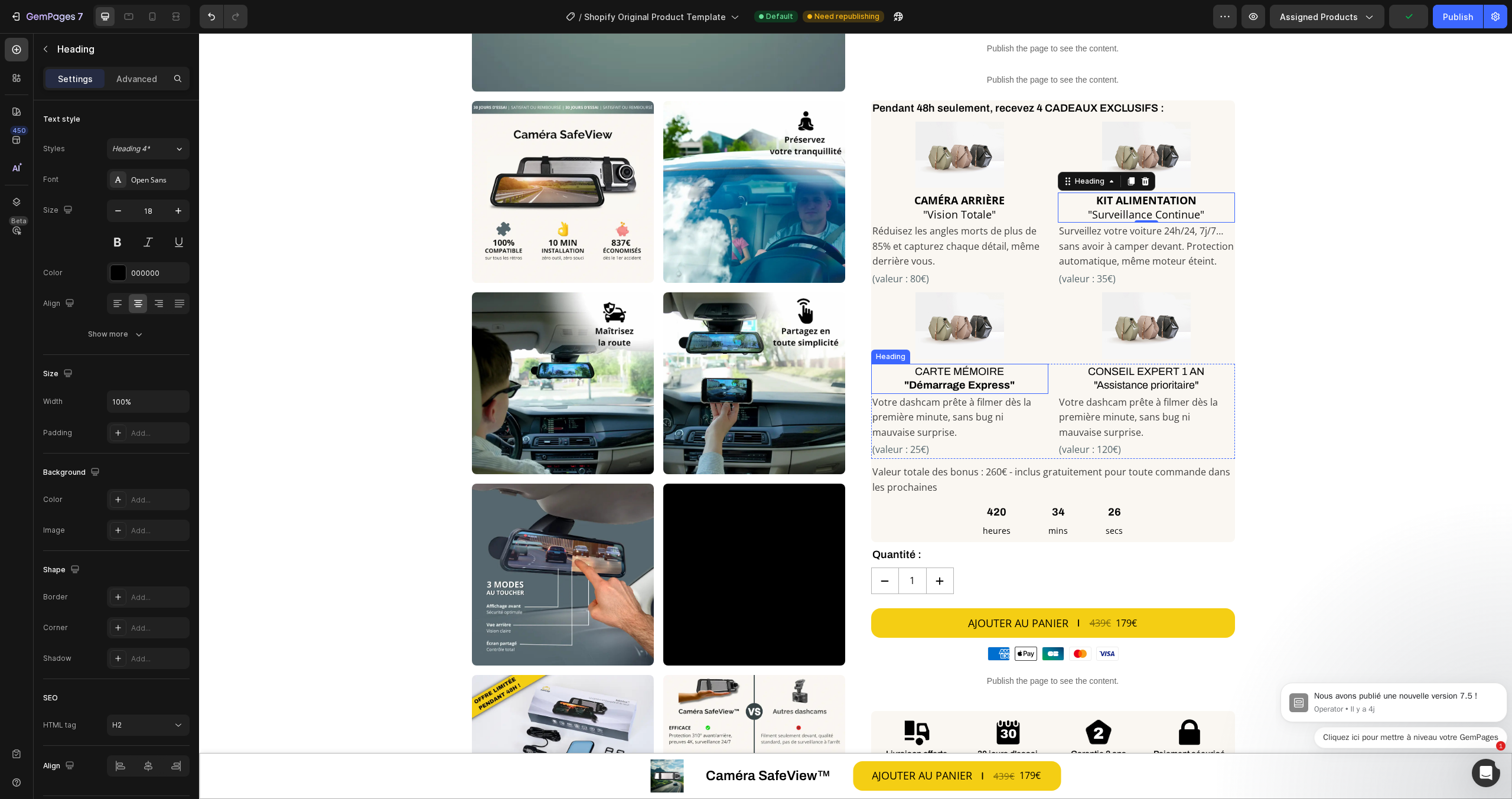 click on "CARTE MÉMOIRE  "Démarrage Express"" at bounding box center [960, 379] 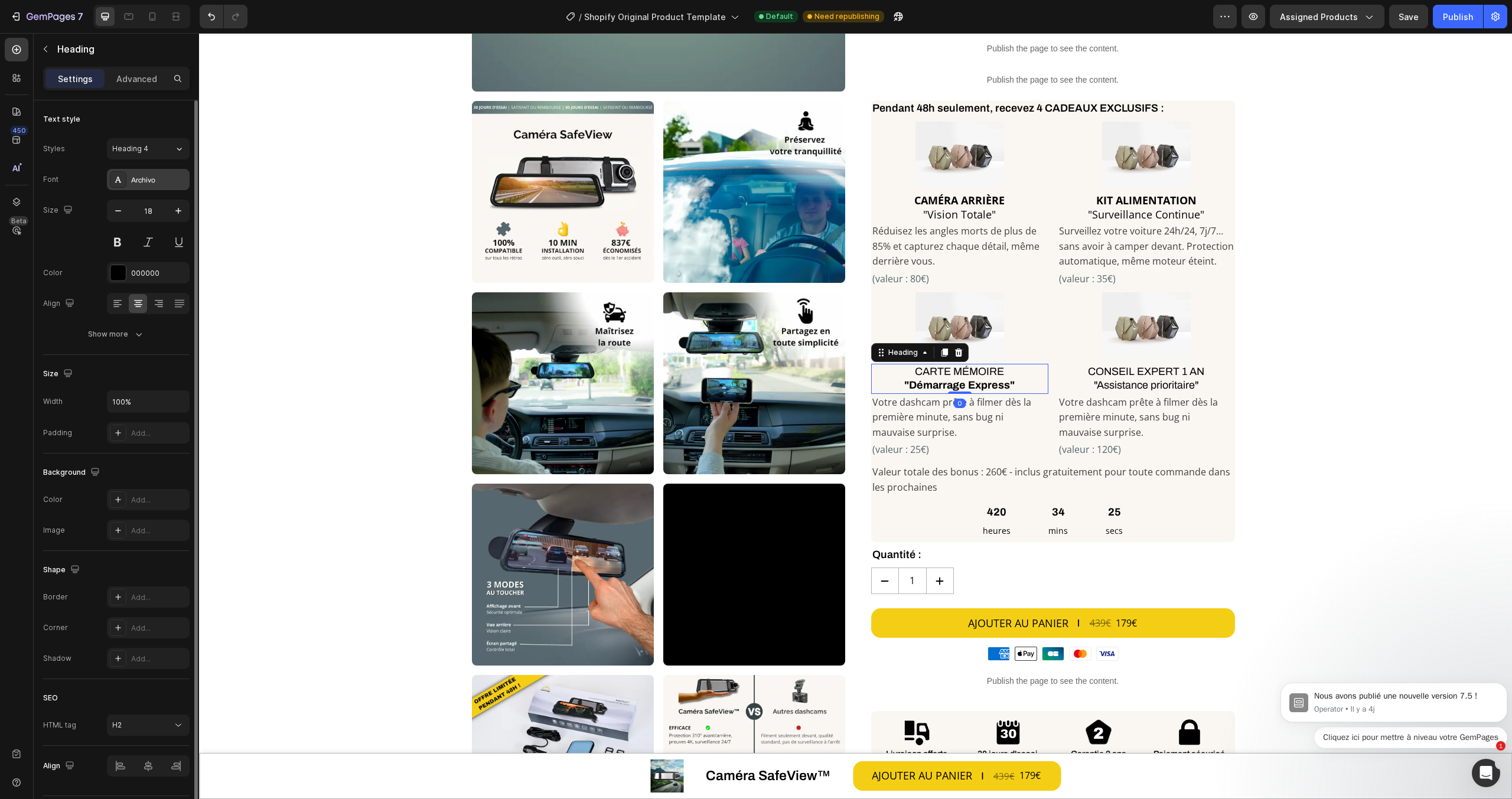 click on "Archivo" at bounding box center (159, 180) 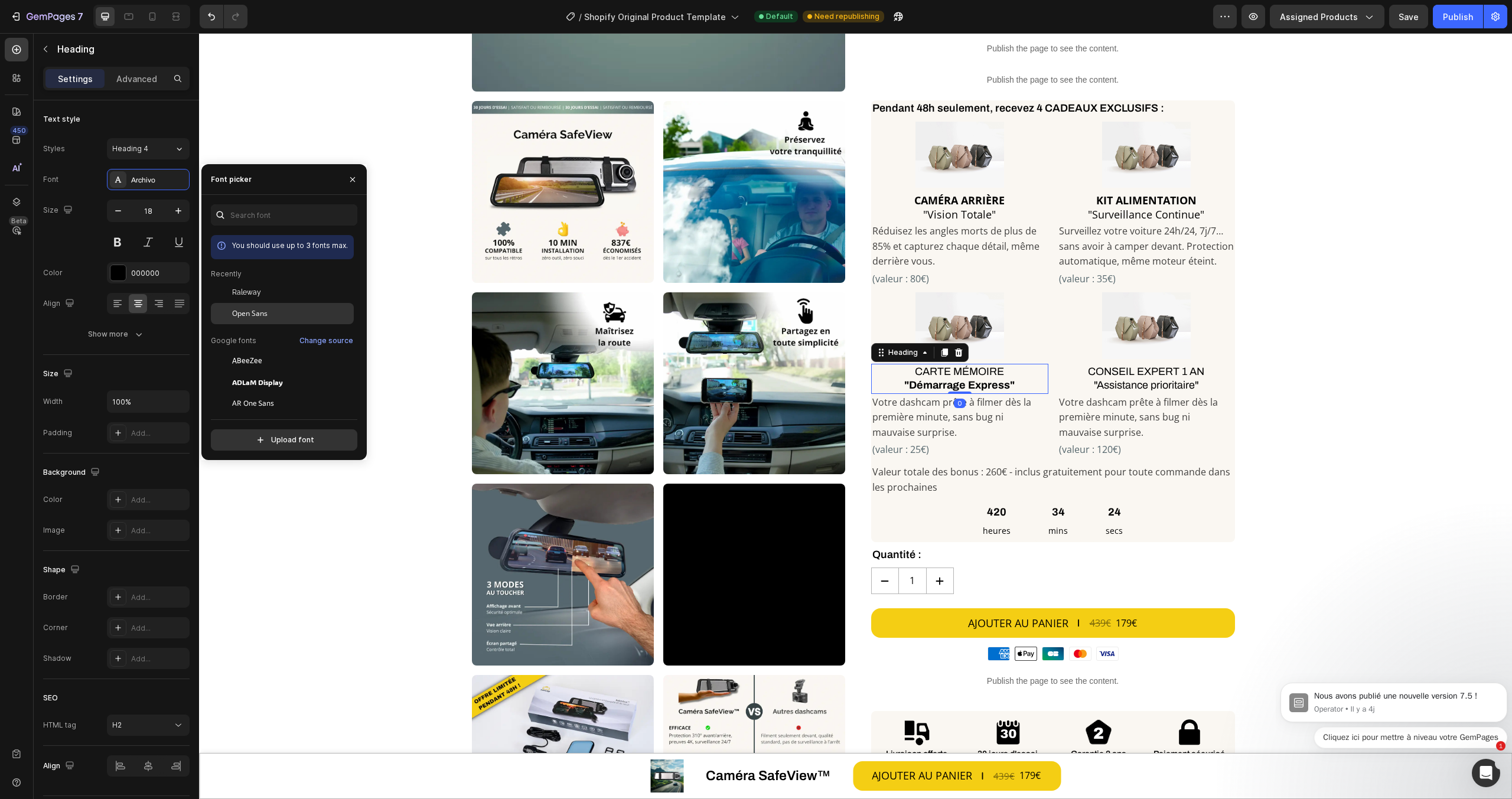 drag, startPoint x: 272, startPoint y: 314, endPoint x: 325, endPoint y: 262, distance: 74.2496 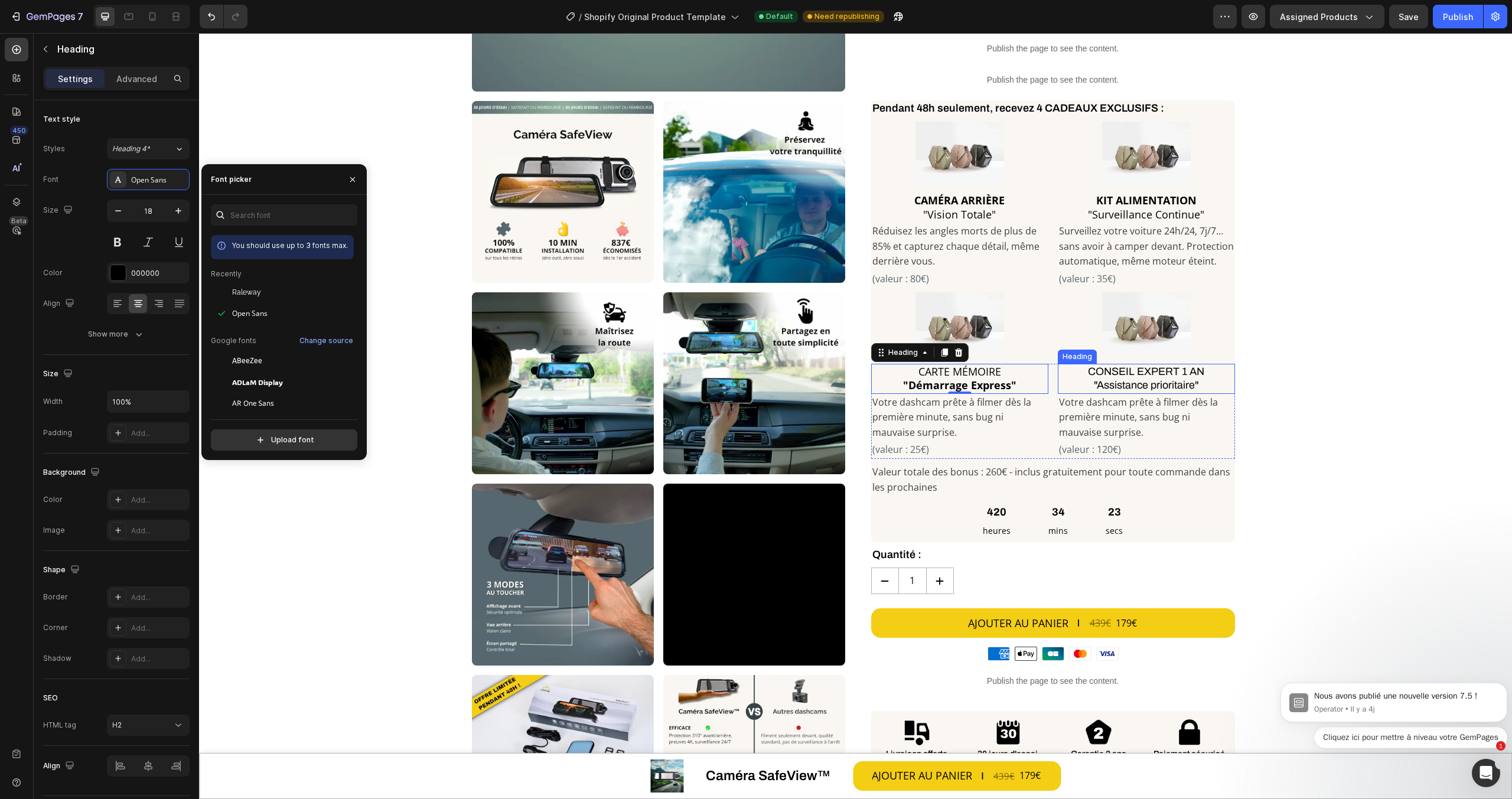 click on "CONSEIL EXPERT 1 AN "Assistance prioritaire"" at bounding box center [1146, 379] 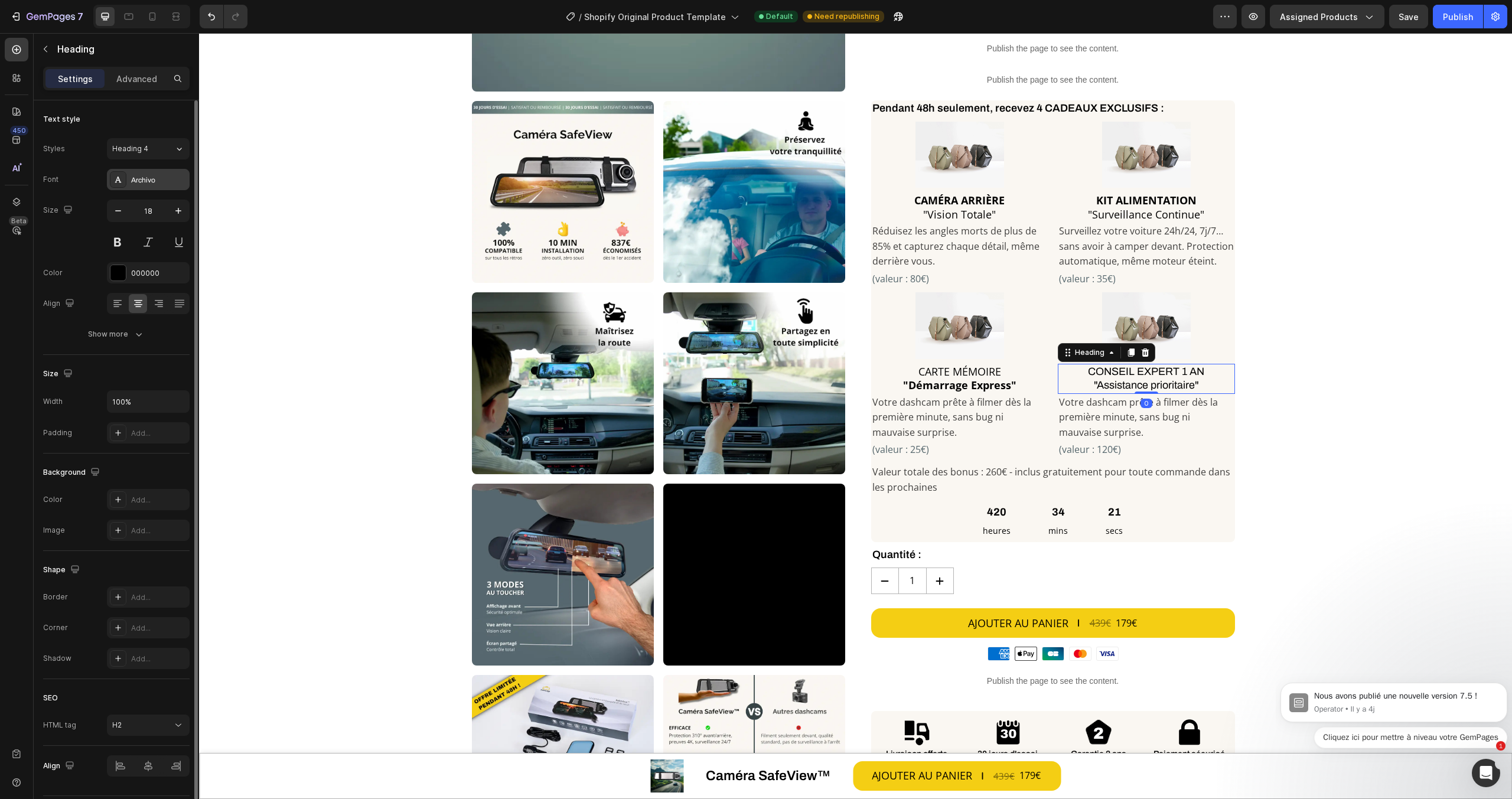 click on "Archivo" at bounding box center (159, 180) 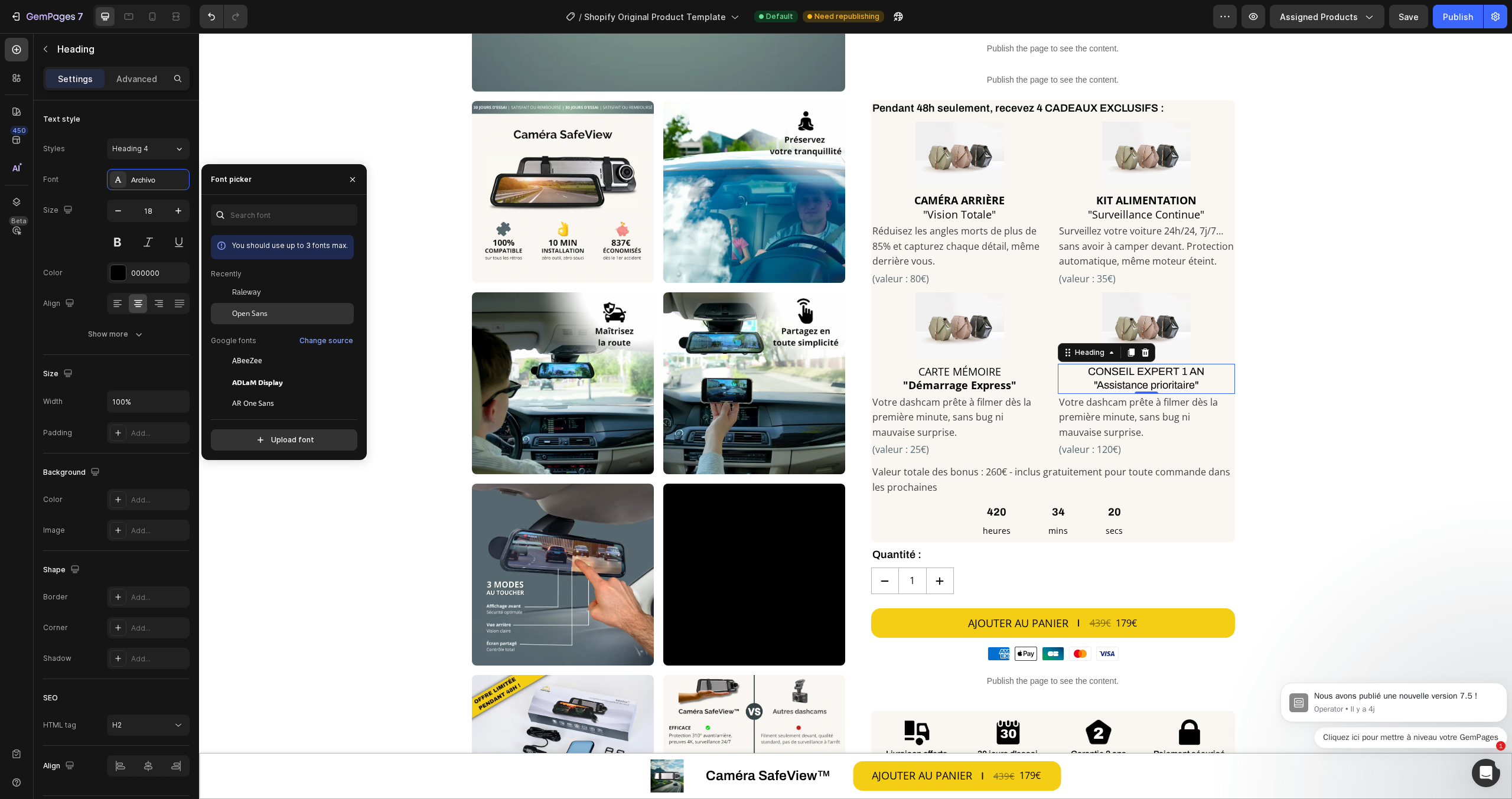 drag, startPoint x: 294, startPoint y: 311, endPoint x: 303, endPoint y: 311, distance: 9 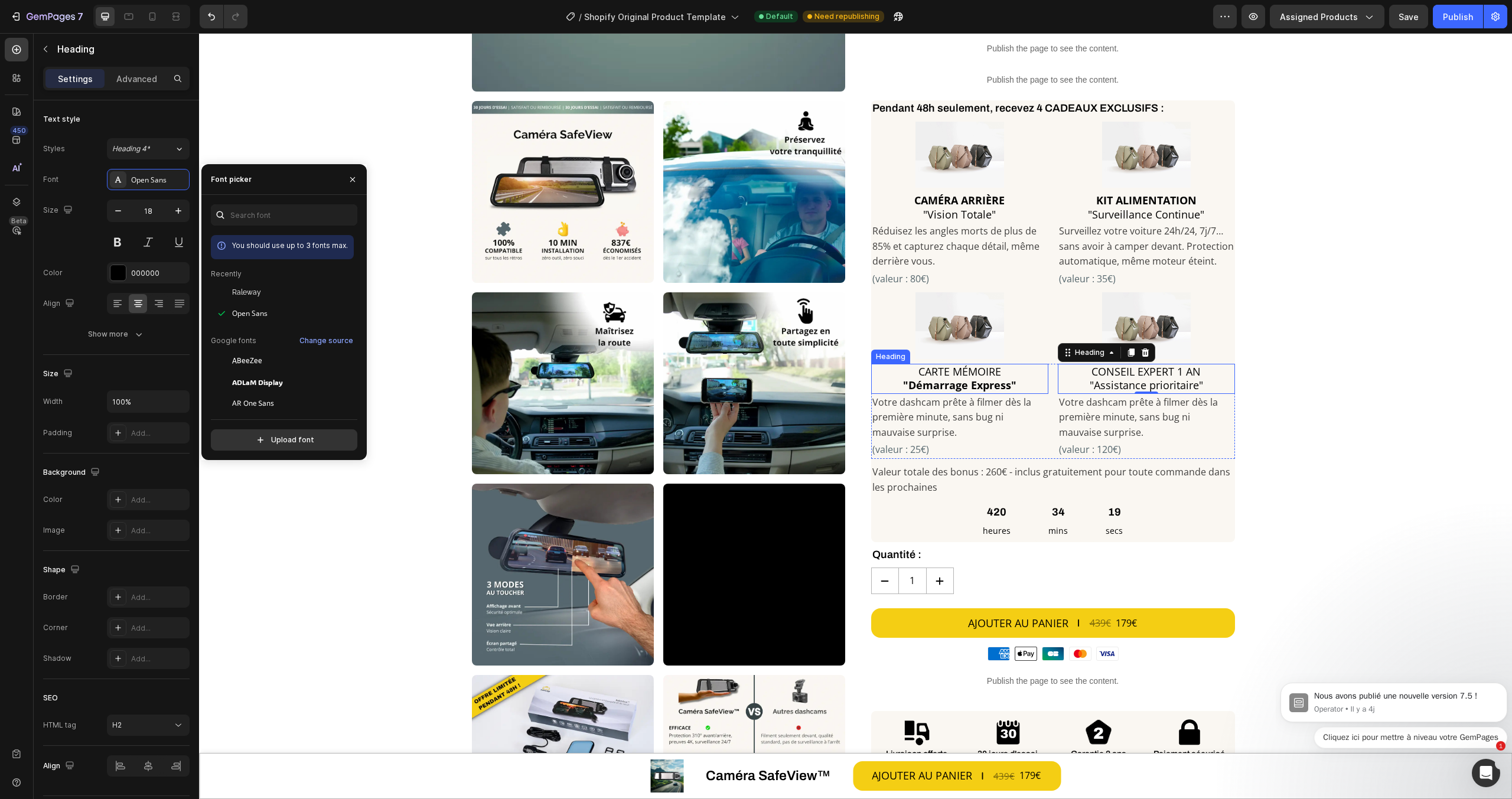 click on ""Démarrage Express"" at bounding box center [960, 385] 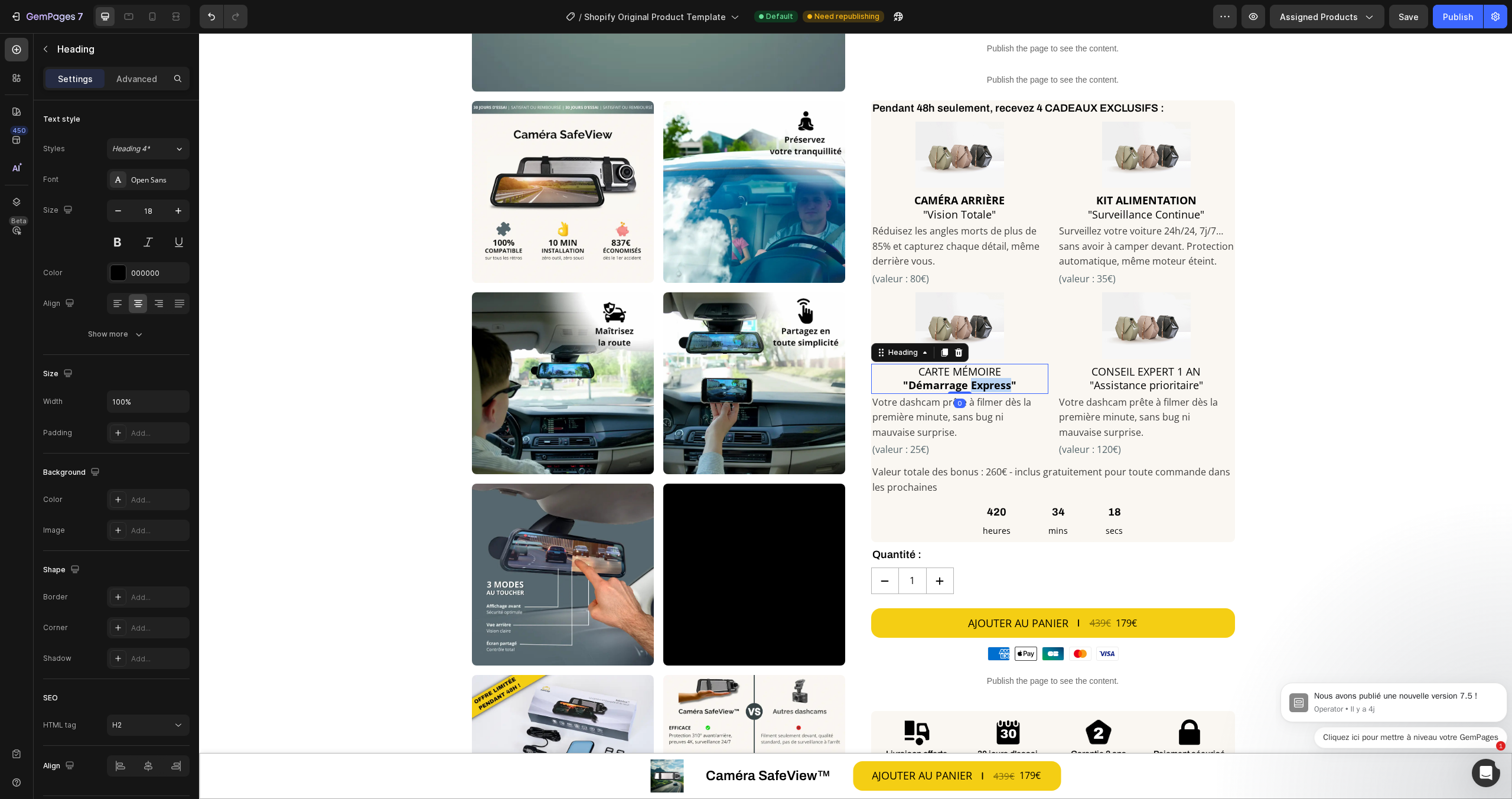click on ""Démarrage Express"" at bounding box center [960, 385] 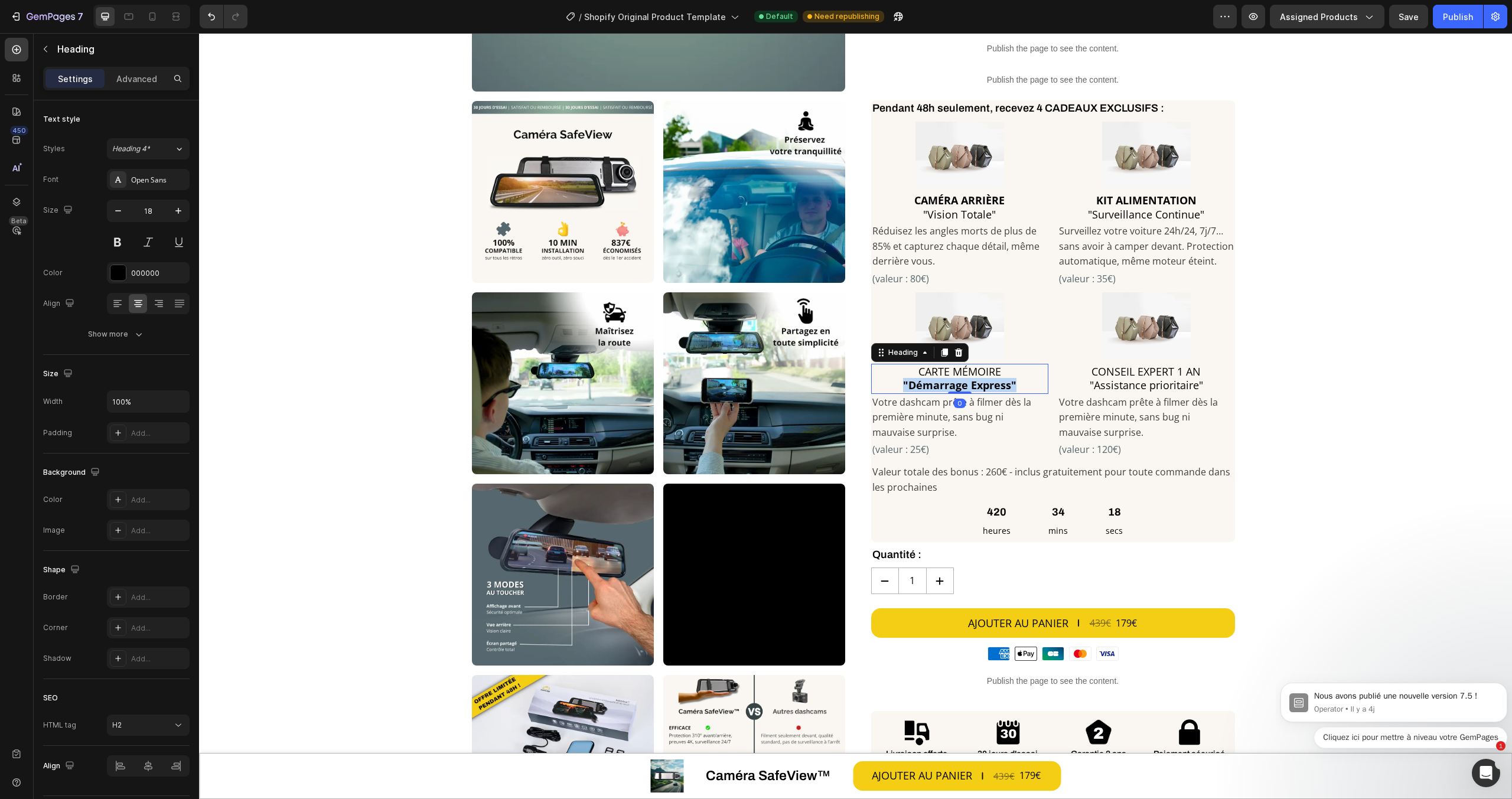 click on ""Démarrage Express"" at bounding box center [960, 385] 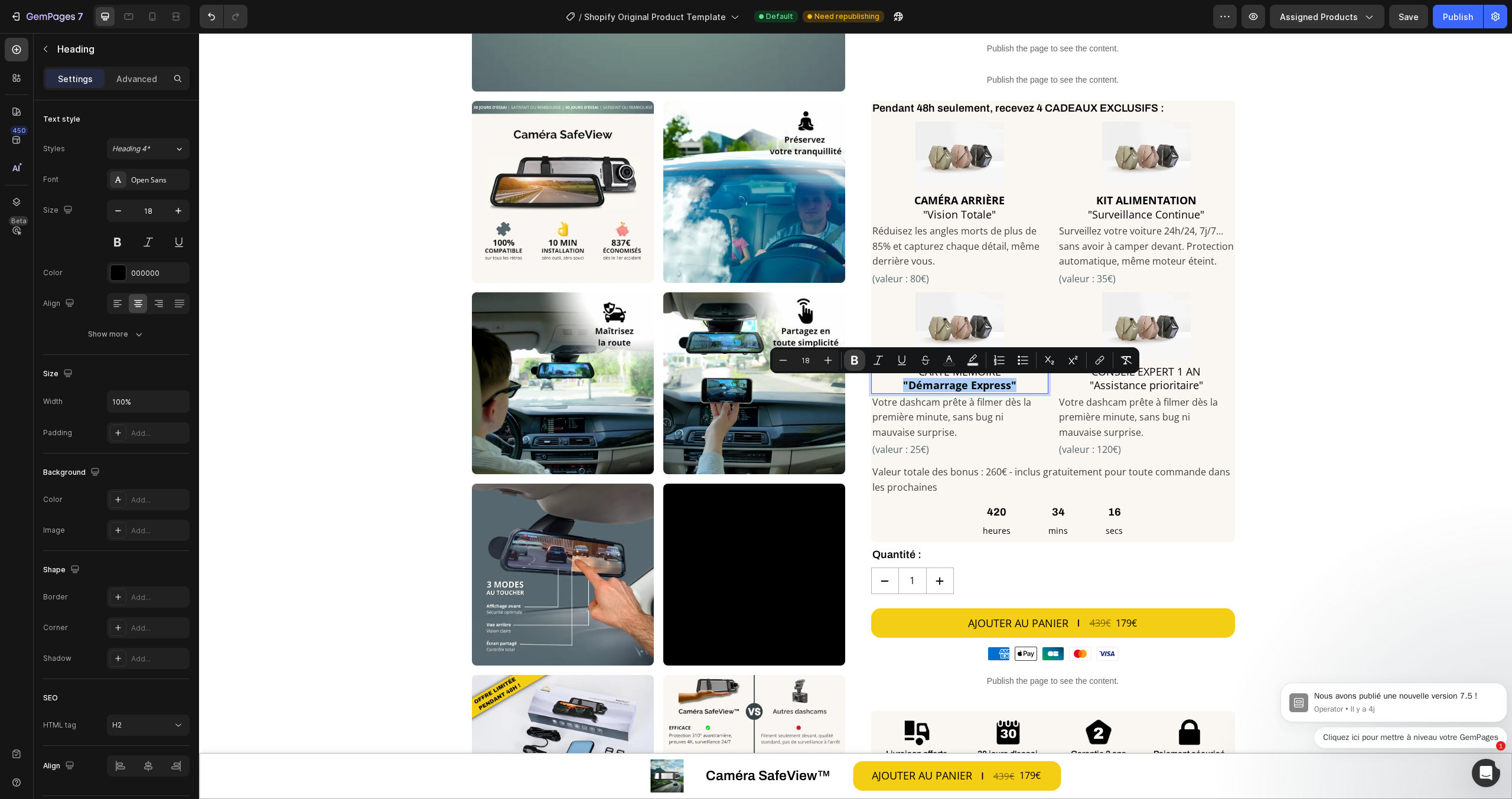 click on "Bold" at bounding box center (855, 360) 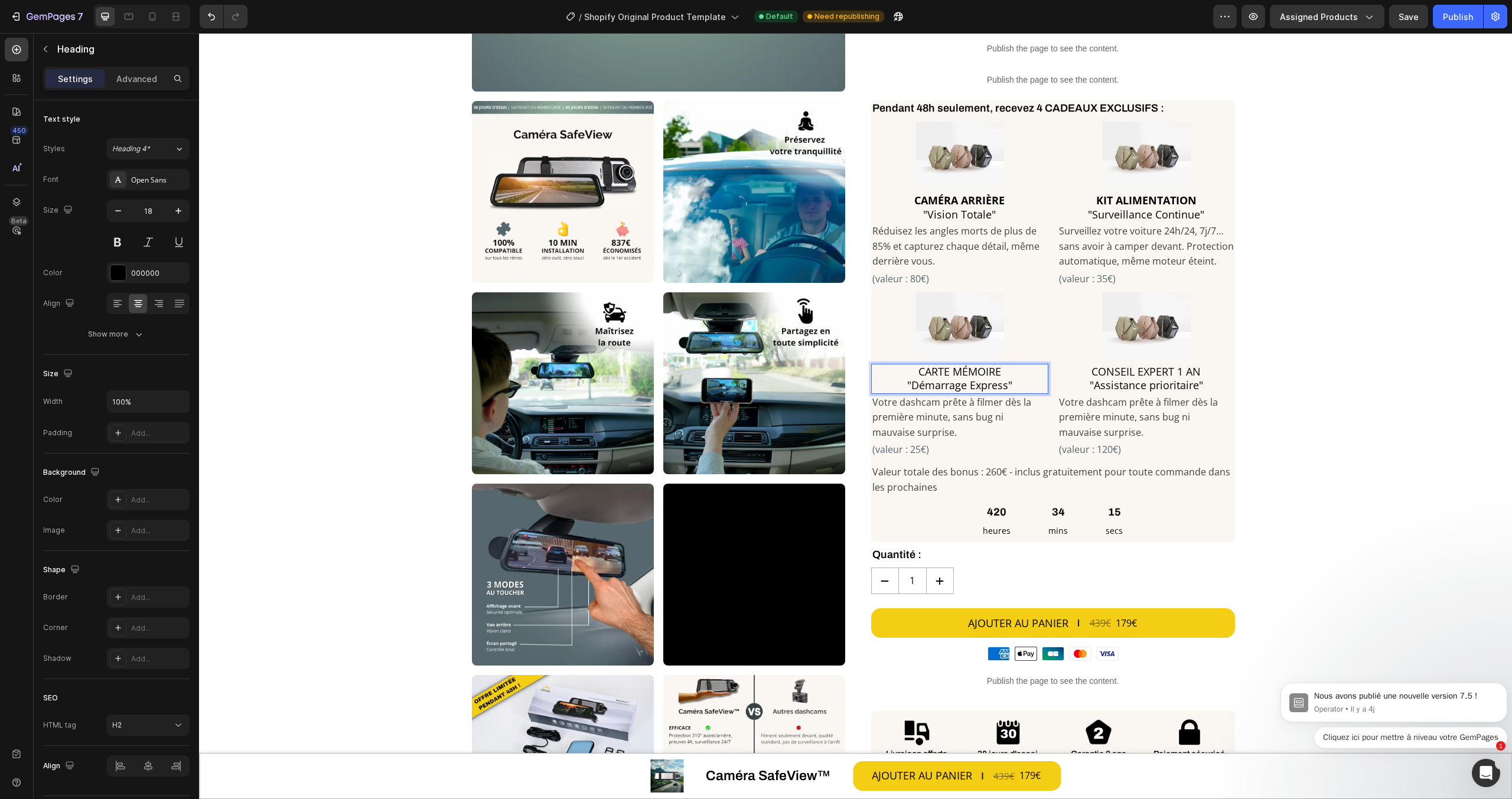 click on "CARTE MÉMOIRE  "Démarrage Express"" at bounding box center (960, 379) 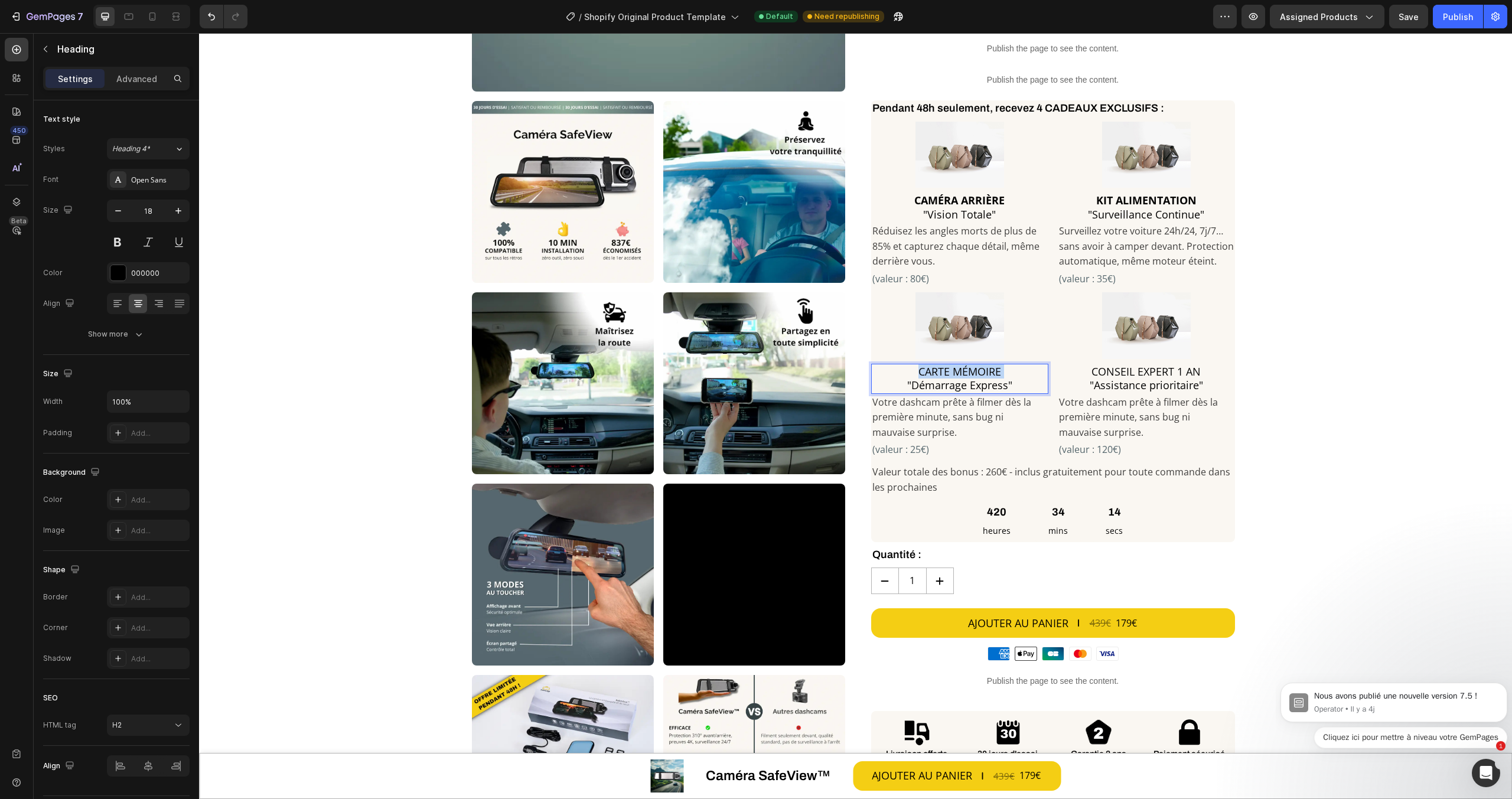 click on "CARTE MÉMOIRE  "Démarrage Express"" at bounding box center (960, 379) 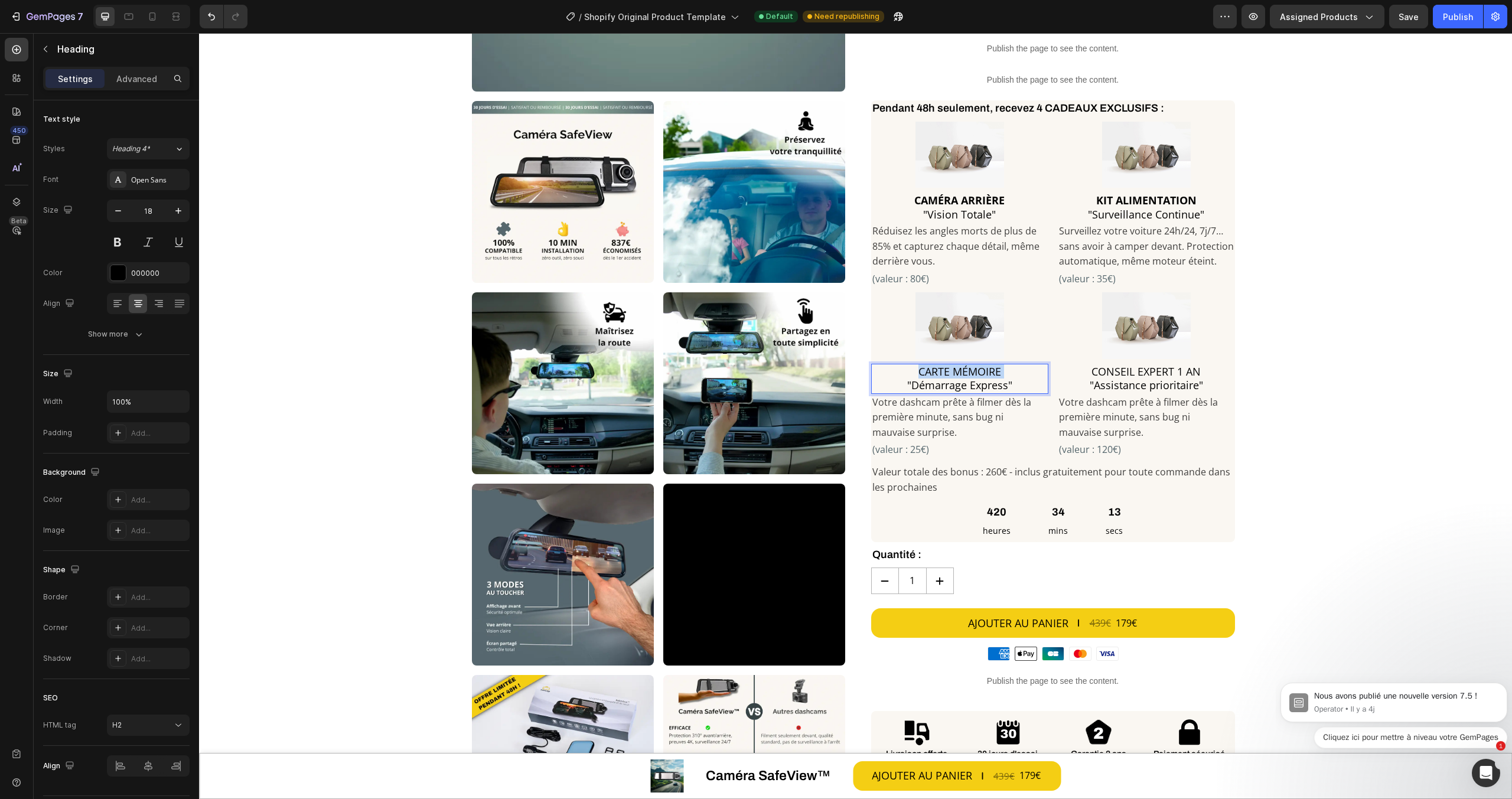 click on "CARTE MÉMOIRE  "Démarrage Express"" at bounding box center [960, 379] 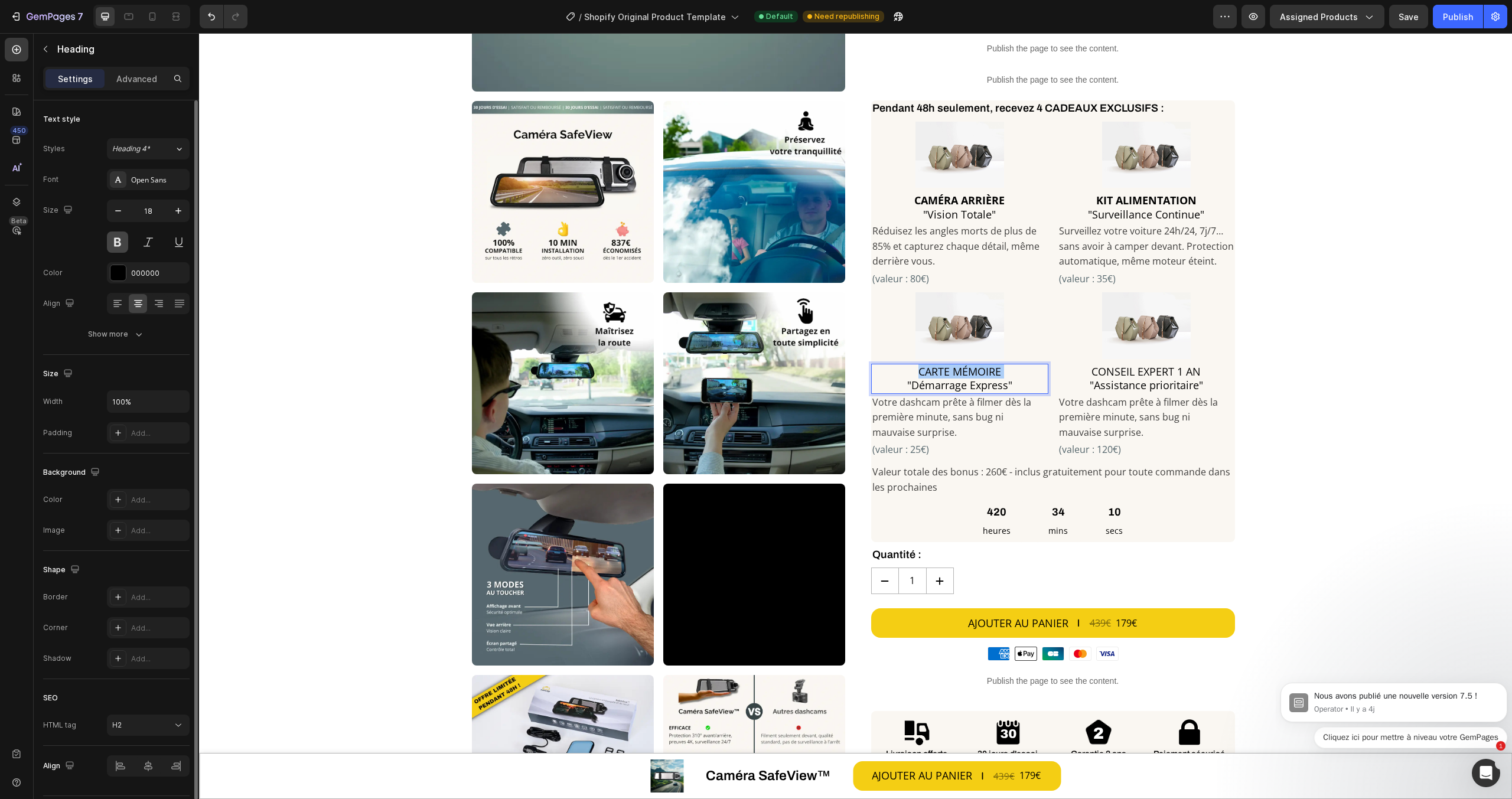 click at bounding box center (118, 242) 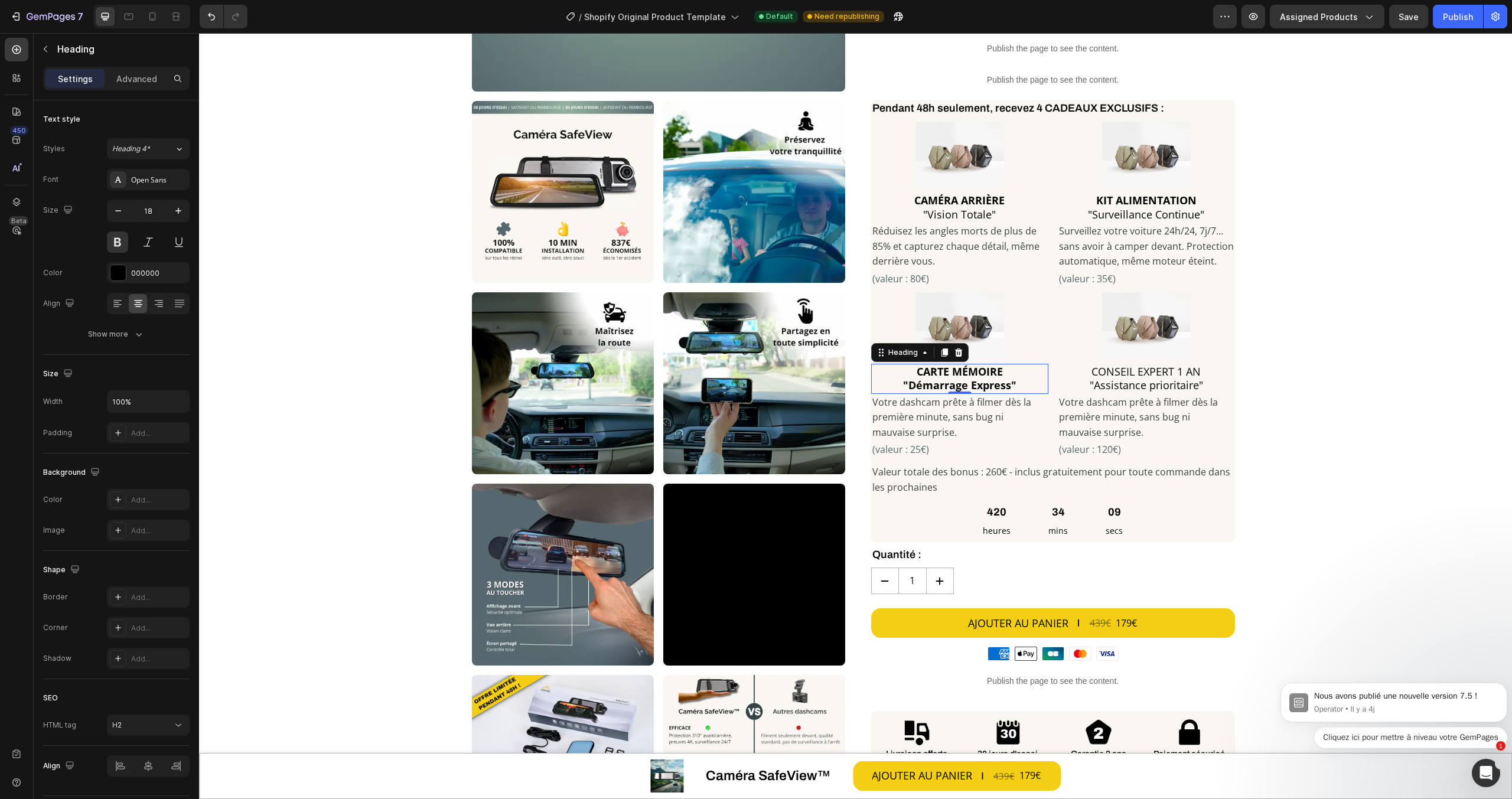 click on "CARTE MÉMOIRE  "Démarrage Express"" at bounding box center [960, 379] 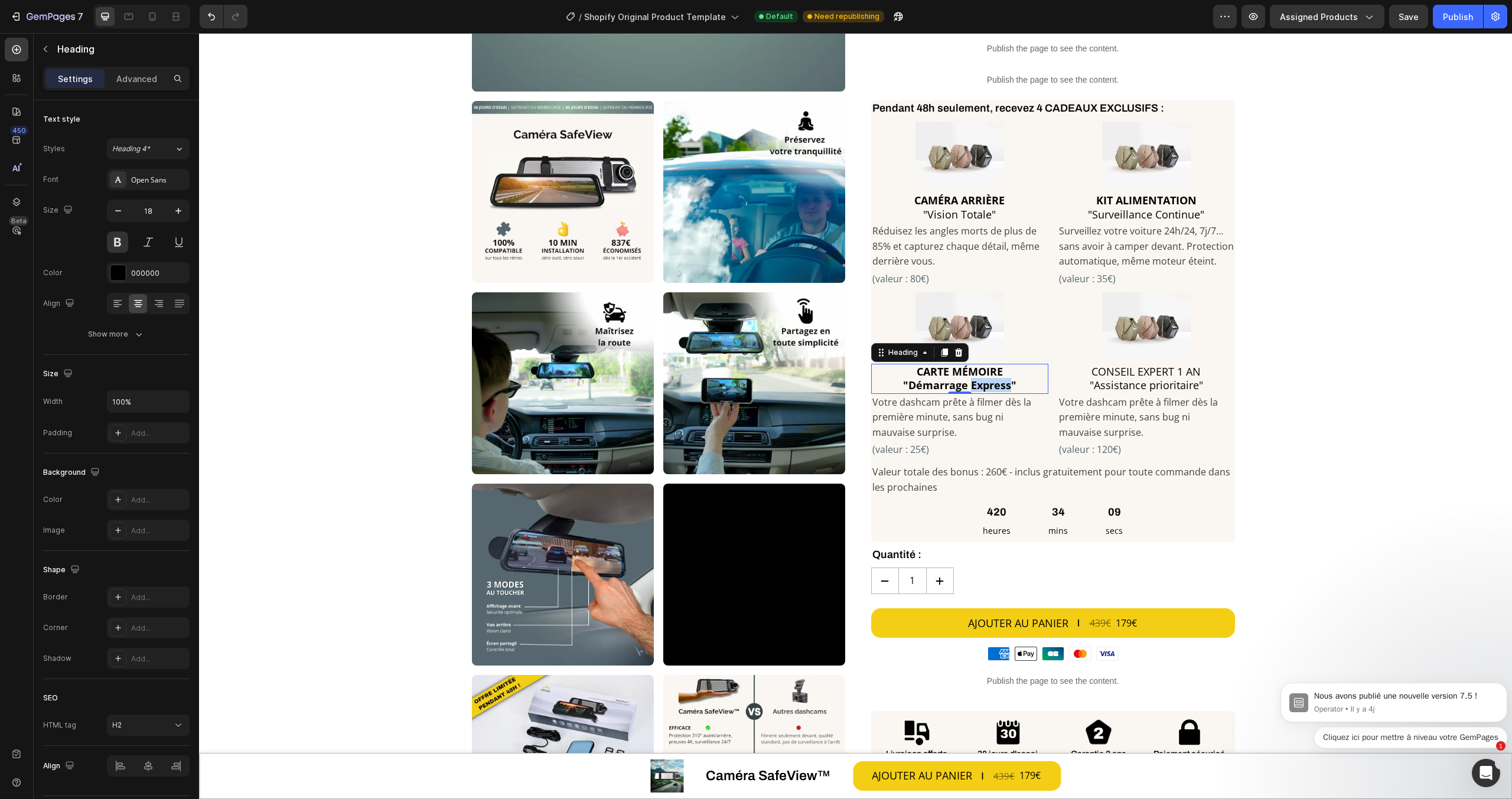 click on "CARTE MÉMOIRE  "Démarrage Express"" at bounding box center (960, 379) 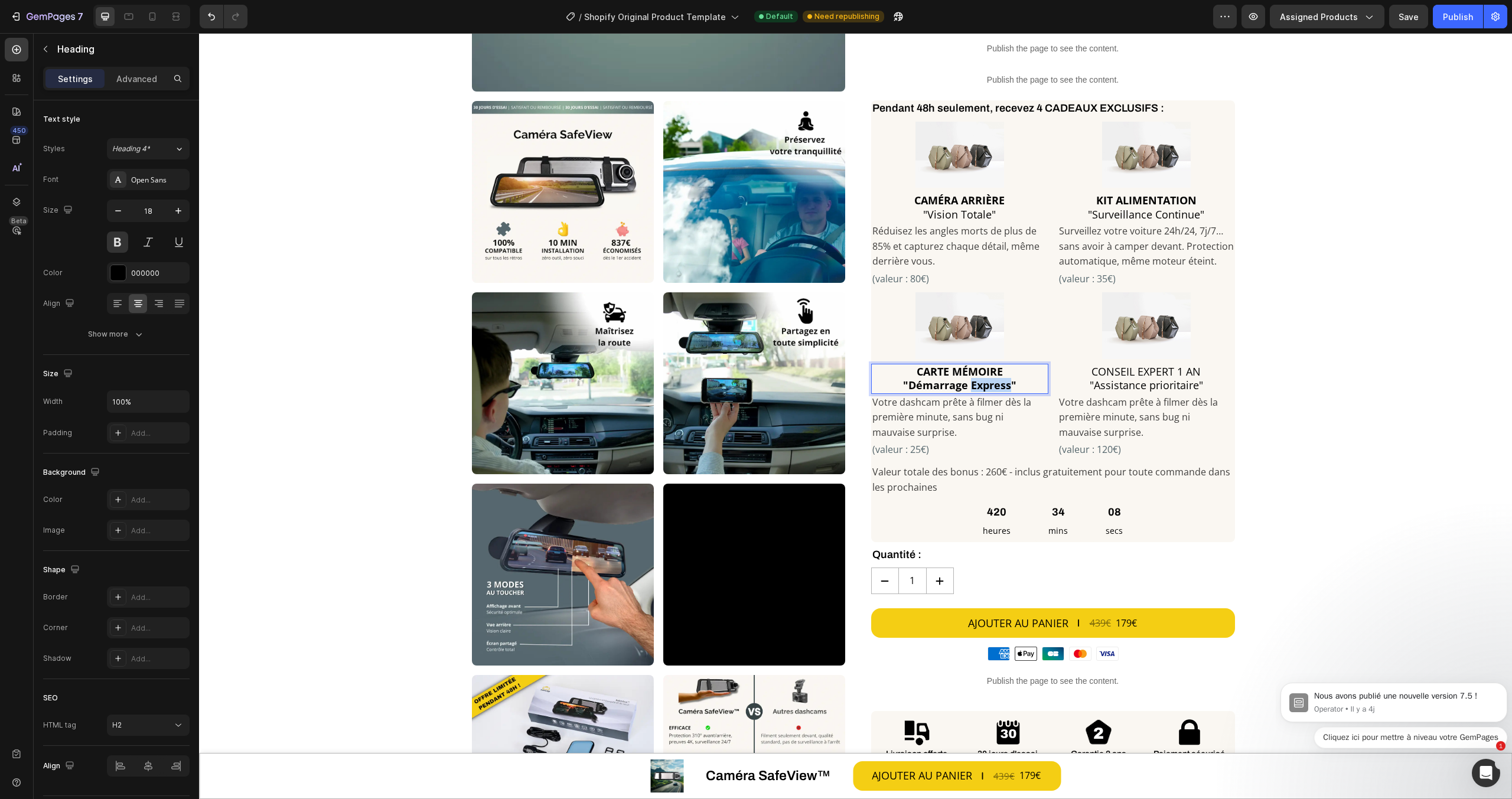 click on "CARTE MÉMOIRE  "Démarrage Express"" at bounding box center [960, 379] 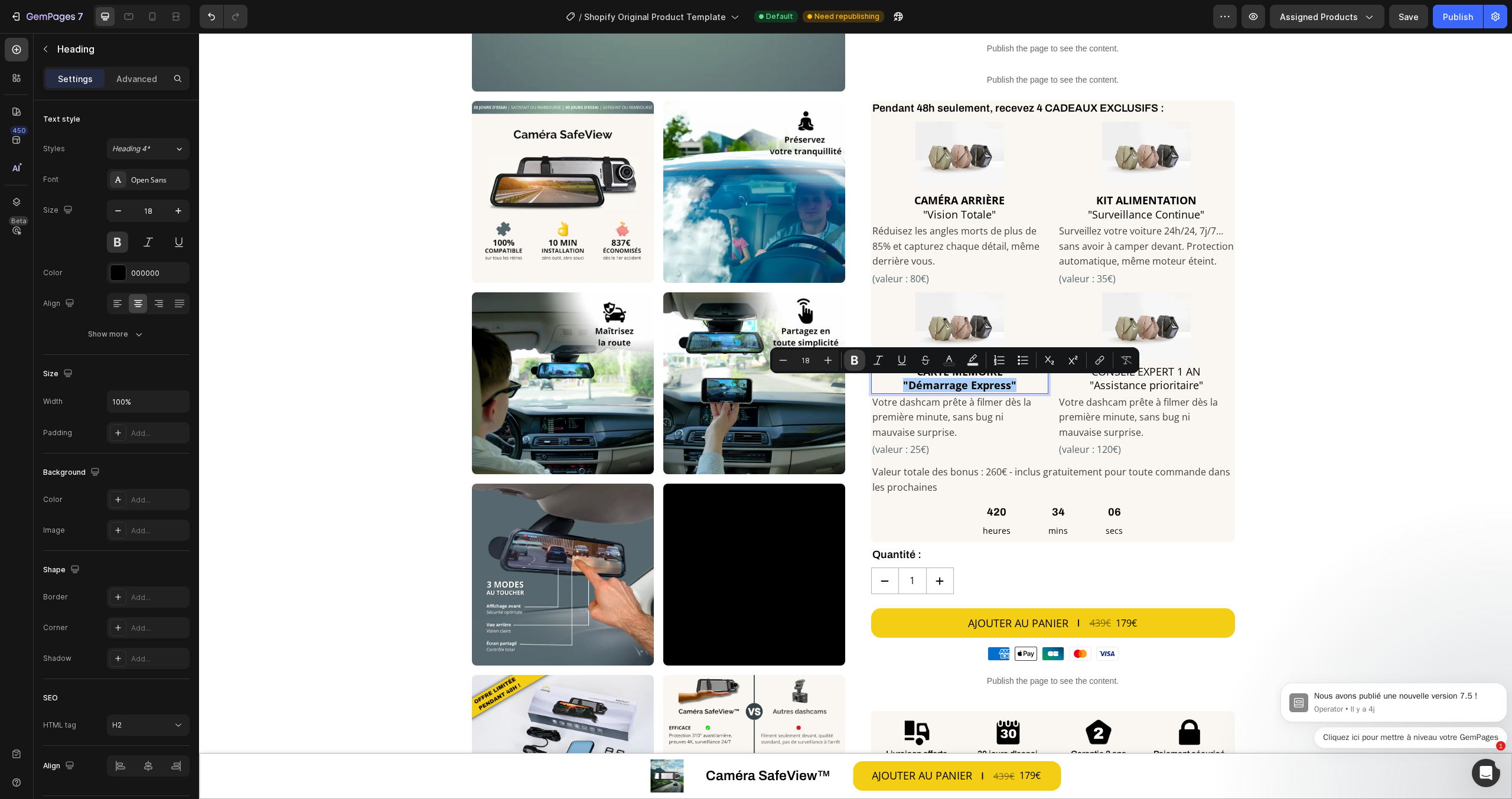 click 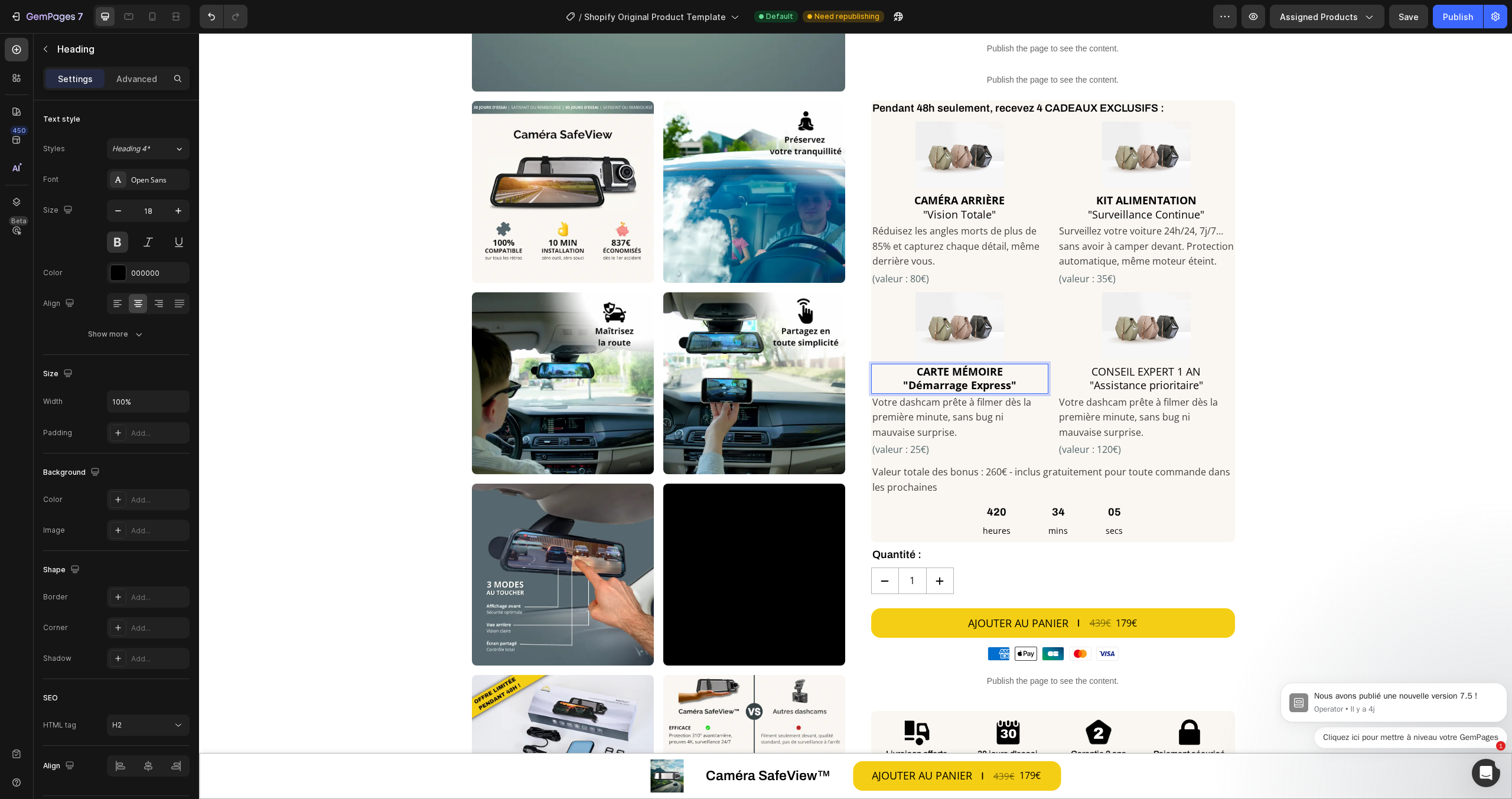 click on "Custom Code Row Row Image Image Image Image Image Image Video Row Image Row Row
Image Image Image Image Image Image Video Image Image
Carousel Caméra SafeView™ Product Title Row Ne laissez pas la route briser votre sérénité Heading Row Ne laissez pas la route briser votre sérénité Heading
Publish the page to see the content.
5 stars code                Title Line
Publish the page to see the content.
Custom Code Image Enregistre chaque instant en  4K Heading Image S'adapte à  100%  des rétroviseurs Heading Image Prête à l’emploi en  10 minutes Heading Image Fonctionne  automatiquement  et sans effort Heading Image [PRICE]  d’économie dès le  1er accident  prouvé Heading Advanced List
Publish the page to see the content.
Custom Code Custom Code Custom Code
bonus" at bounding box center (856, 455) 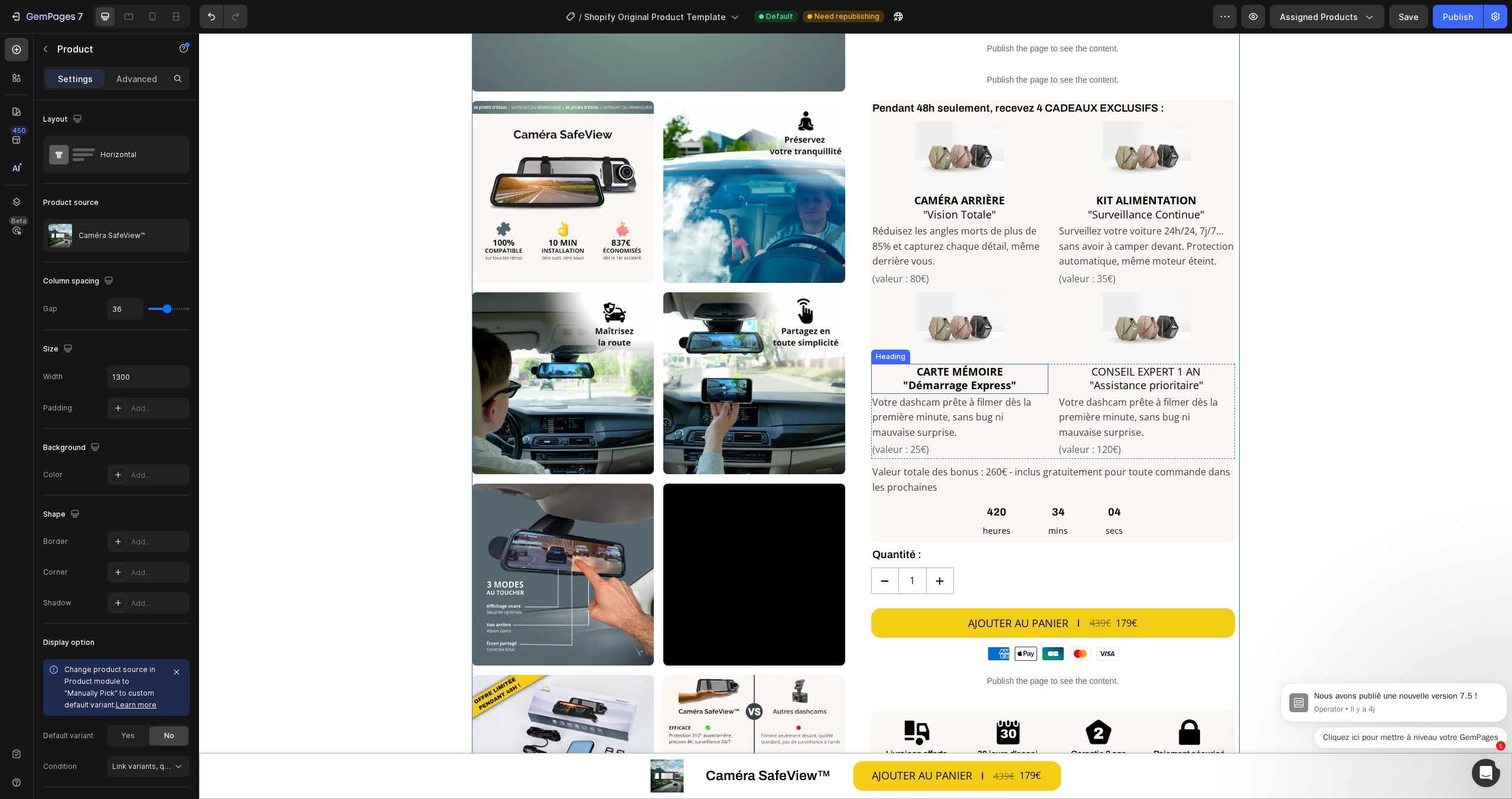 click on ""Démarrage Express"" at bounding box center (960, 385) 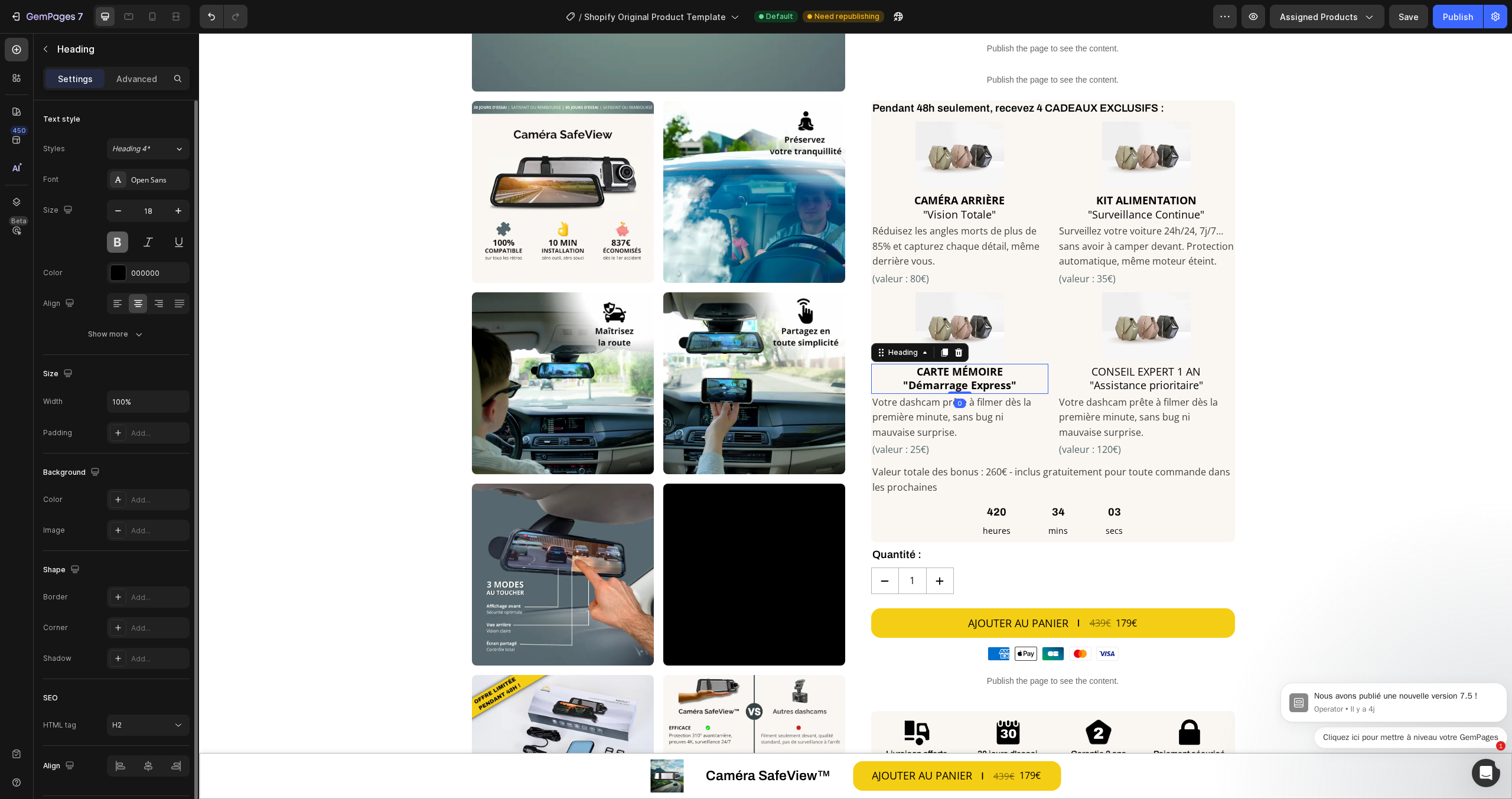 click at bounding box center (118, 242) 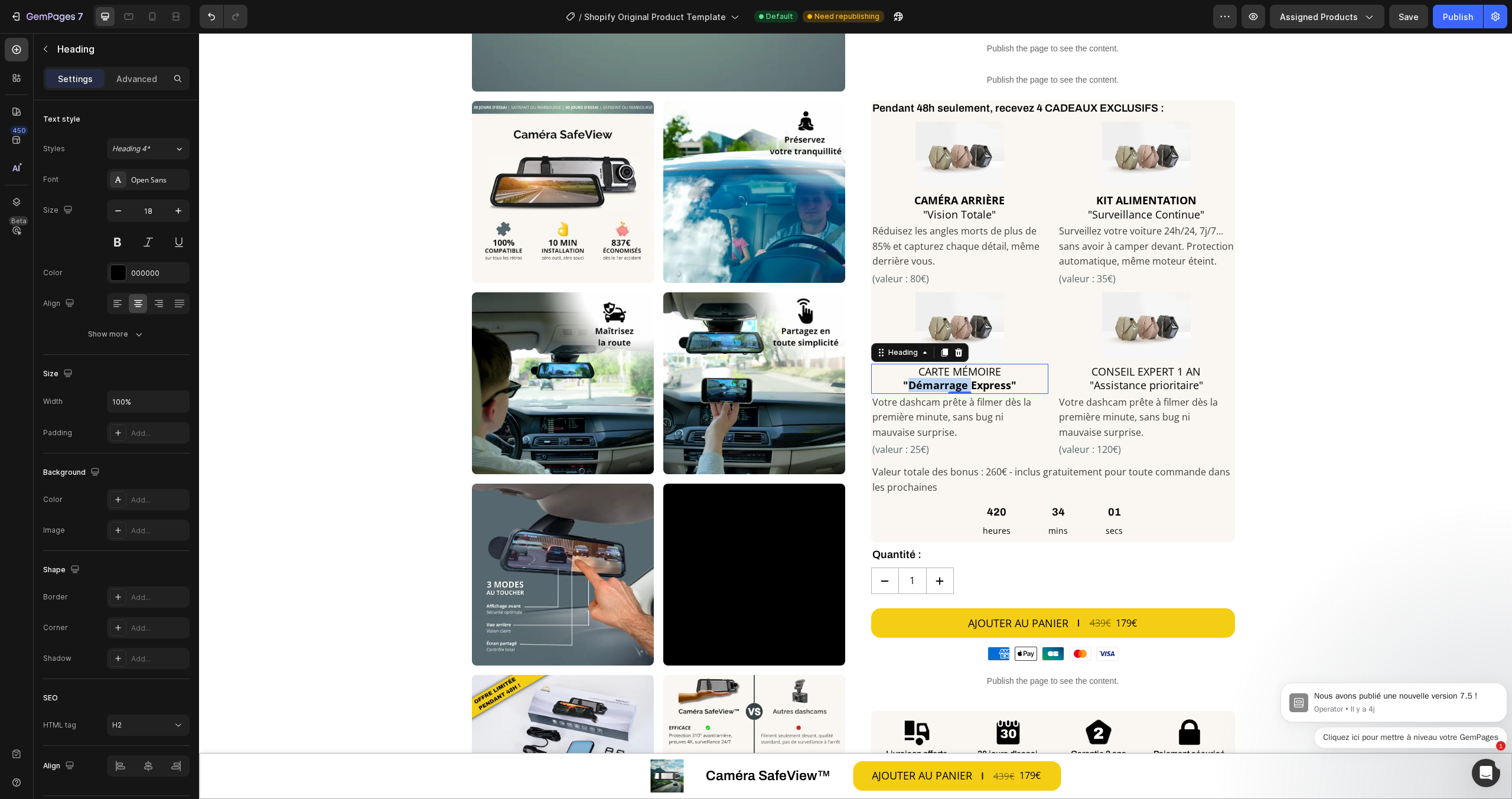 click on ""Démarrage Express"" at bounding box center [960, 385] 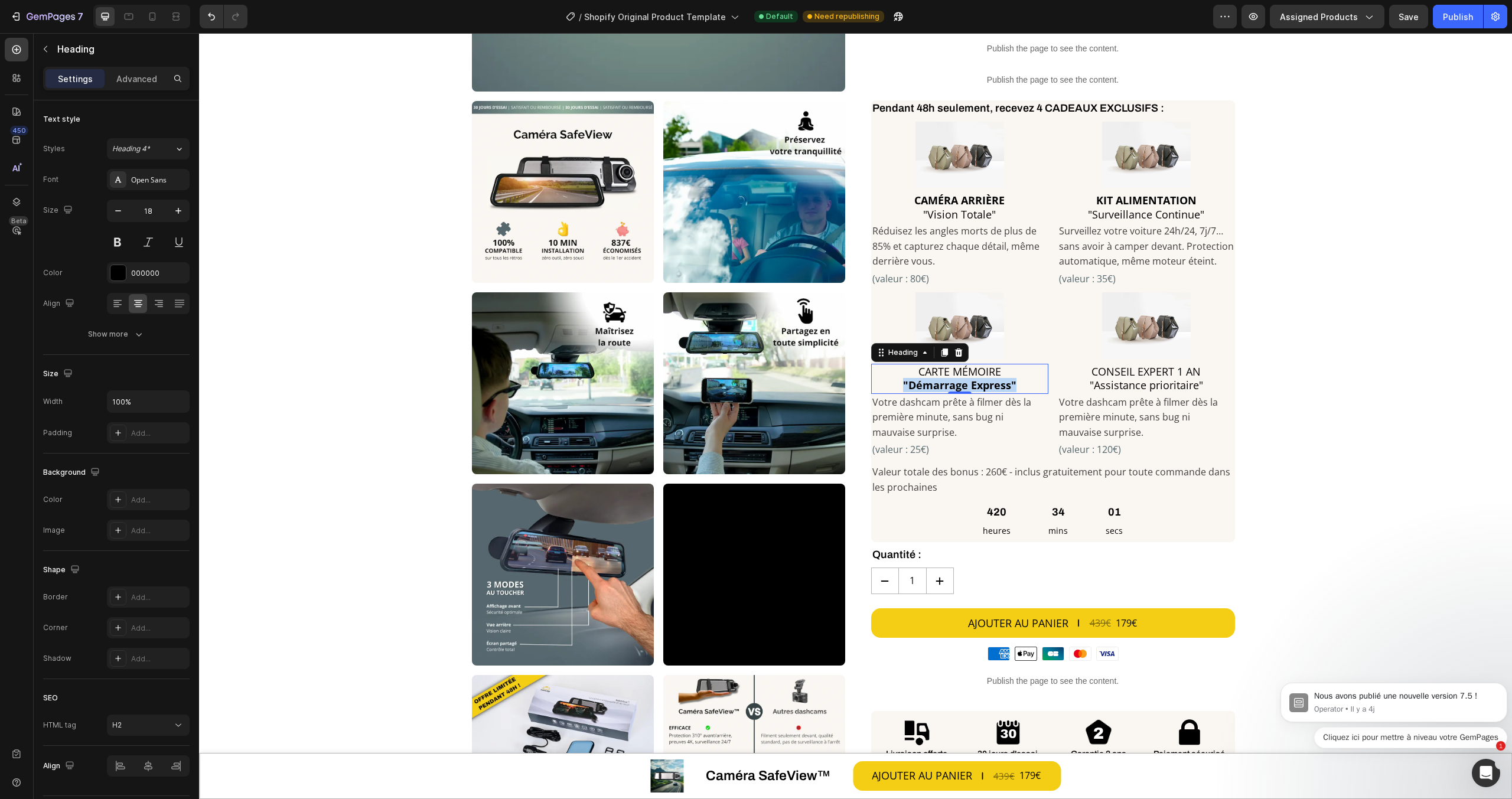 click on ""Démarrage Express"" at bounding box center (960, 385) 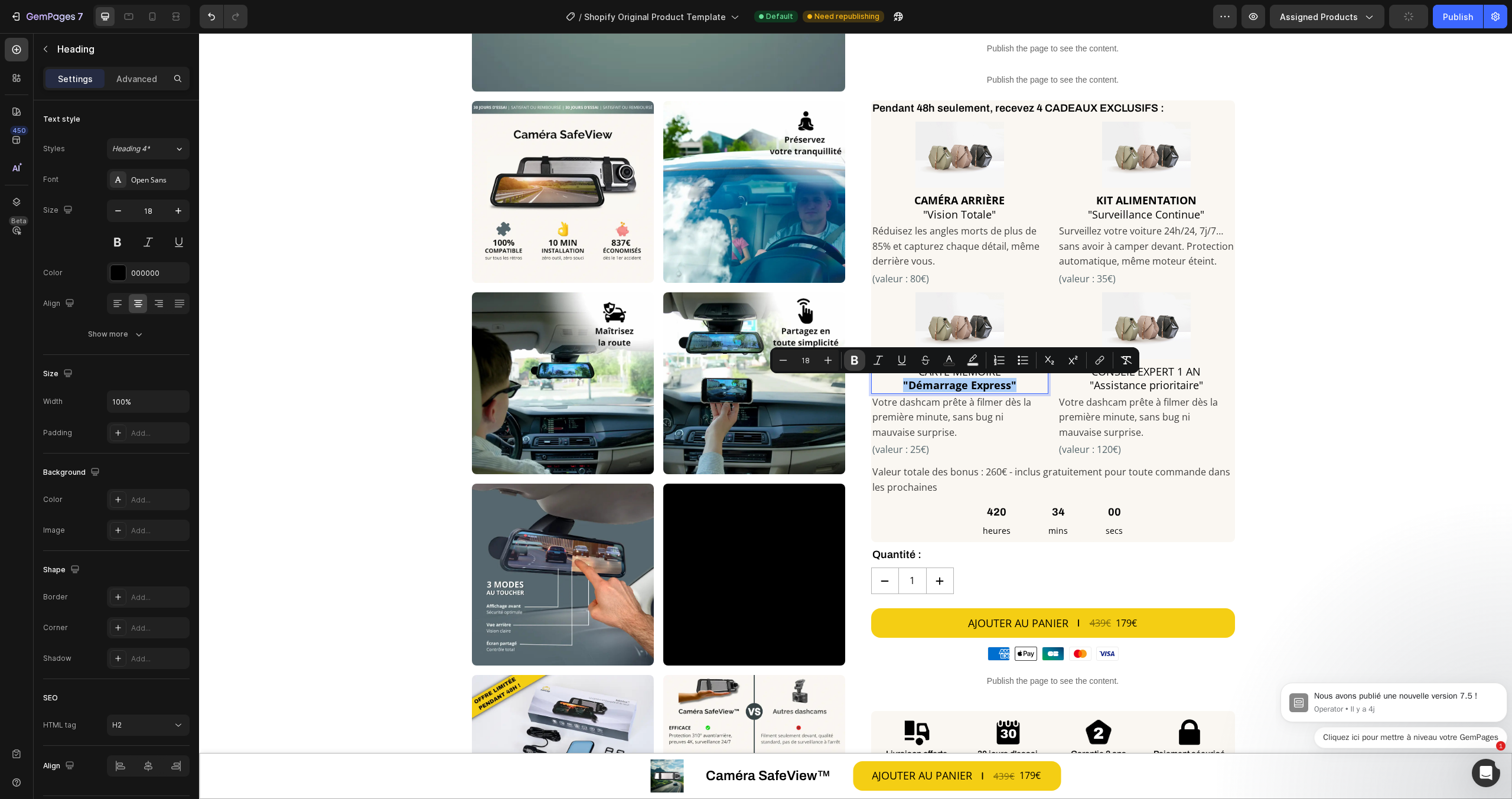 click on "Bold" at bounding box center (855, 360) 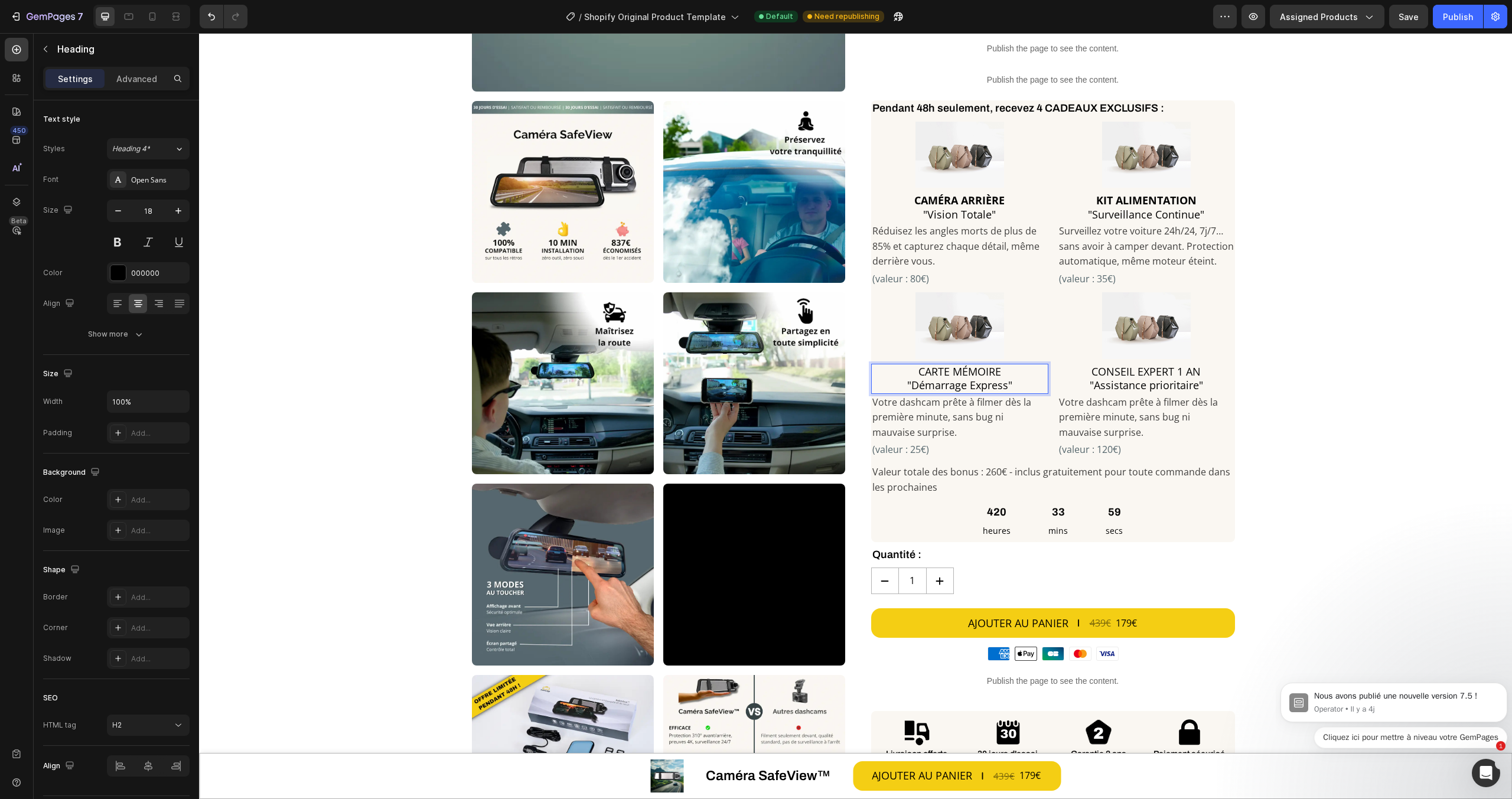 click on "CARTE MÉMOIRE  "Démarrage Express"" at bounding box center [960, 379] 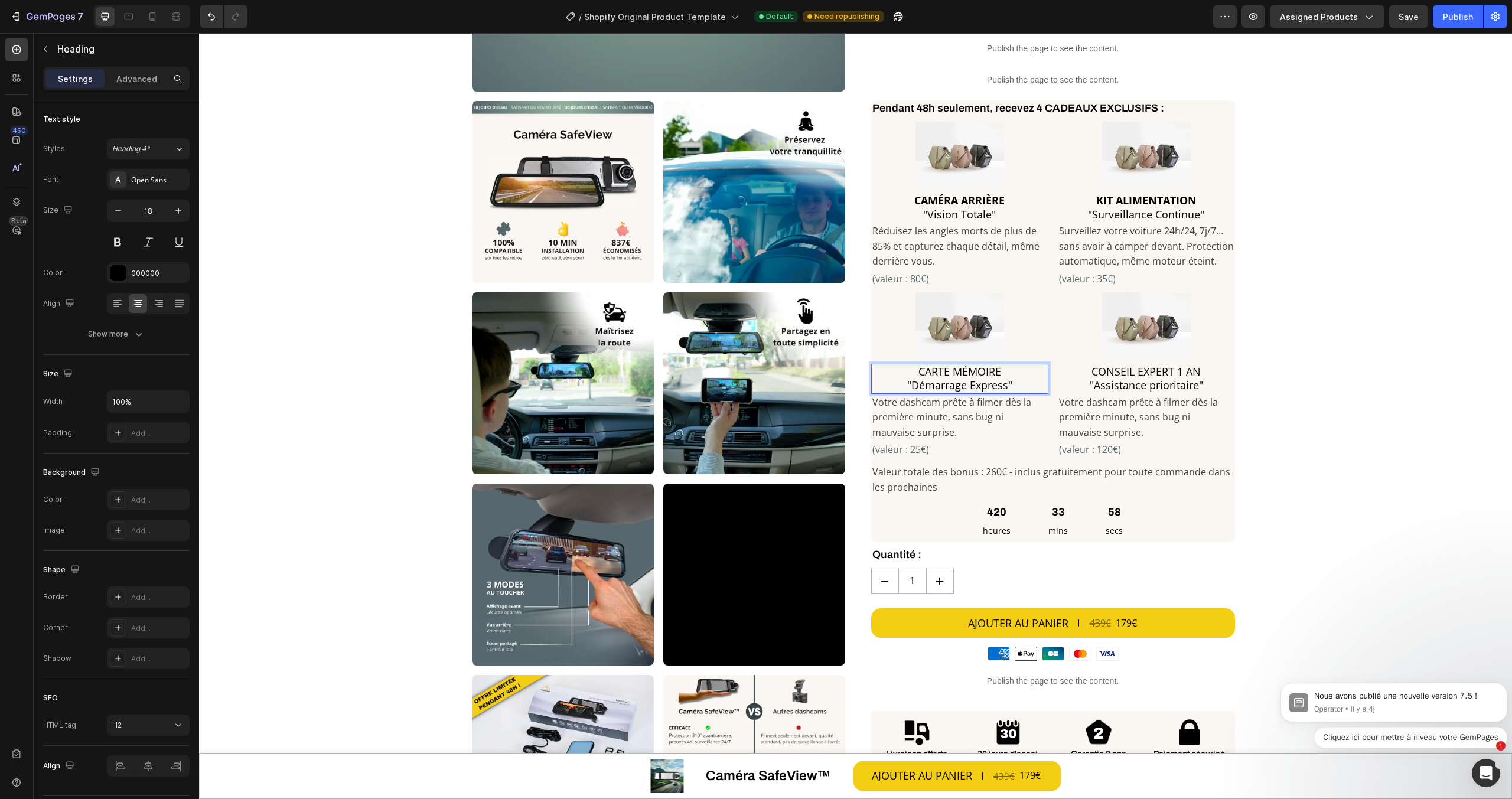 click on "CARTE MÉMOIRE  "Démarrage Express"" at bounding box center (960, 379) 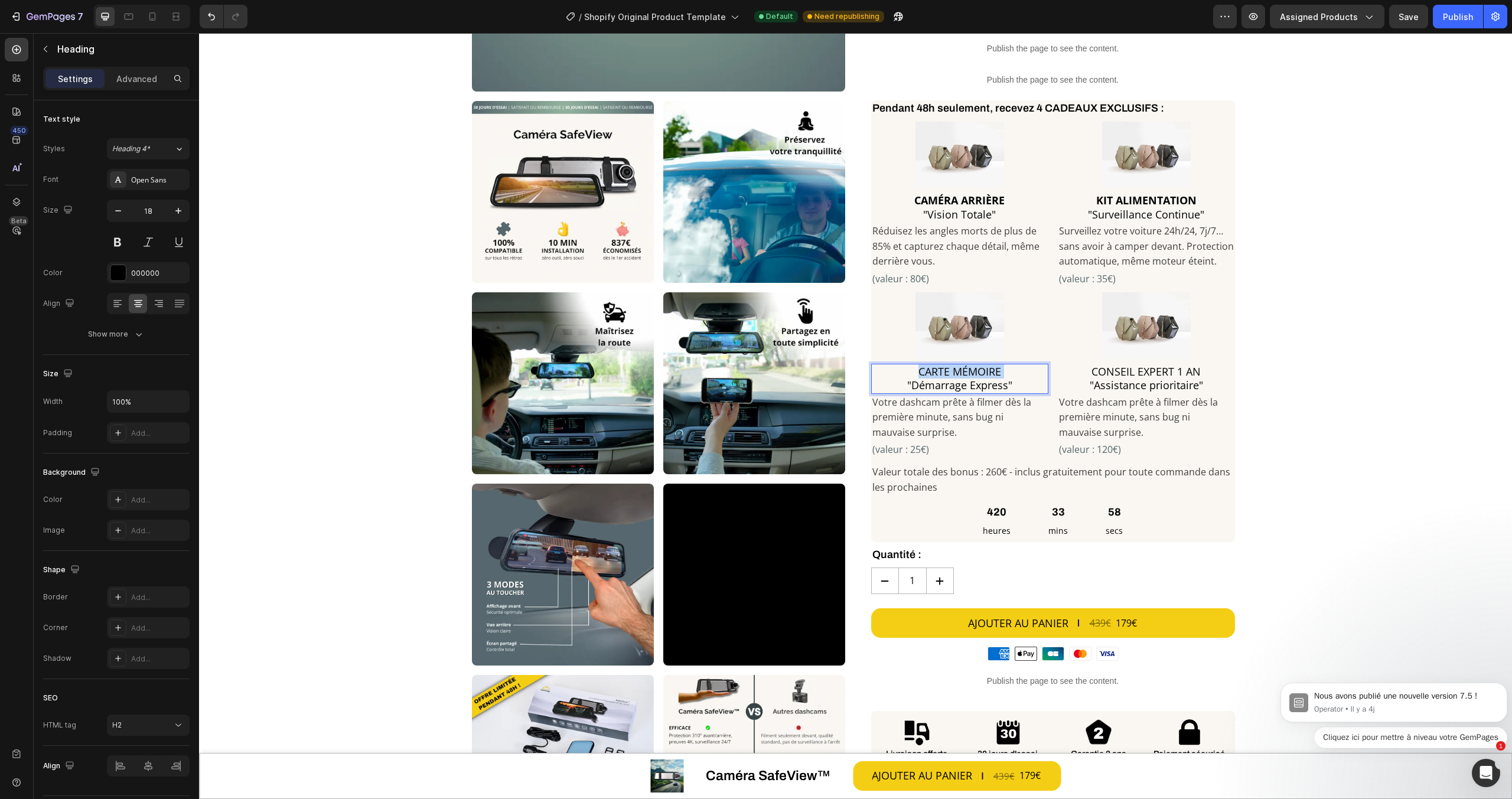 click on "CARTE MÉMOIRE  "Démarrage Express"" at bounding box center [960, 379] 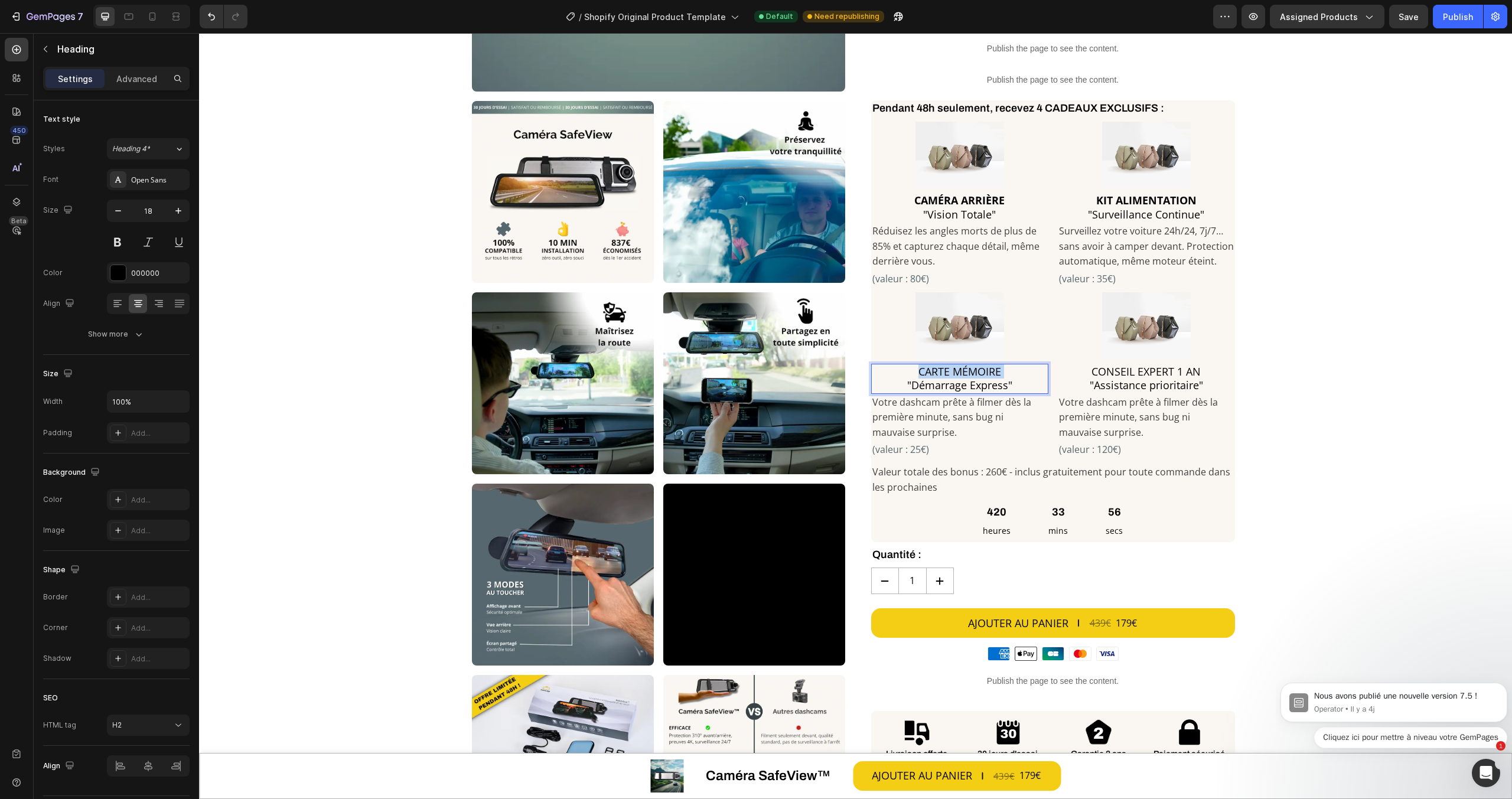 click on "CARTE MÉMOIRE  "Démarrage Express"" at bounding box center [960, 379] 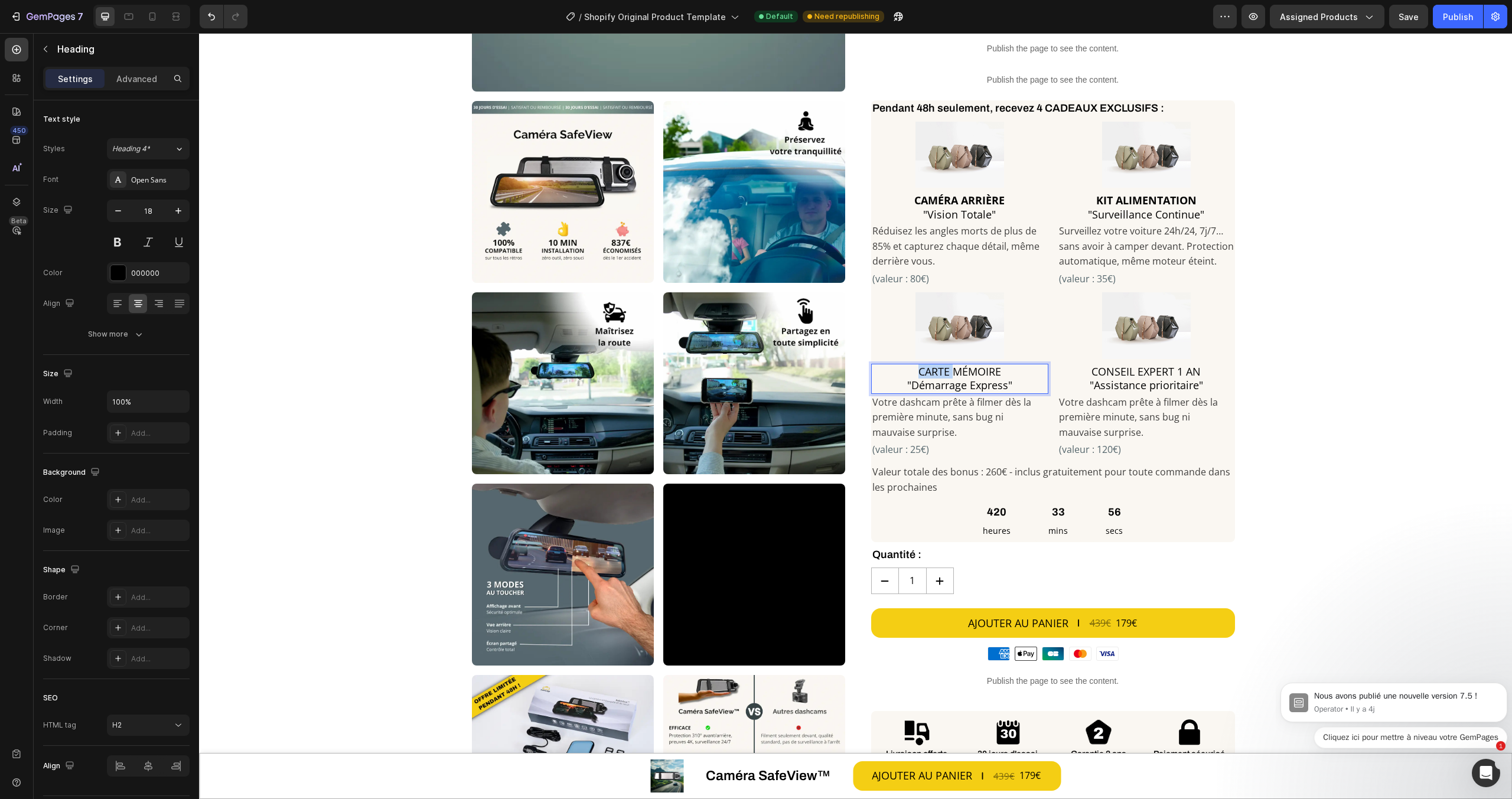 click on "CARTE MÉMOIRE  "Démarrage Express"" at bounding box center [960, 379] 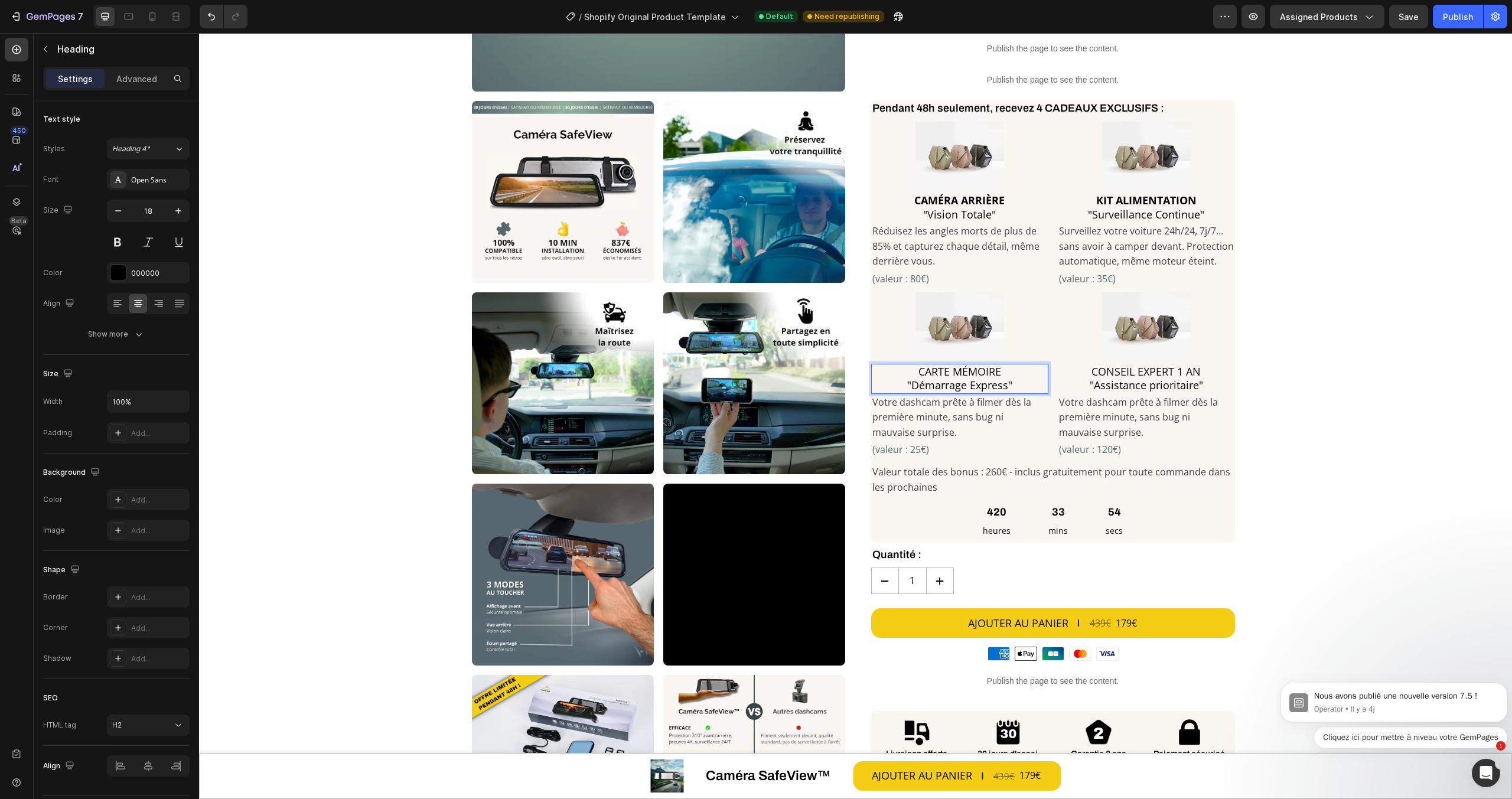 click on "CARTE MÉMOIRE  "Démarrage Express"" at bounding box center (960, 379) 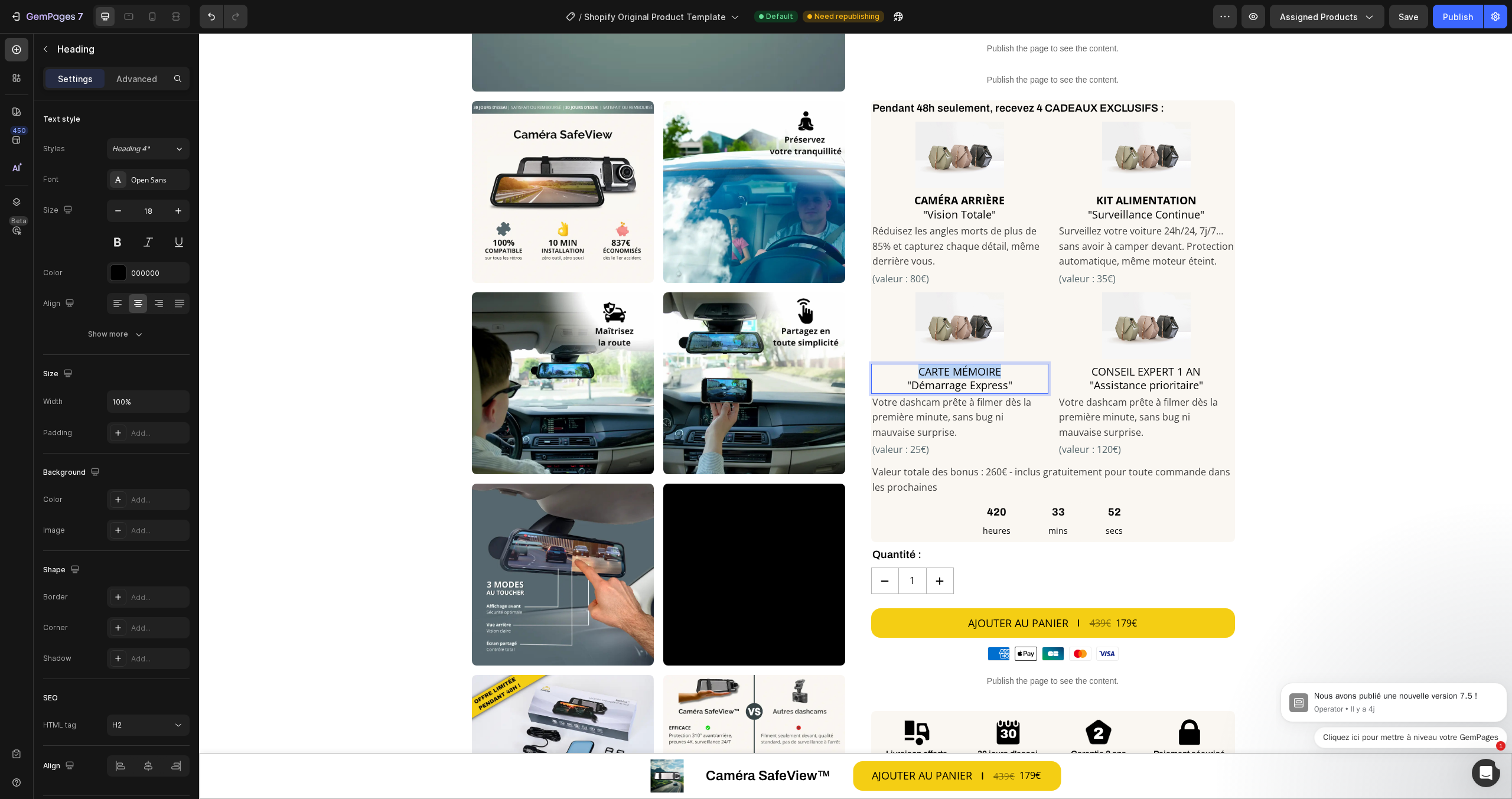 drag, startPoint x: 995, startPoint y: 371, endPoint x: 914, endPoint y: 373, distance: 81.0247 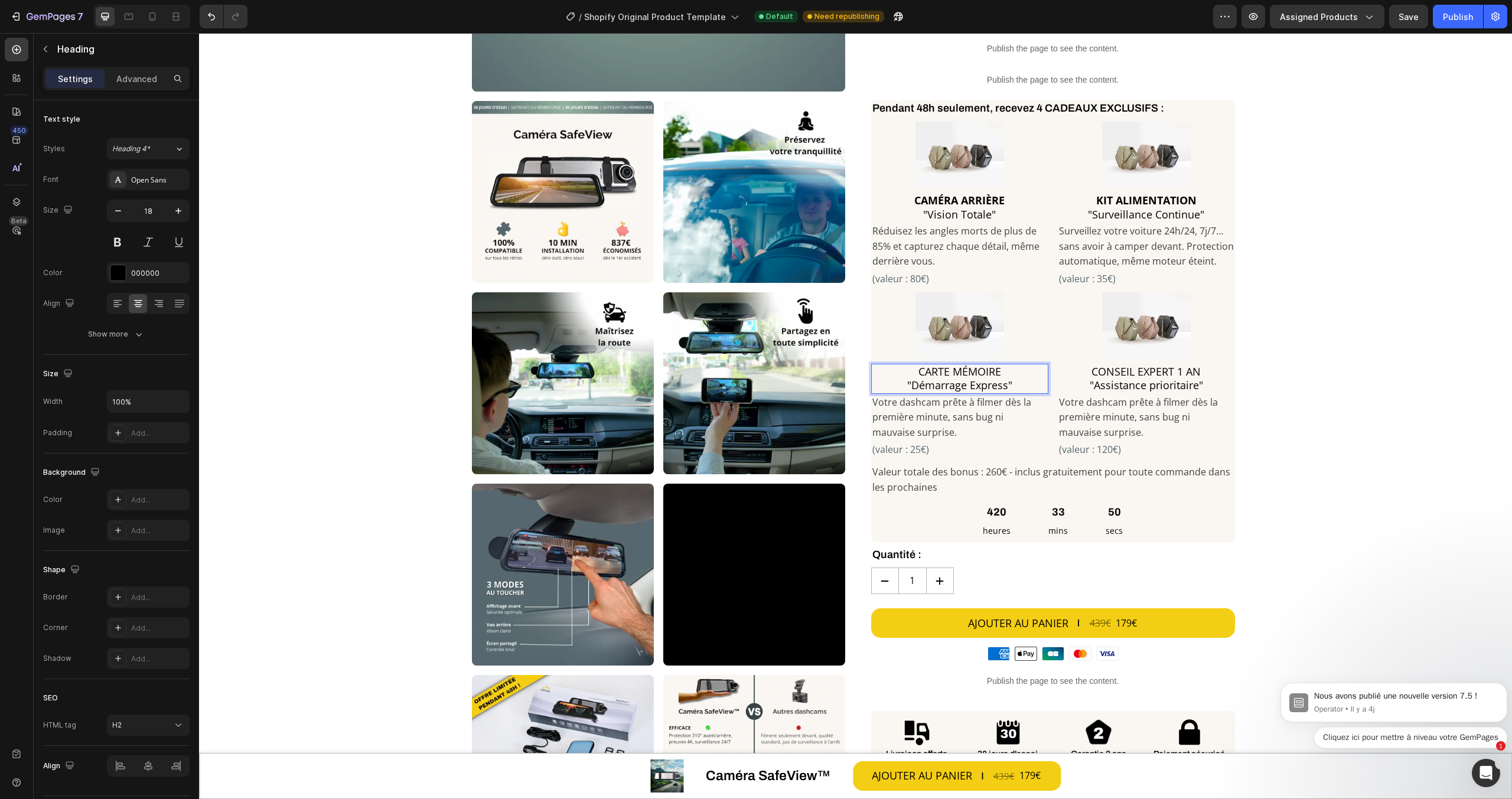 click on "CARTE MÉMOIRE  "Démarrage Express"" at bounding box center [960, 379] 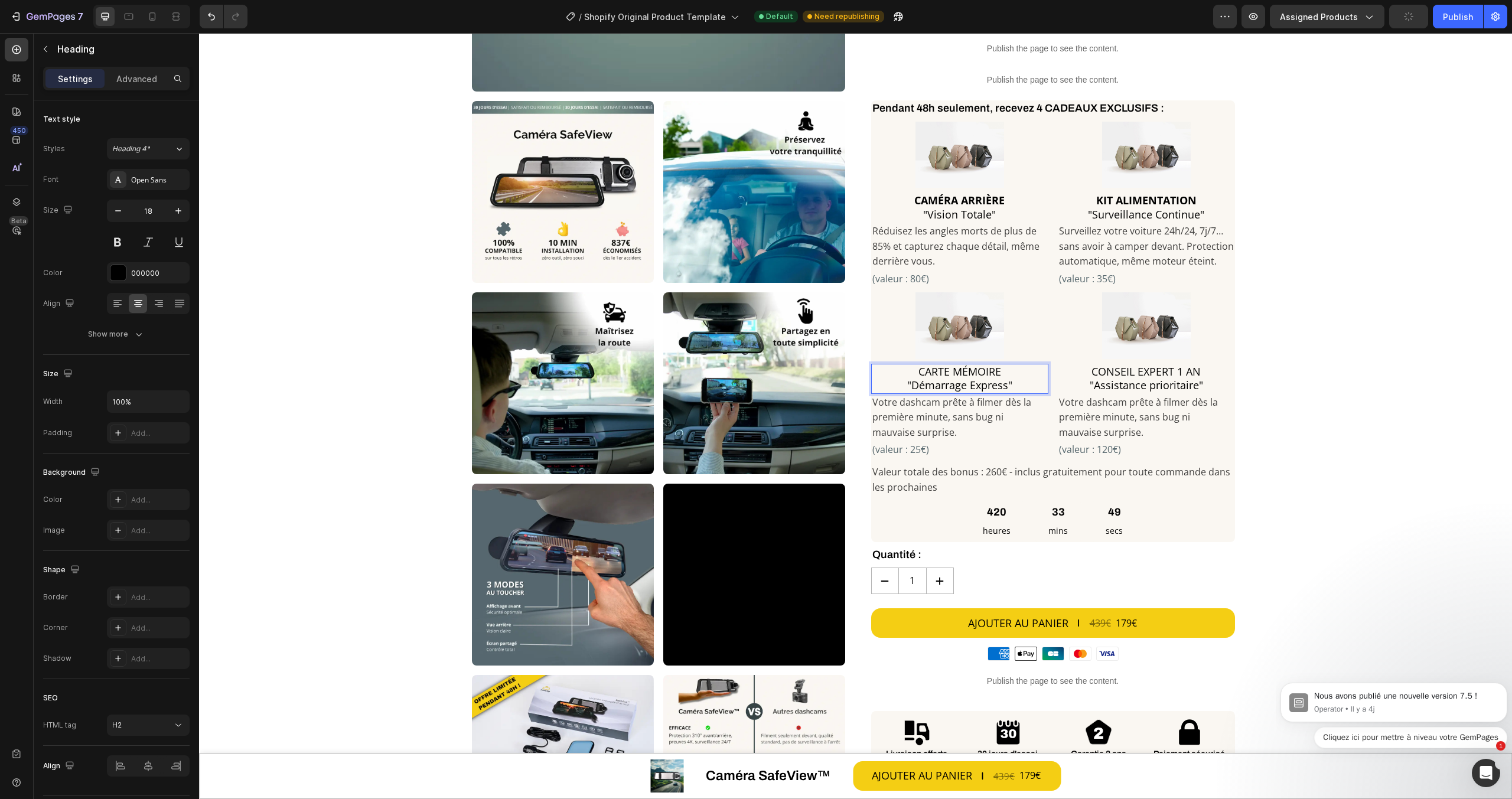 click on "CARTE MÉMOIRE  "Démarrage Express"" at bounding box center [960, 379] 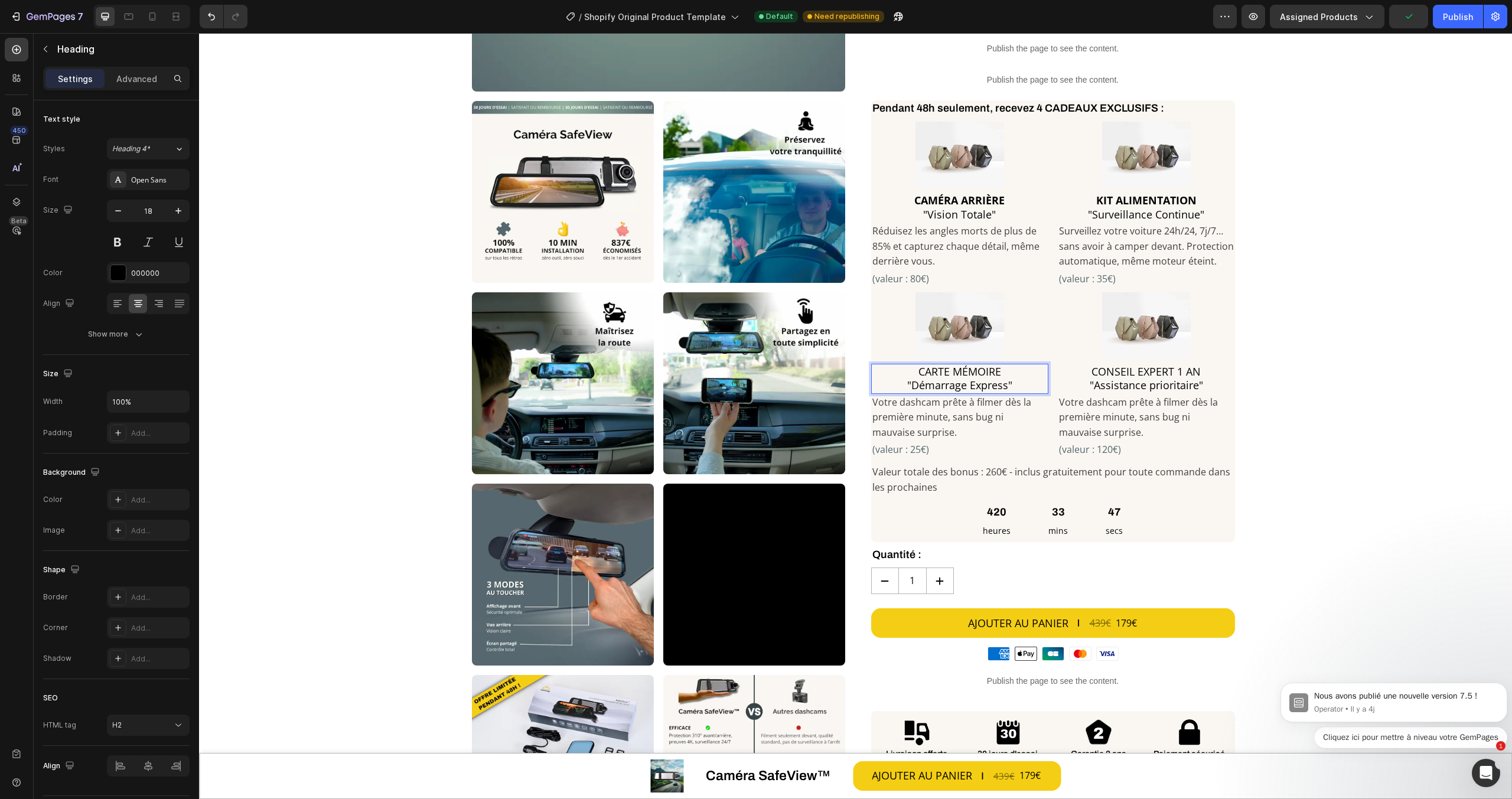 click on "CARTE MÉMOIRE  "Démarrage Express"" at bounding box center (960, 379) 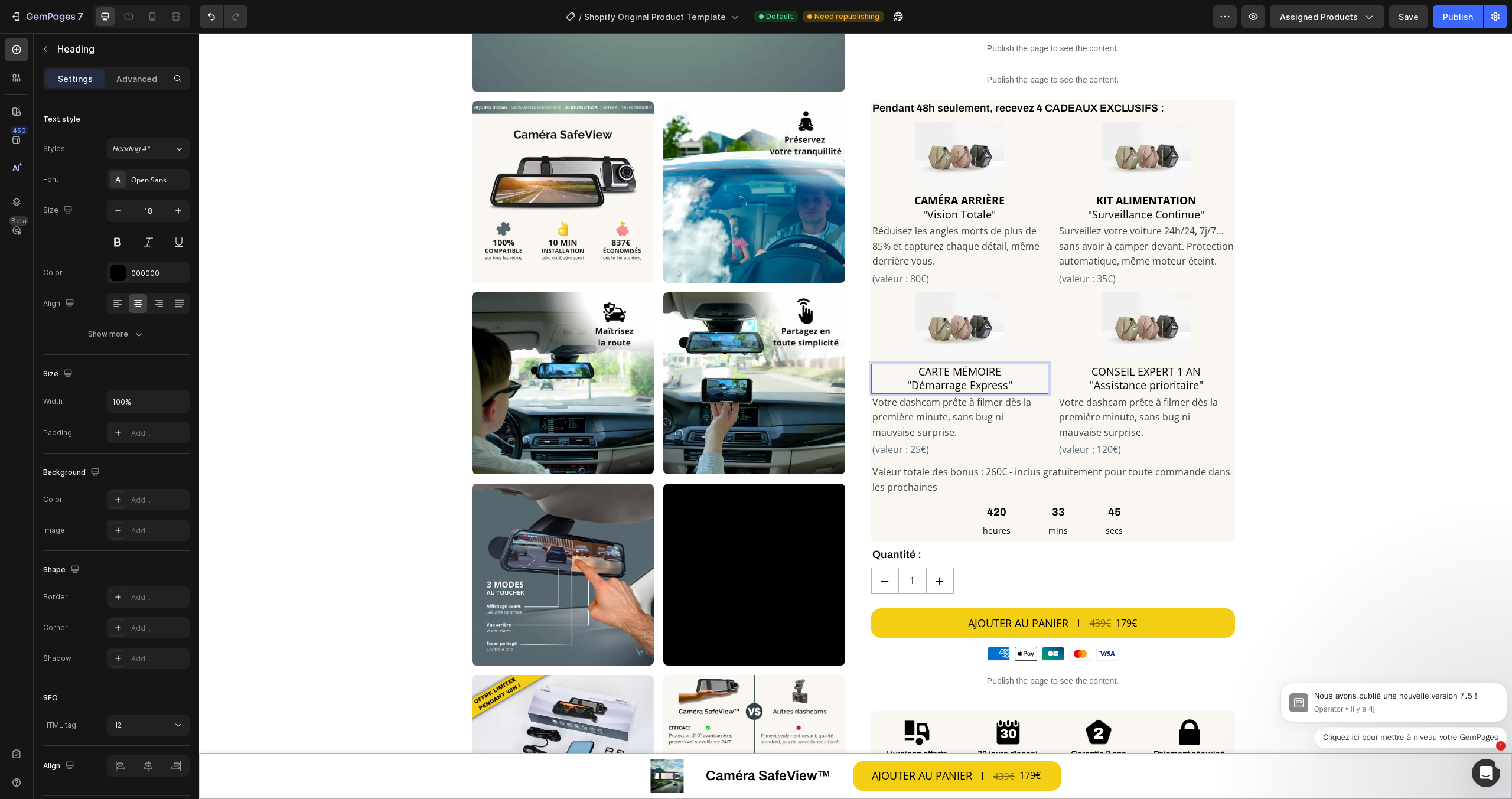 click on "CARTE MÉMOIRE  "Démarrage Express"" at bounding box center [960, 379] 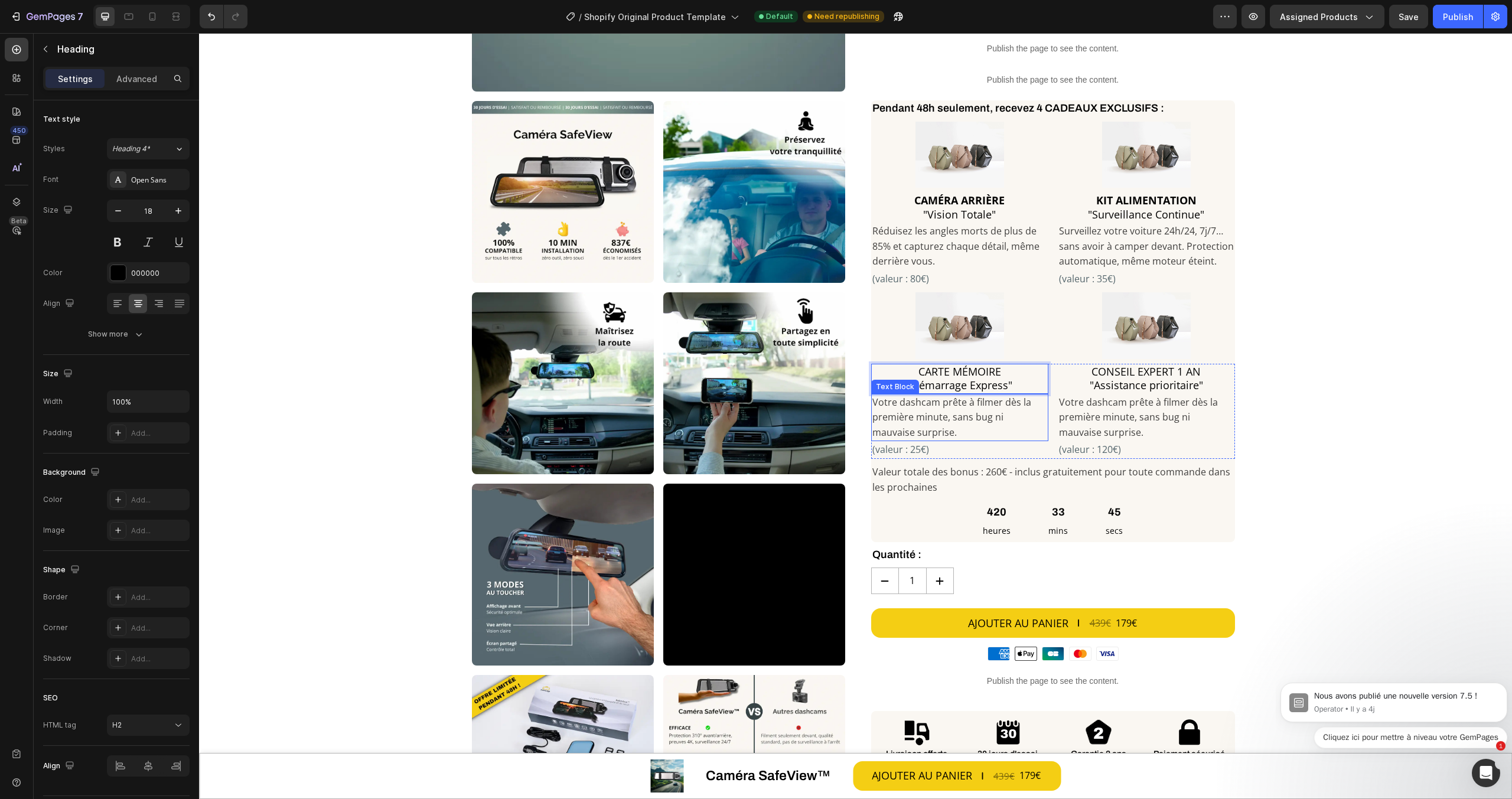click on "Votre dashcam prête à filmer dès la première minute, sans bug ni mauvaise surprise." at bounding box center (960, 418) 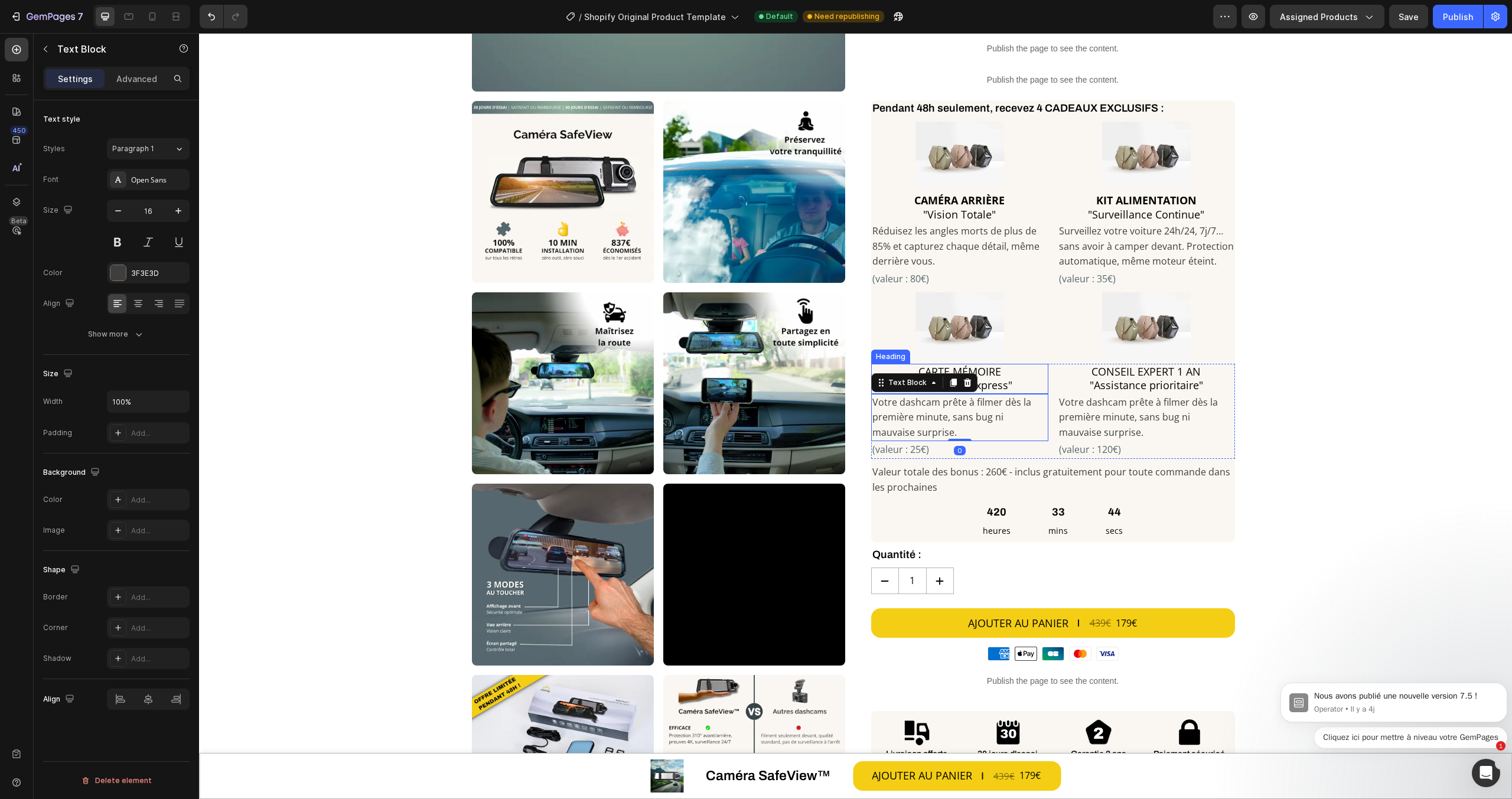click on "CARTE MÉMOIRE  "Démarrage Express"" at bounding box center (960, 379) 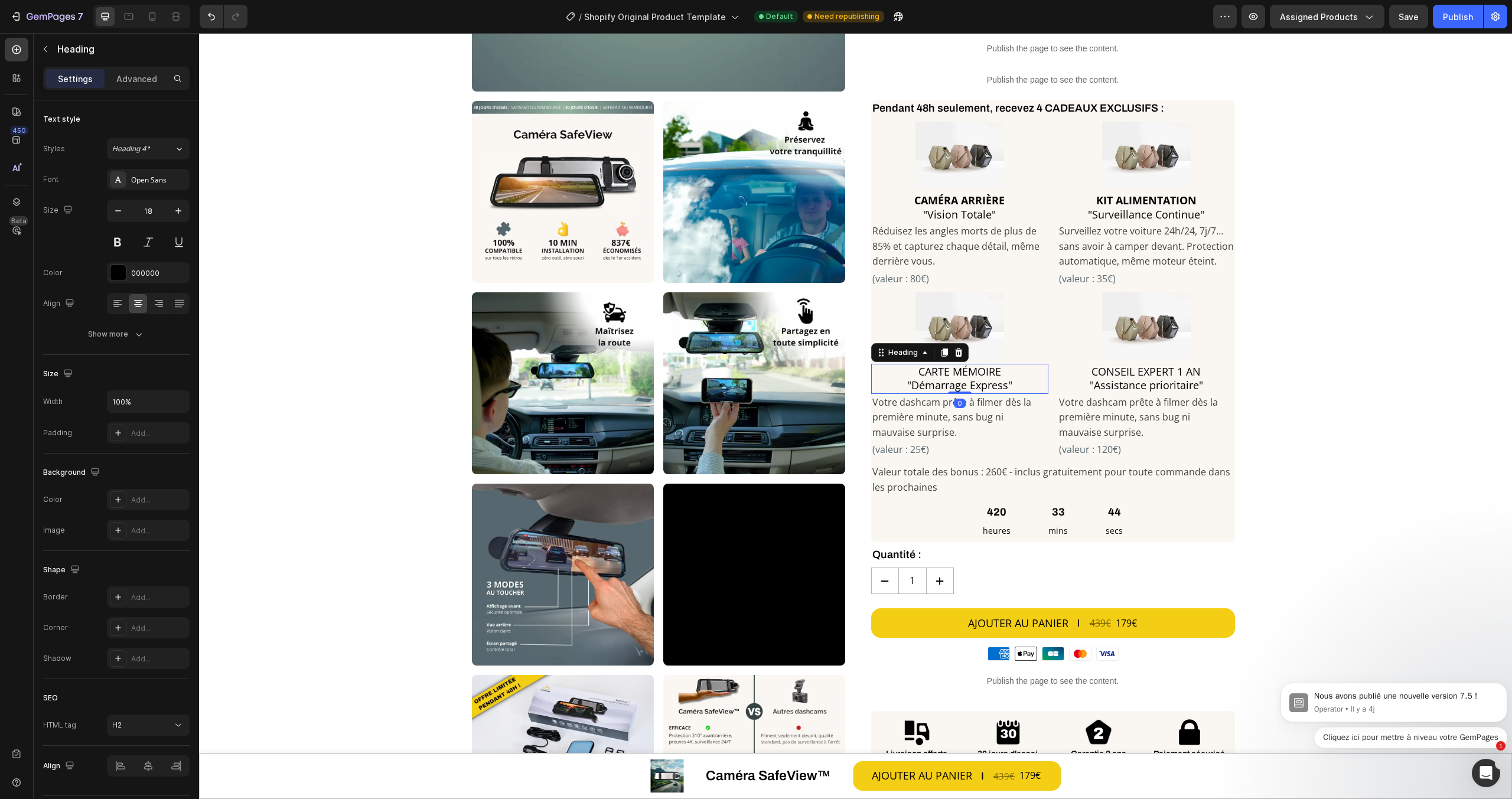click on "CARTE MÉMOIRE  "Démarrage Express"" at bounding box center (960, 379) 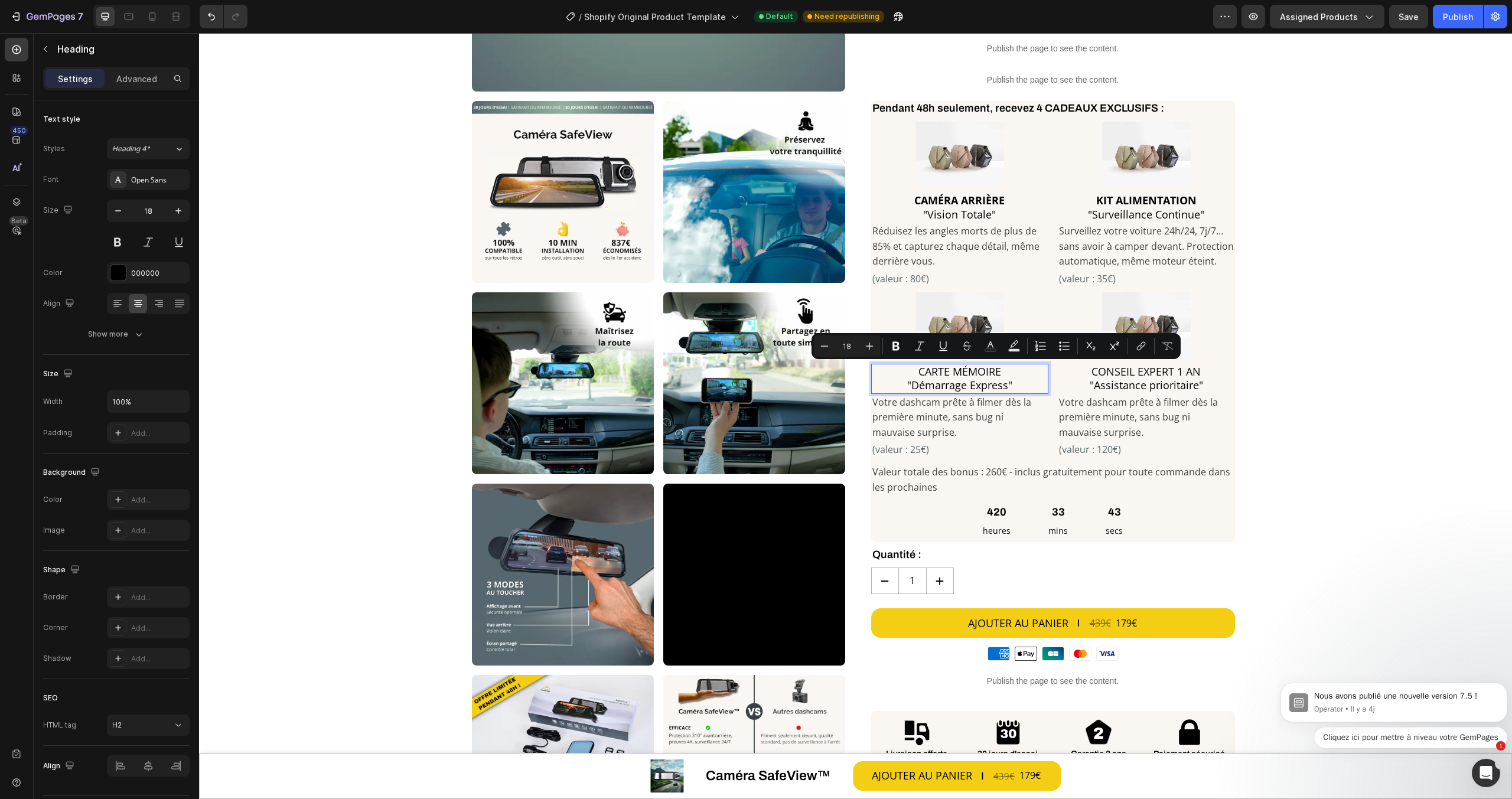 click on "CARTE MÉMOIRE  "Démarrage Express"" at bounding box center (960, 379) 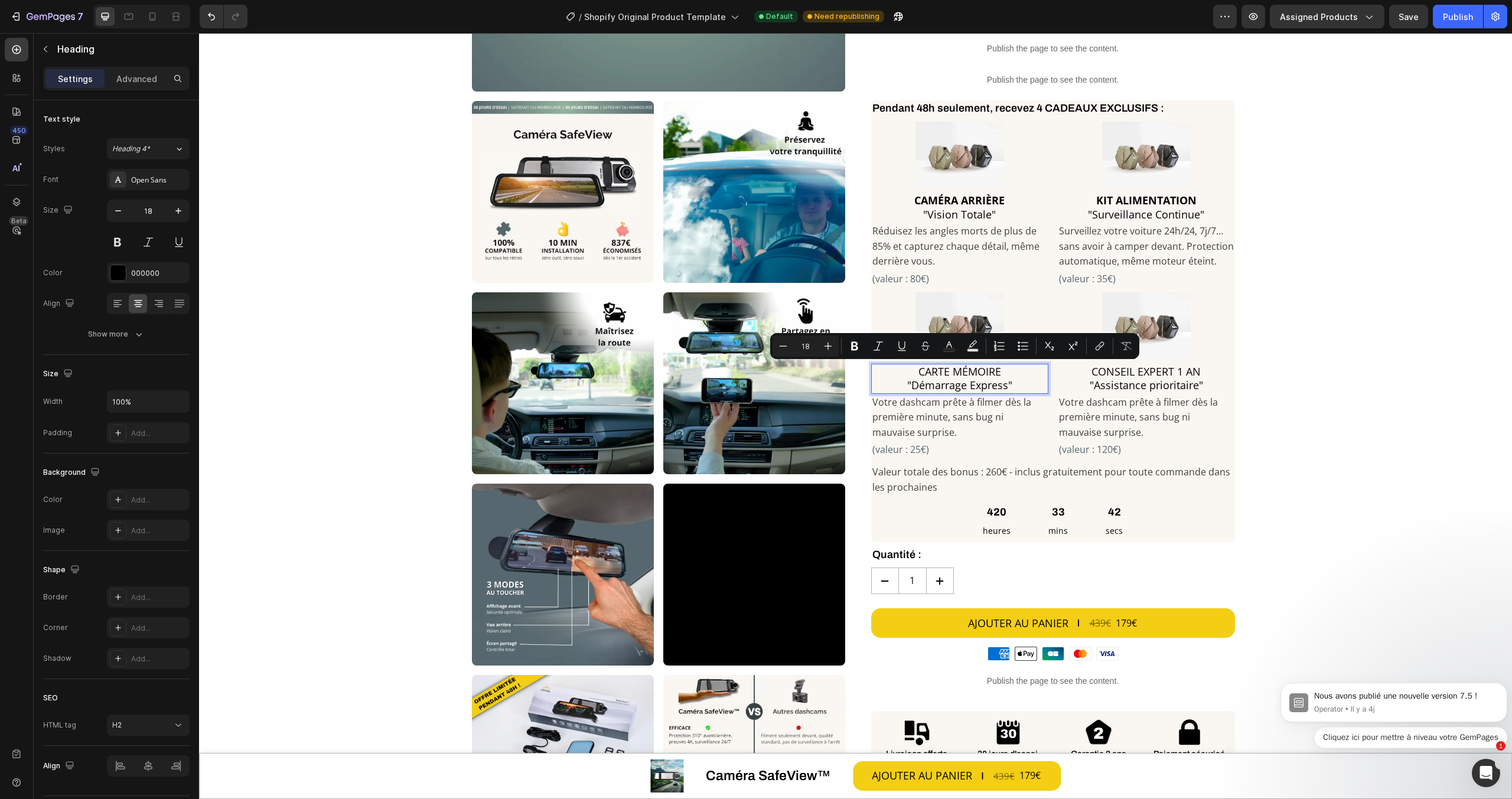 drag, startPoint x: 998, startPoint y: 373, endPoint x: 909, endPoint y: 374, distance: 89.00562 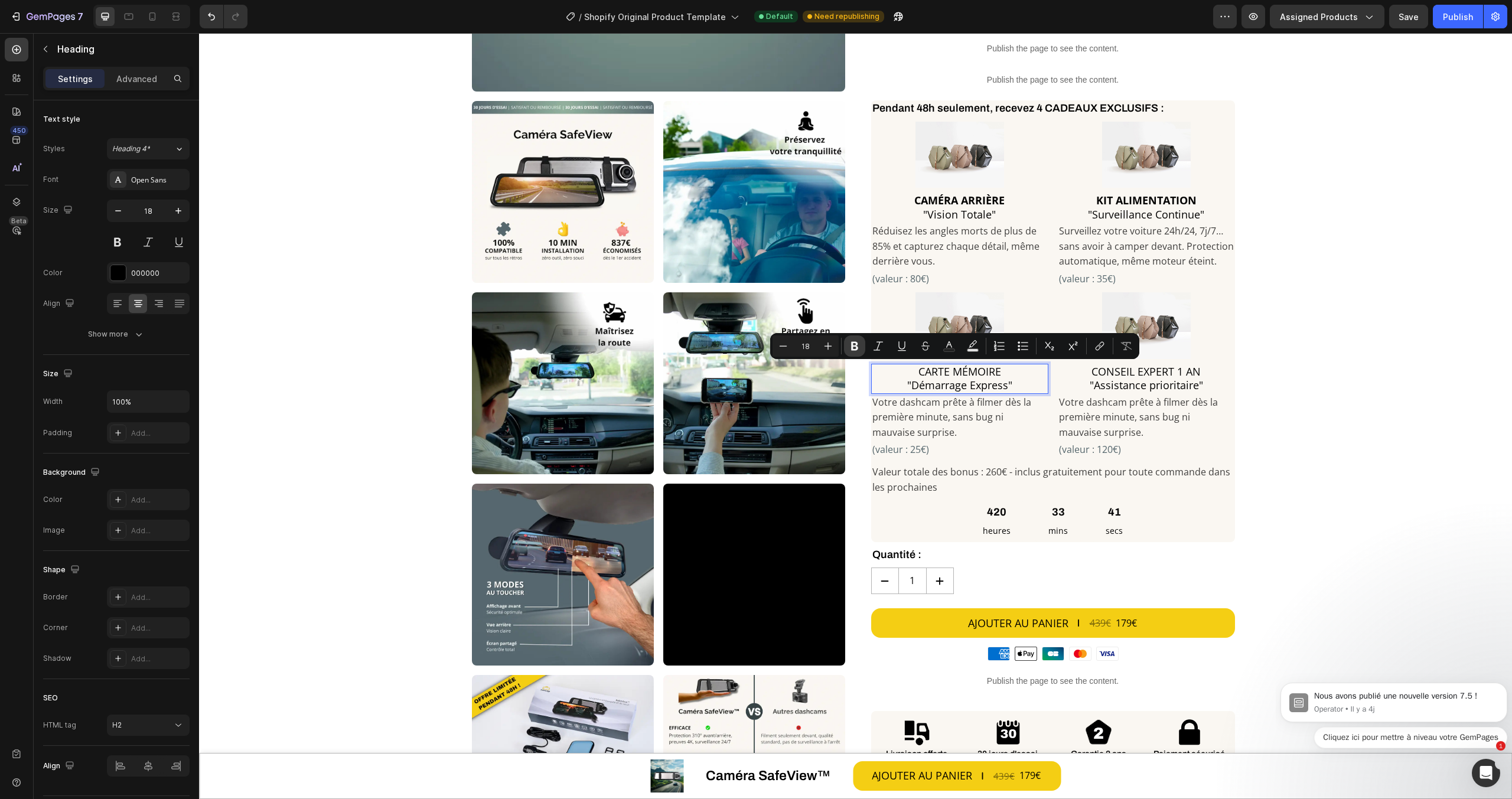 click 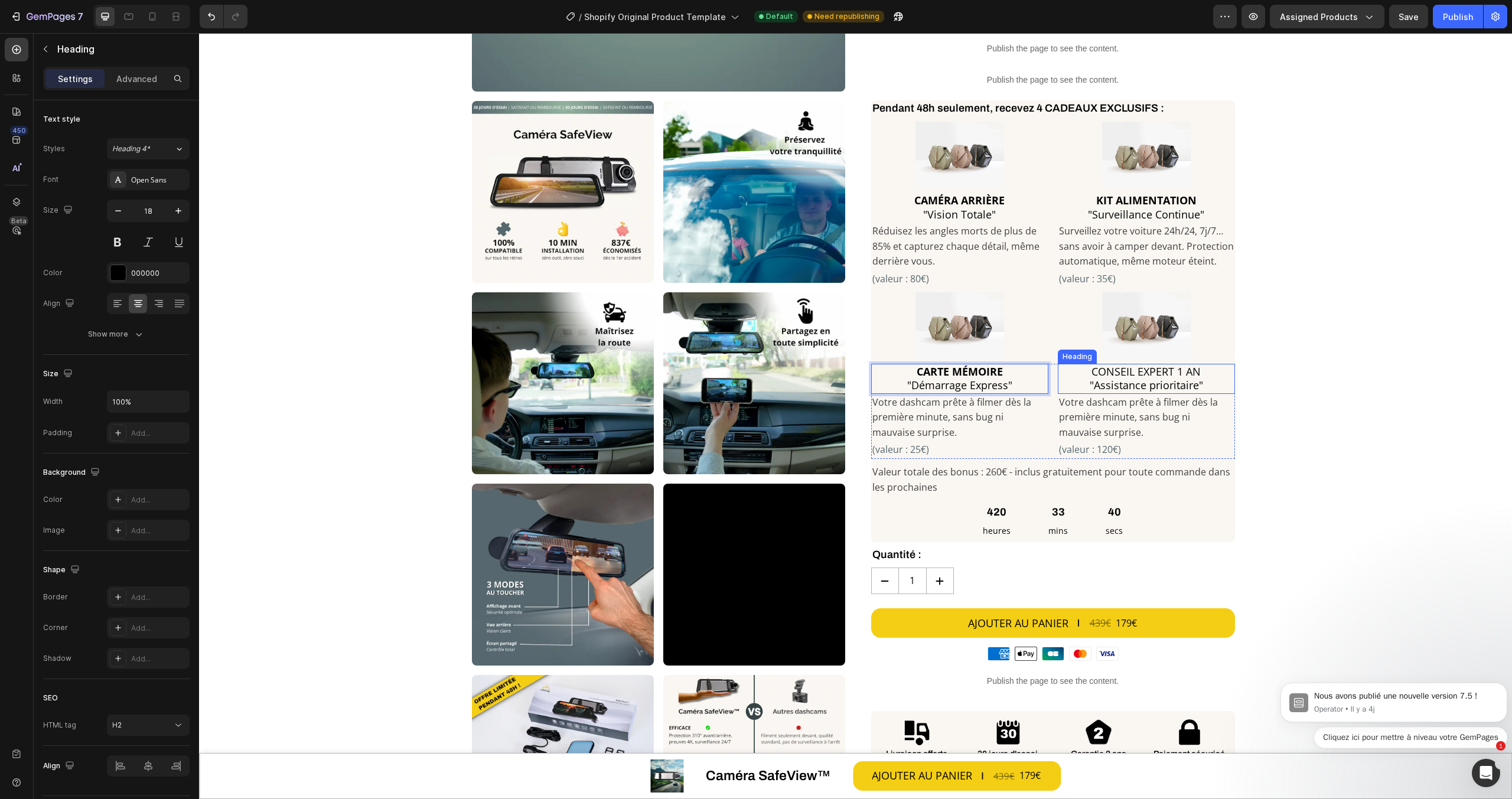 click on "CONSEIL EXPERT 1 AN "Assistance prioritaire"" at bounding box center (1146, 379) 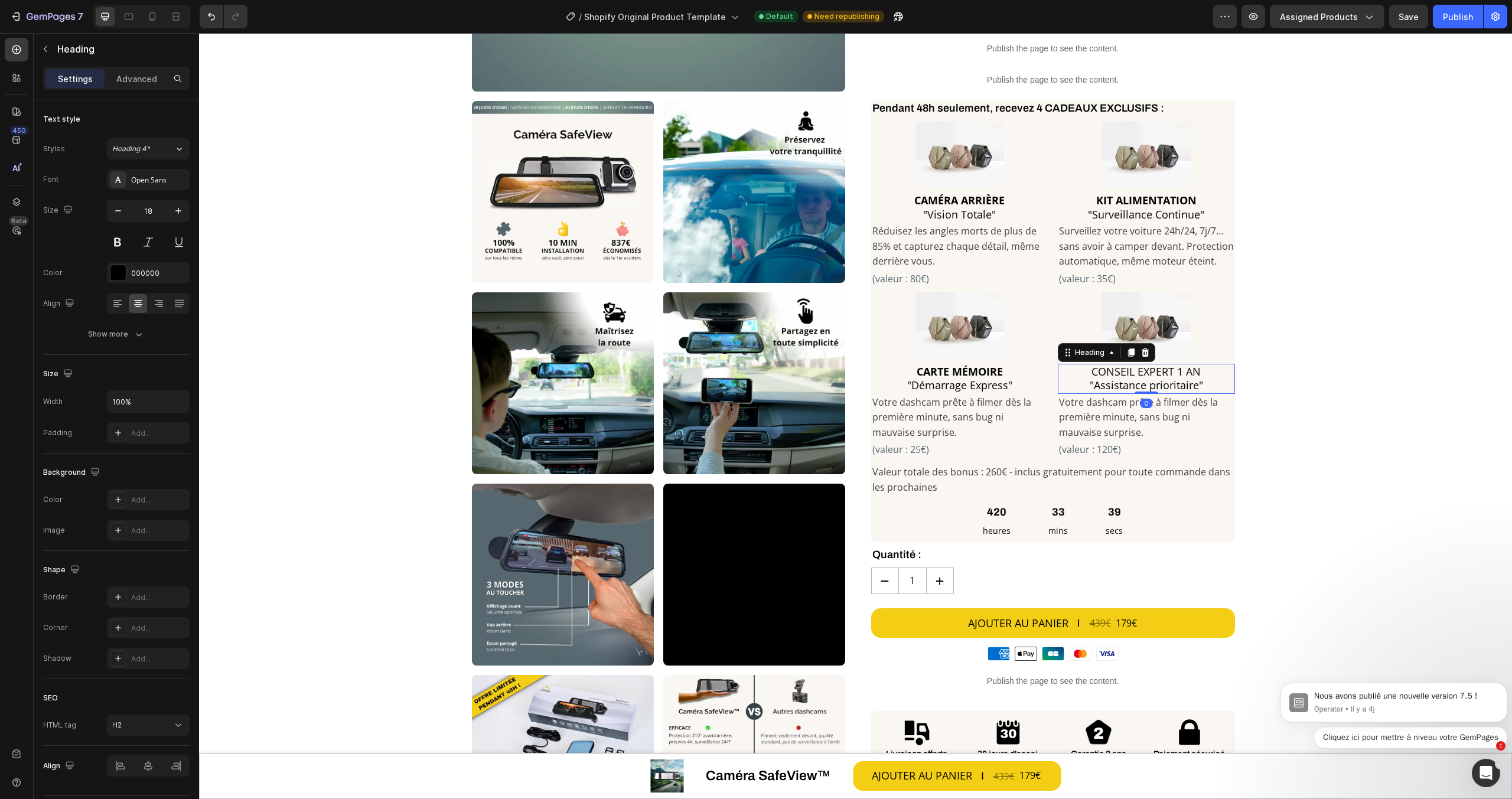 click on "CONSEIL EXPERT 1 AN "Assistance prioritaire"" at bounding box center [1146, 379] 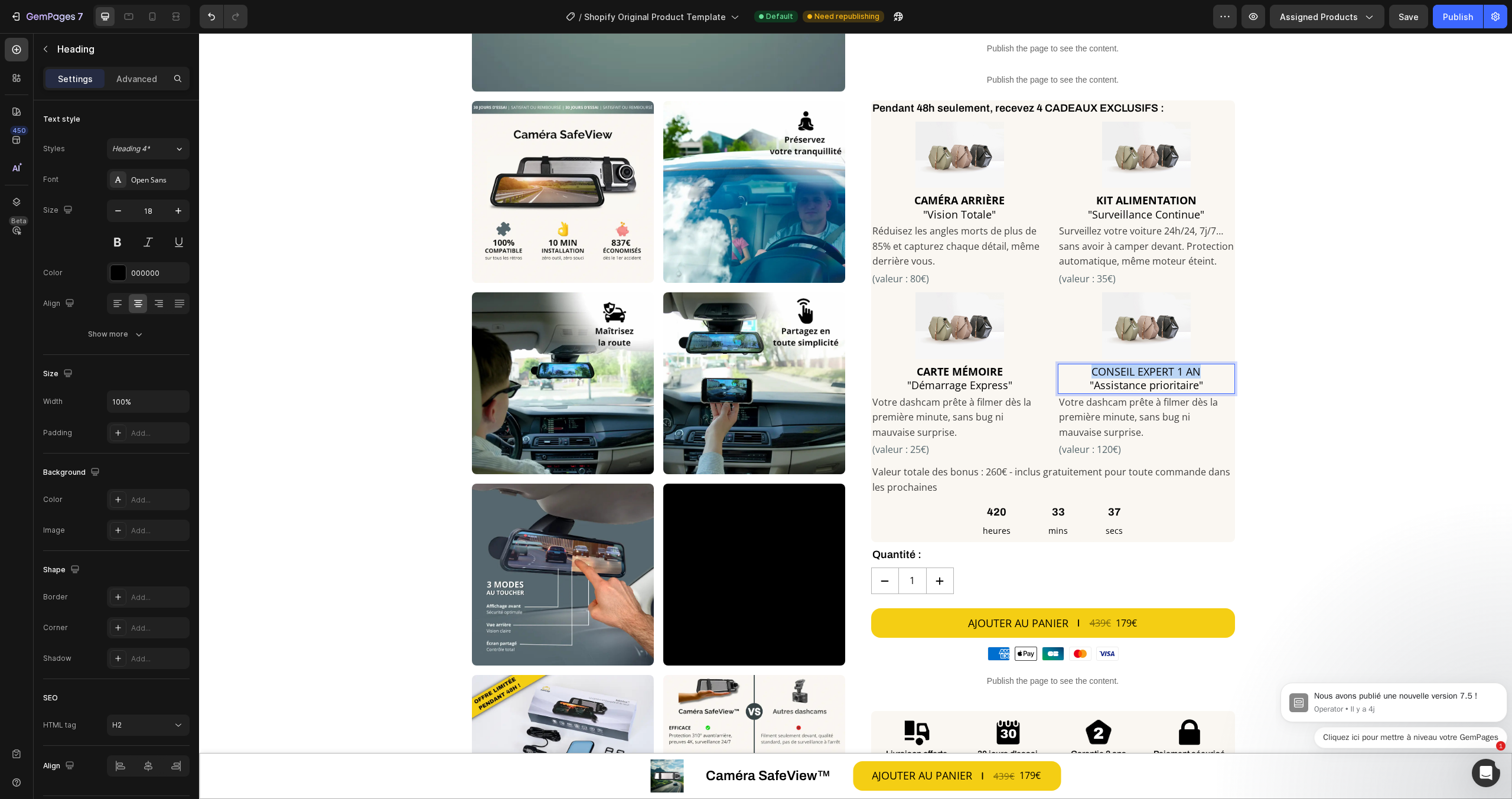 drag, startPoint x: 1198, startPoint y: 373, endPoint x: 1086, endPoint y: 374, distance: 112.00446 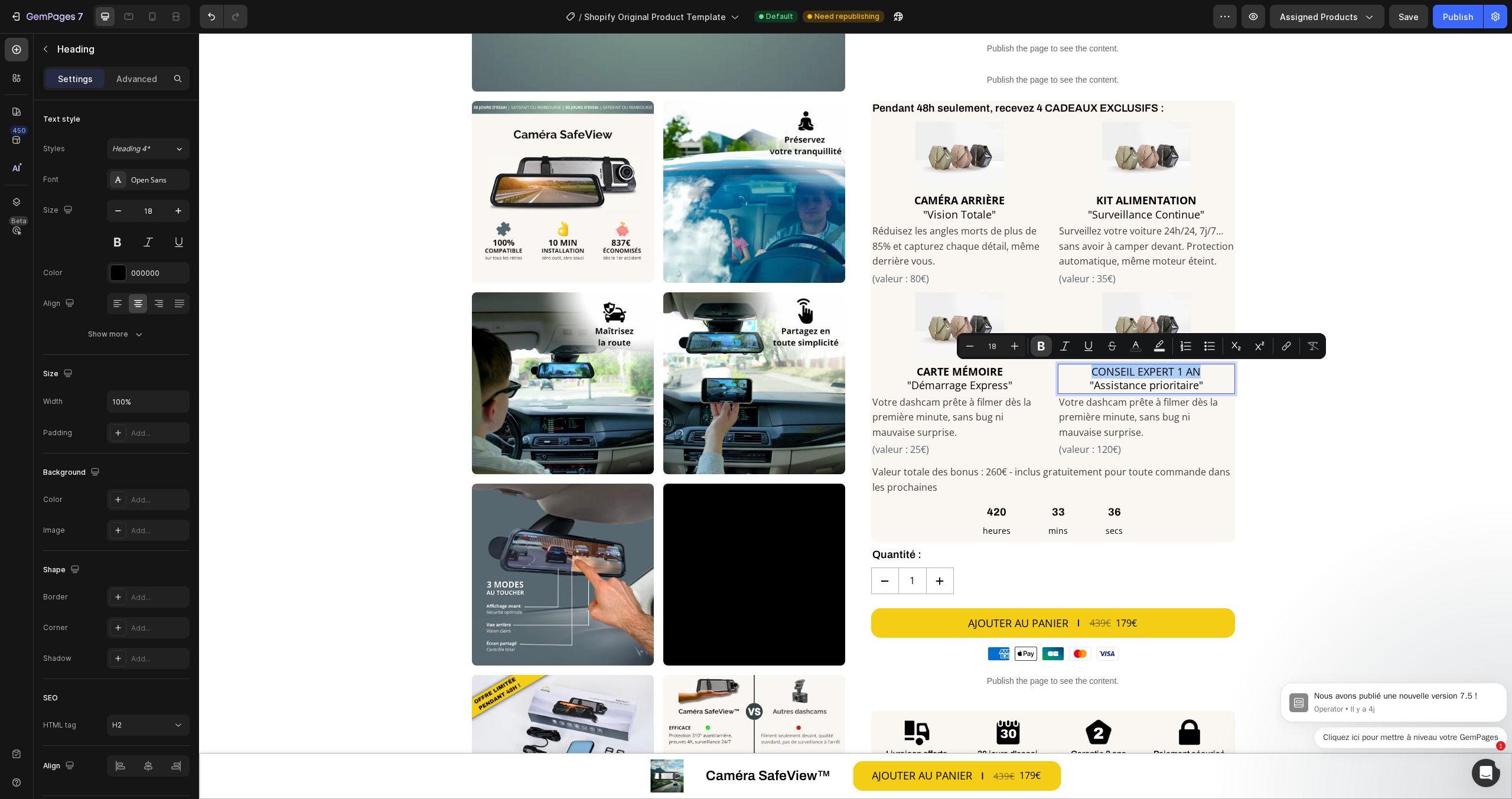 click 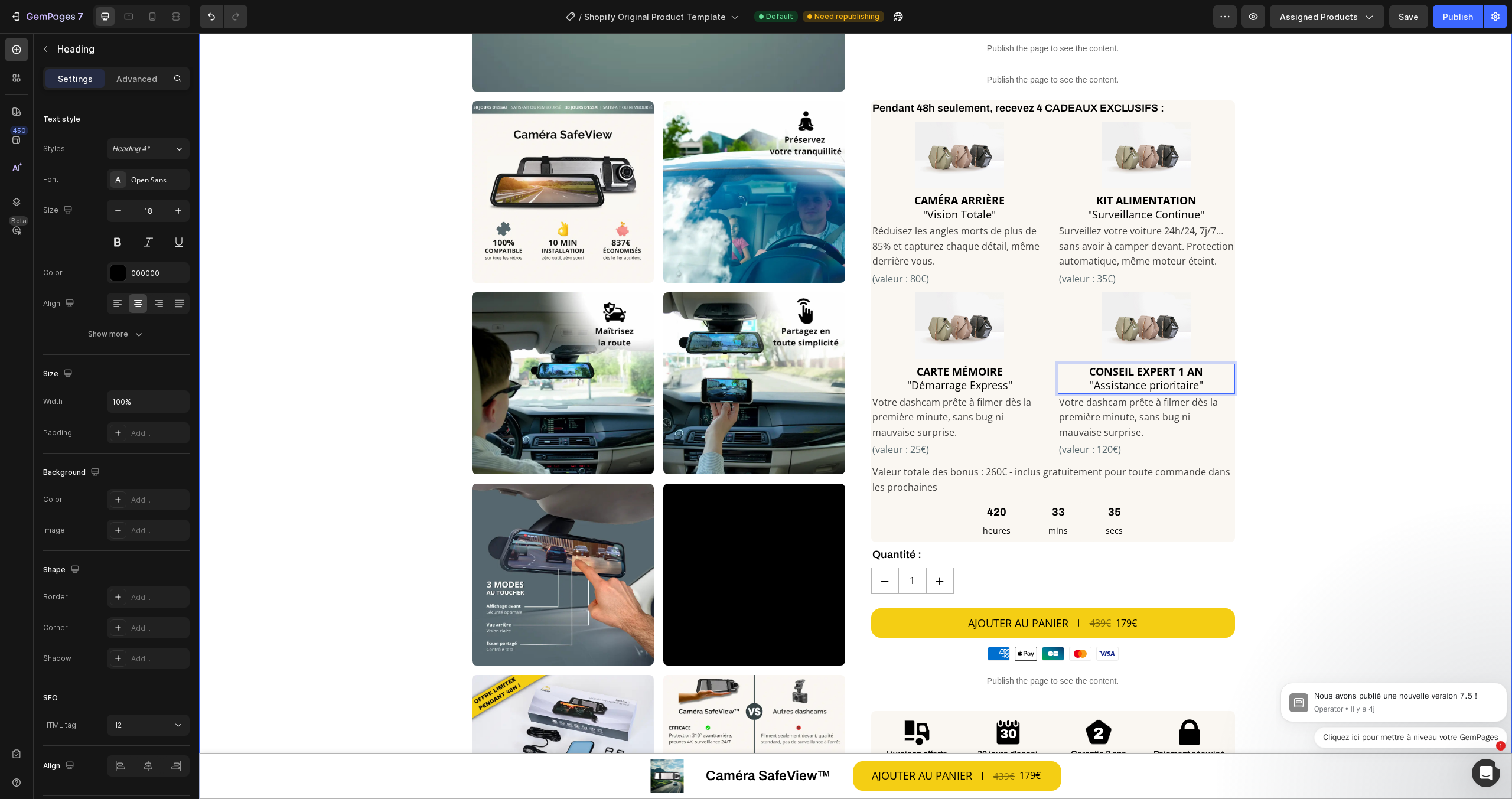 click on "Custom Code Row Row Image Image Image Image Image Image Video Row Image Row Row
Image Image Image Image Image Image Video Image Image
Carousel Caméra SafeView™ Product Title Row Ne laissez pas la route briser votre sérénité Heading Row Ne laissez pas la route briser votre sérénité Heading
Publish the page to see the content.
5 stars code                Title Line
Publish the page to see the content.
Custom Code Image Enregistre chaque instant en  4K Heading Image S'adapte à  100%  des rétroviseurs Heading Image Prête à l’emploi en  10 minutes Heading Image Fonctionne  automatiquement  et sans effort Heading Image [PRICE]  d’économie dès le  1er accident  prouvé Heading Advanced List
Publish the page to see the content.
Custom Code Custom Code Custom Code
bonus" at bounding box center (855, 455) 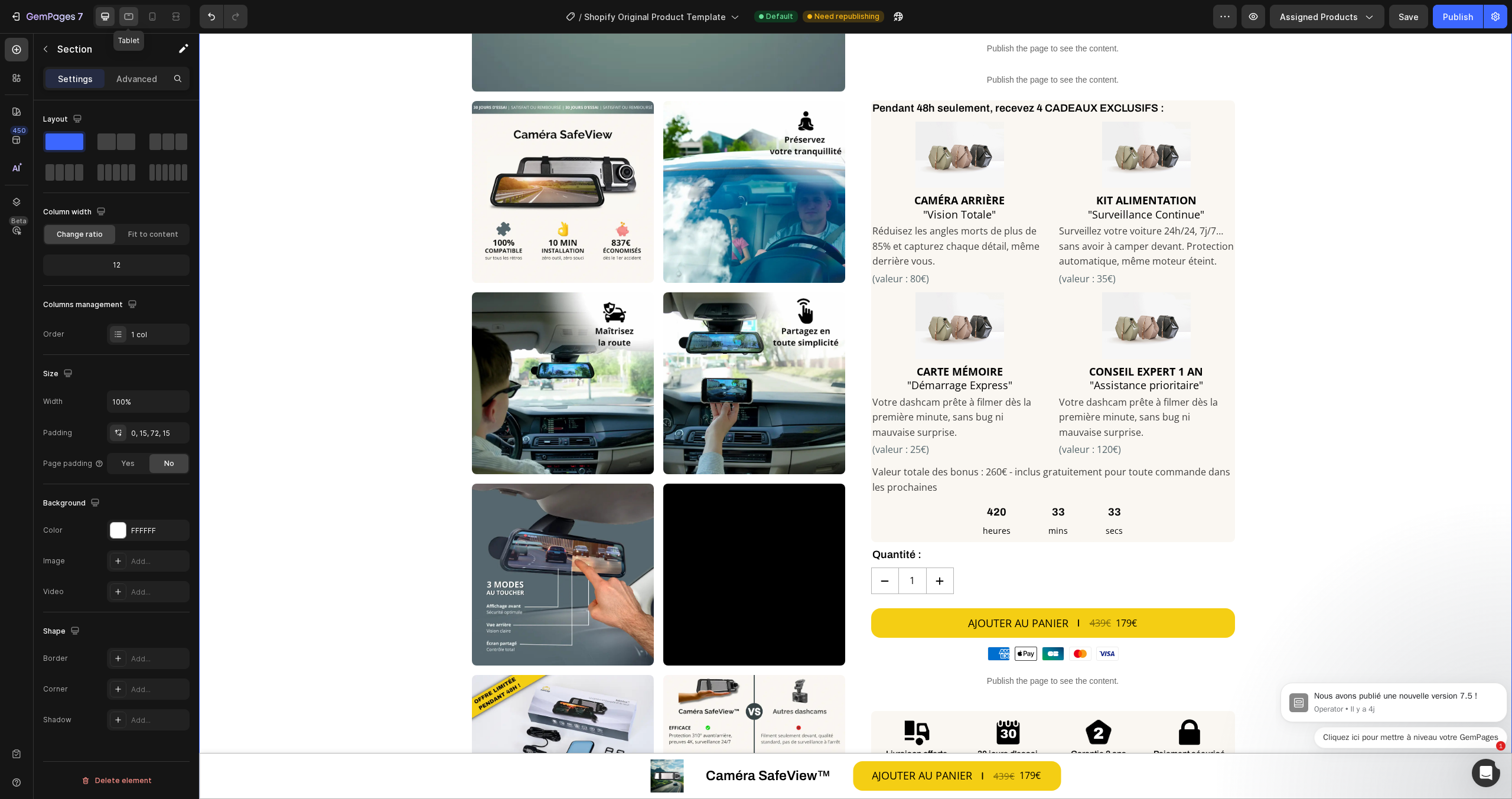 click 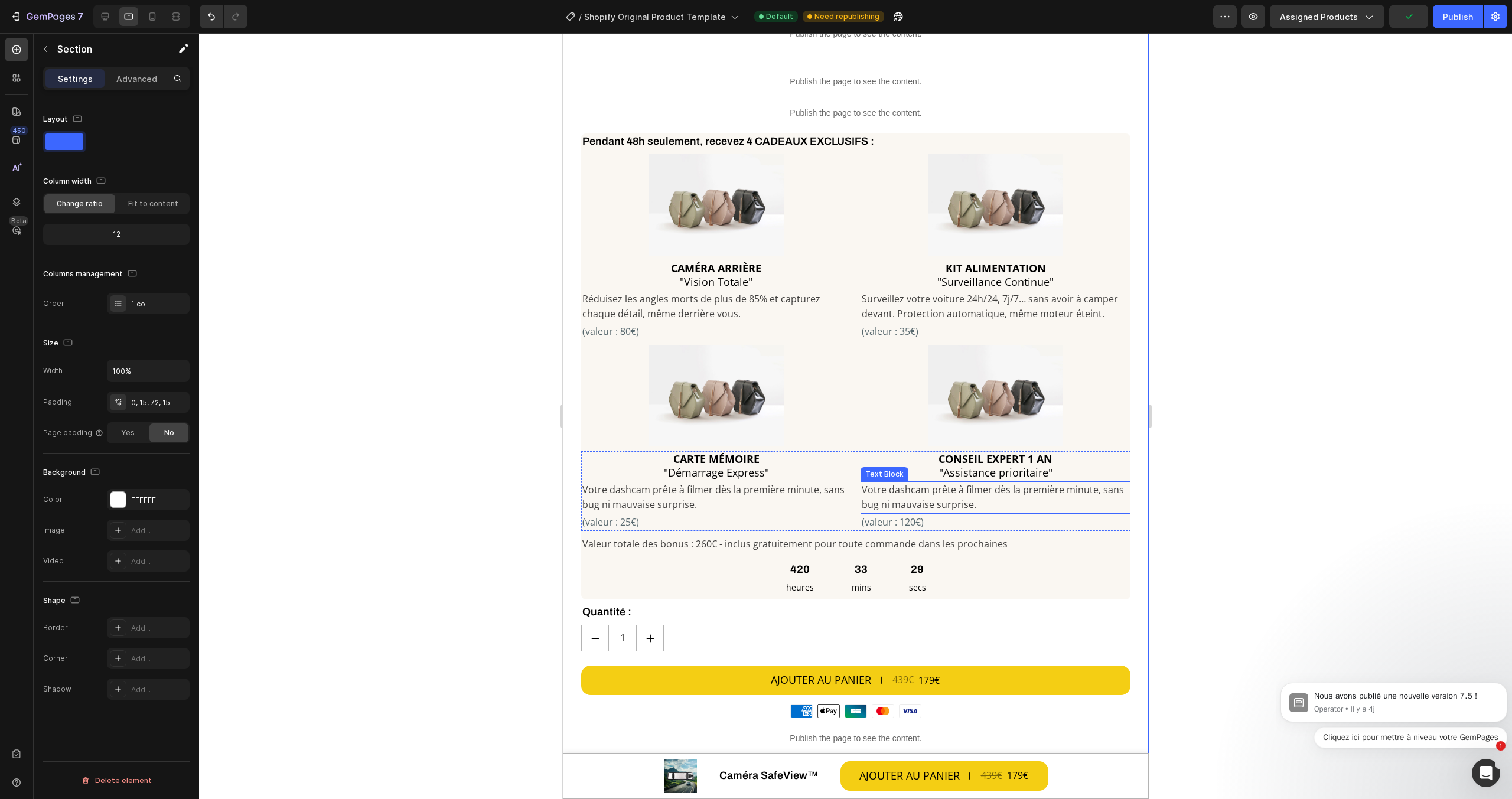 scroll, scrollTop: 827, scrollLeft: 0, axis: vertical 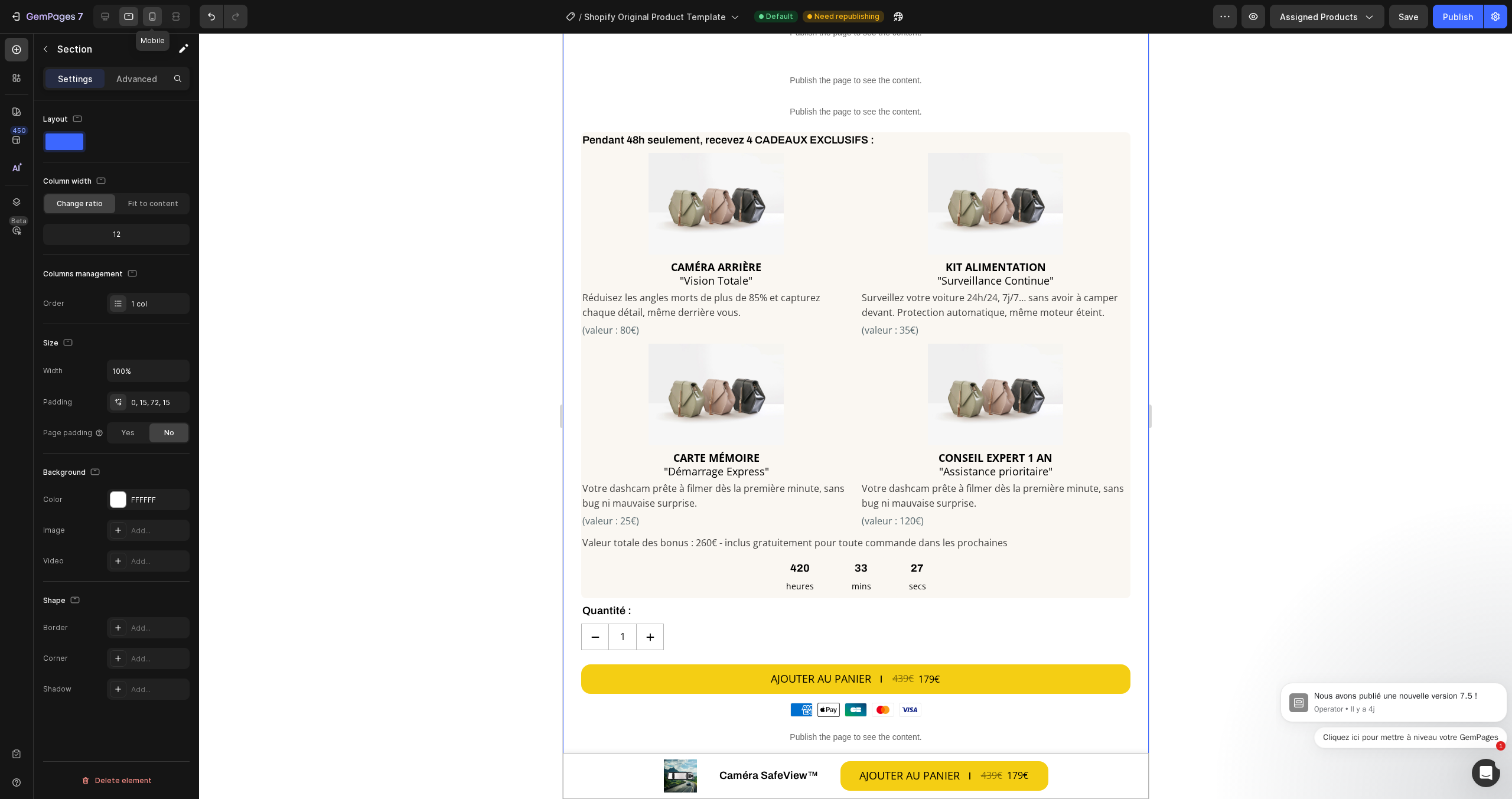 click 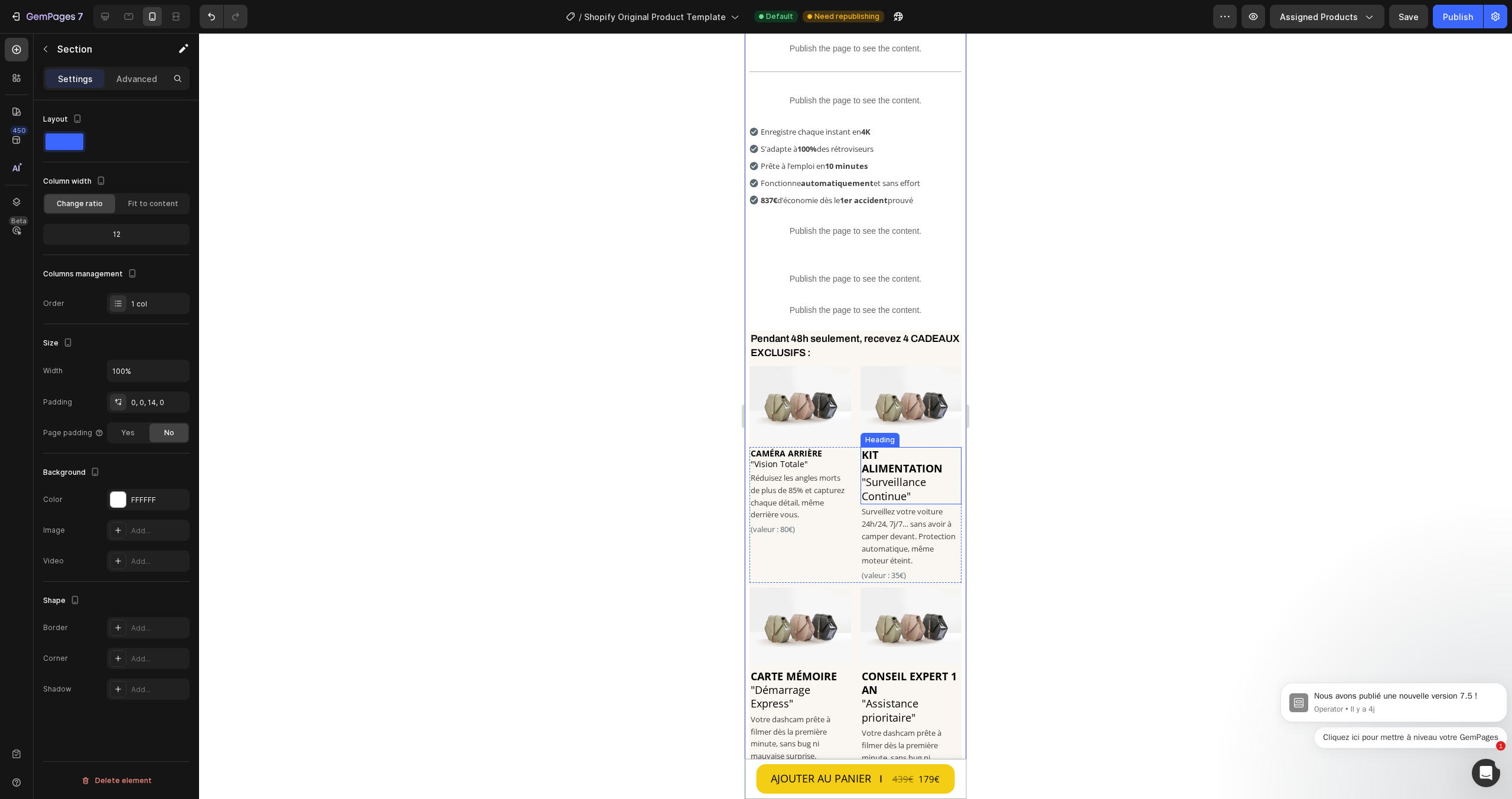 scroll, scrollTop: 354, scrollLeft: 0, axis: vertical 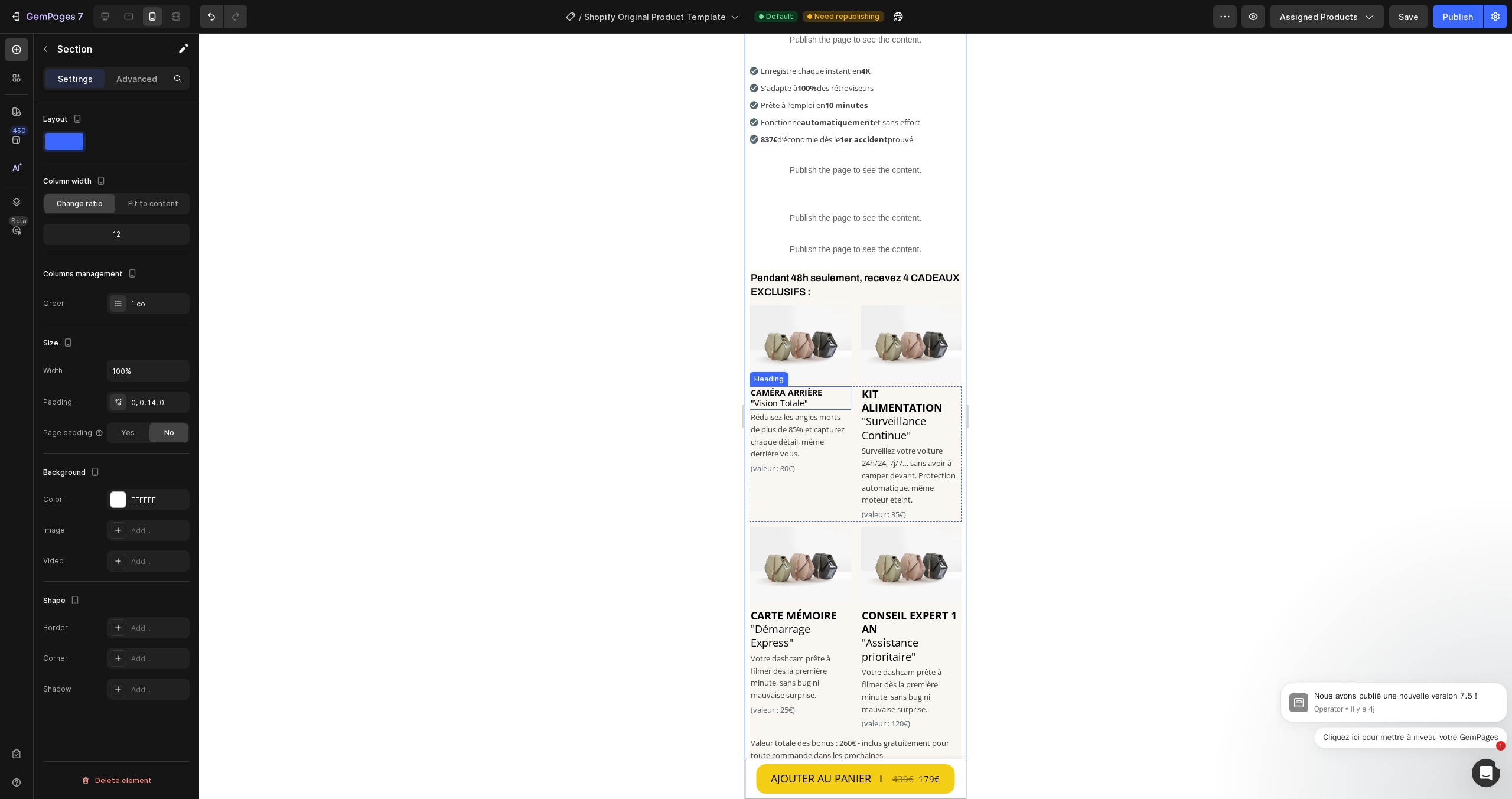 click on "⁠⁠⁠⁠⁠⁠⁠ CAMÉRA ARRIÈRE "Vision Totale"" at bounding box center (800, 398) 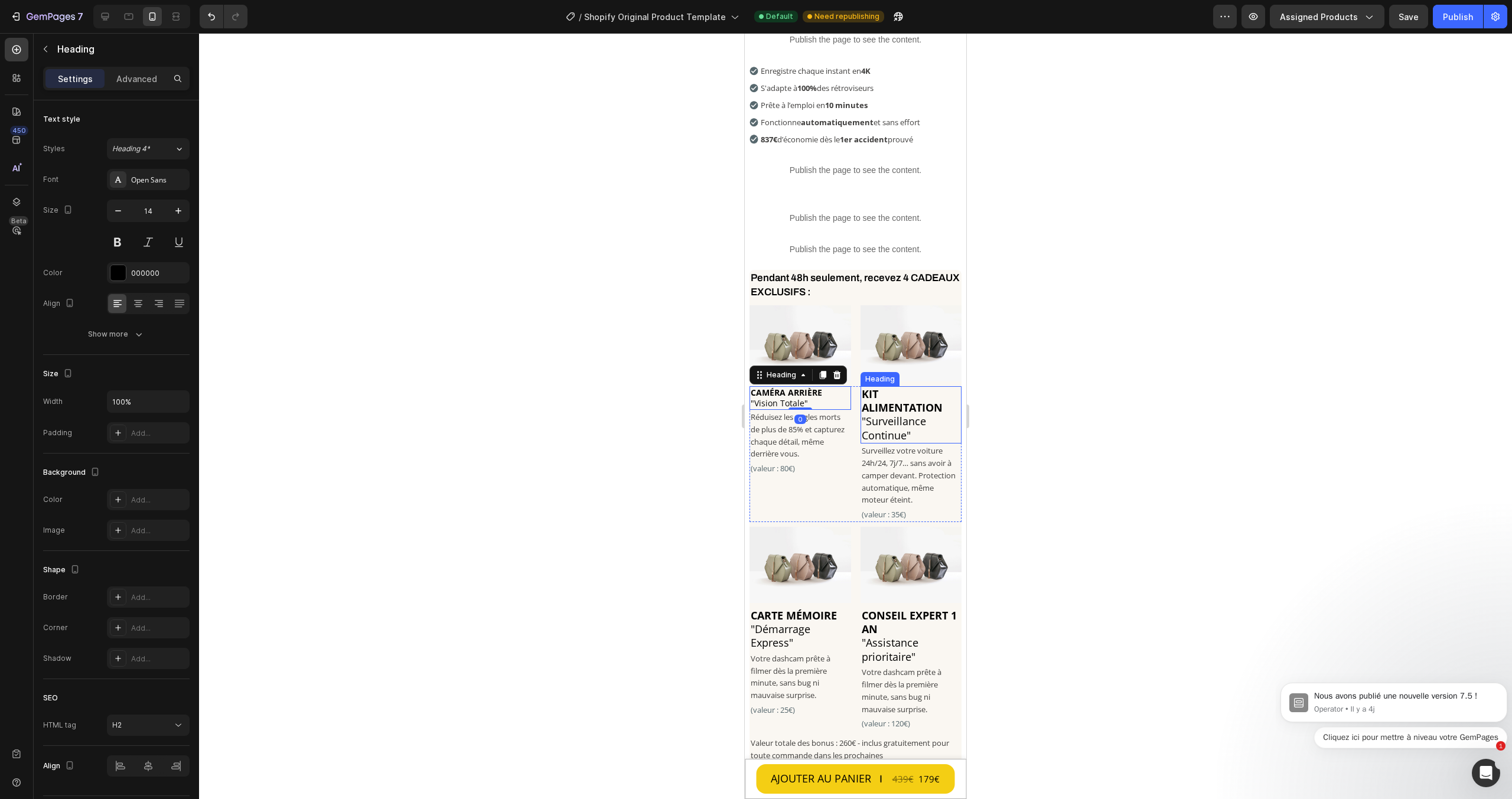 click on "⁠⁠⁠⁠⁠⁠⁠ KIT ALIMENTATION "Surveillance Continue"" at bounding box center [911, 415] 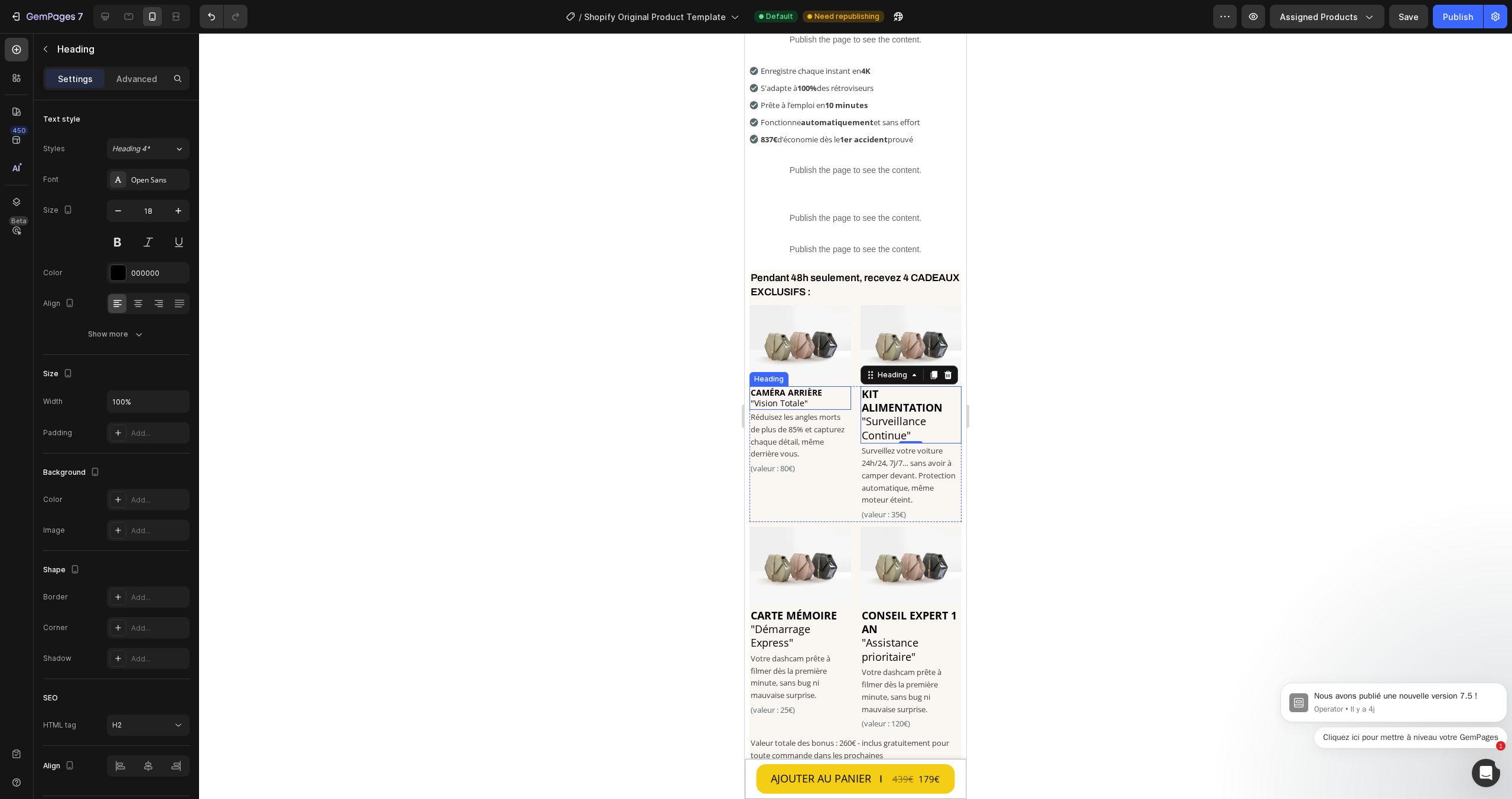 click on ""Vision Totale"" at bounding box center (779, 403) 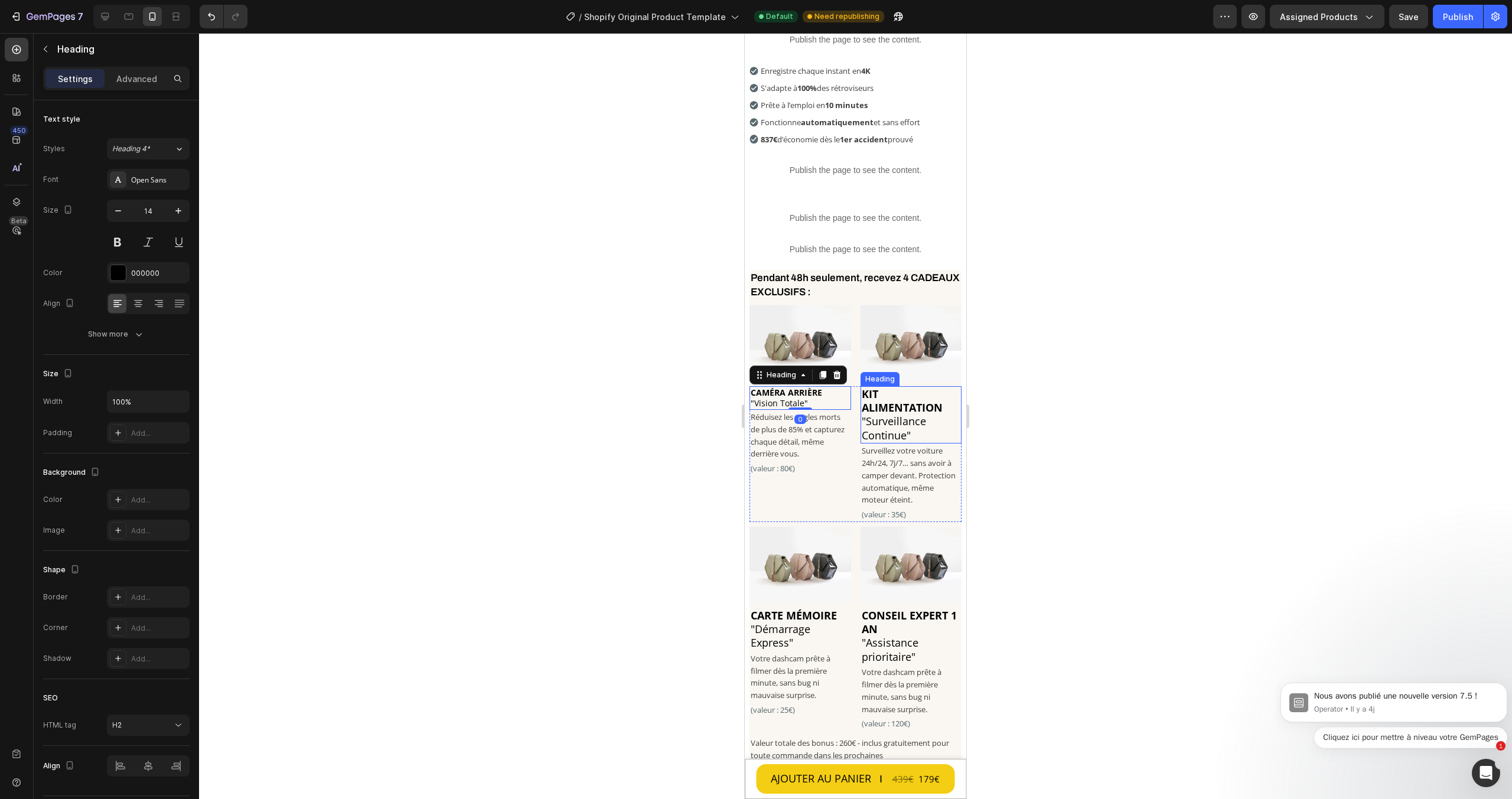 click on "⁠⁠⁠⁠⁠⁠⁠ KIT ALIMENTATION "Surveillance Continue"" at bounding box center (911, 415) 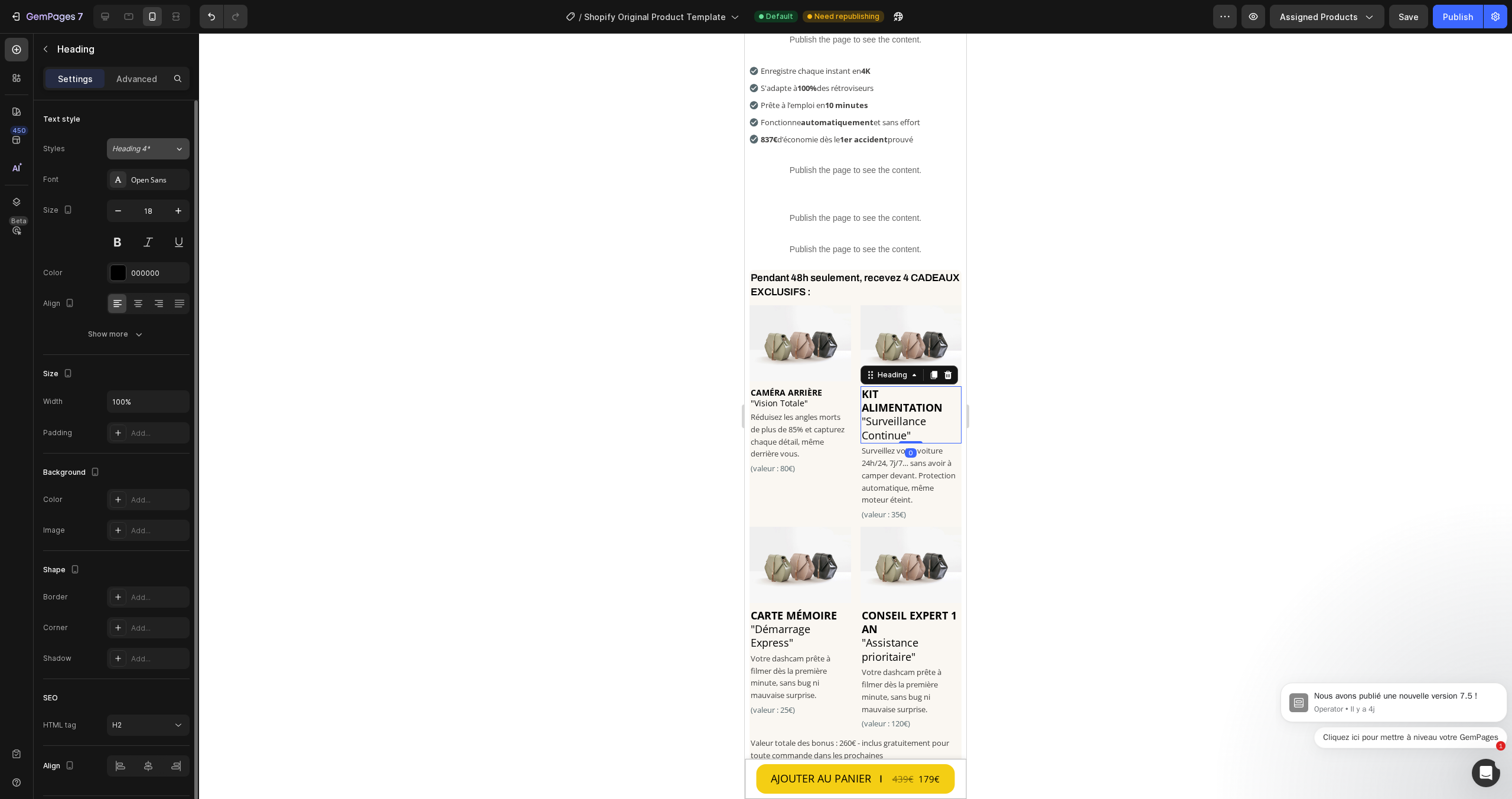click on "Heading 4*" at bounding box center (143, 149) 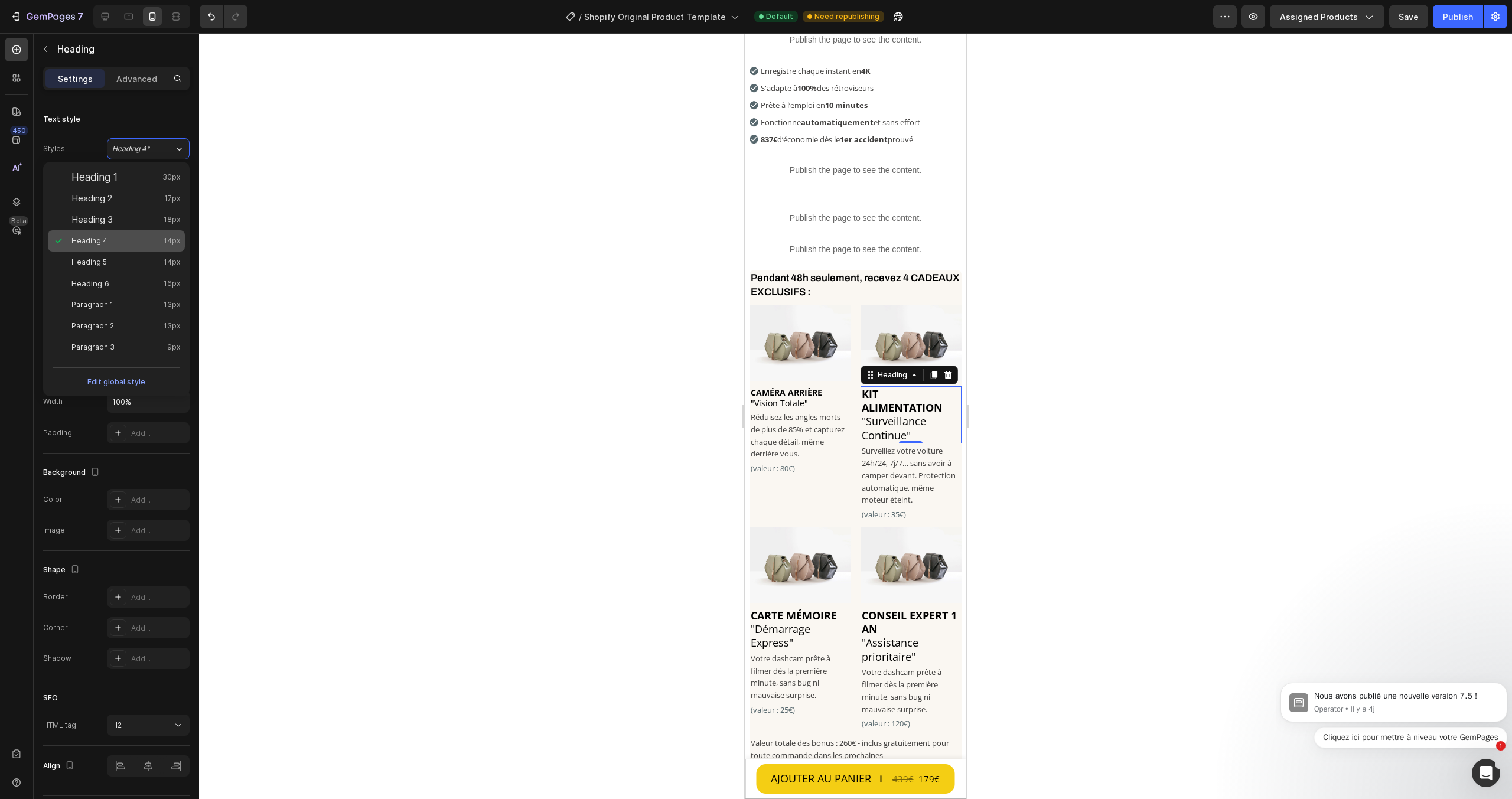click on "Heading 4 14px" at bounding box center (126, 241) 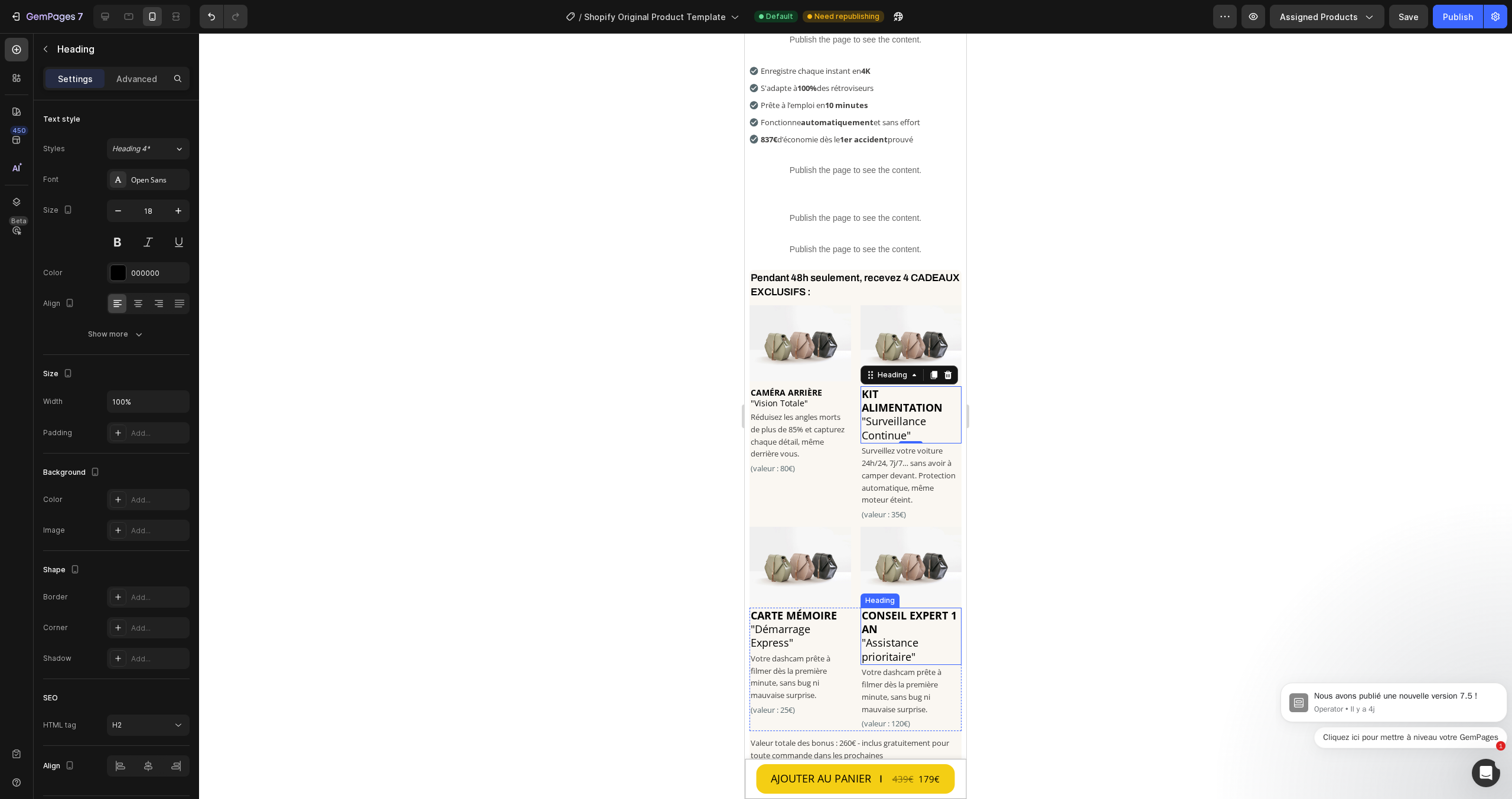click on "⁠⁠⁠⁠⁠⁠⁠ CONSEIL EXPERT 1 AN "Assistance prioritaire"" at bounding box center (911, 637) 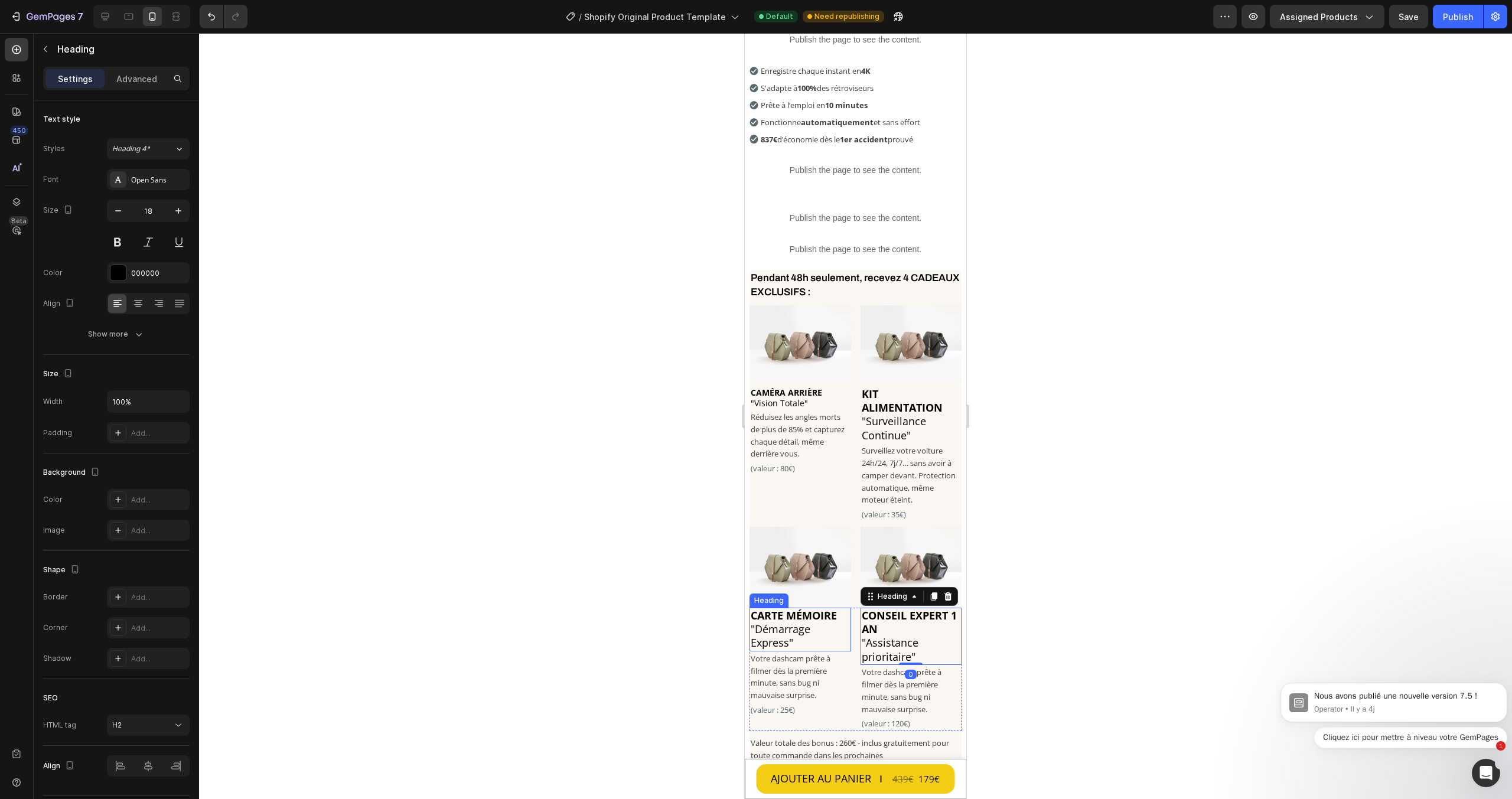 click on "⁠⁠⁠⁠⁠⁠⁠ CARTE MÉMOIRE  "Démarrage Express"" at bounding box center [800, 630] 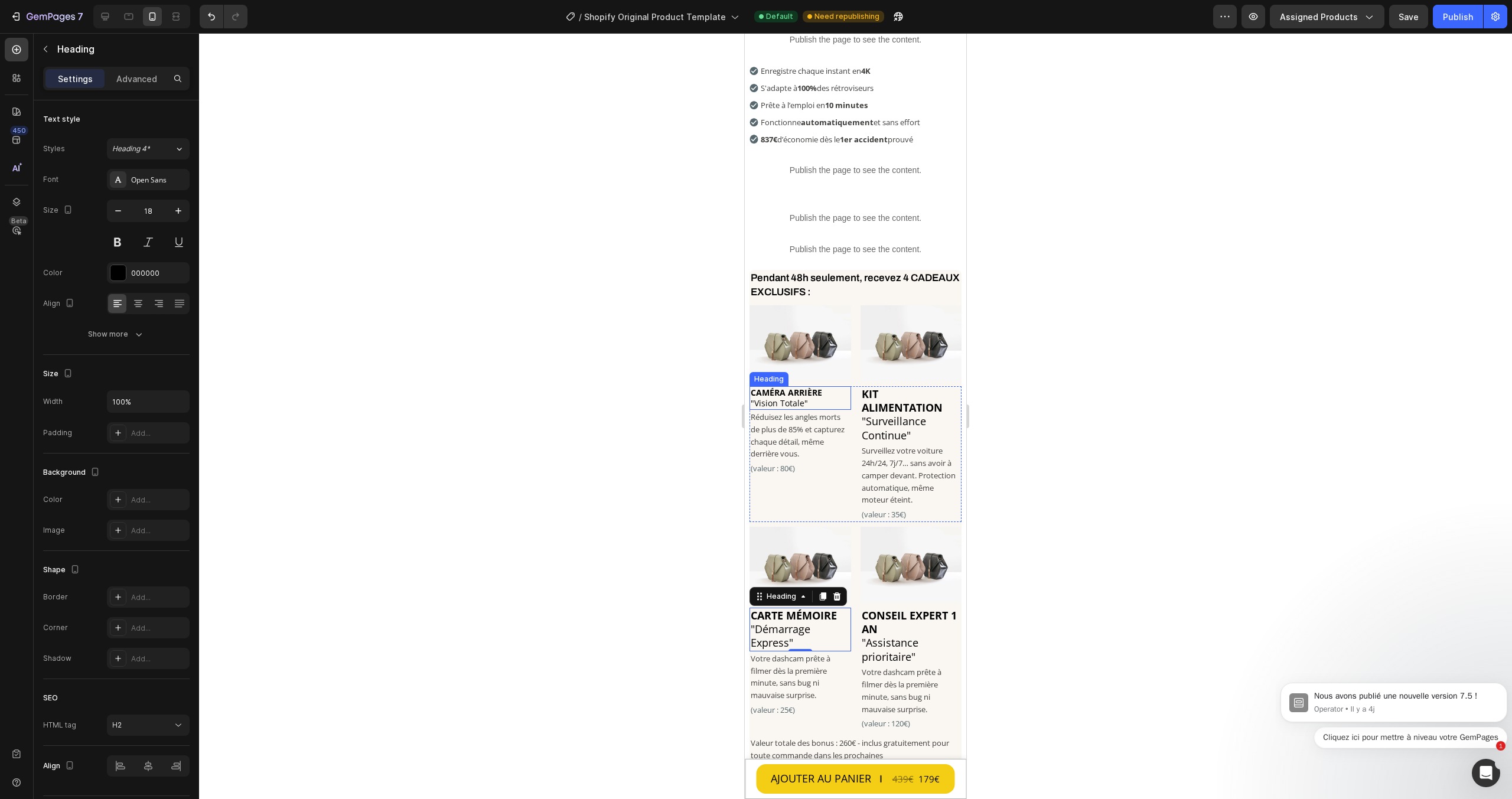 click on "KIT ALIMENTATION" at bounding box center [902, 400] 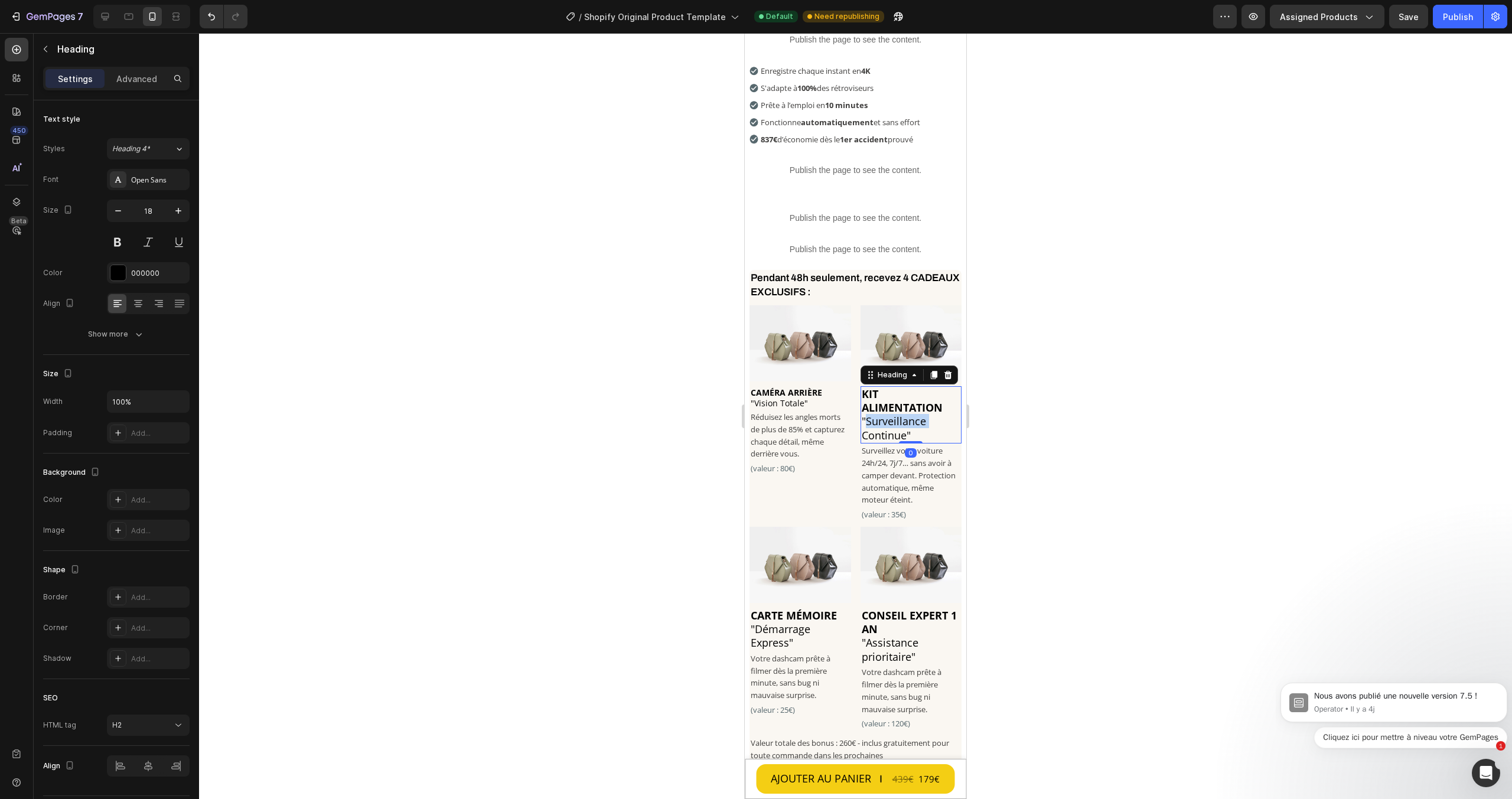 click on "KIT ALIMENTATION "Surveillance Continue"" at bounding box center [911, 415] 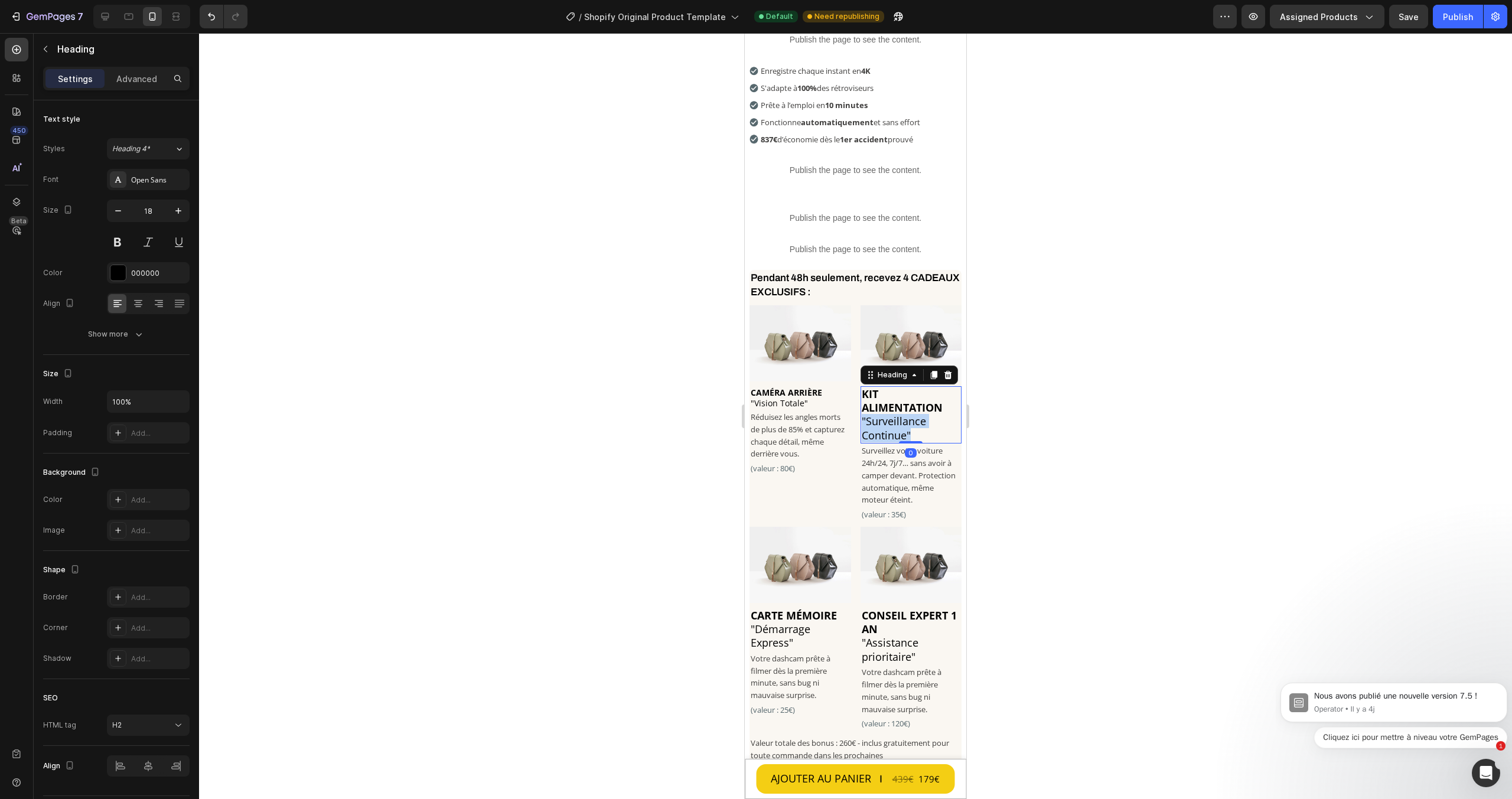 click on "KIT ALIMENTATION "Surveillance Continue"" at bounding box center (911, 415) 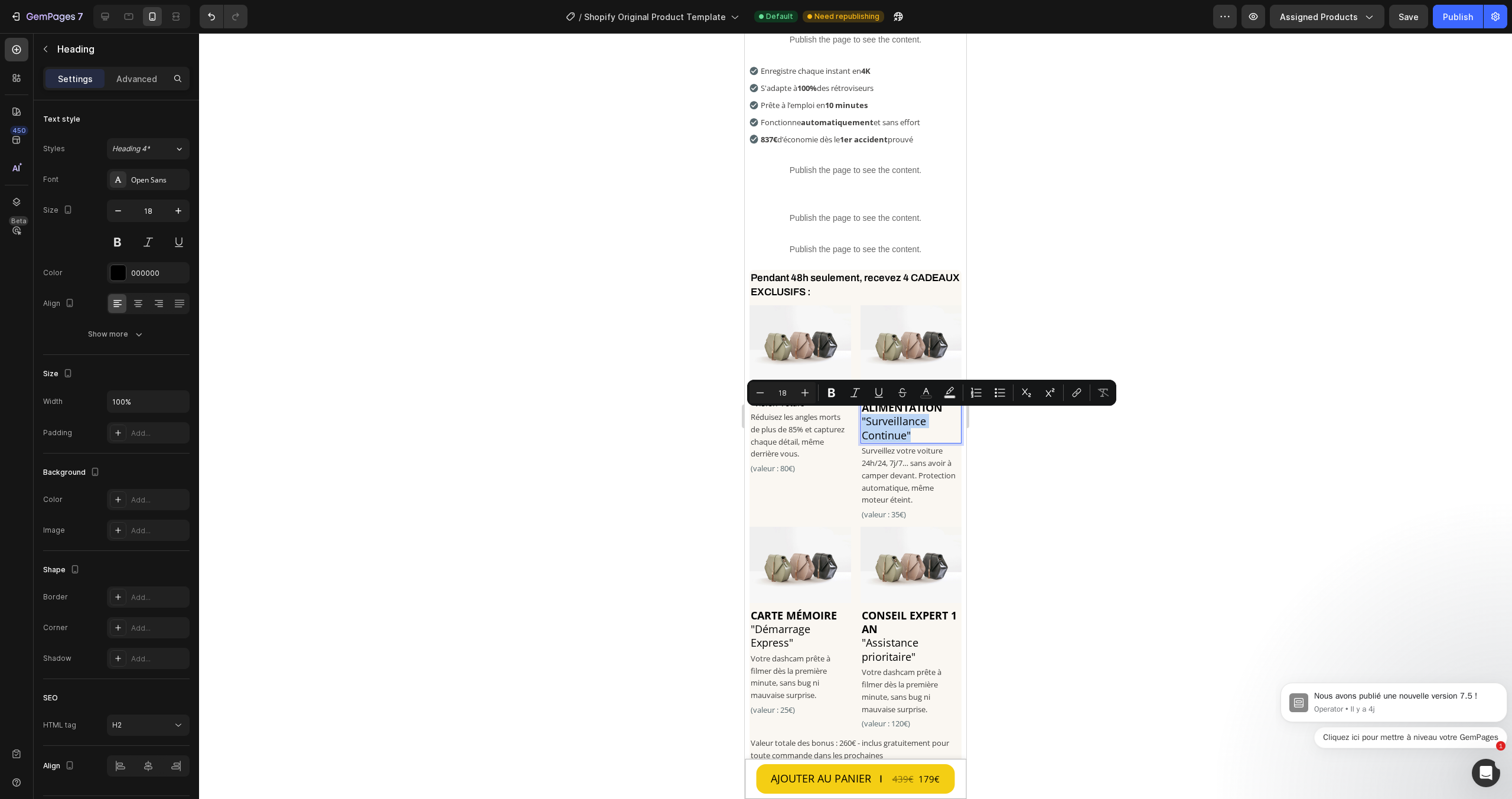 click on "KIT ALIMENTATION "Surveillance Continue"" at bounding box center (911, 415) 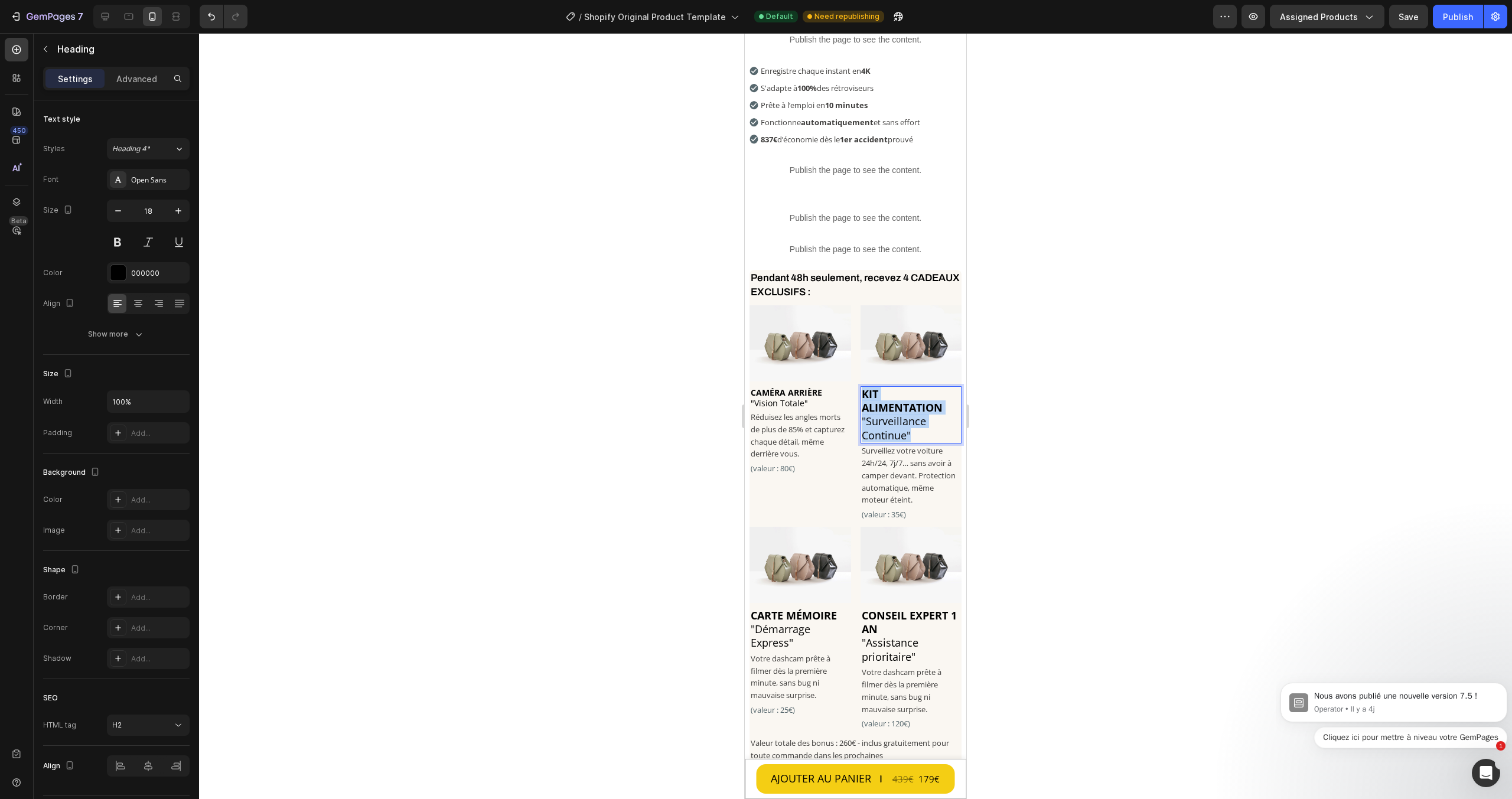 drag, startPoint x: 917, startPoint y: 433, endPoint x: 860, endPoint y: 392, distance: 70.21396 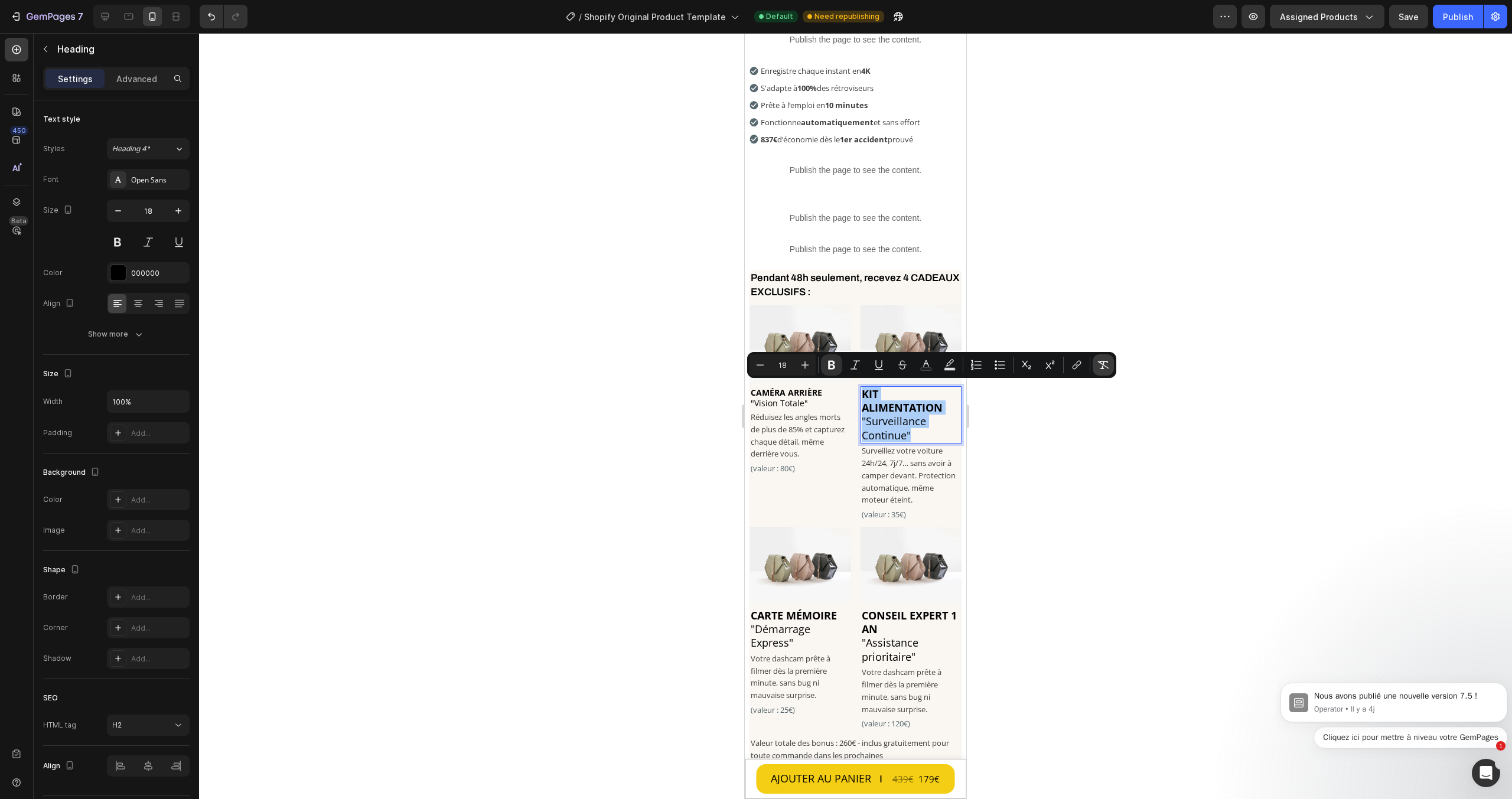 click on "Remove Format" at bounding box center [1103, 365] 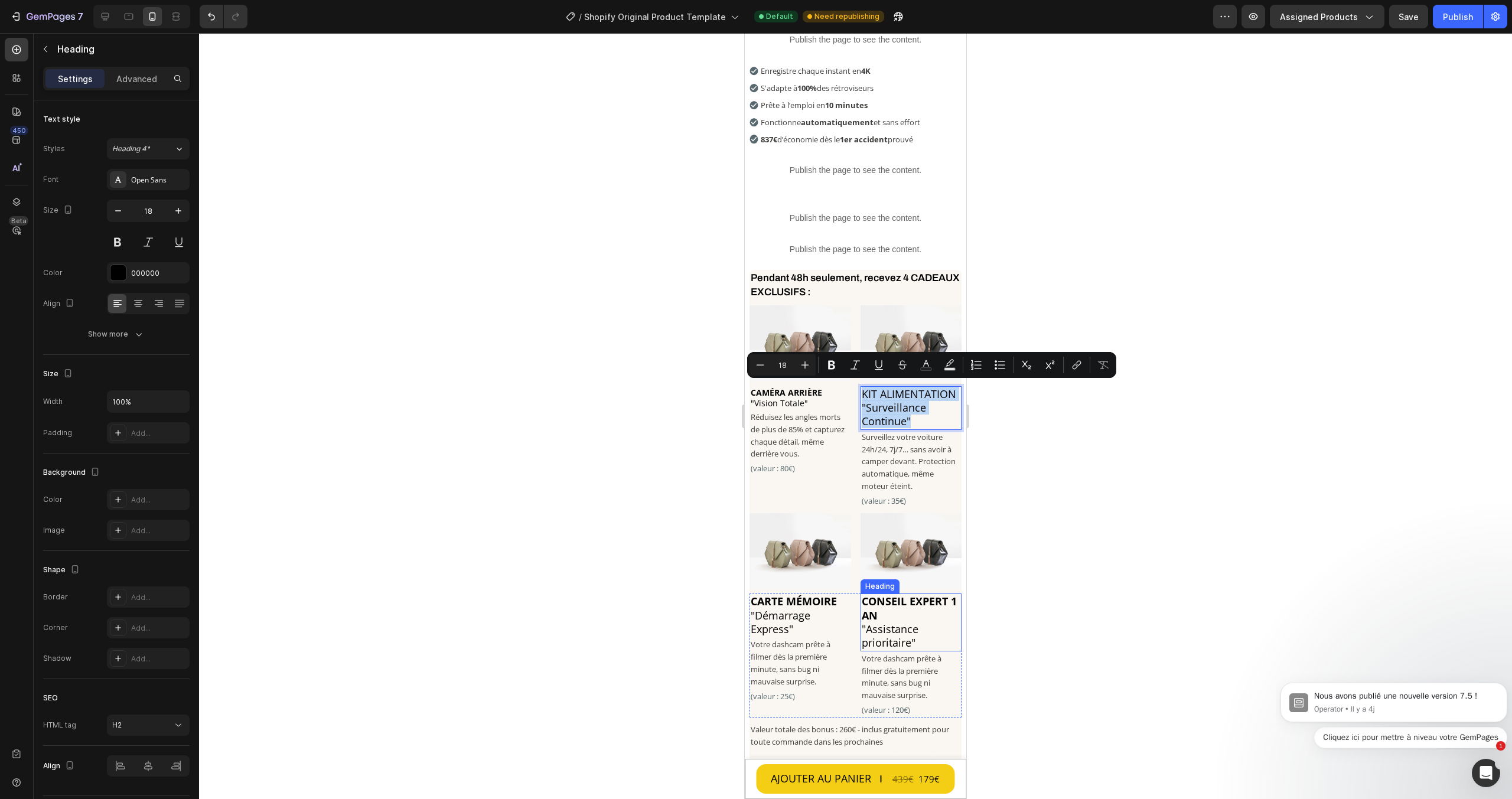 click on "⁠⁠⁠⁠⁠⁠⁠ CONSEIL EXPERT 1 AN "Assistance prioritaire"" at bounding box center [911, 622] 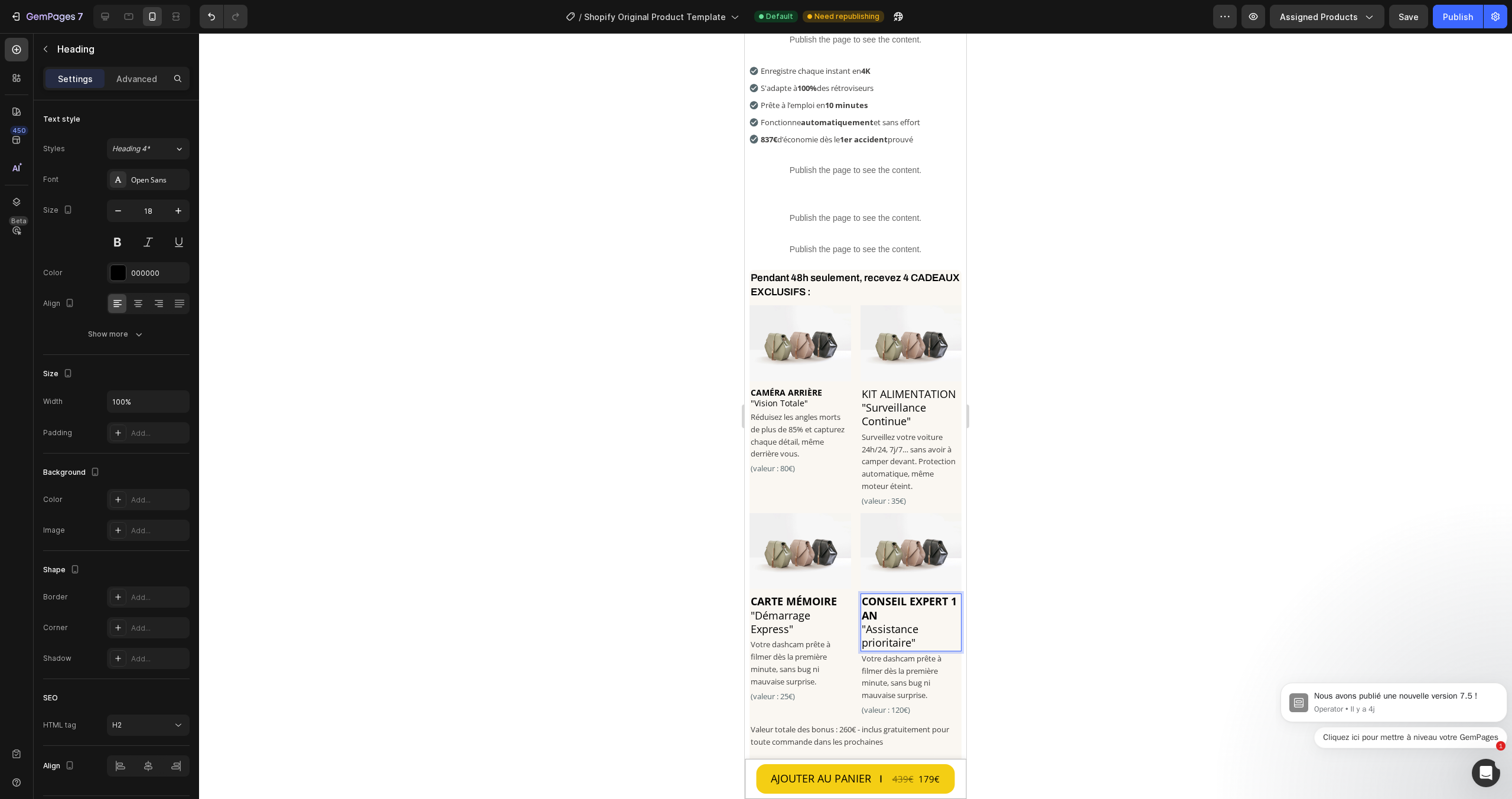 click on "CONSEIL EXPERT 1 AN "Assistance prioritaire"" at bounding box center [911, 622] 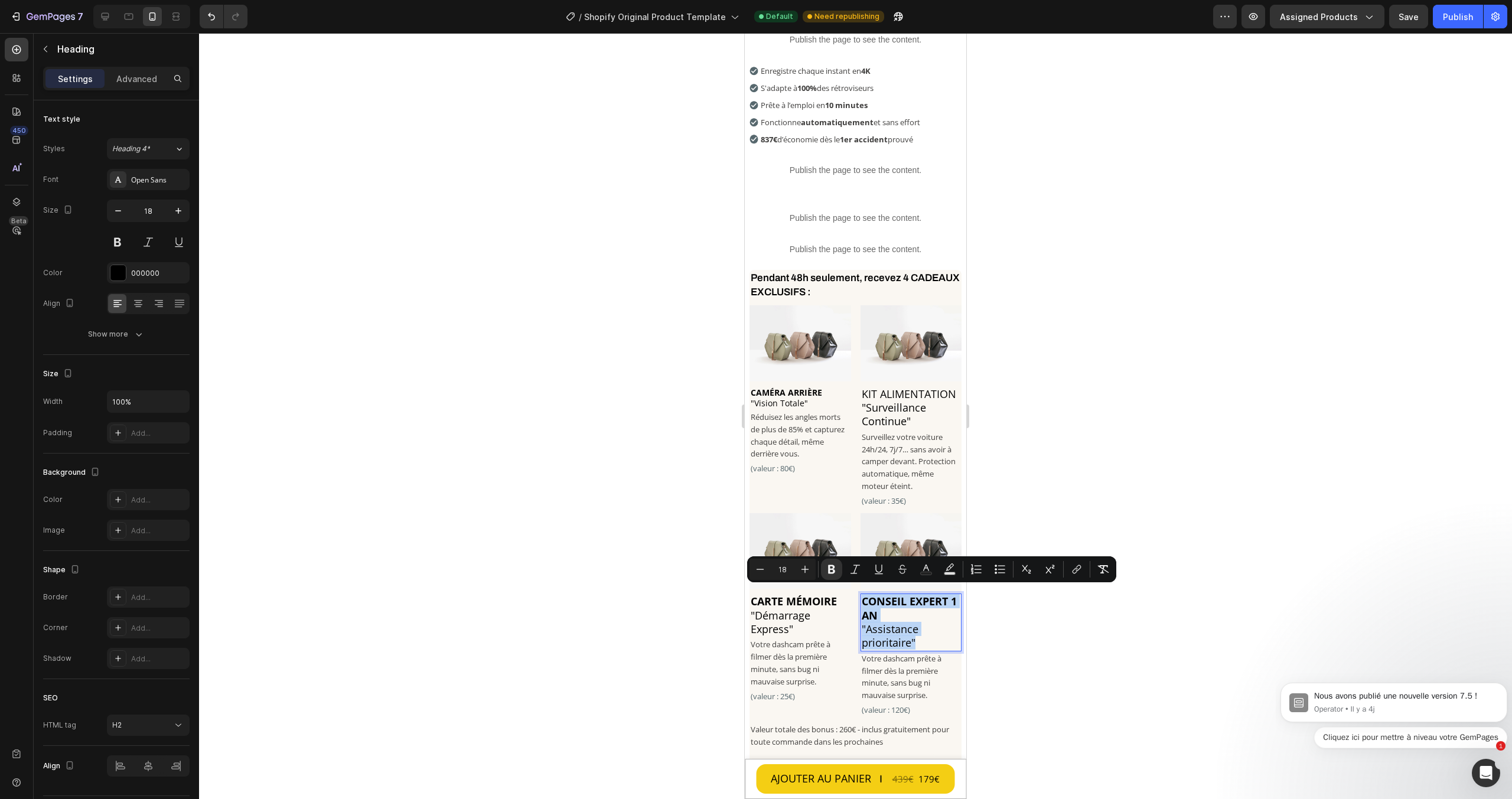 drag, startPoint x: 913, startPoint y: 638, endPoint x: 858, endPoint y: 594, distance: 70.43437 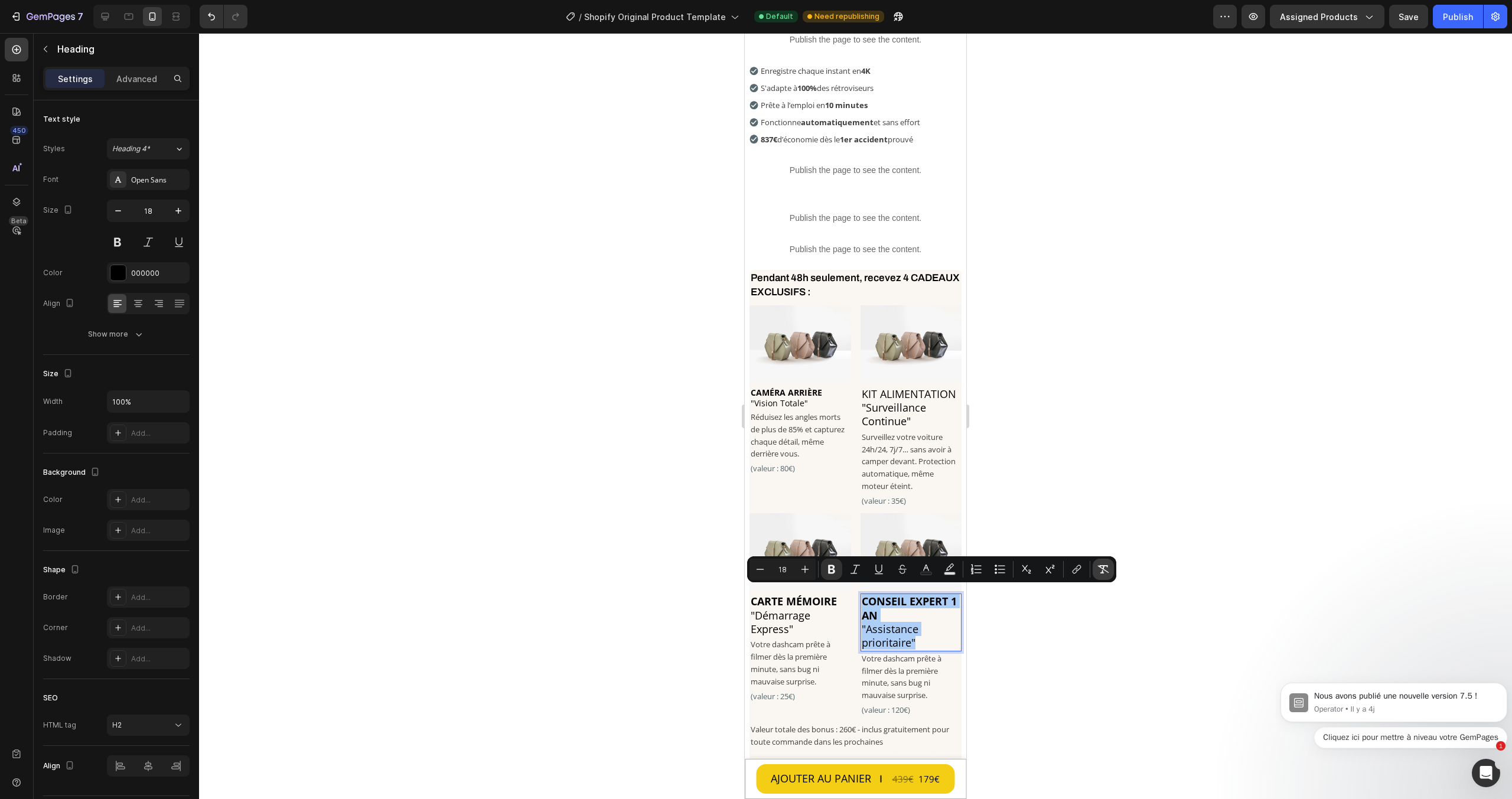 click 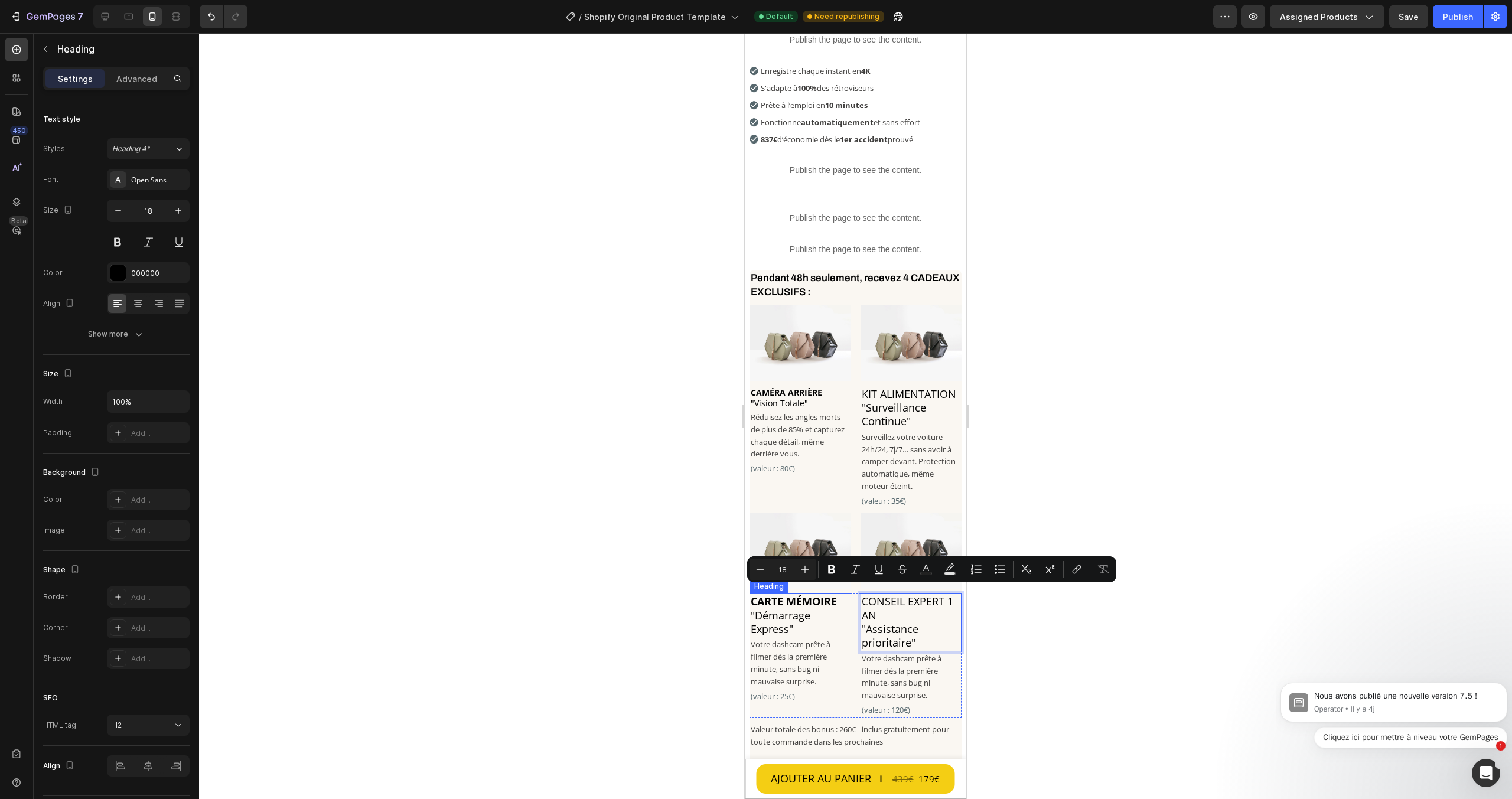 click on "⁠⁠⁠⁠⁠⁠⁠ CARTE MÉMOIRE  "Démarrage Express"" at bounding box center [800, 615] 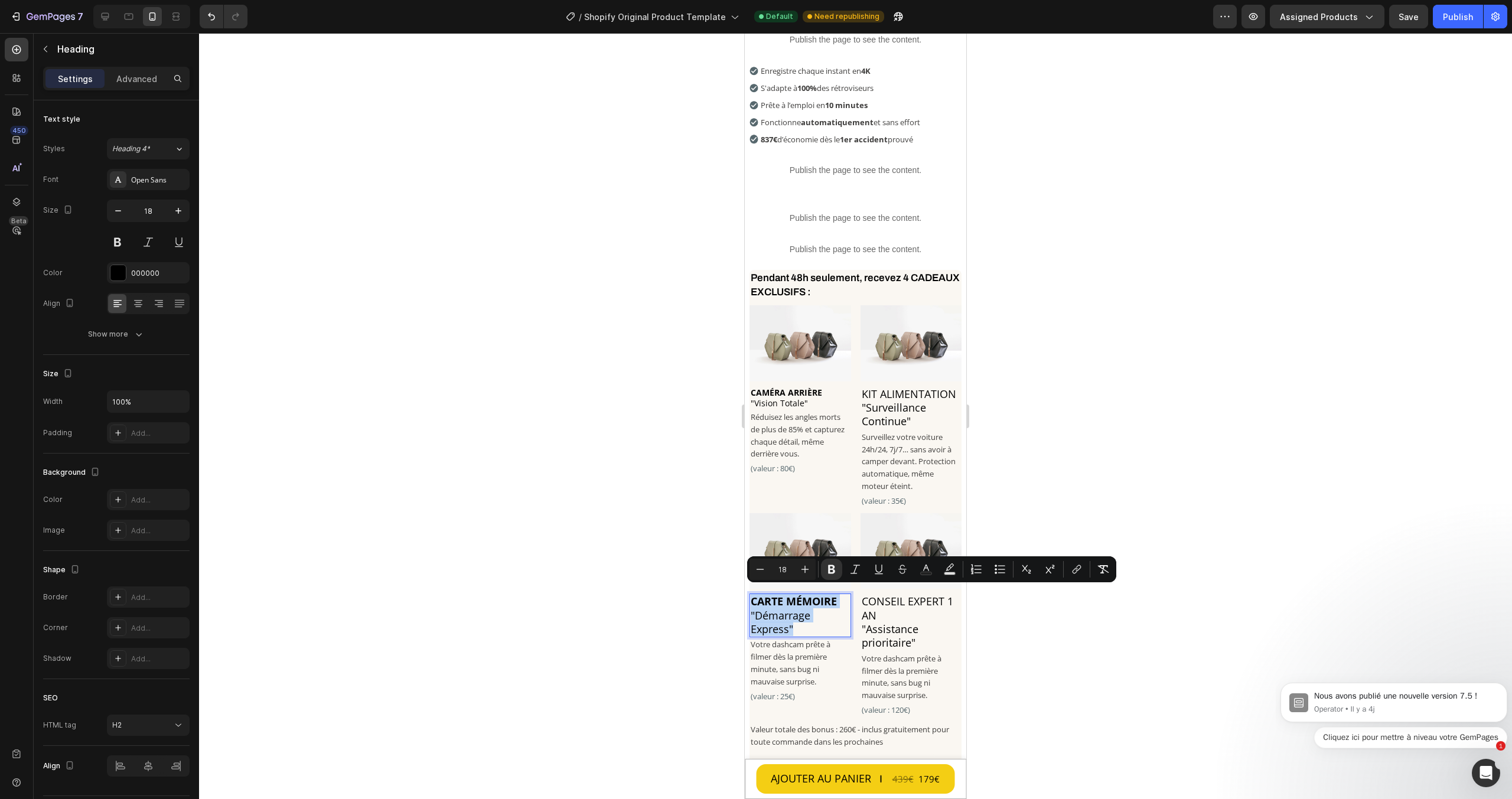 drag, startPoint x: 794, startPoint y: 621, endPoint x: 748, endPoint y: 593, distance: 53.85165 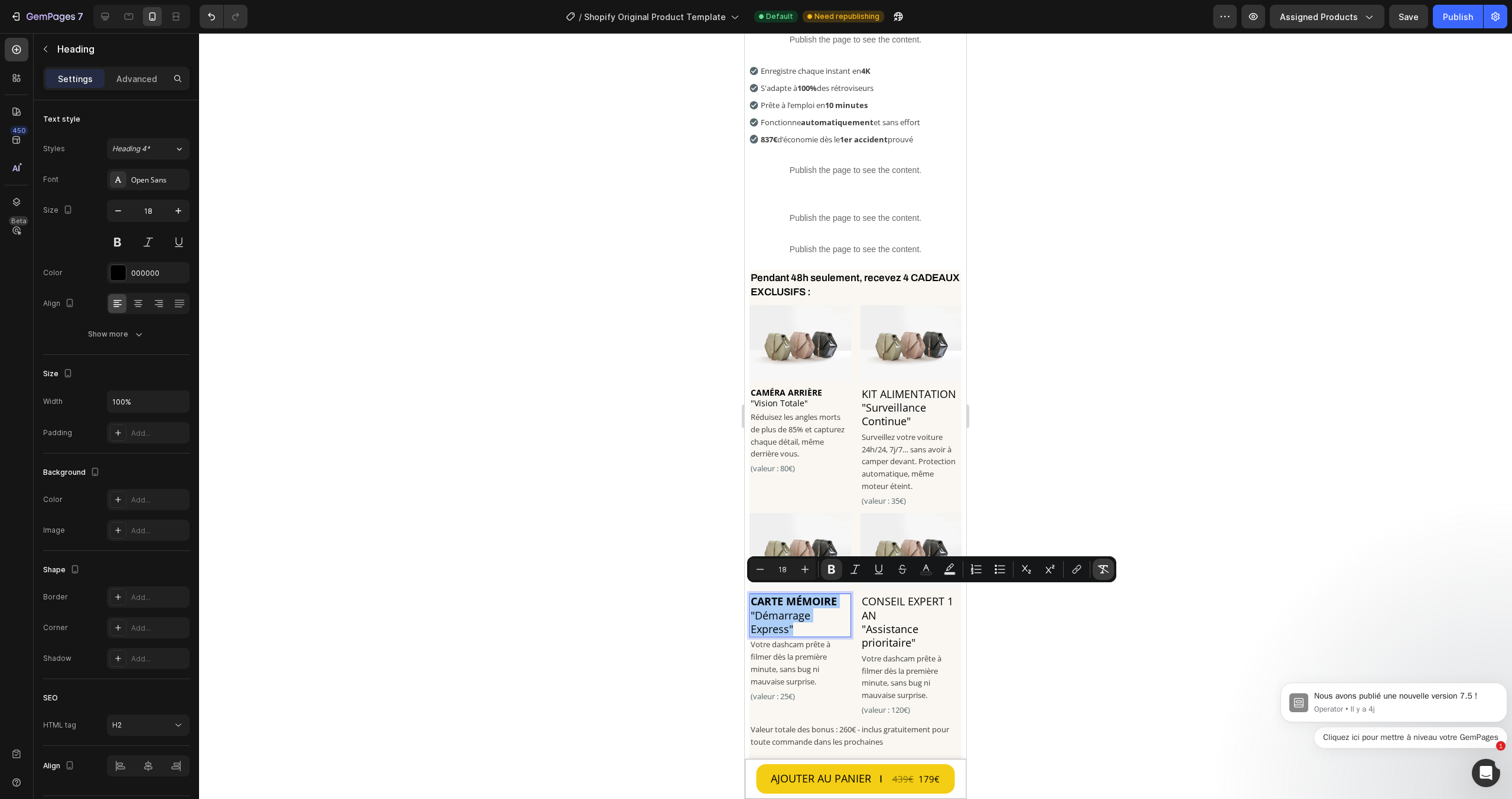 click 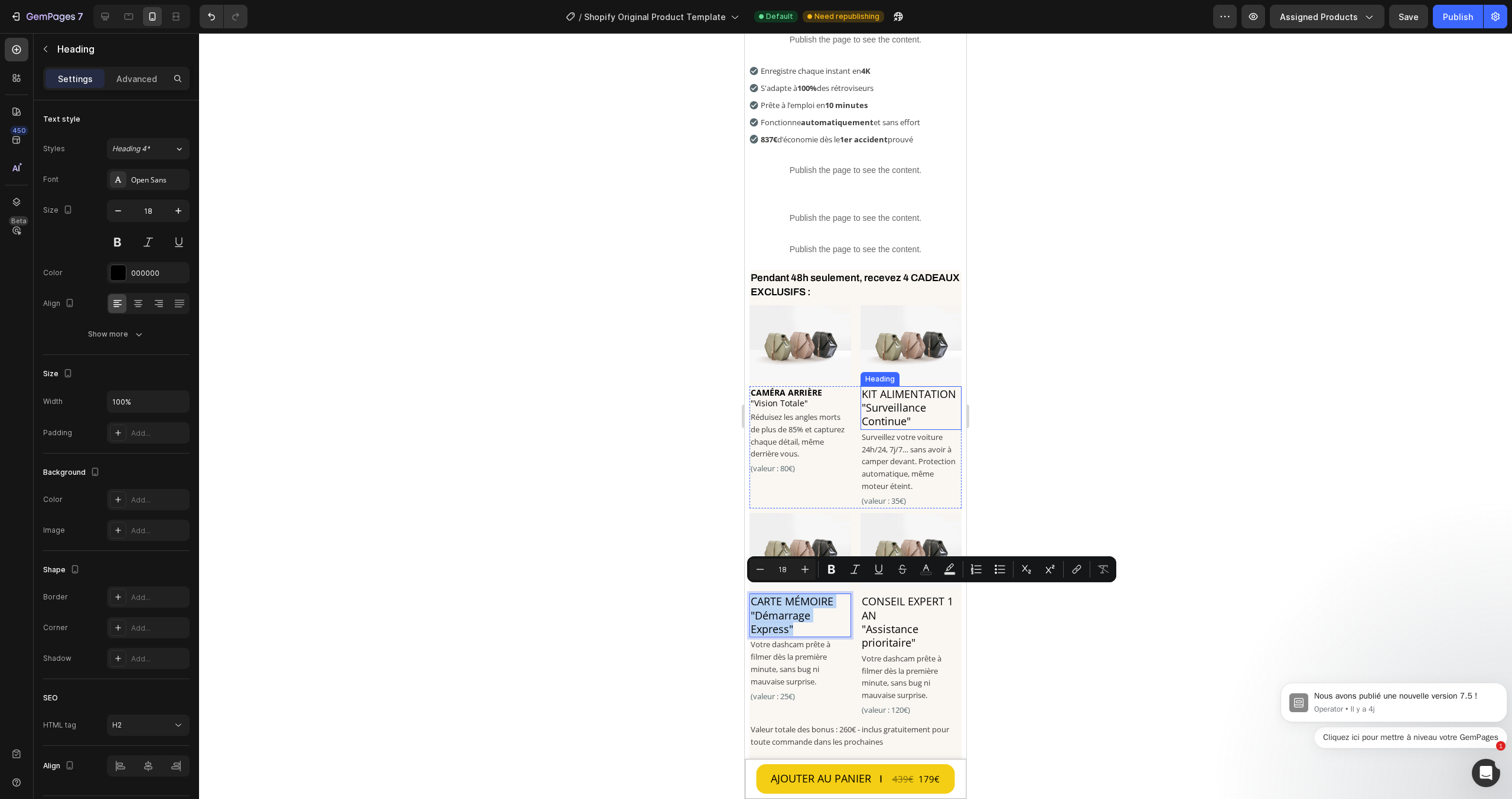 click on "KIT ALIMENTATION "Surveillance Continue"" at bounding box center [911, 408] 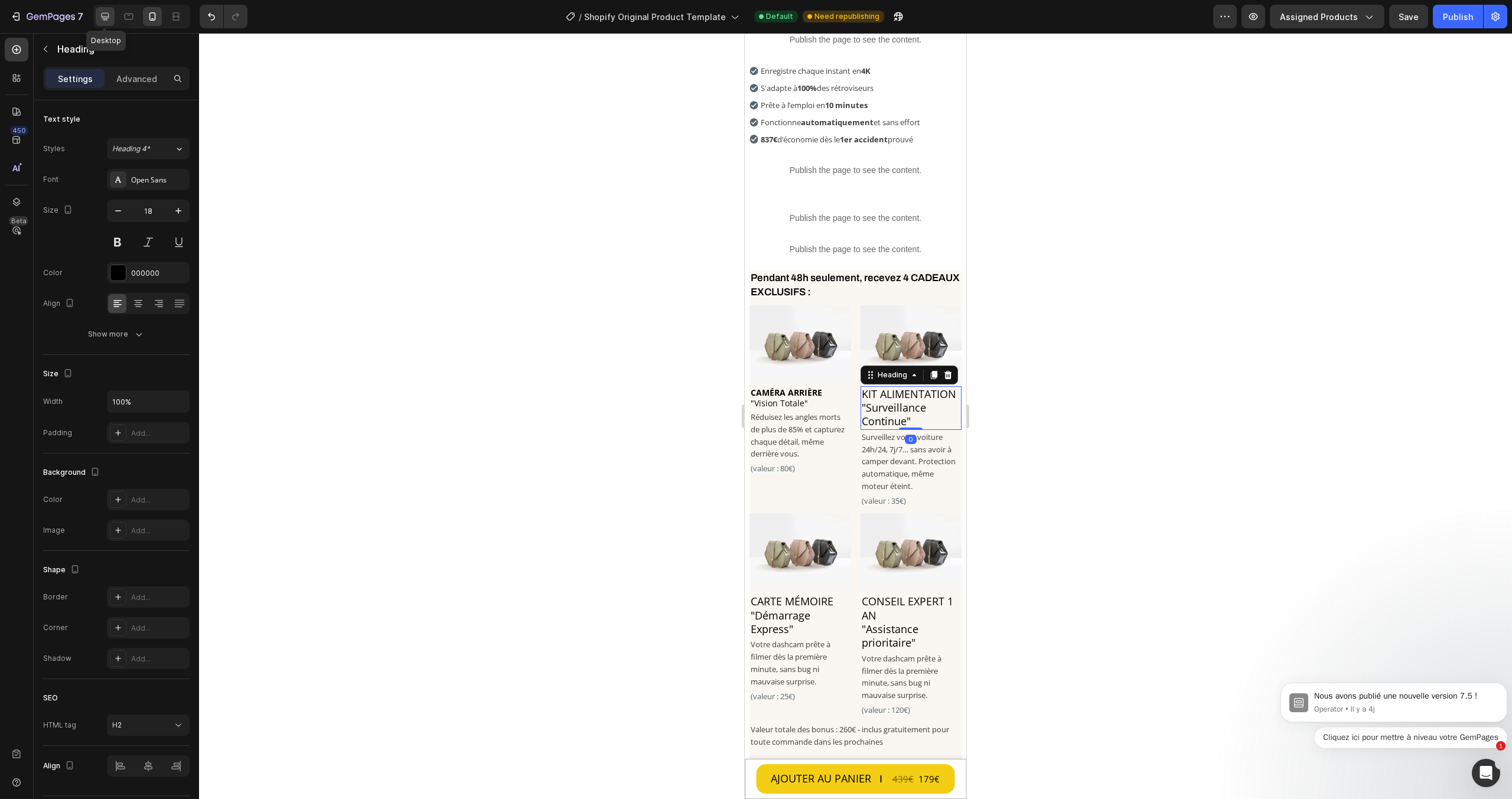 click 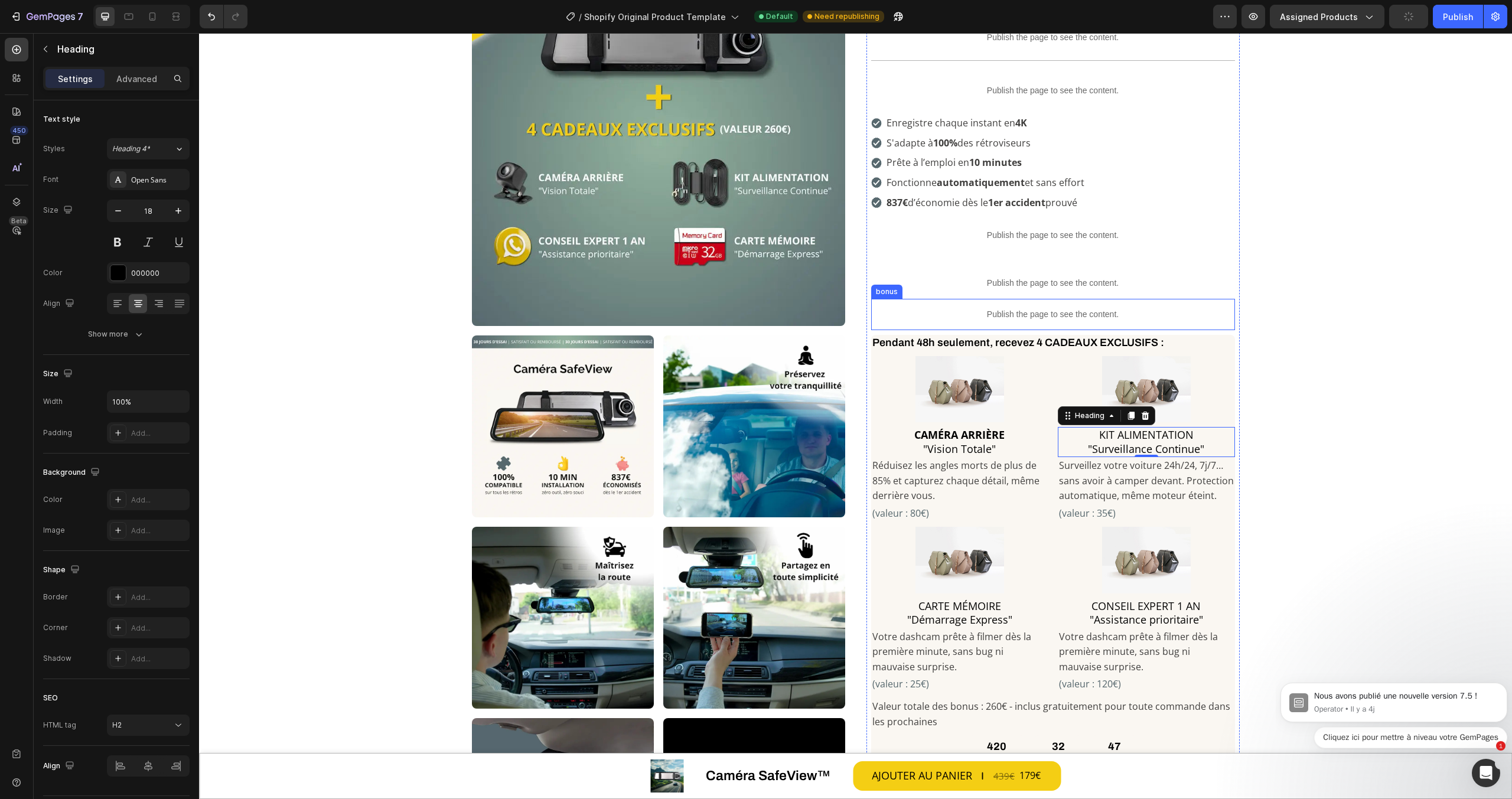 scroll, scrollTop: 103, scrollLeft: 0, axis: vertical 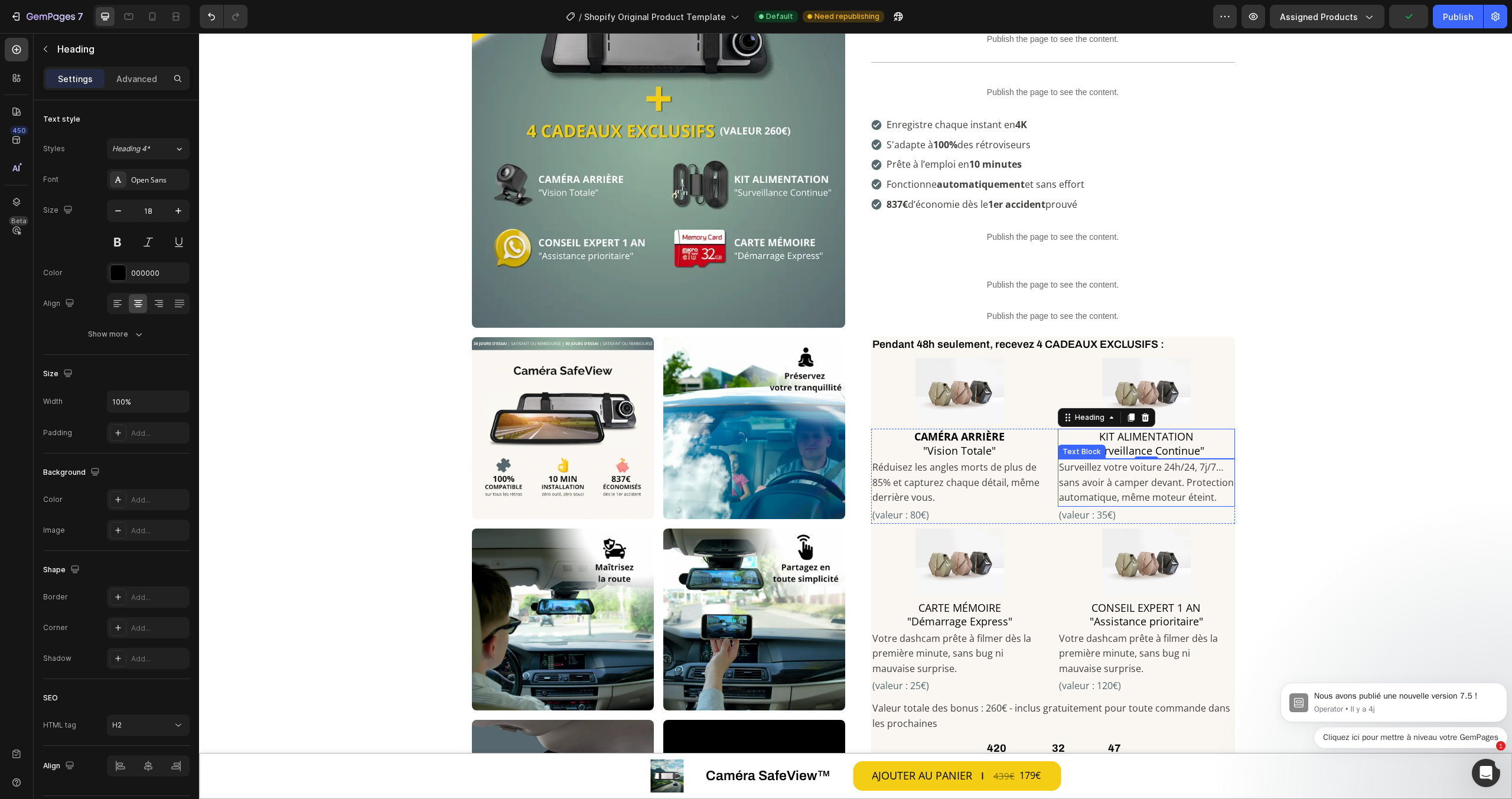 click on "Surveillez votre voiture 24h/24, 7j/7… sans avoir à camper devant. Protection automatique, même moteur éteint." at bounding box center [1146, 482] 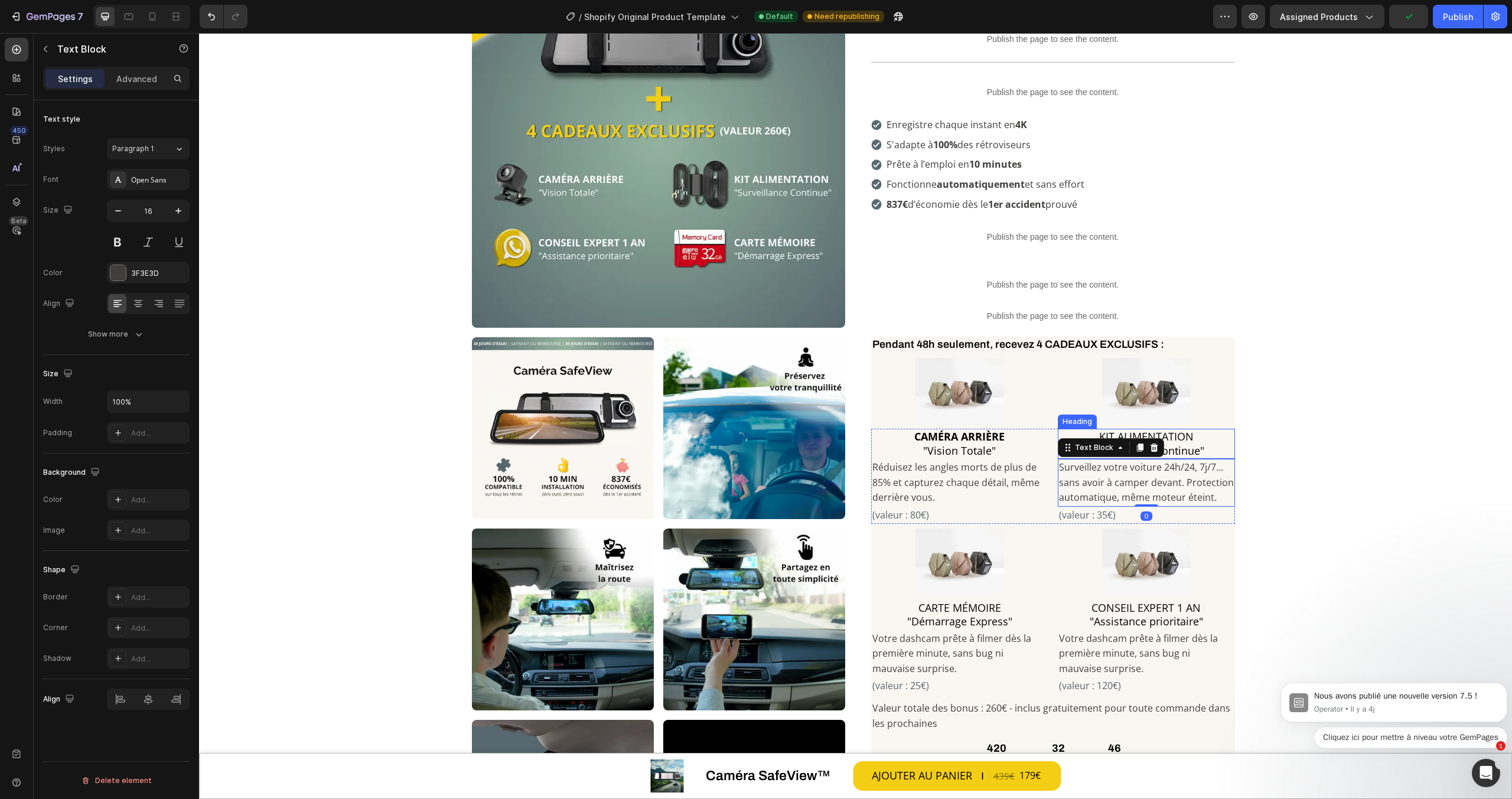 click on "KIT ALIMENTATION "Surveillance Continue"" at bounding box center [1146, 443] 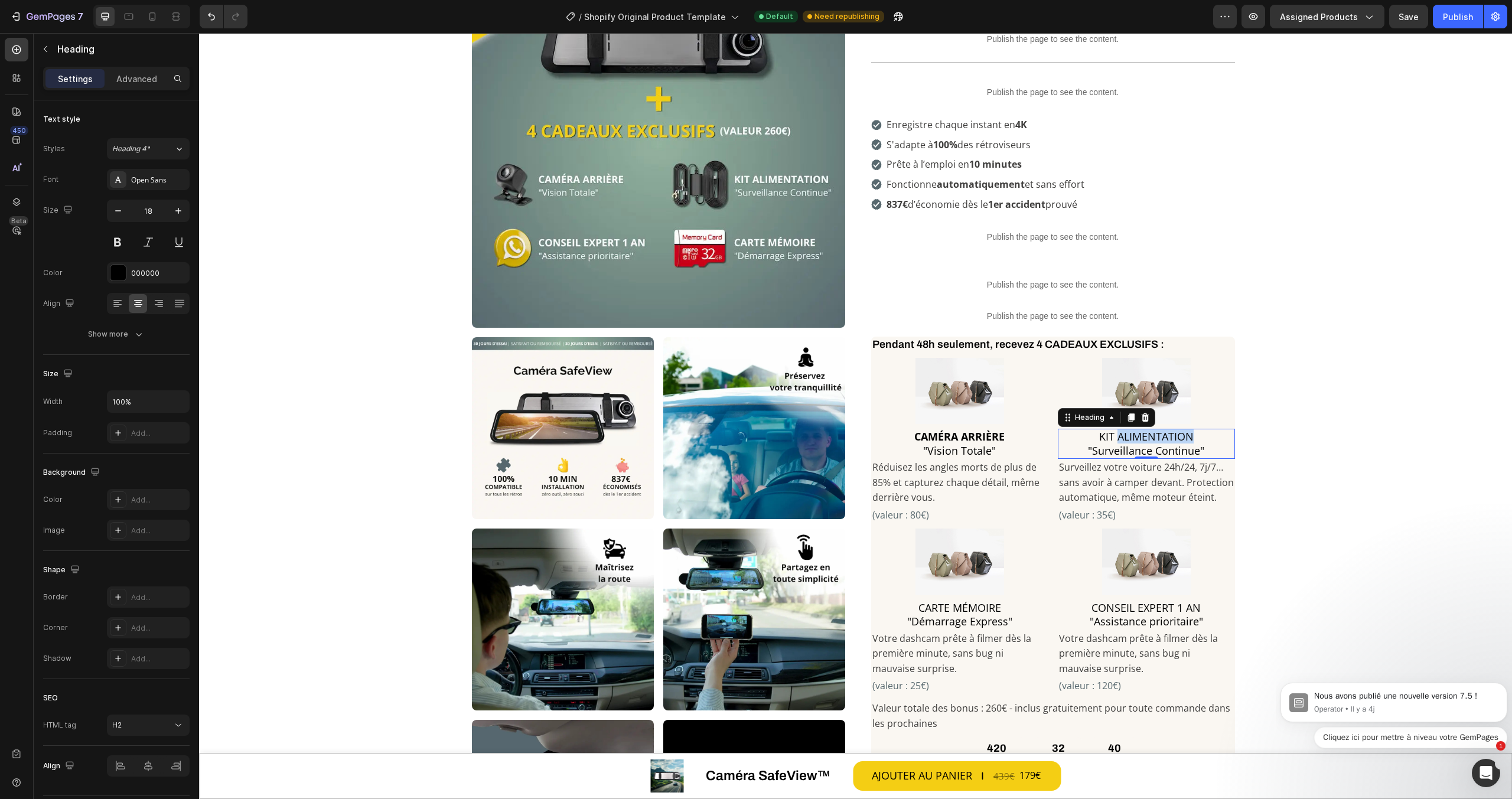 click on "KIT ALIMENTATION "Surveillance Continue"" at bounding box center [1146, 443] 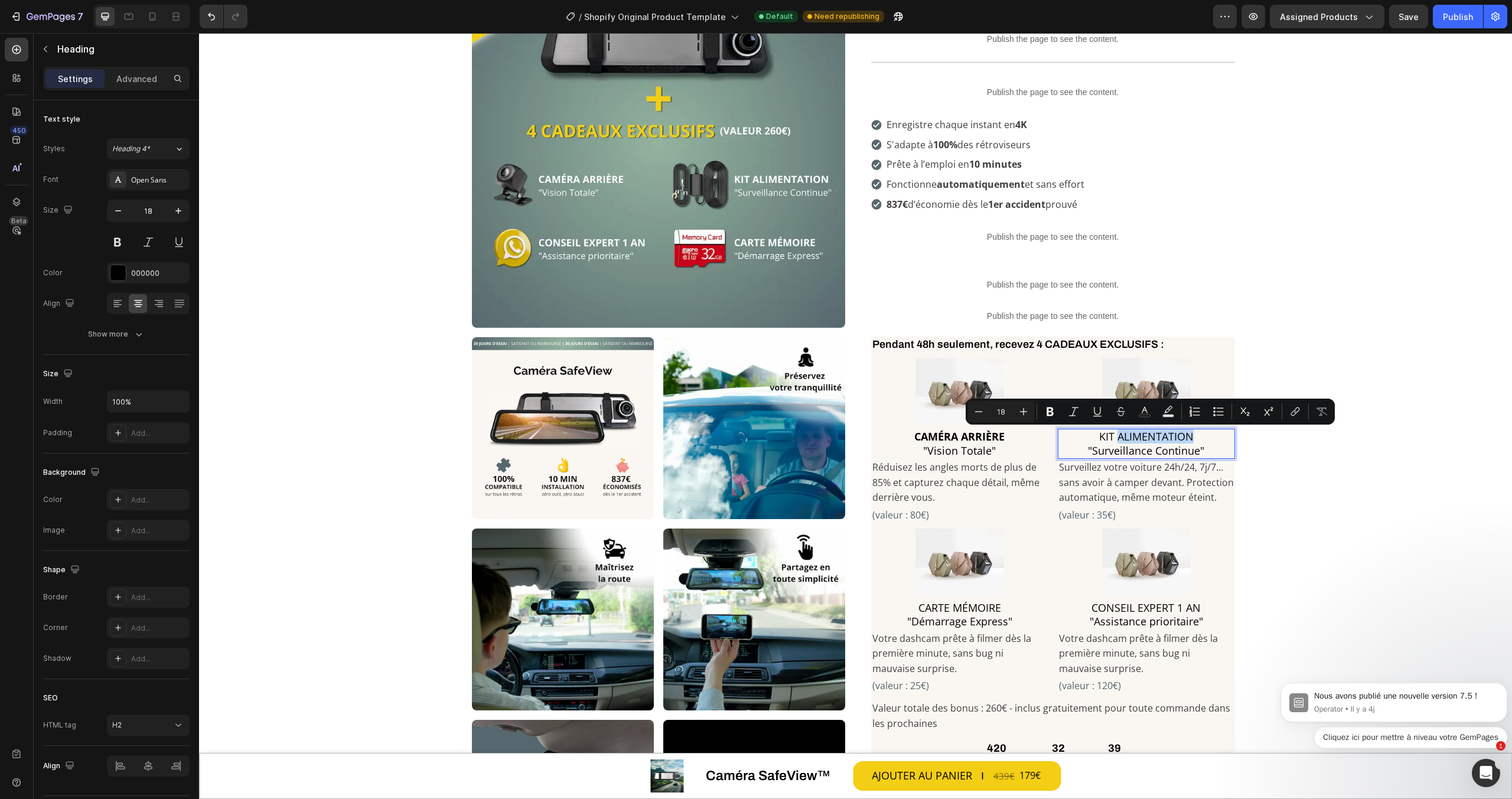 click on "KIT ALIMENTATION "Surveillance Continue"" at bounding box center (1146, 443) 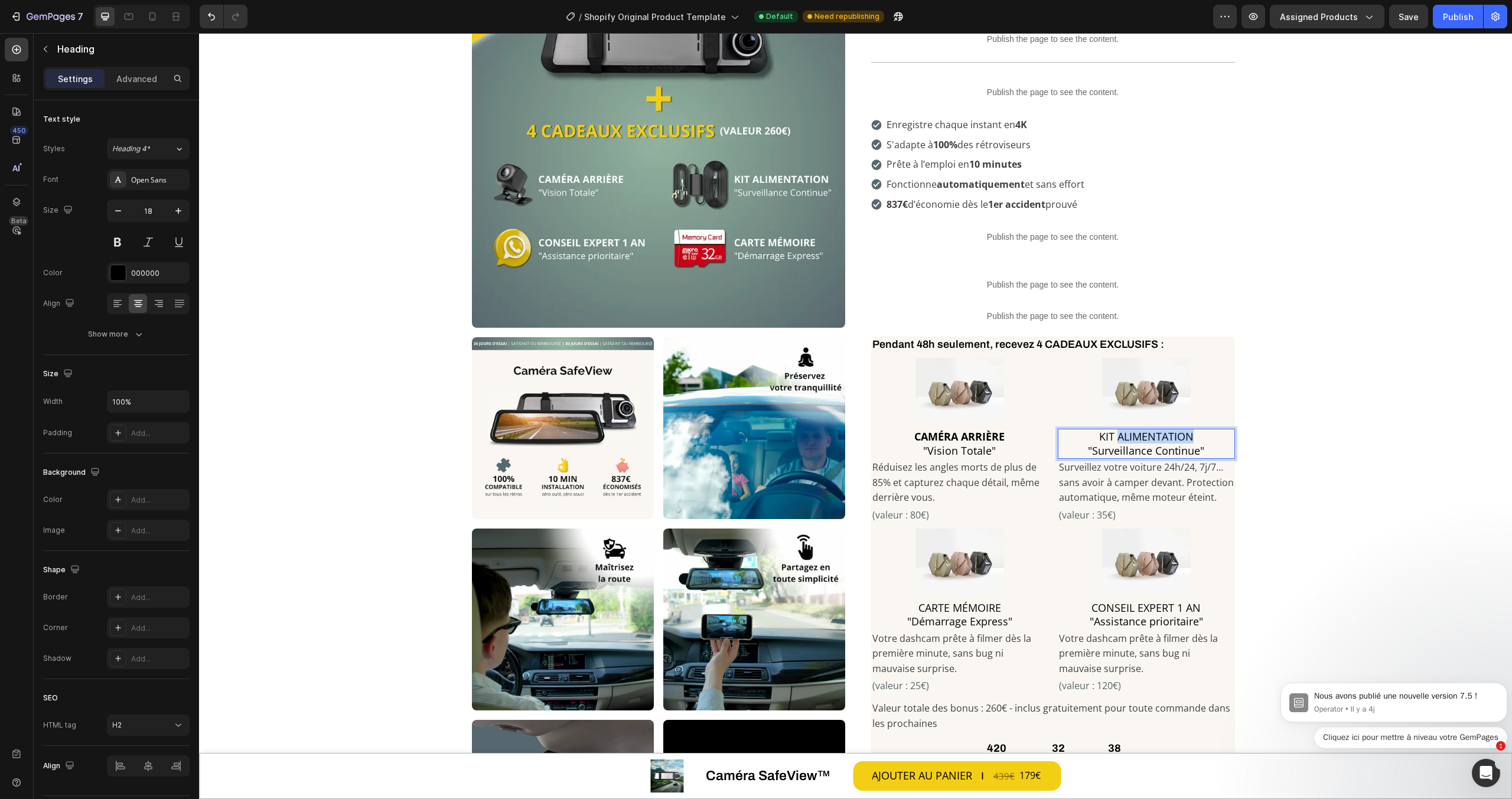 click on "KIT ALIMENTATION "Surveillance Continue"" at bounding box center (1146, 443) 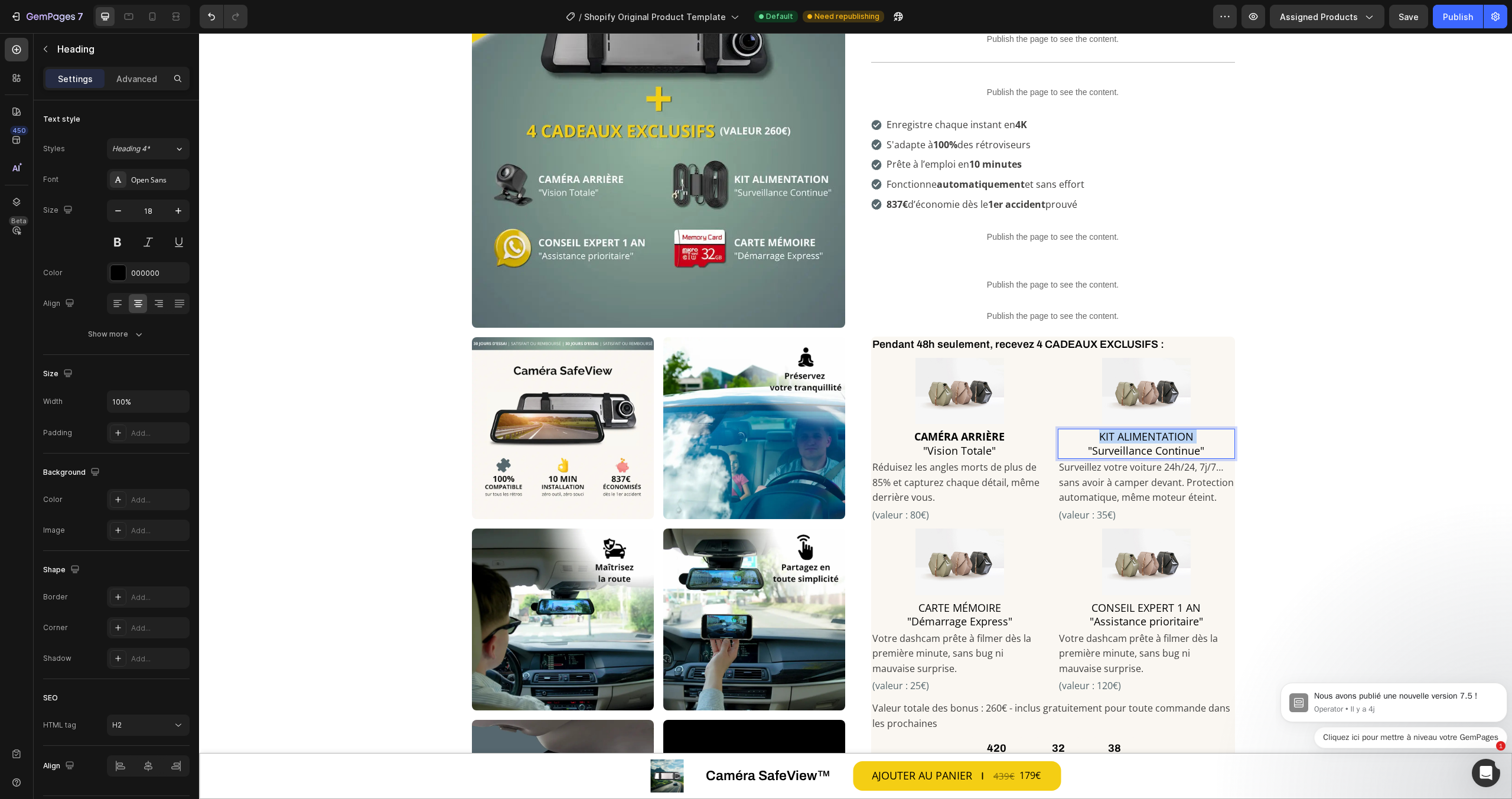 click on "KIT ALIMENTATION "Surveillance Continue"" at bounding box center (1146, 443) 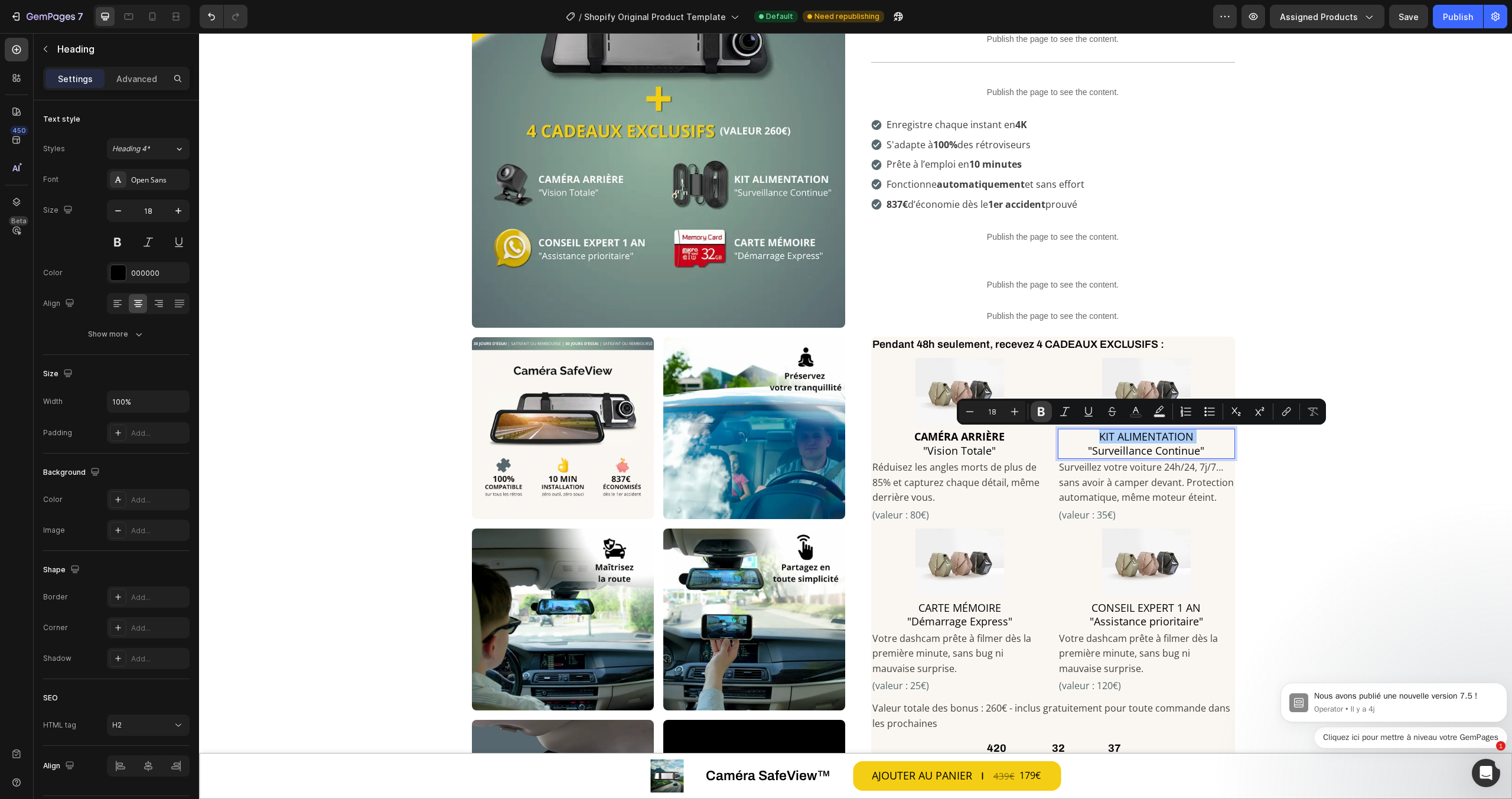 click 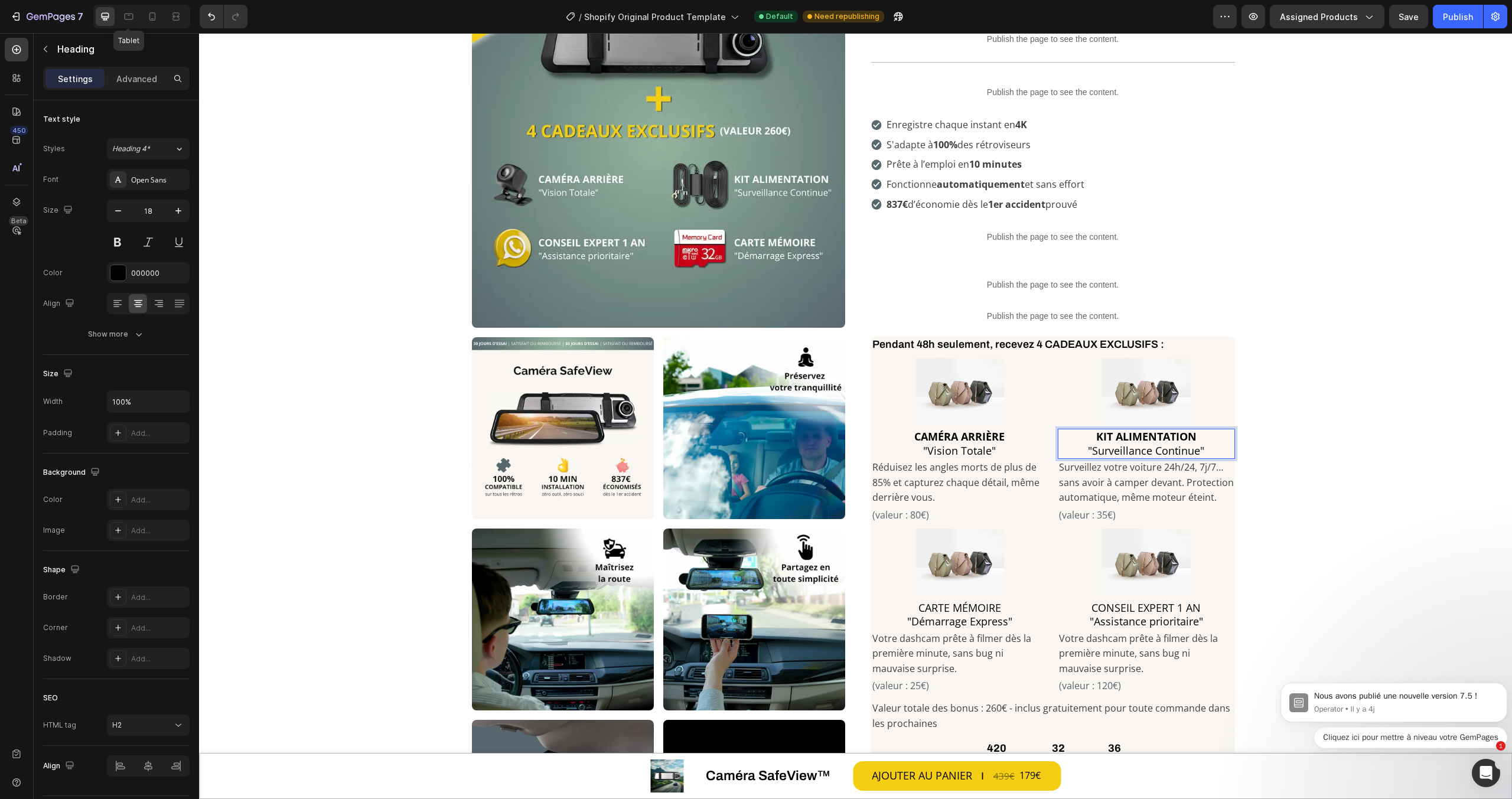 click on "Tablet" at bounding box center [142, 17] 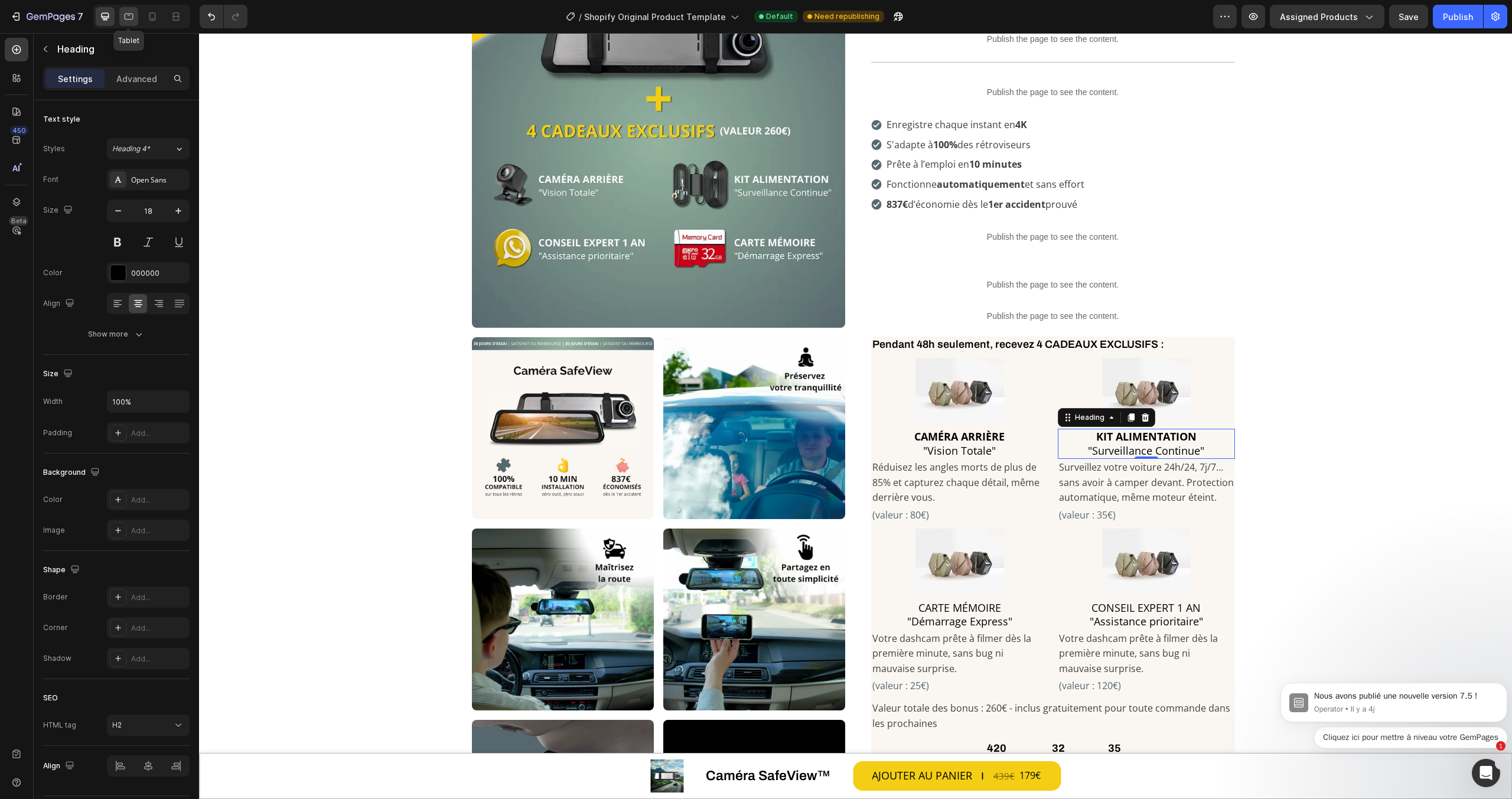 click 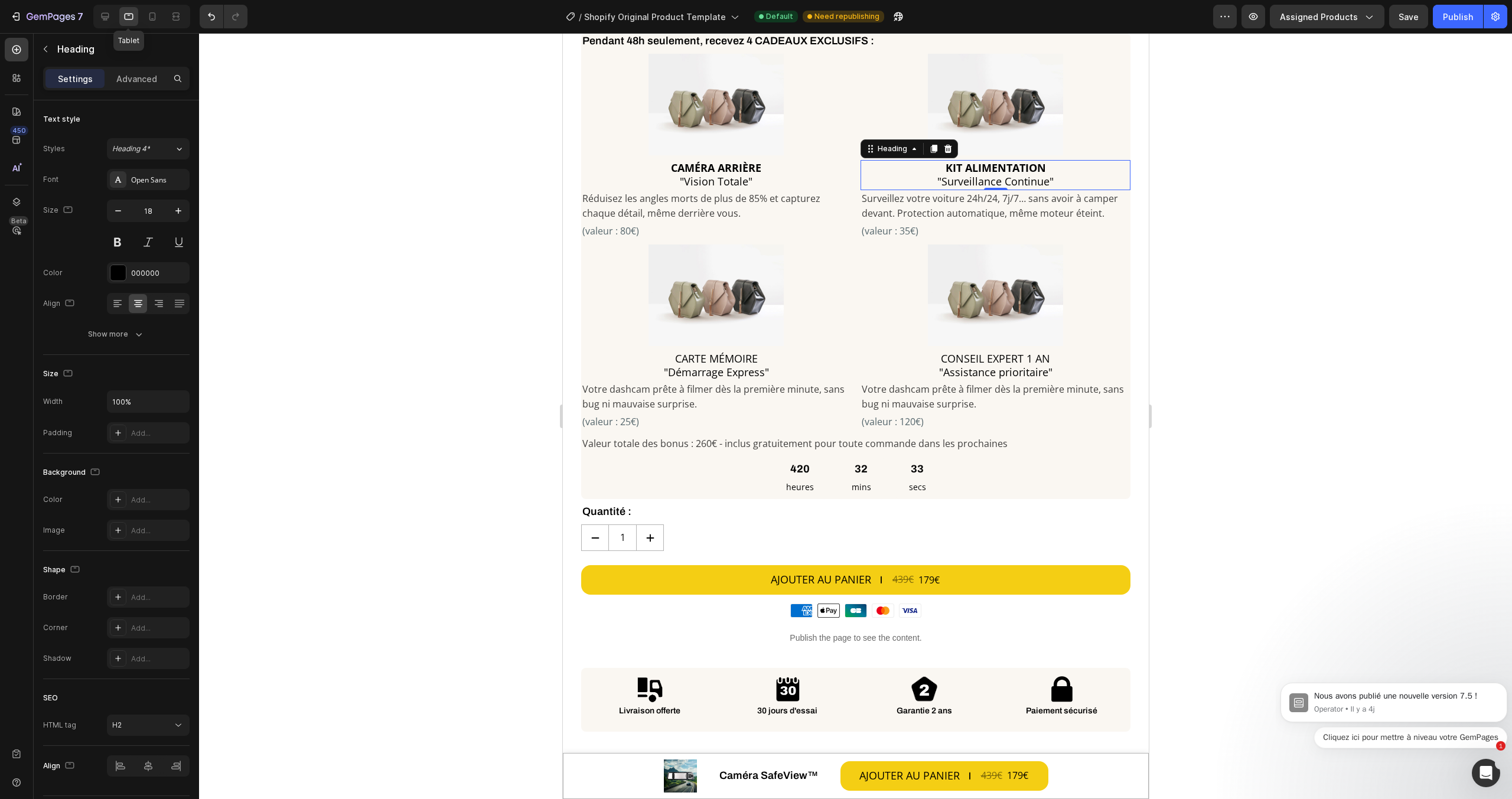 scroll, scrollTop: 1017, scrollLeft: 0, axis: vertical 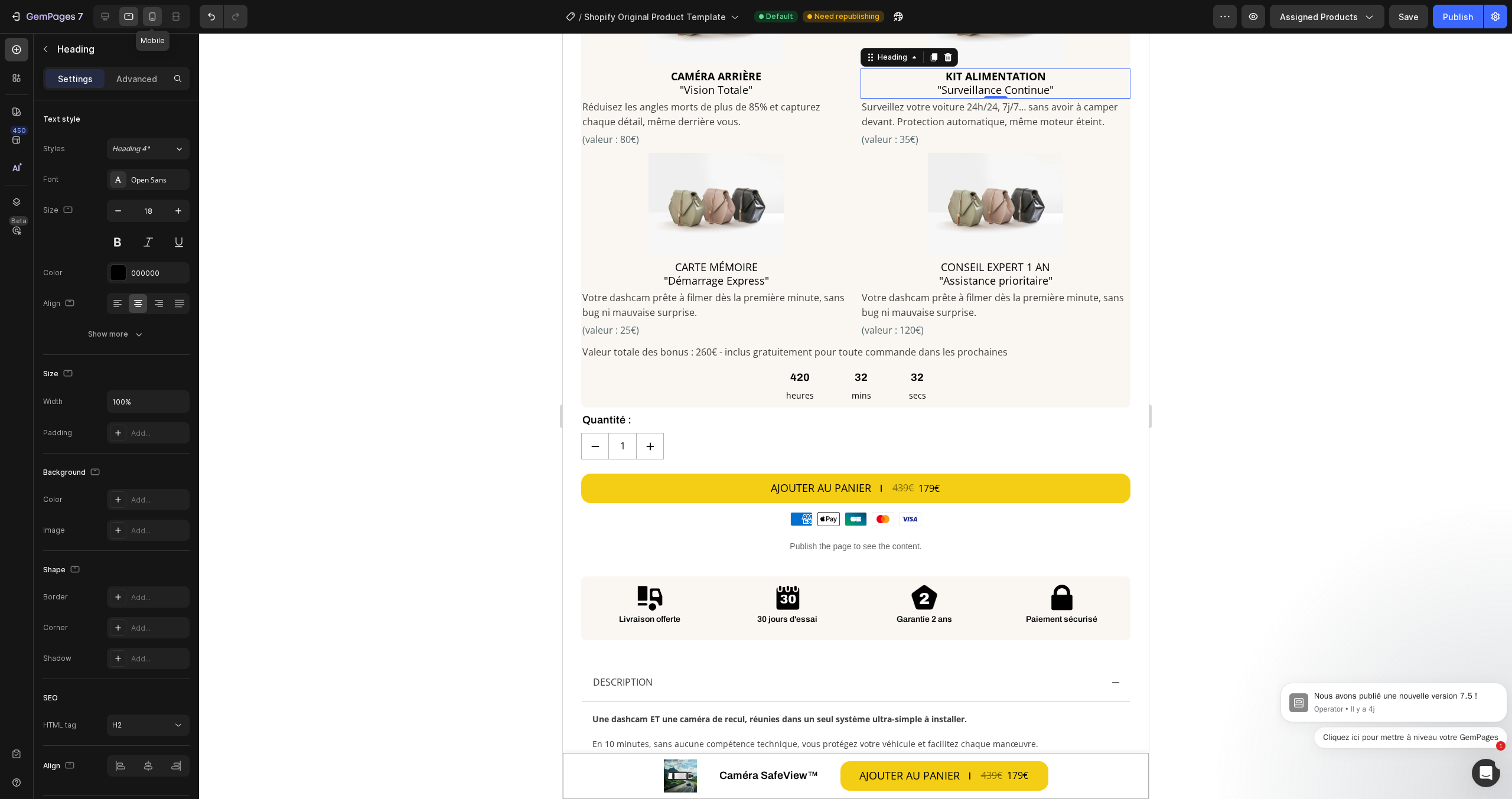 click 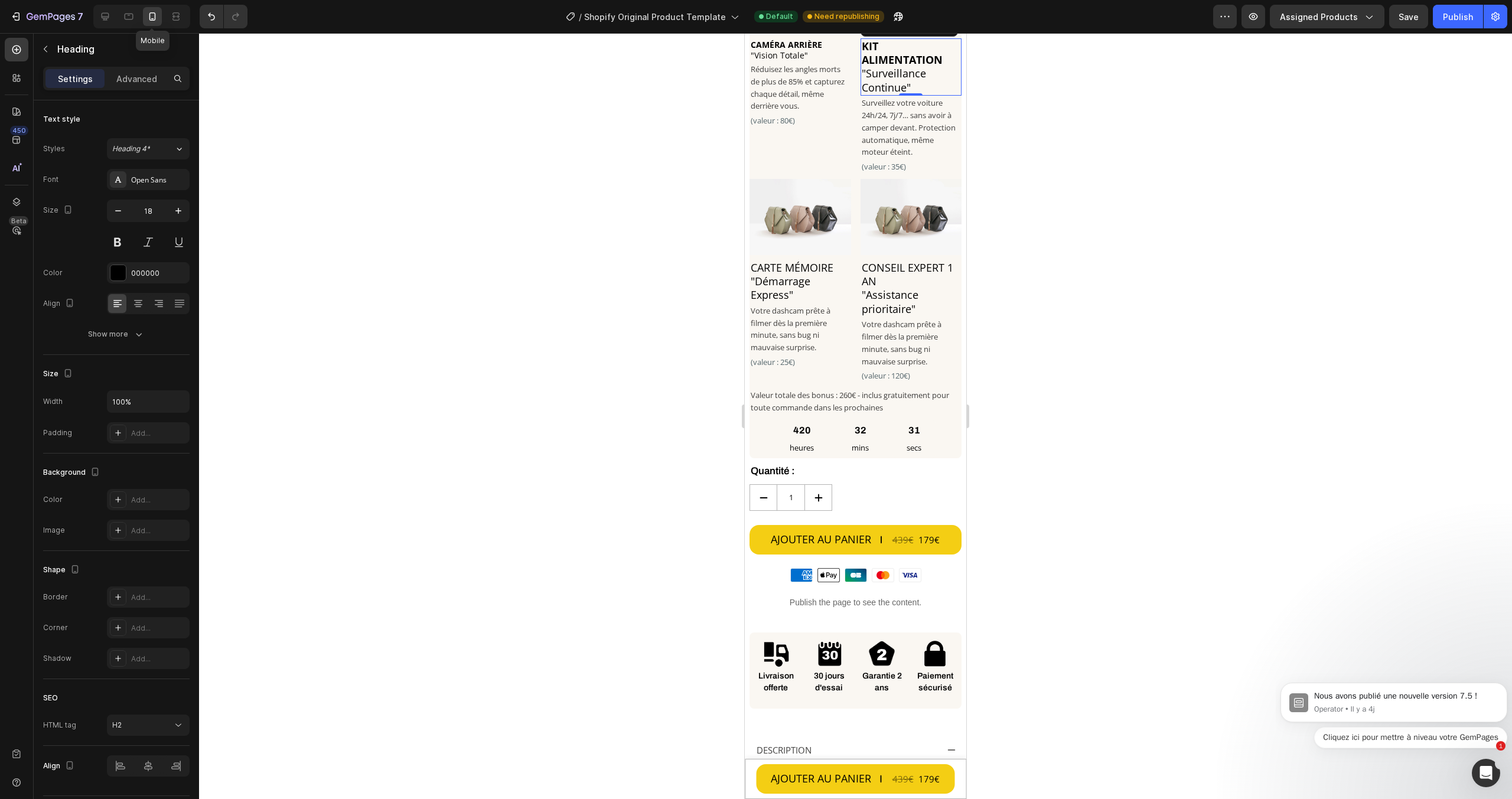 scroll, scrollTop: 663, scrollLeft: 0, axis: vertical 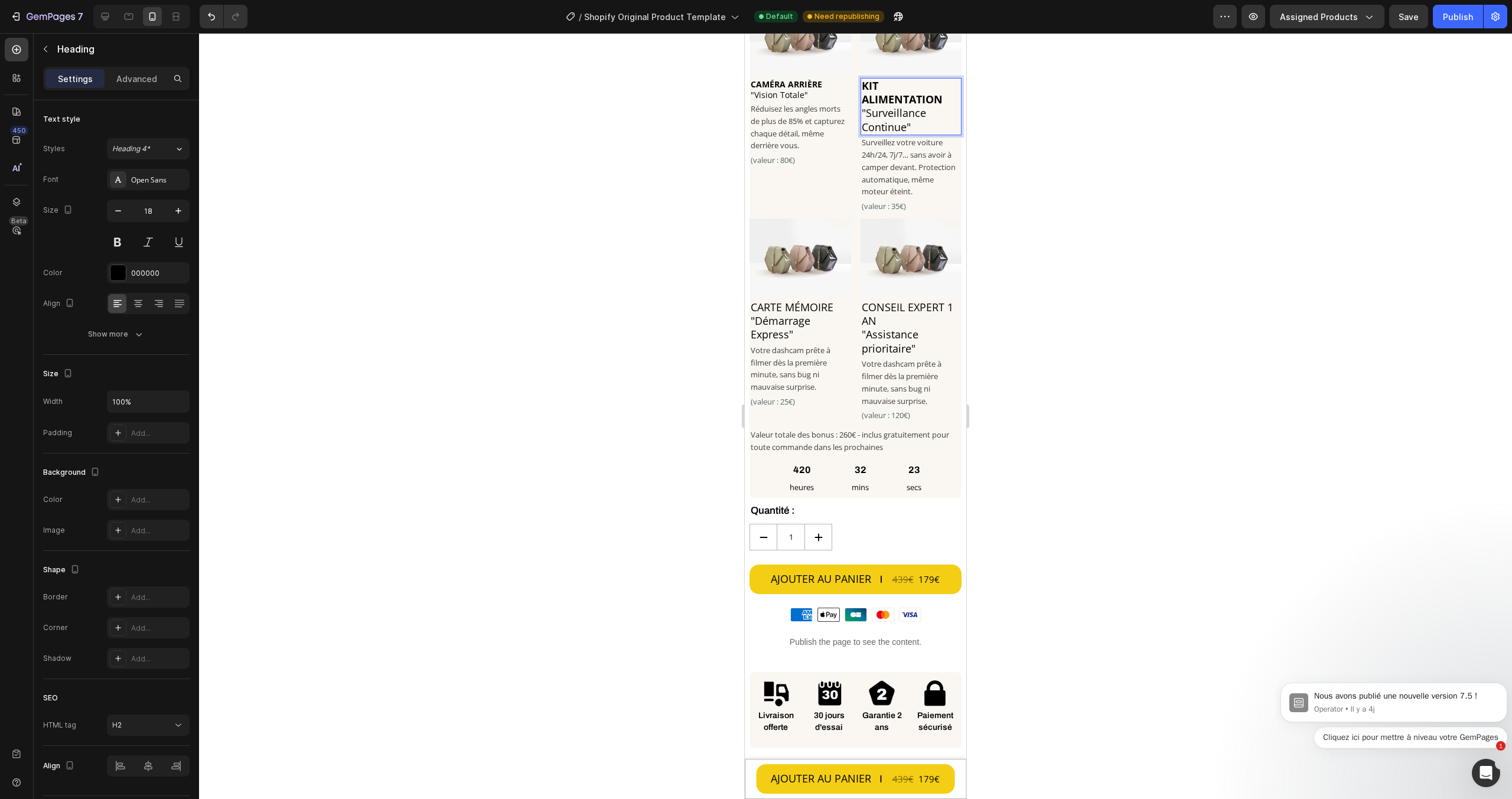 click on "KIT ALIMENTATION "Surveillance Continue"" at bounding box center [911, 107] 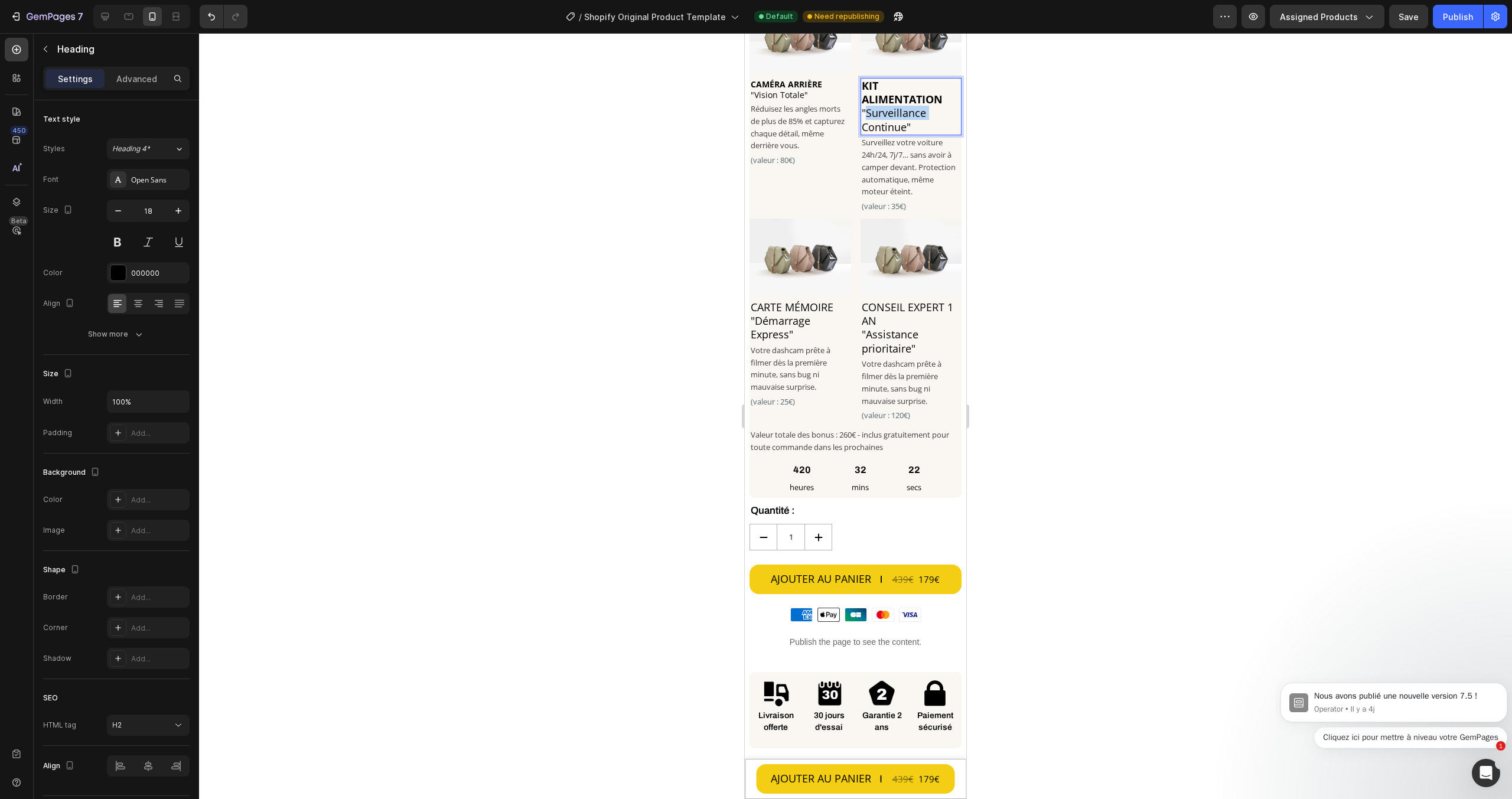 click on "KIT ALIMENTATION "Surveillance Continue"" at bounding box center (911, 107) 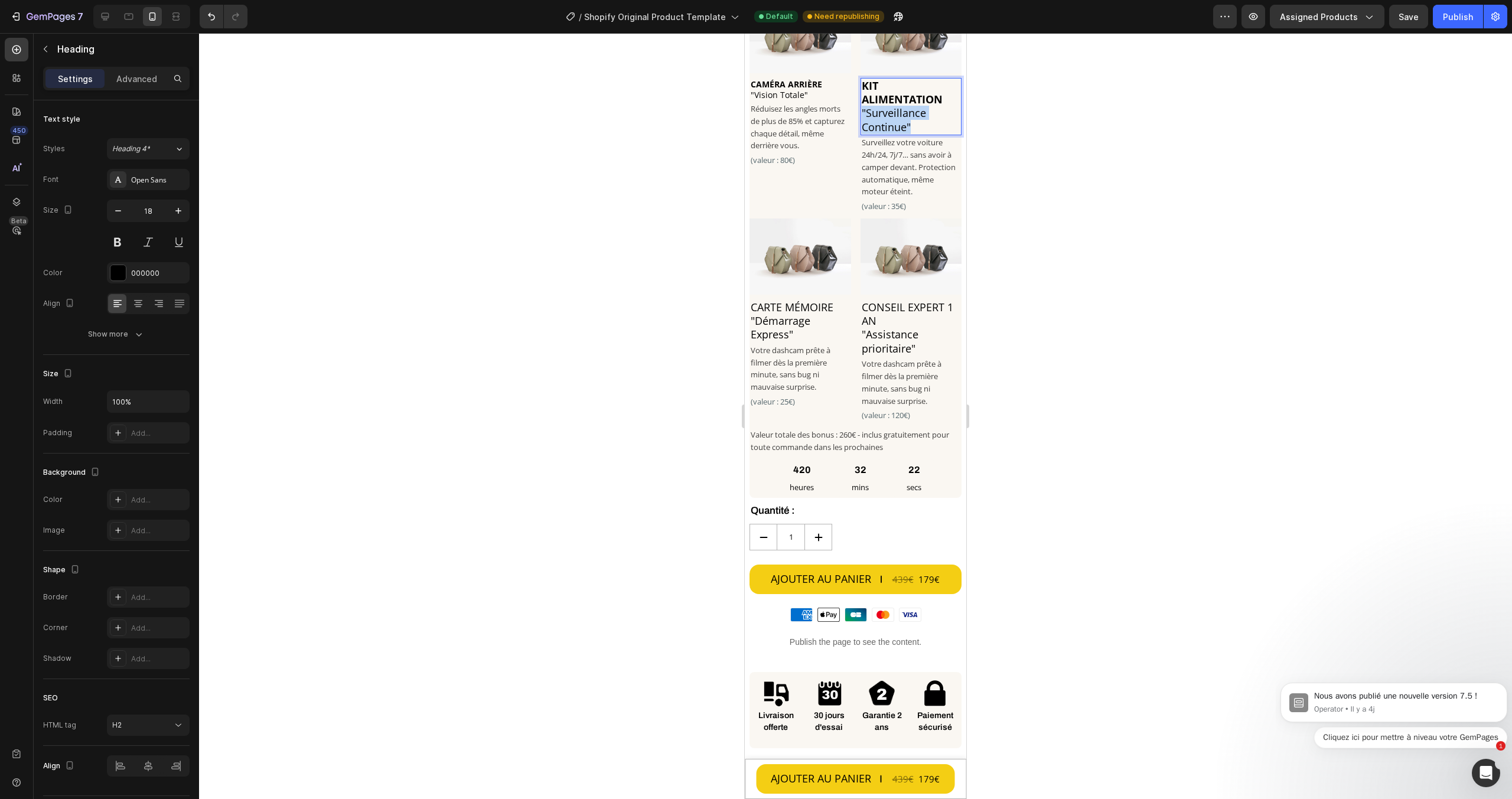 click on "KIT ALIMENTATION "Surveillance Continue"" at bounding box center [911, 107] 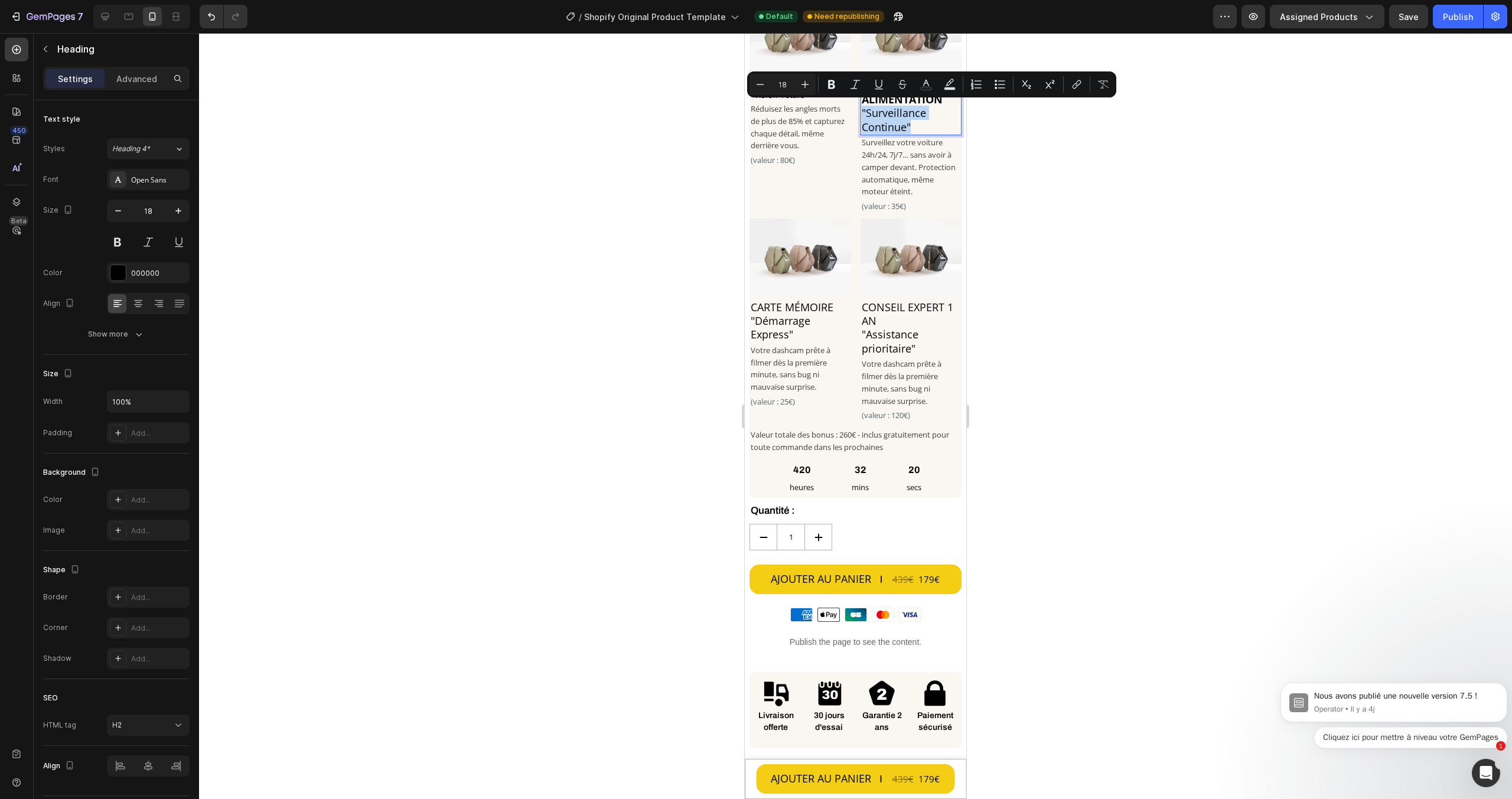 click on "KIT ALIMENTATION "Surveillance Continue"" at bounding box center [911, 107] 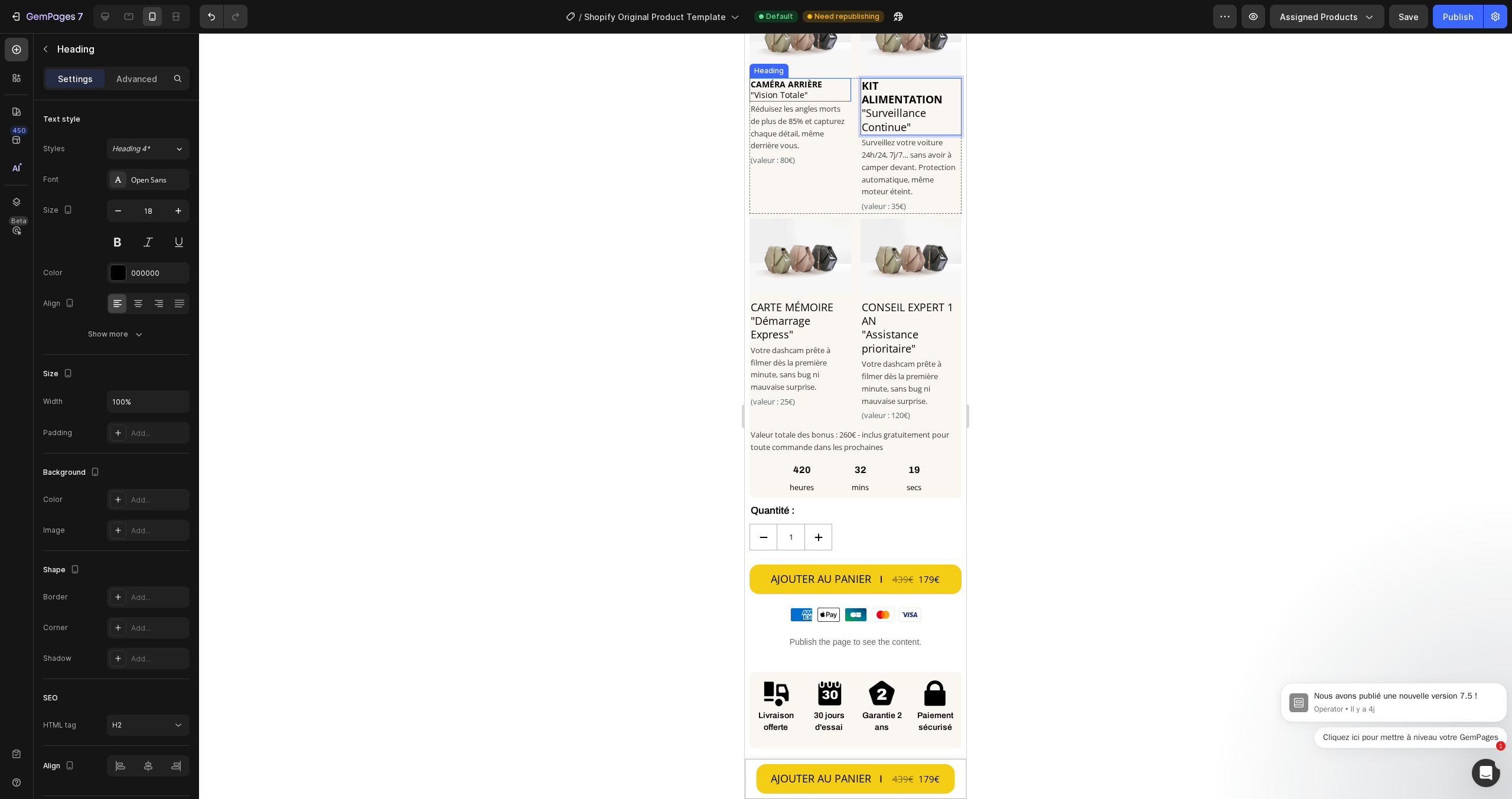 click on "CAMÉRA ARRIÈRE" at bounding box center [786, 84] 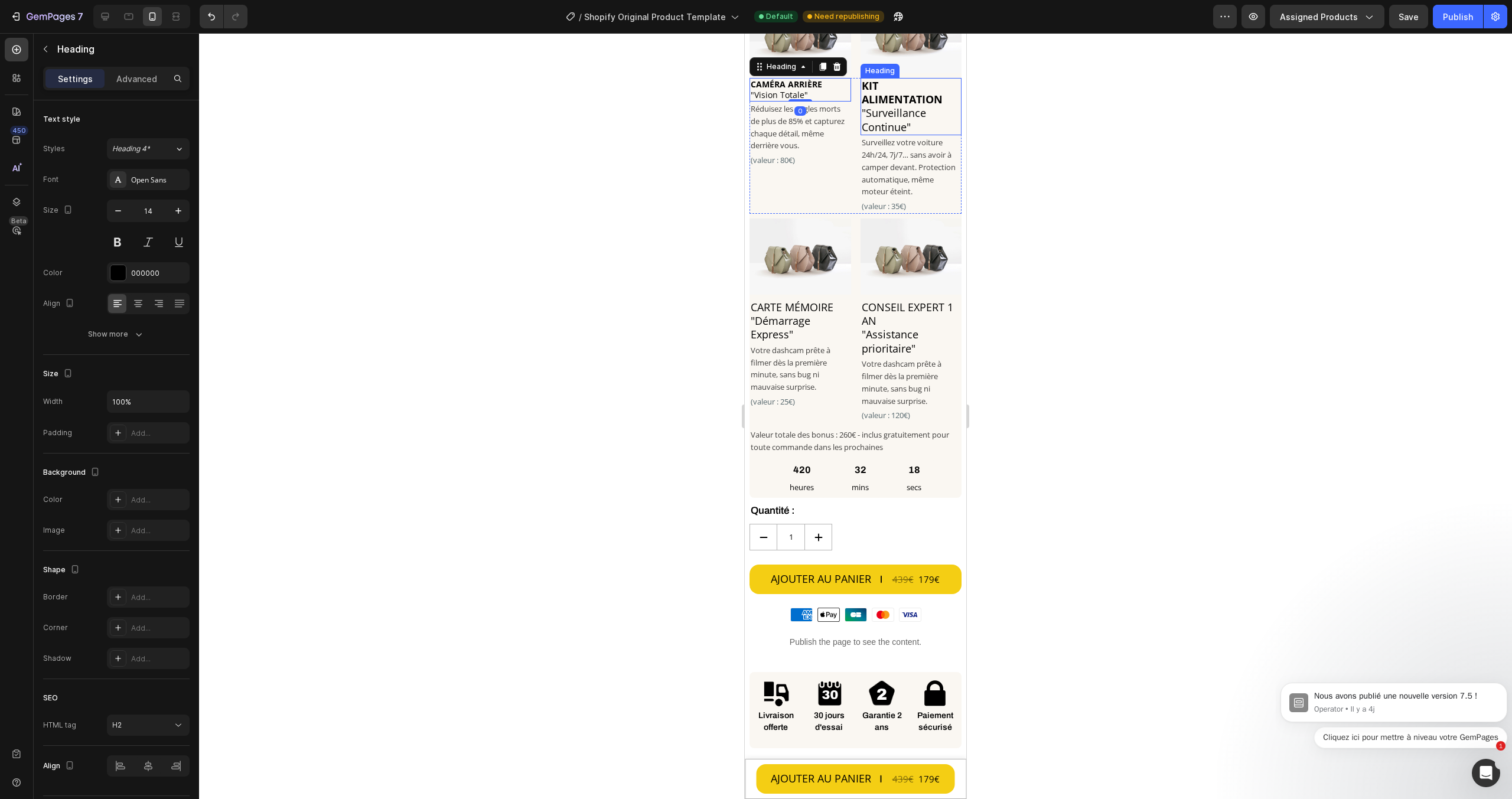 click on "⁠⁠⁠⁠⁠⁠⁠ KIT ALIMENTATION "Surveillance Continue"" at bounding box center (911, 107) 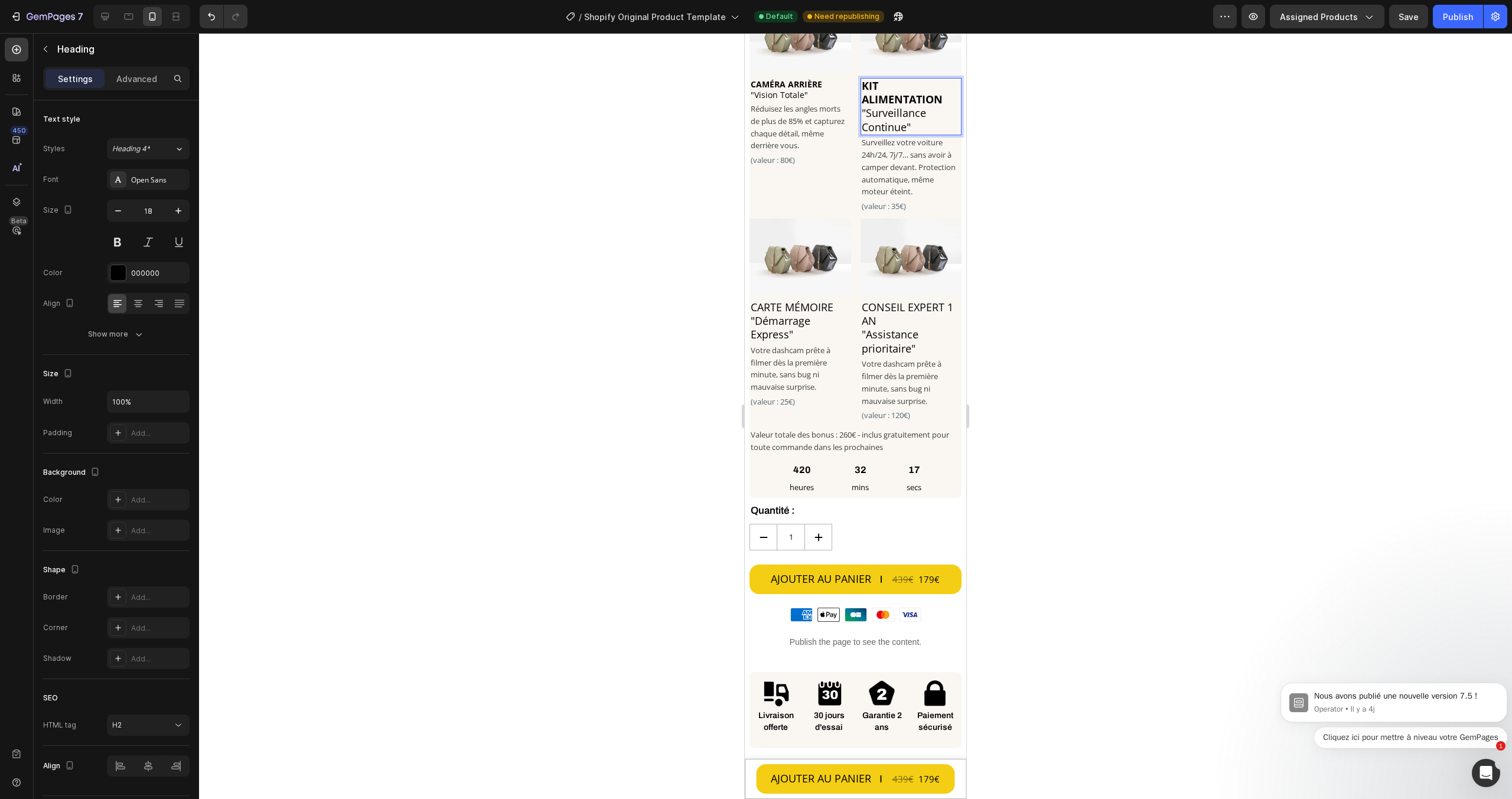 click on "KIT ALIMENTATION "Surveillance Continue"" at bounding box center (911, 107) 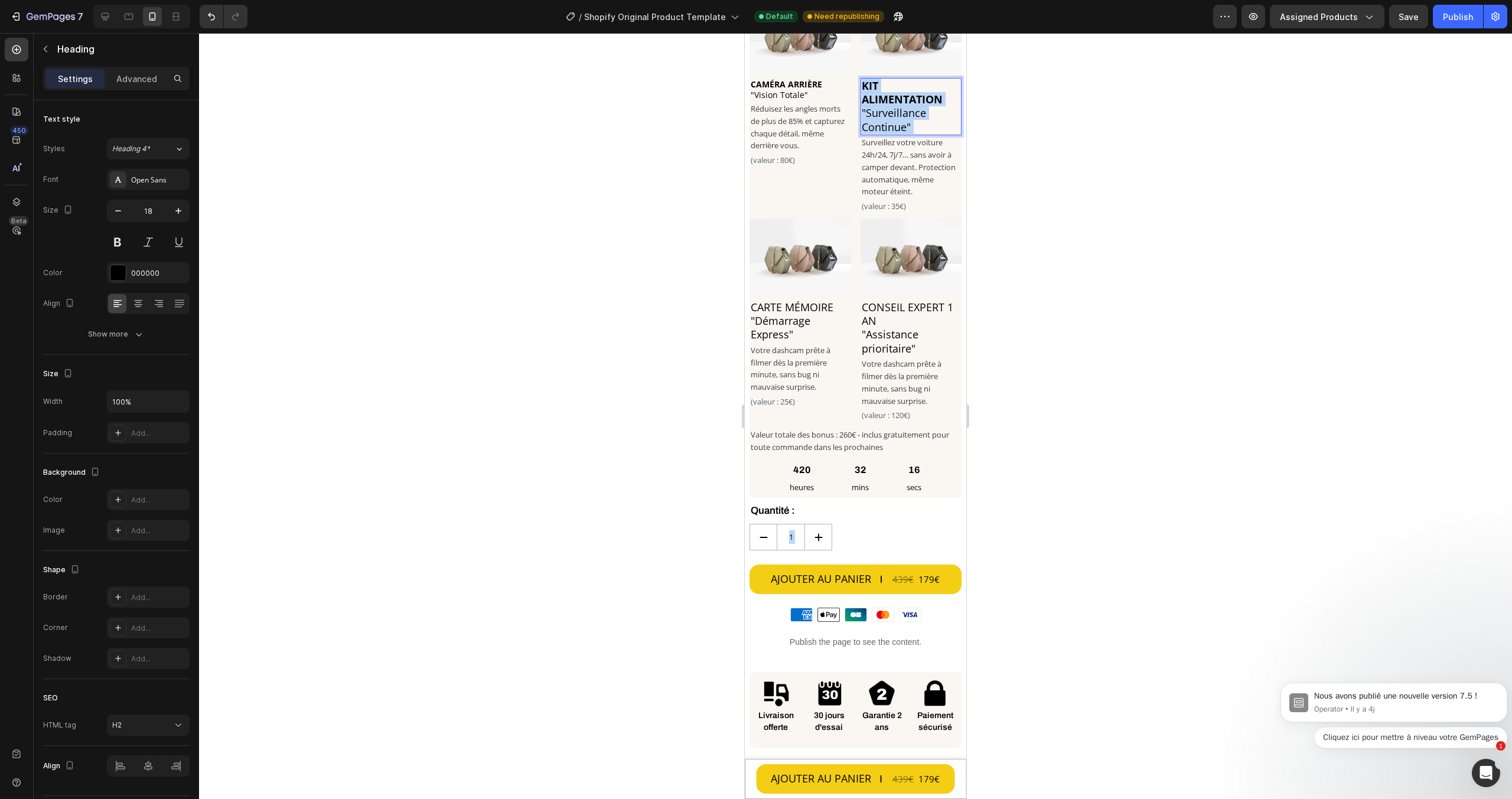drag, startPoint x: 928, startPoint y: 122, endPoint x: 863, endPoint y: 88, distance: 73.3553 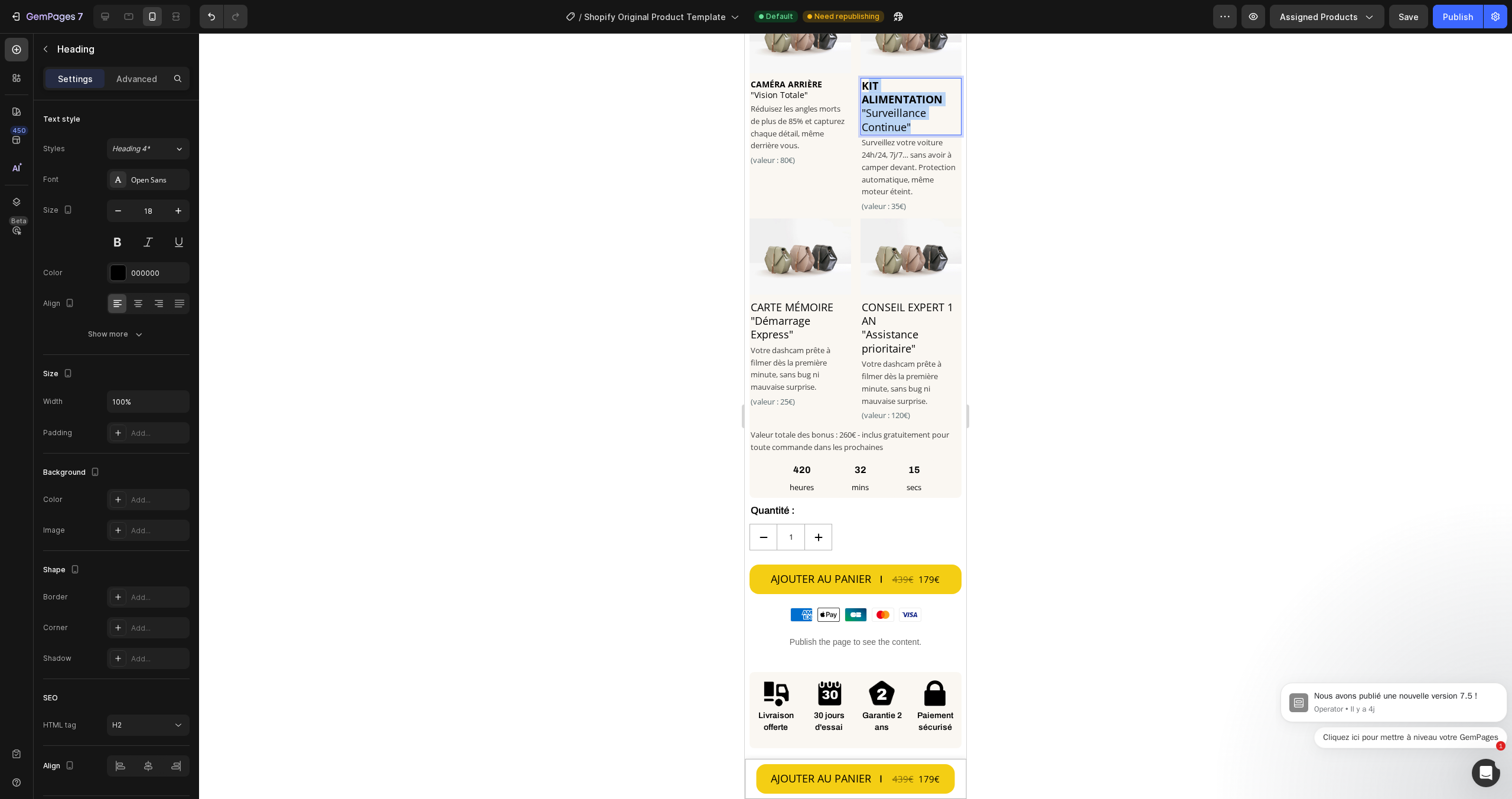drag, startPoint x: 861, startPoint y: 80, endPoint x: 915, endPoint y: 123, distance: 69.02898 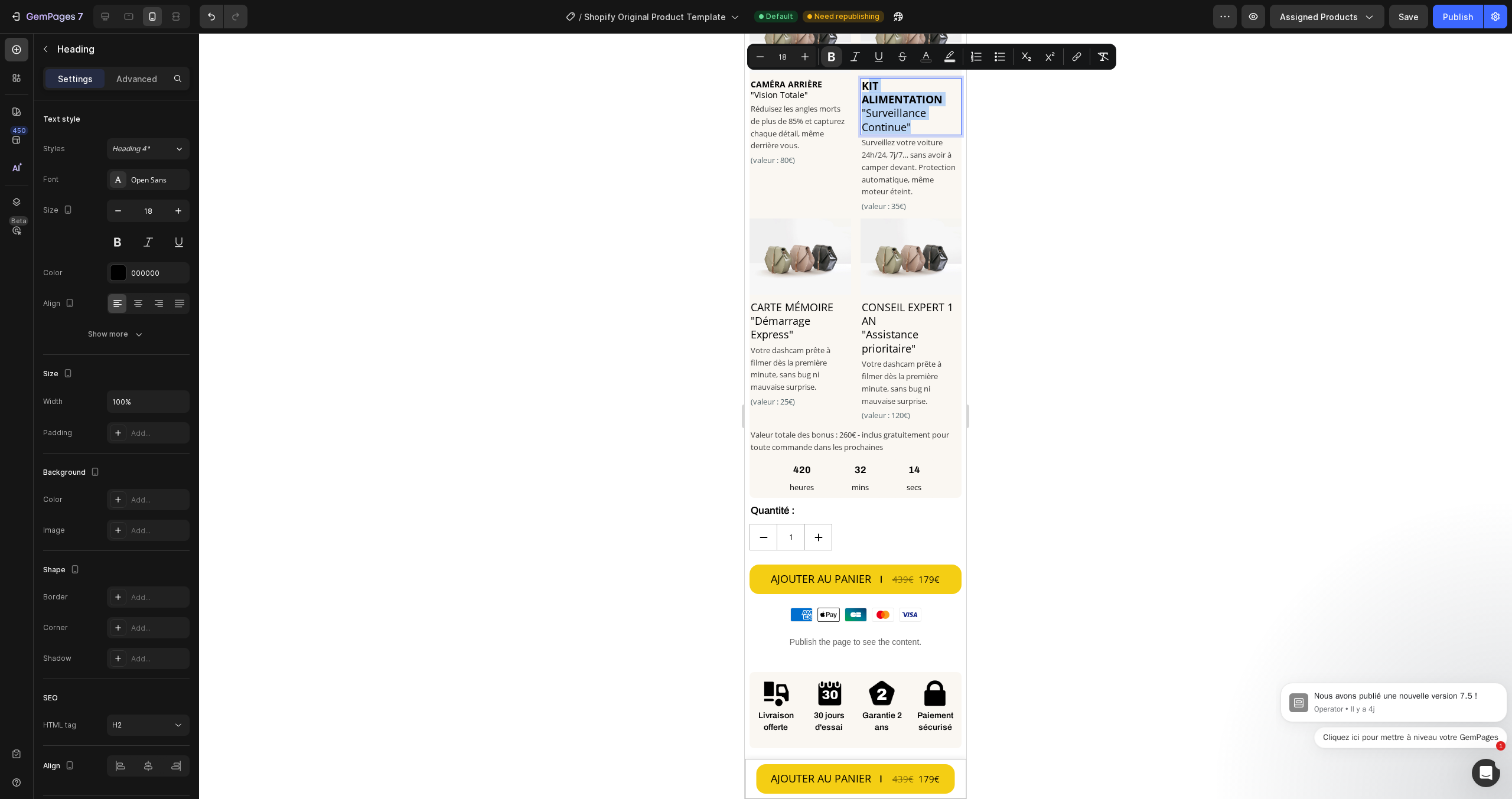click on "KIT ALIMENTATION "Surveillance Continue"" at bounding box center (911, 107) 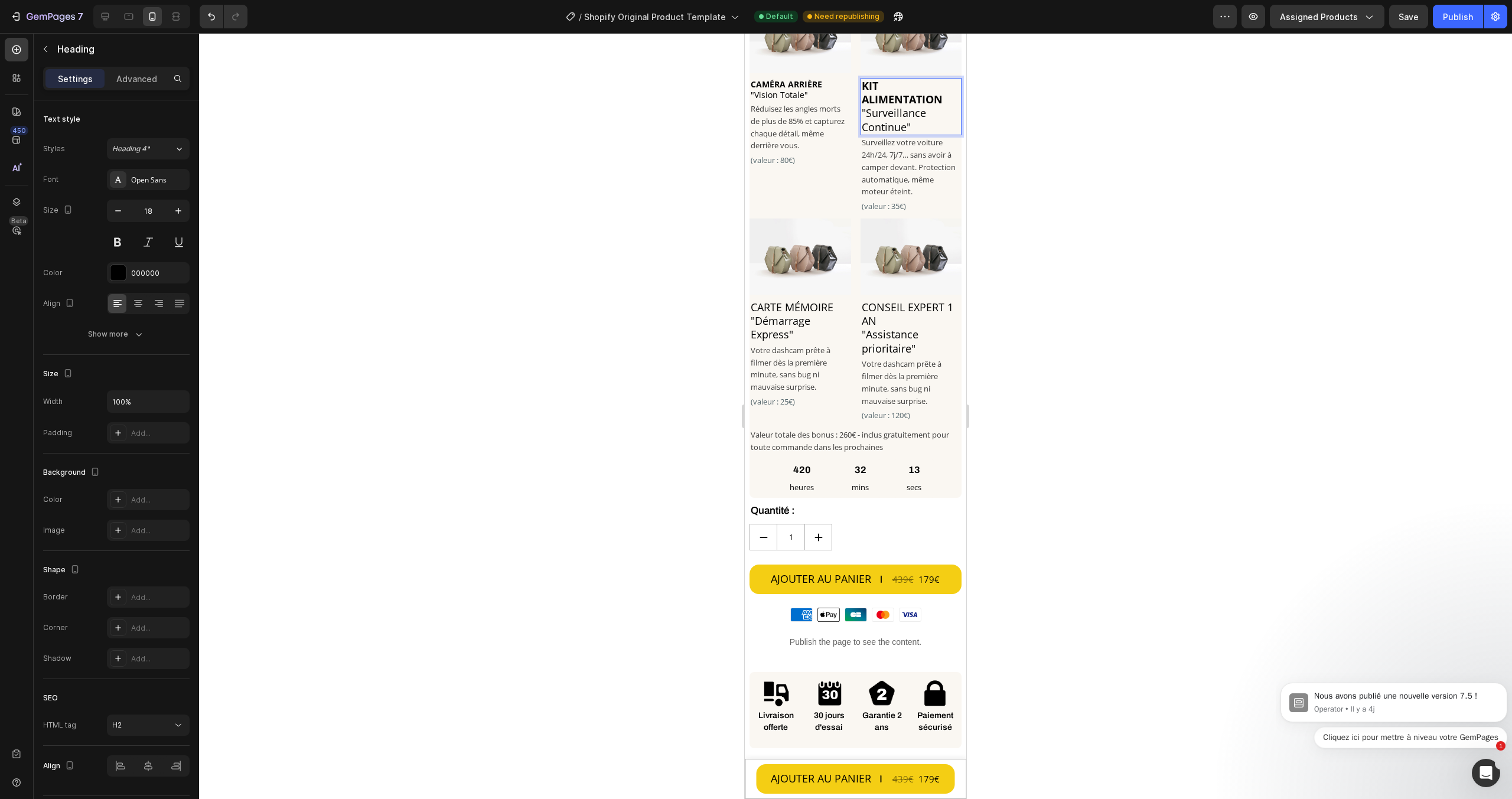 click on "KIT ALIMENTATION "Surveillance Continue"" at bounding box center (911, 107) 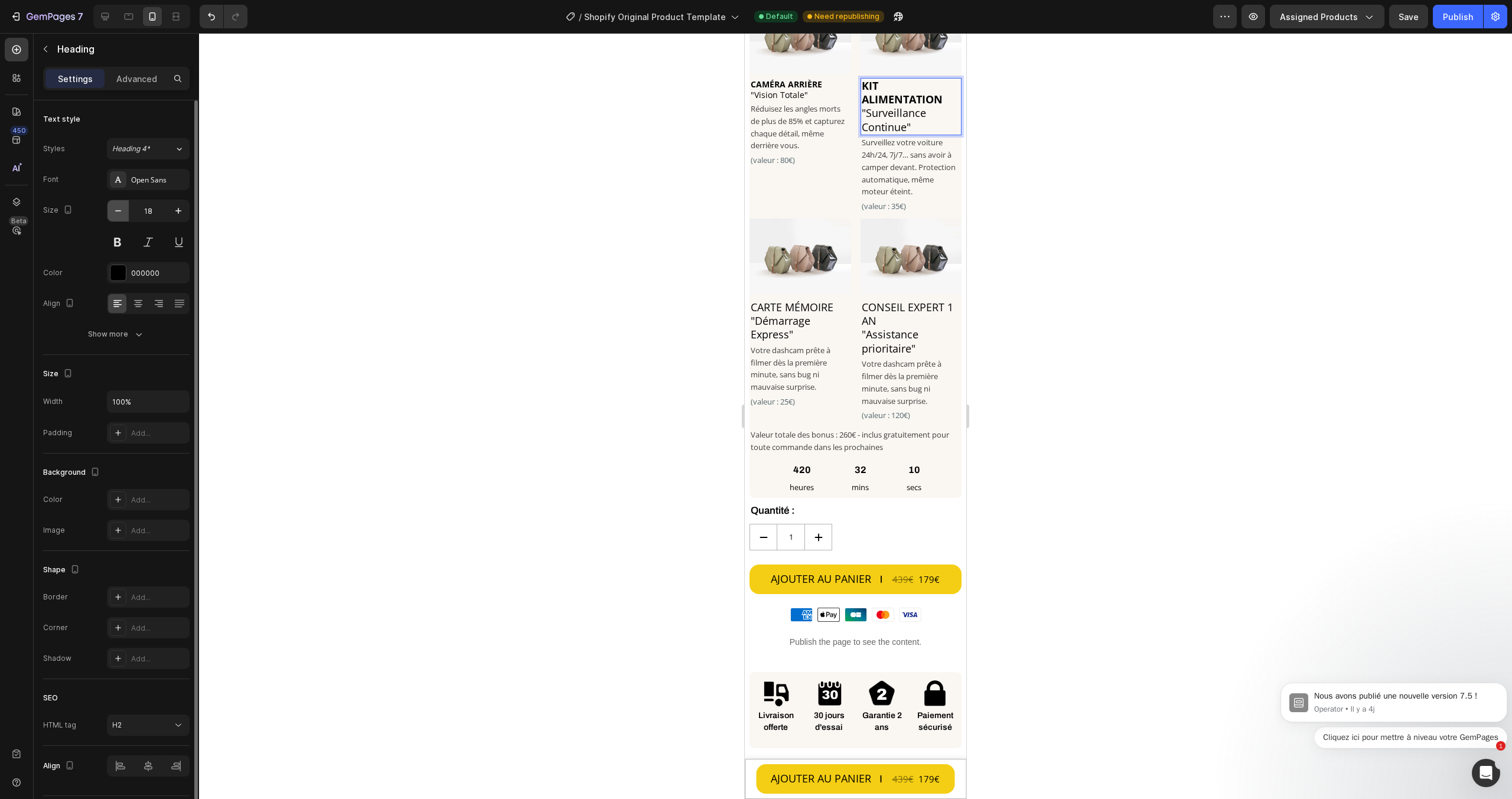 click 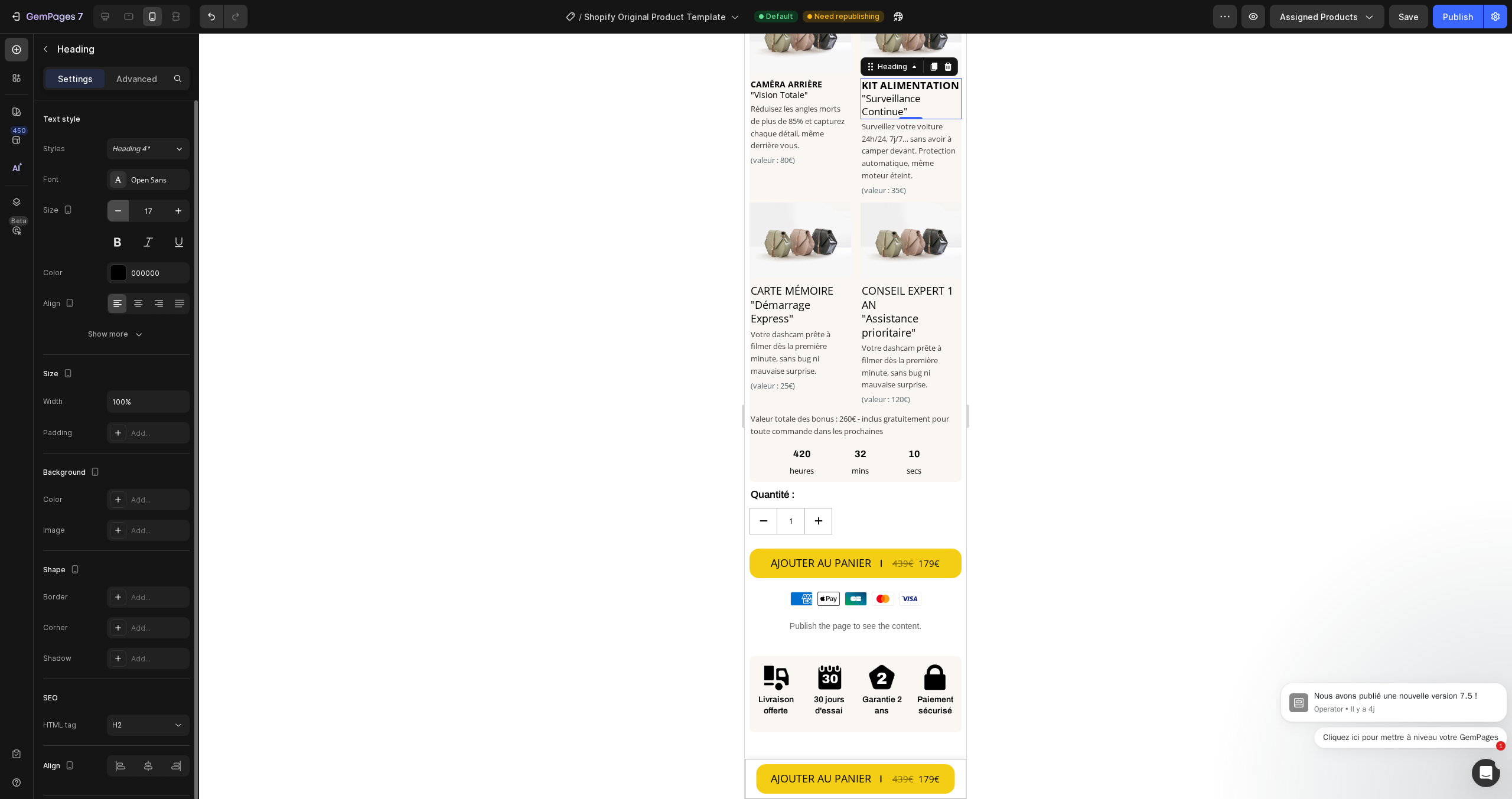 click 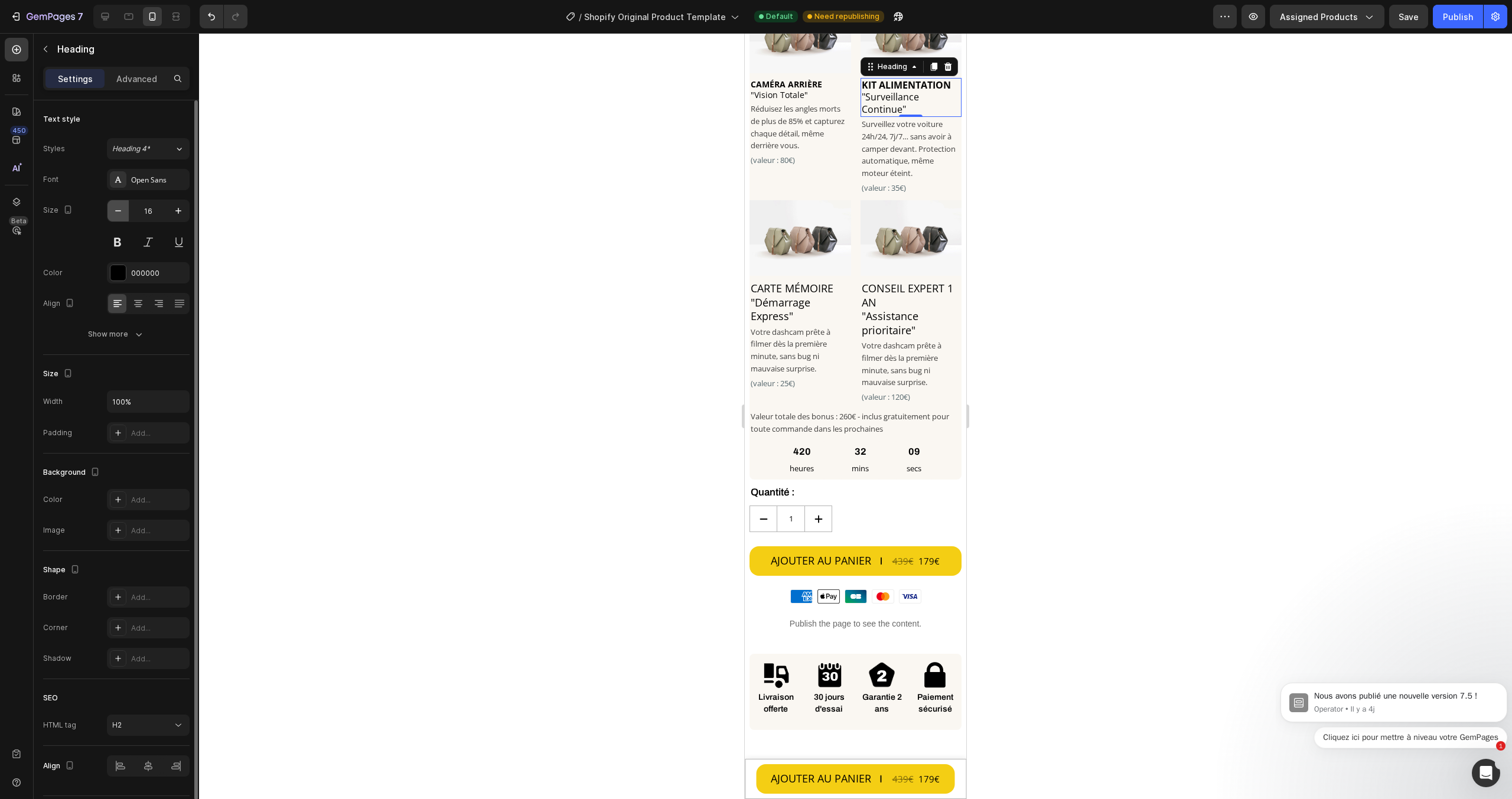 click 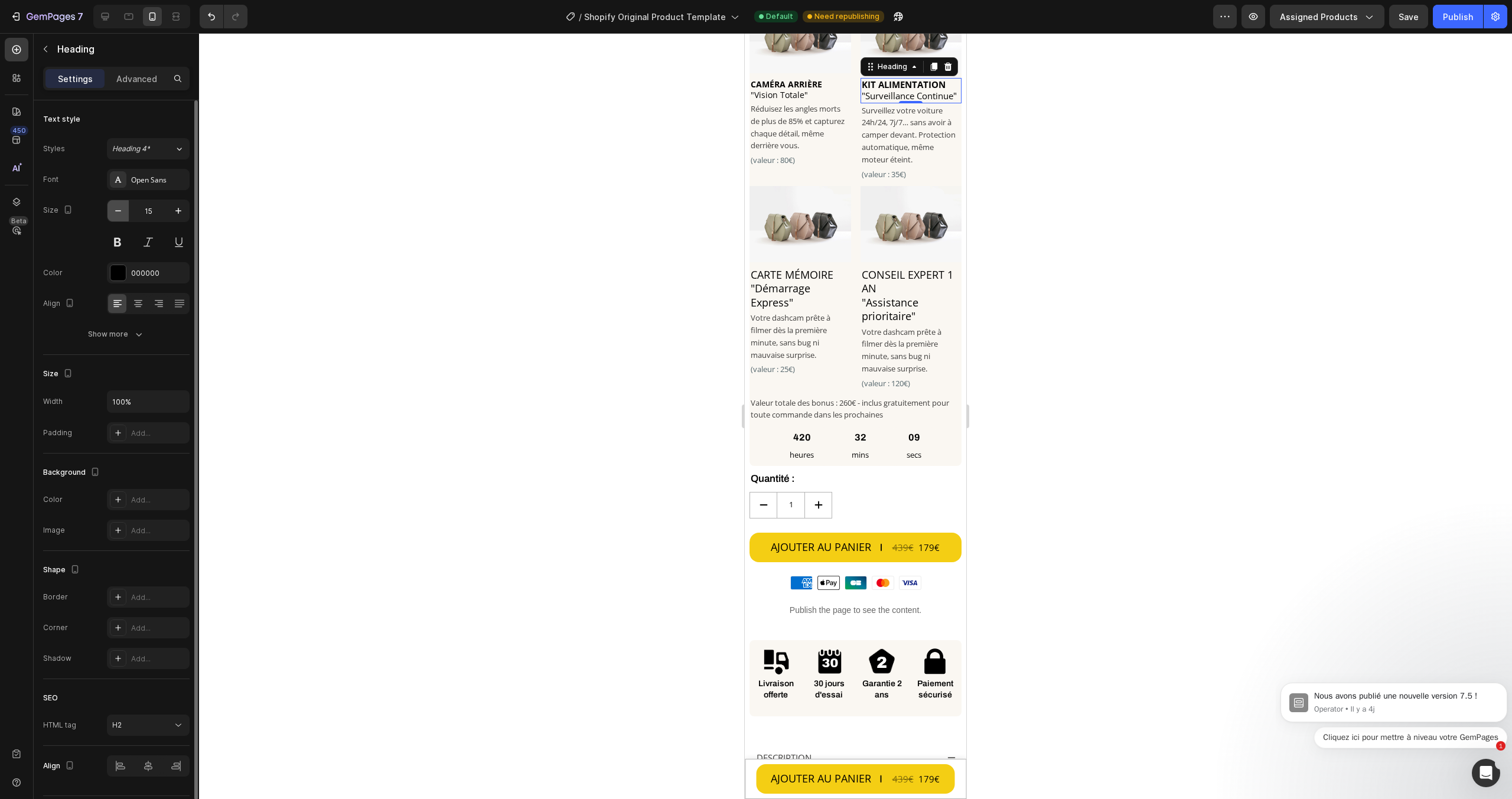 click 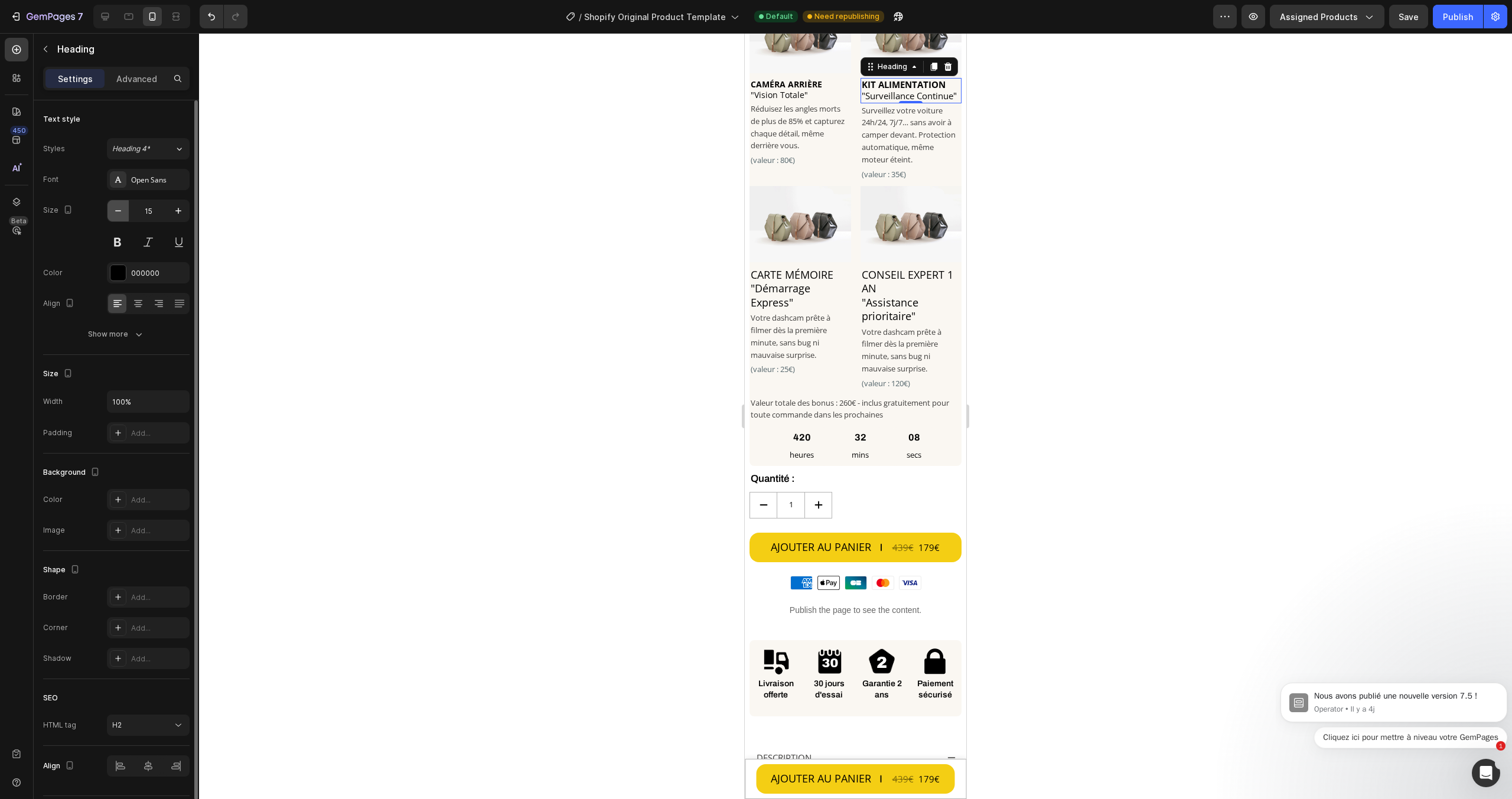 type on "14" 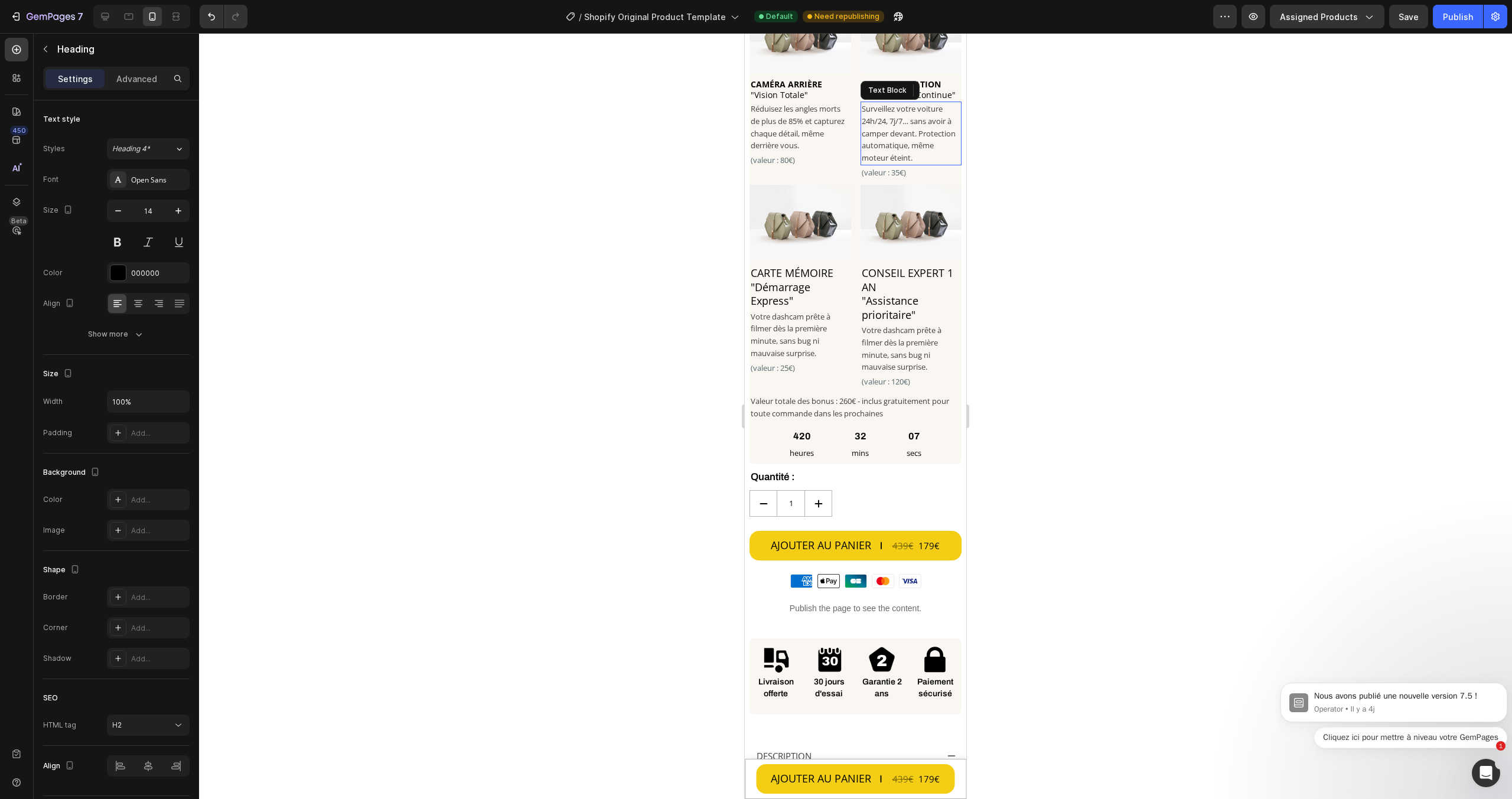 click on "Surveillez votre voiture 24h/24, 7j/7… sans avoir à camper devant. Protection automatique, même moteur éteint." at bounding box center (911, 133) 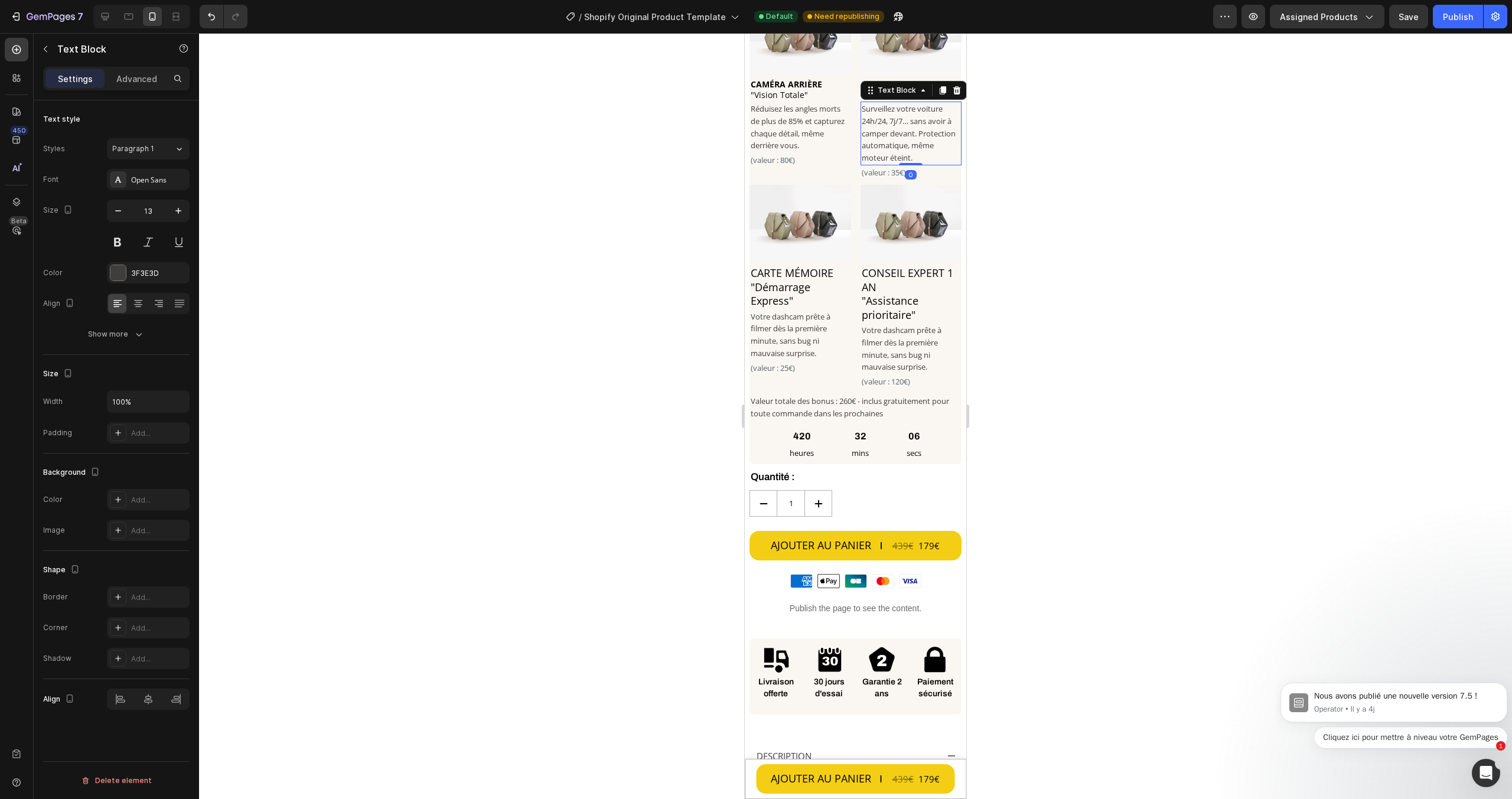 click at bounding box center (142, 17) 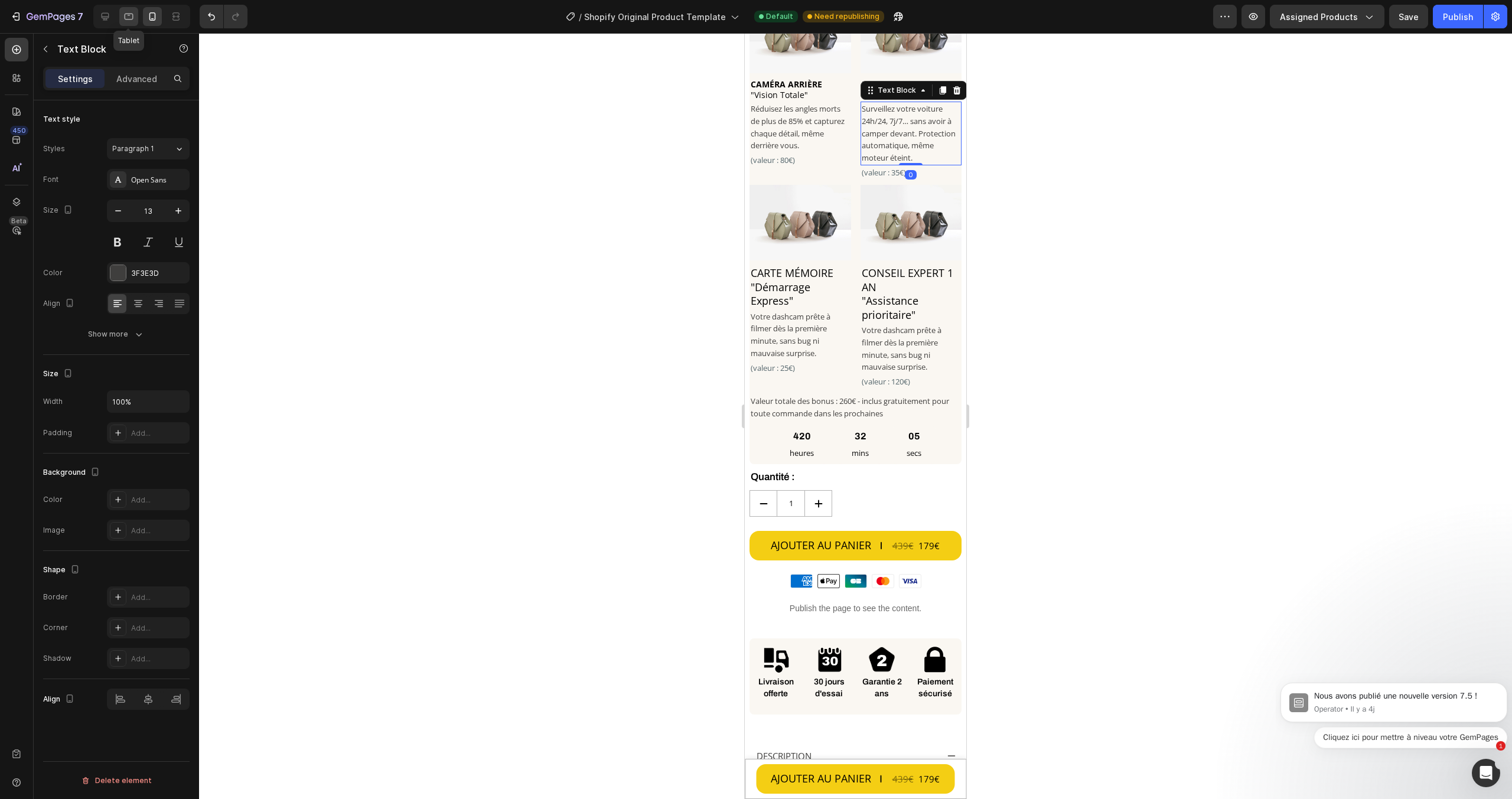 click 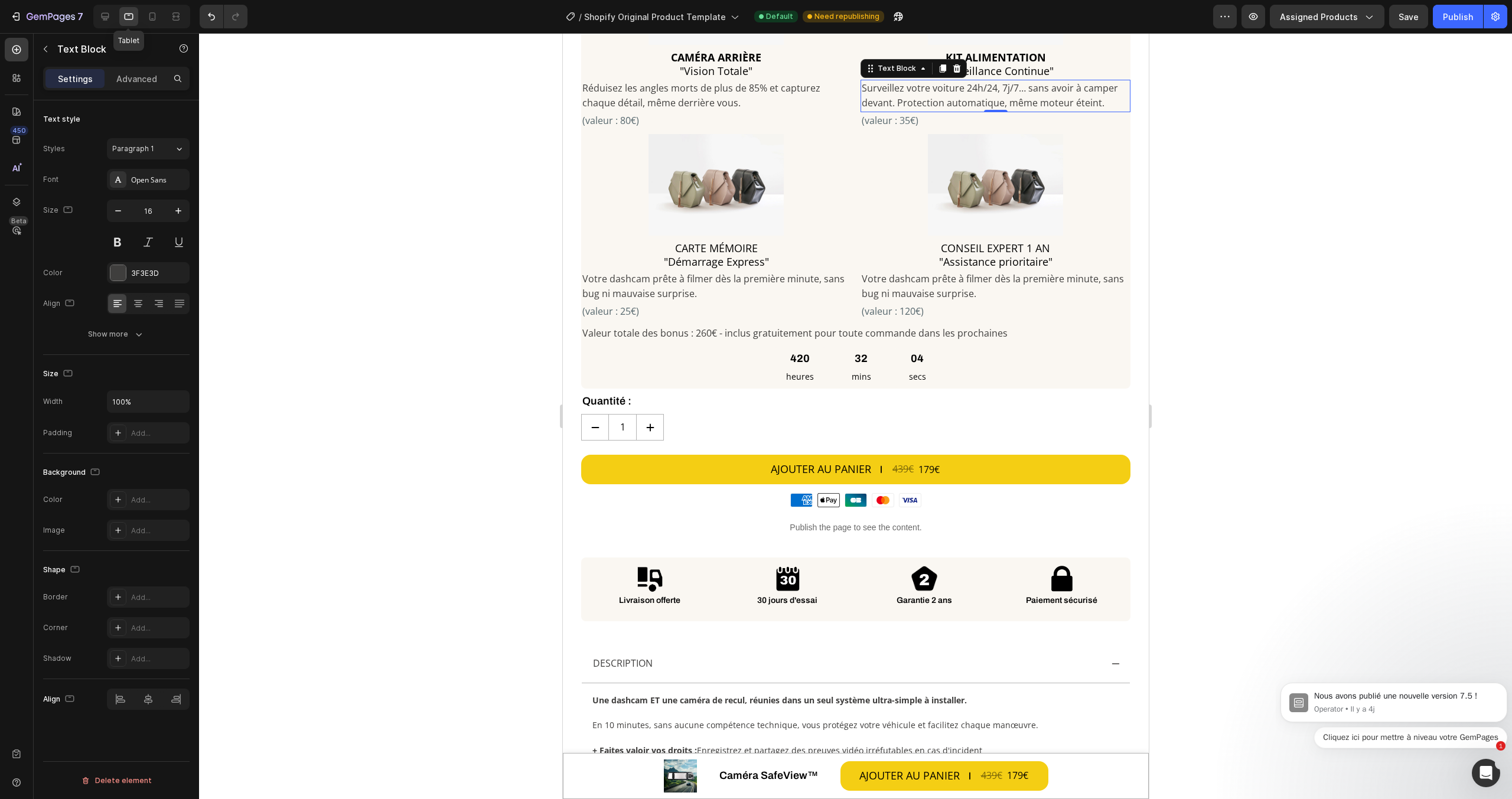scroll, scrollTop: 1040, scrollLeft: 0, axis: vertical 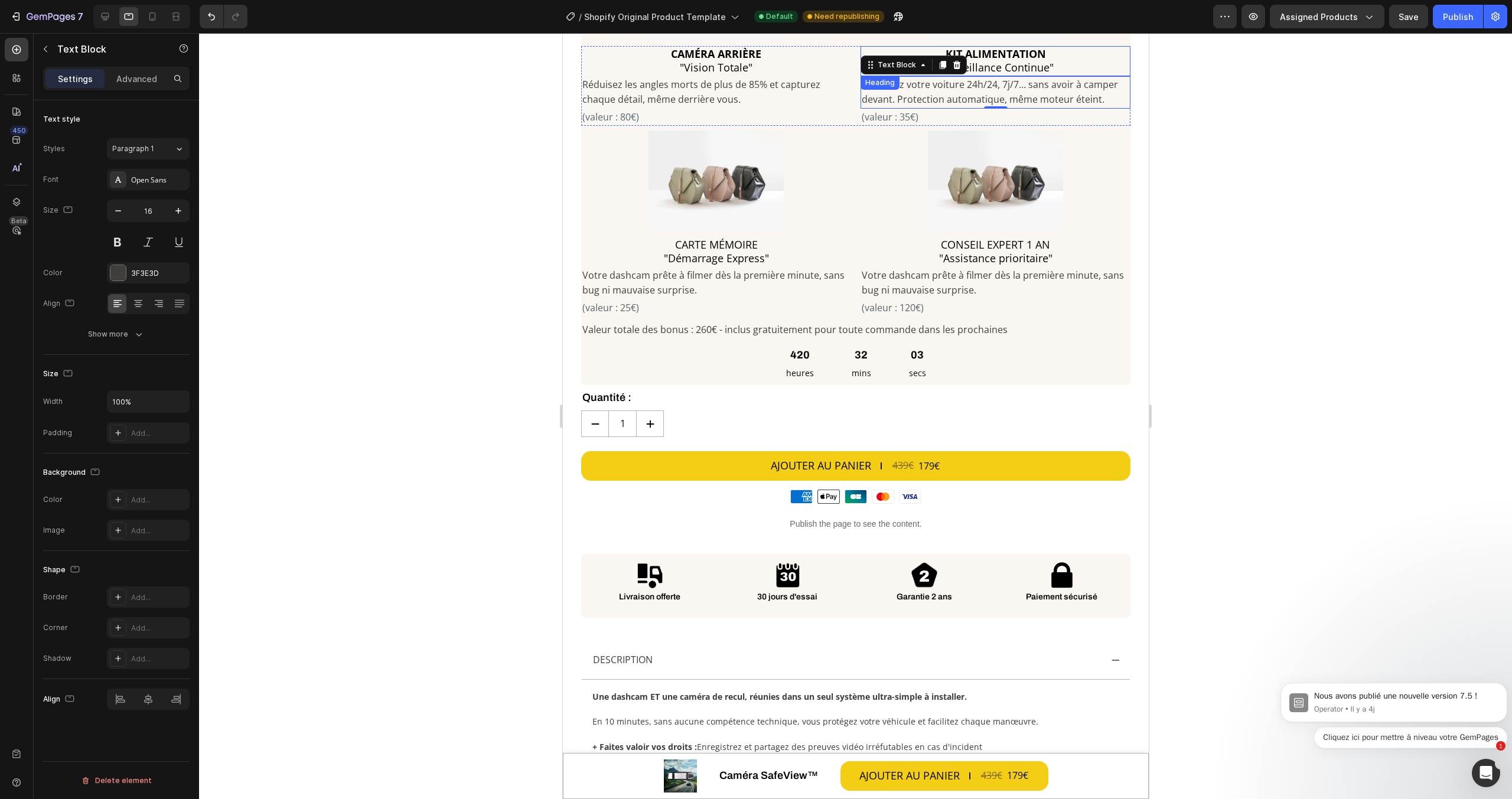 click on "⁠⁠⁠⁠⁠⁠⁠ KIT ALIMENTATION "Surveillance Continue"" at bounding box center [995, 61] 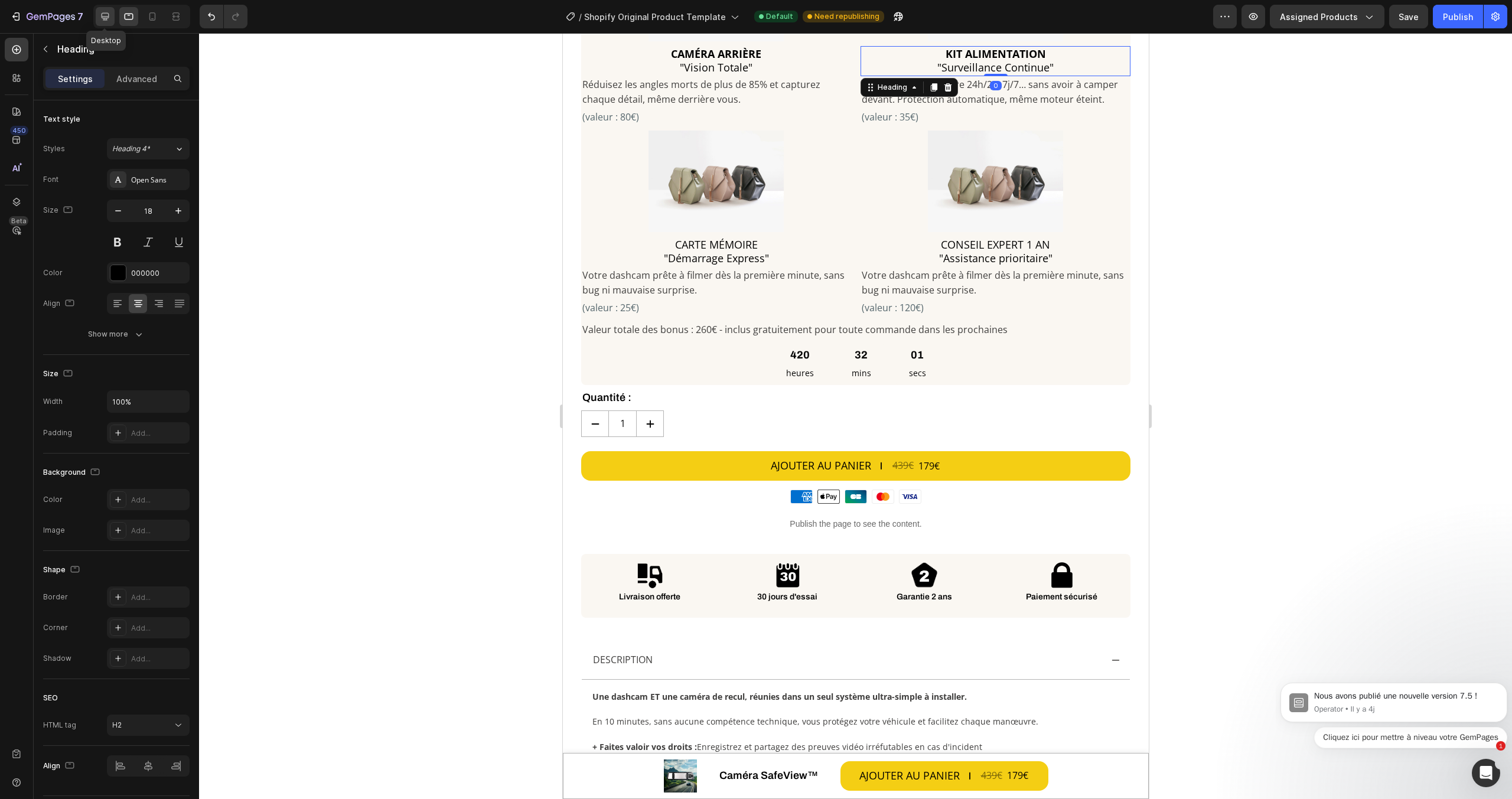 click 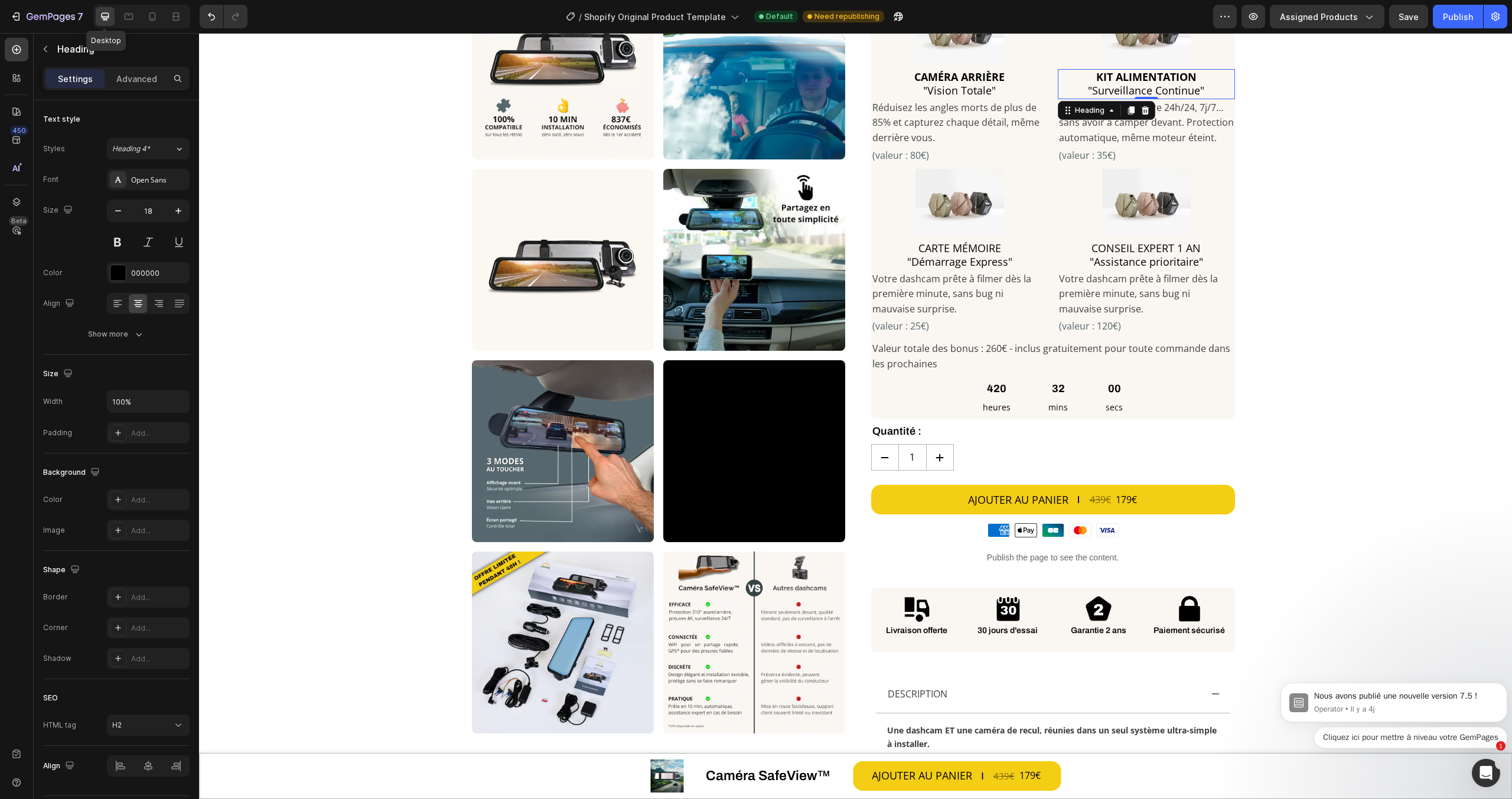 scroll, scrollTop: 457, scrollLeft: 0, axis: vertical 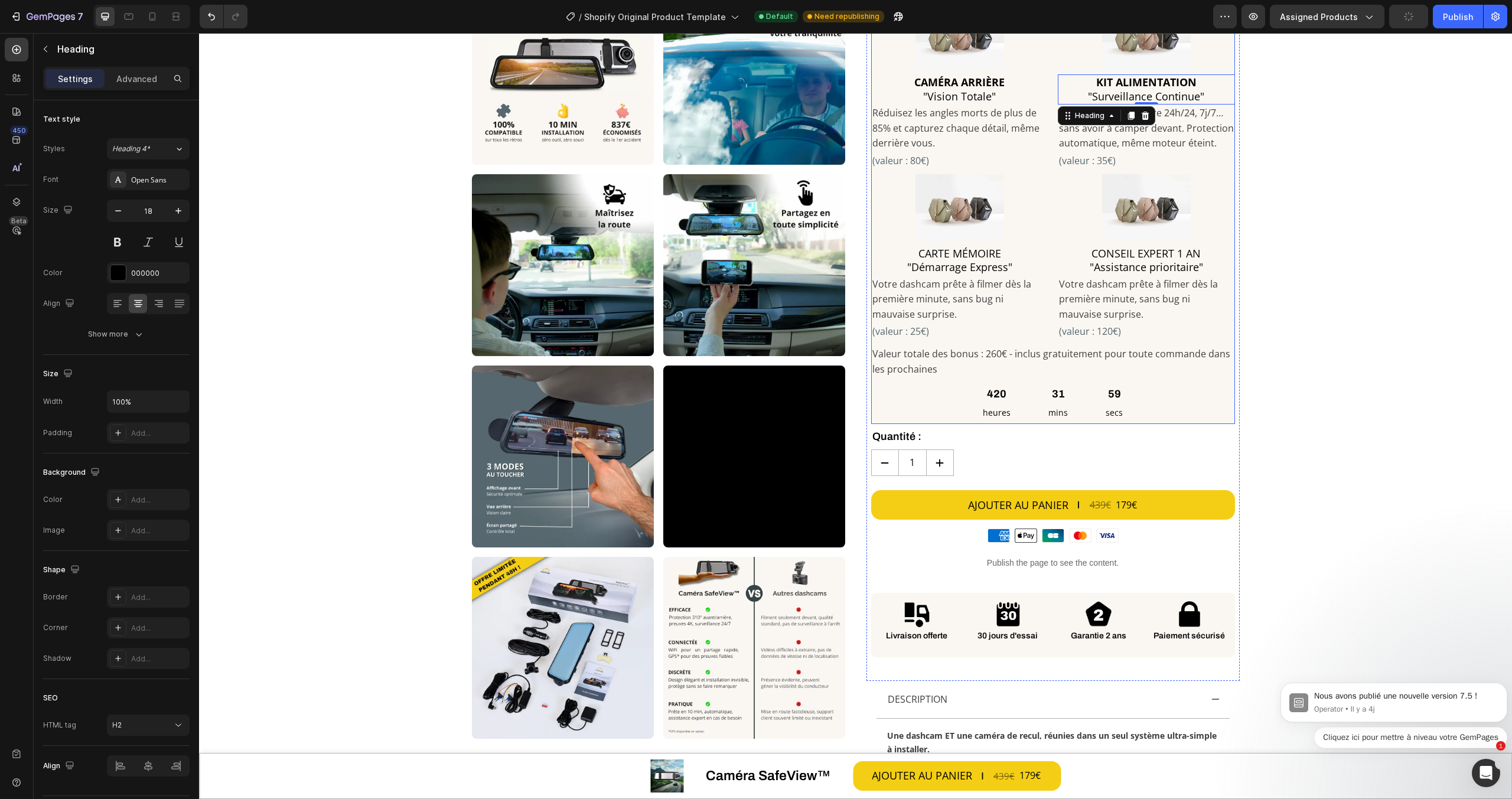 click on "CARTE MÉMOIRE  "Démarrage Express"" at bounding box center [960, 260] 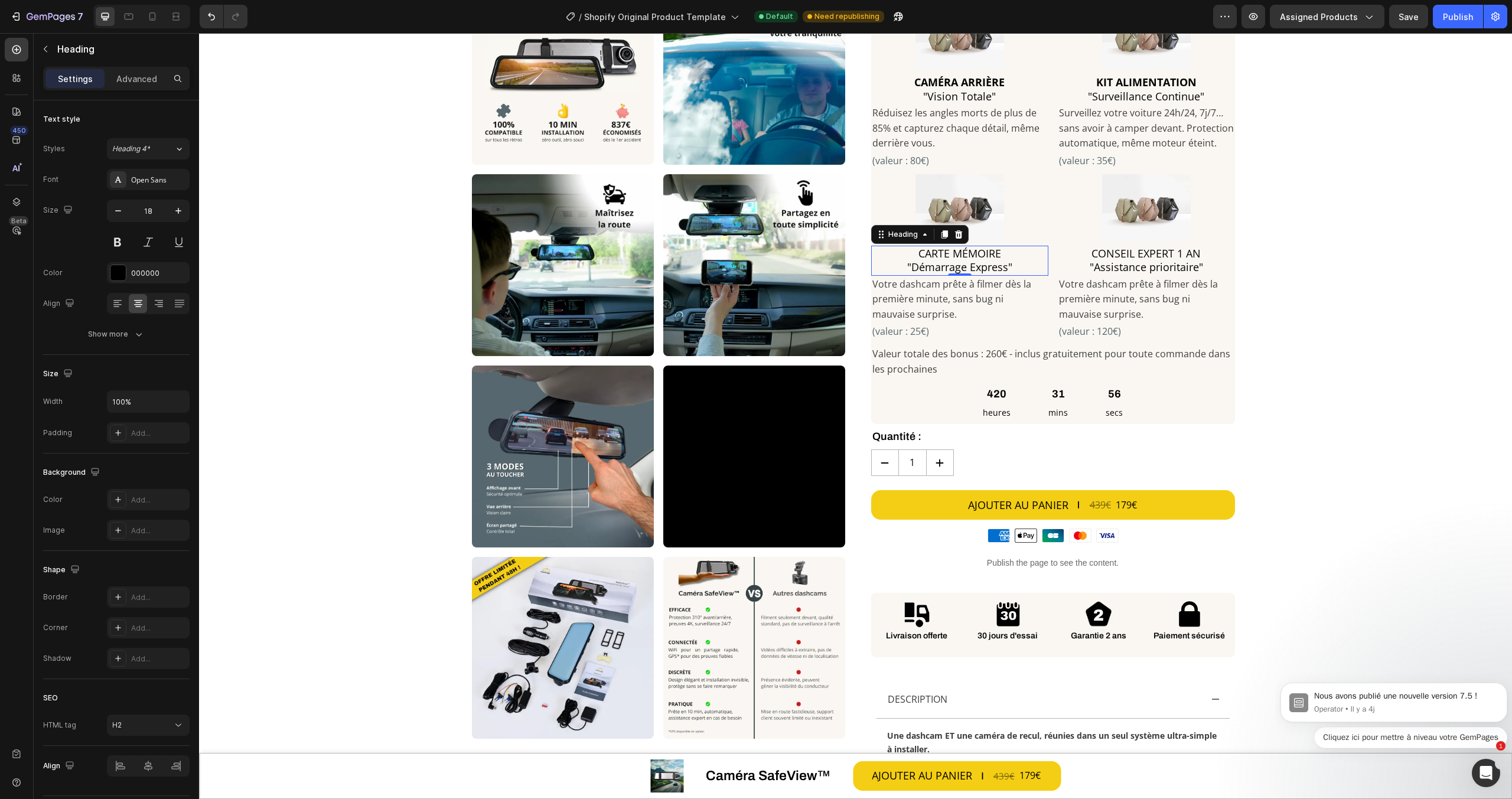 click on "CARTE MÉMOIRE  "Démarrage Express"" at bounding box center [960, 260] 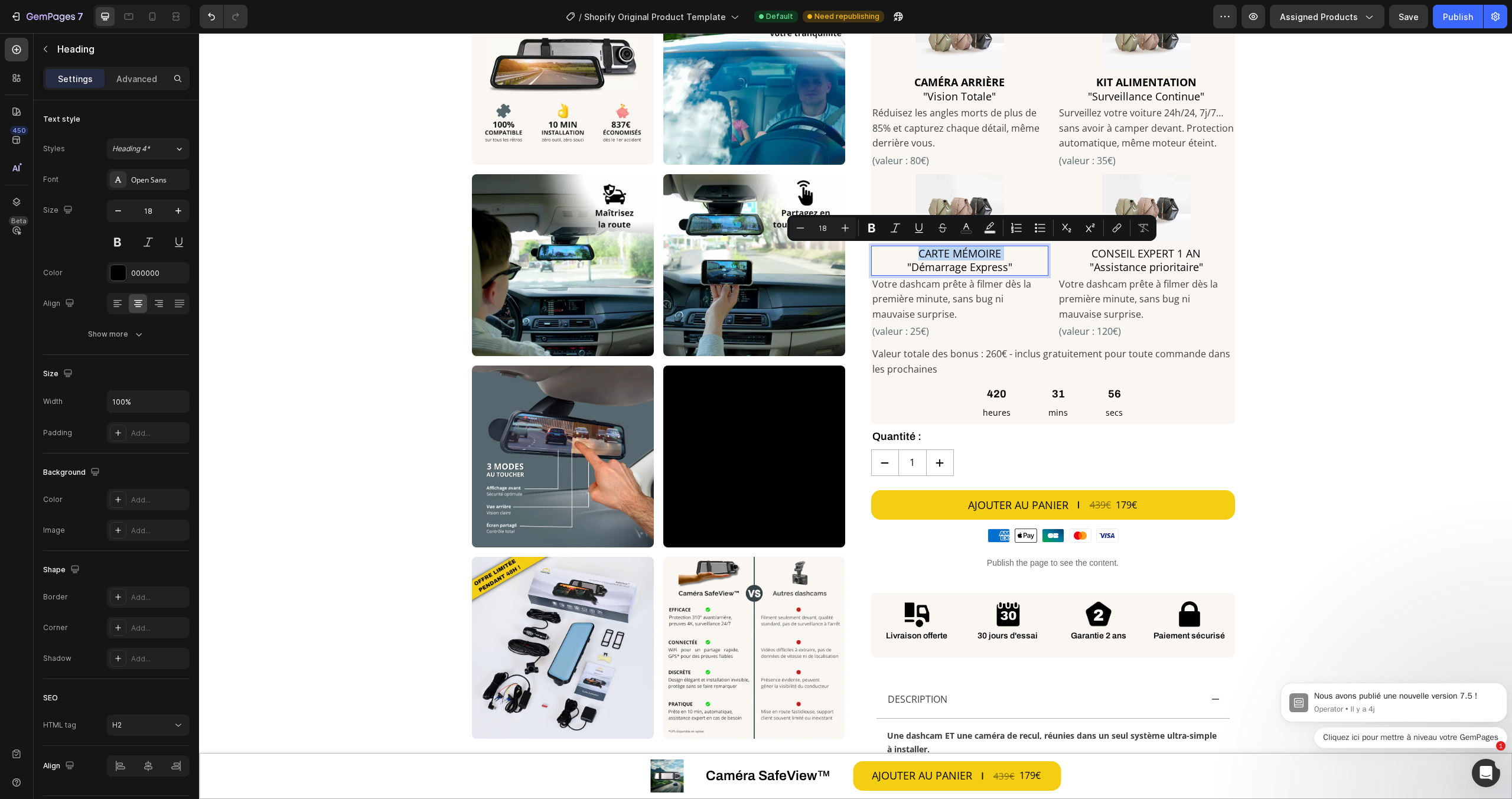 click on "CARTE MÉMOIRE  "Démarrage Express"" at bounding box center (960, 260) 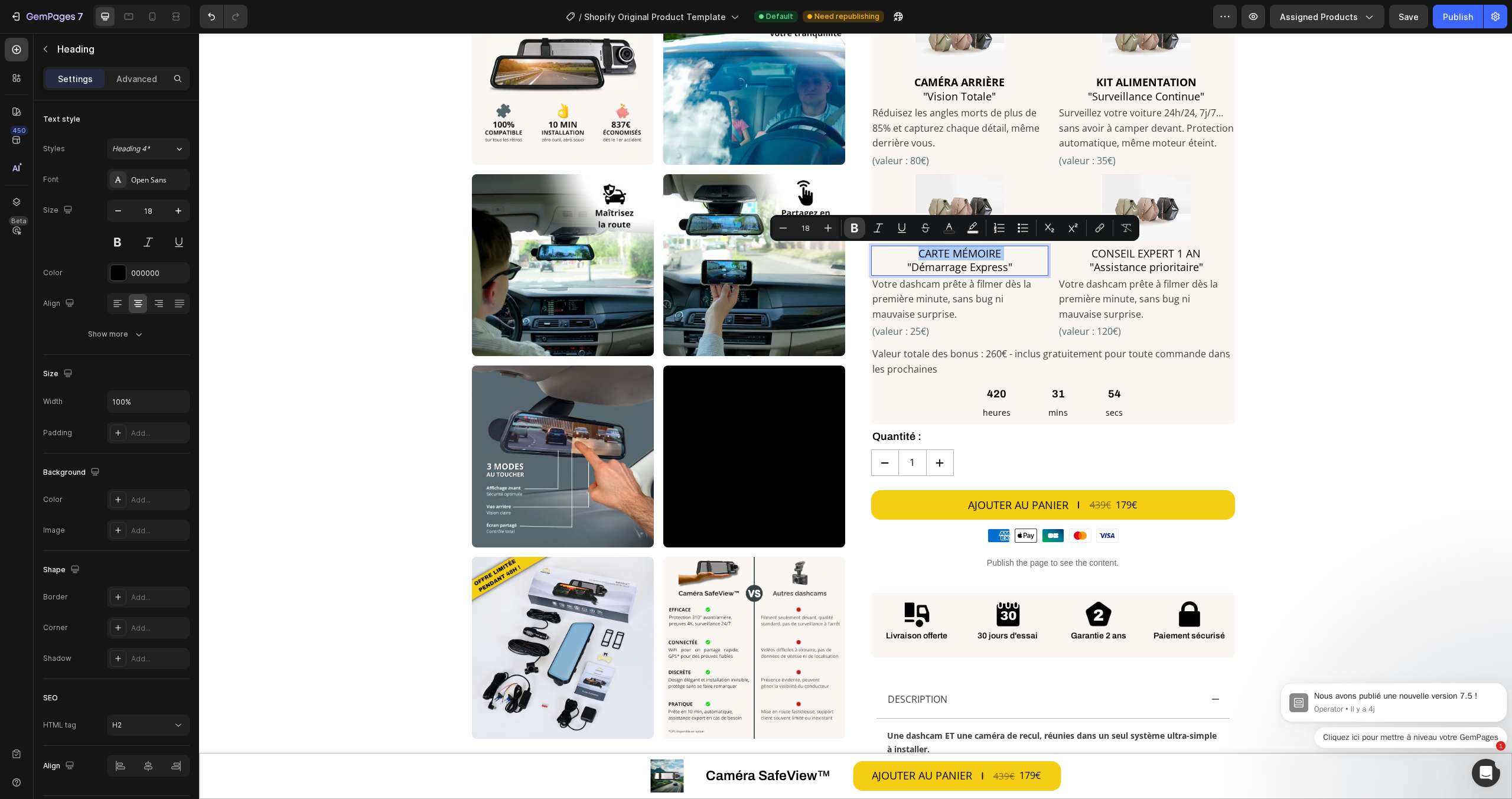 click 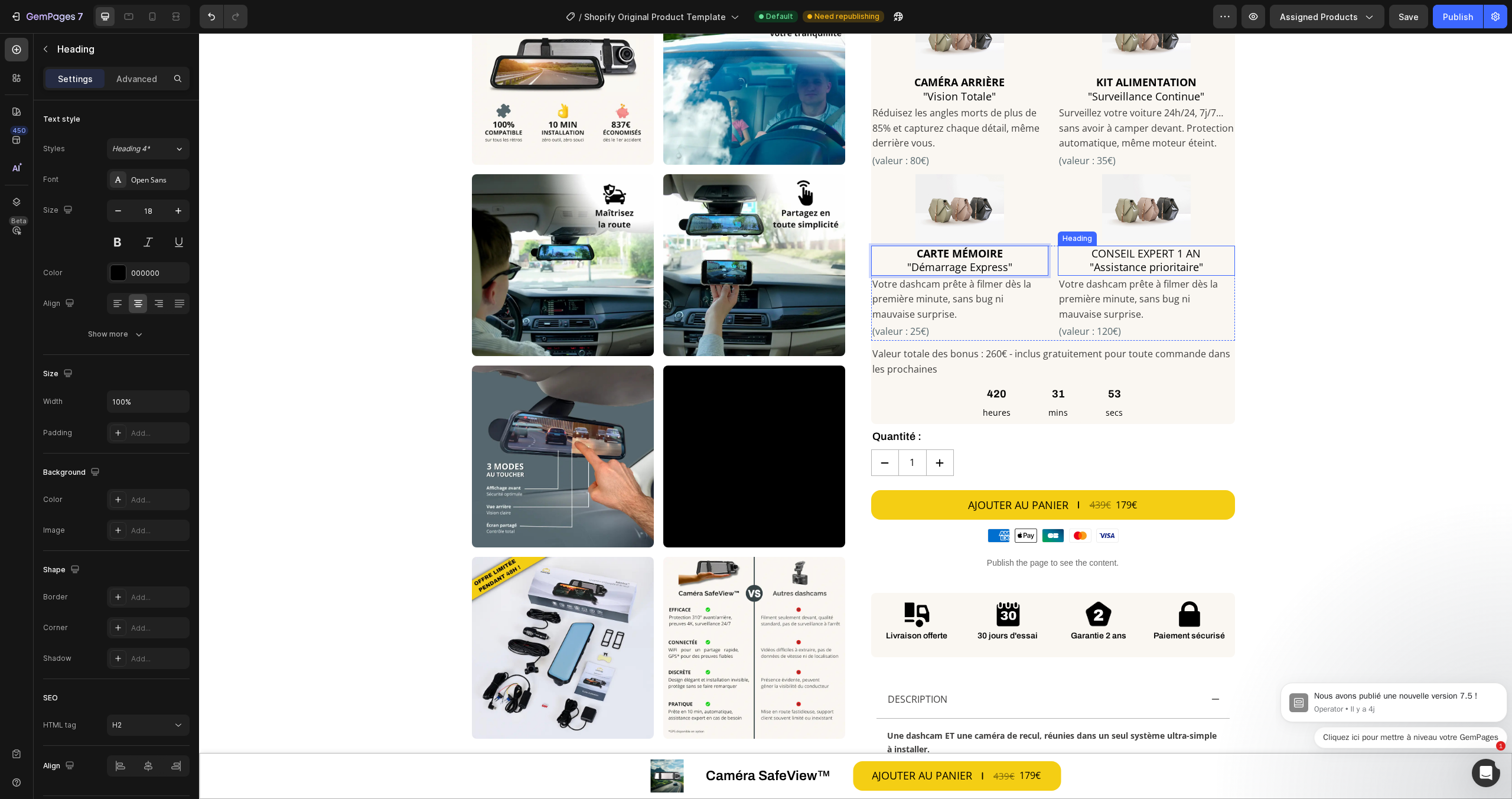 click on "CONSEIL EXPERT 1 AN "Assistance prioritaire"" at bounding box center (1146, 260) 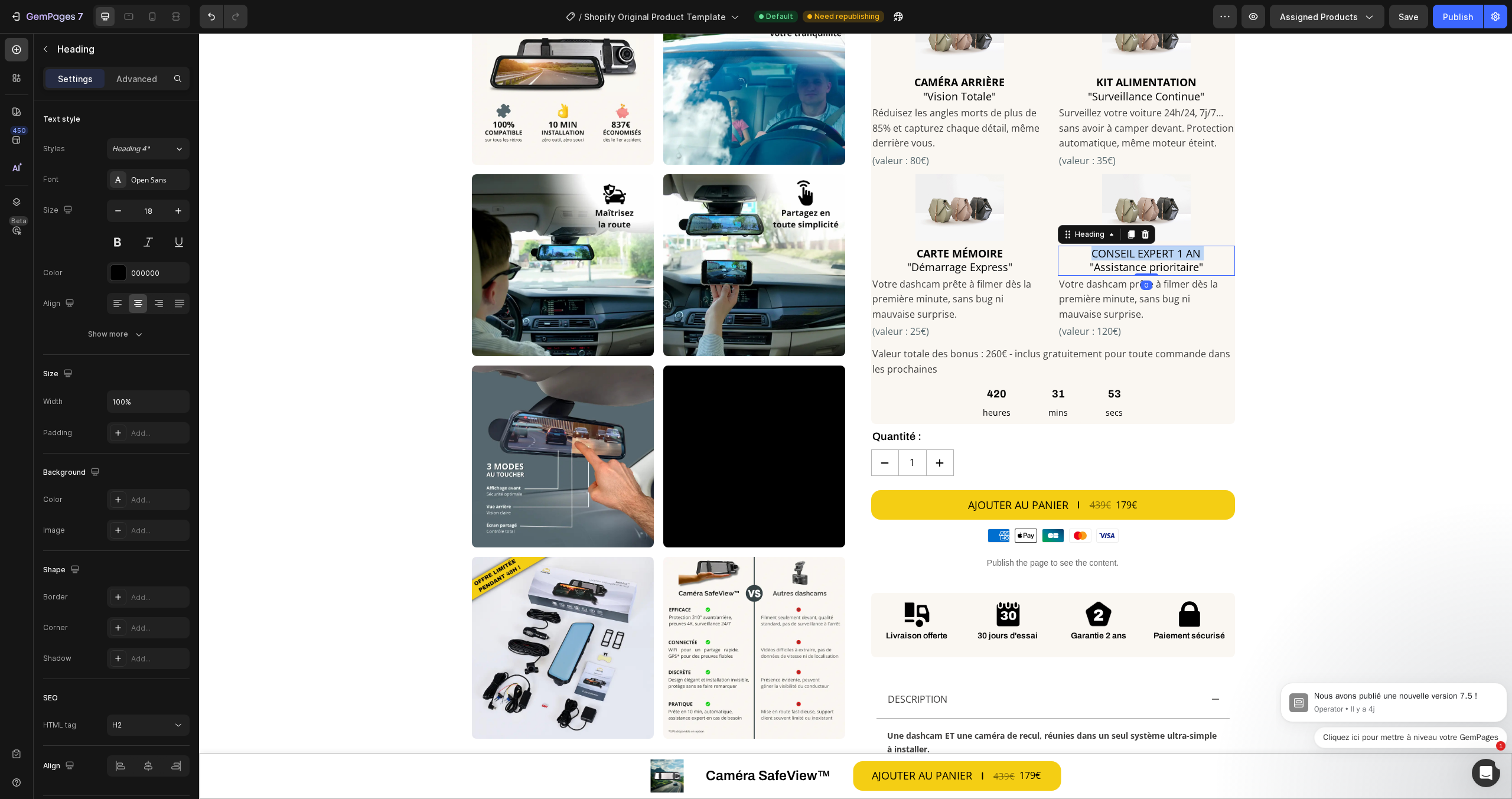 click on "CONSEIL EXPERT 1 AN "Assistance prioritaire"" at bounding box center [1146, 260] 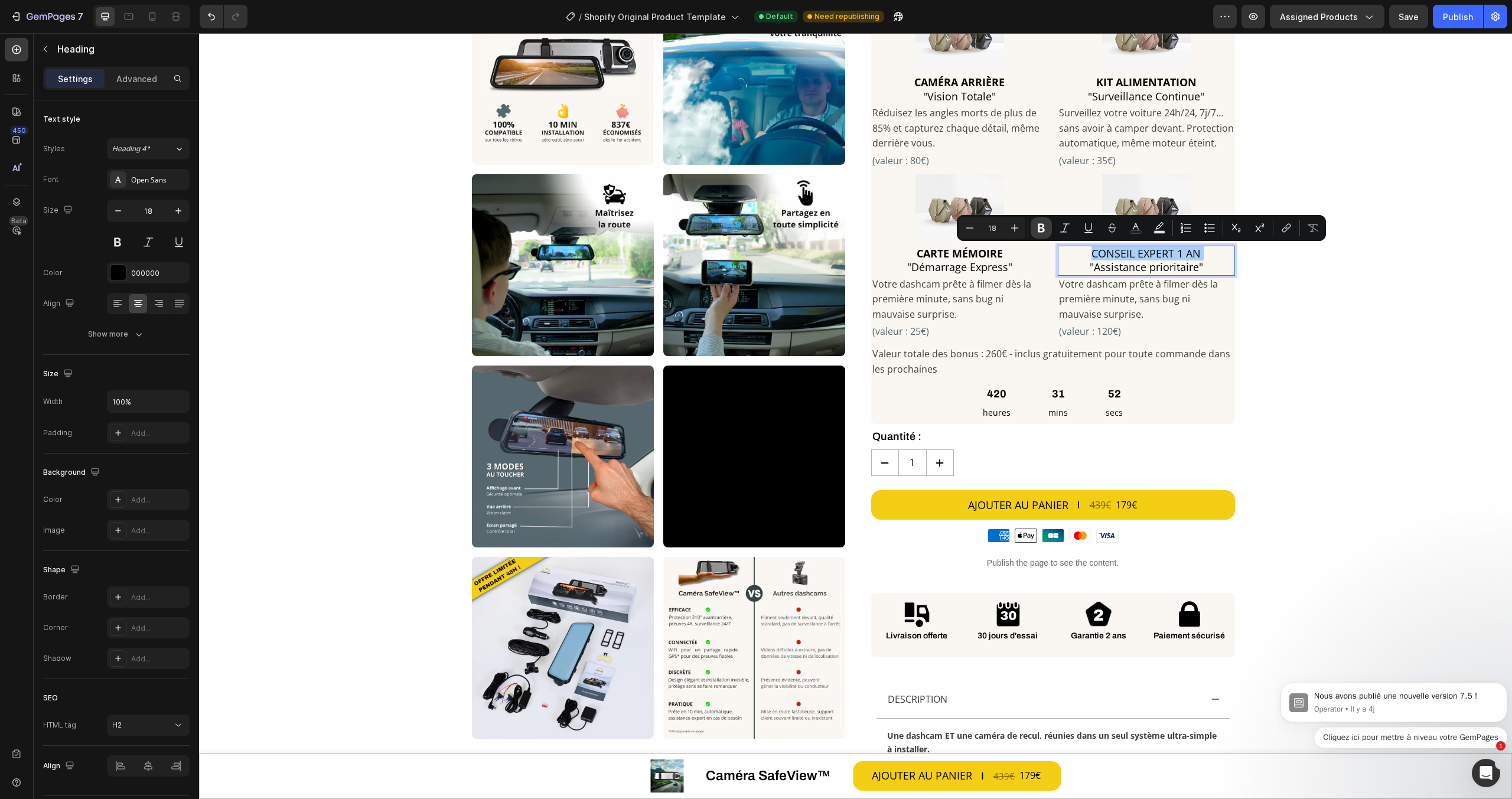 click 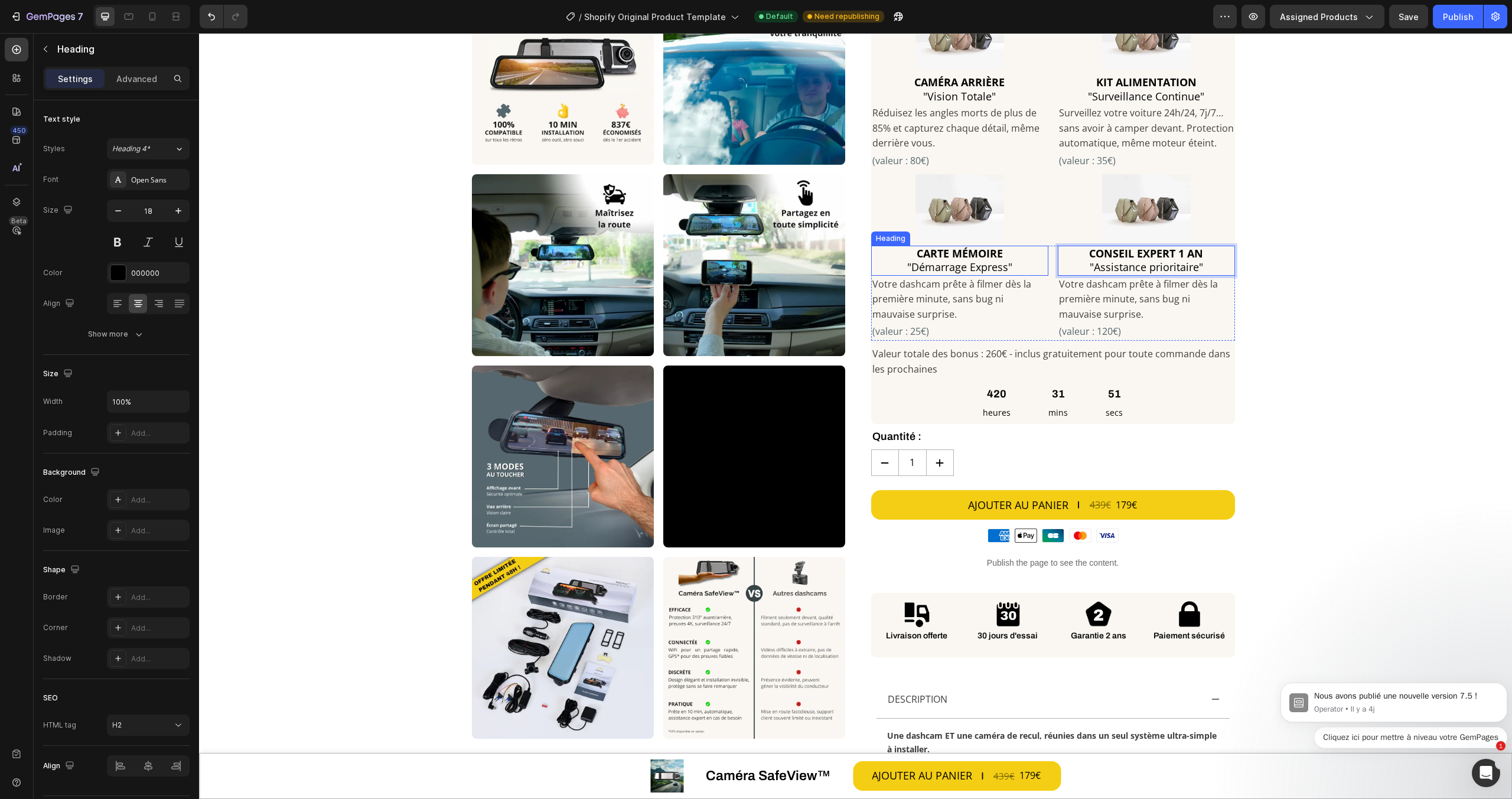 click on "⁠⁠⁠⁠⁠⁠⁠ CARTE MÉMOIRE  "Démarrage Express"" at bounding box center [960, 260] 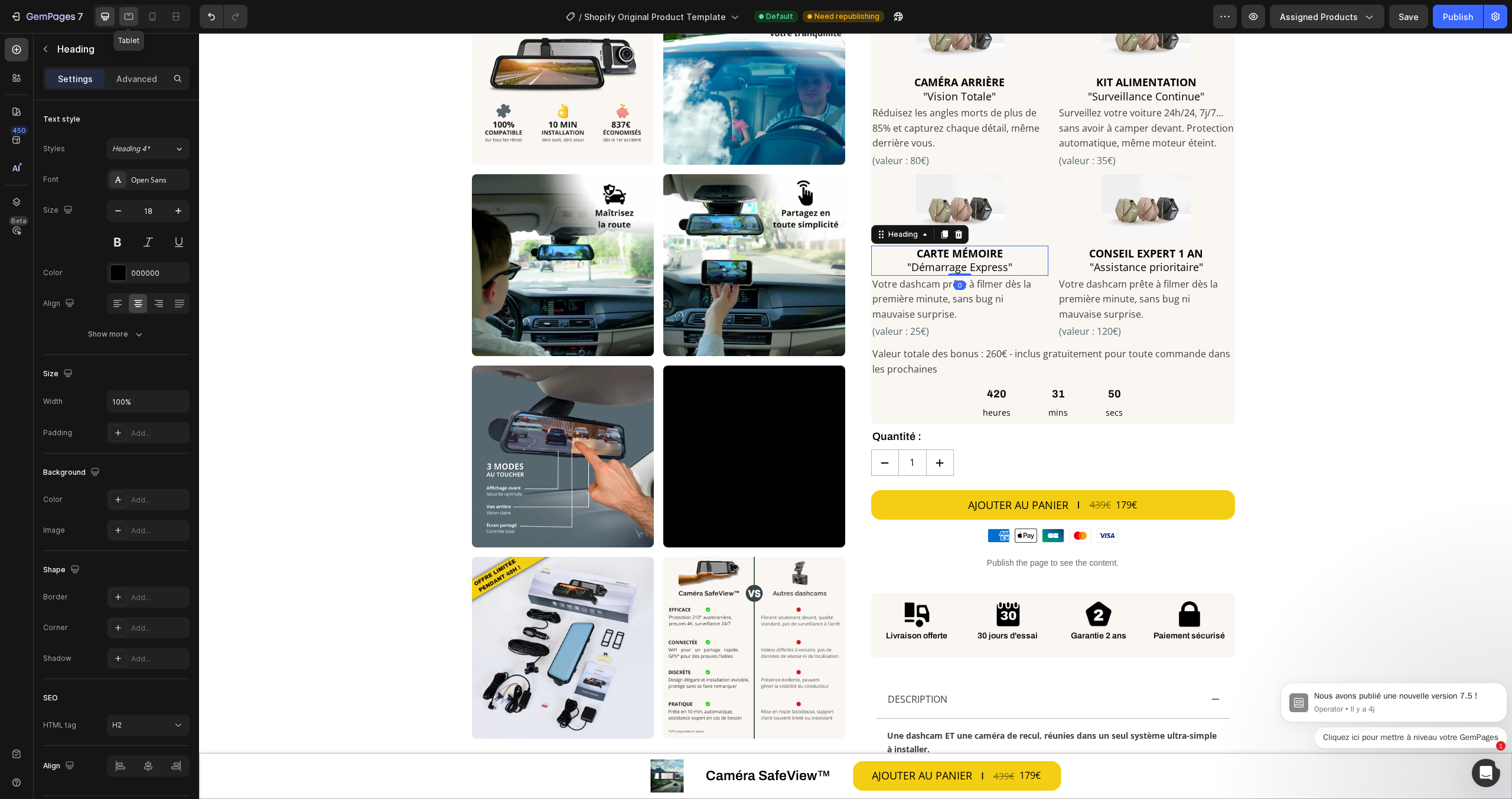 click 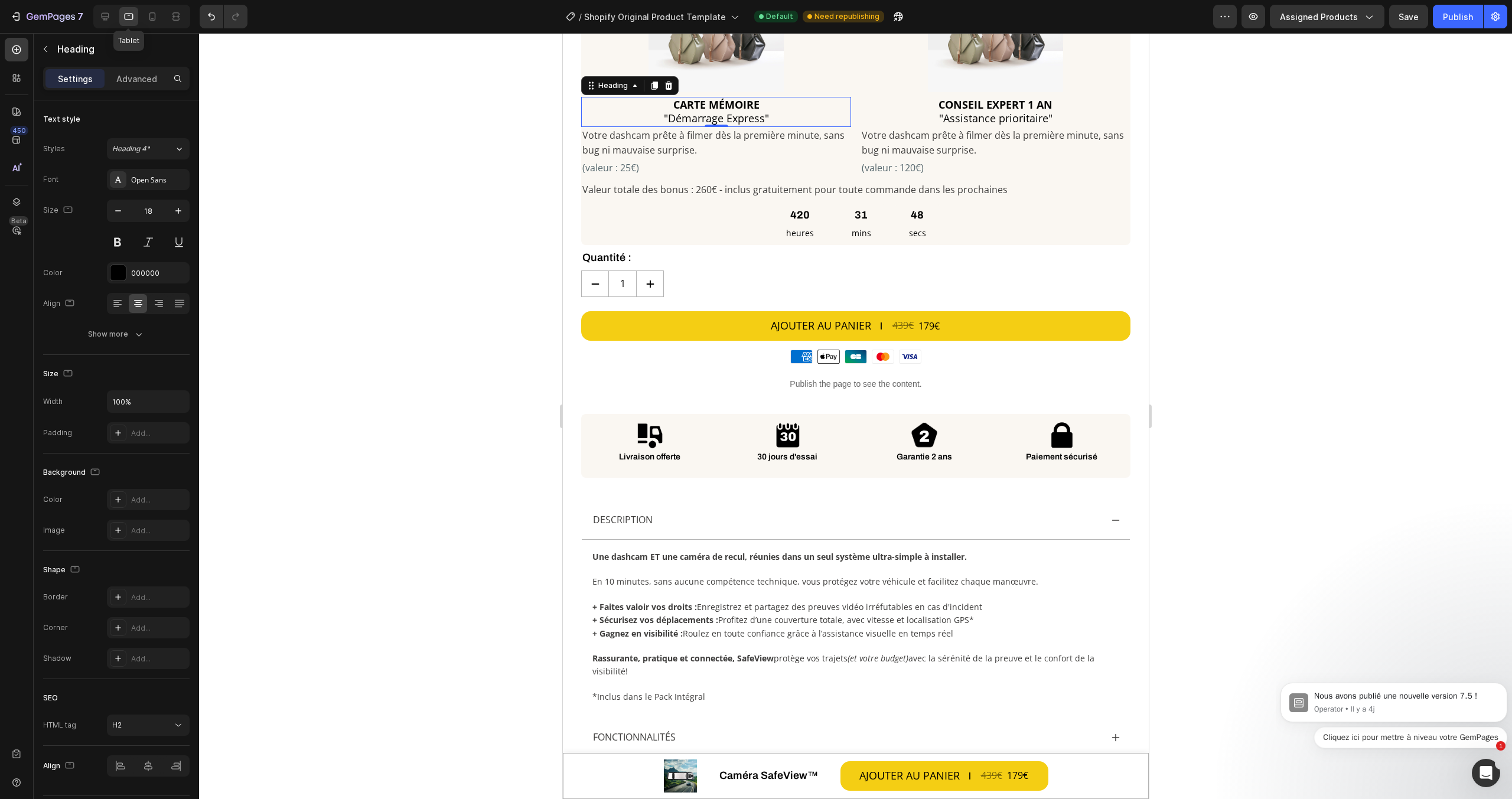 scroll, scrollTop: 1199, scrollLeft: 0, axis: vertical 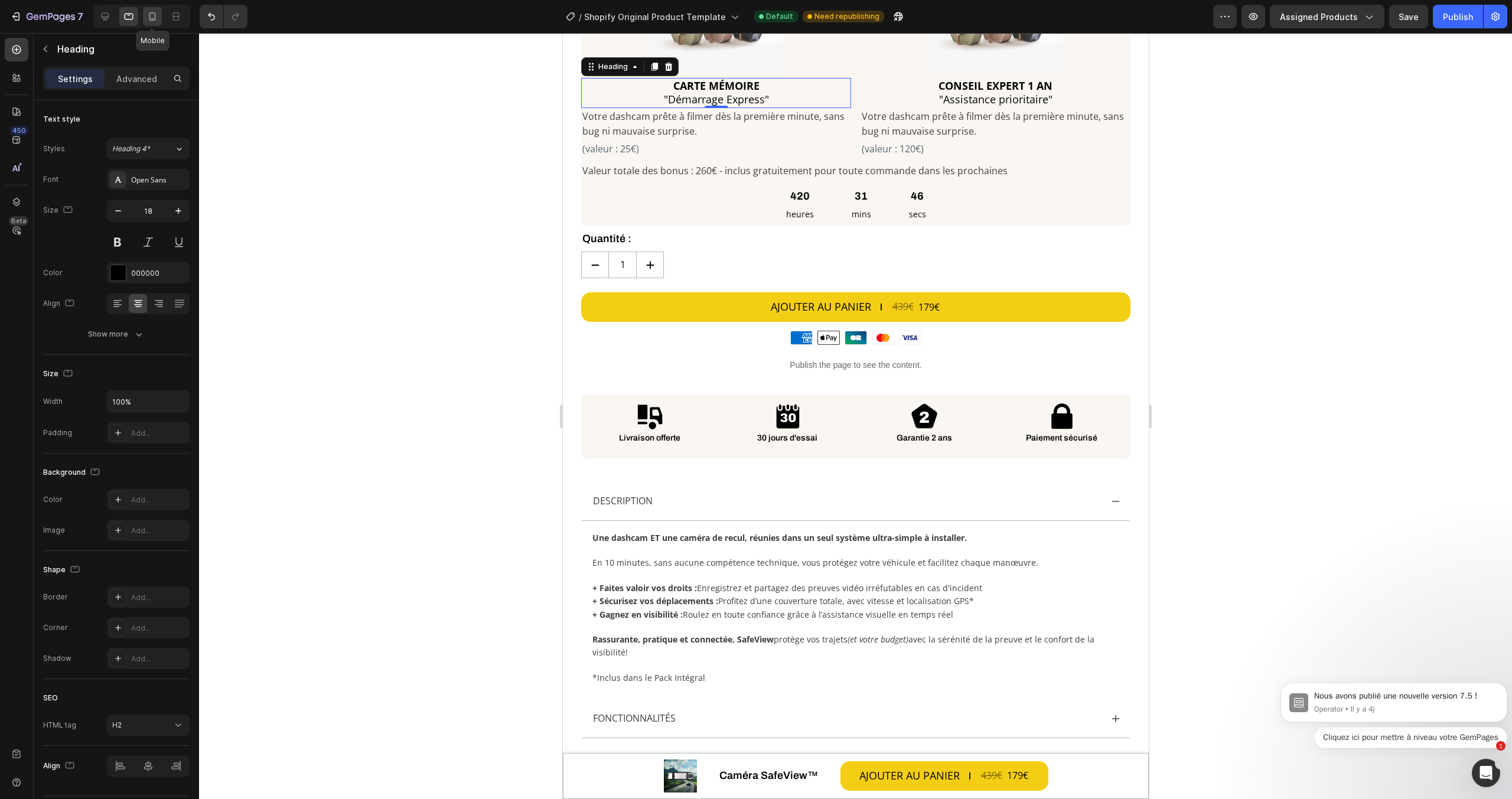 click 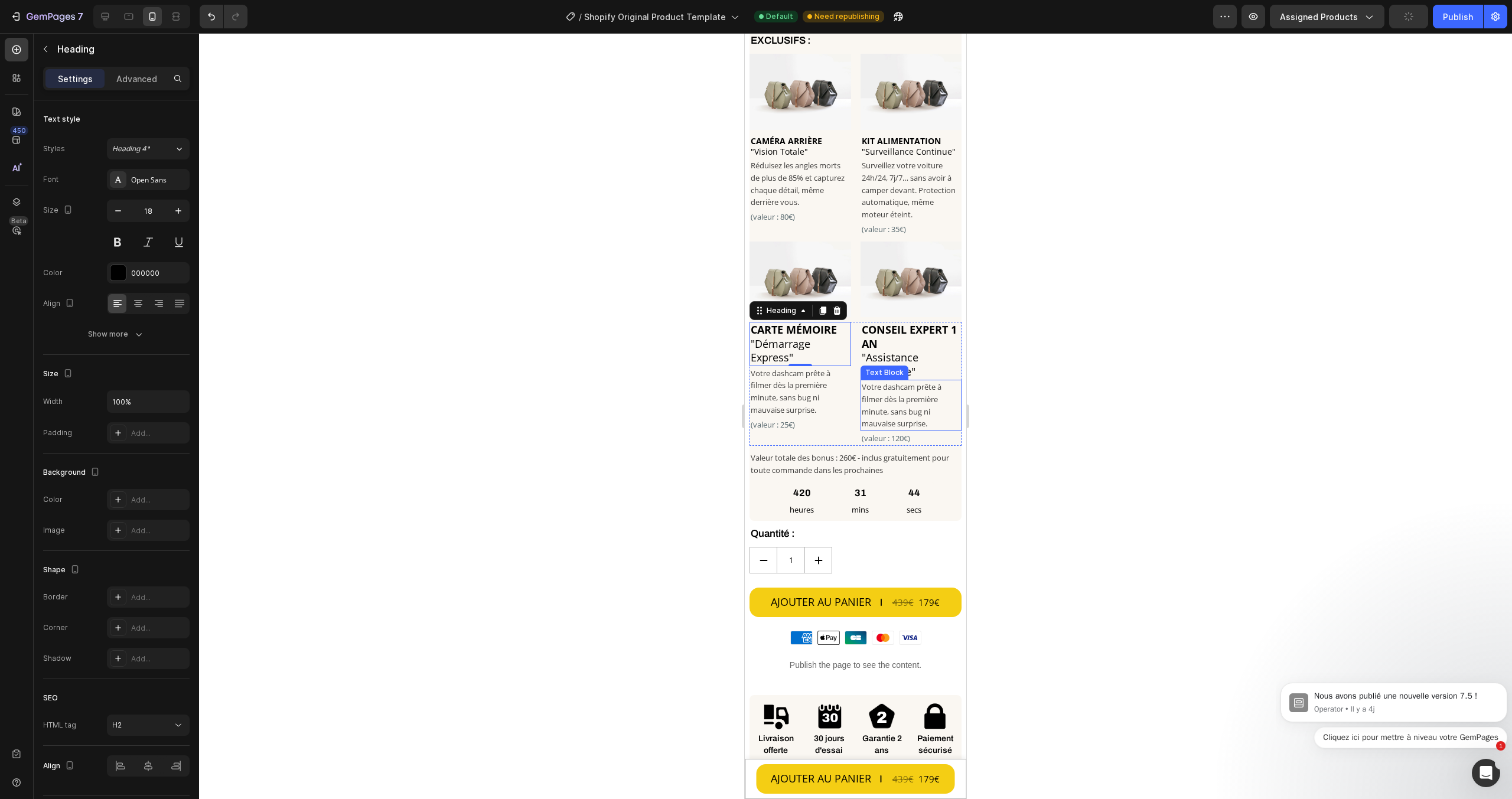 scroll, scrollTop: 552, scrollLeft: 0, axis: vertical 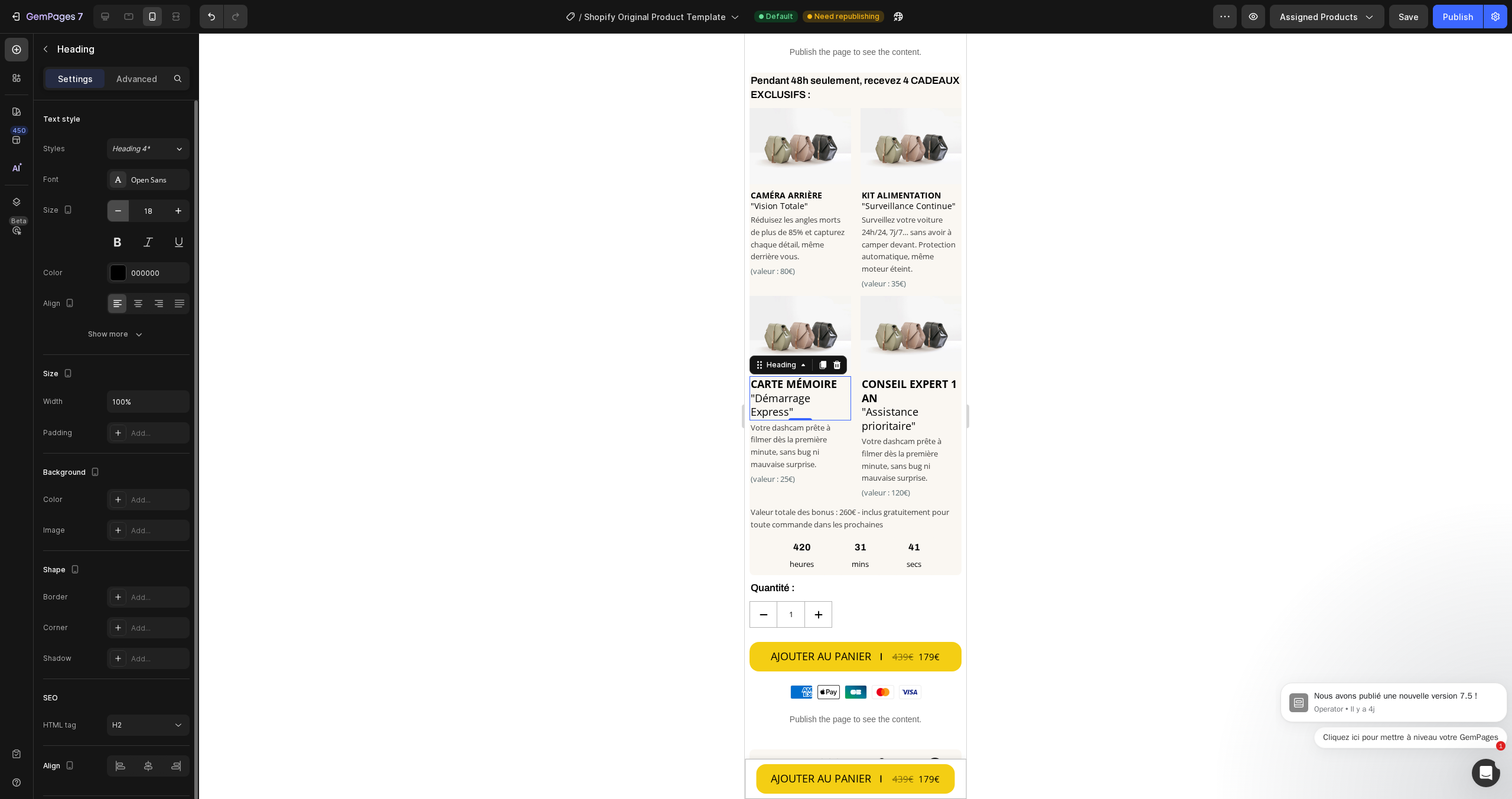 click 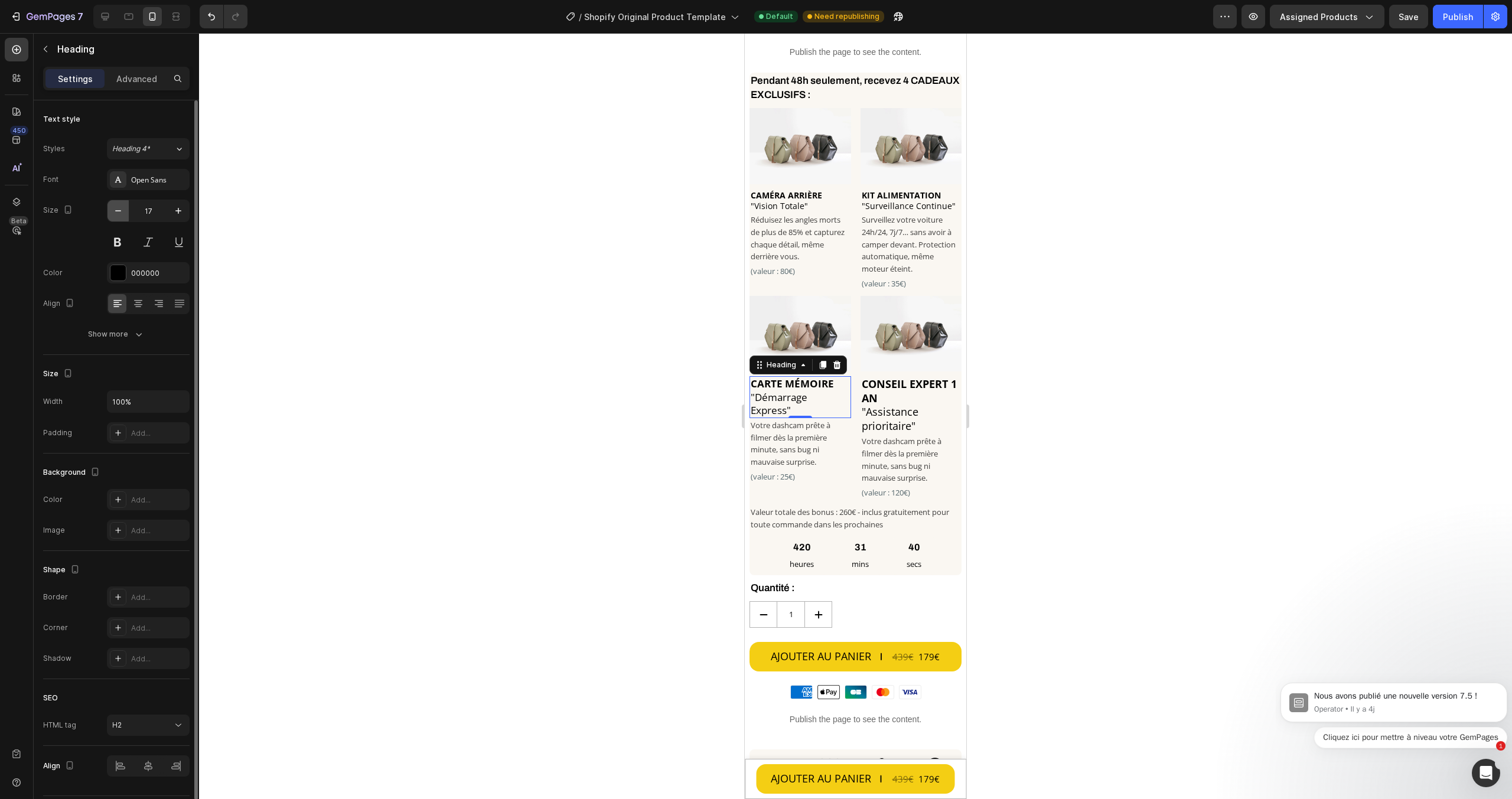 click 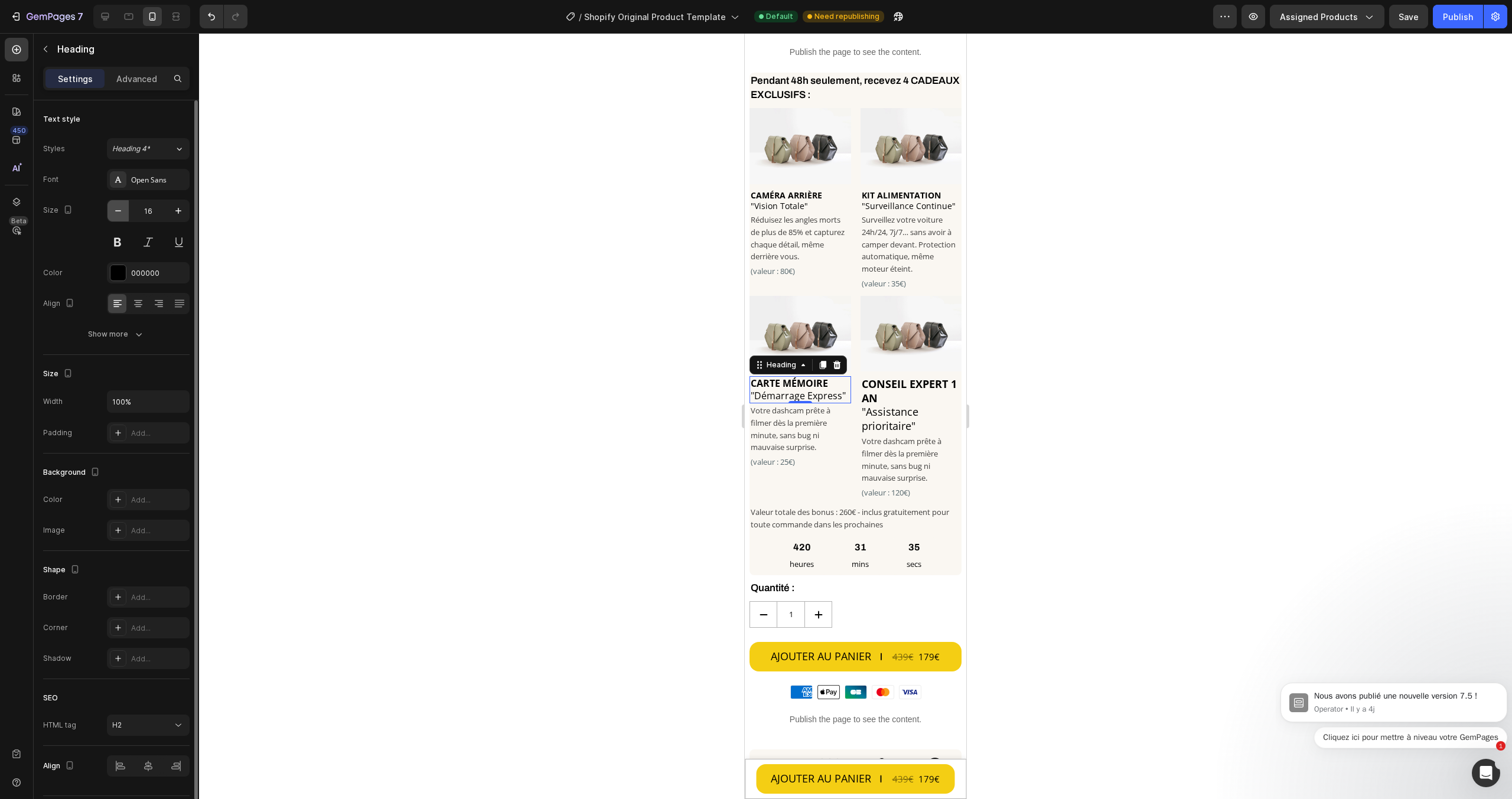 click 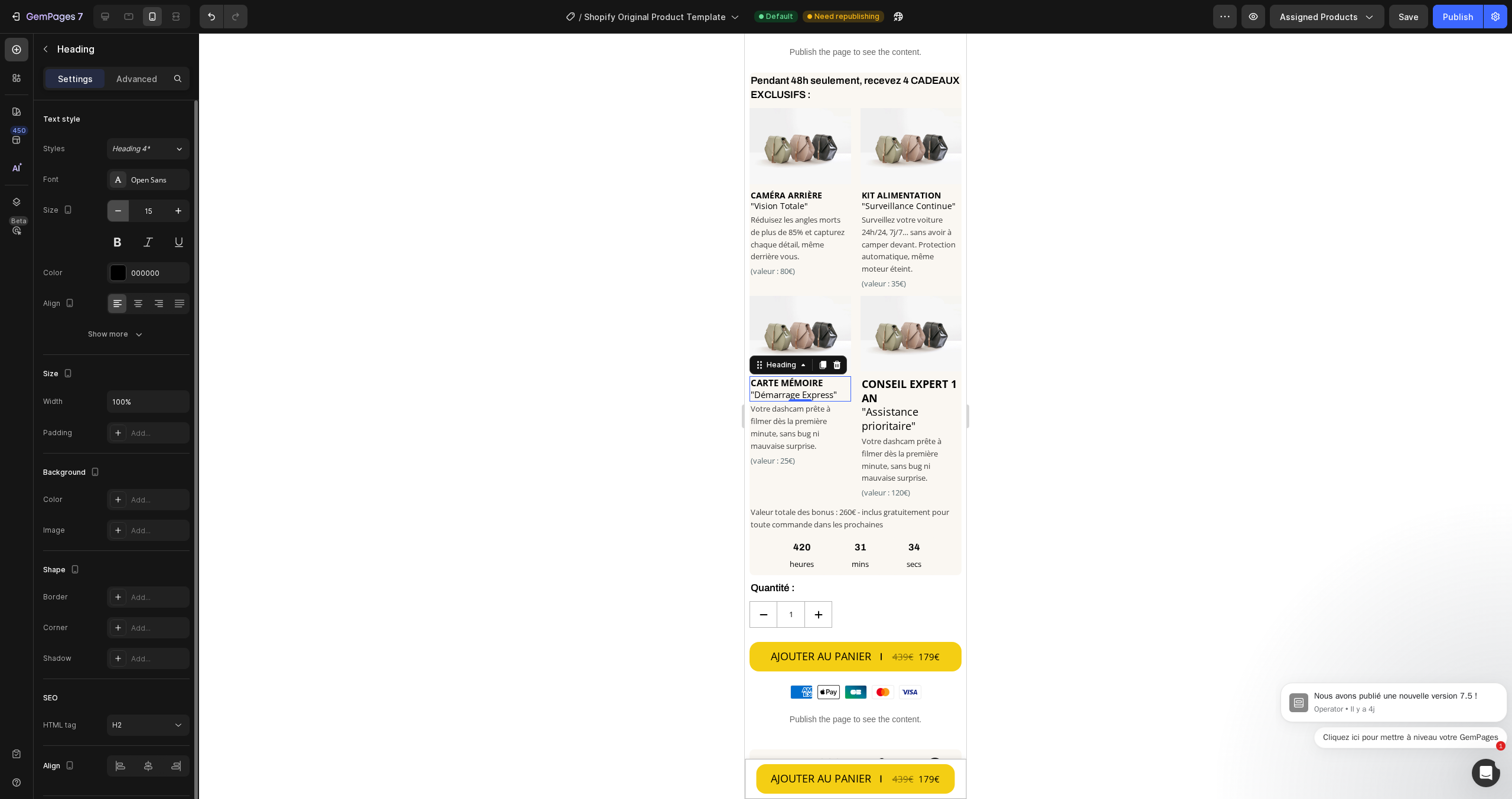 click 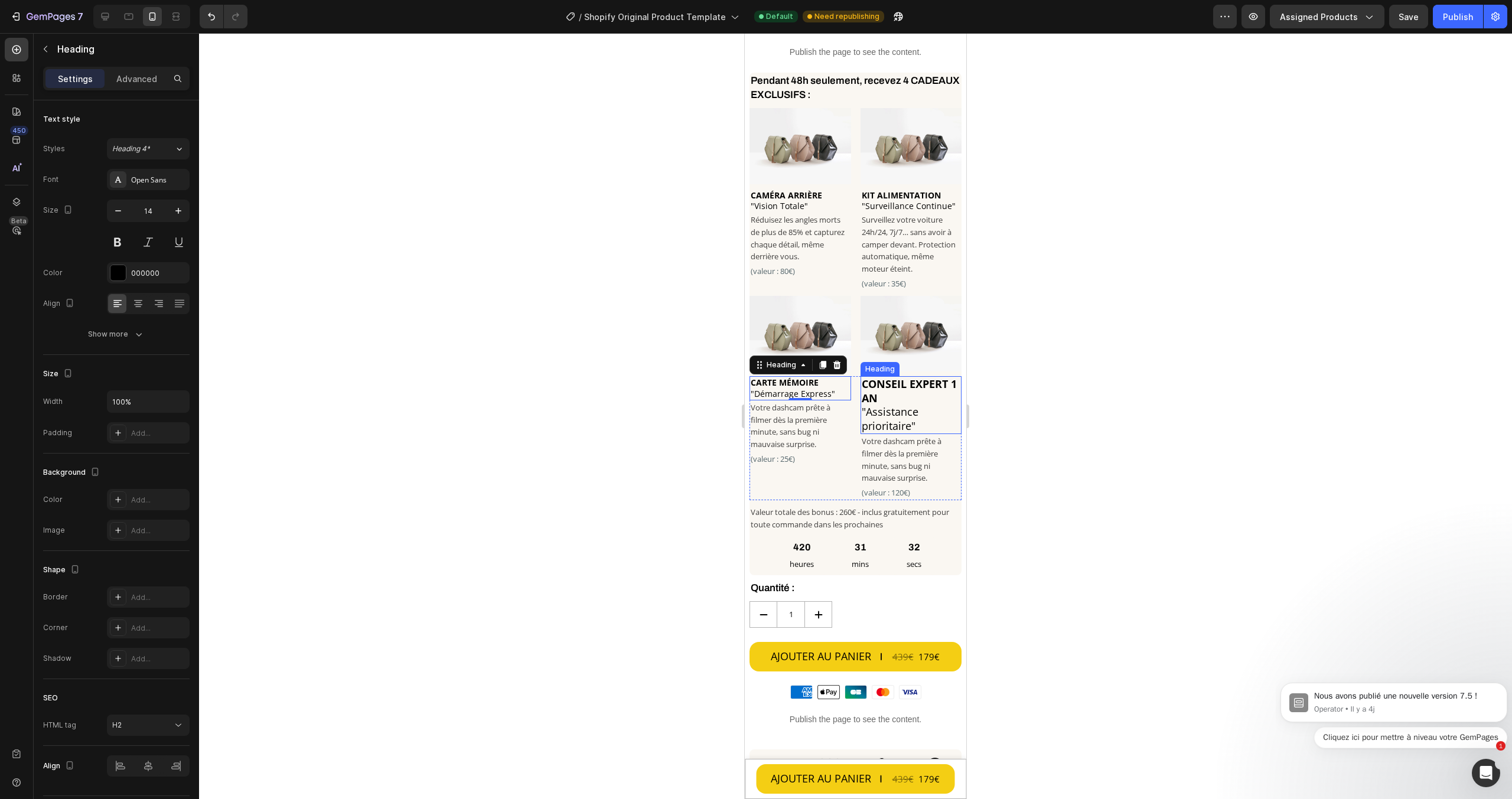 click on "CONSEIL EXPERT 1 AN" at bounding box center [909, 390] 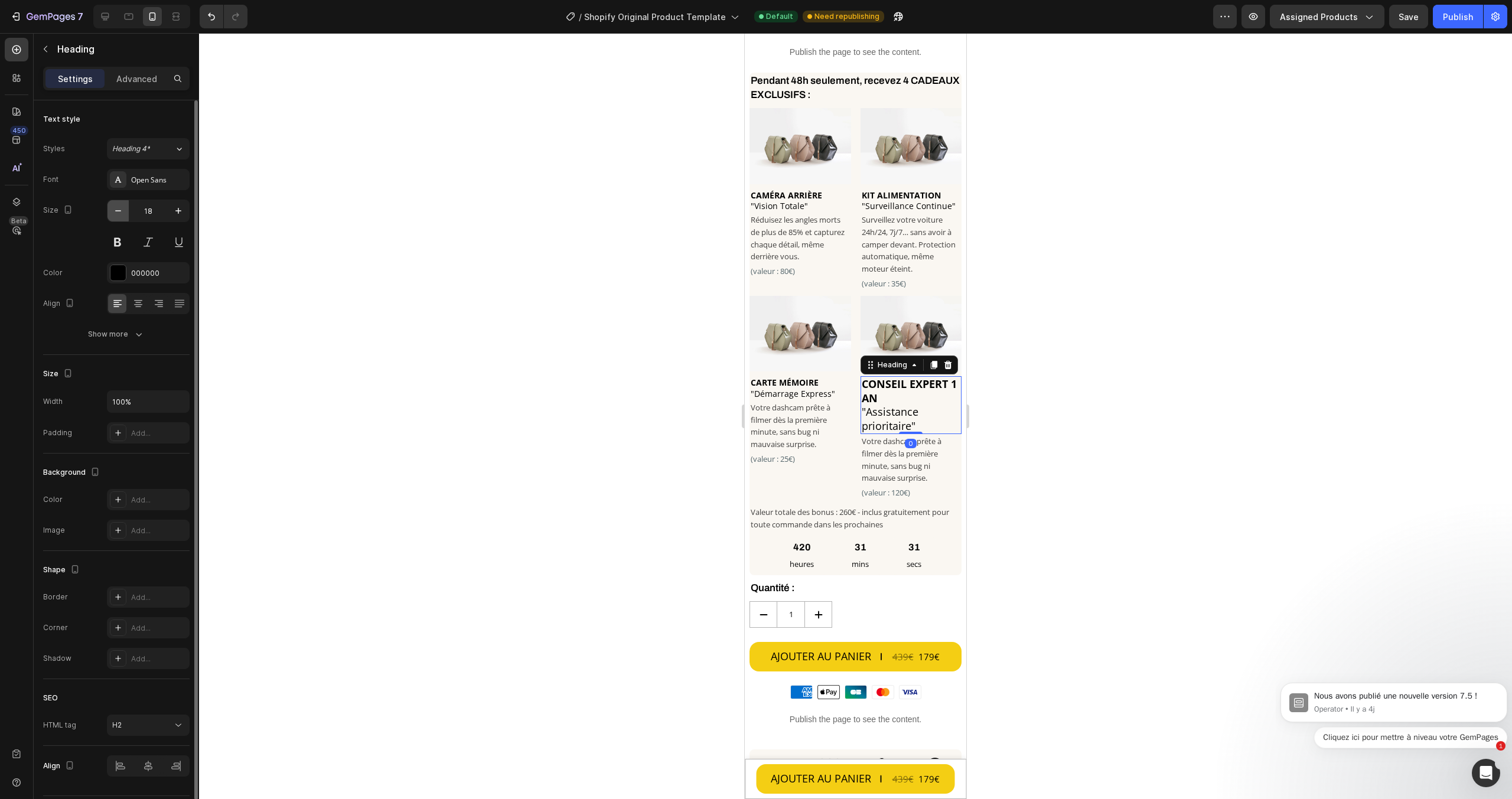 click 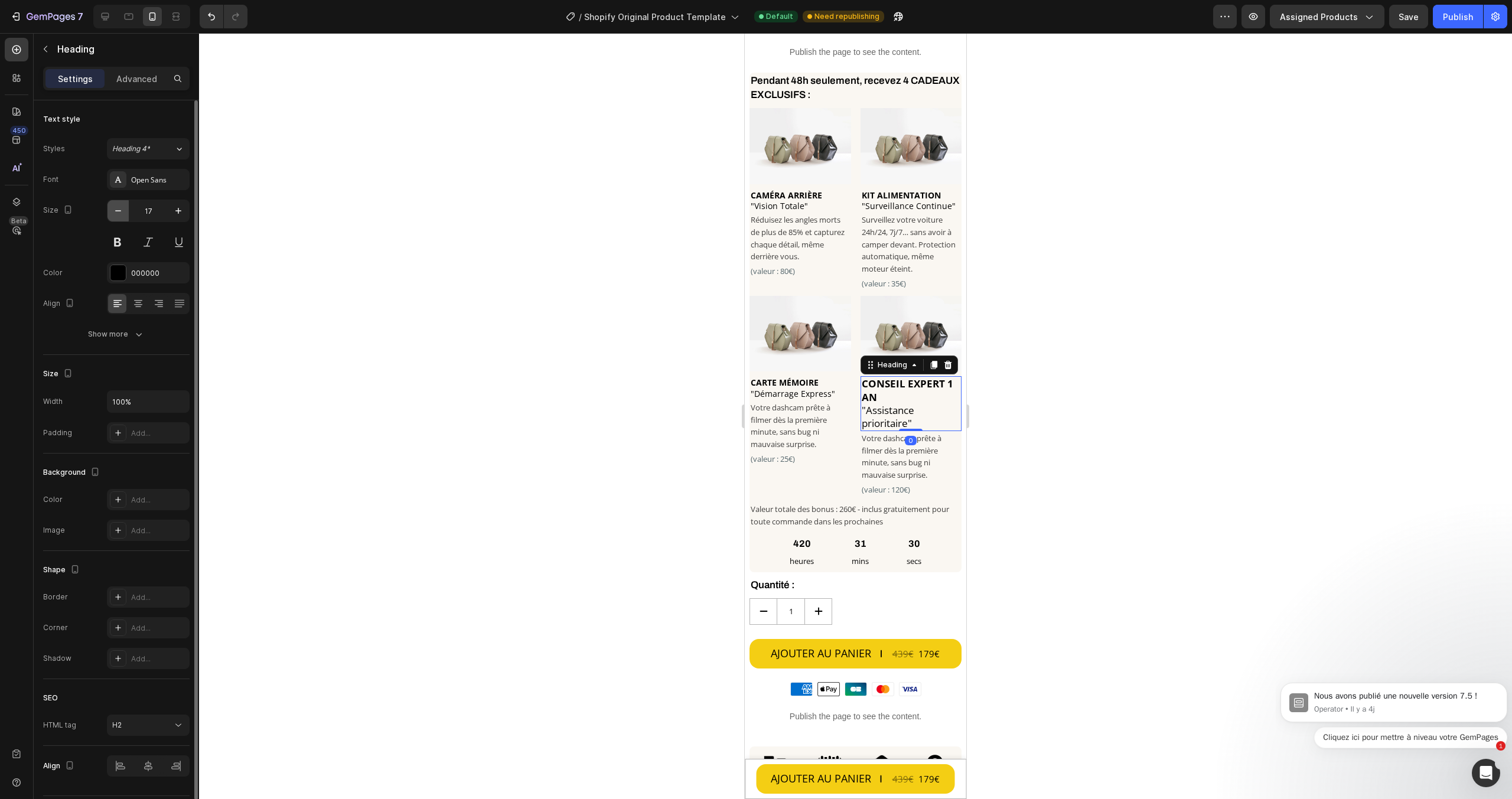 click 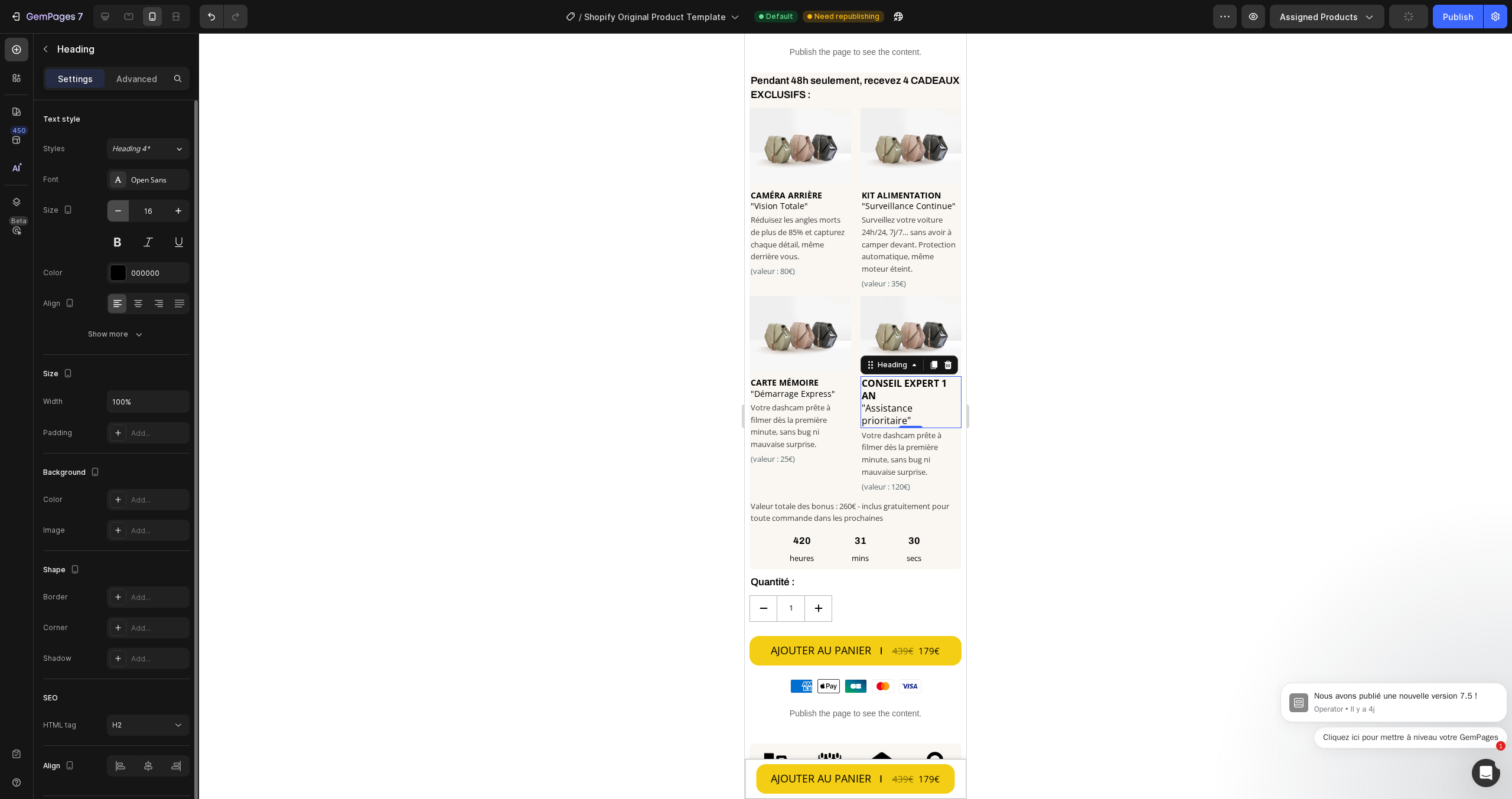 click 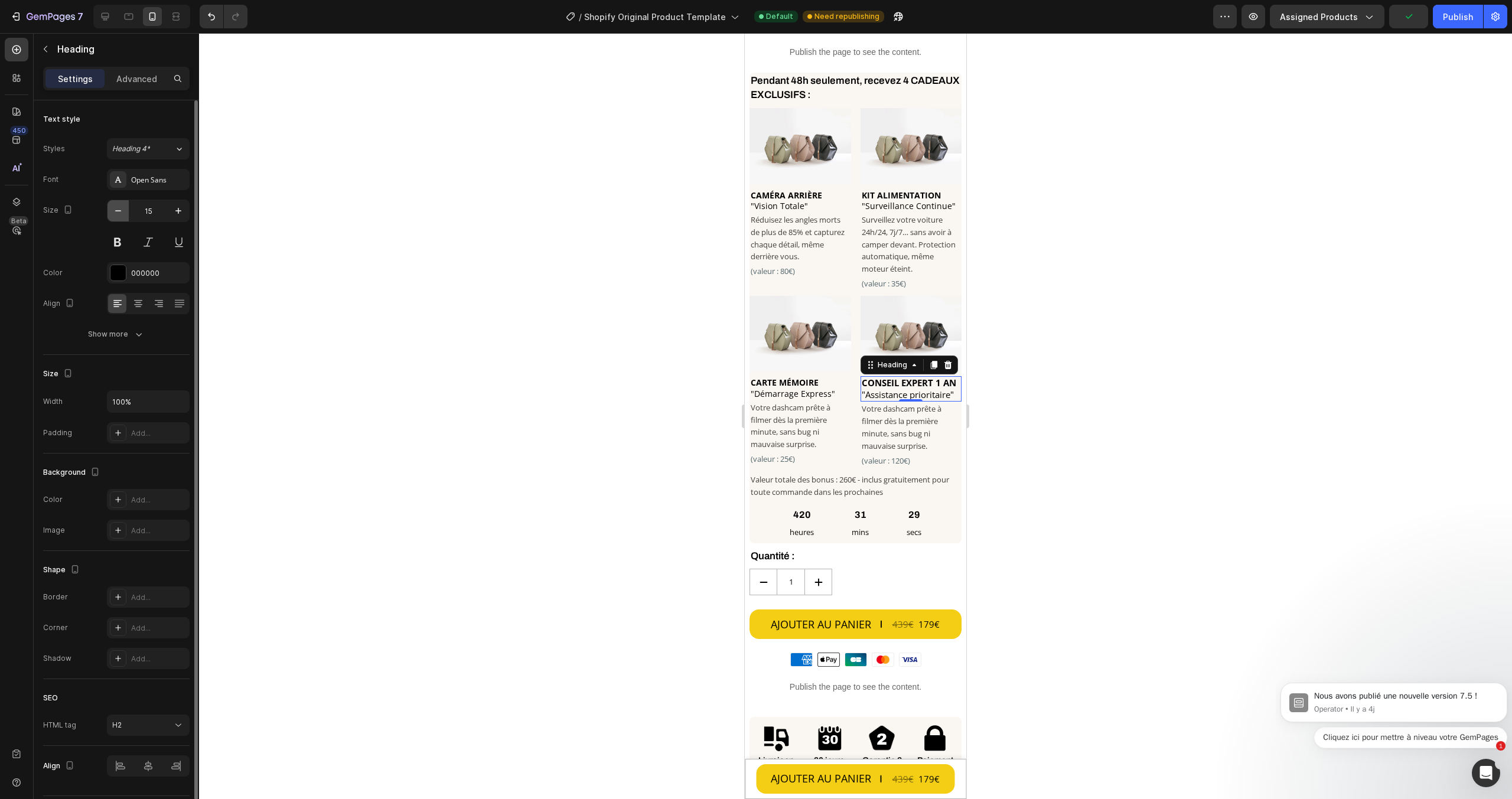 click 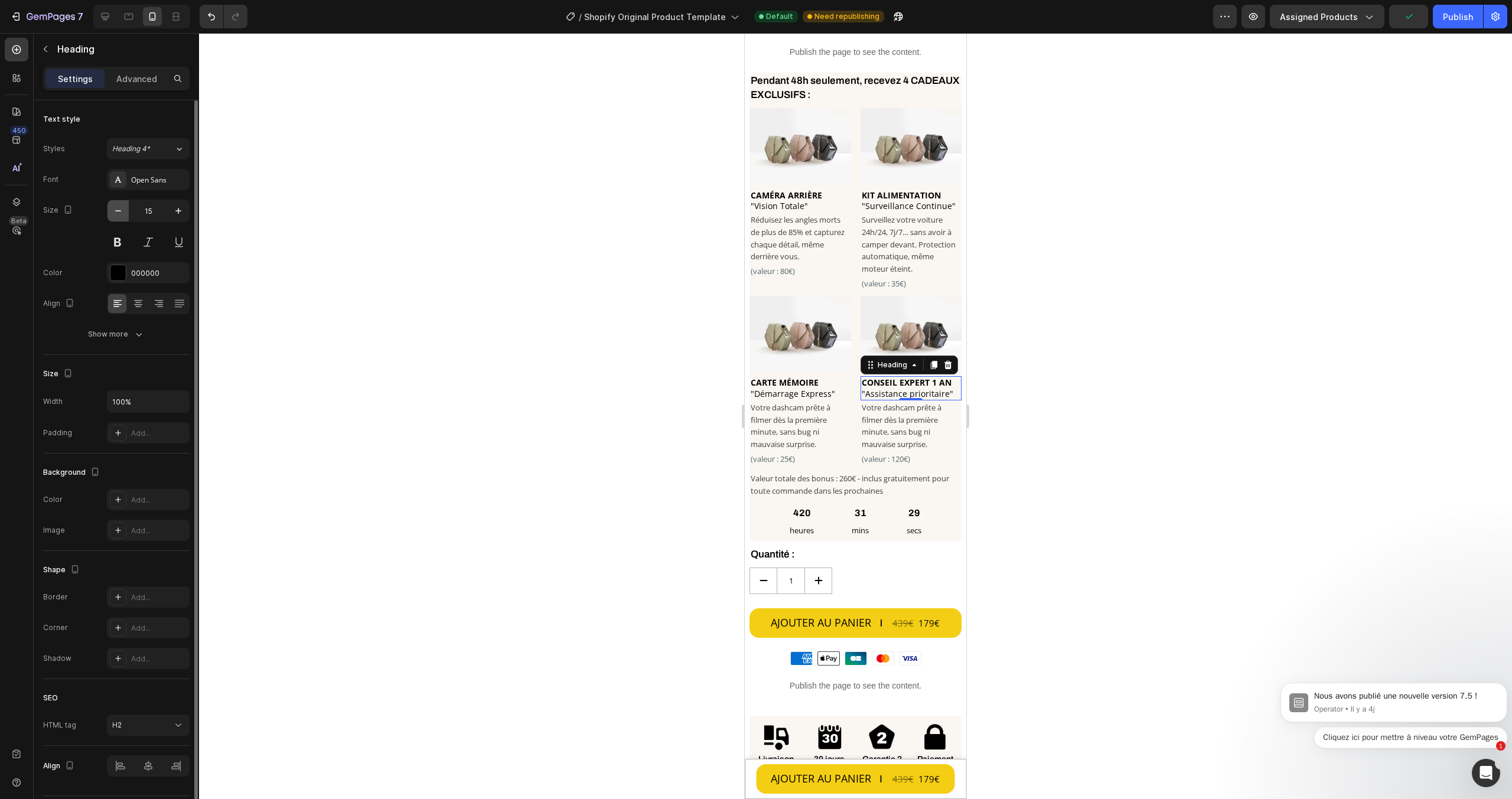 type on "14" 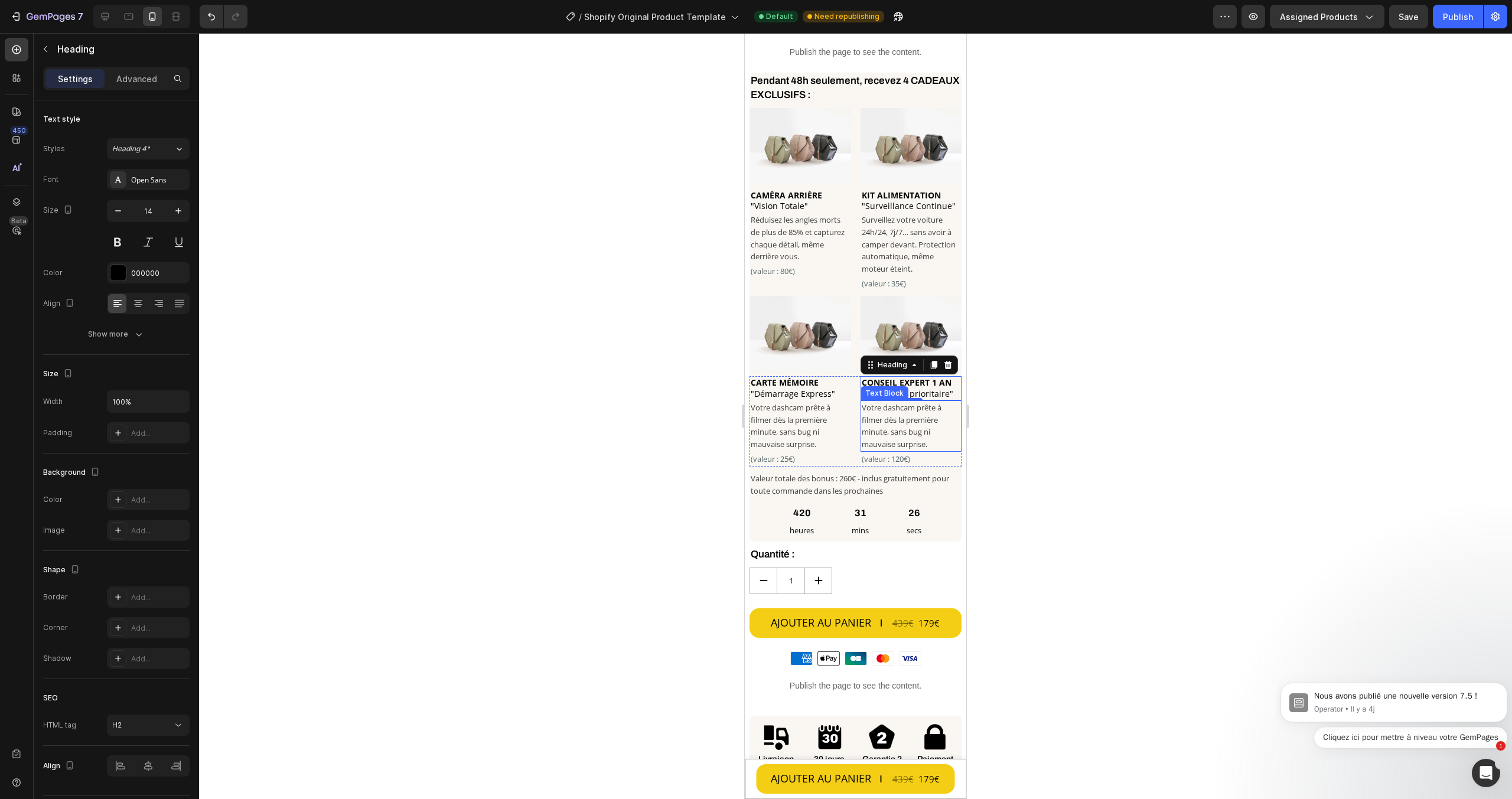 click on "Votre dashcam prête à filmer dès la première minute, sans bug ni mauvaise surprise." at bounding box center [911, 426] 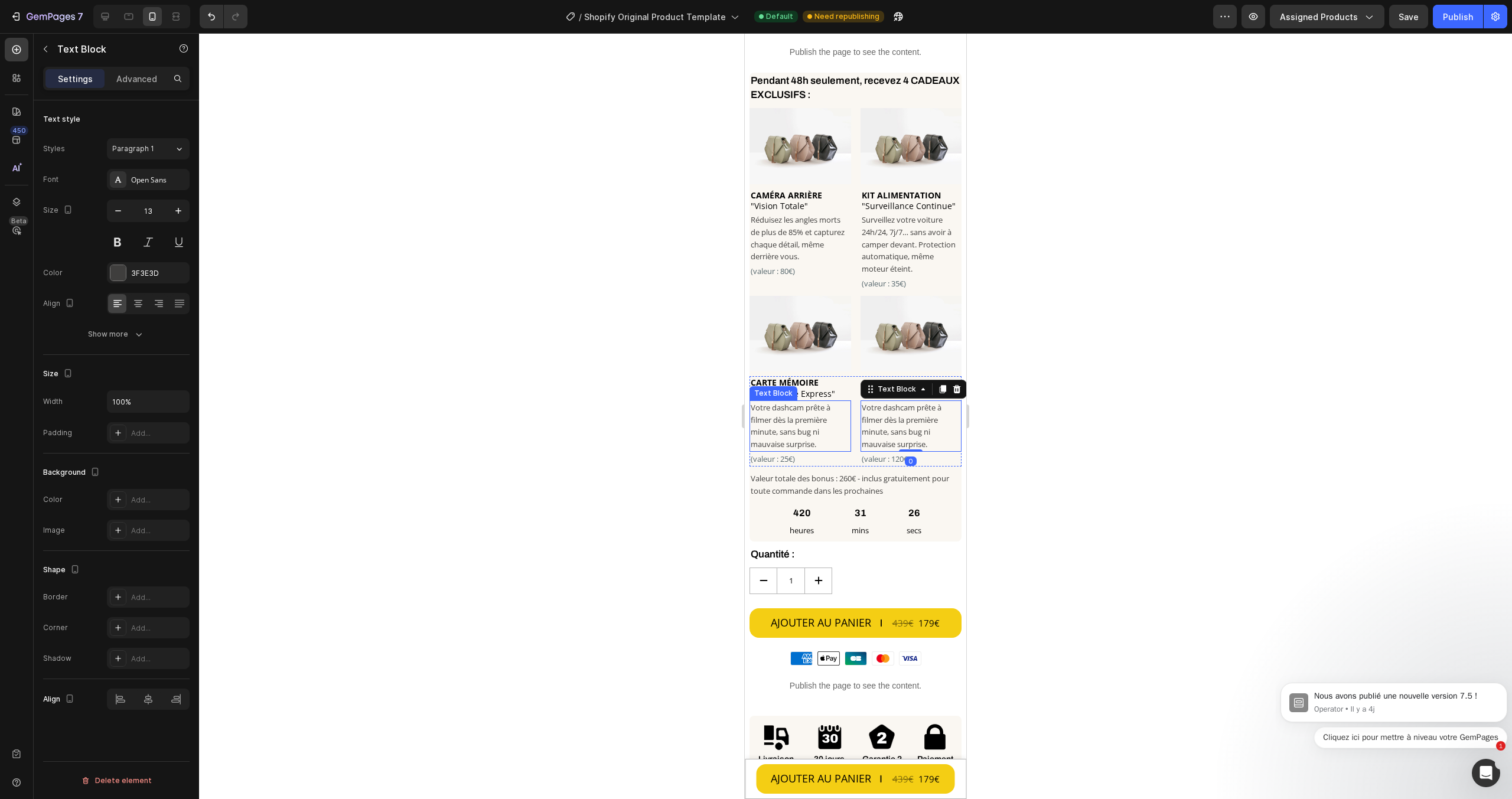 click on "Votre dashcam prête à filmer dès la première minute, sans bug ni mauvaise surprise." at bounding box center (800, 426) 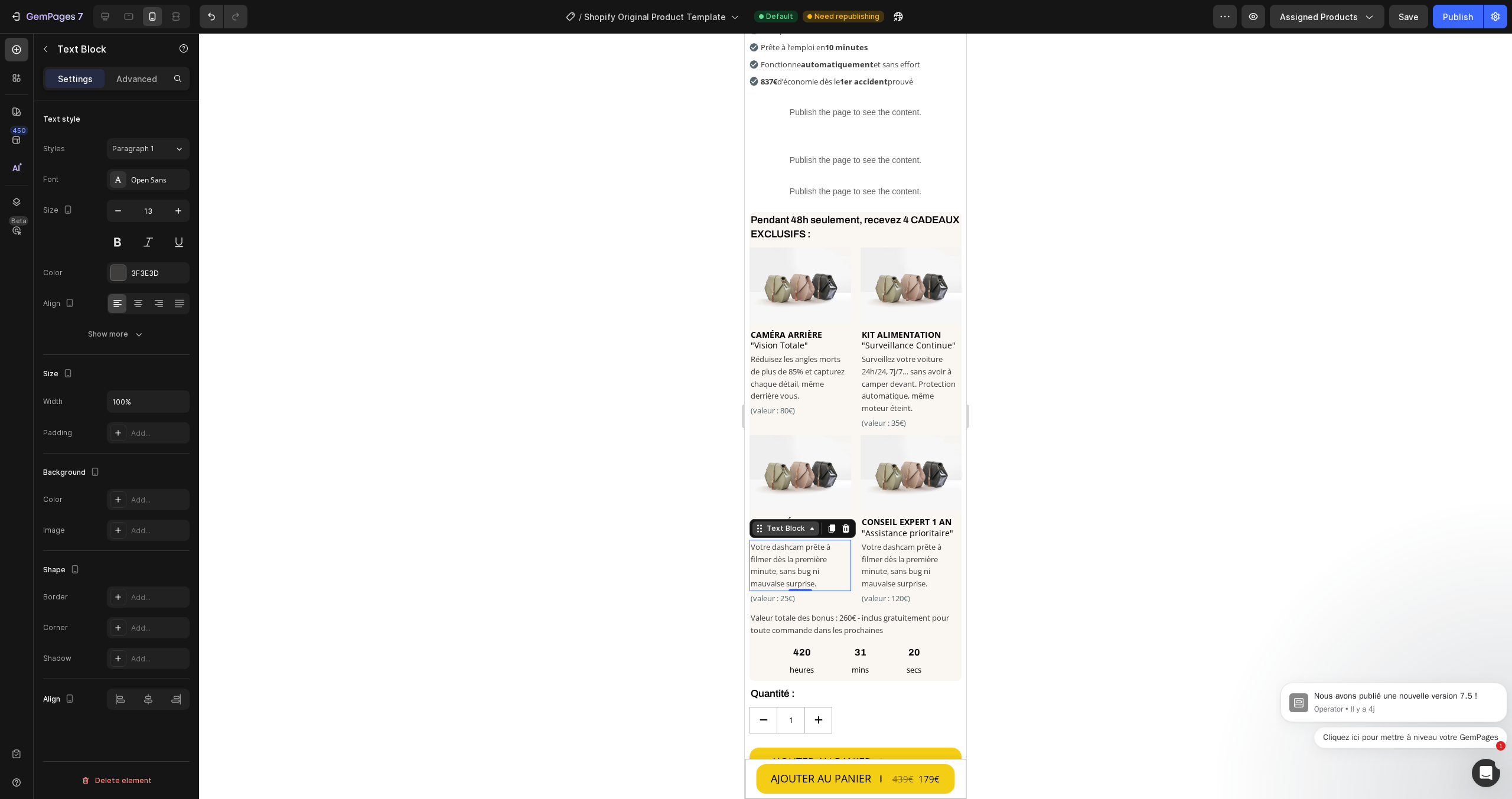 scroll, scrollTop: 472, scrollLeft: 0, axis: vertical 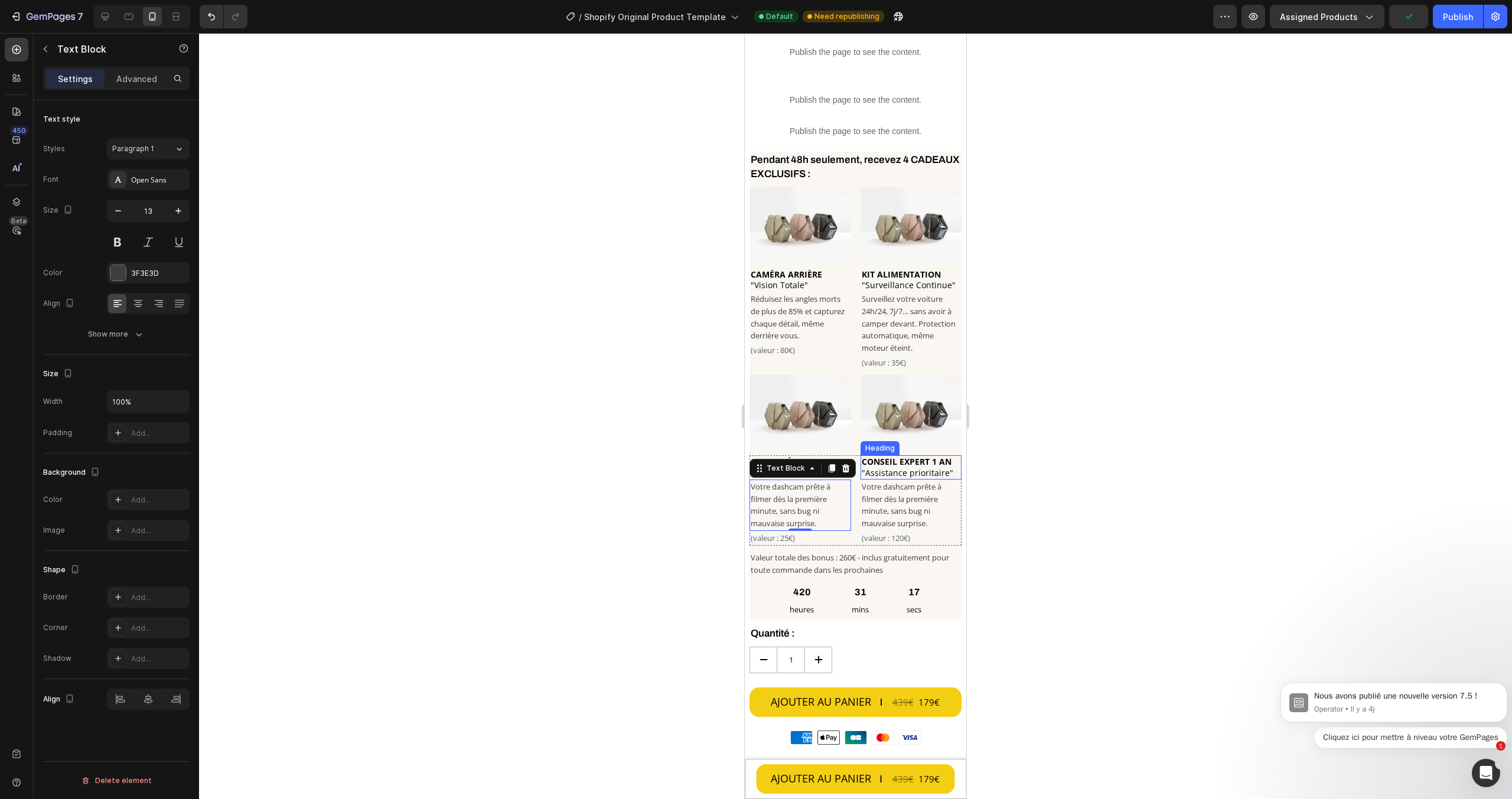 click on "CONSEIL EXPERT 1 AN" at bounding box center [907, 461] 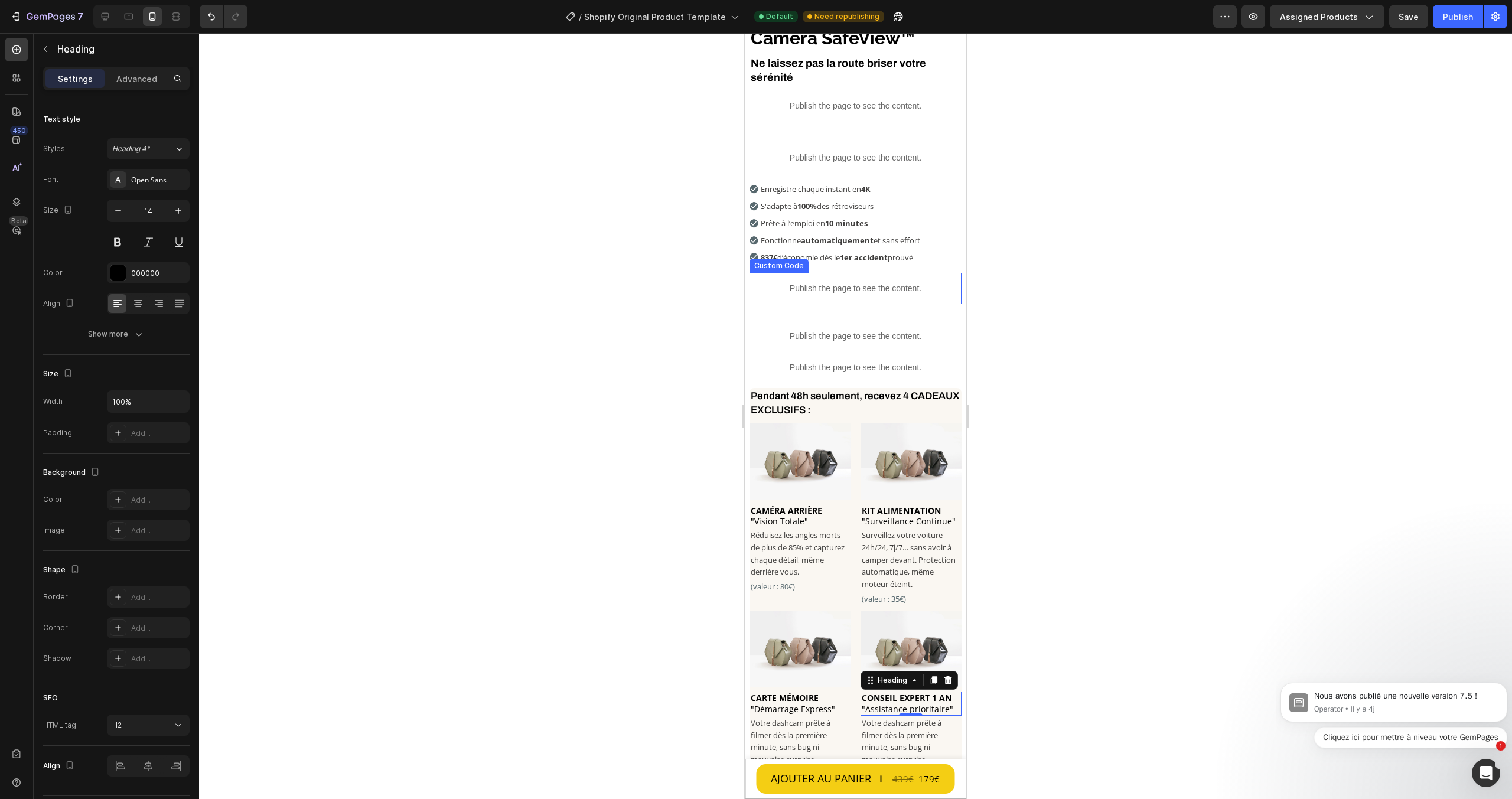 scroll, scrollTop: 472, scrollLeft: 0, axis: vertical 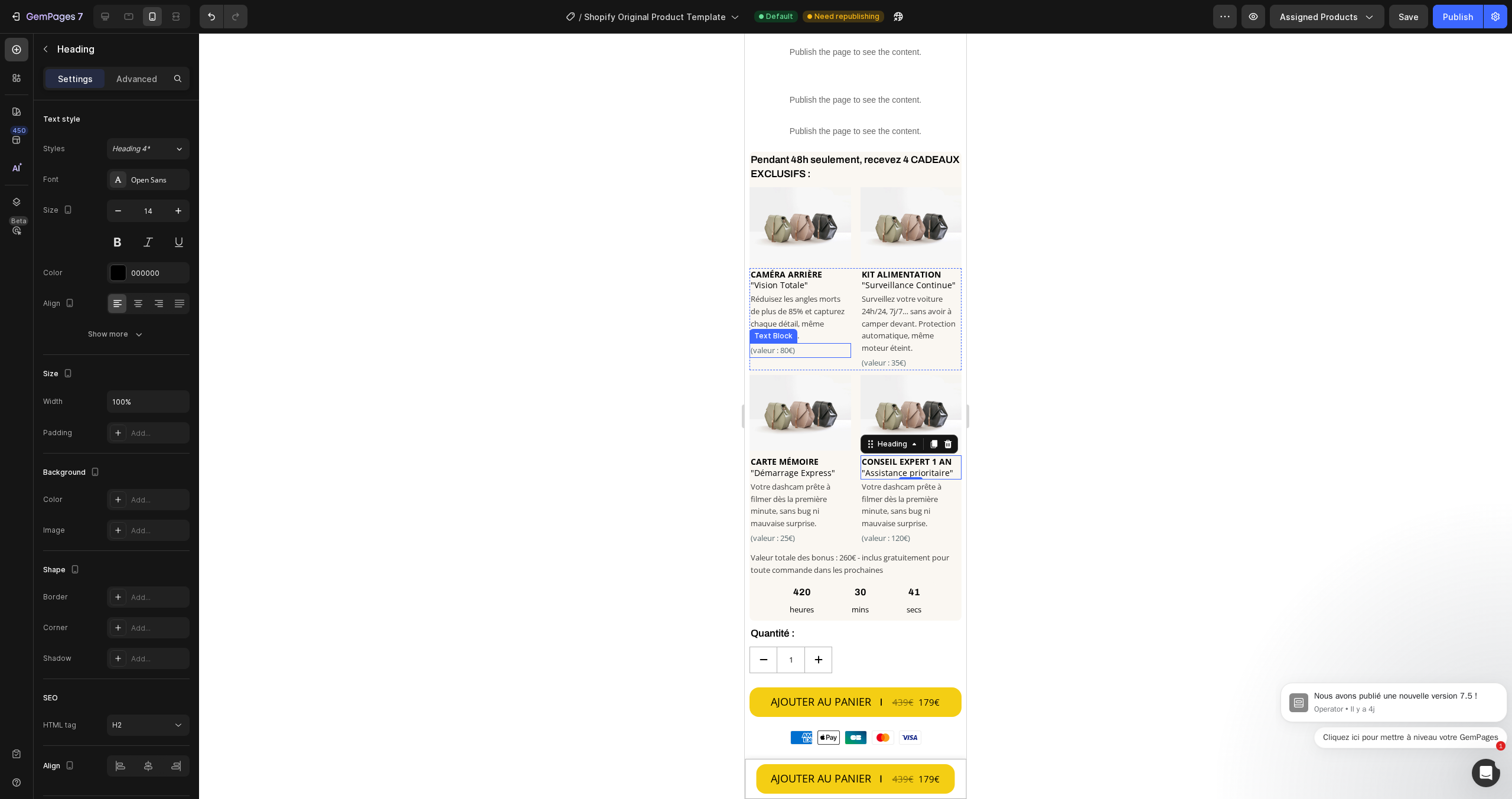 click on "(valeur : 80€)" at bounding box center (800, 350) 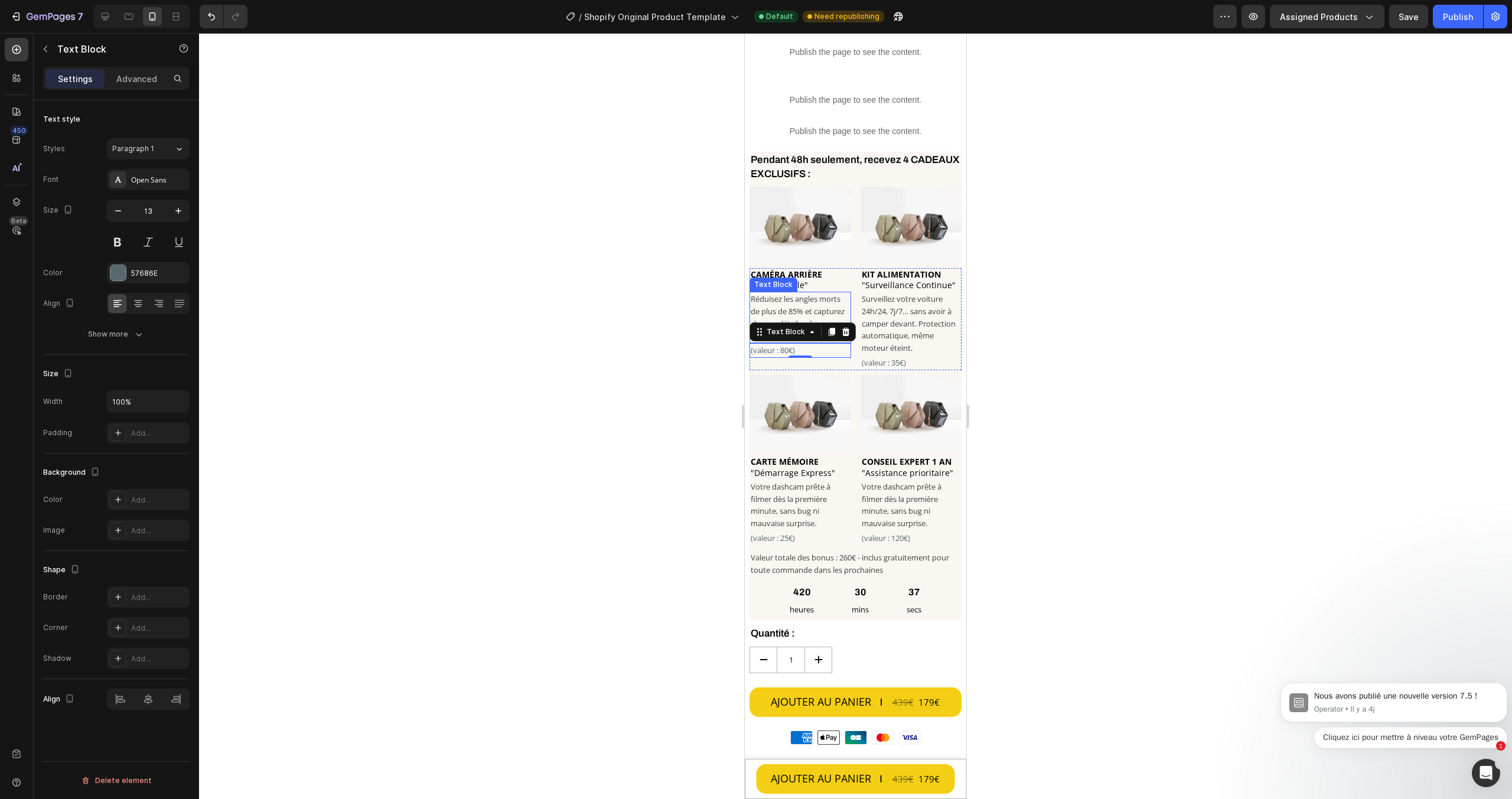 click on "Réduisez les angles morts de plus de 85% et capturez chaque détail, même derrière vous." at bounding box center [800, 317] 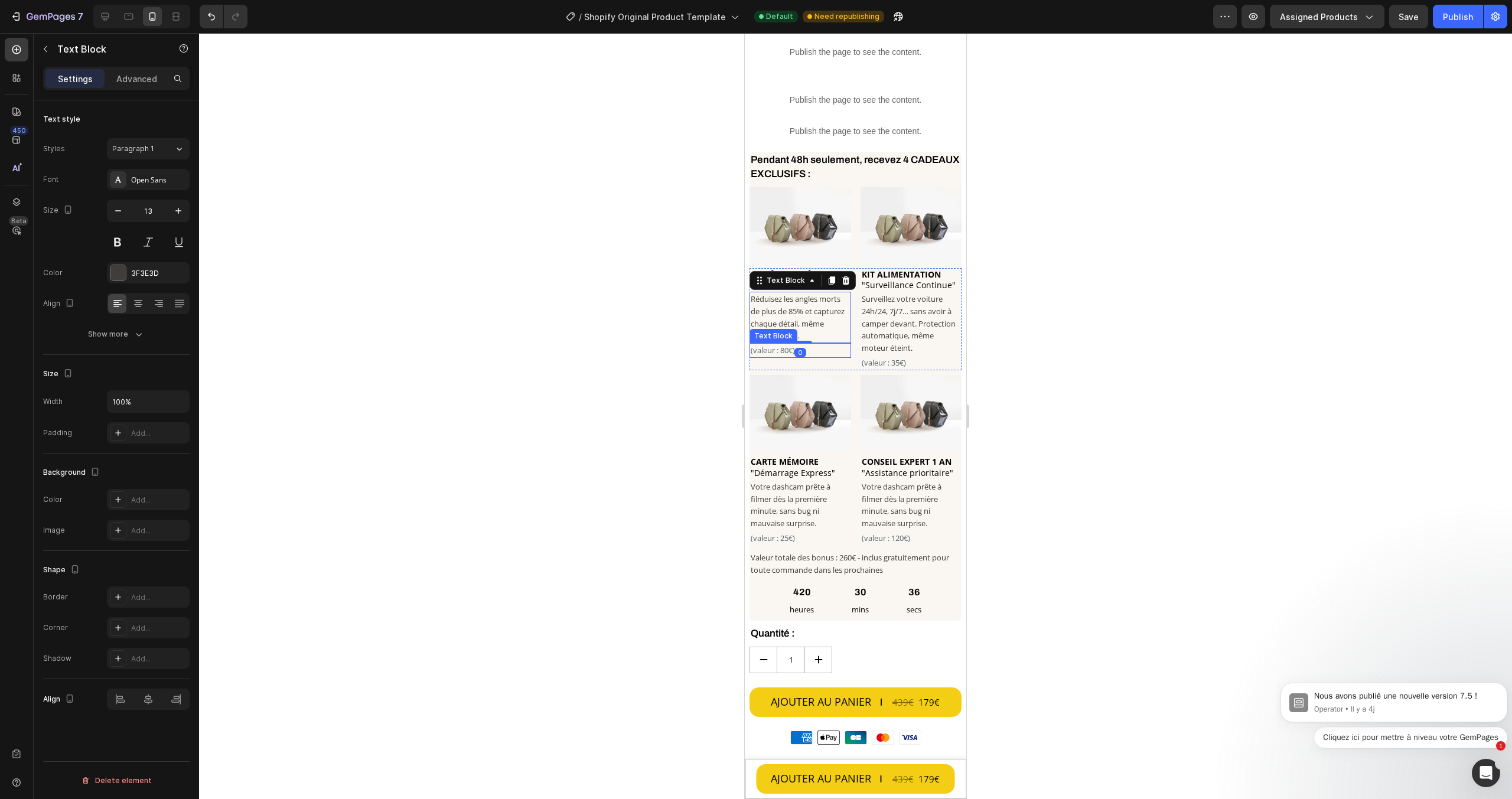 click on "(valeur : 80€)" at bounding box center (800, 350) 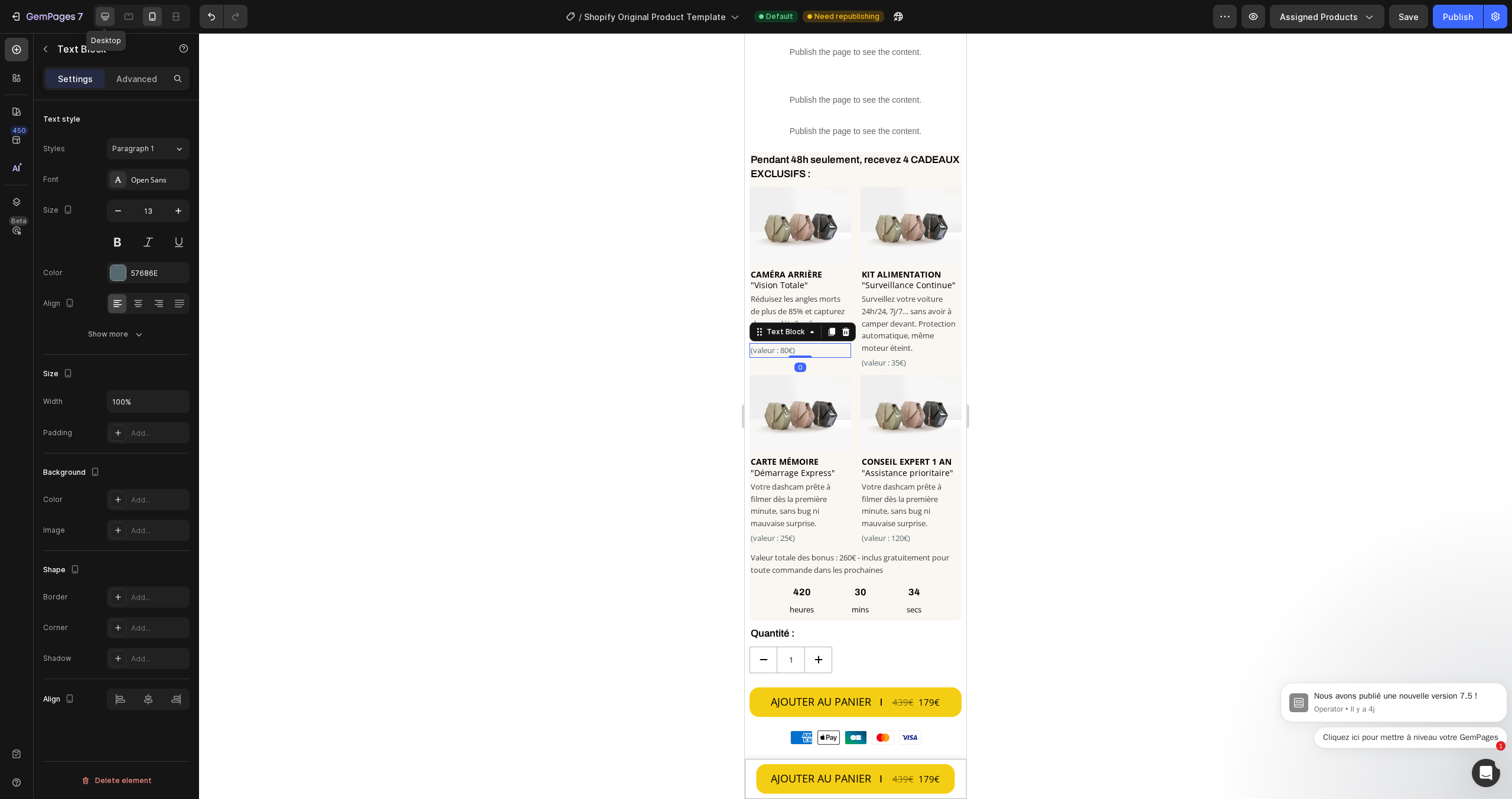 click 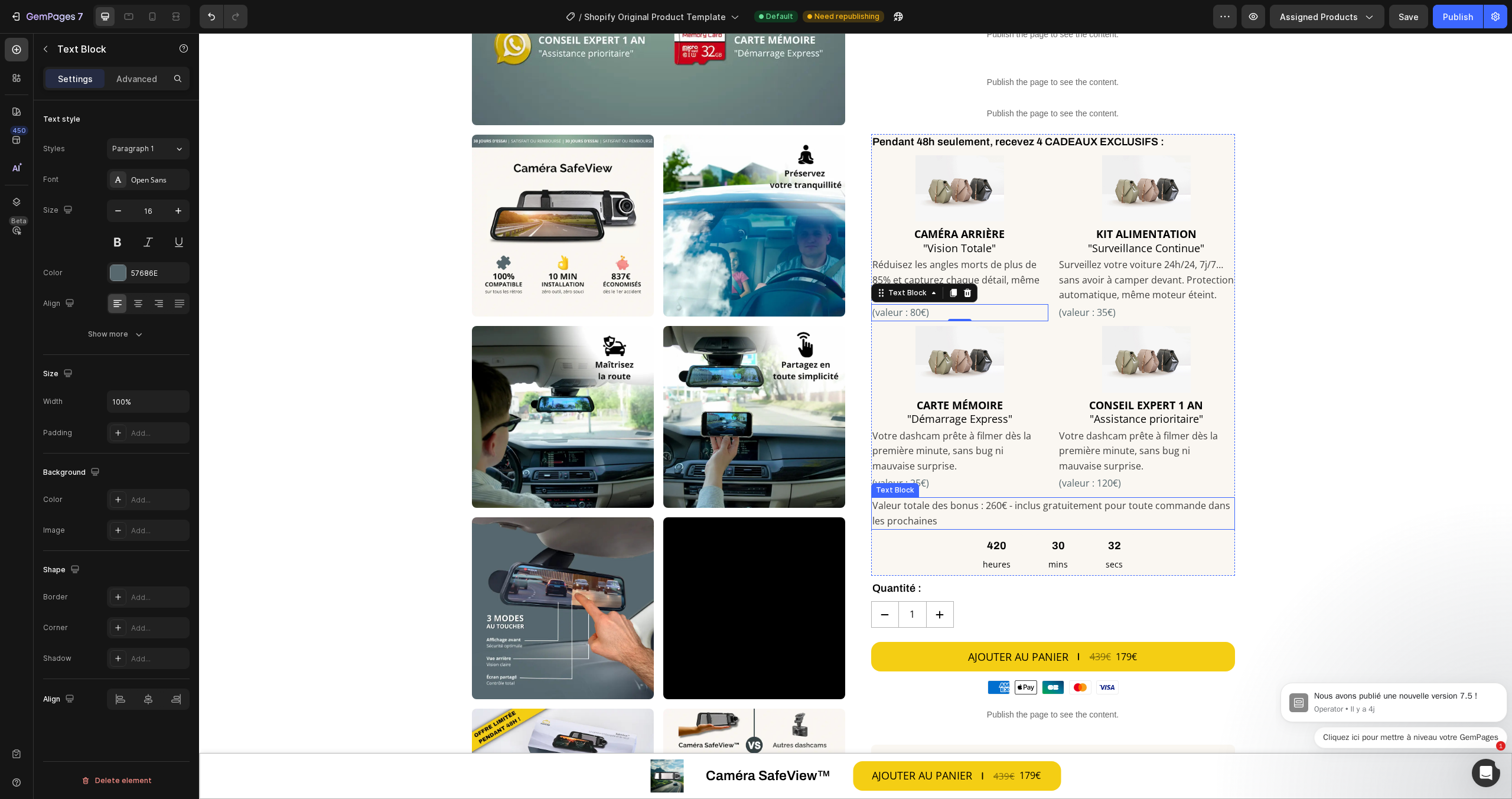 scroll, scrollTop: 299, scrollLeft: 0, axis: vertical 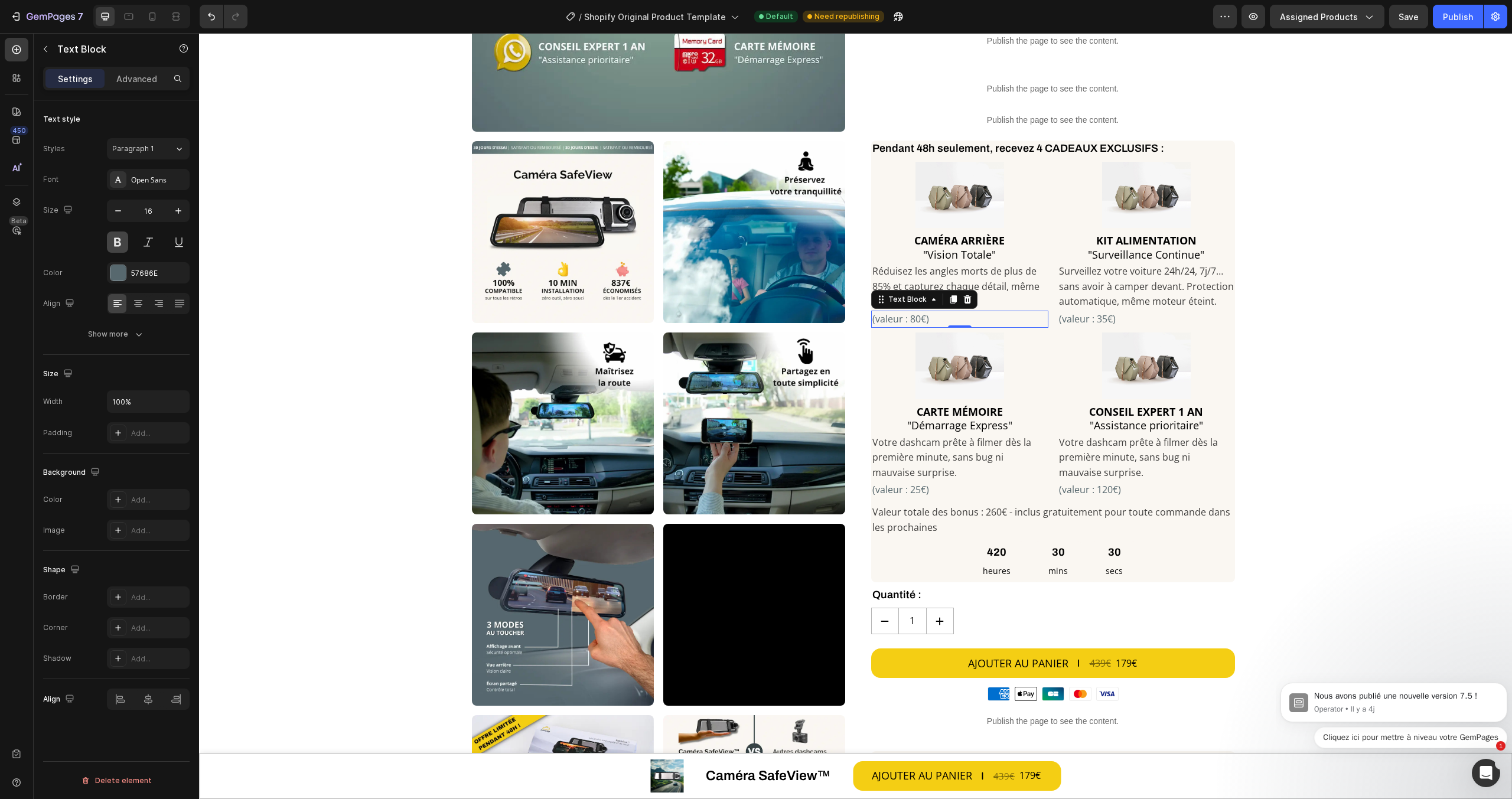 click at bounding box center [118, 242] 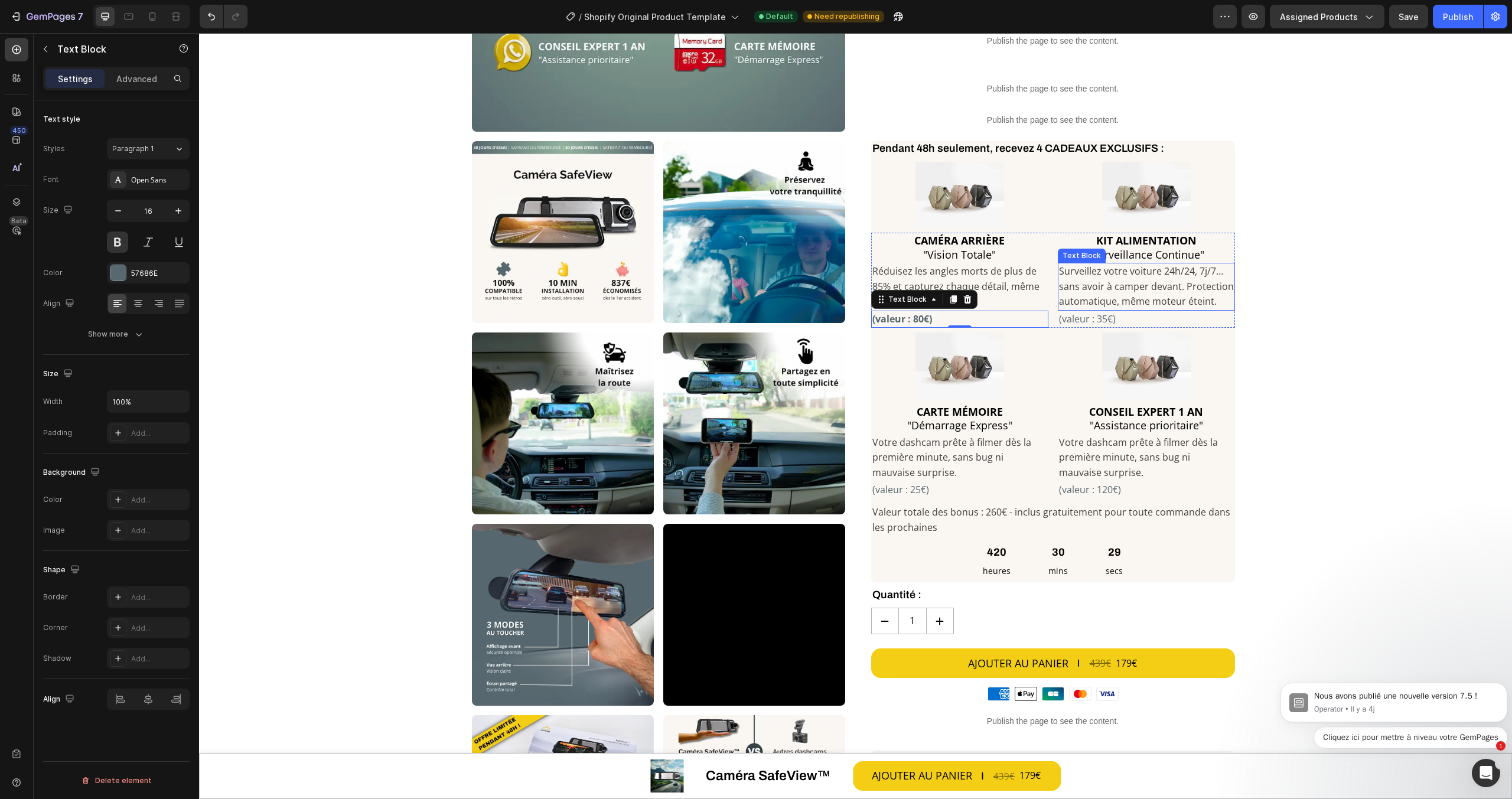 click on "(valeur : 35€)" at bounding box center (1146, 319) 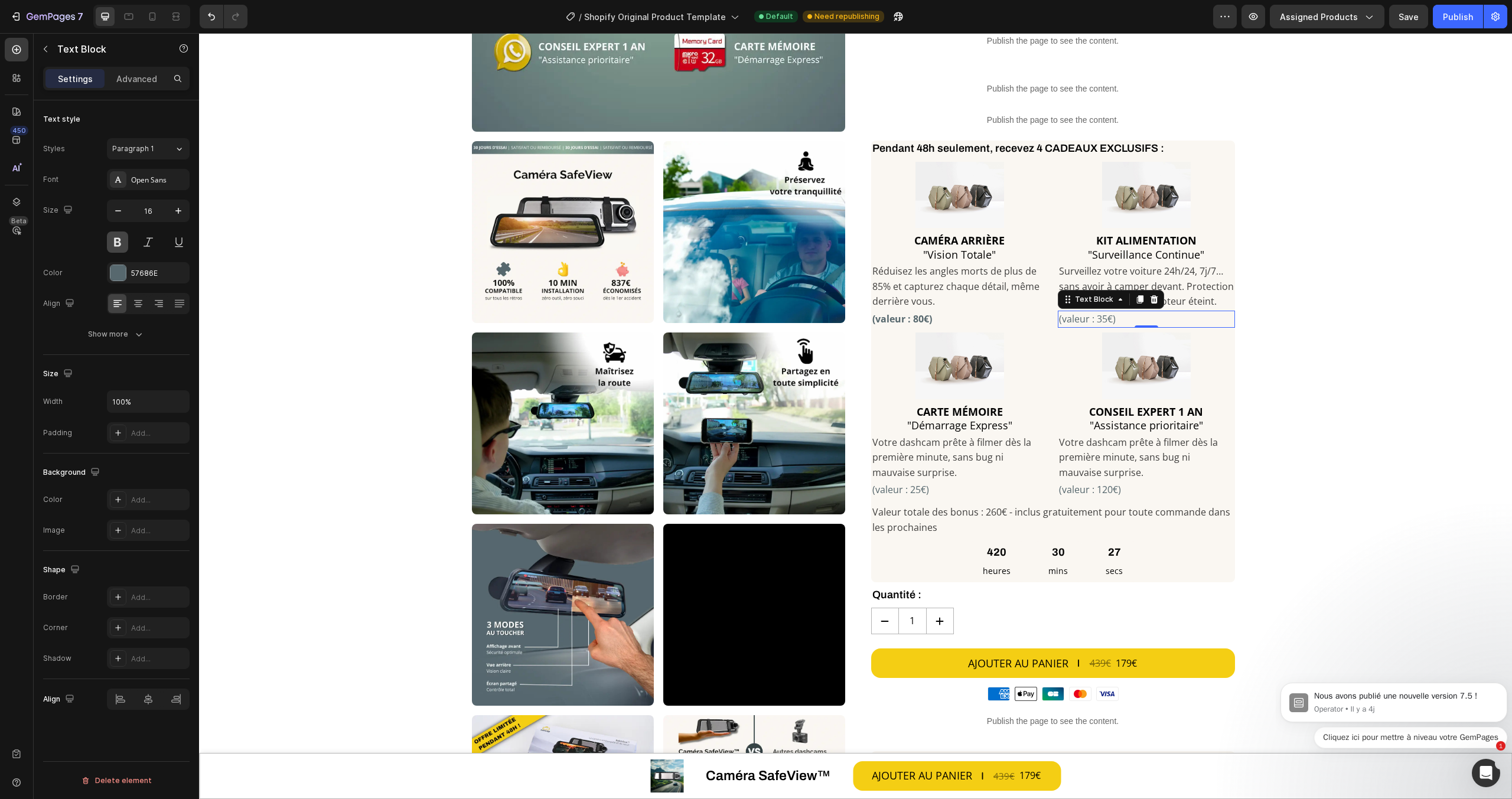 click at bounding box center (118, 242) 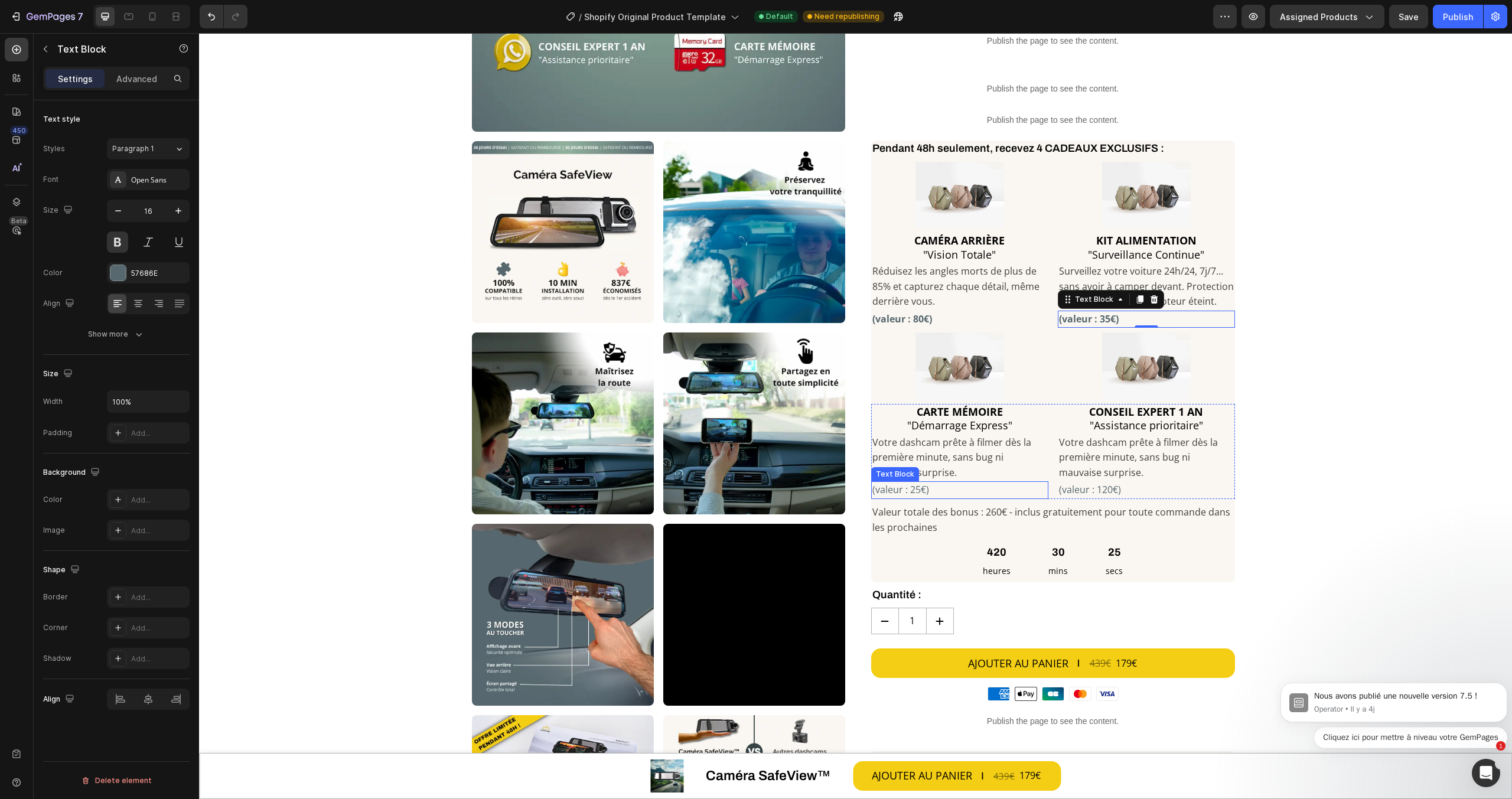 click on "(valeur : 25€)" at bounding box center (960, 490) 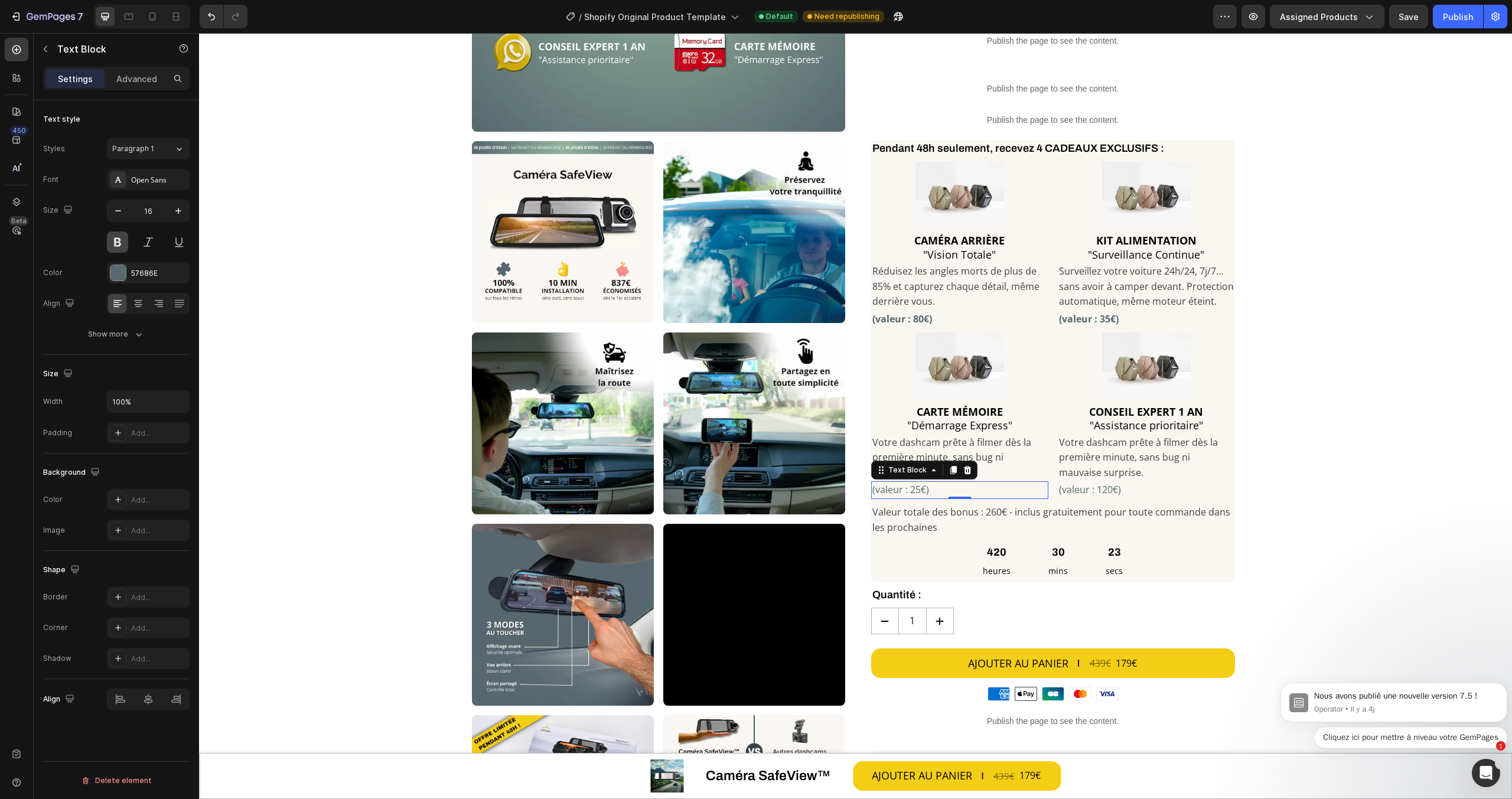 click at bounding box center [118, 242] 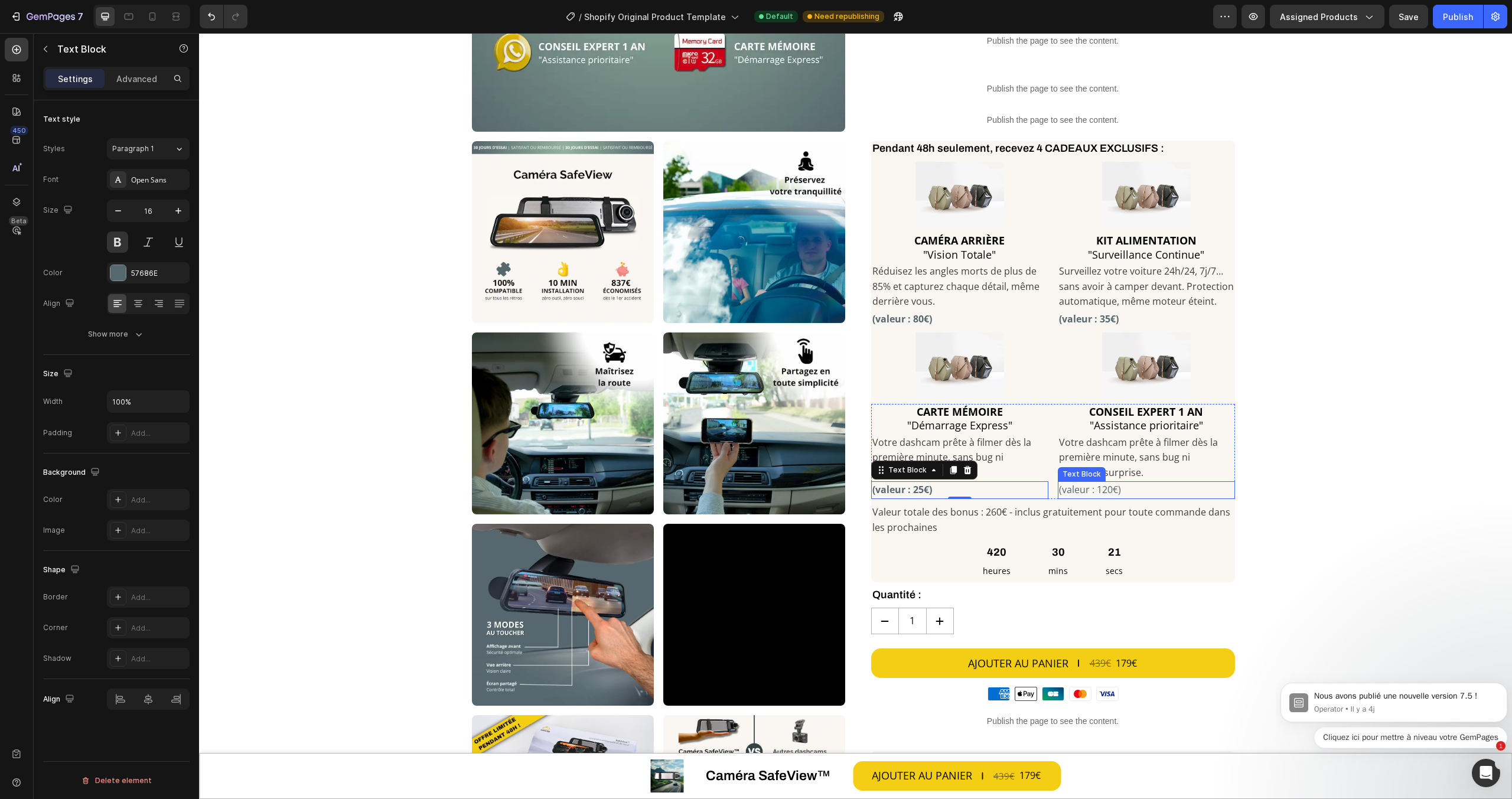click on "(valeur : 120€)" at bounding box center (1146, 490) 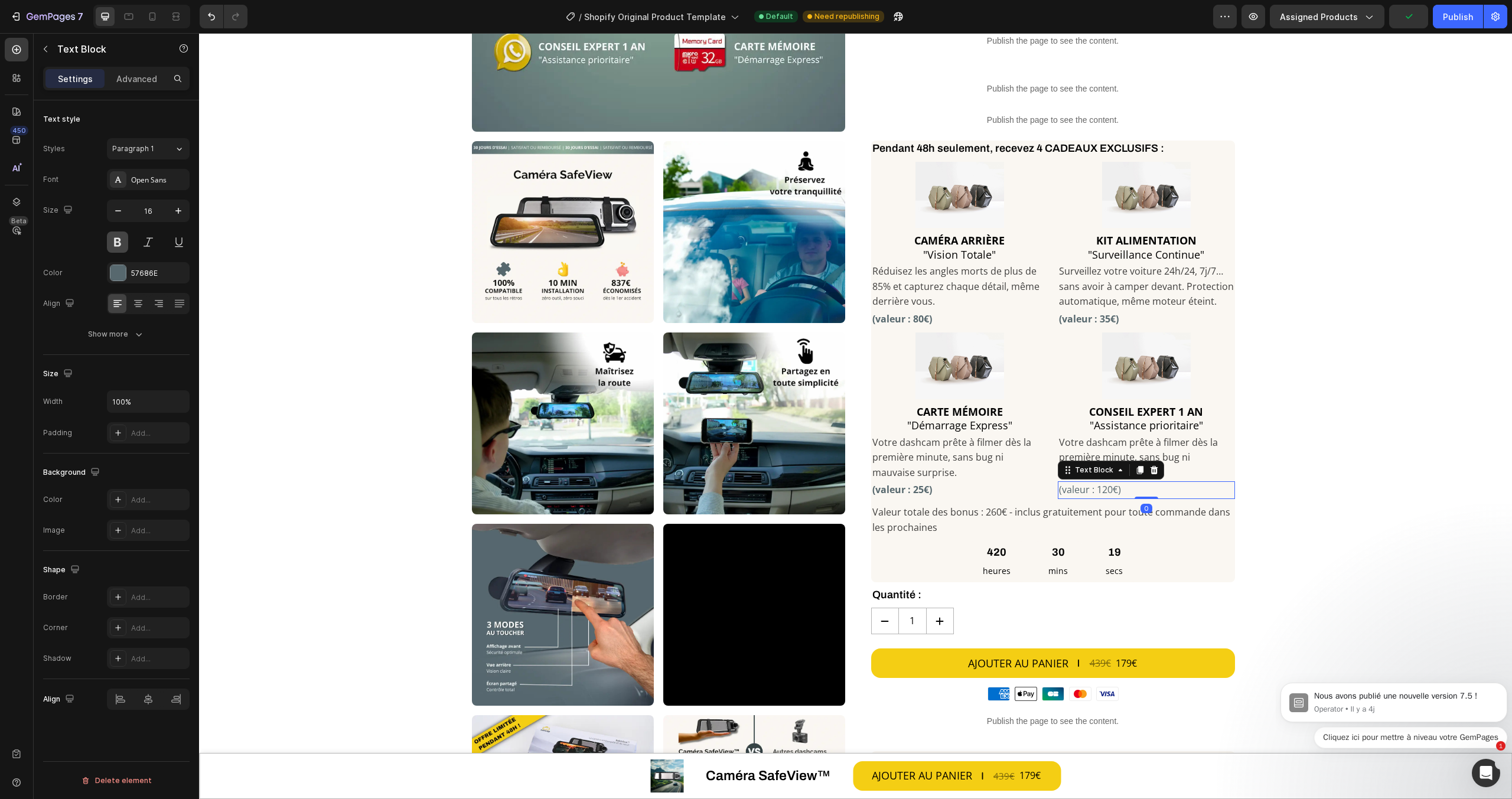 click at bounding box center [118, 242] 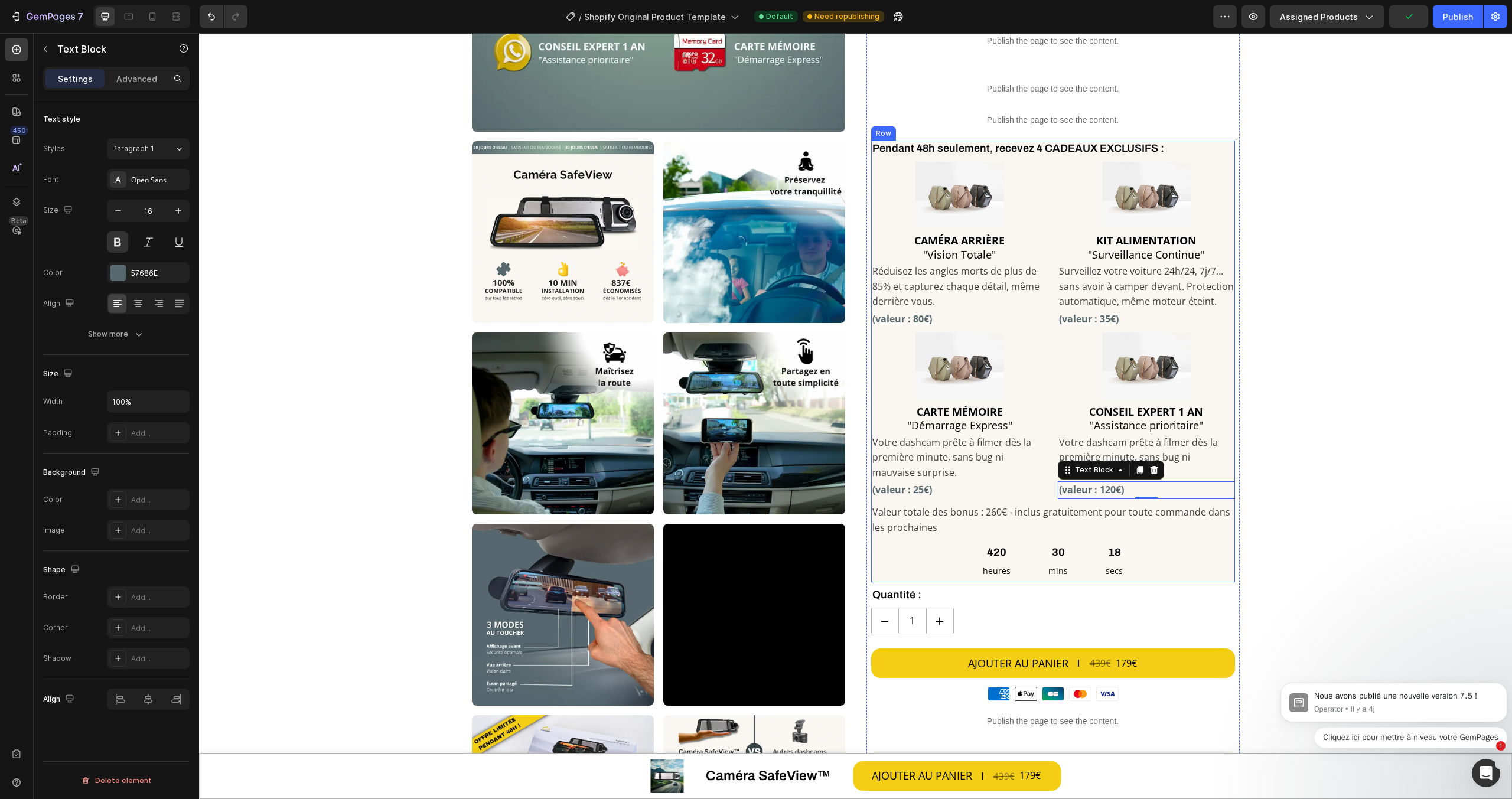 click on "Valeur totale des bonus : 260€ - inclus gratuitement pour toute commande dans les prochaines" at bounding box center [1053, 520] 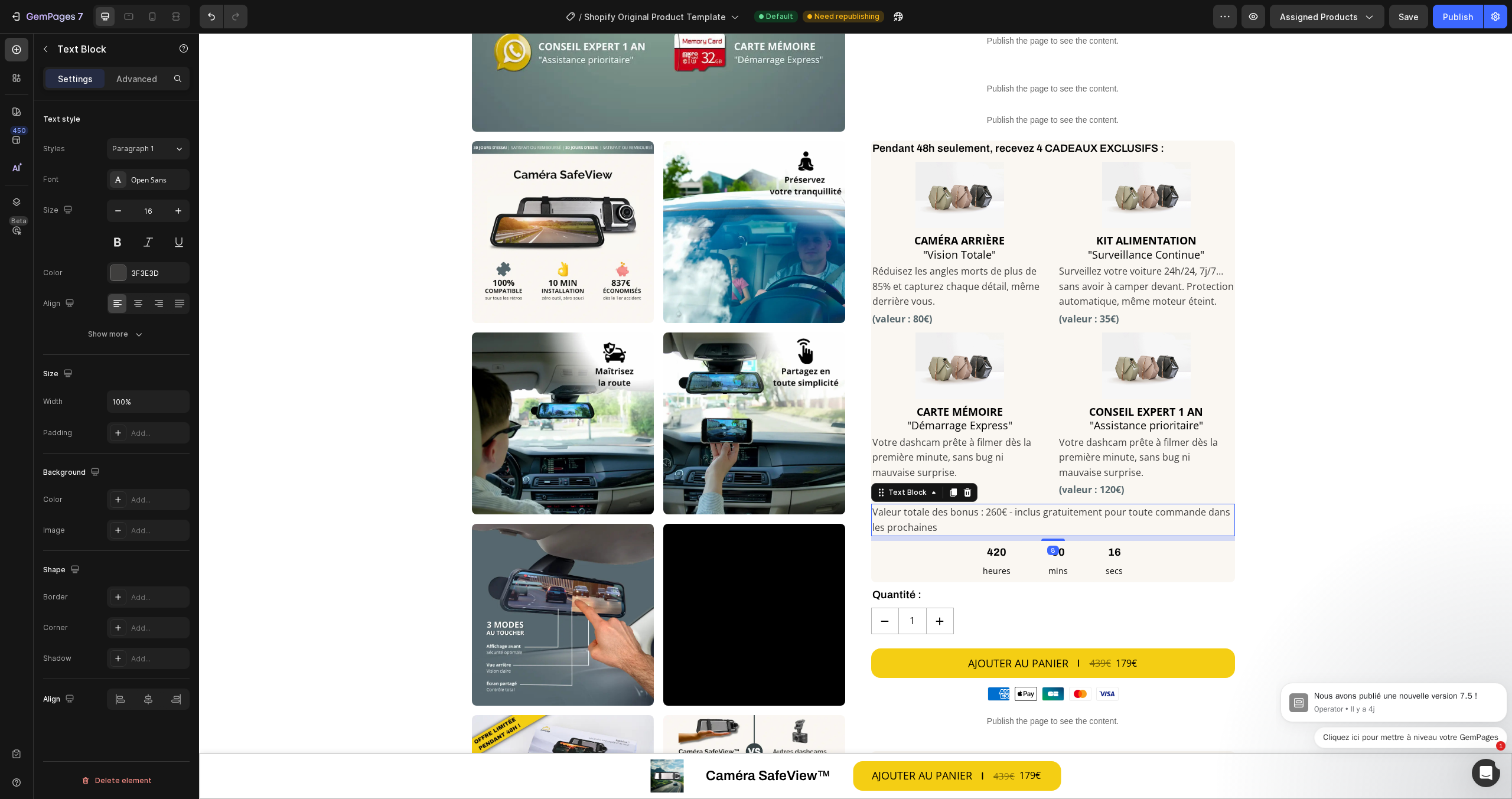 click on "Valeur totale des bonus : 260€ - inclus gratuitement pour toute commande dans les prochaines" at bounding box center [1053, 520] 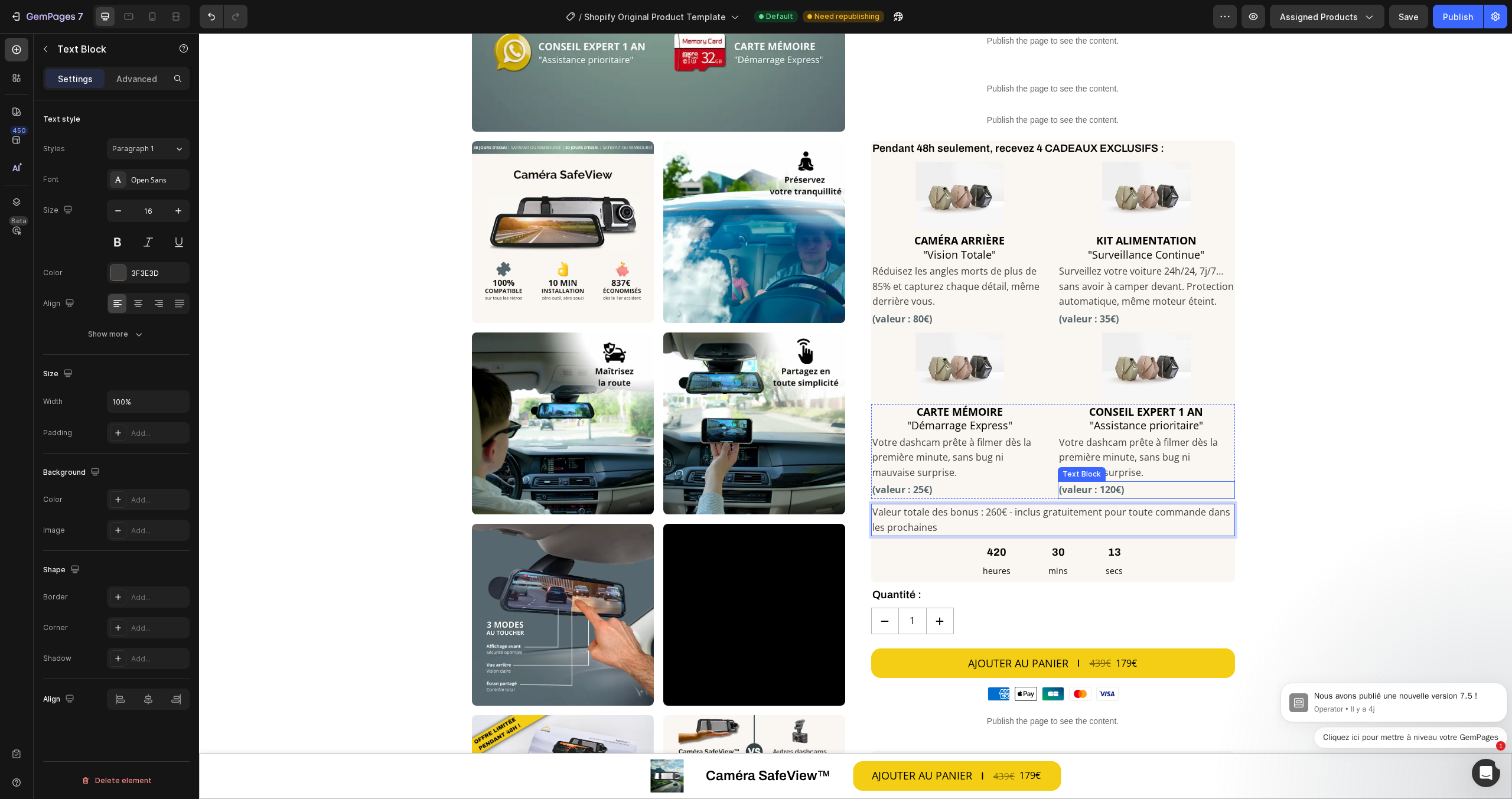 click on "(valeur : 120€)" at bounding box center [1146, 490] 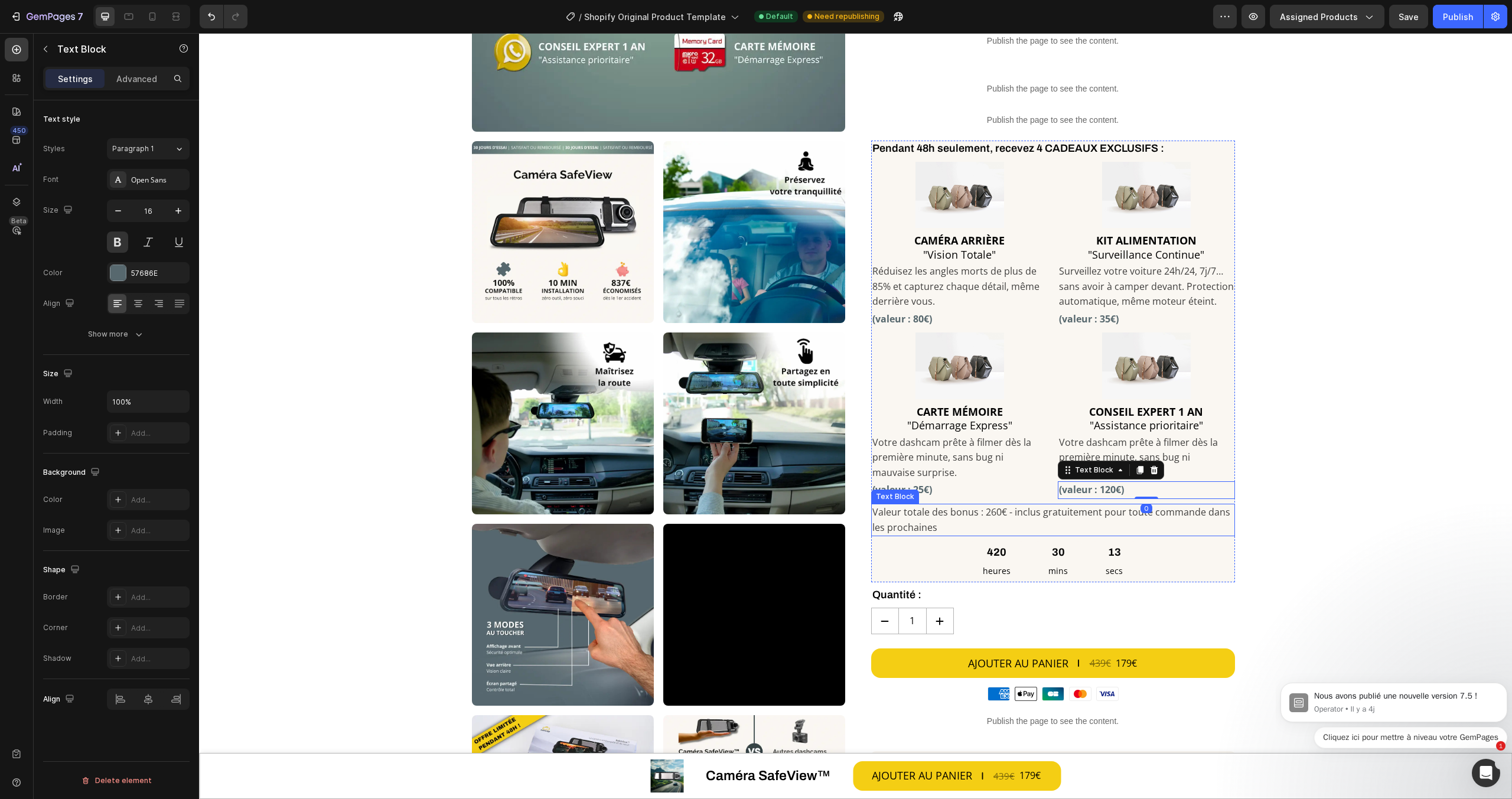click on "Valeur totale des bonus : 260€ - inclus gratuitement pour toute commande dans les prochaines" at bounding box center [1053, 520] 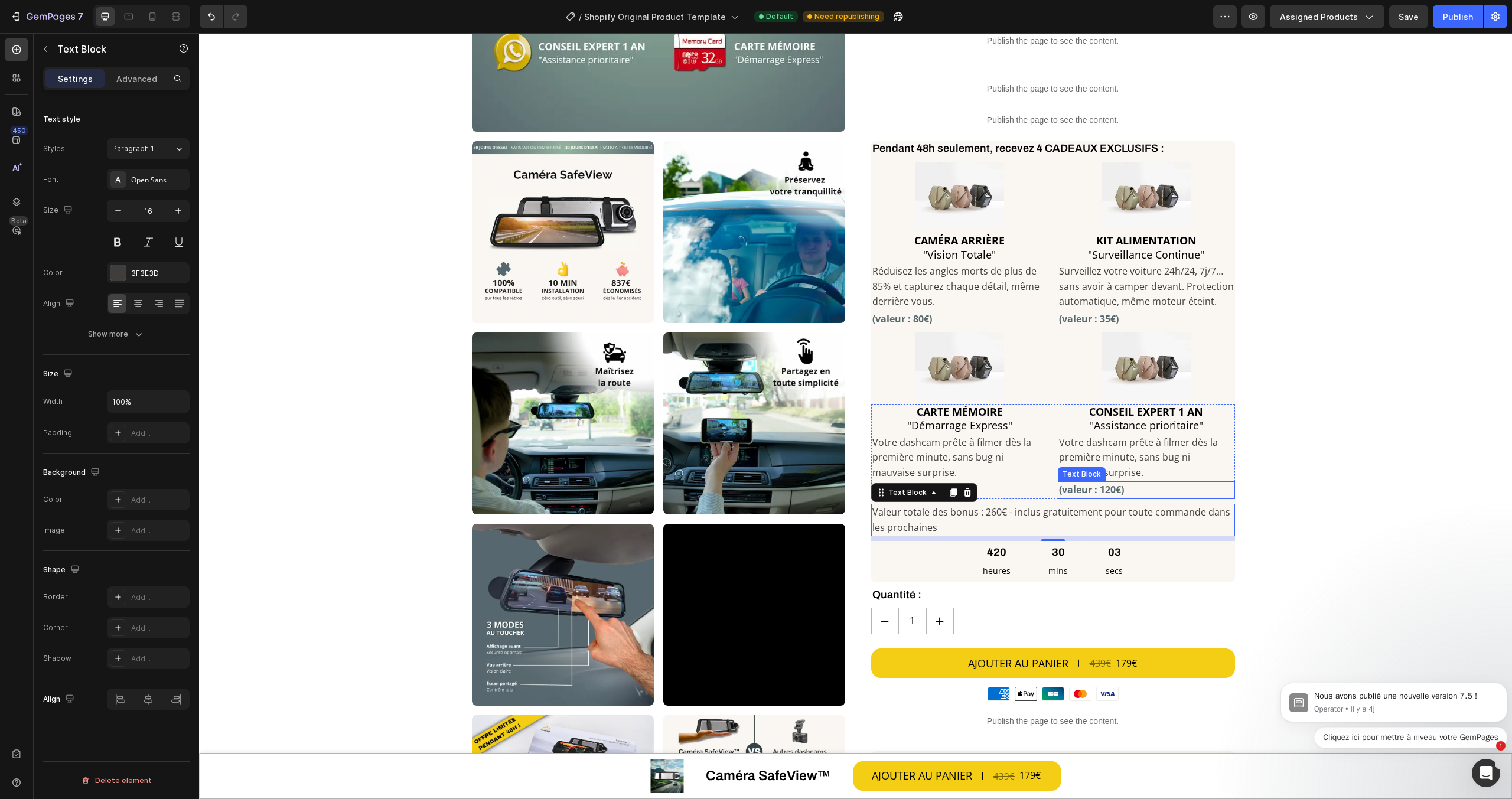 click on "(valeur : 120€)" at bounding box center [1146, 490] 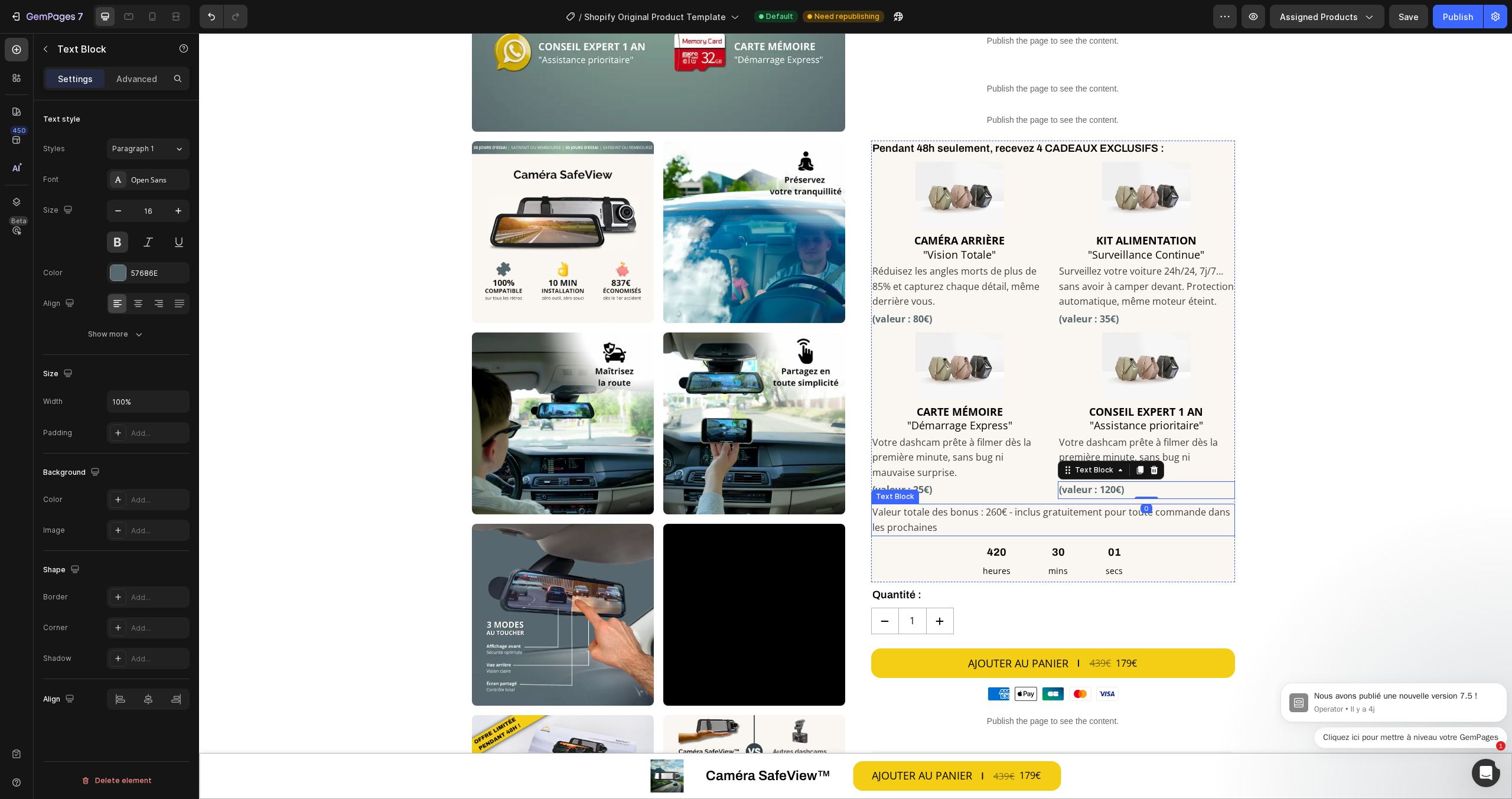 click on "Valeur totale des bonus : 260€ - inclus gratuitement pour toute commande dans les prochaines" at bounding box center (1053, 520) 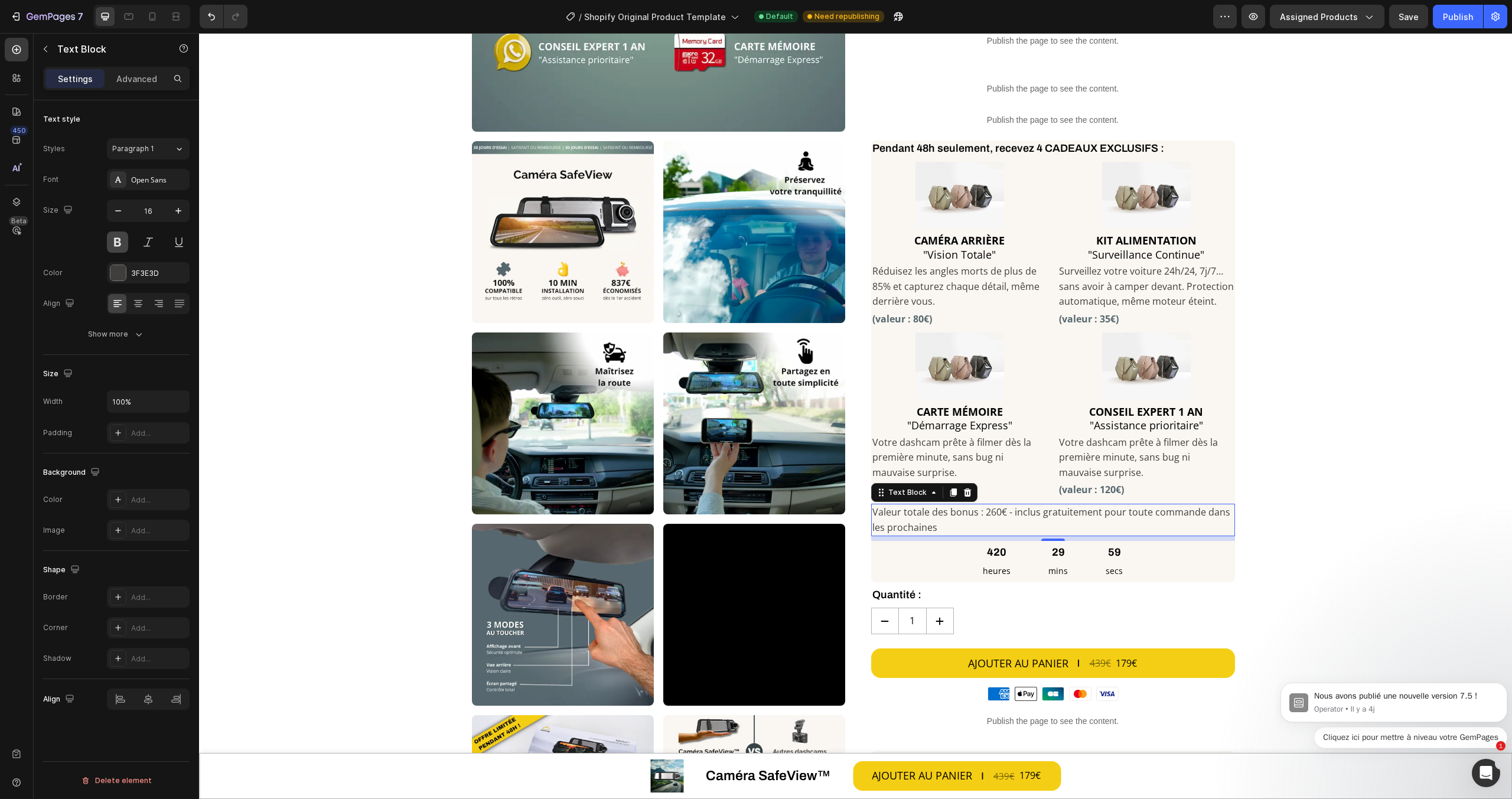 click at bounding box center (118, 242) 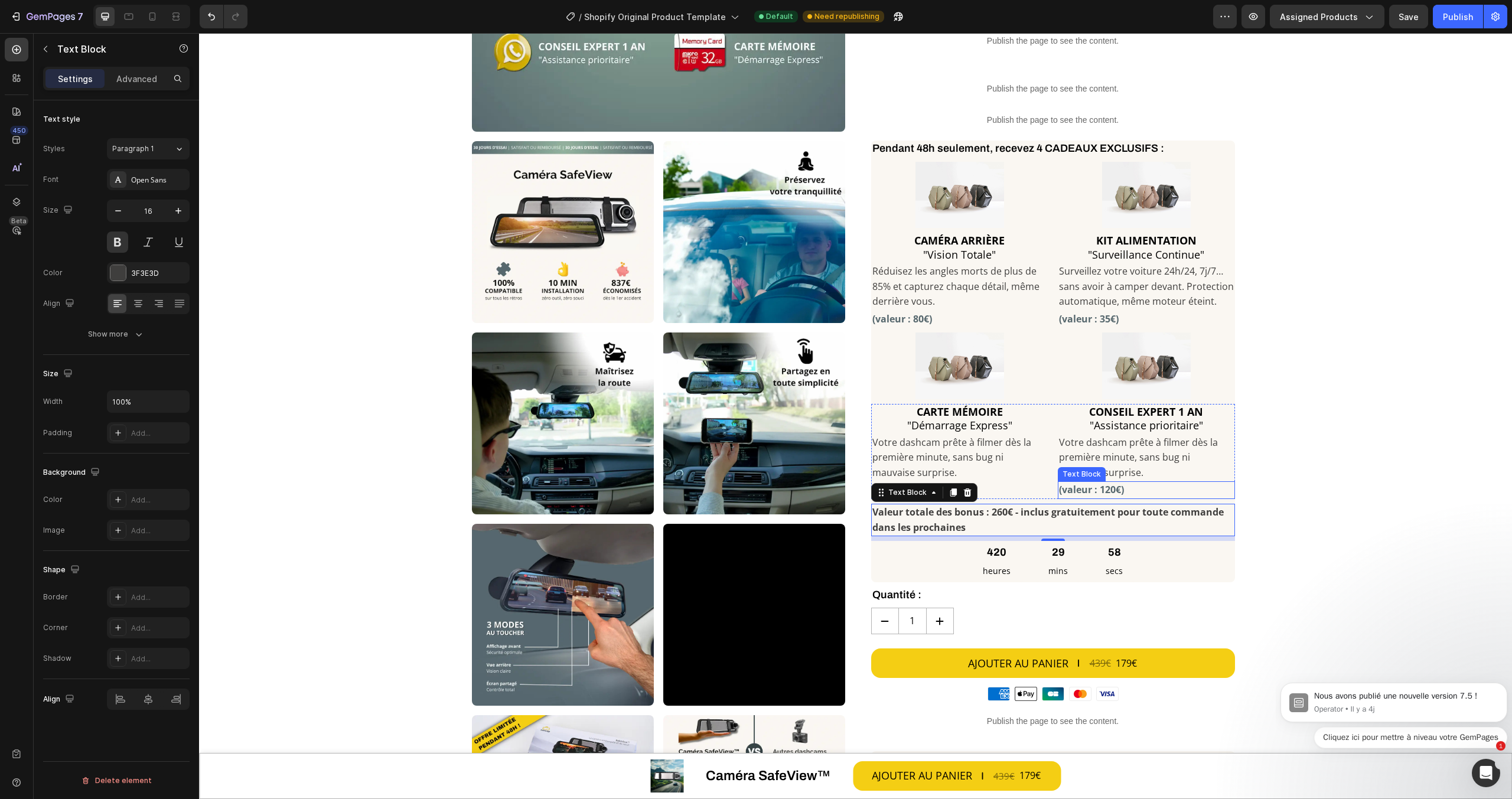 click on "(valeur : 120€)" at bounding box center [1146, 490] 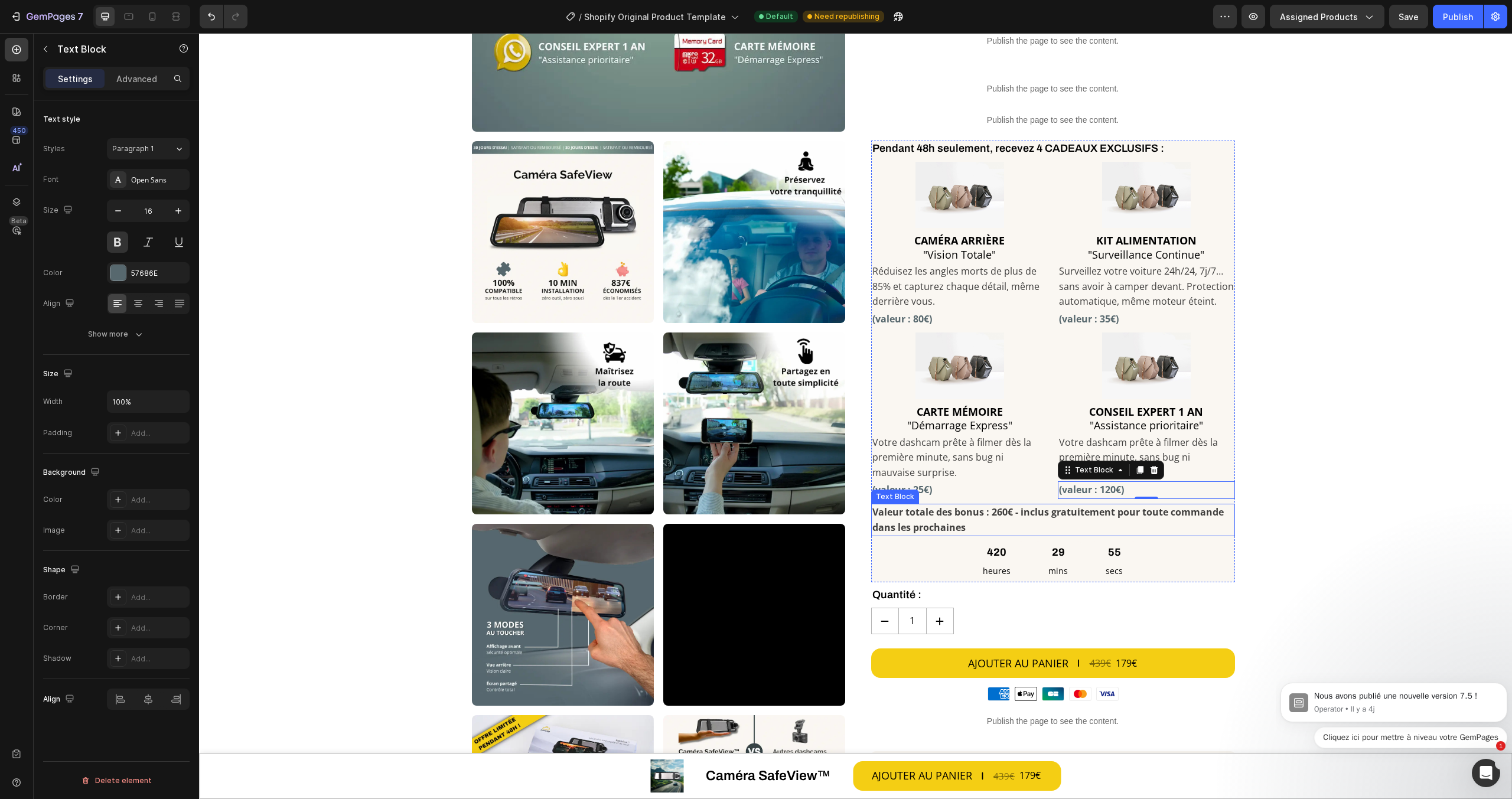 click on "Valeur totale des bonus : 260€ - inclus gratuitement pour toute commande dans les prochaines" at bounding box center [1053, 520] 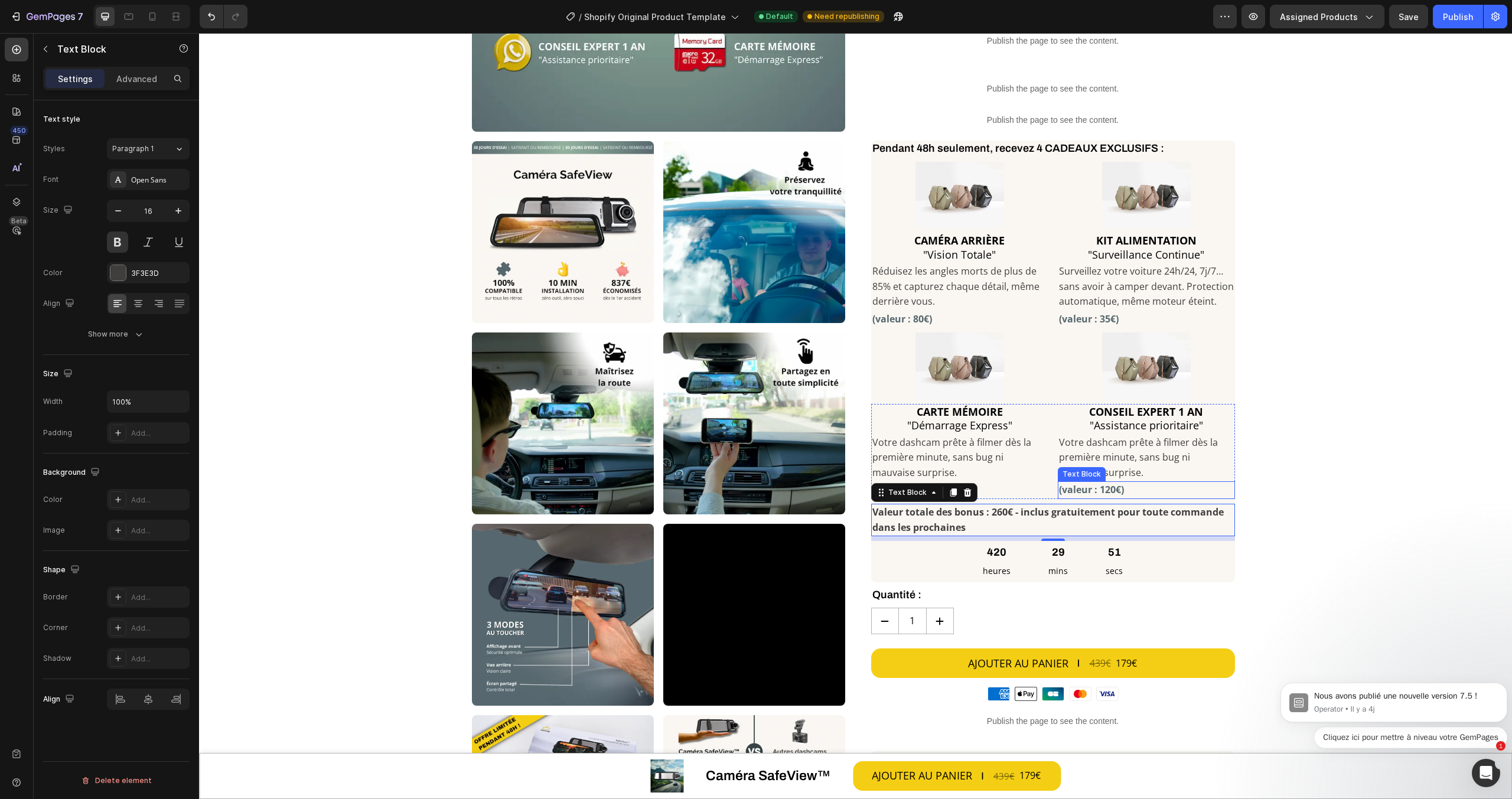 click on "(valeur : 120€)" at bounding box center [1146, 490] 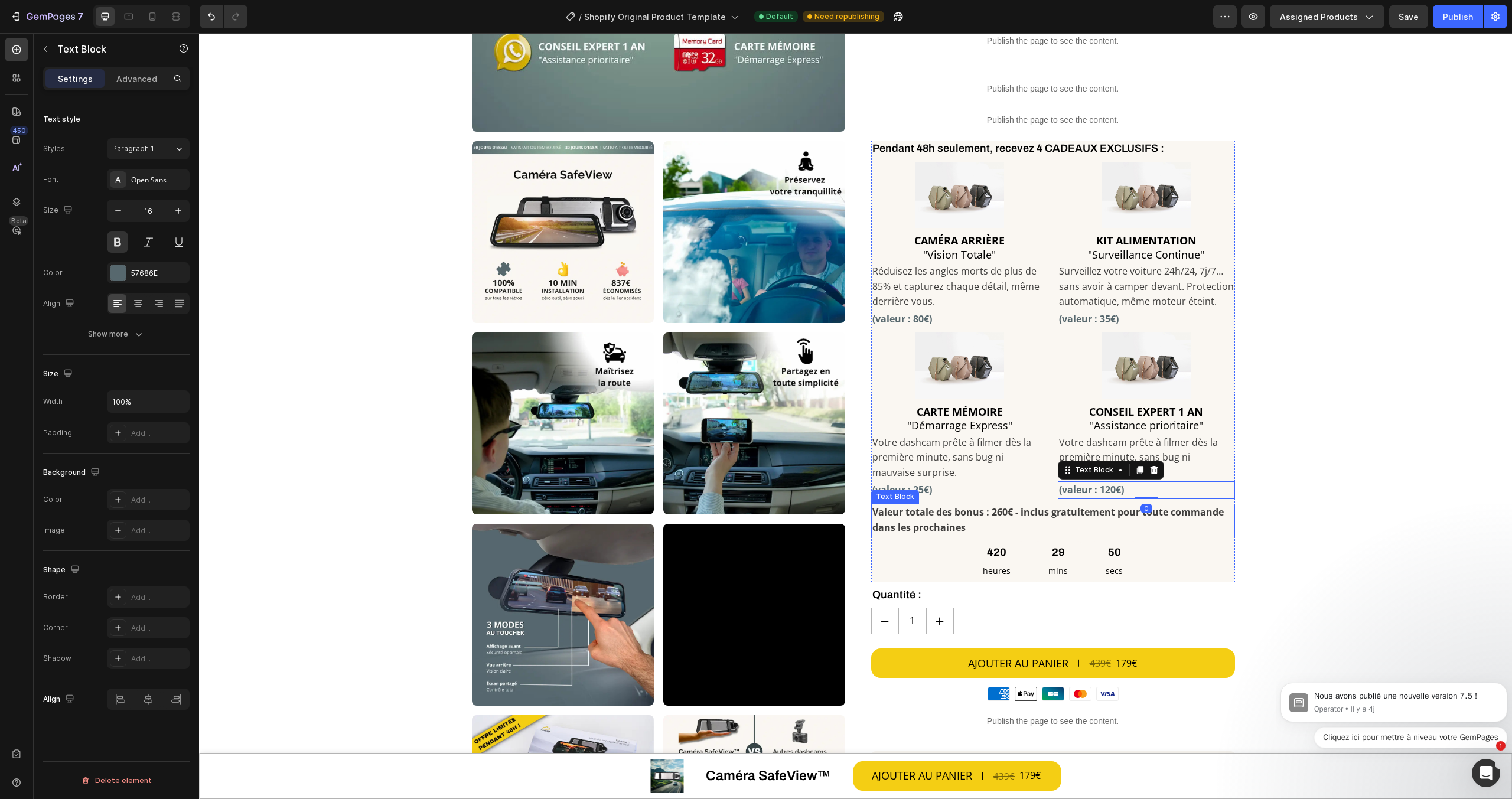 click on "Valeur totale des bonus : 260€ - inclus gratuitement pour toute commande dans les prochaines" at bounding box center [1053, 520] 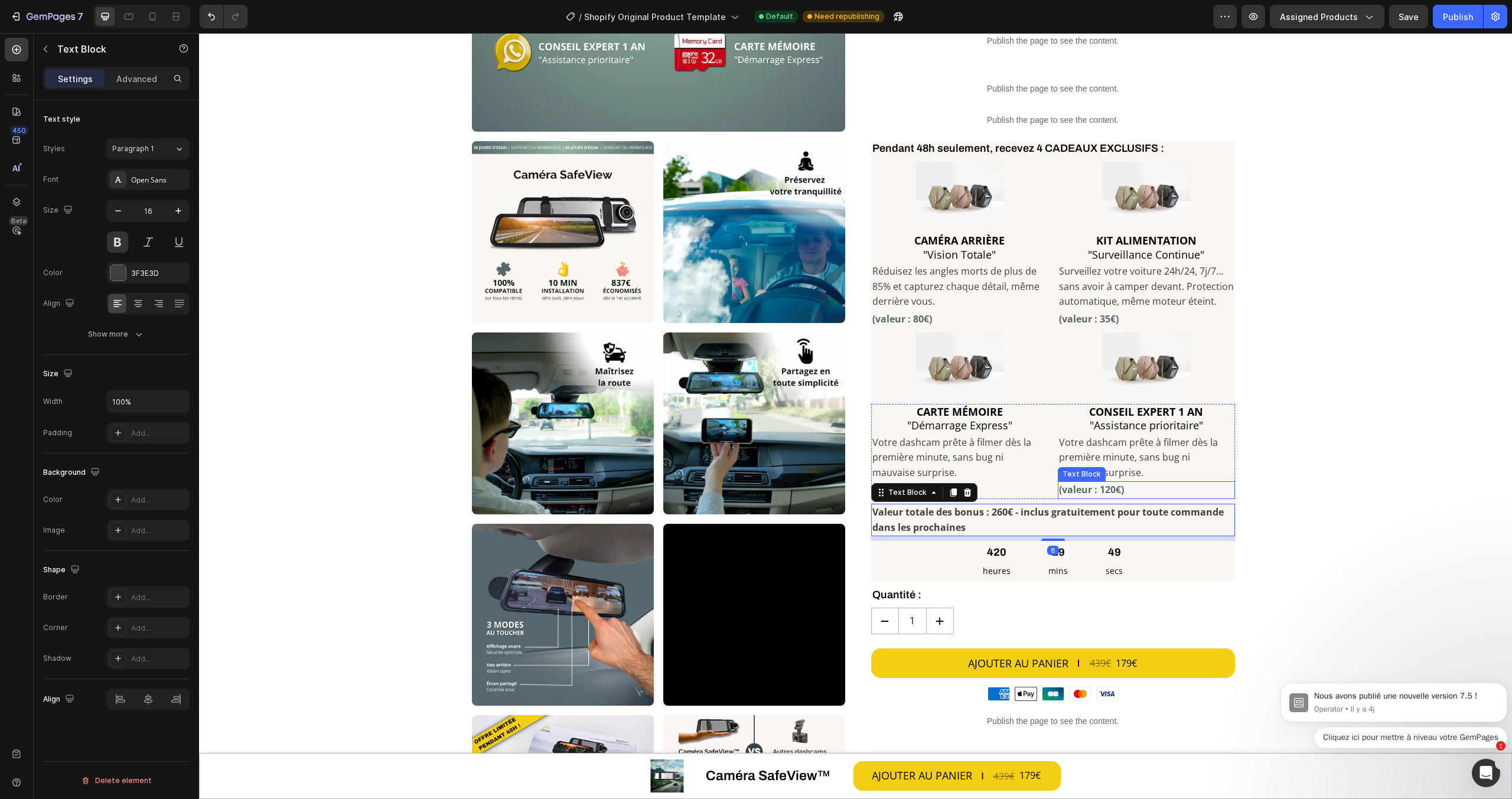 click on "(valeur : 120€)" at bounding box center [1146, 490] 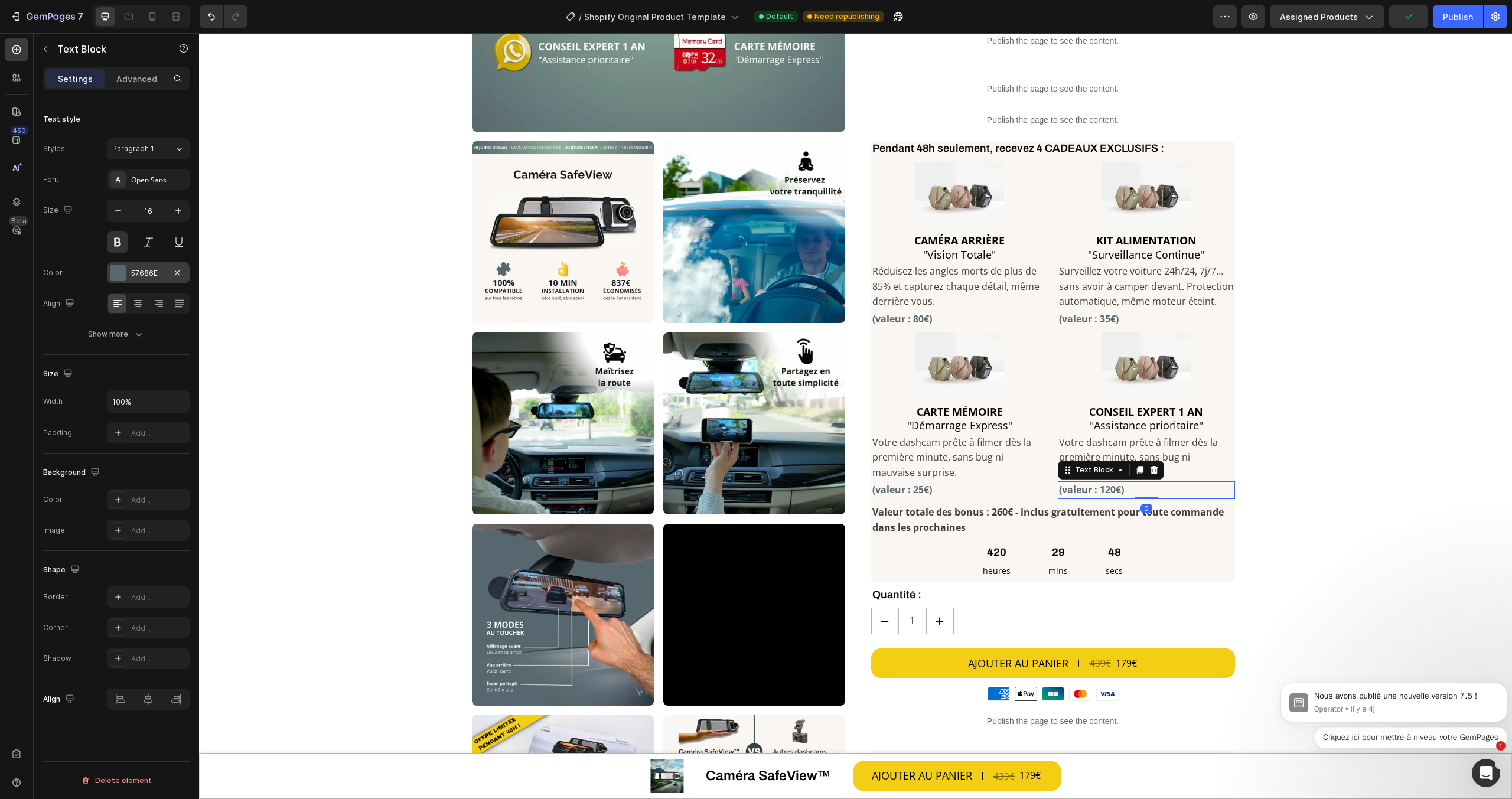 click on "57686E" at bounding box center (148, 273) 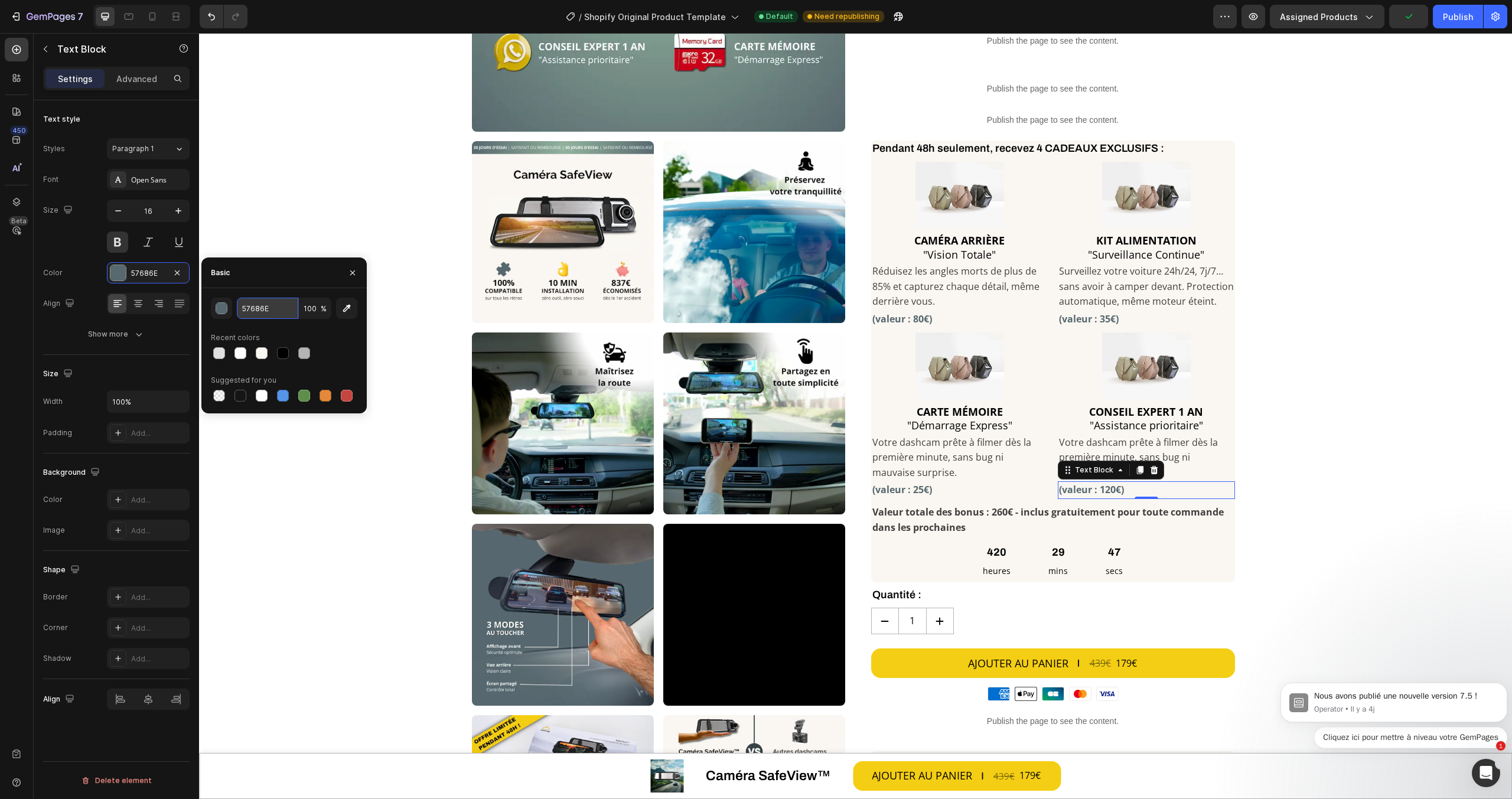 click on "57686E" at bounding box center [268, 308] 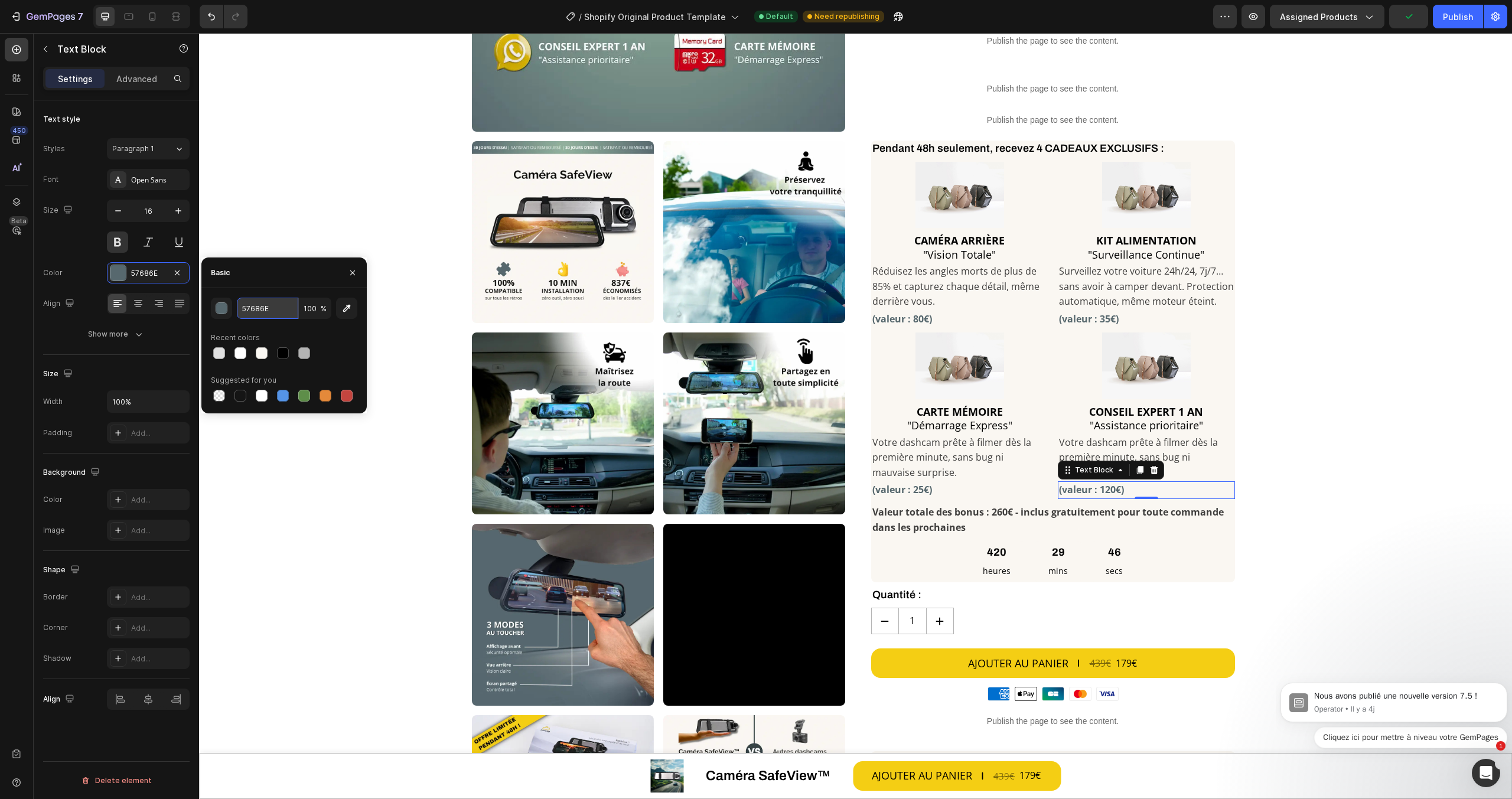 click on "57686E" at bounding box center [268, 308] 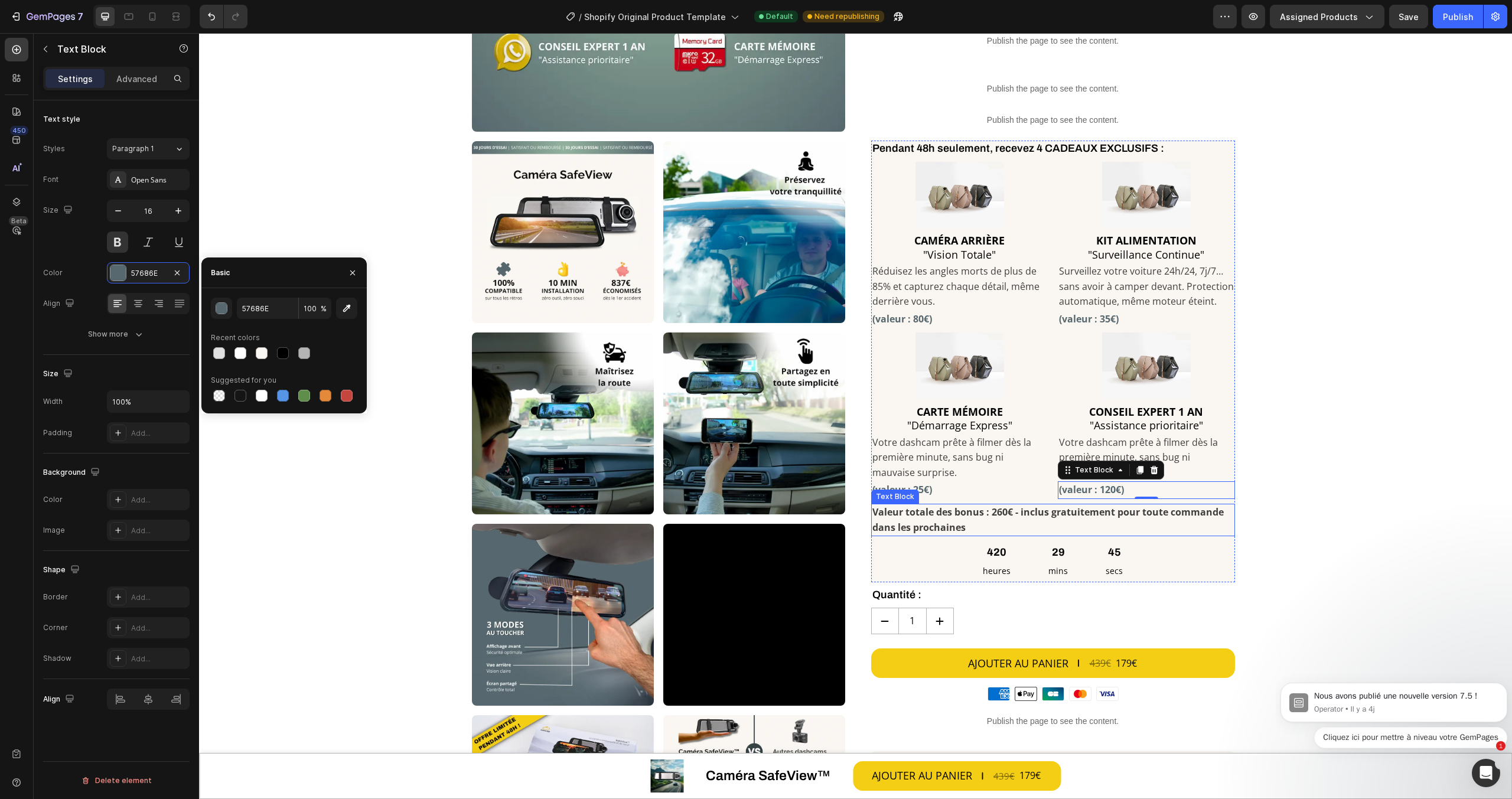 click on "Valeur totale des bonus : 260€ - inclus gratuitement pour toute commande dans les prochaines" at bounding box center (1053, 520) 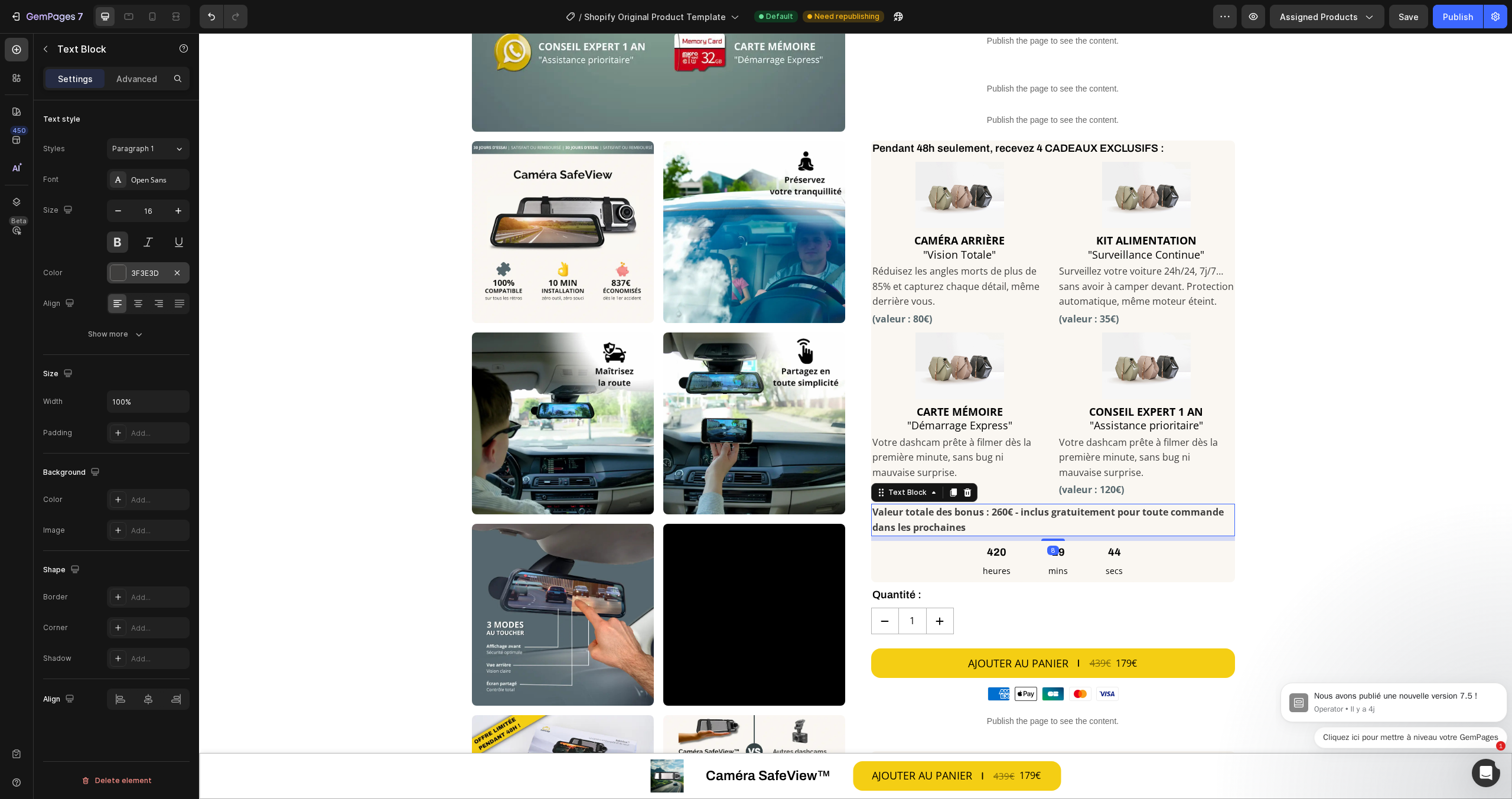 click on "3F3E3D" at bounding box center [148, 273] 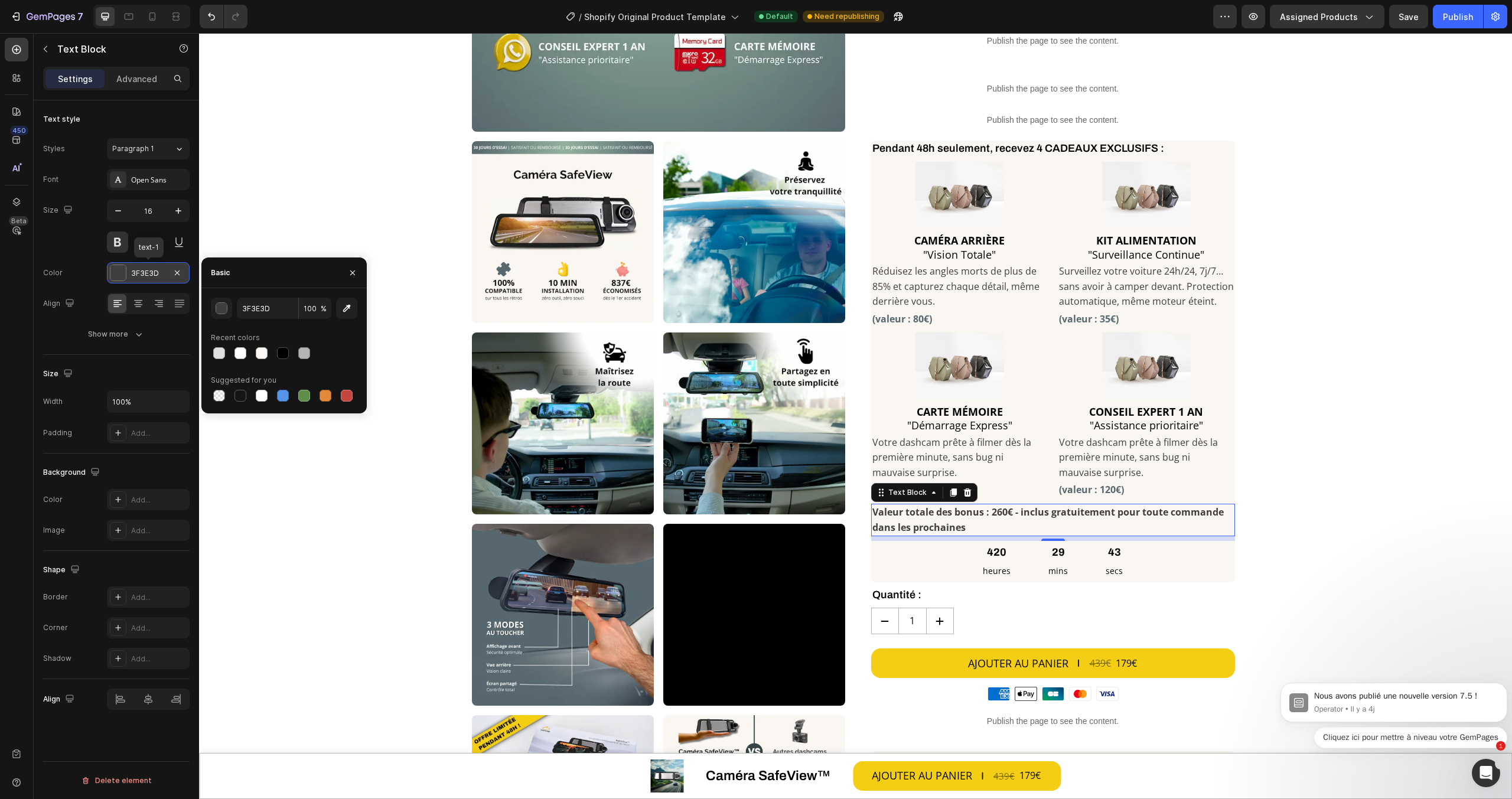 click on "3F3E3D" at bounding box center (148, 273) 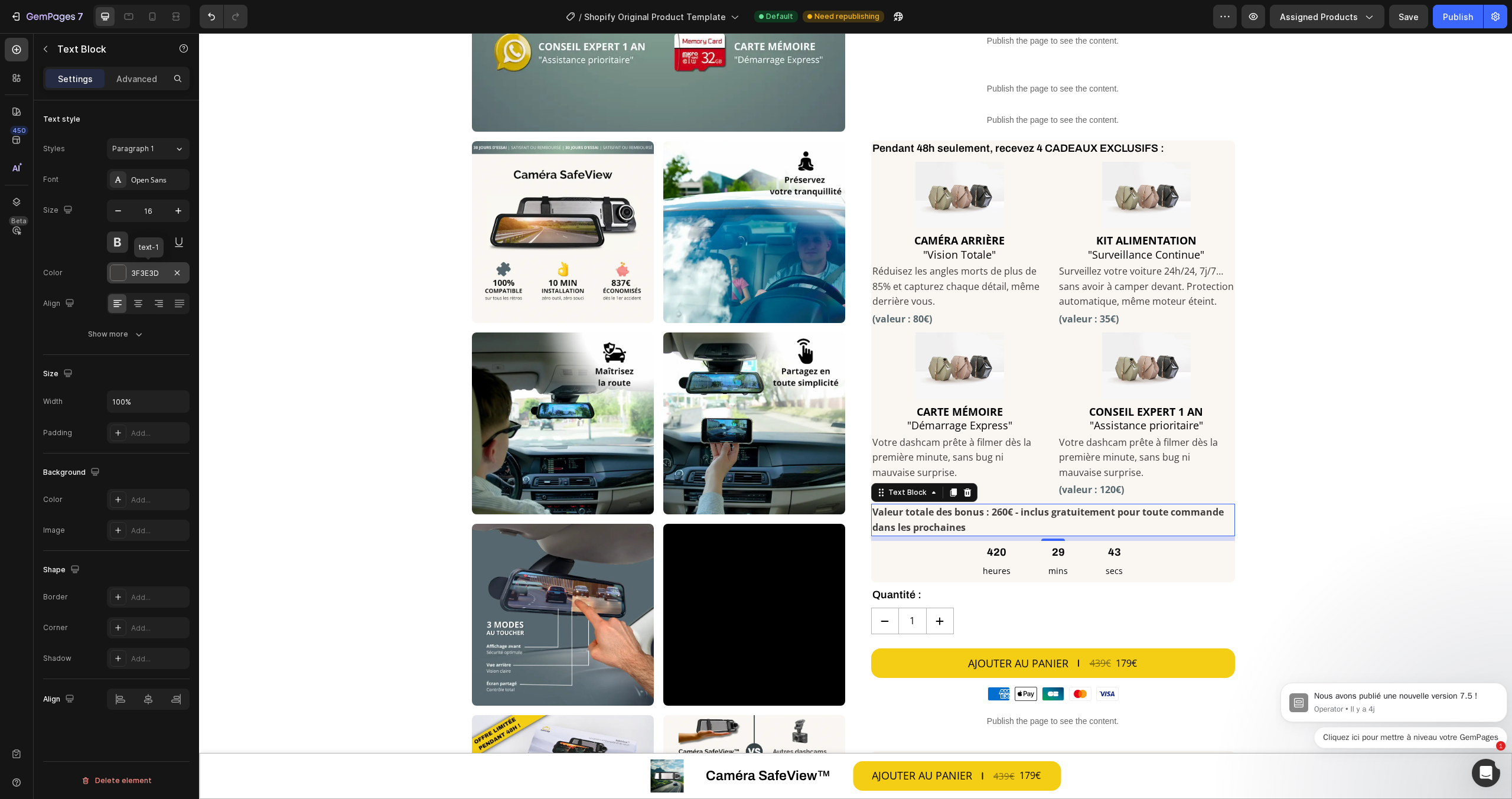 click on "3F3E3D" at bounding box center (148, 273) 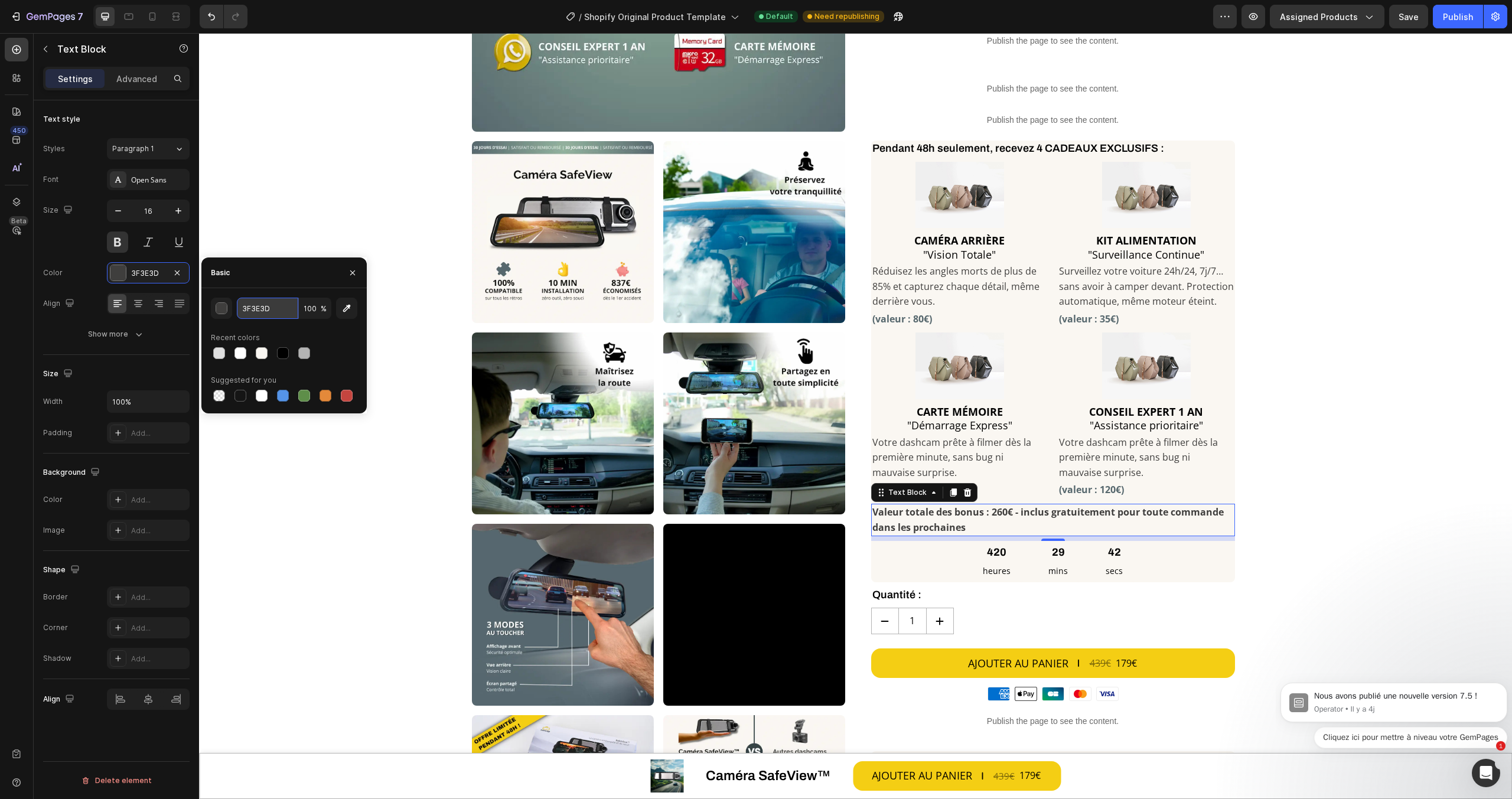 click on "3F3E3D" at bounding box center [268, 308] 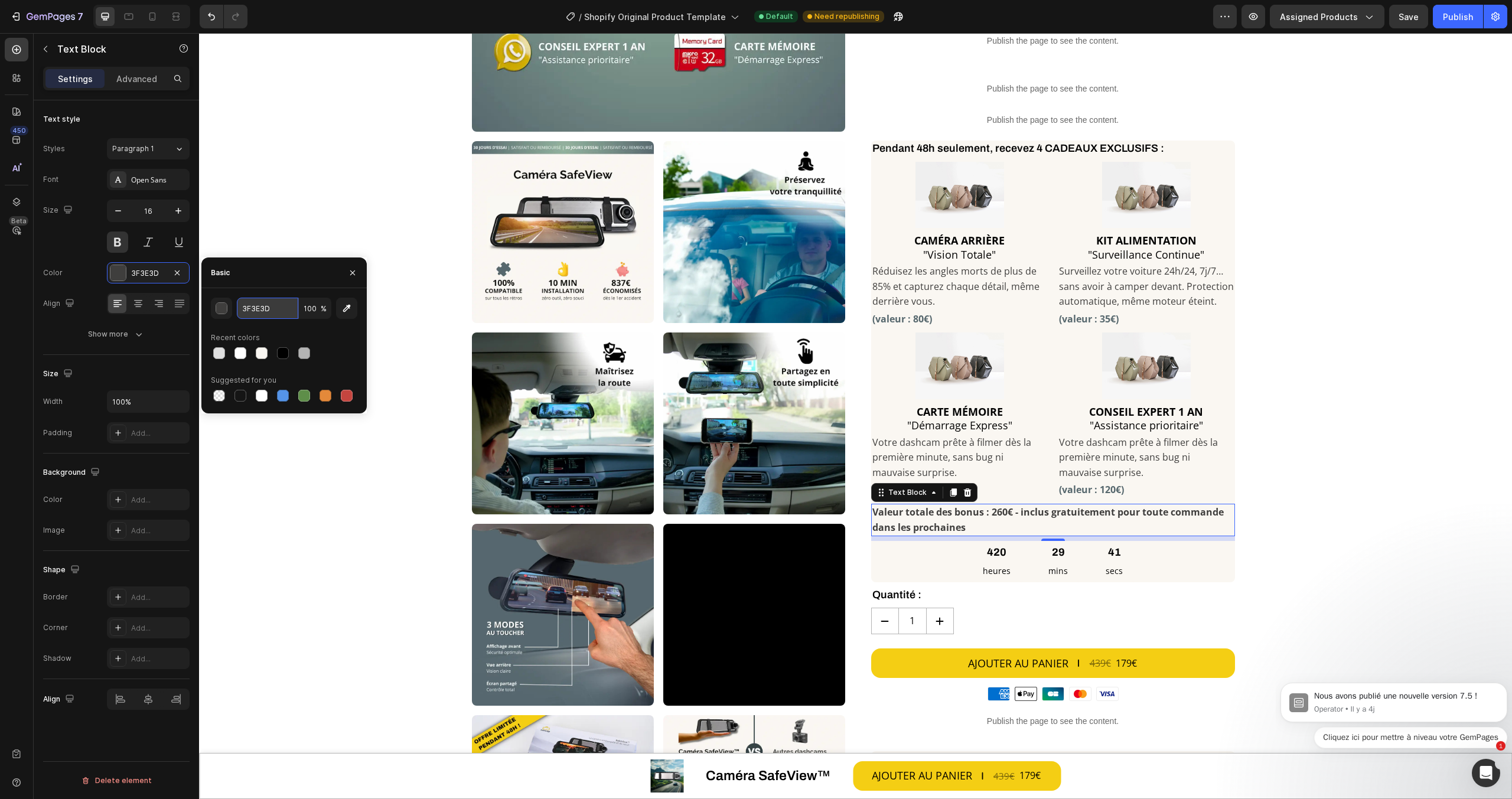 paste on "57686E" 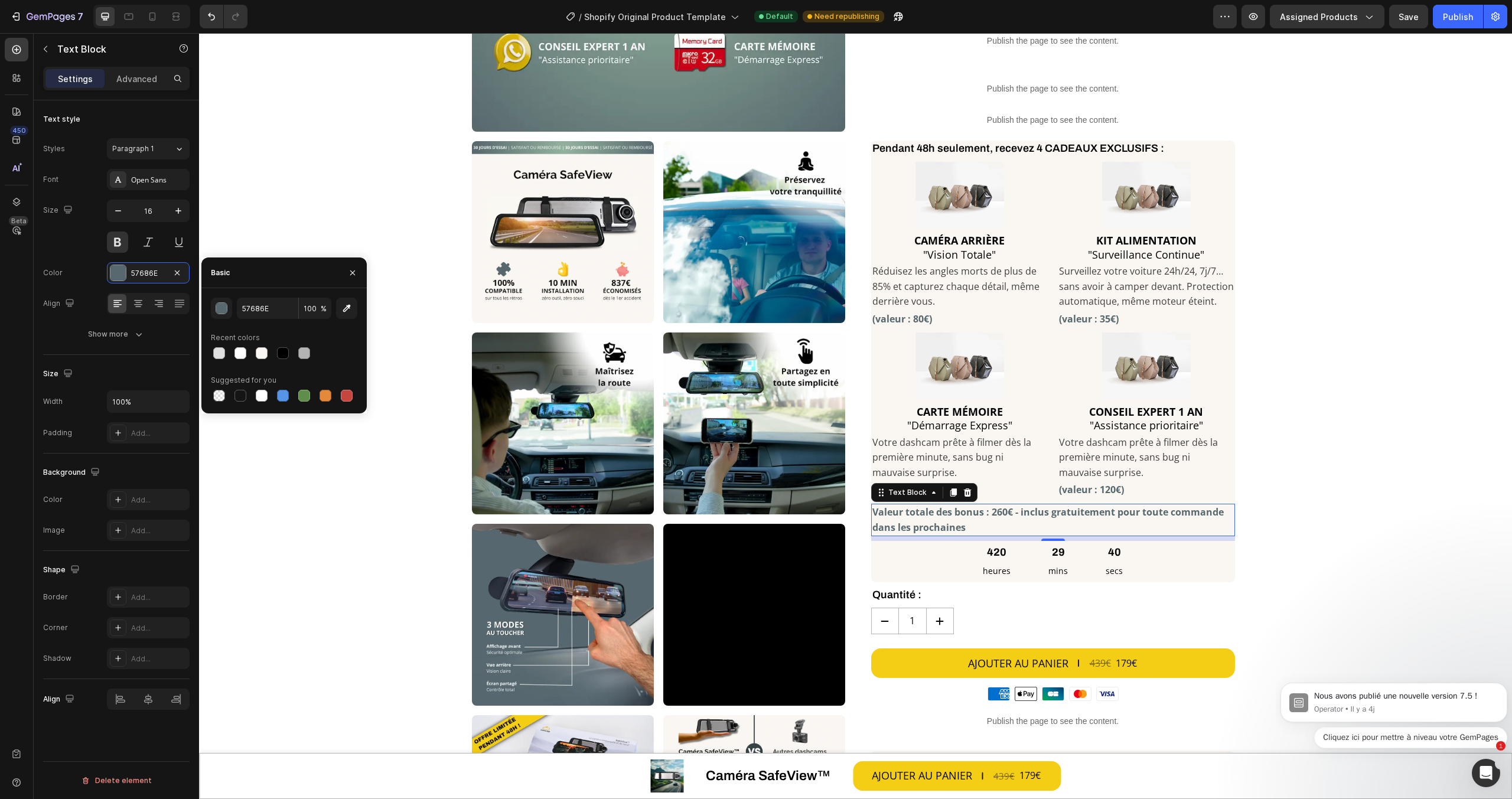 click on "(valeur : 120€)" at bounding box center [1146, 490] 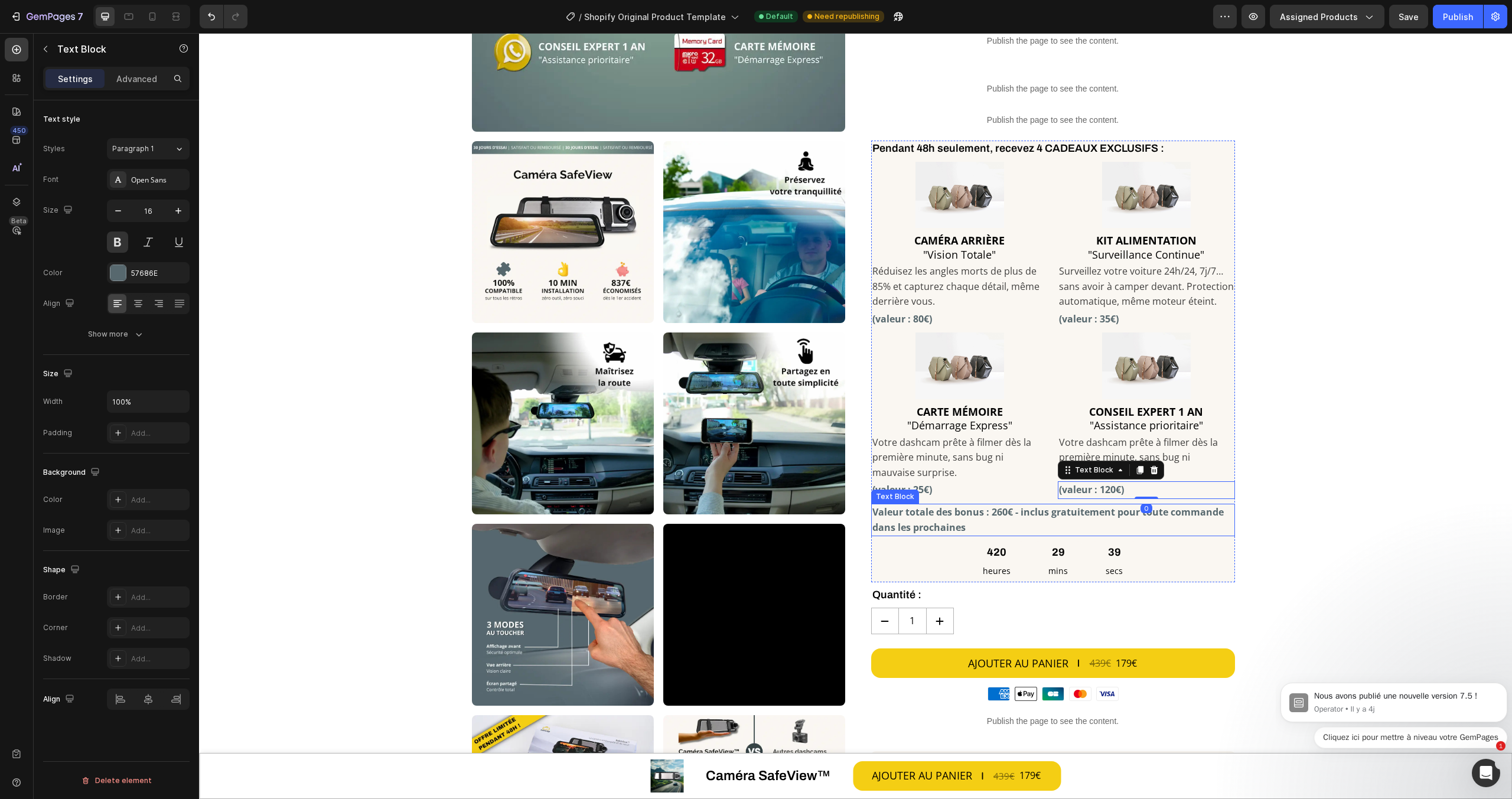 click on "Valeur totale des bonus : 260€ - inclus gratuitement pour toute commande dans les prochaines" at bounding box center (1053, 520) 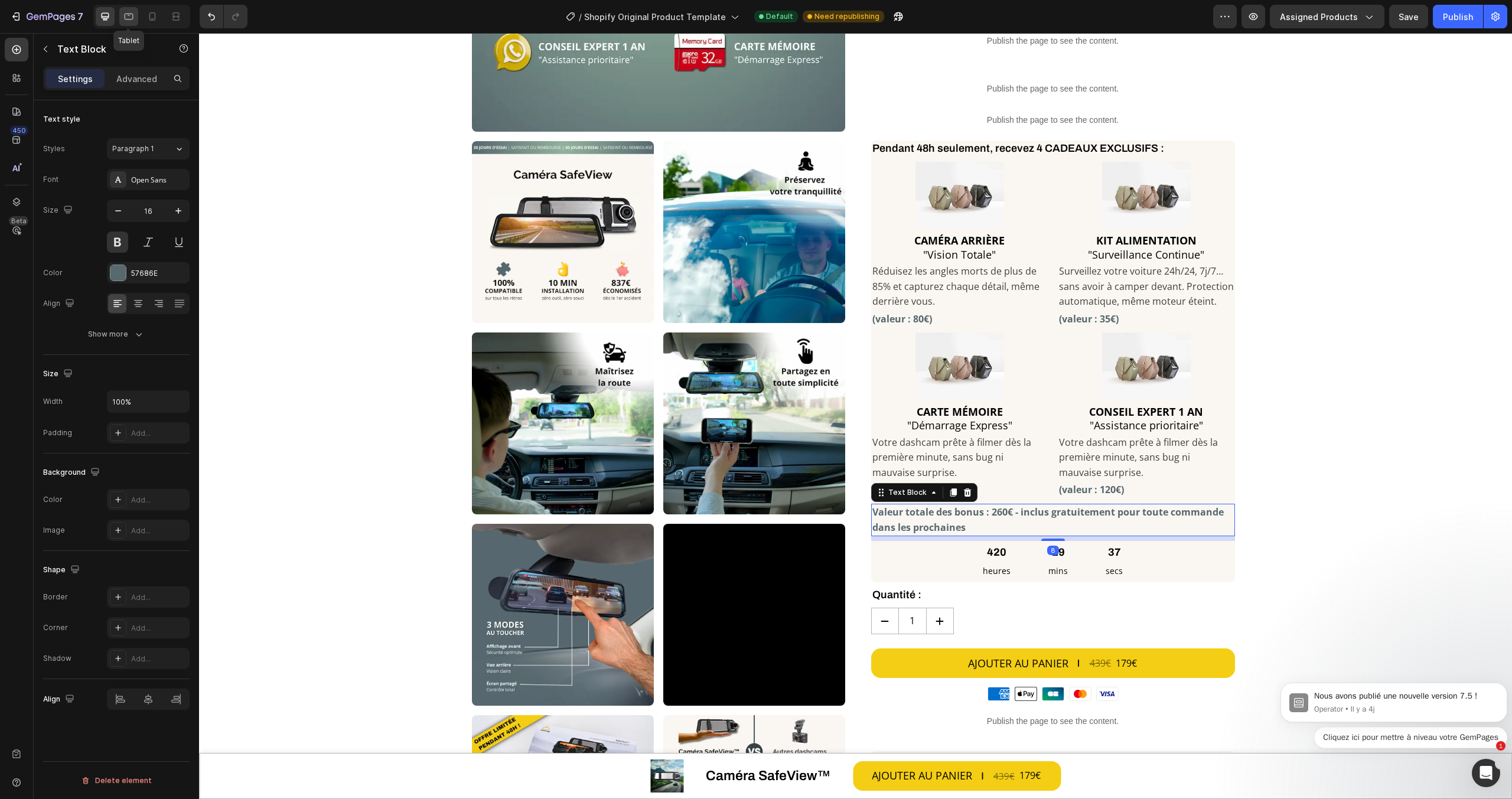 click 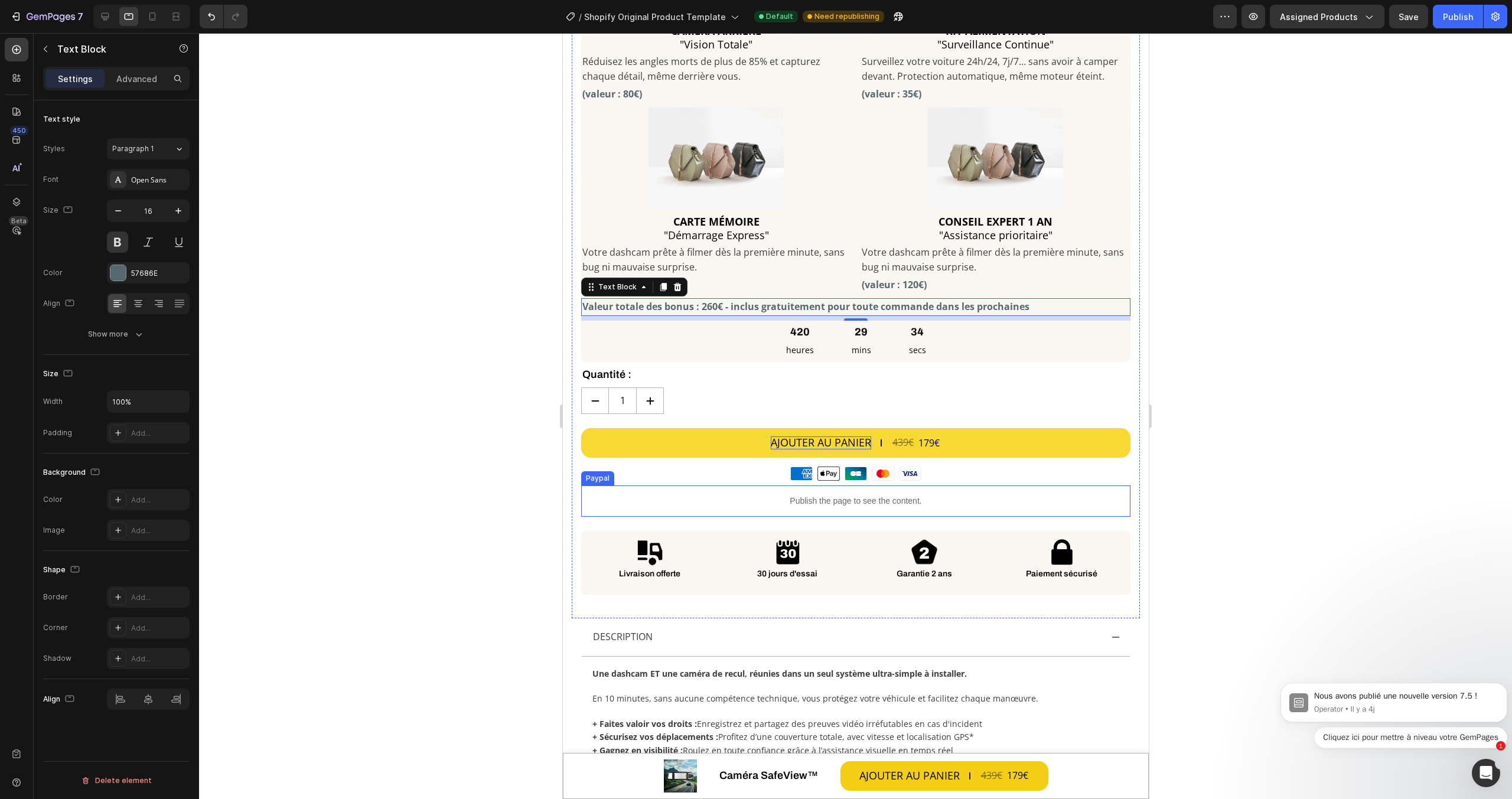 scroll, scrollTop: 1048, scrollLeft: 0, axis: vertical 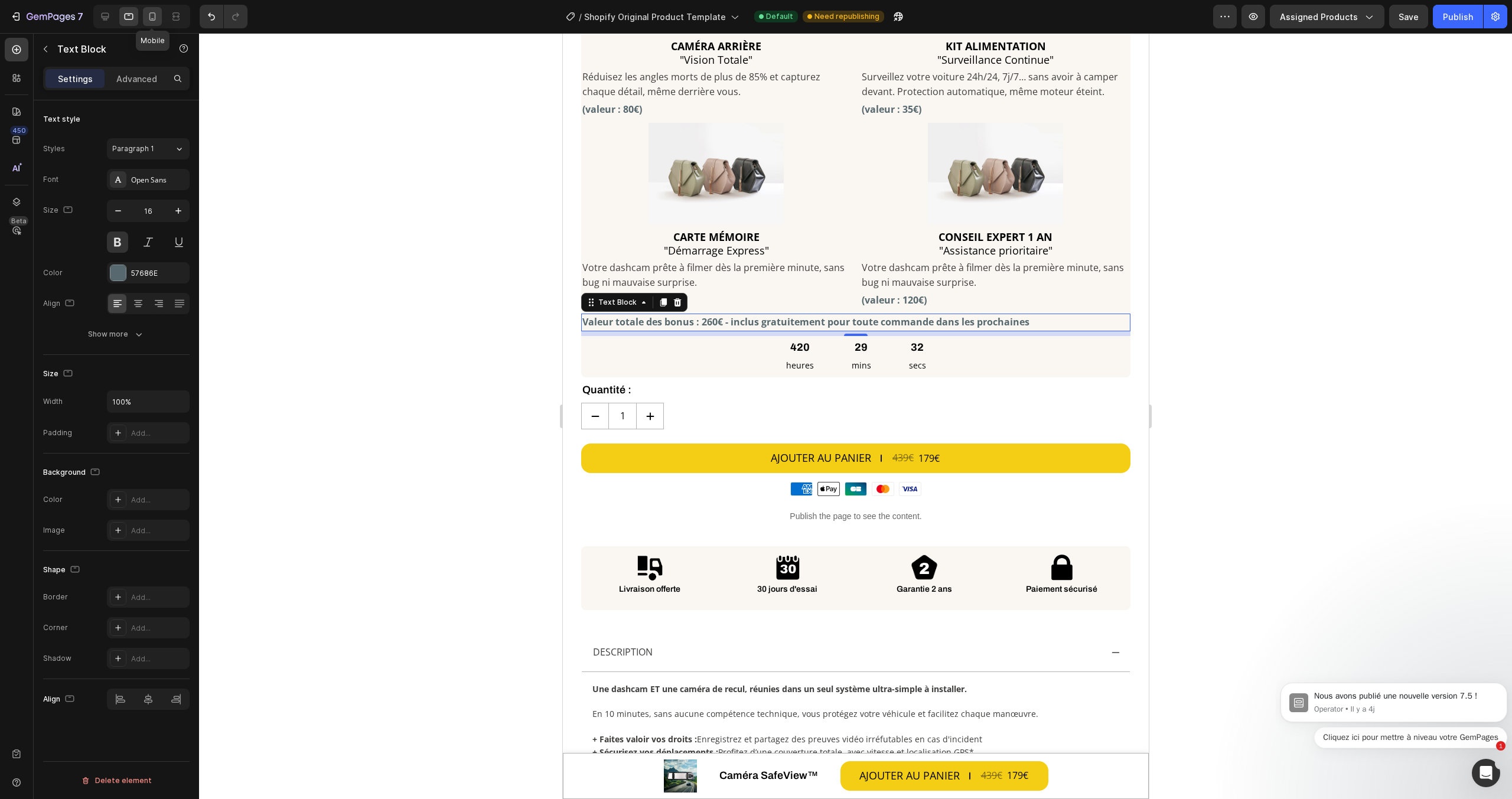click 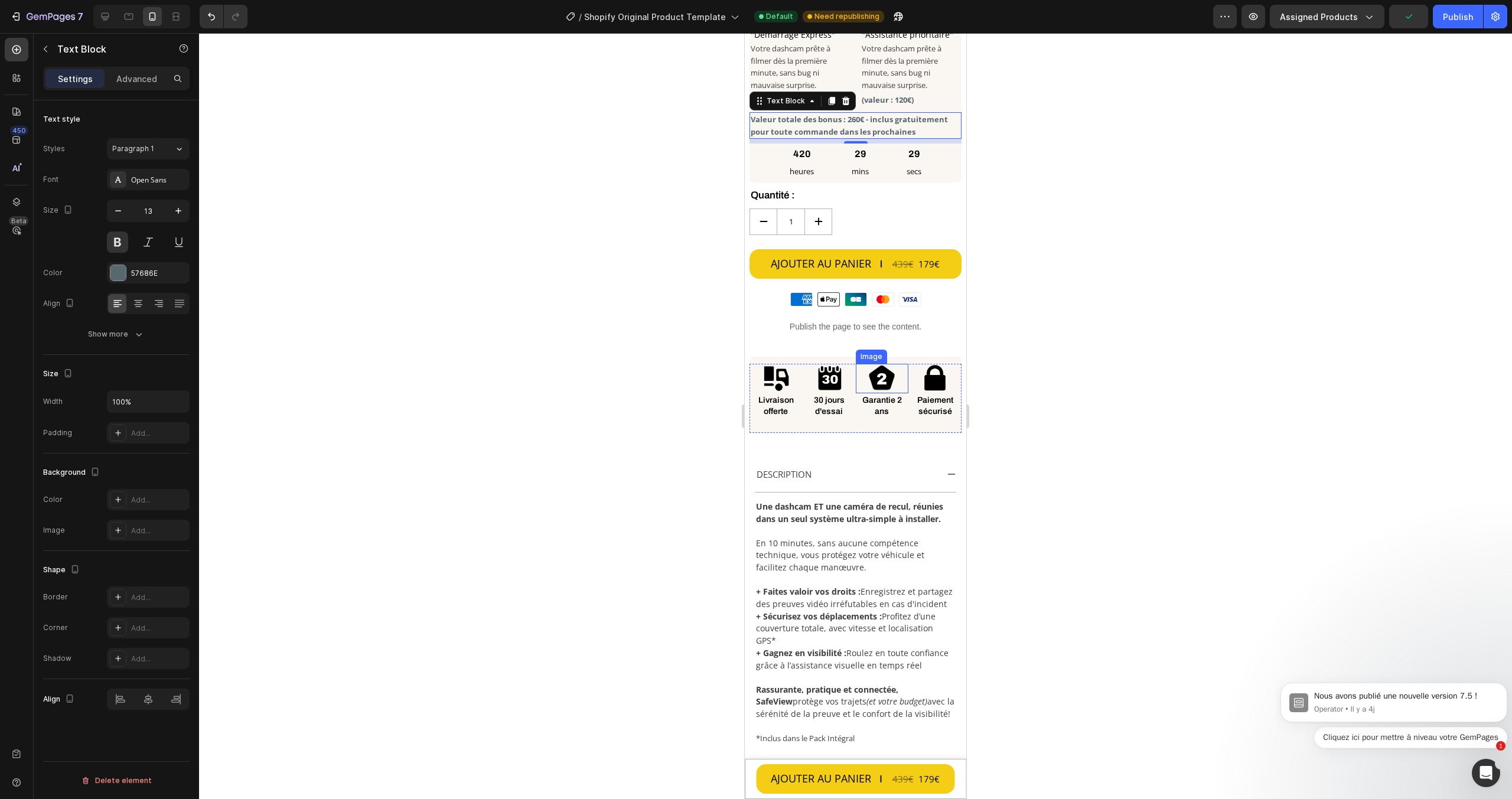 scroll, scrollTop: 706, scrollLeft: 0, axis: vertical 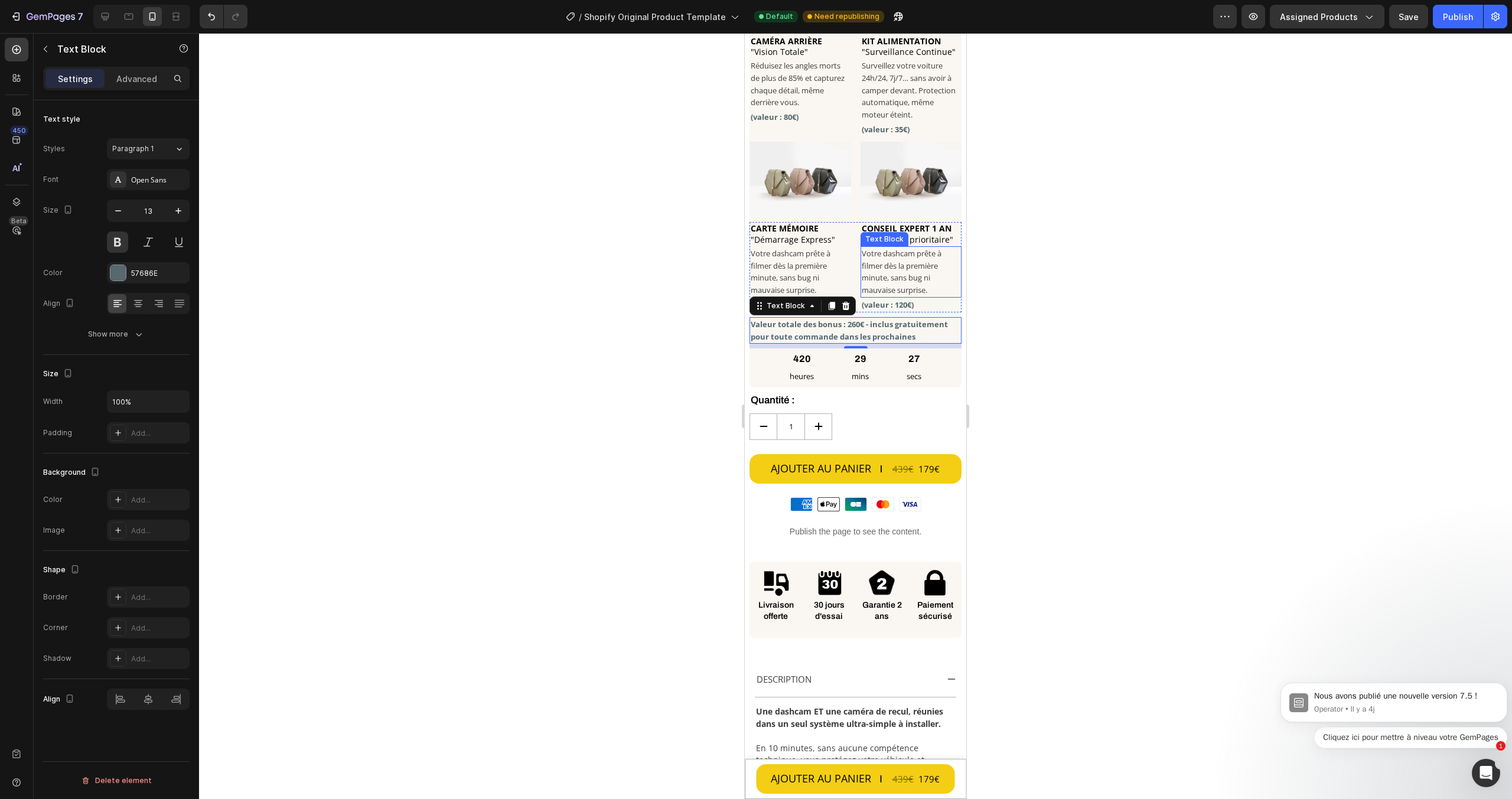 click on "Votre dashcam prête à filmer dès la première minute, sans bug ni mauvaise surprise." at bounding box center [911, 272] 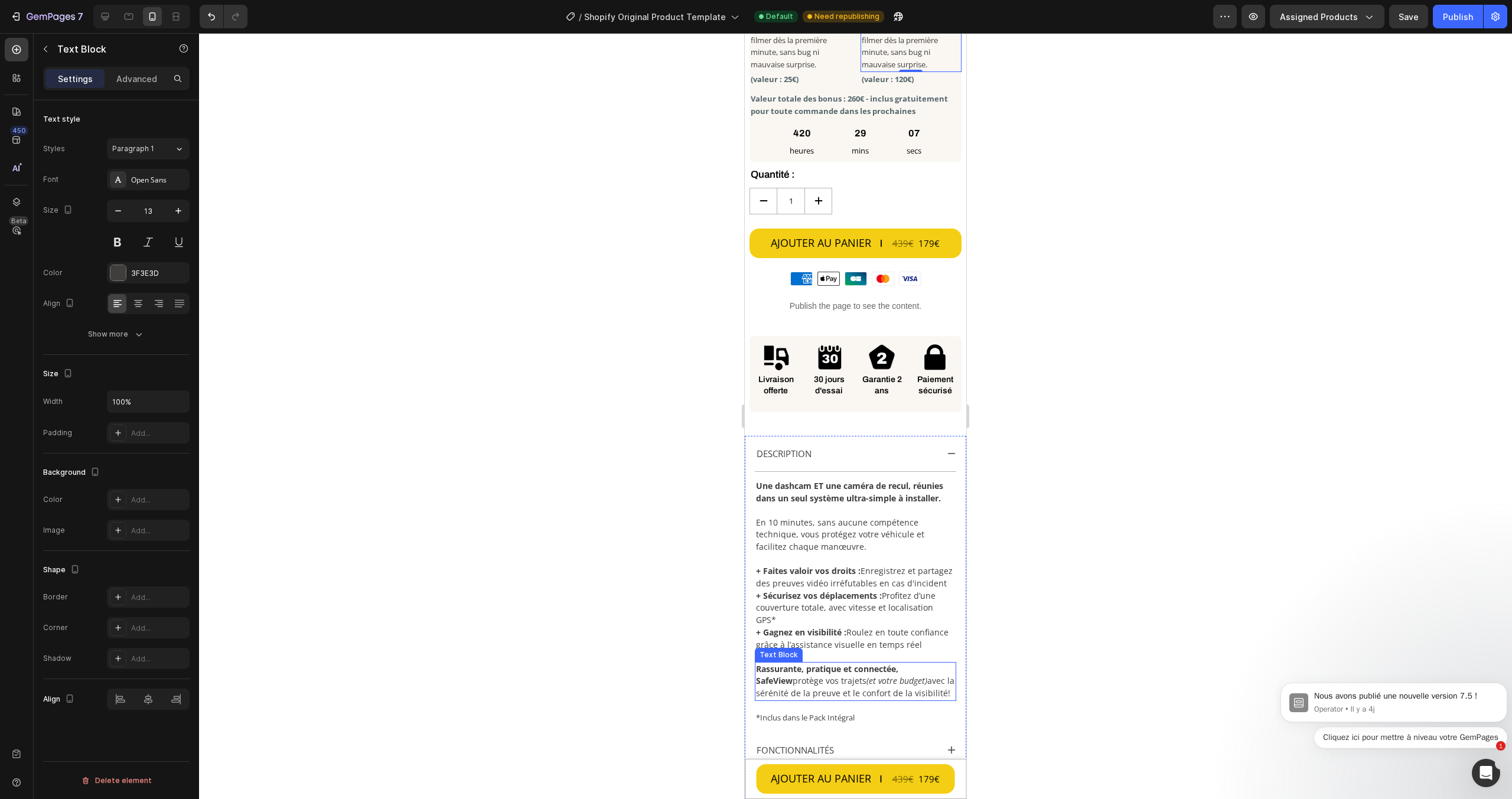 scroll, scrollTop: 1060, scrollLeft: 0, axis: vertical 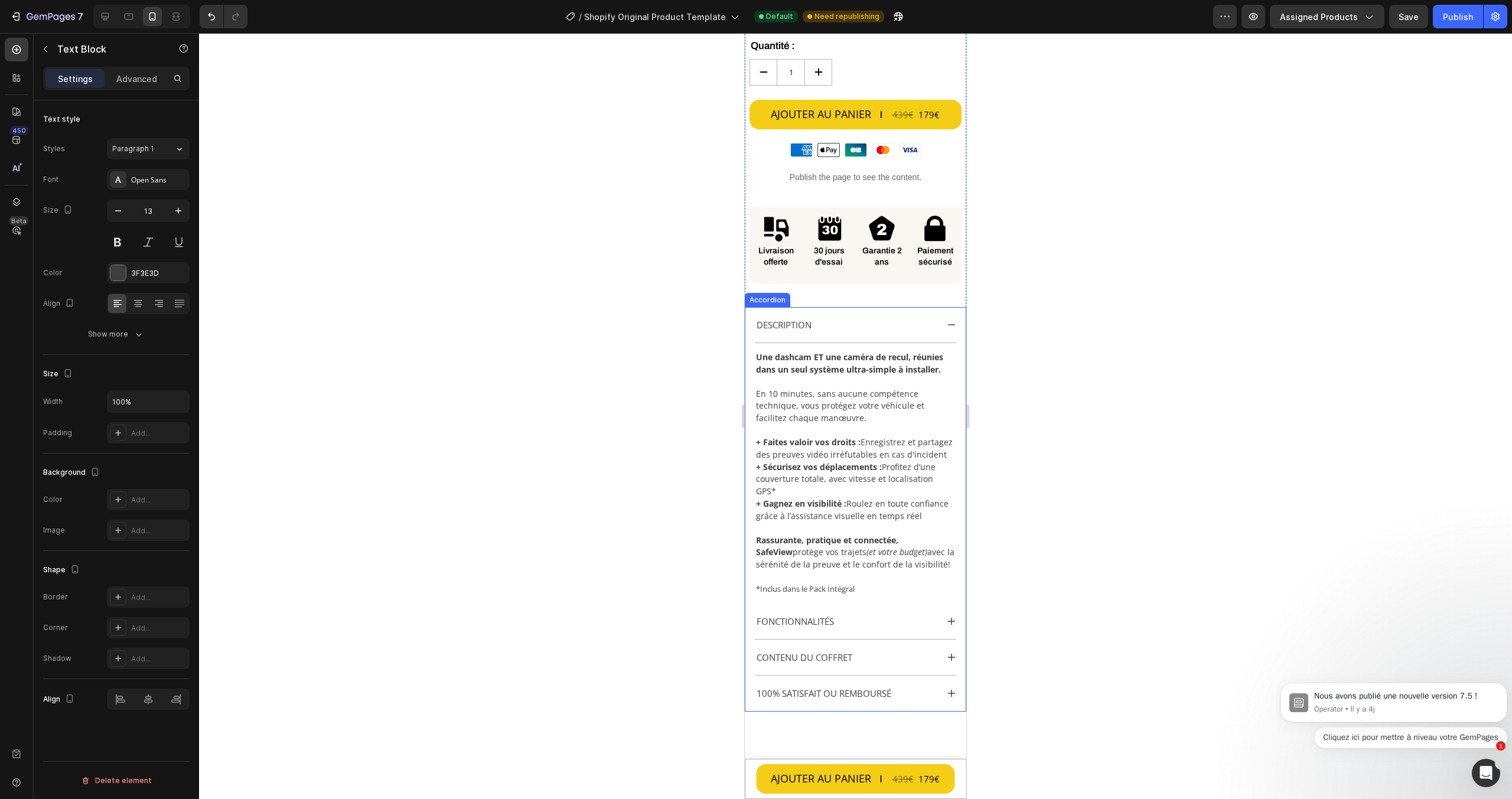 click 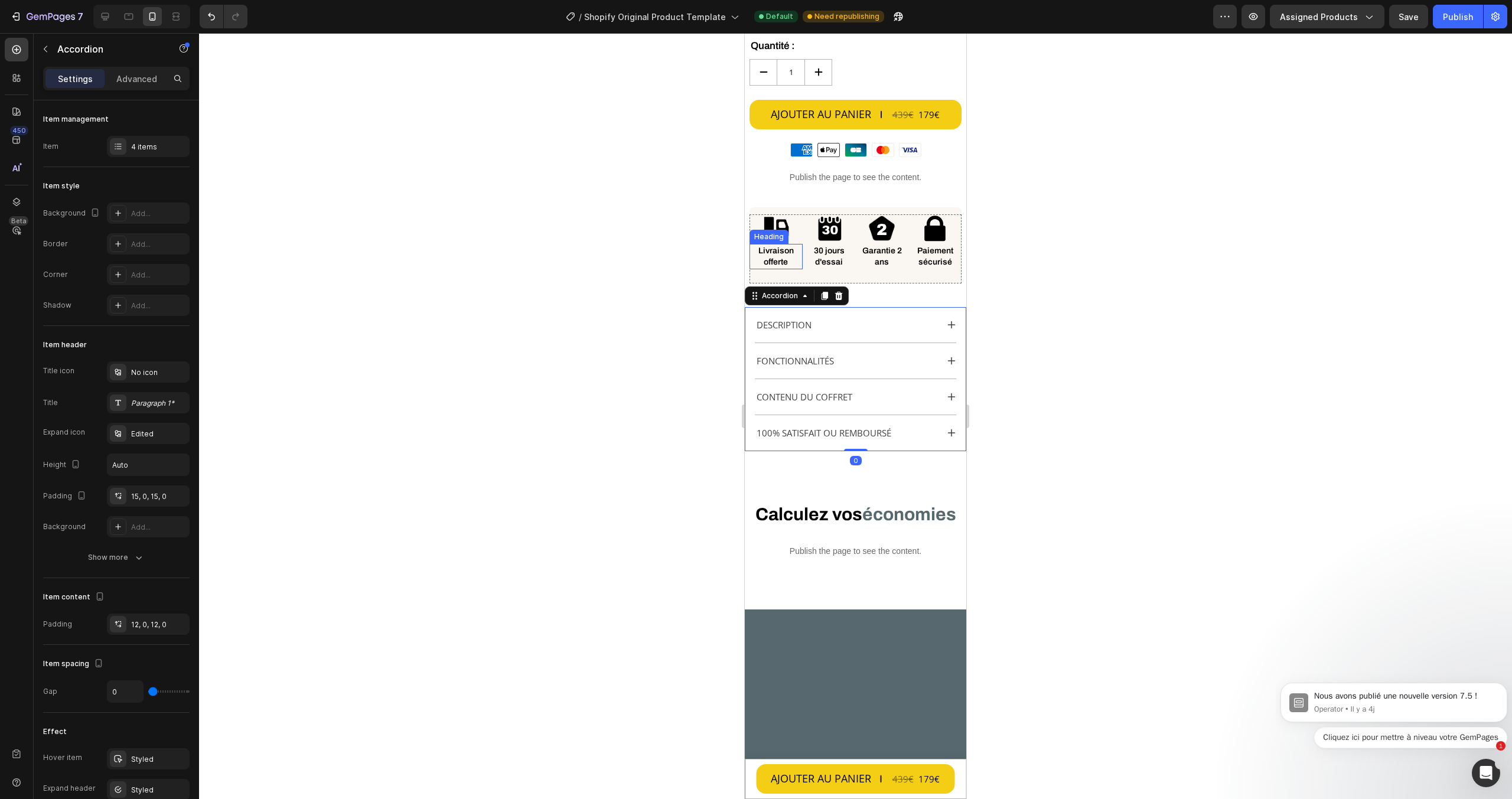 click on "Livraison offerte" at bounding box center [776, 256] 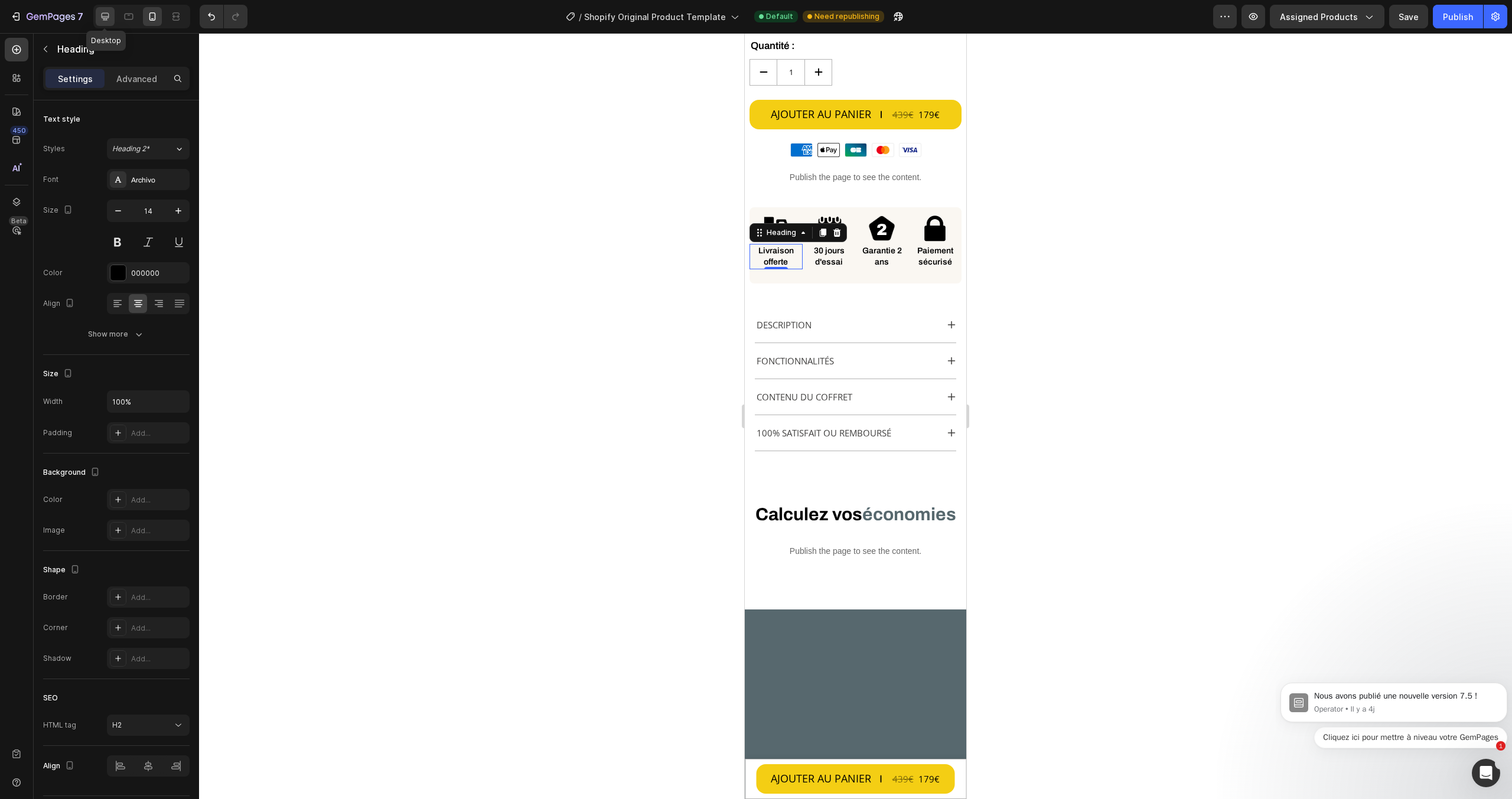 click 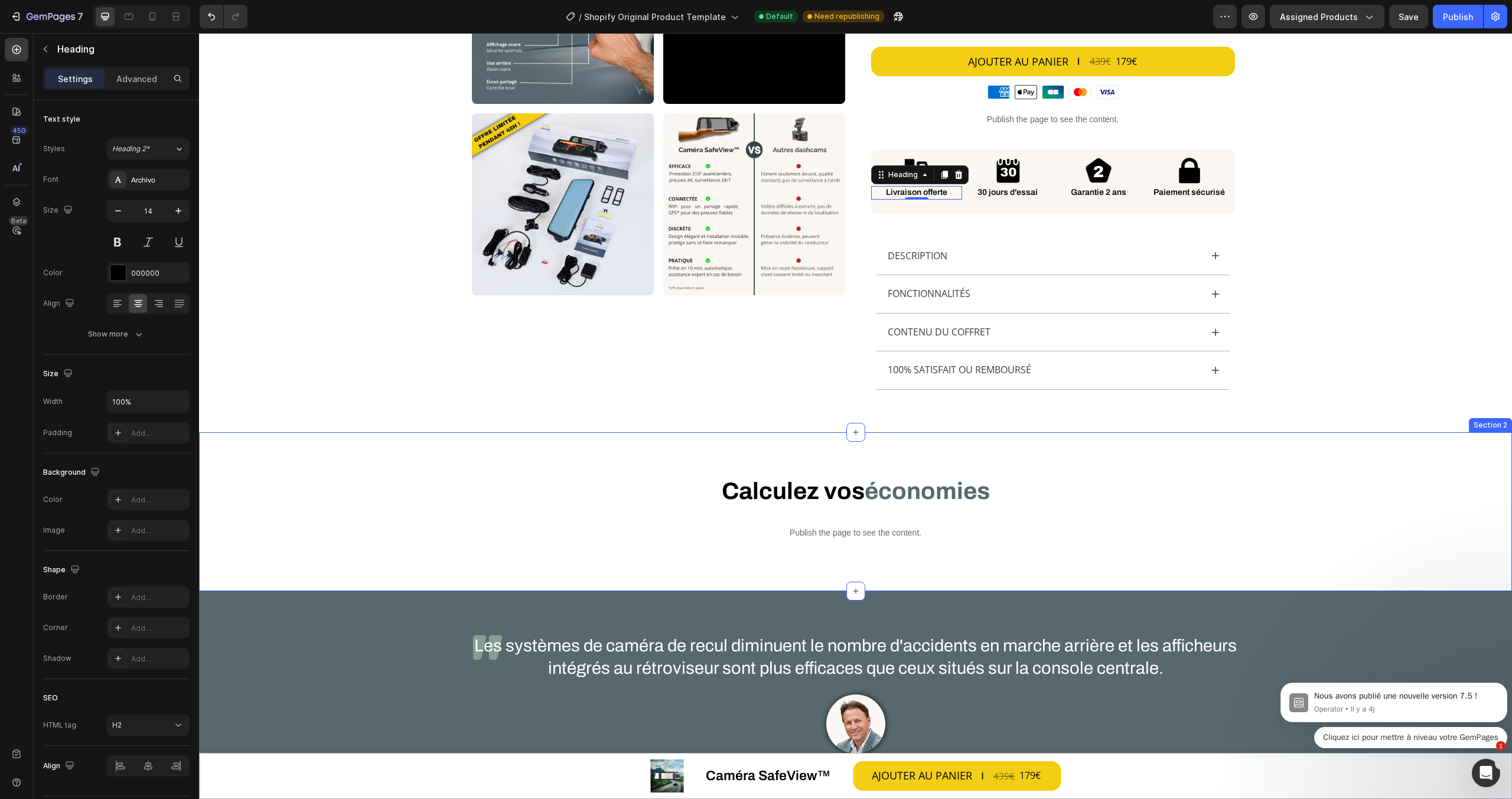 scroll, scrollTop: 776, scrollLeft: 0, axis: vertical 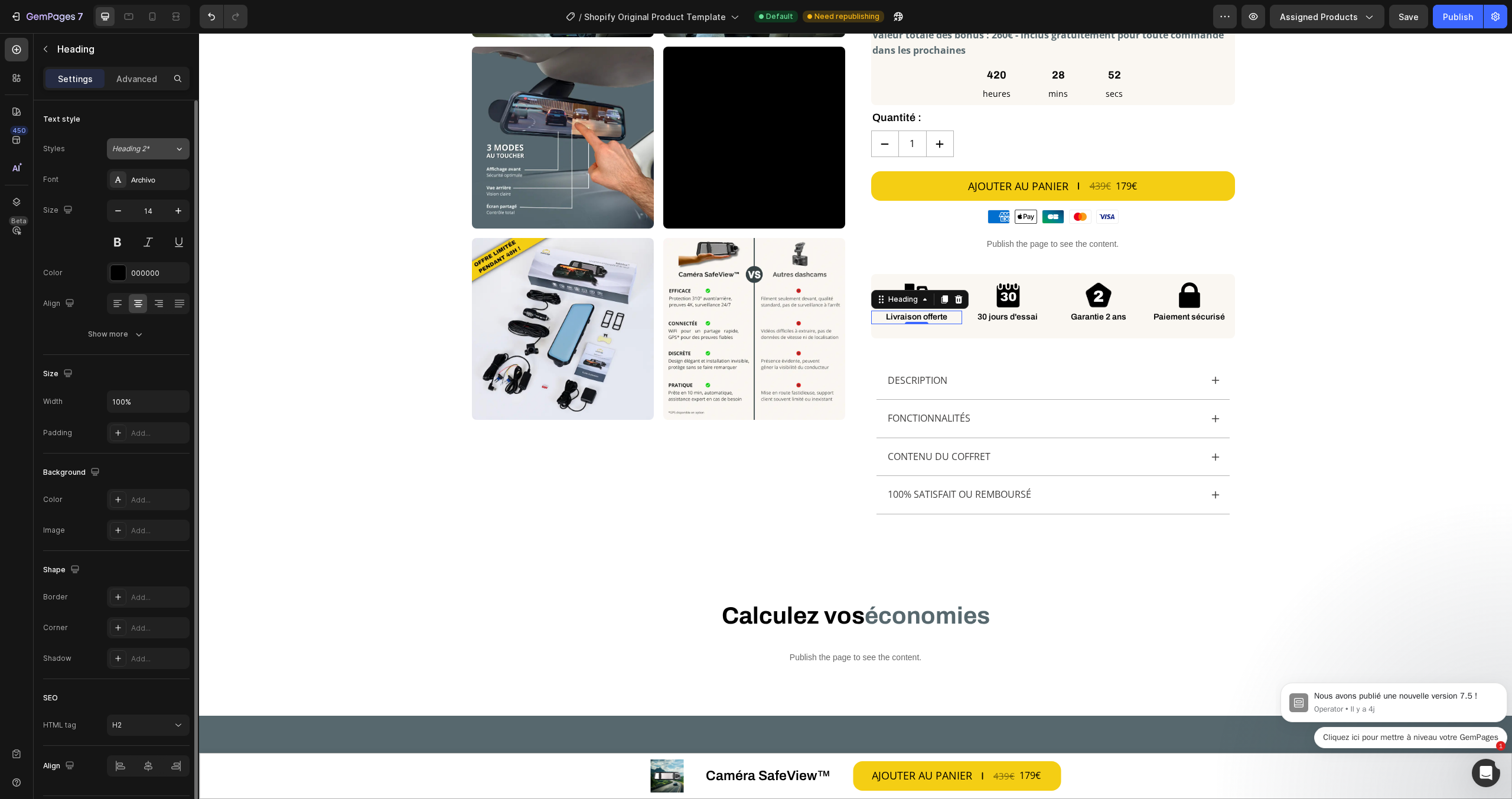 click on "Heading 2*" at bounding box center (143, 149) 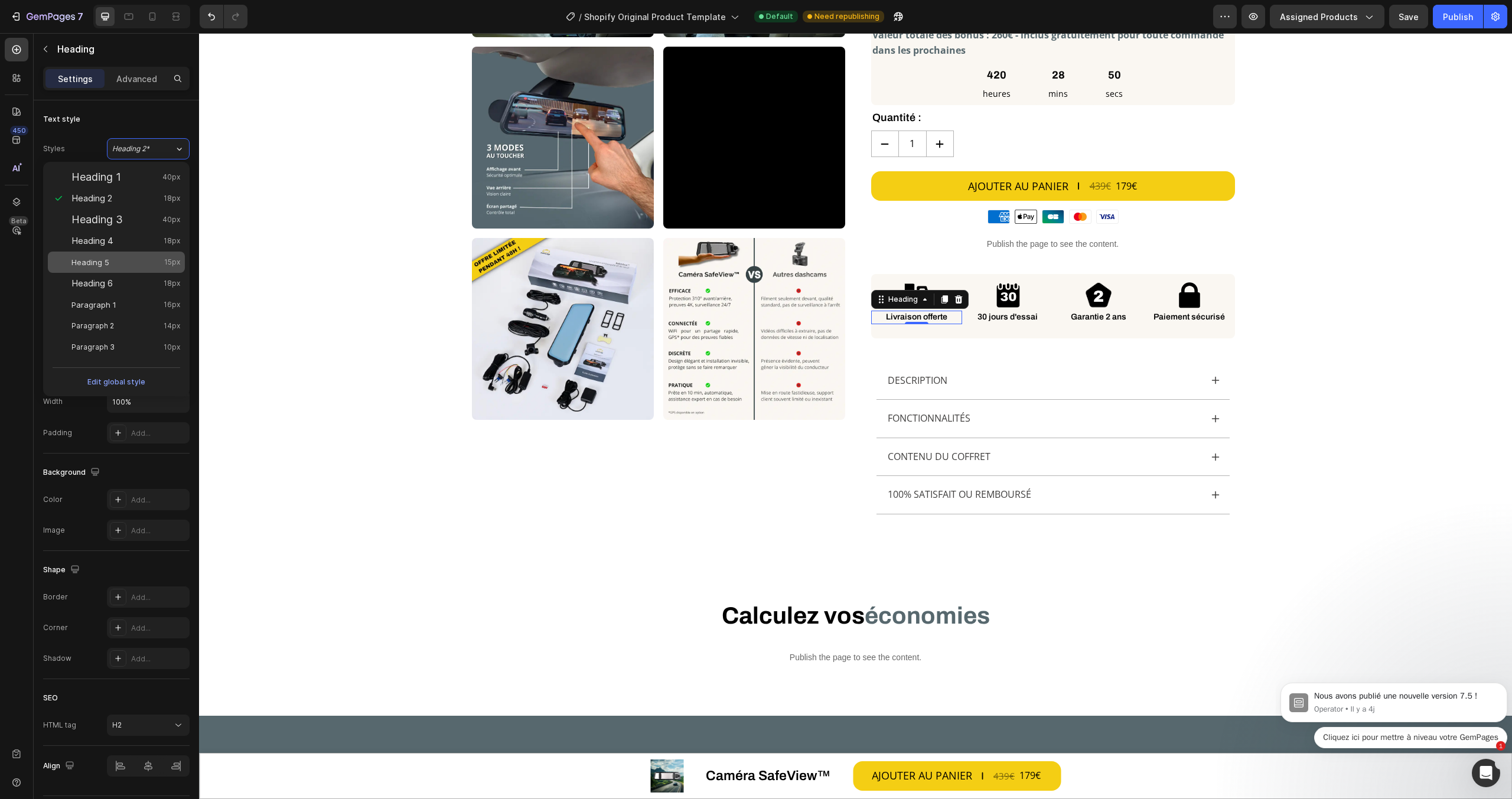 click on "Heading 5 15px" at bounding box center [126, 262] 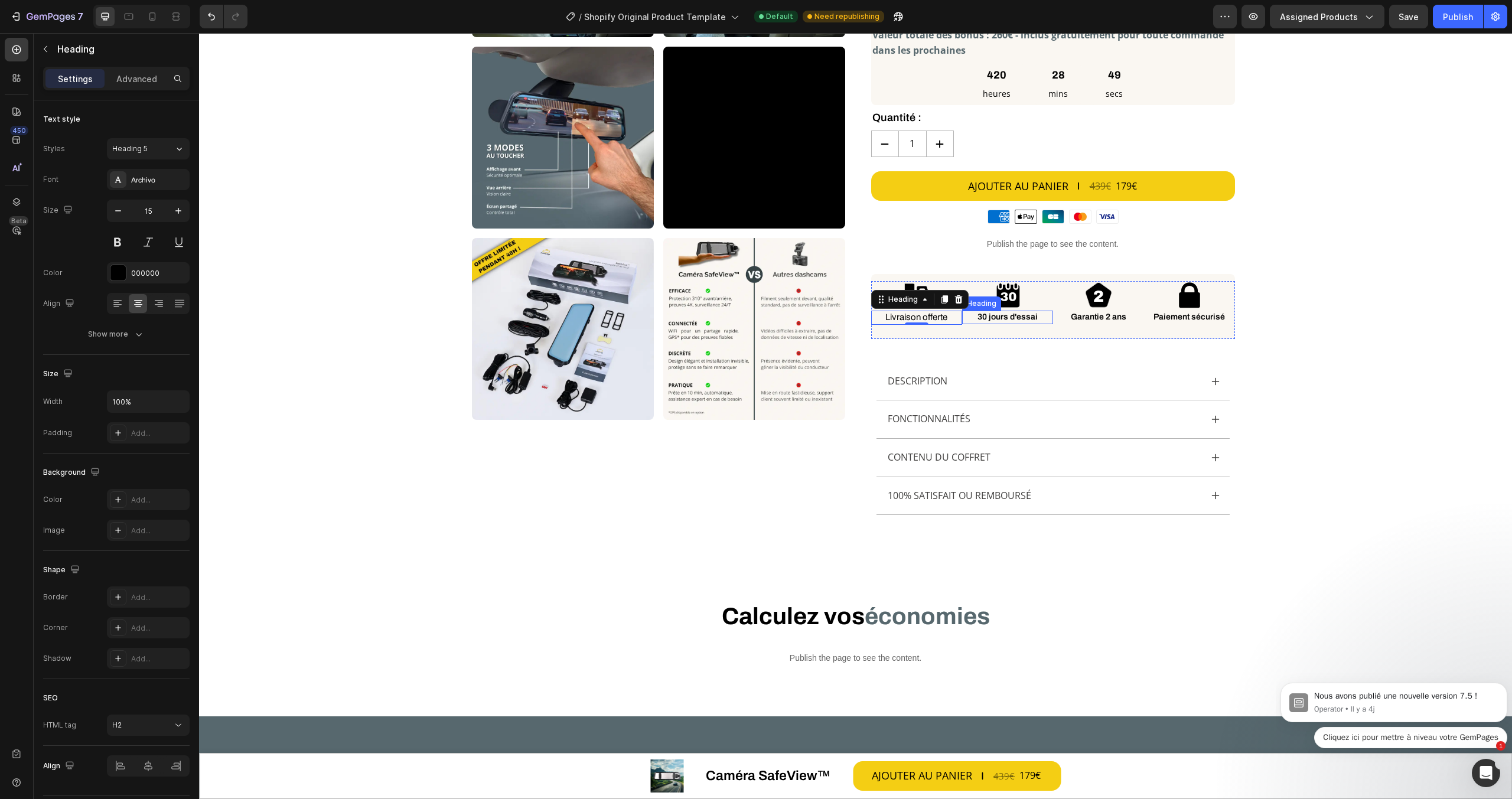 click on "30 jours d'essai" at bounding box center (1008, 317) 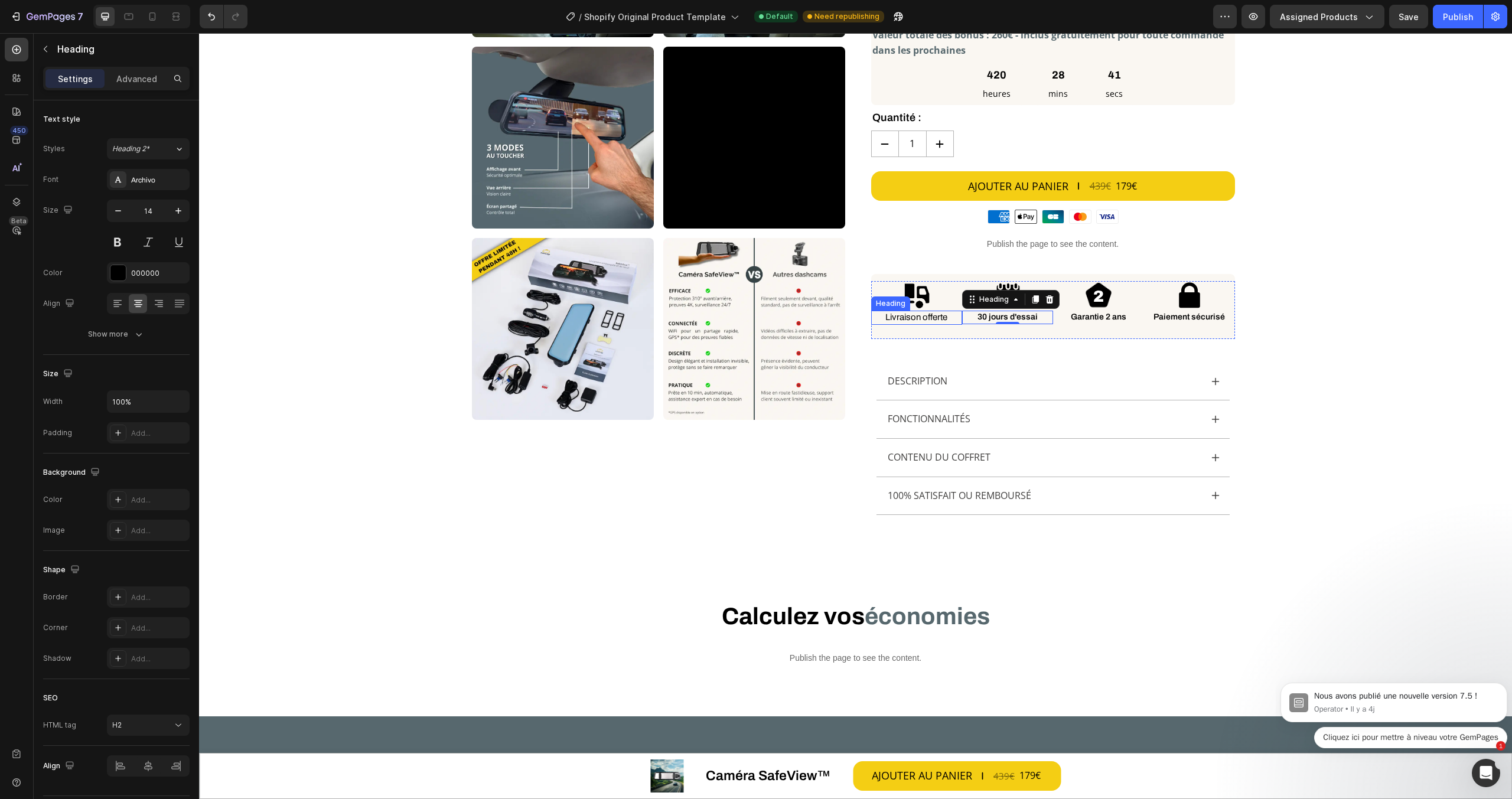 click on "Livraison offerte" at bounding box center (917, 318) 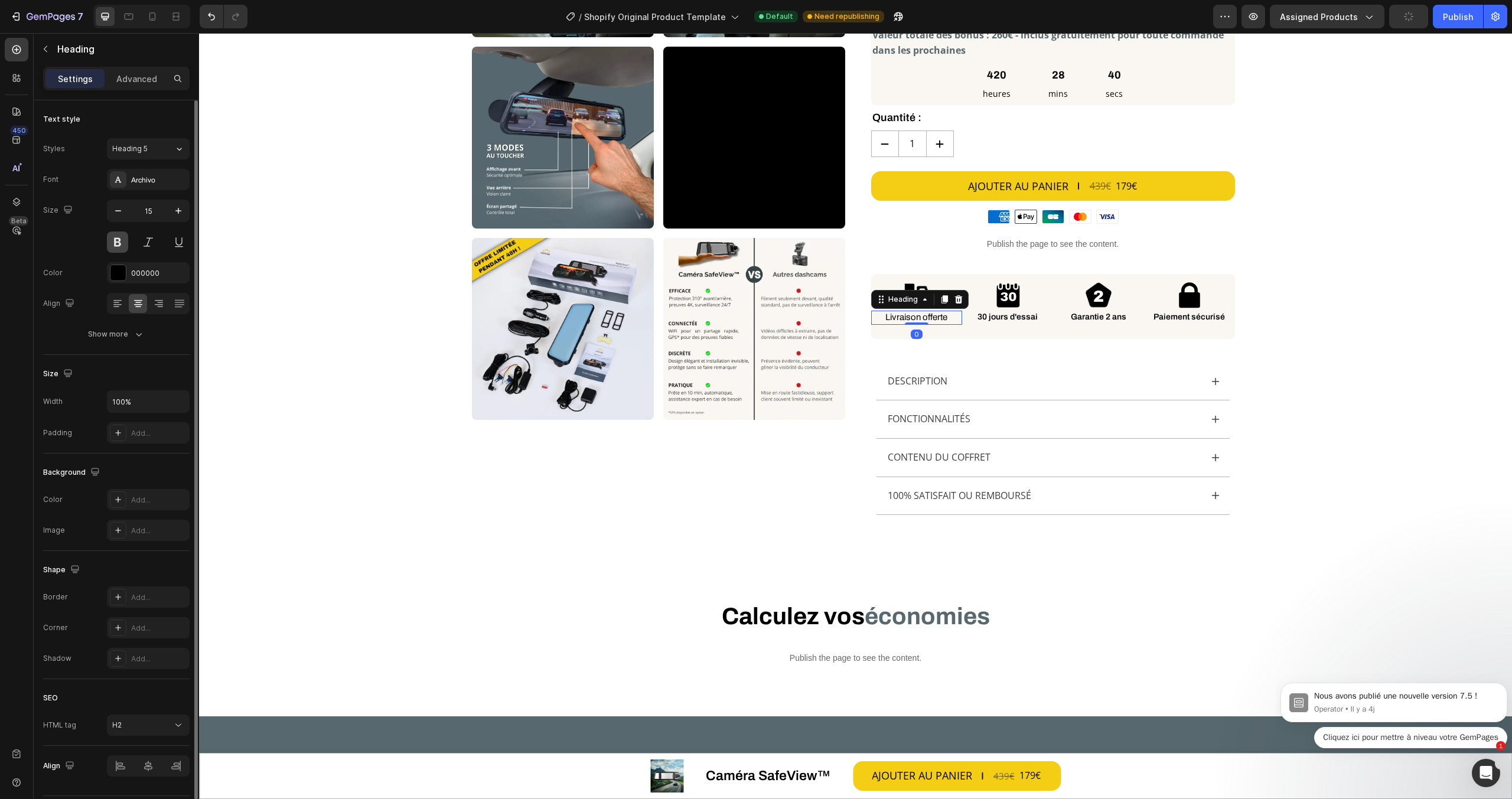 click at bounding box center [118, 242] 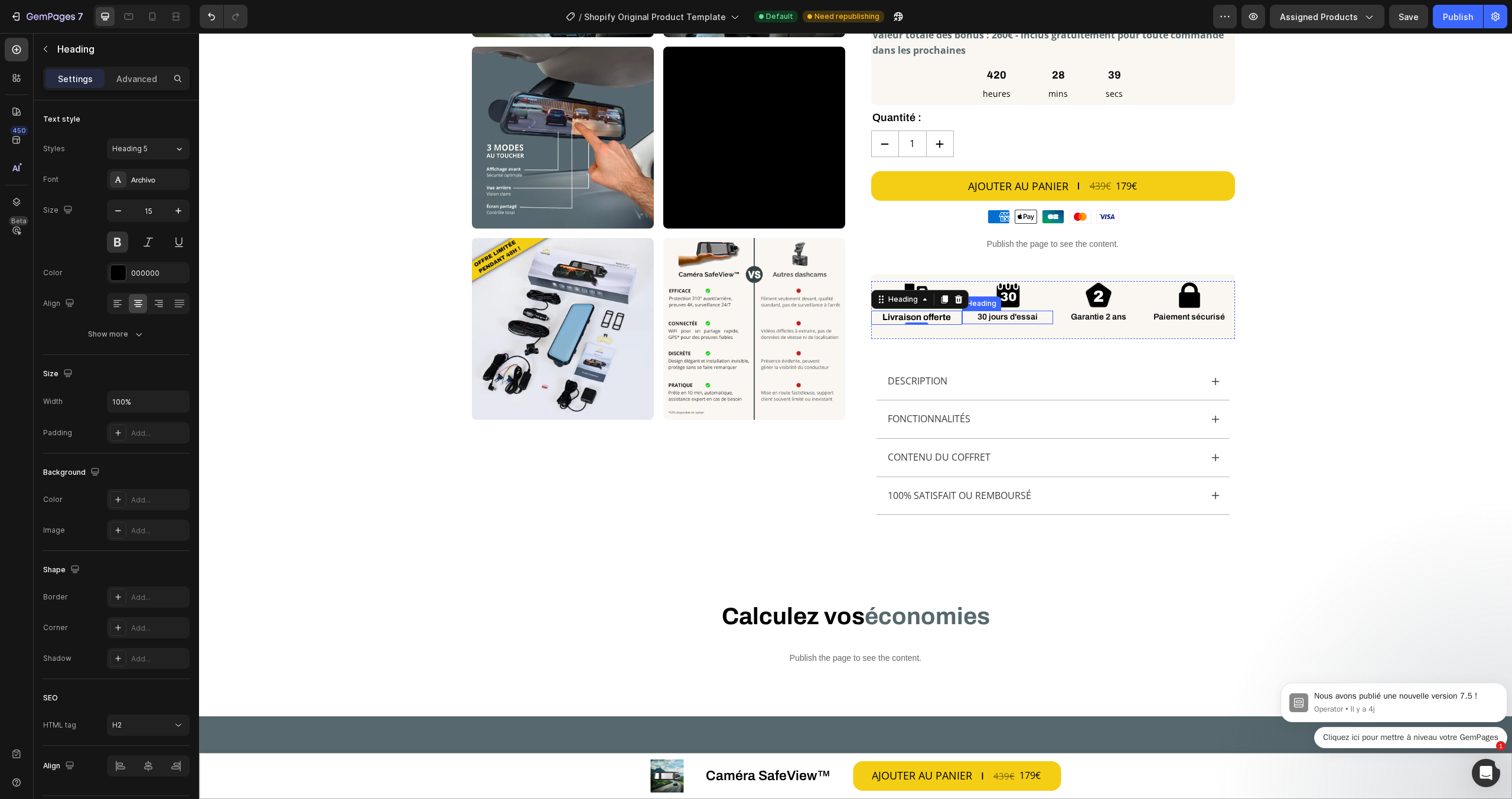 click on "30 jours d'essai" at bounding box center [1008, 317] 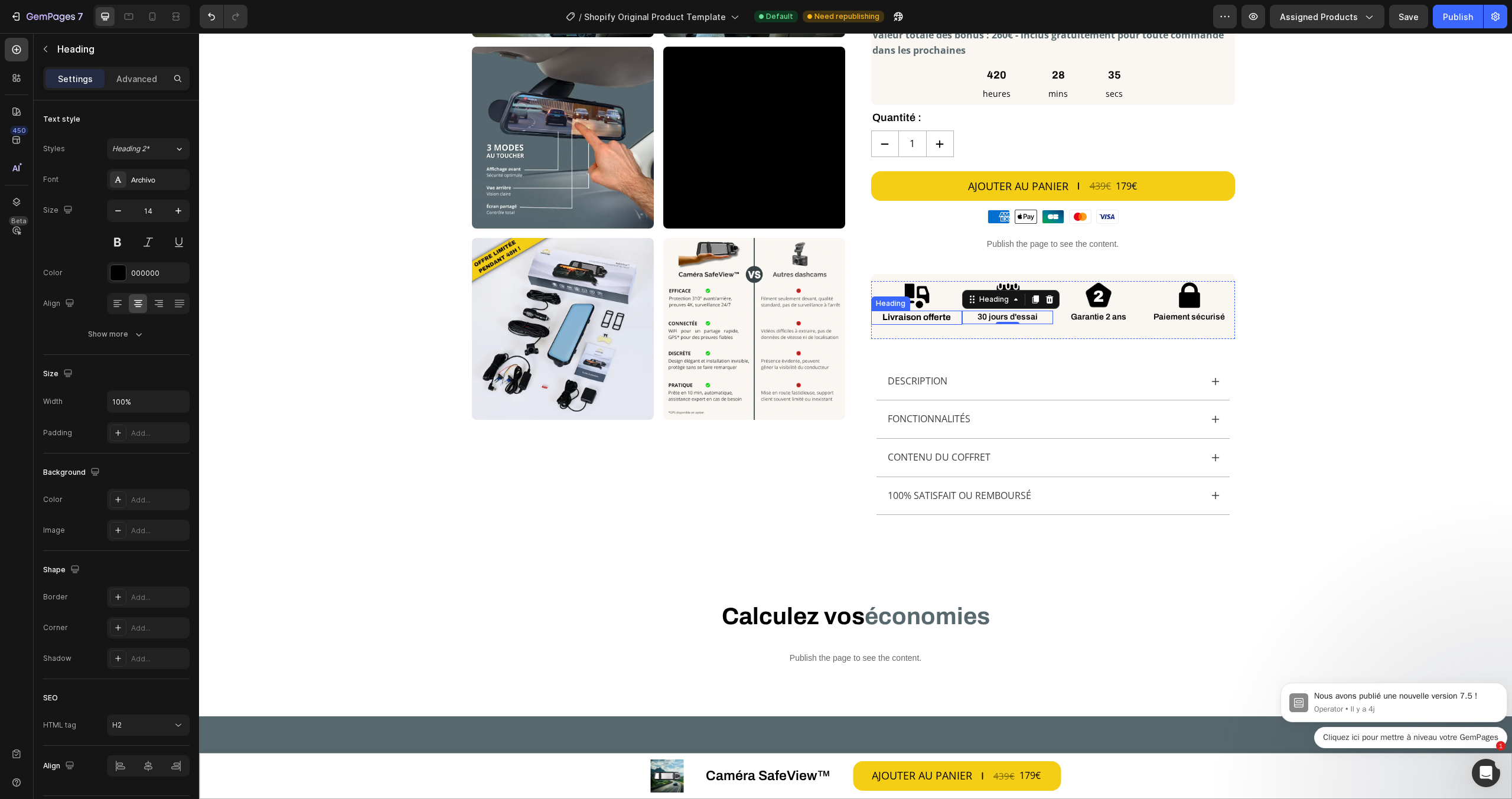 click on "Livraison offerte" at bounding box center (917, 318) 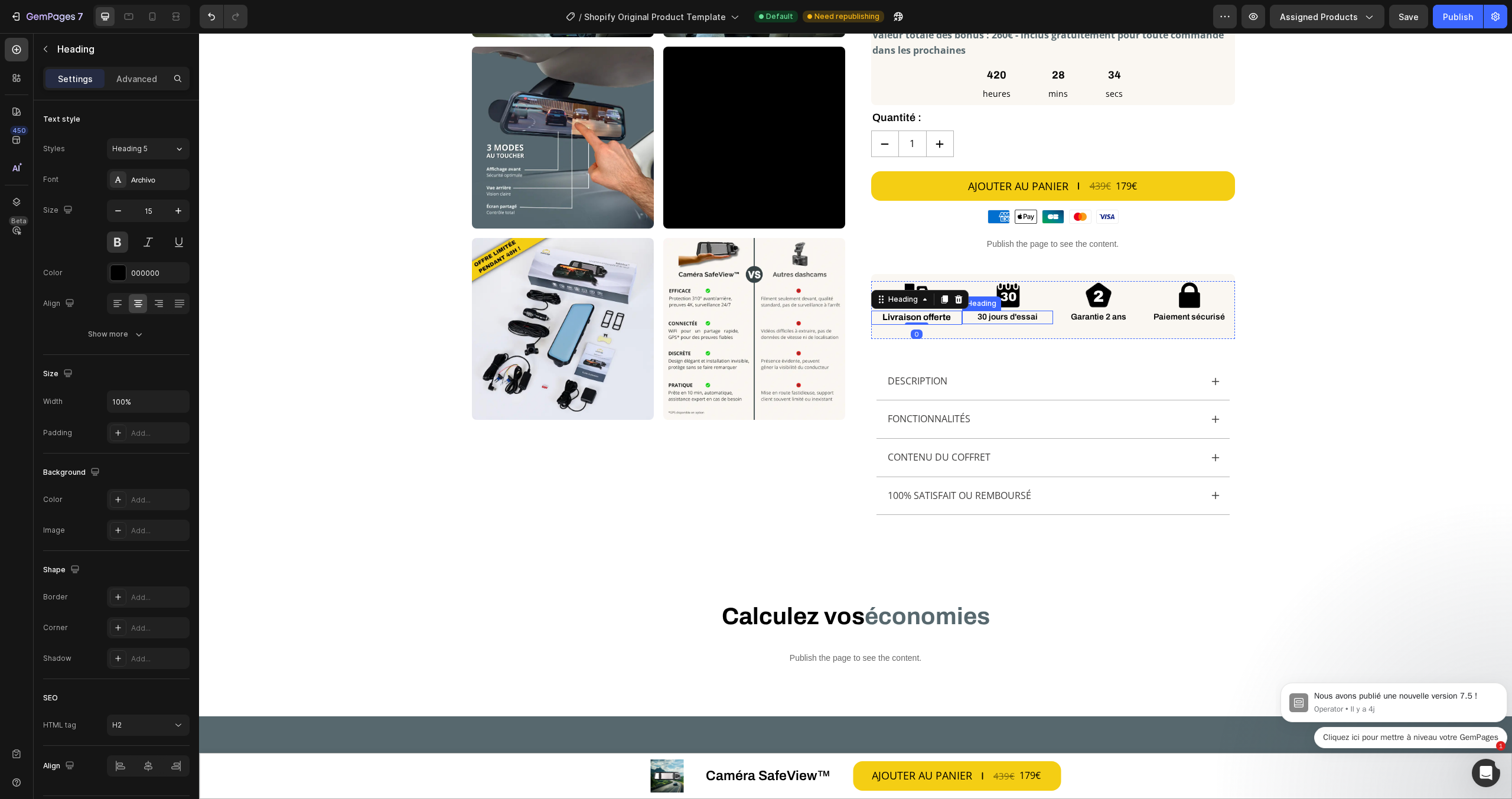 click on "30 jours d'essai" at bounding box center [1008, 317] 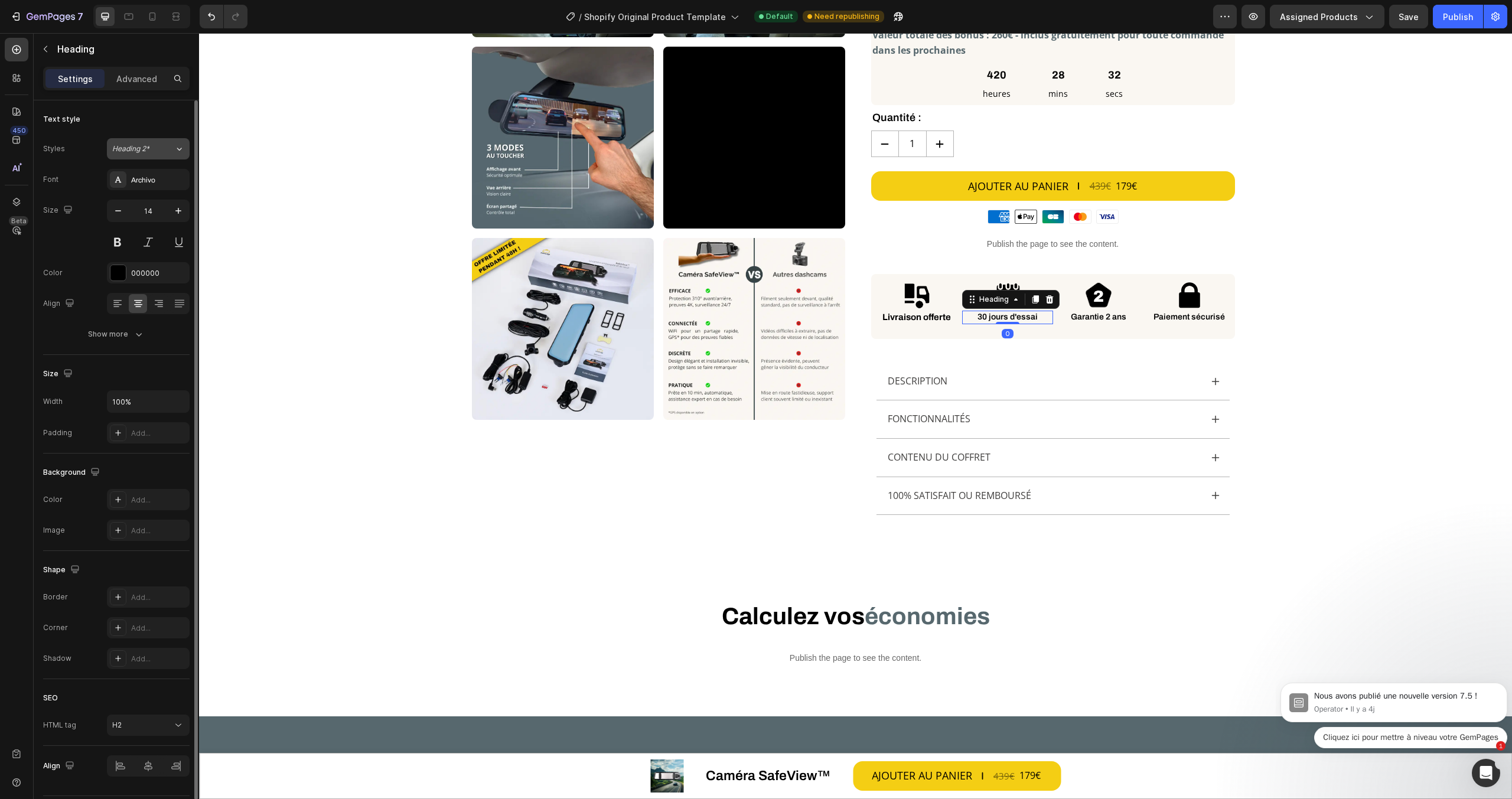 click on "Heading 2*" at bounding box center (143, 149) 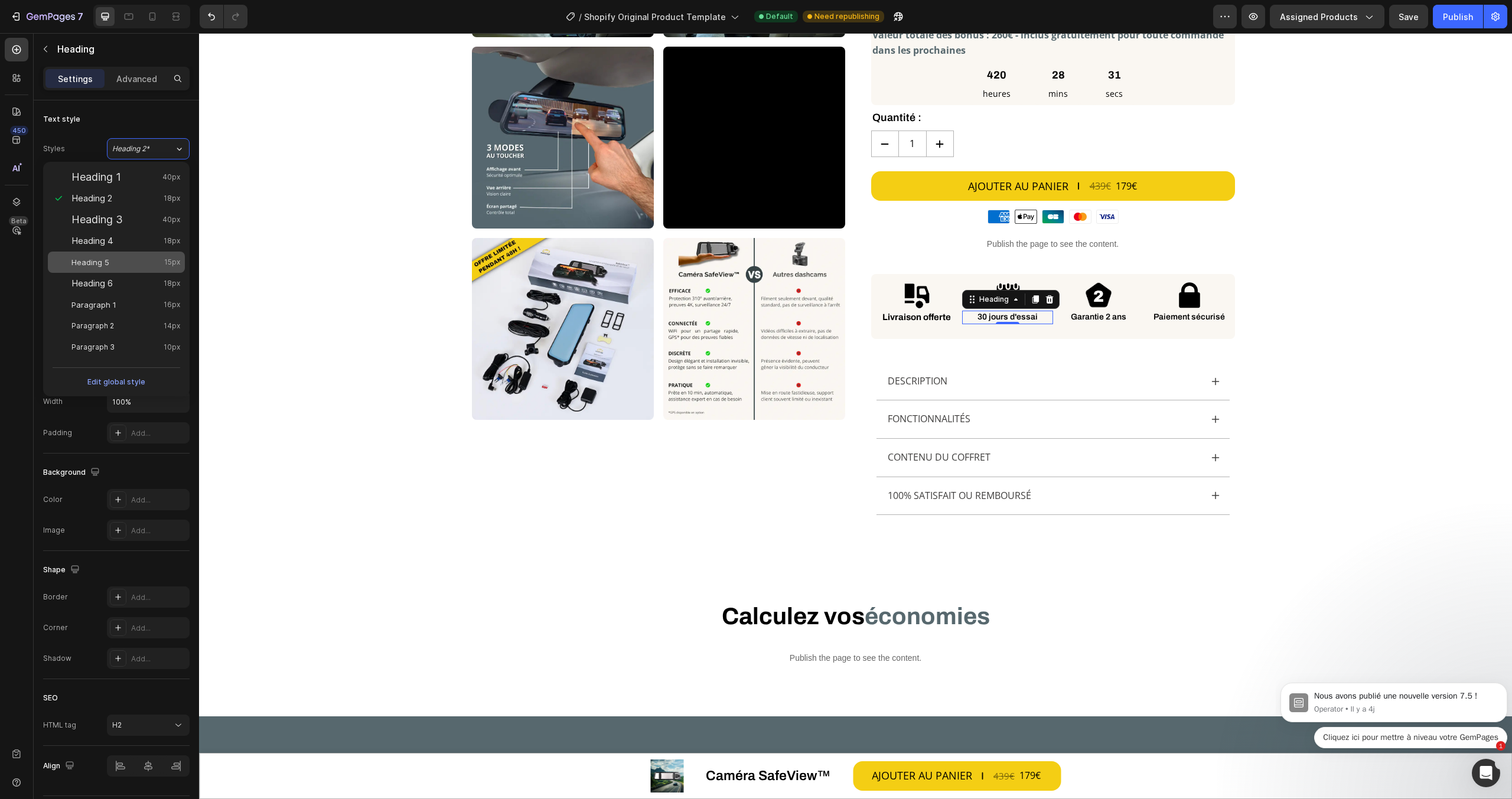 click on "Heading 5 15px" at bounding box center (116, 262) 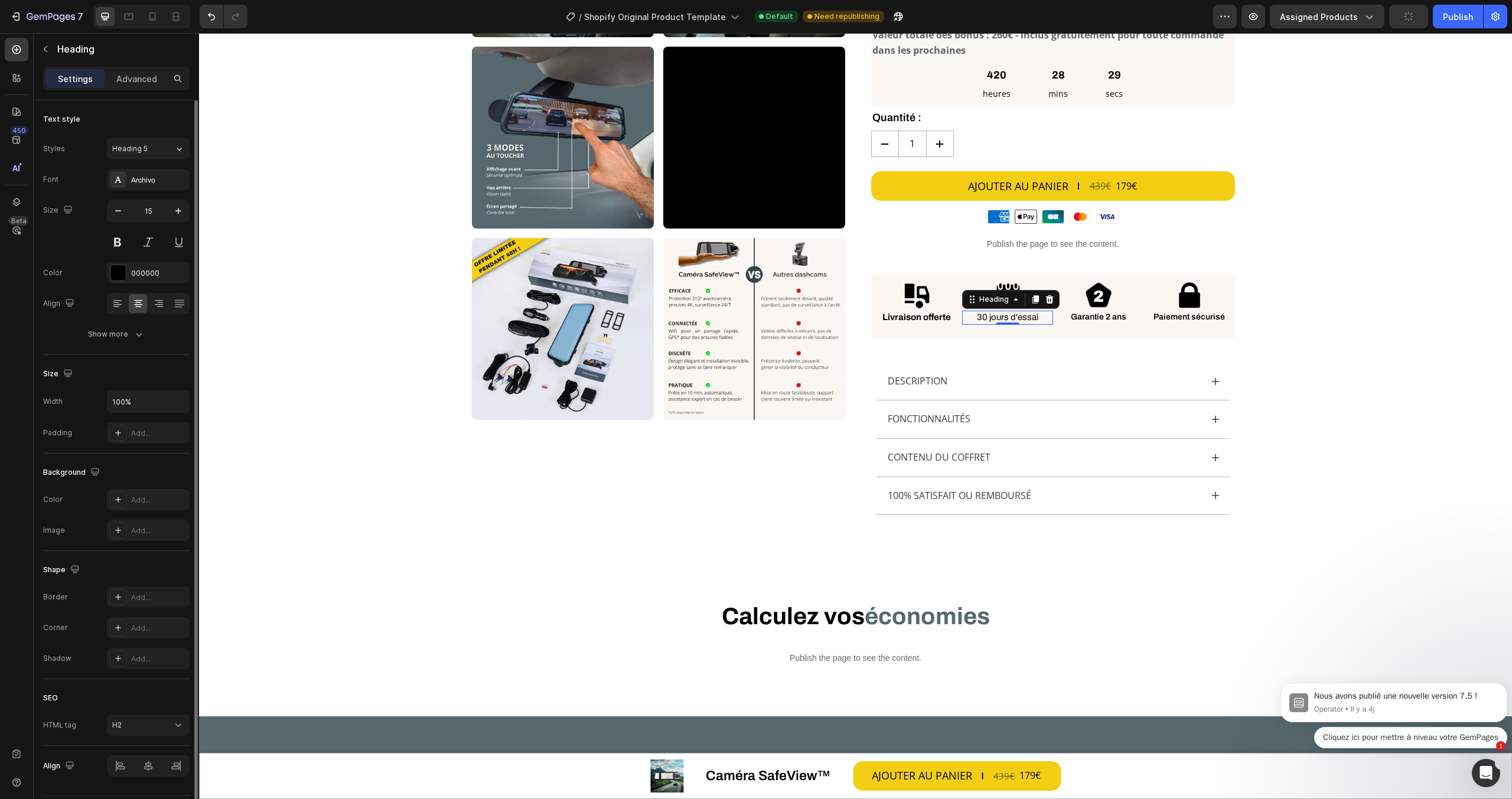 click on "Size 15" at bounding box center [116, 226] 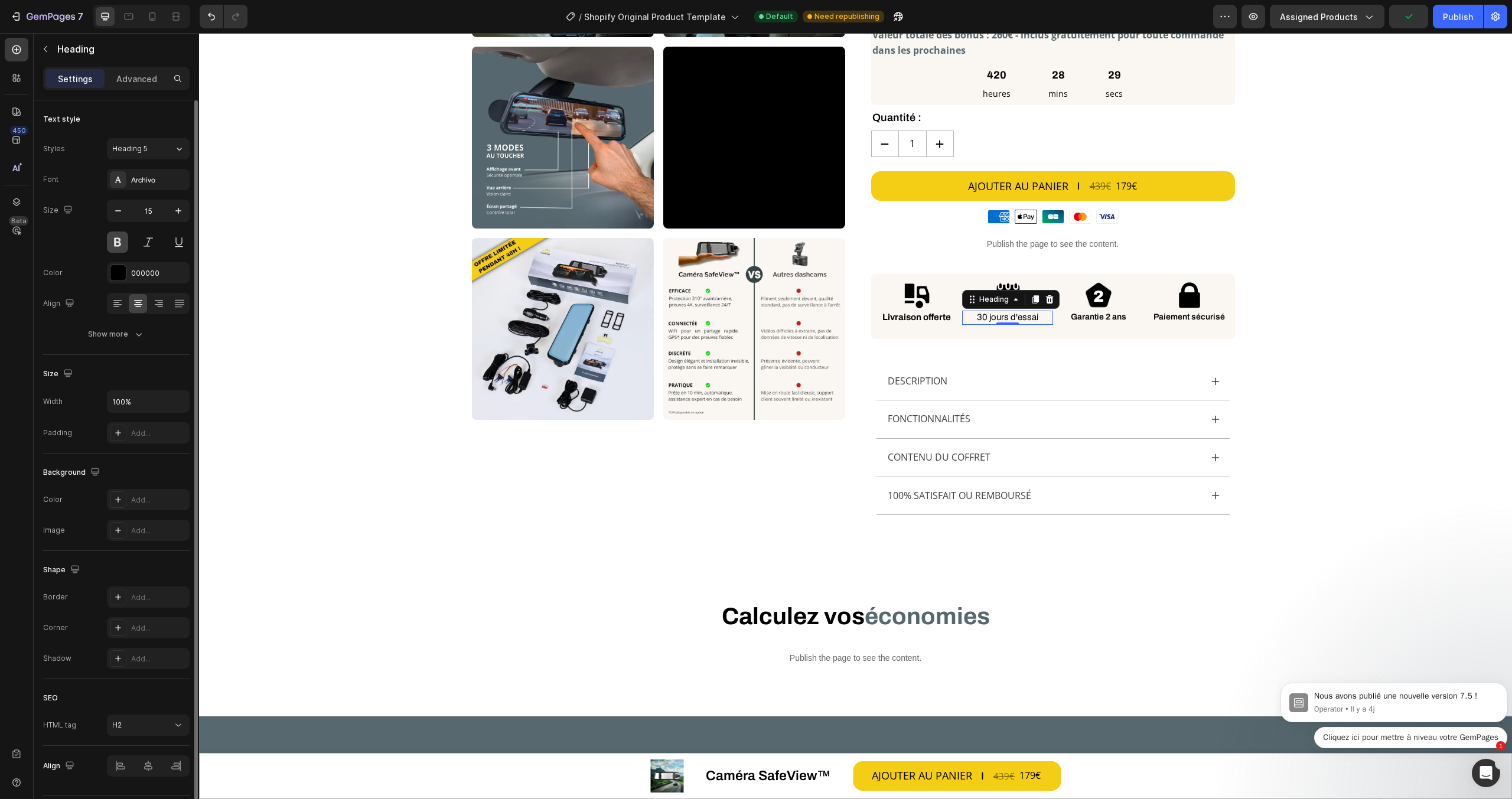 click at bounding box center (118, 242) 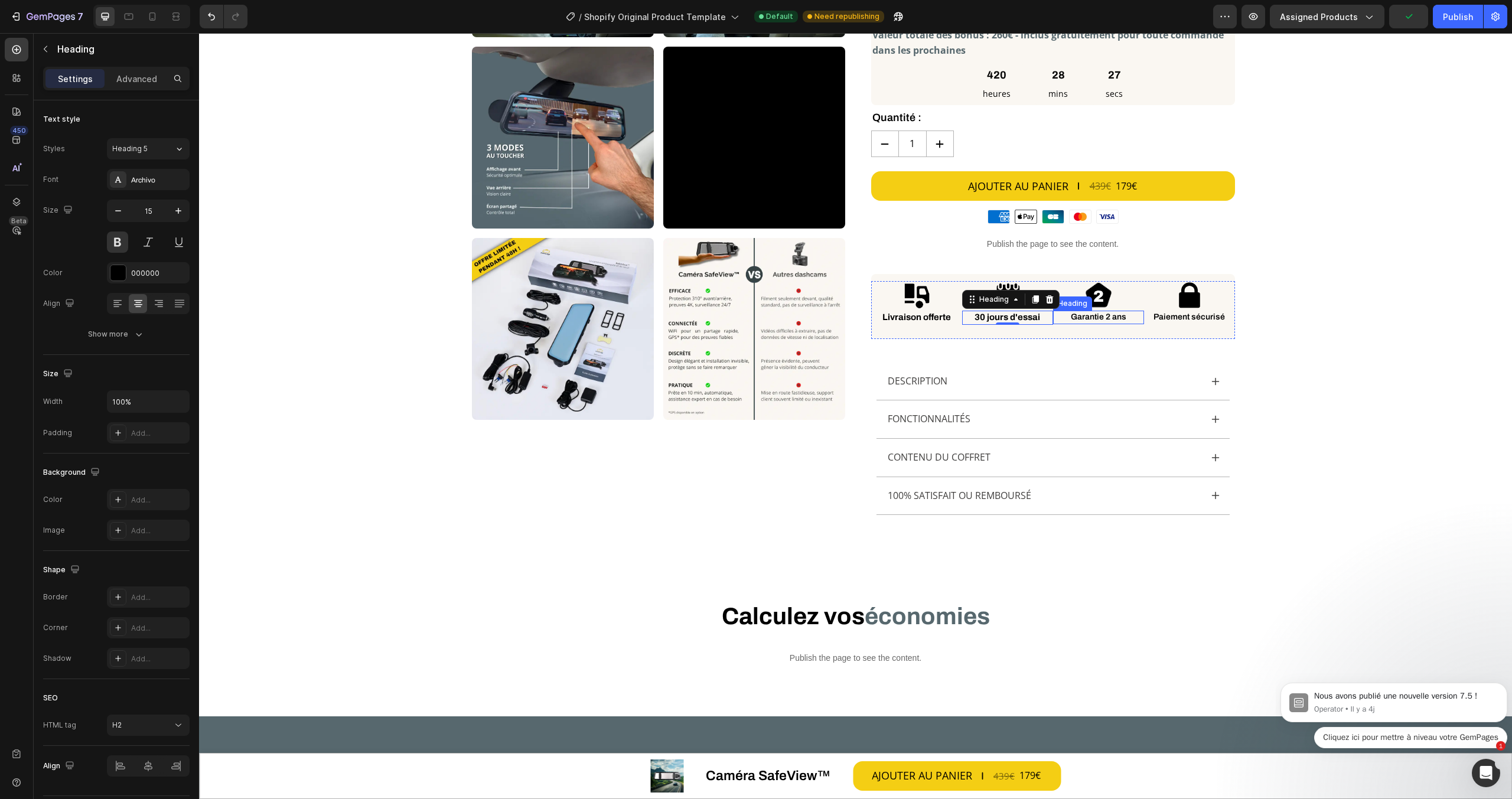 click on "Garantie 2 ans" at bounding box center [1099, 317] 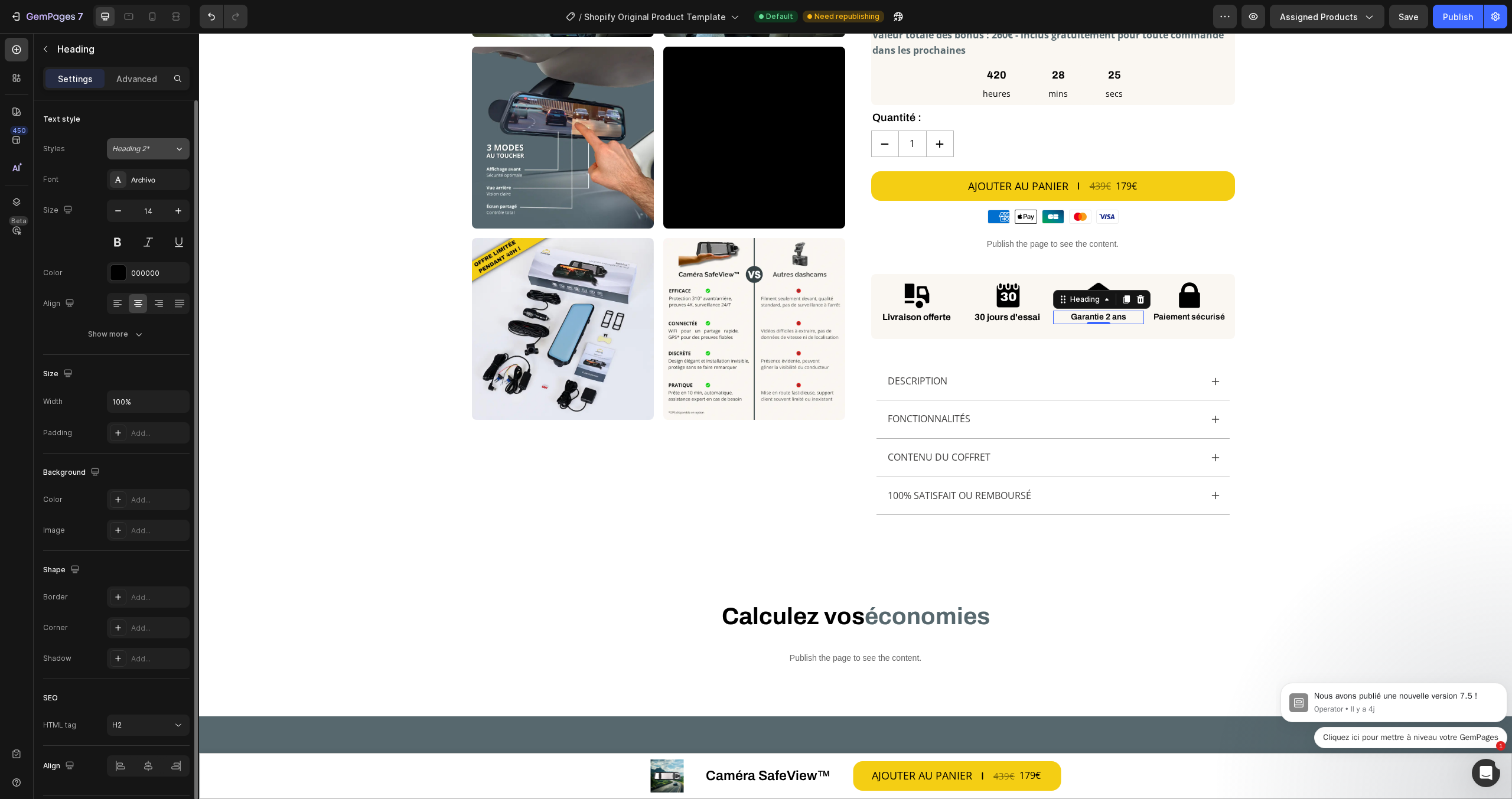 click on "Heading 2*" at bounding box center (143, 149) 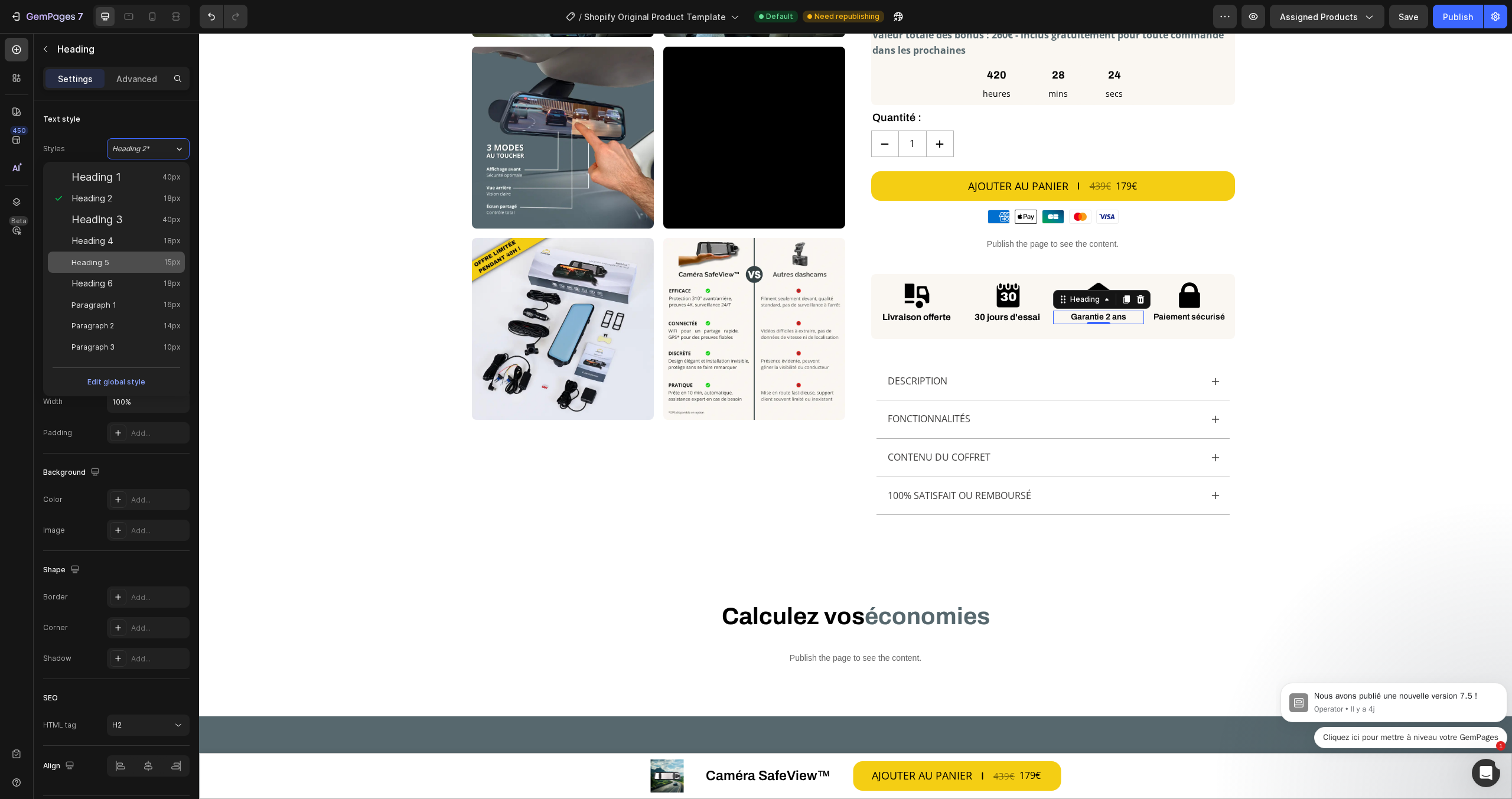 click on "Heading 5 15px" at bounding box center (126, 262) 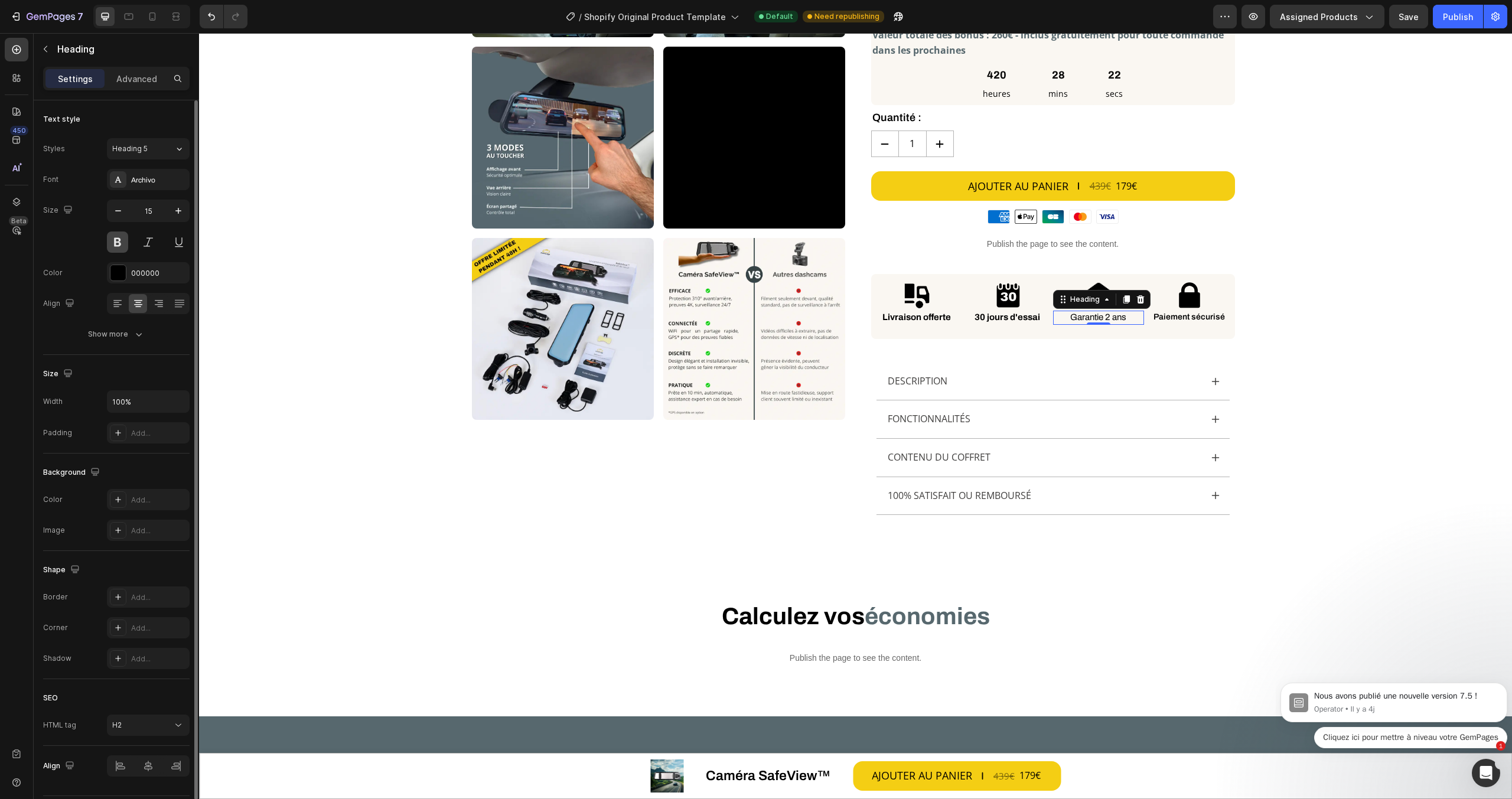 click at bounding box center (118, 242) 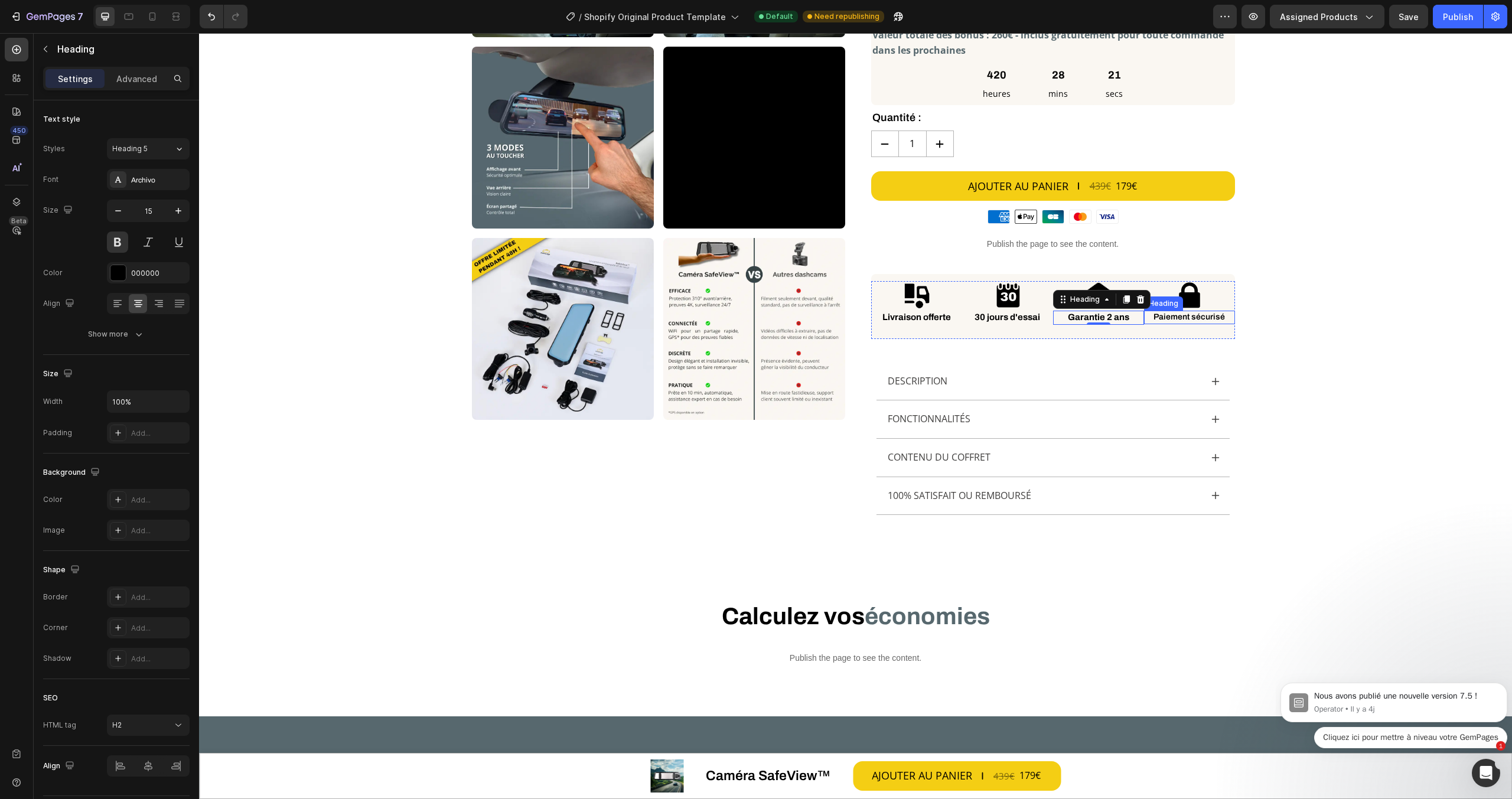click on "Paiement sécurisé" at bounding box center (1190, 317) 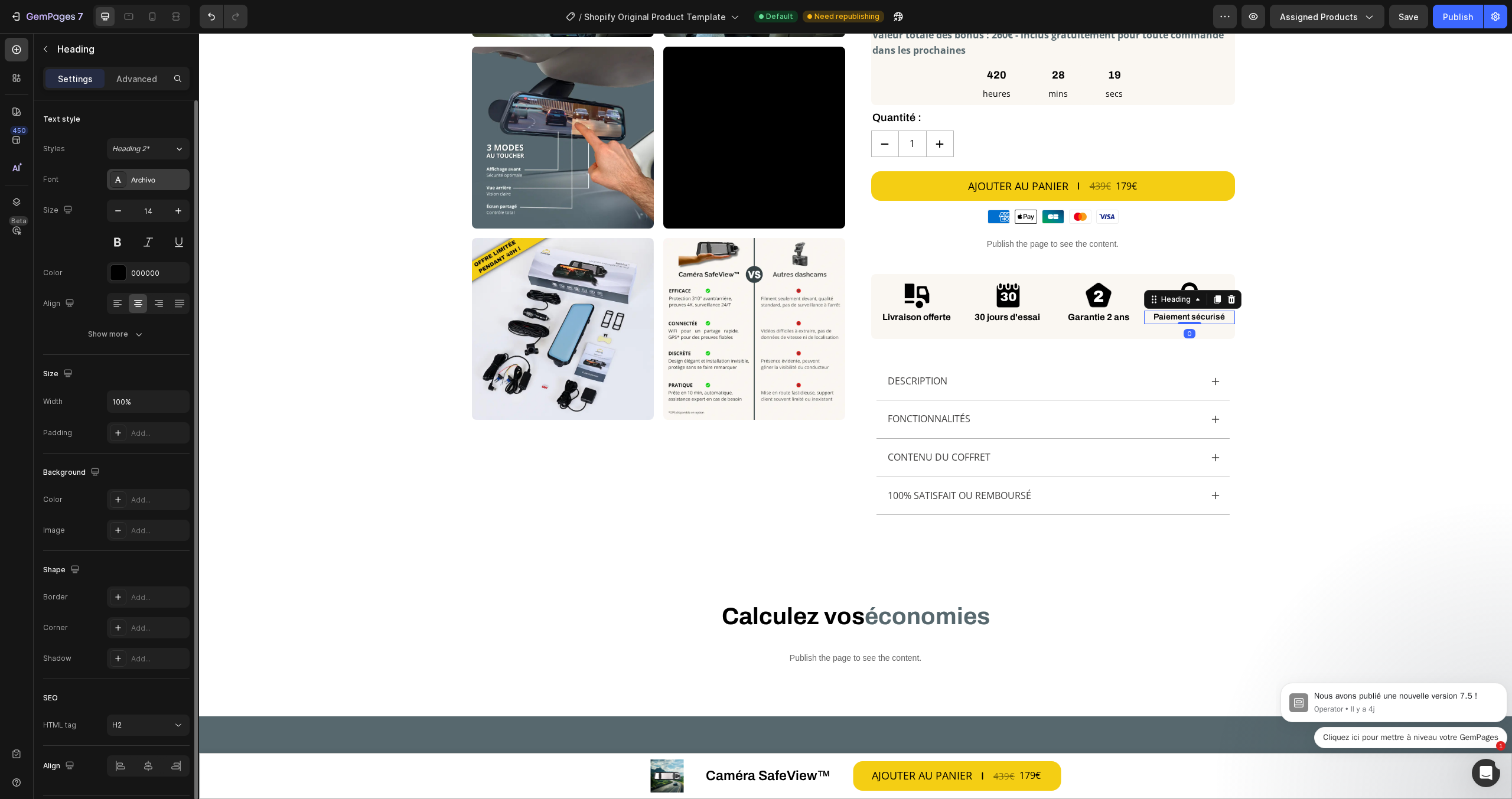 click on "Archivo" at bounding box center (159, 180) 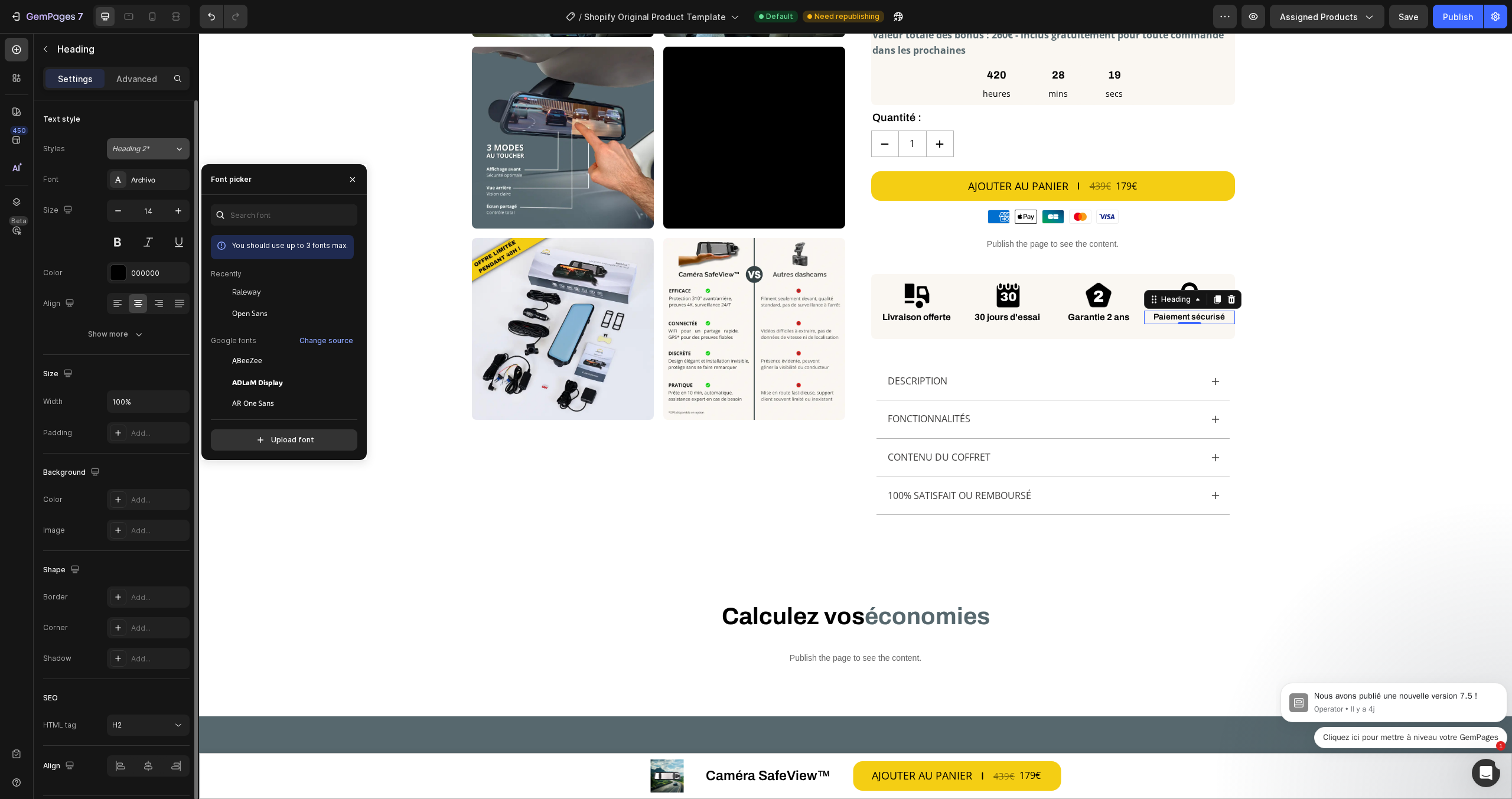 click on "Heading 2*" at bounding box center [136, 149] 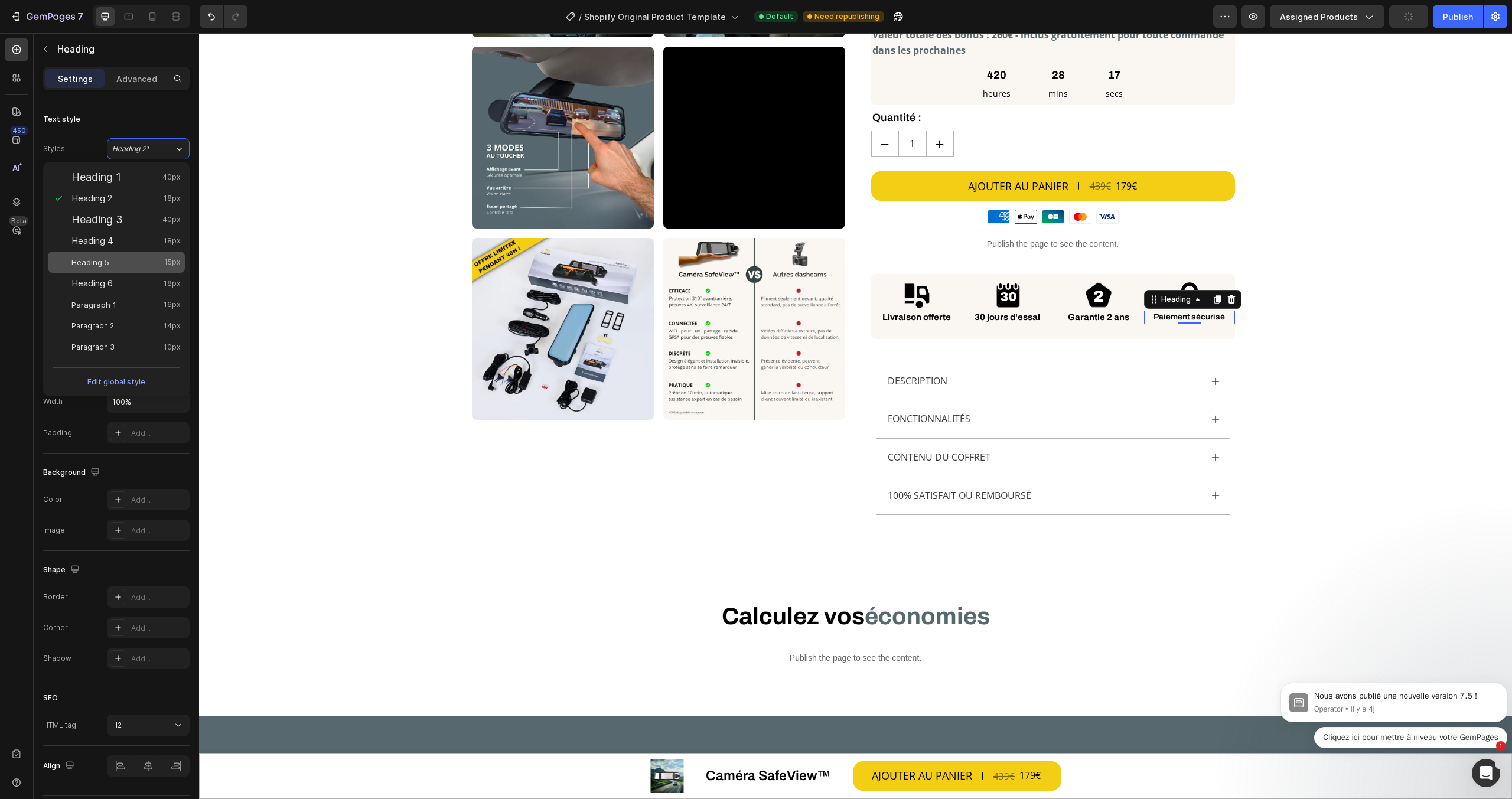 click on "Heading 5 15px" at bounding box center [126, 262] 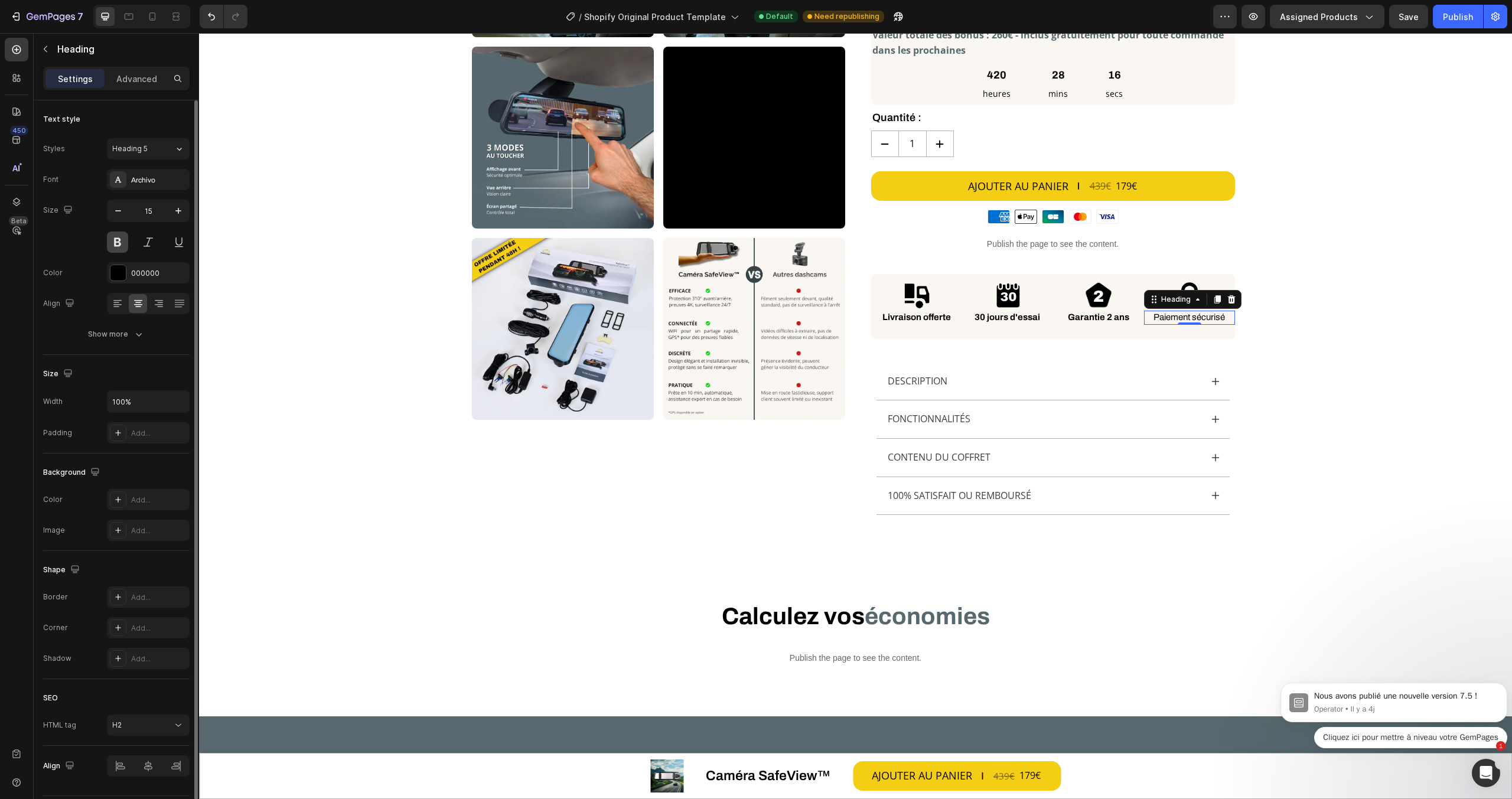 click at bounding box center [118, 242] 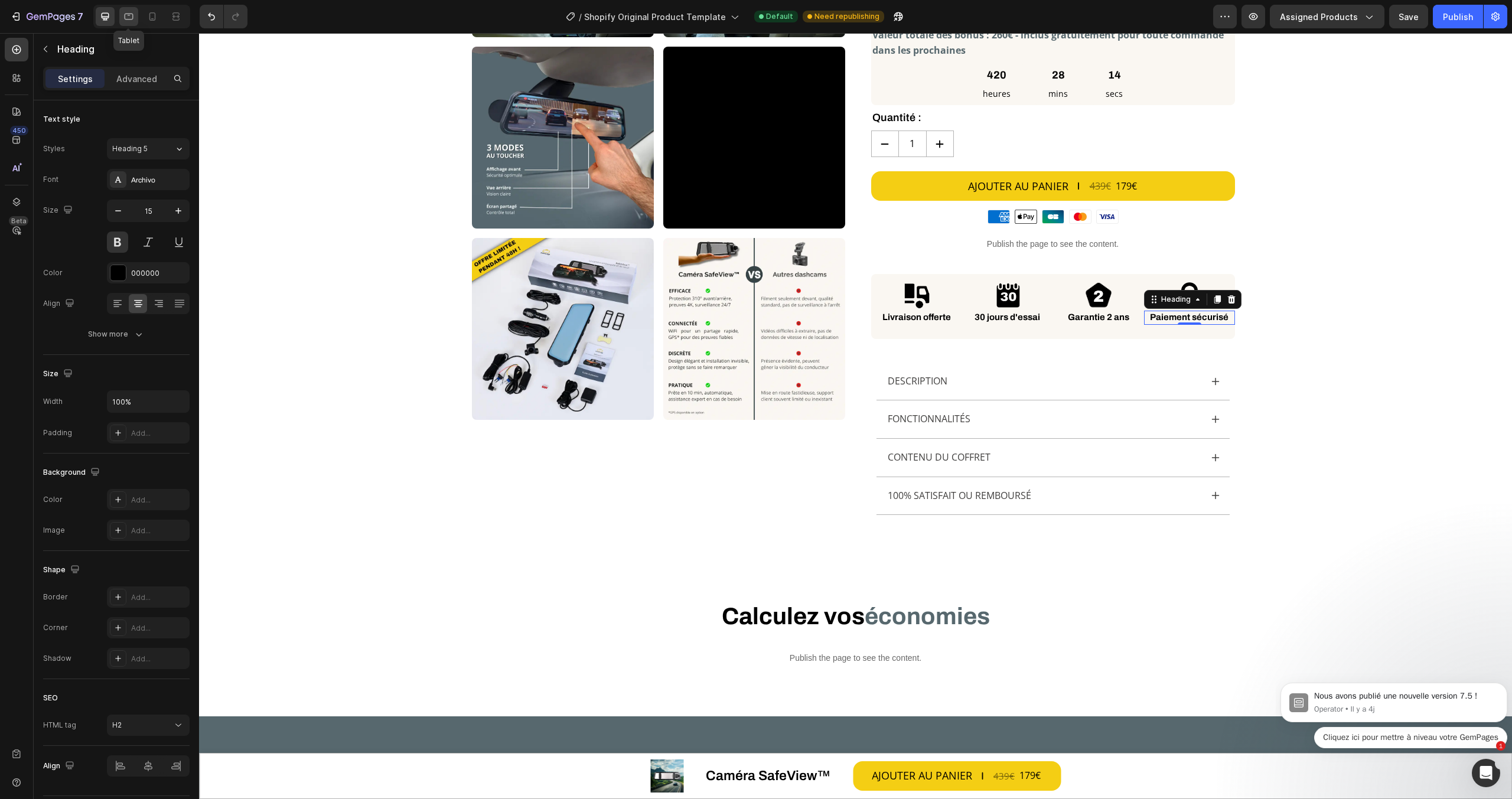 click 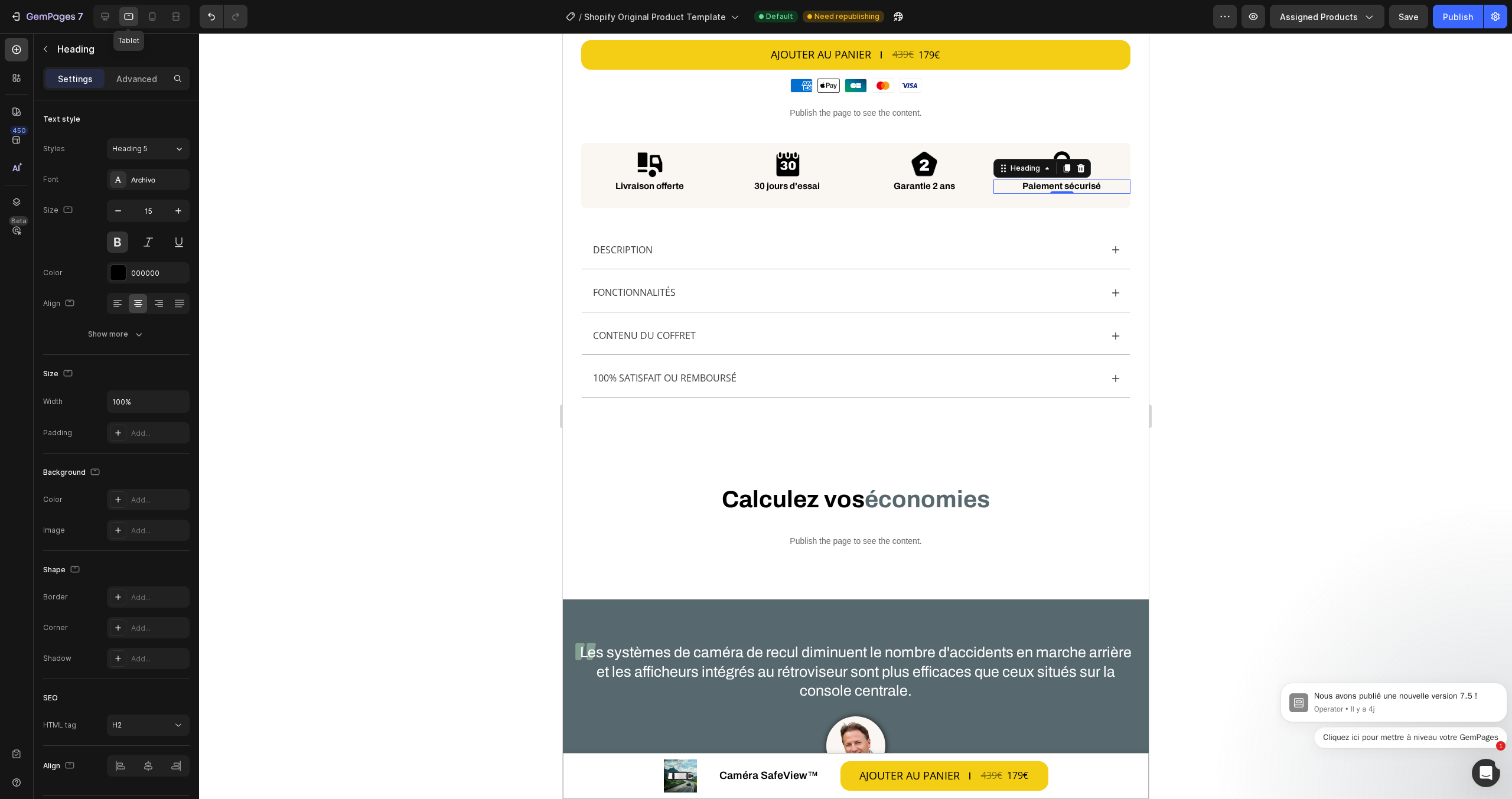 scroll, scrollTop: 1553, scrollLeft: 0, axis: vertical 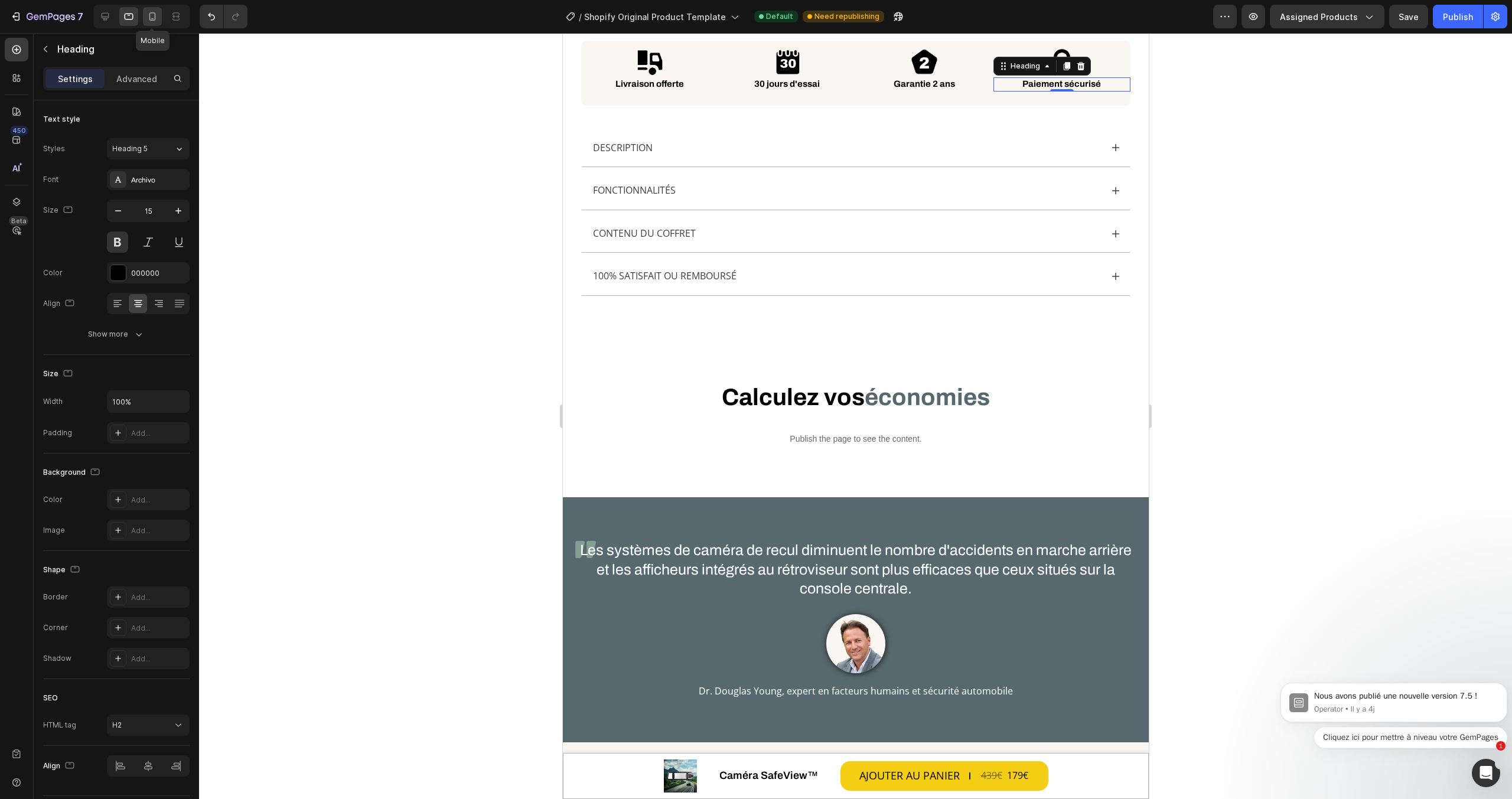 click 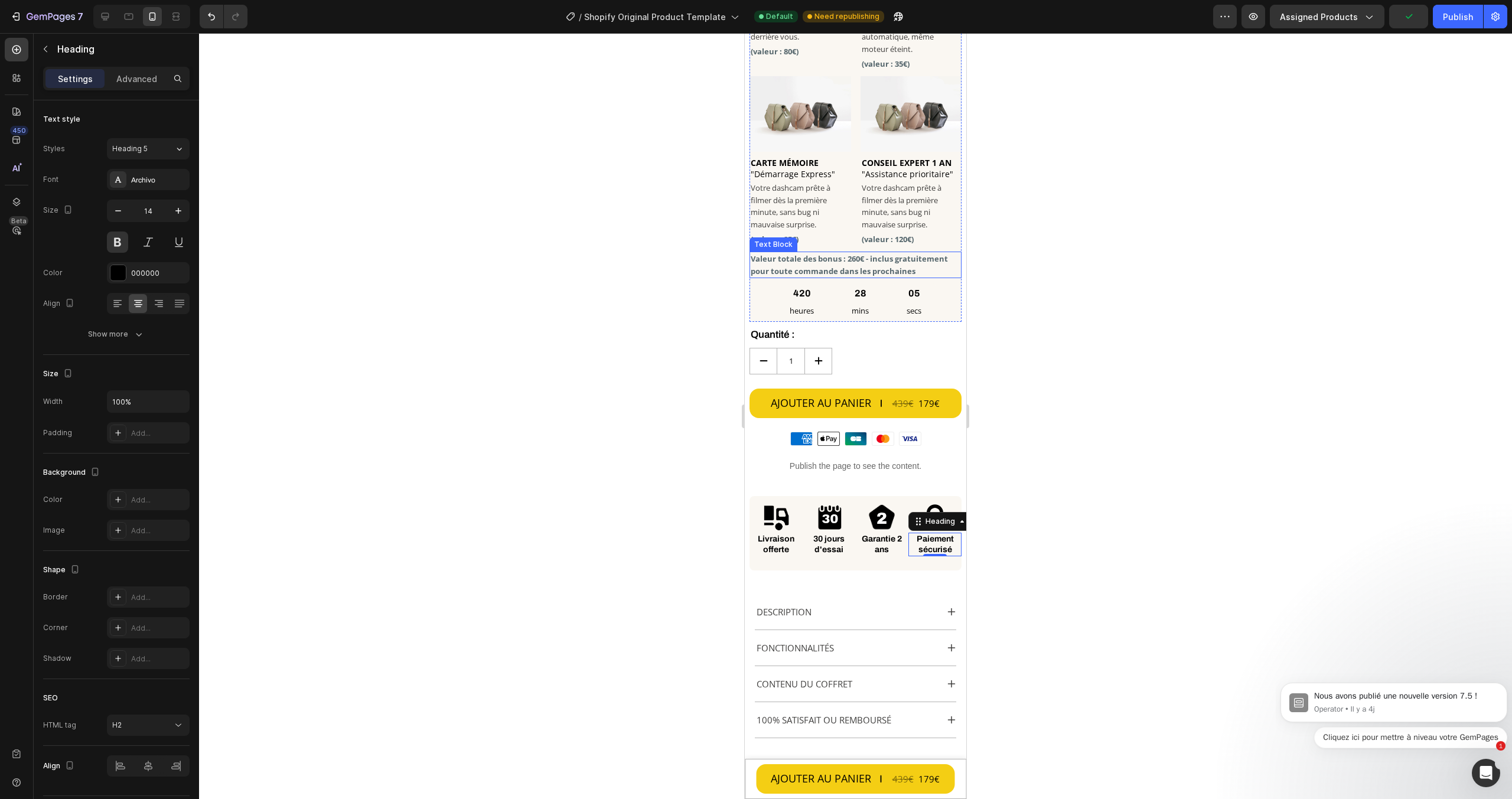 scroll, scrollTop: 692, scrollLeft: 0, axis: vertical 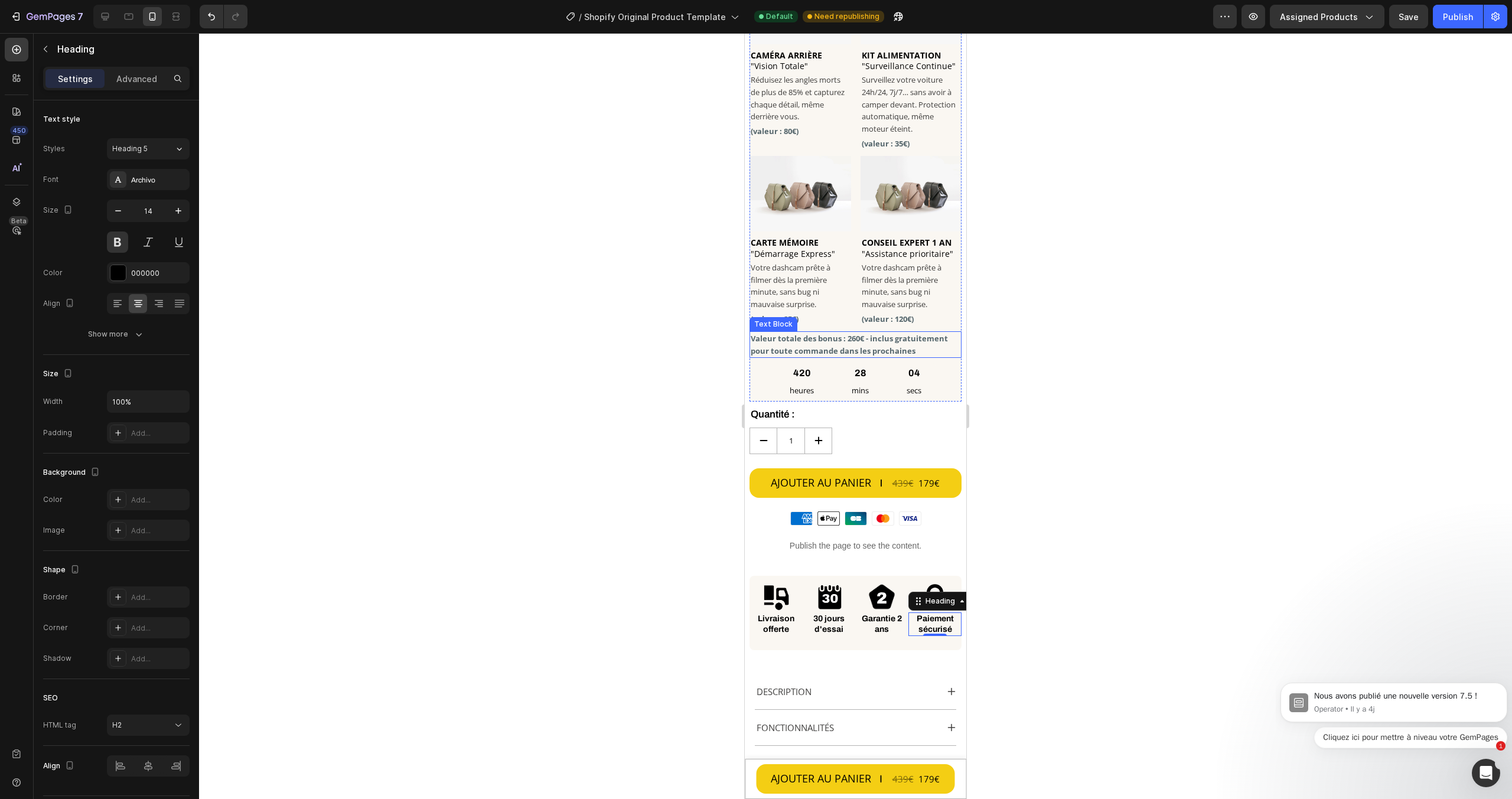 click on "Valeur totale des bonus : 260€ - inclus gratuitement pour toute commande dans les prochaines" at bounding box center [855, 345] 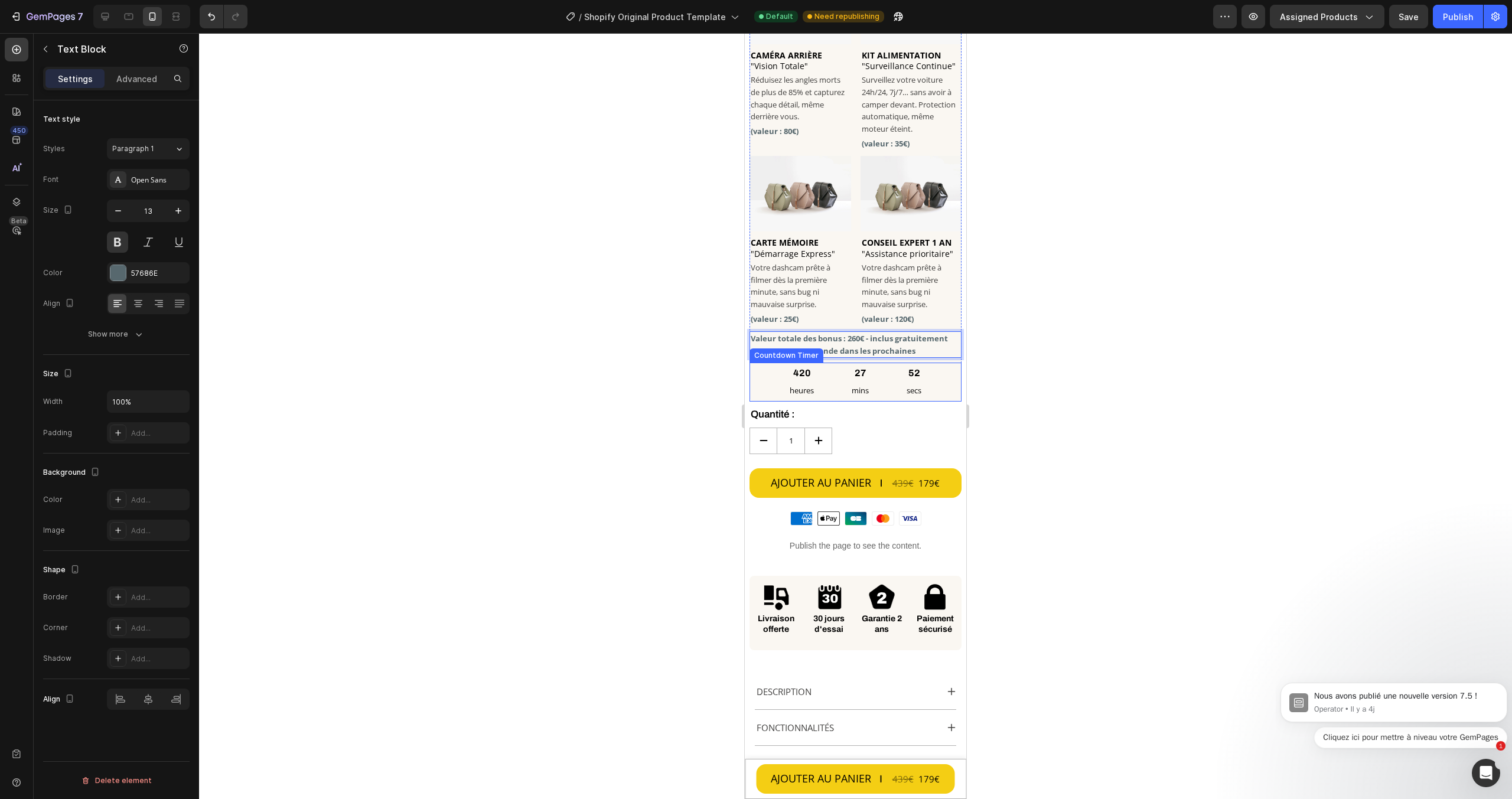 click on "[DURATION]" at bounding box center [801, 382] 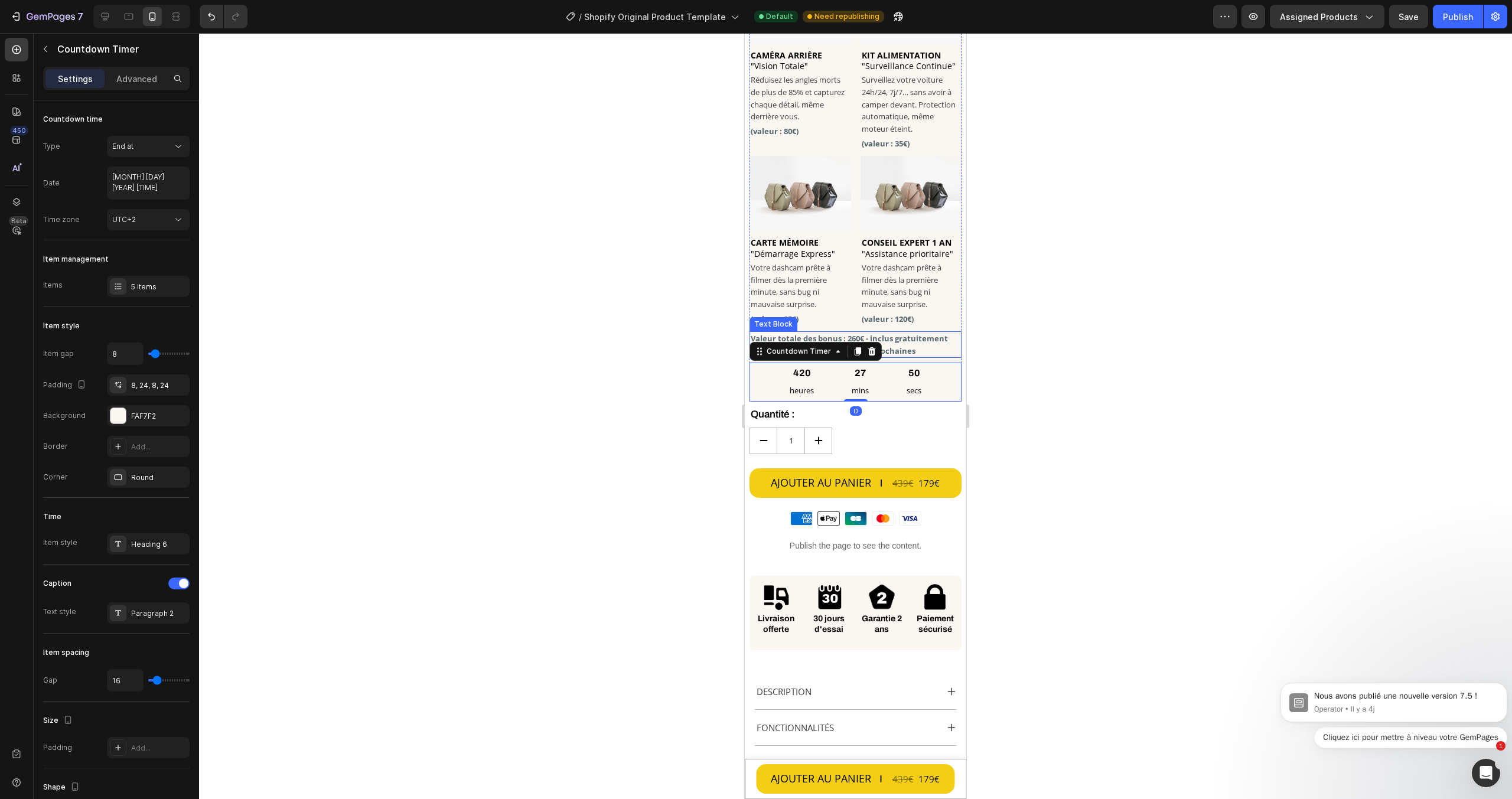 click on "Valeur totale des bonus : 260€ - inclus gratuitement pour toute commande dans les prochaines" at bounding box center [855, 345] 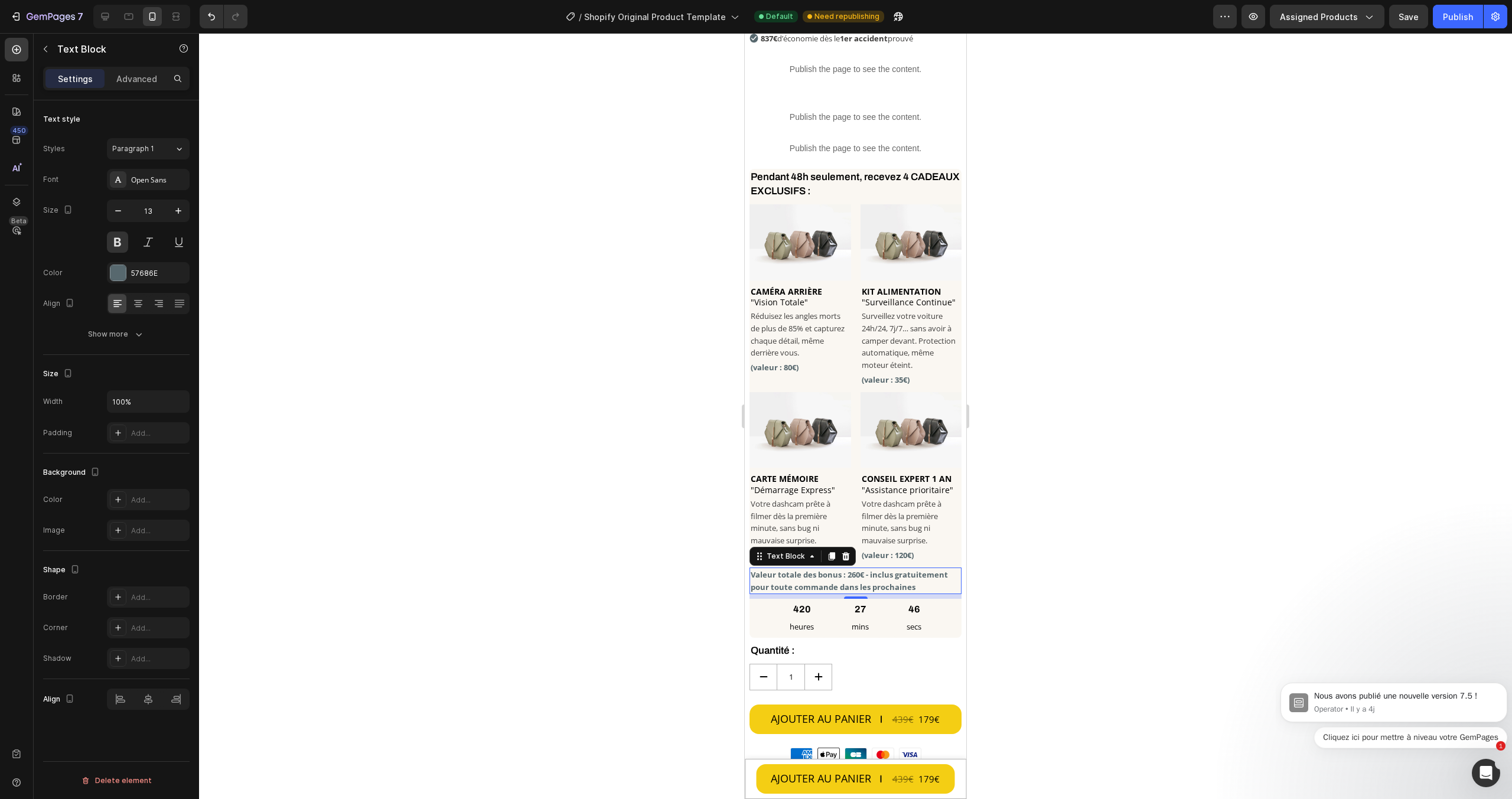 scroll, scrollTop: 396, scrollLeft: 0, axis: vertical 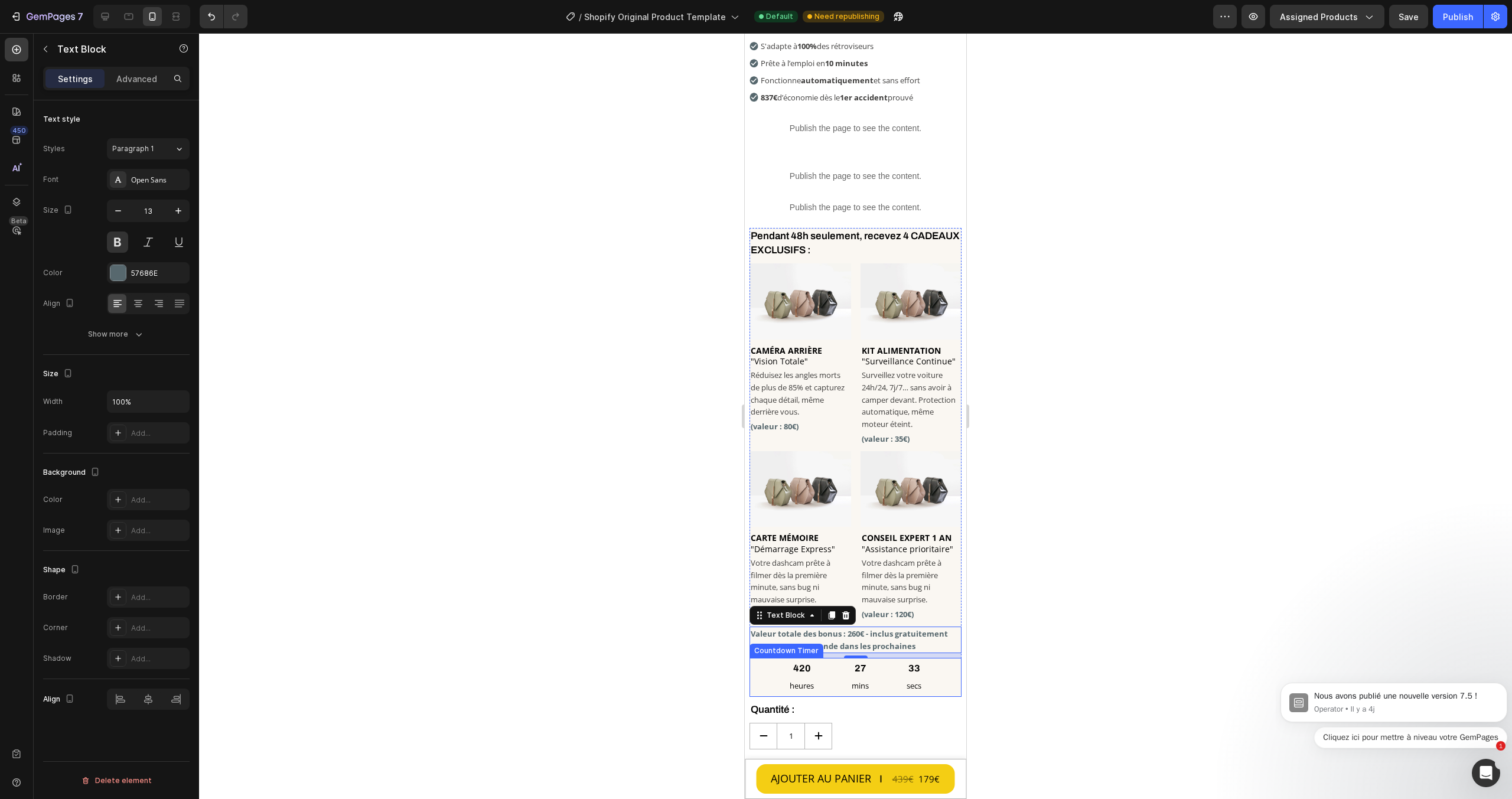 click on "[DURATION] [DURATION] [TIME]" at bounding box center [855, 677] 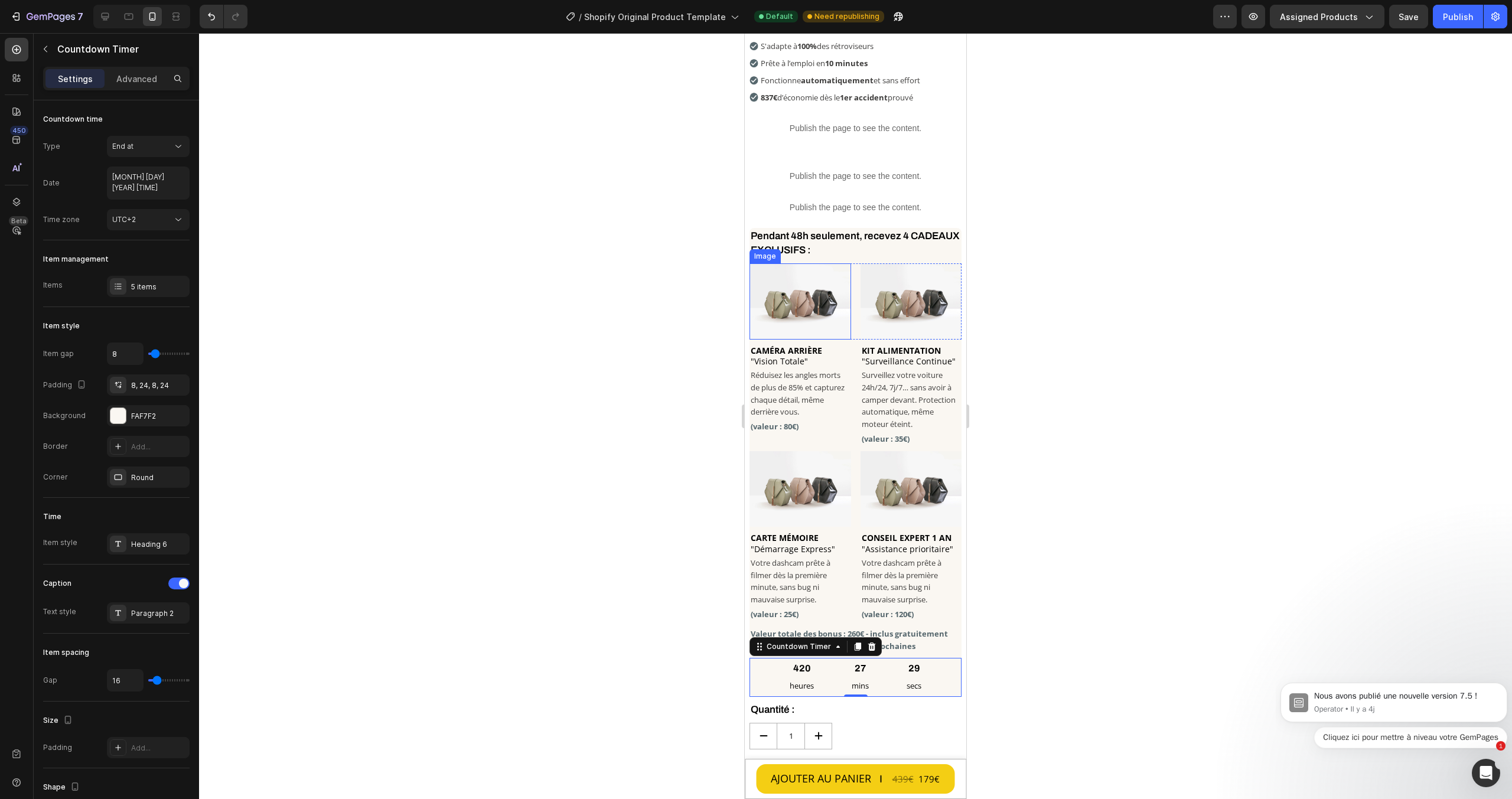 click at bounding box center [800, 301] 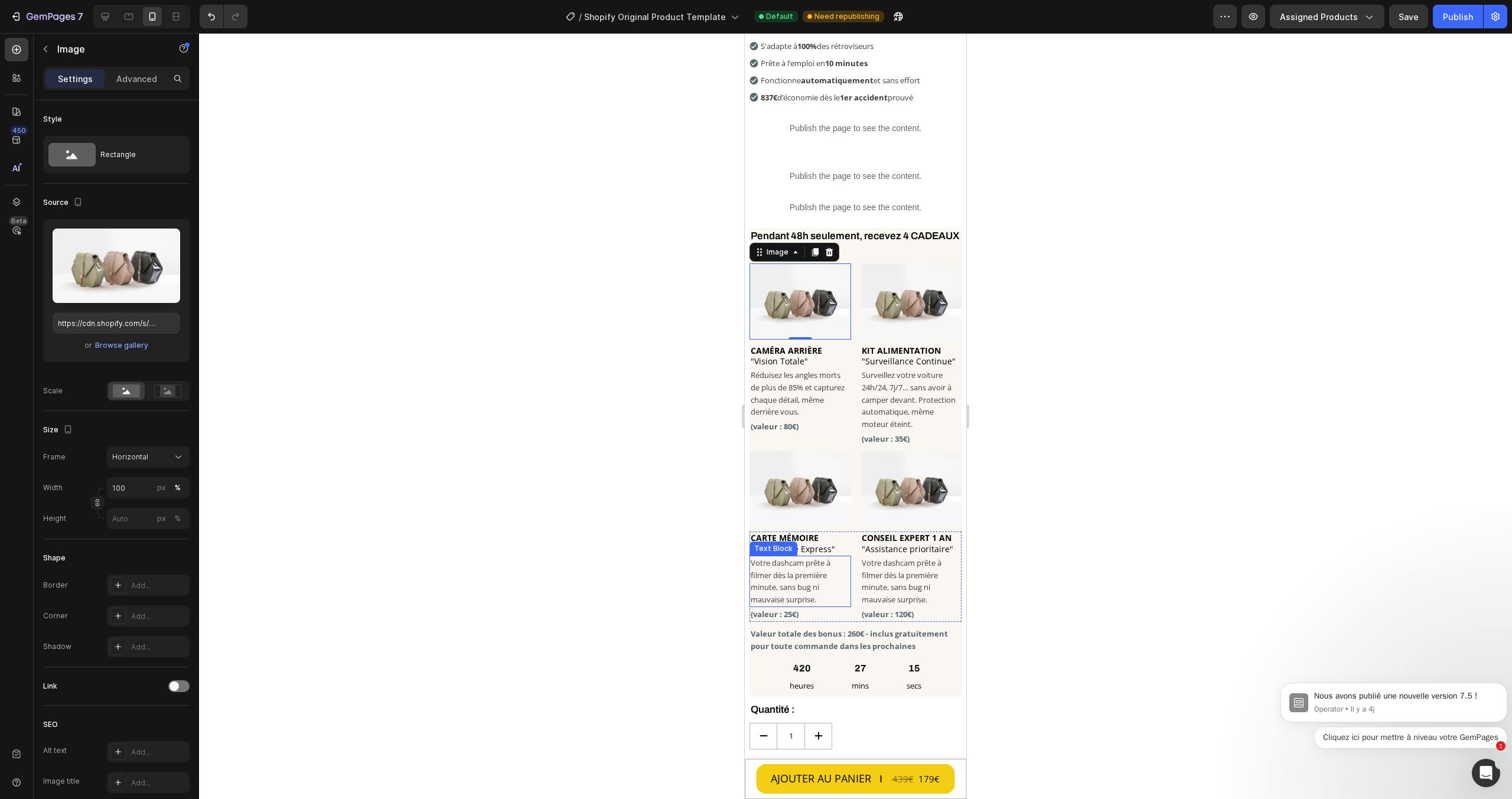 click on "Votre dashcam prête à filmer dès la première minute, sans bug ni mauvaise surprise." at bounding box center [800, 581] 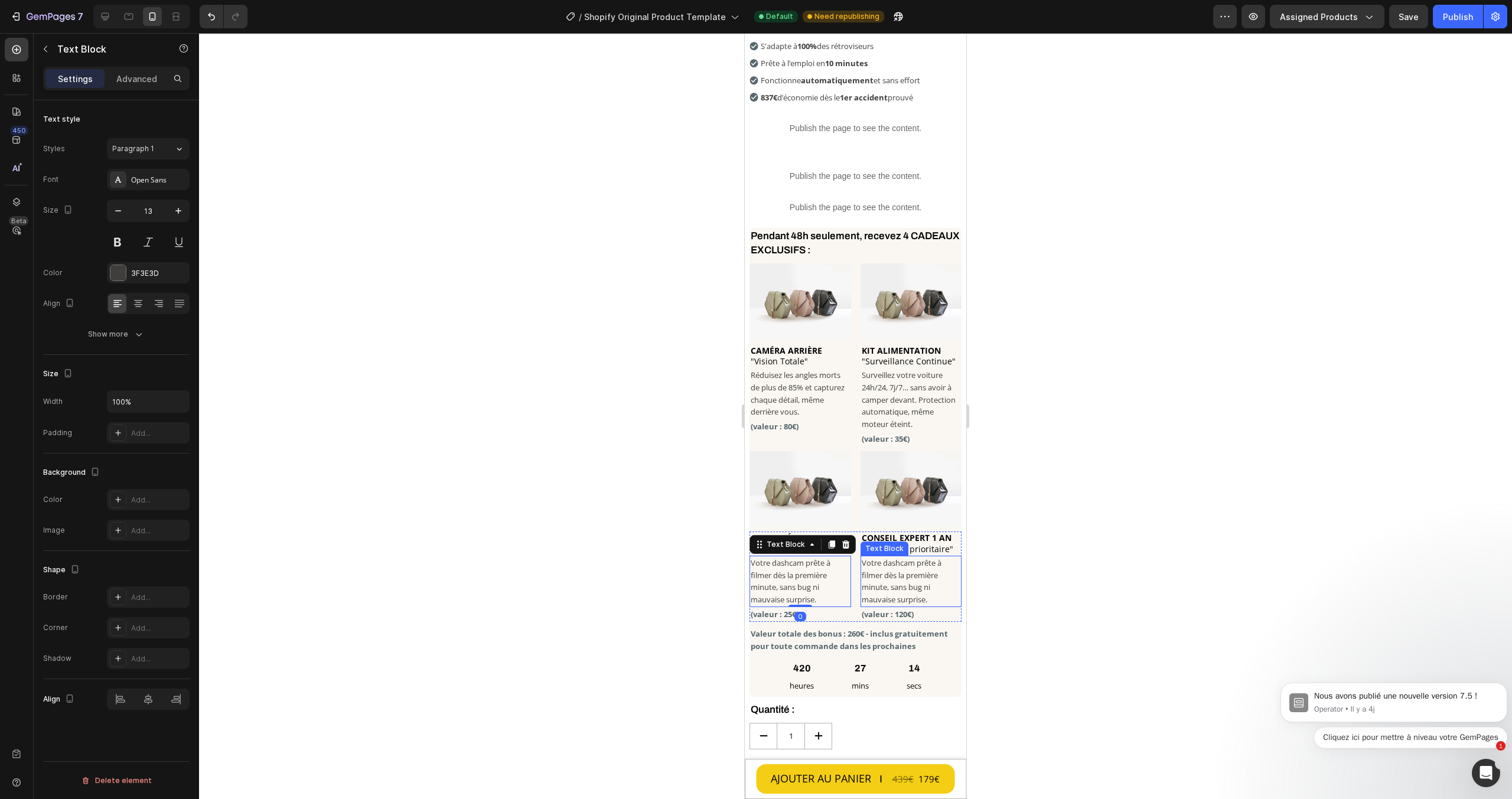 click on "Votre dashcam prête à filmer dès la première minute, sans bug ni mauvaise surprise." at bounding box center [911, 581] 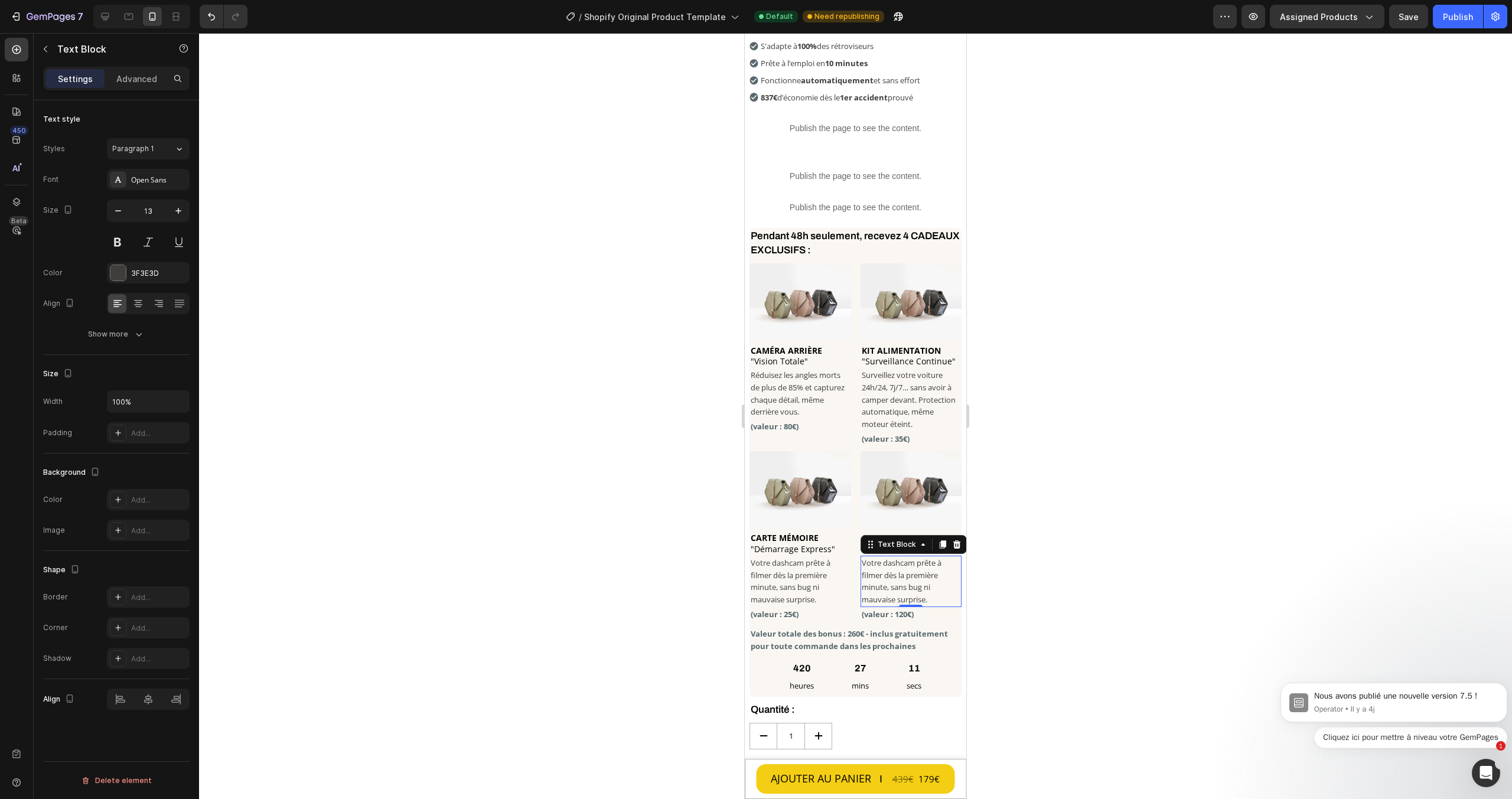 scroll, scrollTop: 514, scrollLeft: 0, axis: vertical 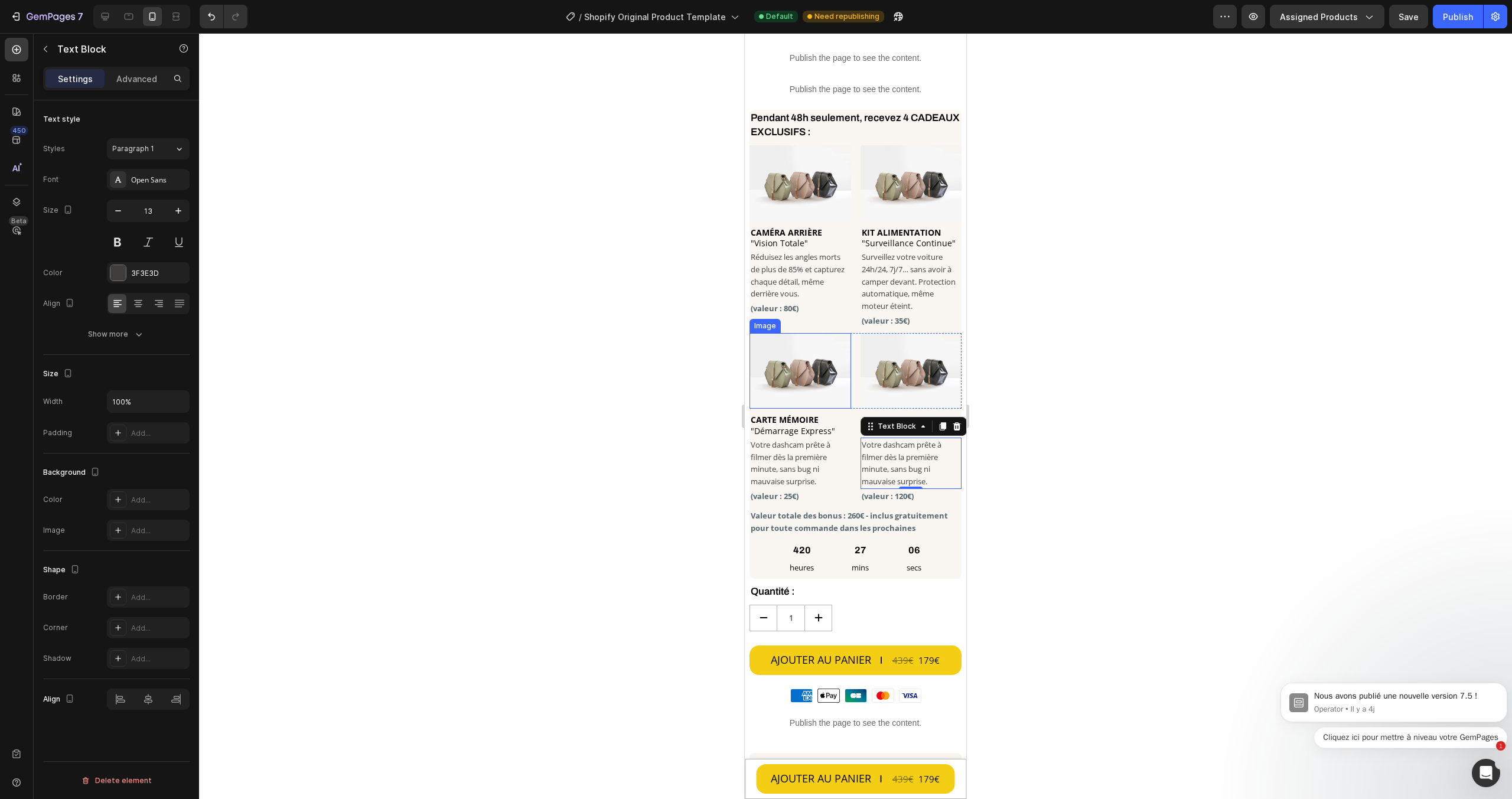 click at bounding box center (800, 371) 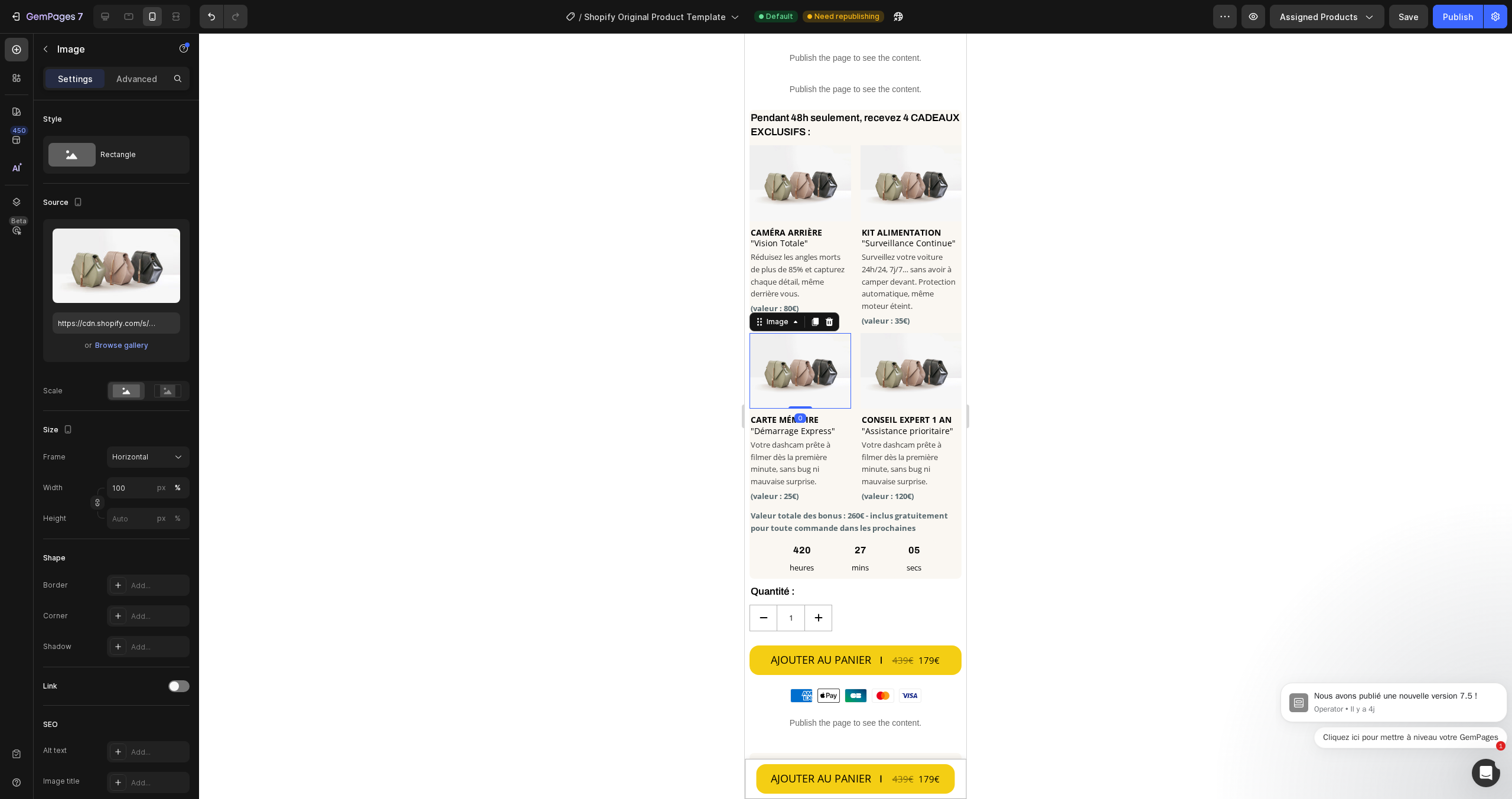 click at bounding box center (911, 371) 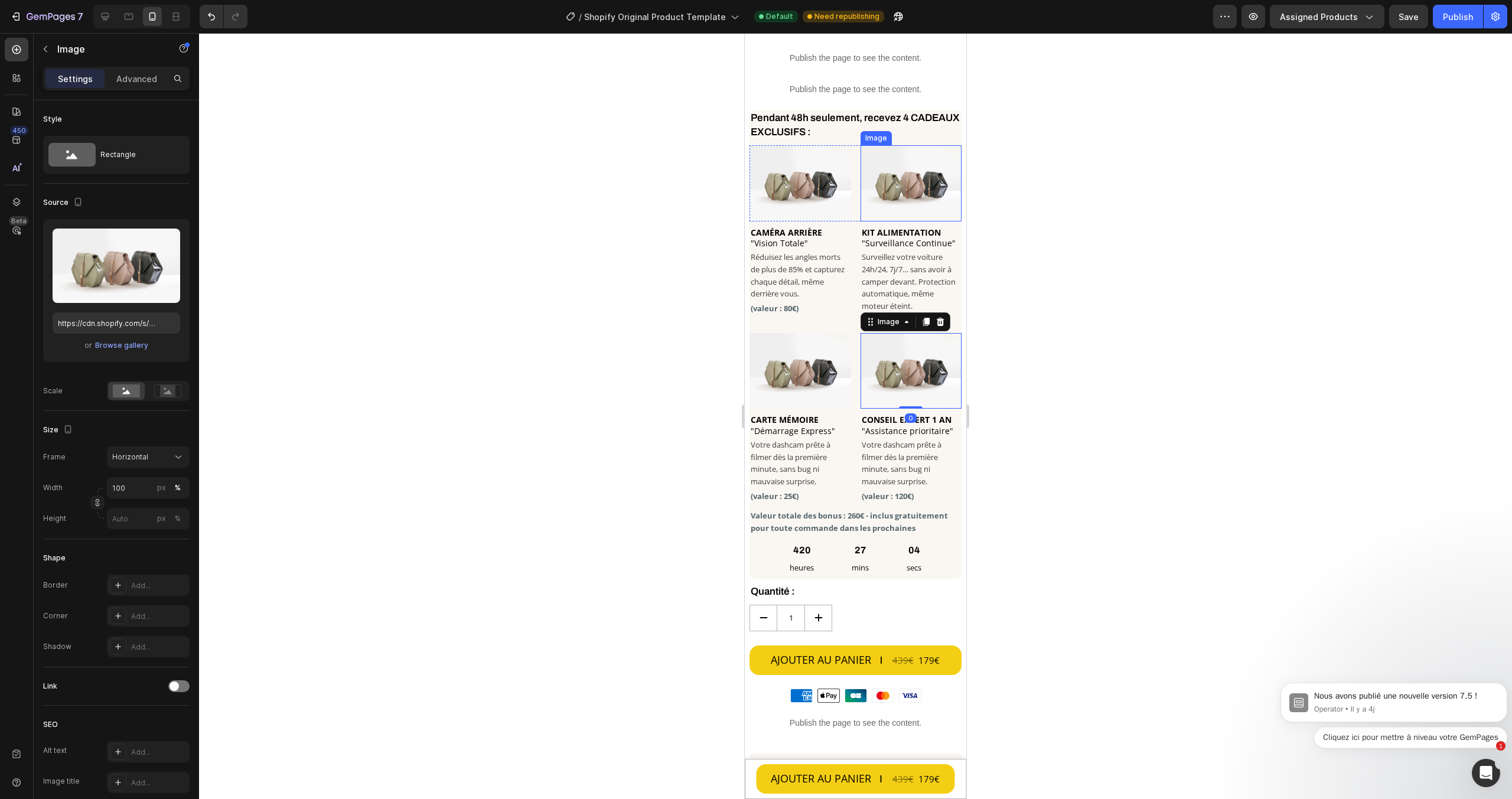 click at bounding box center (911, 183) 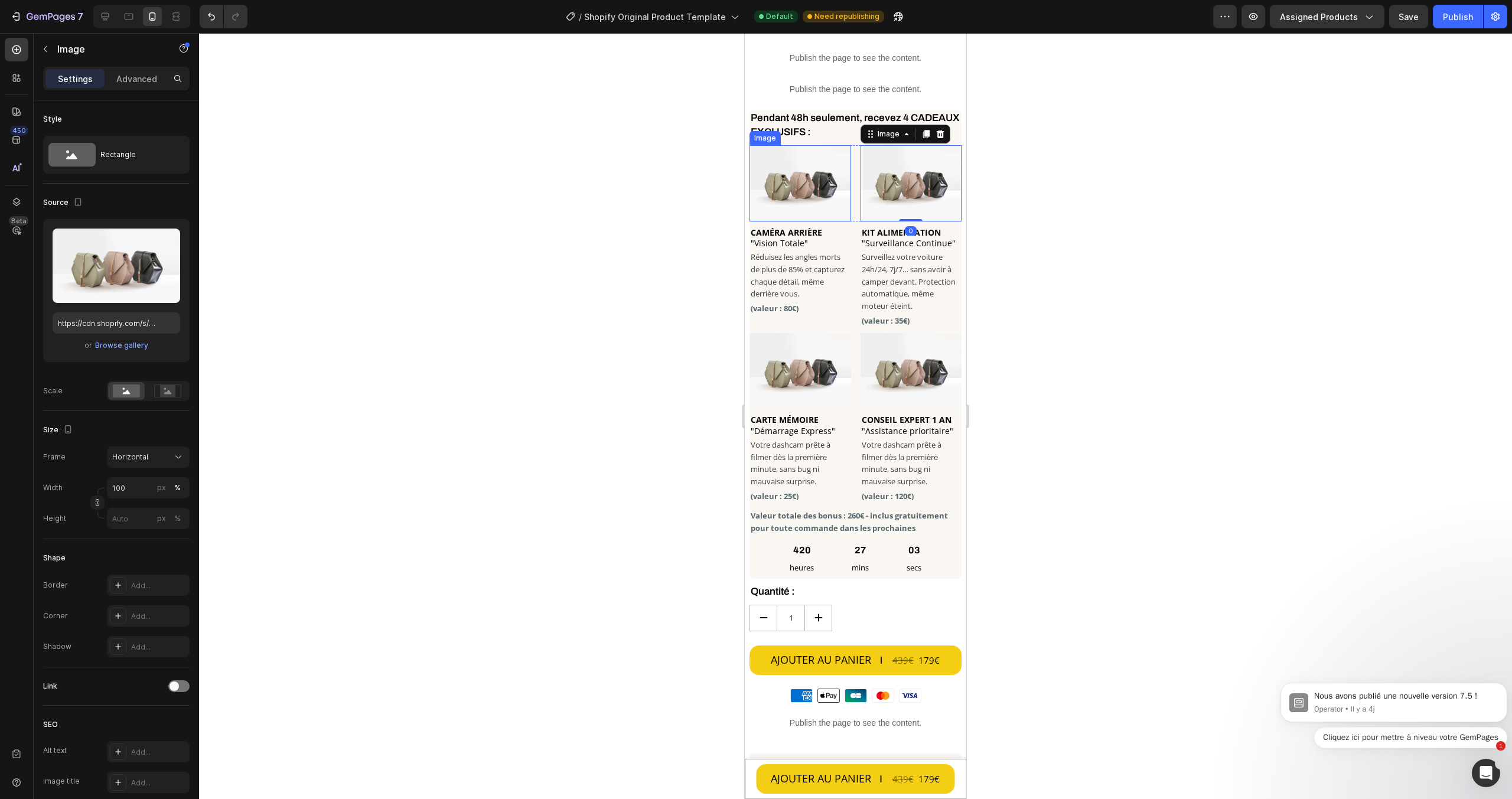 click at bounding box center [800, 183] 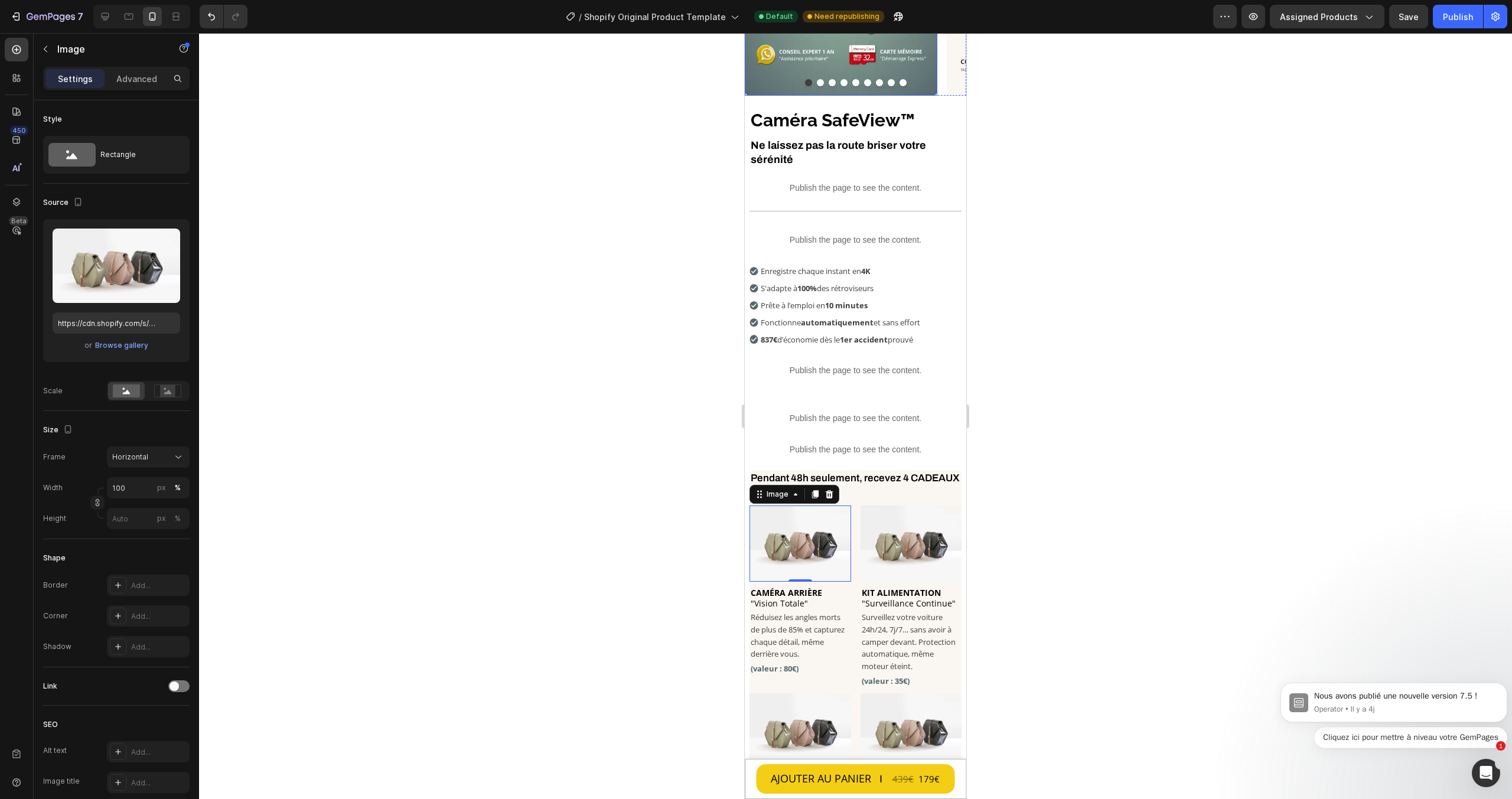 scroll, scrollTop: 177, scrollLeft: 0, axis: vertical 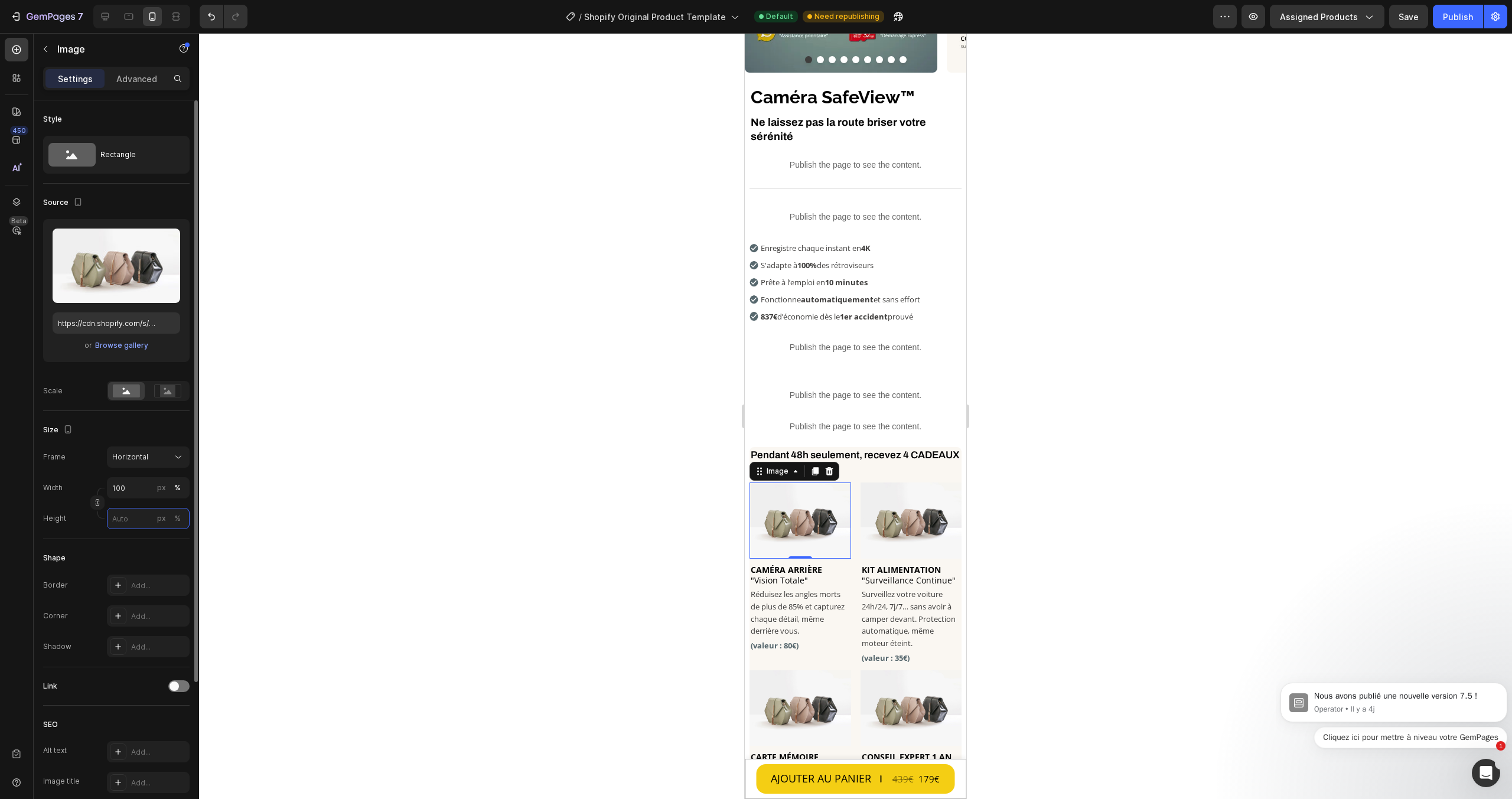 click on "px %" at bounding box center [148, 518] 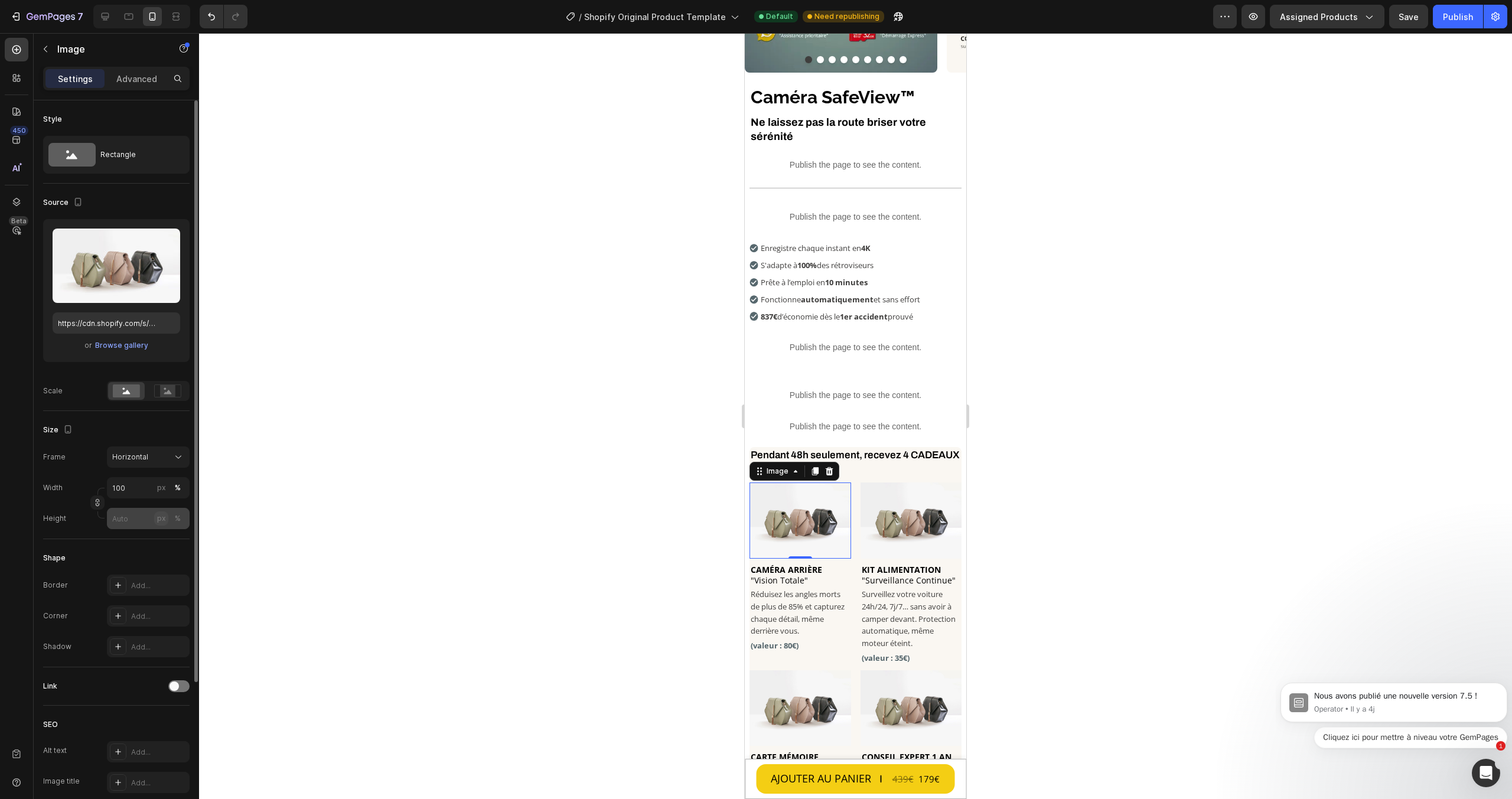 click on "px" at bounding box center (161, 518) 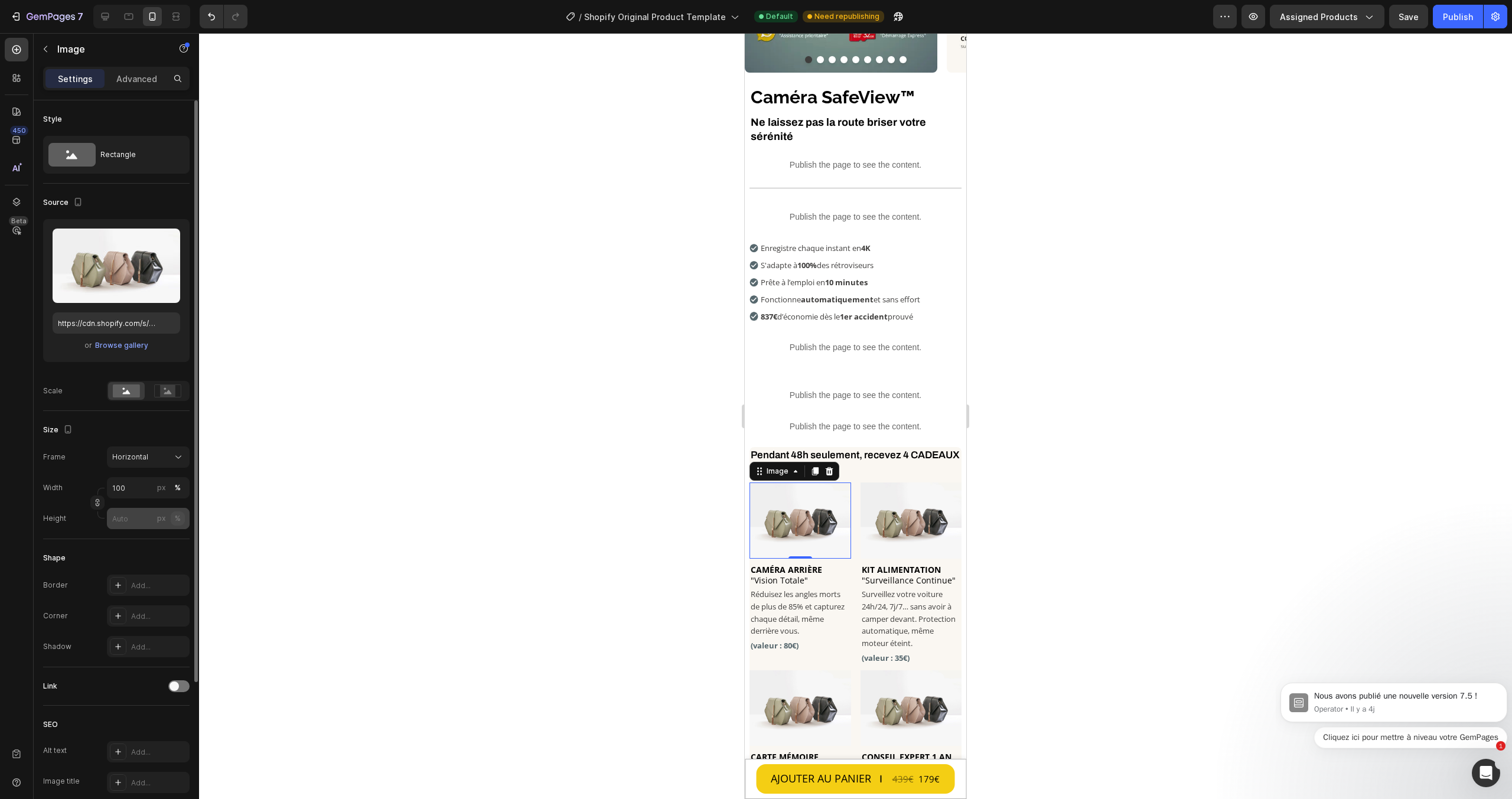 click on "%" at bounding box center (178, 518) 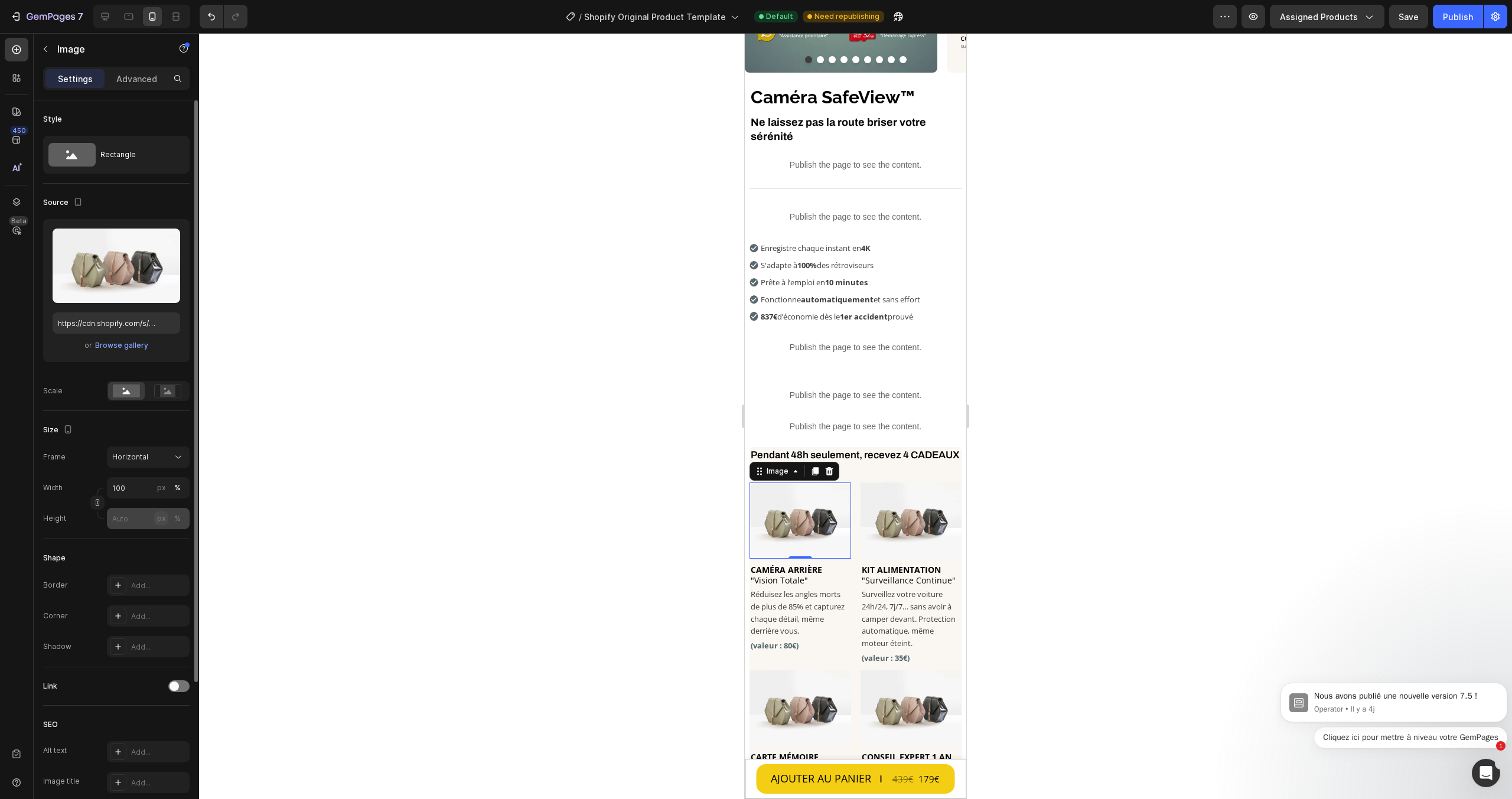 click on "px" at bounding box center [161, 518] 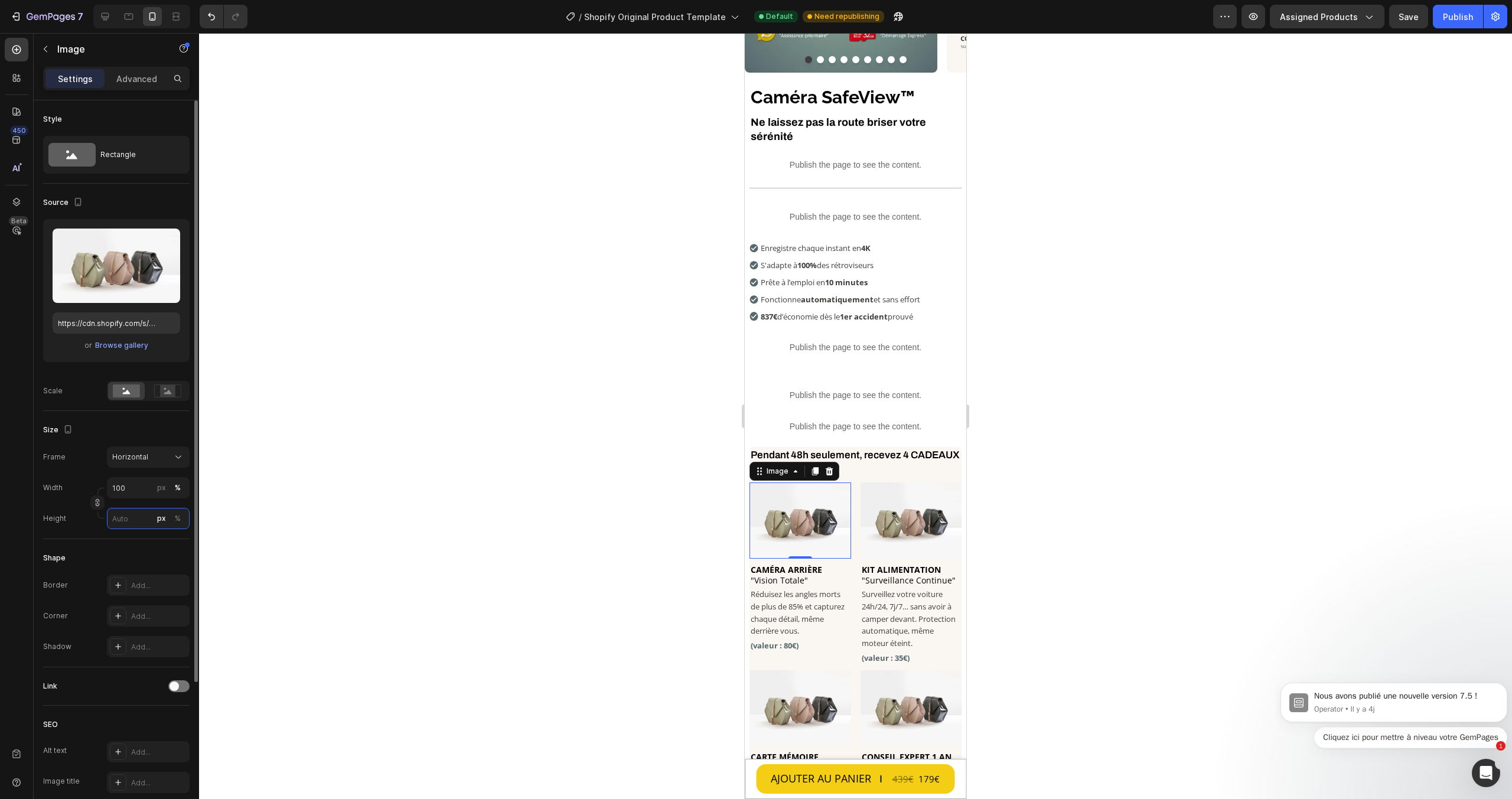 click on "px %" at bounding box center [148, 518] 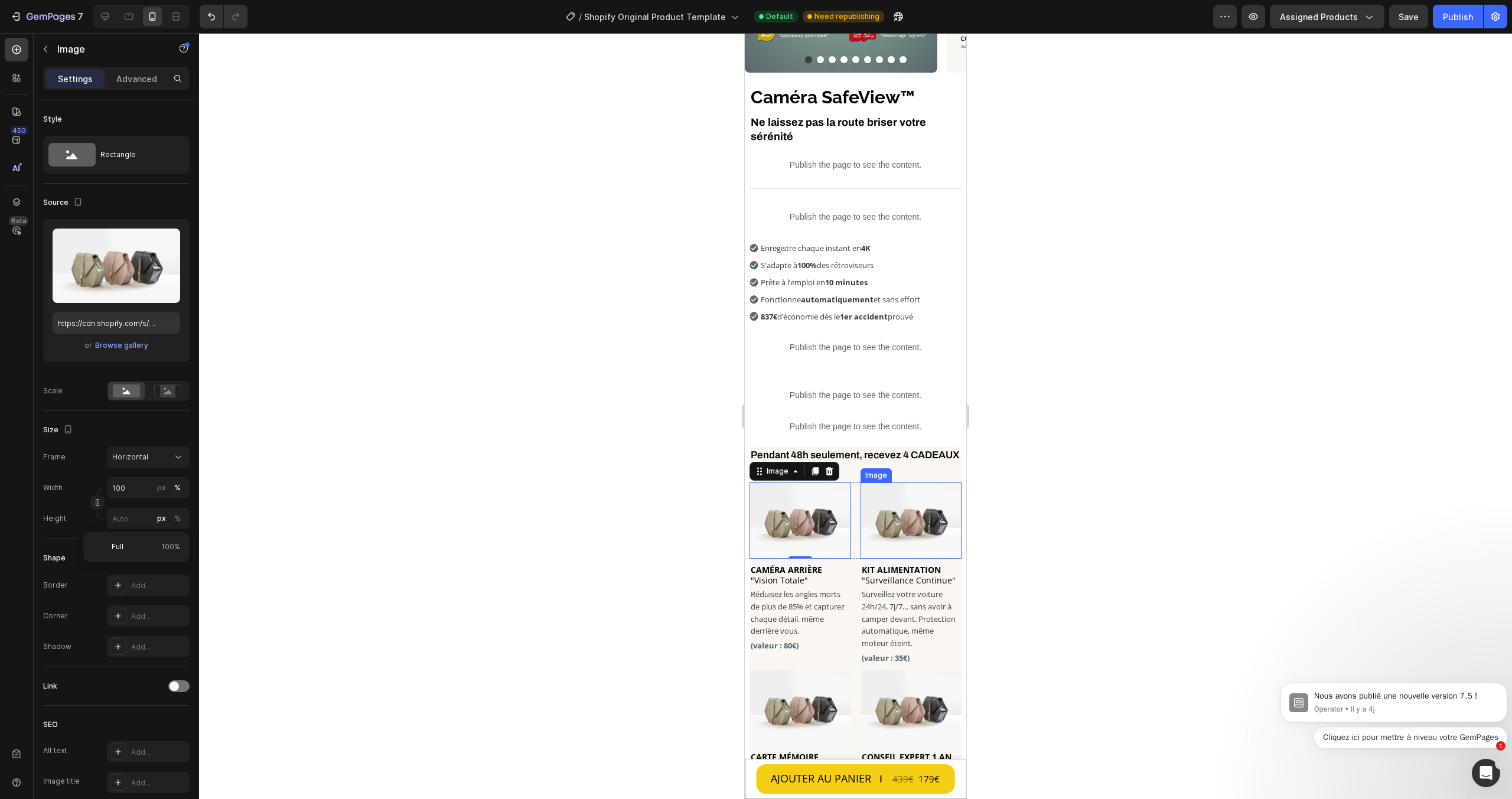 click at bounding box center (911, 520) 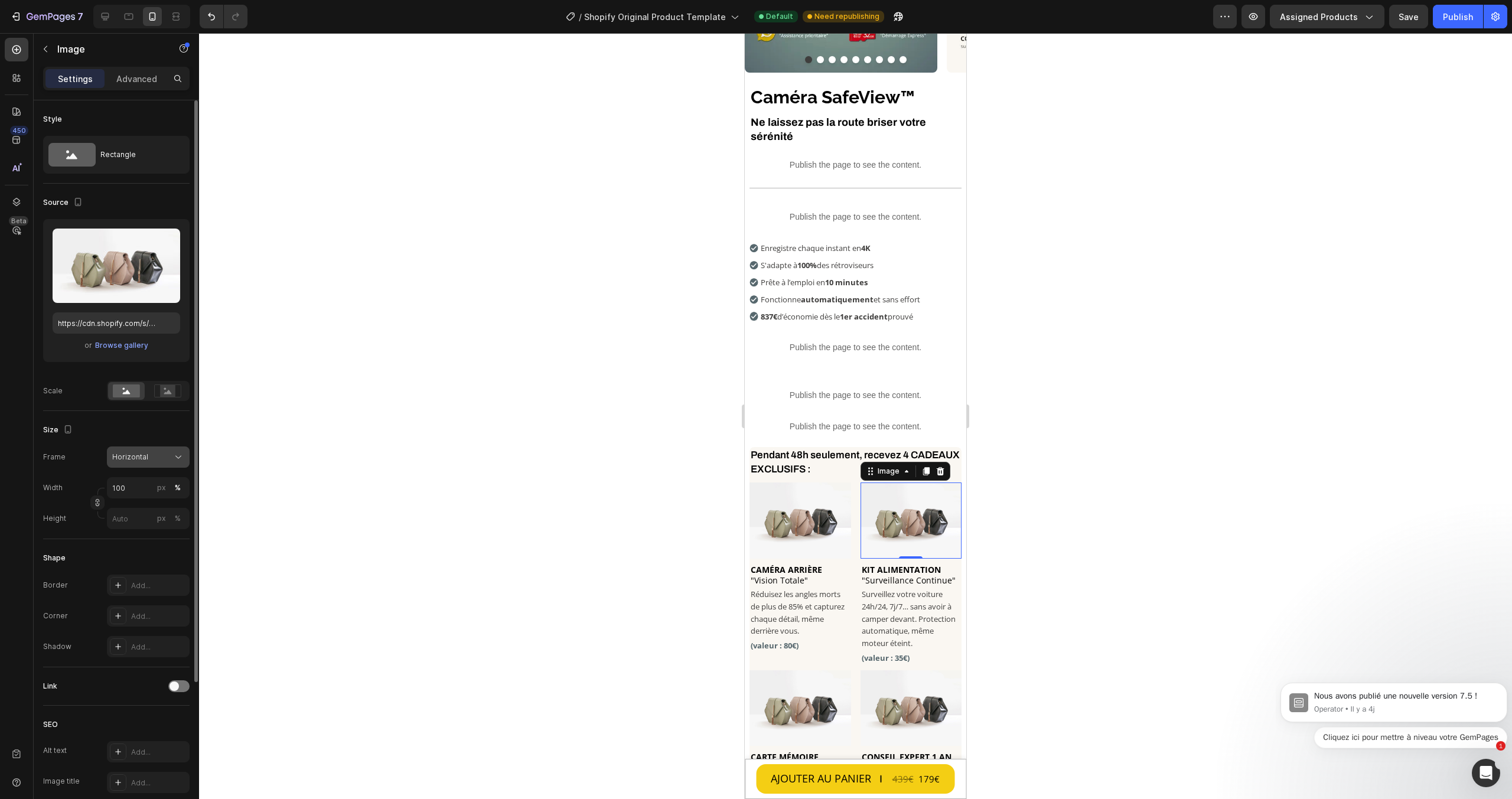 click on "Horizontal" 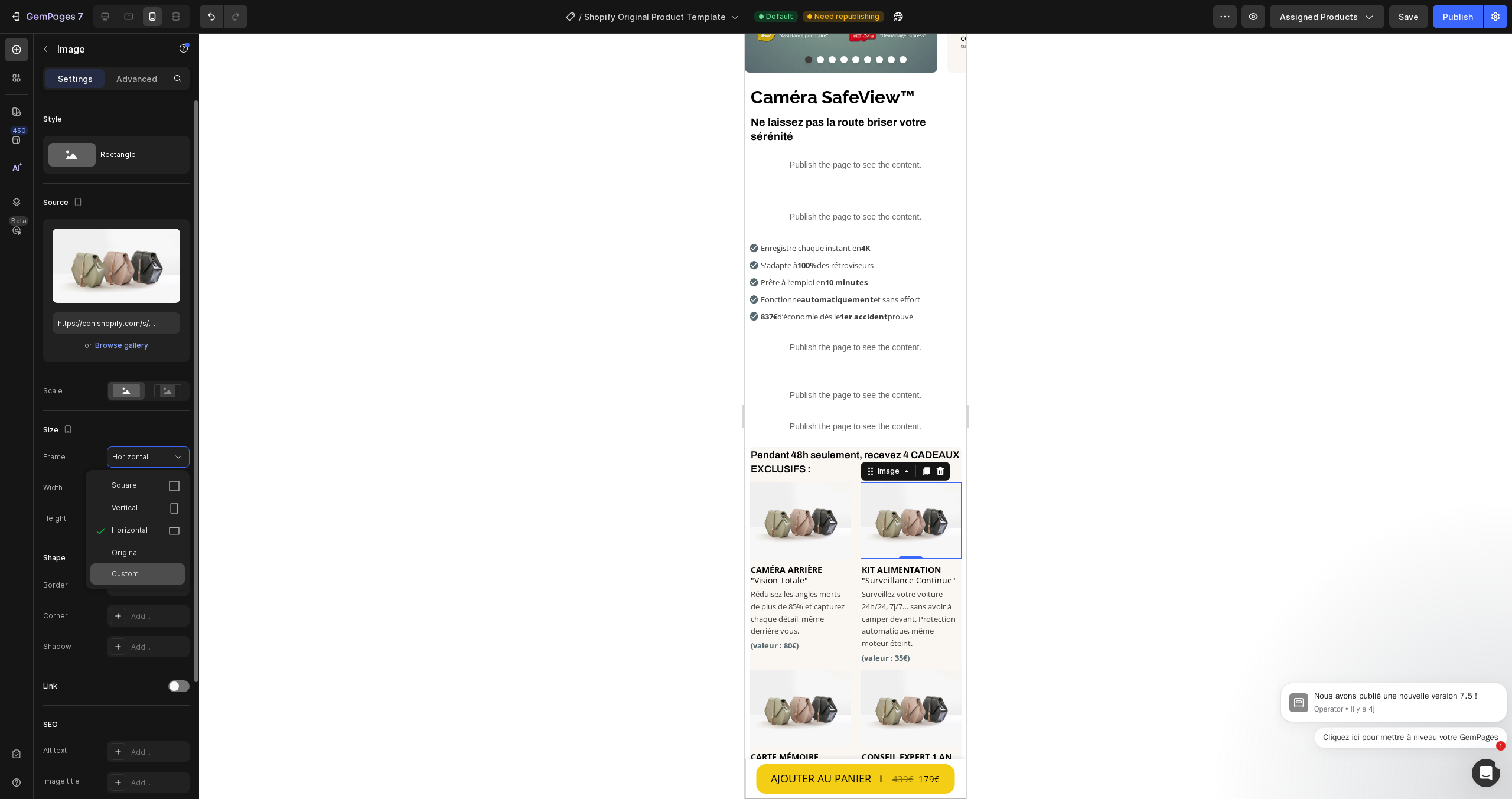 drag, startPoint x: 134, startPoint y: 562, endPoint x: 132, endPoint y: 572, distance: 10.198039 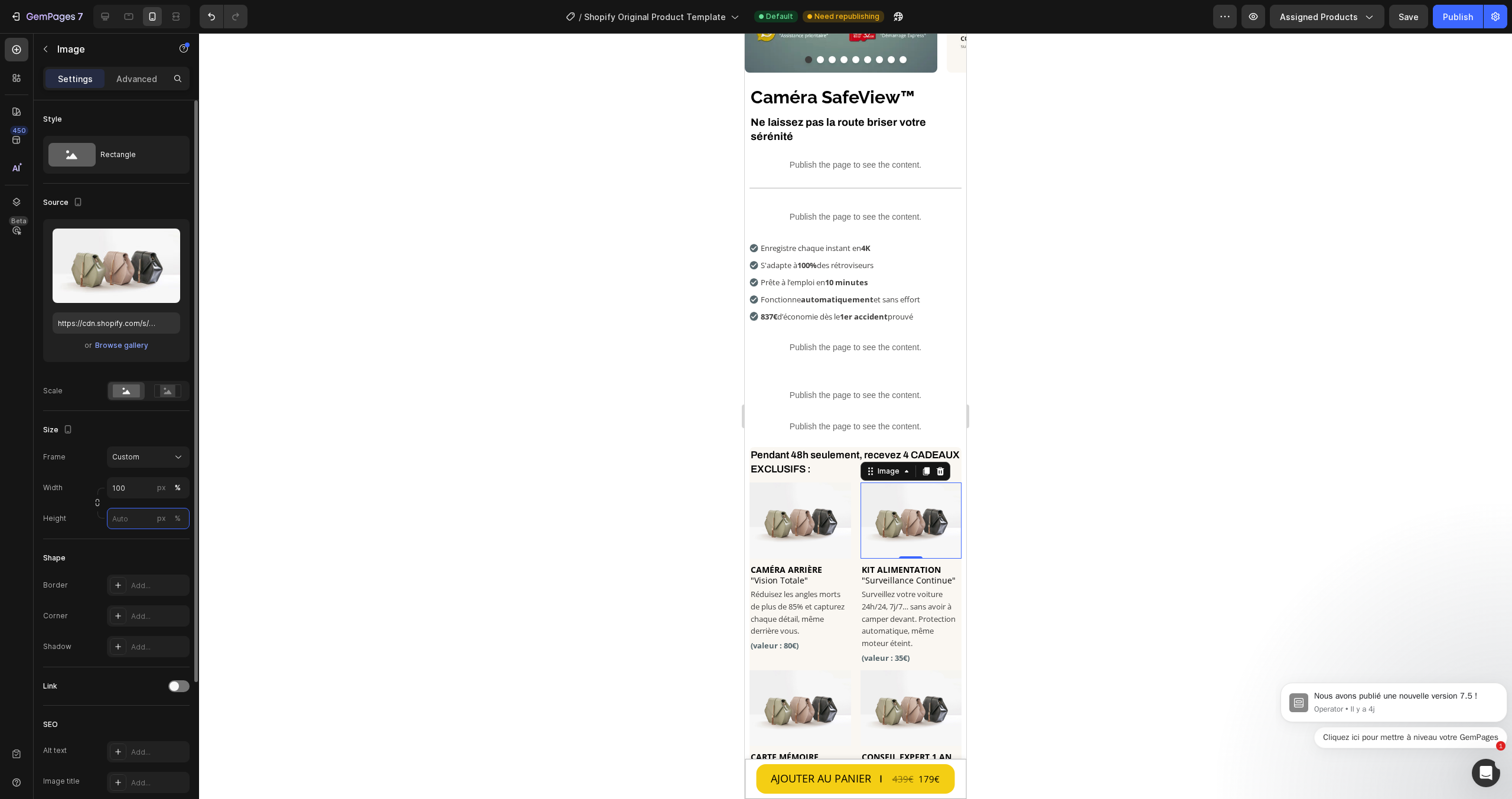 click on "px %" at bounding box center [148, 518] 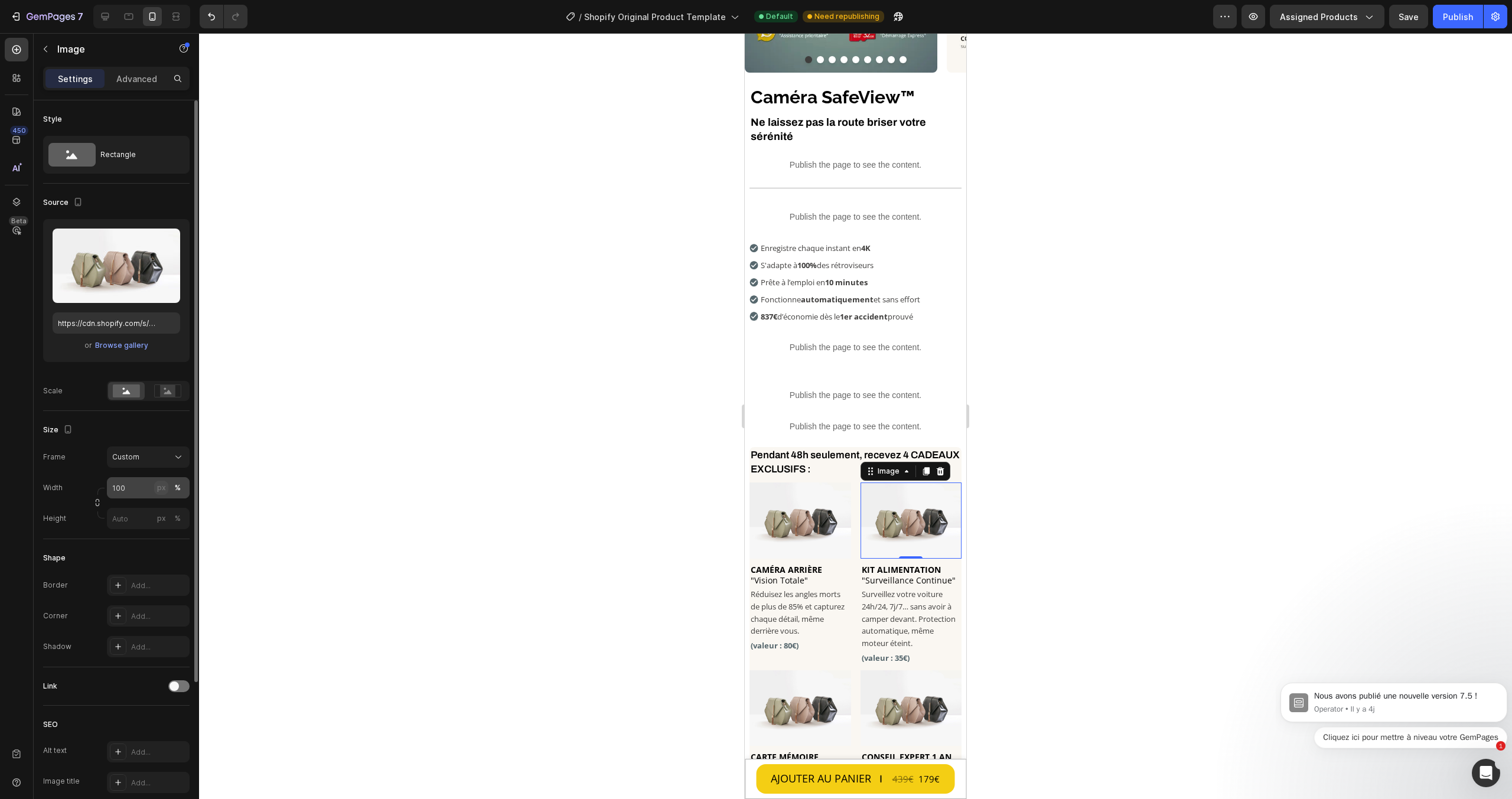 click on "px" at bounding box center [161, 488] 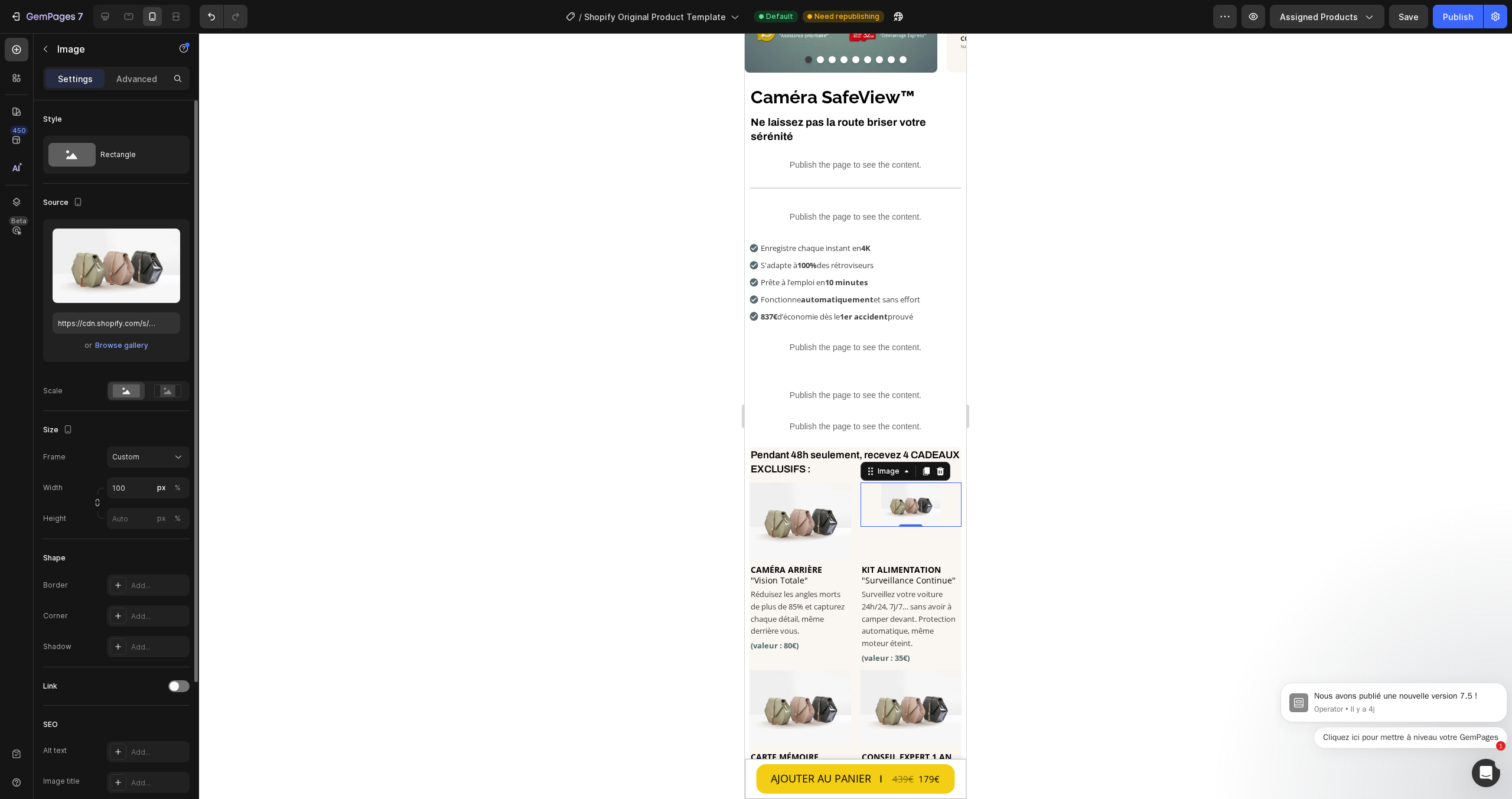 click on "Width 100 px % Height px %" at bounding box center (116, 503) 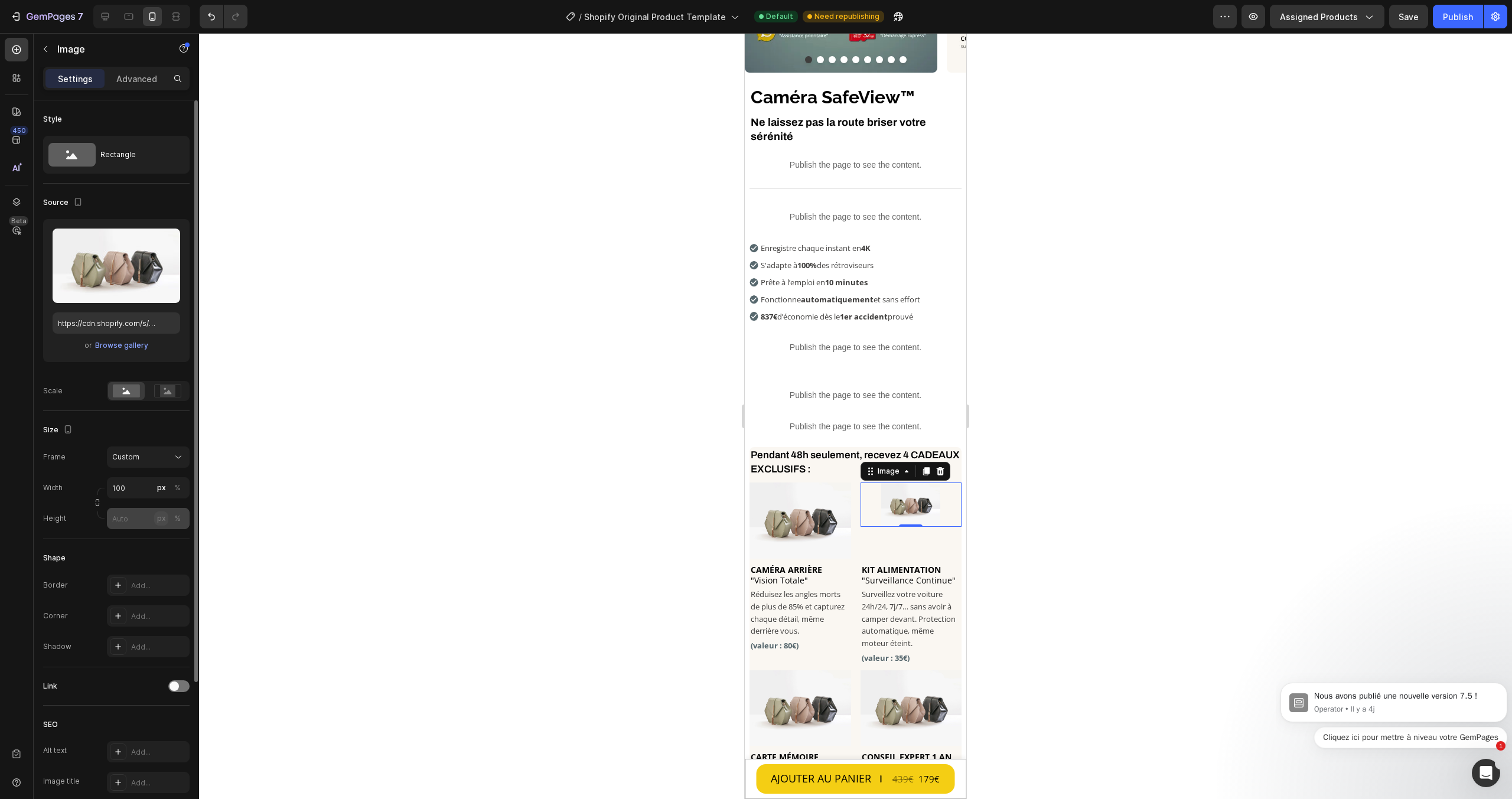 click on "px" at bounding box center [161, 518] 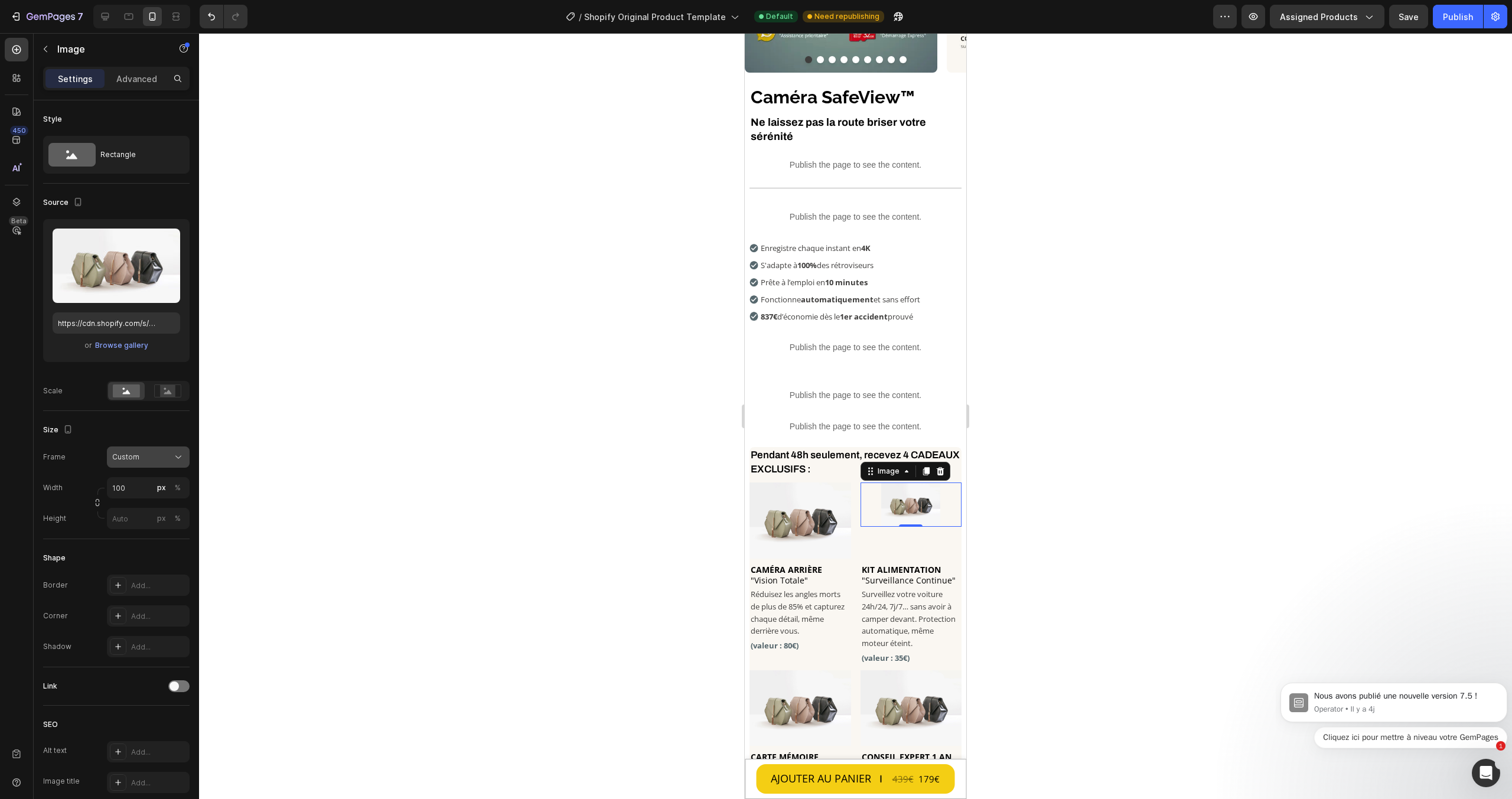 click 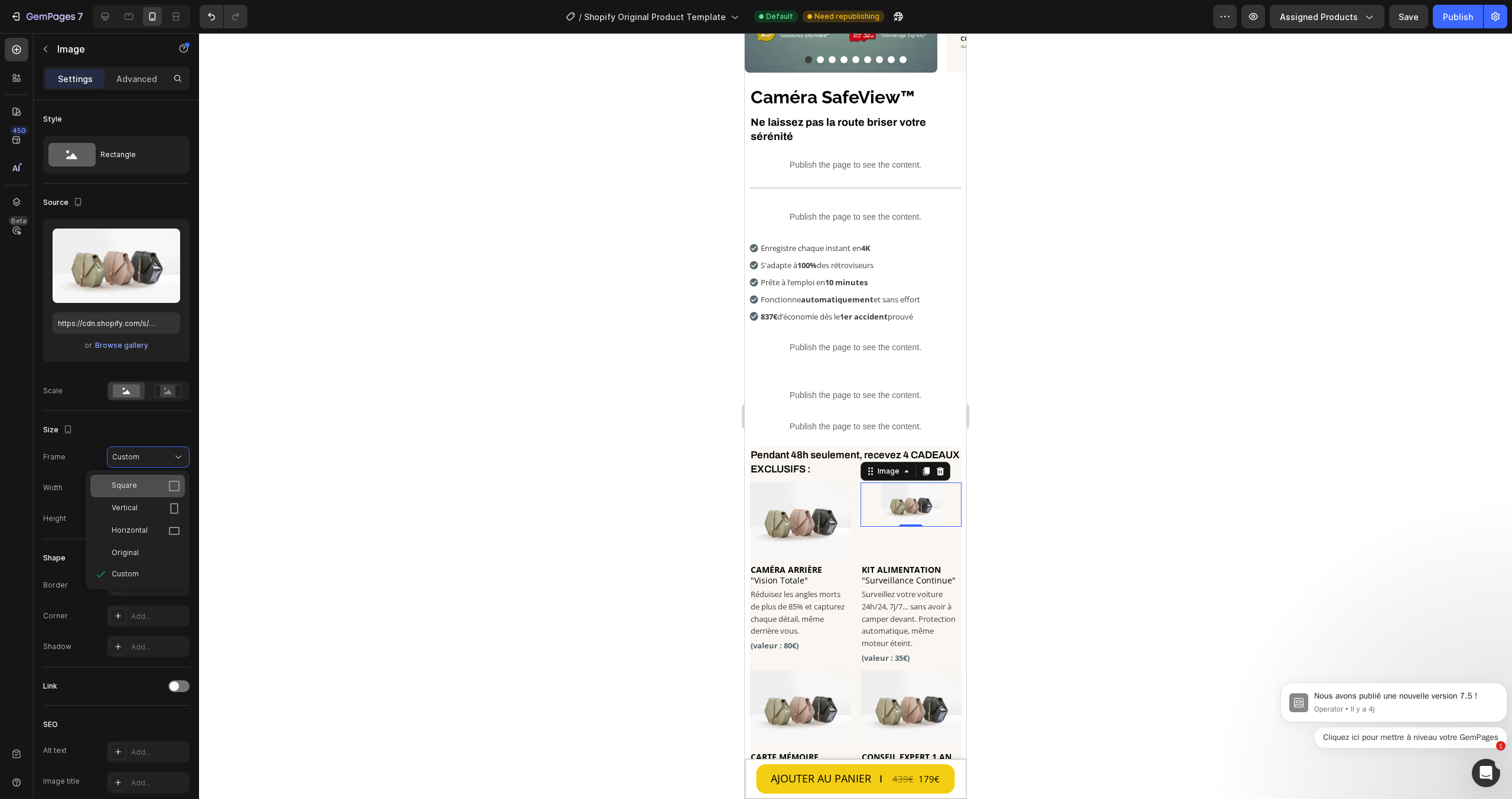 click on "Square" at bounding box center [146, 486] 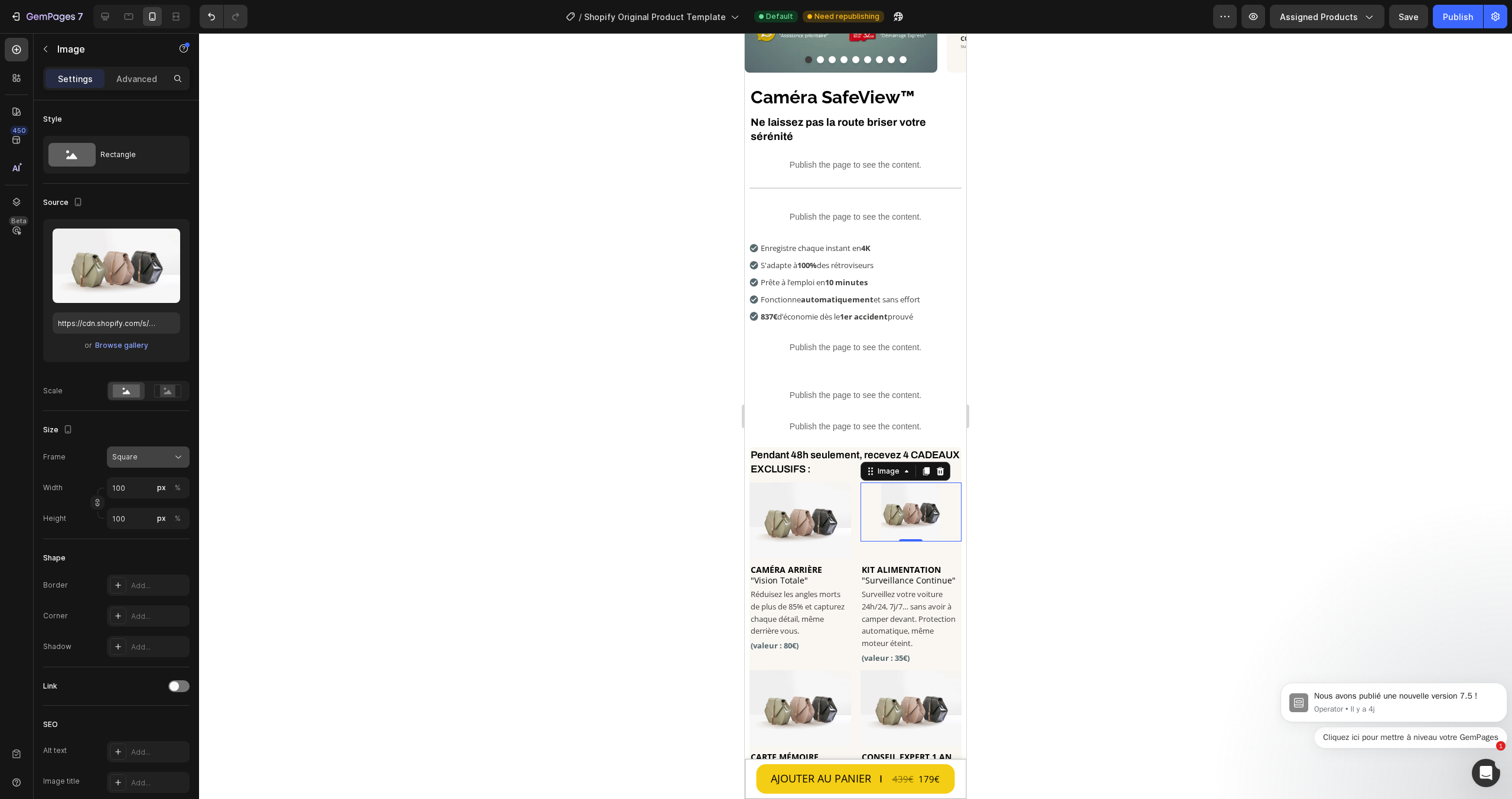 click 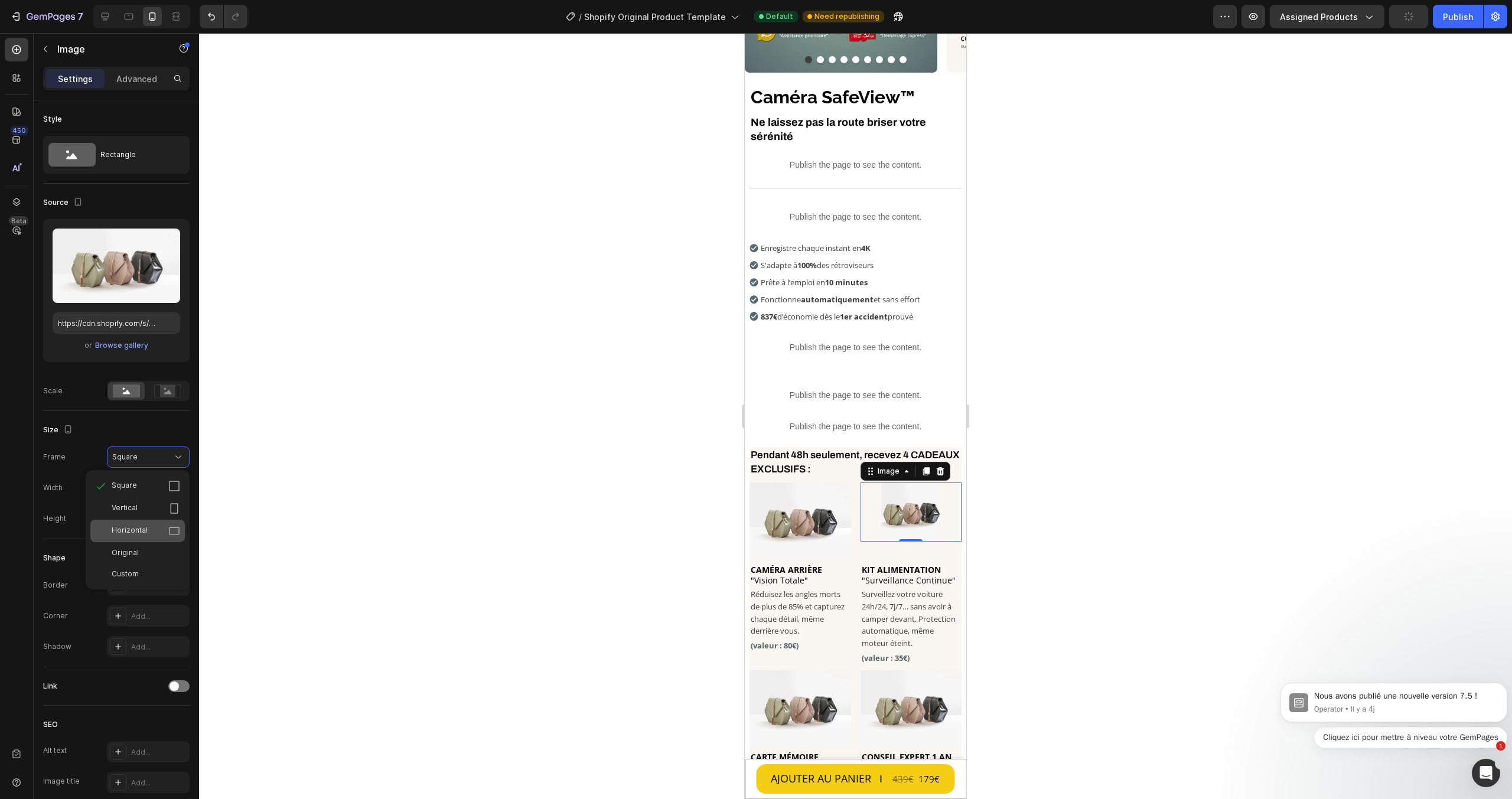click on "Horizontal" at bounding box center [146, 531] 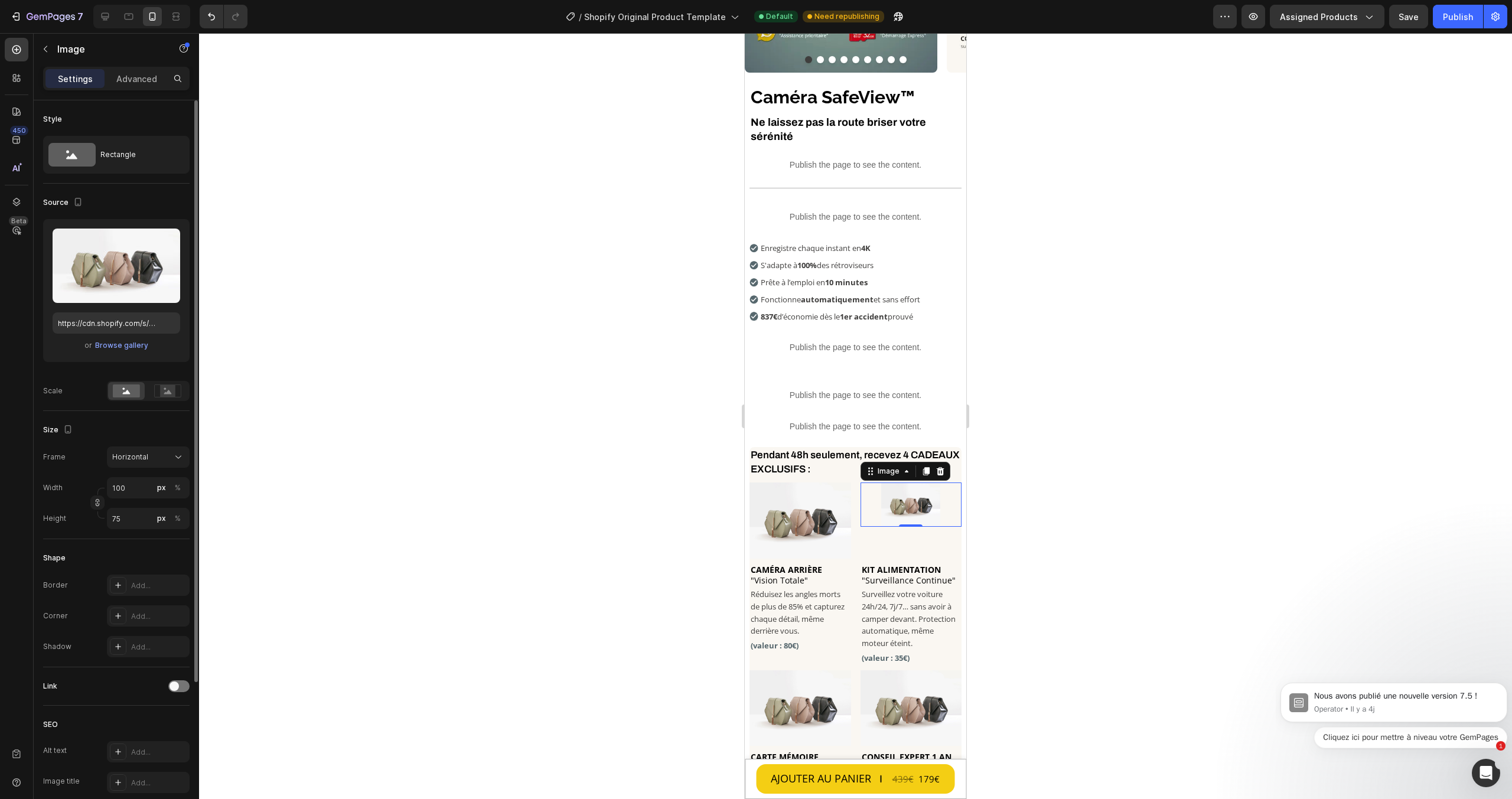 click on "Style Rectangle Source Upload Image https://cdn.shopify.com/s/files/1/2005/9307/files/image_demo.jpg or  Browse gallery  Scale Size Frame Horizontal Width 100 px % Height 75 px % Shape Border Add... Corner Add... Shadow Add... Link SEO Alt text Add... Image title Add... Optimize LCP Preload Yes No Quality High Align Delete element" at bounding box center [116, 561] 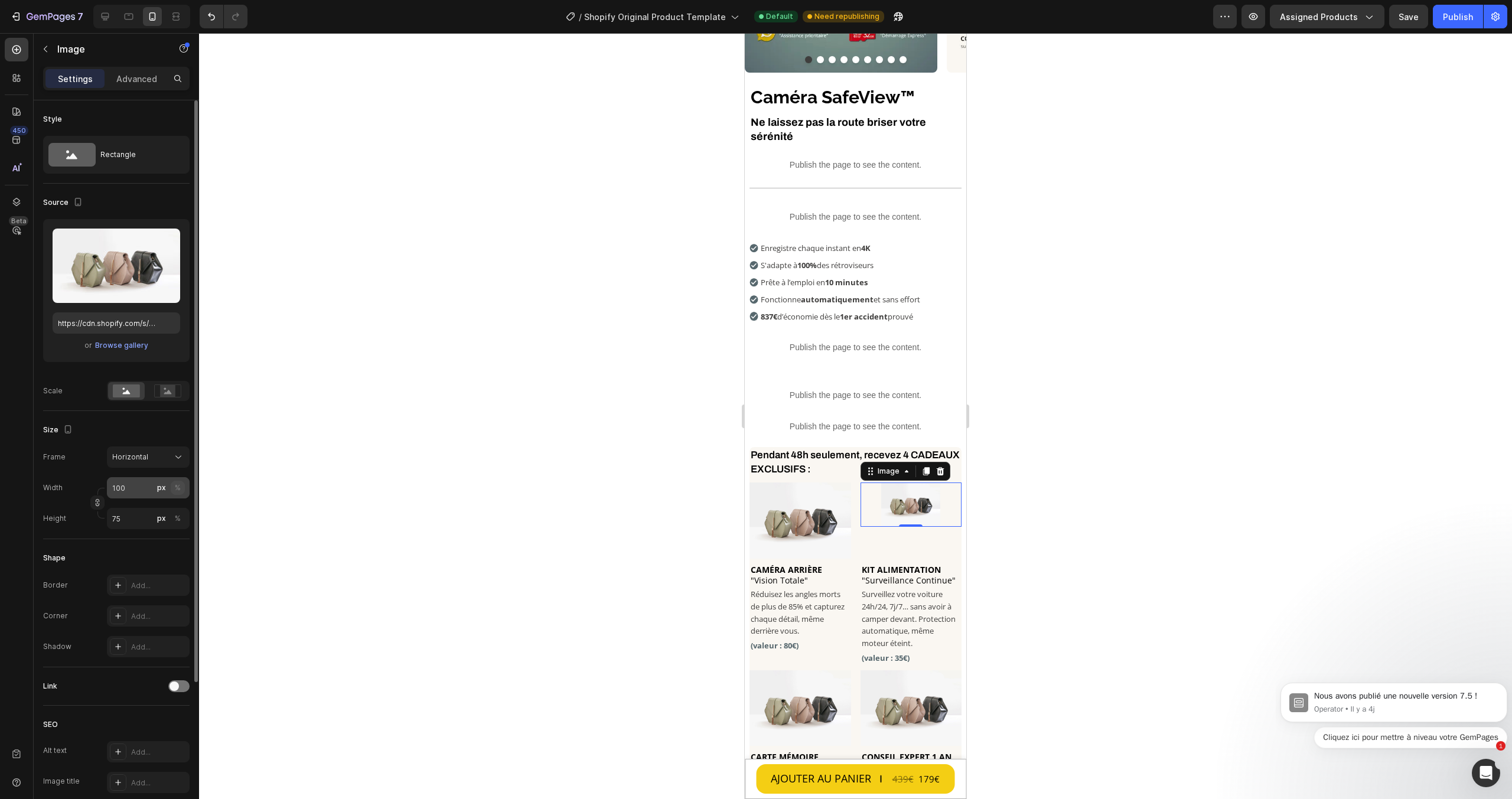 click on "%" at bounding box center [178, 488] 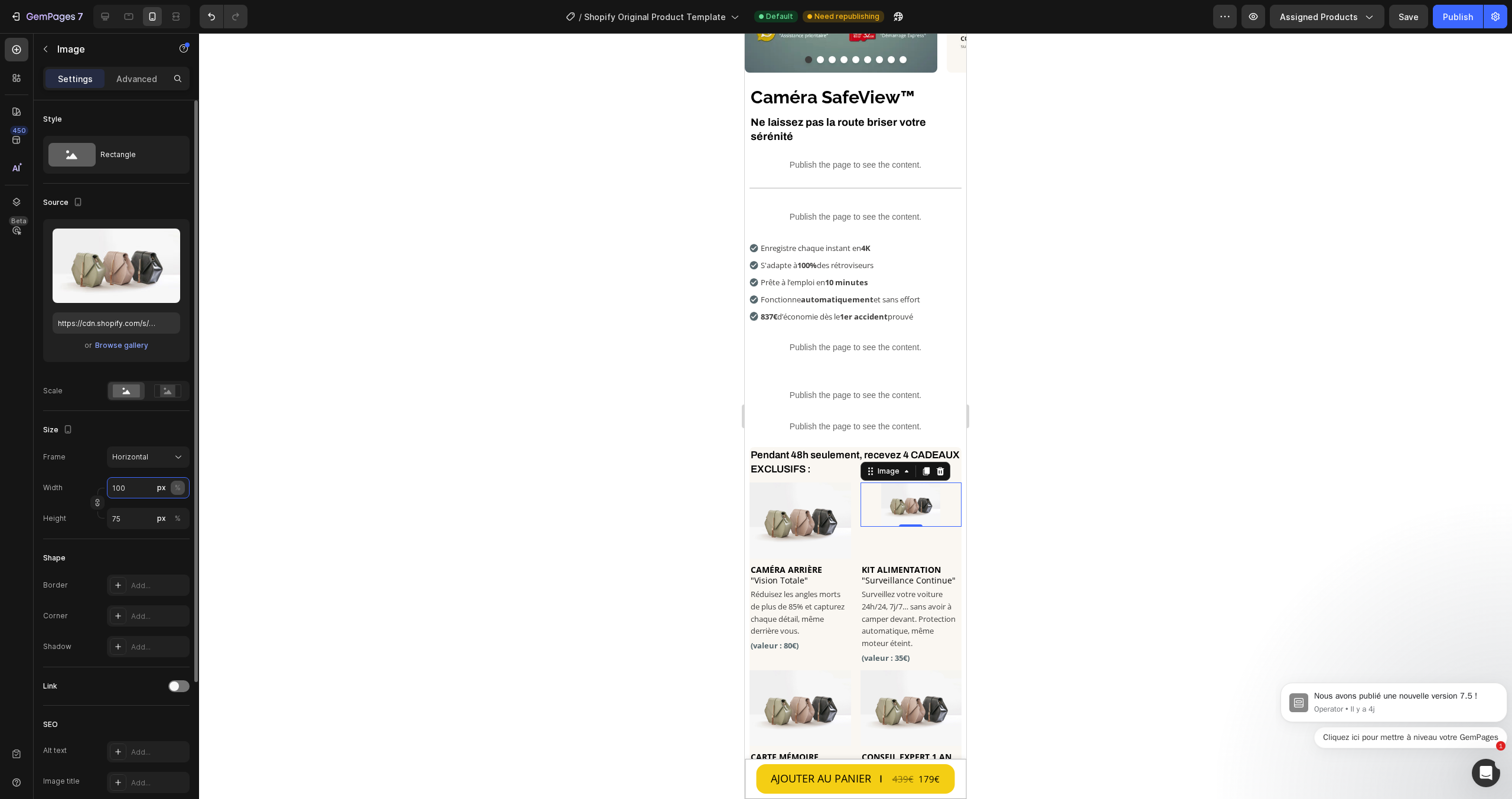 type 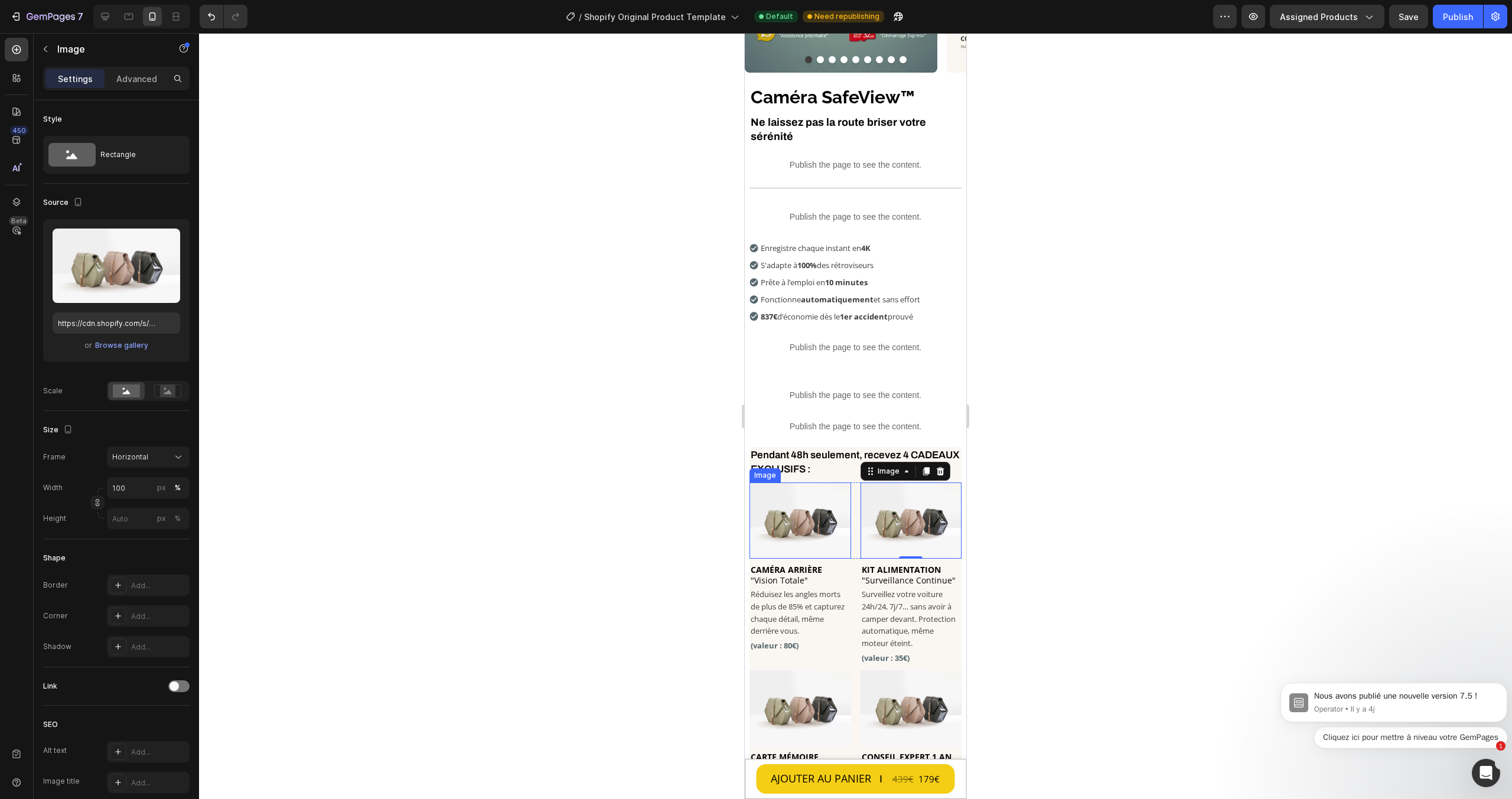 click at bounding box center [800, 520] 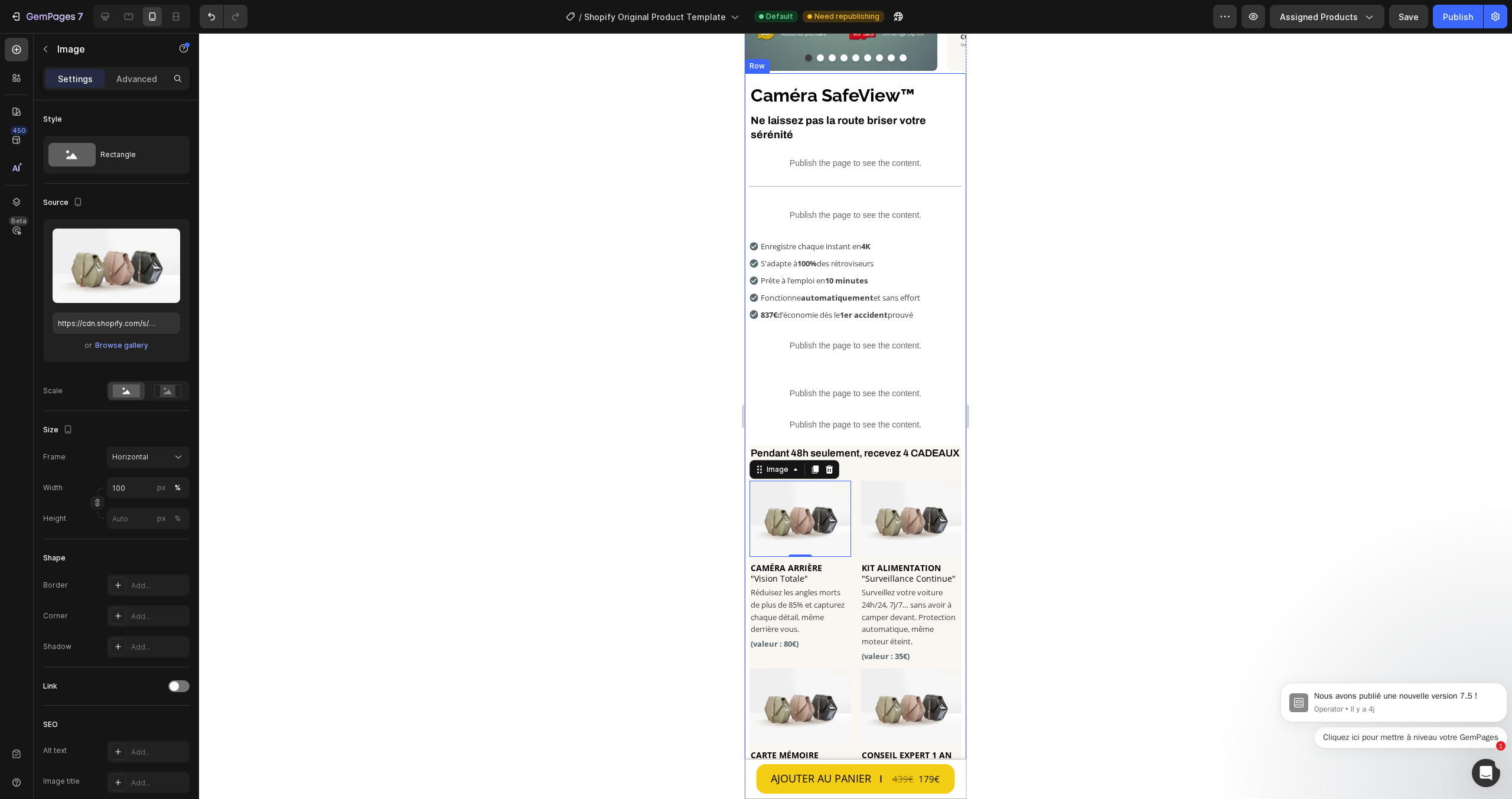 scroll, scrollTop: 236, scrollLeft: 0, axis: vertical 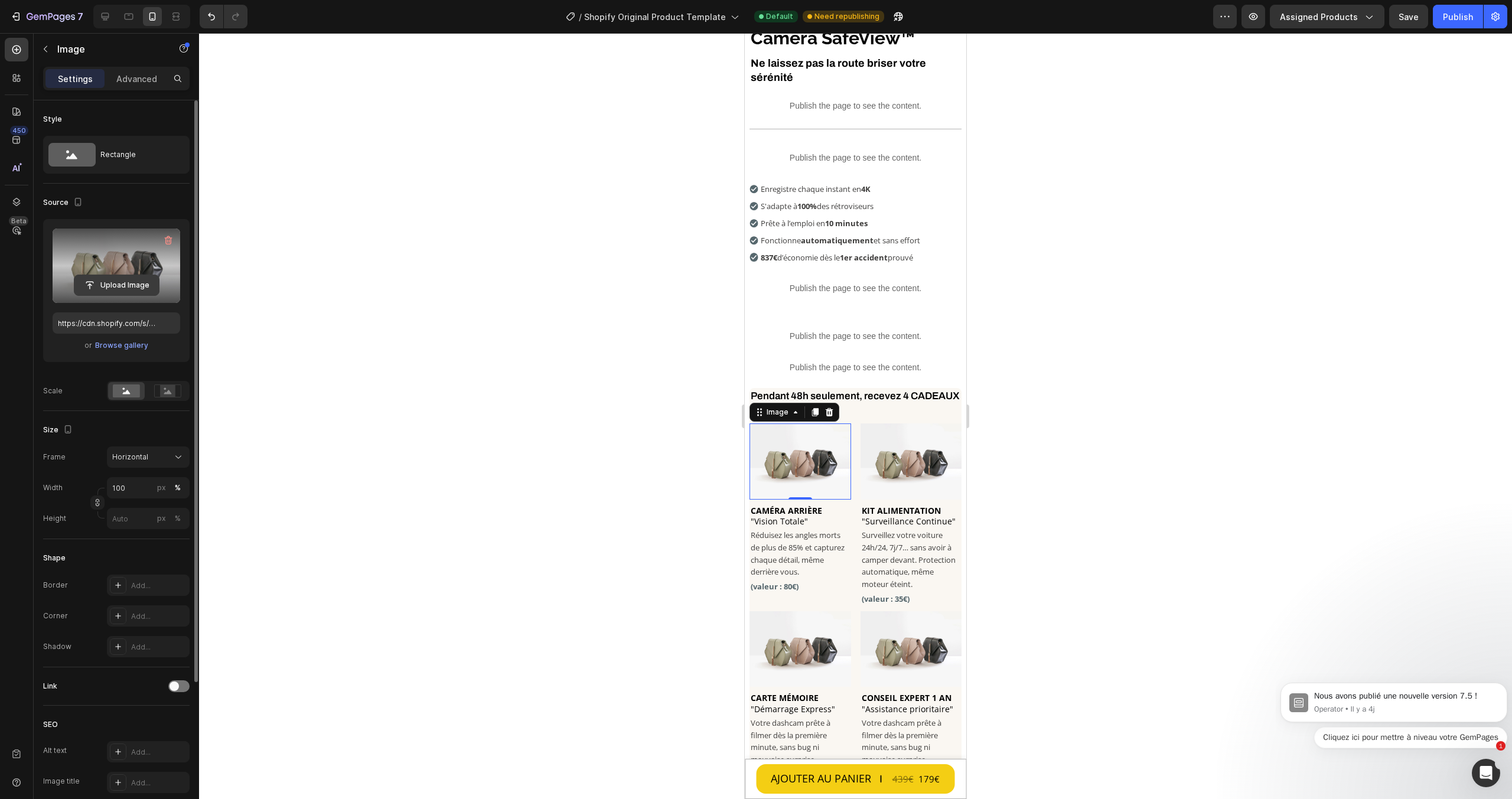 click 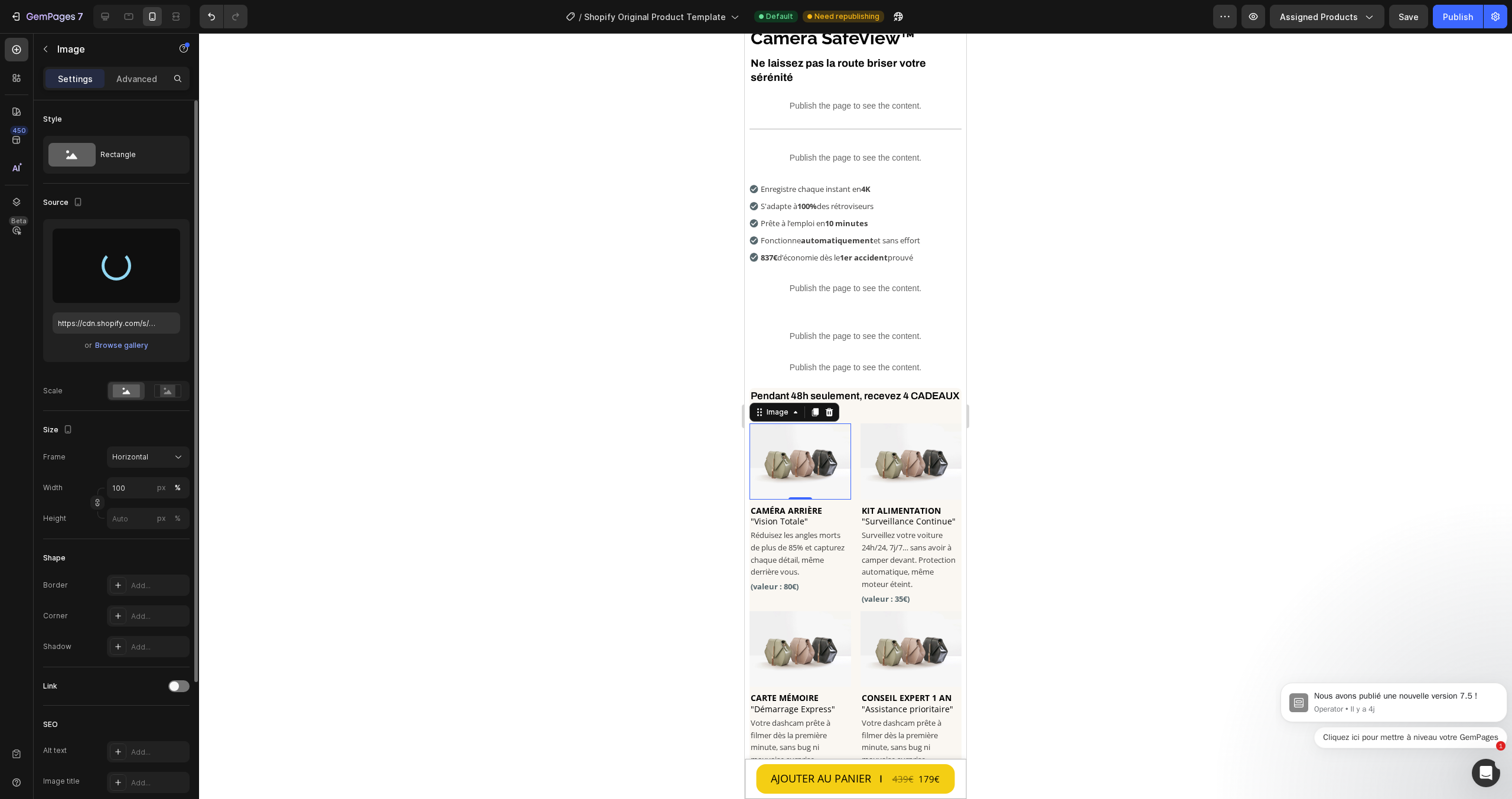 type on "https://cdn.shopify.com/s/files/1/0712/2960/4152/files/gempages_560492143957771349-e3a34410-d84f-484a-955c-365689ce97c5.png" 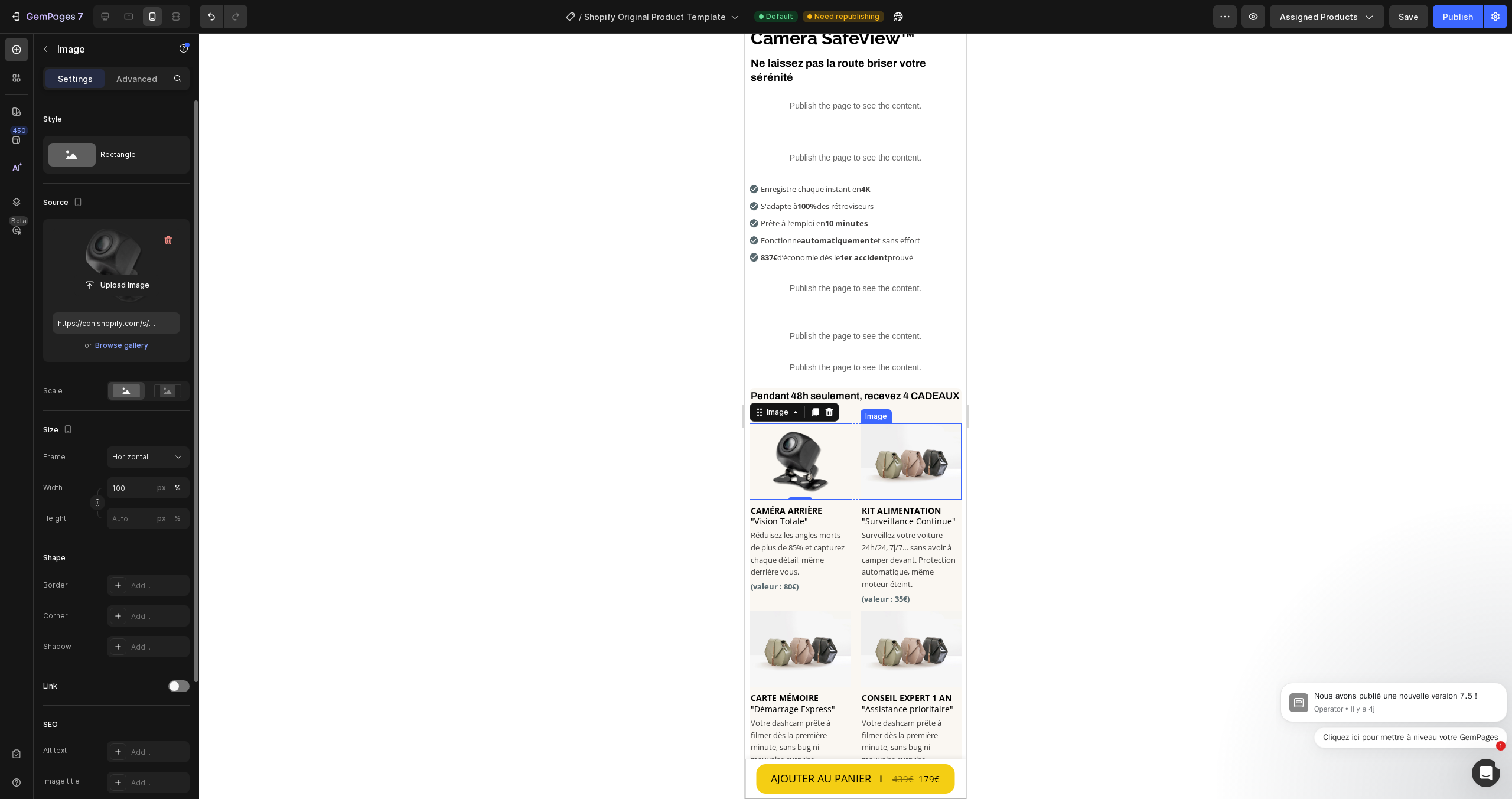 click at bounding box center [911, 461] 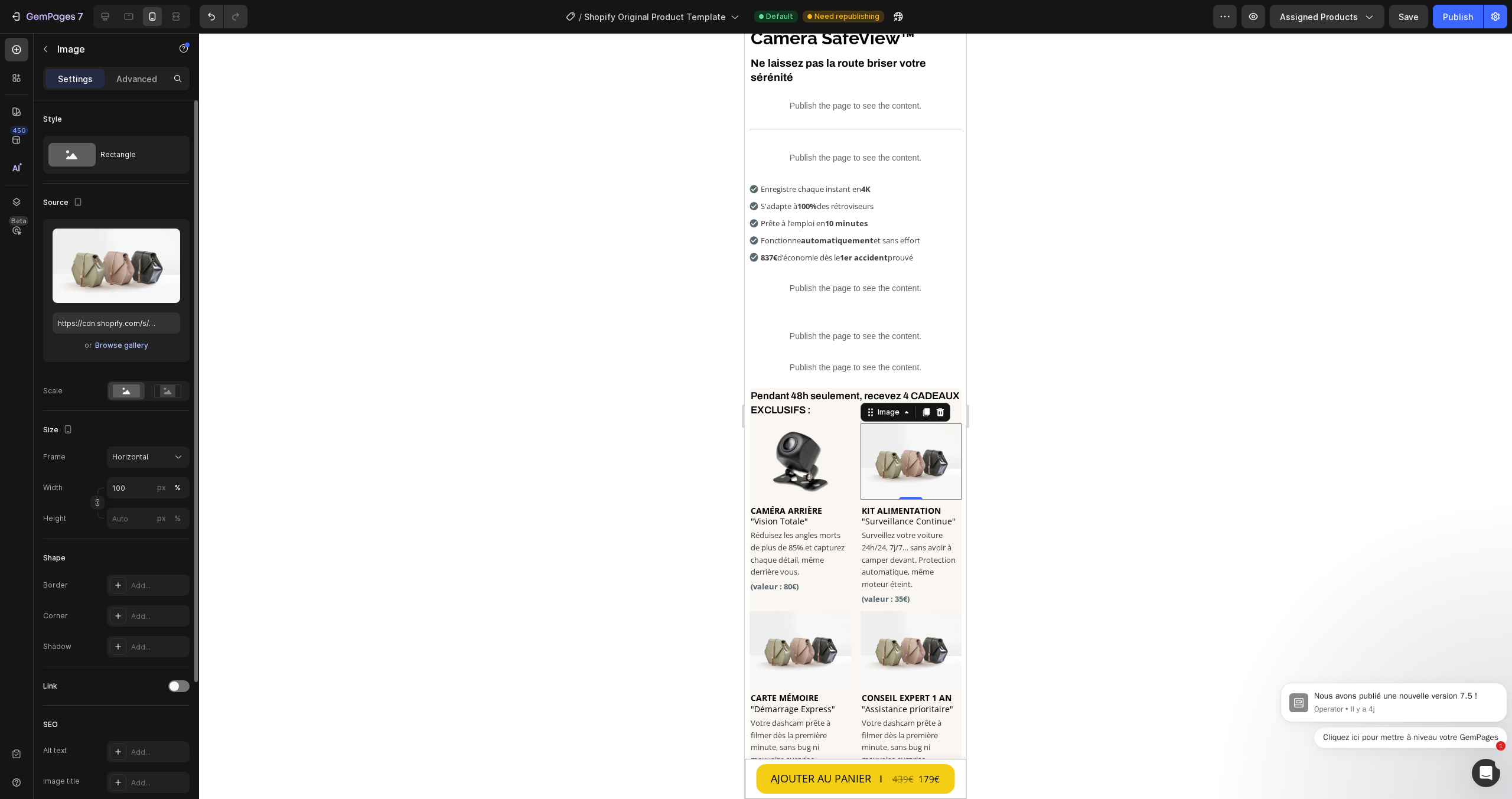 click on "Browse gallery" at bounding box center (122, 345) 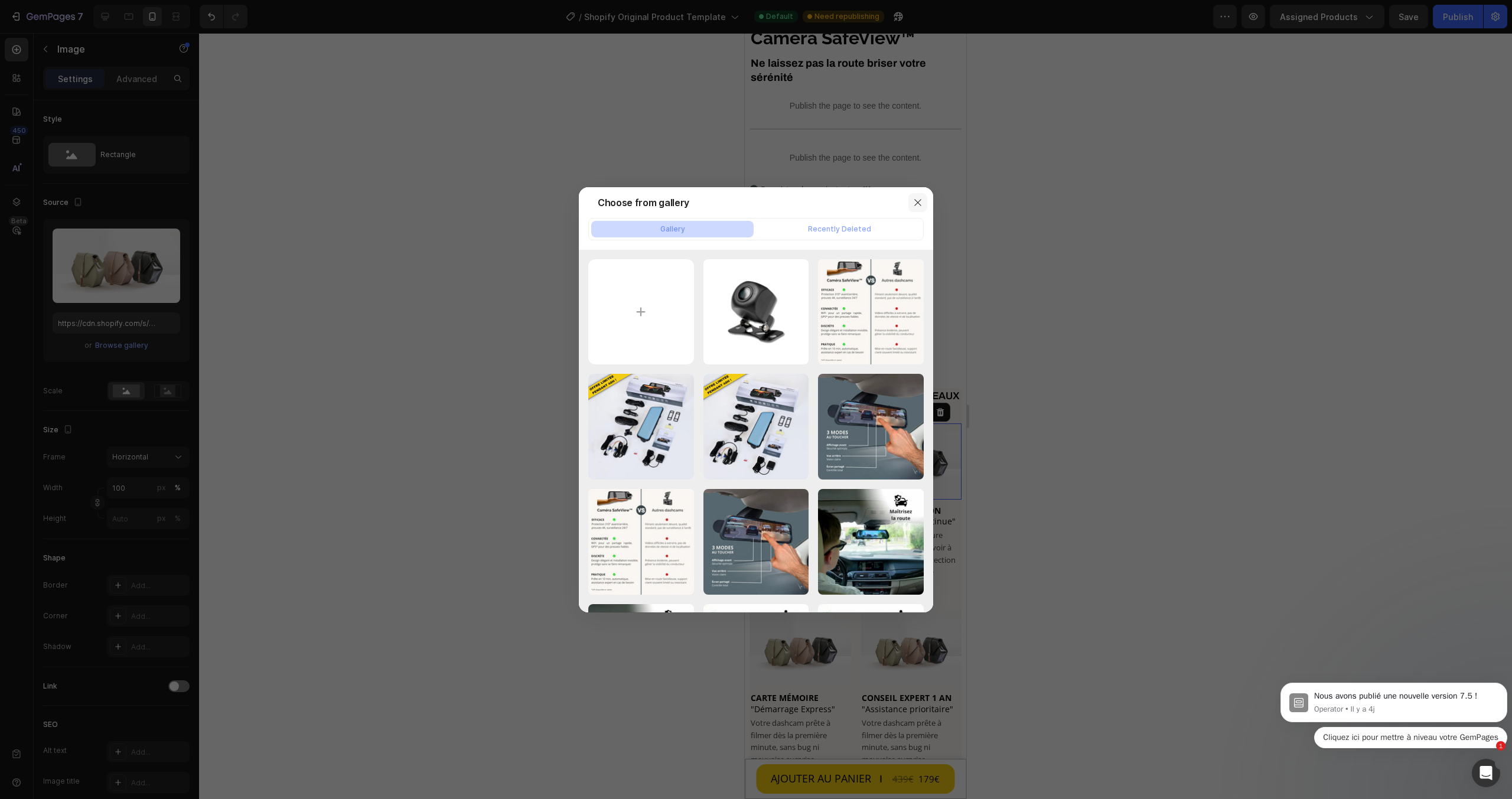 click 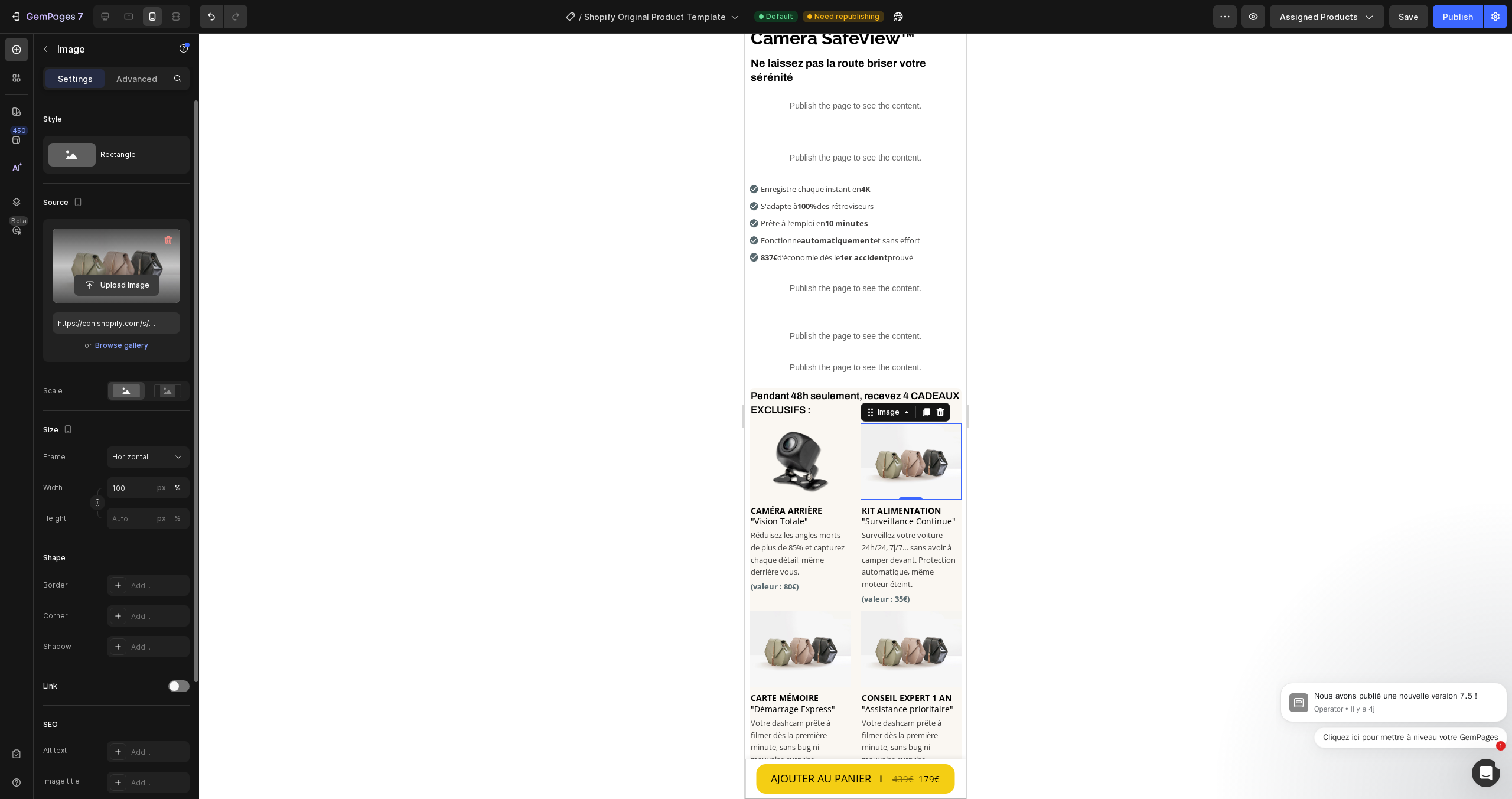 click 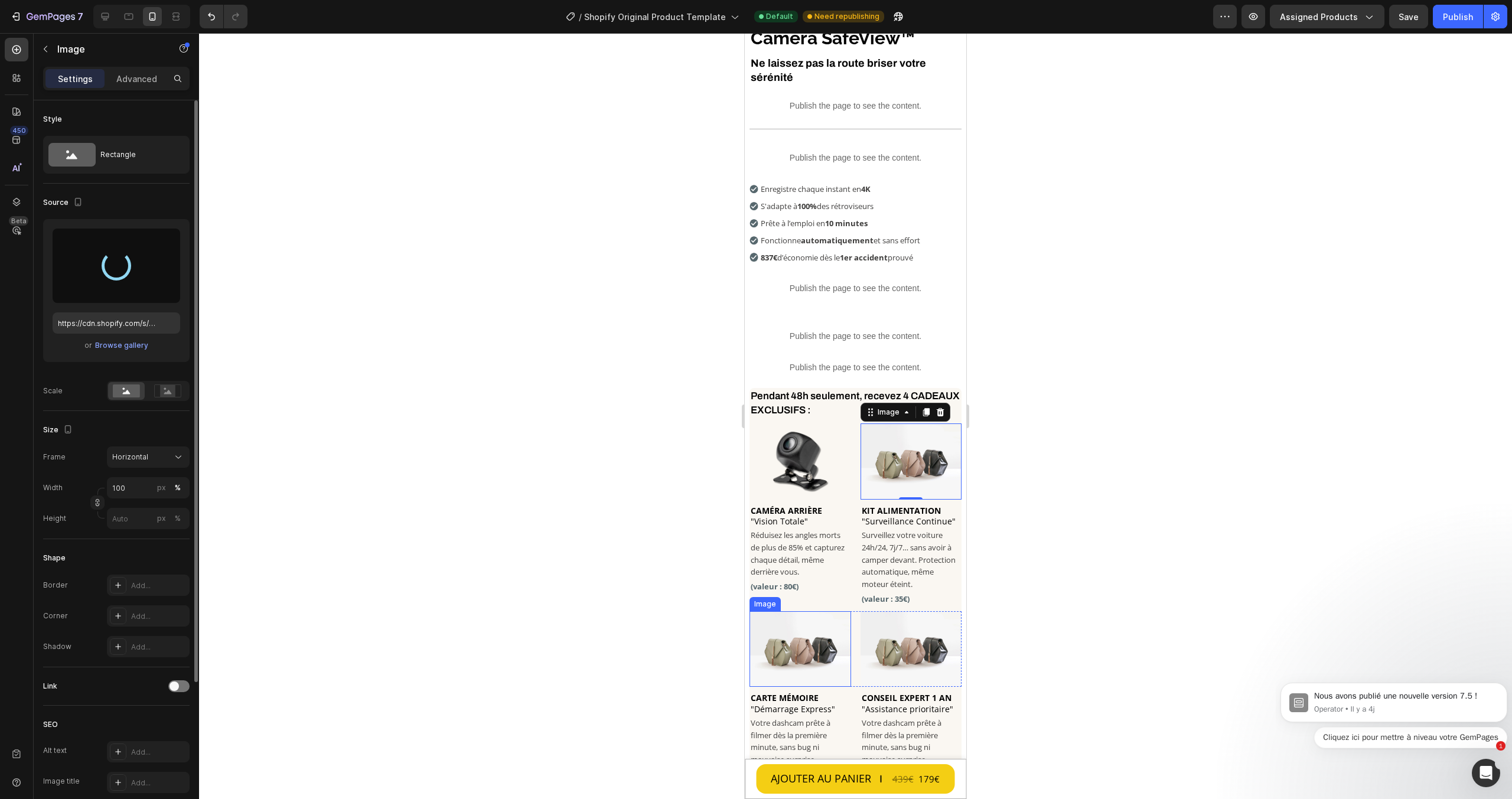 type on "https://cdn.shopify.com/s/files/1/0712/2960/4152/files/gempages_560492143957771349-e915cbdd-ae0a-4b57-902f-72f1e2e3464e.png" 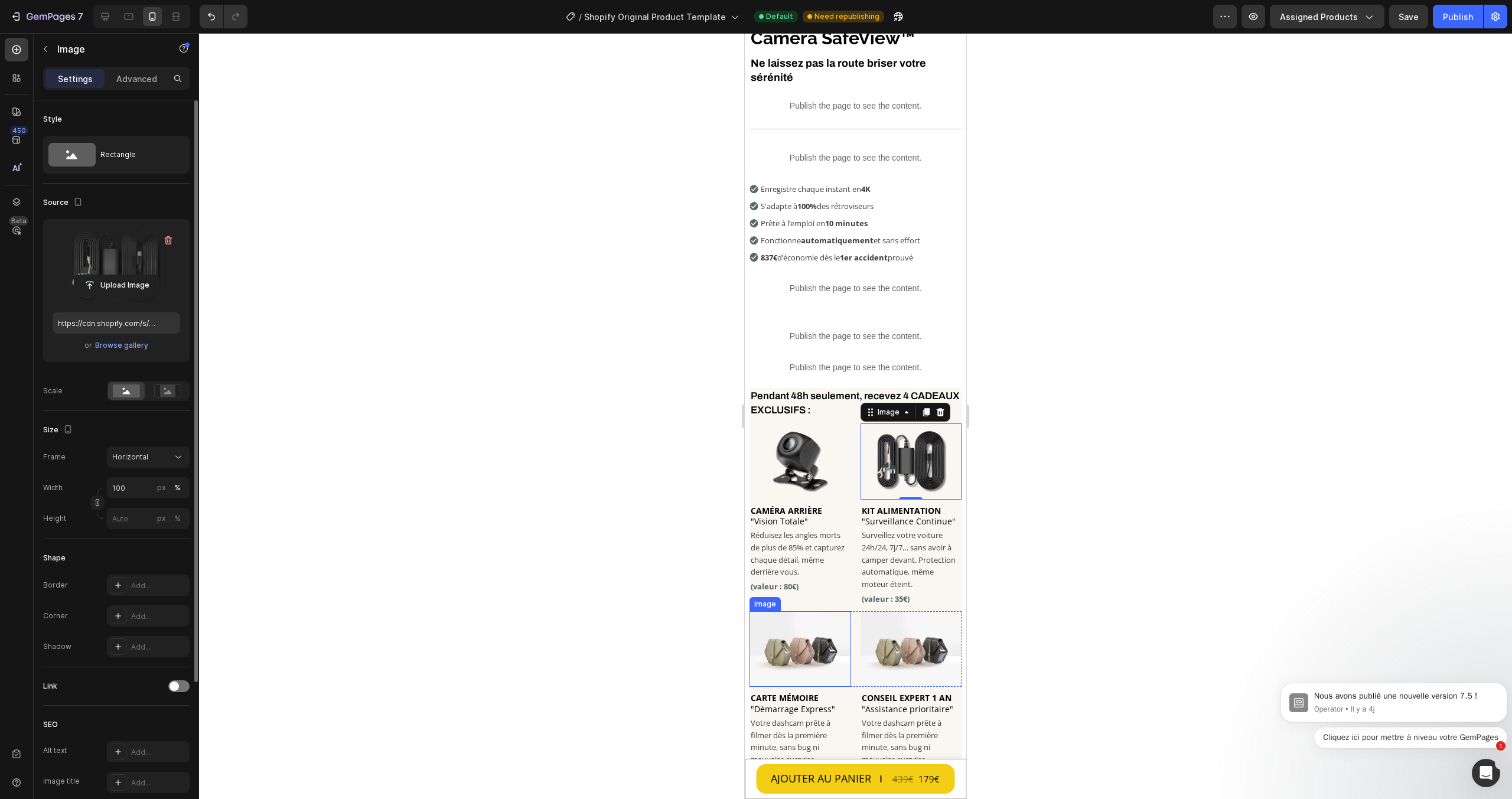 click at bounding box center (800, 649) 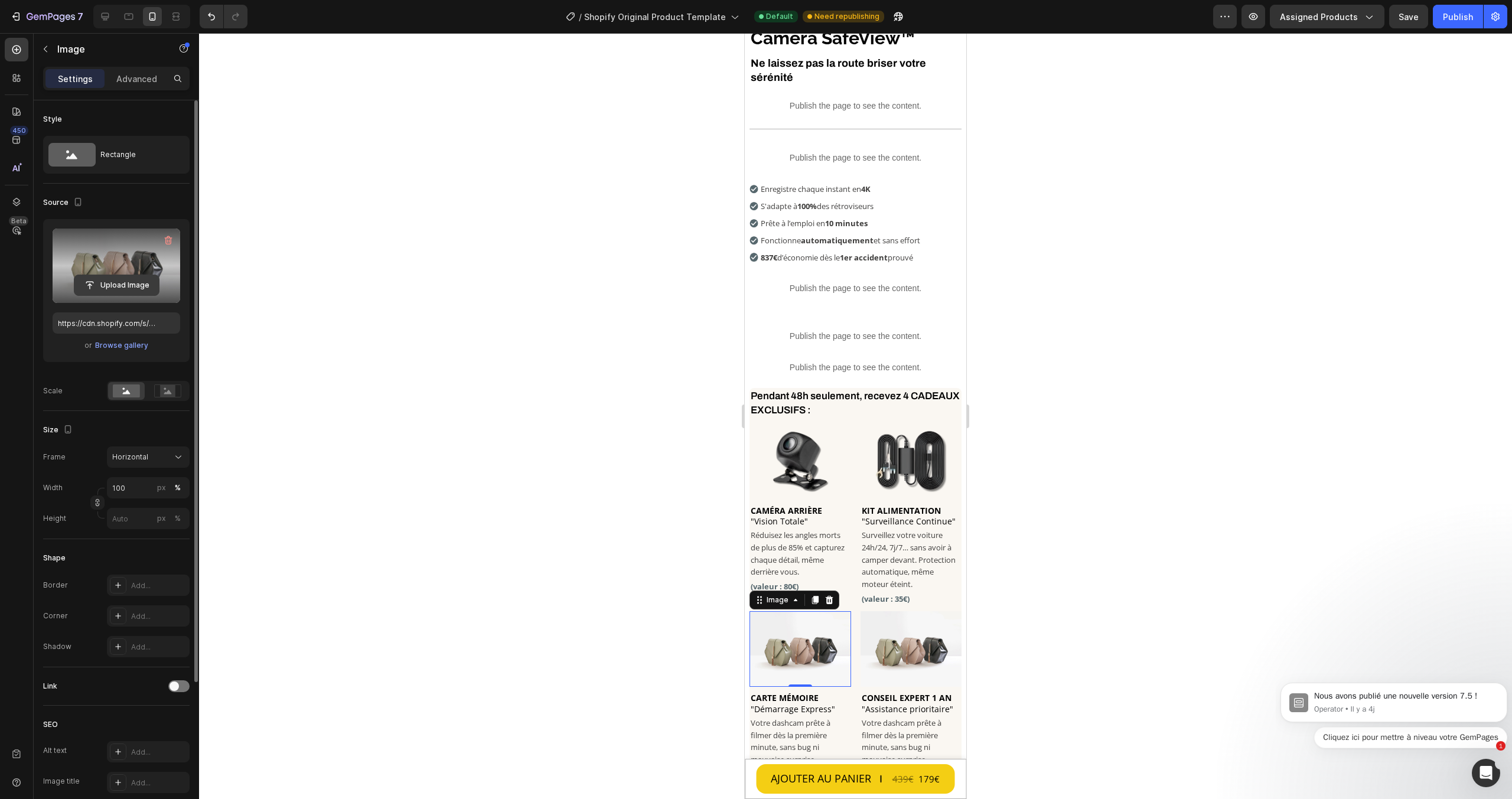 click 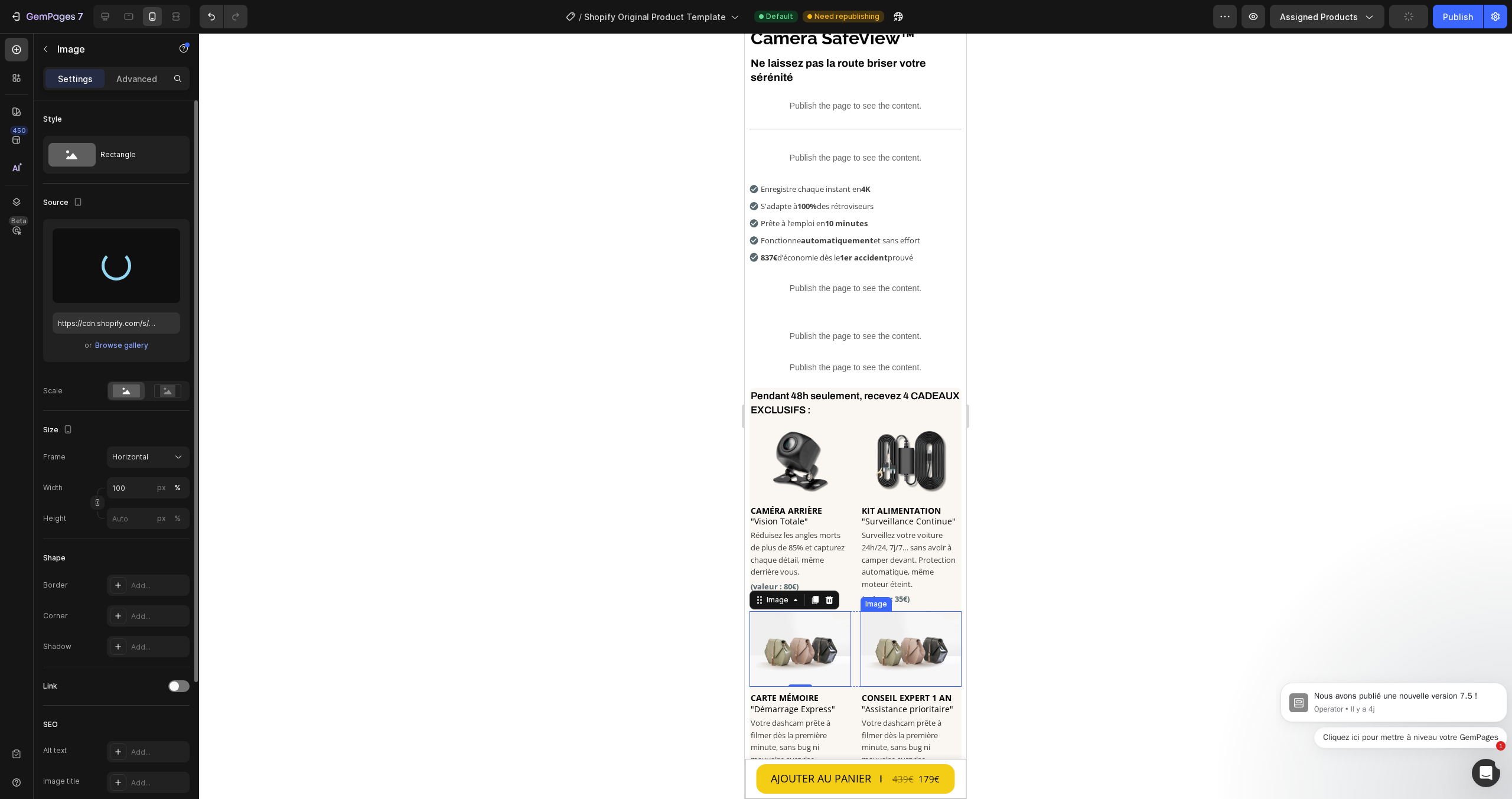 type on "https://cdn.shopify.com/s/files/1/0712/2960/4152/files/gempages_560492143957771349-01121103-de3a-4b47-88aa-fd0791b3a2bf.png" 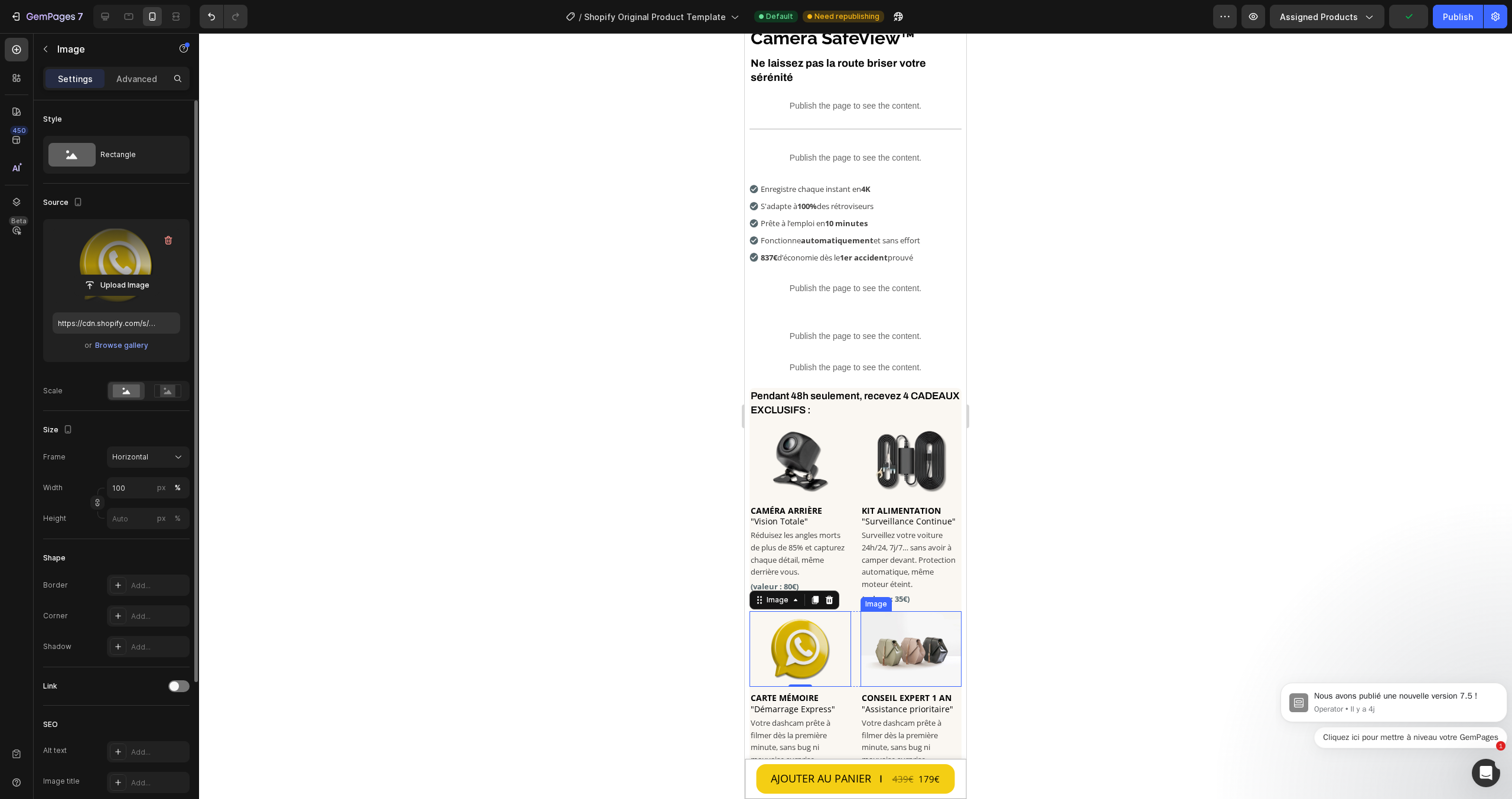 click at bounding box center [911, 649] 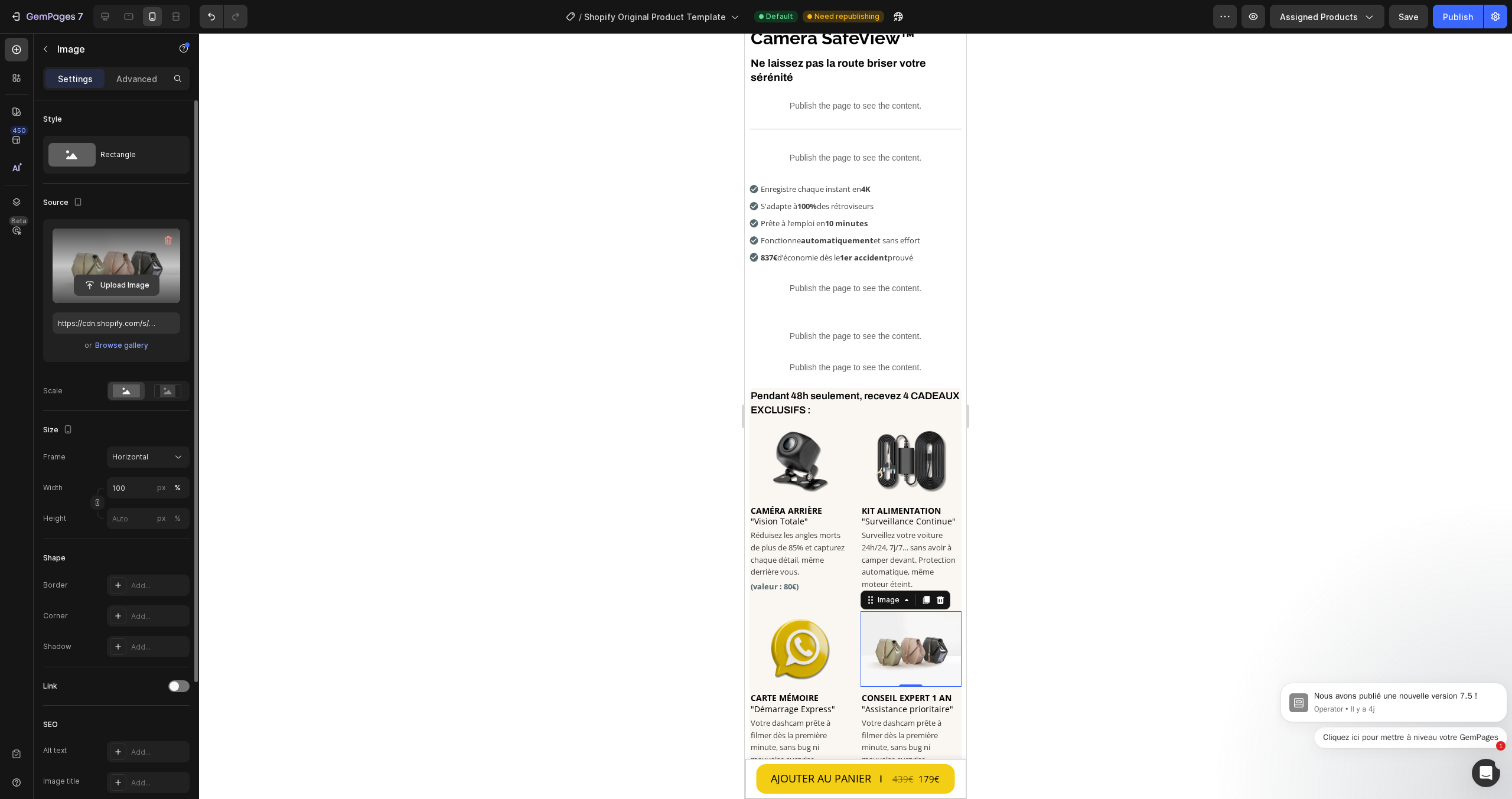 click 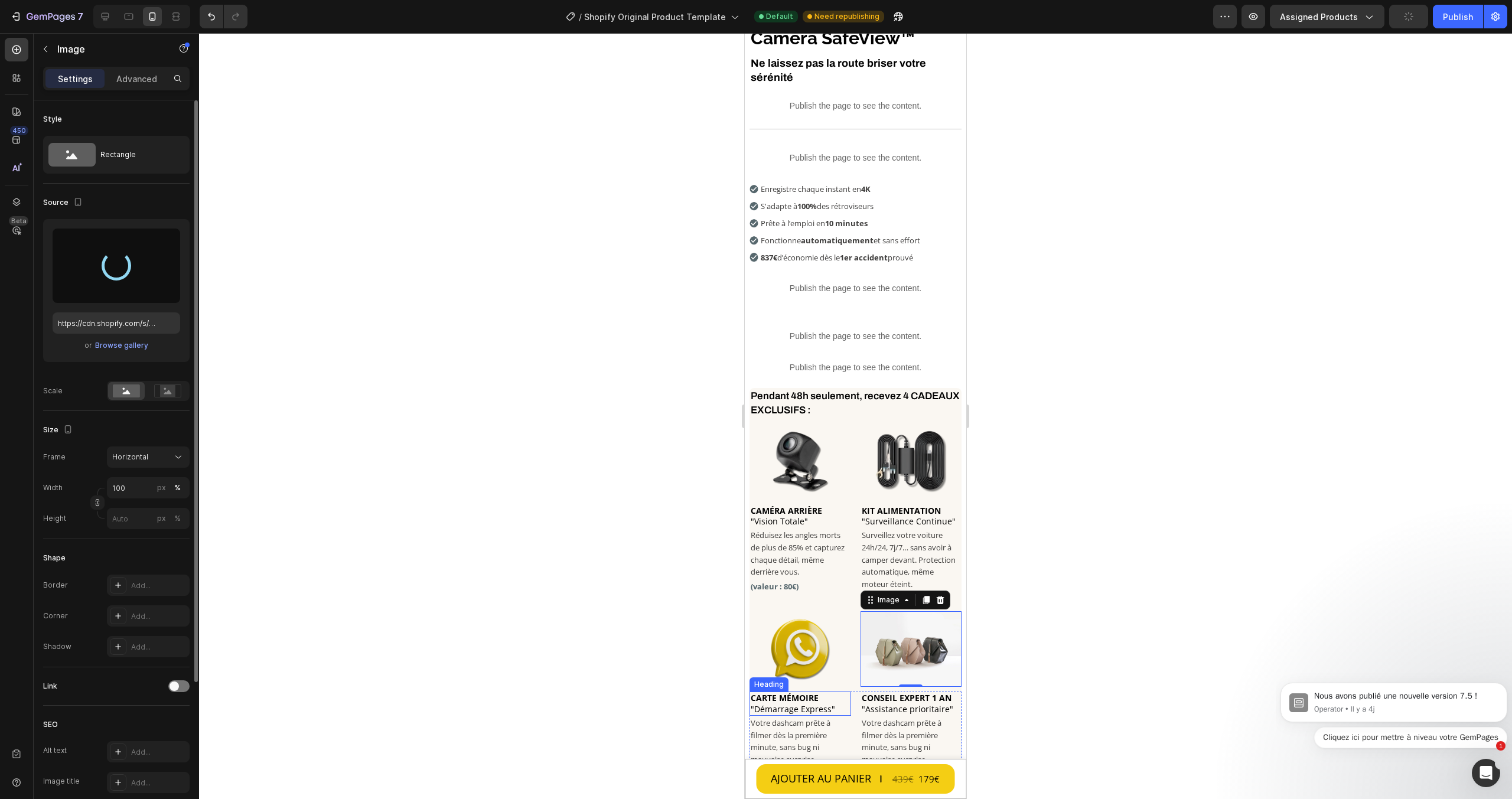 type on "https://cdn.shopify.com/s/files/1/0712/2960/4152/files/gempages_560492143957771349-6e7db6eb-b55d-452a-97af-95da12e51b42.png" 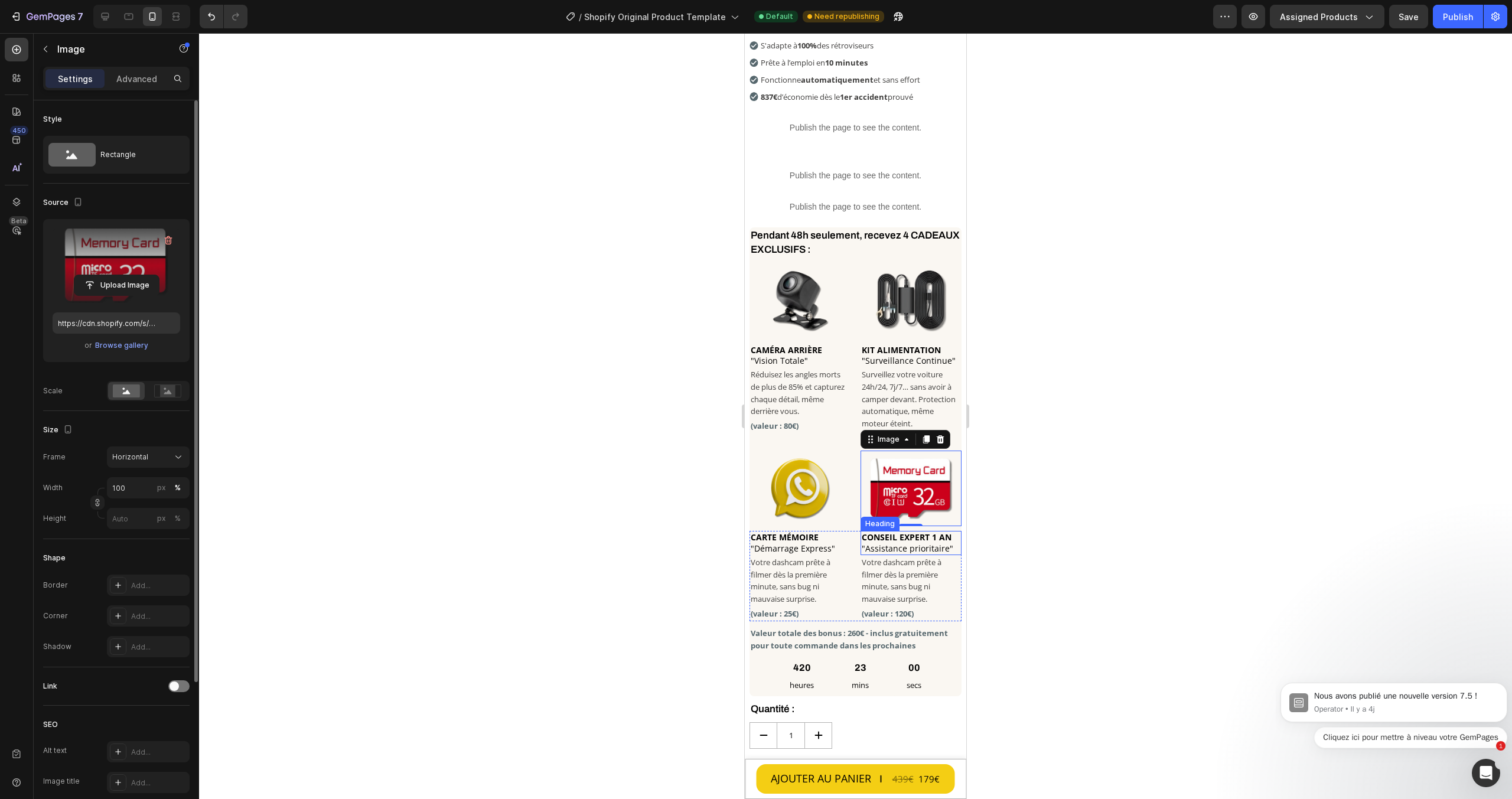 scroll, scrollTop: 413, scrollLeft: 0, axis: vertical 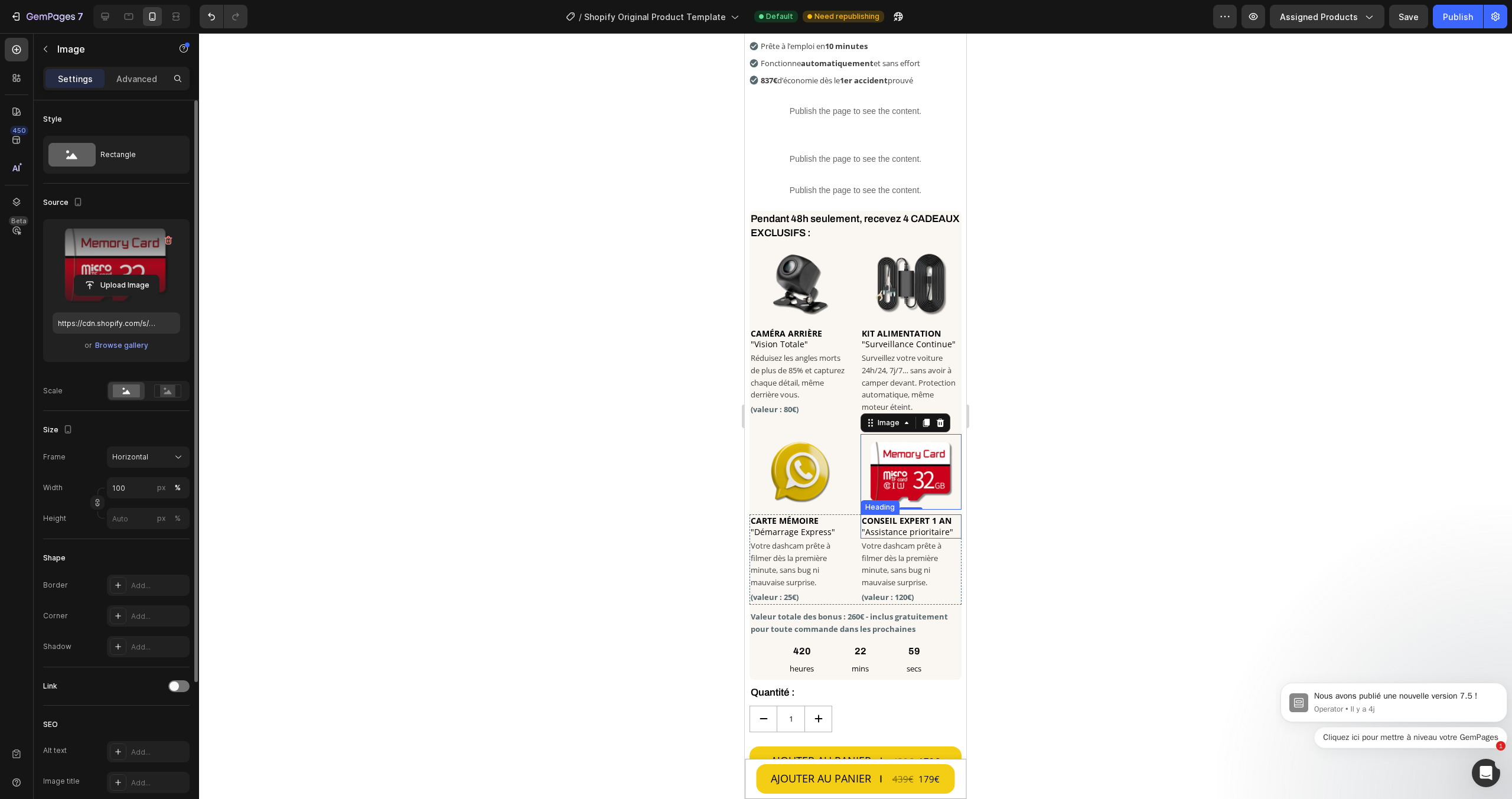 click on "CONSEIL EXPERT 1 AN" at bounding box center [907, 520] 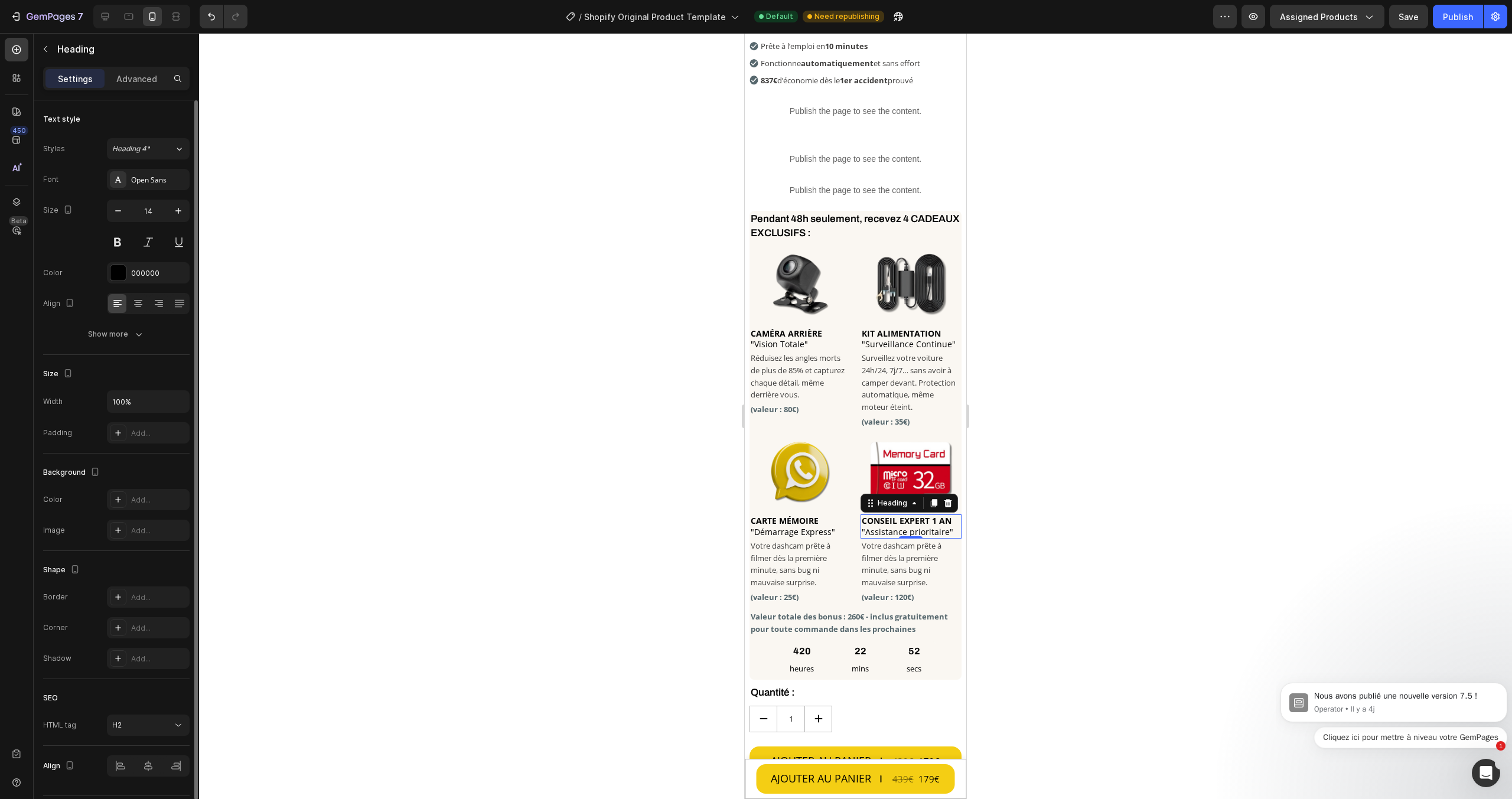 click on "CONSEIL EXPERT 1 AN" at bounding box center [907, 520] 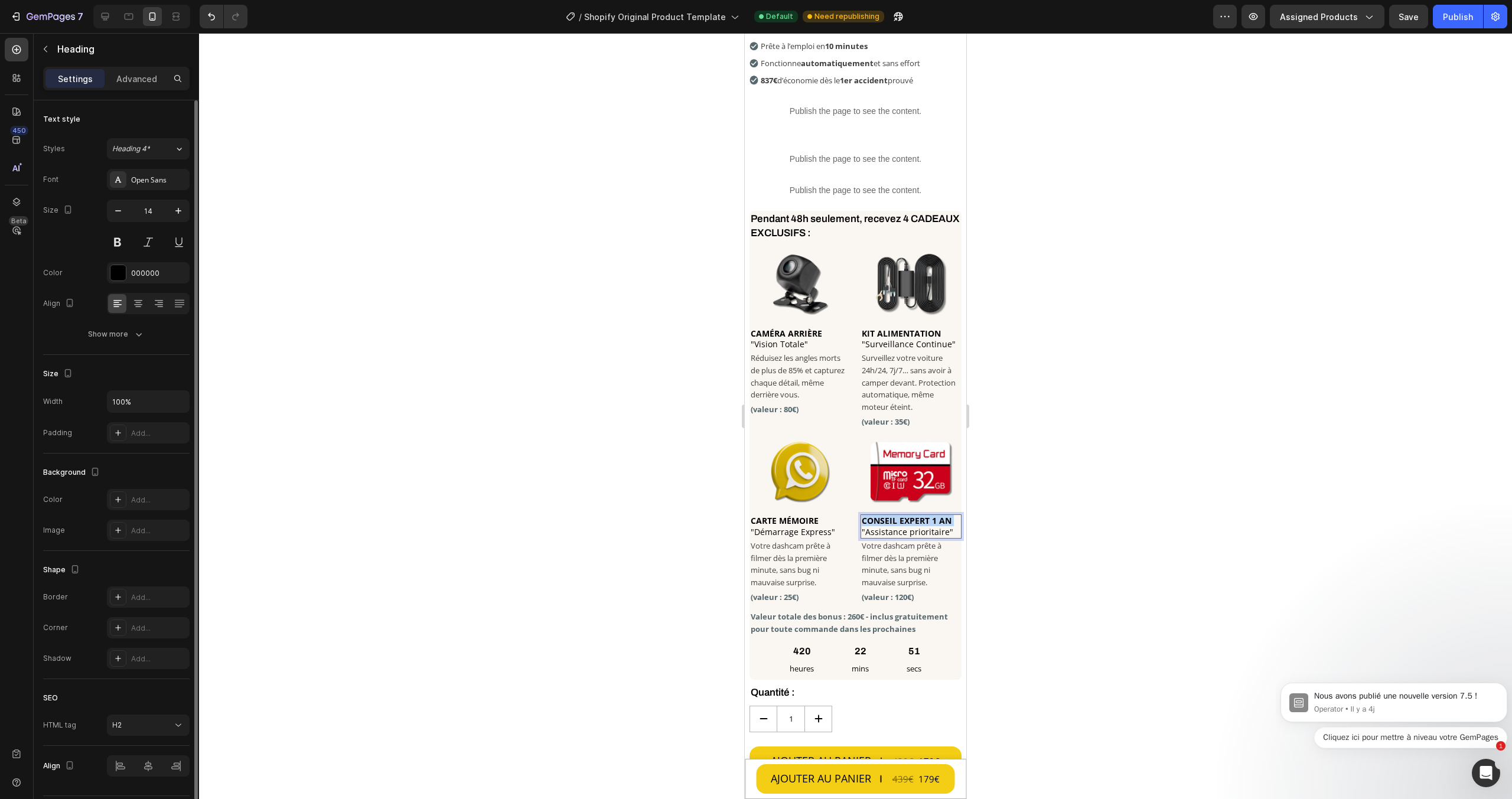 click on "CONSEIL EXPERT 1 AN" at bounding box center (907, 520) 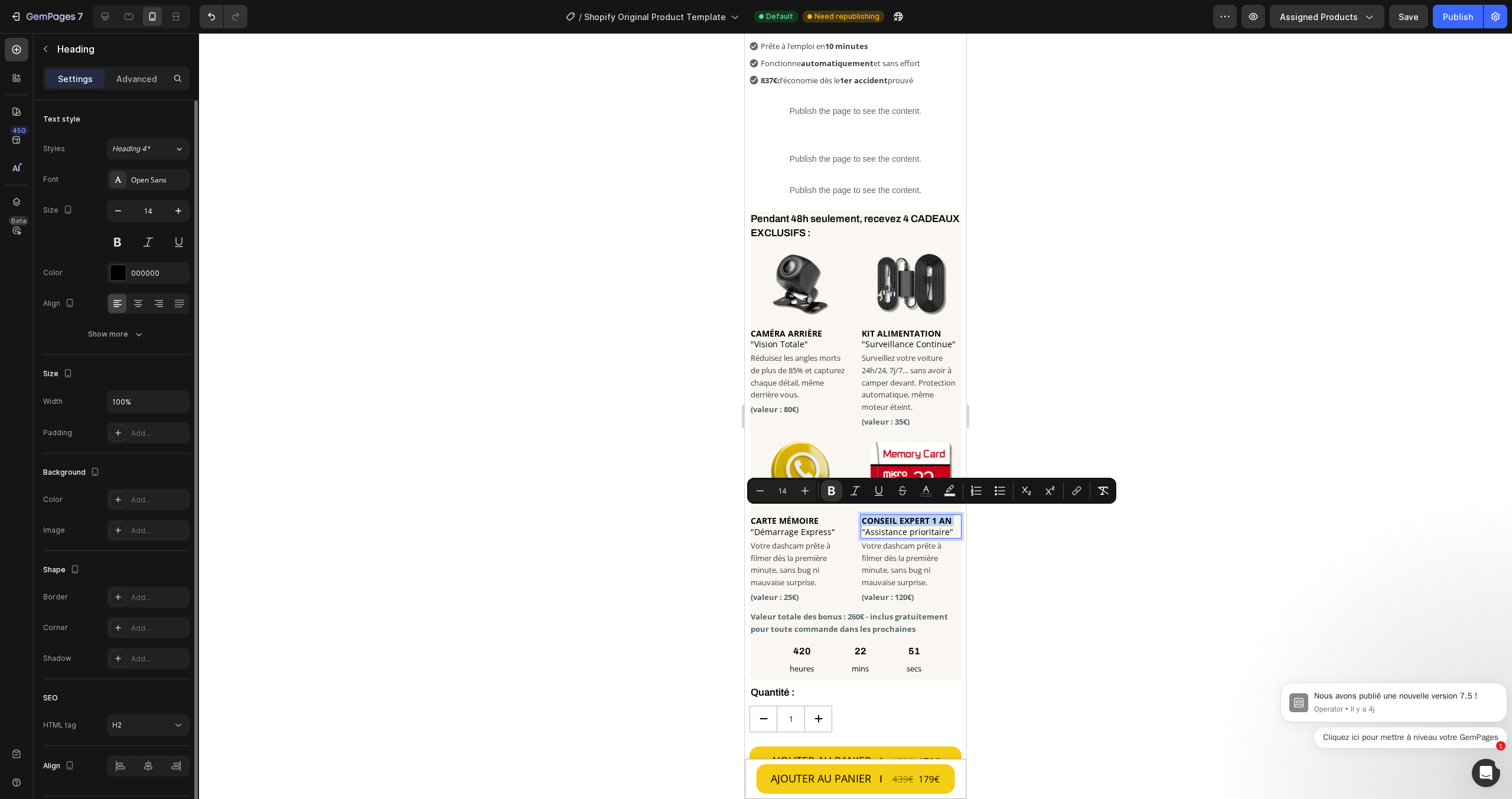 click on "CONSEIL EXPERT 1 AN" at bounding box center (907, 520) 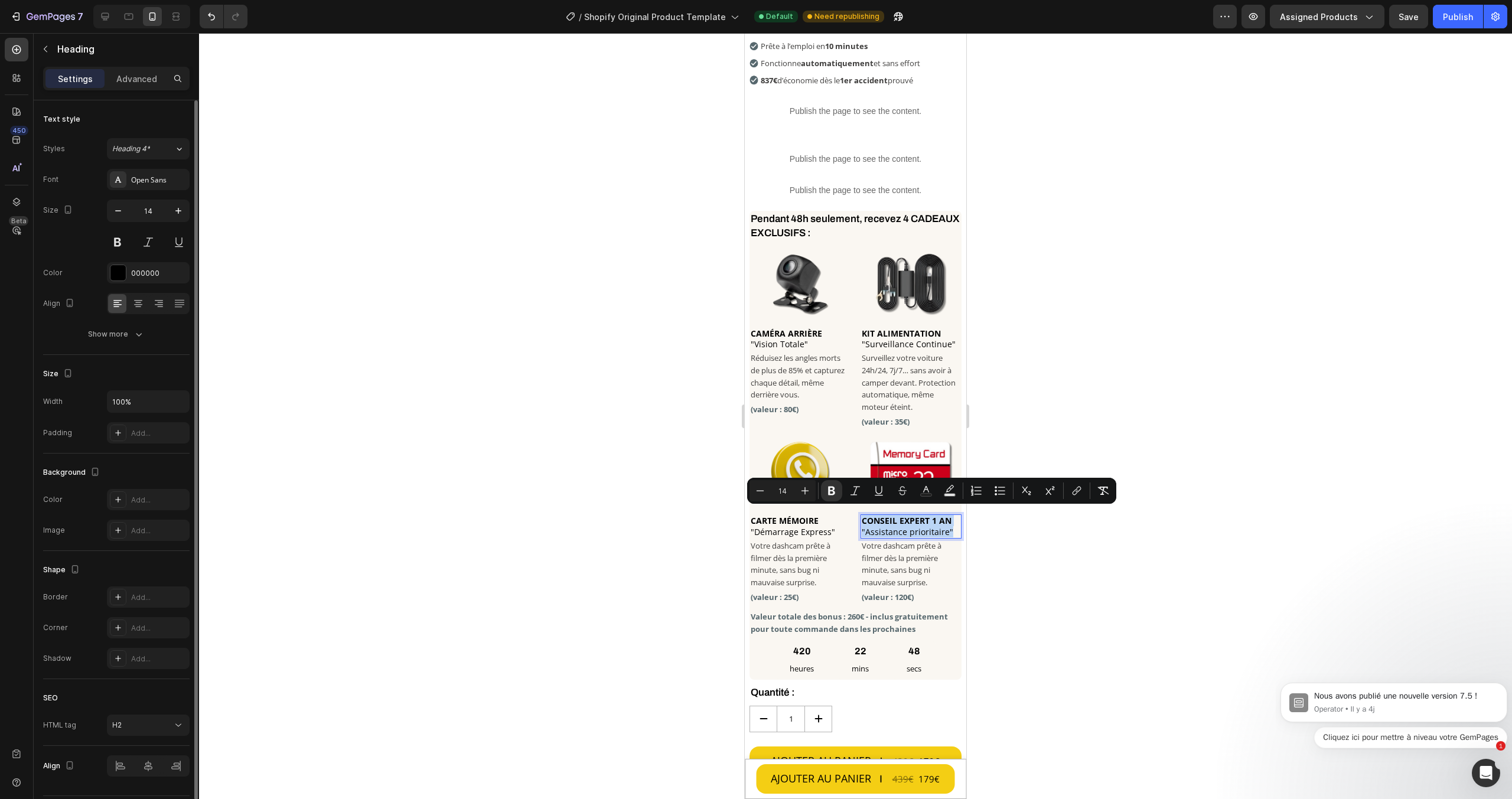 copy on "CONSEIL EXPERT 1 AN "Assistance prioritaire"" 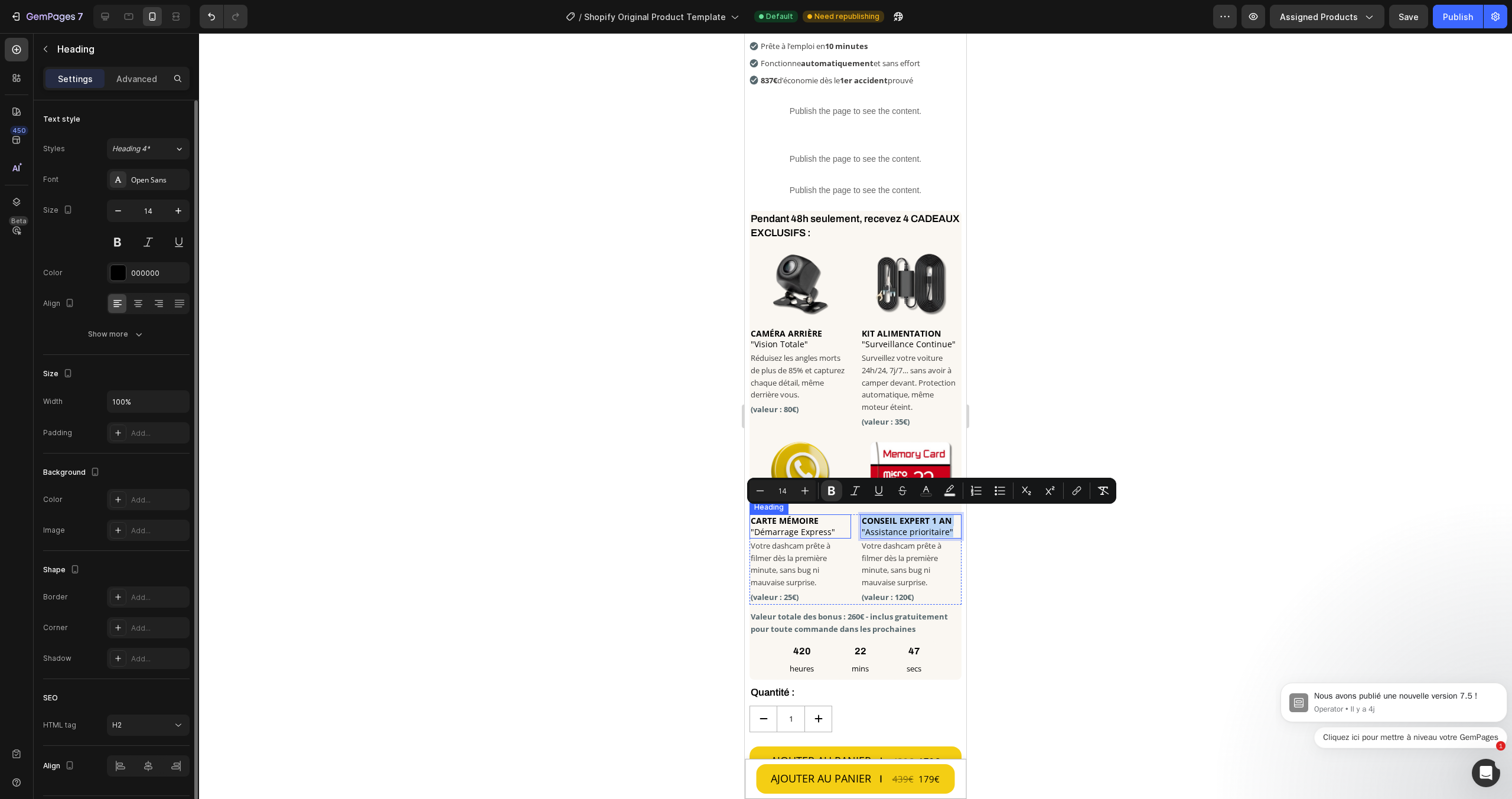 click on "CARTE MÉMOIRE" at bounding box center [784, 520] 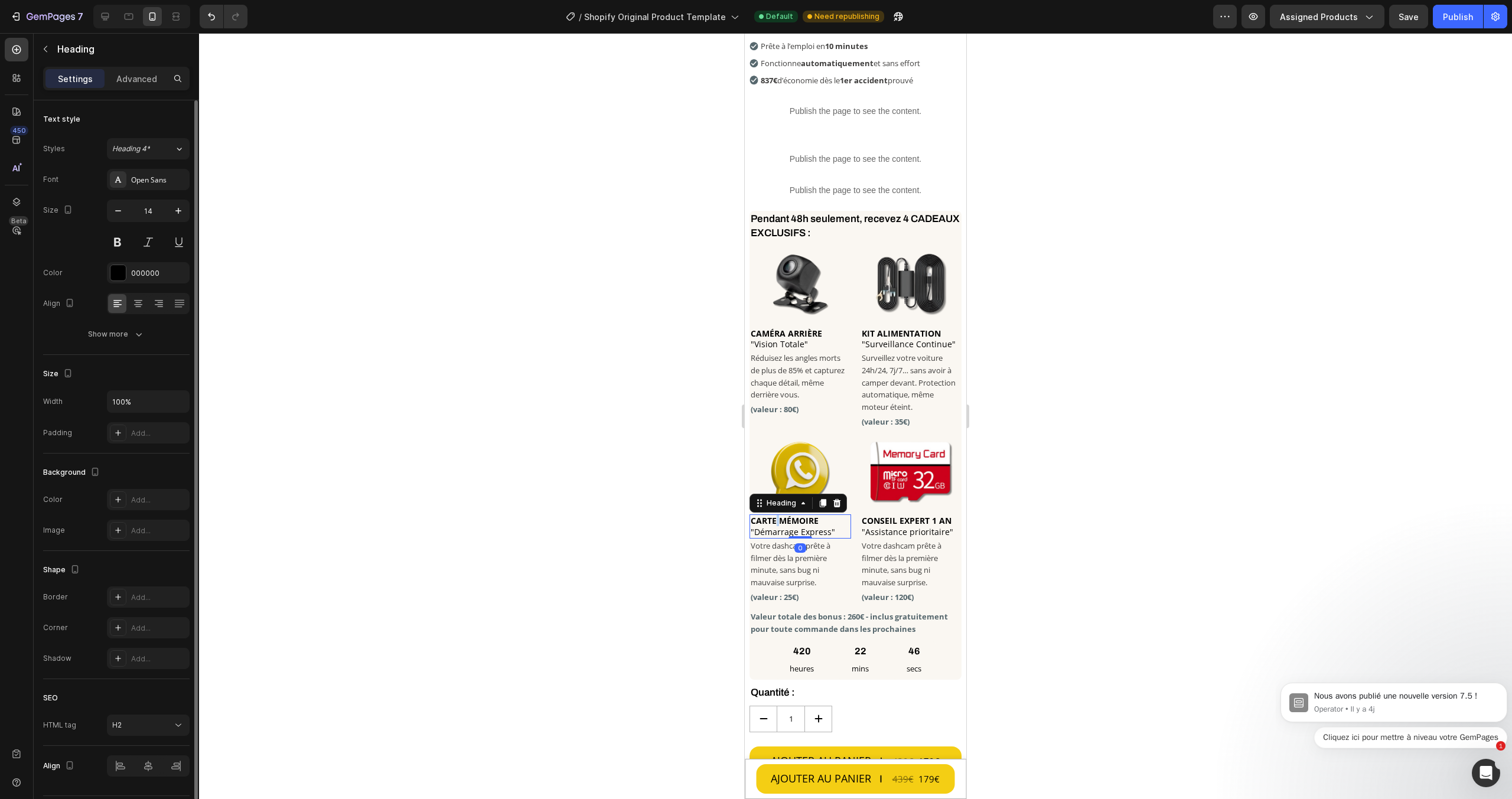 click on "CARTE MÉMOIRE" at bounding box center [784, 520] 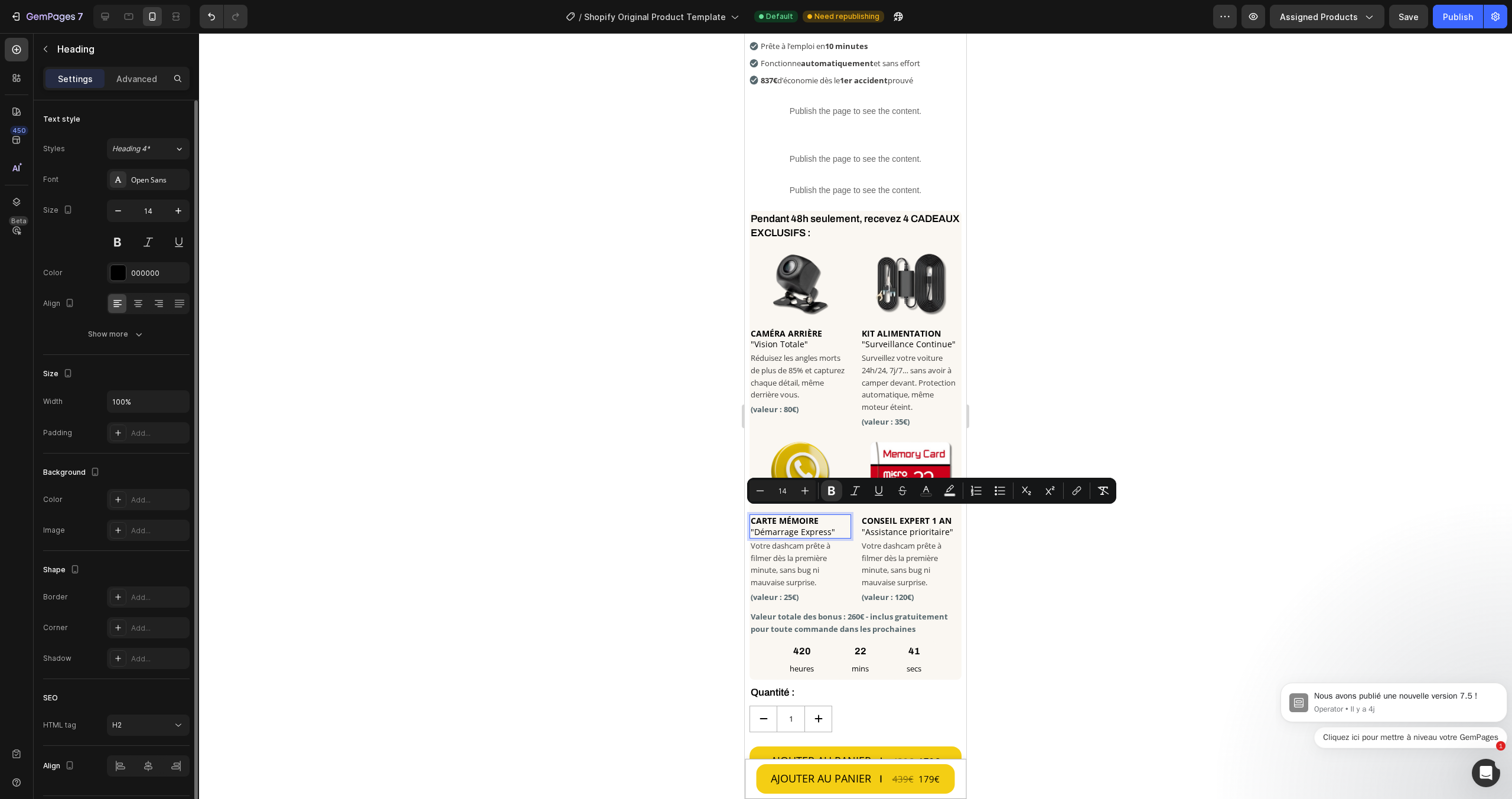 click on "CARTE MÉMOIRE" at bounding box center [784, 520] 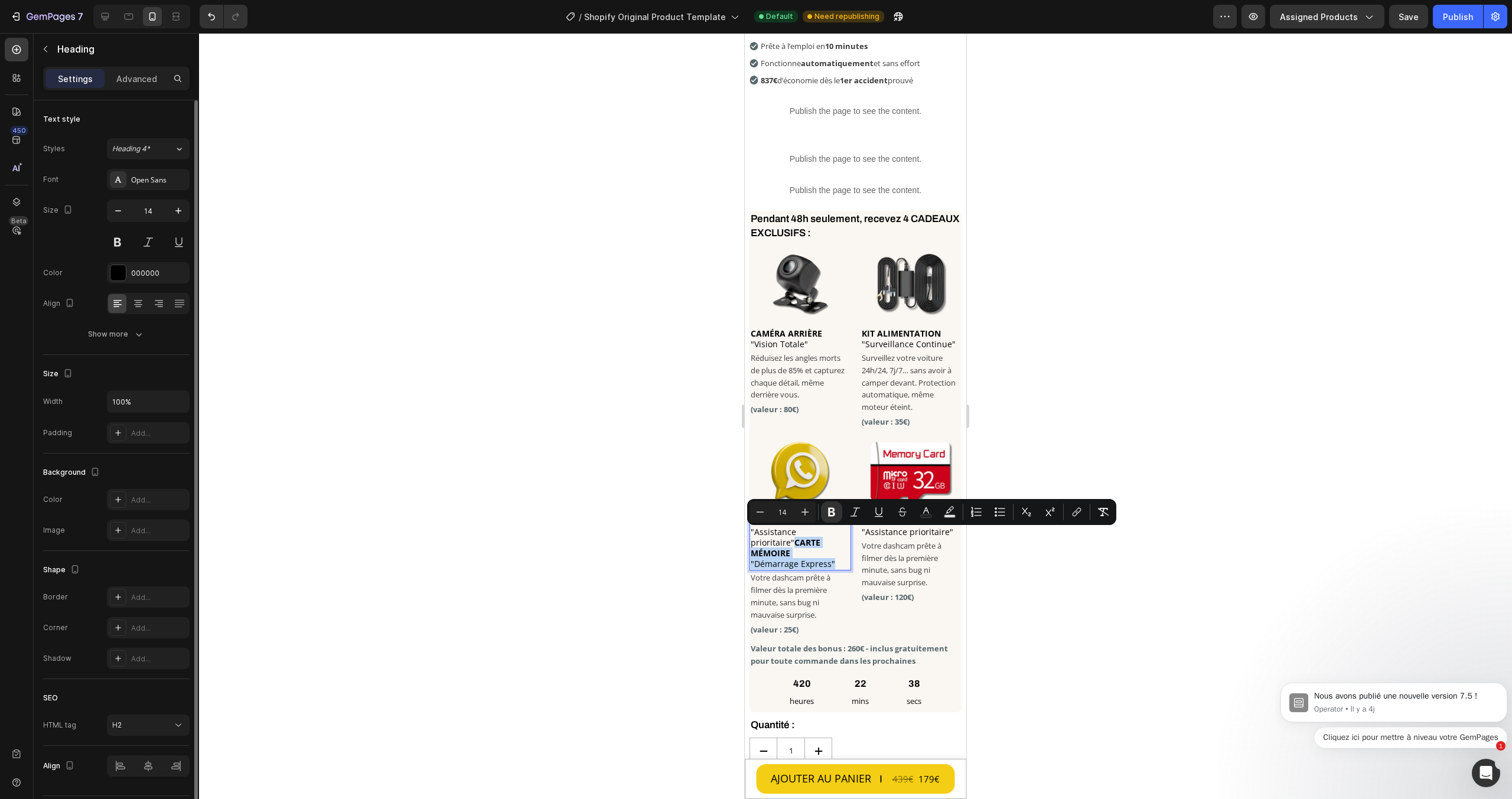 drag, startPoint x: 794, startPoint y: 536, endPoint x: 835, endPoint y: 555, distance: 45.18849 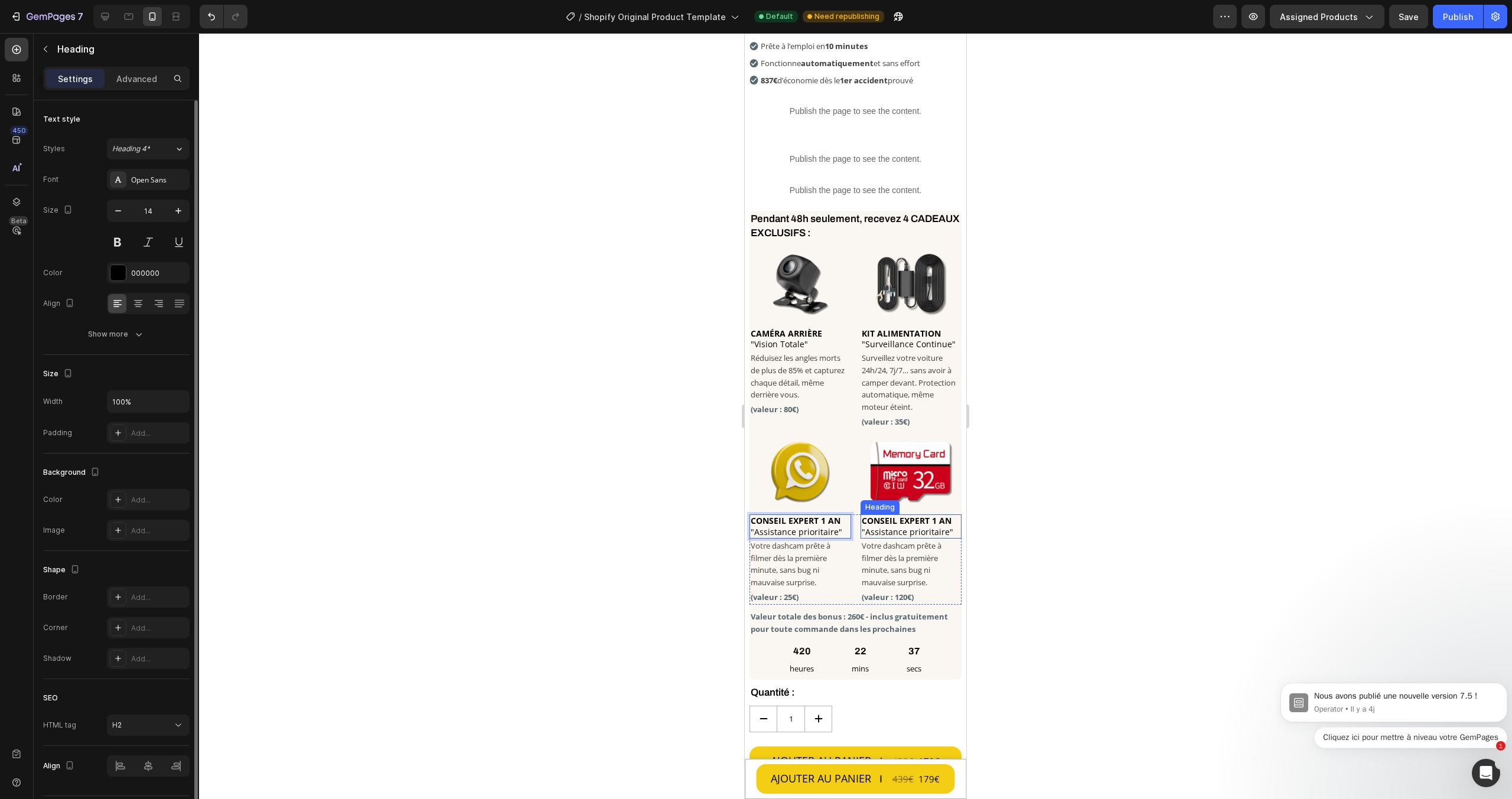 click on "⁠⁠⁠⁠⁠⁠⁠ CONSEIL EXPERT 1 AN "Assistance prioritaire"" at bounding box center [911, 526] 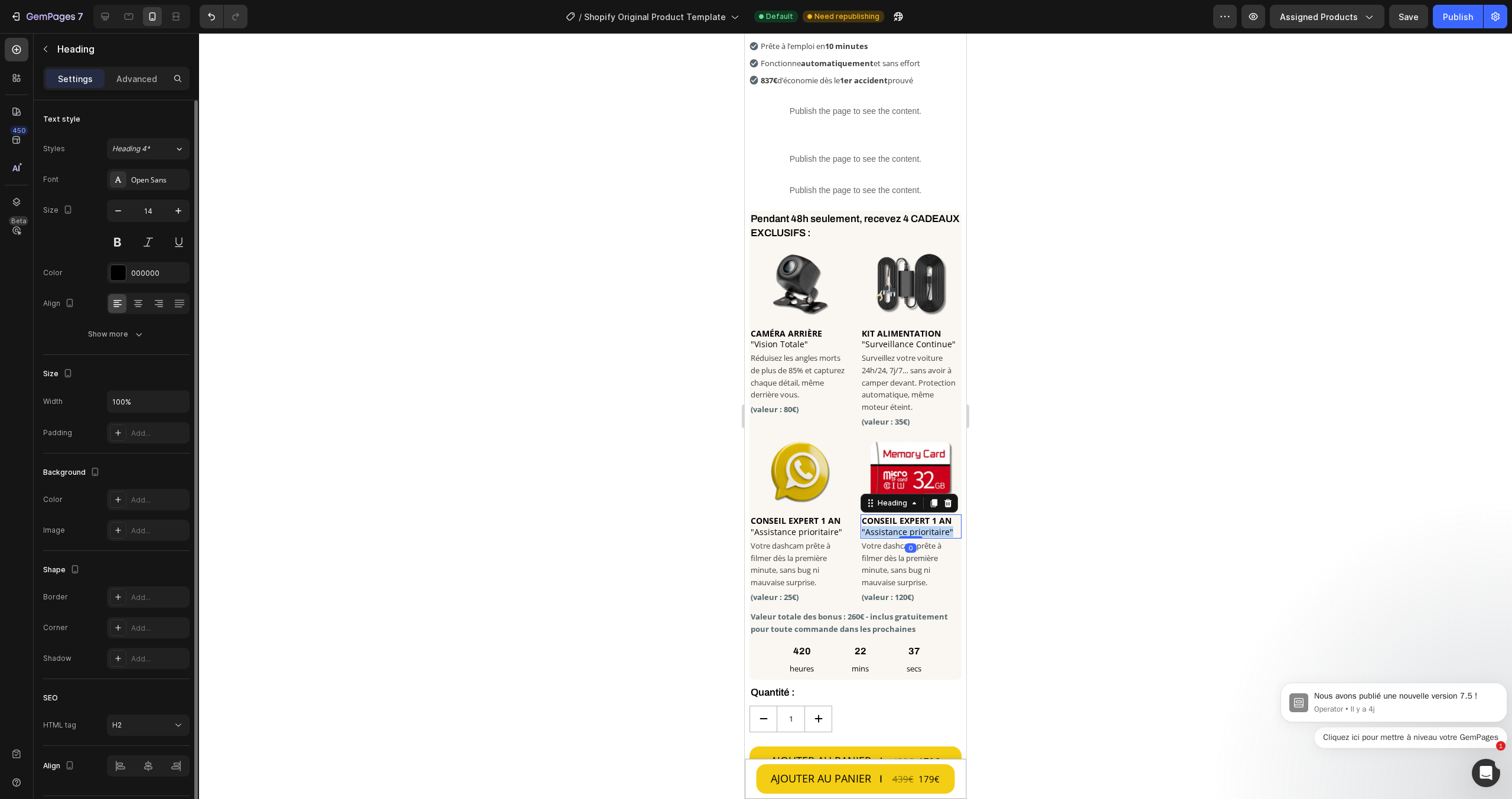 click on "CONSEIL EXPERT 1 AN "Assistance prioritaire"" at bounding box center [911, 526] 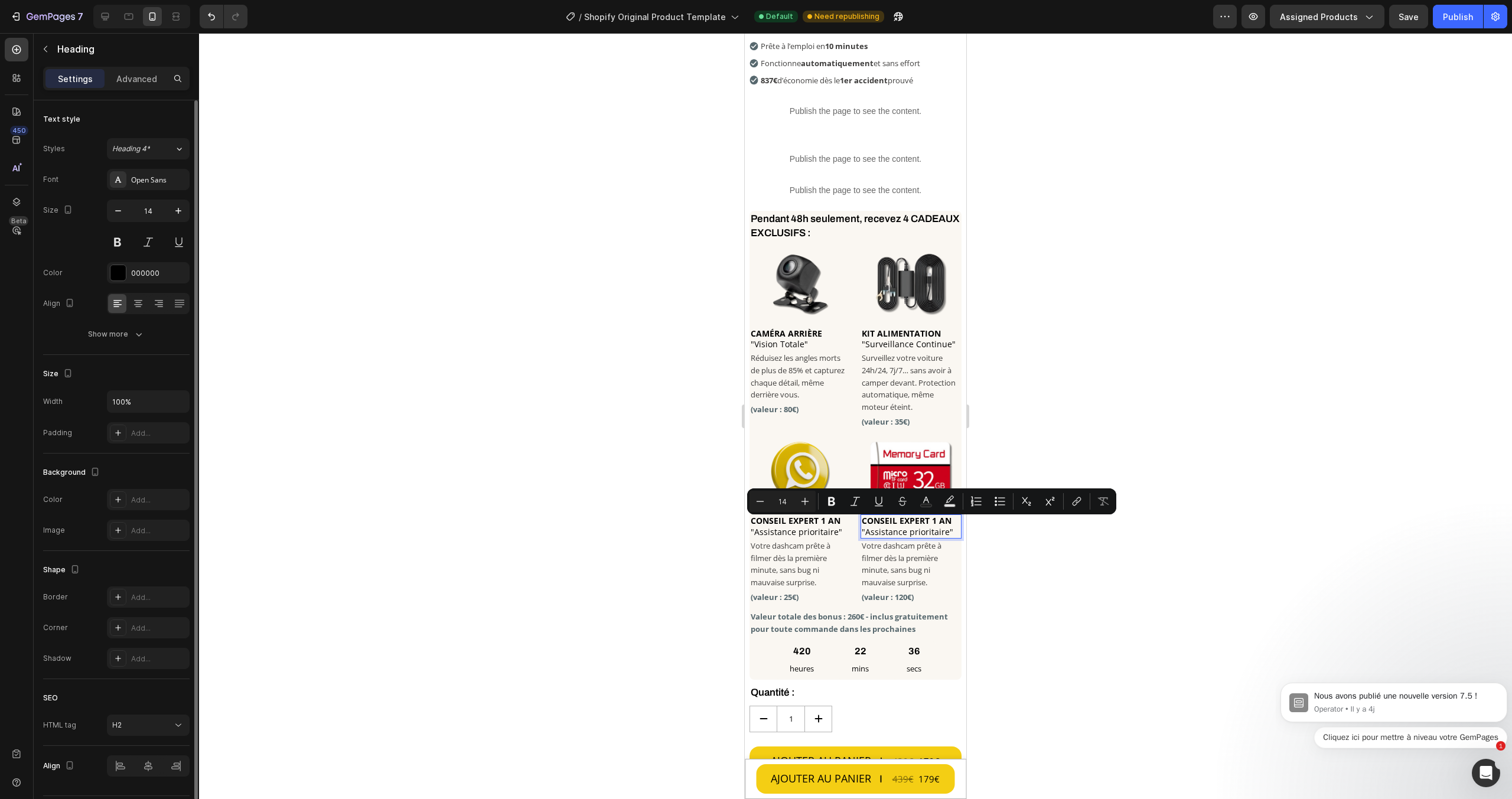 click on "CONSEIL EXPERT 1 AN" at bounding box center [907, 520] 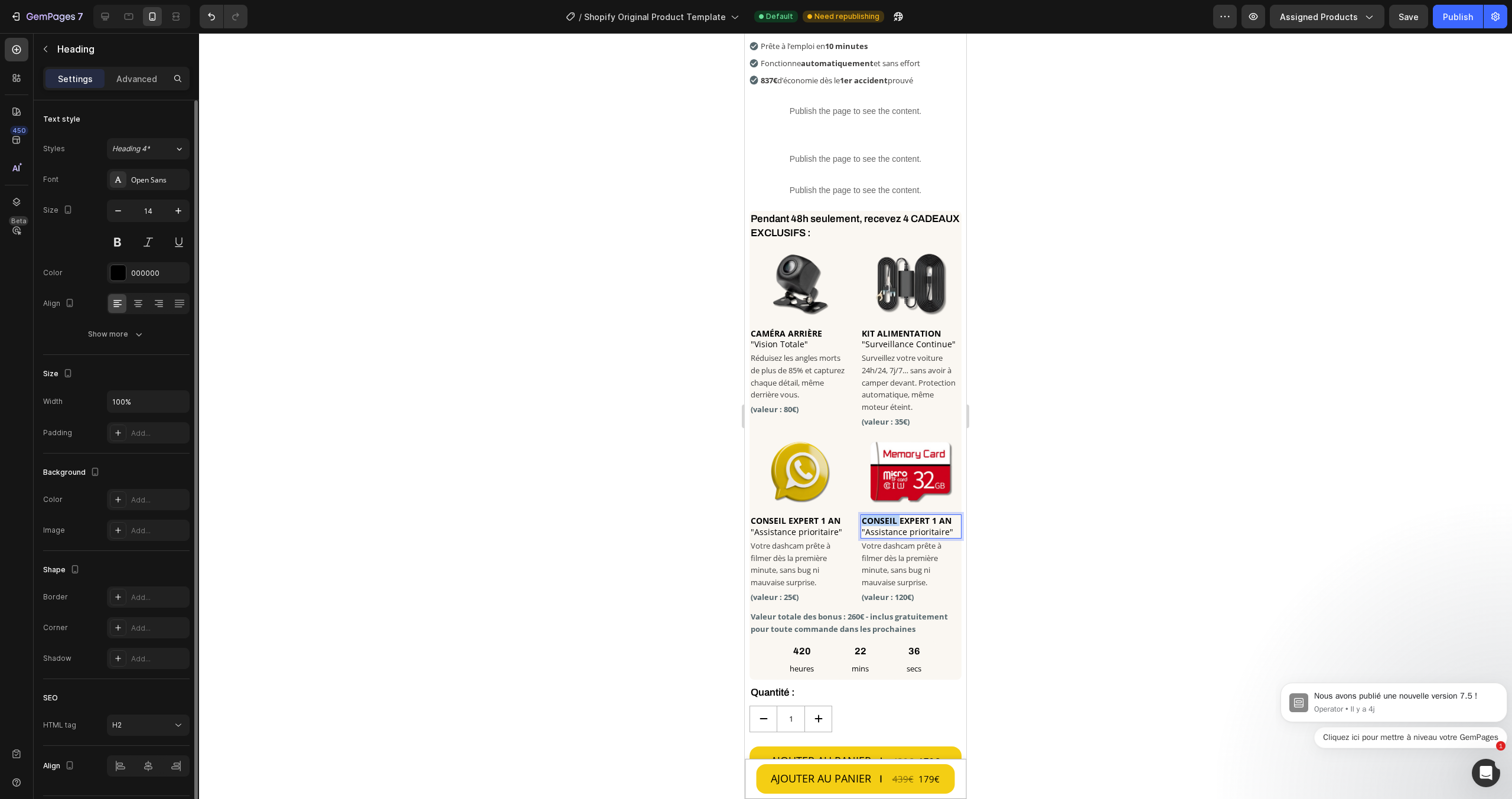 click on "CONSEIL EXPERT 1 AN" at bounding box center [907, 520] 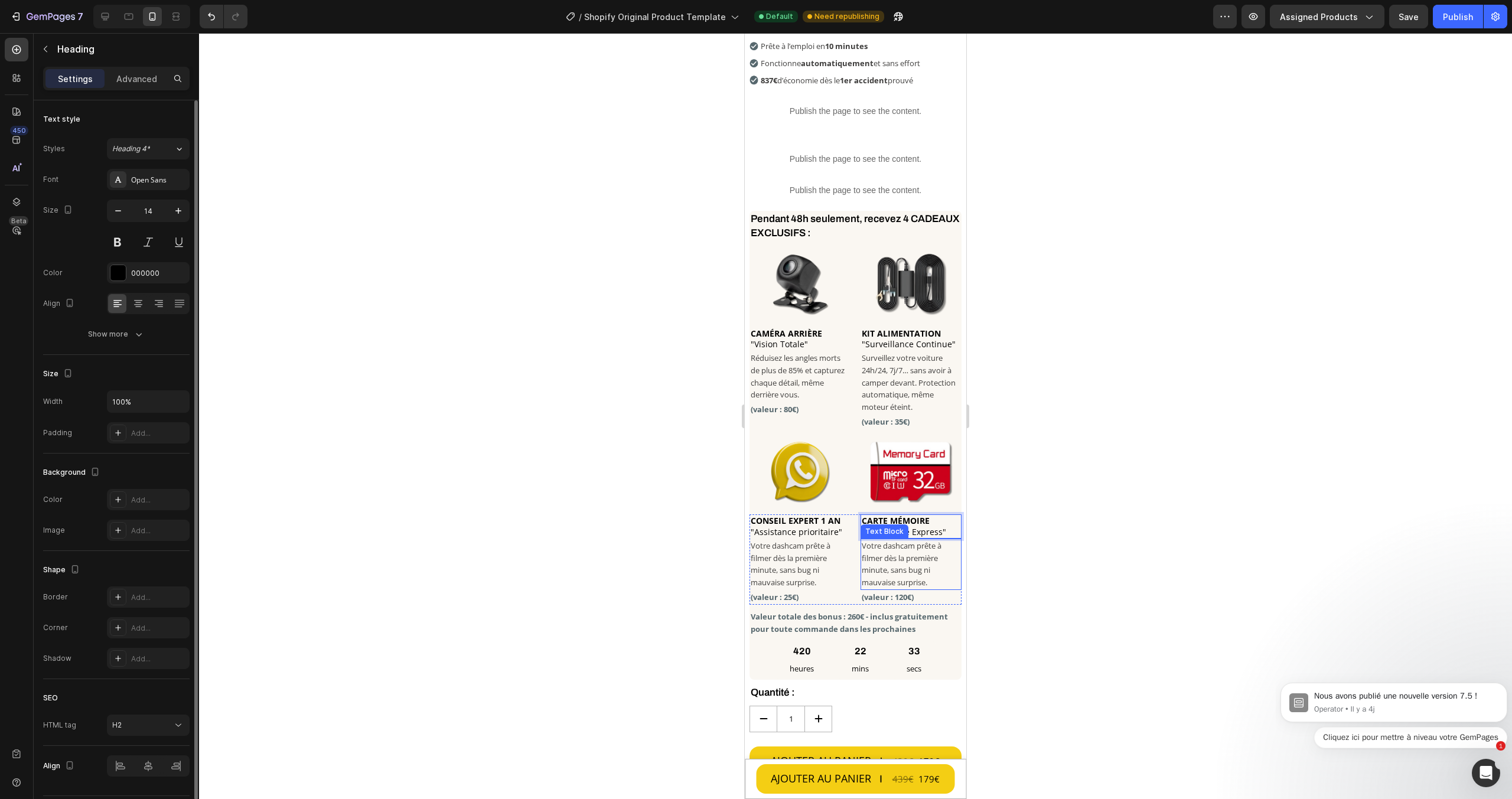 click on "Votre dashcam prête à filmer dès la première minute, sans bug ni mauvaise surprise." at bounding box center (911, 564) 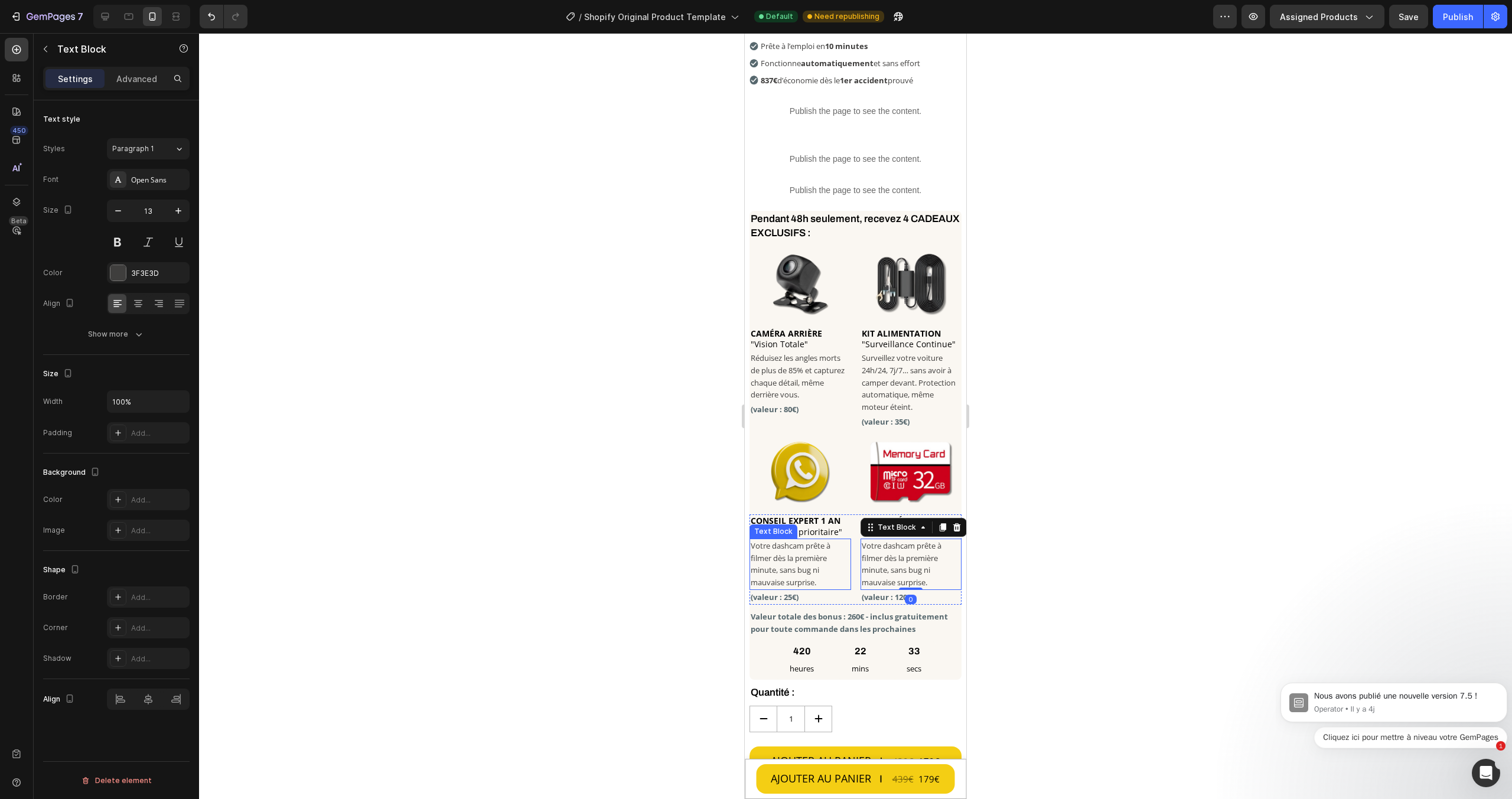 click on "Votre dashcam prête à filmer dès la première minute, sans bug ni mauvaise surprise." at bounding box center (800, 564) 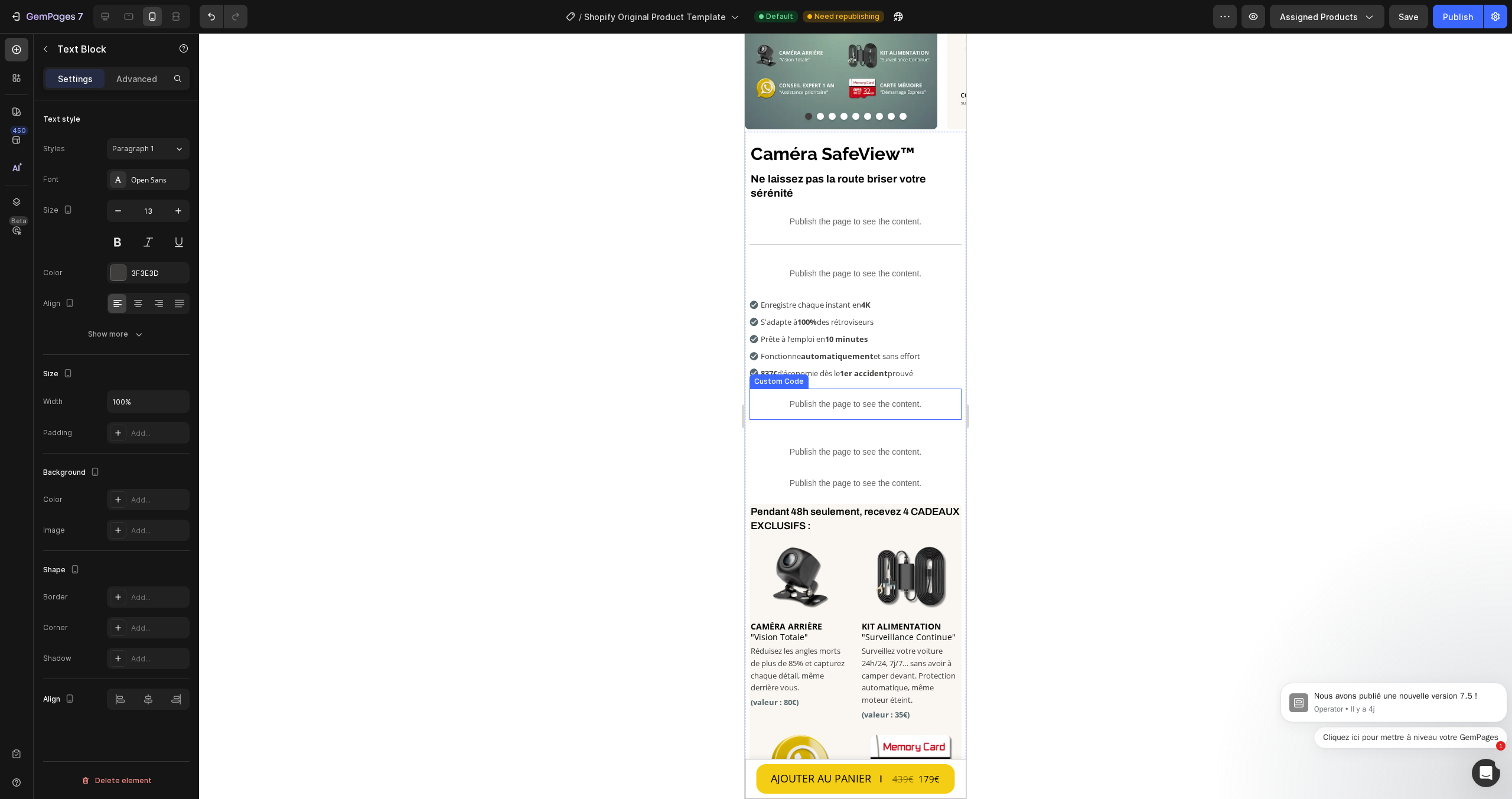 scroll, scrollTop: 177, scrollLeft: 0, axis: vertical 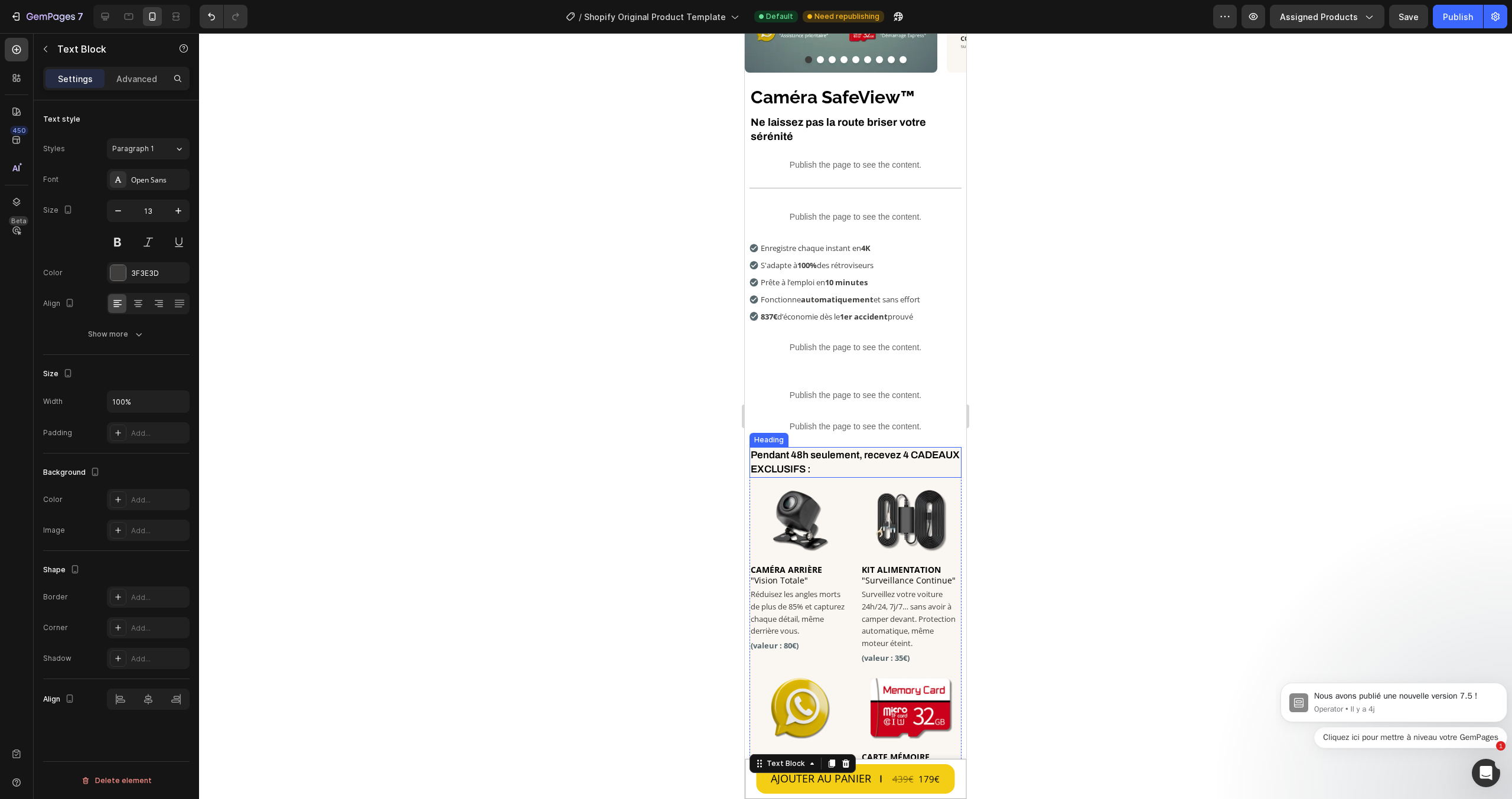 click on "Pendant 48h seulement, recevez 4 CADEAUX EXCLUSIFS :" at bounding box center [855, 462] 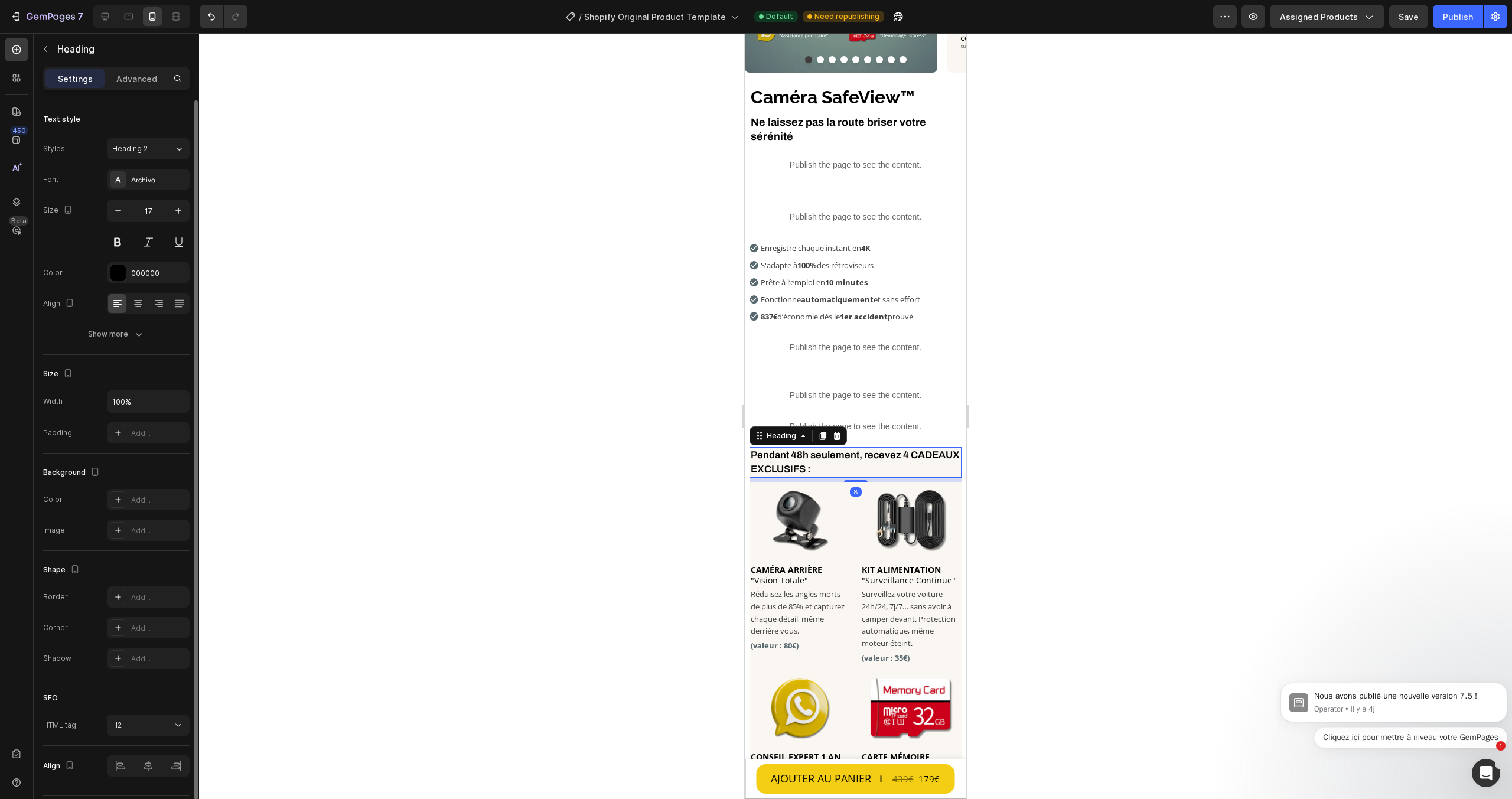 click on "Pendant 48h seulement, recevez 4 CADEAUX EXCLUSIFS :" at bounding box center (855, 462) 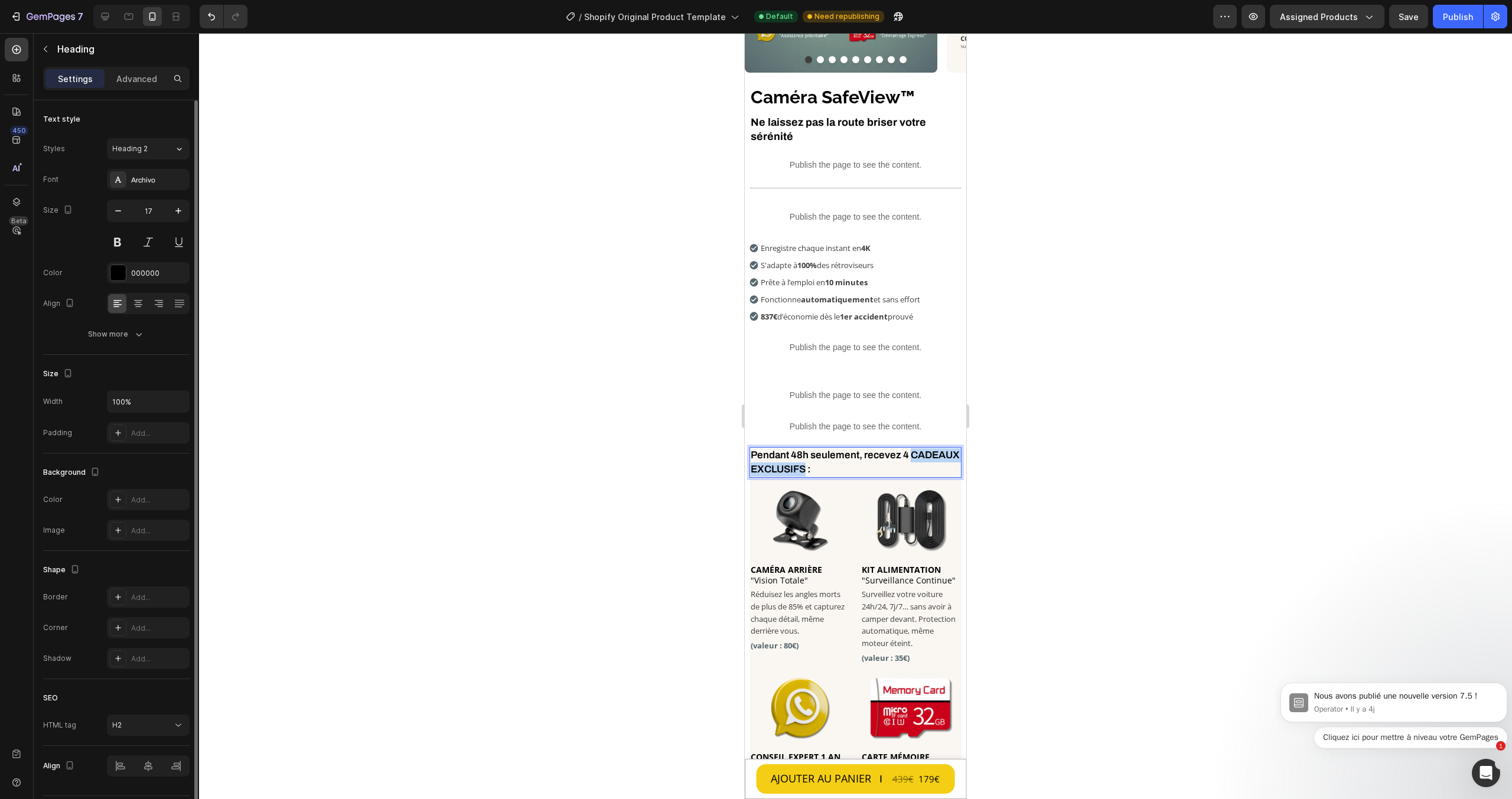 drag, startPoint x: 856, startPoint y: 469, endPoint x: 754, endPoint y: 468, distance: 102.0049 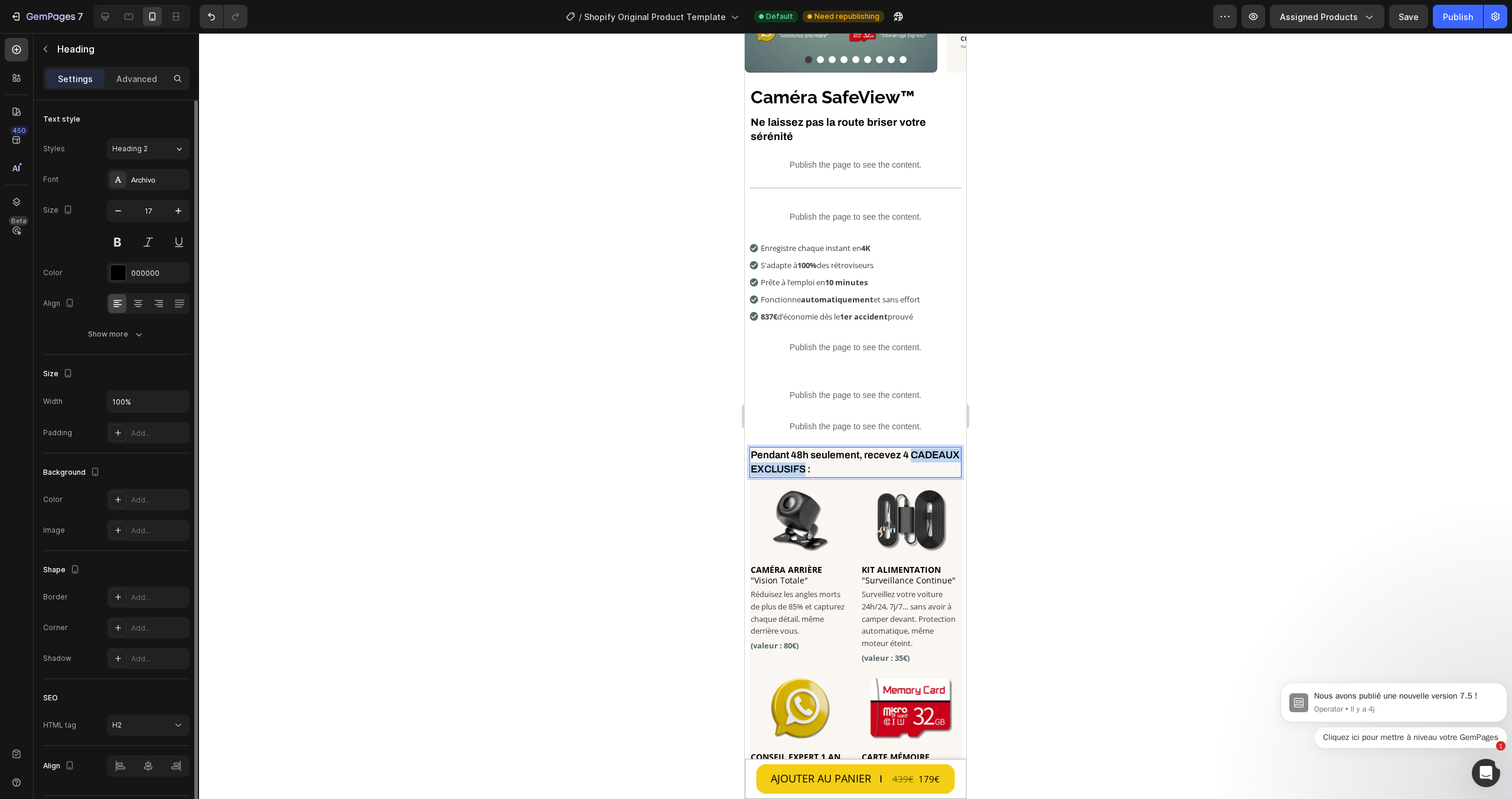 click on "Pendant 48h seulement, recevez 4 CADEAUX EXCLUSIFS :" at bounding box center (855, 462) 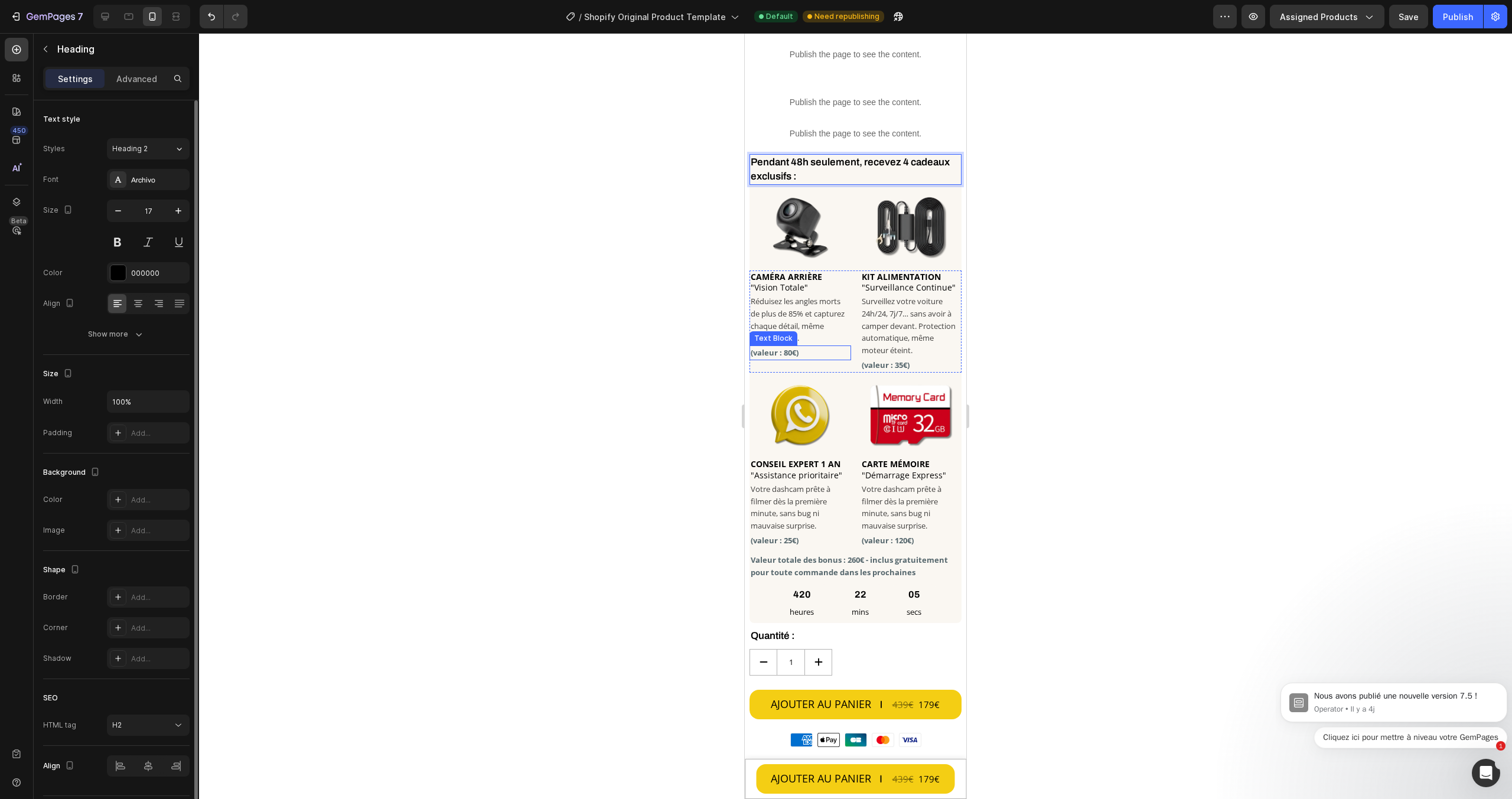 scroll, scrollTop: 472, scrollLeft: 0, axis: vertical 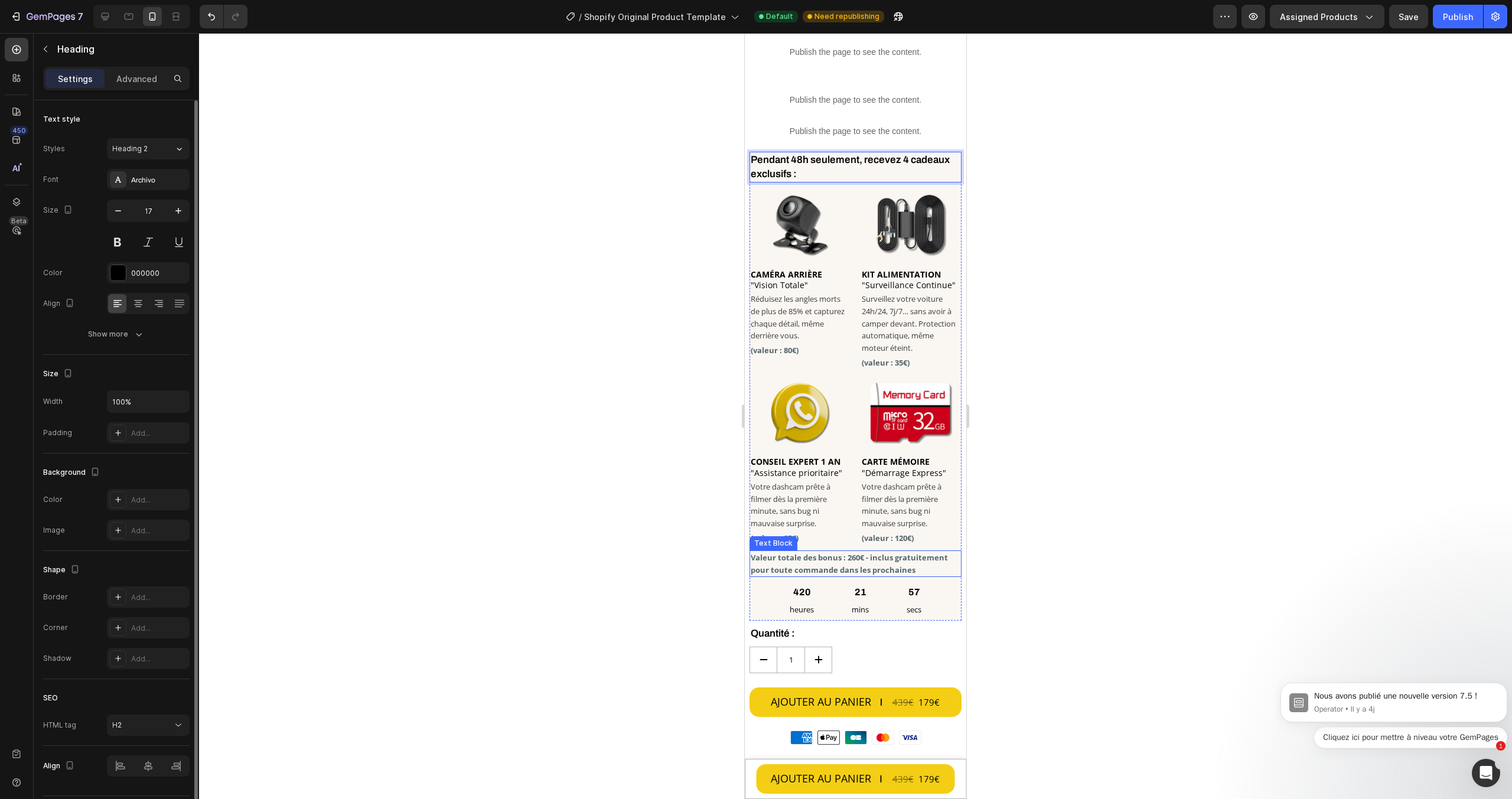 click on "Valeur totale des bonus : 260€ - inclus gratuitement pour toute commande dans les prochaines" at bounding box center (855, 564) 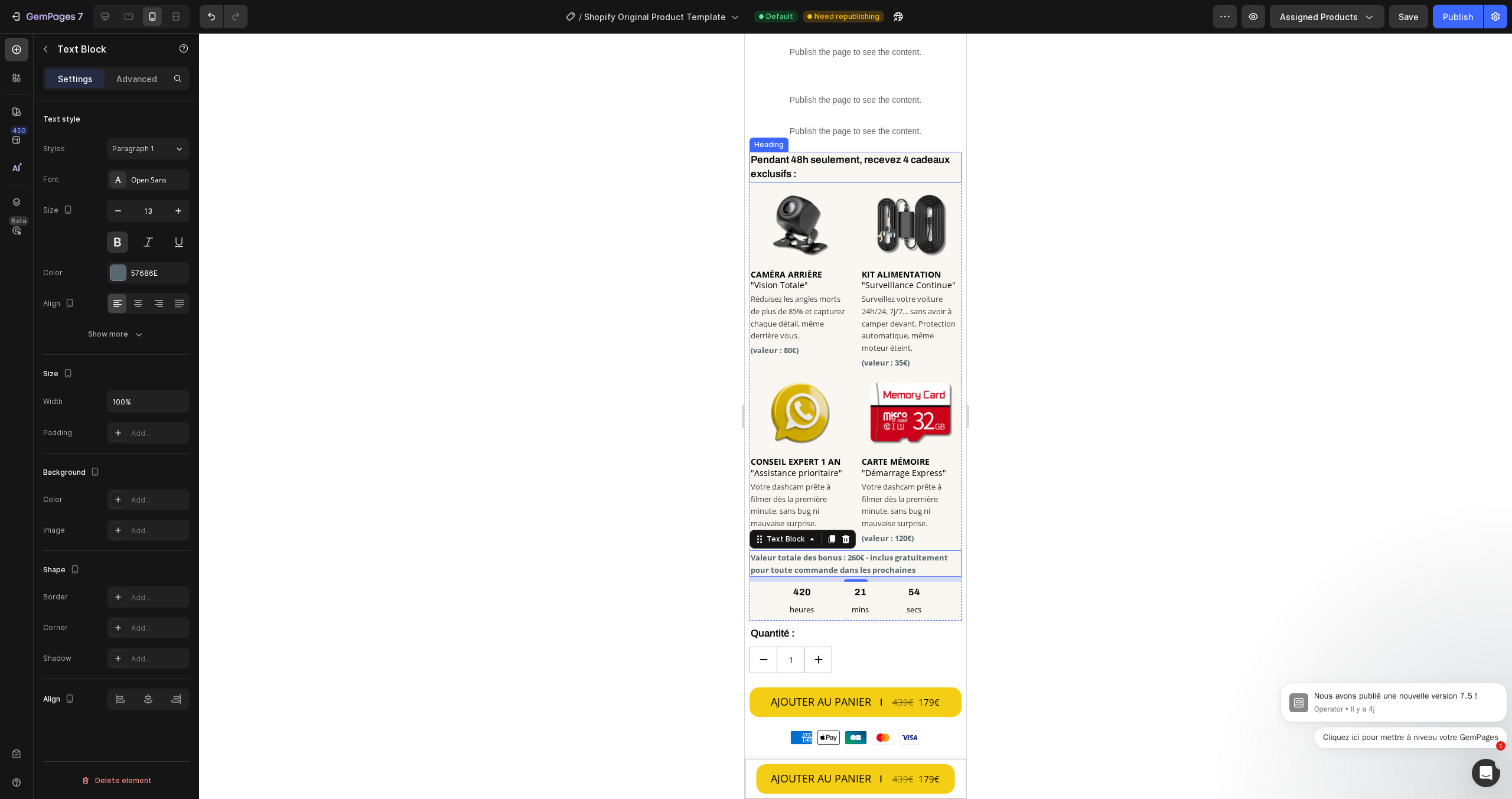 click on "Pendant 48h seulement, recevez 4 cadeaux exclusifs :" at bounding box center [855, 167] 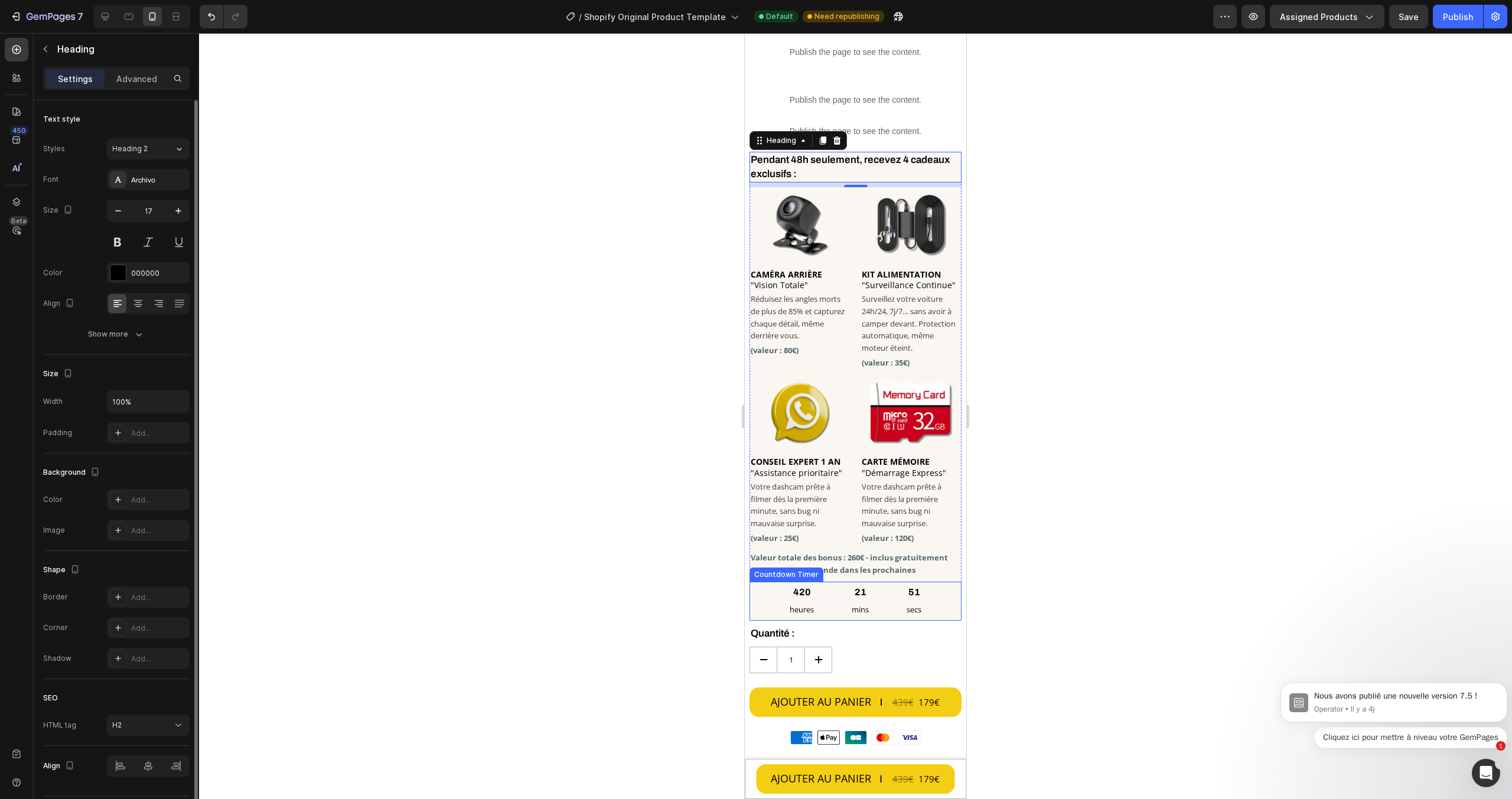 click on "420" at bounding box center [801, 592] 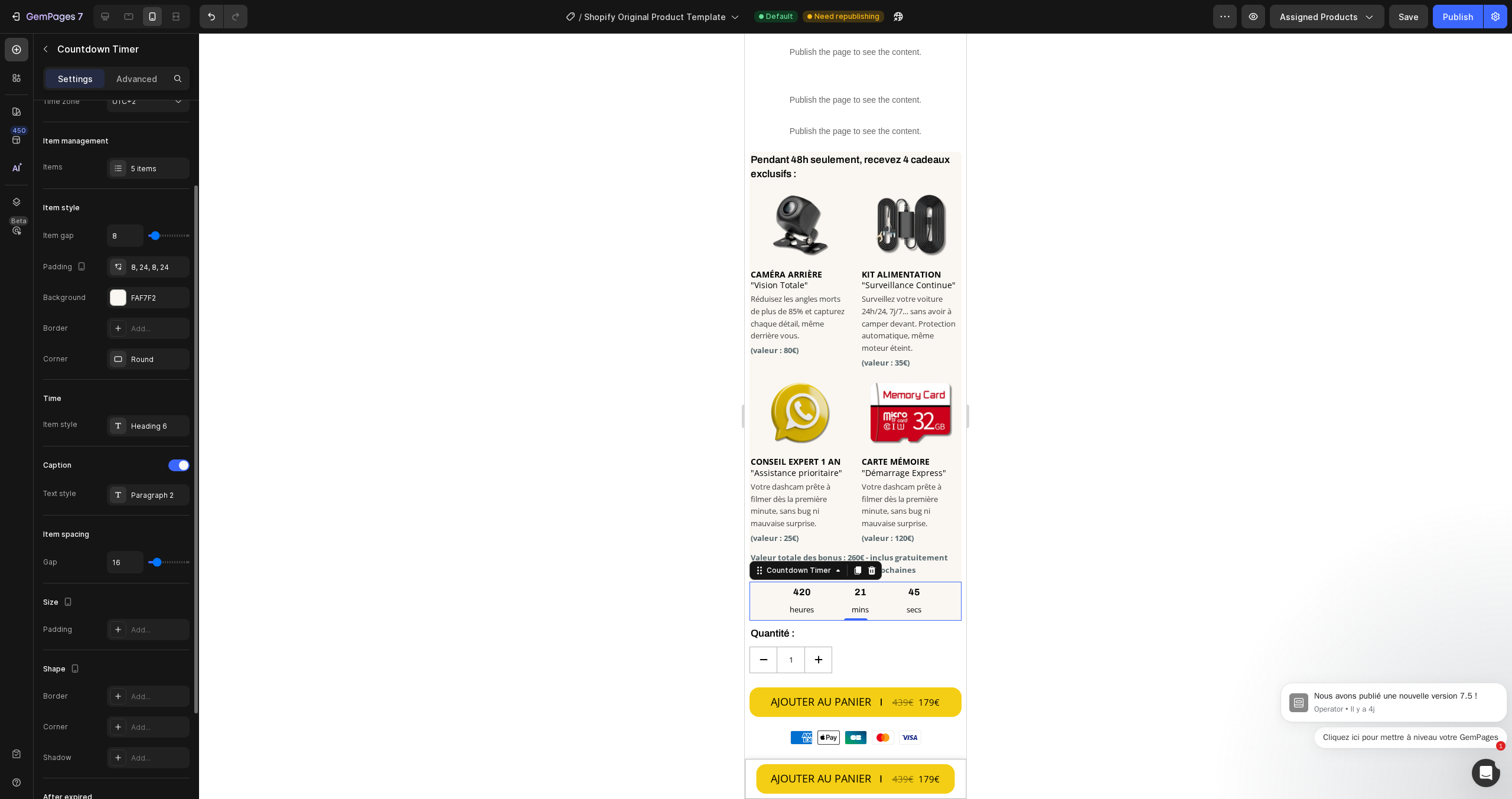 scroll, scrollTop: 59, scrollLeft: 0, axis: vertical 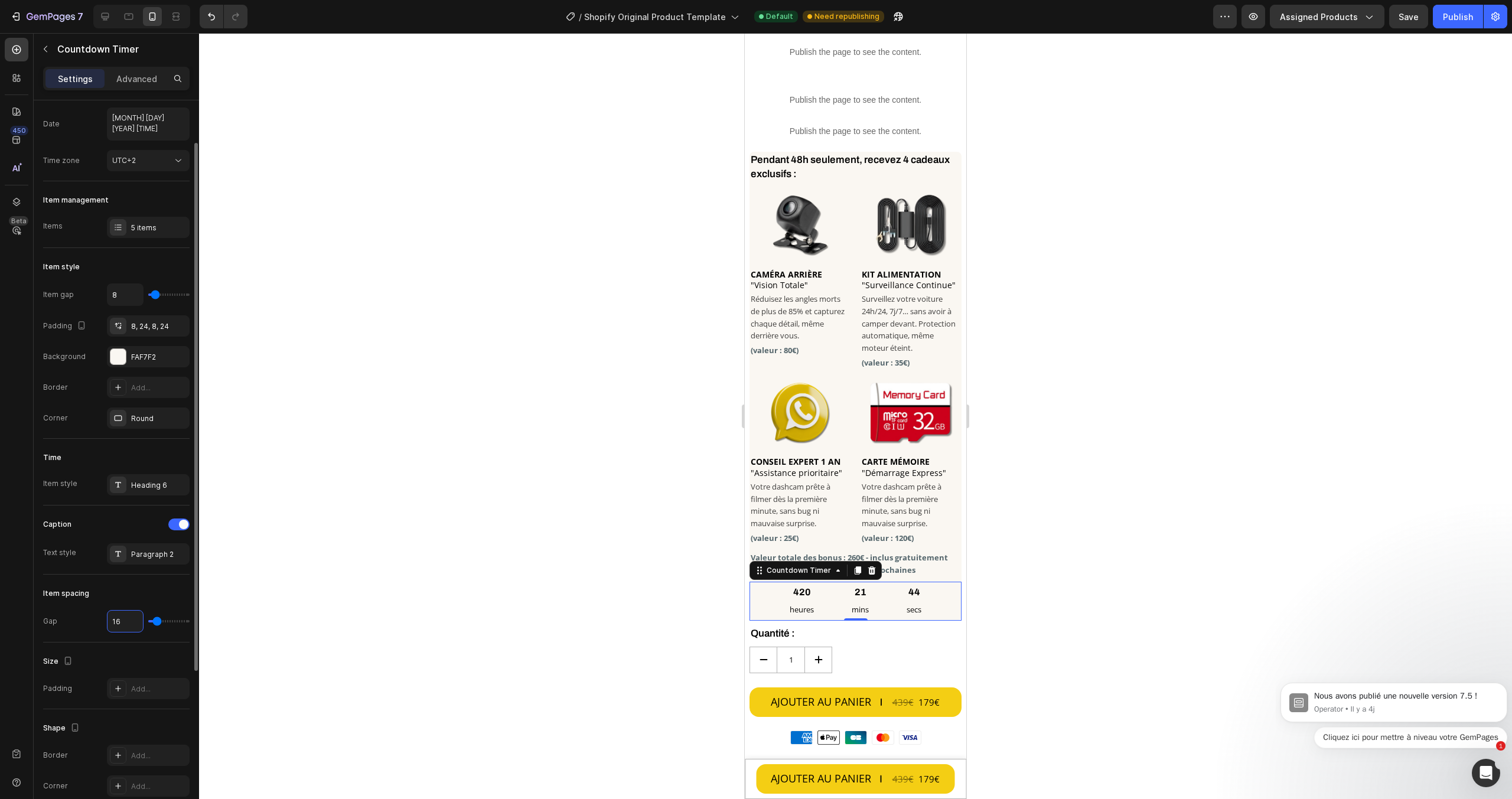 click on "16" at bounding box center (125, 621) 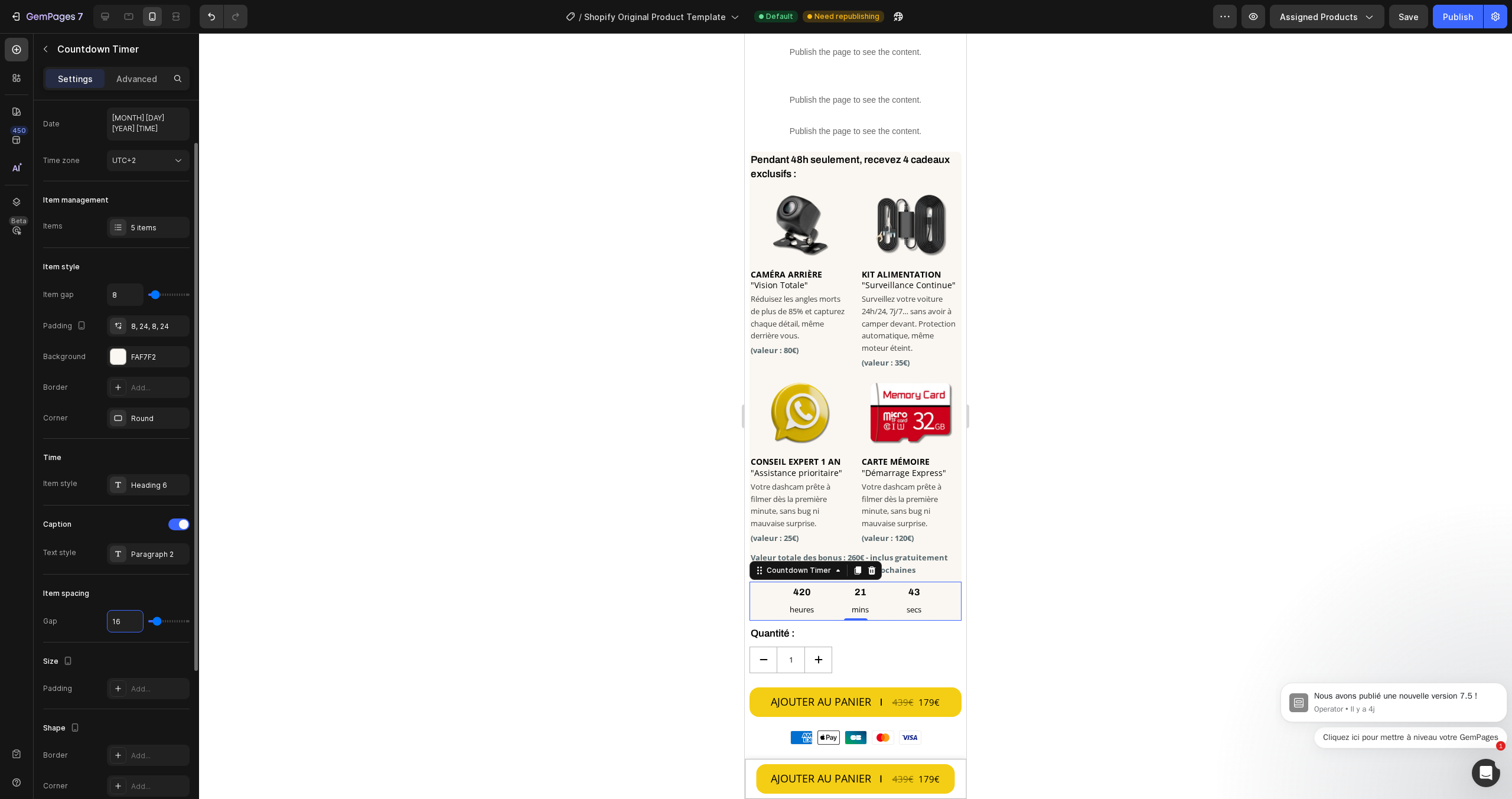 type on "8" 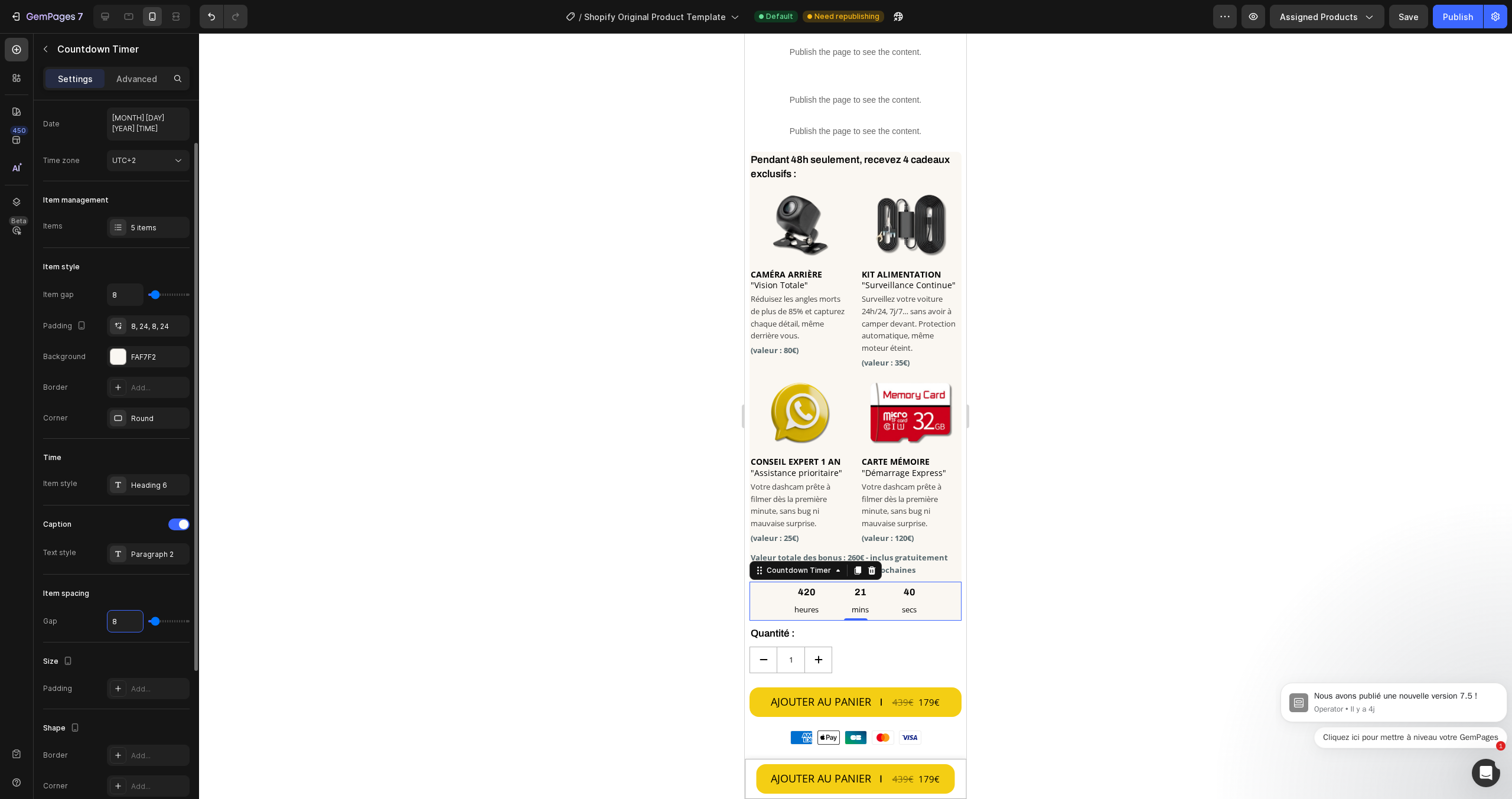 type on "0" 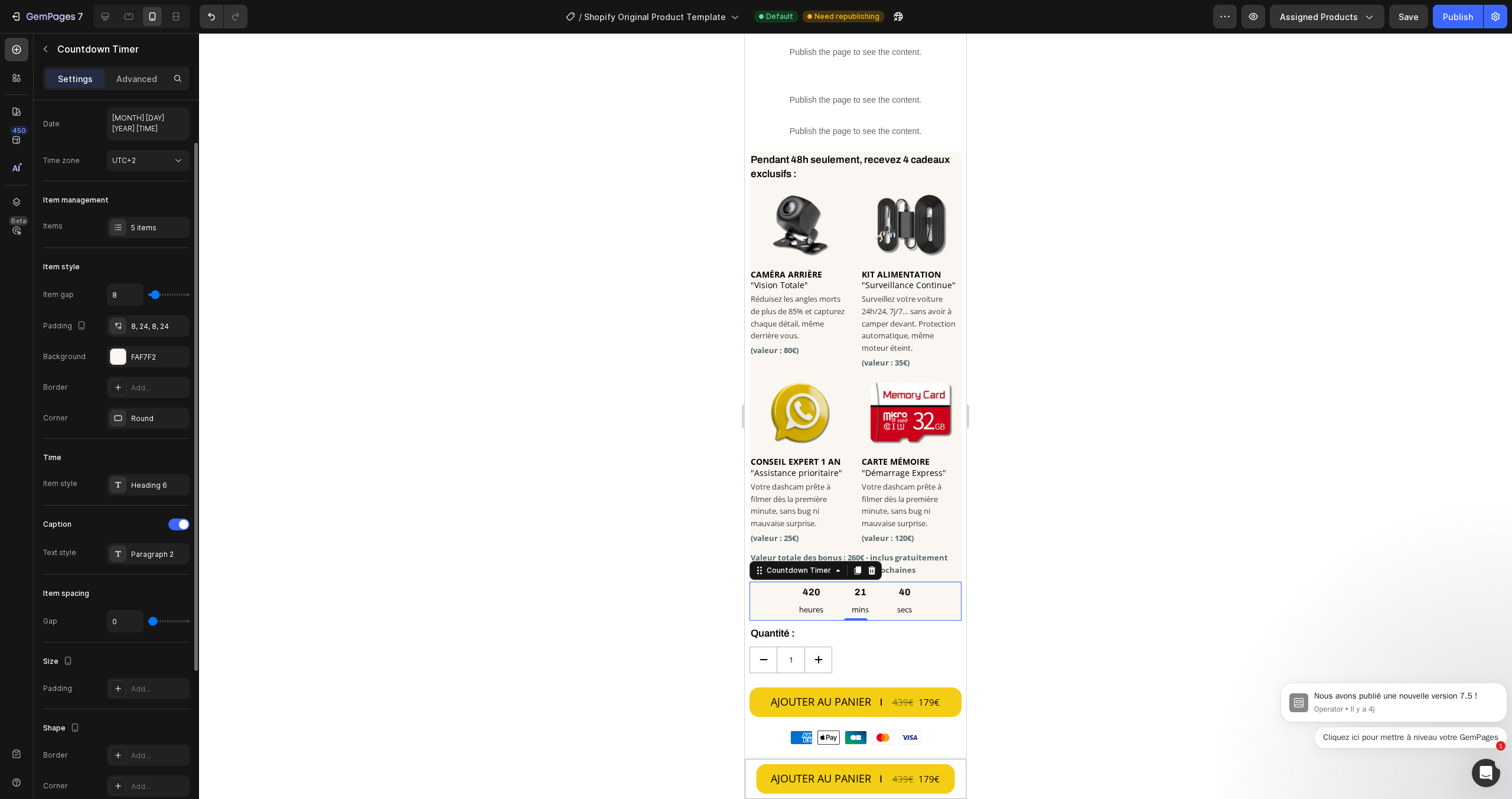 drag, startPoint x: 128, startPoint y: 611, endPoint x: 114, endPoint y: 608, distance: 14.317821 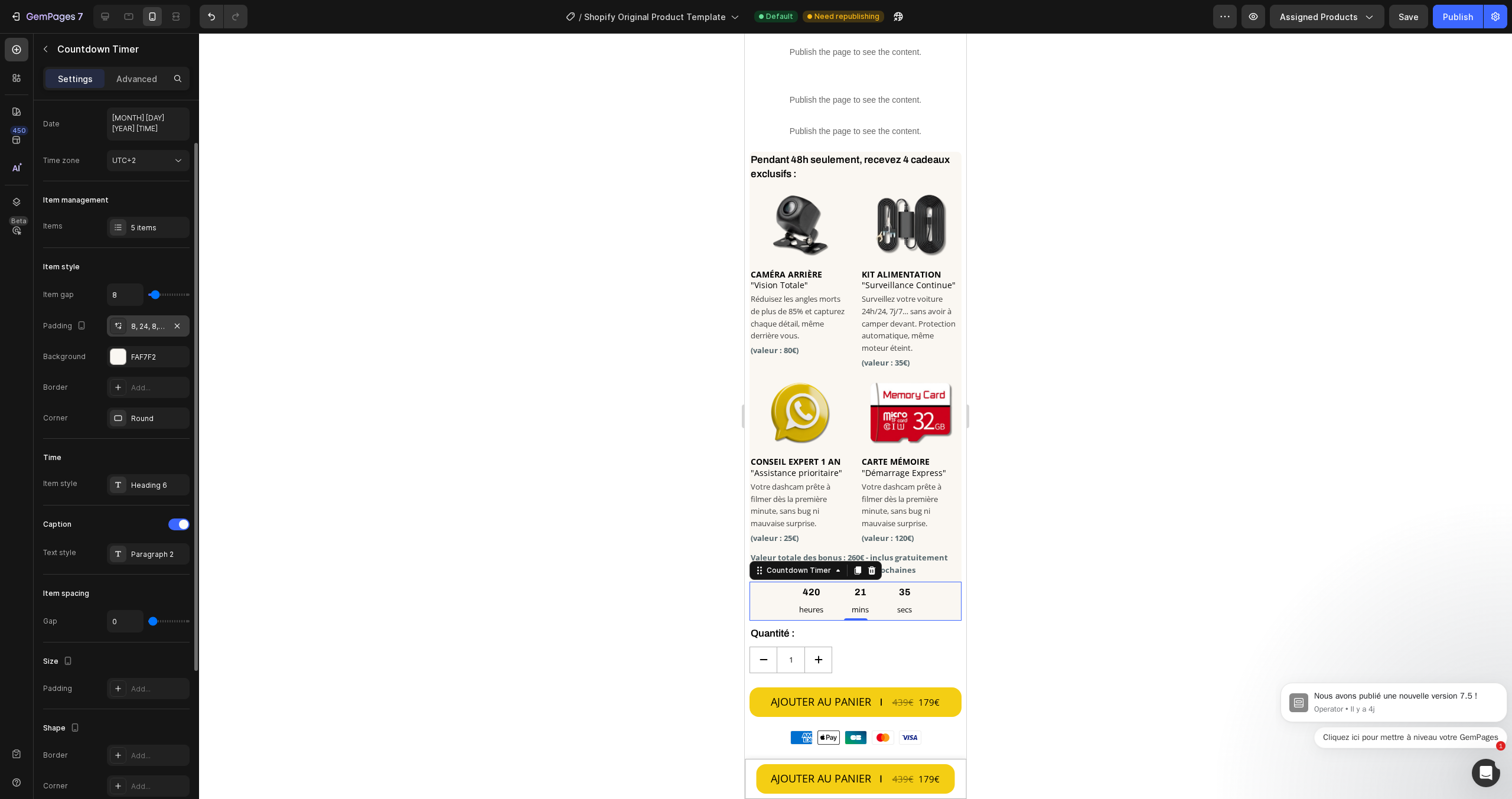 click on "8, 24, 8, 24" at bounding box center (148, 326) 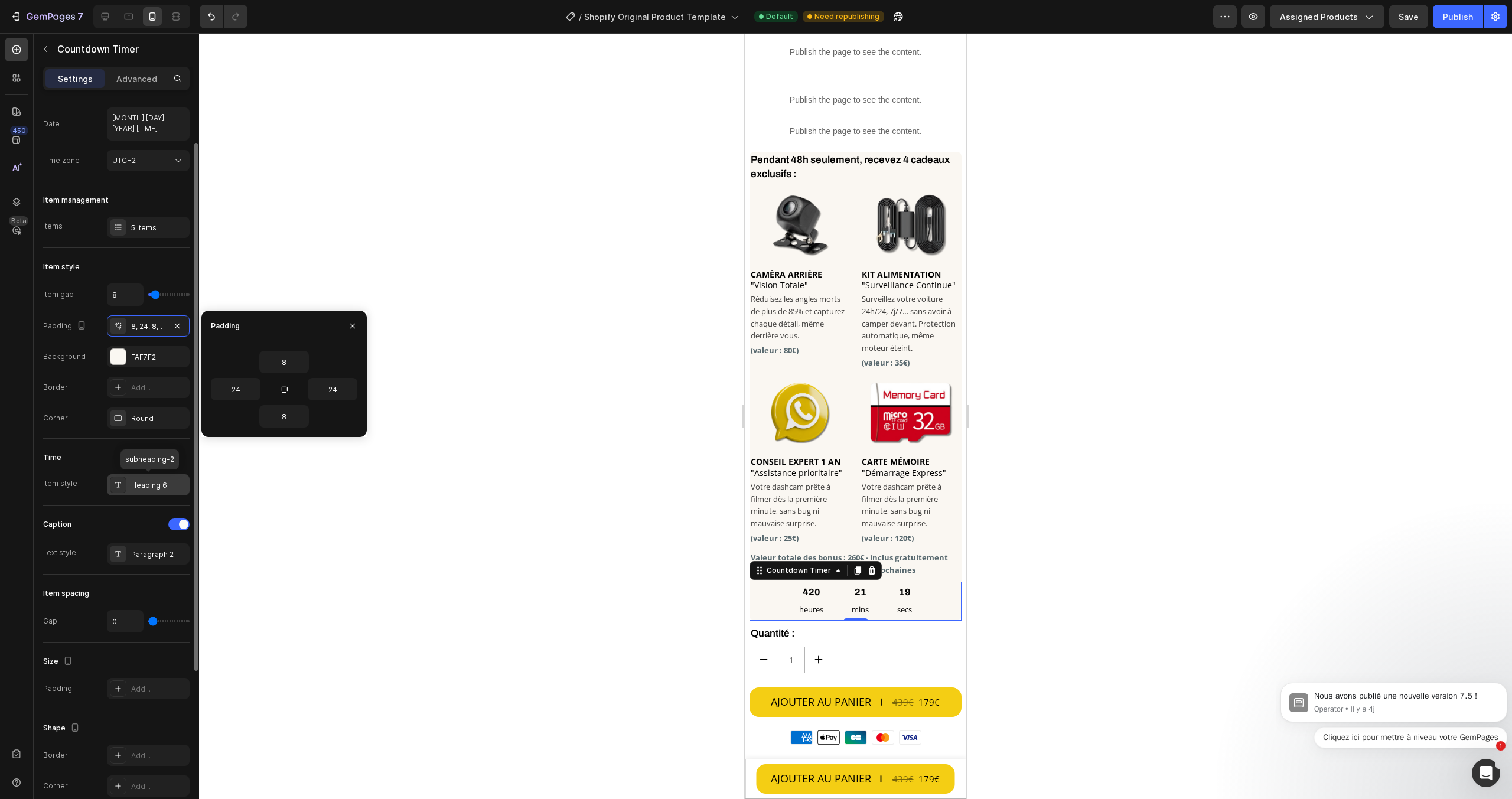 click on "Heading 6" at bounding box center [159, 485] 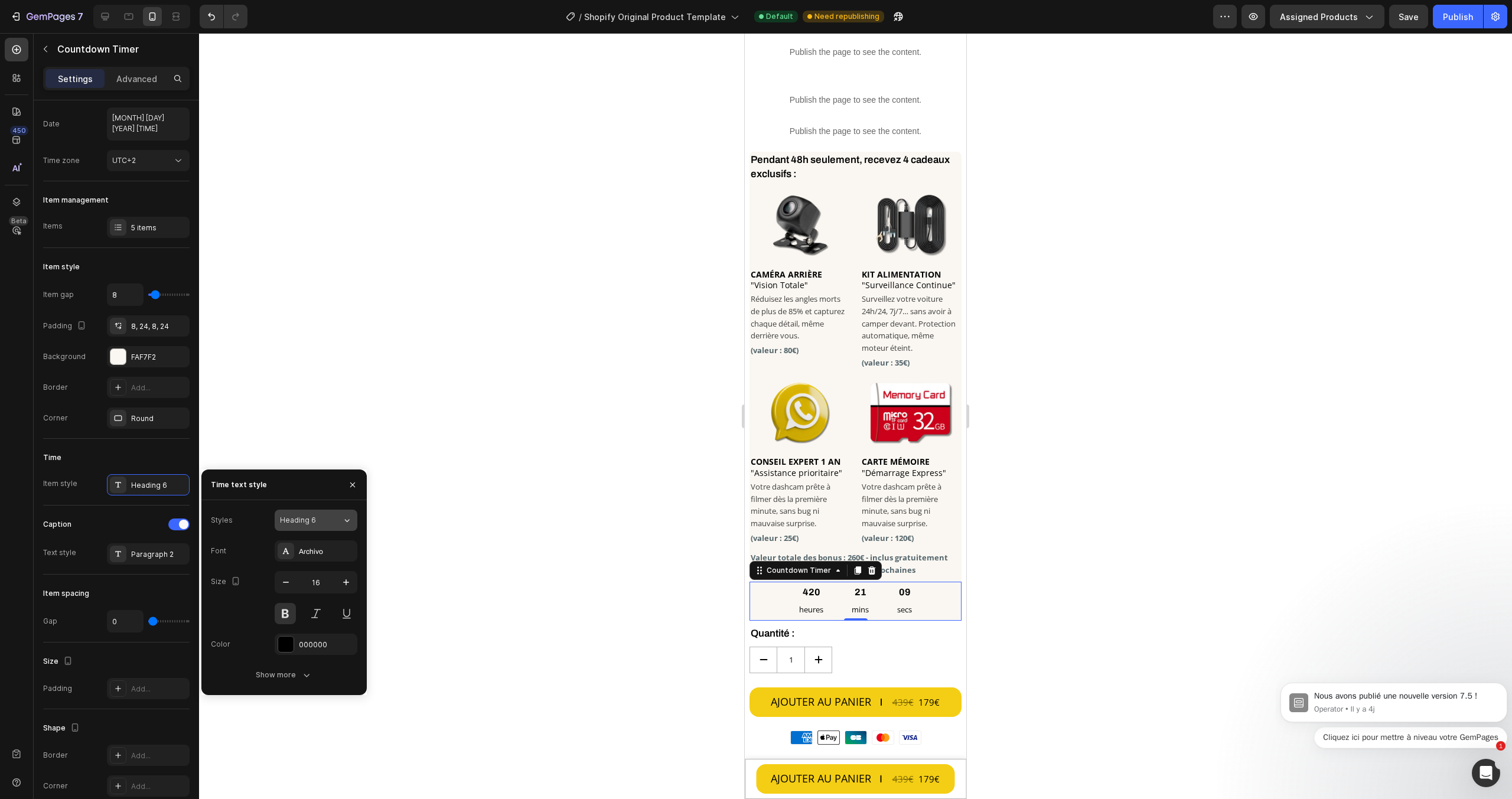 click 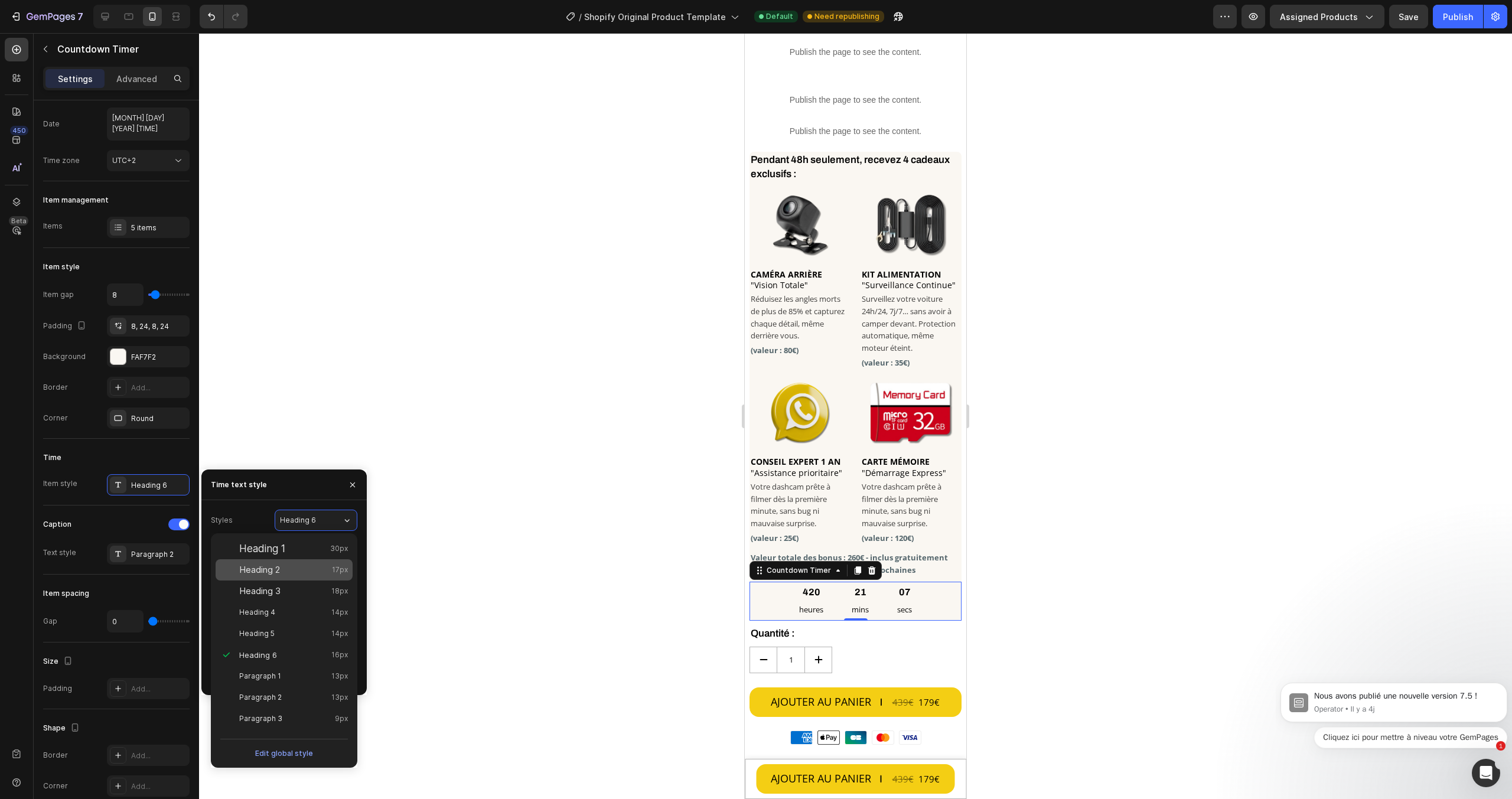 click on "Heading 2 17px" at bounding box center (284, 570) 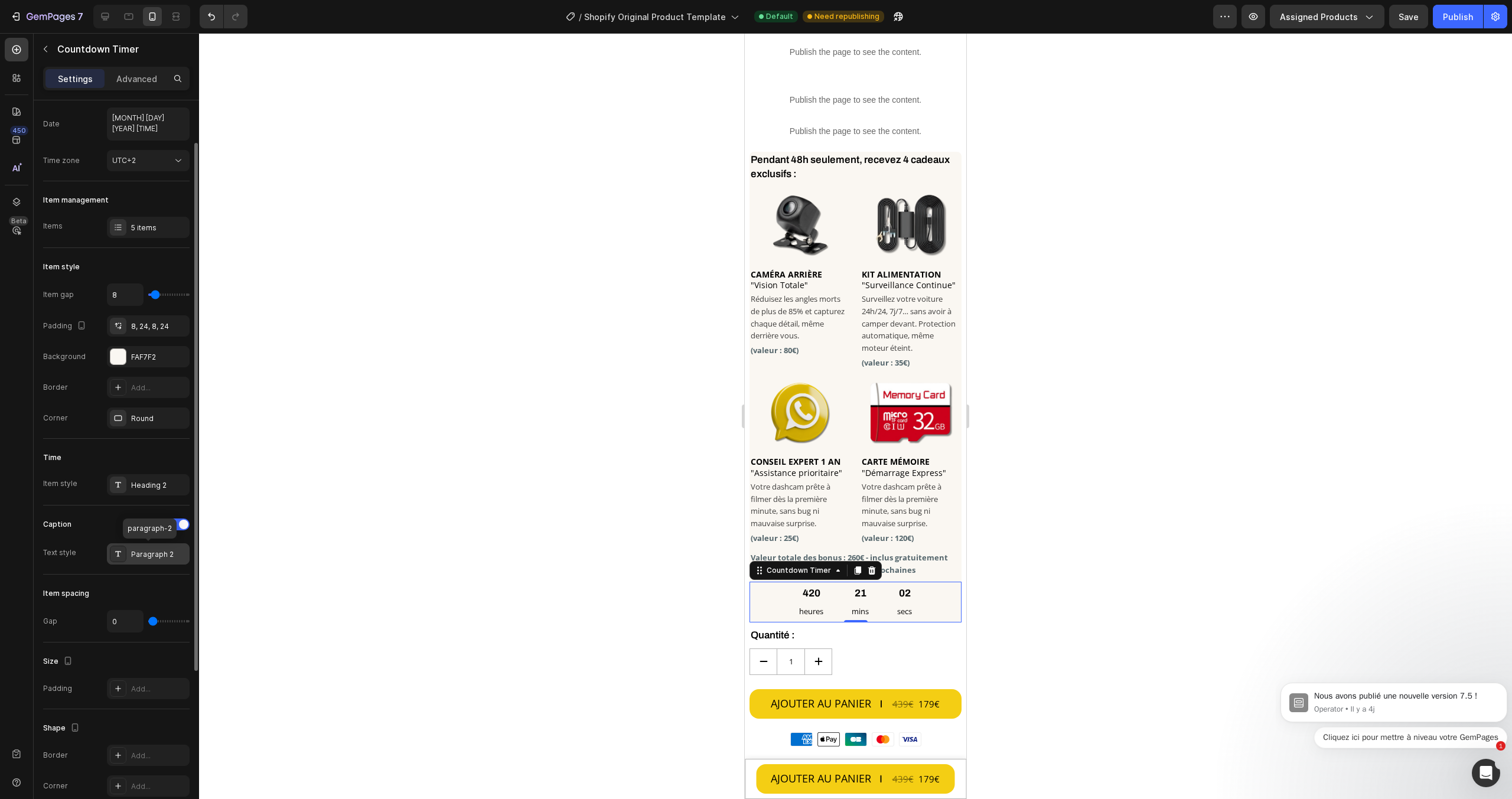 click on "Paragraph 2" at bounding box center (148, 554) 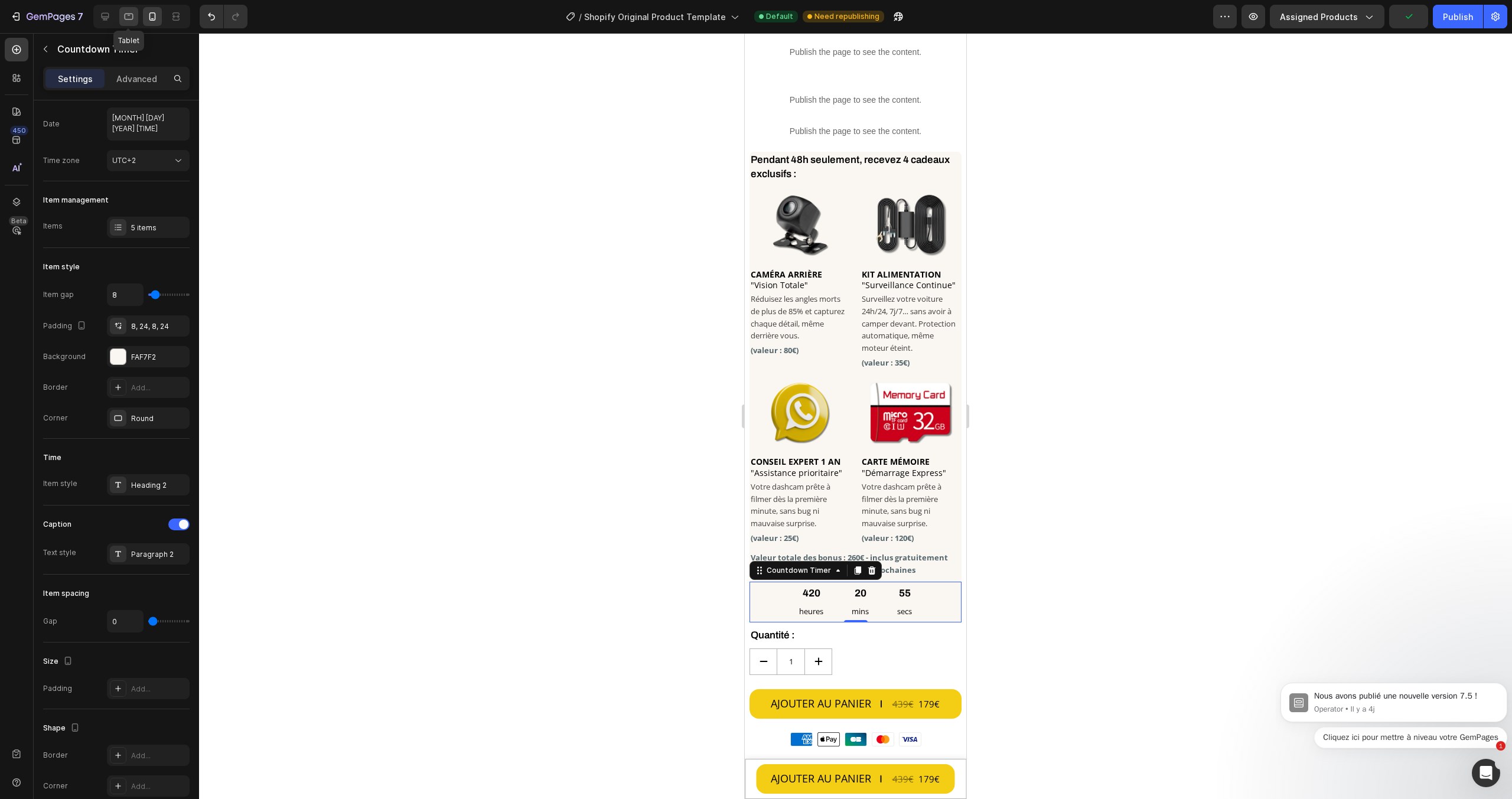 click 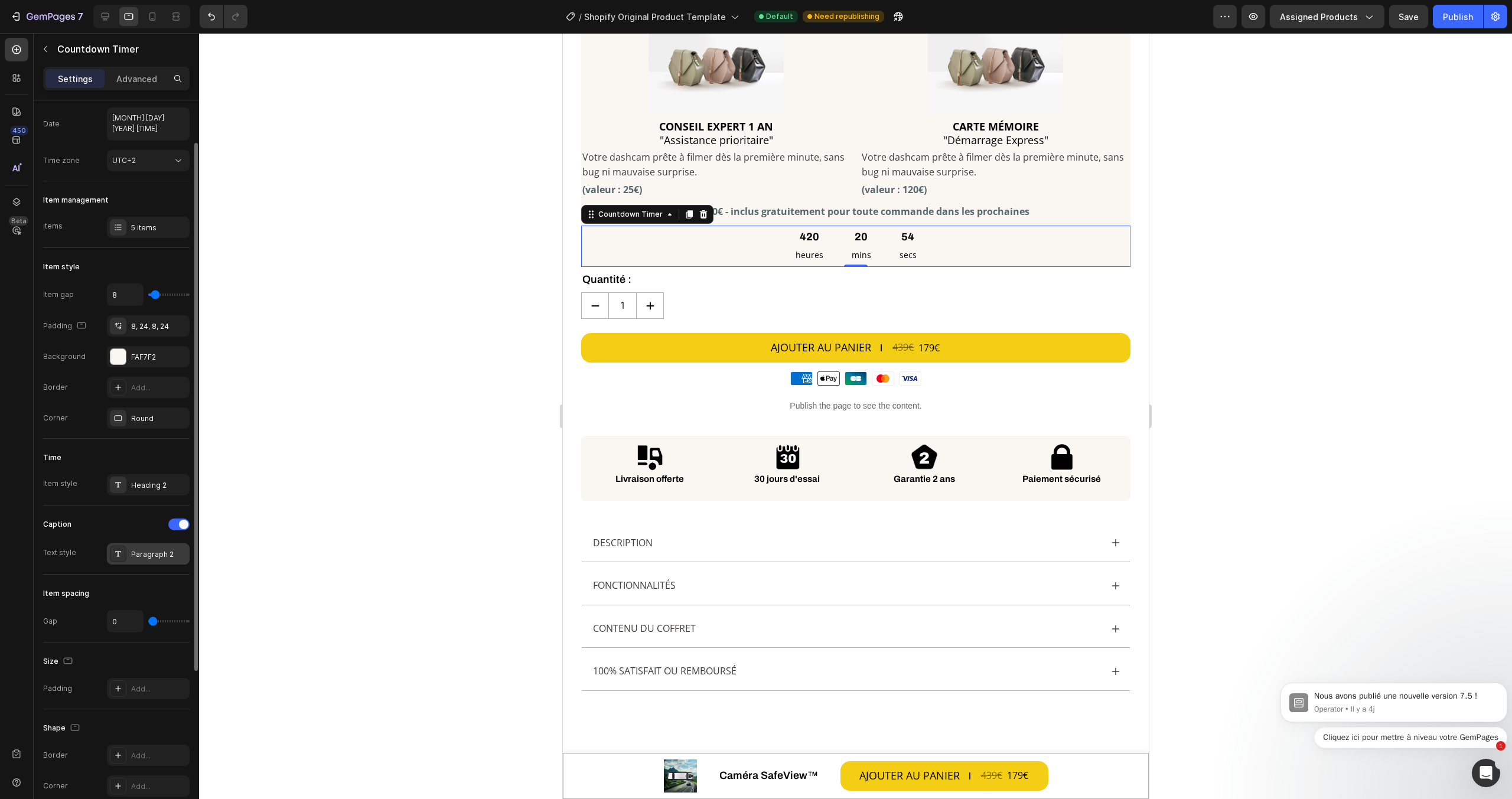 scroll, scrollTop: 1306, scrollLeft: 0, axis: vertical 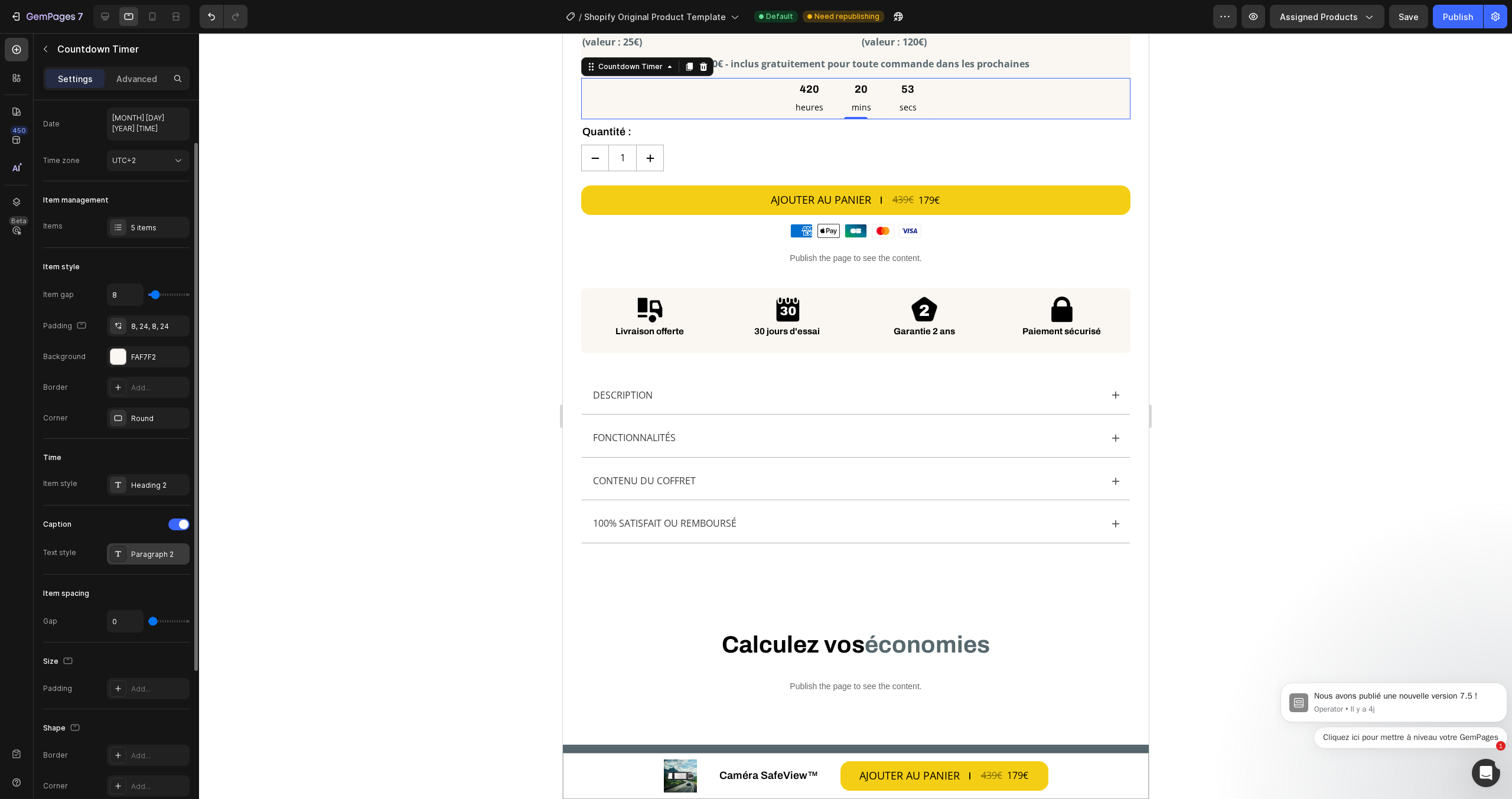 click on "Paragraph 2" at bounding box center [148, 554] 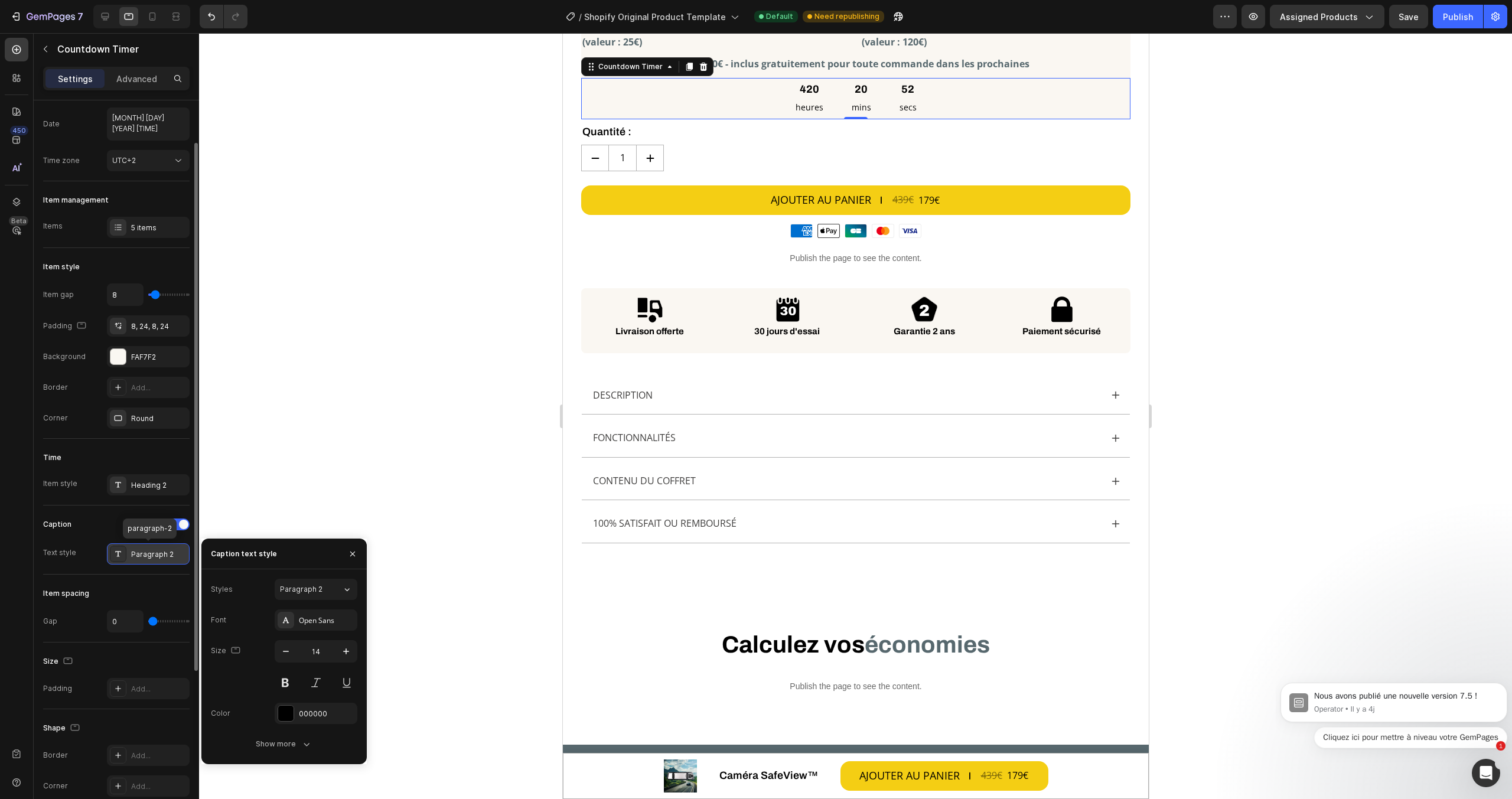click on "Paragraph 2" at bounding box center (148, 554) 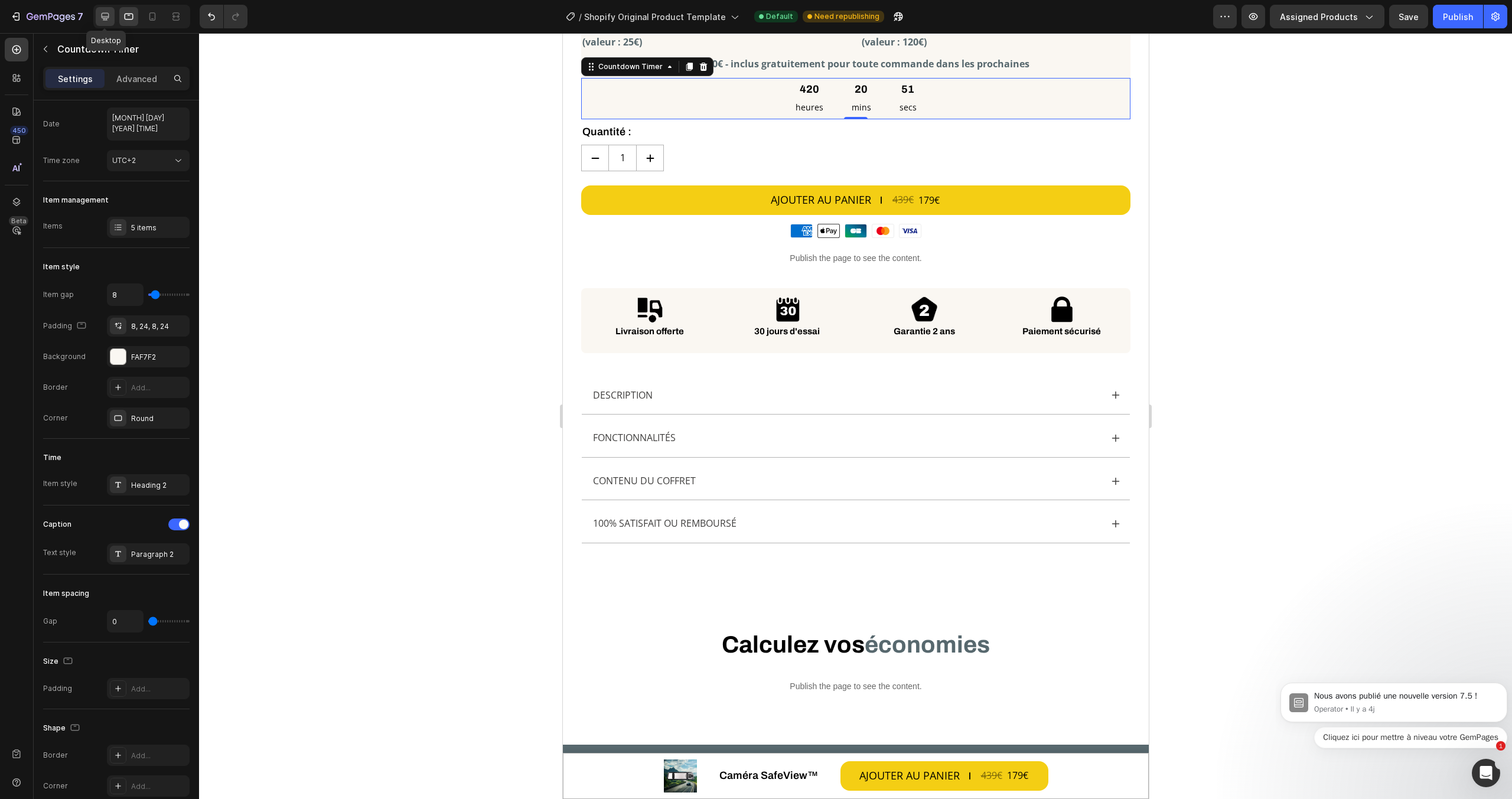 click 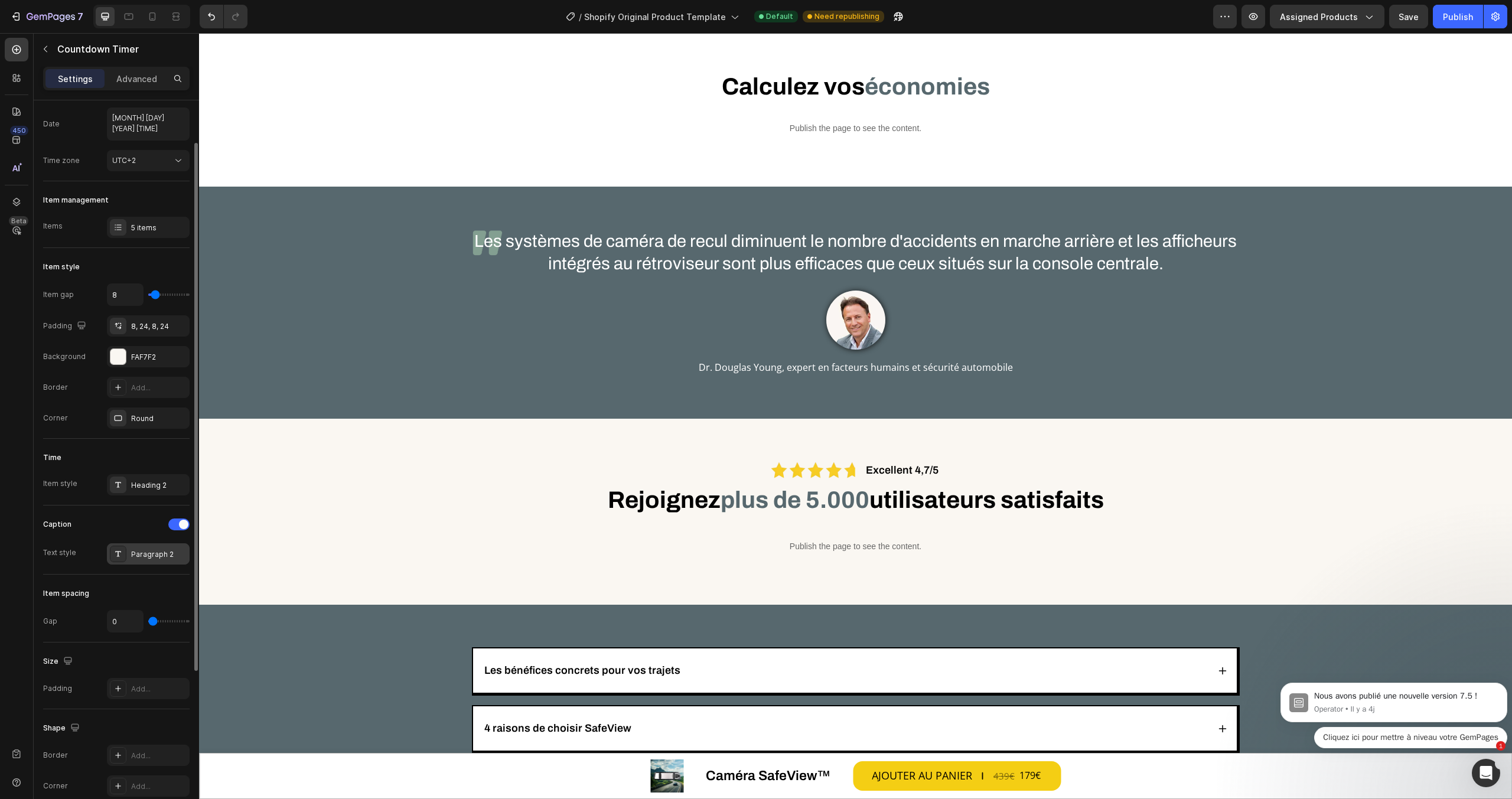 click on "Paragraph 2" at bounding box center (159, 555) 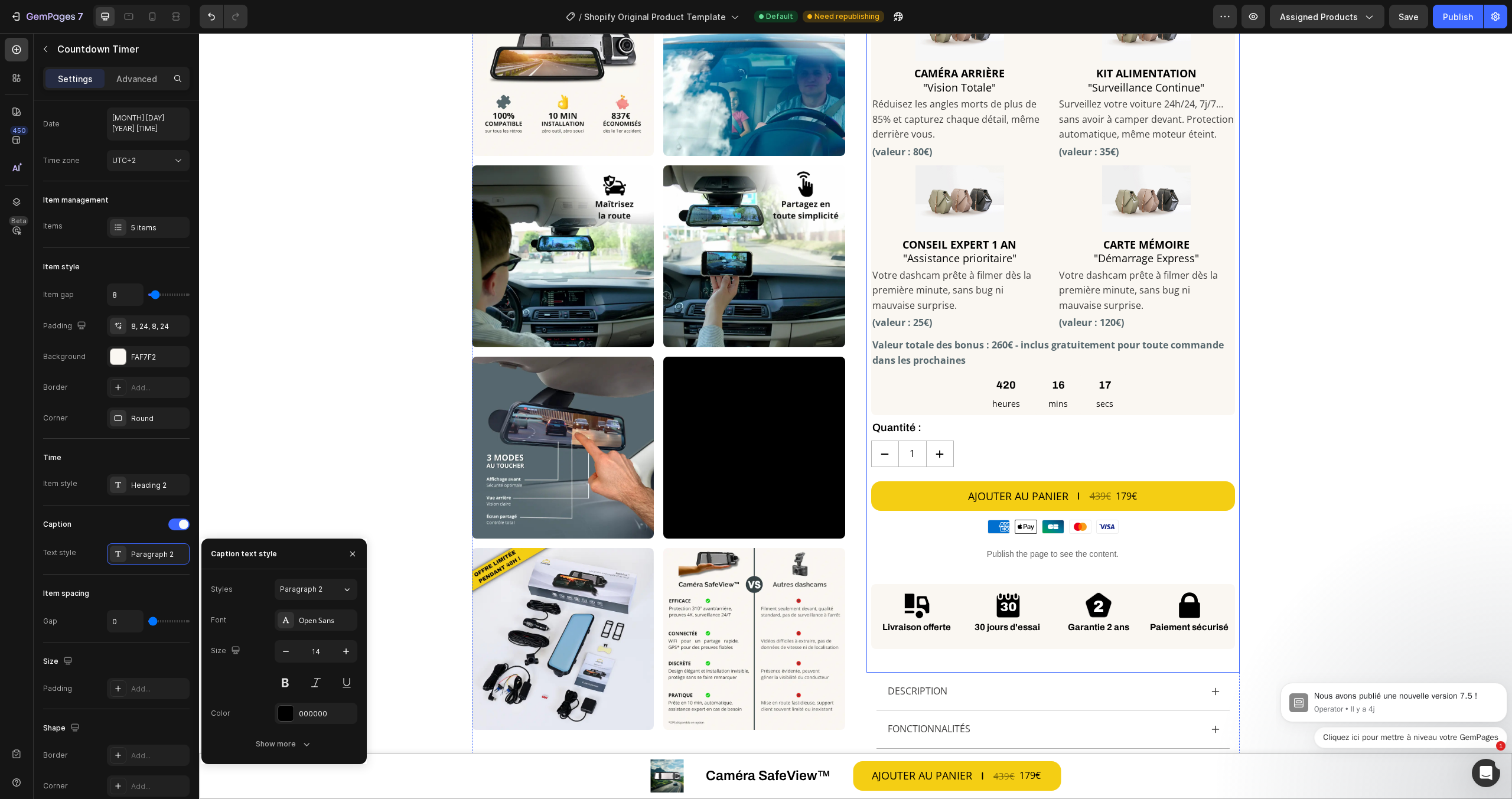 scroll, scrollTop: 479, scrollLeft: 0, axis: vertical 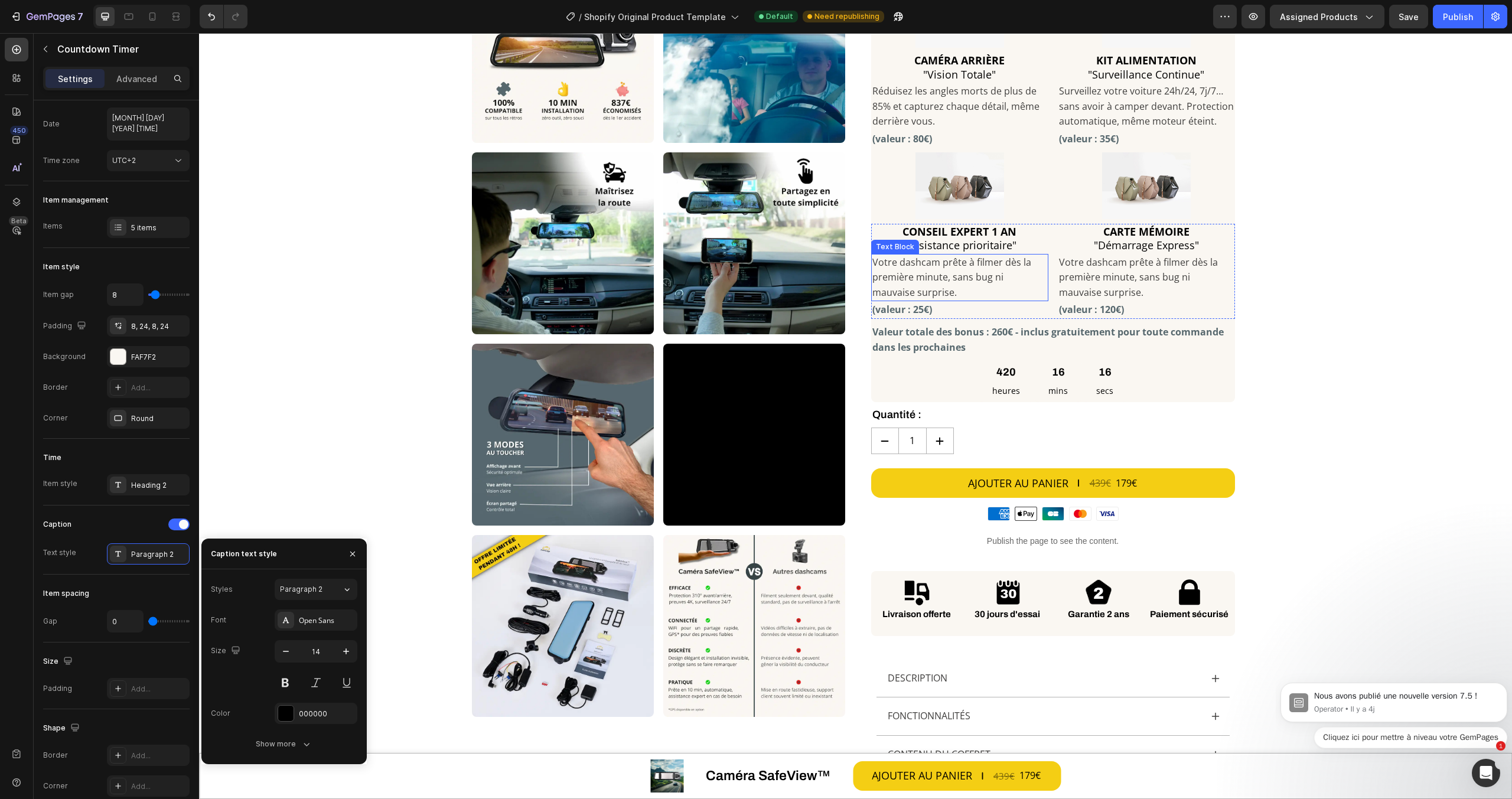 click on "Votre dashcam prête à filmer dès la première minute, sans bug ni mauvaise surprise." at bounding box center (960, 278) 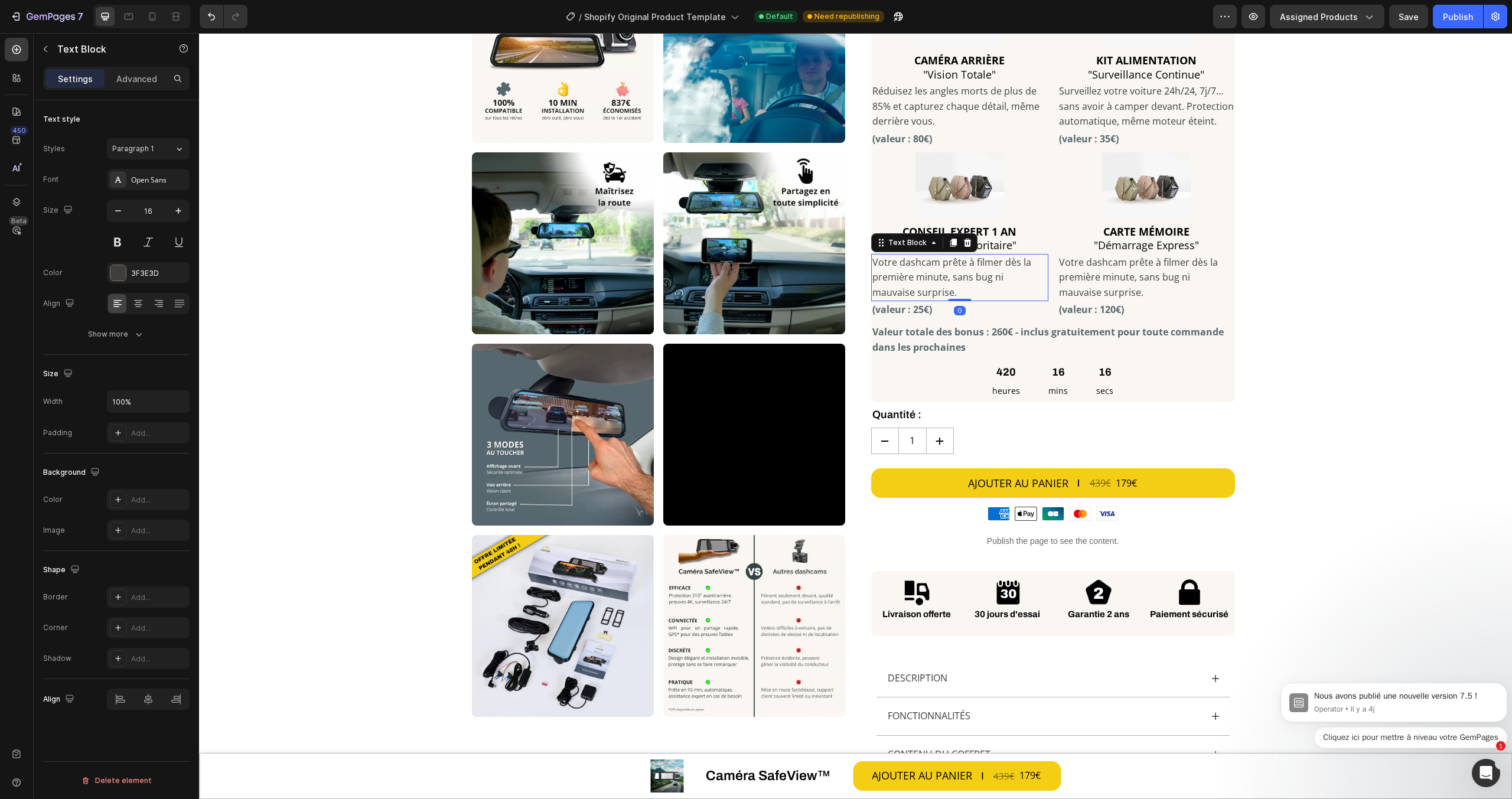scroll, scrollTop: 0, scrollLeft: 0, axis: both 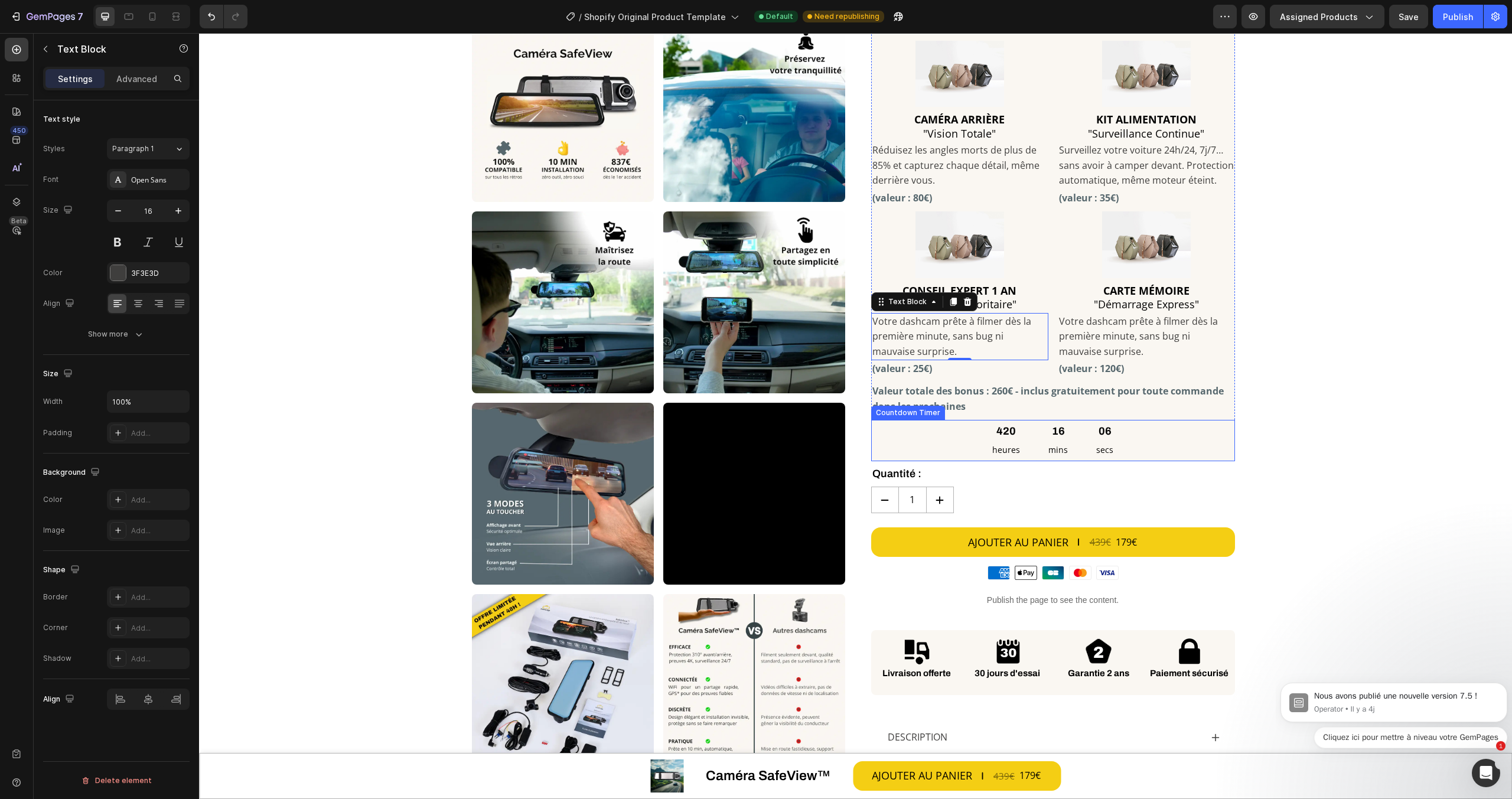 click on "mins" at bounding box center [1058, 450] 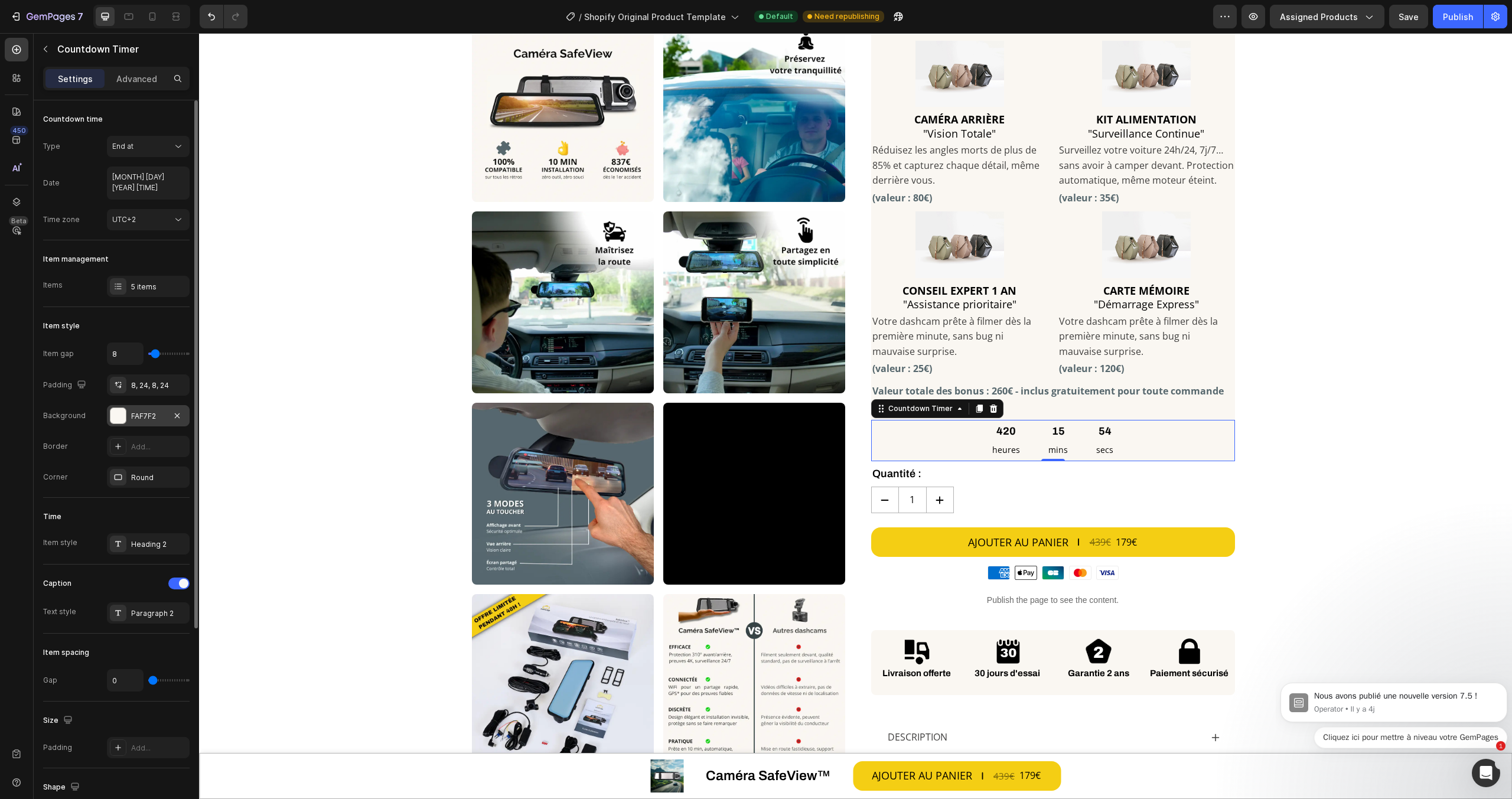click at bounding box center (118, 416) 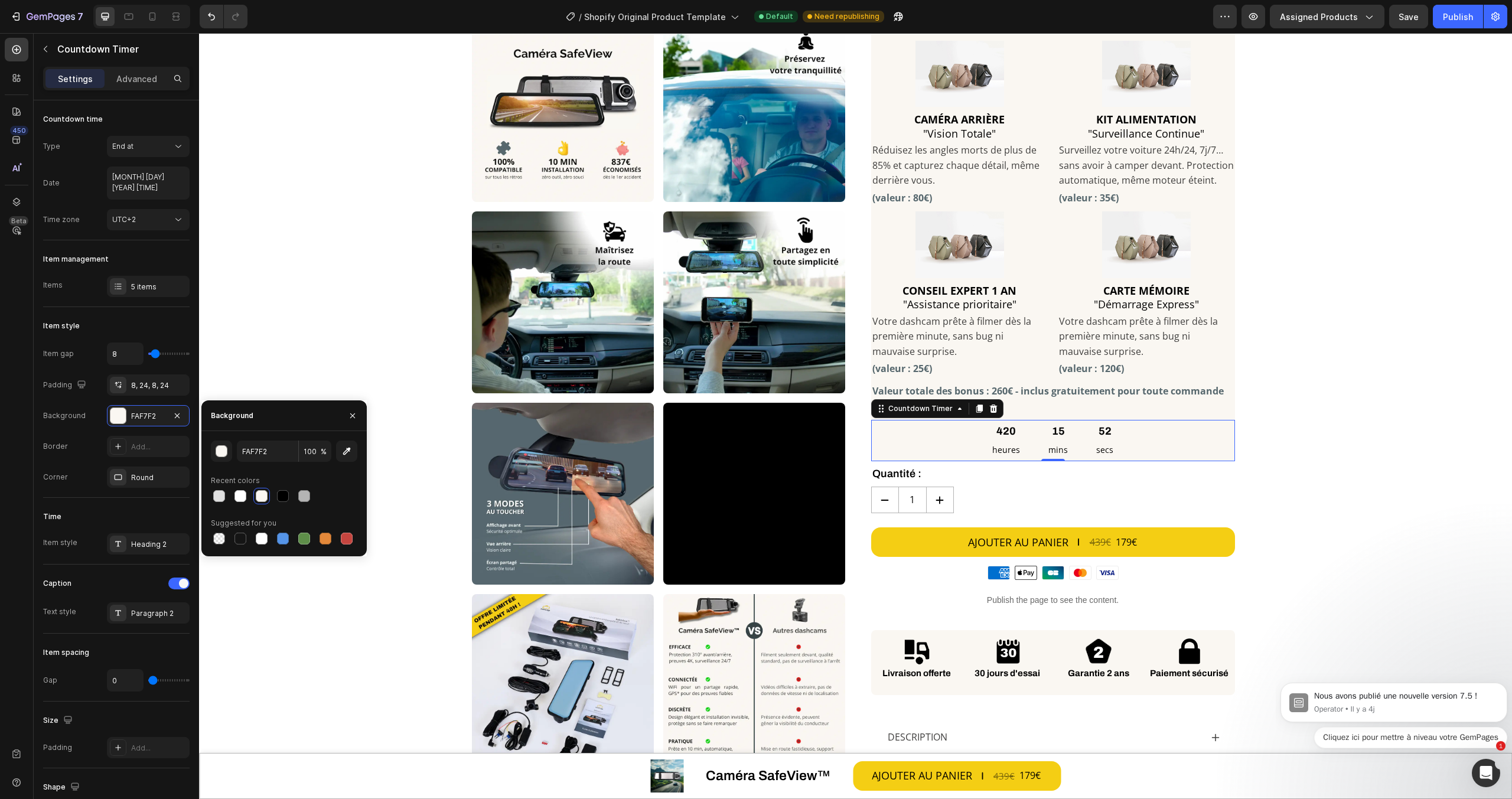 click 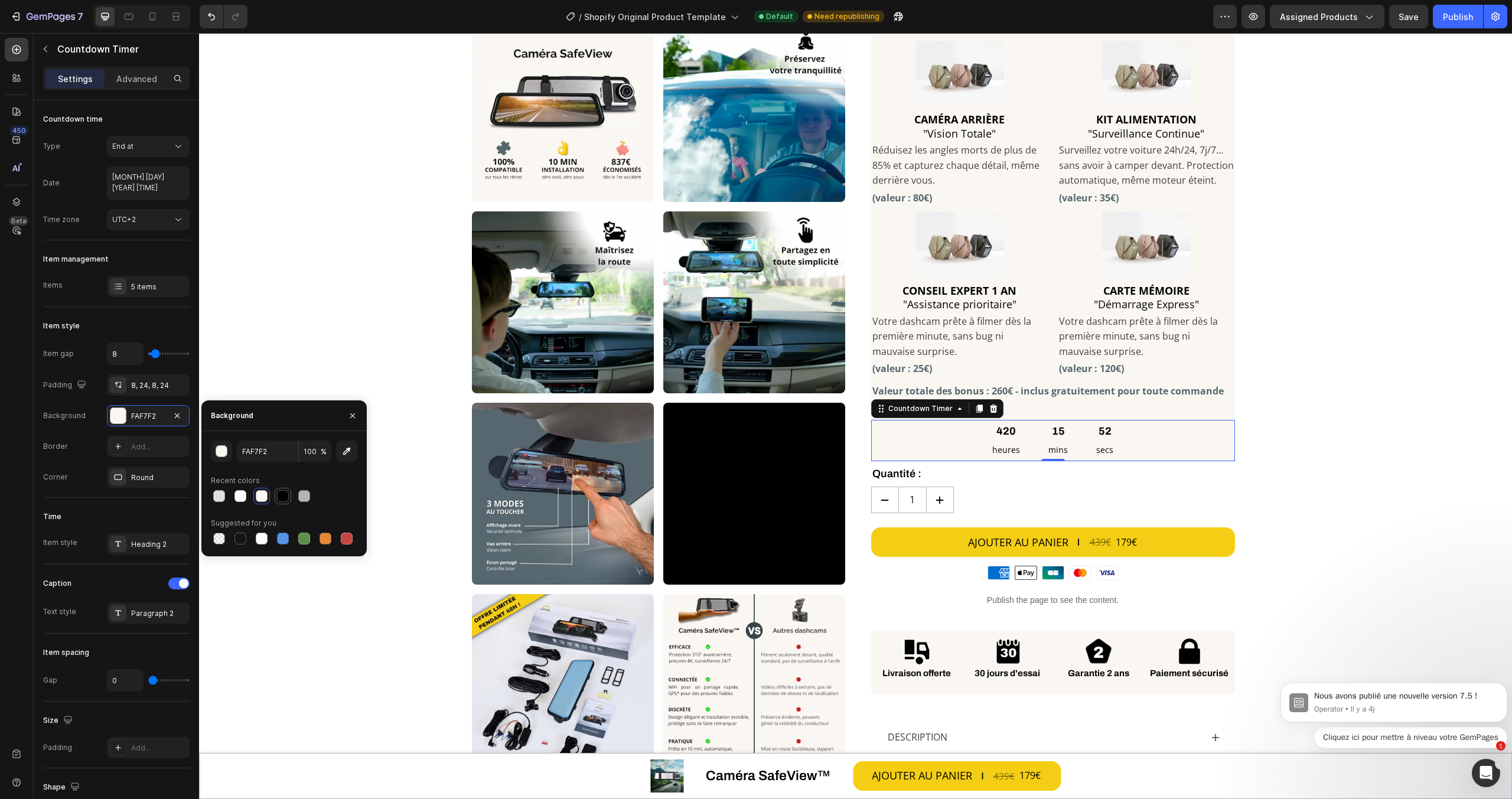 click at bounding box center [283, 496] 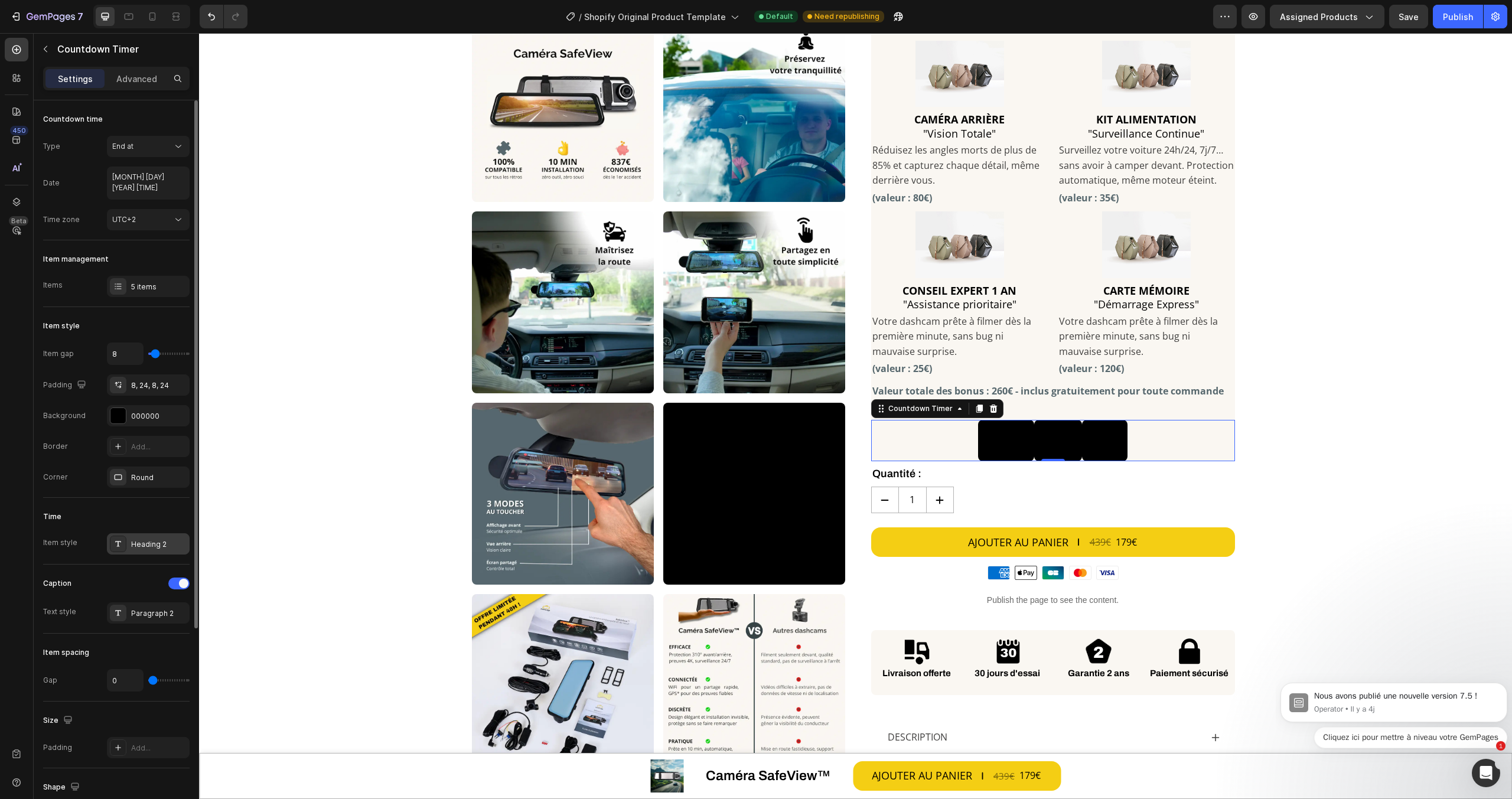 click on "Heading 2" at bounding box center (159, 544) 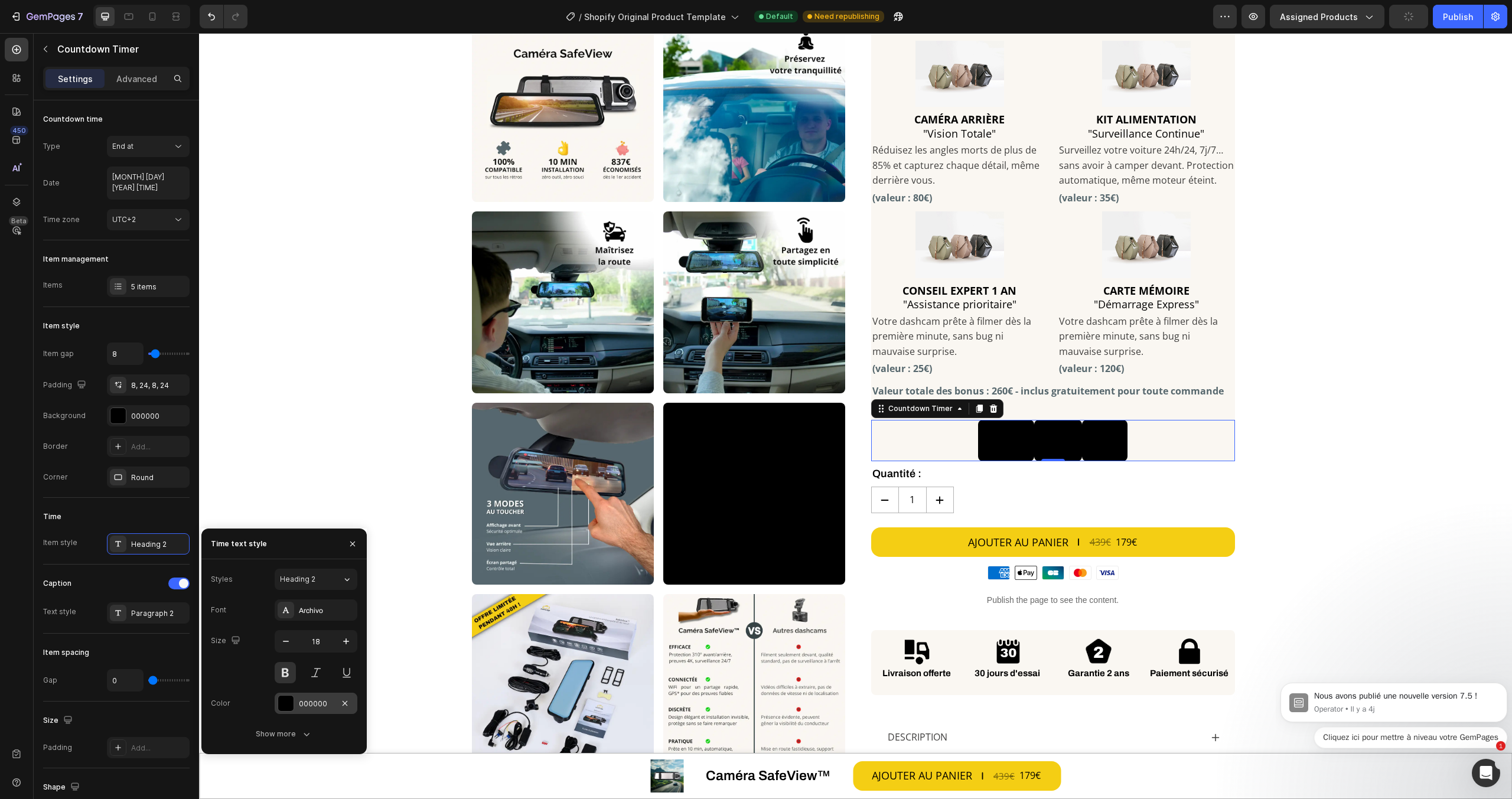 click on "000000" at bounding box center [316, 704] 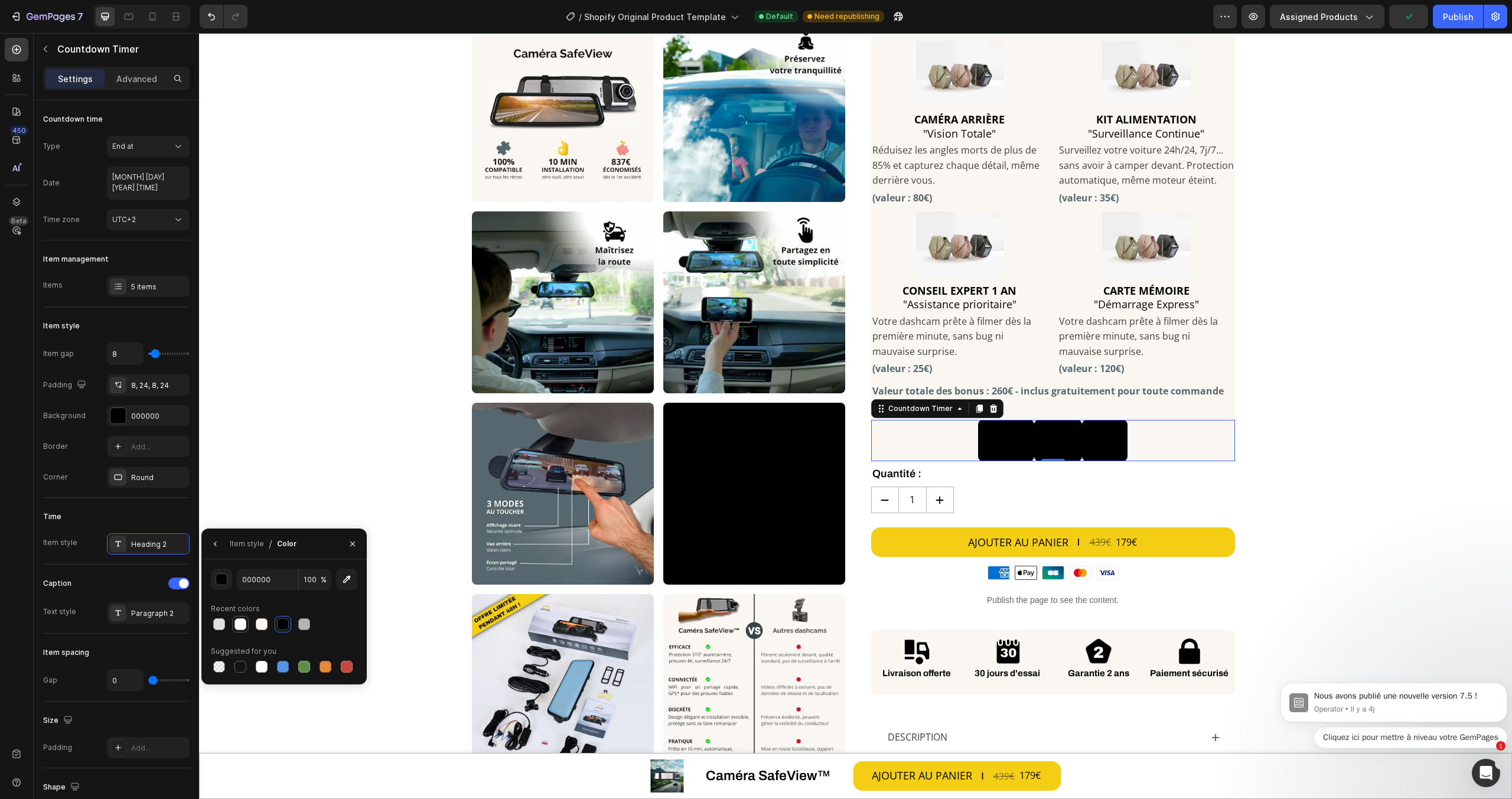 click at bounding box center (240, 624) 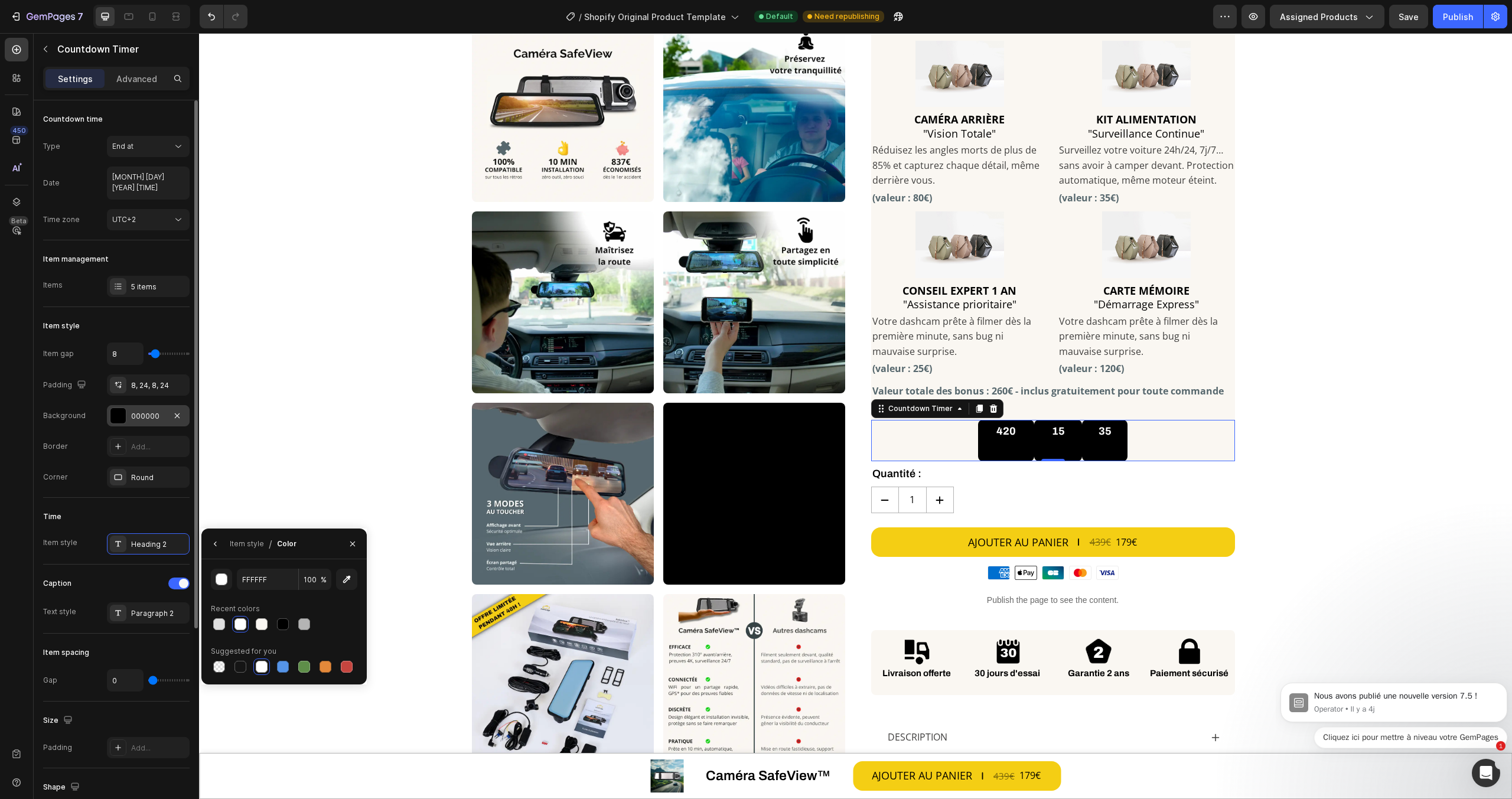 click on "000000" at bounding box center (148, 416) 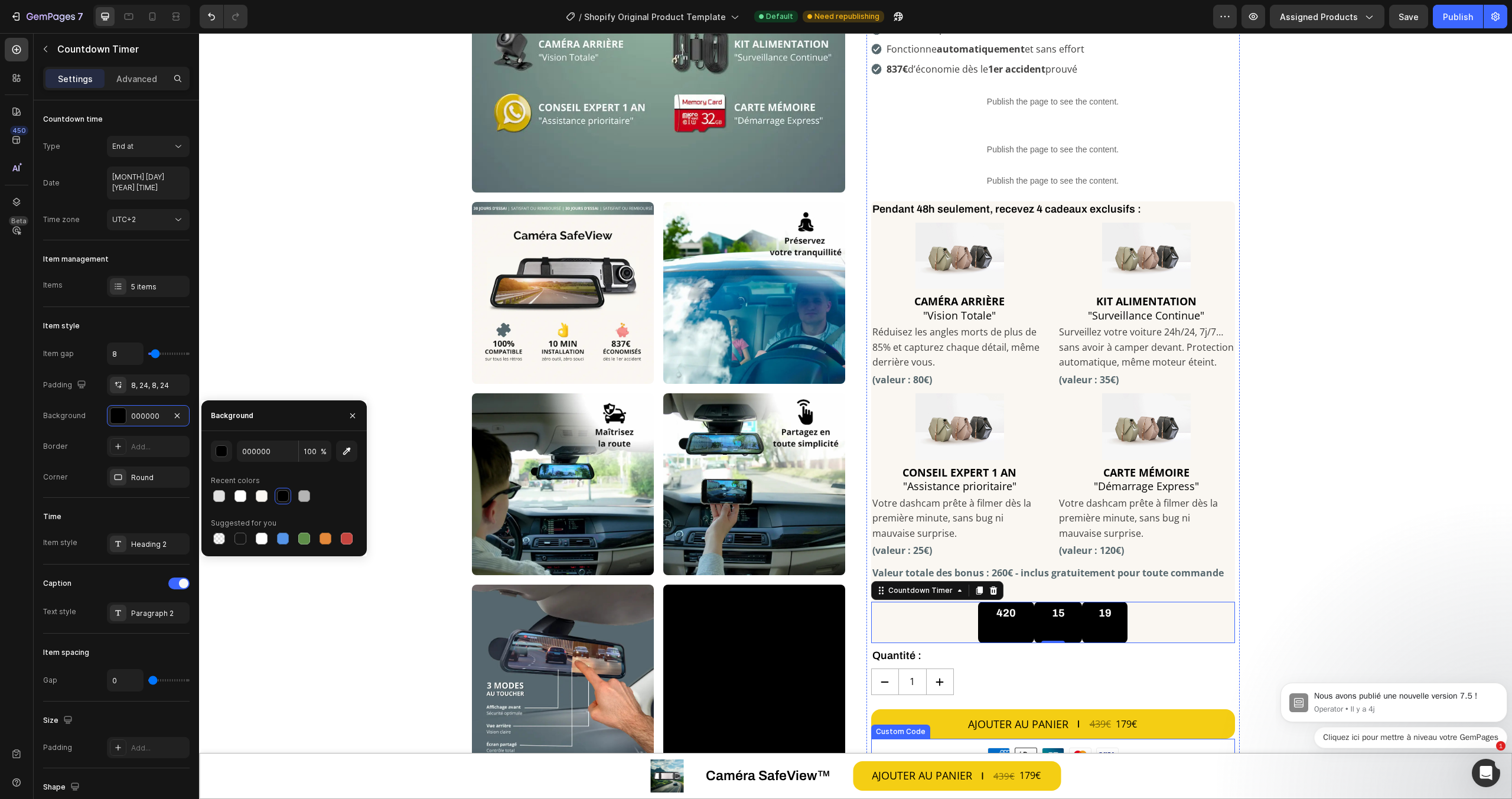 scroll, scrollTop: 184, scrollLeft: 0, axis: vertical 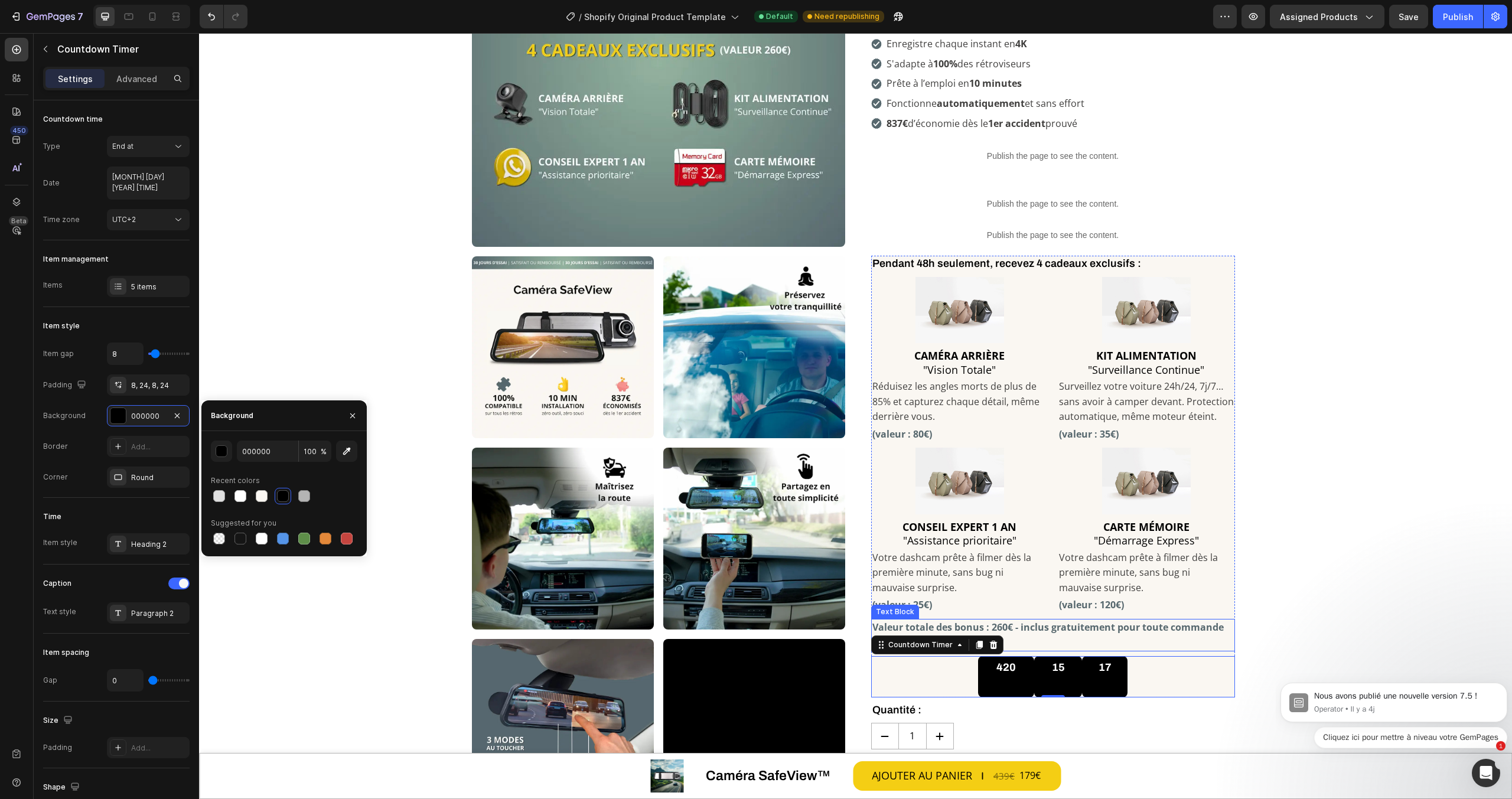 click on "Valeur totale des bonus : 260€ - inclus gratuitement pour toute commande dans les prochaines" at bounding box center (1053, 635) 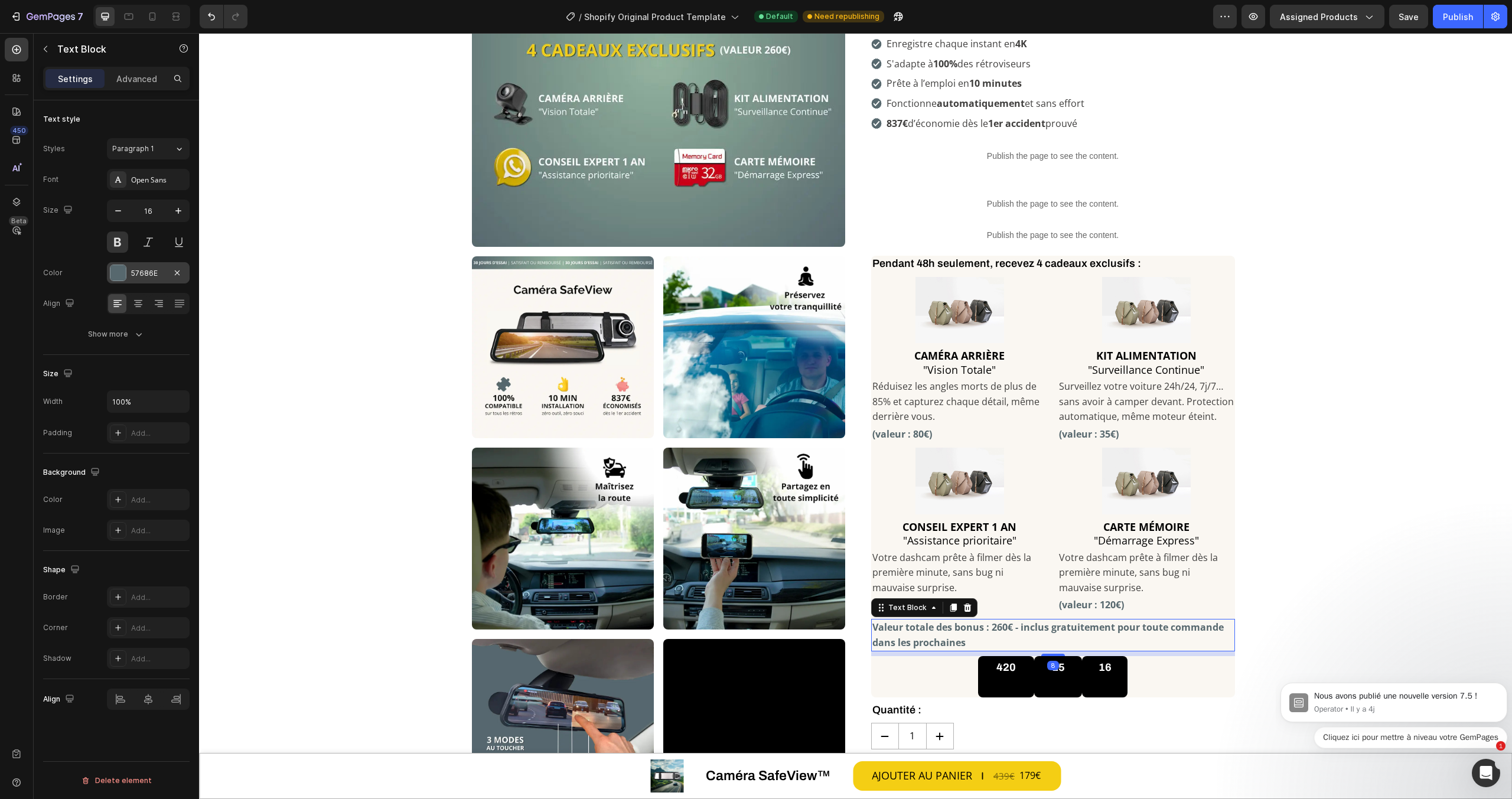 click on "57686E" at bounding box center [148, 273] 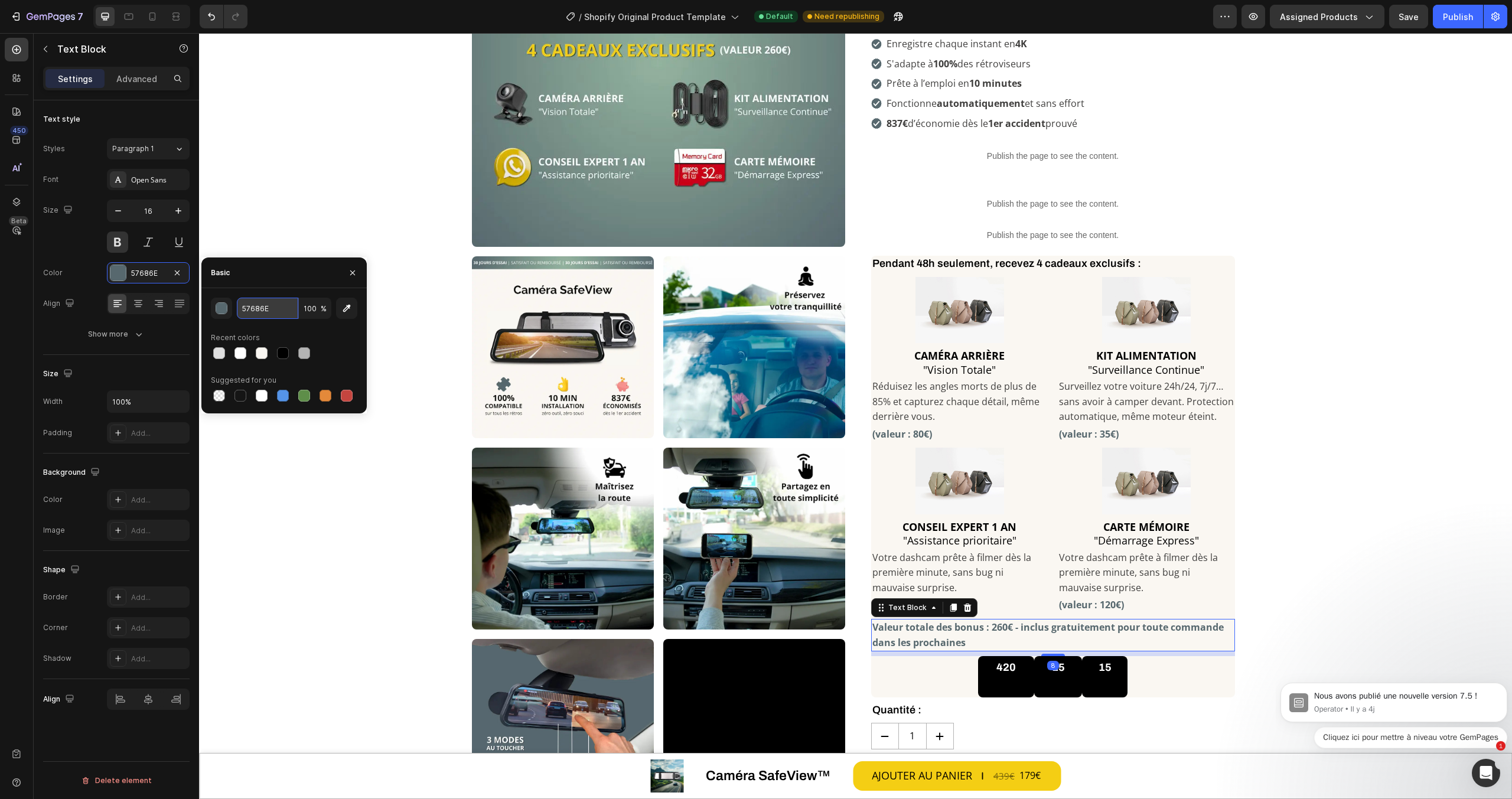 click on "57686E" at bounding box center [268, 308] 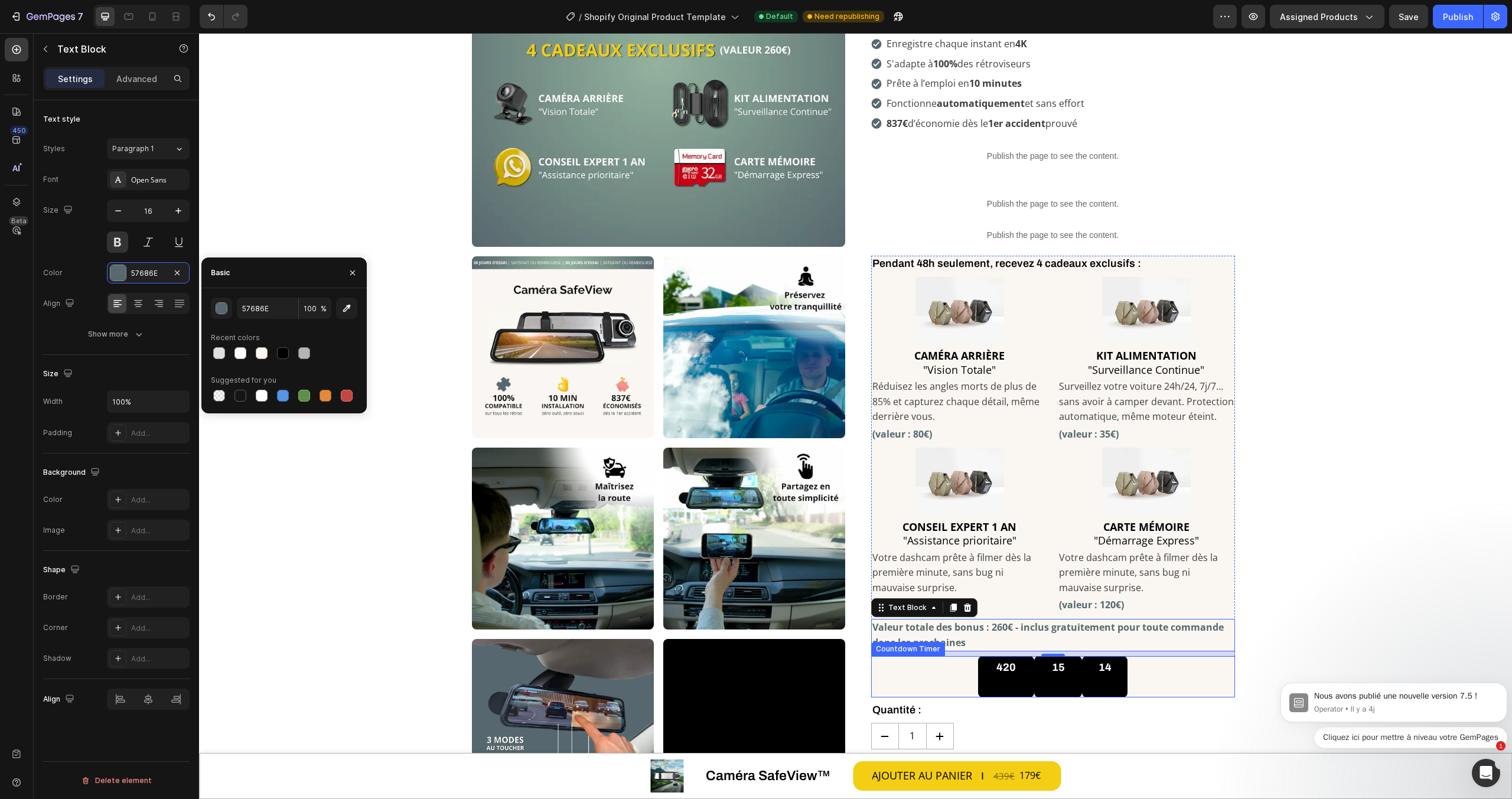 click on "15 mins" at bounding box center [1058, 677] 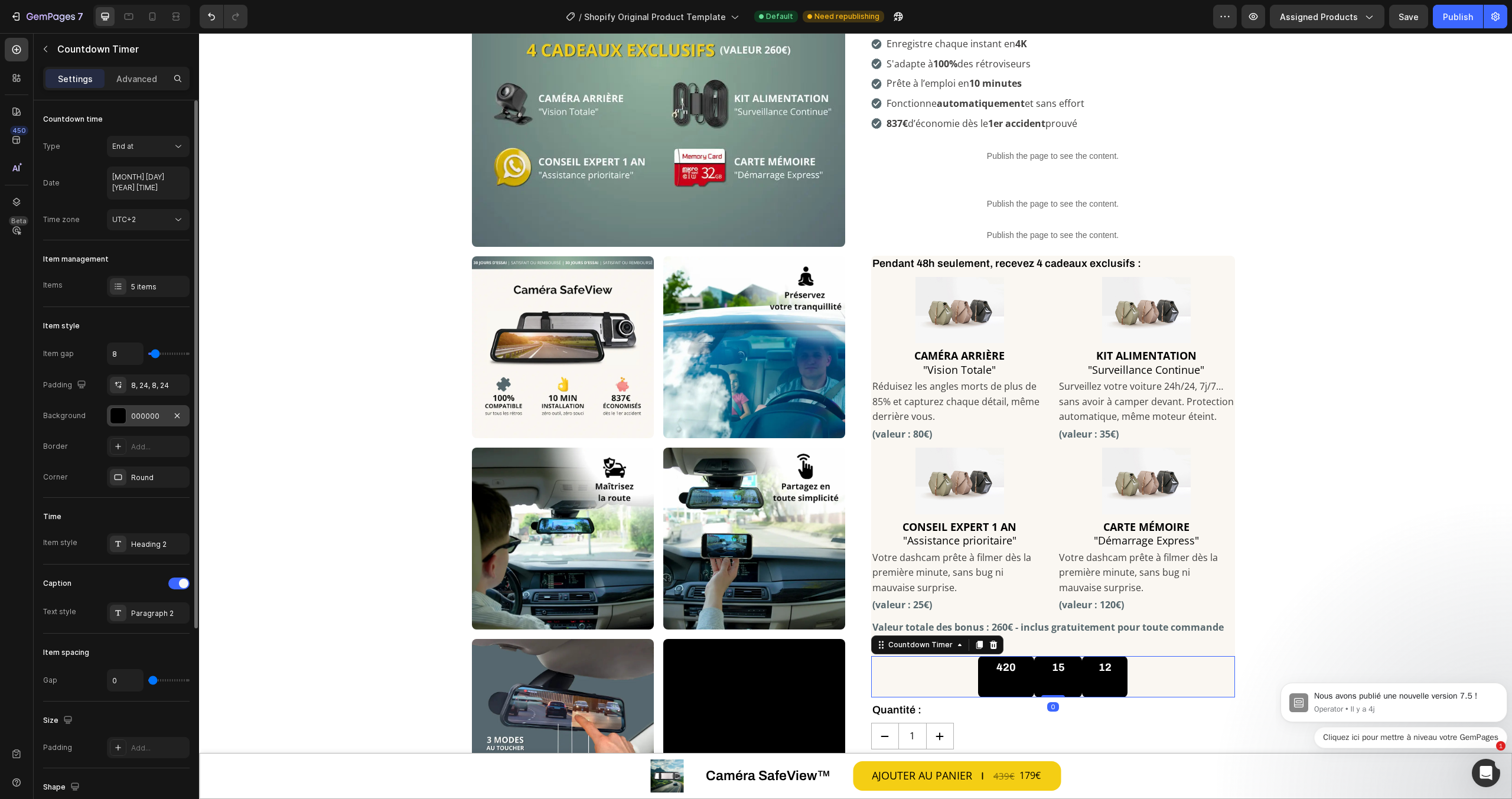 click on "000000" at bounding box center (148, 416) 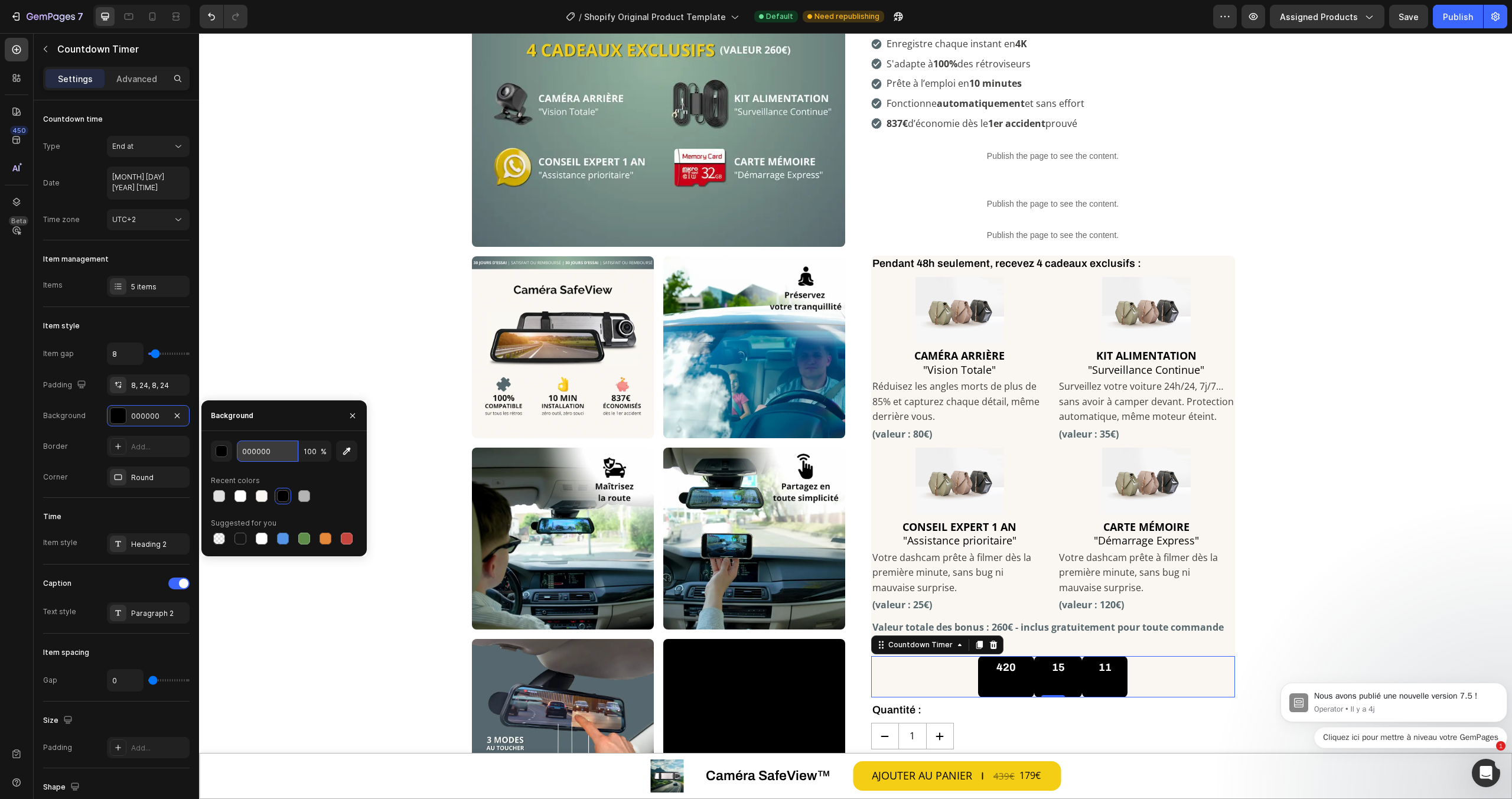click on "000000" at bounding box center (268, 451) 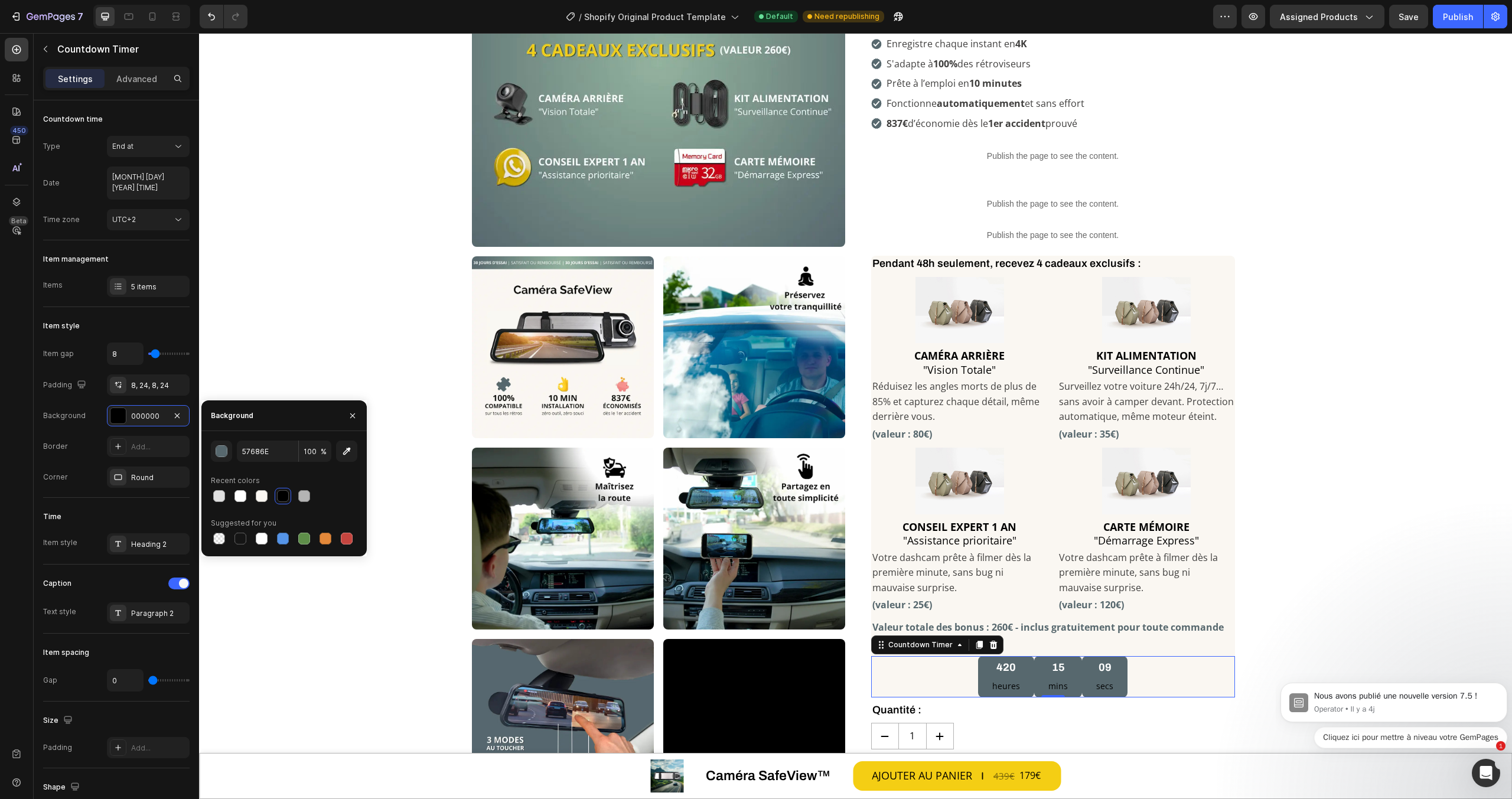 click on "[DURATION] [DURATION] [TIME]" at bounding box center (1053, 677) 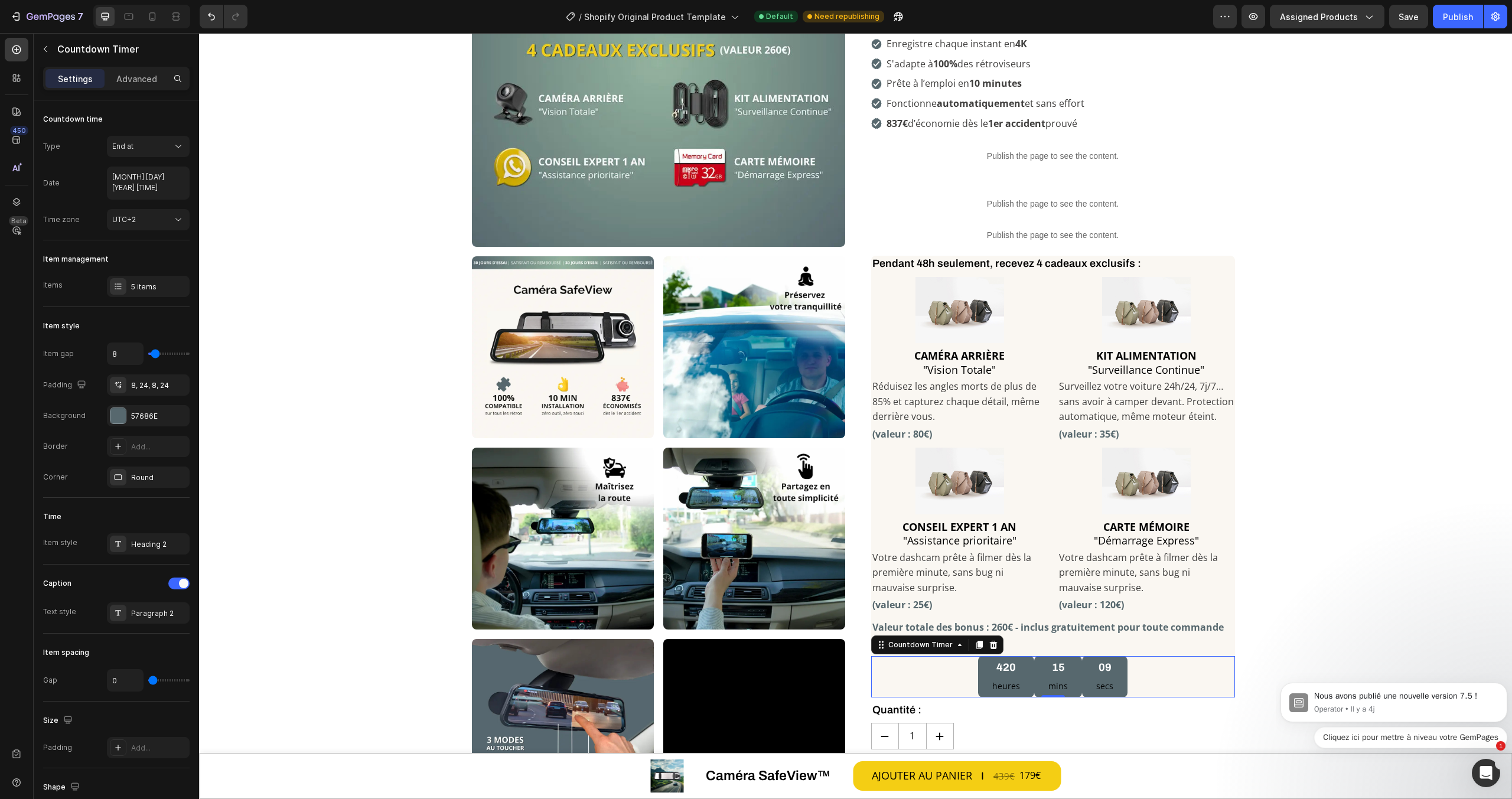click on "mins" at bounding box center (1058, 686) 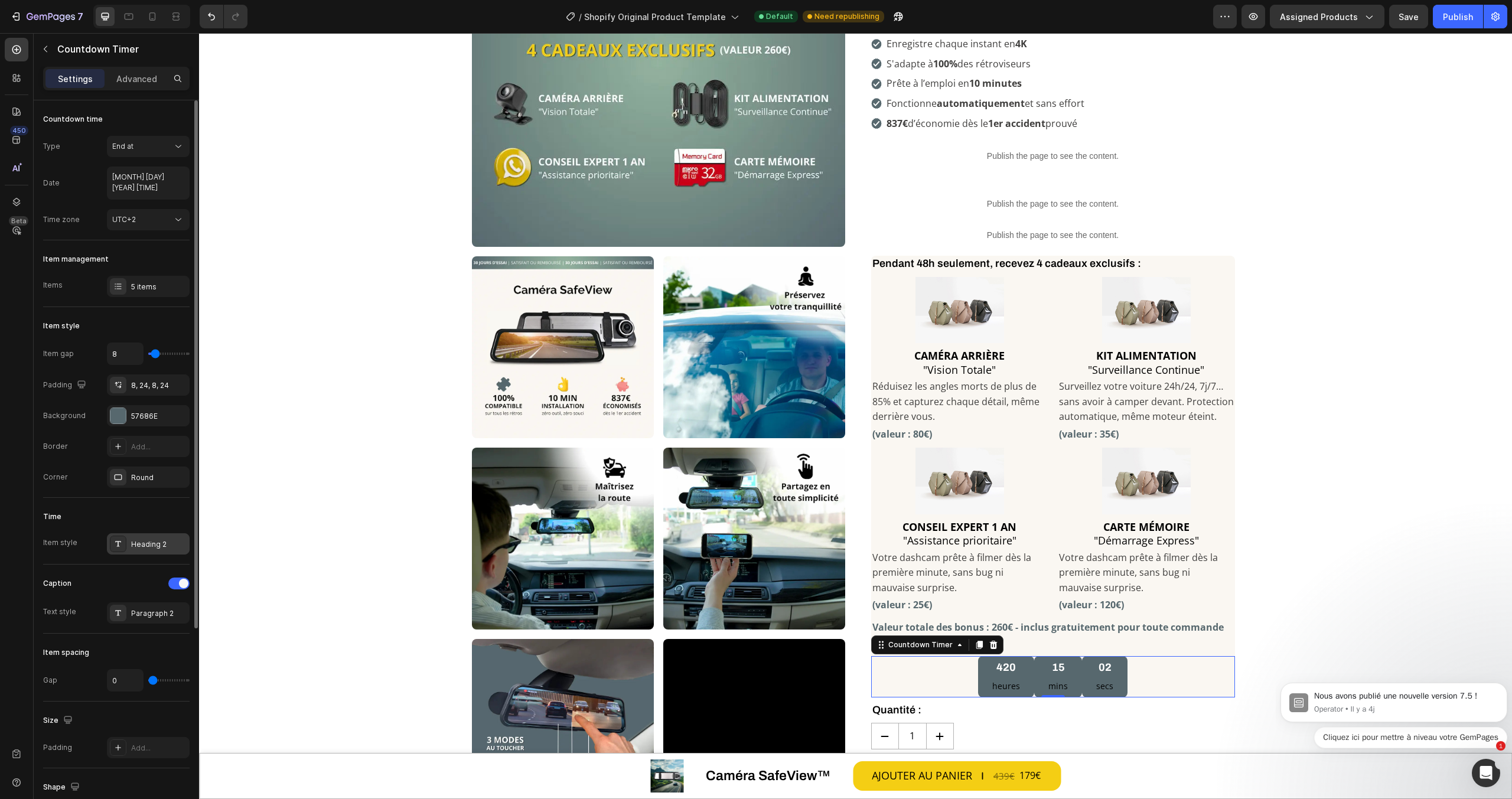 click on "Heading 2" at bounding box center [159, 544] 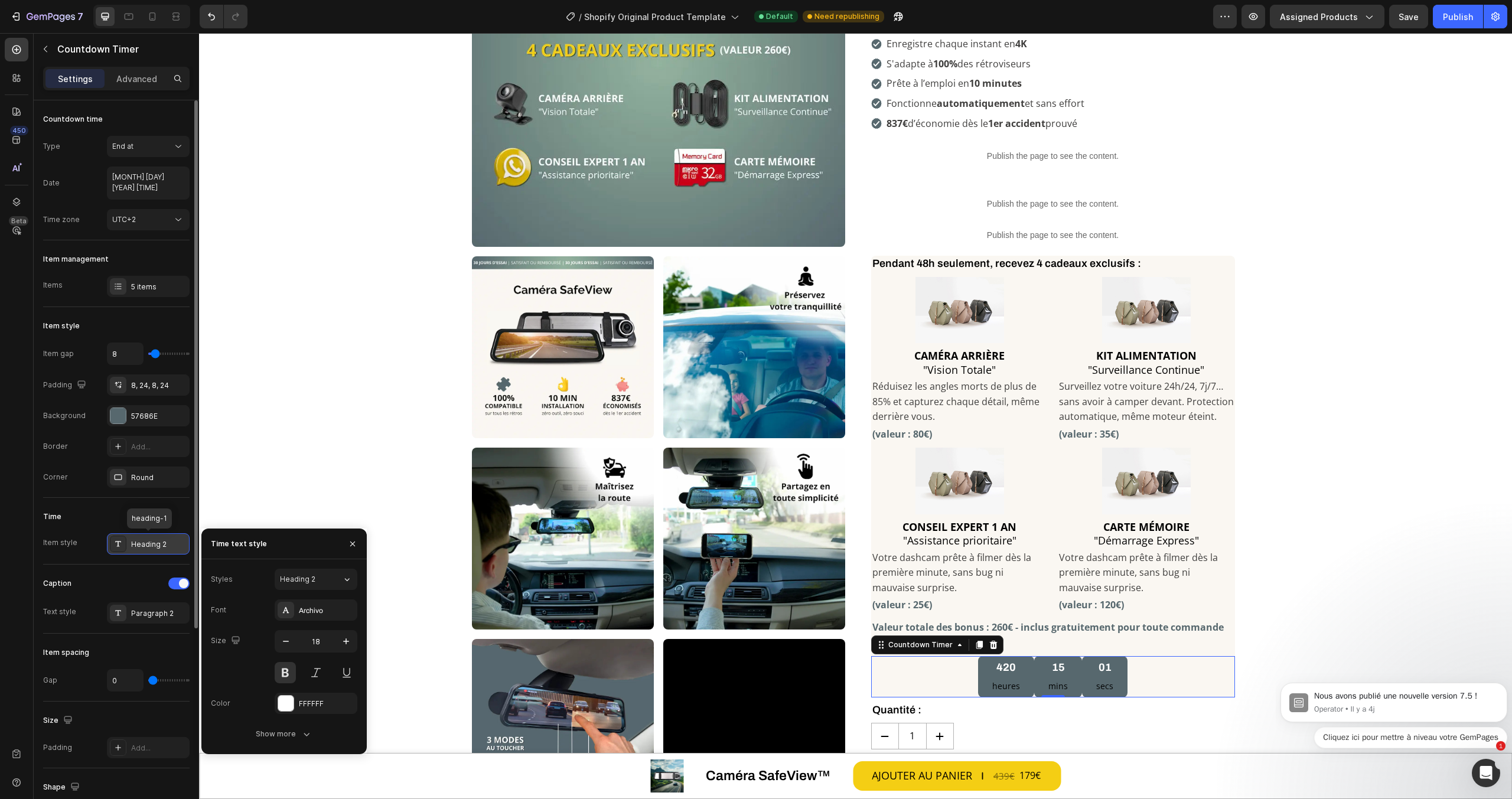 click on "Heading 2" at bounding box center (159, 544) 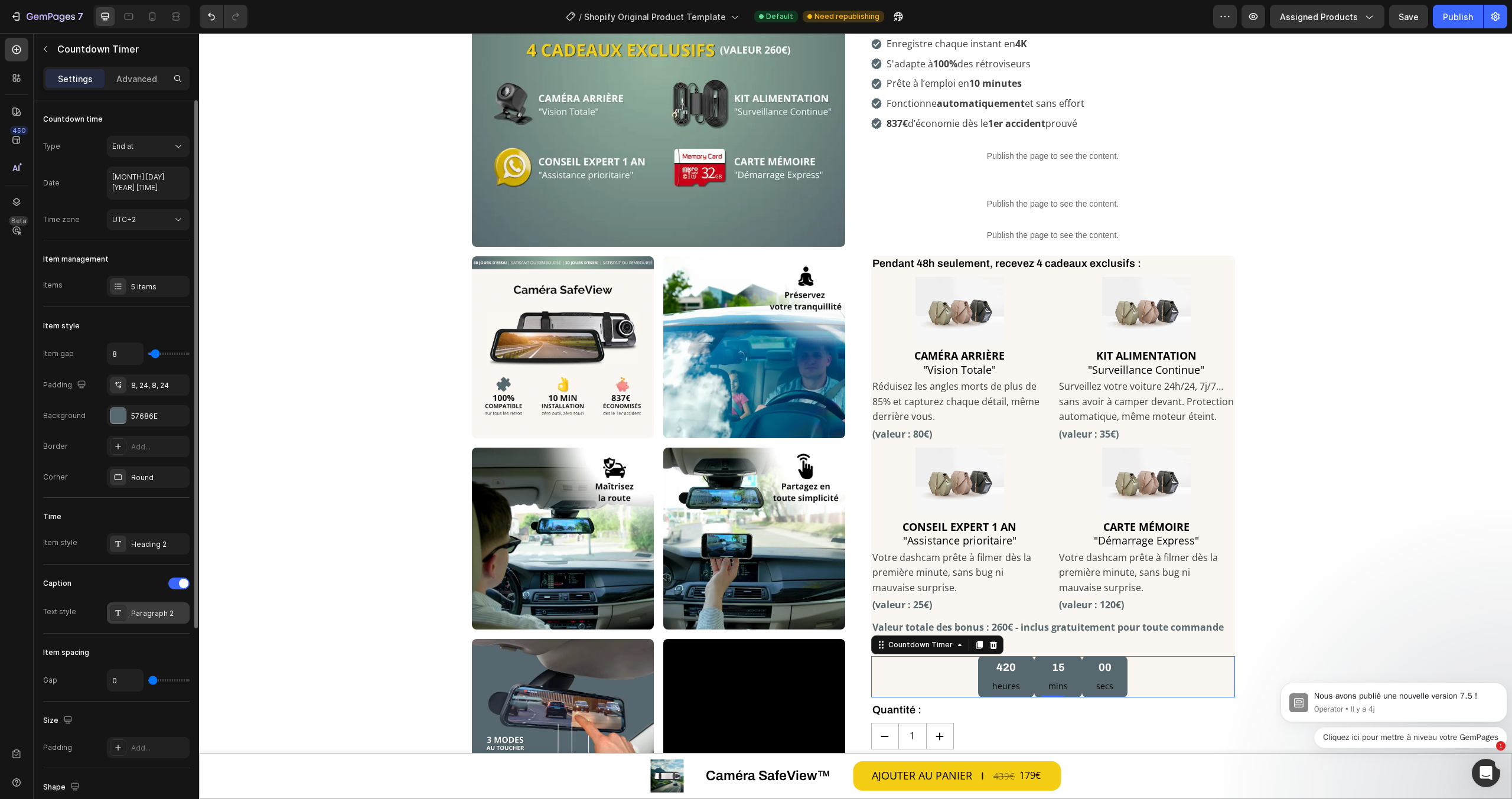 click on "Paragraph 2" at bounding box center [159, 614] 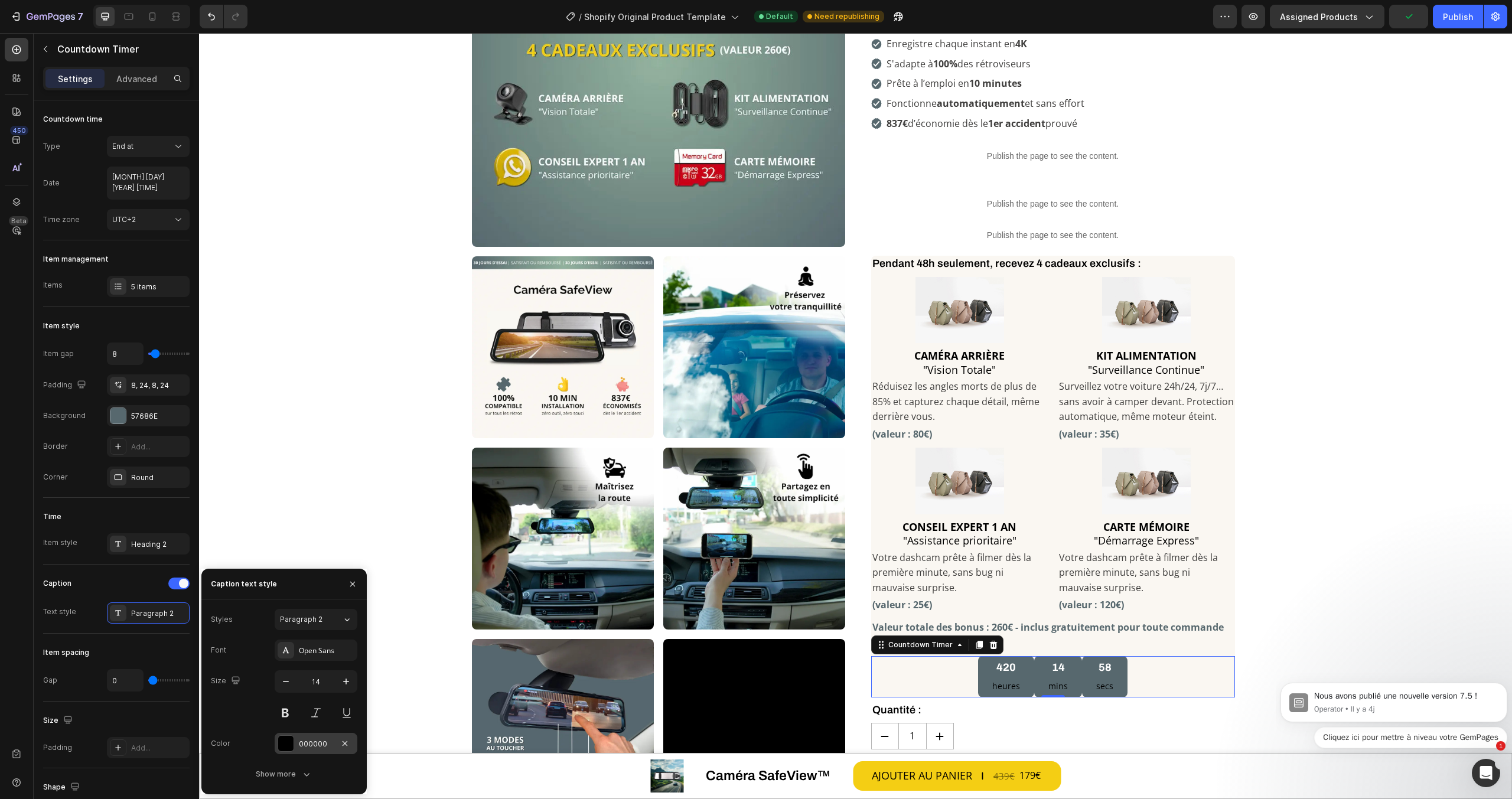 click on "000000" at bounding box center (316, 744) 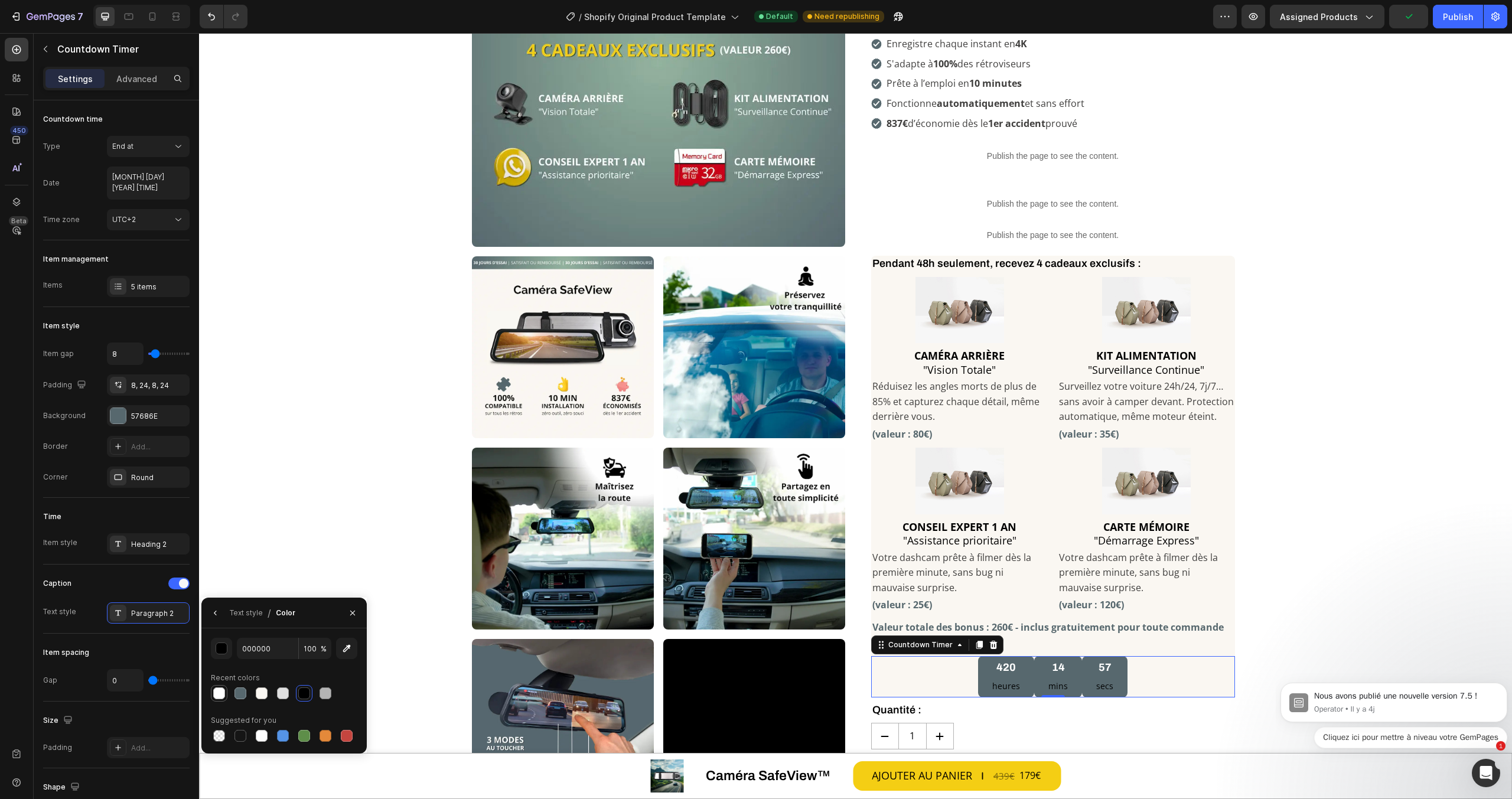 click at bounding box center [219, 693] 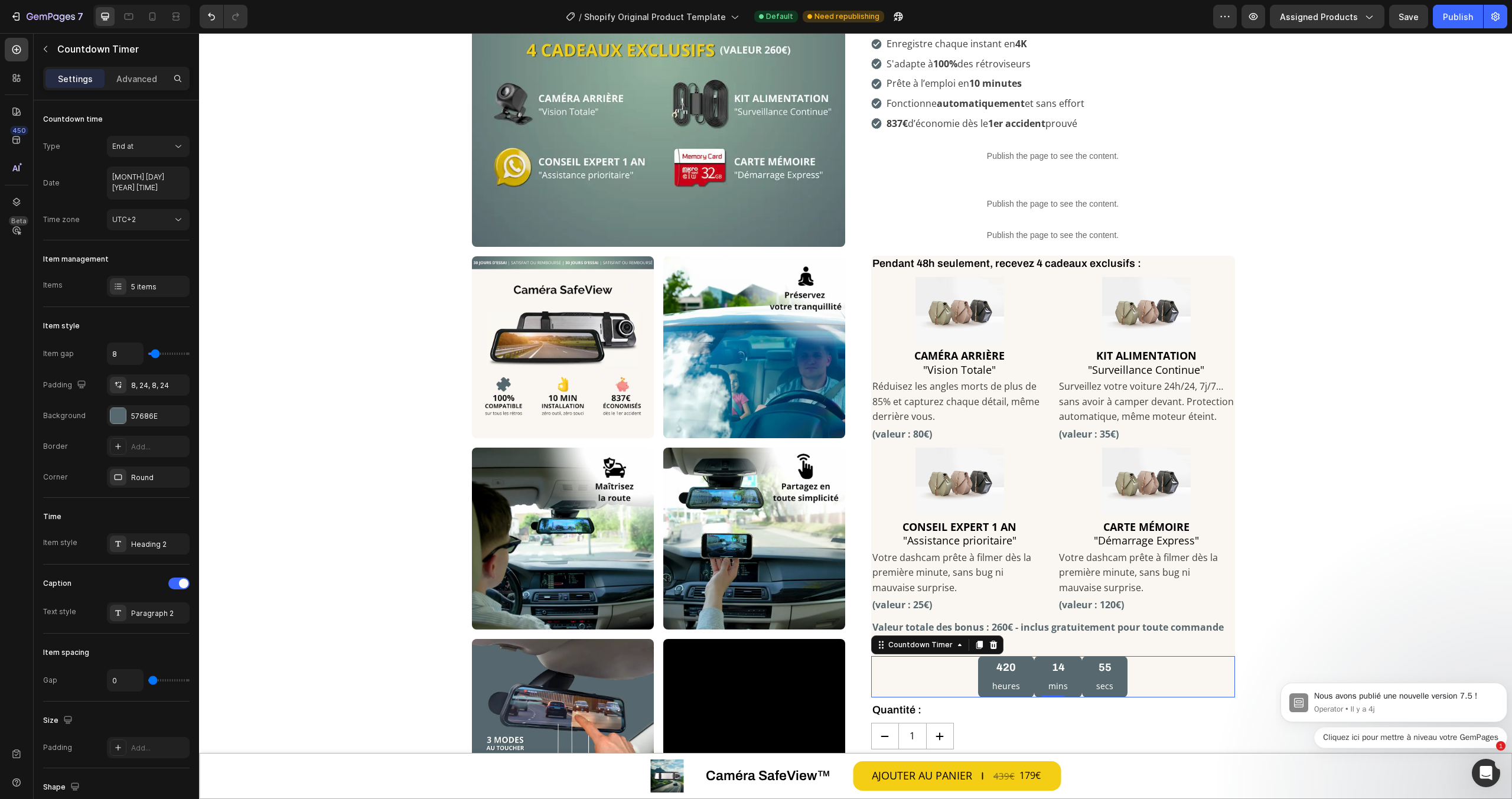 click on "[DURATION] [DURATION] [TIME]" at bounding box center [1053, 677] 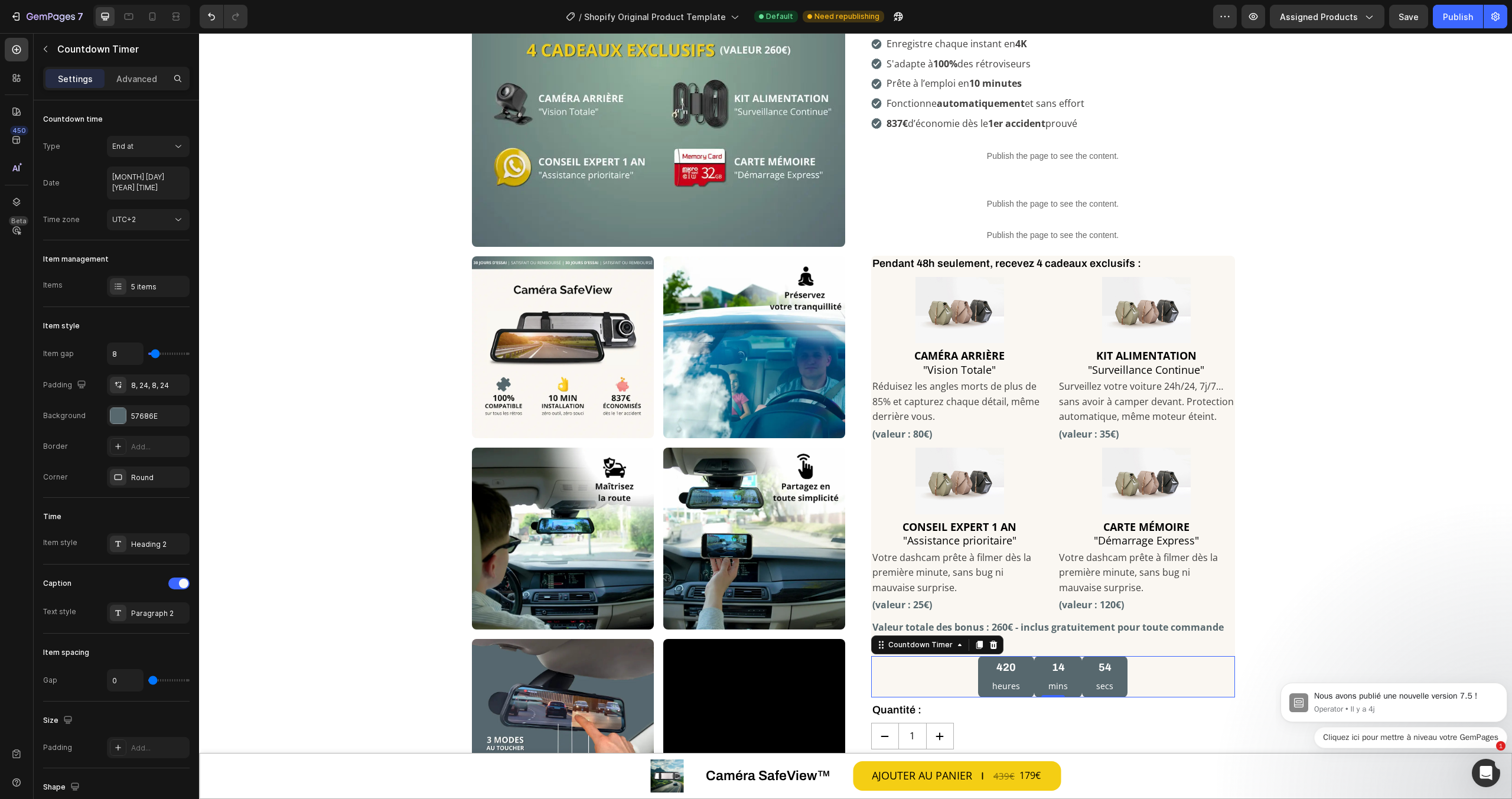 click on "[DURATION]" at bounding box center [1058, 677] 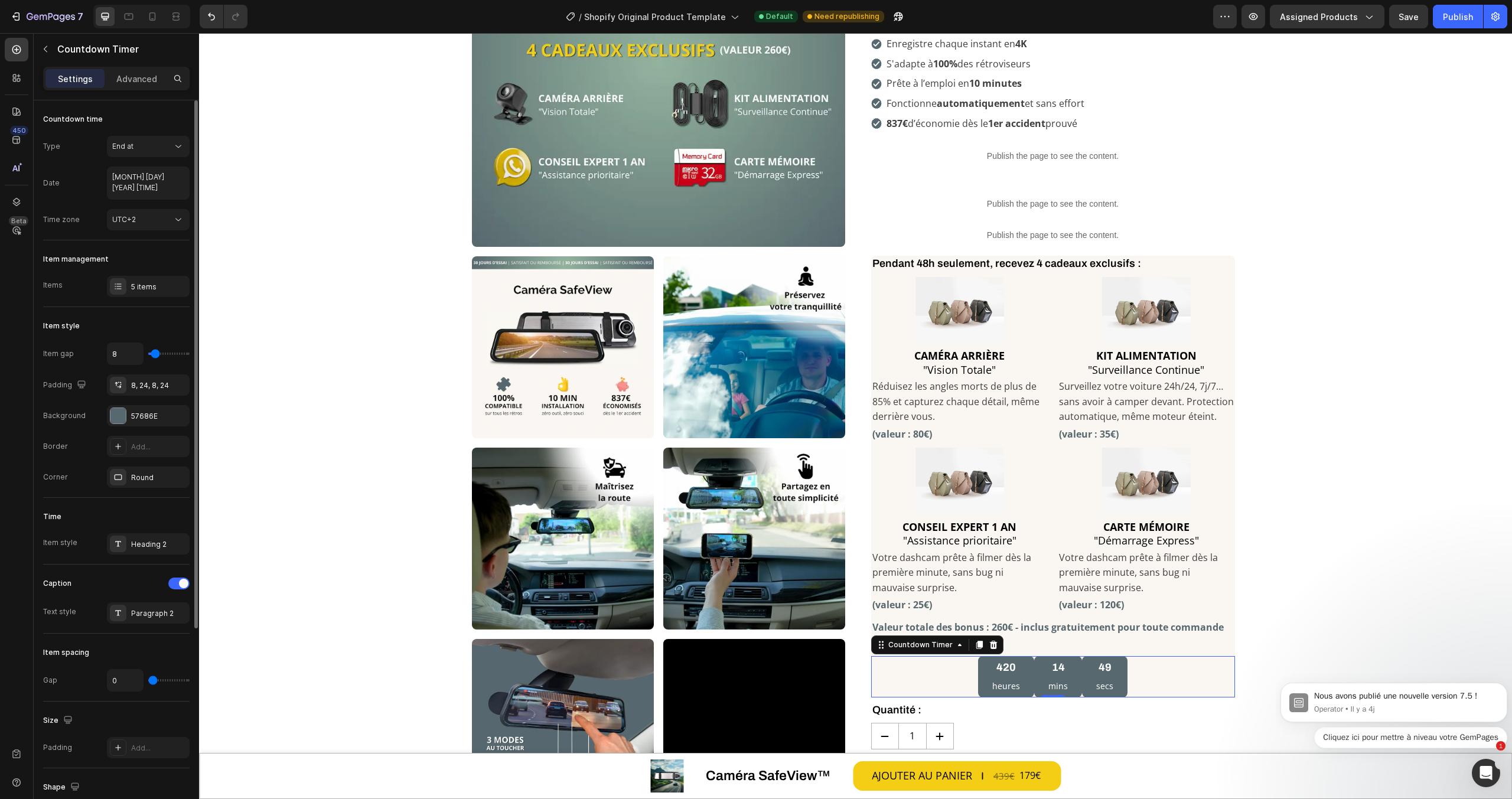 type on "7" 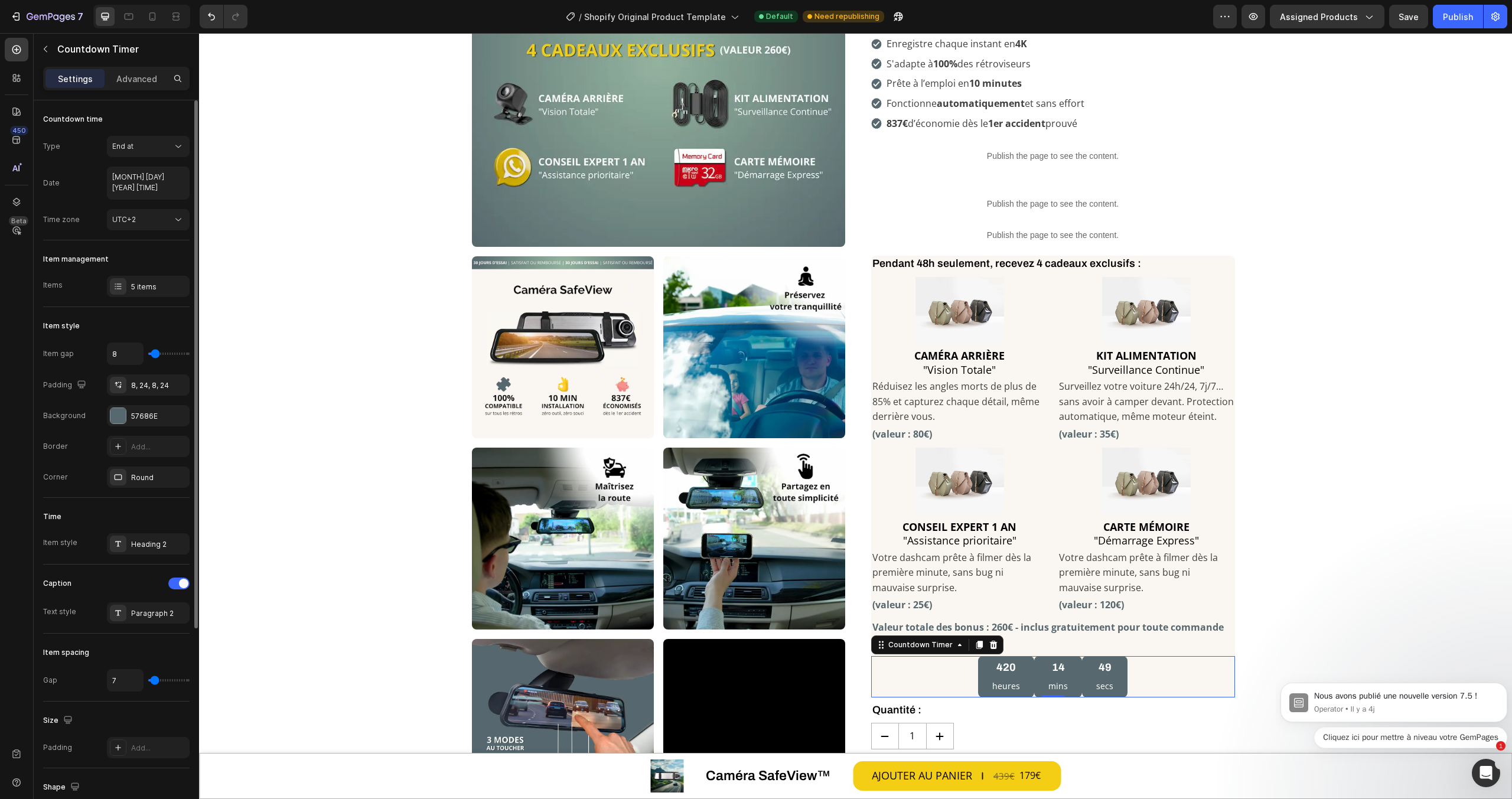 type on "11" 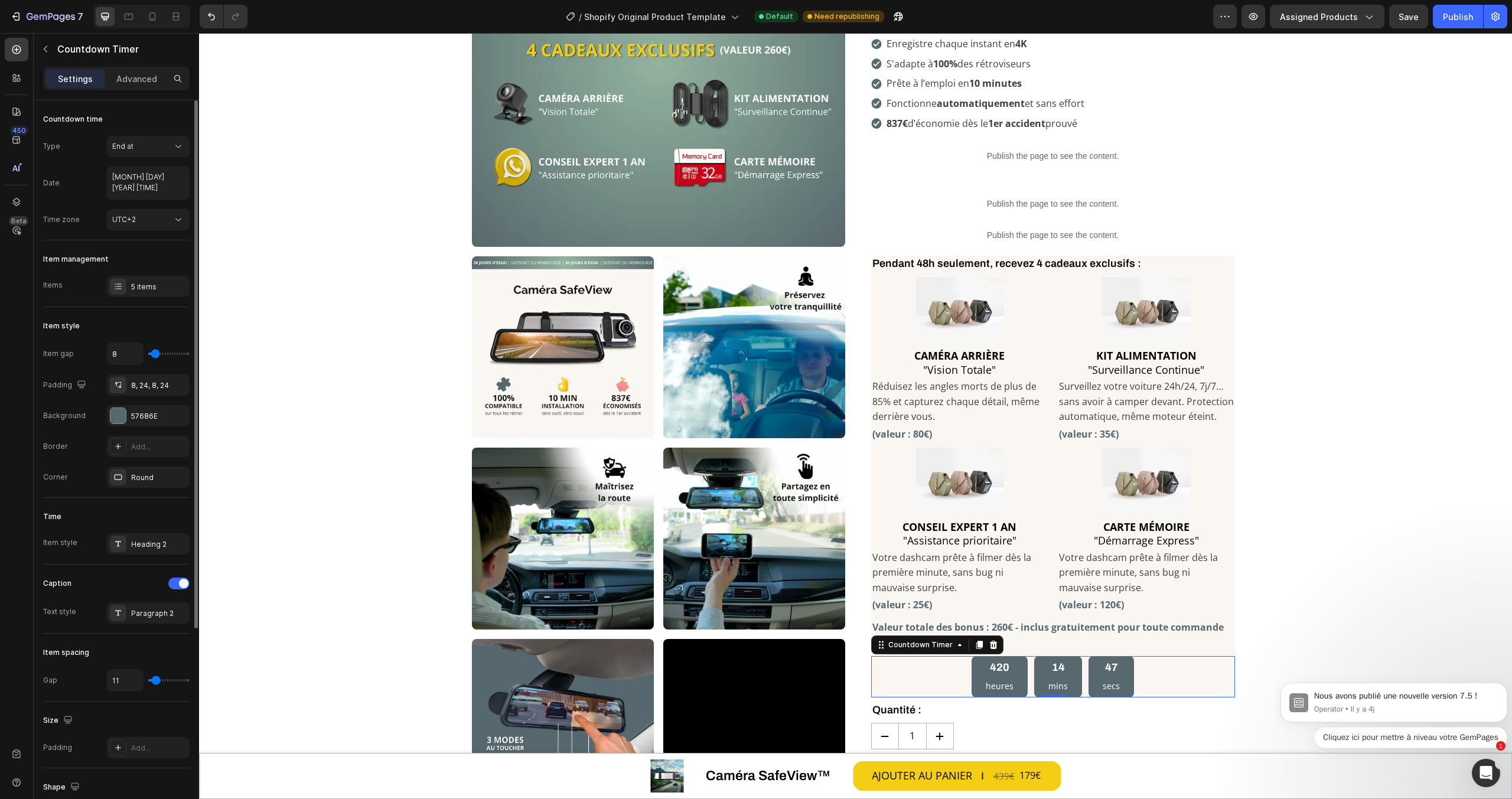 type on "9" 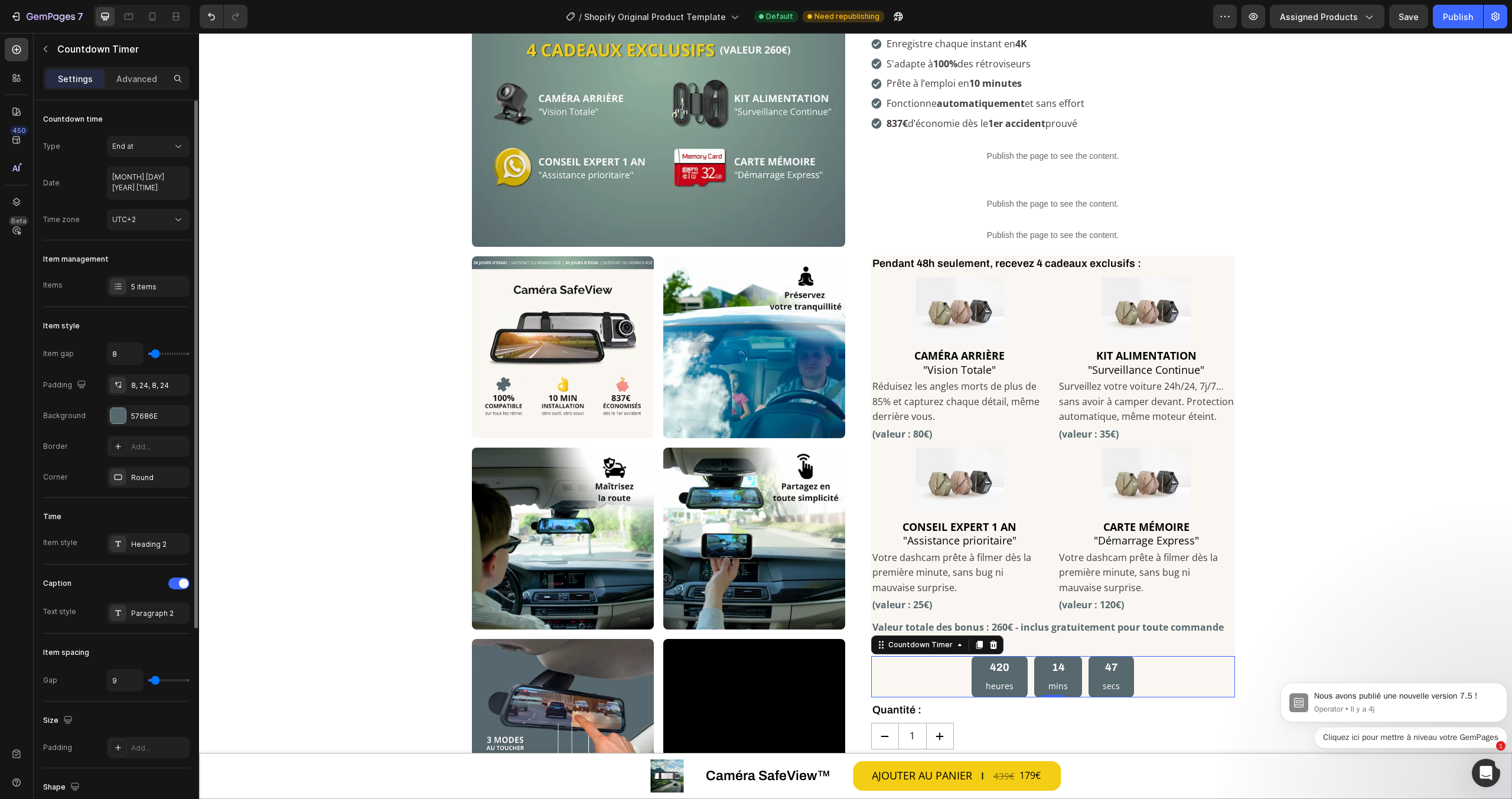 type on "7" 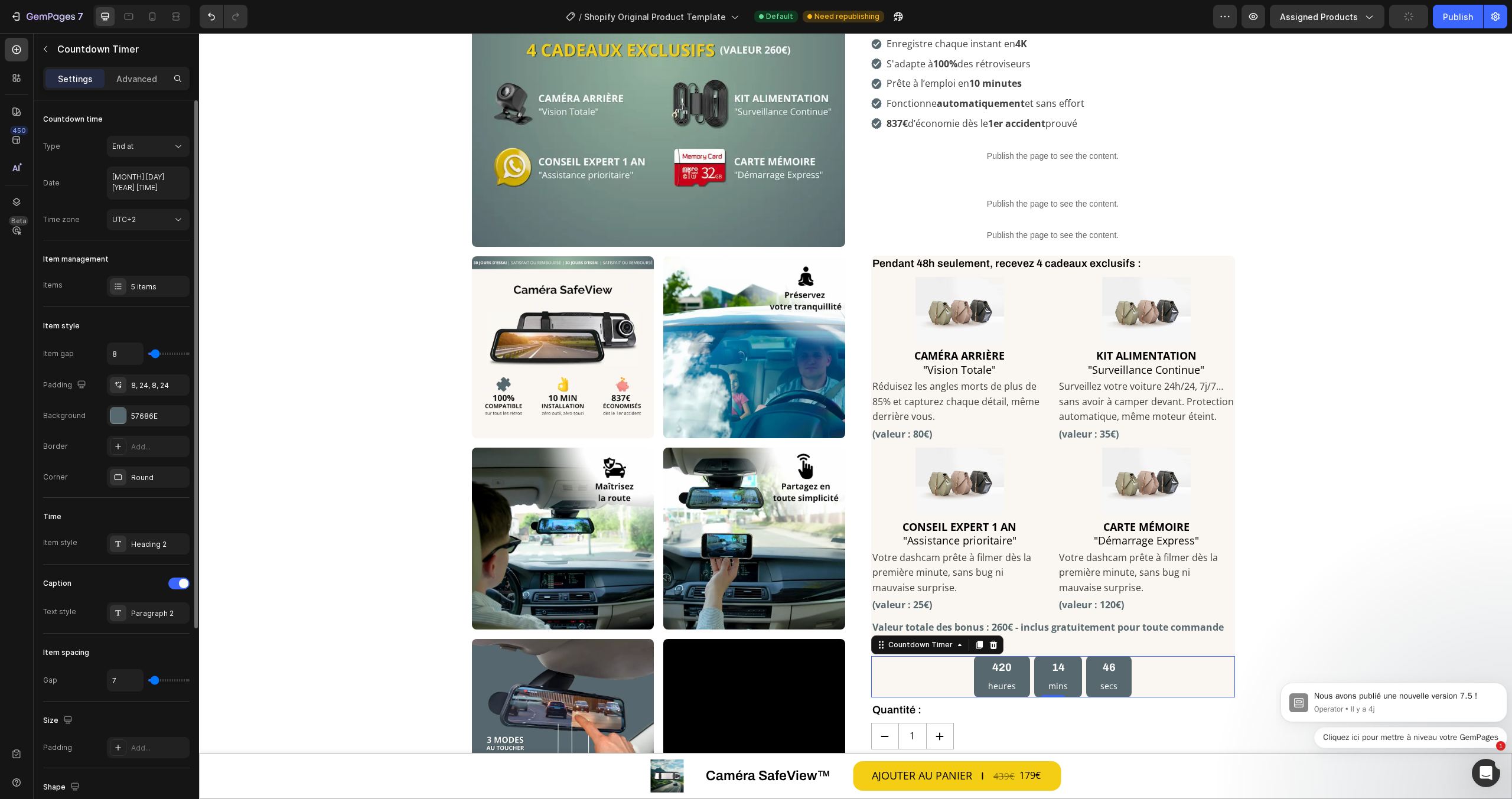 type on "4" 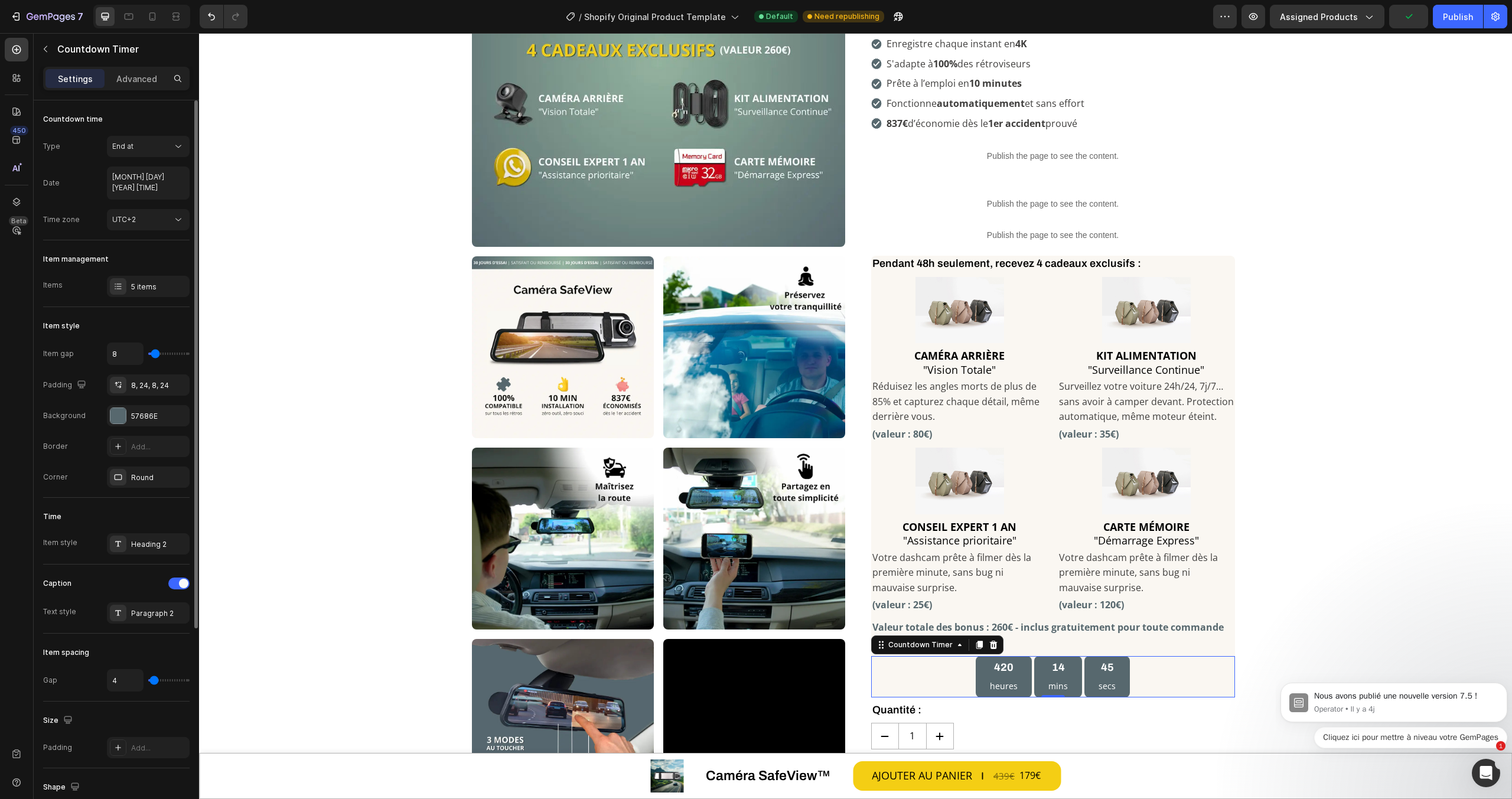 type on "7" 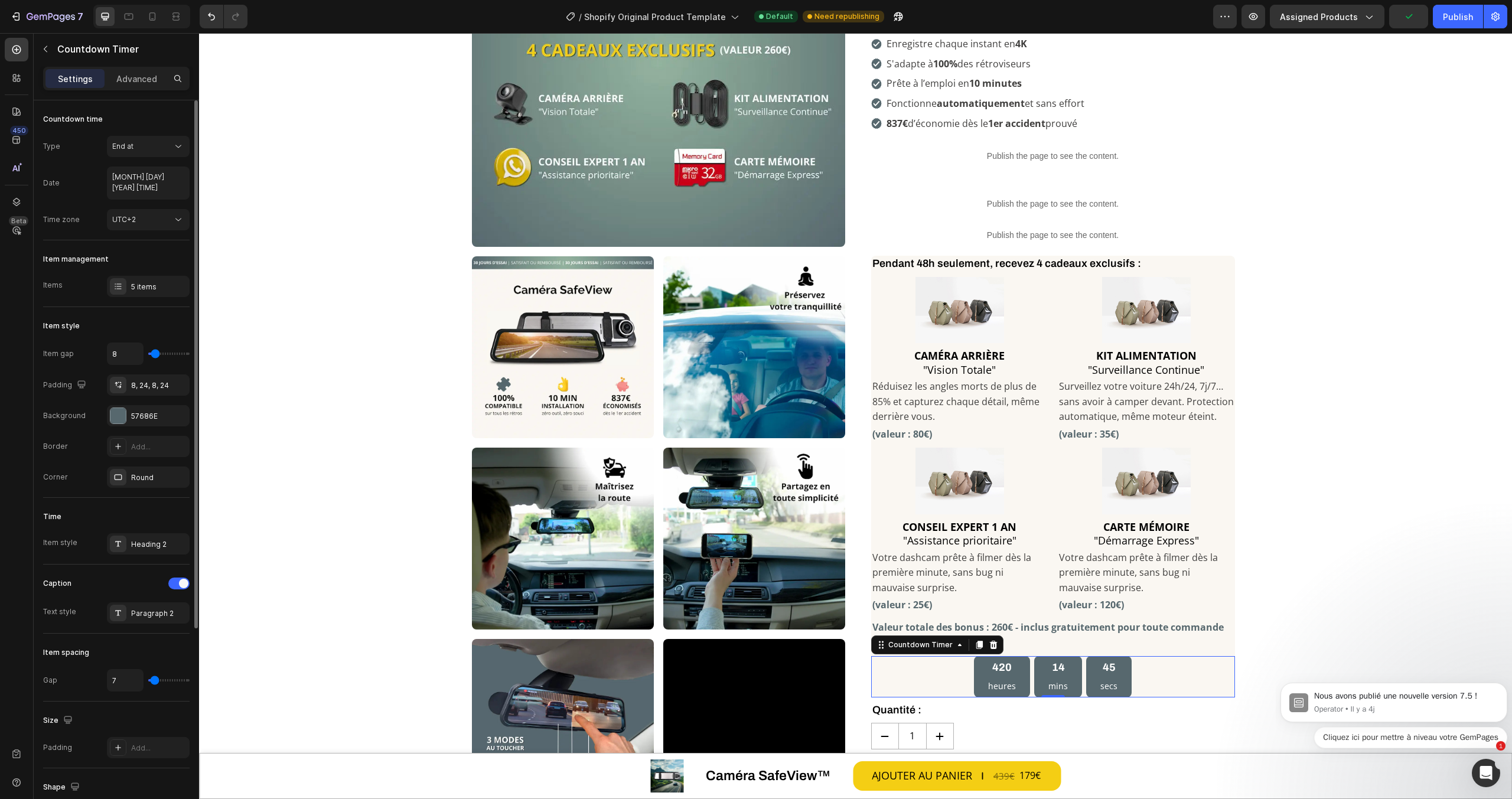 type on "7" 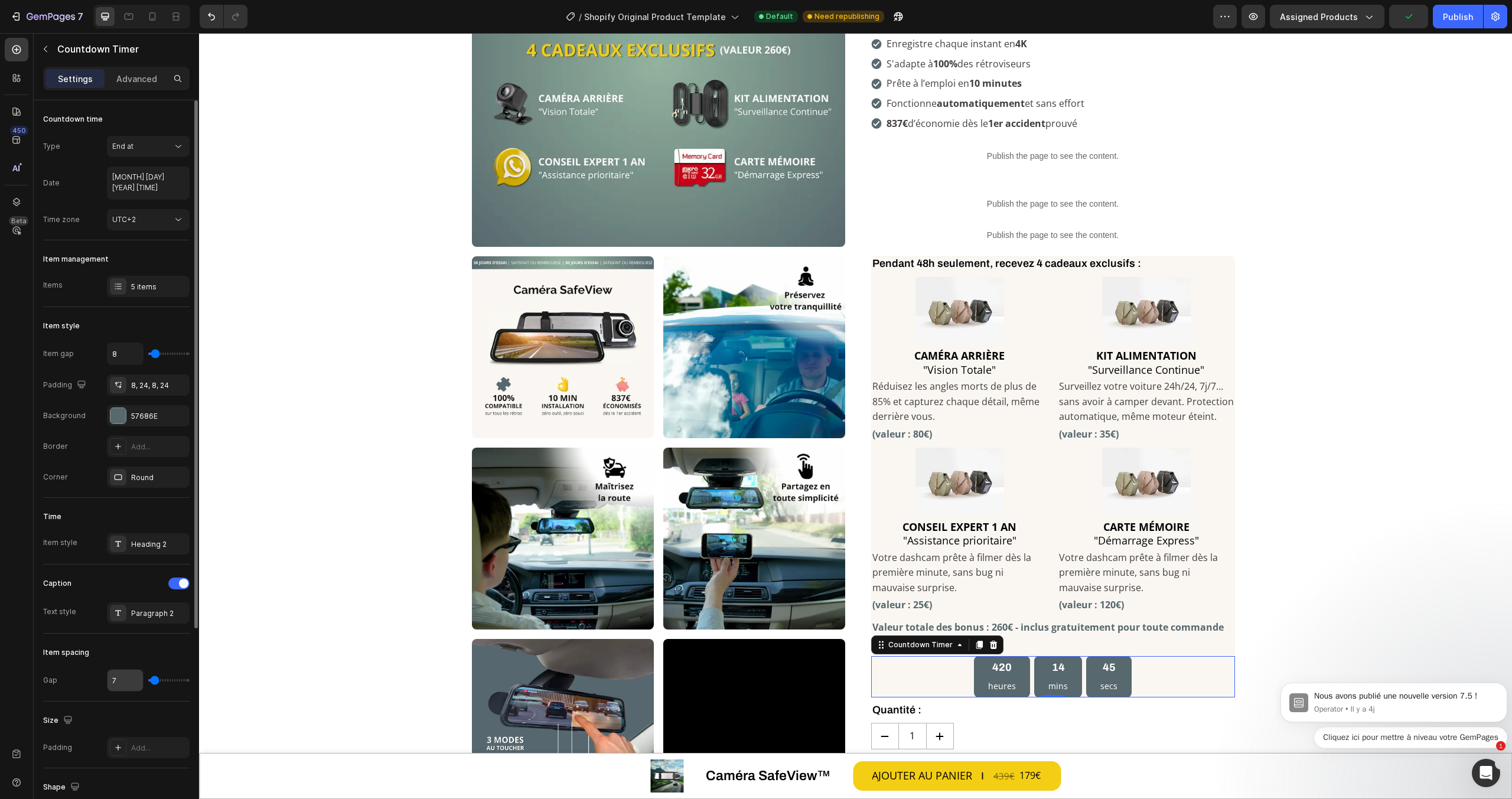 click on "7" at bounding box center [125, 680] 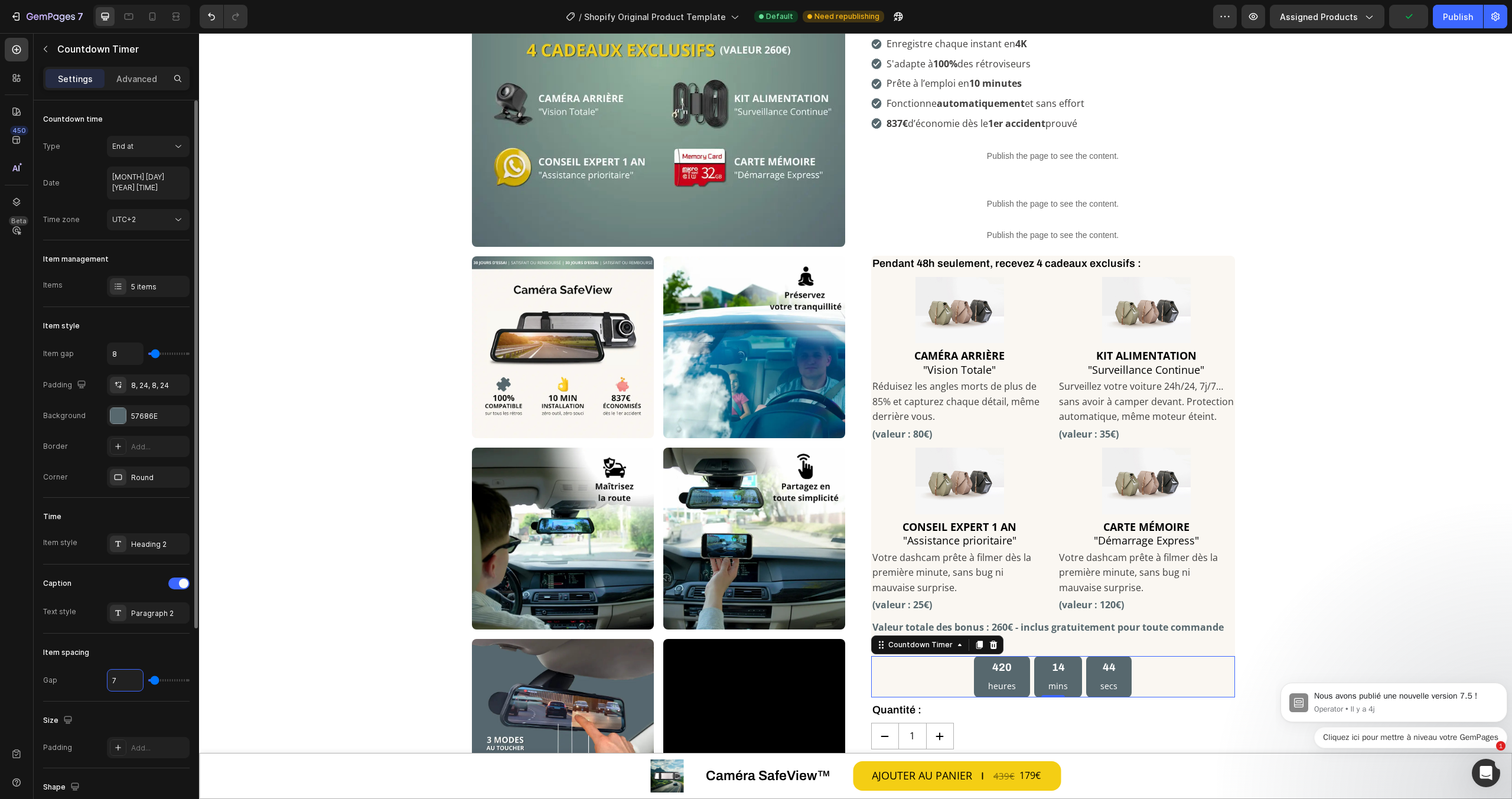 click on "7" at bounding box center [125, 680] 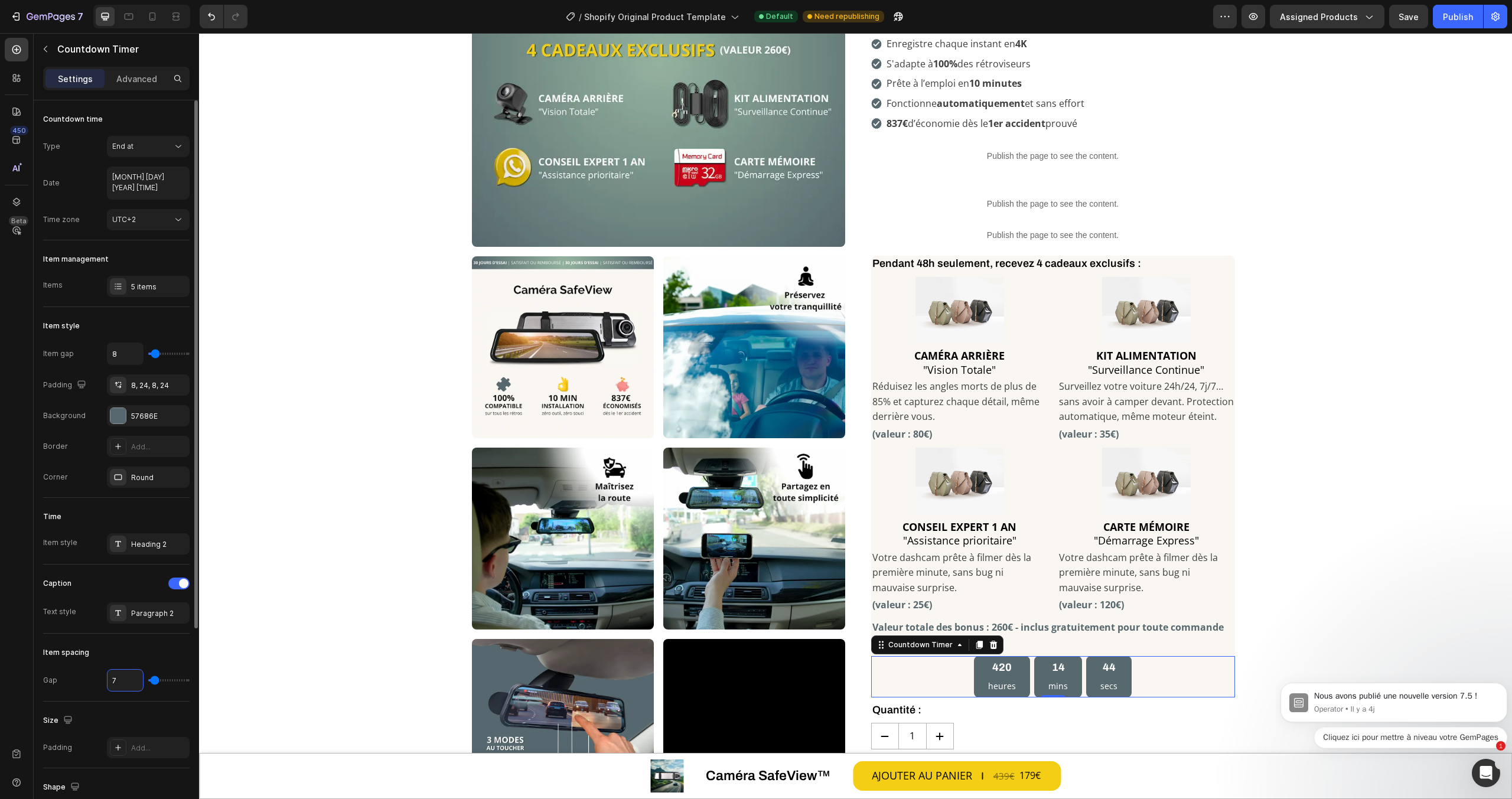 type on "8" 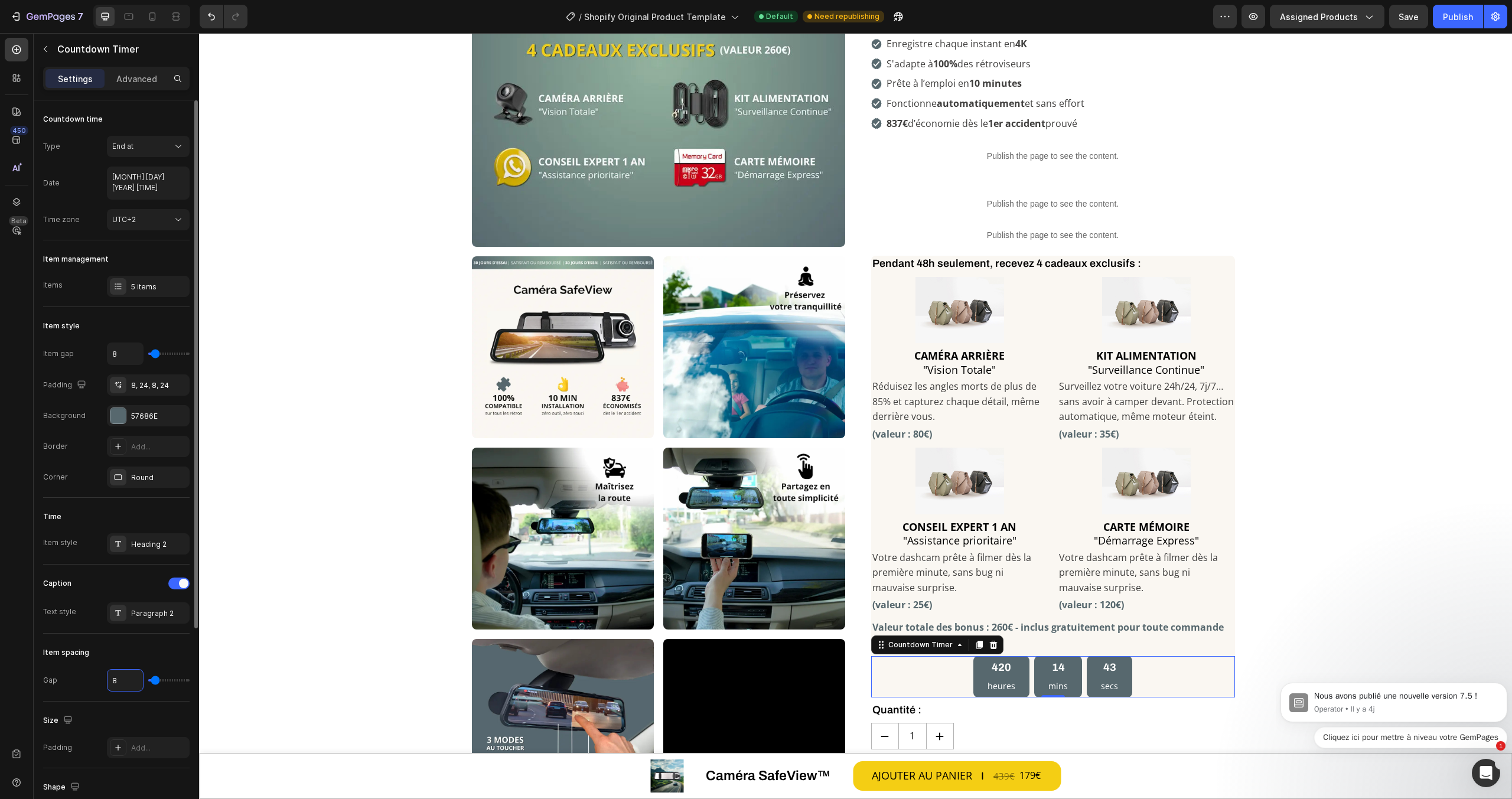 type on "8" 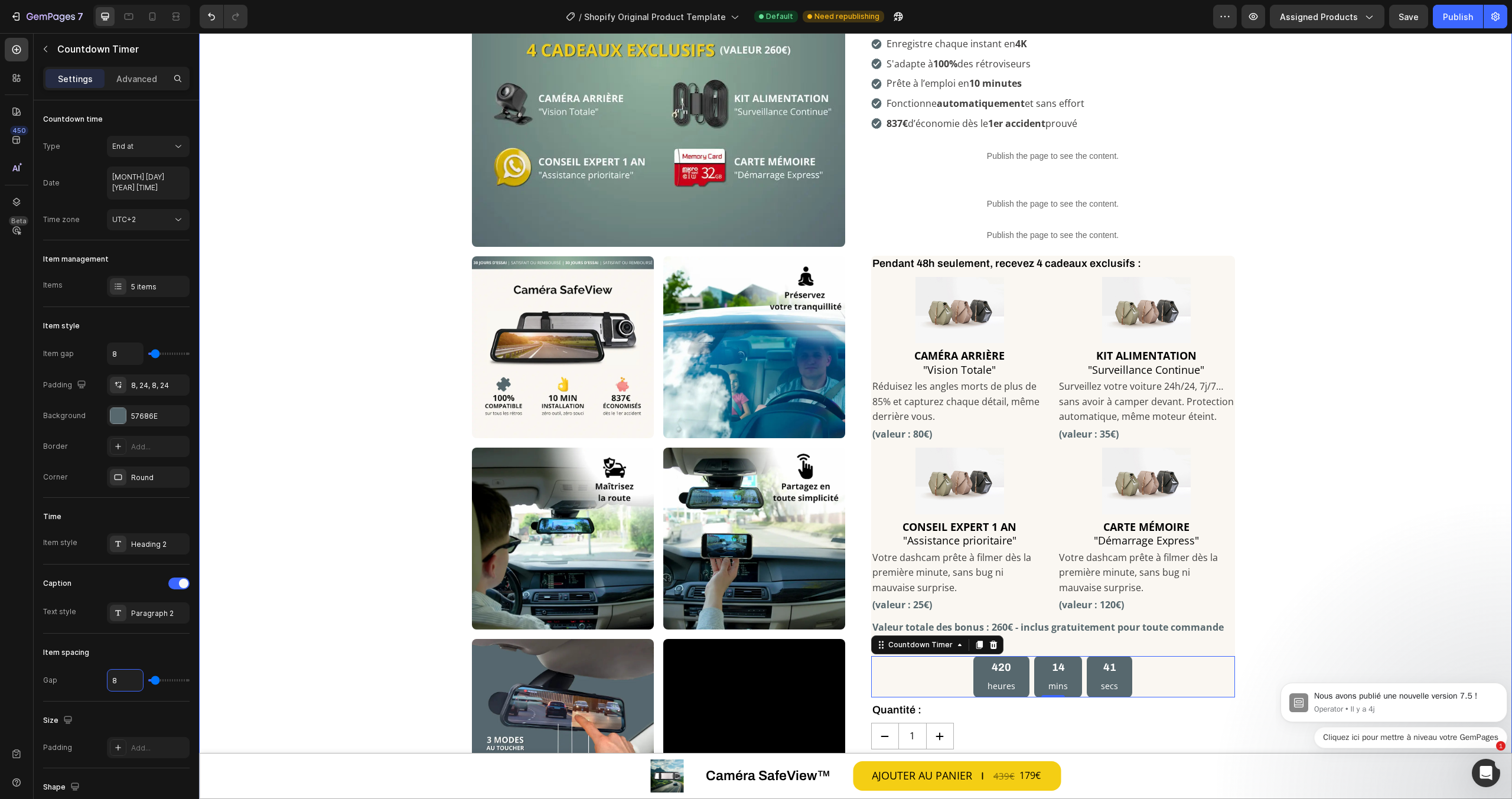 click on "Custom Code Row Row Image Image Image Image Image Image Video Row Image Row Row
Image Image Image Image Image Image Video Image Image
Carousel Caméra SafeView™ Product Title Row Ne laissez pas la route briser votre sérénité Heading Row Ne laissez pas la route briser votre sérénité Heading
Publish the page to see the content.
5 stars code                Title Line
Publish the page to see the content.
Custom Code Image Enregistre chaque instant en  4K Heading Image S'adapte à  100%  des rétroviseurs Heading Image Prête à l’emploi en  10 minutes Heading Image Fonctionne  automatiquement  et sans effort Heading Image [PRICE]  d’économie dès le  1er accident  prouvé Heading Advanced List
Publish the page to see the content.
Custom Code Custom Code Custom Code
bonus [DAY]" at bounding box center [855, 490] 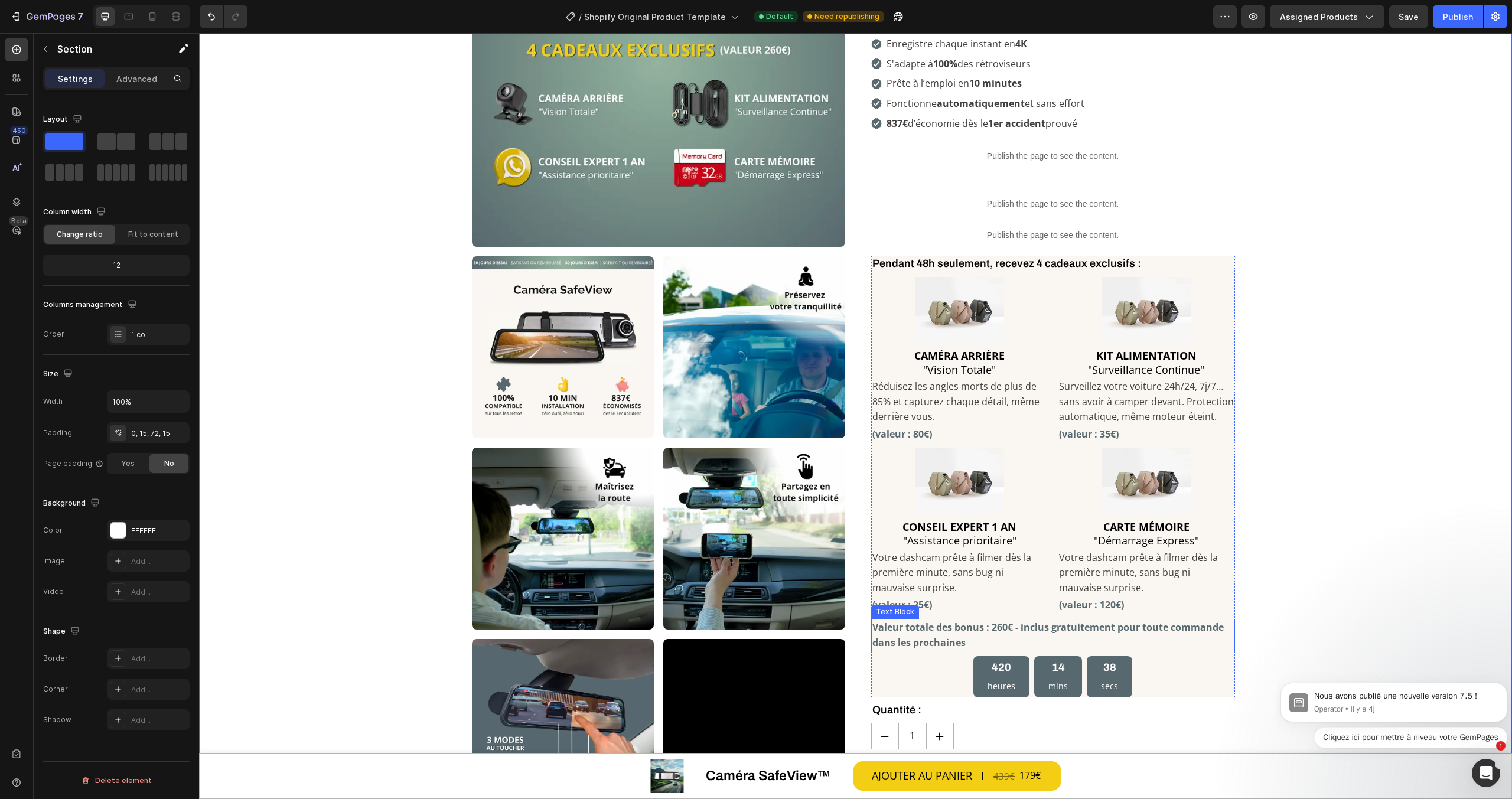 click on "Valeur totale des bonus : 260€ - inclus gratuitement pour toute commande dans les prochaines" at bounding box center [1053, 635] 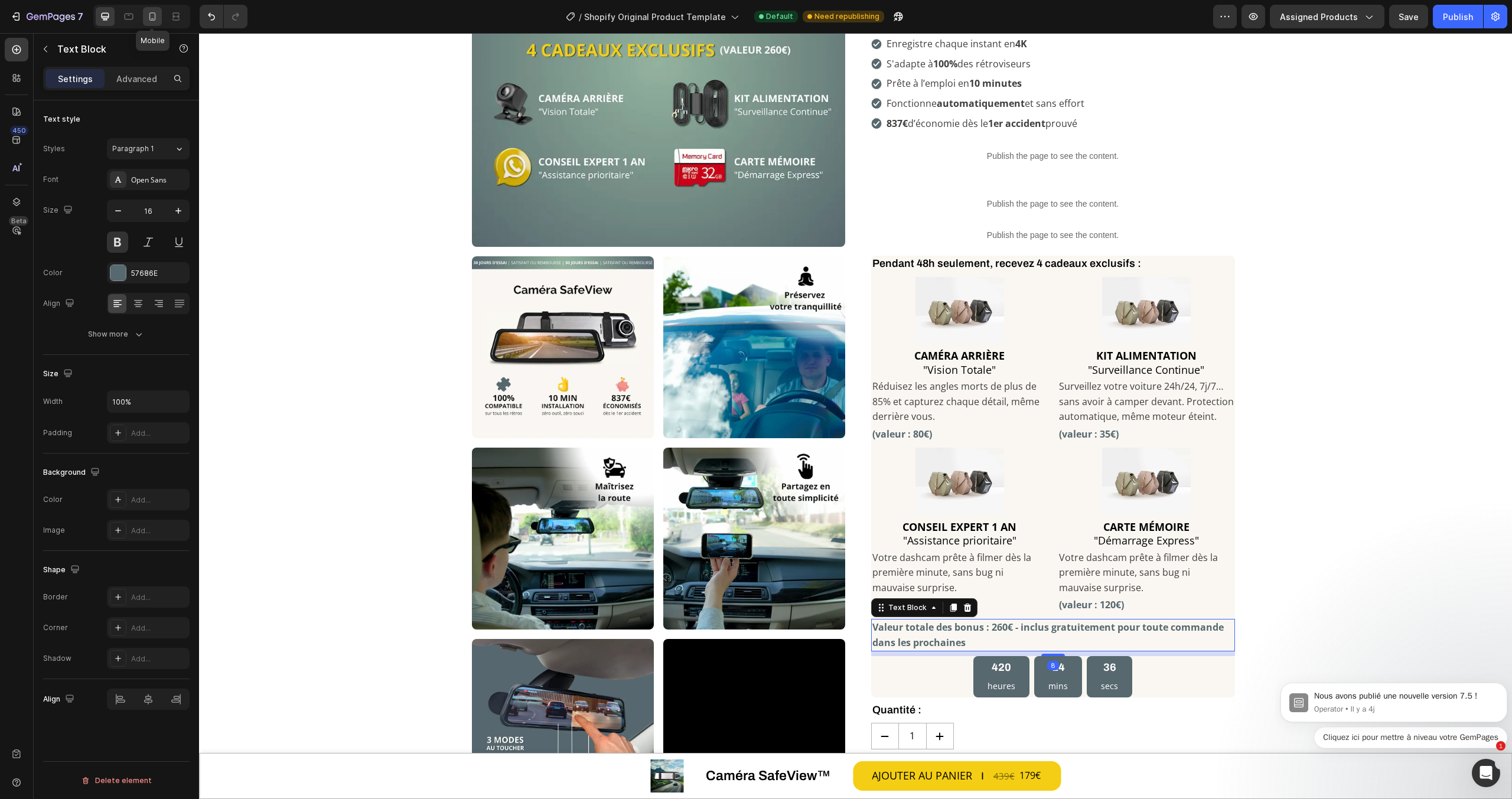 click 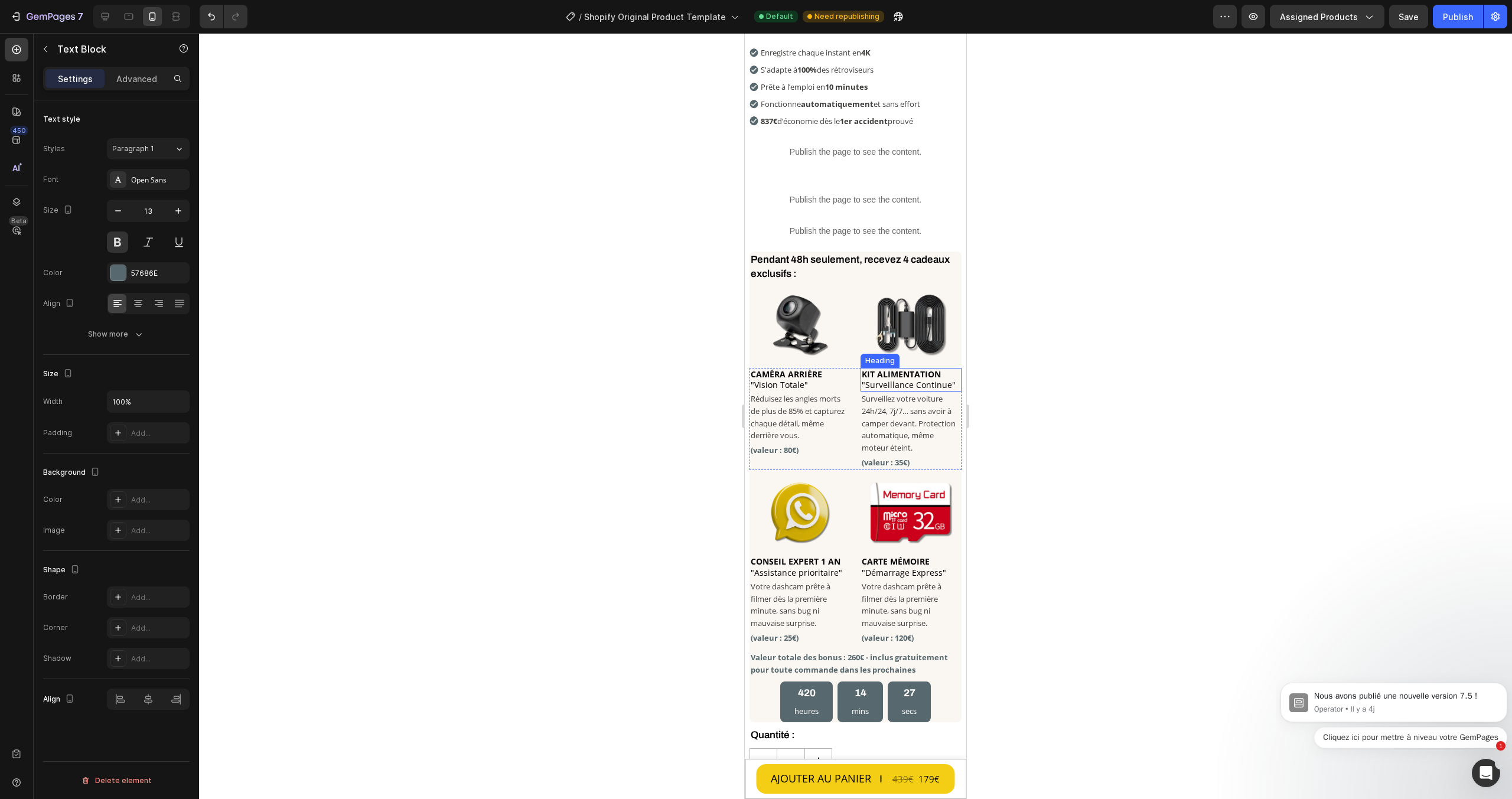 scroll, scrollTop: 488, scrollLeft: 0, axis: vertical 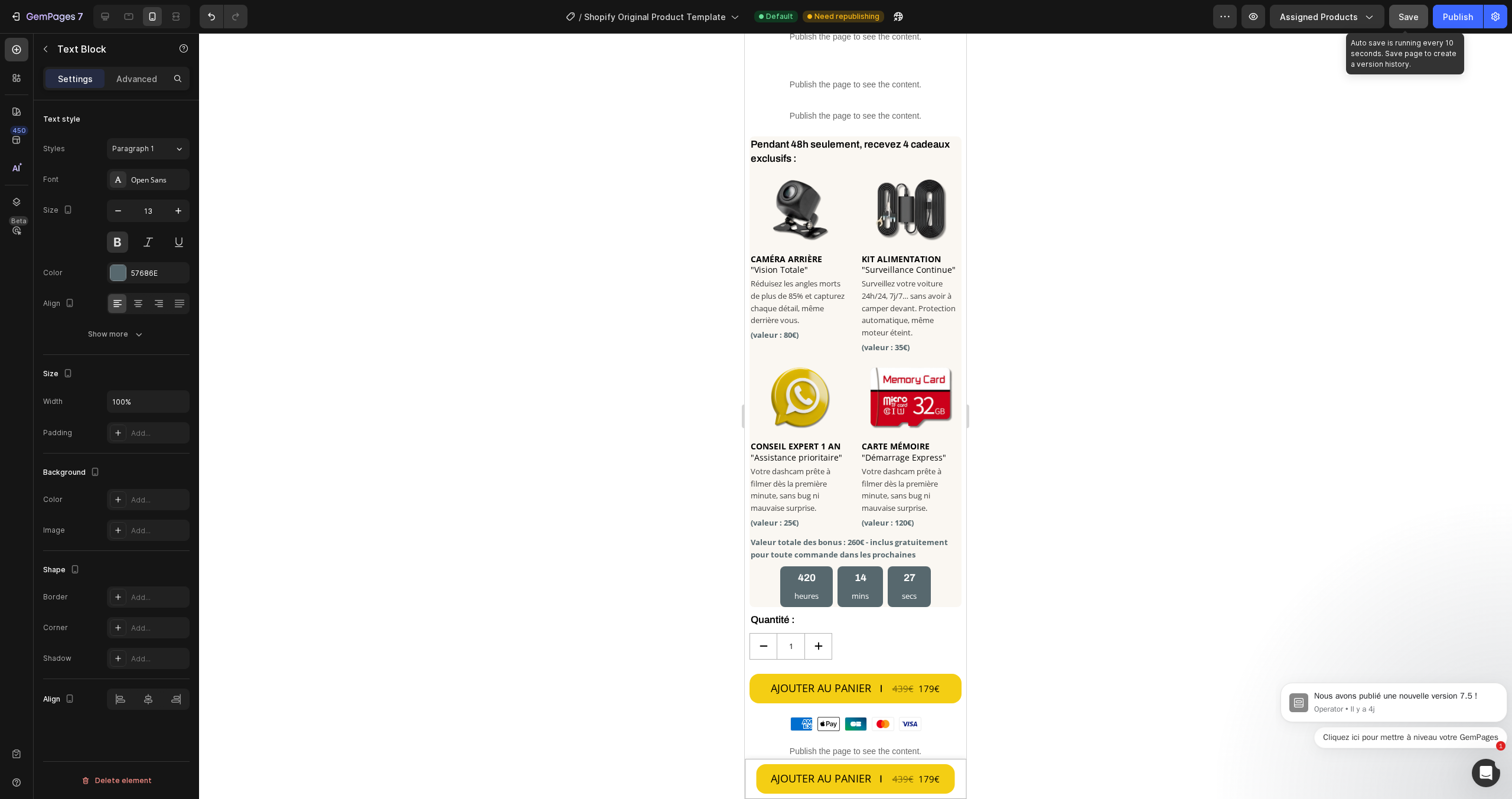 click on "Save" 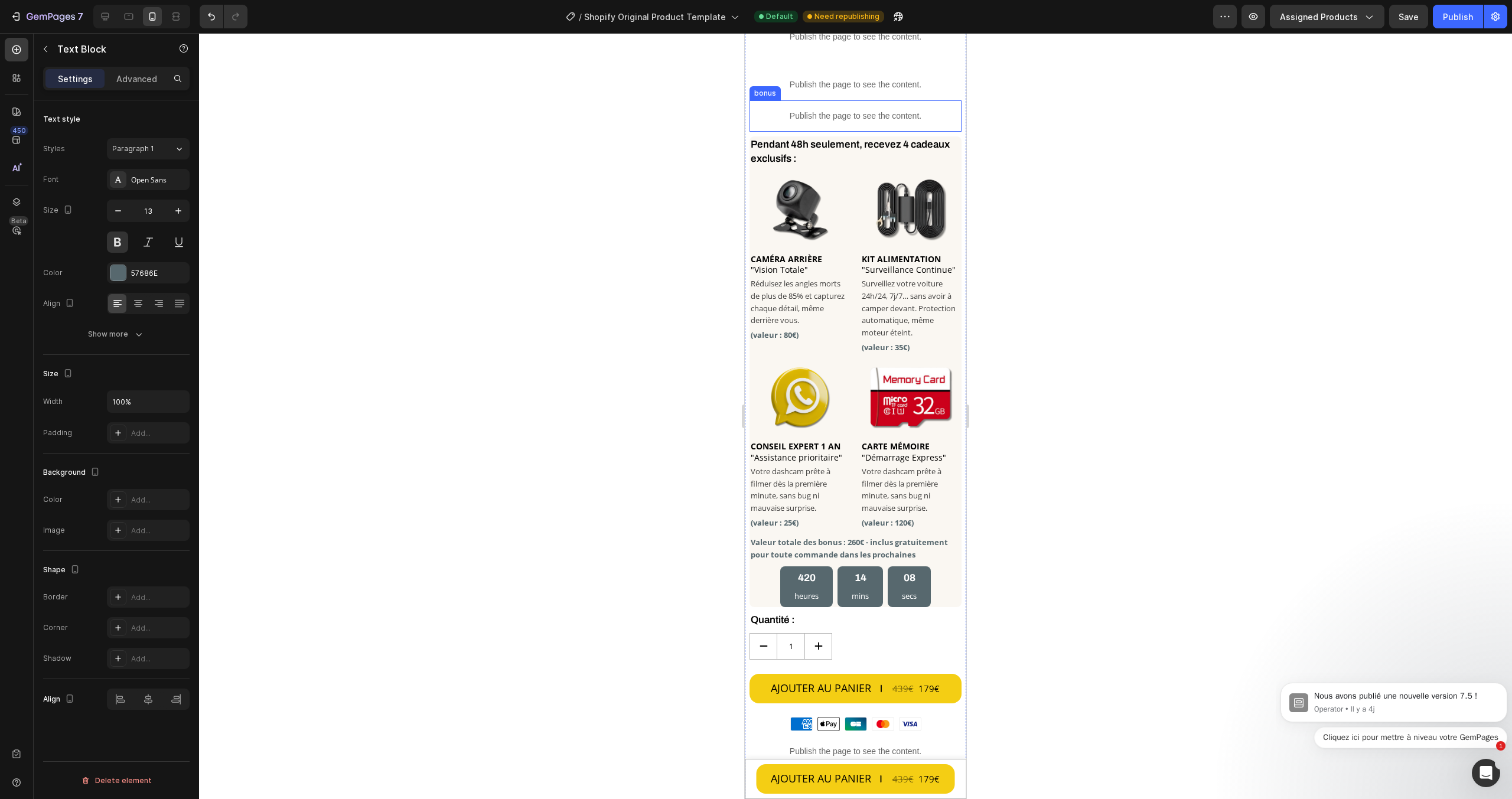 click on "Publish the page to see the content." at bounding box center (855, 116) 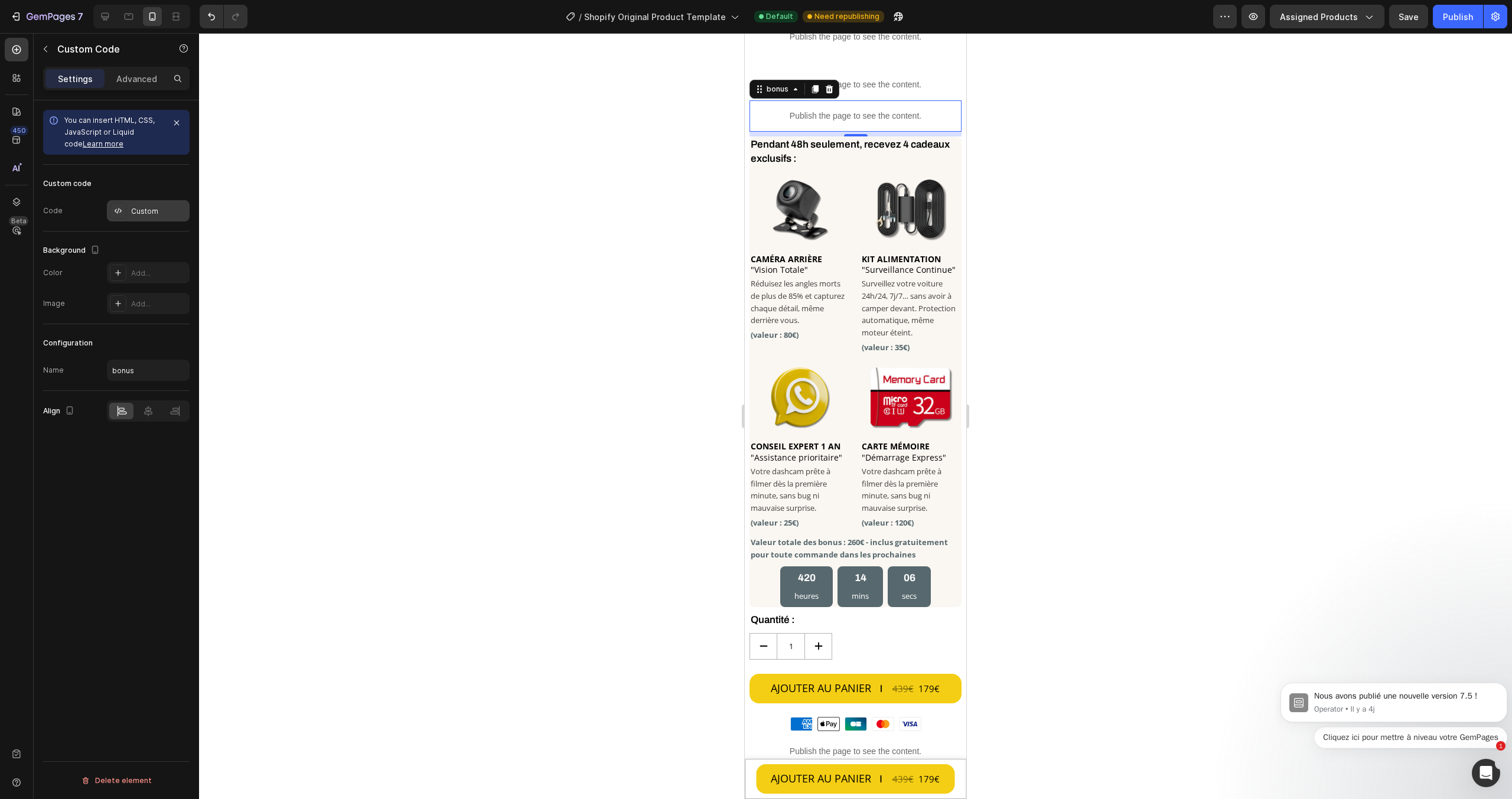 click at bounding box center (118, 211) 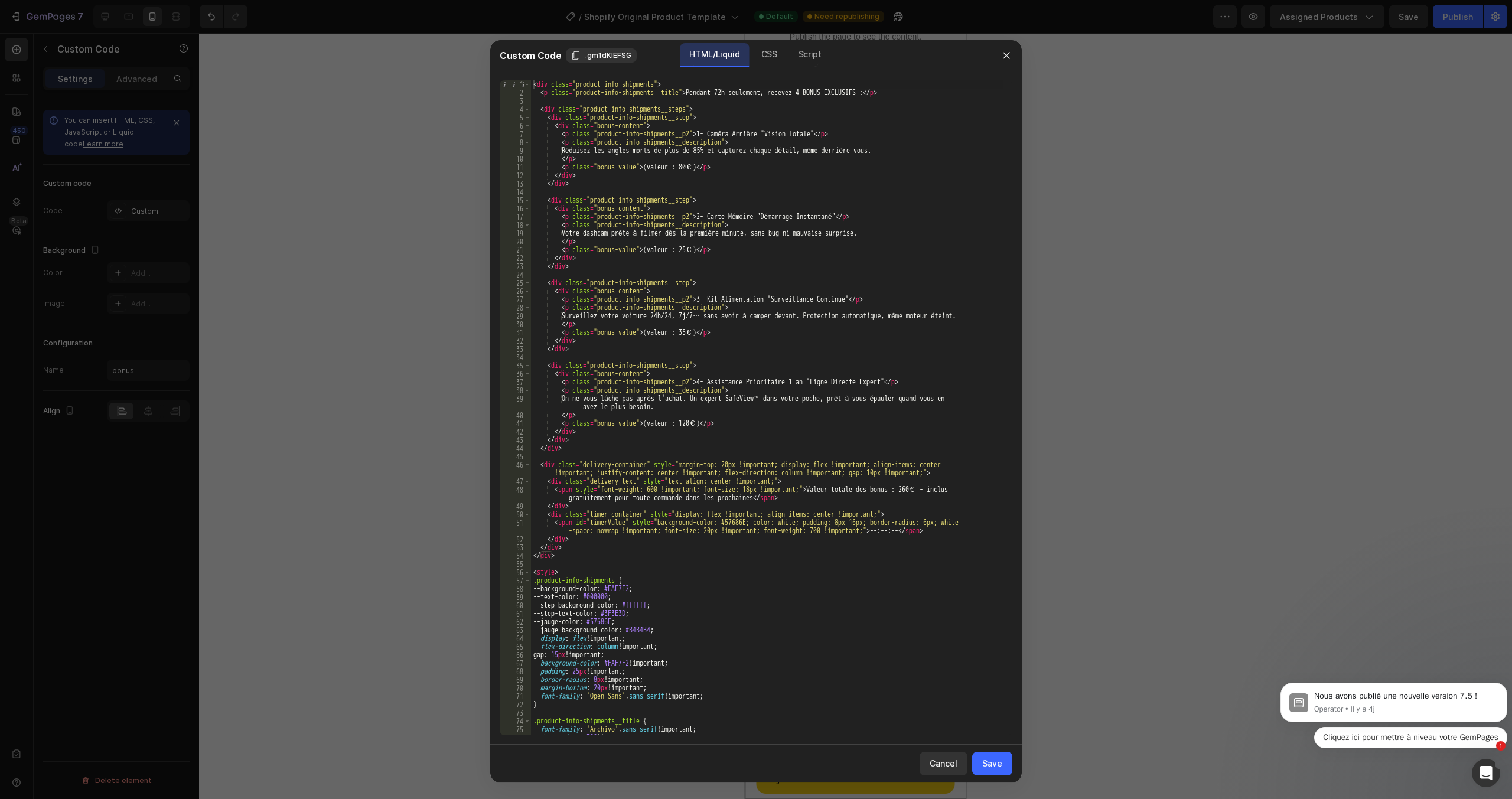 scroll, scrollTop: 177, scrollLeft: 0, axis: vertical 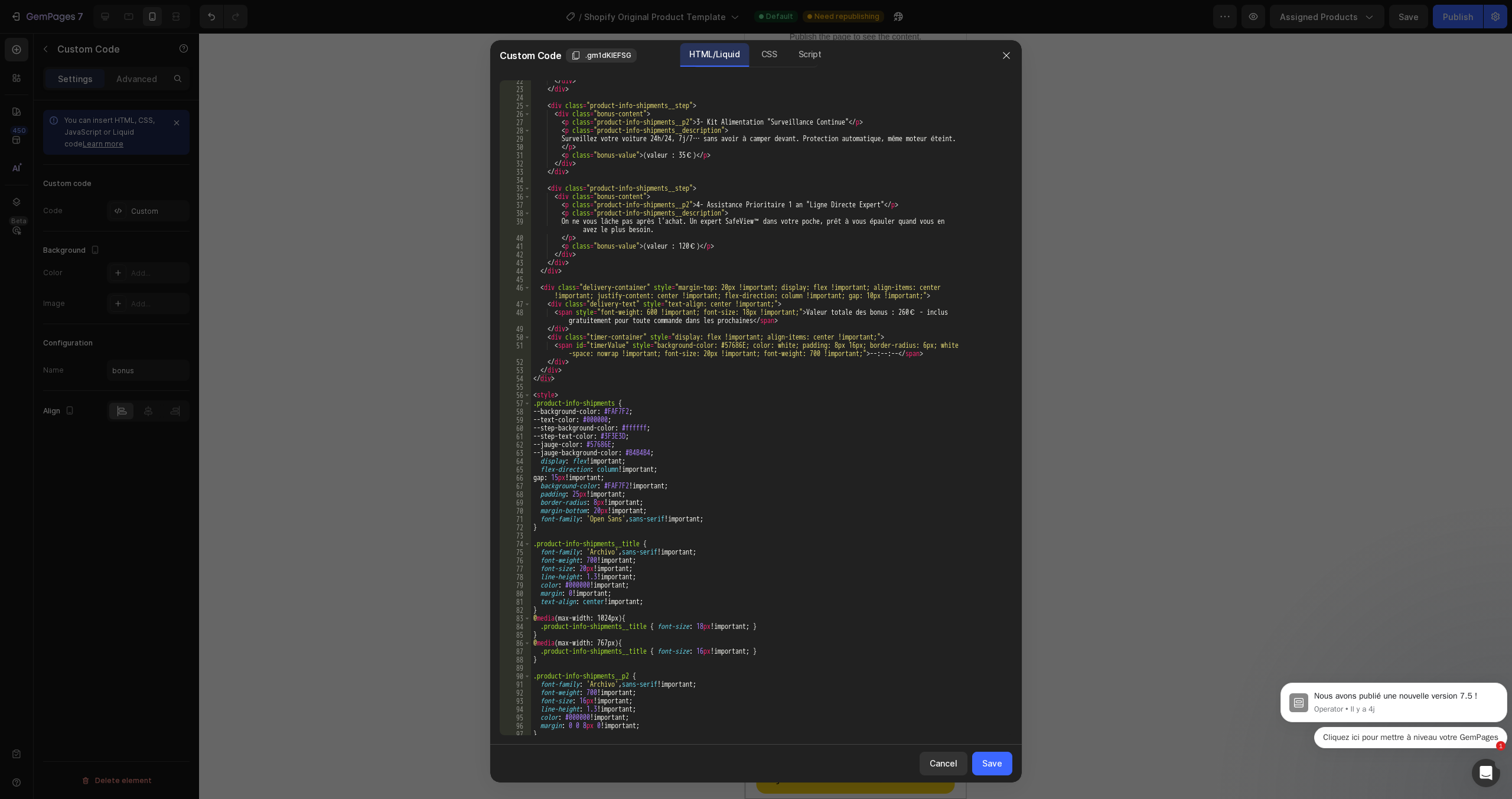 click at bounding box center [756, 399] 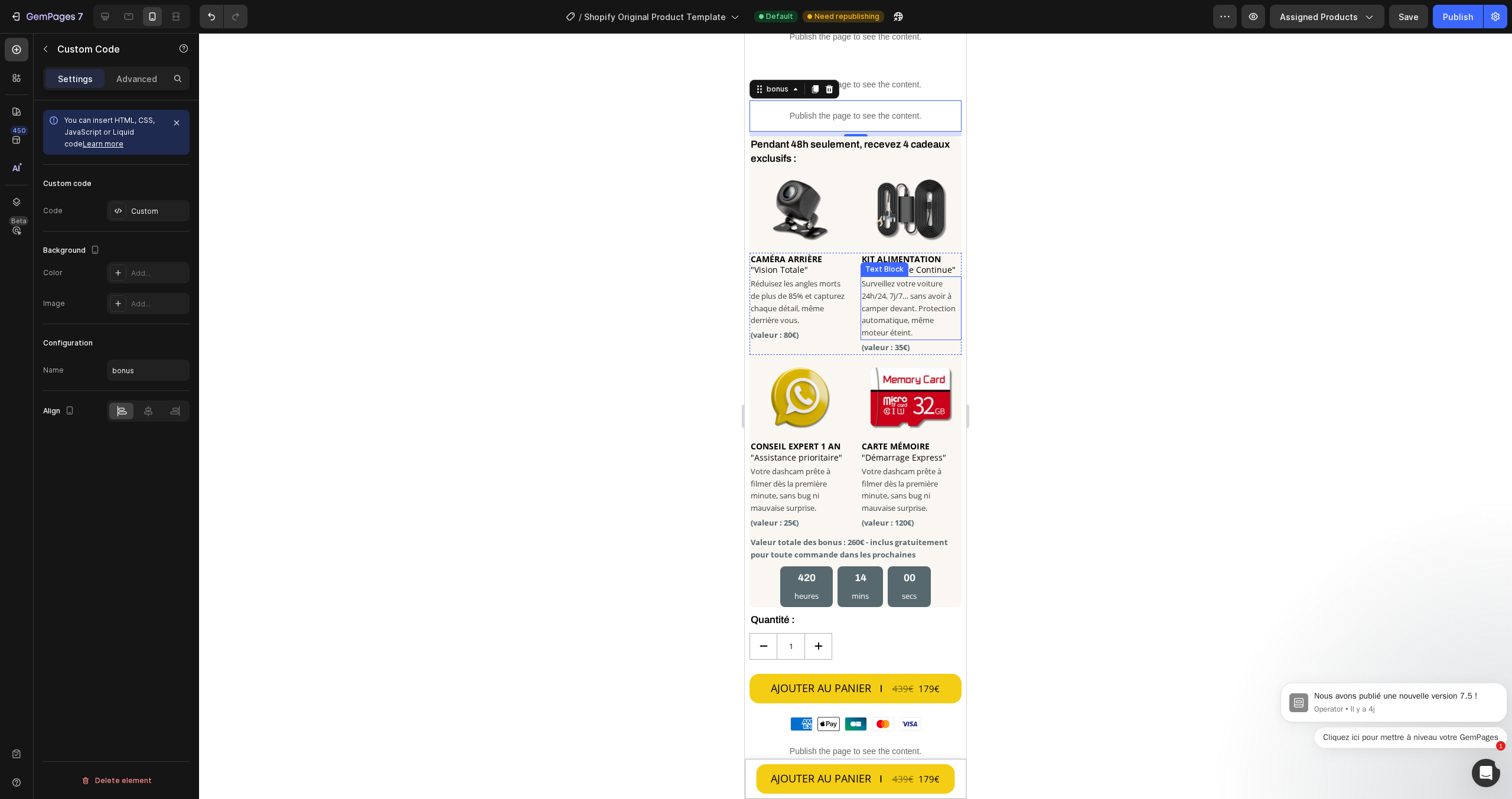 click on "Surveillez votre voiture 24h/24, 7j/7… sans avoir à camper devant. Protection automatique, même moteur éteint." at bounding box center (911, 308) 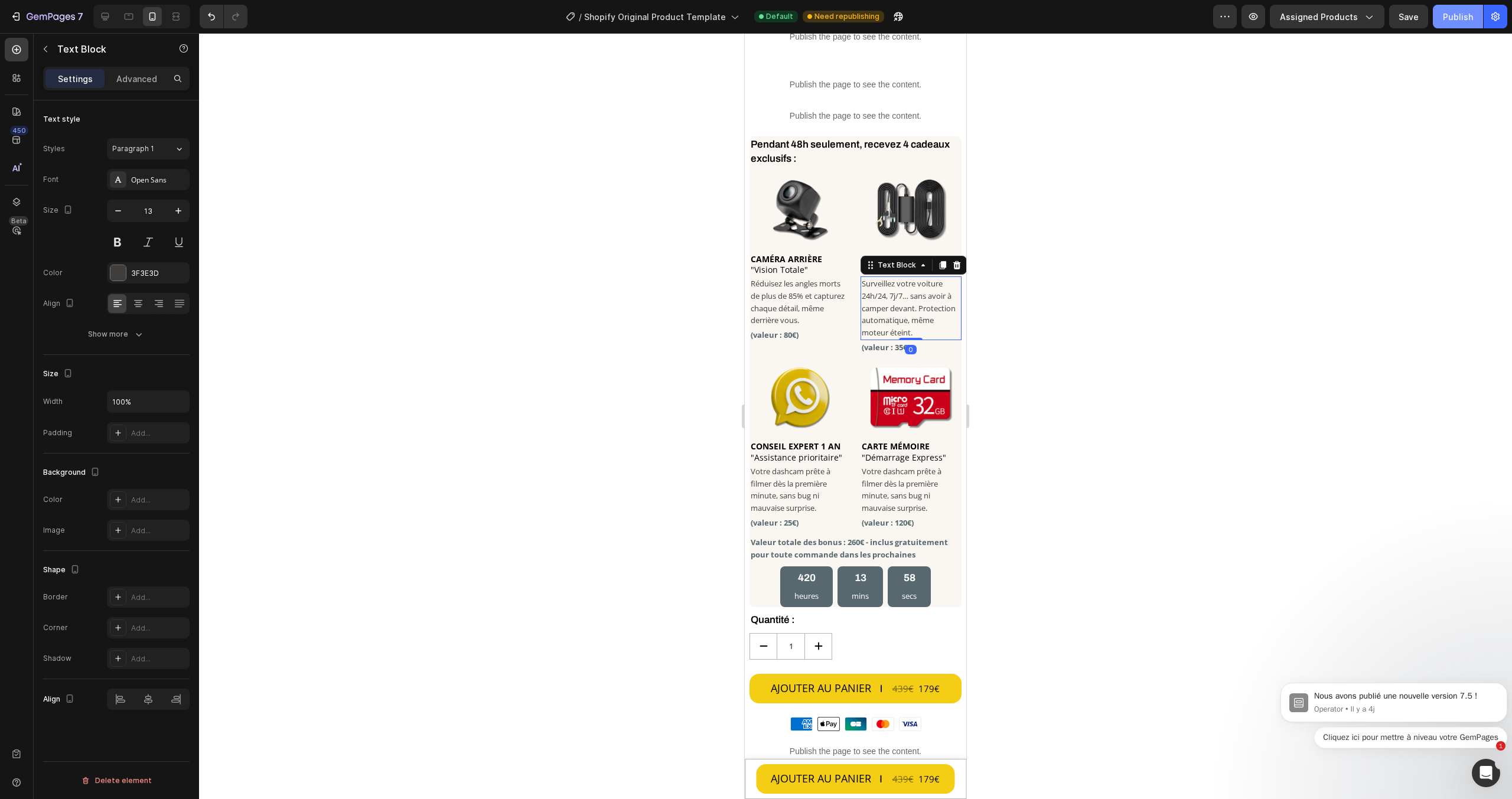 click on "Publish" at bounding box center (1458, 17) 